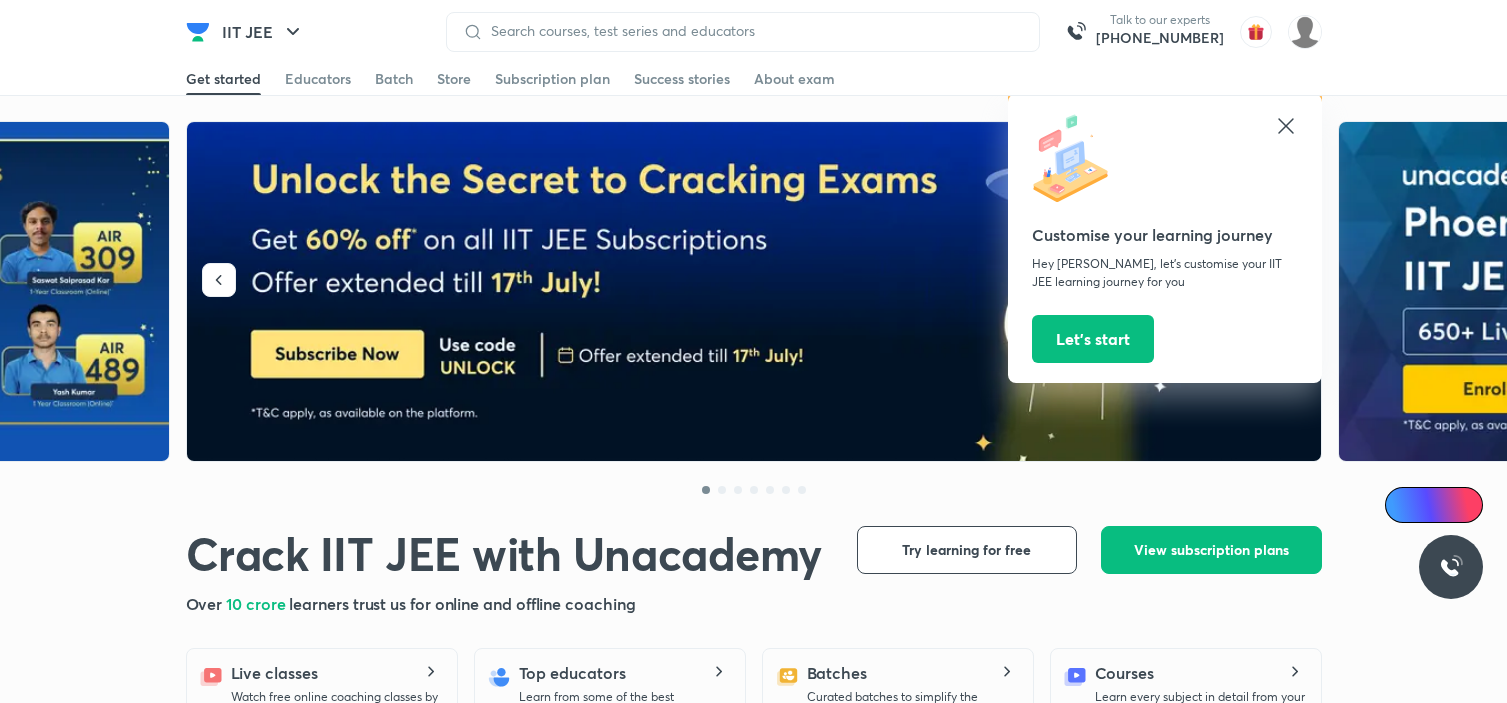 scroll, scrollTop: 0, scrollLeft: 0, axis: both 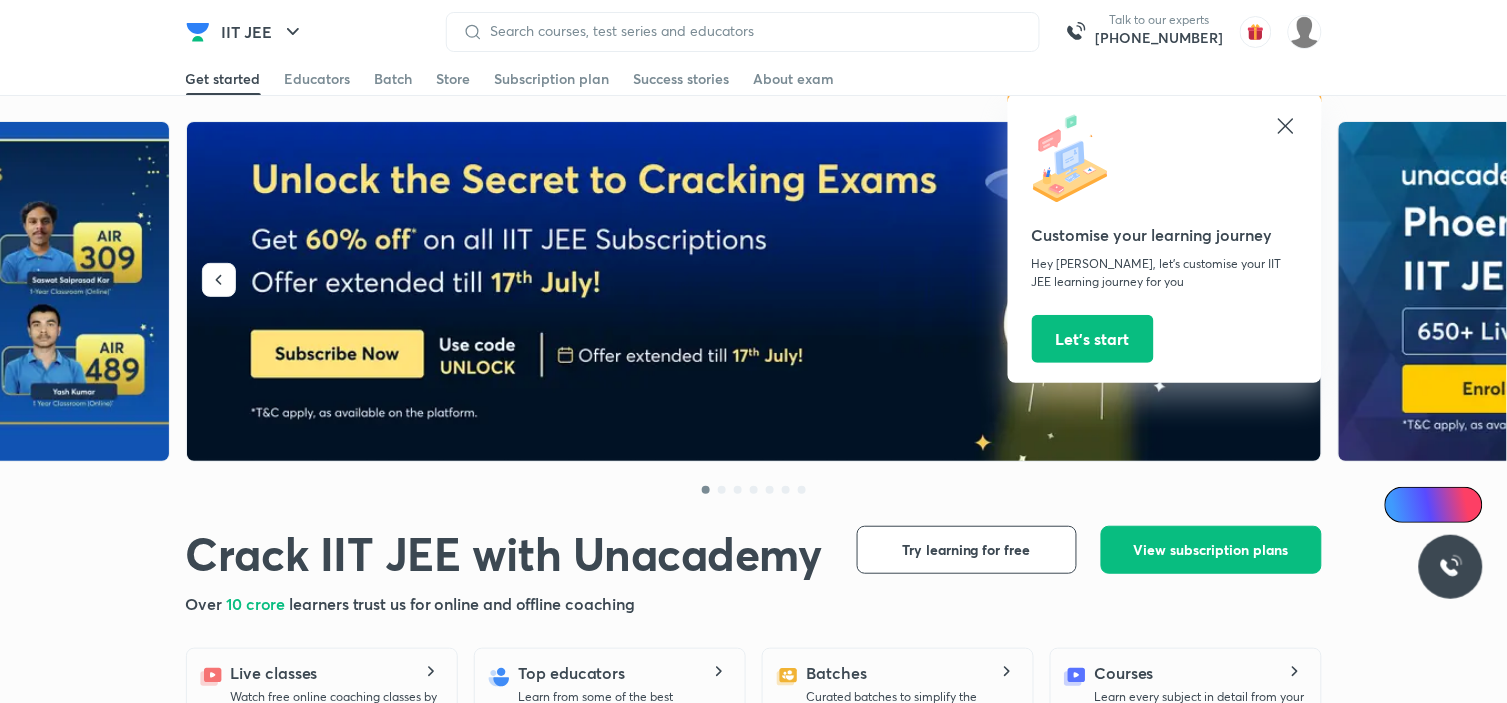 click at bounding box center (1305, 32) 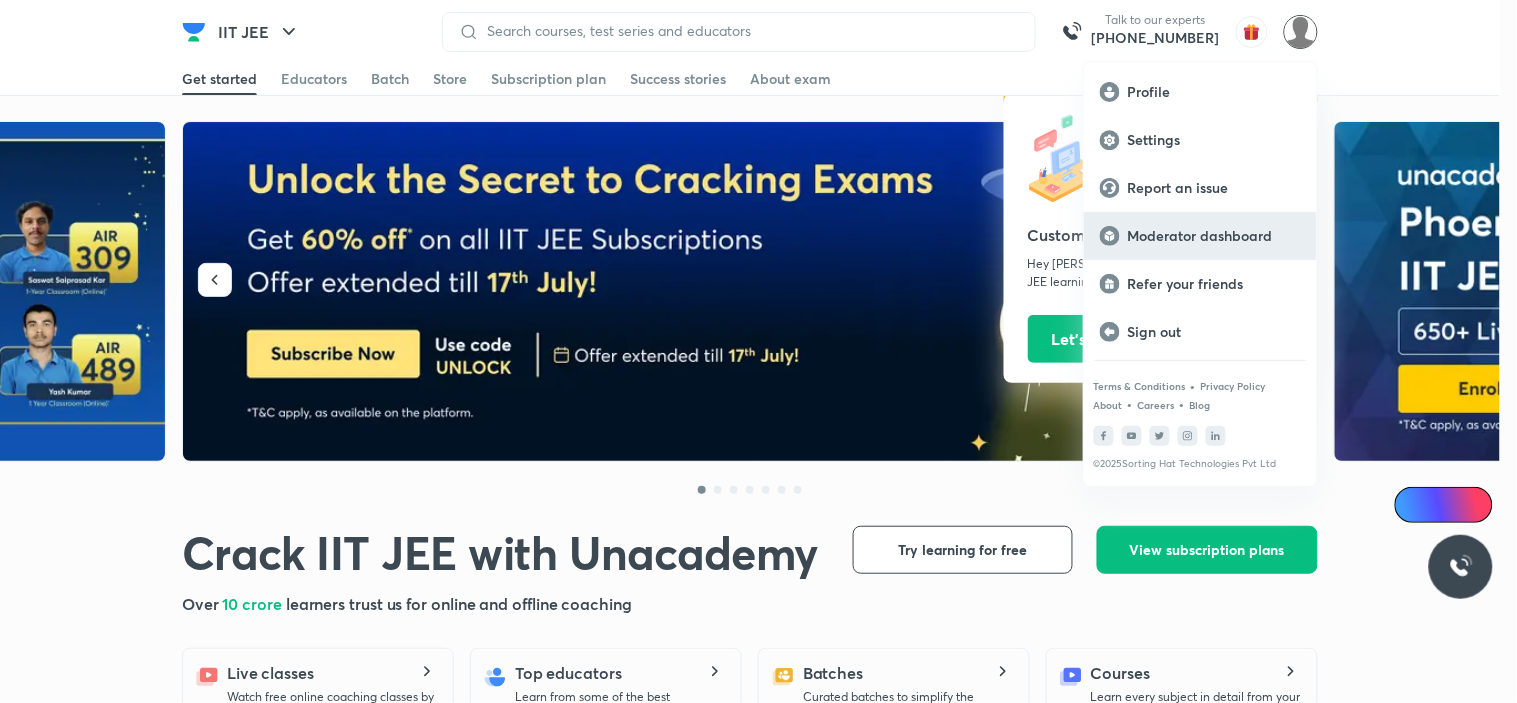 click on "Moderator dashboard" at bounding box center [1214, 236] 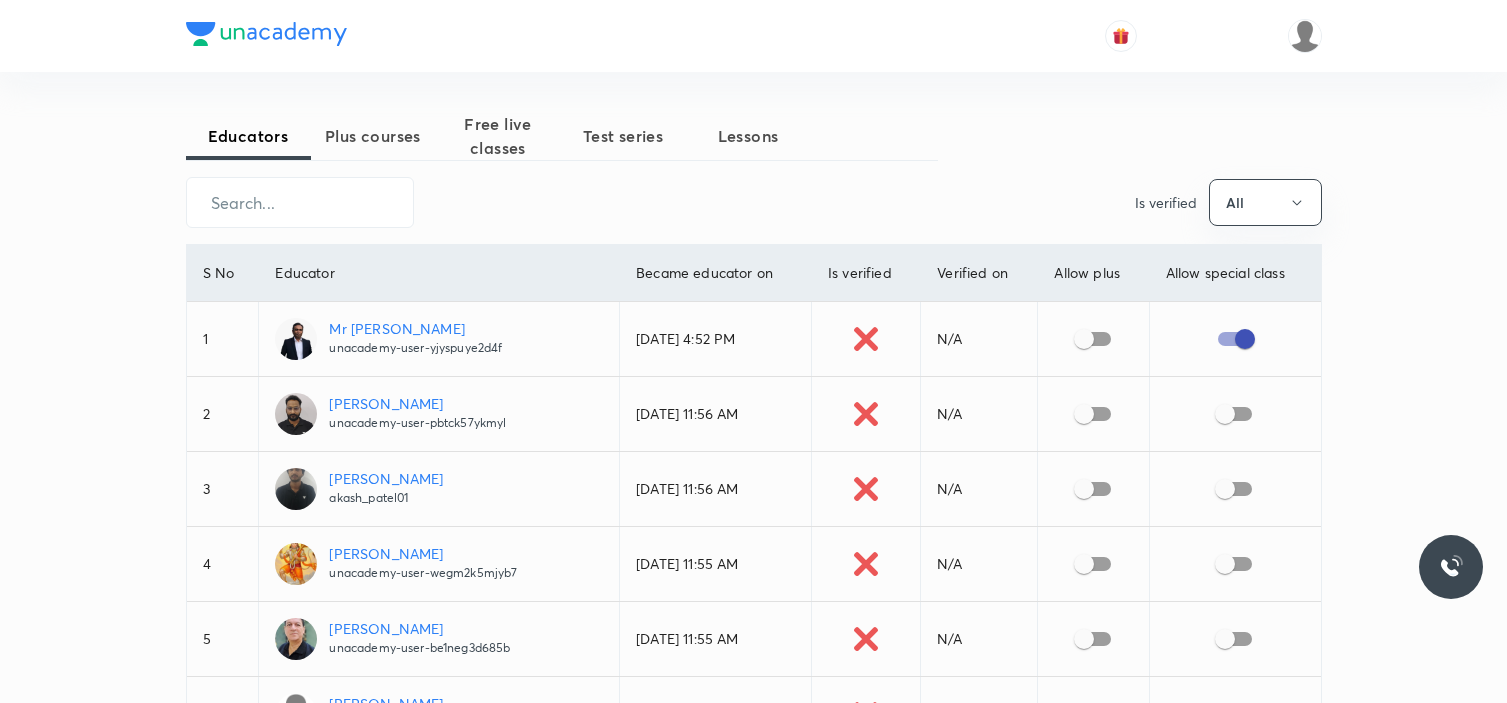 scroll, scrollTop: 0, scrollLeft: 0, axis: both 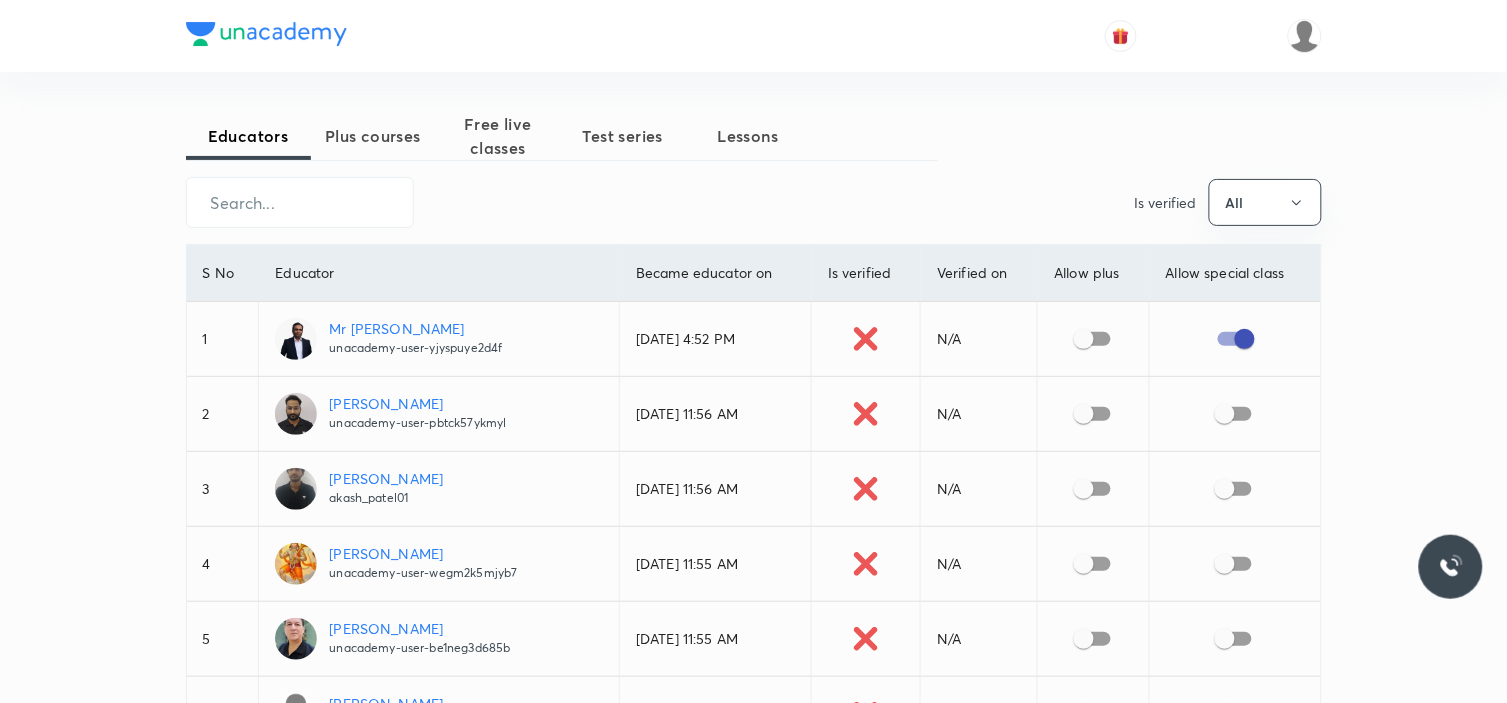click on "Plus courses" at bounding box center [373, 136] 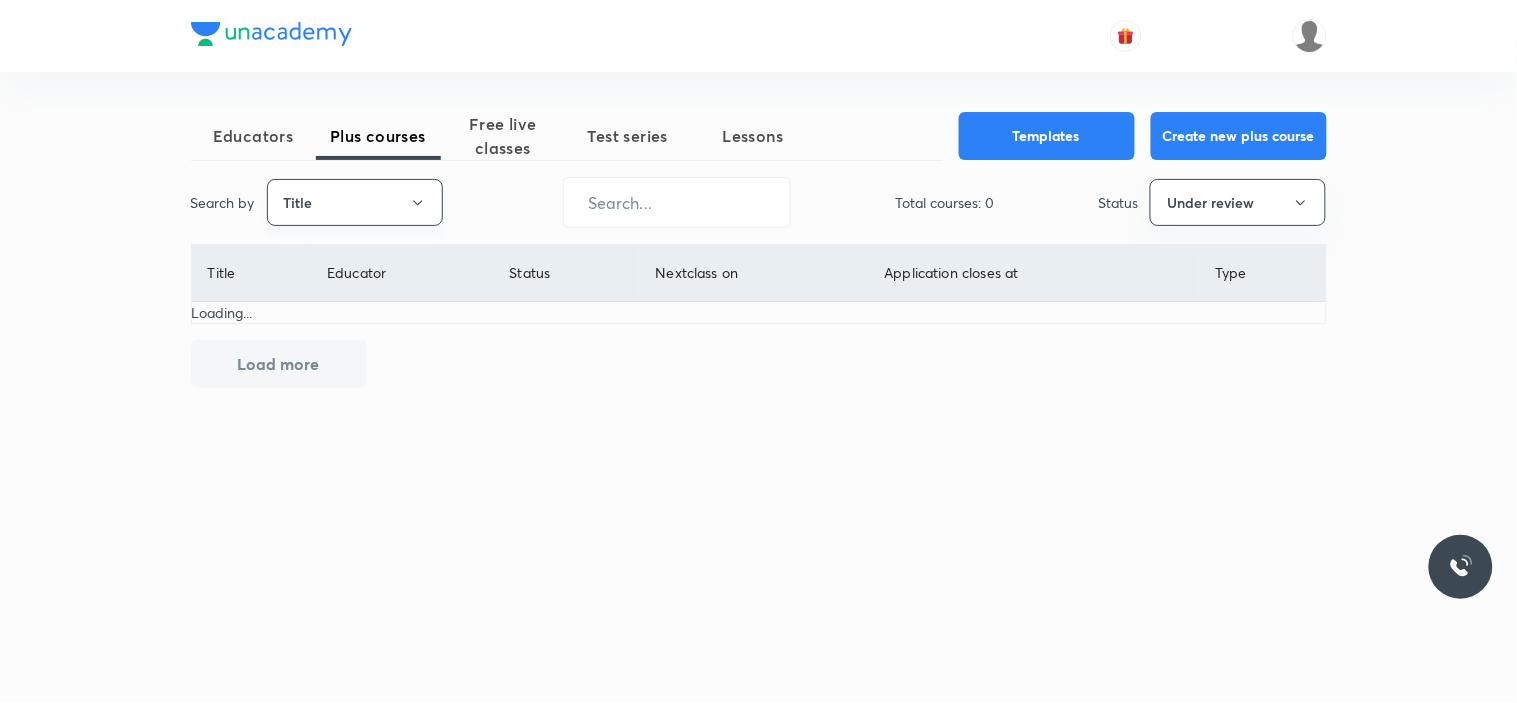 click on "Title" at bounding box center [355, 202] 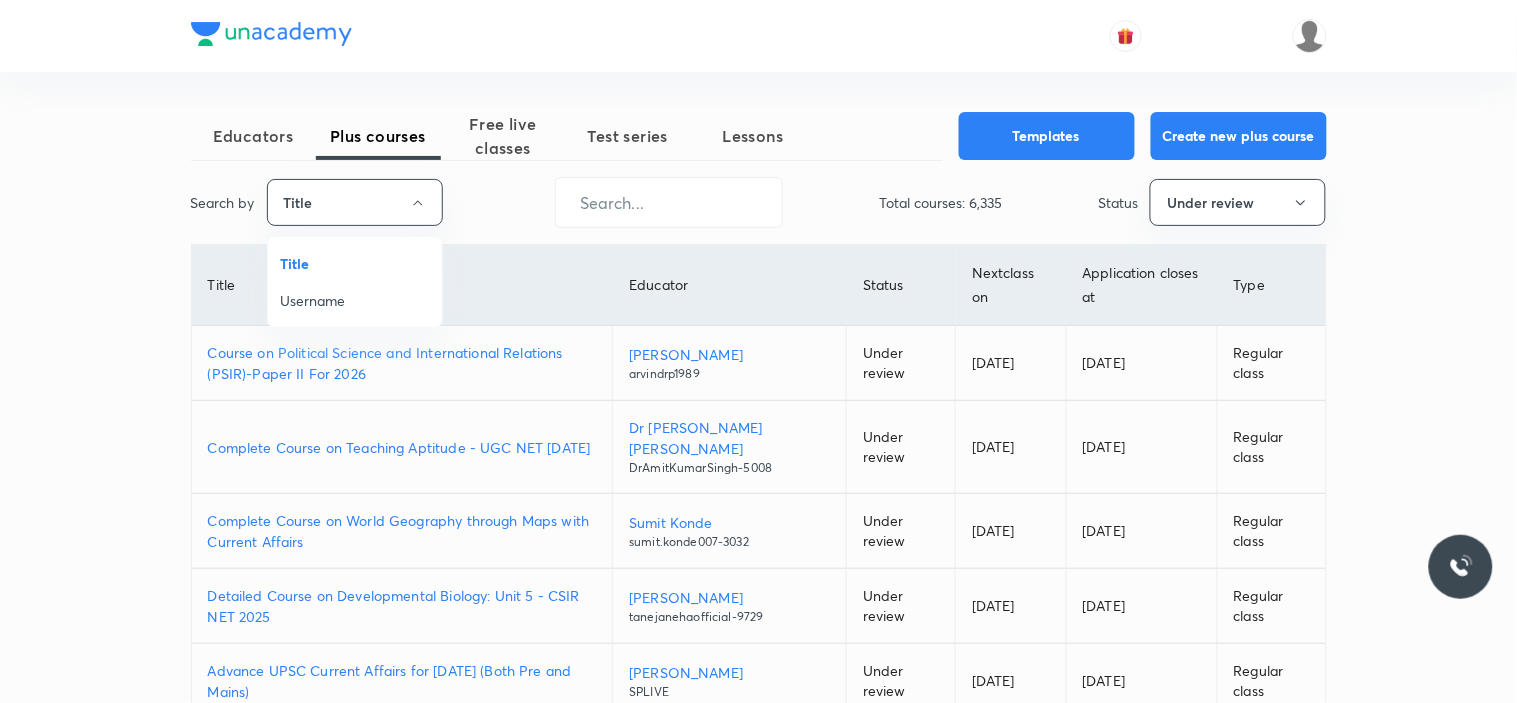 click on "Username" at bounding box center (355, 300) 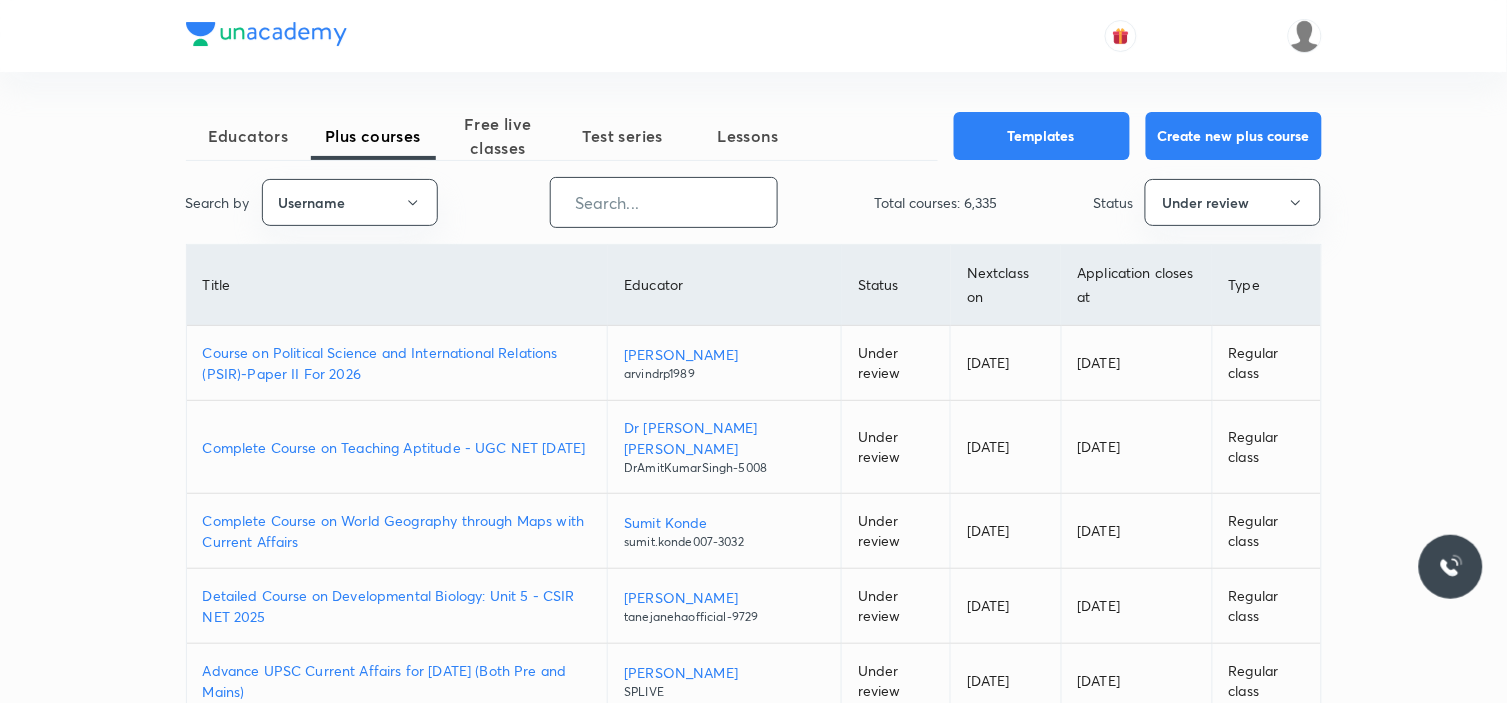 click at bounding box center [664, 202] 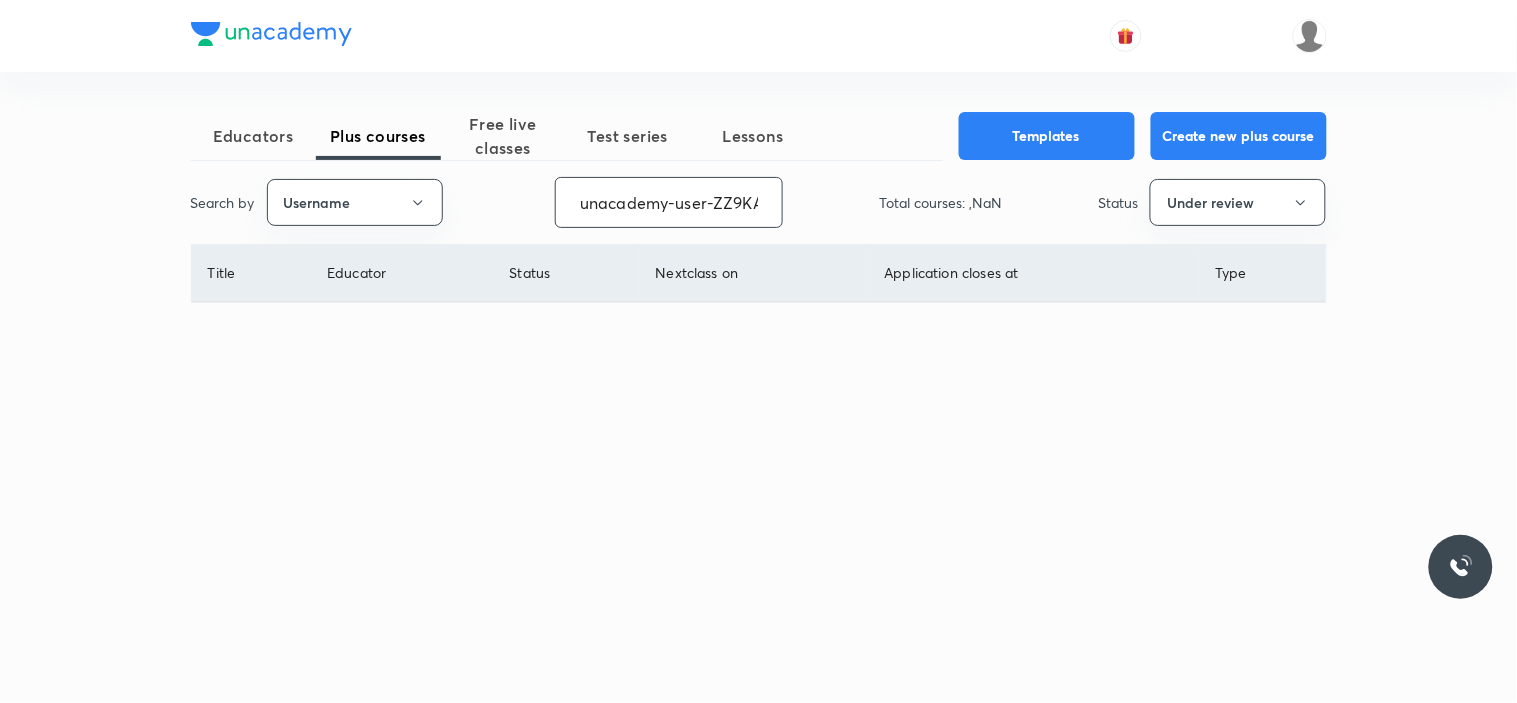 scroll, scrollTop: 0, scrollLeft: 88, axis: horizontal 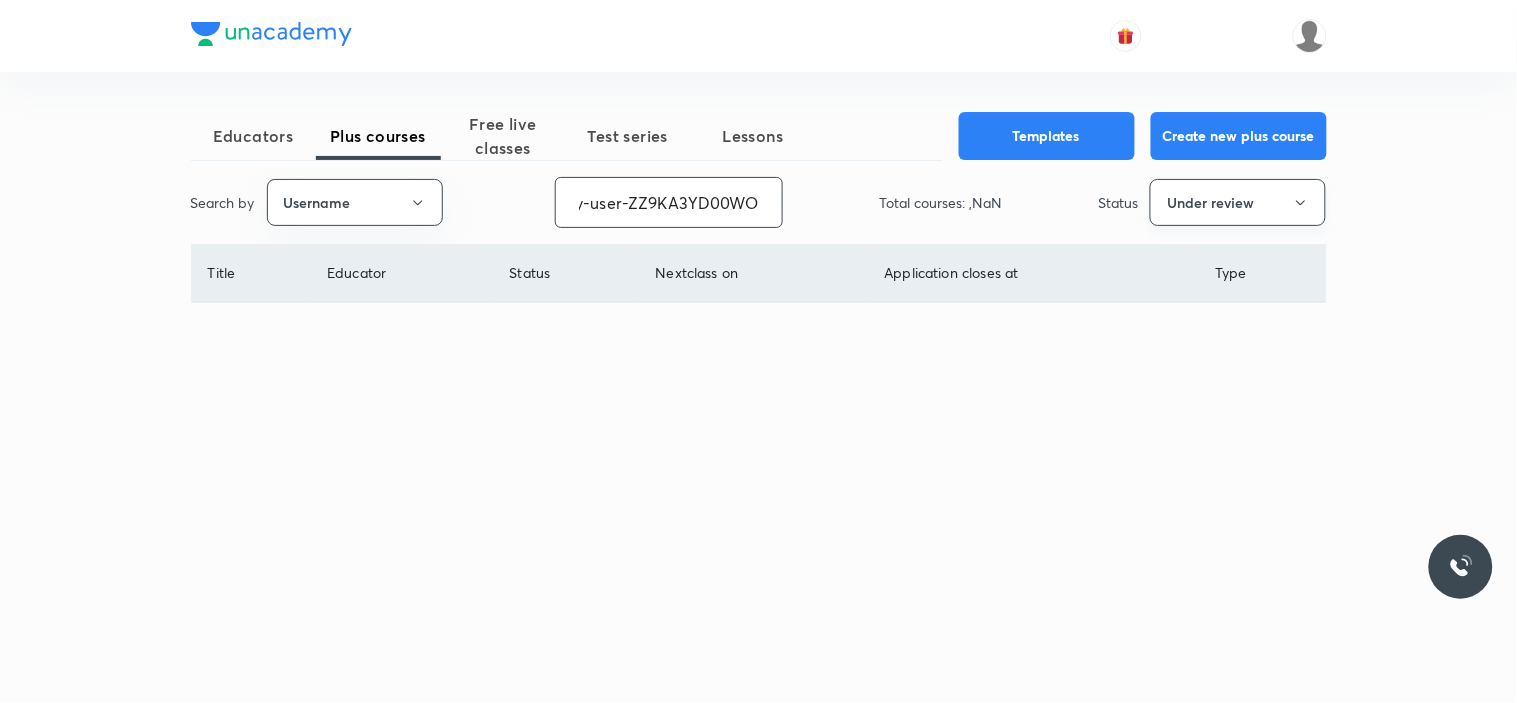 click on "Under review" at bounding box center (1238, 202) 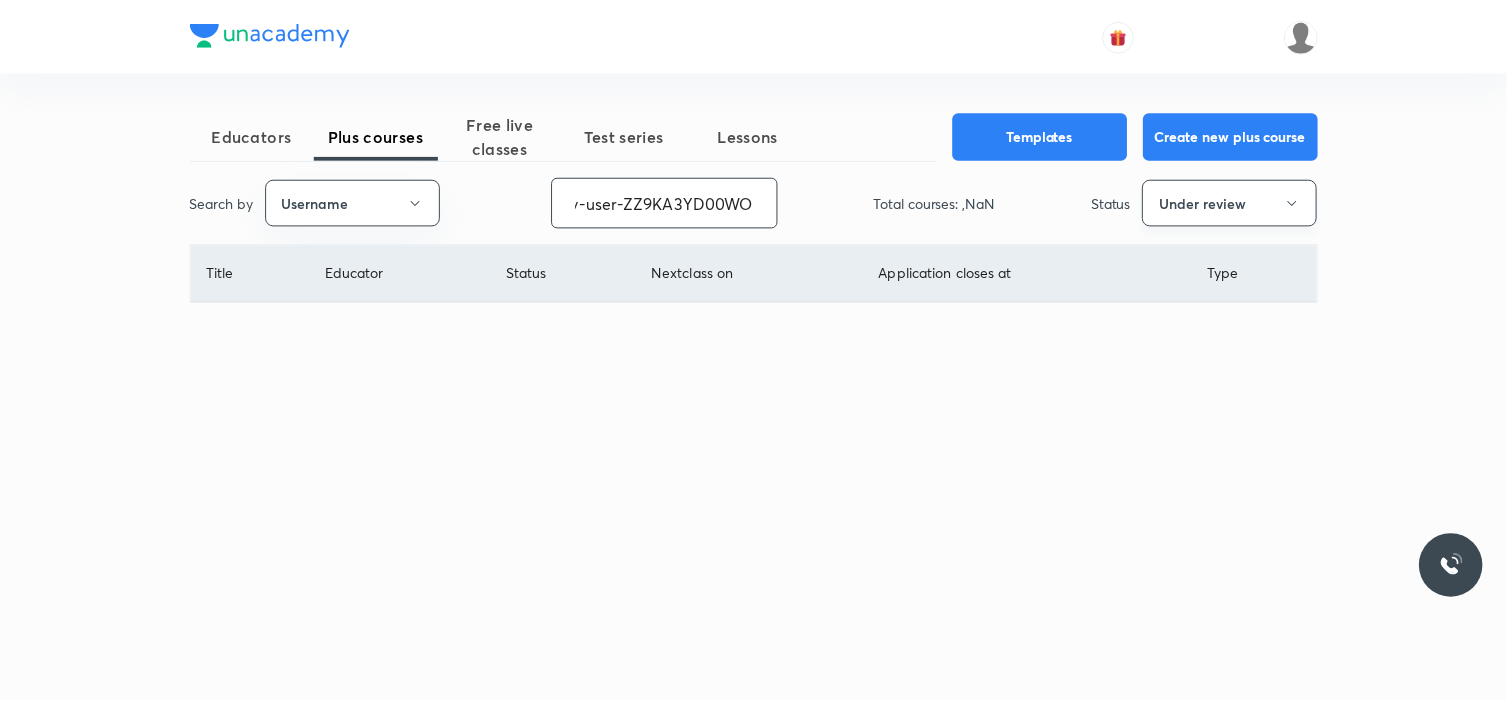 scroll, scrollTop: 0, scrollLeft: 0, axis: both 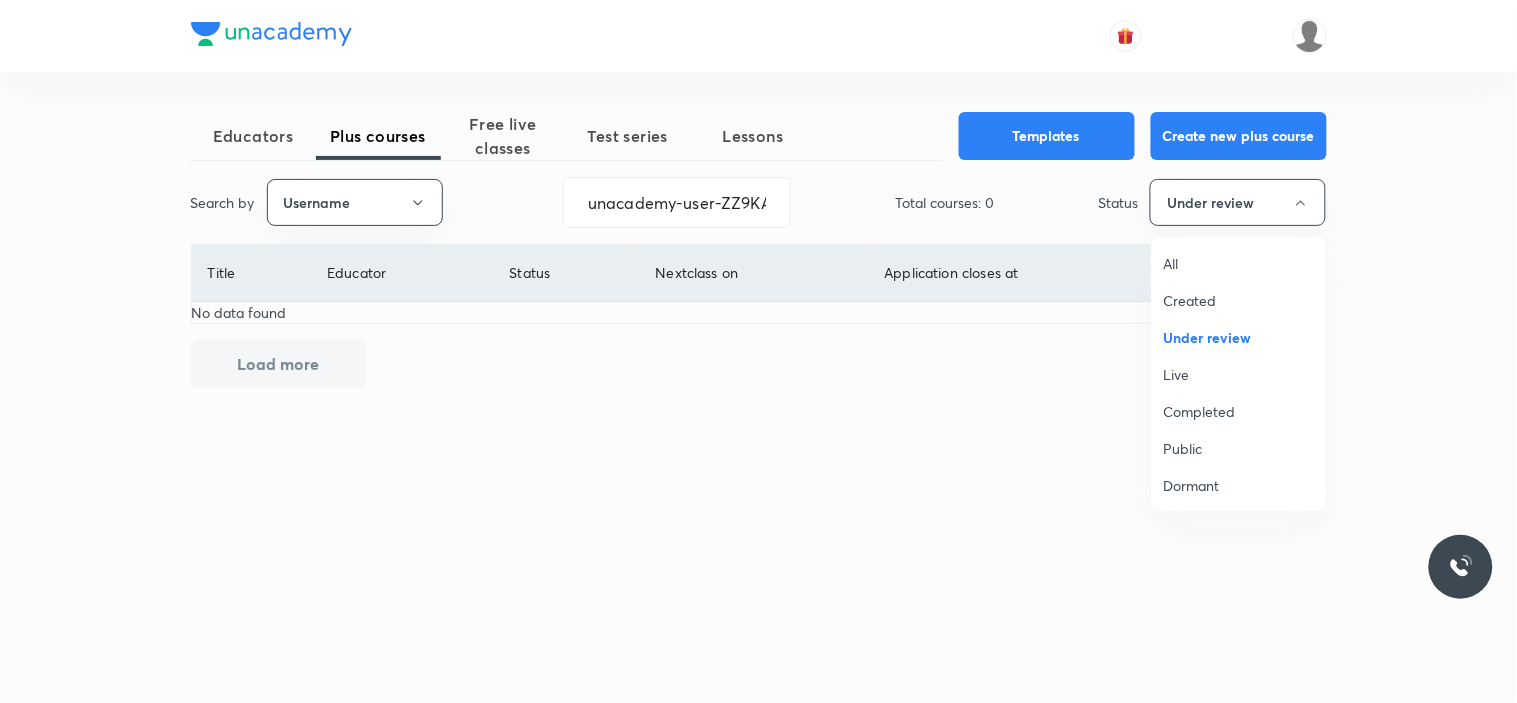 click on "All" at bounding box center (1239, 263) 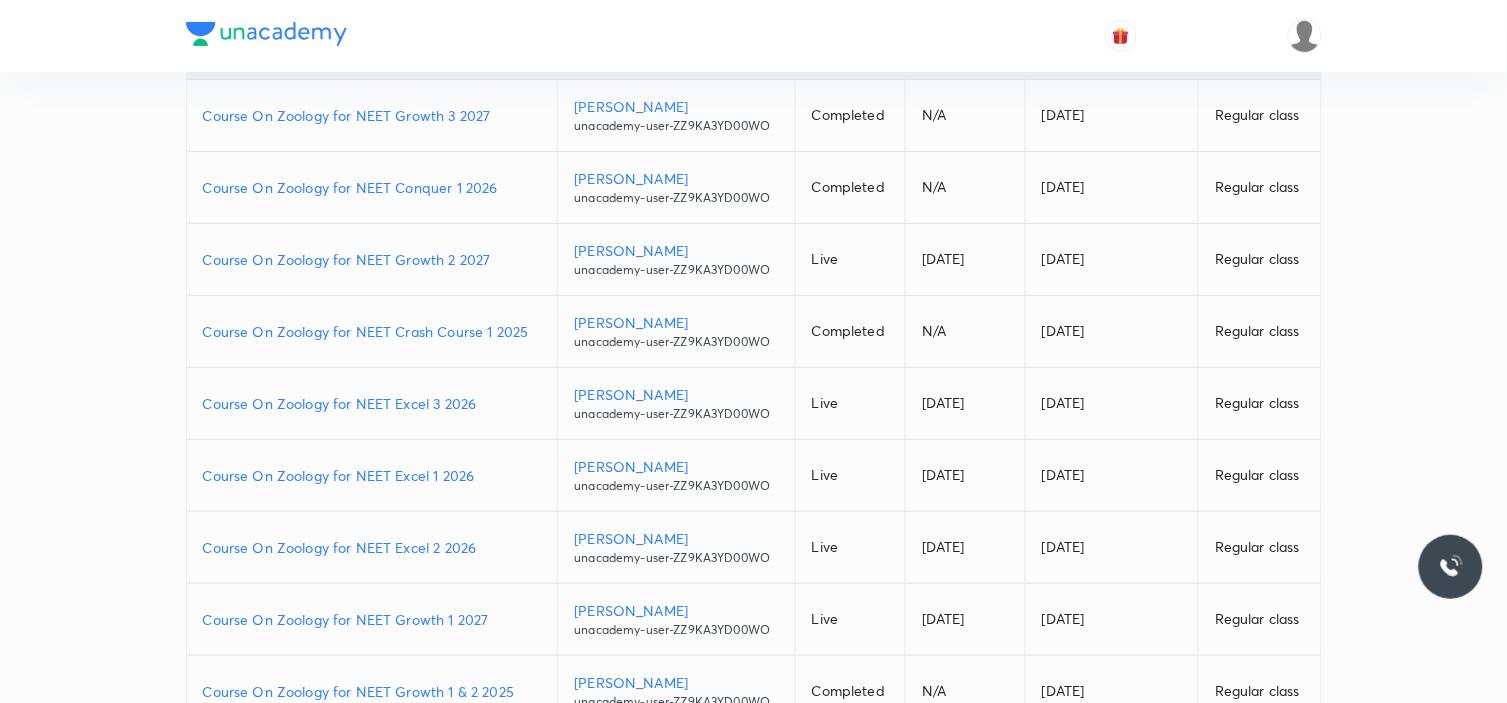 scroll, scrollTop: 333, scrollLeft: 0, axis: vertical 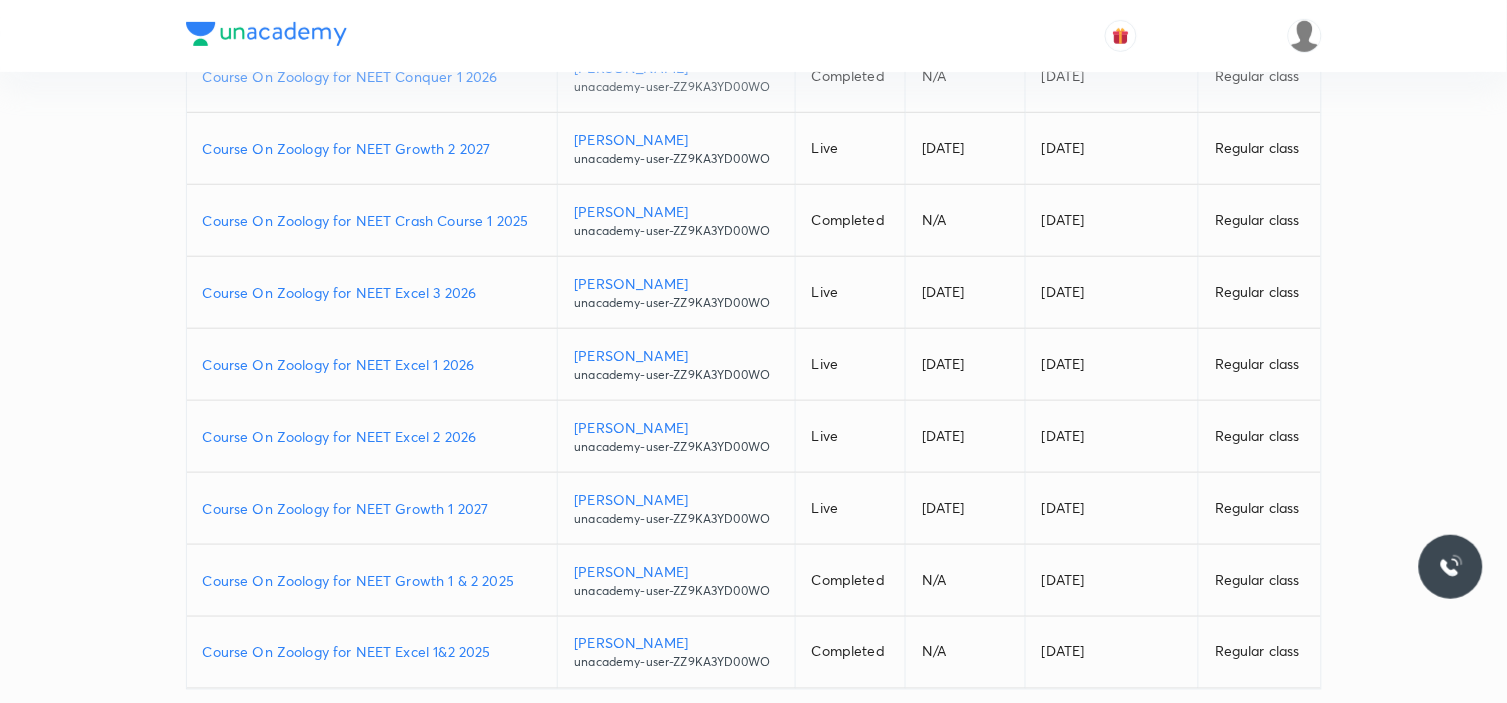 click on "Course On Zoology for NEET Growth 1 2027" at bounding box center (372, 508) 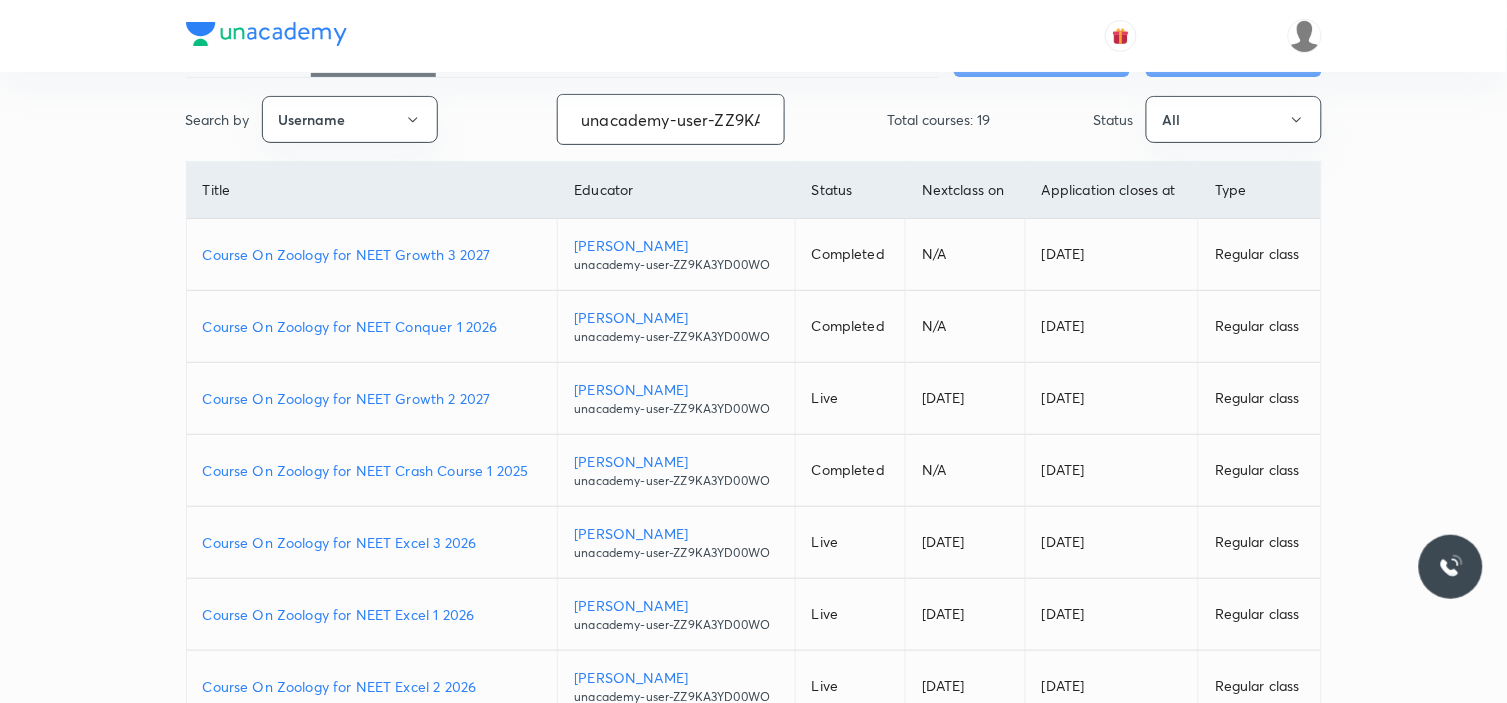 scroll, scrollTop: 0, scrollLeft: 0, axis: both 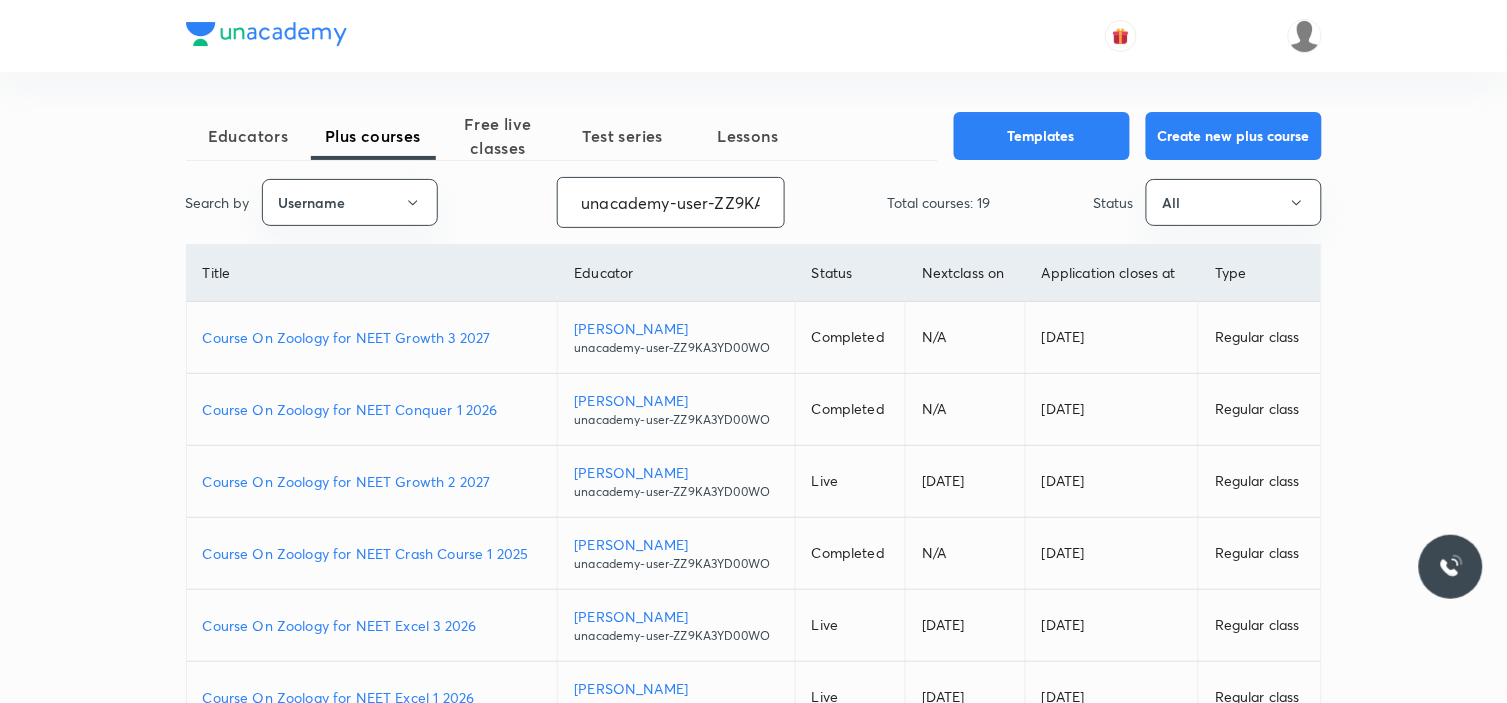 click on "unacademy-user-ZZ9KA3YD00WO" at bounding box center (671, 202) 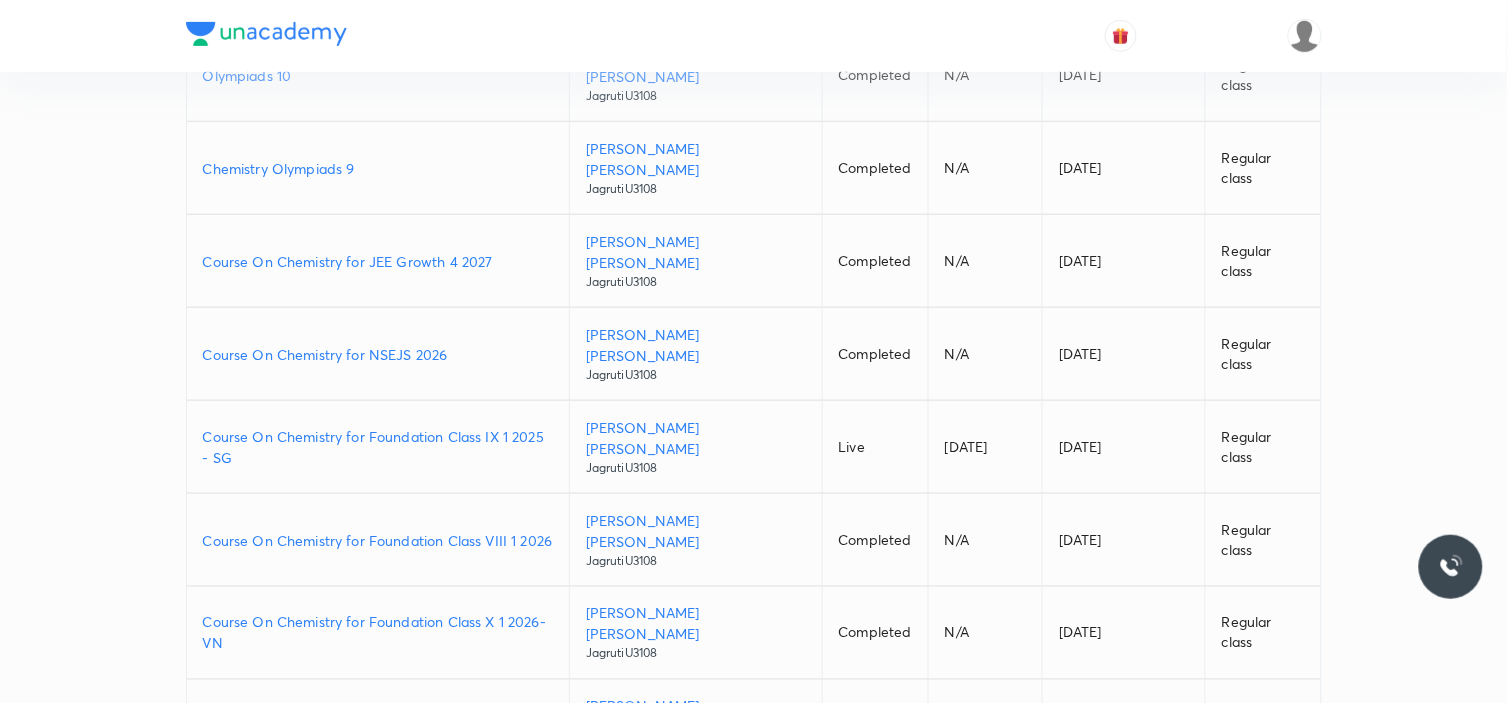scroll, scrollTop: 421, scrollLeft: 0, axis: vertical 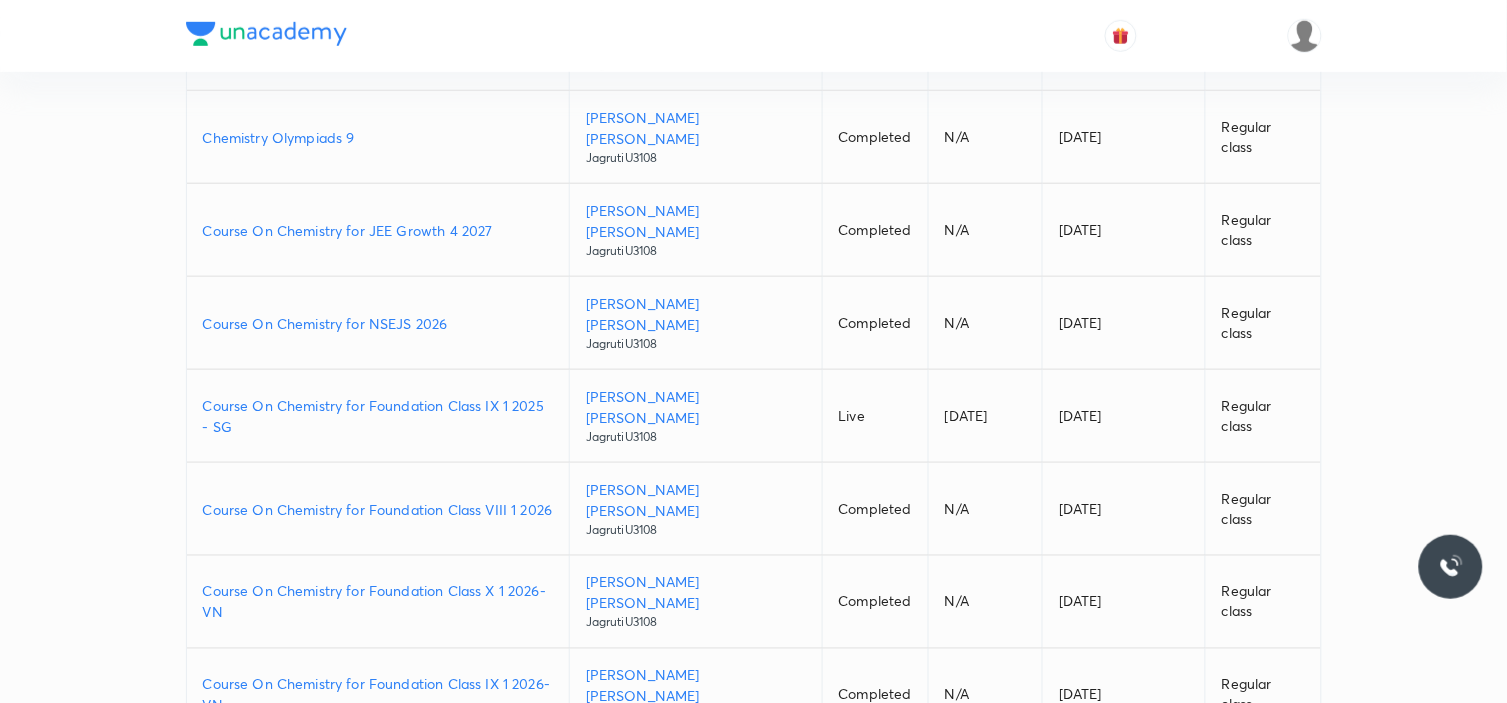 click on "Course On Chemistry for Foundation Class IX 1 2025 - SG" at bounding box center (378, 416) 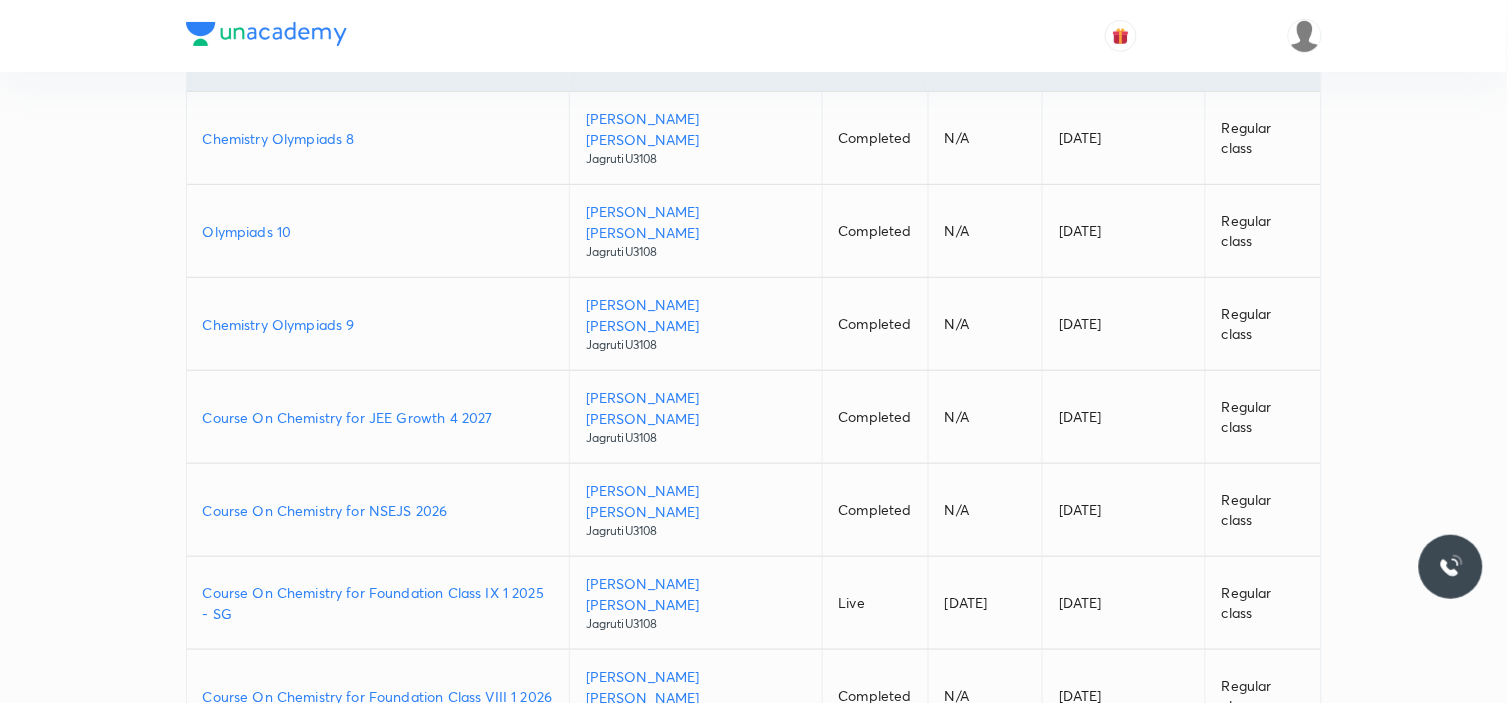 scroll, scrollTop: 0, scrollLeft: 0, axis: both 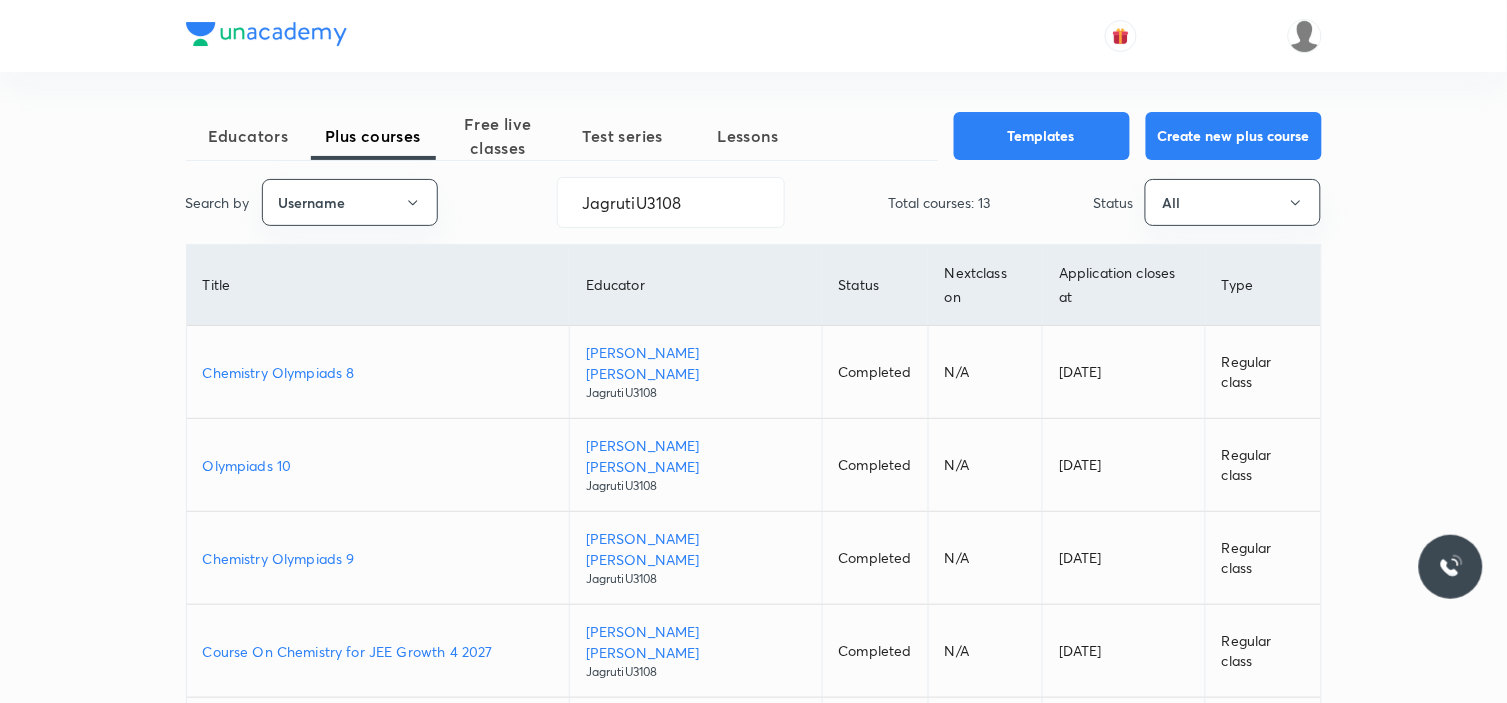 drag, startPoint x: 702, startPoint y: 216, endPoint x: 787, endPoint y: 224, distance: 85.37564 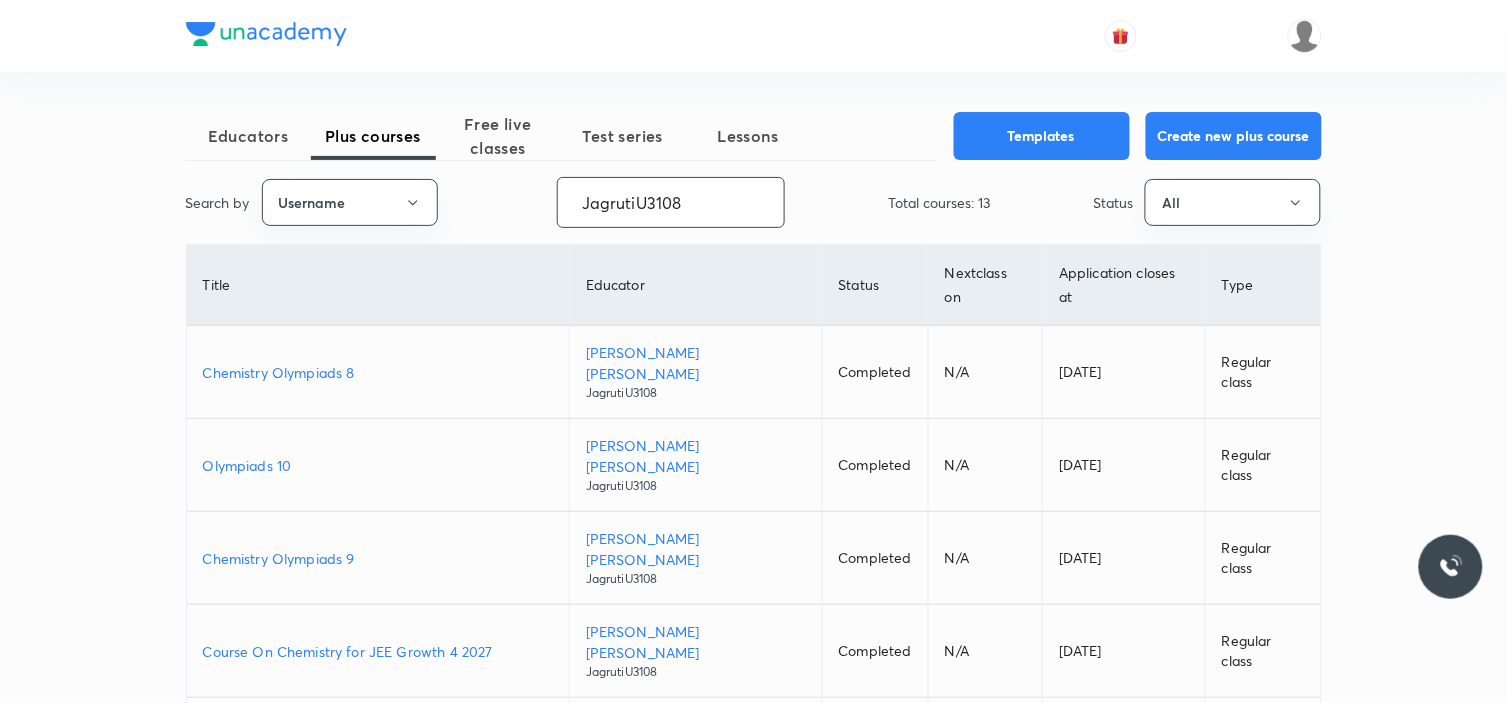 paste on "atulya1996" 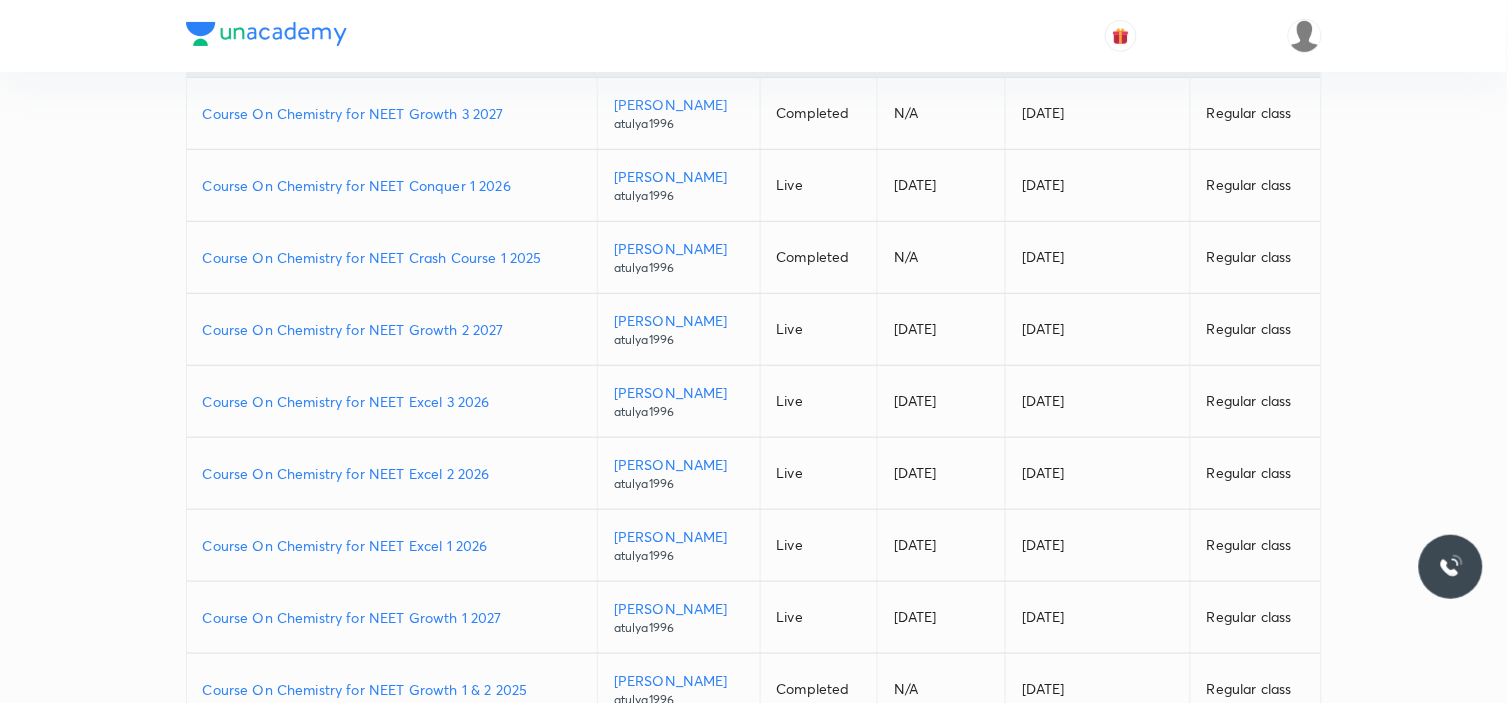 scroll, scrollTop: 333, scrollLeft: 0, axis: vertical 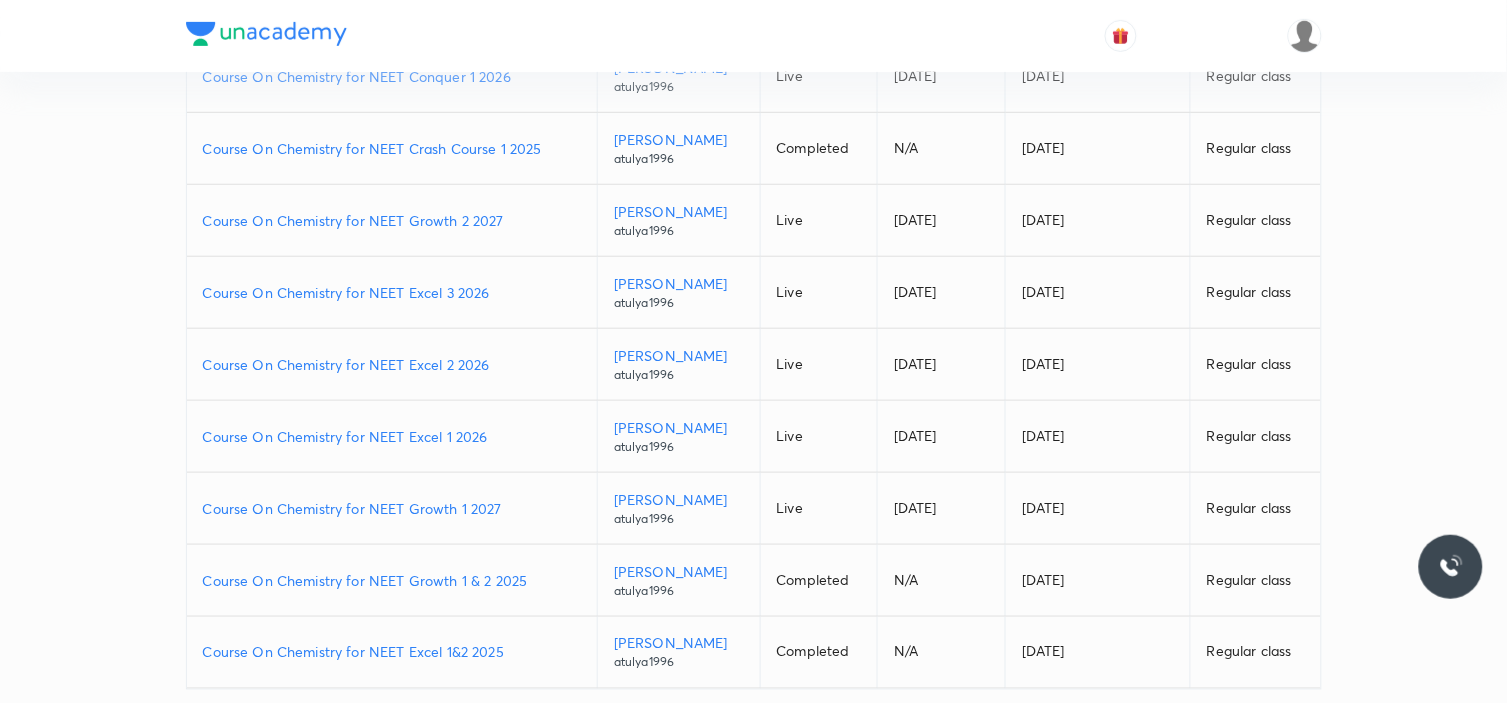 click on "Course On Chemistry for NEET Growth 1 2027" at bounding box center [392, 508] 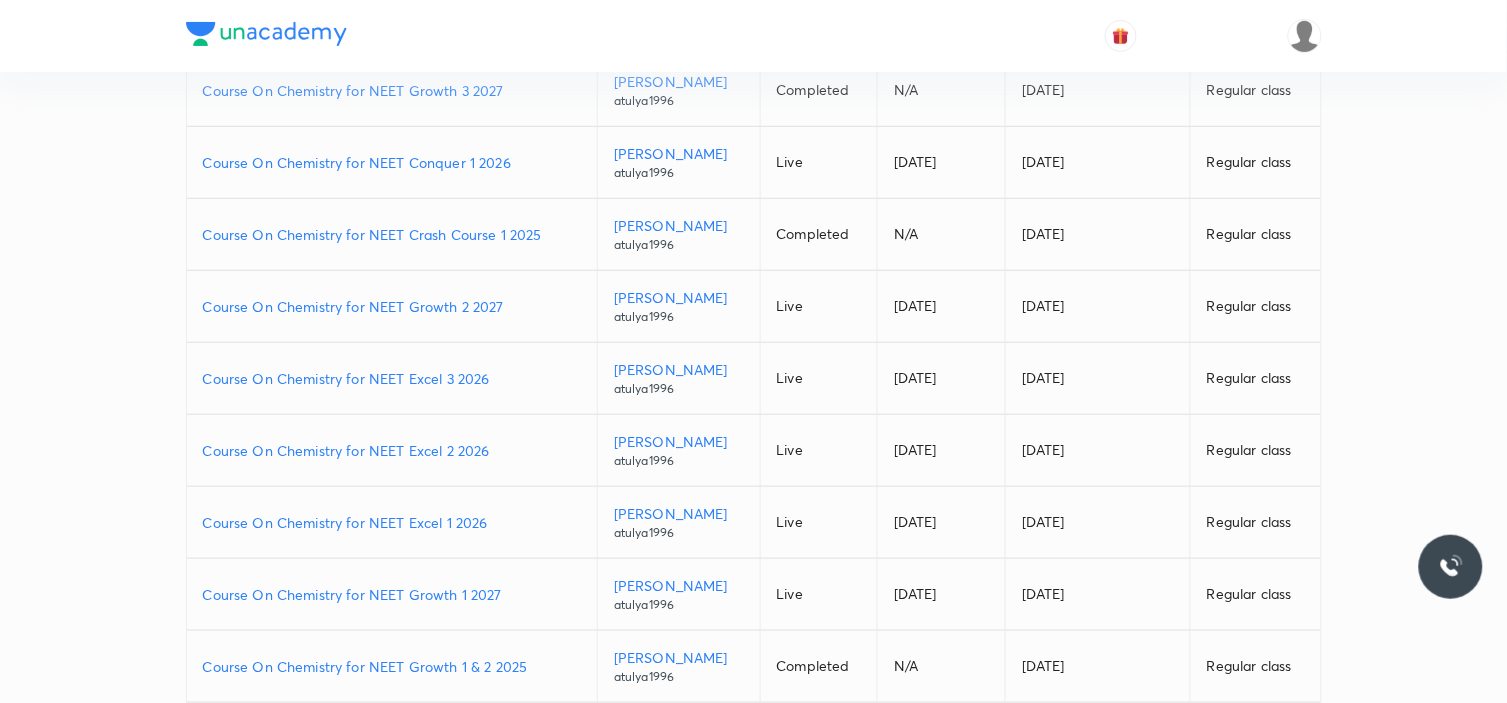 scroll, scrollTop: 222, scrollLeft: 0, axis: vertical 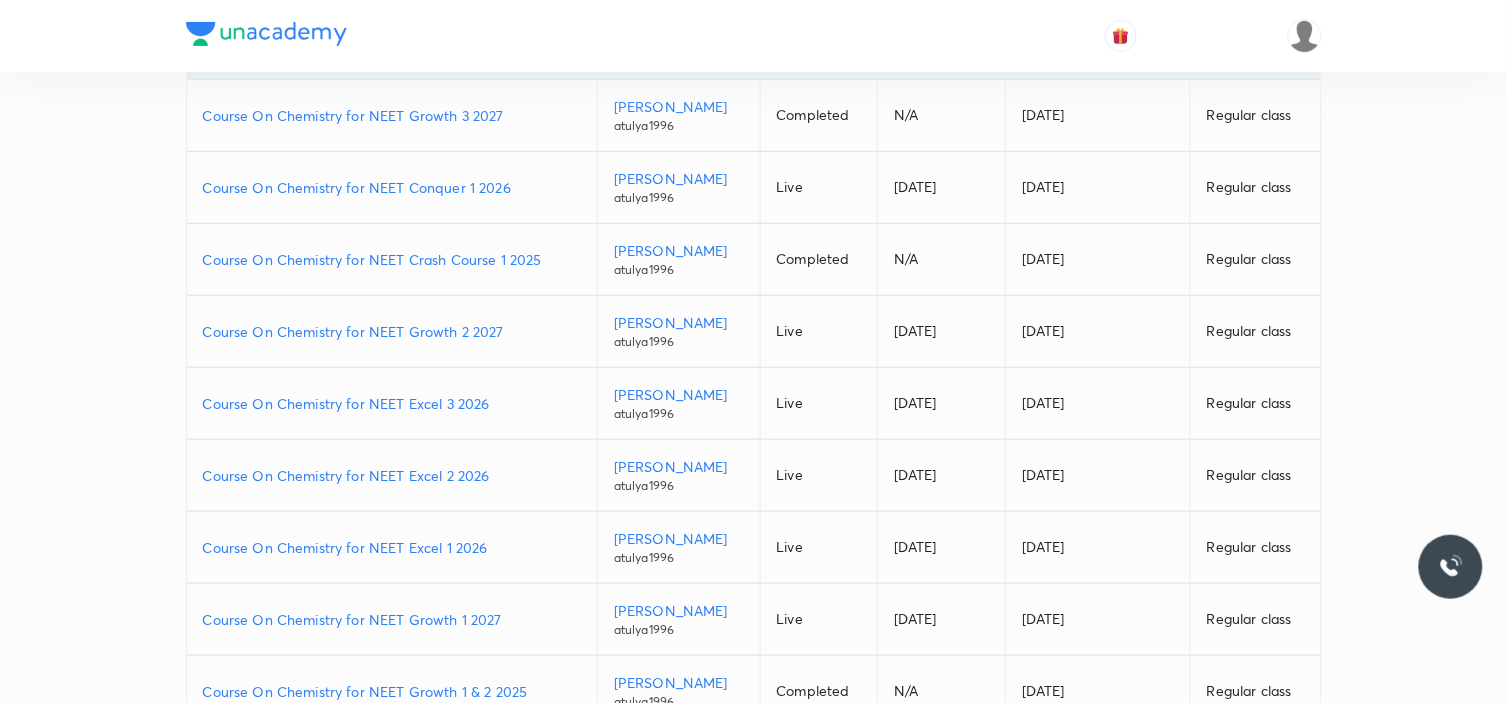 click on "Course On Chemistry for NEET Growth 2 2027" at bounding box center [392, 331] 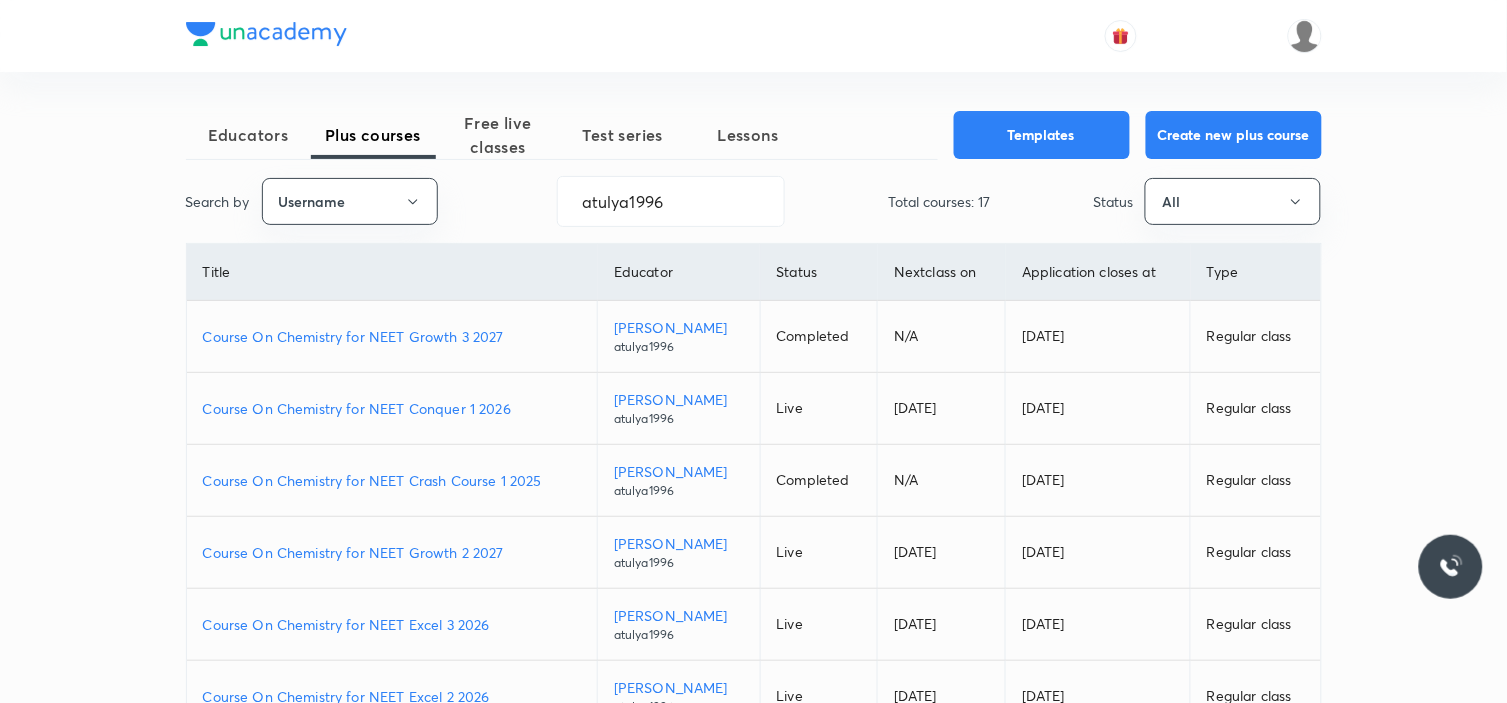 scroll, scrollTop: 0, scrollLeft: 0, axis: both 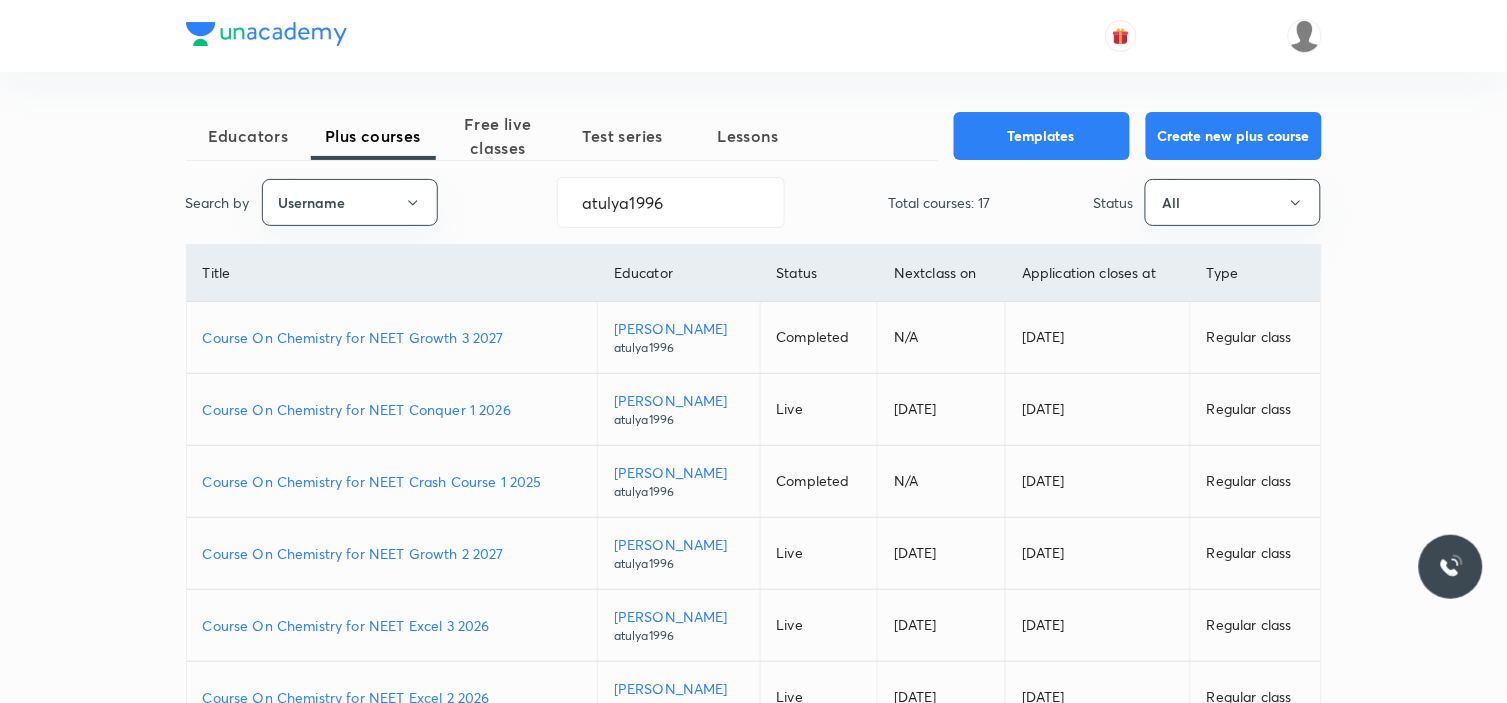 click on "Course On Chemistry for NEET Conquer 1 2026" at bounding box center [392, 409] 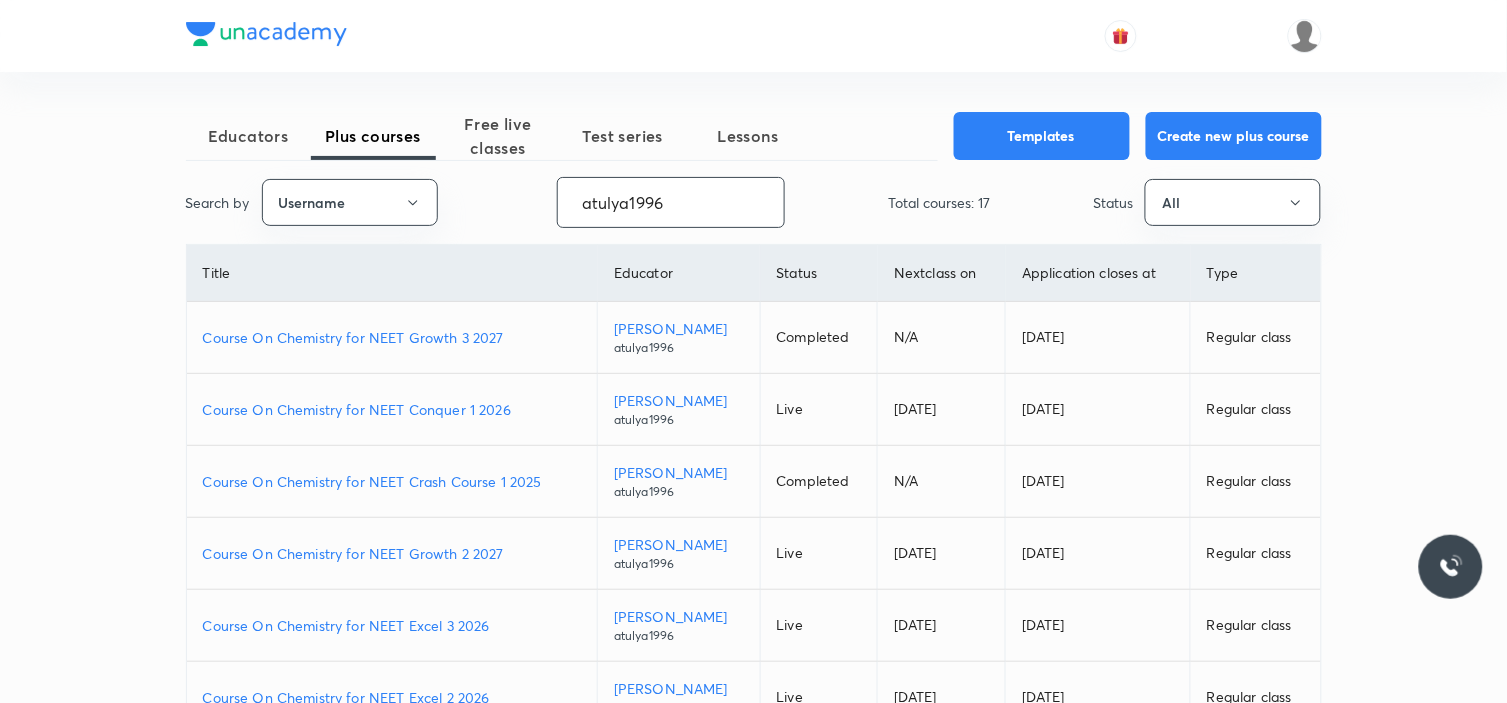 click on "atulya1996" at bounding box center (671, 202) 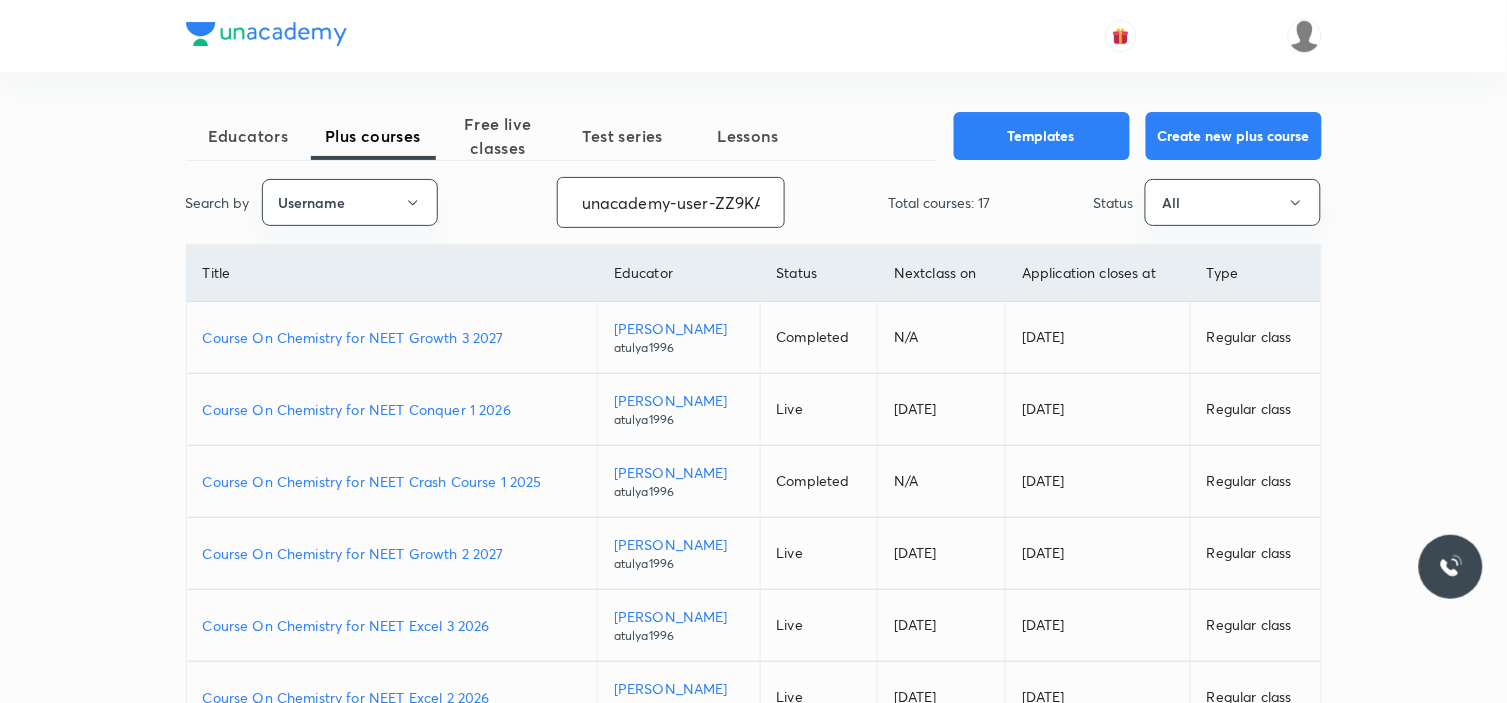 scroll, scrollTop: 0, scrollLeft: 90, axis: horizontal 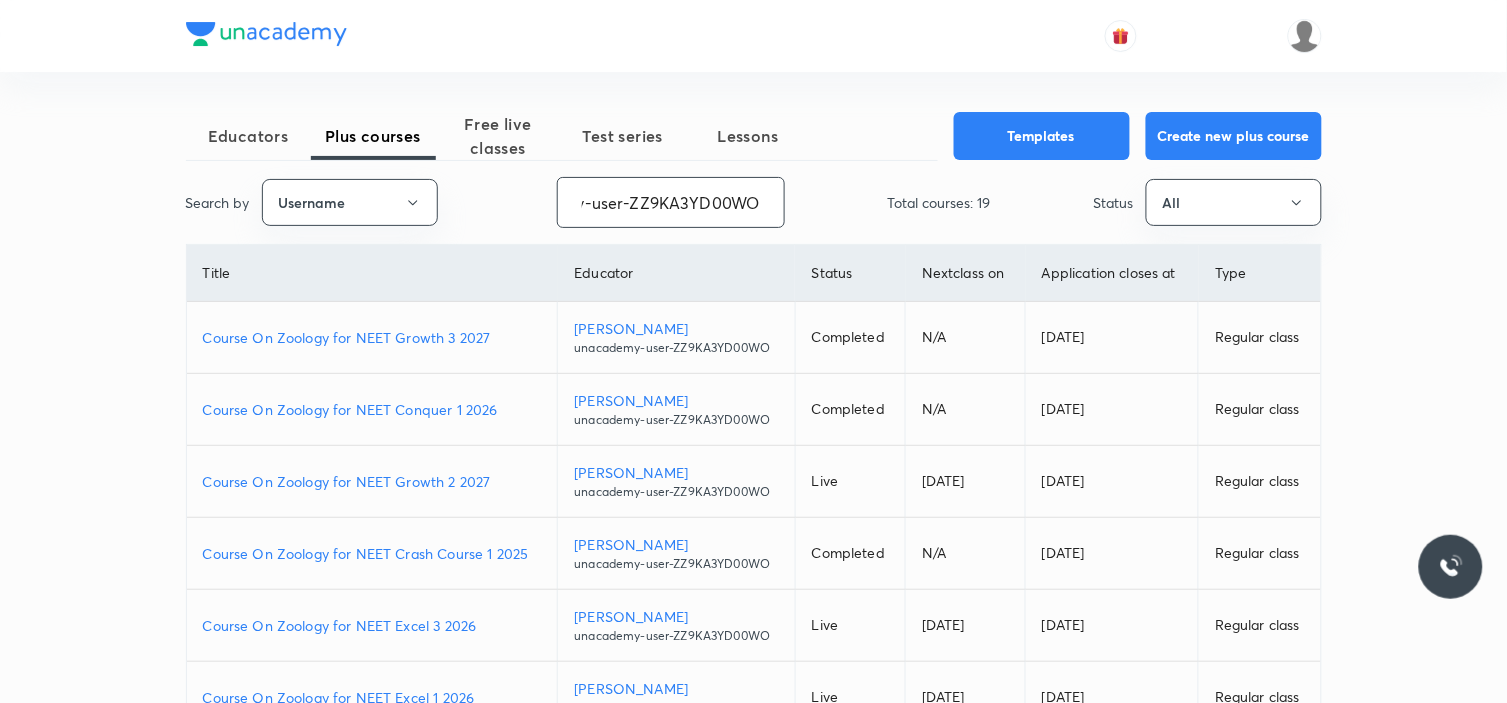 type on "unacademy-user-ZZ9KA3YD00WO" 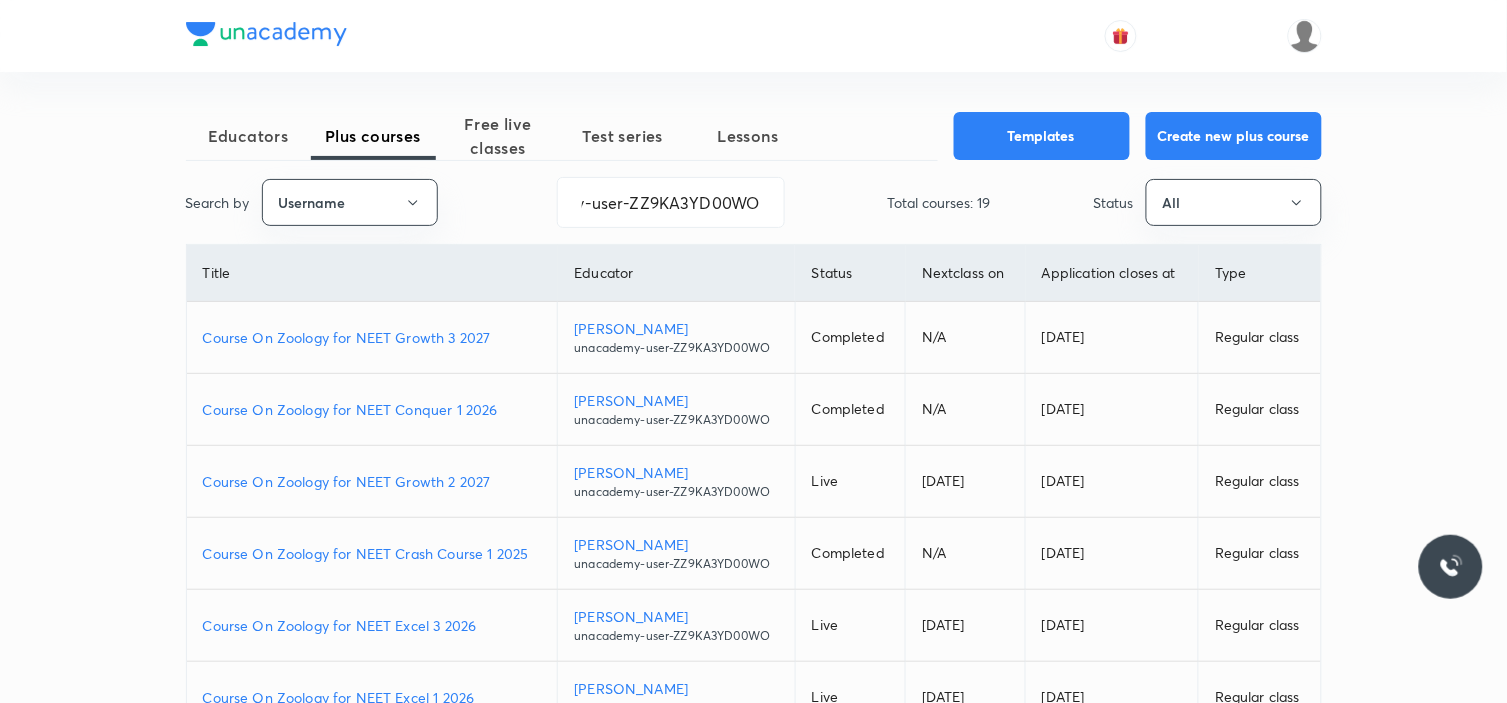 scroll, scrollTop: 0, scrollLeft: 0, axis: both 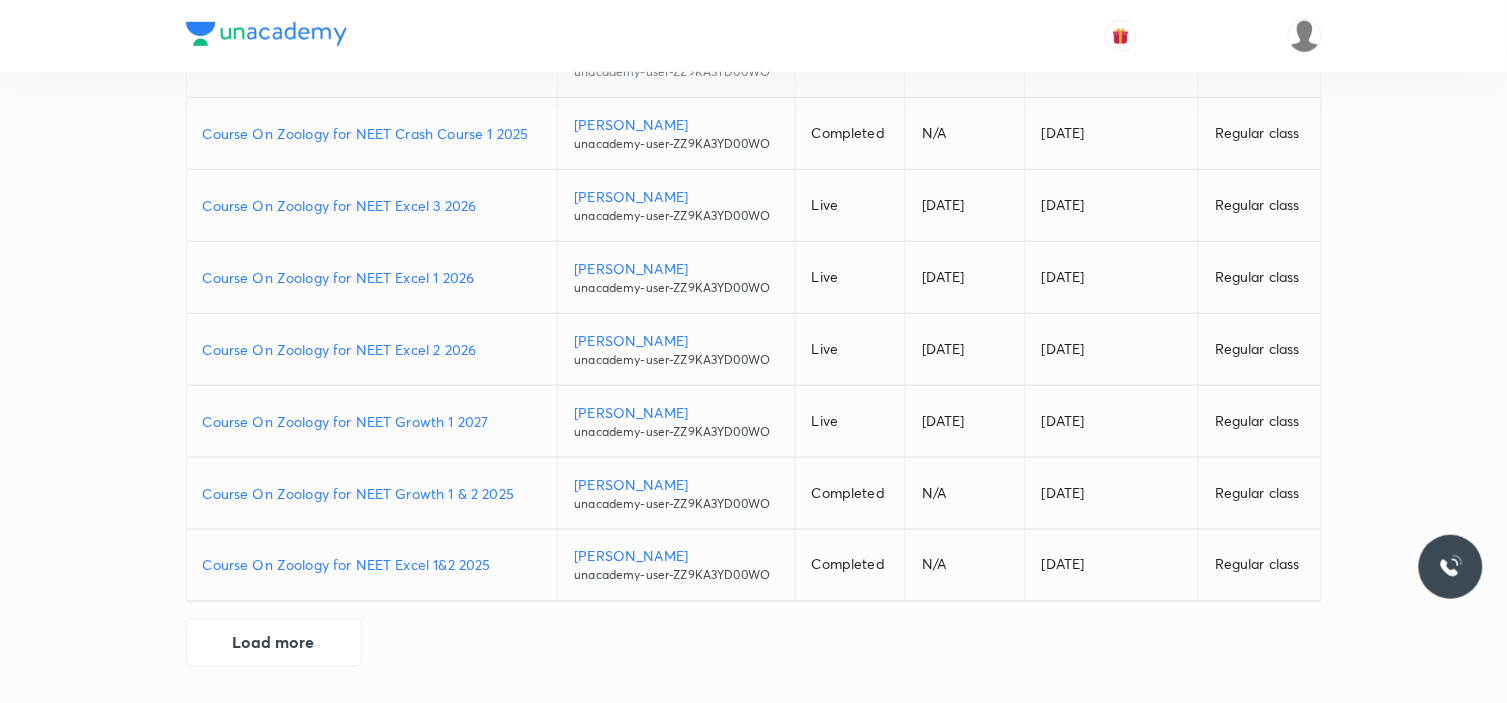 click on "Course On Zoology for NEET Growth 1 2027" at bounding box center [372, 421] 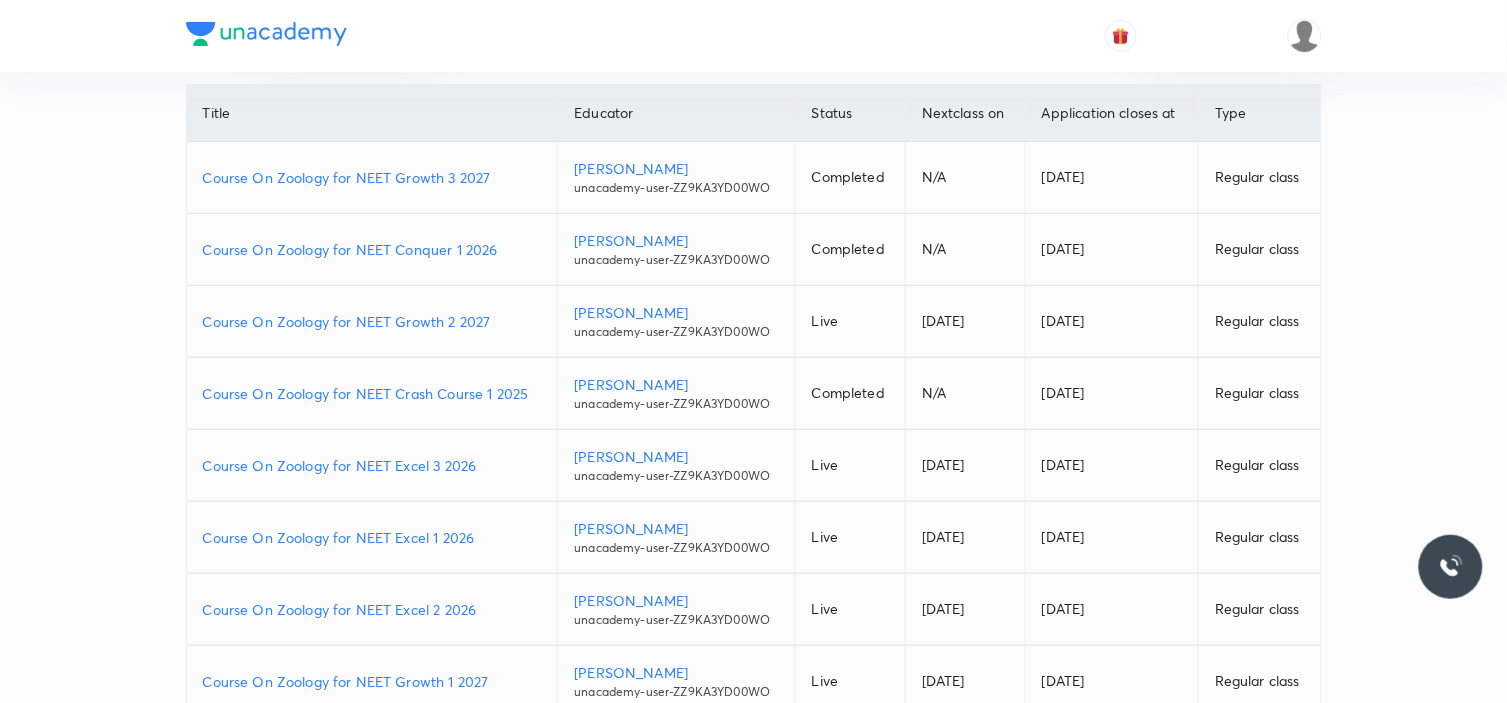 scroll, scrollTop: 87, scrollLeft: 0, axis: vertical 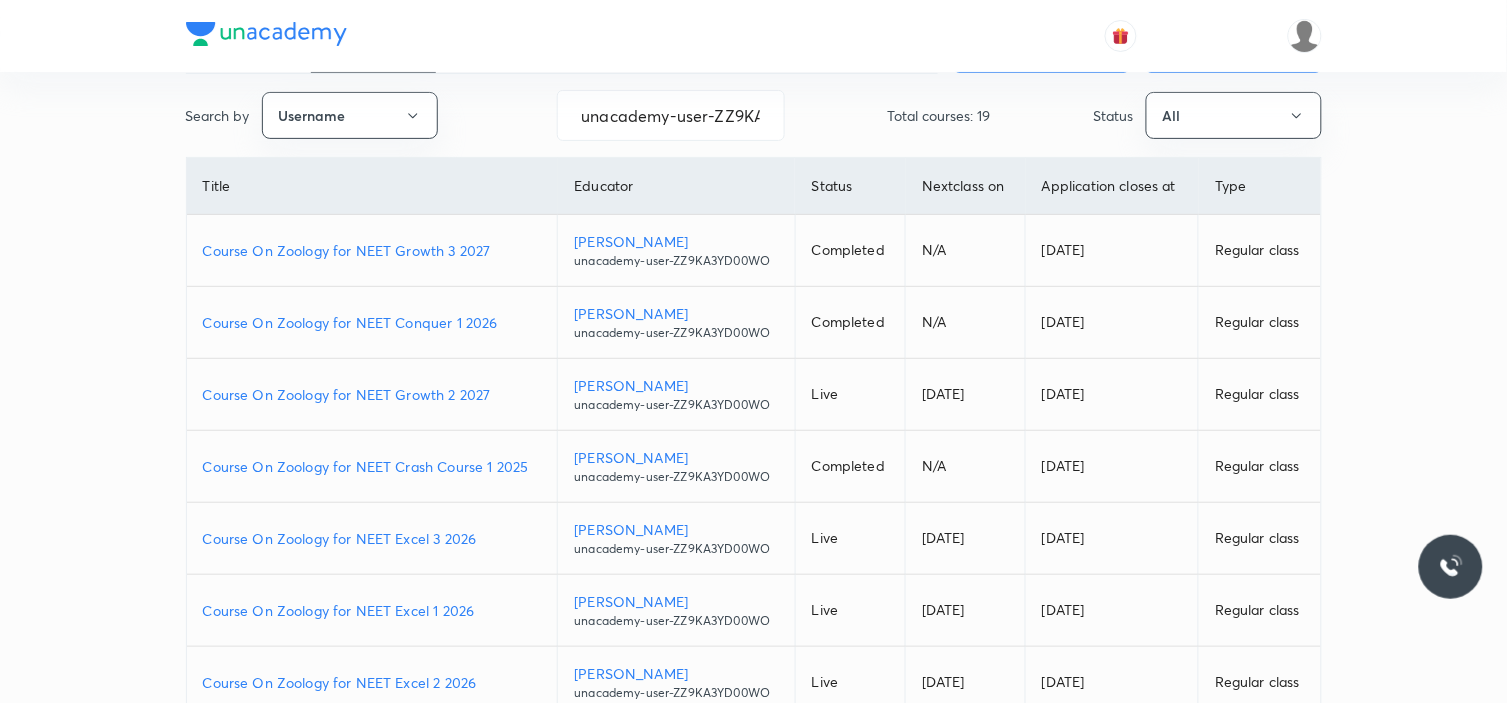 click on "Course On Zoology for NEET Growth 2 2027" at bounding box center (372, 395) 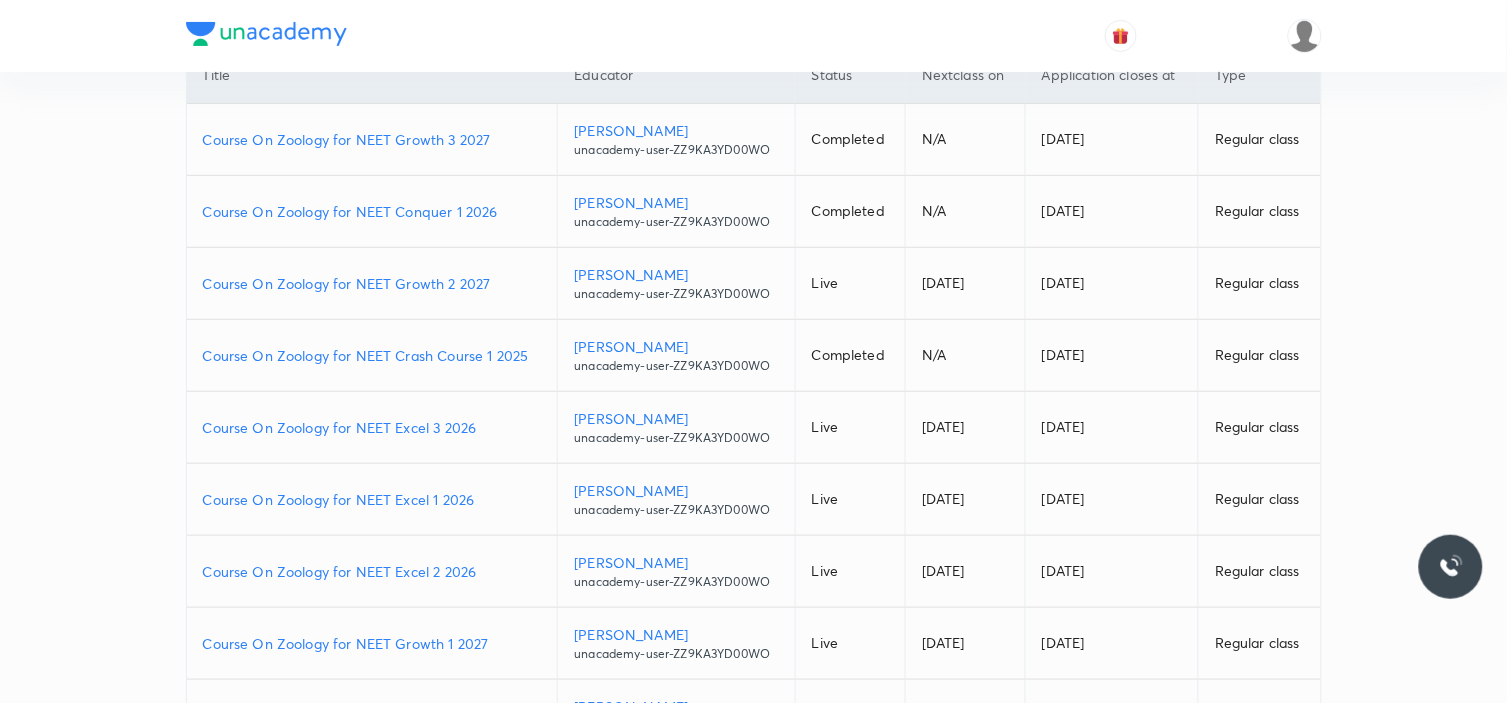 click on "Course On Zoology for NEET Excel 2 2026" at bounding box center (372, 571) 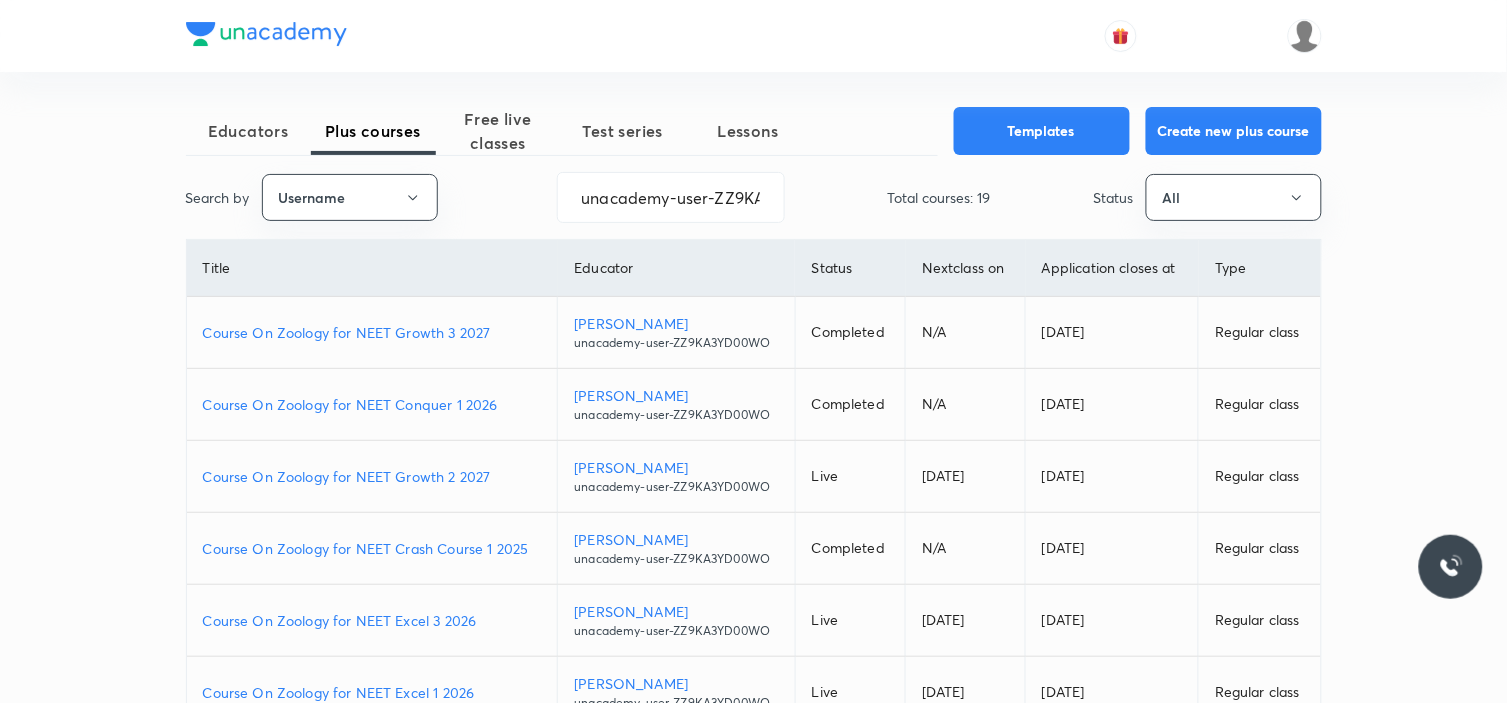 scroll, scrollTop: 0, scrollLeft: 0, axis: both 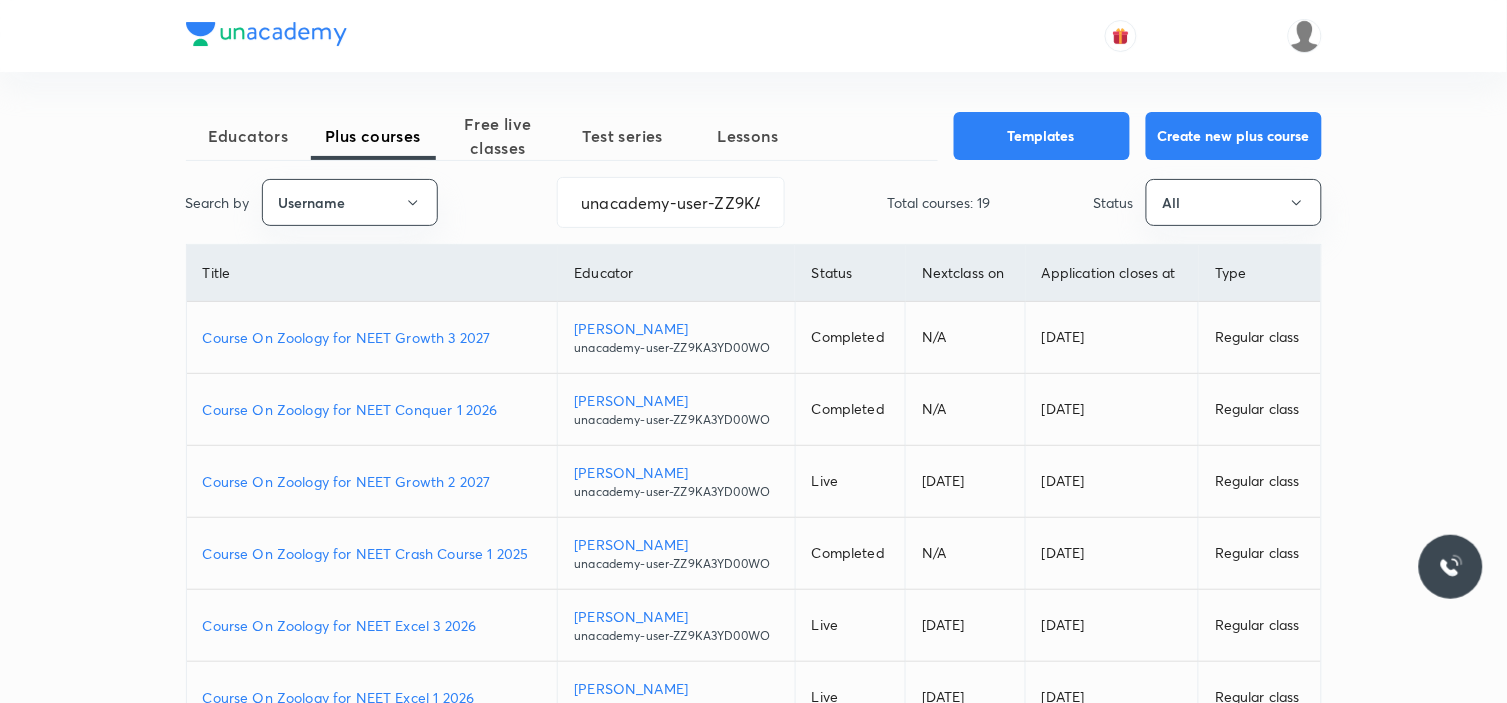 click on "Course On Zoology for NEET Conquer 1 2026" at bounding box center (372, 409) 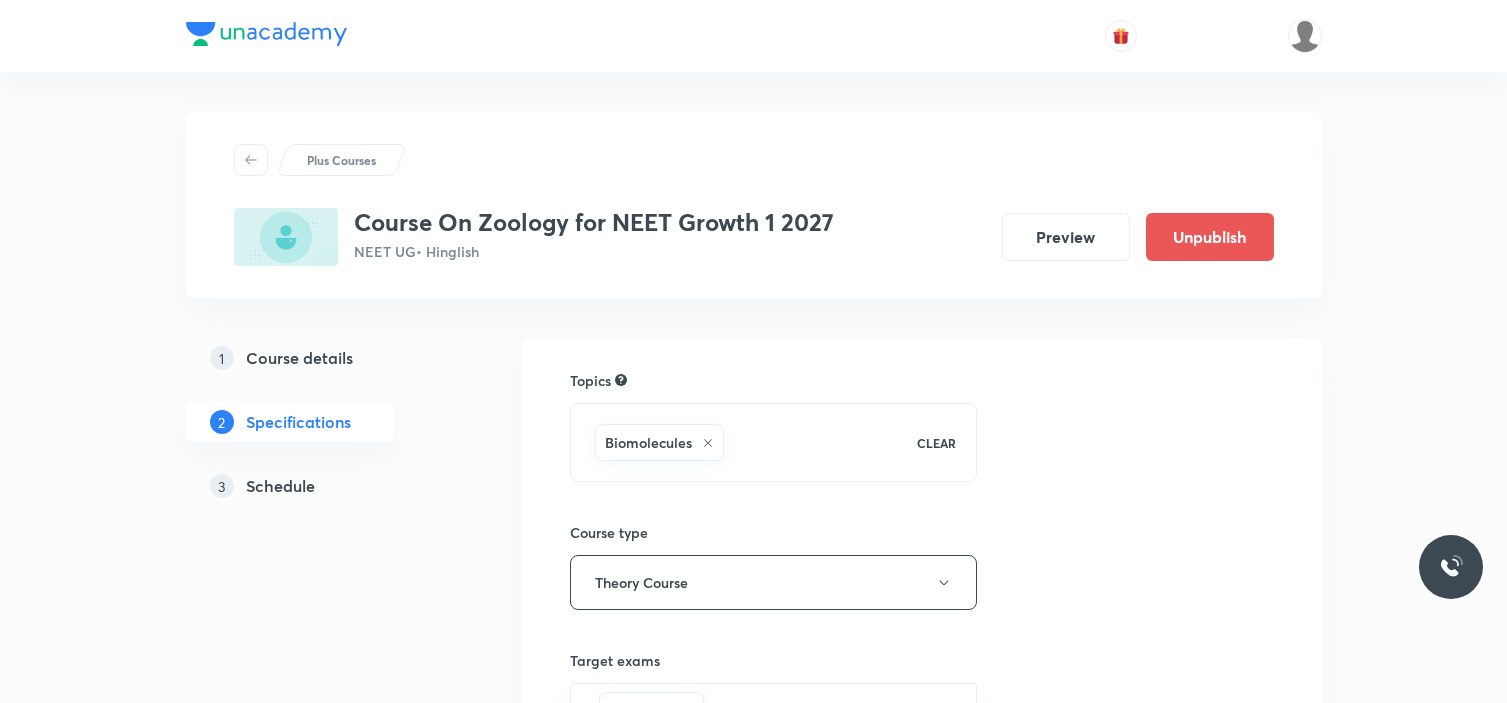 scroll, scrollTop: 0, scrollLeft: 0, axis: both 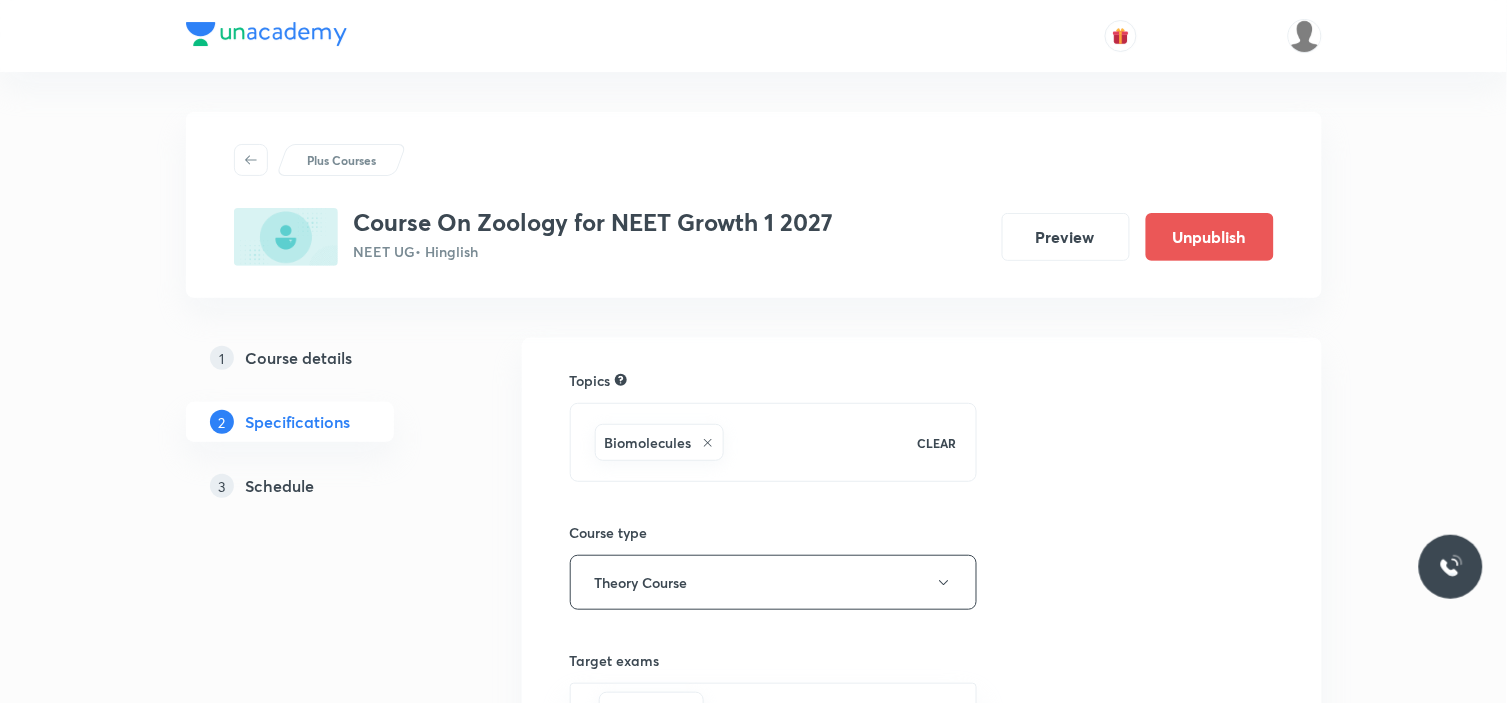 click on "3 Schedule" at bounding box center [326, 486] 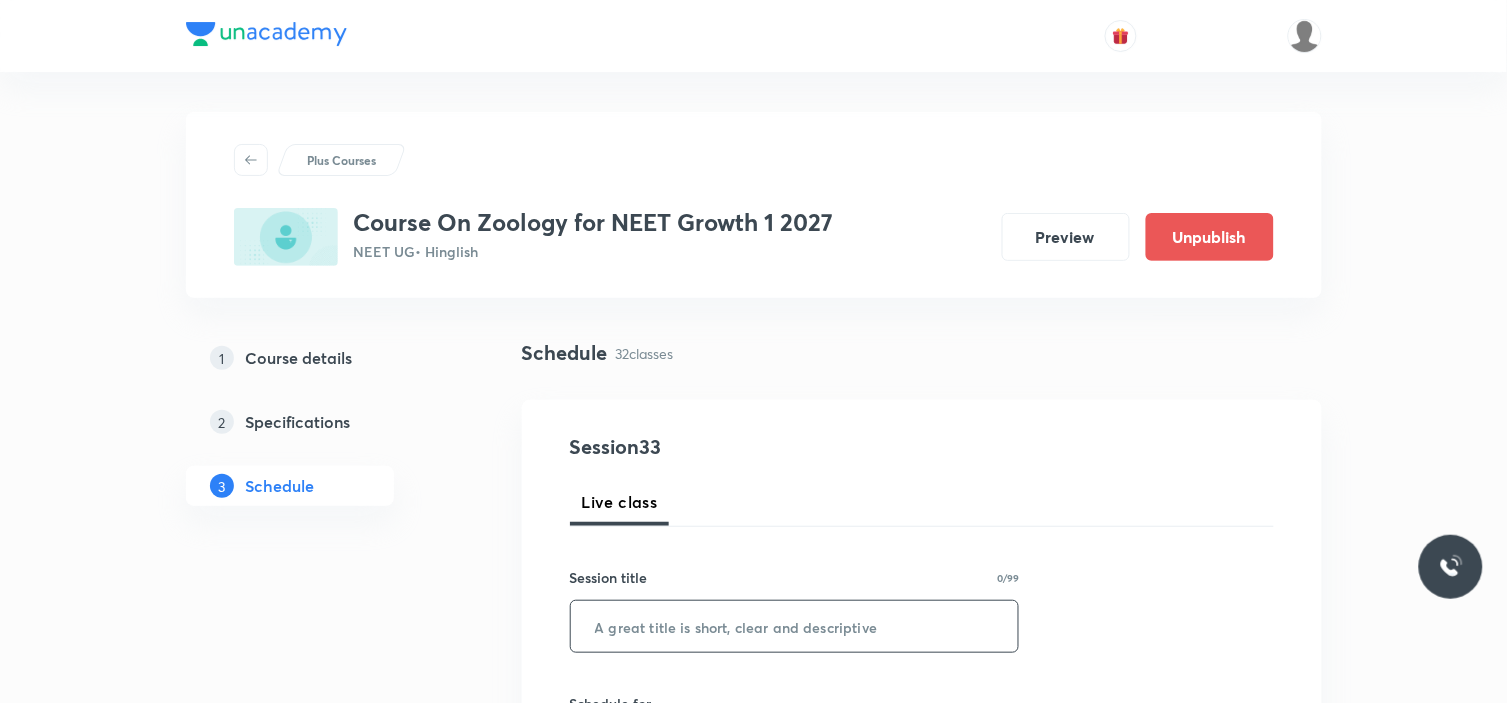 click at bounding box center [795, 626] 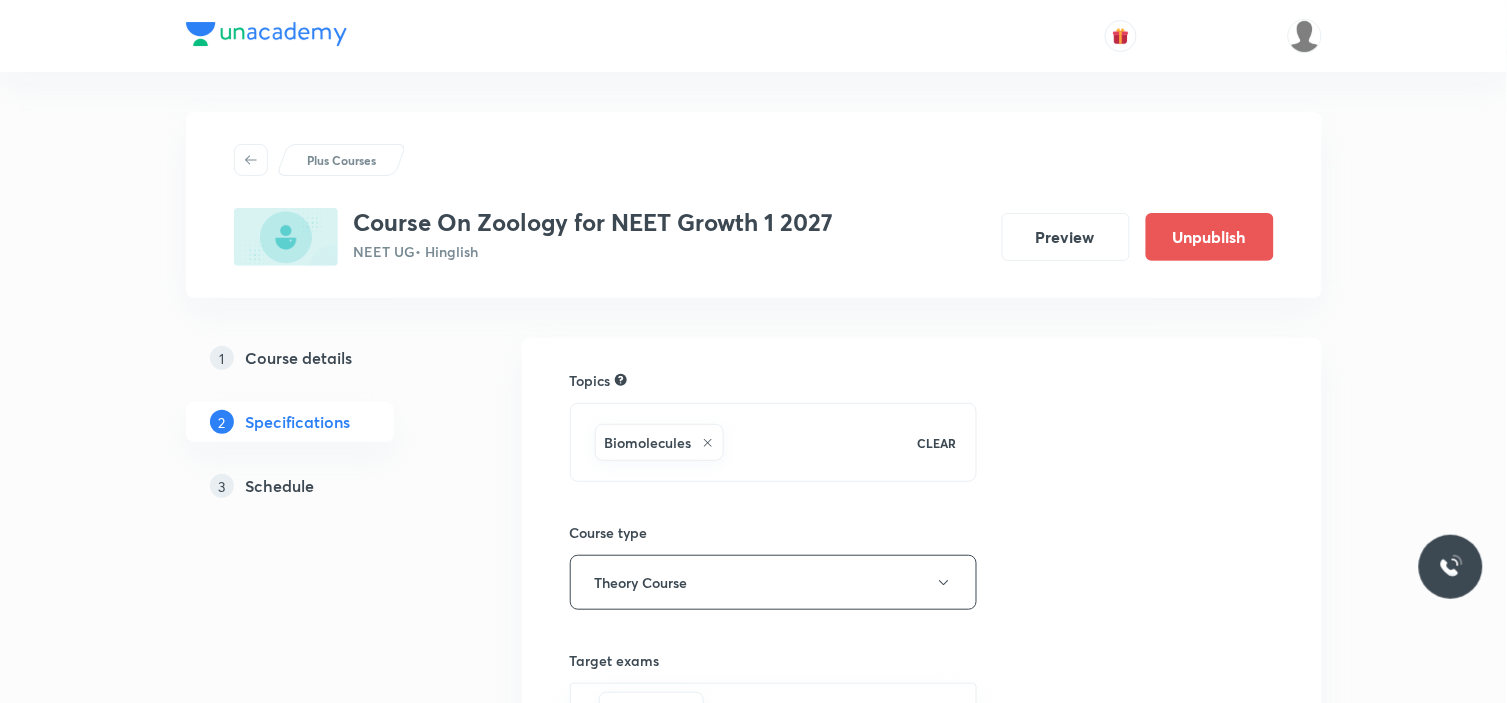 click on "Specifications" at bounding box center [298, 422] 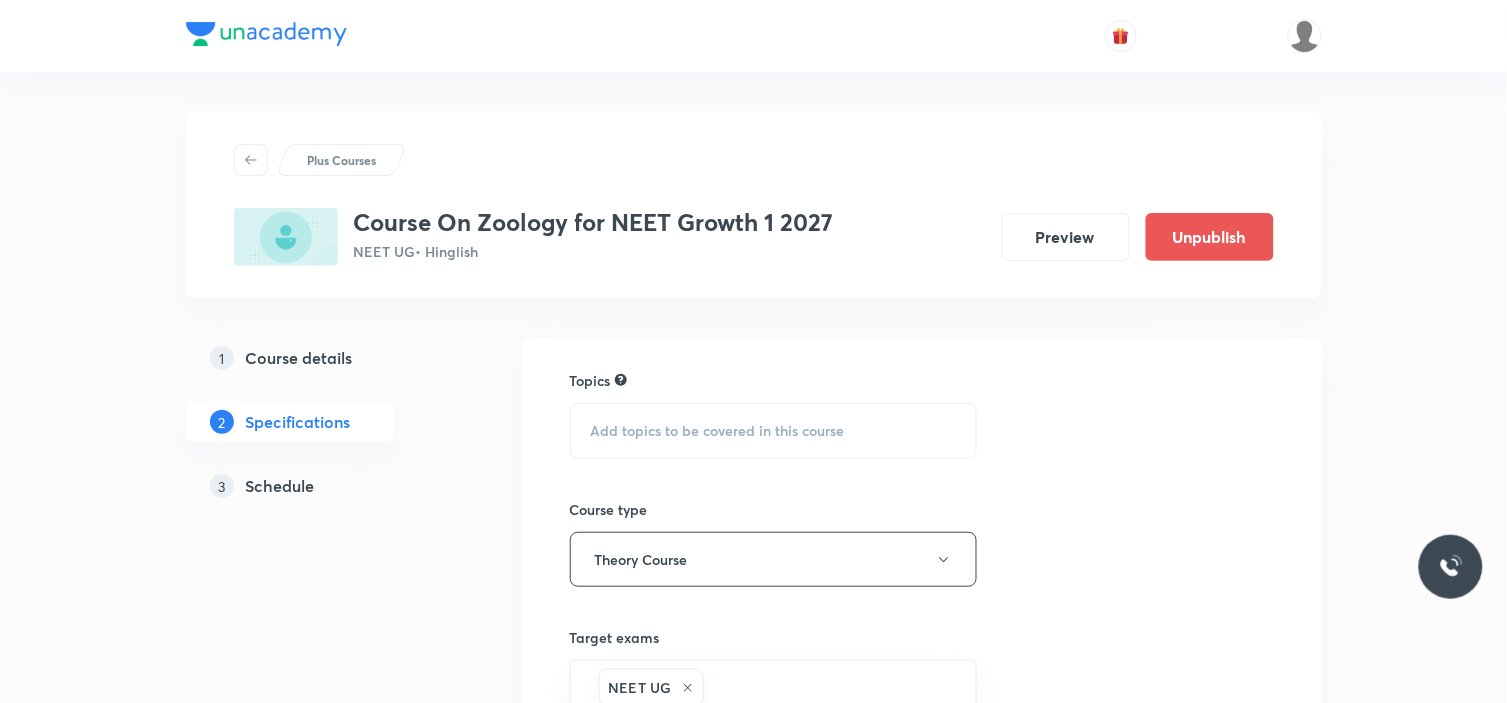 click on "Add topics to be covered in this course" at bounding box center [718, 431] 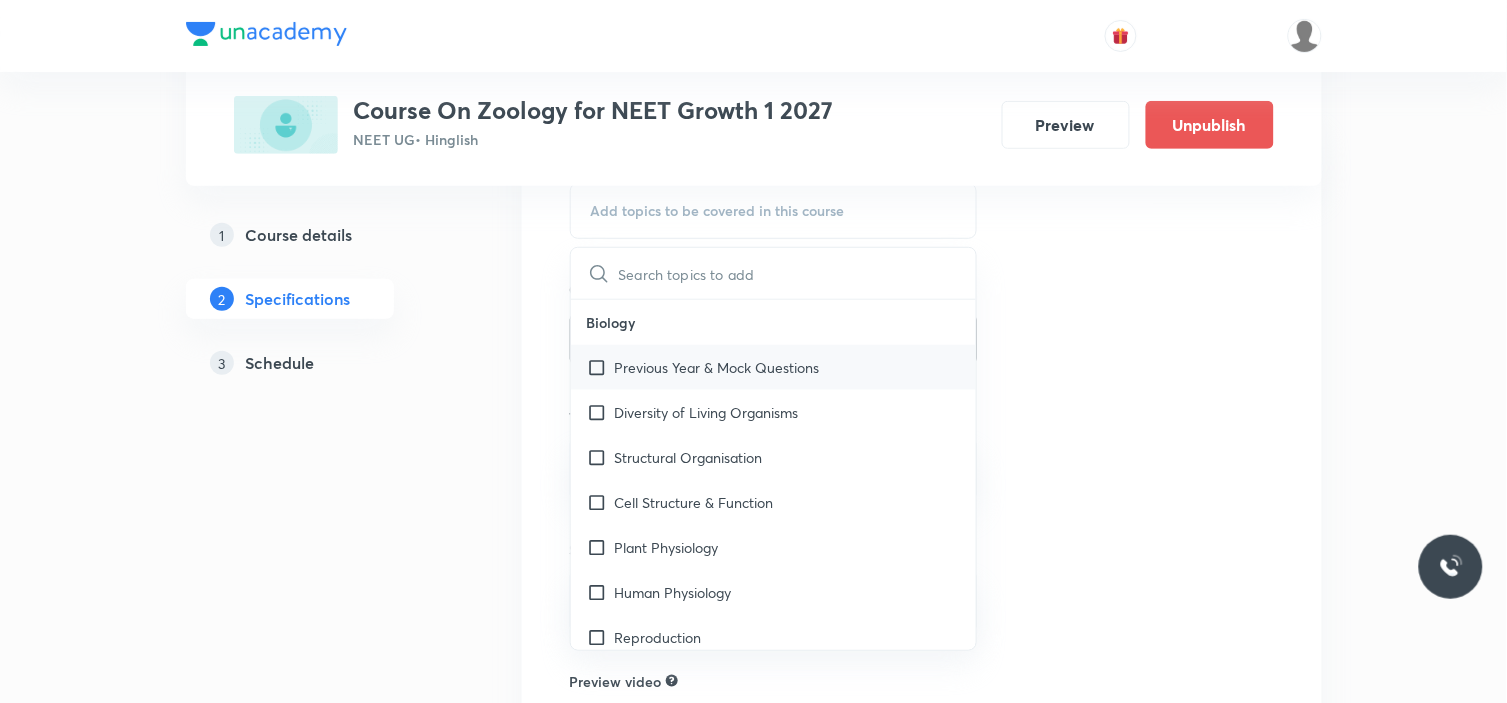 scroll, scrollTop: 222, scrollLeft: 0, axis: vertical 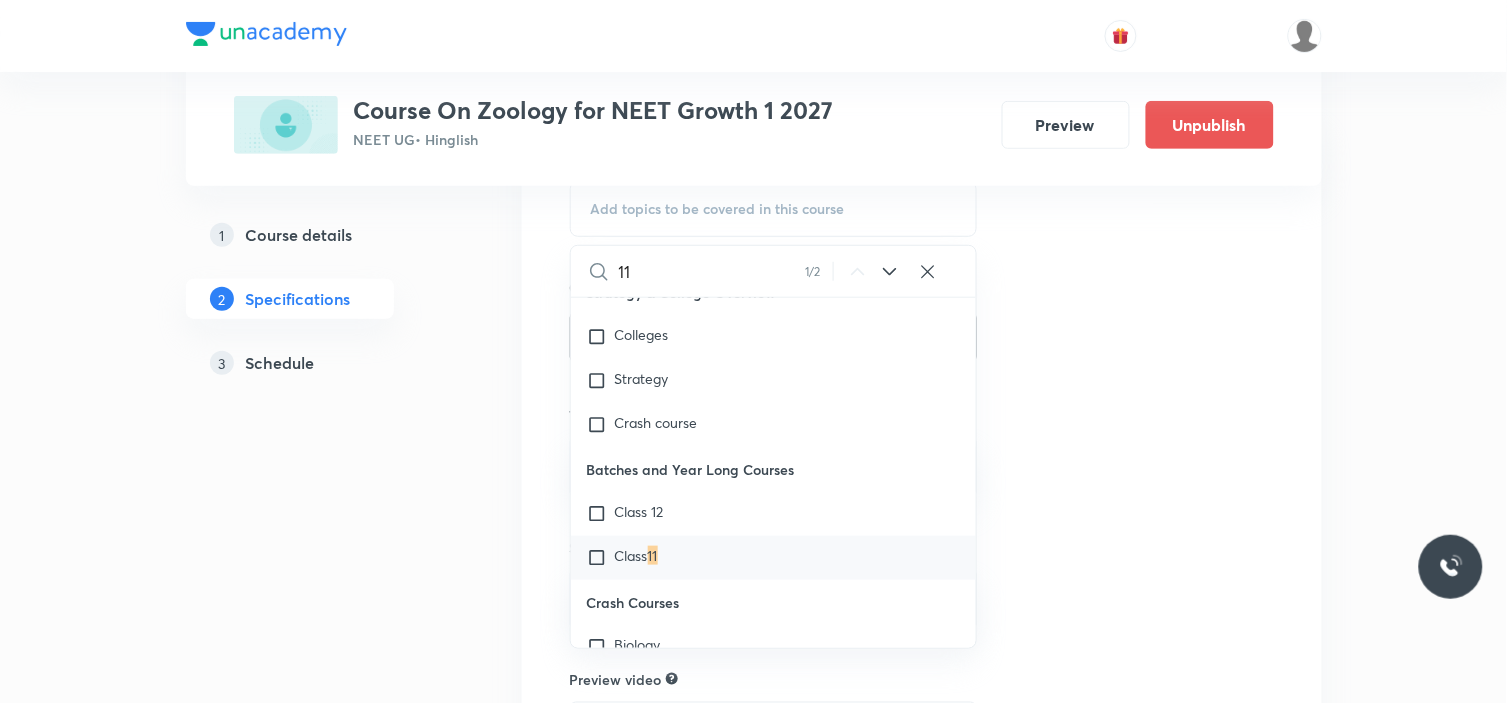 type on "11" 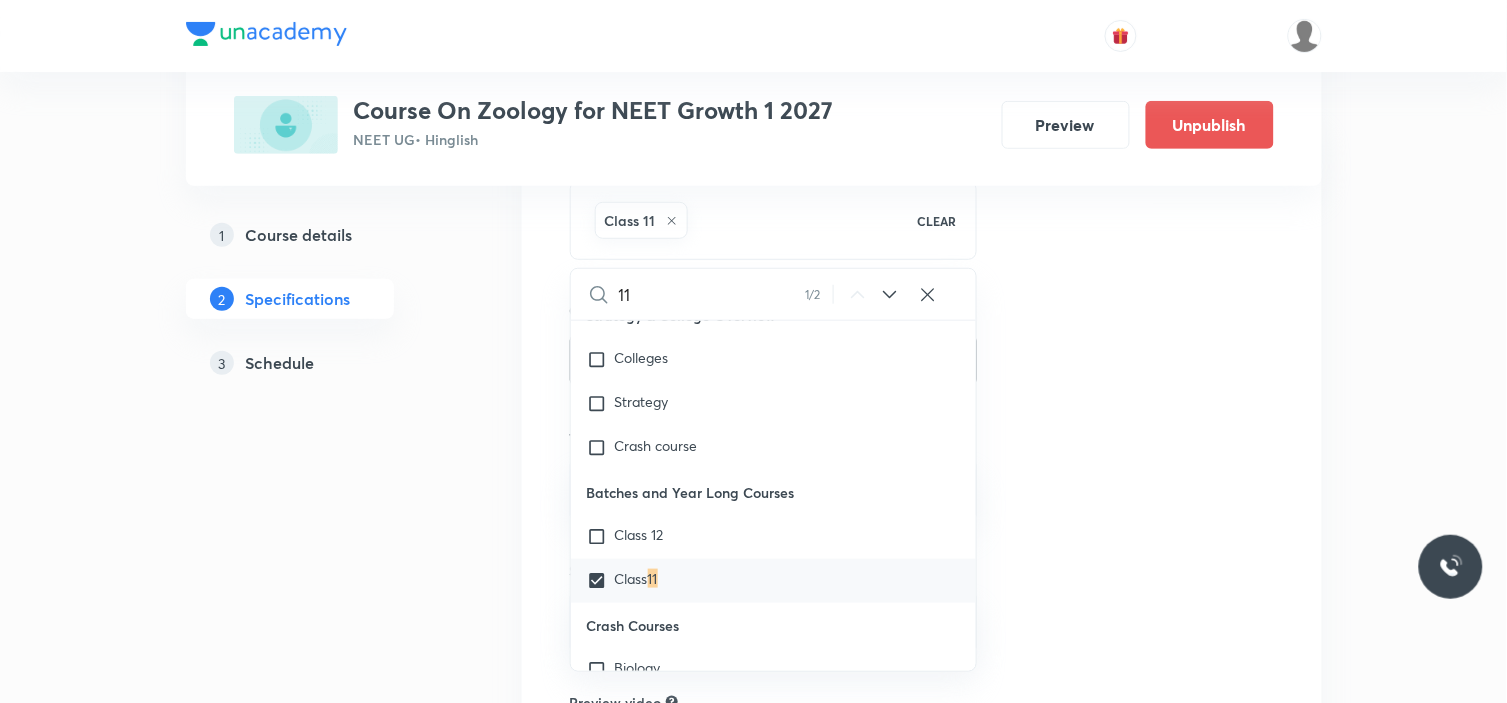 click on "Topics Class 11 CLEAR 11 1 / 2 ​ Biology Previous Year & Mock Questions Diversity of Living Organisms Structural Organisation Cell Structure & Function Plant Physiology Human Physiology Reproduction Genetics & Evolution Biology & Human Welfare Biotechnology & Applications Environment & Ecology Cell - The Unit of Life Crash Course Reproduction in Organisms Biological Classification The Living World Cell Cycle and Cell Division Plant Kingdom Principles of Inheritance and Variation (Genetics) Sexual Reproduction in Flowering plants Reproductive Health Human Reproduction Morphology of Flowering Plants Respiration in Plants Photosynthesis in Higher Plants Mineral Nutrition Transport in Plants Anatomy of Flowering Plants Environmental Issues Biodiversity and Conservation Ecosystem Organism, Population and Community Microbes in Human Welfare Strategies for Enhancement in Food Production Molecular Basis of Inheritance Biotechnology and Its Application Biotechnology Principles and Processes Animal Husbandary Frog 11" at bounding box center (922, 558) 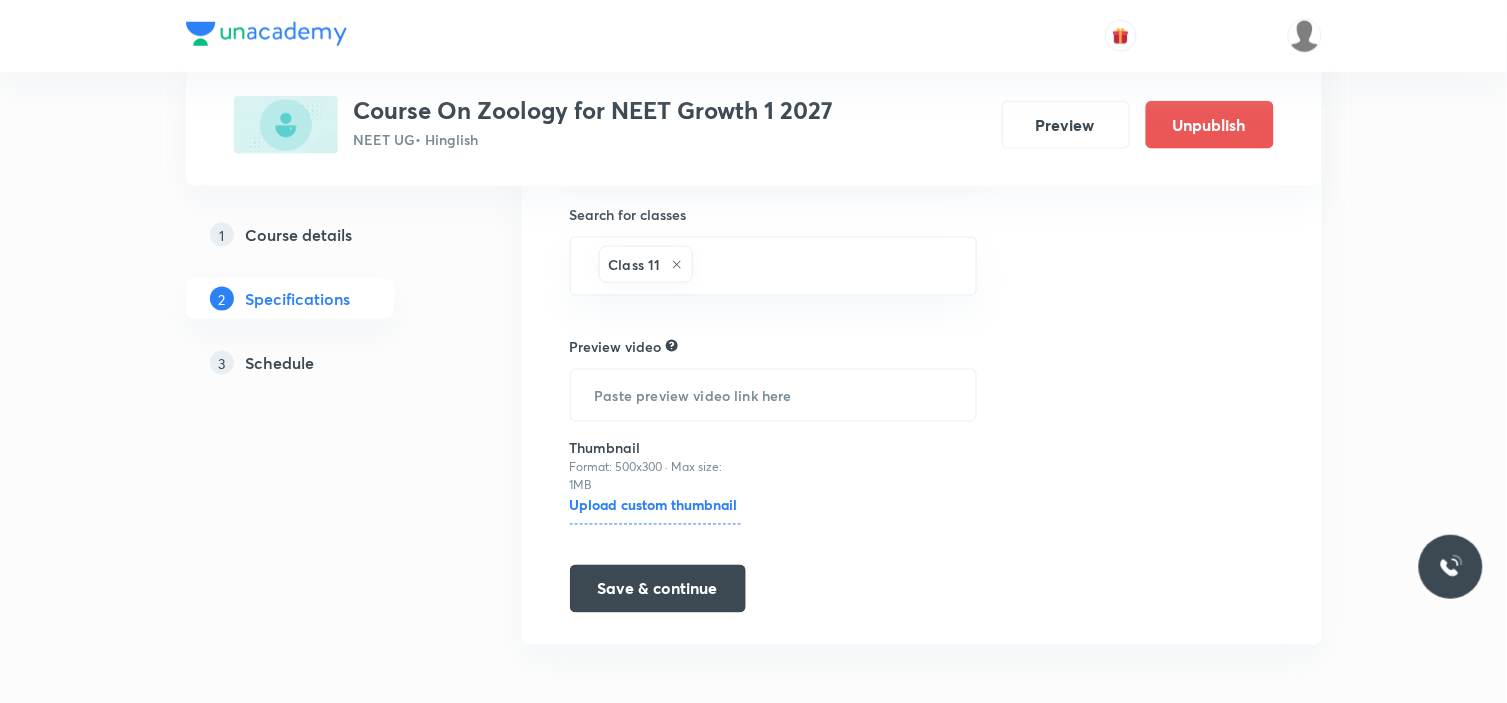 scroll, scrollTop: 585, scrollLeft: 0, axis: vertical 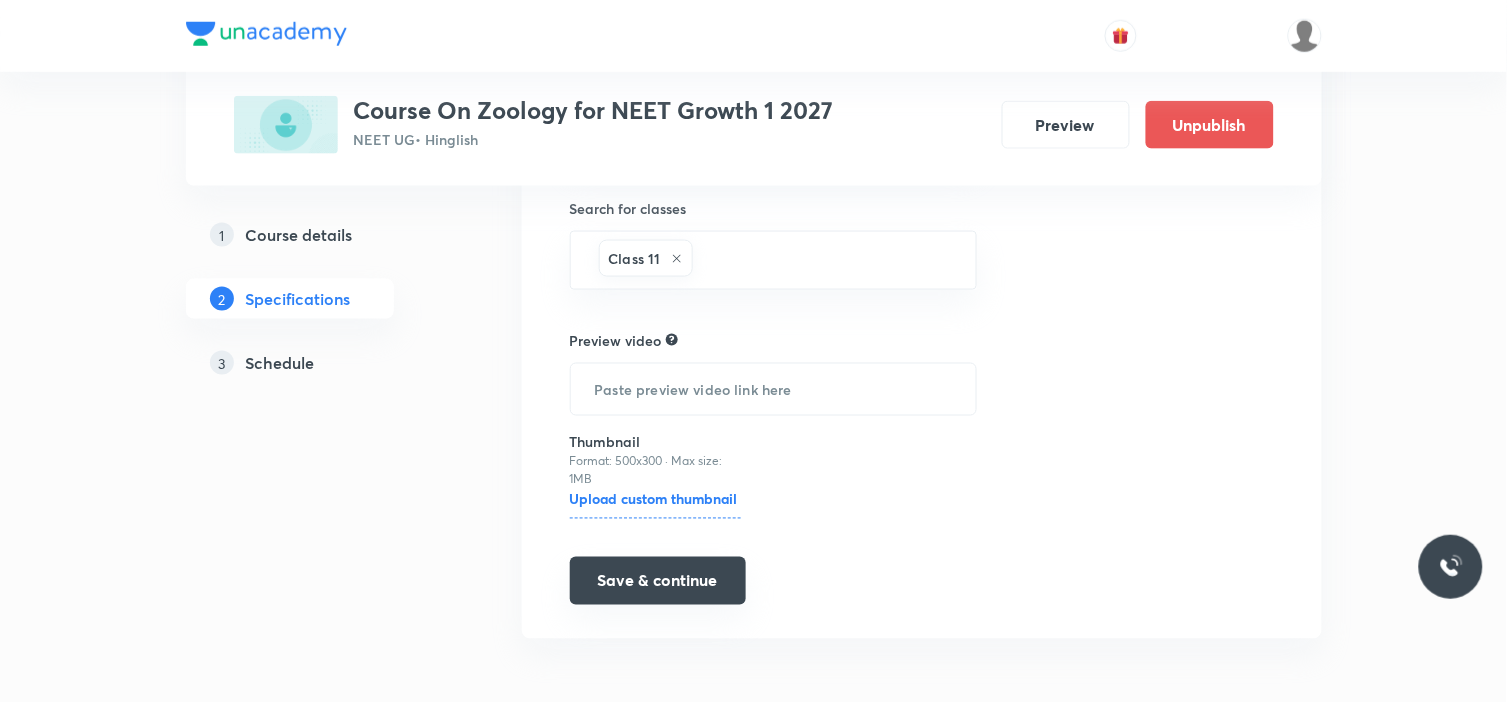 click on "Save & continue" at bounding box center (658, 581) 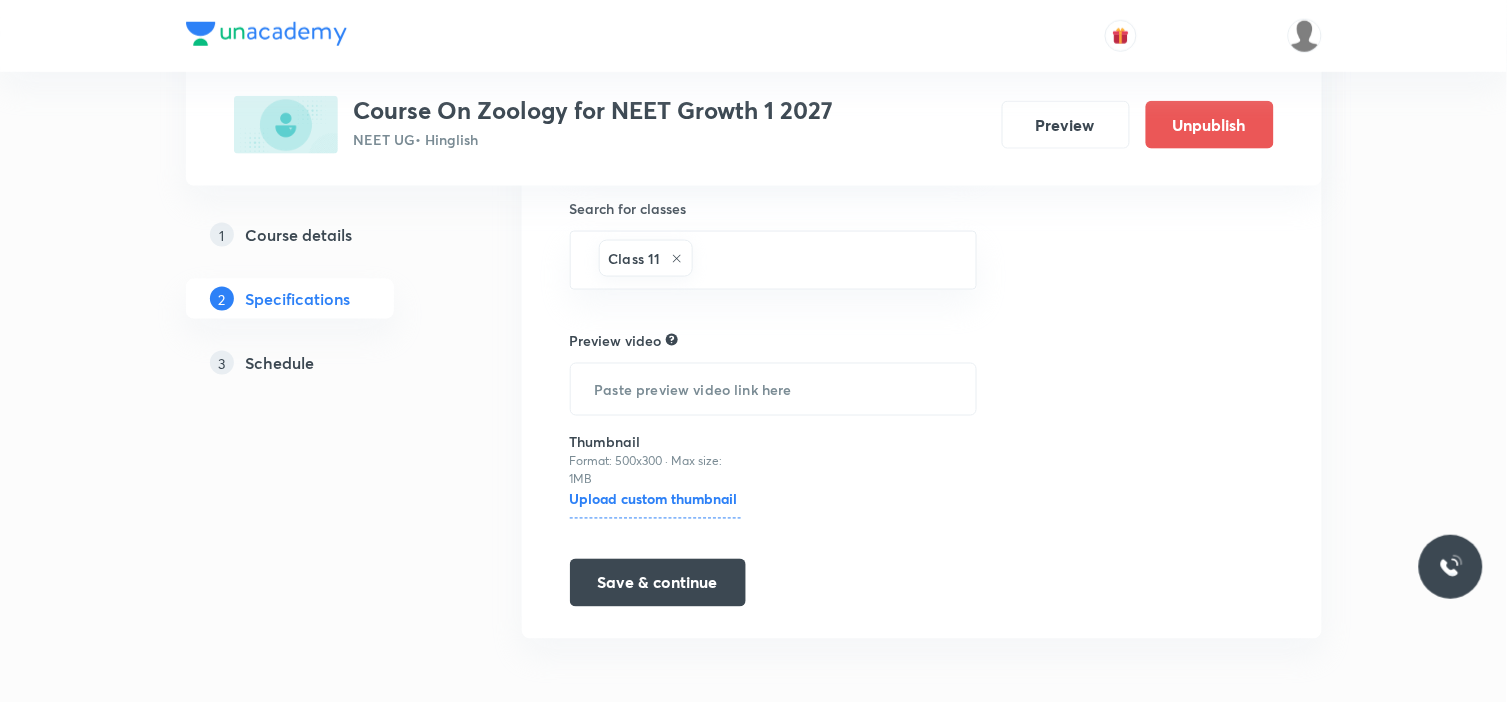 scroll, scrollTop: 0, scrollLeft: 0, axis: both 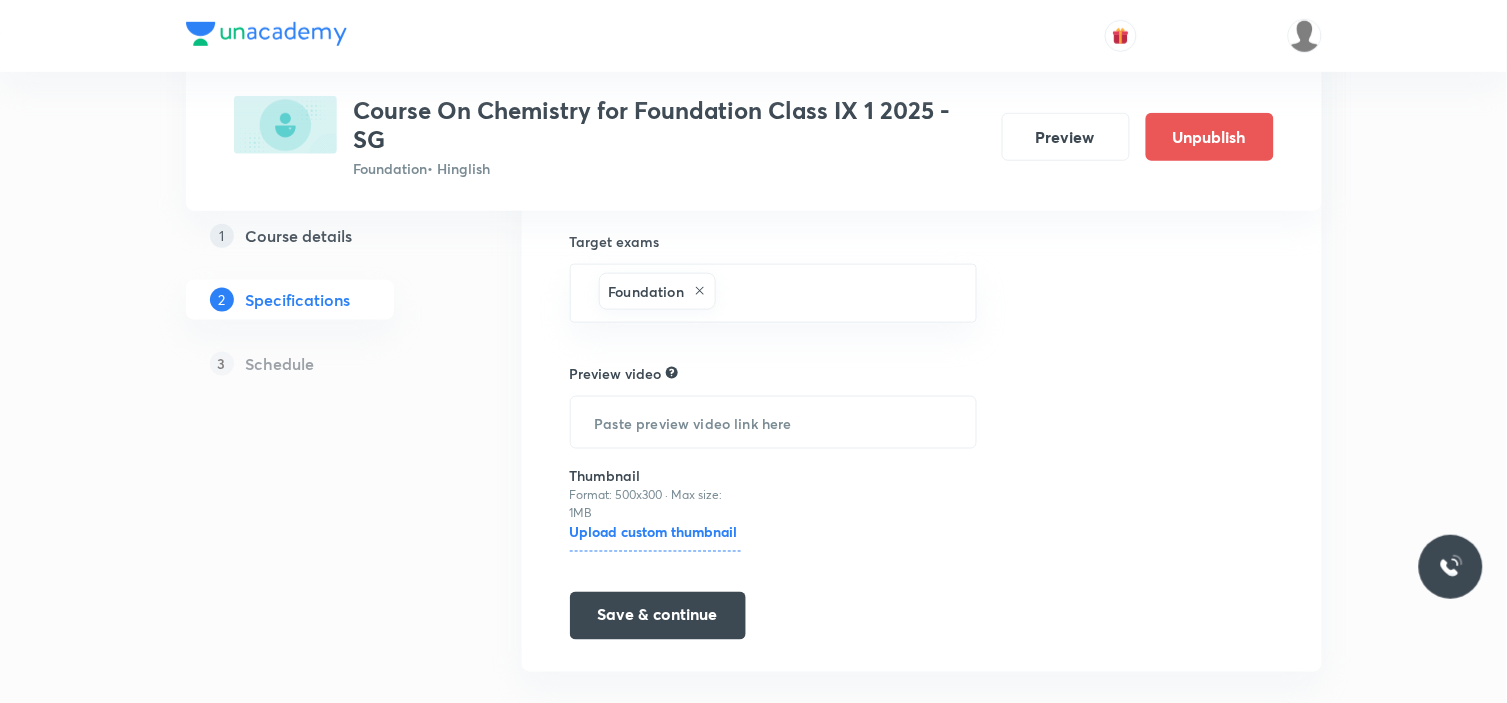 click on "Schedule" at bounding box center (280, 363) 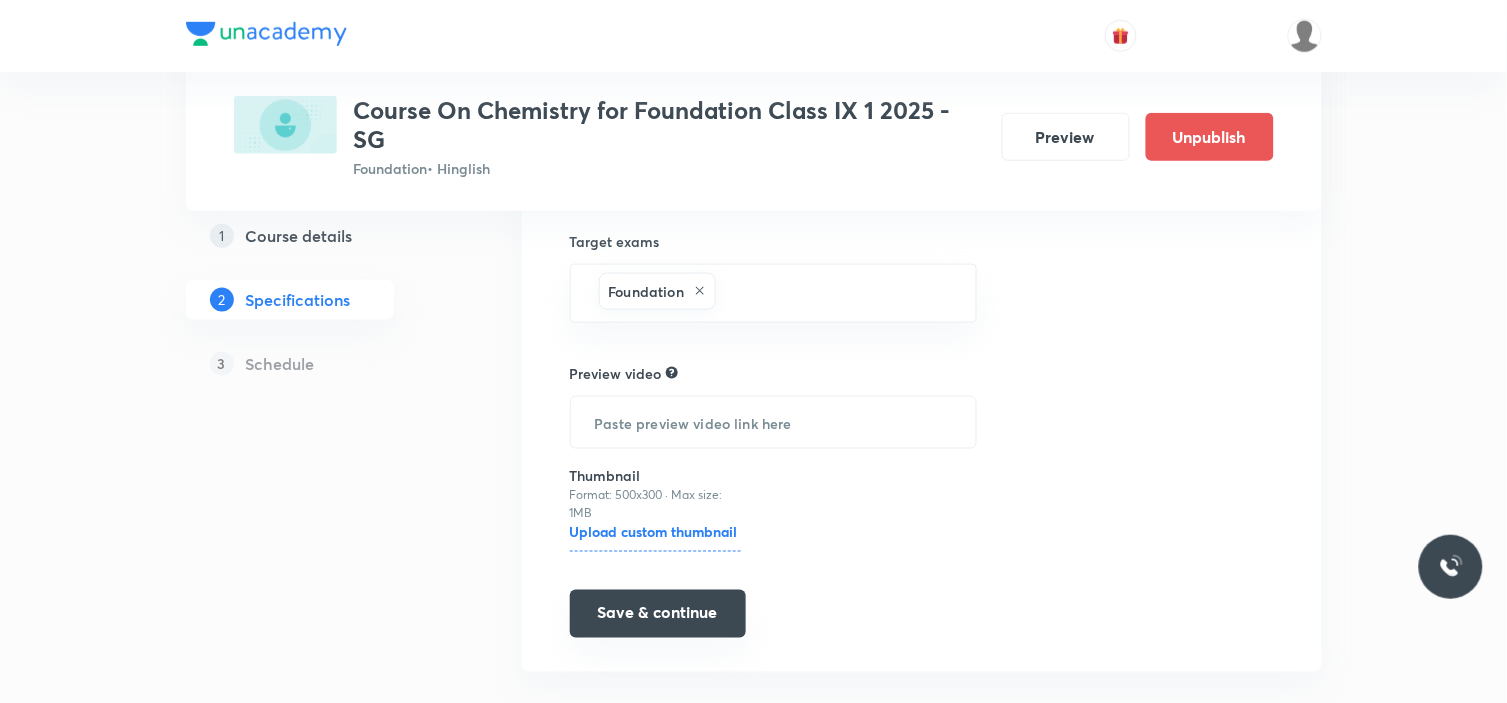 click on "Save & continue" at bounding box center (658, 614) 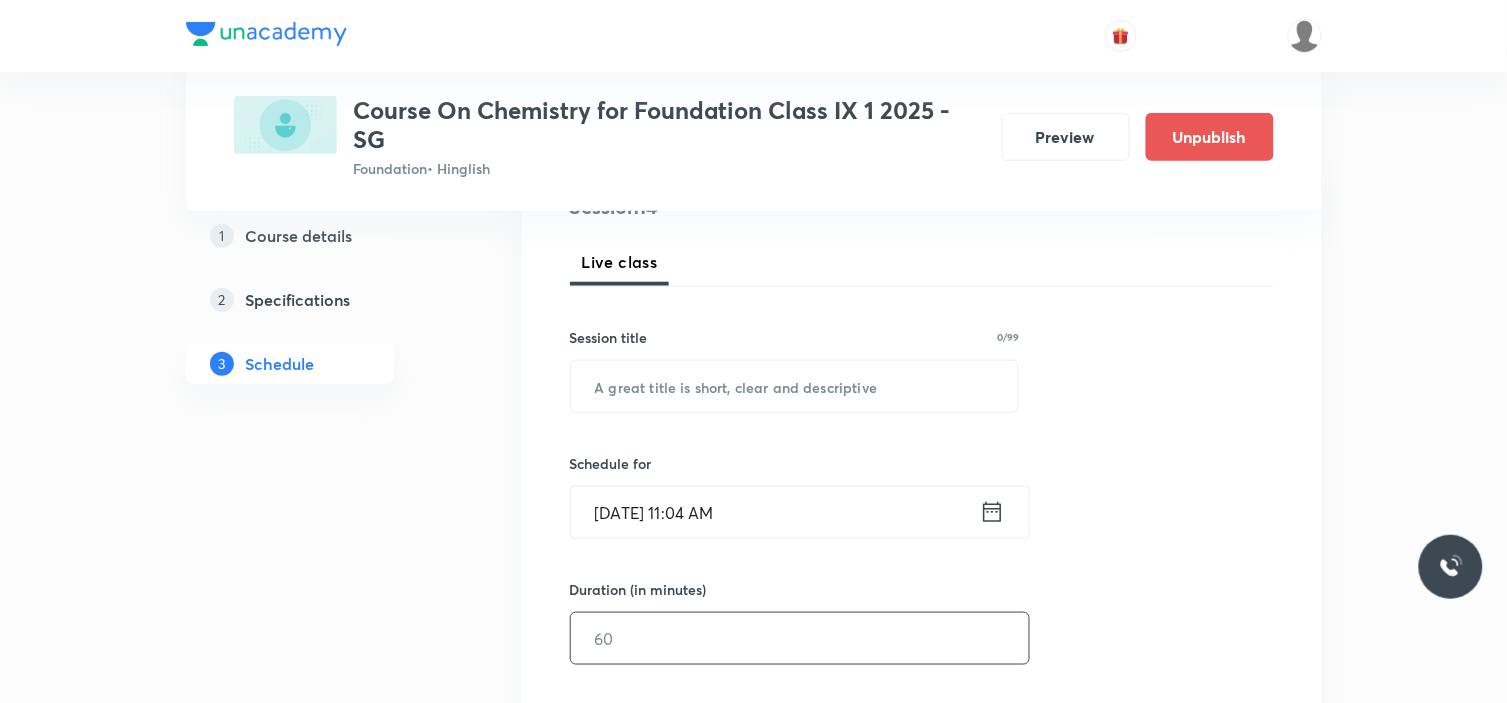 scroll, scrollTop: 444, scrollLeft: 0, axis: vertical 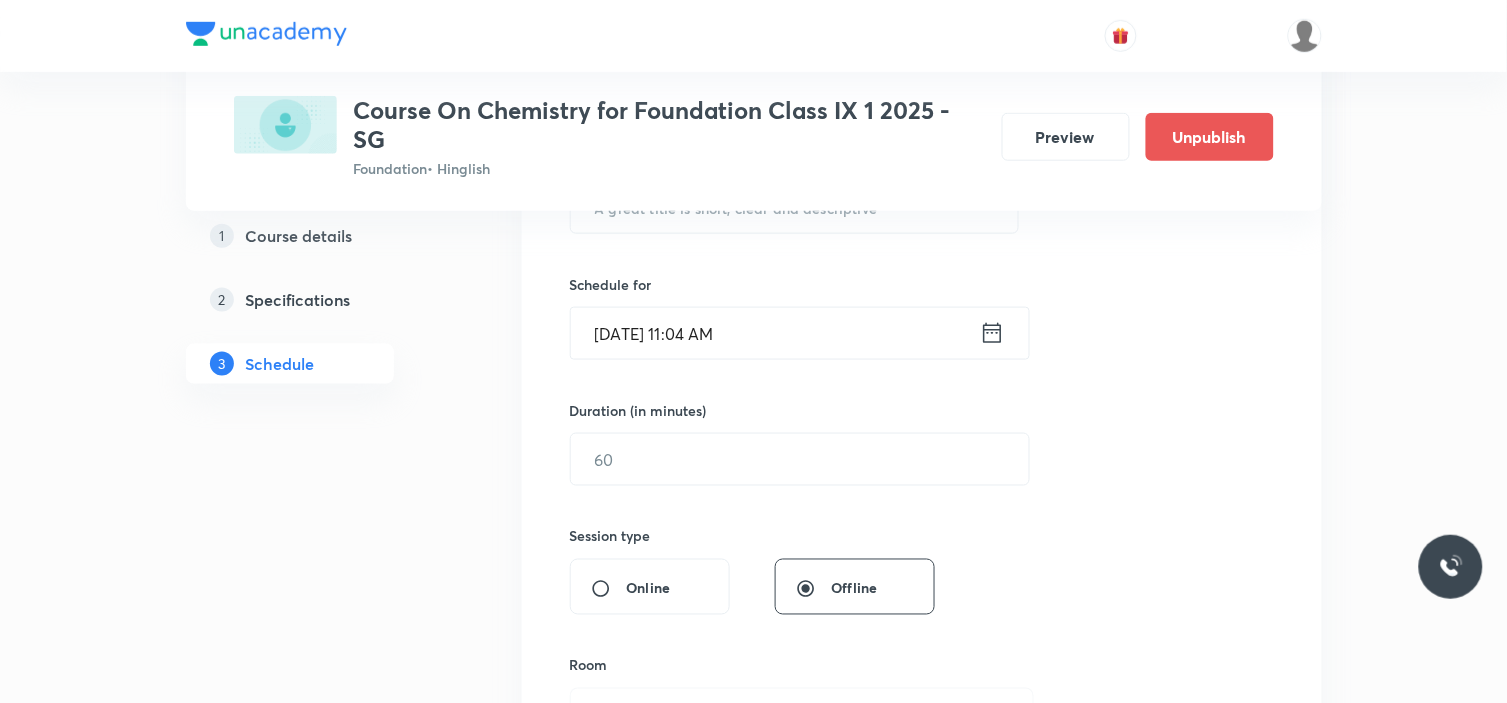 click 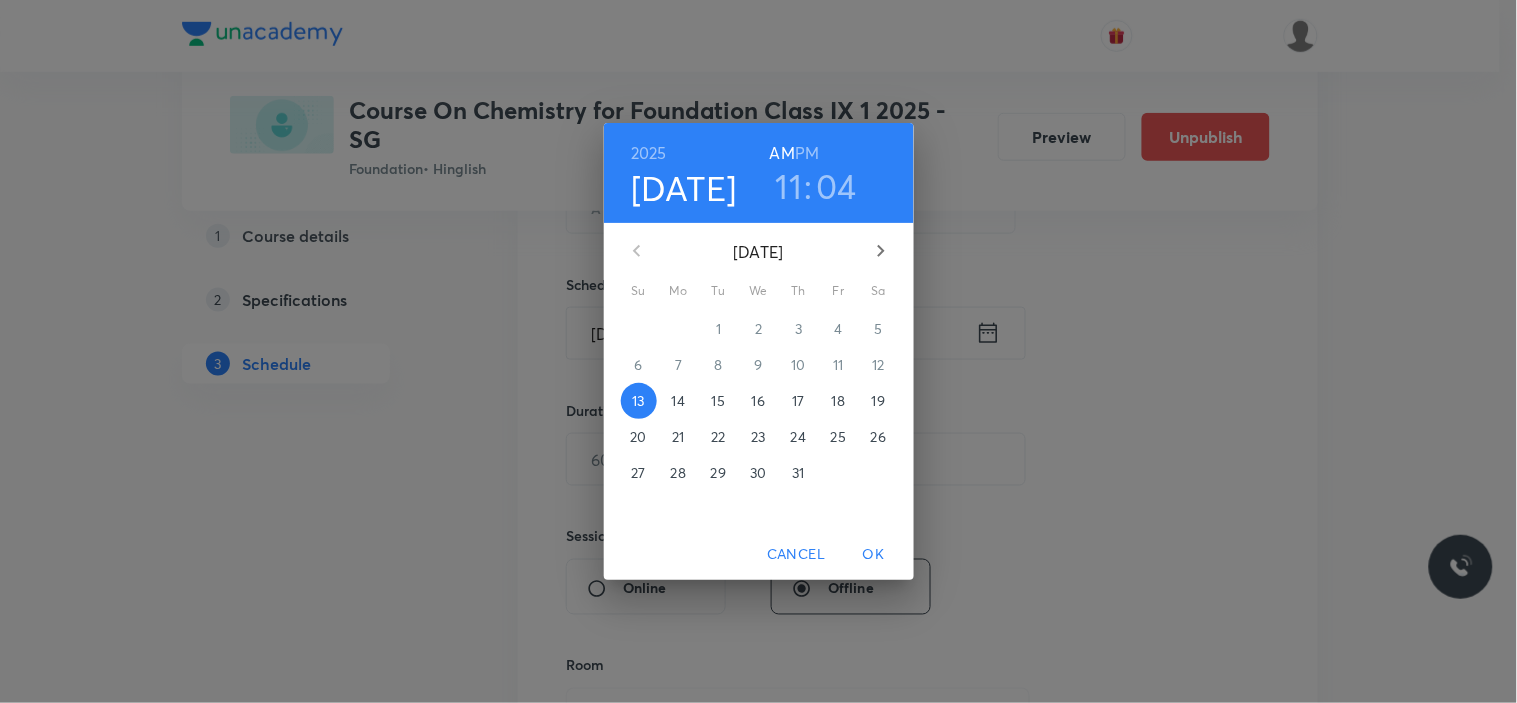 click on "15" at bounding box center [718, 401] 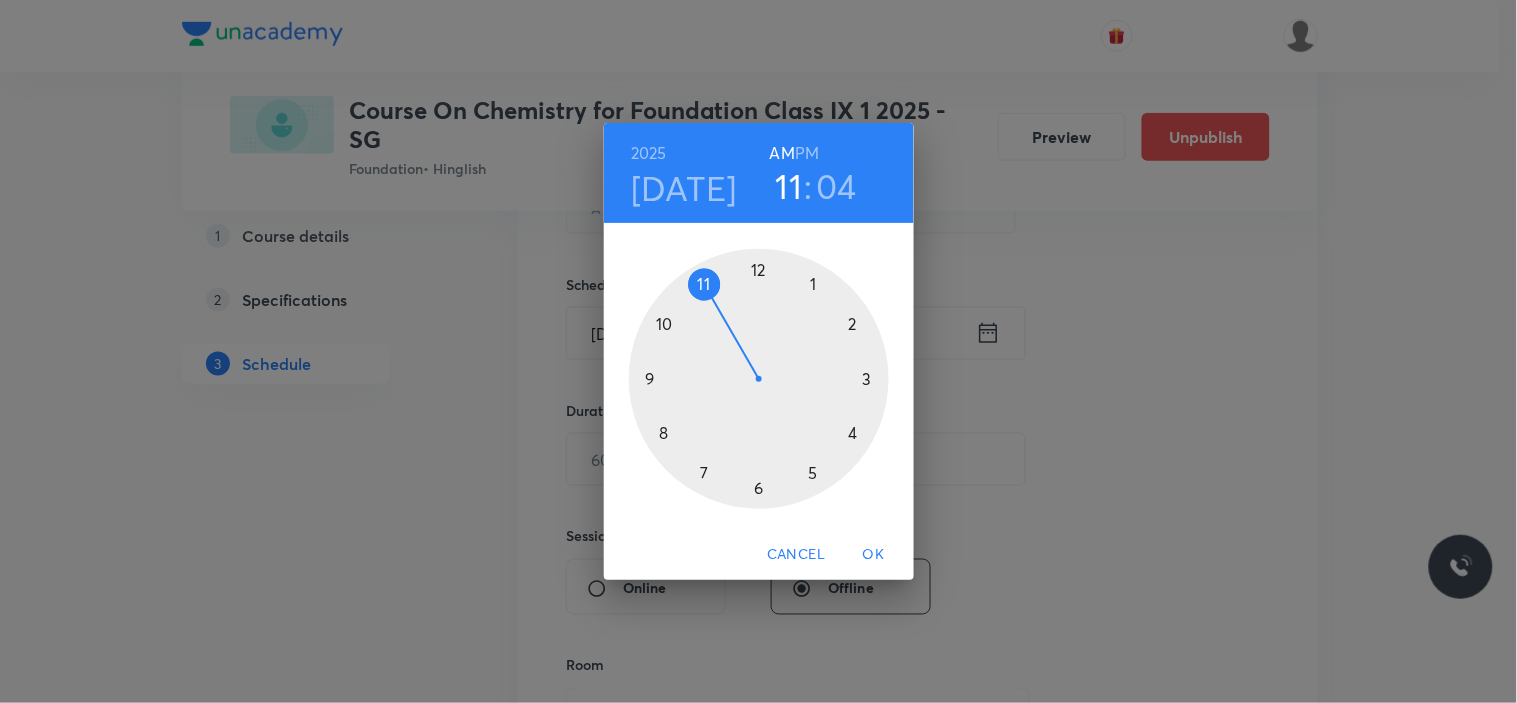 click on "PM" at bounding box center (807, 153) 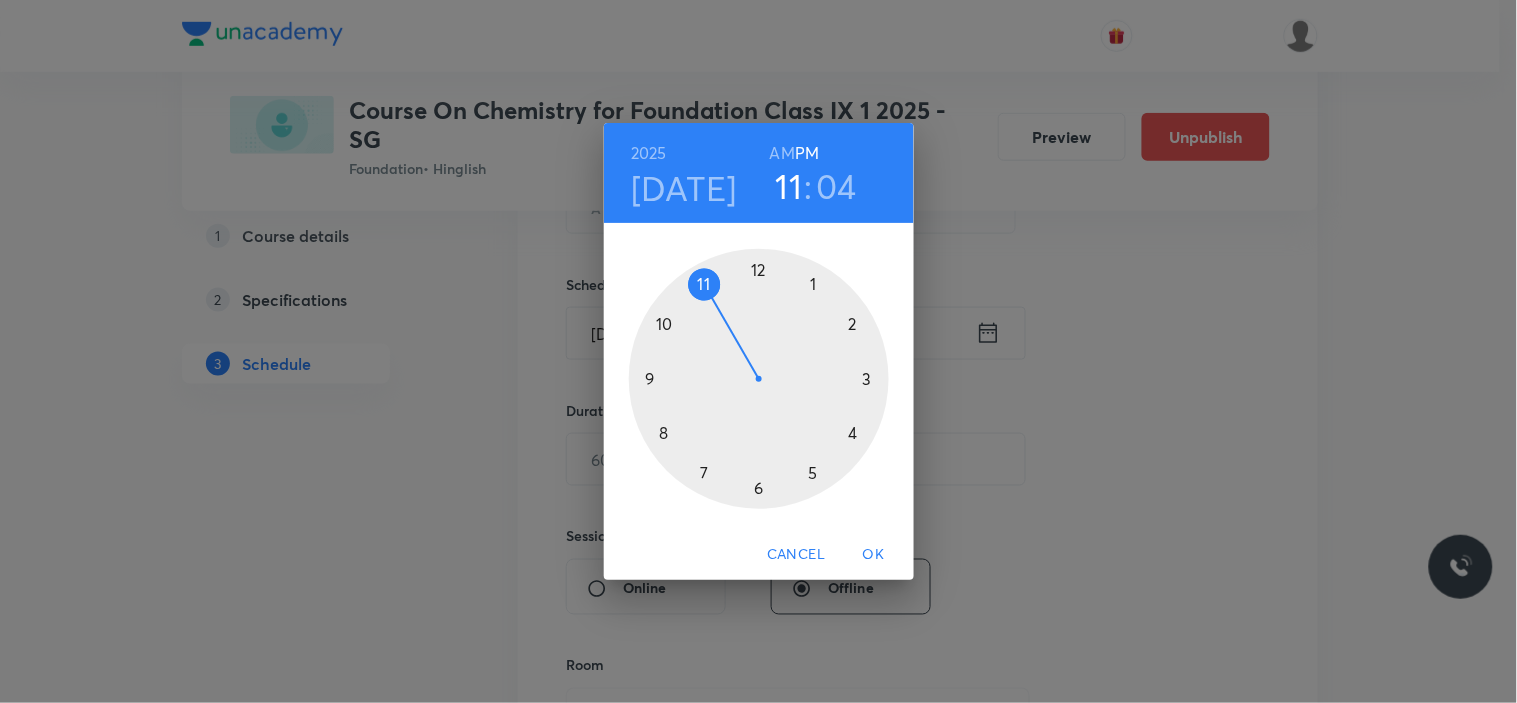 click at bounding box center (759, 379) 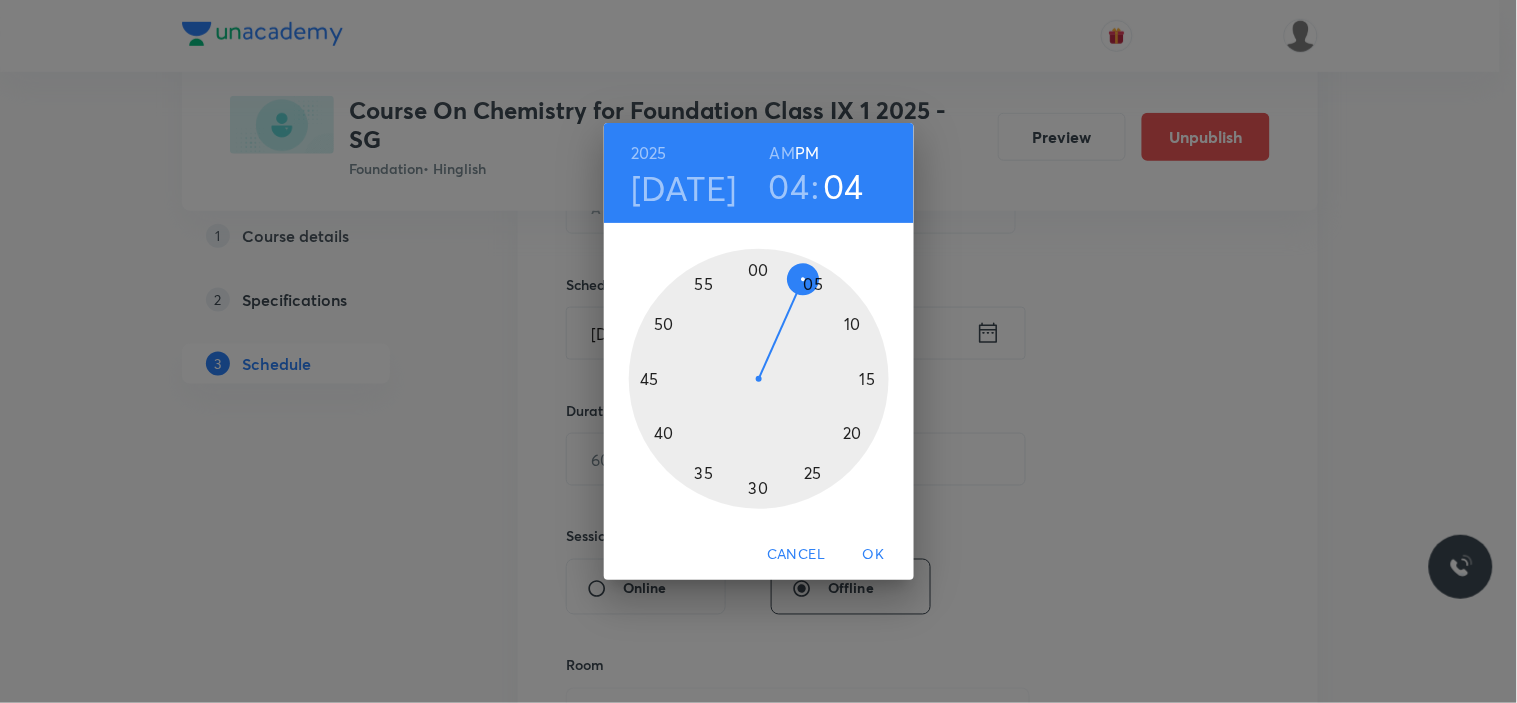 click at bounding box center [759, 379] 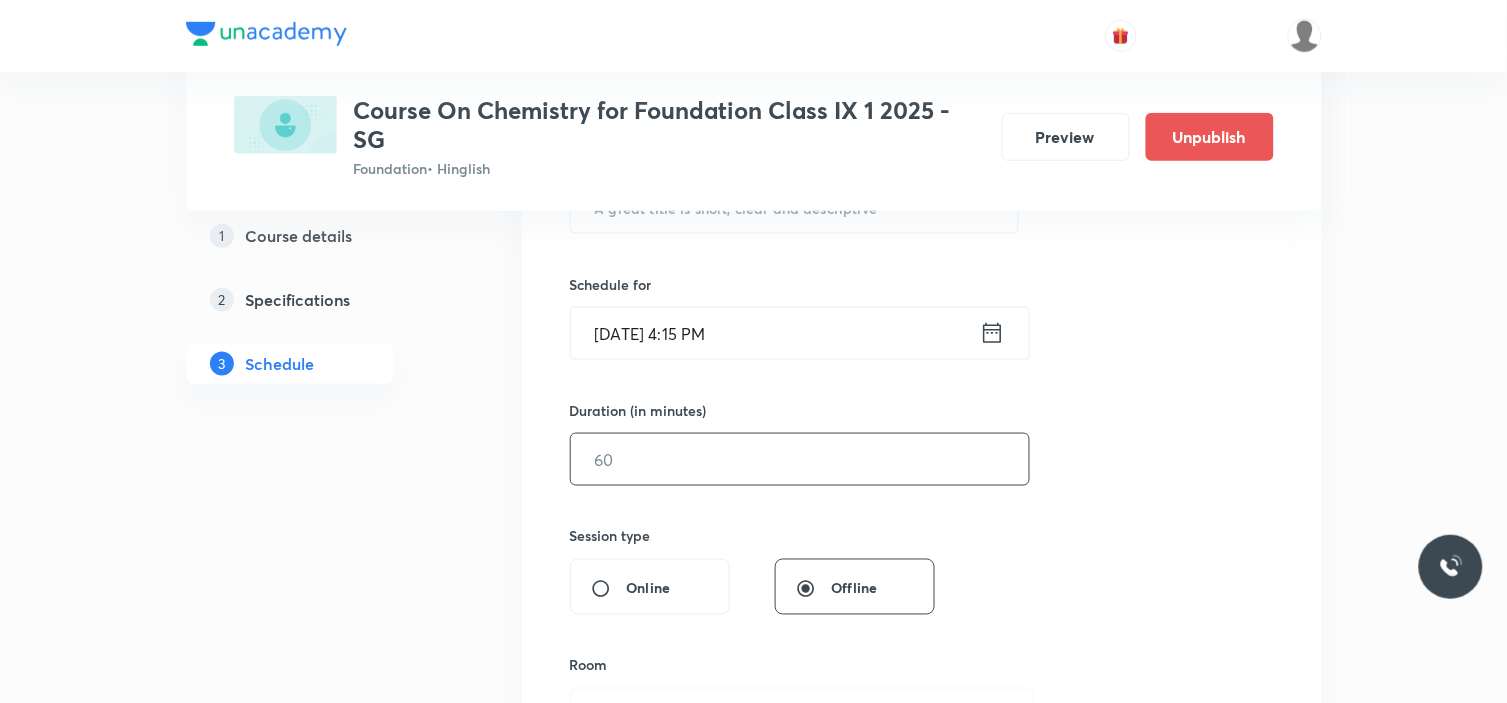 click at bounding box center [800, 459] 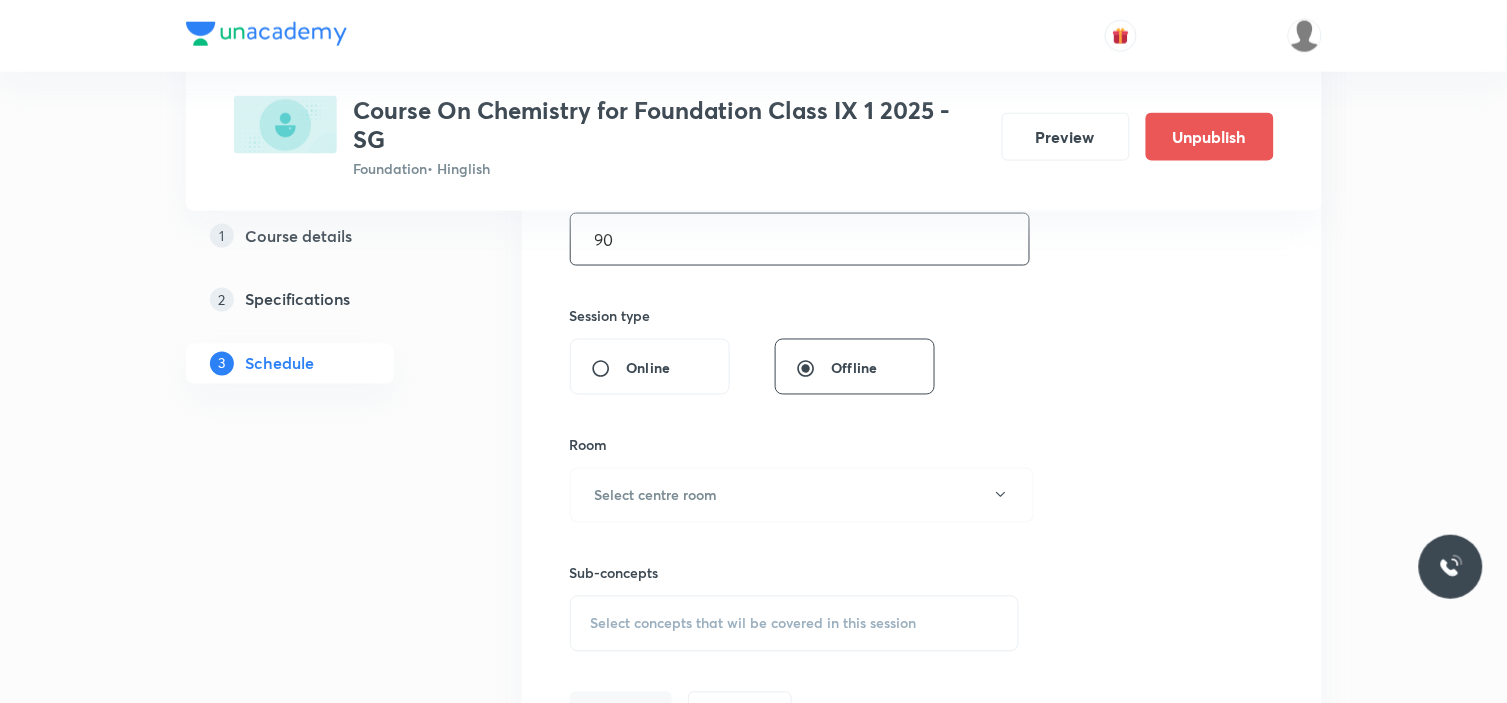scroll, scrollTop: 777, scrollLeft: 0, axis: vertical 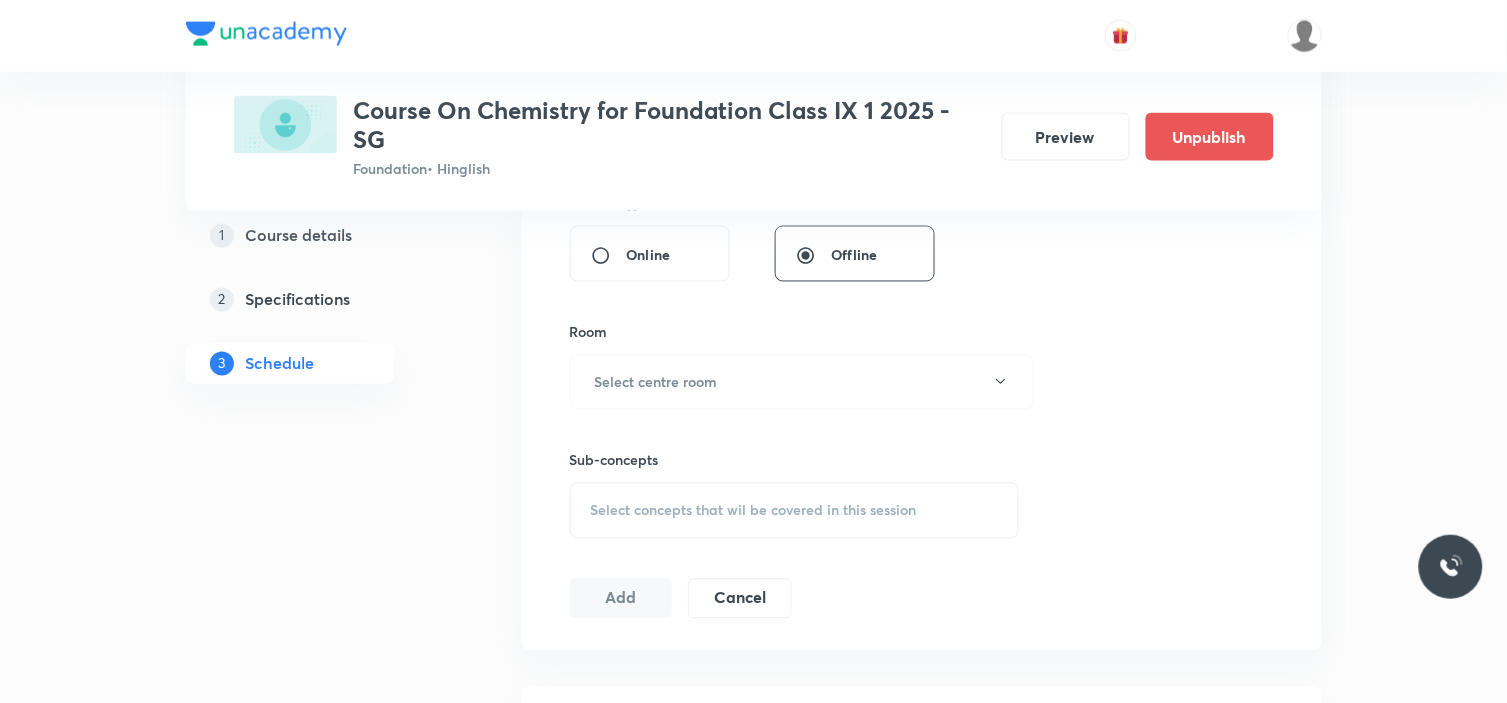 type on "90" 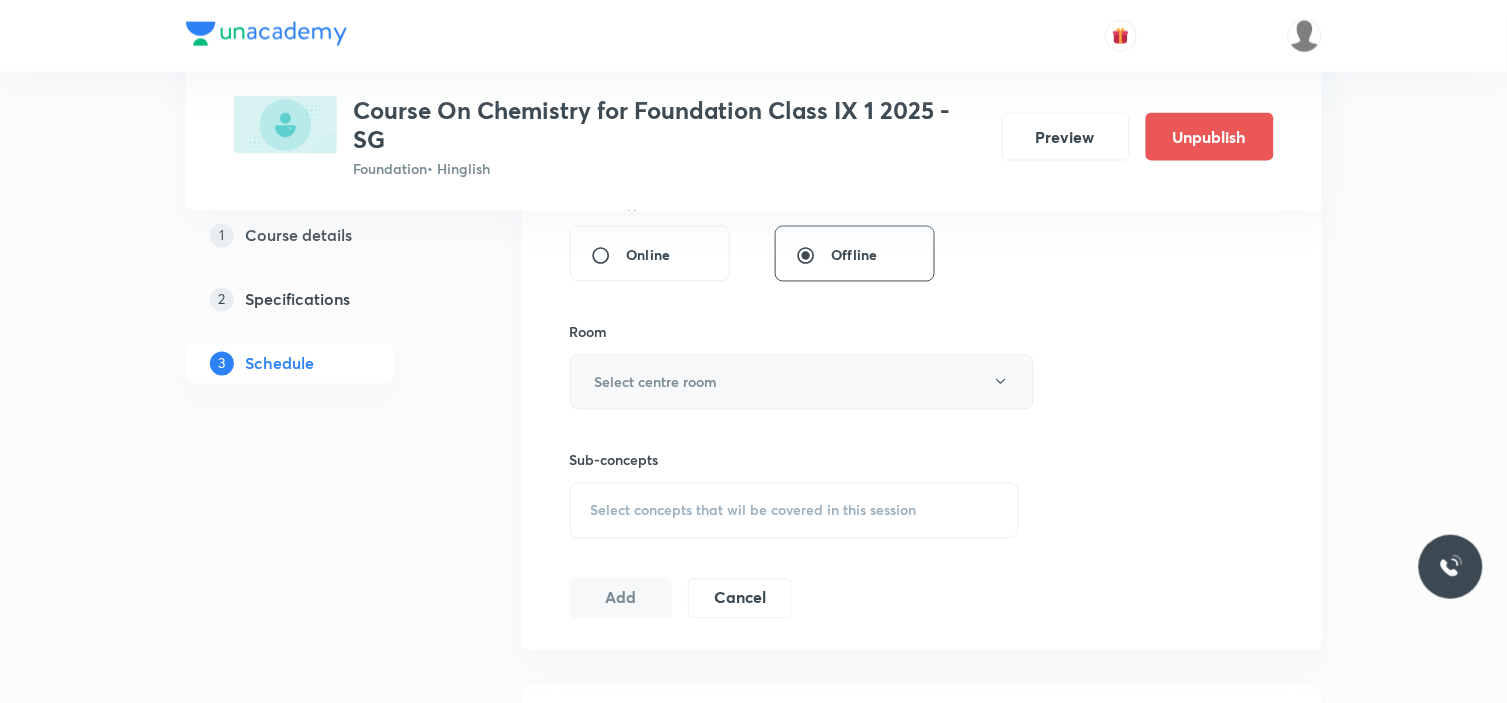 click on "Select centre room" at bounding box center [802, 382] 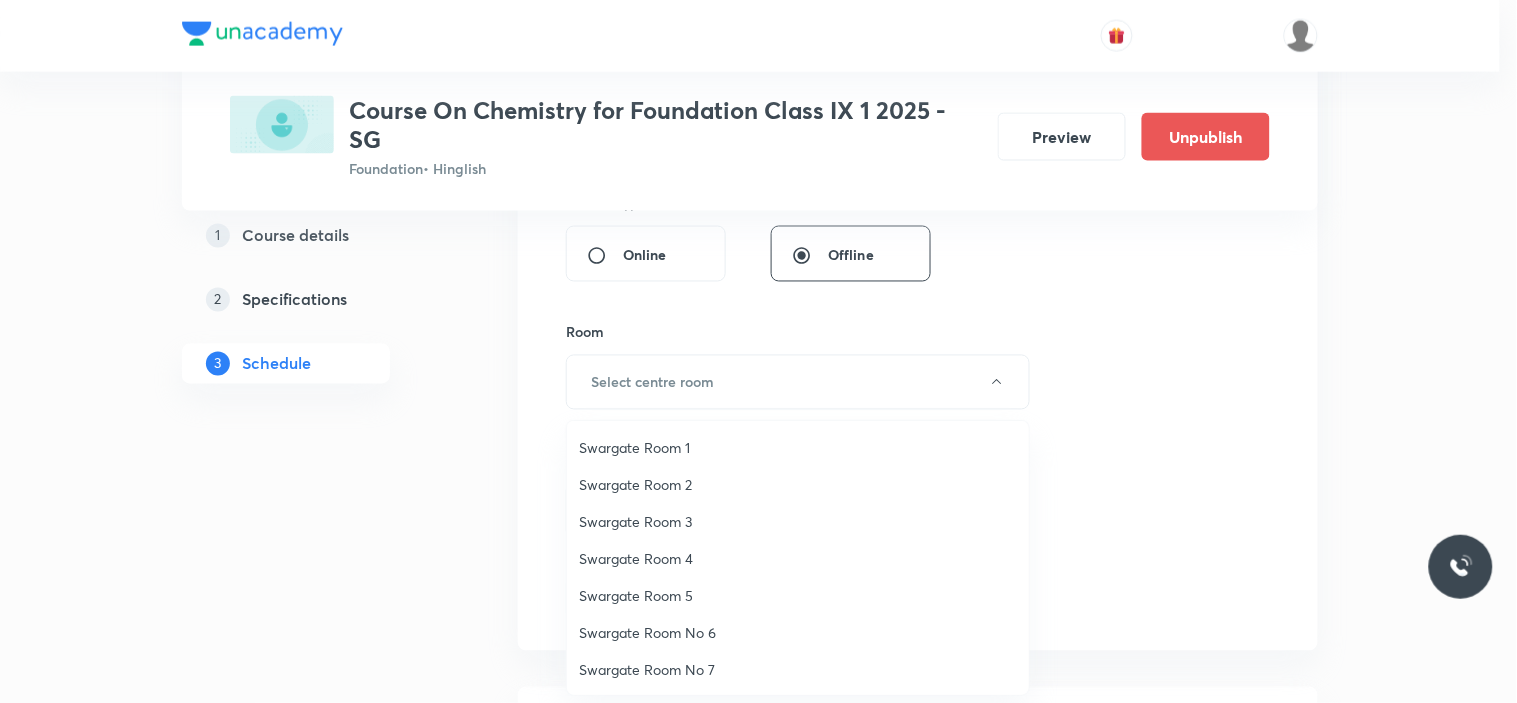 click on "Swargate Room 5" at bounding box center (798, 595) 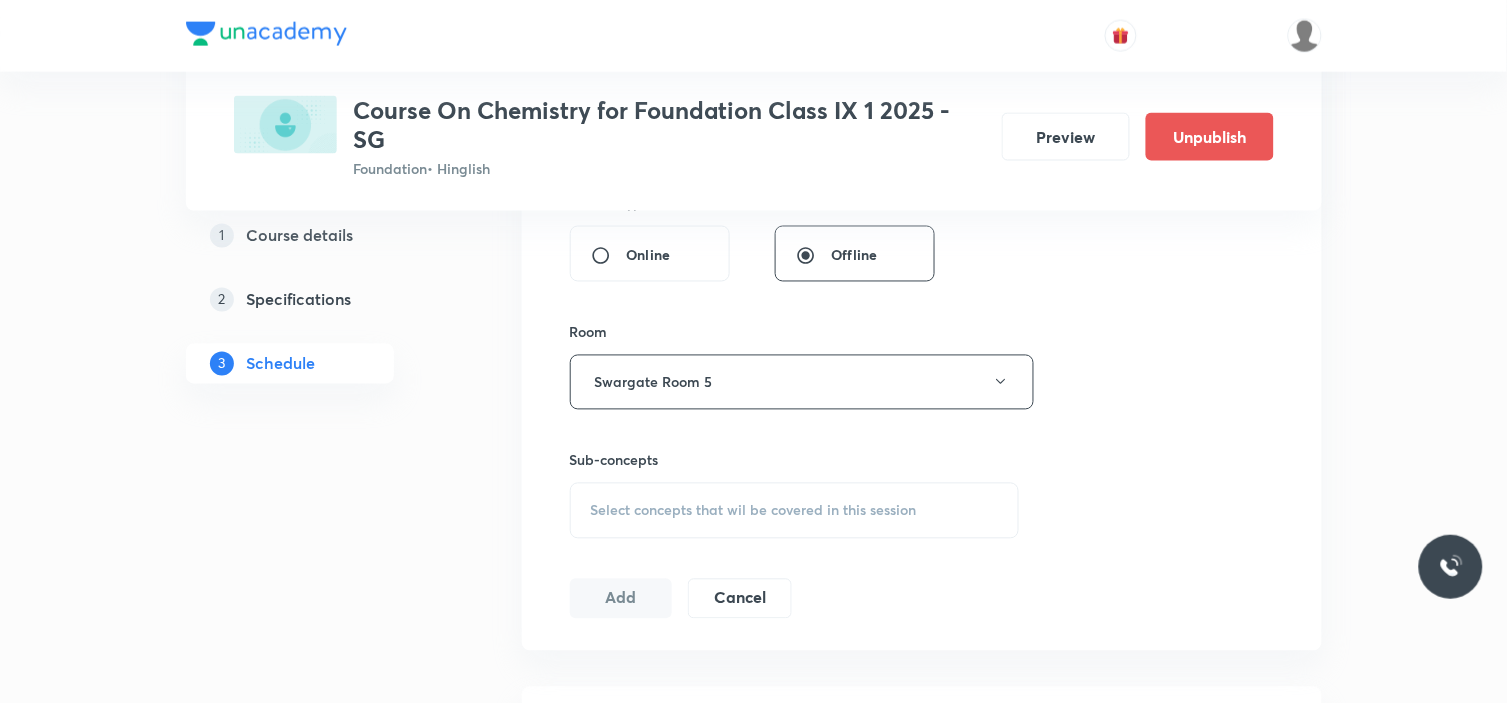 click on "Plus Courses Course On Chemistry for Foundation Class IX 1 2025 - SG Foundation  • Hinglish Preview Unpublish 1 Course details 2 Specifications 3 Schedule Schedule 13  classes Session  14 Live class Session title 0/99 ​ Schedule for Jul 15, 2025, 4:15 PM ​ Duration (in minutes) 90 ​   Session type Online Offline Room Swargate Room 5 Sub-concepts Select concepts that wil be covered in this session Add Cancel Apr 22 Matter in our surroundings Lesson 1 • 4:15 PM • 90 min  • Room Swargate Room 3 Concept of pH Scale Apr 29 Matter in our Surroundings Lesson 2 • 6:00 PM • 90 min  • Room Swargate Room 3 Indicators May 6 Matter in our surroundings Lesson 3 • 6:00 PM • 90 min  • Room Swargate Room 3 Neutralisation May 13 Matter in our Surroundings Lesson 4 • 4:15 PM • 90 min  • Room Swargate Room 3 Some Important Compounds May 19 Matter in our surroundings Lesson 5 • 6:00 PM • 90 min  • Room Swargate Room 3 Chemical Properties of Acids and Bases May 20 May 27 Jun 3 Jun 10 Jun" at bounding box center (754, 1101) 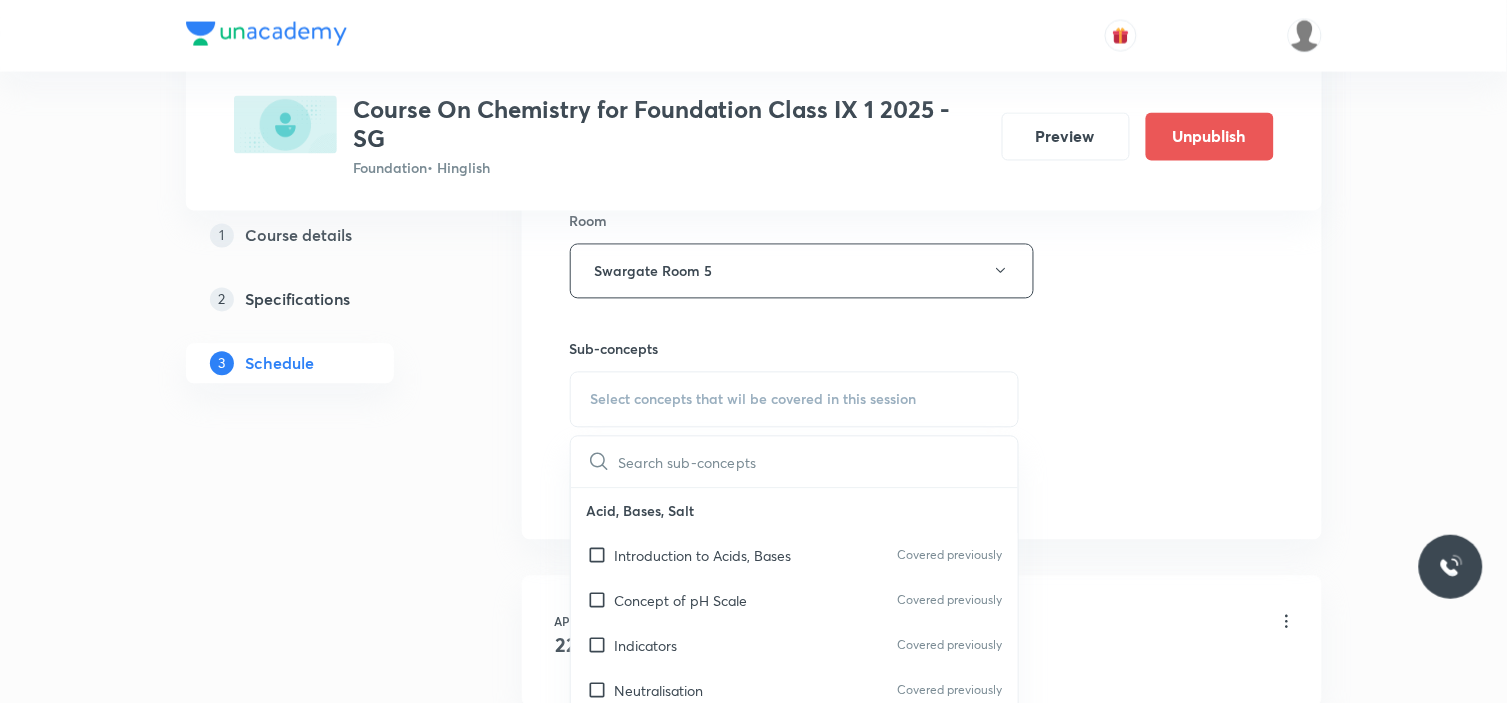 scroll, scrollTop: 333, scrollLeft: 0, axis: vertical 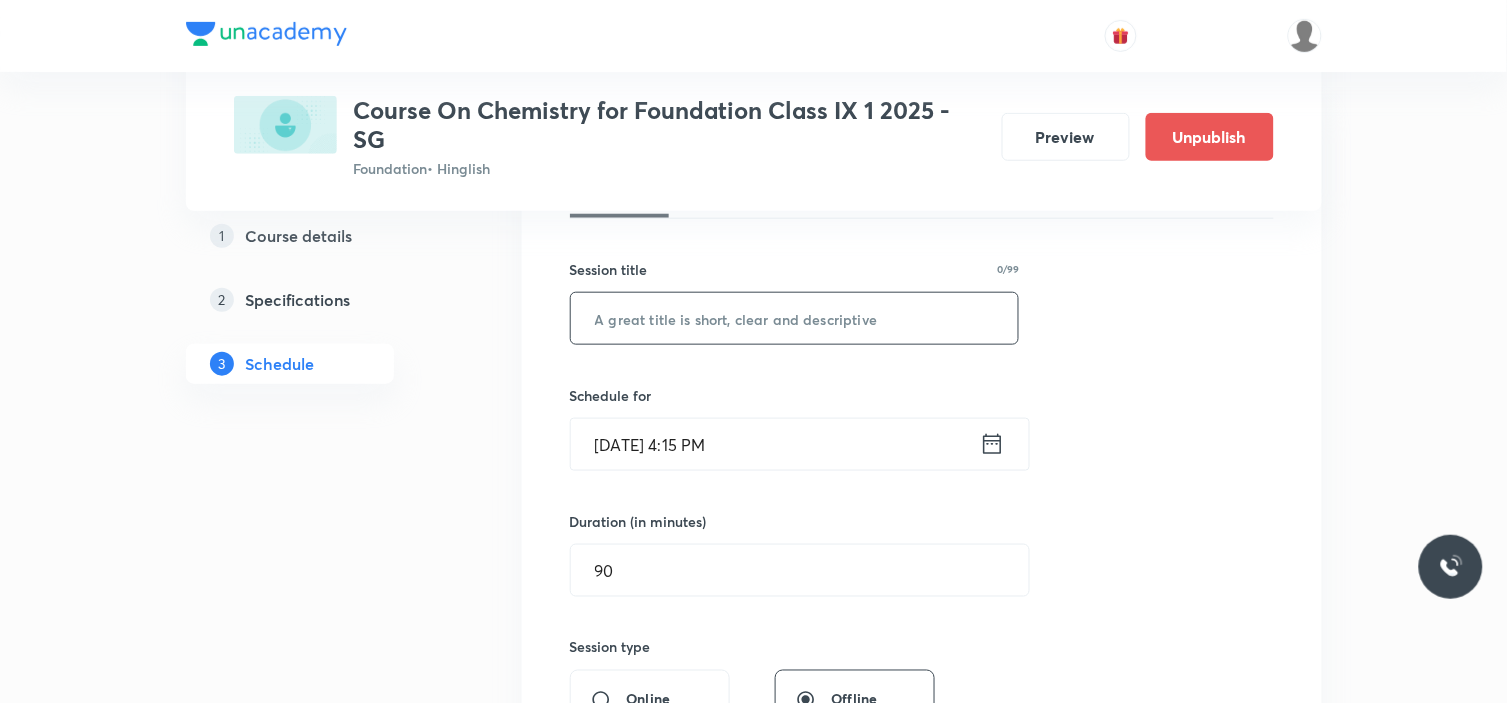 click at bounding box center [795, 318] 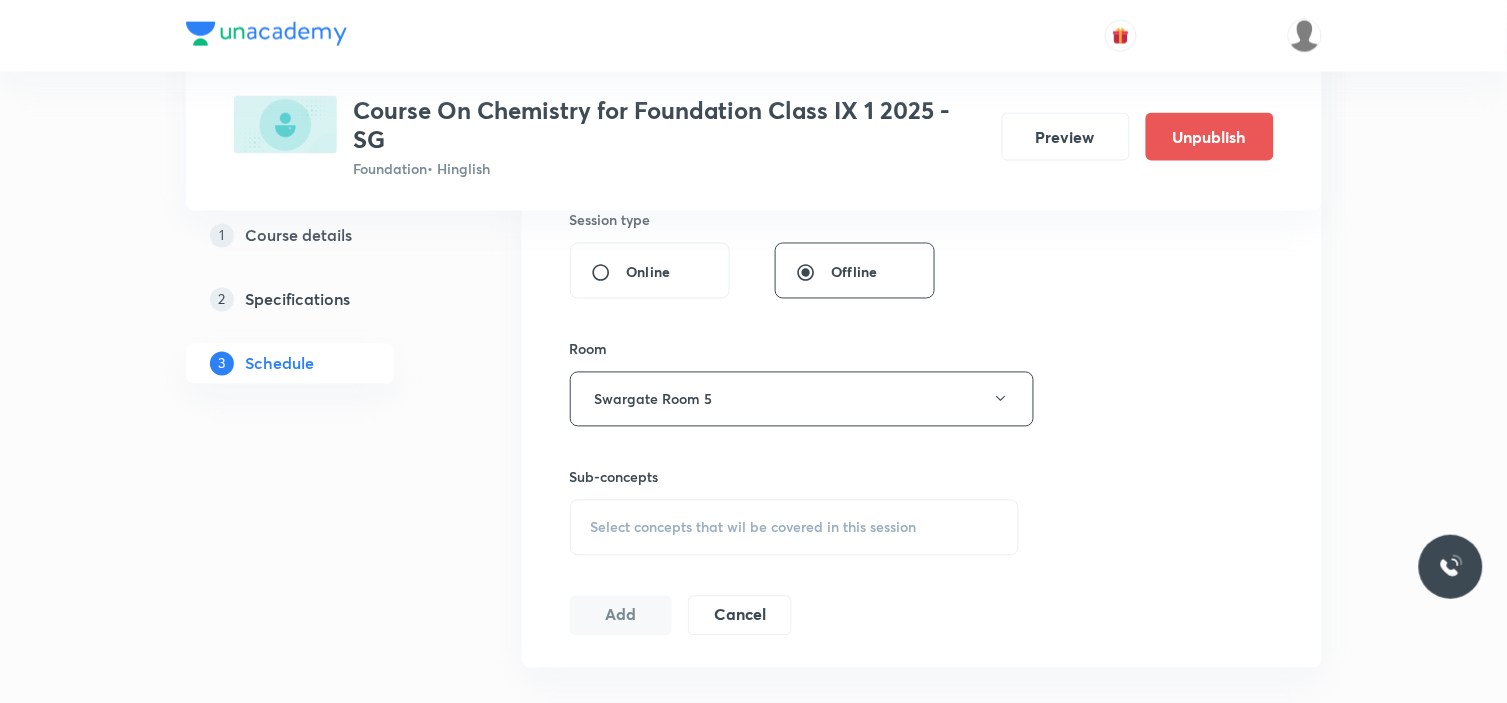 scroll, scrollTop: 777, scrollLeft: 0, axis: vertical 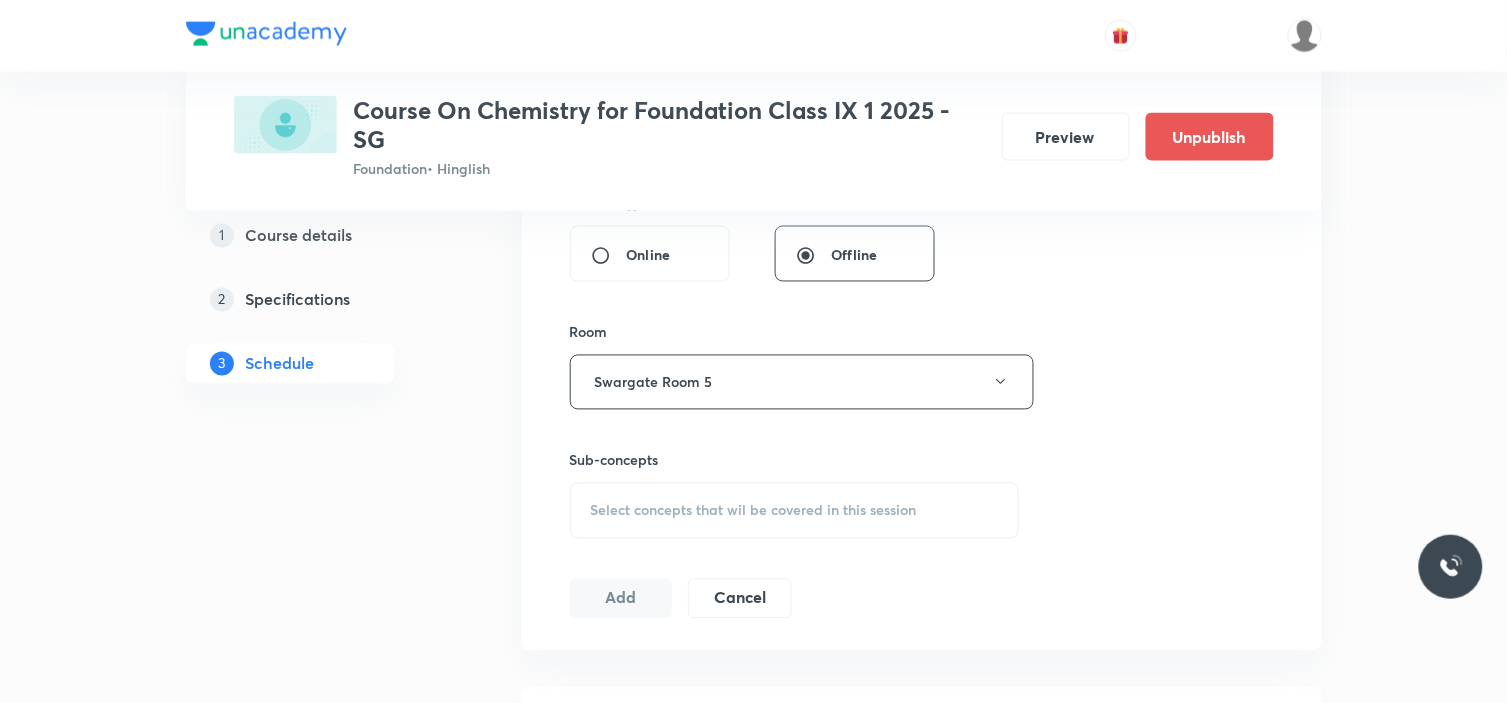 type on "Atoms and Molecules" 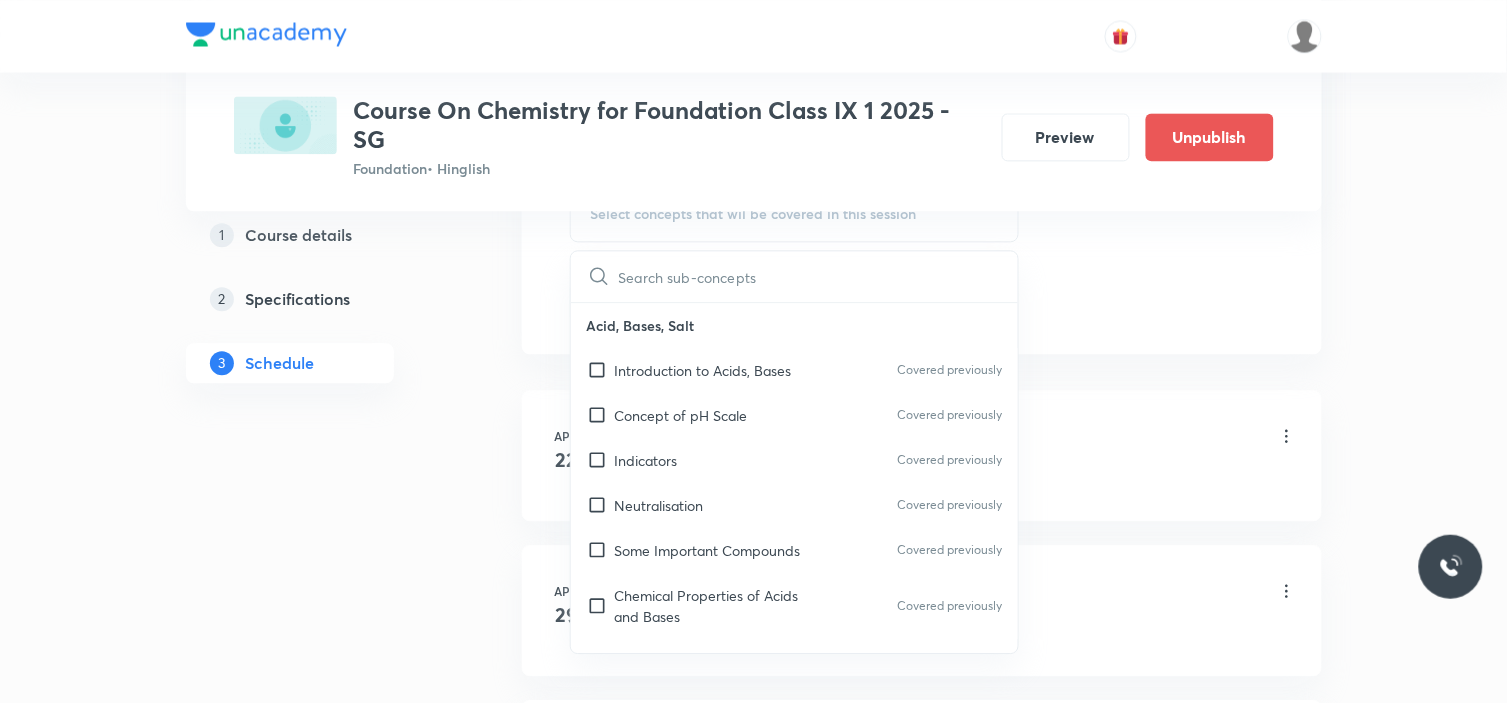 scroll, scrollTop: 1111, scrollLeft: 0, axis: vertical 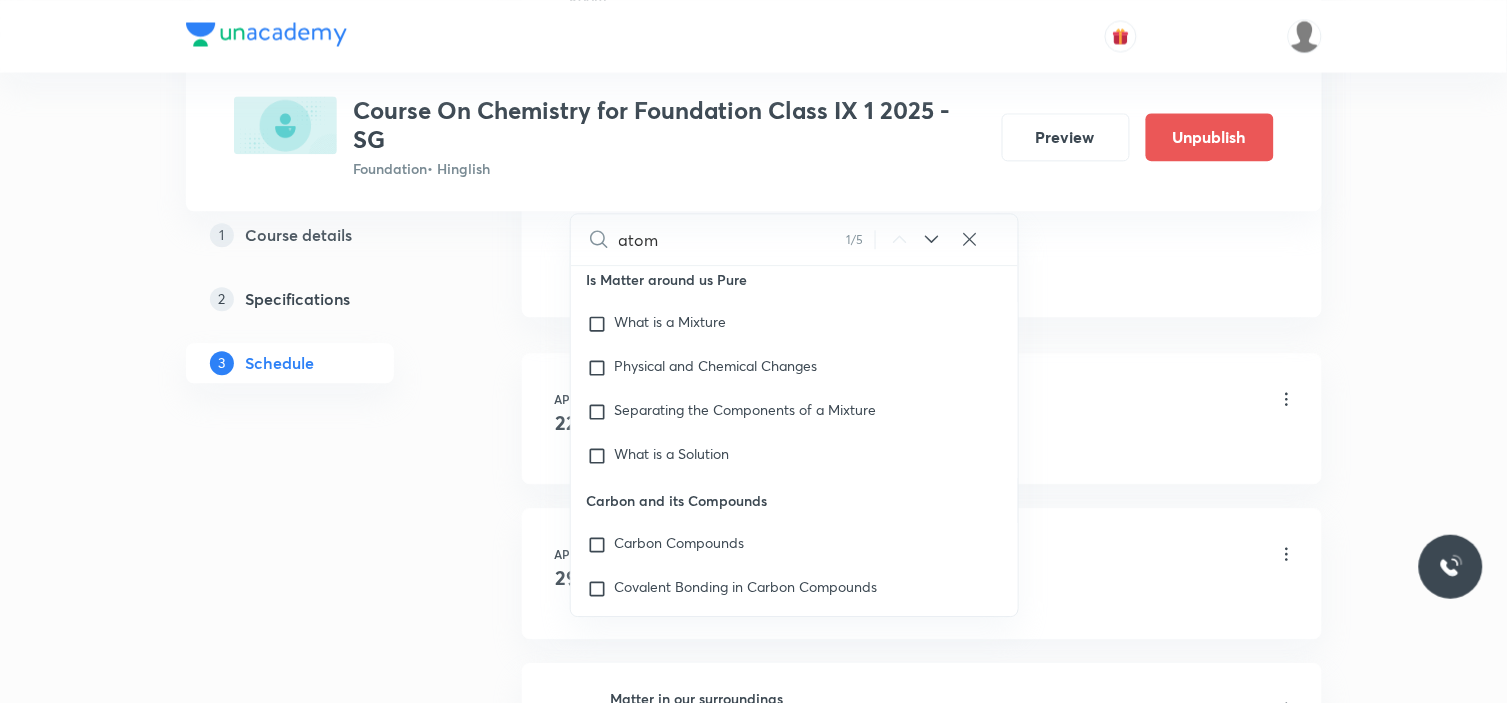 type on "atom" 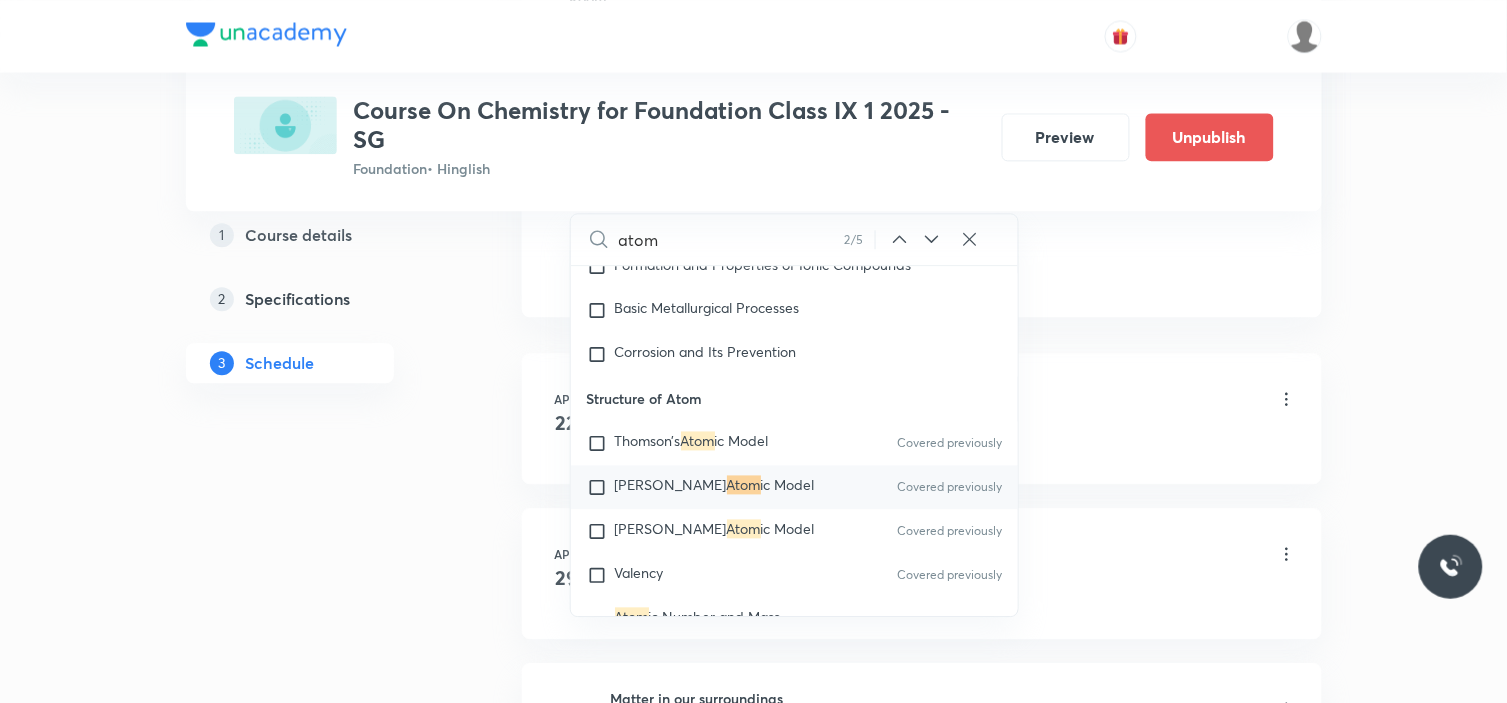 scroll, scrollTop: 875, scrollLeft: 0, axis: vertical 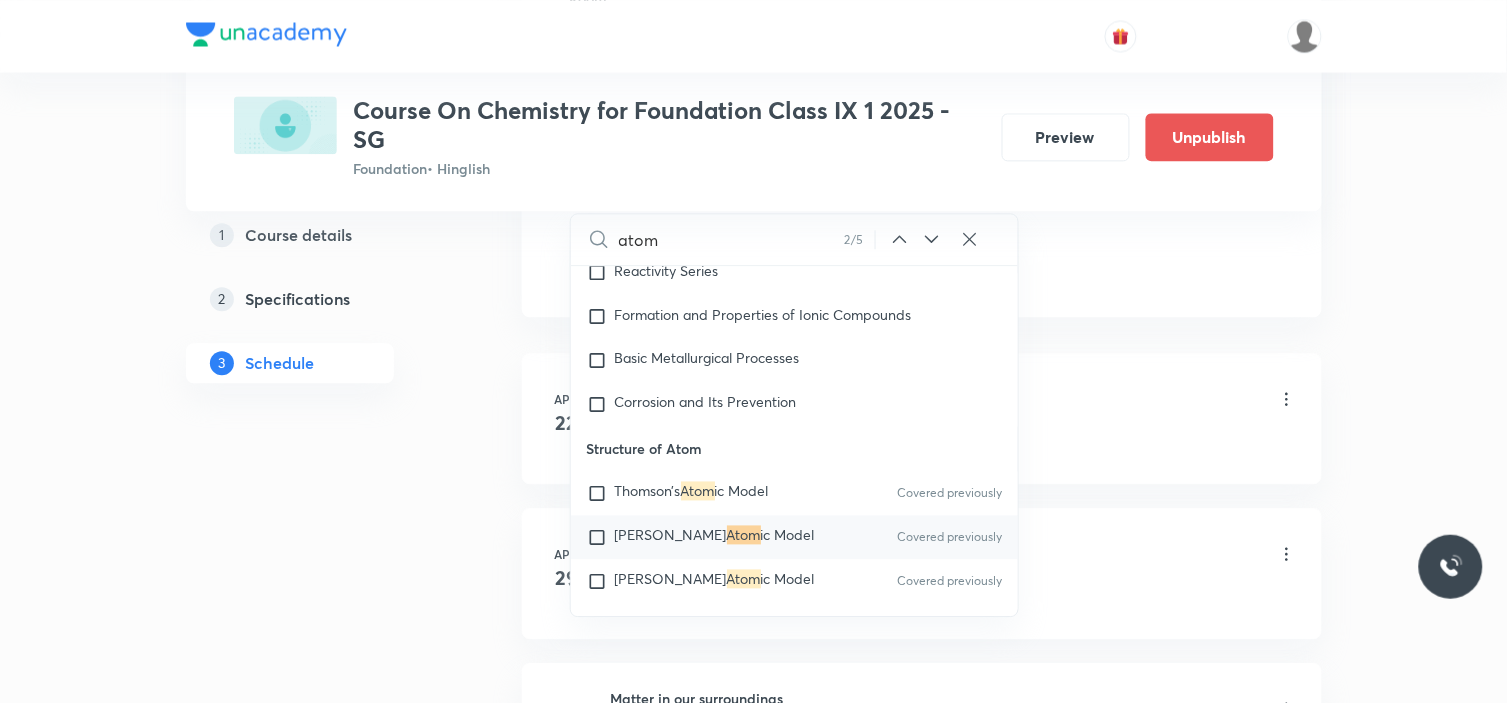 click 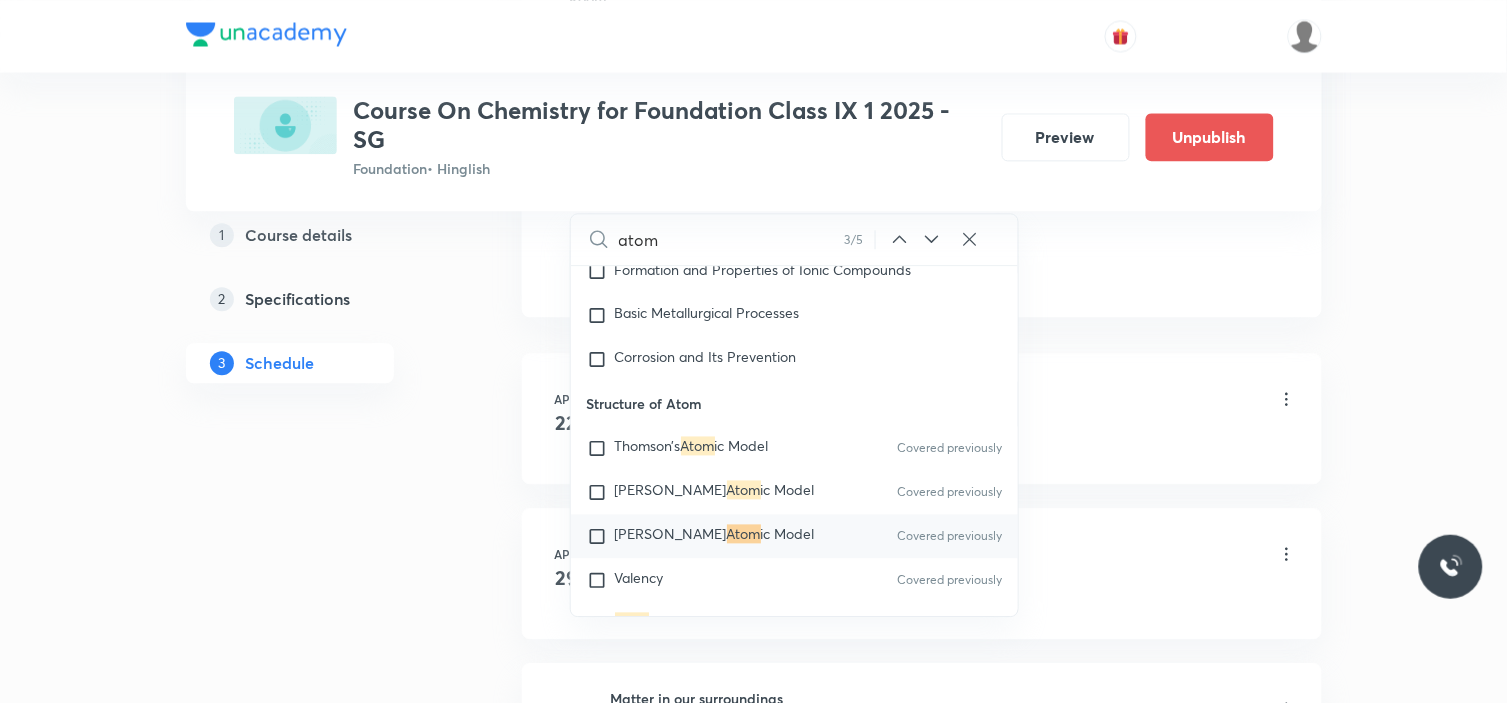 click 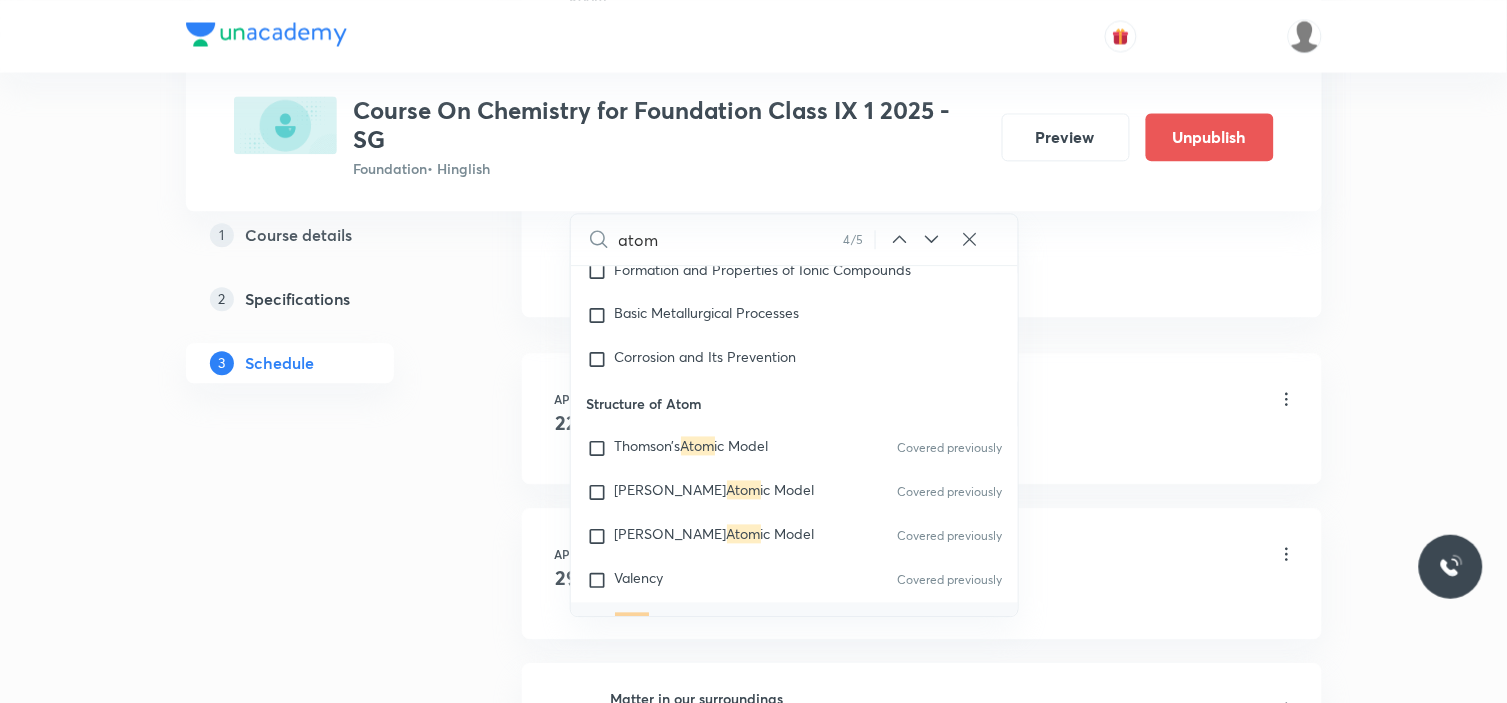 scroll, scrollTop: 1007, scrollLeft: 0, axis: vertical 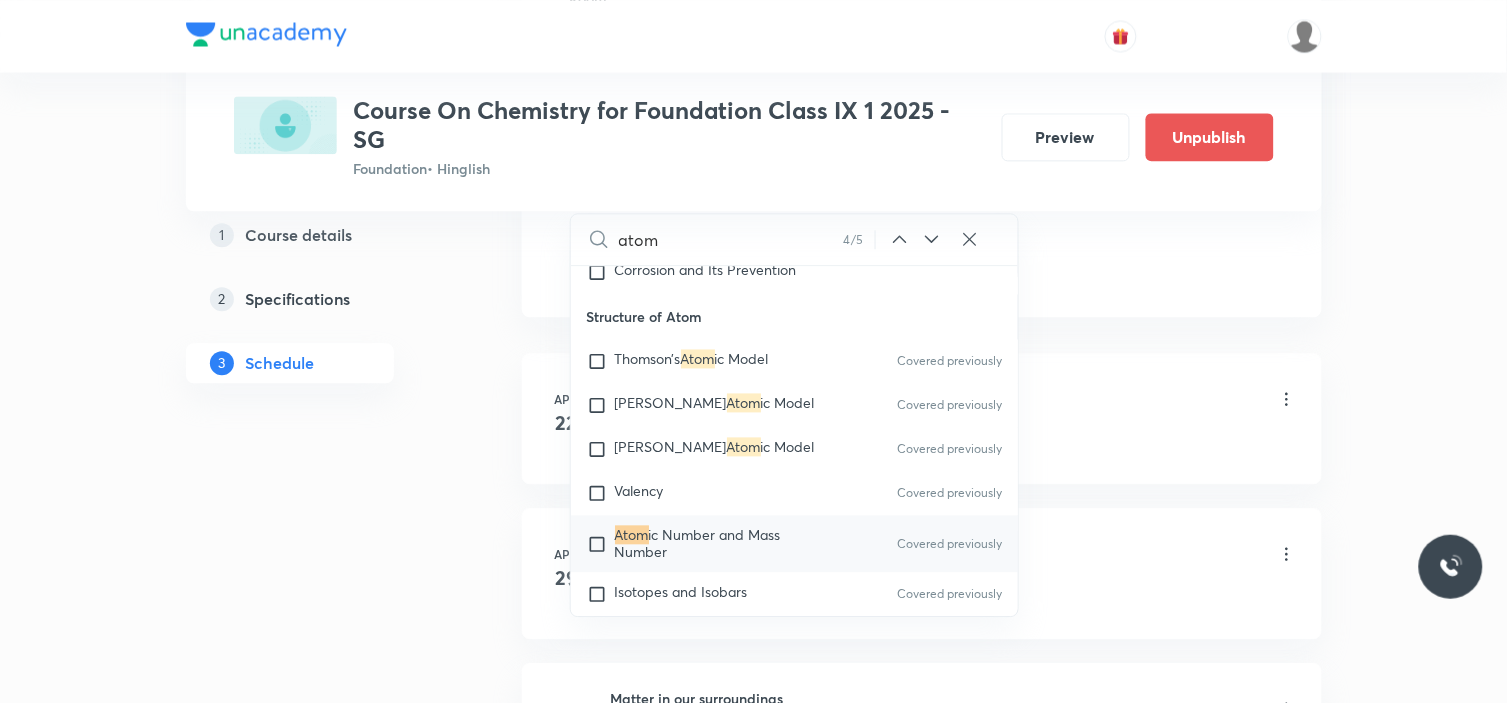 click 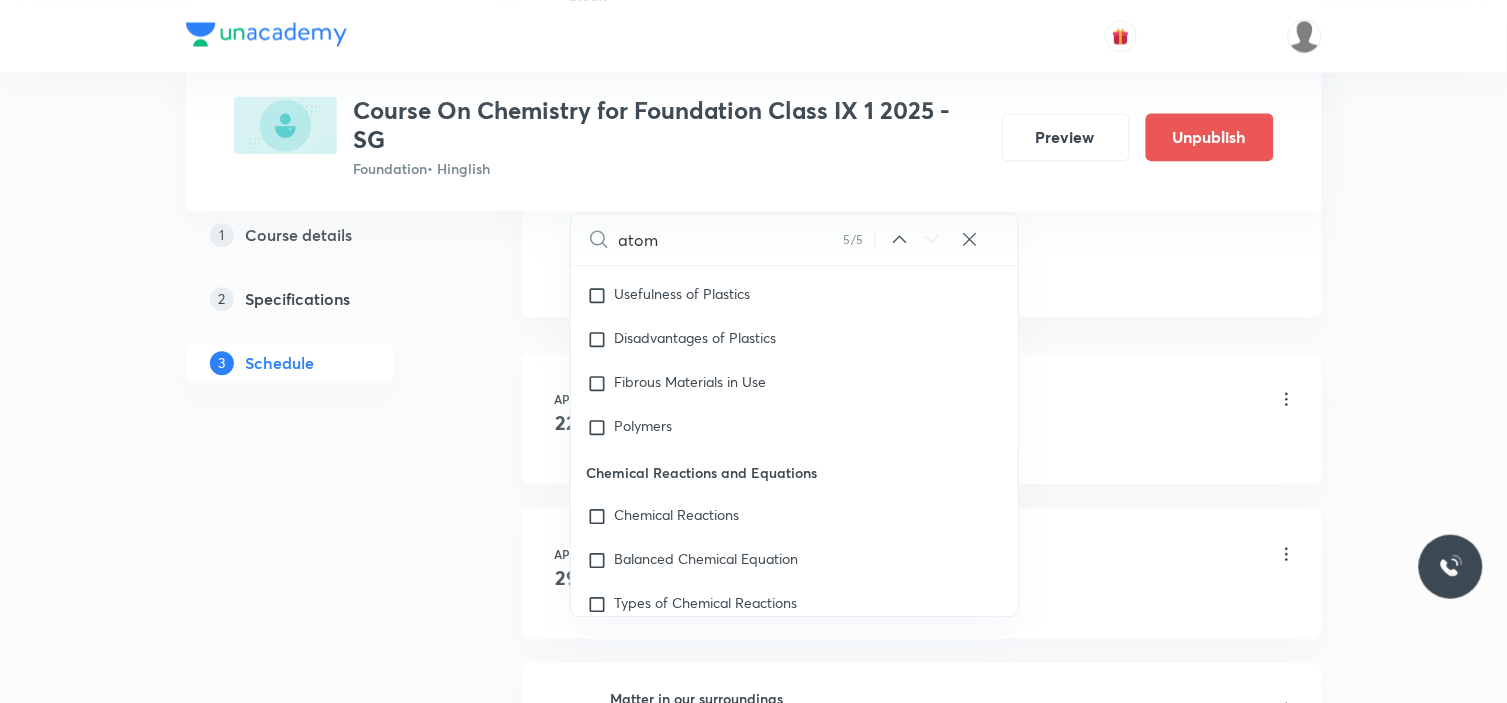 scroll, scrollTop: 2702, scrollLeft: 0, axis: vertical 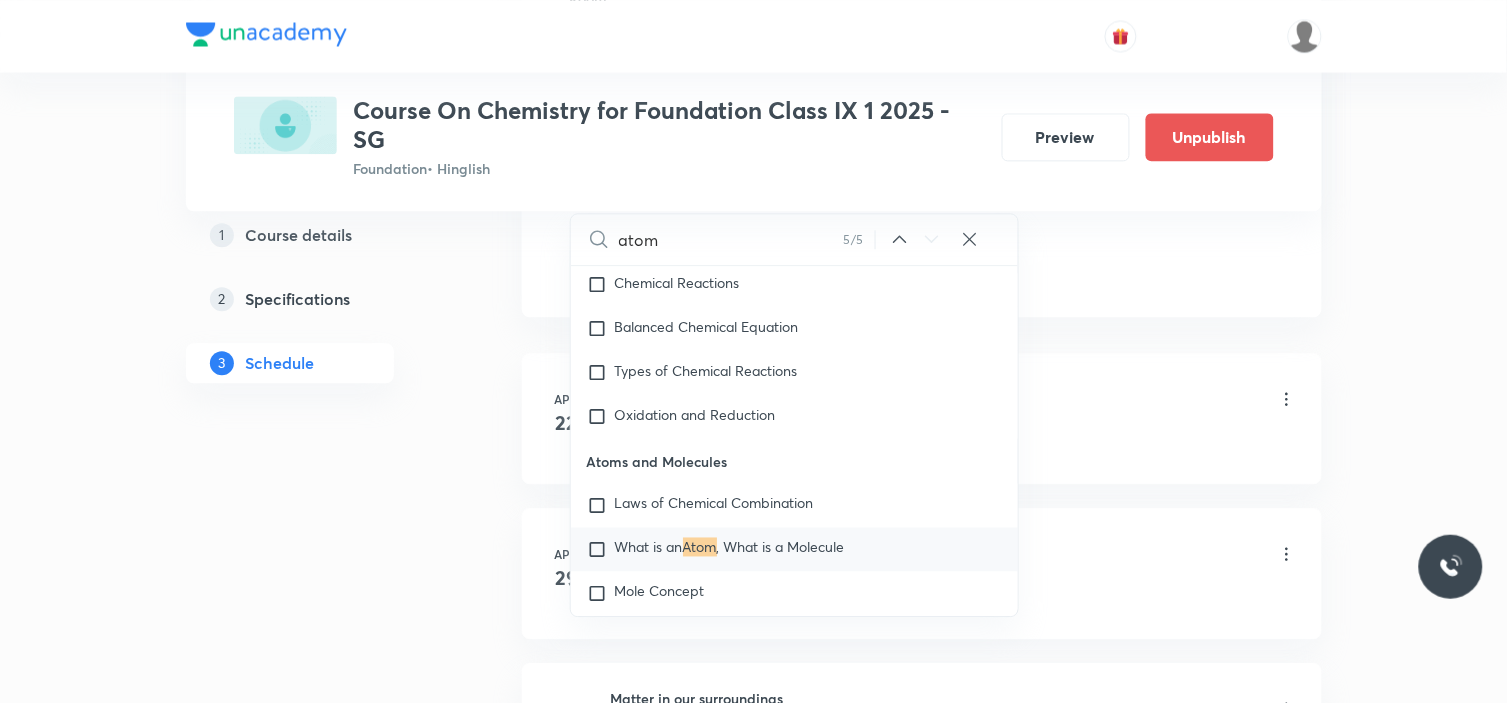 click at bounding box center [601, 549] 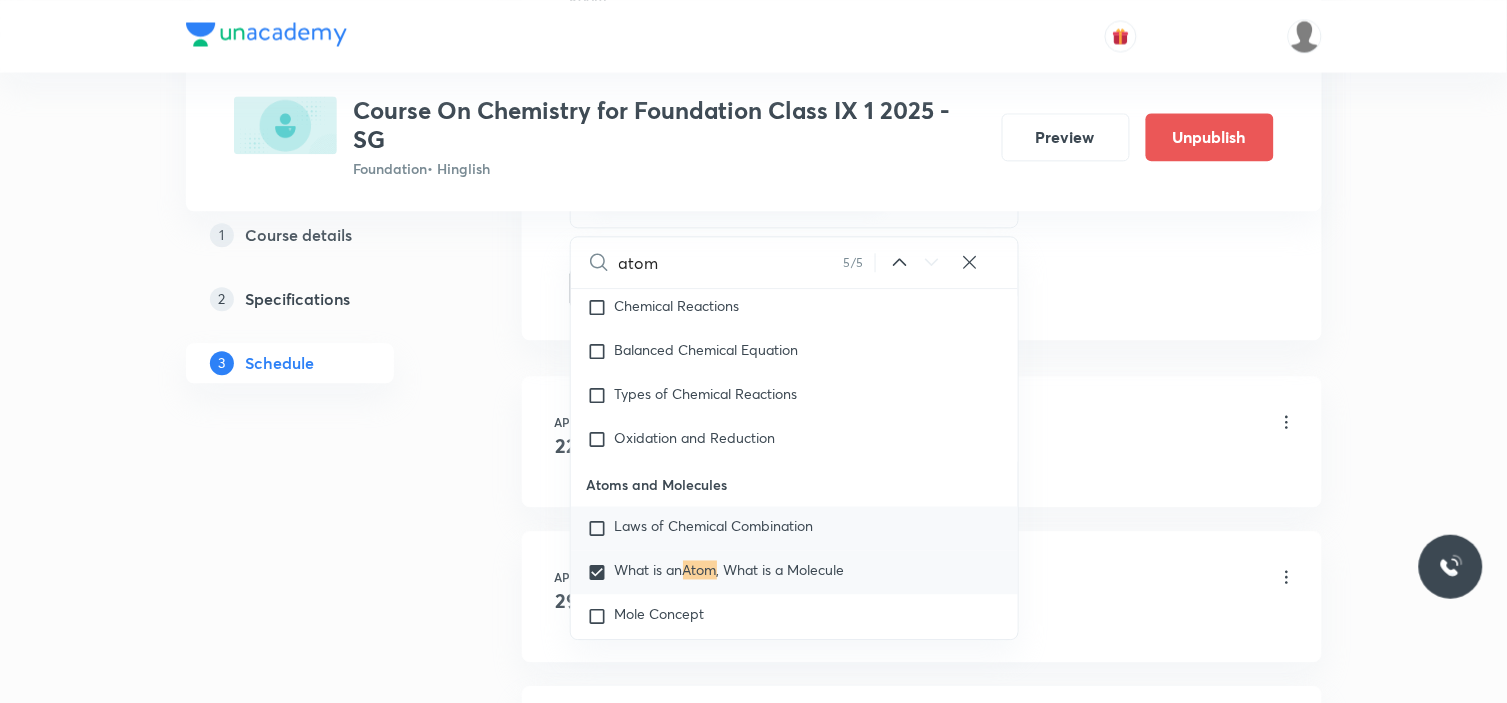 click at bounding box center [601, 528] 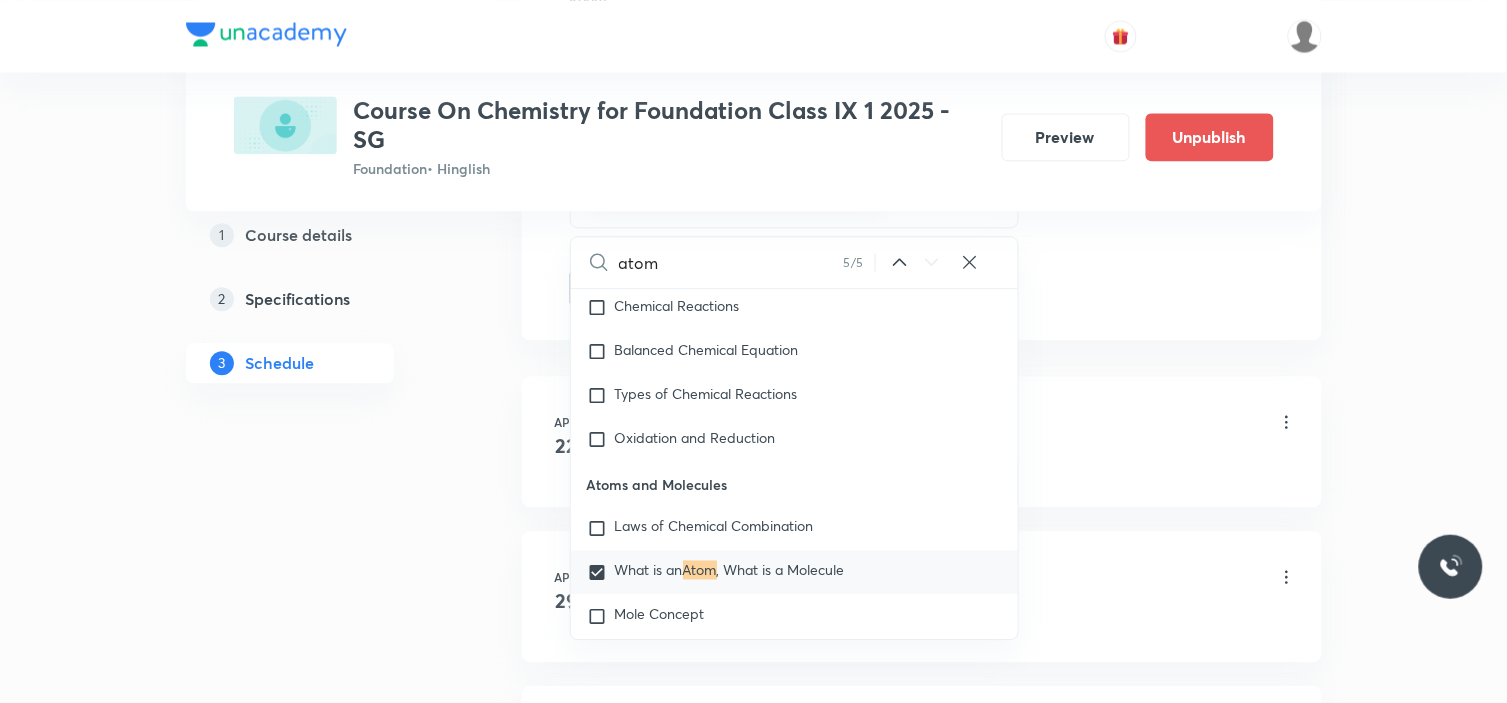 checkbox on "true" 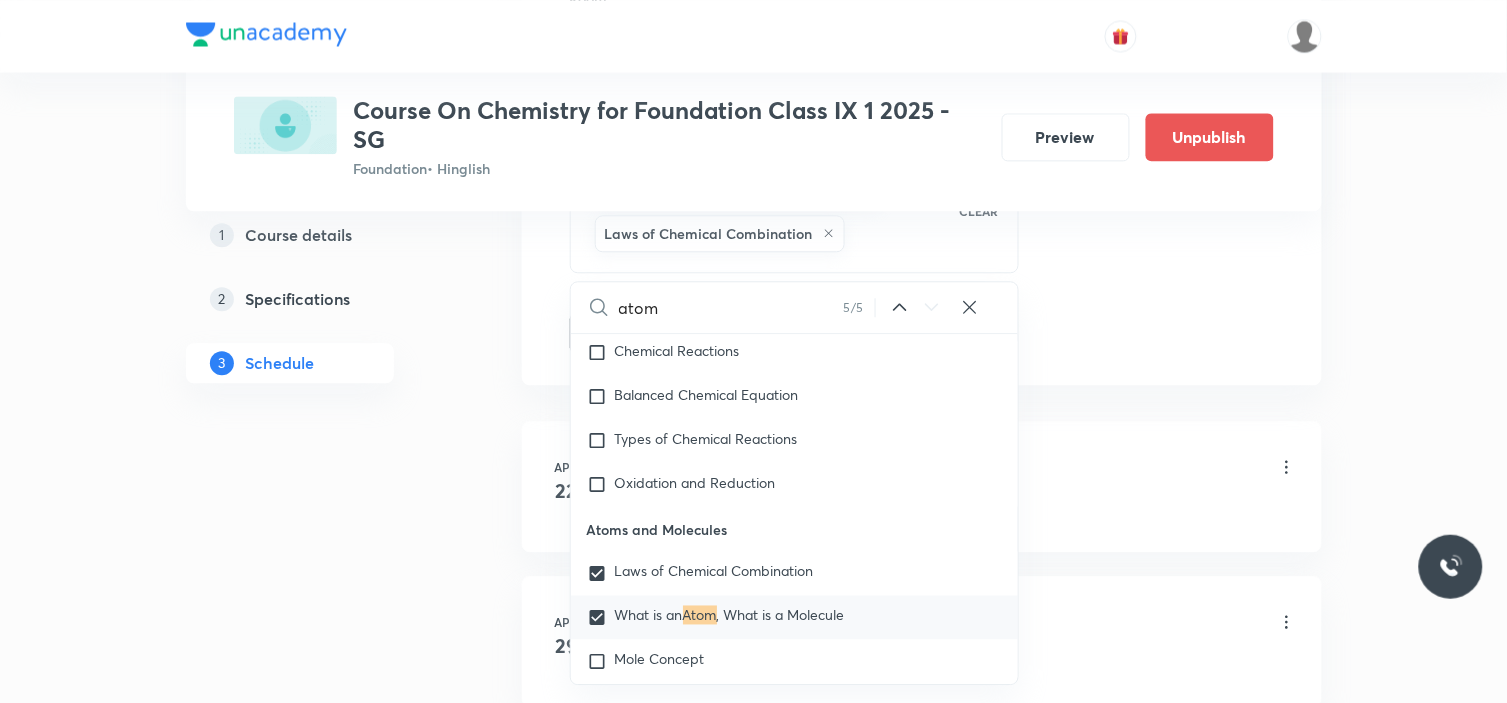 click on "Plus Courses Course On Chemistry for Foundation Class IX 1 2025 - SG Foundation  • Hinglish Preview Unpublish 1 Course details 2 Specifications 3 Schedule Schedule 13  classes Session  14 Live class Session title 19/99 Atoms and Molecules ​ Schedule for Jul 15, 2025, 4:15 PM ​ Duration (in minutes) 90 ​   Session type Online Offline Room Swargate Room 5 Sub-concepts What is an Atom, What is a Molecule Laws of Chemical Combination  CLEAR atom 5 / 5 ​ Acid, Bases, Salt Introduction to Acids, Bases Covered previously Concept of pH Scale Covered previously Indicators Covered previously Neutralisation Covered previously Some Important Compounds Covered previously Chemical Properties of Acids and Bases Covered previously Periodic Classification Periodic Classification of Elements : Need for Classification Covered previously Early Attempts at Classification of Elements Covered previously Dobereiner’s Triads & Newland’s Law of Octaves Mendeleev’s Periodic Table Modern Periodic Table Reactivity Series" at bounding box center [754, 801] 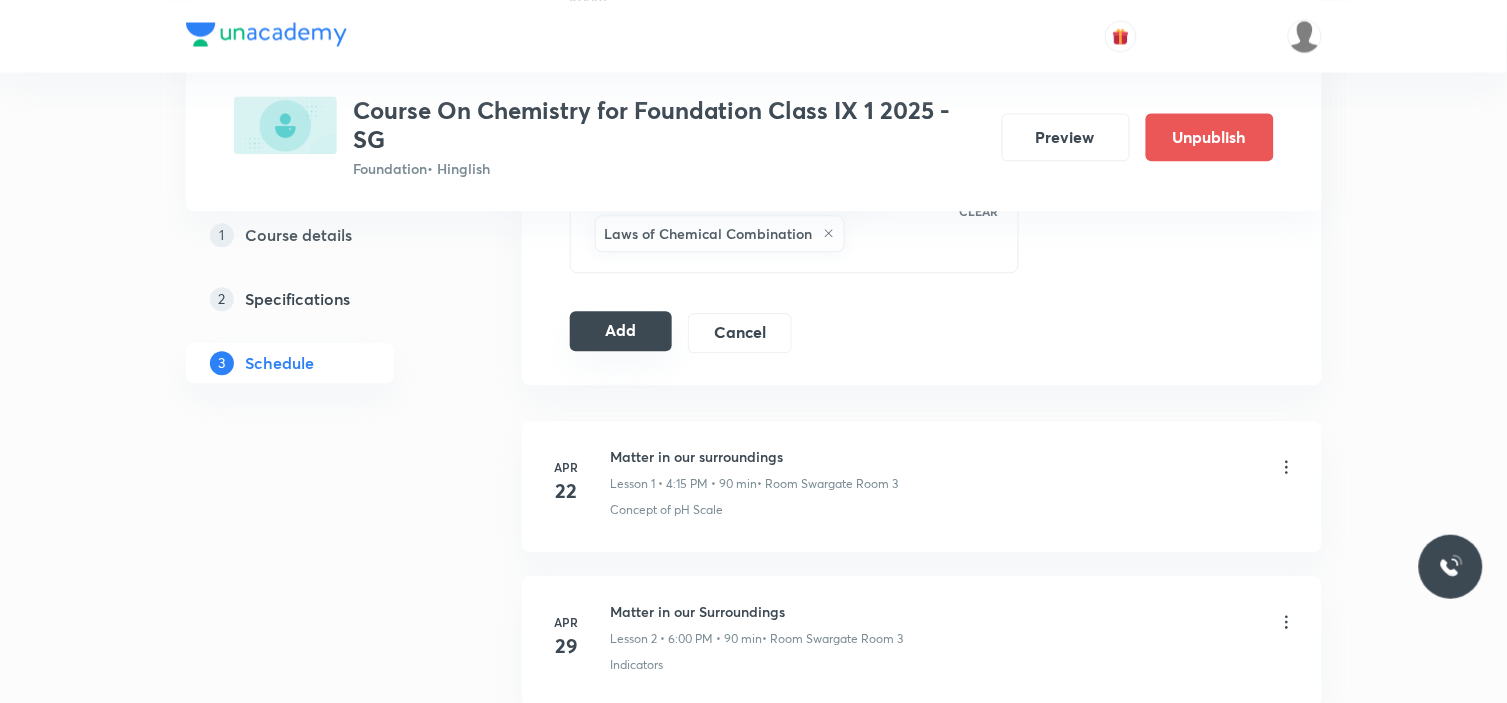 click on "Add" at bounding box center (621, 331) 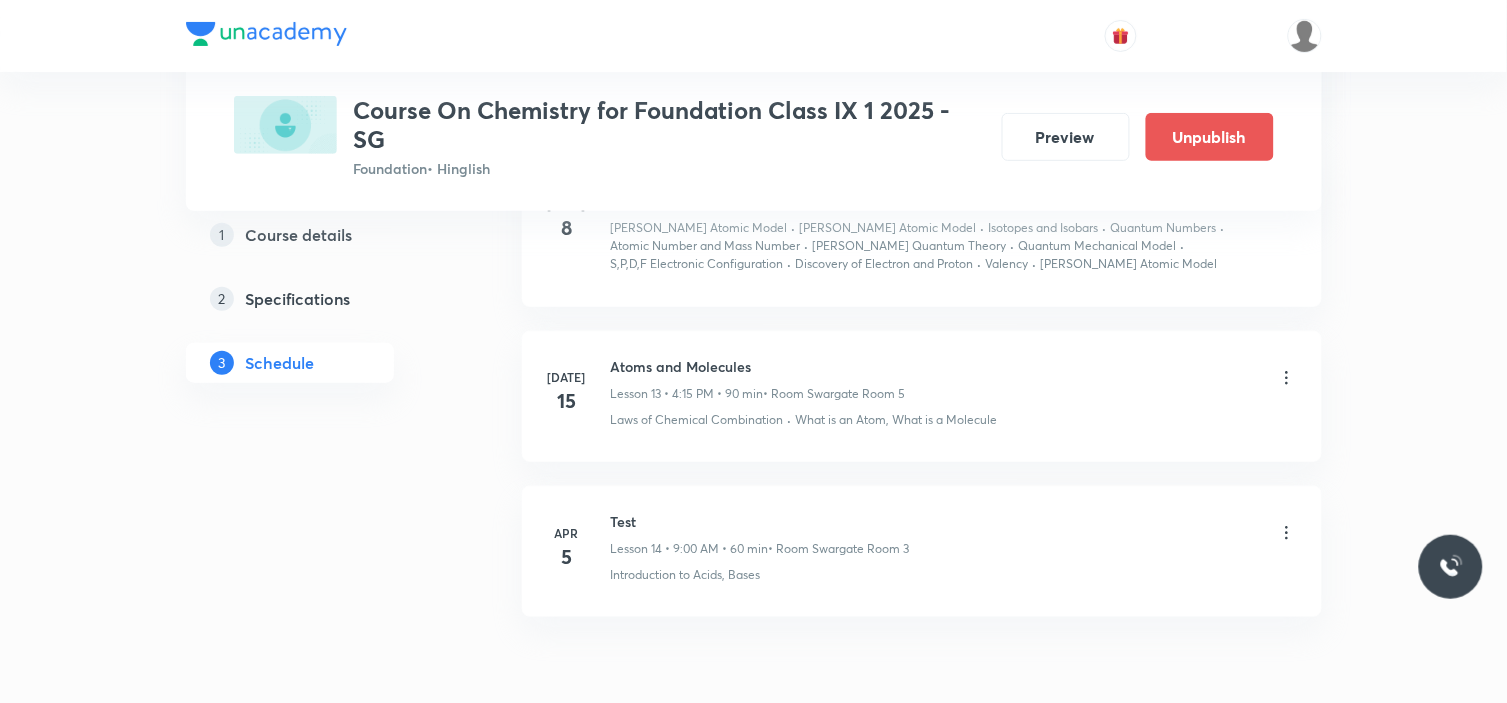 scroll, scrollTop: 2215, scrollLeft: 0, axis: vertical 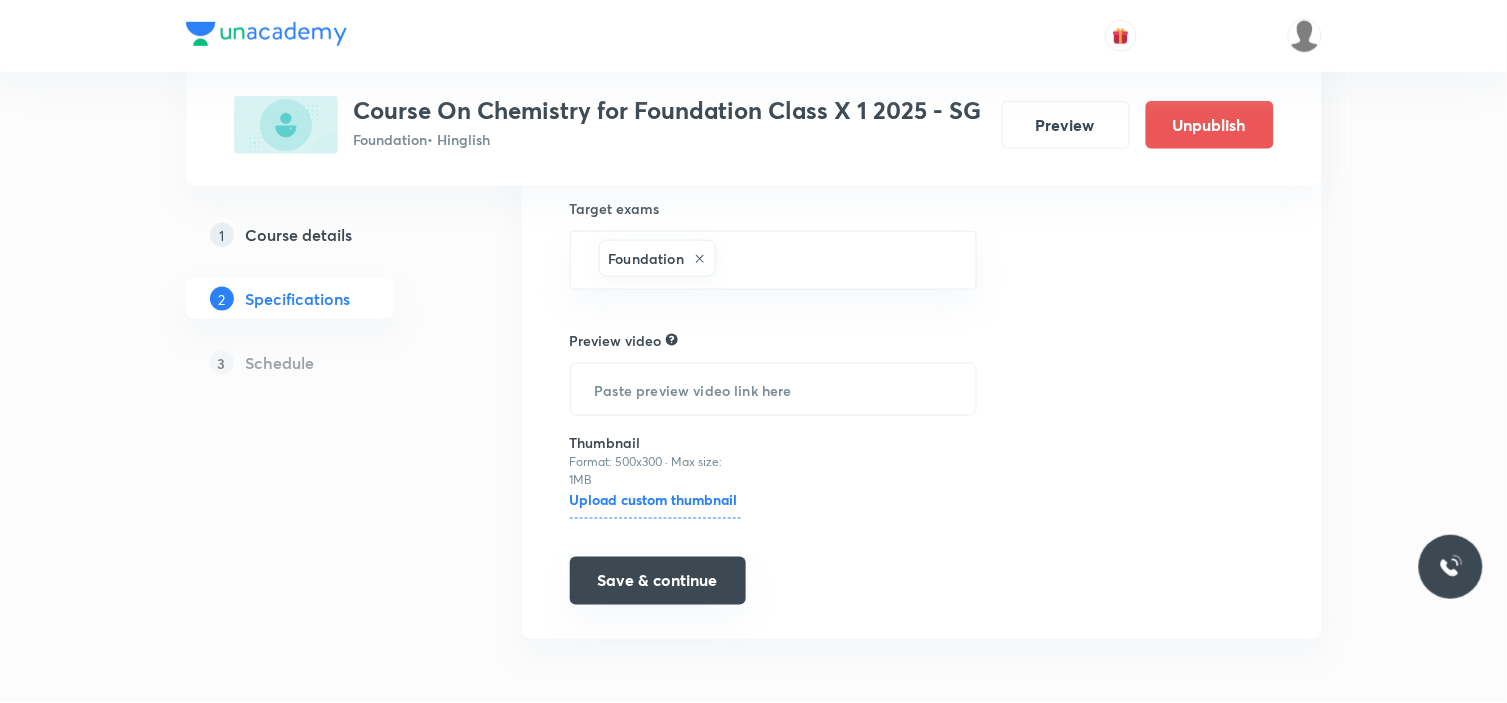 click on "Save & continue" at bounding box center (658, 581) 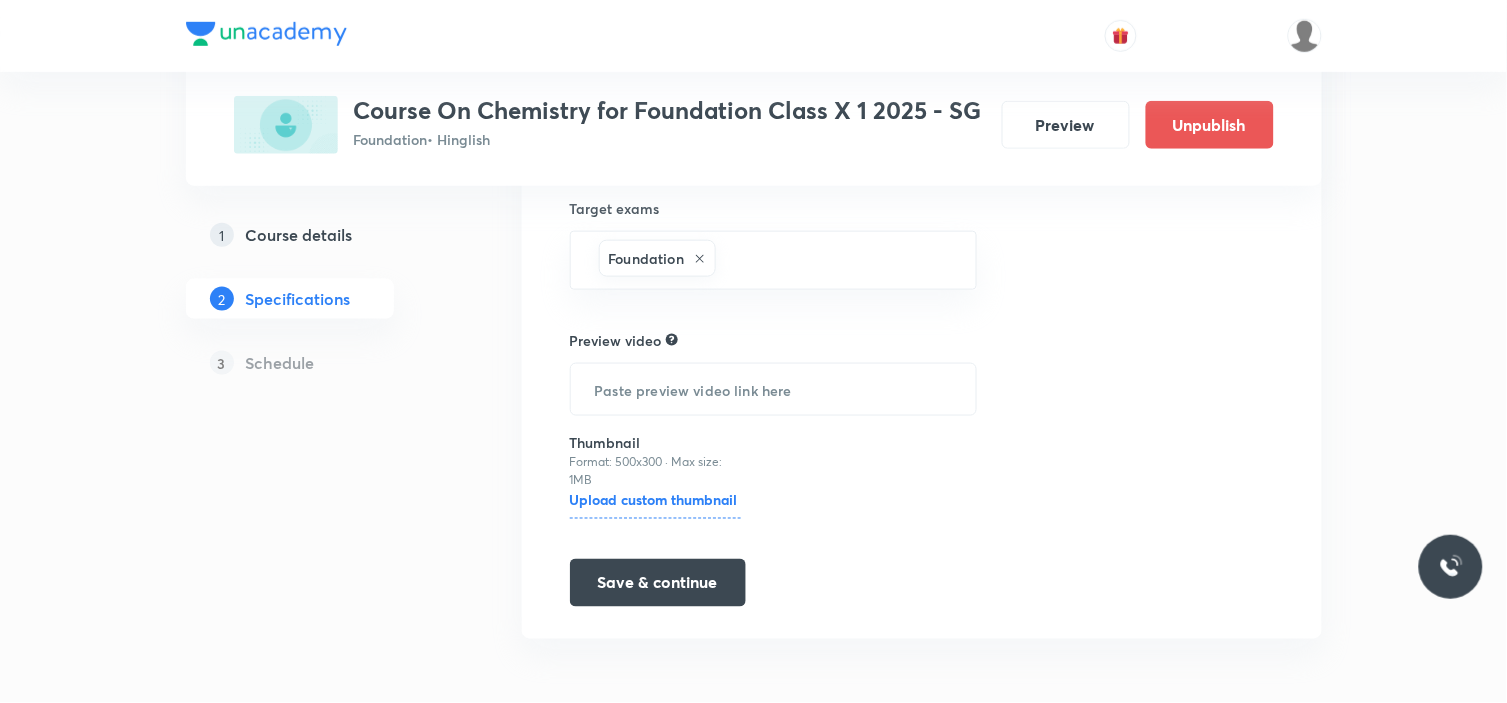 scroll, scrollTop: 0, scrollLeft: 0, axis: both 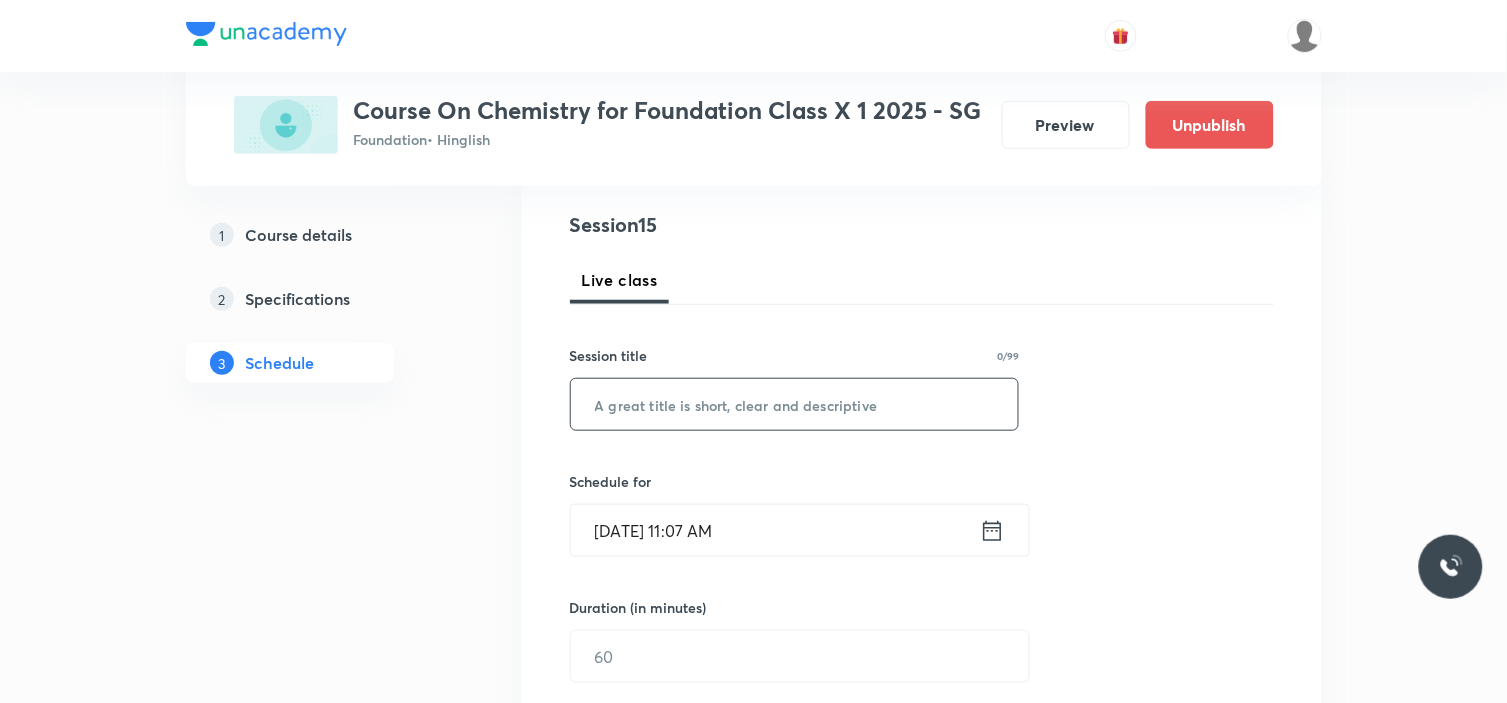 click at bounding box center [795, 404] 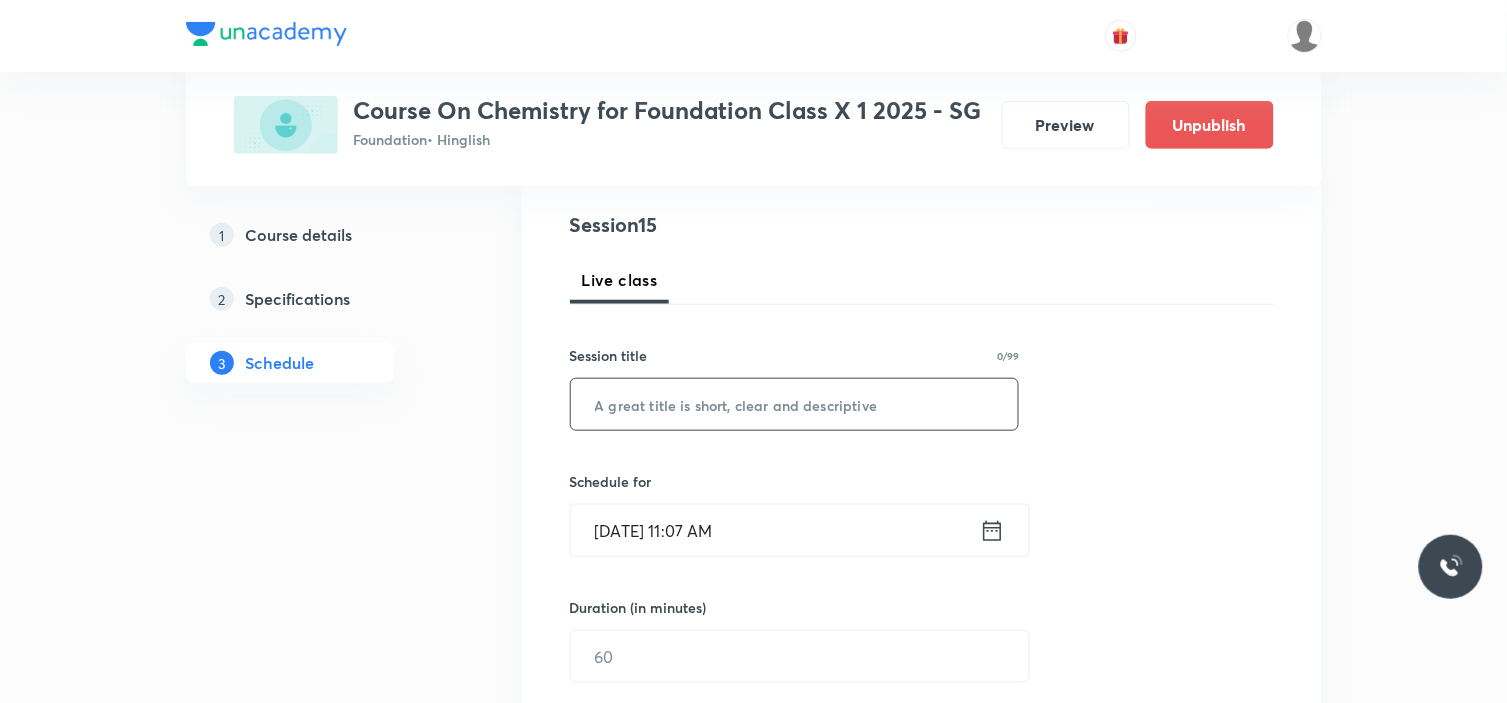 paste on "Metals and Non-metals" 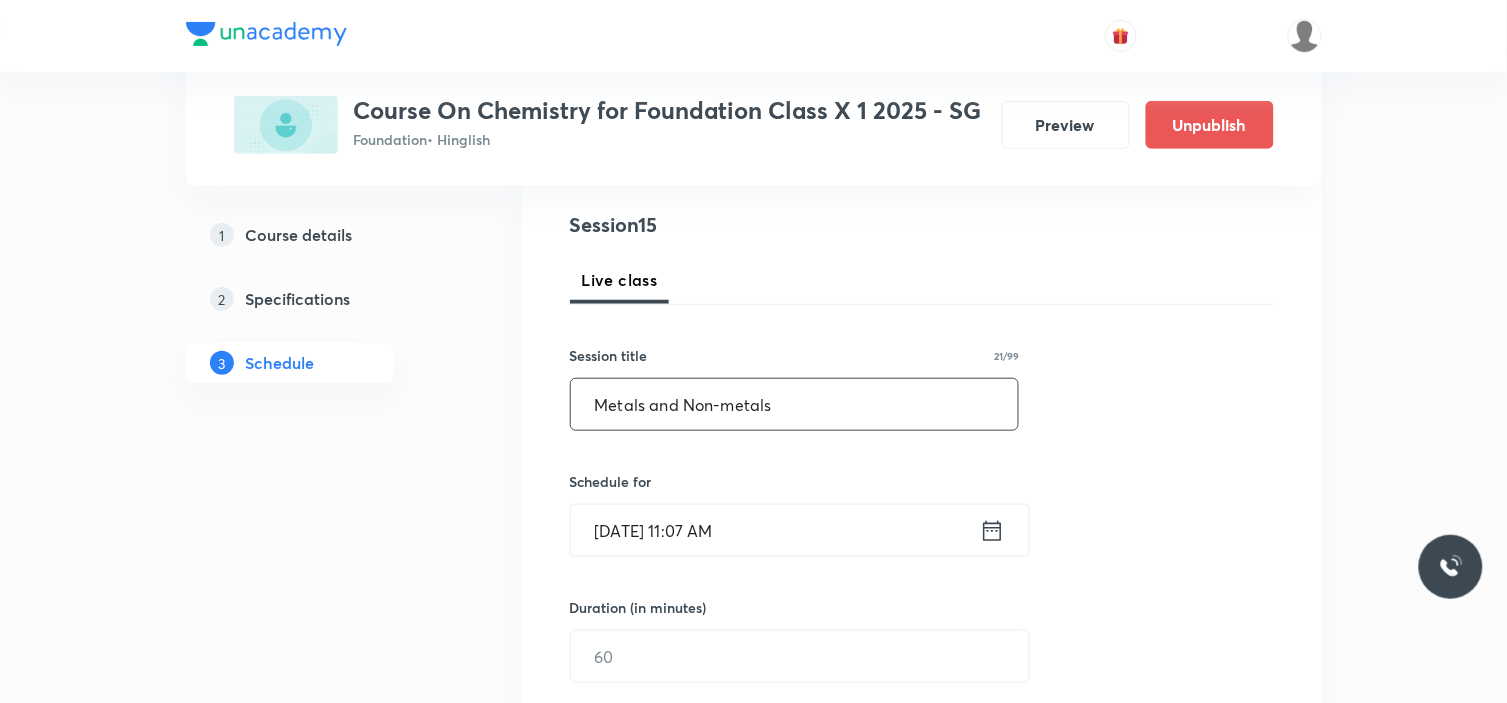type on "Metals and Non-metals" 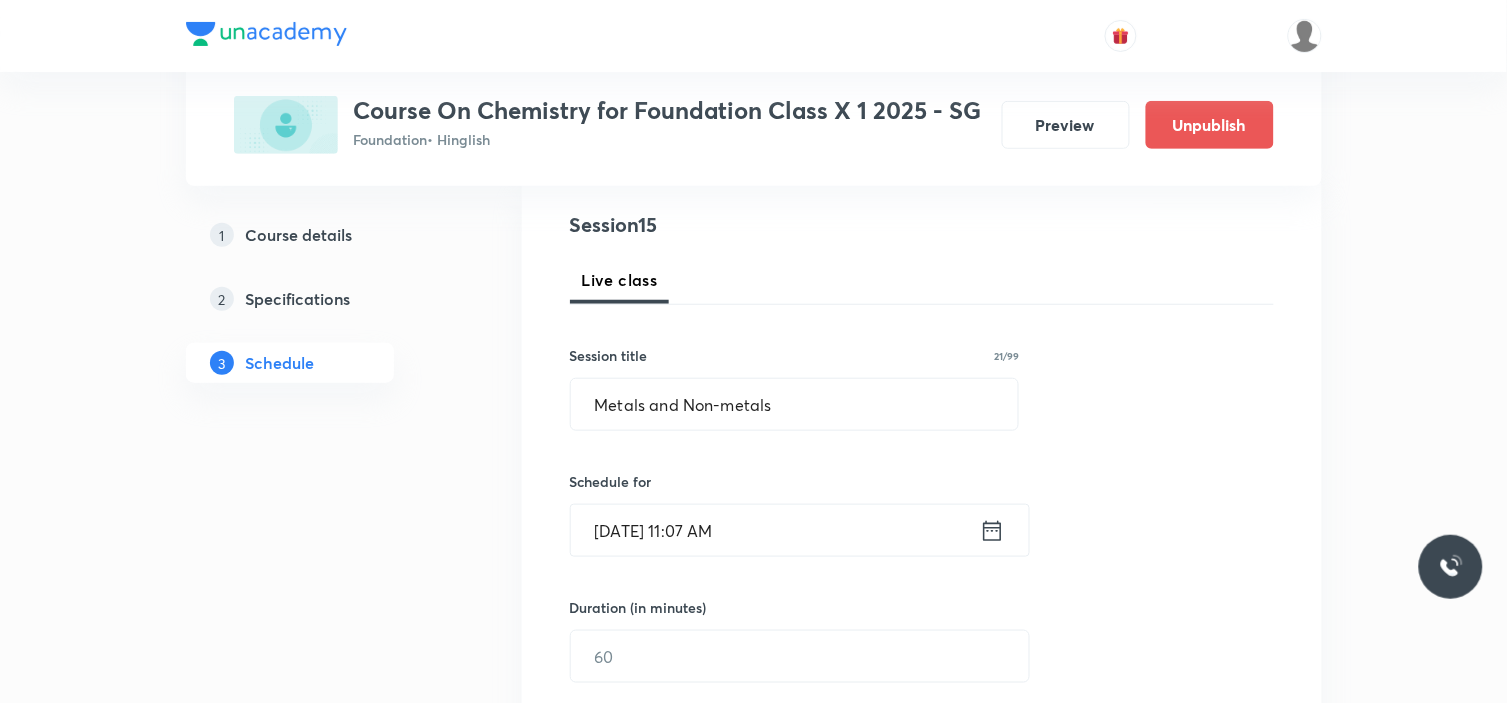 click 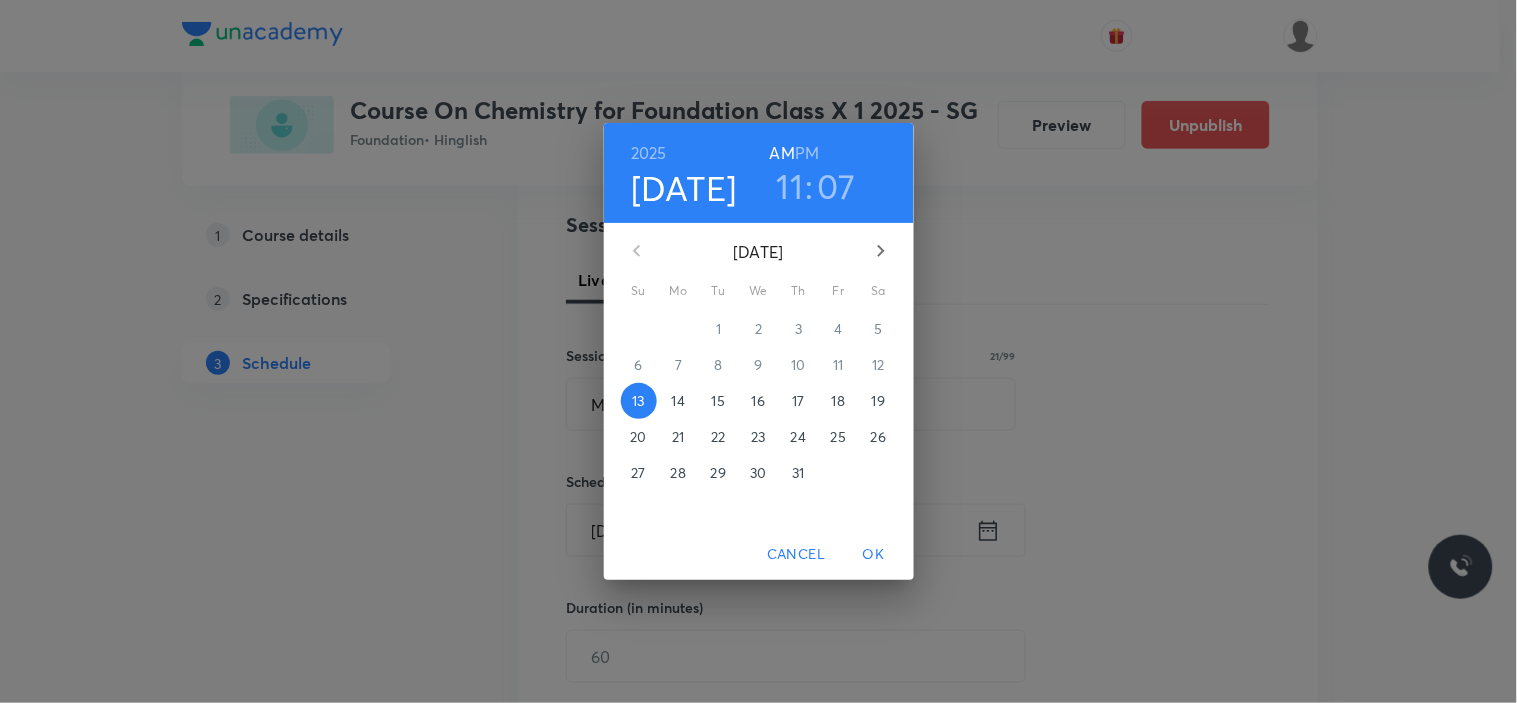click on "15" at bounding box center [718, 401] 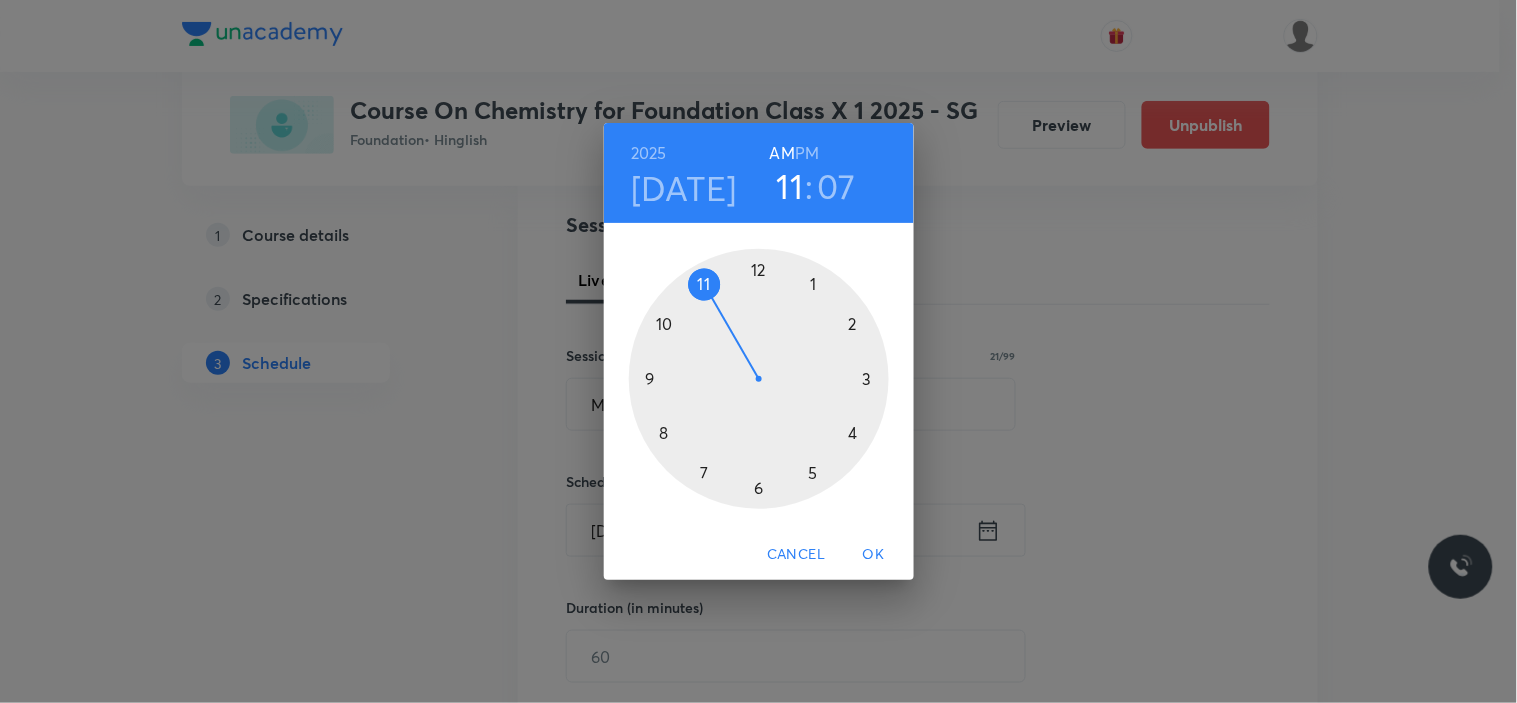 click at bounding box center (759, 379) 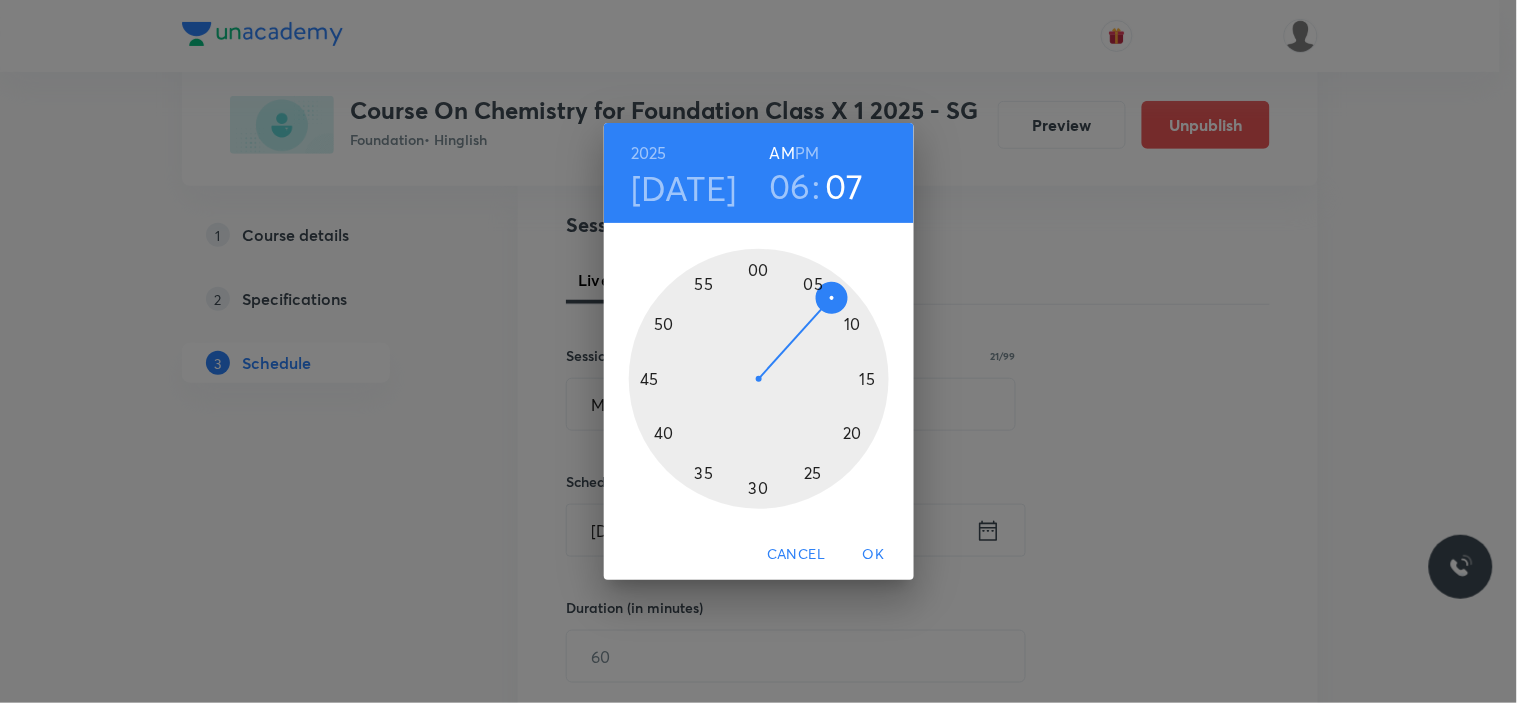 click at bounding box center (759, 379) 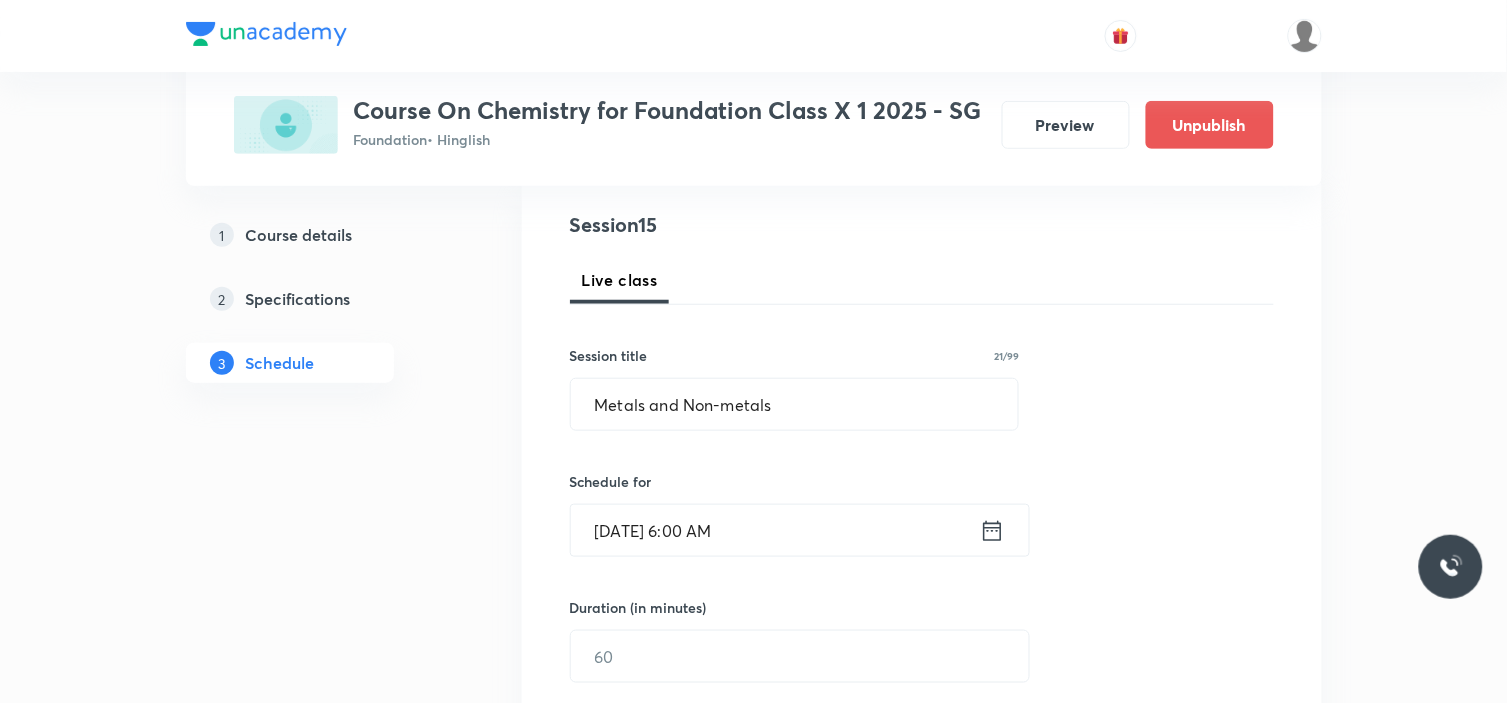 click on "Jul 15, 2025, 6:00 AM" at bounding box center (775, 530) 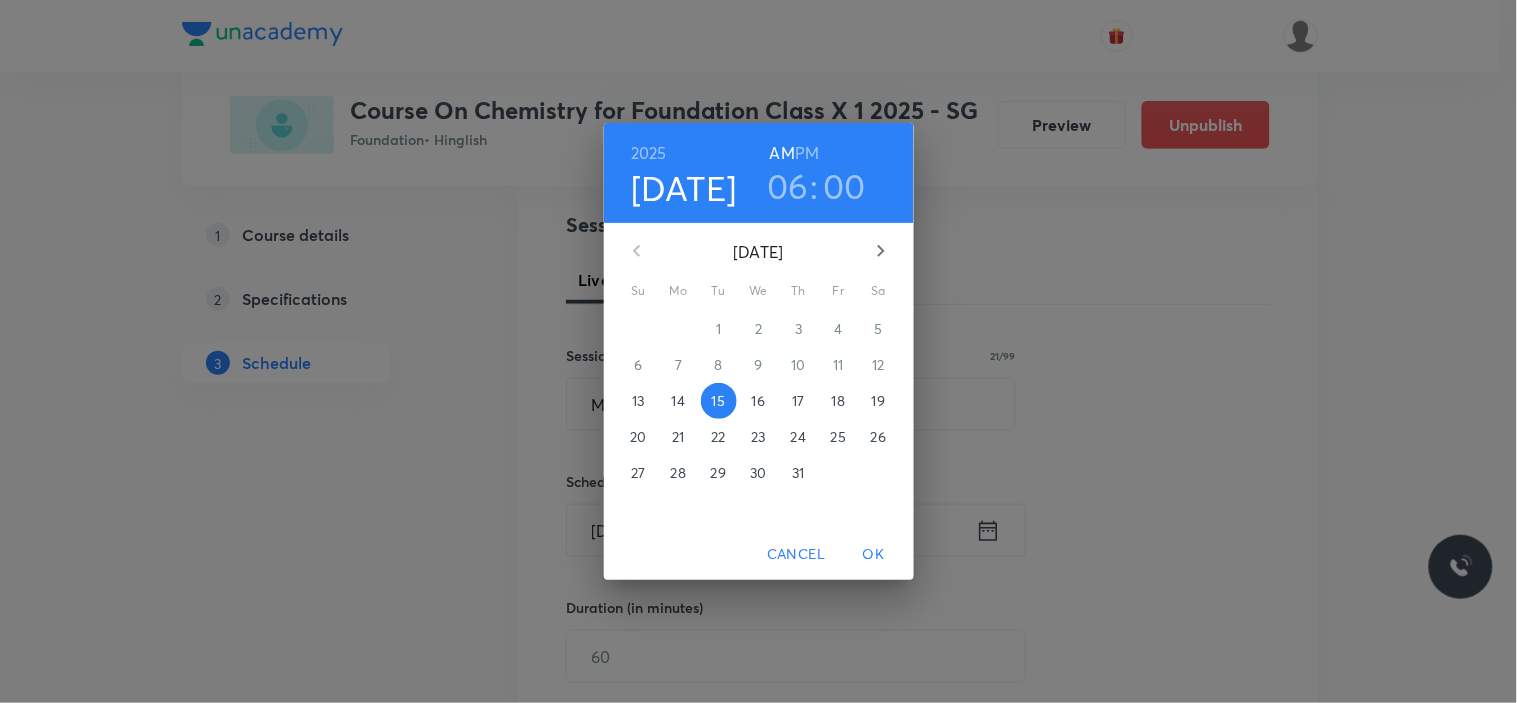 click on "PM" at bounding box center (807, 153) 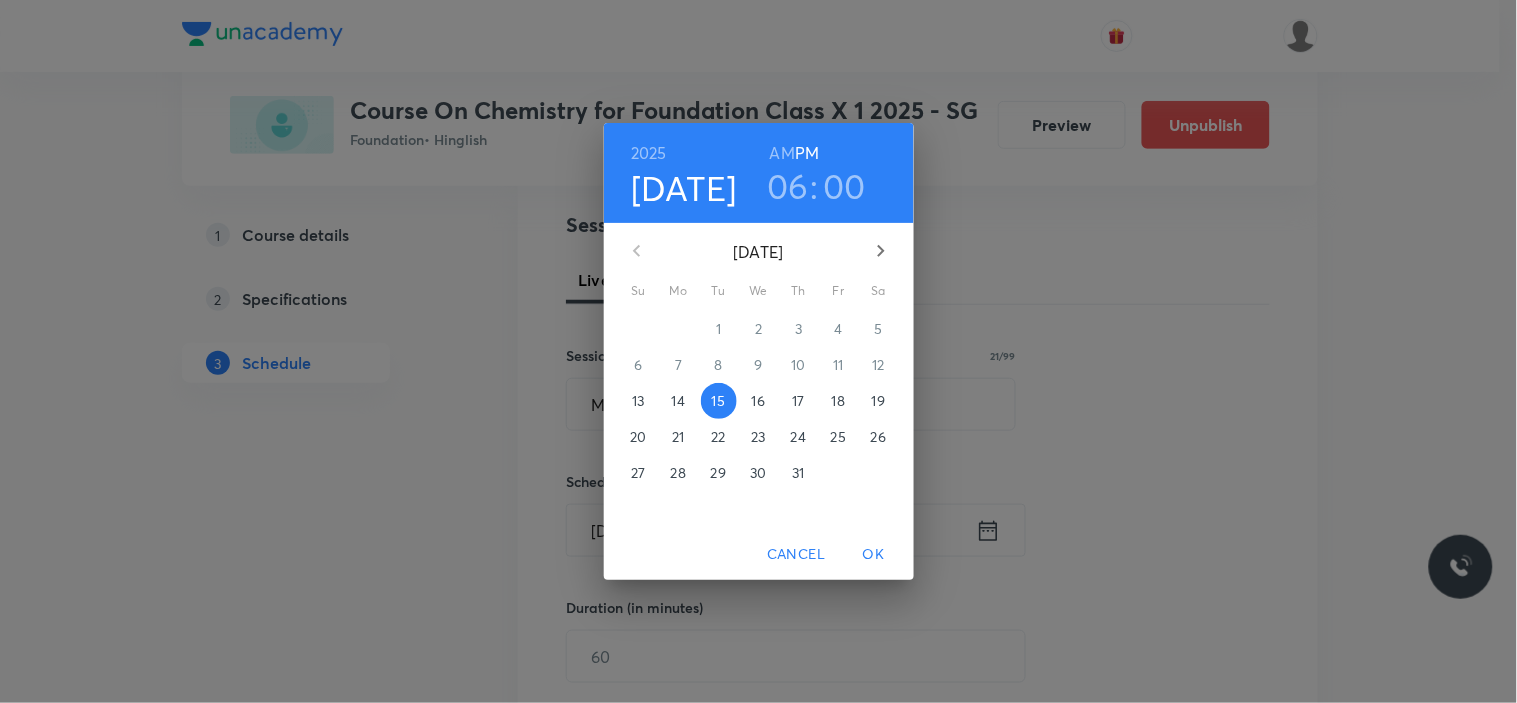 click on "OK" at bounding box center (874, 554) 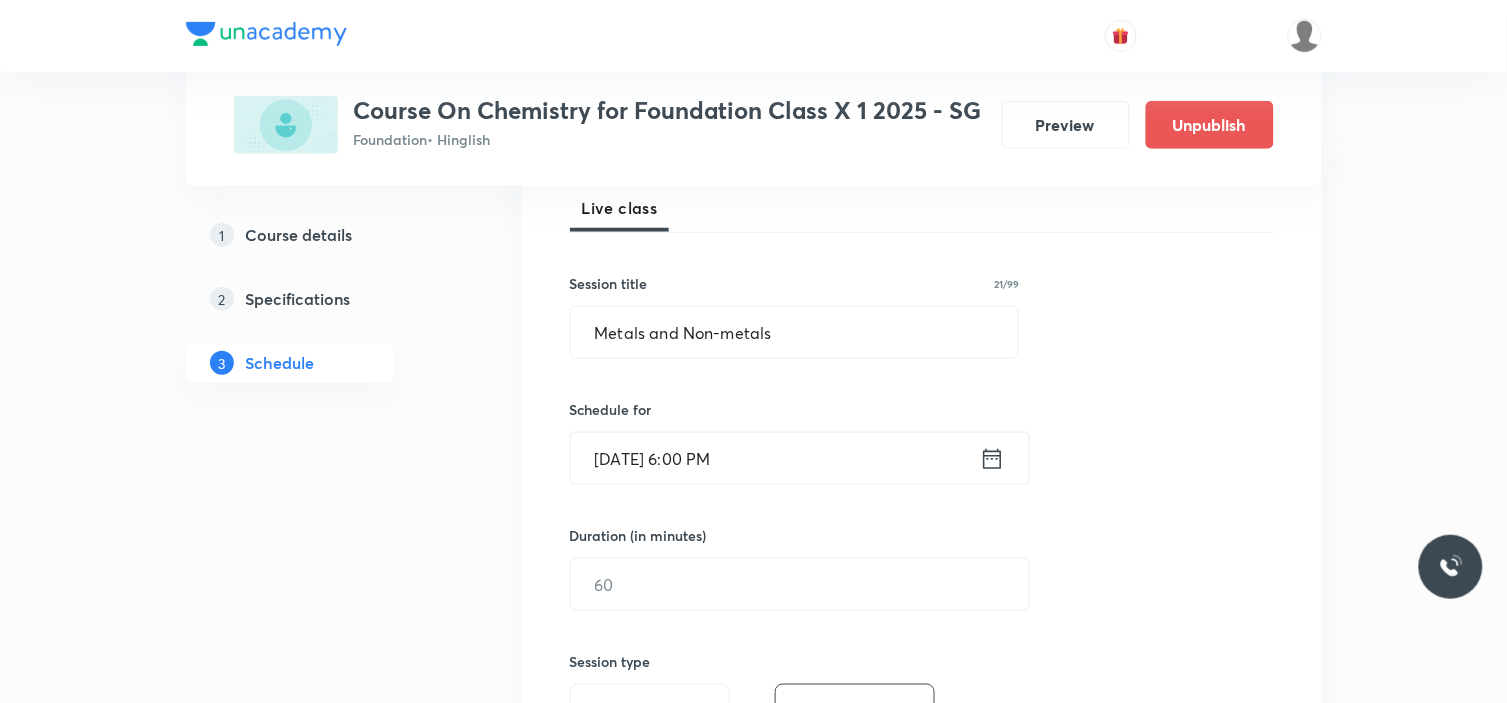 scroll, scrollTop: 333, scrollLeft: 0, axis: vertical 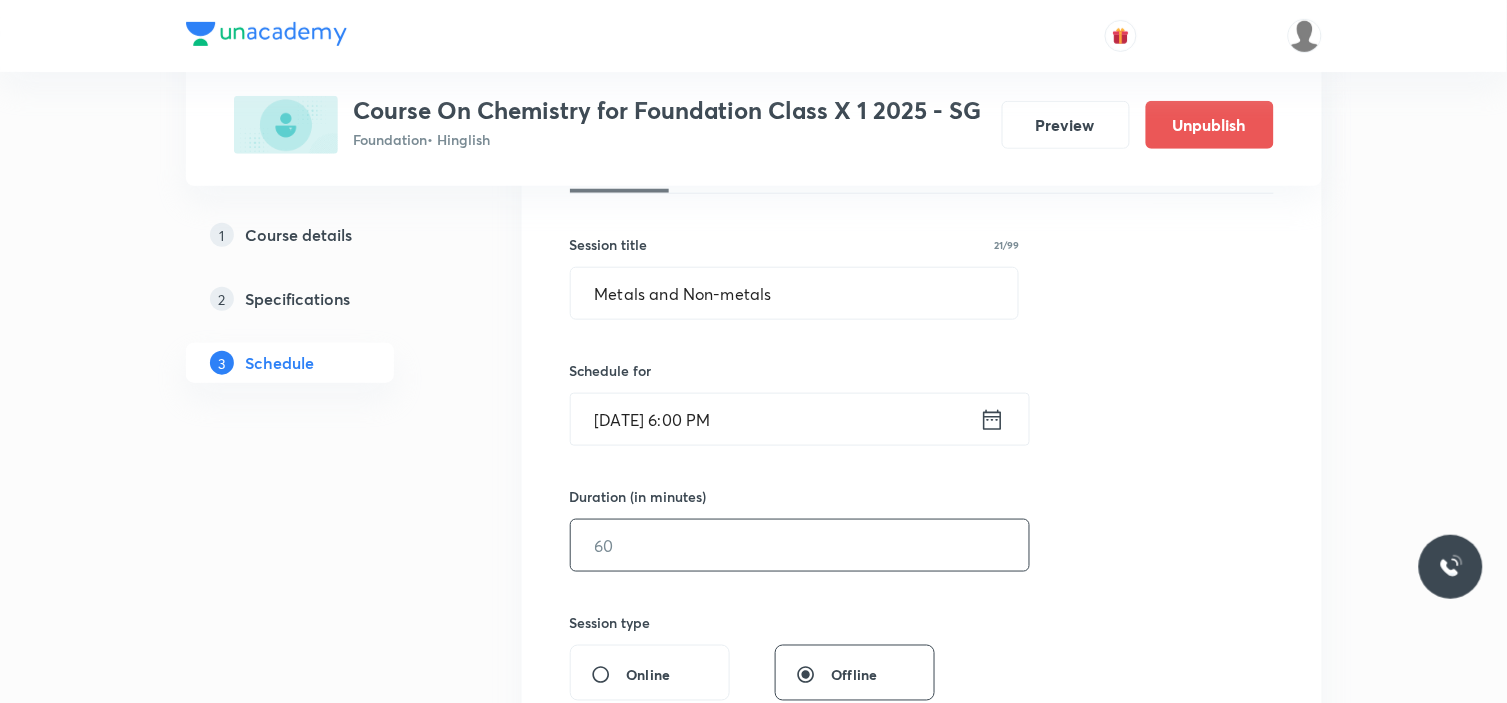 click at bounding box center [800, 545] 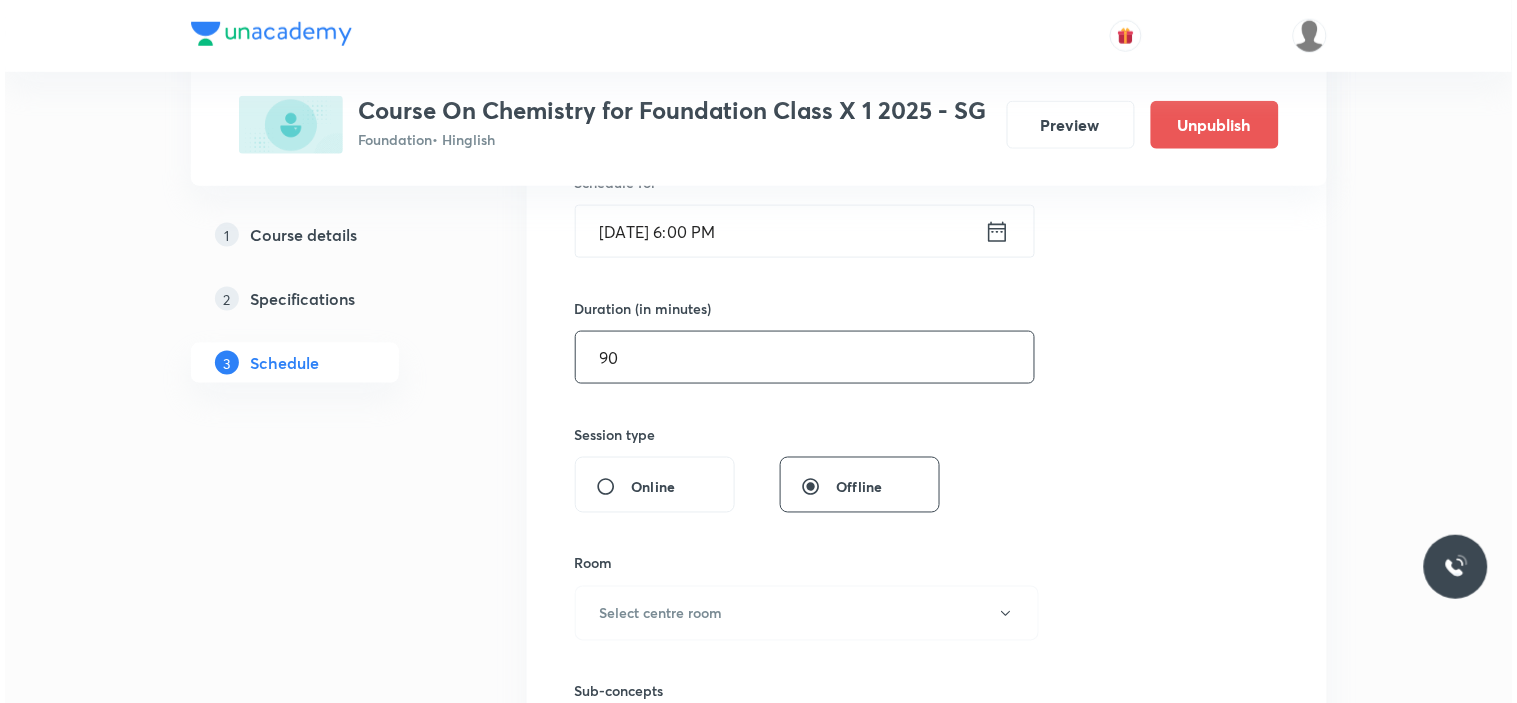 scroll, scrollTop: 666, scrollLeft: 0, axis: vertical 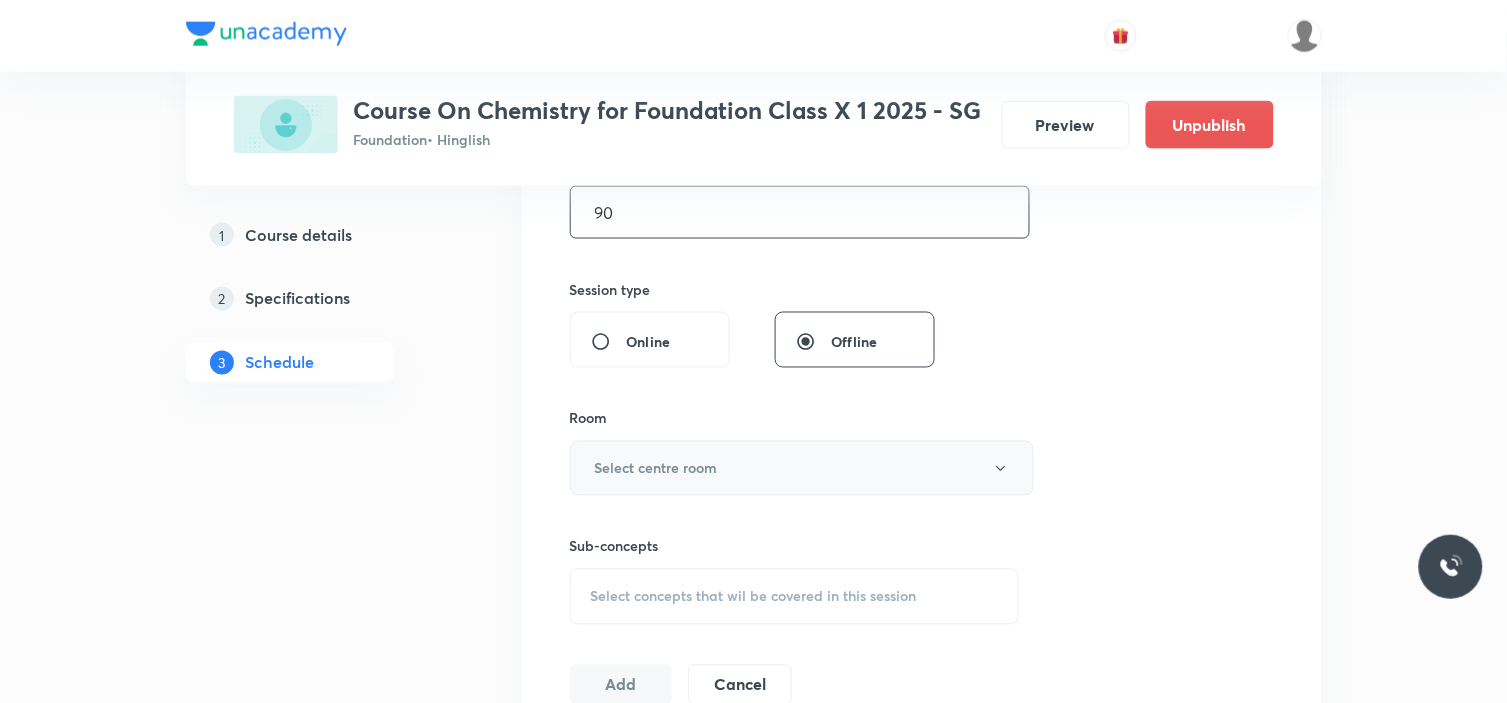 type on "90" 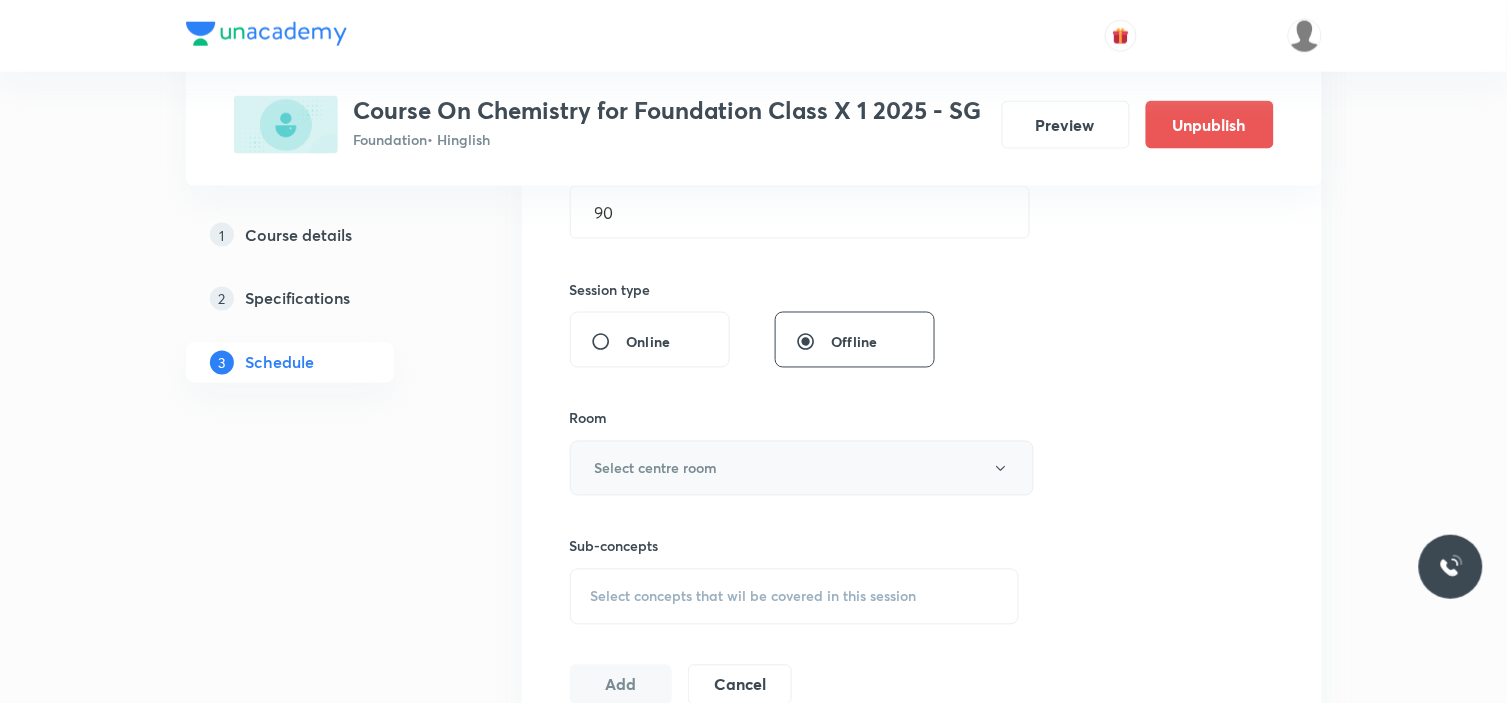 click on "Select centre room" at bounding box center [802, 468] 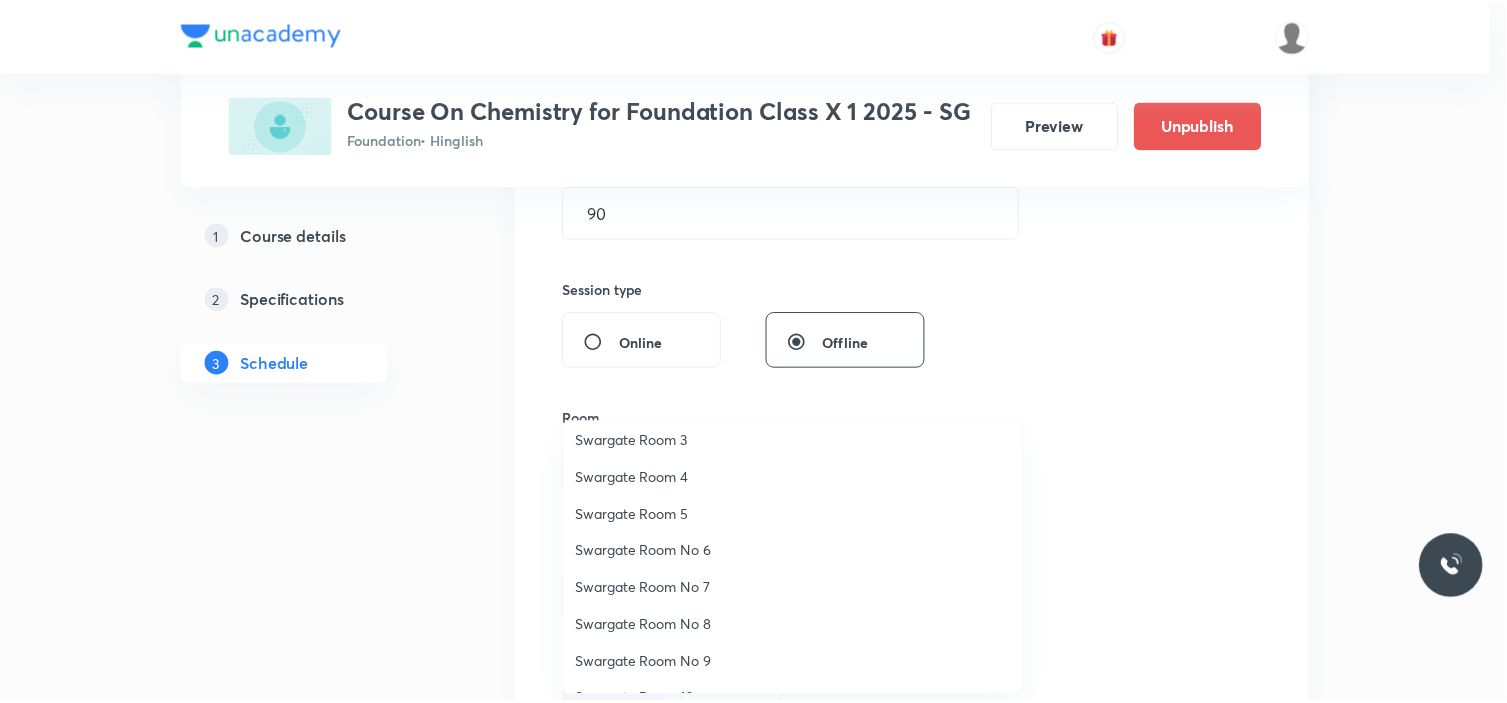scroll, scrollTop: 111, scrollLeft: 0, axis: vertical 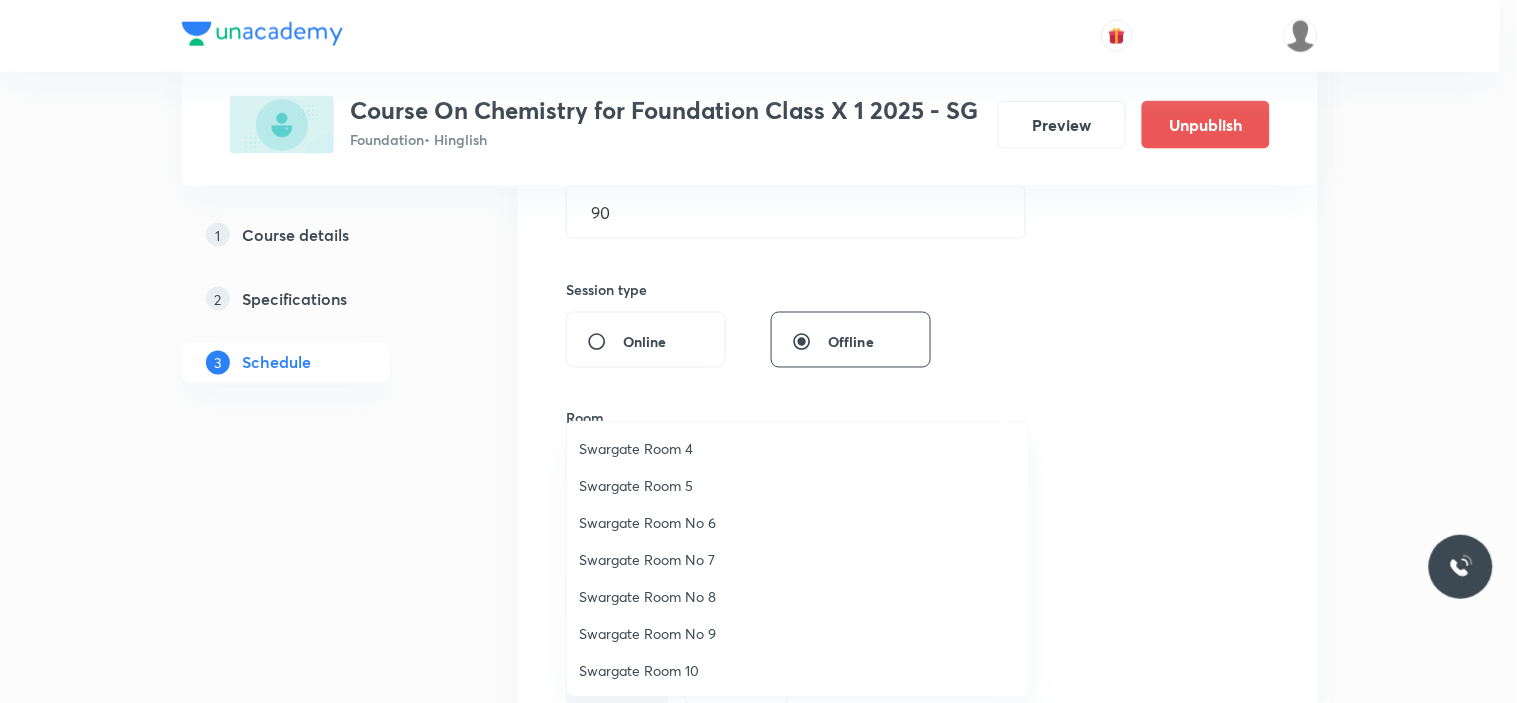 click on "Swargate Room No 6" at bounding box center [798, 522] 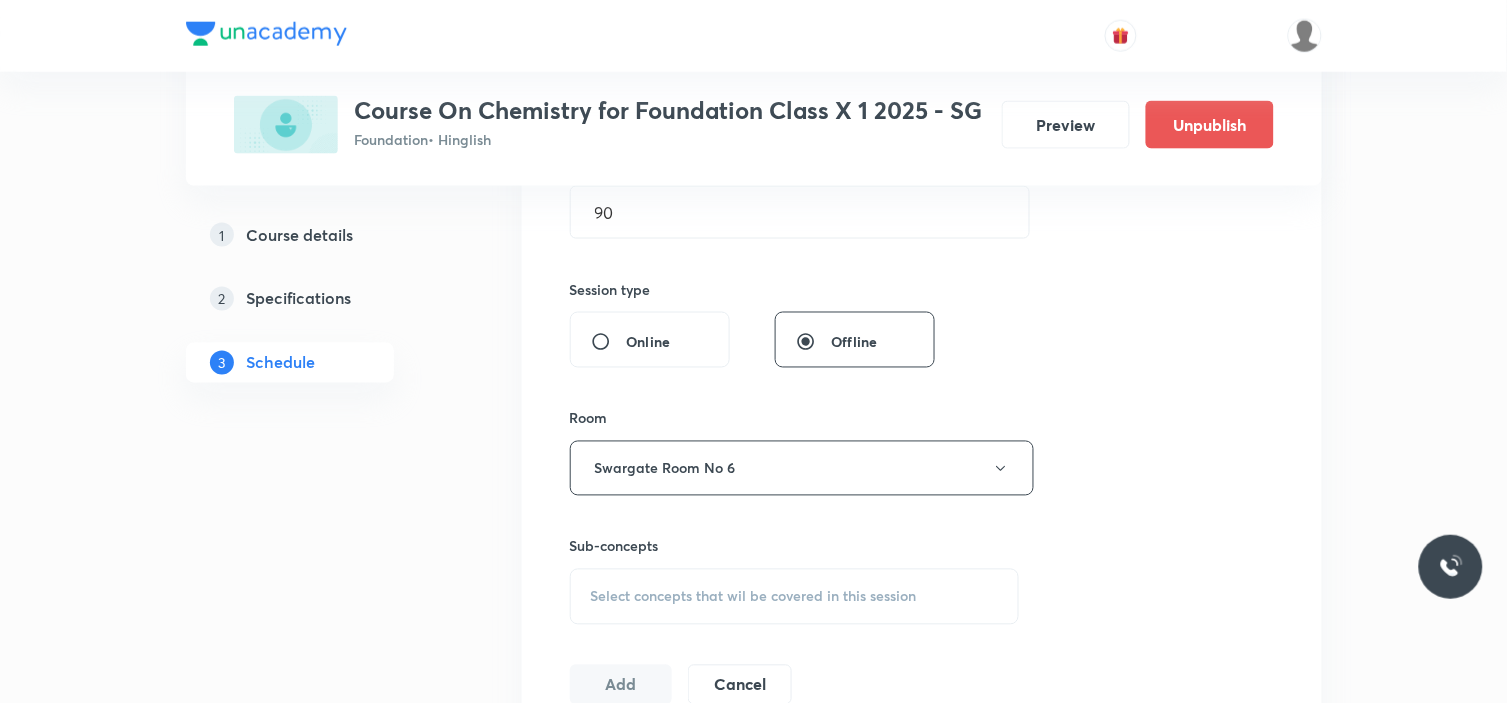 click on "Session  15 Live class Session title 21/99 Metals and Non-metals ​ Schedule for Jul 15, 2025, 6:00 PM ​ Duration (in minutes) 90 ​   Session type Online Offline Room Swargate Room No 6 Sub-concepts Select concepts that wil be covered in this session Add Cancel" at bounding box center [922, 235] 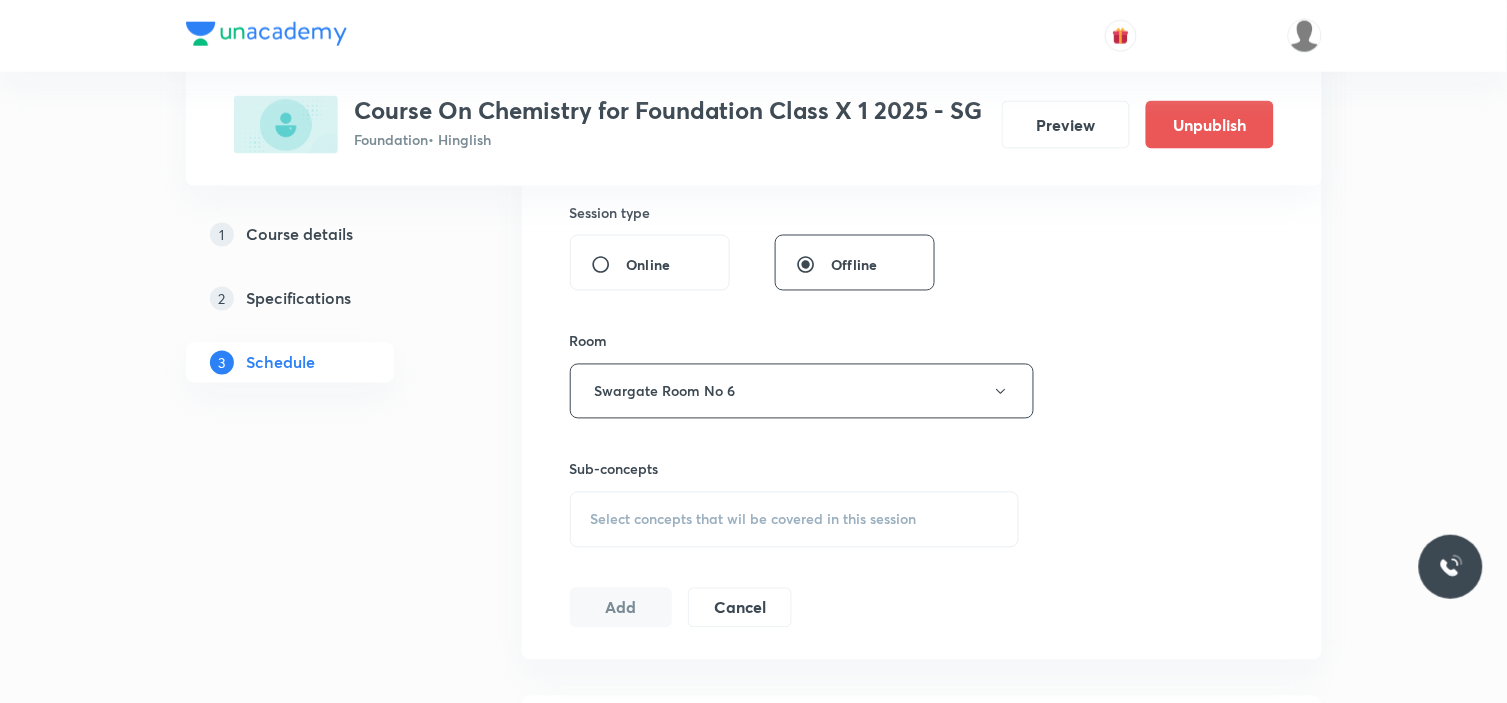 scroll, scrollTop: 777, scrollLeft: 0, axis: vertical 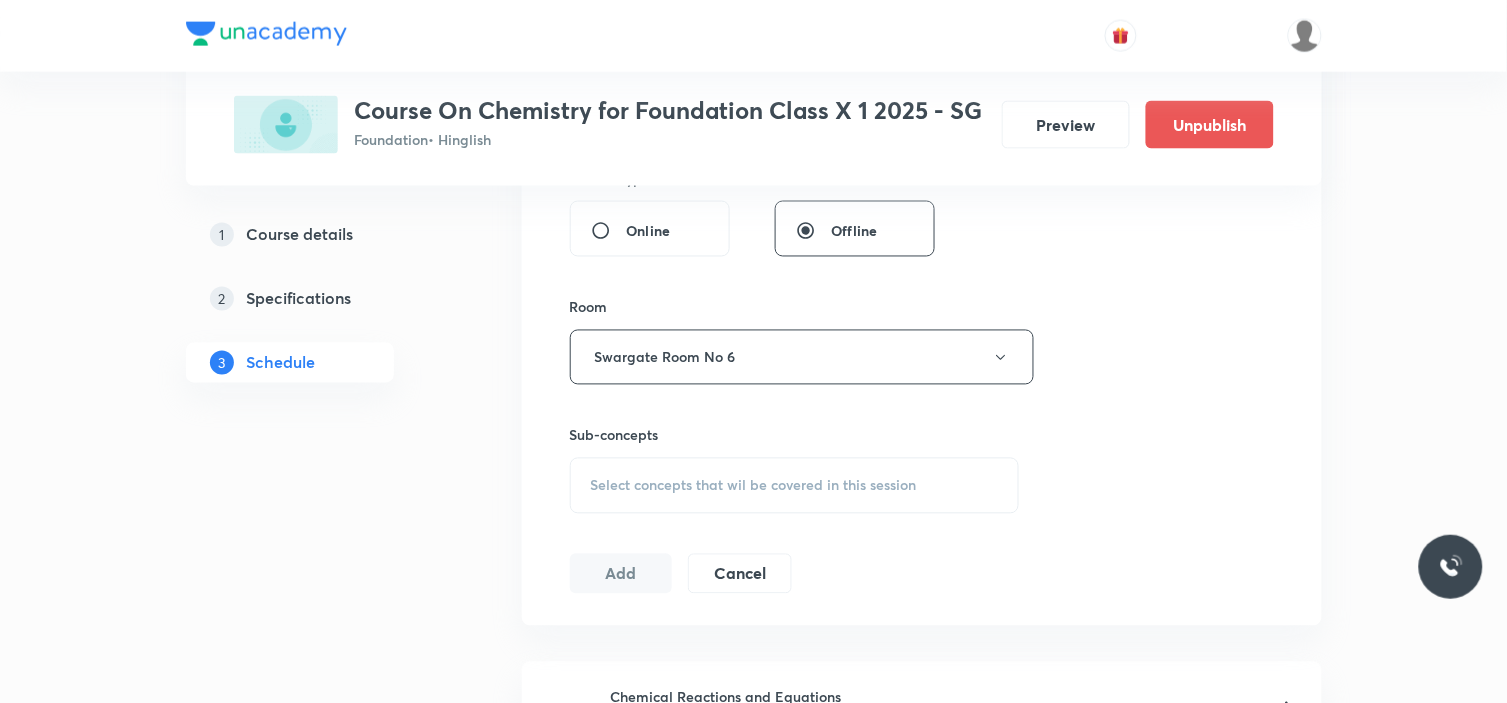click on "Select concepts that wil be covered in this session" at bounding box center [795, 486] 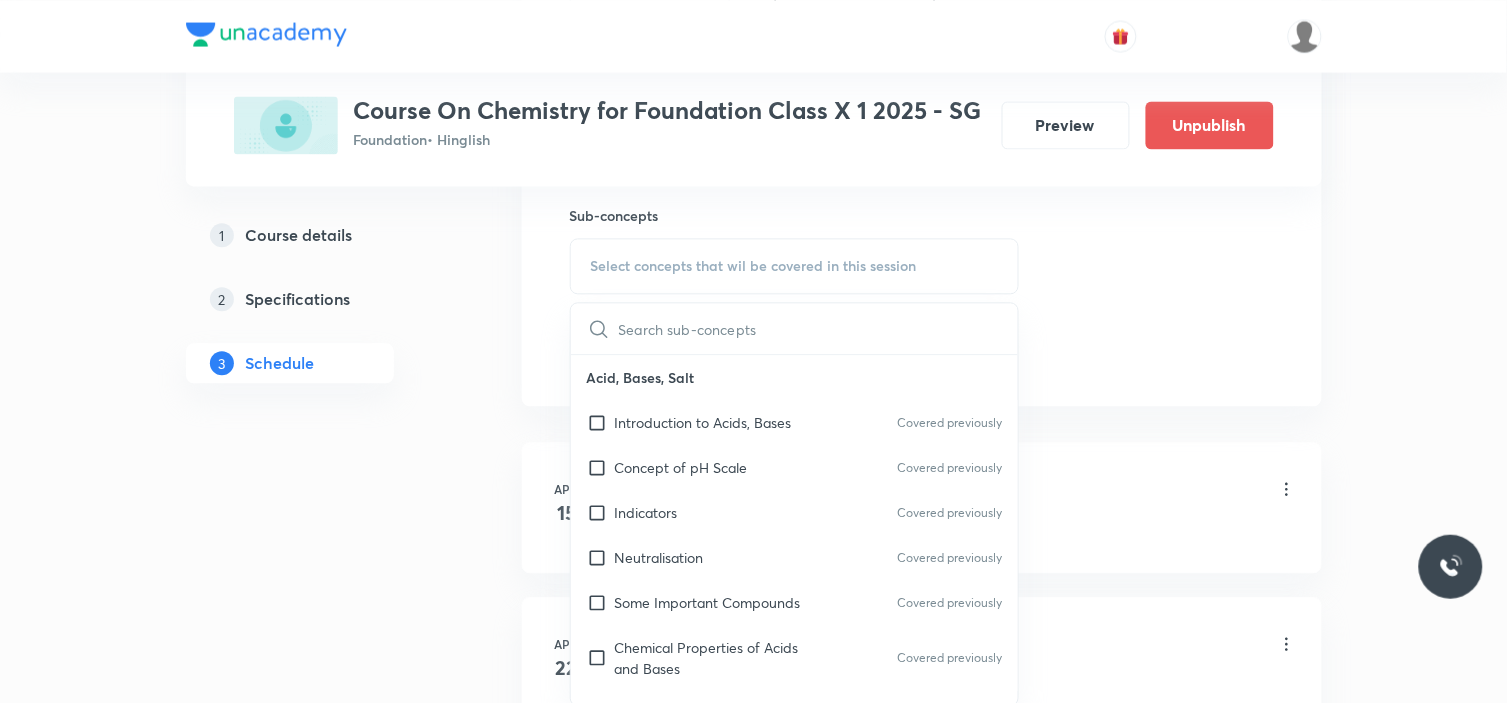 scroll, scrollTop: 1000, scrollLeft: 0, axis: vertical 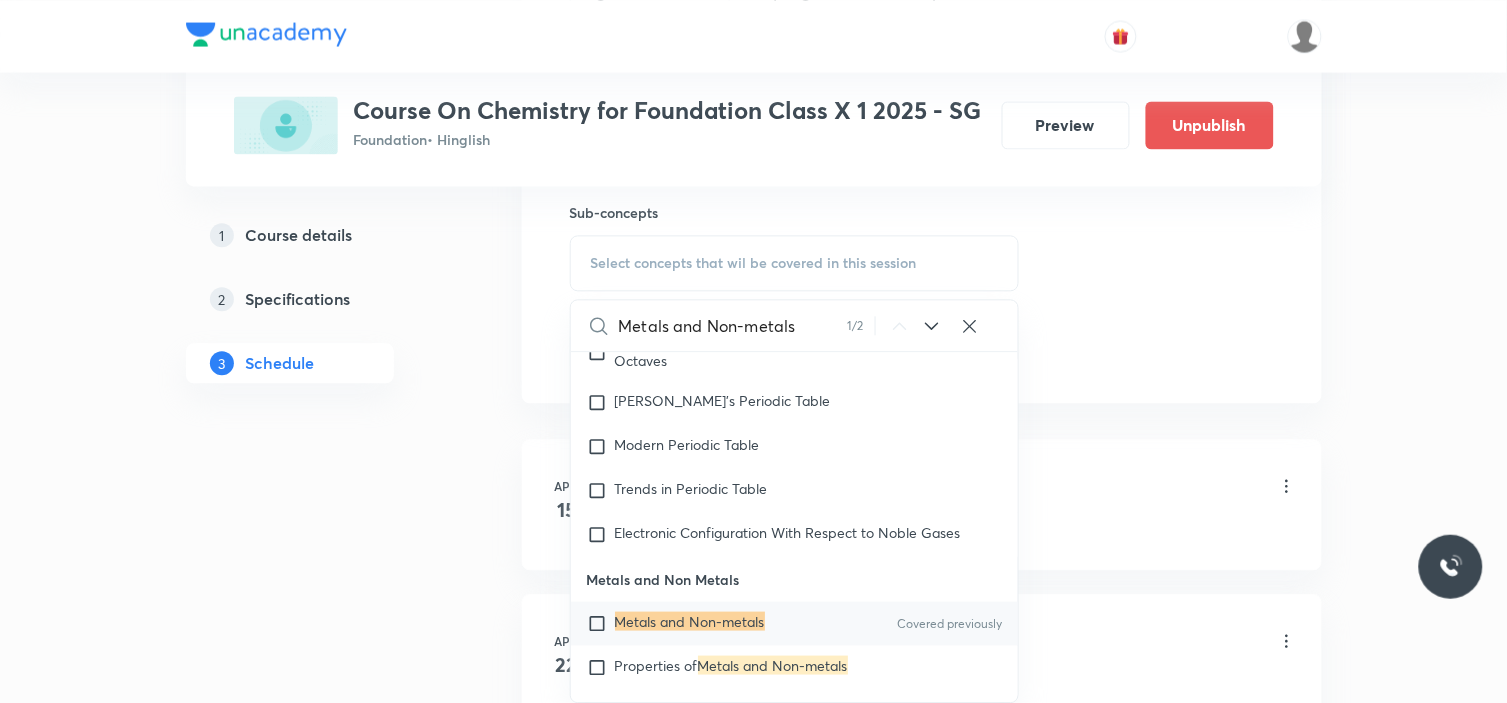 type on "Metals and Non-metals" 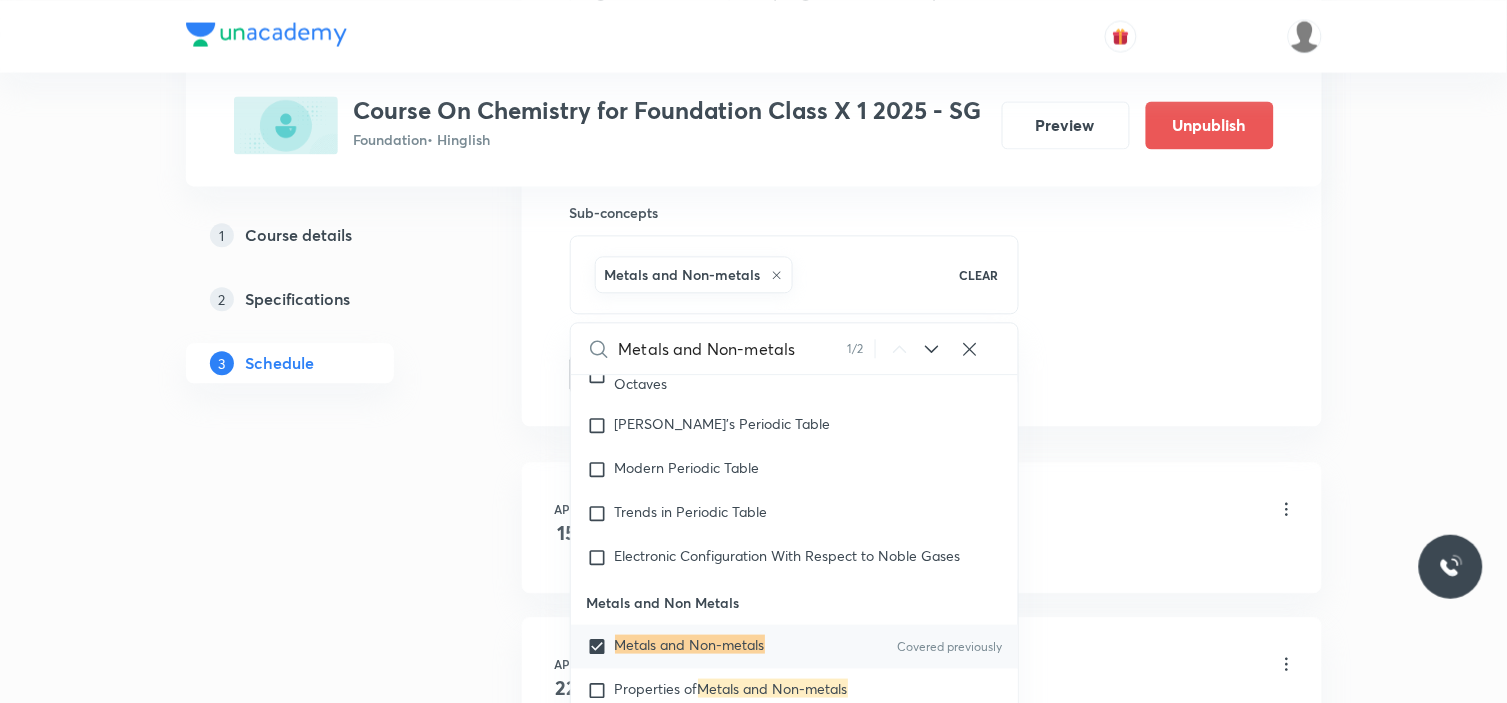 click on "1 Course details 2 Specifications 3 Schedule" at bounding box center [322, 1049] 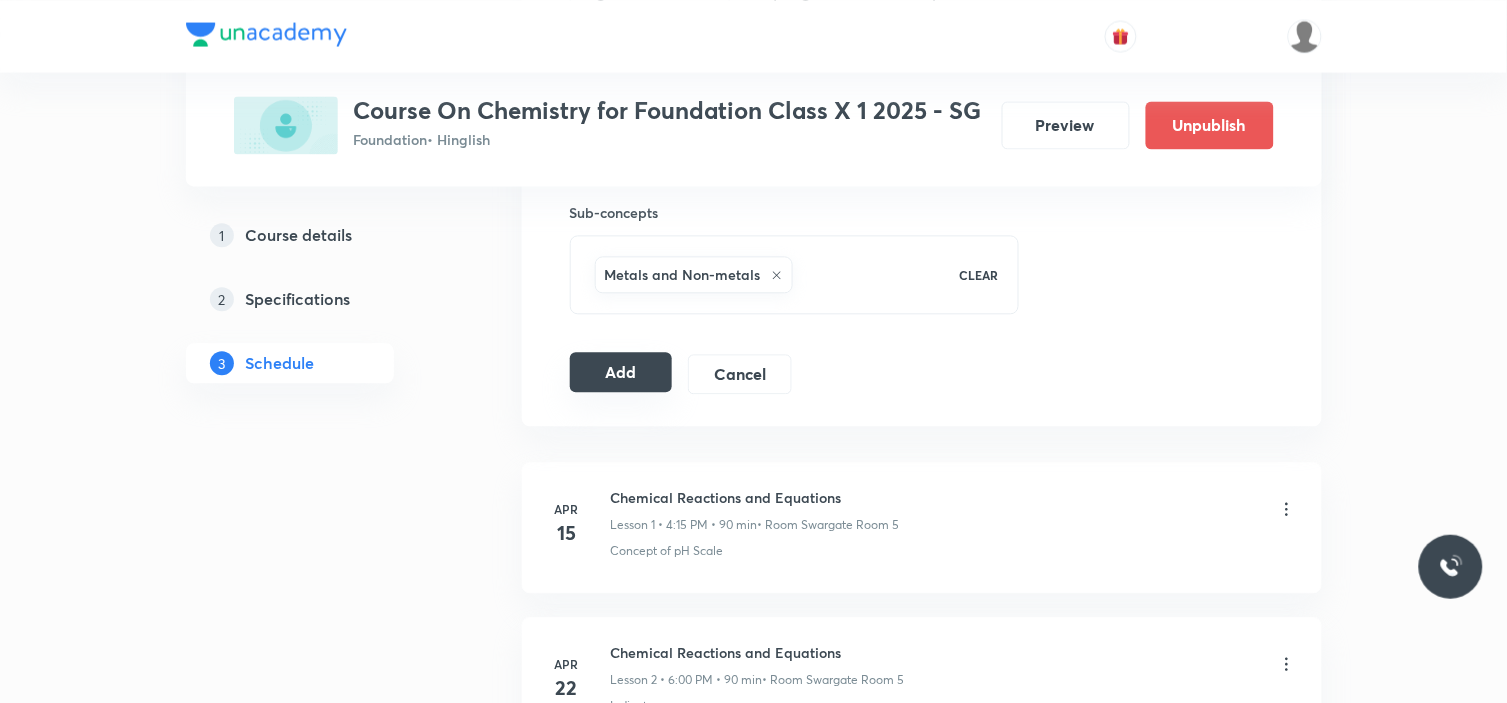 click on "Add" at bounding box center (621, 372) 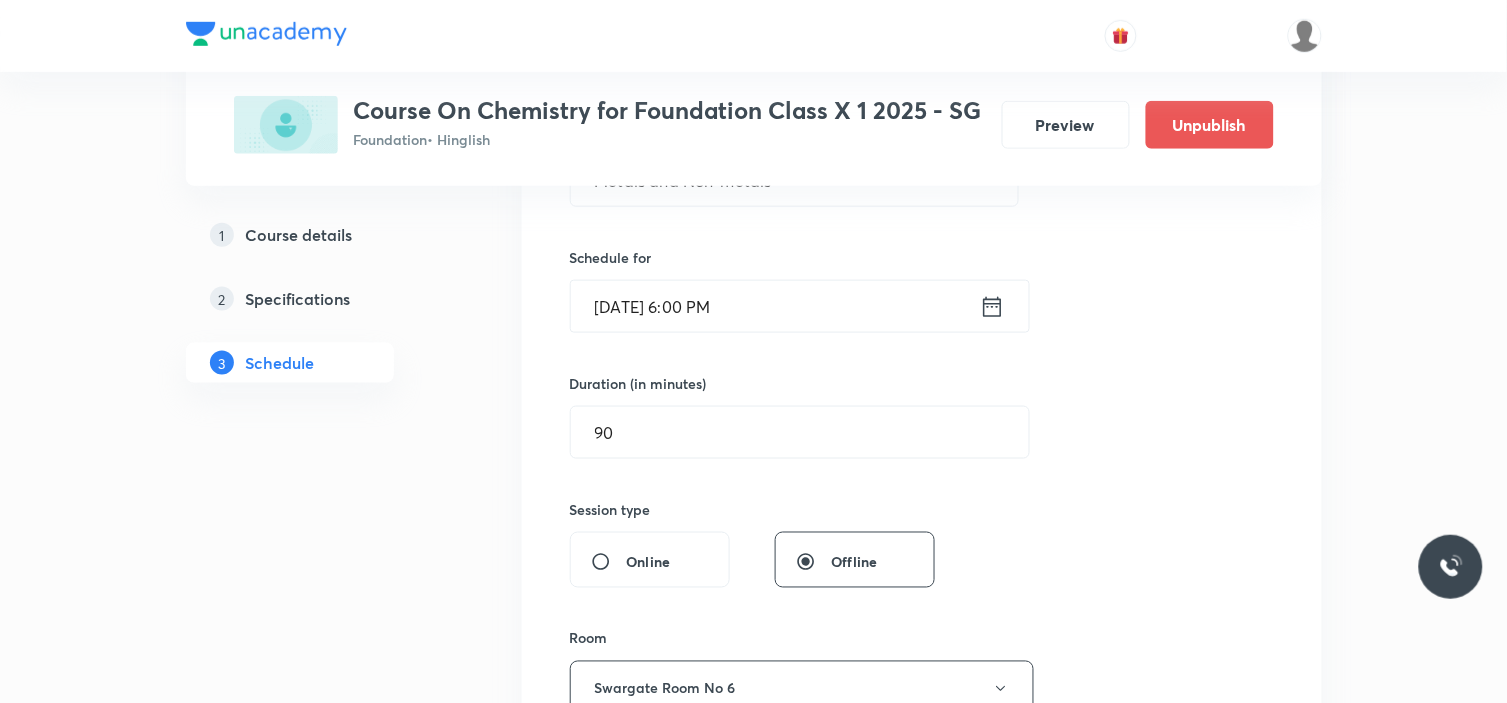scroll, scrollTop: 444, scrollLeft: 0, axis: vertical 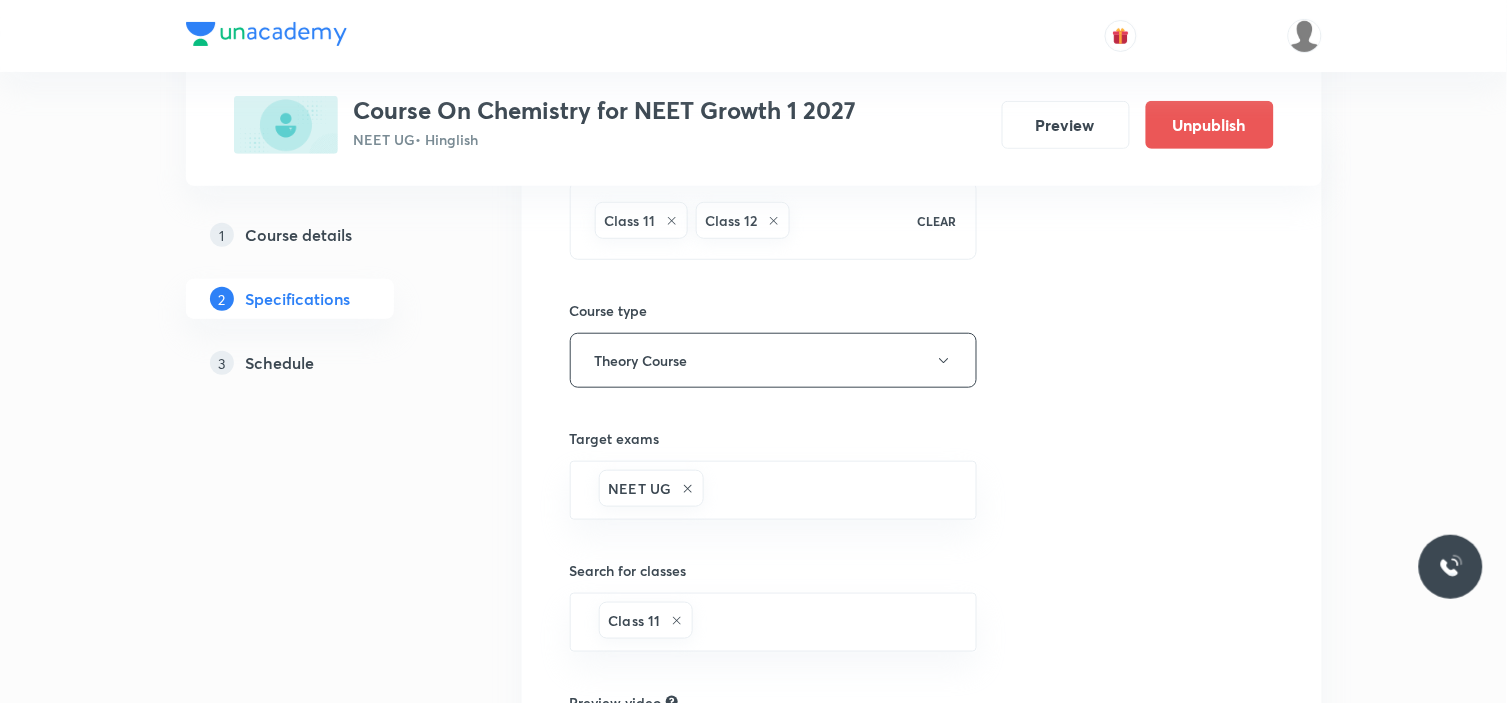 click on "Schedule" at bounding box center [280, 363] 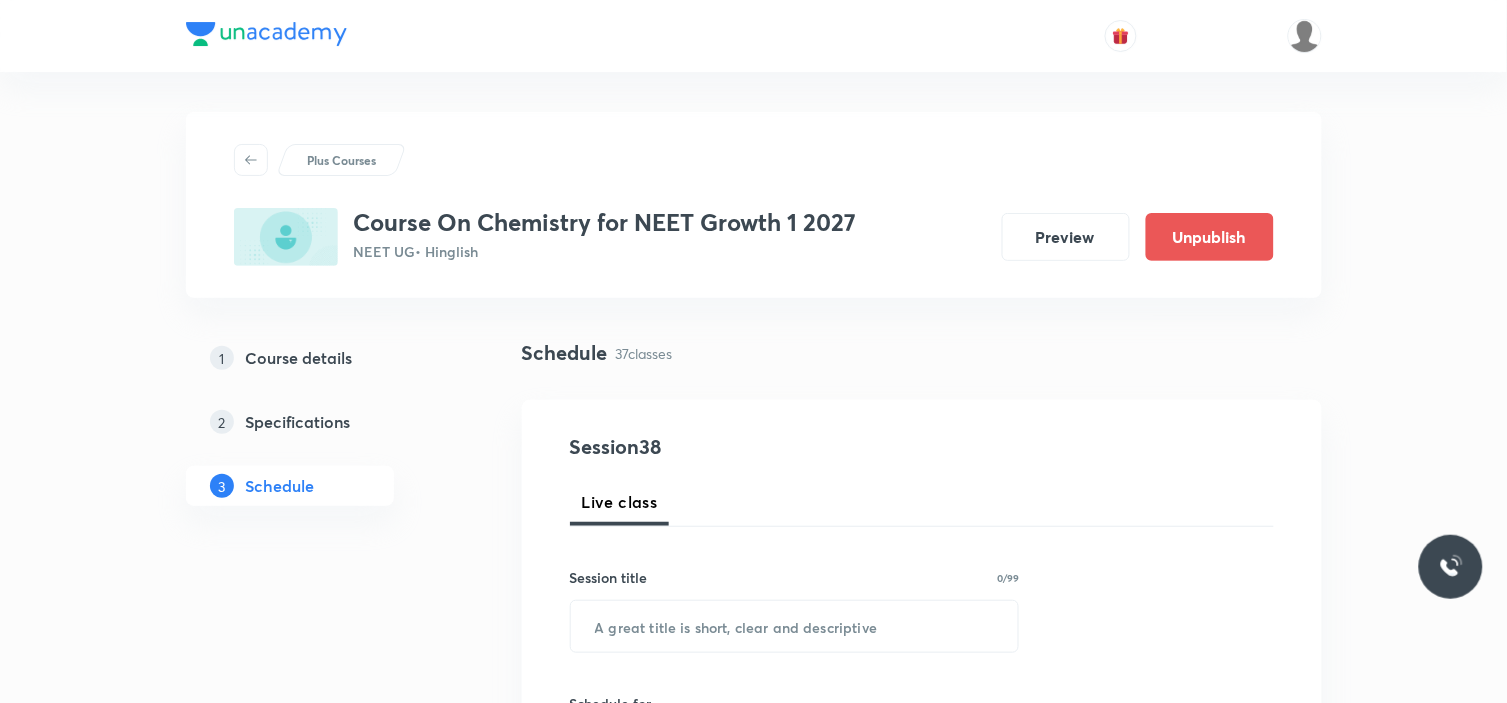 scroll, scrollTop: 222, scrollLeft: 0, axis: vertical 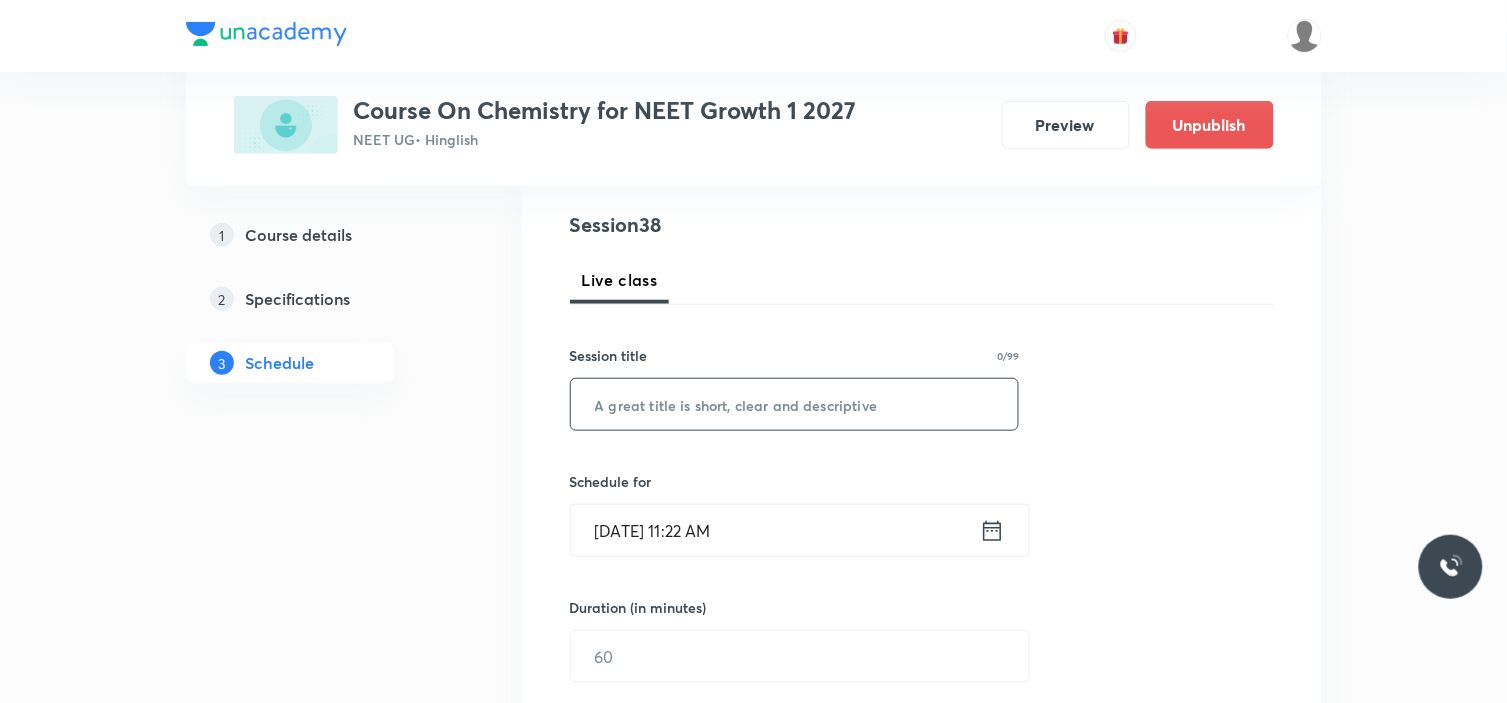 click at bounding box center [795, 404] 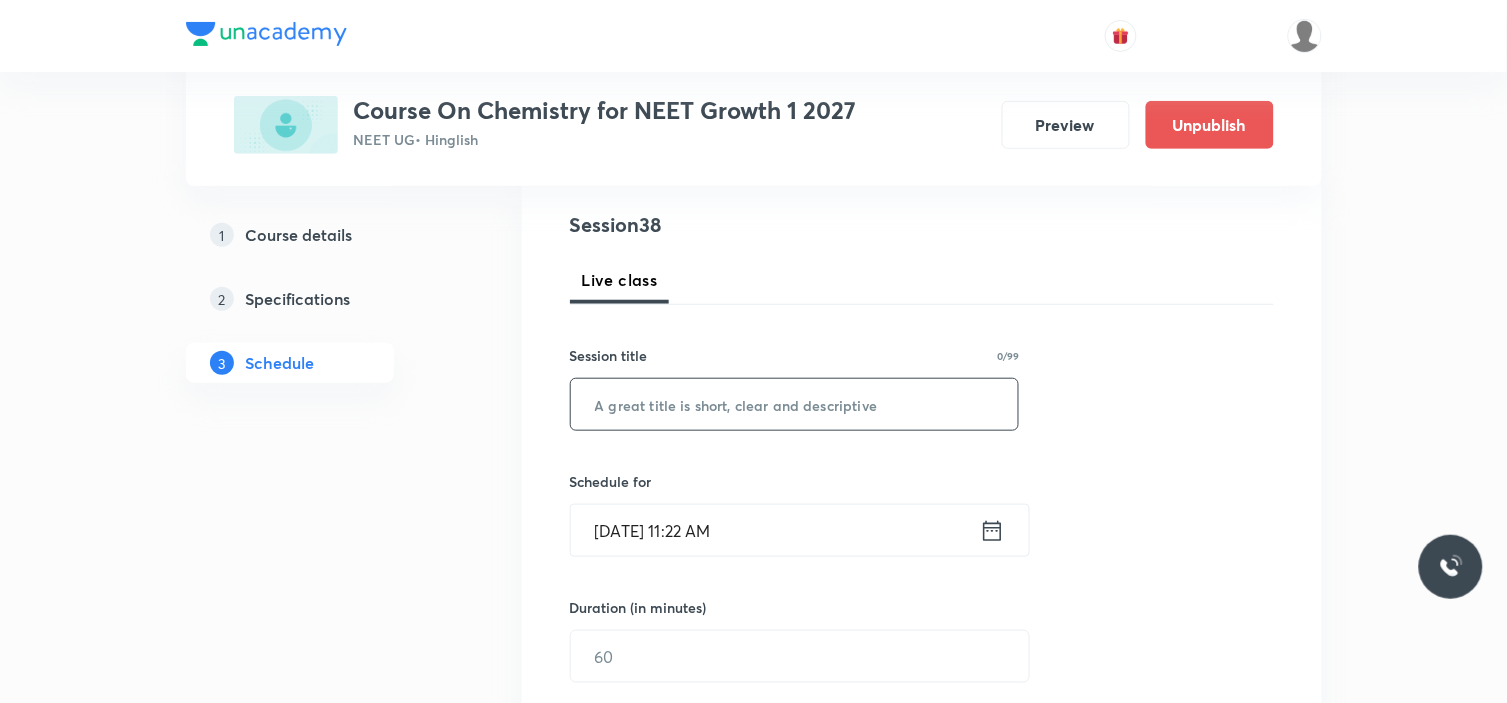 paste on "Classification of element and Periodicity" 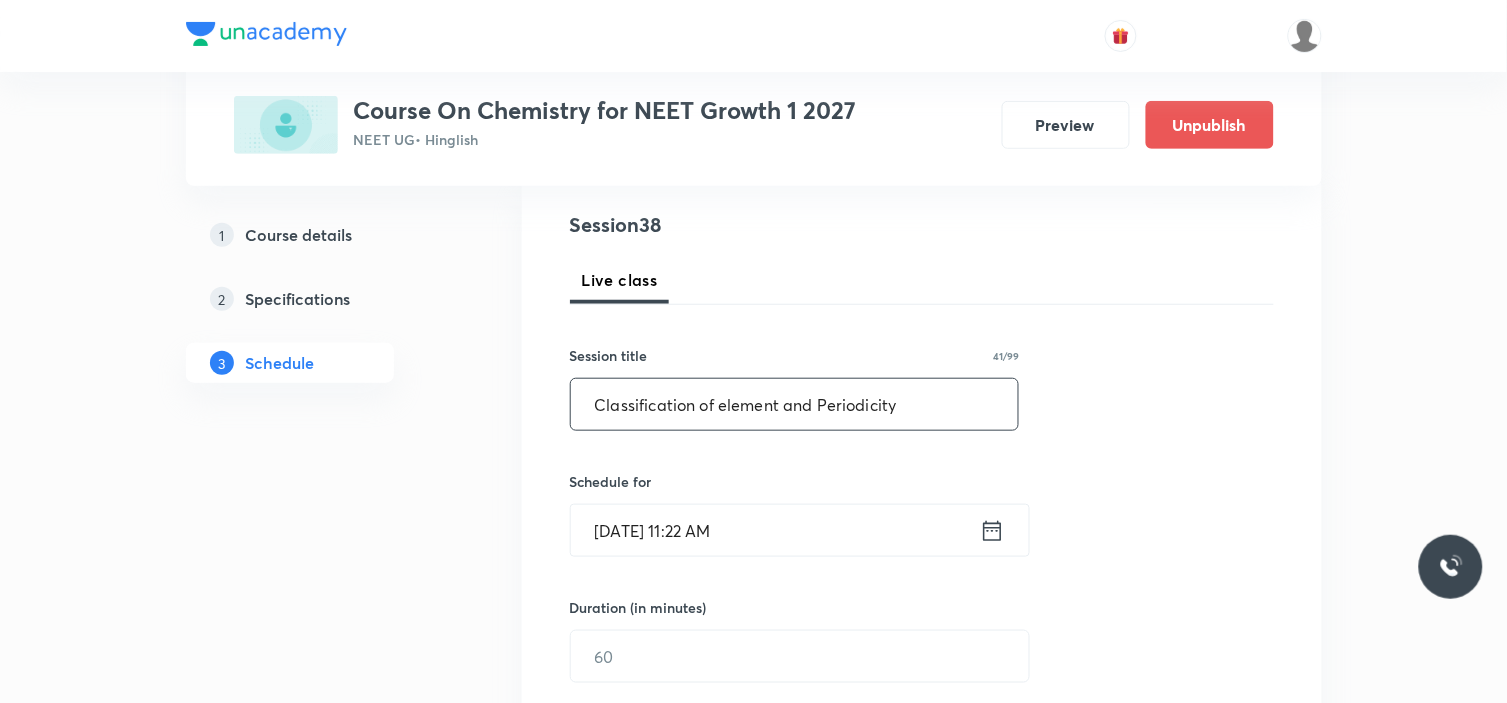 type on "Classification of element and Periodicity" 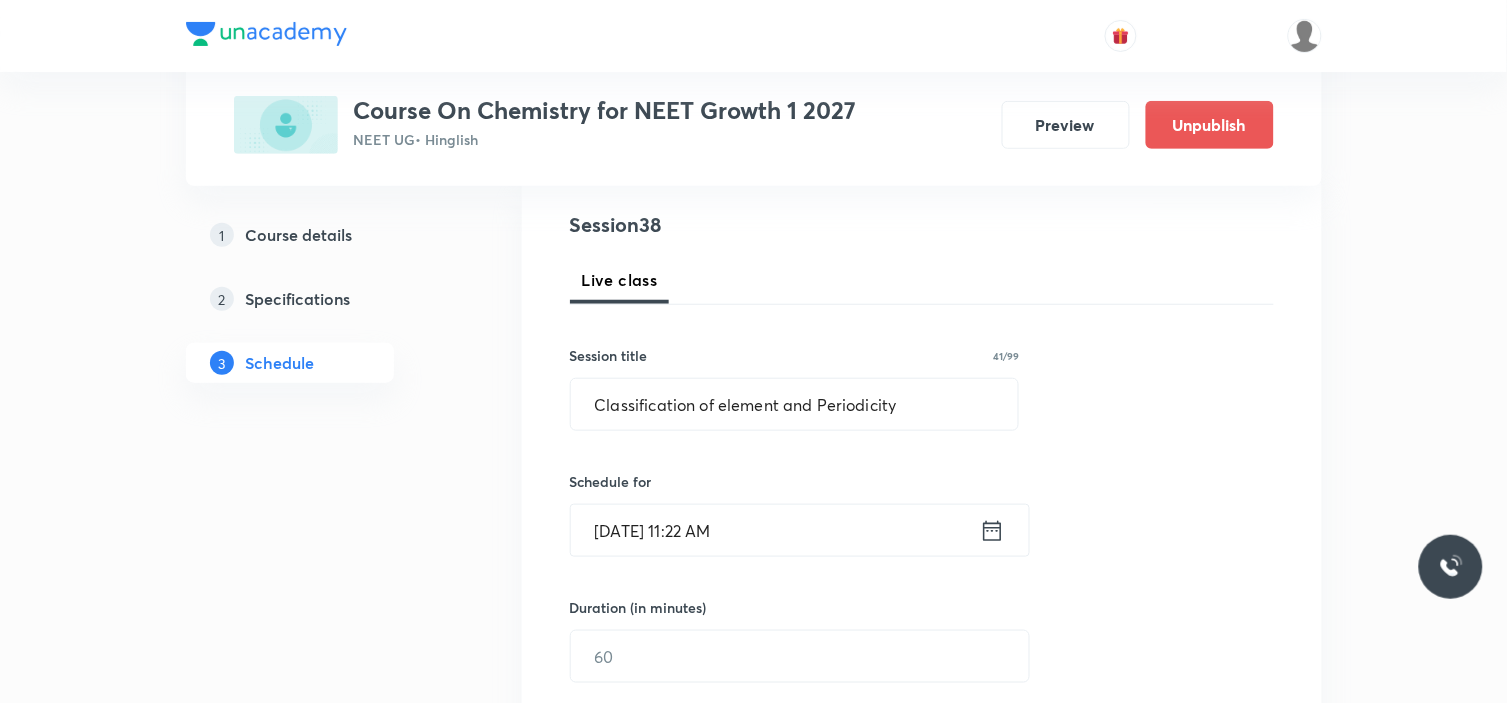click on "Session  38 Live class Session title 41/99 Classification of element and Periodicity ​ Schedule for [DATE] 11:22 AM ​ Duration (in minutes) ​   Session type Online Offline Room Select centre room Sub-concepts Select concepts that wil be covered in this session Add Cancel" at bounding box center [922, 679] 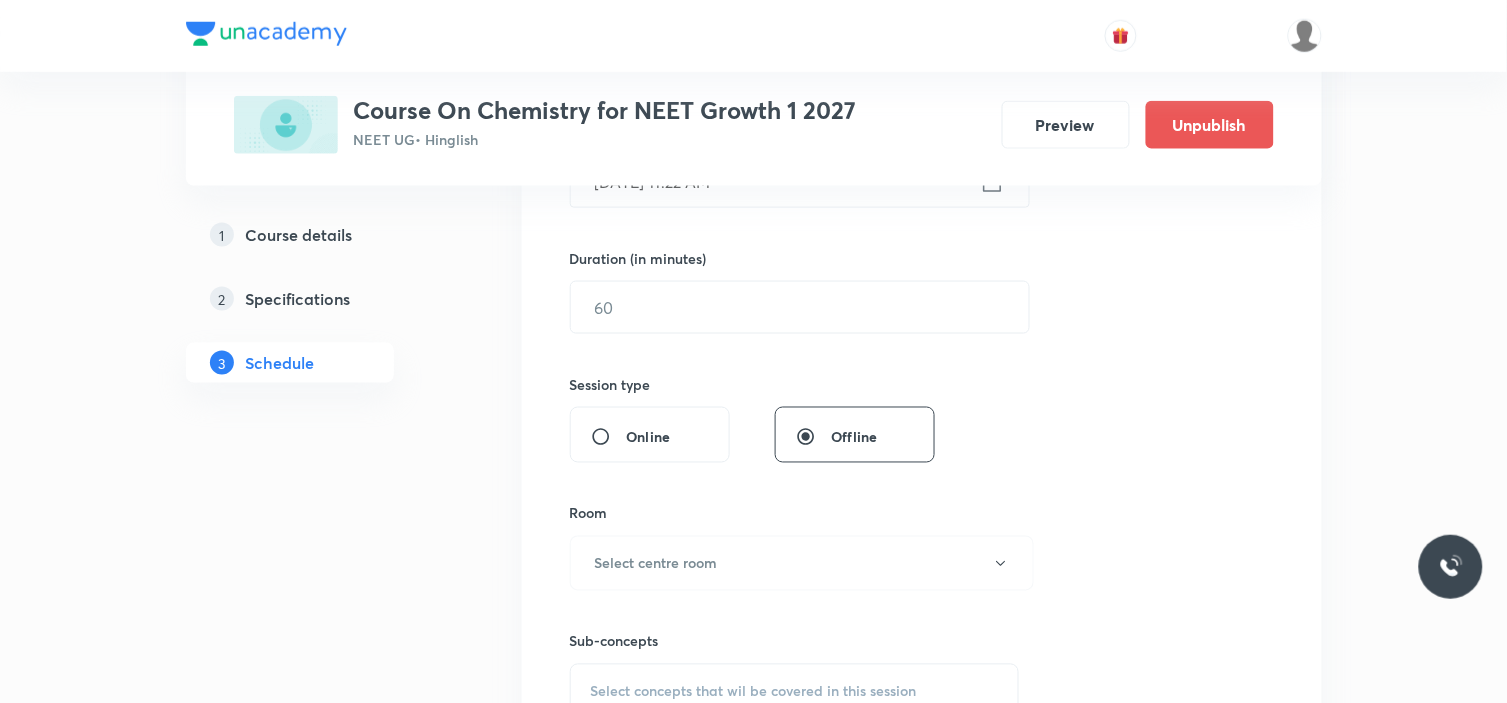 scroll, scrollTop: 444, scrollLeft: 0, axis: vertical 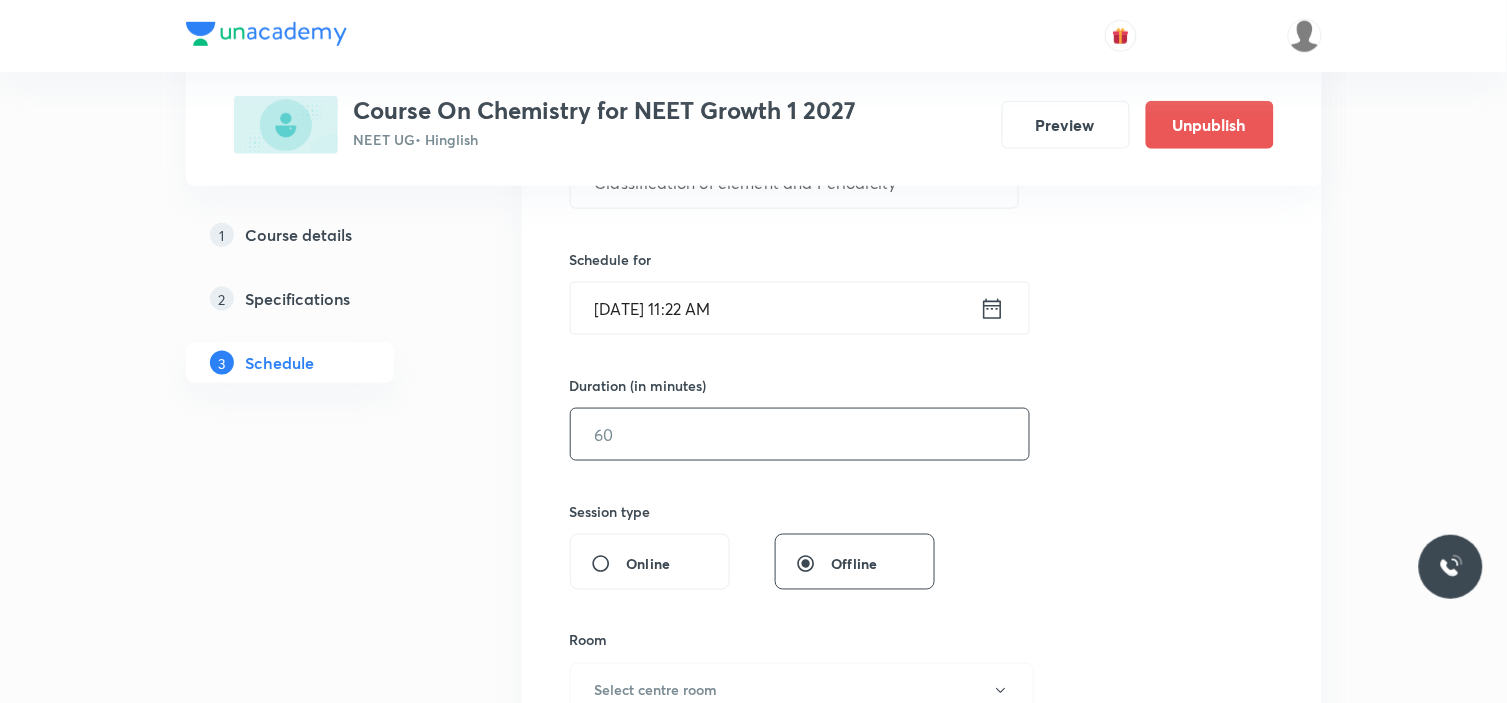 click at bounding box center [800, 434] 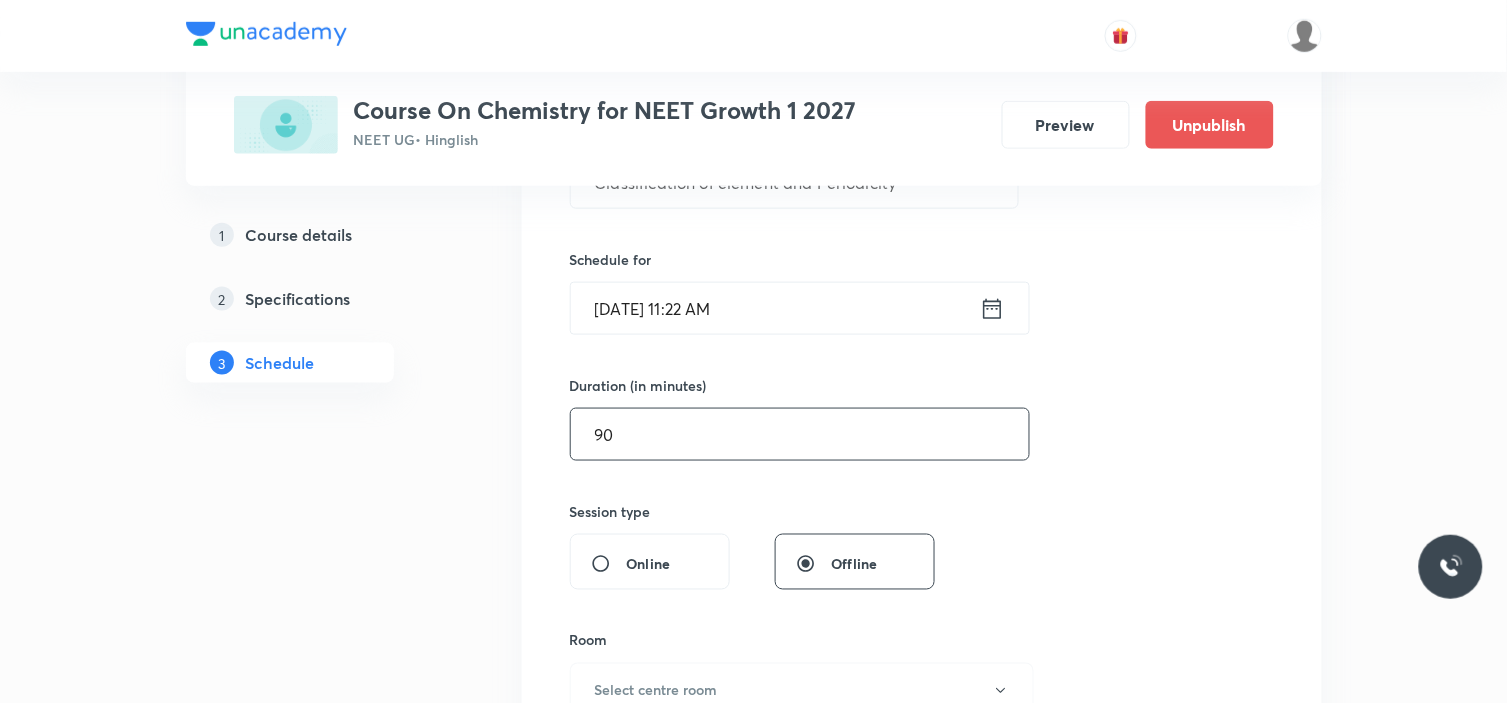 type on "90" 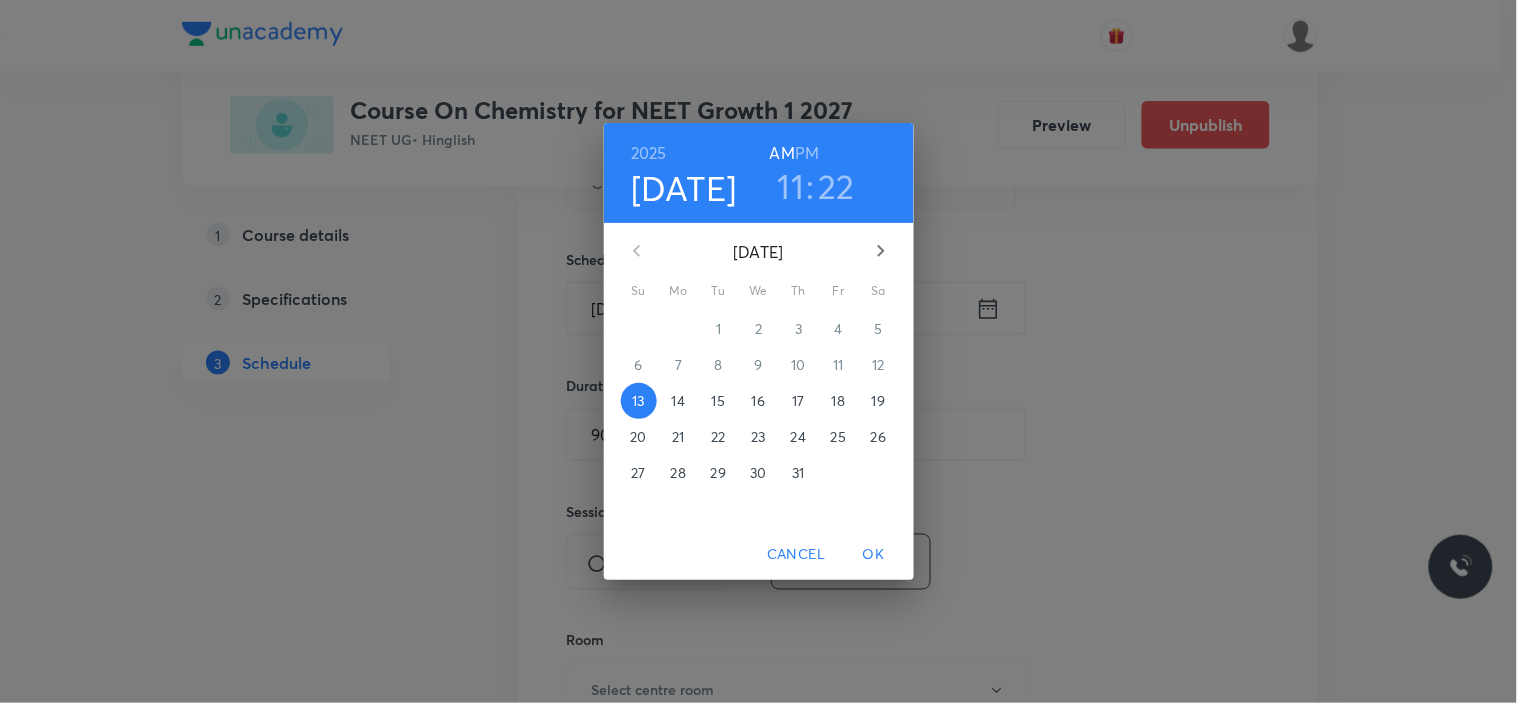 click on "15" at bounding box center (719, 401) 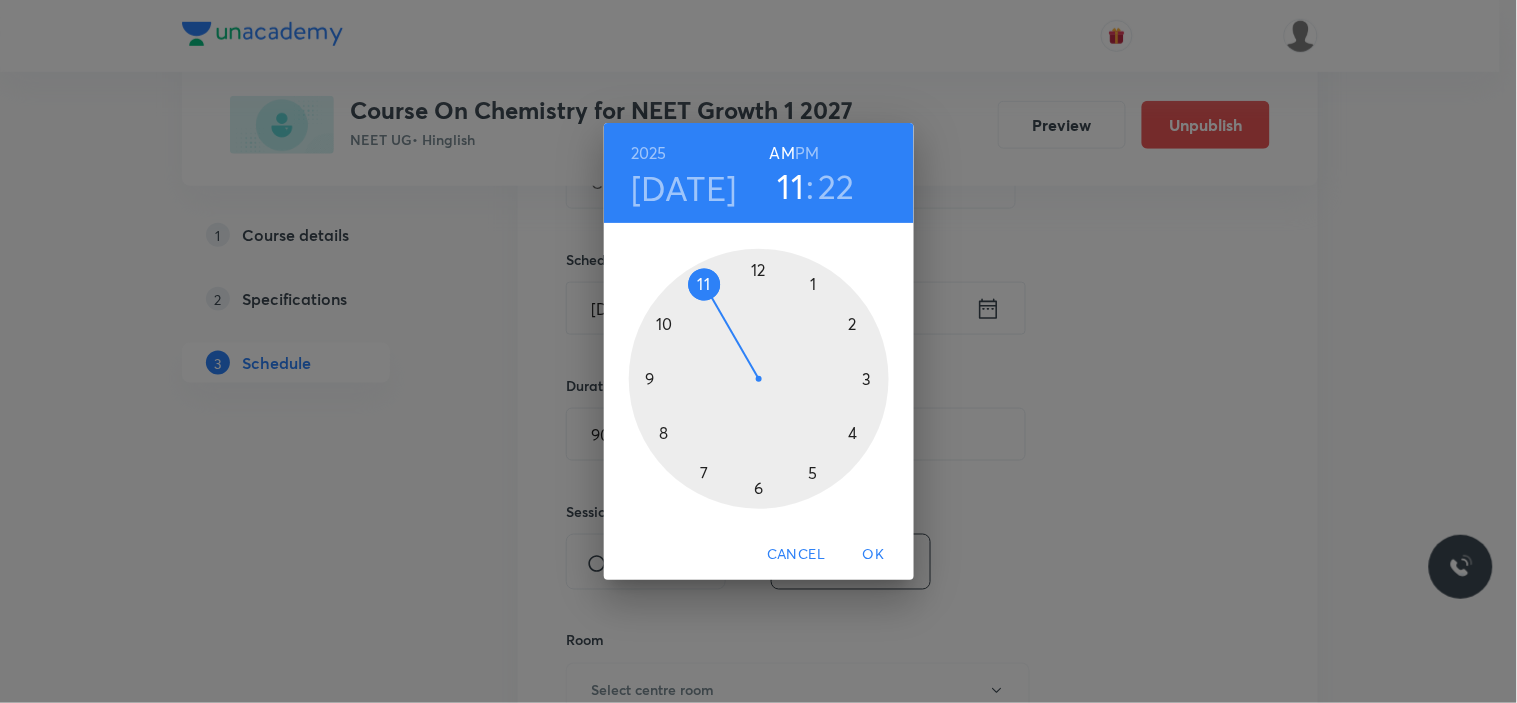 click at bounding box center (759, 379) 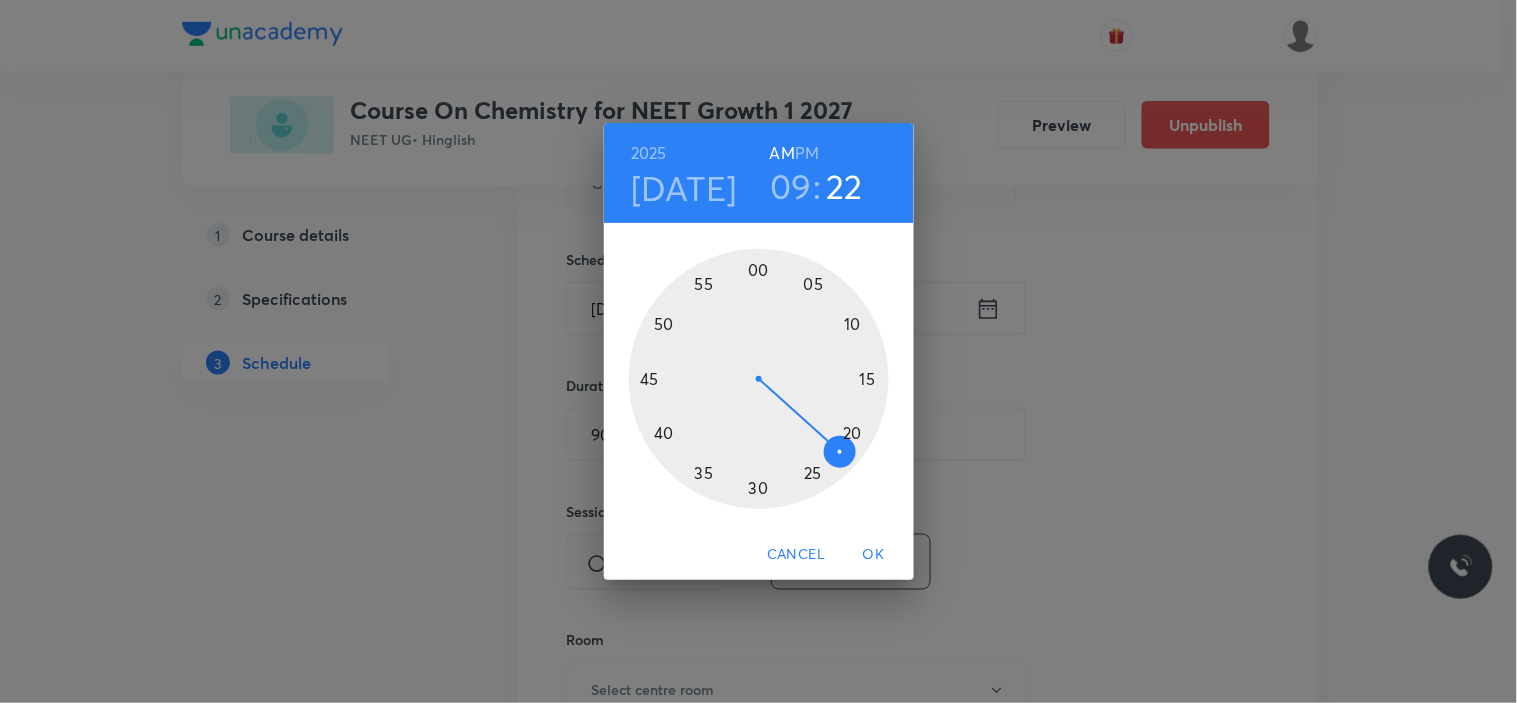 click at bounding box center (759, 379) 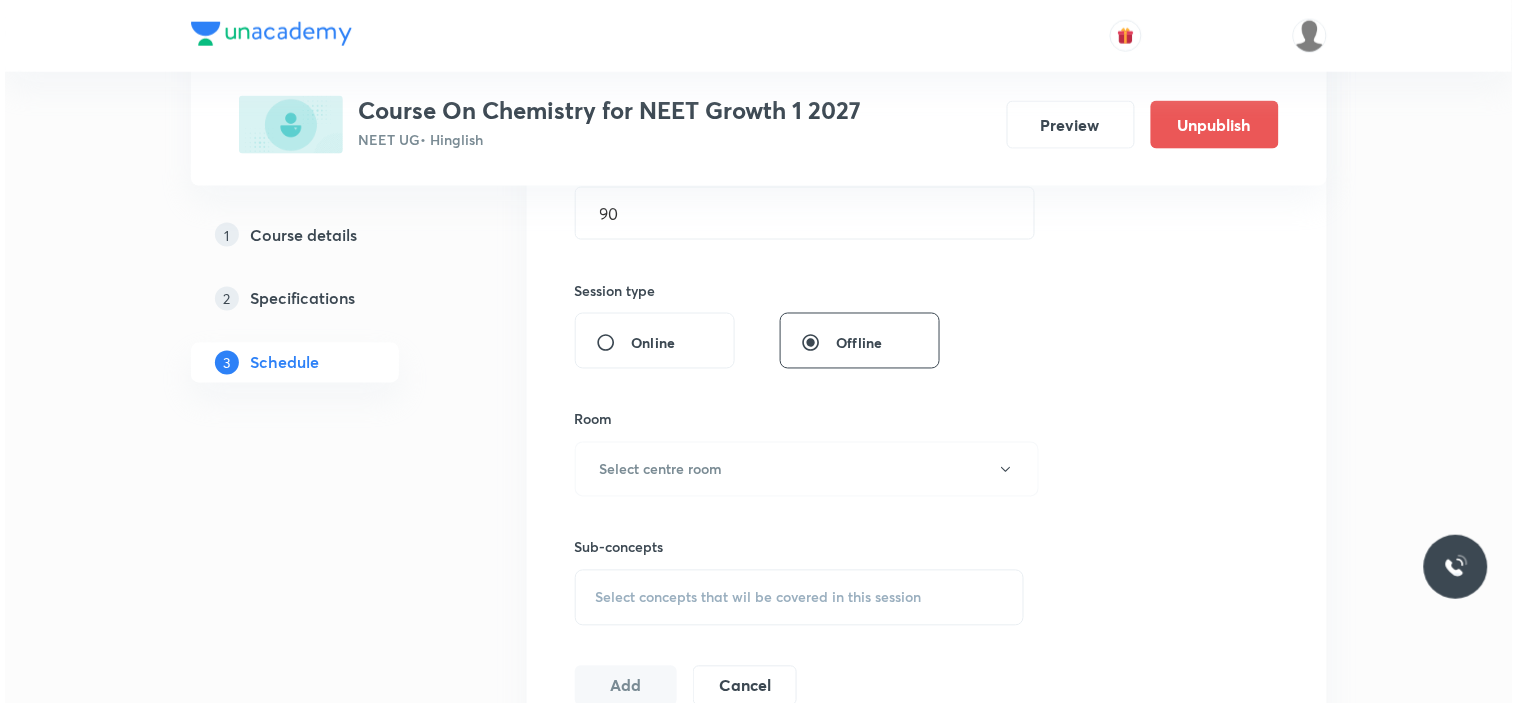 scroll, scrollTop: 666, scrollLeft: 0, axis: vertical 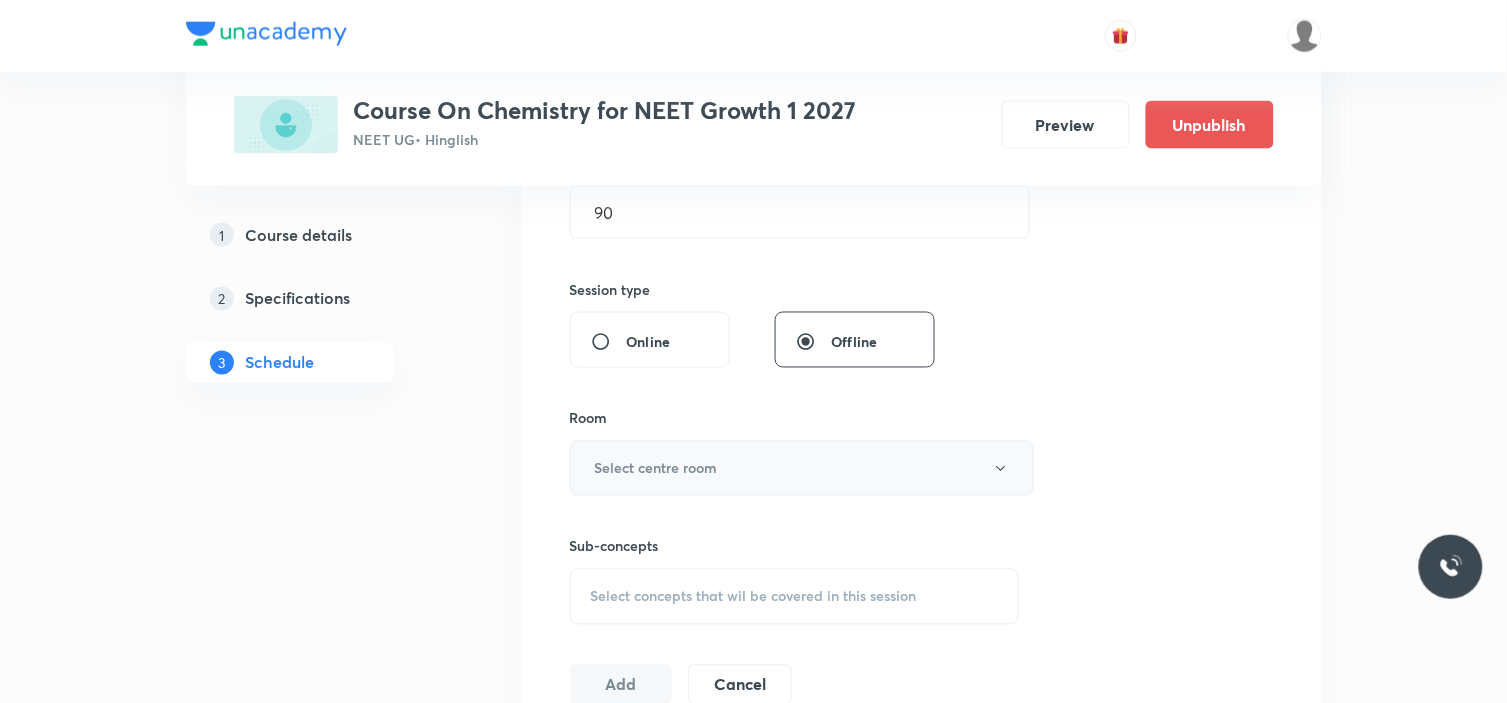 click on "Select centre room" at bounding box center [802, 468] 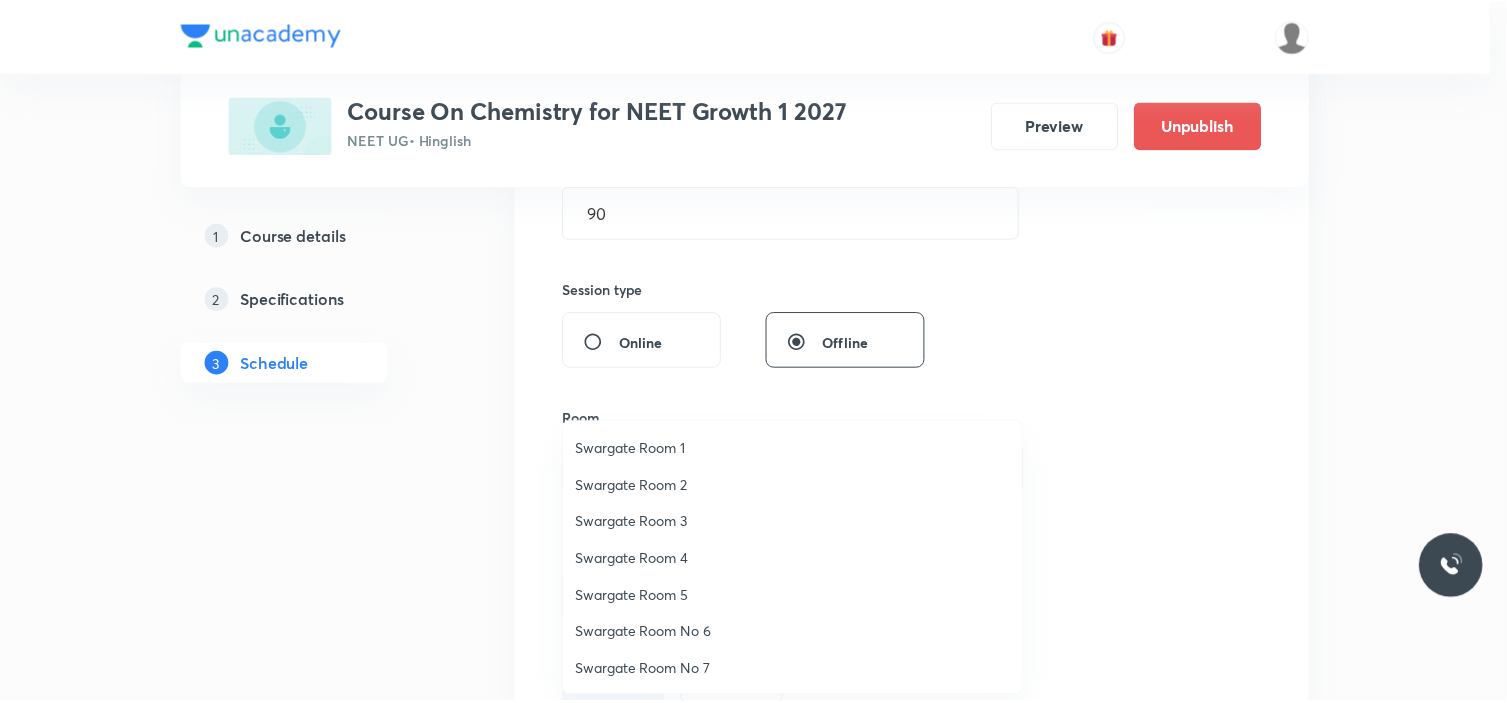 scroll, scrollTop: 111, scrollLeft: 0, axis: vertical 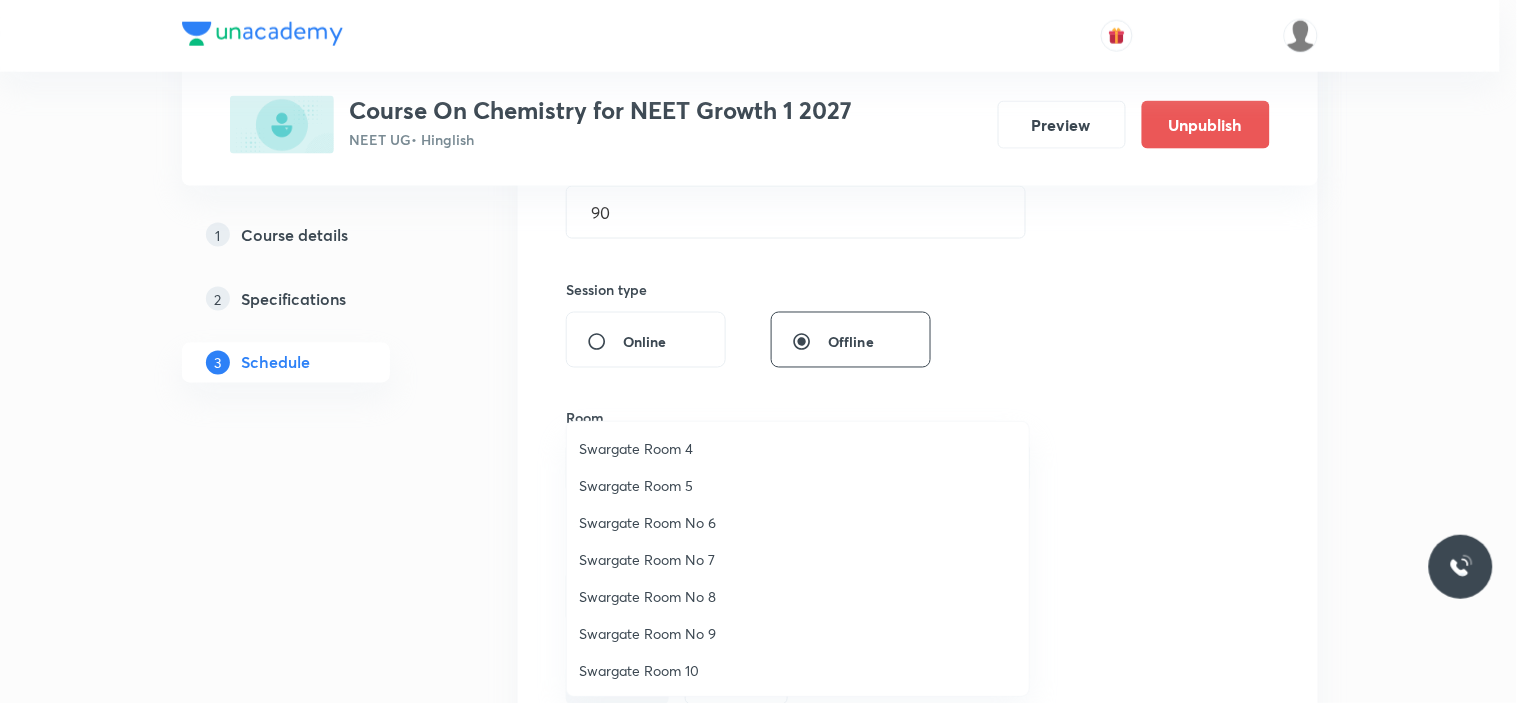 click on "Swargate Room No 7" at bounding box center (798, 559) 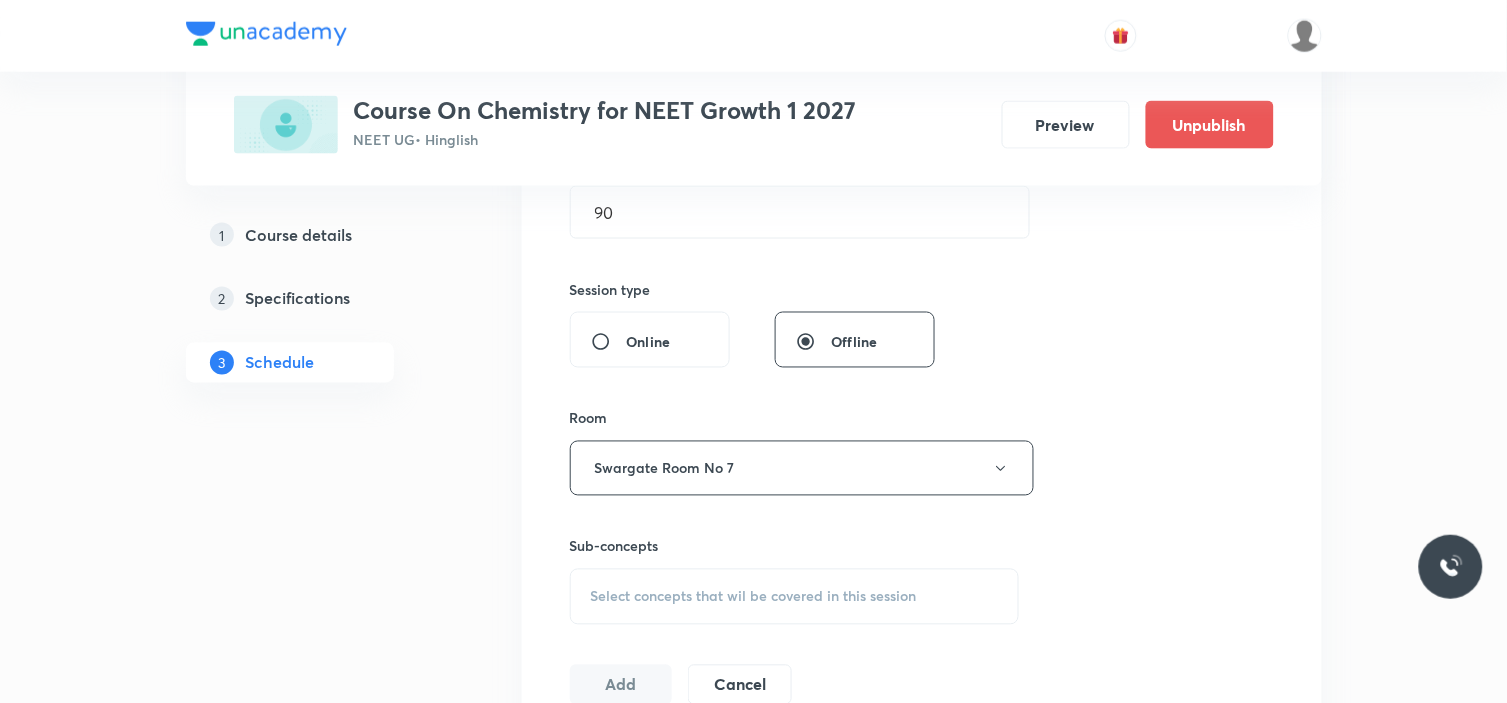 drag, startPoint x: 1173, startPoint y: 541, endPoint x: 1171, endPoint y: 531, distance: 10.198039 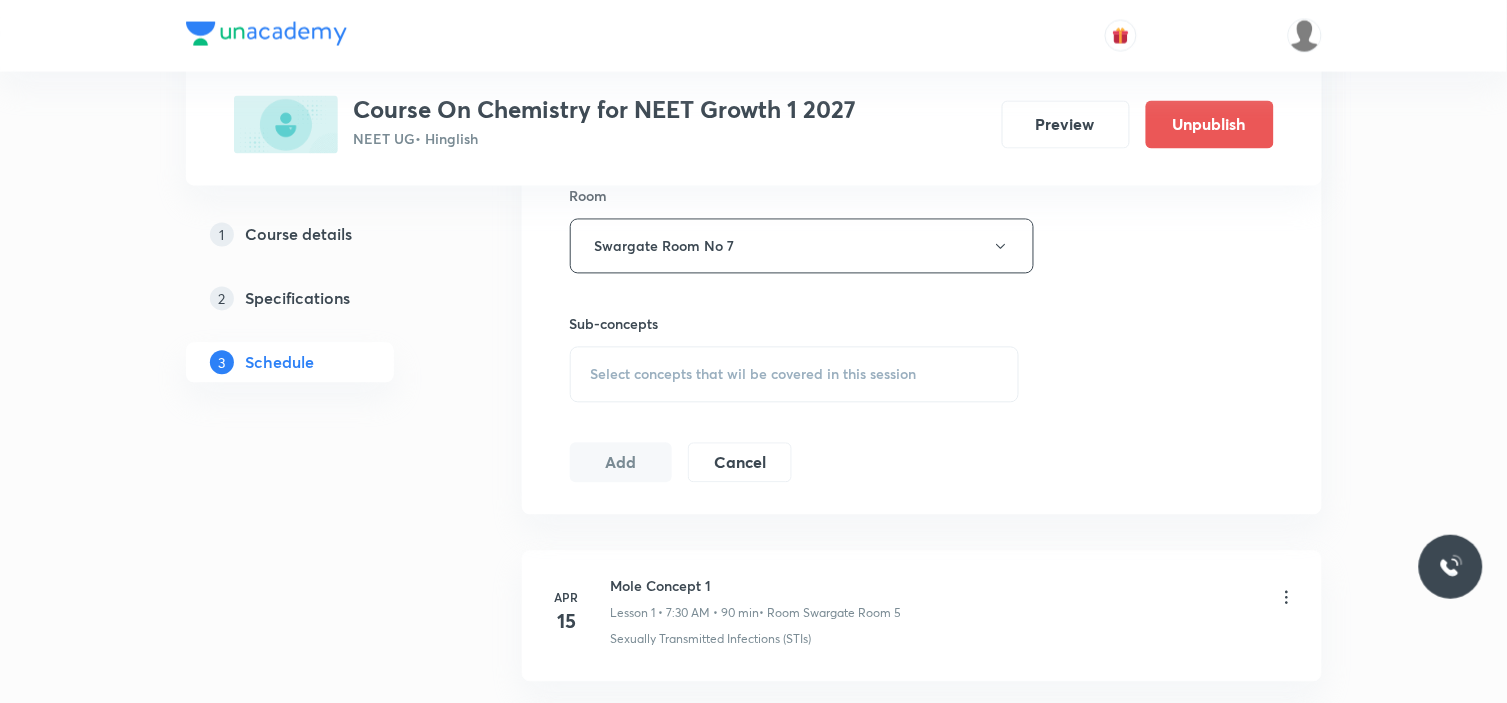 click on "Select concepts that wil be covered in this session" at bounding box center (754, 375) 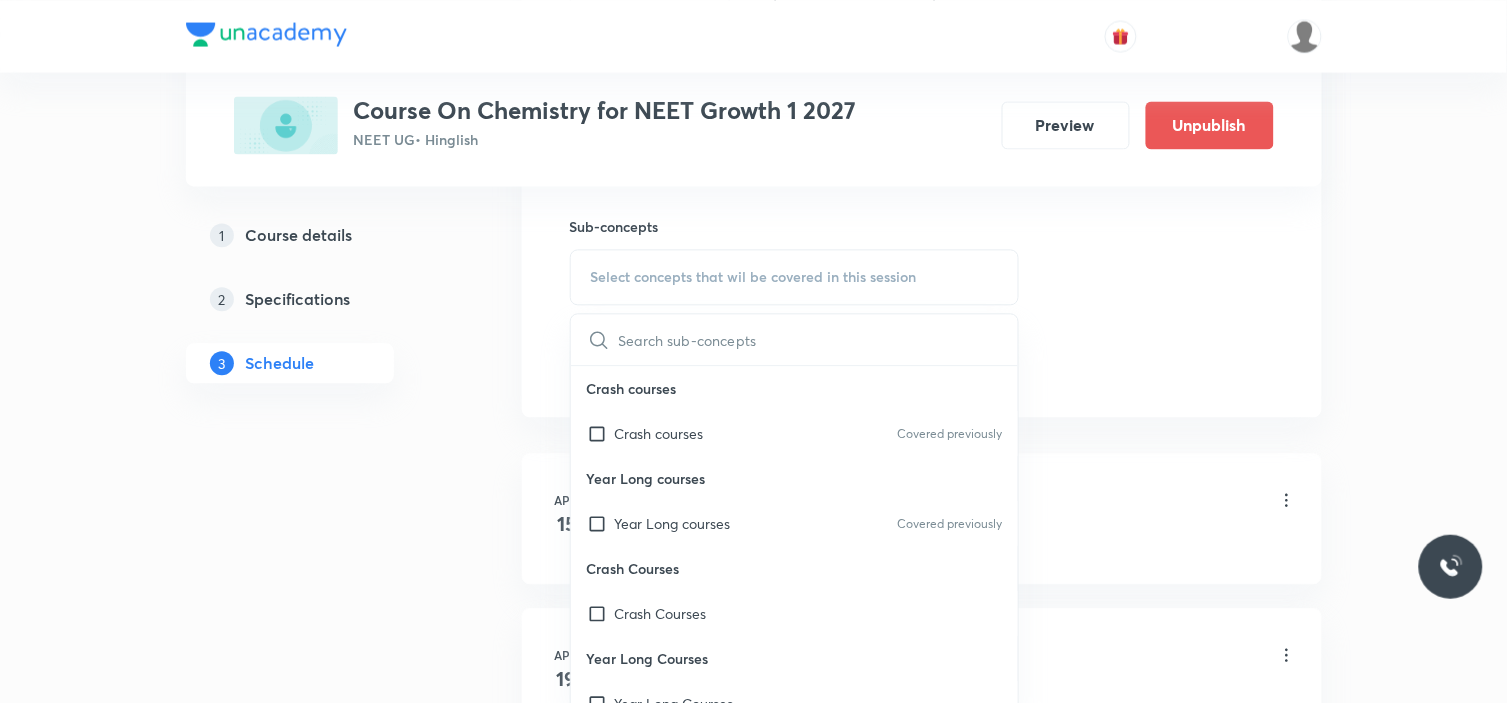 scroll, scrollTop: 1111, scrollLeft: 0, axis: vertical 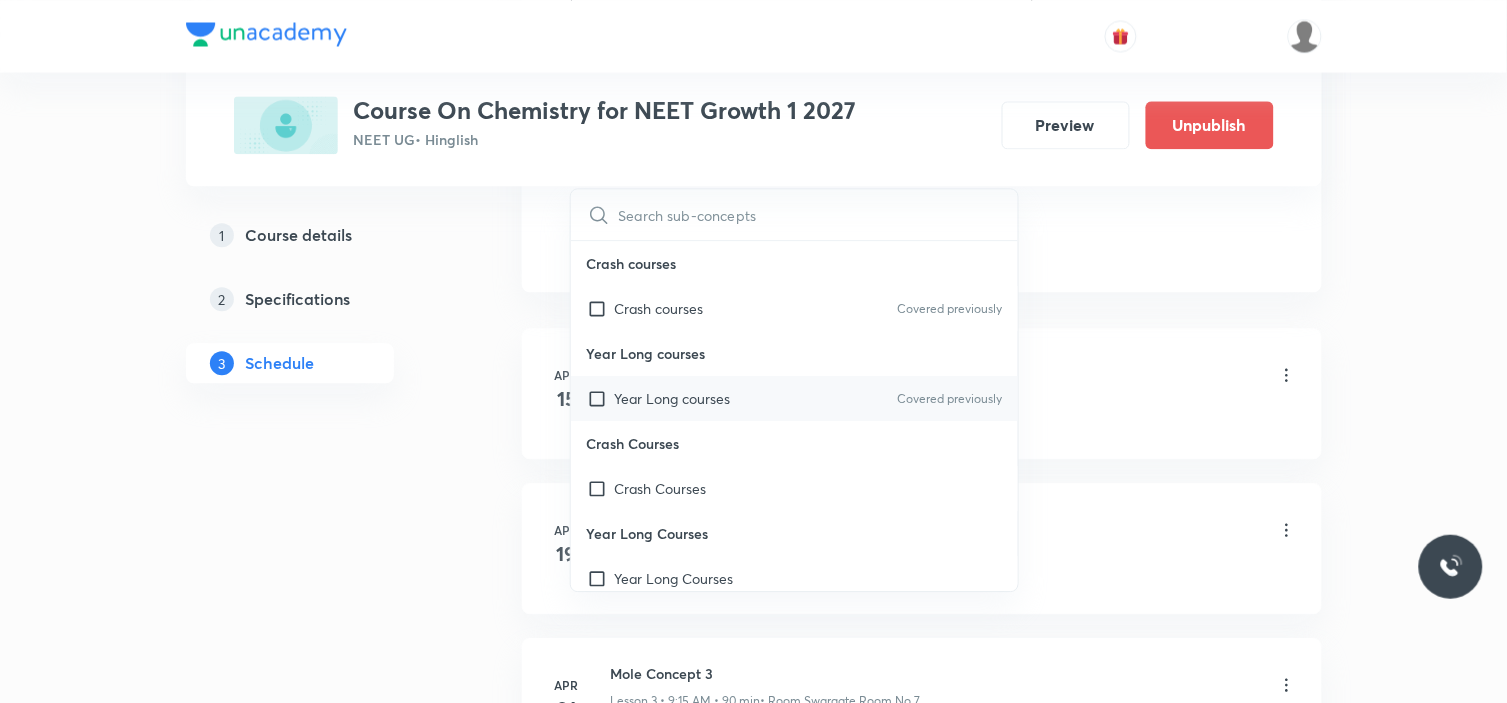 click at bounding box center (601, 398) 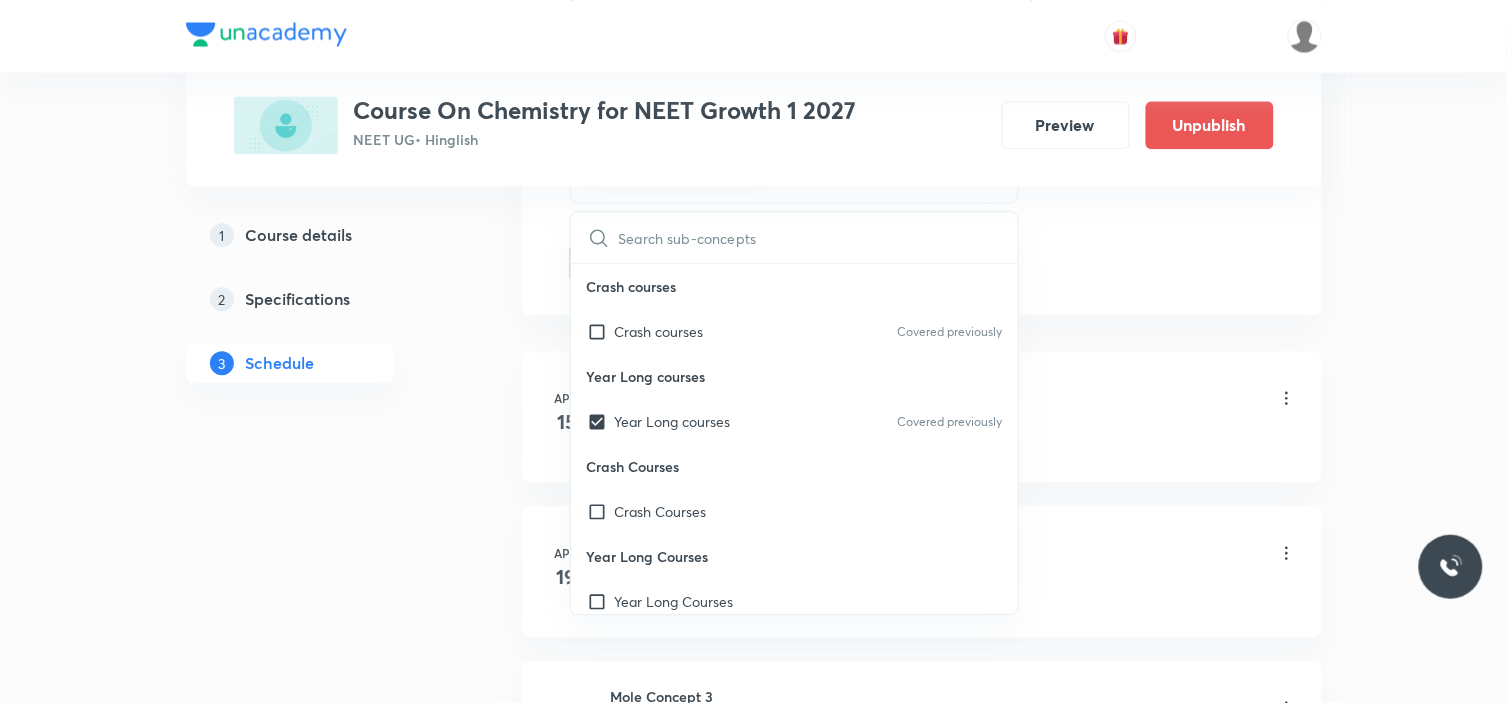 click on "Plus Courses Course On Chemistry for NEET Growth 1 2027 NEET UG  • Hinglish Preview Unpublish 1 Course details 2 Specifications 3 Schedule Schedule 37  classes Session  38 Live class Session title 41/99 Classification of element and Periodicity ​ Schedule for Jul 15, 2025, 9:15 AM ​ Duration (in minutes) 90 ​   Session type Online Offline Room Swargate Room No 7 Sub-concepts Year Long courses CLEAR ​ Crash courses Crash courses Covered previously Year Long courses Year Long courses Covered previously Crash Courses Crash Courses Year Long Courses Year Long Courses Add Cancel Apr 15 Mole Concept 1 Lesson 1 • 7:30 AM • 90 min  • Room Swargate Room 5 Sexually Transmitted Infections (STIs) Apr 19 Mole Concept 2 Lesson 2 • 9:15 AM • 90 min  • Room Swargate Room No 7 Population Stabilization and Birth Control Apr 21 Mole Concept 3 Lesson 3 • 9:15 AM • 90 min  • Room Swargate Room No 7 Medical termination of Pregnancy (MTP) Apr 22 Mole Concept 4 Lesson 4 • 7:30 AM • 90 min Apr 26 29" at bounding box center (754, 2607) 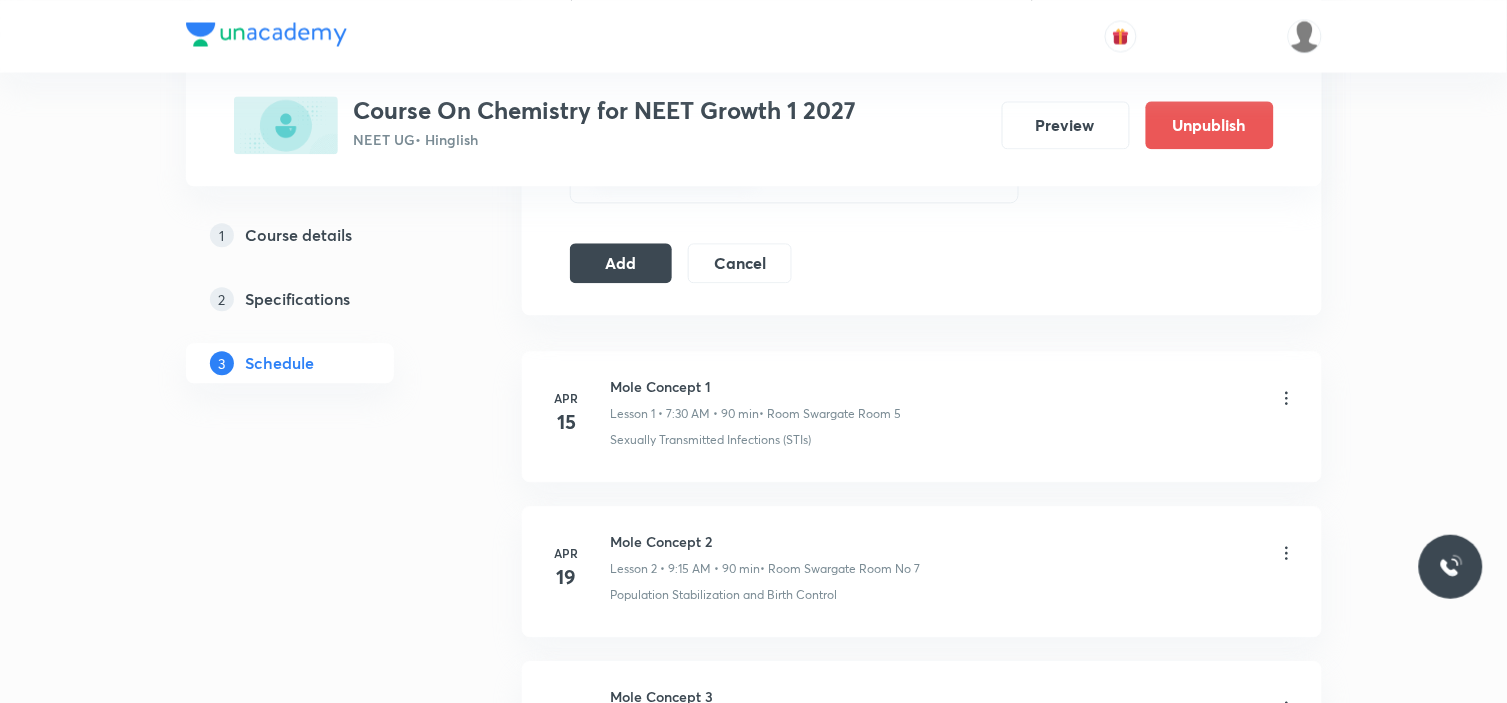 click on "Session  38 Live class Session title 41/99 Classification of element and Periodicity ​ Schedule for Jul 15, 2025, 9:15 AM ​ Duration (in minutes) 90 ​   Session type Online Offline Room Swargate Room No 7 Sub-concepts Year Long courses CLEAR Add Cancel" at bounding box center (922, -198) 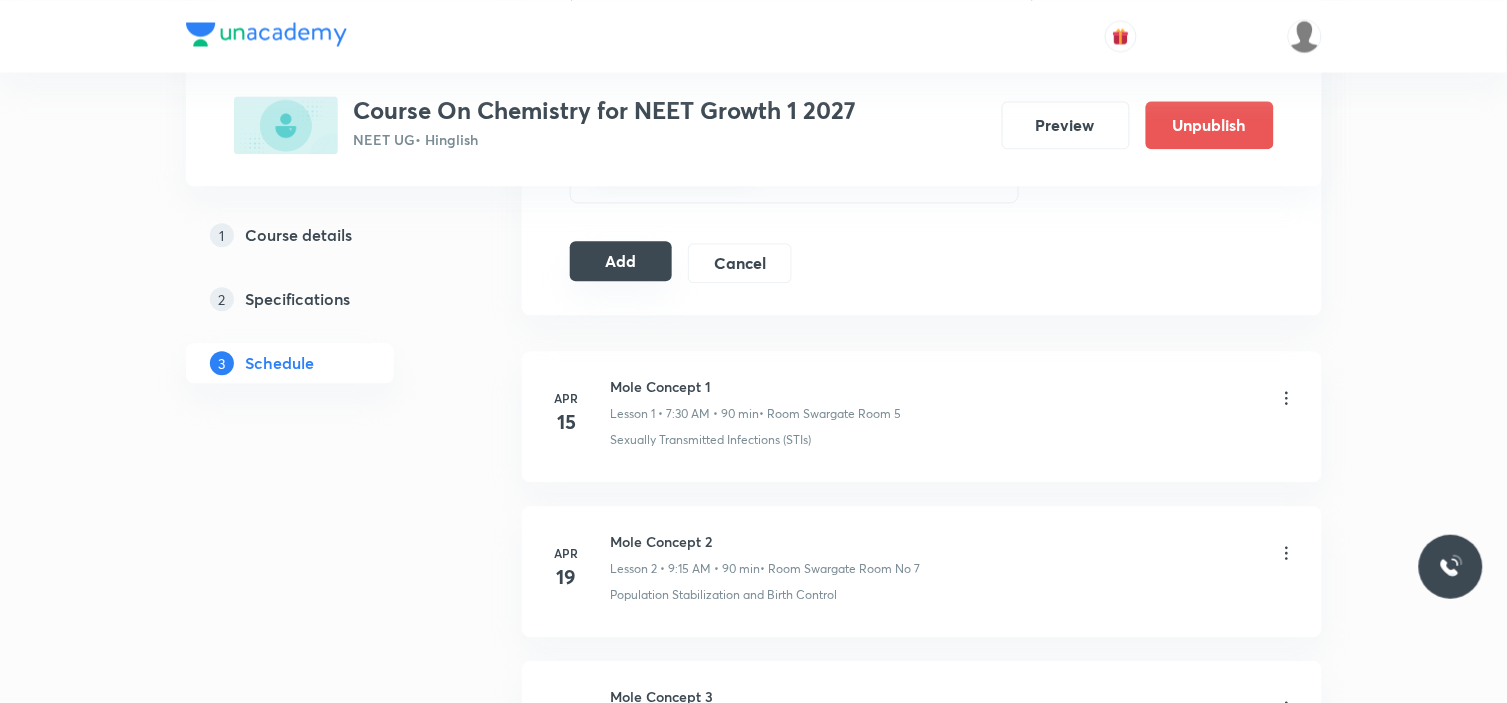 click on "Add" at bounding box center [621, 261] 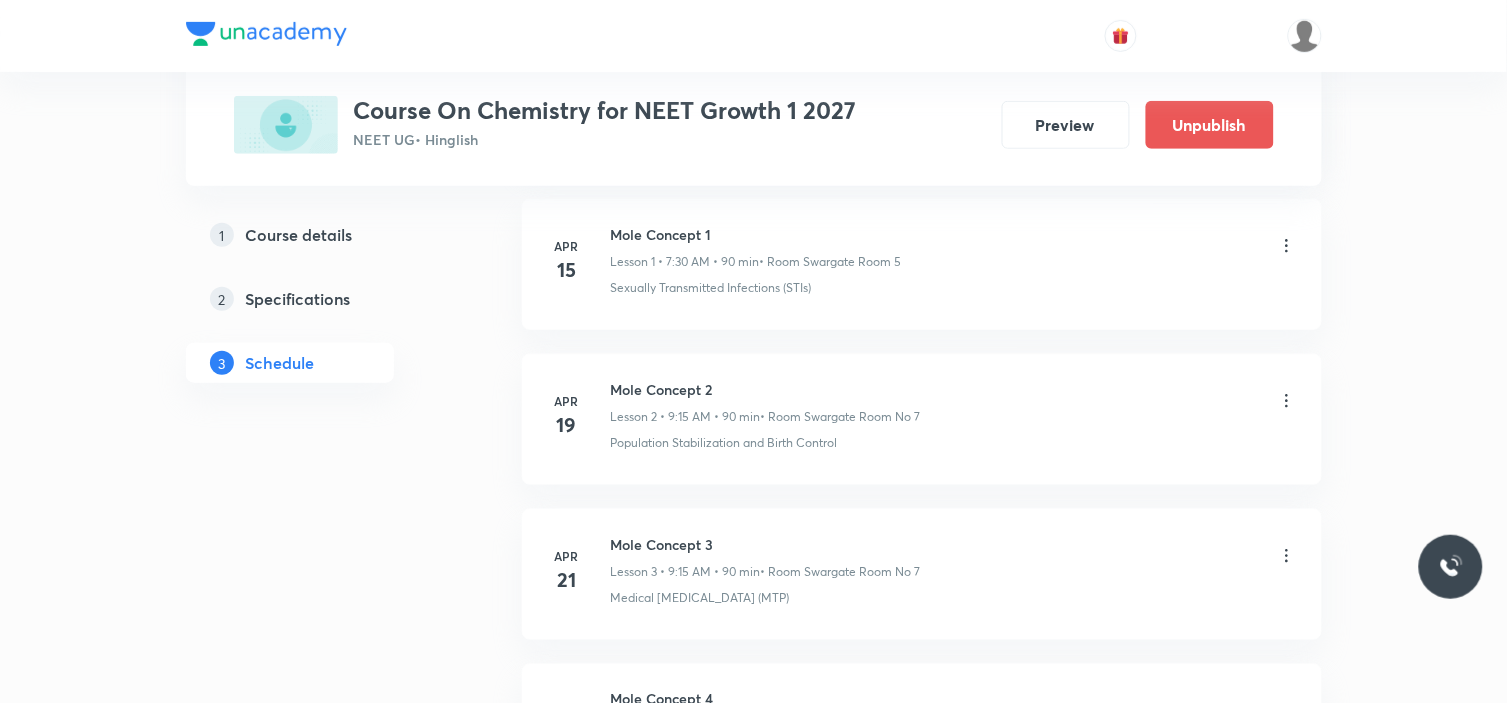 scroll, scrollTop: 0, scrollLeft: 0, axis: both 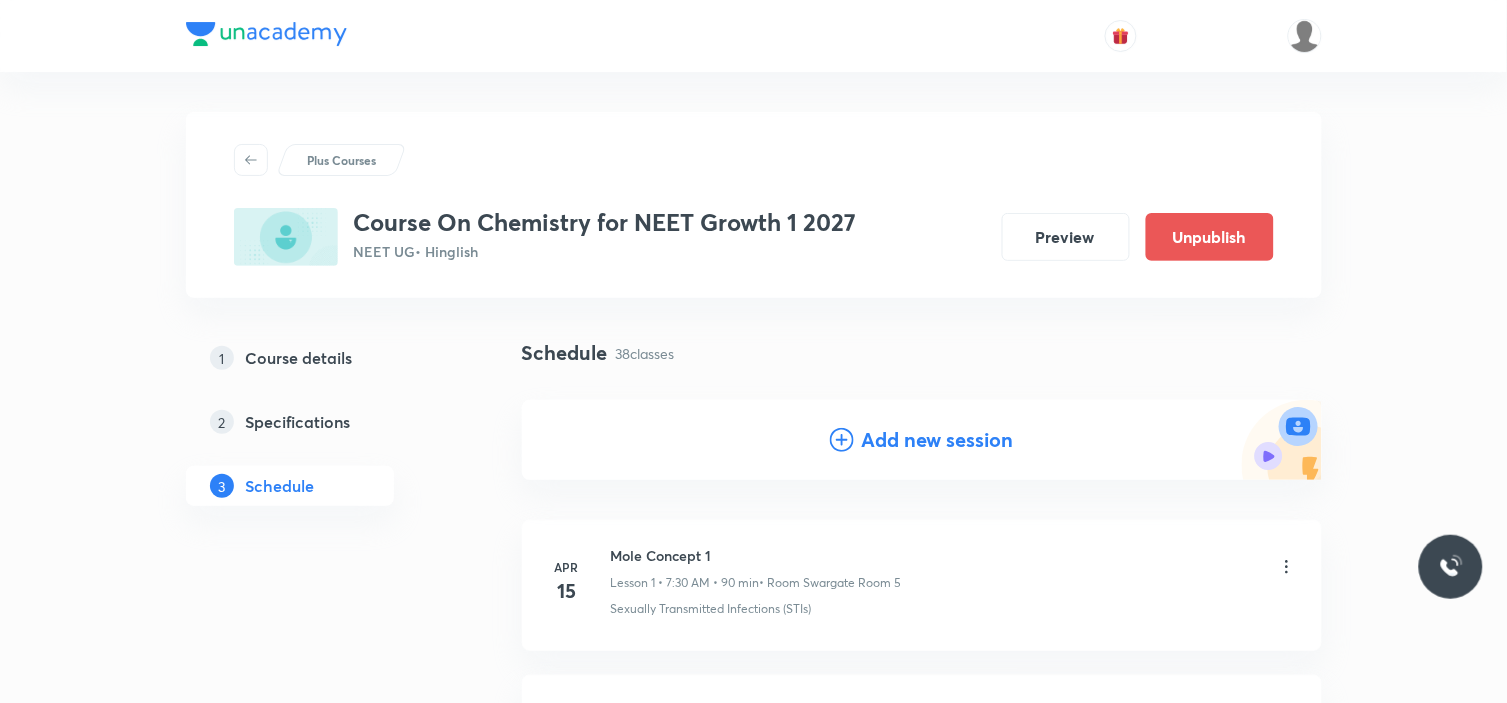 click on "Add new session" at bounding box center [938, 440] 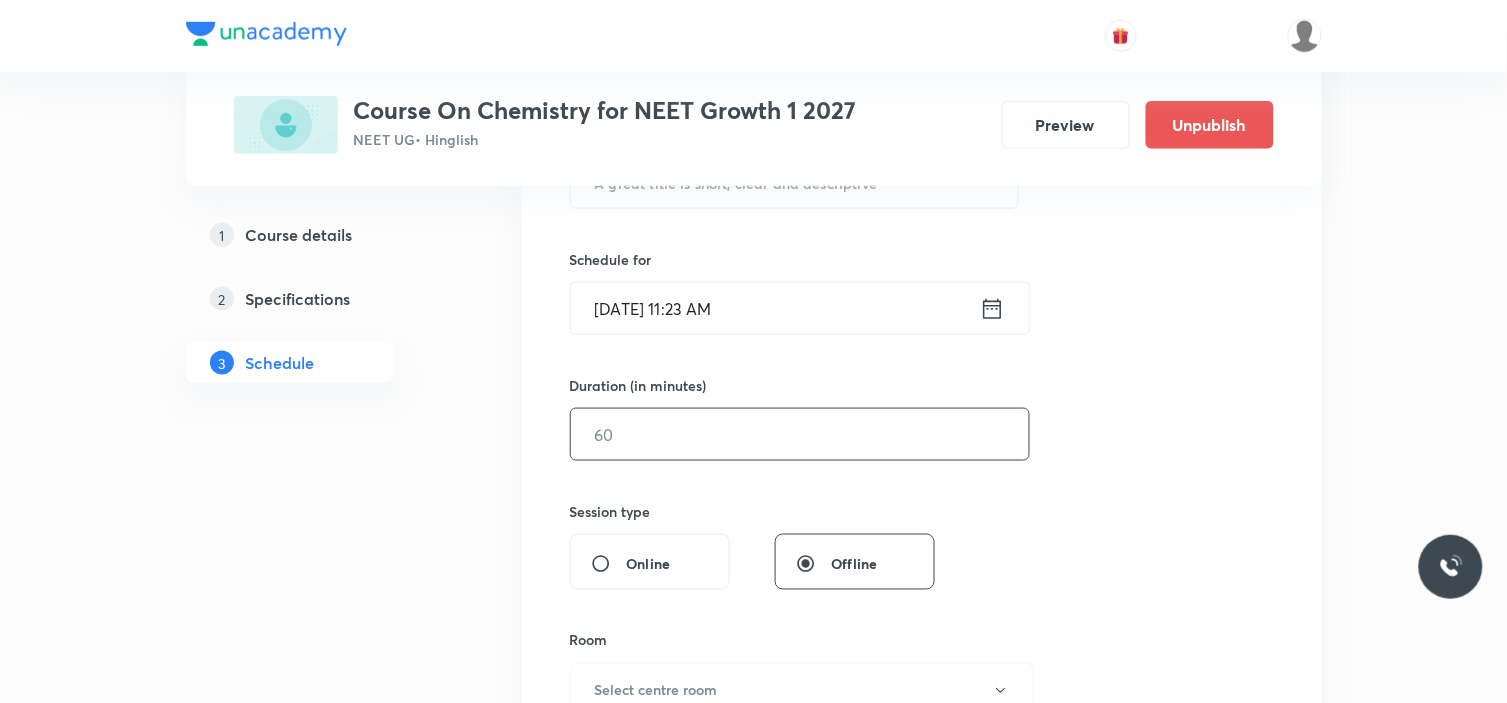 scroll, scrollTop: 333, scrollLeft: 0, axis: vertical 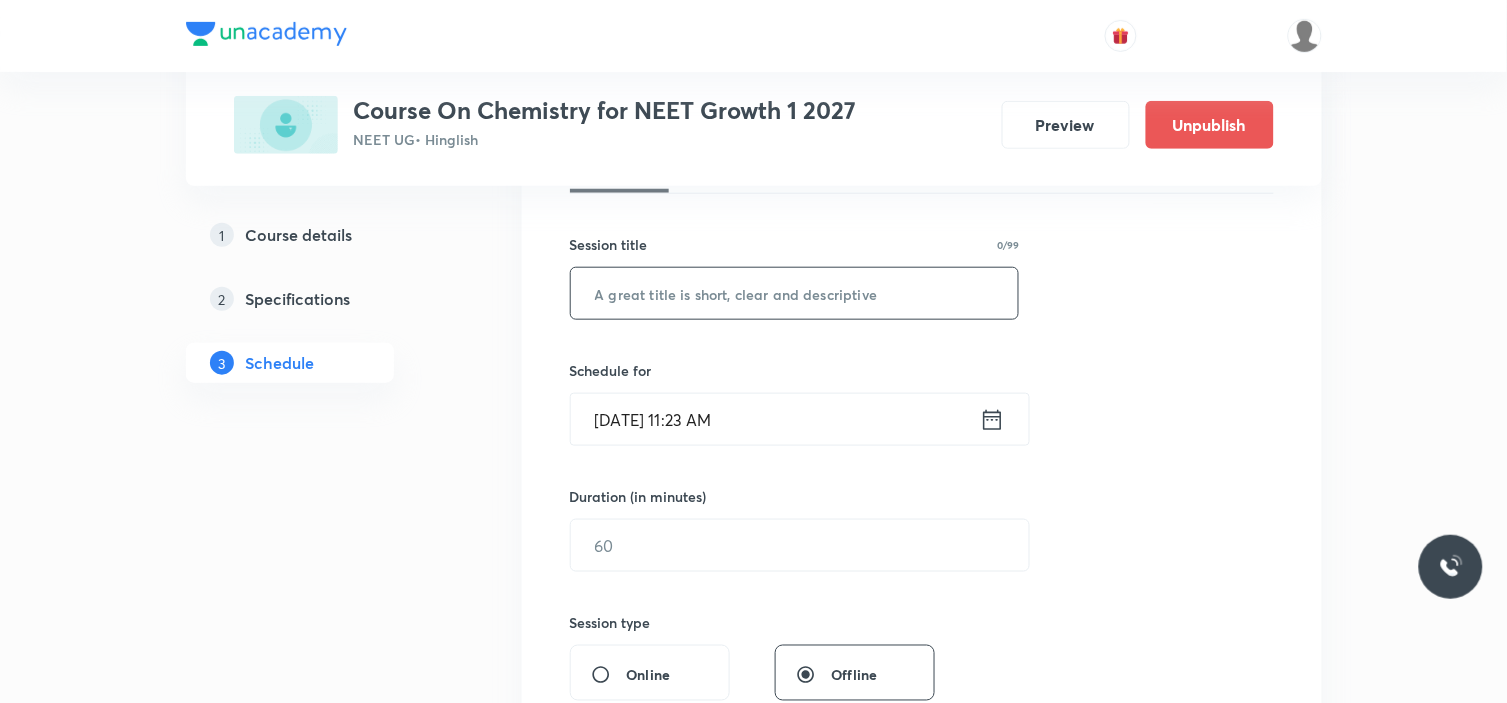 click at bounding box center [795, 293] 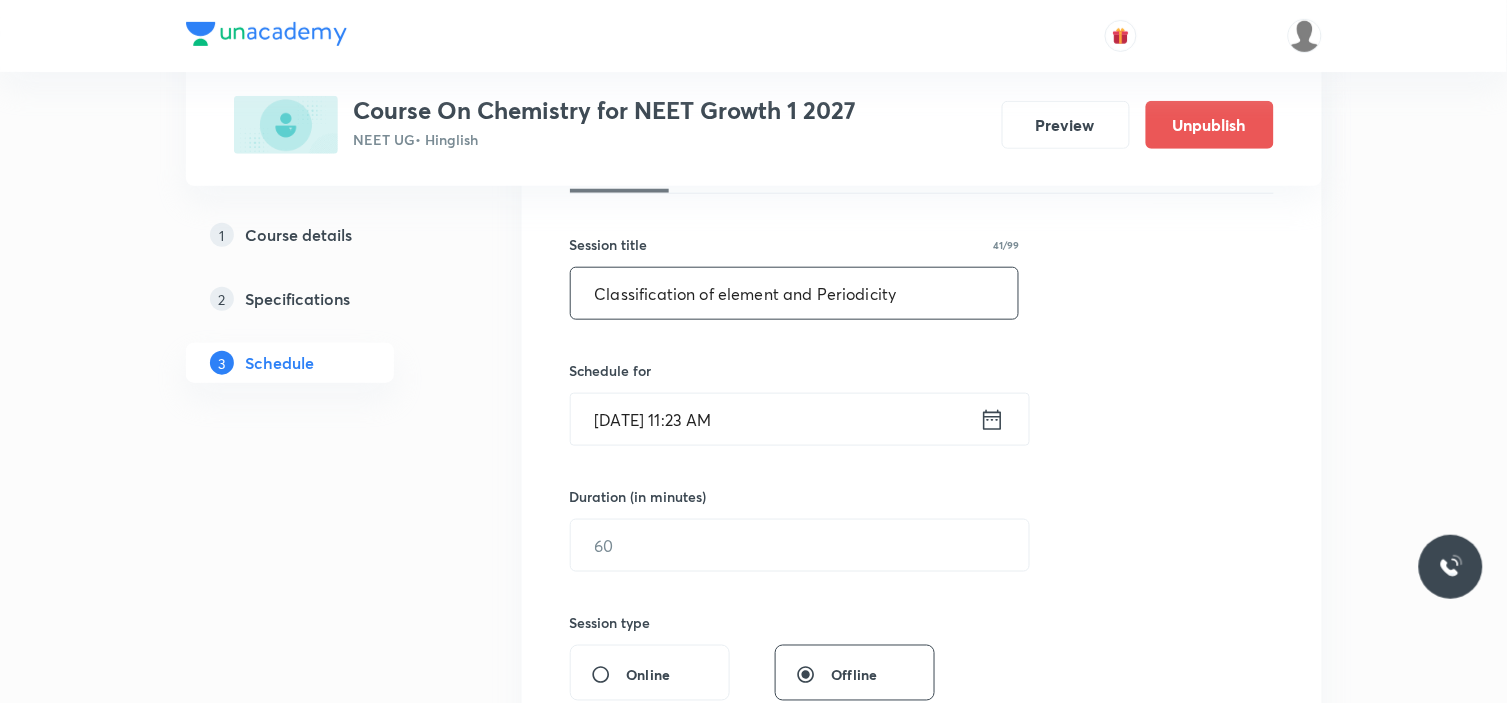 type on "Classification of element and Periodicity" 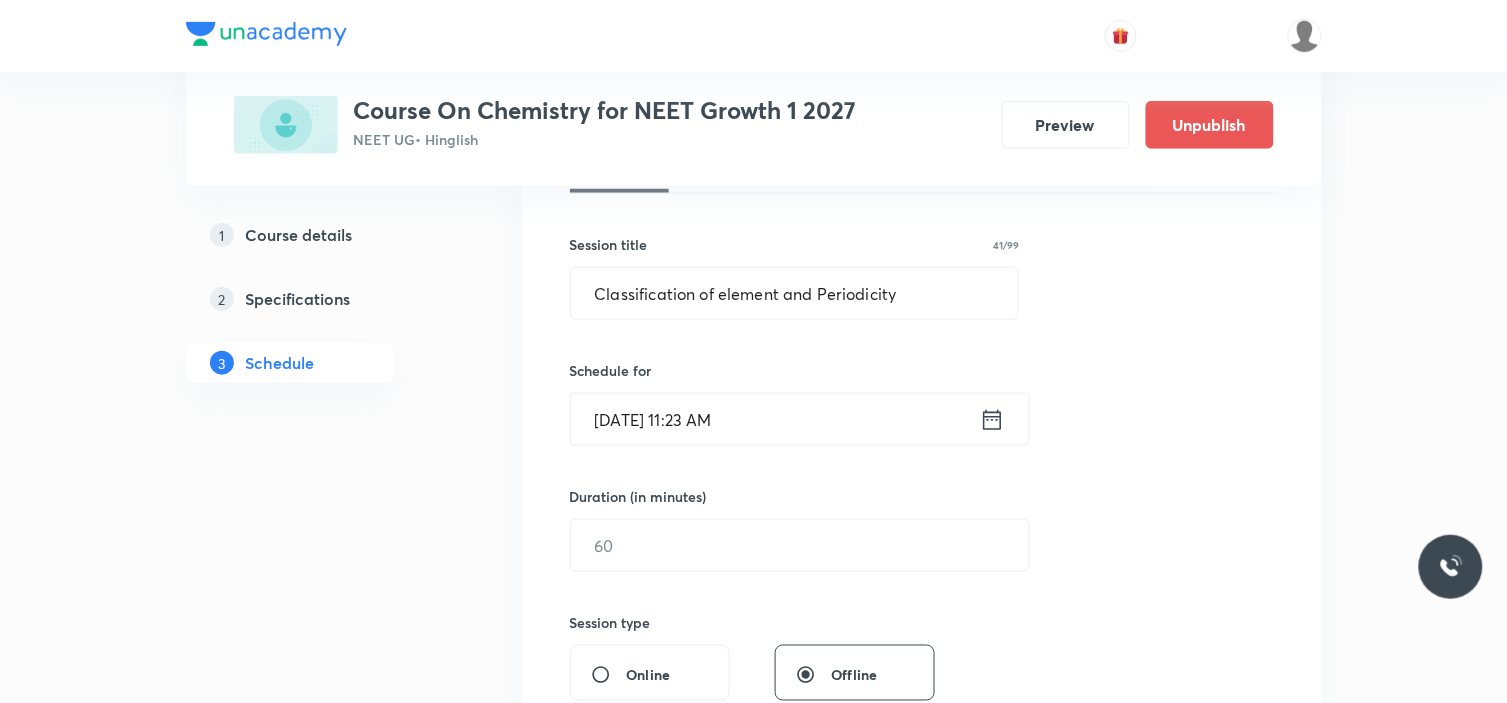 click on "Jul 13, 2025, 11:23 AM" at bounding box center (775, 419) 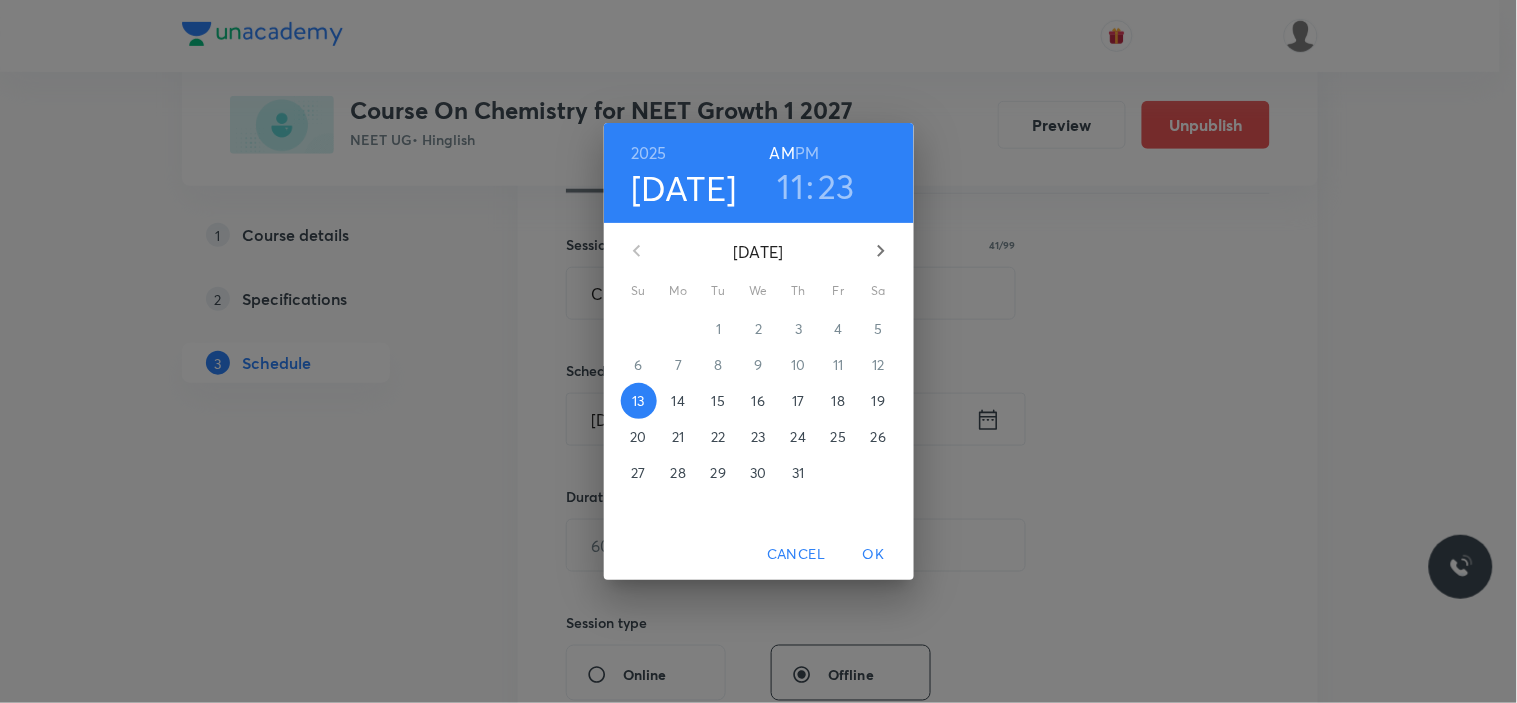 click on "18" at bounding box center (838, 401) 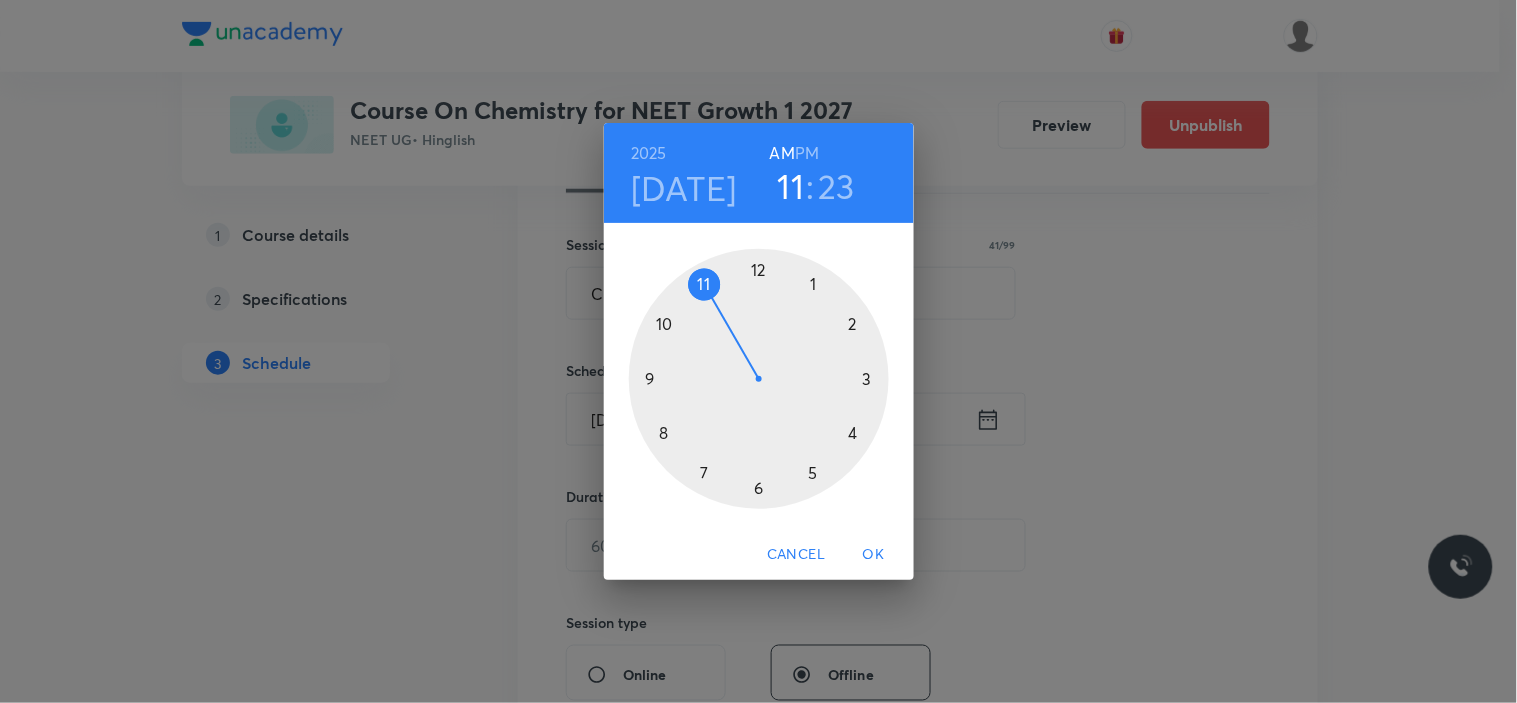 click at bounding box center (759, 379) 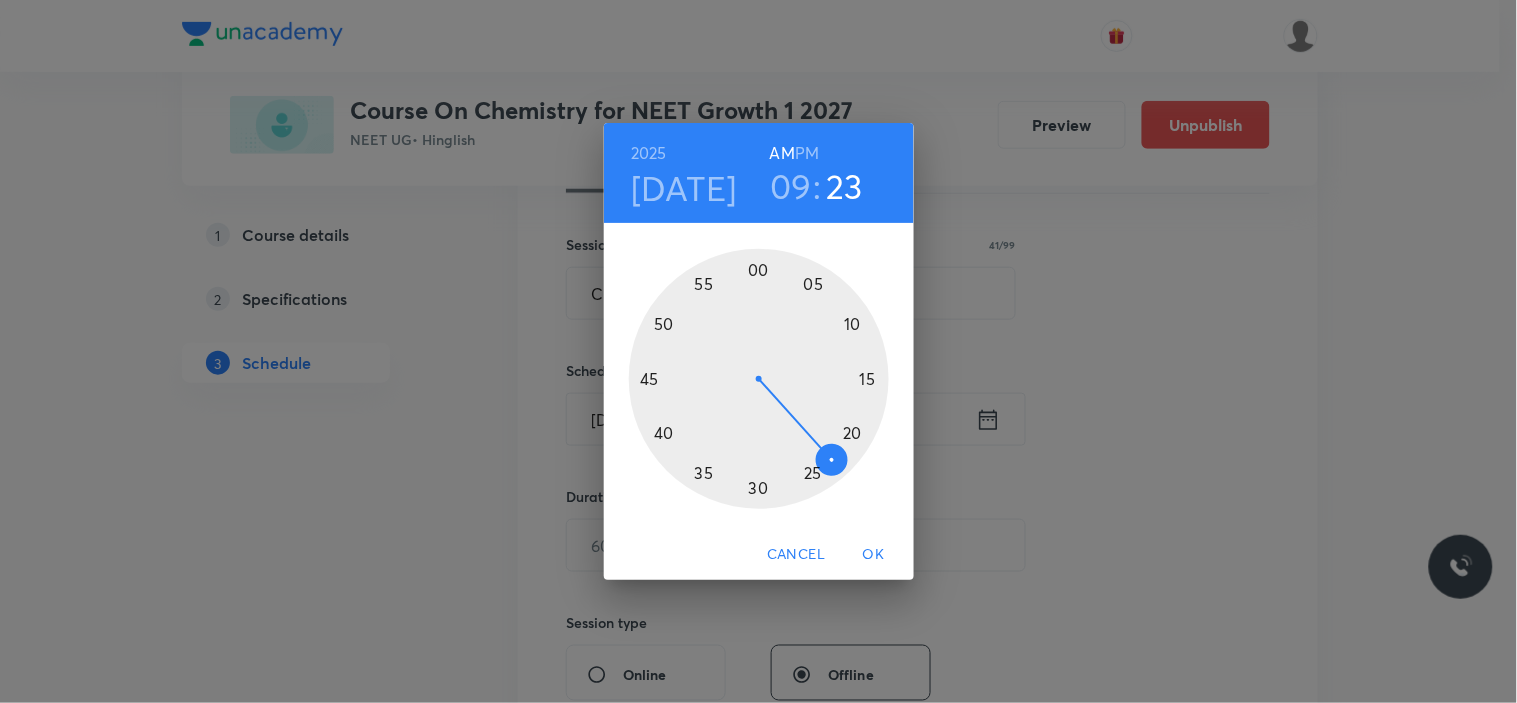 click at bounding box center [759, 379] 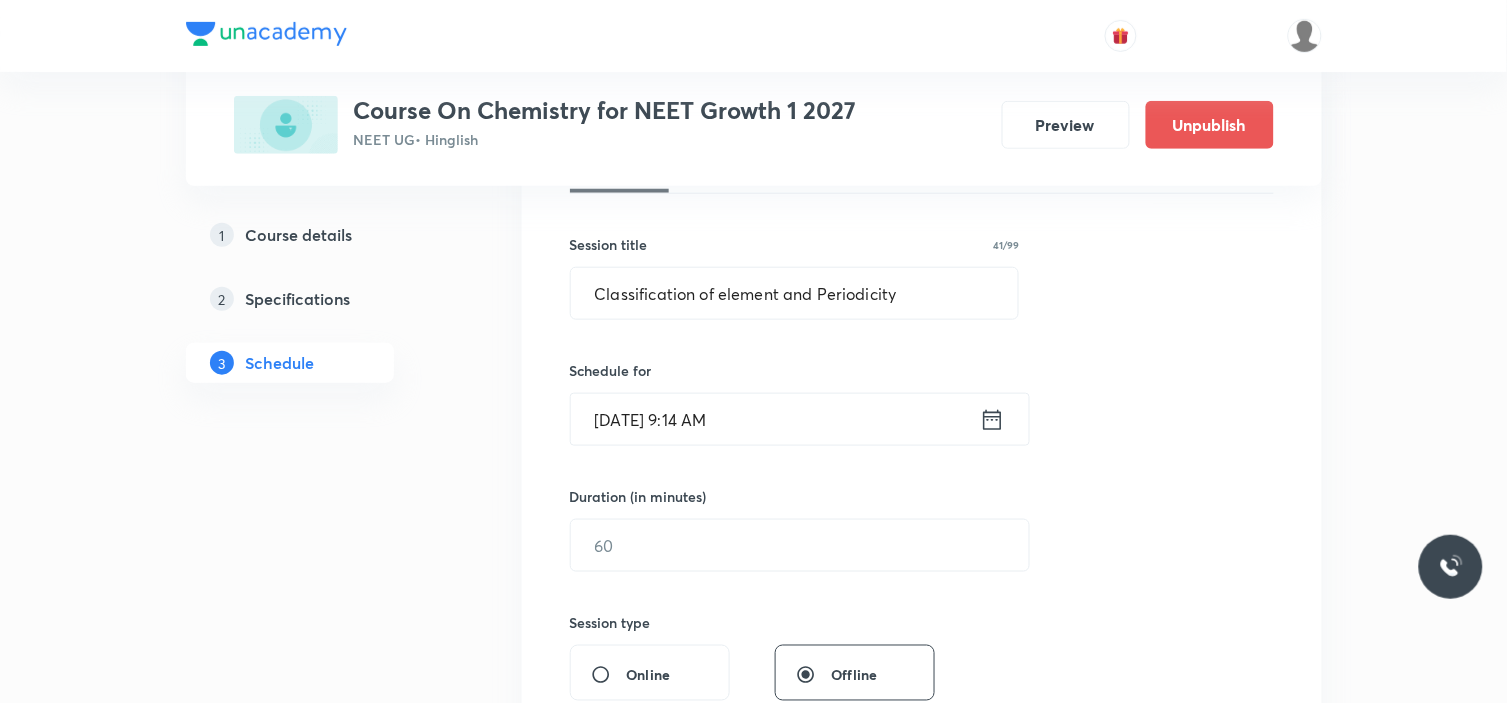 click 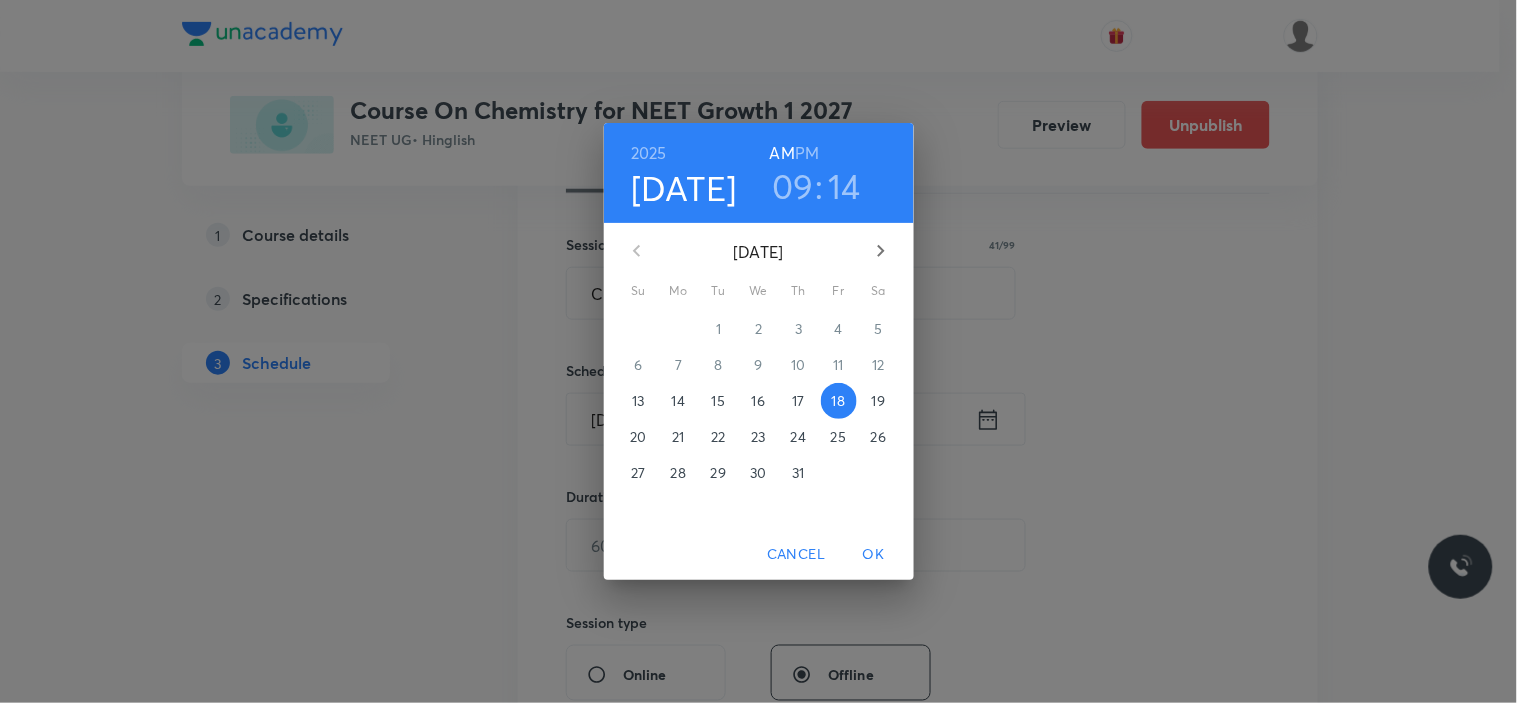 click on "14" at bounding box center [844, 186] 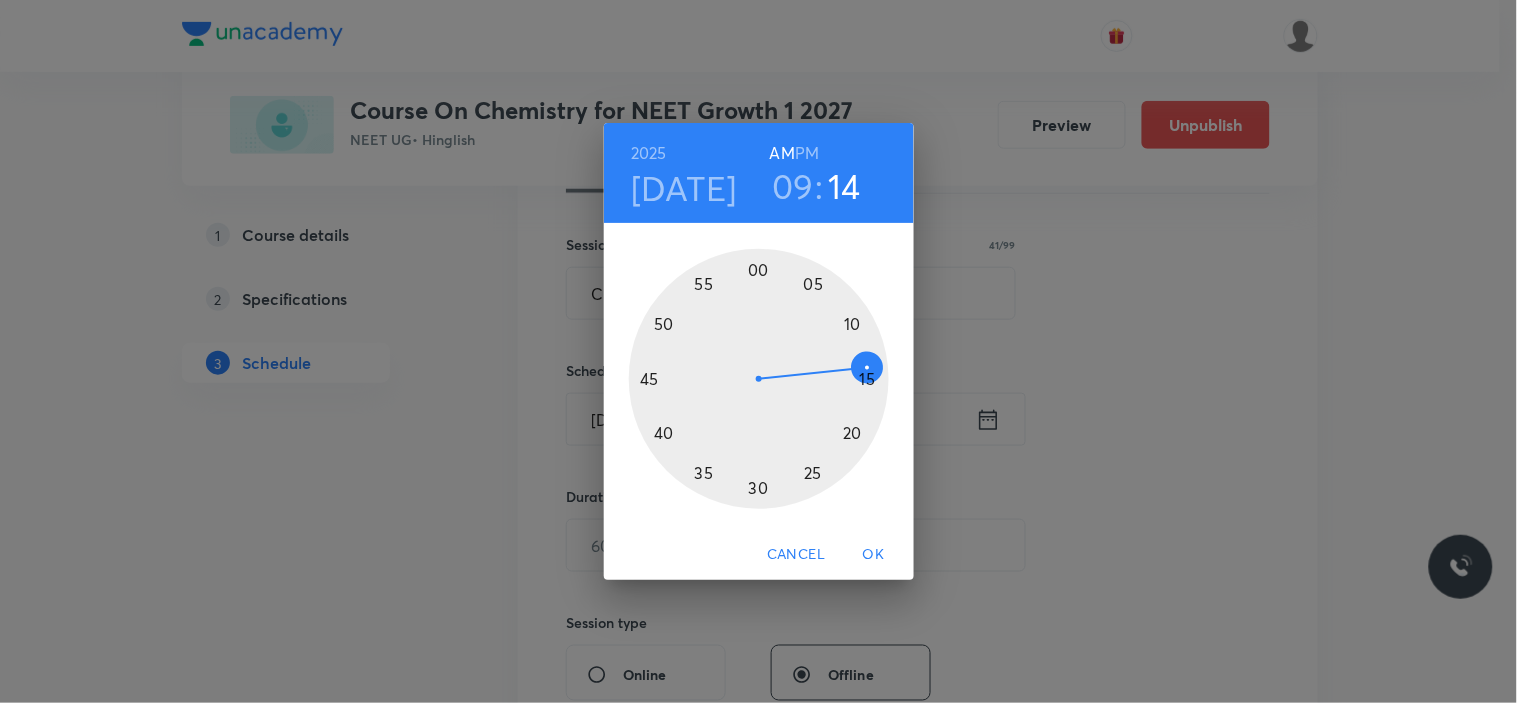 click at bounding box center [759, 379] 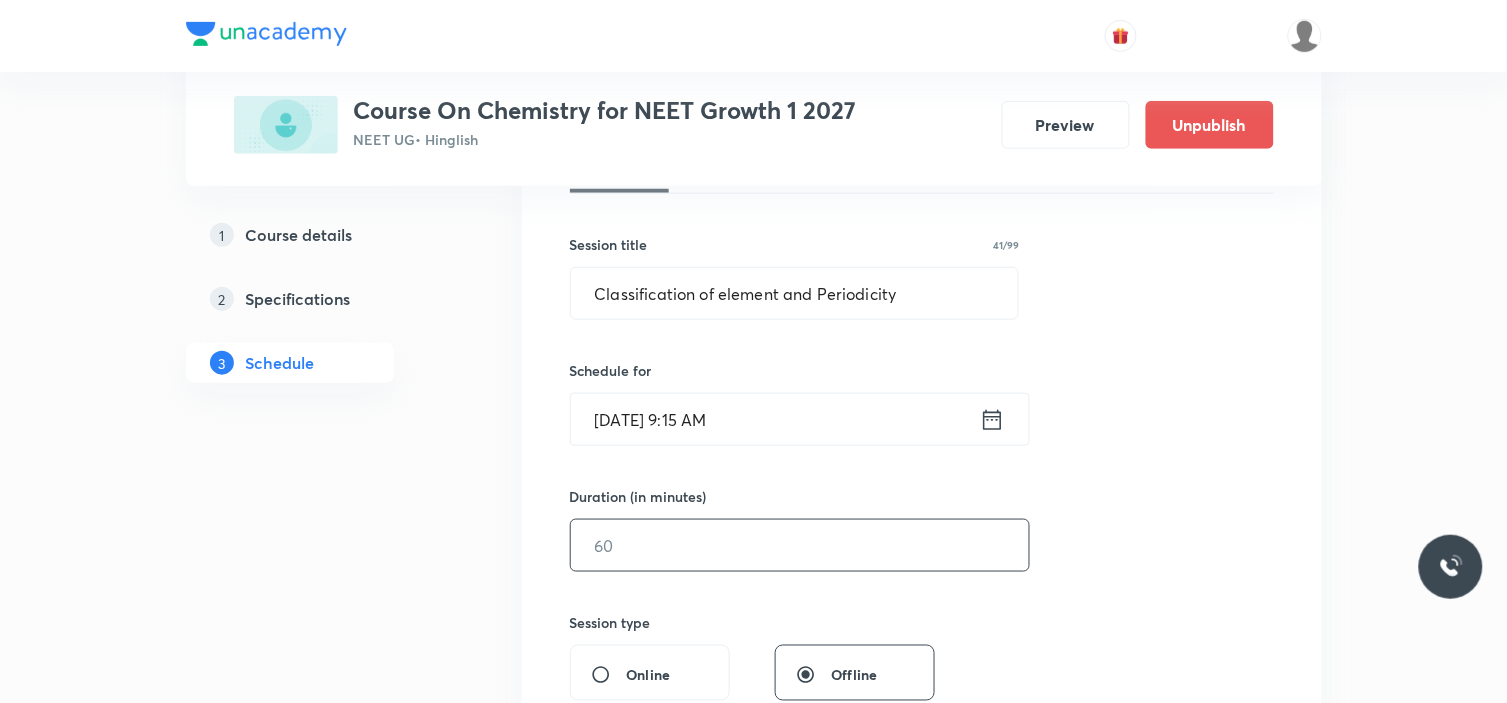 click at bounding box center (800, 545) 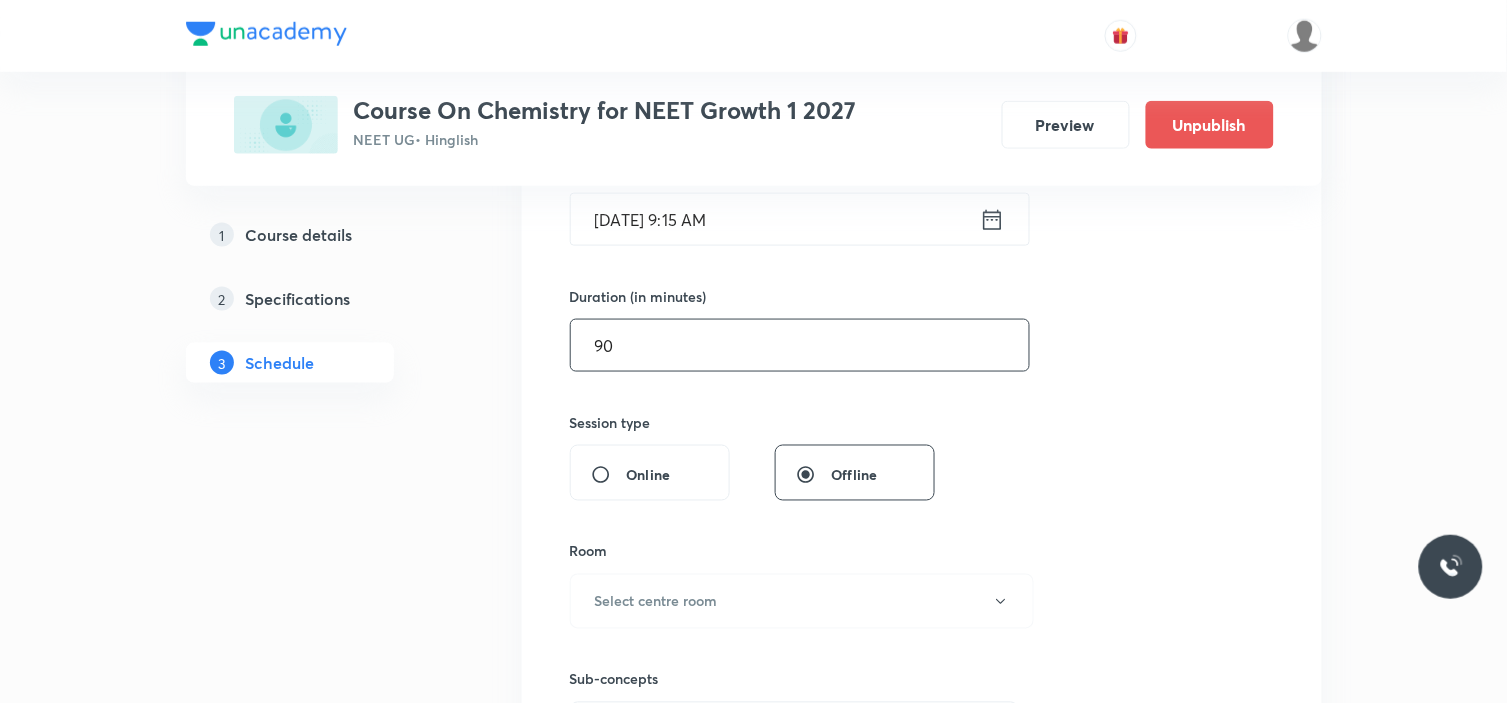 scroll, scrollTop: 777, scrollLeft: 0, axis: vertical 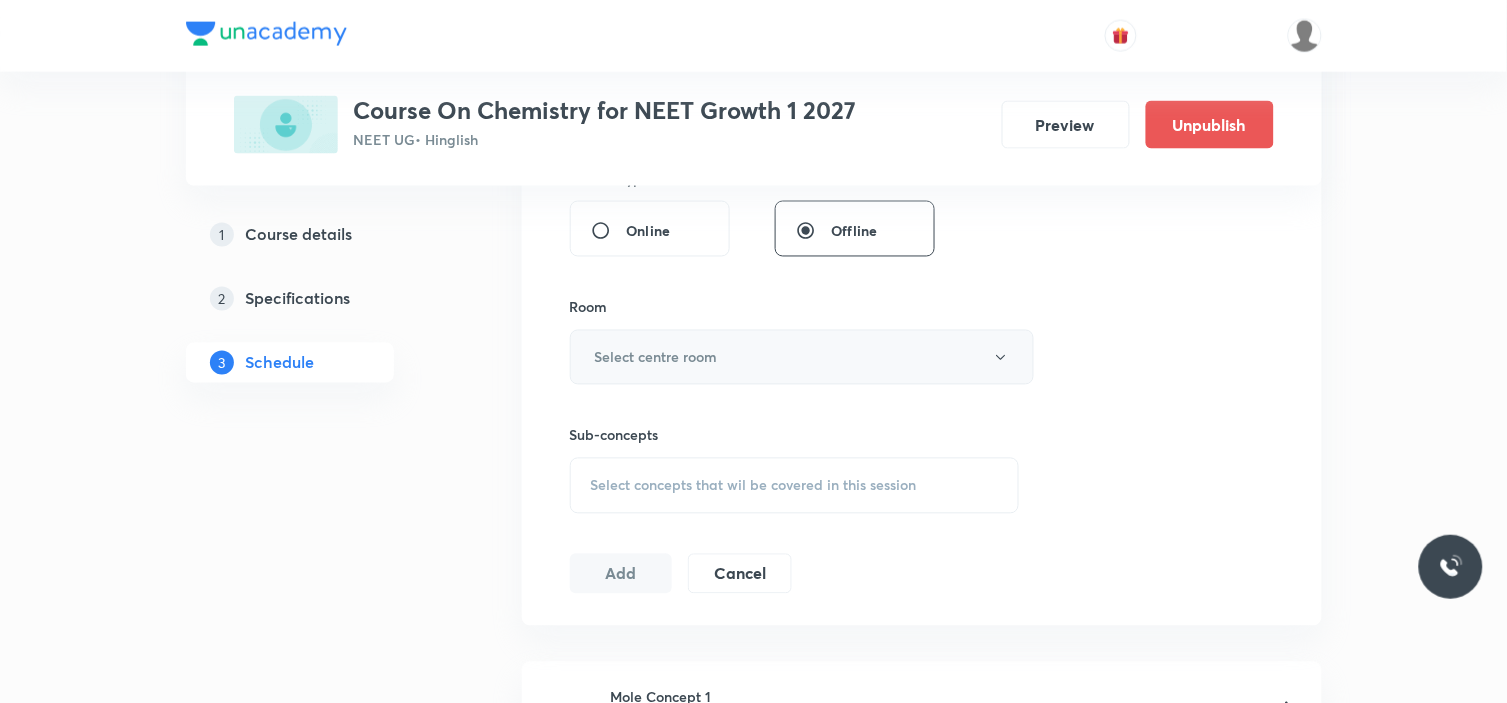type on "90" 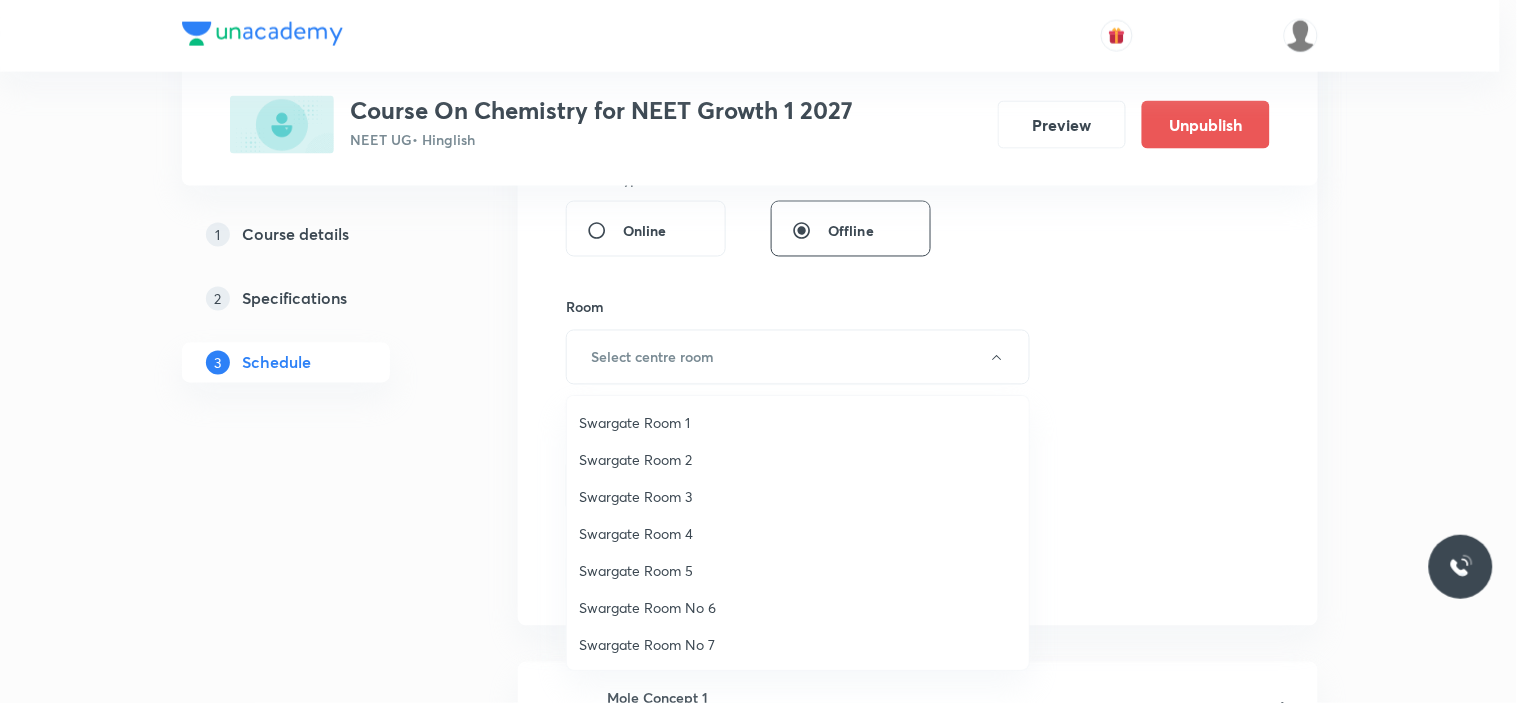 click on "Swargate Room No 7" at bounding box center [798, 644] 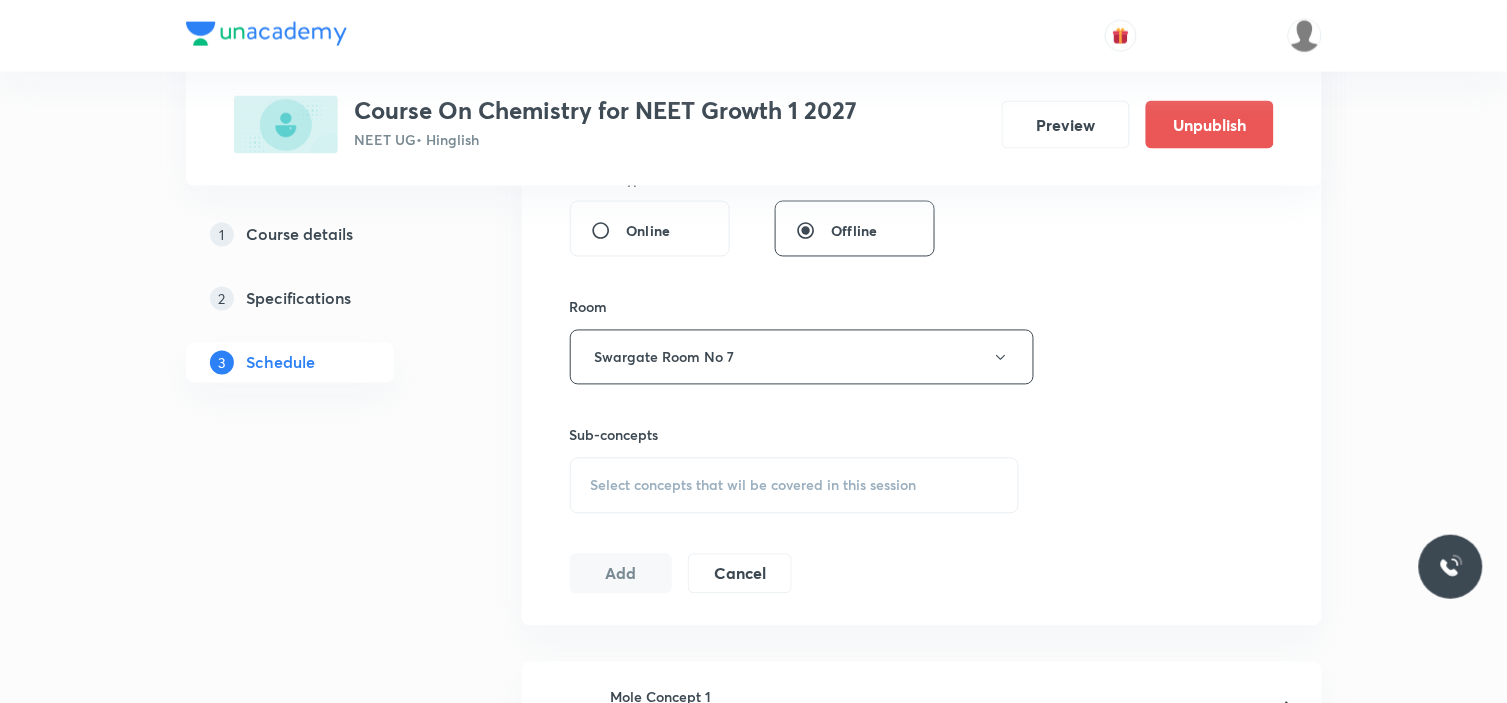 click on "Session  39 Live class Session title 41/99 Classification of element and Periodicity ​ Schedule for Jul 18, 2025, 9:15 AM ​ Duration (in minutes) 90 ​   Session type Online Offline Room Swargate Room No 7 Sub-concepts Select concepts that wil be covered in this session Add Cancel" at bounding box center (922, 124) 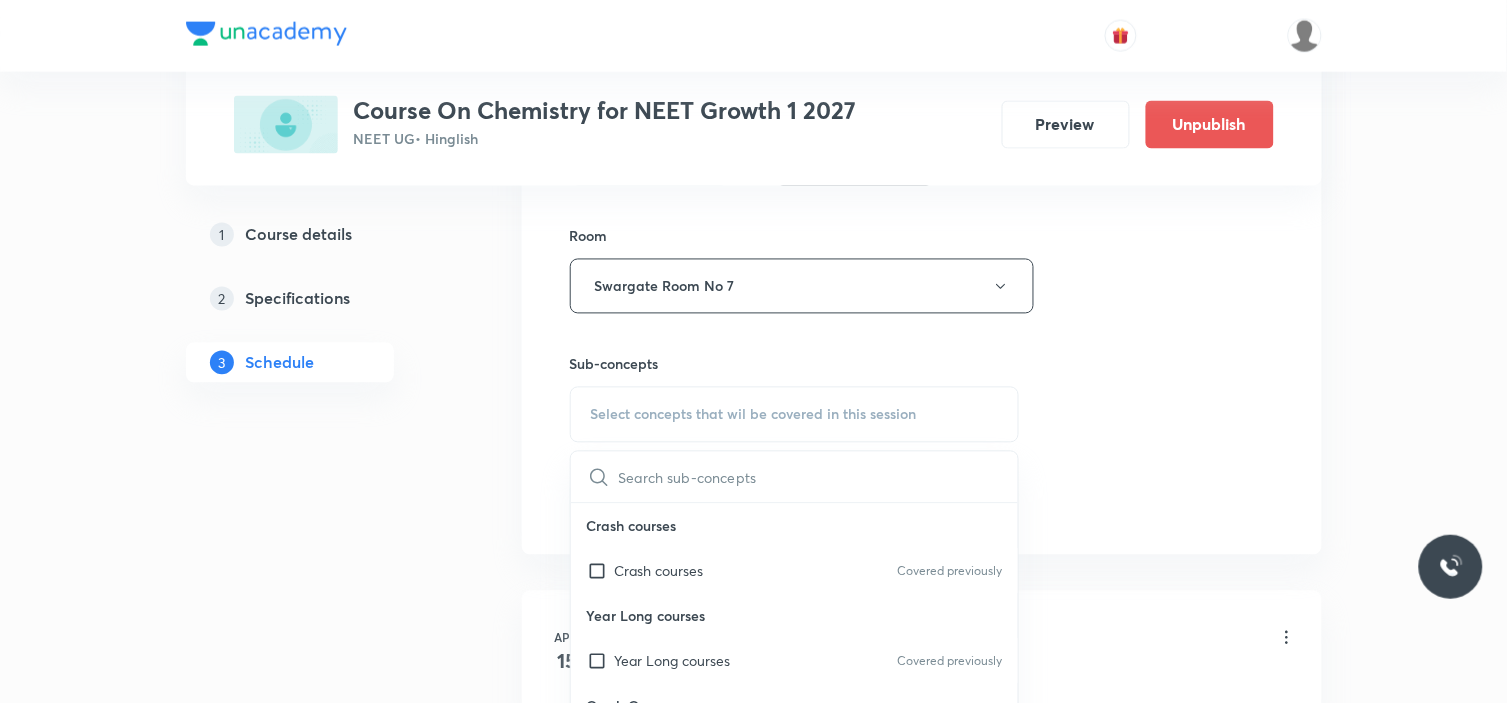 scroll, scrollTop: 888, scrollLeft: 0, axis: vertical 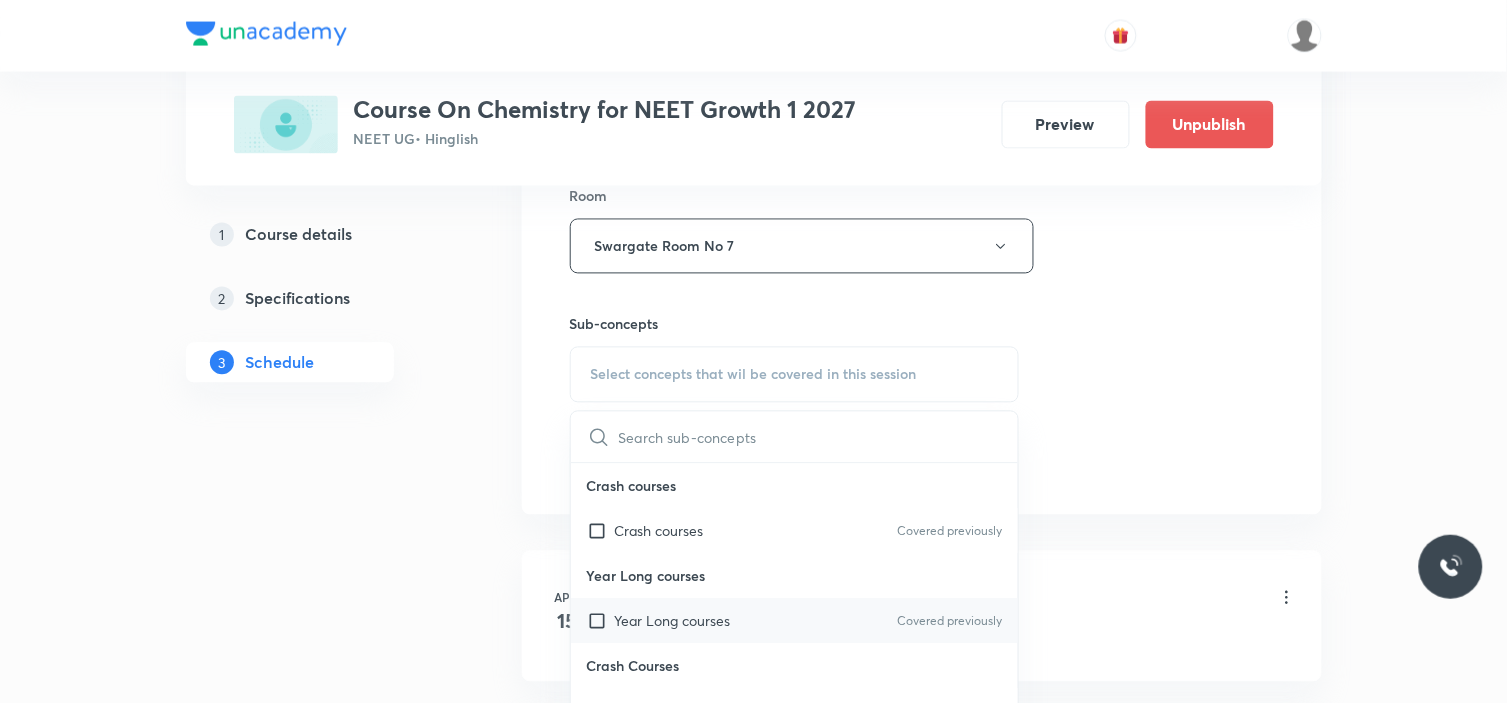 click at bounding box center (601, 621) 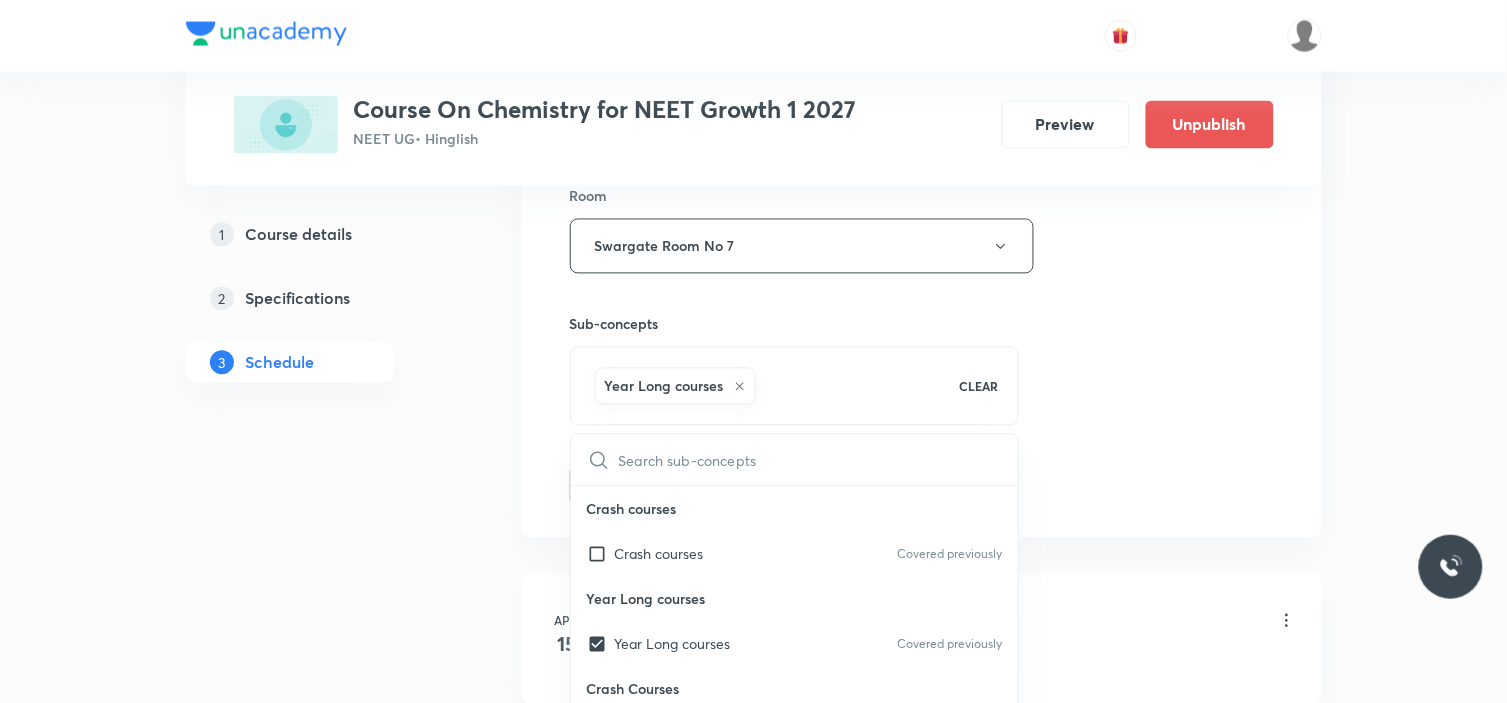click on "Plus Courses Course On Chemistry for NEET Growth 1 2027 NEET UG  • Hinglish Preview Unpublish 1 Course details 2 Specifications 3 Schedule Schedule 38  classes Session  39 Live class Session title 41/99 Classification of element and Periodicity ​ Schedule for Jul 18, 2025, 9:15 AM ​ Duration (in minutes) 90 ​   Session type Online Offline Room Swargate Room No 7 Sub-concepts Year Long courses CLEAR ​ Crash courses Crash courses Covered previously Year Long courses Year Long courses Covered previously Crash Courses Crash Courses Year Long Courses Year Long Courses Add Cancel Apr 15 Mole Concept 1 Lesson 1 • 7:30 AM • 90 min  • Room Swargate Room 5 Sexually Transmitted Infections (STIs) Apr 19 Mole Concept 2 Lesson 2 • 9:15 AM • 90 min  • Room Swargate Room No 7 Population Stabilization and Birth Control Apr 21 Mole Concept 3 Lesson 3 • 9:15 AM • 90 min  • Room Swargate Room No 7 Medical termination of Pregnancy (MTP) Apr 22 Mole Concept 4 Lesson 4 • 7:30 AM • 90 min Apr 26 29" at bounding box center [754, 2908] 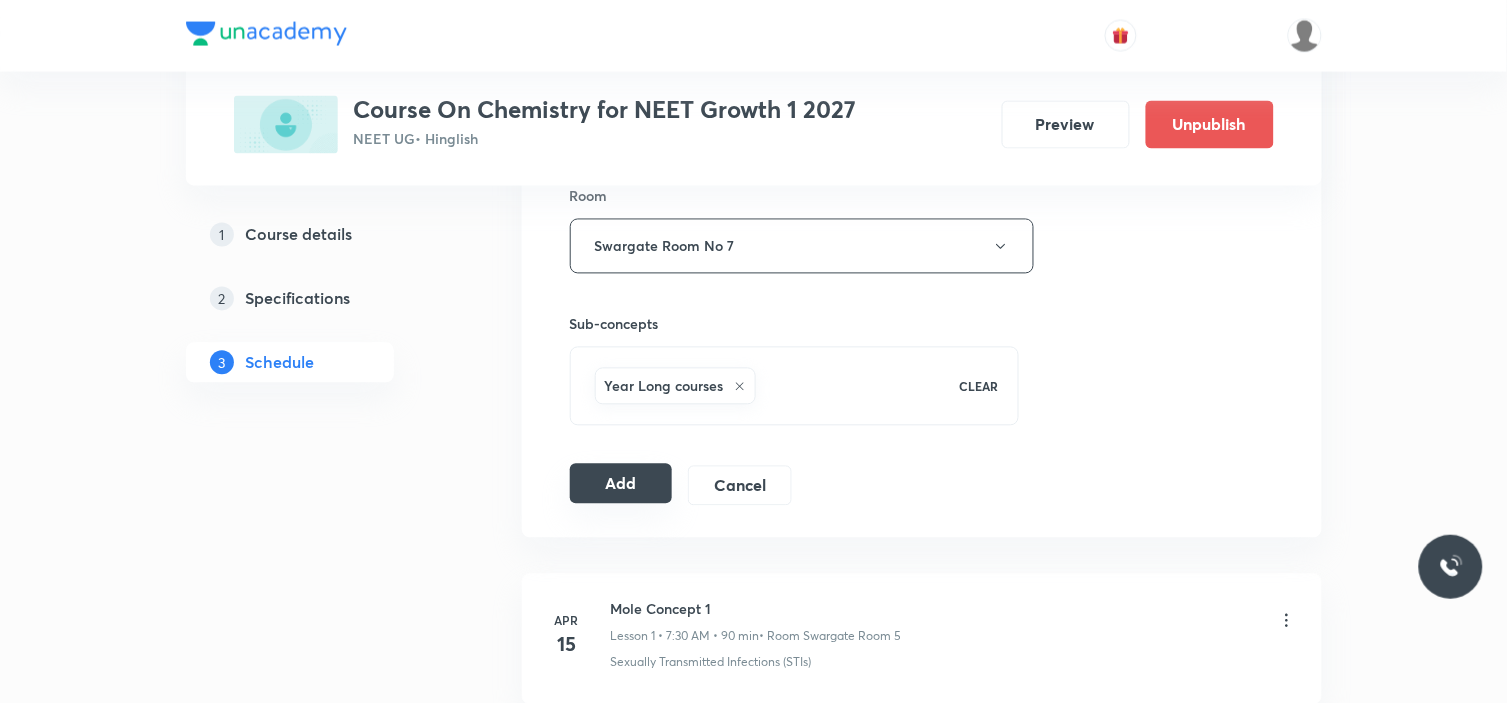 click on "Add" at bounding box center (621, 484) 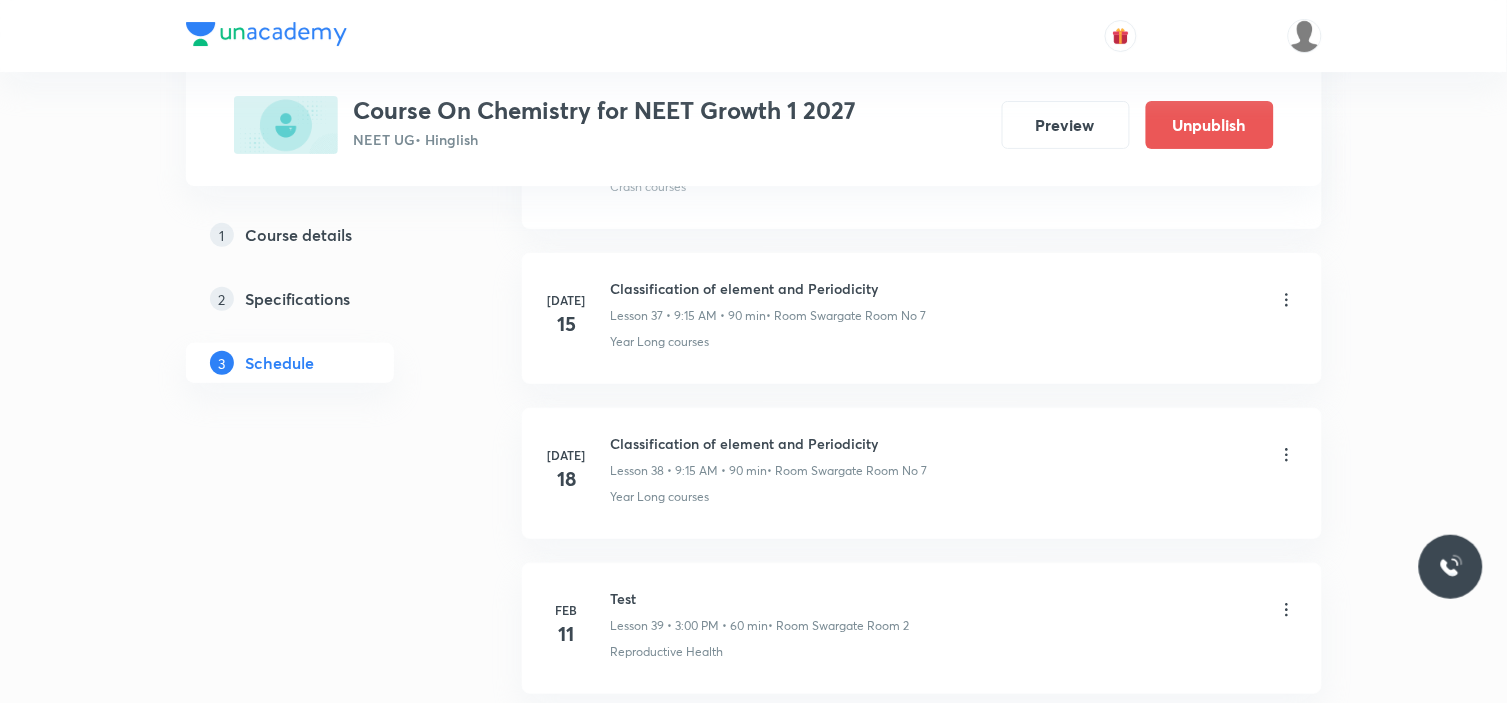 scroll, scrollTop: 5810, scrollLeft: 0, axis: vertical 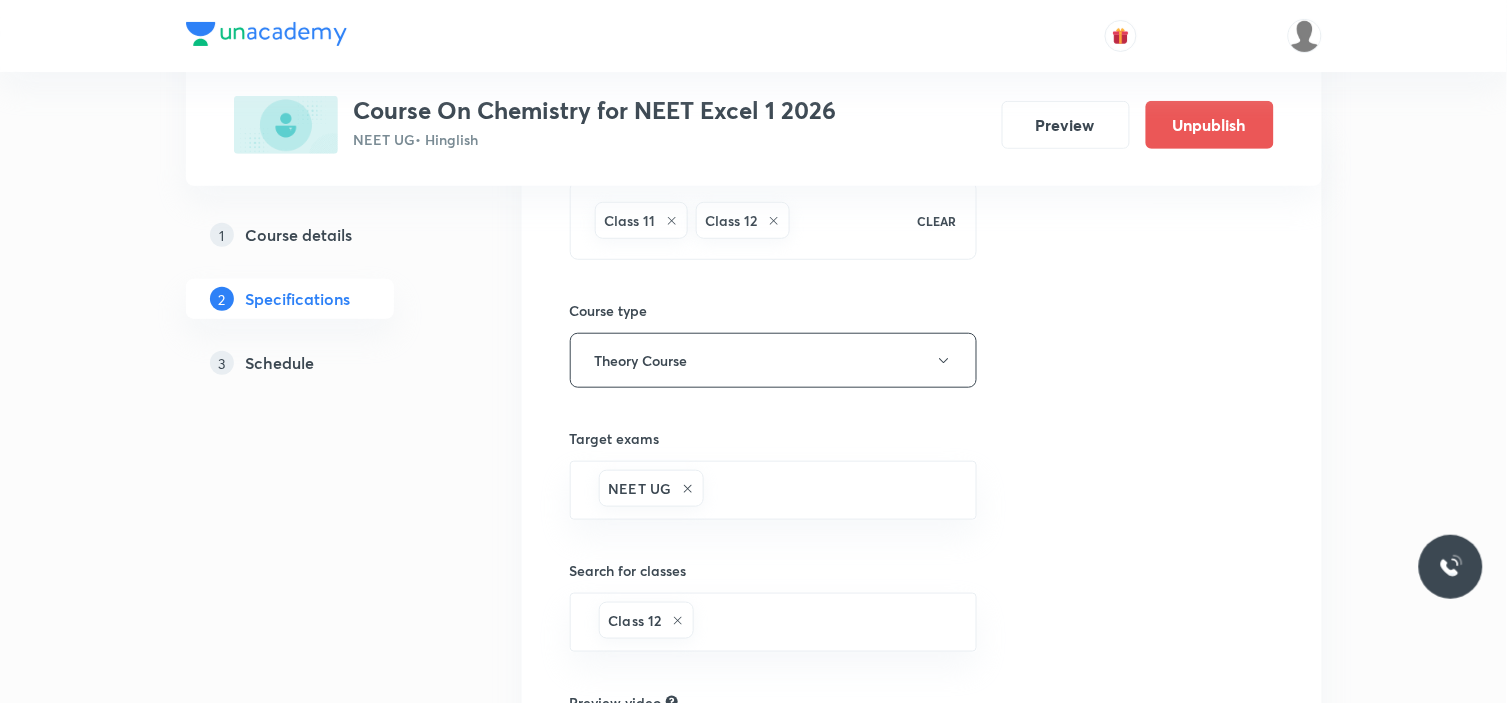 click on "Schedule" at bounding box center (280, 363) 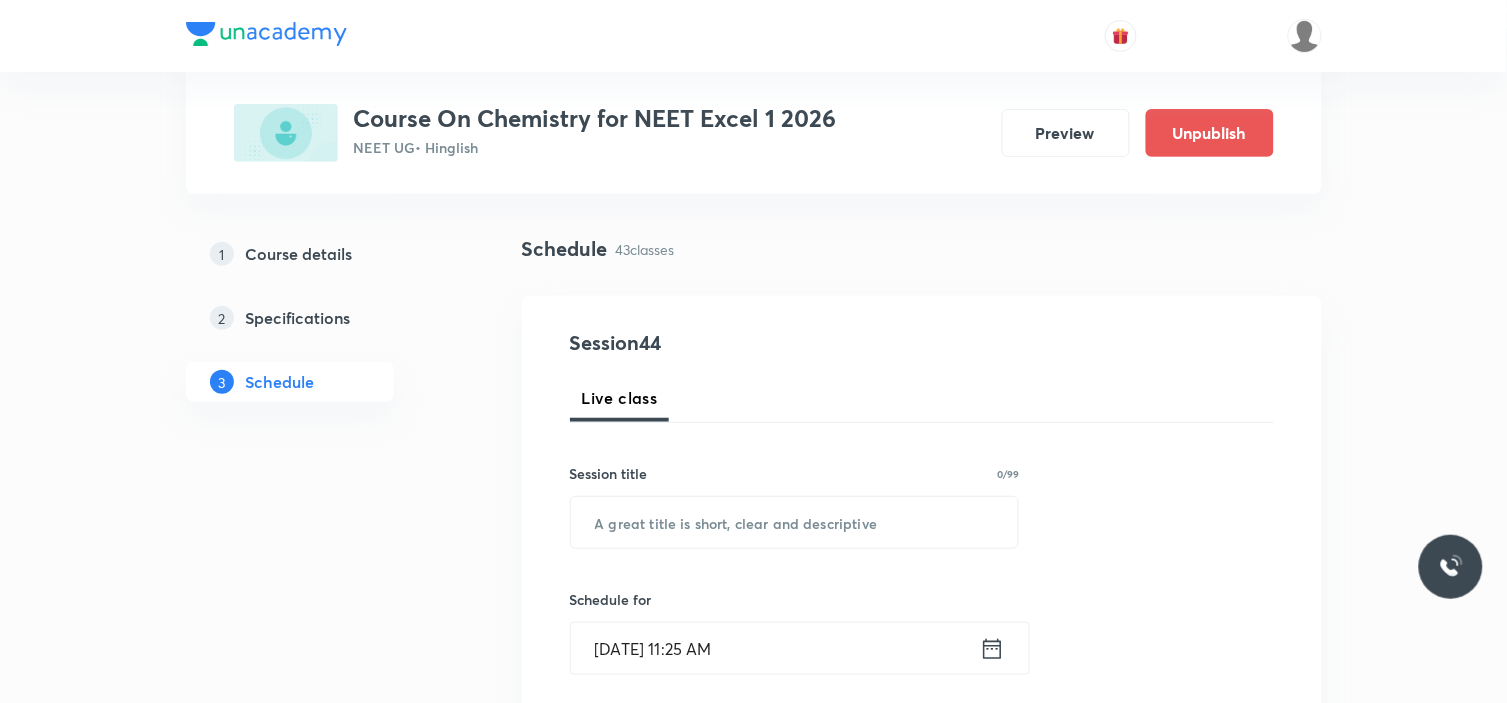 scroll, scrollTop: 222, scrollLeft: 0, axis: vertical 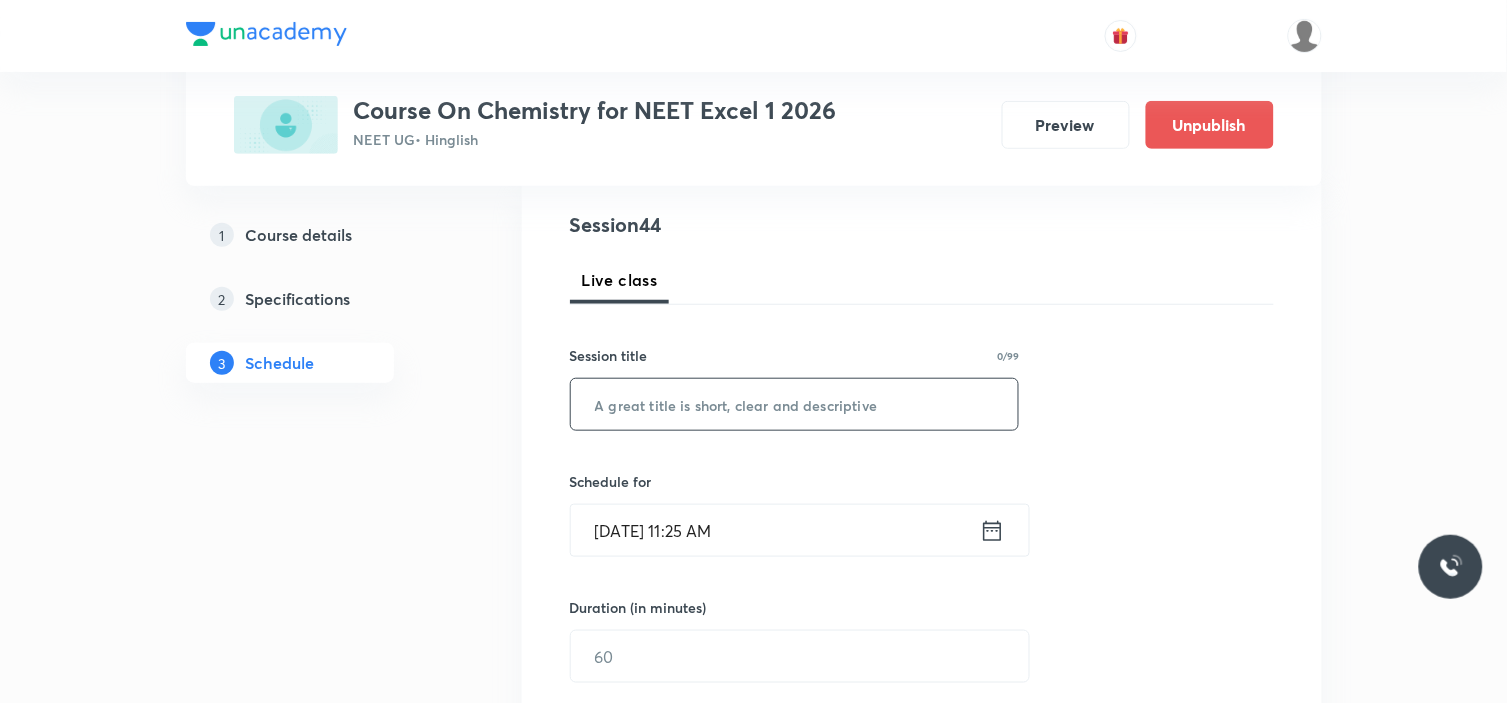 click at bounding box center (795, 404) 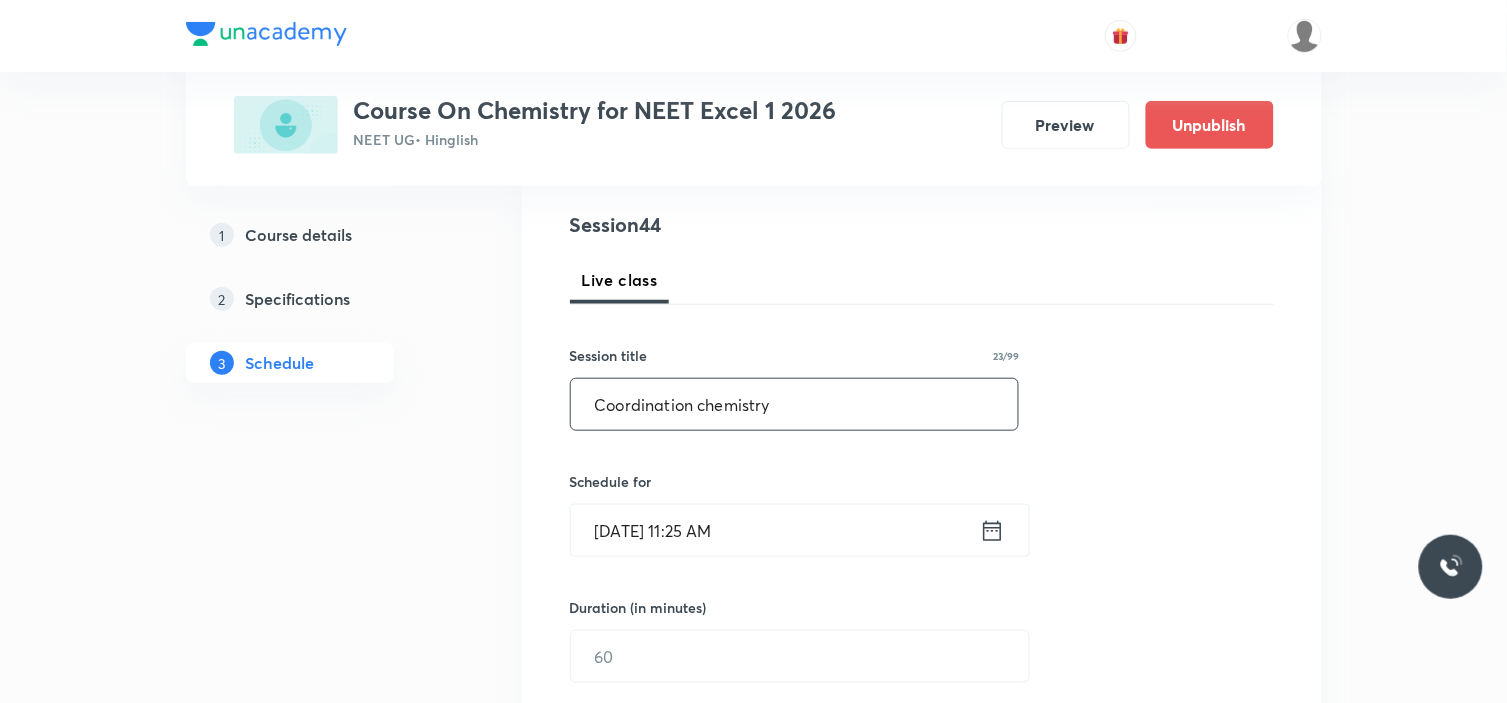 type on "Coordination chemistry" 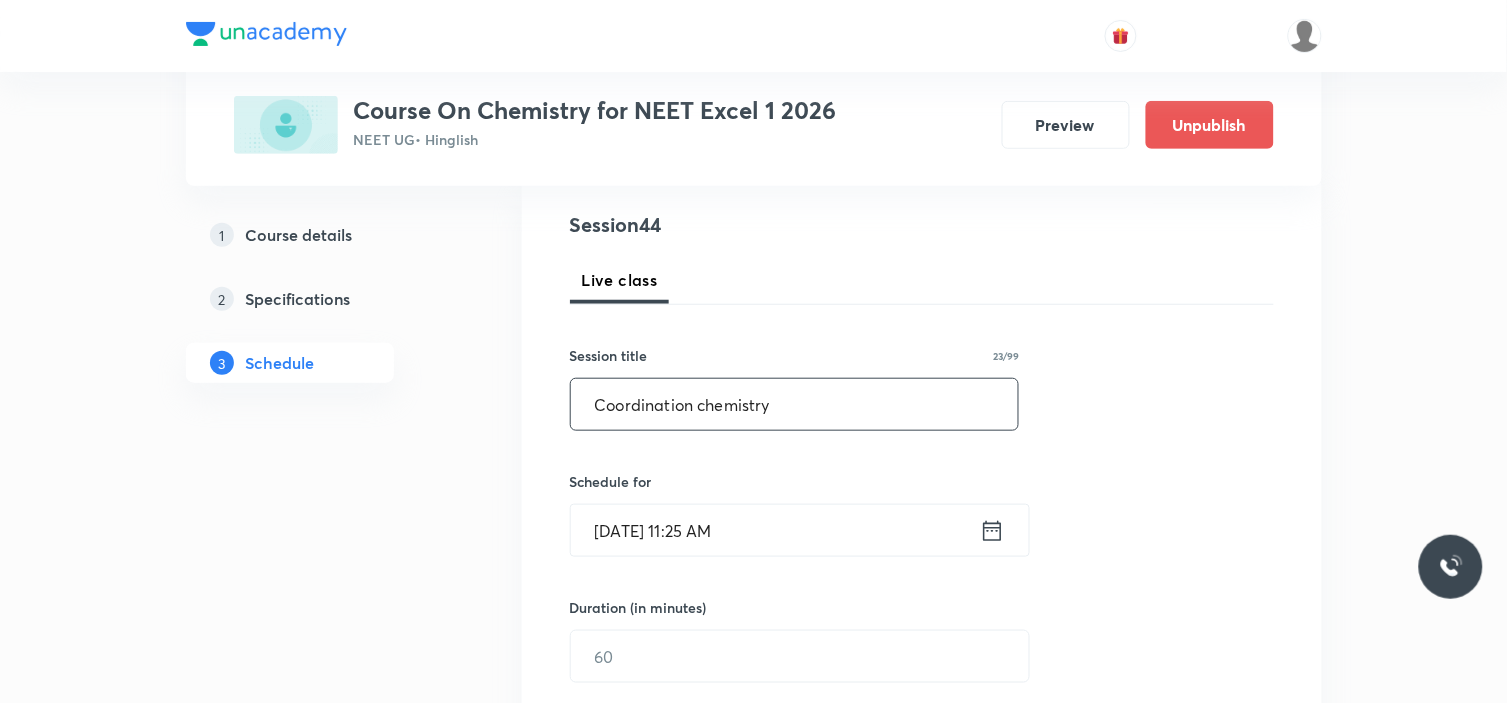 click 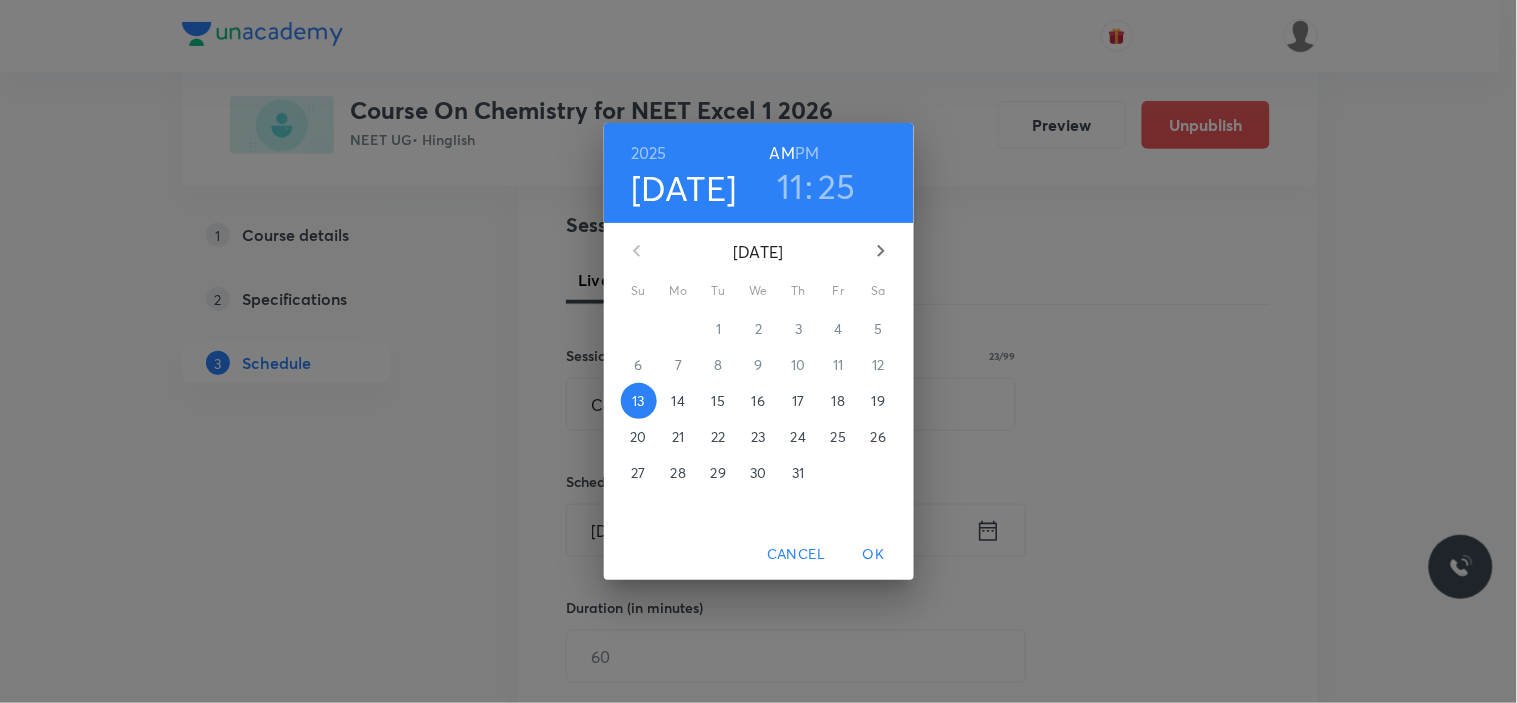 click on "15" at bounding box center [718, 401] 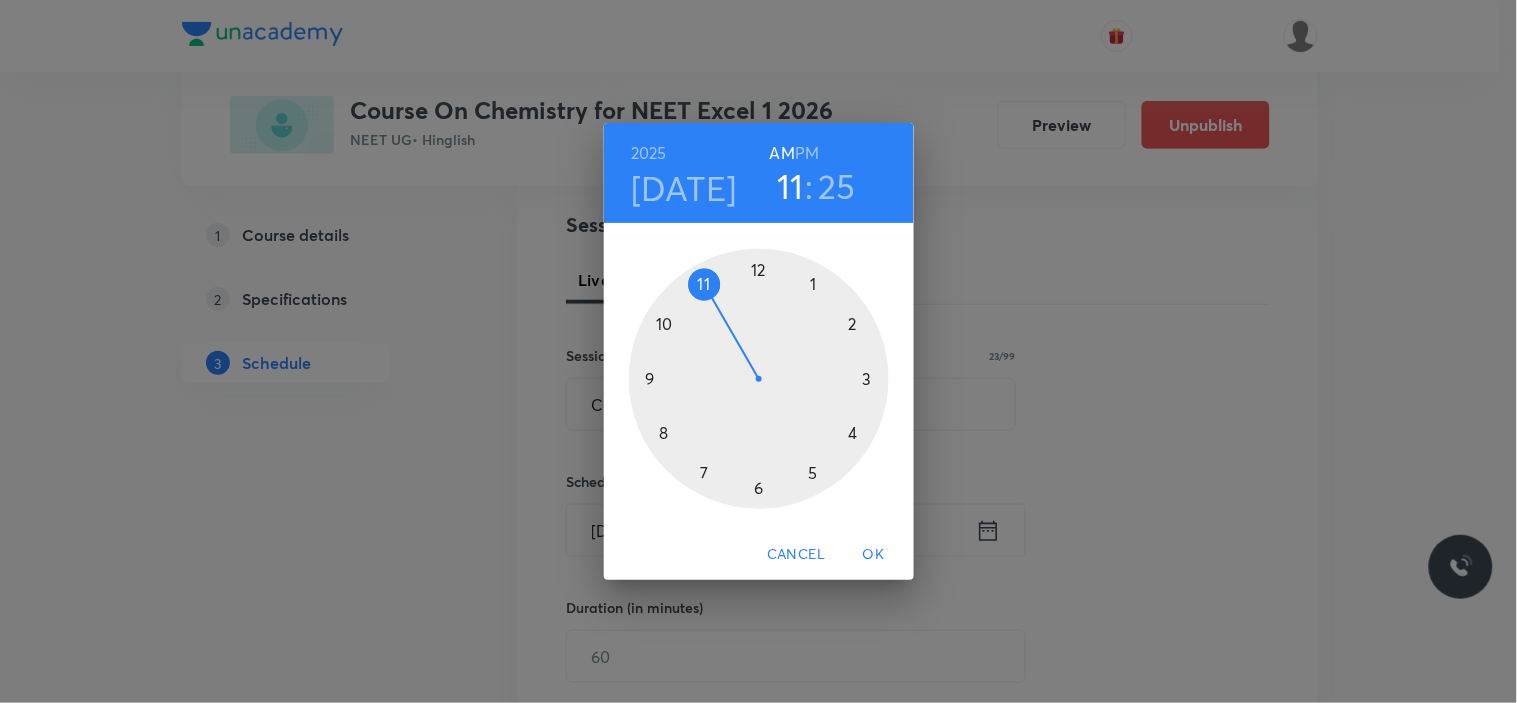 click at bounding box center [759, 379] 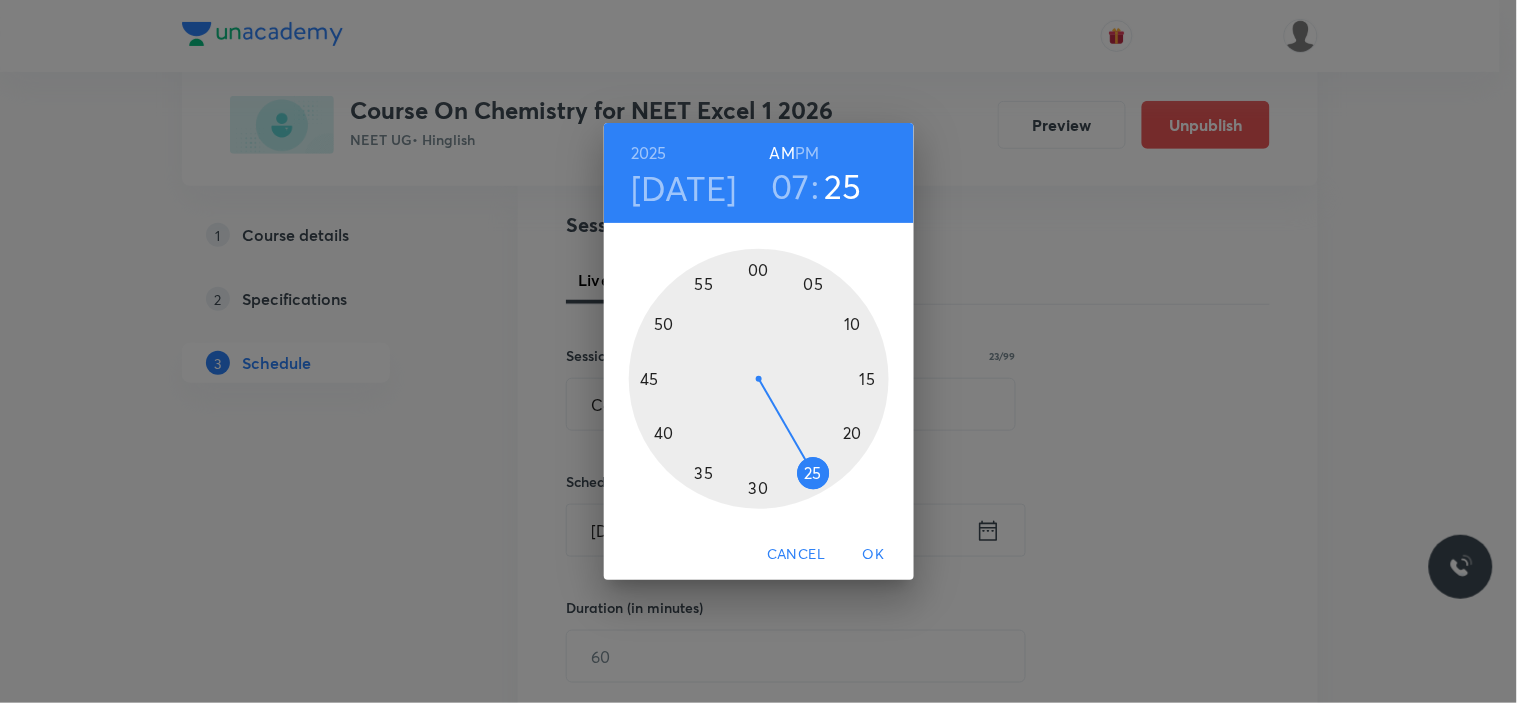 click at bounding box center (759, 379) 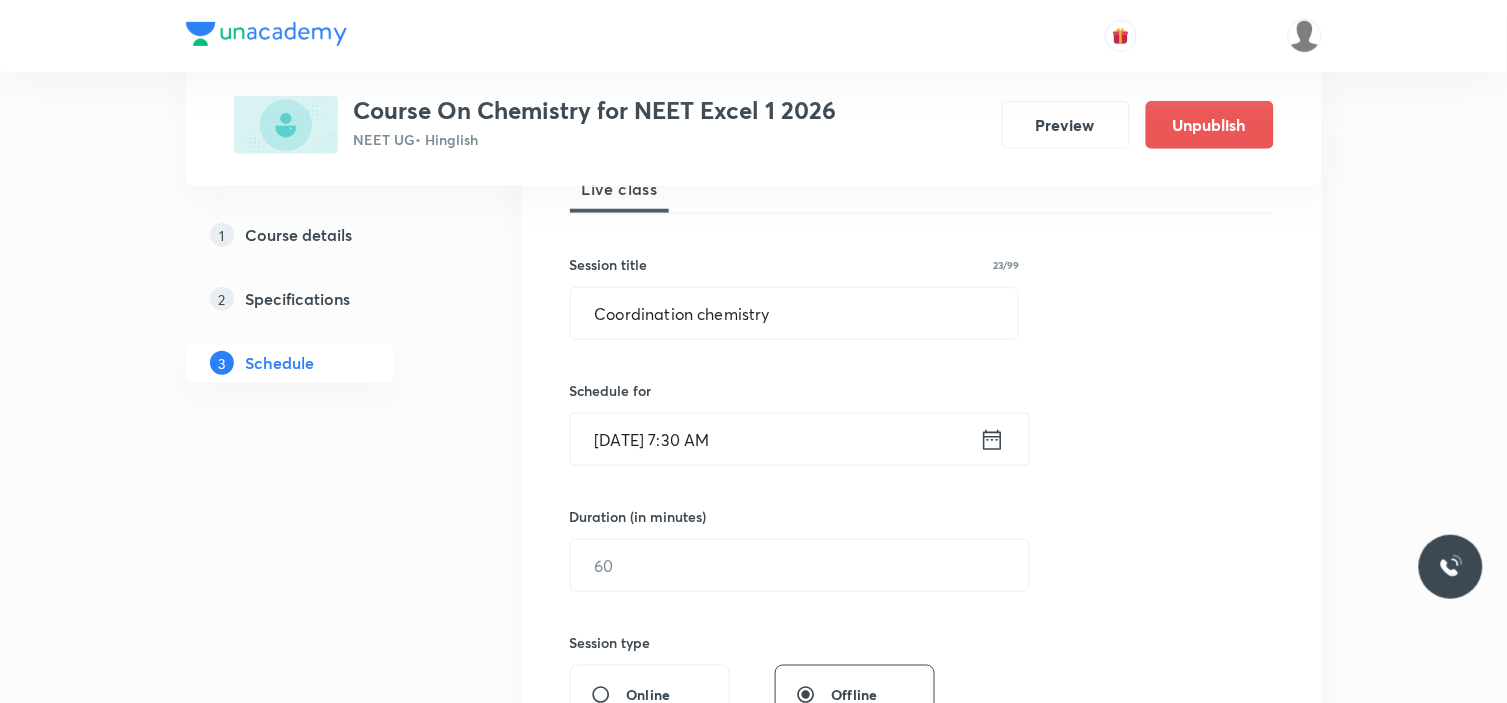 scroll, scrollTop: 444, scrollLeft: 0, axis: vertical 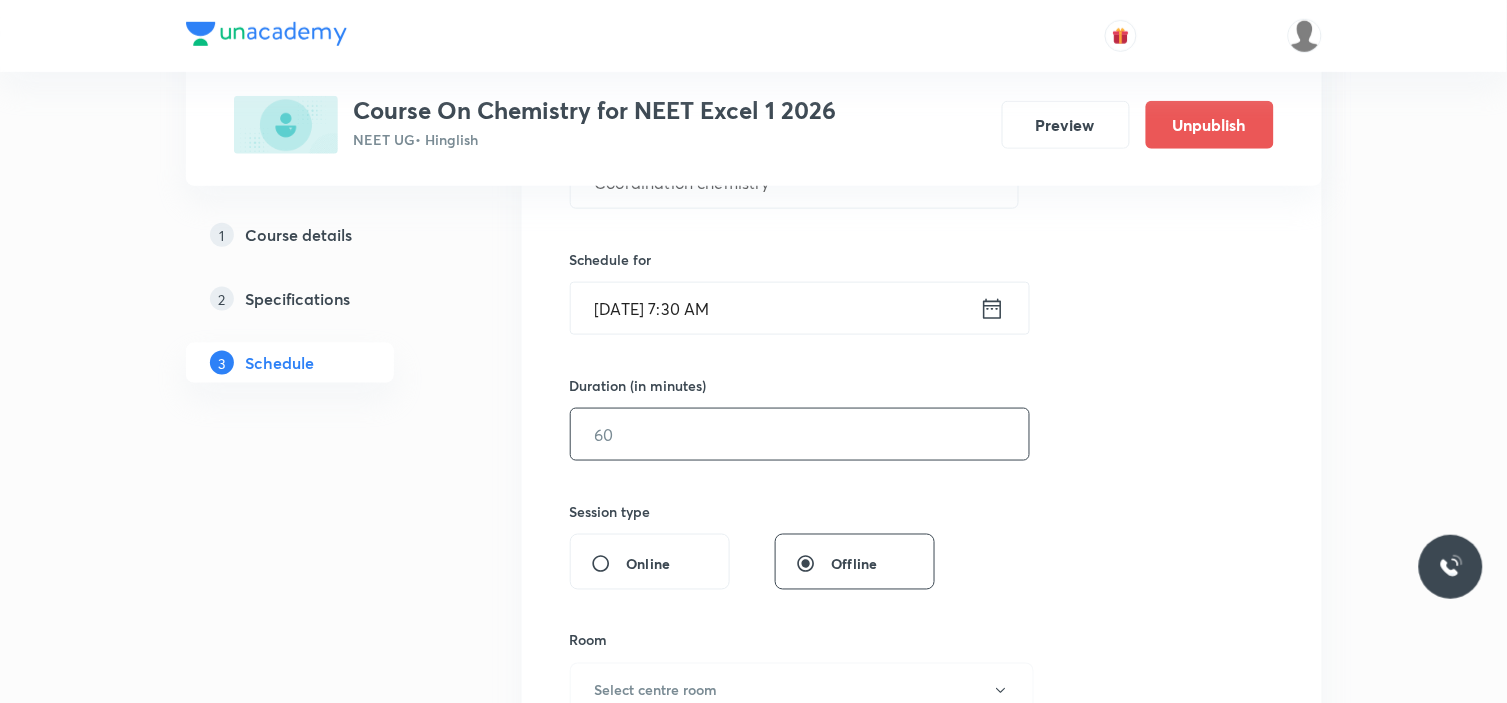click at bounding box center [800, 434] 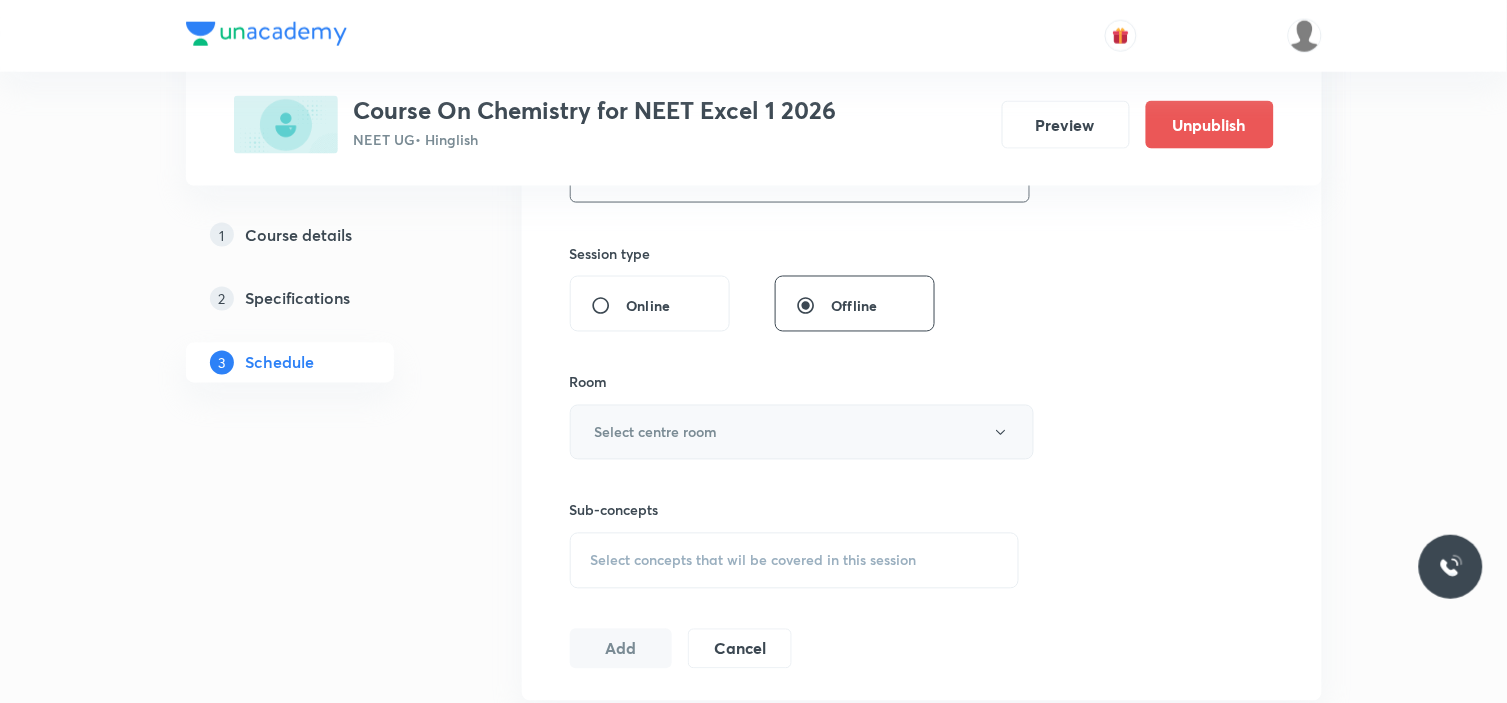 scroll, scrollTop: 777, scrollLeft: 0, axis: vertical 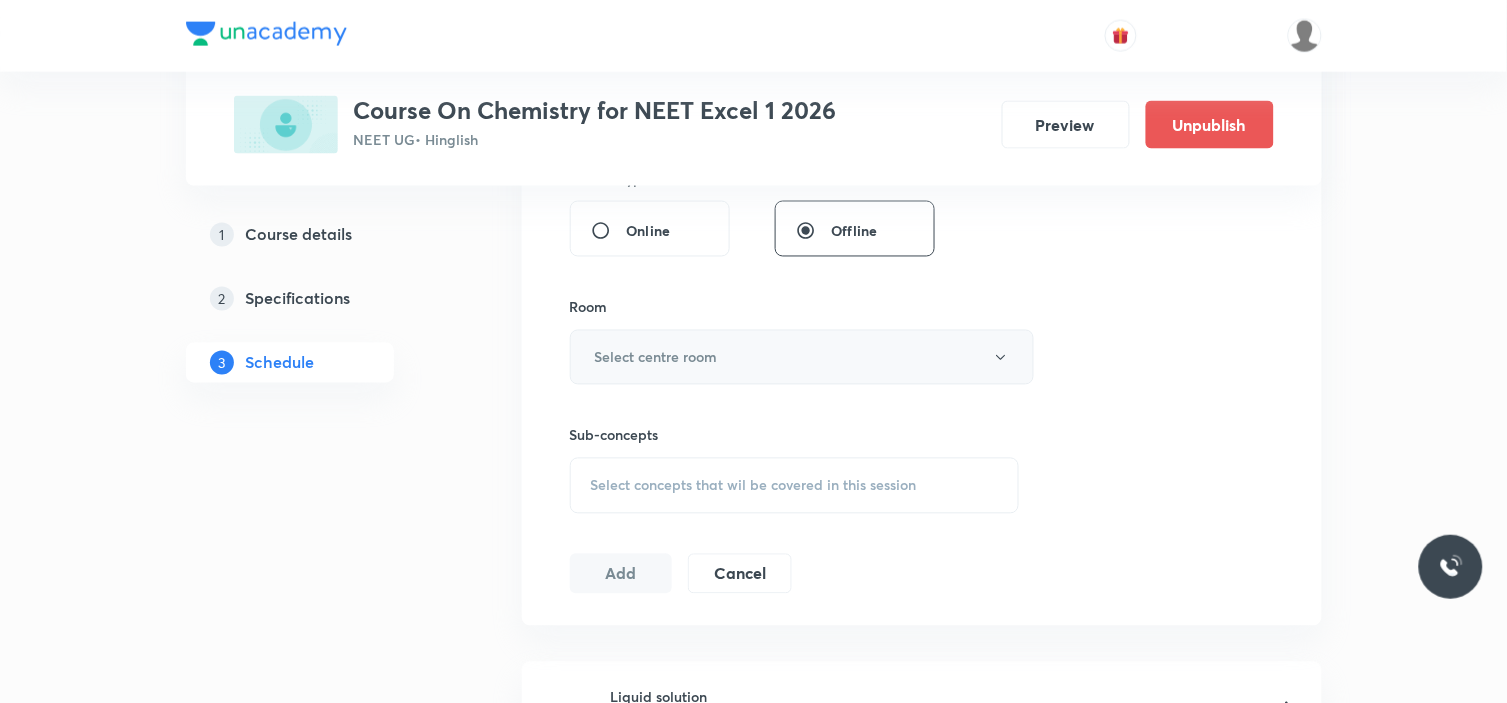 type on "90" 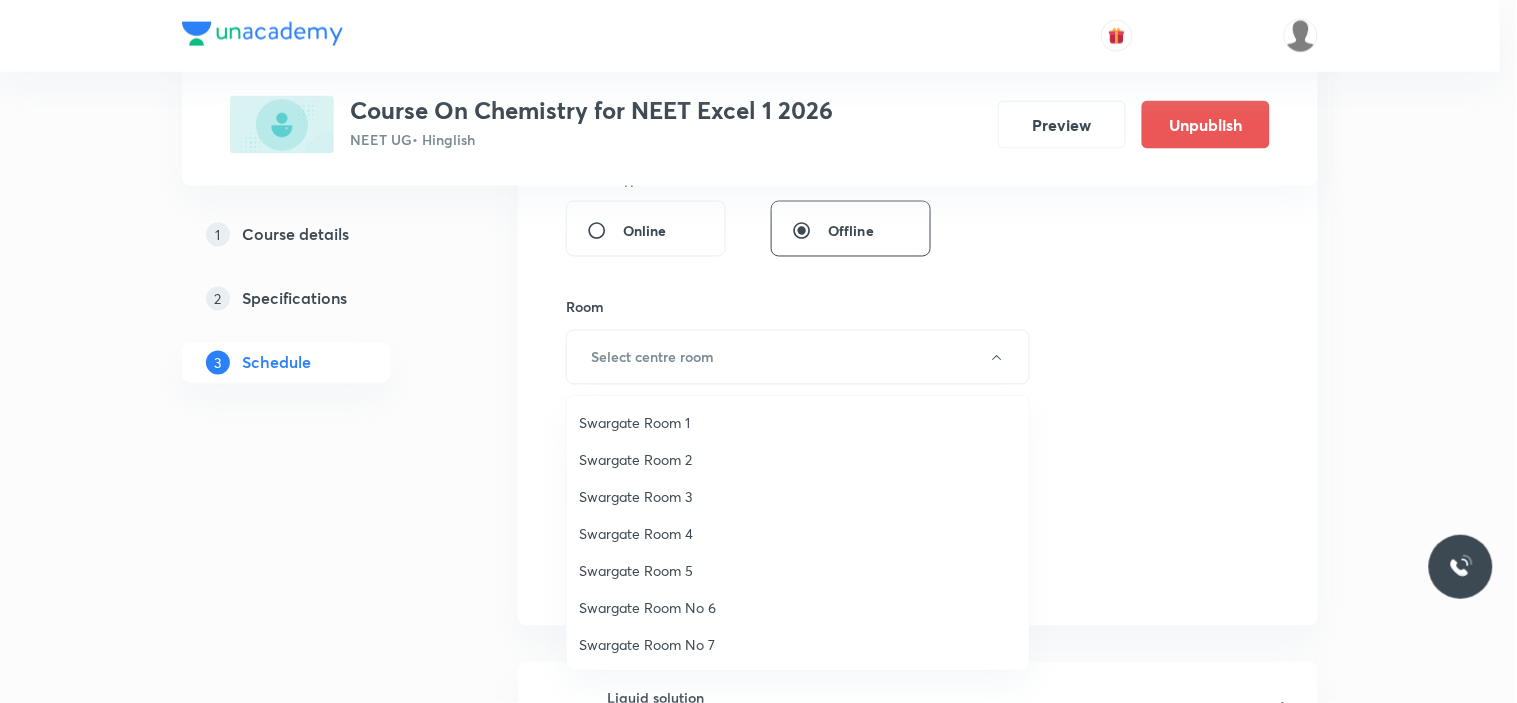 click at bounding box center (758, 351) 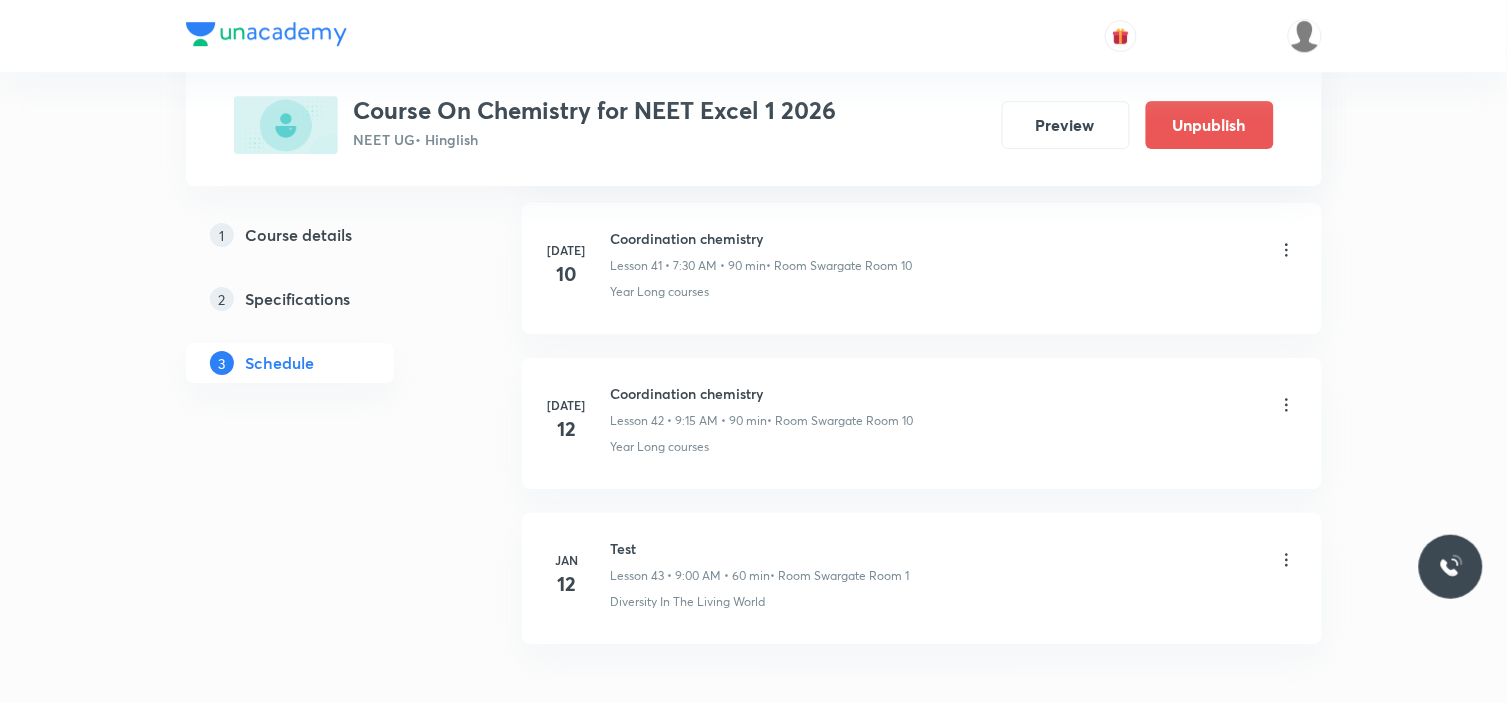 scroll, scrollTop: 7573, scrollLeft: 0, axis: vertical 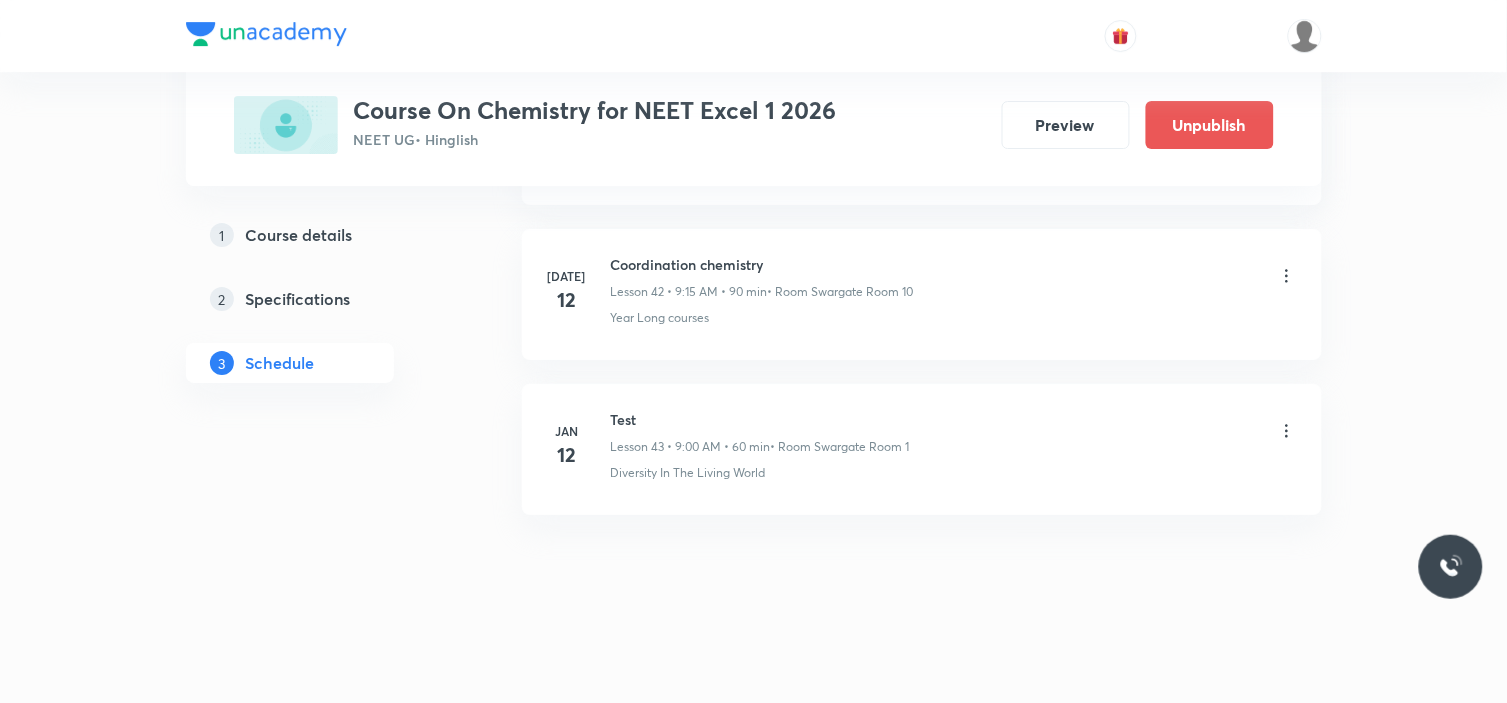 type 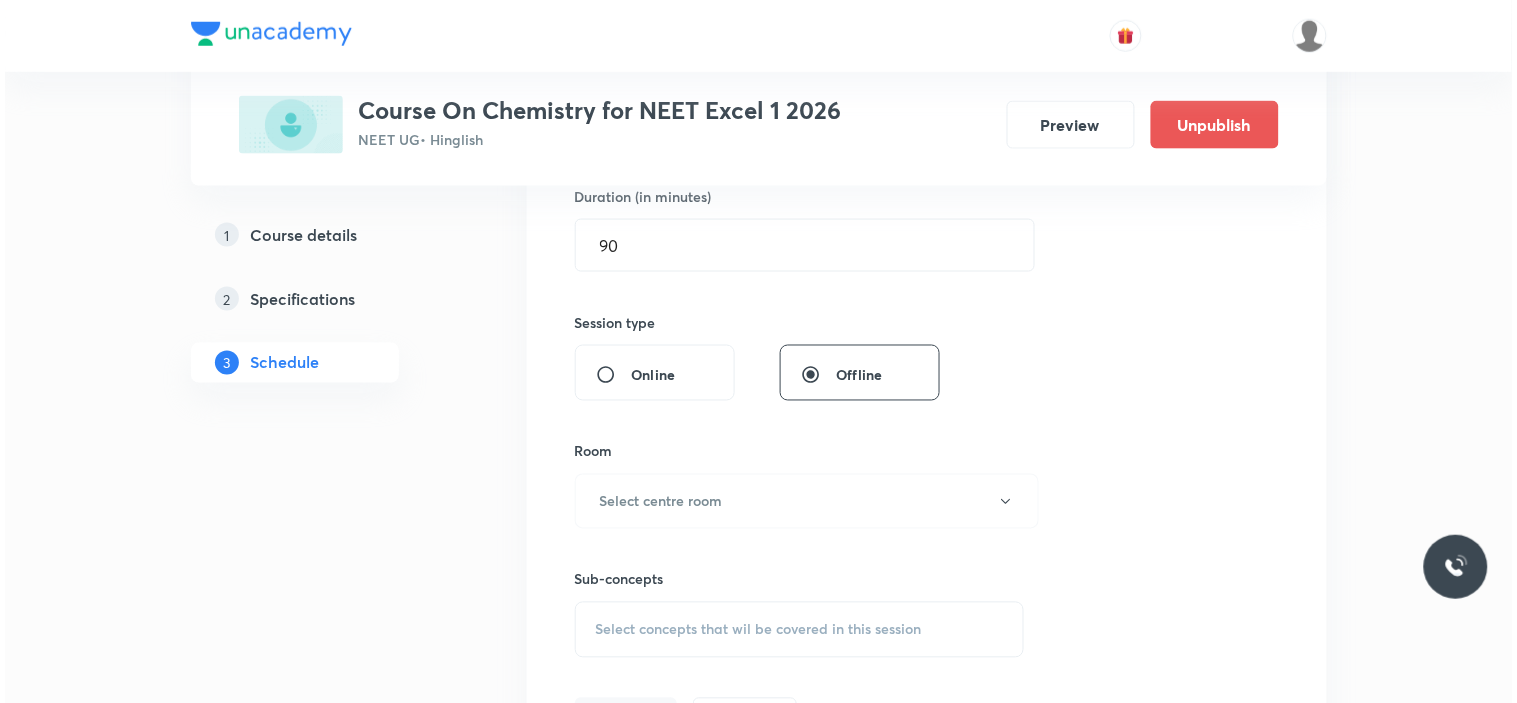 scroll, scrollTop: 666, scrollLeft: 0, axis: vertical 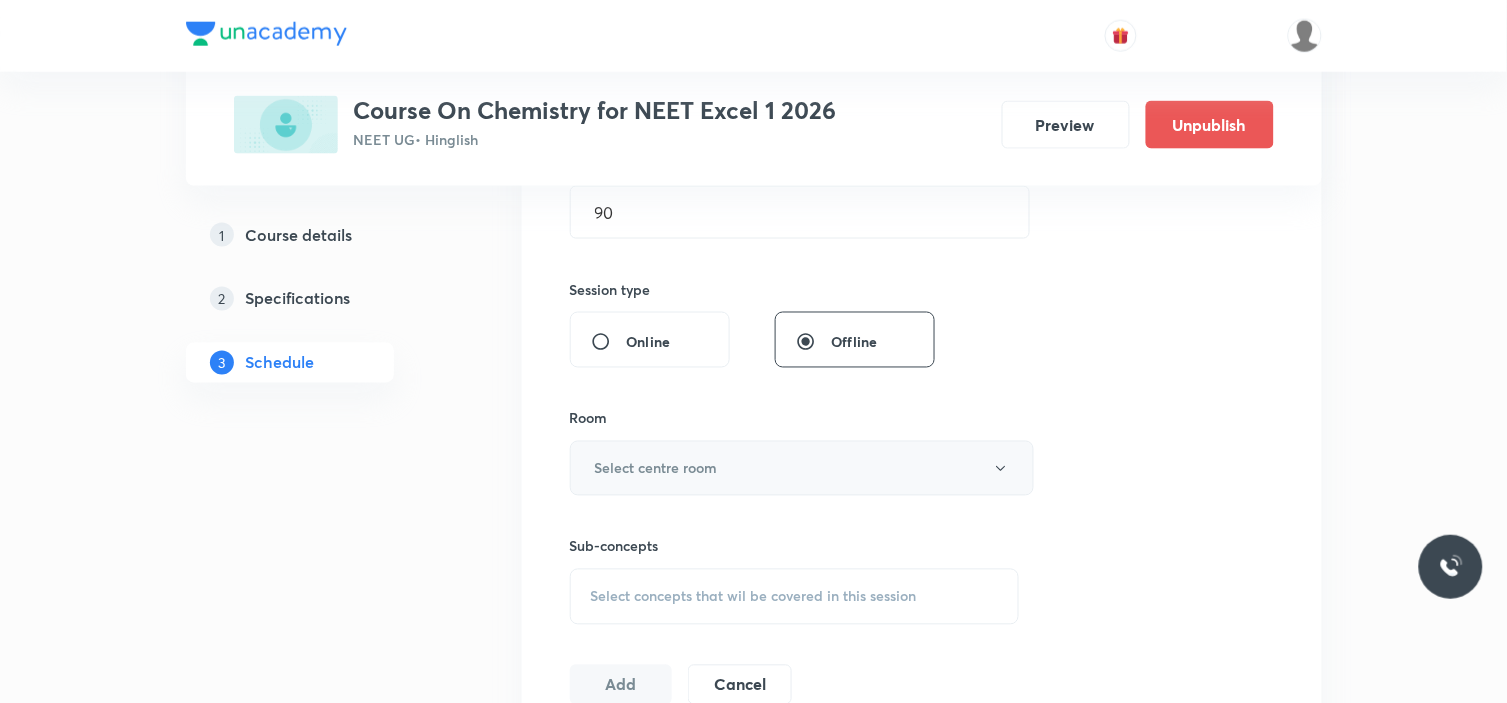 click on "Select centre room" at bounding box center (802, 468) 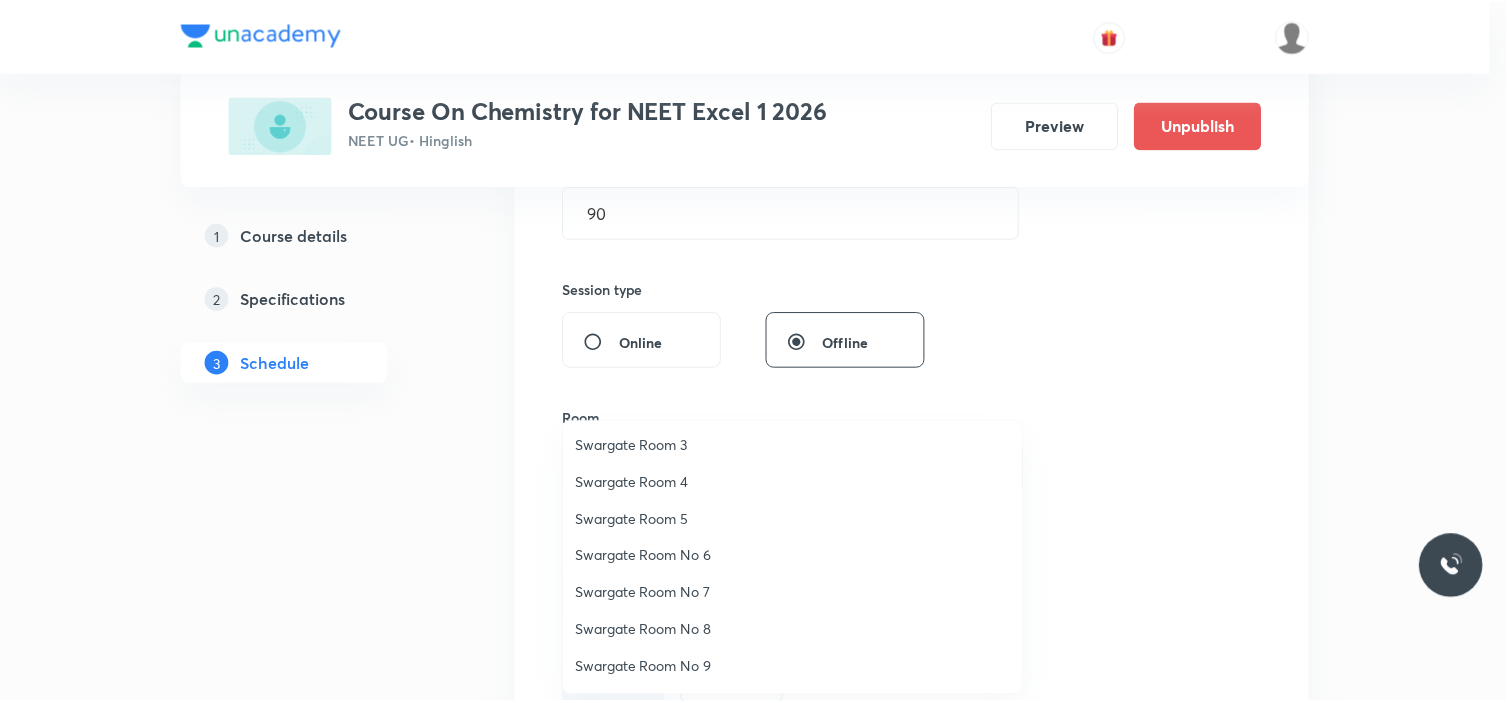 scroll, scrollTop: 148, scrollLeft: 0, axis: vertical 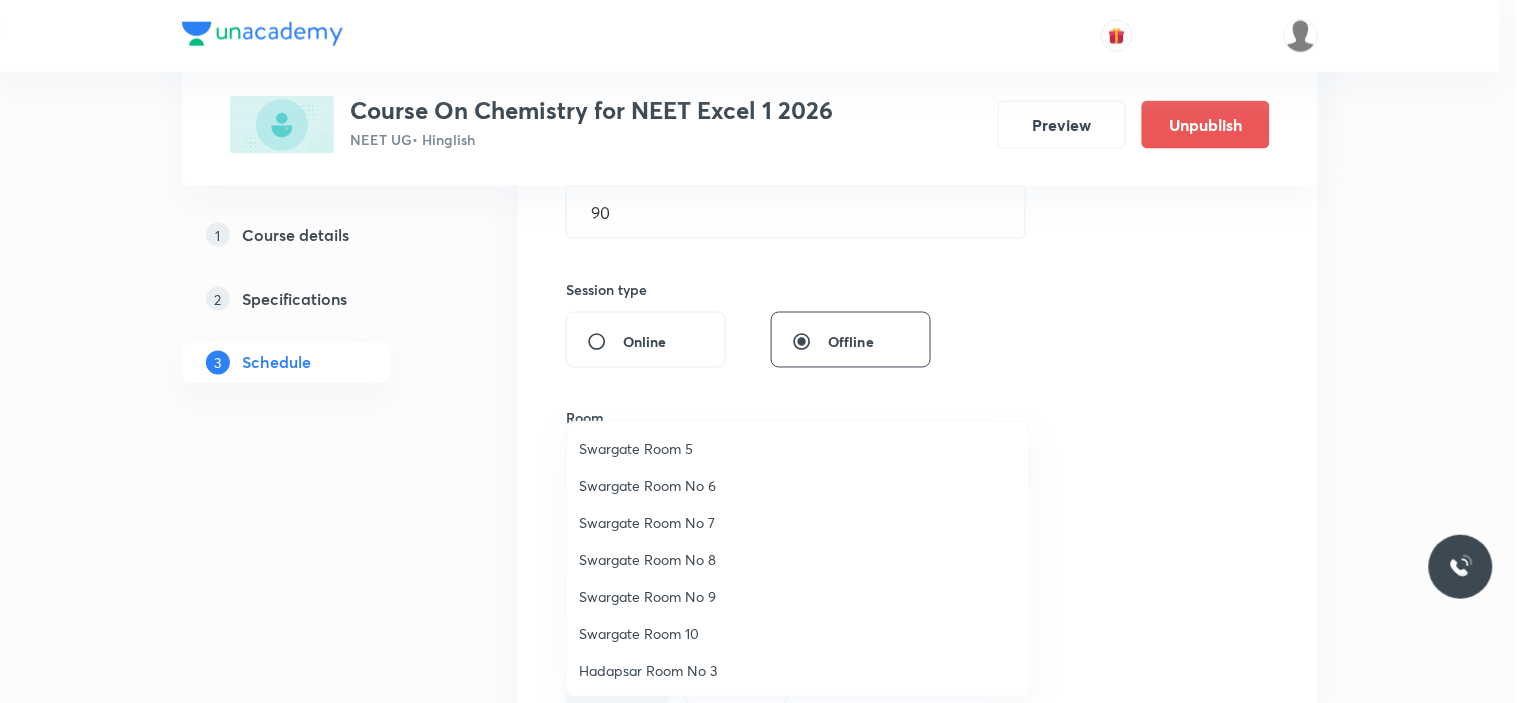 click on "Swargate Room 10" at bounding box center [798, 633] 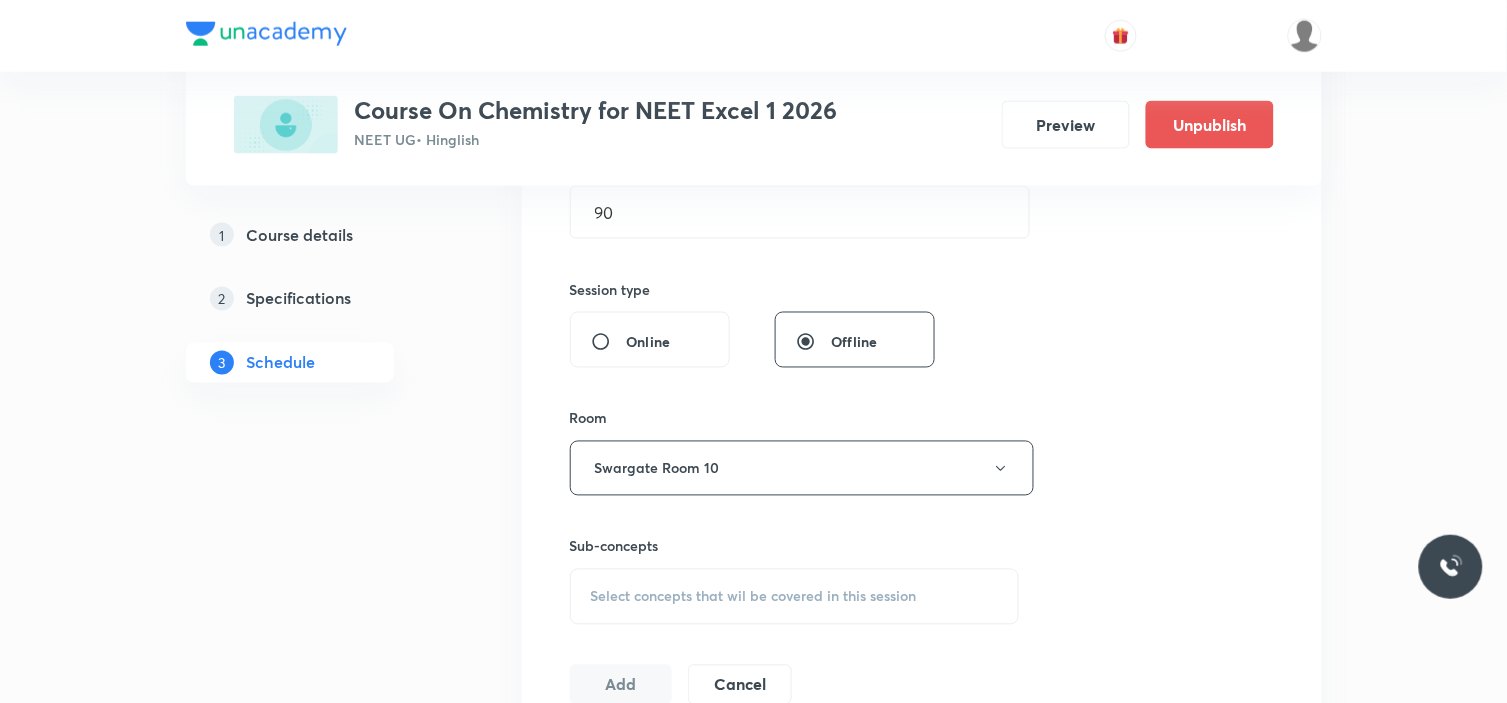 click on "Select concepts that wil be covered in this session" at bounding box center [795, 597] 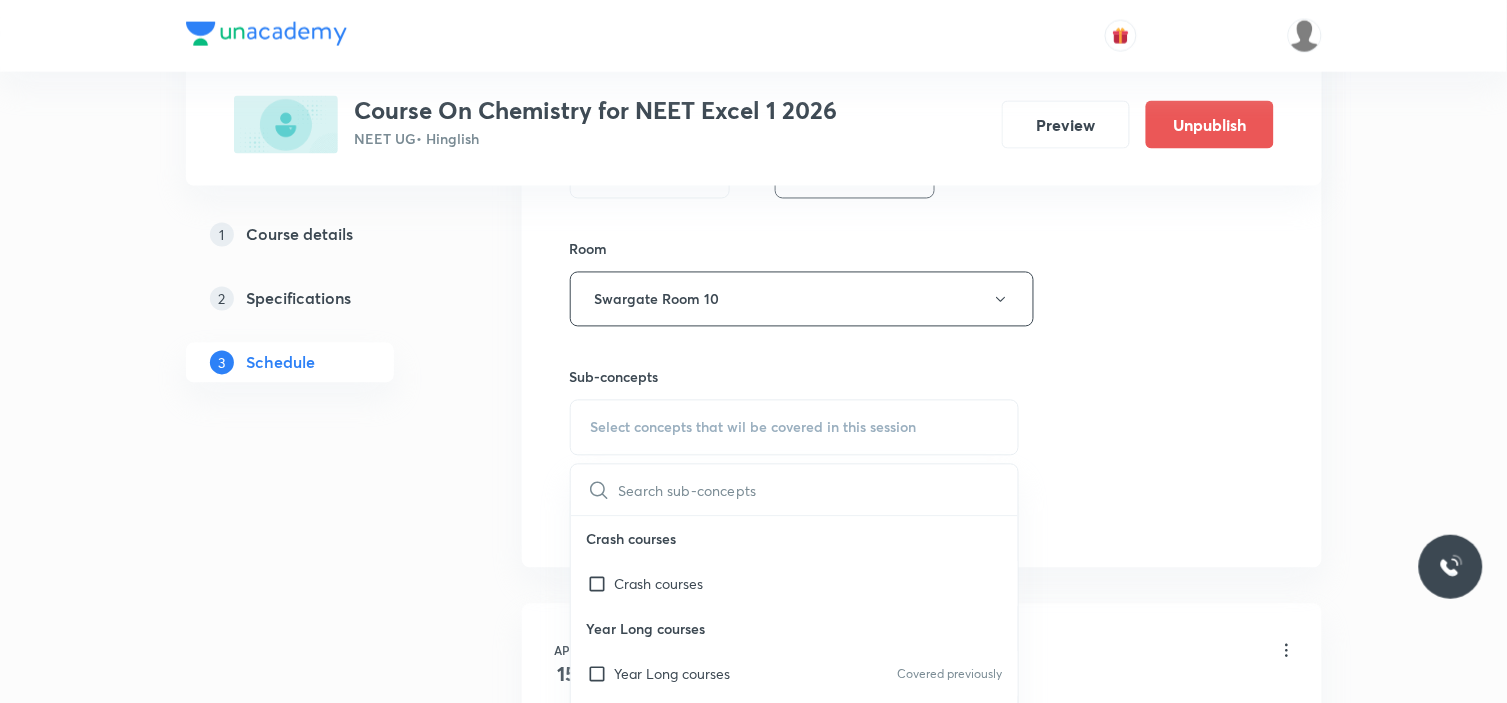 scroll, scrollTop: 1000, scrollLeft: 0, axis: vertical 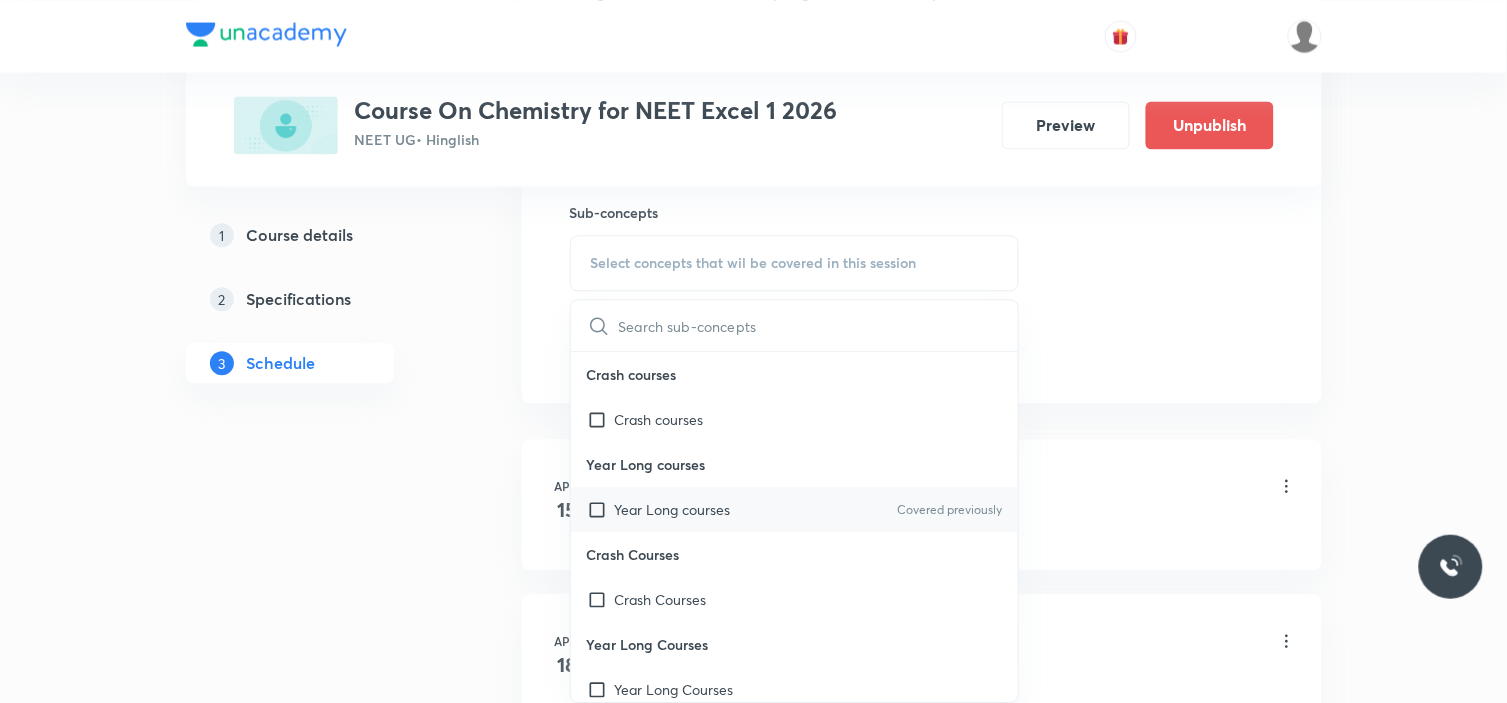 click on "Year Long courses" at bounding box center (673, 509) 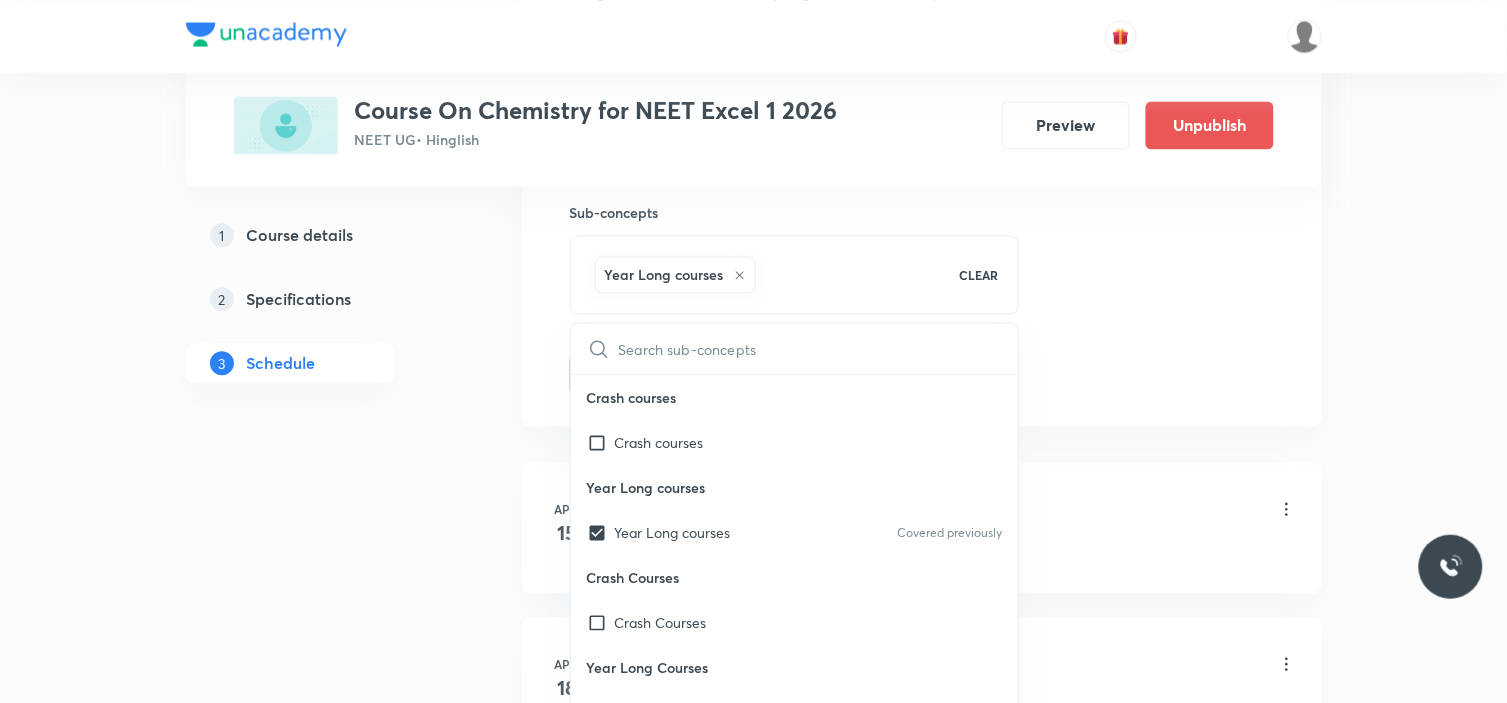 click on "1 Course details 2 Specifications 3 Schedule" at bounding box center (322, 3296) 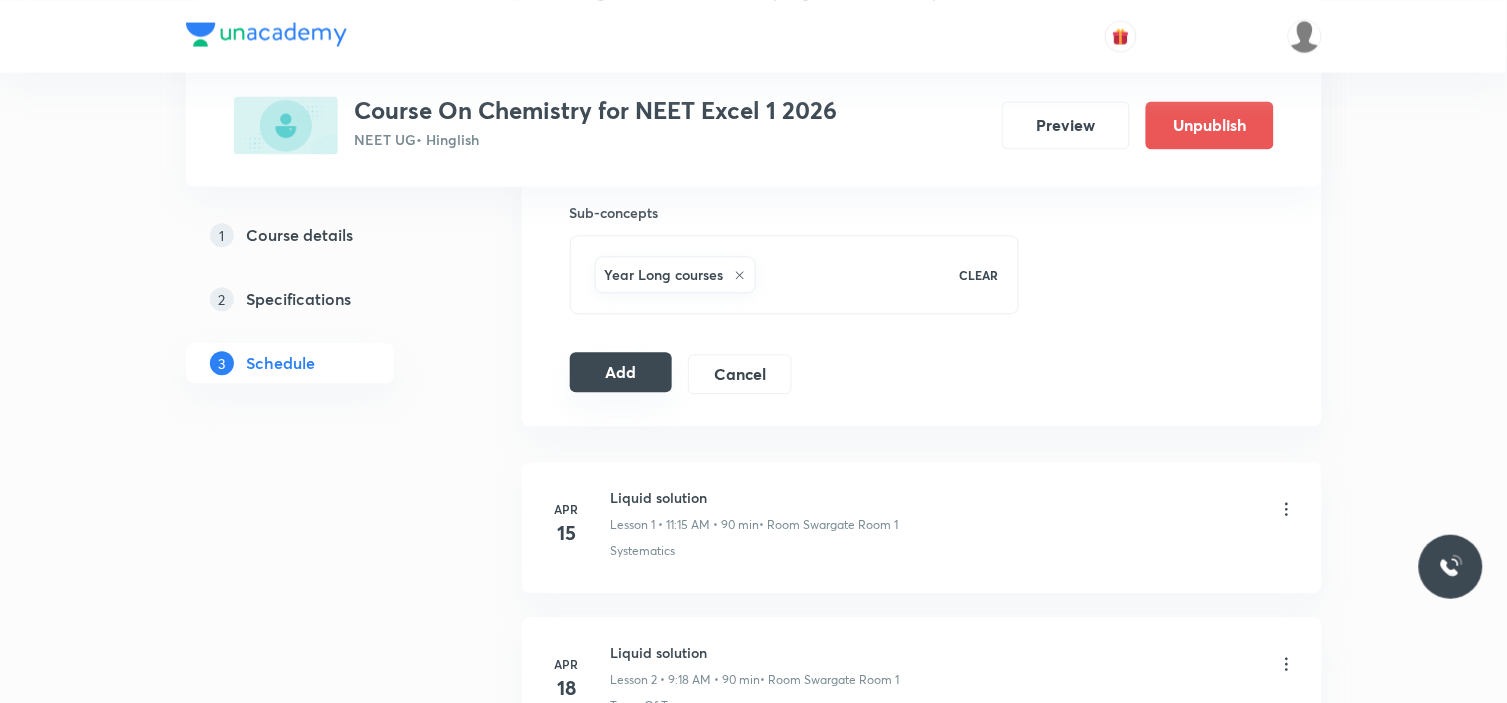 click on "Add" at bounding box center (621, 372) 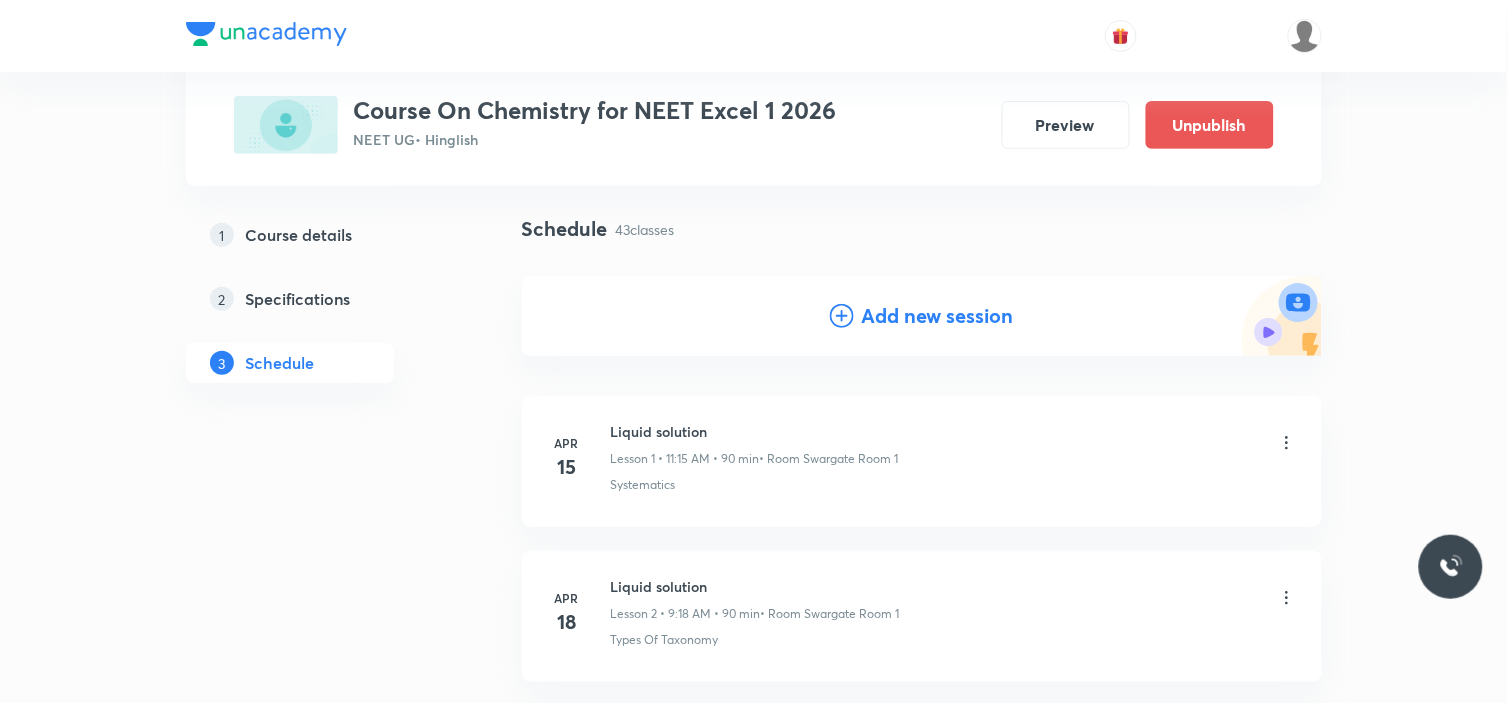 scroll, scrollTop: 0, scrollLeft: 0, axis: both 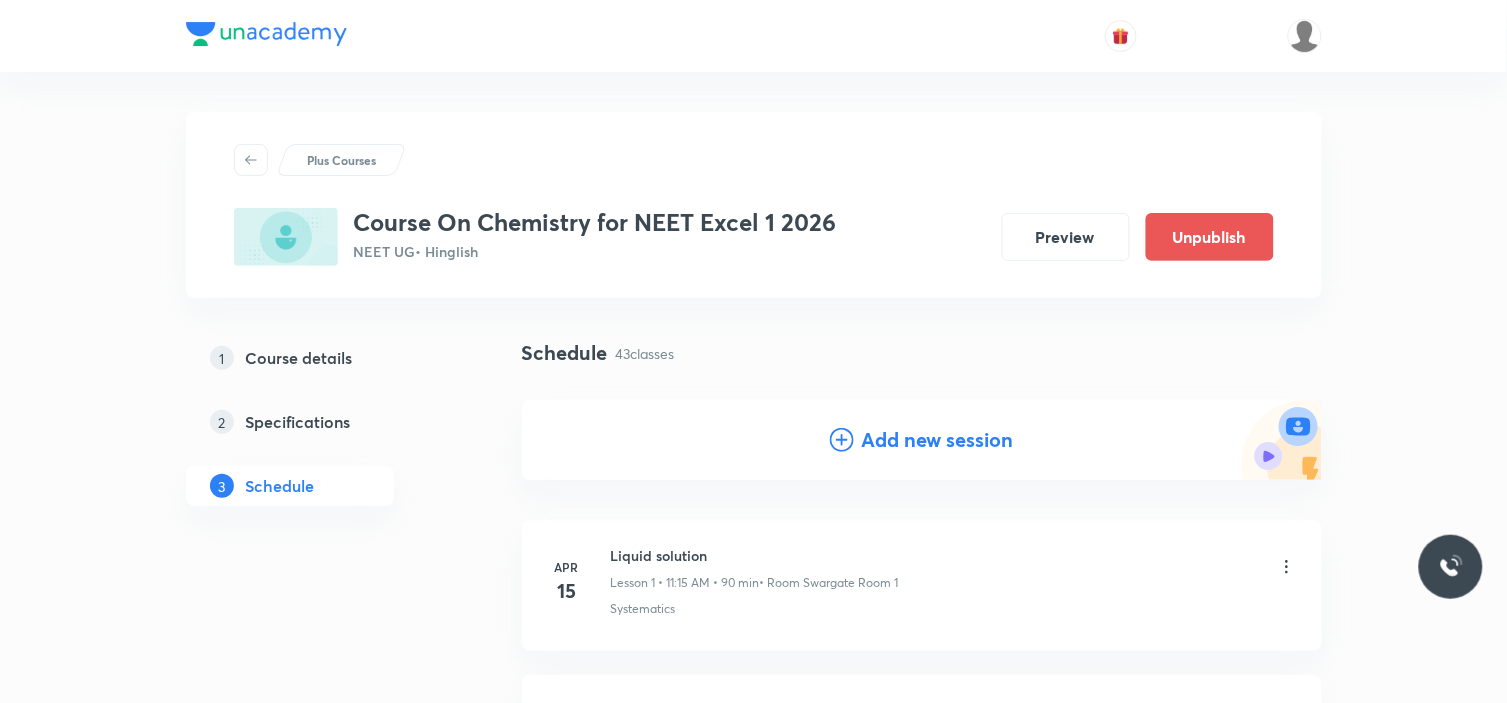 click on "Add new session" at bounding box center [938, 440] 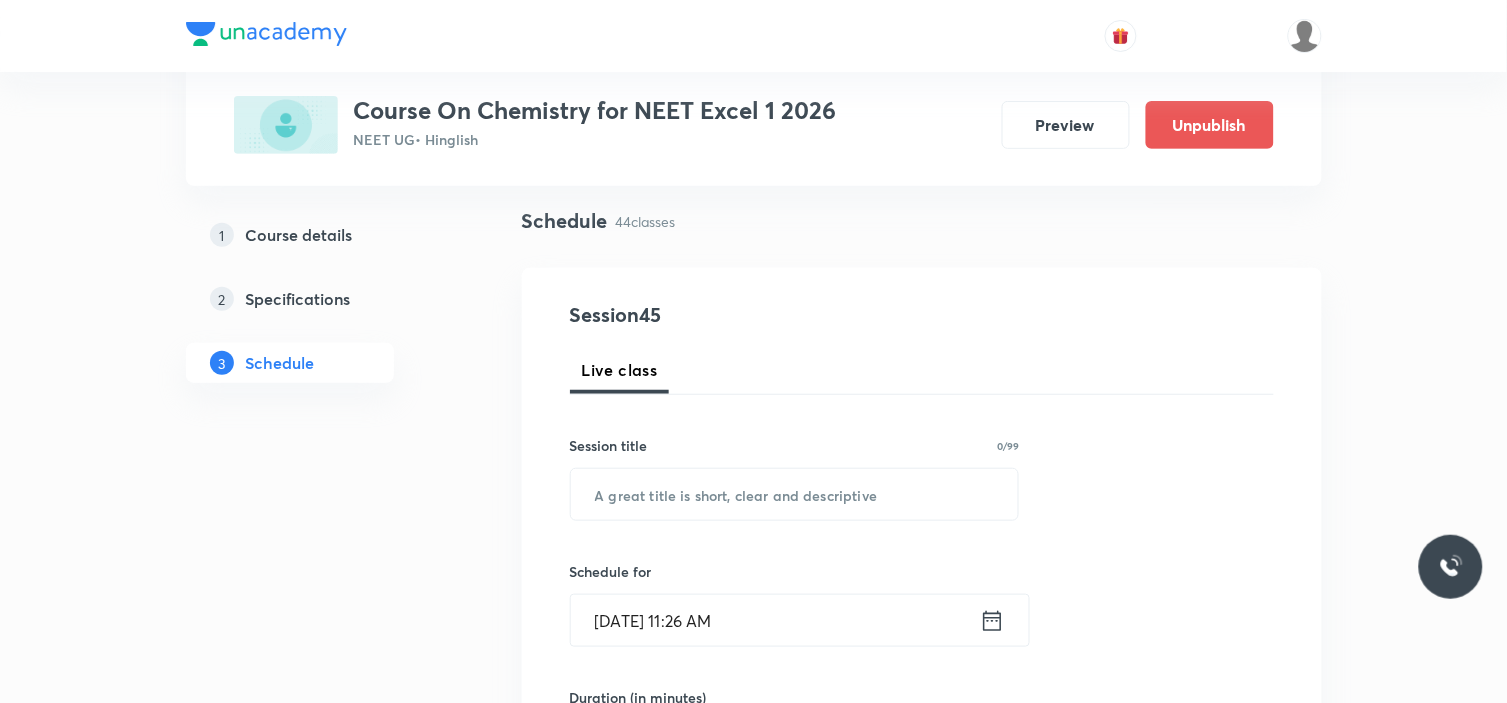 scroll, scrollTop: 333, scrollLeft: 0, axis: vertical 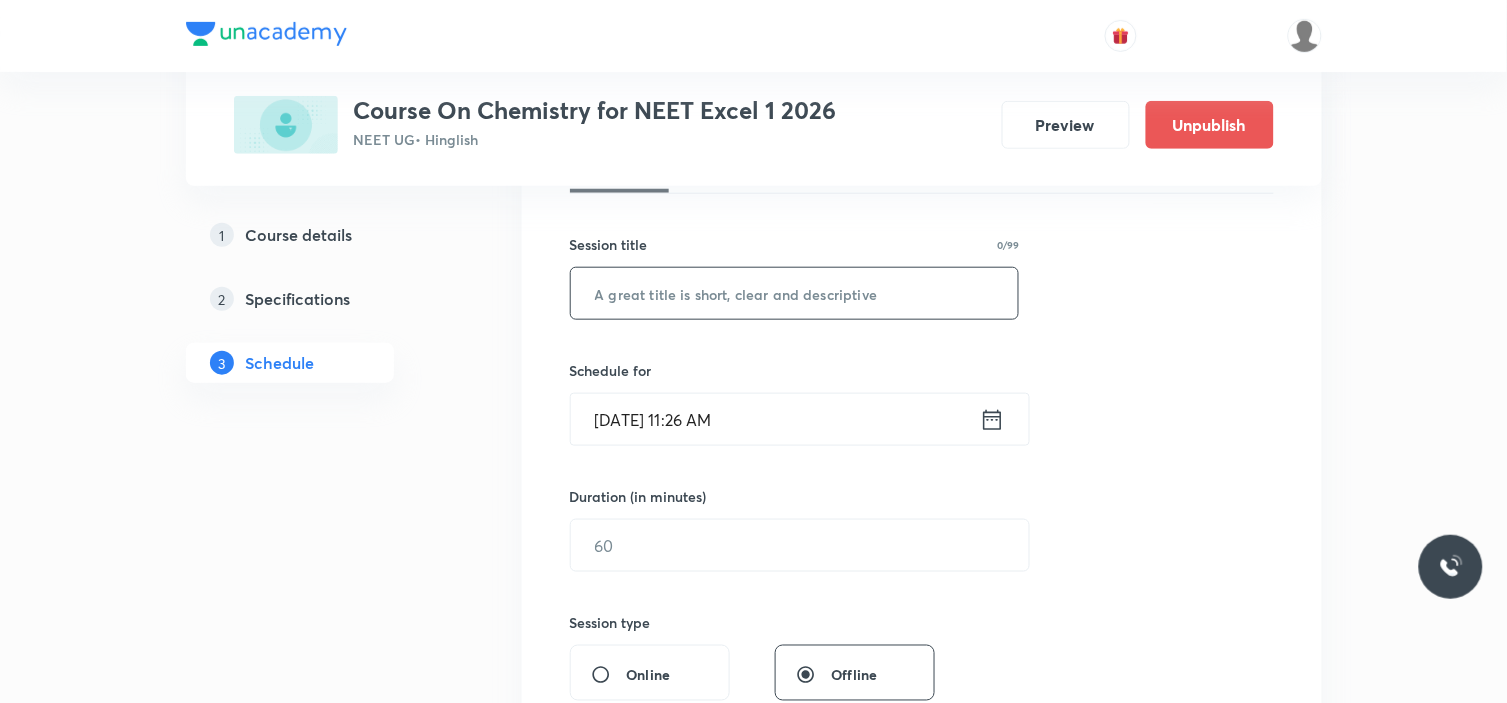 click at bounding box center [795, 293] 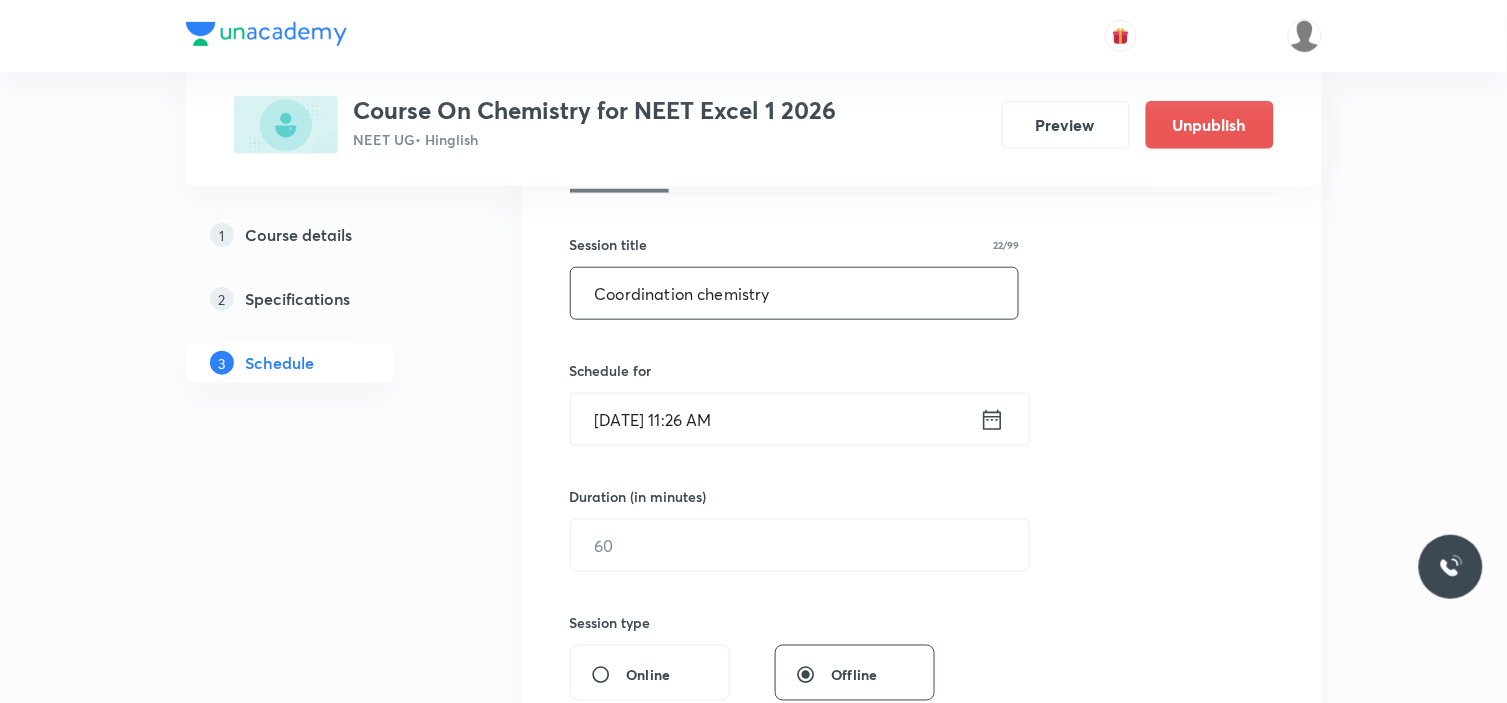 type on "Coordination chemistry" 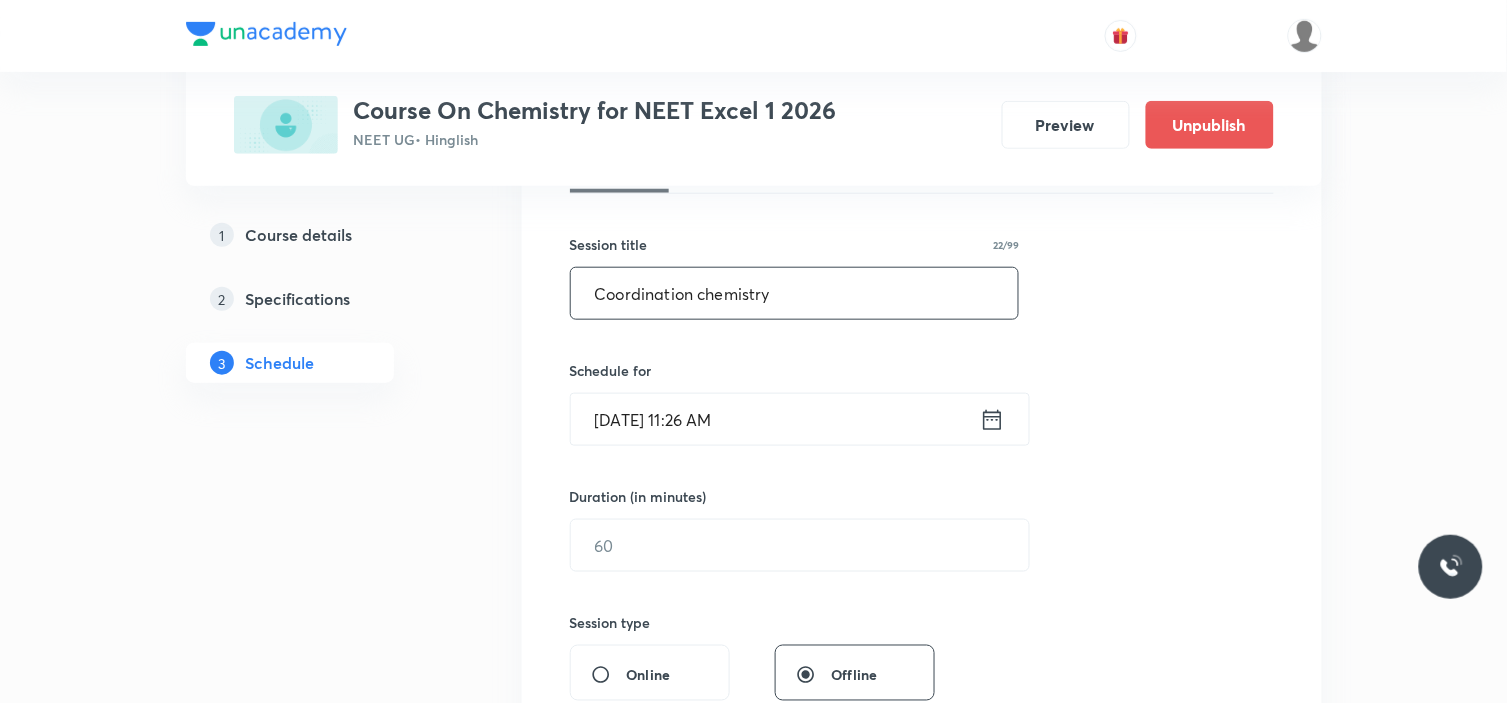 click 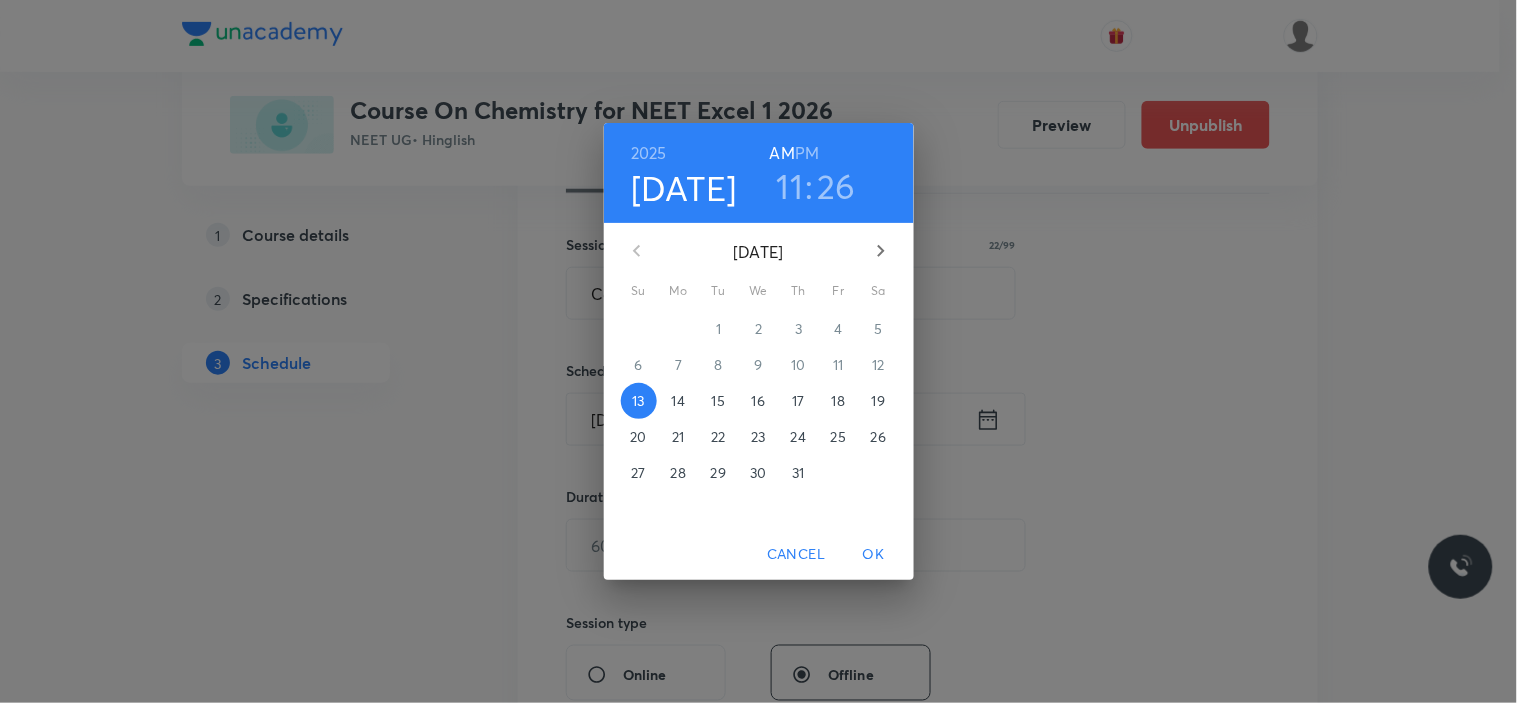 click on "17" at bounding box center [798, 401] 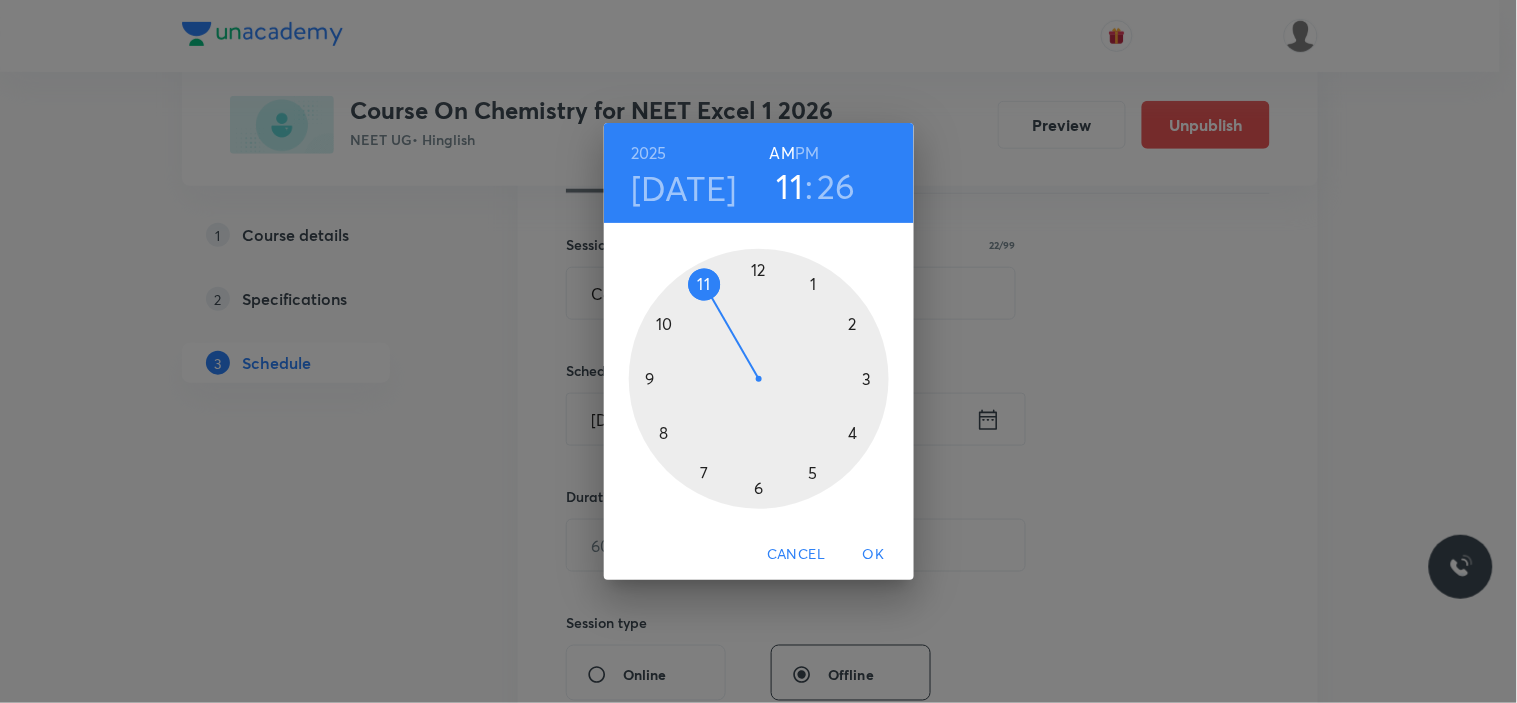 click on "11" at bounding box center [790, 186] 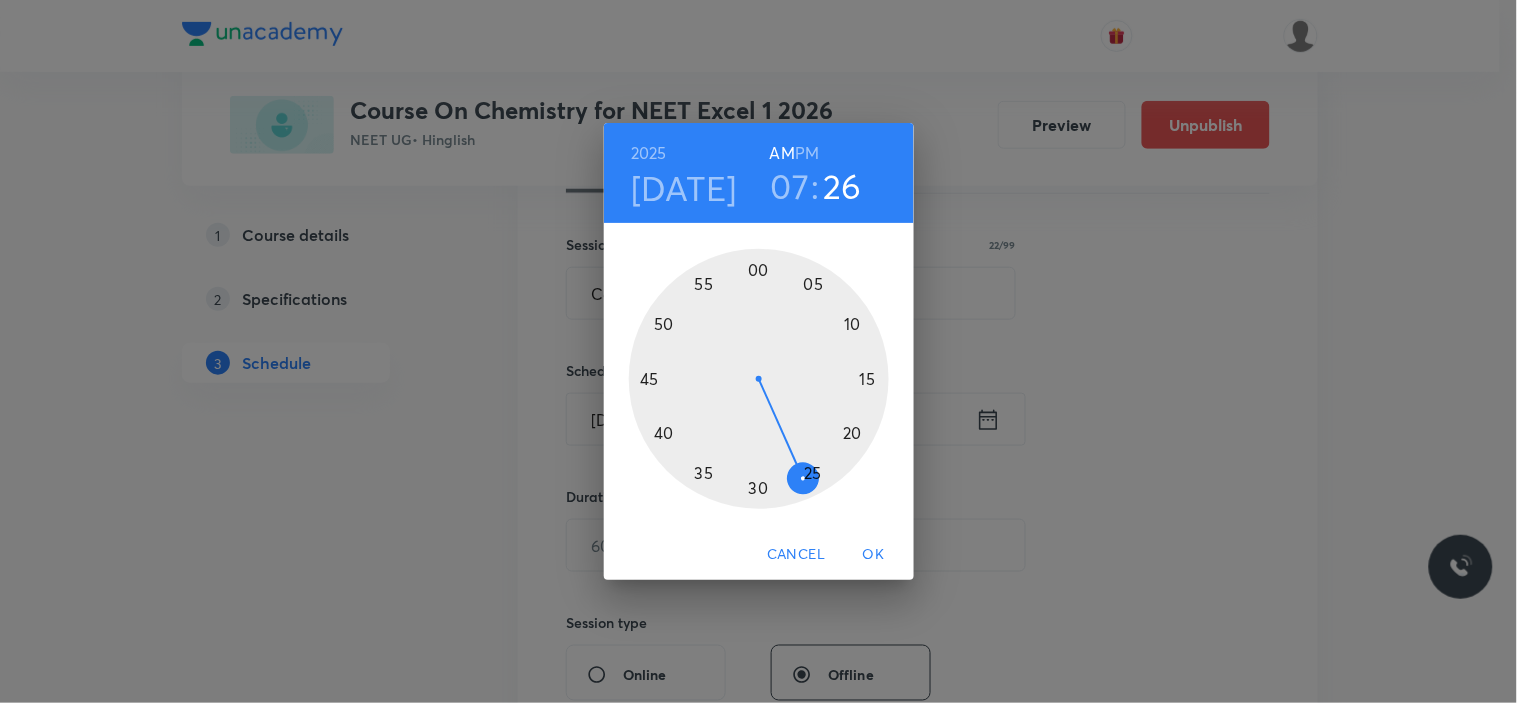 click at bounding box center (759, 379) 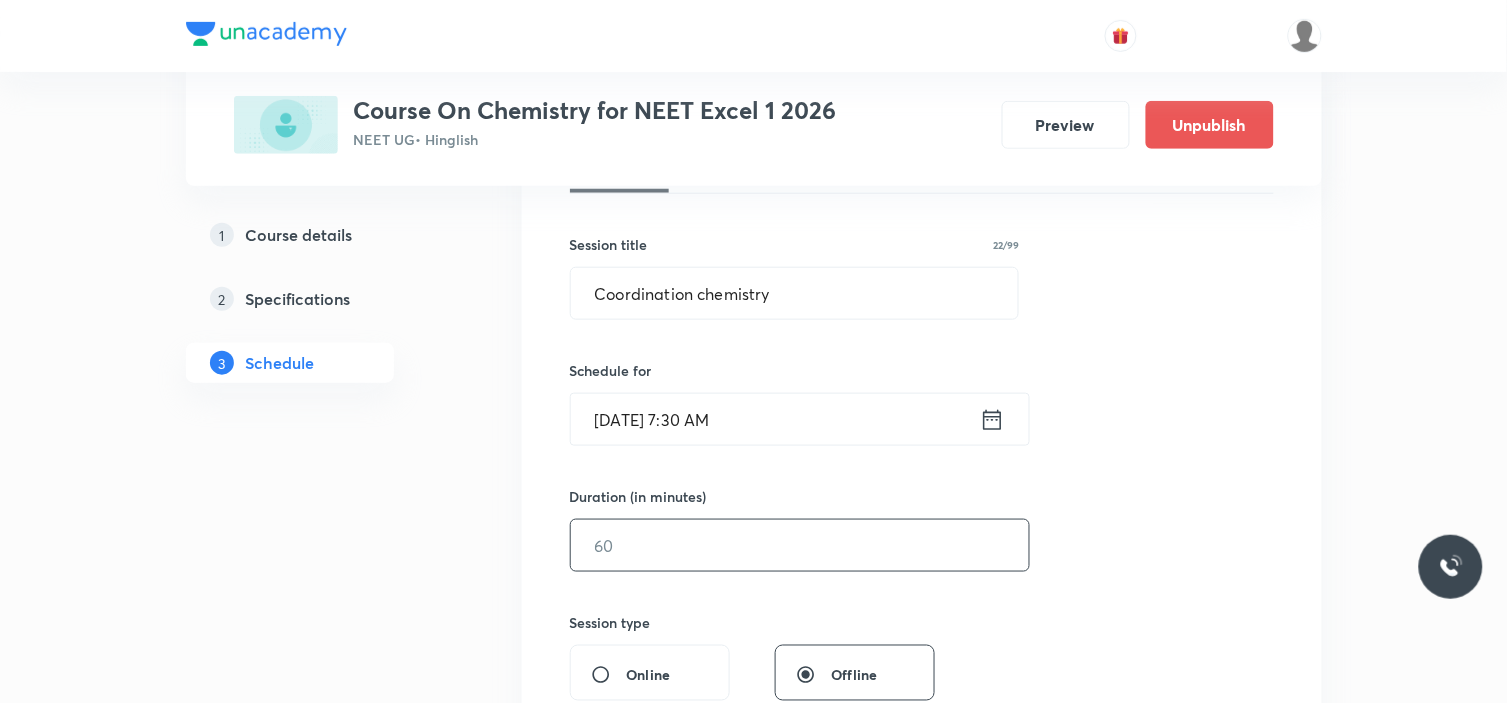 click at bounding box center [800, 545] 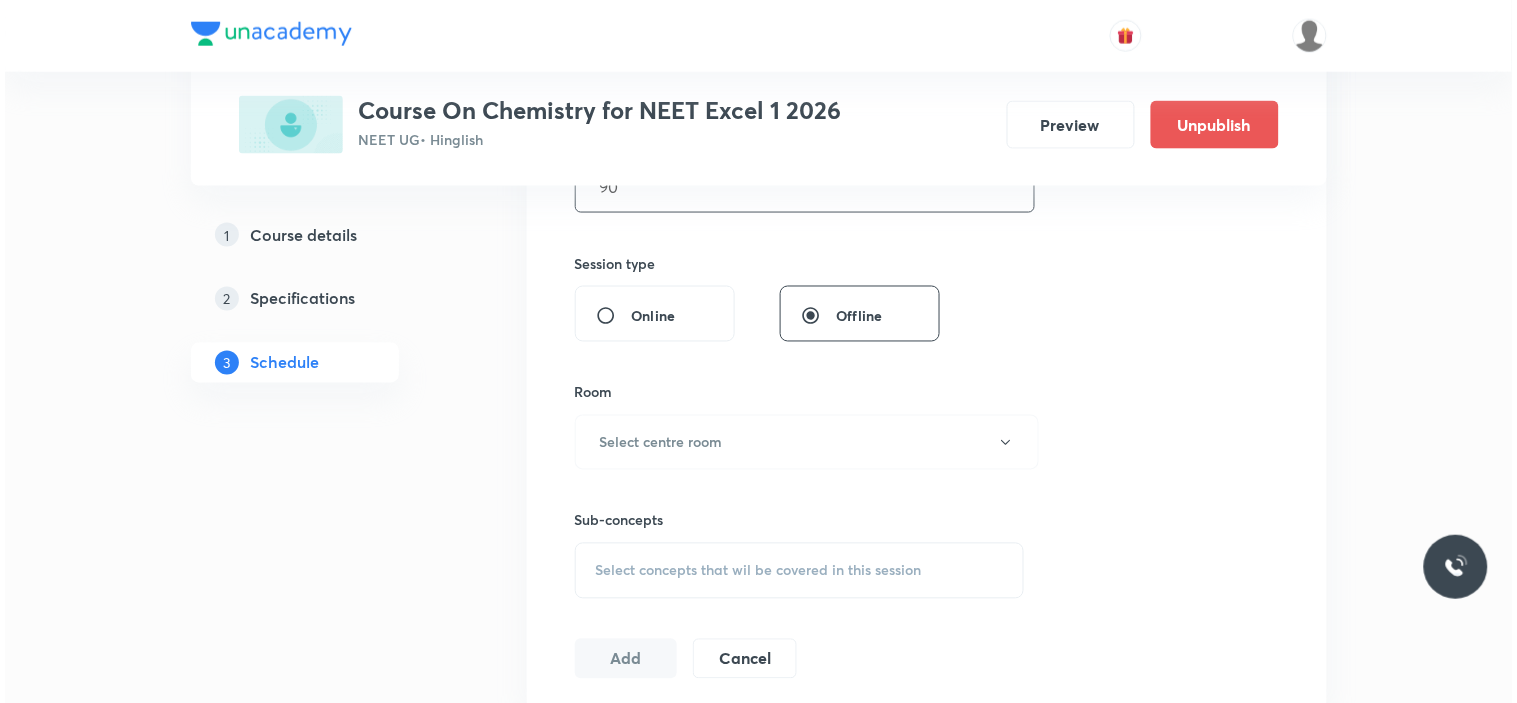 scroll, scrollTop: 777, scrollLeft: 0, axis: vertical 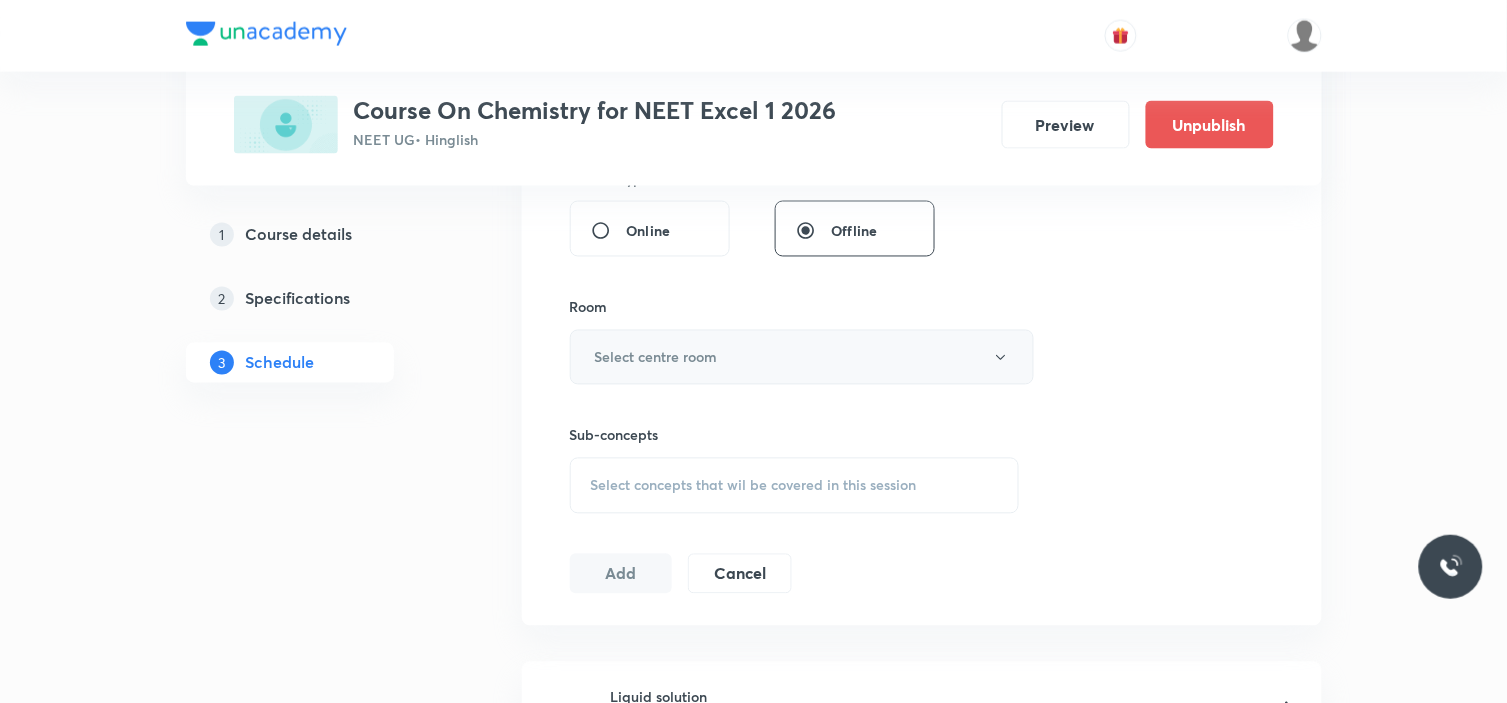 type on "90" 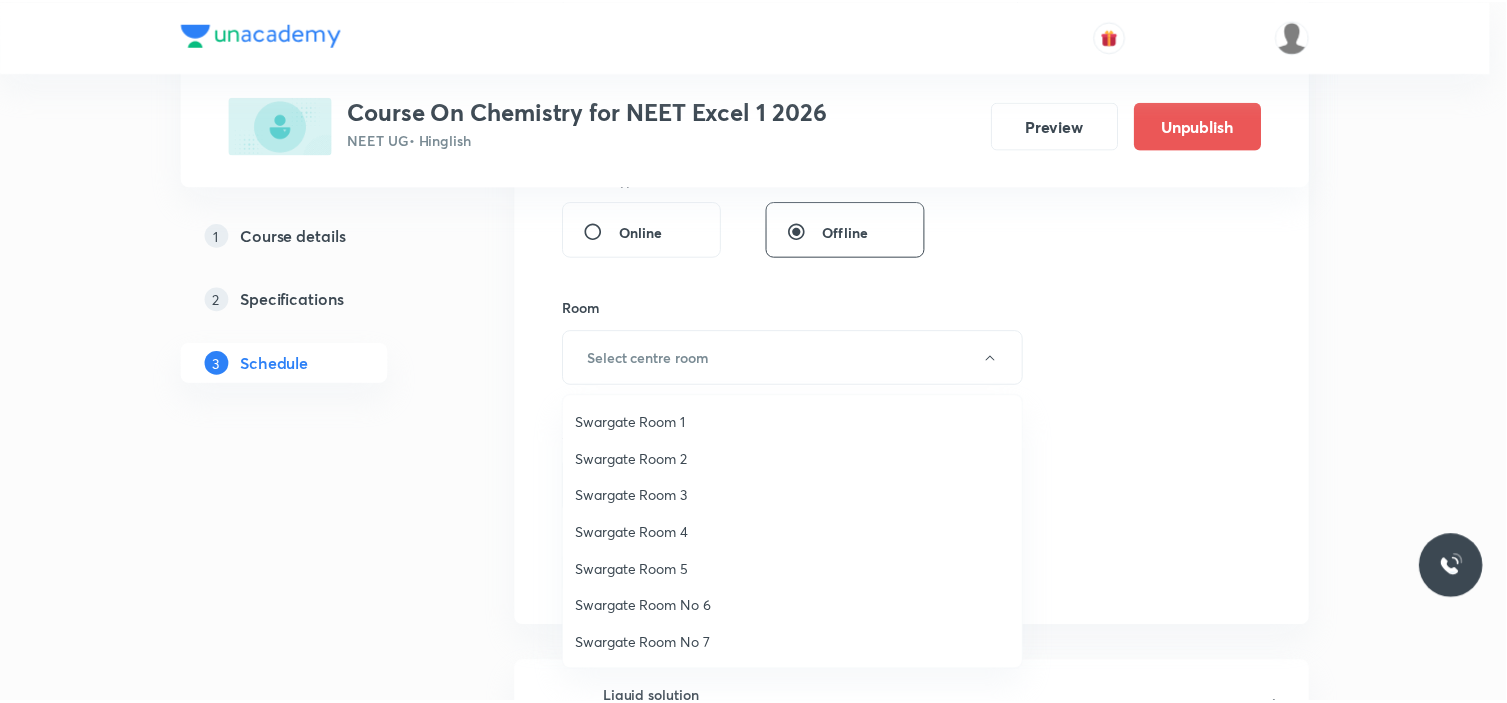 scroll, scrollTop: 148, scrollLeft: 0, axis: vertical 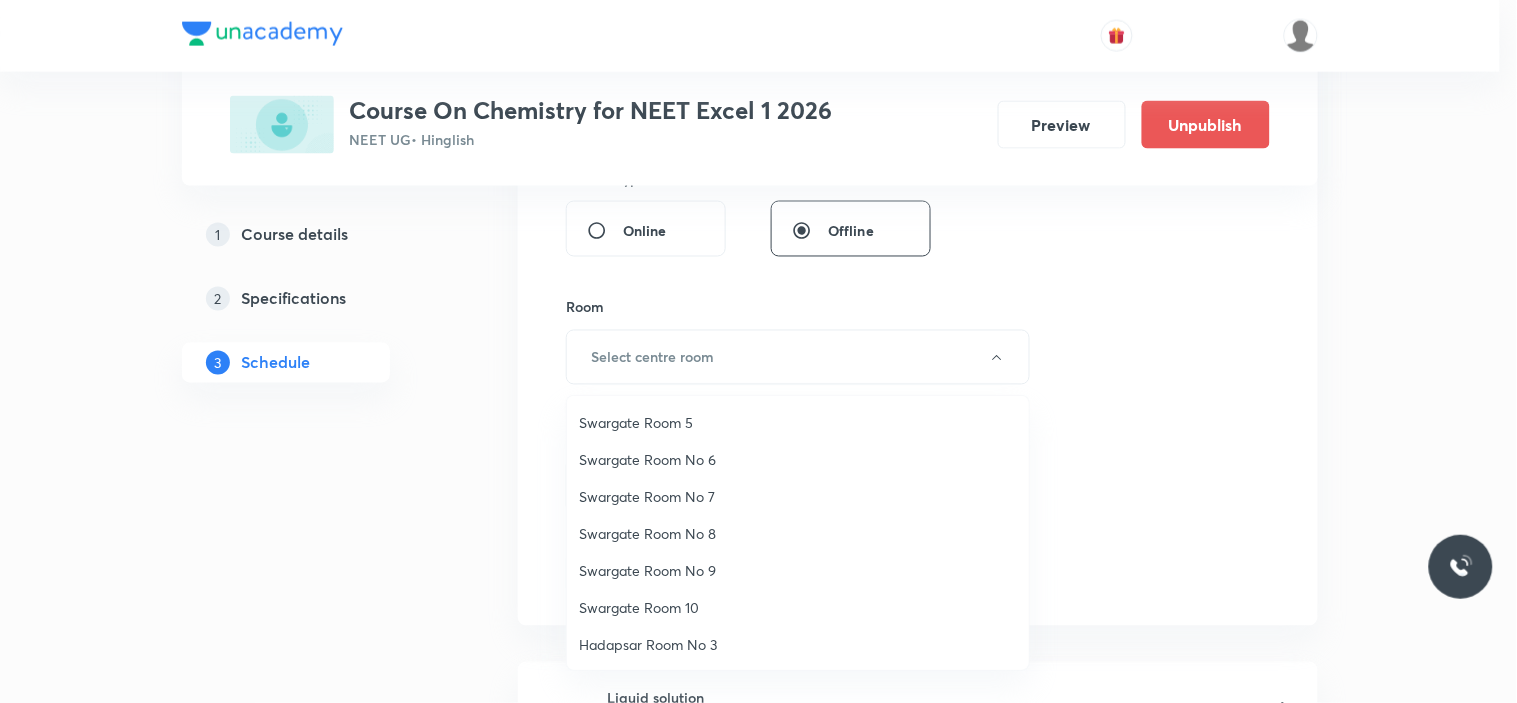 click on "Swargate Room 10" at bounding box center (798, 607) 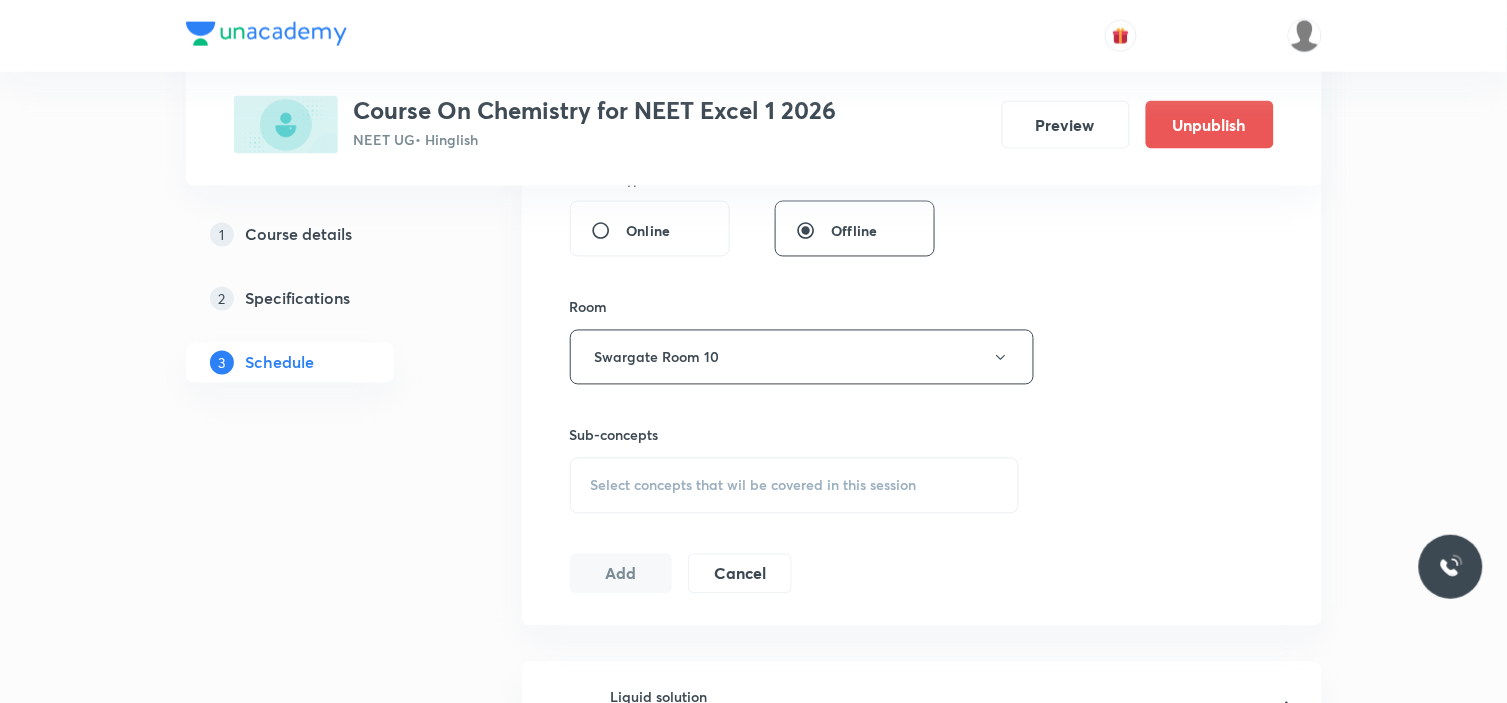click on "Select concepts that wil be covered in this session" at bounding box center [754, 486] 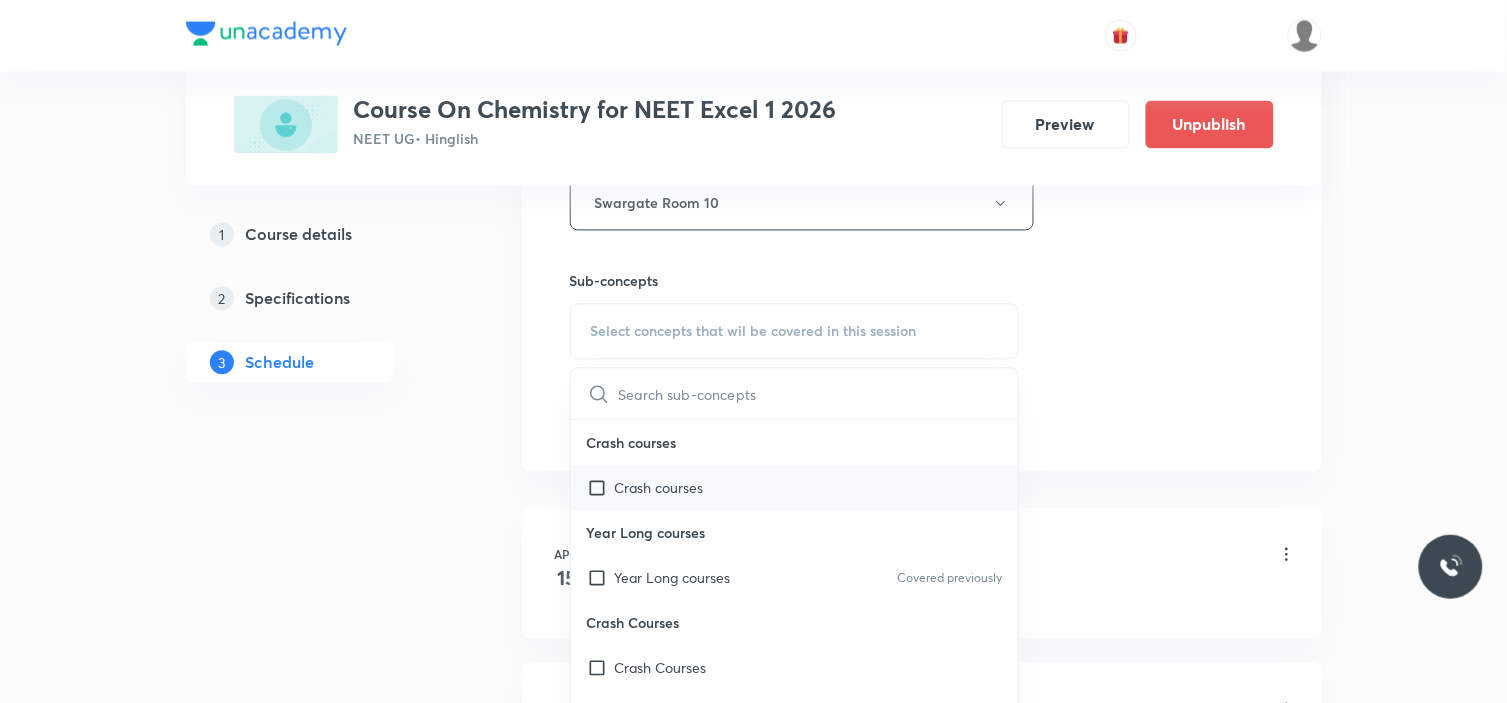 scroll, scrollTop: 1111, scrollLeft: 0, axis: vertical 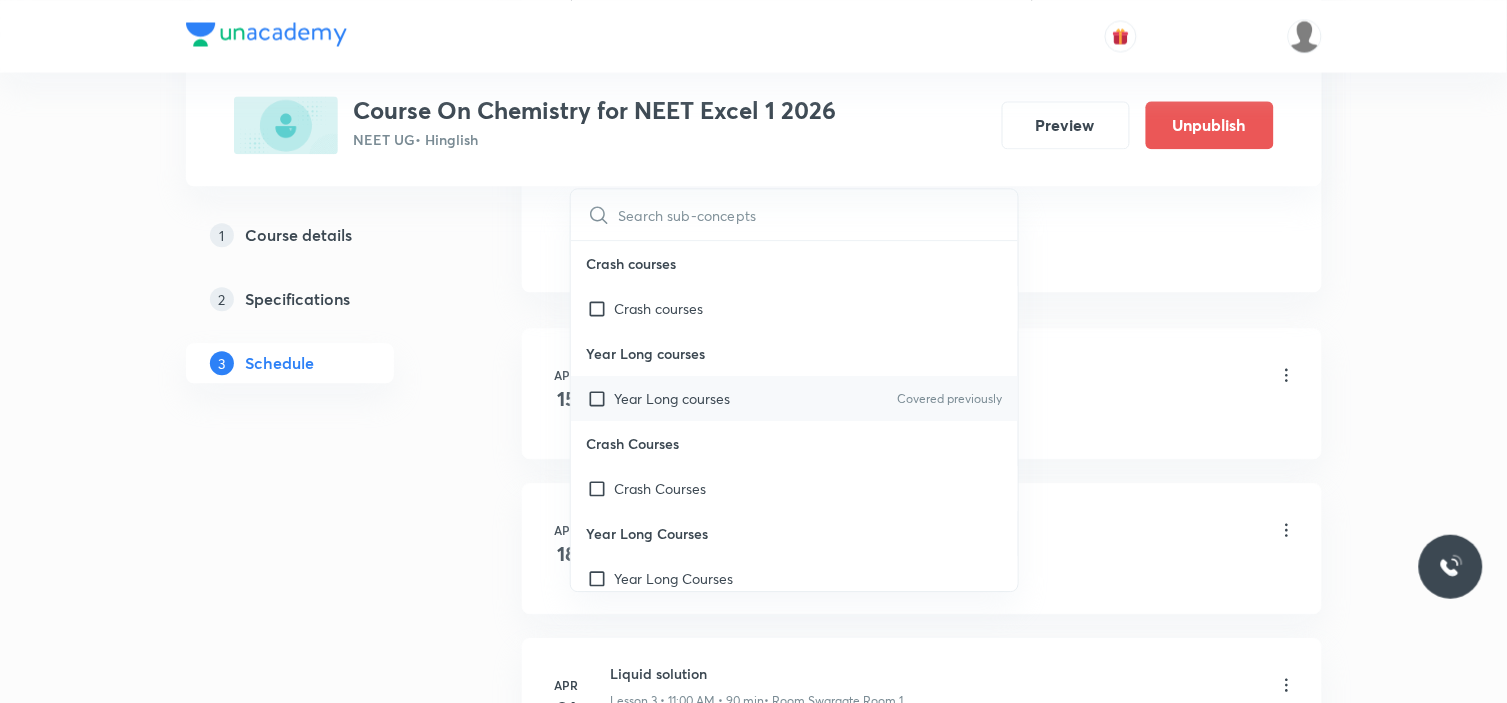 click on "Year Long courses" at bounding box center [673, 398] 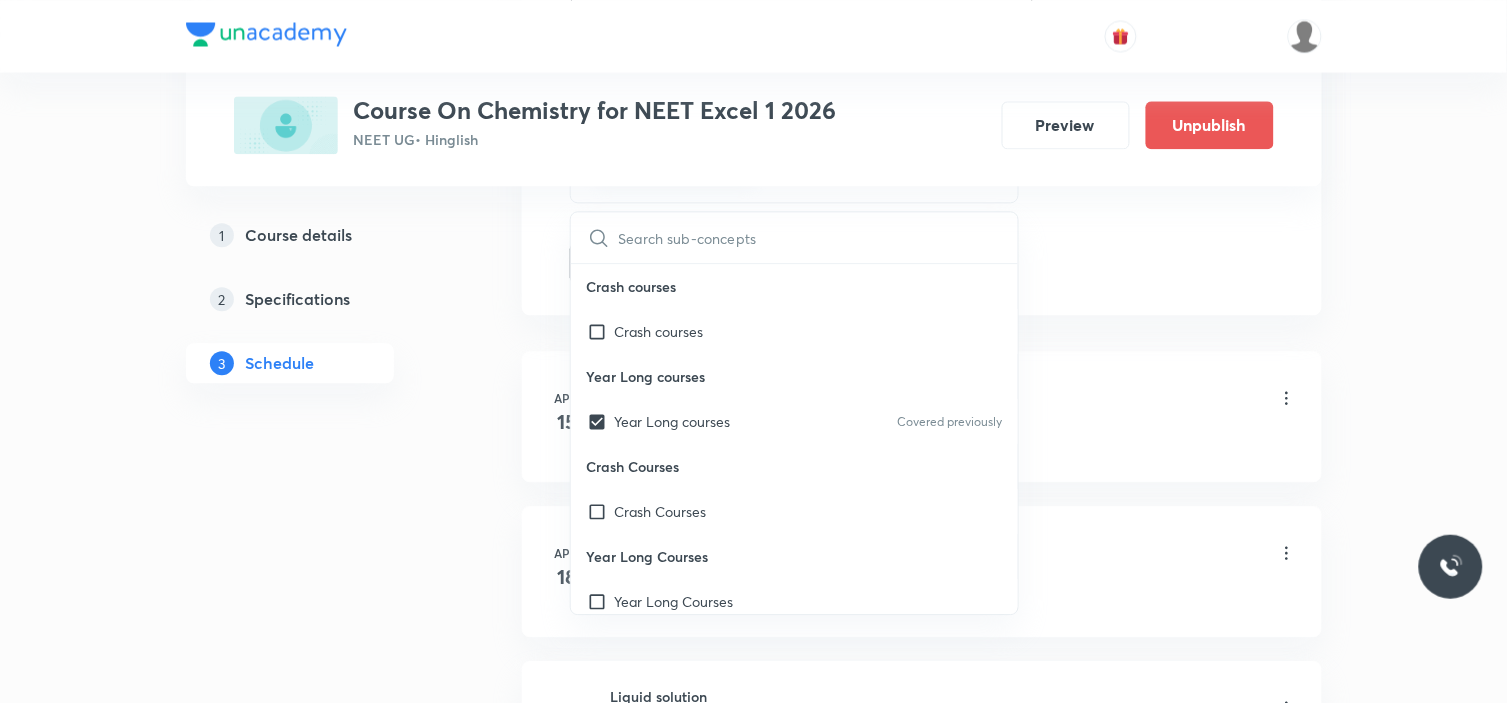 click on "Plus Courses Course On Chemistry for NEET Excel 1 2026 NEET UG  • Hinglish Preview Unpublish 1 Course details 2 Specifications 3 Schedule Schedule 44  classes Session  45 Live class Session title 22/99 Coordination chemistry ​ Schedule for Jul 17, 2025, 7:30 AM ​ Duration (in minutes) 90 ​   Session type Online Offline Room Swargate Room 10 Sub-concepts Year Long courses CLEAR ​ Crash courses Crash courses Year Long courses Year Long courses Covered previously Crash Courses Crash Courses Year Long Courses Year Long Courses Add Cancel Apr 15 Liquid solution Lesson 1 • 11:15 AM • 90 min  • Room Swargate Room 1 Systematics Apr 18 Liquid solution Lesson 2 • 9:18 AM • 90 min  • Room Swargate Room 1 Types Of Taxonomy Apr 21 Liquid solution Lesson 3 • 11:00 AM • 90 min  • Room Swargate Room 1 Fundamental Components Of Taxonomy Apr 22 Liquid Solution Lesson 4 • 11:00 AM • 90 min  • Room Swargate Room 1 Fundamental Components Of Taxonomy Apr 25 Liquid solution What Is Living? Apr" at bounding box center (754, 3150) 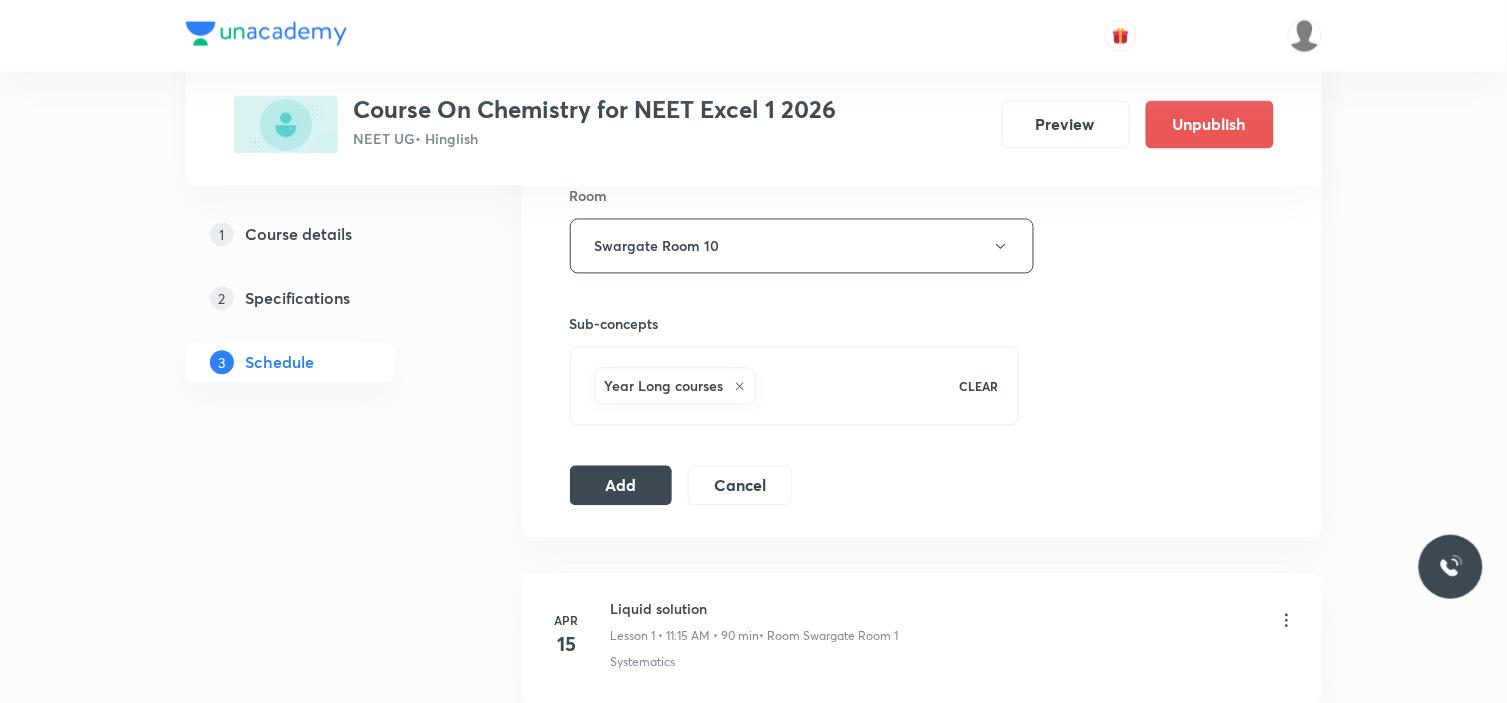scroll, scrollTop: 1000, scrollLeft: 0, axis: vertical 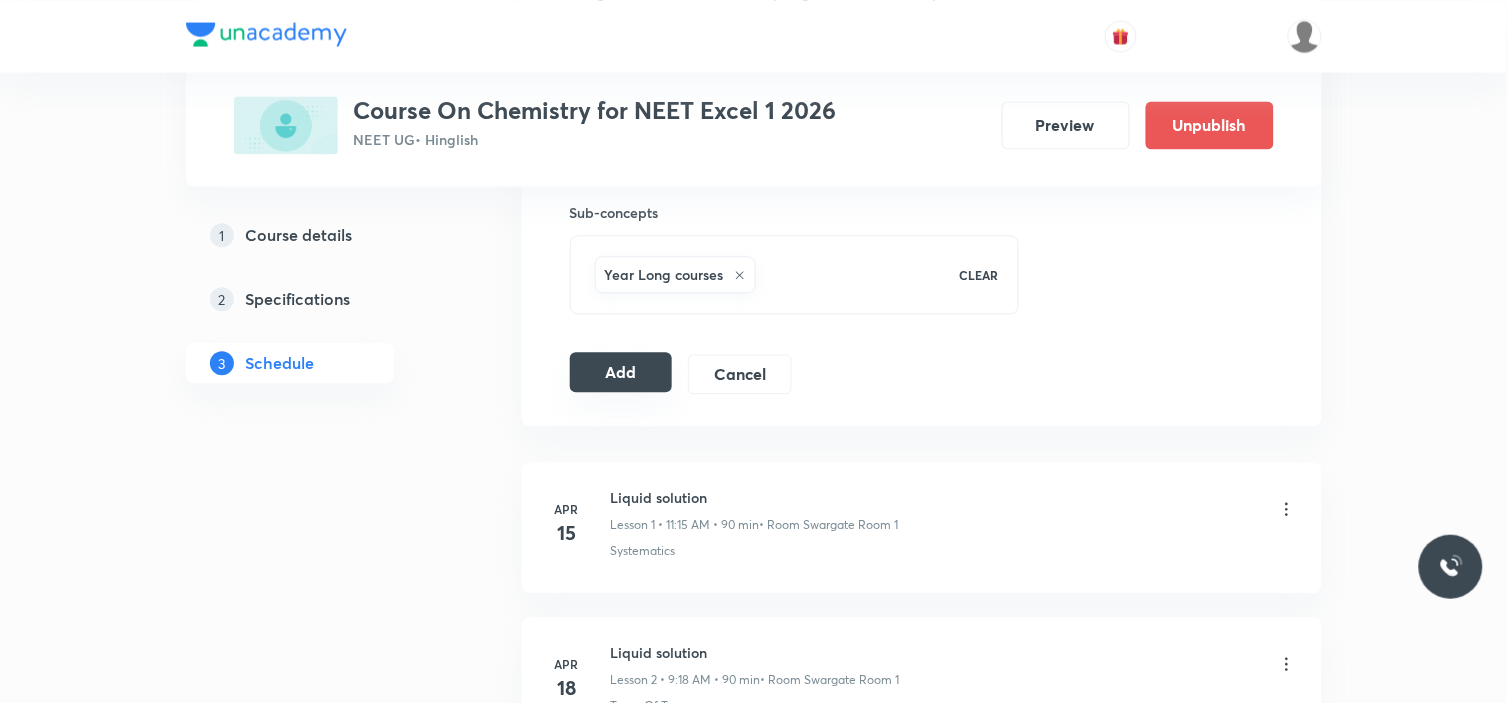 click on "Add" at bounding box center [621, 372] 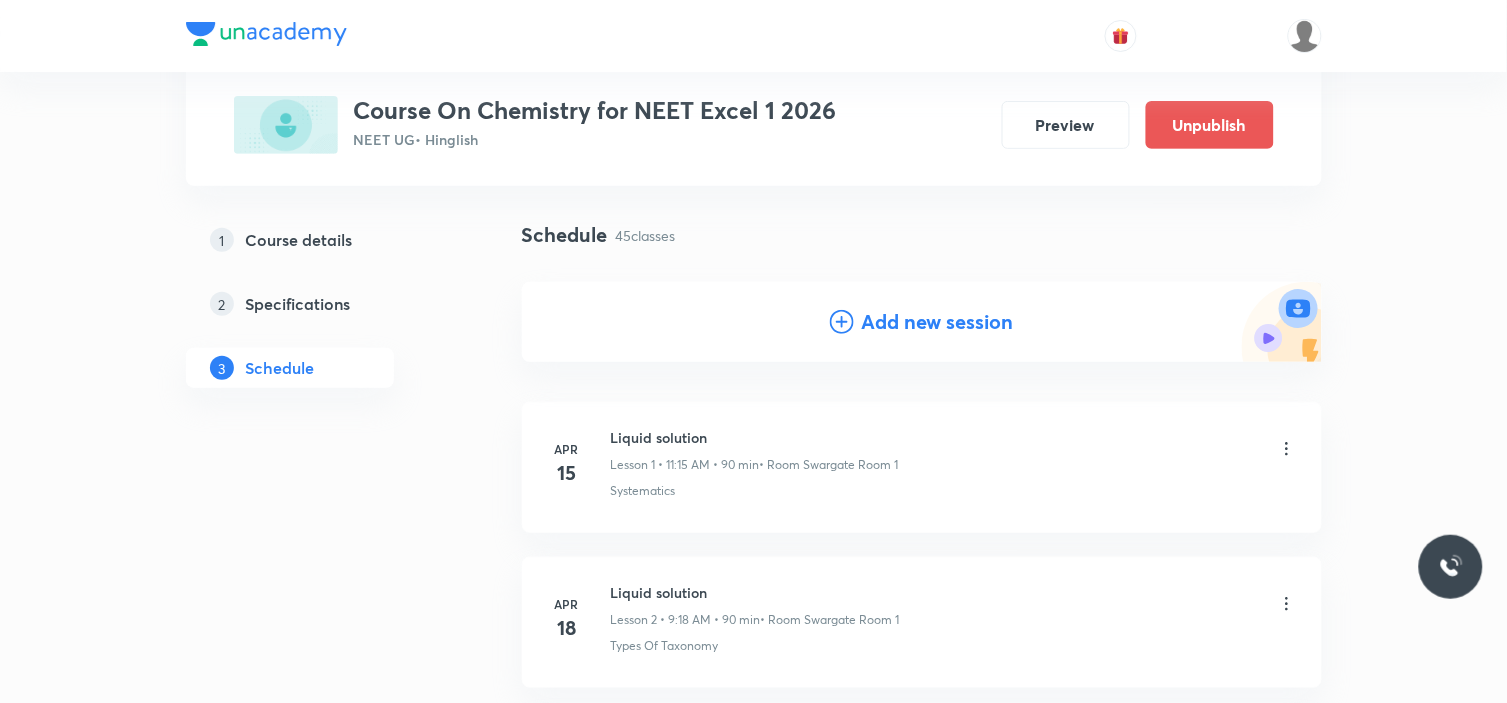 scroll, scrollTop: 0, scrollLeft: 0, axis: both 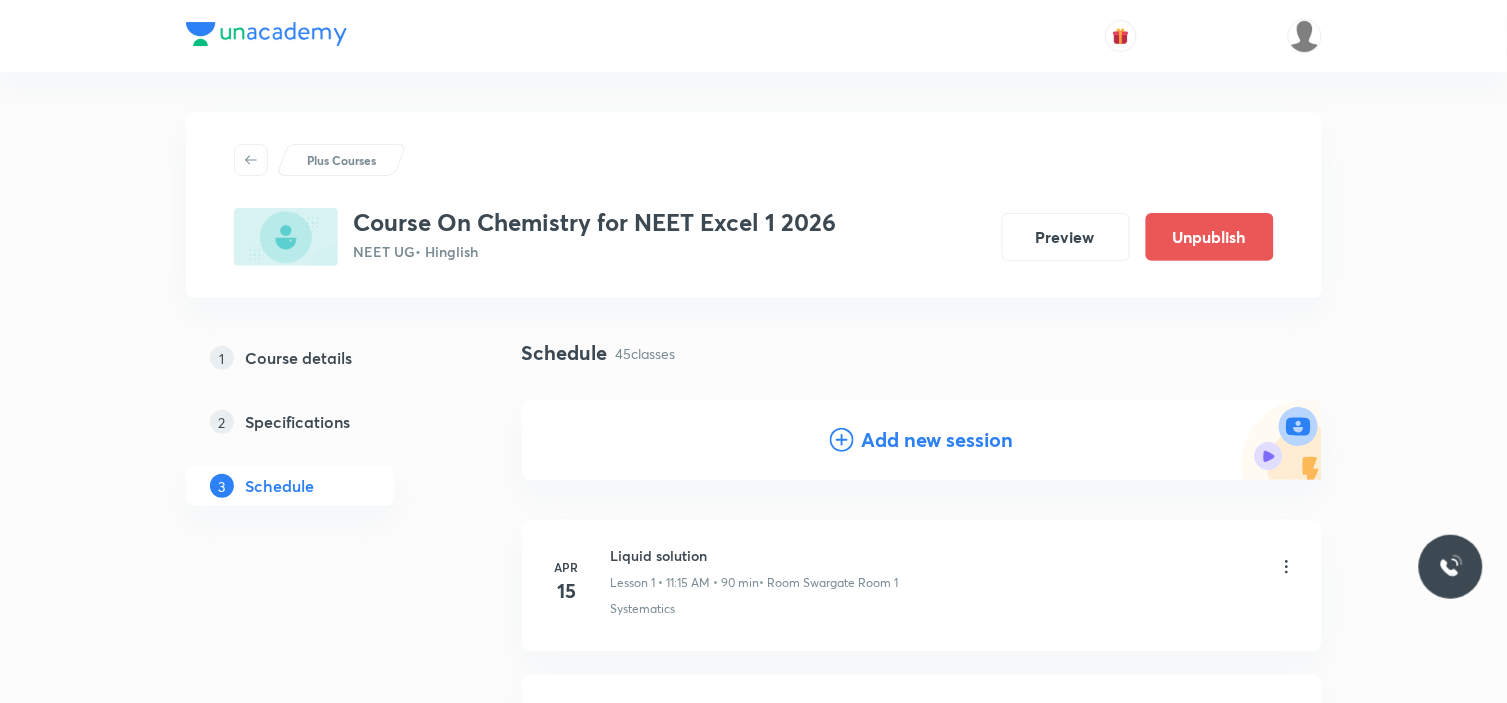 click on "Add new session" at bounding box center [938, 440] 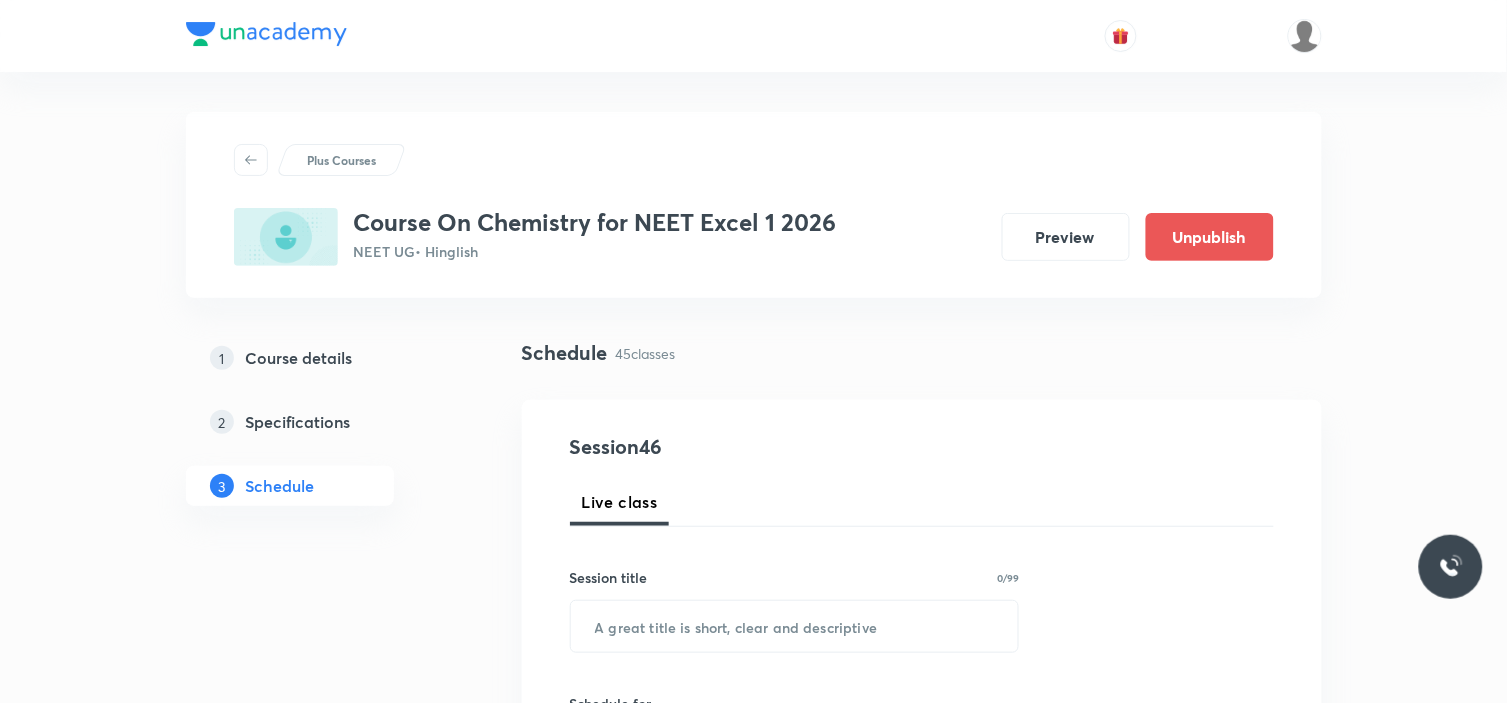 click on "Session  46 Live class Session title 0/99 ​ Schedule for Jul 13, 2025, 11:28 AM ​ Duration (in minutes) ​   Session type Online Offline Room Select centre room Sub-concepts Select concepts that wil be covered in this session Add Cancel" at bounding box center (922, 901) 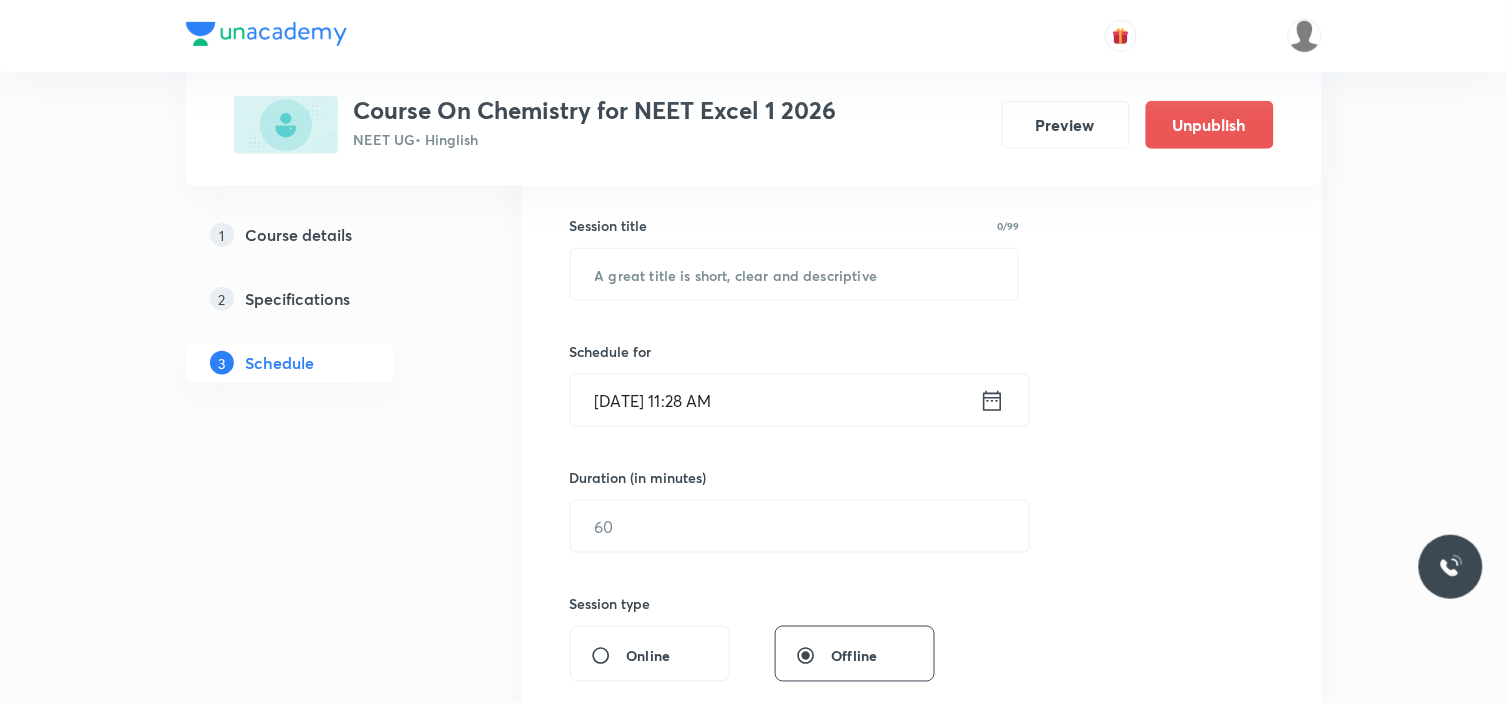 scroll, scrollTop: 222, scrollLeft: 0, axis: vertical 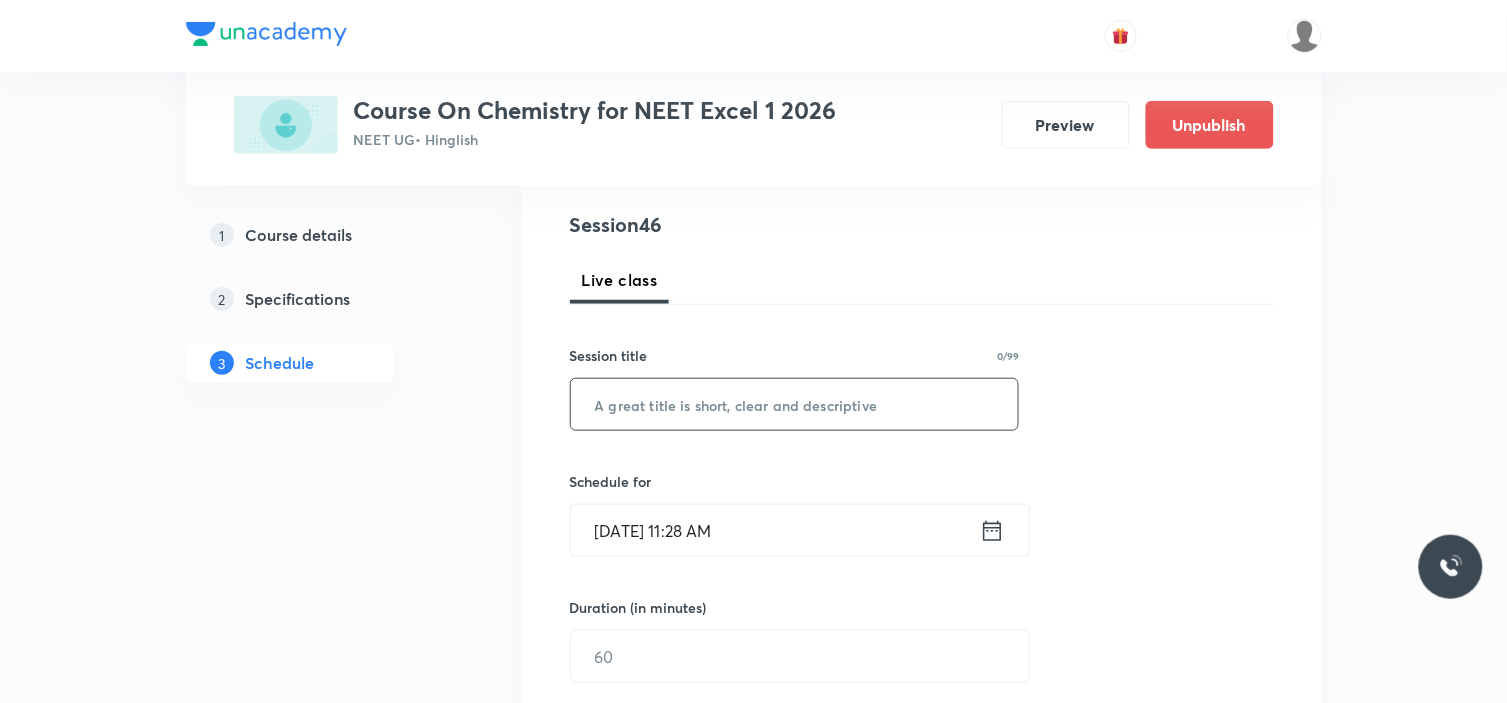 click at bounding box center (795, 404) 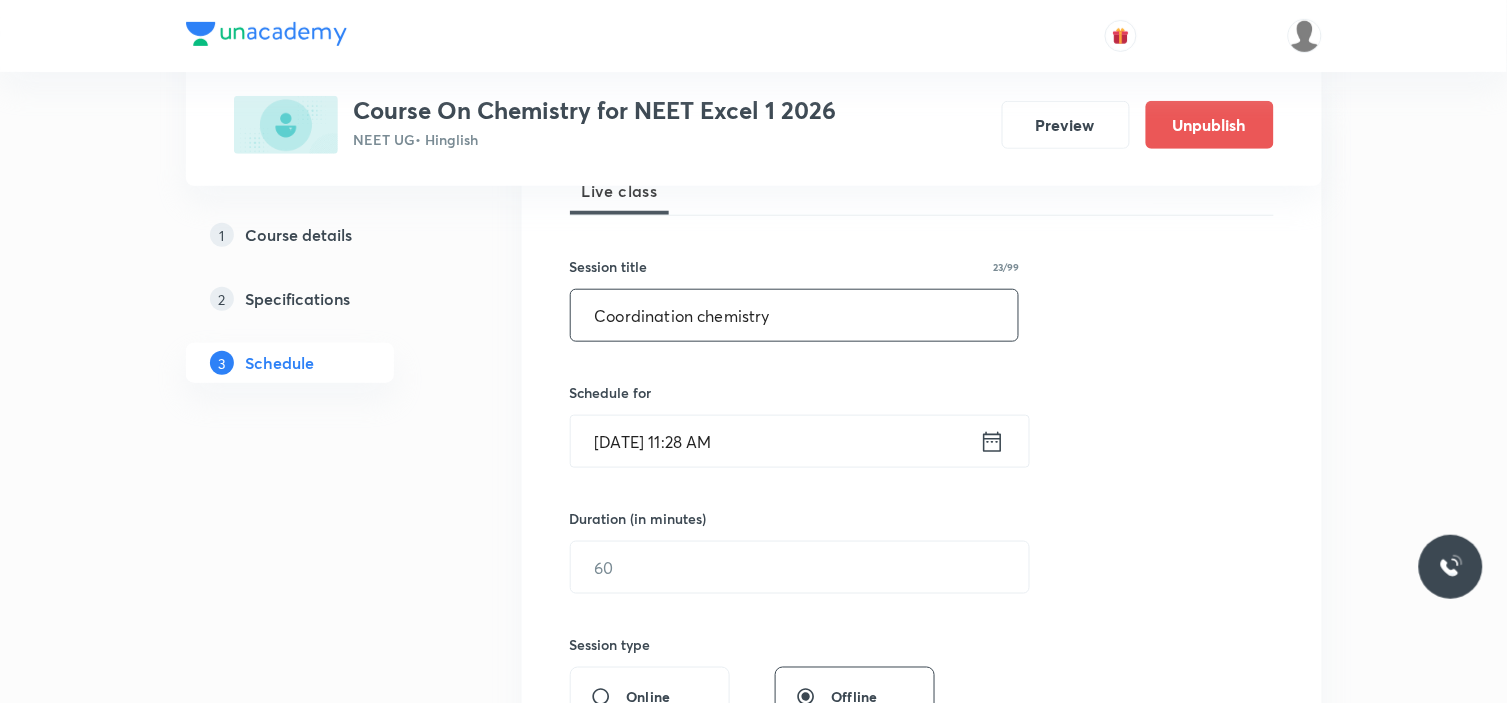 scroll, scrollTop: 444, scrollLeft: 0, axis: vertical 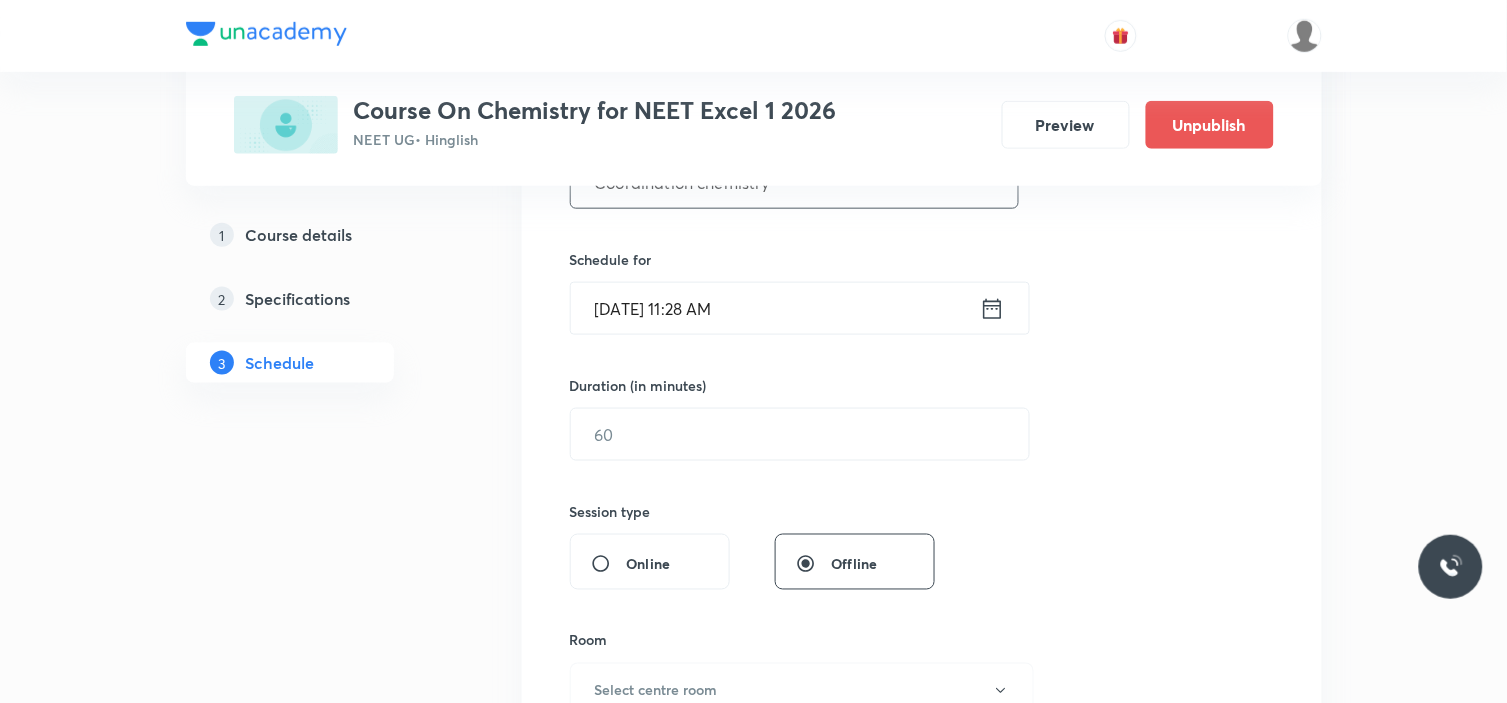 type on "Coordination chemistry" 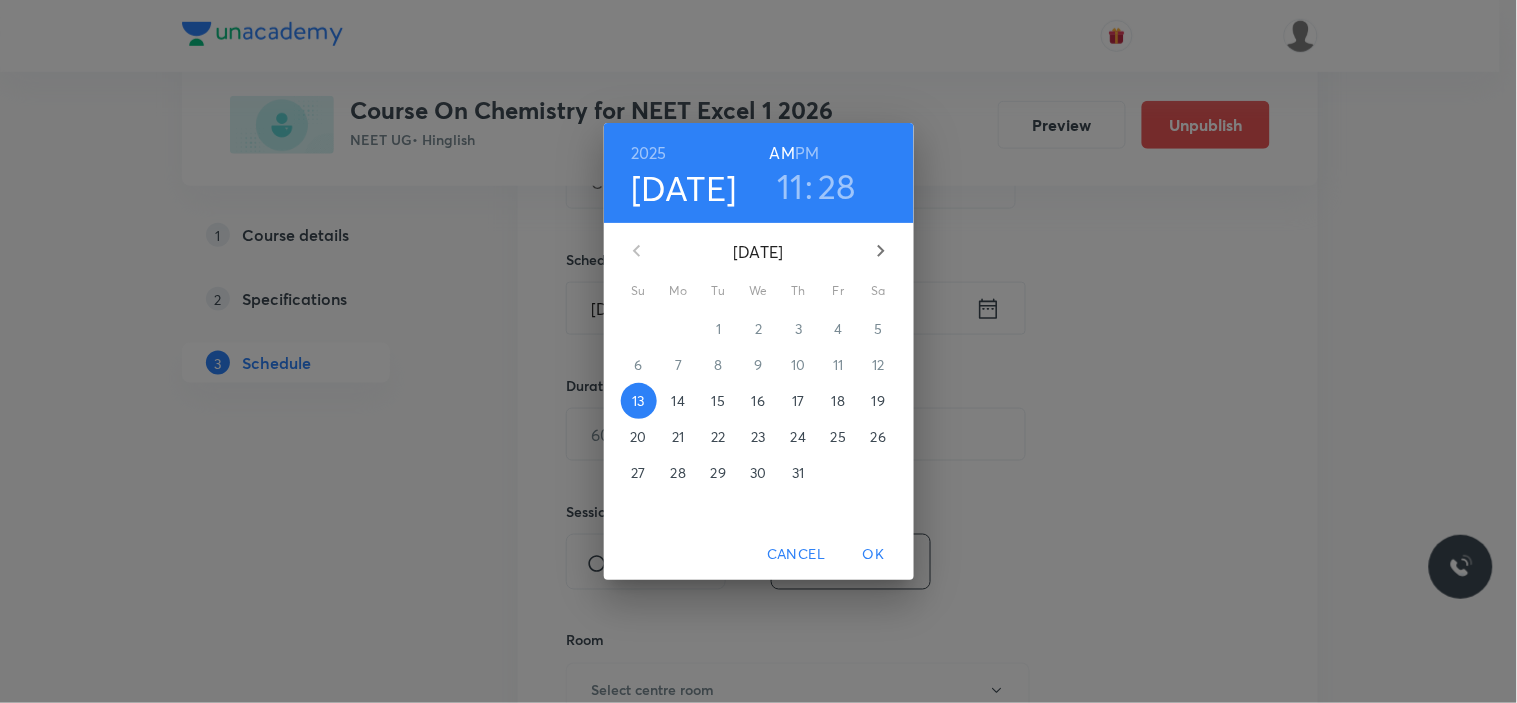 click on "18" at bounding box center [838, 401] 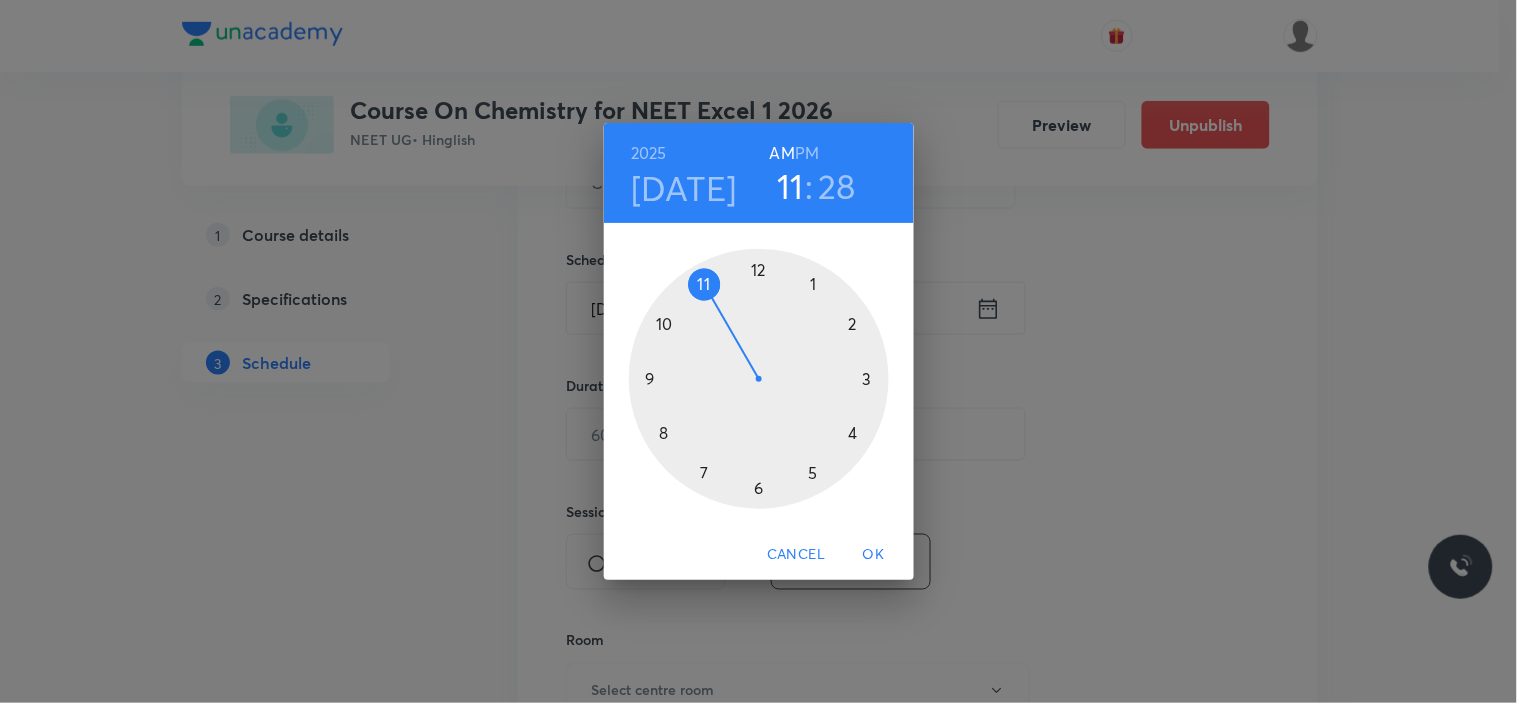 click at bounding box center [759, 379] 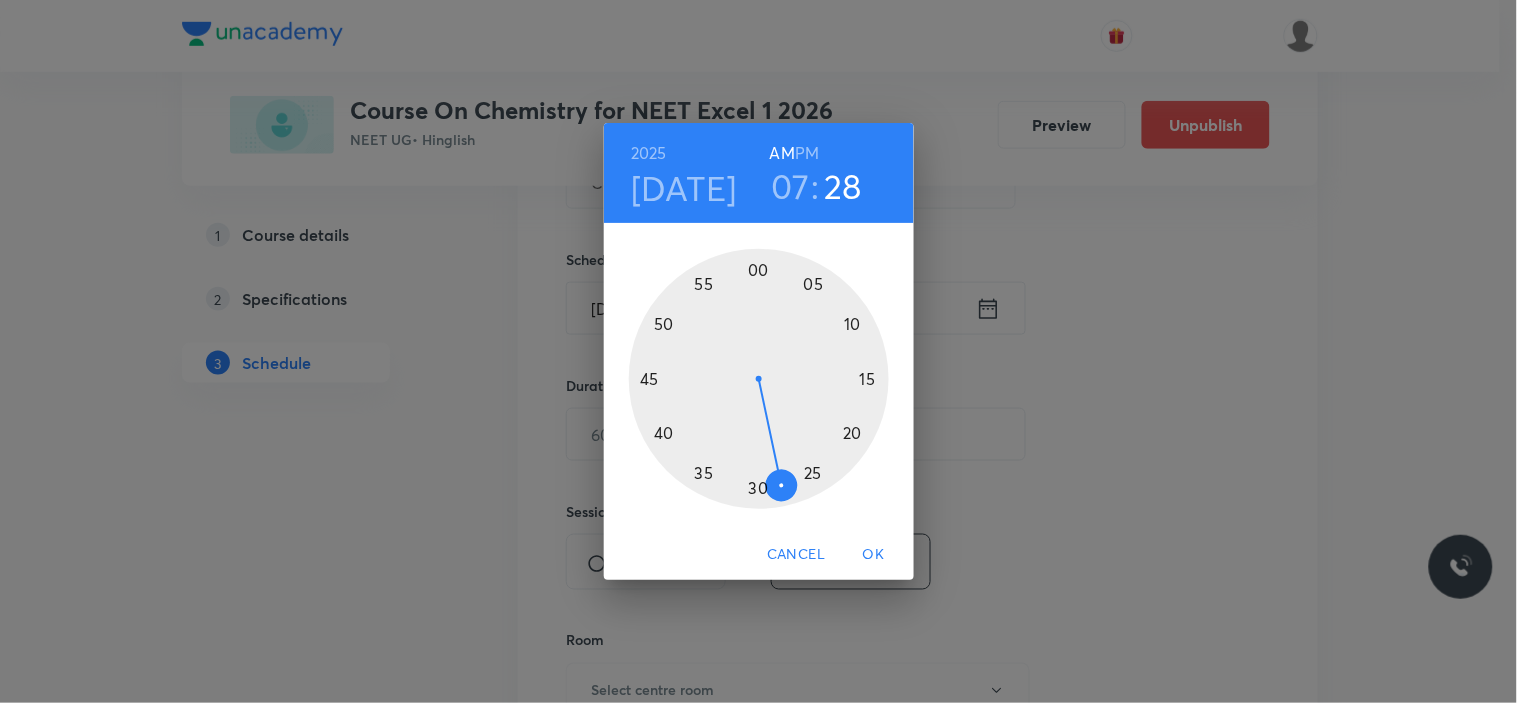 click at bounding box center [759, 379] 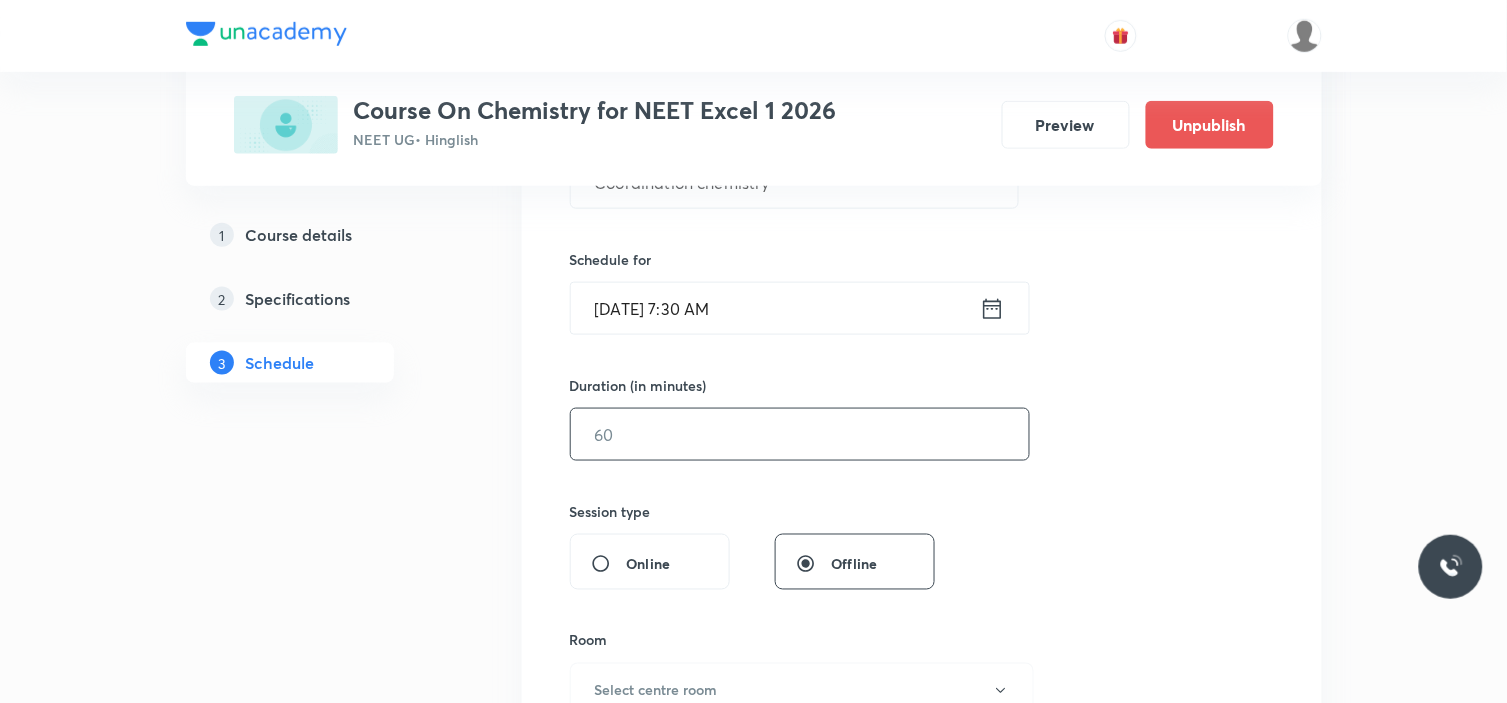 click at bounding box center [800, 434] 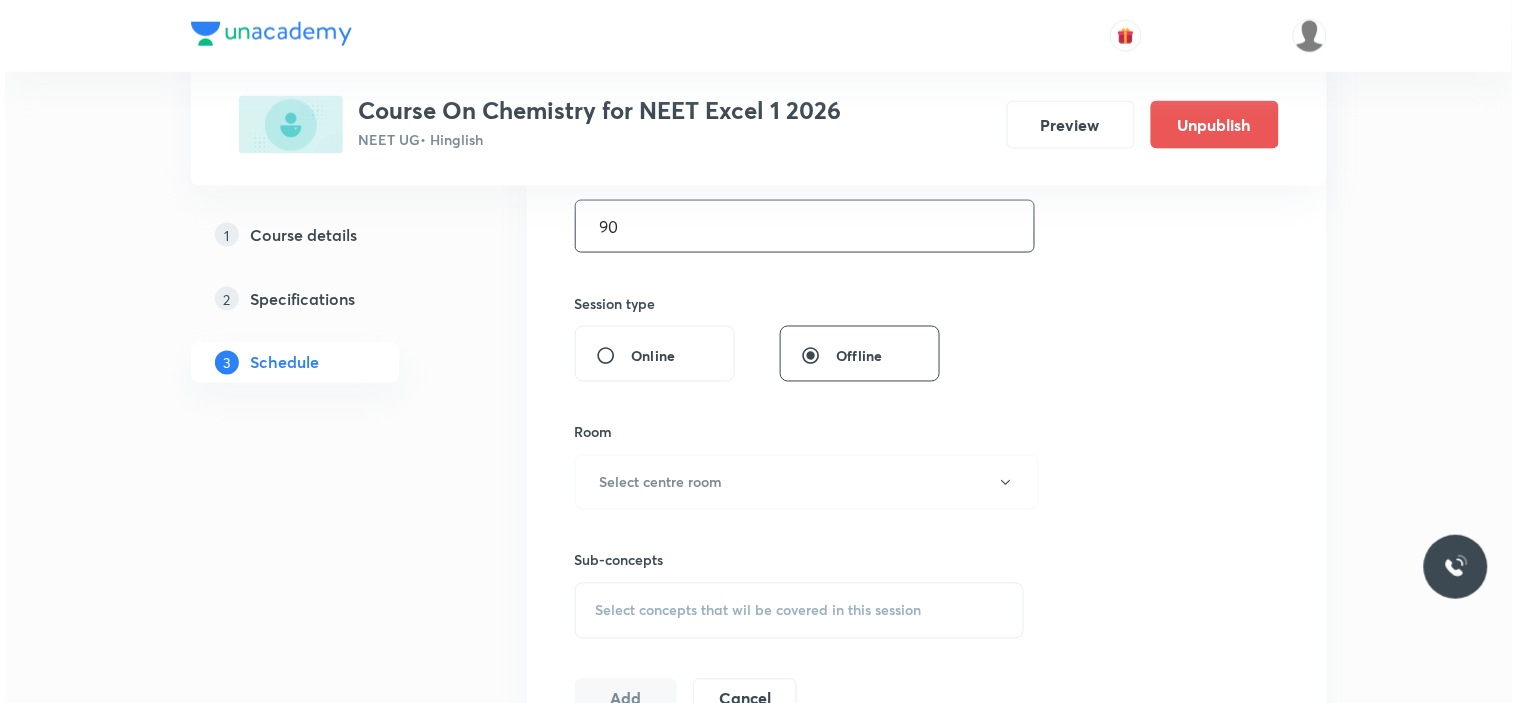 scroll, scrollTop: 666, scrollLeft: 0, axis: vertical 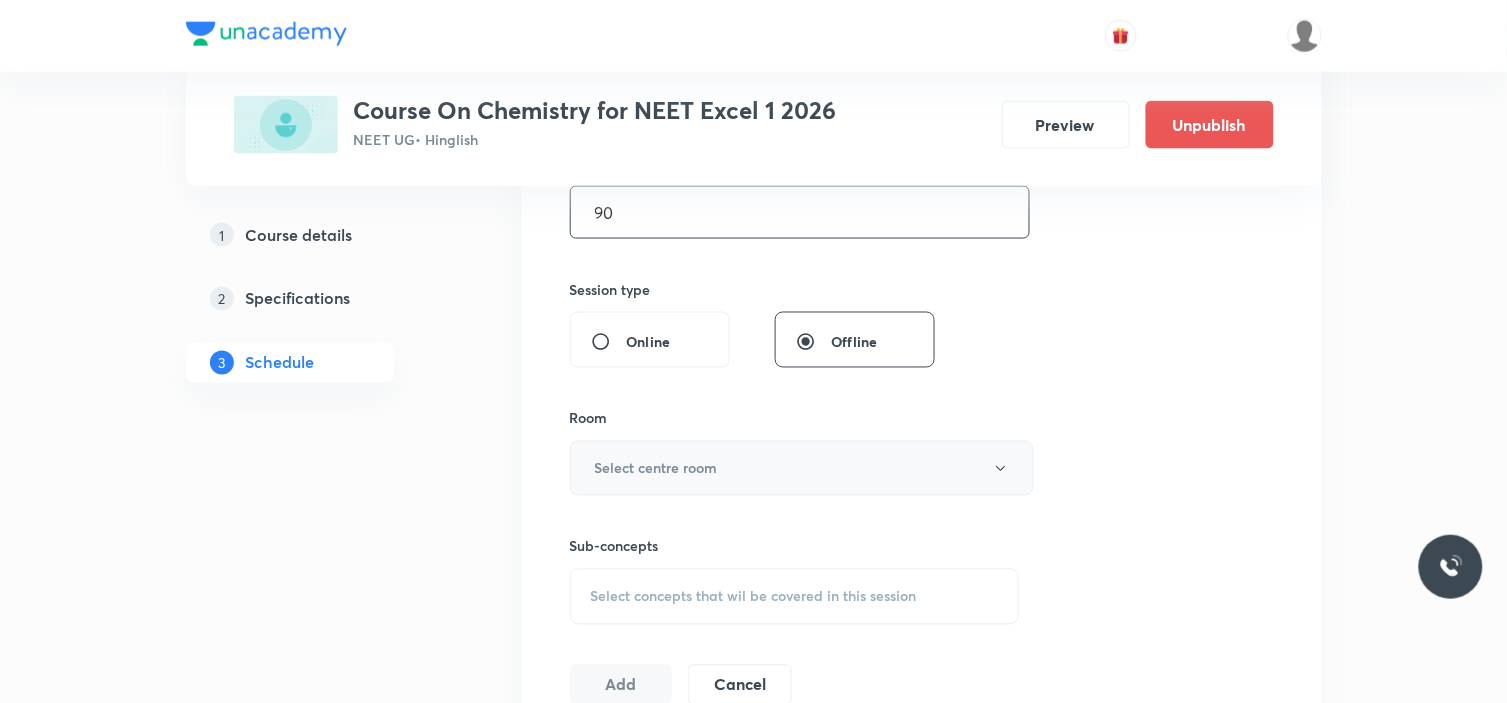 type on "90" 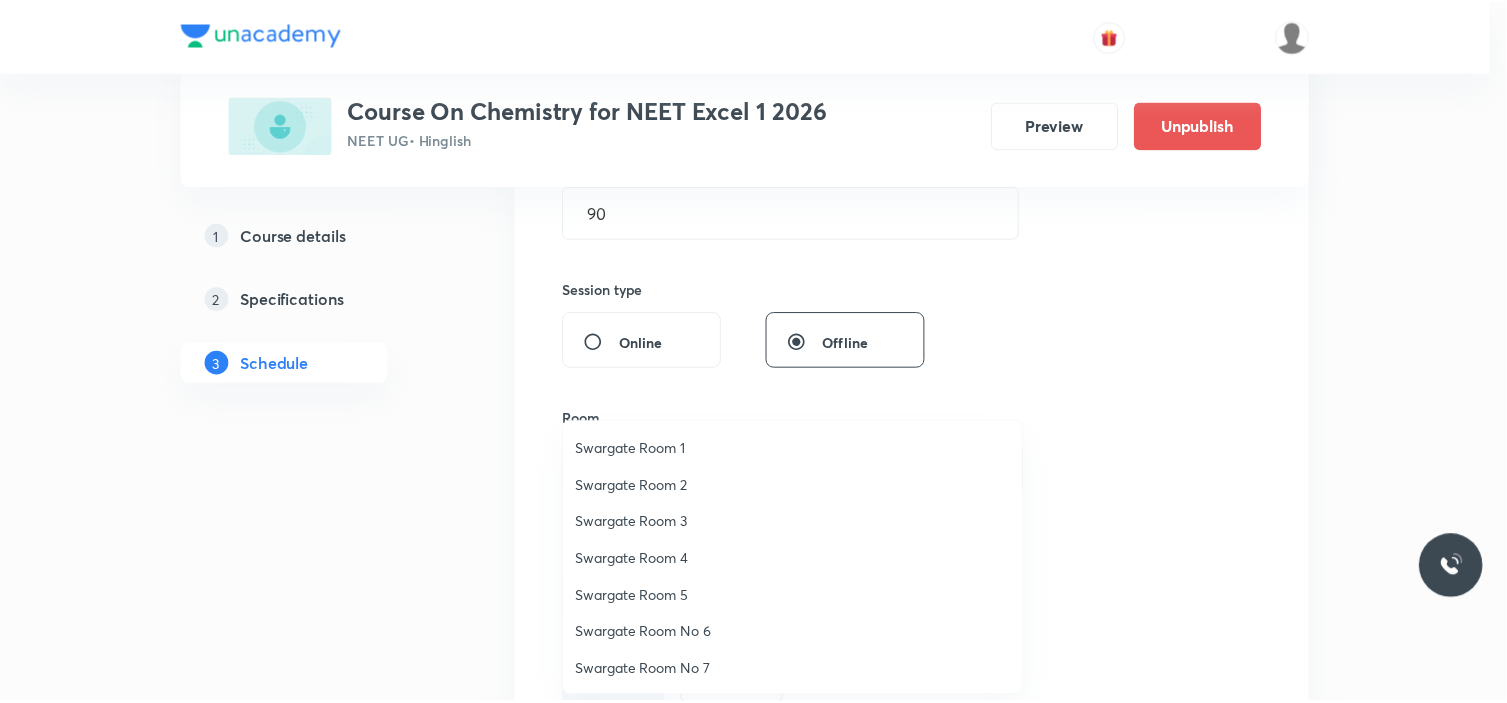 scroll, scrollTop: 148, scrollLeft: 0, axis: vertical 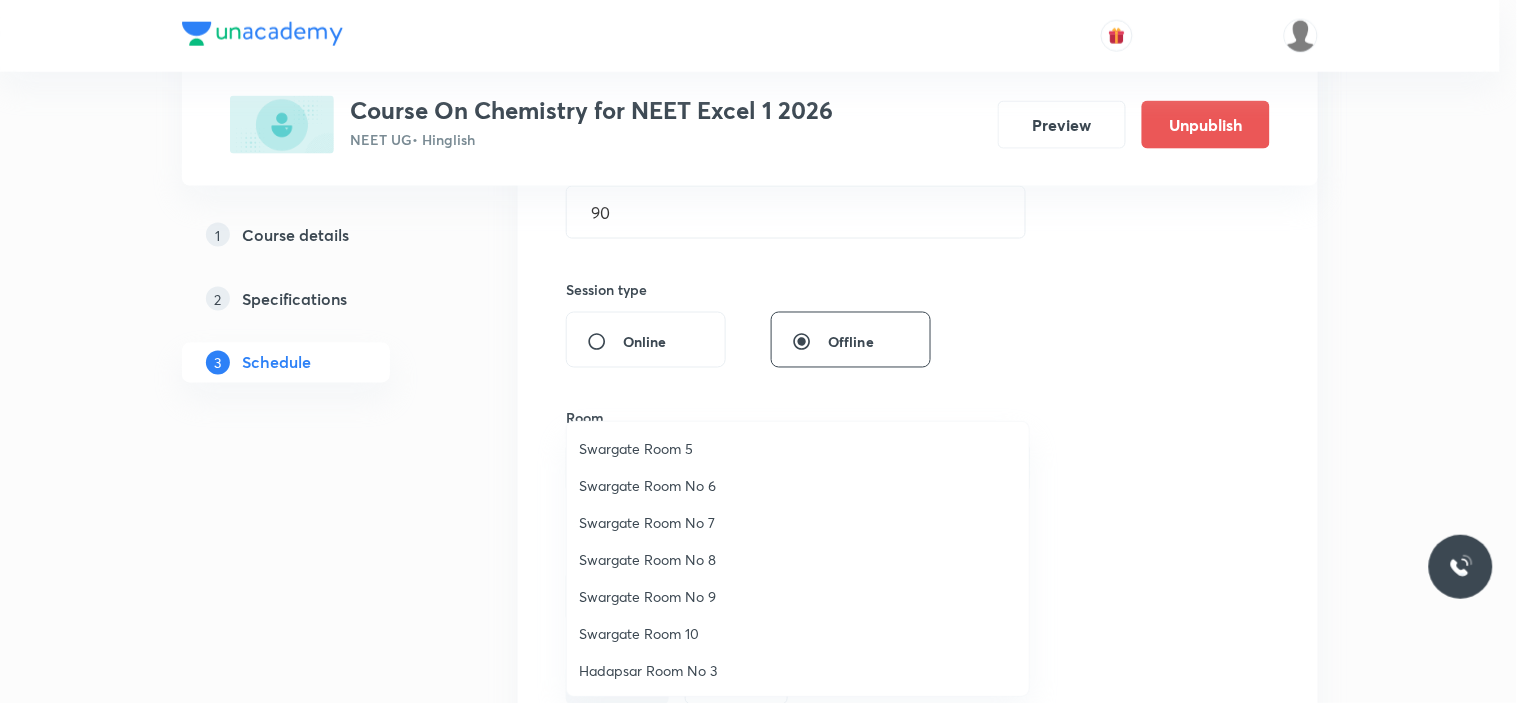 click on "Swargate Room 10" at bounding box center [798, 633] 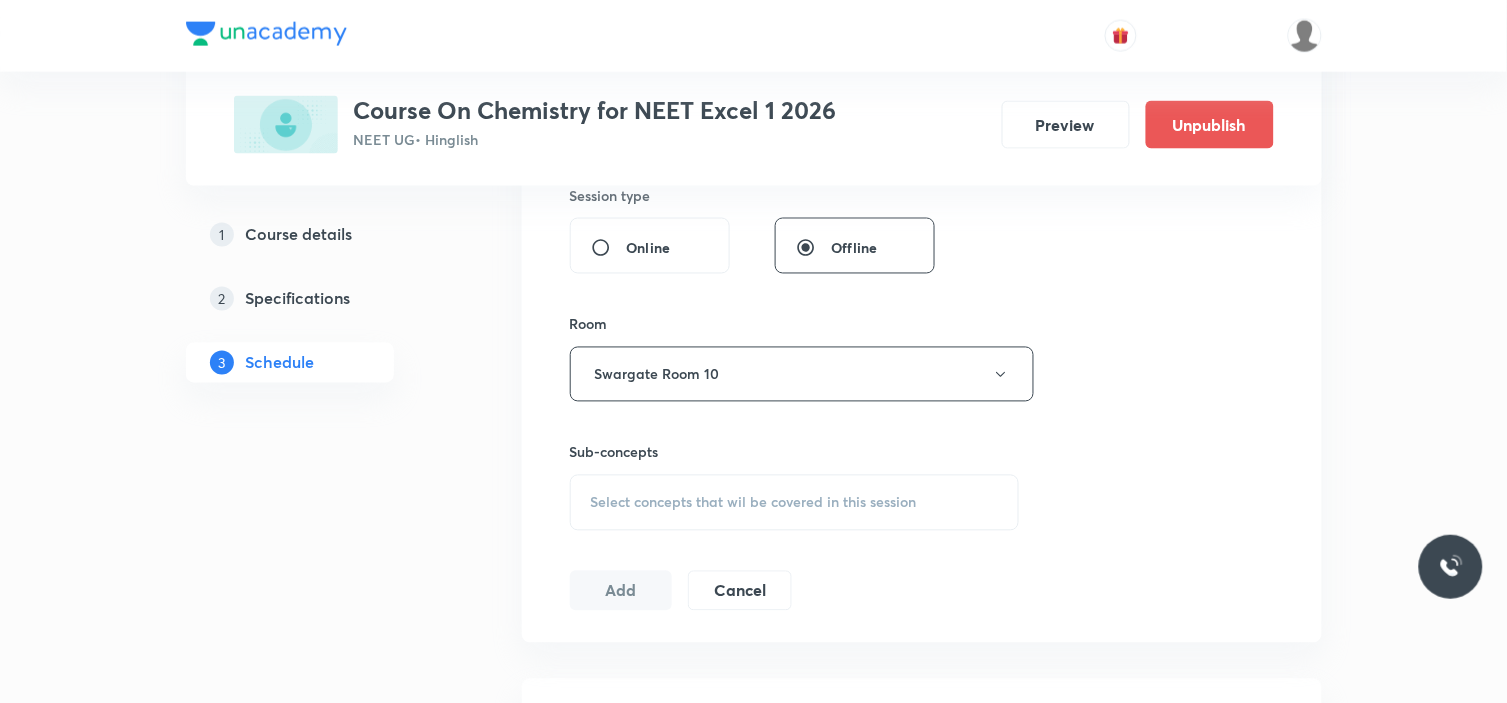 scroll, scrollTop: 888, scrollLeft: 0, axis: vertical 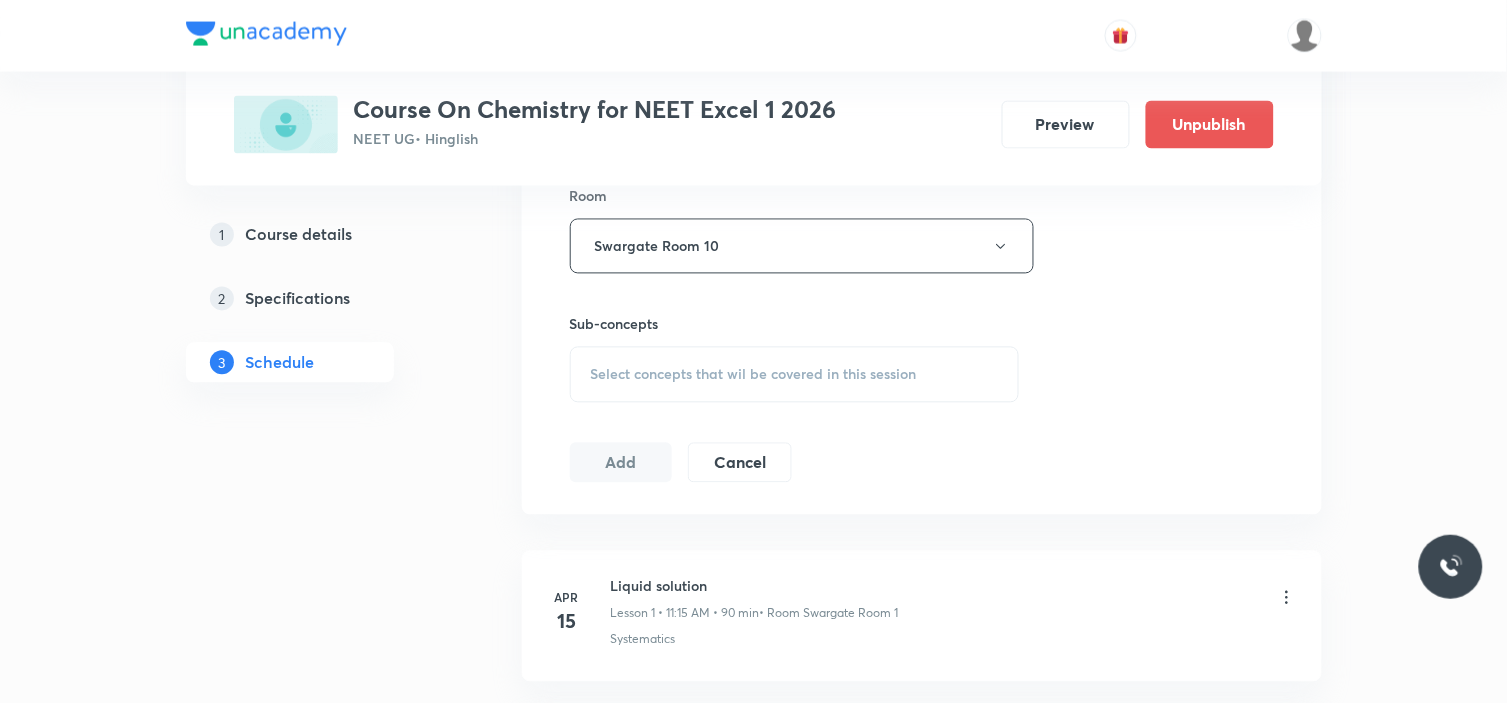 click on "Select concepts that wil be covered in this session" at bounding box center (795, 375) 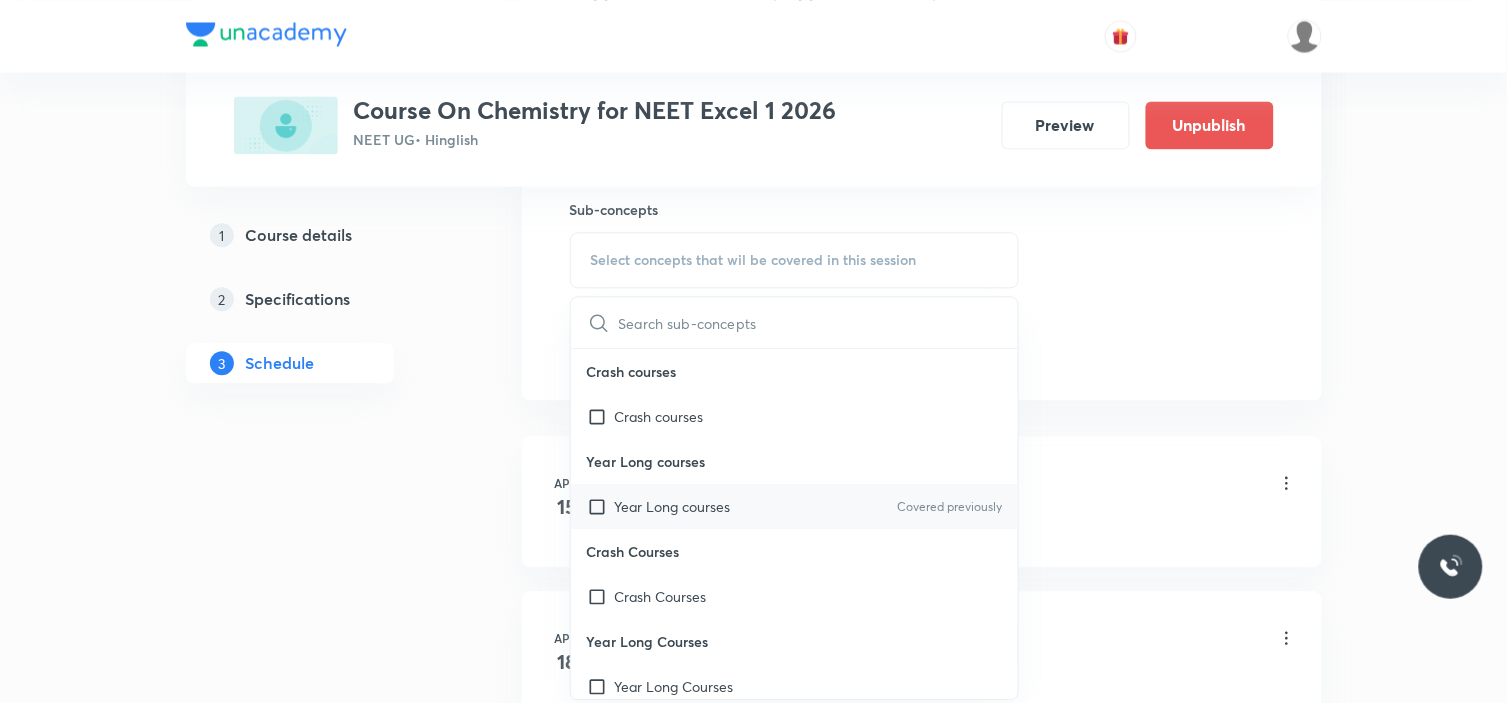 scroll, scrollTop: 1111, scrollLeft: 0, axis: vertical 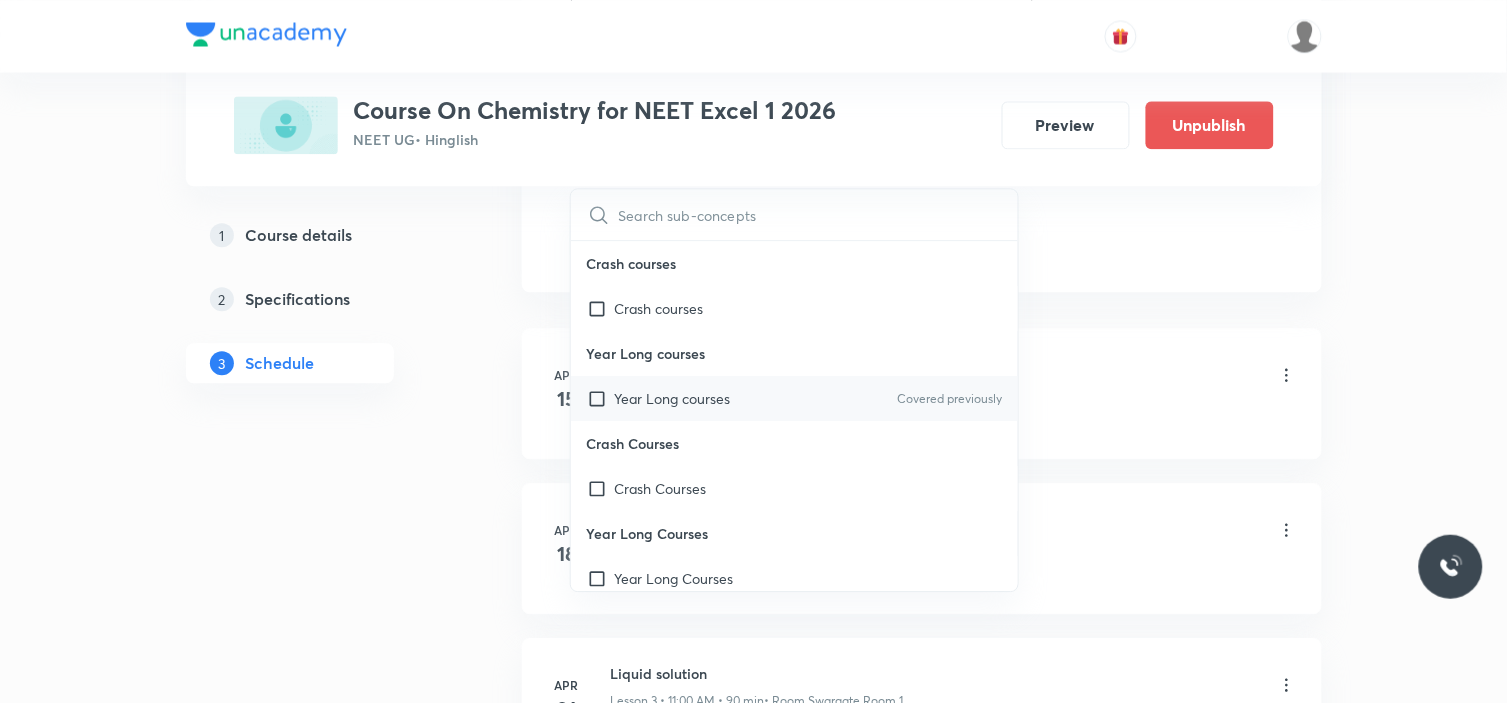 click on "Year Long courses" at bounding box center (673, 398) 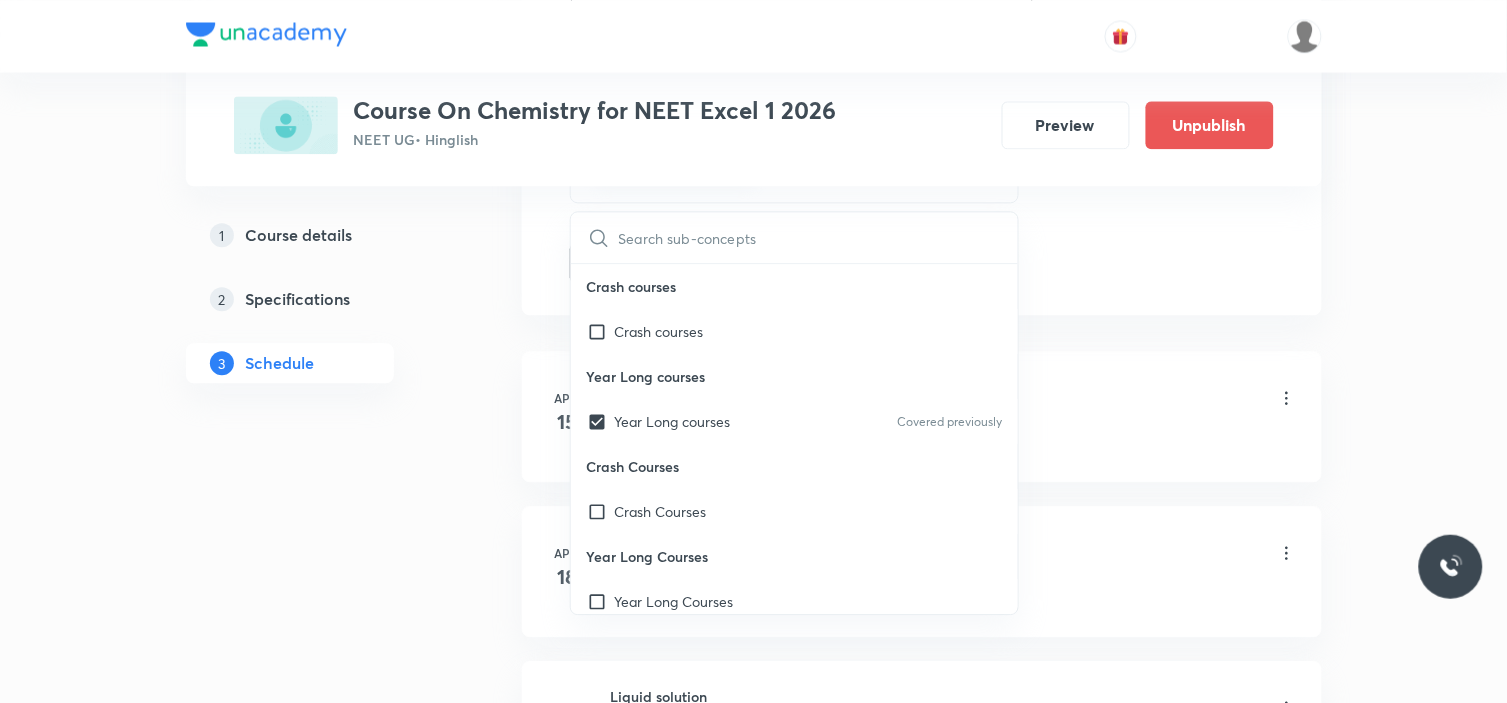 click on "Plus Courses Course On Chemistry for NEET Excel 1 2026 NEET UG  • Hinglish Preview Unpublish 1 Course details 2 Specifications 3 Schedule Schedule 45  classes Session  46 Live class Session title 23/99 Coordination chemistry ​ Schedule for Jul 18, 2025, 7:30 AM ​ Duration (in minutes) 90 ​   Session type Online Offline Room Swargate Room 10 Sub-concepts Year Long courses CLEAR ​ Crash courses Crash courses Year Long courses Year Long courses Covered previously Crash Courses Crash Courses Year Long Courses Year Long Courses Add Cancel Apr 15 Liquid solution Lesson 1 • 11:15 AM • 90 min  • Room Swargate Room 1 Systematics Apr 18 Liquid solution Lesson 2 • 9:18 AM • 90 min  • Room Swargate Room 1 Types Of Taxonomy Apr 21 Liquid solution Lesson 3 • 11:00 AM • 90 min  • Room Swargate Room 1 Fundamental Components Of Taxonomy Apr 22 Liquid Solution Lesson 4 • 11:00 AM • 90 min  • Room Swargate Room 1 Fundamental Components Of Taxonomy Apr 25 Liquid solution What Is Living? Apr" at bounding box center (754, 3227) 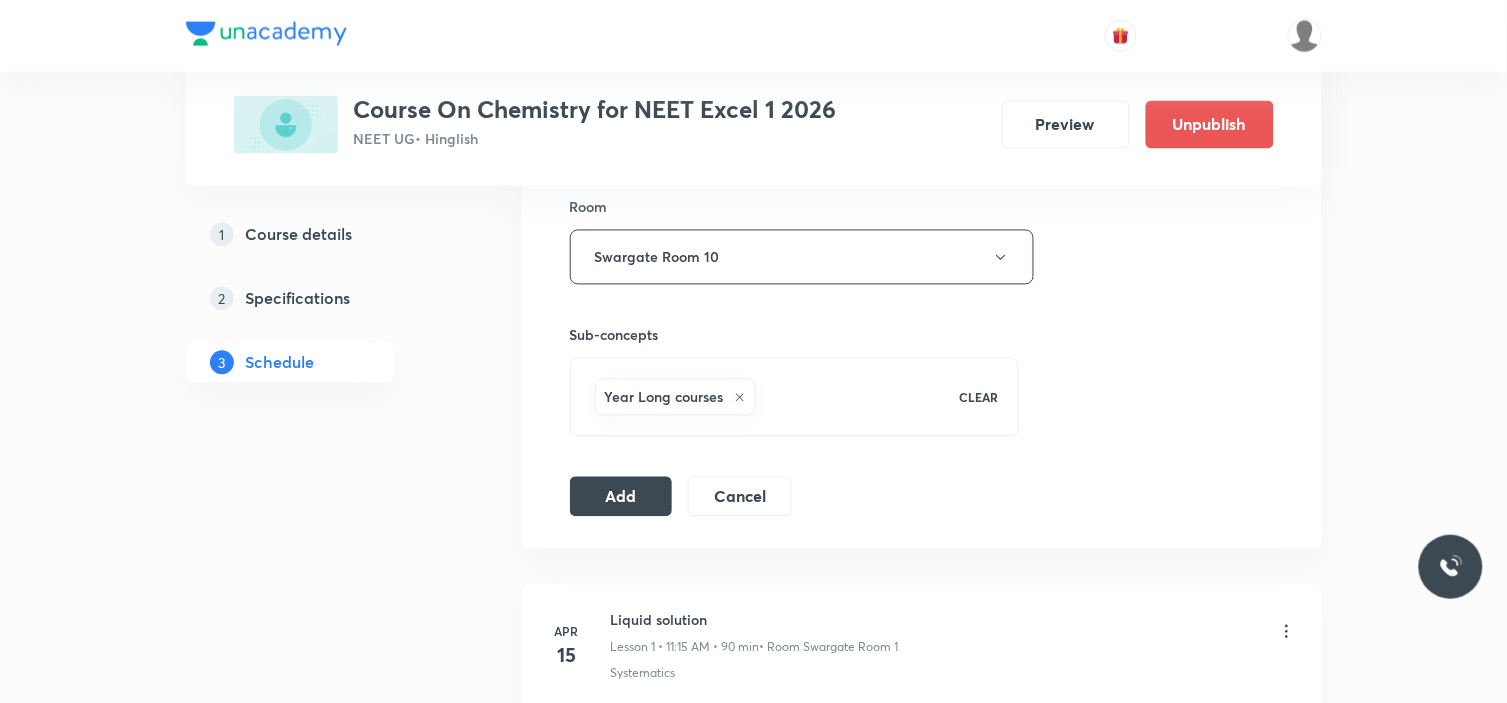 scroll, scrollTop: 888, scrollLeft: 0, axis: vertical 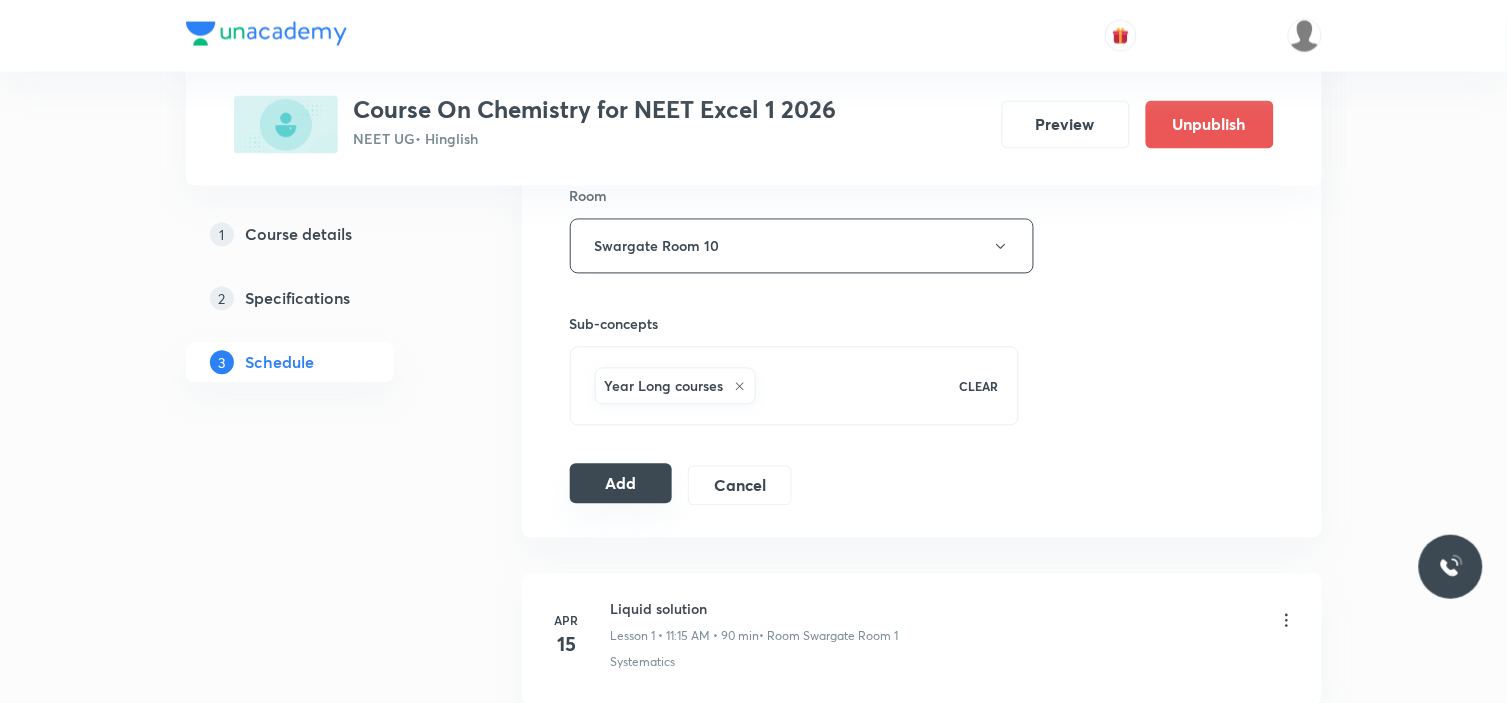 click on "Add" at bounding box center (621, 484) 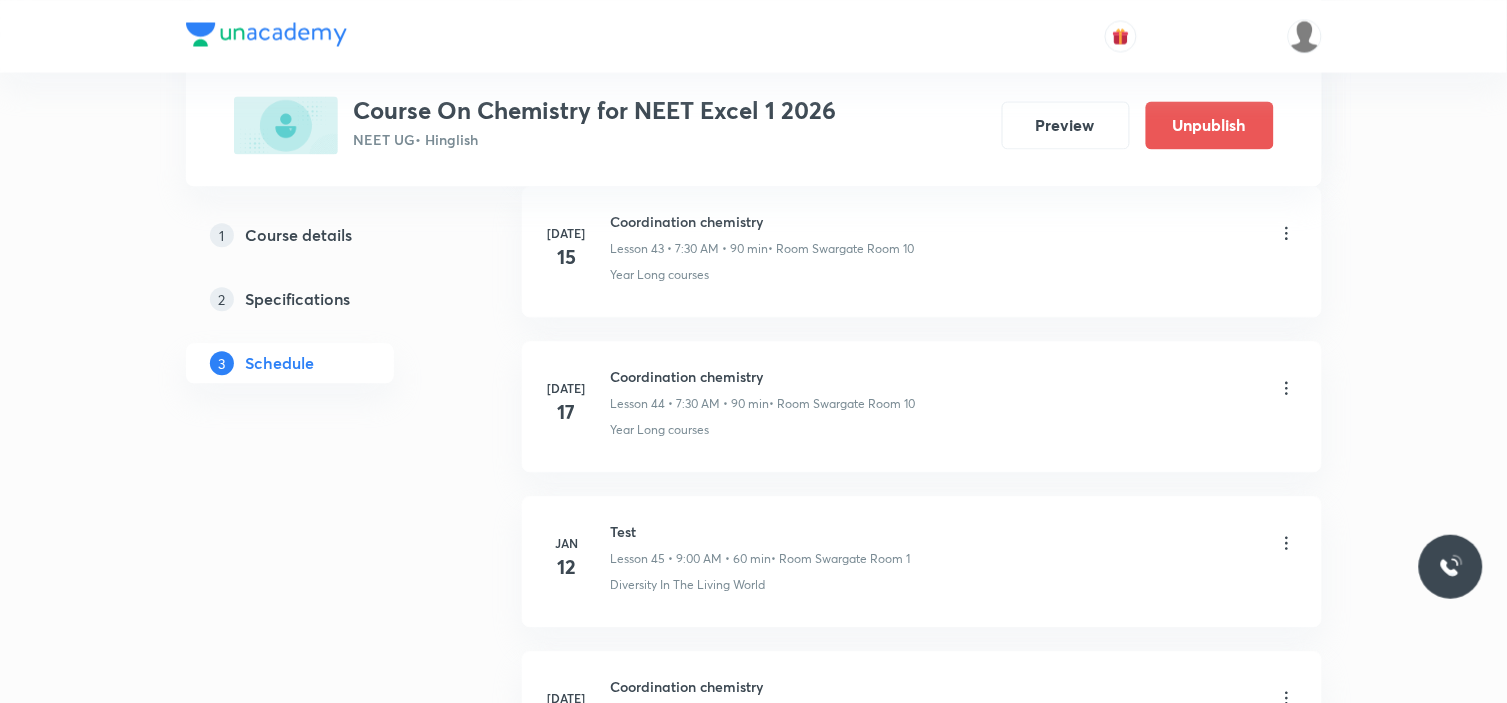 scroll, scrollTop: 6785, scrollLeft: 0, axis: vertical 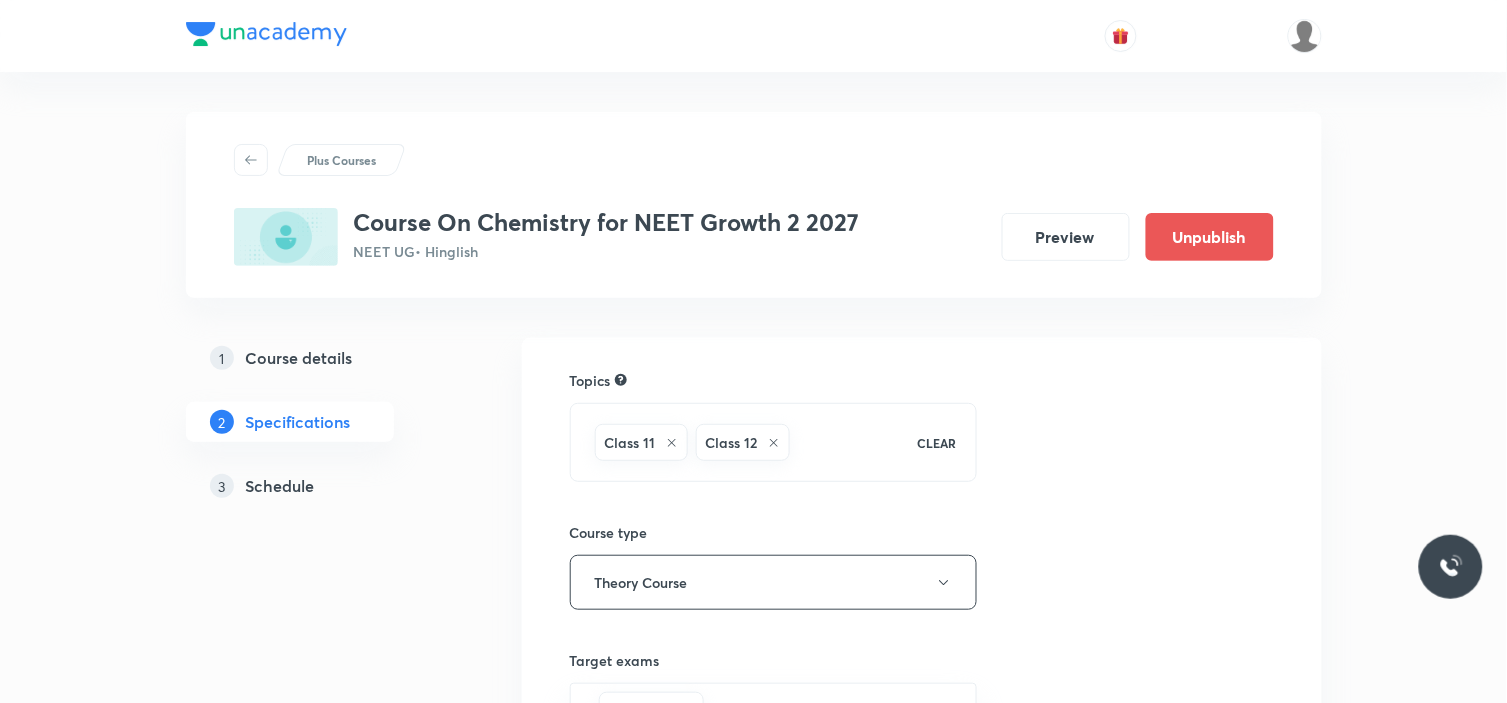 click on "Schedule" at bounding box center (280, 486) 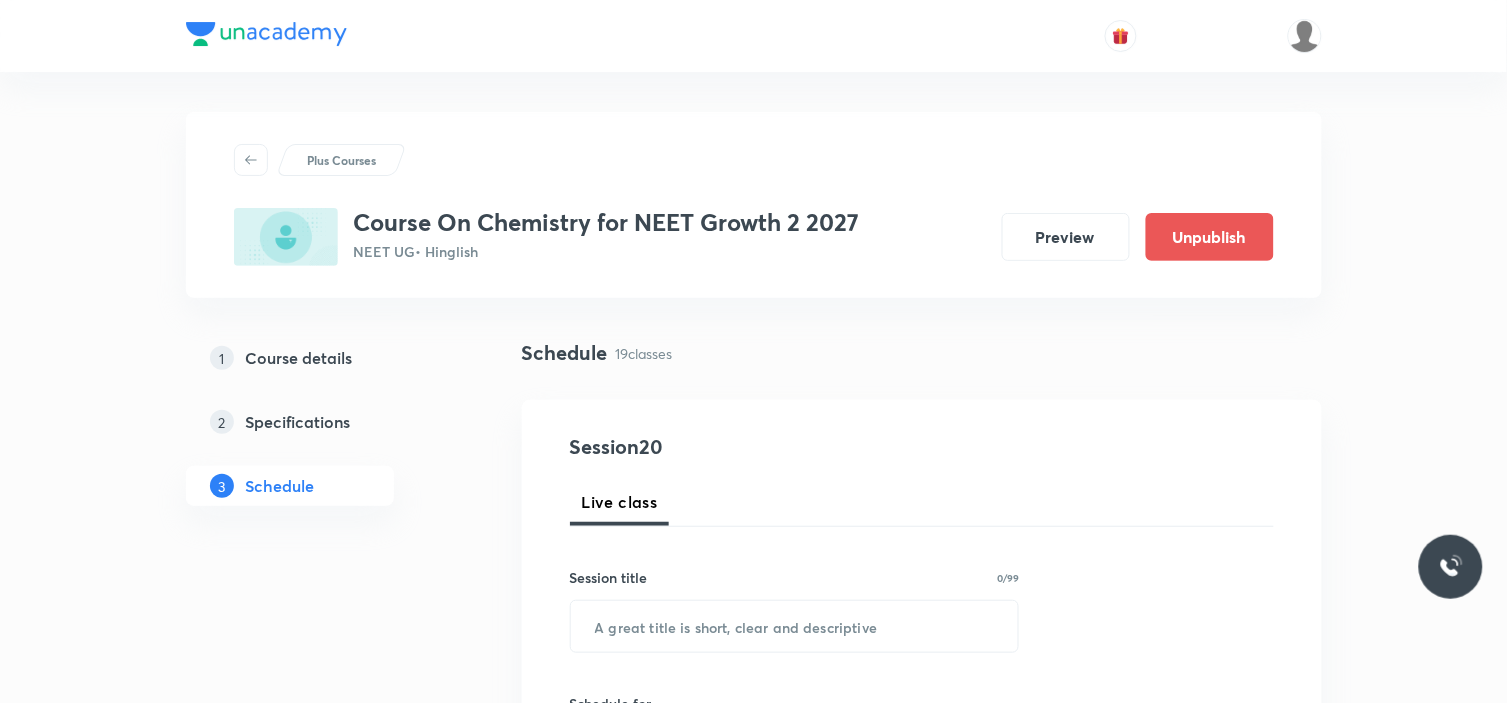 scroll, scrollTop: 111, scrollLeft: 0, axis: vertical 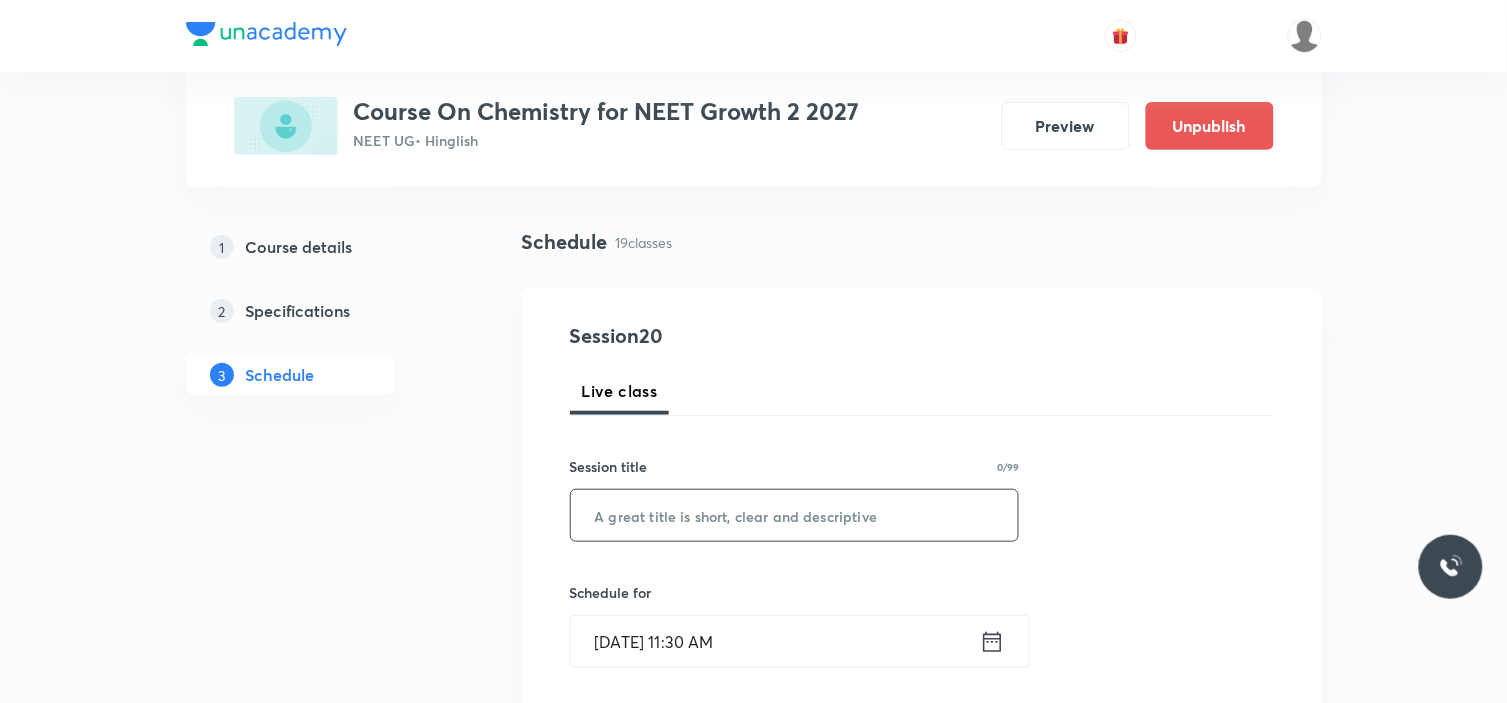 click at bounding box center [795, 515] 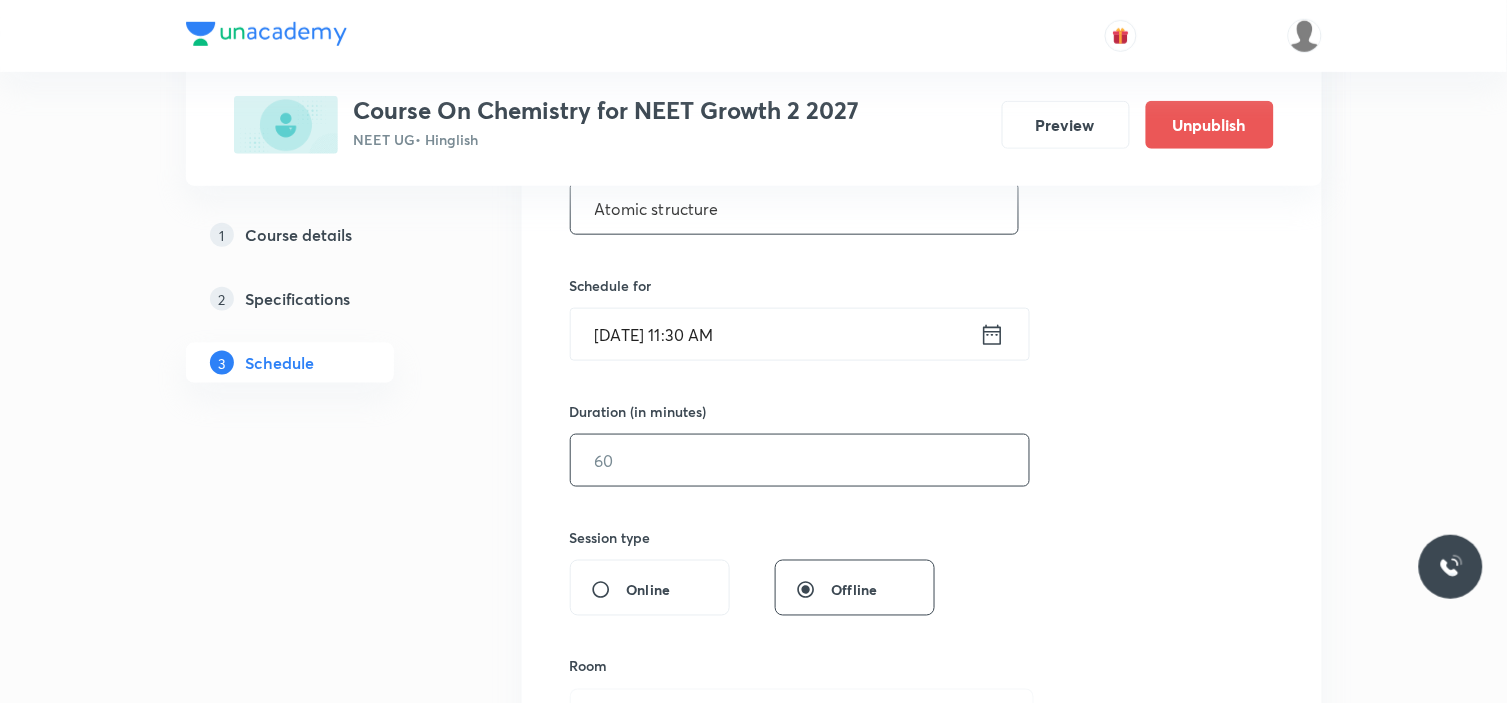 scroll, scrollTop: 444, scrollLeft: 0, axis: vertical 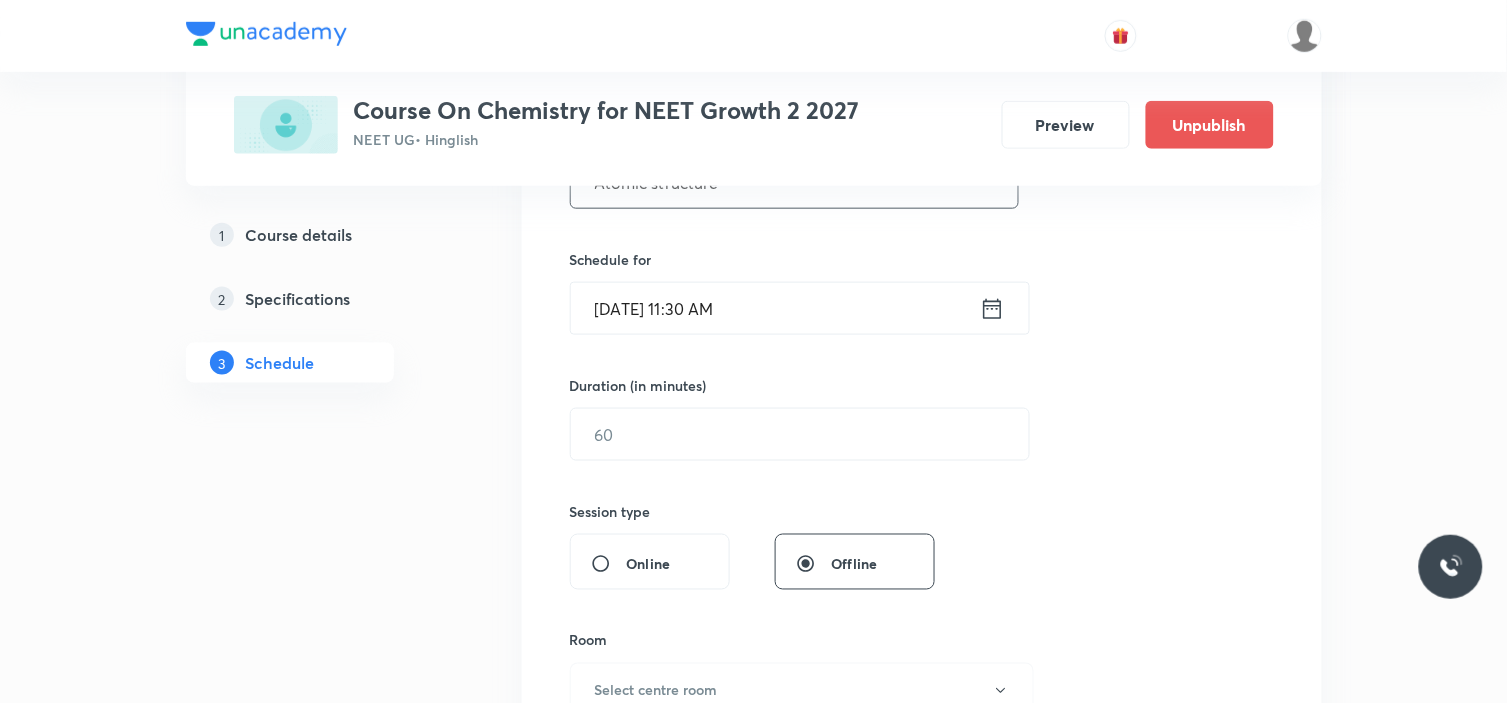 type on "Atomic structure" 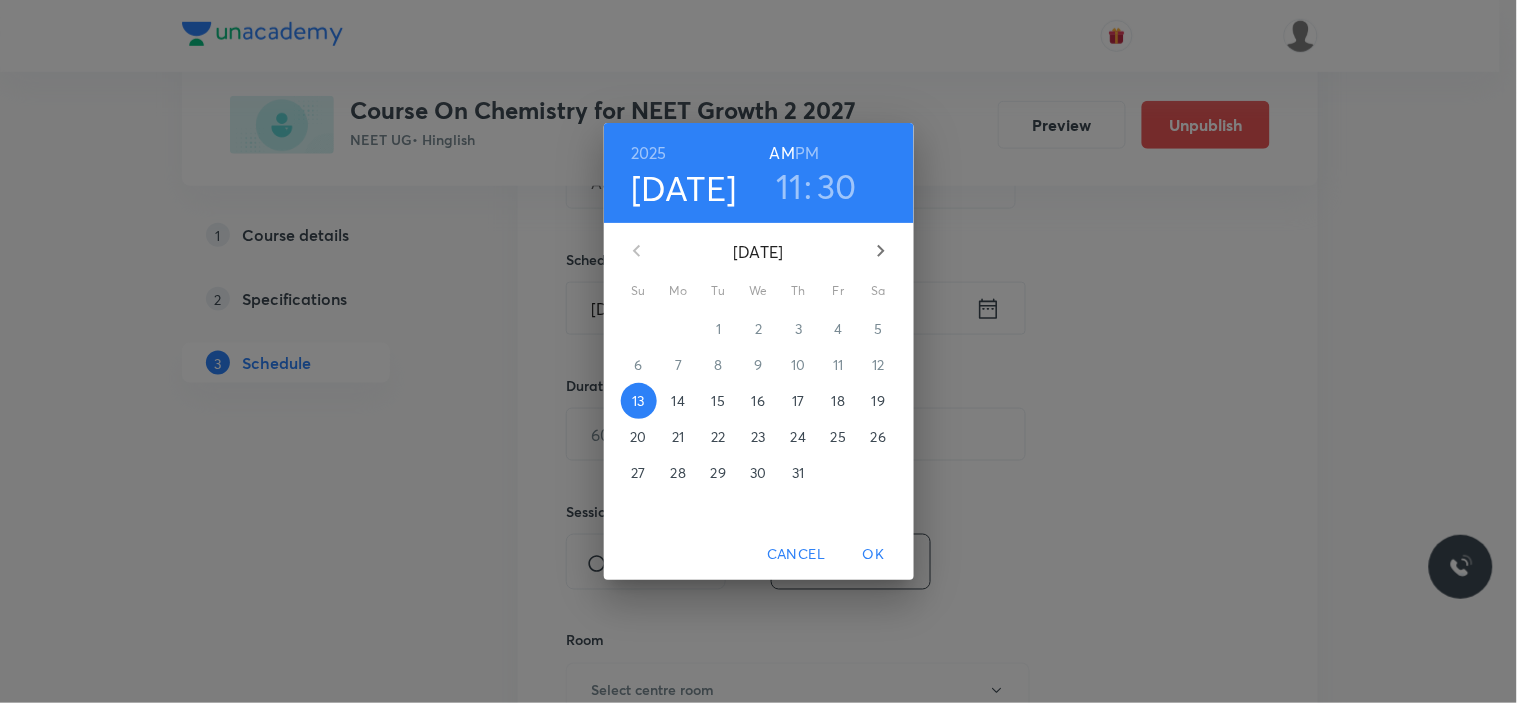 click on "14" at bounding box center [678, 401] 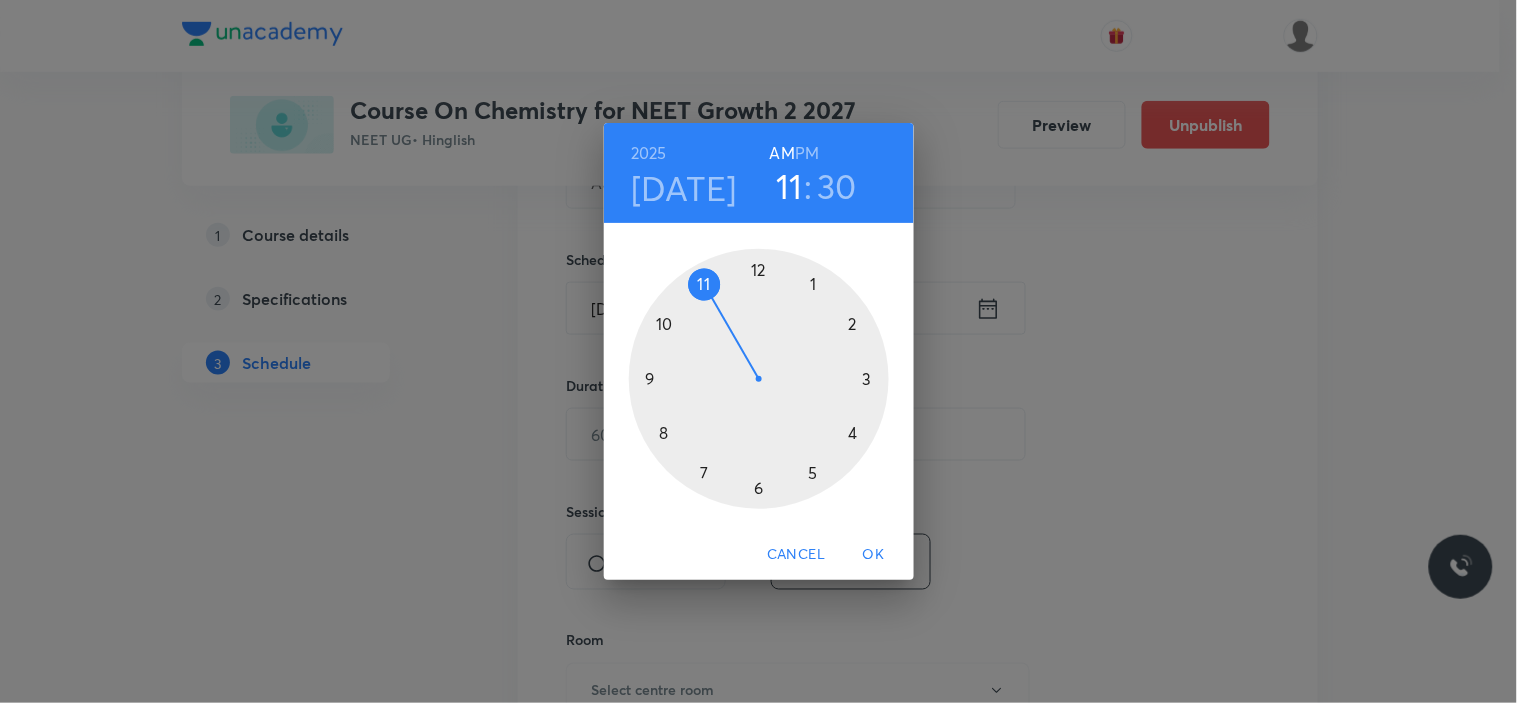 click at bounding box center (759, 379) 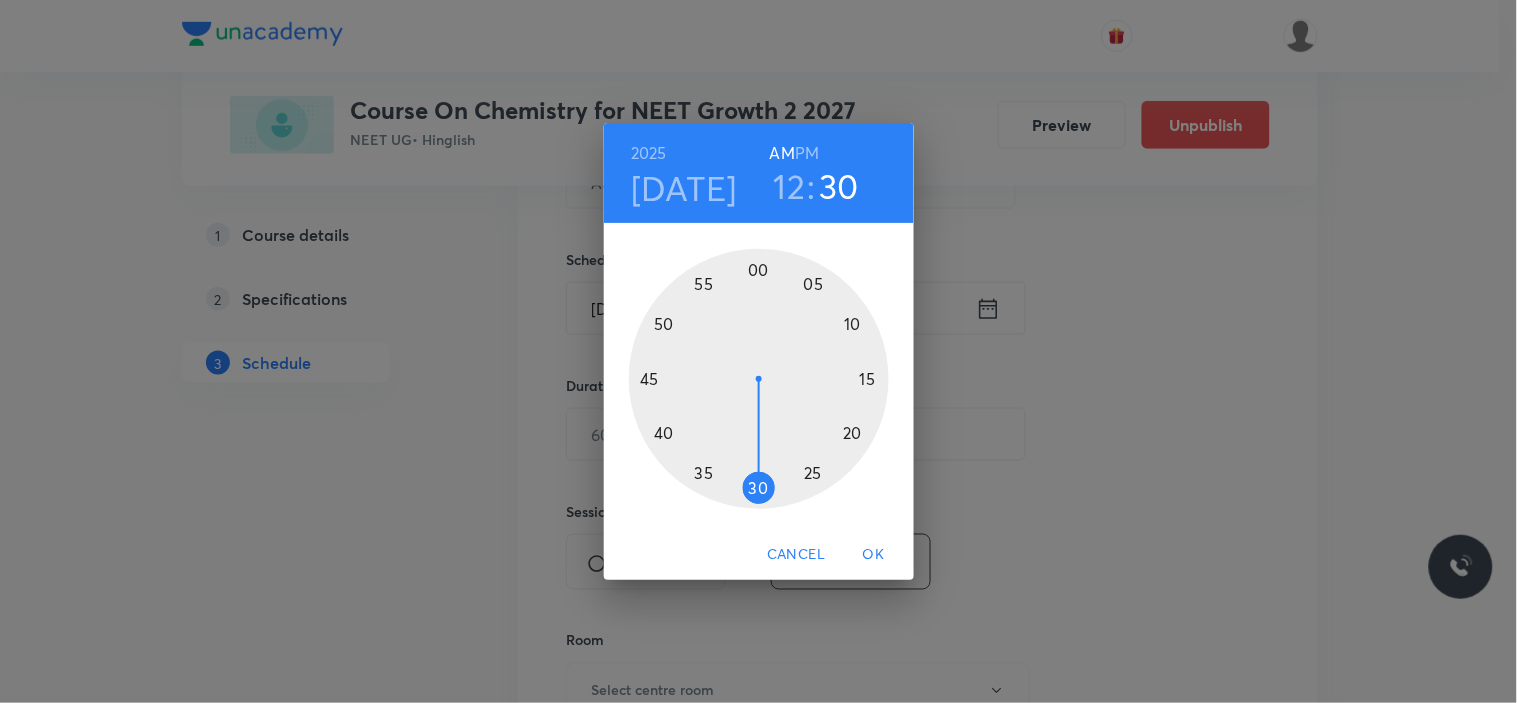 click on "PM" at bounding box center (807, 153) 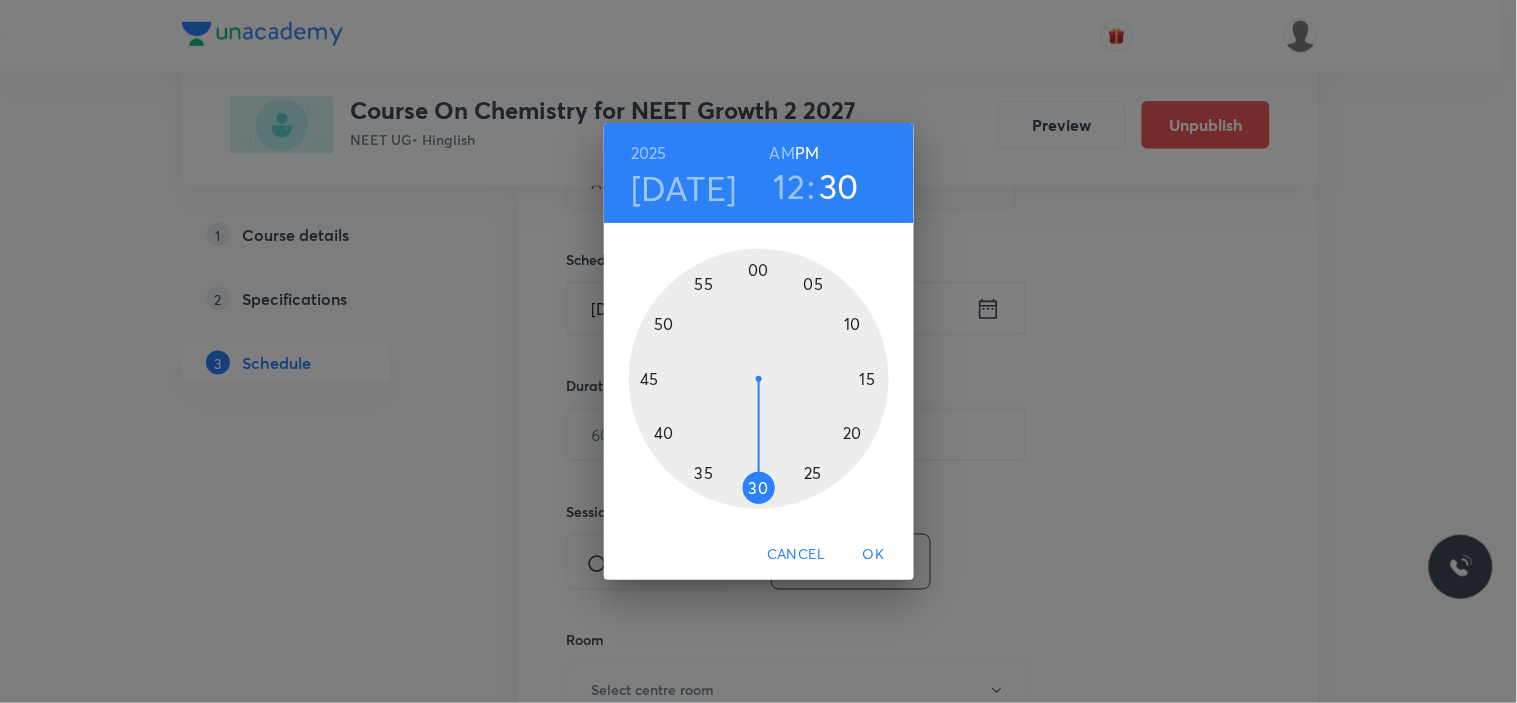 click at bounding box center (759, 379) 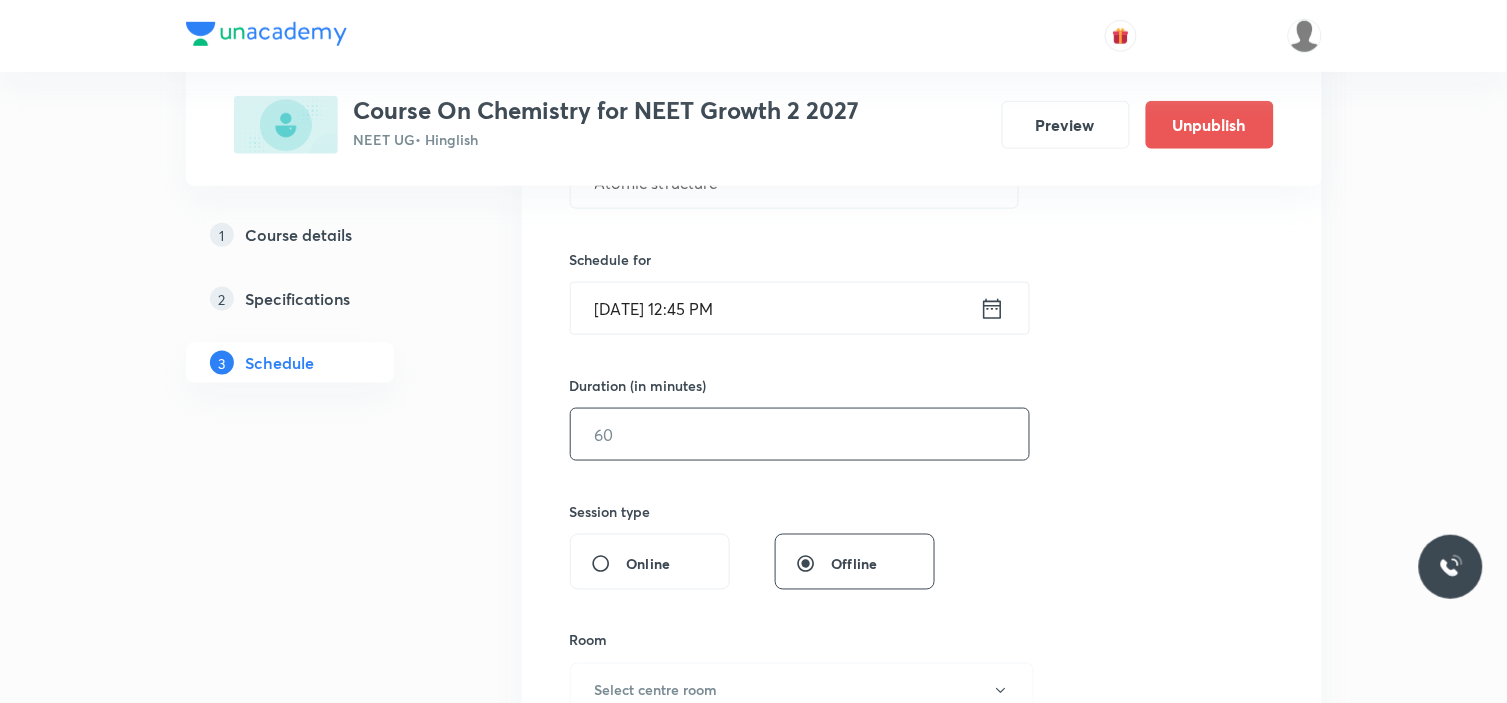 click at bounding box center (800, 434) 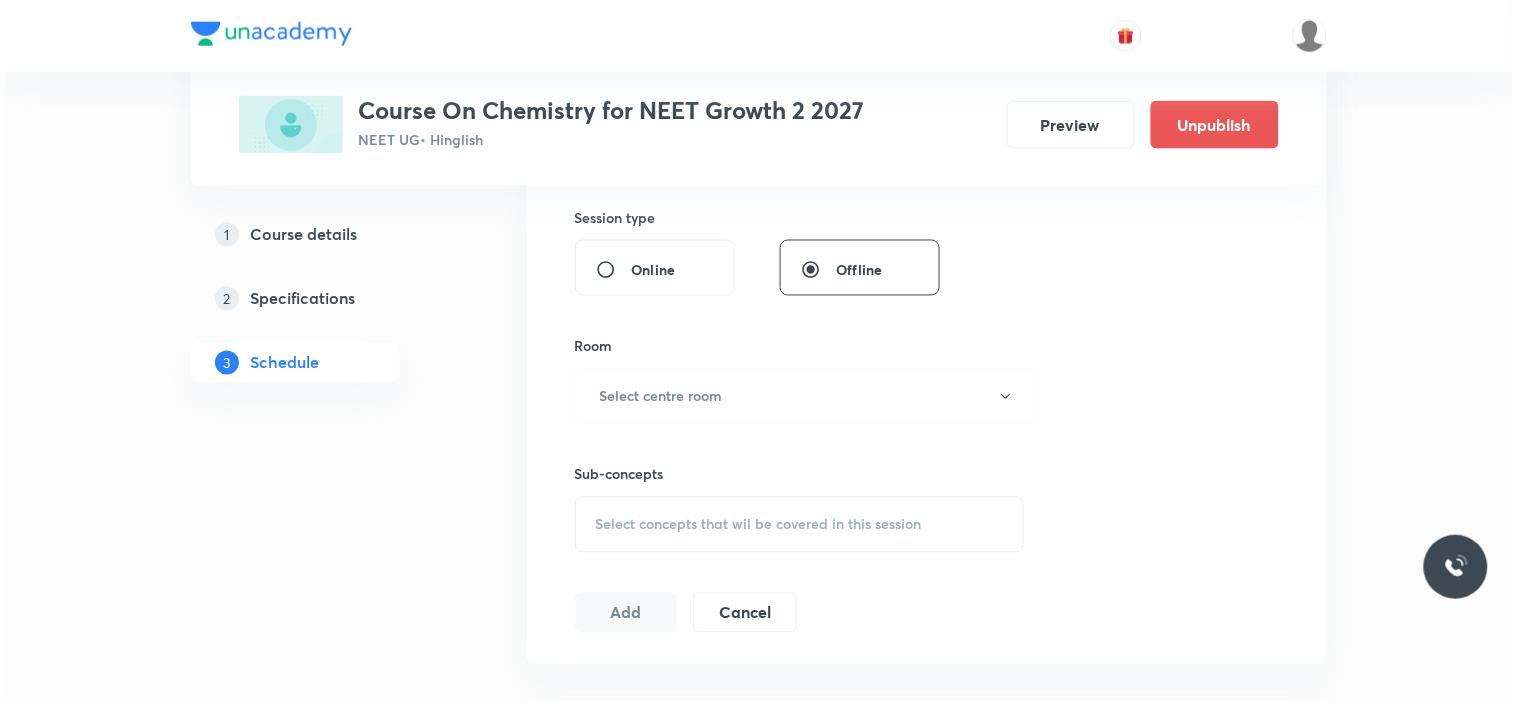 scroll, scrollTop: 777, scrollLeft: 0, axis: vertical 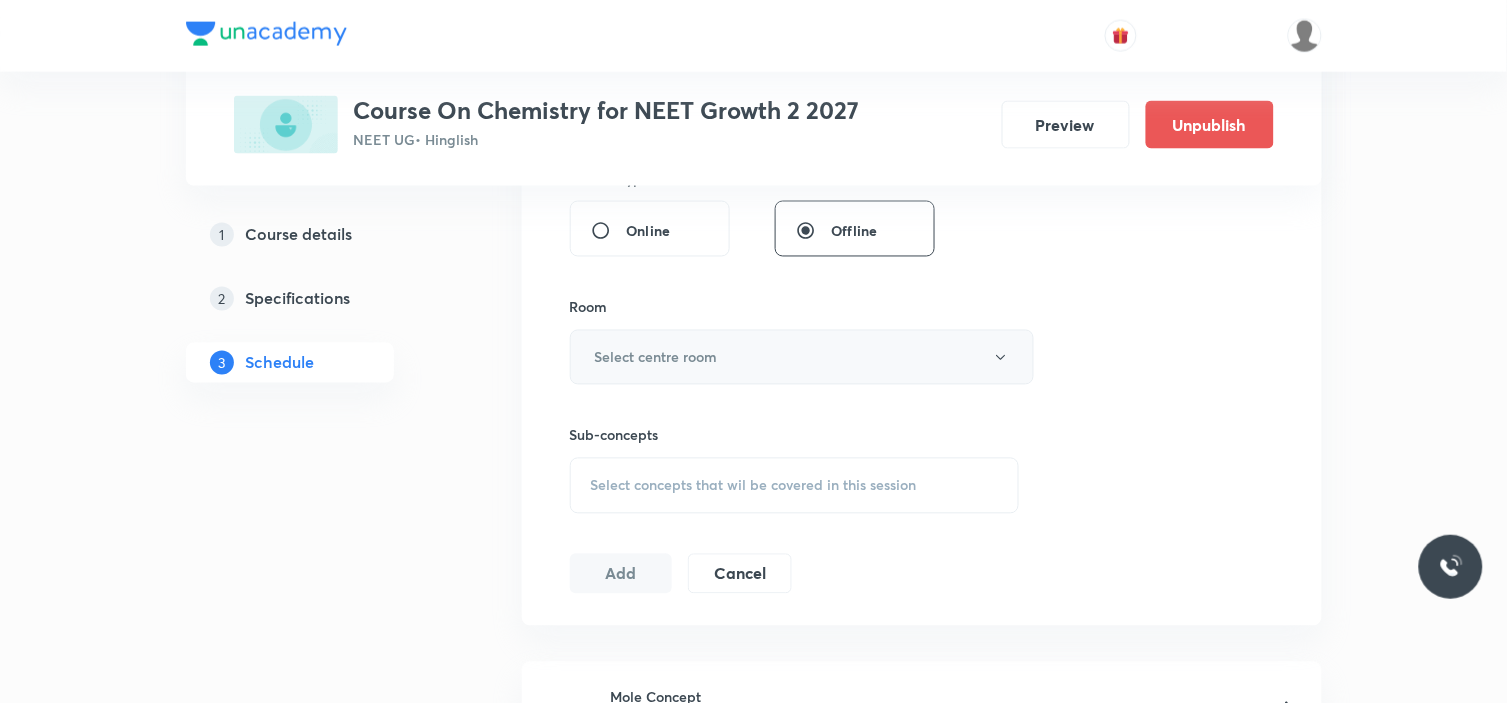 type on "90" 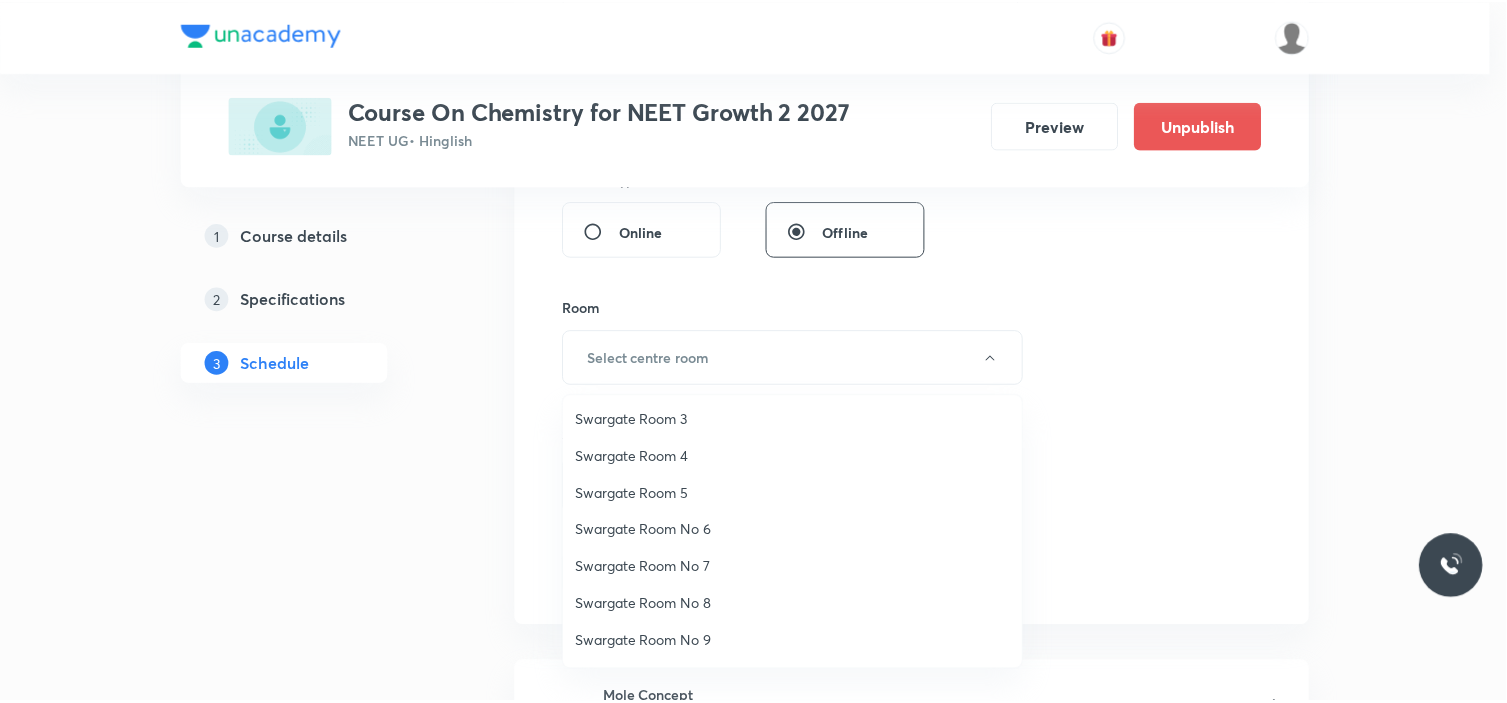 scroll, scrollTop: 111, scrollLeft: 0, axis: vertical 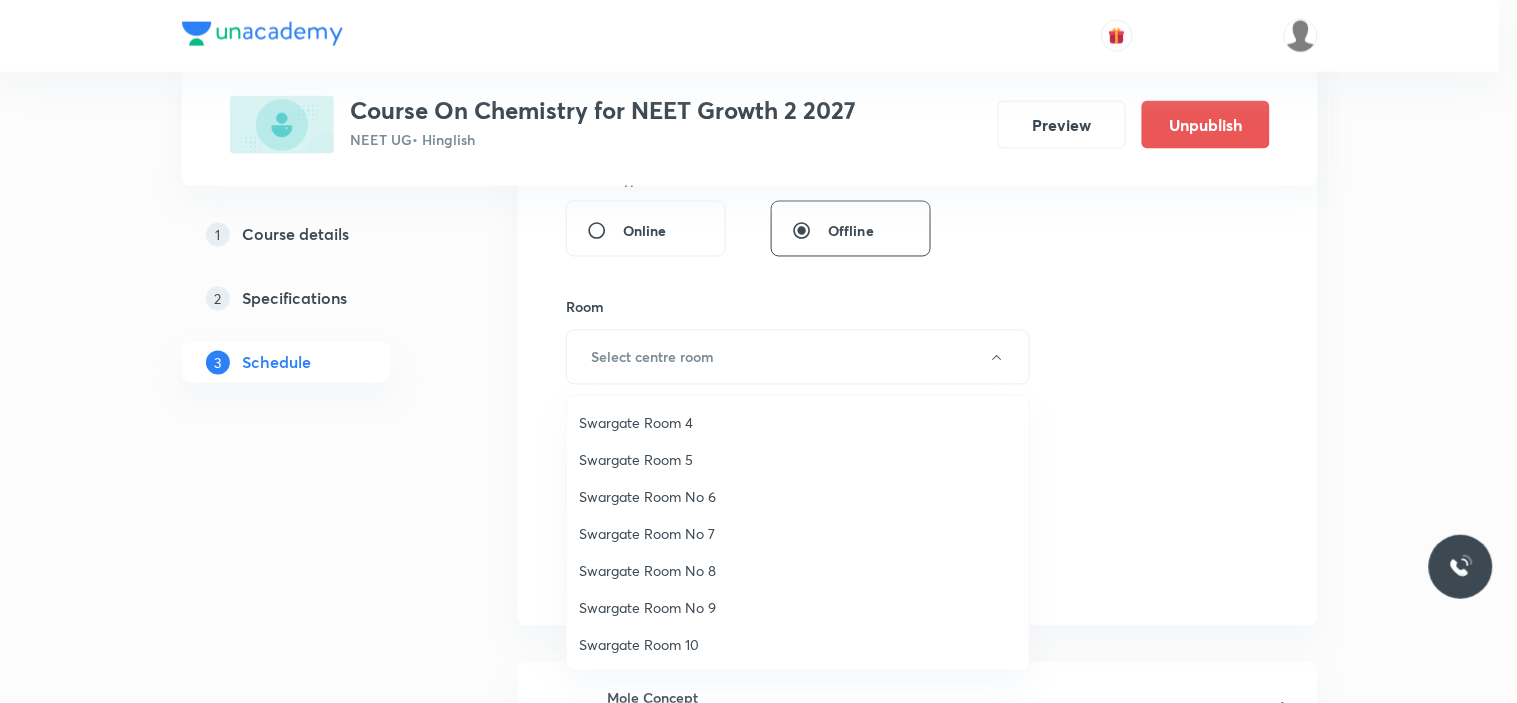 click at bounding box center (758, 351) 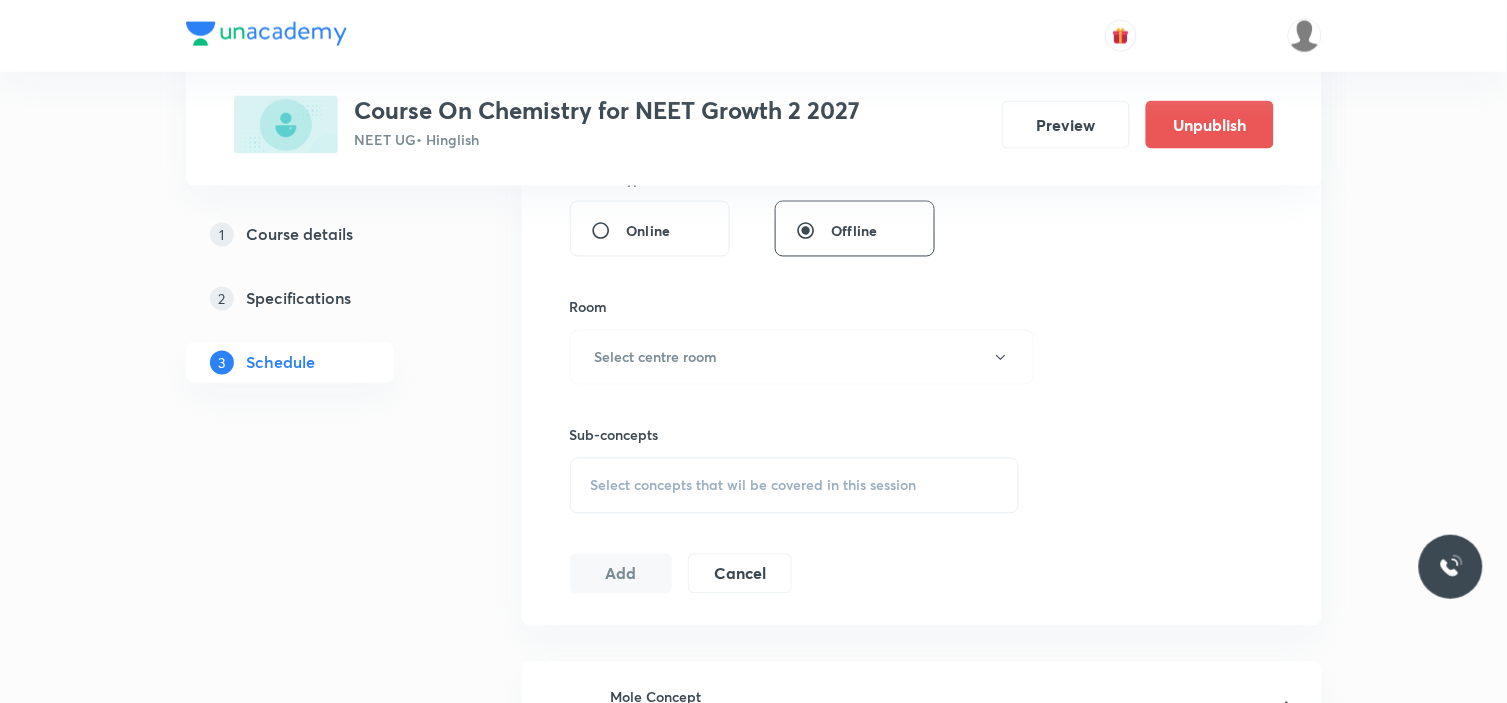 type 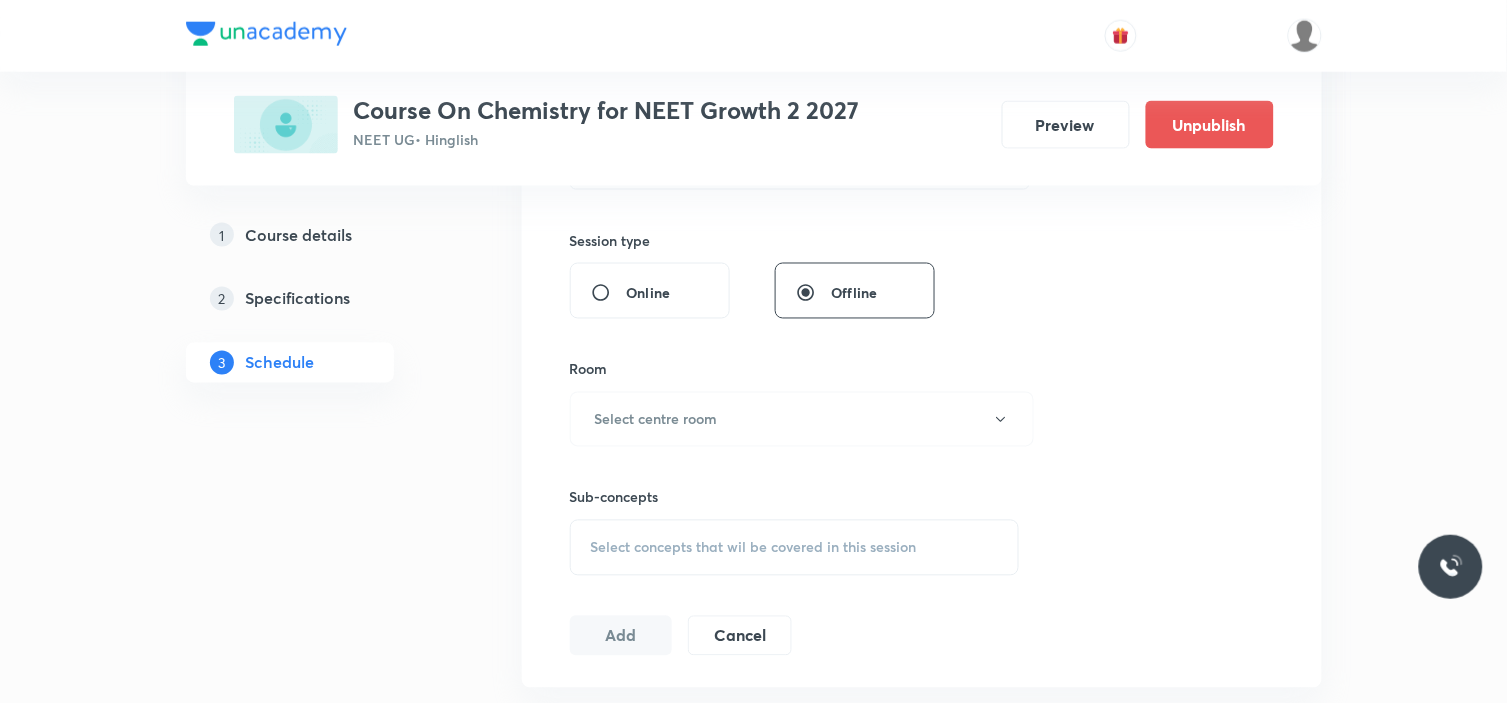 scroll, scrollTop: 848, scrollLeft: 0, axis: vertical 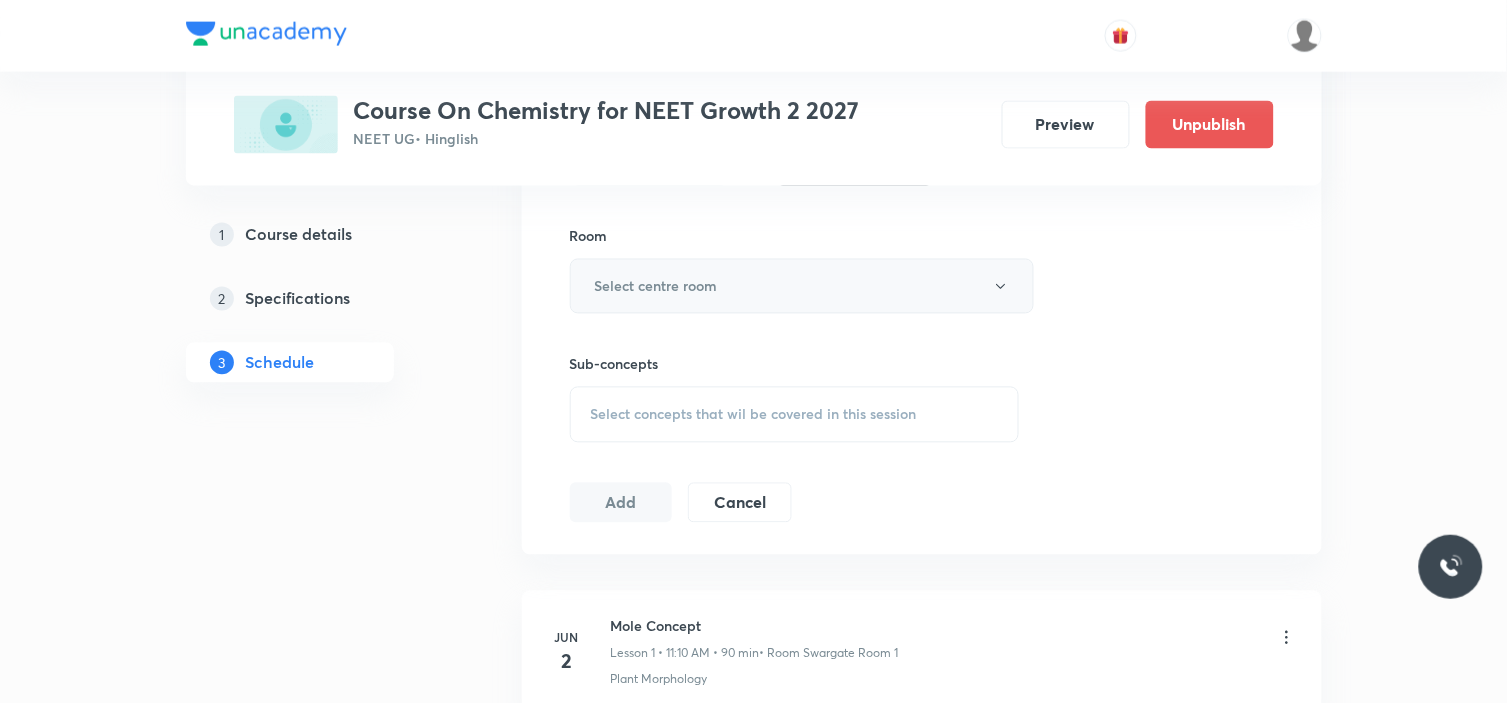 click on "Select centre room" at bounding box center (802, 286) 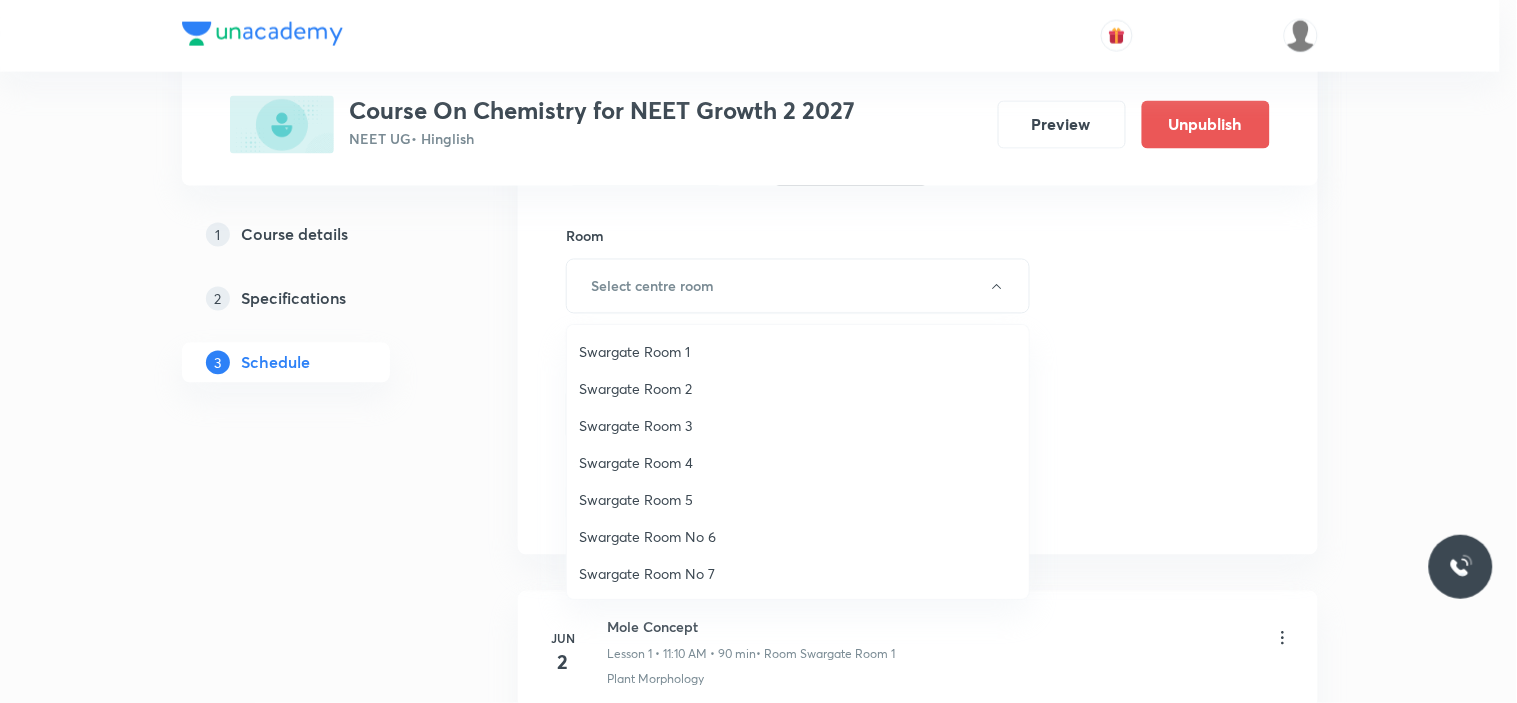 click on "Swargate Room 1" at bounding box center [798, 351] 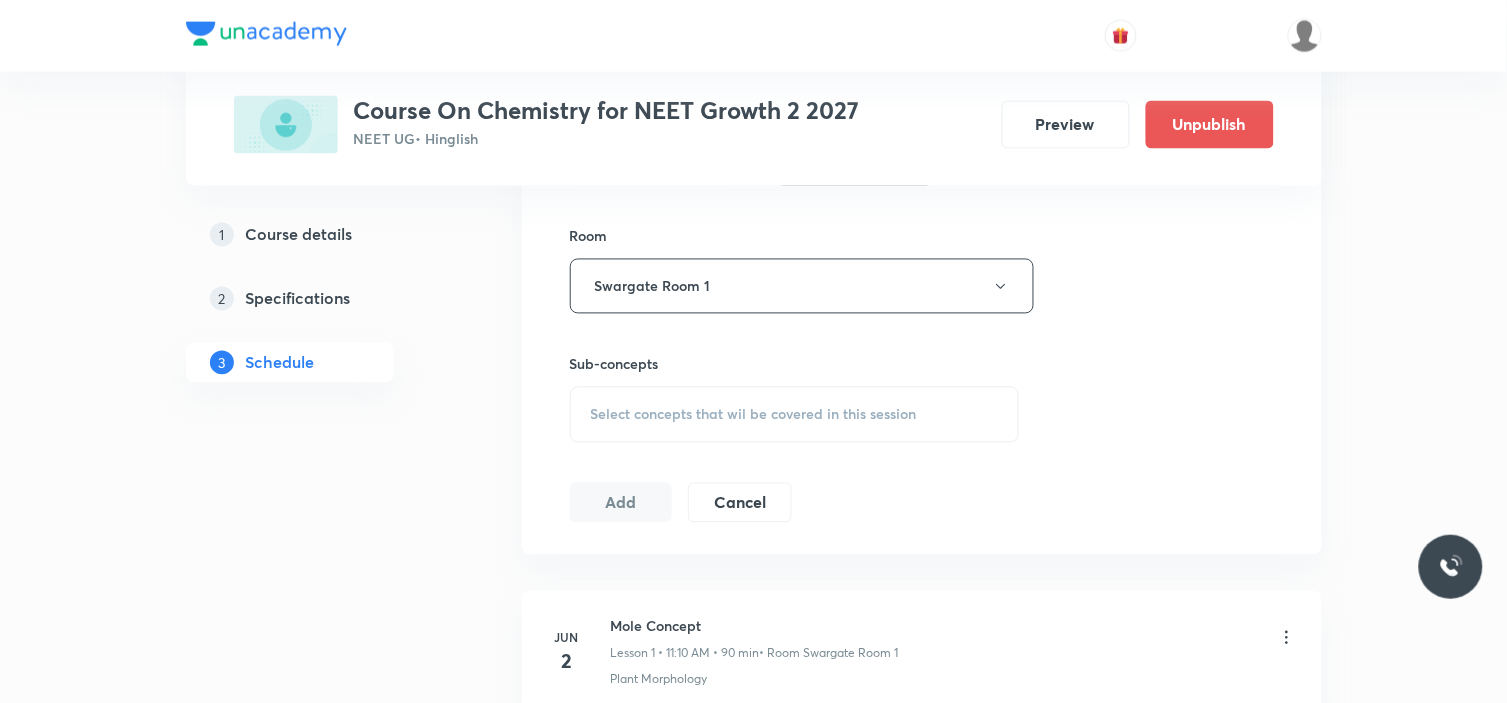 click on "Plus Courses Course On Chemistry for NEET Growth 2 2027 NEET UG  • Hinglish Preview Unpublish 1 Course details 2 Specifications 3 Schedule Schedule 19  classes Session  20 Live class Session title 16/99 Atomic structure ​ Schedule for Jul 14, 2025, 12:45 PM ​ Duration (in minutes) 90 ​   Session type Online Offline Room Swargate Room 1 Sub-concepts Select concepts that wil be covered in this session Add Cancel Jun 2 Mole Concept Lesson 1 • 11:10 AM • 90 min  • Room Swargate Room 1 Plant Morphology Jun 6 Mole Concept Lesson 2 • 11:00 AM • 90 min  • Room Swargate Room 1 Root Jun 9 Mole Concept Lesson 3 • 11:00 AM • 90 min  • Room Swargate Room 1 Types Of Roots Jun 13 Mole Concept Lesson 4 • 11:00 AM • 90 min  • Room Swargate Room 1 Types Of Roots Jun 14 Mole Concept Lesson 5 • 12:45 PM • 90 min  • Room Swargate Room 1 Stem Jun 16 Mole Concept Lesson 6 • 11:00 AM • 90 min  • Room Swargate Room 1 Types Of Stem  Jun 20 Mole Concept Lesson 7 • 11:00 AM • 90 min" at bounding box center (754, 1464) 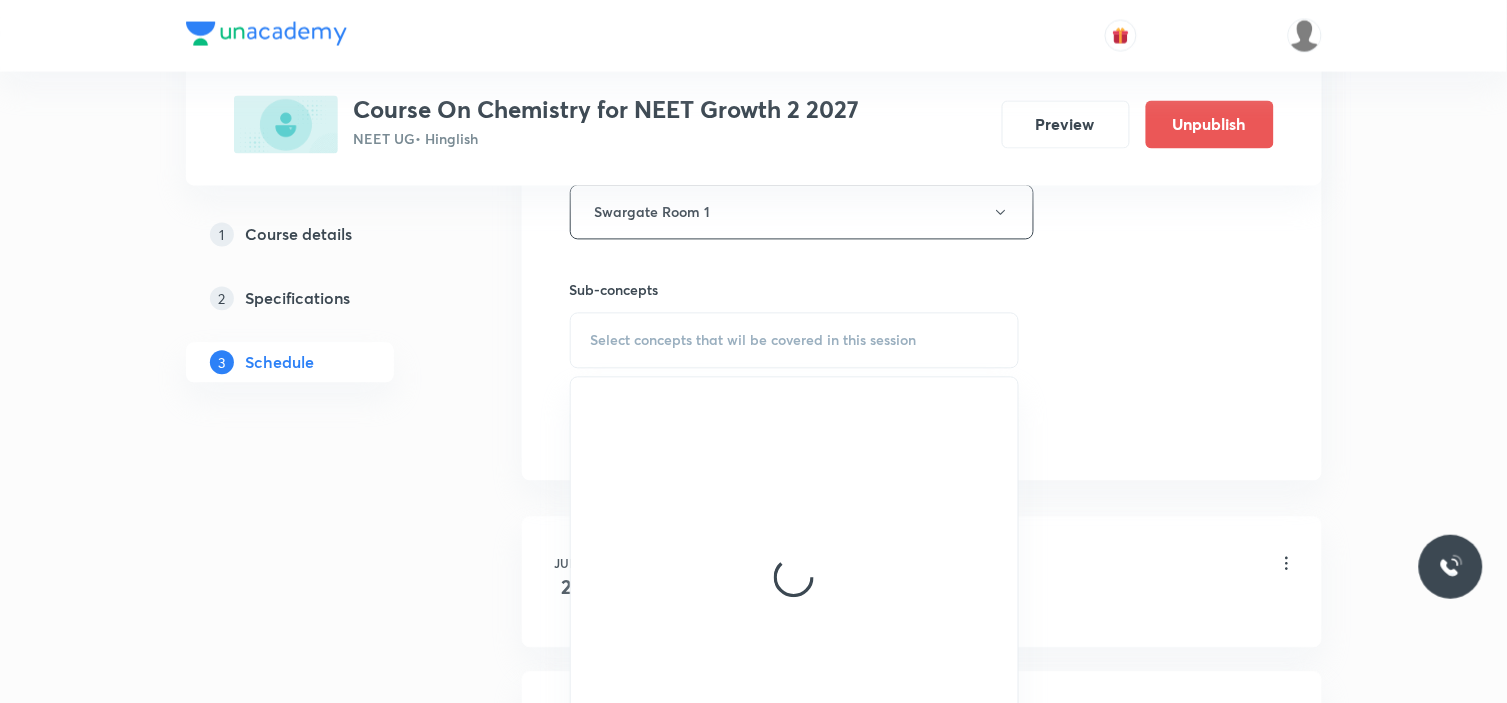 scroll, scrollTop: 1071, scrollLeft: 0, axis: vertical 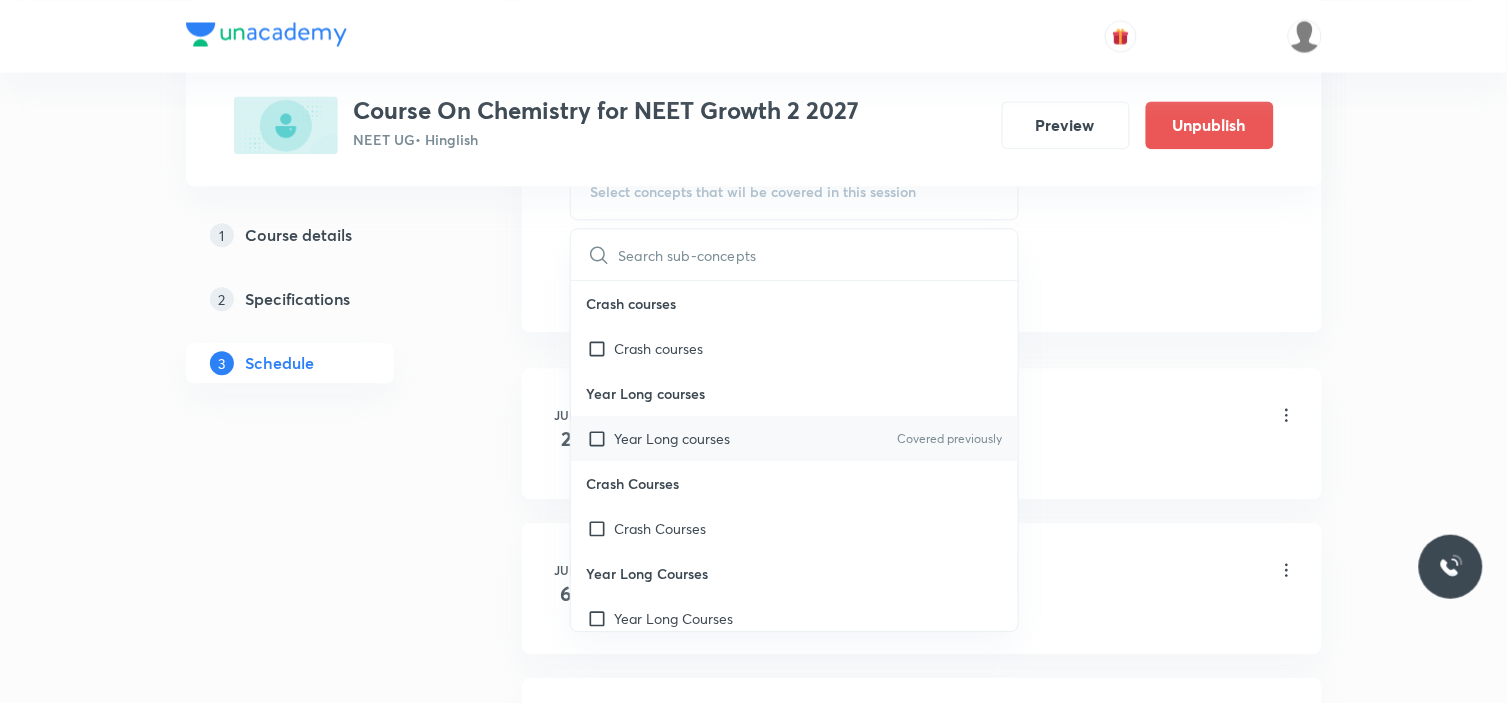 click at bounding box center [601, 438] 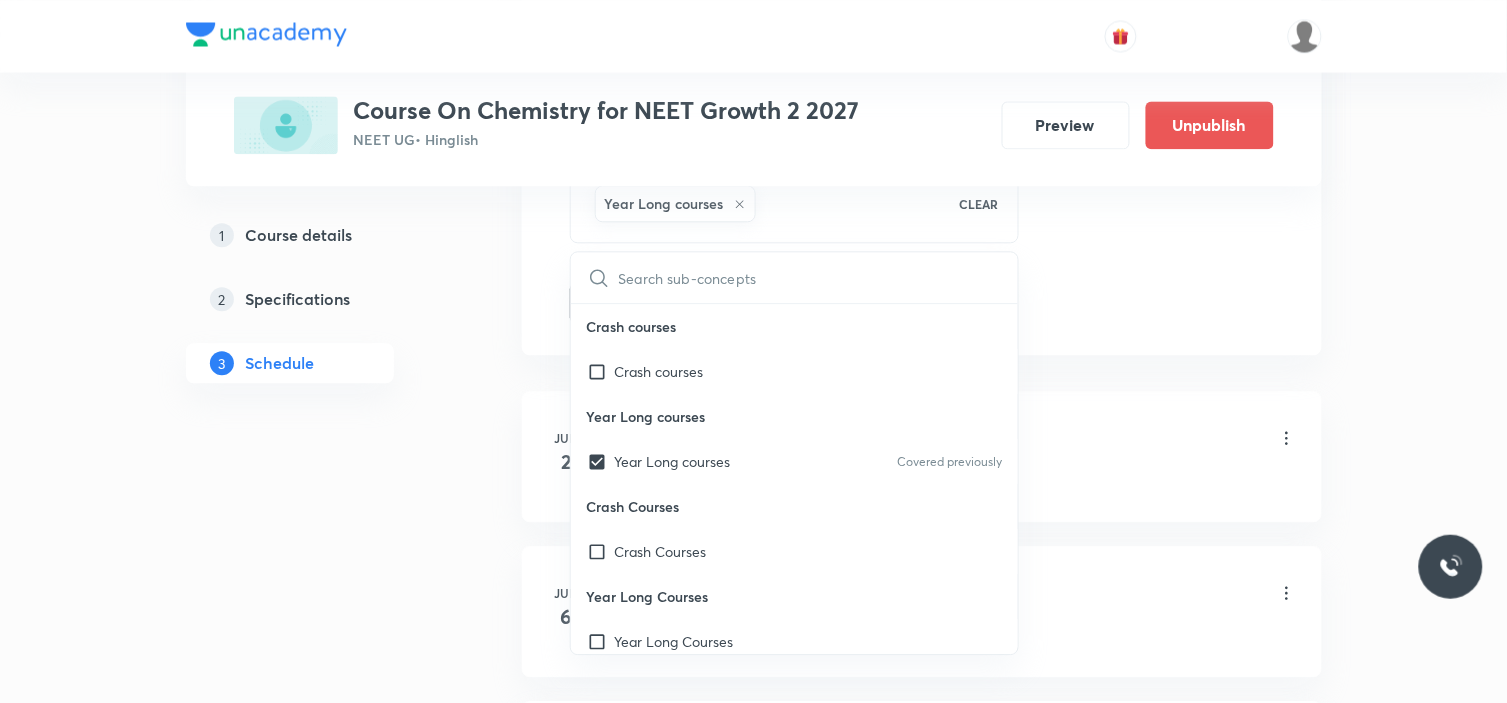 click on "Plus Courses Course On Chemistry for NEET Growth 2 2027 NEET UG  • Hinglish Preview Unpublish 1 Course details 2 Specifications 3 Schedule Schedule 19  classes Session  20 Live class Session title 16/99 Atomic structure ​ Schedule for Jul 14, 2025, 12:45 PM ​ Duration (in minutes) 90 ​   Session type Online Offline Room Swargate Room 1 Sub-concepts Year Long courses CLEAR ​ Crash courses Crash courses Year Long courses Year Long courses Covered previously Crash Courses Crash Courses Year Long Courses Year Long Courses Add Cancel Jun 2 Mole Concept Lesson 1 • 11:10 AM • 90 min  • Room Swargate Room 1 Plant Morphology Jun 6 Mole Concept Lesson 2 • 11:00 AM • 90 min  • Room Swargate Room 1 Root Jun 9 Mole Concept Lesson 3 • 11:00 AM • 90 min  • Room Swargate Room 1 Types Of Roots Jun 13 Mole Concept Lesson 4 • 11:00 AM • 90 min  • Room Swargate Room 1 Types Of Roots Jun 14 Mole Concept Lesson 5 • 12:45 PM • 90 min  • Room Swargate Room 1 Stem Jun 16 Mole Concept Jun 4" at bounding box center [754, 1252] 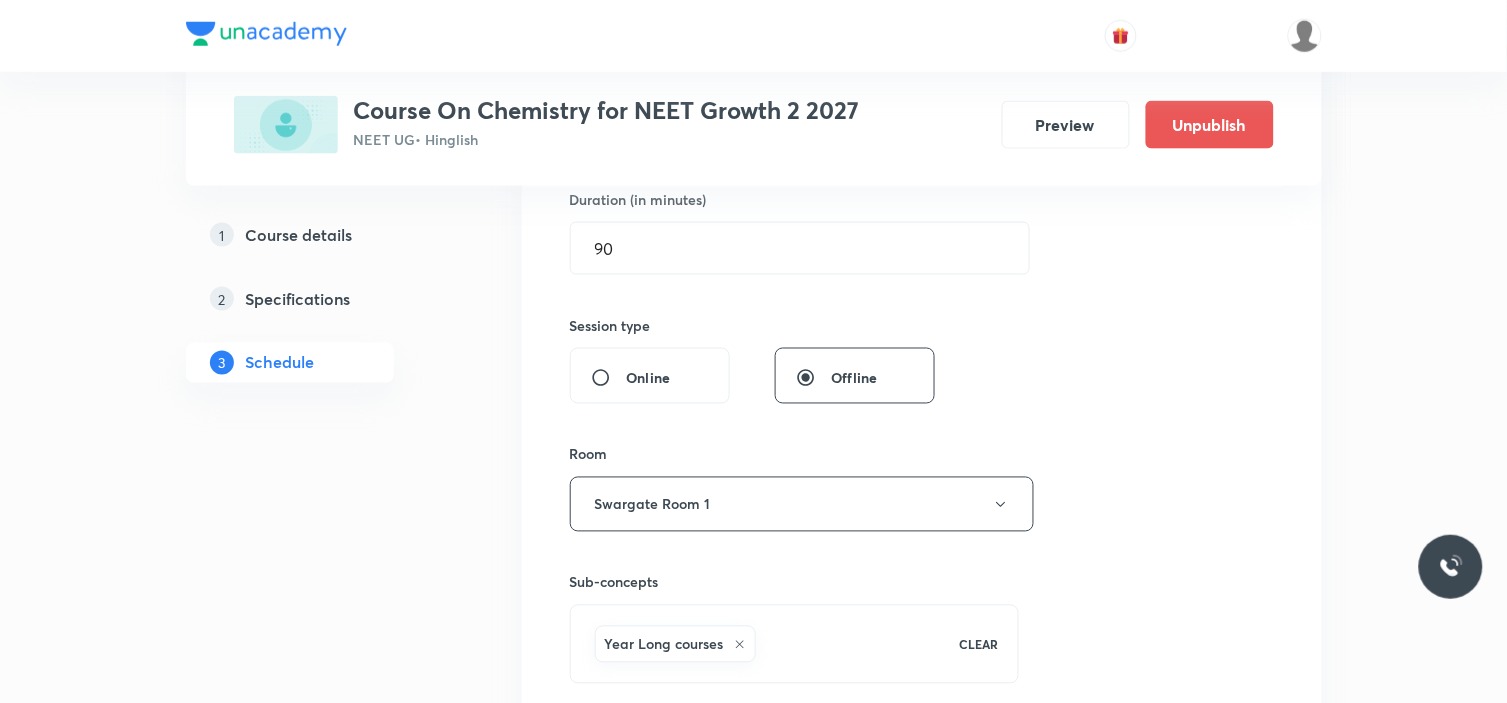 scroll, scrollTop: 888, scrollLeft: 0, axis: vertical 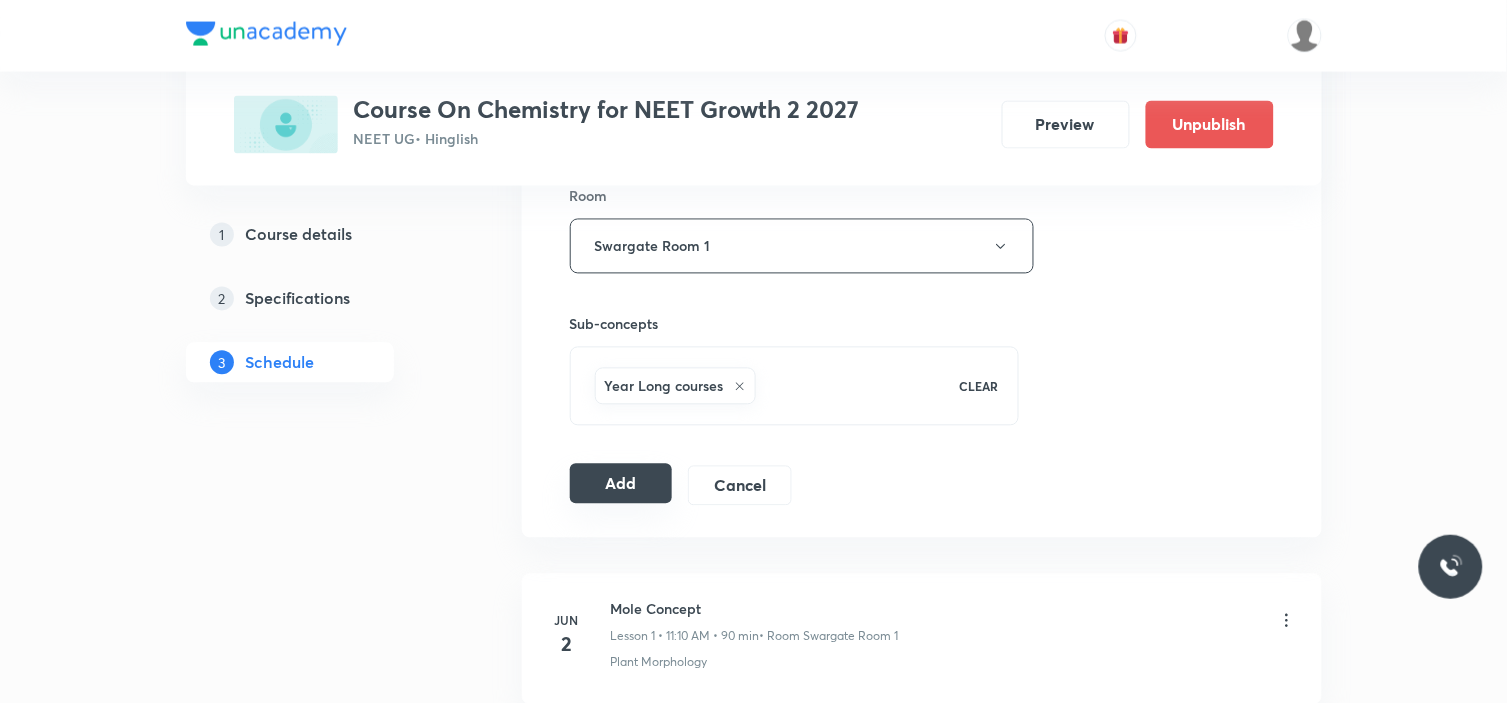 click on "Add" at bounding box center [621, 484] 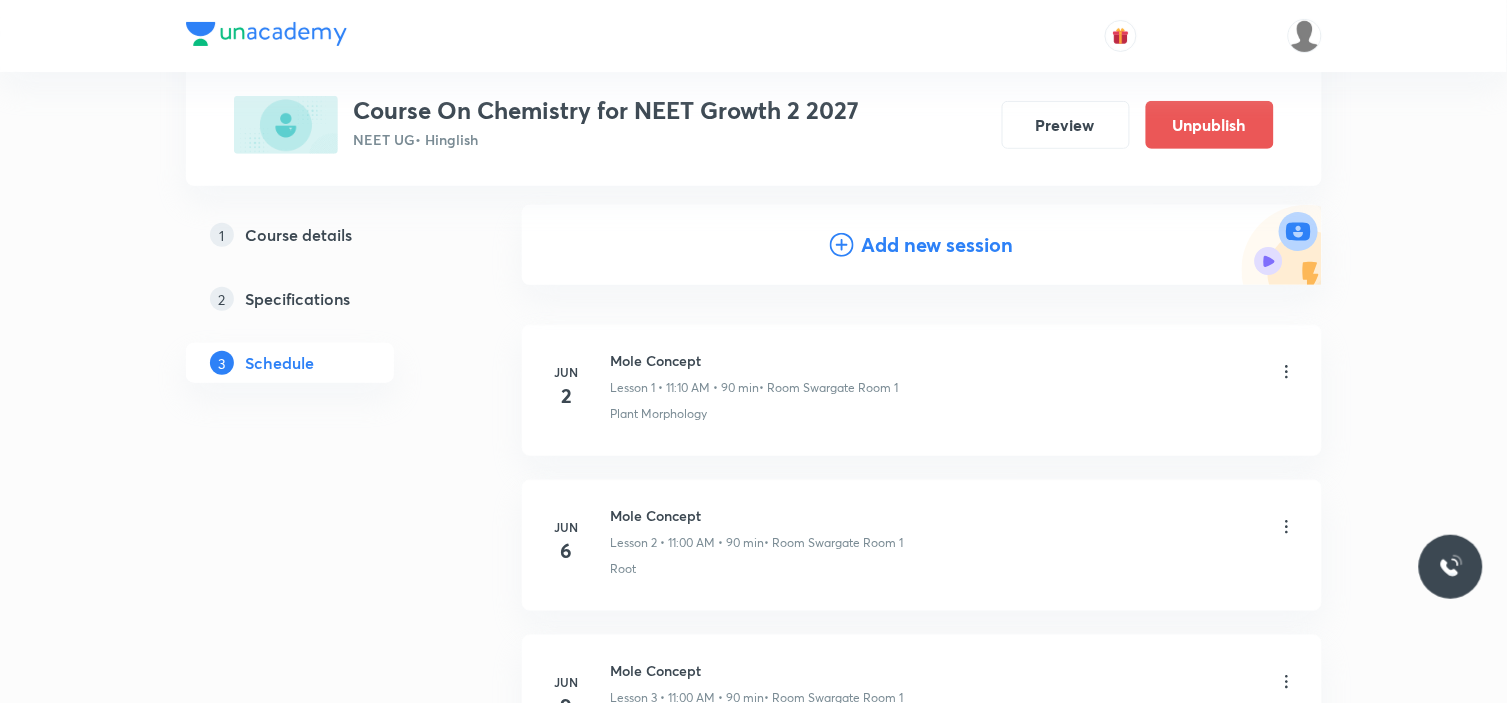 scroll, scrollTop: 0, scrollLeft: 0, axis: both 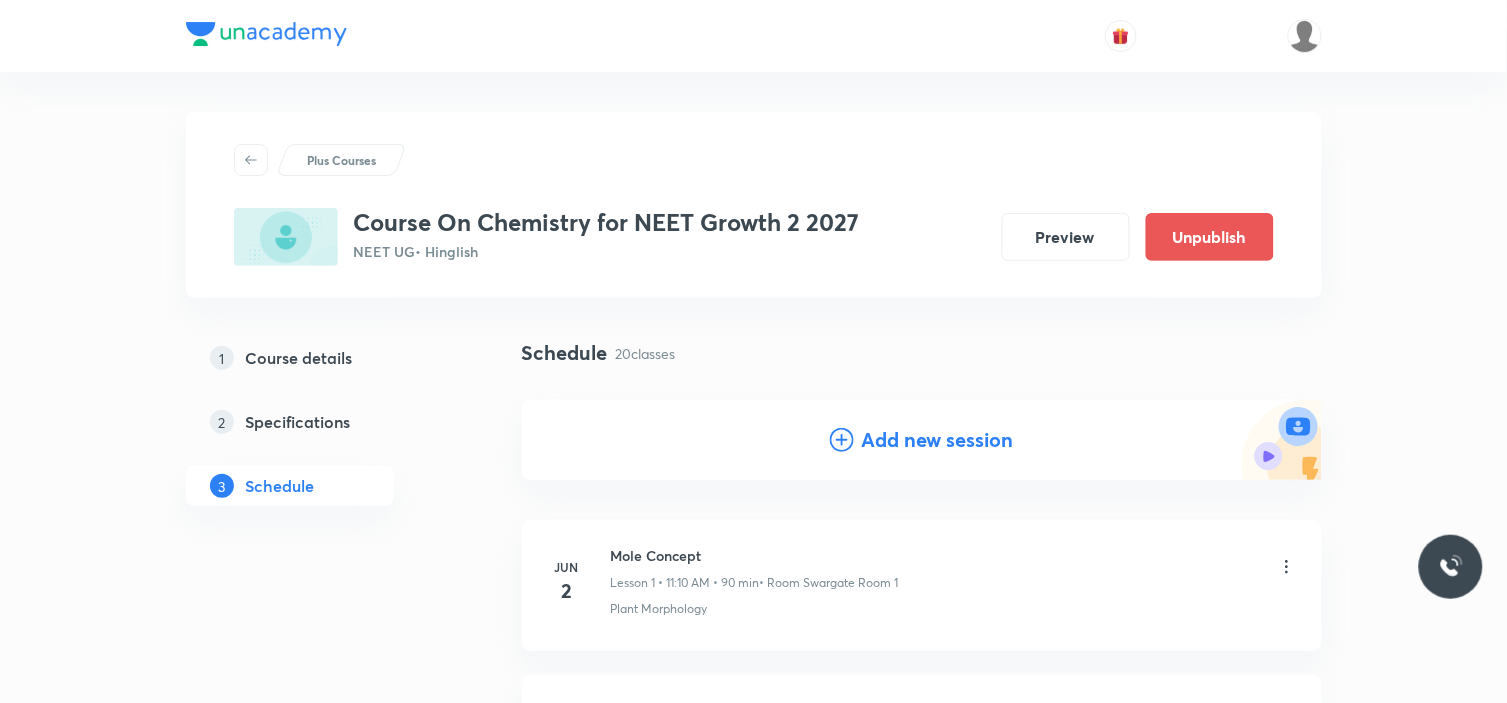 click on "Add new session" at bounding box center (938, 440) 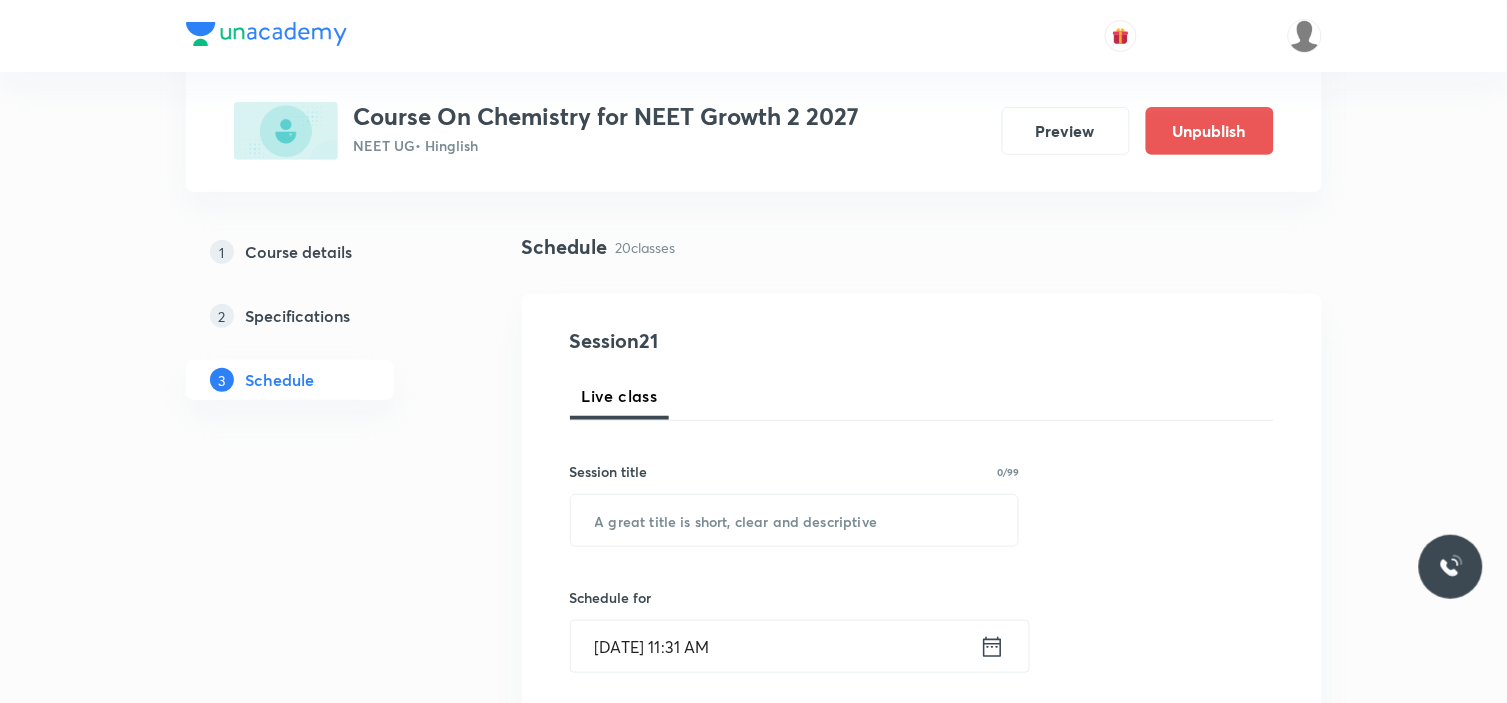 scroll, scrollTop: 222, scrollLeft: 0, axis: vertical 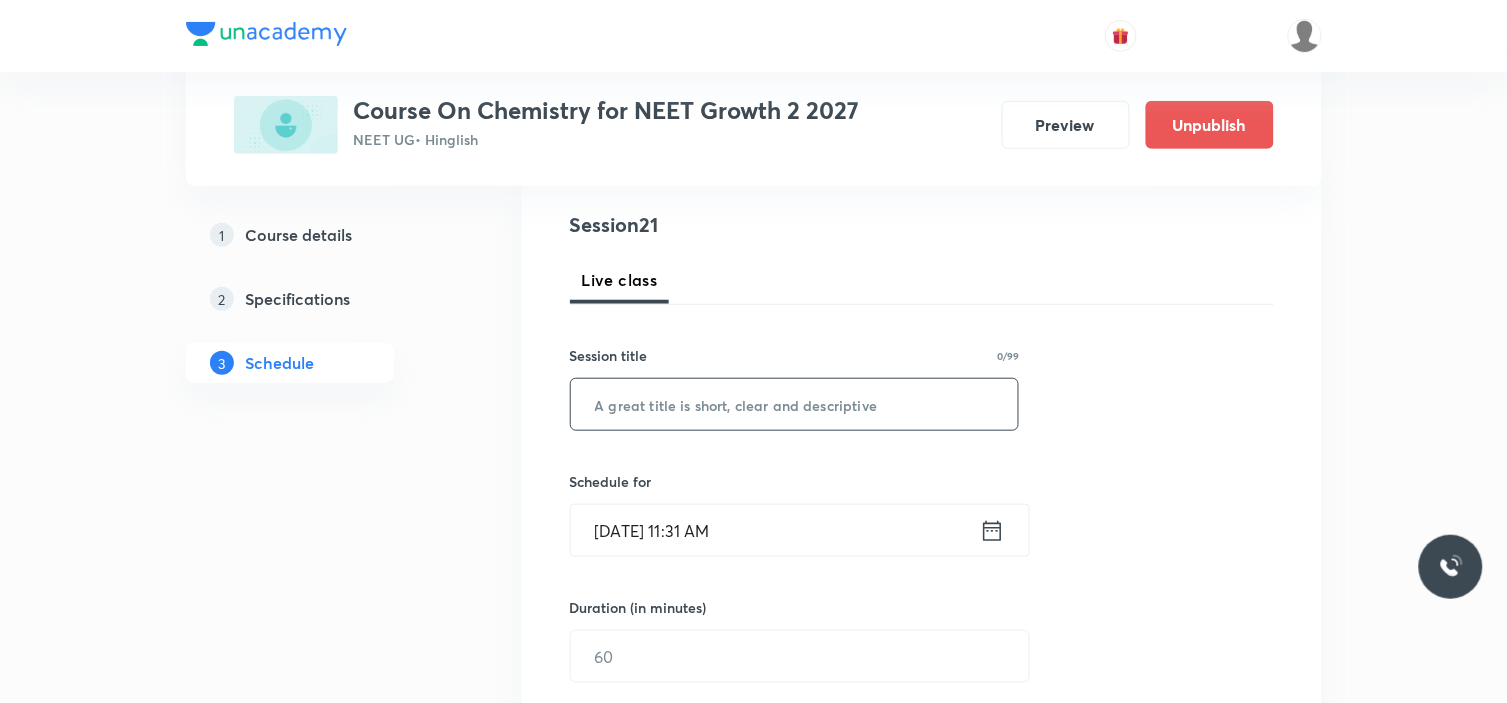click at bounding box center [795, 404] 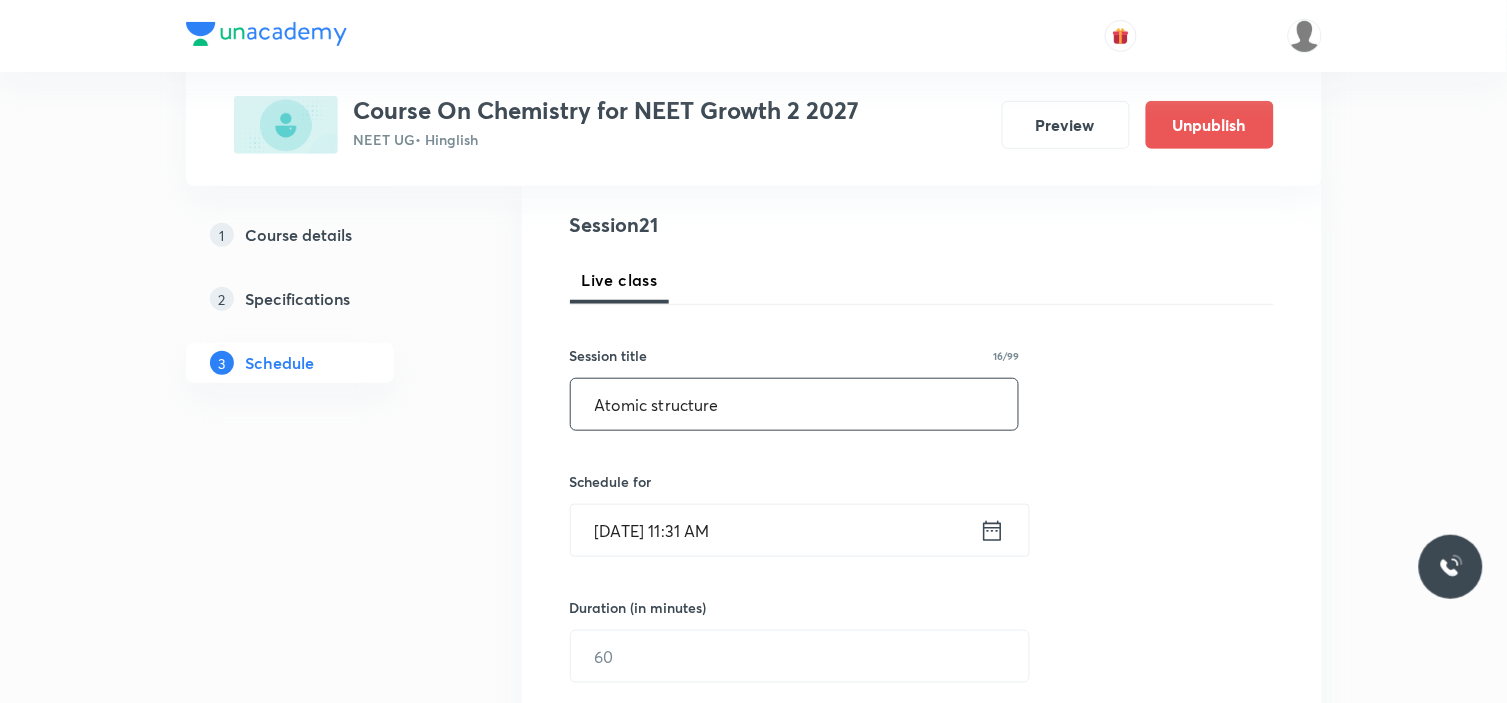 type on "Atomic structure" 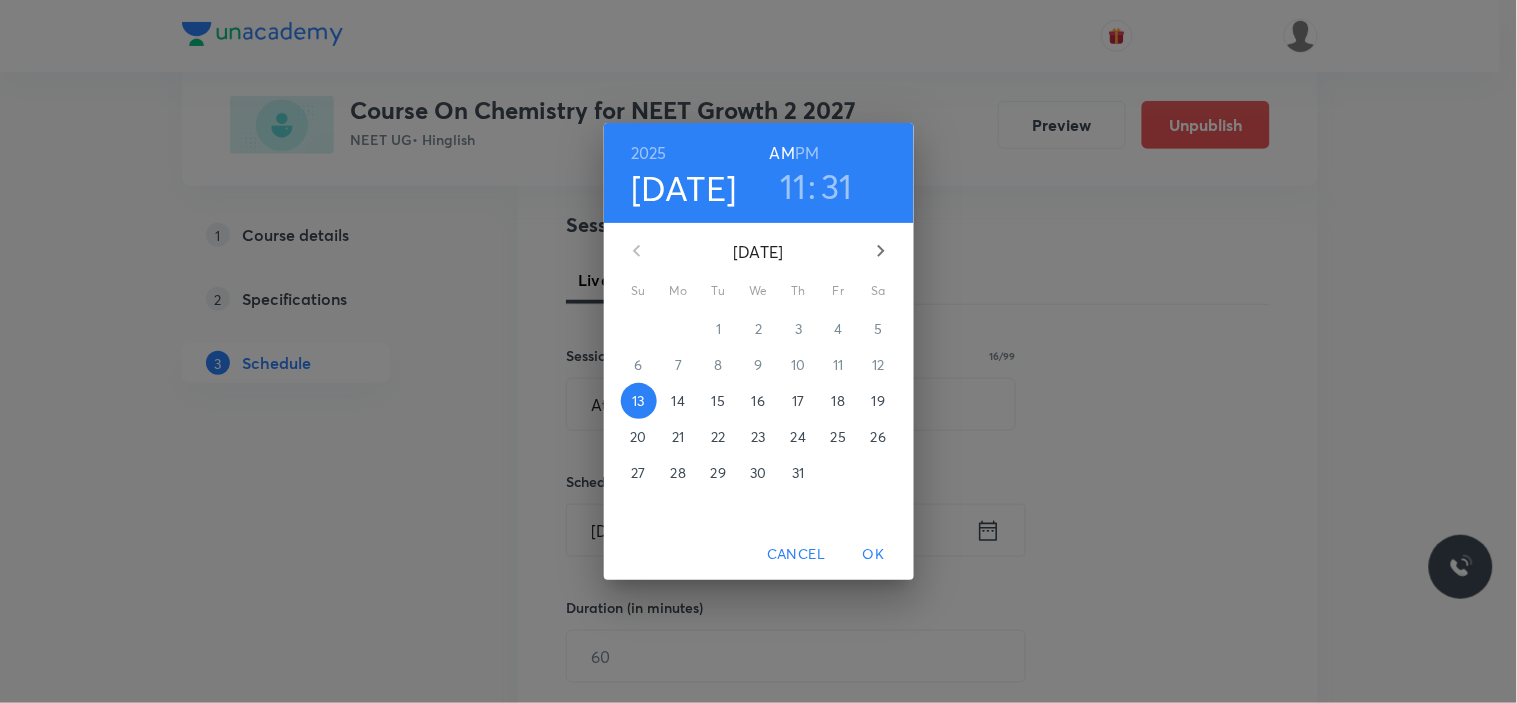 click on "18" at bounding box center (839, 401) 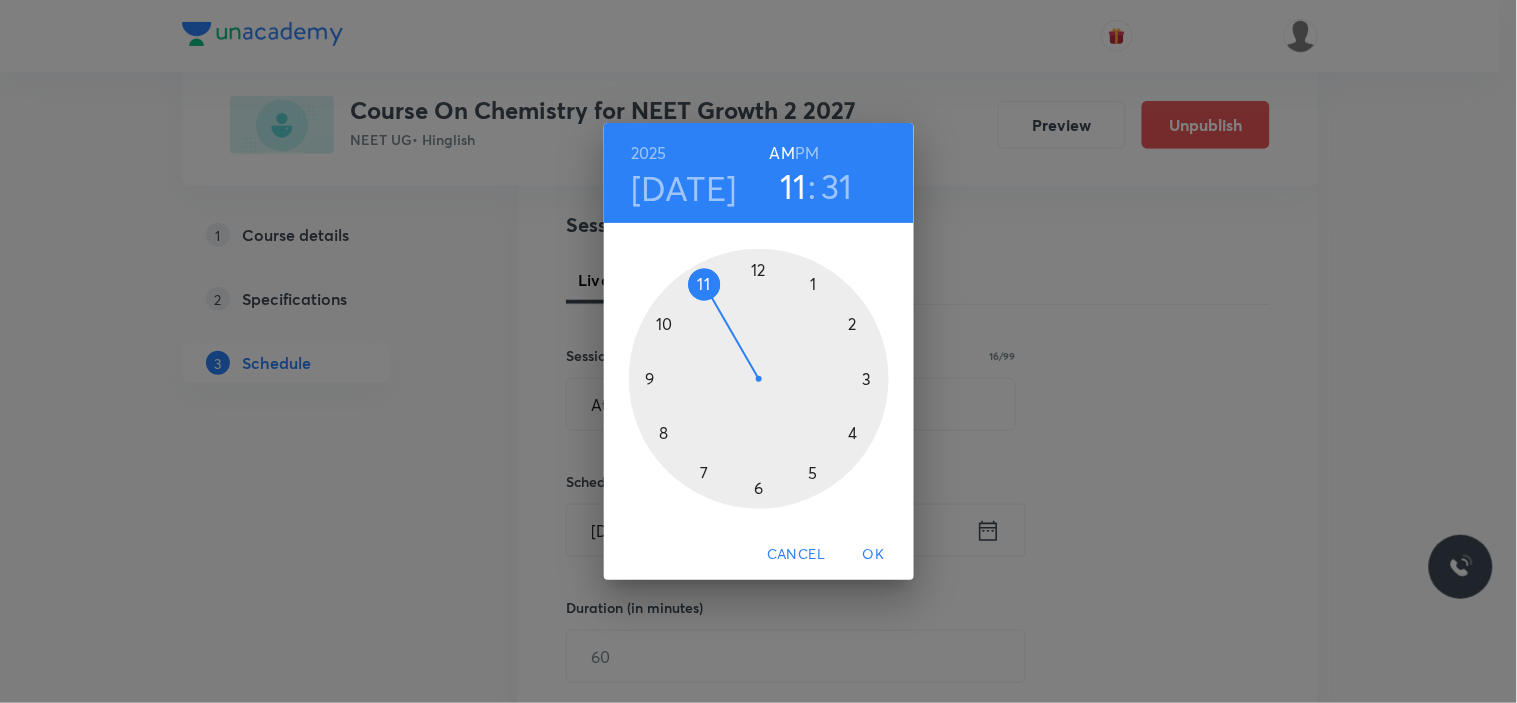 click on "31" at bounding box center (837, 186) 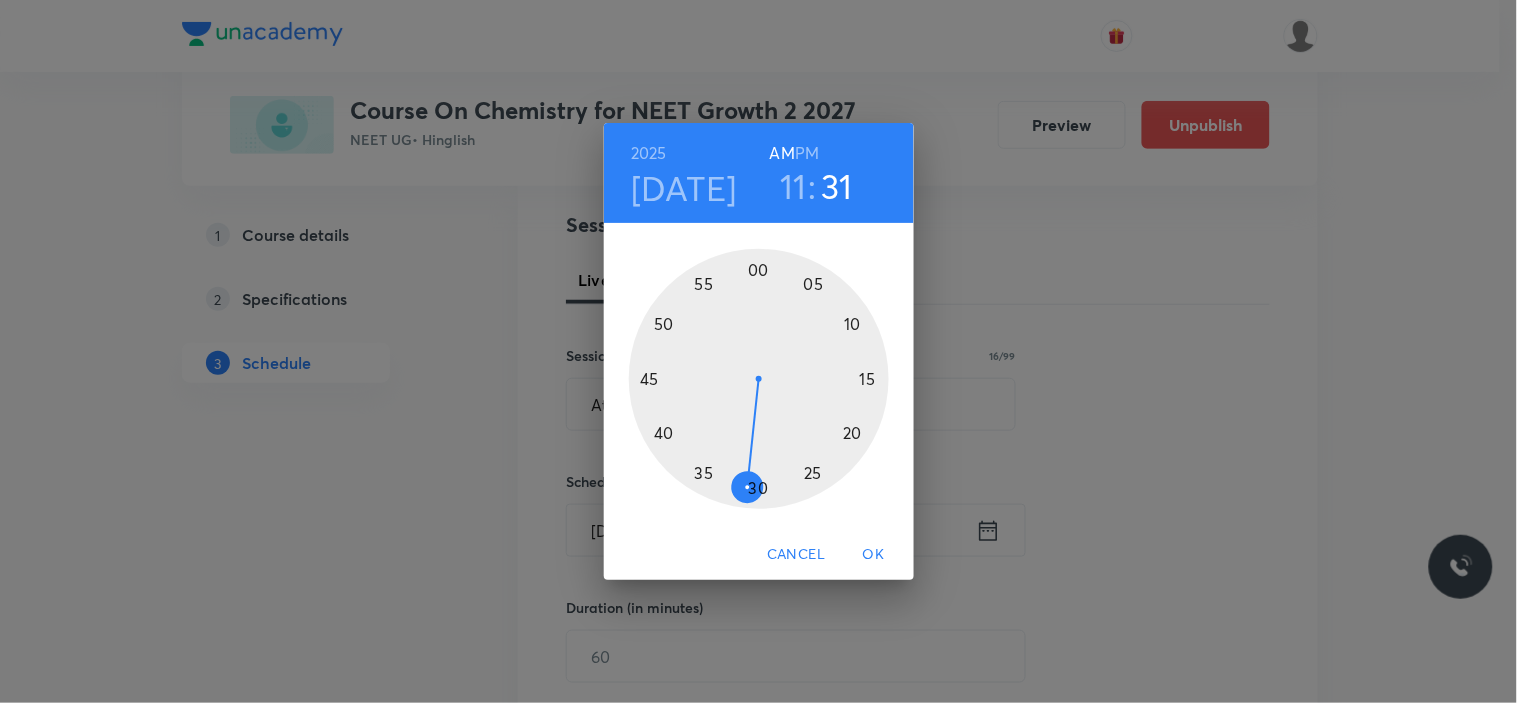 click at bounding box center [759, 379] 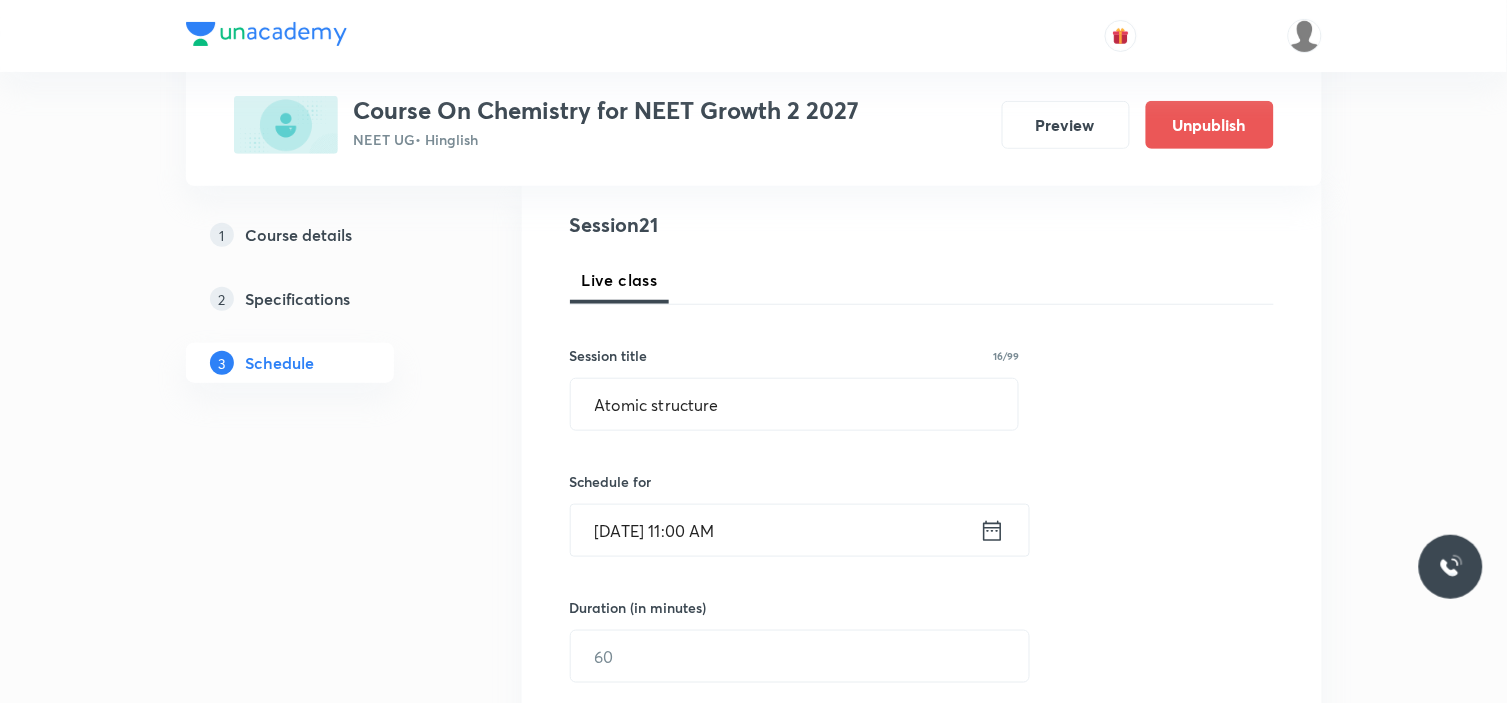 scroll, scrollTop: 444, scrollLeft: 0, axis: vertical 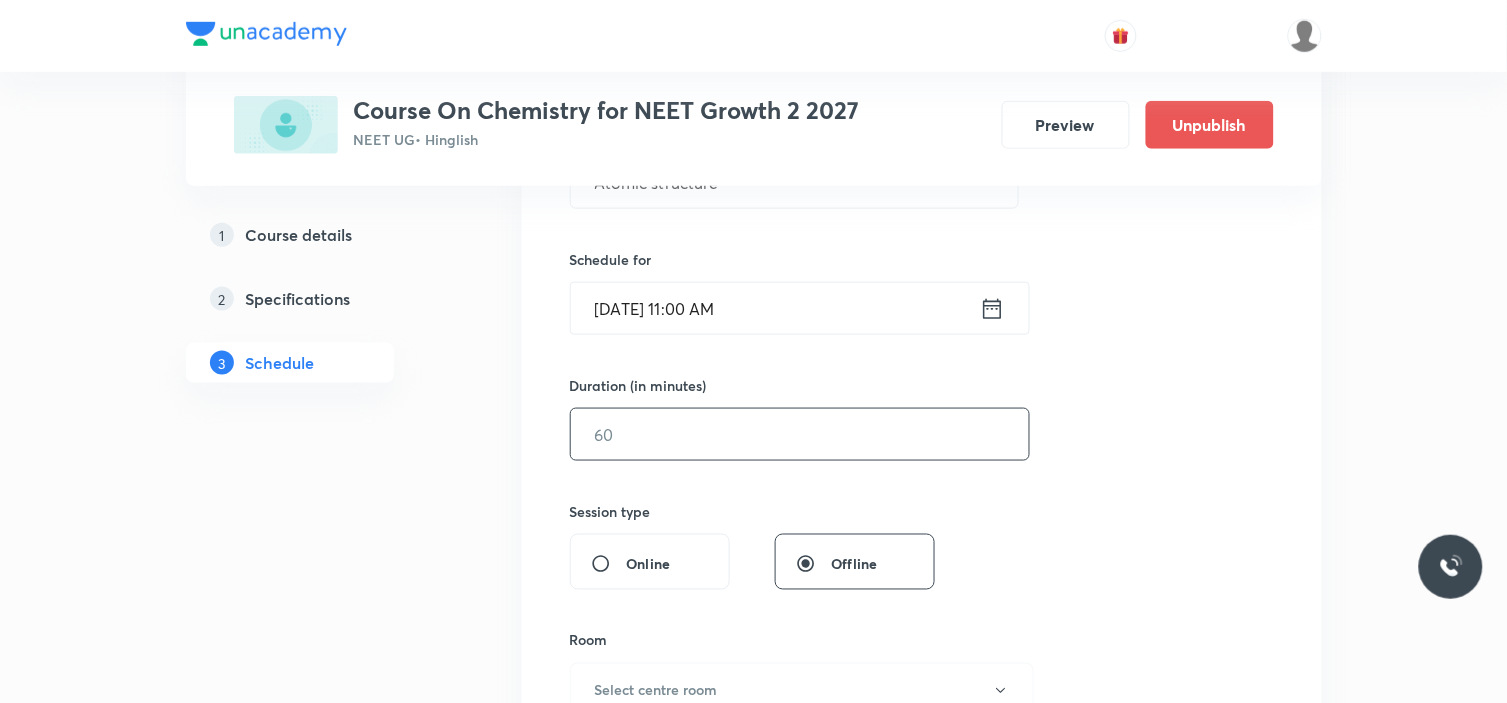 click at bounding box center (800, 434) 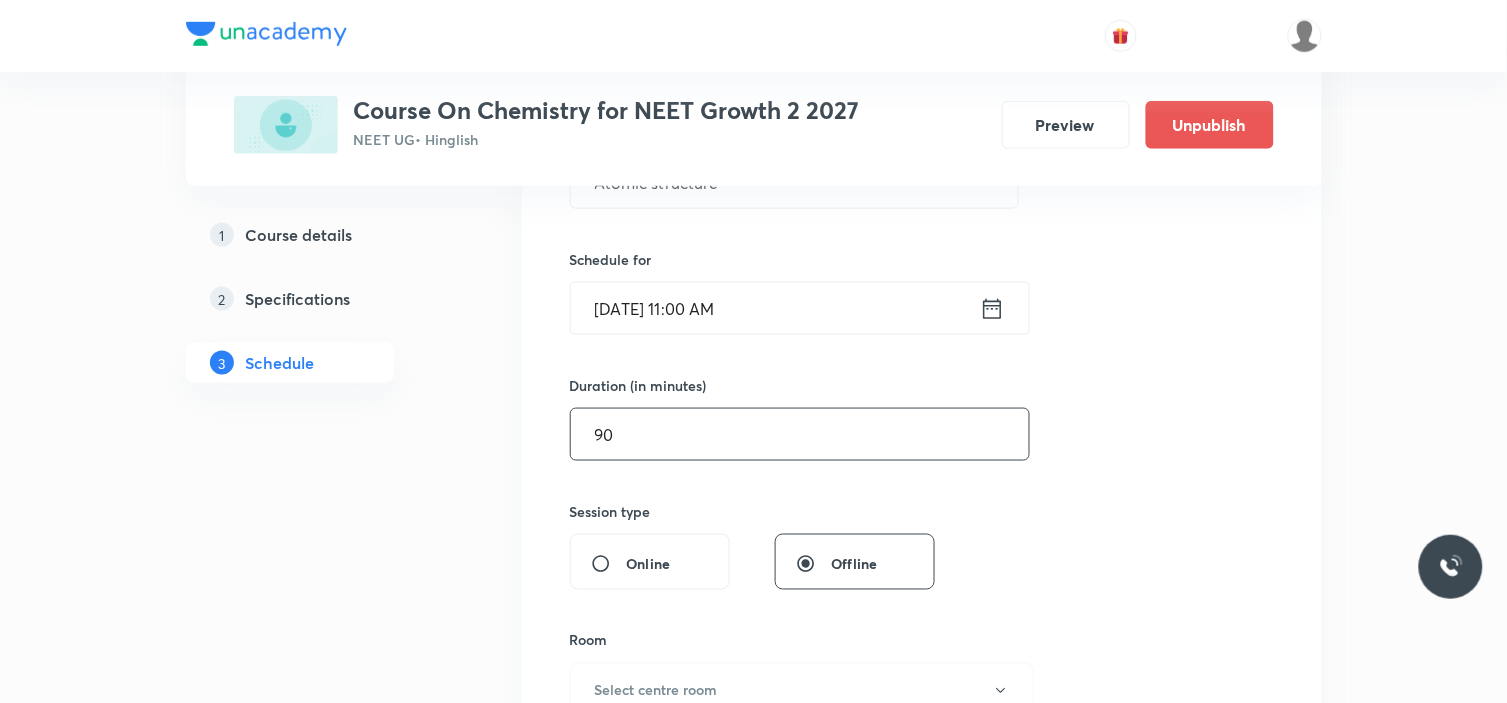 type on "90" 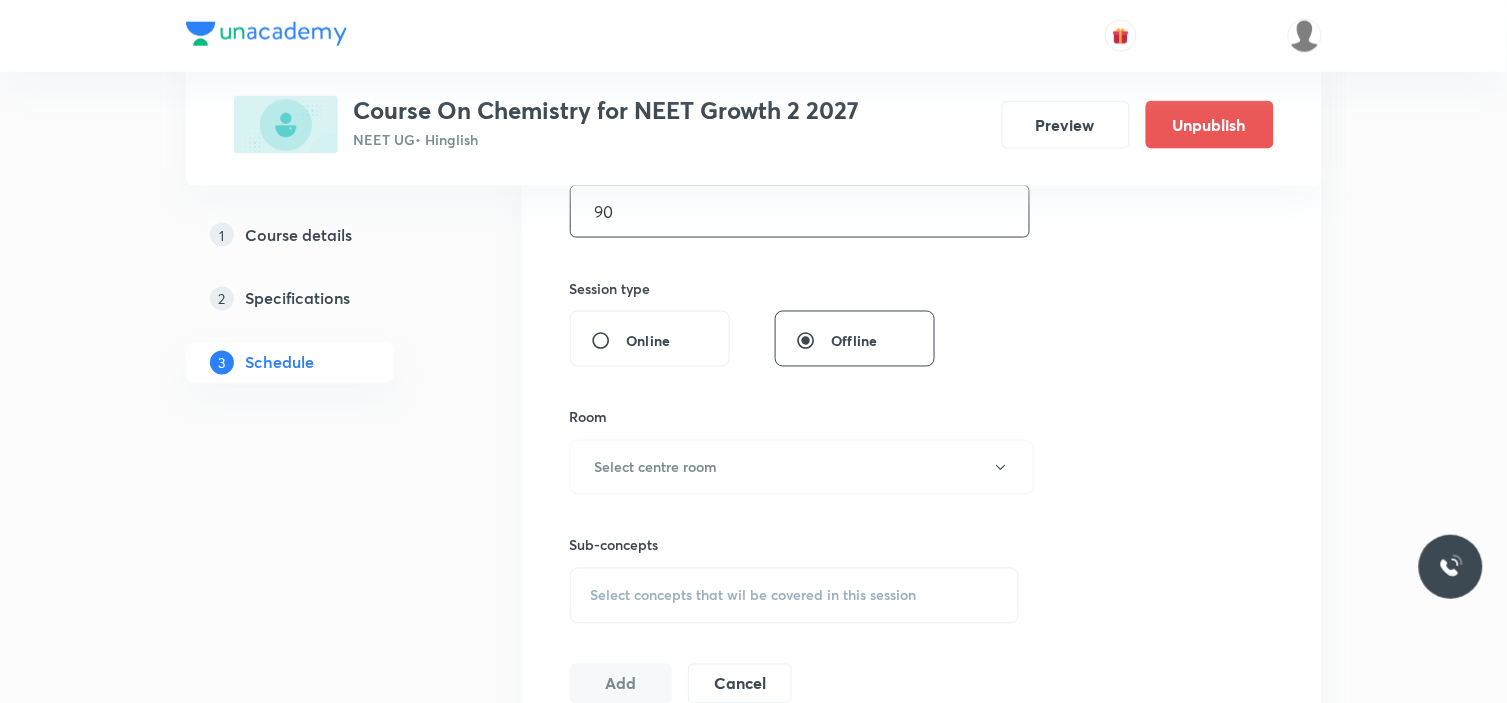 scroll, scrollTop: 777, scrollLeft: 0, axis: vertical 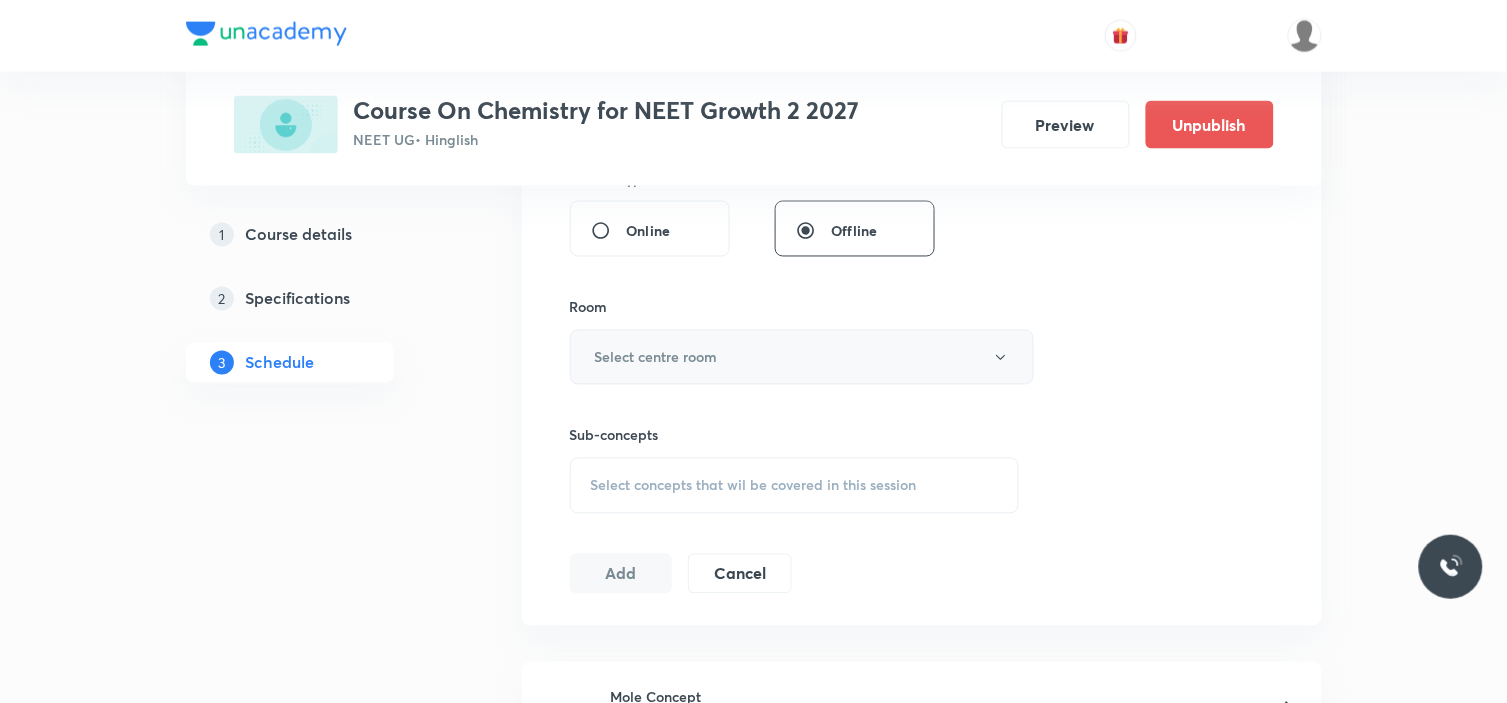 click on "Select centre room" at bounding box center [802, 357] 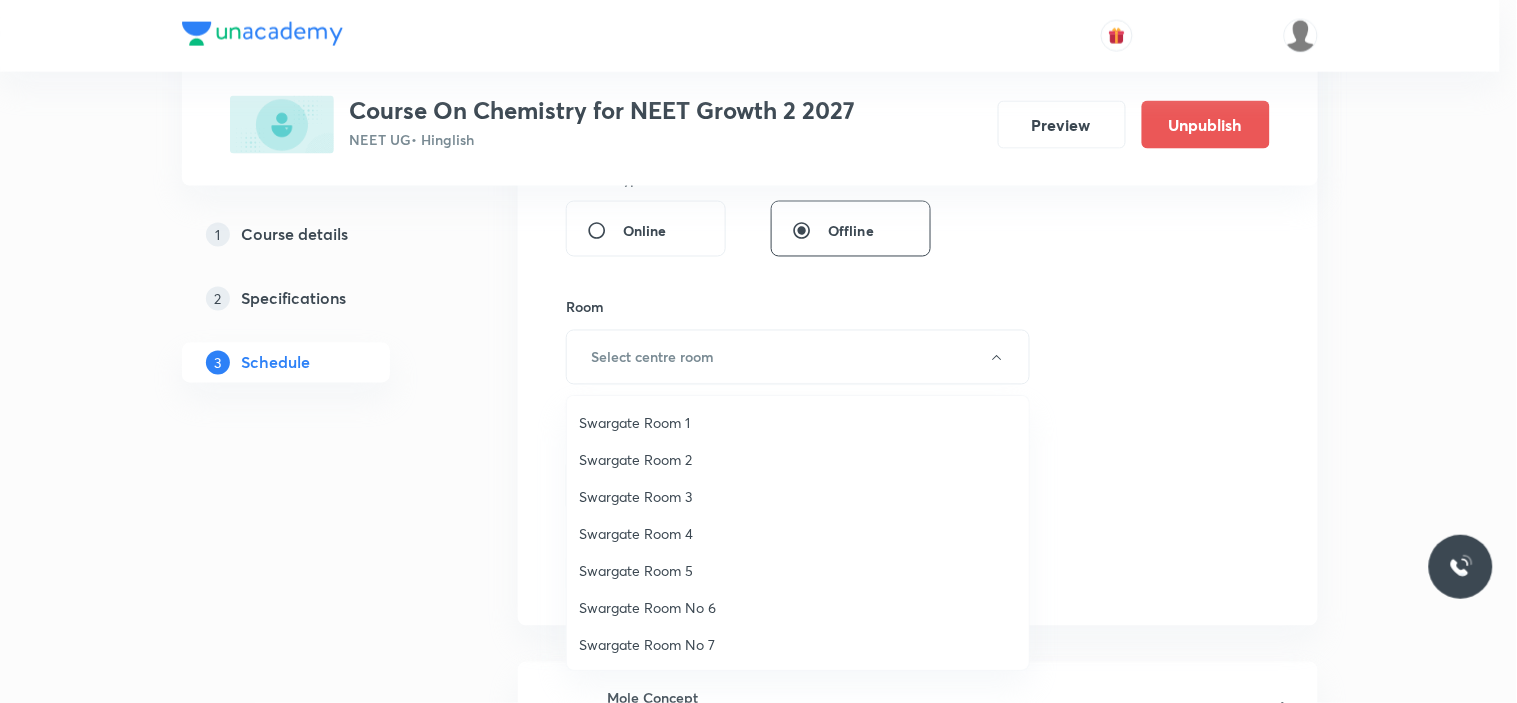 click on "Swargate Room 1" at bounding box center (798, 422) 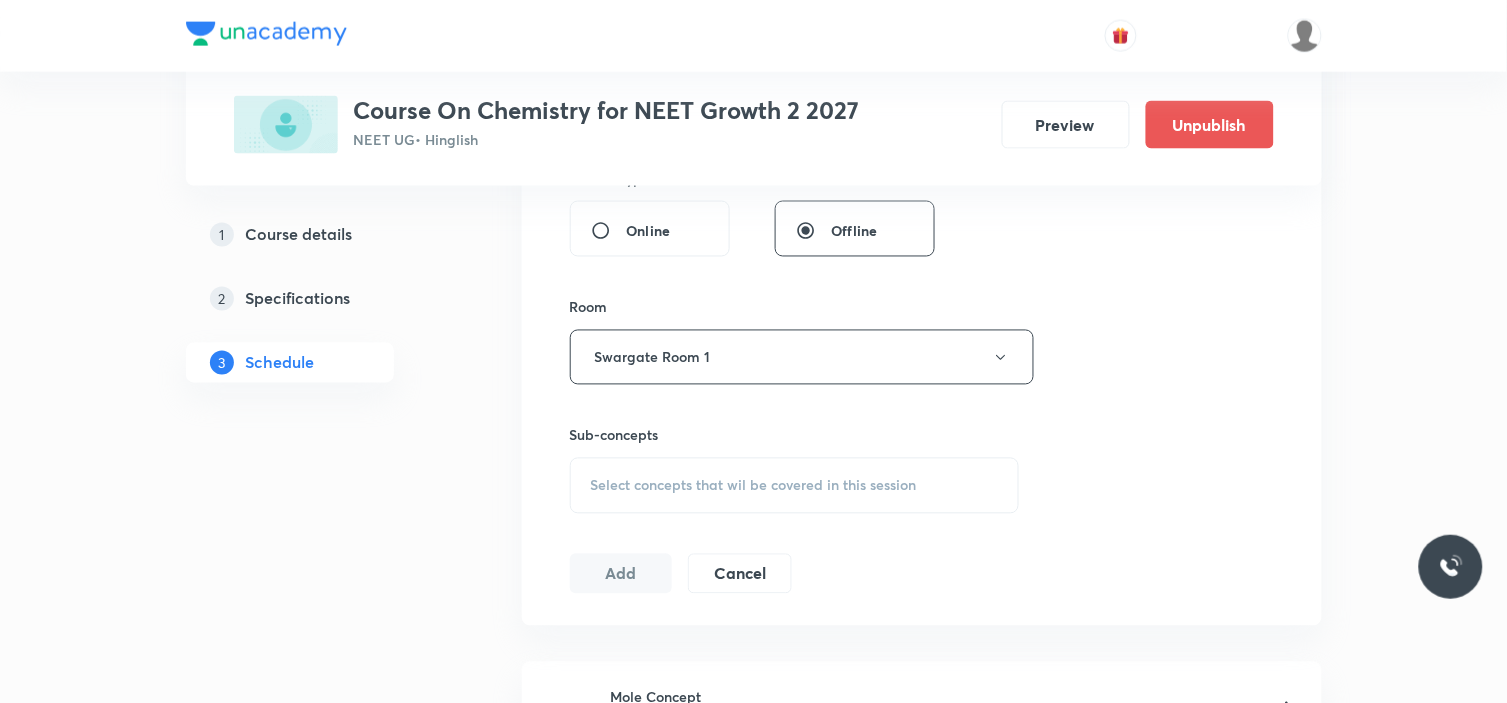 click on "Plus Courses Course On Chemistry for NEET Growth 2 2027 NEET UG  • Hinglish Preview Unpublish 1 Course details 2 Specifications 3 Schedule Schedule 20  classes Session  21 Live class Session title 16/99 Atomic structure ​ Schedule for Jul 18, 2025, 11:00 AM ​ Duration (in minutes) 90 ​   Session type Online Offline Room Swargate Room 1 Sub-concepts Select concepts that wil be covered in this session Add Cancel Jun 2 Mole Concept Lesson 1 • 11:10 AM • 90 min  • Room Swargate Room 1 Plant Morphology Jun 6 Mole Concept Lesson 2 • 11:00 AM • 90 min  • Room Swargate Room 1 Root Jun 9 Mole Concept Lesson 3 • 11:00 AM • 90 min  • Room Swargate Room 1 Types Of Roots Jun 13 Mole Concept Lesson 4 • 11:00 AM • 90 min  • Room Swargate Room 1 Types Of Roots Jun 14 Mole Concept Lesson 5 • 12:45 PM • 90 min  • Room Swargate Room 1 Stem Jun 16 Mole Concept Lesson 6 • 11:00 AM • 90 min  • Room Swargate Room 1 Types Of Stem  Jun 20 Mole Concept Lesson 7 • 11:00 AM • 90 min" at bounding box center (754, 1612) 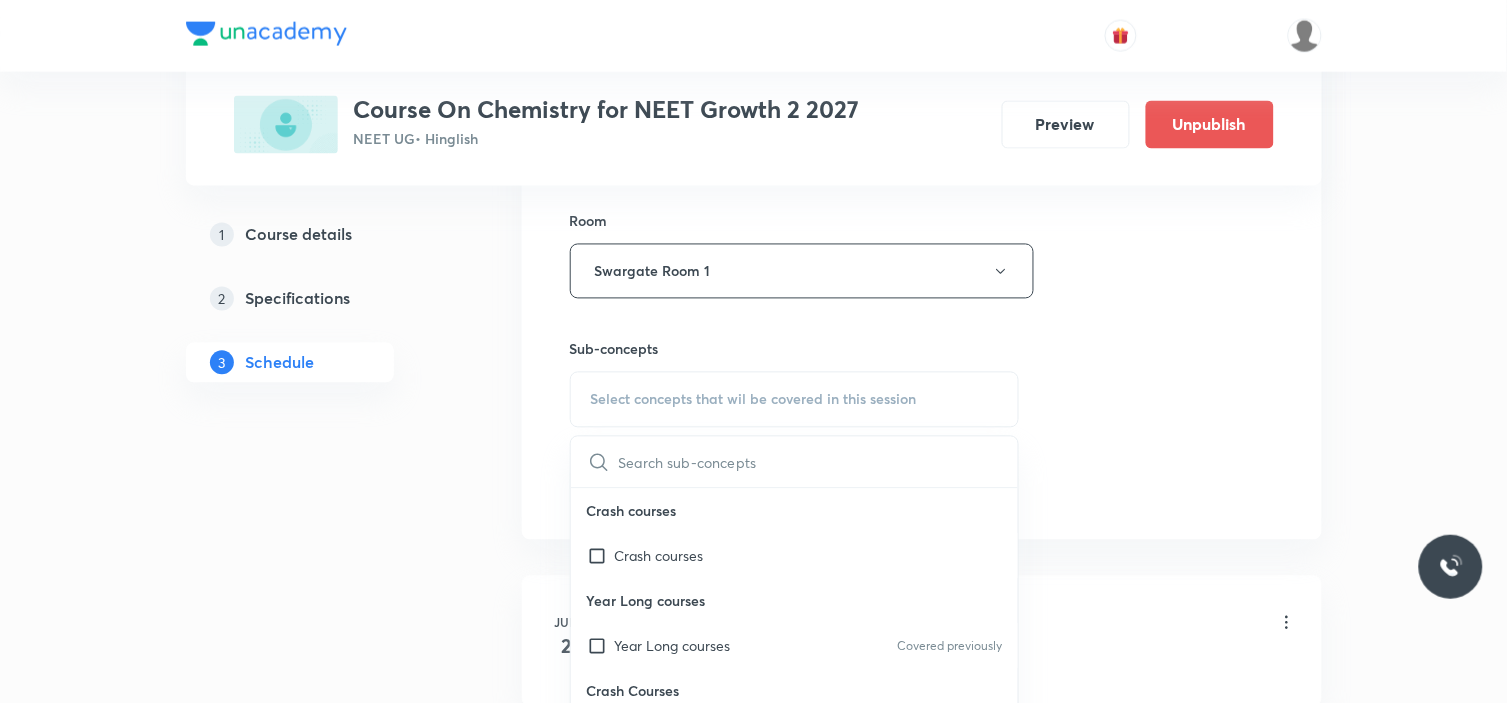 scroll, scrollTop: 1000, scrollLeft: 0, axis: vertical 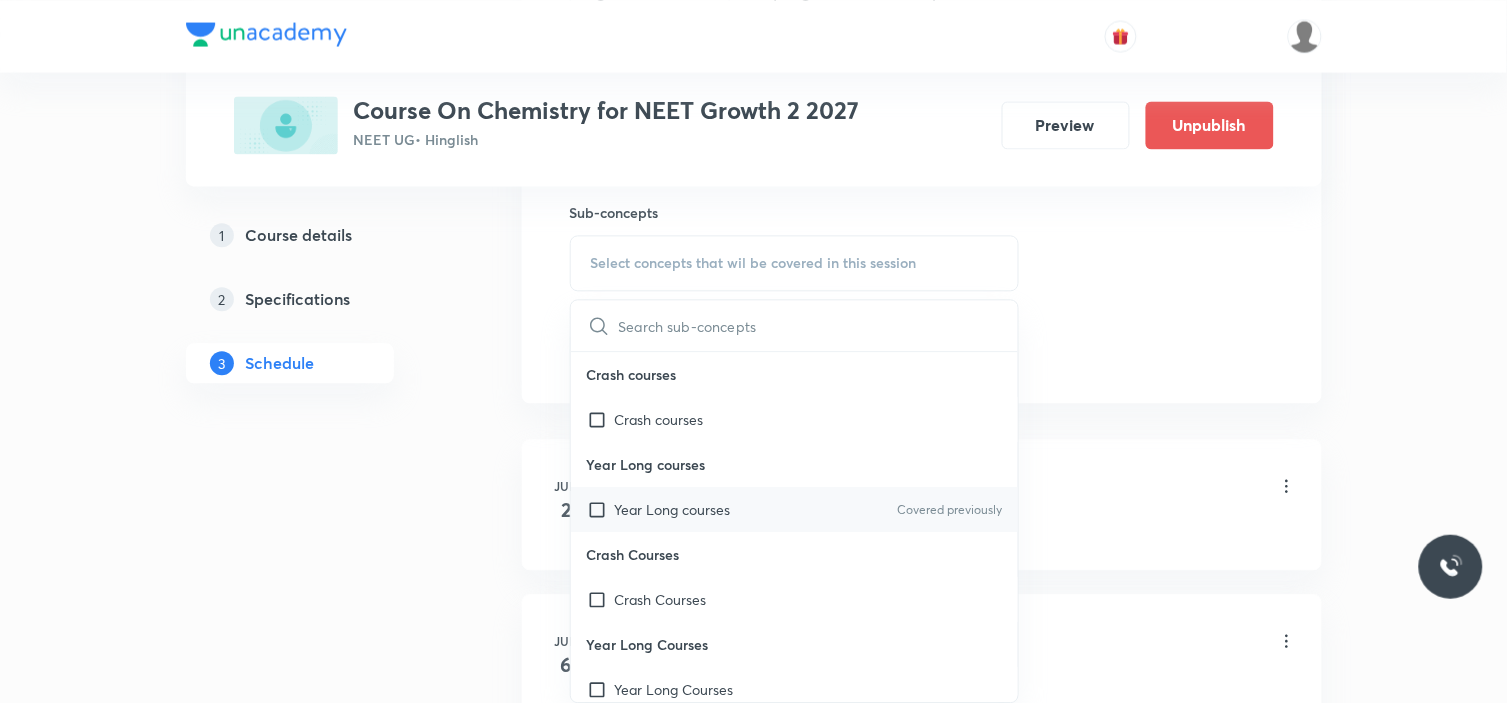 click on "Year Long courses" at bounding box center (673, 509) 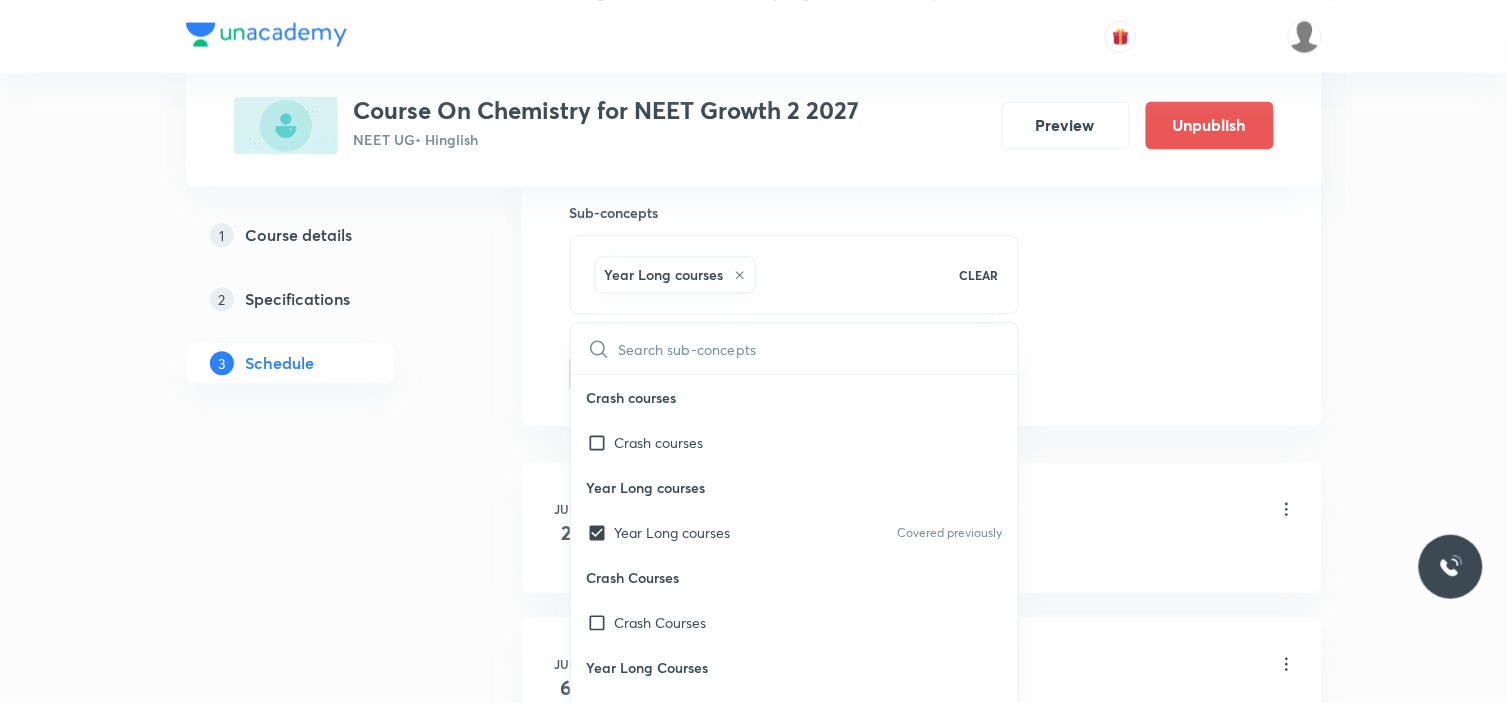 click on "Plus Courses Course On Chemistry for NEET Growth 2 2027 NEET UG  • Hinglish Preview Unpublish 1 Course details 2 Specifications 3 Schedule Schedule 20  classes Session  21 Live class Session title 16/99 Atomic structure ​ Schedule for Jul 18, 2025, 11:00 AM ​ Duration (in minutes) 90 ​   Session type Online Offline Room Swargate Room 1 Sub-concepts Year Long courses CLEAR ​ Crash courses Crash courses Year Long courses Year Long courses Covered previously Crash Courses Crash Courses Year Long Courses Year Long Courses Add Cancel Jun 2 Mole Concept Lesson 1 • 11:10 AM • 90 min  • Room Swargate Room 1 Plant Morphology Jun 6 Mole Concept Lesson 2 • 11:00 AM • 90 min  • Room Swargate Room 1 Root Jun 9 Mole Concept Lesson 3 • 11:00 AM • 90 min  • Room Swargate Room 1 Types Of Roots Jun 13 Mole Concept Lesson 4 • 11:00 AM • 90 min  • Room Swargate Room 1 Types Of Roots Jun 14 Mole Concept Lesson 5 • 12:45 PM • 90 min  • Room Swargate Room 1 Stem Jun 16 Mole Concept Jun 4" at bounding box center (754, 1401) 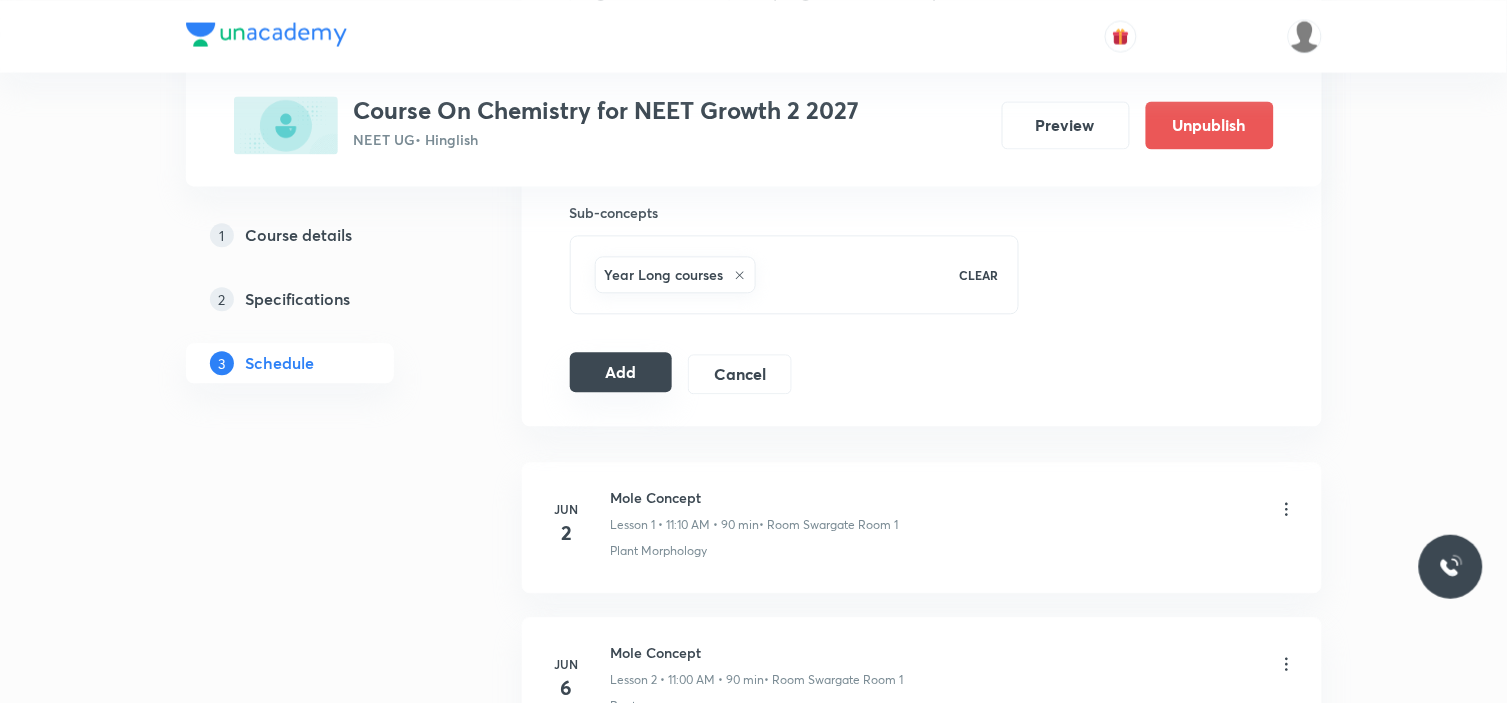 click on "Add" at bounding box center [621, 372] 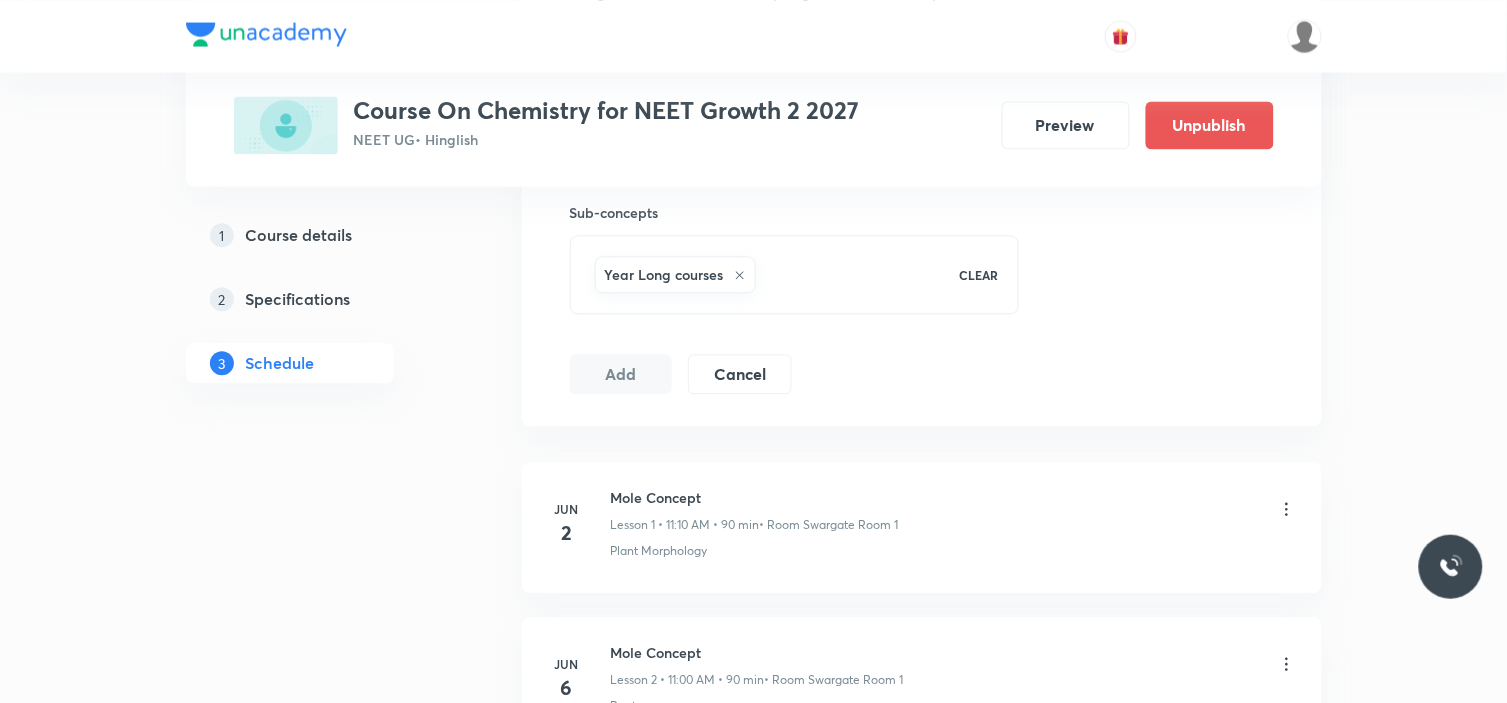 type 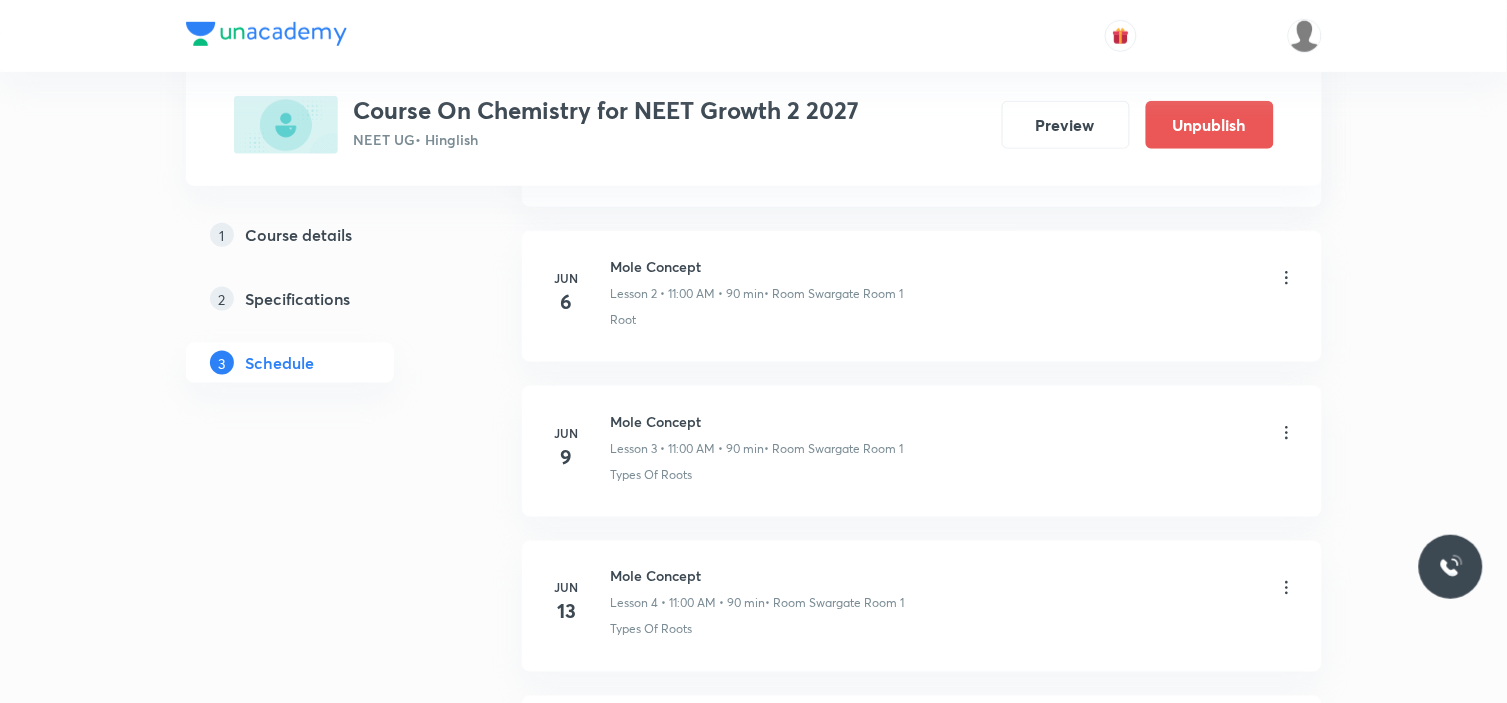 scroll, scrollTop: 0, scrollLeft: 0, axis: both 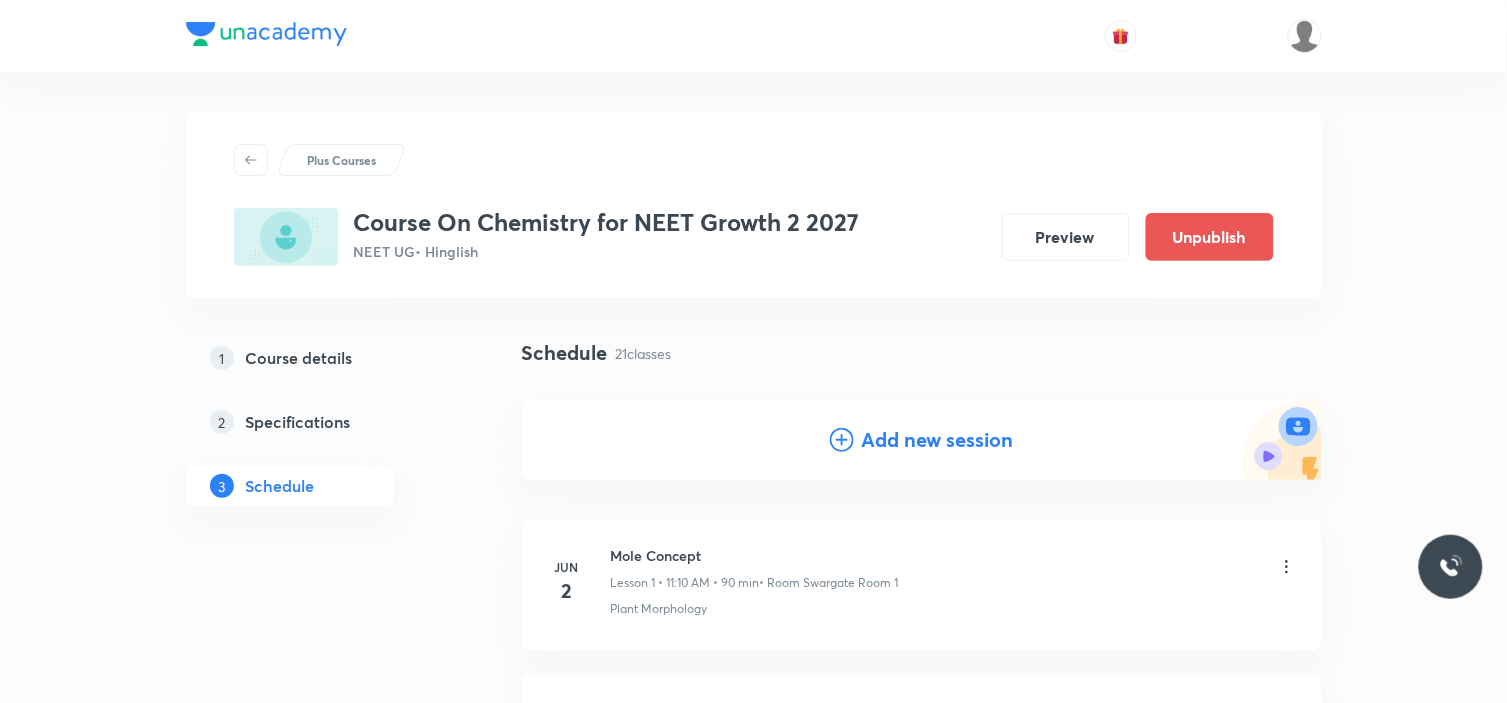 click on "Add new session" at bounding box center (938, 440) 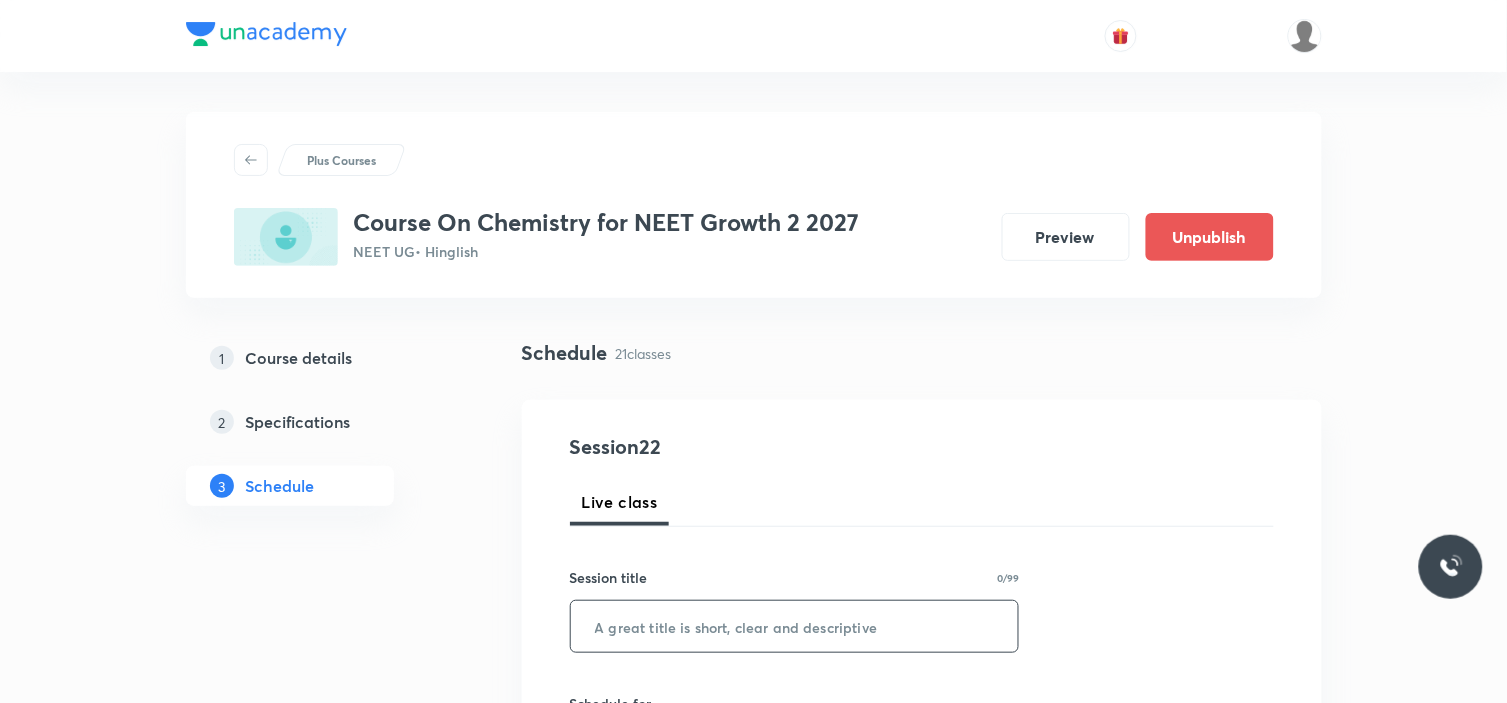 click at bounding box center (795, 626) 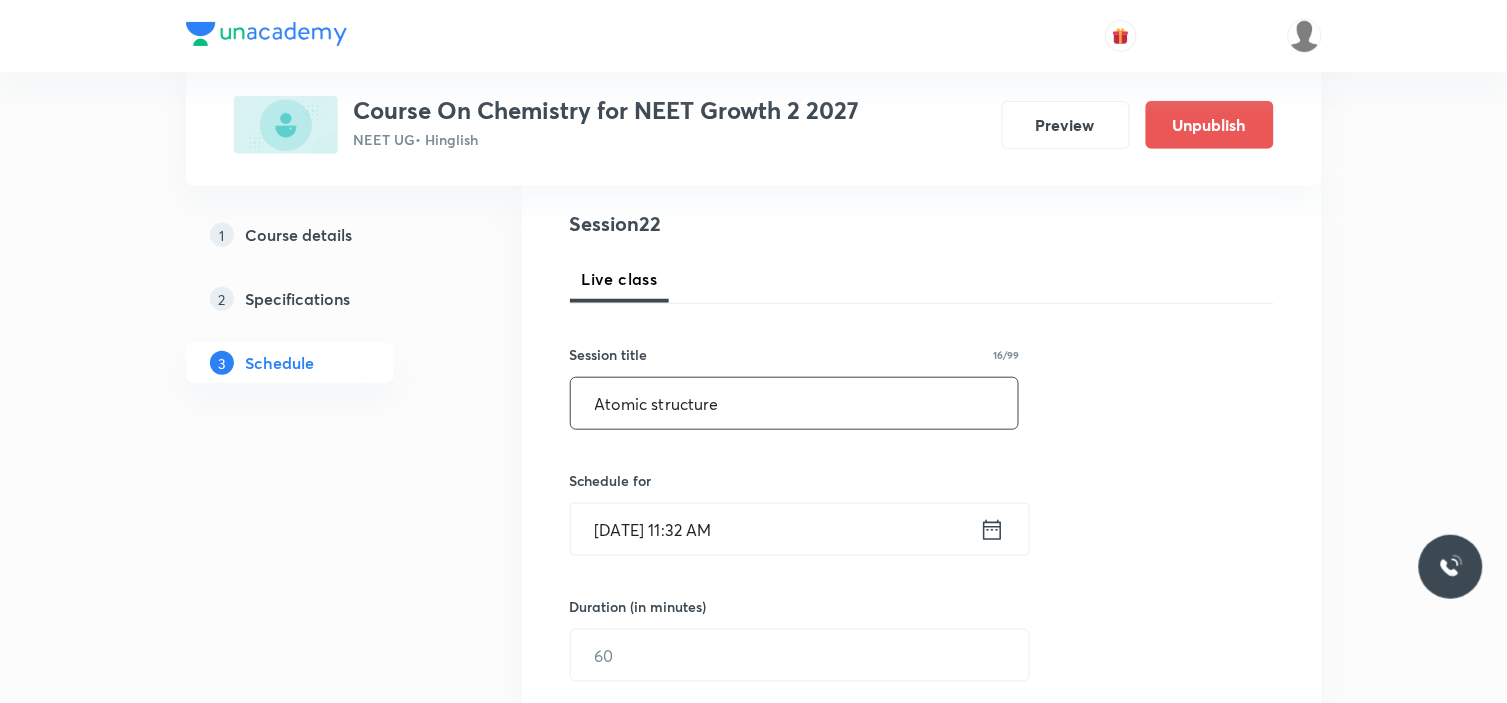 scroll, scrollTop: 333, scrollLeft: 0, axis: vertical 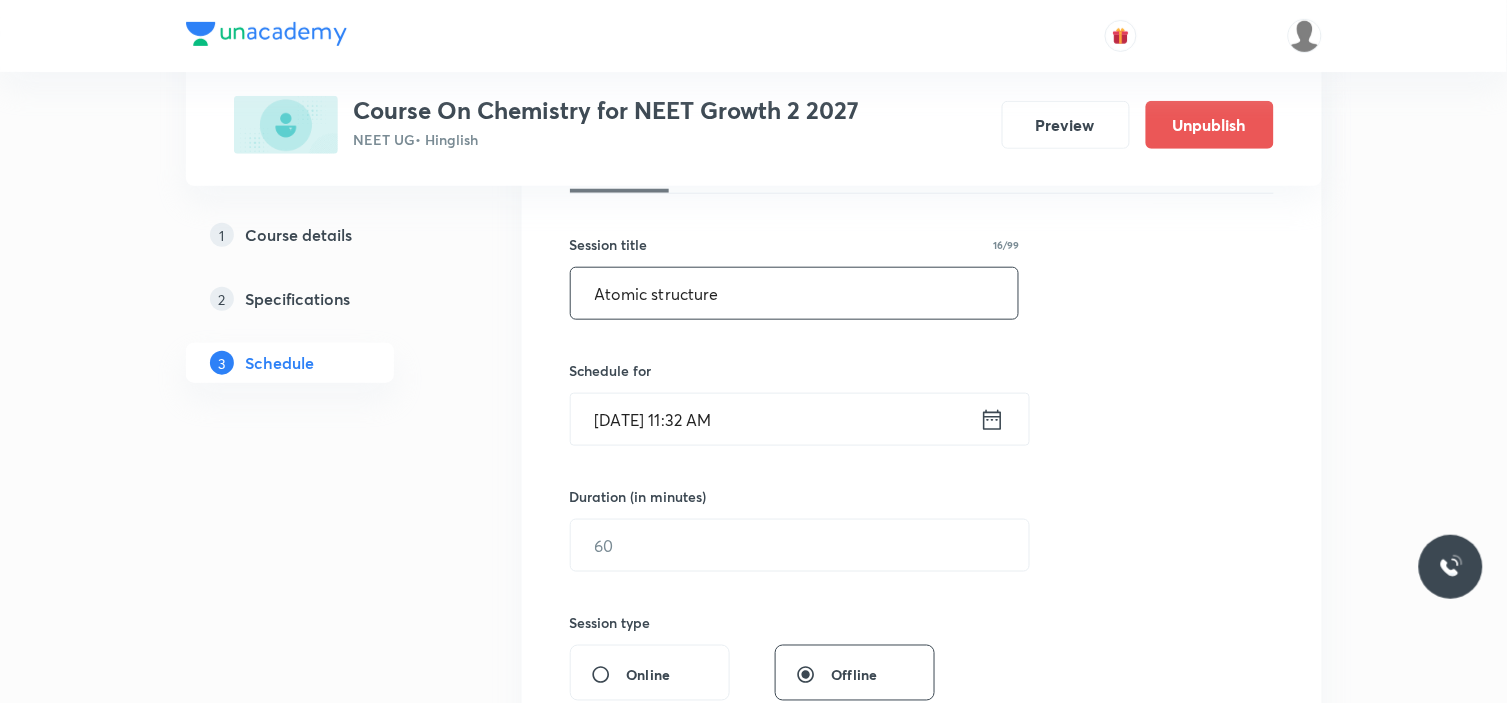 type on "Atomic structure" 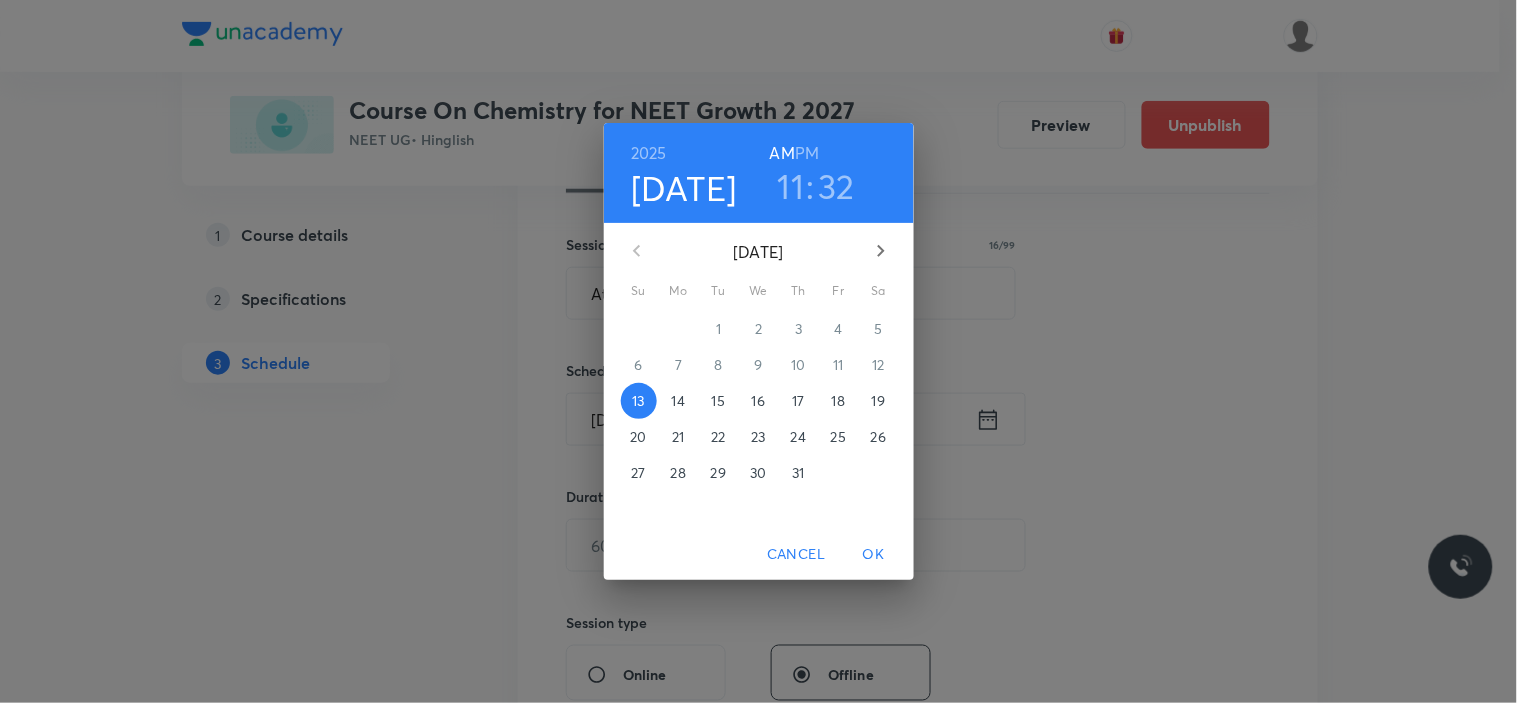 click on "19" at bounding box center [878, 401] 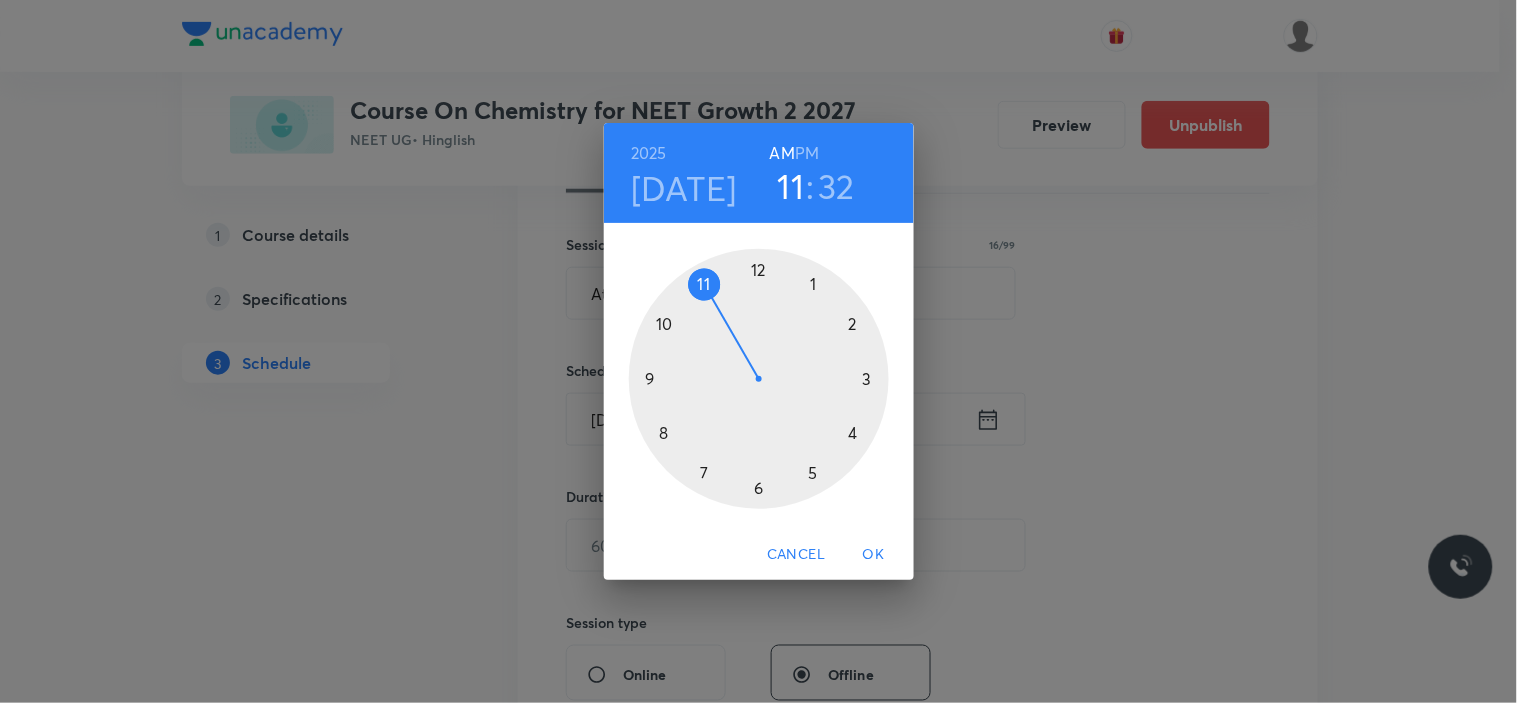 click on "32" at bounding box center (837, 186) 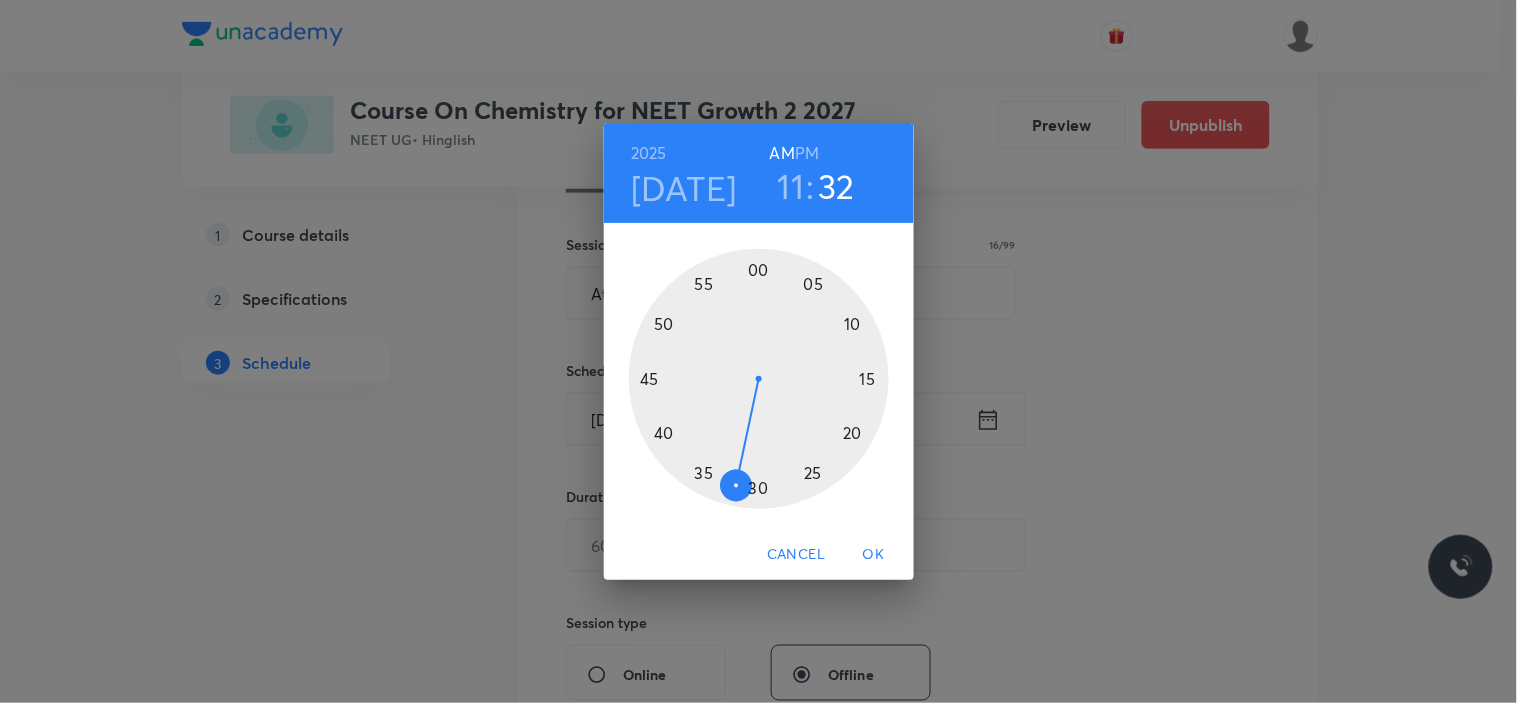 click at bounding box center [759, 379] 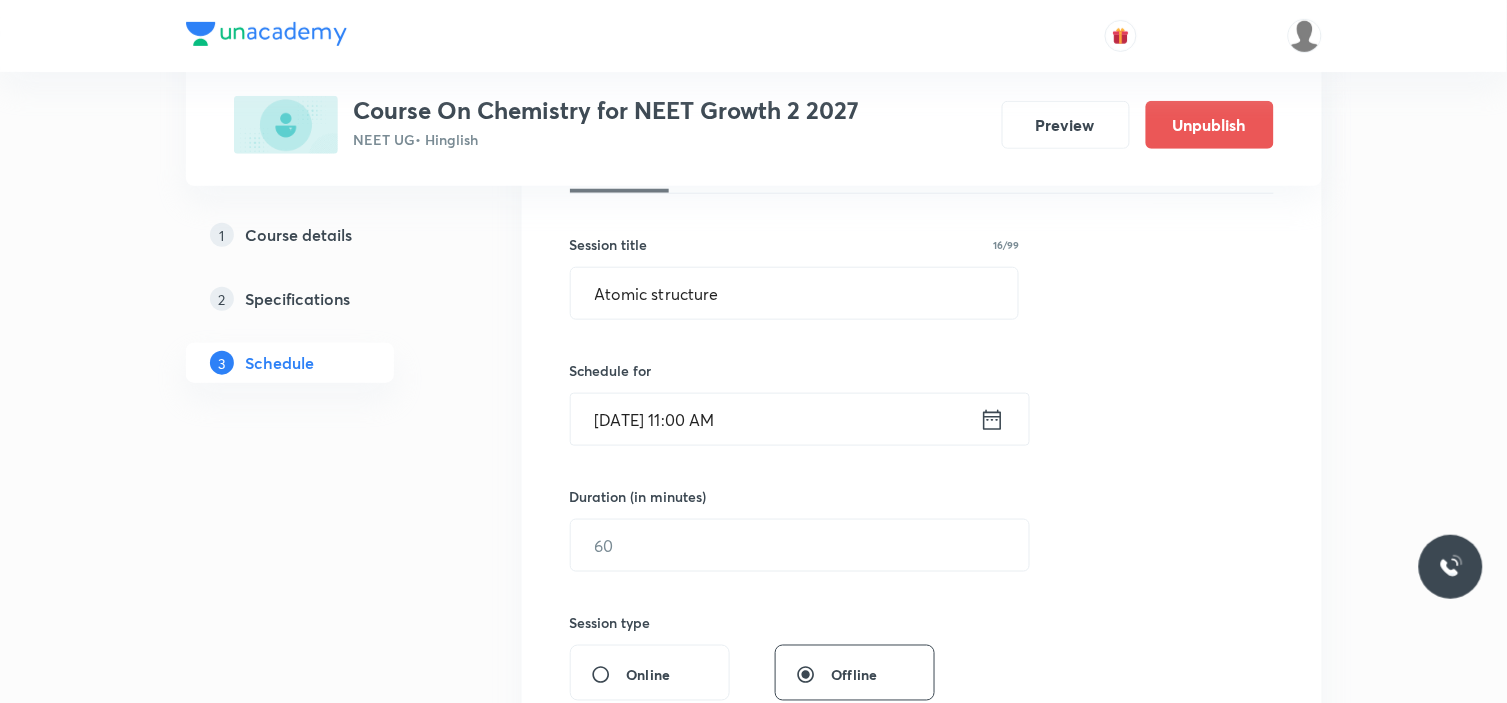 scroll, scrollTop: 444, scrollLeft: 0, axis: vertical 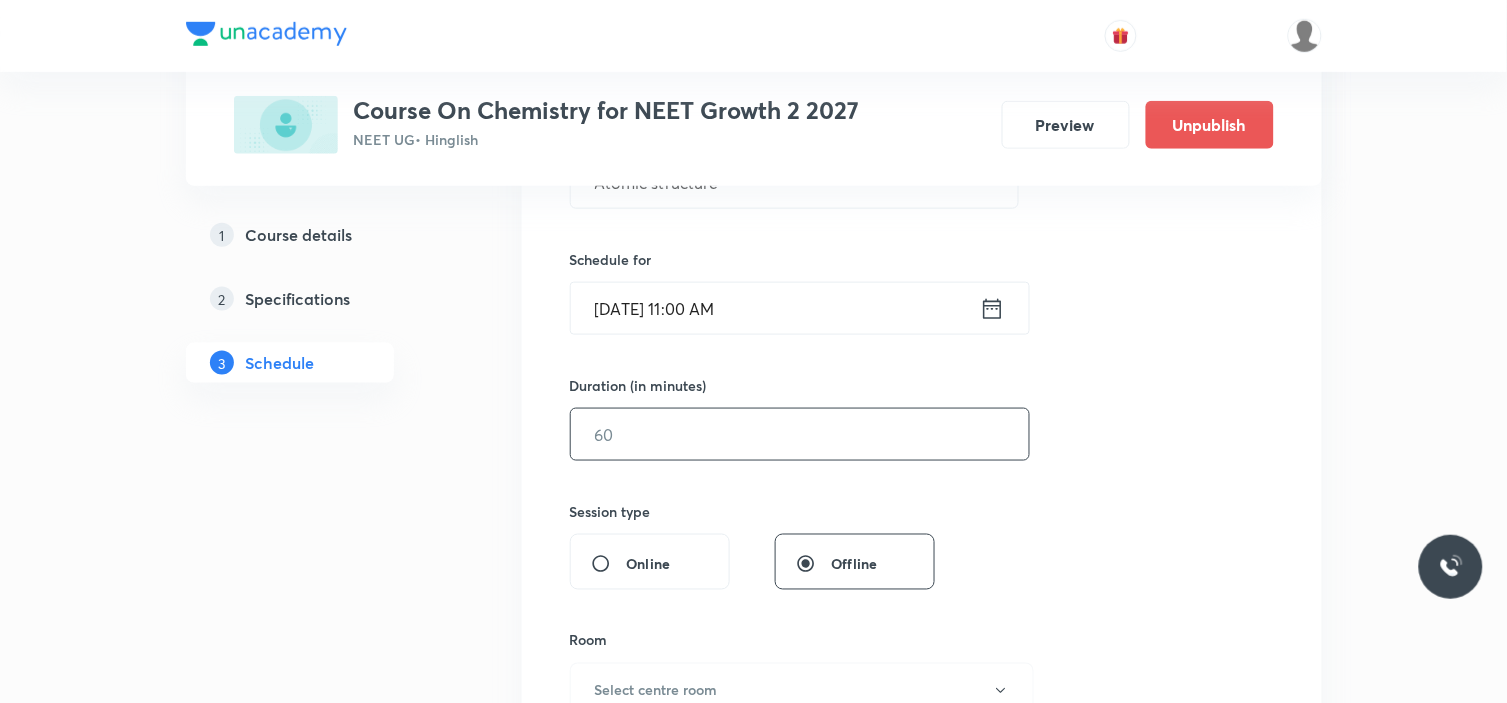 click at bounding box center (800, 434) 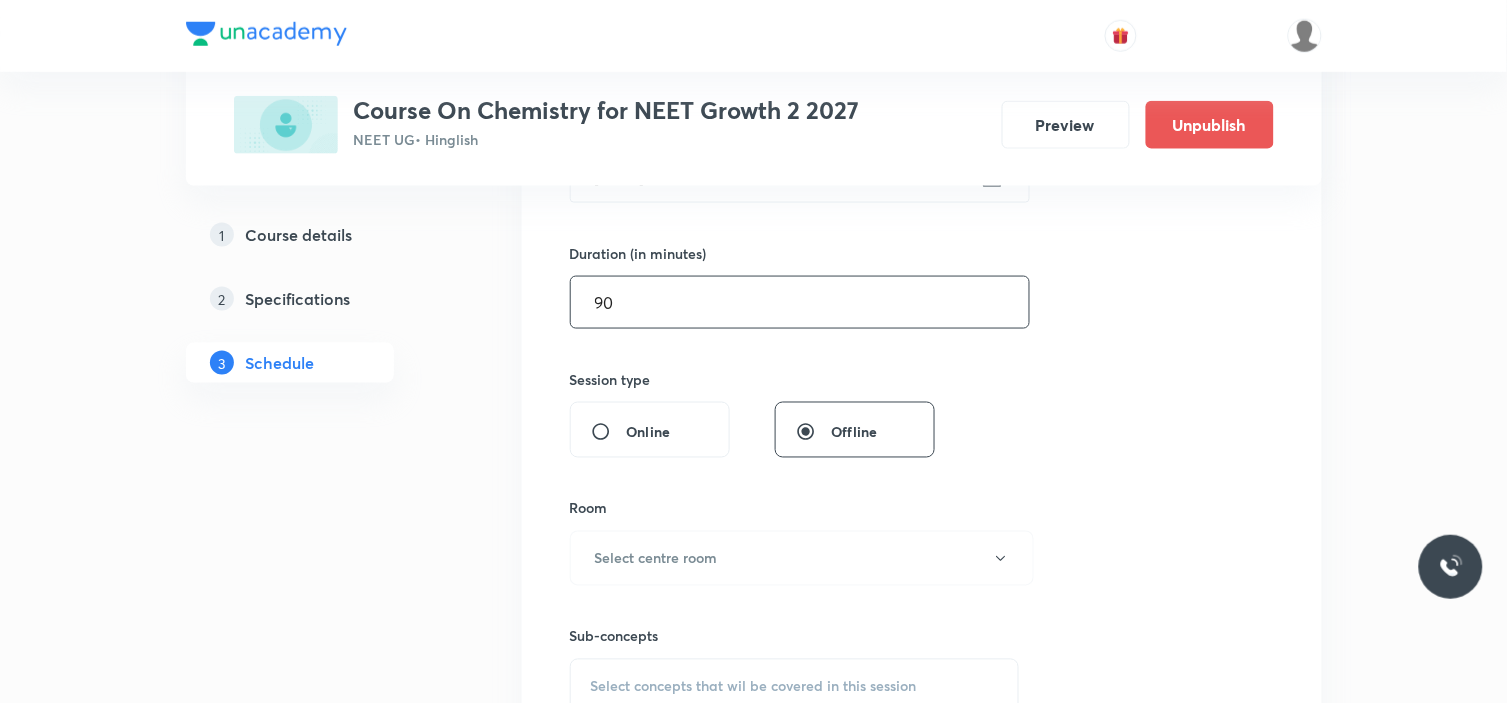 scroll, scrollTop: 777, scrollLeft: 0, axis: vertical 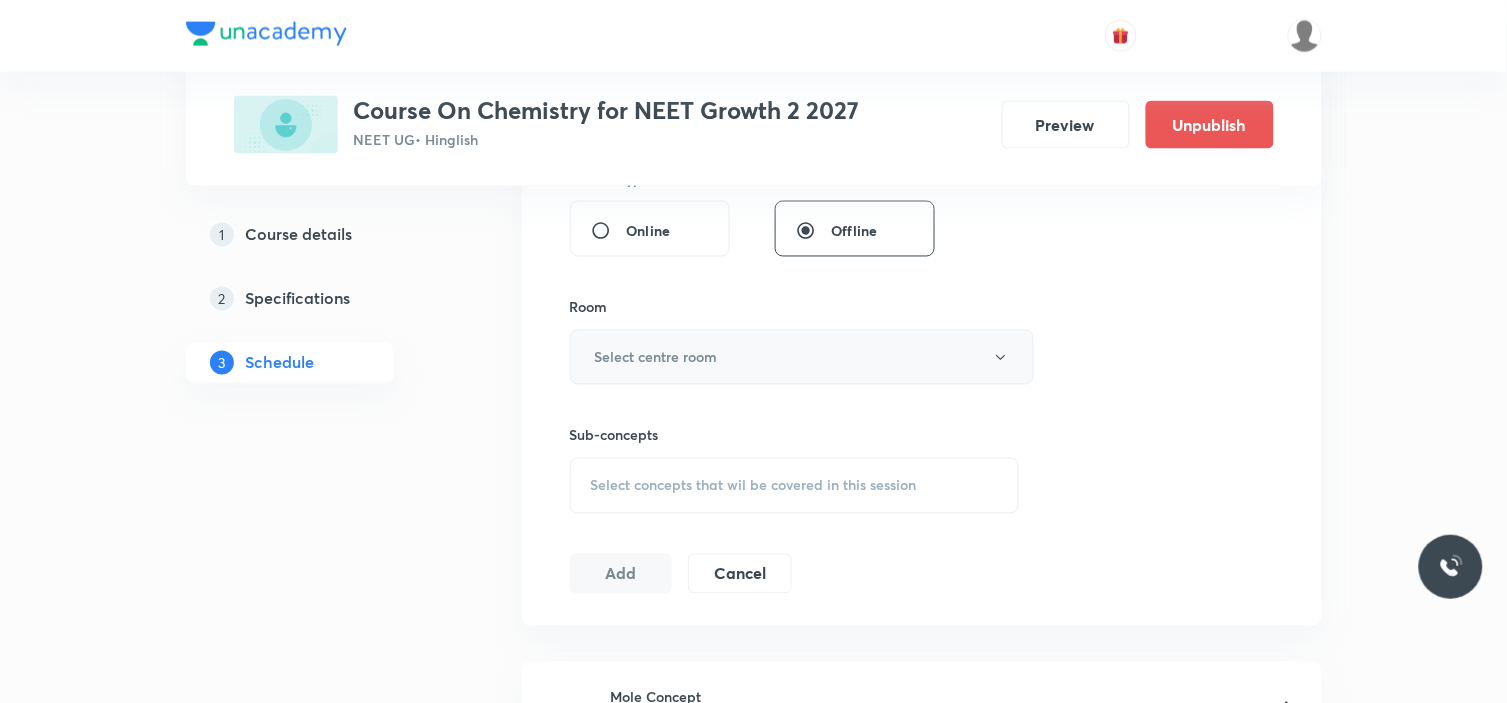 type on "90" 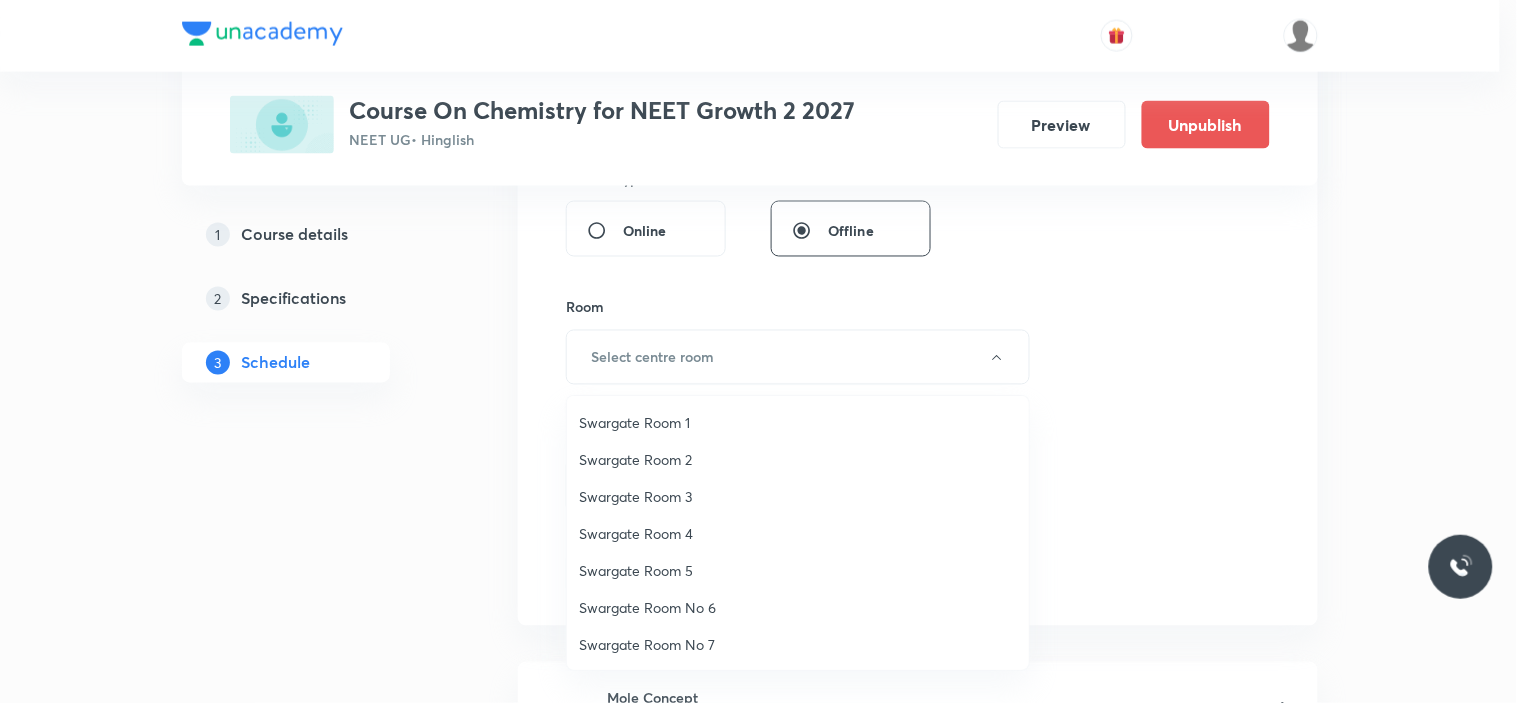 click on "Swargate Room 1" at bounding box center (798, 422) 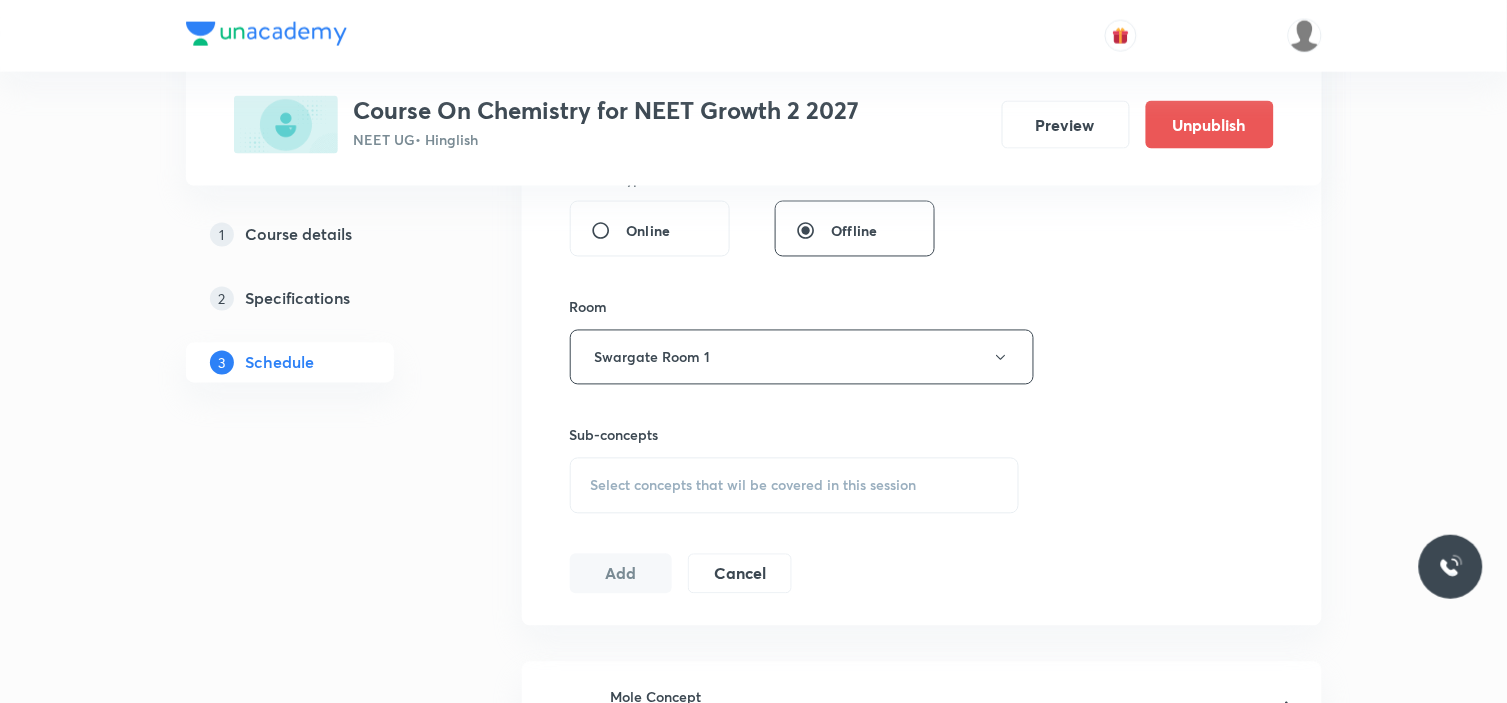 click on "Session  22 Live class Session title 16/99 Atomic structure ​ Schedule for Jul 19, 2025, 11:00 AM ​ Duration (in minutes) 90 ​   Session type Online Offline Room Swargate Room 1 Sub-concepts Select concepts that wil be covered in this session Add Cancel" at bounding box center (922, 124) 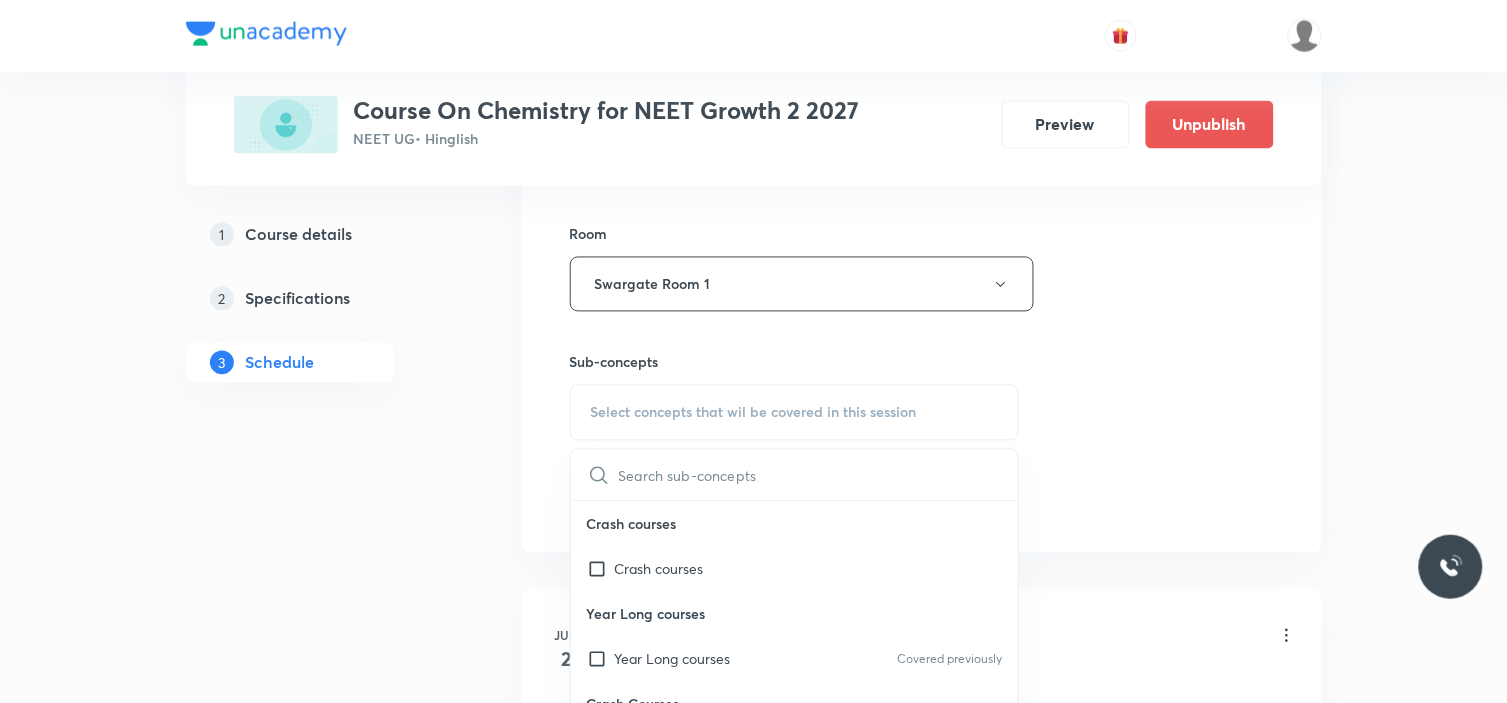 scroll, scrollTop: 888, scrollLeft: 0, axis: vertical 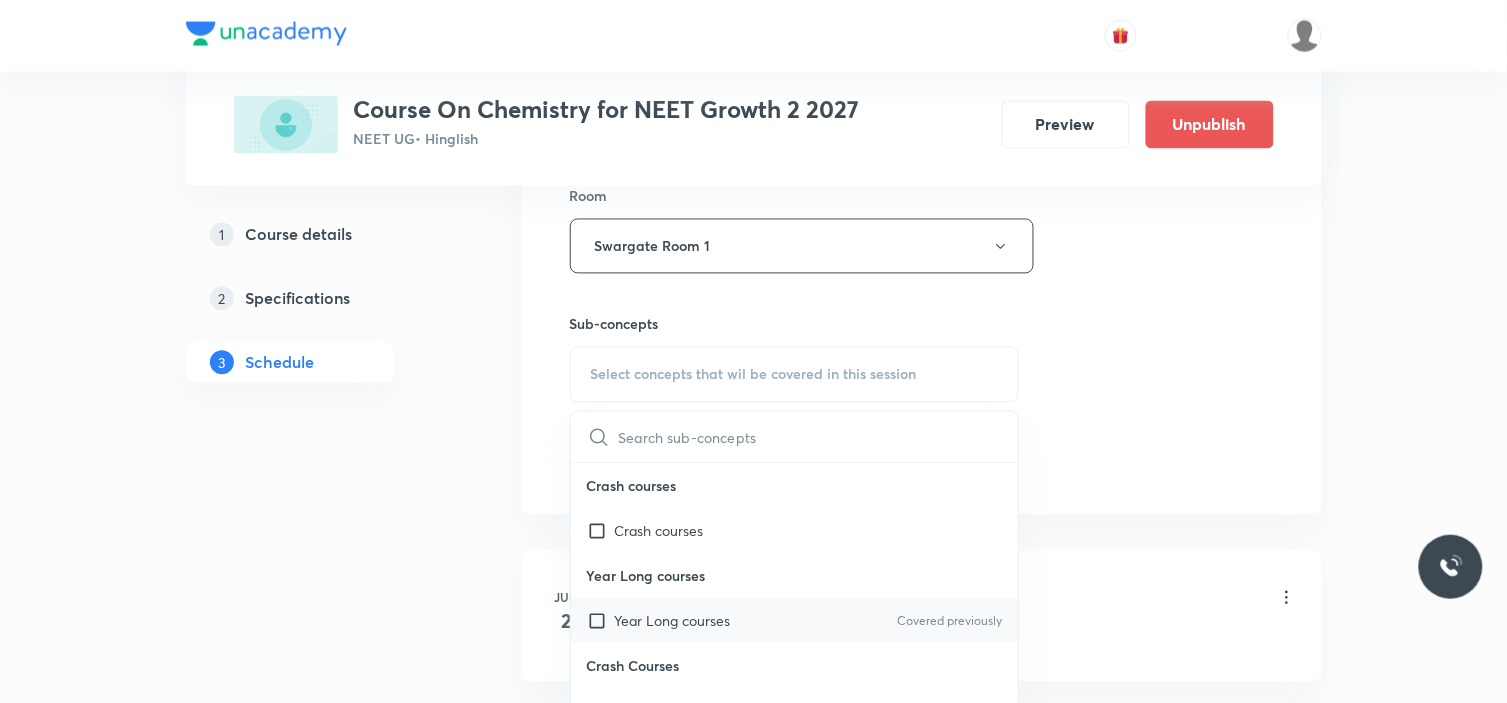 click on "Year Long courses" at bounding box center [673, 621] 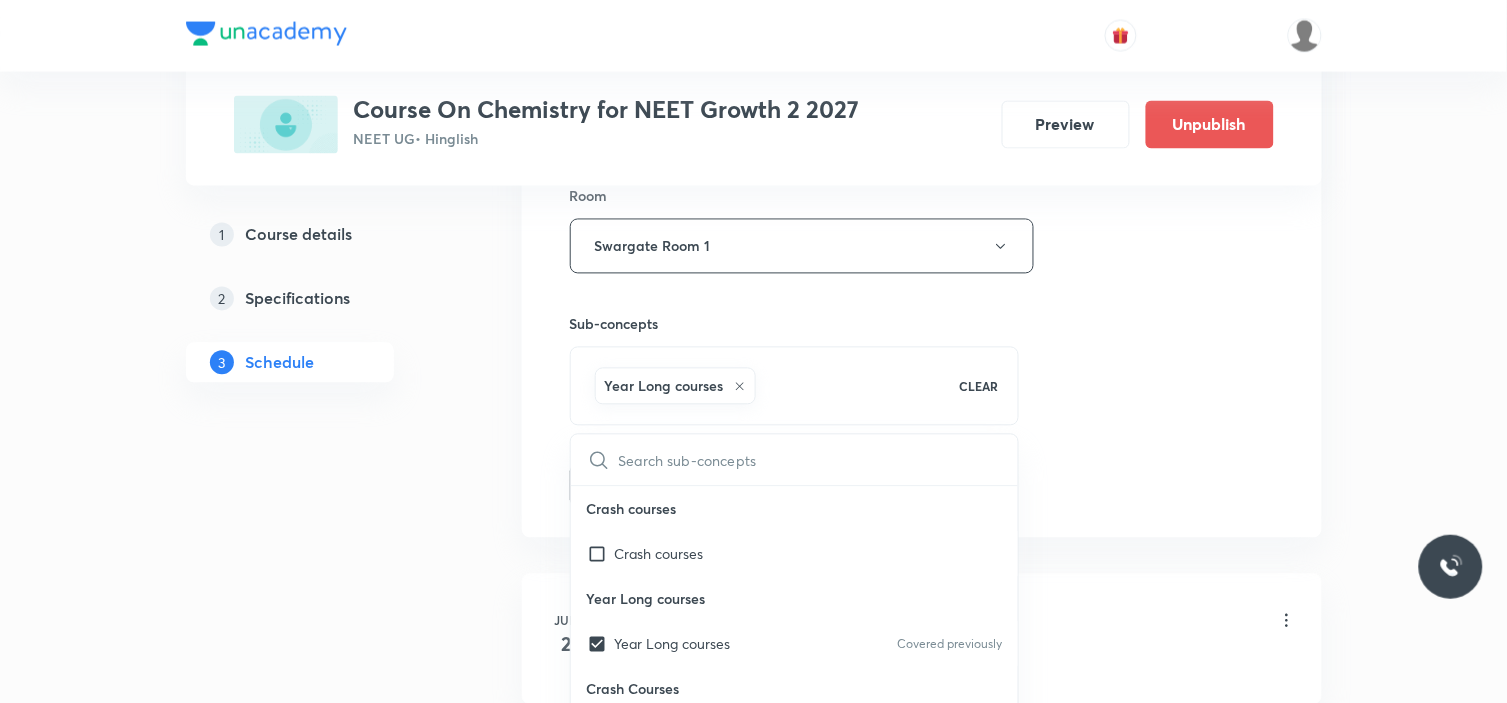 click on "Session  22 Live class Session title 16/99 Atomic structure ​ Schedule for Jul 19, 2025, 11:00 AM ​ Duration (in minutes) 90 ​   Session type Online Offline Room Swargate Room 1 Sub-concepts Year Long courses CLEAR ​ Crash courses Crash courses Year Long courses Year Long courses Covered previously Crash Courses Crash Courses Year Long Courses Year Long Courses Add Cancel" at bounding box center (922, 25) 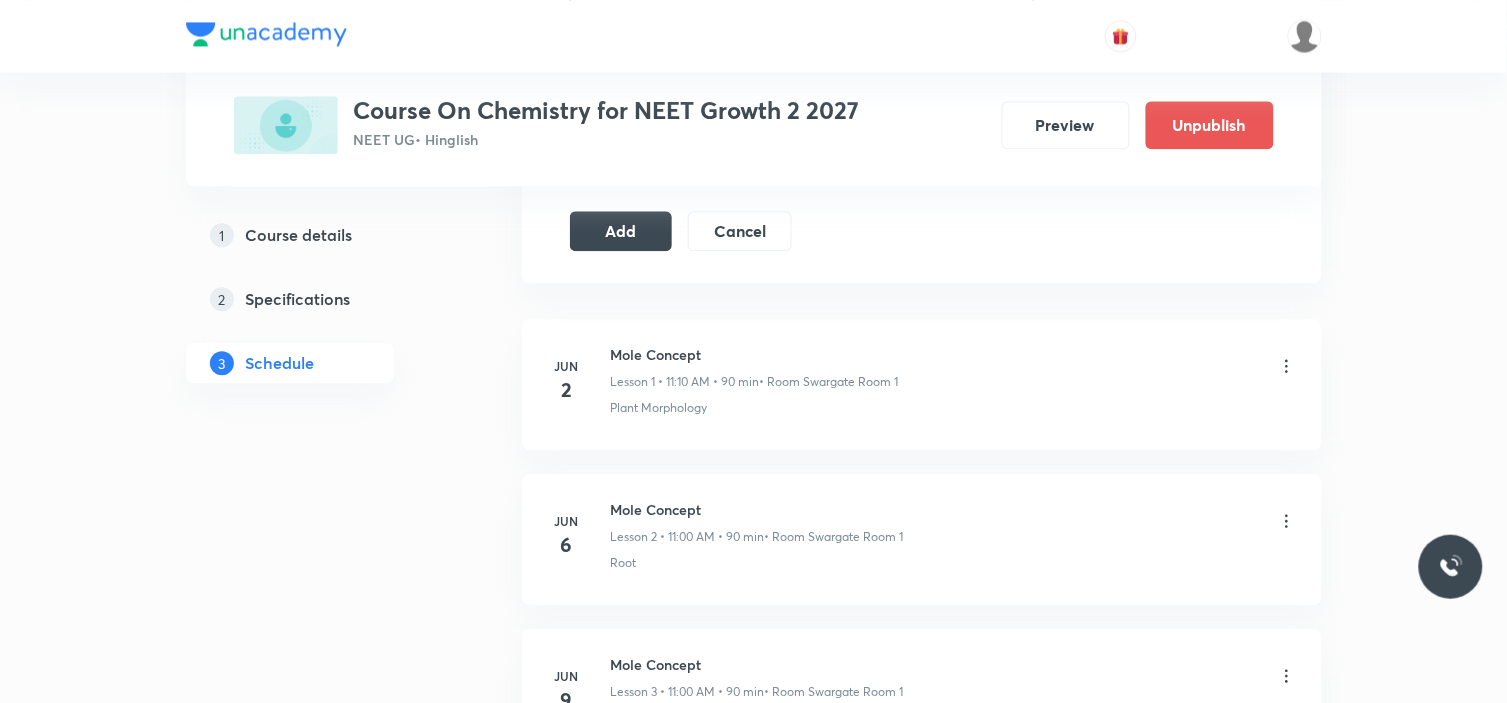 scroll, scrollTop: 1000, scrollLeft: 0, axis: vertical 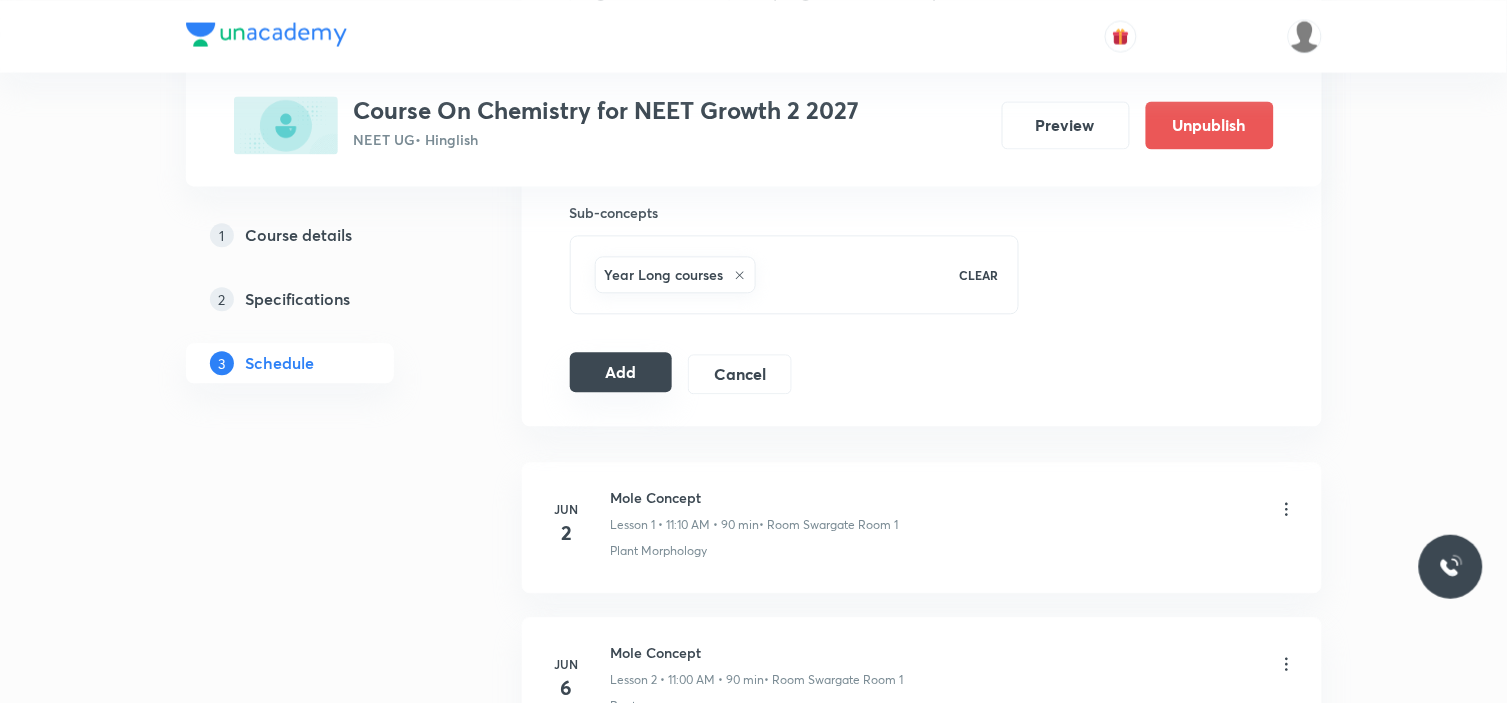 click on "Add" at bounding box center [621, 372] 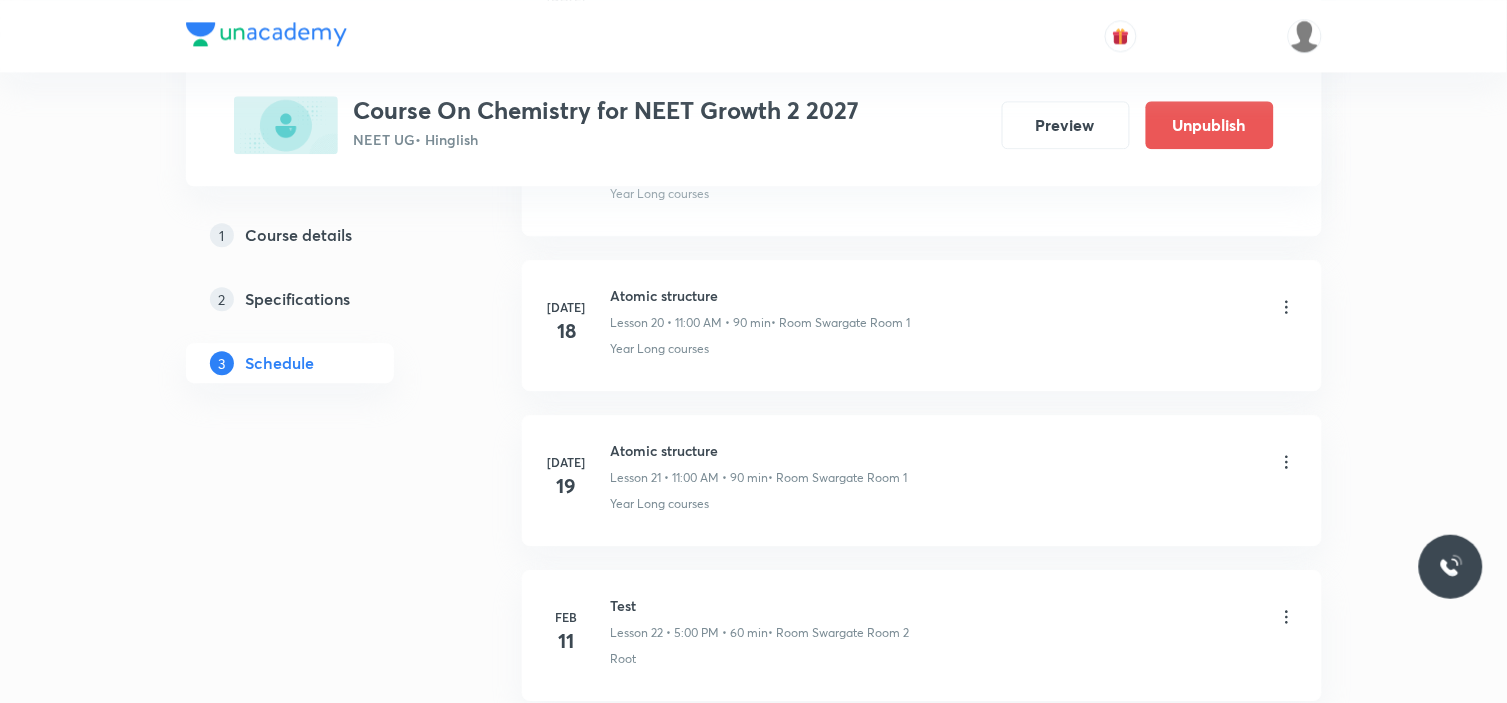 scroll, scrollTop: 3394, scrollLeft: 0, axis: vertical 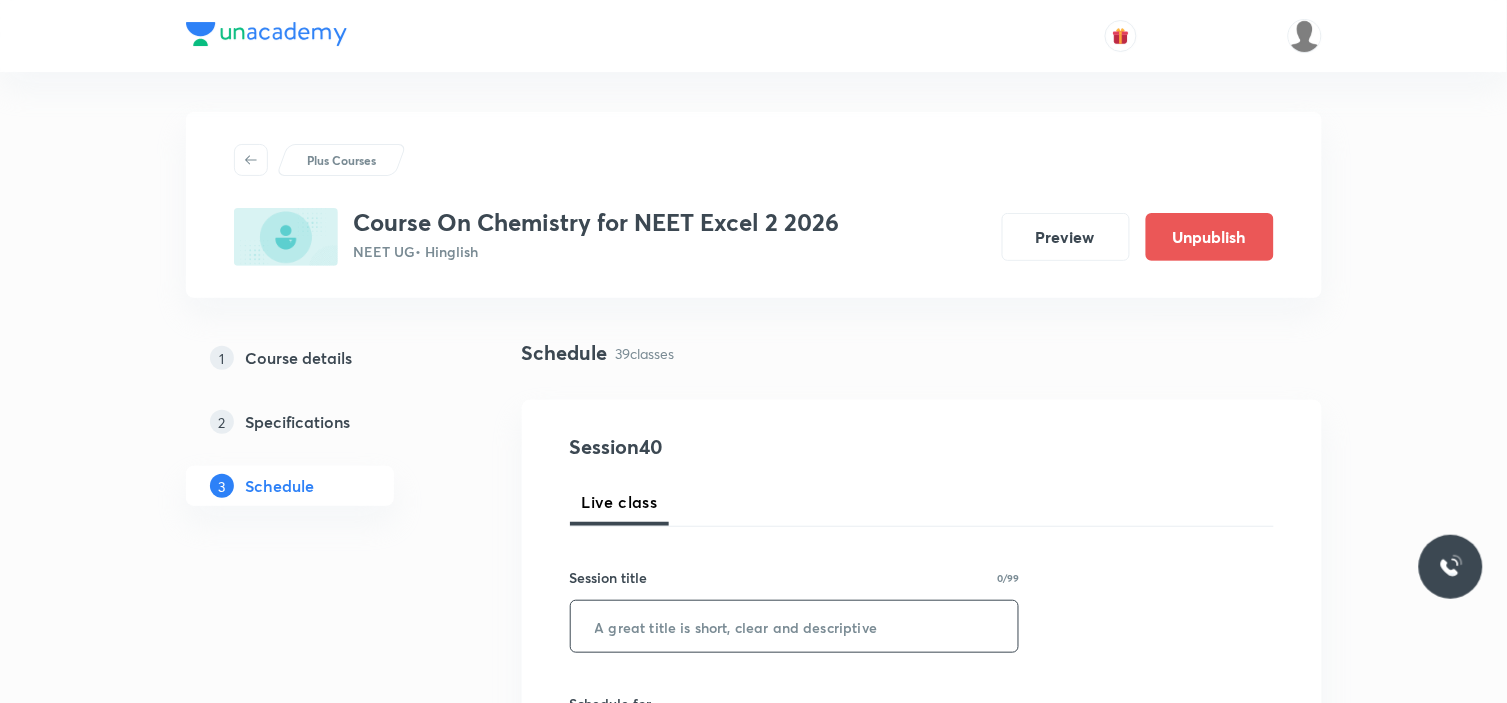click at bounding box center (795, 626) 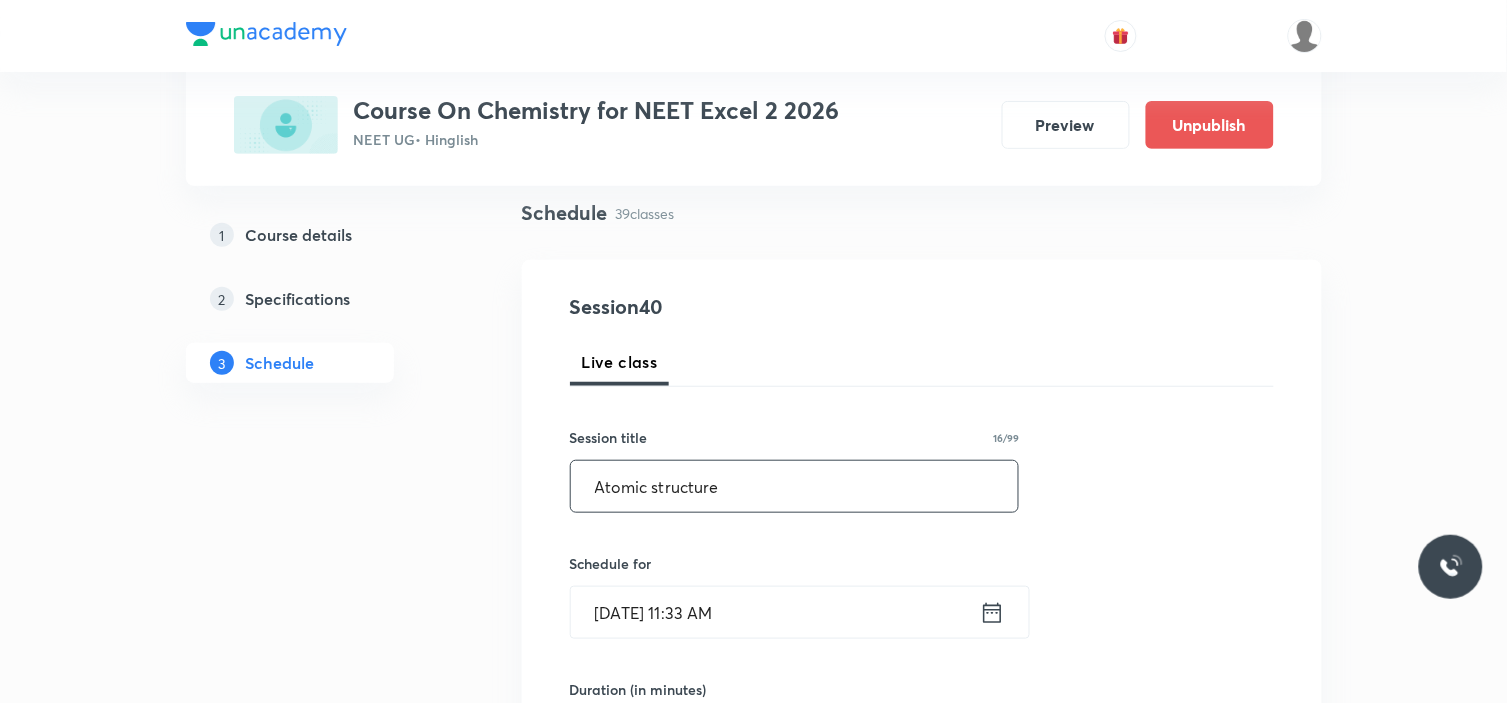 scroll, scrollTop: 222, scrollLeft: 0, axis: vertical 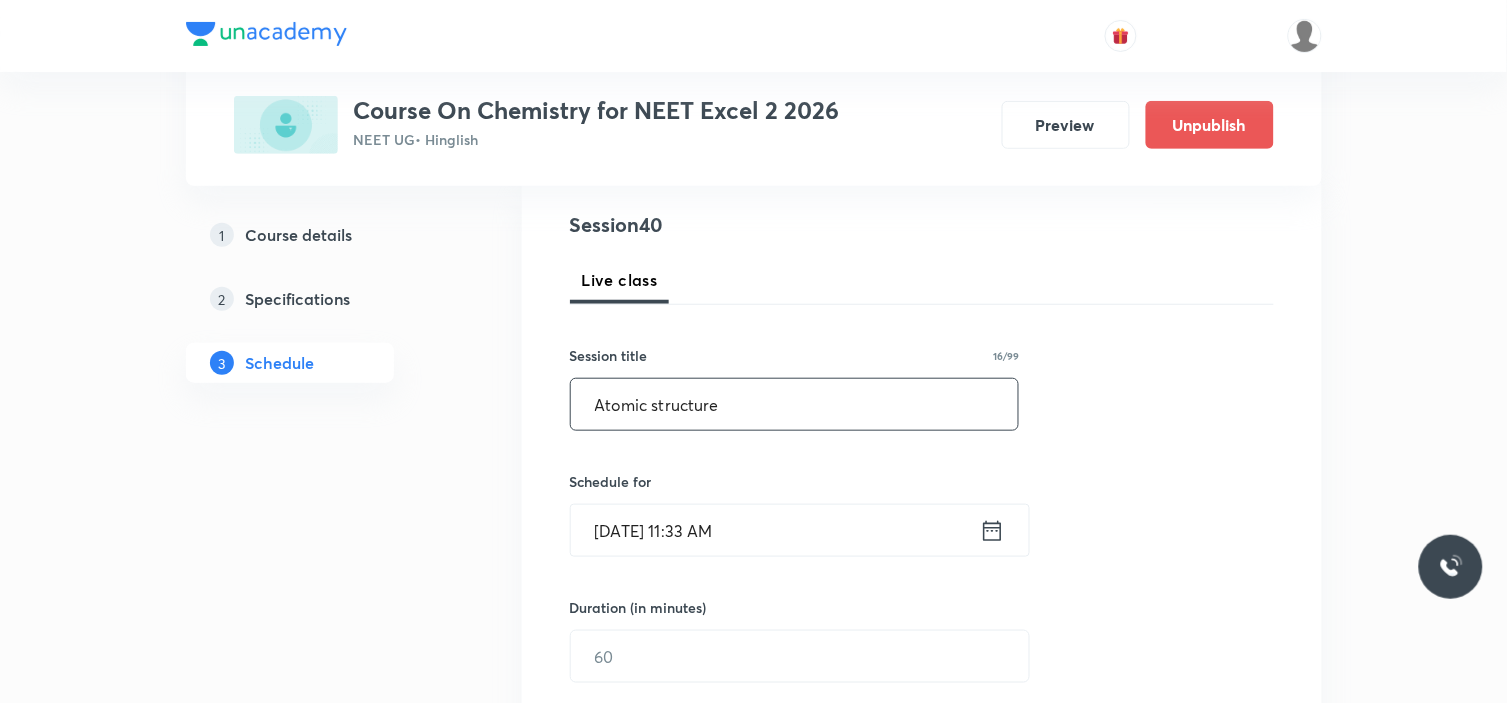 type on "Atomic structure" 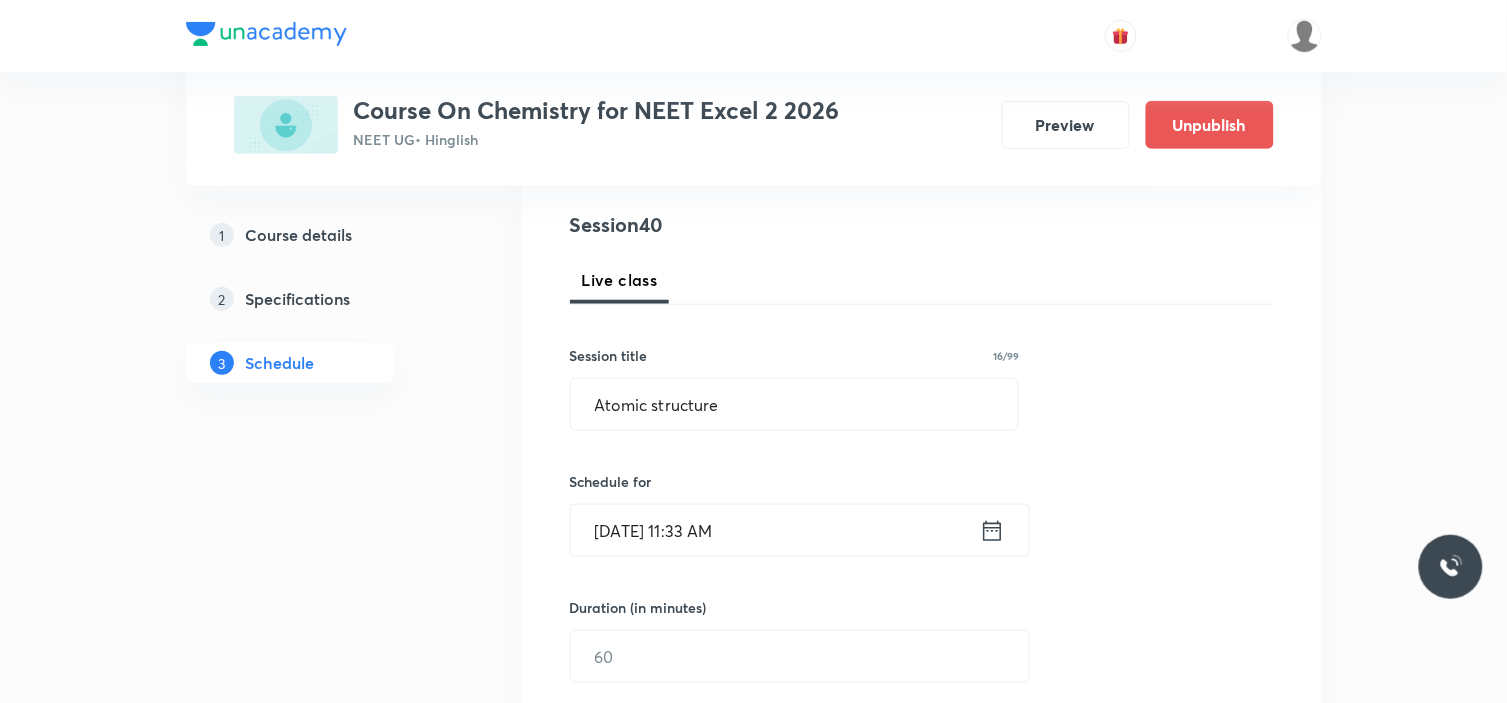 click on "[DATE] 11:33 AM" at bounding box center [775, 530] 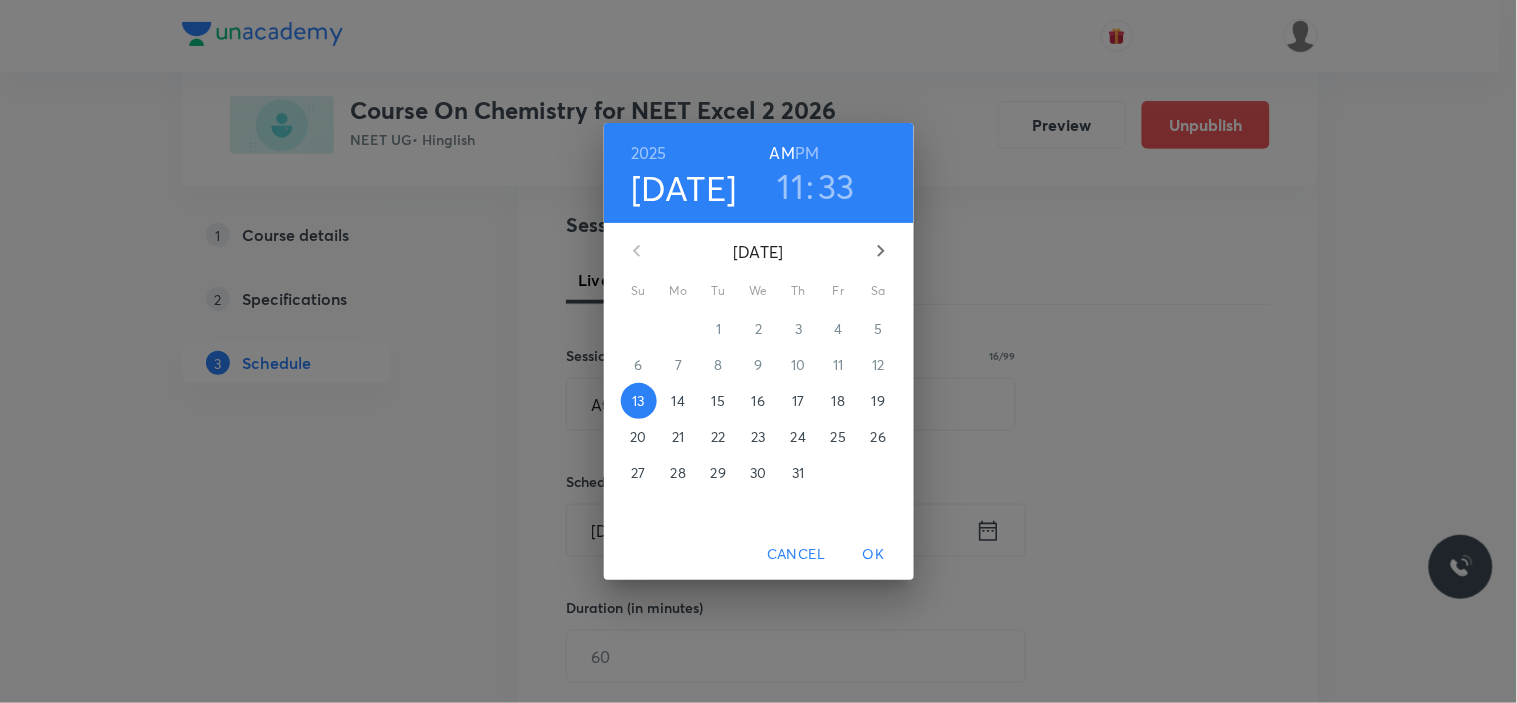 click on "15" at bounding box center [719, 401] 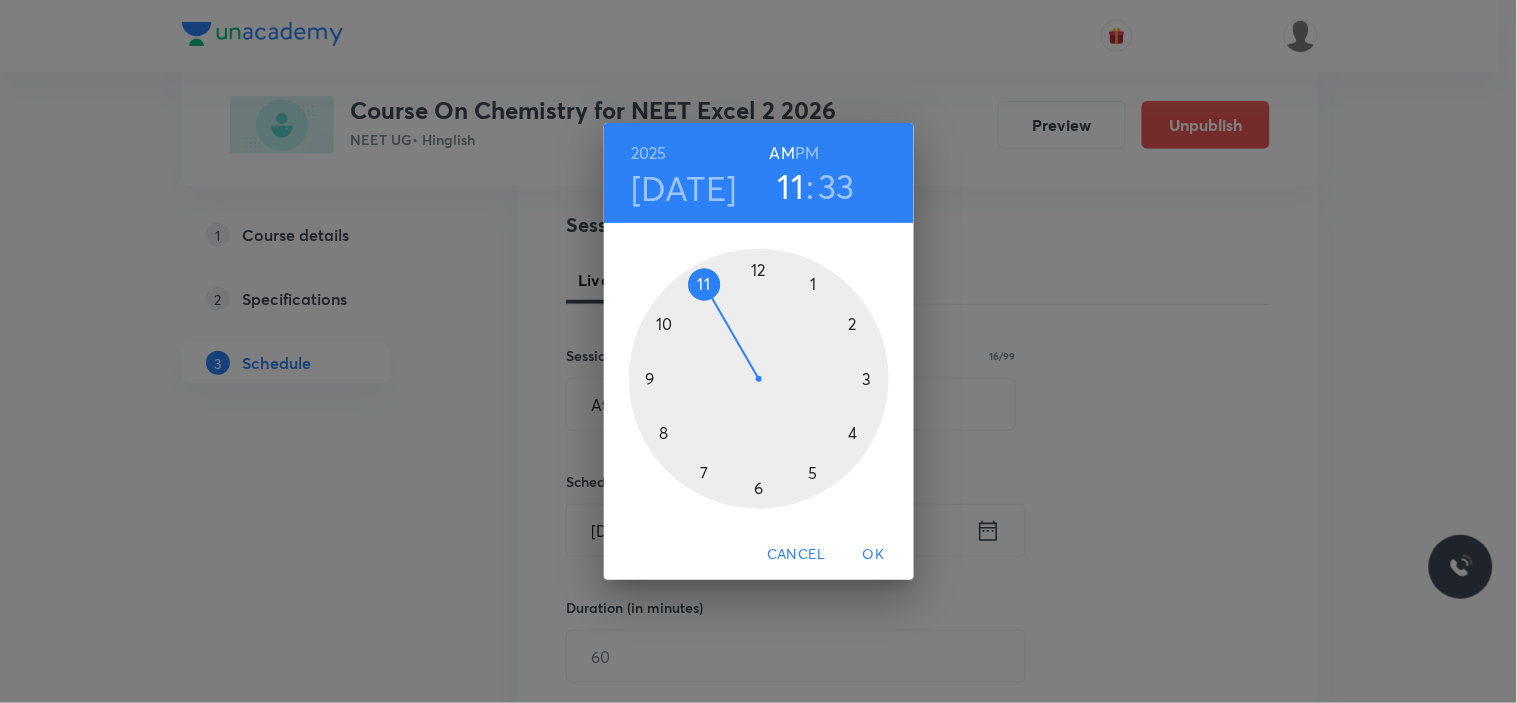 click at bounding box center [759, 379] 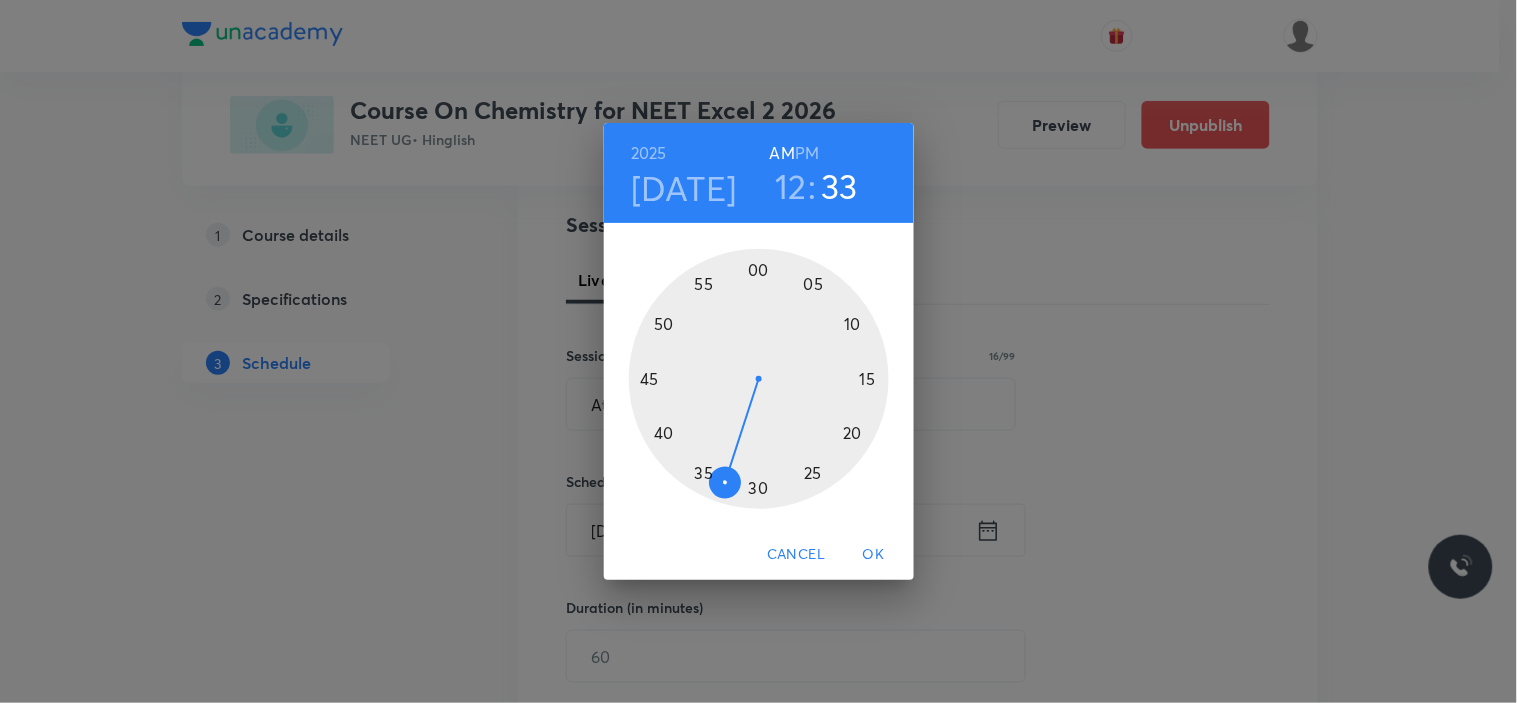 click at bounding box center (759, 379) 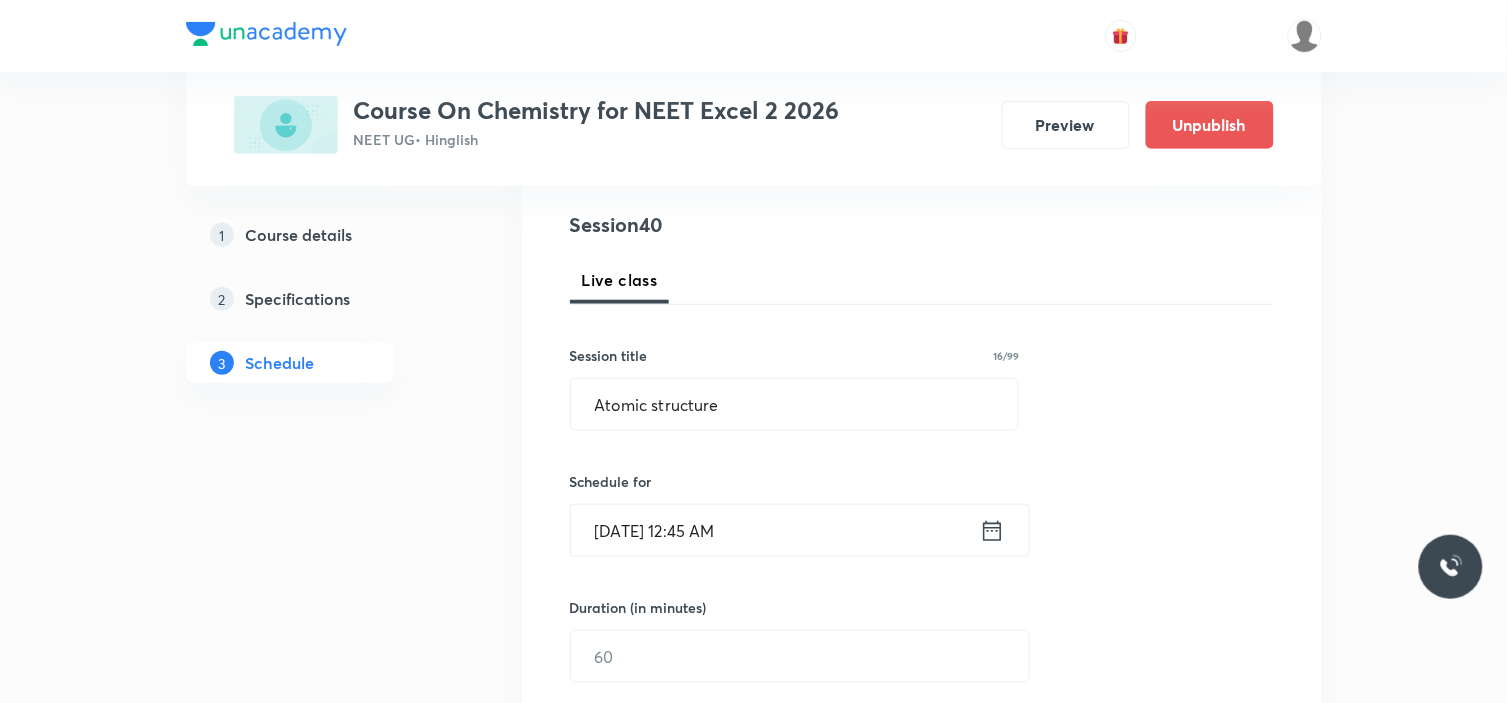 click on "[DATE] 12:45 AM" at bounding box center (775, 530) 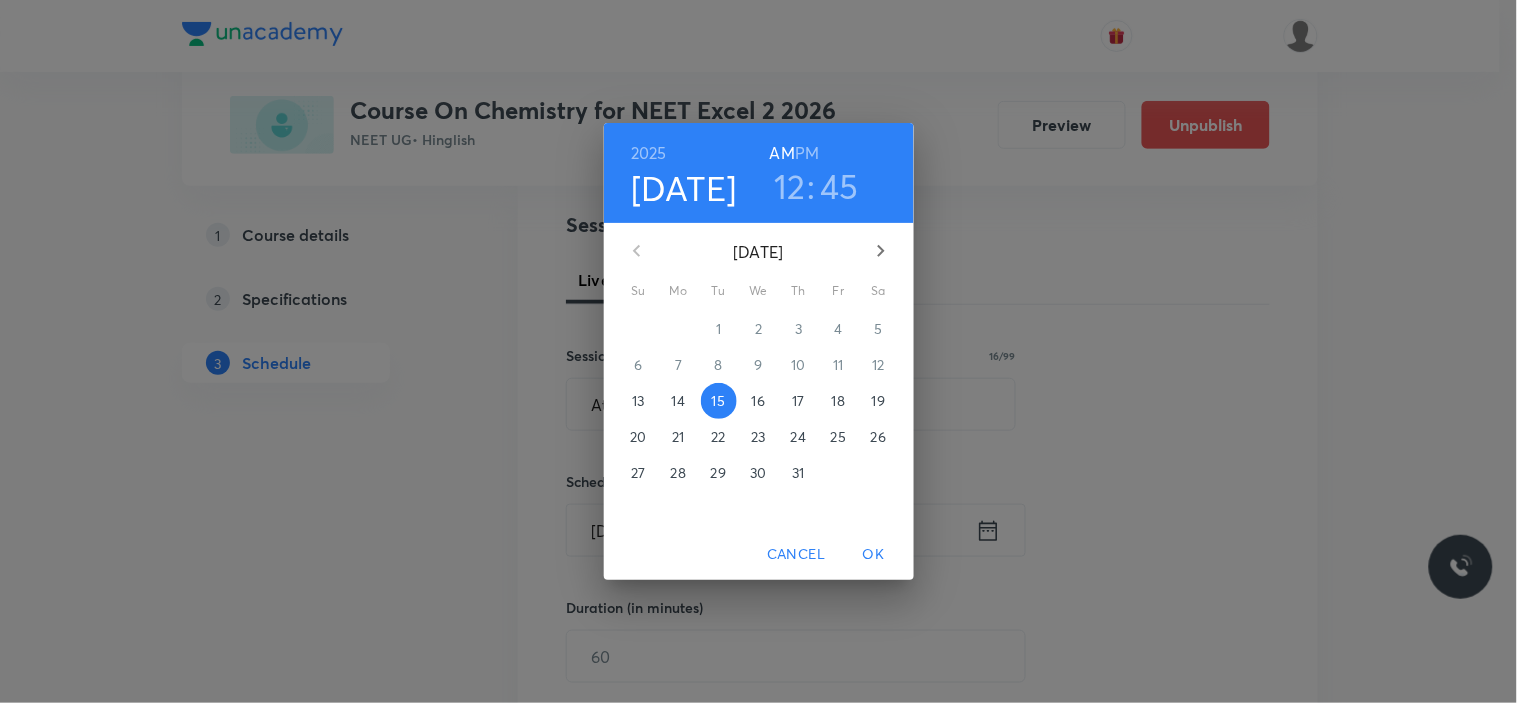 click on "PM" at bounding box center (807, 153) 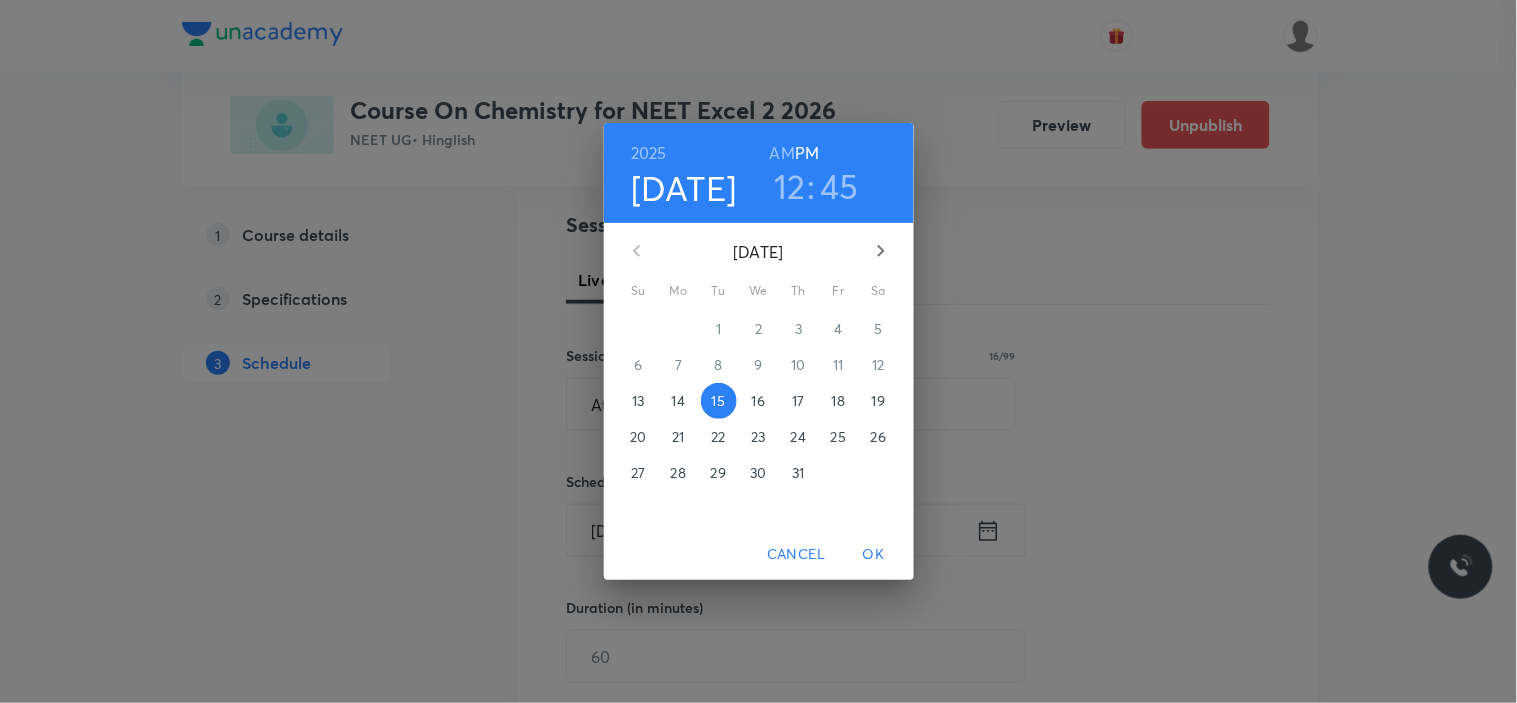 click on "OK" at bounding box center [874, 554] 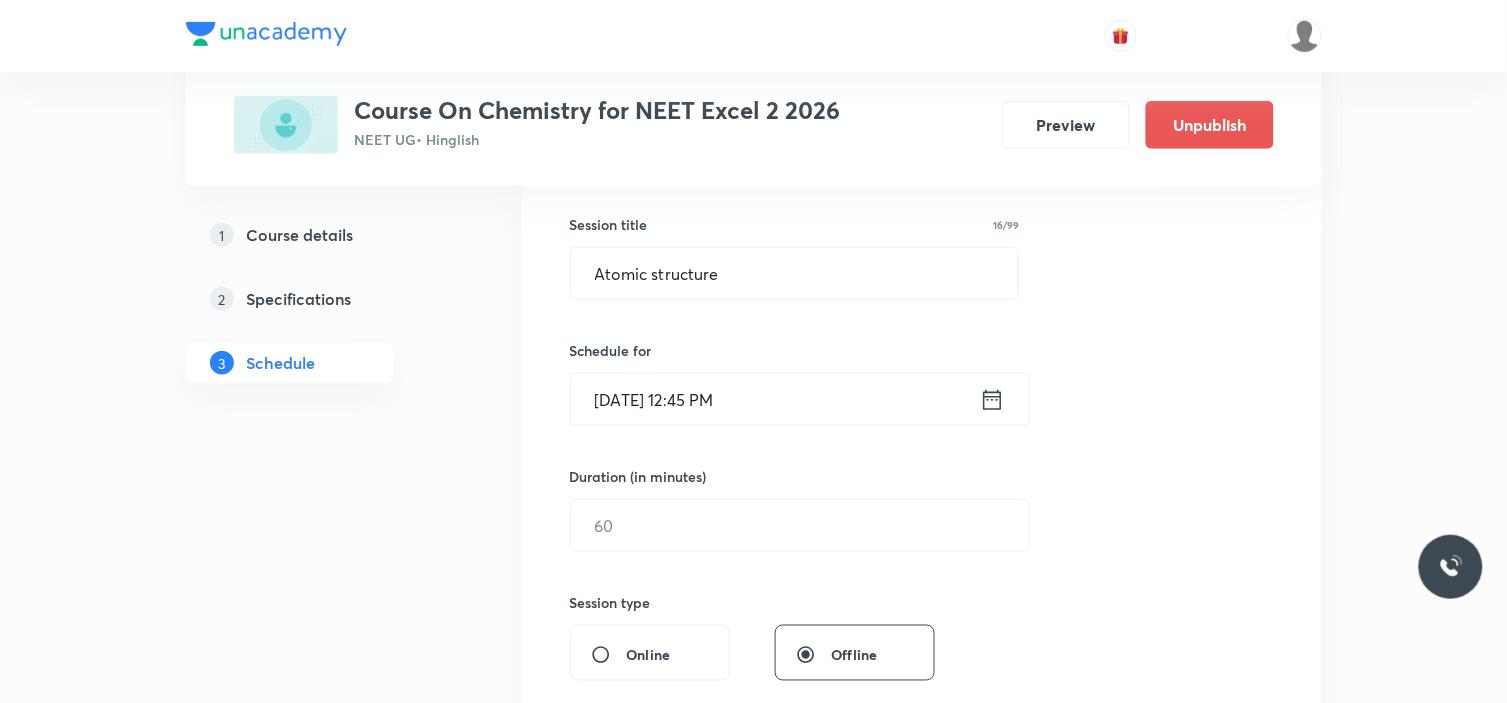 scroll, scrollTop: 555, scrollLeft: 0, axis: vertical 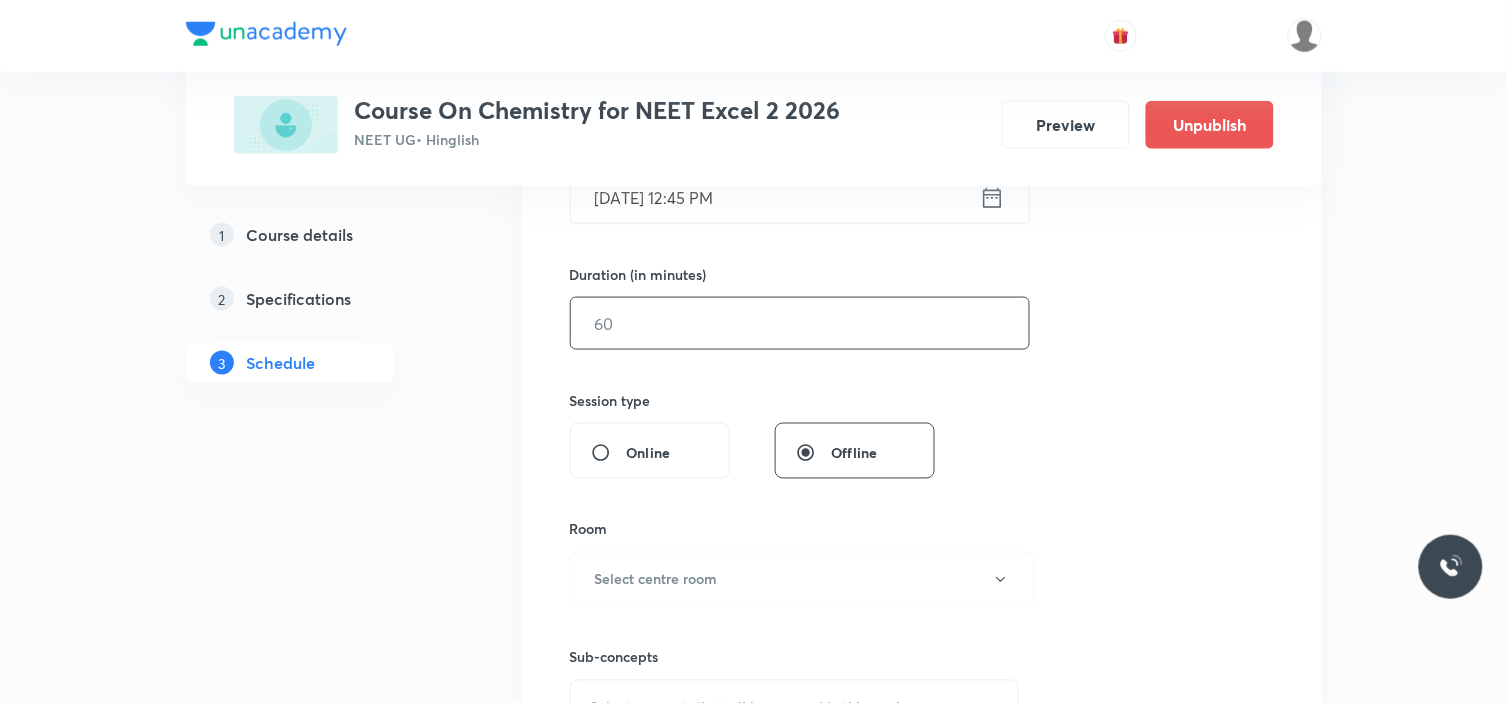 click at bounding box center (800, 323) 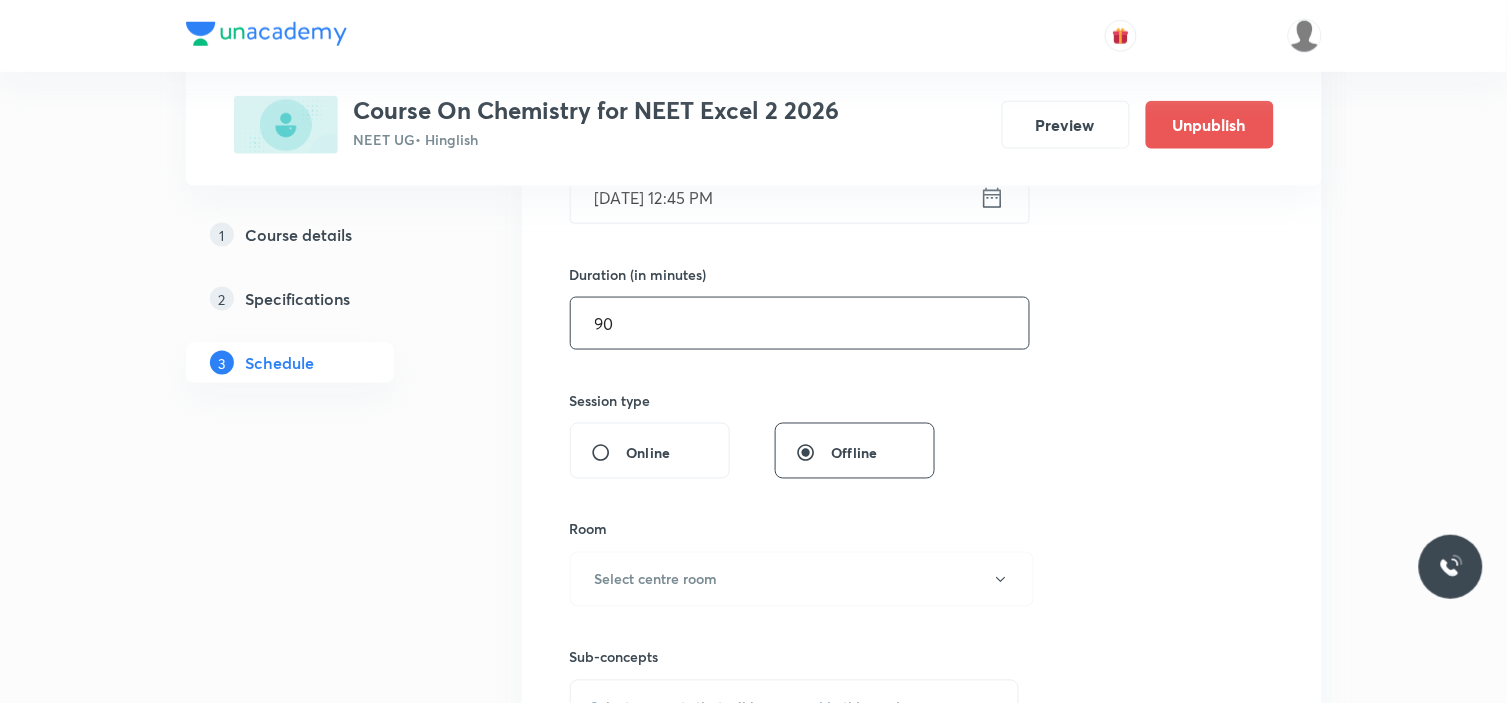 type on "90" 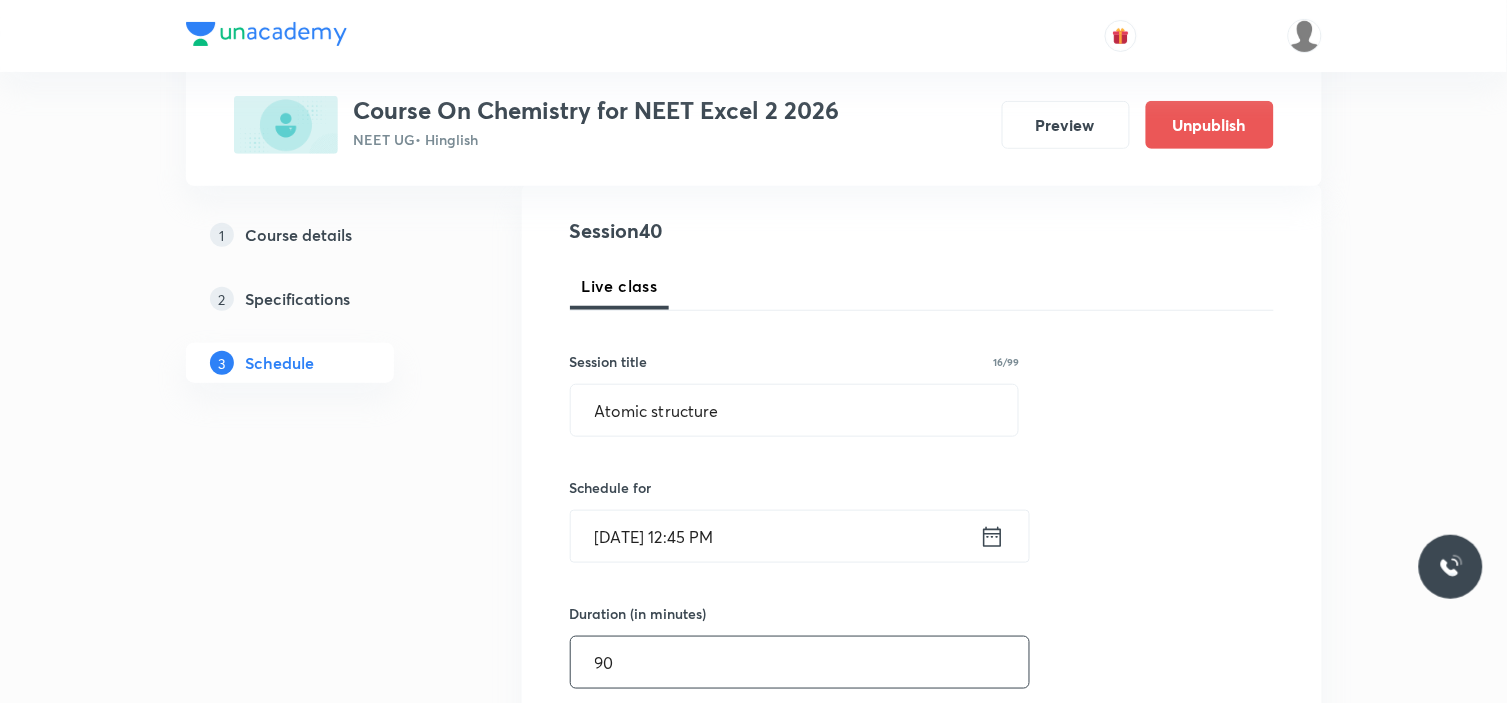 scroll, scrollTop: 222, scrollLeft: 0, axis: vertical 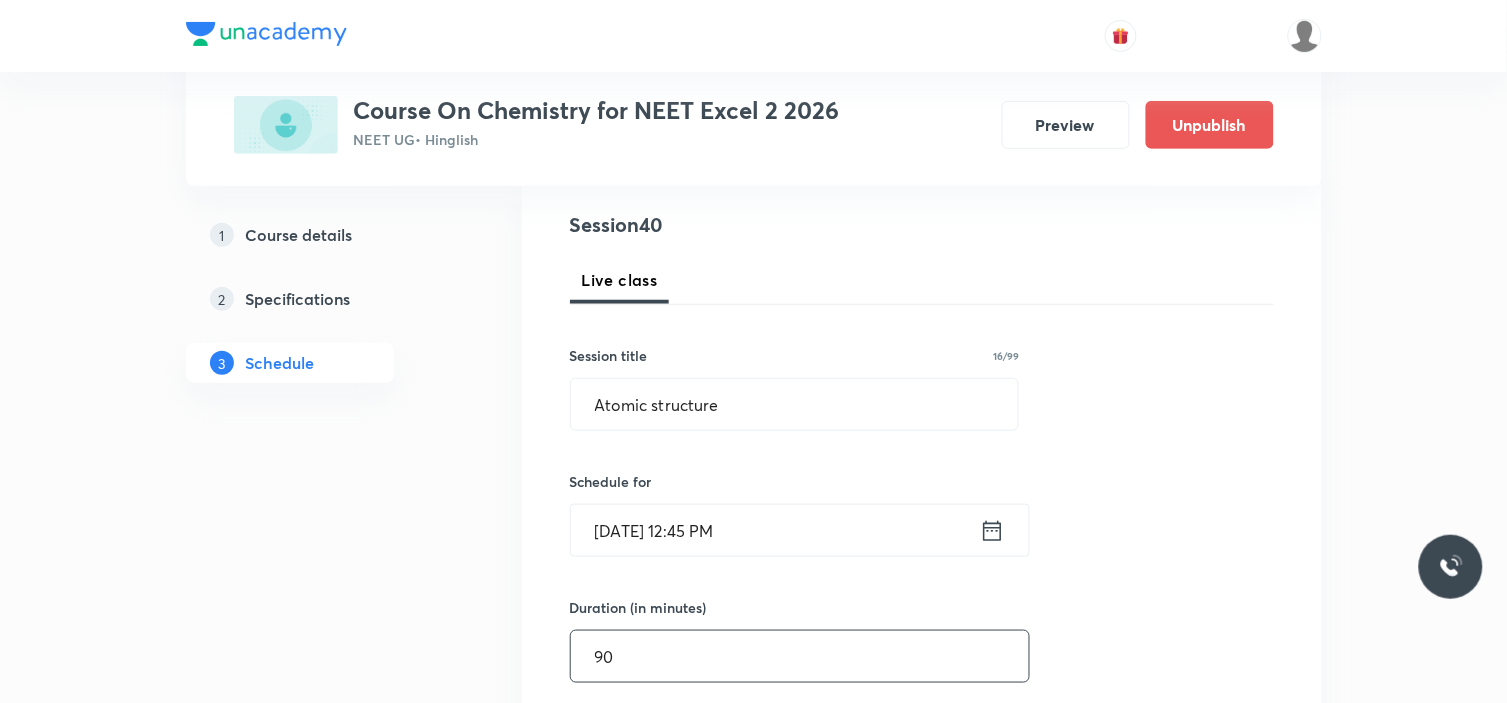 click on "Session  40 Live class Session title 16/99 Atomic structure ​ Schedule for [DATE] 12:45 PM ​ Duration (in minutes) 90 ​   Session type Online Offline Room Select centre room Sub-concepts Select concepts that wil be covered in this session Add Cancel" at bounding box center [922, 679] 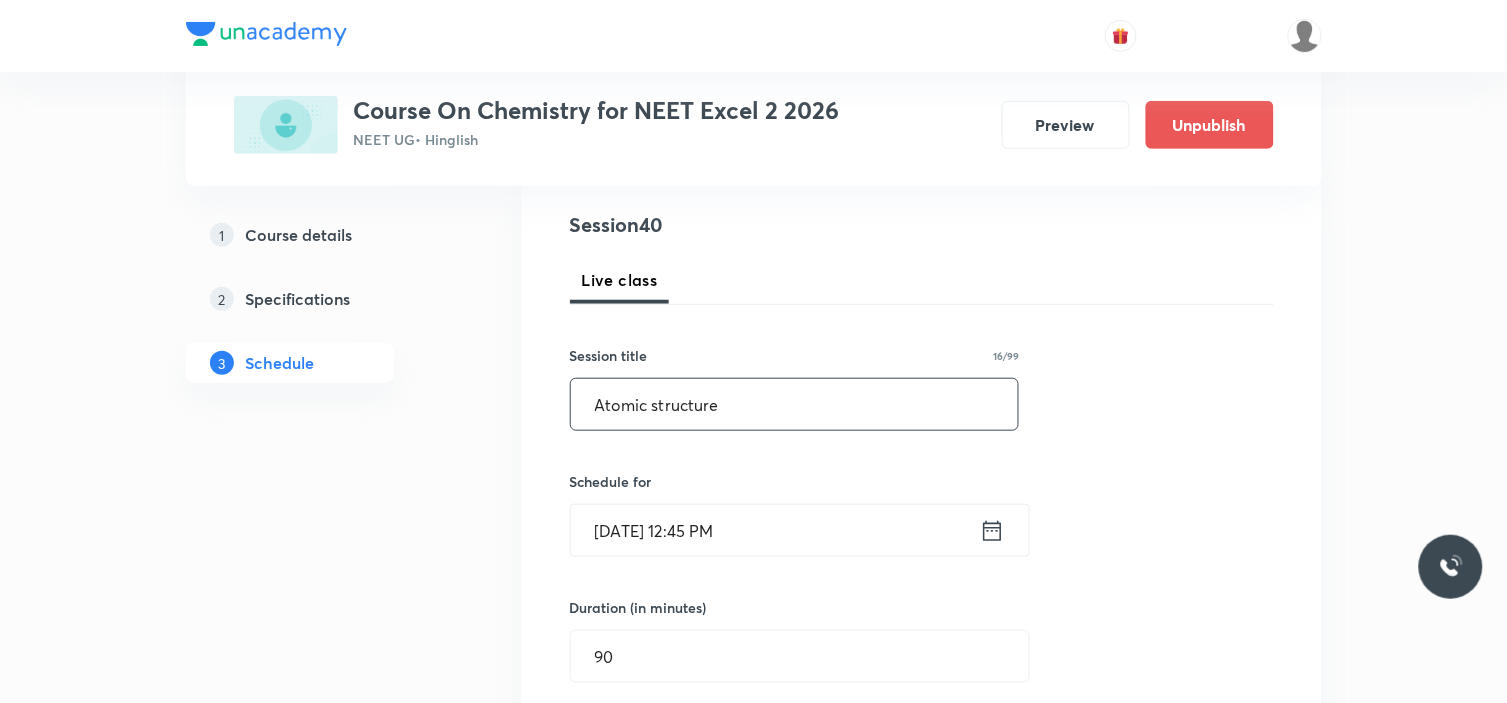 click on "Atomic structure" at bounding box center (795, 404) 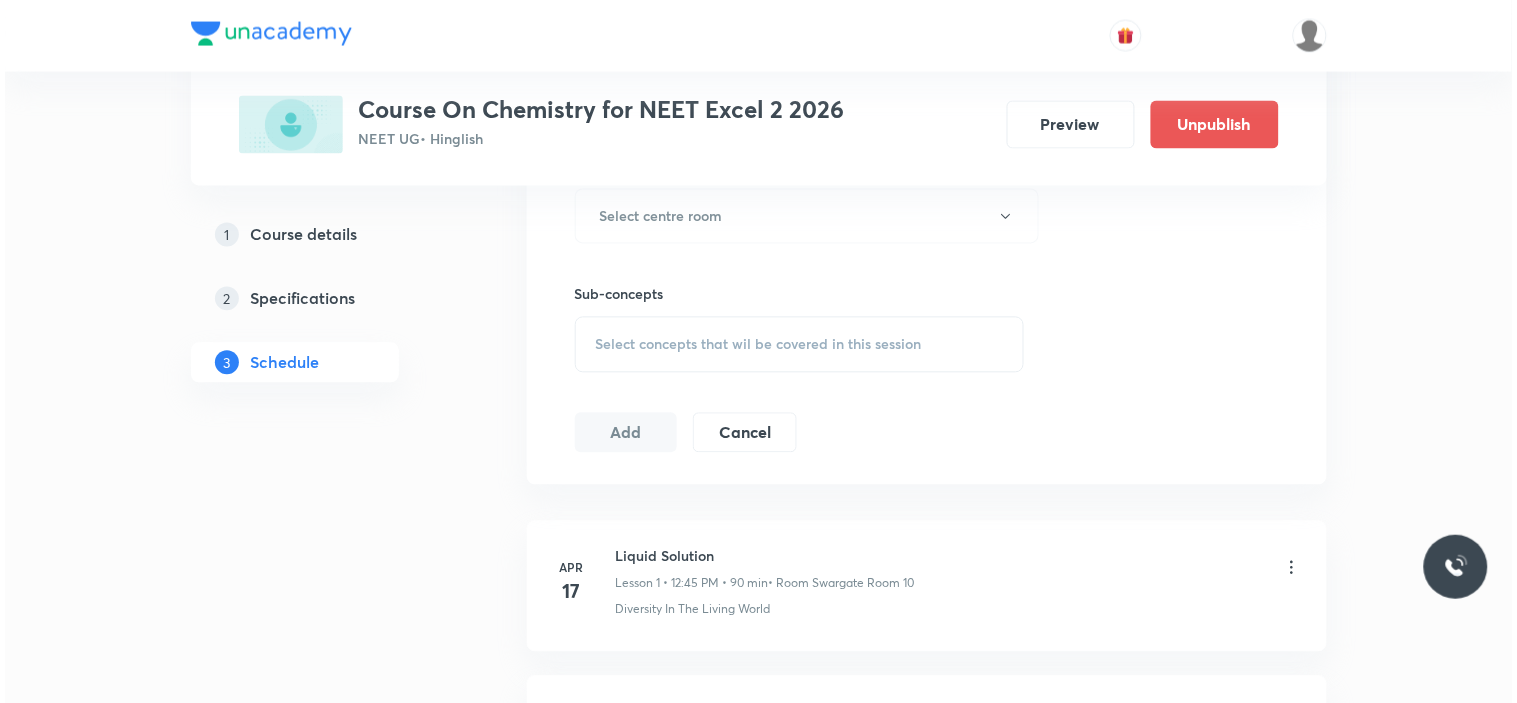 scroll, scrollTop: 777, scrollLeft: 0, axis: vertical 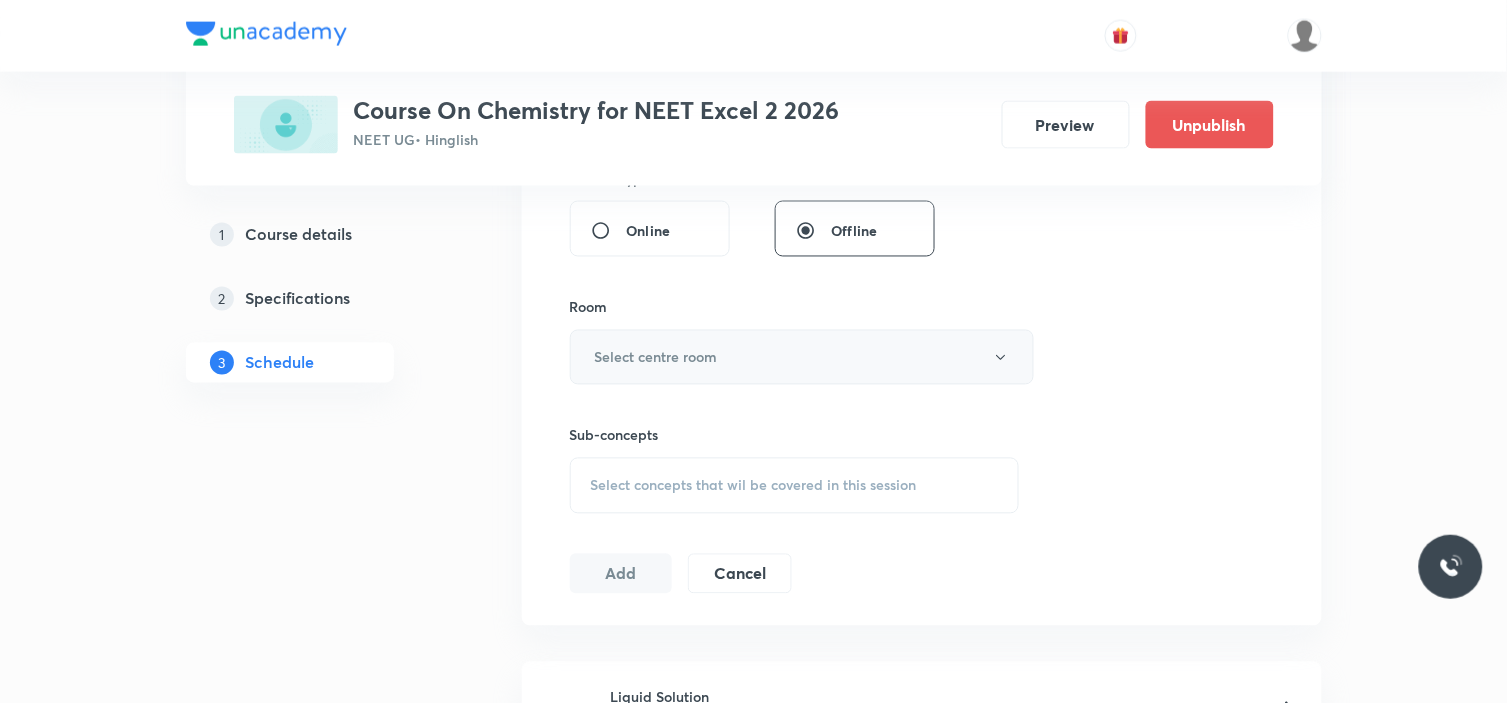 type on "Coordination chemistry" 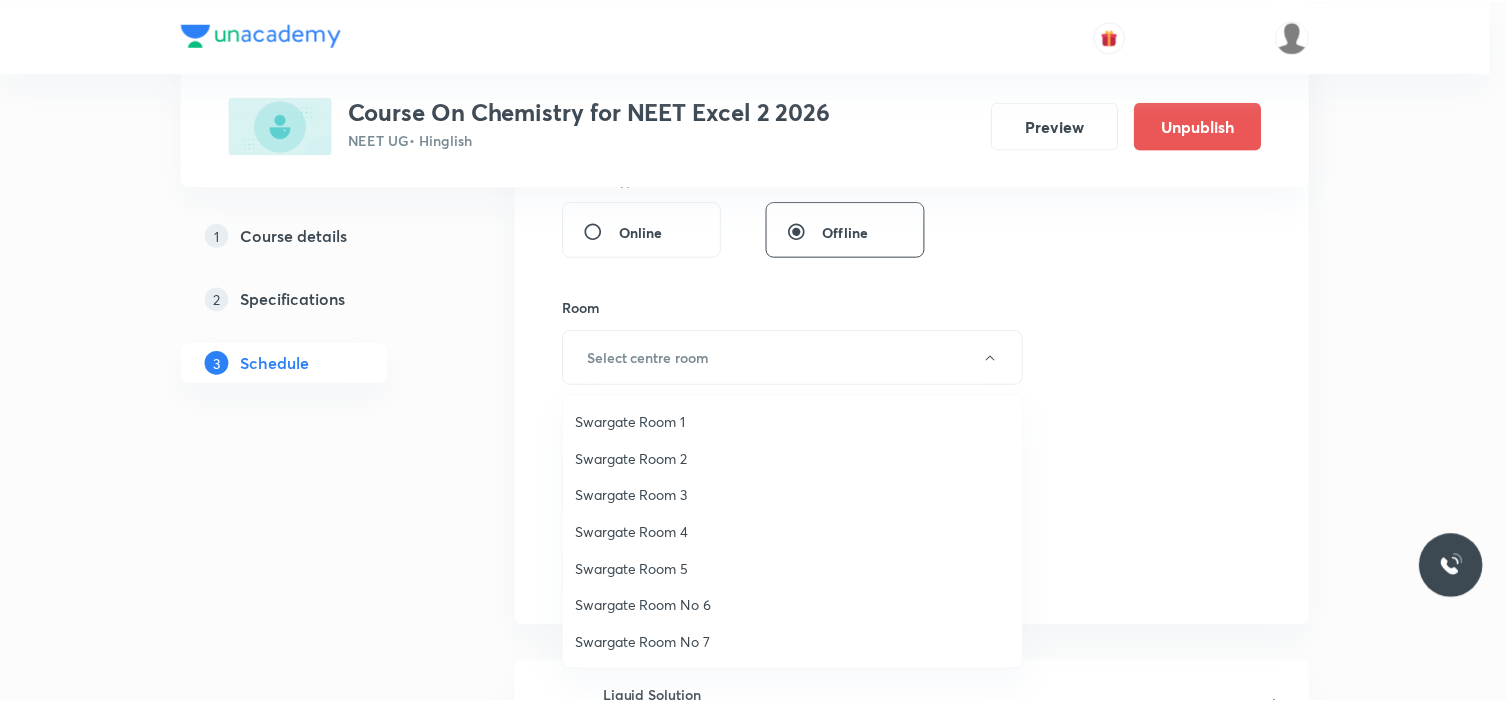 scroll, scrollTop: 148, scrollLeft: 0, axis: vertical 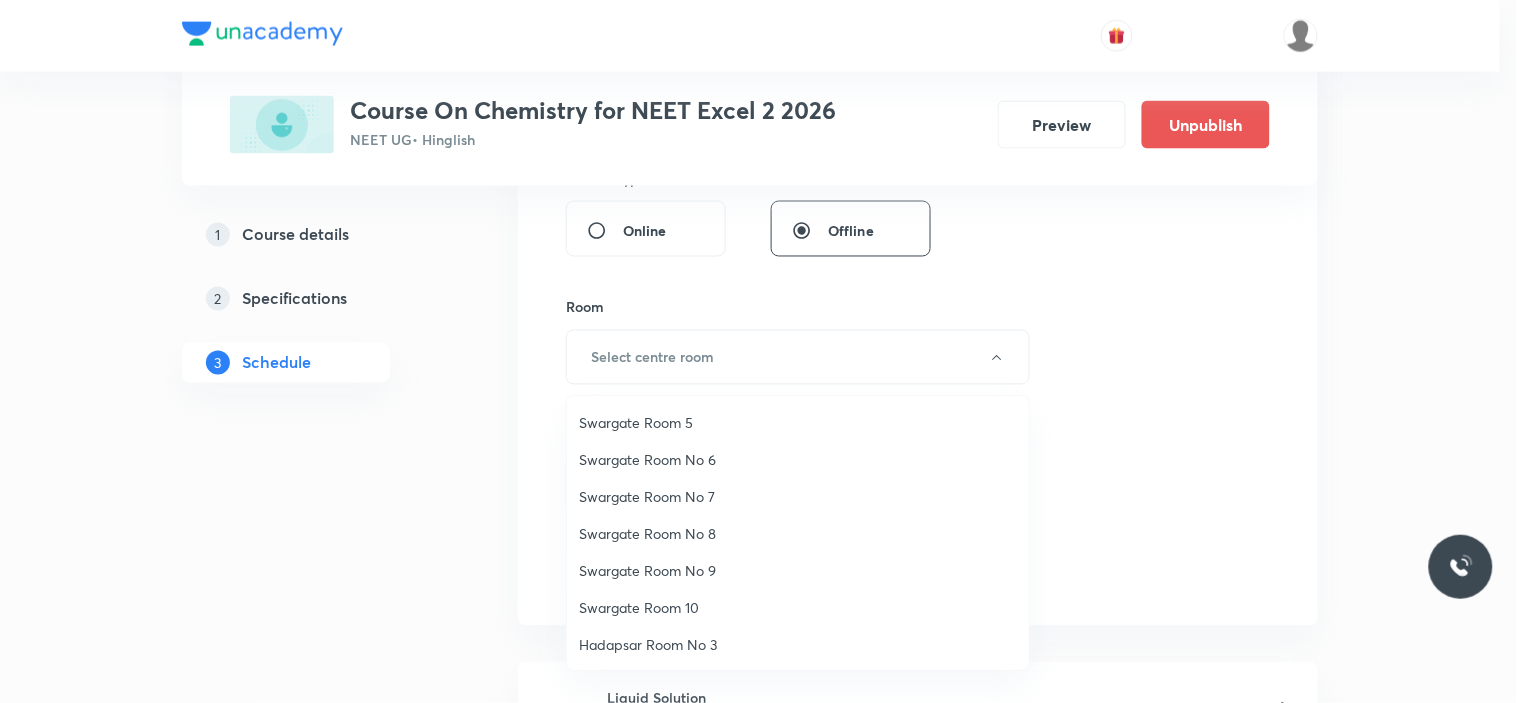 click on "Swargate Room 10" at bounding box center (798, 607) 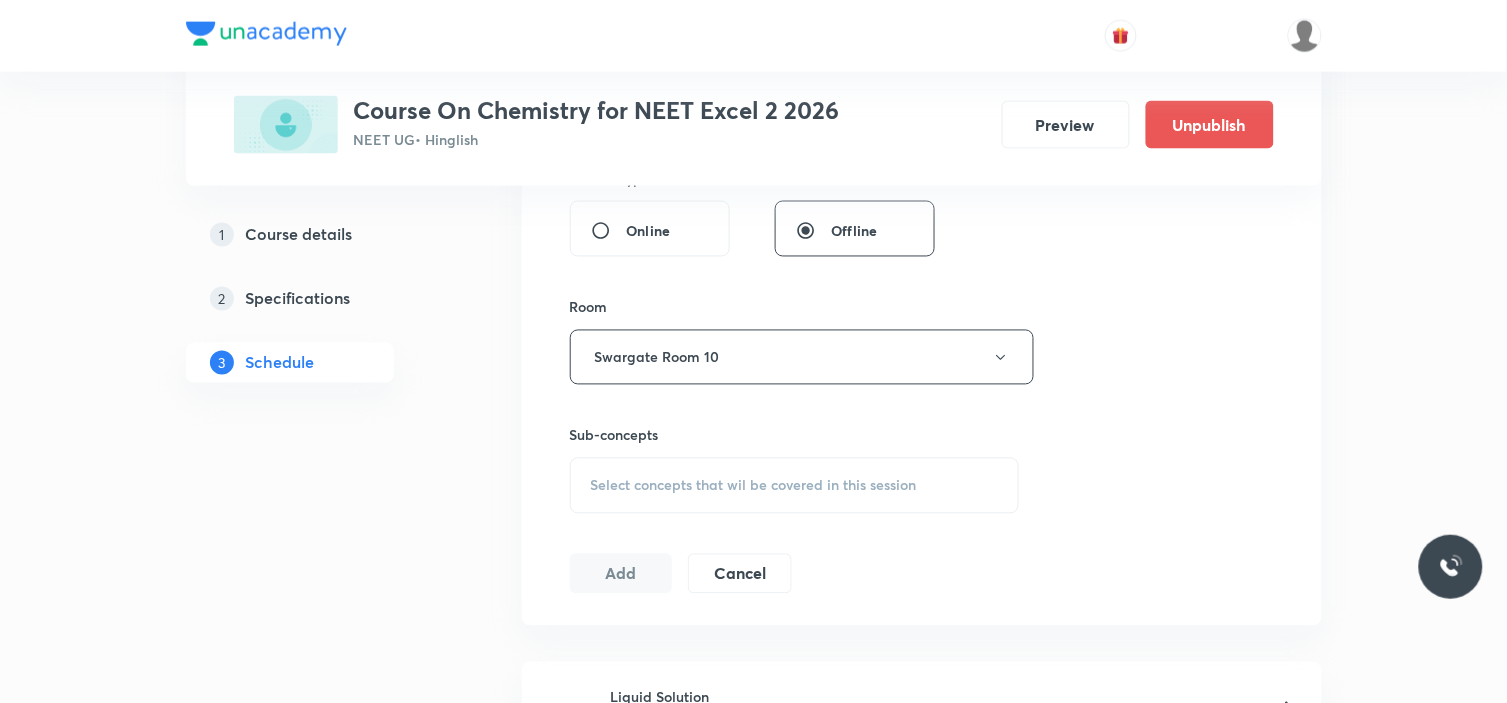 click on "Select concepts that wil be covered in this session" at bounding box center (795, 486) 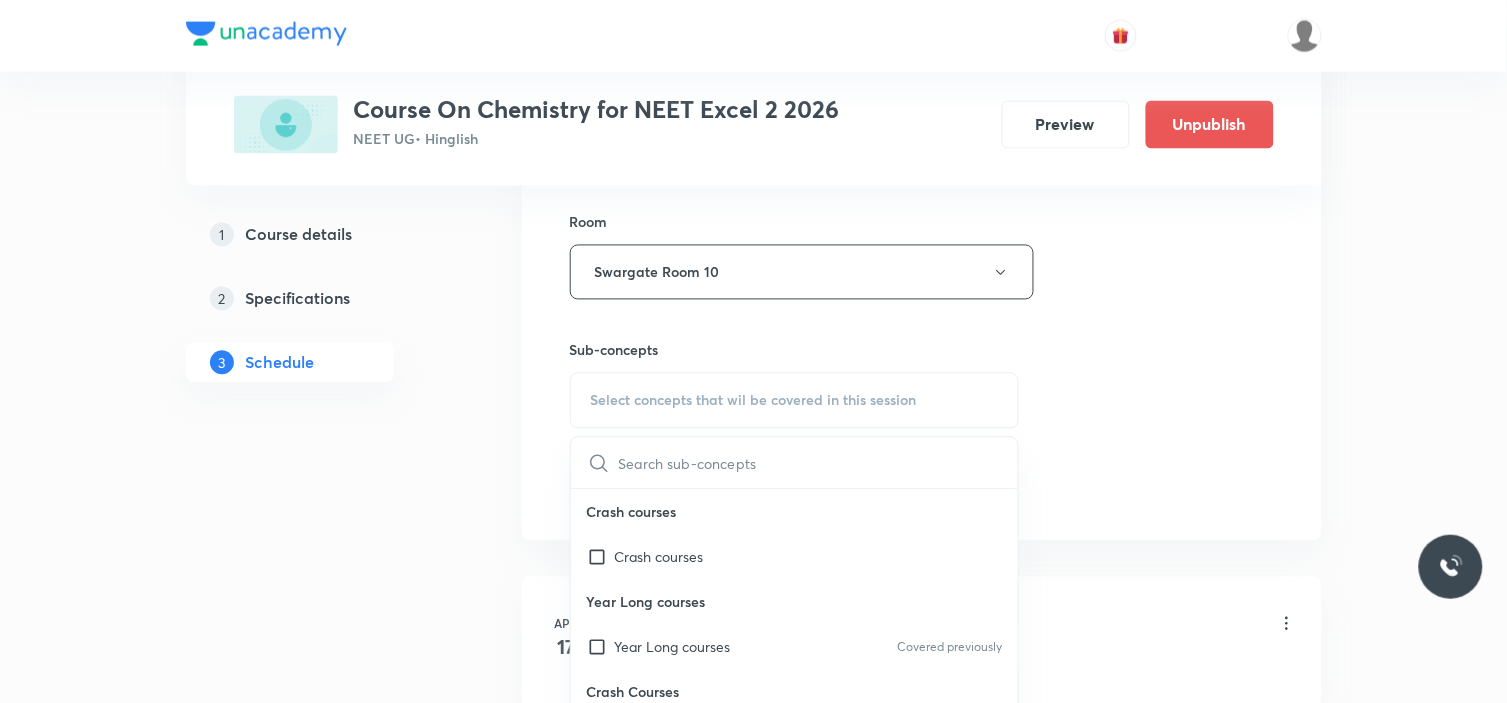 scroll, scrollTop: 1000, scrollLeft: 0, axis: vertical 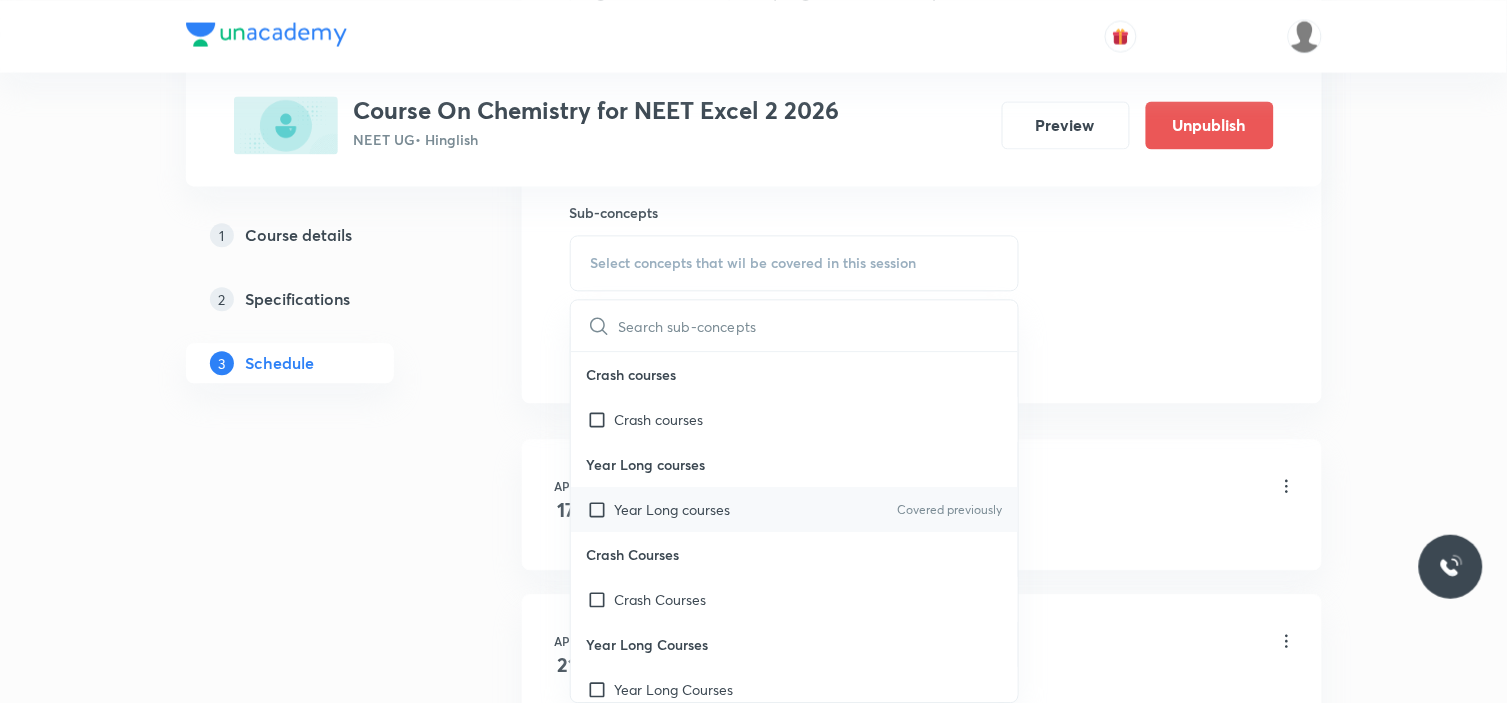 click on "Year Long courses" at bounding box center [673, 509] 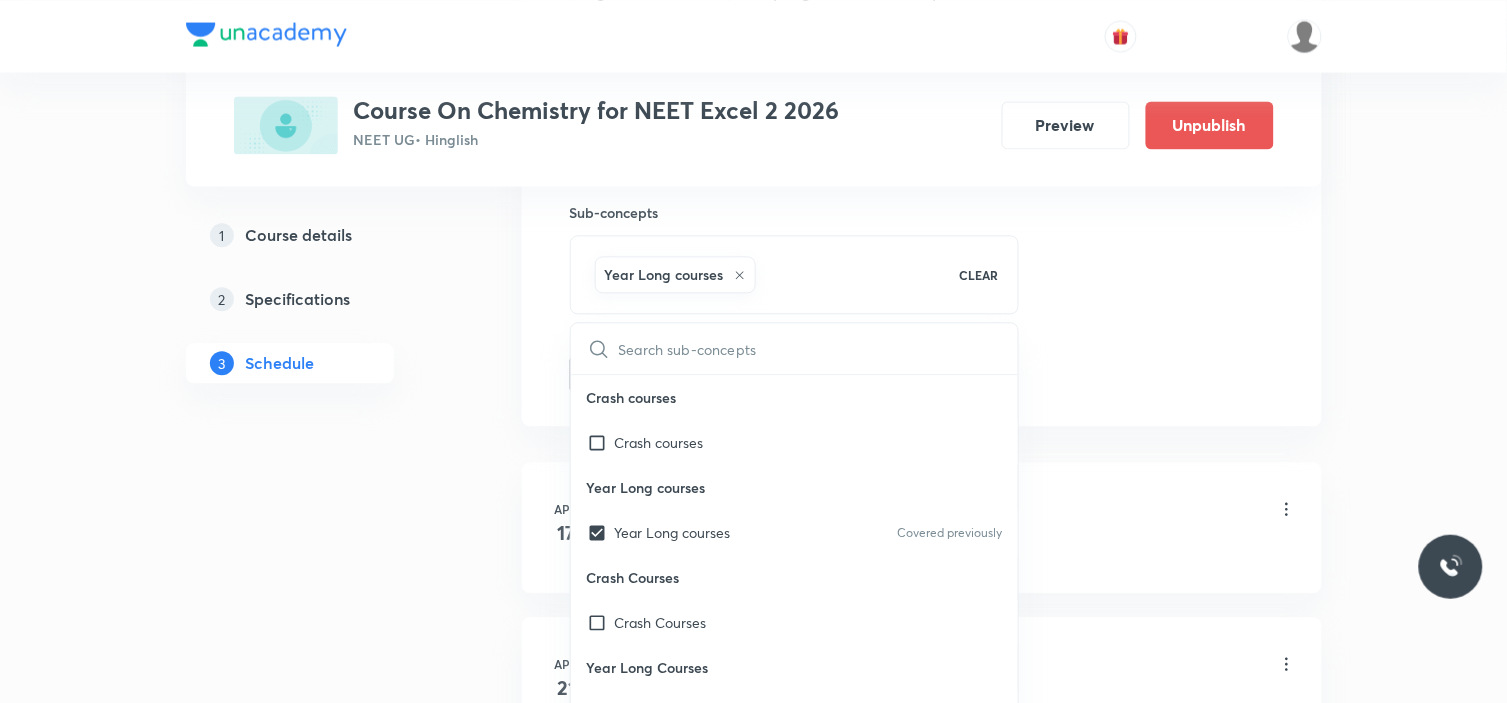 click on "Plus Courses Course On Chemistry for NEET Excel 2 2026 NEET UG  • Hinglish Preview Unpublish 1 Course details 2 Specifications 3 Schedule Schedule 39  classes Session  40 Live class Session title 22/99 Coordination chemistry ​ Schedule for [DATE] 12:45 PM ​ Duration (in minutes) 90 ​   Session type Online Offline Room Swargate Room 10 Sub-concepts Year Long courses CLEAR ​ Crash courses Crash courses Year Long courses Year Long courses Covered previously Crash Courses Crash Courses Year Long Courses Year Long Courses Add Cancel [DATE] Liquid Solution Lesson 1 • 12:45 PM • 90 min  • Room Swargate Room 10 Diversity In The Living World [DATE] Liquid Solution Lesson 2 • 12:45 PM • 90 min  • Room Swargate Room 10 Types Of Taxonomy [DATE] Liquid Solution Lesson 3 • 12:45 PM • 90 min  • Room Swargate Room 10 Fundamental Components Of Taxonomy [DATE] Liquid Solution Lesson 4 • 12:45 PM • 90 min  • Room Swargate Room 10 What Is Living? [DATE] Liquid Solution [DATE] [DATE] May" at bounding box center [754, 2873] 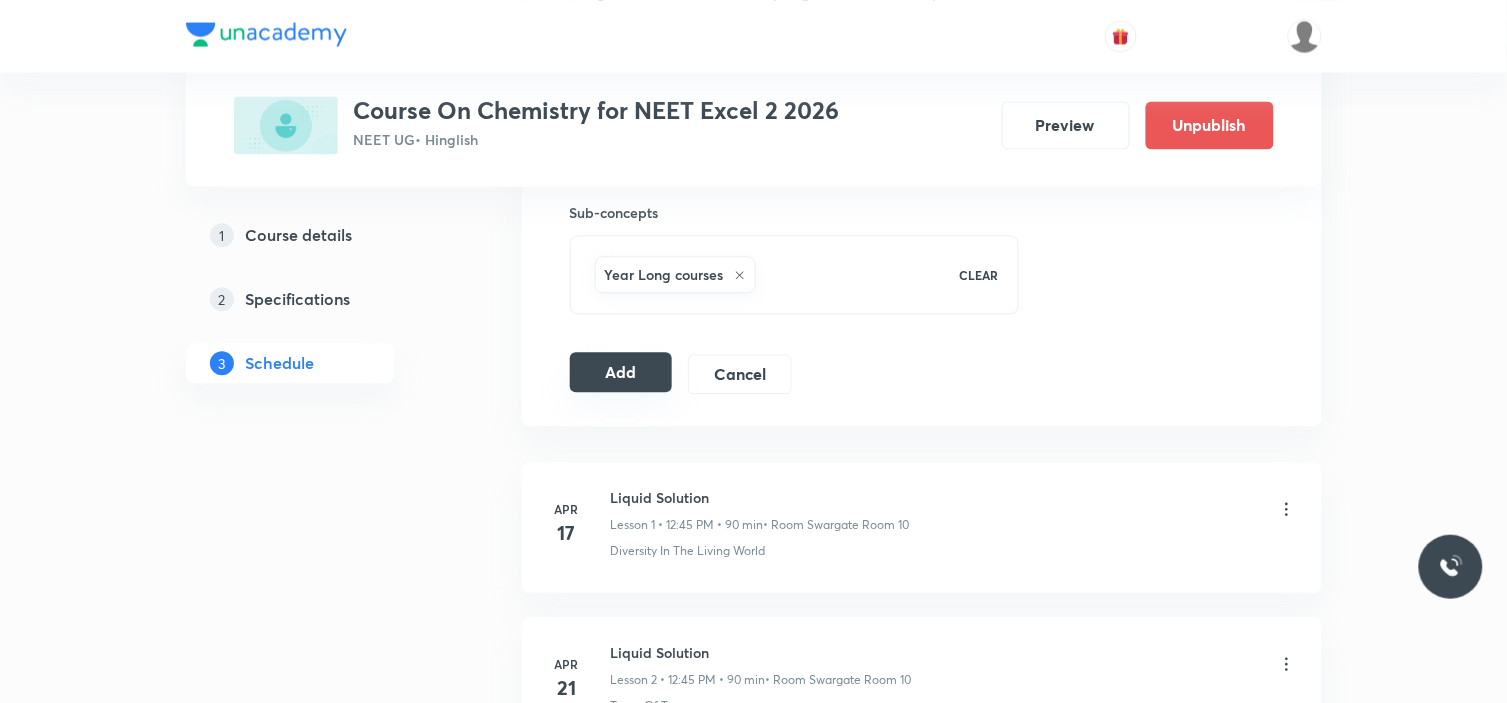 click on "Add" at bounding box center (621, 372) 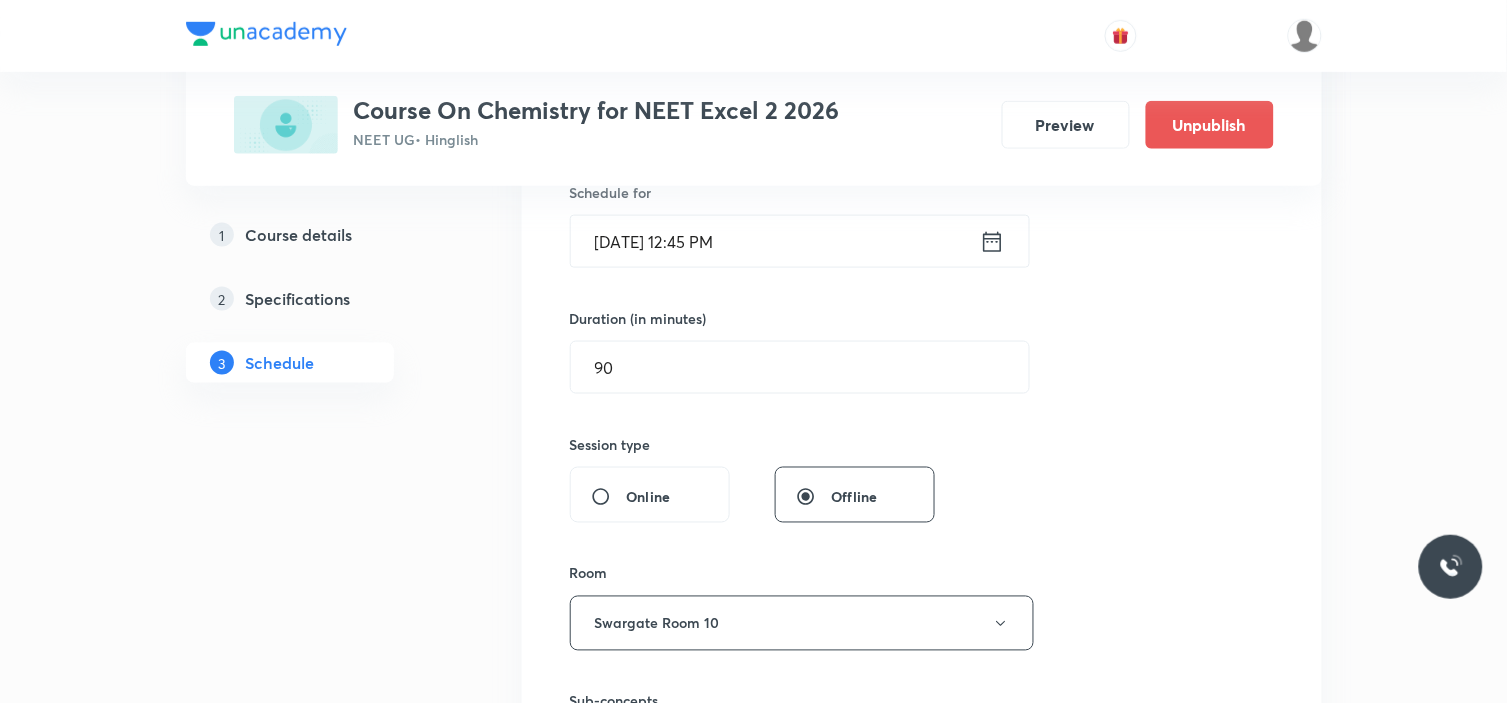 scroll, scrollTop: 444, scrollLeft: 0, axis: vertical 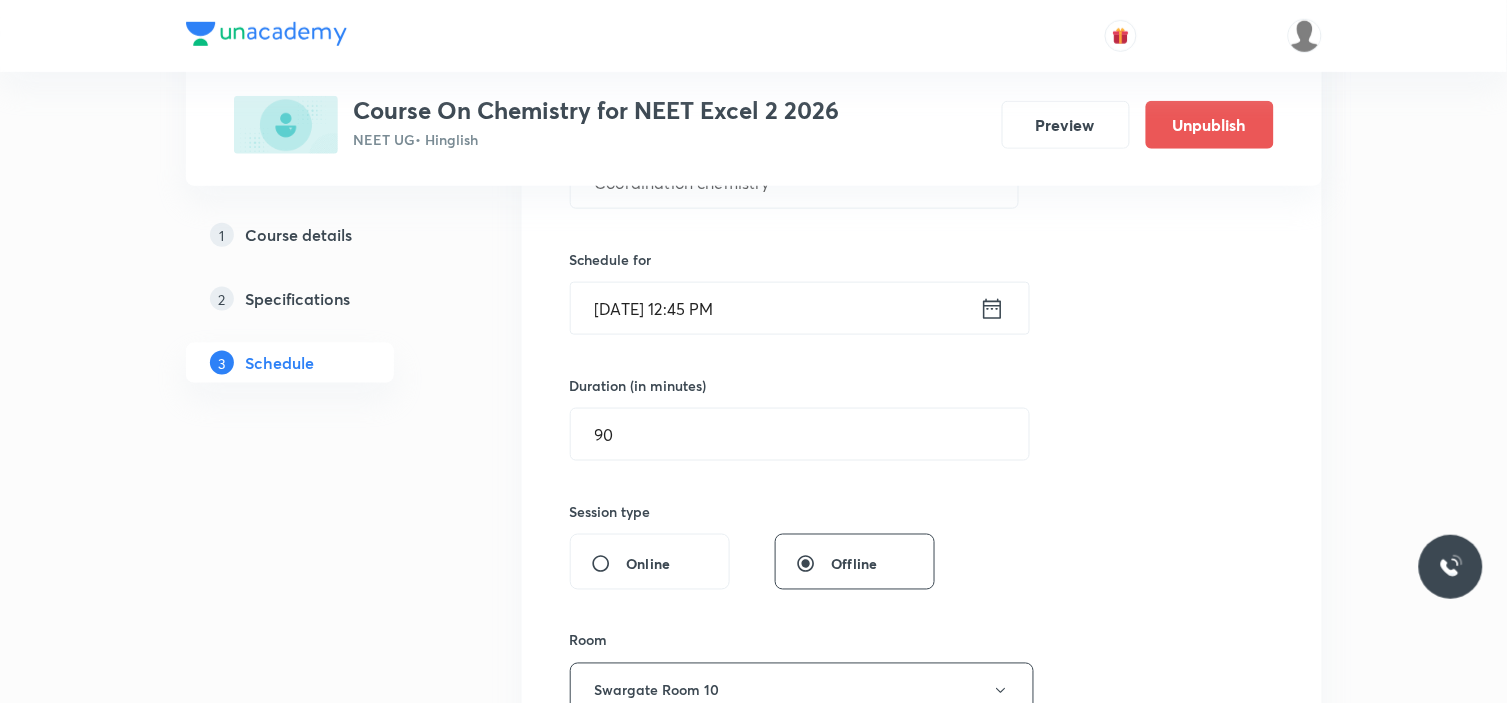 type 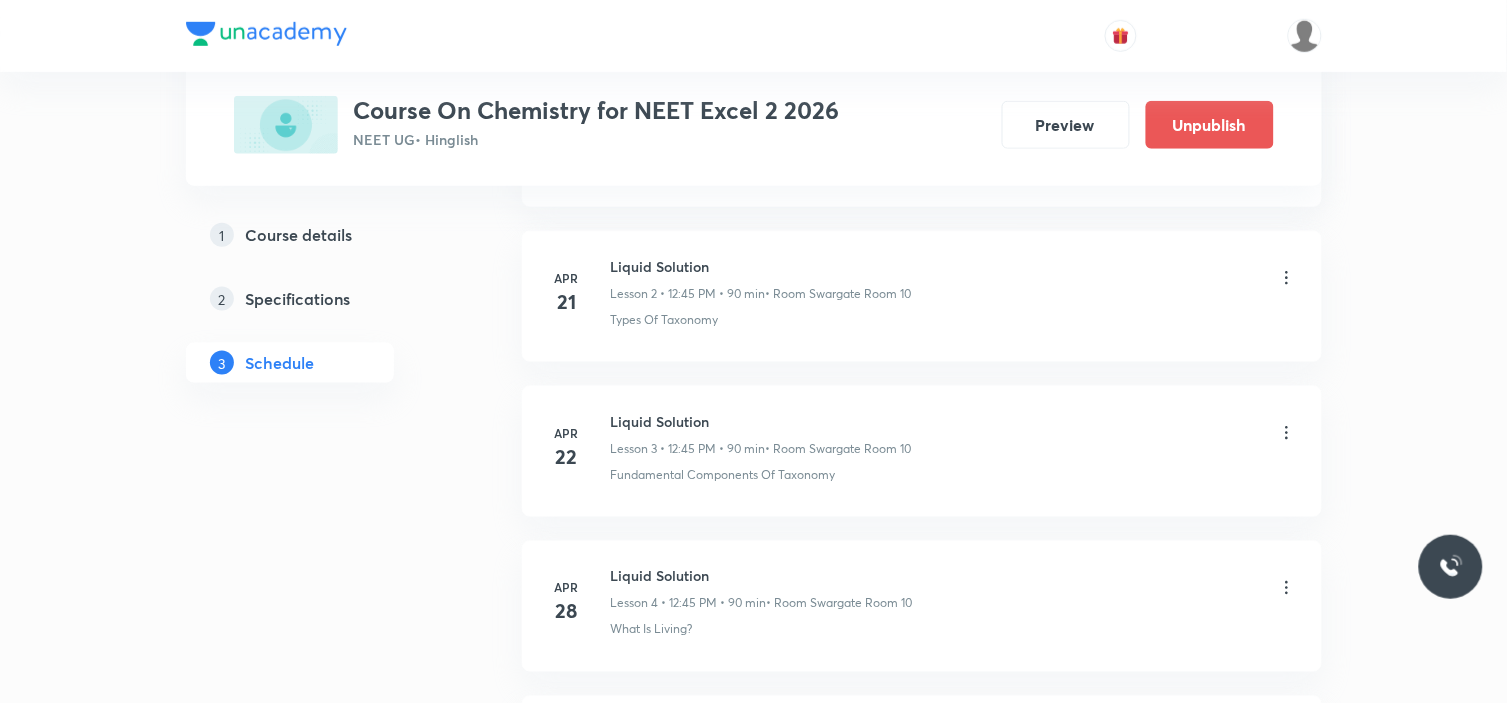 scroll, scrollTop: 0, scrollLeft: 0, axis: both 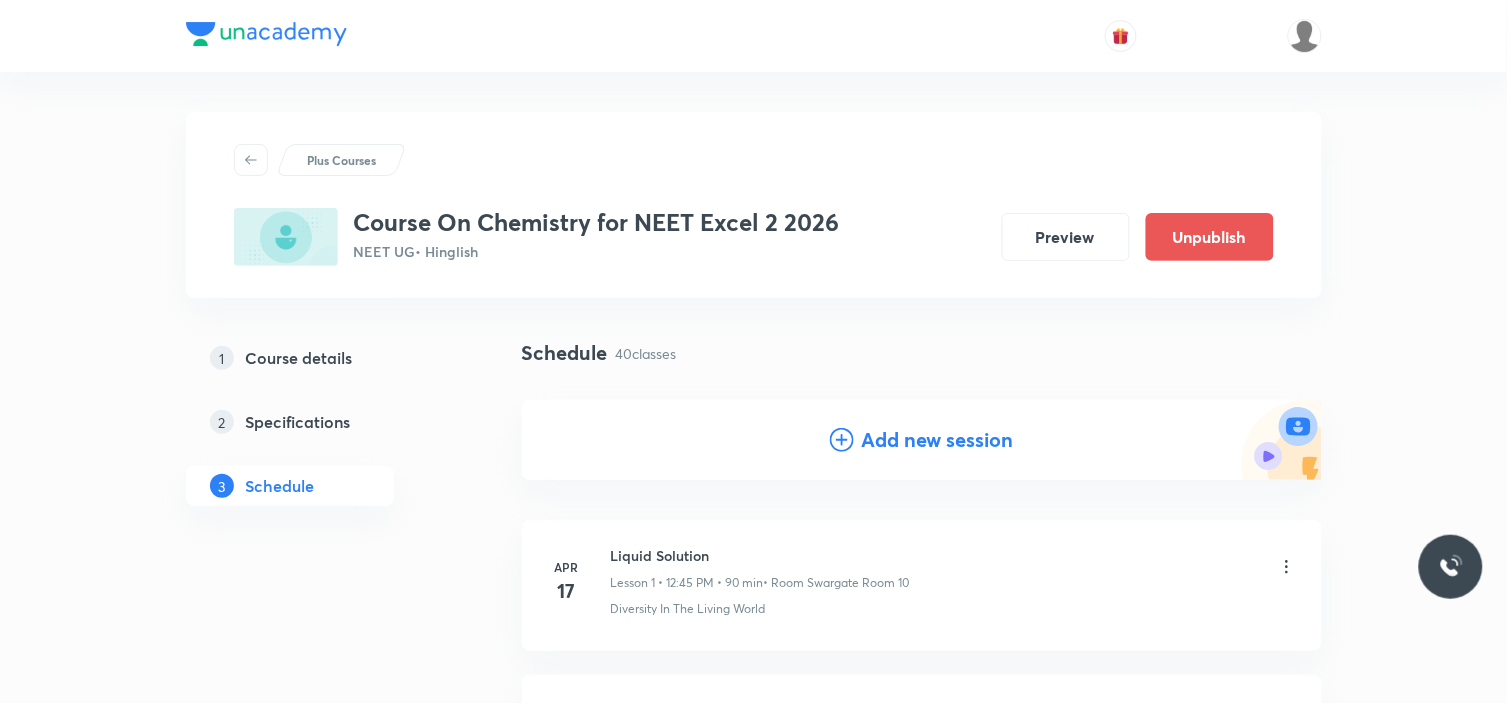click on "Add new session" at bounding box center (938, 440) 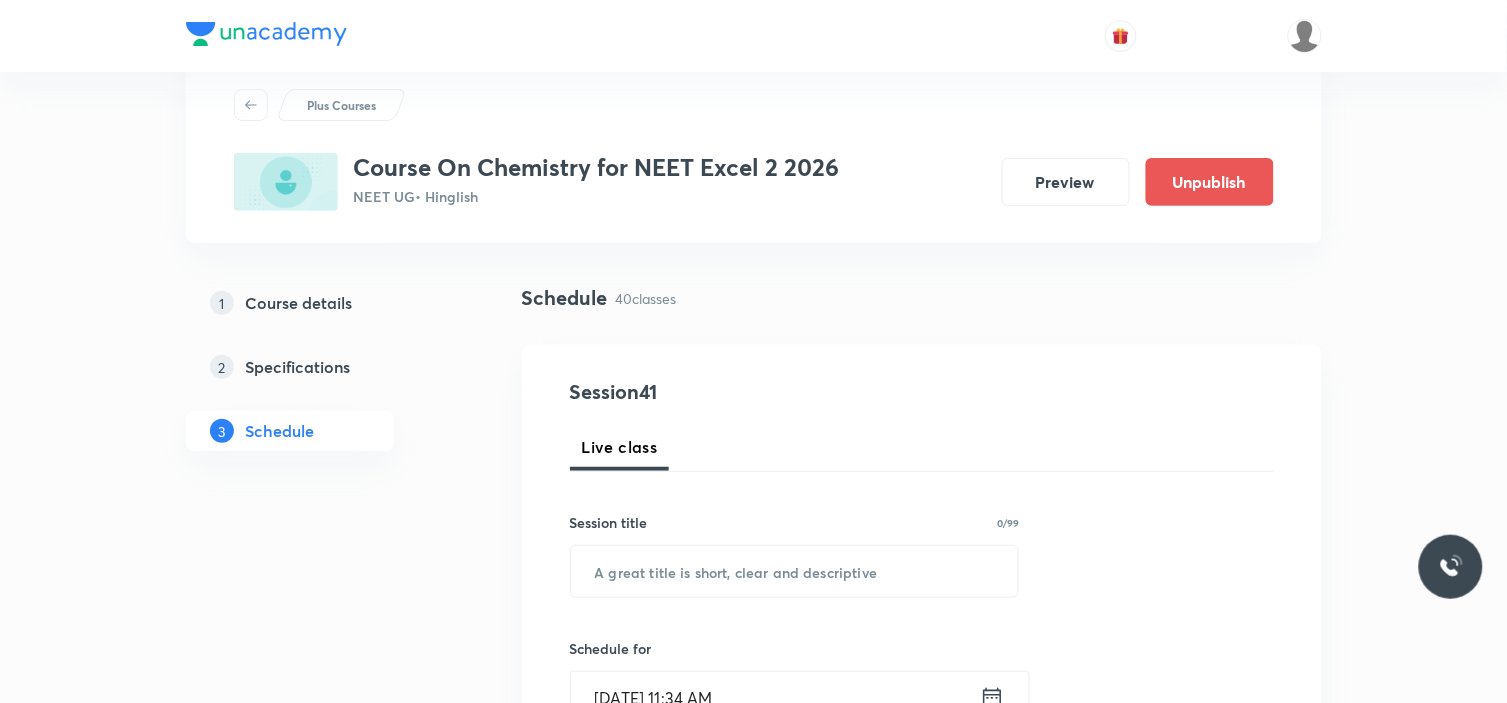 scroll, scrollTop: 111, scrollLeft: 0, axis: vertical 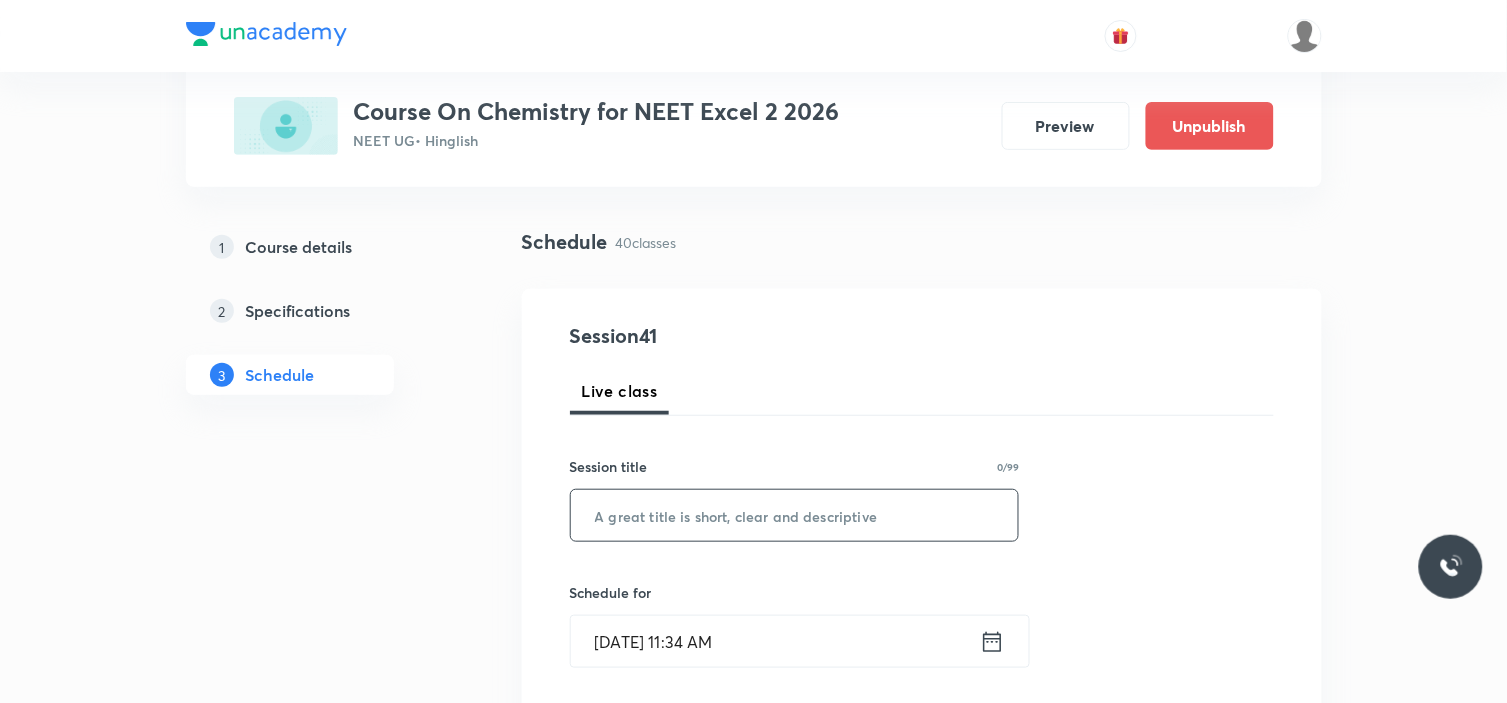 click at bounding box center (795, 515) 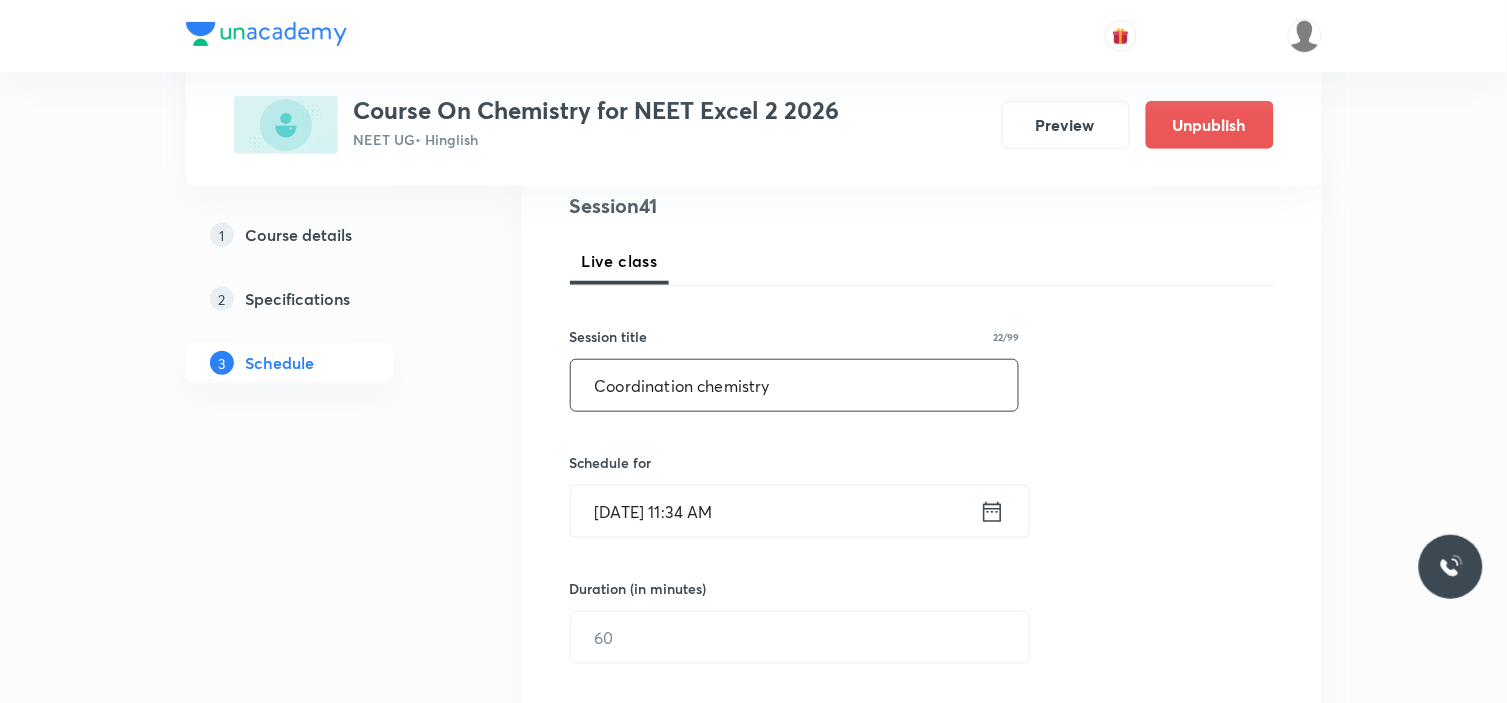 scroll, scrollTop: 444, scrollLeft: 0, axis: vertical 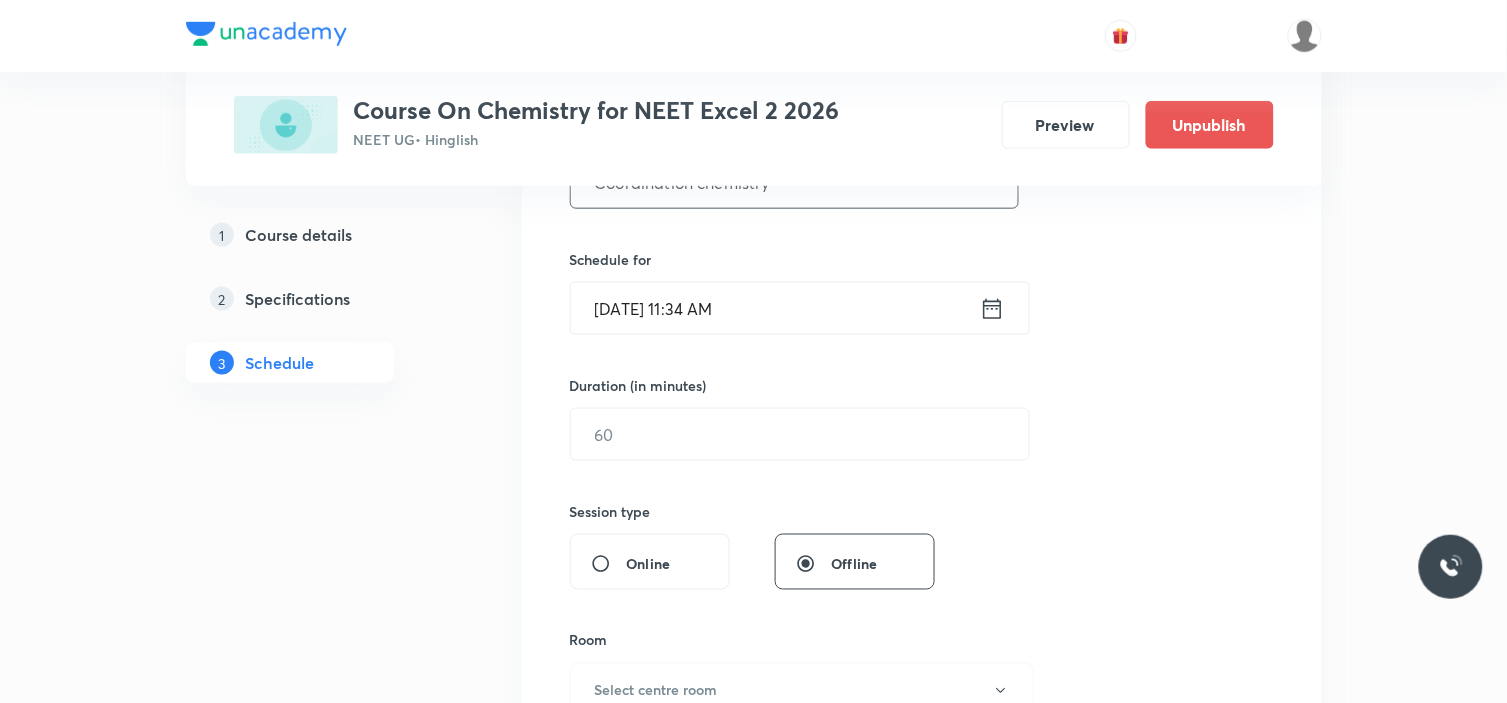 type on "Coordination chemistry" 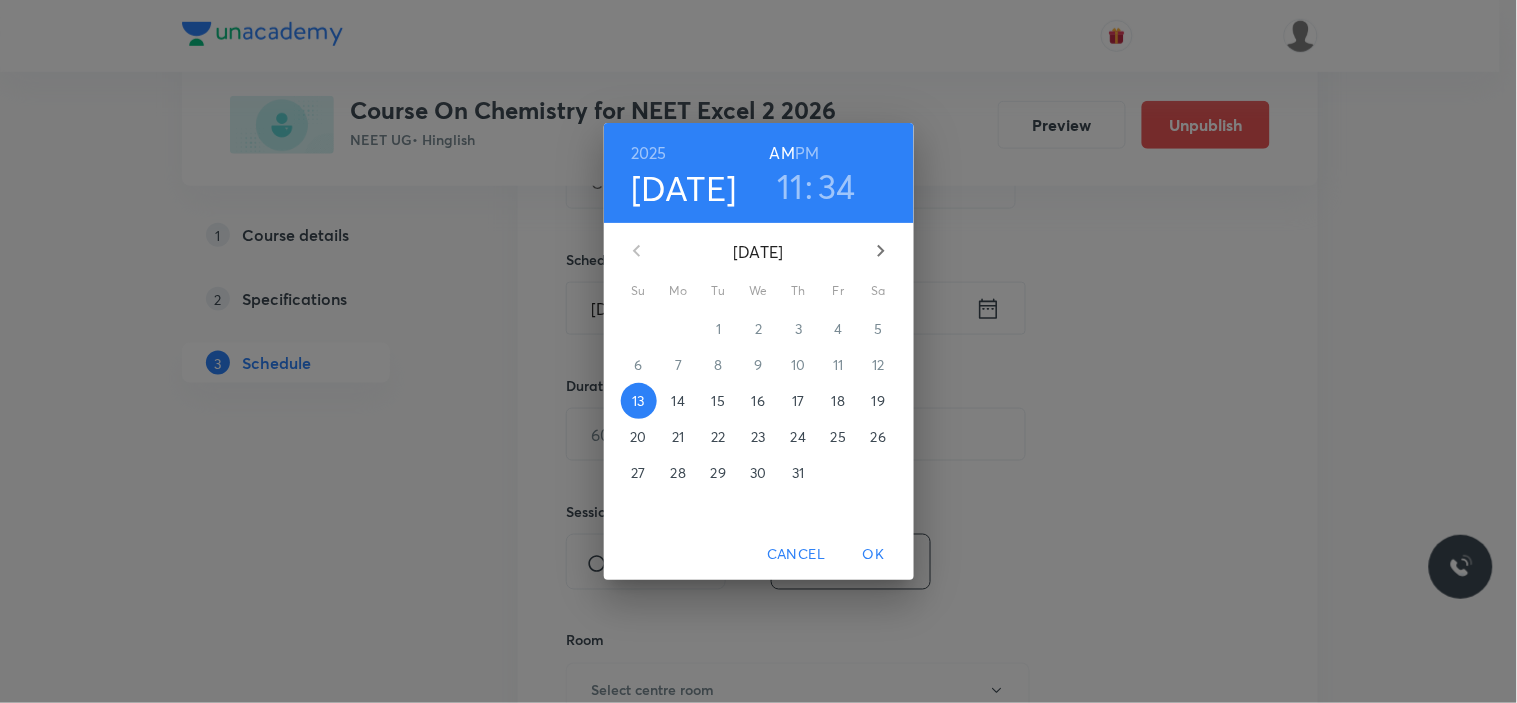click on "18" at bounding box center [838, 401] 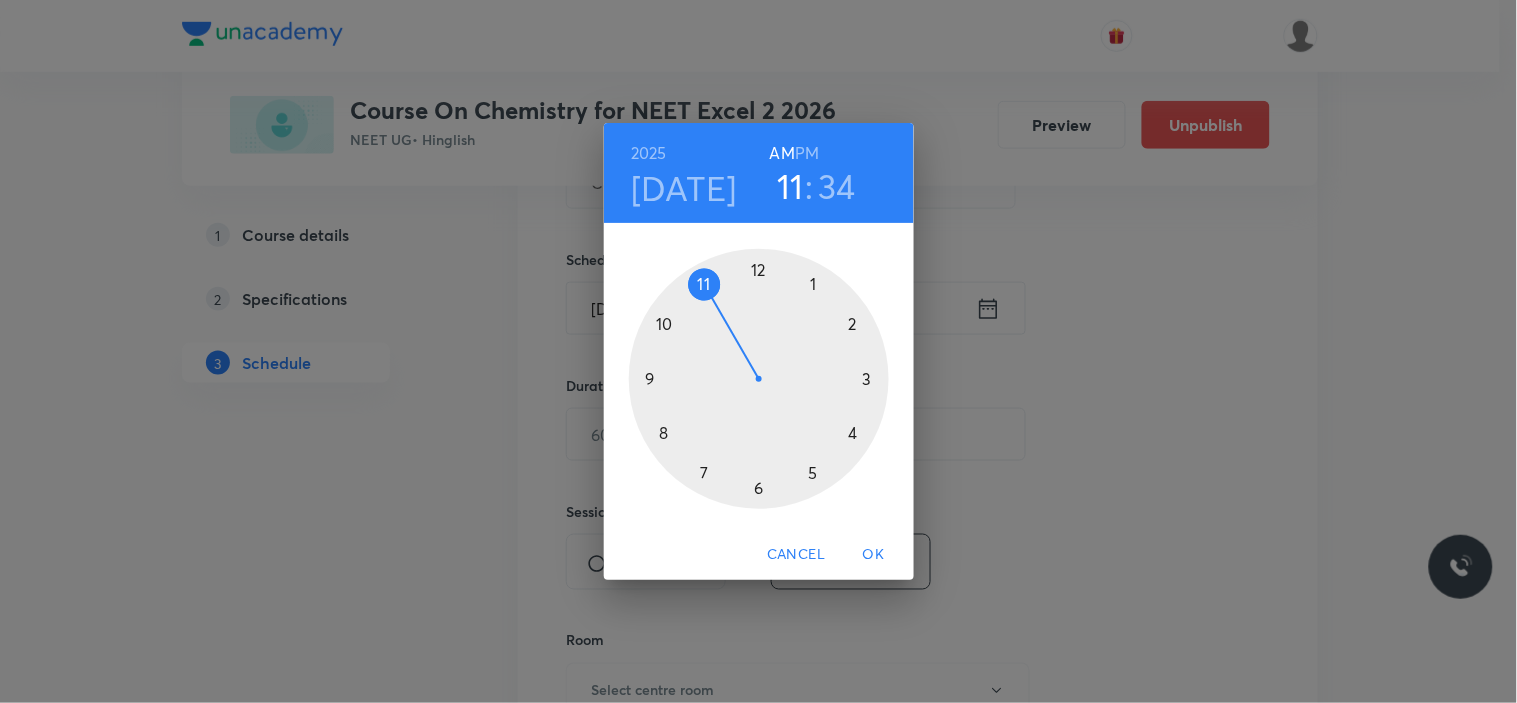 click at bounding box center [759, 379] 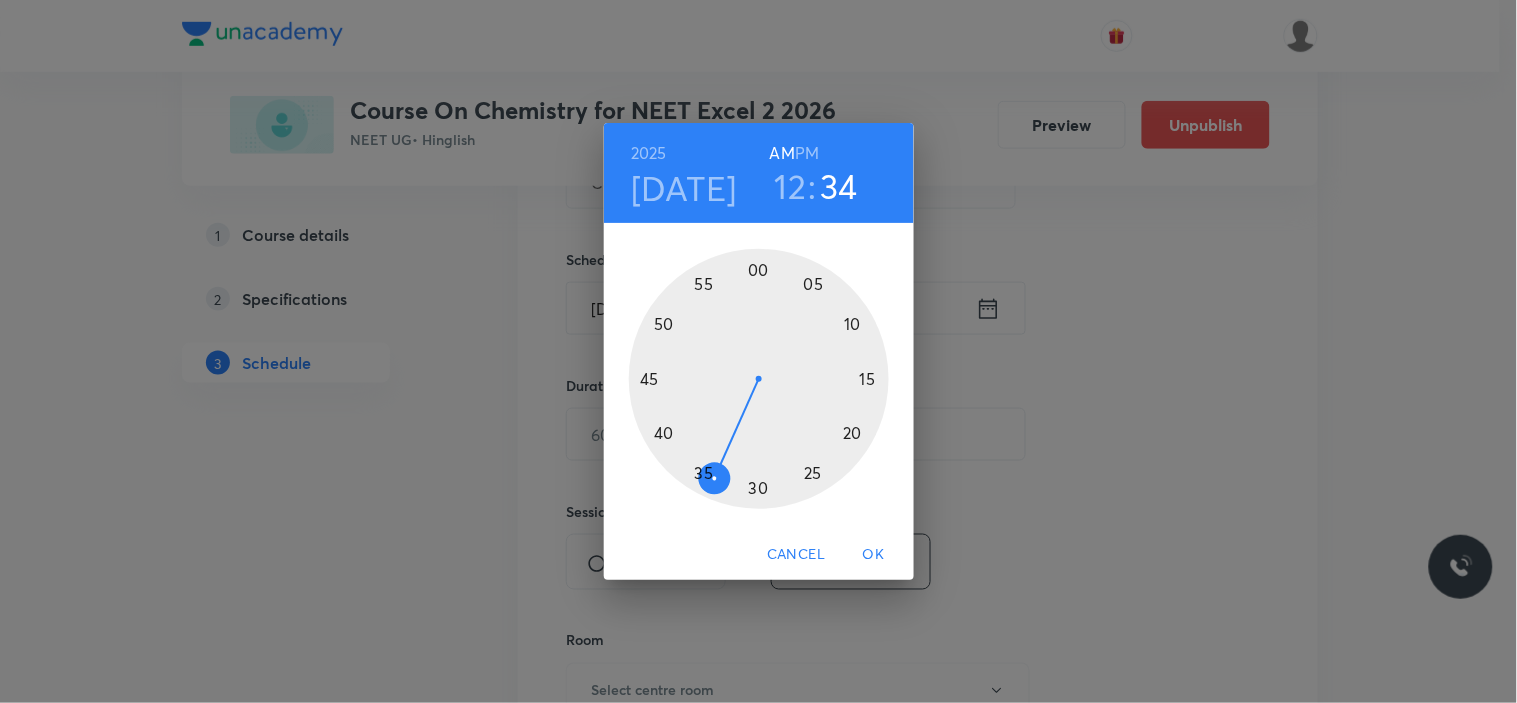 click on "PM" at bounding box center [807, 153] 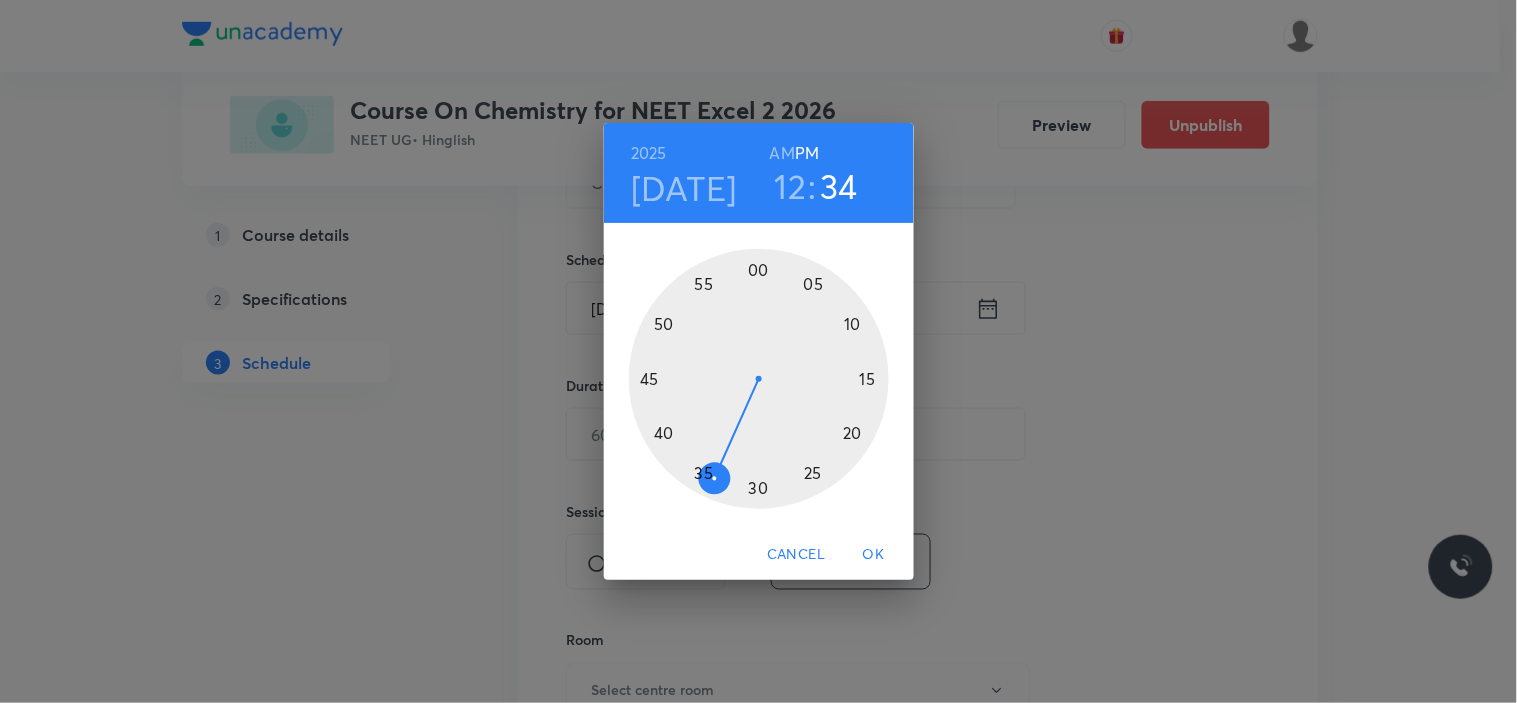 click at bounding box center [759, 379] 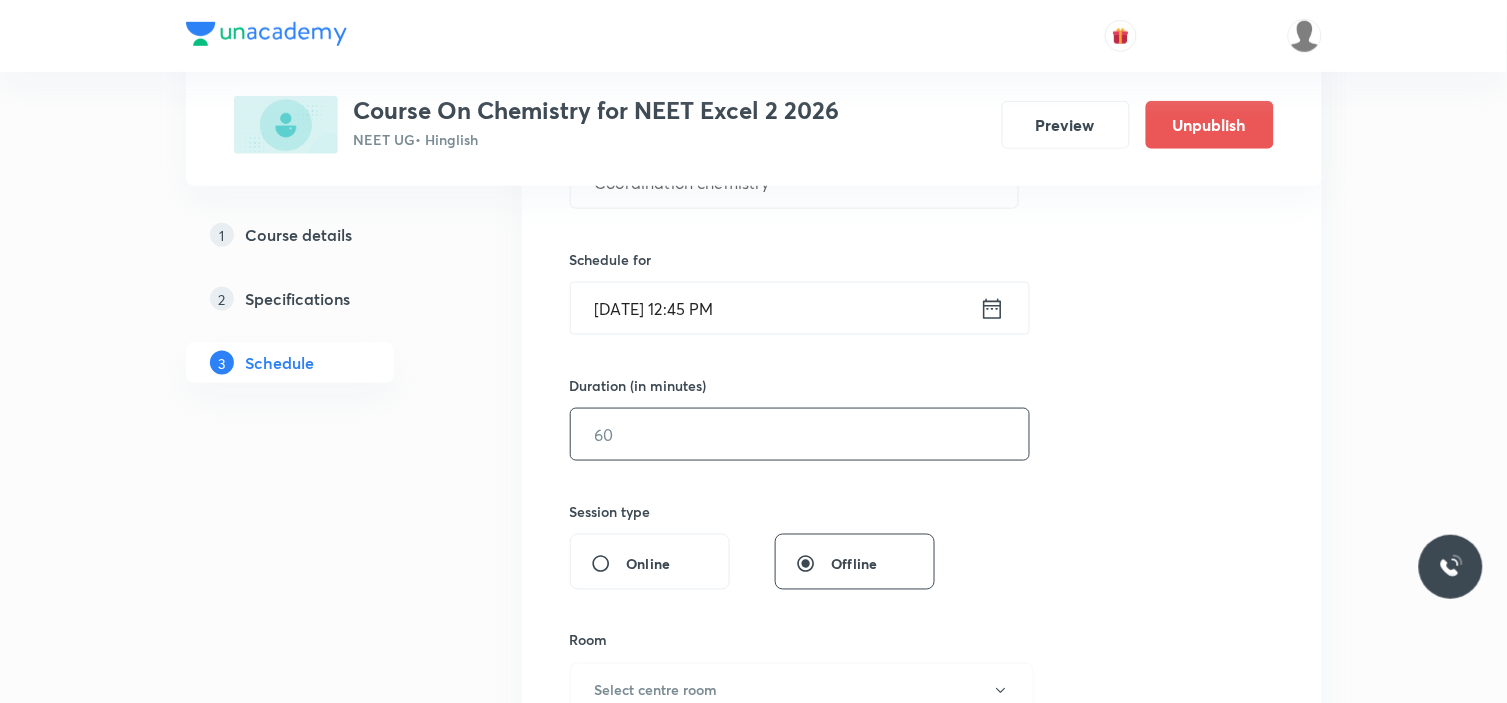 click at bounding box center (800, 434) 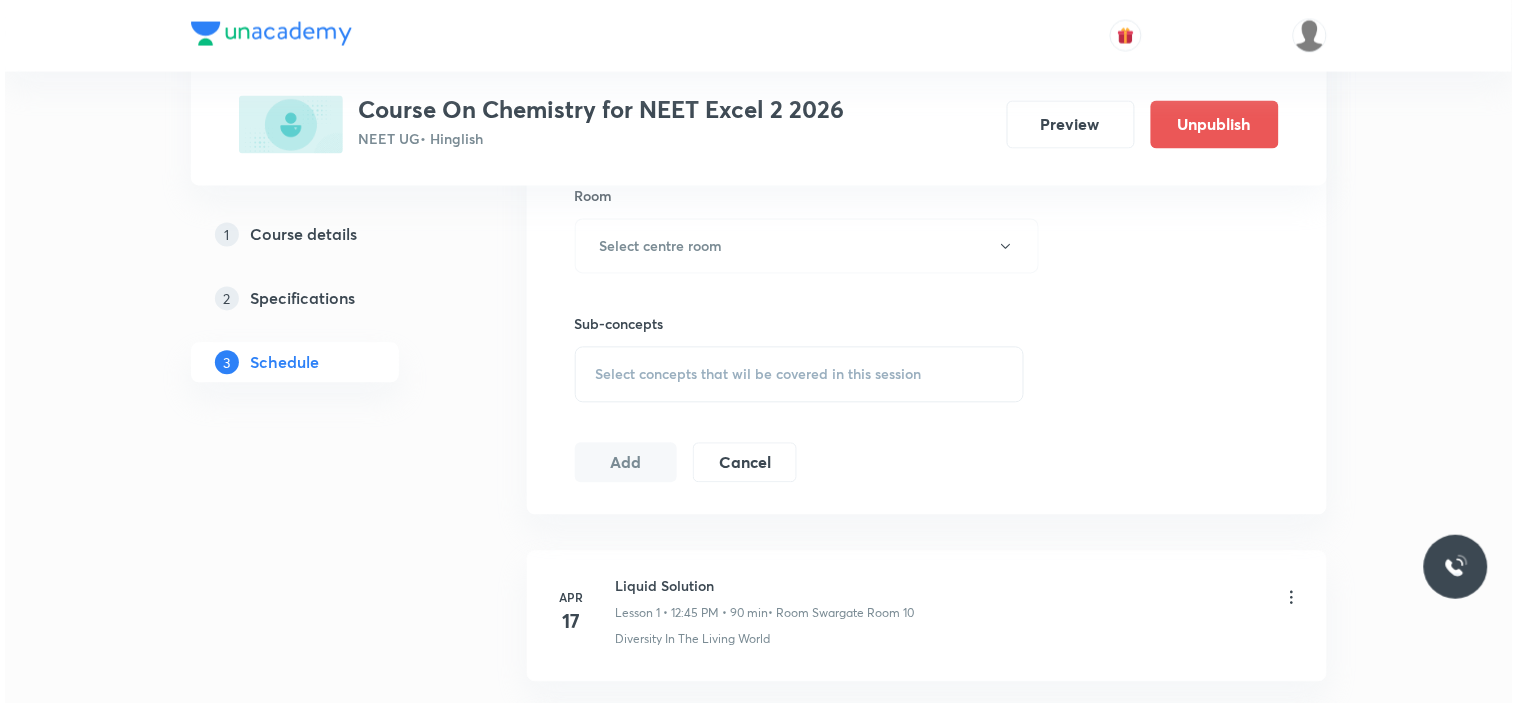 scroll, scrollTop: 777, scrollLeft: 0, axis: vertical 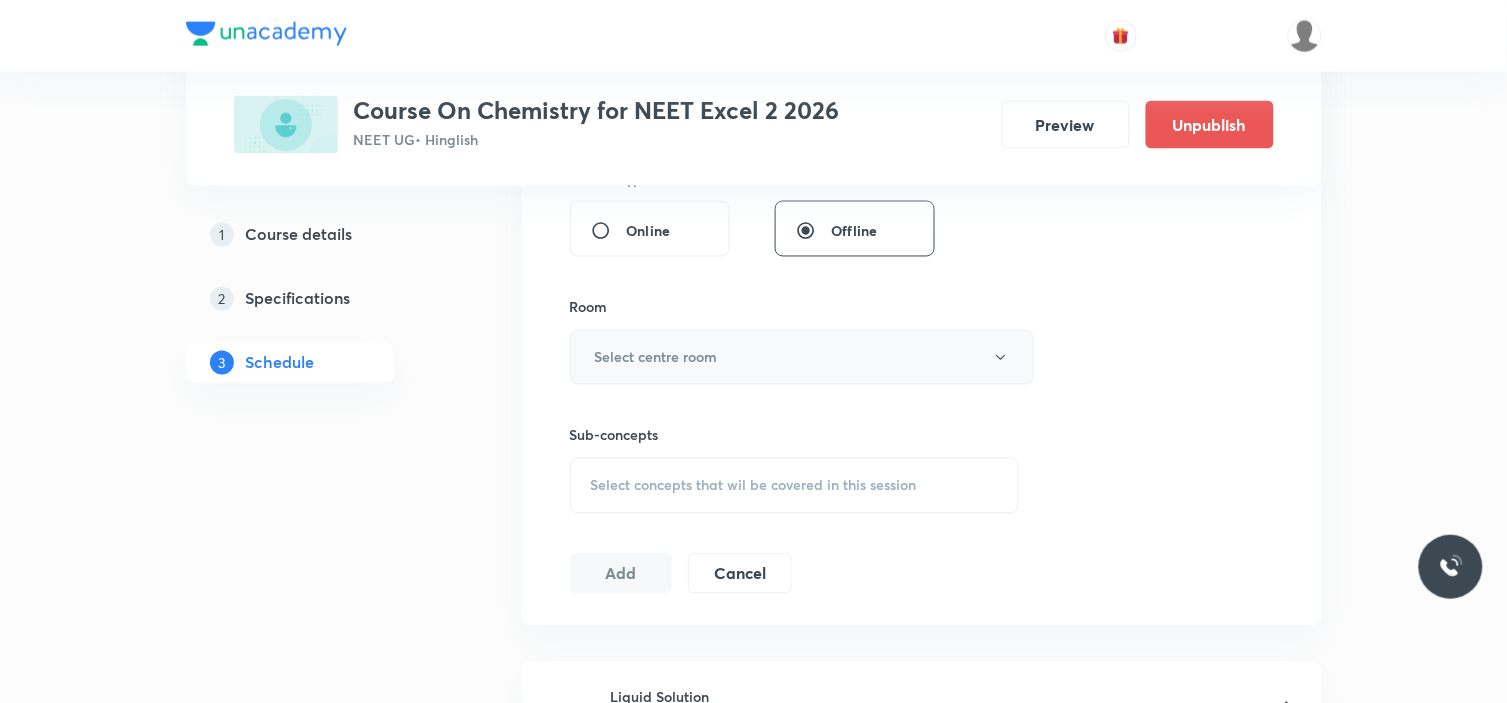 type on "90" 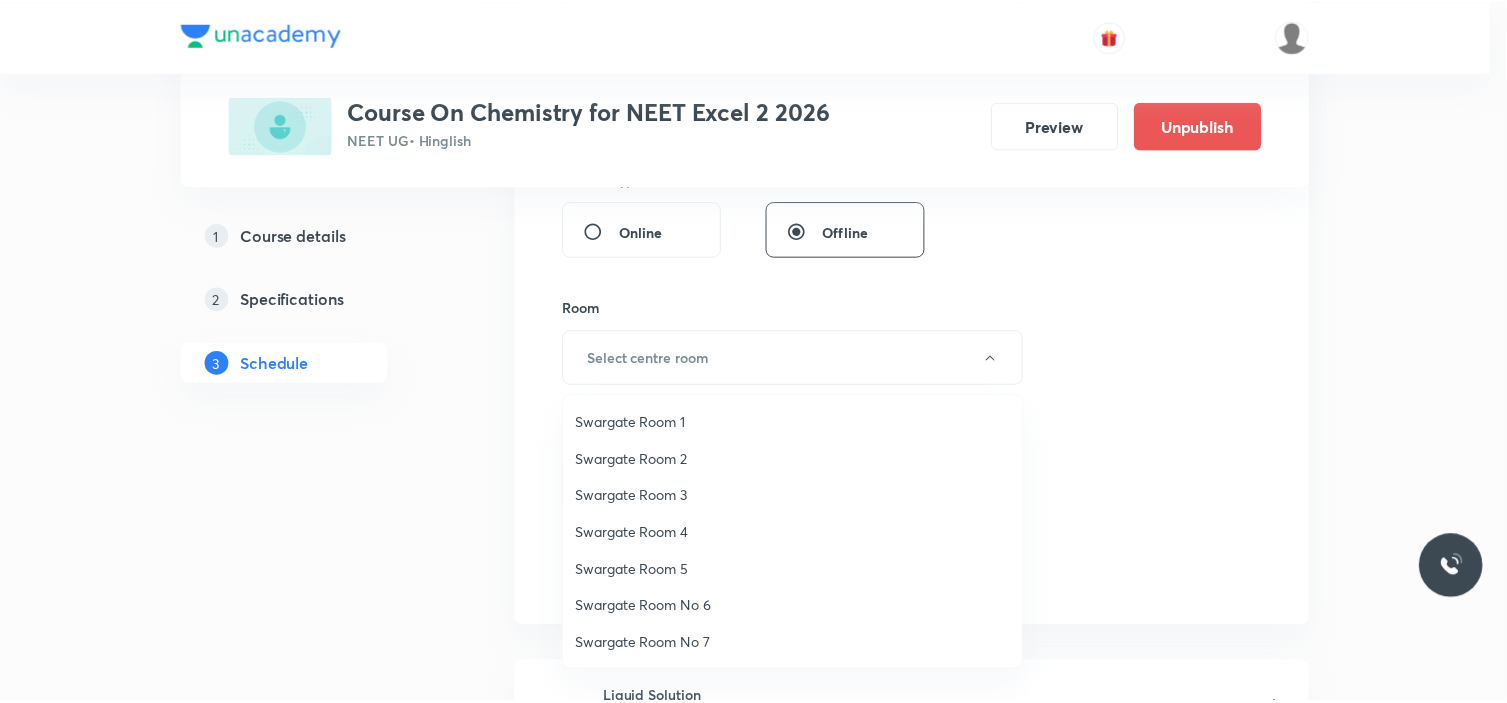 scroll, scrollTop: 148, scrollLeft: 0, axis: vertical 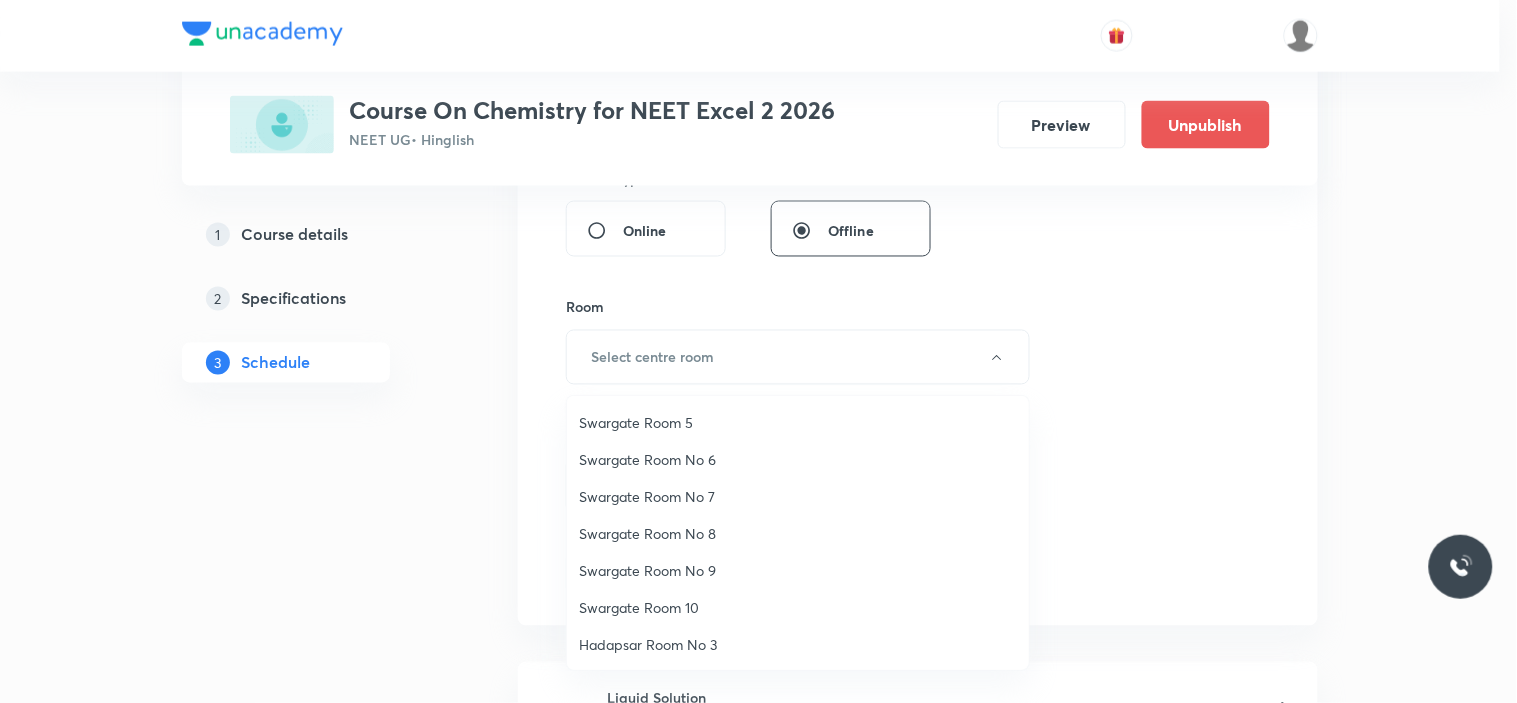 click on "Swargate Room 10" at bounding box center (798, 607) 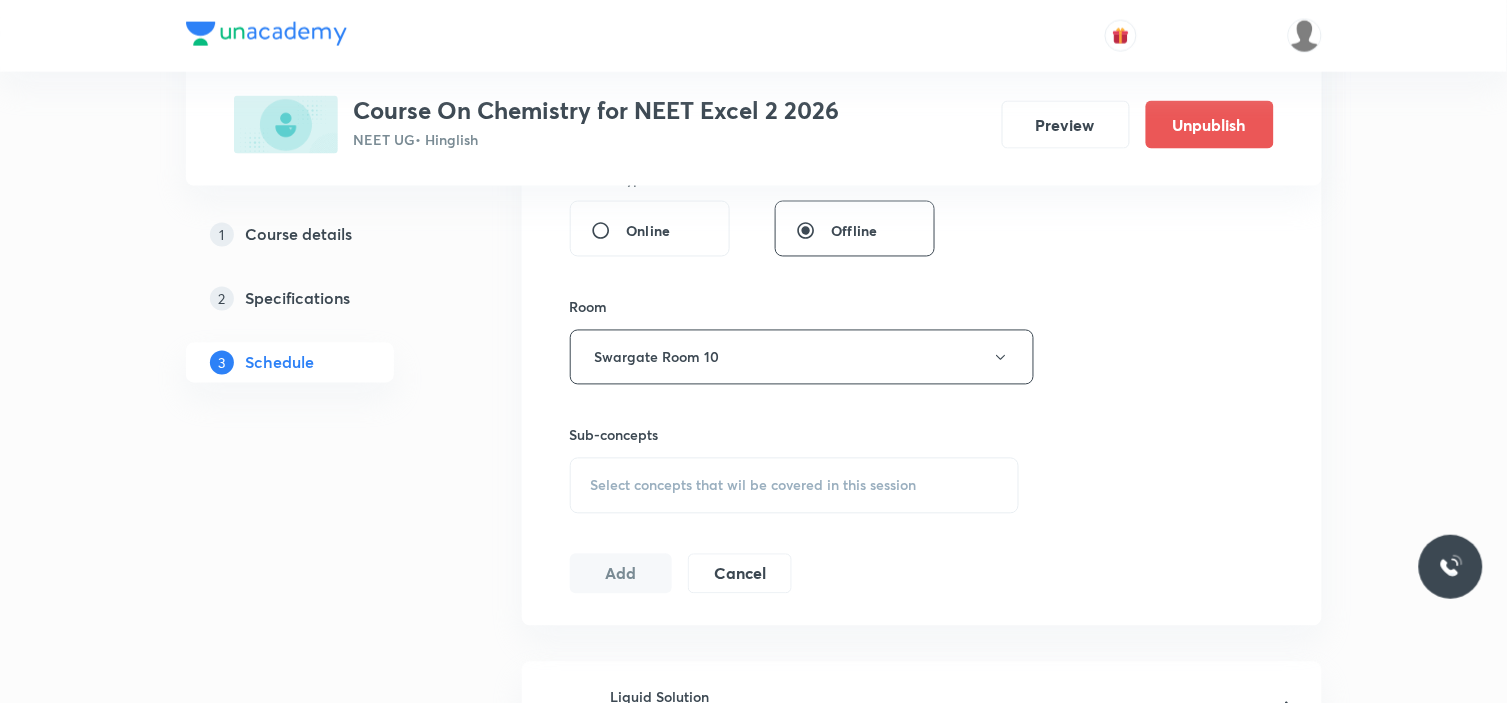 click on "Session  41 Live class Session title 22/99 Coordination chemistry ​ Schedule for Jul 18, 2025, 12:45 PM ​ Duration (in minutes) 90 ​   Session type Online Offline Room Swargate Room 10 Sub-concepts Select concepts that wil be covered in this session Add Cancel" at bounding box center (922, 124) 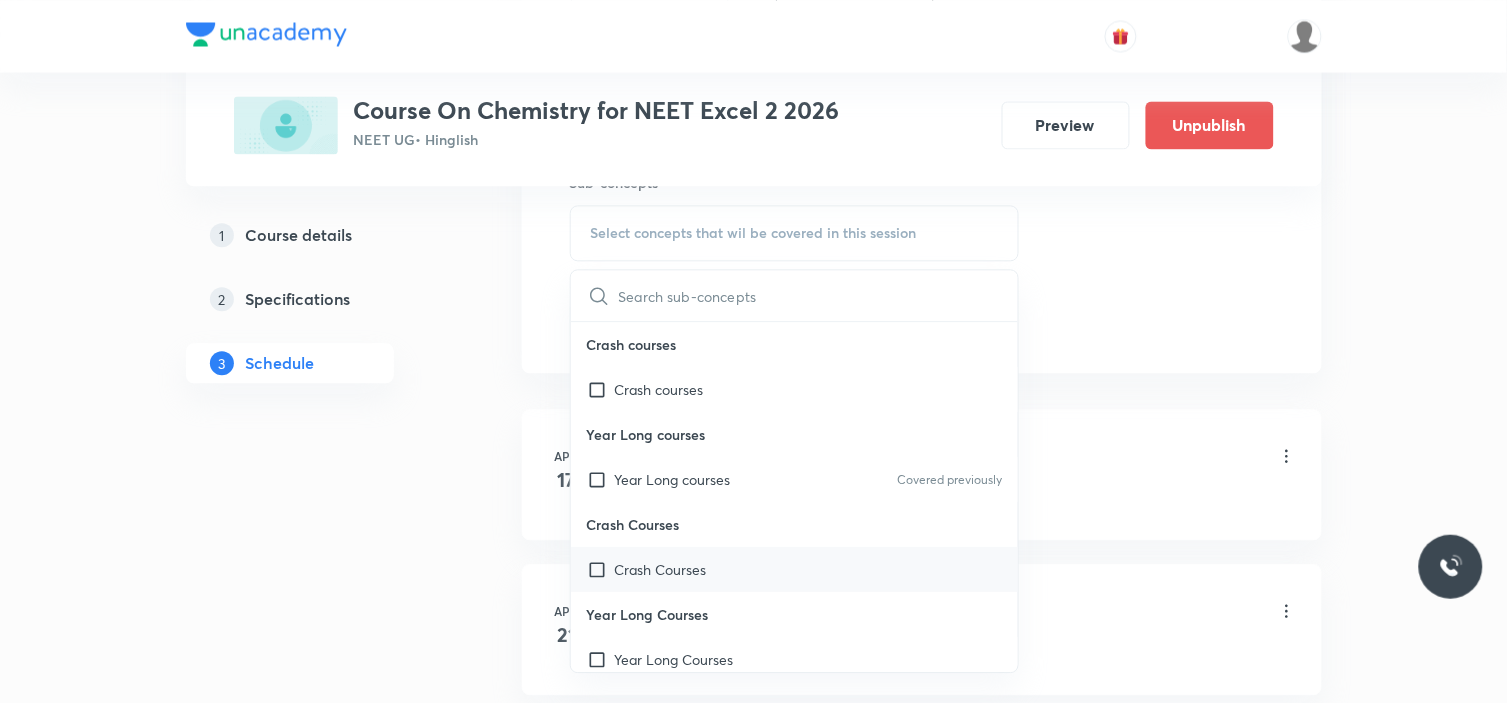scroll, scrollTop: 1111, scrollLeft: 0, axis: vertical 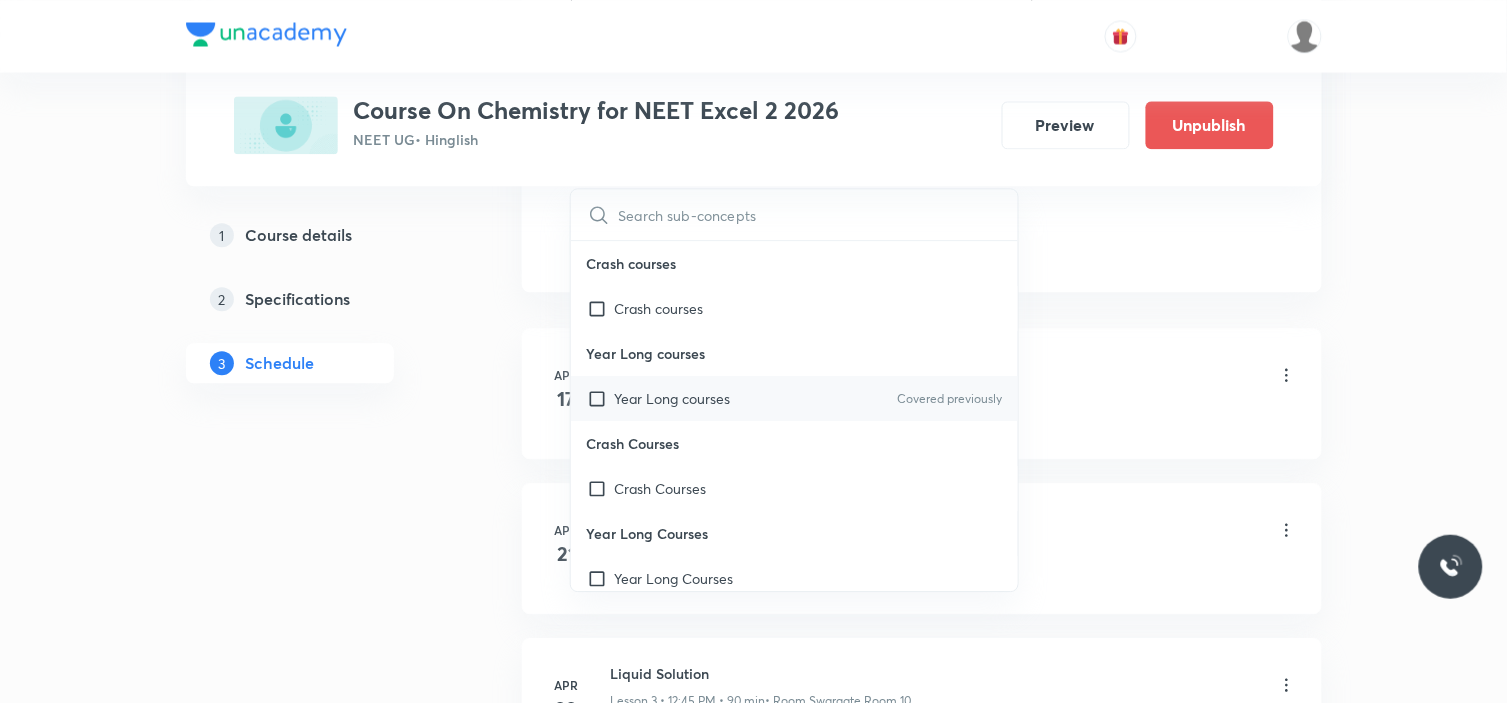 click on "Year Long courses" at bounding box center [673, 398] 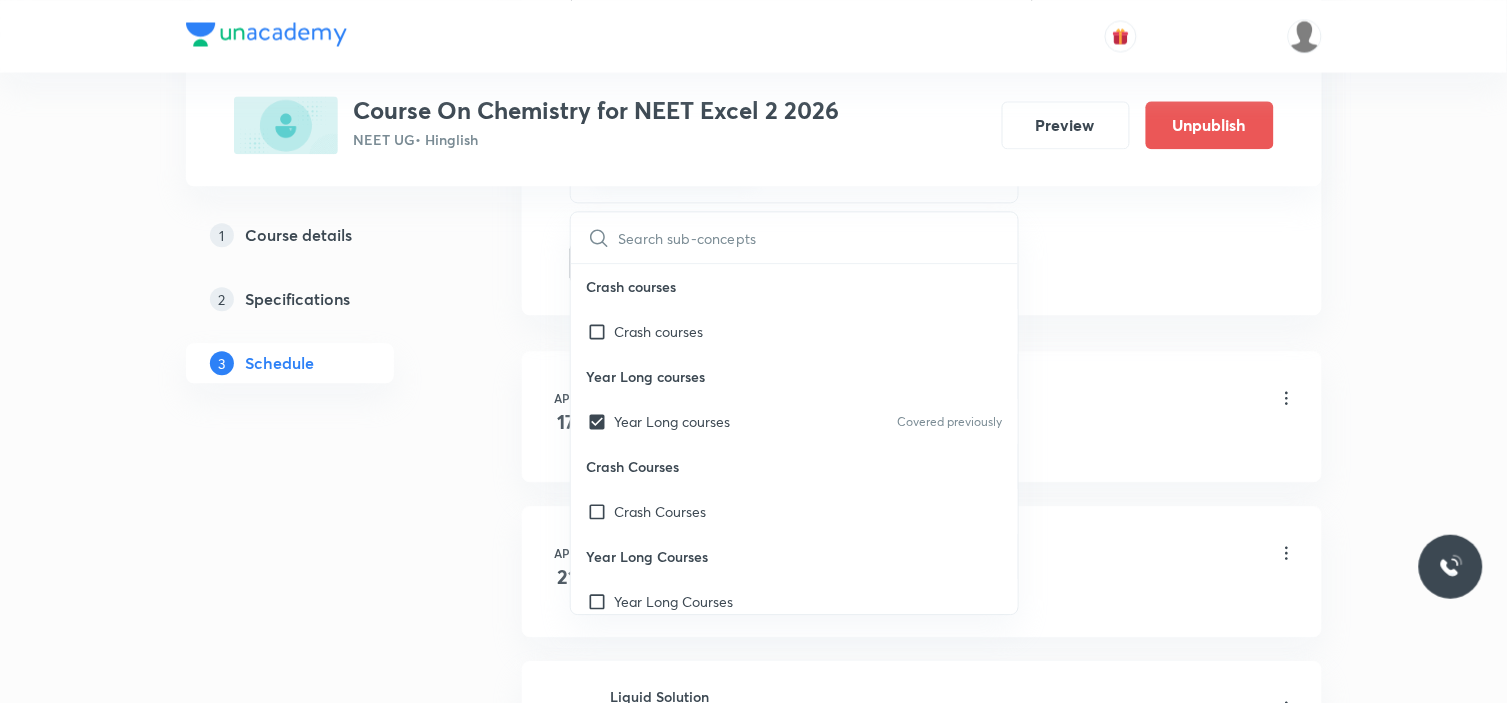 click on "Apr 17 Liquid Solution Lesson 1 • 12:45 PM • 90 min  • Room Swargate Room 10 Diversity In The Living World" at bounding box center [922, 416] 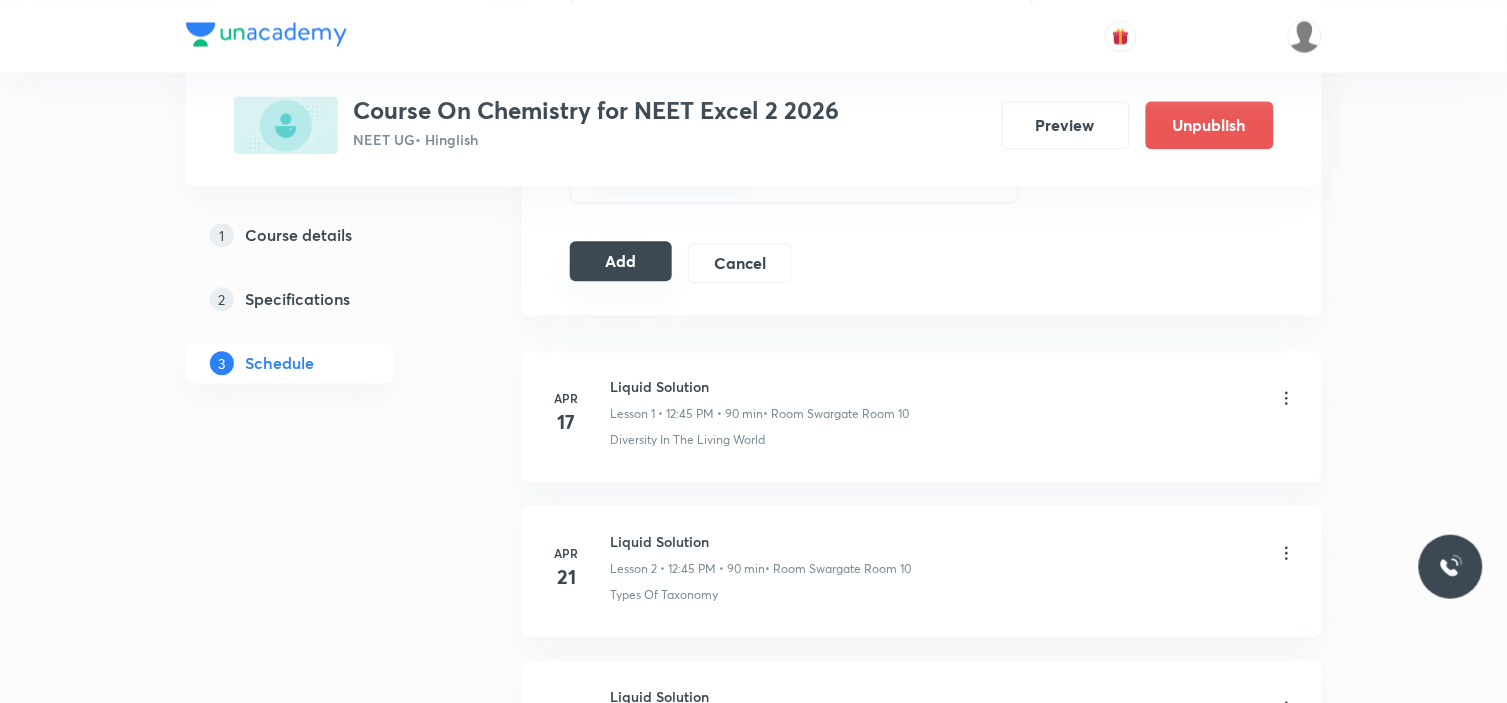 click on "Add" at bounding box center (621, 261) 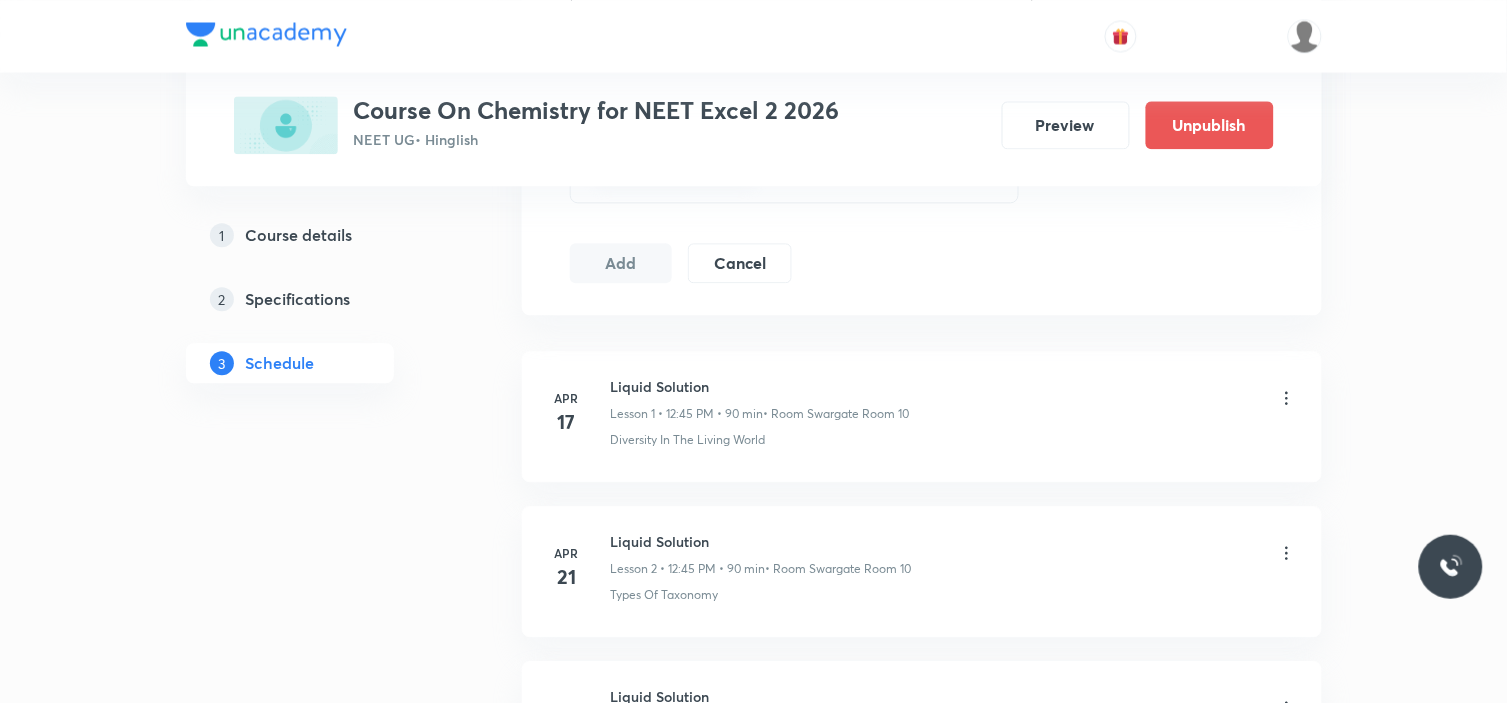 type 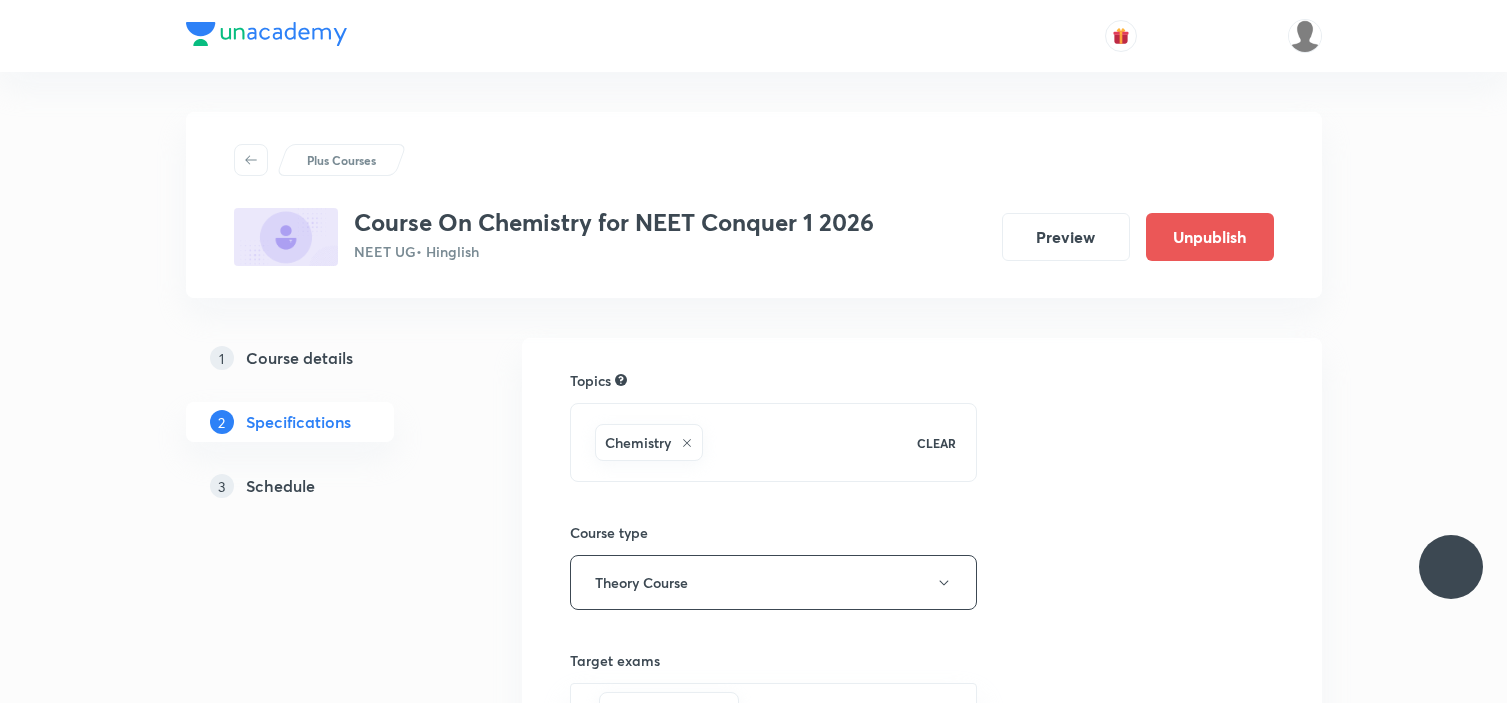 scroll, scrollTop: 0, scrollLeft: 0, axis: both 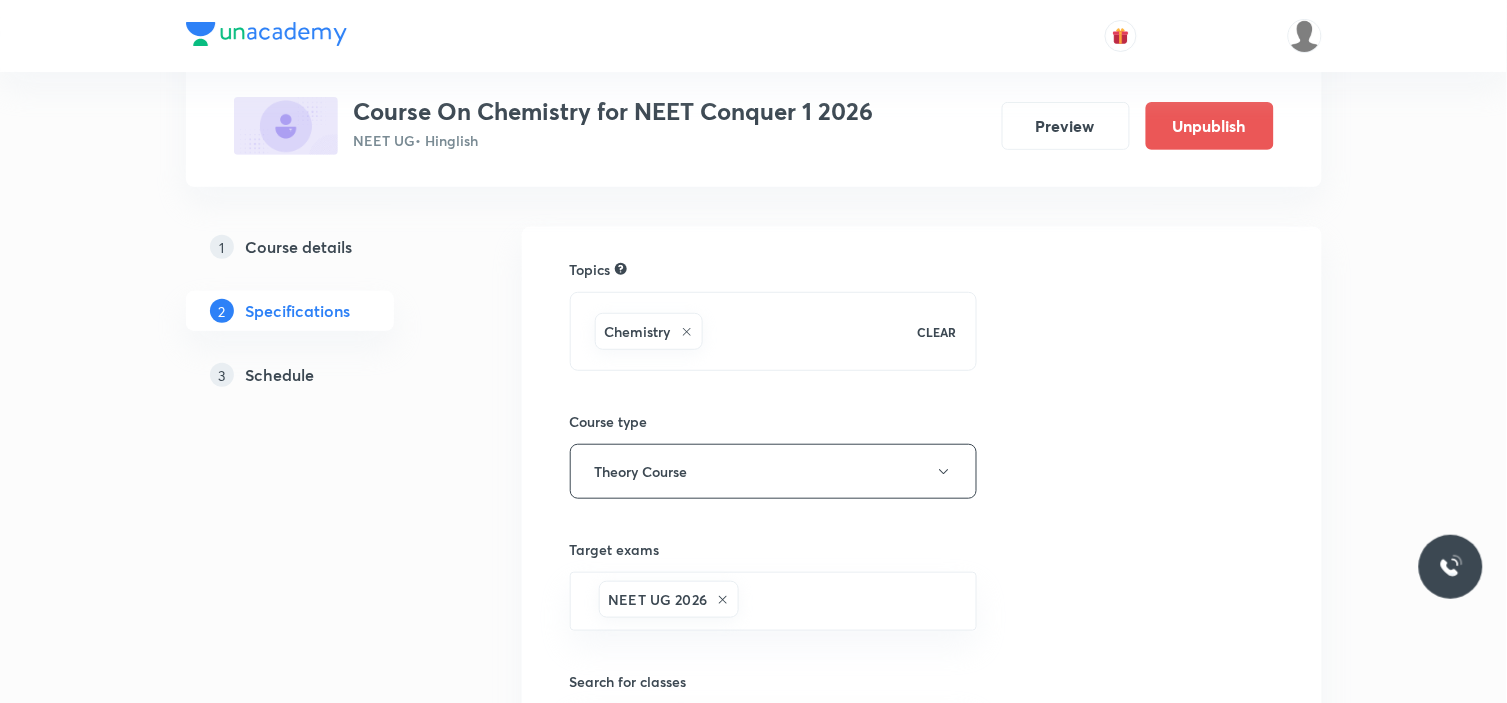 click on "Schedule" at bounding box center [280, 375] 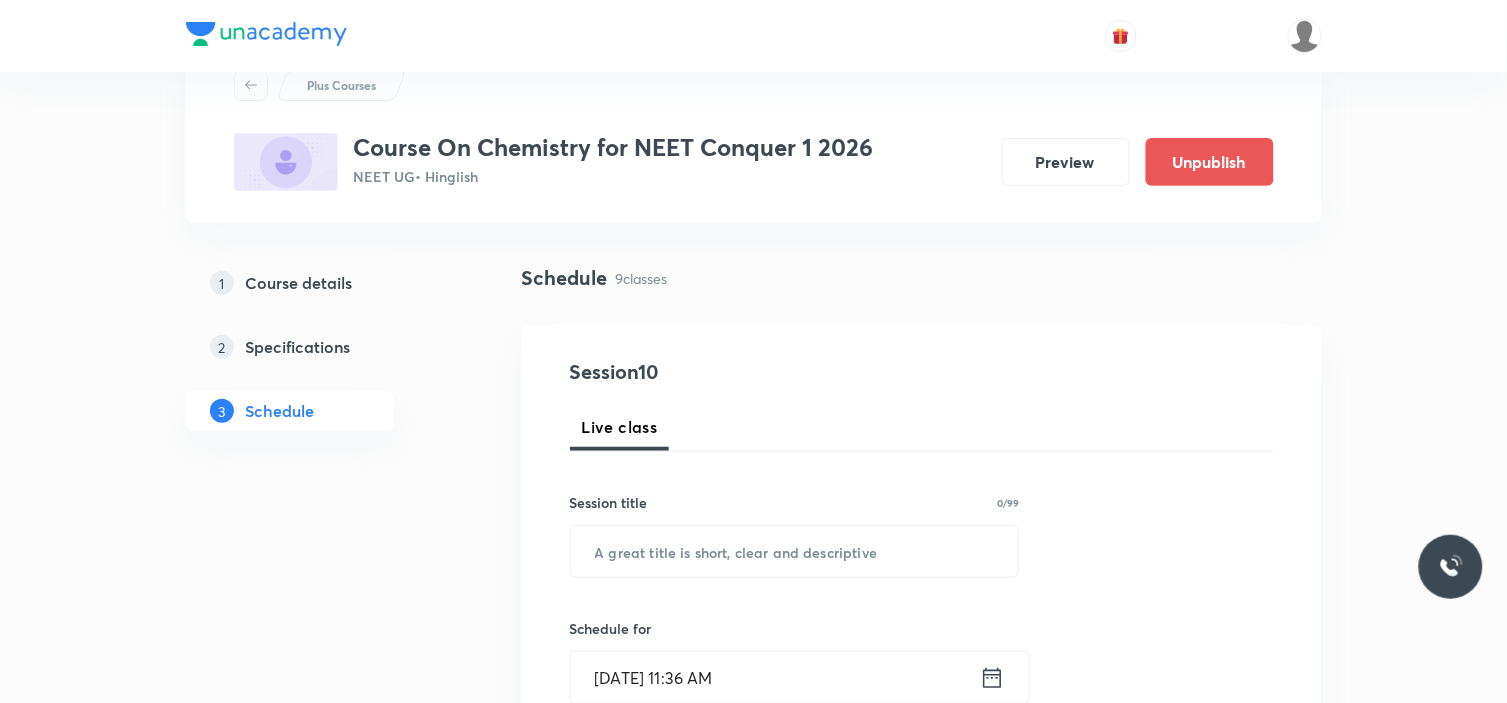 scroll, scrollTop: 222, scrollLeft: 0, axis: vertical 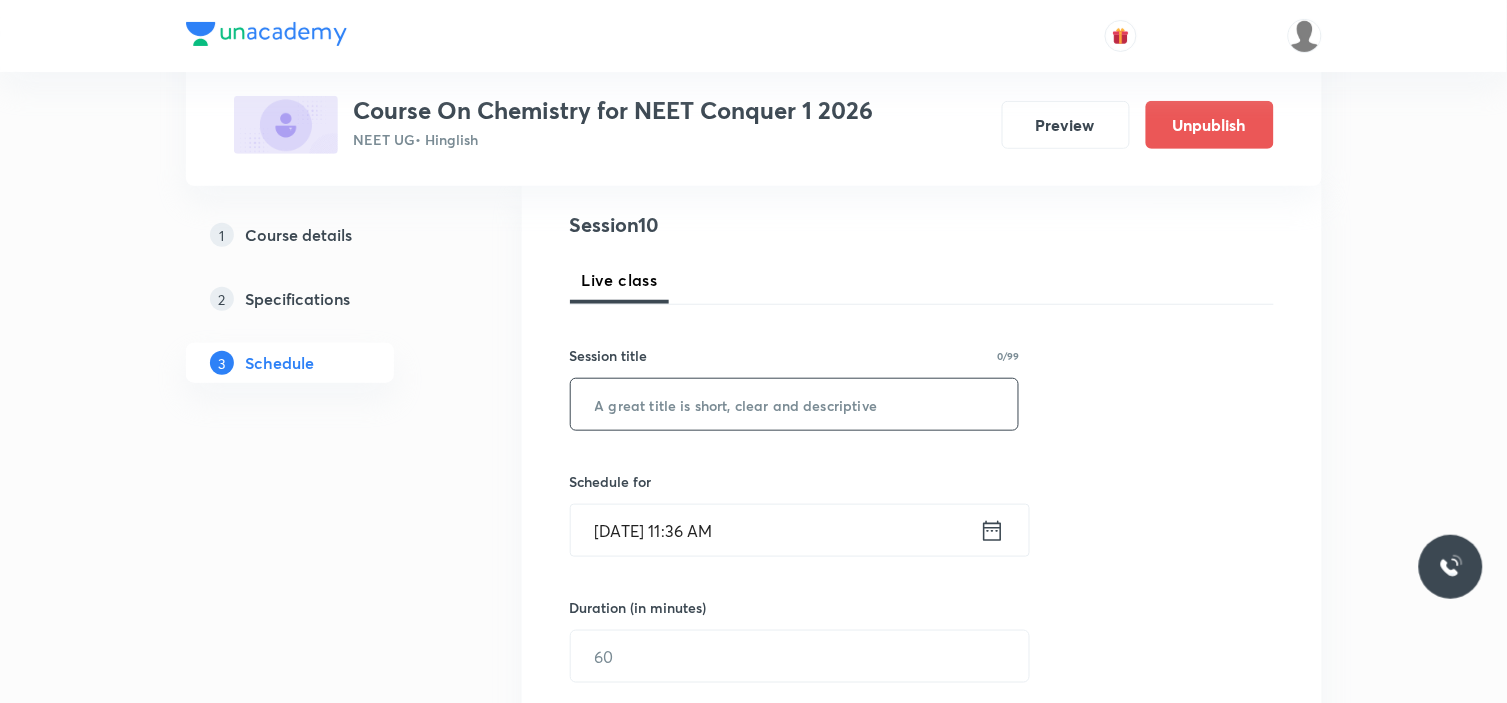 click at bounding box center (795, 404) 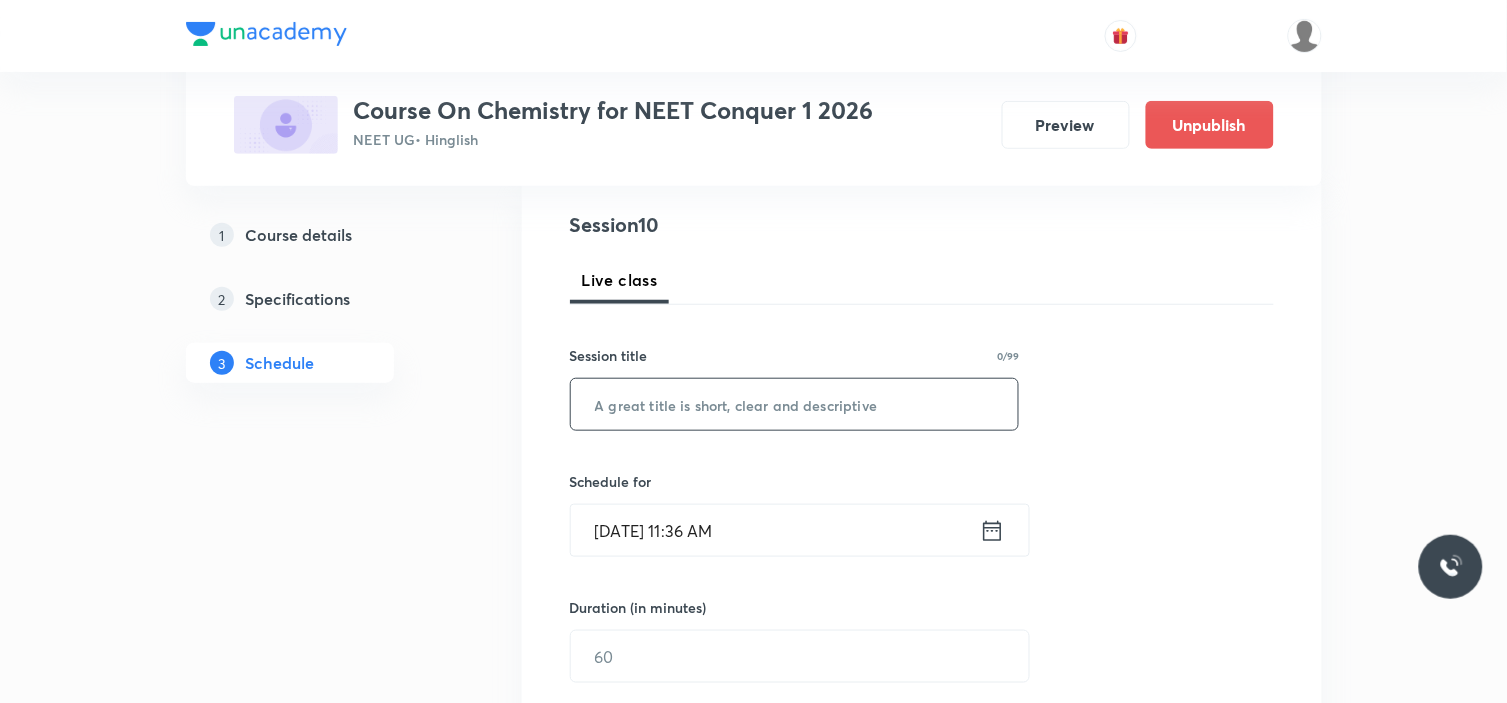 paste on "Atomic structure" 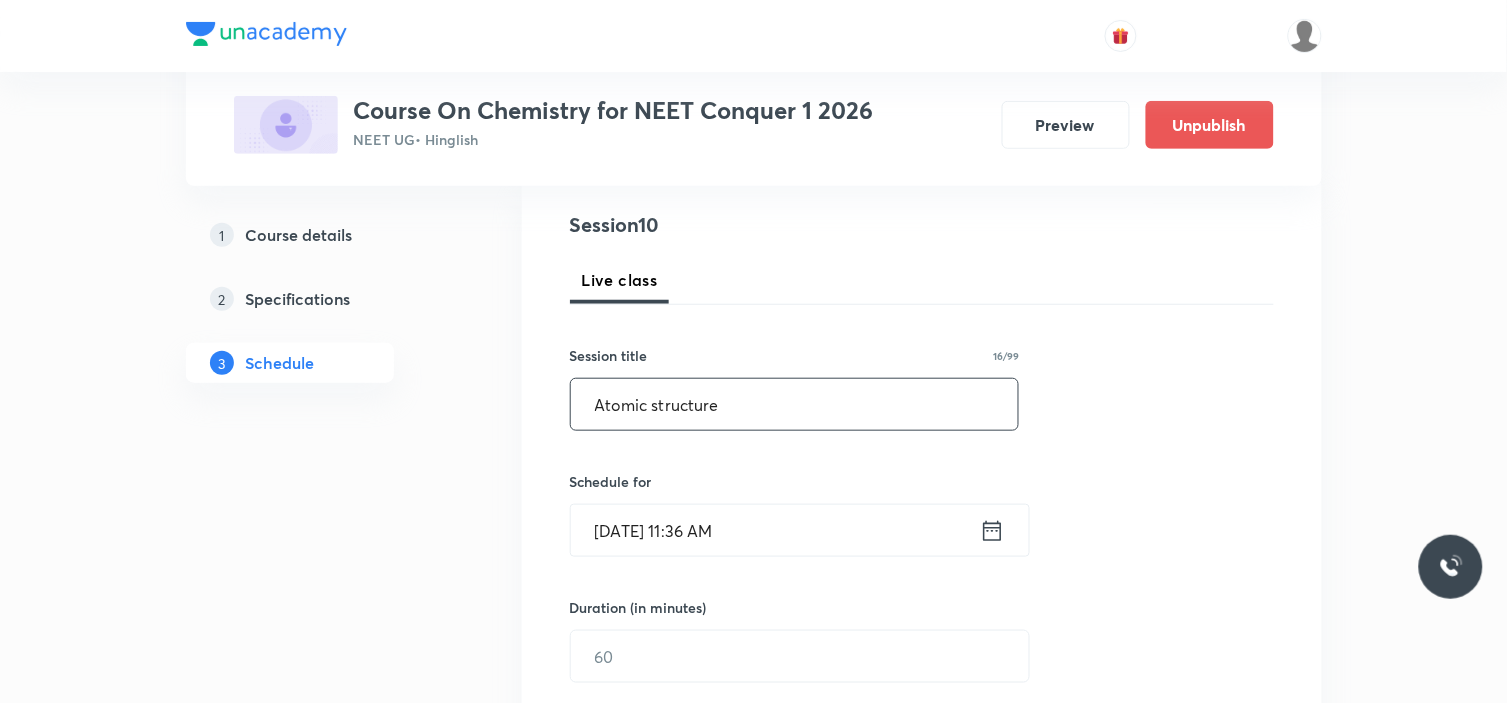 type on "Atomic structure" 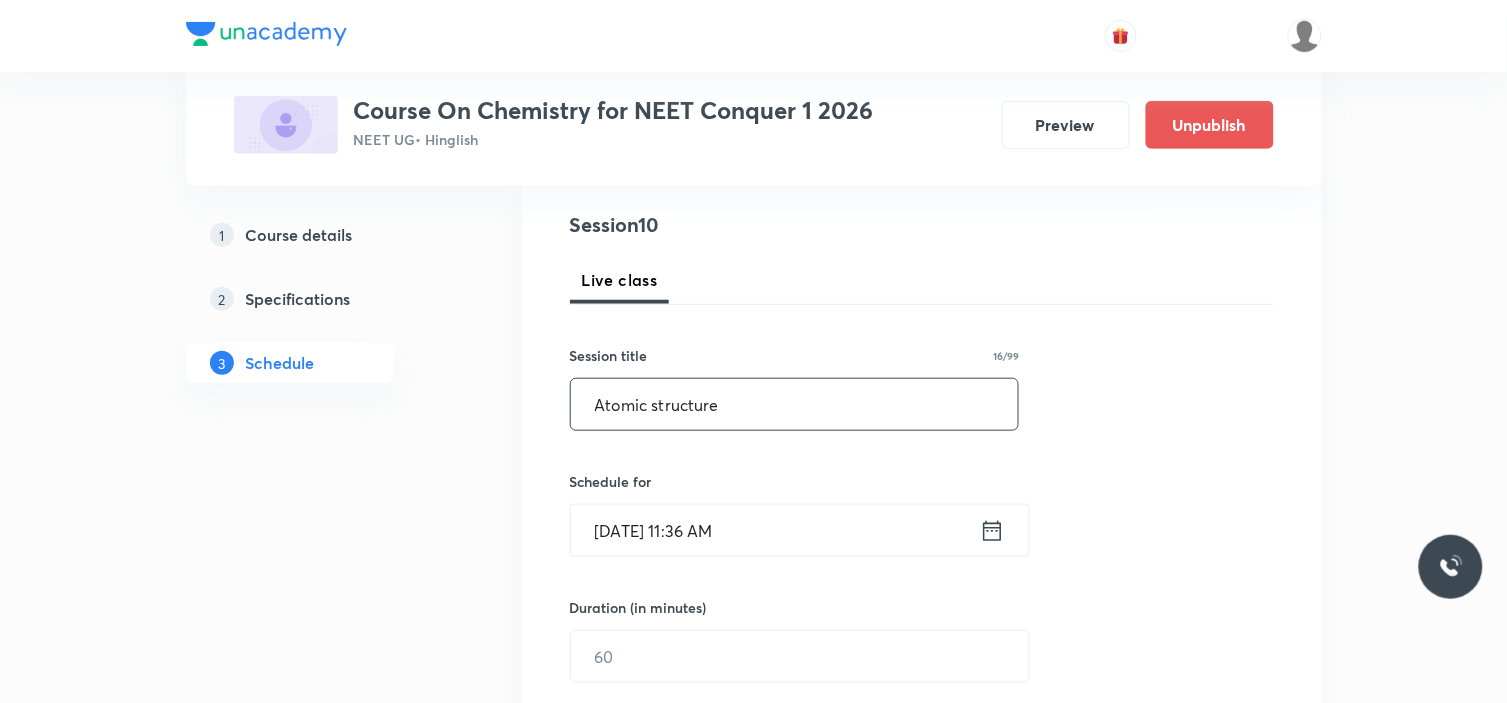 click 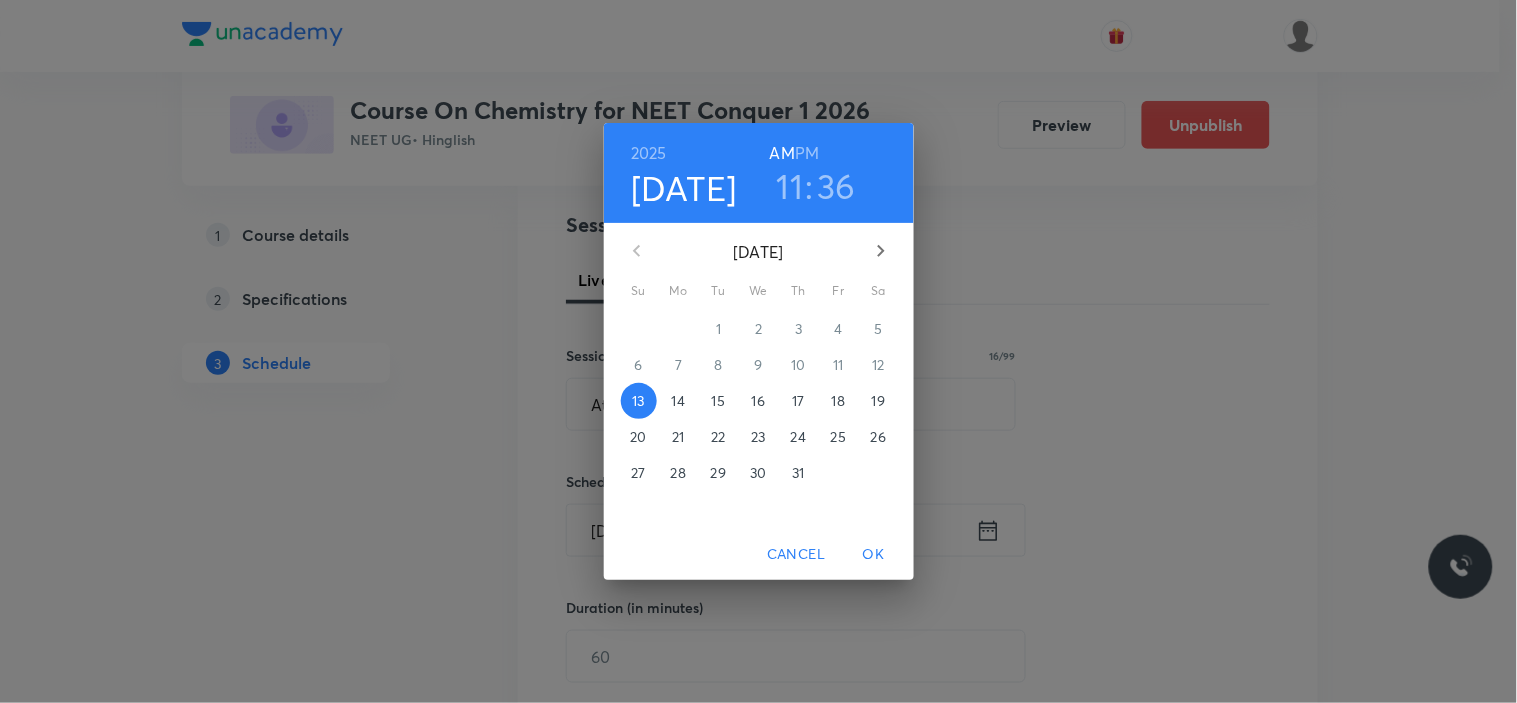 click on "14" at bounding box center (678, 401) 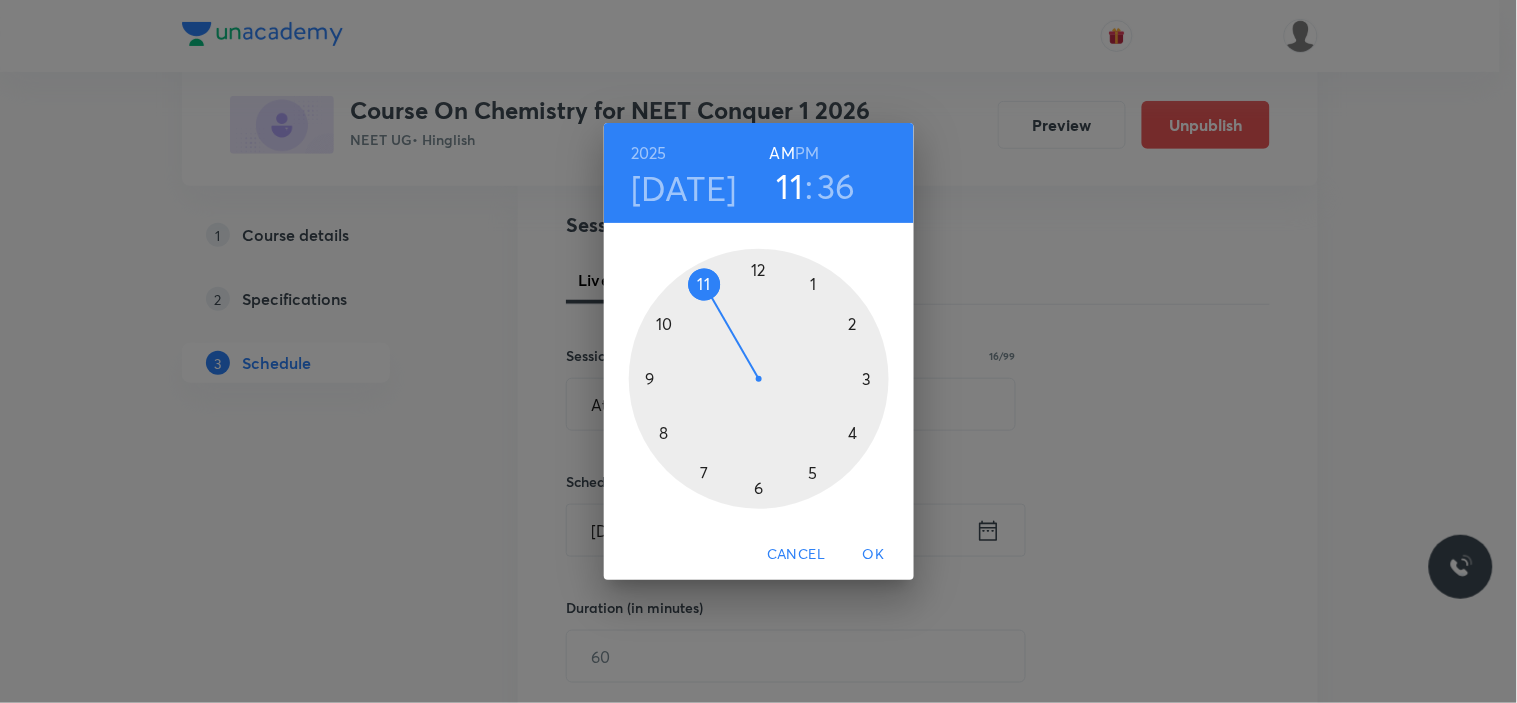 click on "11" at bounding box center (790, 186) 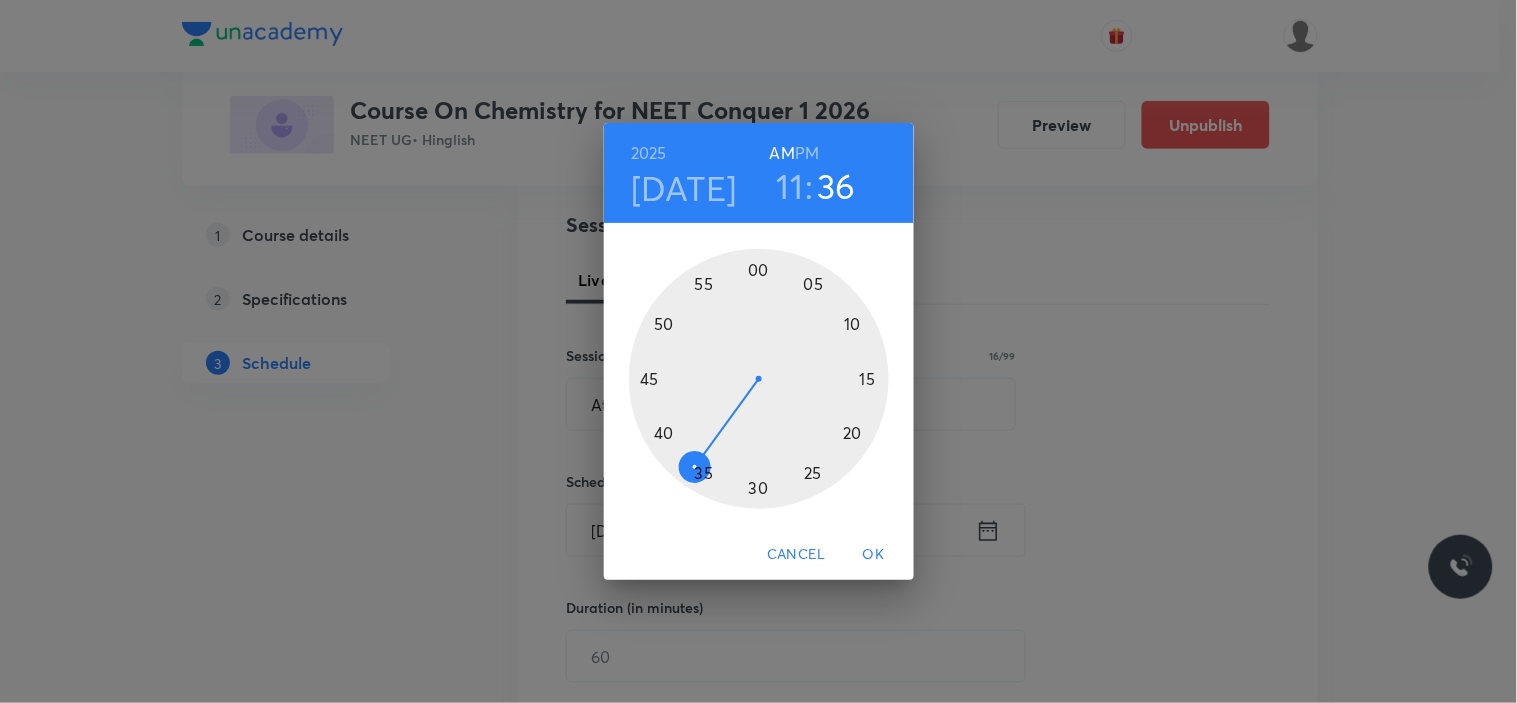 click at bounding box center [759, 379] 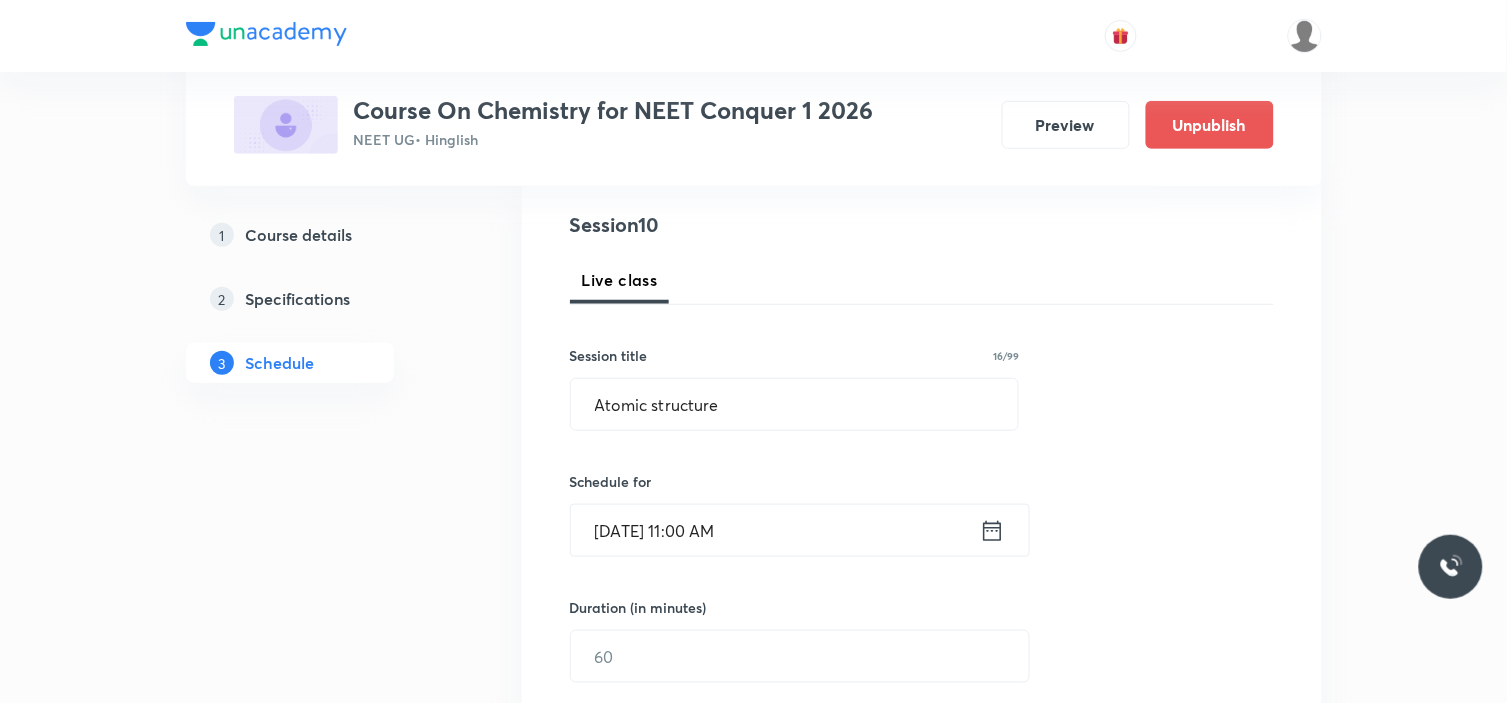 scroll, scrollTop: 444, scrollLeft: 0, axis: vertical 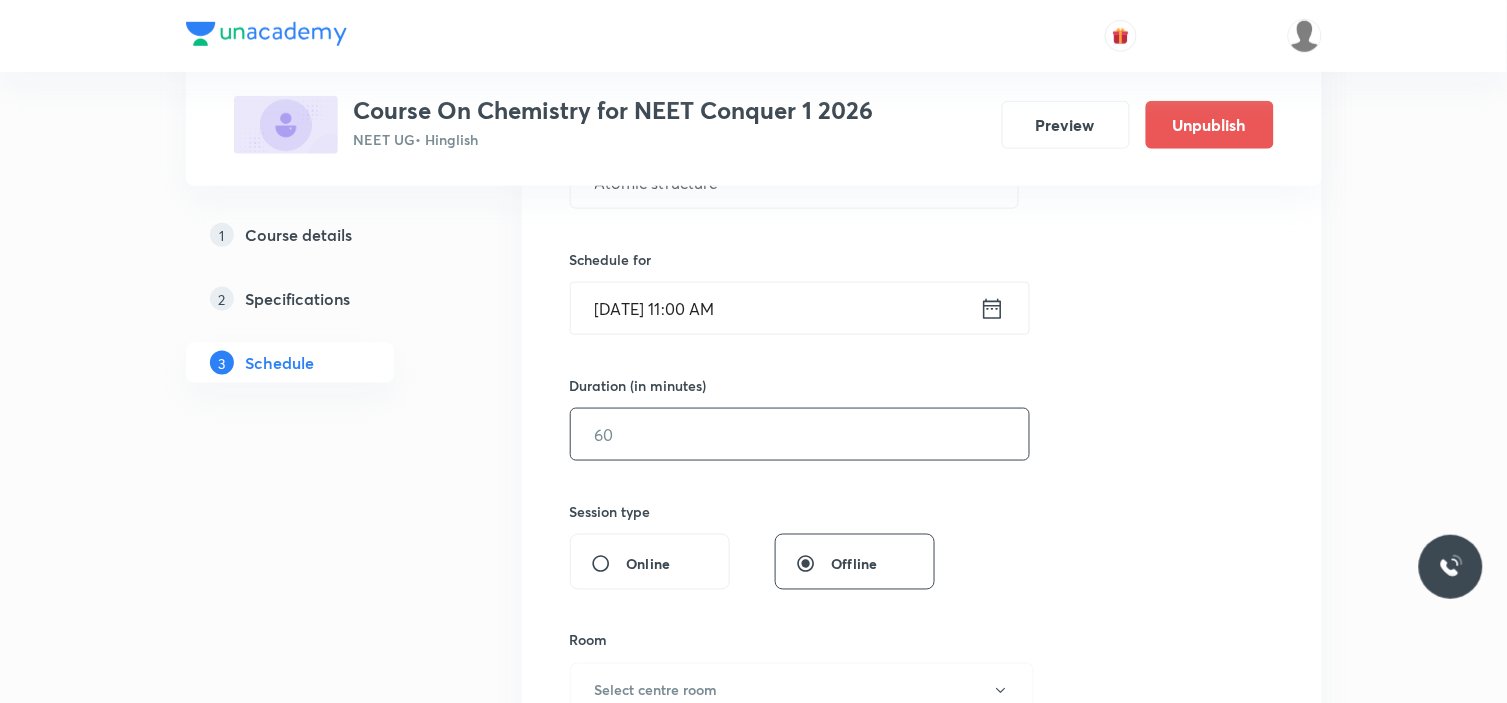 click at bounding box center [800, 434] 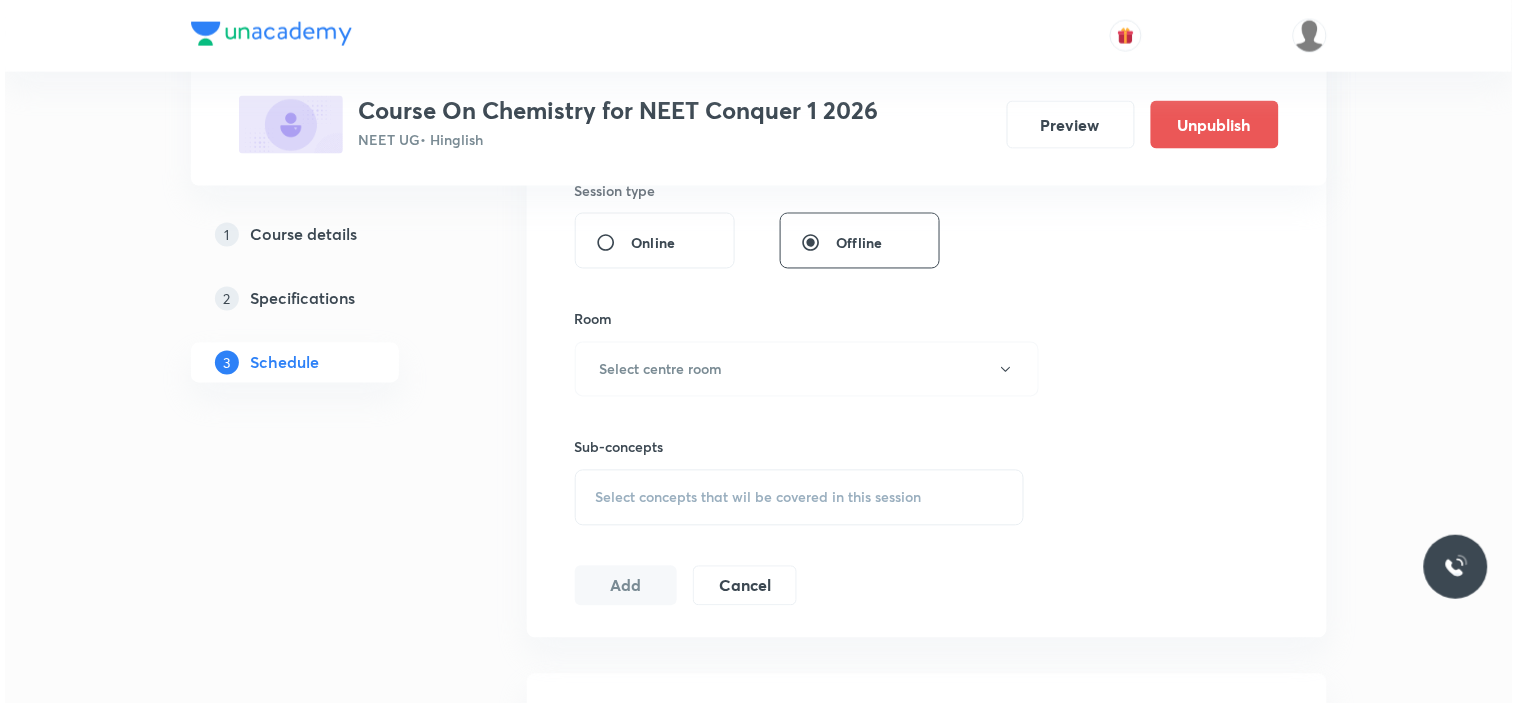scroll, scrollTop: 777, scrollLeft: 0, axis: vertical 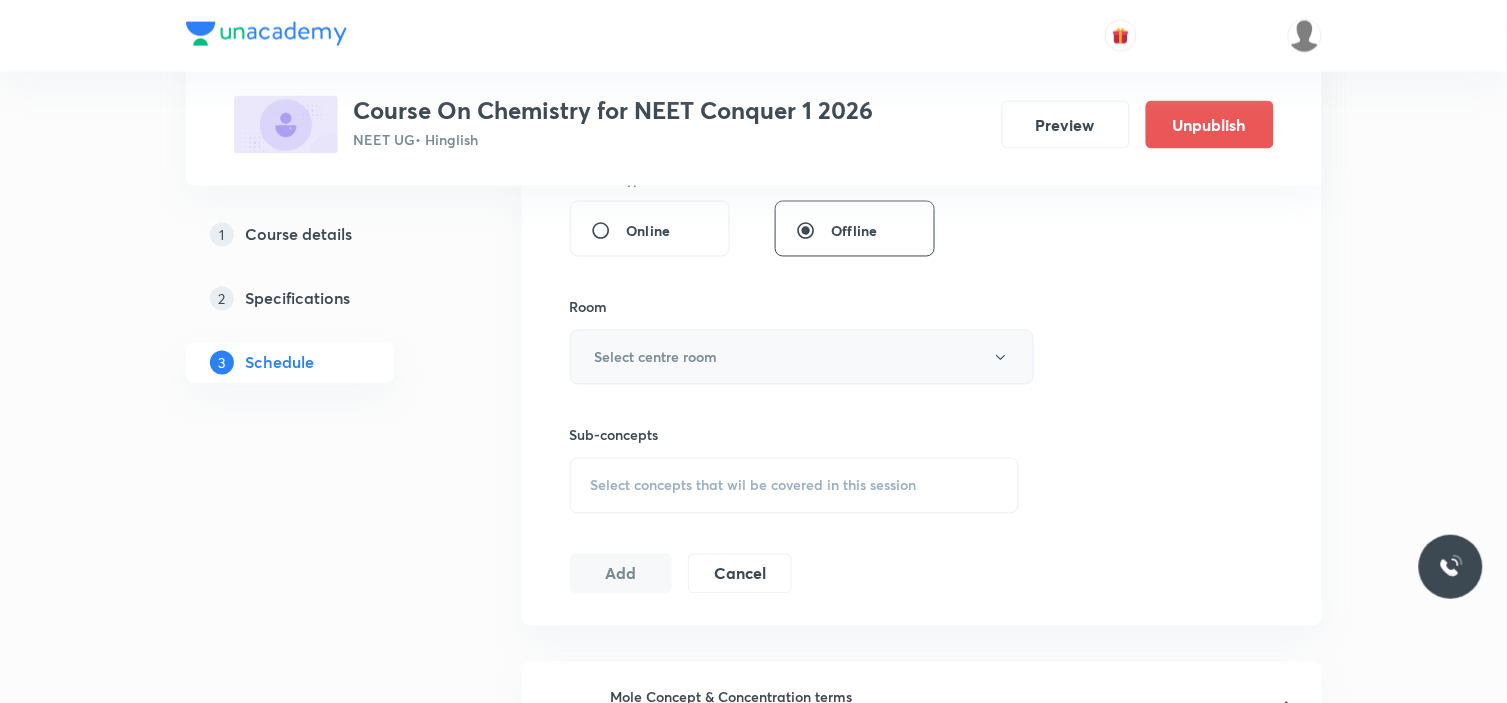type on "90" 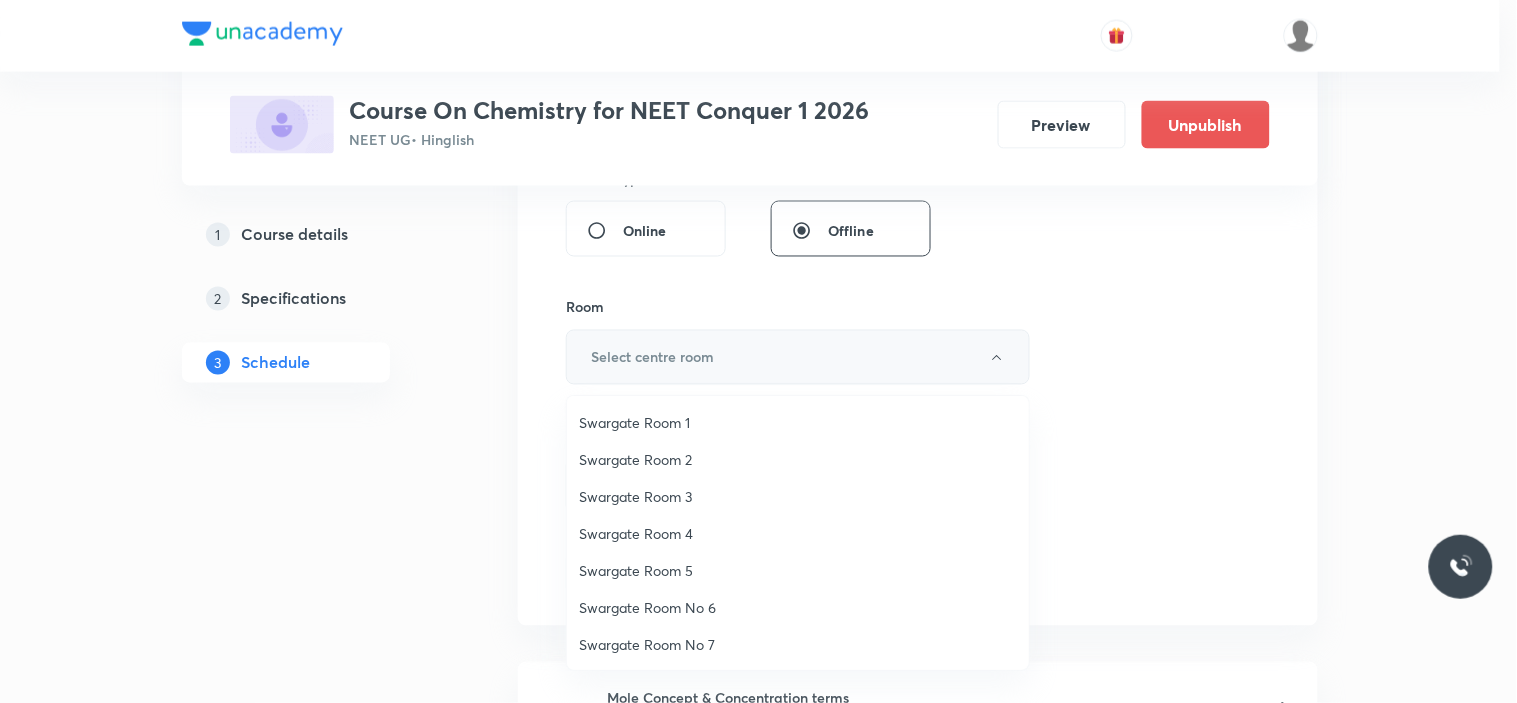 click at bounding box center [758, 351] 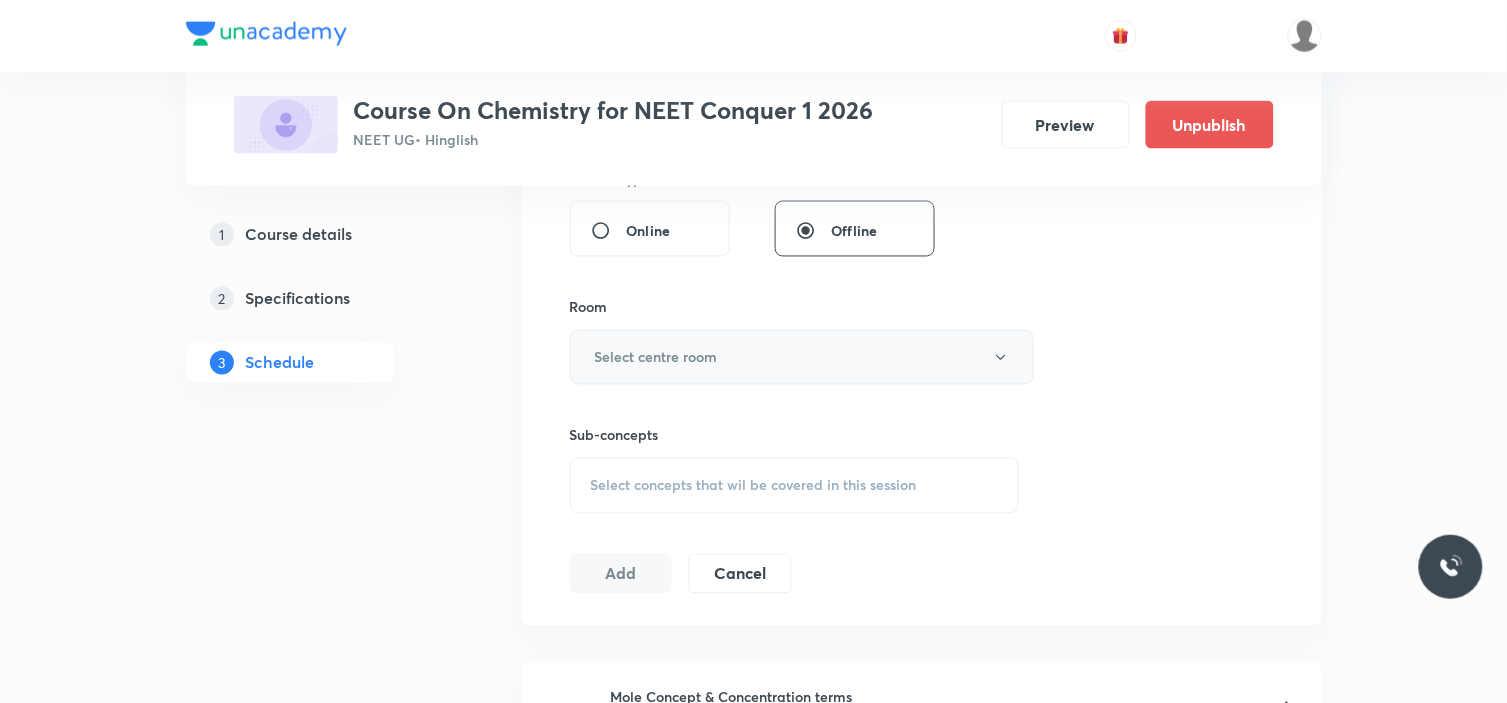 click on "Select centre room" at bounding box center (656, 357) 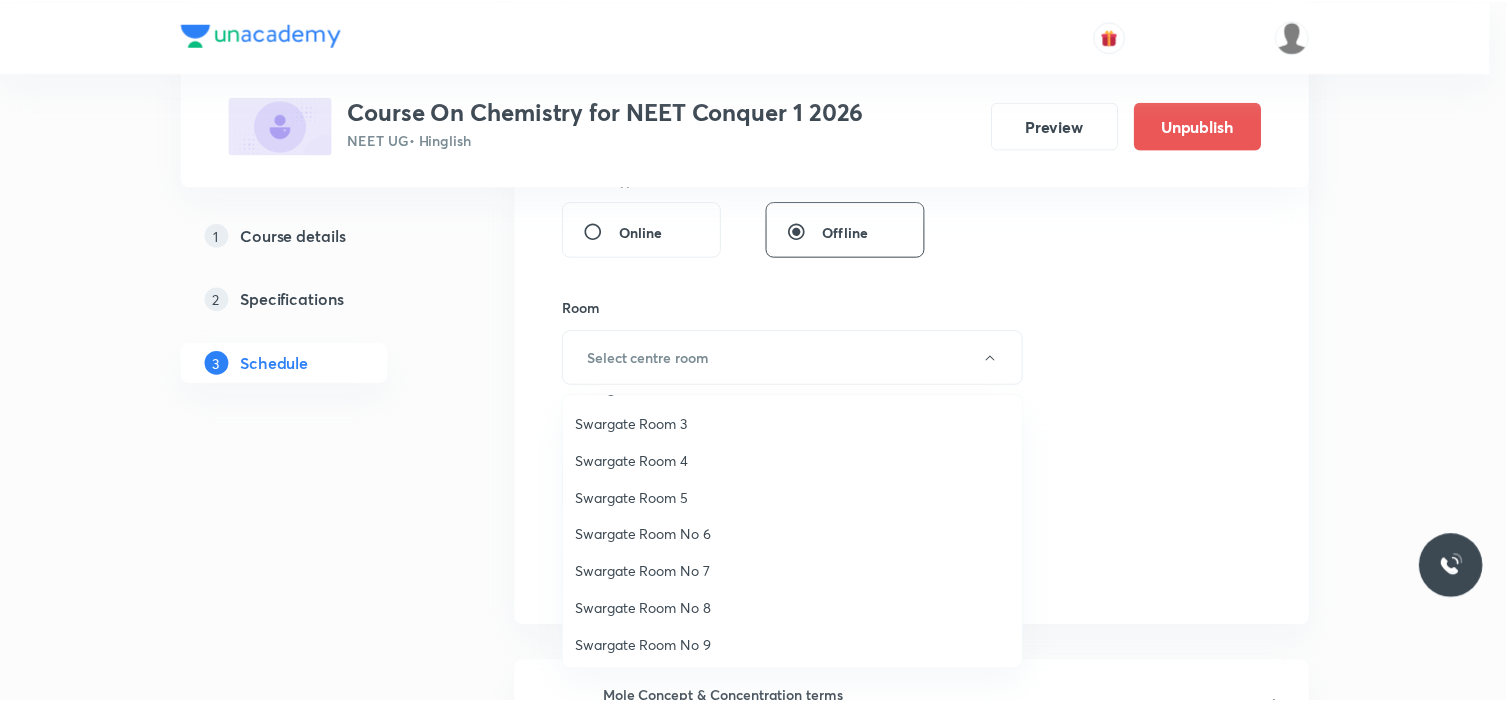 scroll, scrollTop: 111, scrollLeft: 0, axis: vertical 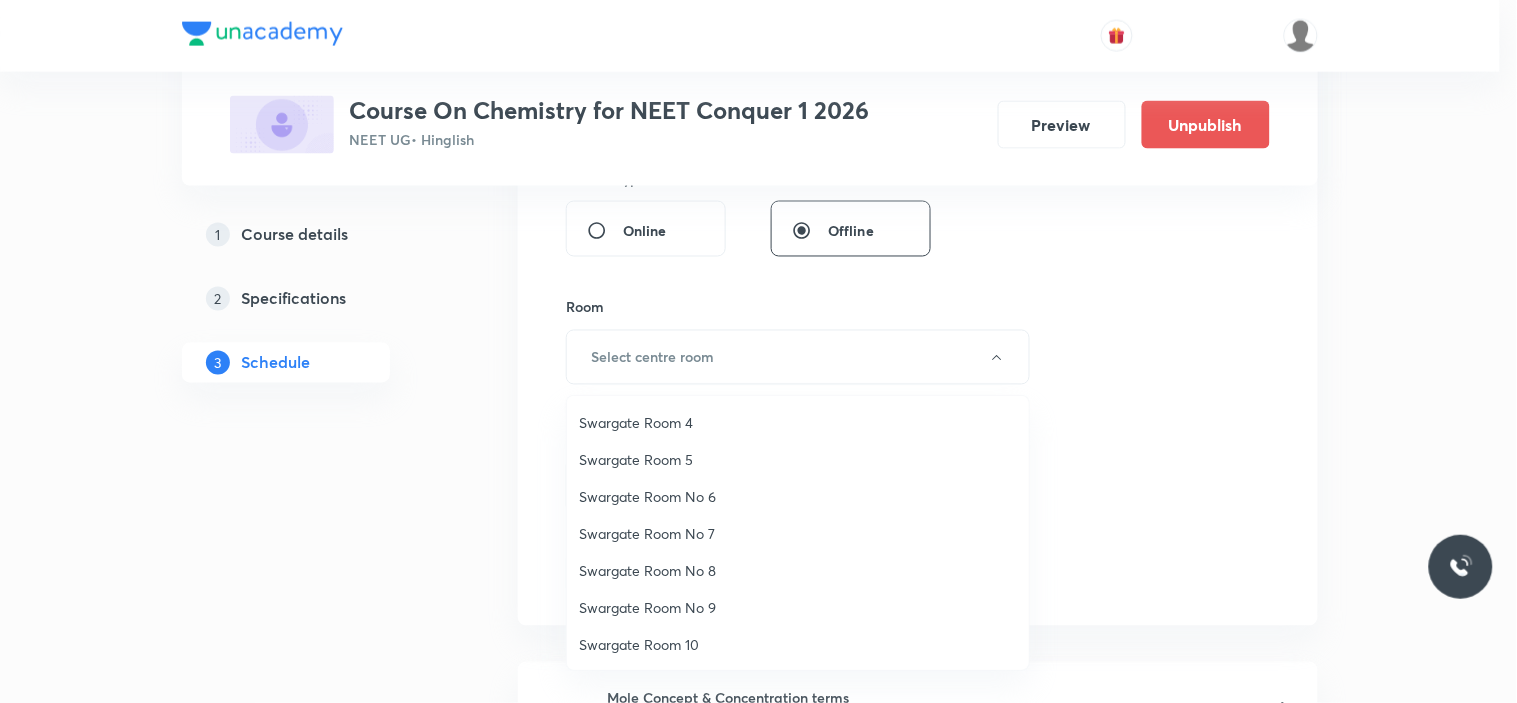 click on "Swargate Room No 6" at bounding box center (798, 496) 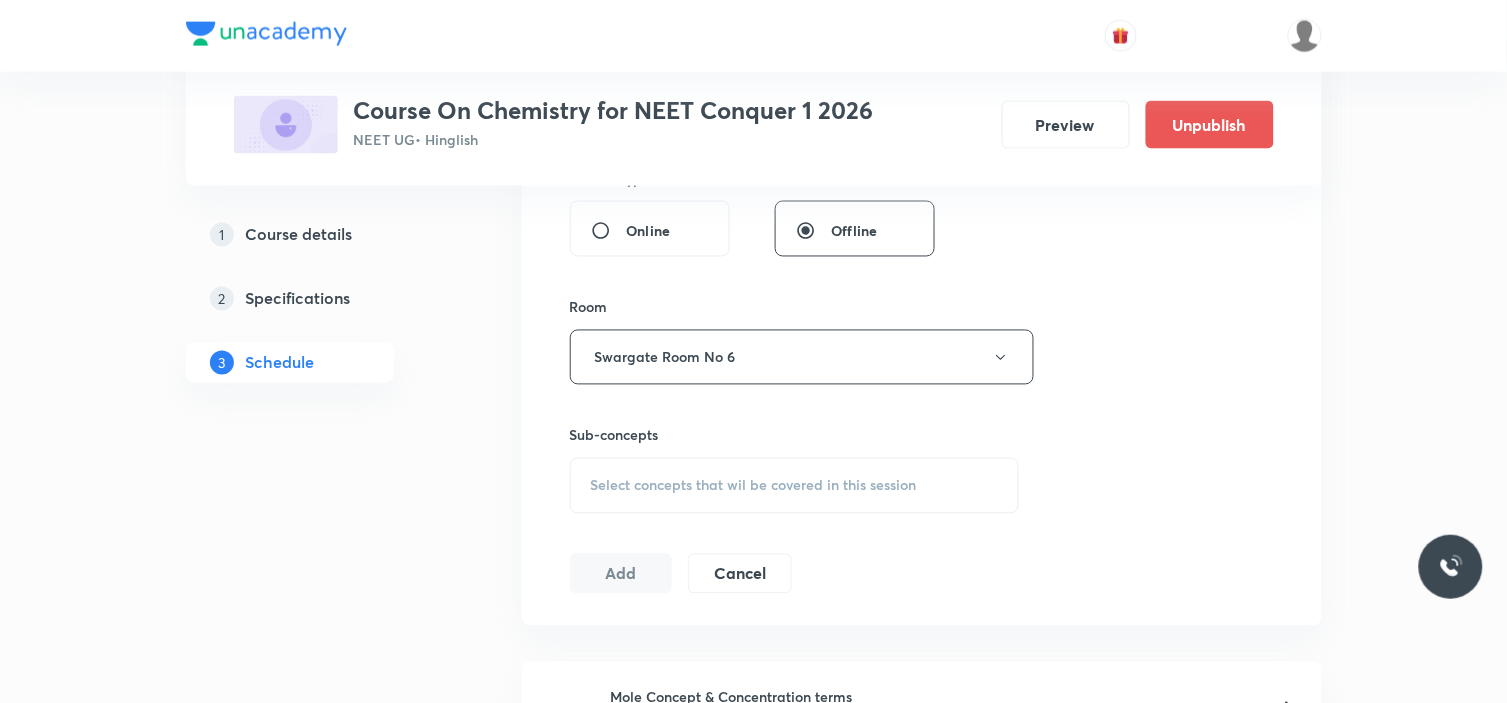 click on "Plus Courses Course On Chemistry for NEET Conquer 1 2026 NEET UG  • Hinglish Preview Unpublish 1 Course details 2 Specifications 3 Schedule Schedule 9  classes Session  10 Live class Session title 16/99 Atomic structure ​ Schedule for Jul 14, 2025, 11:00 AM ​ Duration (in minutes) 90 ​   Session type Online Offline Room Swargate Room No 6 Sub-concepts Select concepts that wil be covered in this session Add Cancel Jul 3 Mole Concept & Concentration terms Lesson 1 • 12:45 PM • 90 min  • Room Swargate Room 4 Revision Courses Jul 5 Mole Concept & Concentration terms Lesson 2 • 11:00 AM • 90 min  • Room Swargate Room 4 Revision Courses Jul 8 Atomic structure Lesson 3 • 2:30 PM • 90 min  • Room Swargate Room 4 Revision Courses Jul 9 Atomic structure Lesson 4 • 11:00 AM • 90 min  • Room Swargate Room 4 Revision Courses Jul 10 Mole Concept Lesson 5 • 10:00 AM • 59 min  • Room Swargate Room 4 Revision Courses Jul 10 Atomic structure Lesson 6 • 12:45 PM • 90 min Jul 11 Jul" at bounding box center [754, 760] 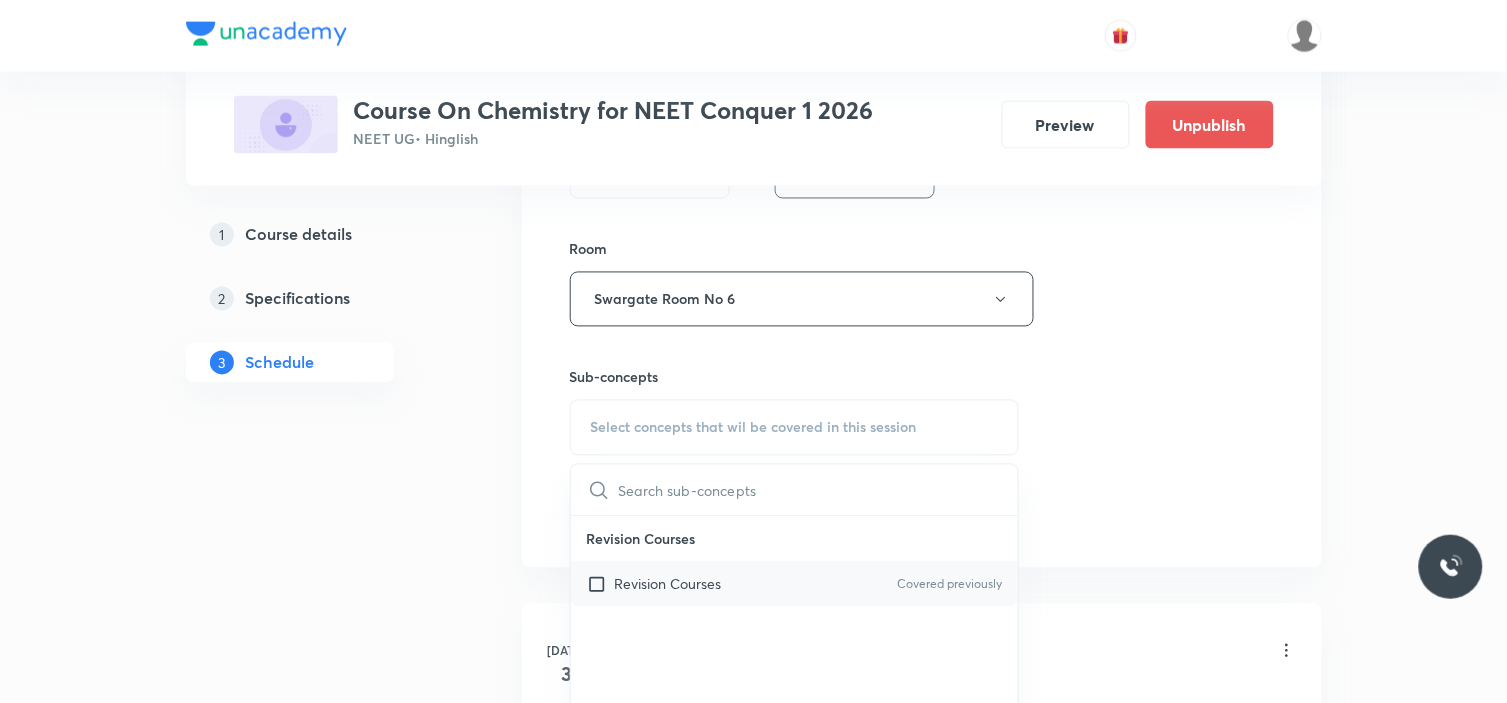 scroll, scrollTop: 888, scrollLeft: 0, axis: vertical 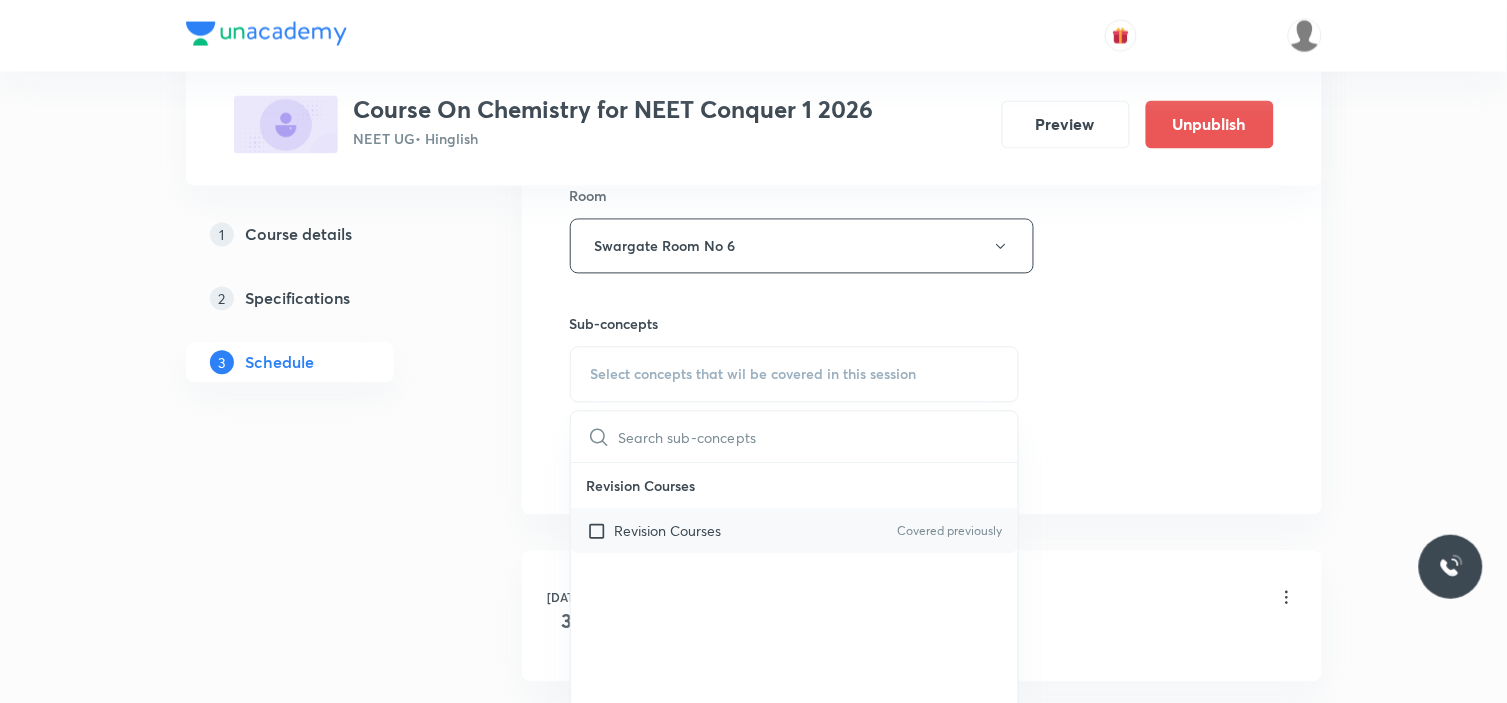 click on "Revision Courses" at bounding box center (668, 531) 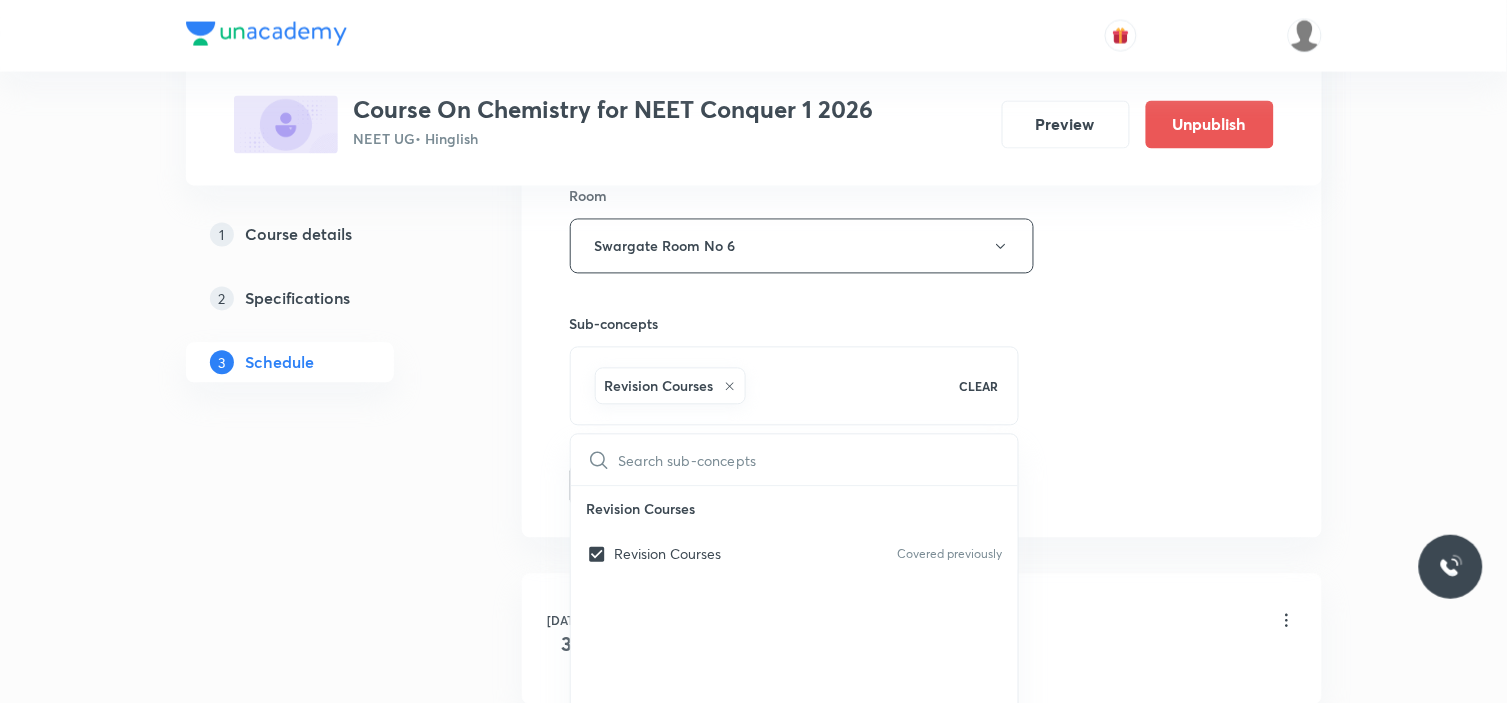 click on "Plus Courses Course On Chemistry for NEET Conquer 1 2026 NEET UG  • Hinglish Preview Unpublish 1 Course details 2 Specifications 3 Schedule Schedule 9  classes Session  10 Live class Session title 16/99 Atomic structure ​ Schedule for Jul 14, 2025, 11:00 AM ​ Duration (in minutes) 90 ​   Session type Online Offline Room Swargate Room No 6 Sub-concepts Revision Courses CLEAR ​ Revision Courses Revision Courses Covered previously Add Cancel Jul 3 Mole Concept & Concentration terms Lesson 1 • 12:45 PM • 90 min  • Room Swargate Room 4 Revision Courses Jul 5 Mole Concept & Concentration terms Lesson 2 • 11:00 AM • 90 min  • Room Swargate Room 4 Revision Courses Jul 8 Atomic structure Lesson 3 • 2:30 PM • 90 min  • Room Swargate Room 4 Revision Courses Jul 9 Atomic structure Lesson 4 • 11:00 AM • 90 min  • Room Swargate Room 4 Revision Courses Jul 10 Mole Concept Lesson 5 • 10:00 AM • 59 min  • Room Swargate Room 4 Revision Courses Jul 10 Atomic structure Jul 11 Jul 12" at bounding box center (754, 660) 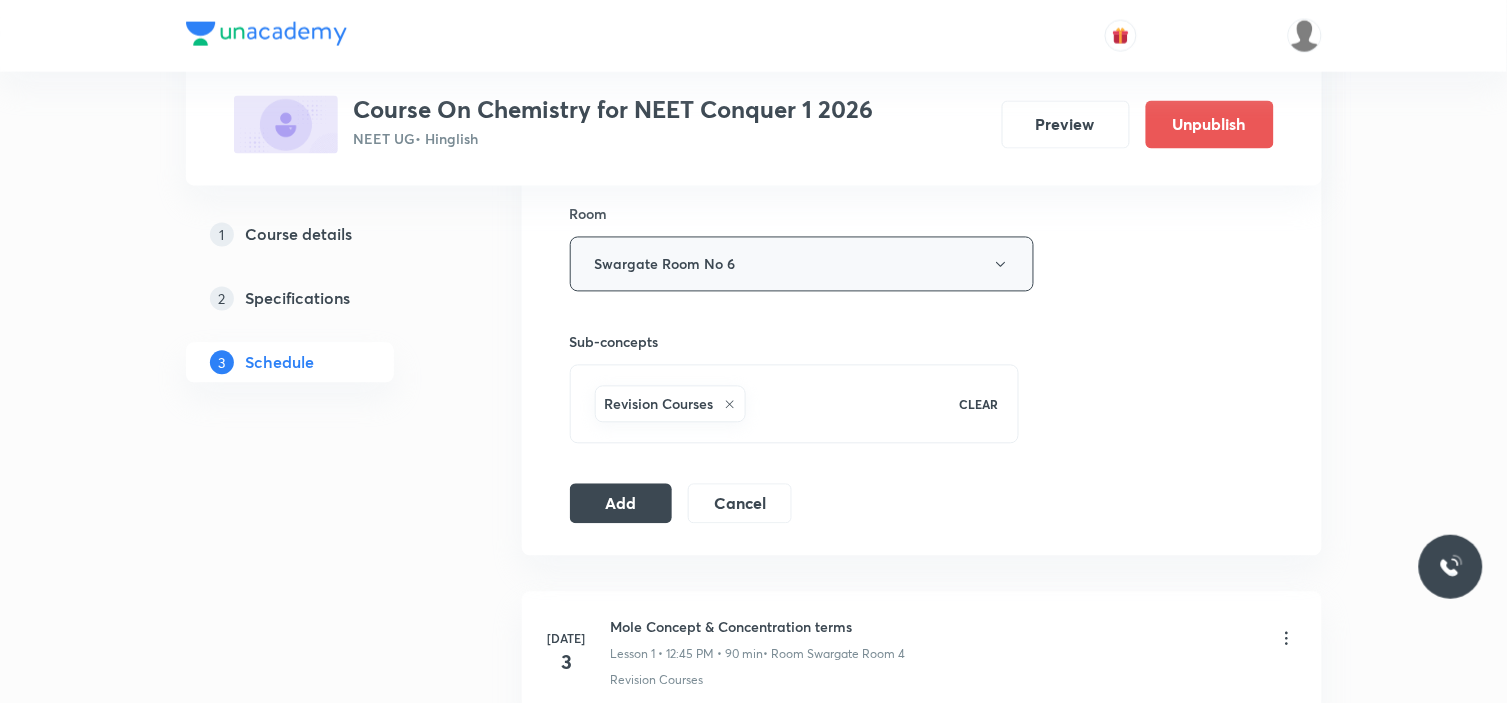 scroll, scrollTop: 888, scrollLeft: 0, axis: vertical 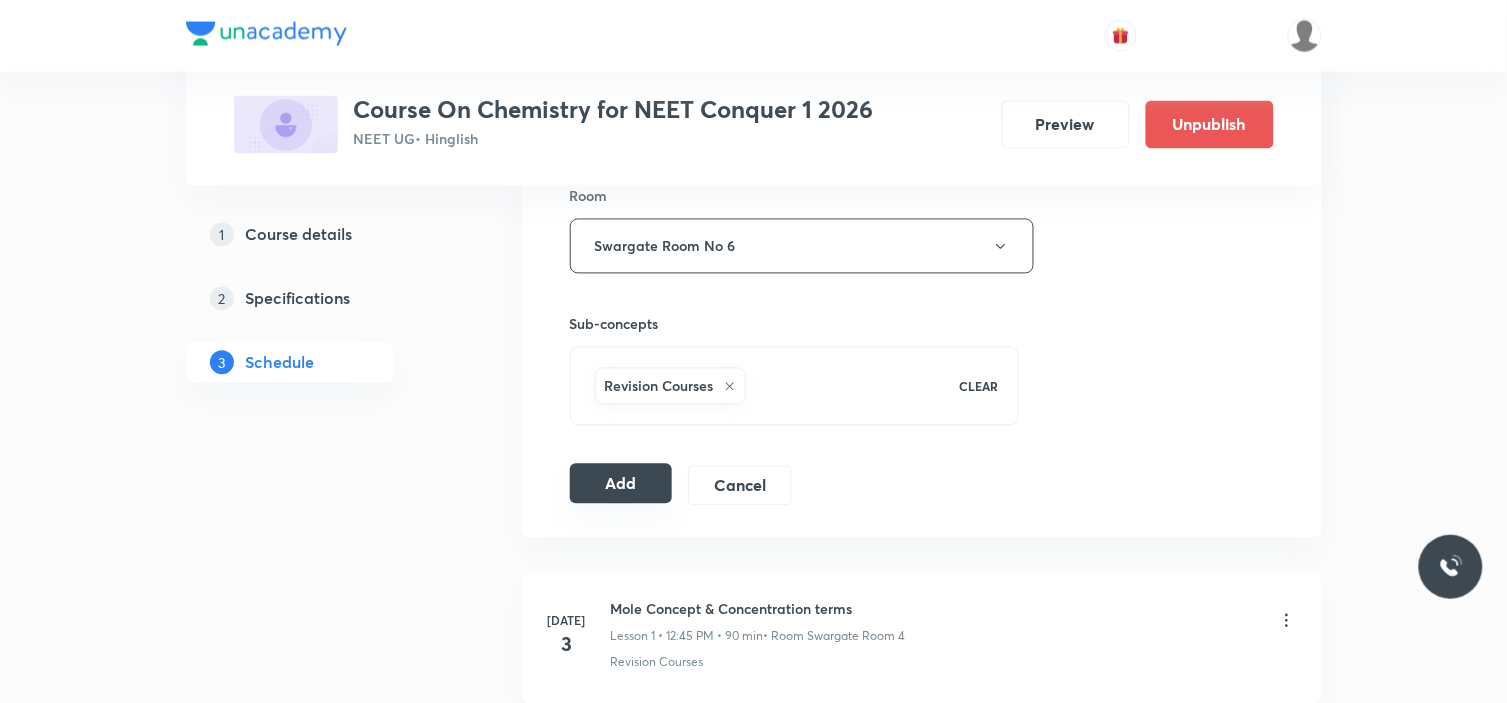 click on "Add" at bounding box center (621, 484) 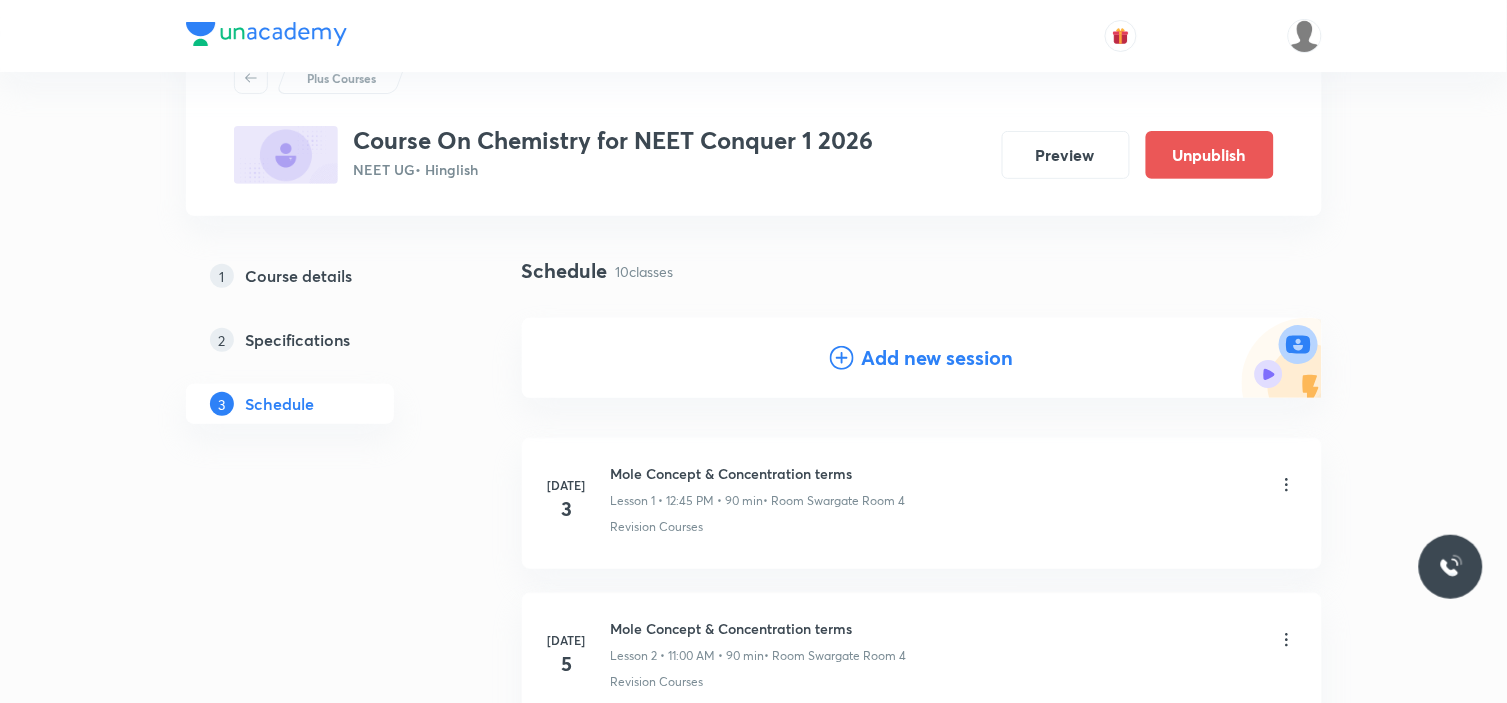 scroll, scrollTop: 0, scrollLeft: 0, axis: both 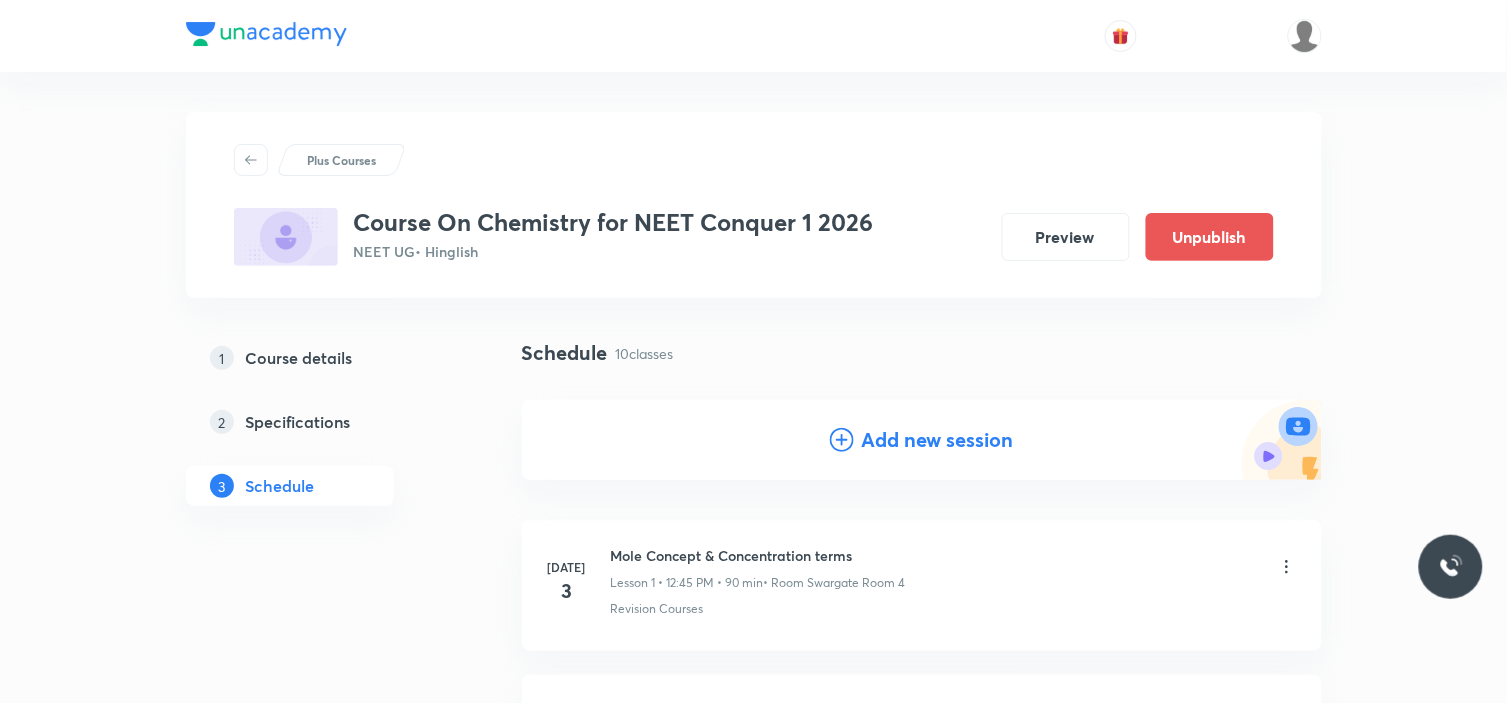 click on "Add new session" at bounding box center (938, 440) 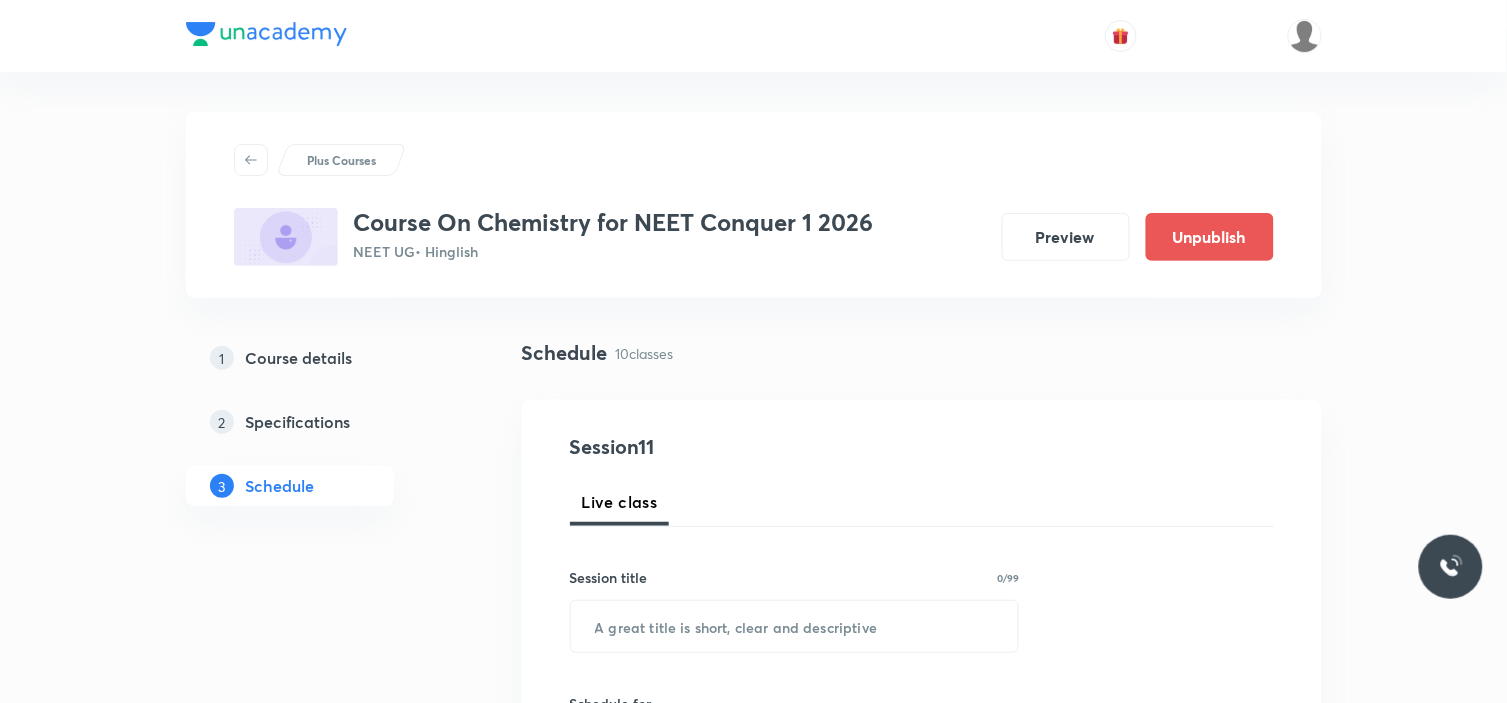 scroll, scrollTop: 111, scrollLeft: 0, axis: vertical 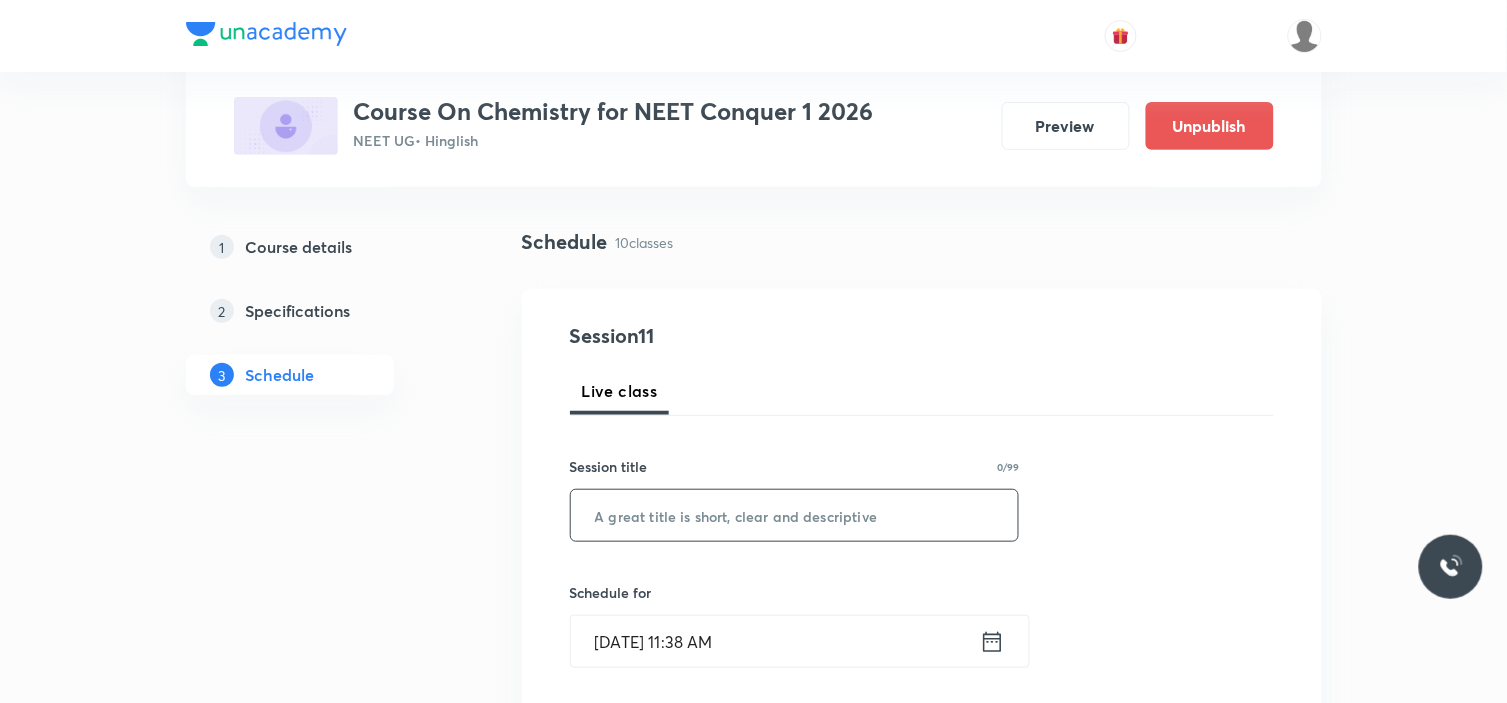 click at bounding box center [795, 515] 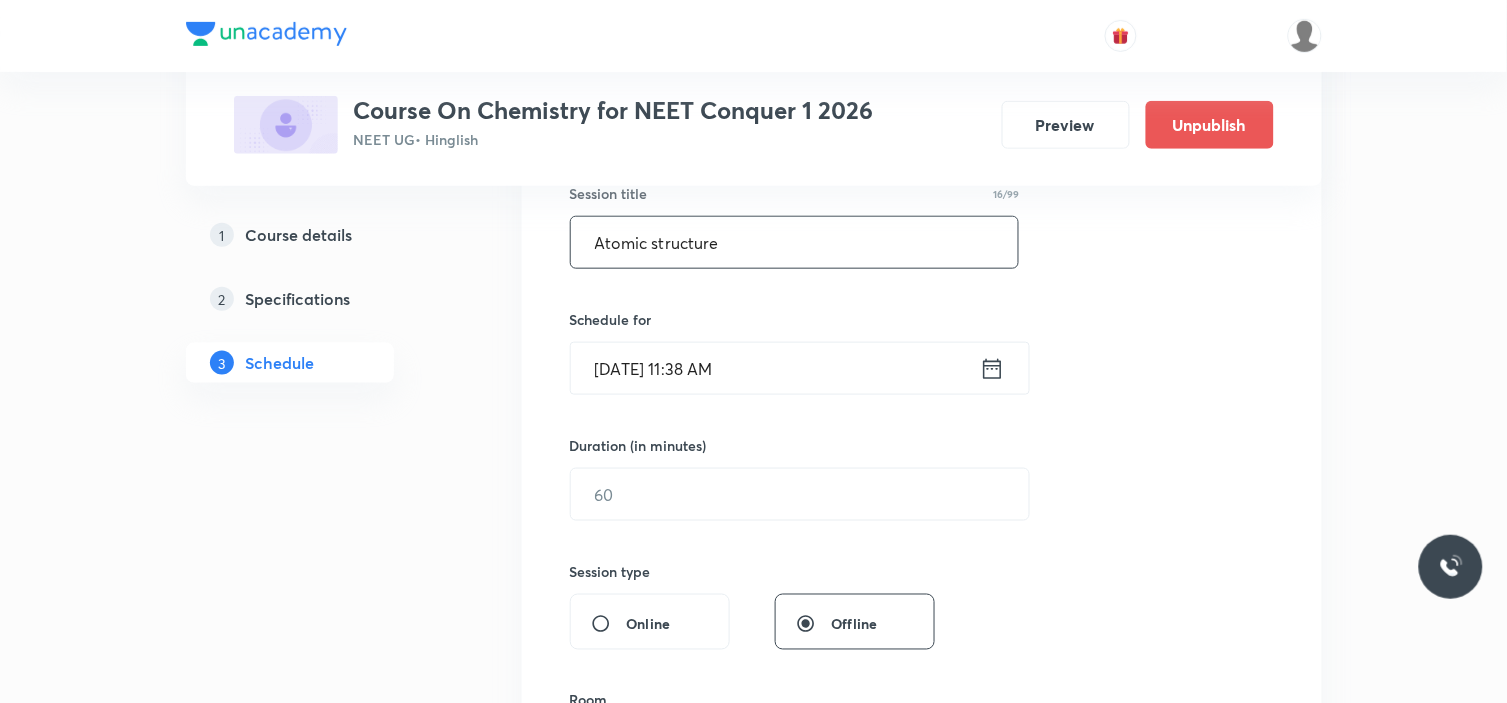 scroll, scrollTop: 444, scrollLeft: 0, axis: vertical 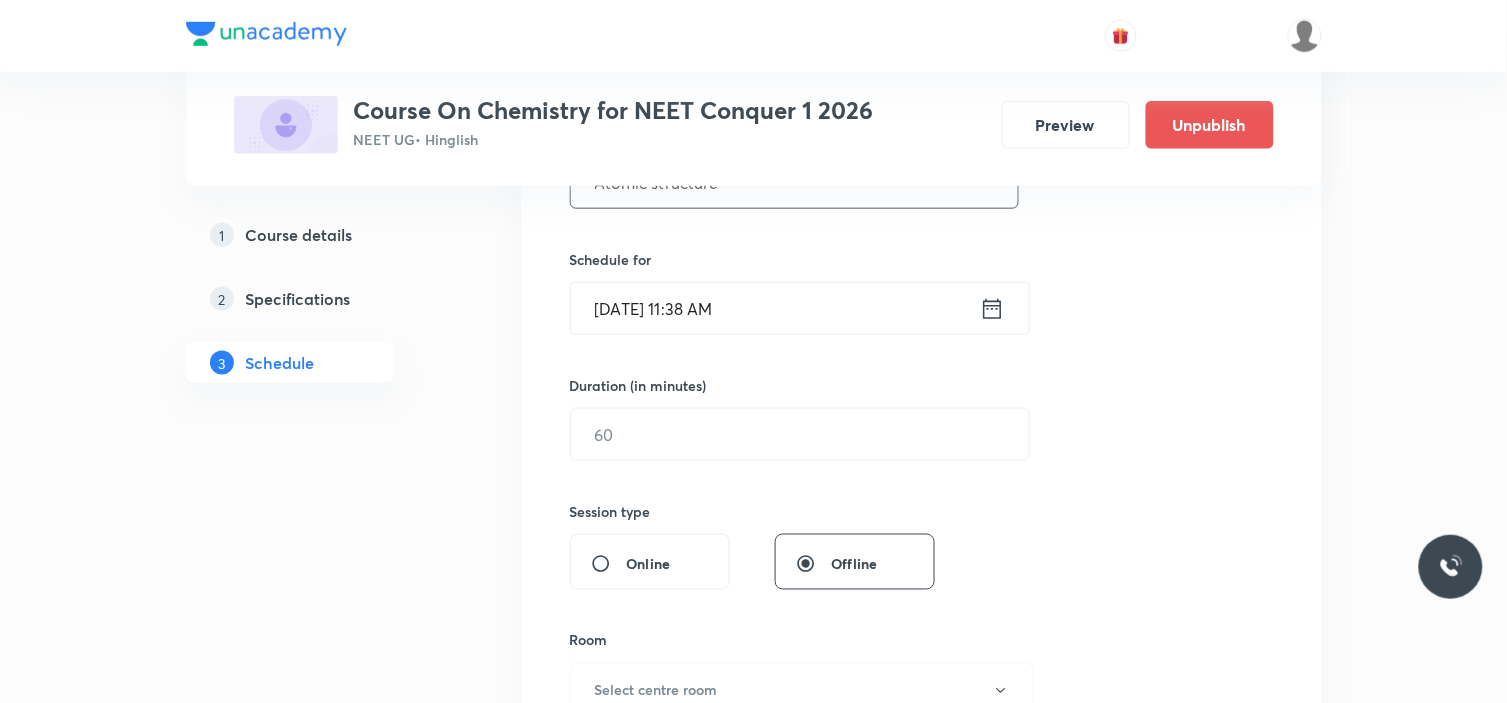 type on "Atomic structure" 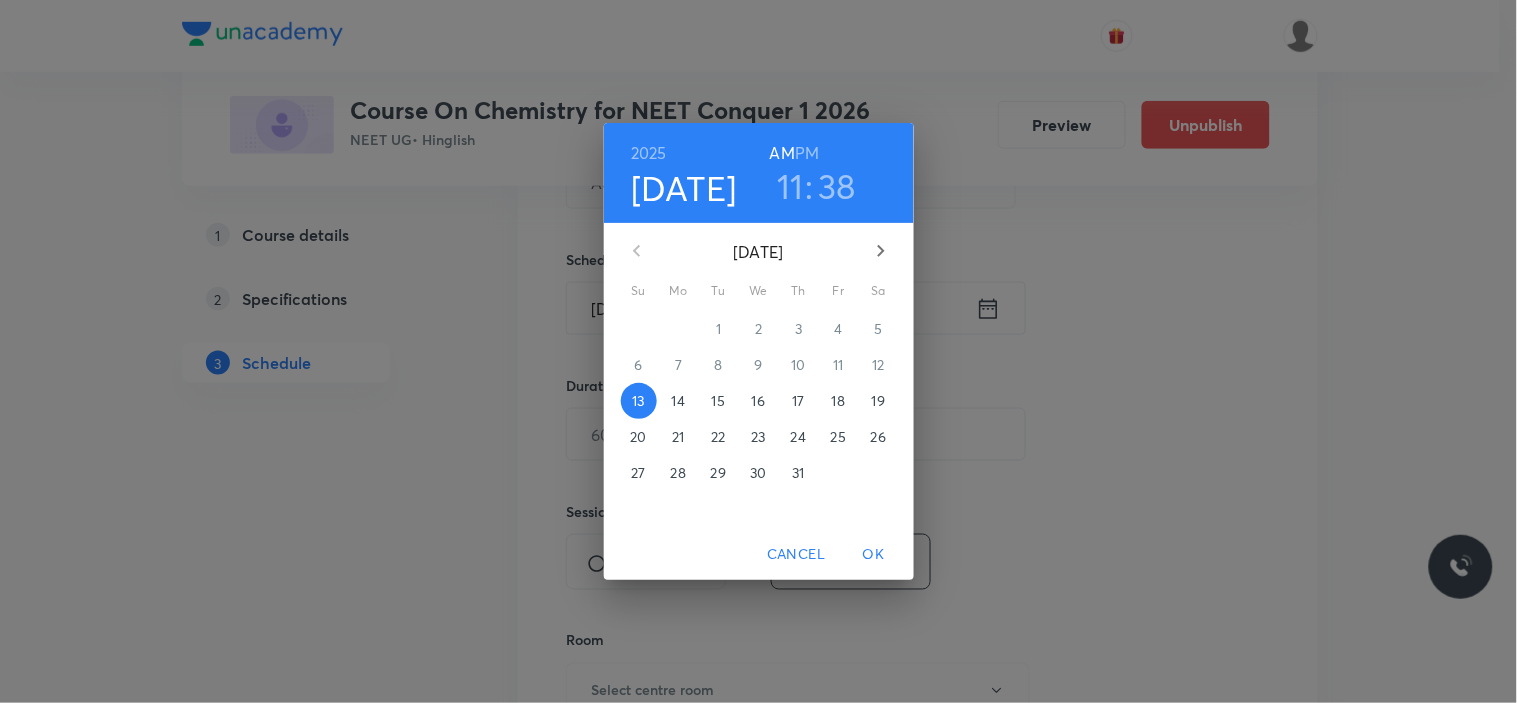 click on "15" at bounding box center [718, 401] 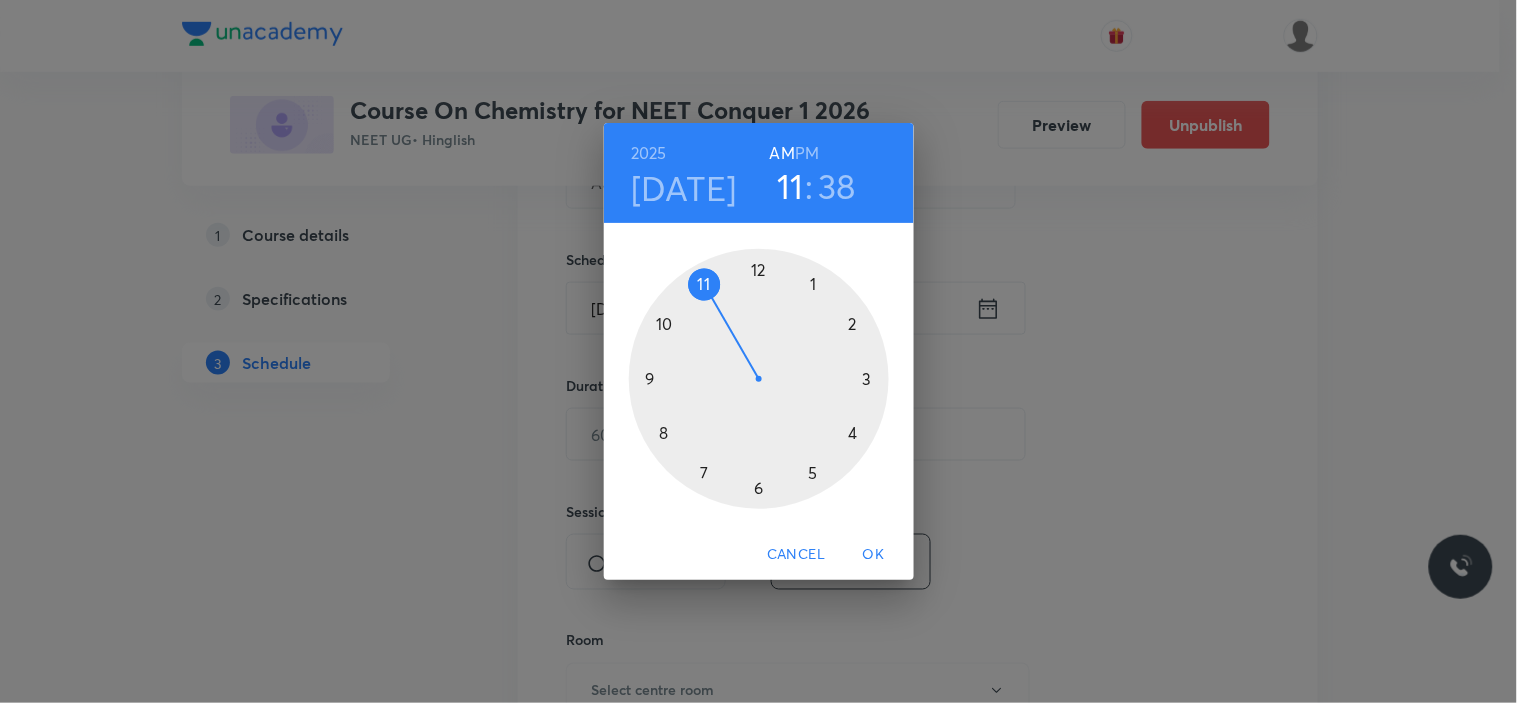 click at bounding box center (759, 379) 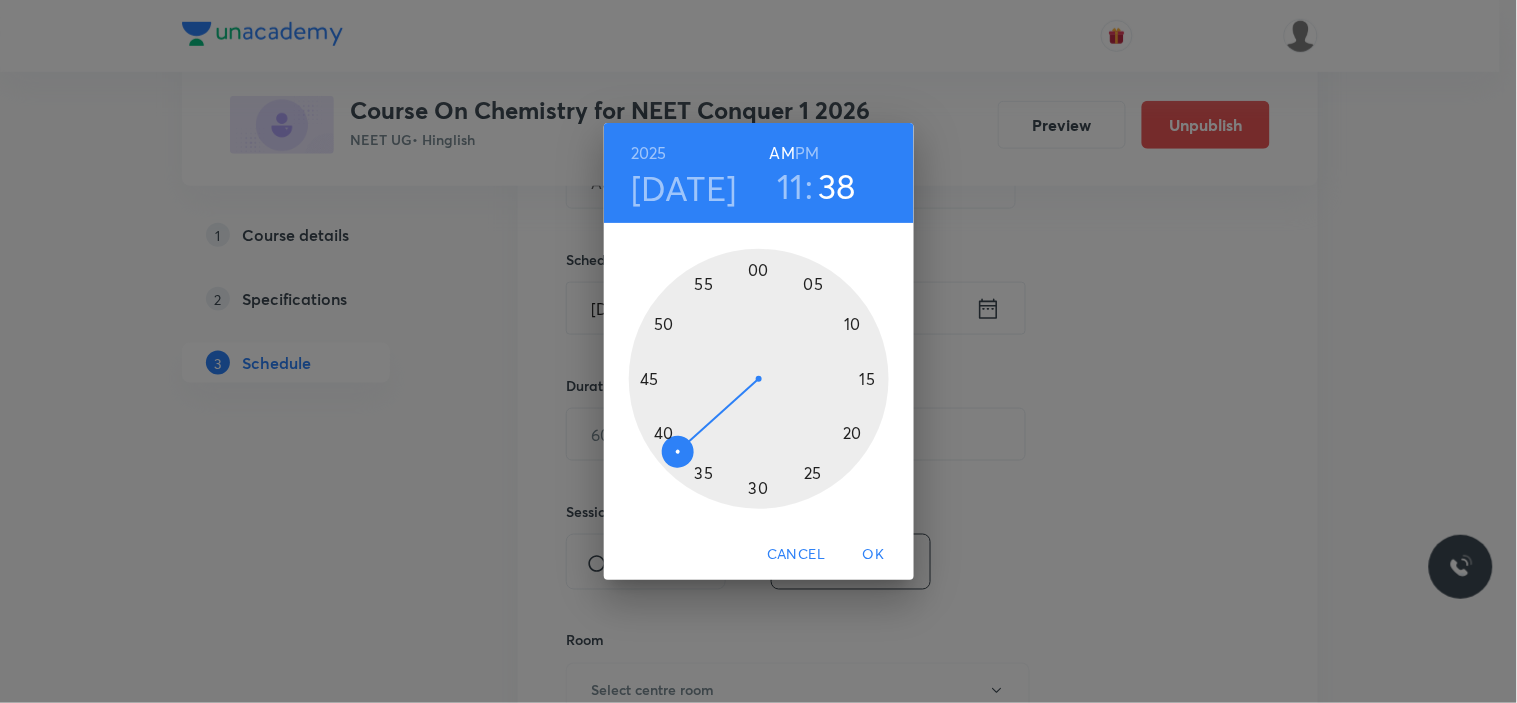 click at bounding box center (759, 379) 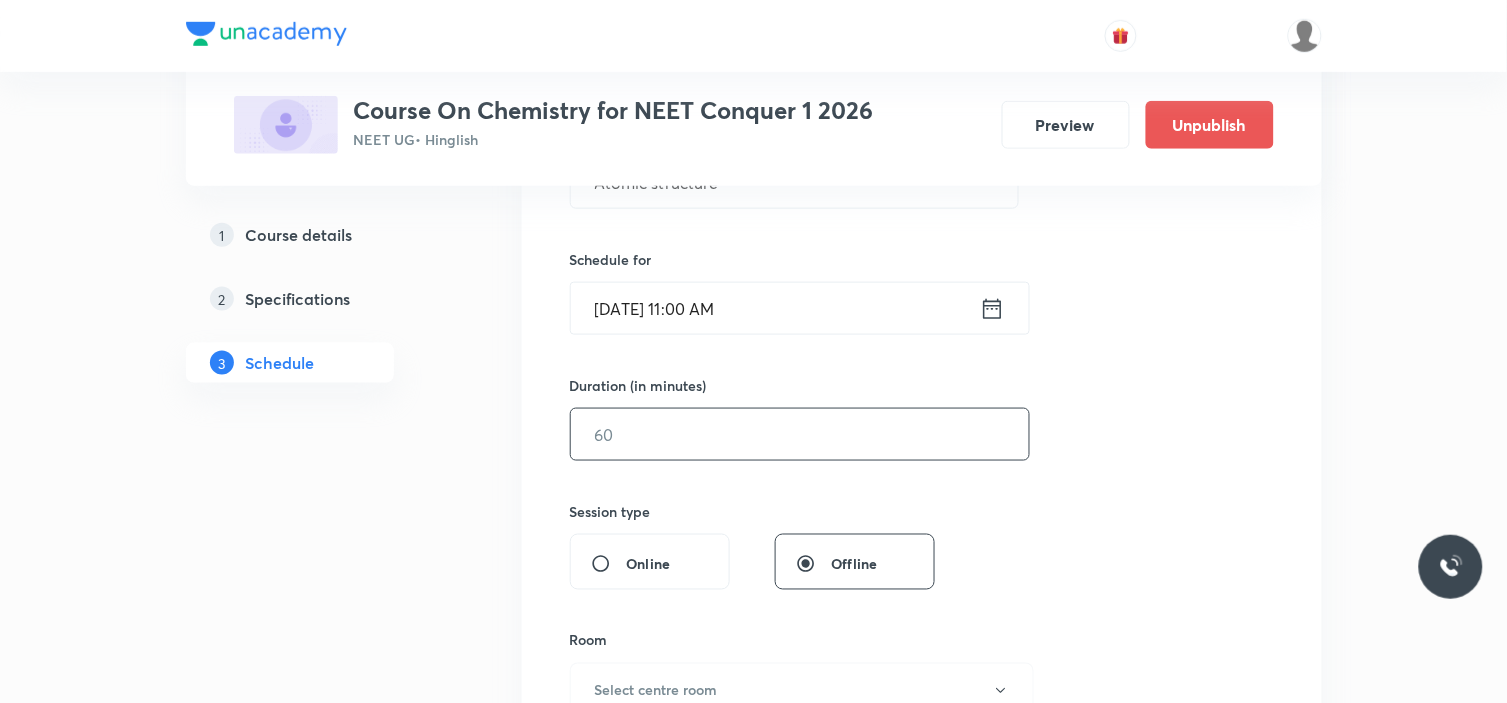 click at bounding box center [800, 434] 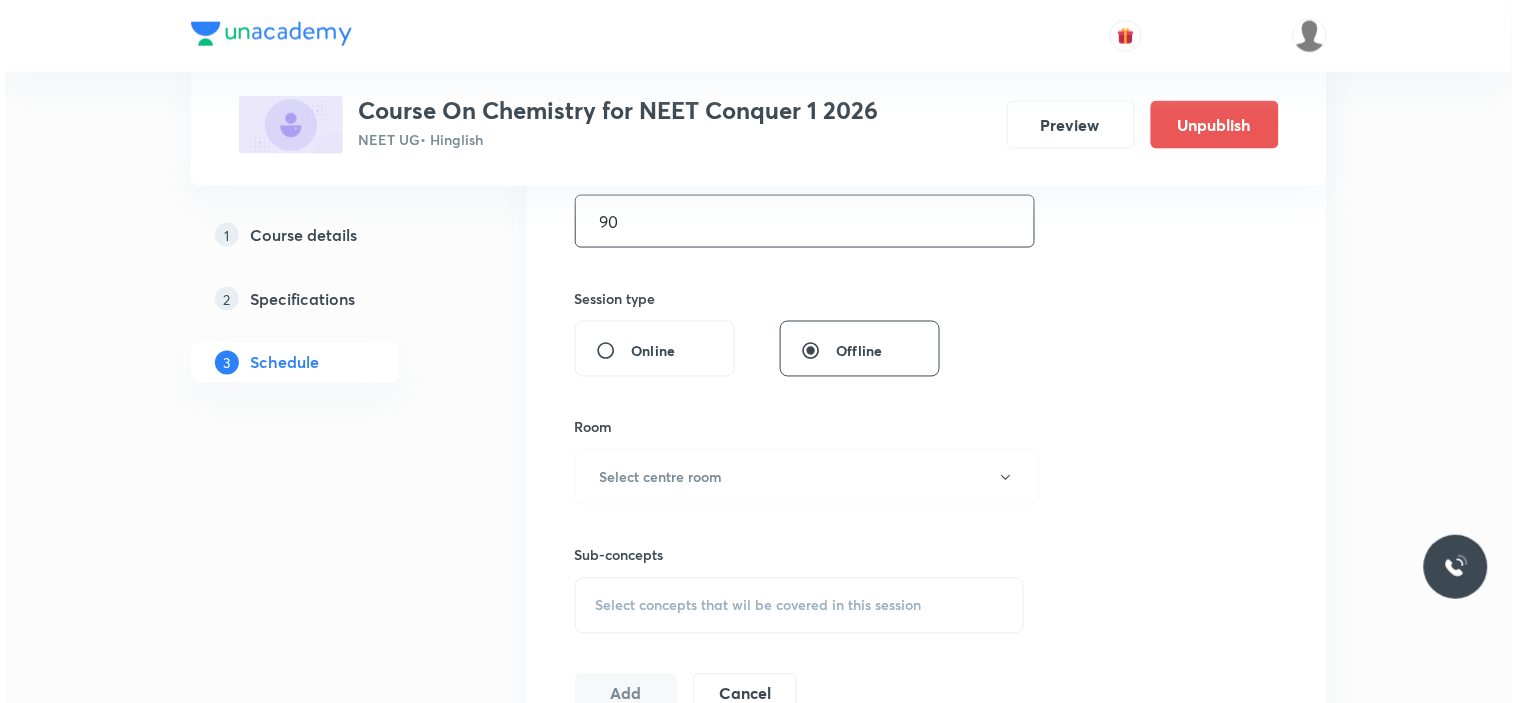scroll, scrollTop: 666, scrollLeft: 0, axis: vertical 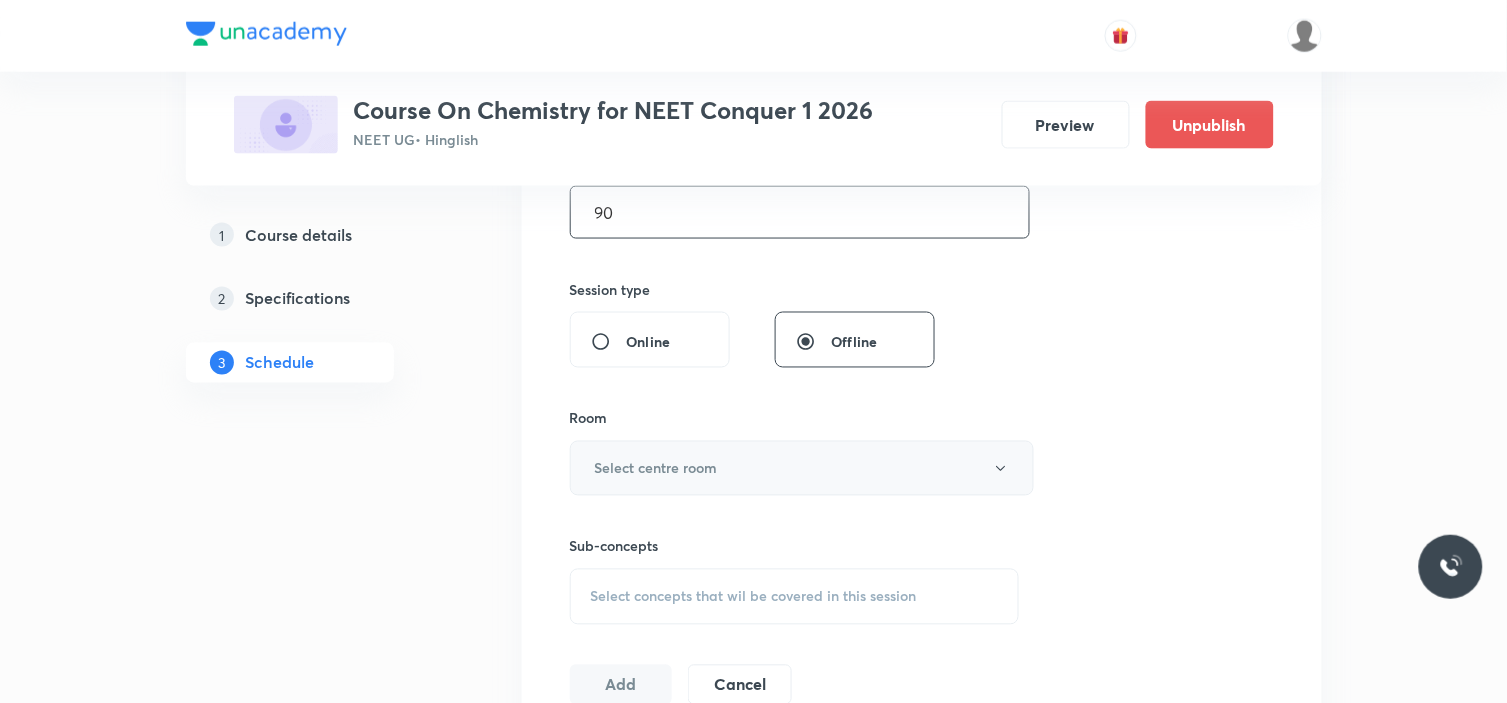 type on "90" 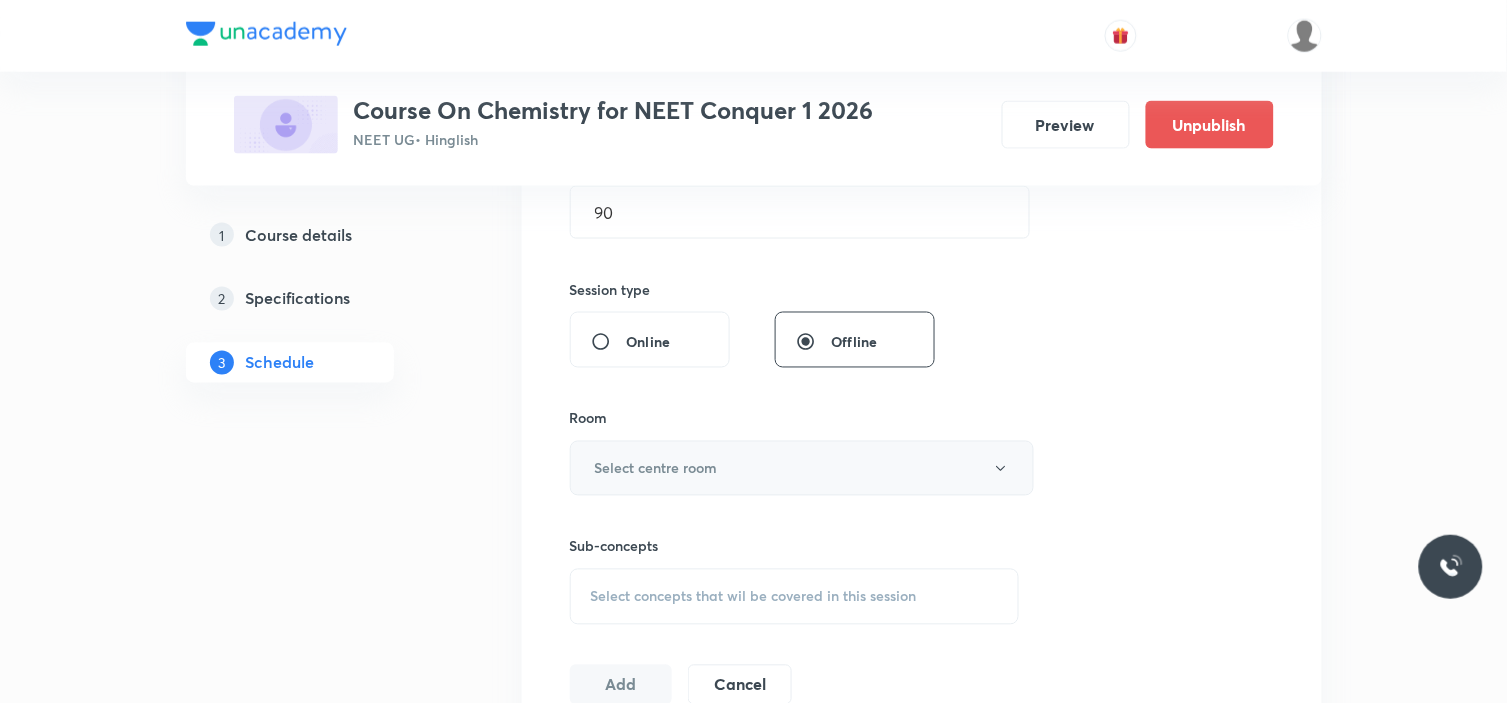 click on "Select centre room" at bounding box center (802, 468) 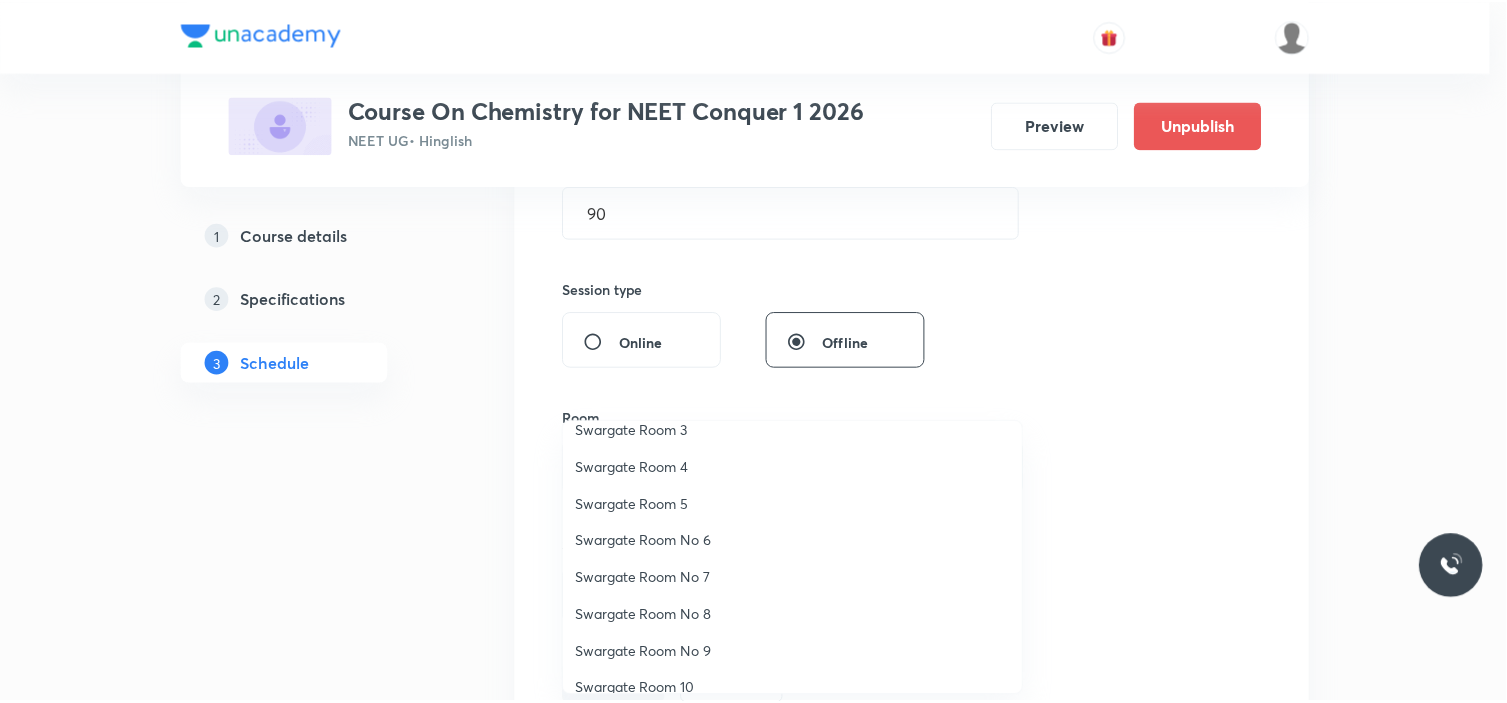 scroll, scrollTop: 37, scrollLeft: 0, axis: vertical 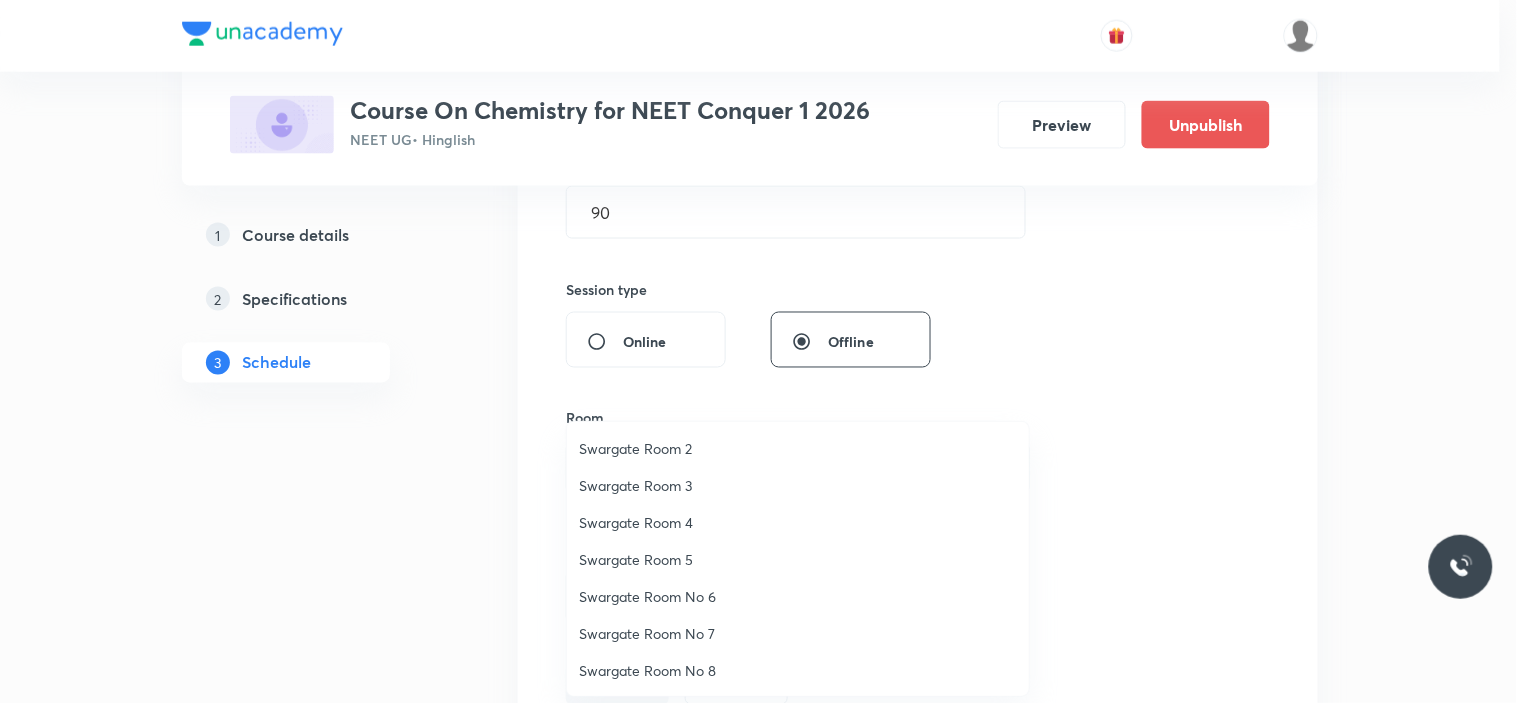 click on "Swargate Room No 6" at bounding box center [798, 596] 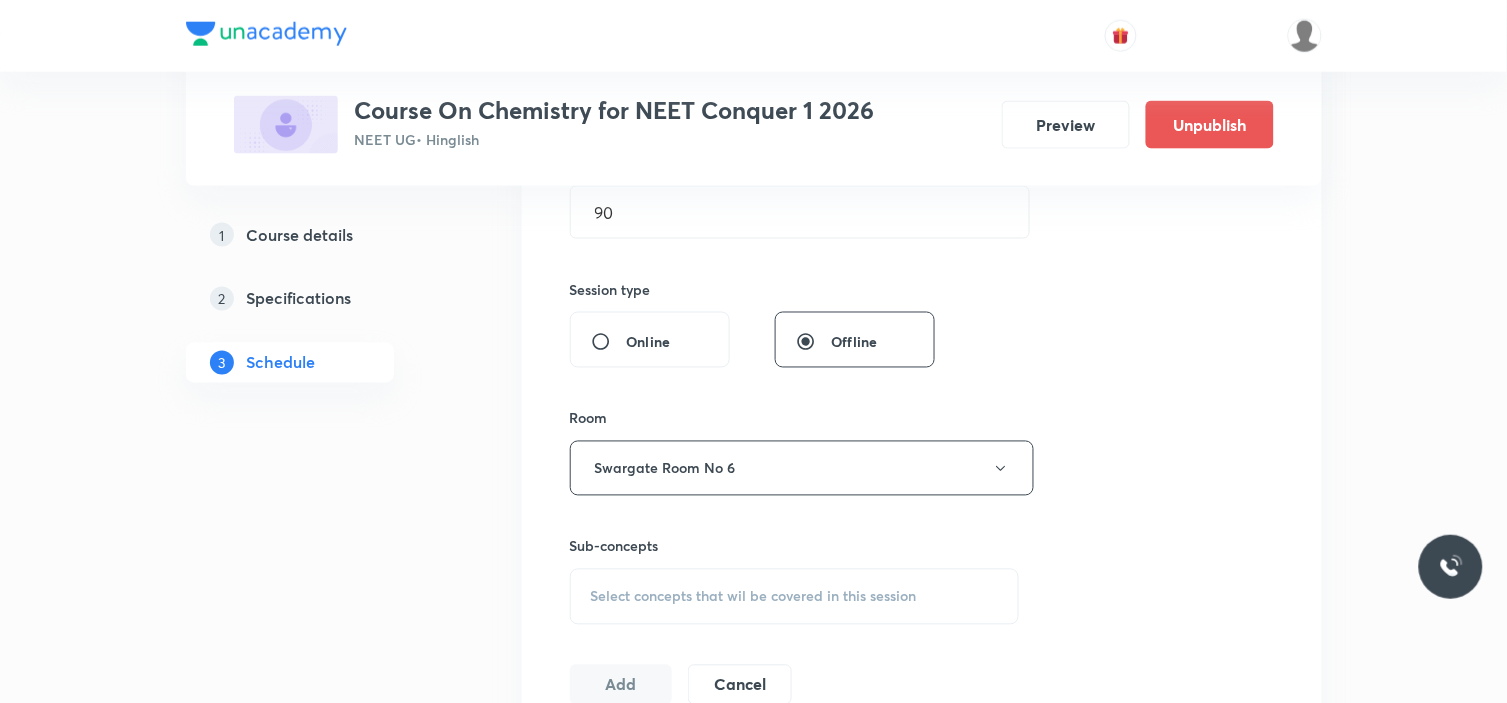 click on "Plus Courses Course On Chemistry for NEET Conquer 1 2026 NEET UG  • Hinglish Preview Unpublish 1 Course details 2 Specifications 3 Schedule Schedule 10  classes Session  11 Live class Session title 16/99 Atomic structure ​ Schedule for Jul 15, 2025, 11:00 AM ​ Duration (in minutes) 90 ​   Session type Online Offline Room Swargate Room No 6 Sub-concepts Select concepts that wil be covered in this session Add Cancel Jul 3 Mole Concept & Concentration terms Lesson 1 • 12:45 PM • 90 min  • Room Swargate Room 4 Revision Courses Jul 5 Mole Concept & Concentration terms Lesson 2 • 11:00 AM • 90 min  • Room Swargate Room 4 Revision Courses Jul 8 Atomic structure Lesson 3 • 2:30 PM • 90 min  • Room Swargate Room 4 Revision Courses Jul 9 Atomic structure Lesson 4 • 11:00 AM • 90 min  • Room Swargate Room 4 Revision Courses Jul 10 Mole Concept Lesson 5 • 10:00 AM • 59 min  • Room Swargate Room 4 Revision Courses Jul 10 Atomic structure Lesson 6 • 12:45 PM • 90 min Jul 11 12" at bounding box center [754, 948] 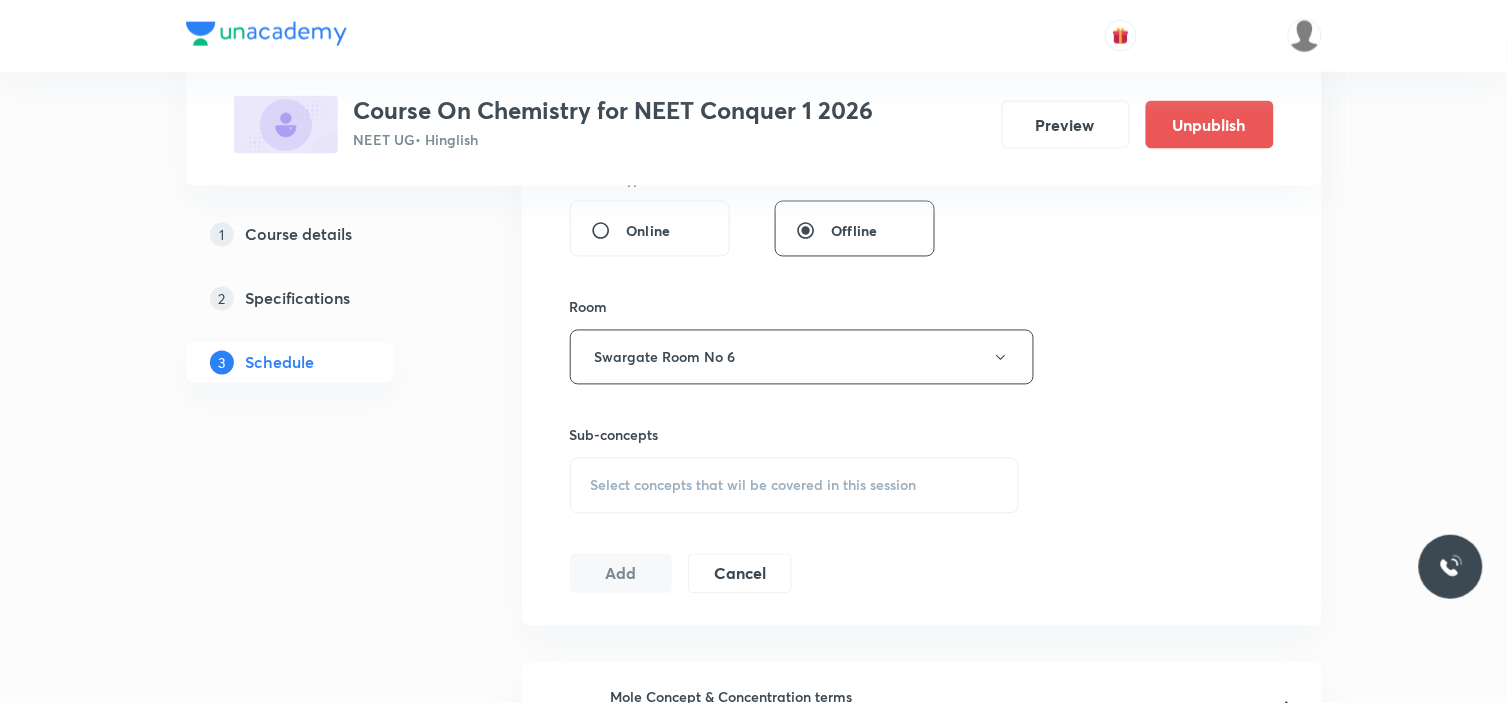 click on "Select concepts that wil be covered in this session" at bounding box center (754, 486) 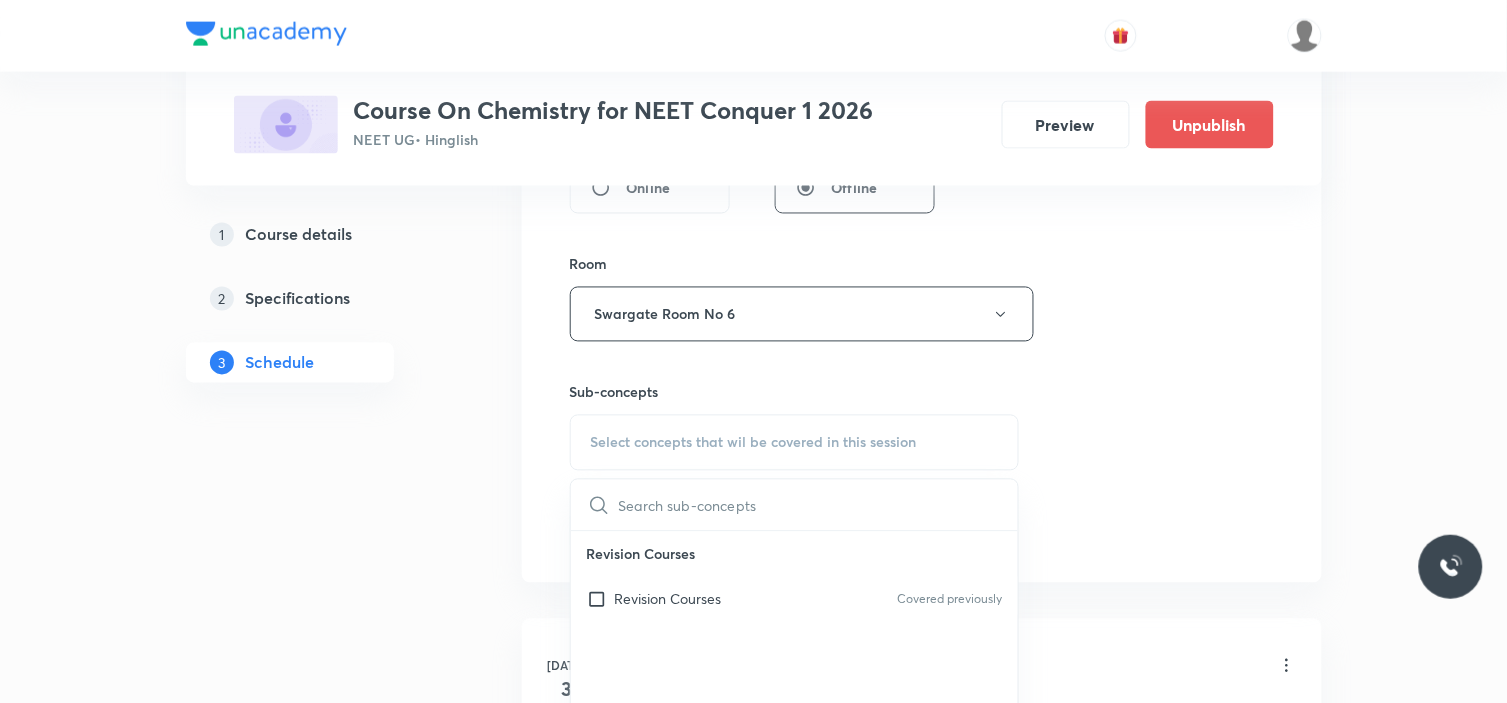 scroll, scrollTop: 888, scrollLeft: 0, axis: vertical 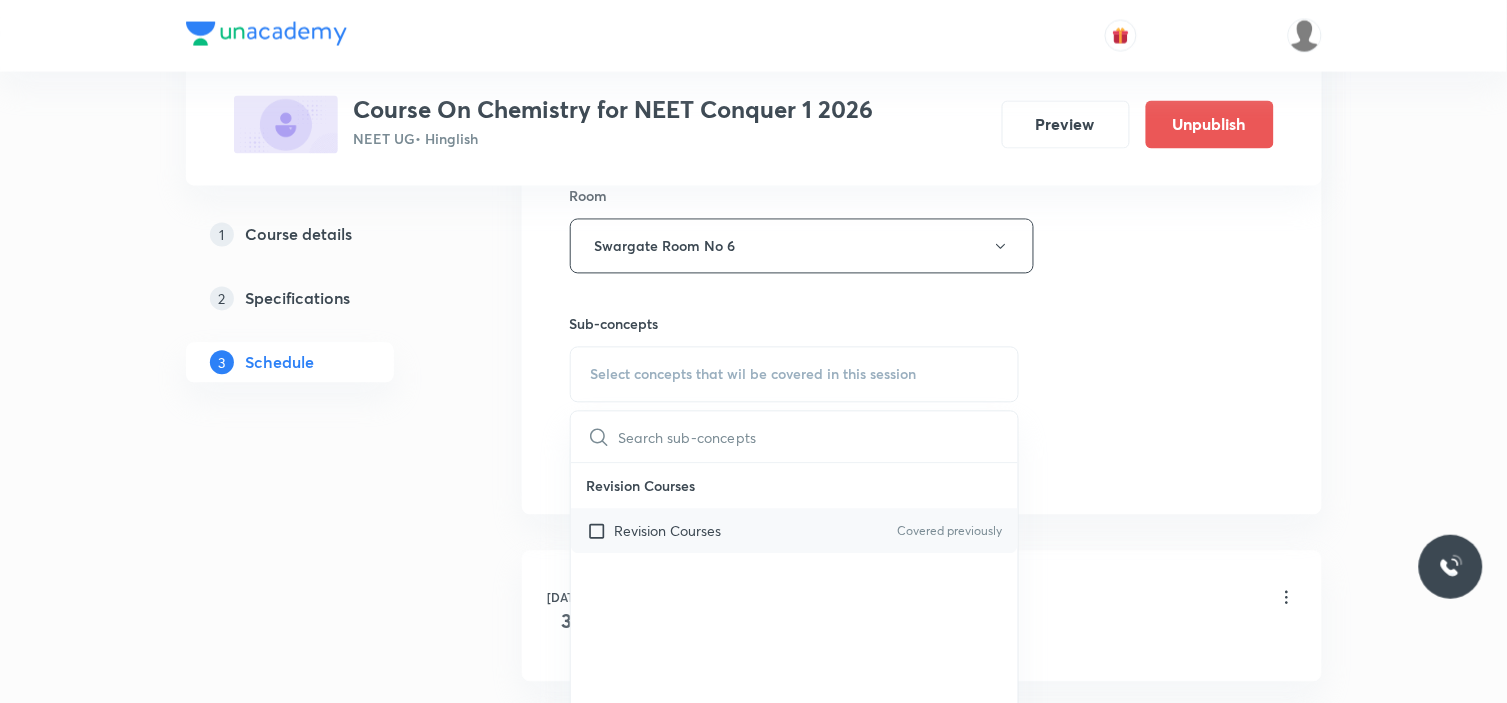 click on "Revision Courses" at bounding box center [668, 531] 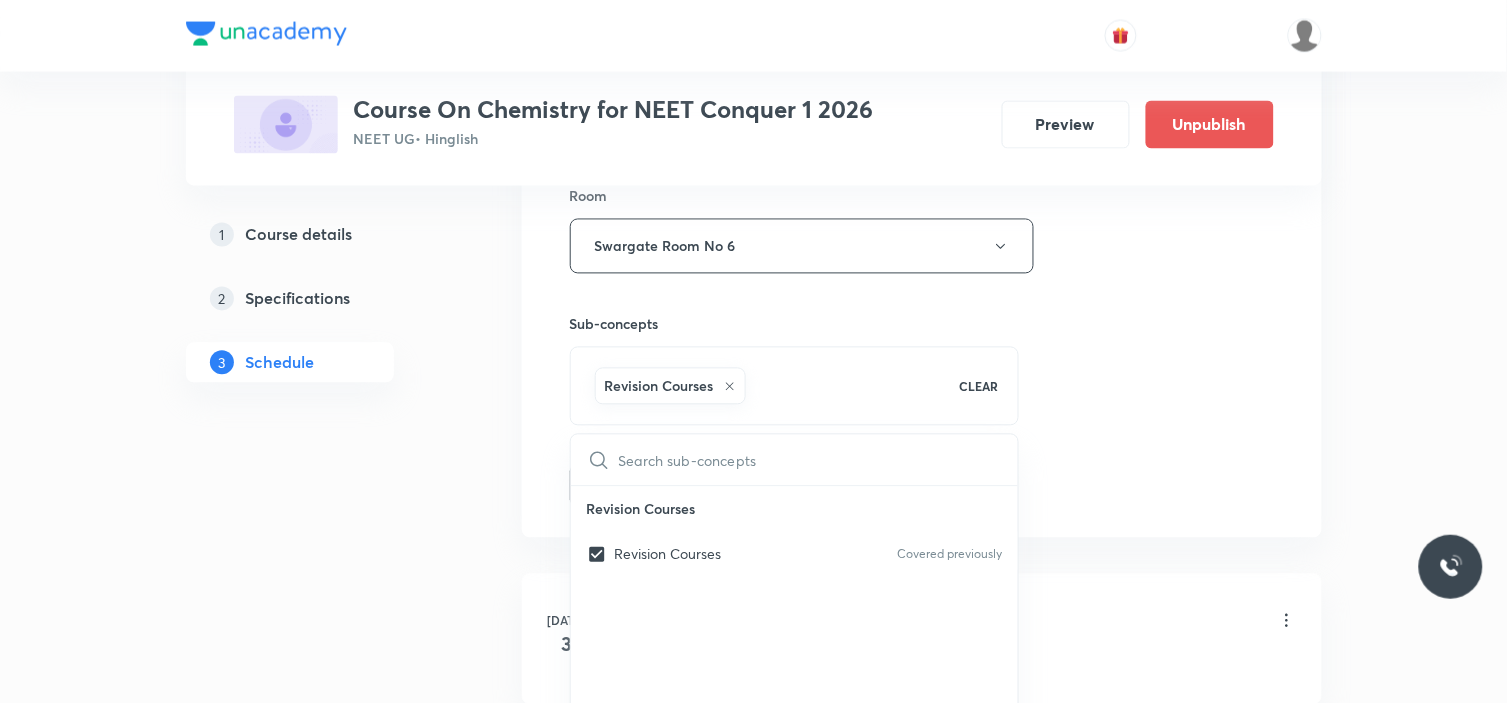 click on "Plus Courses Course On Chemistry for NEET Conquer 1 2026 NEET UG  • Hinglish Preview Unpublish 1 Course details 2 Specifications 3 Schedule Schedule 10  classes Session  11 Live class Session title 16/99 Atomic structure ​ Schedule for Jul 15, 2025, 11:00 AM ​ Duration (in minutes) 90 ​   Session type Online Offline Room Swargate Room No 6 Sub-concepts Revision Courses CLEAR ​ Revision Courses Revision Courses Covered previously Add Cancel Jul 3 Mole Concept & Concentration terms Lesson 1 • 12:45 PM • 90 min  • Room Swargate Room 4 Revision Courses Jul 5 Mole Concept & Concentration terms Lesson 2 • 11:00 AM • 90 min  • Room Swargate Room 4 Revision Courses Jul 8 Atomic structure Lesson 3 • 2:30 PM • 90 min  • Room Swargate Room 4 Revision Courses Jul 9 Atomic structure Lesson 4 • 11:00 AM • 90 min  • Room Swargate Room 4 Revision Courses Jul 10 Mole Concept Lesson 5 • 10:00 AM • 59 min  • Room Swargate Room 4 Revision Courses Jul 10 Atomic structure Jul 11 Jul 12" at bounding box center (754, 738) 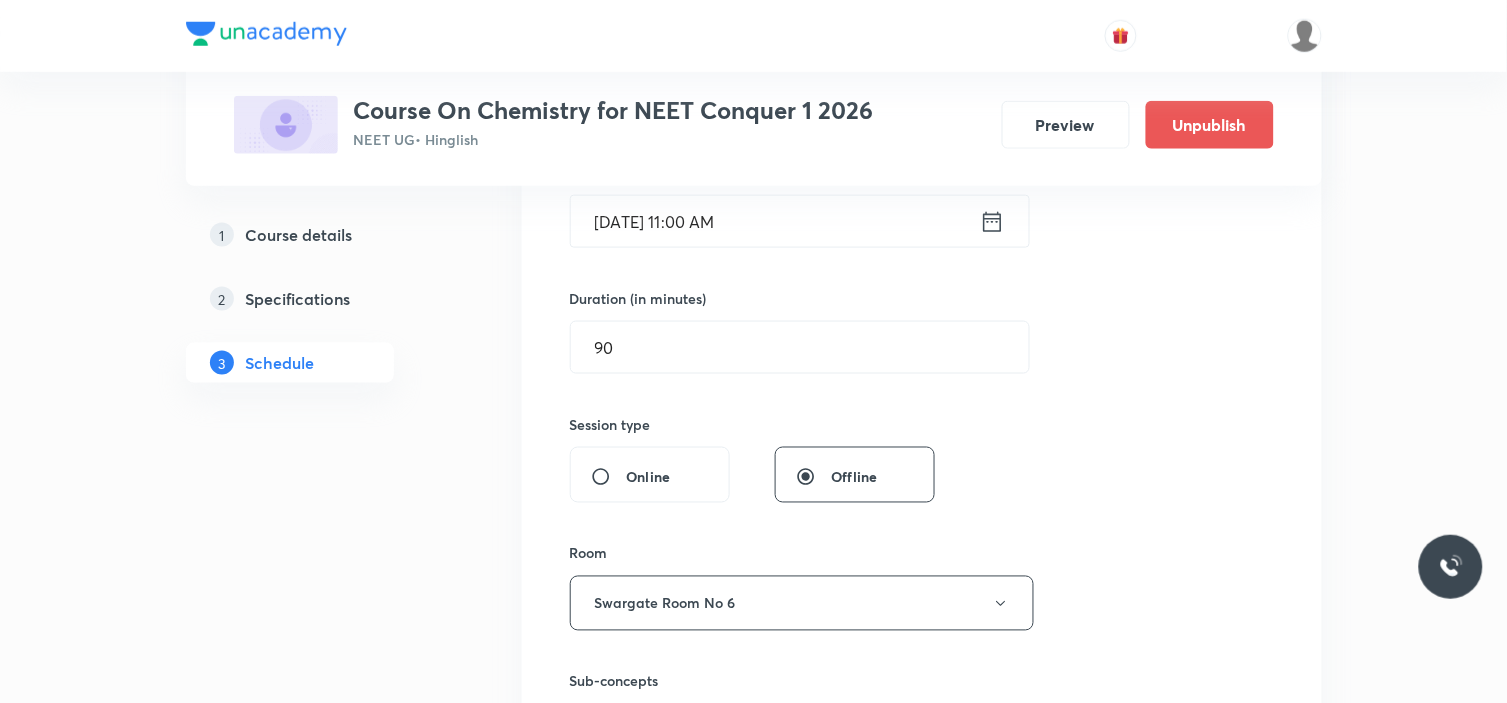 scroll, scrollTop: 777, scrollLeft: 0, axis: vertical 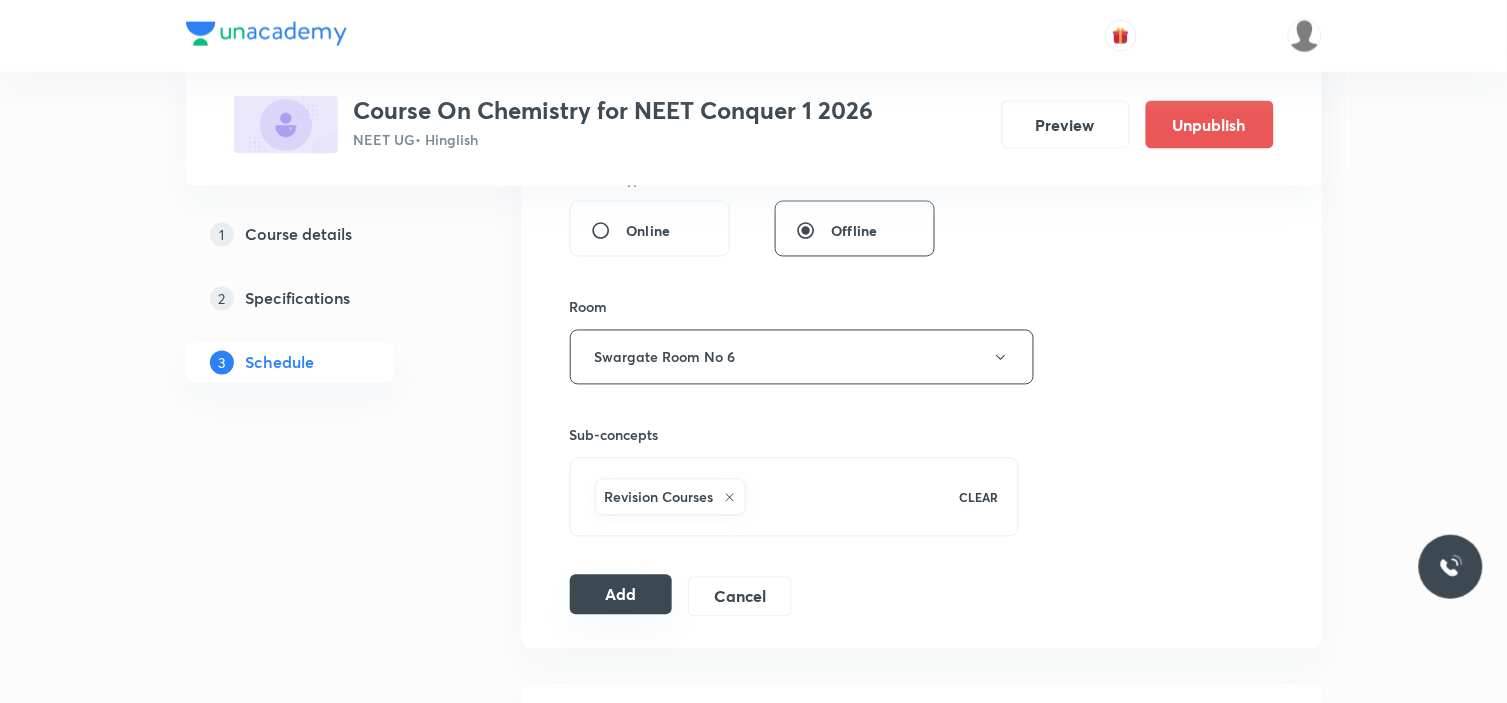 click on "Add" at bounding box center [621, 595] 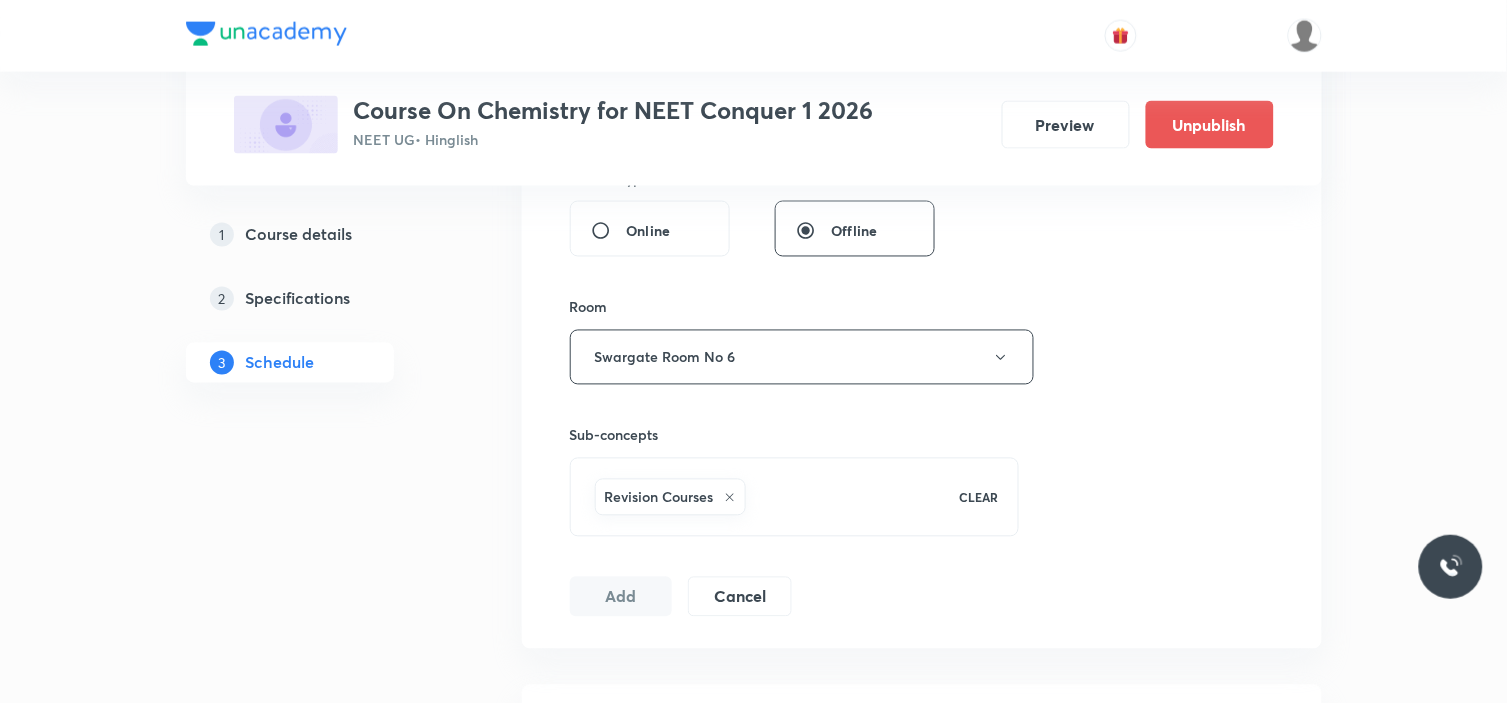 scroll, scrollTop: 555, scrollLeft: 0, axis: vertical 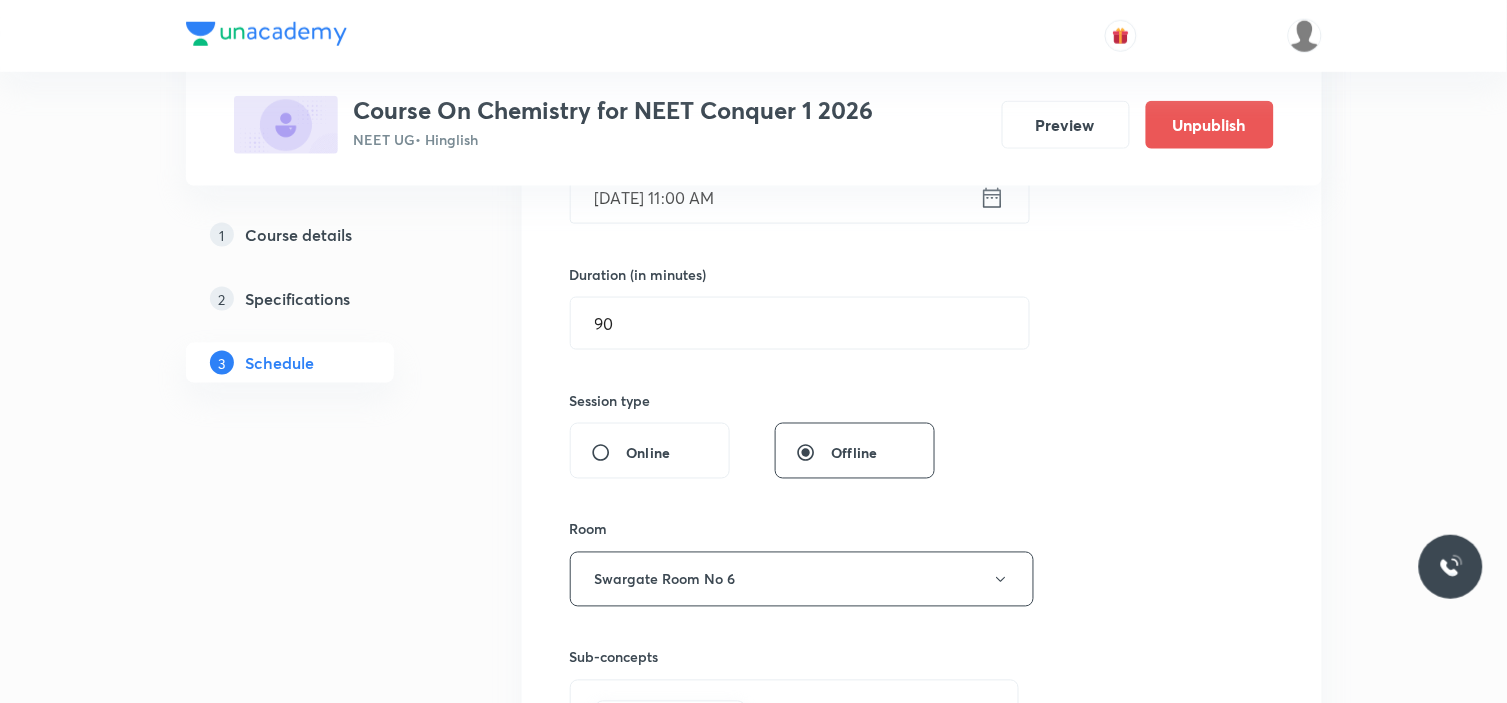 type 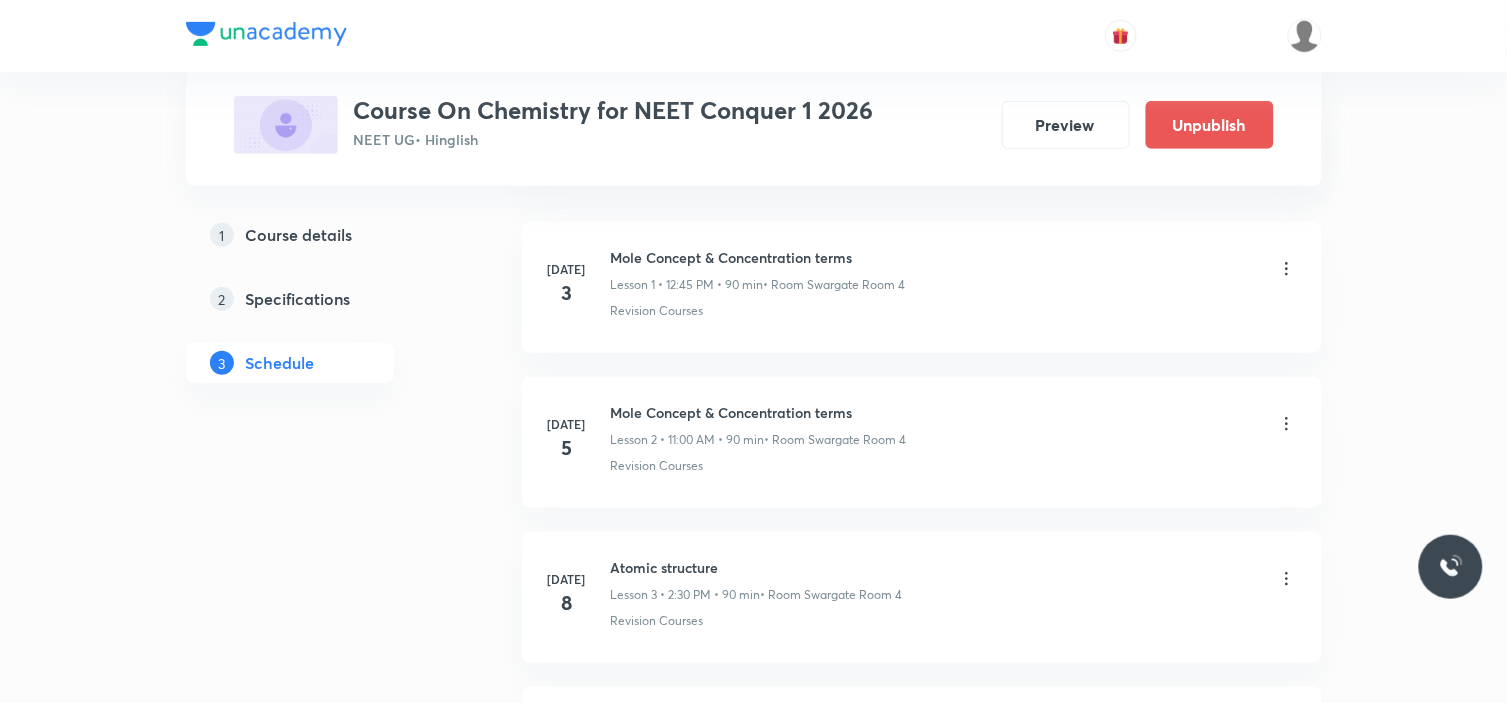 scroll, scrollTop: 0, scrollLeft: 0, axis: both 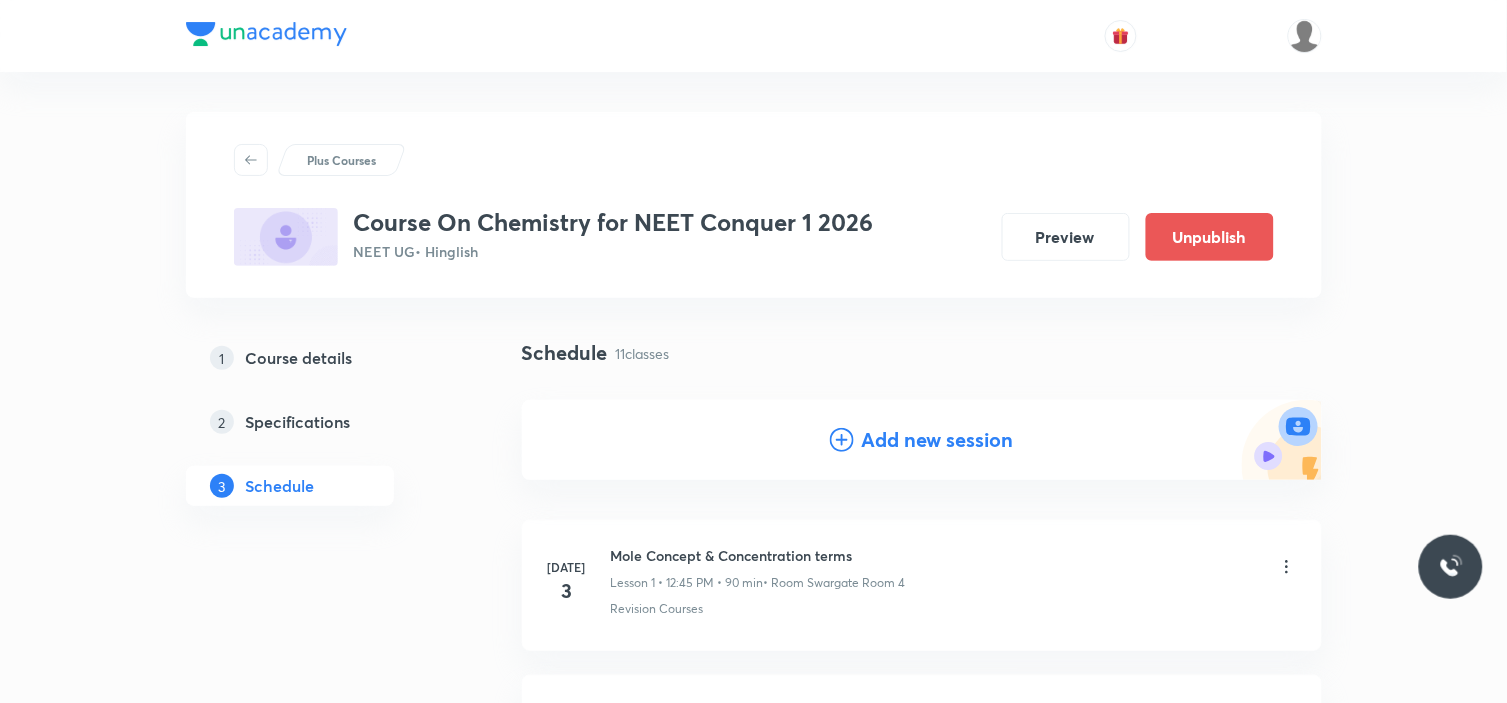 click on "Add new session" at bounding box center (938, 440) 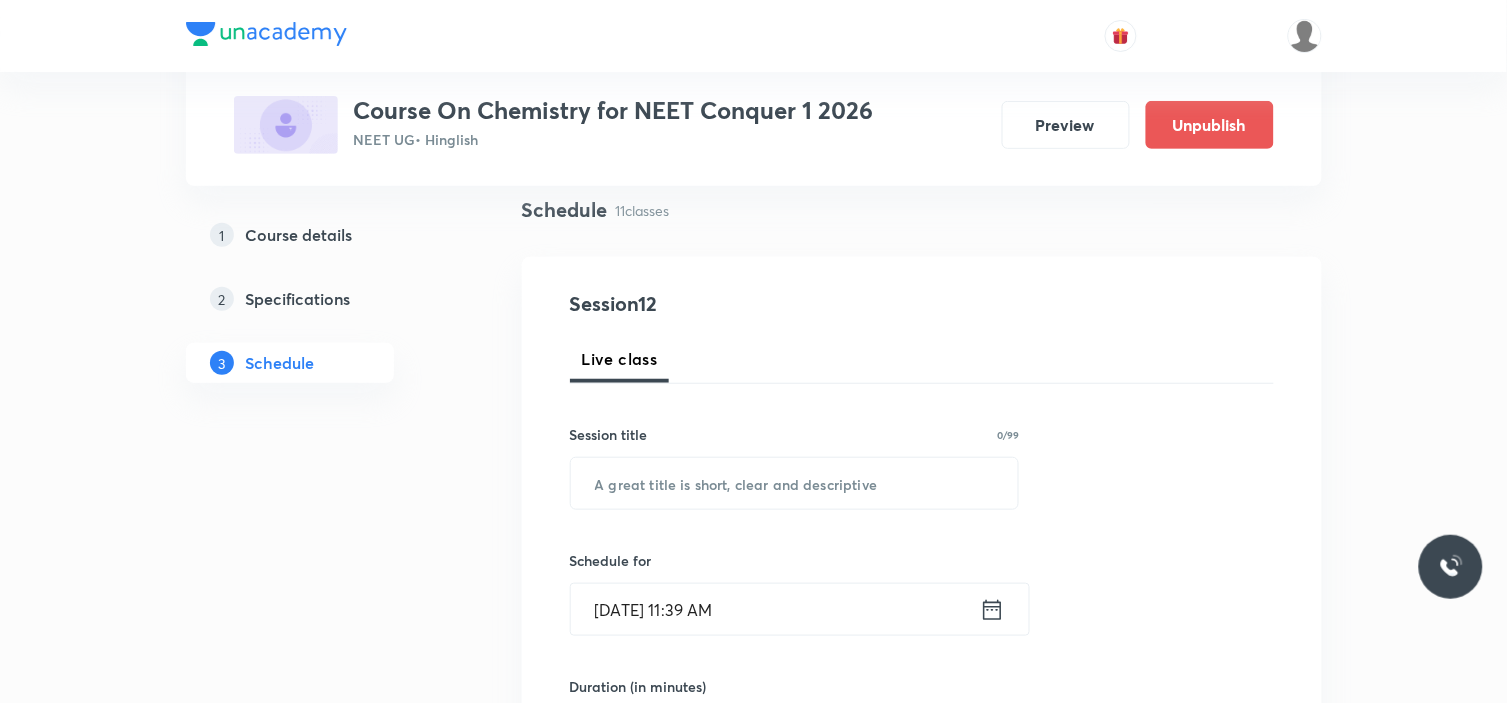 scroll, scrollTop: 333, scrollLeft: 0, axis: vertical 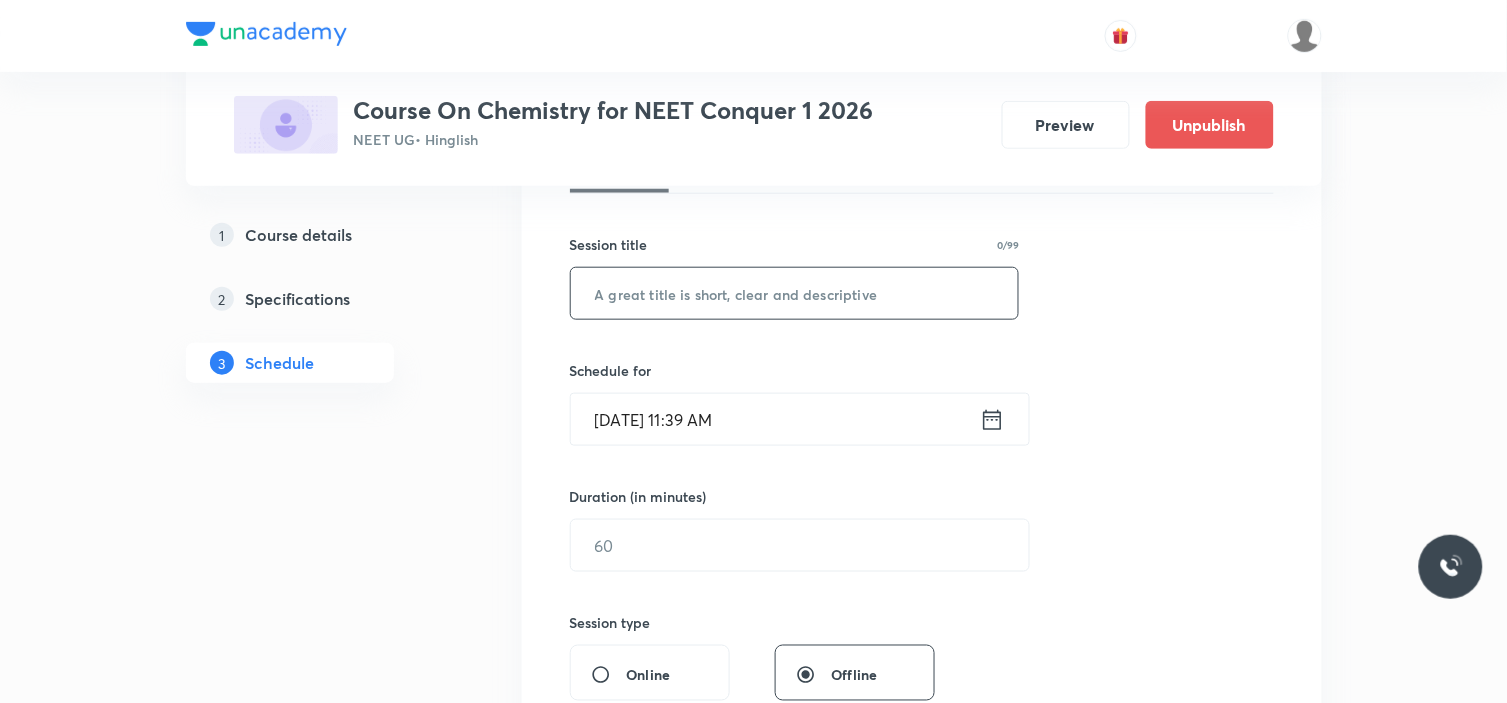 click at bounding box center (795, 293) 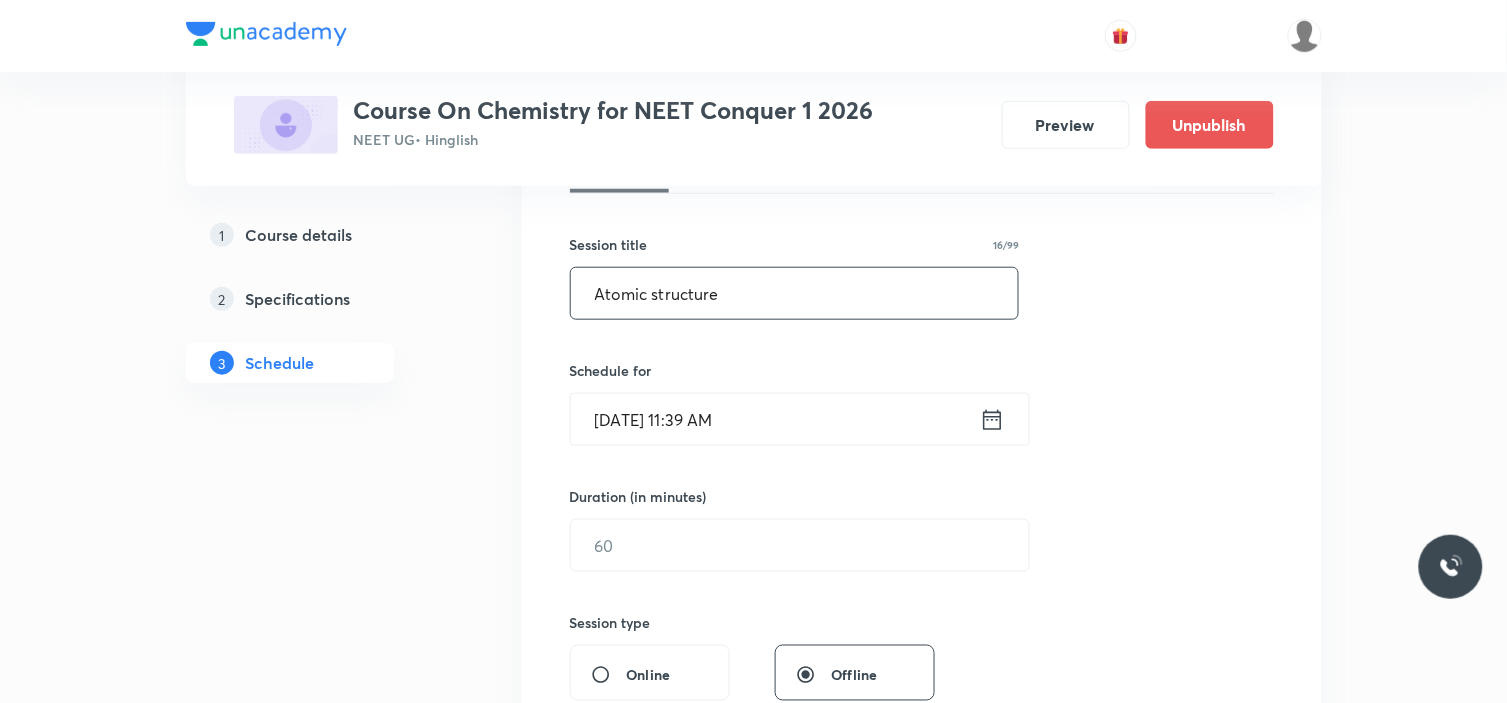 type on "Atomic structure" 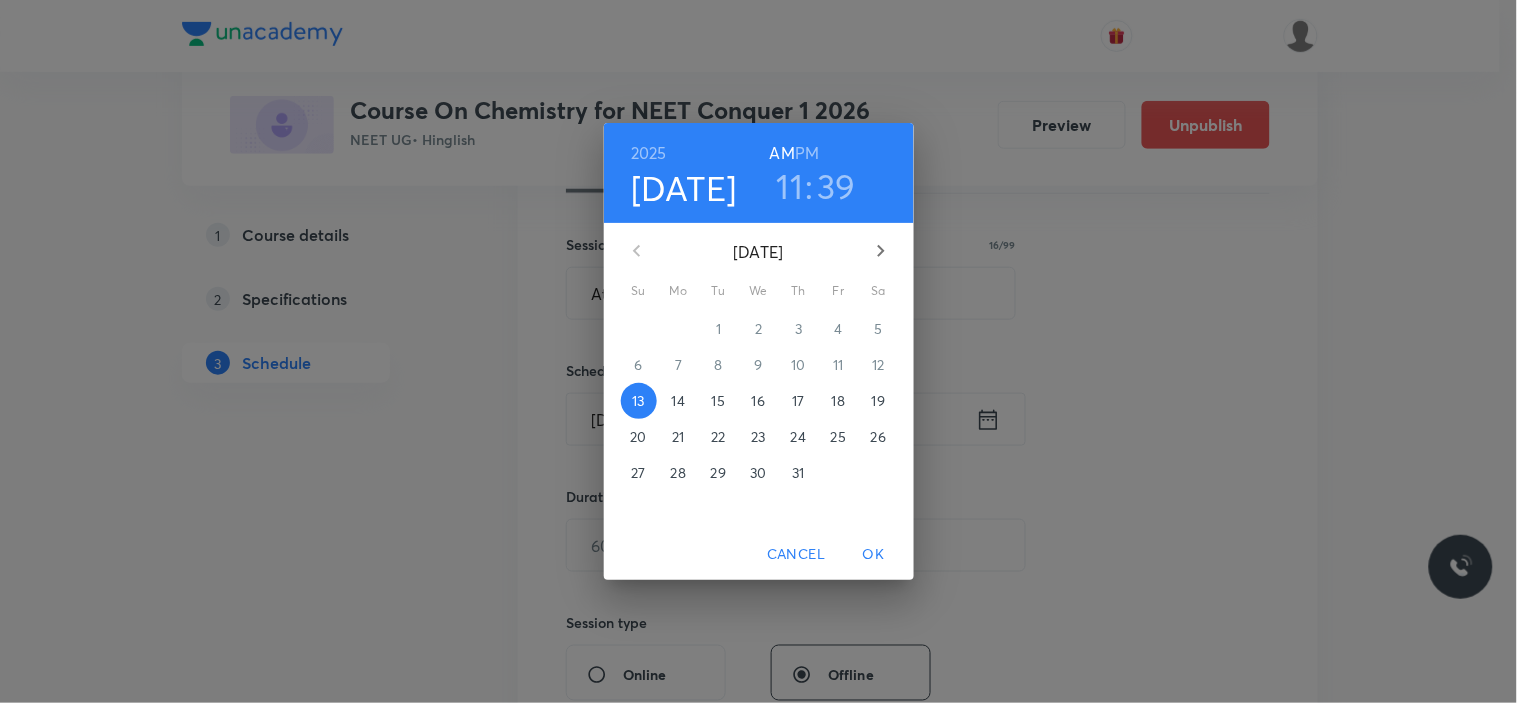 click on "17" at bounding box center [798, 401] 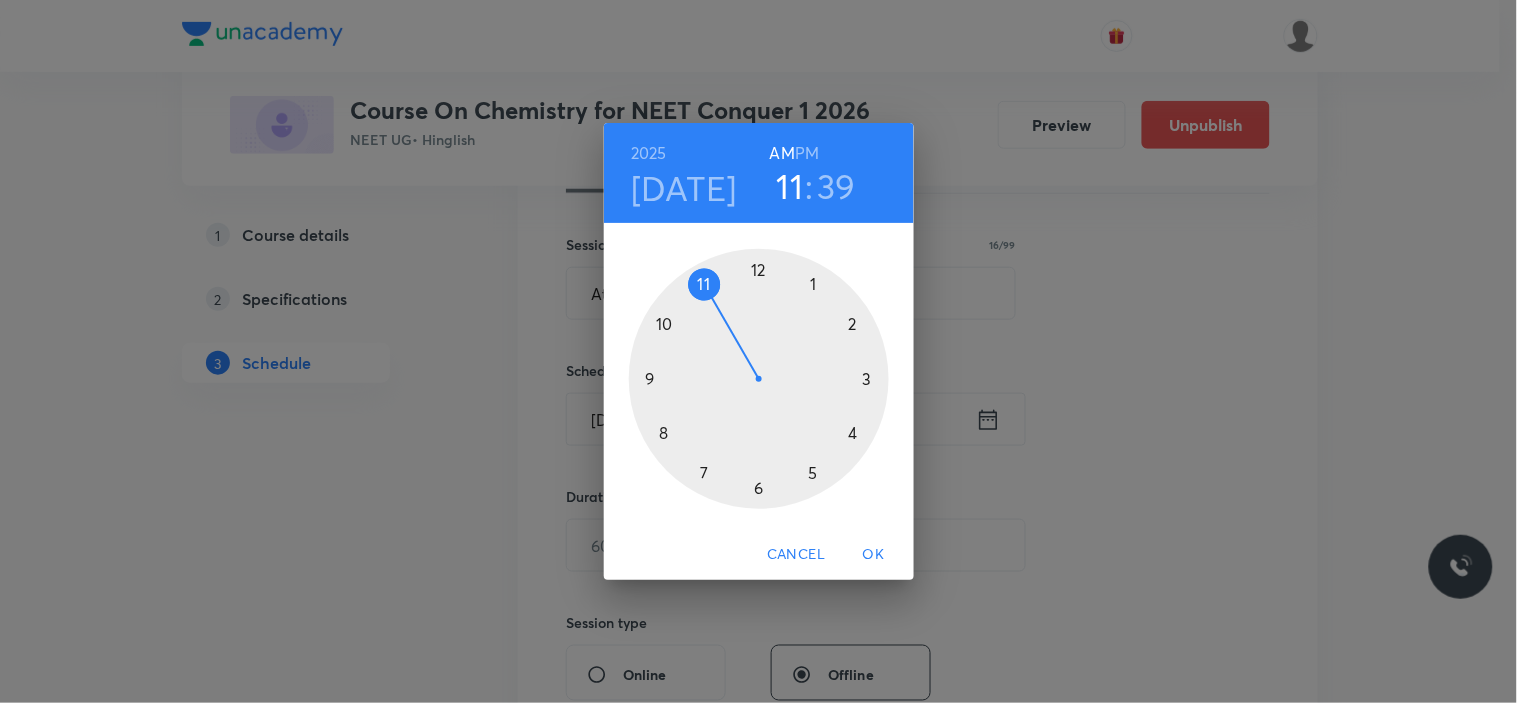click on "11" at bounding box center [790, 186] 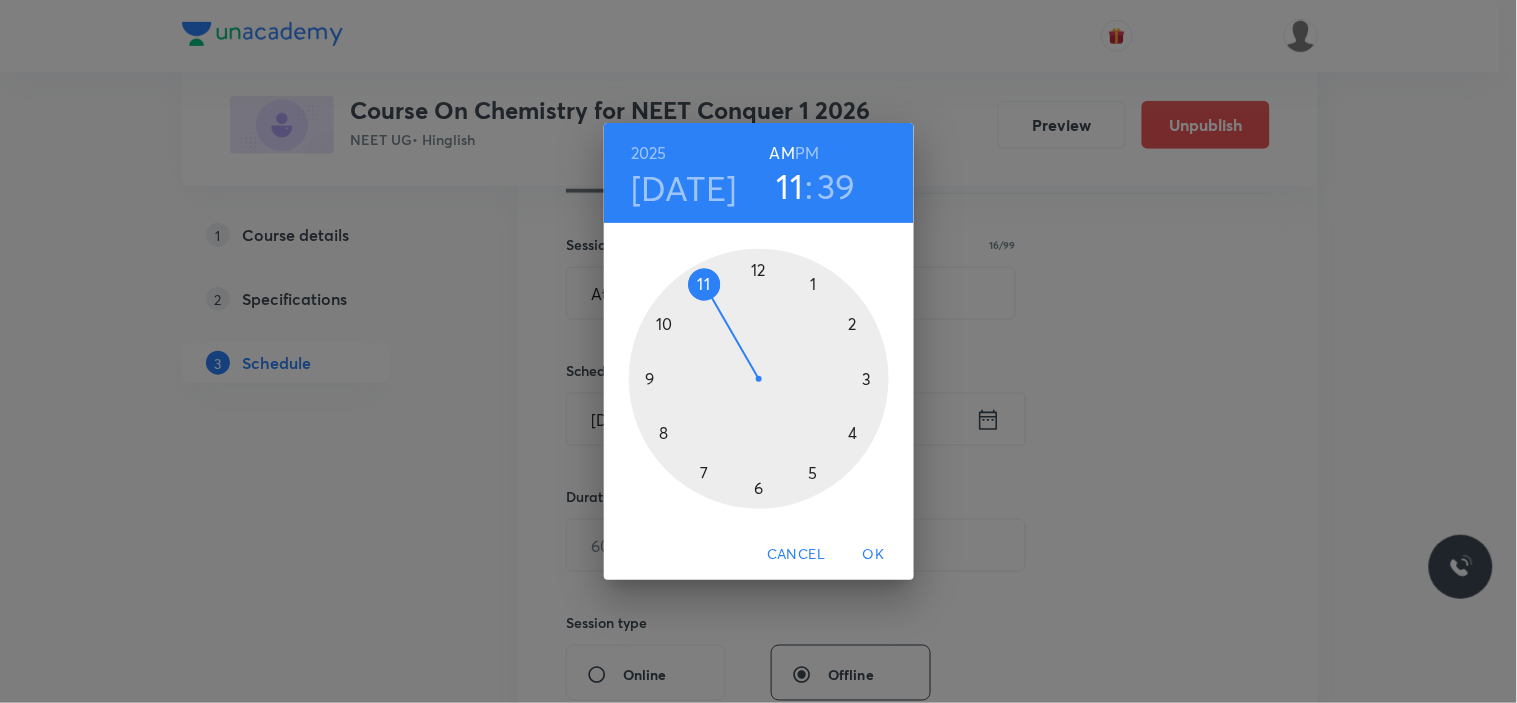 click at bounding box center [759, 379] 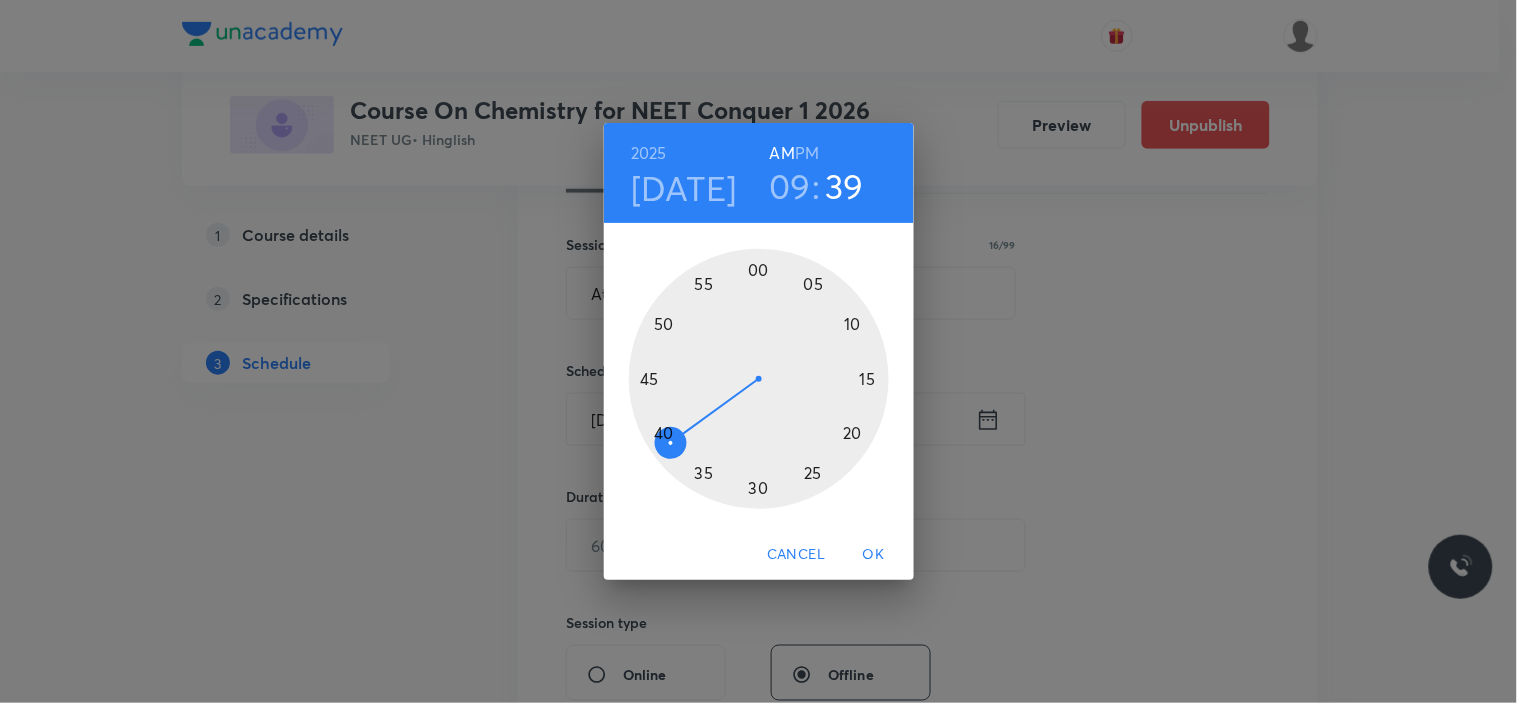 click at bounding box center (759, 379) 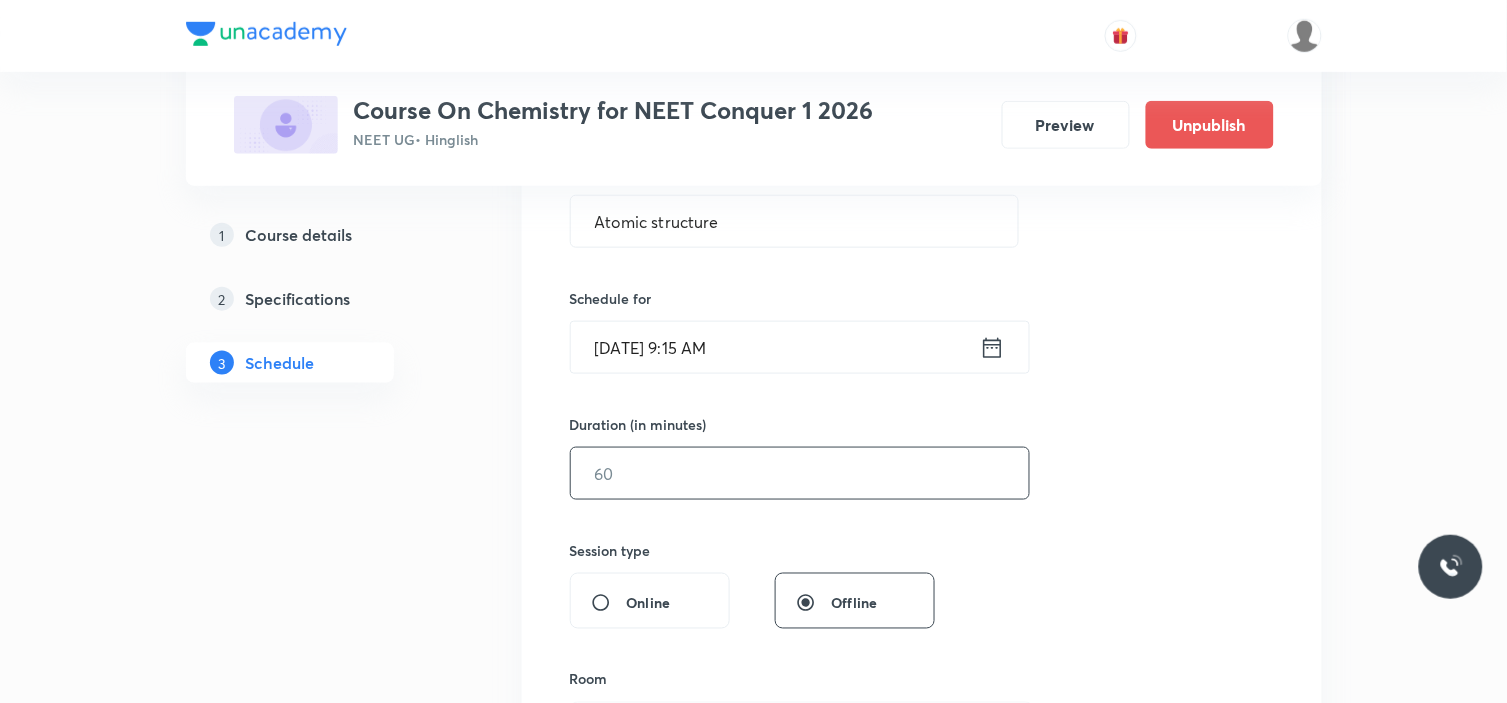 scroll, scrollTop: 444, scrollLeft: 0, axis: vertical 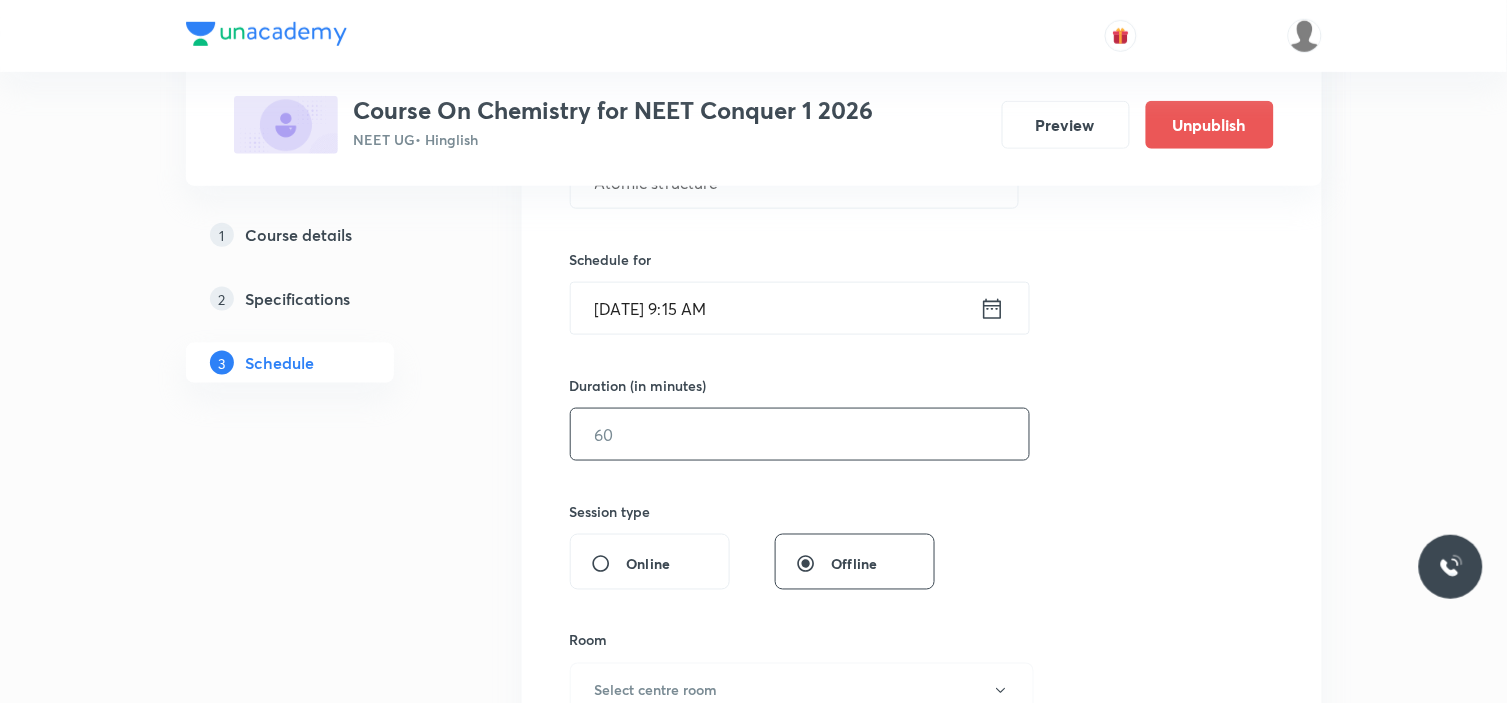 click at bounding box center [800, 434] 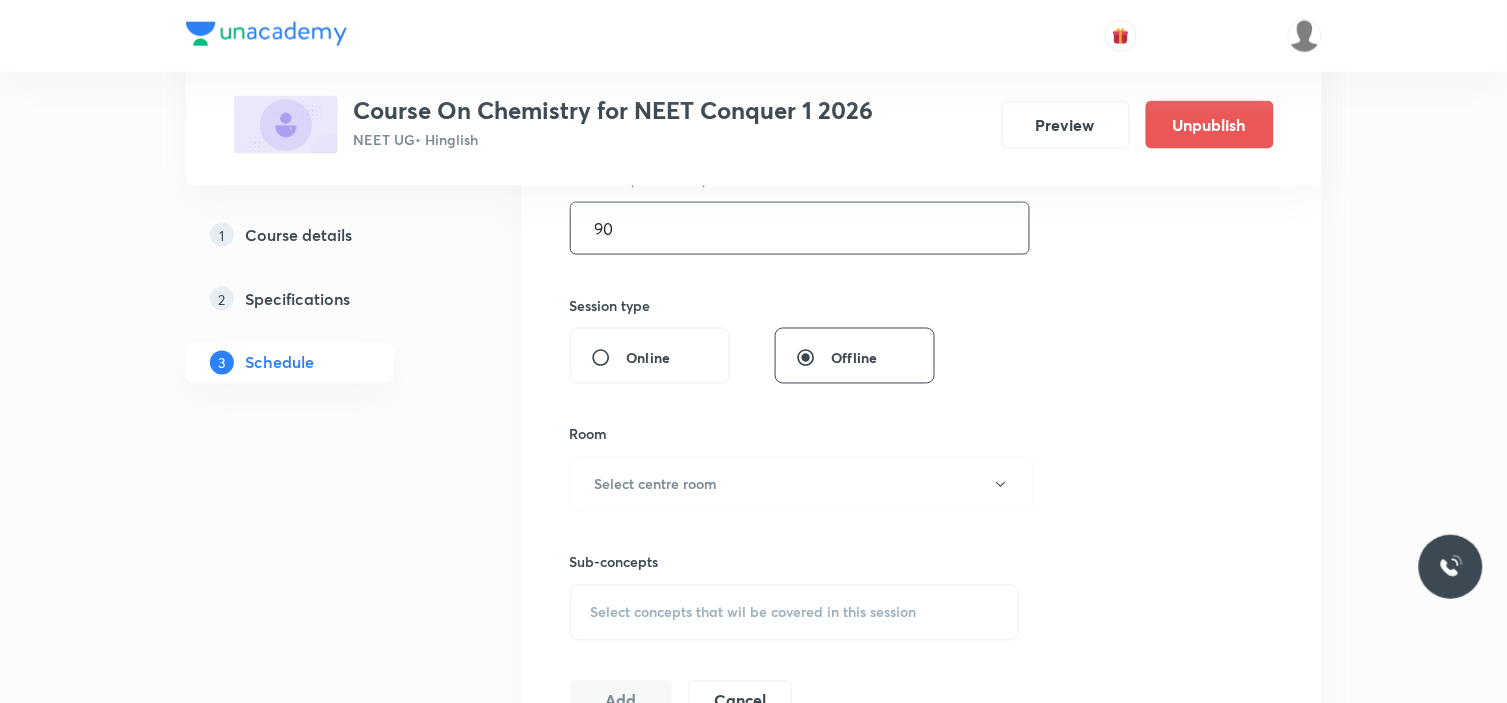 scroll, scrollTop: 666, scrollLeft: 0, axis: vertical 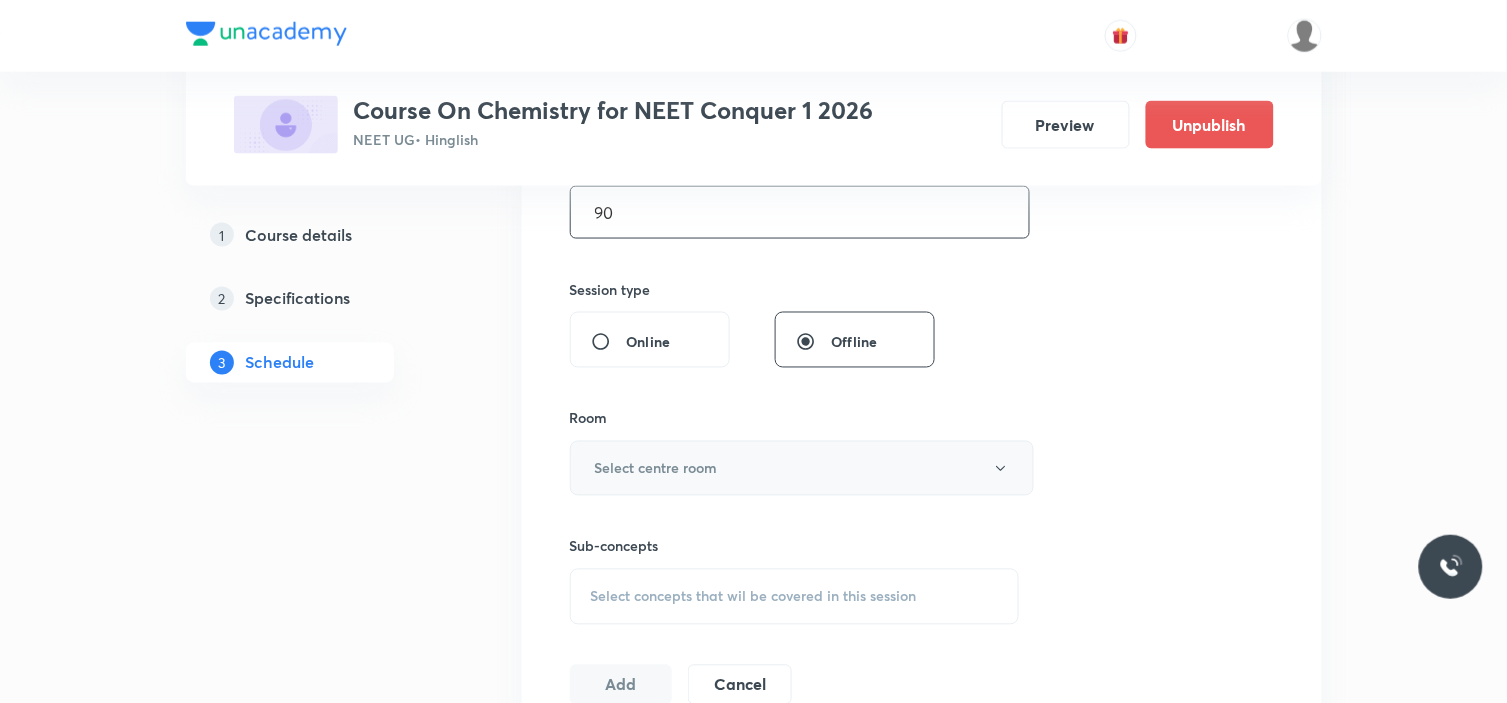 type on "90" 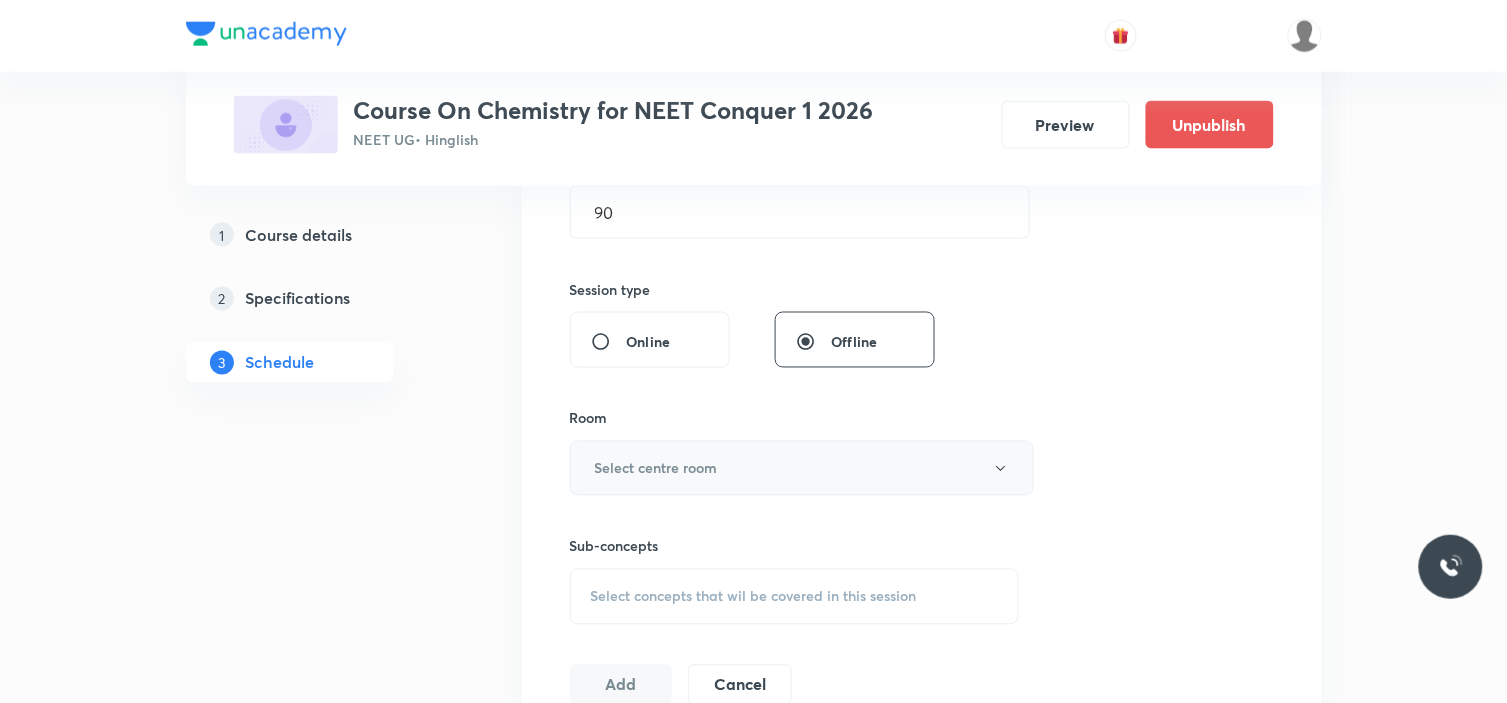 click on "Select centre room" at bounding box center [656, 468] 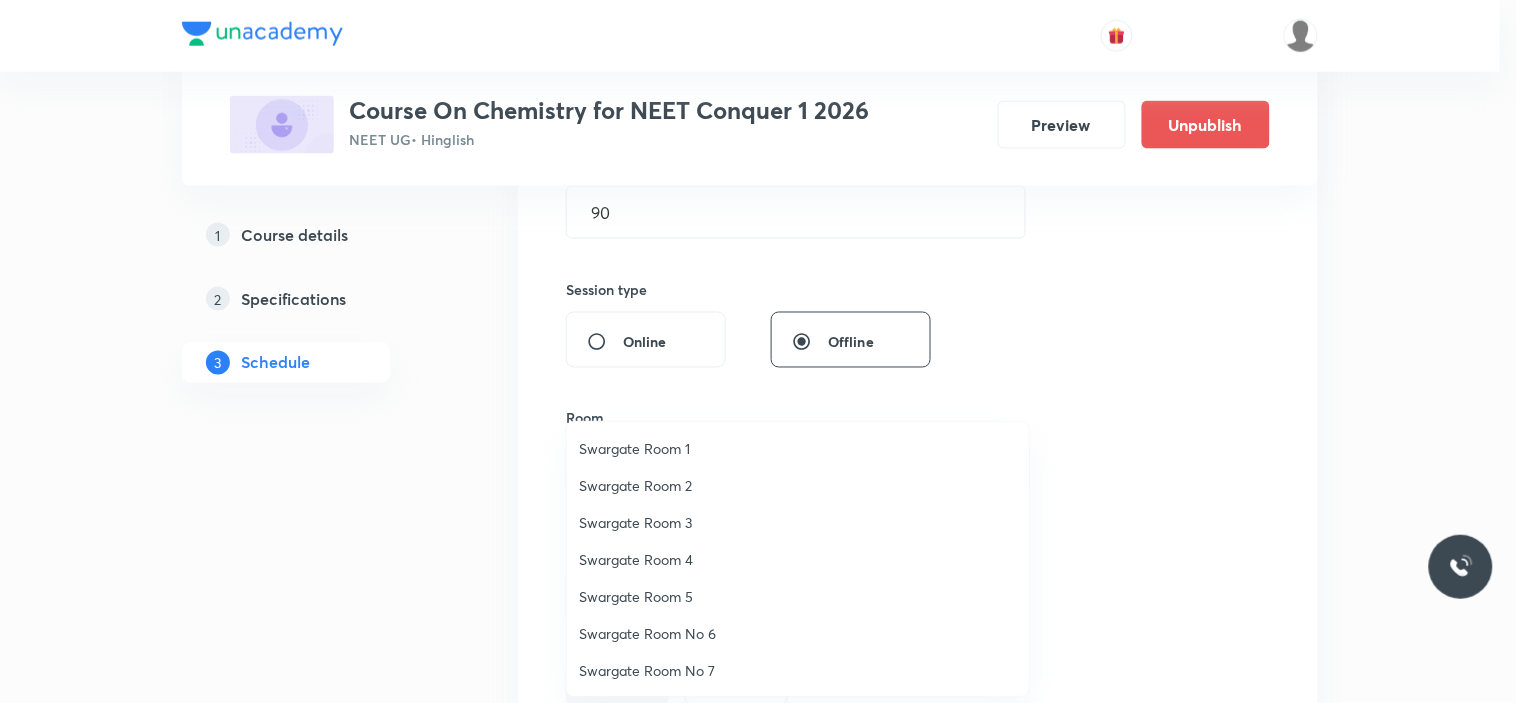 click on "Swargate Room 1" at bounding box center (798, 448) 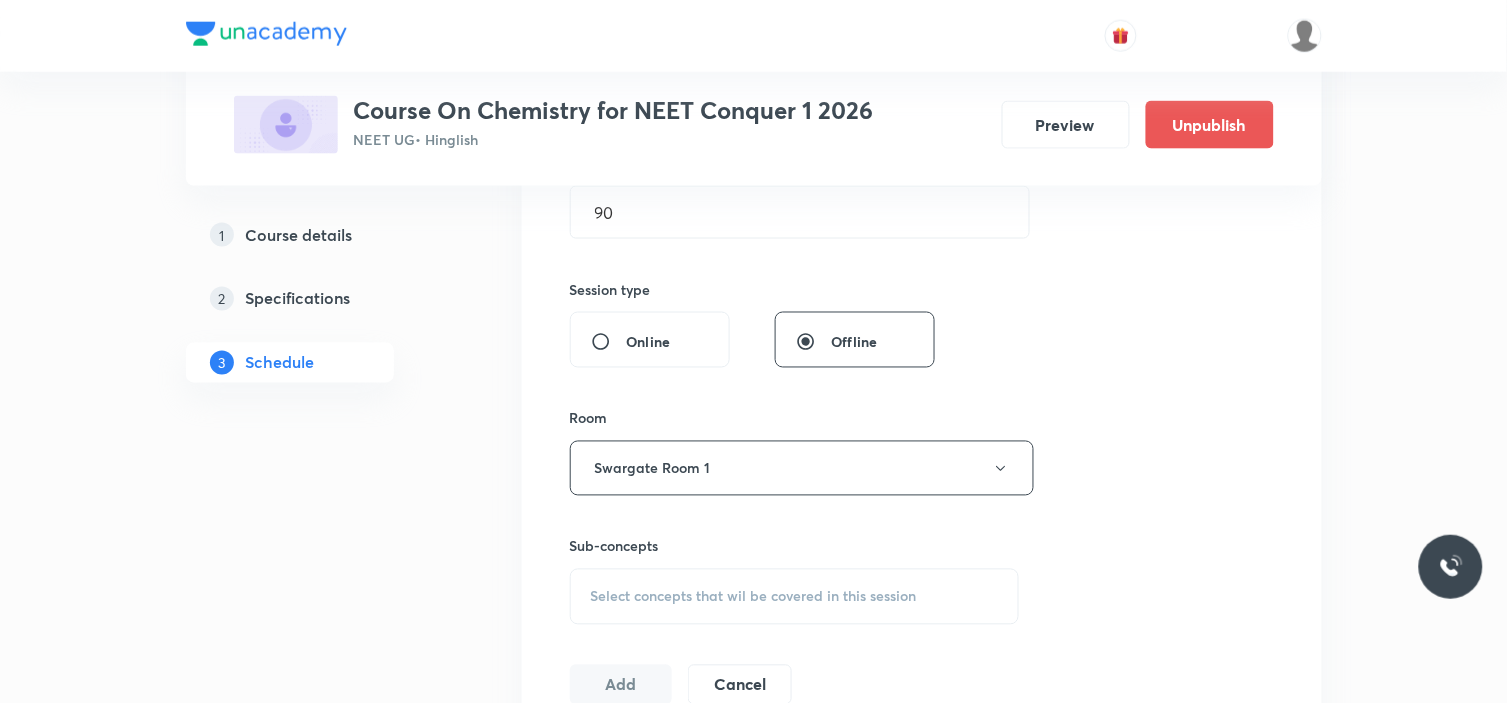 click on "Plus Courses Course On Chemistry for NEET Conquer 1 2026 NEET UG  • Hinglish Preview Unpublish 1 Course details 2 Specifications 3 Schedule Schedule 11  classes Session  12 Live class Session title 16/99 Atomic structure ​ Schedule for Jul 17, 2025, 9:15 AM ​ Duration (in minutes) 90 ​   Session type Online Offline Room Swargate Room 1 Sub-concepts Select concepts that wil be covered in this session Add Cancel Jul 3 Mole Concept & Concentration terms Lesson 1 • 12:45 PM • 90 min  • Room Swargate Room 4 Revision Courses Jul 5 Mole Concept & Concentration terms Lesson 2 • 11:00 AM • 90 min  • Room Swargate Room 4 Revision Courses Jul 8 Atomic structure Lesson 3 • 2:30 PM • 90 min  • Room Swargate Room 4 Revision Courses Jul 9 Atomic structure Lesson 4 • 11:00 AM • 90 min  • Room Swargate Room 4 Revision Courses Jul 10 Mole Concept Lesson 5 • 10:00 AM • 59 min  • Room Swargate Room 4 Revision Courses Jul 10 Atomic structure Lesson 6 • 12:45 PM • 90 min Jul 11 Jul 12" at bounding box center [754, 1026] 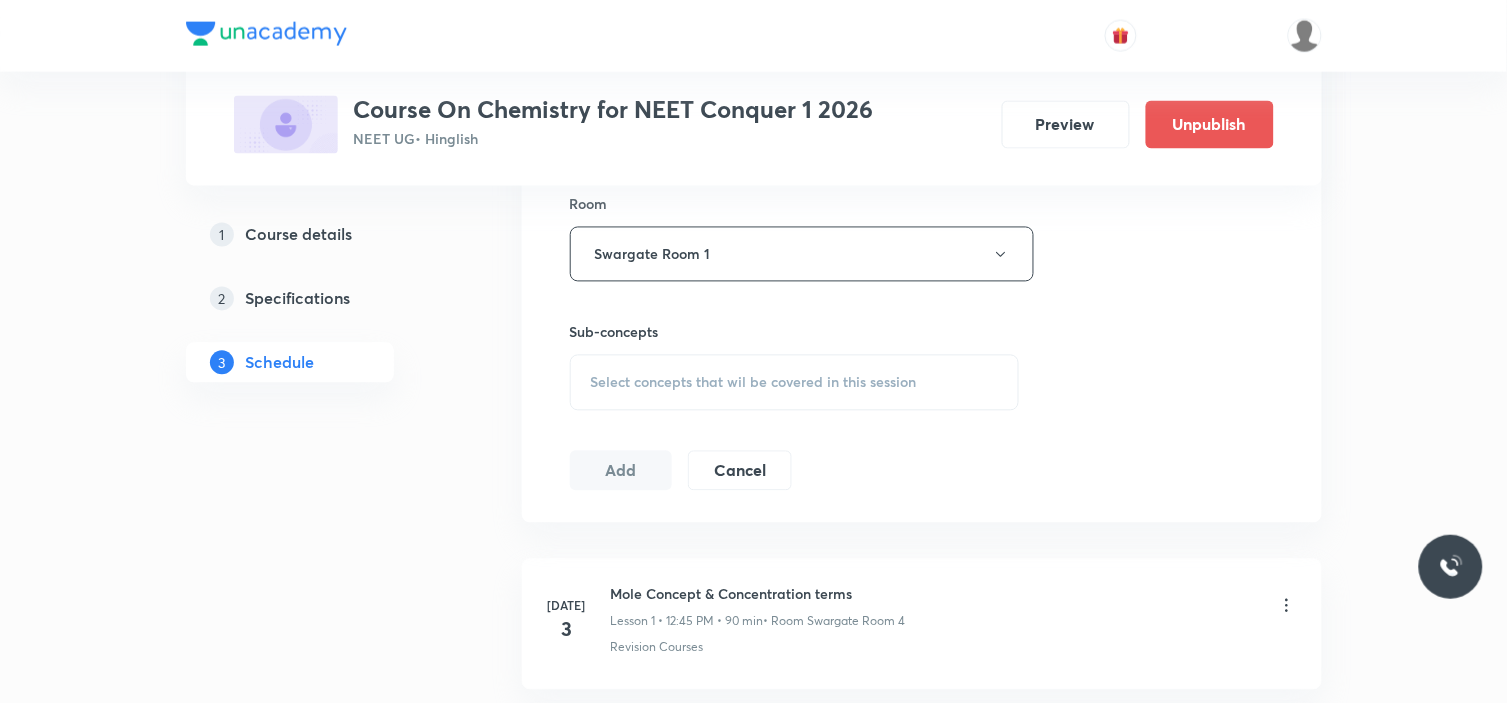 scroll, scrollTop: 888, scrollLeft: 0, axis: vertical 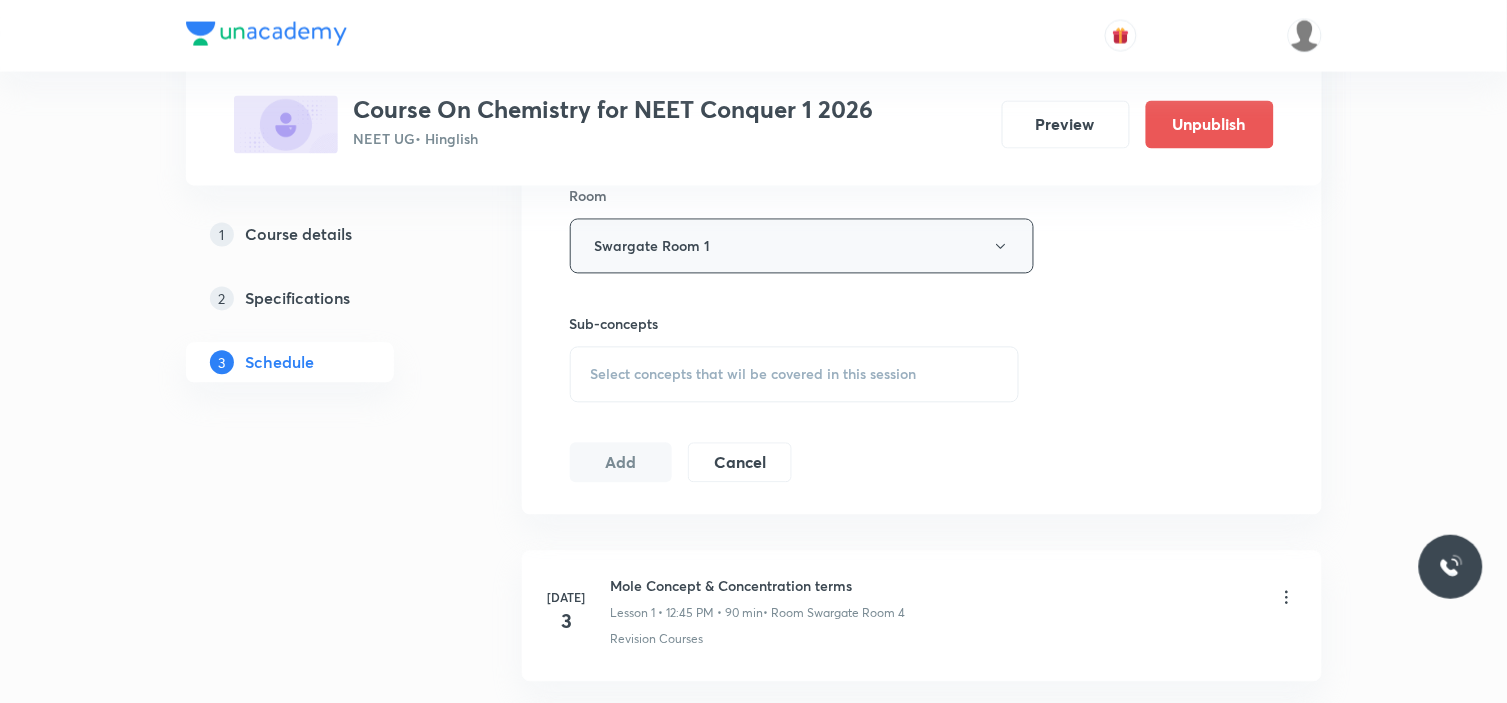 click on "Swargate Room 1" at bounding box center [802, 246] 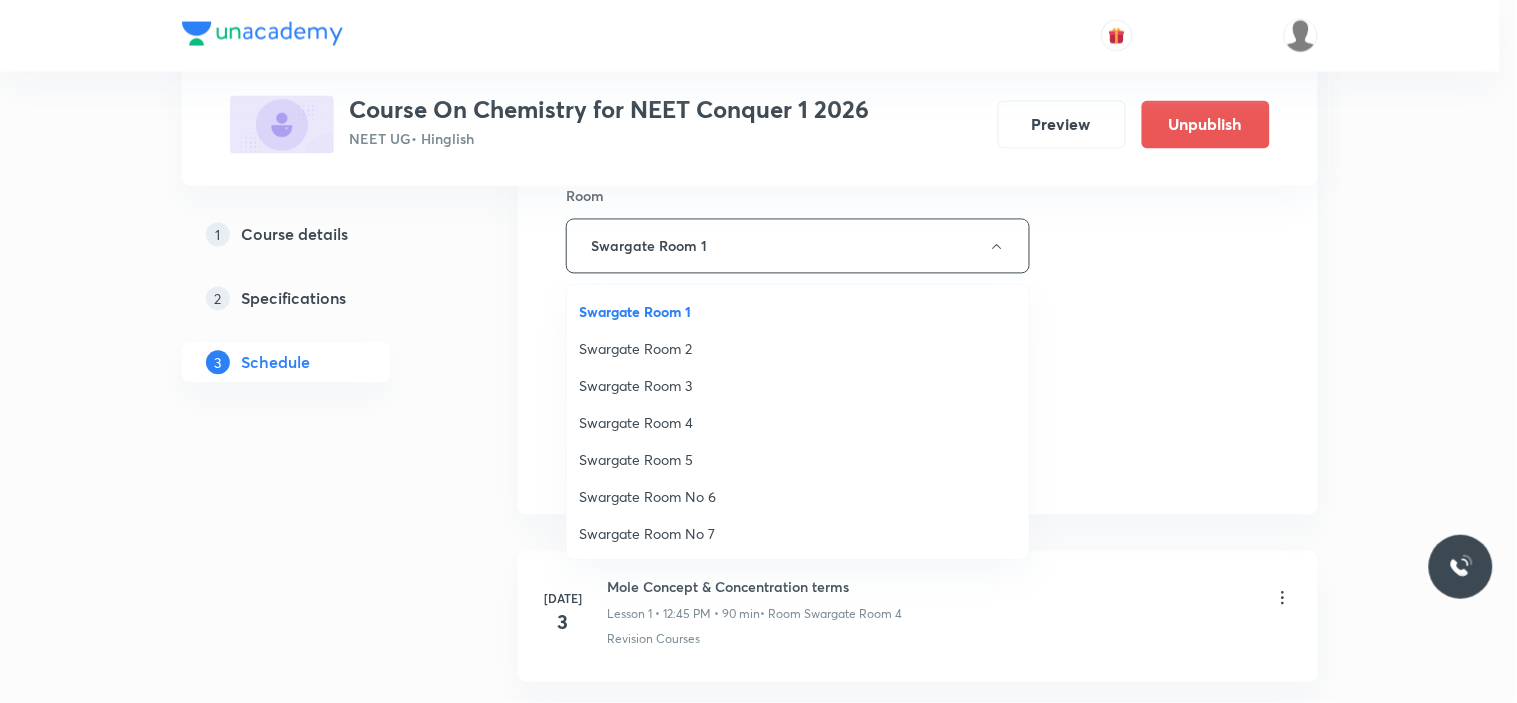 click on "Swargate Room No 6" at bounding box center [798, 496] 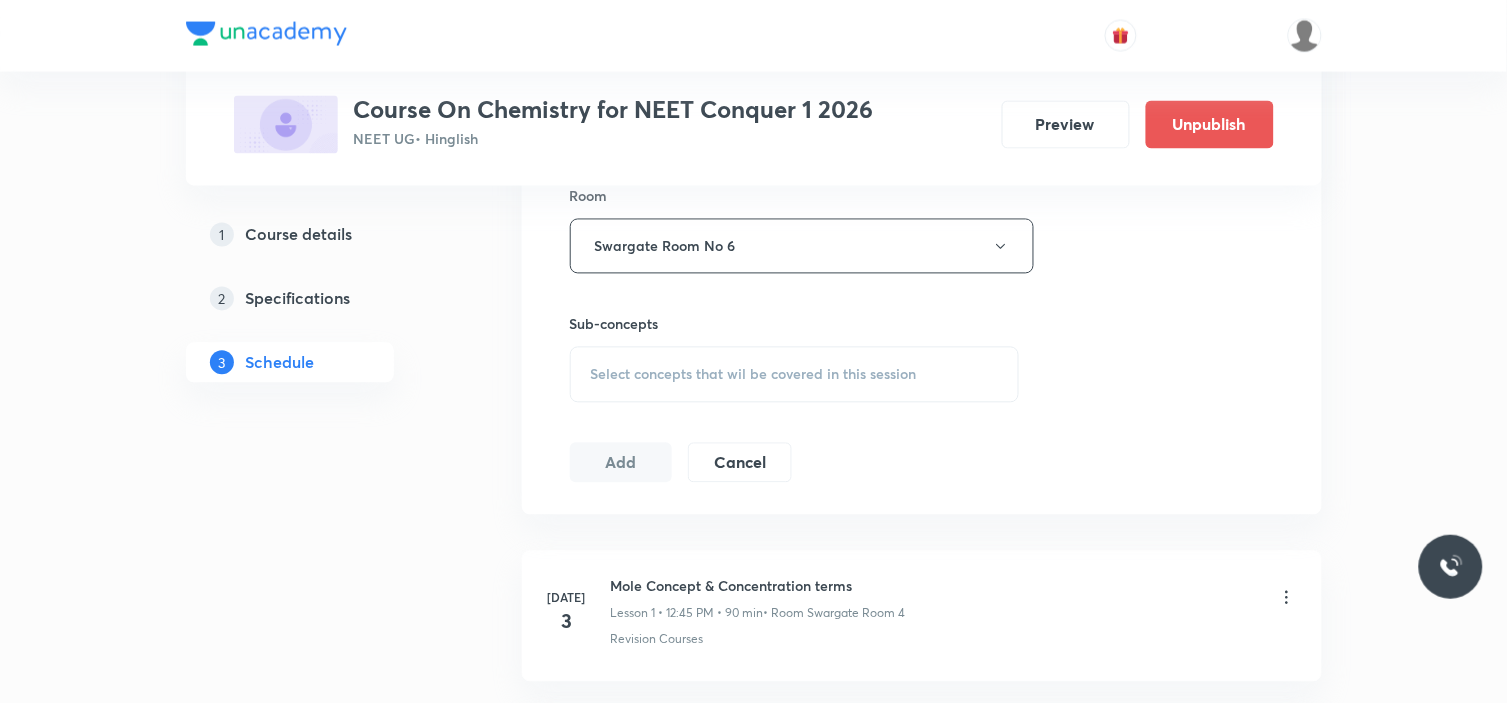 click on "Plus Courses Course On Chemistry for NEET Conquer 1 2026 NEET UG  • Hinglish Preview Unpublish 1 Course details 2 Specifications 3 Schedule Schedule 11  classes Session  12 Live class Session title 16/99 Atomic structure ​ Schedule for Jul 17, 2025, 9:15 AM ​ Duration (in minutes) 90 ​   Session type Online Offline Room Swargate Room No 6 Sub-concepts Select concepts that wil be covered in this session Add Cancel Jul 3 Mole Concept & Concentration terms Lesson 1 • 12:45 PM • 90 min  • Room Swargate Room 4 Revision Courses Jul 5 Mole Concept & Concentration terms Lesson 2 • 11:00 AM • 90 min  • Room Swargate Room 4 Revision Courses Jul 8 Atomic structure Lesson 3 • 2:30 PM • 90 min  • Room Swargate Room 4 Revision Courses Jul 9 Atomic structure Lesson 4 • 11:00 AM • 90 min  • Room Swargate Room 4 Revision Courses Jul 10 Mole Concept Lesson 5 • 10:00 AM • 59 min  • Room Swargate Room 4 Revision Courses Jul 10 Atomic structure Lesson 6 • 12:45 PM • 90 min Jul 11 Jul" at bounding box center (754, 804) 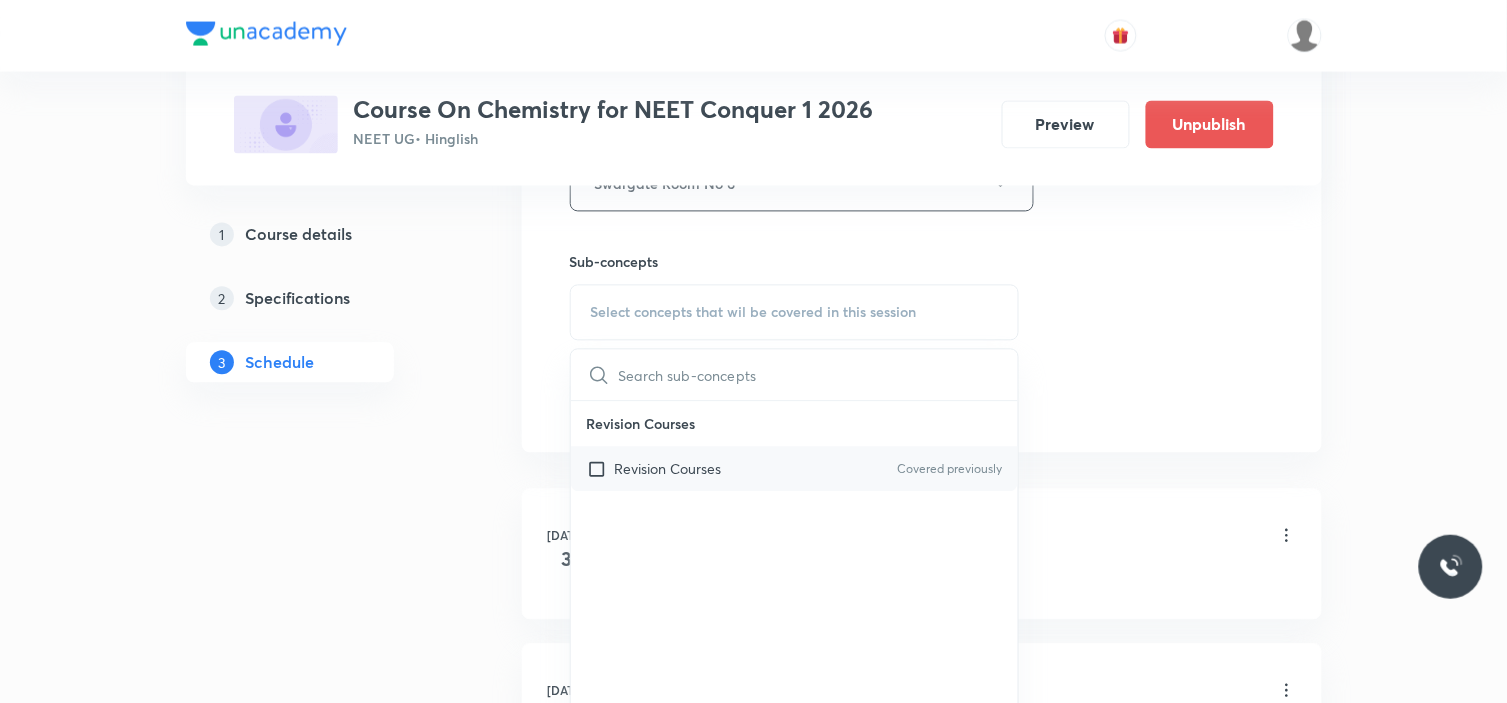 scroll, scrollTop: 1000, scrollLeft: 0, axis: vertical 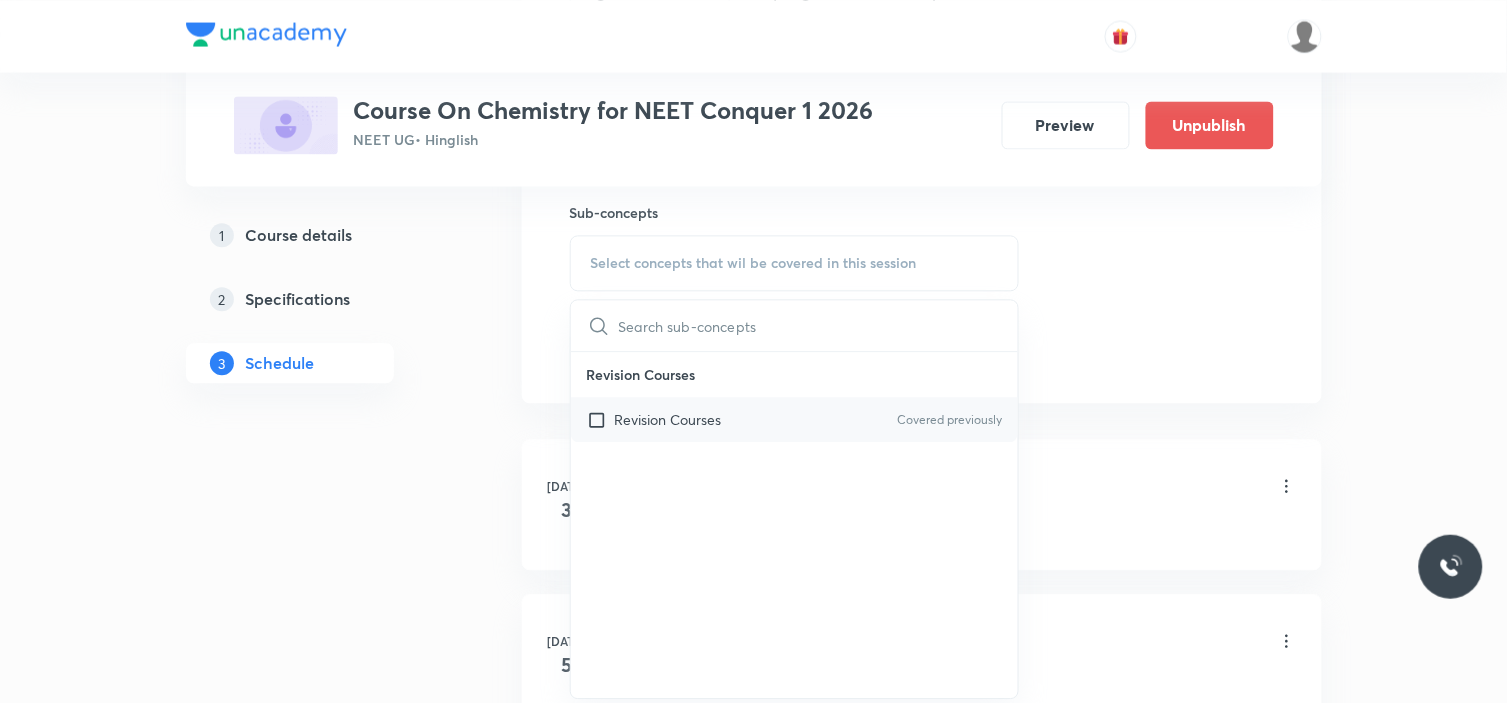 click on "Revision Courses" at bounding box center (668, 419) 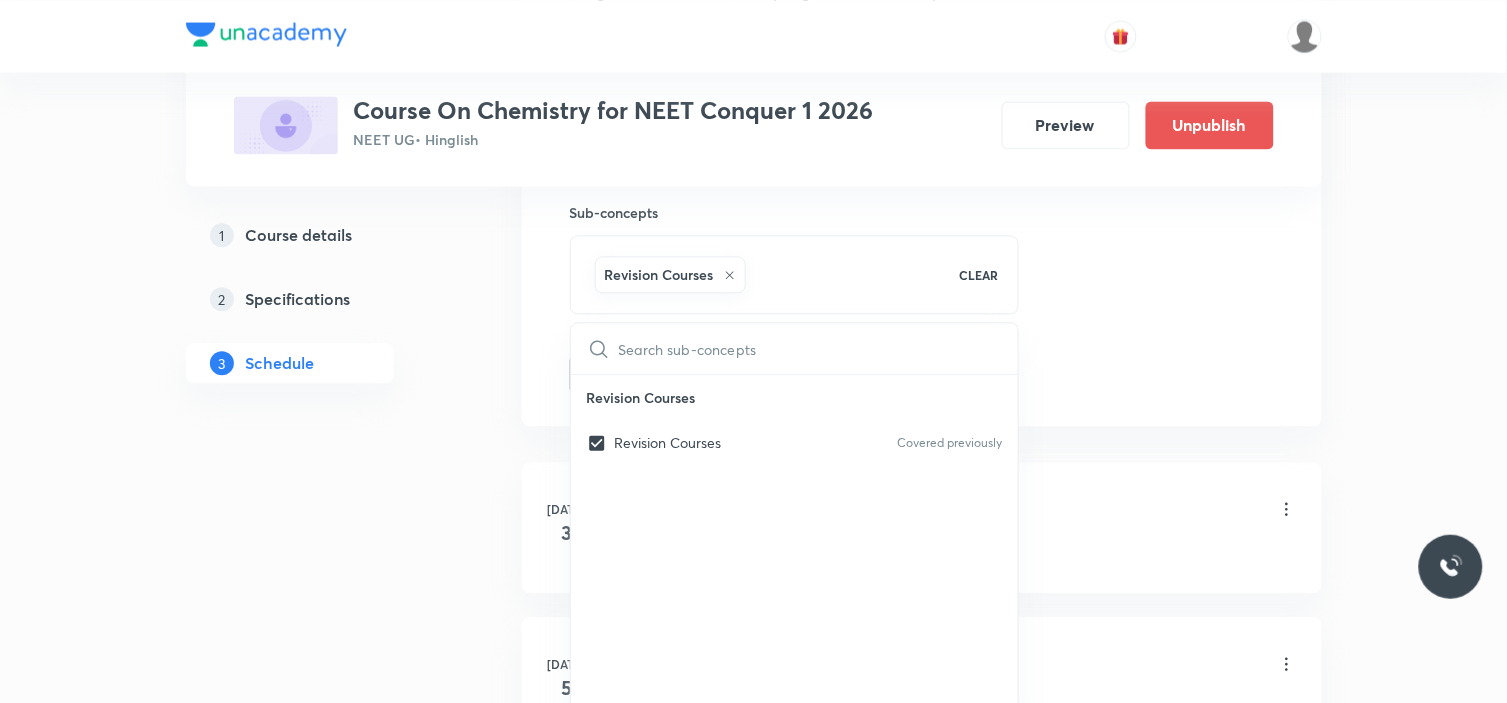click on "Plus Courses Course On Chemistry for NEET Conquer 1 2026 NEET UG  • Hinglish Preview Unpublish 1 Course details 2 Specifications 3 Schedule Schedule 11  classes Session  12 Live class Session title 16/99 Atomic structure ​ Schedule for Jul 17, 2025, 9:15 AM ​ Duration (in minutes) 90 ​   Session type Online Offline Room Swargate Room No 6 Sub-concepts Revision Courses CLEAR ​ Revision Courses Revision Courses Covered previously Add Cancel Jul 3 Mole Concept & Concentration terms Lesson 1 • 12:45 PM • 90 min  • Room Swargate Room 4 Revision Courses Jul 5 Mole Concept & Concentration terms Lesson 2 • 11:00 AM • 90 min  • Room Swargate Room 4 Revision Courses Jul 8 Atomic structure Lesson 3 • 2:30 PM • 90 min  • Room Swargate Room 4 Revision Courses Jul 9 Atomic structure Lesson 4 • 11:00 AM • 90 min  • Room Swargate Room 4 Revision Courses Jul 10 Mole Concept Lesson 5 • 10:00 AM • 59 min  • Room Swargate Room 4 Revision Courses Jul 10 Atomic structure Jul 11 Jul 12" at bounding box center [754, 703] 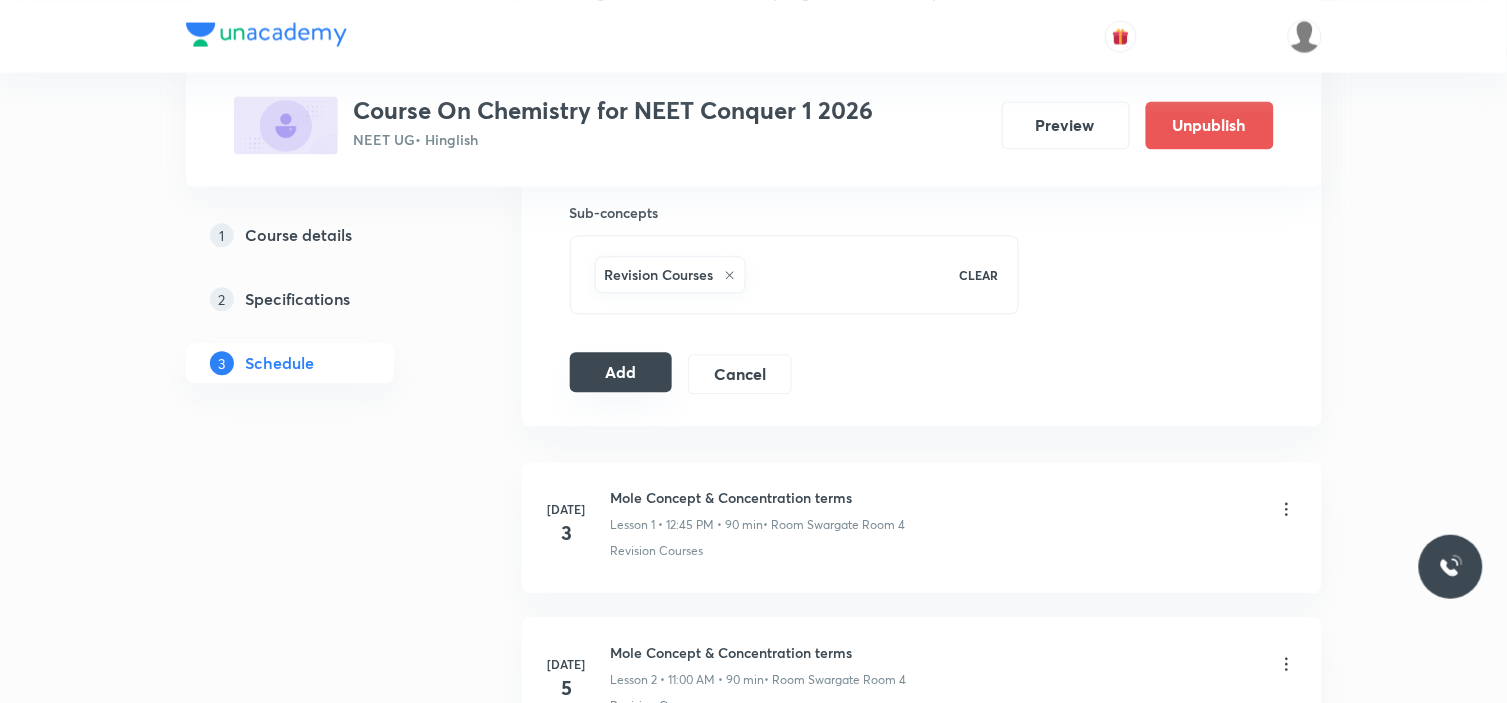 click on "Add" at bounding box center [621, 372] 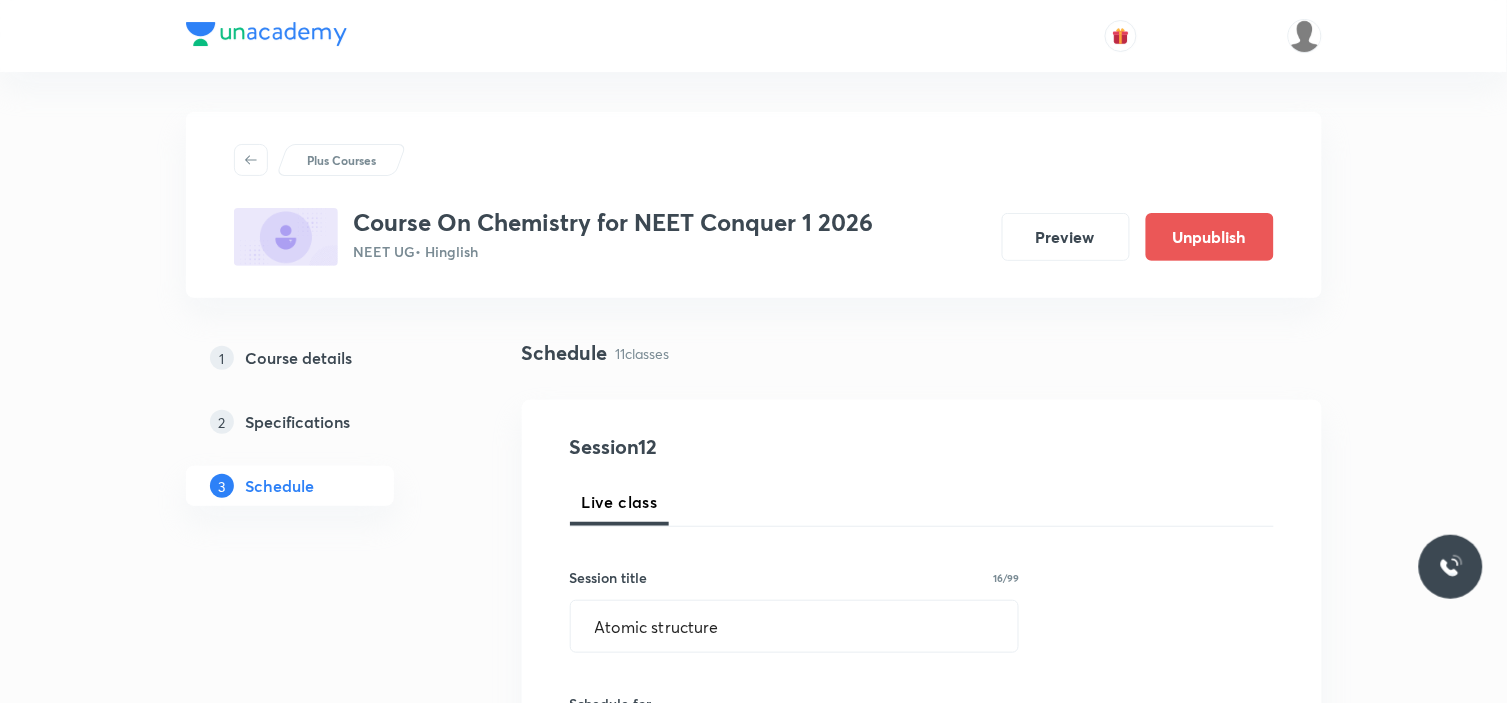scroll, scrollTop: 111, scrollLeft: 0, axis: vertical 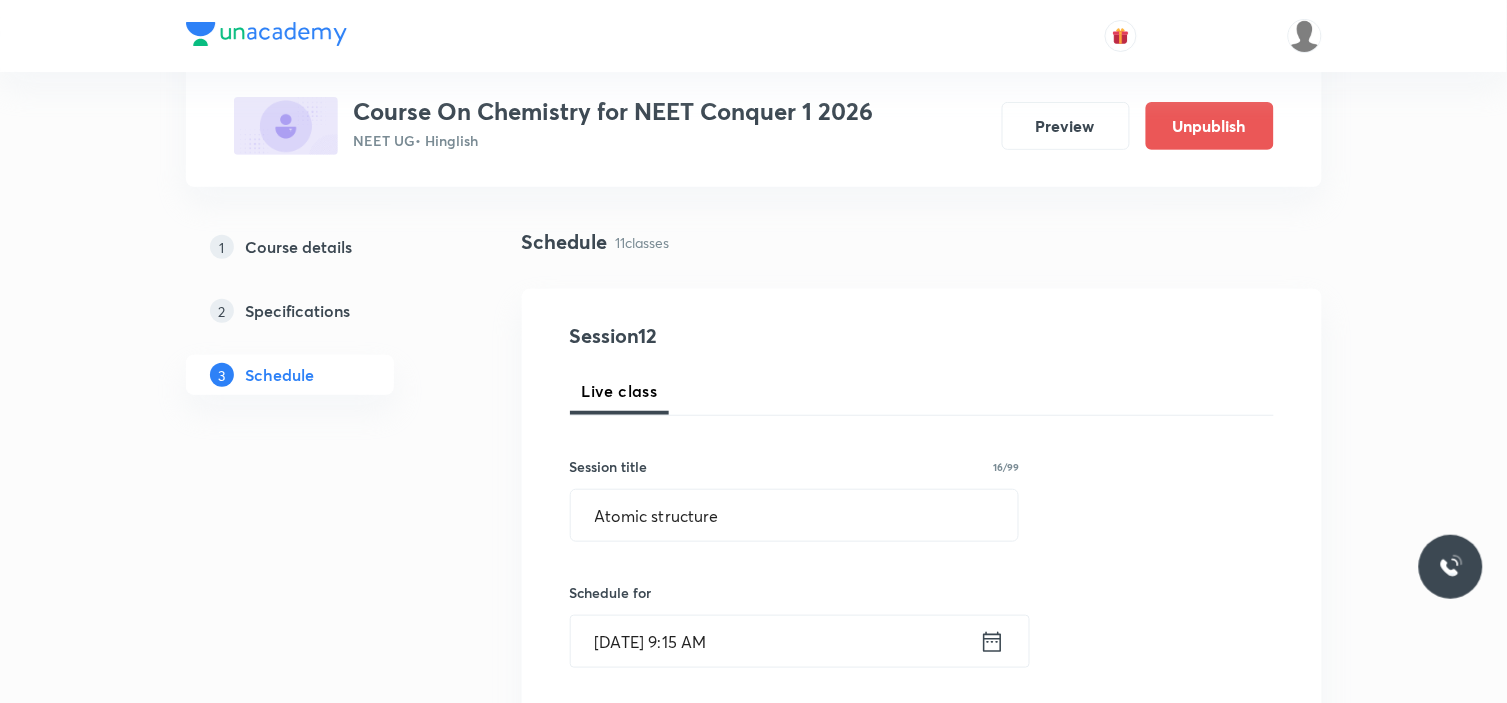 type 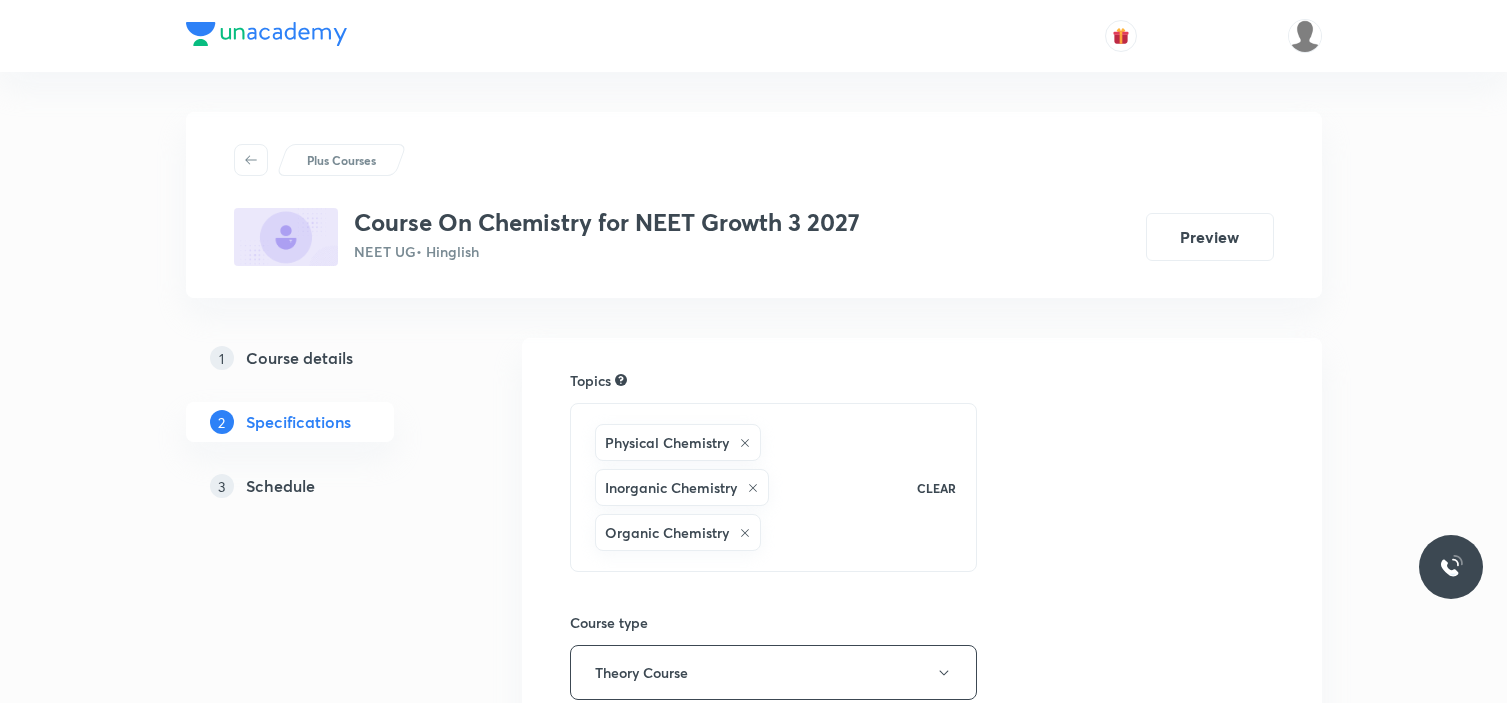 scroll, scrollTop: 0, scrollLeft: 0, axis: both 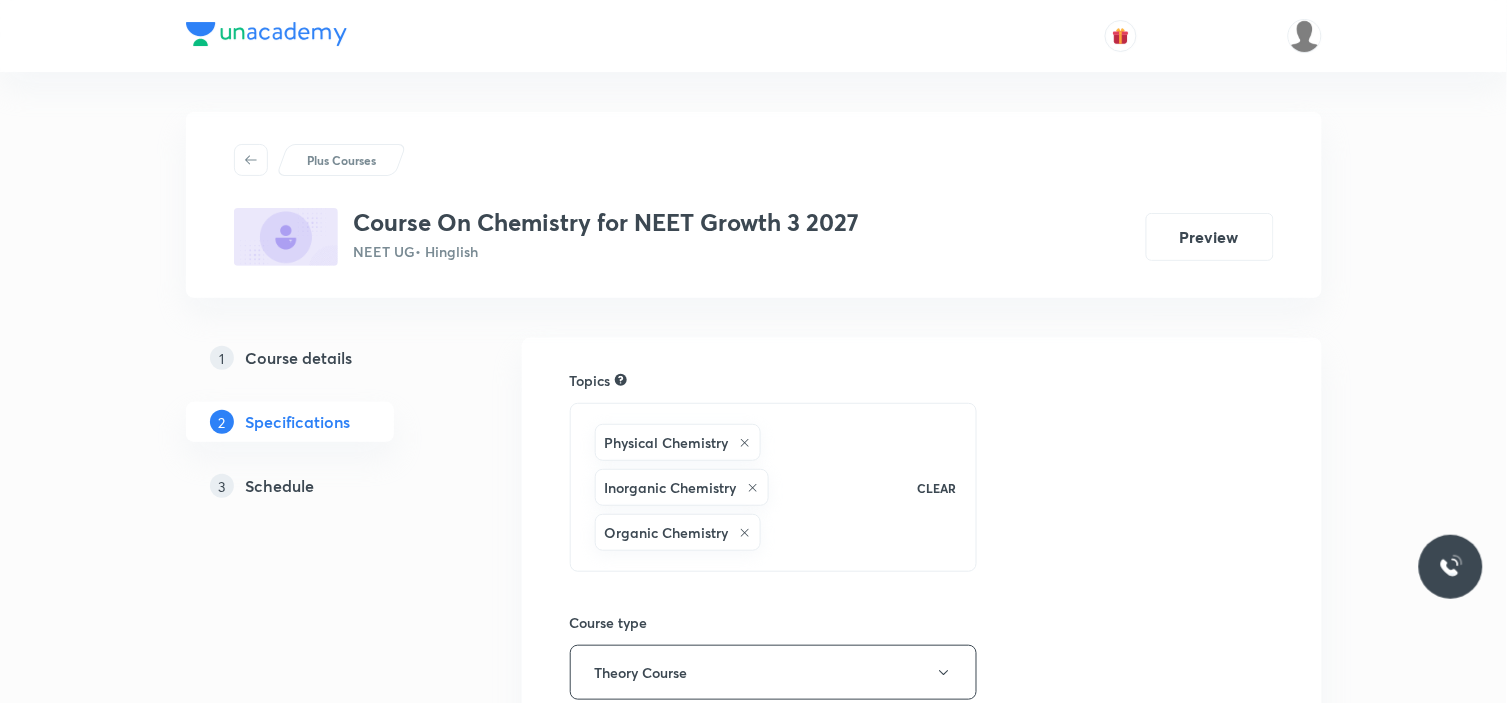 click 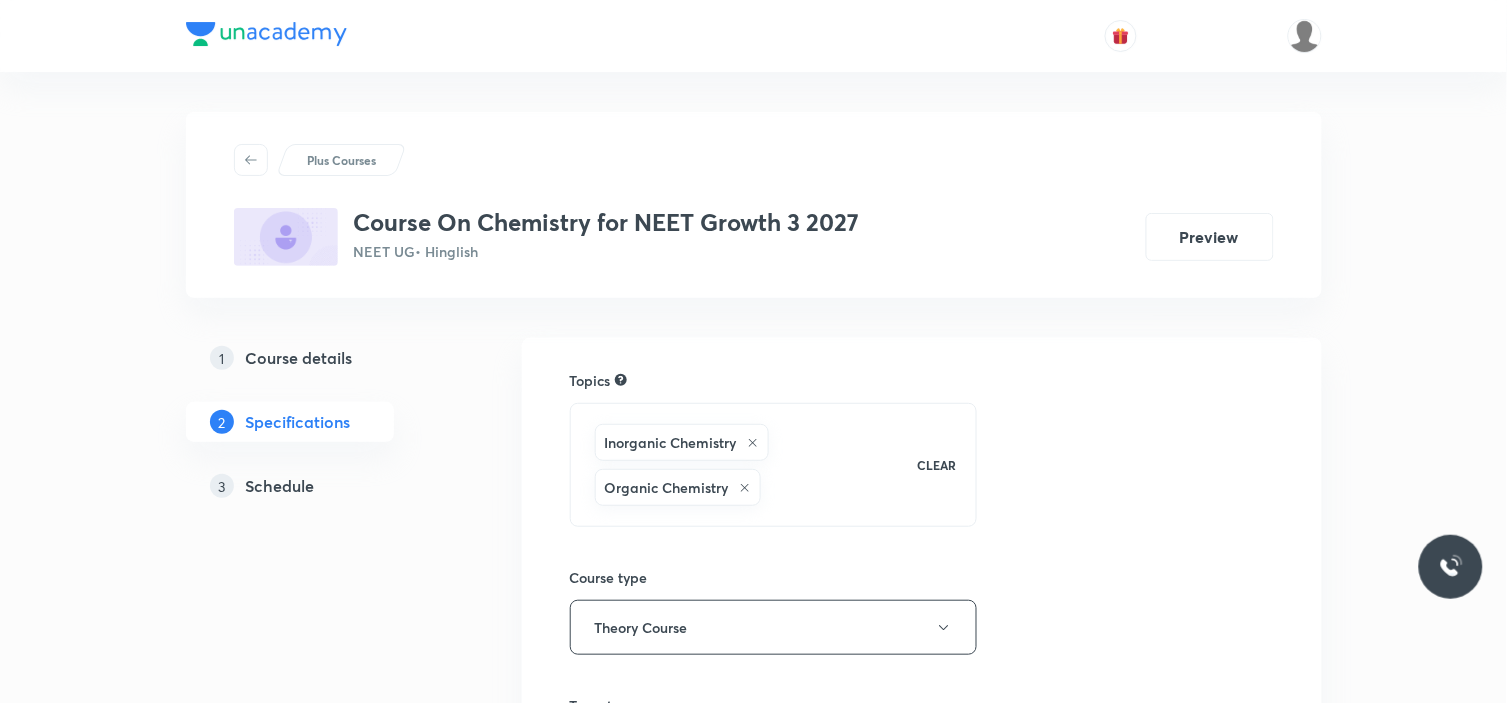 click 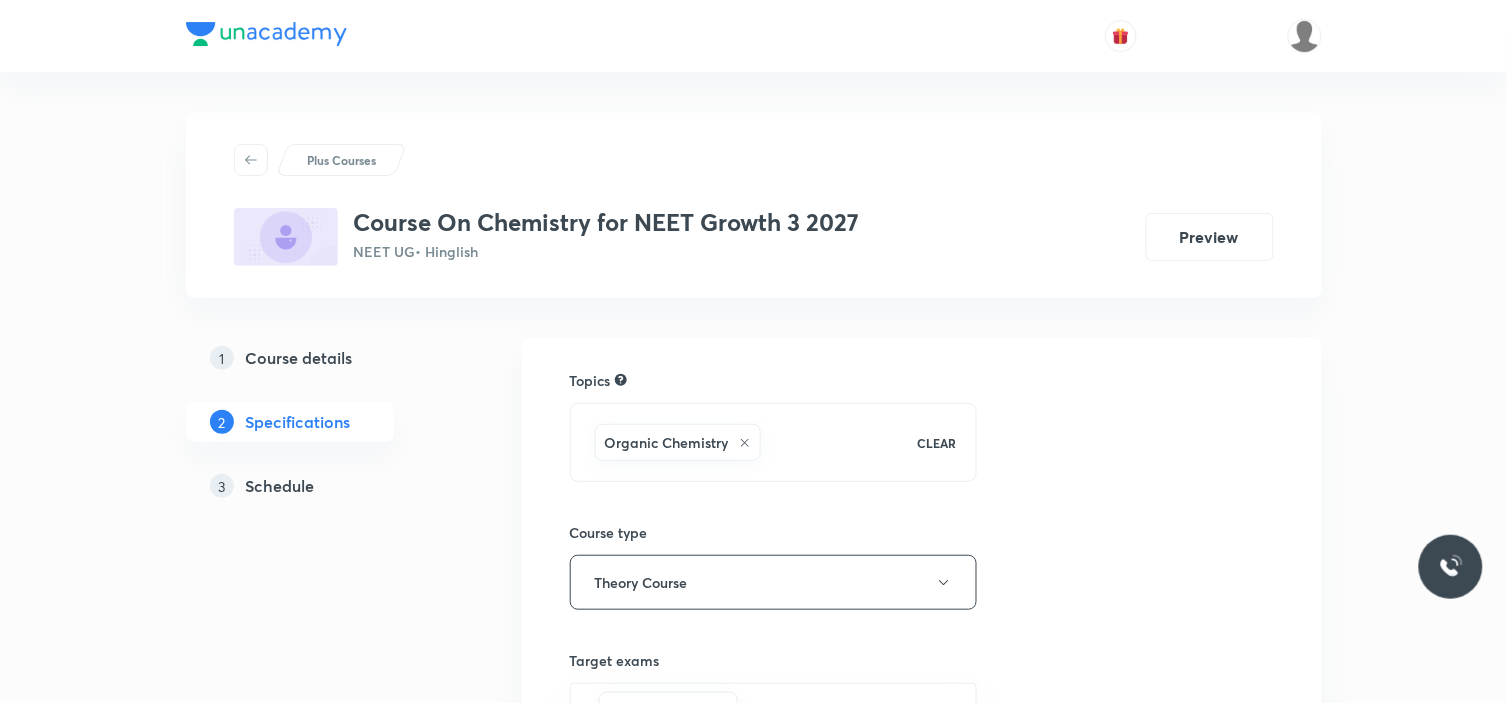 click on "Organic Chemistry" at bounding box center (678, 442) 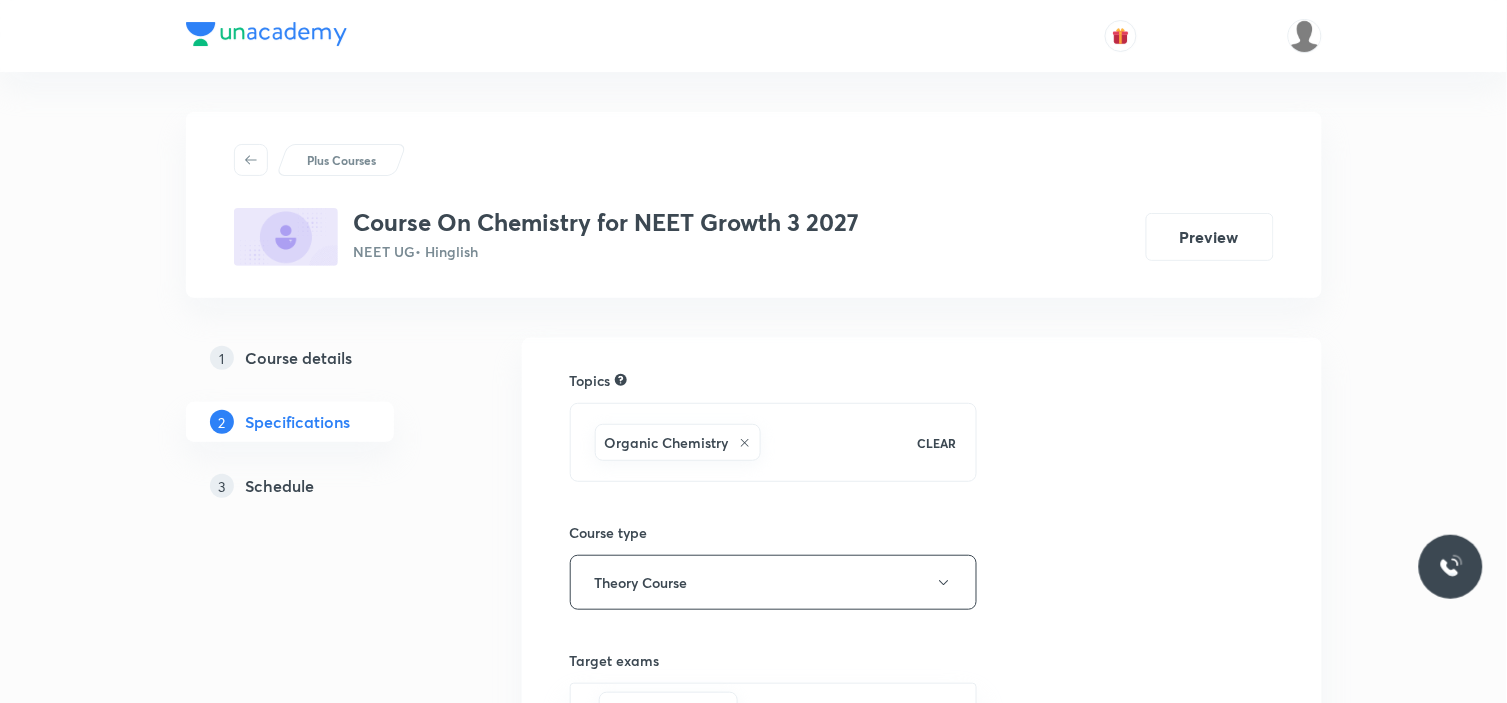 click 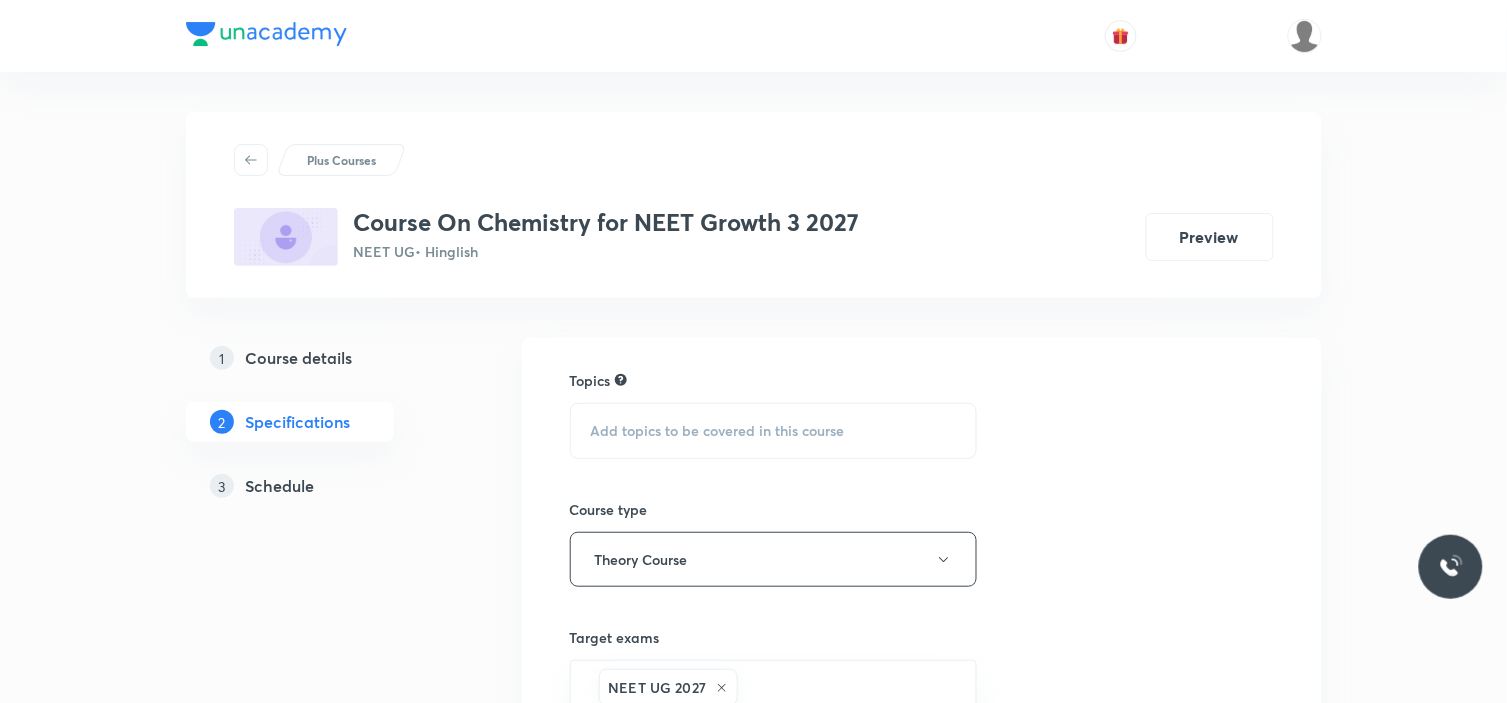 click on "Add topics to be covered in this course" at bounding box center (774, 431) 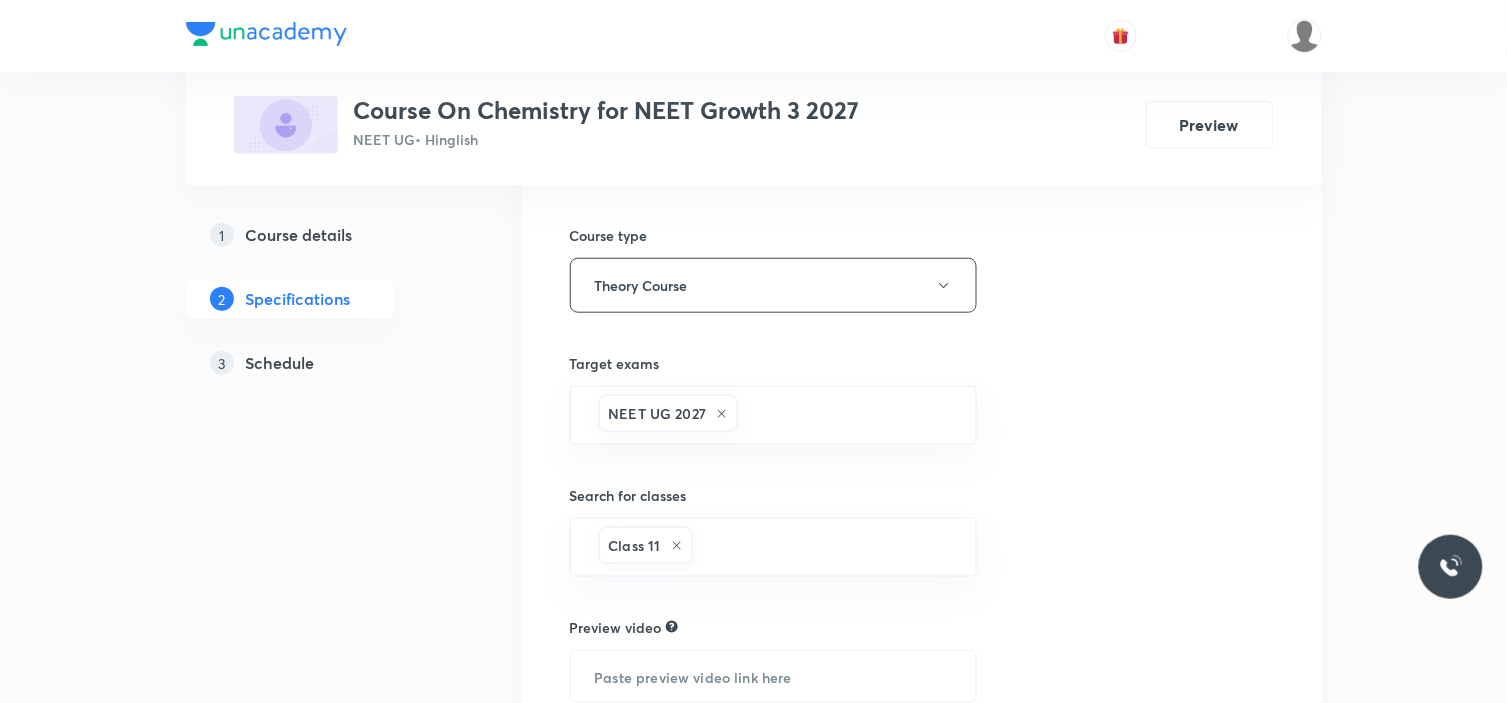 scroll, scrollTop: 0, scrollLeft: 0, axis: both 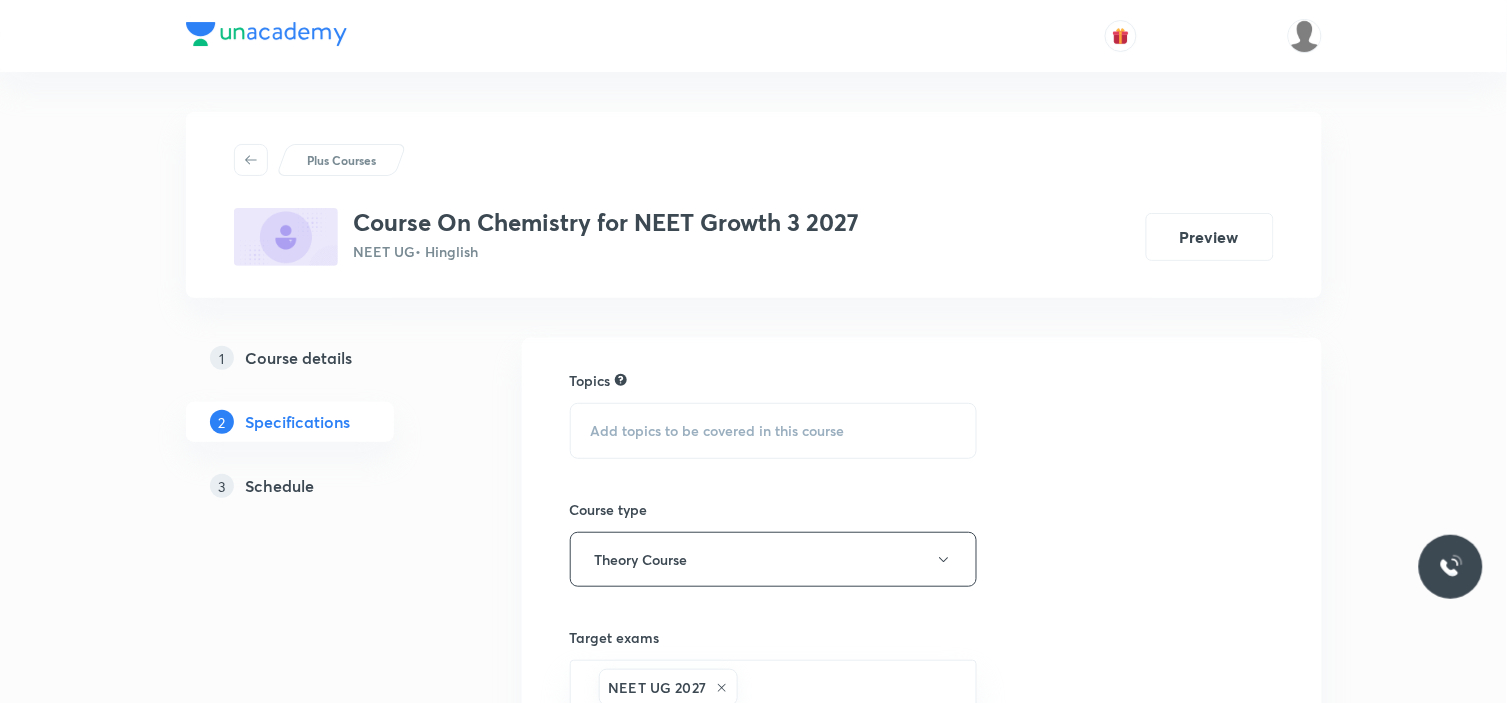 click on "Add topics to be covered in this course" at bounding box center (718, 431) 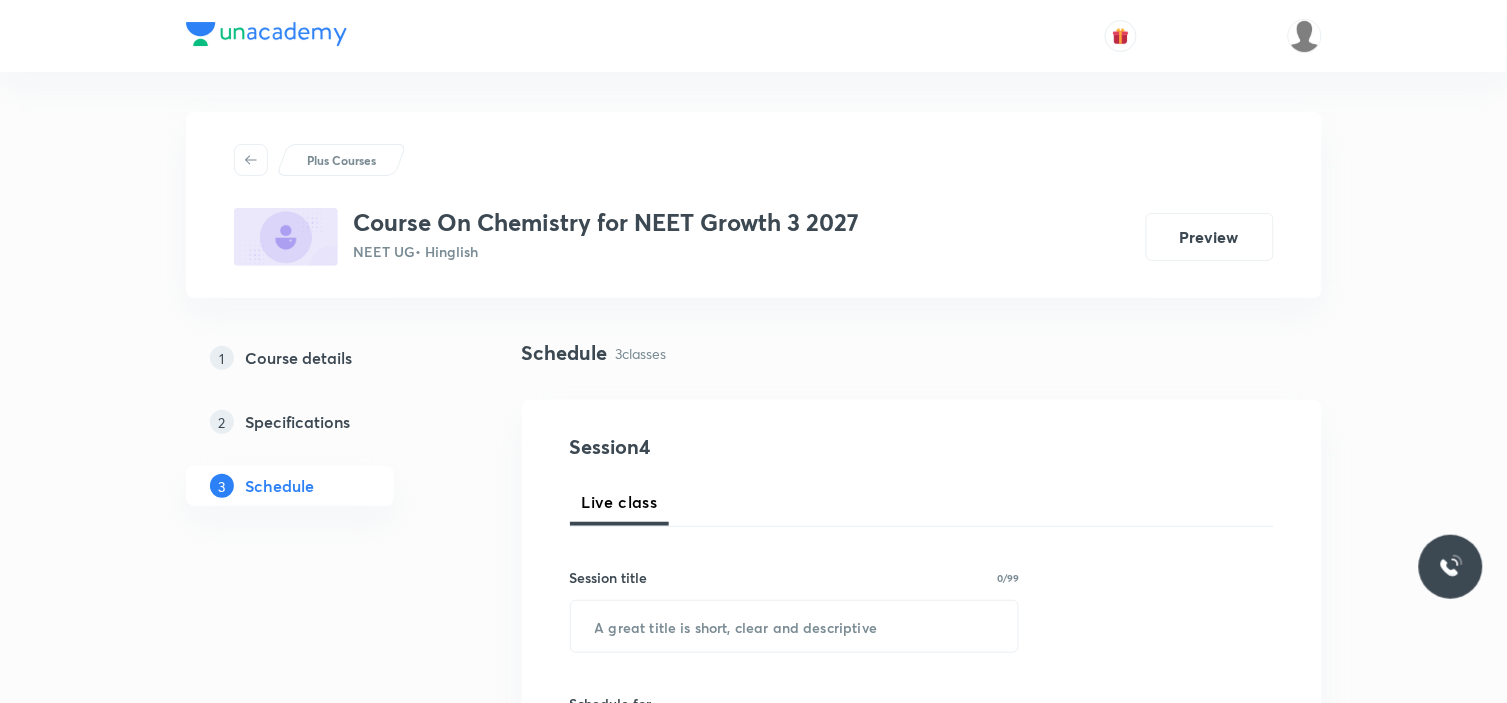 click on "Specifications" at bounding box center (298, 422) 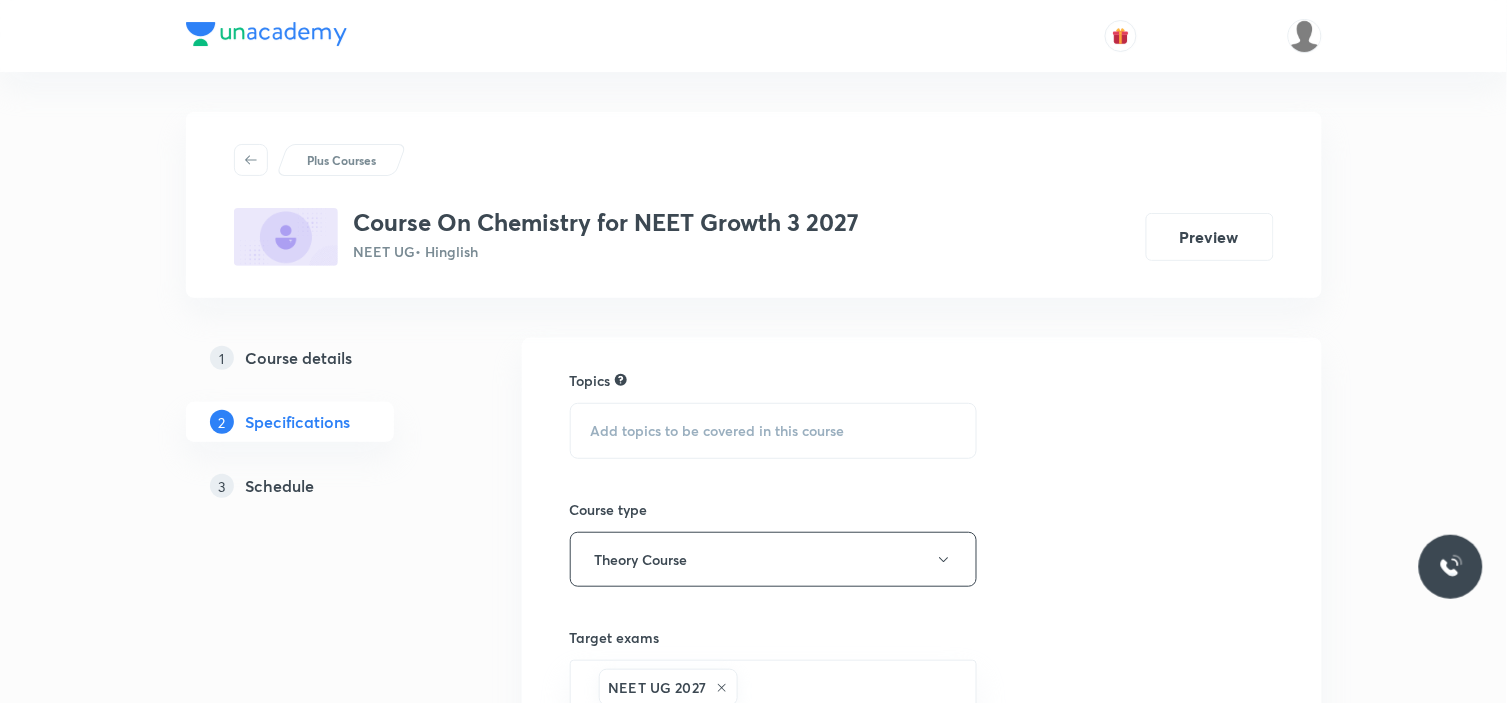 click on "Add topics to be covered in this course" at bounding box center [718, 431] 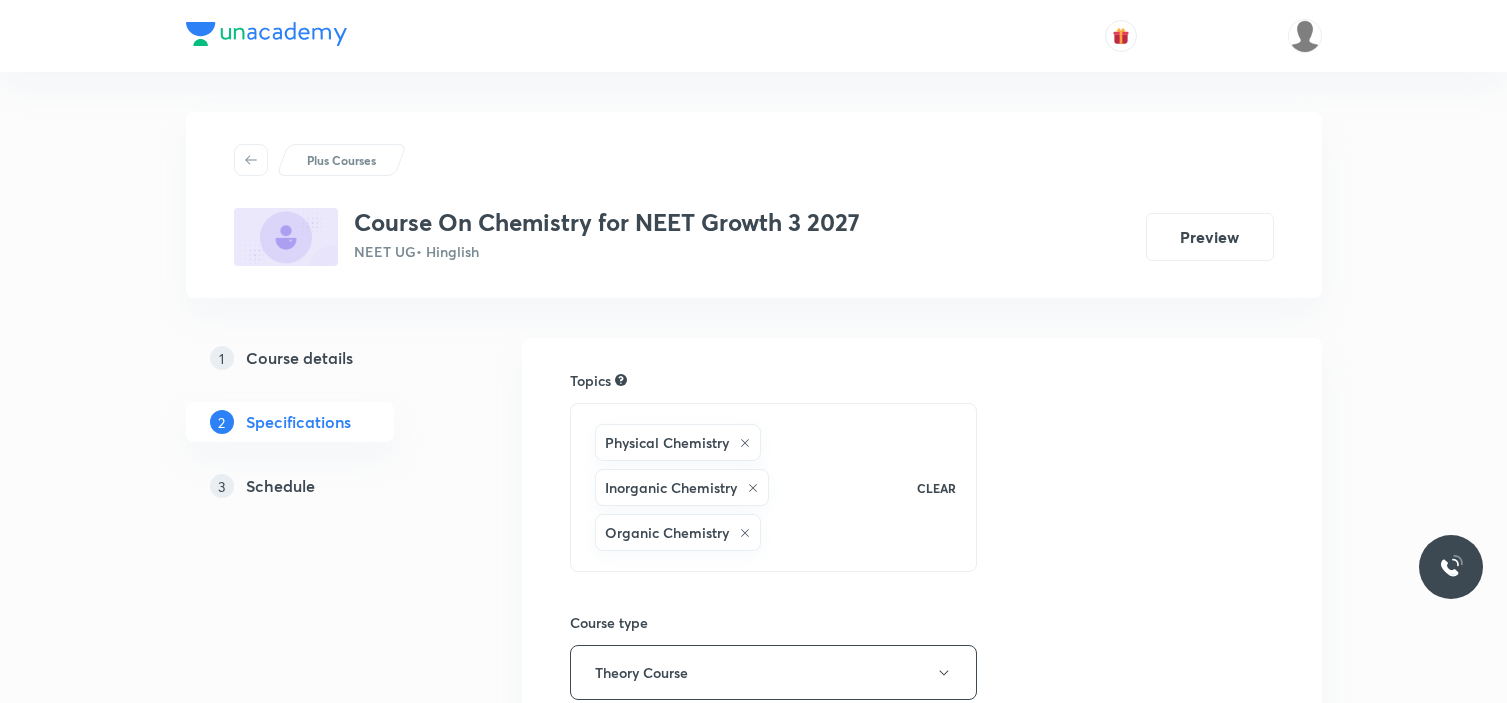 scroll, scrollTop: 222, scrollLeft: 0, axis: vertical 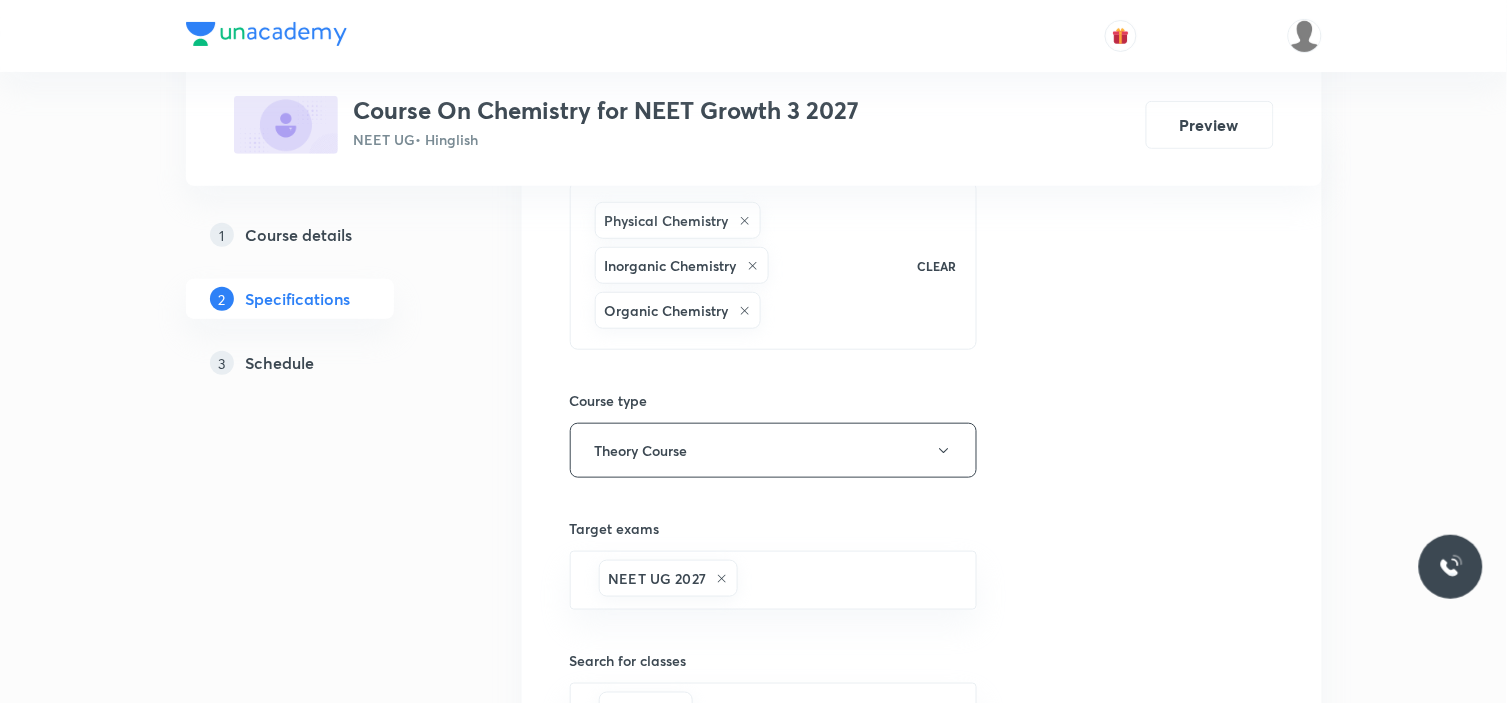 click on "Schedule" at bounding box center (280, 363) 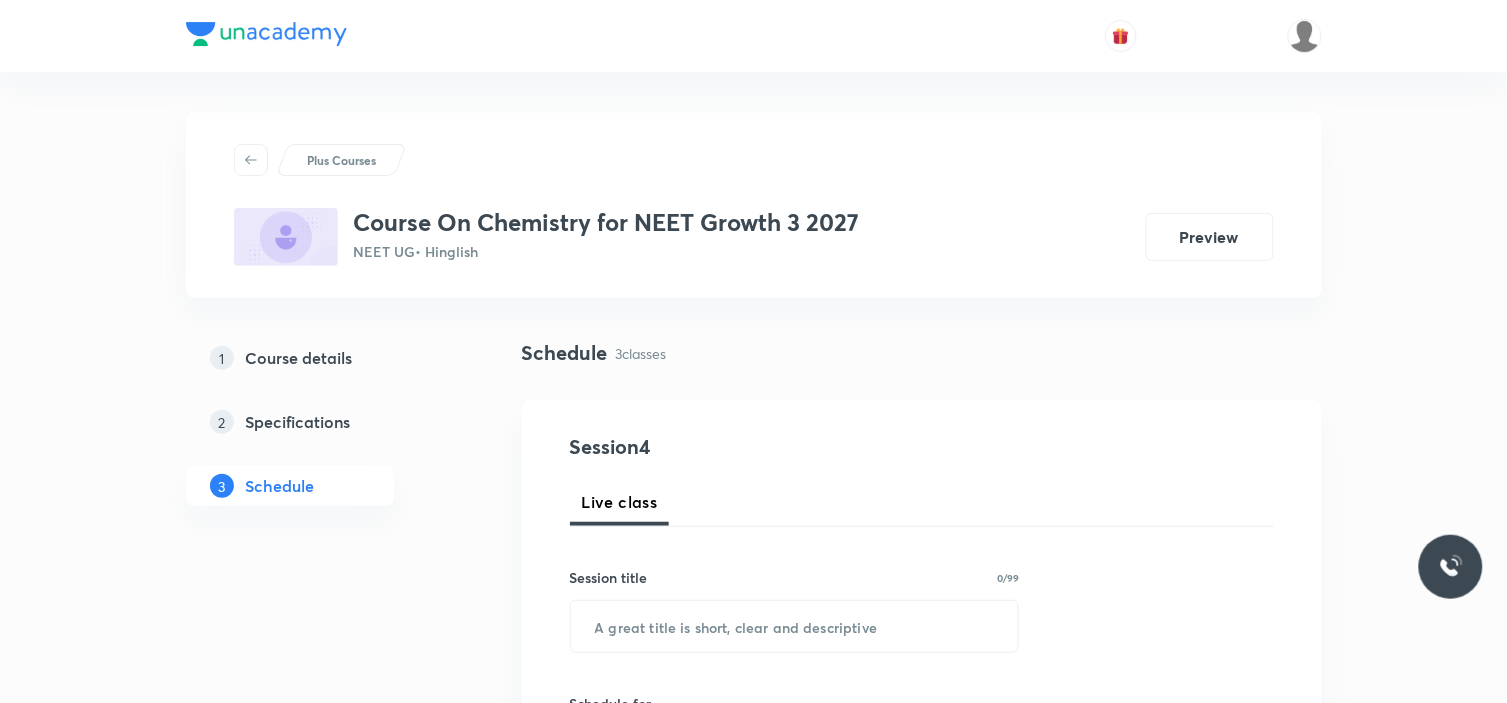 scroll, scrollTop: 111, scrollLeft: 0, axis: vertical 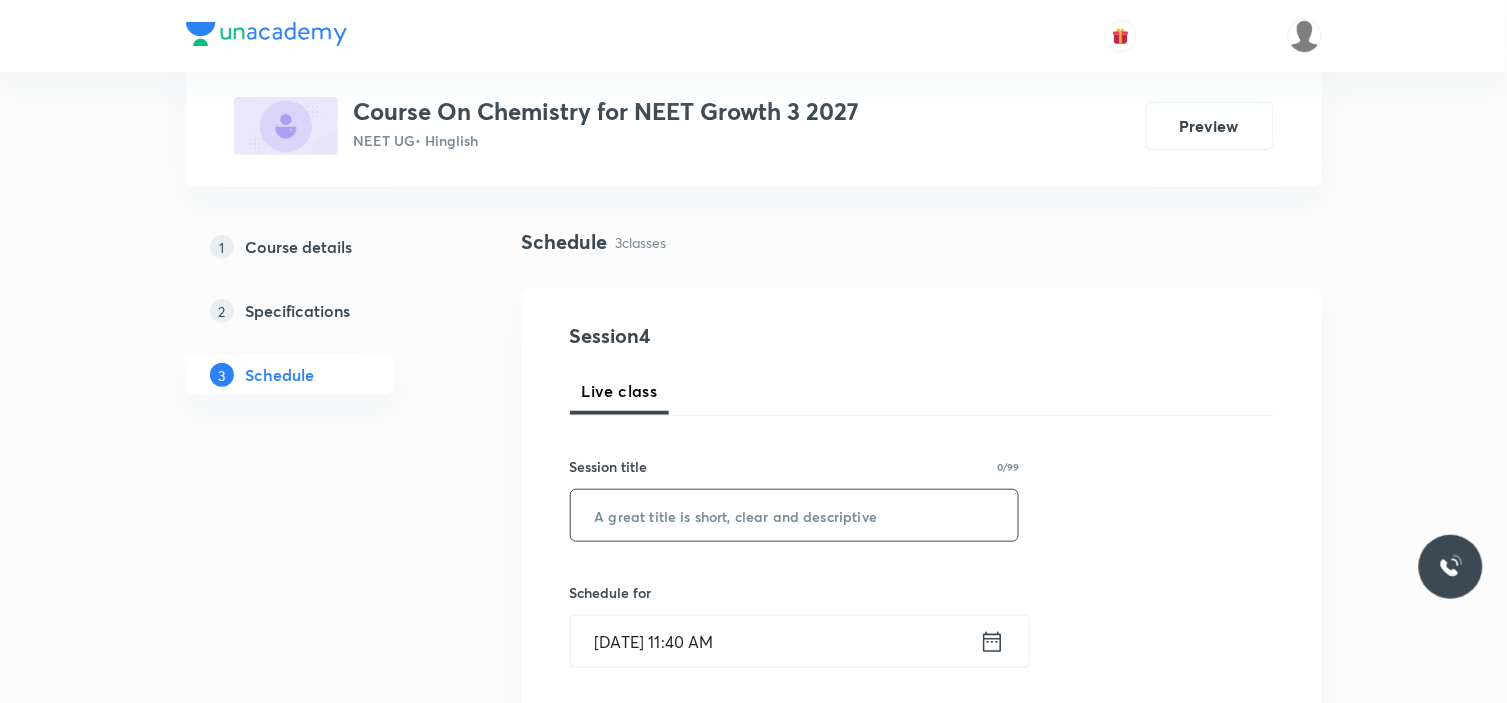 click at bounding box center [795, 515] 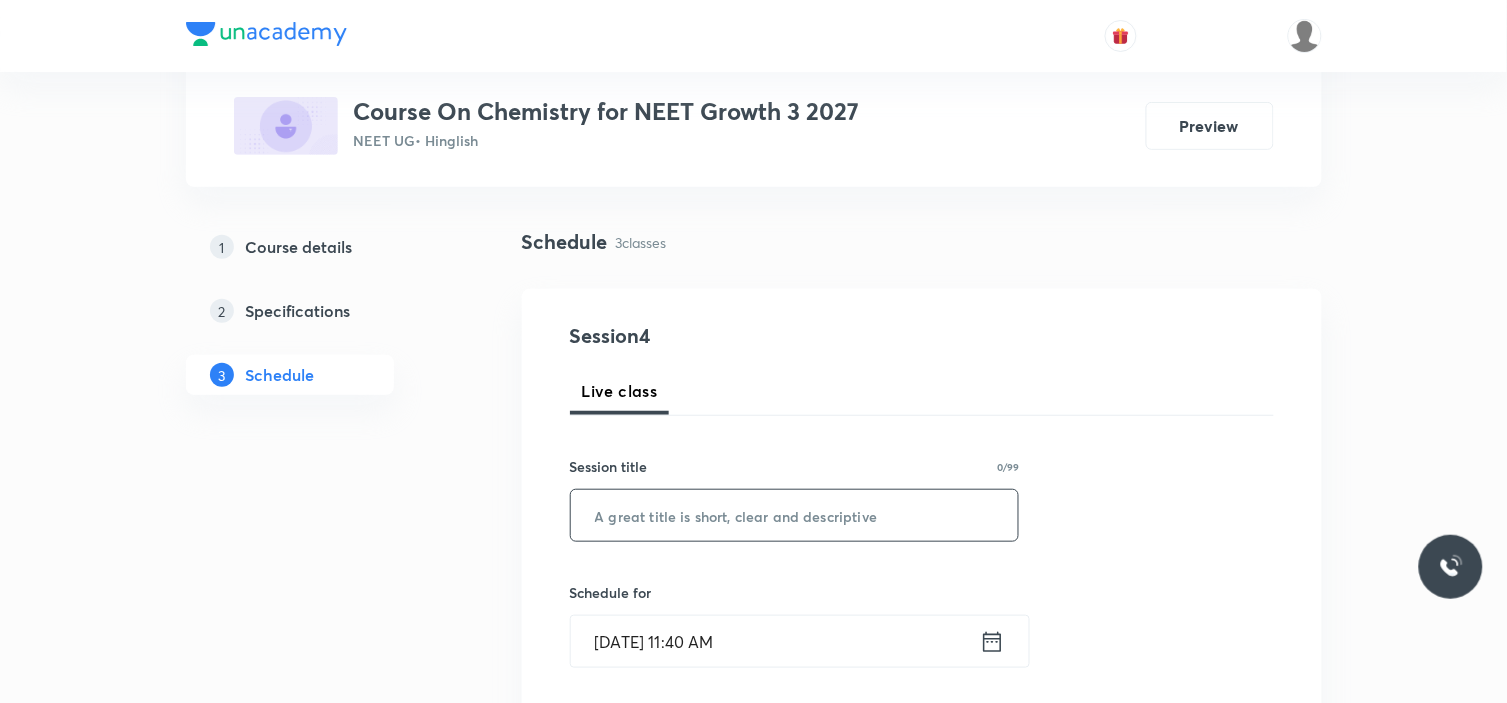 paste on "Mole concept and concentration terms" 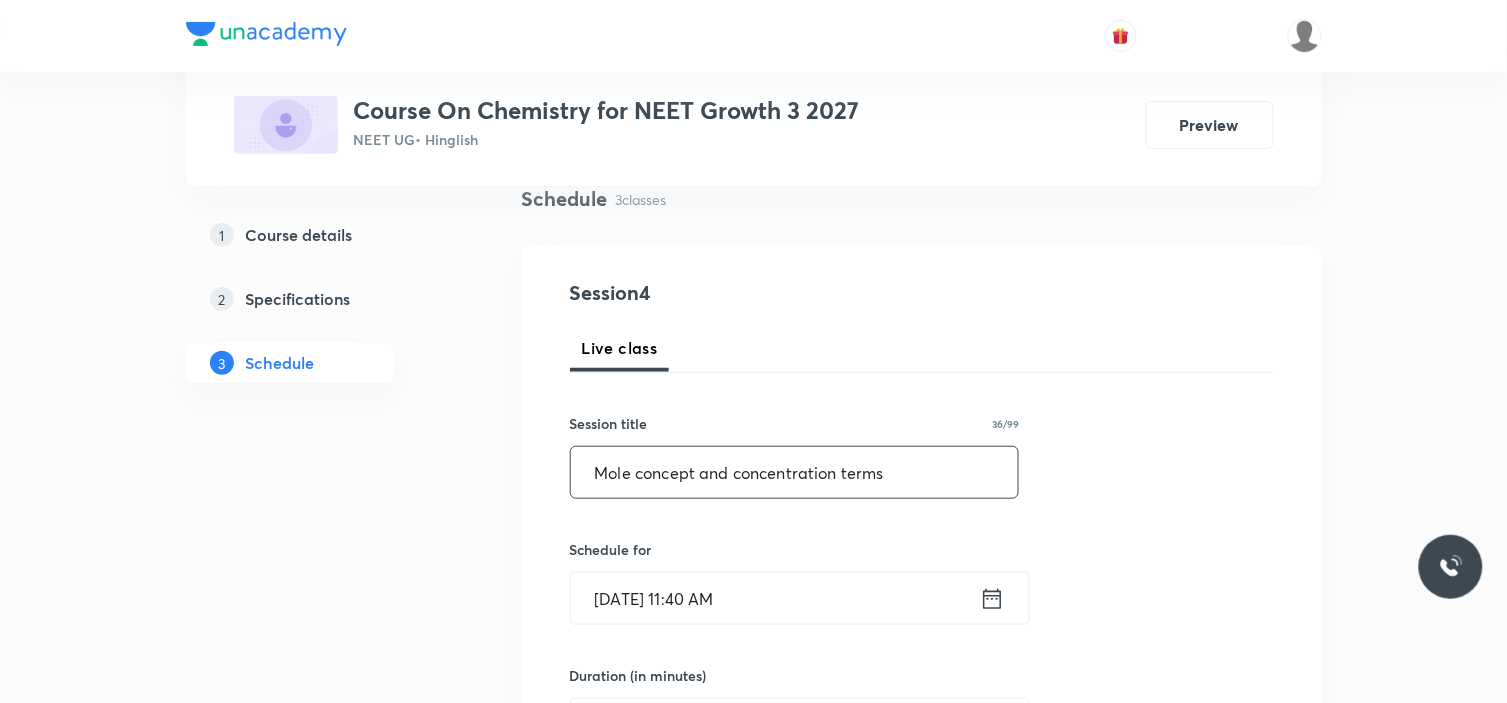 scroll, scrollTop: 222, scrollLeft: 0, axis: vertical 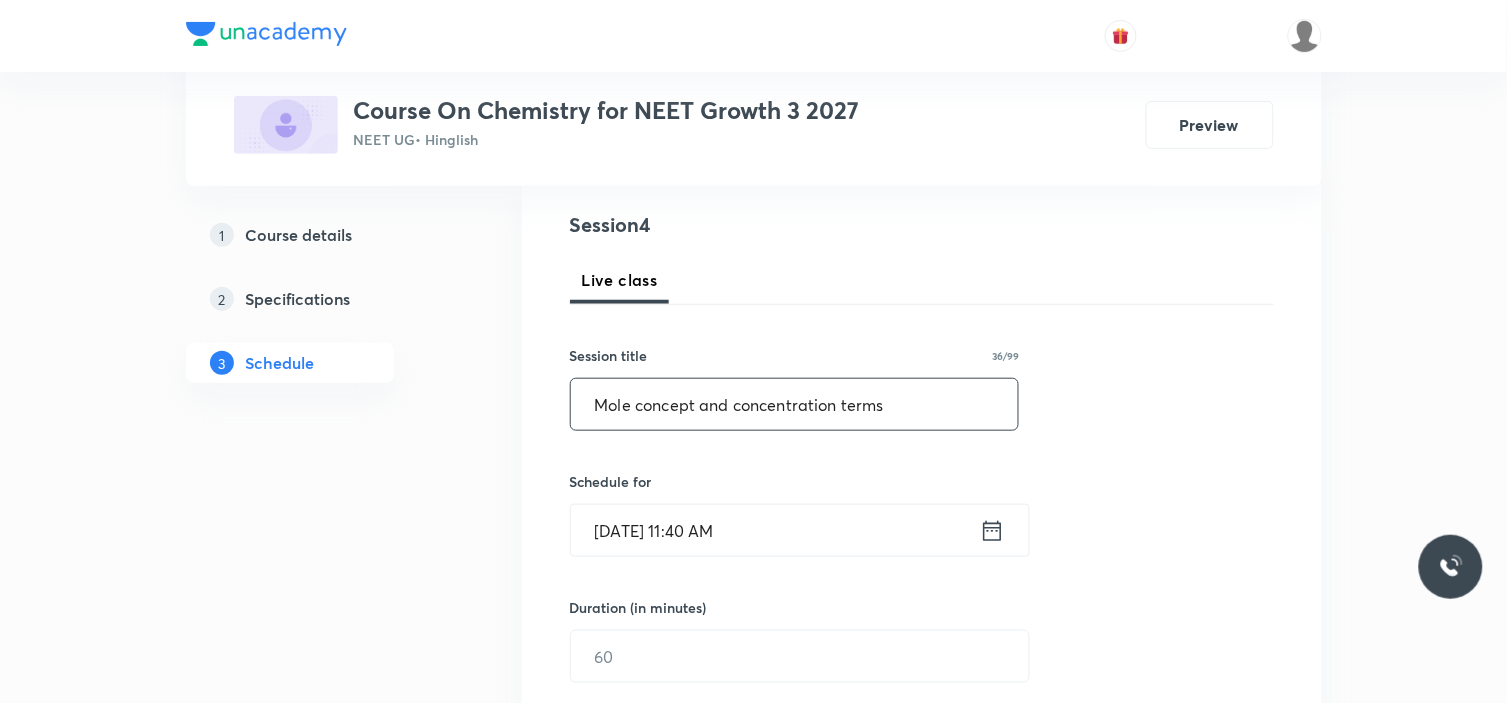 type on "Mole concept and concentration terms" 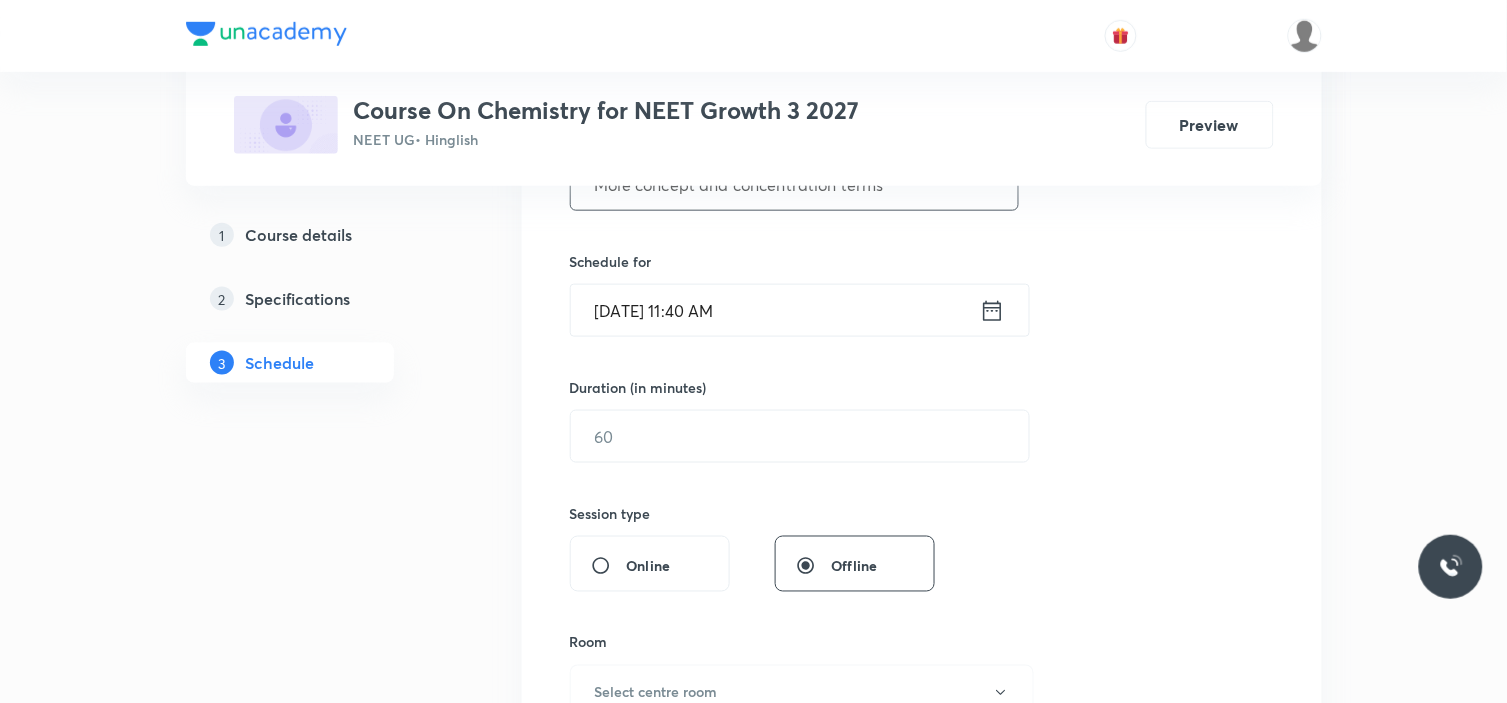 scroll, scrollTop: 444, scrollLeft: 0, axis: vertical 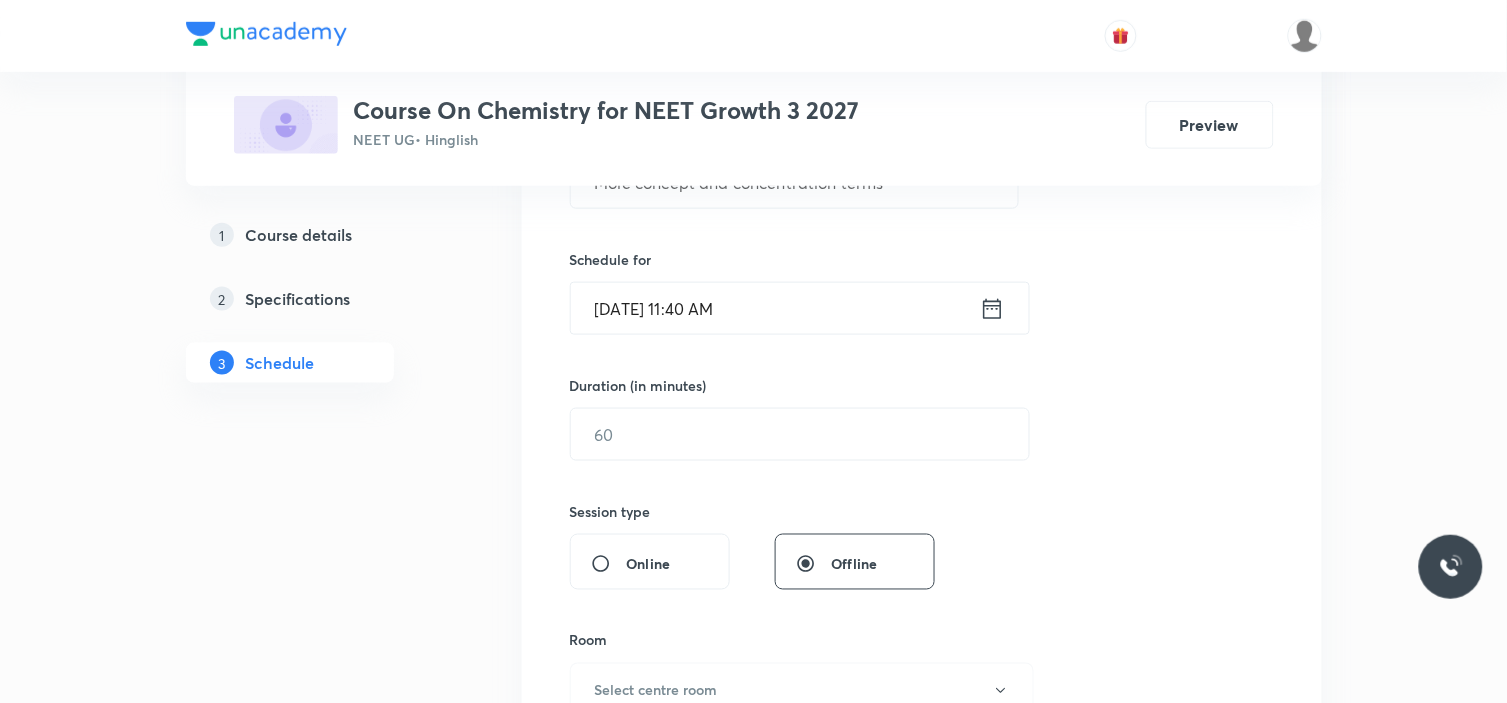 click 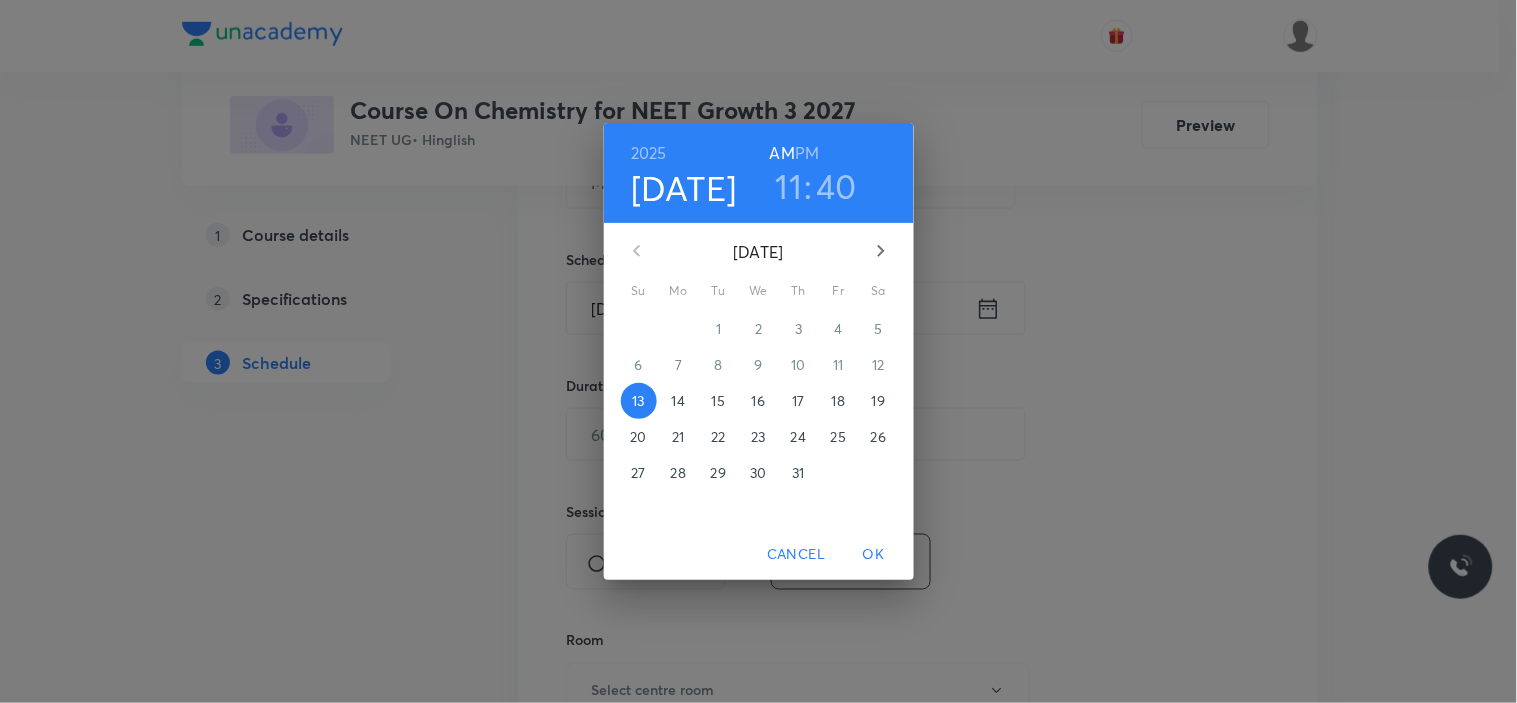 click on "15" at bounding box center [718, 401] 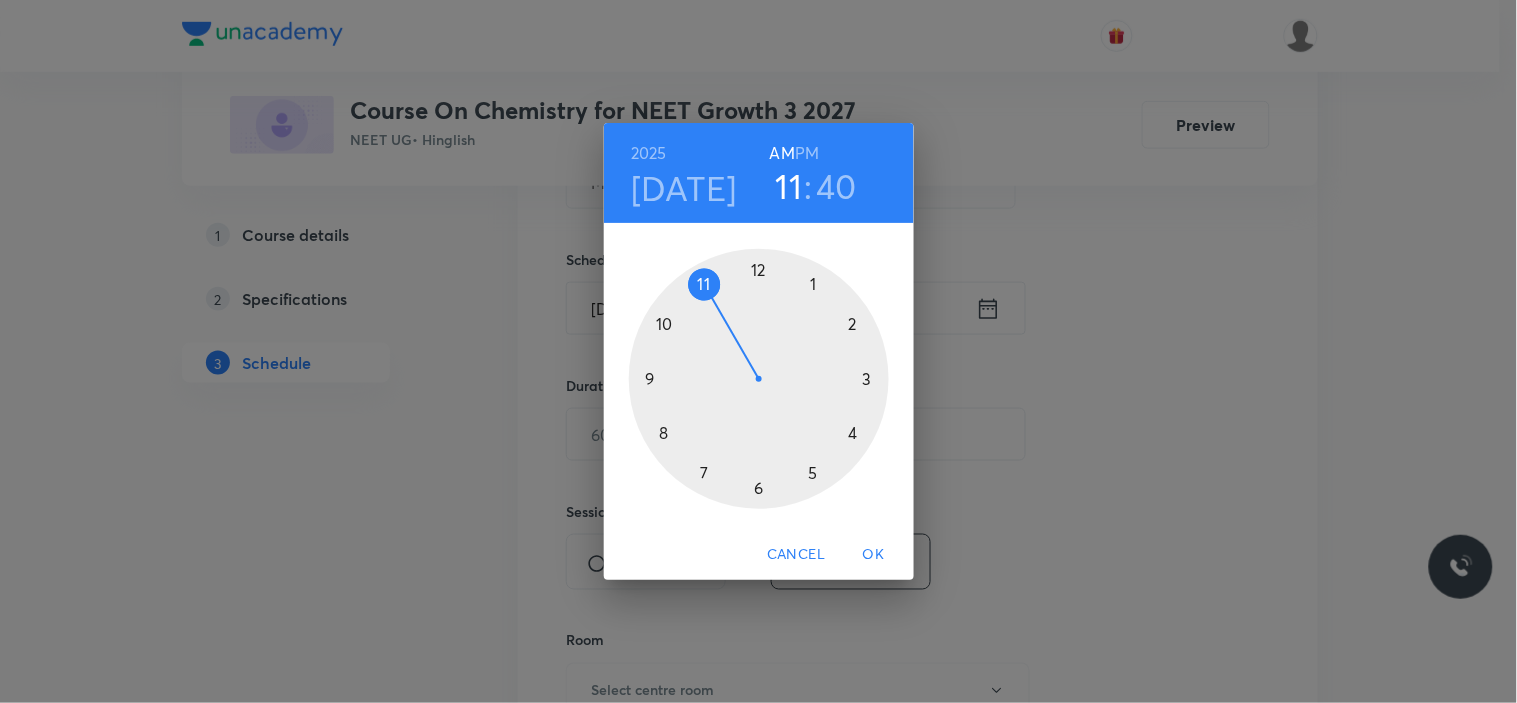 click on "[DATE]" at bounding box center [684, 188] 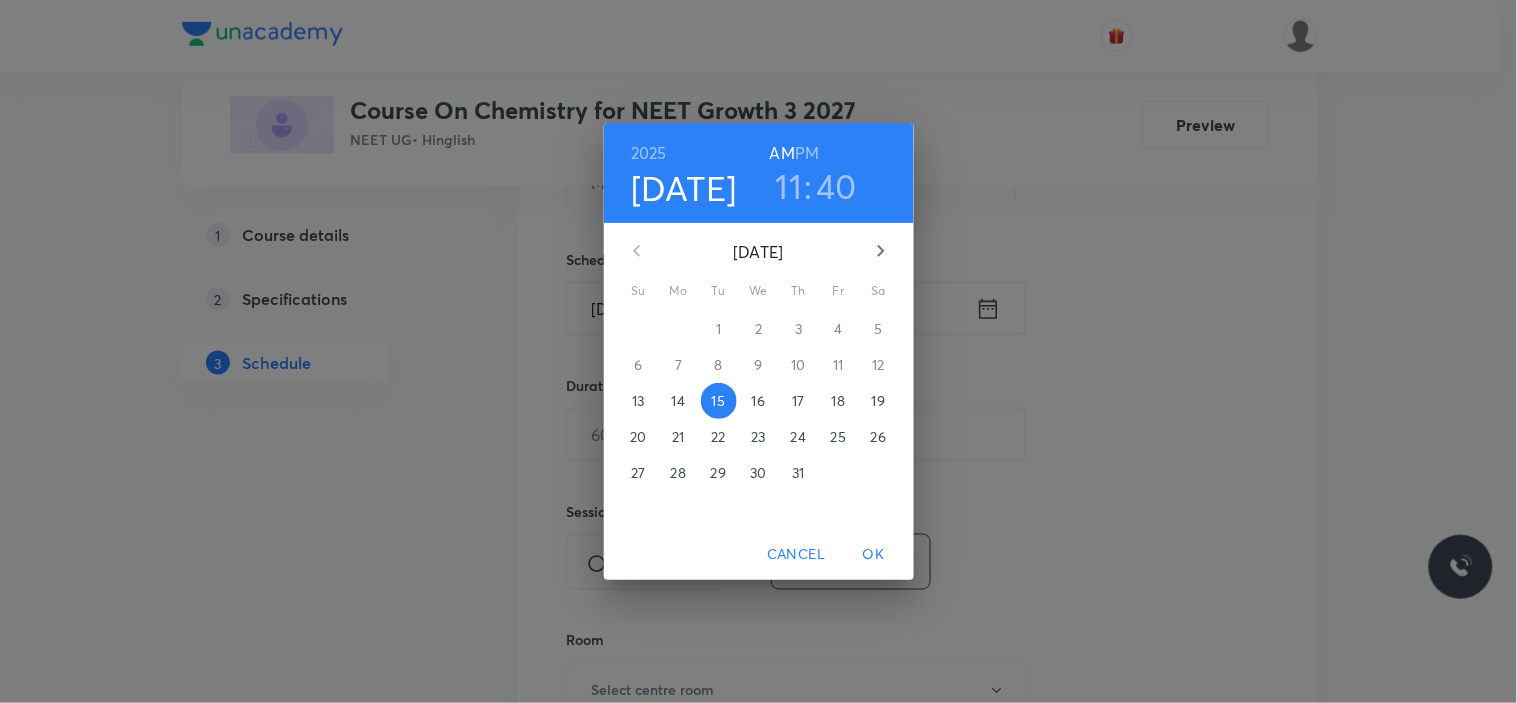 click on "14" at bounding box center (678, 401) 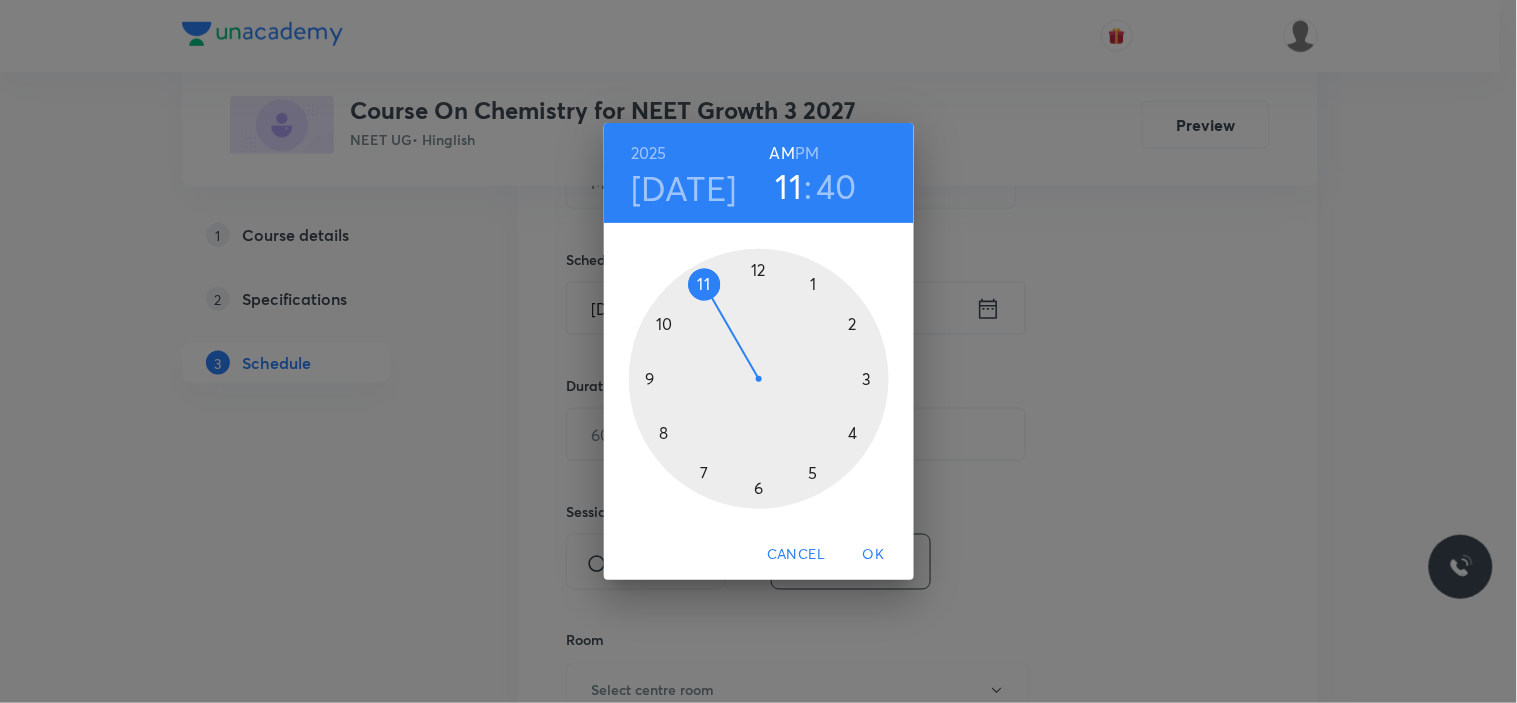 click on "PM" at bounding box center (807, 153) 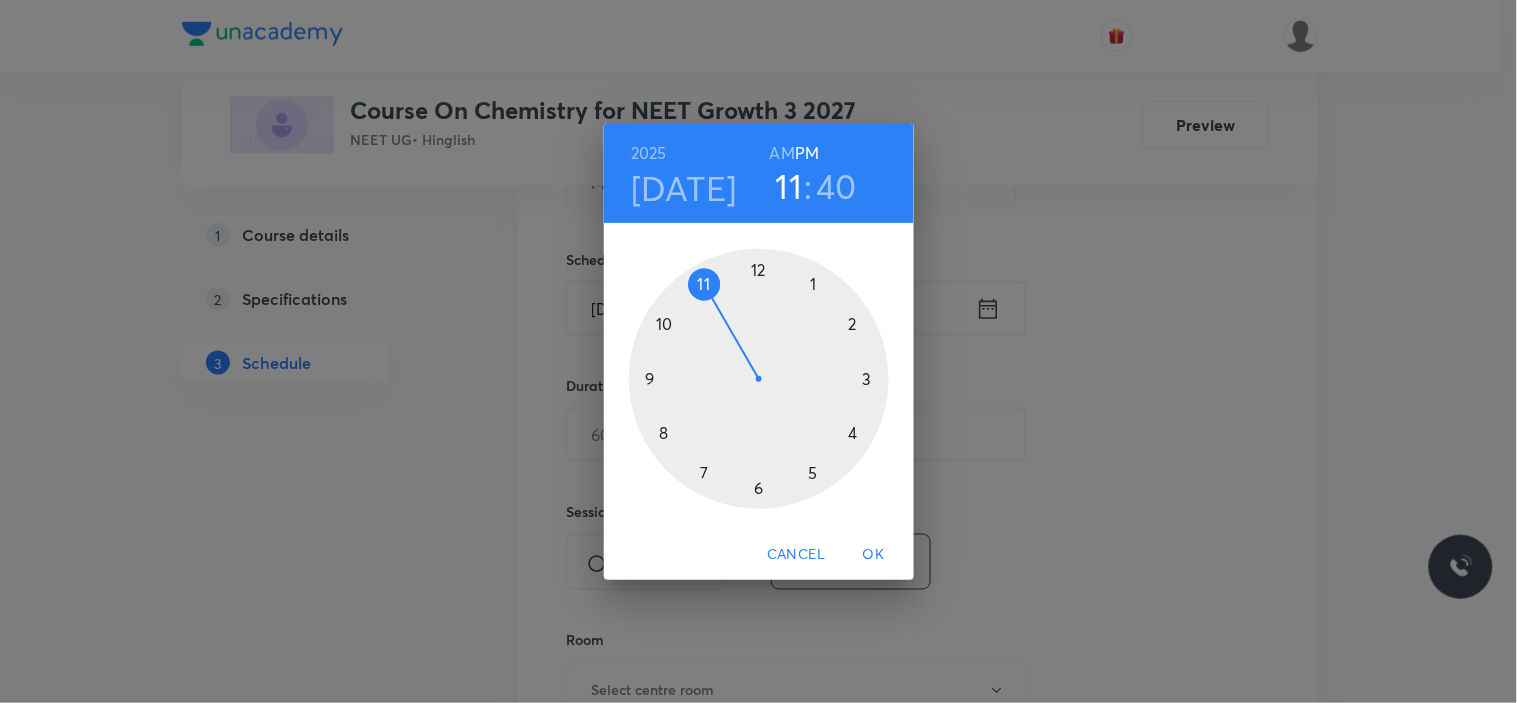 click at bounding box center (759, 379) 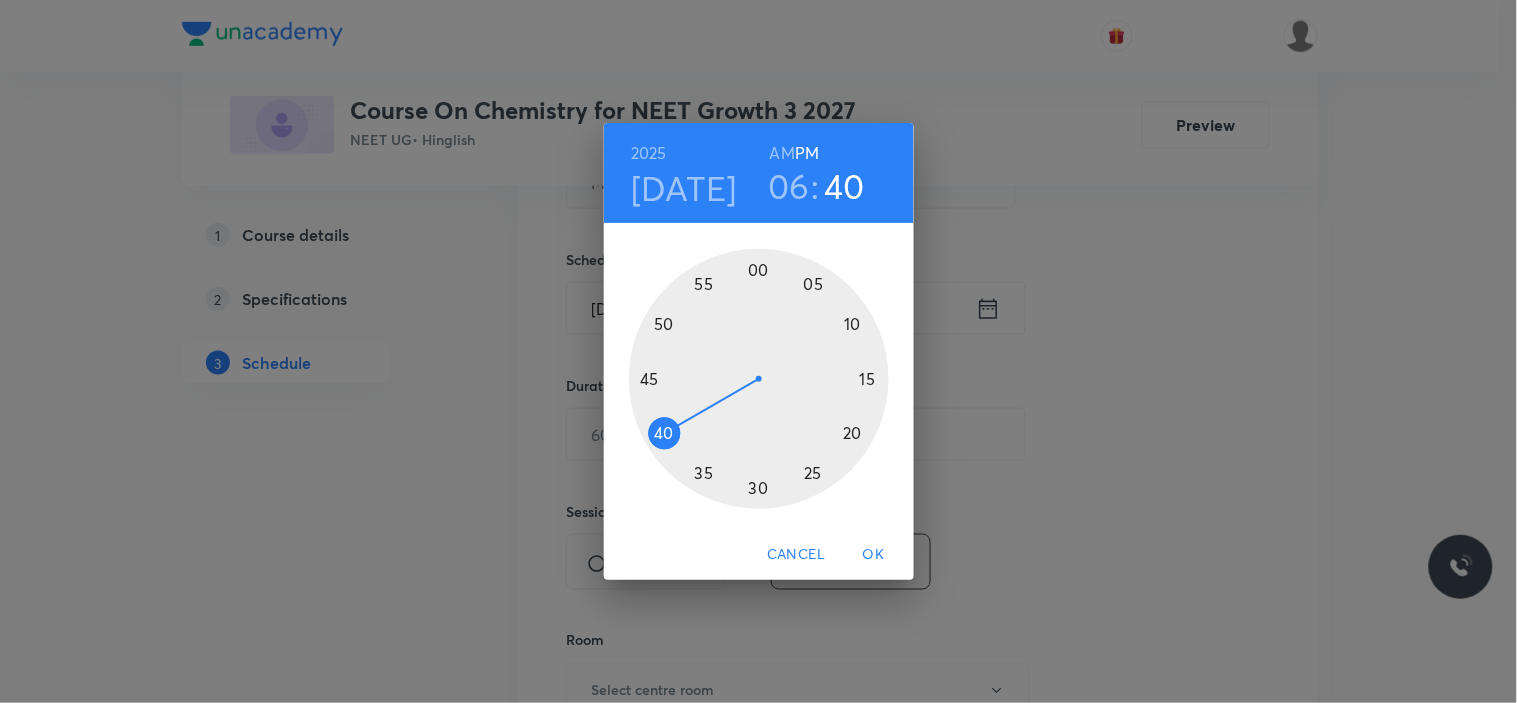click at bounding box center [759, 379] 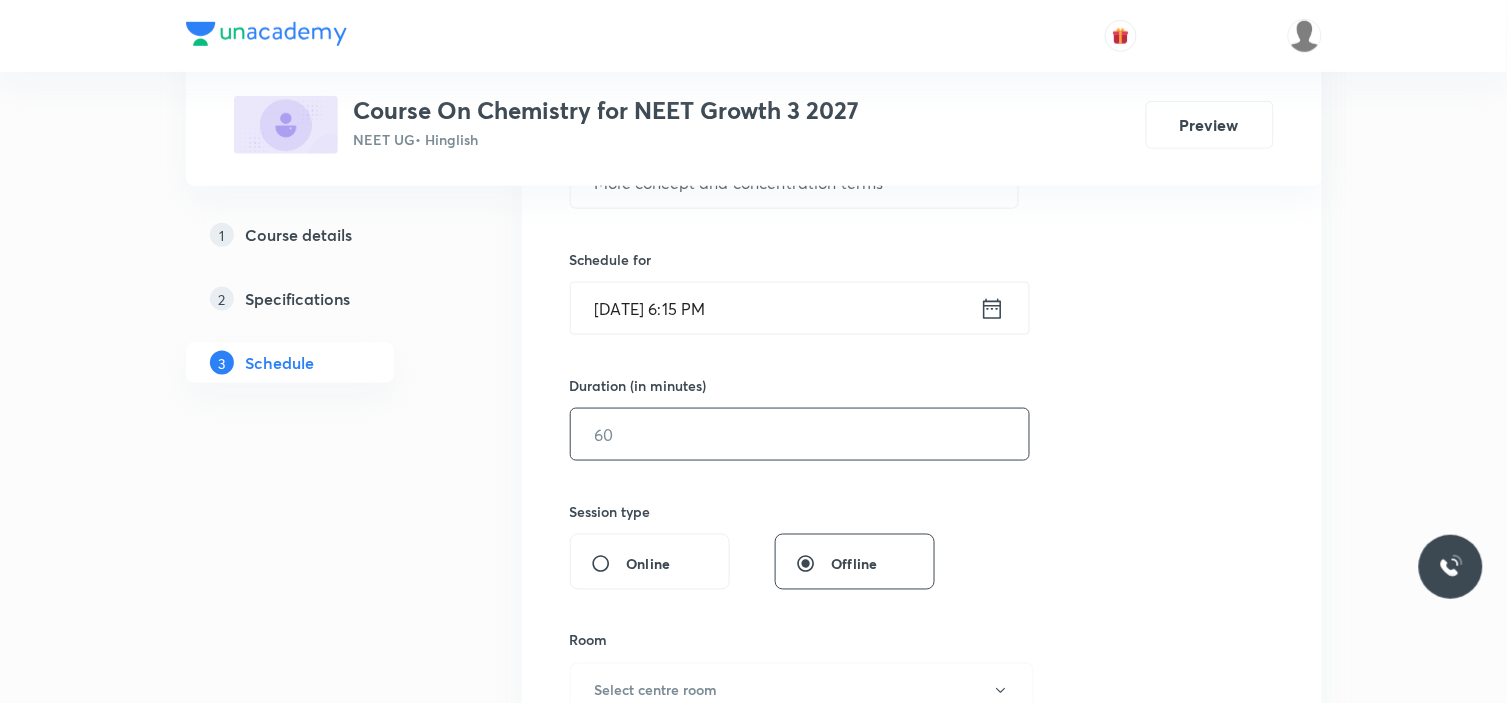 click at bounding box center [800, 434] 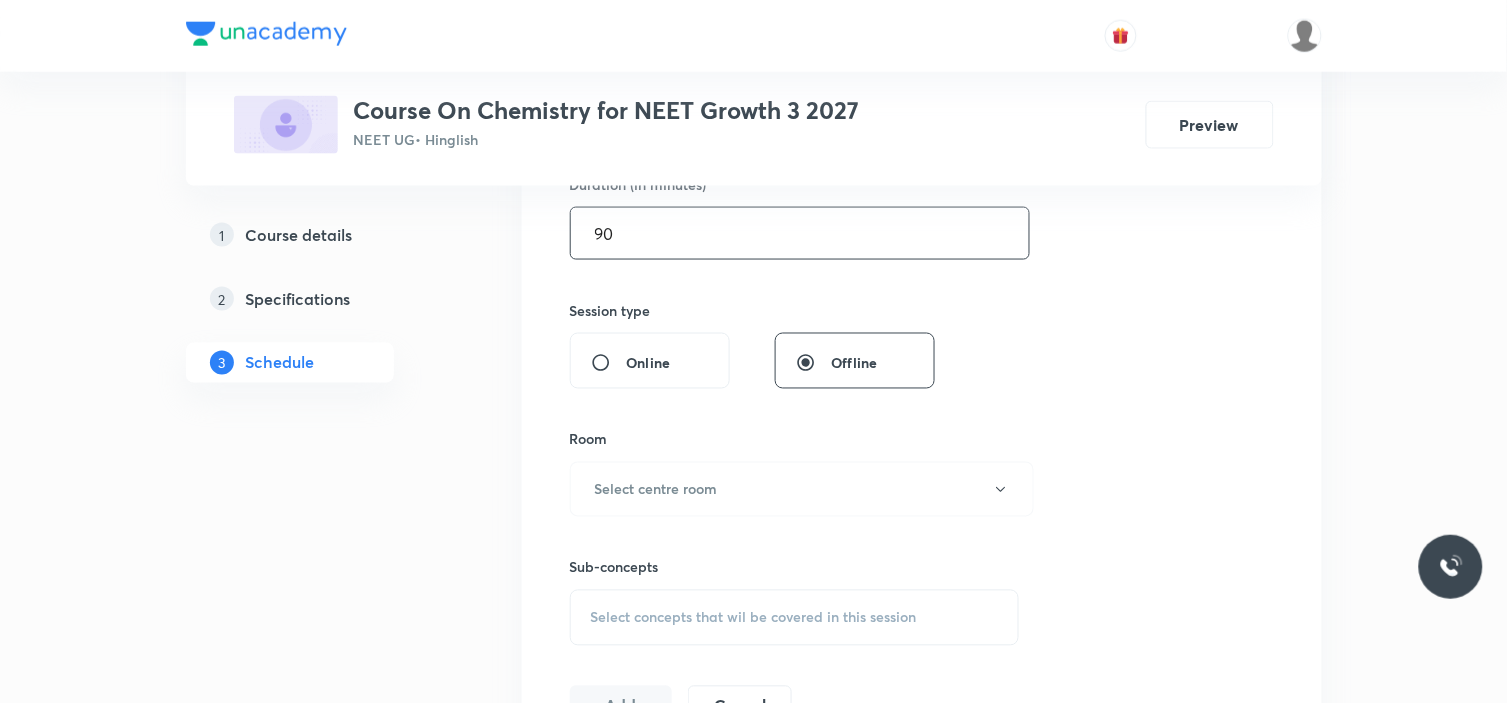scroll, scrollTop: 666, scrollLeft: 0, axis: vertical 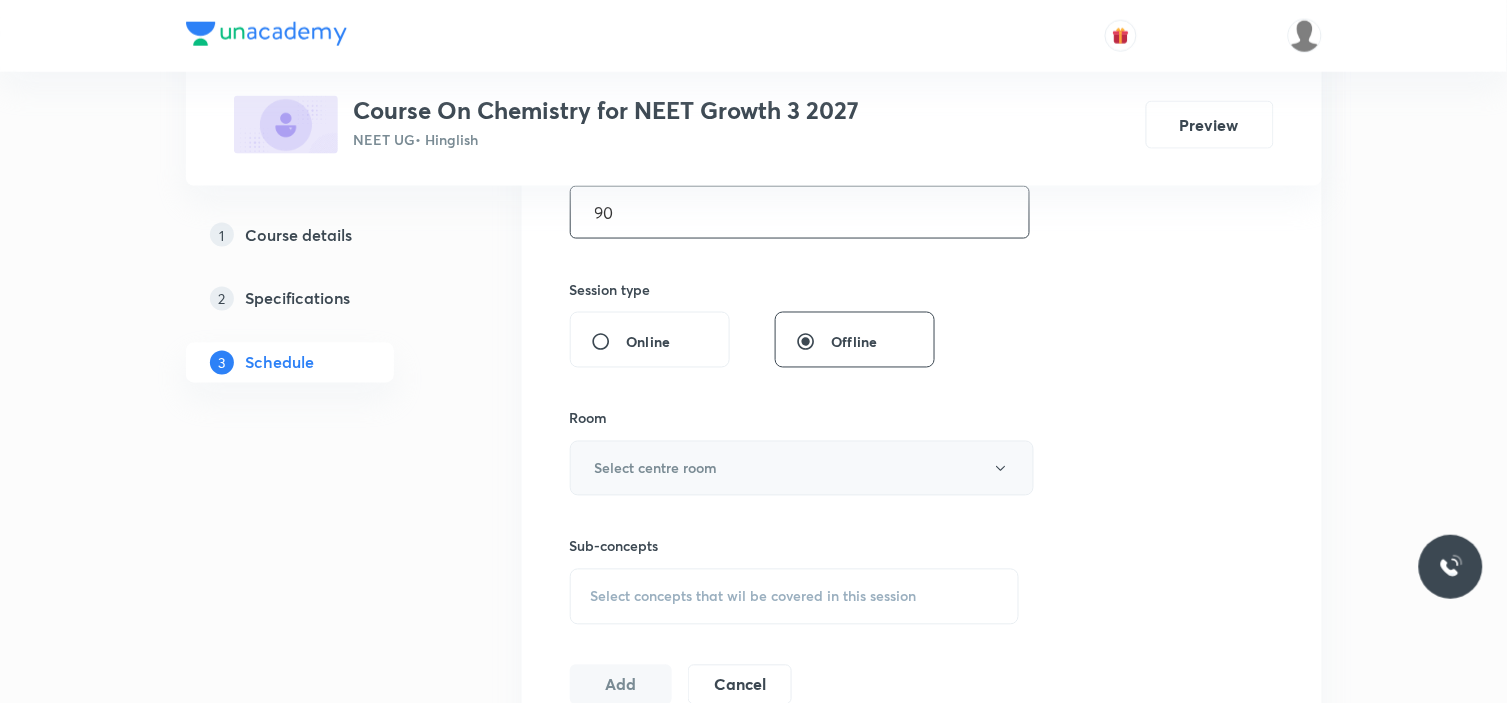 type on "90" 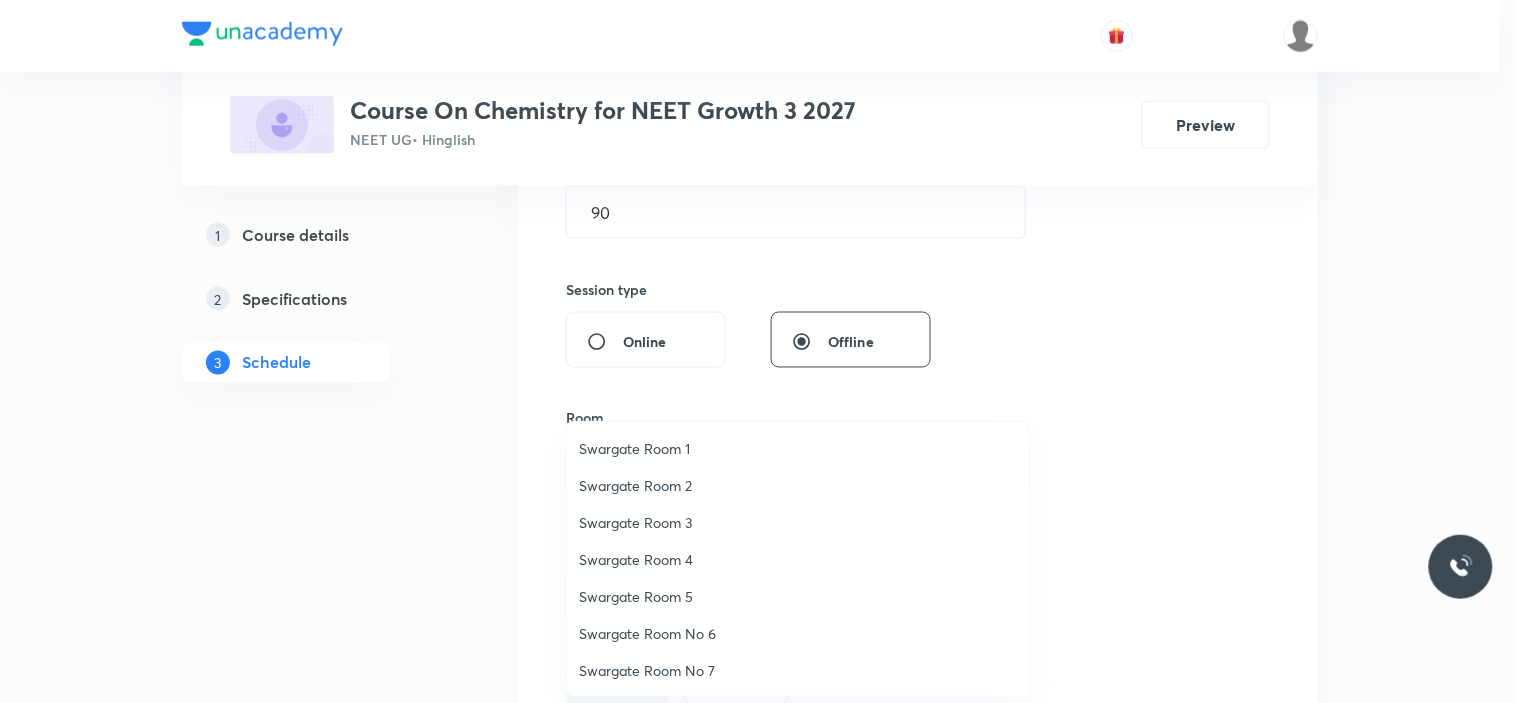 click on "Swargate Room 3" at bounding box center (798, 522) 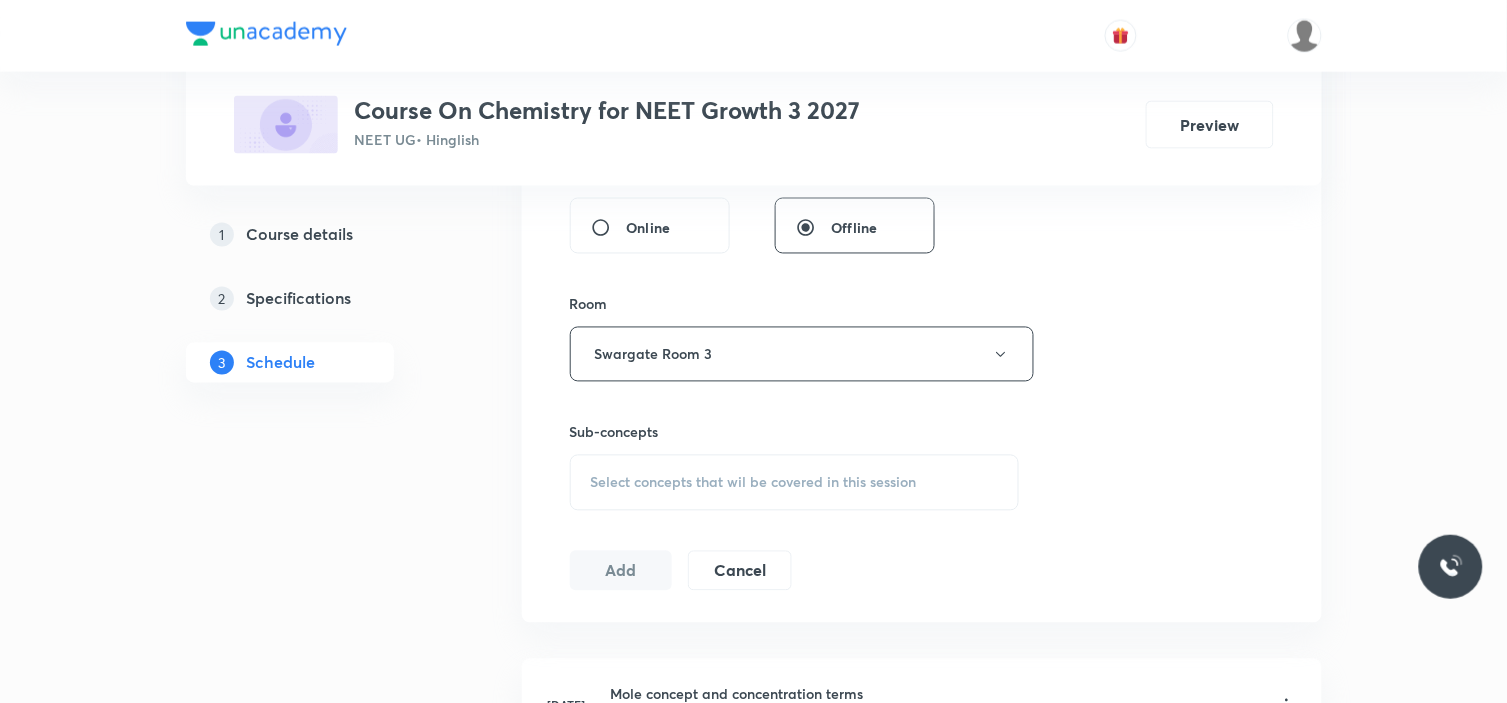 scroll, scrollTop: 888, scrollLeft: 0, axis: vertical 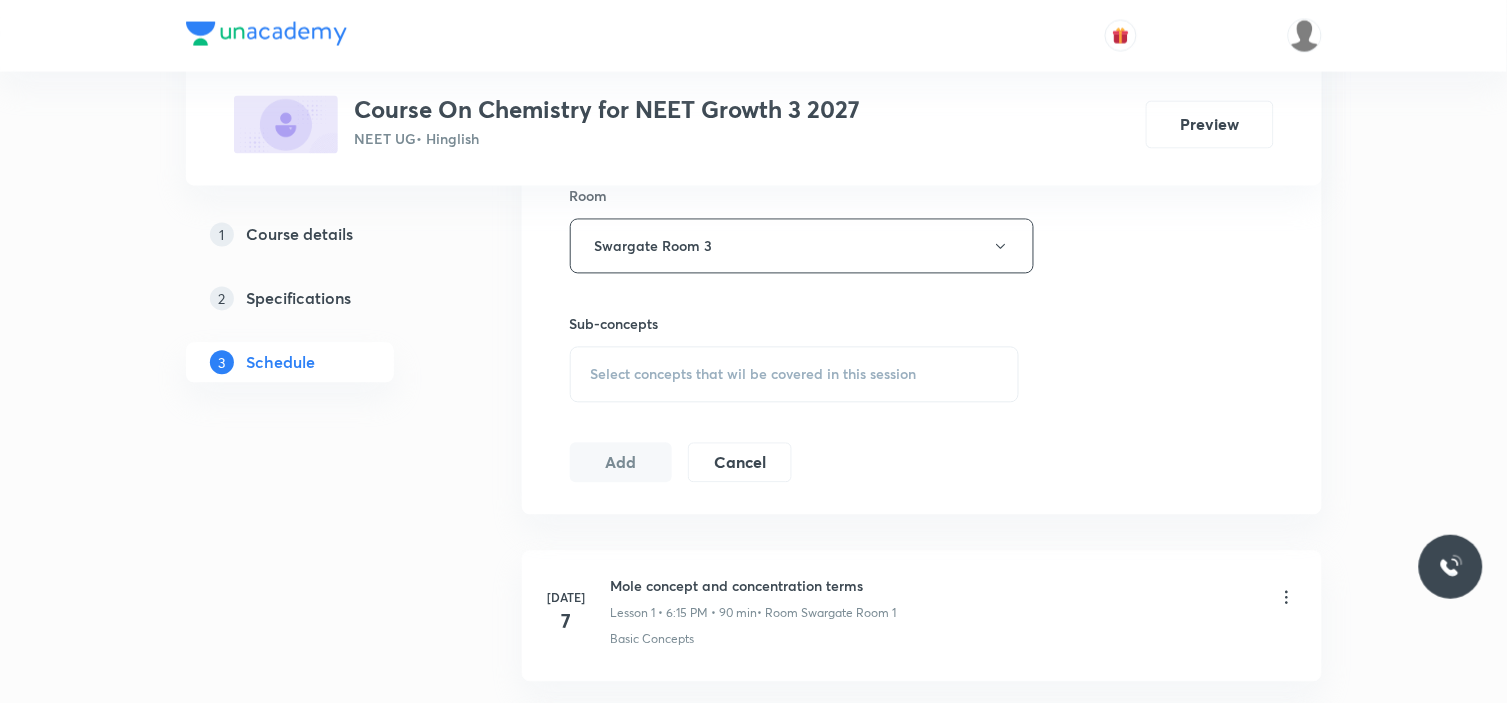 click on "Select concepts that wil be covered in this session" at bounding box center (754, 375) 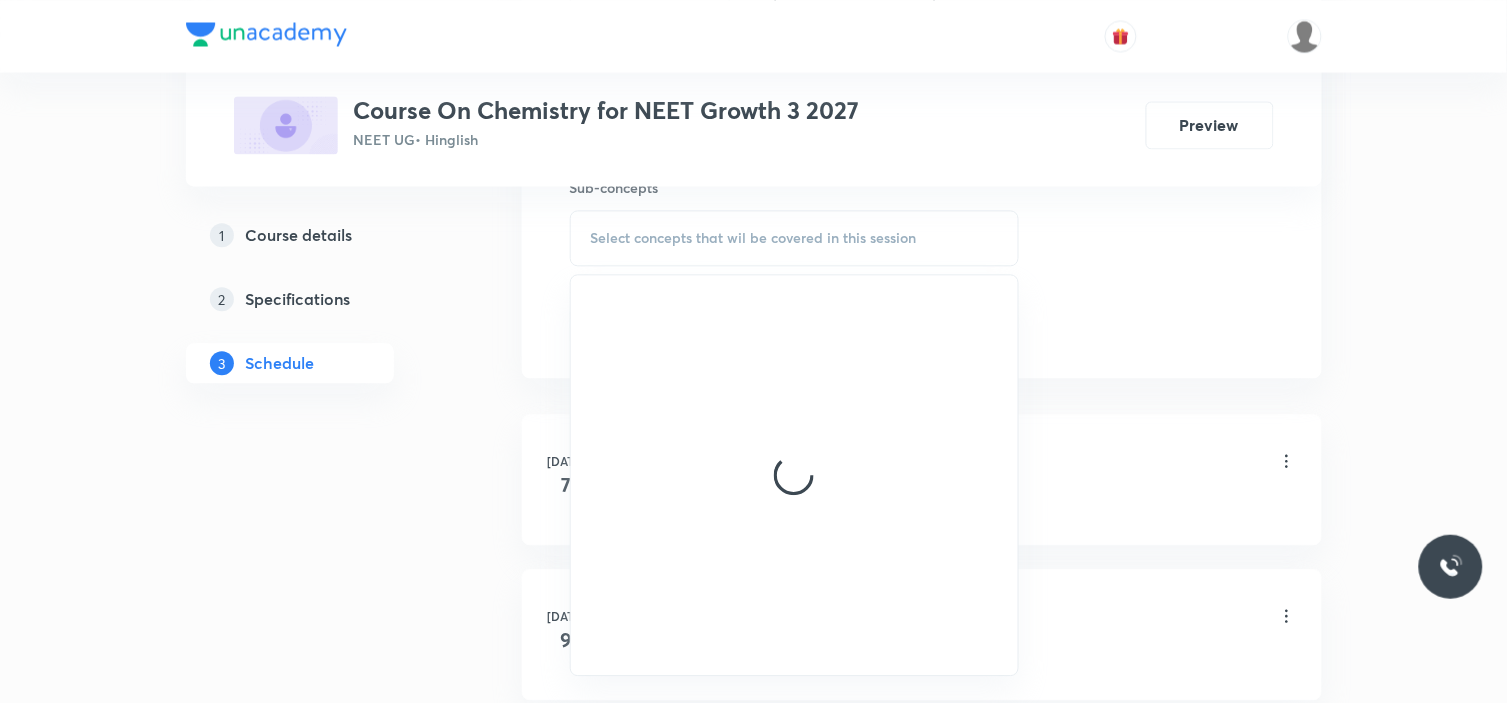 scroll, scrollTop: 1000, scrollLeft: 0, axis: vertical 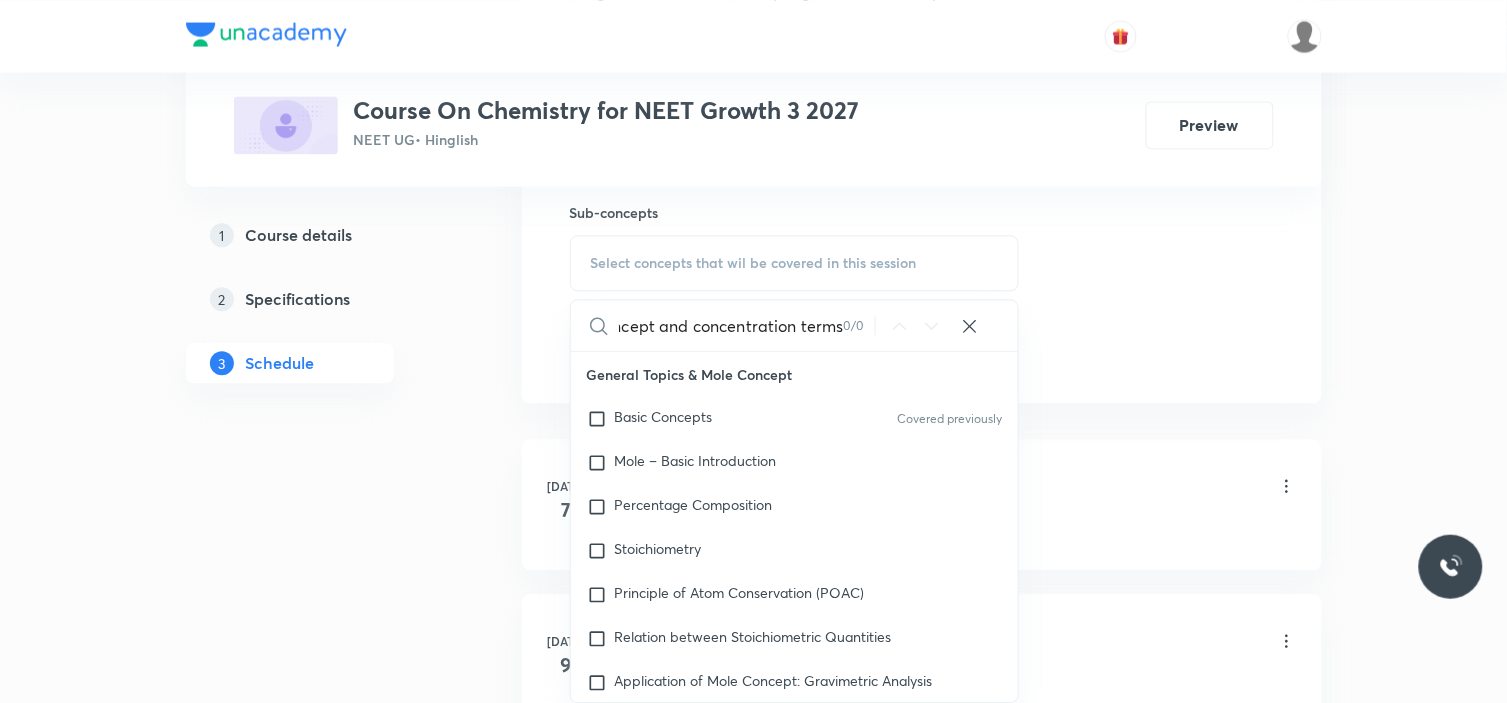 click on "Mole concept and concentration terms" at bounding box center (731, 325) 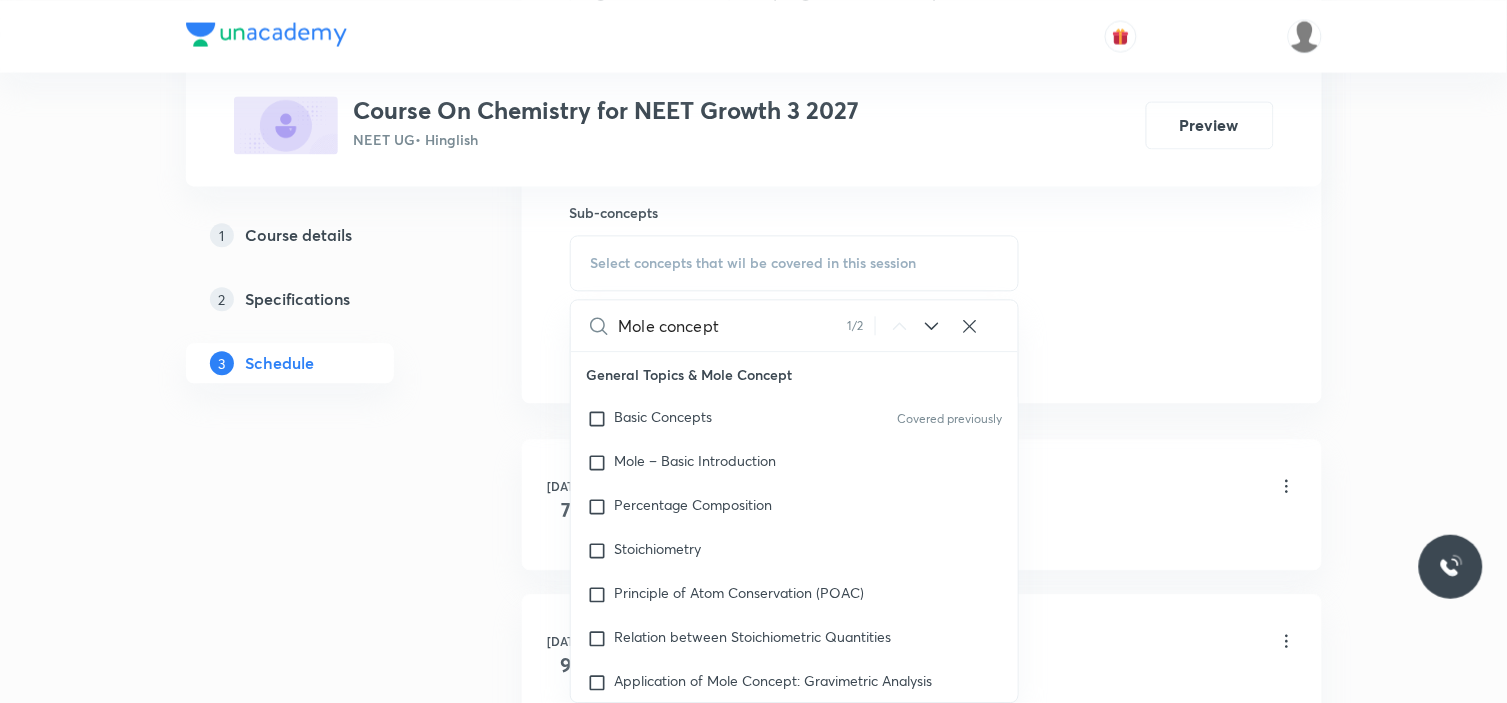 scroll, scrollTop: 0, scrollLeft: 0, axis: both 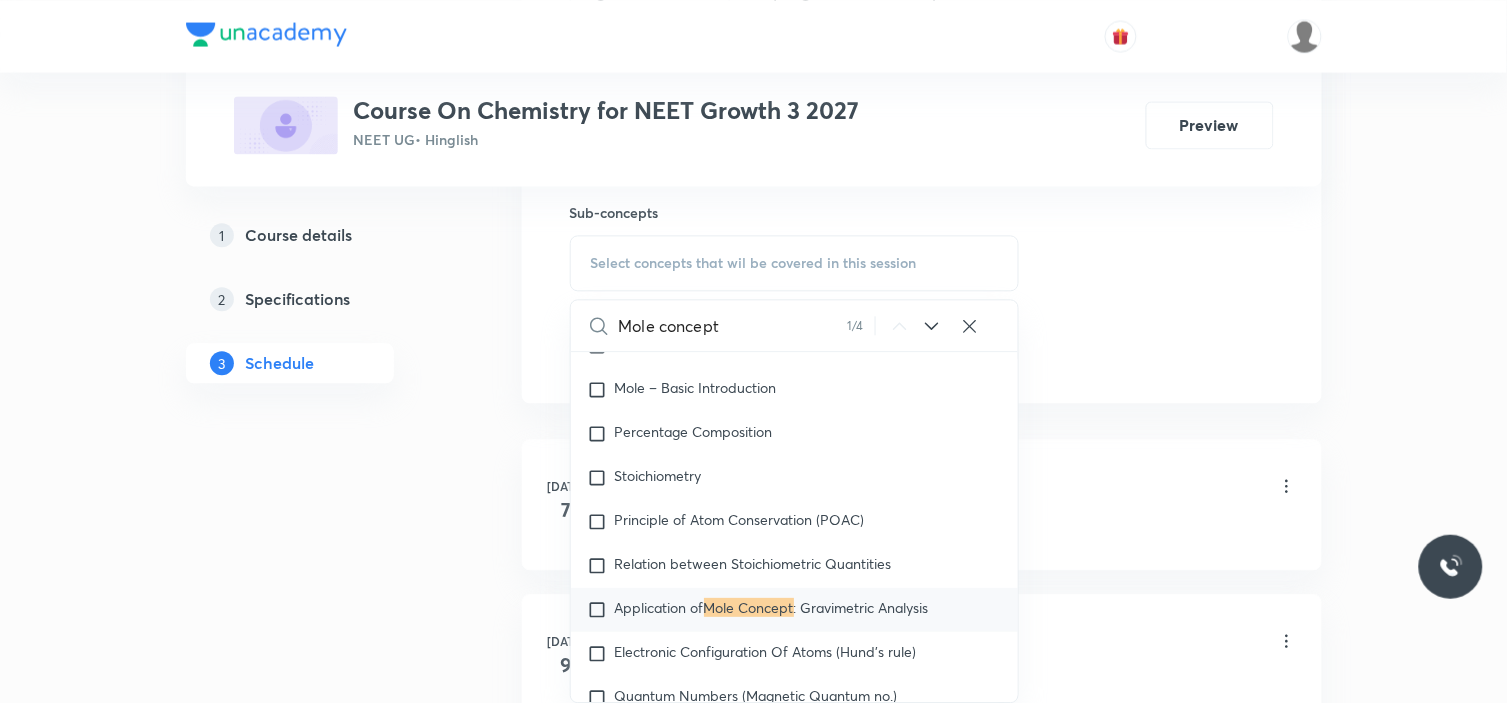 type on "Mole concept" 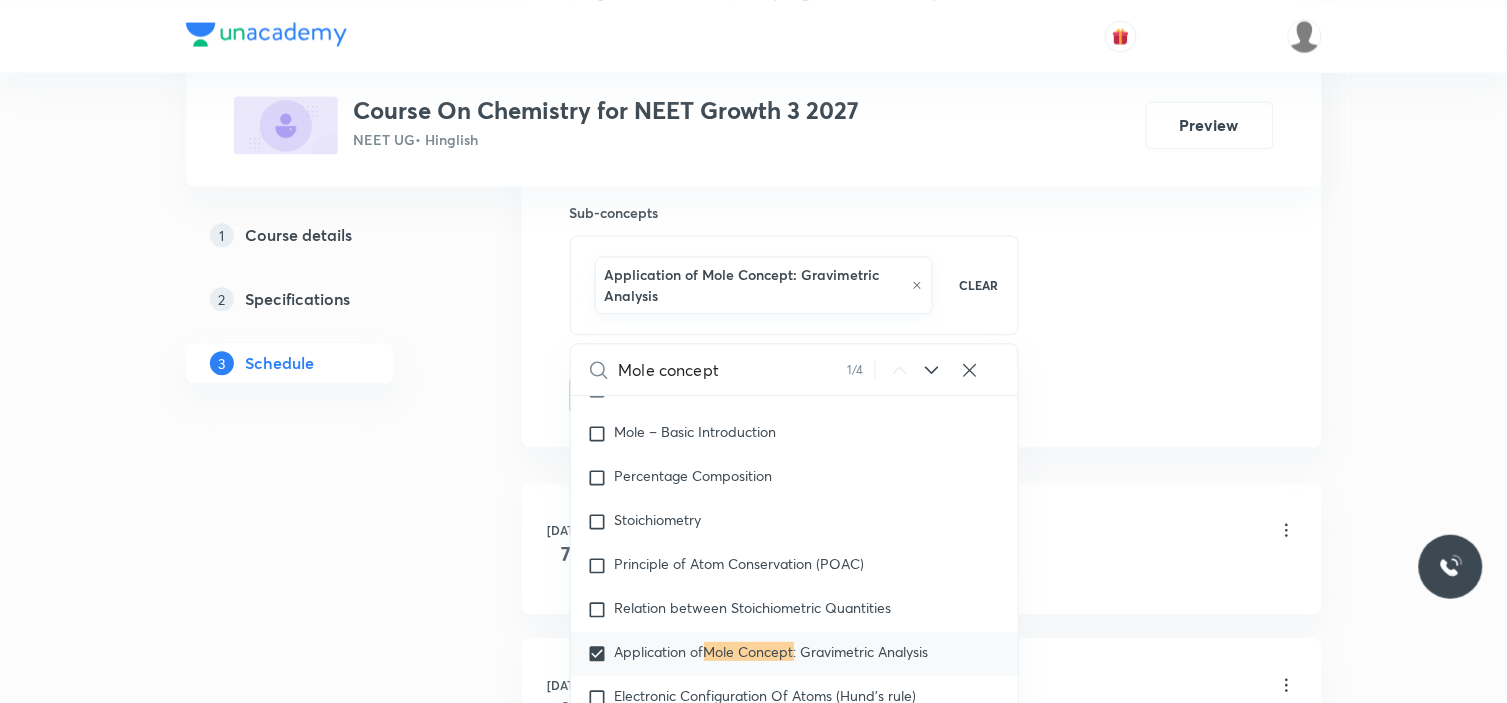 click on "Mole concept" at bounding box center [733, 369] 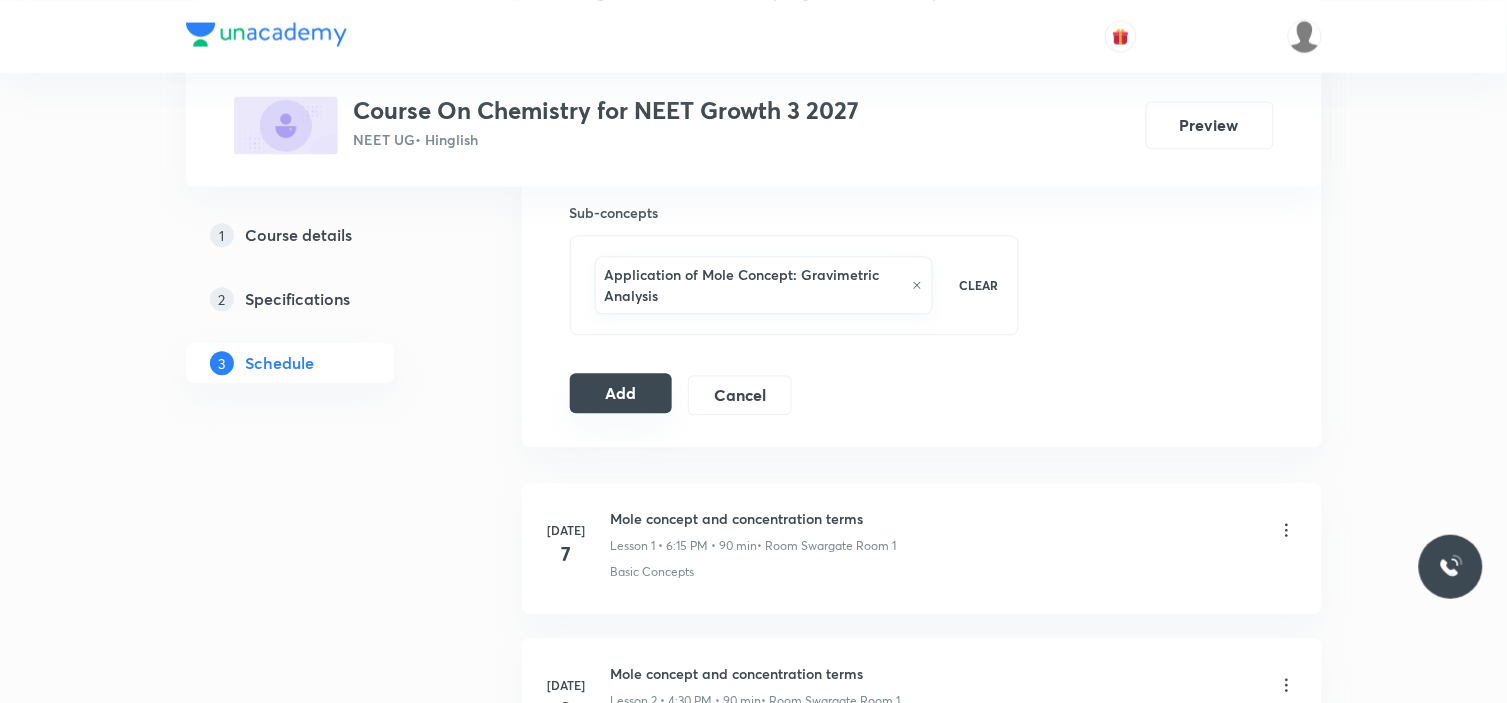 click on "Add" at bounding box center [621, 393] 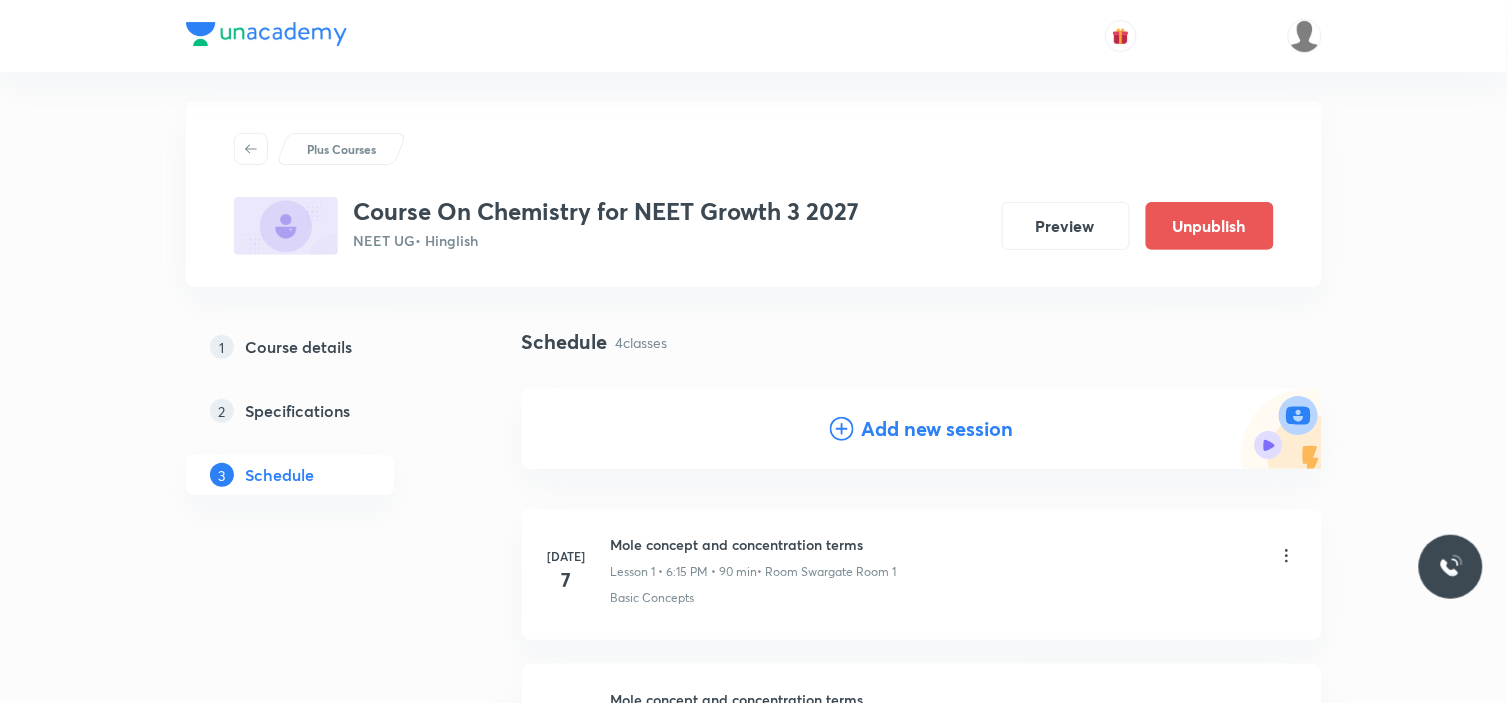 scroll, scrollTop: 0, scrollLeft: 0, axis: both 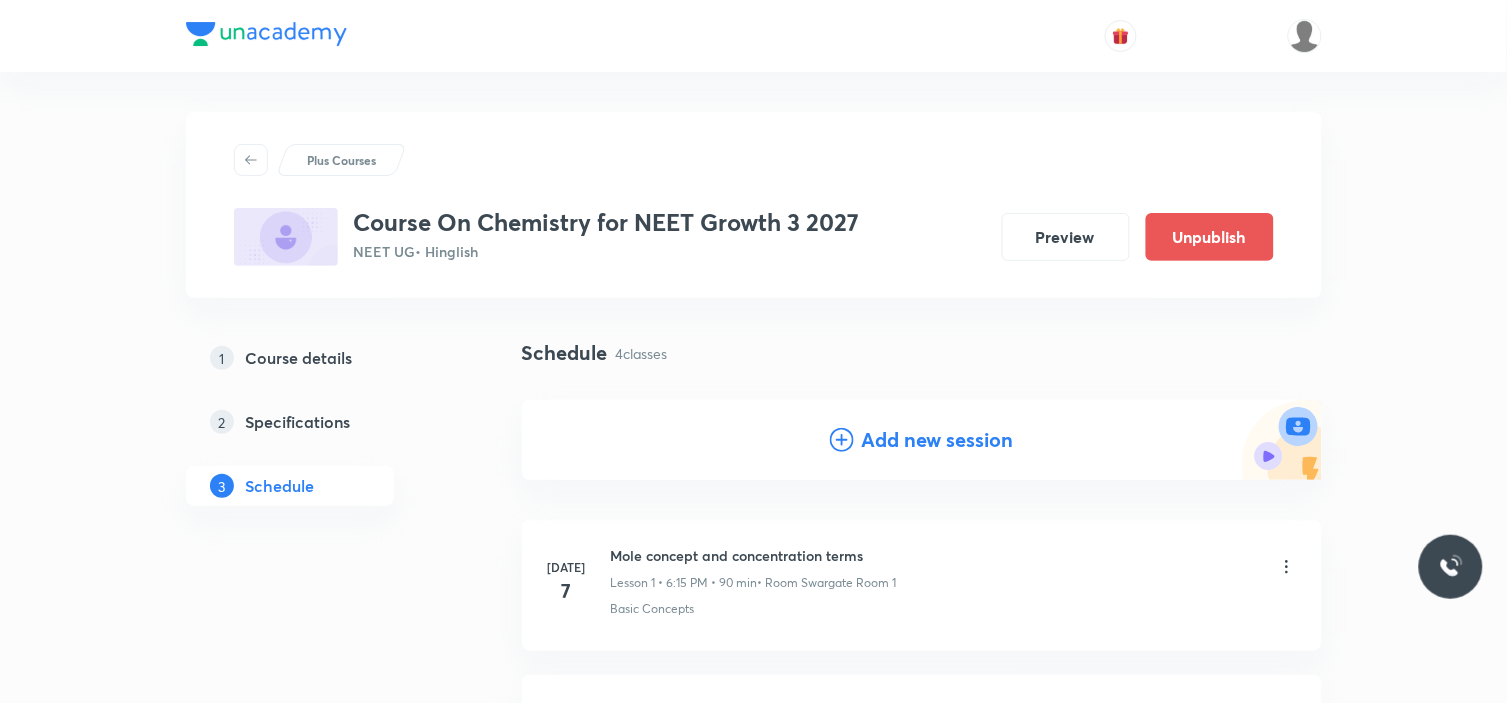 click on "Add new session" at bounding box center [938, 440] 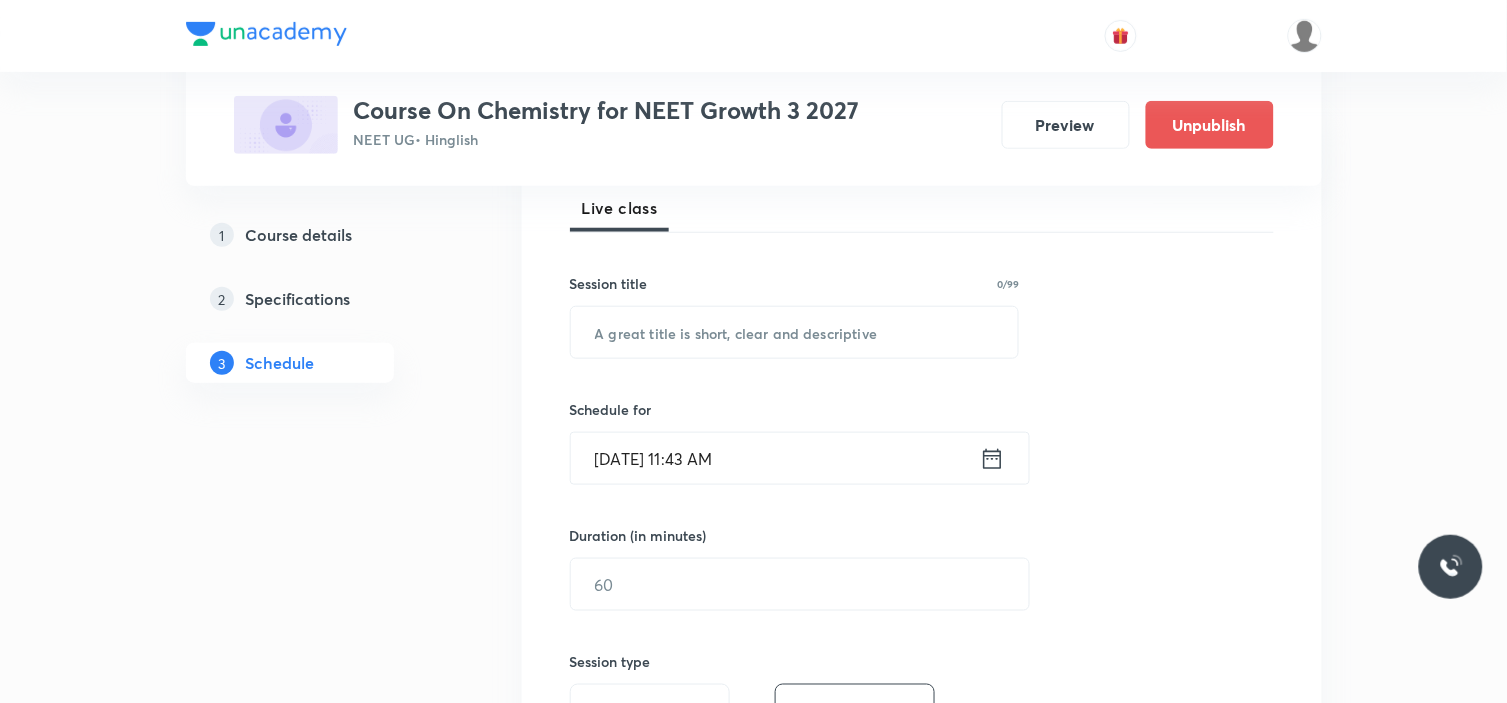 scroll, scrollTop: 333, scrollLeft: 0, axis: vertical 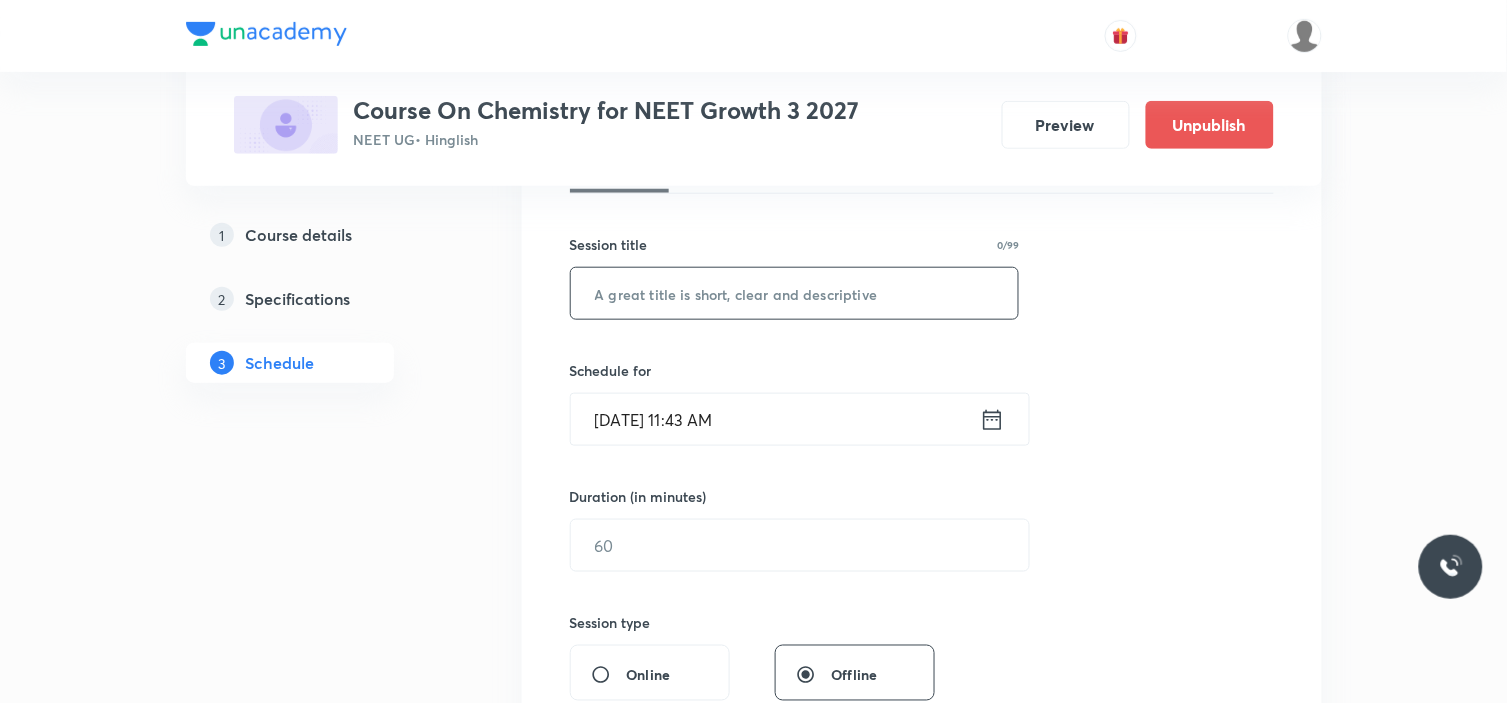 click at bounding box center (795, 293) 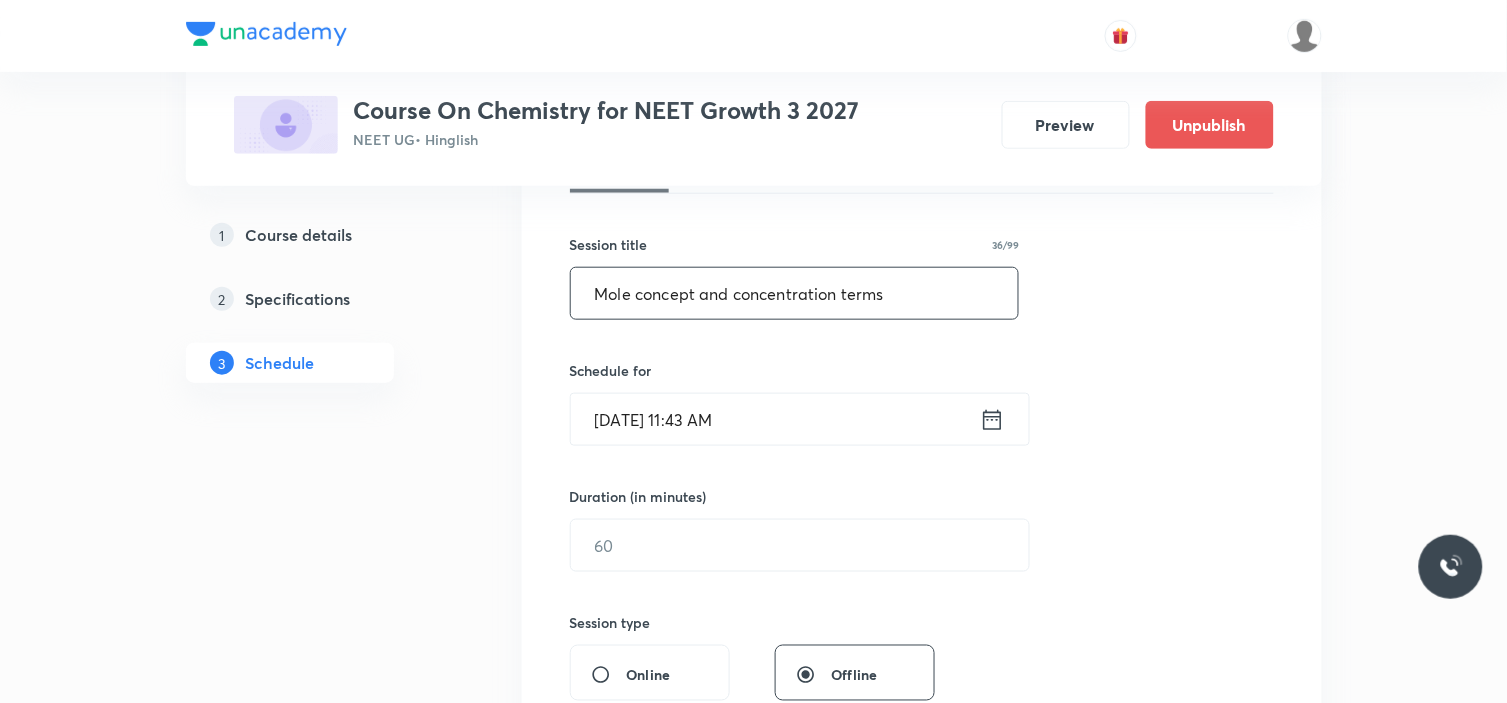 type on "Mole concept and concentration terms" 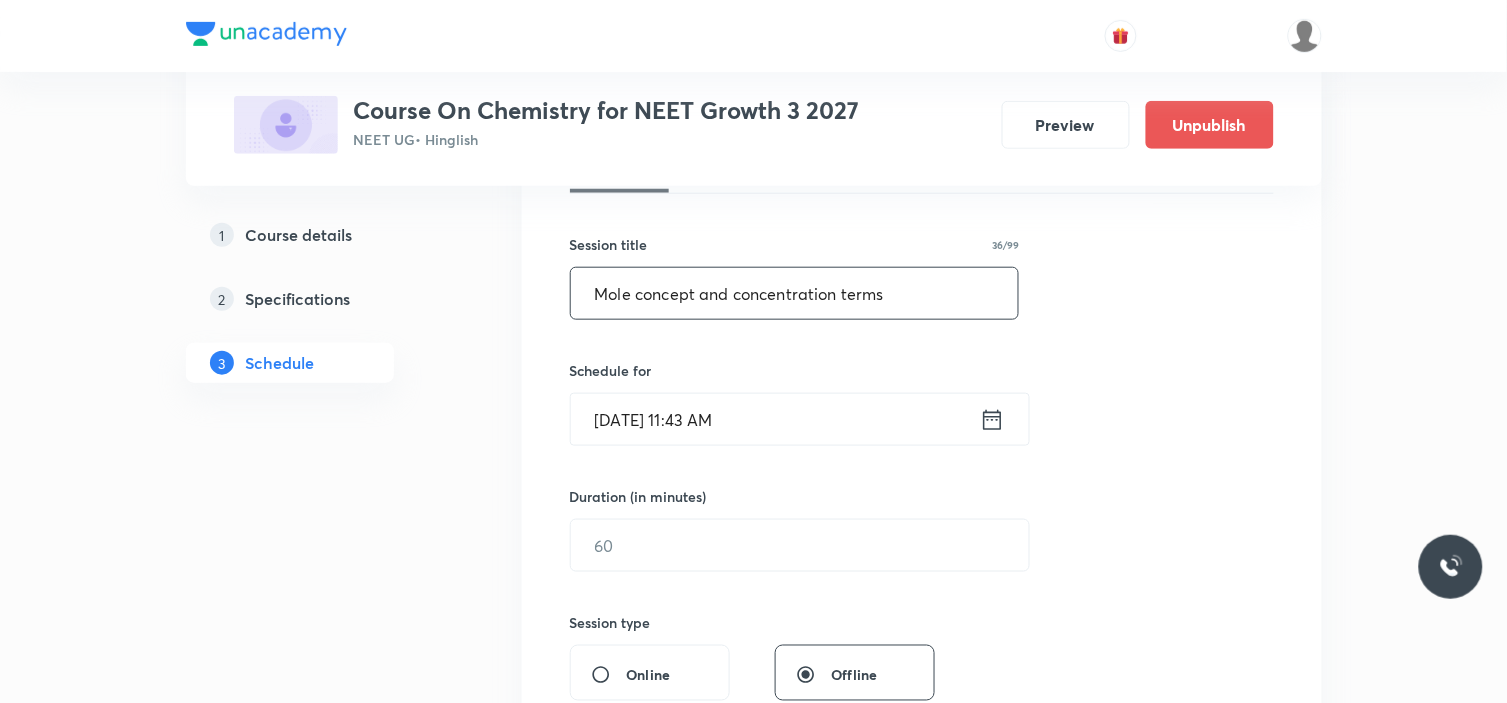 click 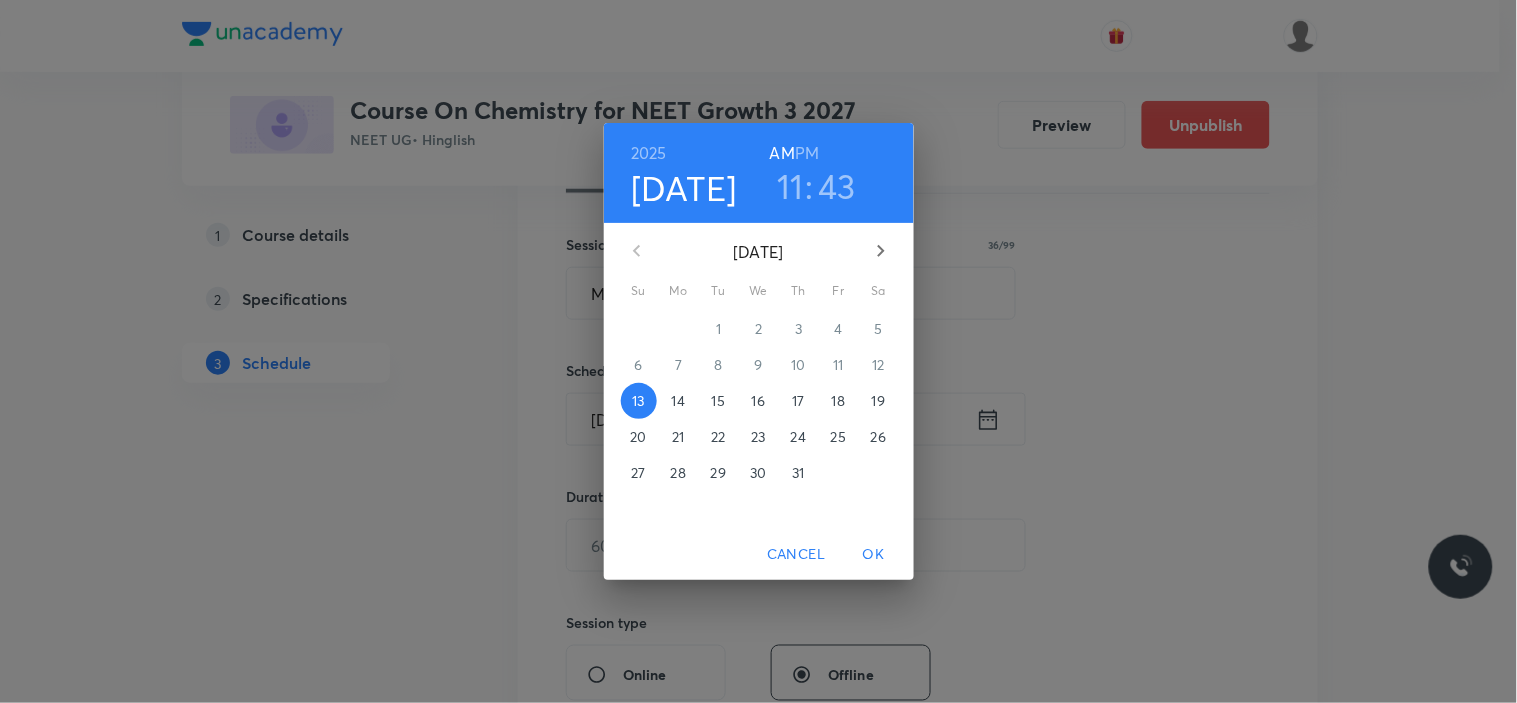 click on "19" at bounding box center (879, 401) 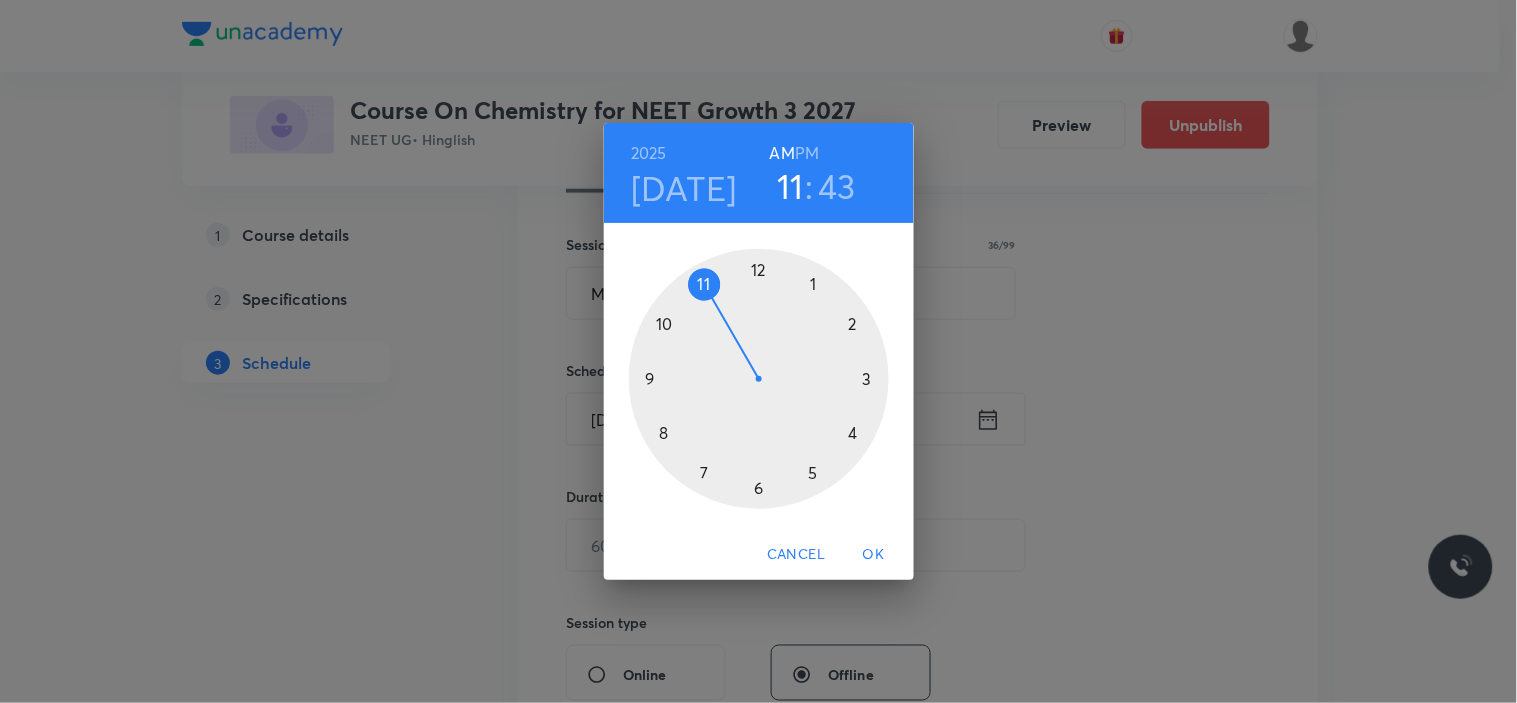 click at bounding box center (759, 379) 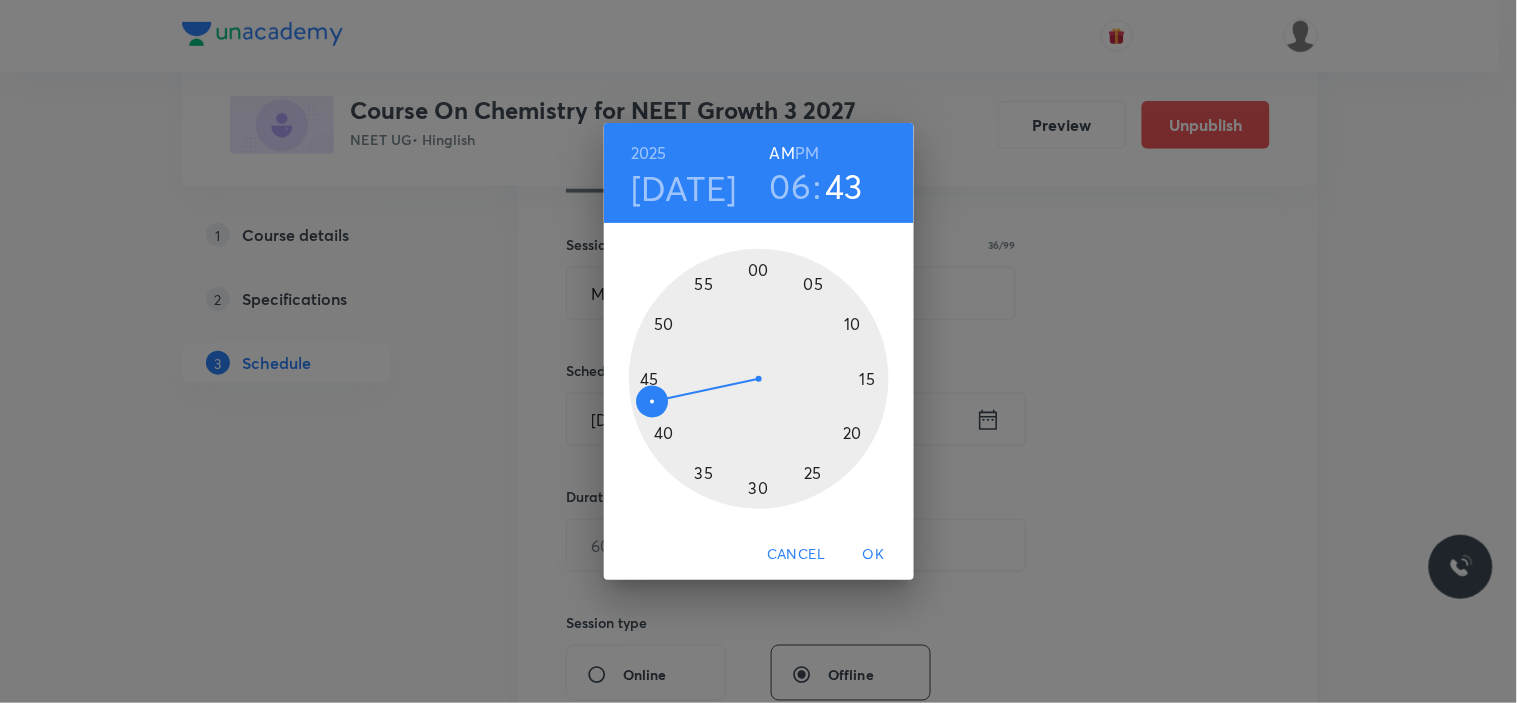 click at bounding box center (759, 379) 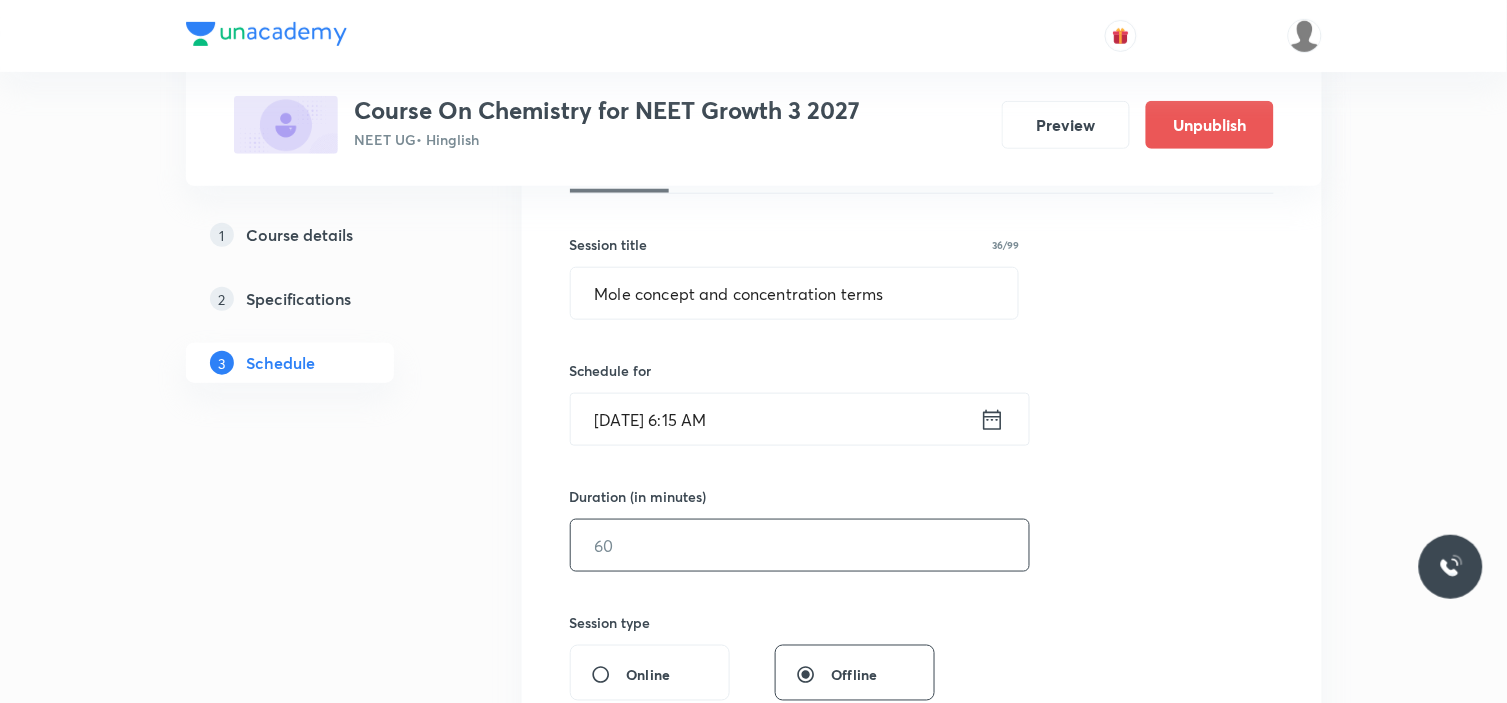click at bounding box center (800, 545) 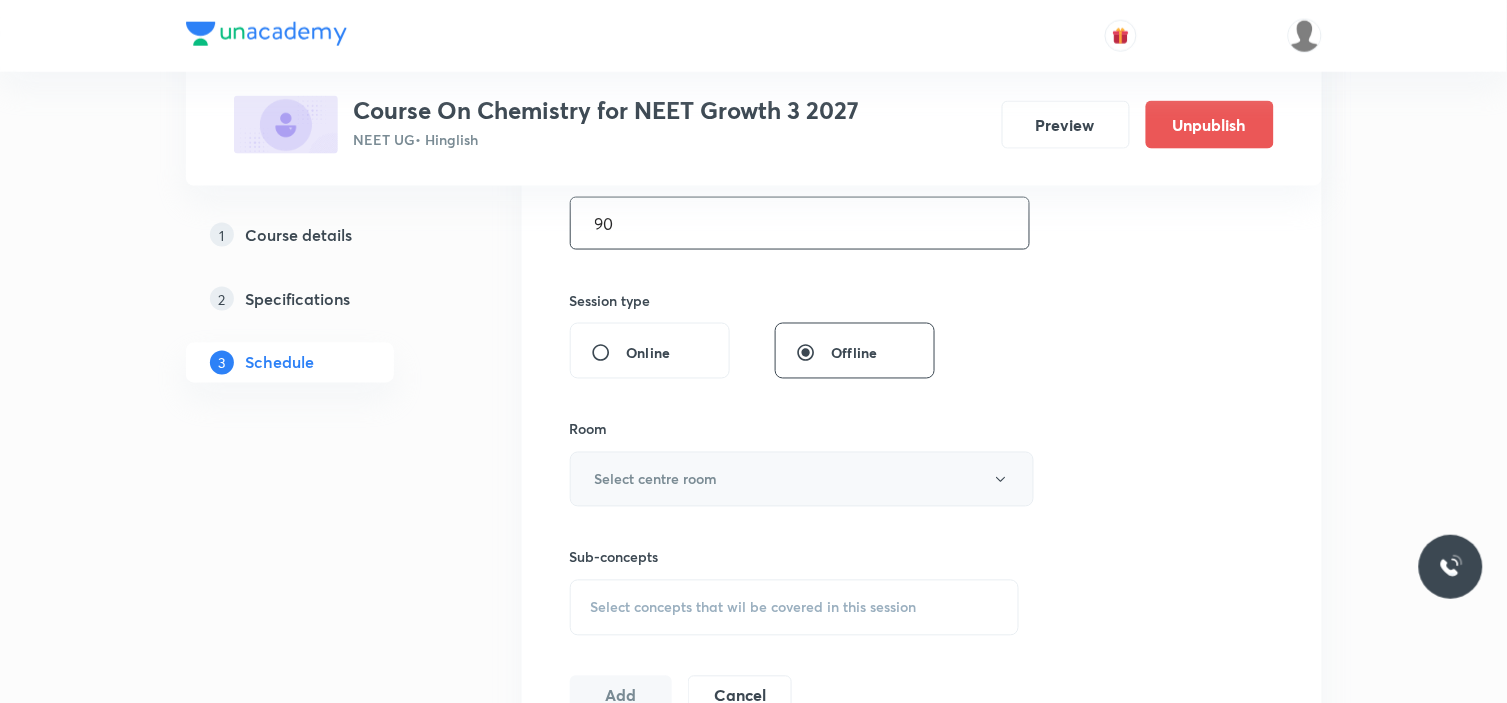 scroll, scrollTop: 666, scrollLeft: 0, axis: vertical 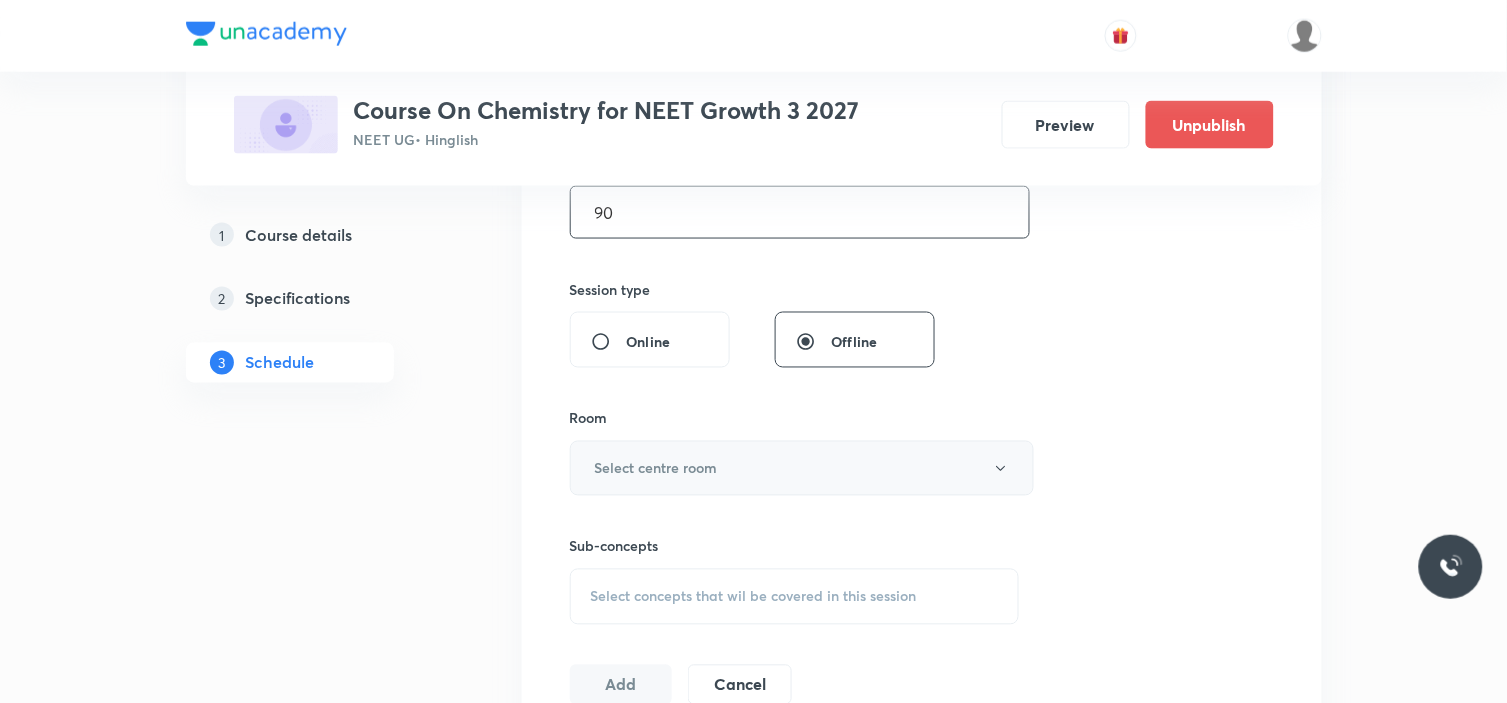 type on "90" 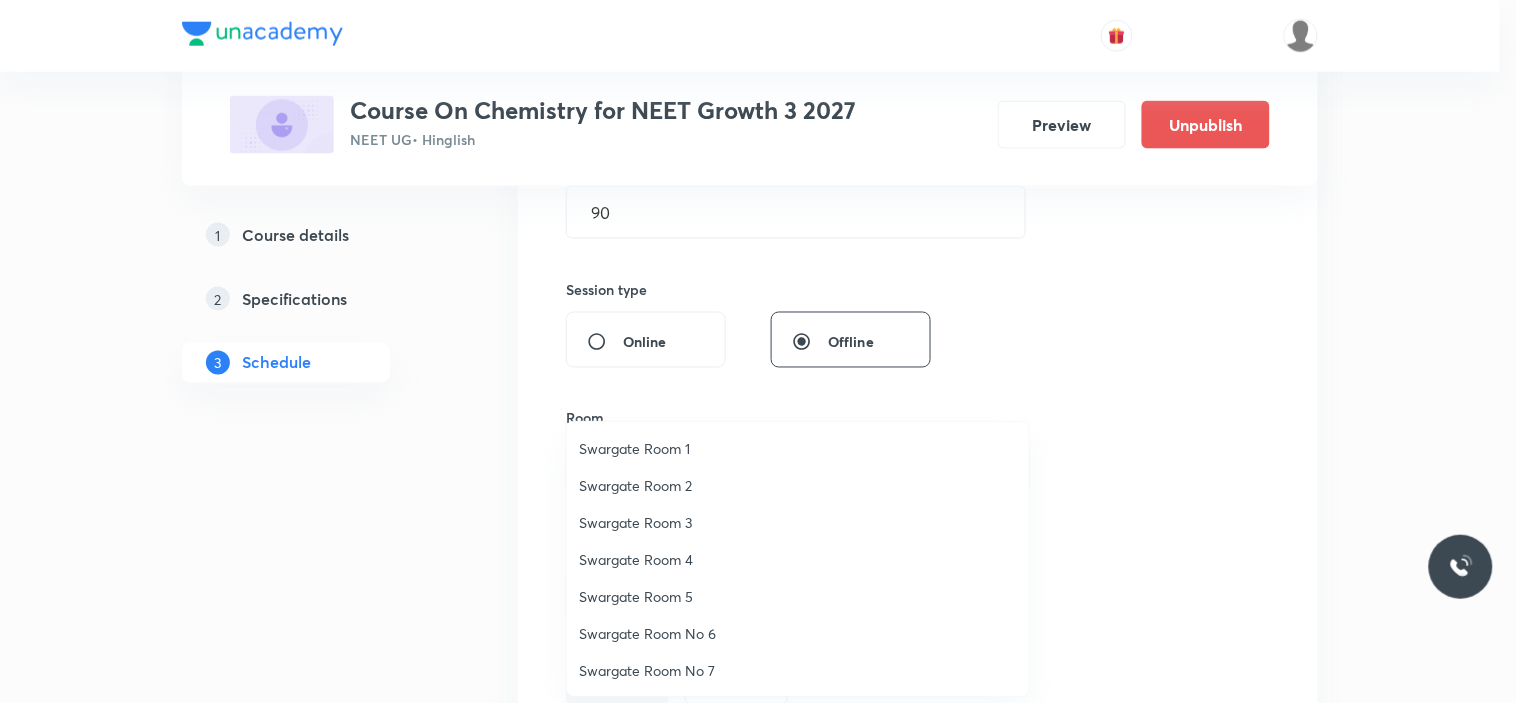 click on "Swargate Room 3" at bounding box center (798, 522) 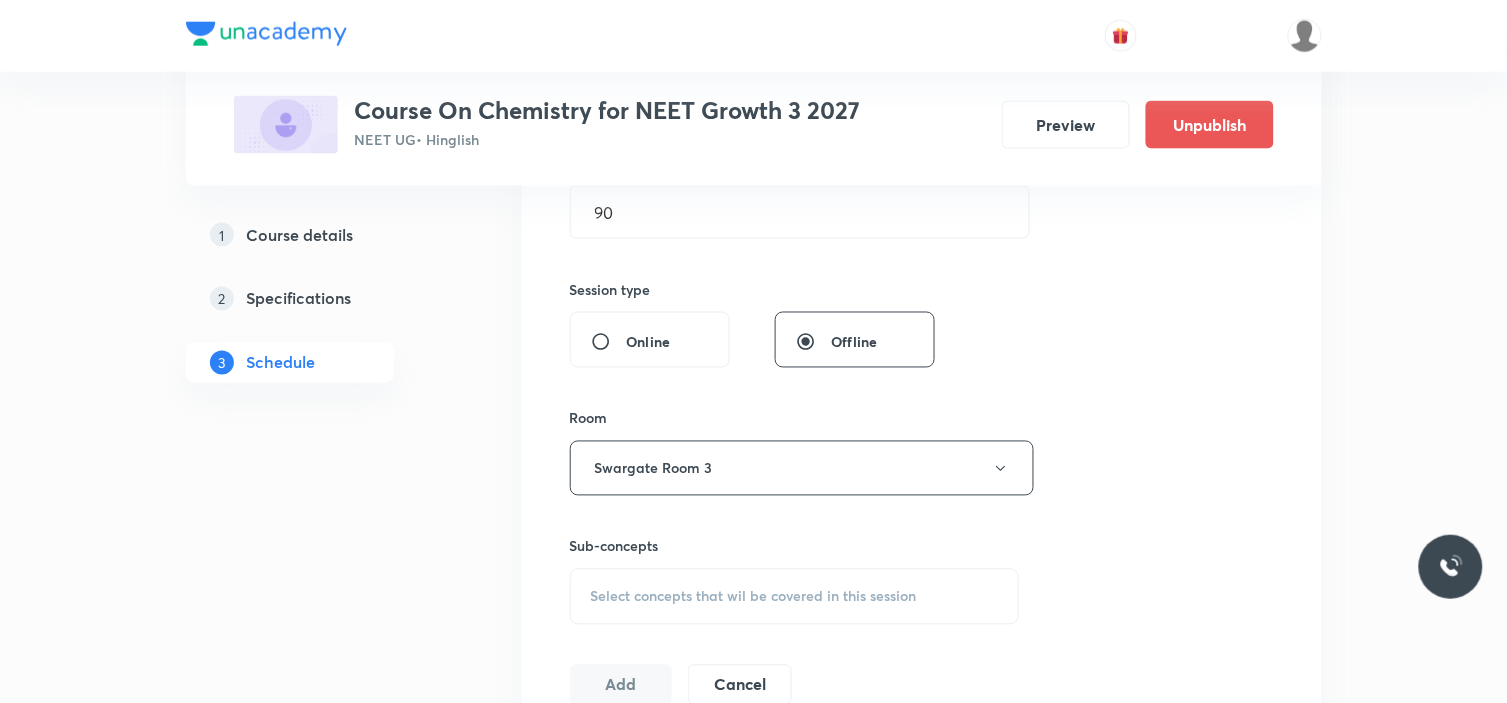 click on "Plus Courses Course On Chemistry for NEET Growth 3 2027 NEET UG  • Hinglish Preview Unpublish 1 Course details 2 Specifications 3 Schedule Schedule 4  classes Session  5 Live class Session title 36/99 Mole concept and concentration terms ​ Schedule for [DATE] 6:15 AM ​ Duration (in minutes) 90 ​   Session type Online Offline Room Swargate Room 3 Sub-concepts Select concepts that wil be covered in this session Add Cancel [DATE] Mole concept and concentration terms Lesson 1 • 6:15 PM • 90 min  • Room Swargate Room 1 Basic Concepts [DATE] Mole concept and concentration terms Lesson 2 • 4:30 PM • 90 min  • Room Swargate Room 1 Basic Concepts [DATE] Mole concept and concentration terms Lesson 3 • 4:30 PM • 90 min  • Room Swargate Room 3 Basic Concepts [DATE] Mole concept and concentration terms Lesson 4 • 6:15 PM • 90 min  • Room Swargate Room 3 Application of Mole Concept: Gravimetric Analysis" at bounding box center (754, 483) 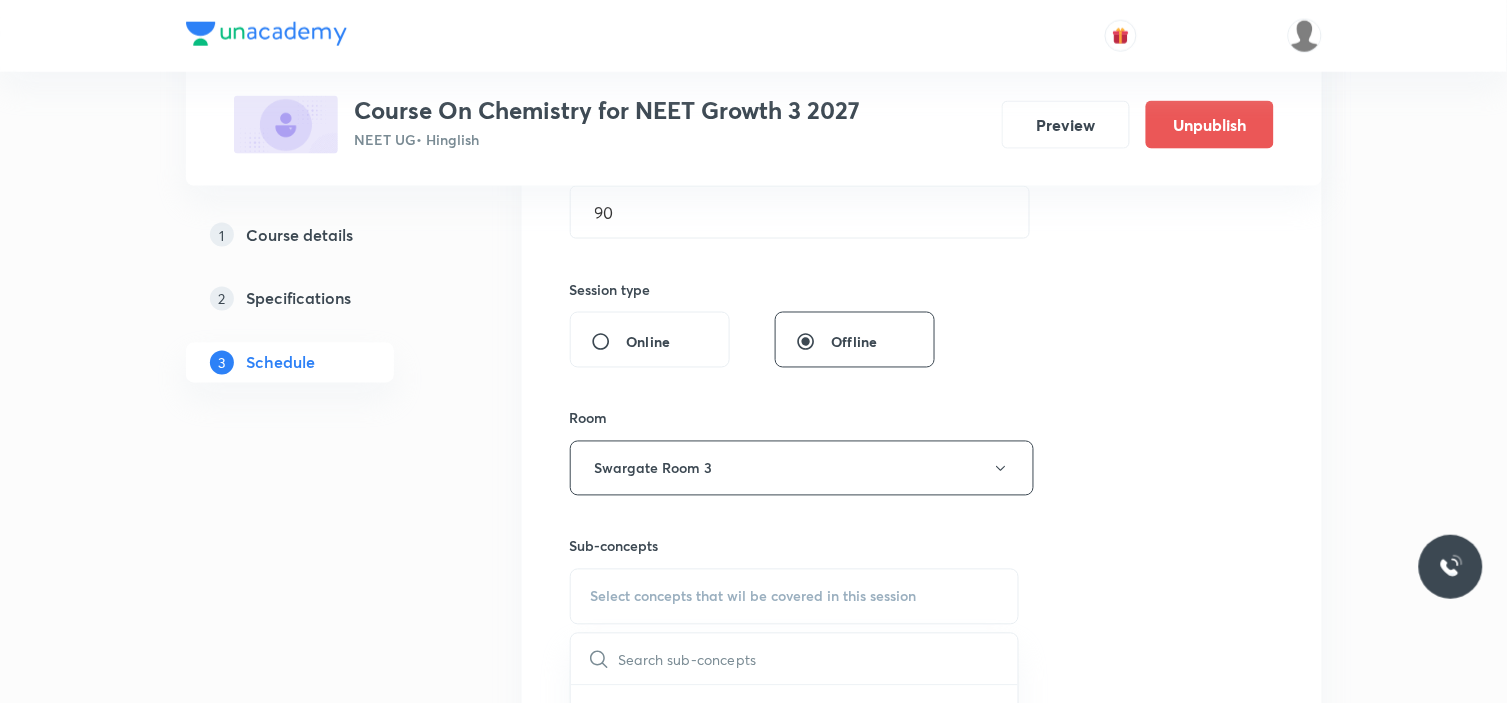 scroll, scrollTop: 1000, scrollLeft: 0, axis: vertical 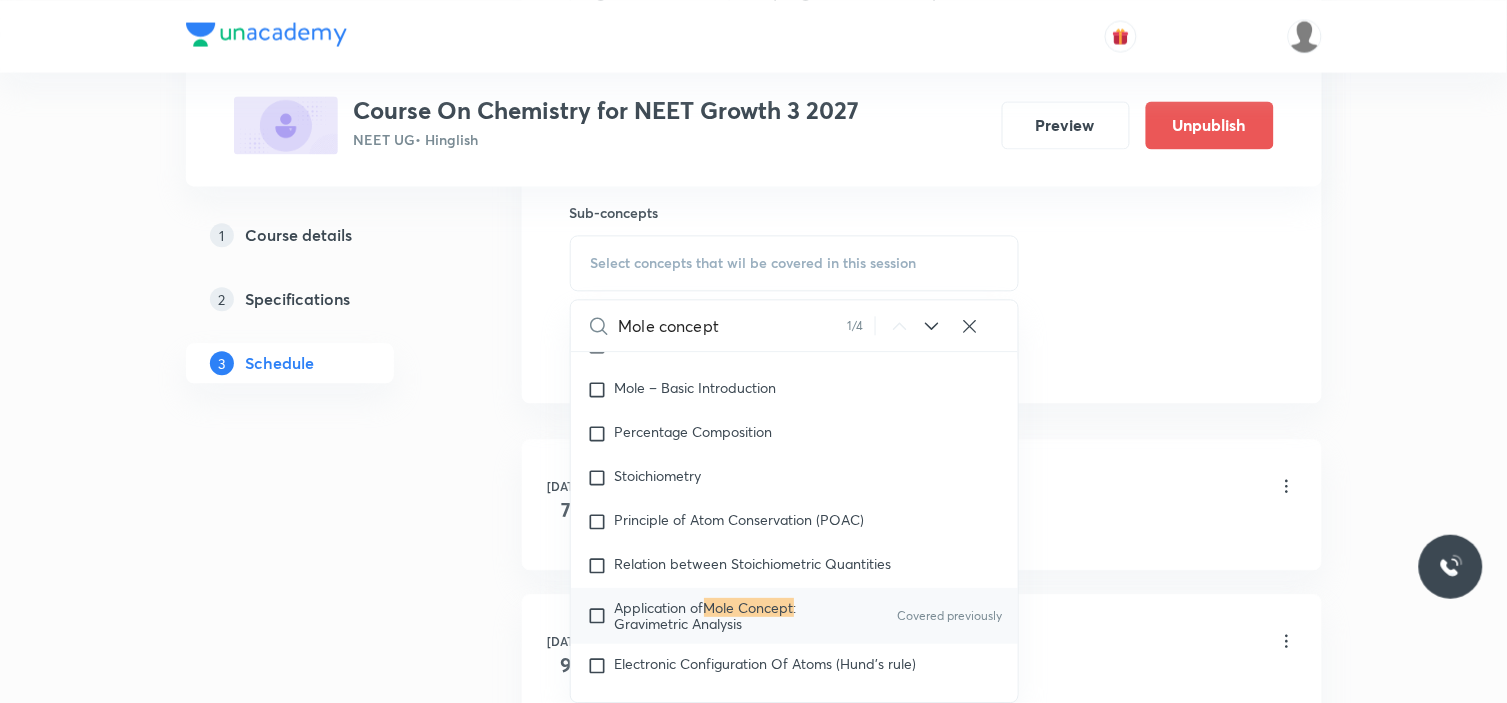 type on "Mole concept" 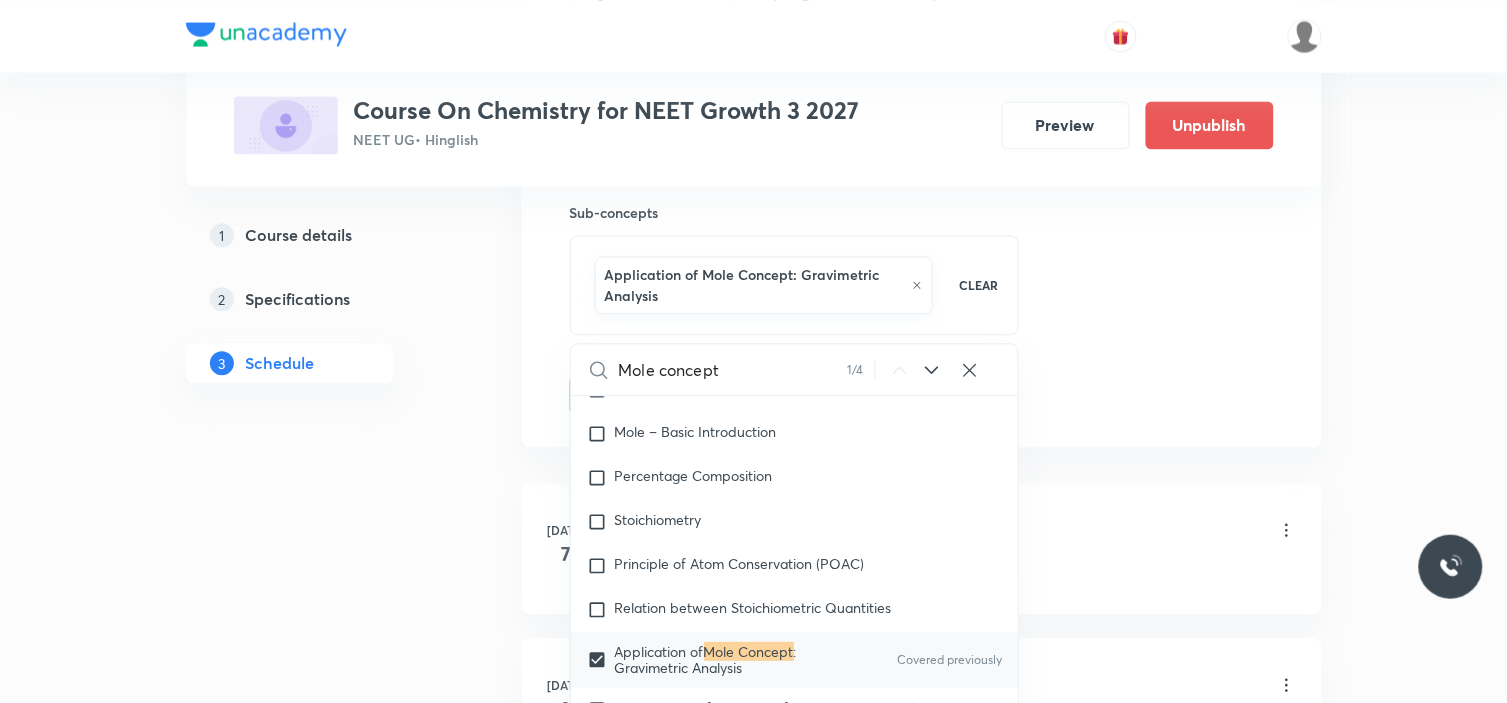 click on "Plus Courses Course On Chemistry for NEET Growth 3 2027 NEET UG  • Hinglish Preview Unpublish 1 Course details 2 Specifications 3 Schedule Schedule 4  classes Session  5 Live class Session title 36/99 Mole concept and concentration terms ​ Schedule for Jul 19, 2025, 6:15 AM ​ Duration (in minutes) 90 ​   Session type Online Offline Room Swargate Room 3 Sub-concepts Application of Mole Concept: Gravimetric Analysis CLEAR Mole concept 1 / 4 ​ General Topics & Mole Concept Basic Concepts Covered previously Mole – Basic Introduction Percentage Composition Stoichiometry Principle of Atom Conservation (POAC) Relation between Stoichiometric Quantities Application of  Mole Concept : Gravimetric Analysis Covered previously Electronic Configuration Of Atoms (Hund's rule)  Quantum Numbers (Magnetic Quantum no.) Quantum Numbers(Pauli's Exclusion law) Mean Molar Mass or Molecular Mass Variation of Conductivity with Concentration Mechanism of Corrosion Atomic Structure Discovery Of Electron Atomic Models Wave 7" at bounding box center [754, 171] 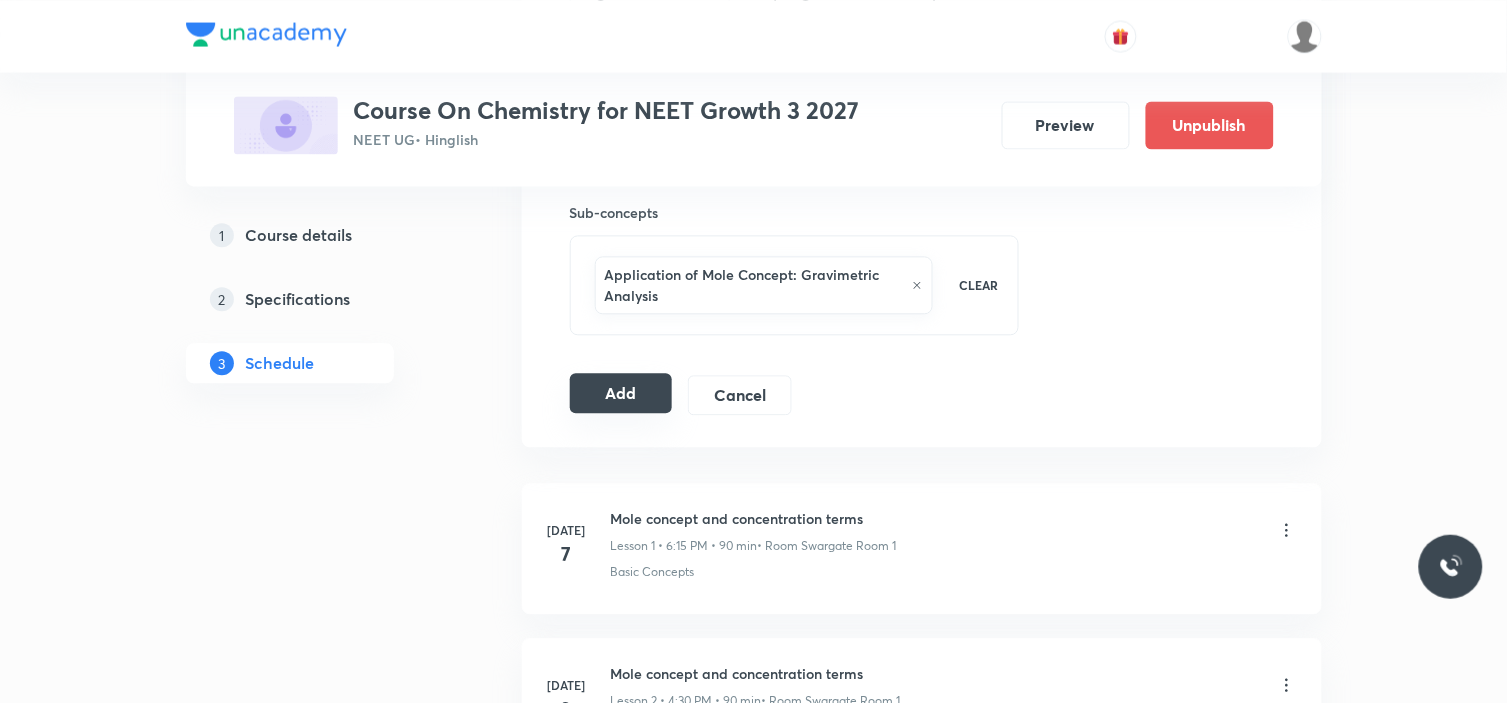 click on "Add" at bounding box center (621, 393) 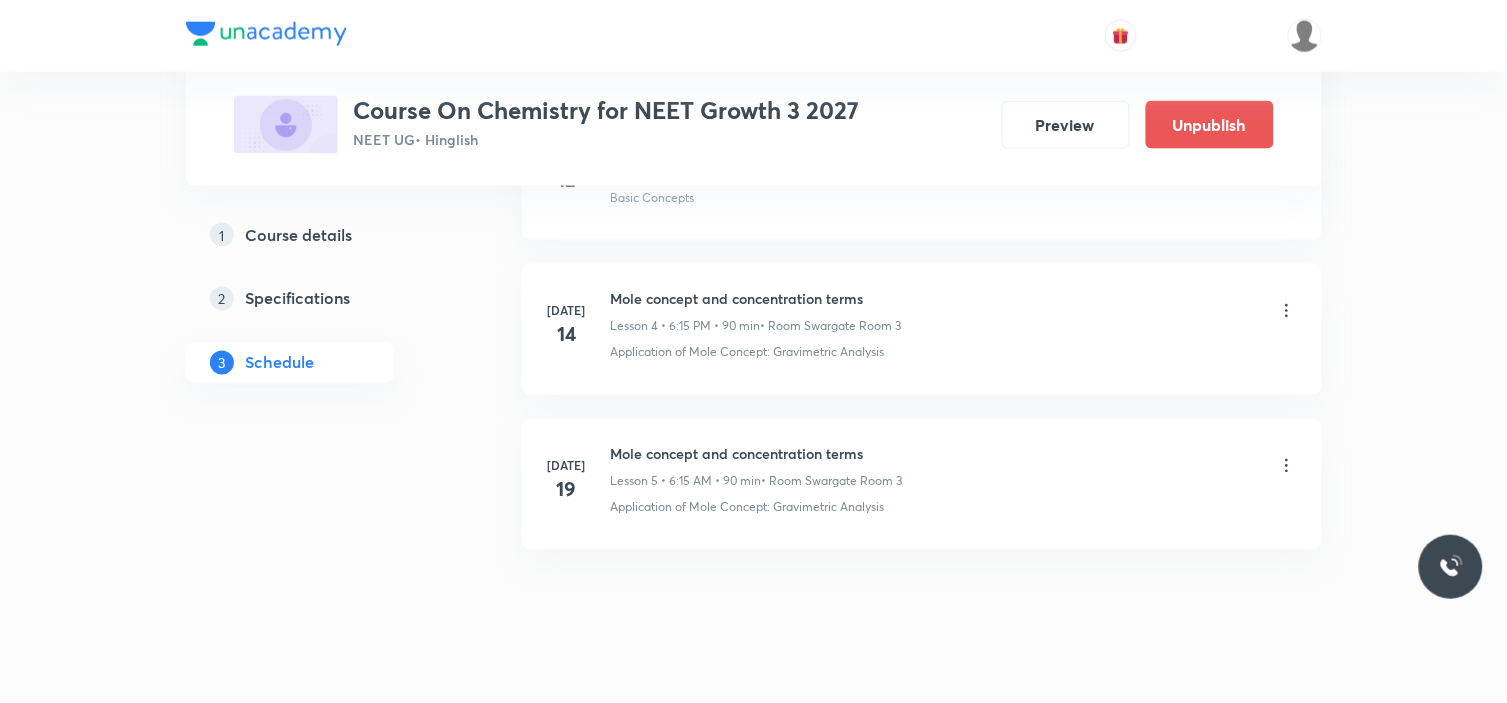 scroll, scrollTop: 756, scrollLeft: 0, axis: vertical 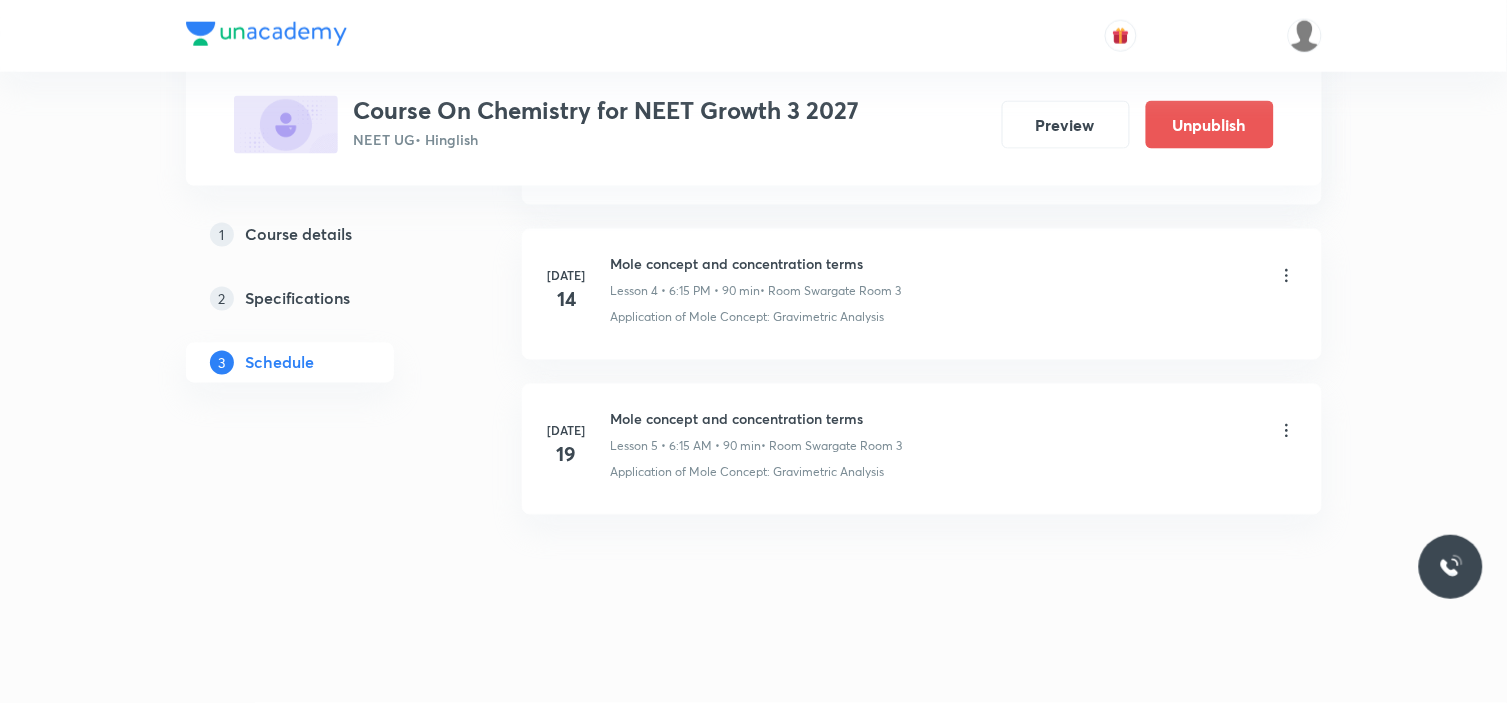click 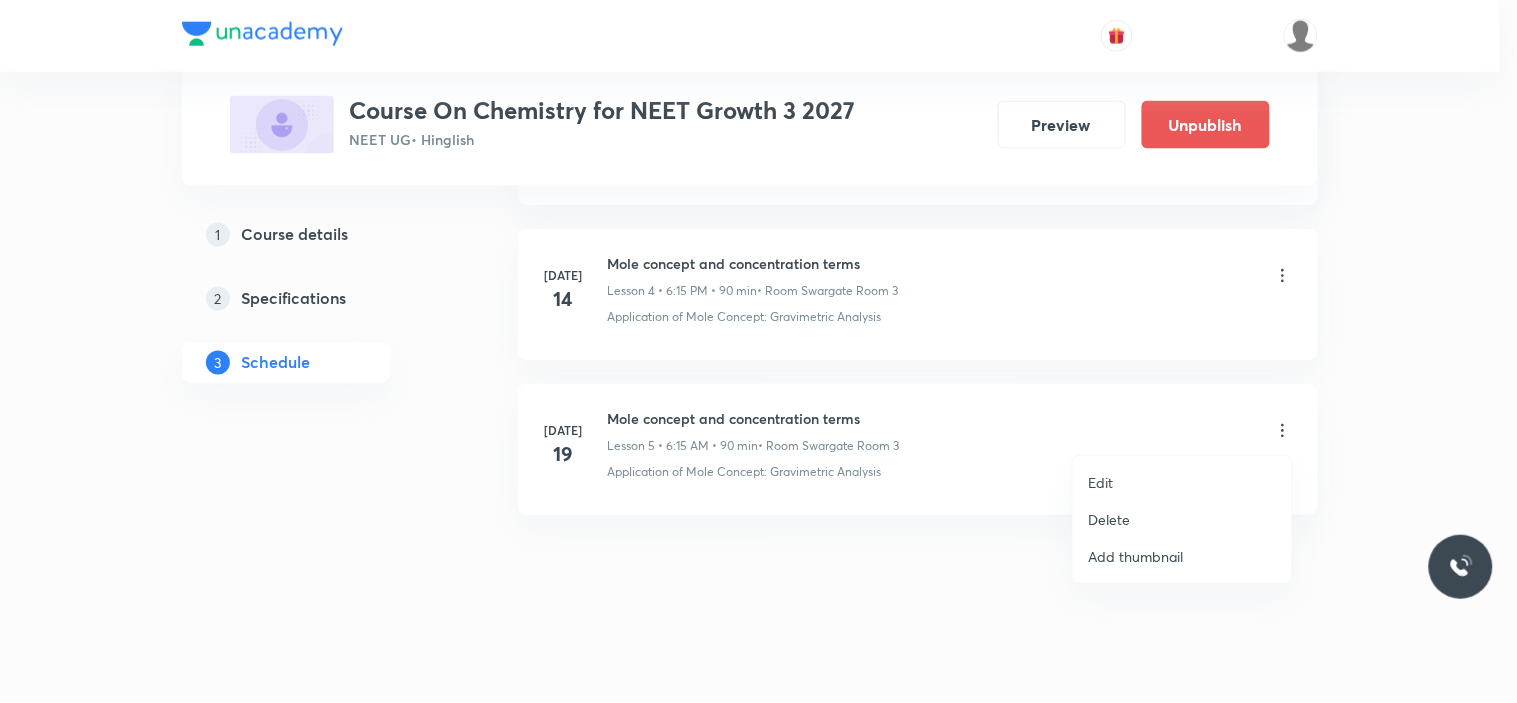 click on "Edit" at bounding box center (1101, 482) 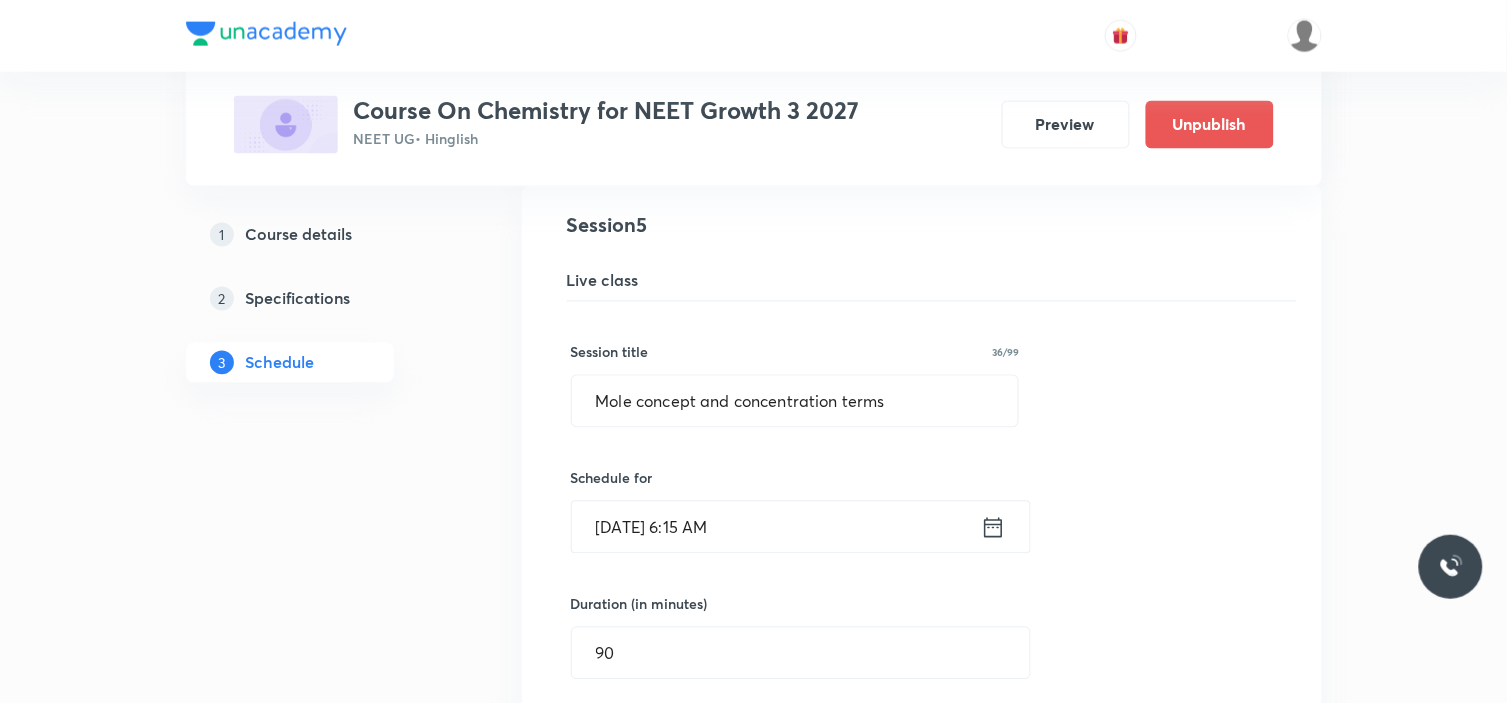 scroll, scrollTop: 867, scrollLeft: 0, axis: vertical 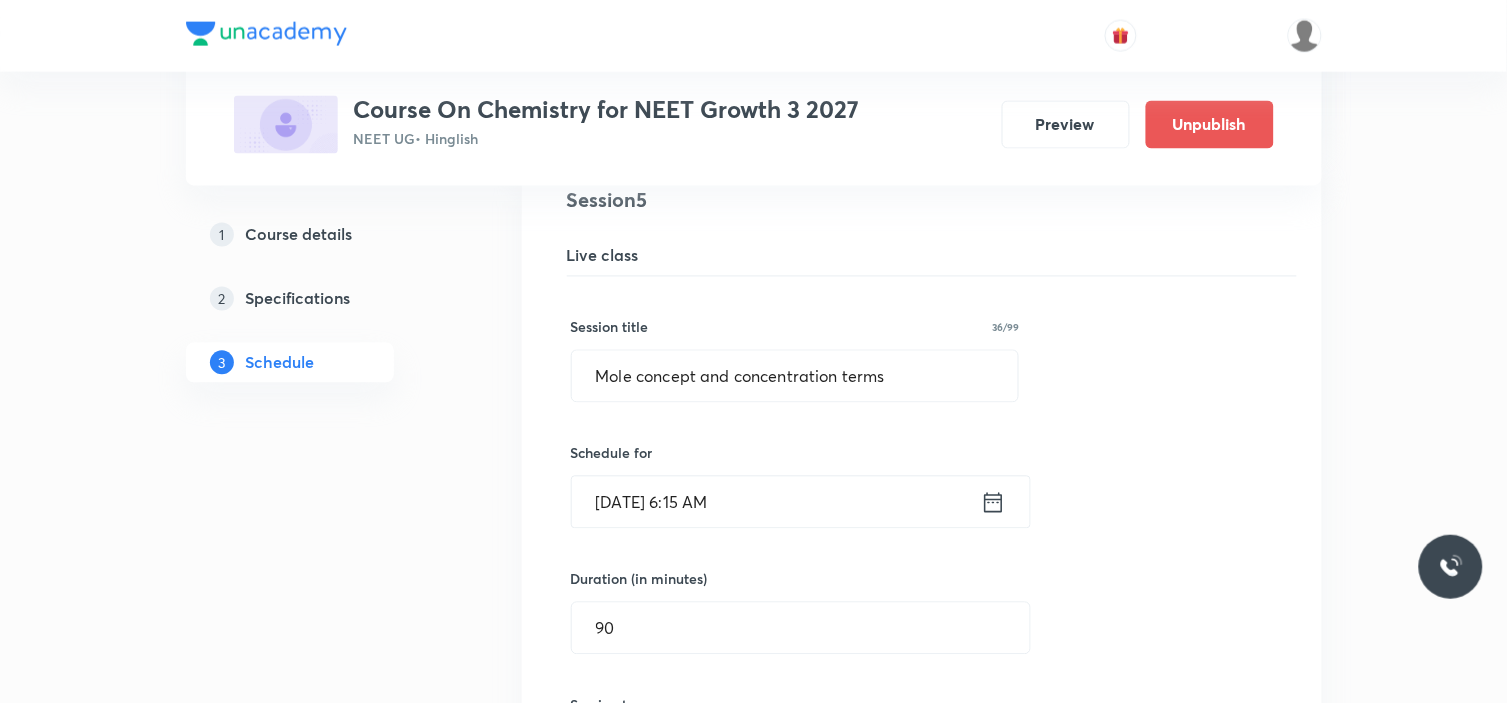 click on "Jul 19, 2025, 6:15 AM" at bounding box center [776, 502] 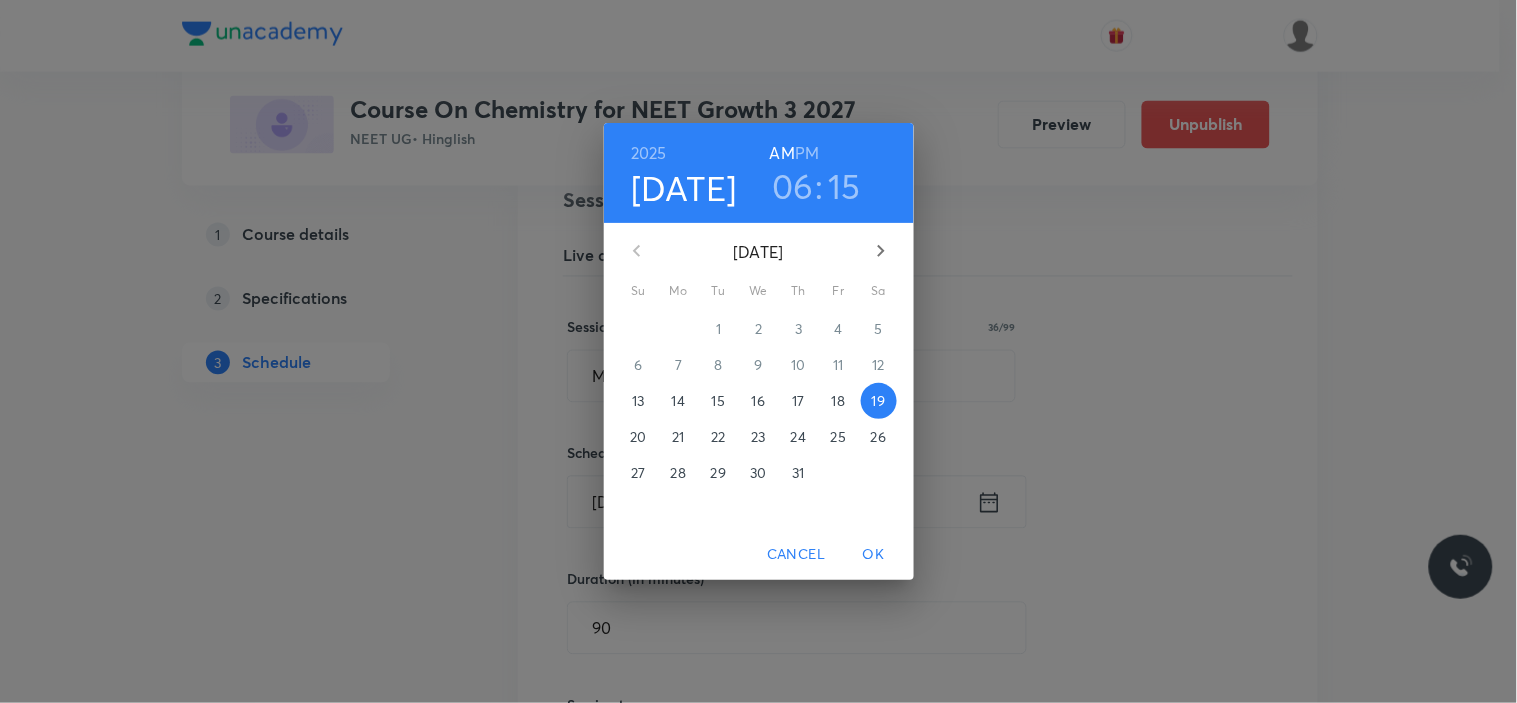 click on "PM" at bounding box center [807, 153] 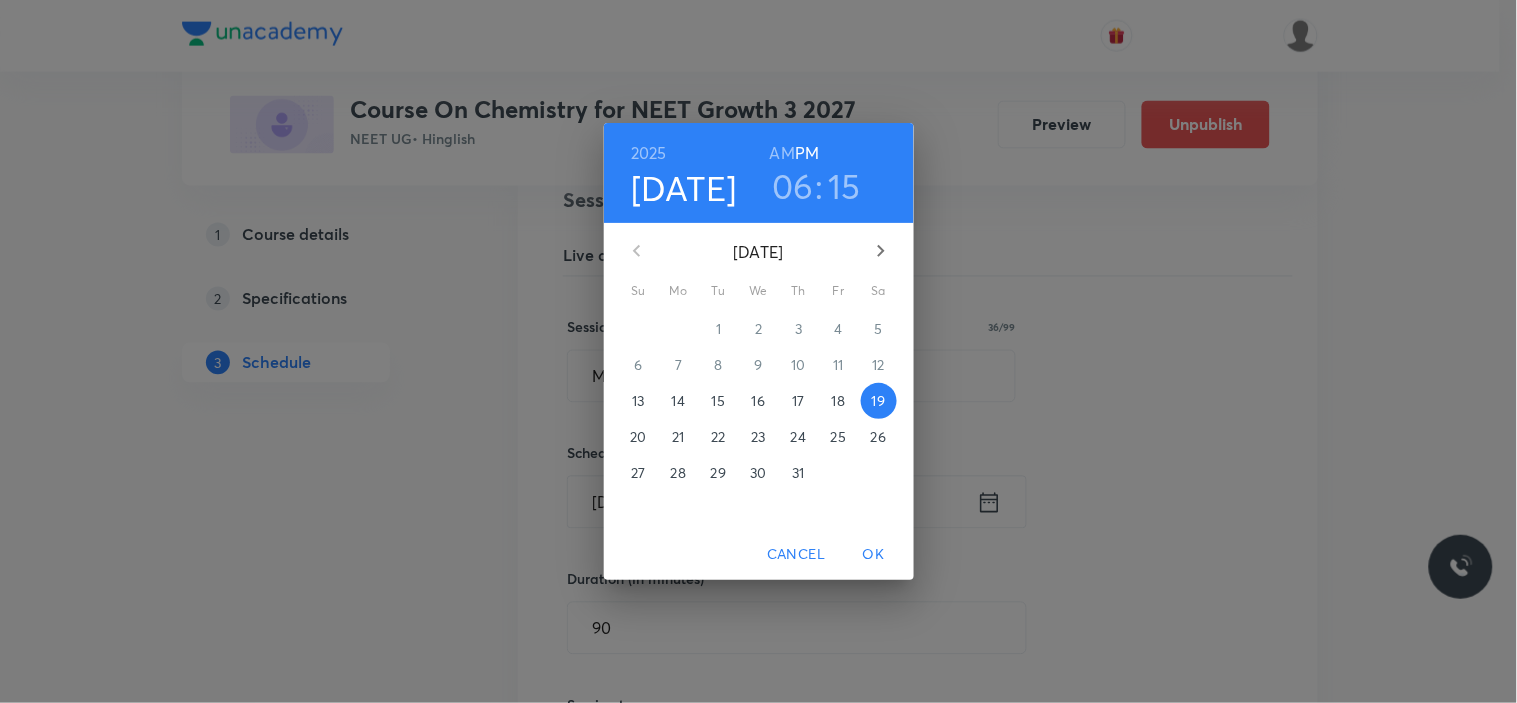 click on "OK" at bounding box center [874, 554] 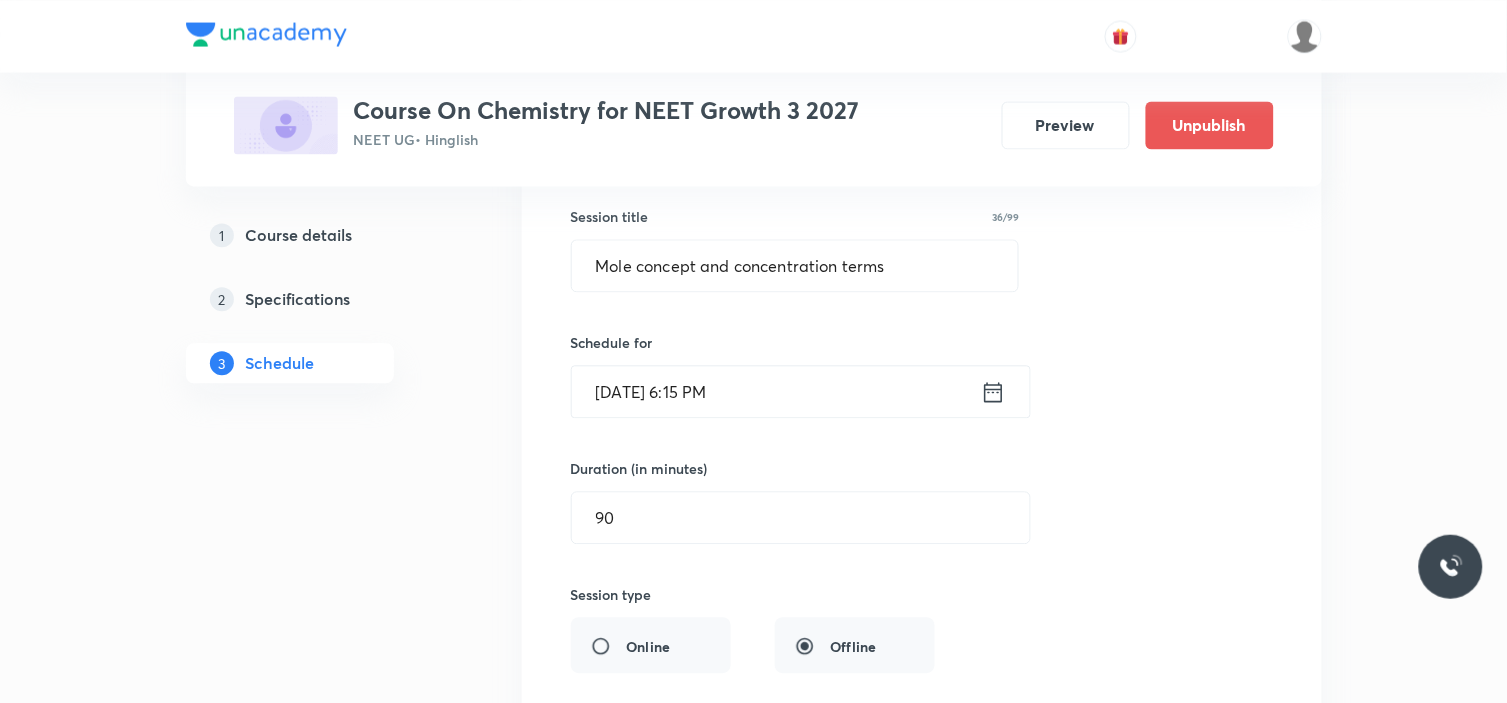 scroll, scrollTop: 1423, scrollLeft: 0, axis: vertical 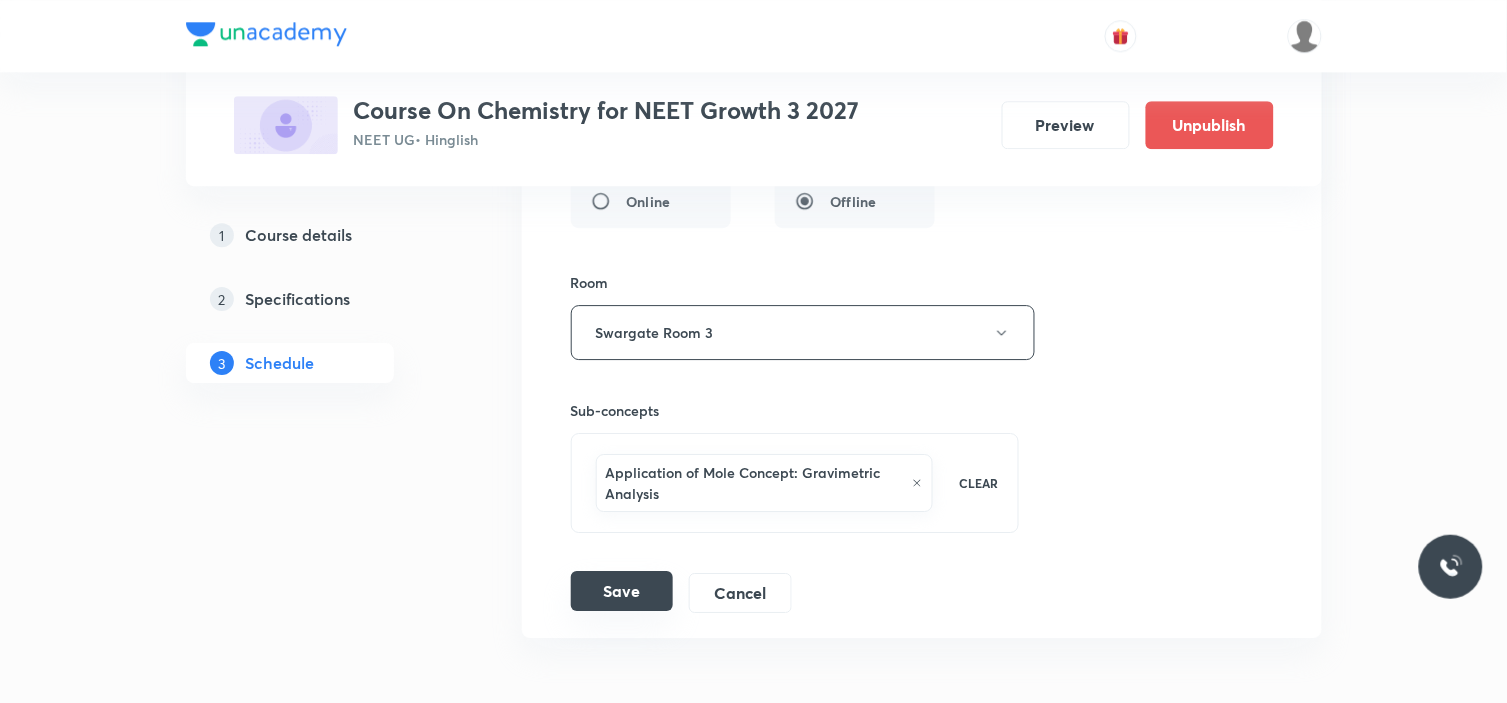 click on "Save" at bounding box center (622, 591) 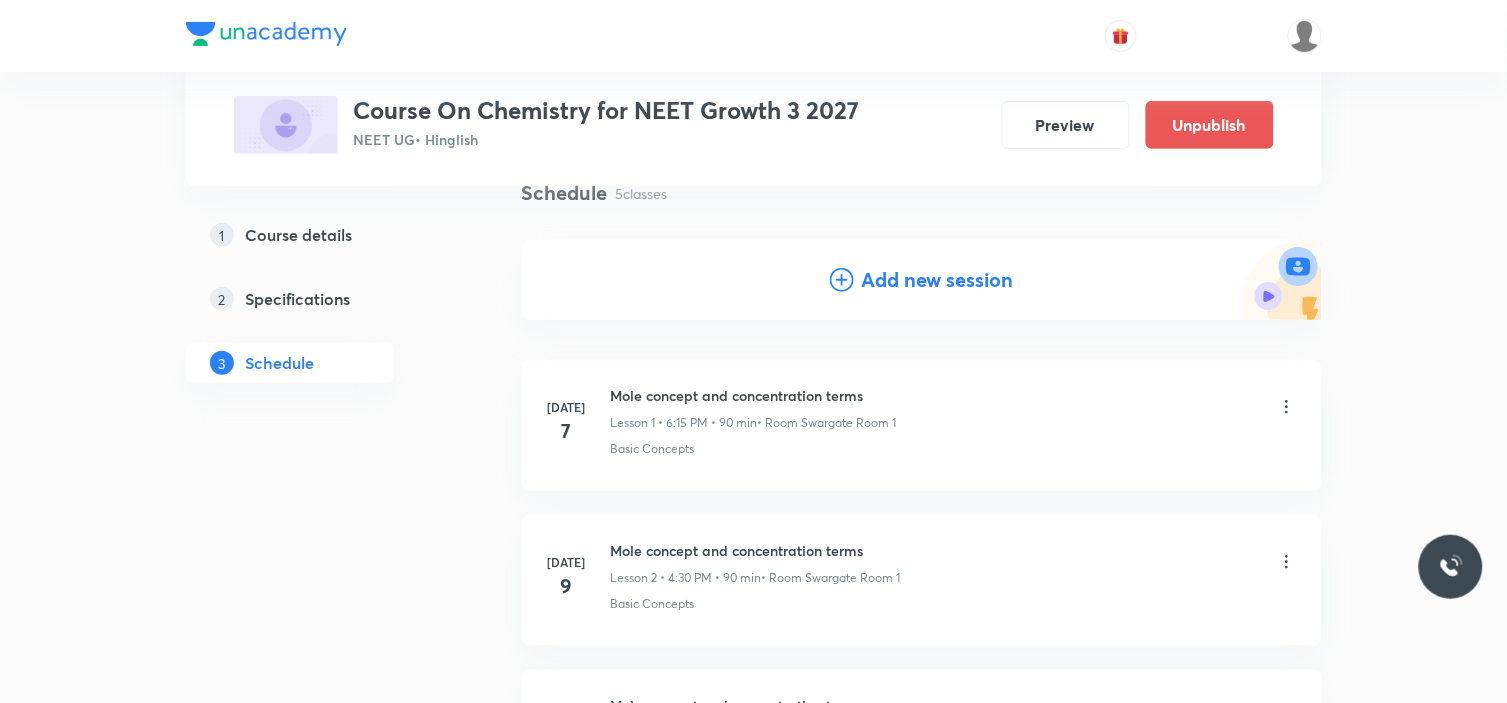scroll, scrollTop: 0, scrollLeft: 0, axis: both 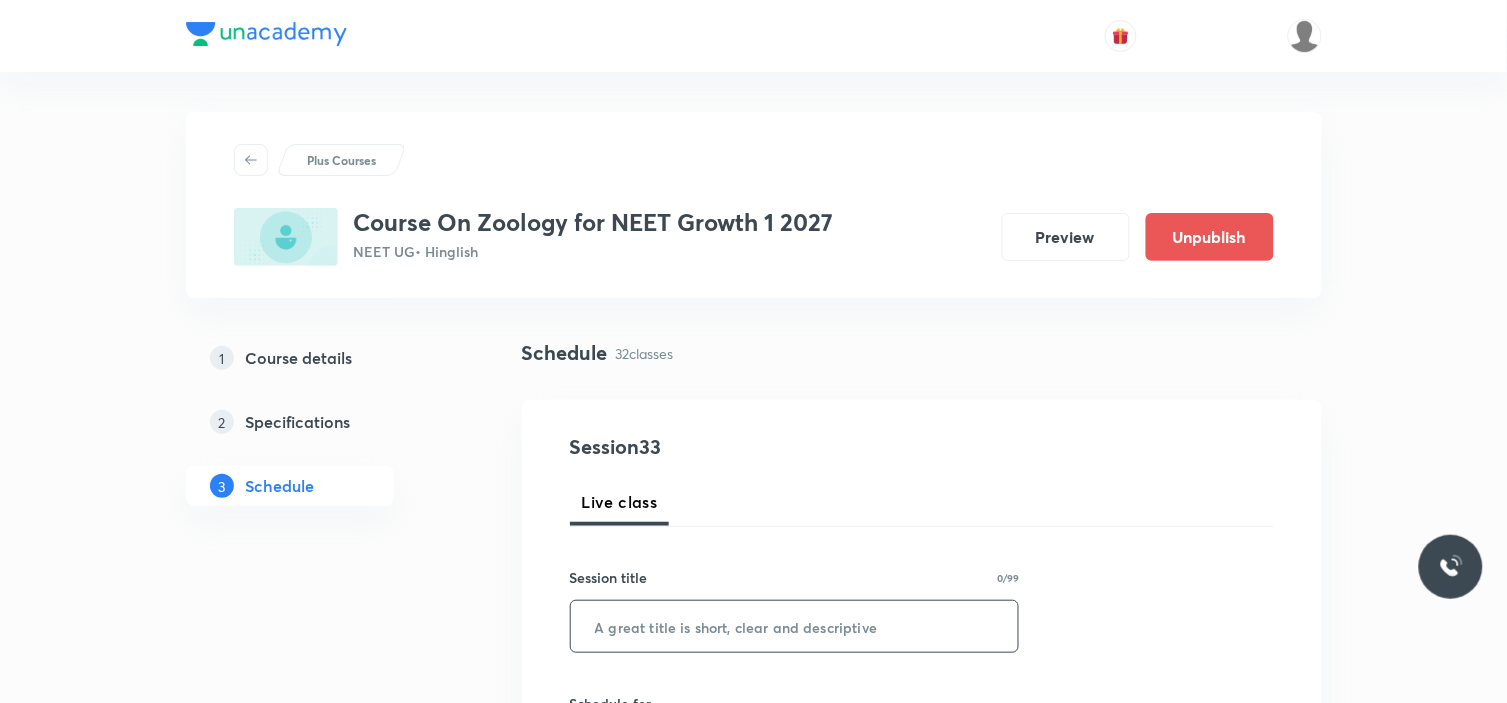 click at bounding box center (795, 626) 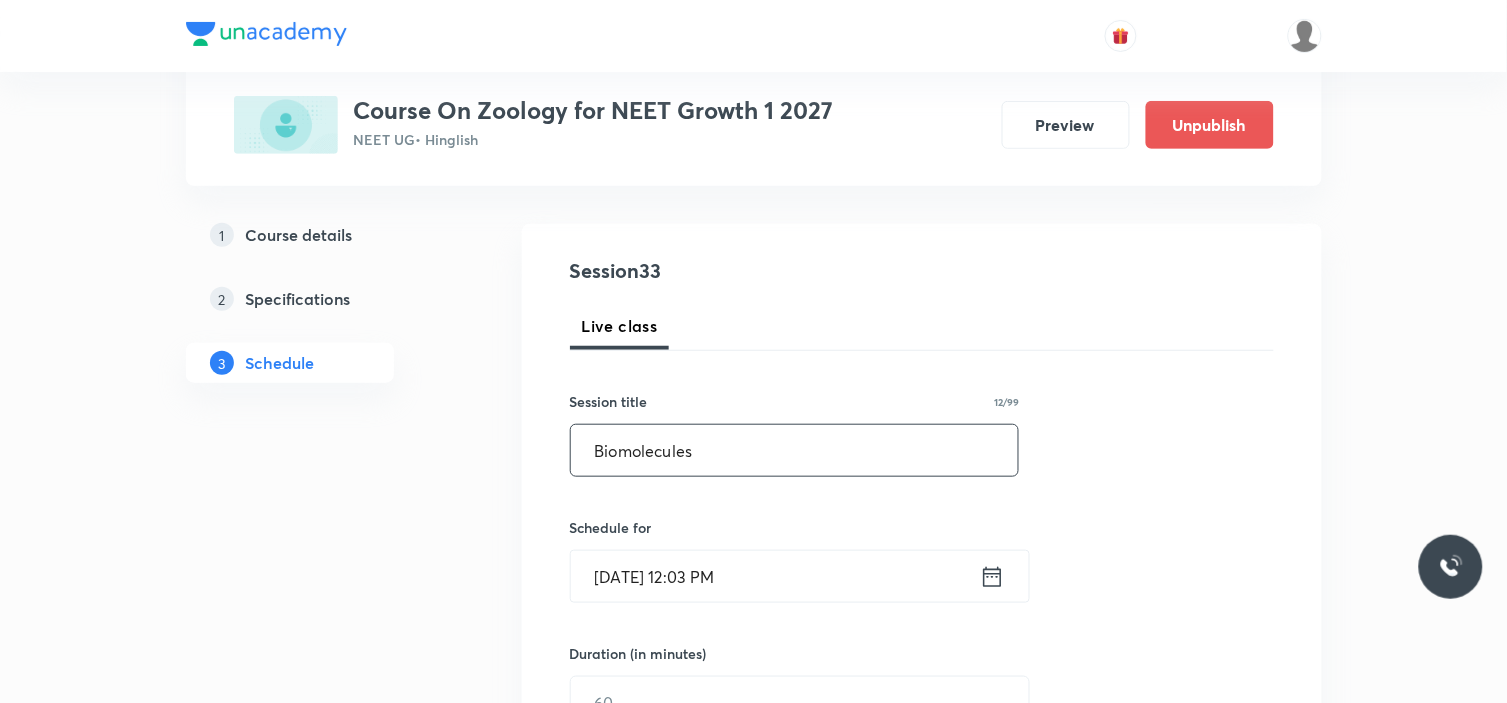 scroll, scrollTop: 222, scrollLeft: 0, axis: vertical 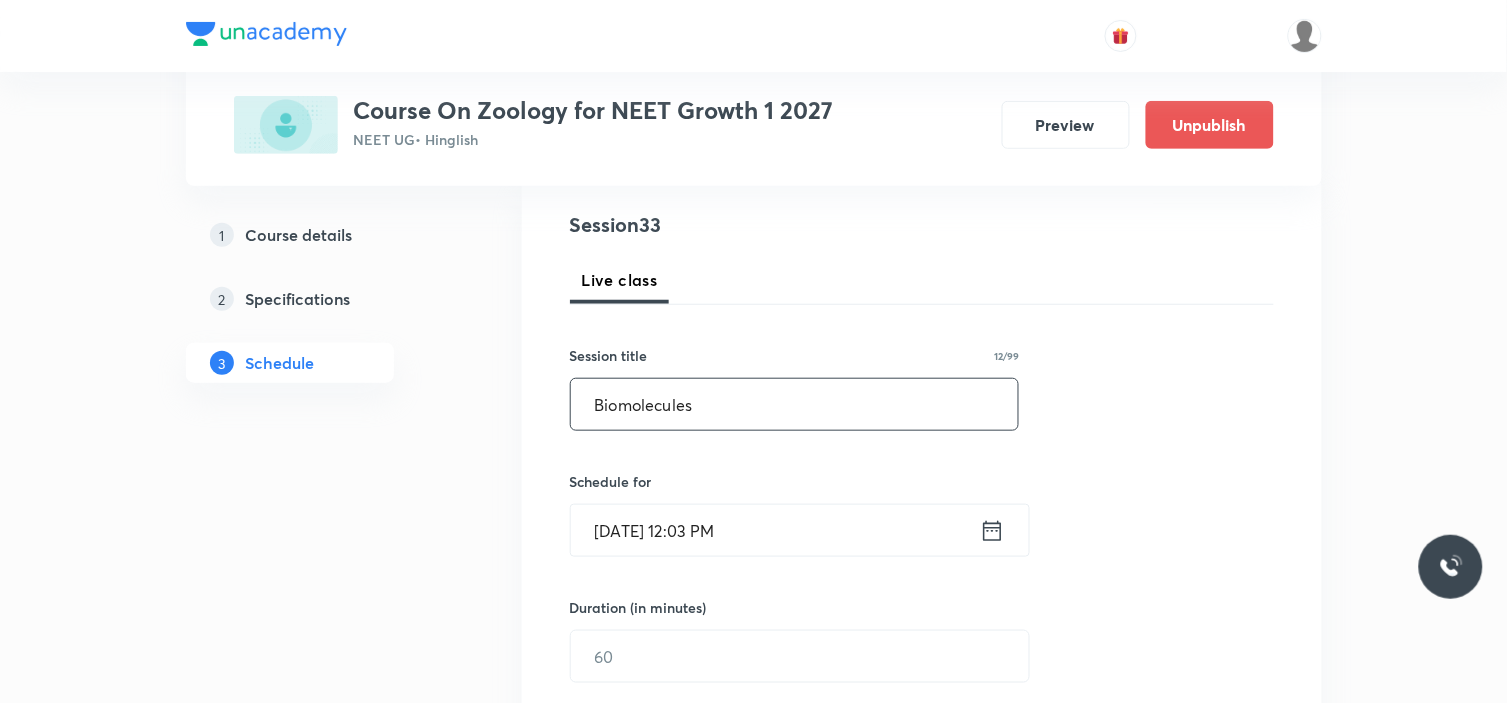 type on "Biomolecules" 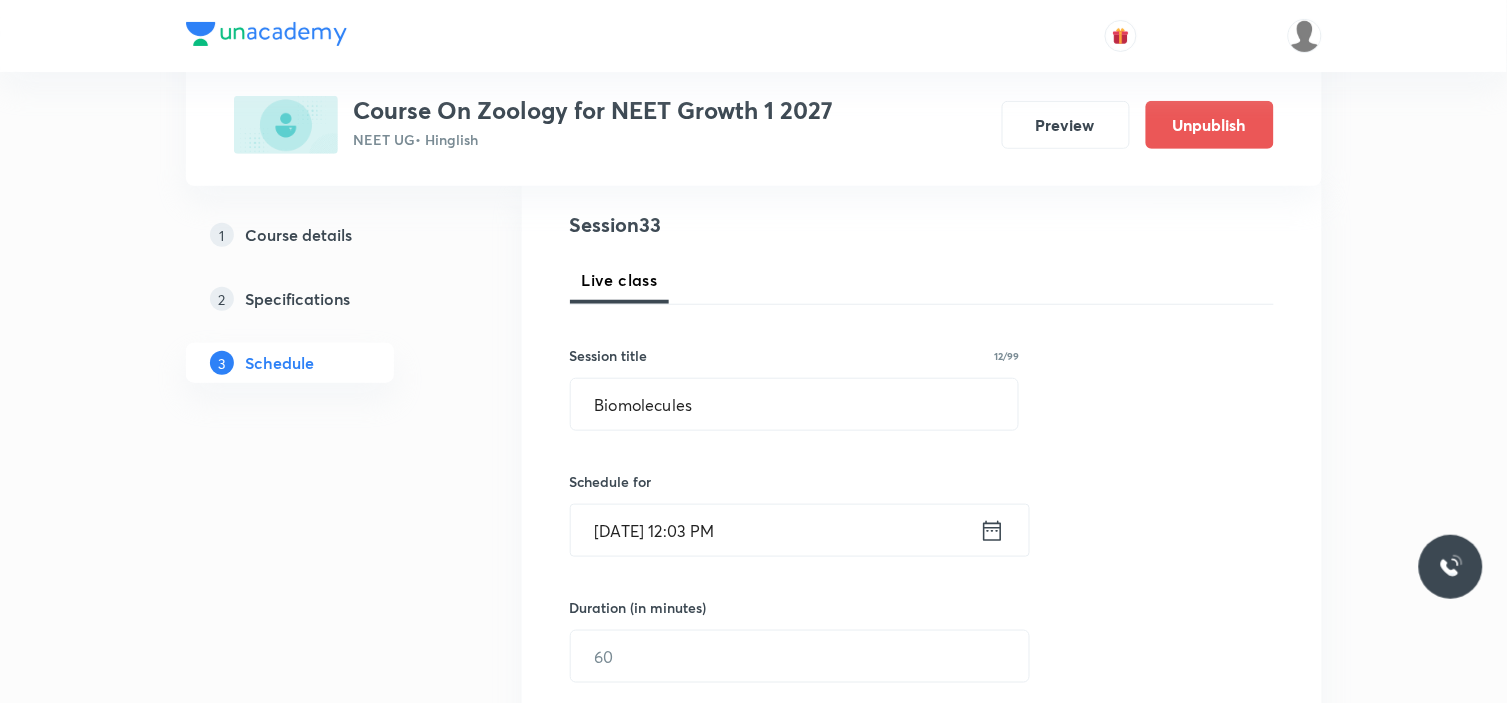 click on "Jul 13, 2025, 12:03 PM" at bounding box center (775, 530) 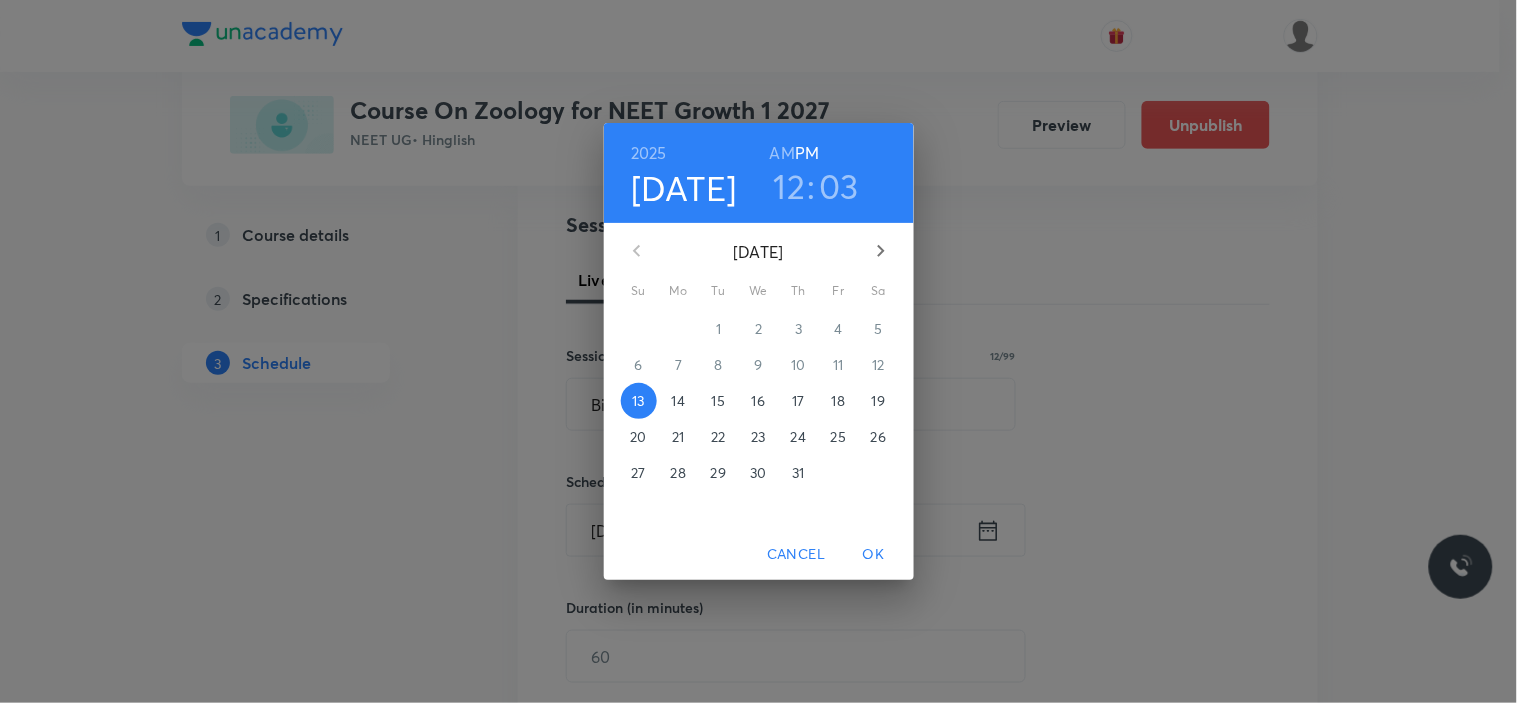 click on "14" at bounding box center [678, 401] 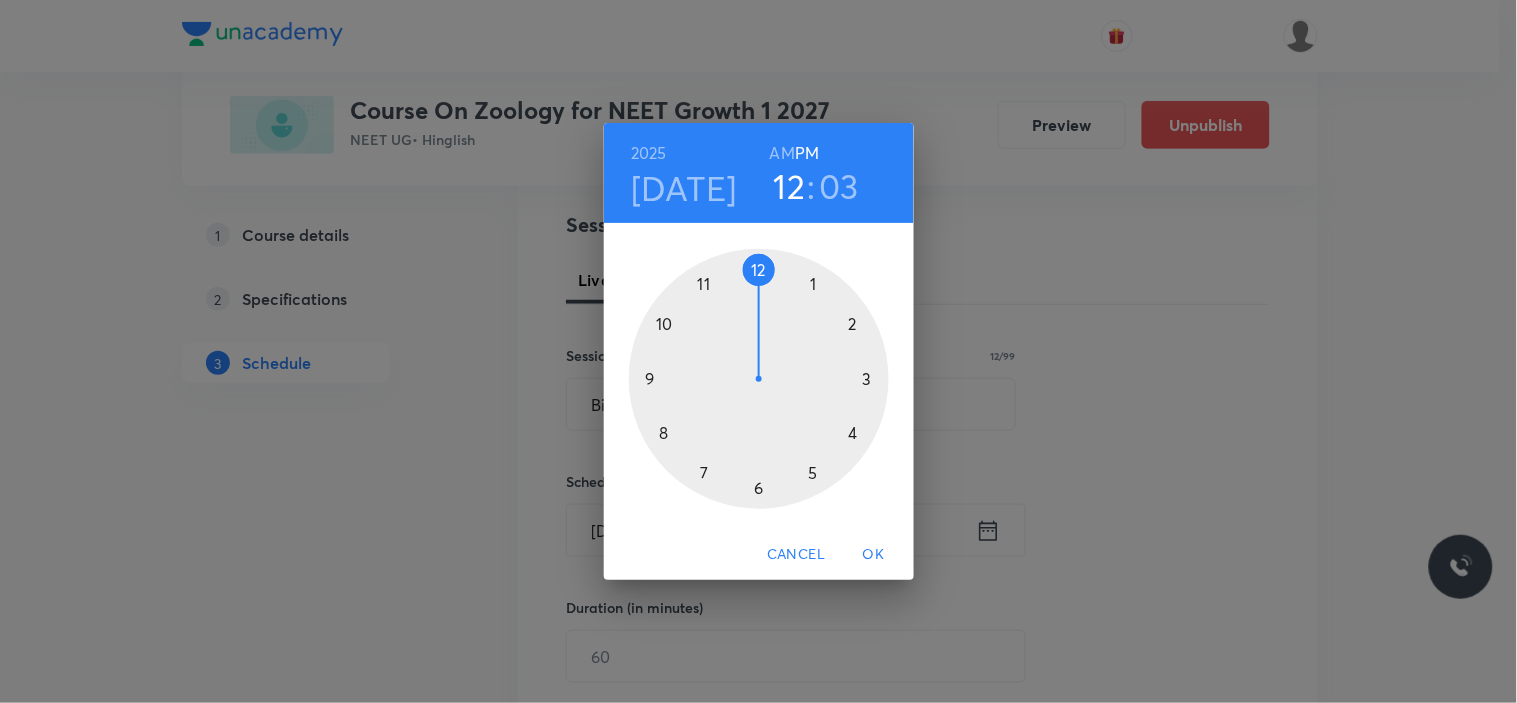 click on "AM" at bounding box center (782, 153) 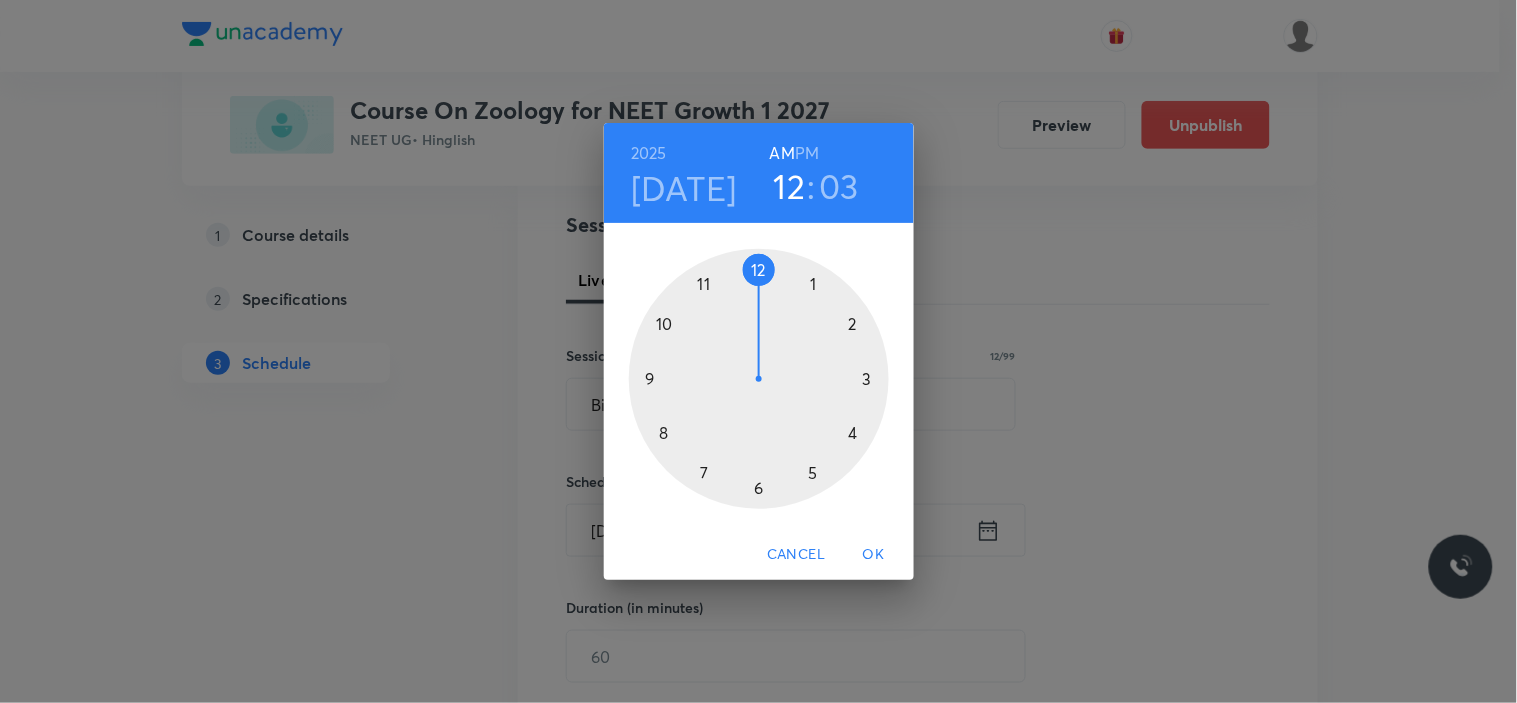 click on "12" at bounding box center [790, 186] 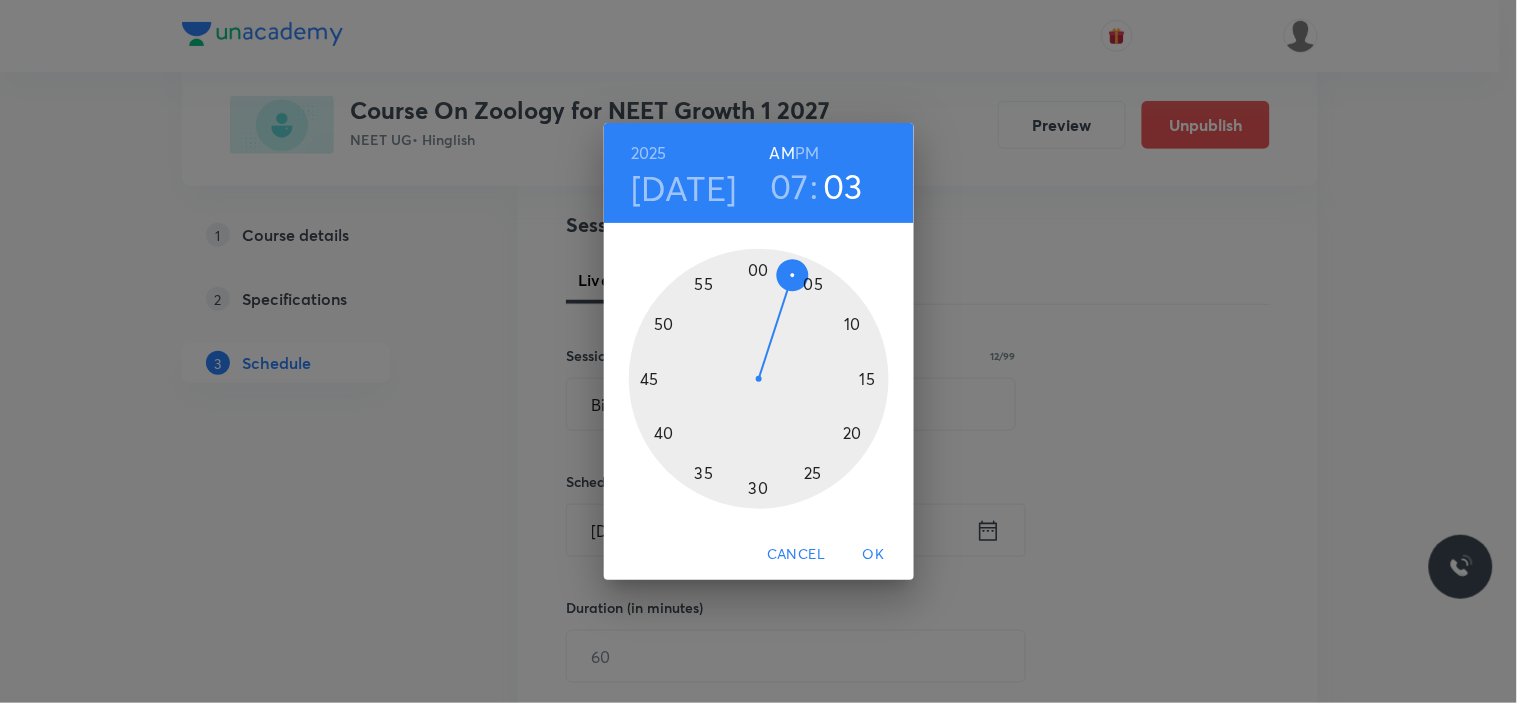 click at bounding box center (759, 379) 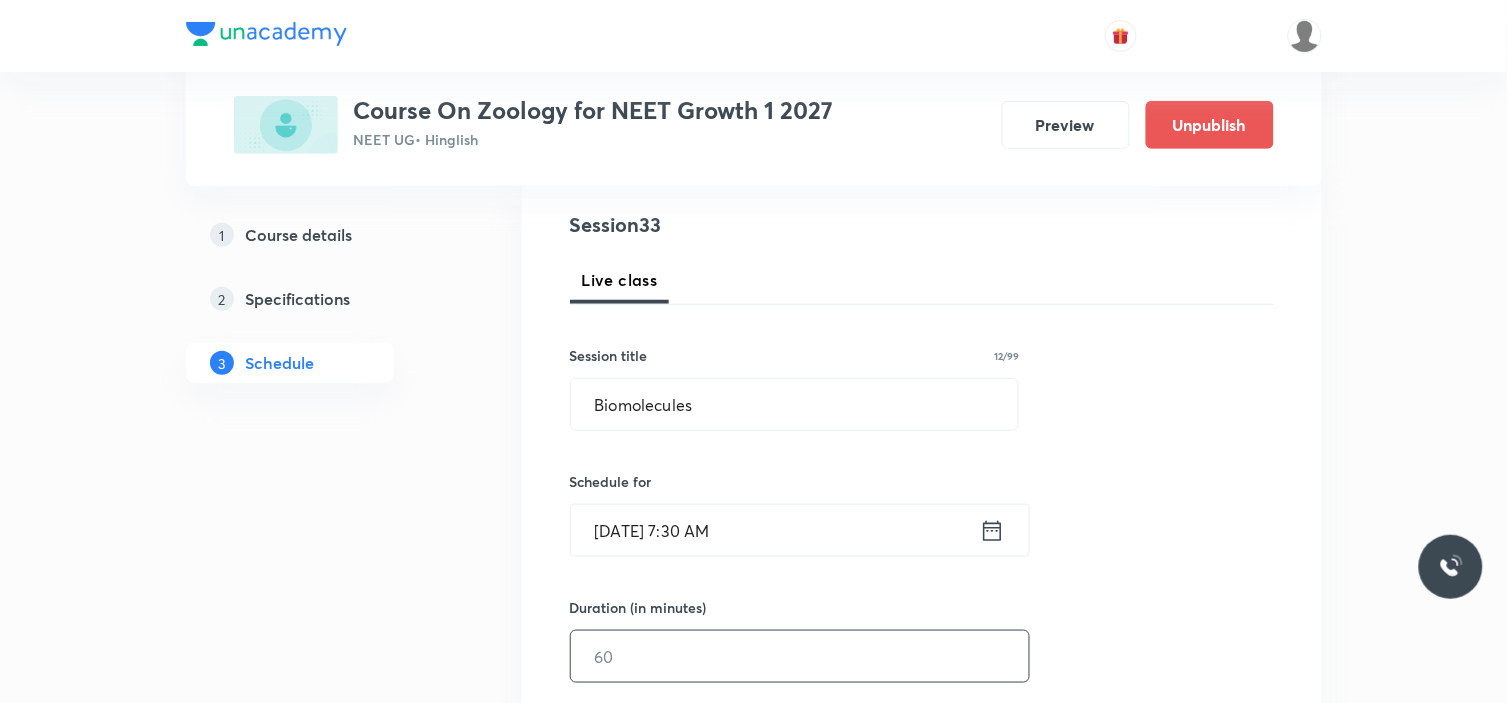 click at bounding box center [800, 656] 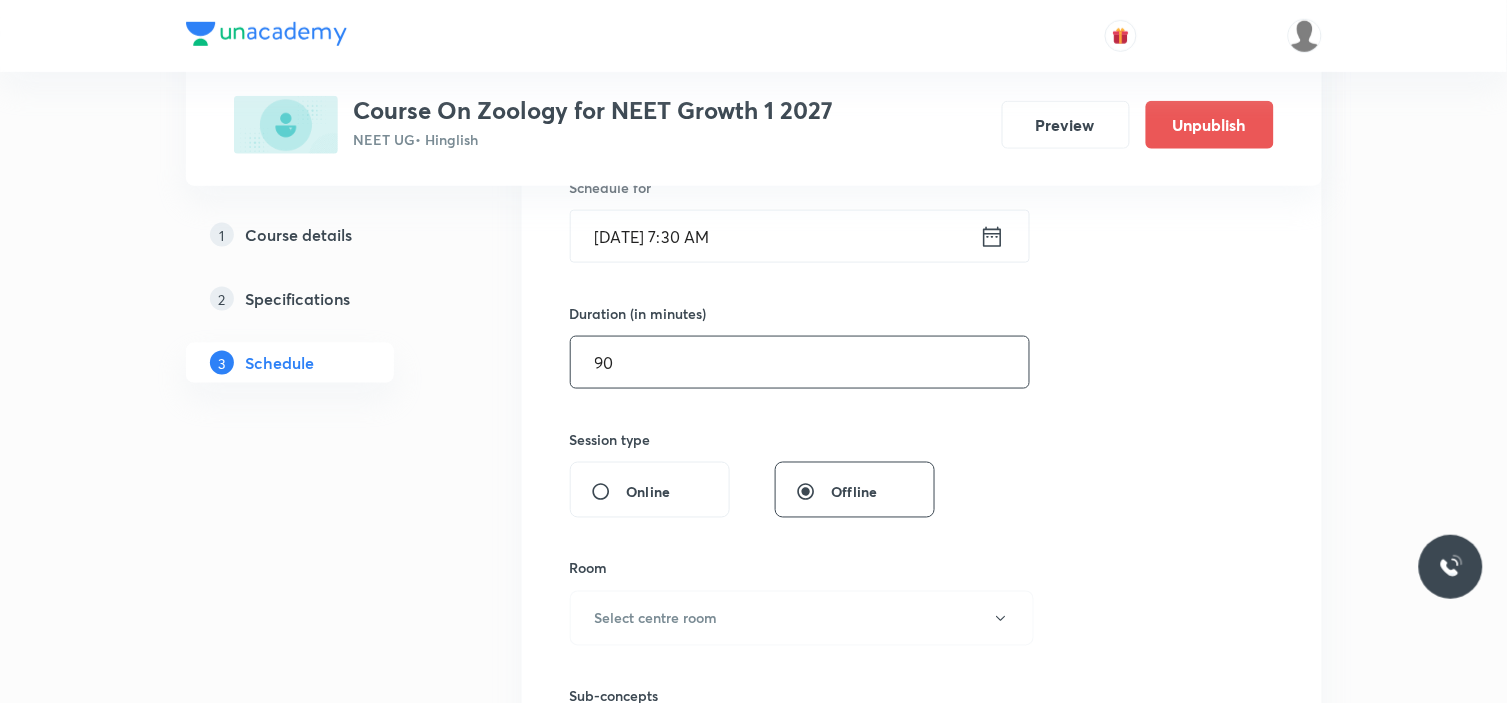 scroll, scrollTop: 555, scrollLeft: 0, axis: vertical 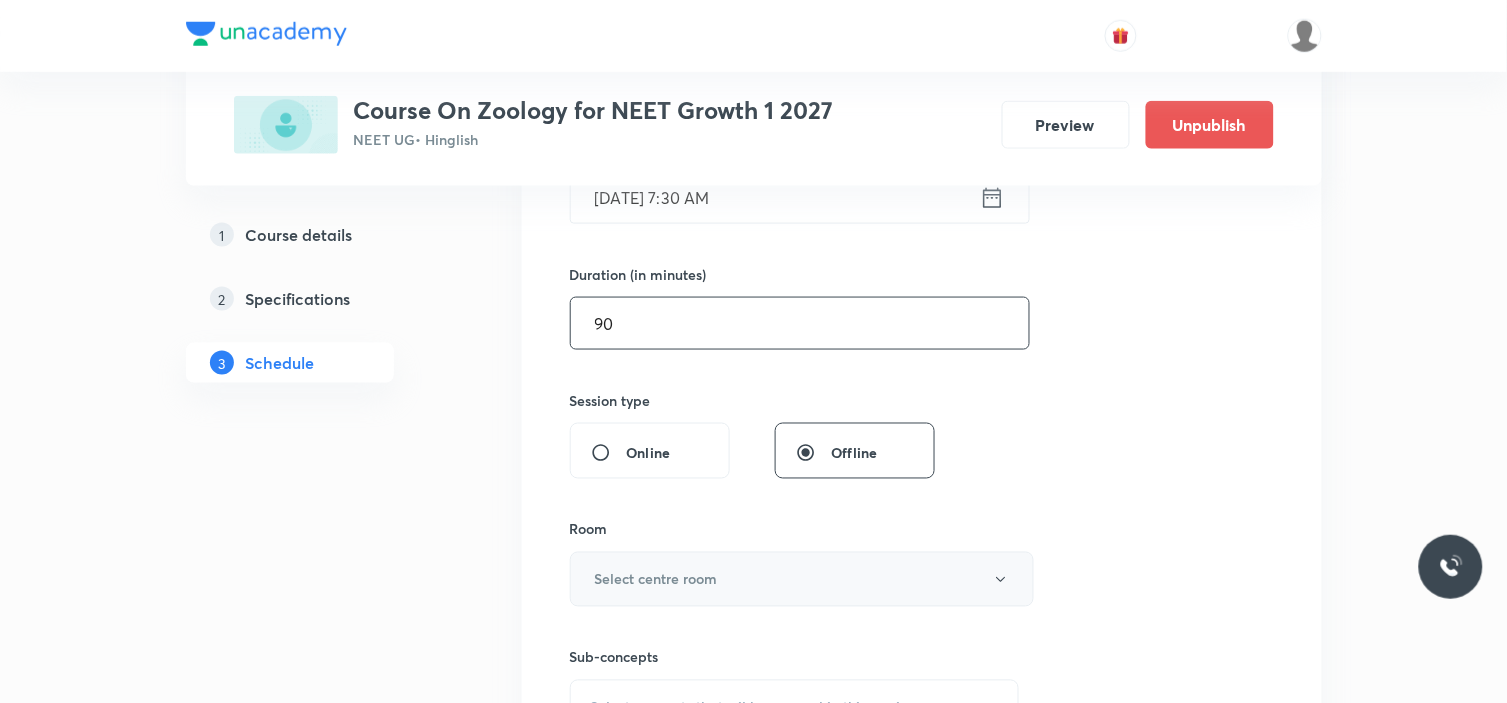 type on "90" 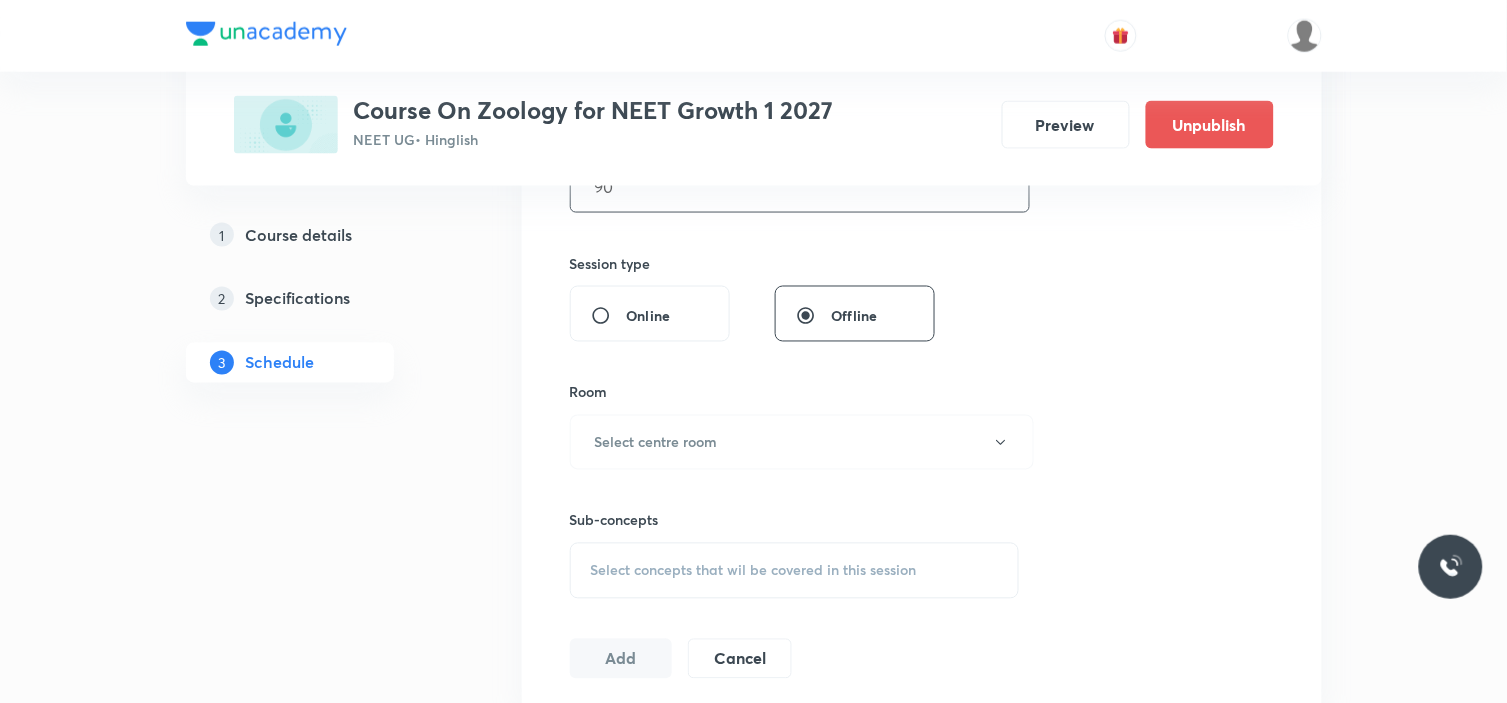 scroll, scrollTop: 777, scrollLeft: 0, axis: vertical 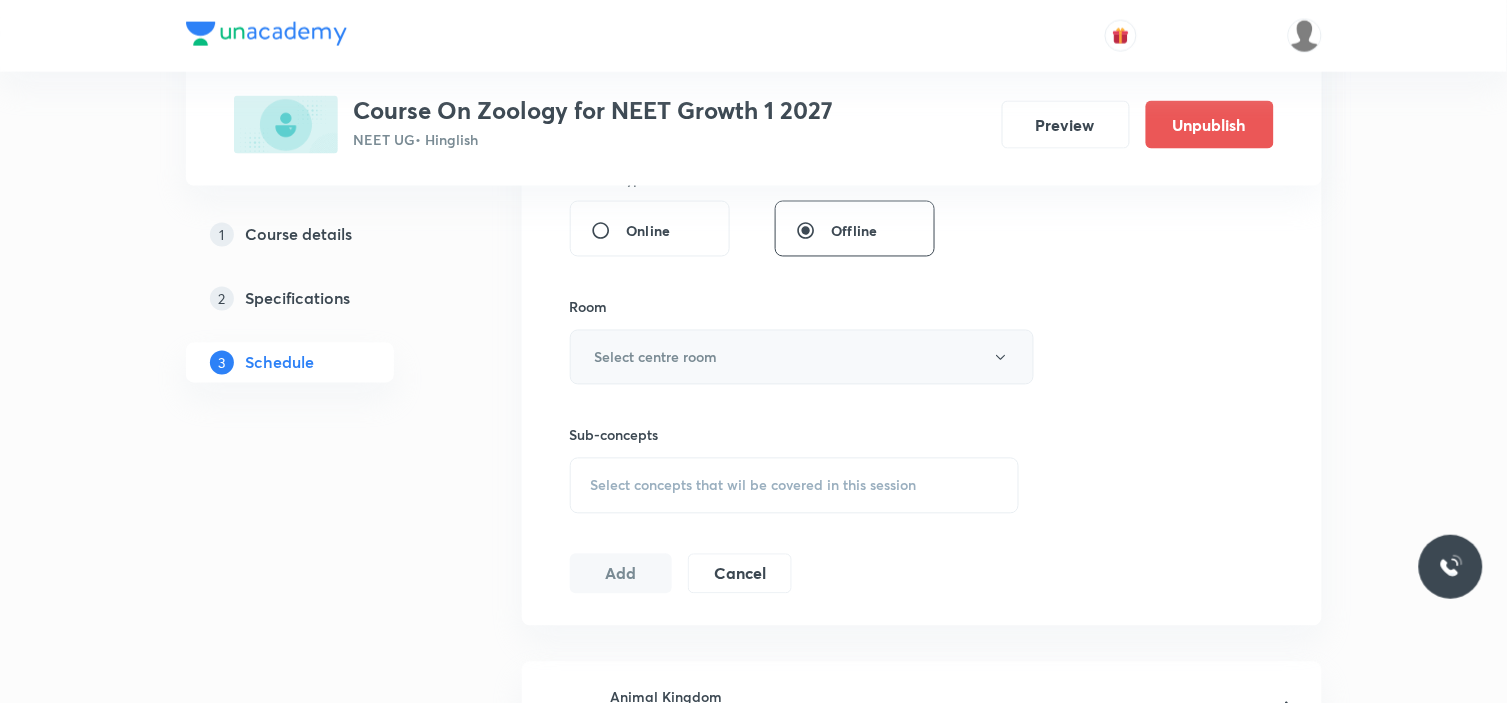 click on "Select centre room" at bounding box center (802, 357) 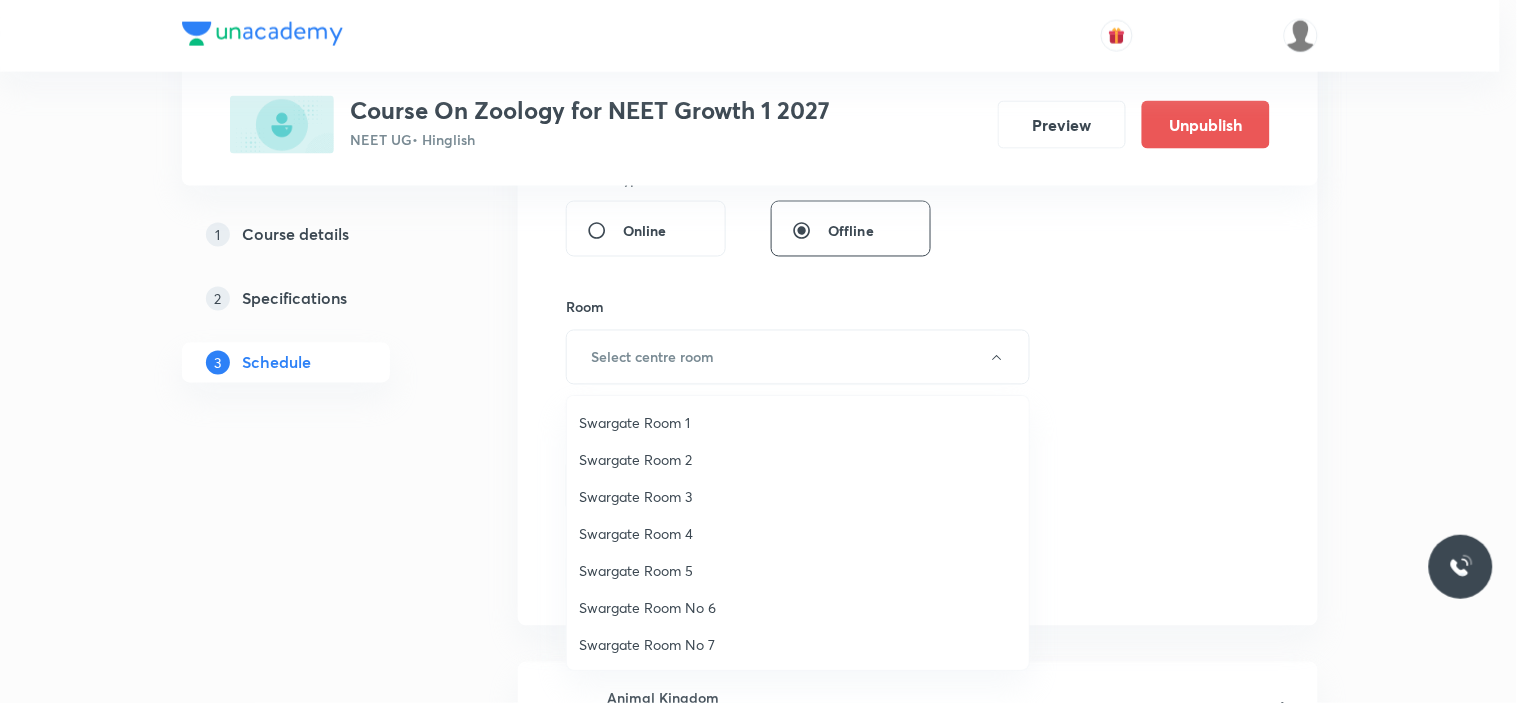 click on "Swargate Room No 7" at bounding box center [798, 644] 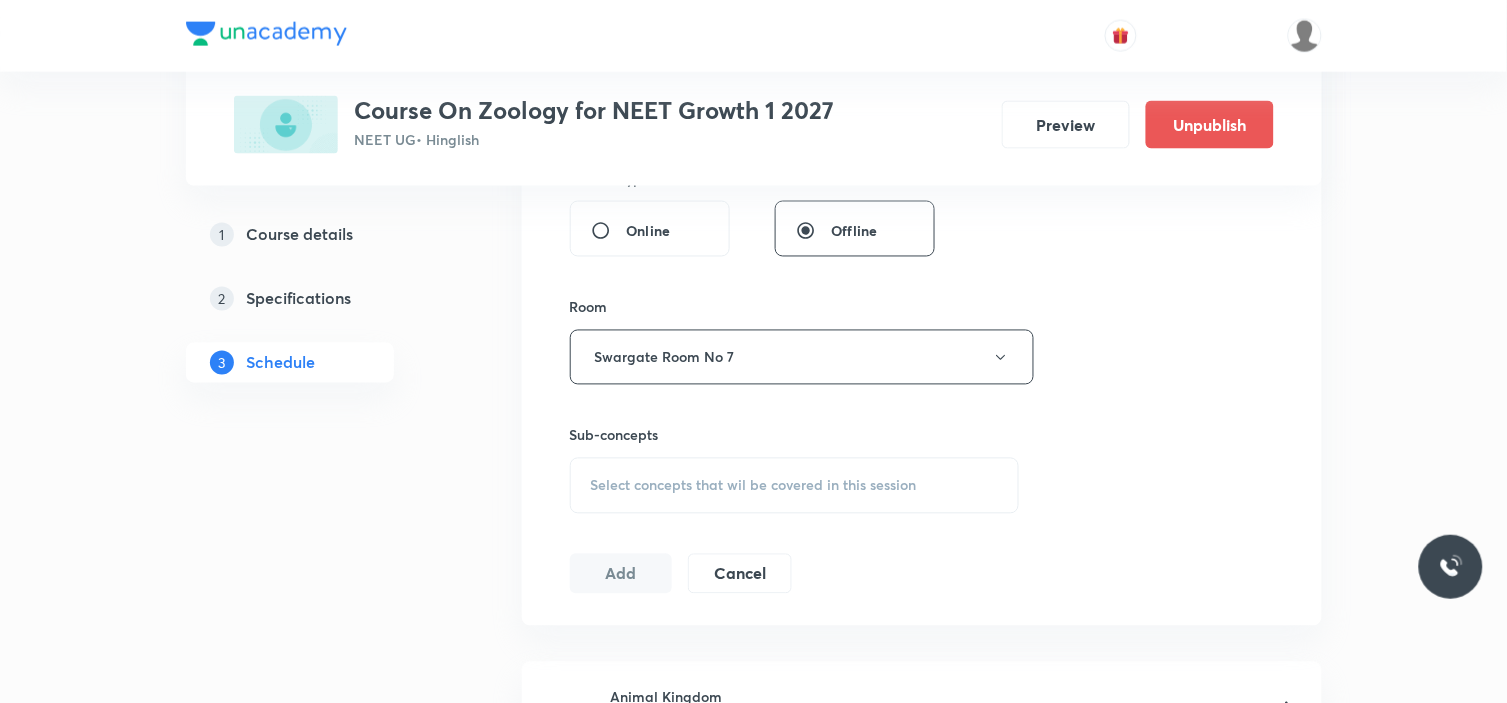 click on "Session  33 Live class Session title 12/99 Biomolecules ​ Schedule for Jul 14, 2025, 7:30 AM ​ Duration (in minutes) 90 ​   Session type Online Offline Room Swargate Room No 7 Sub-concepts Select concepts that wil be covered in this session Add Cancel" at bounding box center (922, 124) 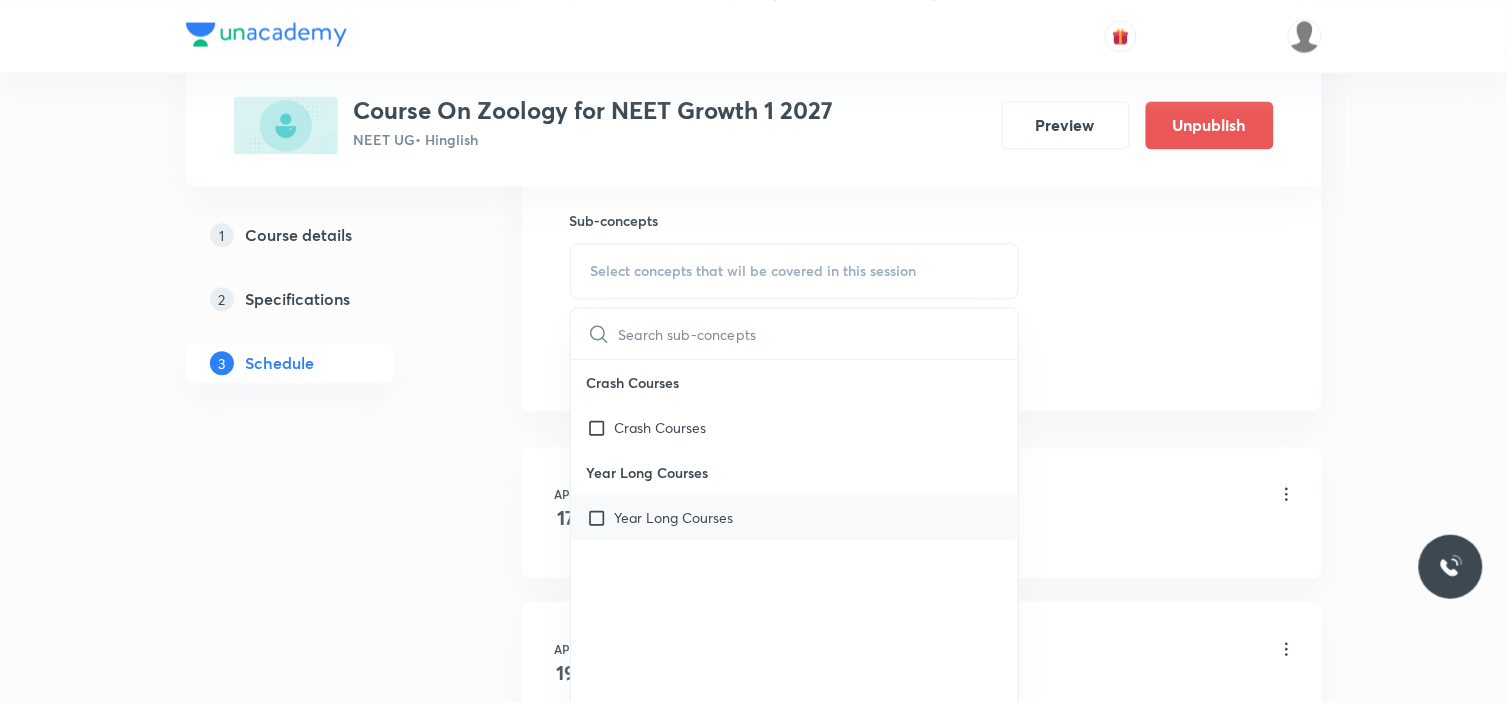 scroll, scrollTop: 1000, scrollLeft: 0, axis: vertical 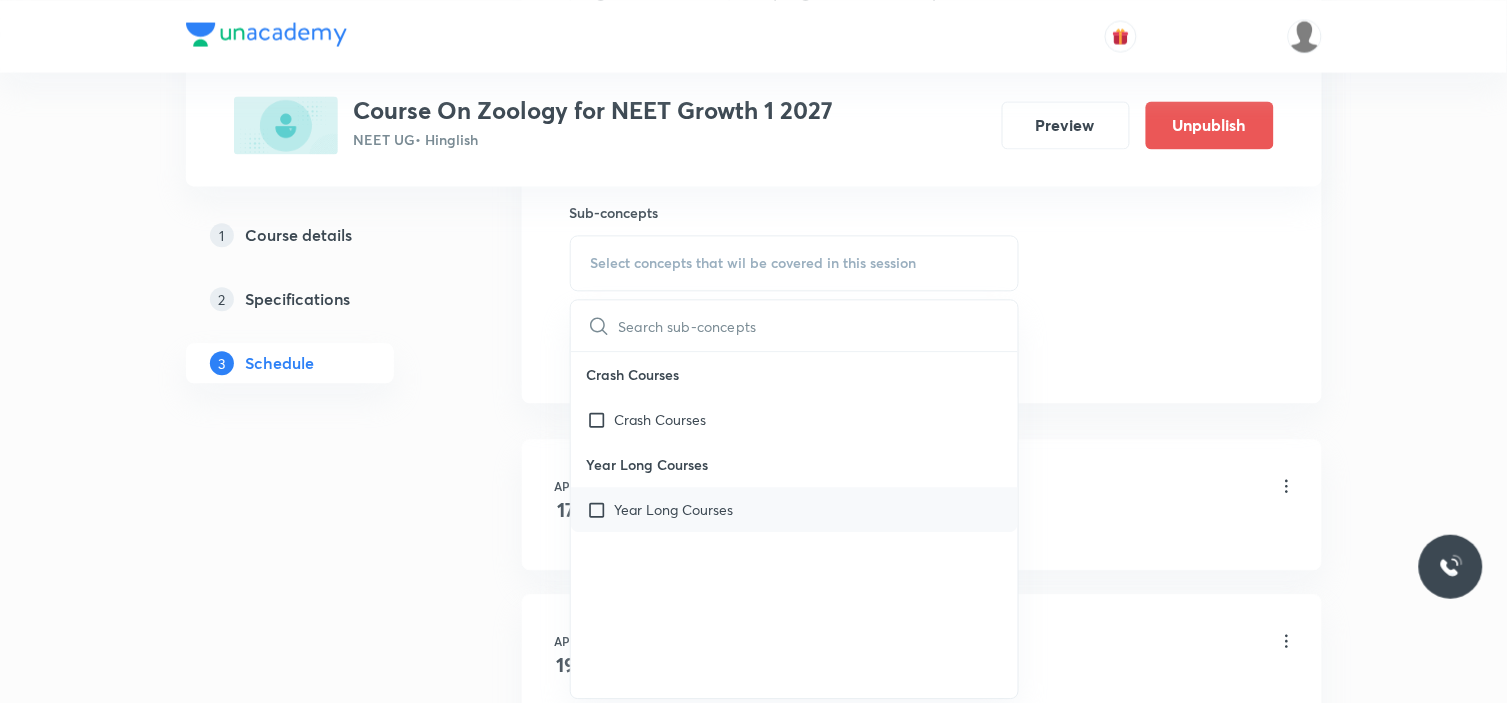 click at bounding box center [601, 509] 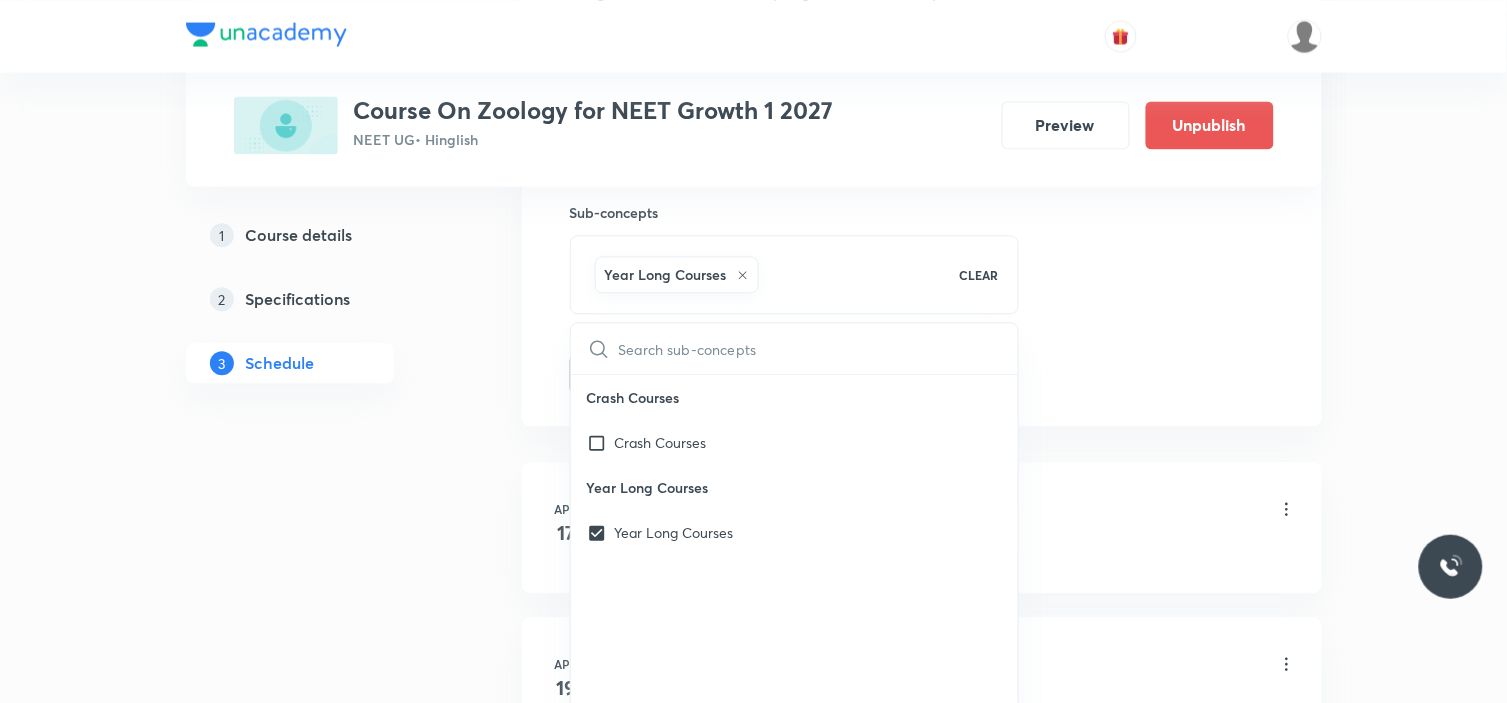 click on "Plus Courses Course On Zoology for NEET Growth 1 2027 NEET UG  • Hinglish Preview Unpublish 1 Course details 2 Specifications 3 Schedule Schedule 32  classes Session  33 Live class Session title 12/99 Biomolecules ​ Schedule for Jul 14, 2025, 7:30 AM ​ Duration (in minutes) 90 ​   Session type Online Offline Room Swargate Room No 7 Sub-concepts Year Long Courses CLEAR ​ Crash Courses Crash Courses Year Long Courses Year Long Courses Add Cancel Apr 17 Animal Kingdom Lesson 1 • 9:15 AM • 90 min  • Room Swargate Room No 7 What Is Living? Apr 19 Animal Kingdom Lesson 2 • 7:30 AM • 90 min  • Room Swargate Room No 7 Systematics Apr 21 Animal Kingdom Lesson 3 • 7:30 AM • 90 min  • Room Swargate Room No 7 Types Of Taxonomy Apr 24 Animal Kingdom Lesson 4 • 9:15 AM • 90 min  • Room Swargate Room No 7 Fundamental Components Of Taxonomy Apr 25 Animal Kingdom Lesson 5 • 9:20 AM • 90 min  • Room Swargate Room No 7 Taxonomical Aids Apr 26 Animal Kingdom Taxonomic Categories Apr 3" at bounding box center (754, 2331) 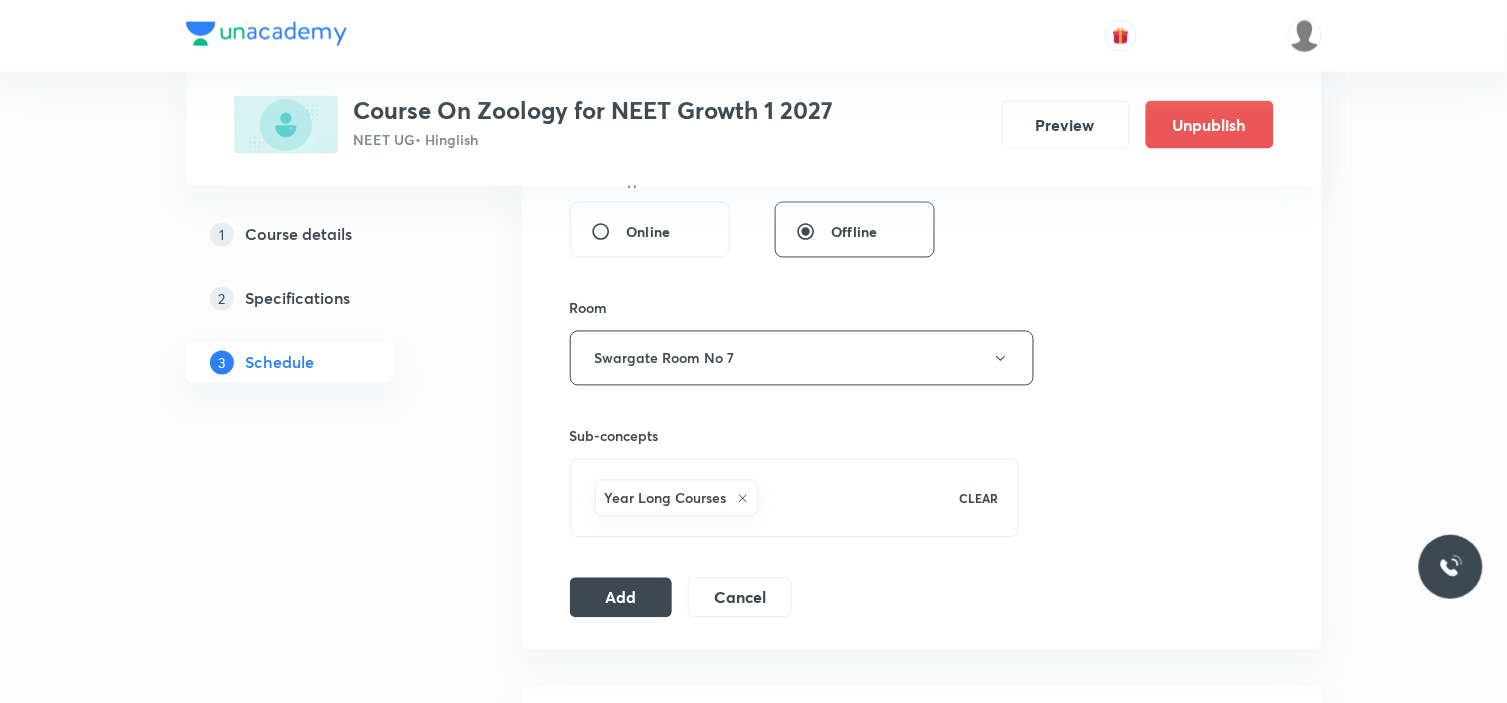 scroll, scrollTop: 777, scrollLeft: 0, axis: vertical 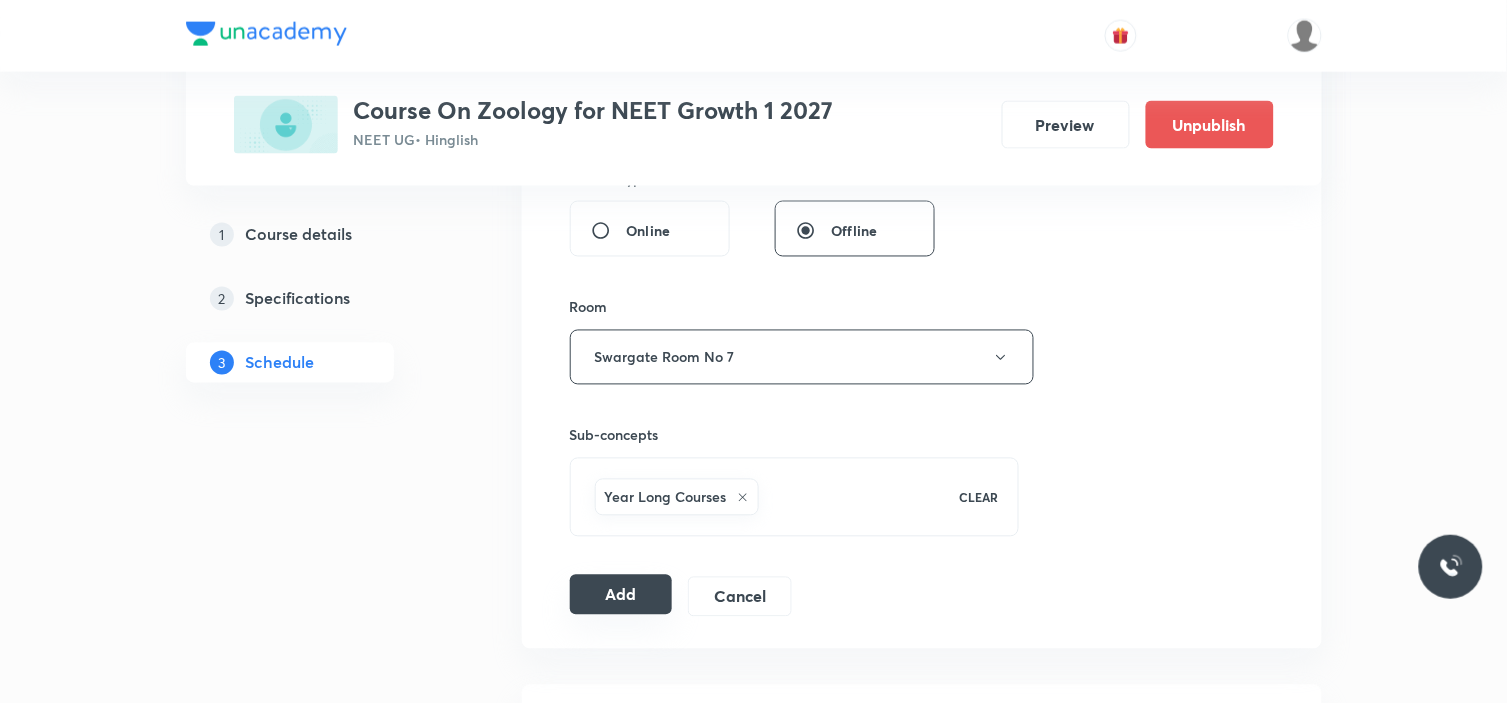 click on "Add" at bounding box center [621, 595] 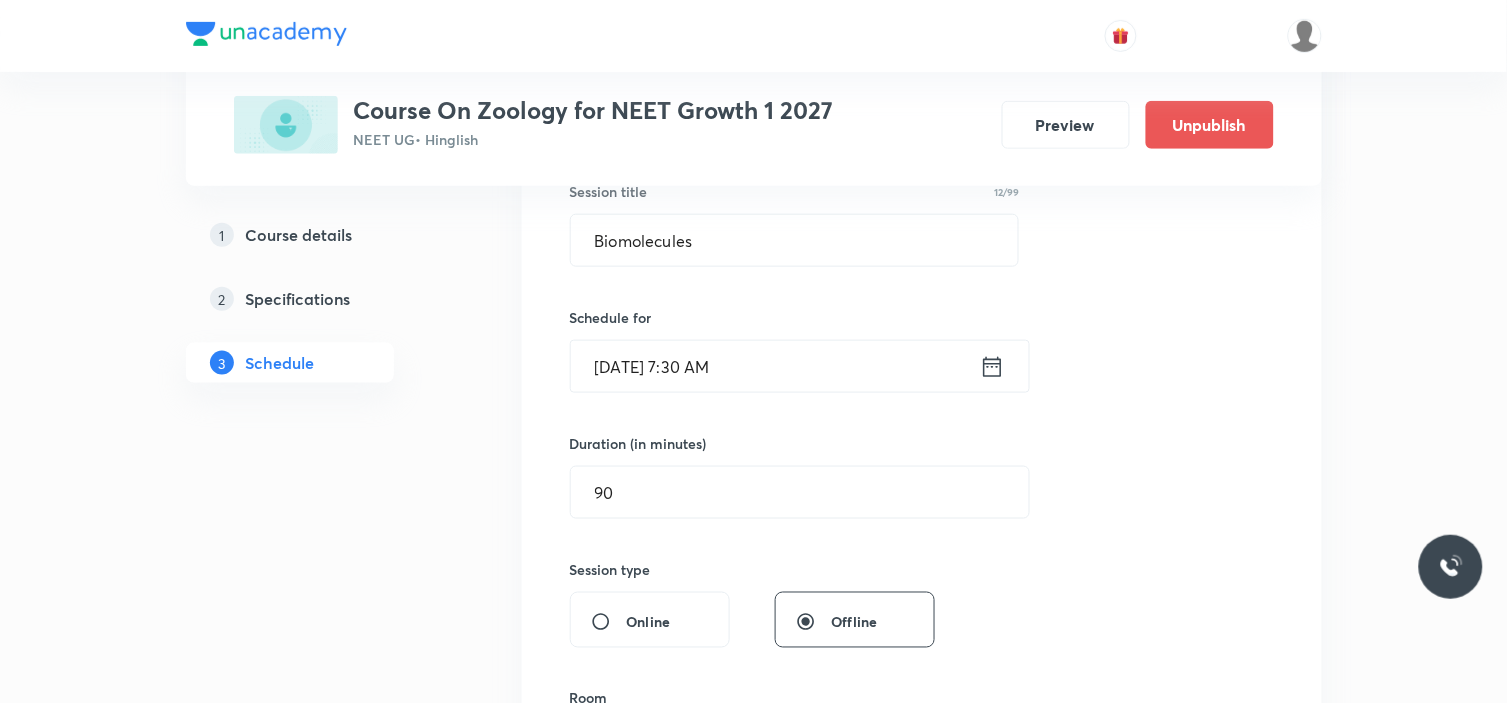 scroll, scrollTop: 333, scrollLeft: 0, axis: vertical 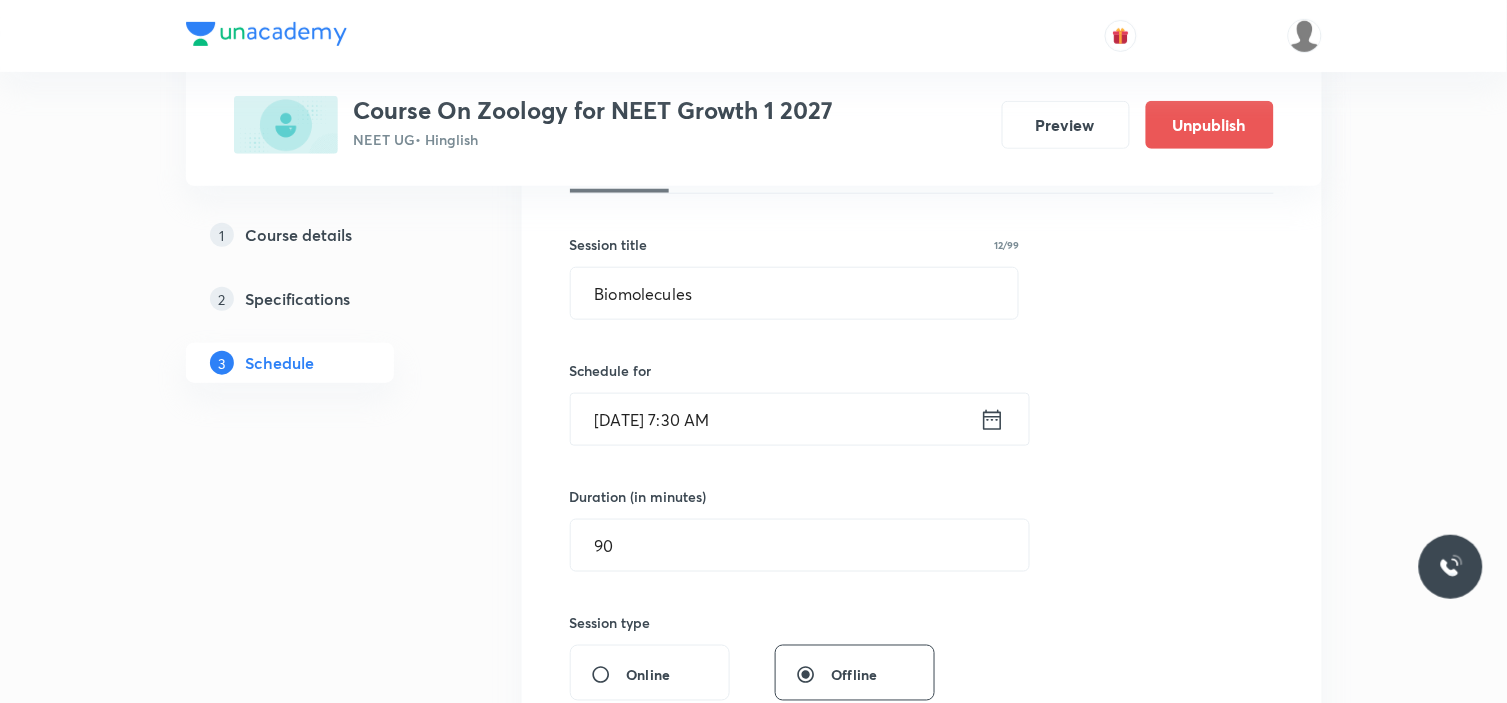 type 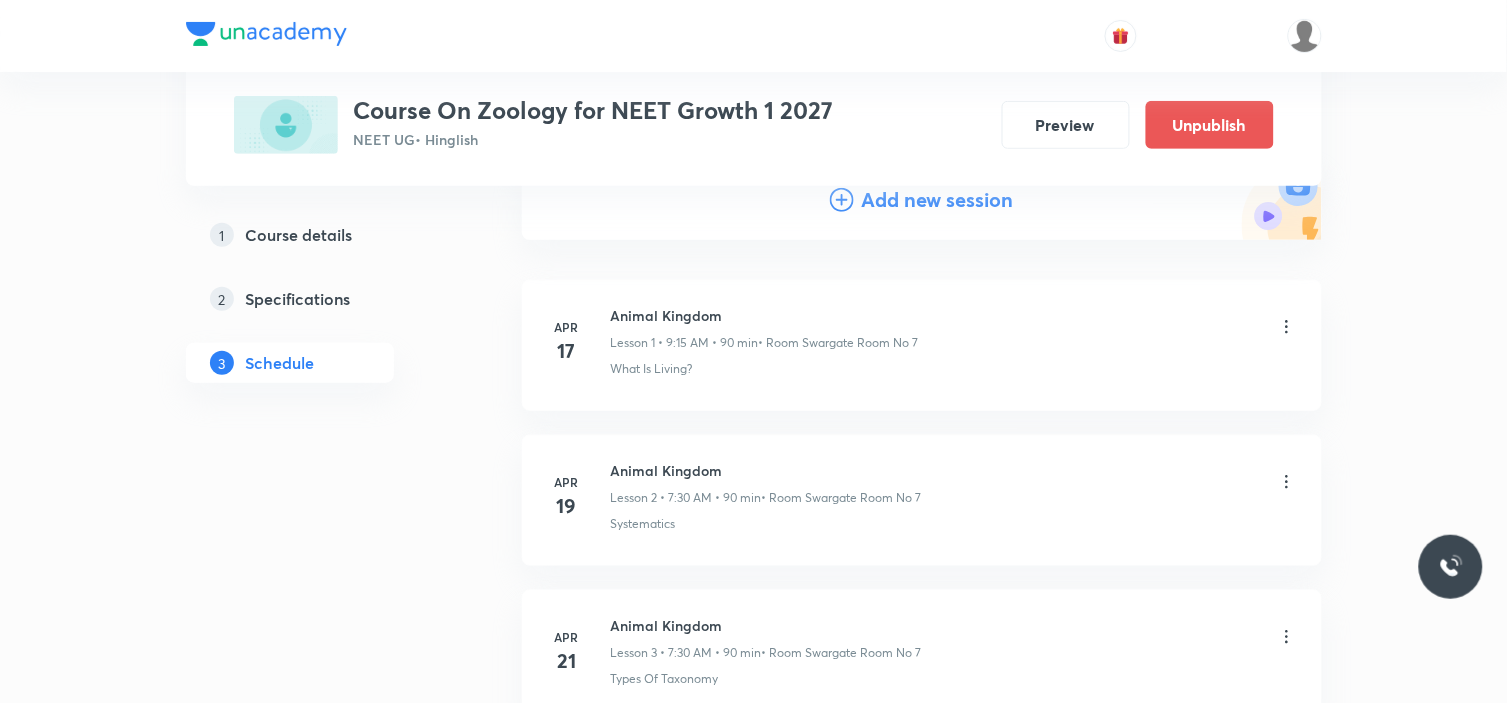 scroll, scrollTop: 0, scrollLeft: 0, axis: both 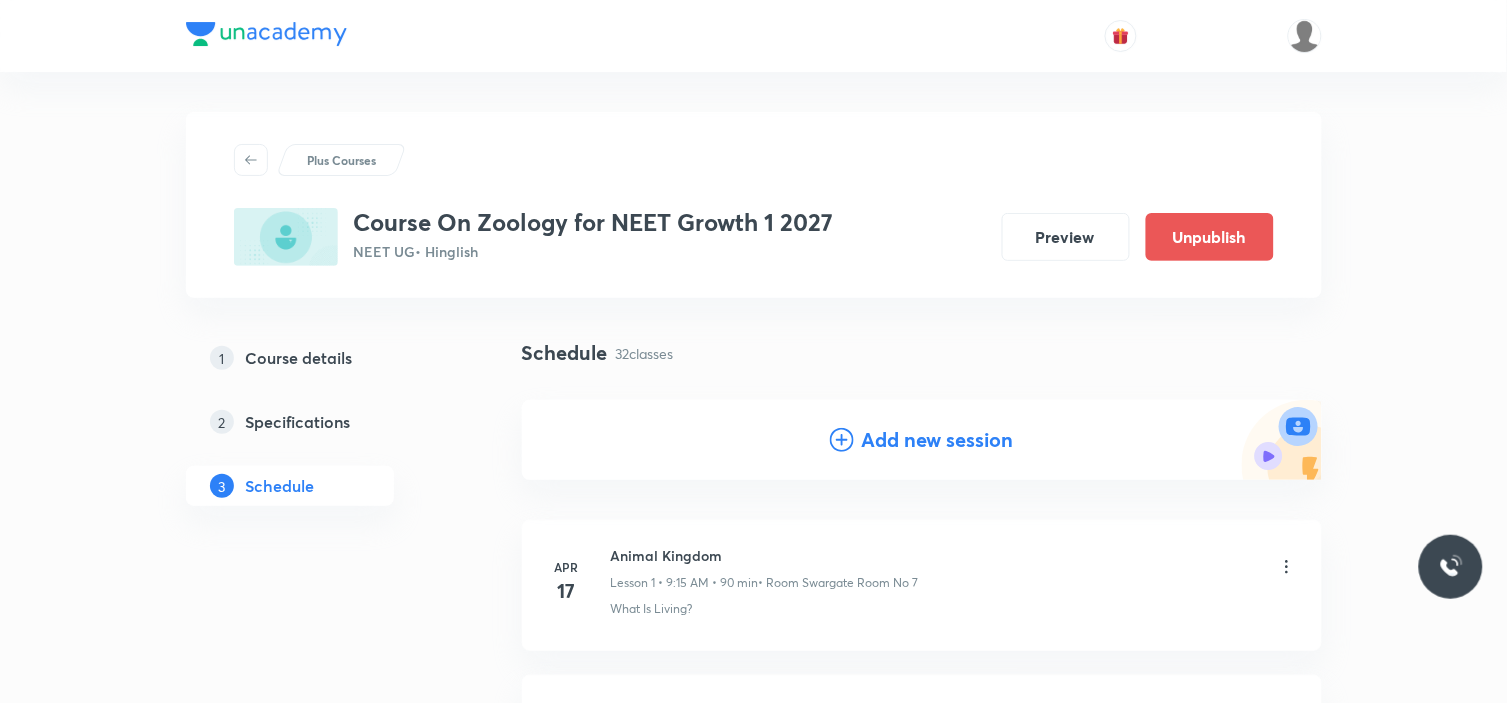 click on "Add new session" at bounding box center (938, 440) 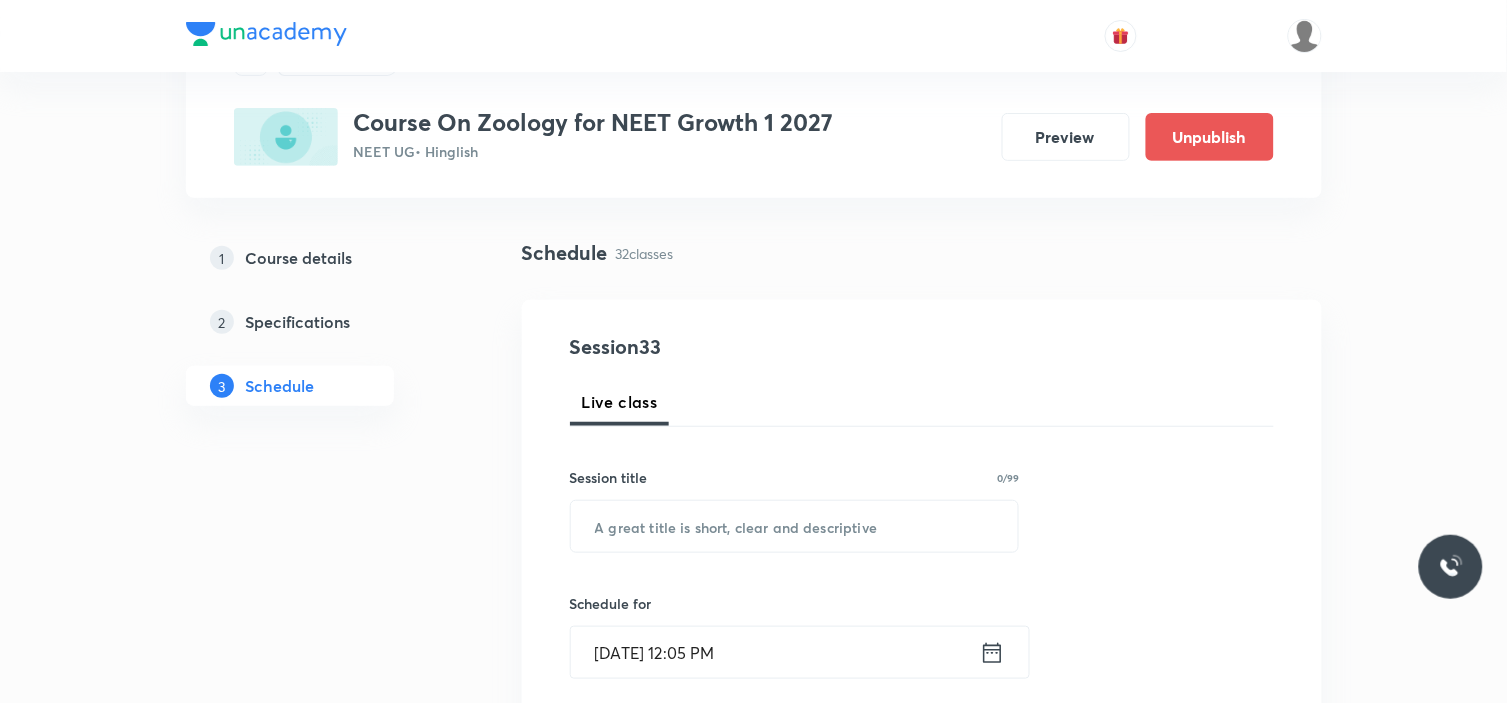 scroll, scrollTop: 222, scrollLeft: 0, axis: vertical 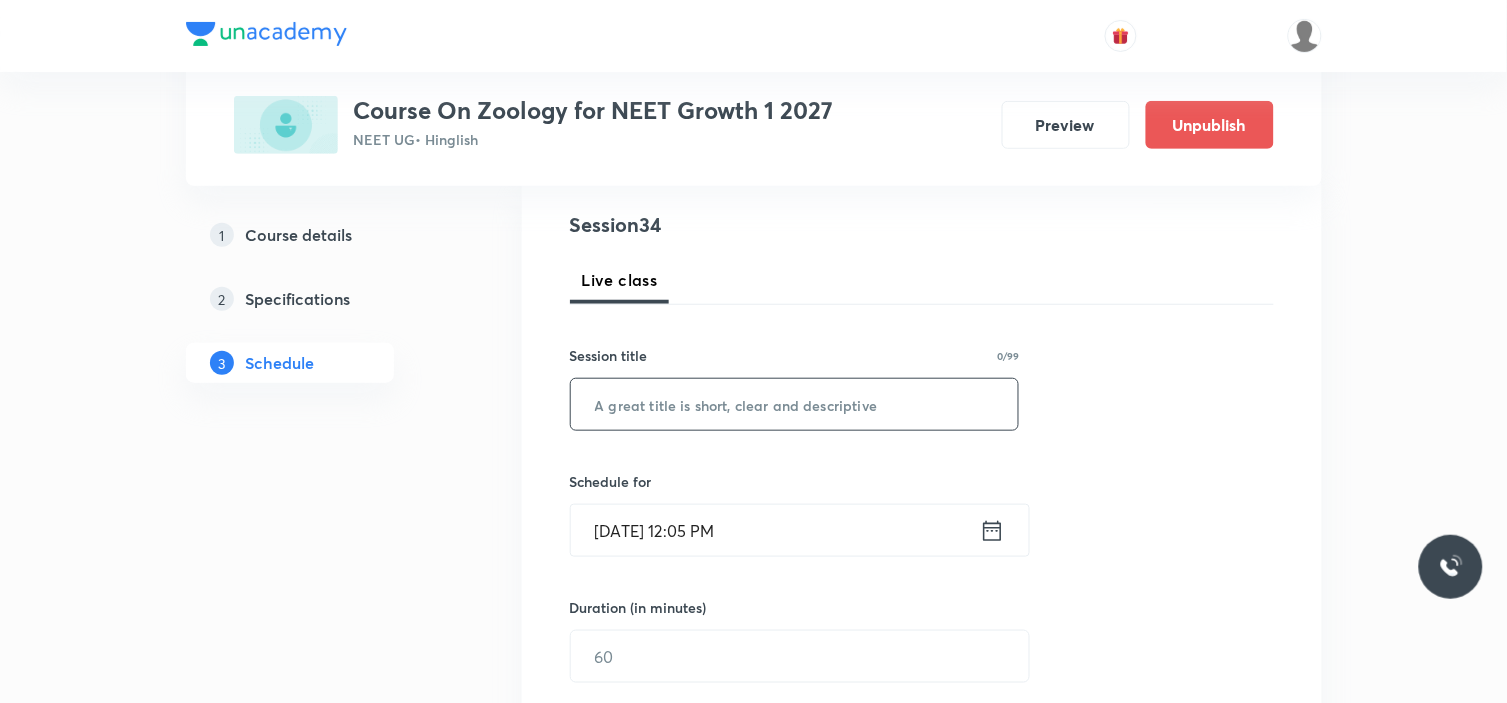 click at bounding box center (795, 404) 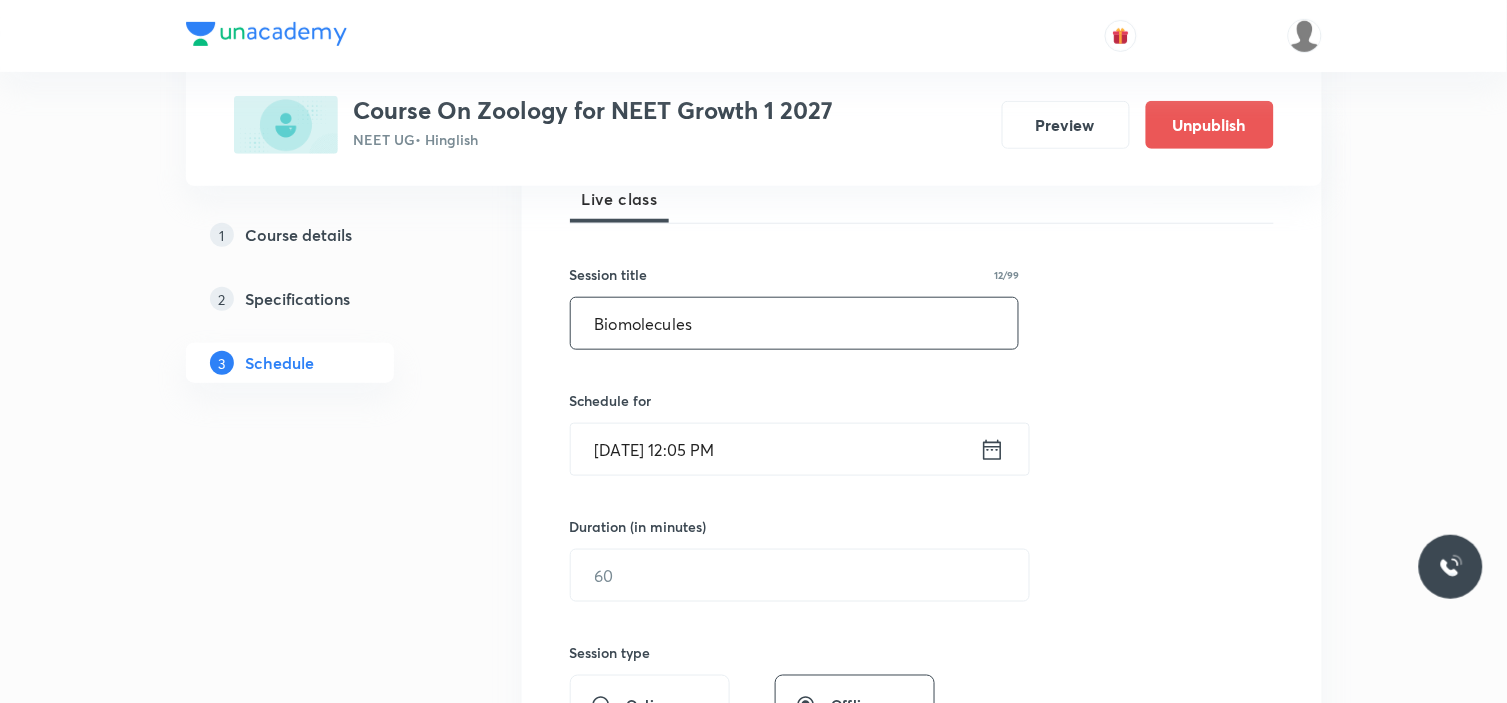scroll, scrollTop: 444, scrollLeft: 0, axis: vertical 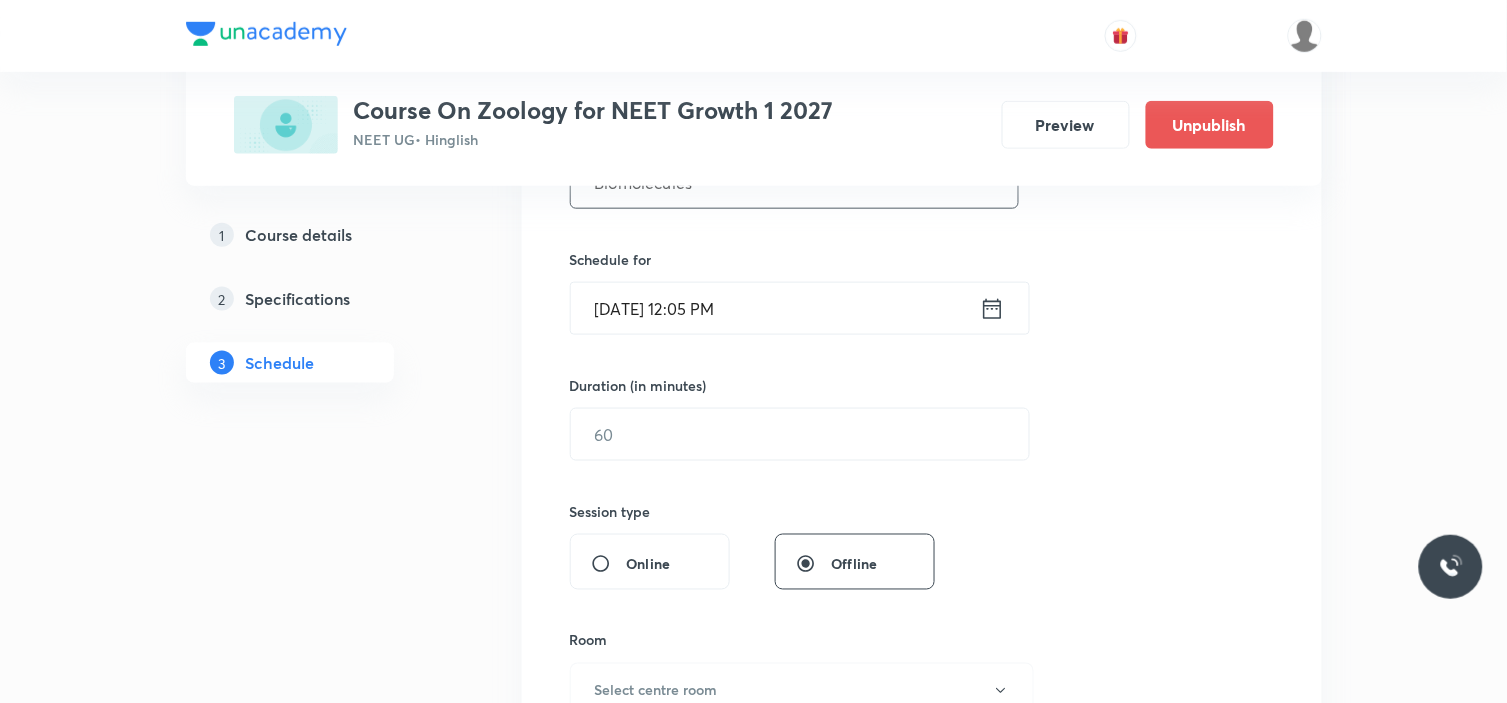 type on "Biomolecules" 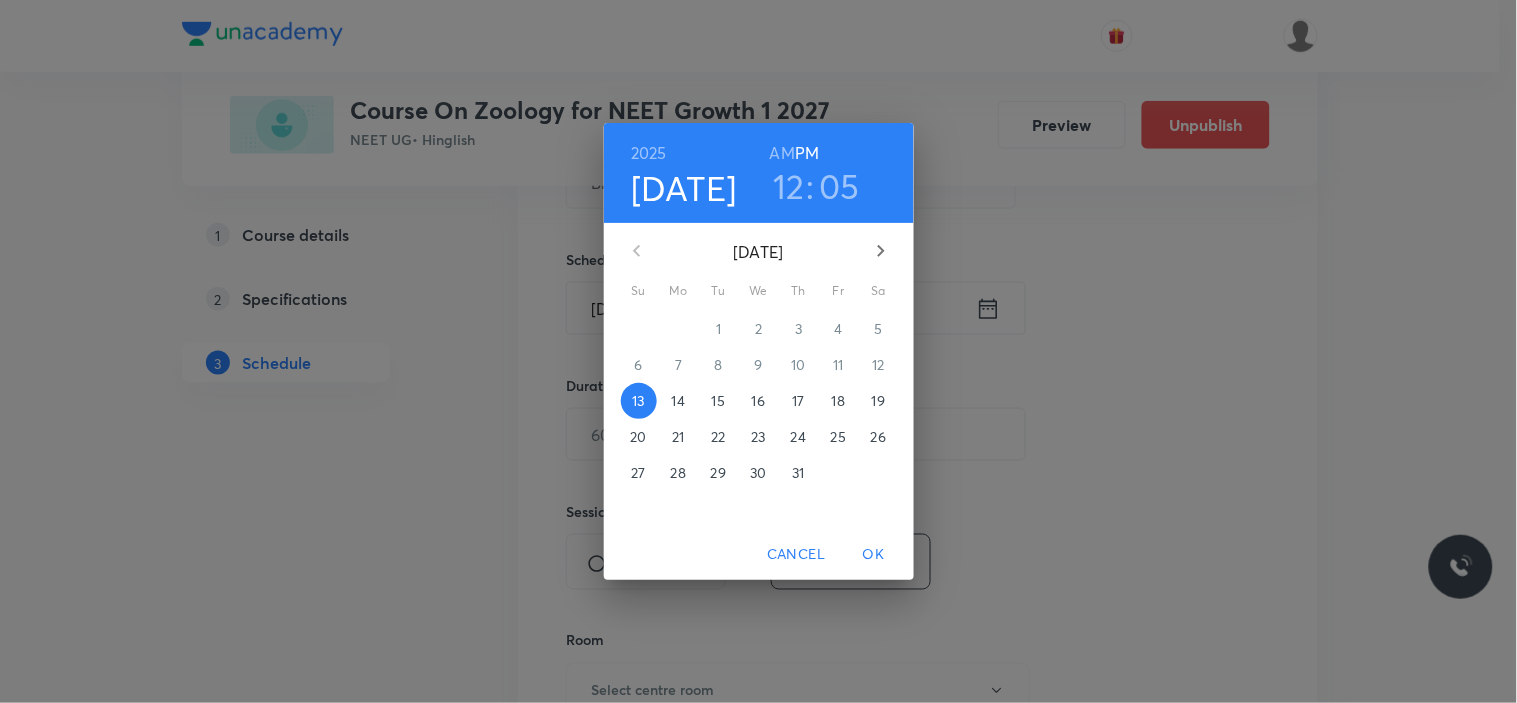 click on "19" at bounding box center (878, 401) 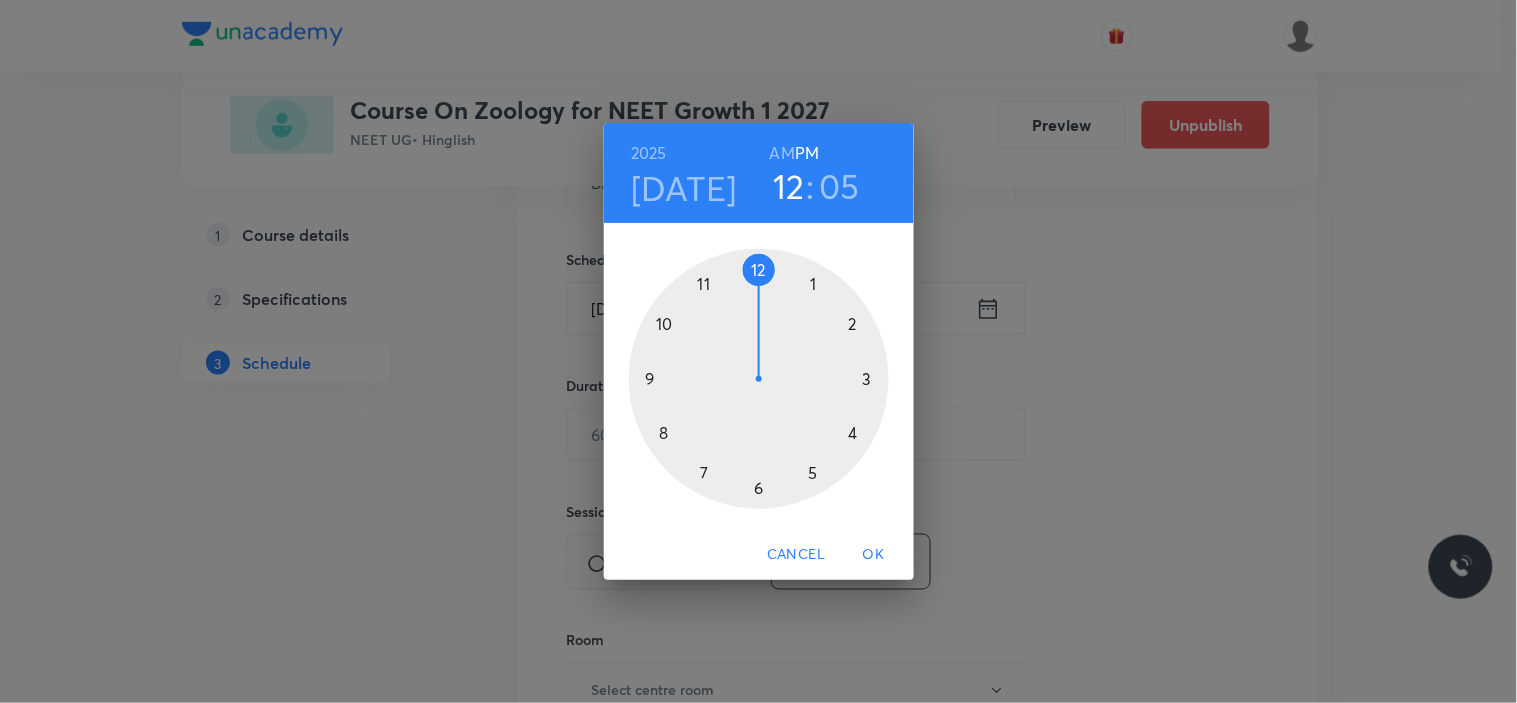 click at bounding box center [759, 379] 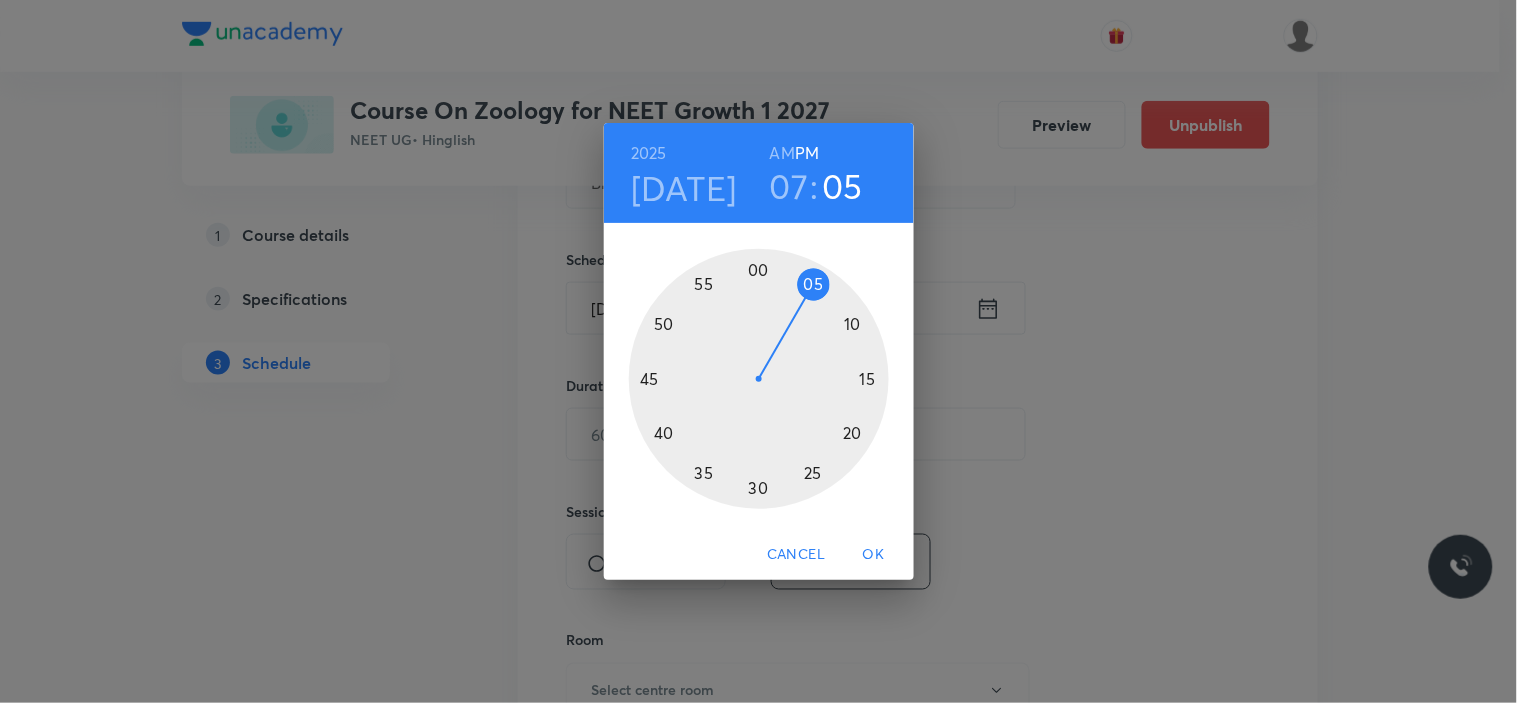 click at bounding box center [759, 379] 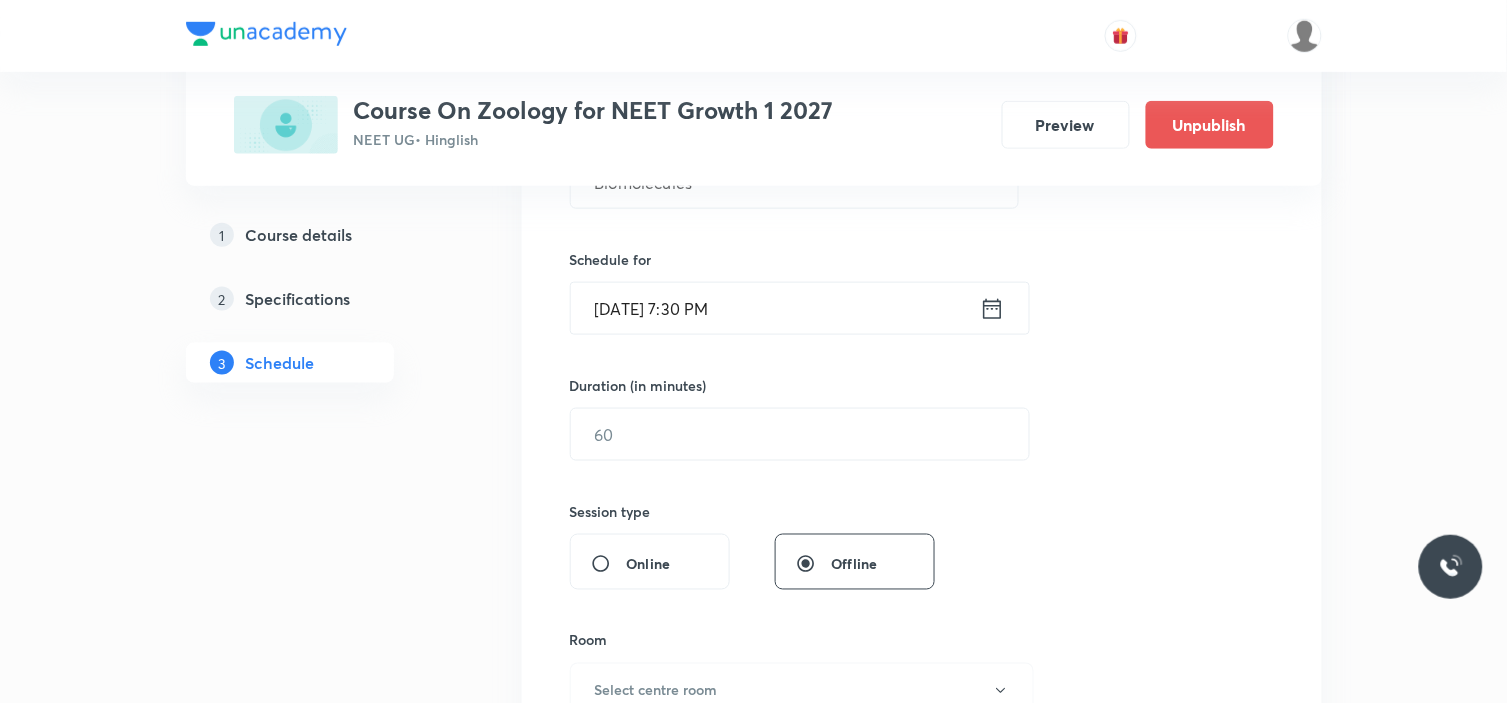 click on "Jul 19, 2025, 7:30 PM" at bounding box center [775, 308] 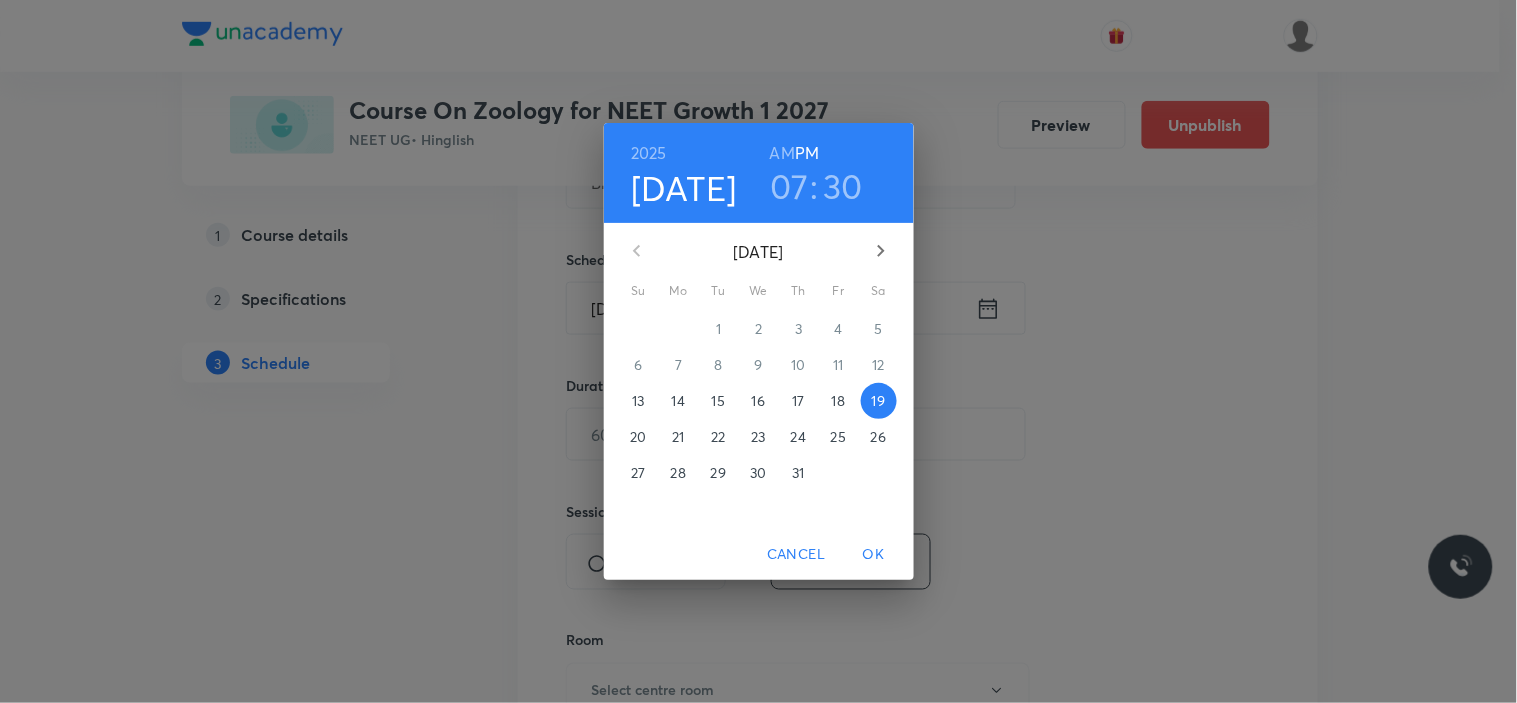 drag, startPoint x: 777, startPoint y: 143, endPoint x: 802, endPoint y: 171, distance: 37.536648 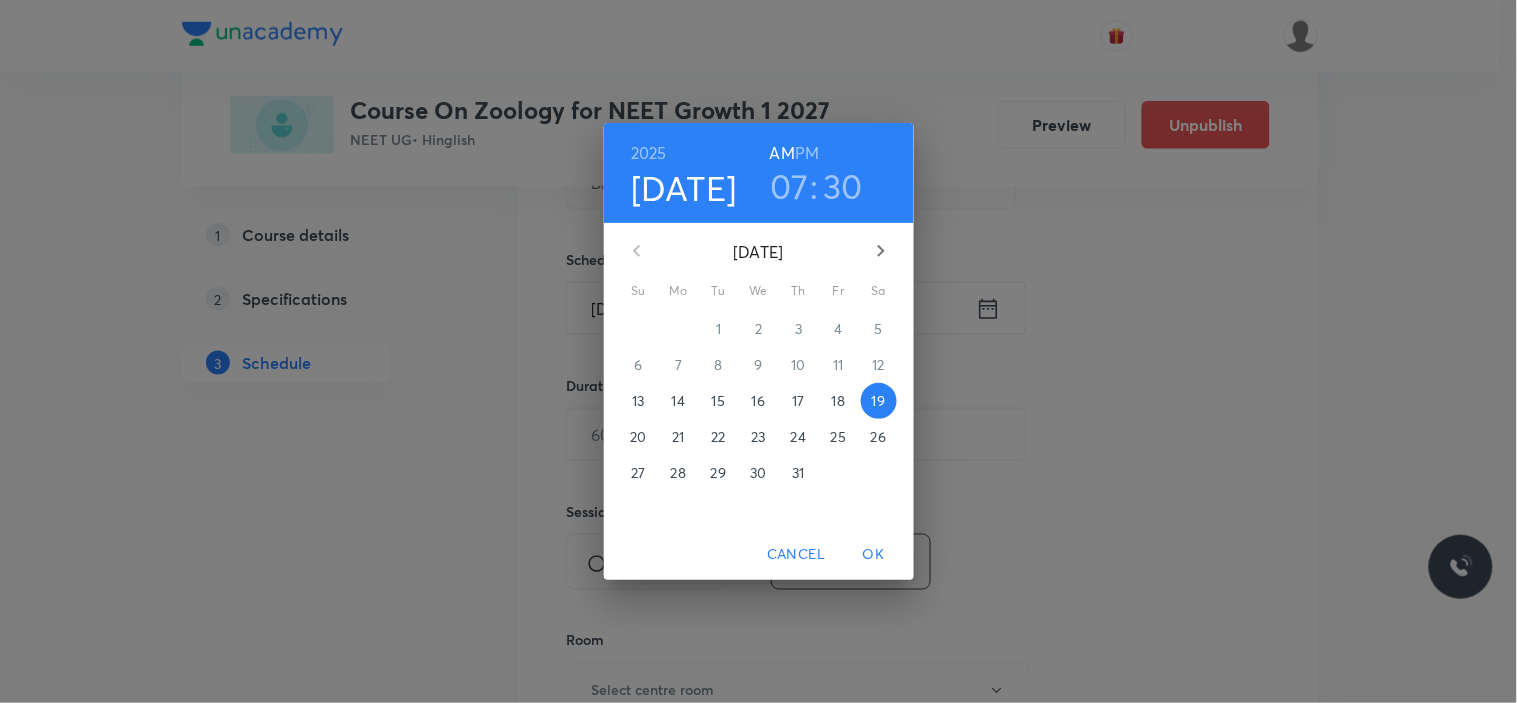 click on "OK" at bounding box center [874, 554] 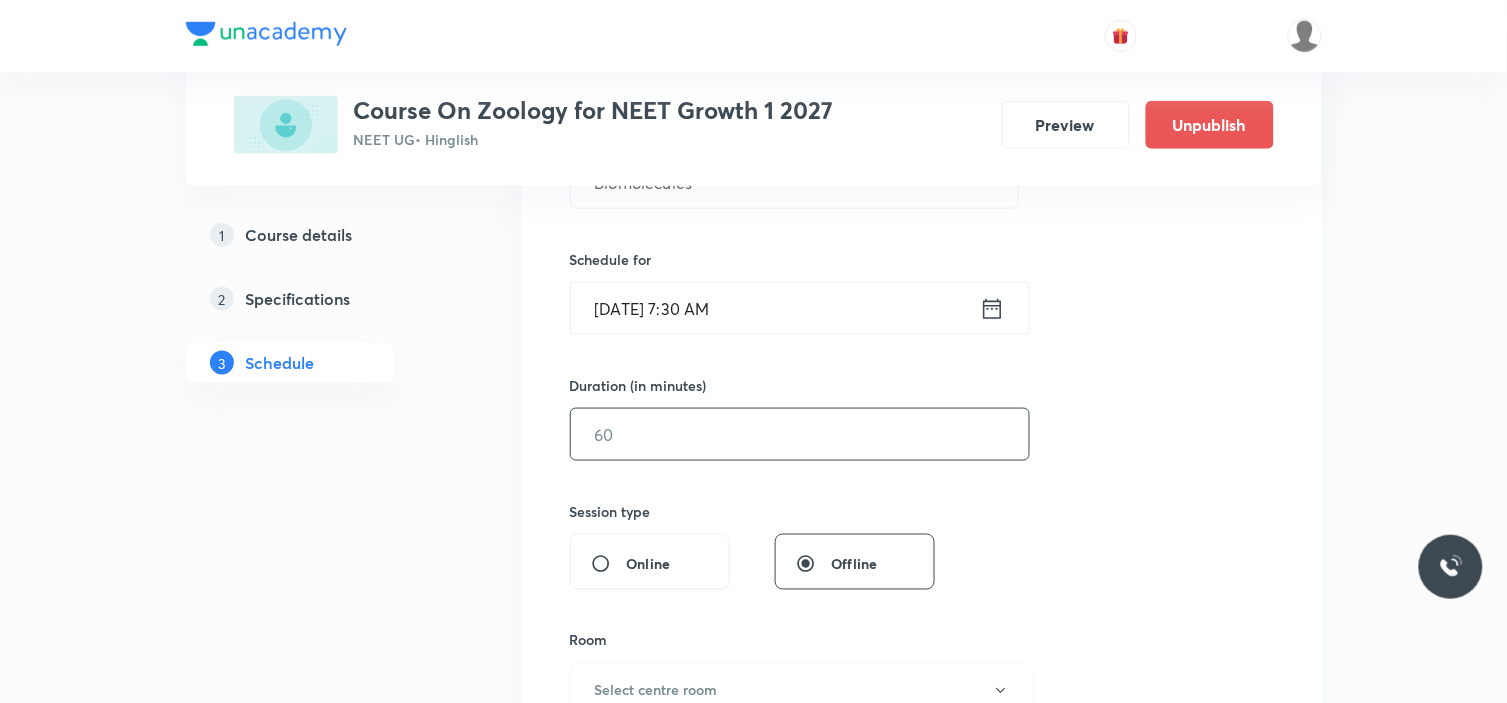 click at bounding box center (800, 434) 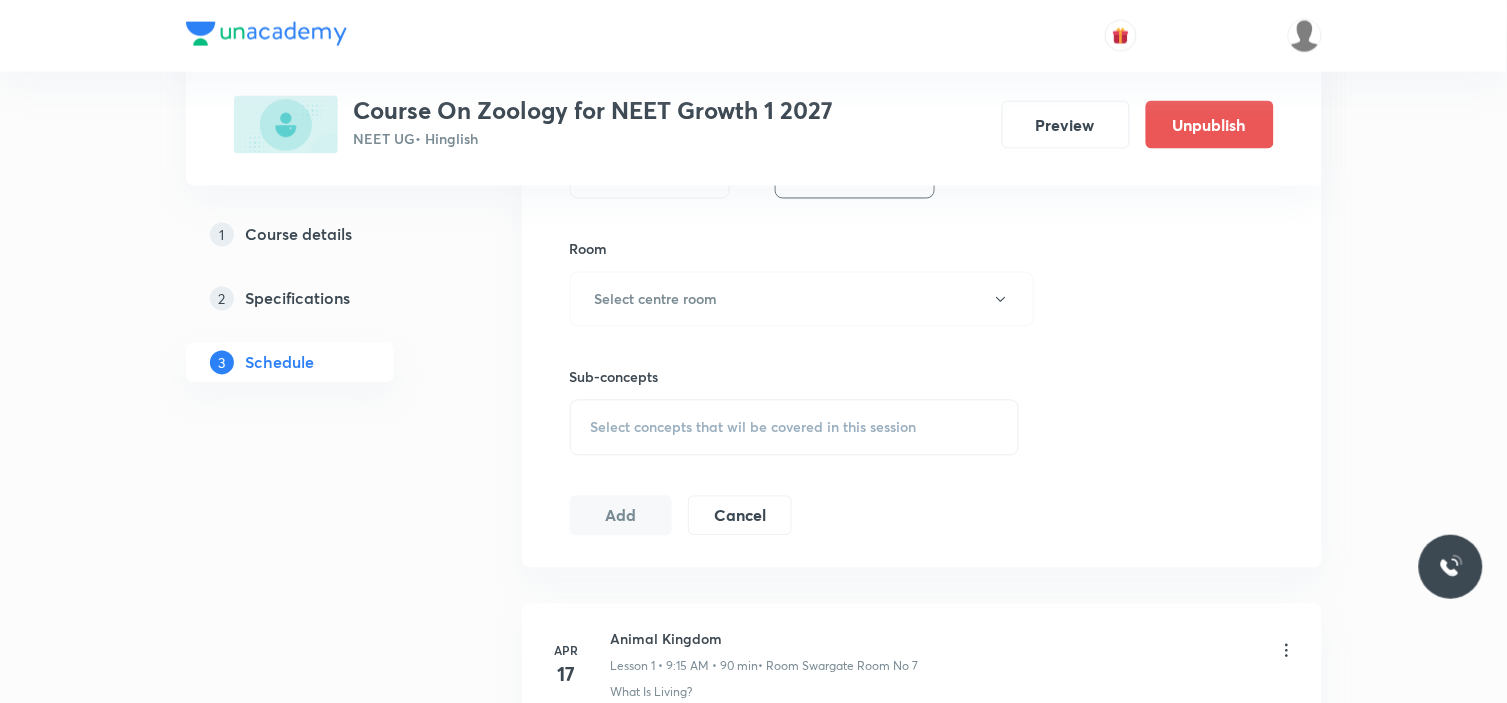 scroll, scrollTop: 888, scrollLeft: 0, axis: vertical 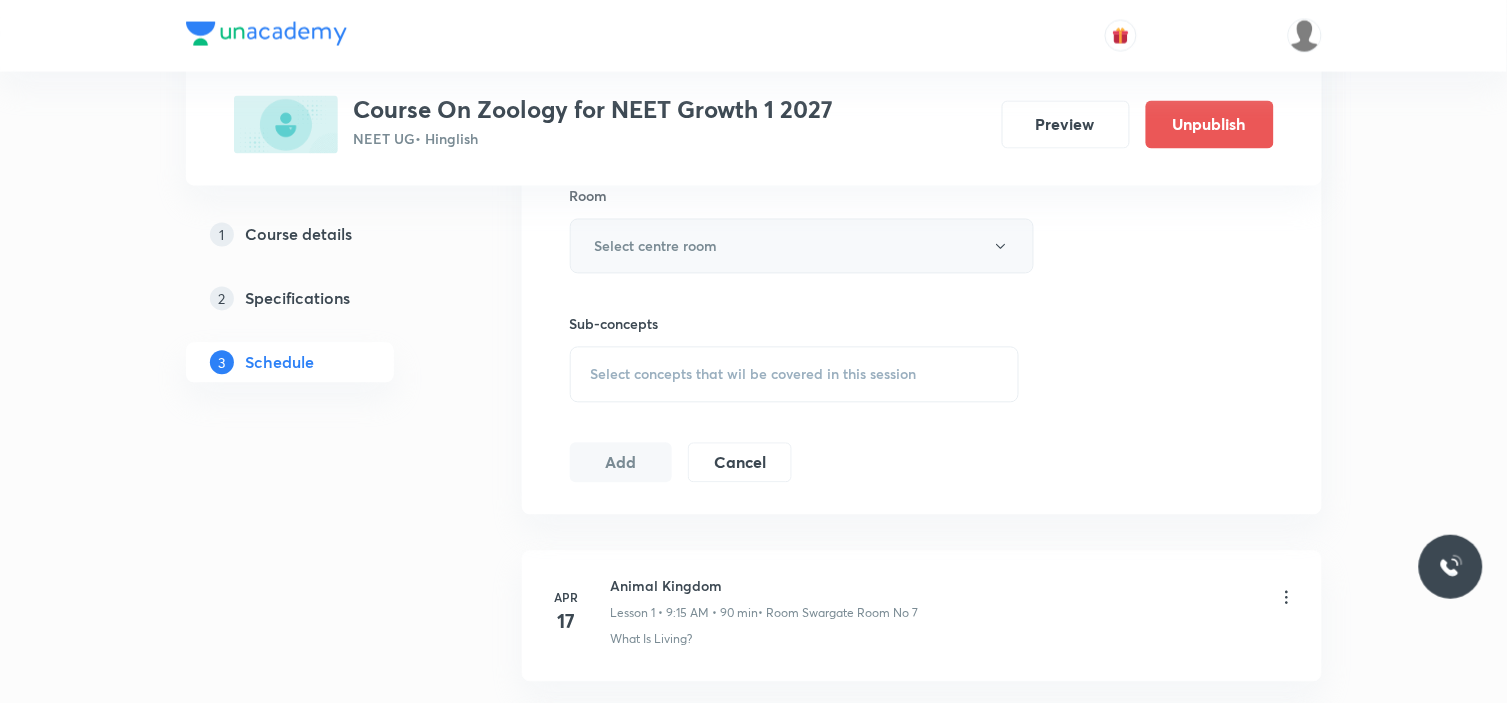 type on "90" 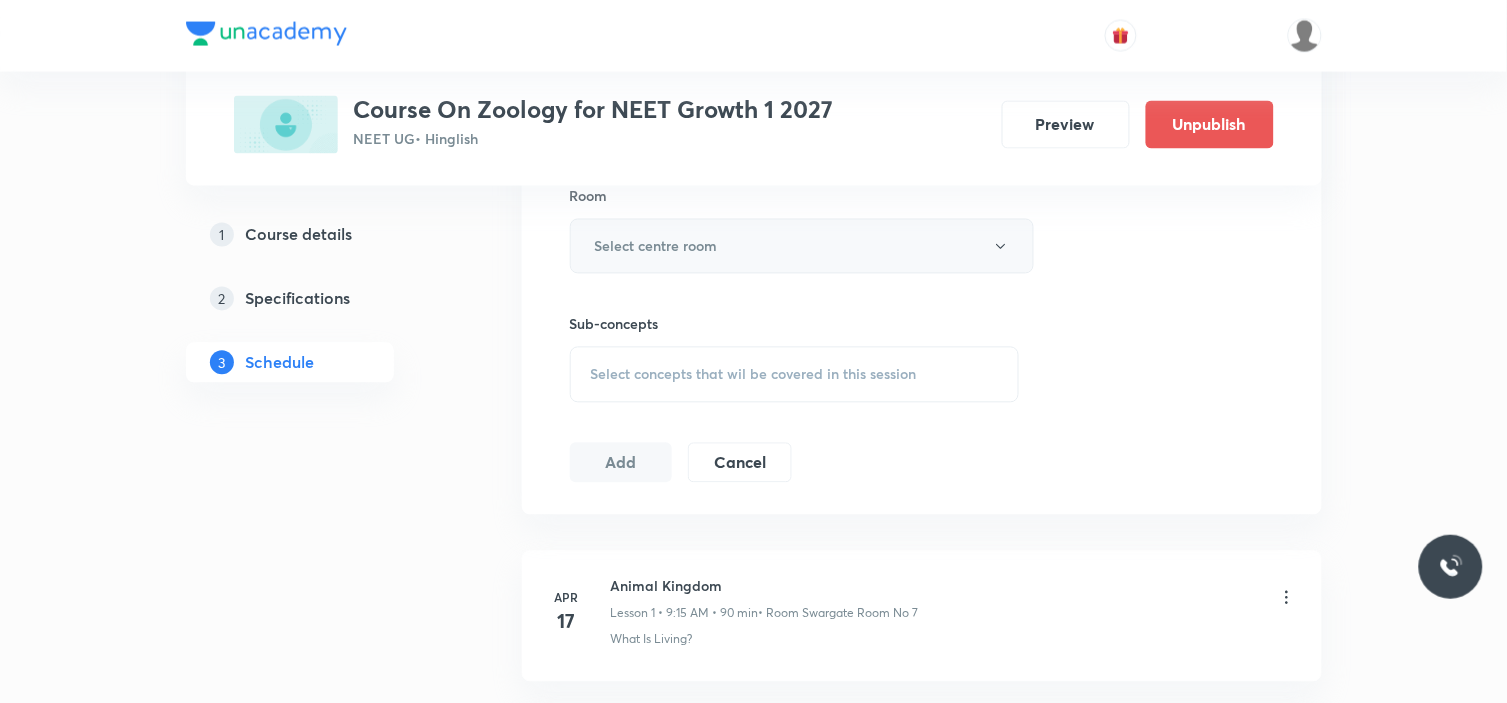 click on "Select centre room" at bounding box center [802, 246] 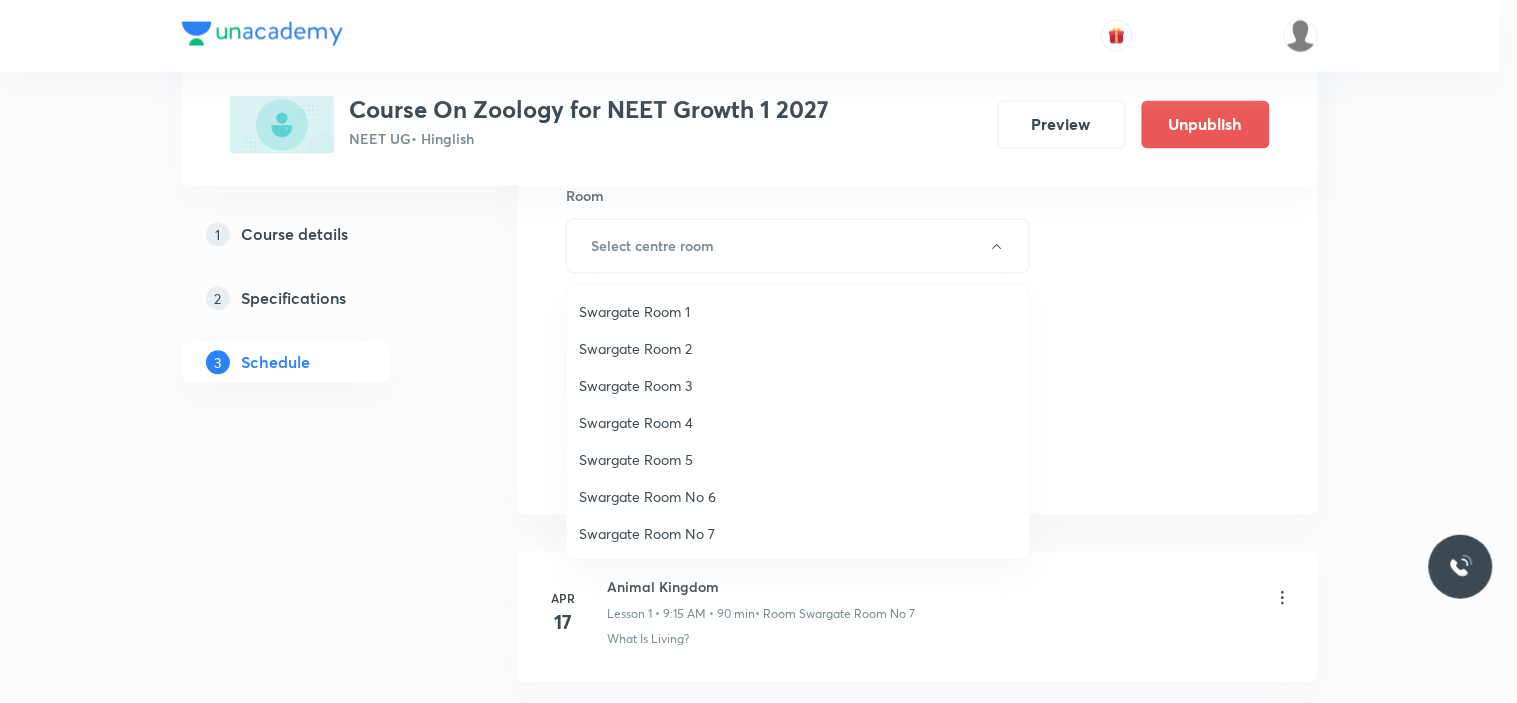 click on "Swargate Room No 7" at bounding box center [798, 533] 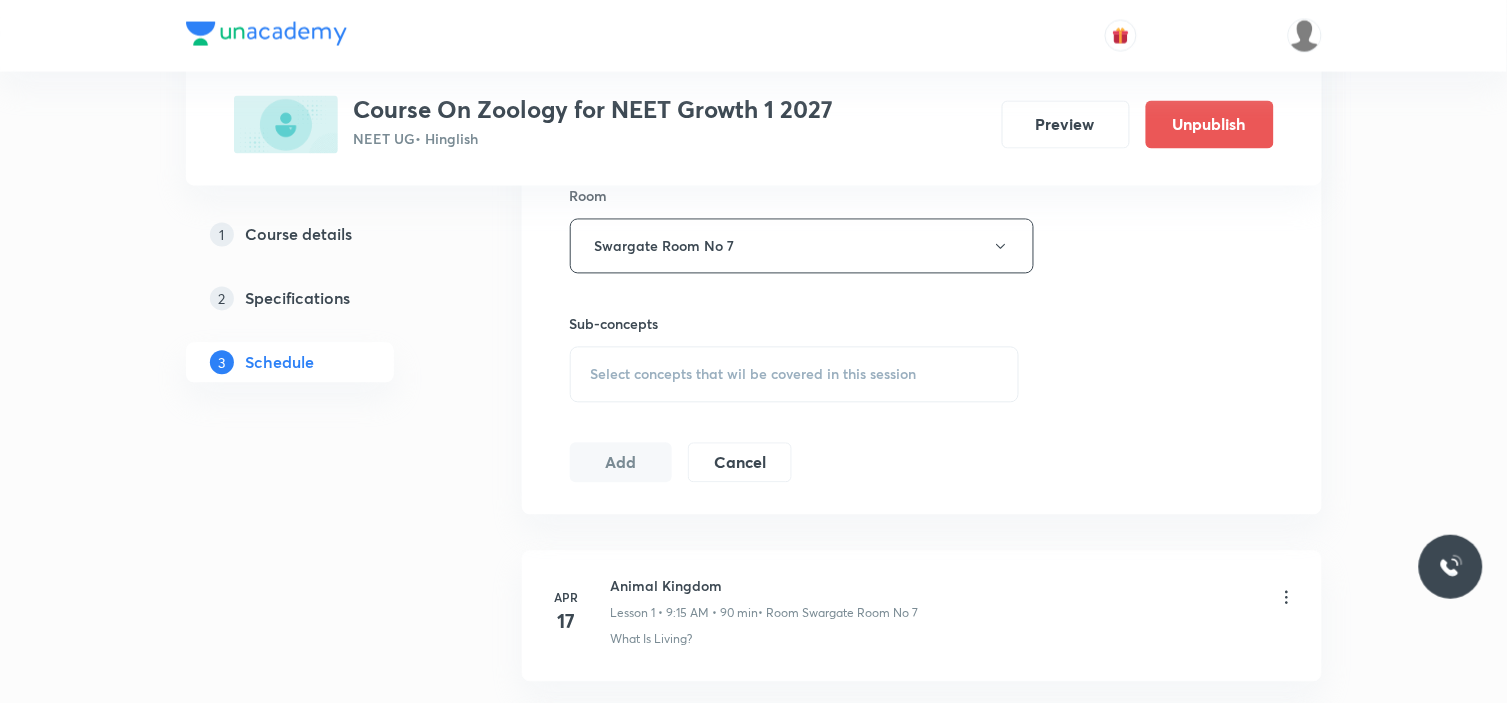click on "Select concepts that wil be covered in this session" at bounding box center [795, 375] 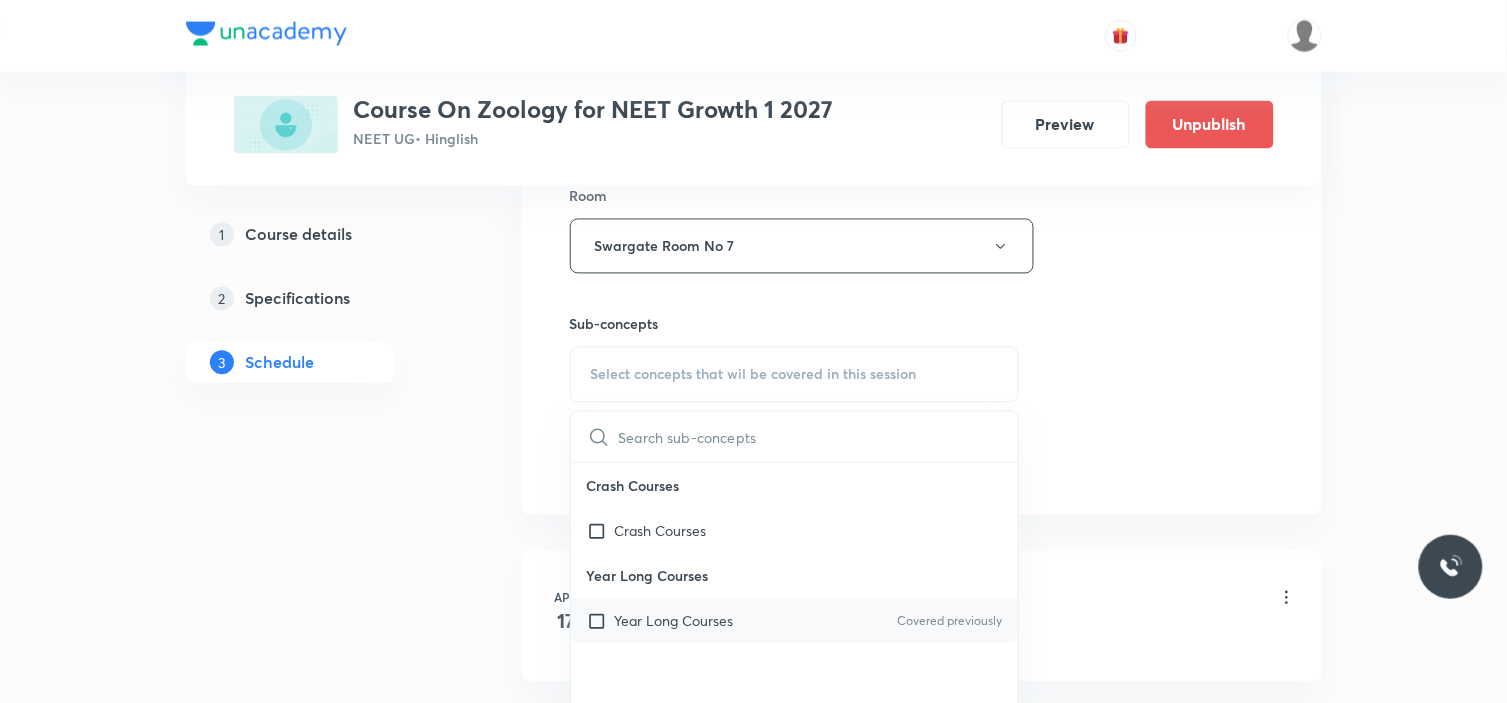 click at bounding box center (601, 621) 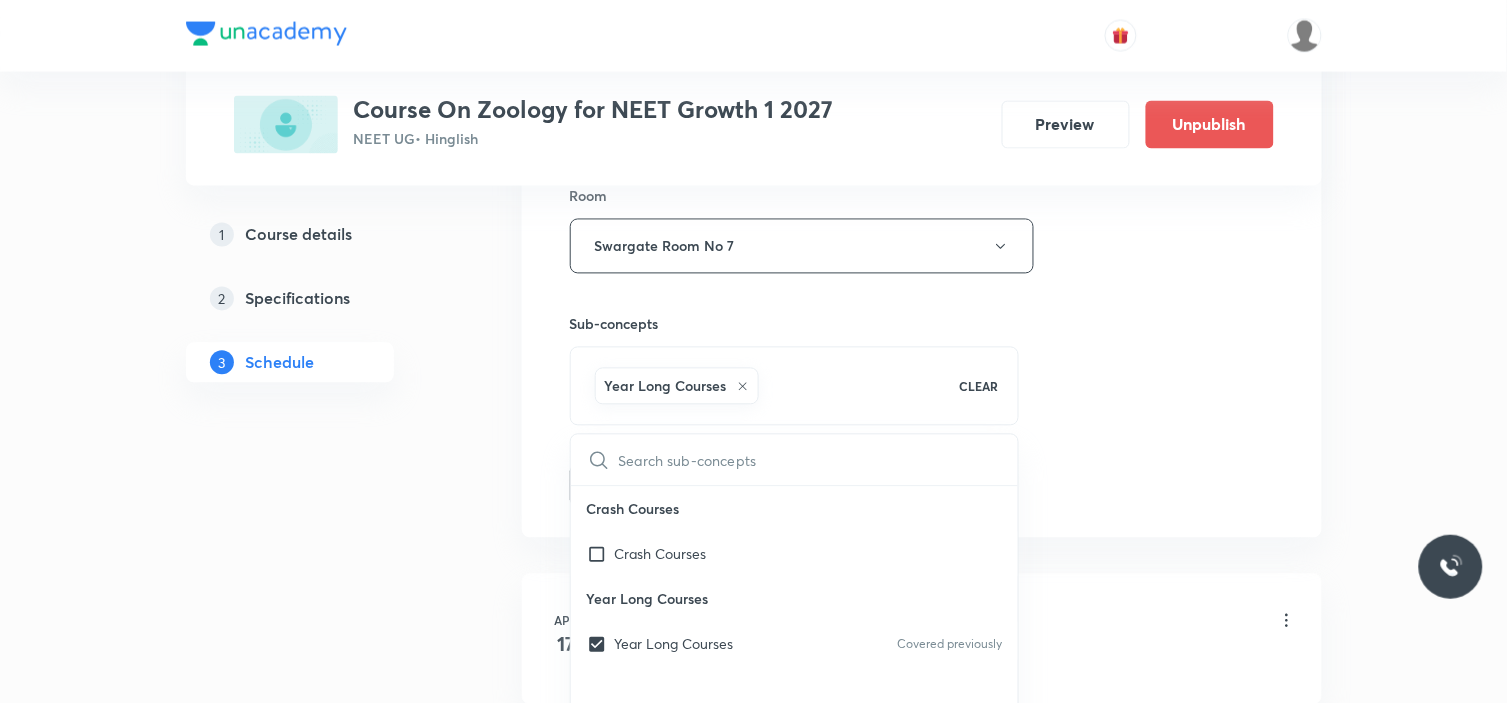 click on "Plus Courses Course On Zoology for NEET Growth 1 2027 NEET UG  • Hinglish Preview Unpublish 1 Course details 2 Specifications 3 Schedule Schedule 33  classes Session  34 Live class Session title 12/99 Biomolecules ​ Schedule for Jul 19, 2025, 7:30 AM ​ Duration (in minutes) 90 ​   Session type Online Offline Room Swargate Room No 7 Sub-concepts Year Long Courses CLEAR ​ Crash Courses Crash Courses Year Long Courses Year Long Courses Covered previously Add Cancel Apr 17 Animal Kingdom Lesson 1 • 9:15 AM • 90 min  • Room Swargate Room No 7 What Is Living? Apr 19 Animal Kingdom Lesson 2 • 7:30 AM • 90 min  • Room Swargate Room No 7 Systematics Apr 21 Animal Kingdom Lesson 3 • 7:30 AM • 90 min  • Room Swargate Room No 7 Types Of Taxonomy Apr 24 Animal Kingdom Lesson 4 • 9:15 AM • 90 min  • Room Swargate Room No 7 Fundamental Components Of Taxonomy Apr 25 Animal Kingdom Lesson 5 • 9:20 AM • 90 min  • Room Swargate Room No 7 Taxonomical Aids Apr 26 Animal Kingdom Apr 29" at bounding box center (754, 2520) 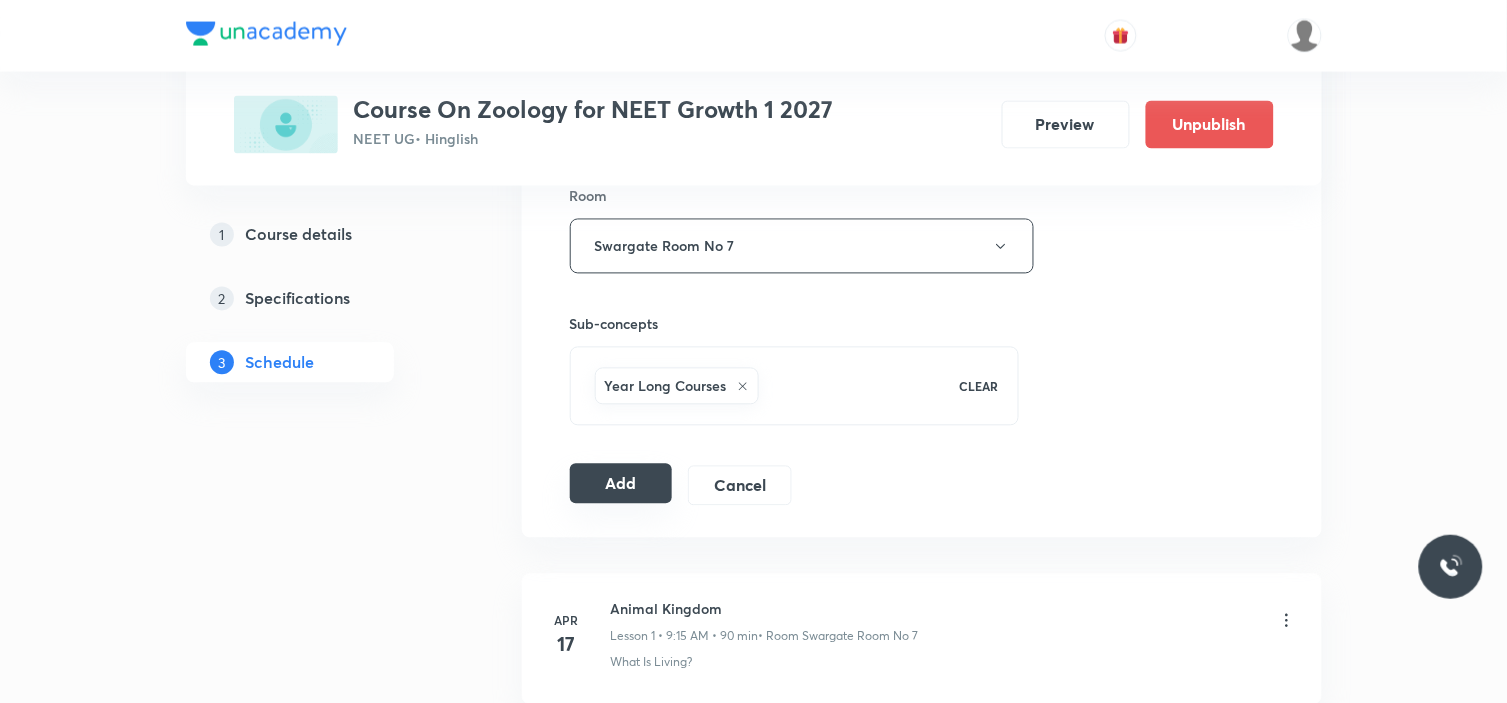 click on "Add" at bounding box center [621, 484] 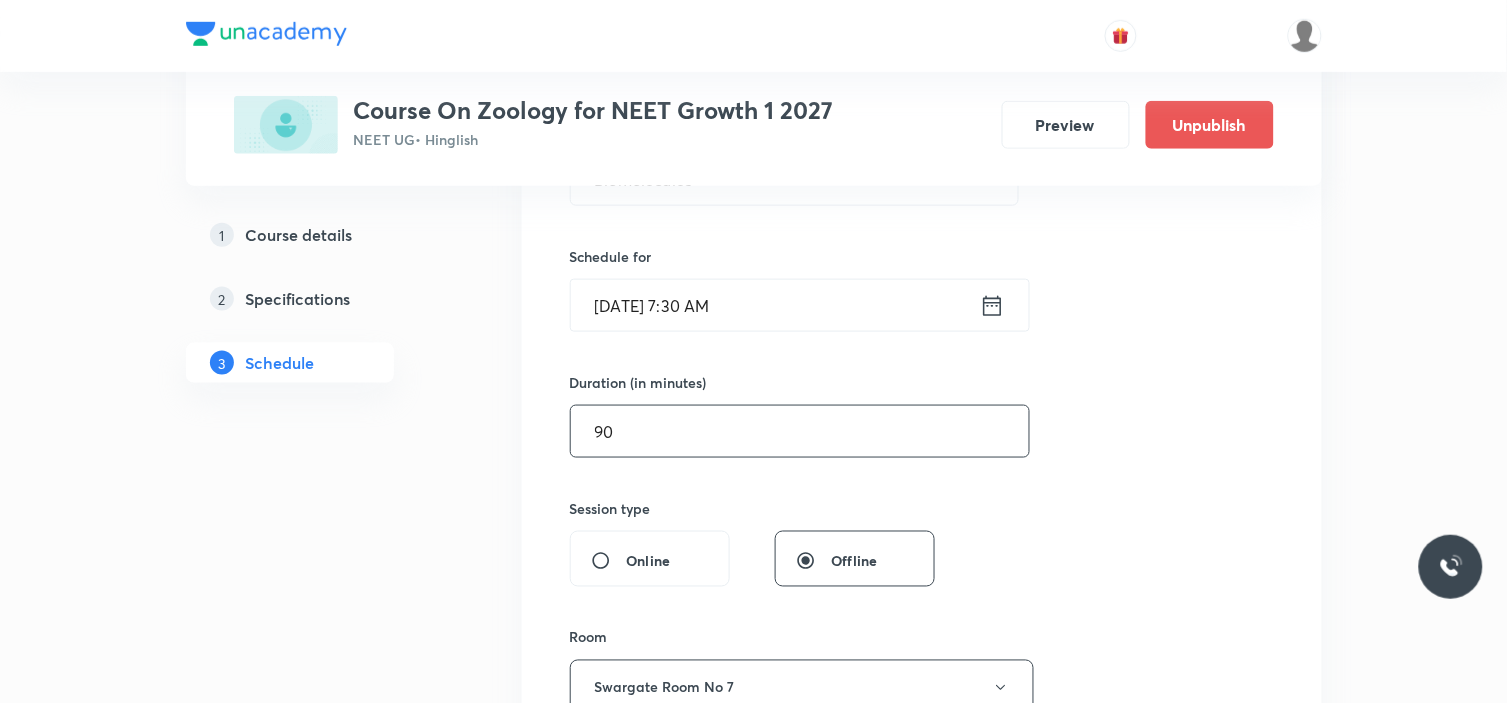 scroll, scrollTop: 444, scrollLeft: 0, axis: vertical 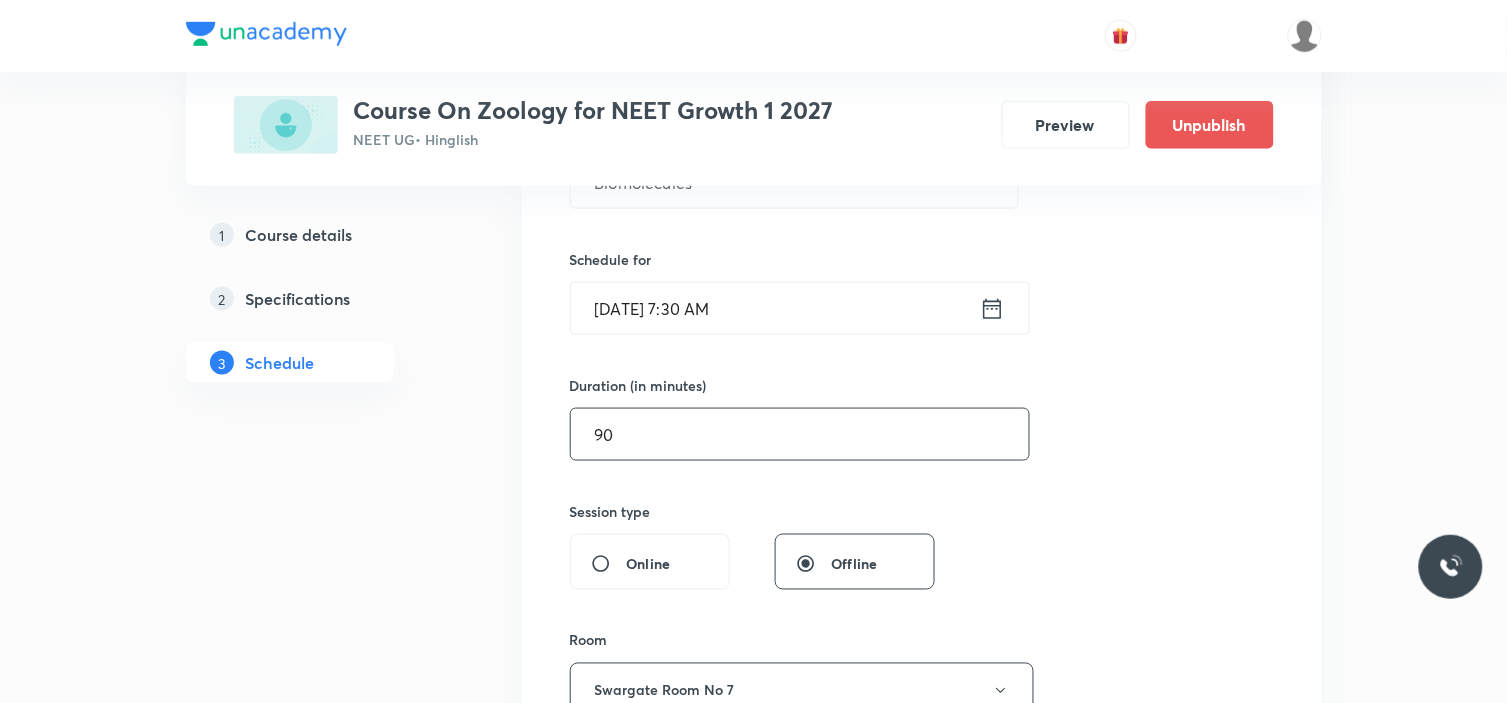 type 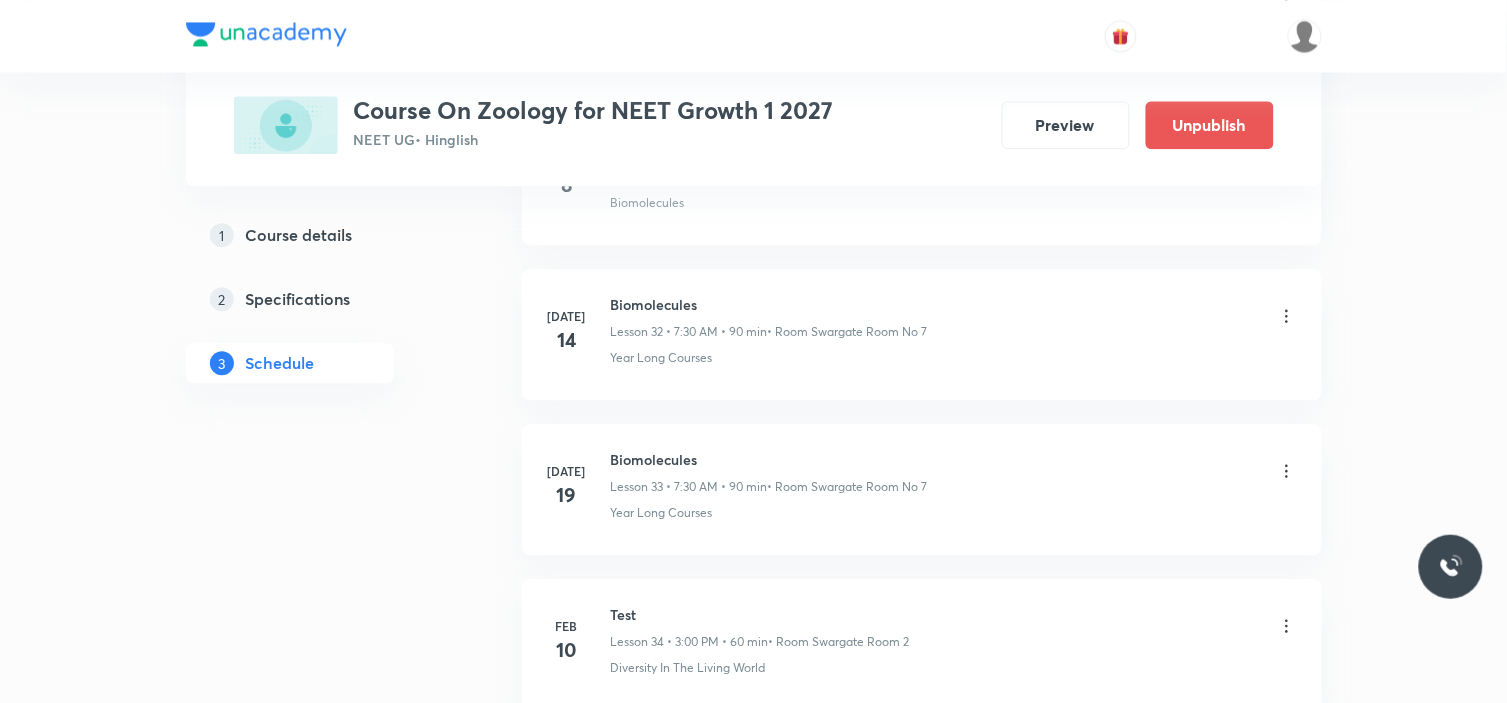 scroll, scrollTop: 5034, scrollLeft: 0, axis: vertical 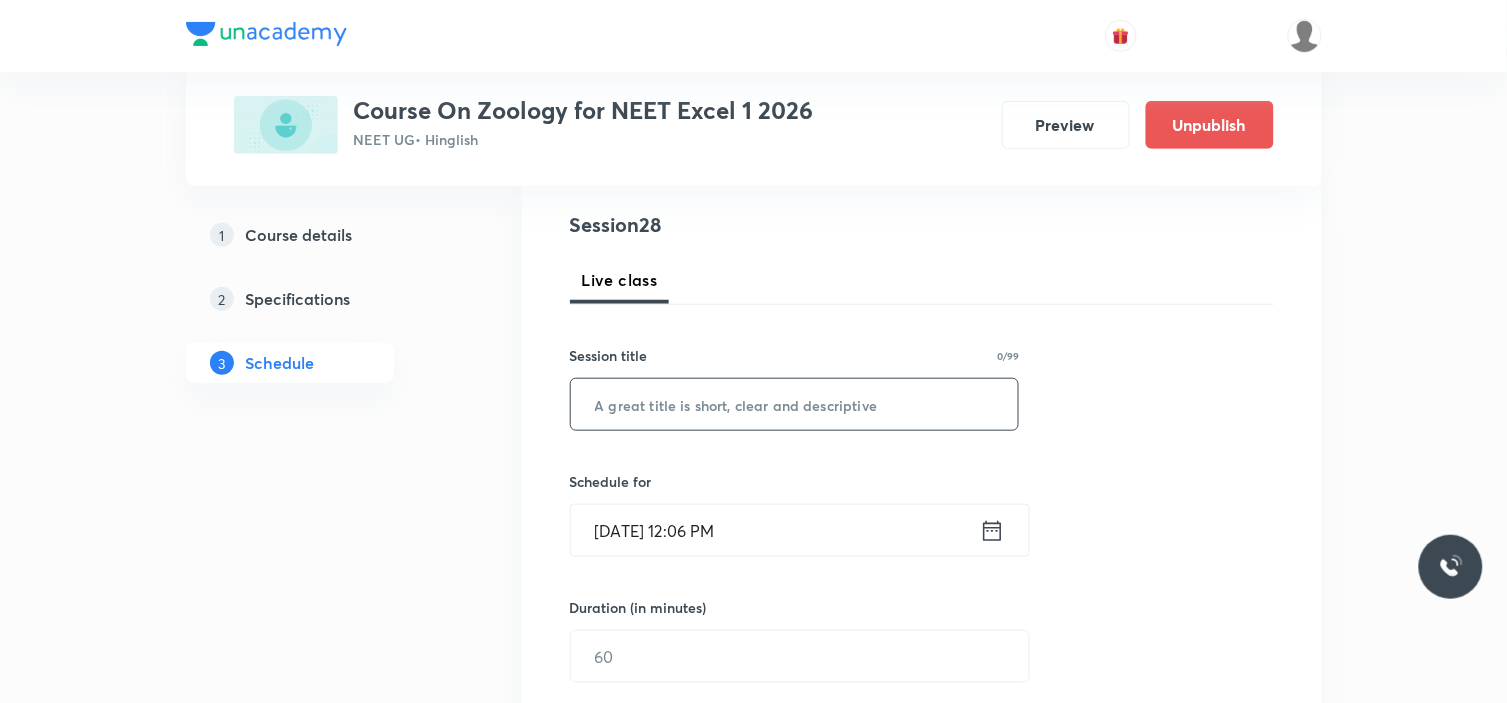 click at bounding box center [795, 404] 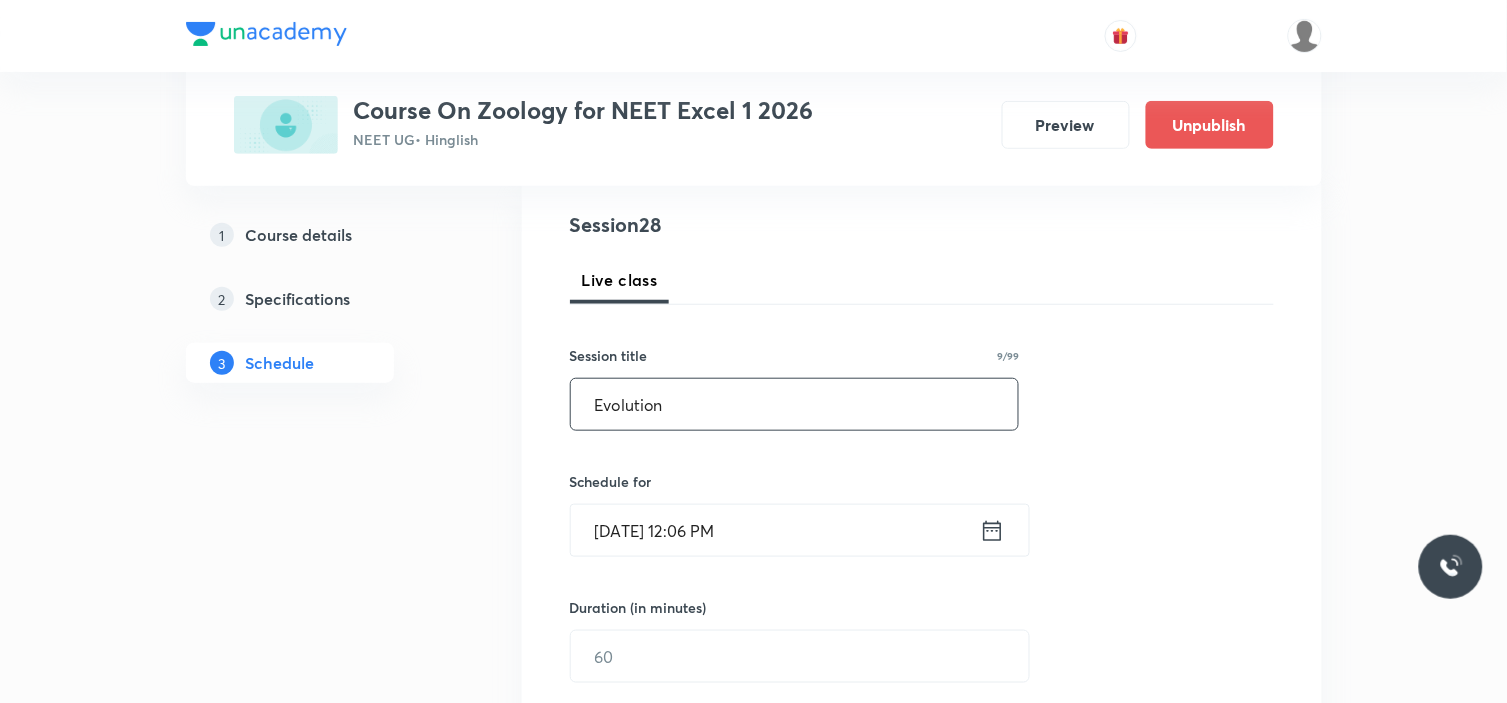 type on "Evolution" 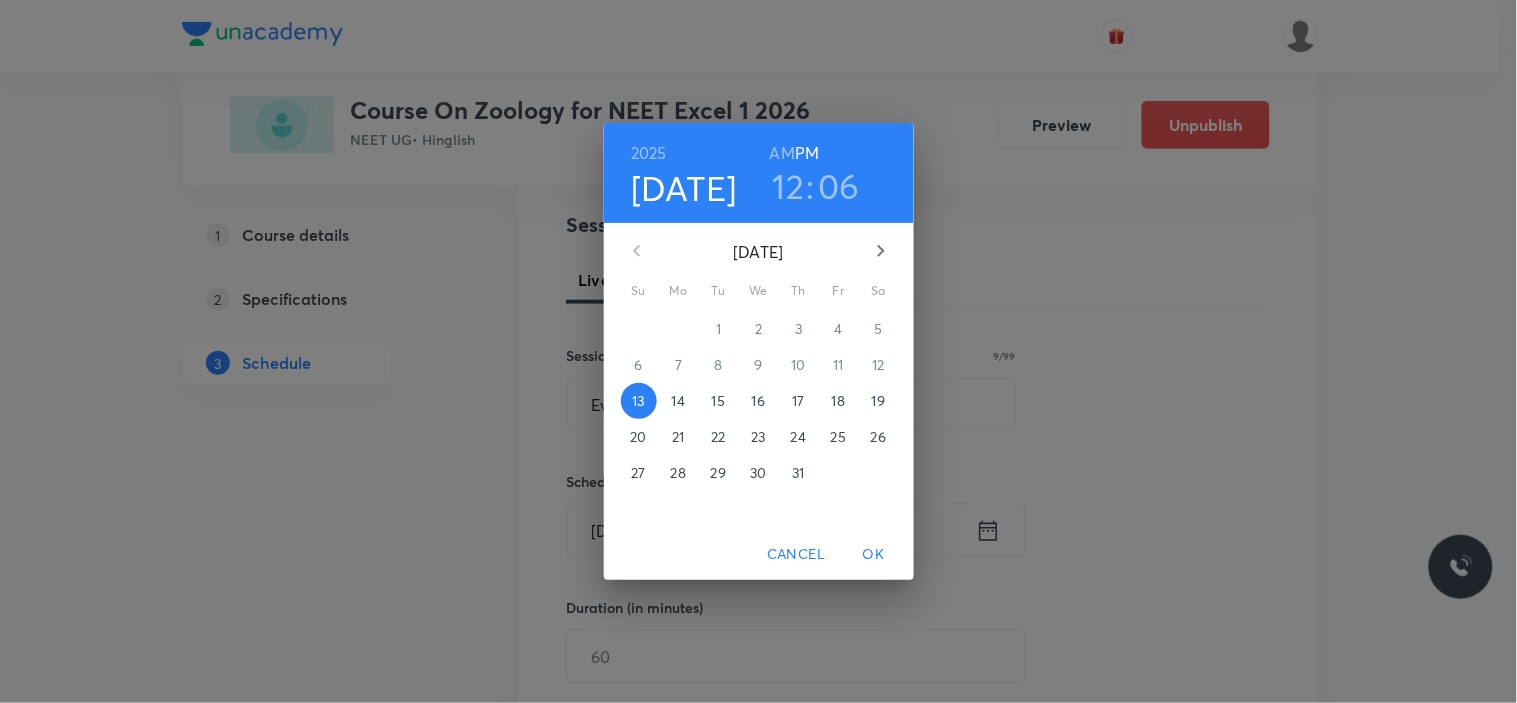 click on "14" at bounding box center (678, 401) 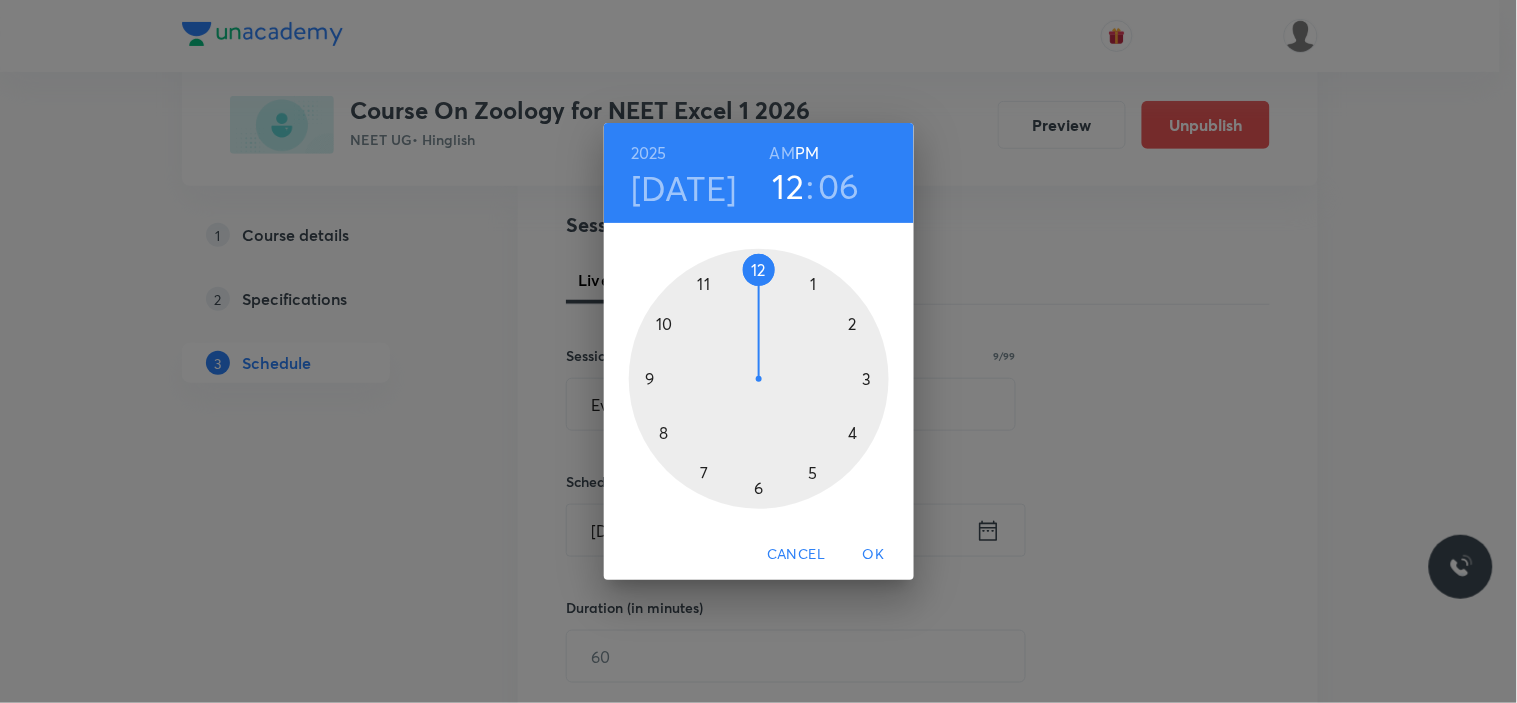 click at bounding box center [759, 379] 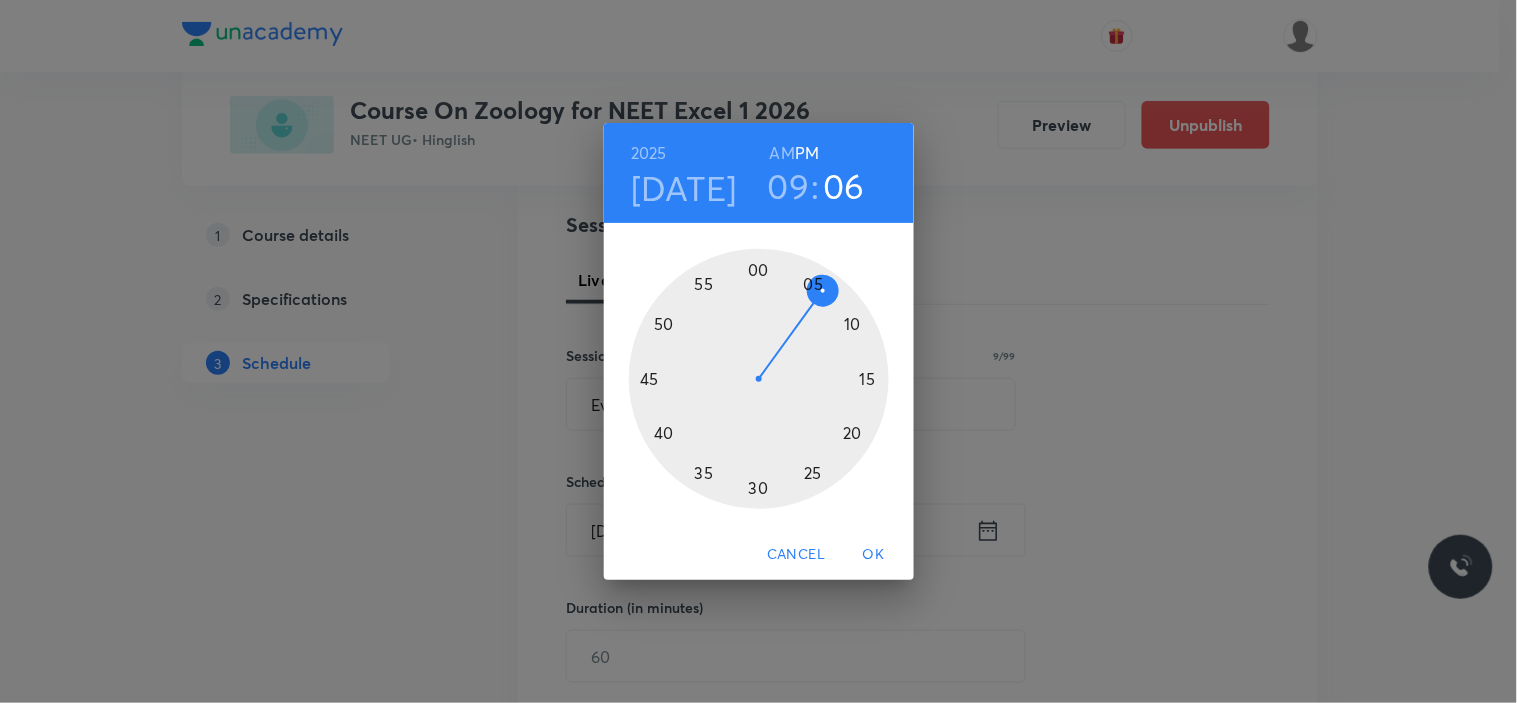 click on "AM" at bounding box center [782, 153] 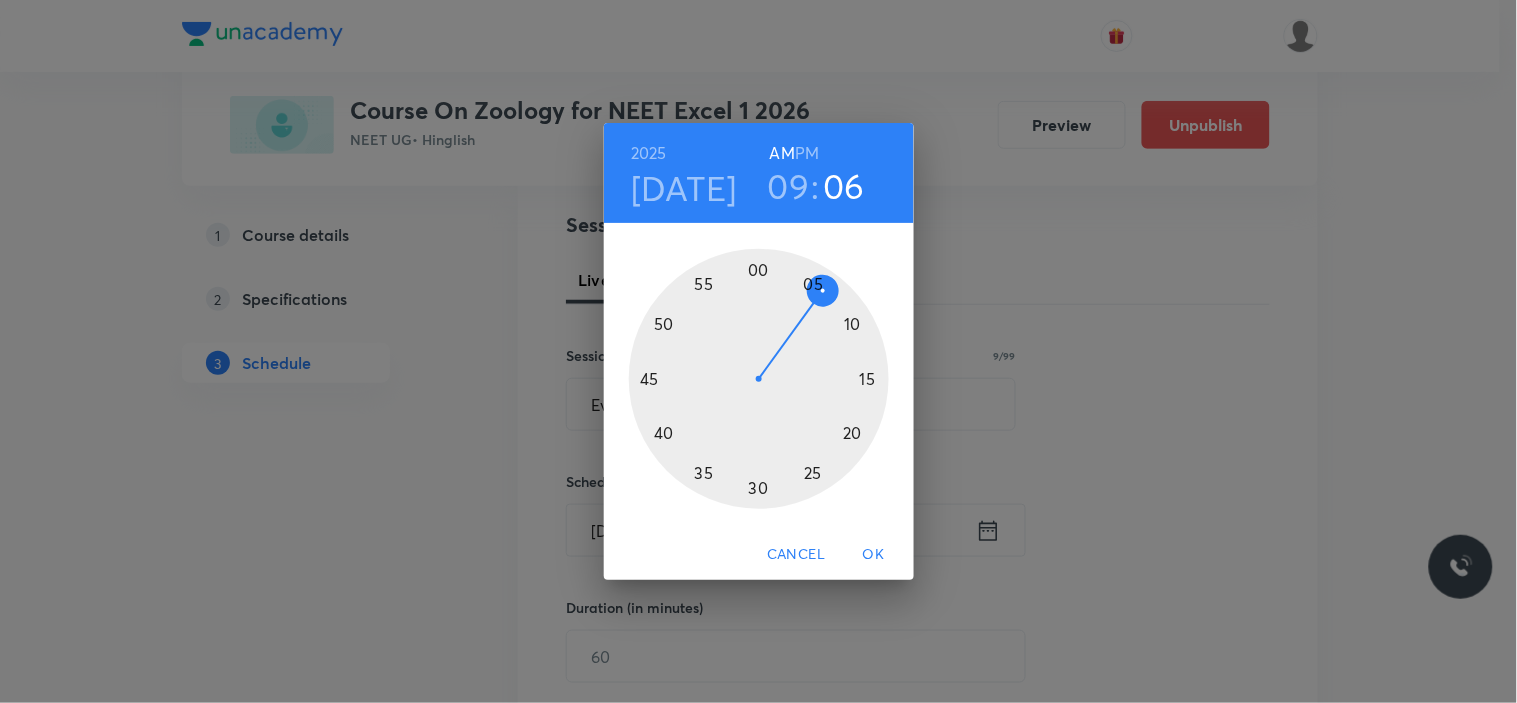 click at bounding box center [759, 379] 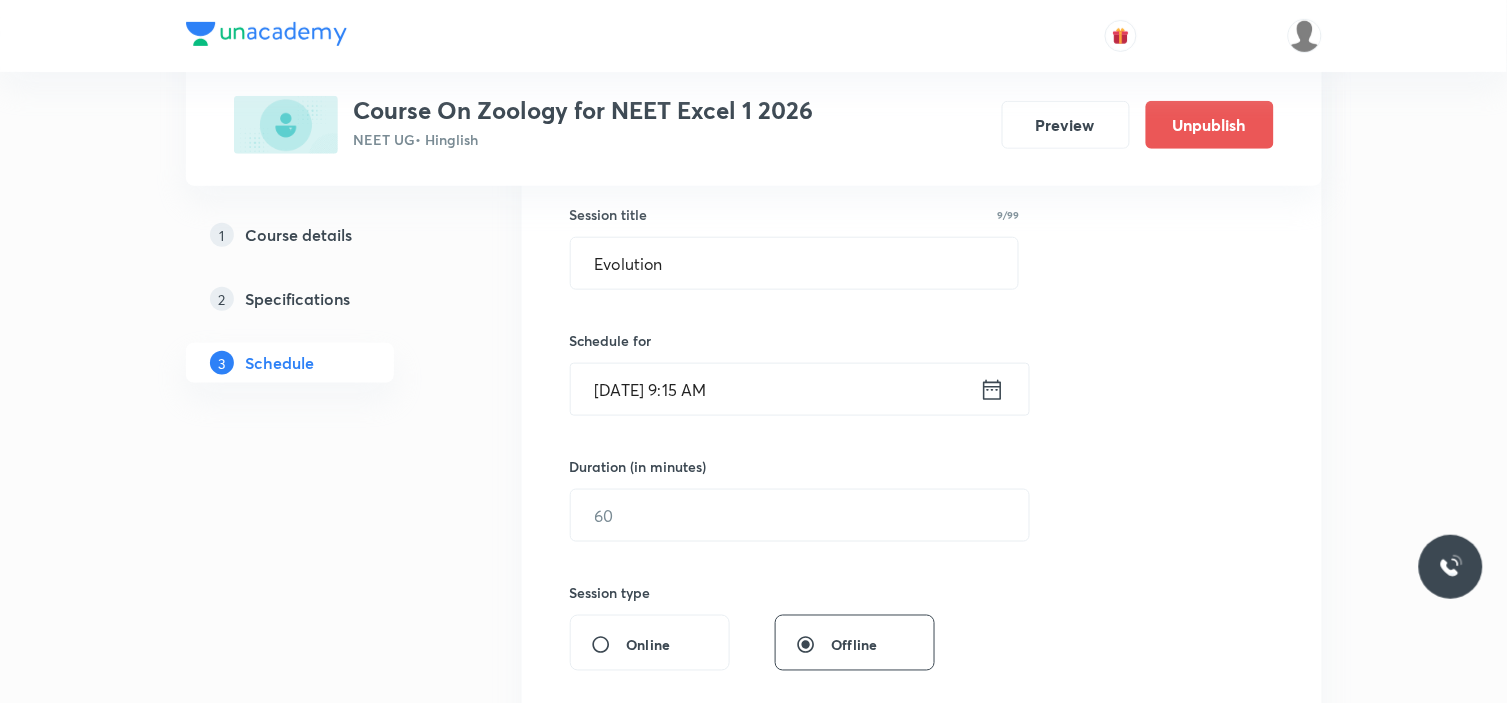 scroll, scrollTop: 444, scrollLeft: 0, axis: vertical 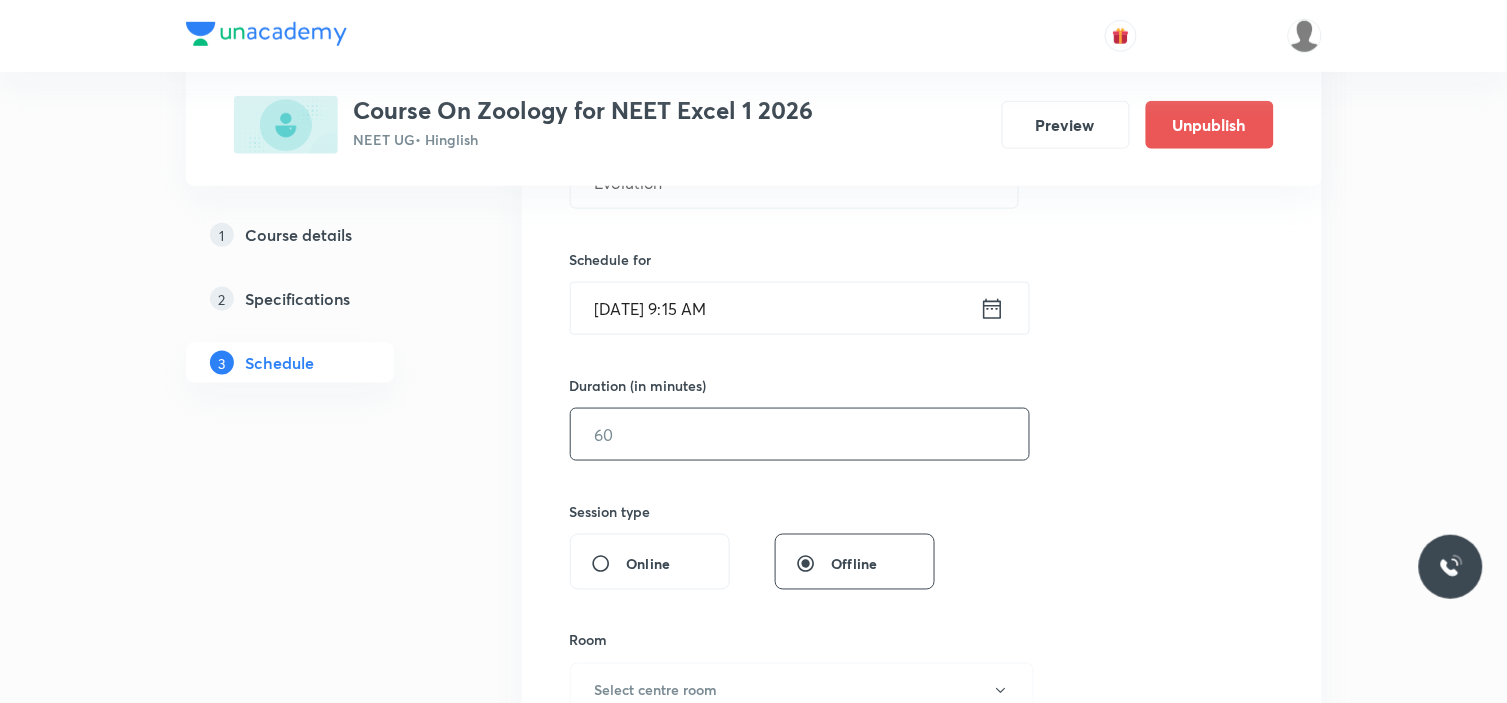 click at bounding box center (800, 434) 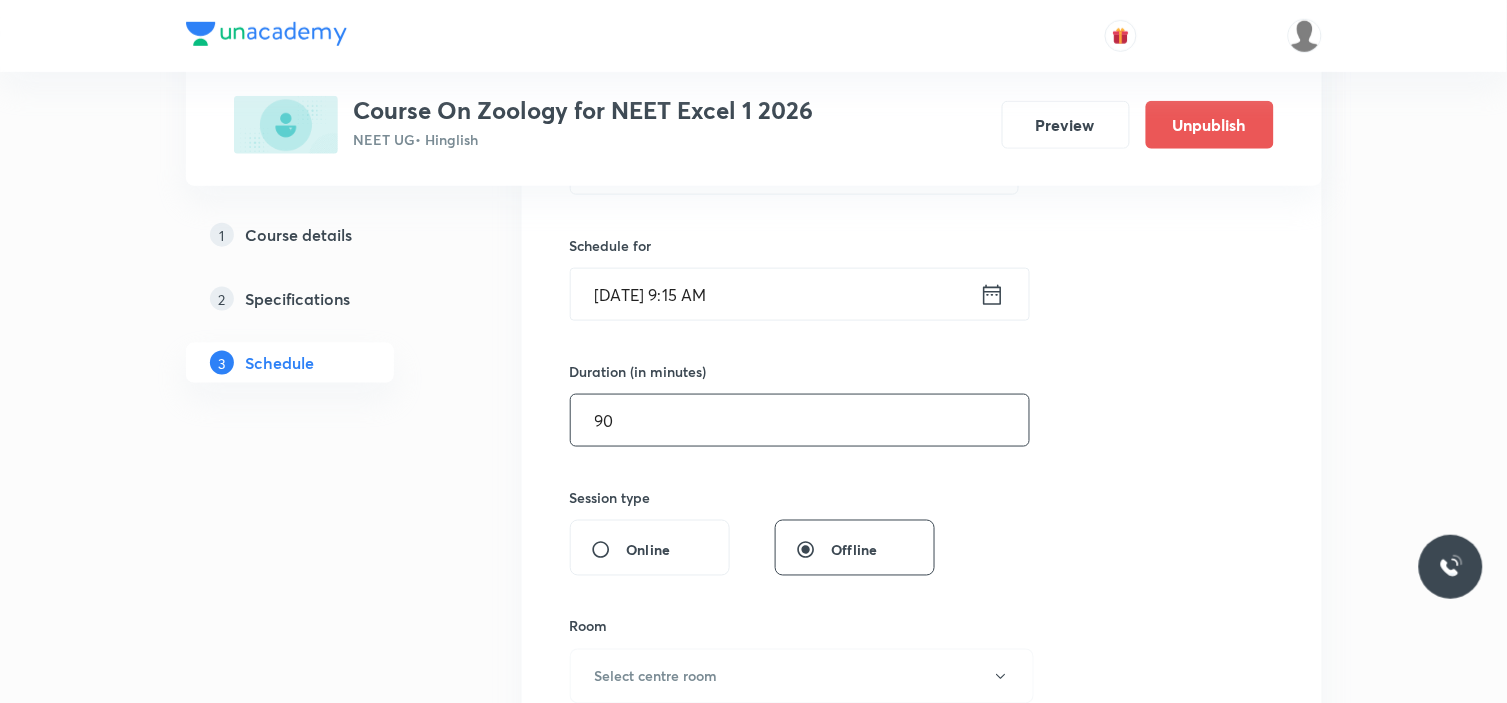 scroll, scrollTop: 666, scrollLeft: 0, axis: vertical 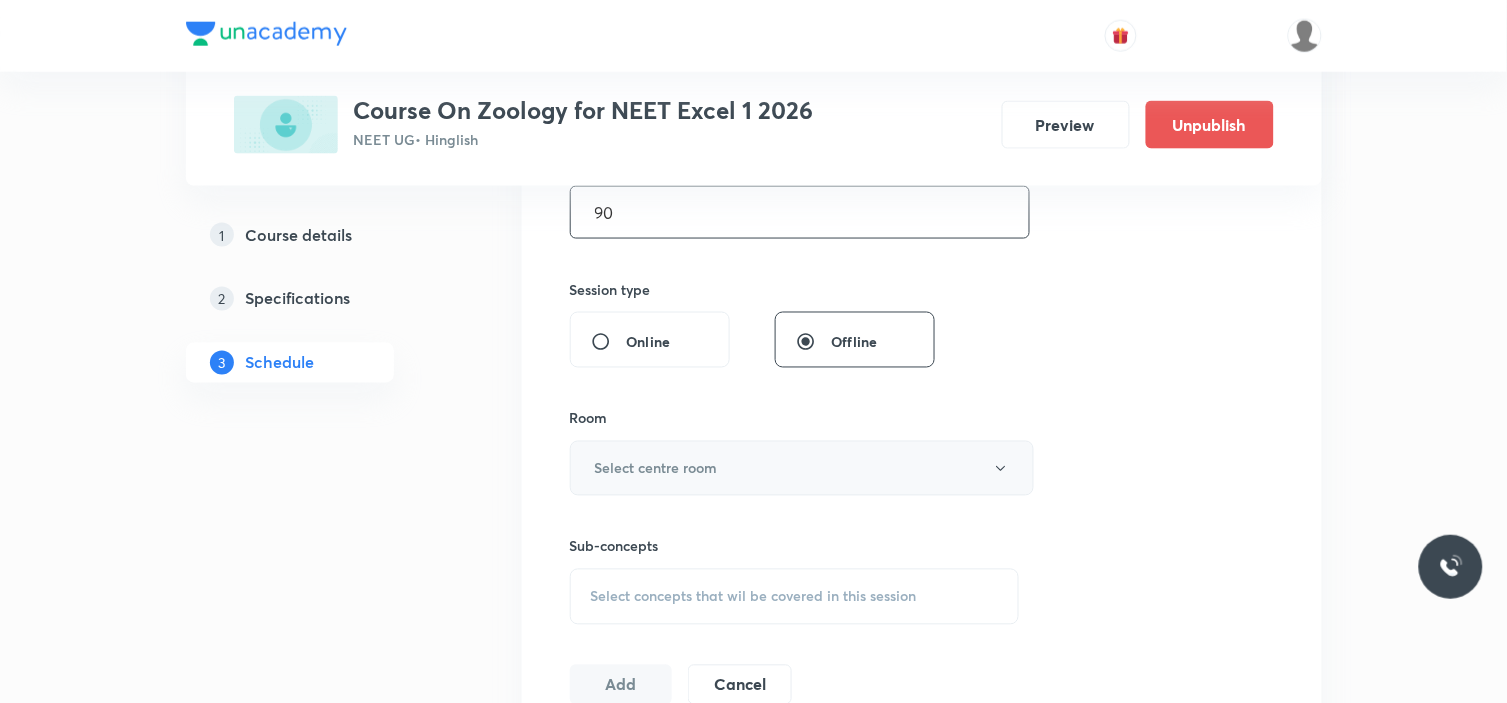 type on "90" 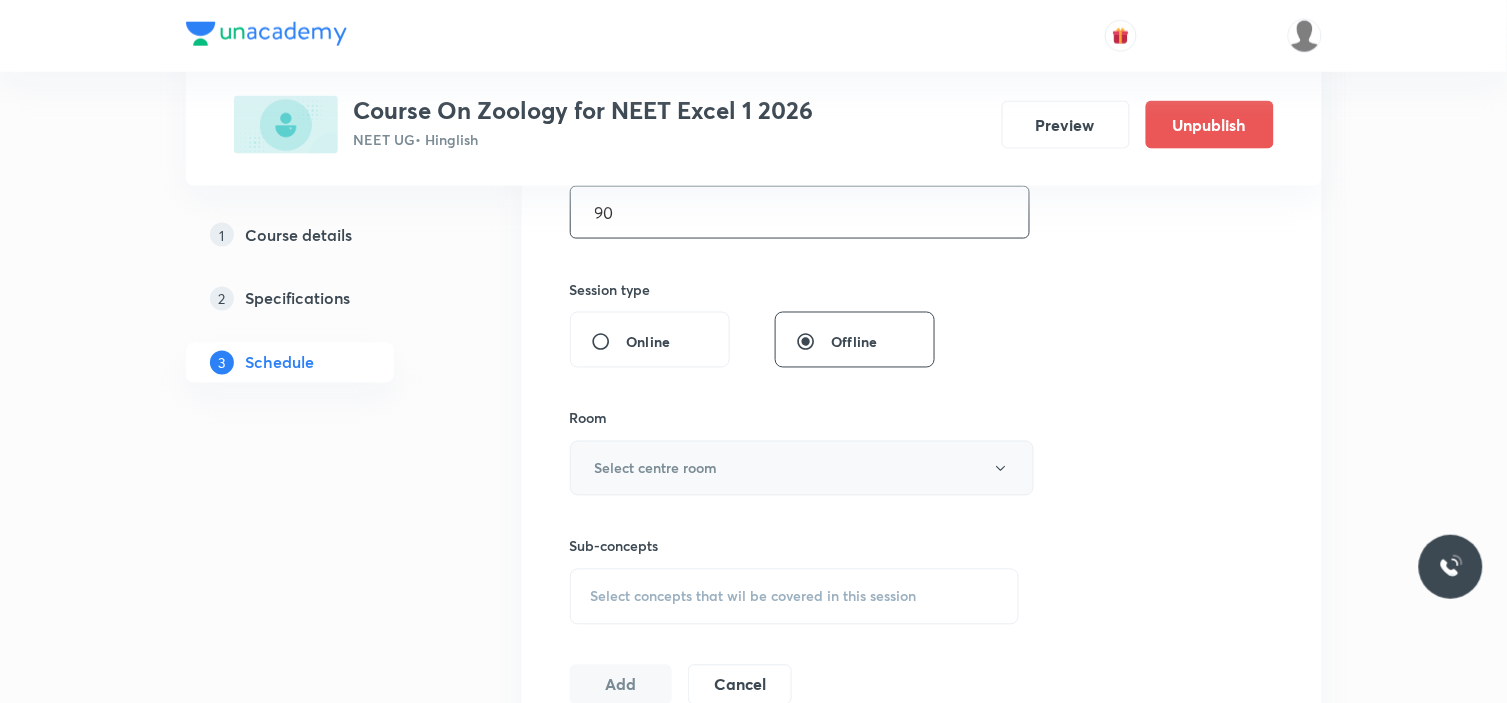 click on "Select centre room" at bounding box center (802, 468) 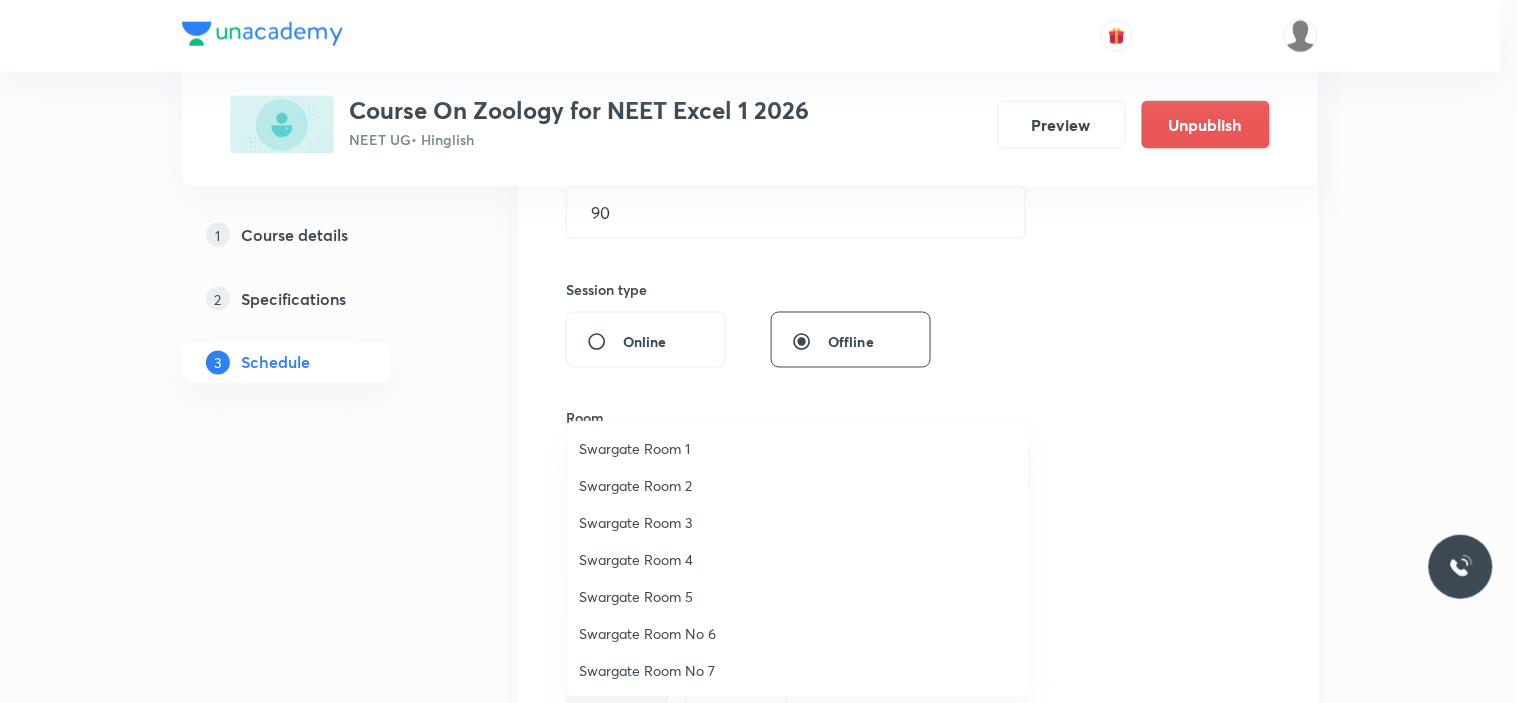 click on "Swargate Room 1" at bounding box center [798, 448] 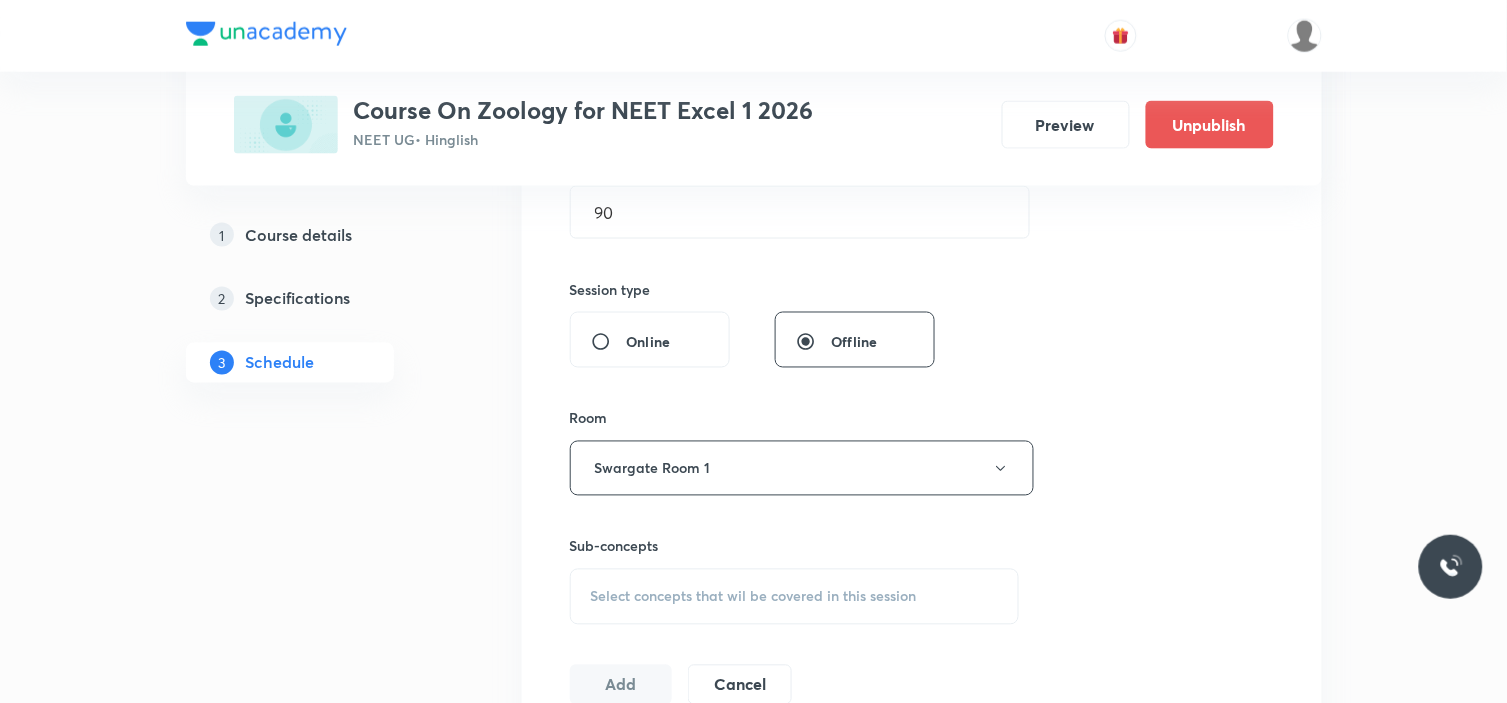 click on "Select concepts that wil be covered in this session" at bounding box center (795, 597) 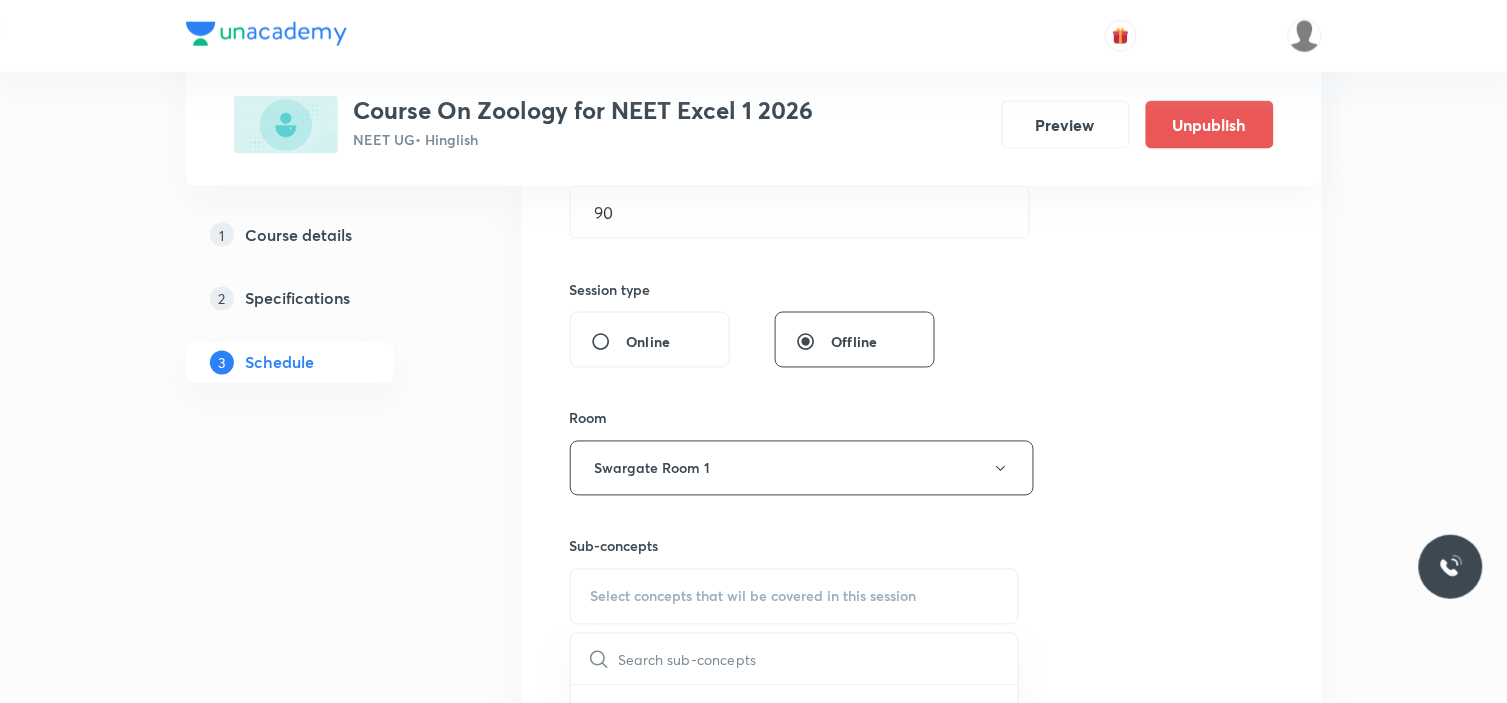 scroll, scrollTop: 777, scrollLeft: 0, axis: vertical 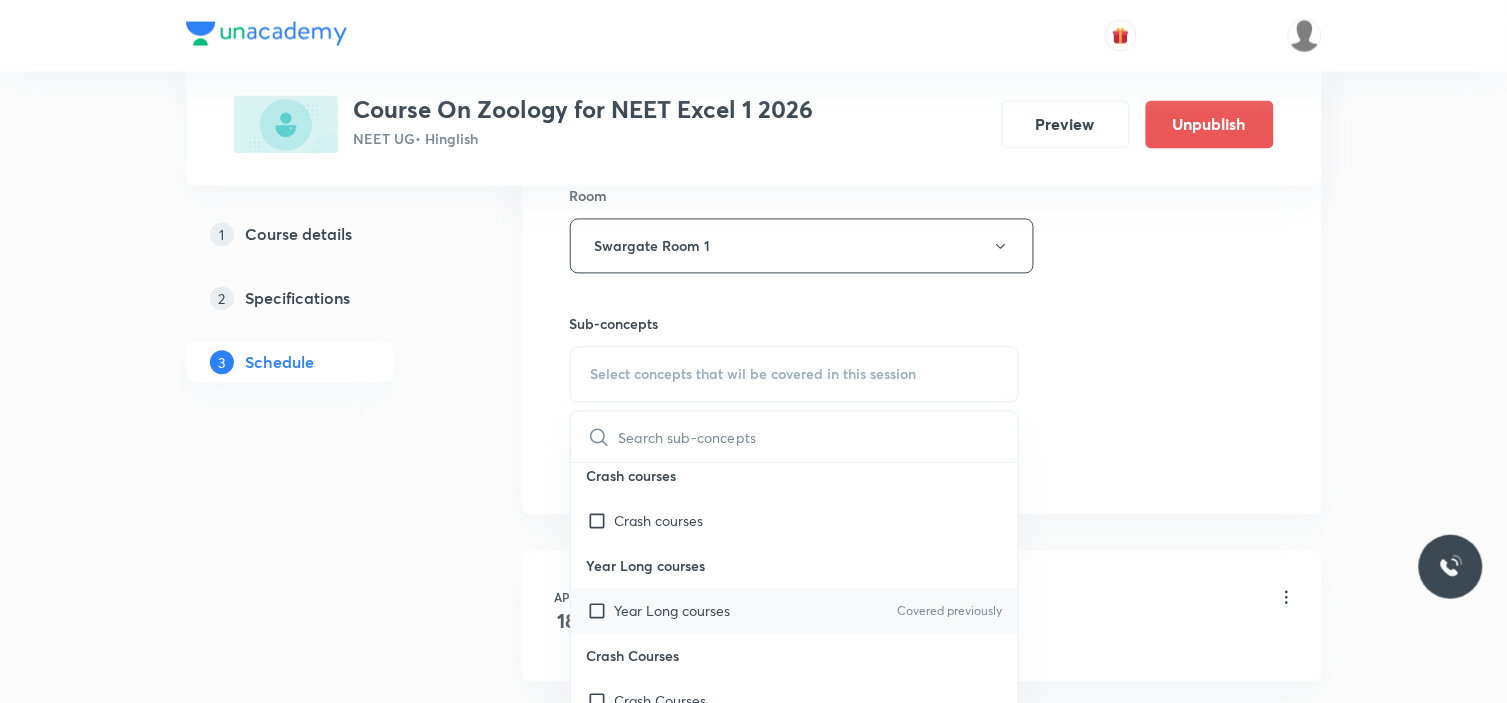 click on "Year Long courses Covered previously" at bounding box center (795, 611) 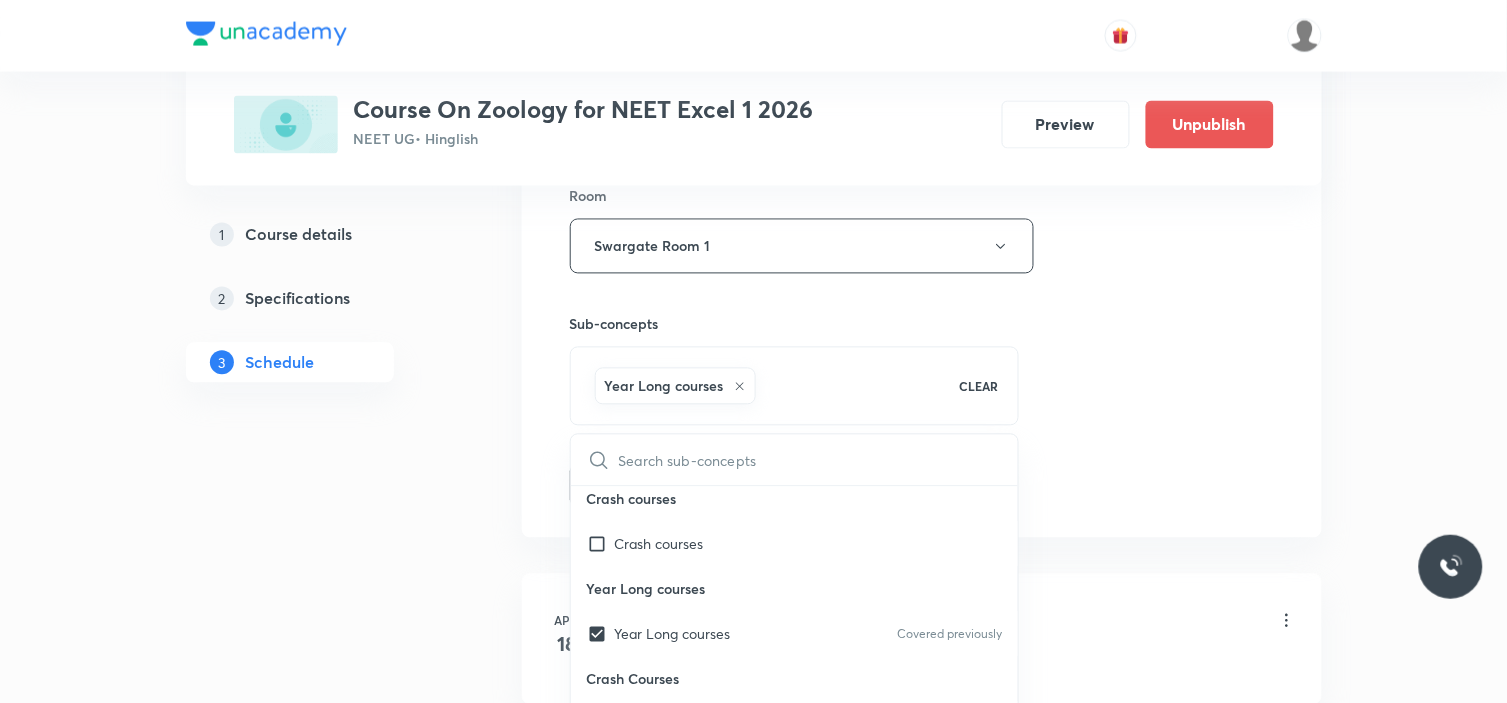 click on "Plus Courses Course On Zoology for NEET Excel 1 2026 NEET UG  • Hinglish Preview Unpublish 1 Course details 2 Specifications 3 Schedule Schedule 27  classes Session  28 Live class Session title 9/99 Evolution ​ Schedule for [DATE] 9:15 AM ​ Duration (in minutes) 90 ​   Session type Online Offline Room Swargate Room 1 Sub-concepts Year Long courses CLEAR ​ Crash courses Crash courses Year Long courses Year Long courses Covered previously Crash Courses Crash Courses Year Long Courses Year Long Courses Covered previously Add Cancel [DATE] Human Reproduction Lesson 1 • 11:01 AM • 90 min  • Room Swargate Room 1 What Is Living? [DATE] Human Reproduction Lesson 2 • 9:15 AM • 90 min  • Room Swargate Room 1 Systematics [DATE] Human Reproduction Lesson 3 • 9:15 AM • 90 min  • Room Swargate Room 1 Types Of Taxonomy [DATE] Human Reproduction Lesson 4 • 9:15 AM • 90 min  • Room Swargate Room 1 Fundamental Components Of Taxonomy [DATE] Human Reproduction  • Room Swargate Room 1" at bounding box center (754, 2055) 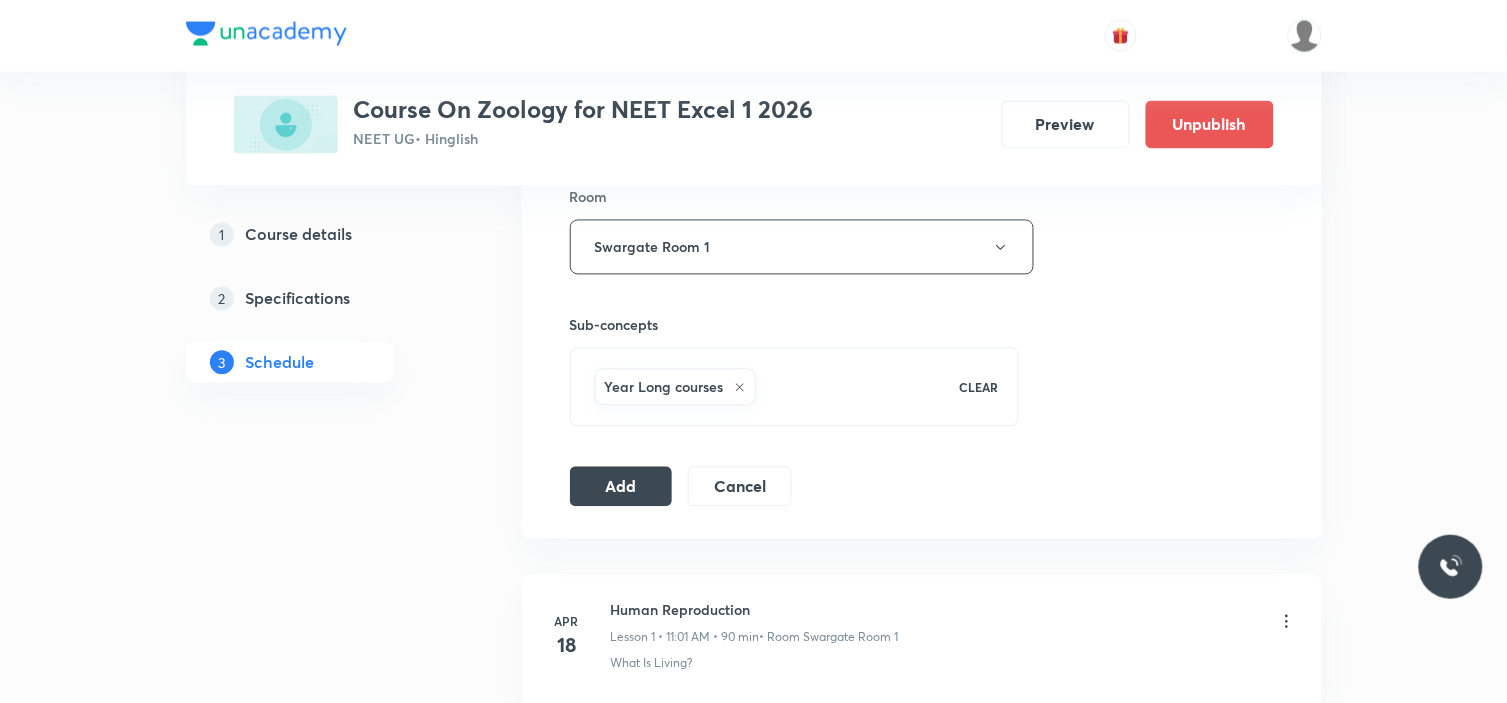 scroll, scrollTop: 888, scrollLeft: 0, axis: vertical 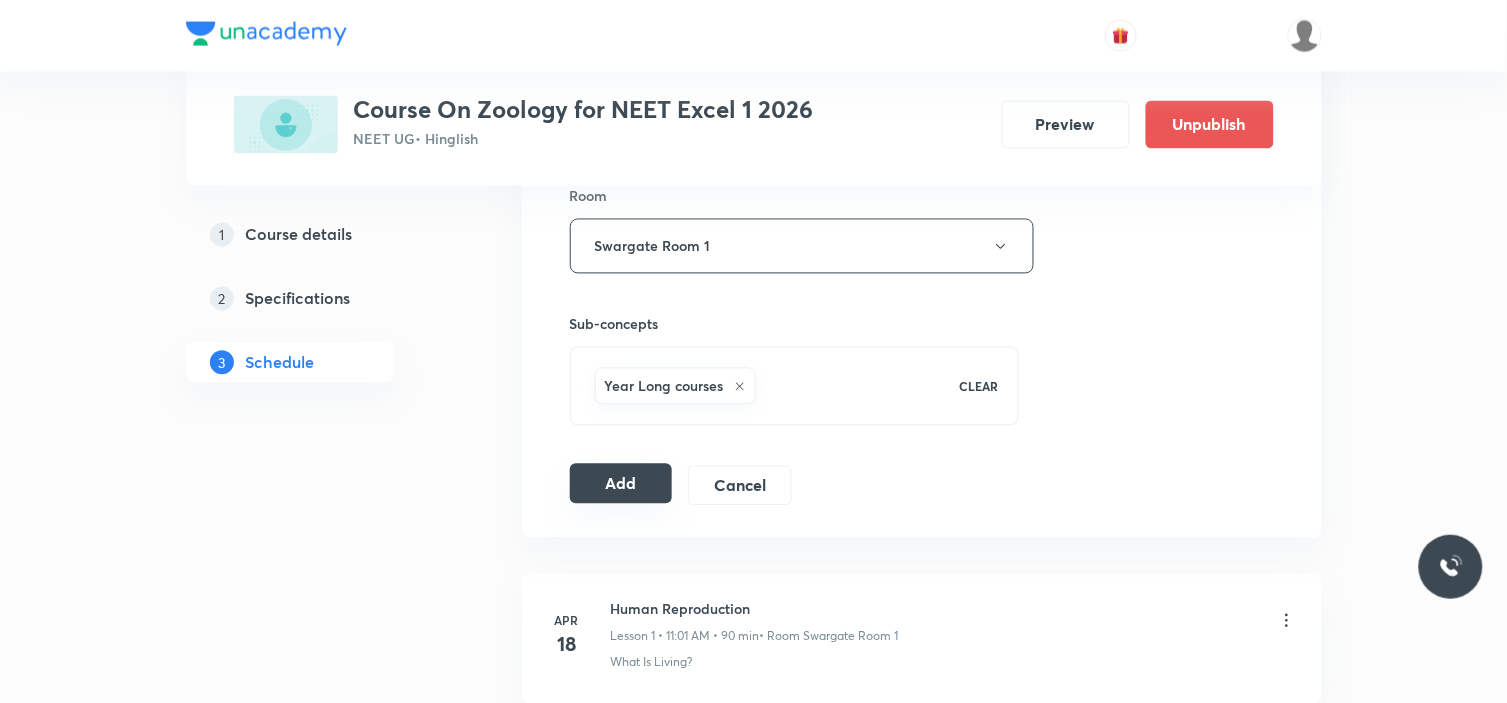 click on "Add" at bounding box center (621, 484) 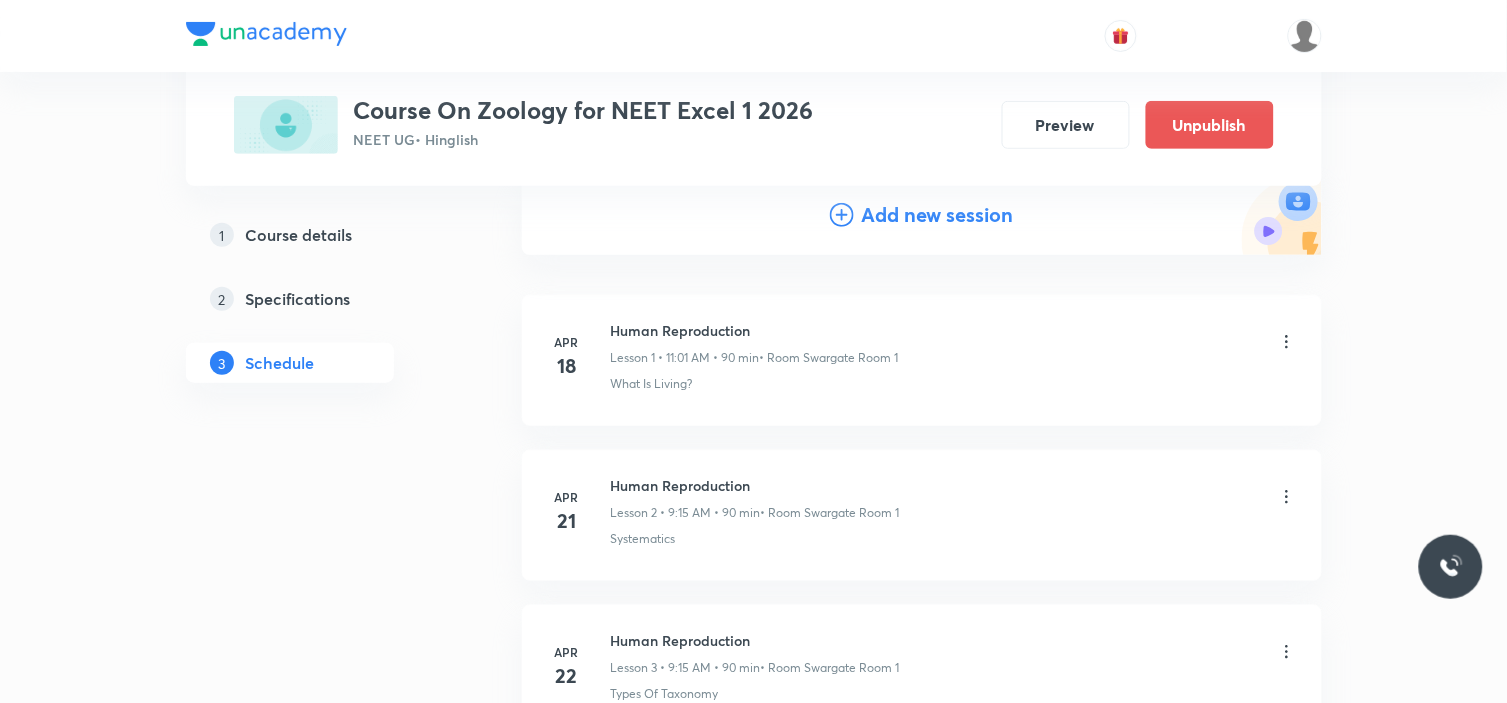 scroll, scrollTop: 0, scrollLeft: 0, axis: both 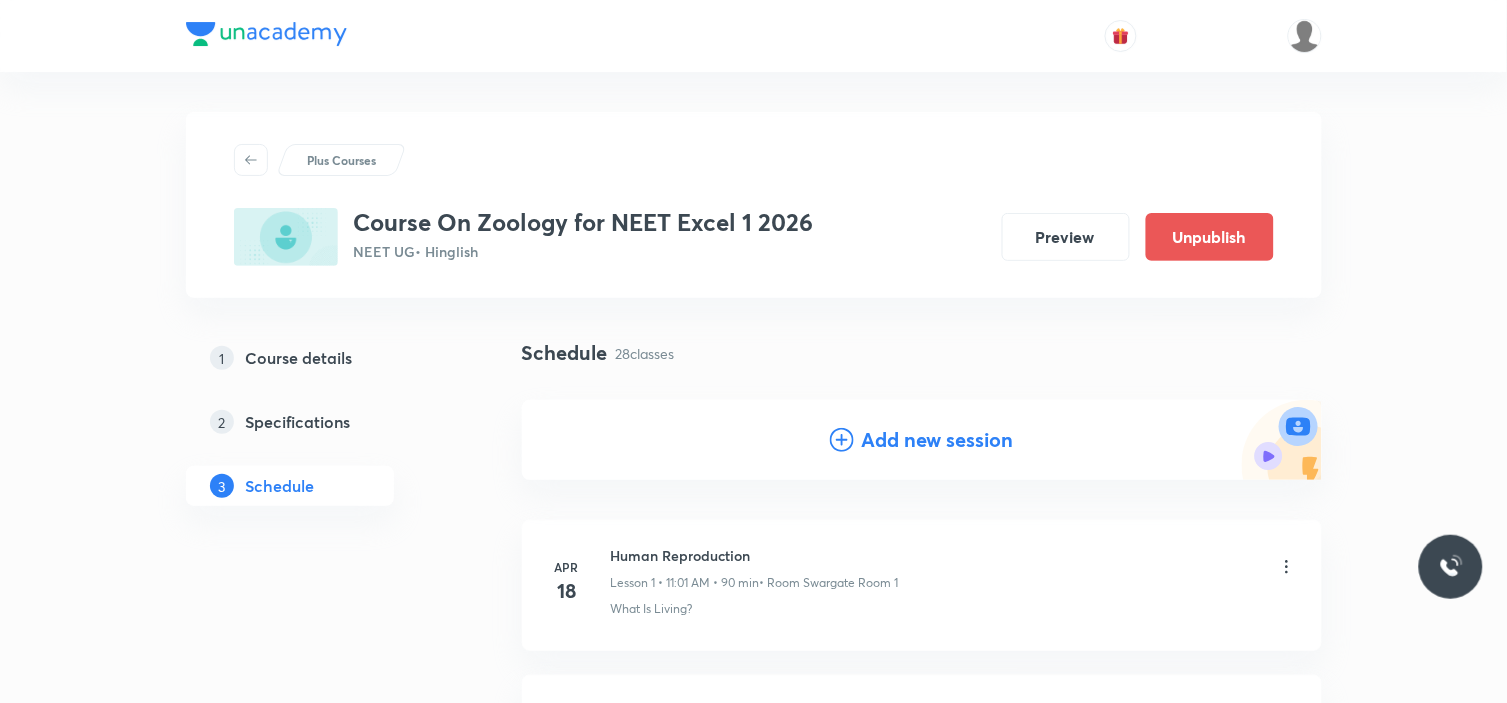 click on "Add new session" at bounding box center (938, 440) 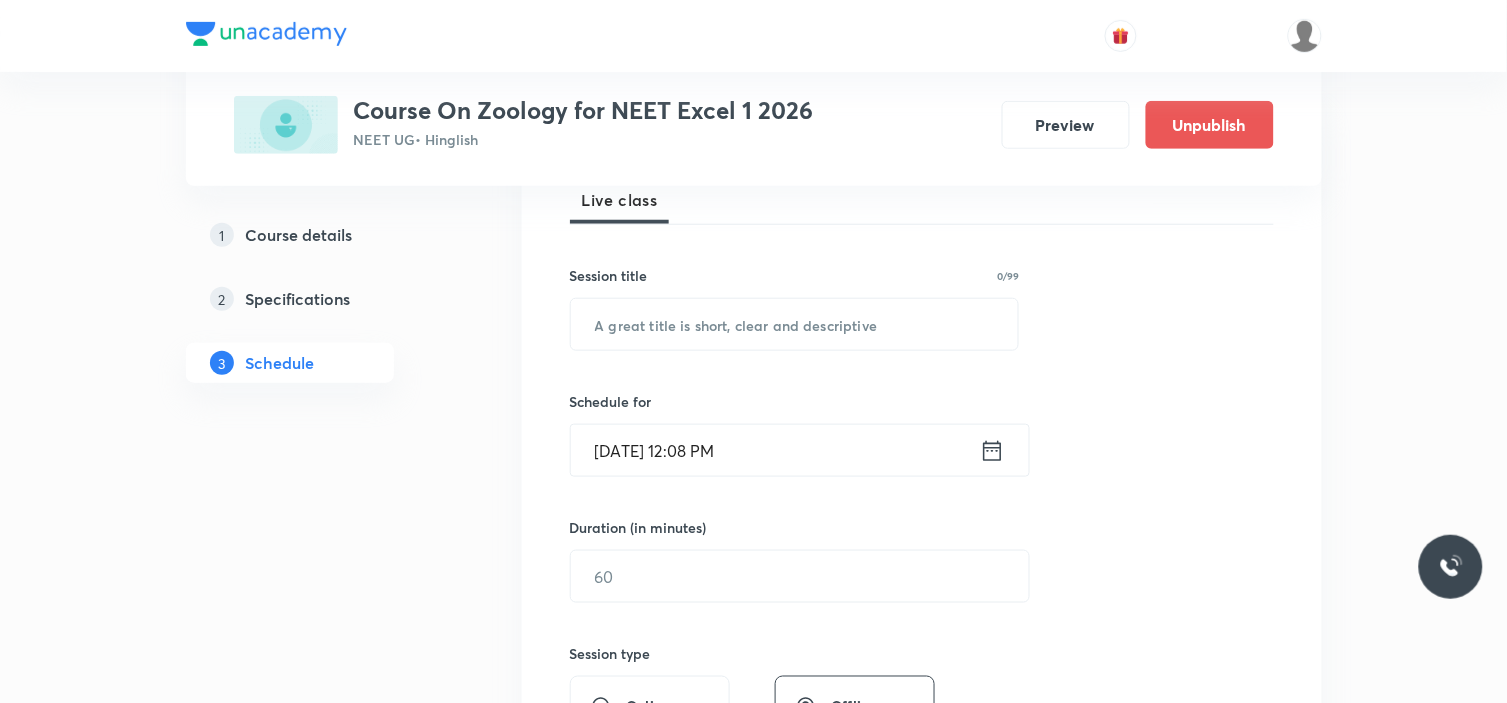 scroll, scrollTop: 333, scrollLeft: 0, axis: vertical 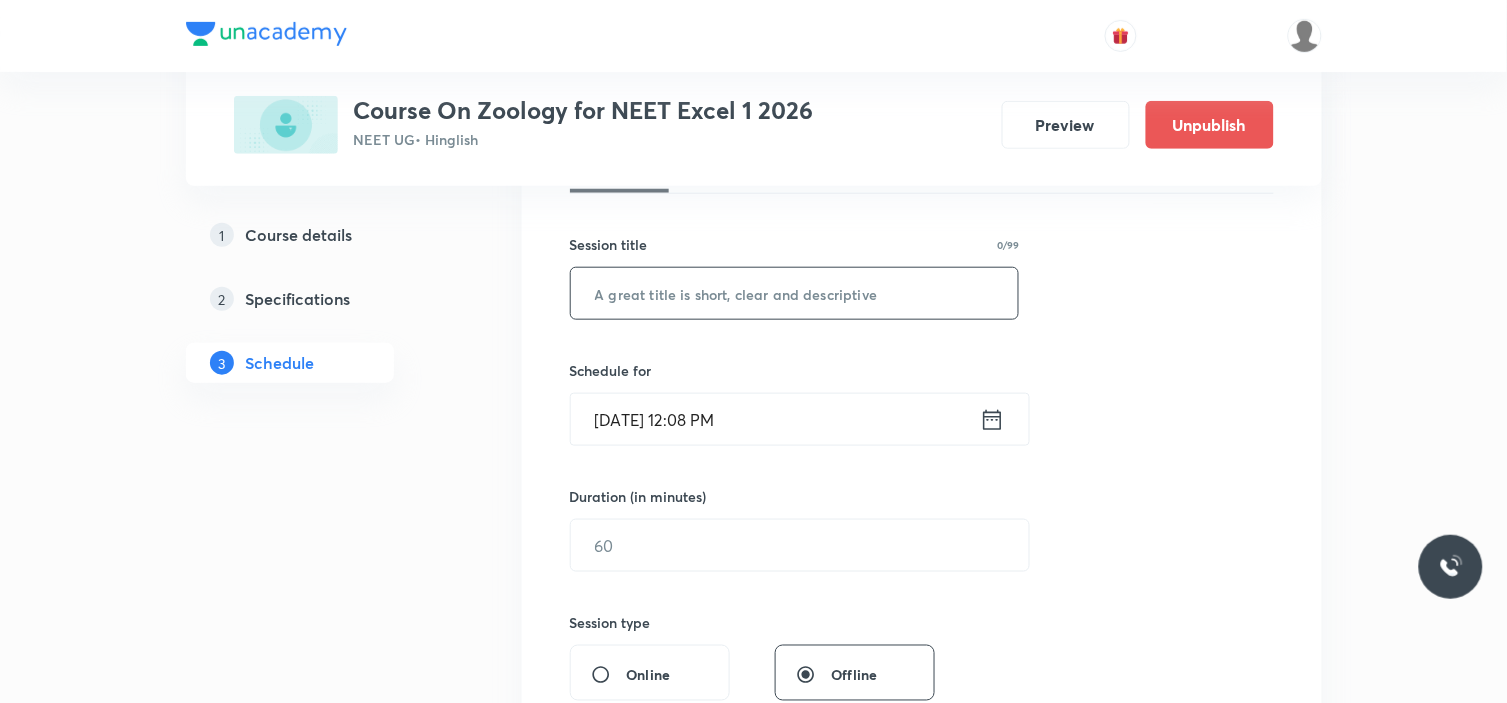 click at bounding box center [795, 293] 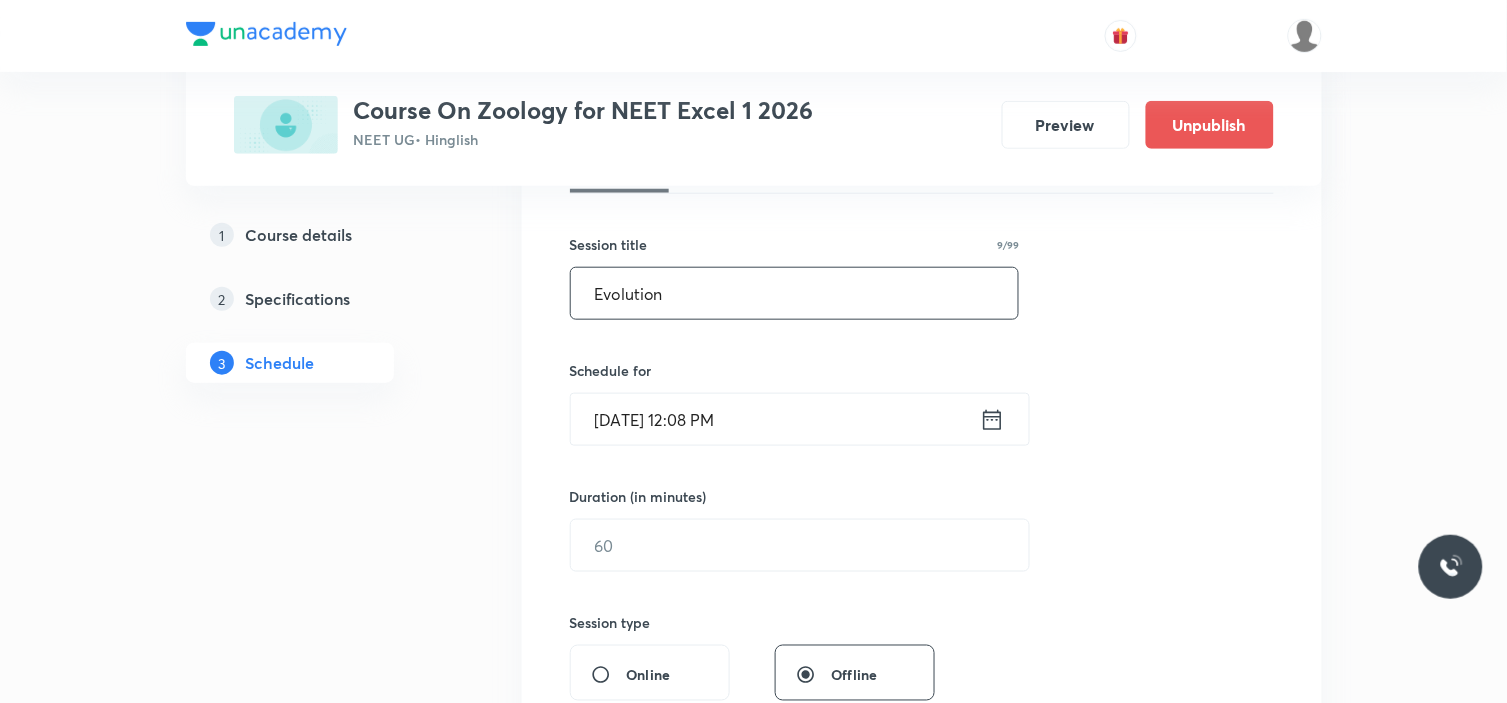 type on "Evolution" 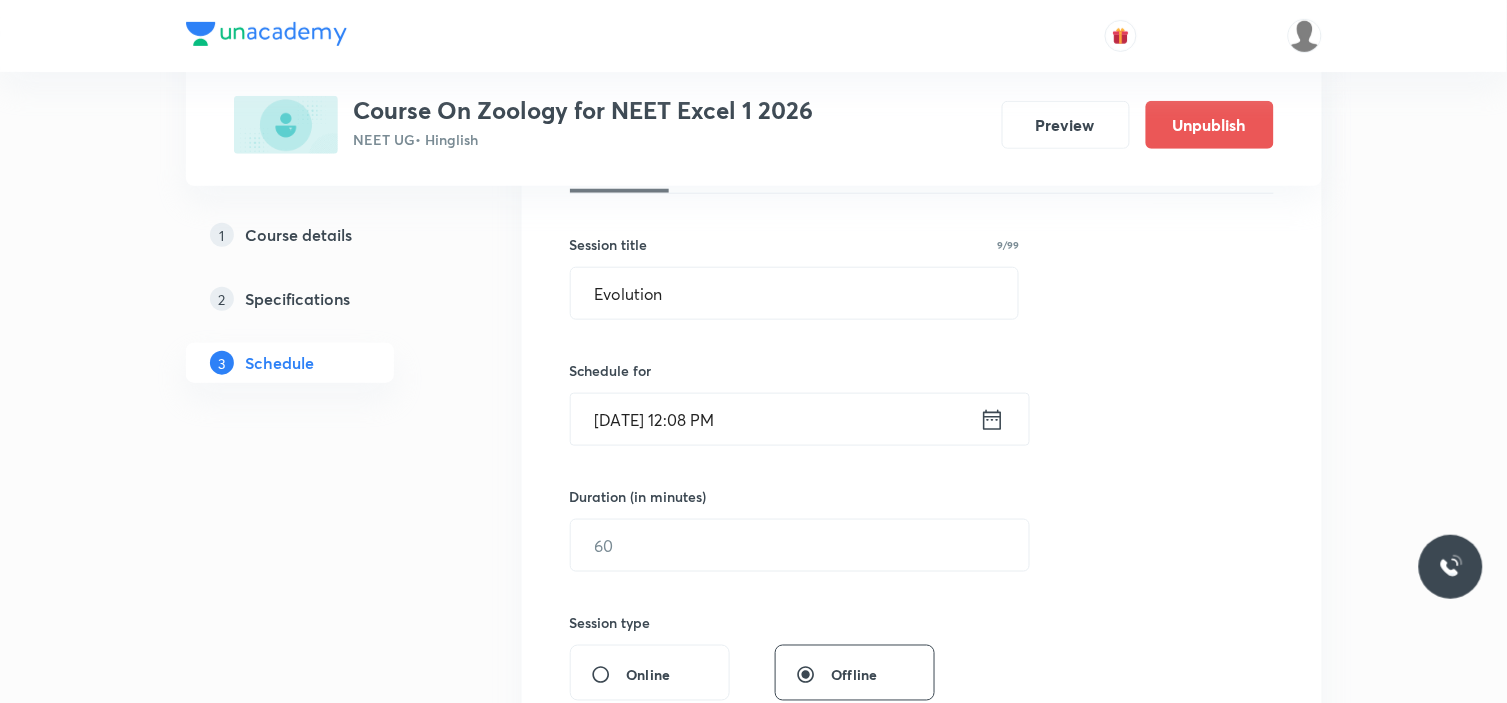 click 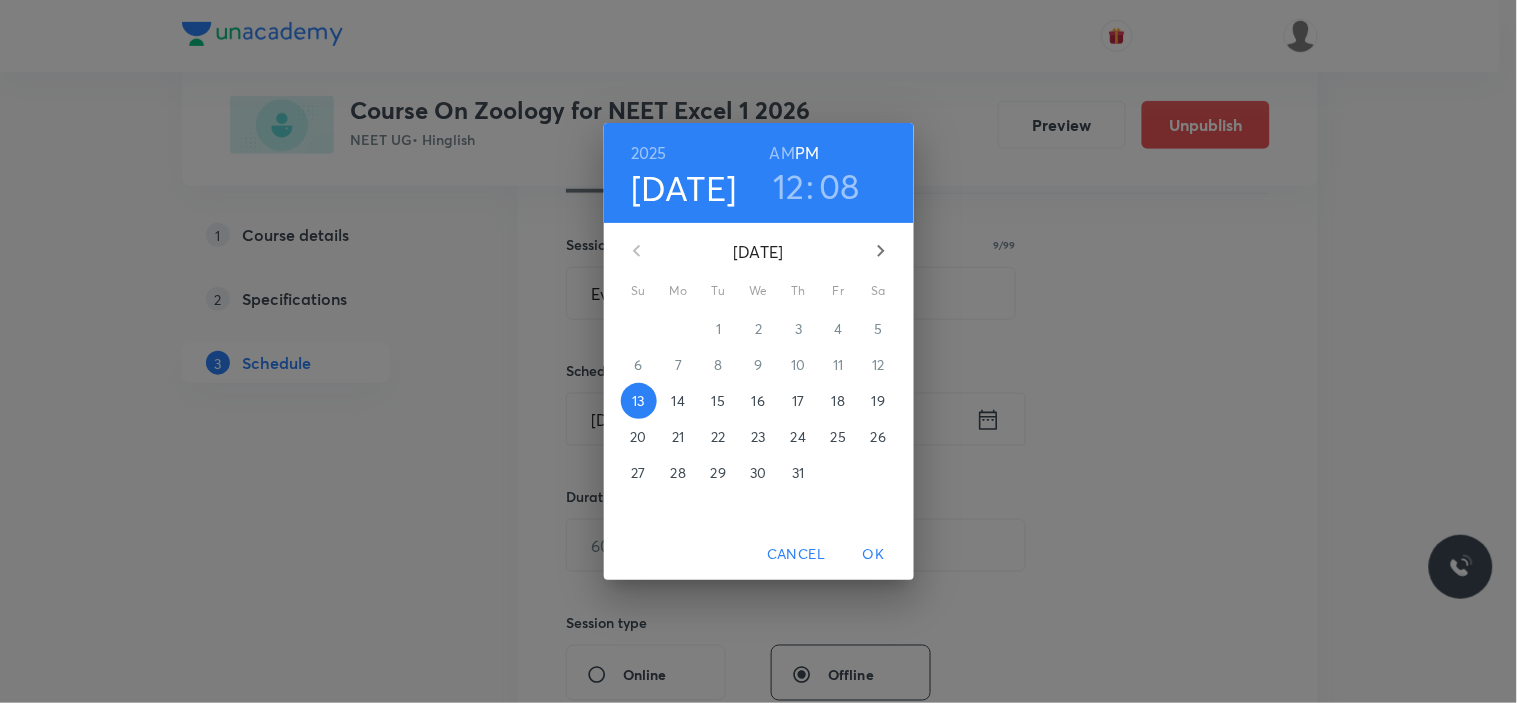 click on "19" at bounding box center (878, 401) 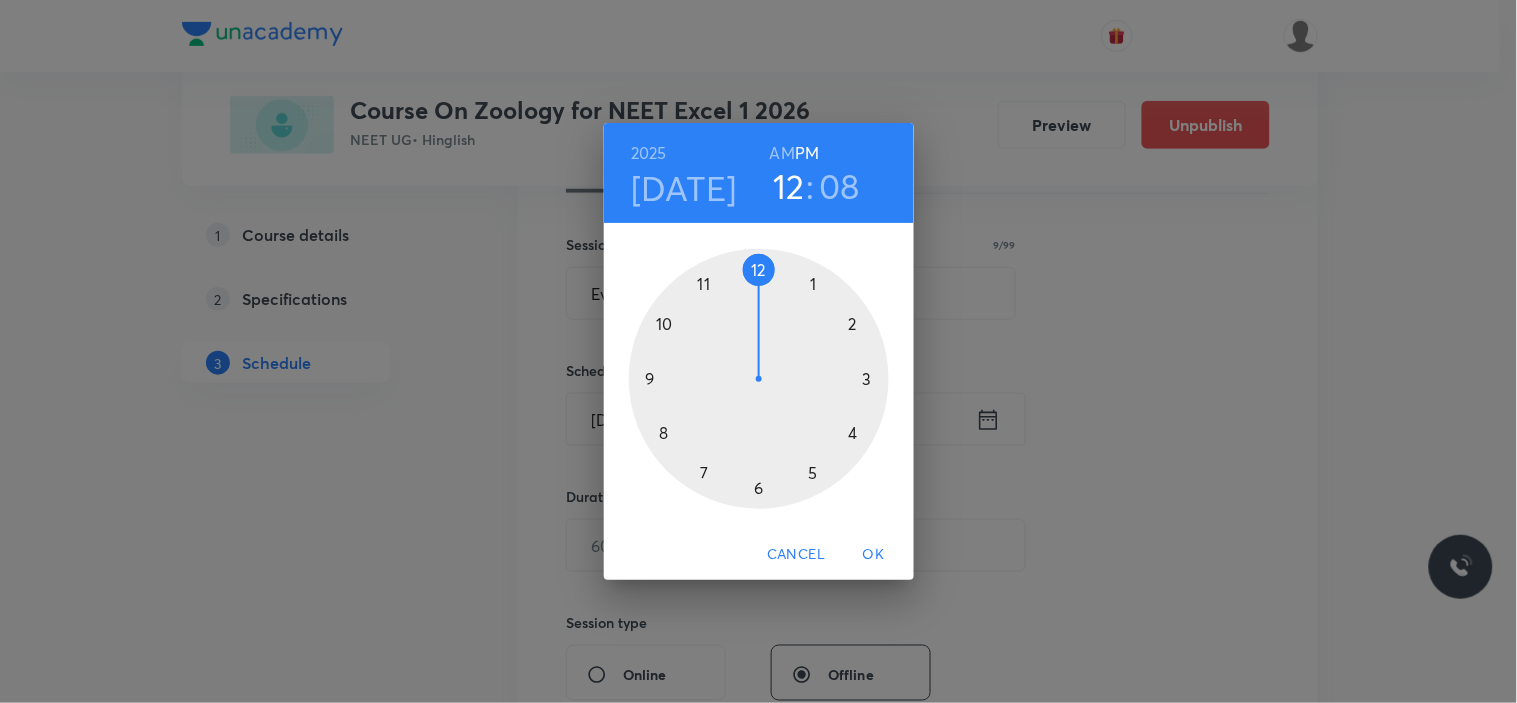 click at bounding box center [759, 379] 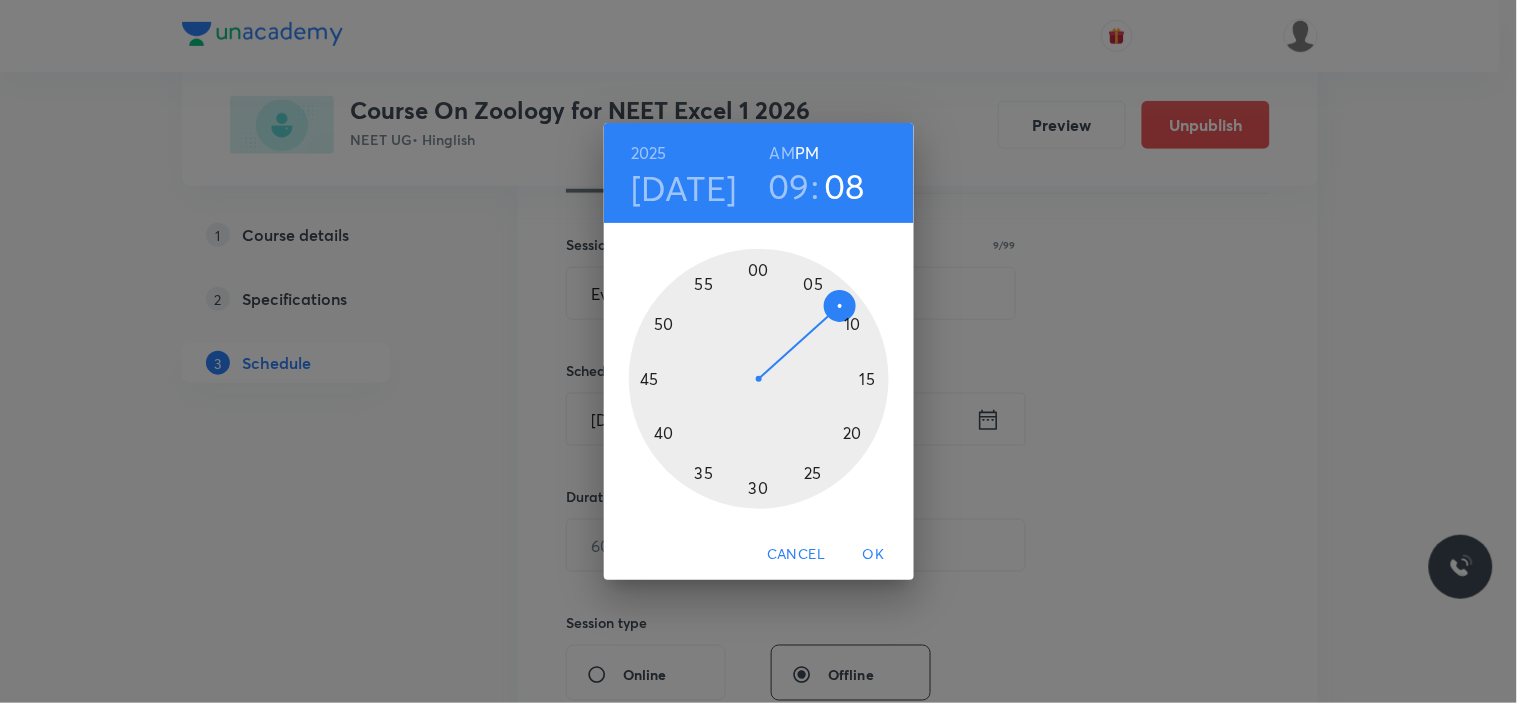 click on "AM" at bounding box center [782, 153] 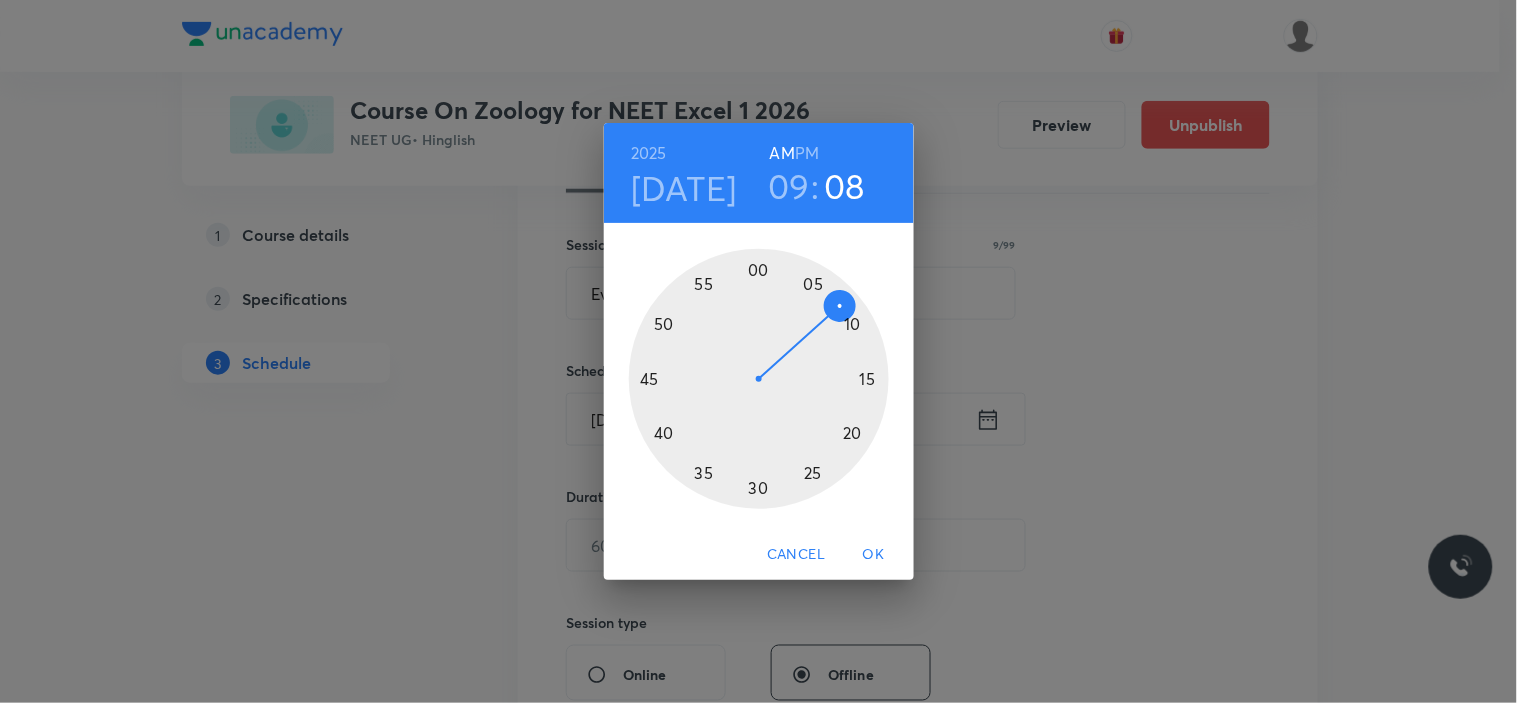 click at bounding box center (759, 379) 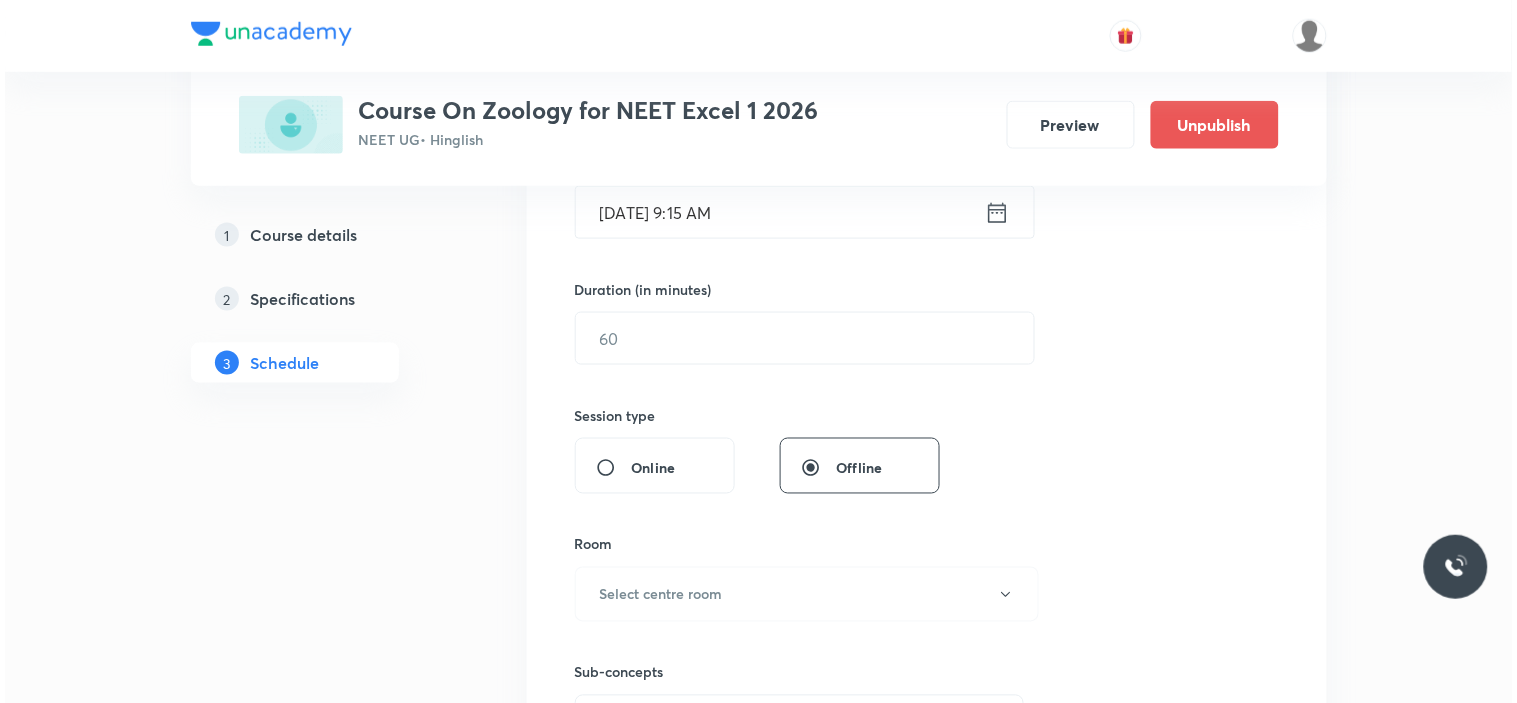 scroll, scrollTop: 555, scrollLeft: 0, axis: vertical 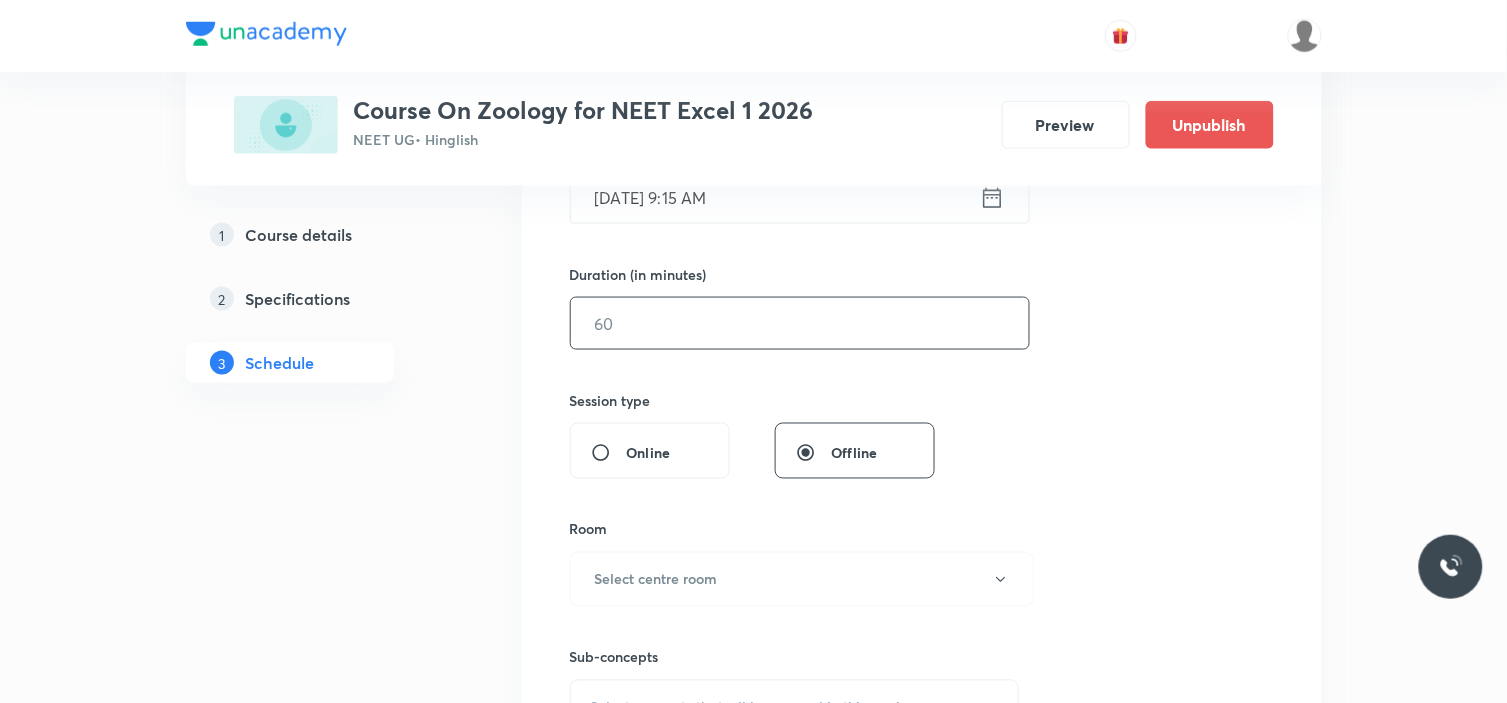 click at bounding box center (800, 323) 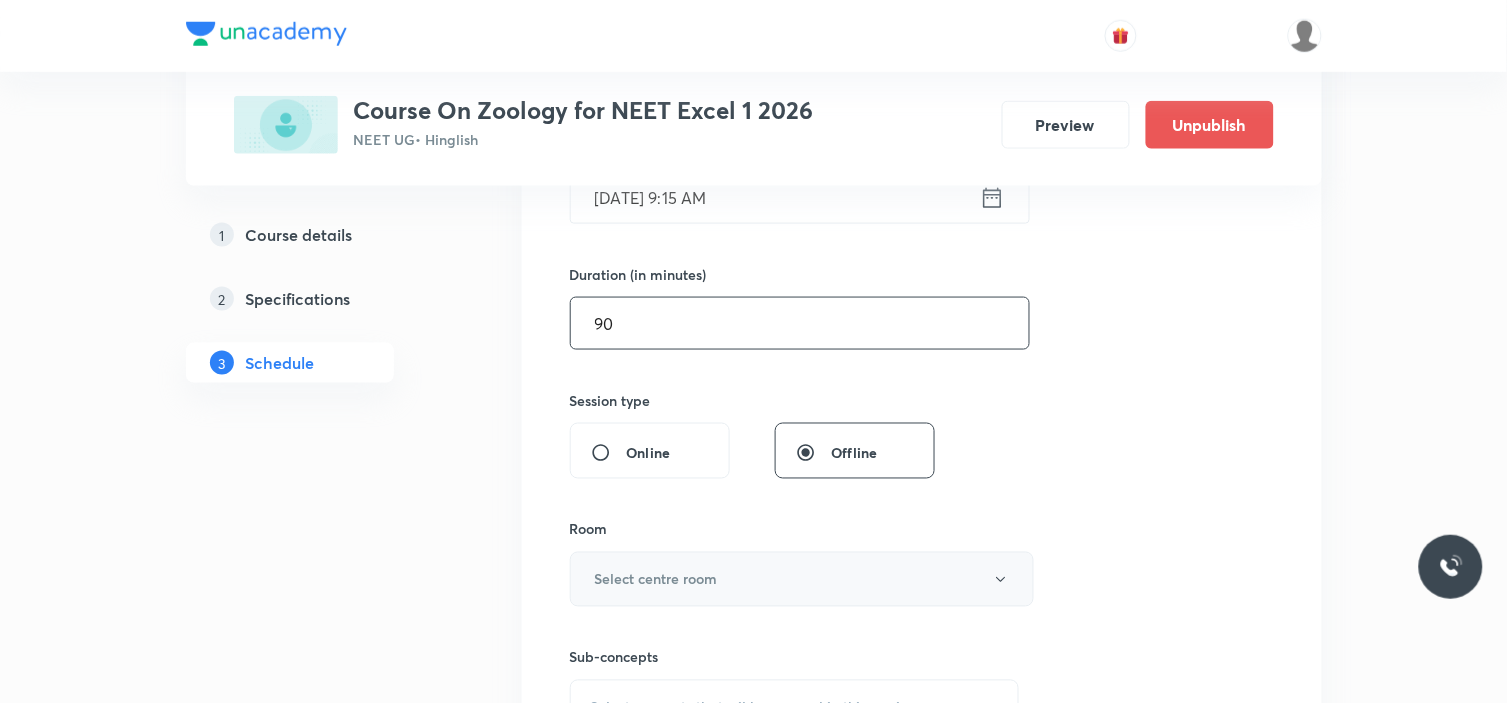 type on "90" 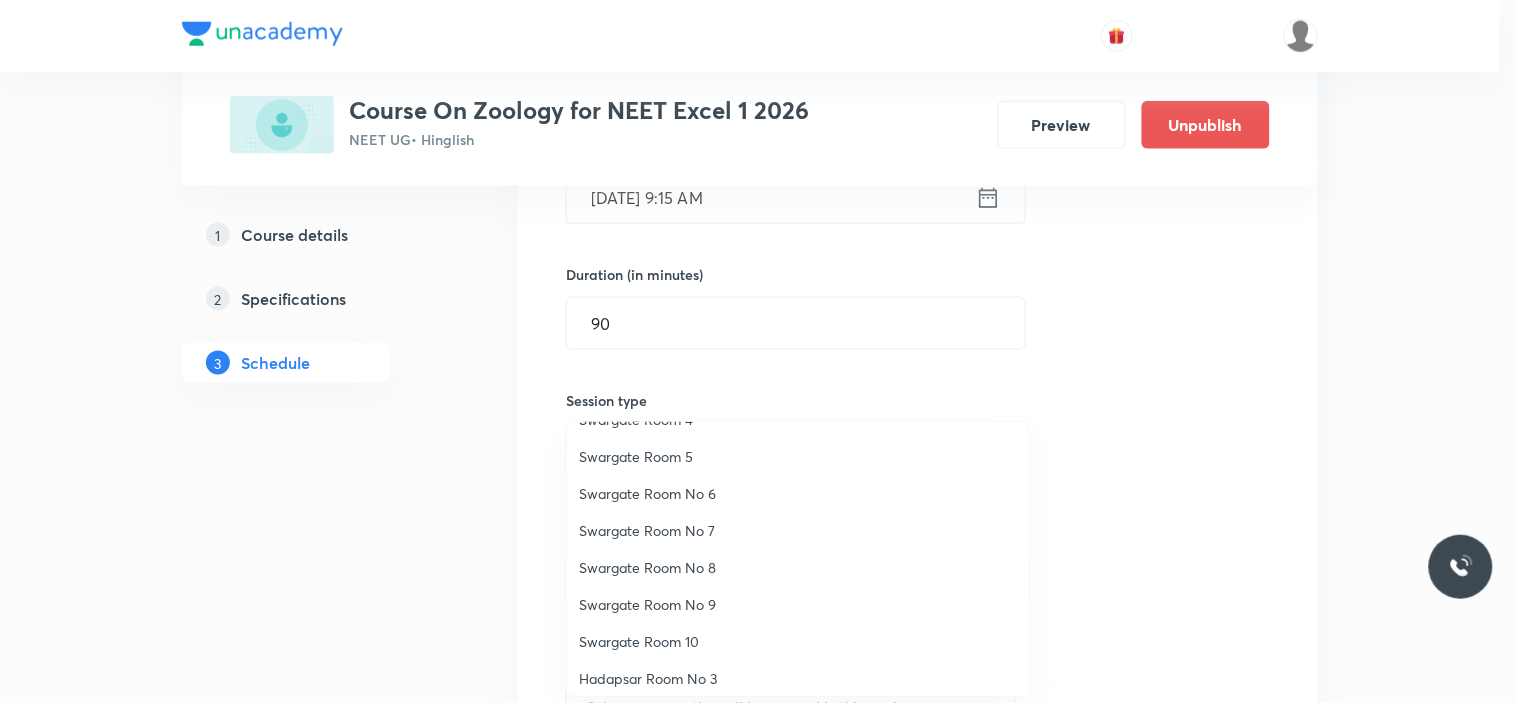 scroll, scrollTop: 148, scrollLeft: 0, axis: vertical 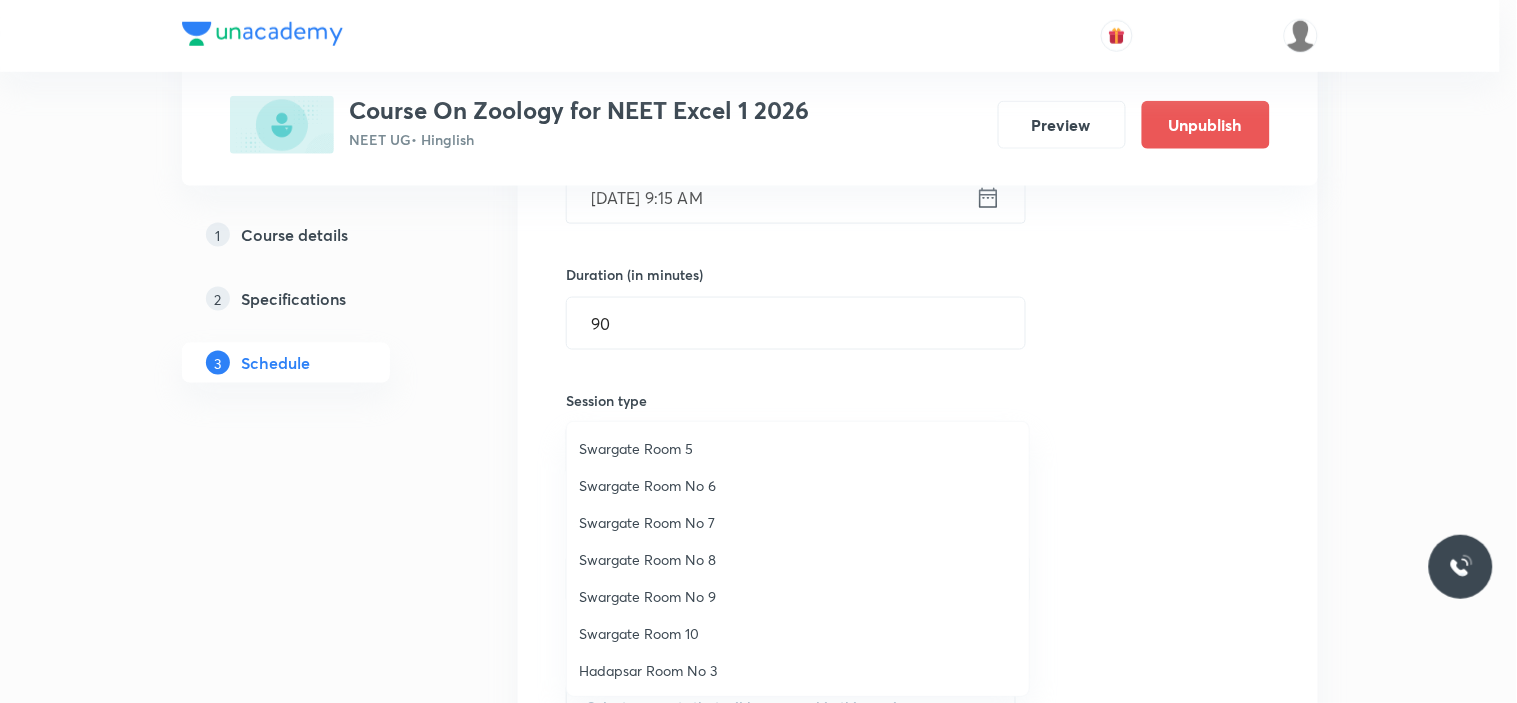 click on "Swargate Room No 8" at bounding box center (798, 559) 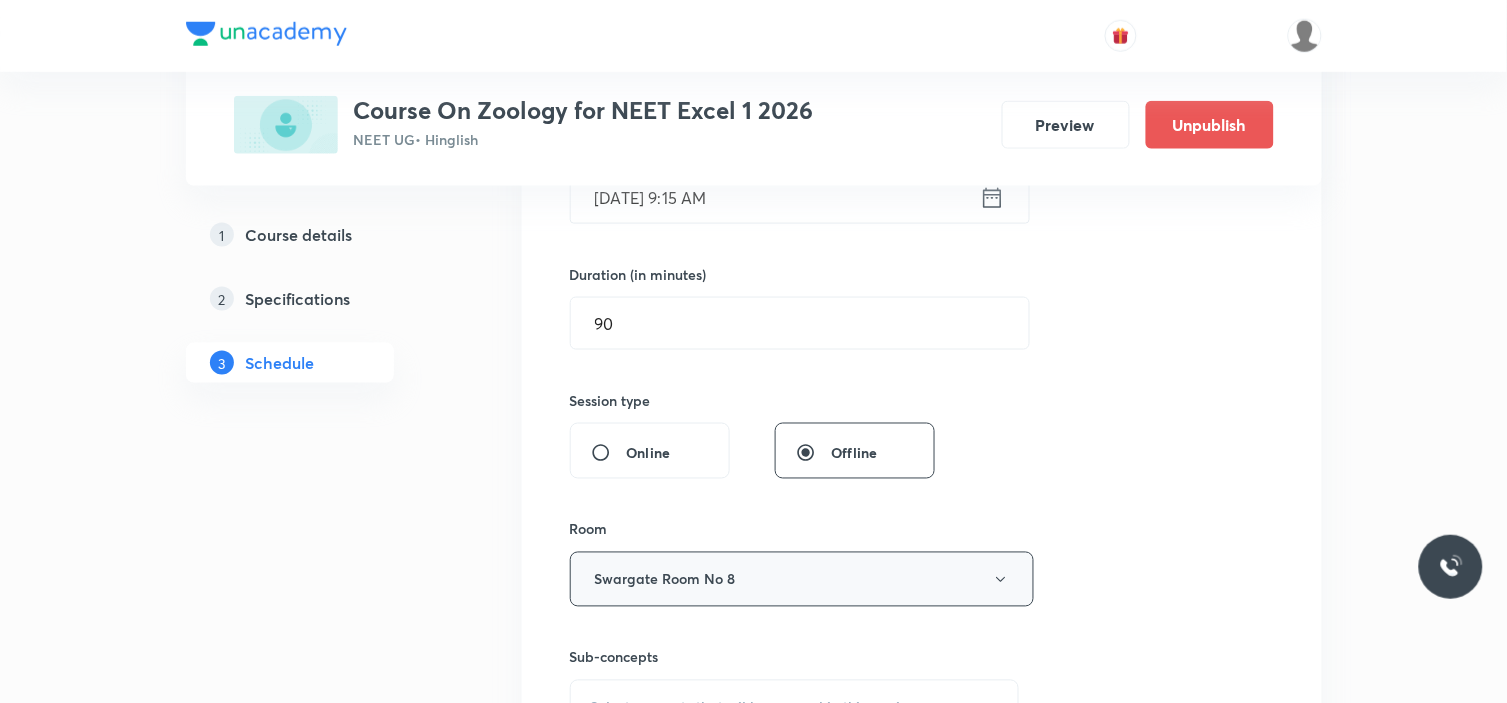 click on "Swargate Room No 8" at bounding box center (802, 579) 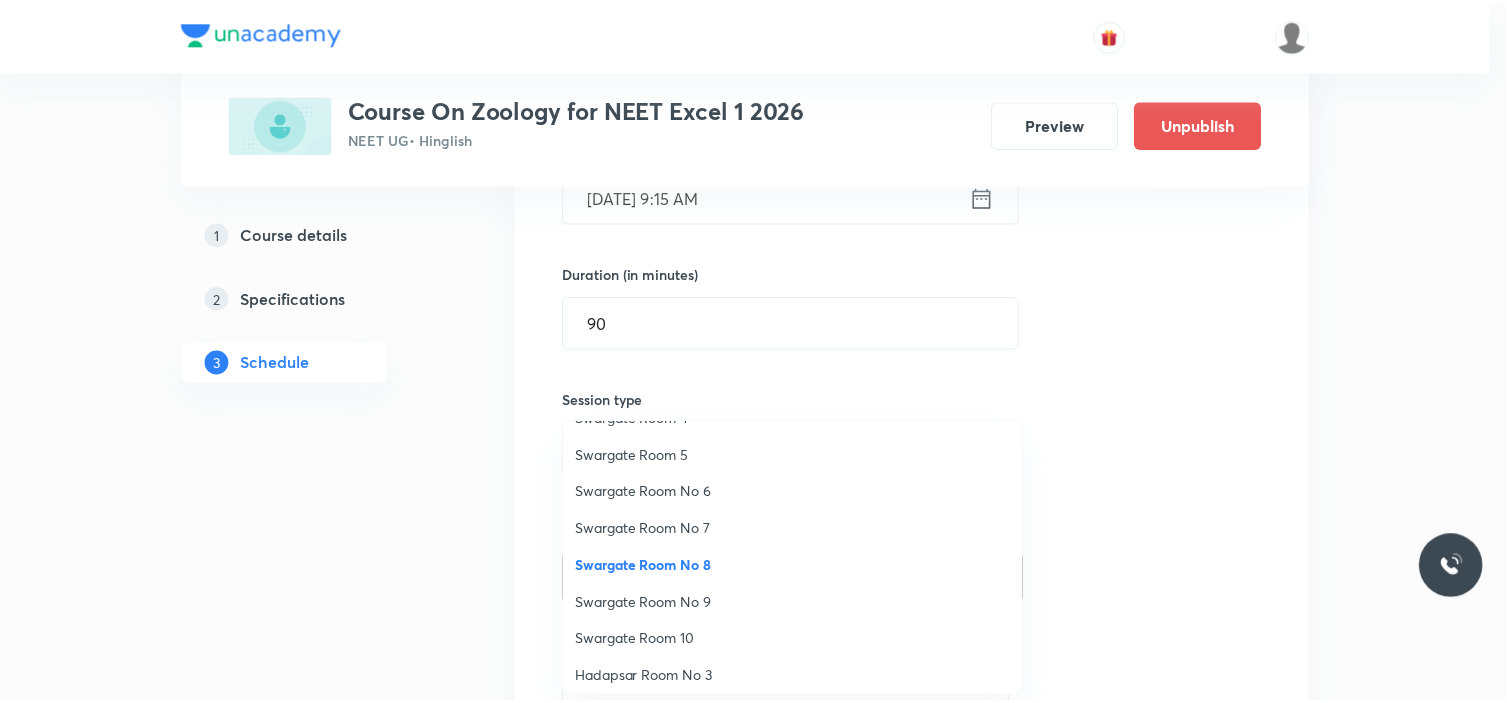 scroll, scrollTop: 148, scrollLeft: 0, axis: vertical 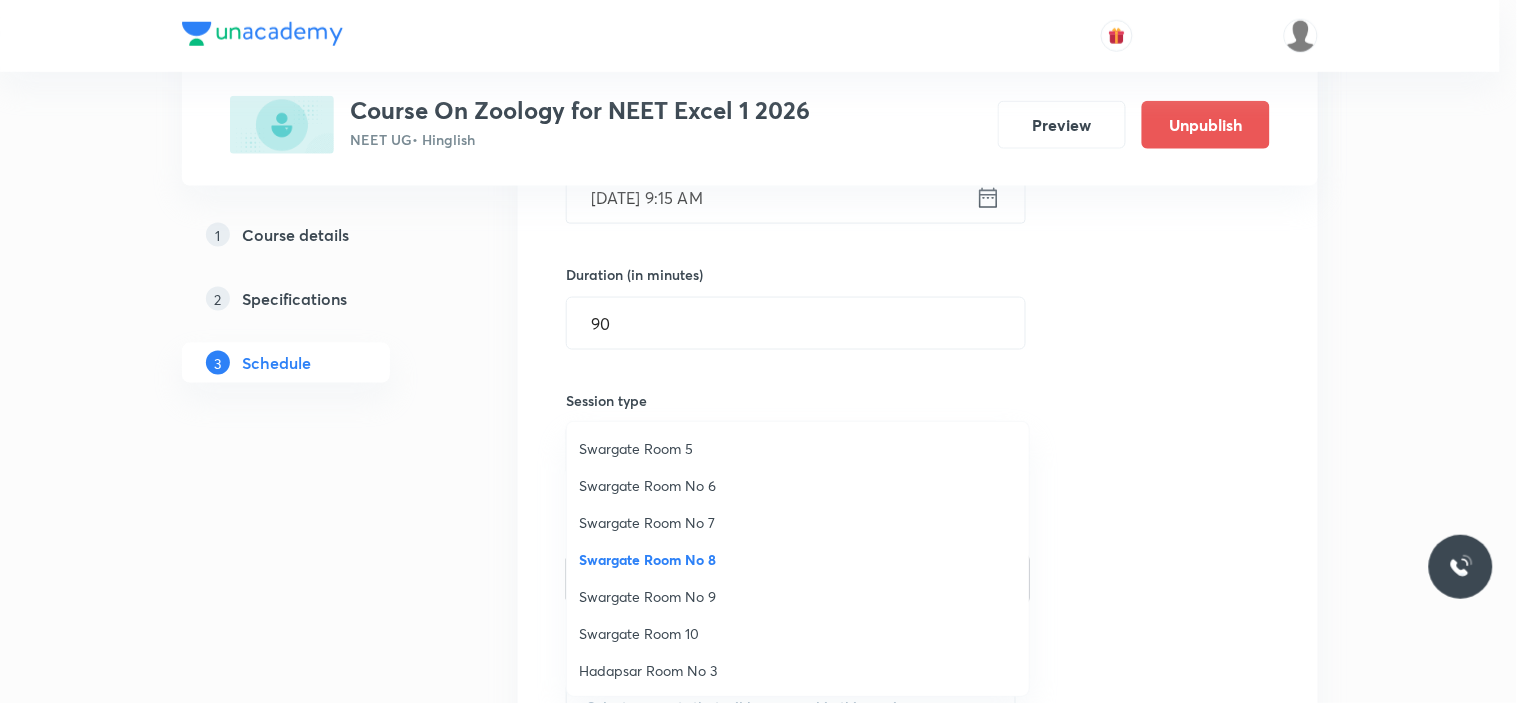 click on "Swargate Room 10" at bounding box center [798, 633] 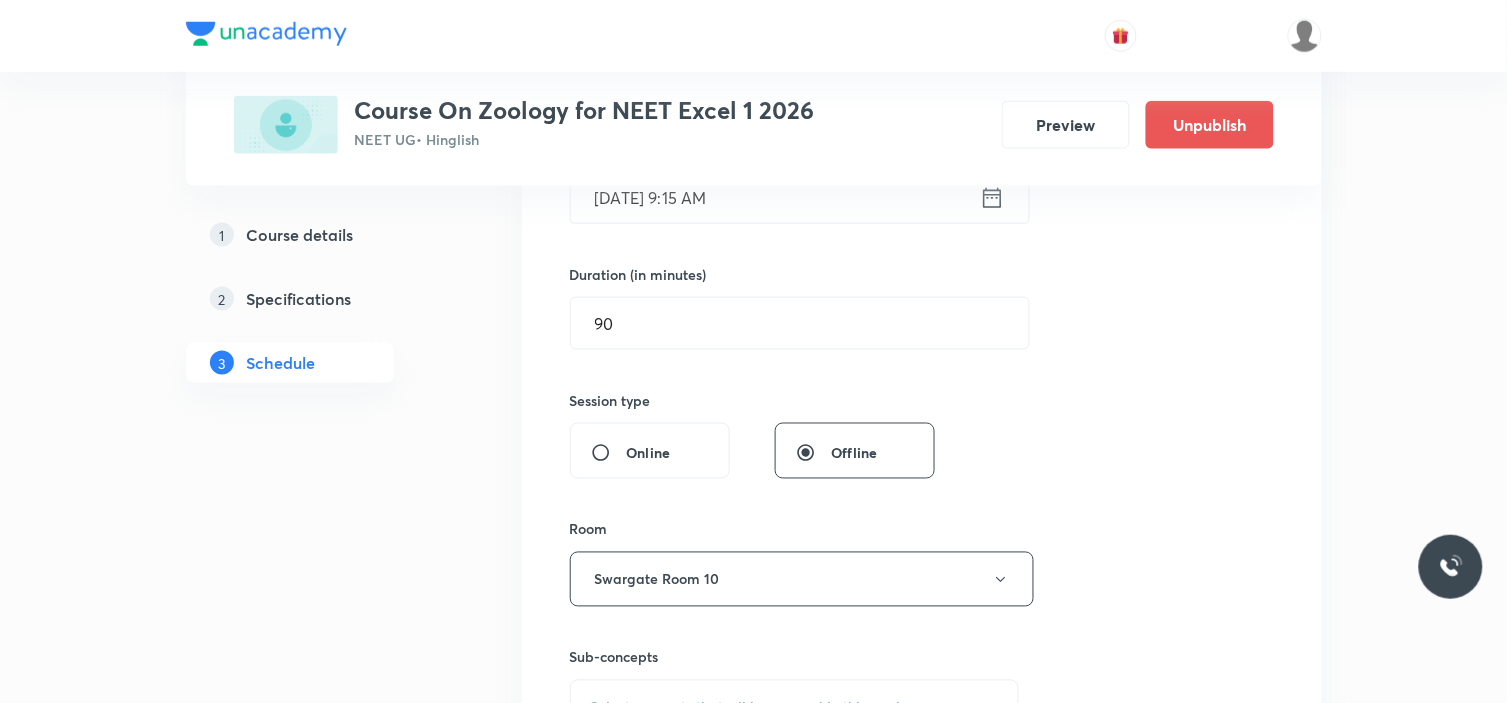 type 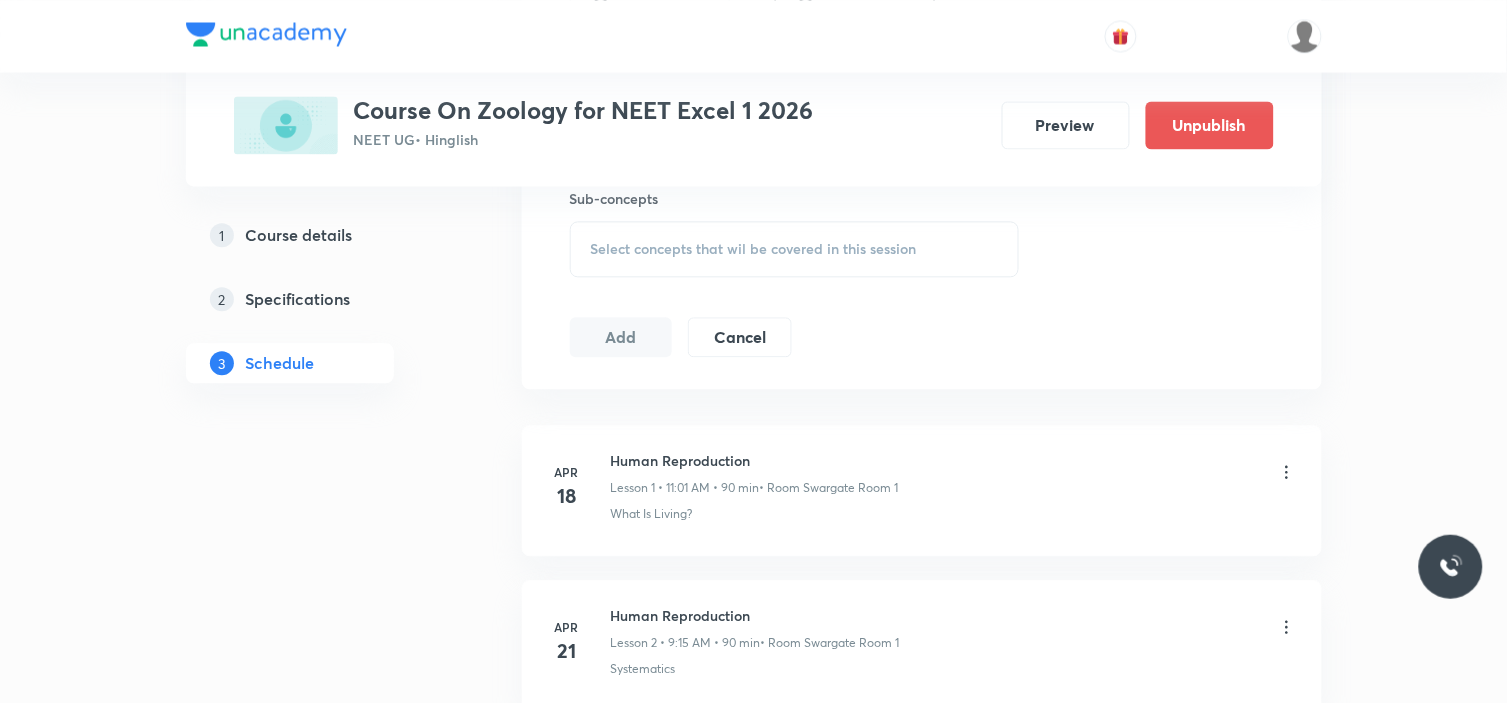 scroll, scrollTop: 888, scrollLeft: 0, axis: vertical 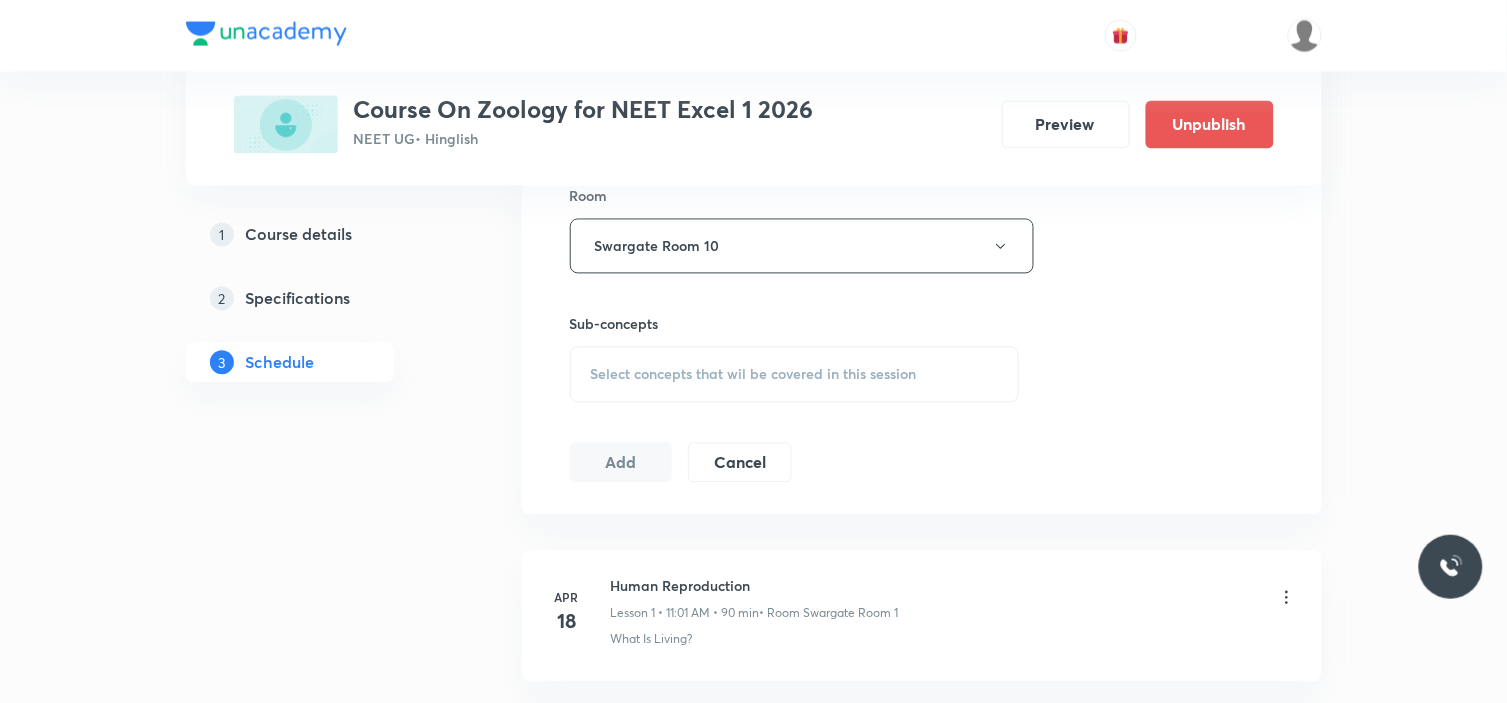 click on "Select concepts that wil be covered in this session" at bounding box center (754, 375) 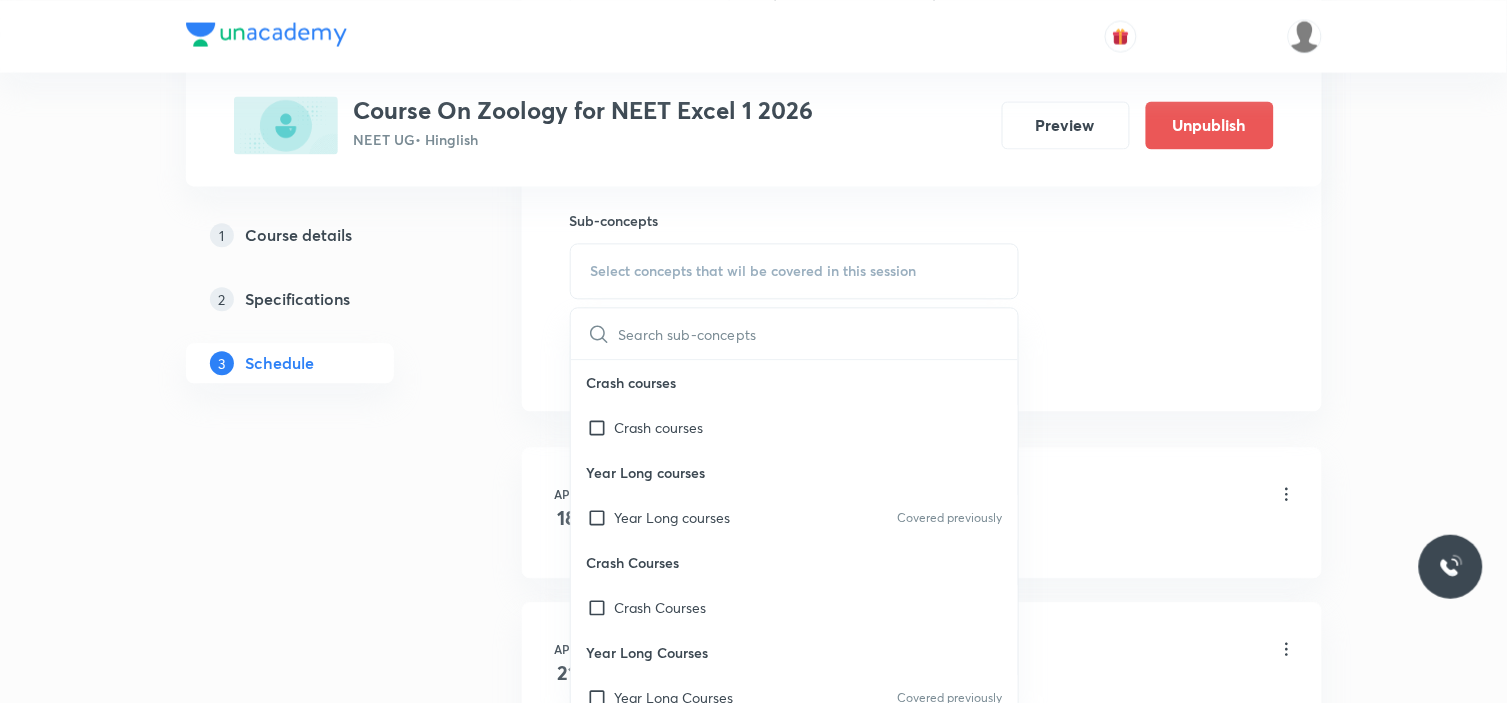 scroll, scrollTop: 1111, scrollLeft: 0, axis: vertical 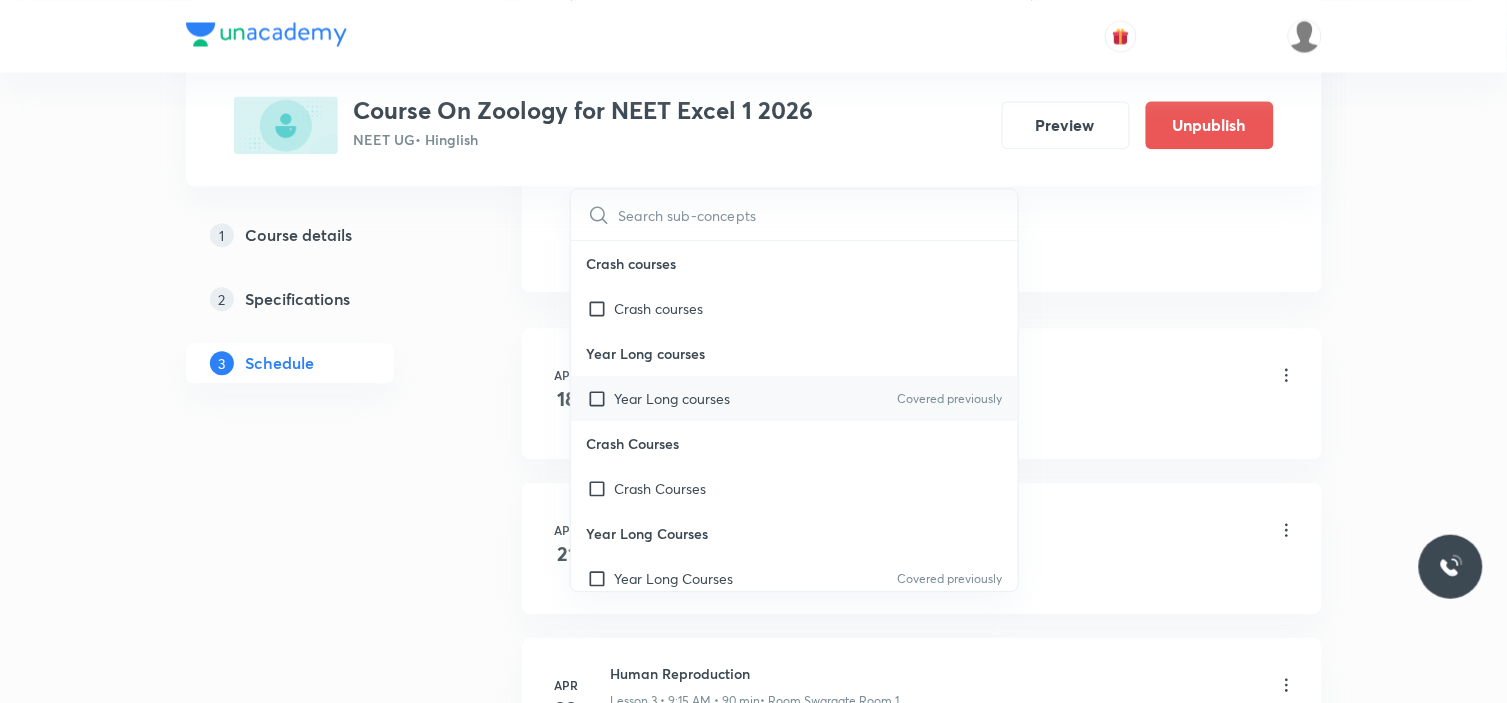 click on "Year Long courses" at bounding box center (673, 398) 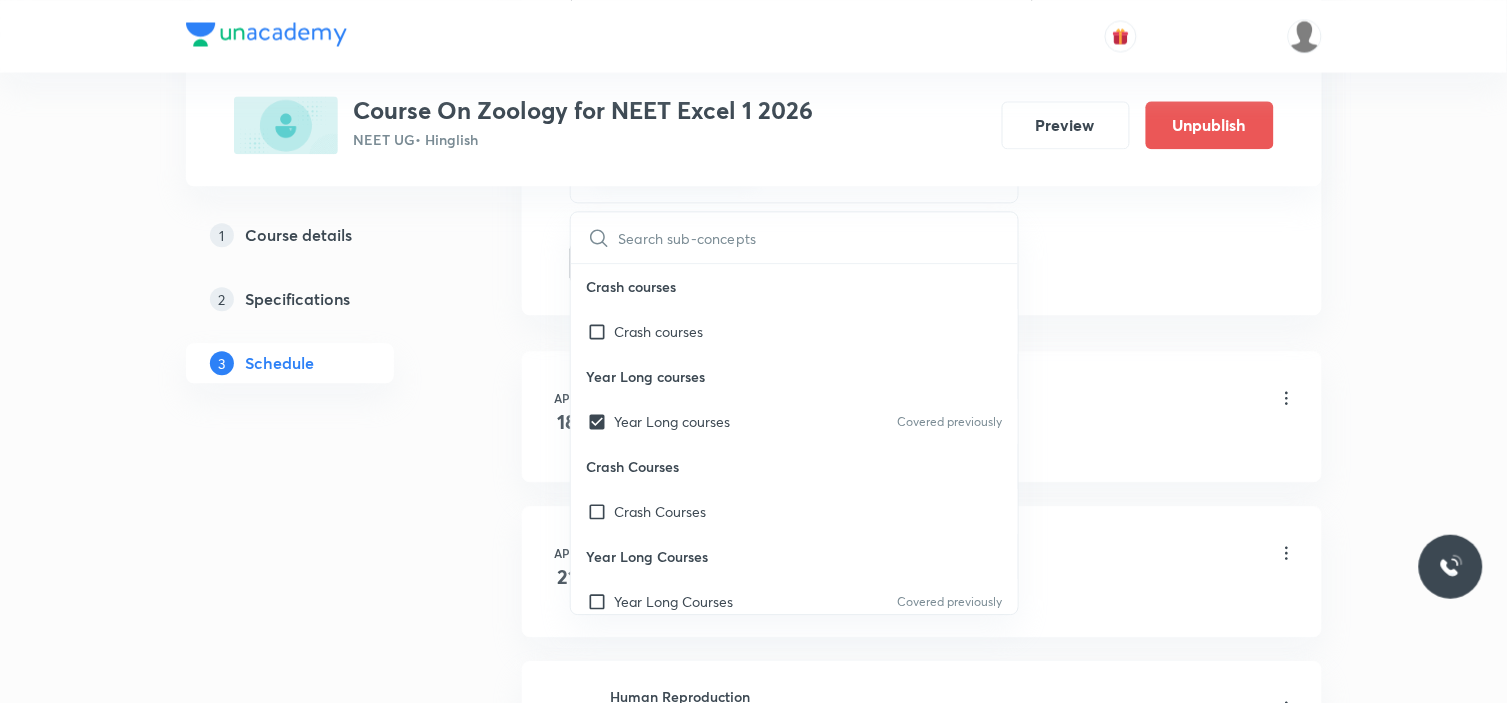 click on "Plus Courses Course On Zoology for NEET Excel 1 2026 NEET UG  • Hinglish Preview Unpublish 1 Course details 2 Specifications 3 Schedule Schedule 28  classes Session  29 Live class Session title 9/99 Evolution ​ Schedule for Jul 19, 2025, 9:15 AM ​ Duration (in minutes) 90 ​   Session type Online Offline Room Swargate Room 10 Sub-concepts Year Long courses CLEAR ​ Crash courses Crash courses Year Long courses Year Long courses Covered previously Crash Courses Crash Courses Year Long Courses Year Long Courses Covered previously Add Cancel Apr 18 Human Reproduction Lesson 1 • 11:01 AM • 90 min  • Room Swargate Room 1 What Is Living? Apr 21 Human Reproduction Lesson 2 • 9:15 AM • 90 min  • Room Swargate Room 1 Systematics Apr 22 Human Reproduction Lesson 3 • 9:15 AM • 90 min  • Room Swargate Room 1 Types Of Taxonomy May 2 Human Reproduction Lesson 4 • 9:15 AM • 90 min  • Room Swargate Room 1 Fundamental Components Of Taxonomy May 3 Human Reproduction Taxonomic Categories May" at bounding box center (754, 1910) 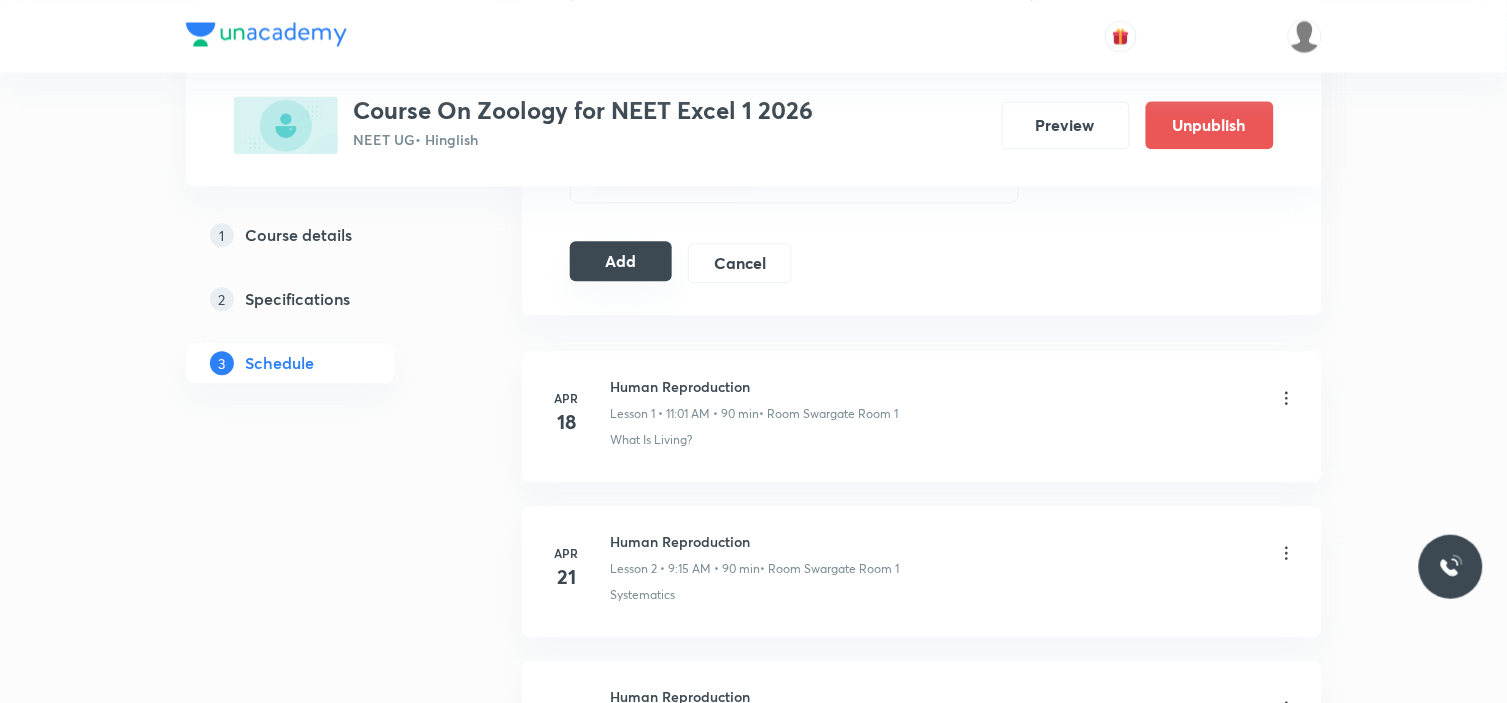 click on "Add" at bounding box center (621, 261) 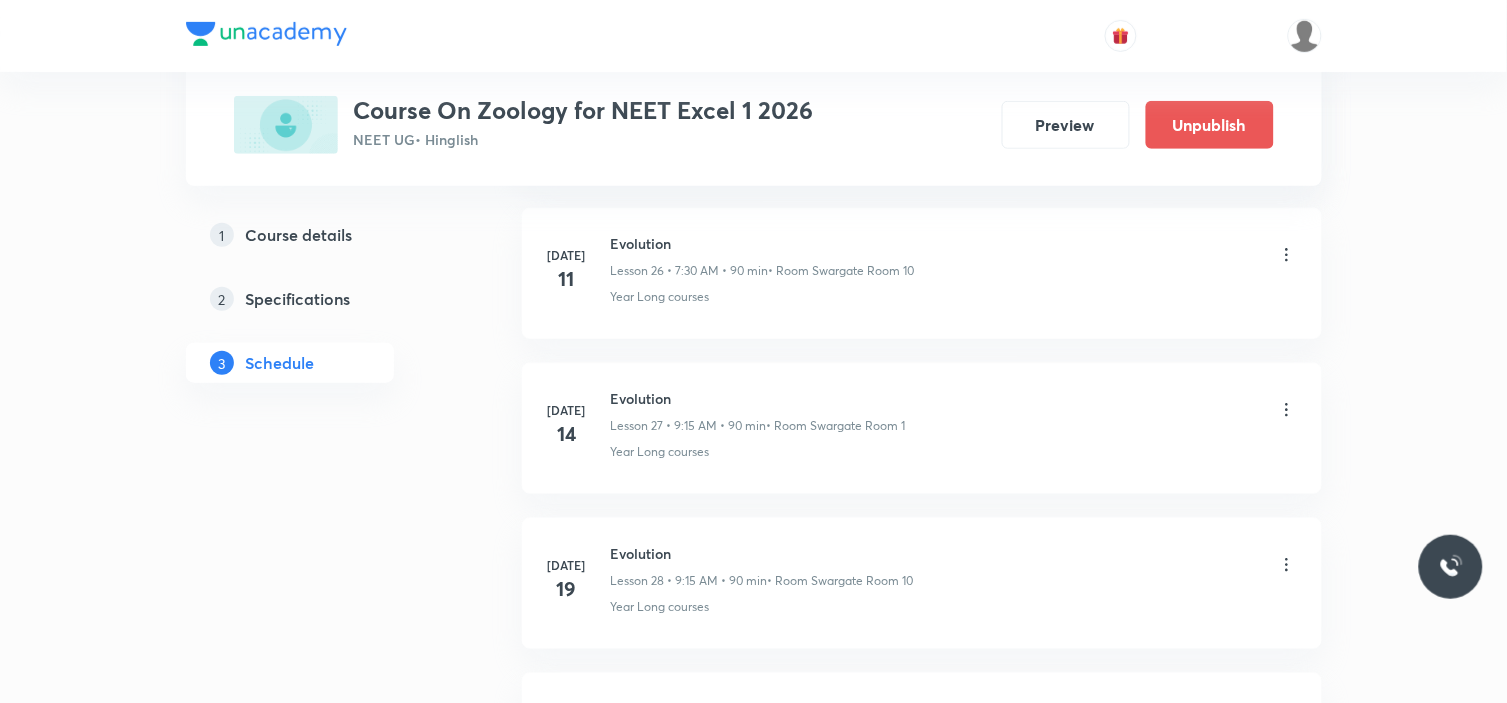 scroll, scrollTop: 4147, scrollLeft: 0, axis: vertical 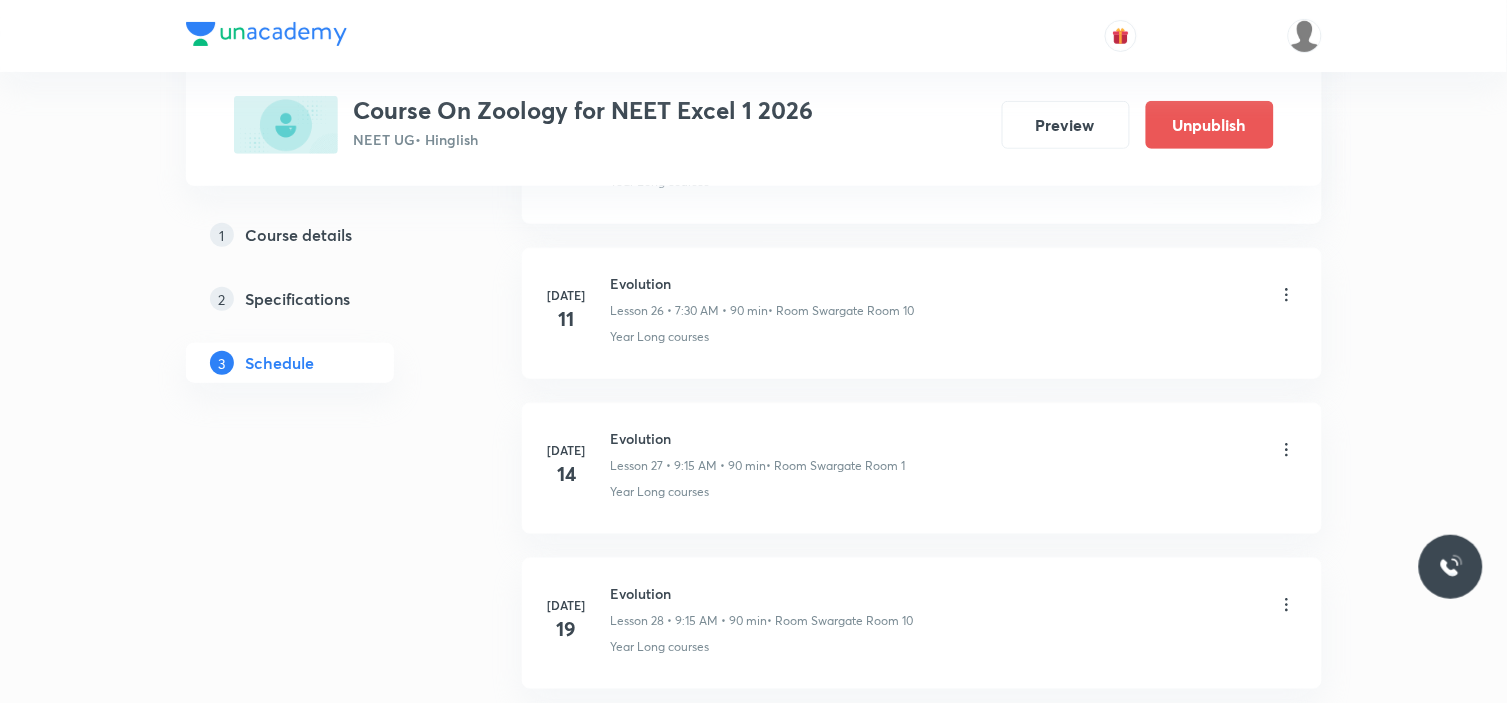 click 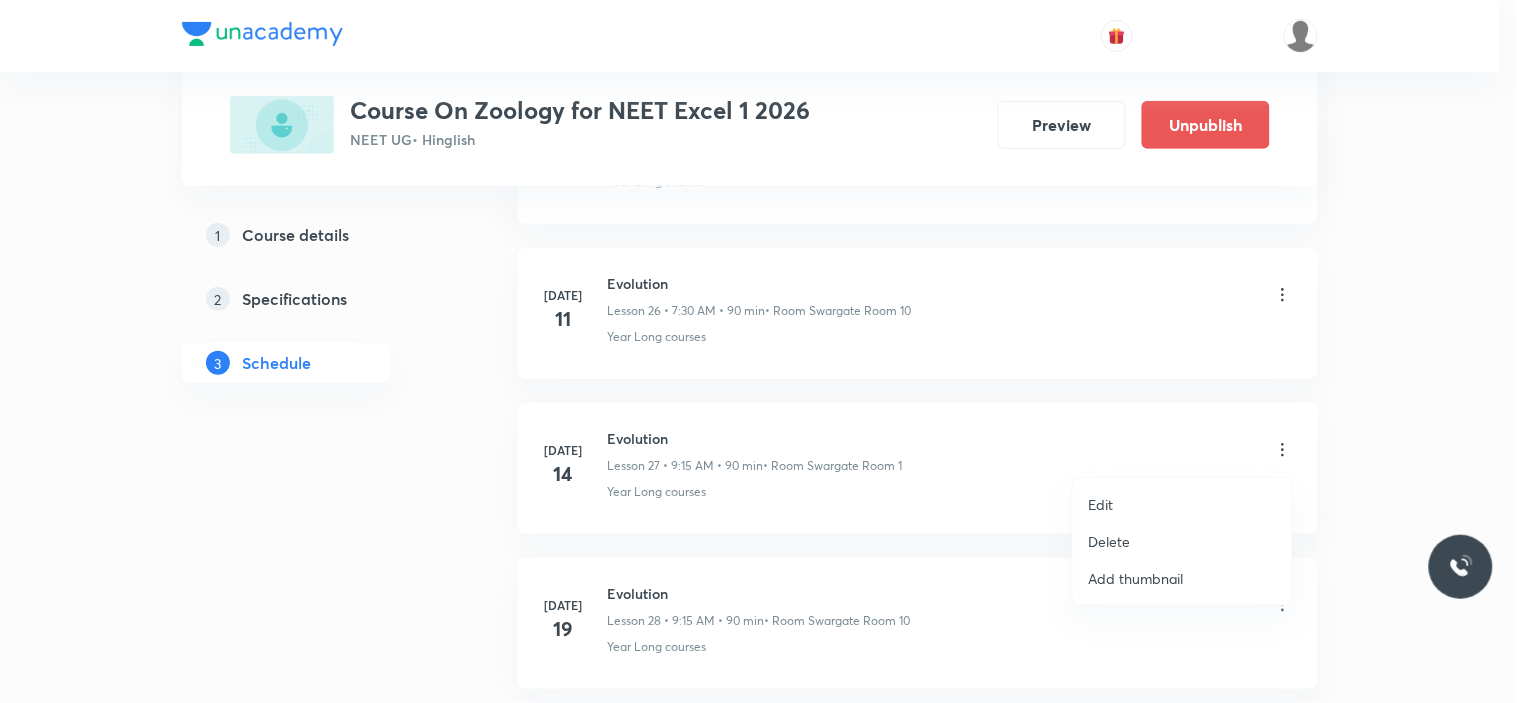 click on "Edit" at bounding box center [1182, 504] 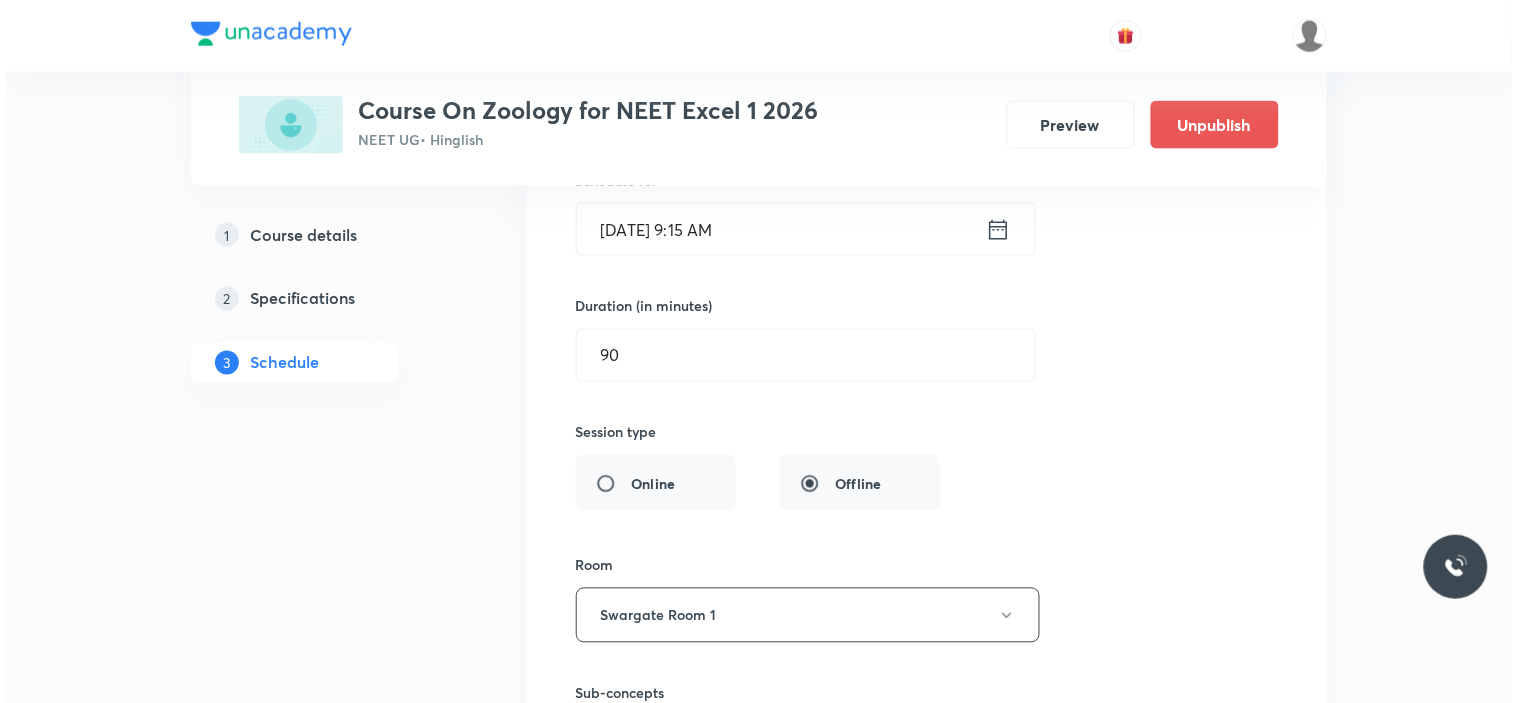 scroll, scrollTop: 4703, scrollLeft: 0, axis: vertical 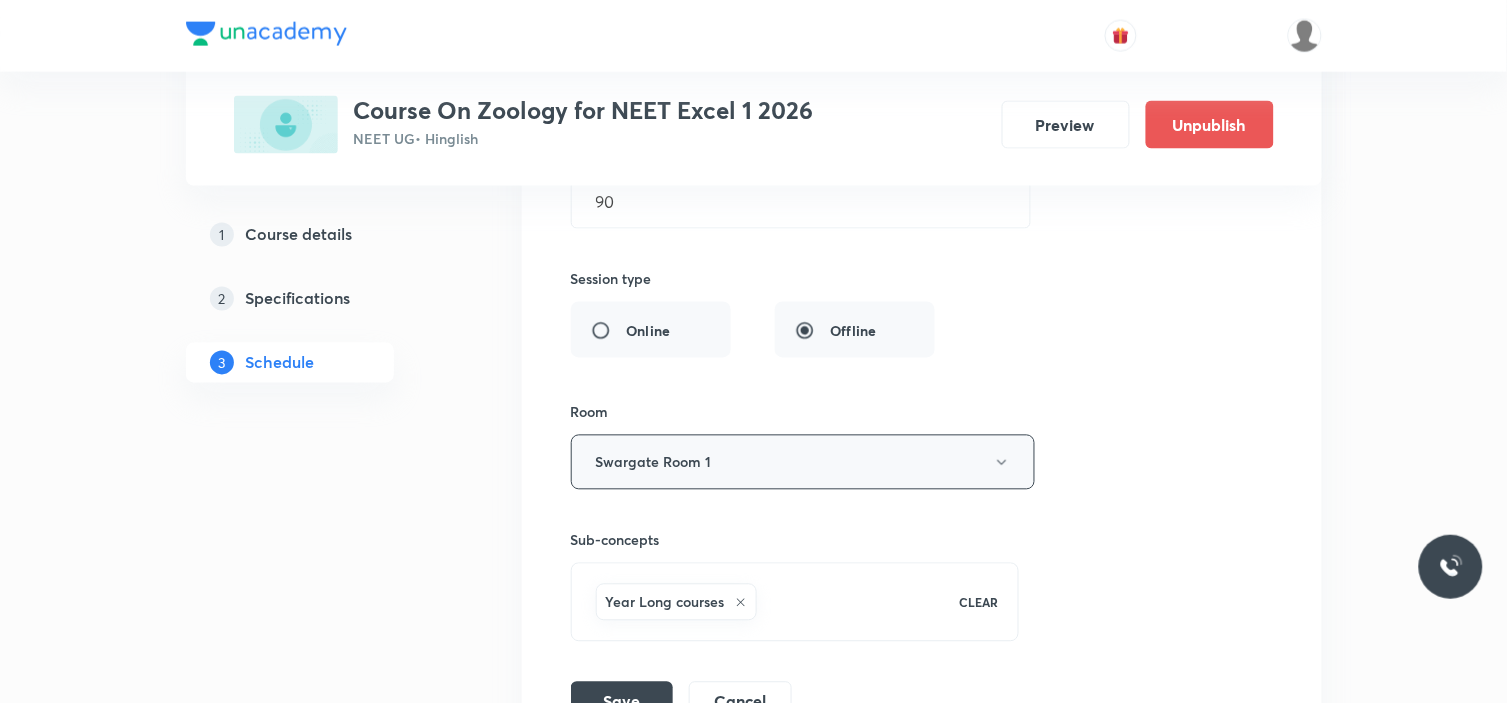click on "Swargate Room 1" at bounding box center (803, 462) 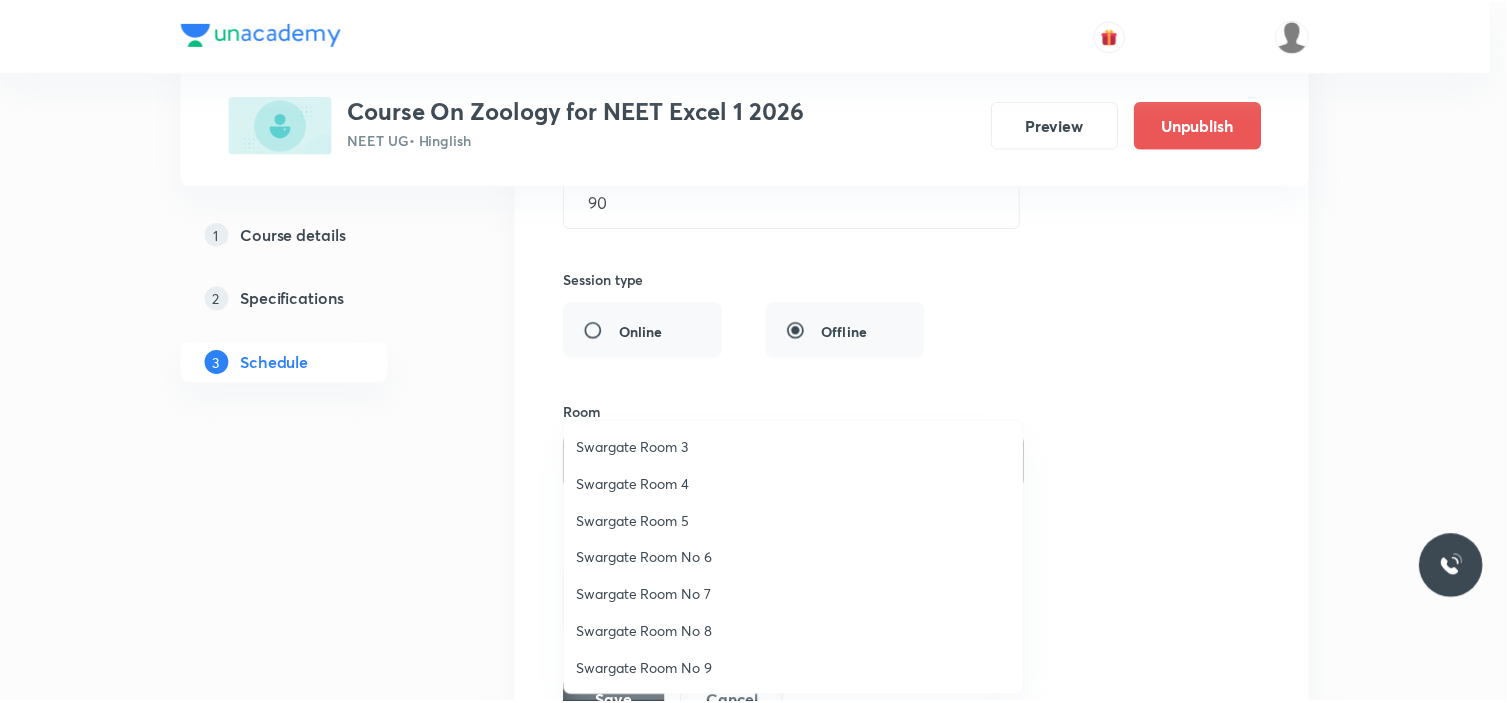 scroll, scrollTop: 148, scrollLeft: 0, axis: vertical 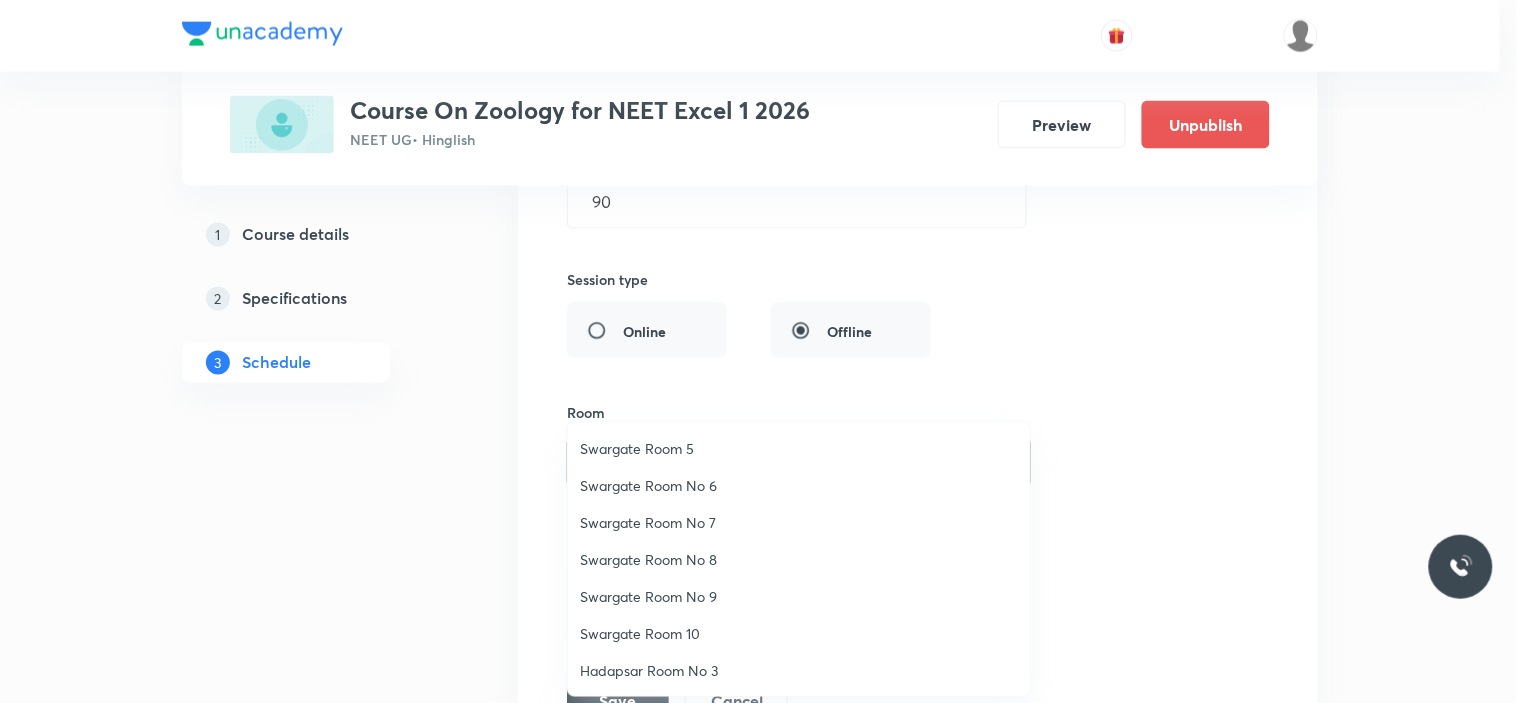 click on "Swargate Room 10" at bounding box center (799, 633) 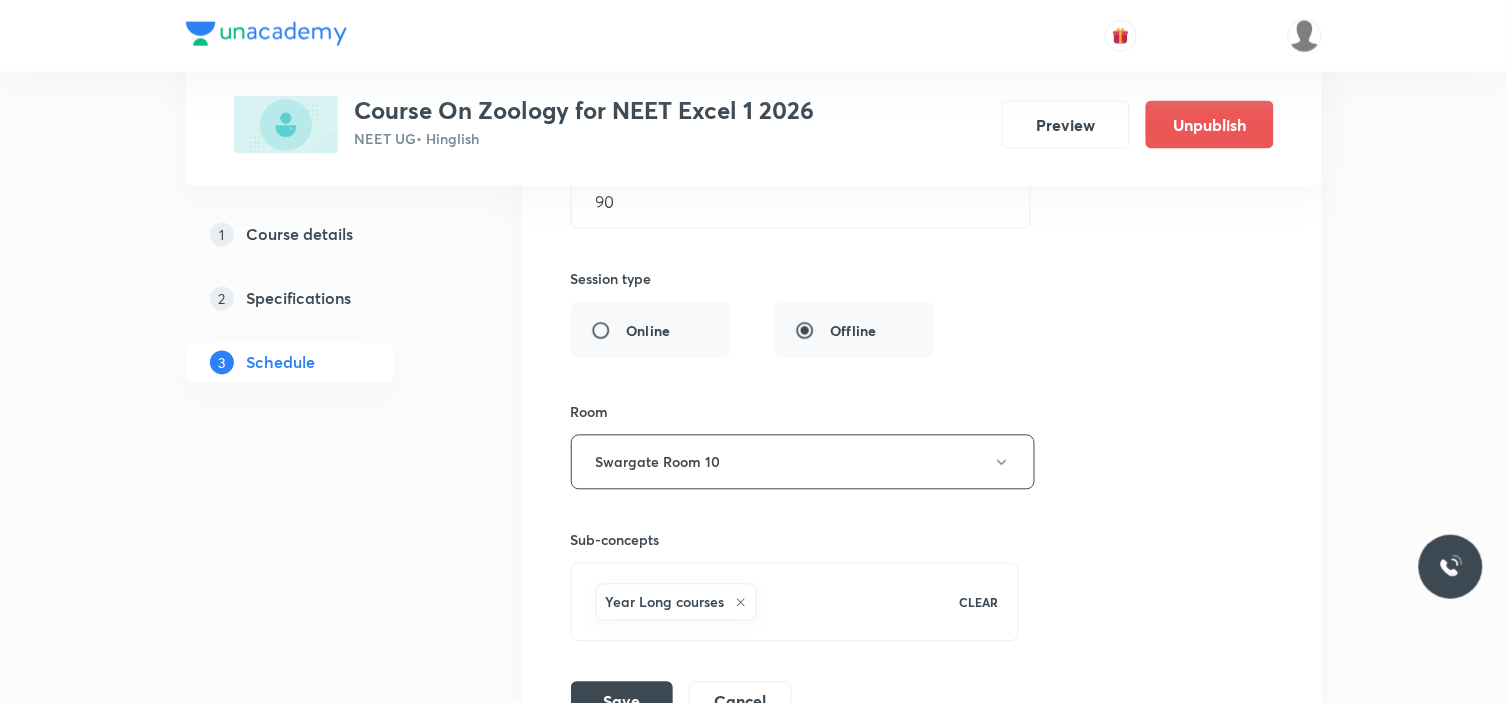 click on "Plus Courses Course On Zoology for NEET Excel 1 2026 NEET UG  • Hinglish Preview Unpublish 1 Course details 2 Specifications 3 Schedule Schedule 29  classes Apr 18 Human Reproduction Lesson 1 • 11:01 AM • 90 min  • Room Swargate Room 1 What Is Living? Apr 21 Human Reproduction Lesson 2 • 9:15 AM • 90 min  • Room Swargate Room 1 Systematics Apr 22 Human Reproduction Lesson 3 • 9:15 AM • 90 min  • Room Swargate Room 1 Types Of Taxonomy May 2 Human Reproduction Lesson 4 • 9:15 AM • 90 min  • Room Swargate Room 1 Fundamental Components Of Taxonomy May 3 Human Reproduction Lesson 5 • 9:15 AM • 90 min  • Room Swargate Room 1 Taxonomic Categories May 6 Human Reproduction Lesson 6 • 11:00 AM • 90 min  • Room Swargate Room 1 Taxonomical Aids May 8 Human Reproduction Lesson 7 • 9:15 AM • 90 min  • Room Swargate Room 1 The Three Domains Of Life May 12 Human Reproduction Lesson 8 • 11:00 AM • 90 min  • Room Swargate Room 1 What Is Living? May 13 Human Reproduction" at bounding box center (754, -1691) 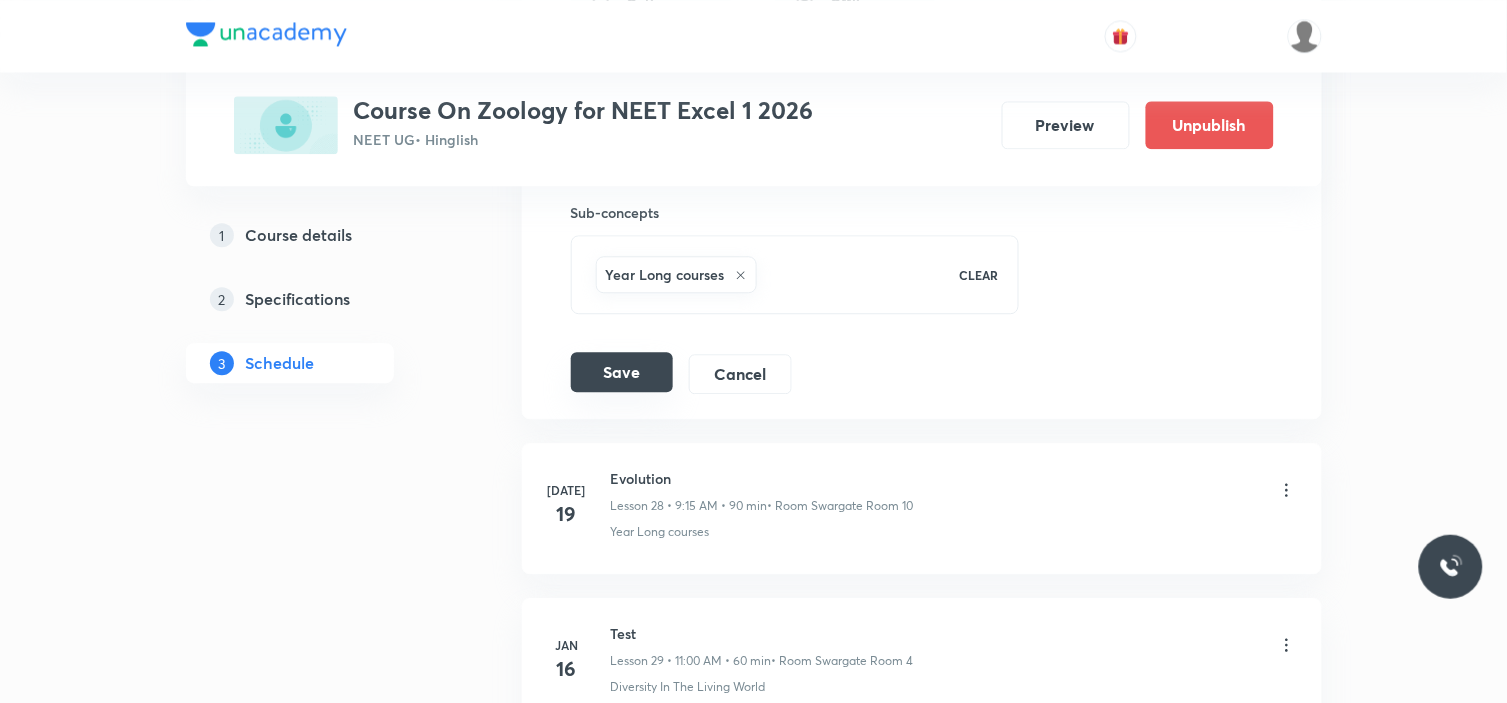 scroll, scrollTop: 5028, scrollLeft: 0, axis: vertical 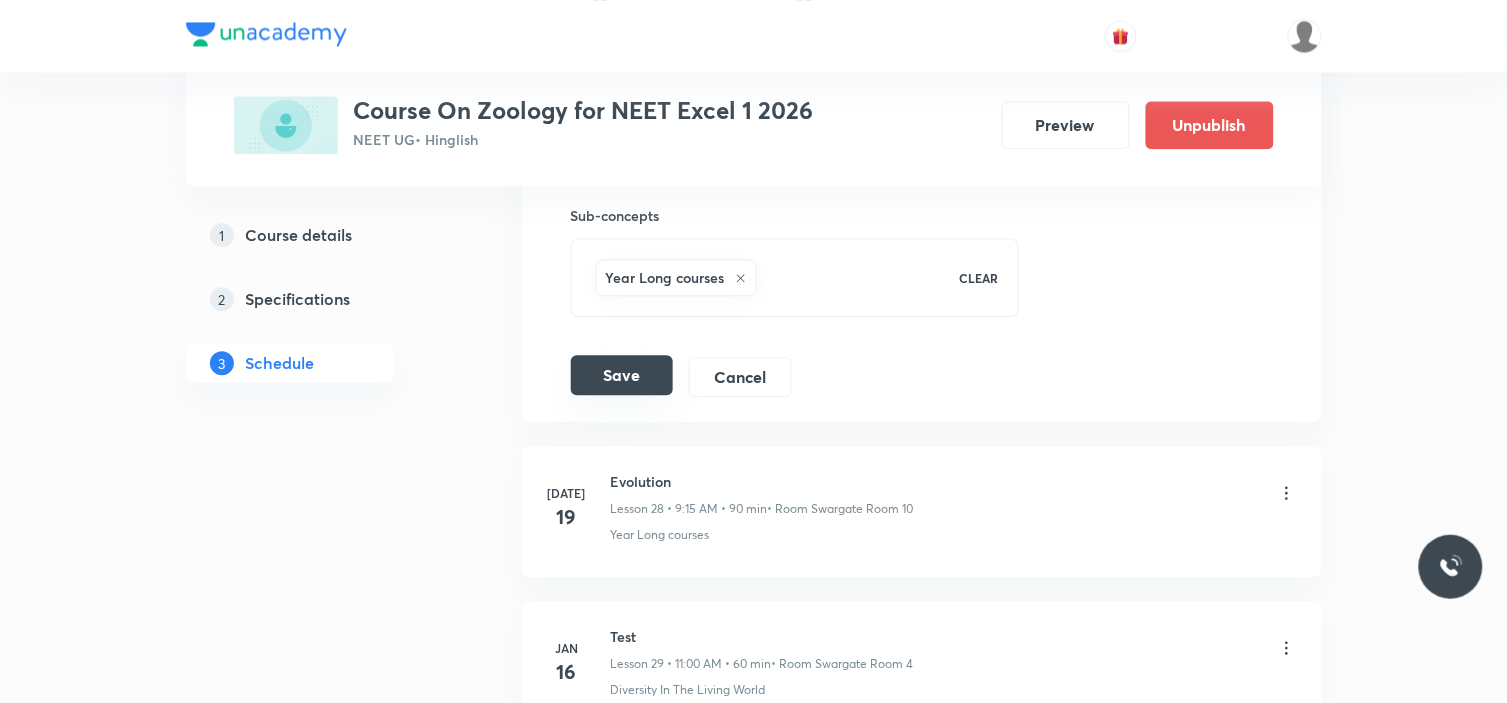 click on "Save" at bounding box center (622, 375) 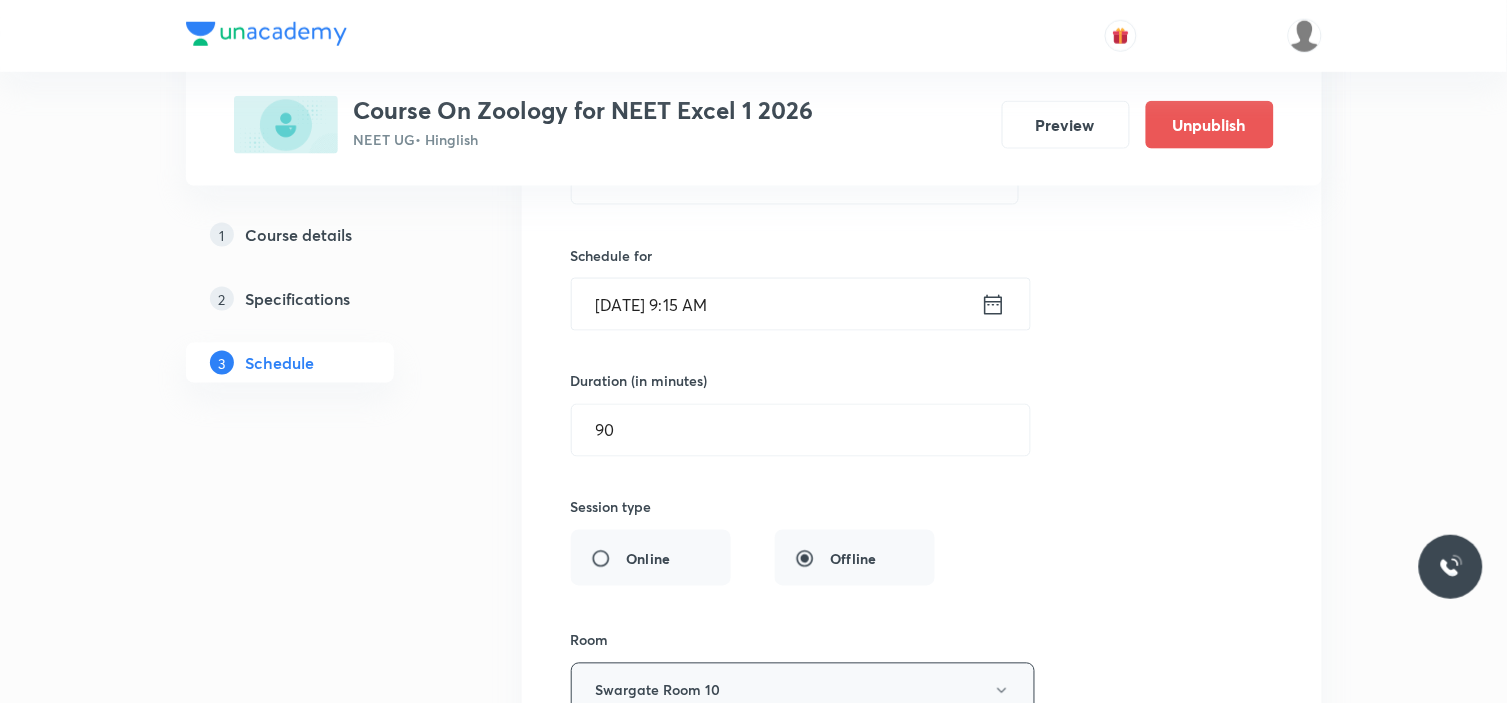 scroll, scrollTop: 4473, scrollLeft: 0, axis: vertical 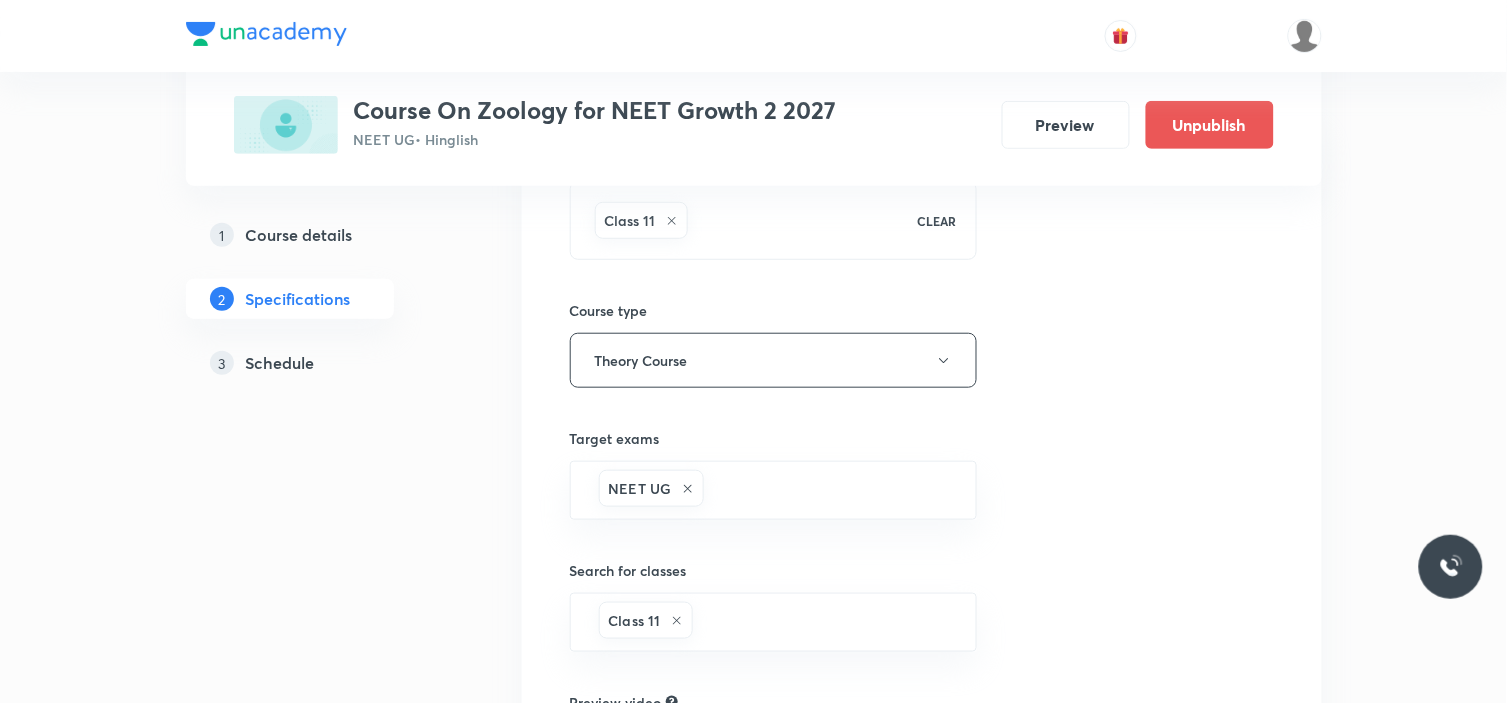 click on "Schedule" at bounding box center (280, 363) 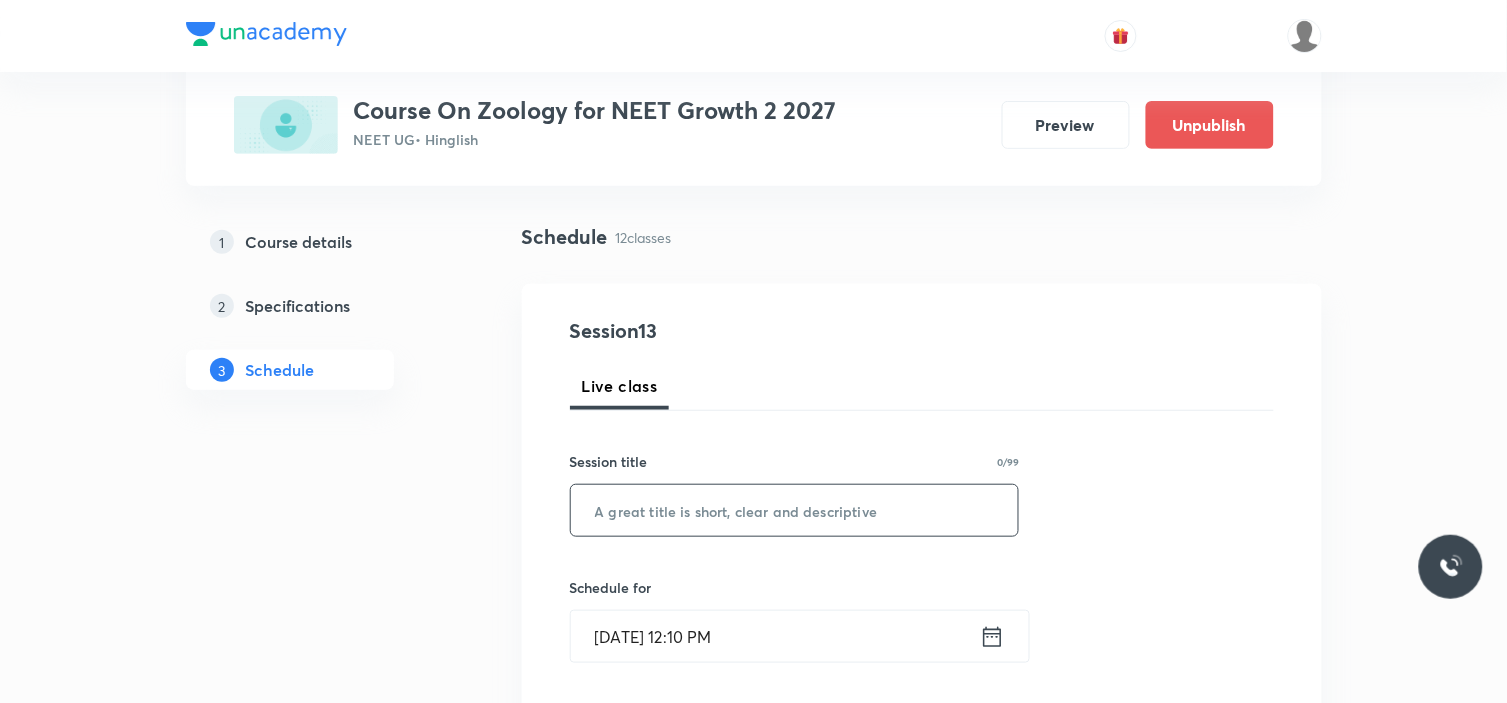 scroll, scrollTop: 222, scrollLeft: 0, axis: vertical 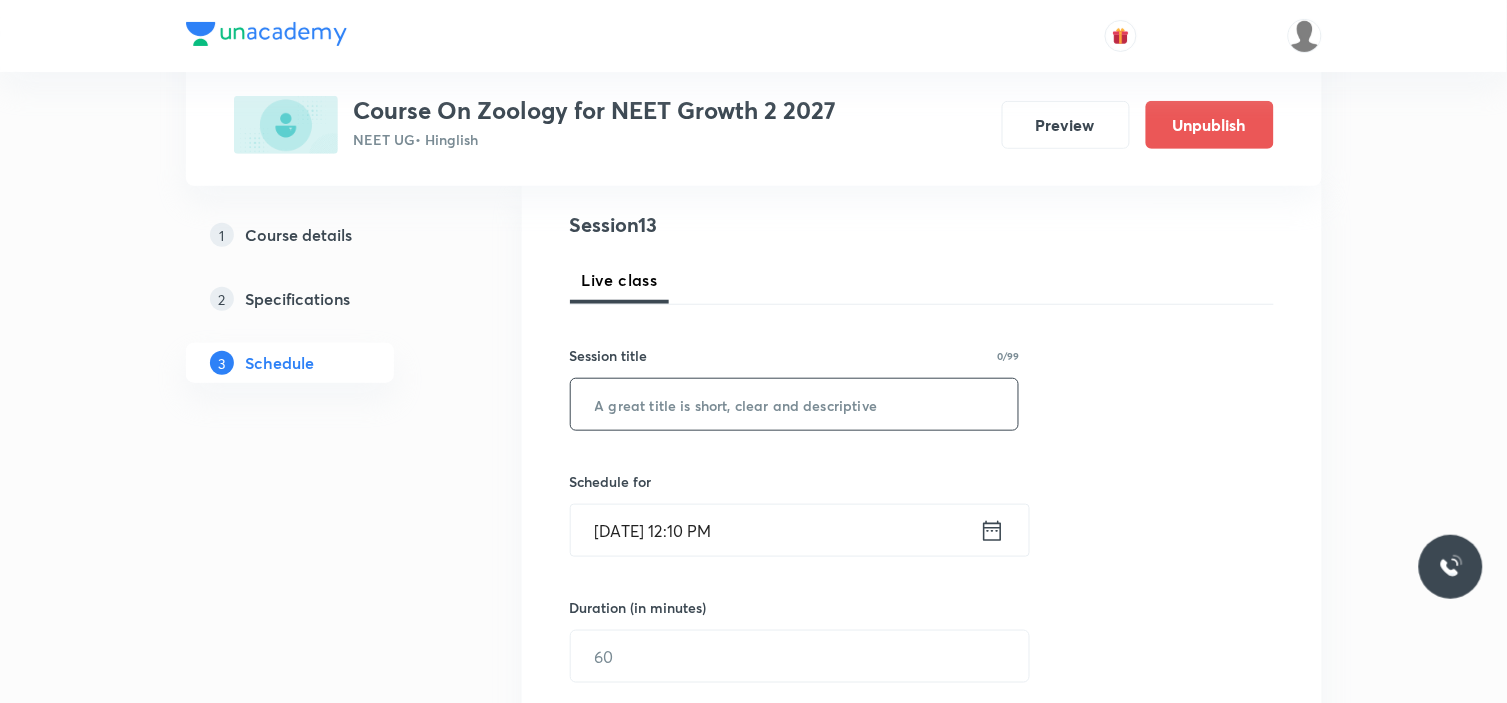 click at bounding box center [795, 404] 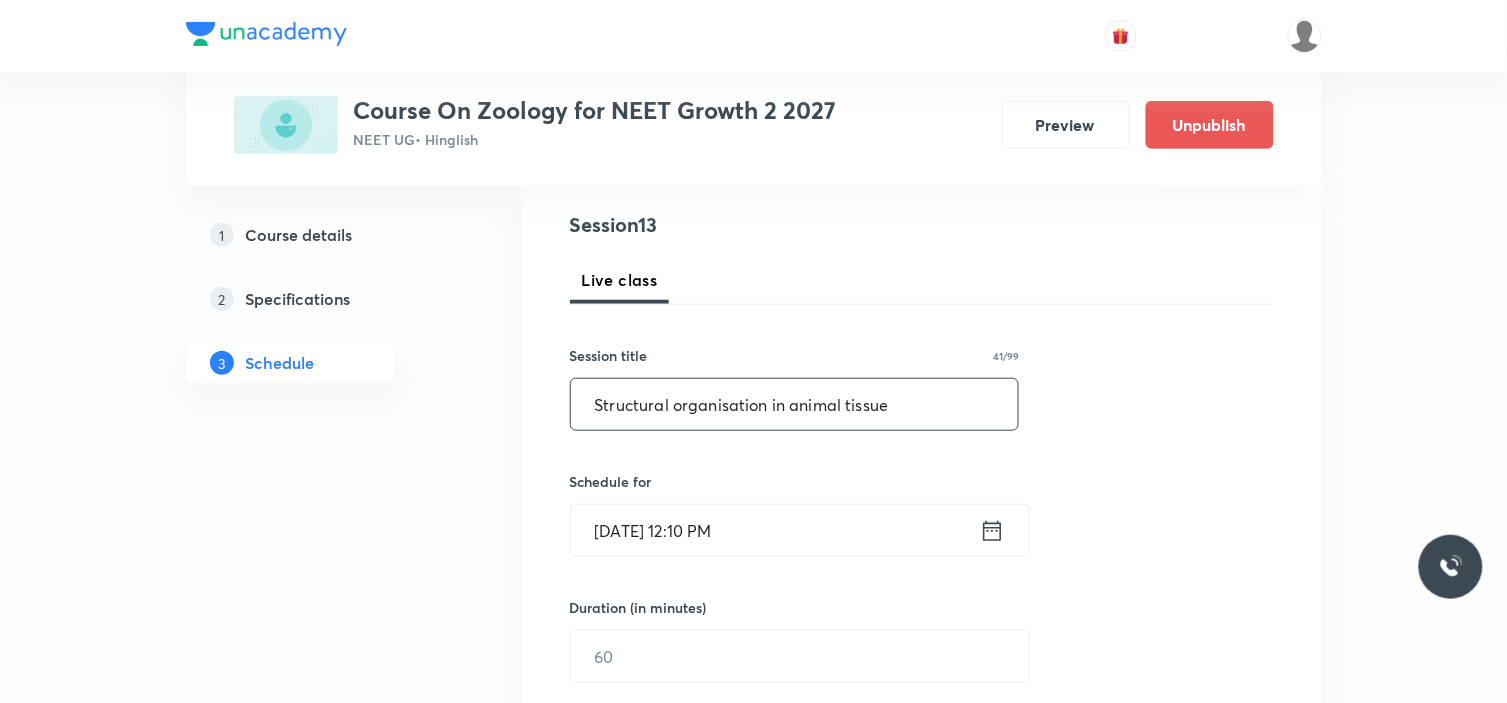 type on "Structural organisation in animal tissue" 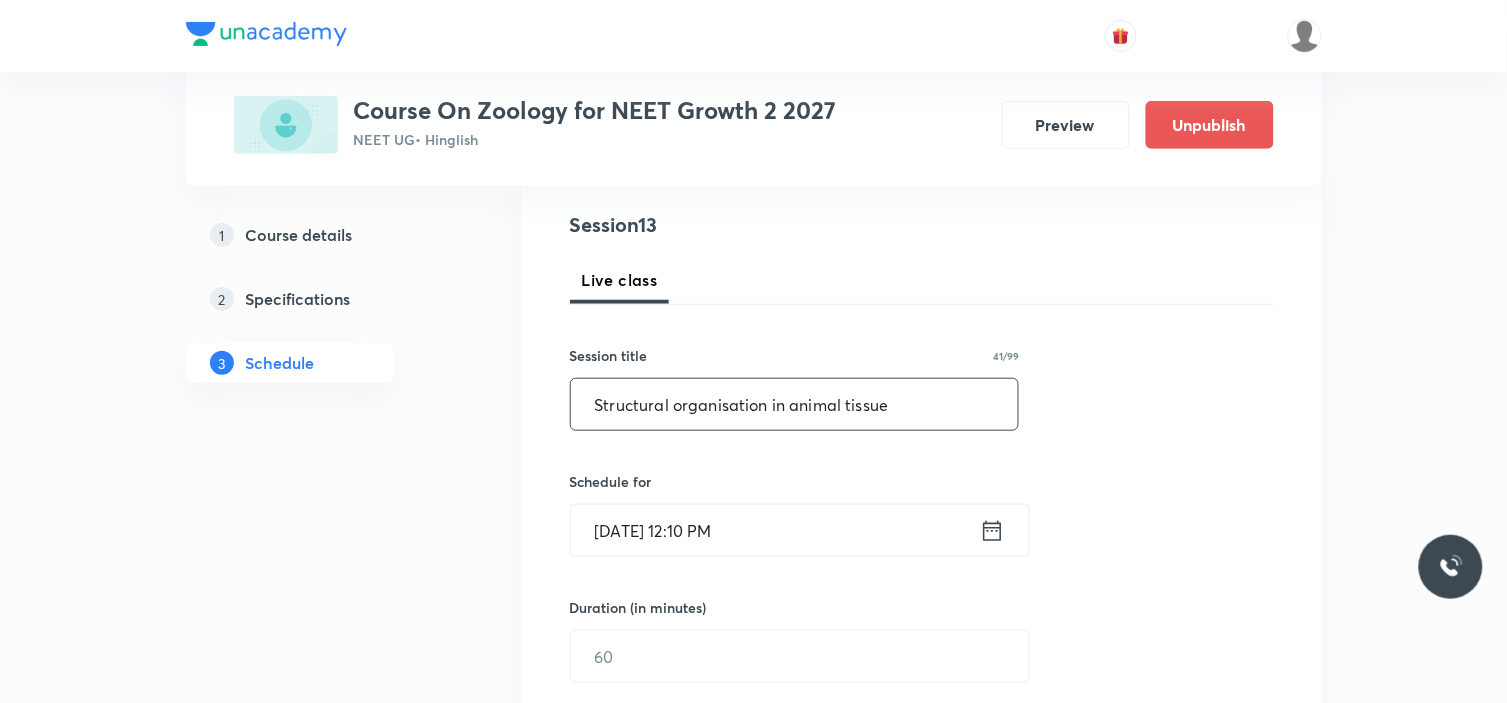 click 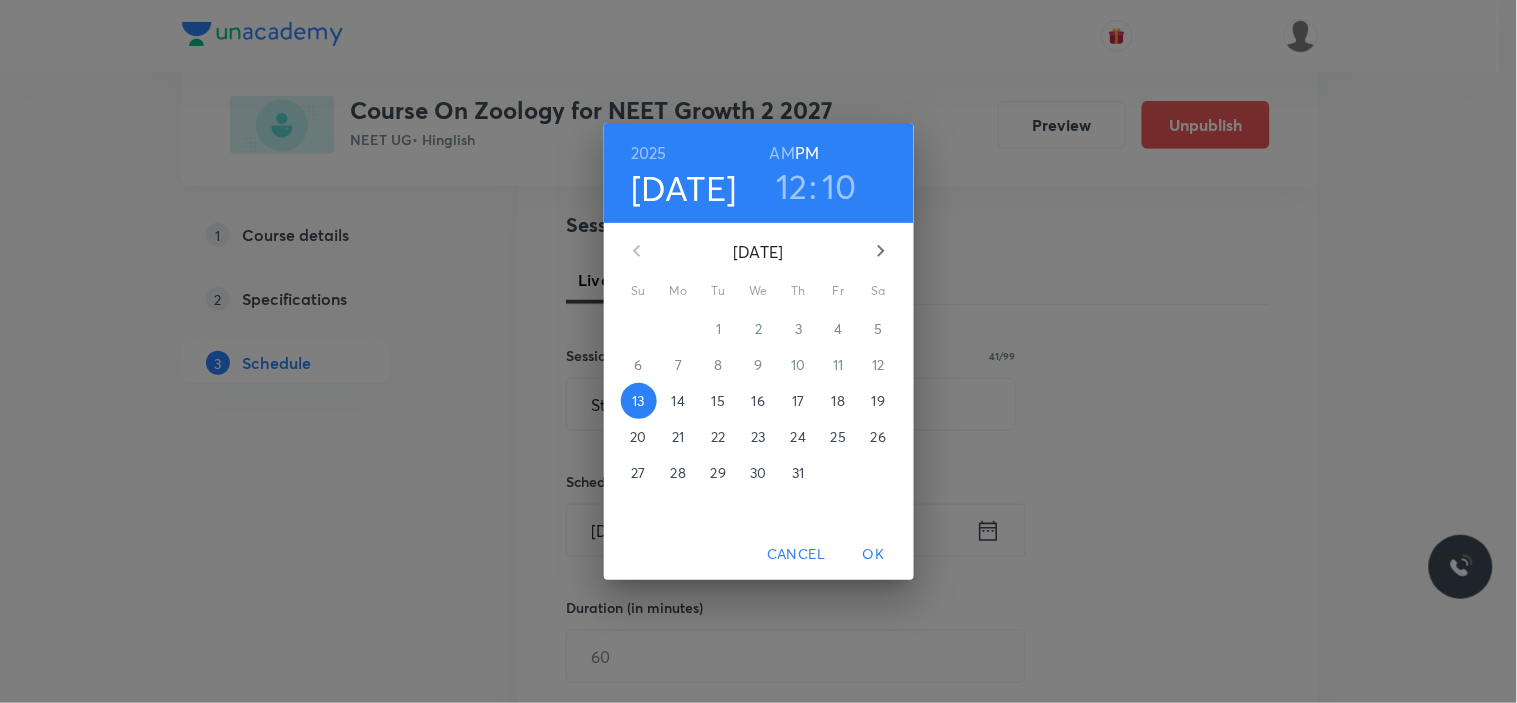 click on "14" at bounding box center [678, 401] 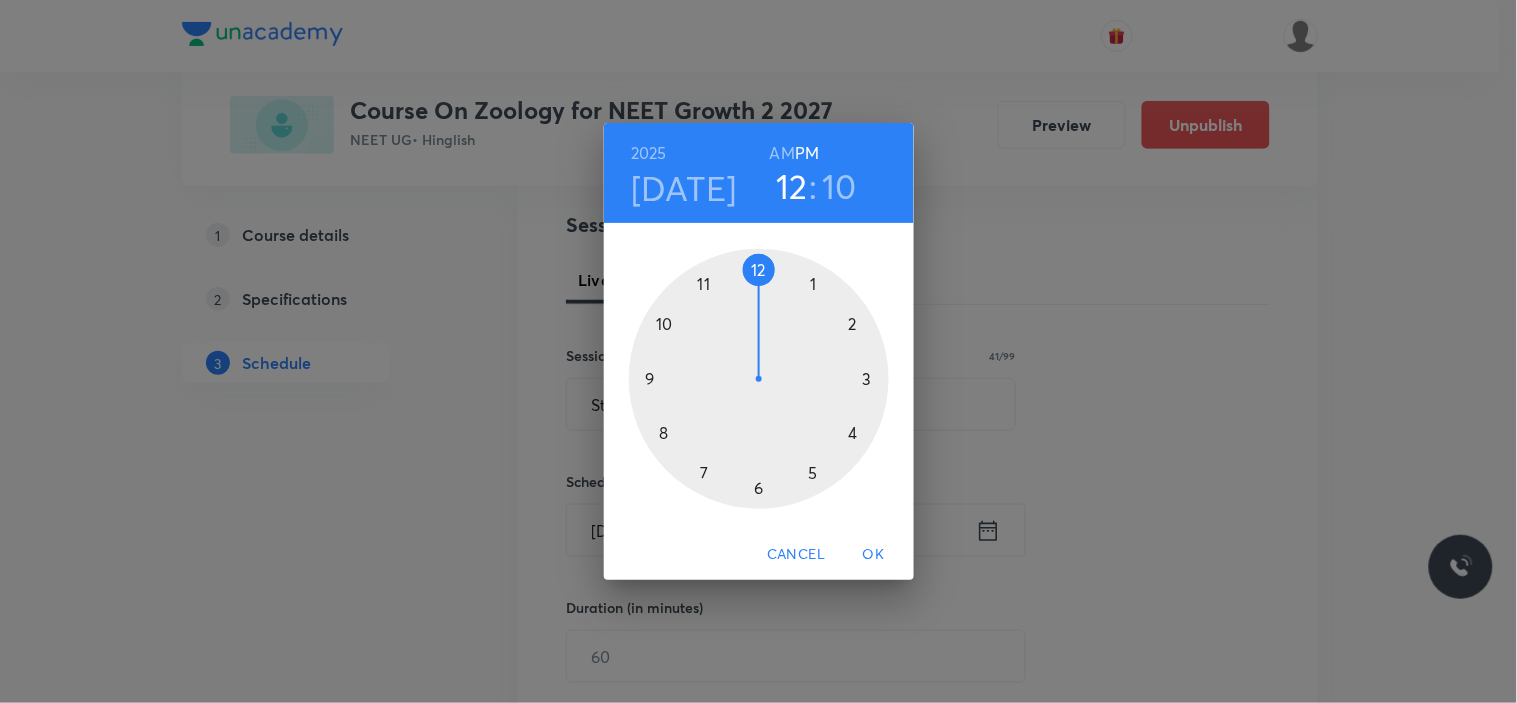 click on "AM" at bounding box center (782, 153) 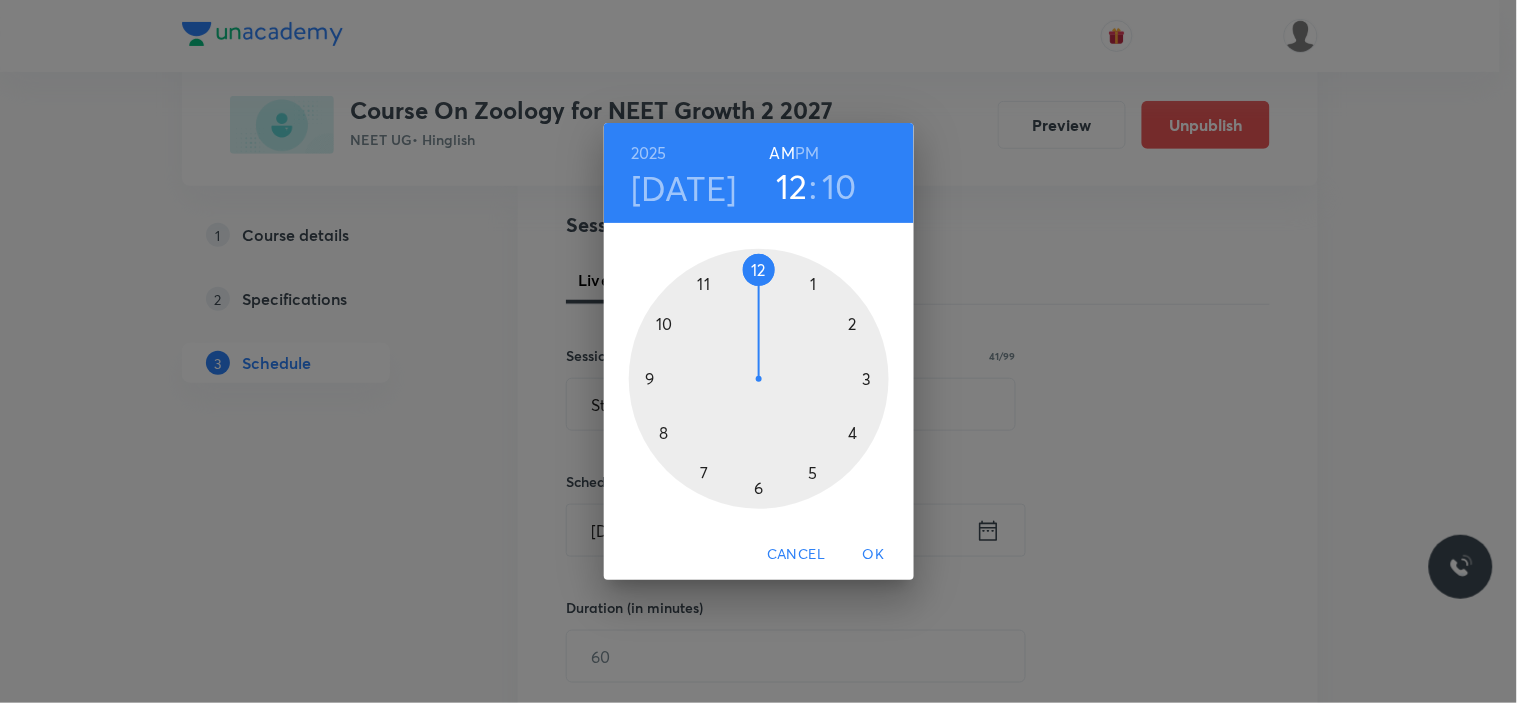 click on "12" at bounding box center [792, 186] 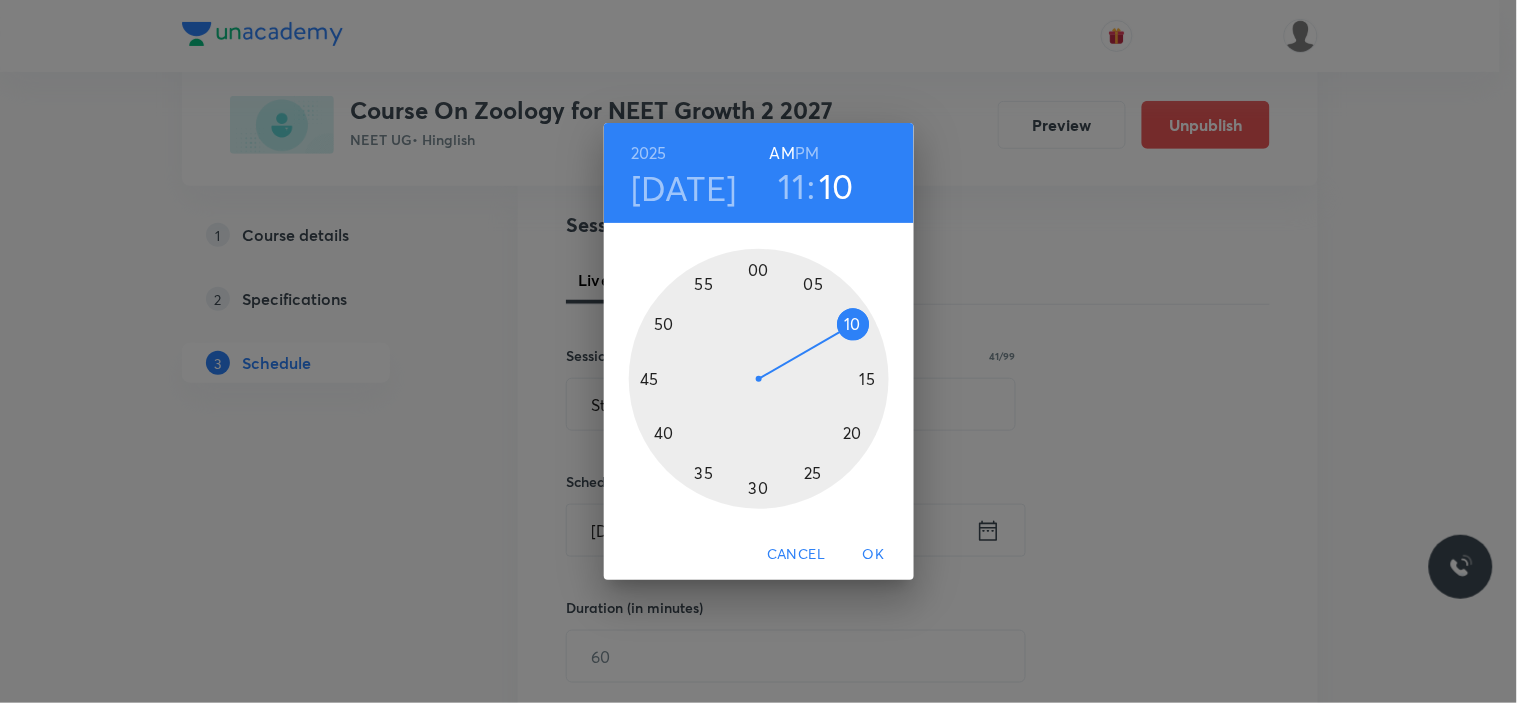 click at bounding box center [759, 379] 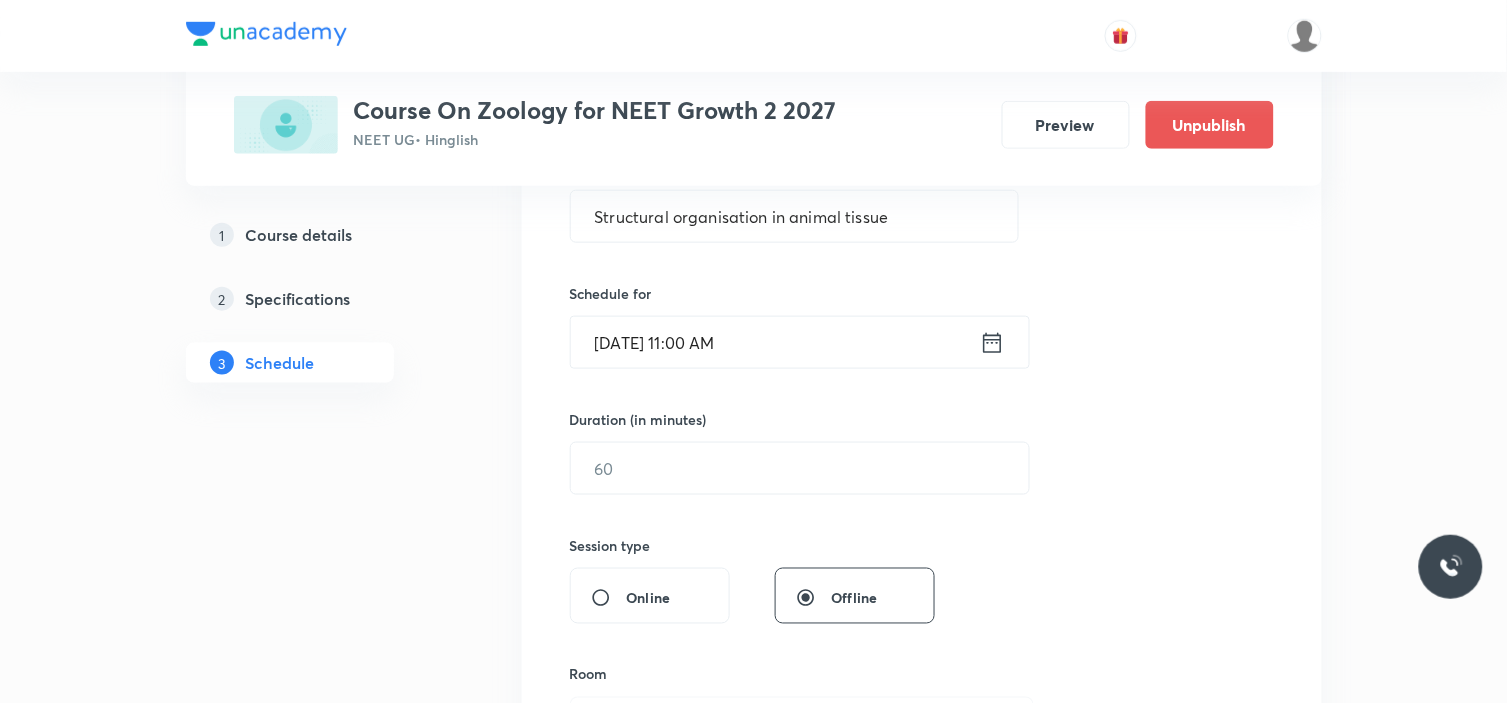 scroll, scrollTop: 444, scrollLeft: 0, axis: vertical 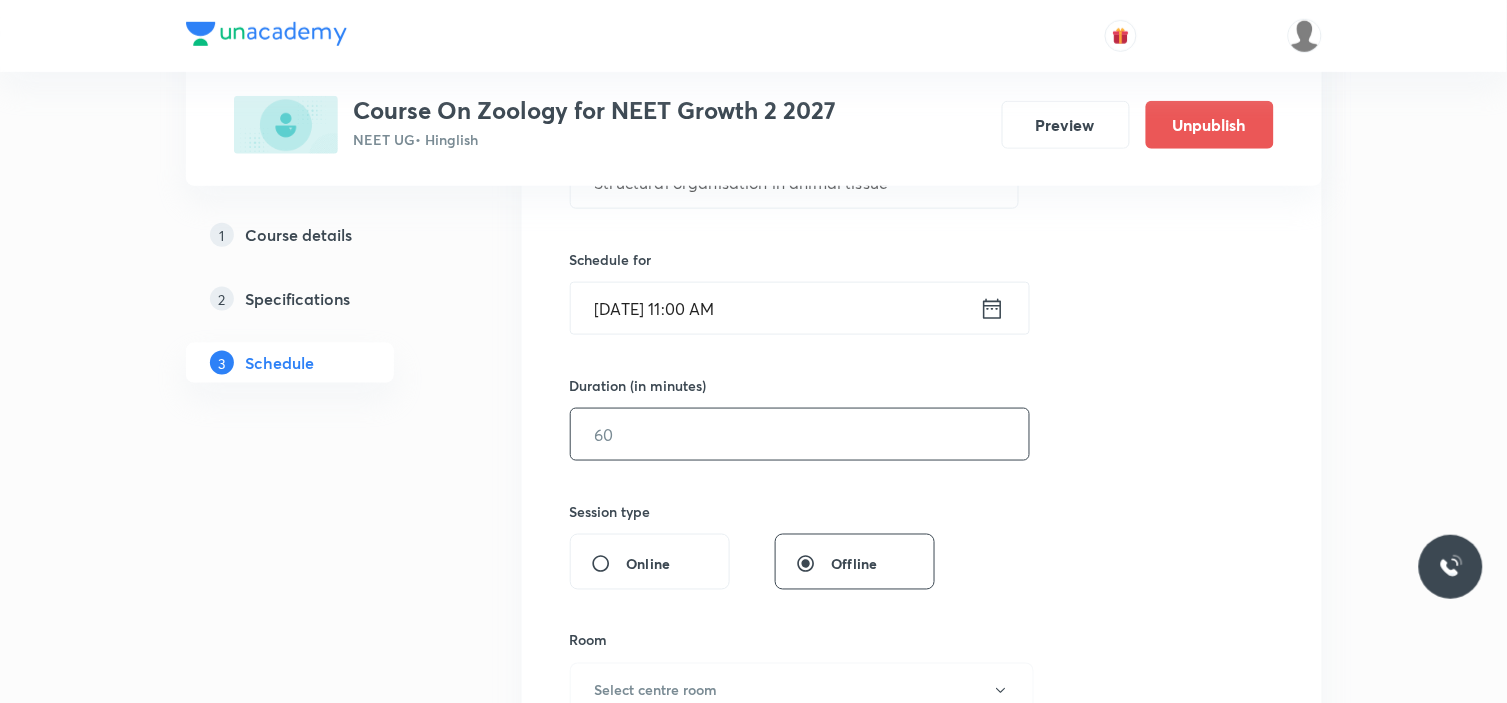 click at bounding box center (800, 434) 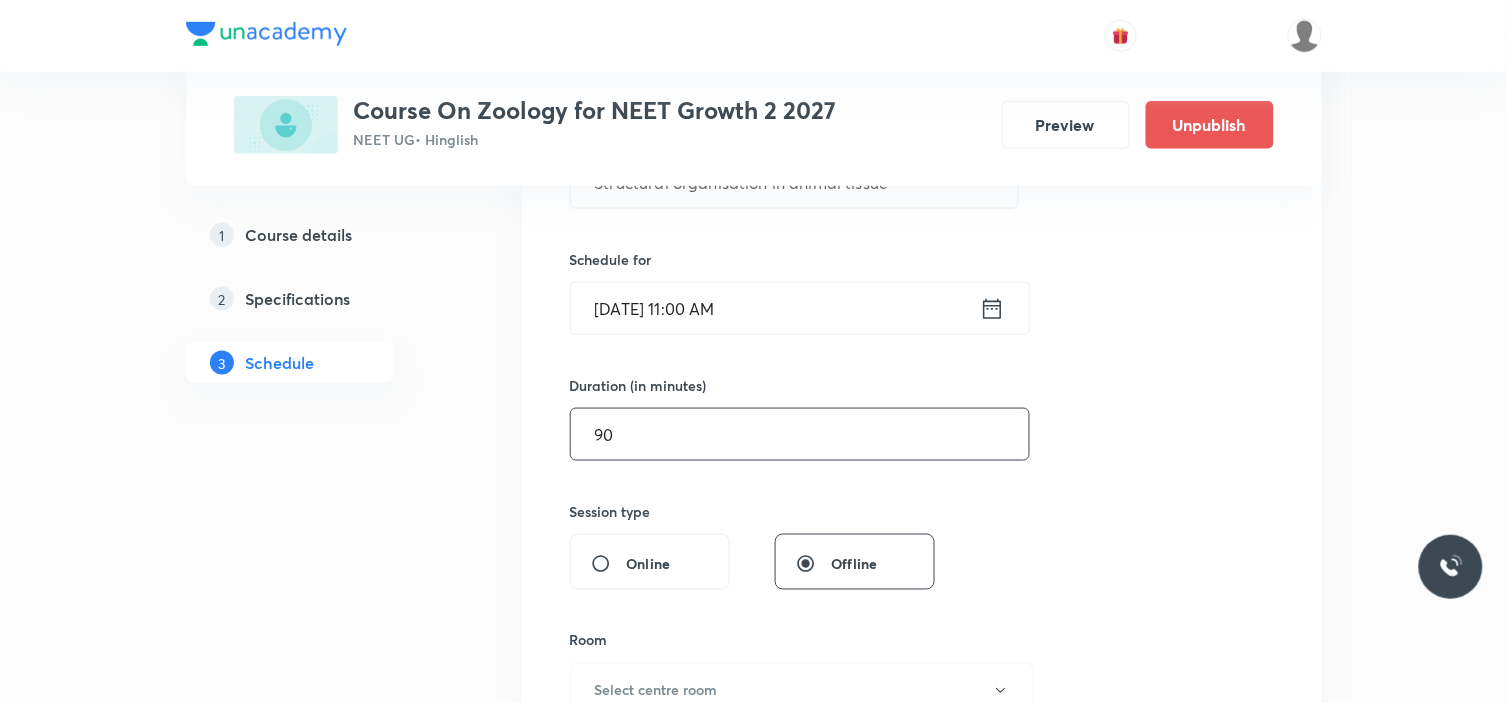 type on "90" 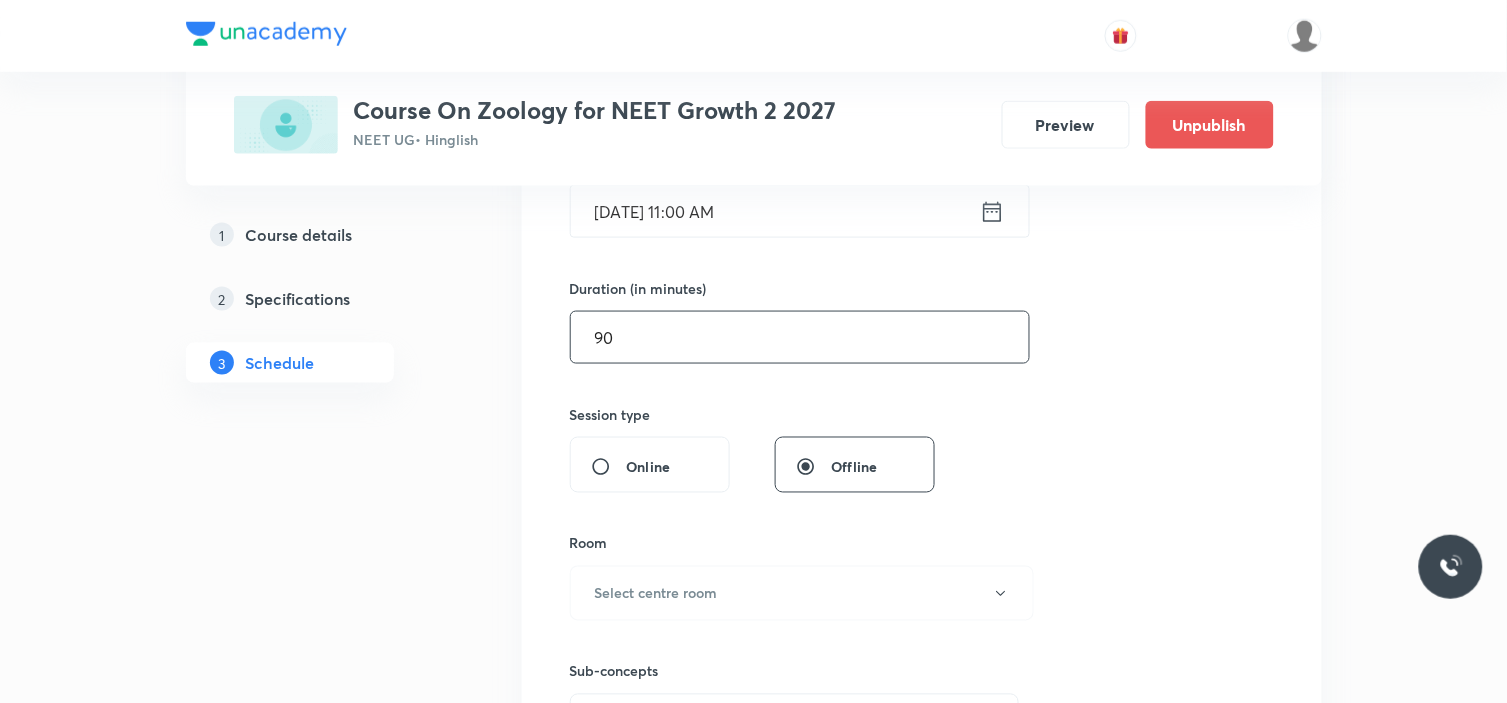 scroll, scrollTop: 666, scrollLeft: 0, axis: vertical 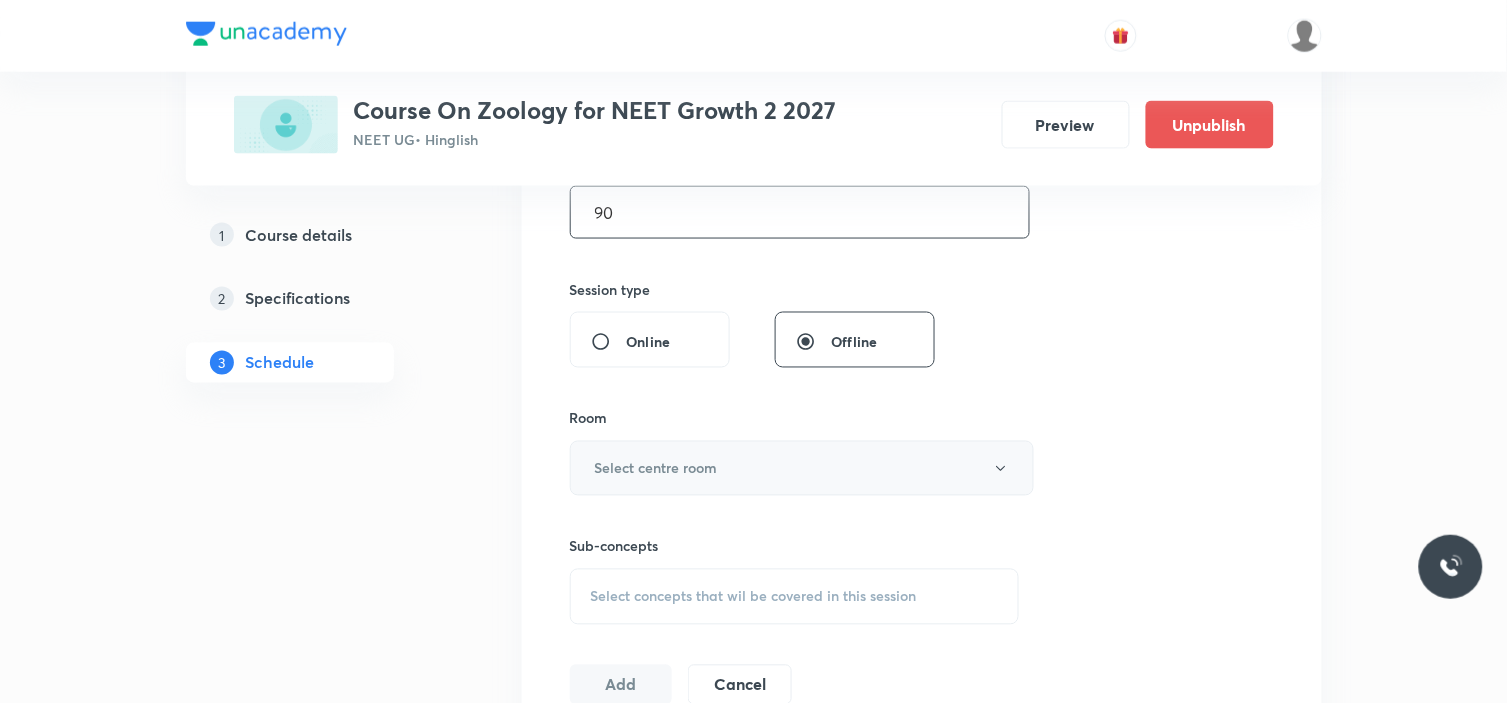 click on "Select centre room" at bounding box center [802, 468] 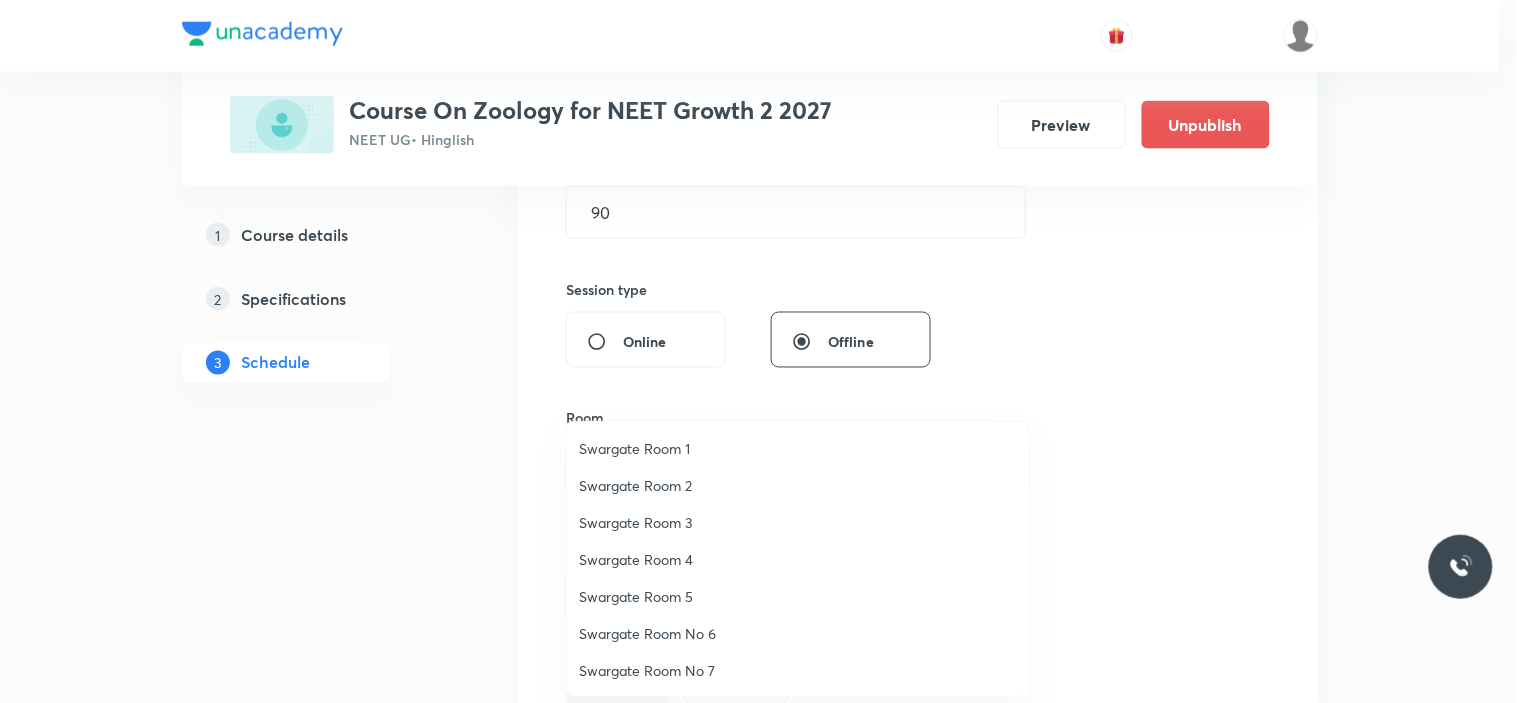 click on "Swargate Room 1" at bounding box center (798, 448) 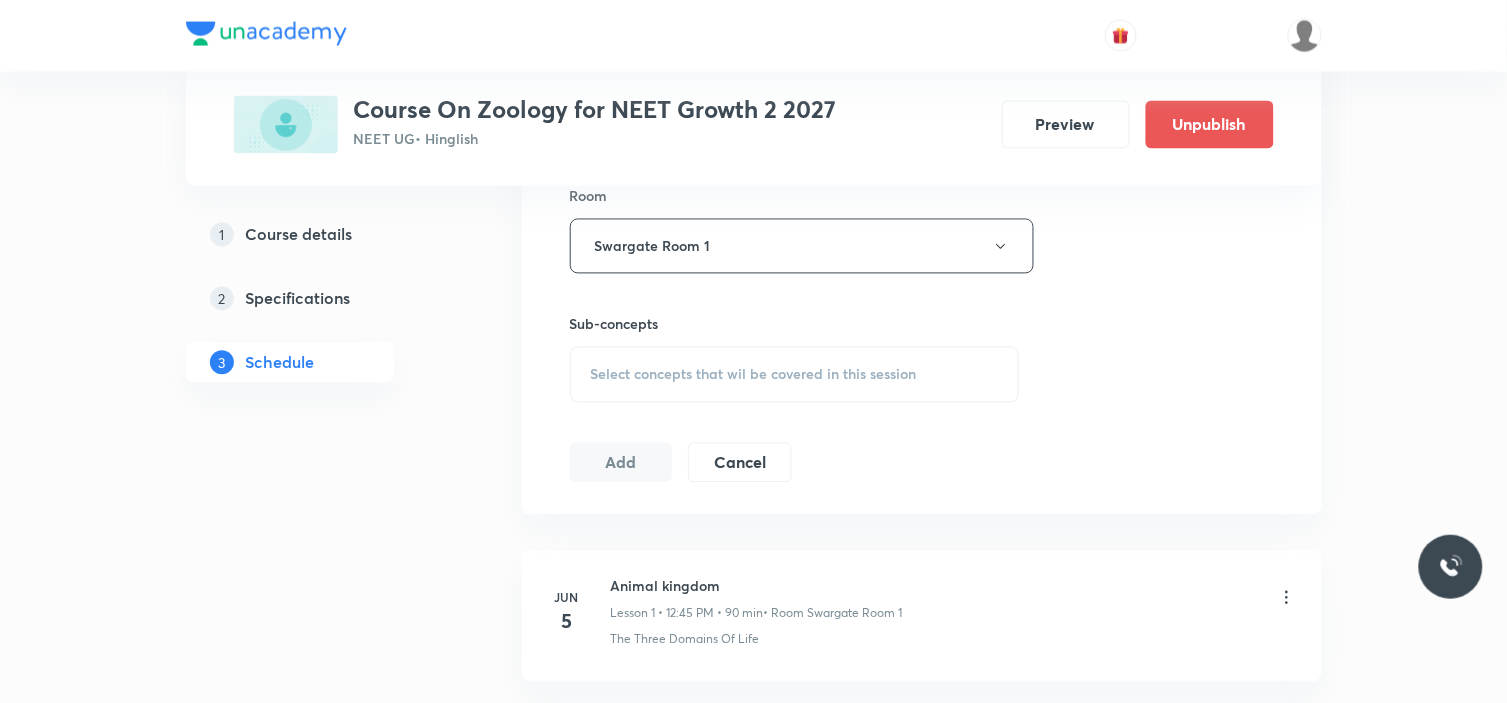 click on "Select concepts that wil be covered in this session" at bounding box center [754, 375] 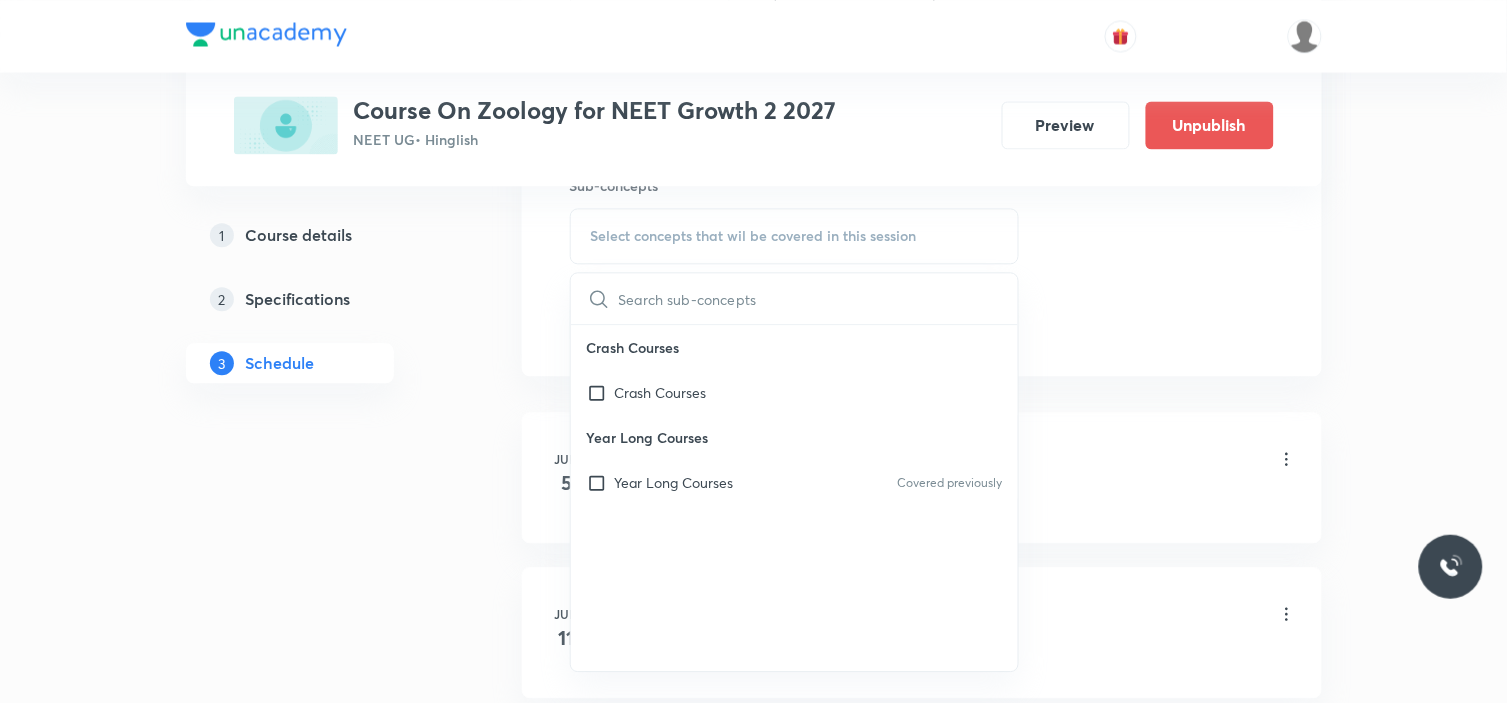 scroll, scrollTop: 1111, scrollLeft: 0, axis: vertical 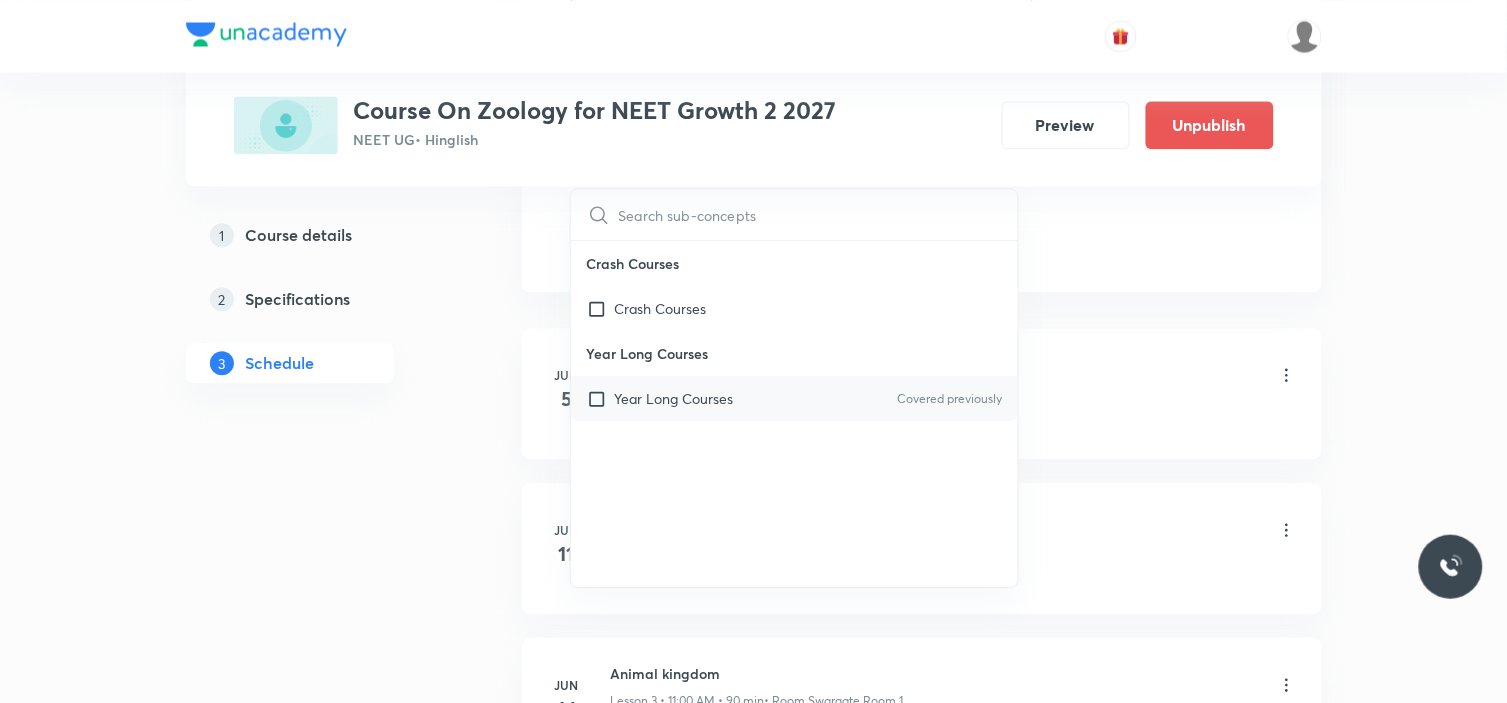 click on "Year Long Courses" at bounding box center [674, 398] 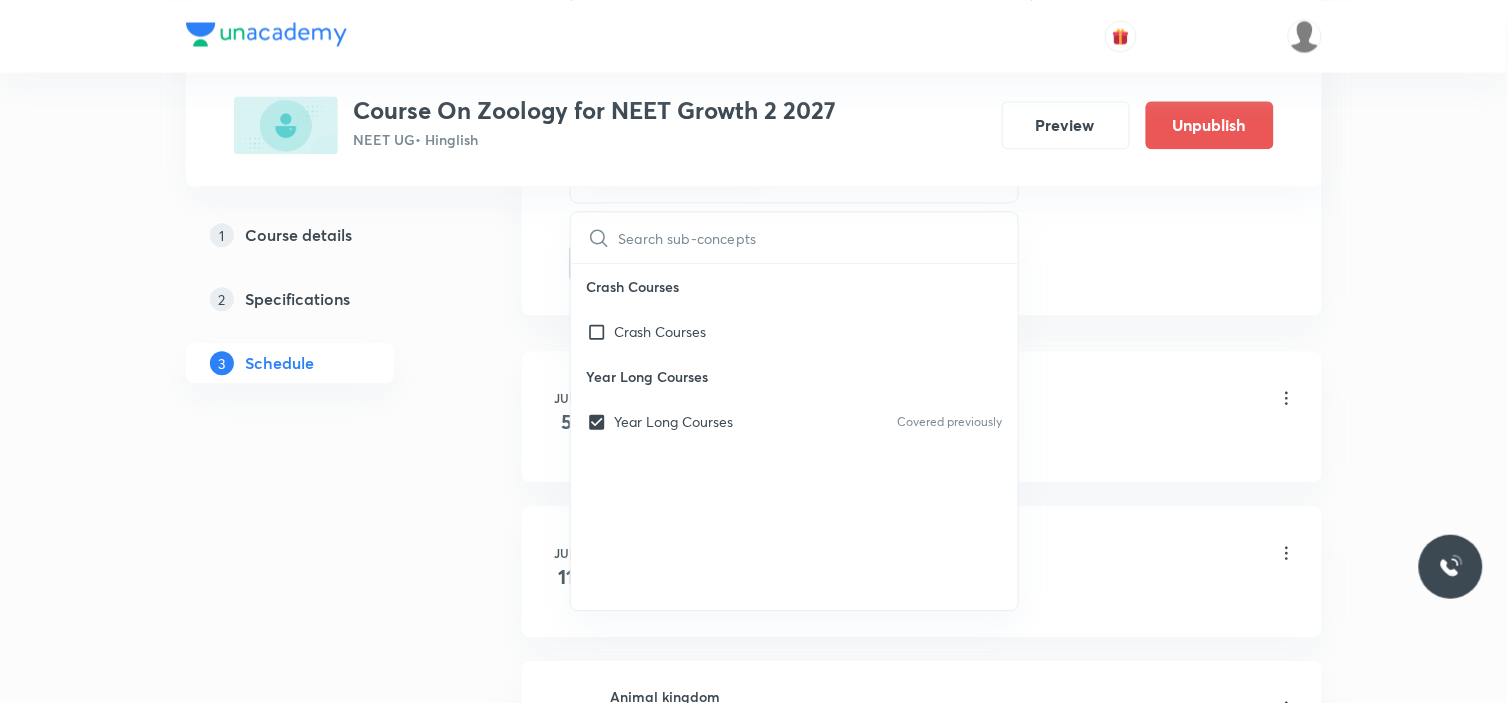 click on "Plus Courses Course On Zoology for NEET Growth 2 2027 NEET UG  • Hinglish Preview Unpublish 1 Course details 2 Specifications 3 Schedule Schedule 12  classes Session  13 Live class Session title 41/99 Structural organisation in animal tissue ​ Schedule for [DATE] 11:00 AM ​ Duration (in minutes) 90 ​   Session type Online Offline Room Swargate Room 1 Sub-concepts Year Long Courses CLEAR ​ Crash Courses Crash Courses Year Long Courses Year Long Courses Covered previously Add Cancel [DATE] Animal kingdom Lesson 1 • 12:45 PM • 90 min  • Room Swargate Room 1 The Three Domains Of Life [DATE] Animal kingdom Lesson 2 • 12:45 PM • 90 min  • Room Swargate Room 1 What Is Living? [DATE] Animal kingdom Lesson 3 • 11:00 AM • 90 min  • Room Swargate Room 1 Fundamental Components Of Taxonomy [DATE] Back Log Class Lesson 4 • 2:30 PM • 90 min  • Room Swargate Room 1 Diversity In The Living World [DATE] Animal Kingdom Lesson 5 • 12:45 PM • 90 min  • Room Swargate Room [DATE]" at bounding box center (754, 670) 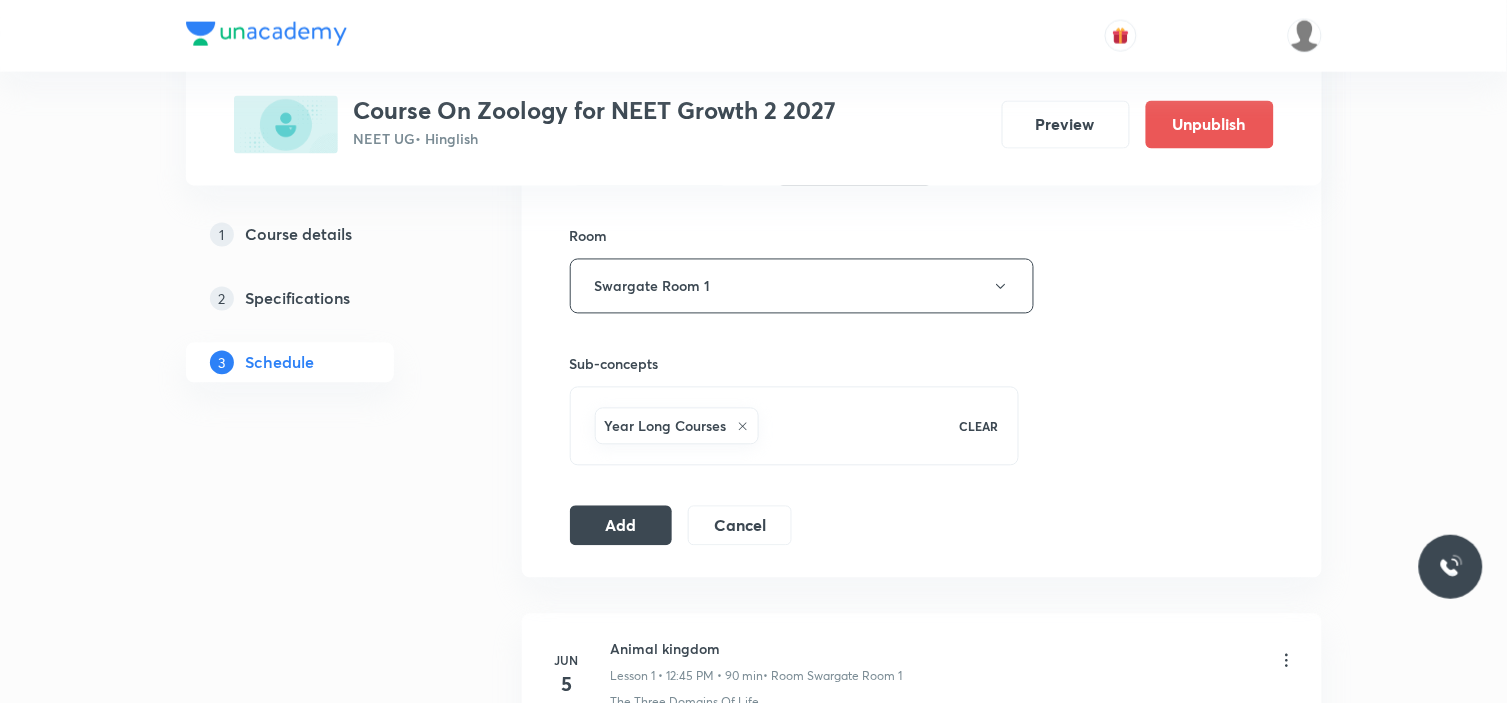 scroll, scrollTop: 888, scrollLeft: 0, axis: vertical 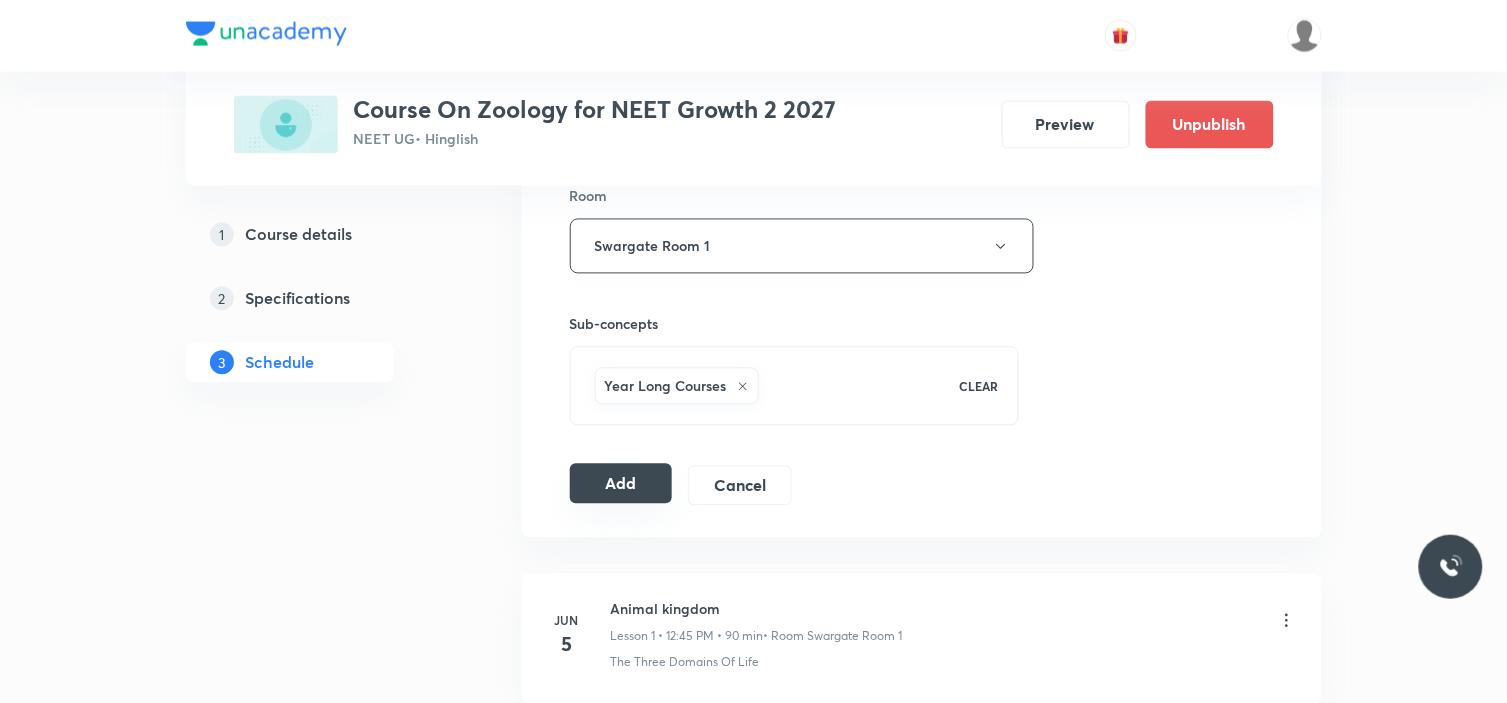 click on "Add" at bounding box center [621, 484] 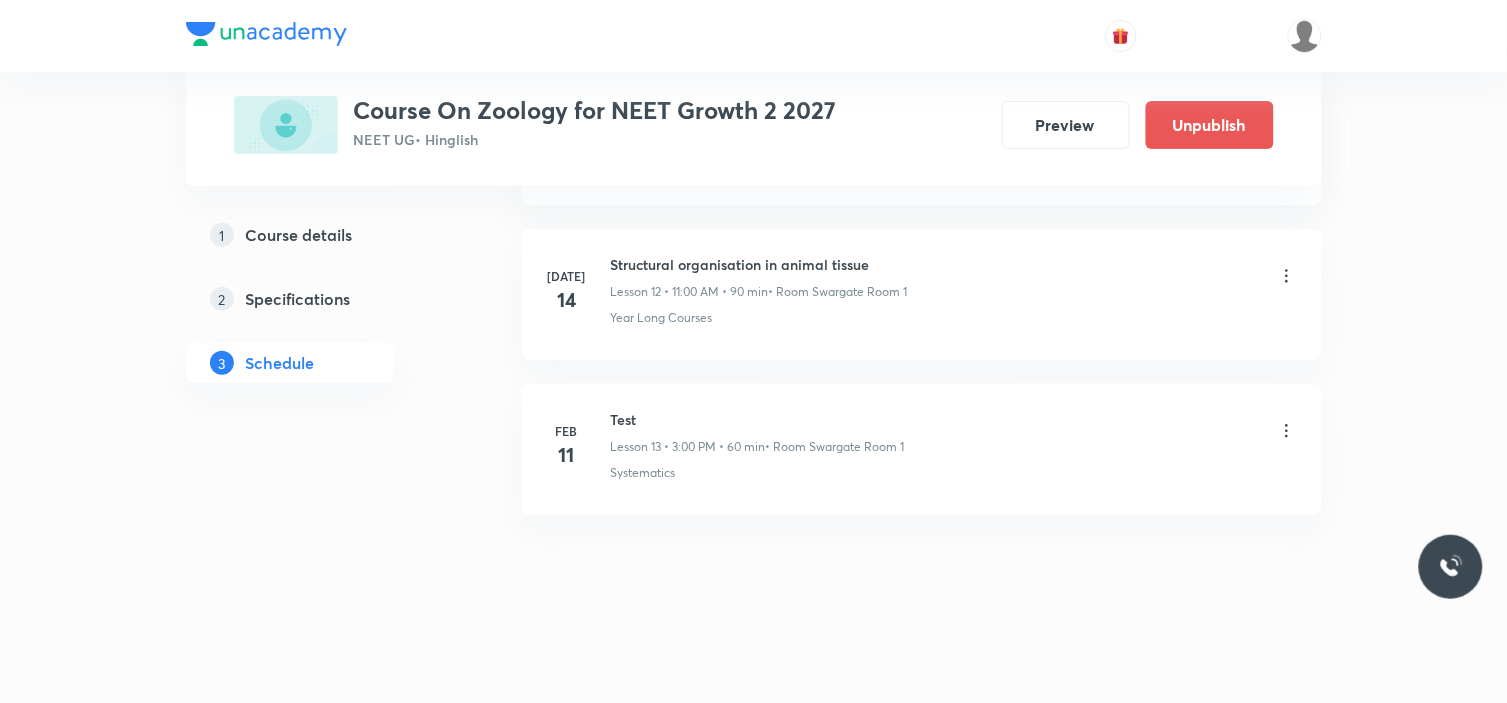 scroll, scrollTop: 0, scrollLeft: 0, axis: both 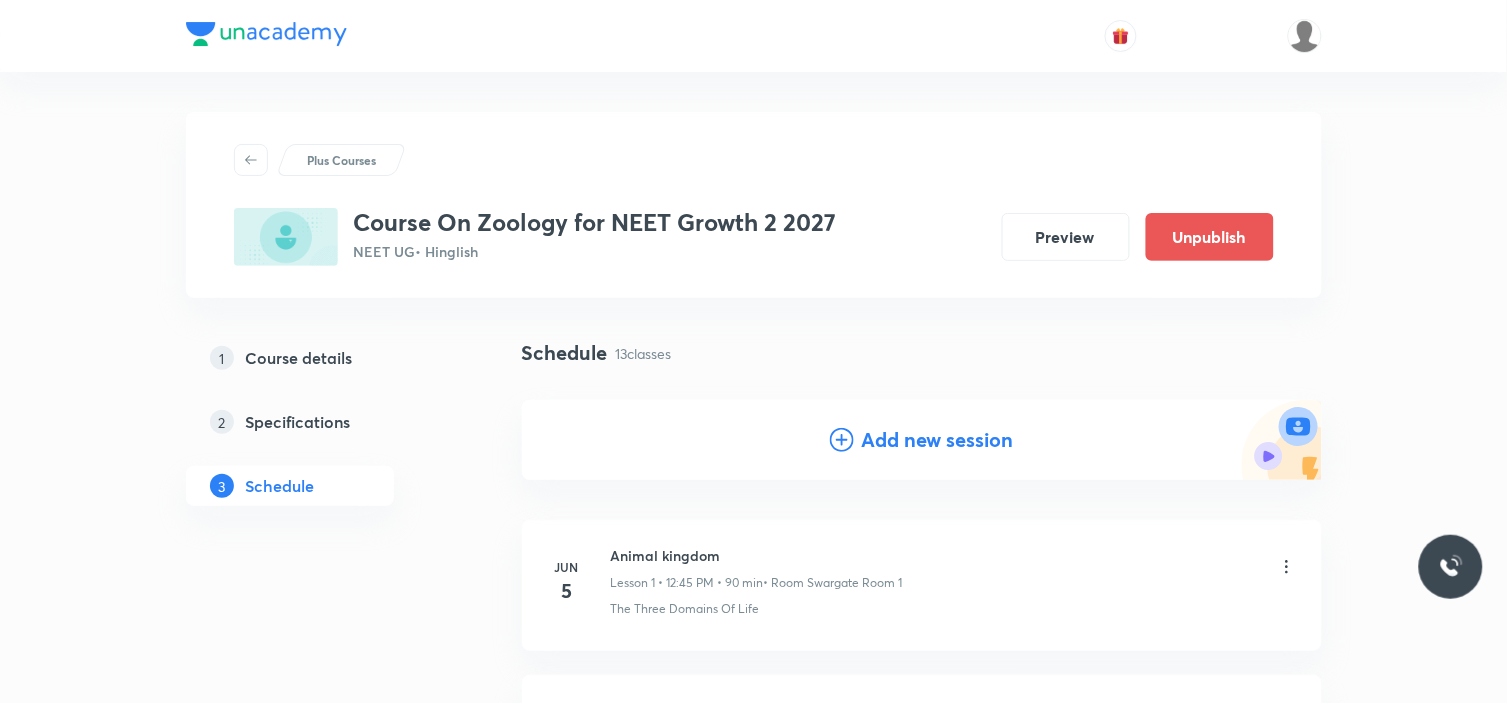 click on "Add new session" at bounding box center [938, 440] 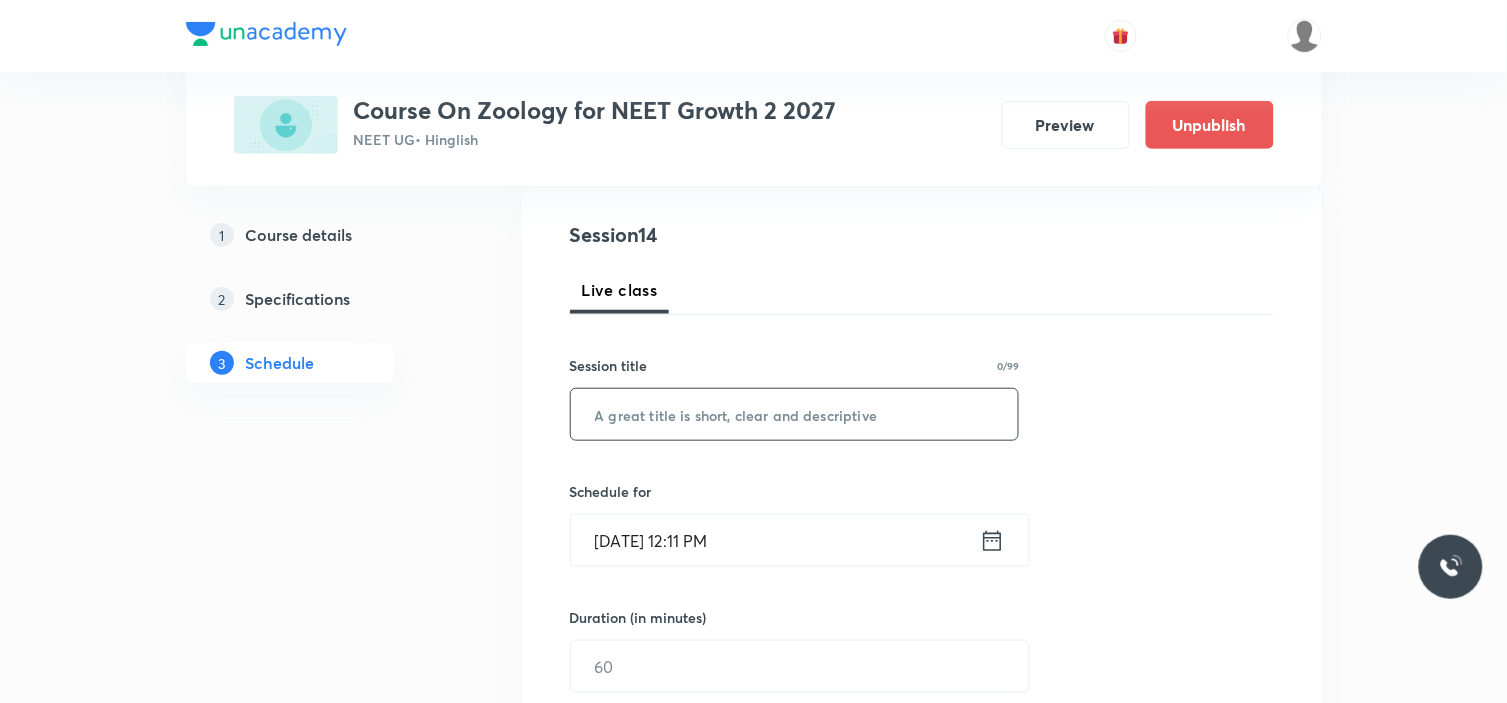 scroll, scrollTop: 222, scrollLeft: 0, axis: vertical 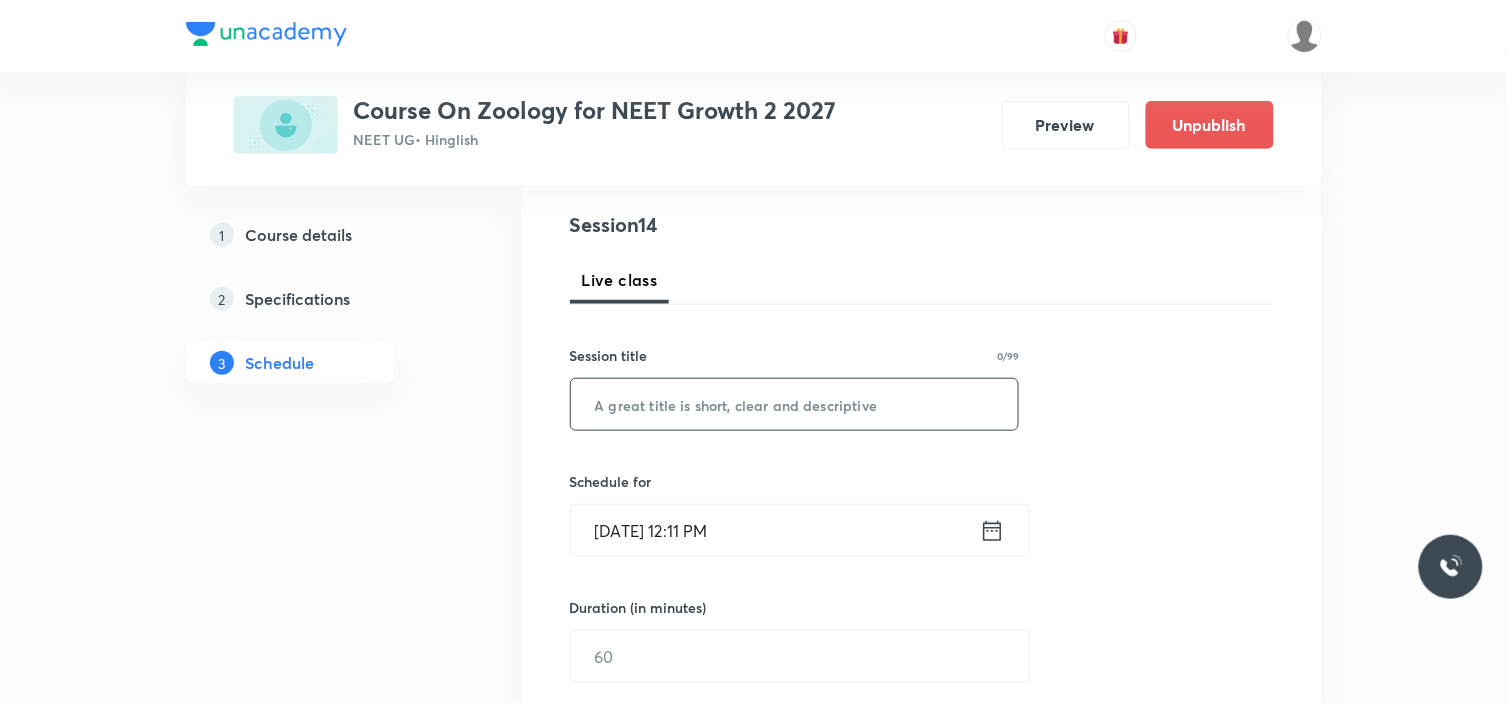 click at bounding box center [795, 404] 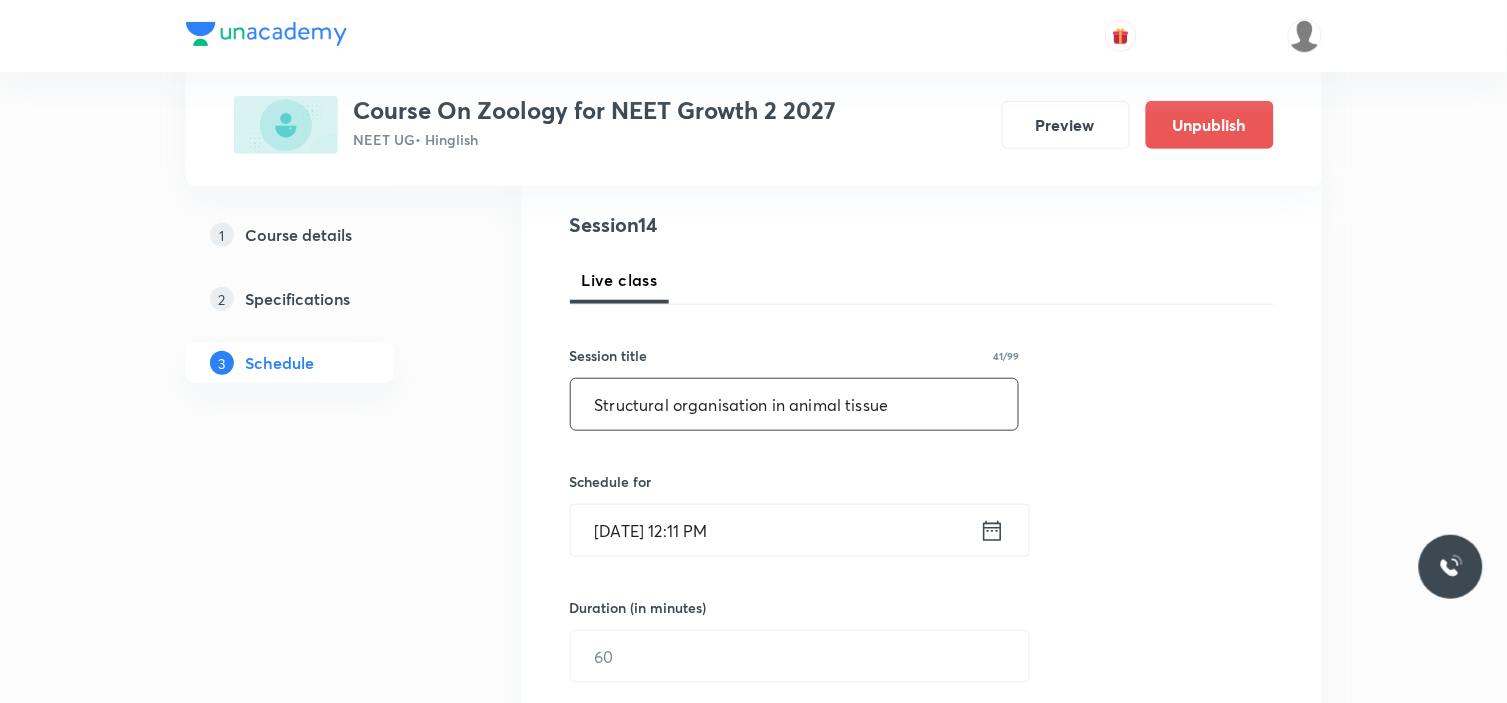 type on "Structural organisation in animal tissue" 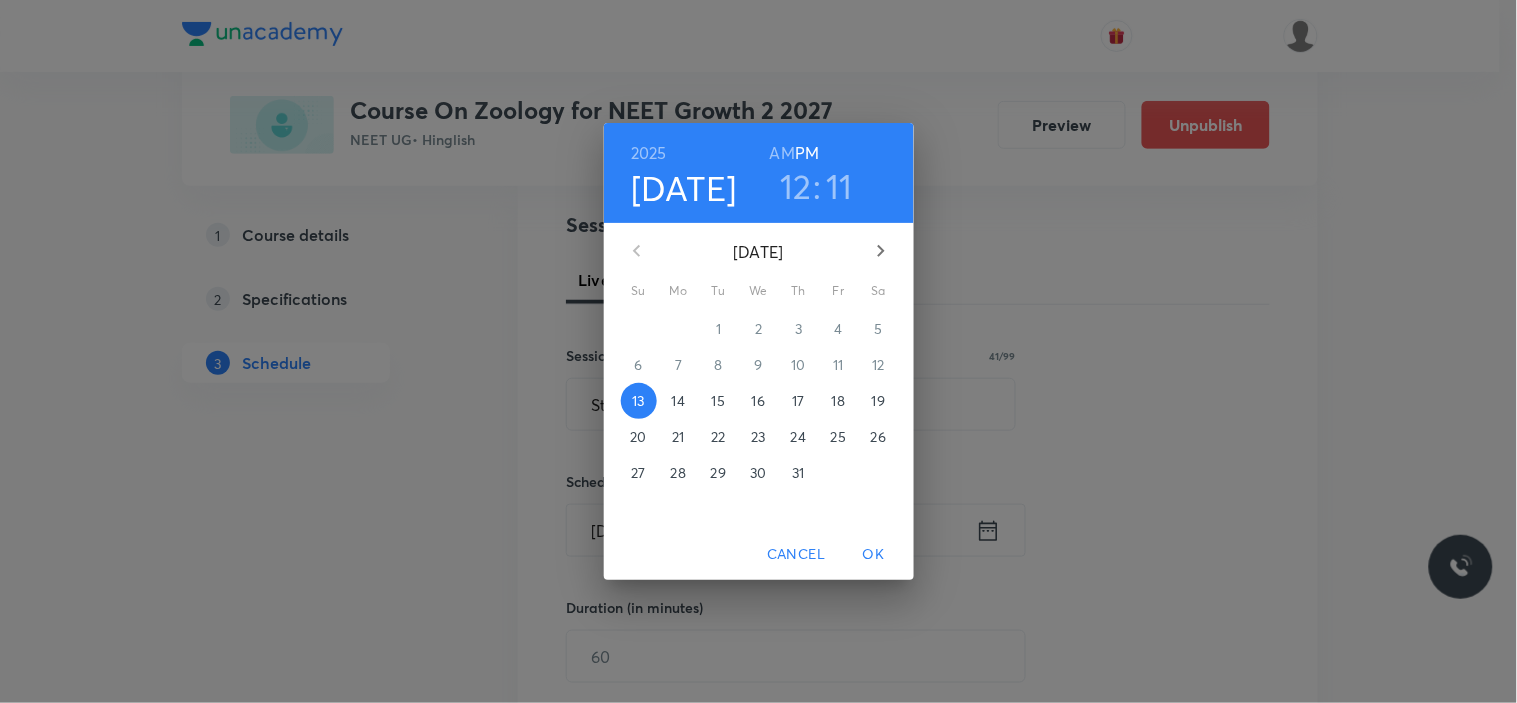 click on "19" at bounding box center (879, 401) 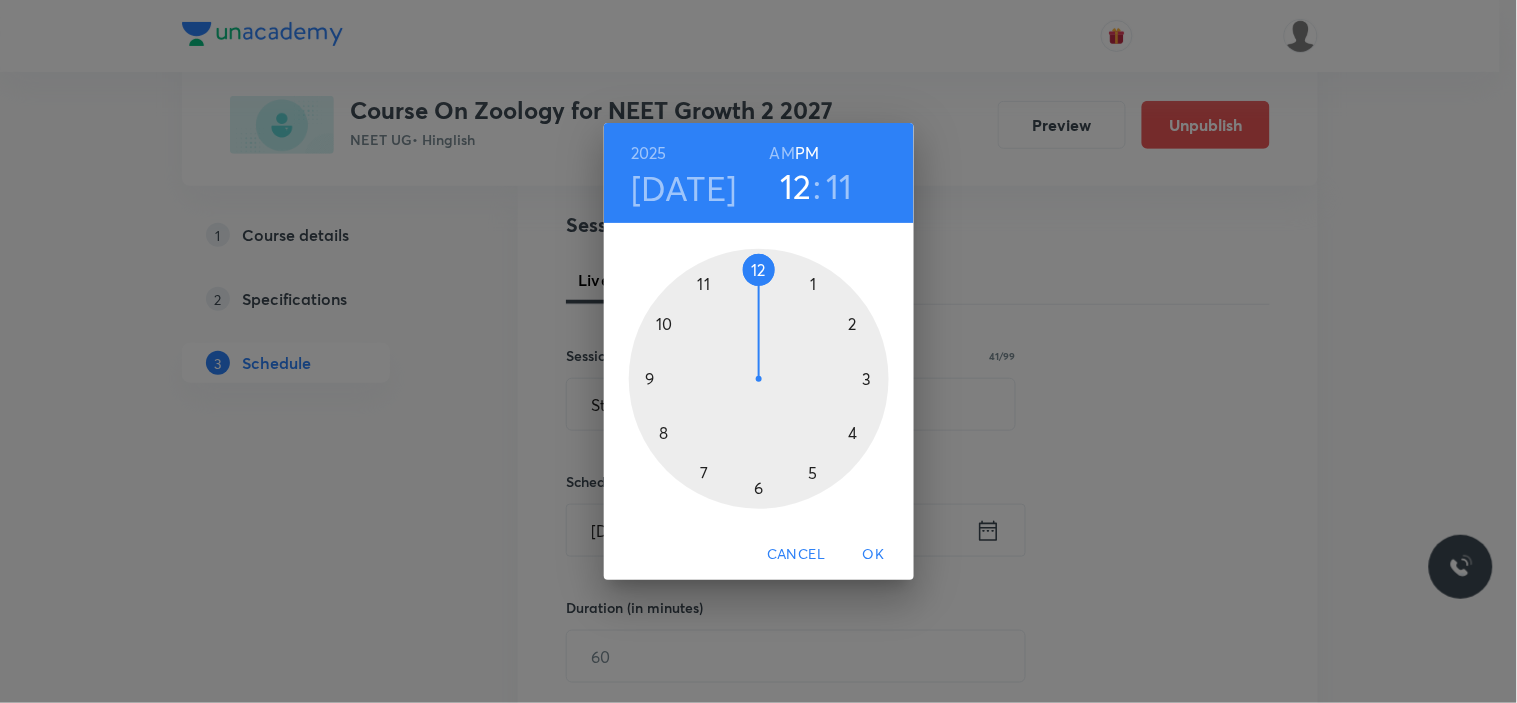 click at bounding box center [759, 379] 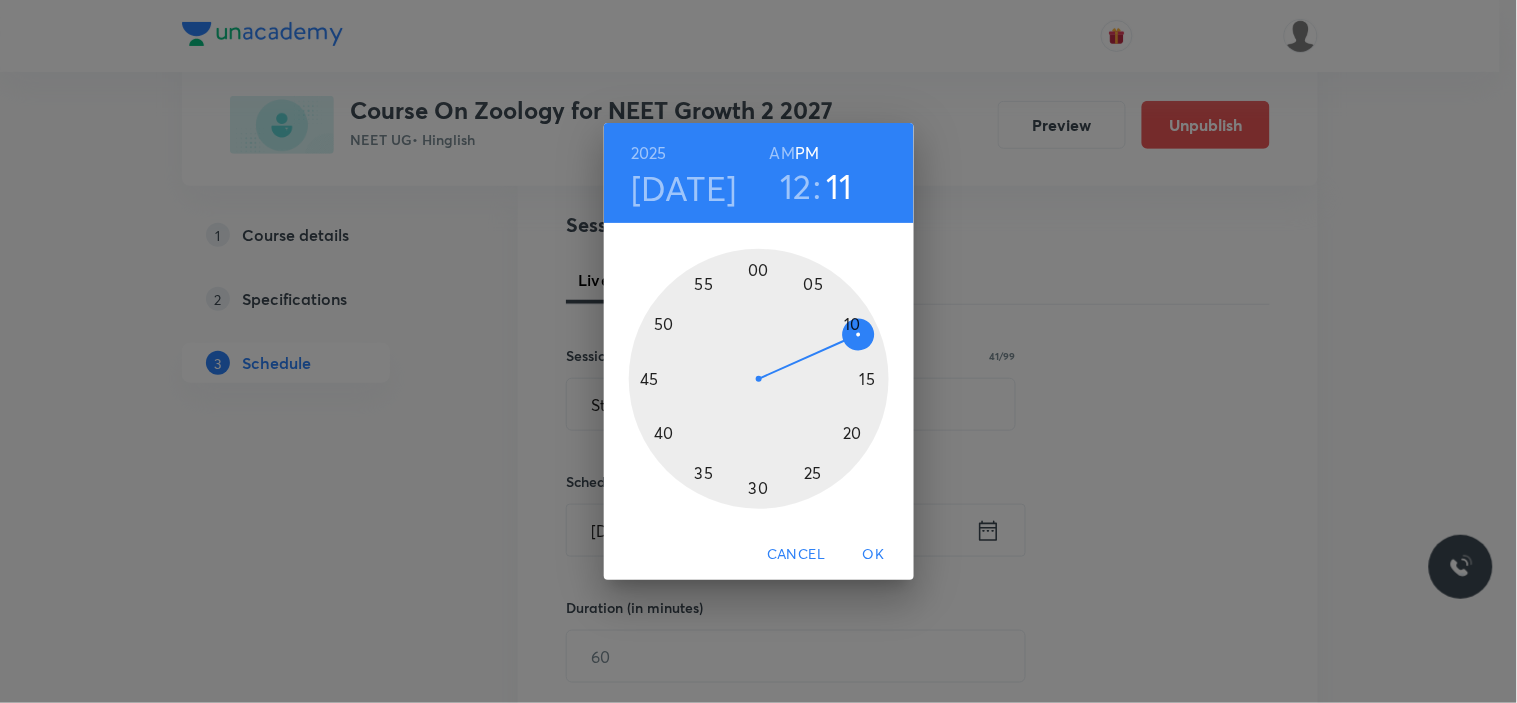 click at bounding box center [759, 379] 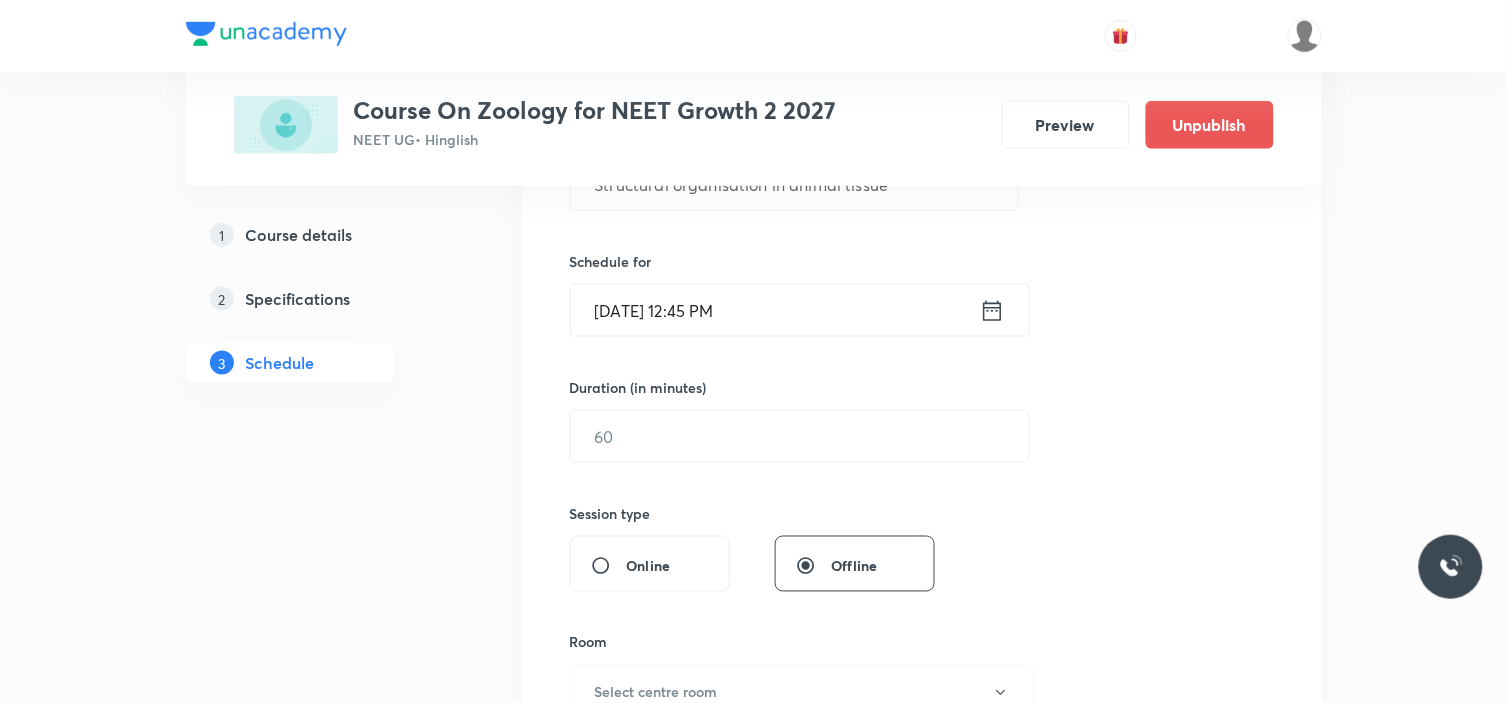 scroll, scrollTop: 444, scrollLeft: 0, axis: vertical 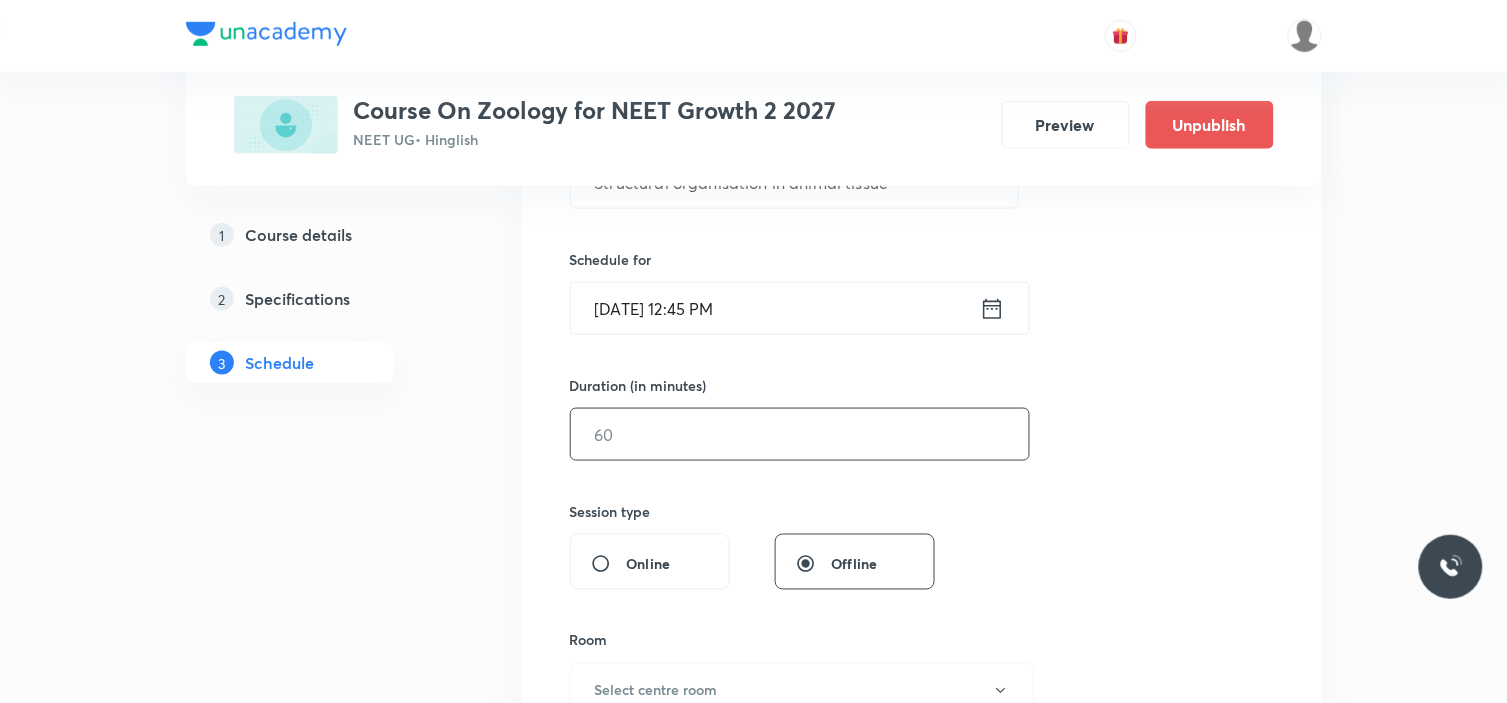 click at bounding box center [800, 434] 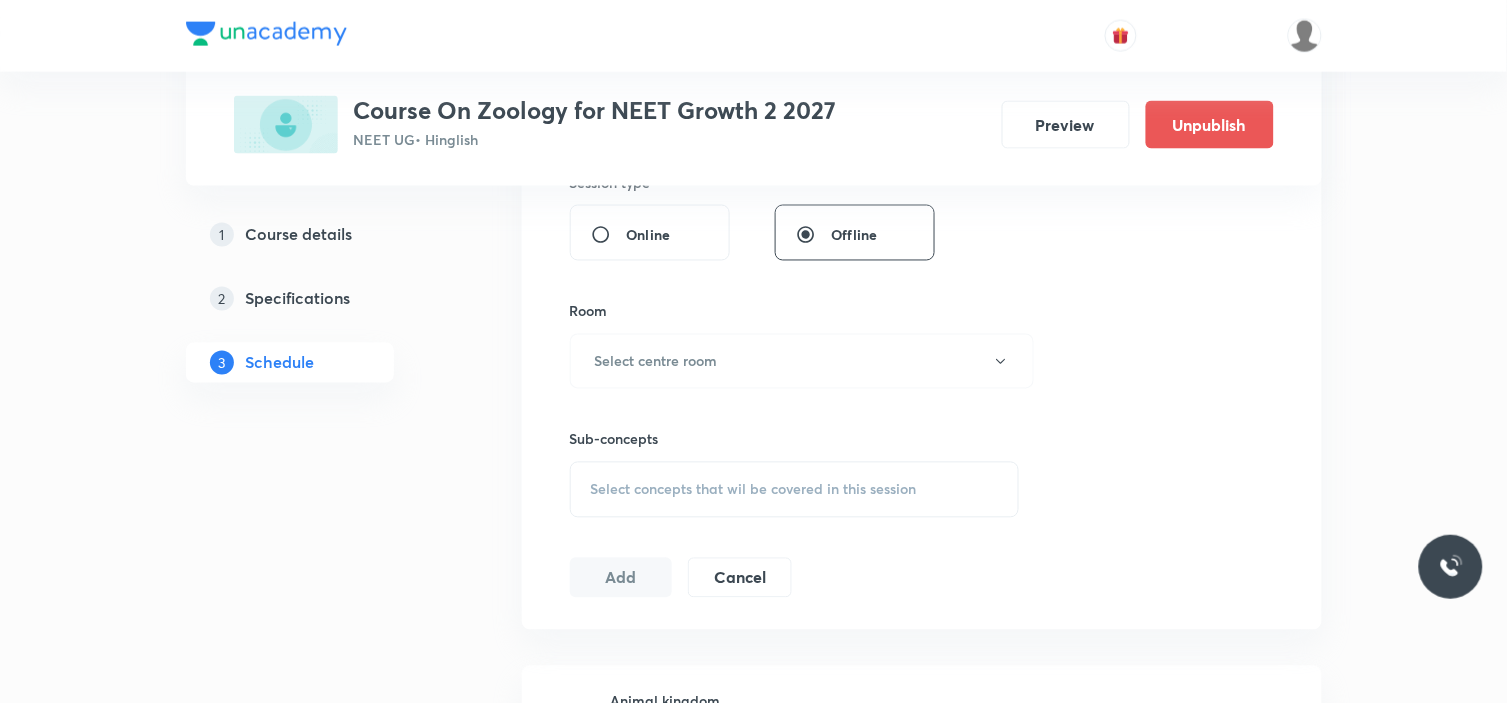 scroll, scrollTop: 777, scrollLeft: 0, axis: vertical 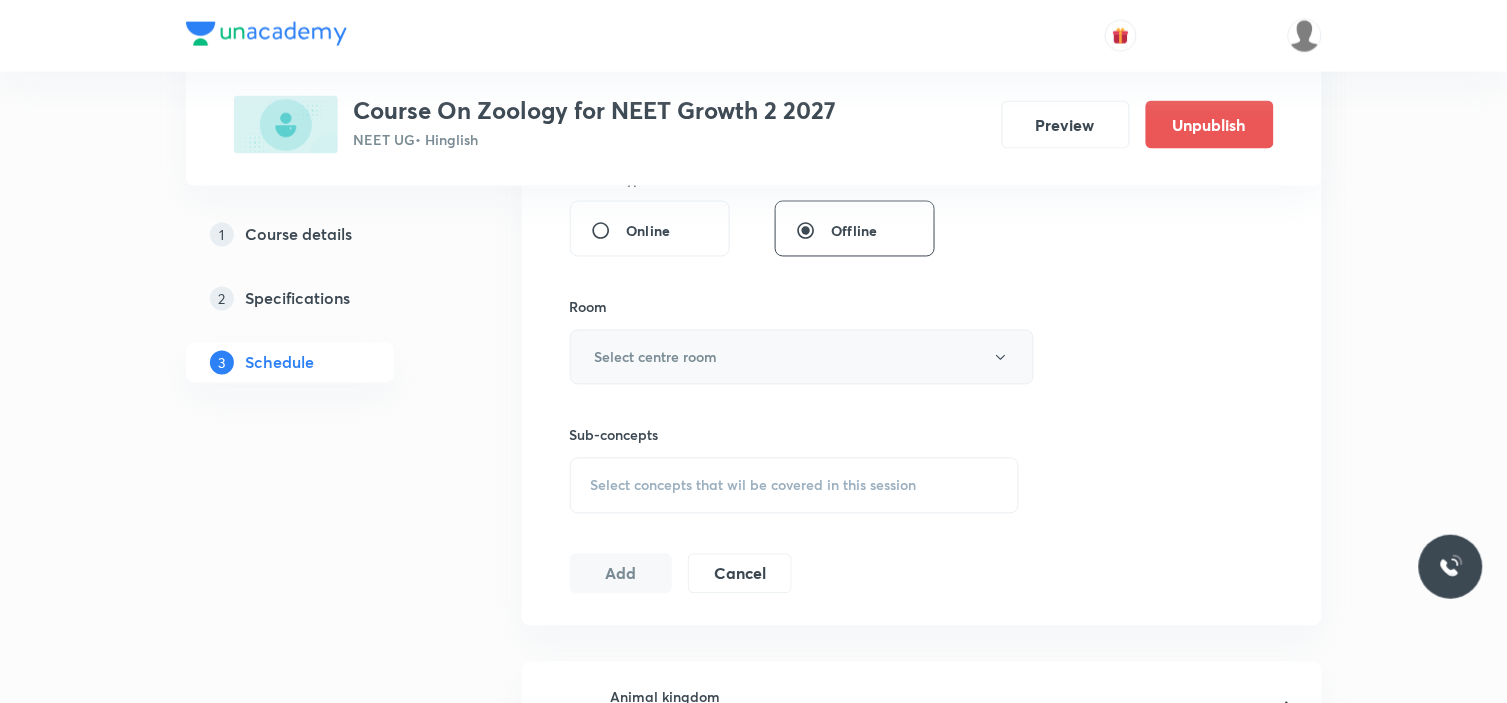 type on "90" 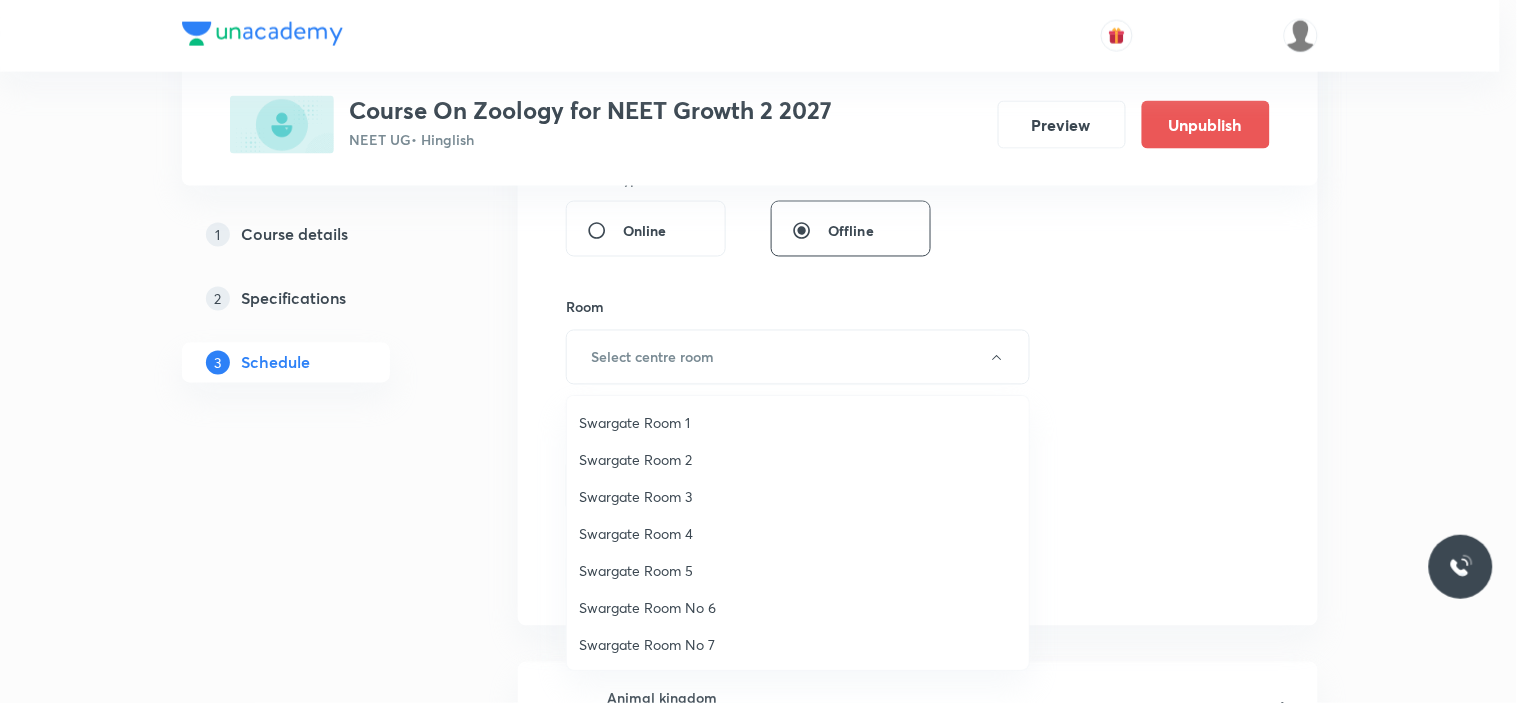 click on "Swargate Room 1" at bounding box center (798, 422) 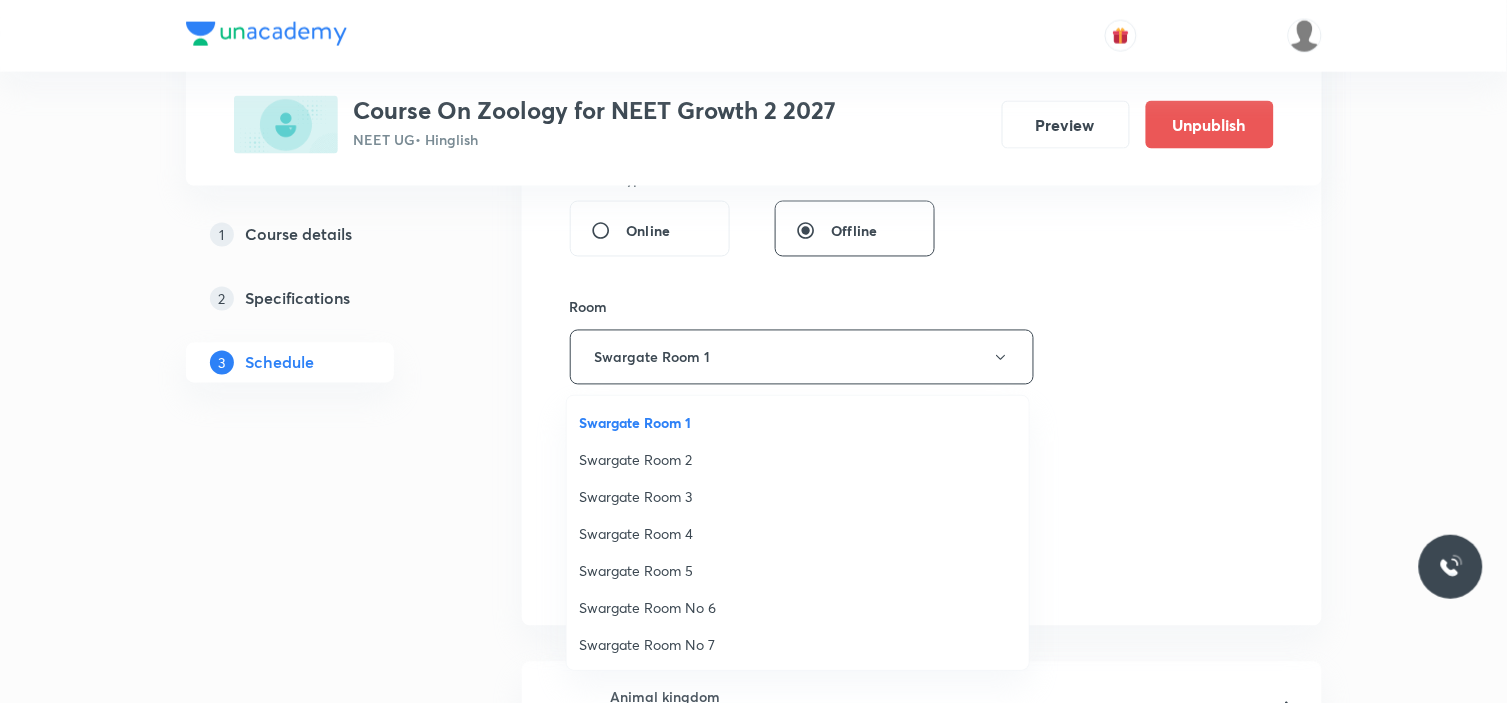 click on "Session  14 Live class Session title 41/99 Structural organisation in animal tissue ​ Schedule for Jul 19, 2025, 12:45 PM ​ Duration (in minutes) 90 ​   Session type Online Offline Room Swargate Room 1 Sub-concepts Select concepts that wil be covered in this session Add Cancel" at bounding box center (922, 124) 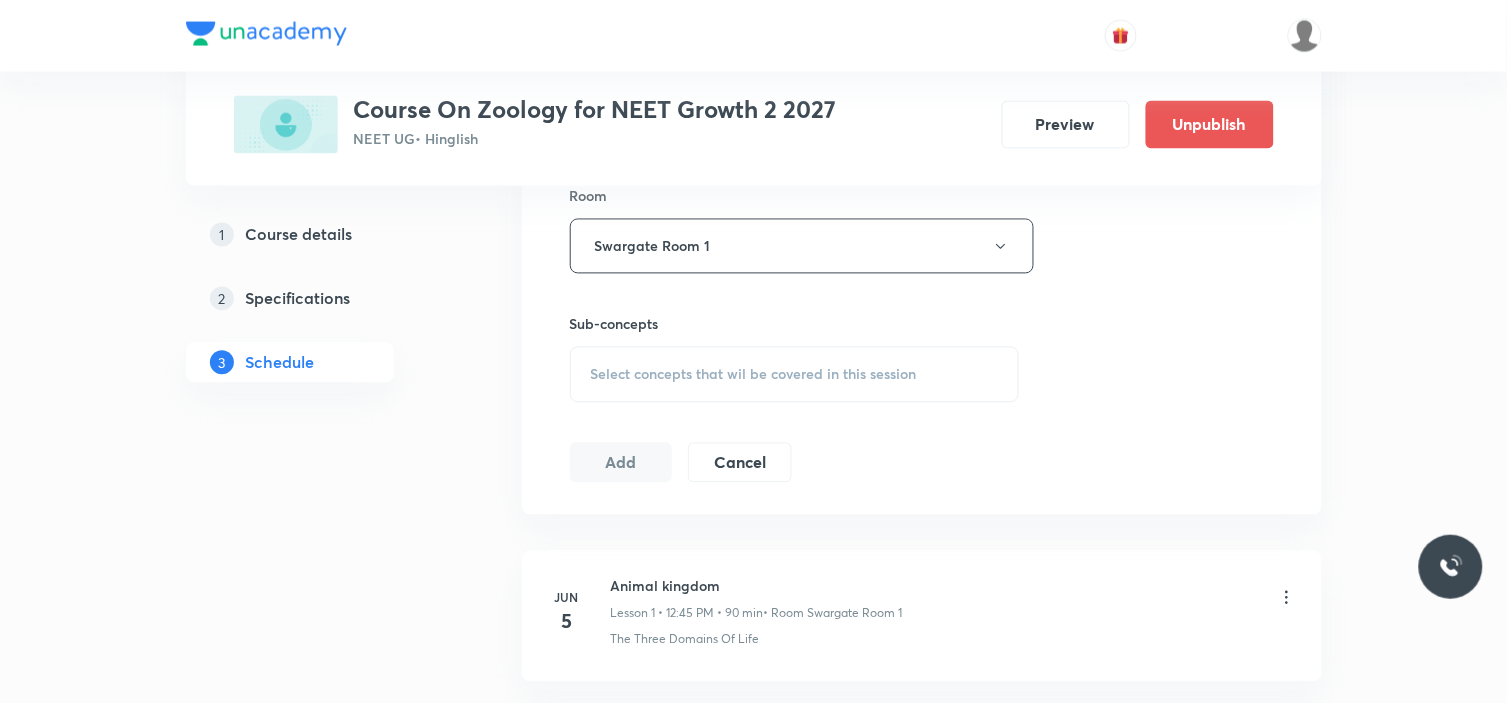 click on "Select concepts that wil be covered in this session" at bounding box center [795, 375] 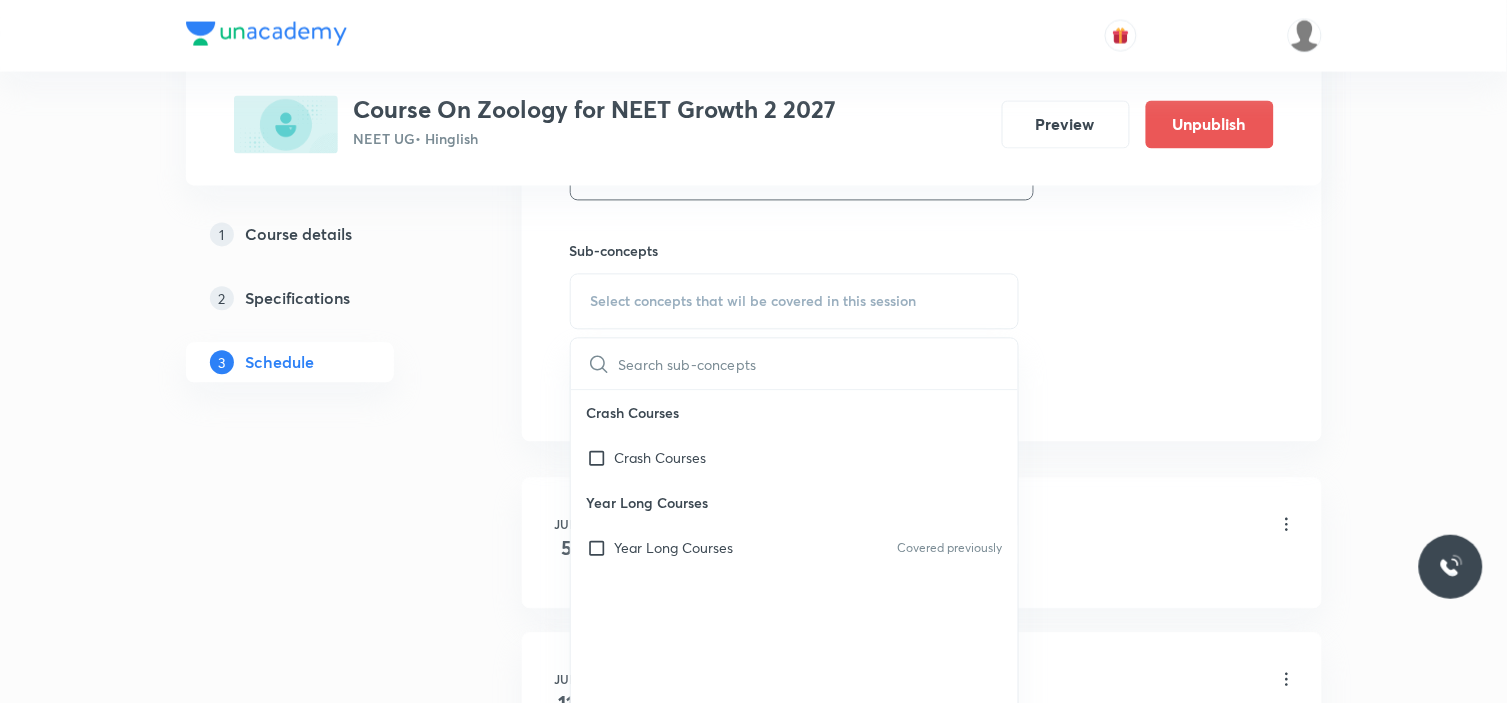 scroll, scrollTop: 1000, scrollLeft: 0, axis: vertical 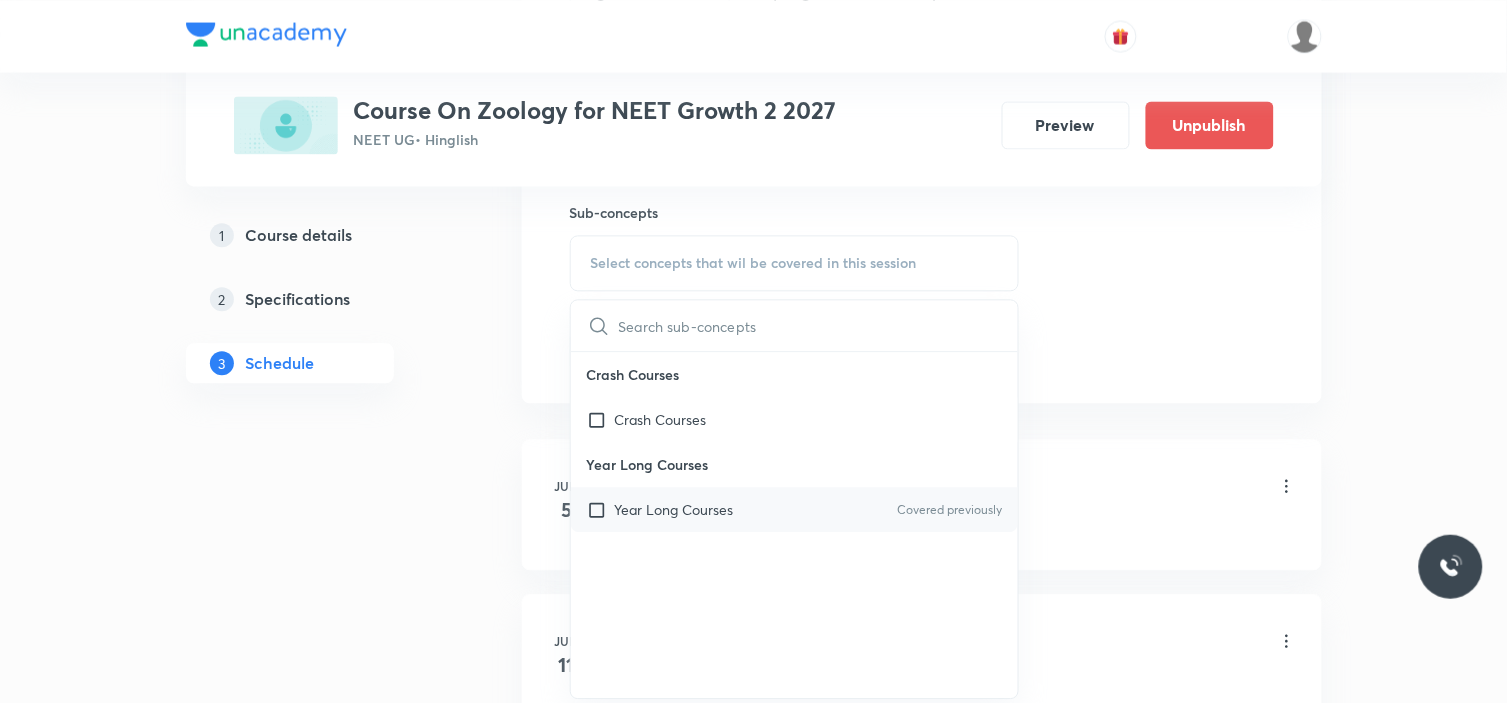 click on "Year Long Courses" at bounding box center [674, 509] 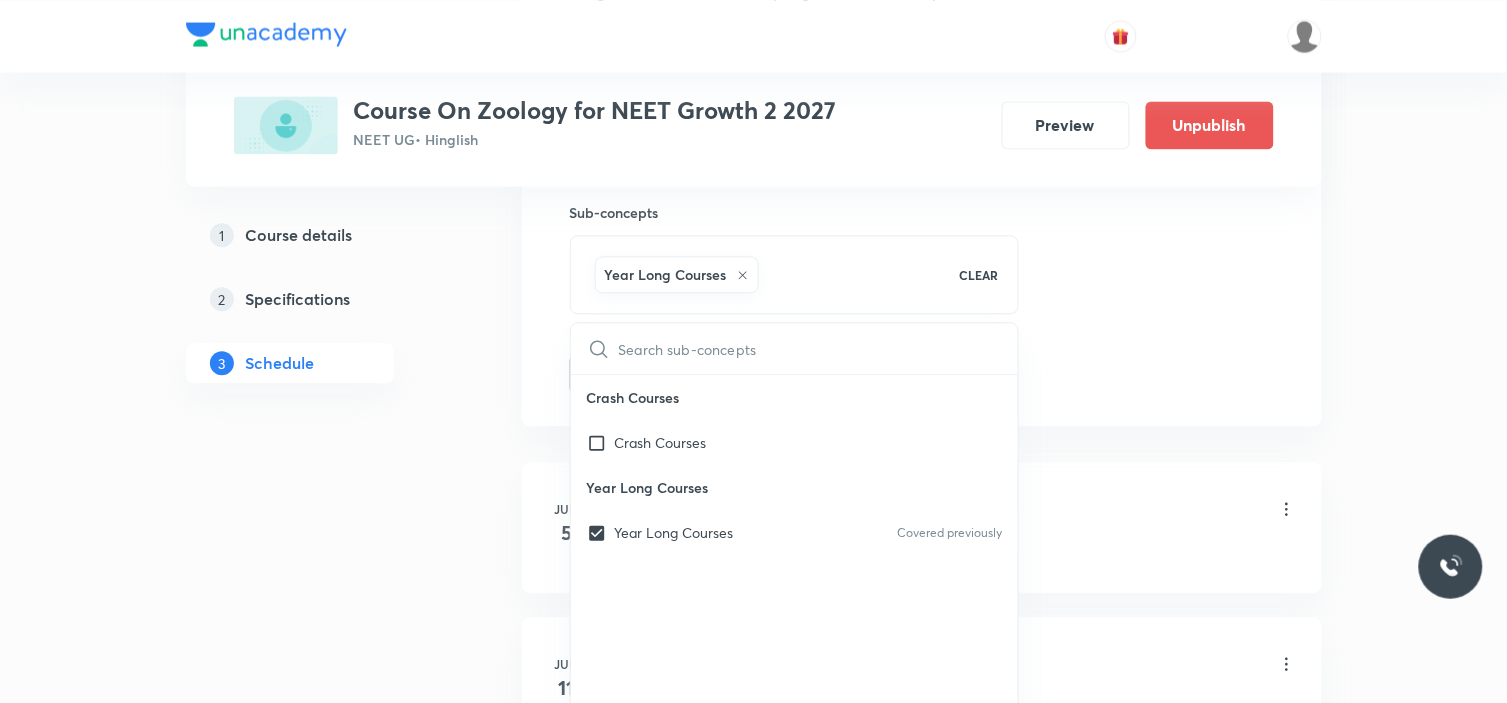 click on "Session  14 Live class Session title 41/99 Structural organisation in animal tissue ​ Schedule for Jul 19, 2025, 12:45 PM ​ Duration (in minutes) 90 ​   Session type Online Offline Room Swargate Room 1 Sub-concepts Year Long Courses CLEAR ​ Crash Courses Crash Courses Year Long Courses Year Long Courses Covered previously Add Cancel" at bounding box center (922, -87) 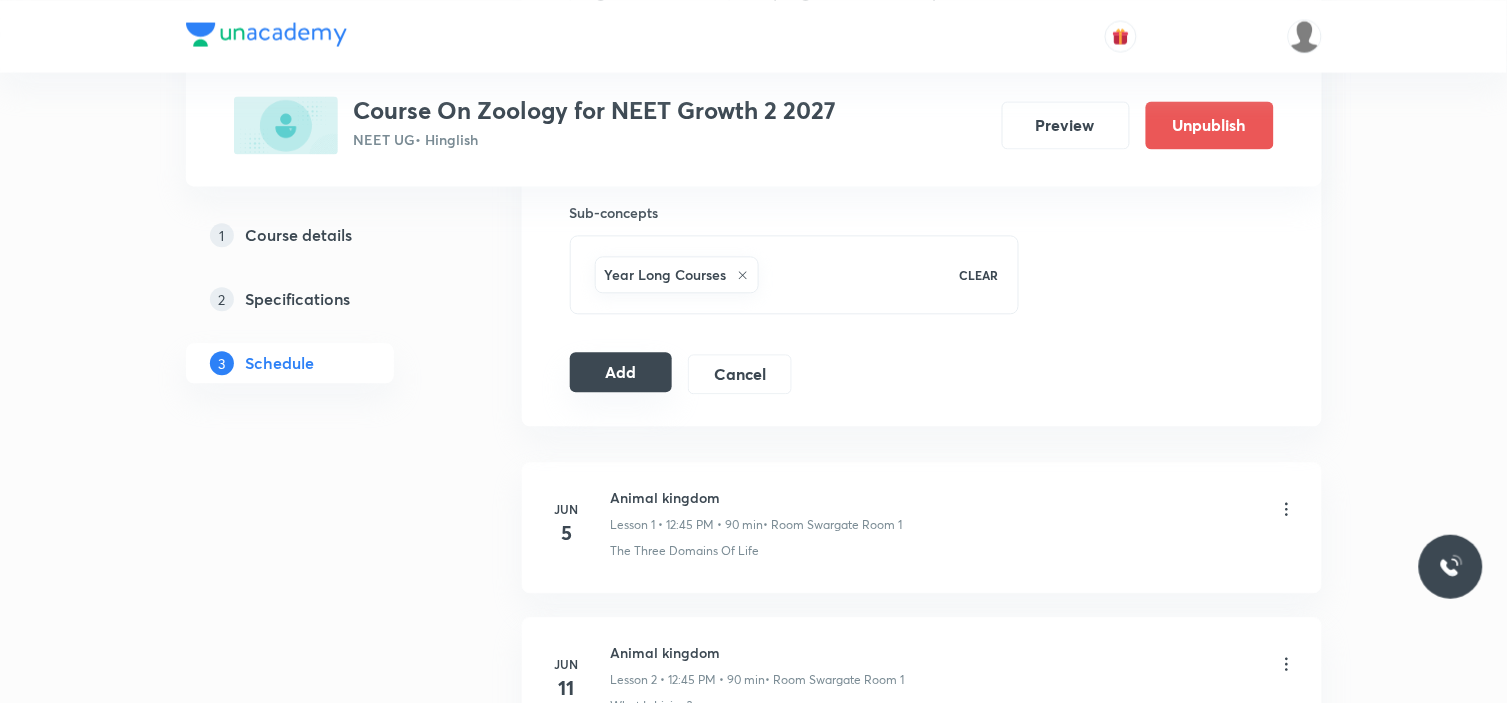 click on "Add" at bounding box center [621, 372] 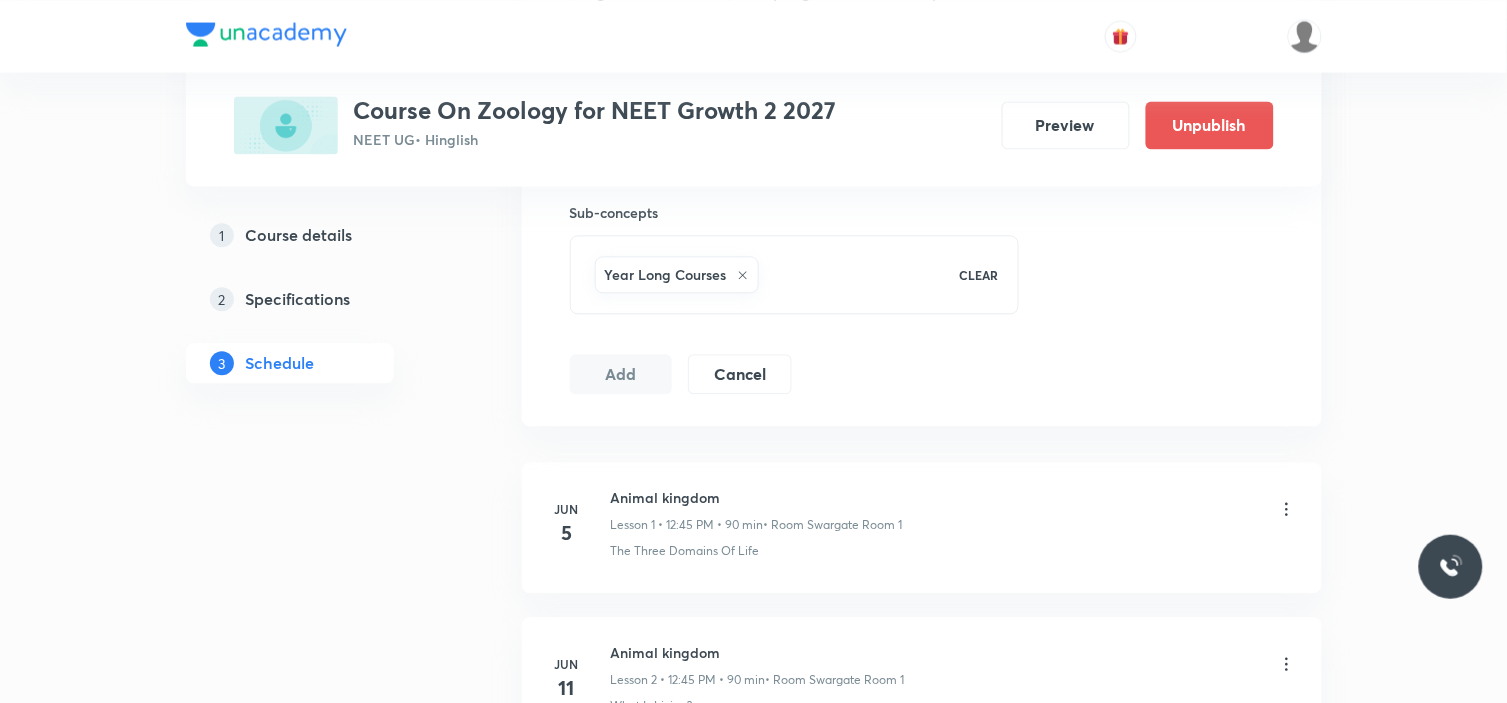 type 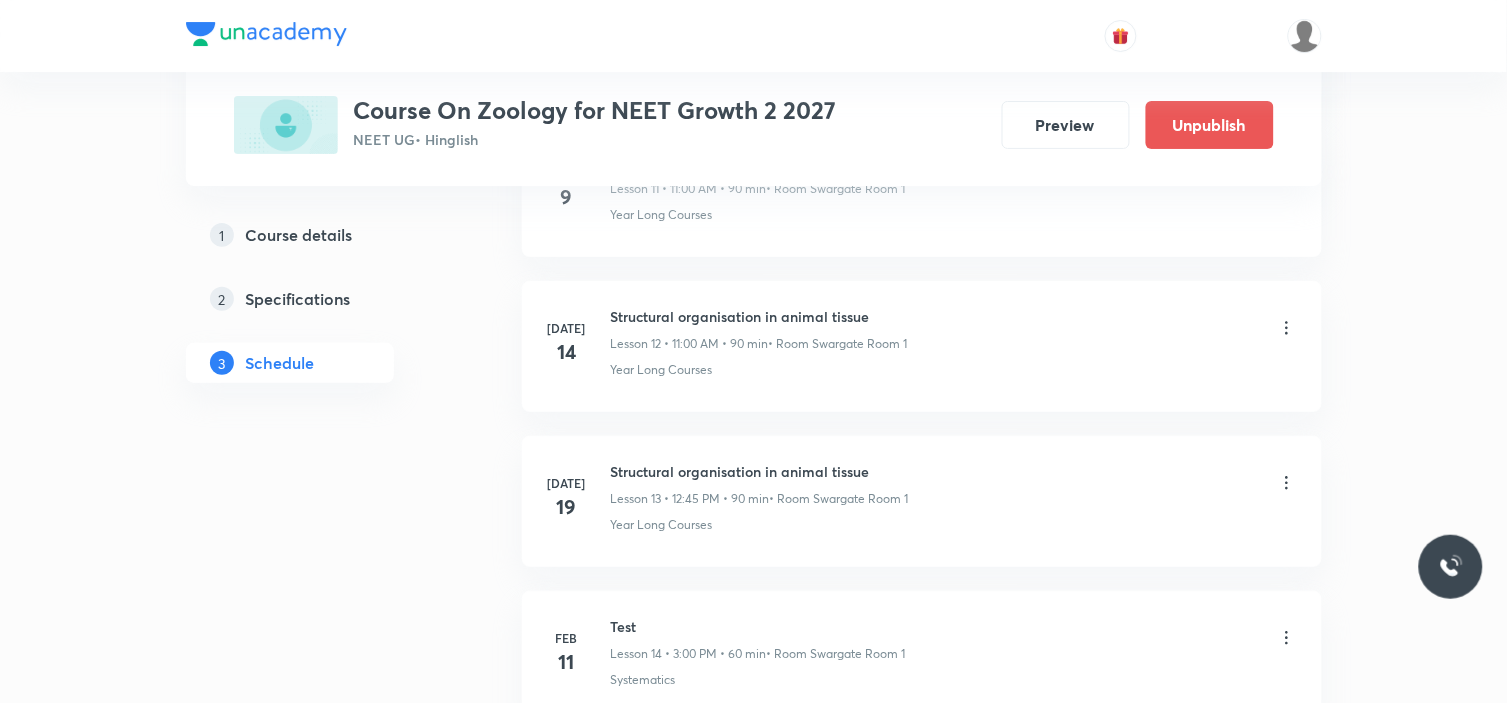 scroll, scrollTop: 1997, scrollLeft: 0, axis: vertical 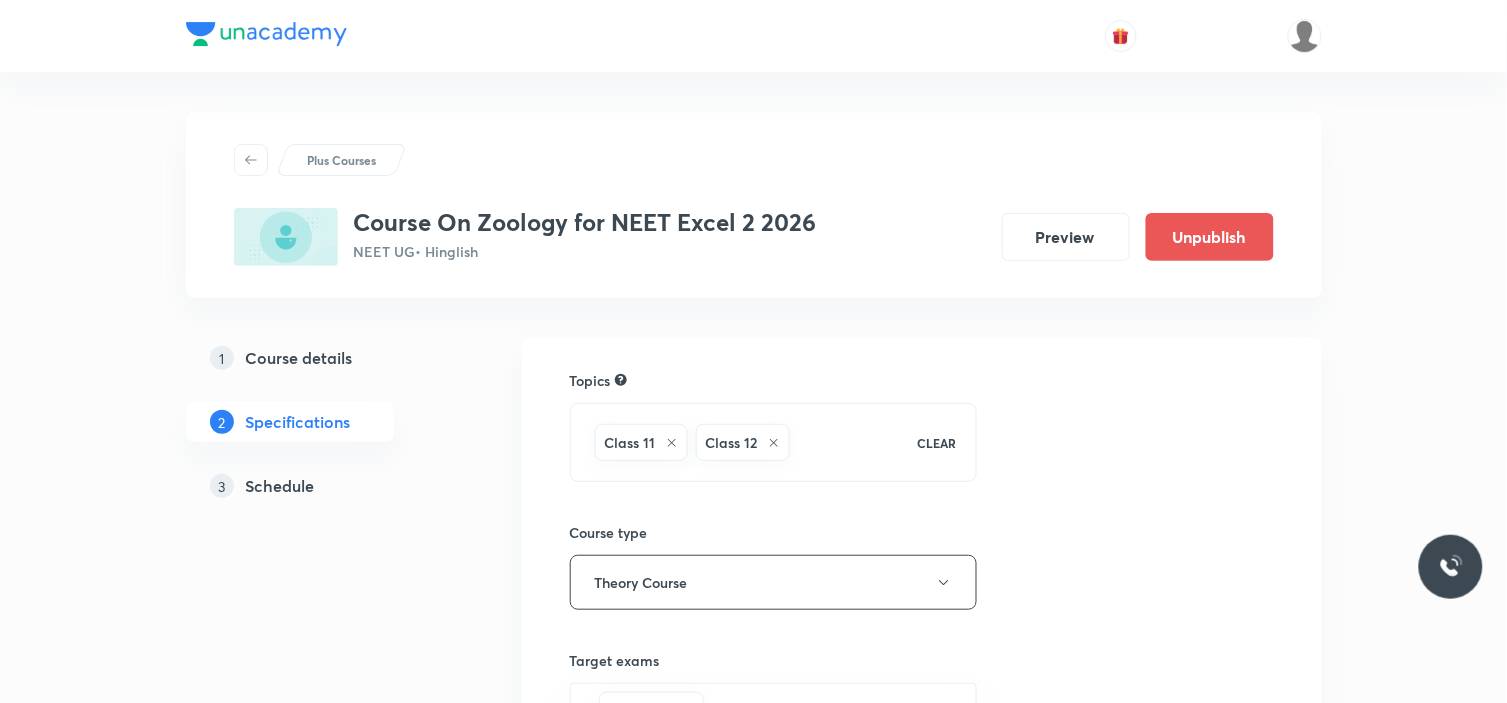 click on "Schedule" at bounding box center (280, 486) 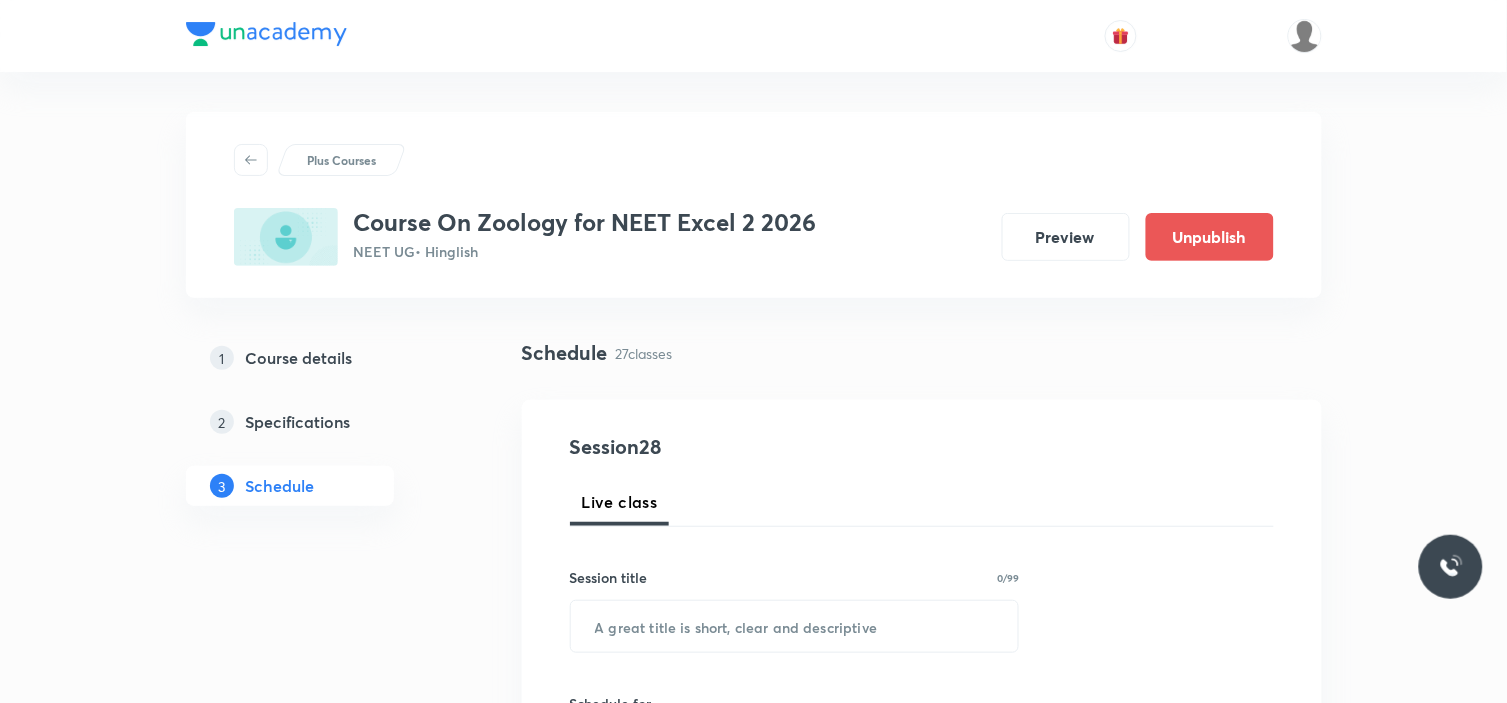 scroll, scrollTop: 222, scrollLeft: 0, axis: vertical 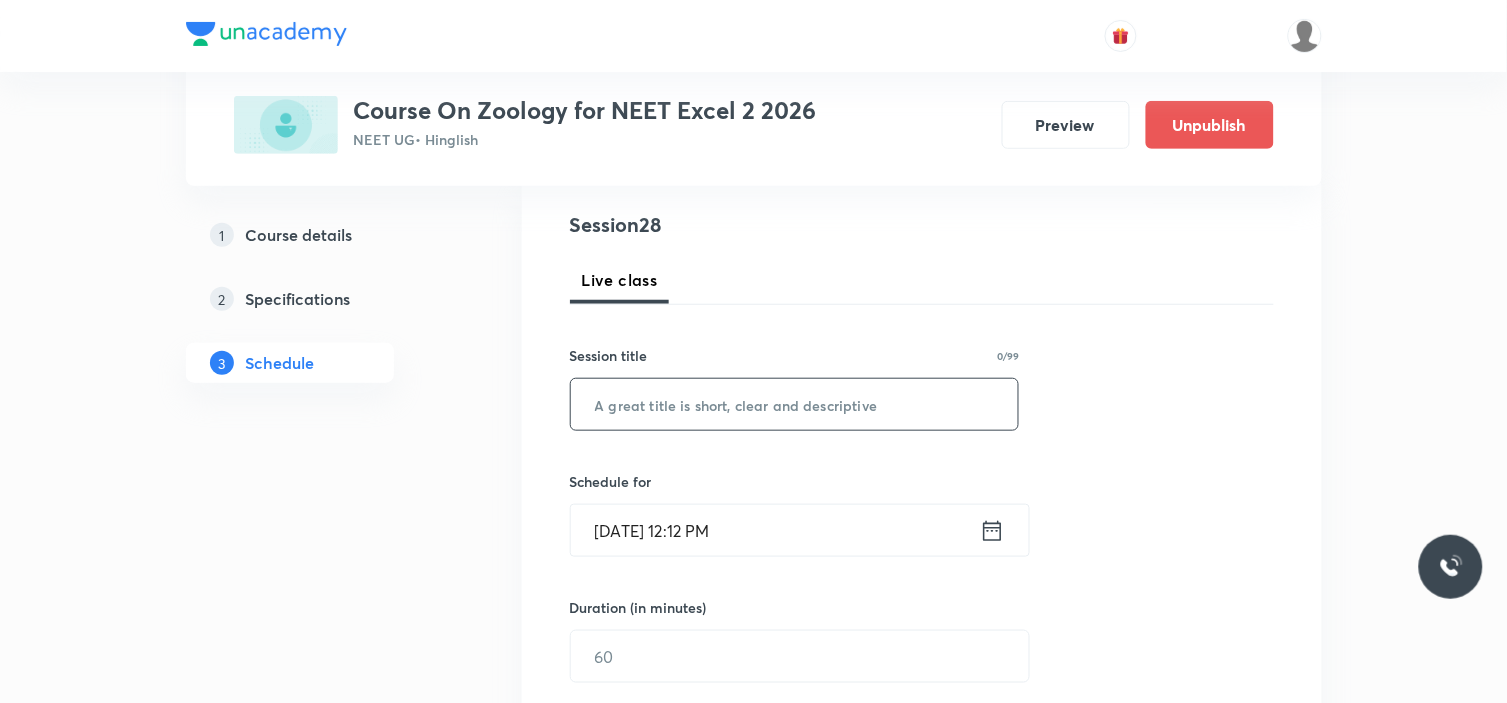 click at bounding box center (795, 404) 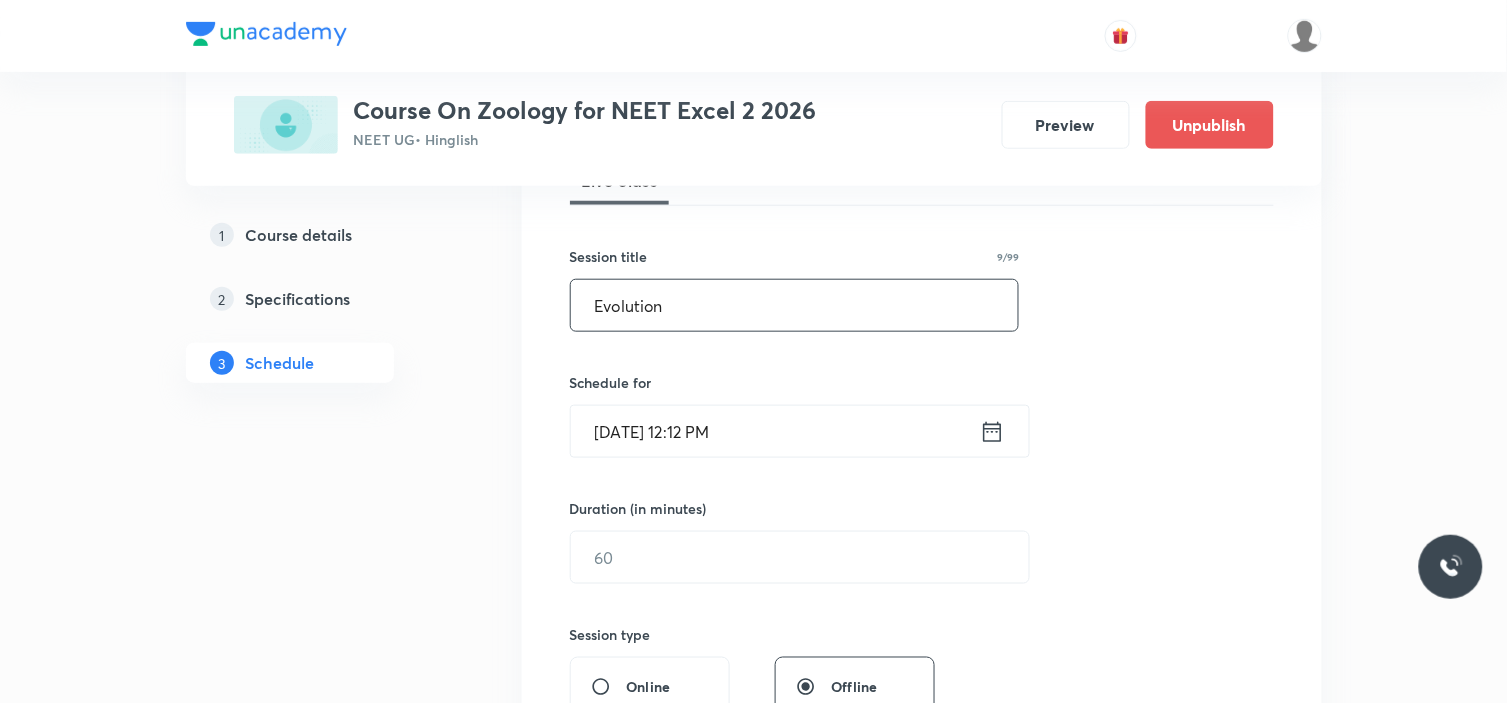 scroll, scrollTop: 444, scrollLeft: 0, axis: vertical 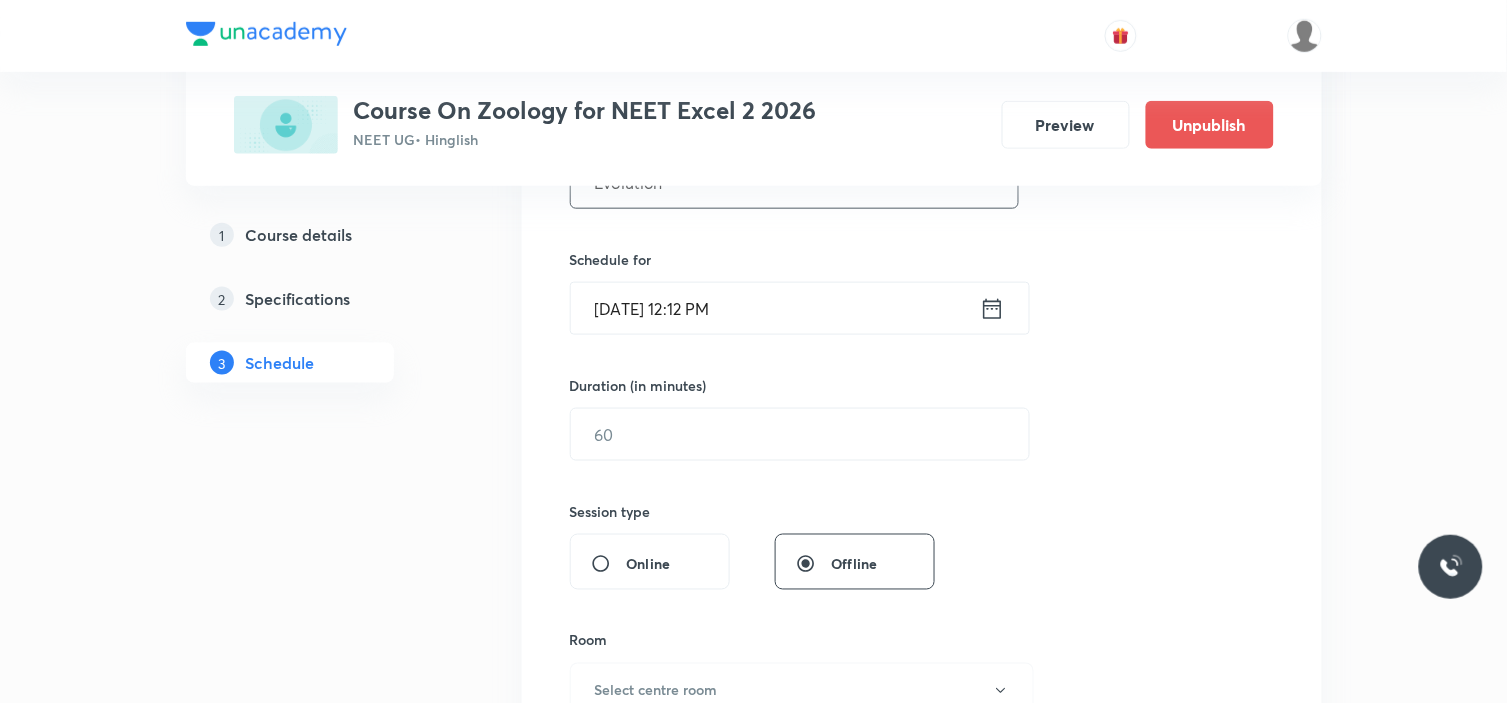 type on "Evolution" 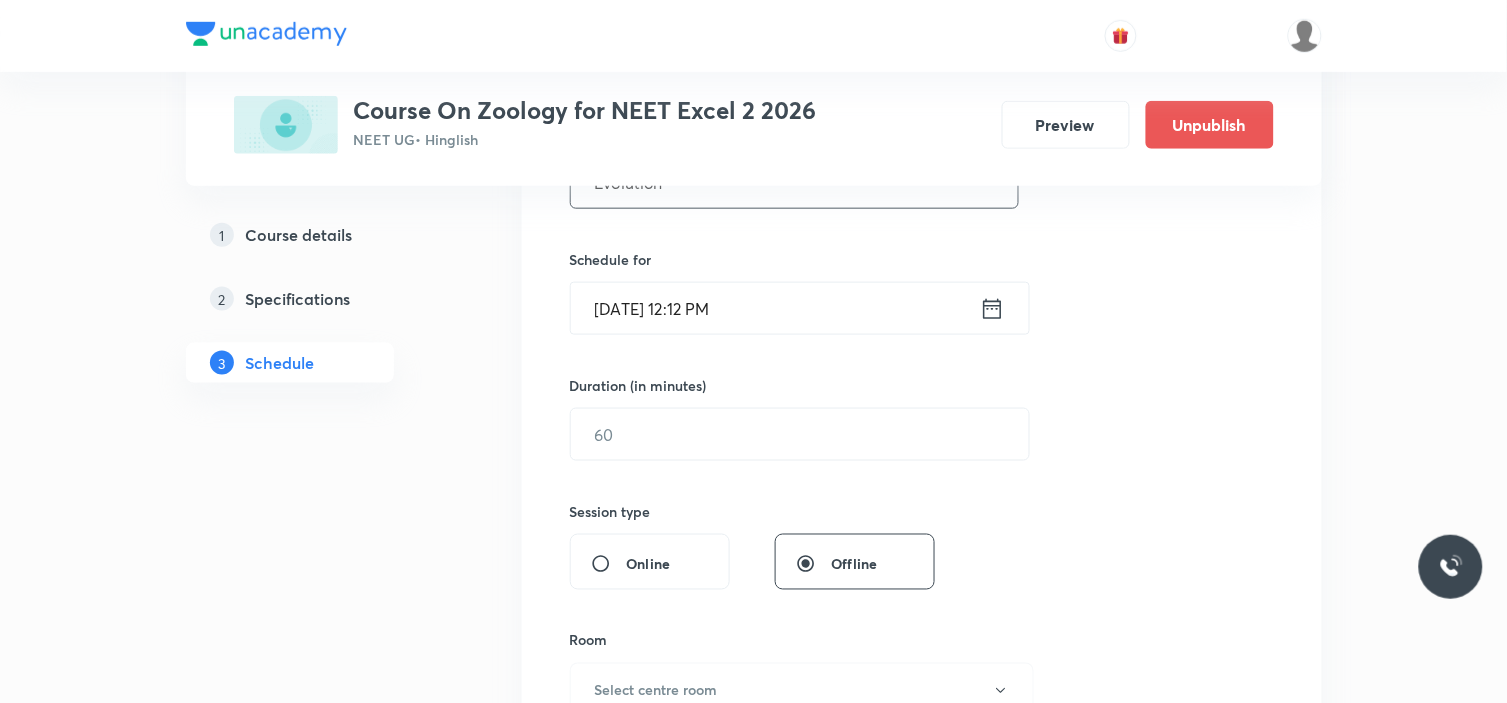 click 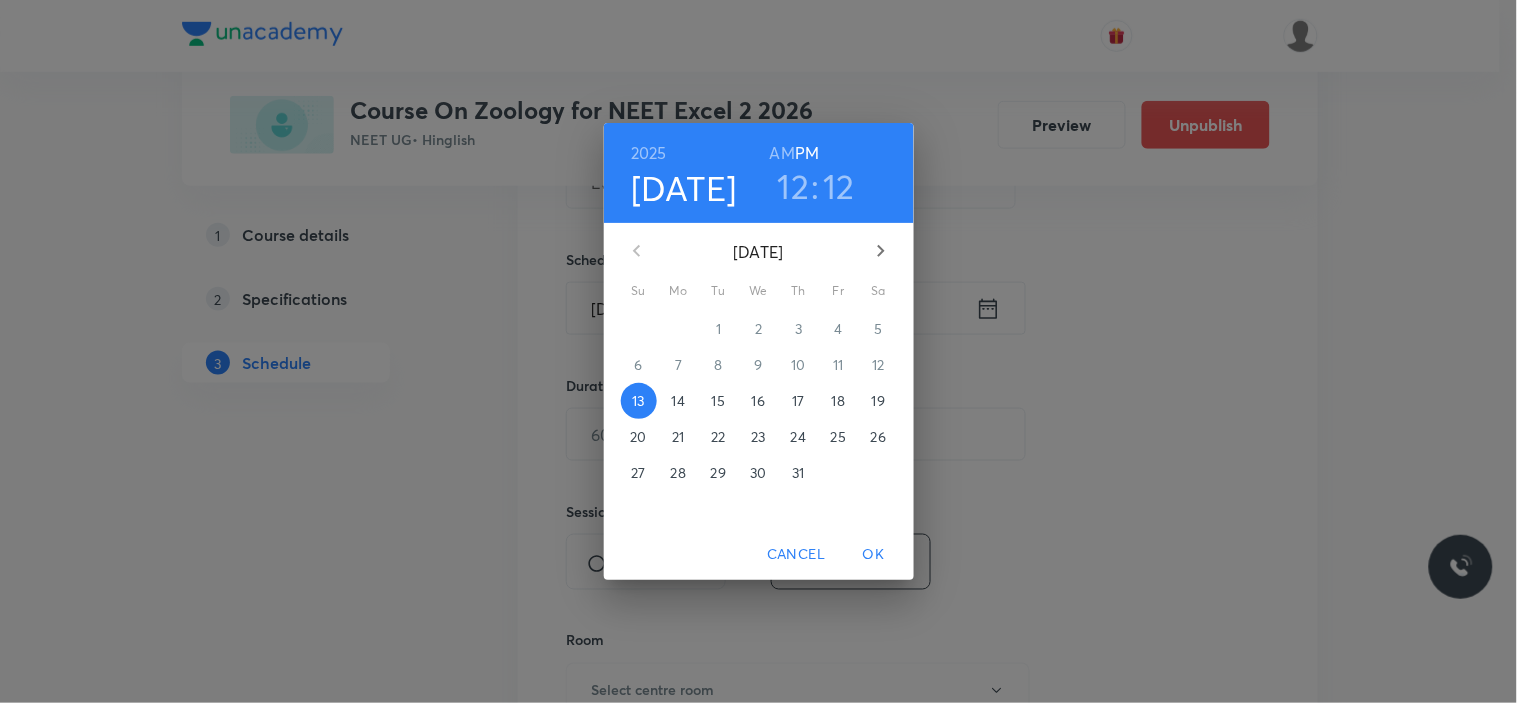 click on "17" at bounding box center [798, 401] 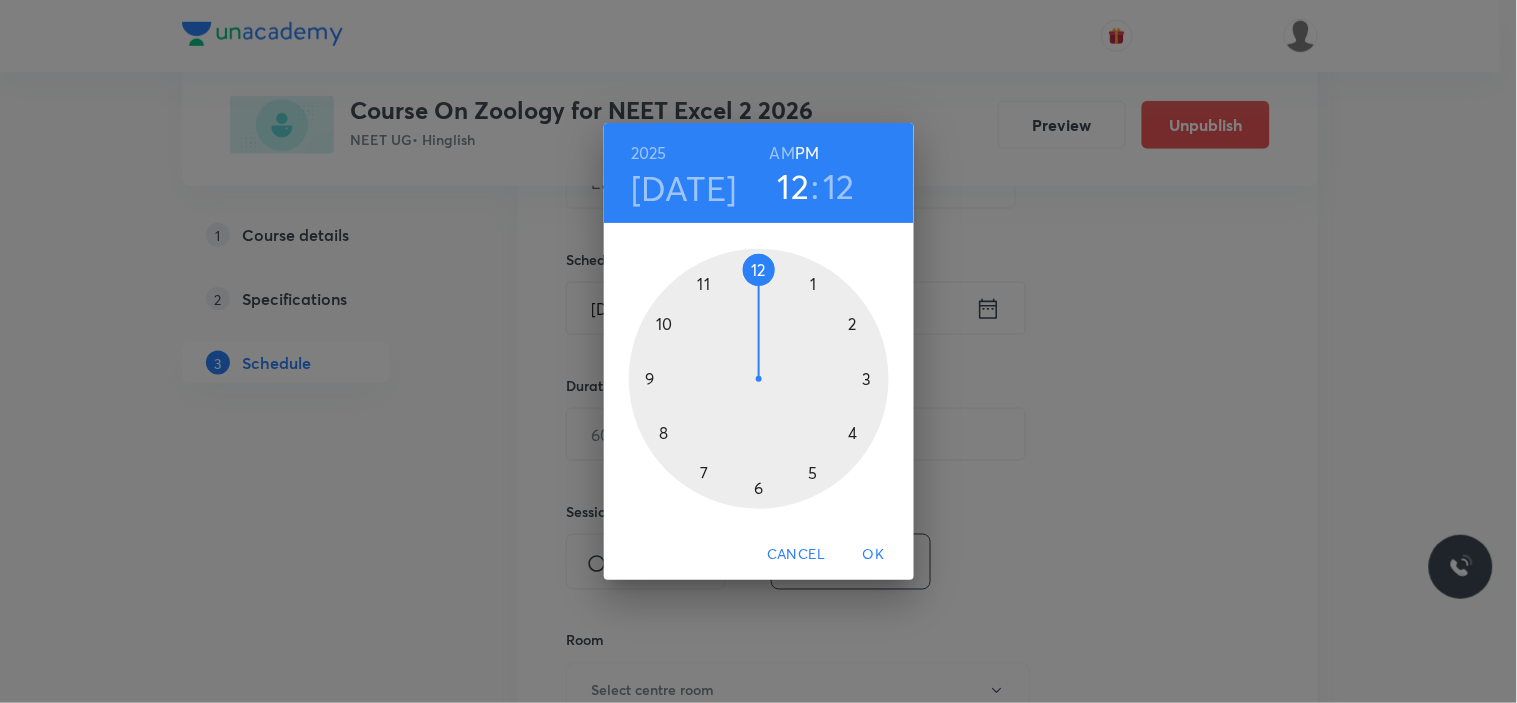 click on "AM" at bounding box center (782, 153) 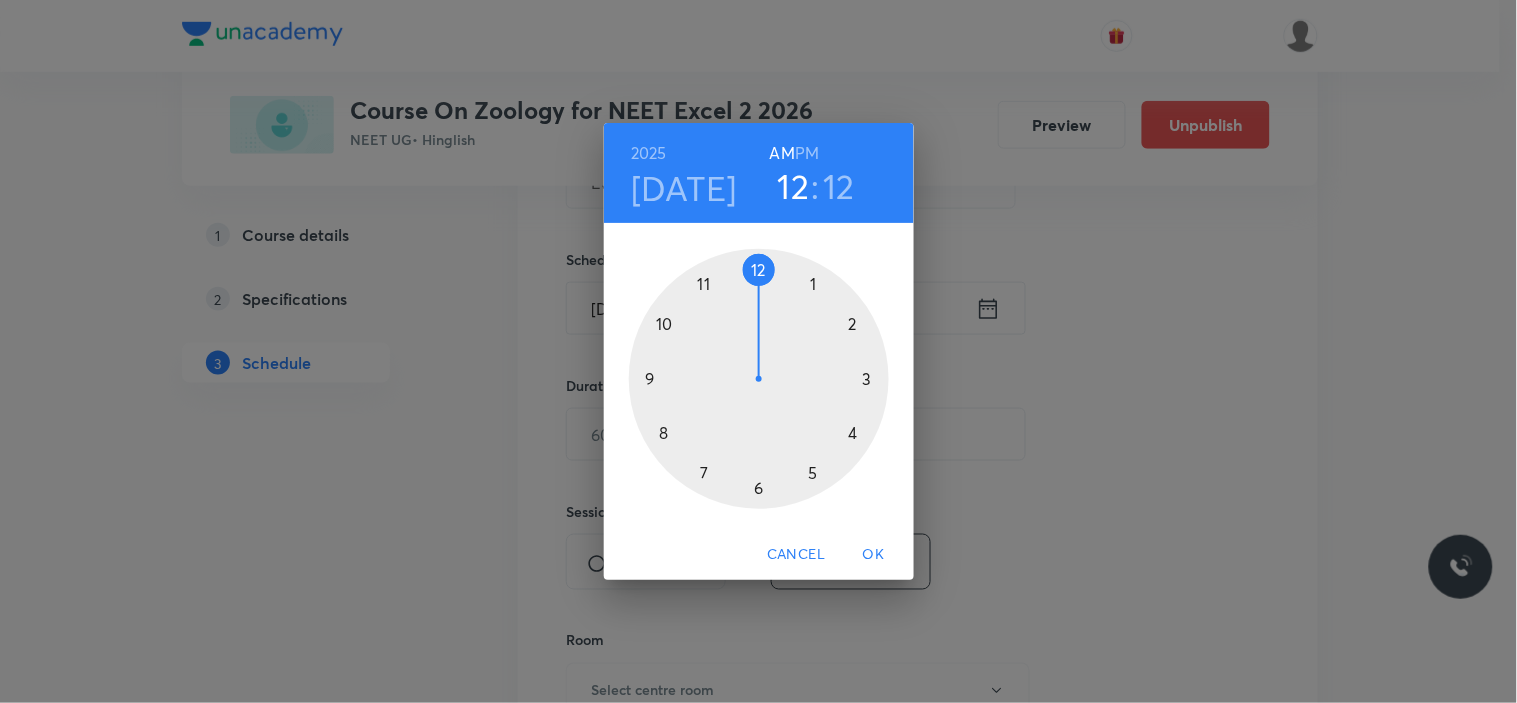 click on "PM" at bounding box center (807, 153) 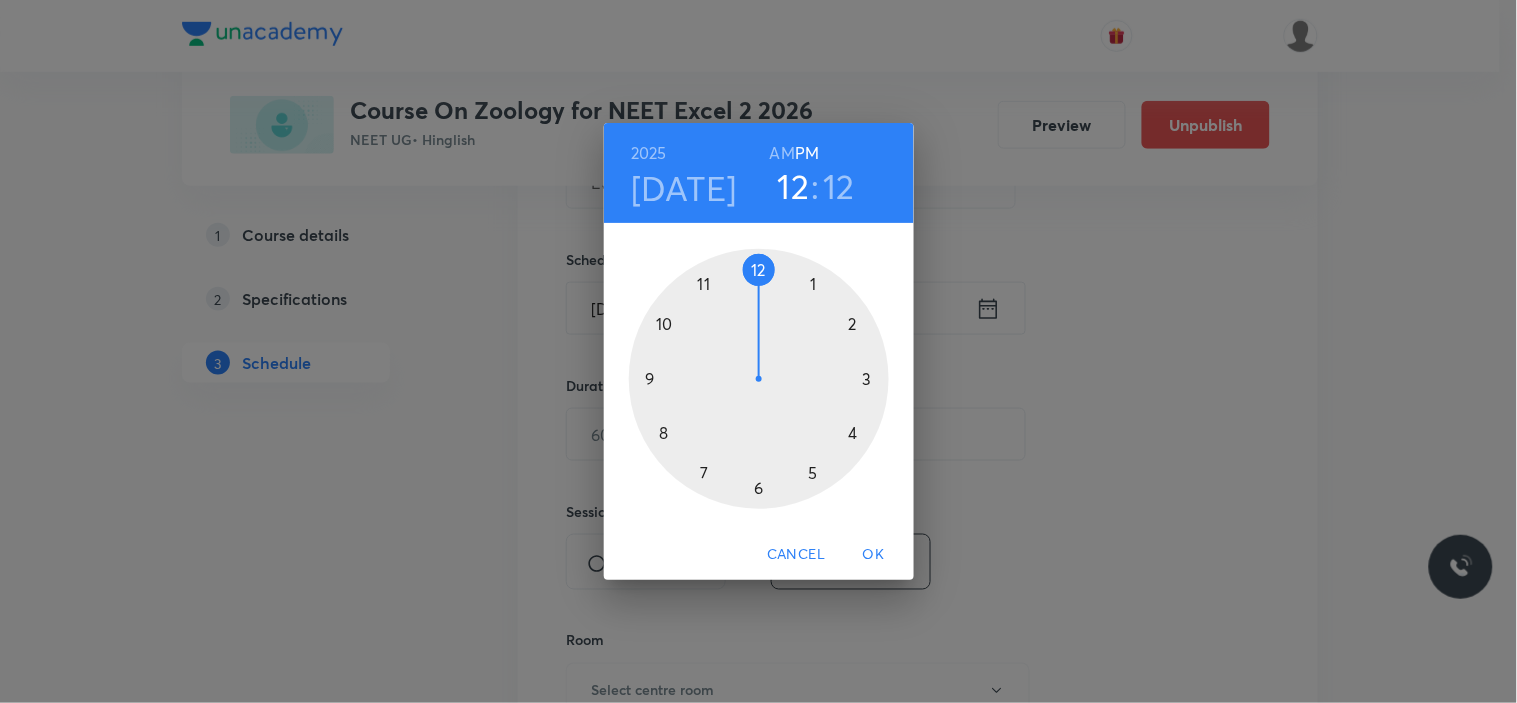 click at bounding box center (759, 379) 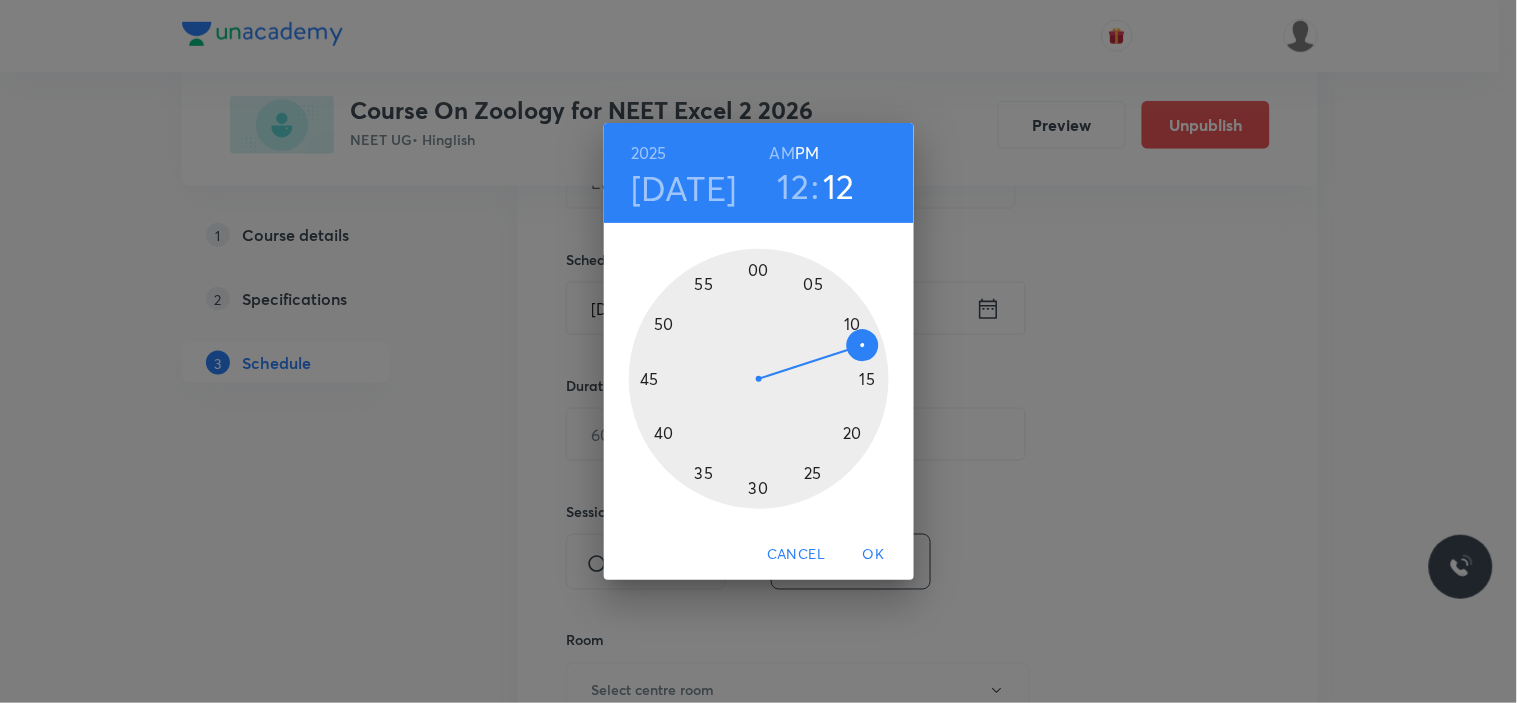 click at bounding box center [759, 379] 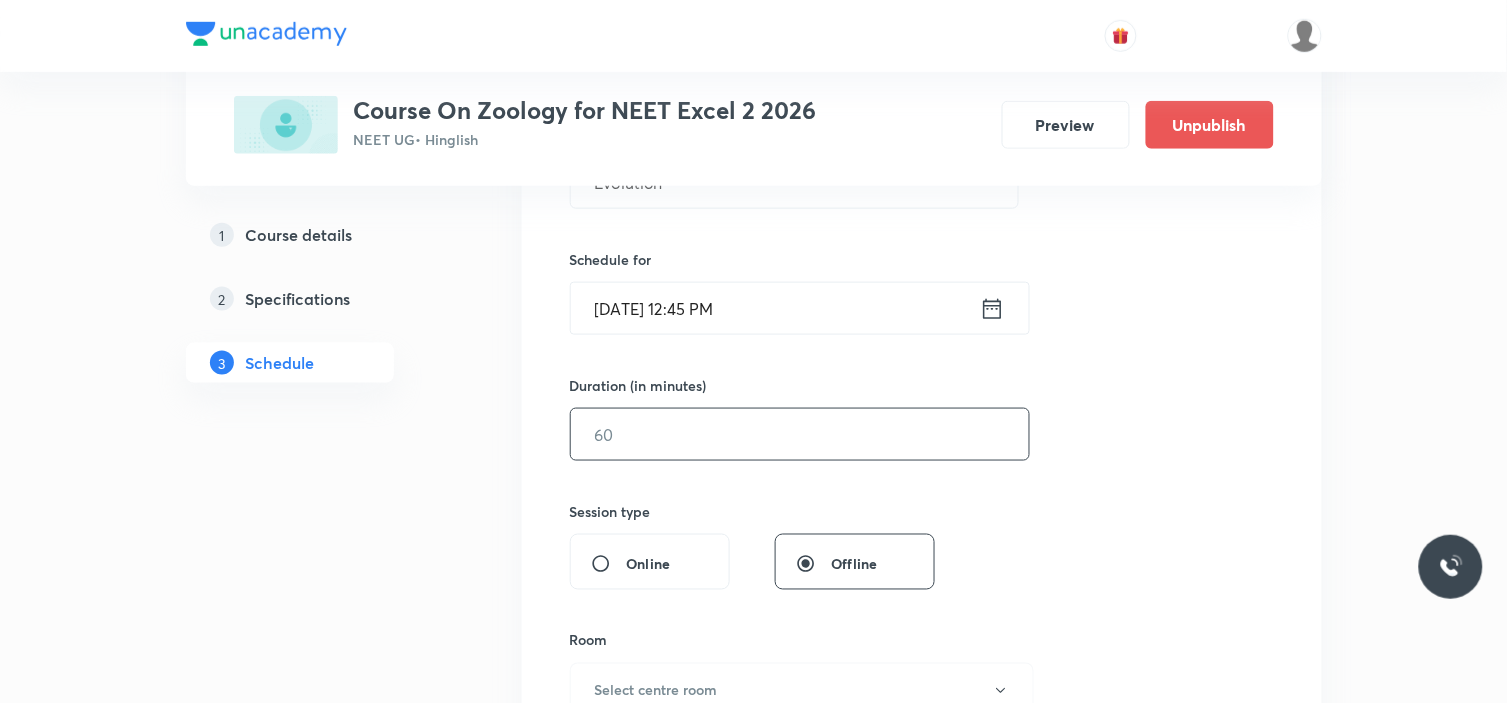click at bounding box center (800, 434) 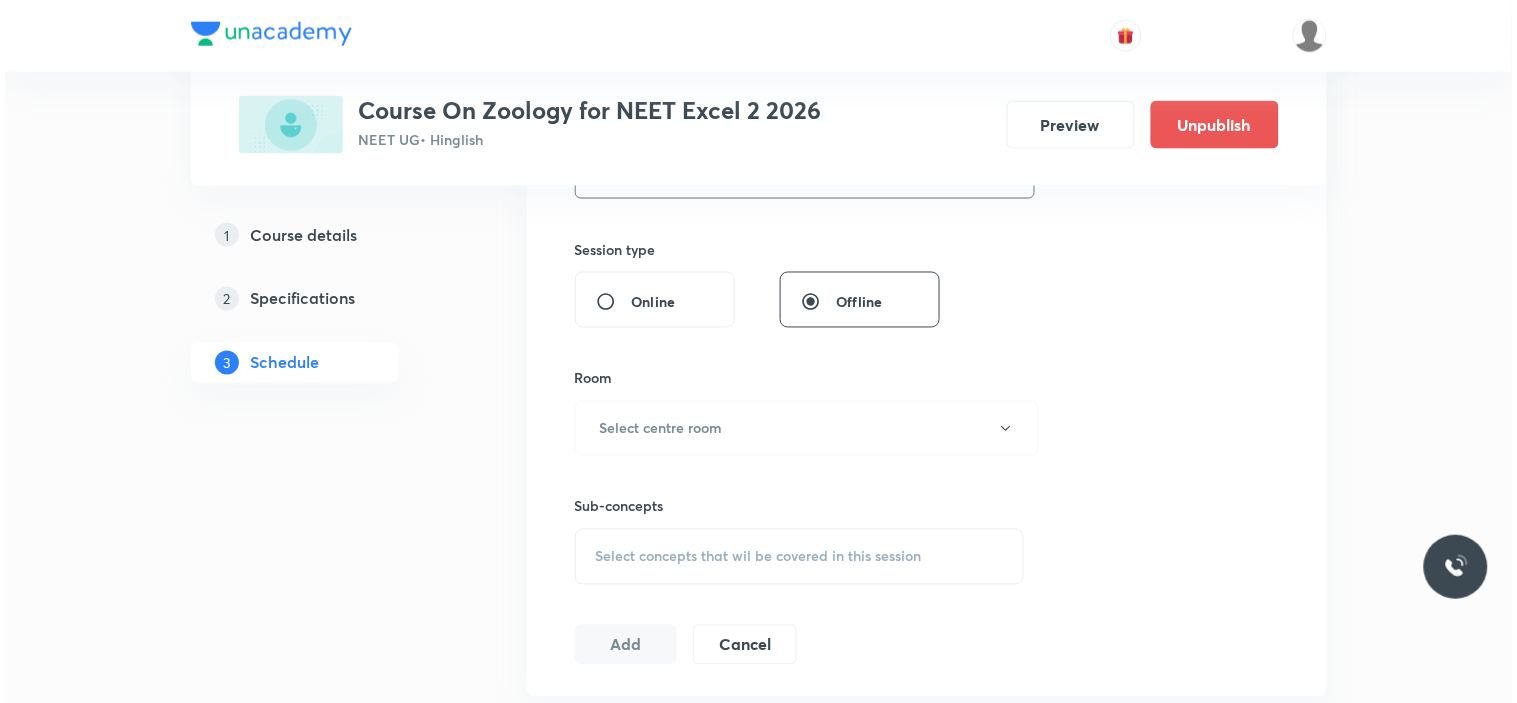 scroll, scrollTop: 777, scrollLeft: 0, axis: vertical 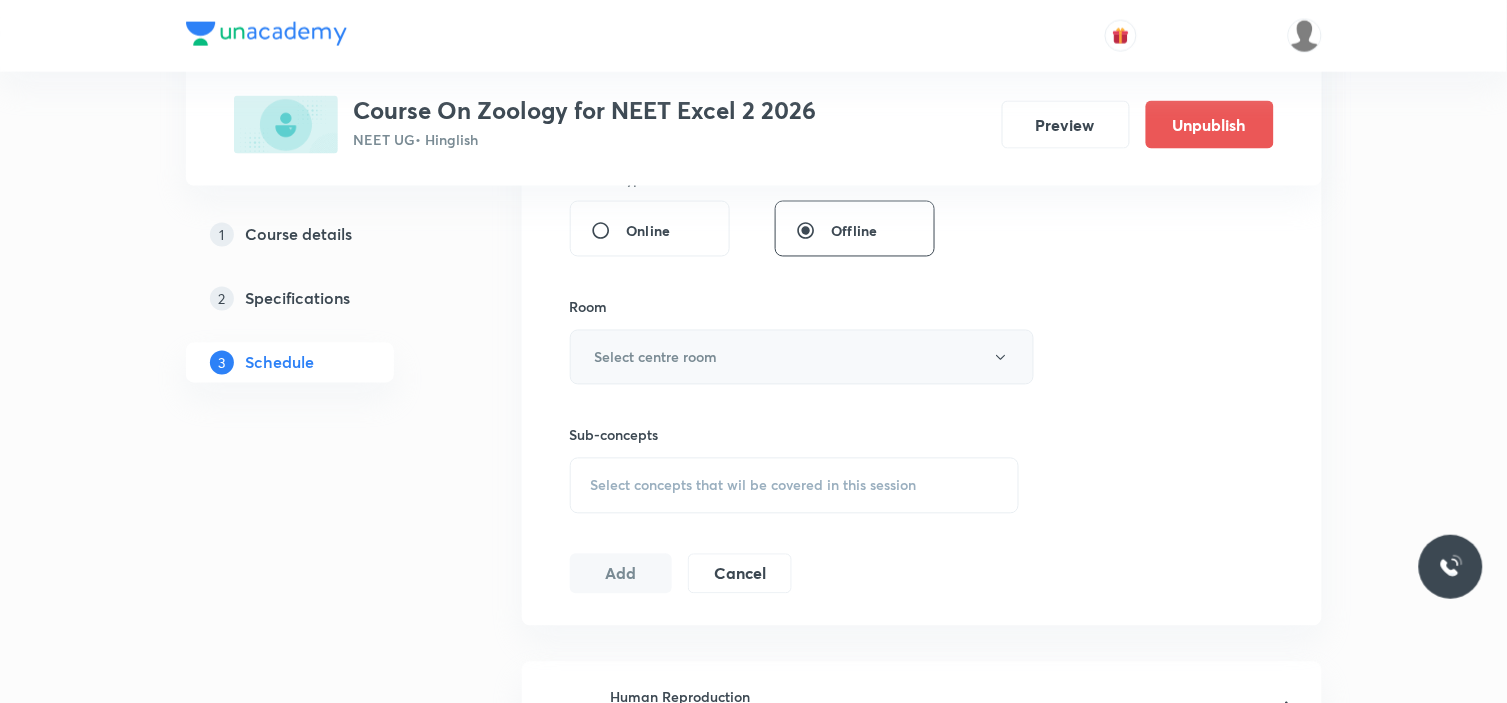 type on "90" 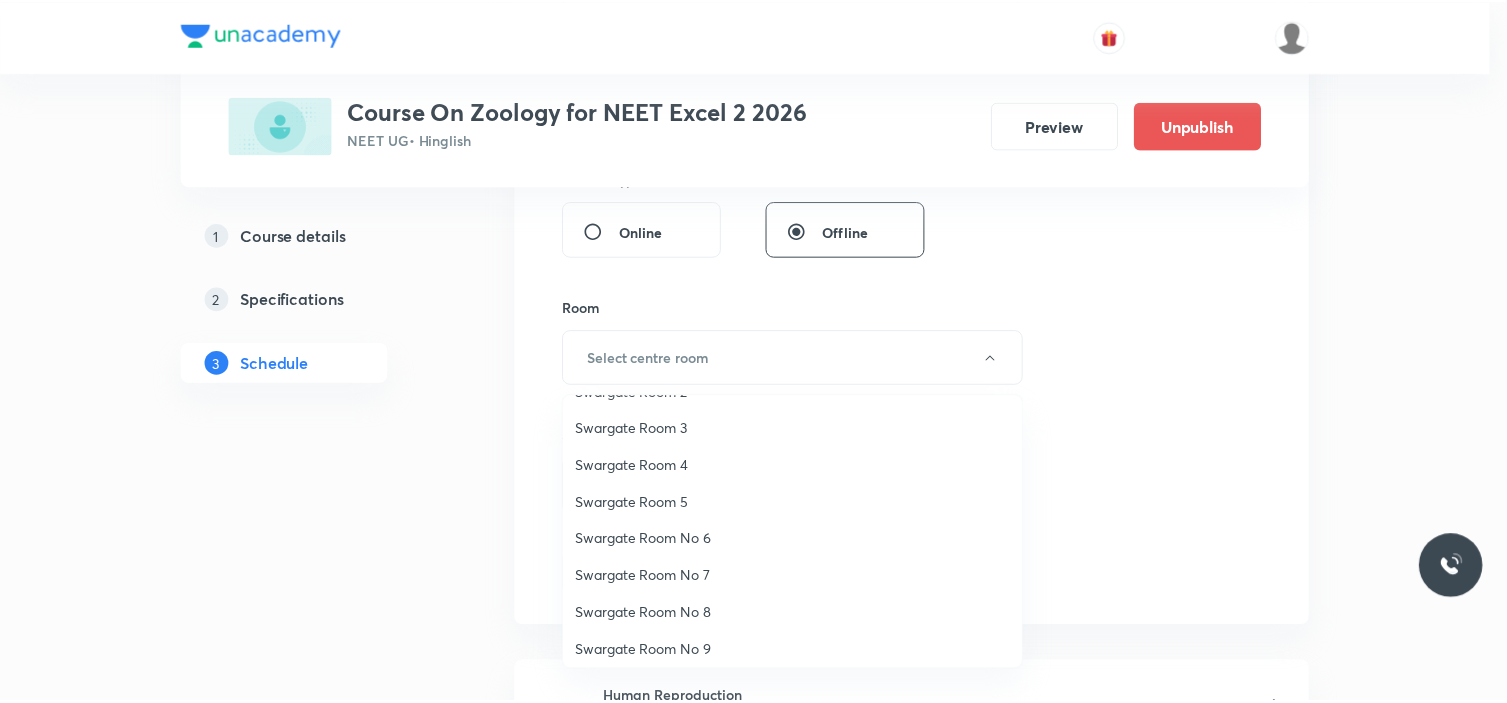 scroll, scrollTop: 148, scrollLeft: 0, axis: vertical 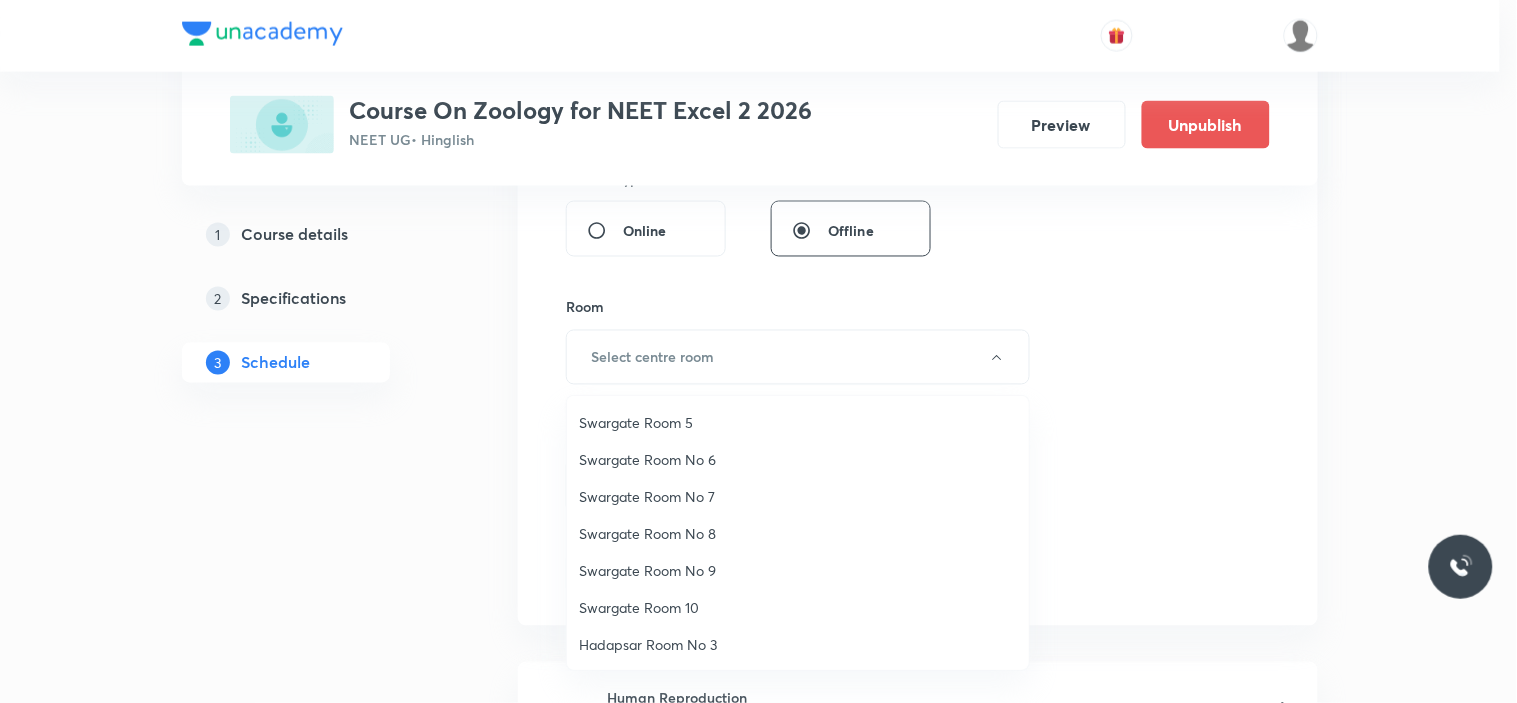 click on "Swargate Room 10" at bounding box center [798, 607] 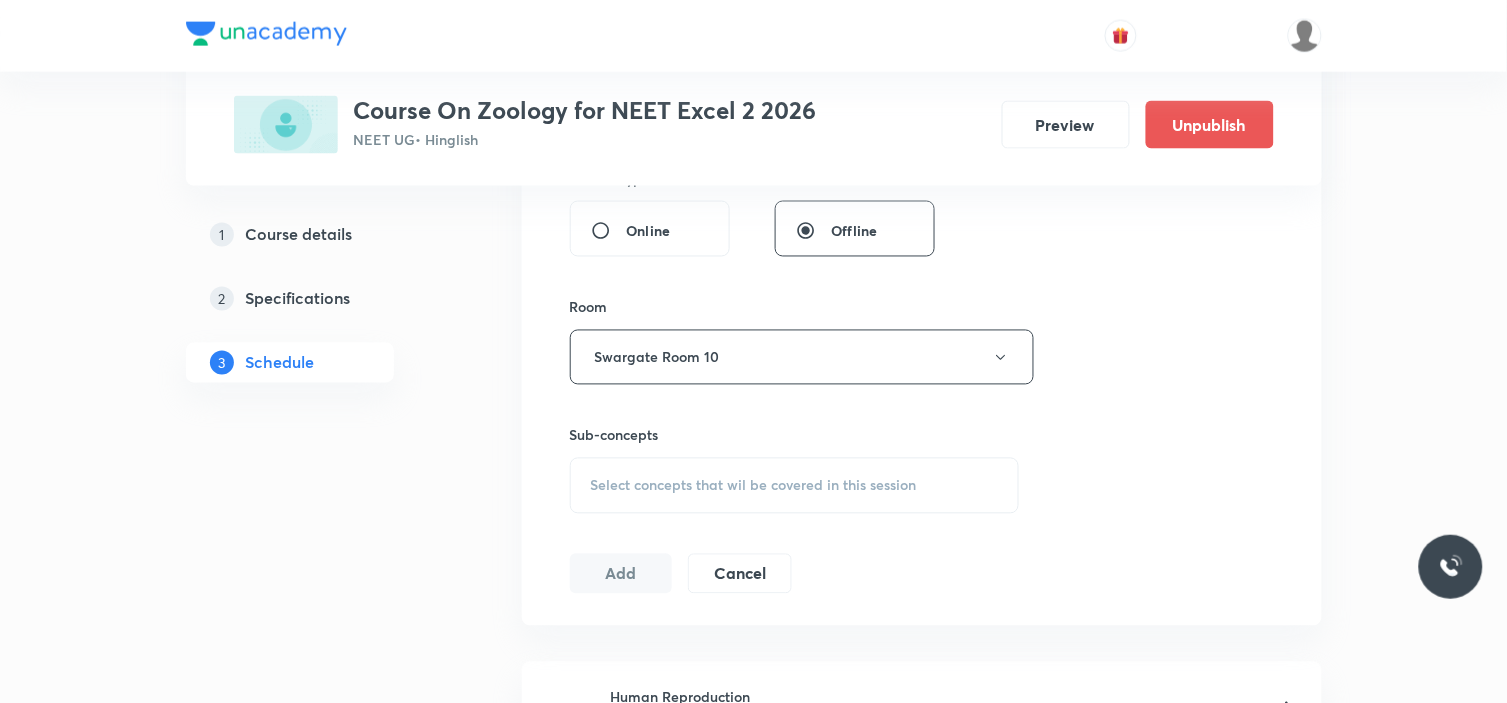 click on "Select concepts that wil be covered in this session" at bounding box center [754, 486] 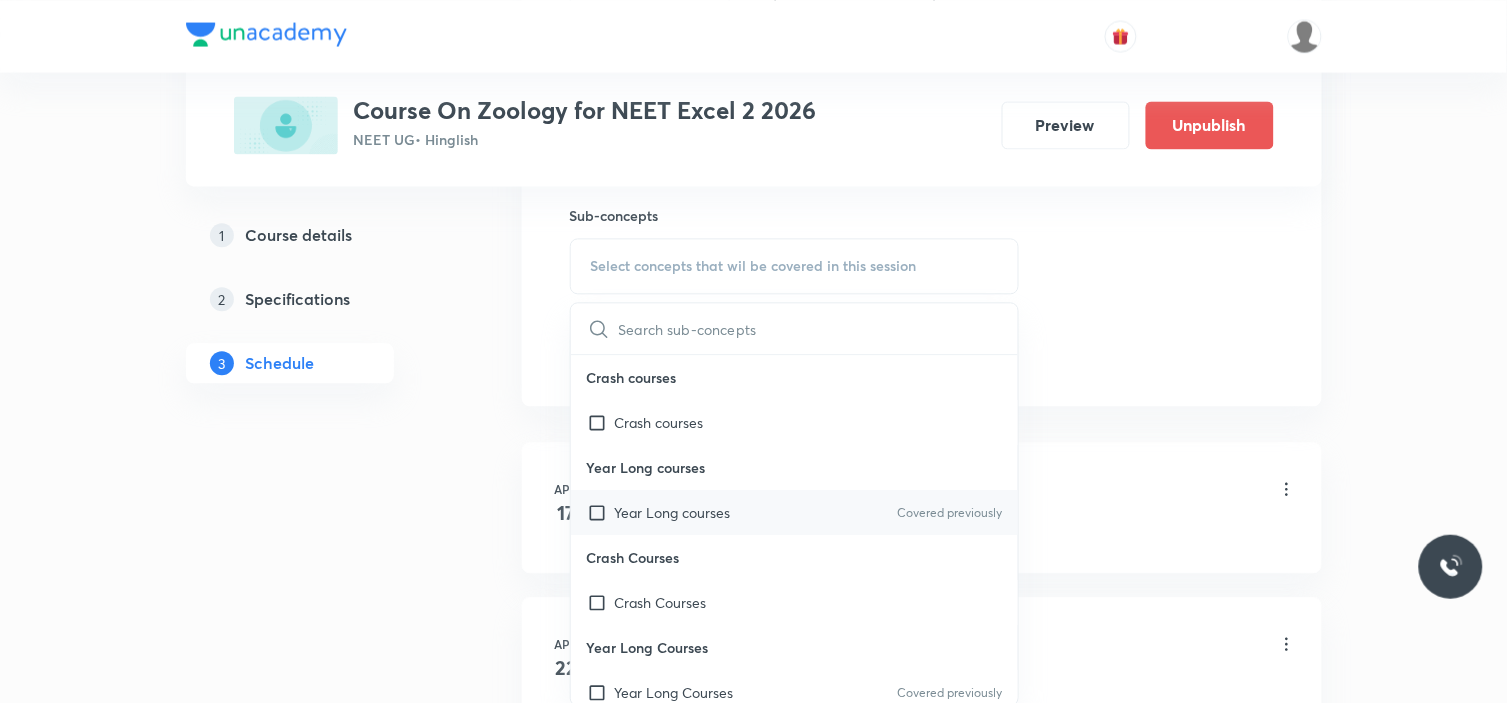 scroll, scrollTop: 1000, scrollLeft: 0, axis: vertical 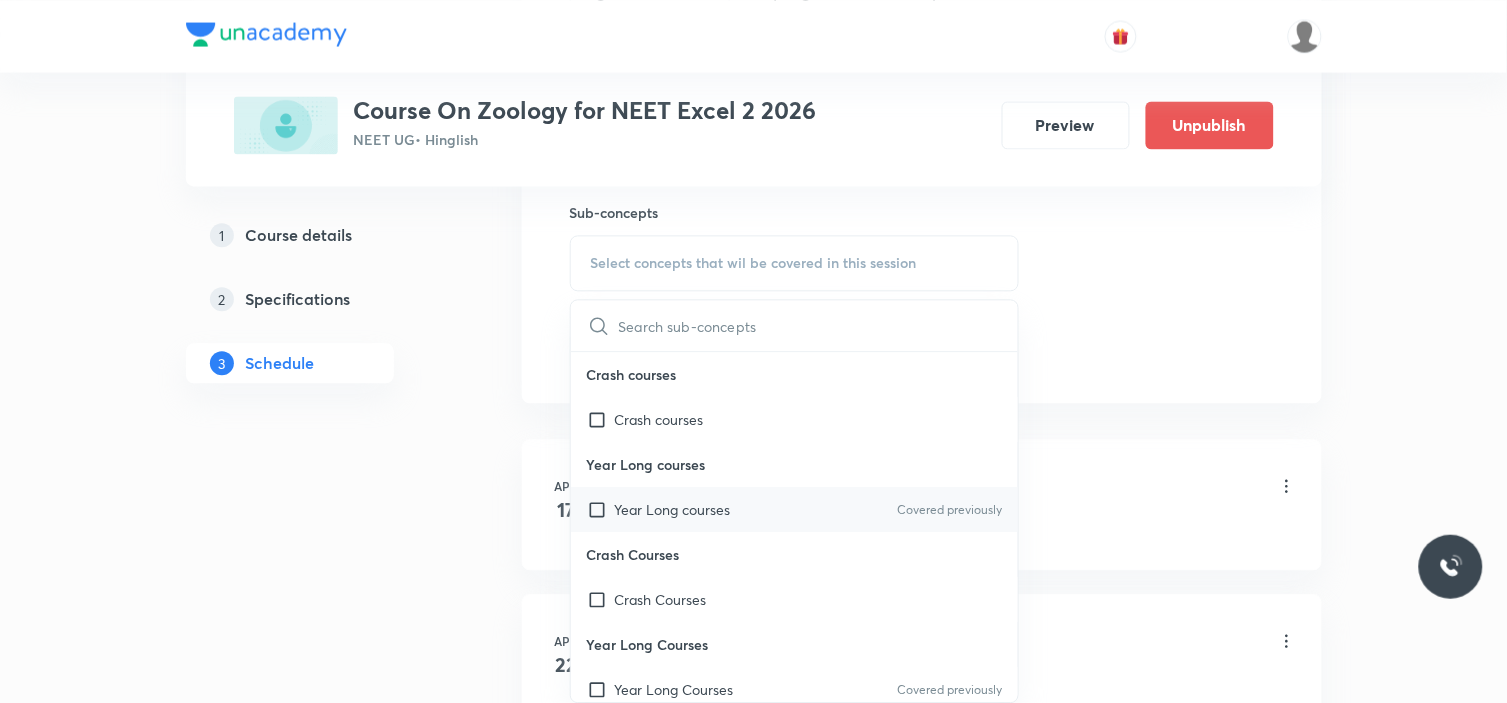 click on "Year Long courses" at bounding box center (673, 509) 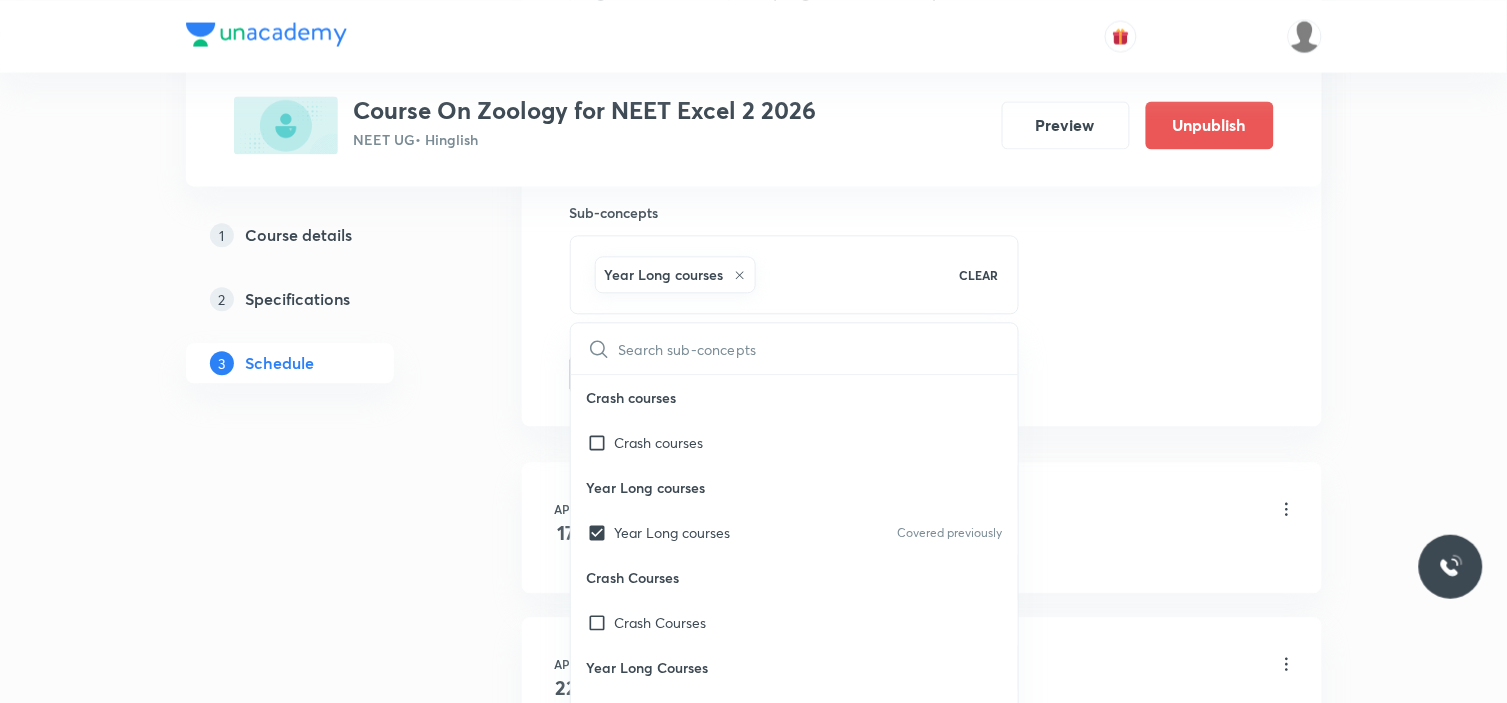 click on "Apr 17 Human Reproduction Lesson 1 • 11:00 AM • 90 min  • Room Swargate Room 10 Systematics Apr 22 Human Reproduction Lesson 2 • 11:00 AM • 90 min  • Room Swargate Room 10 Types Of Taxonomy Apr 24 Human Reproduction Lesson 3 • 11:00 AM • 90 min  • Room Swargate Room 10 Fundamental Components Of Taxonomy Apr 29 Human Reproduction Lesson 4 • 11:00 AM • 90 min  • Room Swargate Room 10 What Is Living? May 6 Human Reproduction Lesson 5 • 12:45 PM • 90 min  • Room Swargate Room 10 Taxonomic Categories May 8 Human Reproduction Lesson 6 • 11:00 AM • 90 min  • Room Swargate Room 10 The Three Domains Of Life May 9 Human Reproduction Lesson 7 • 11:00 AM • 90 min  • Room Swargate Room 10 Taxonomical Aids May 13 Human Reproduction Lesson 8 • 12:46 PM • 90 min  • Room Swargate Room 10 Biological Nomenclature  May 16 Human Reproduction Lesson 9 • 12:45 PM • 90 min  • Room Swargate Room 10 System Of Classification May 17 Human Reproduction Kingdom Monera May 22 5" at bounding box center [922, 2550] 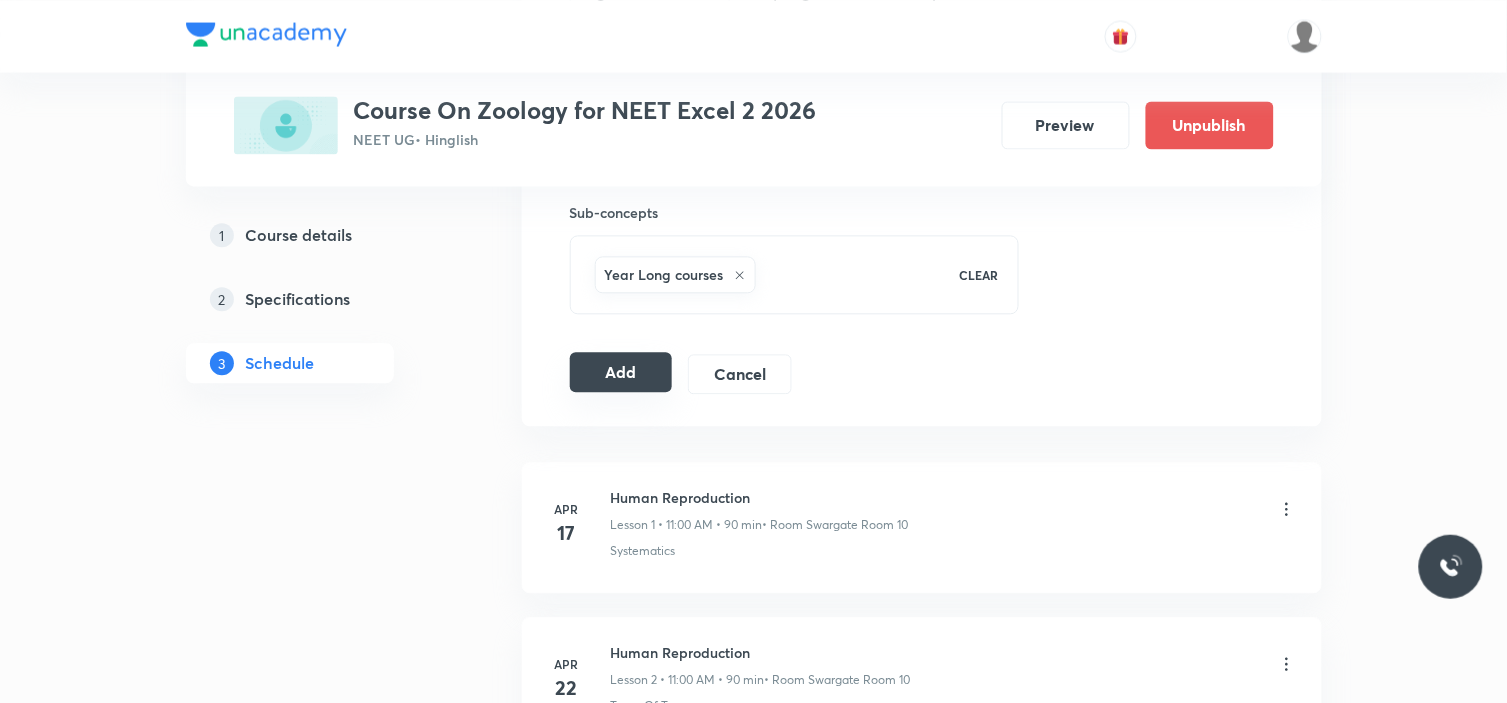 click on "Add" at bounding box center [621, 372] 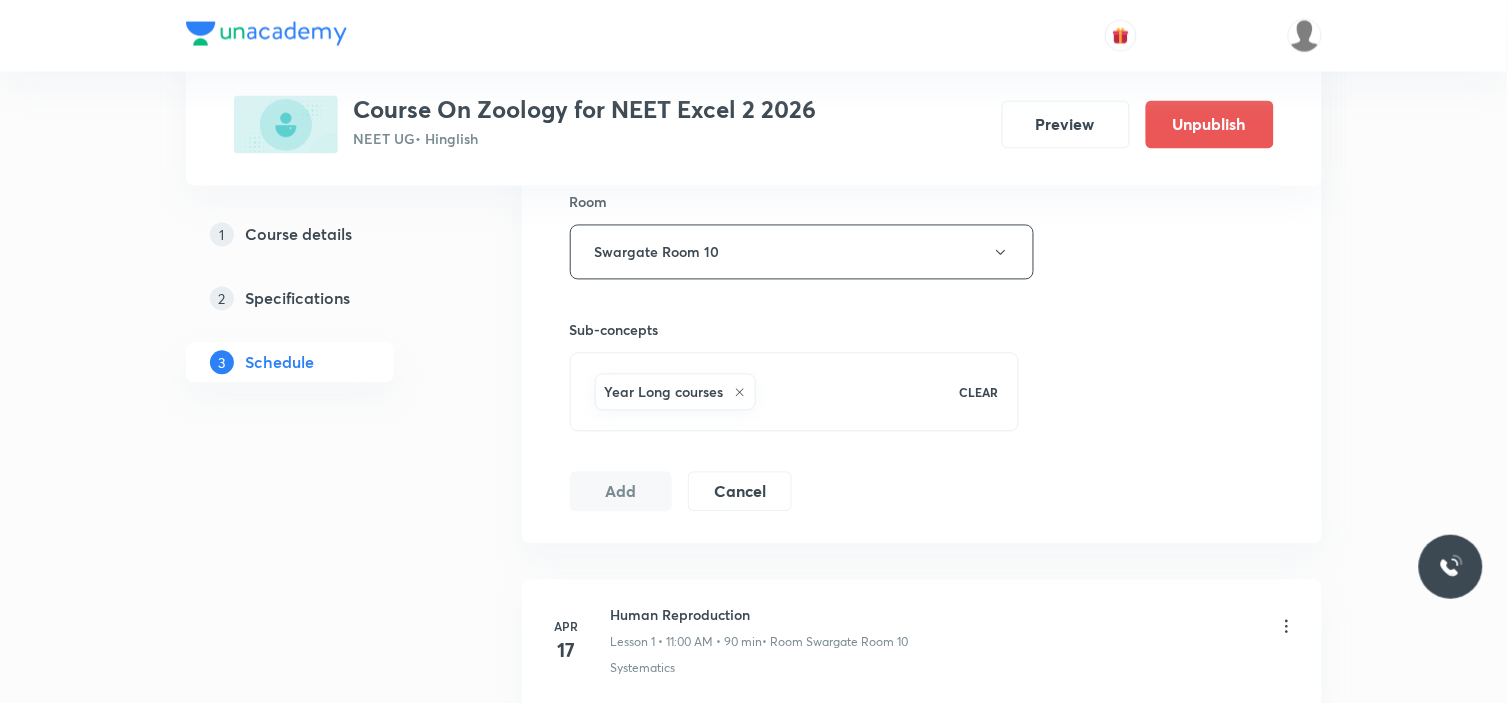 scroll, scrollTop: 777, scrollLeft: 0, axis: vertical 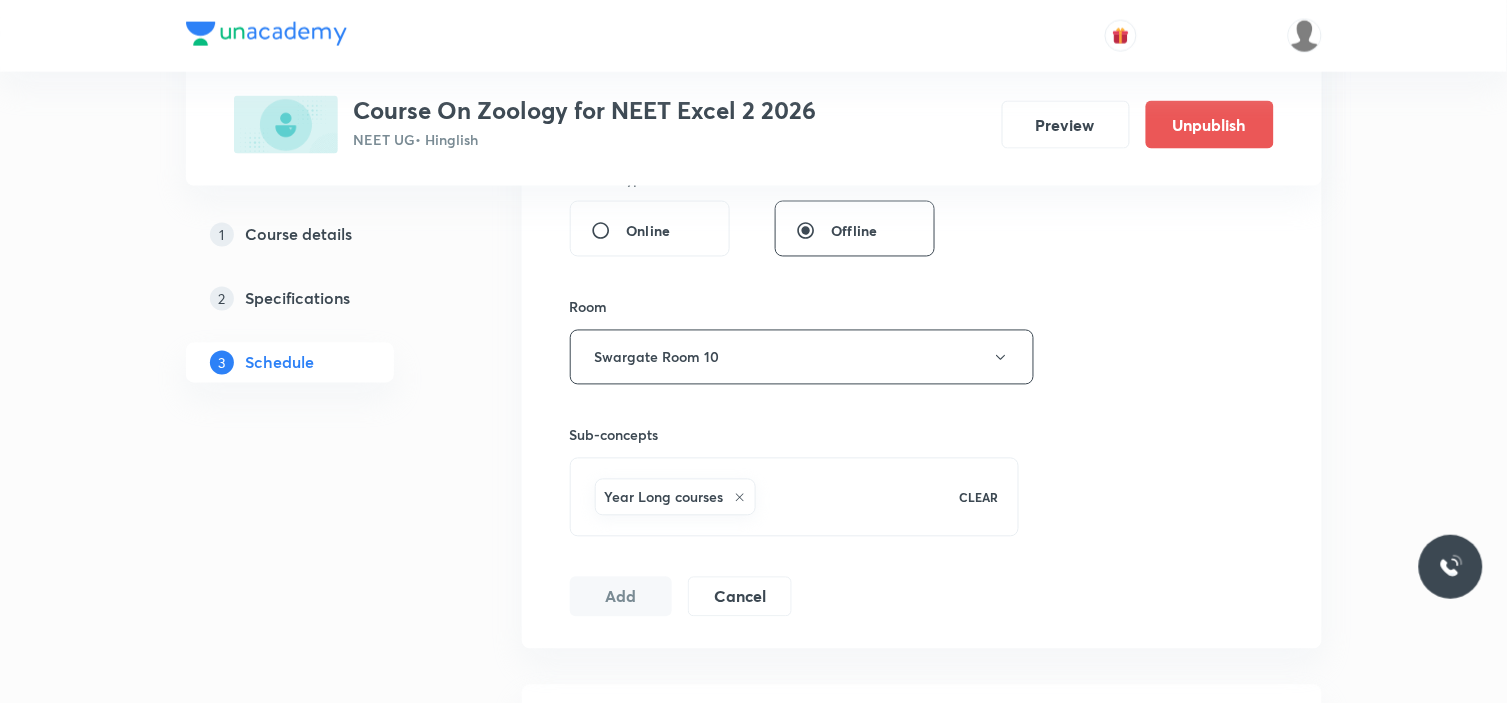 type 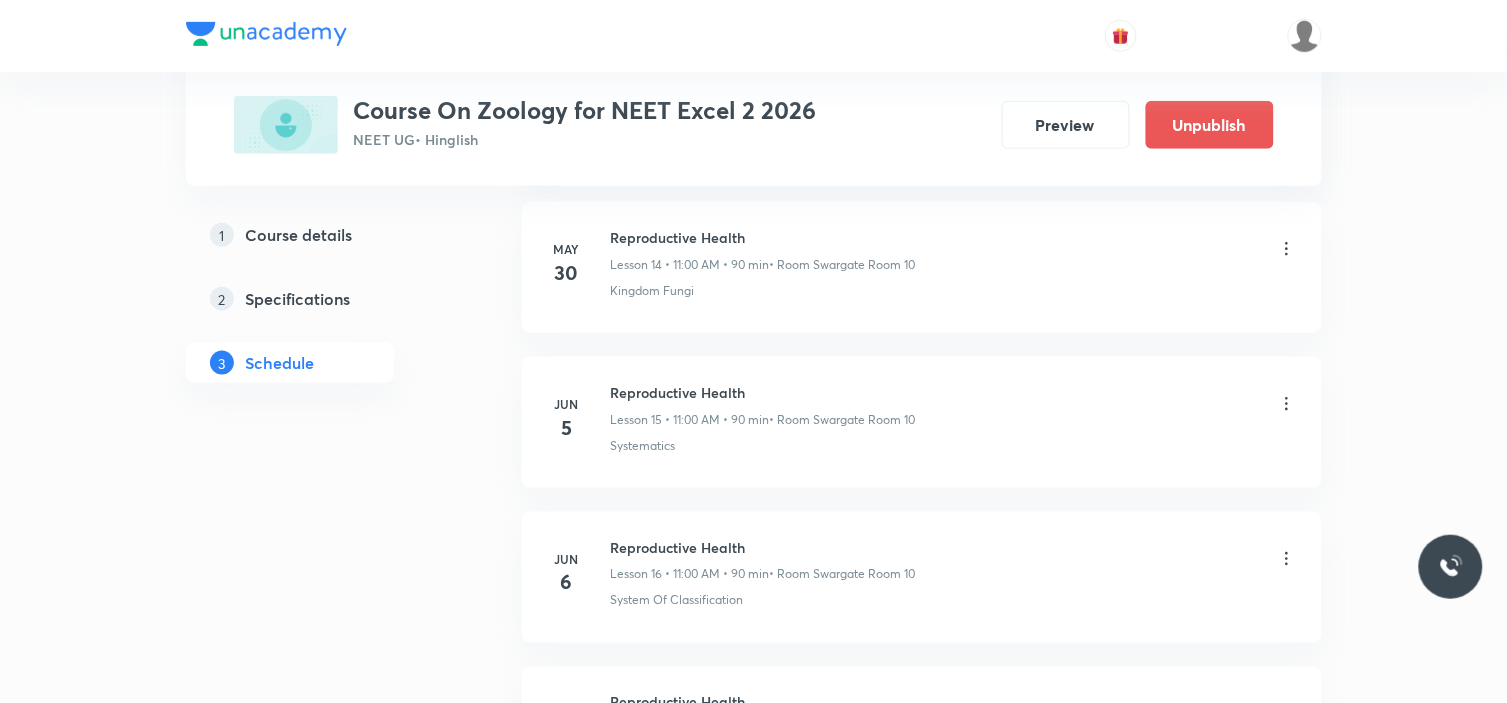 scroll, scrollTop: 4325, scrollLeft: 0, axis: vertical 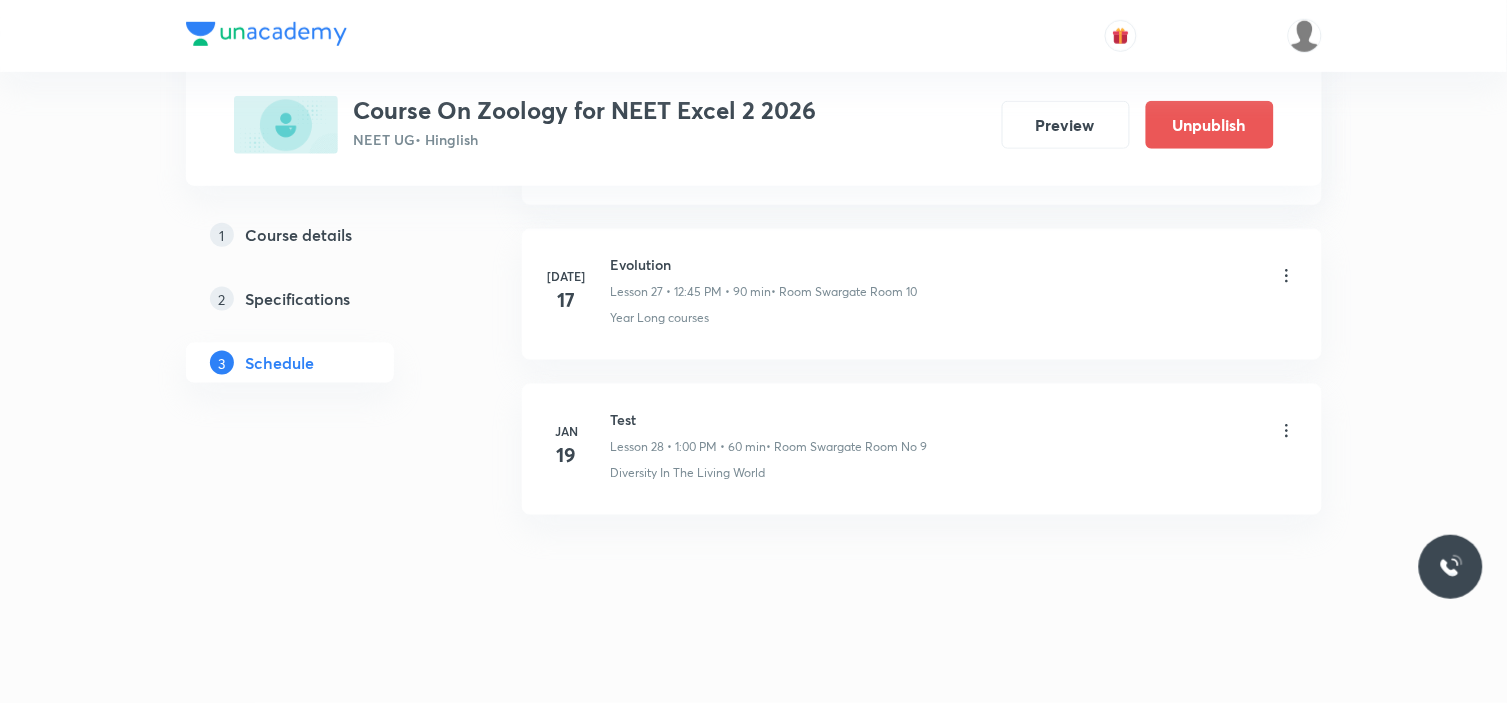 click on "Jul 17 Evolution Lesson 27 • 12:45 PM • 90 min  • Room Swargate Room 10 Year Long courses" at bounding box center (922, 294) 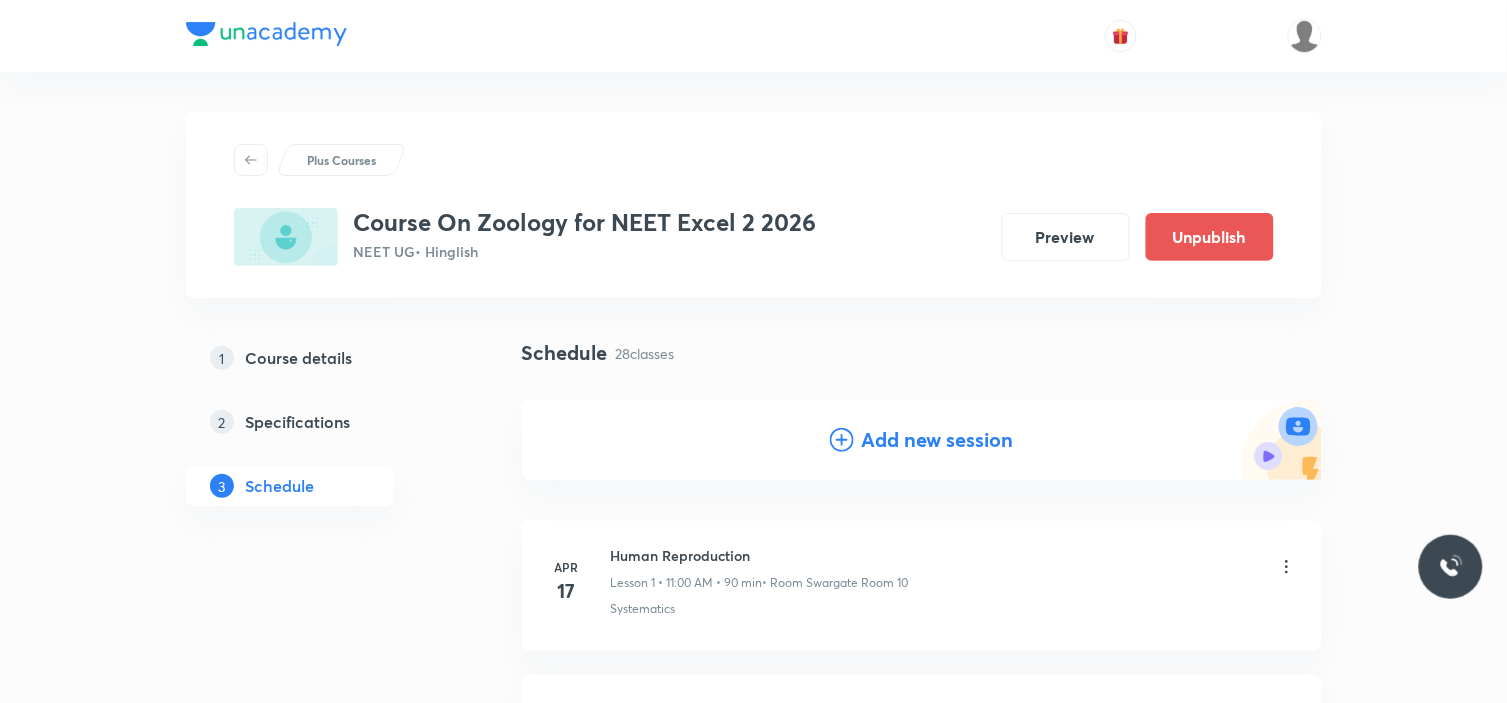click on "Add new session" at bounding box center [938, 440] 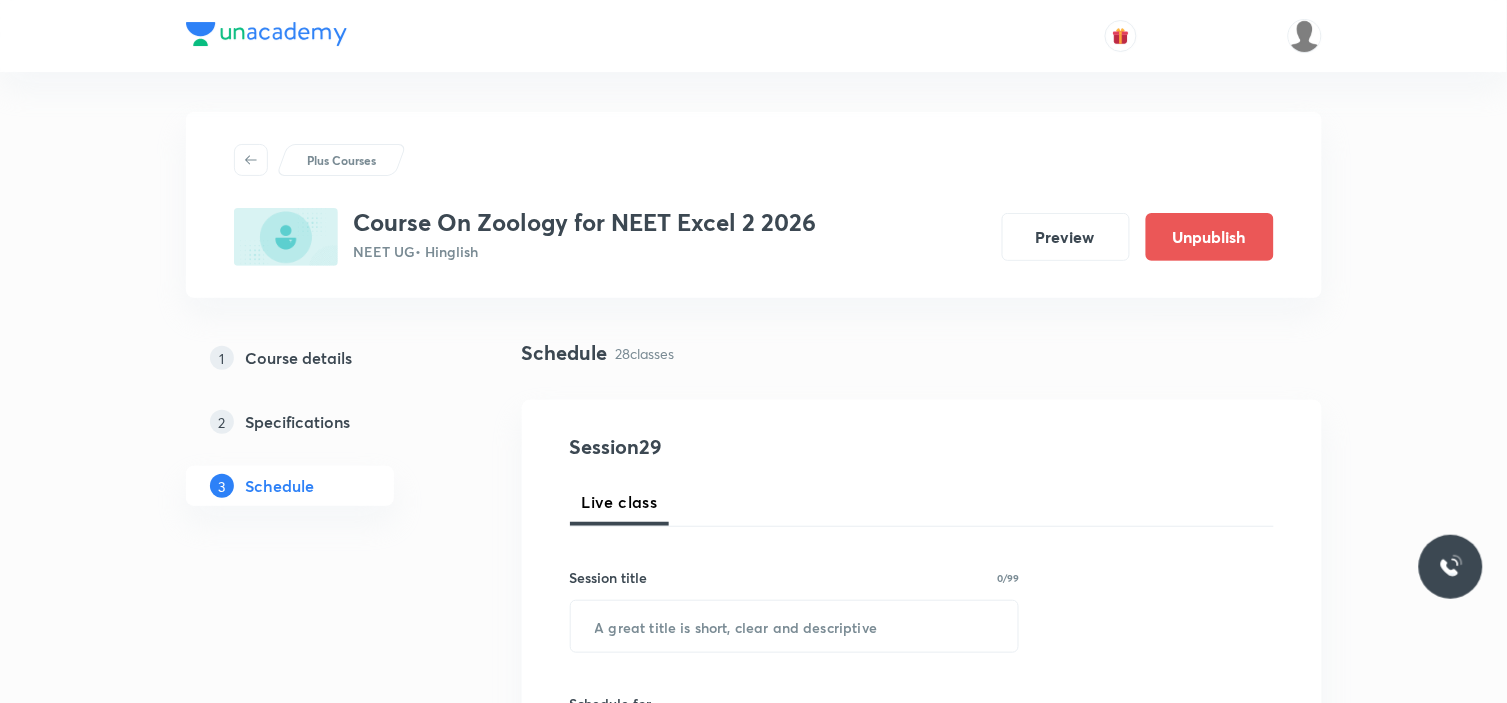 scroll, scrollTop: 111, scrollLeft: 0, axis: vertical 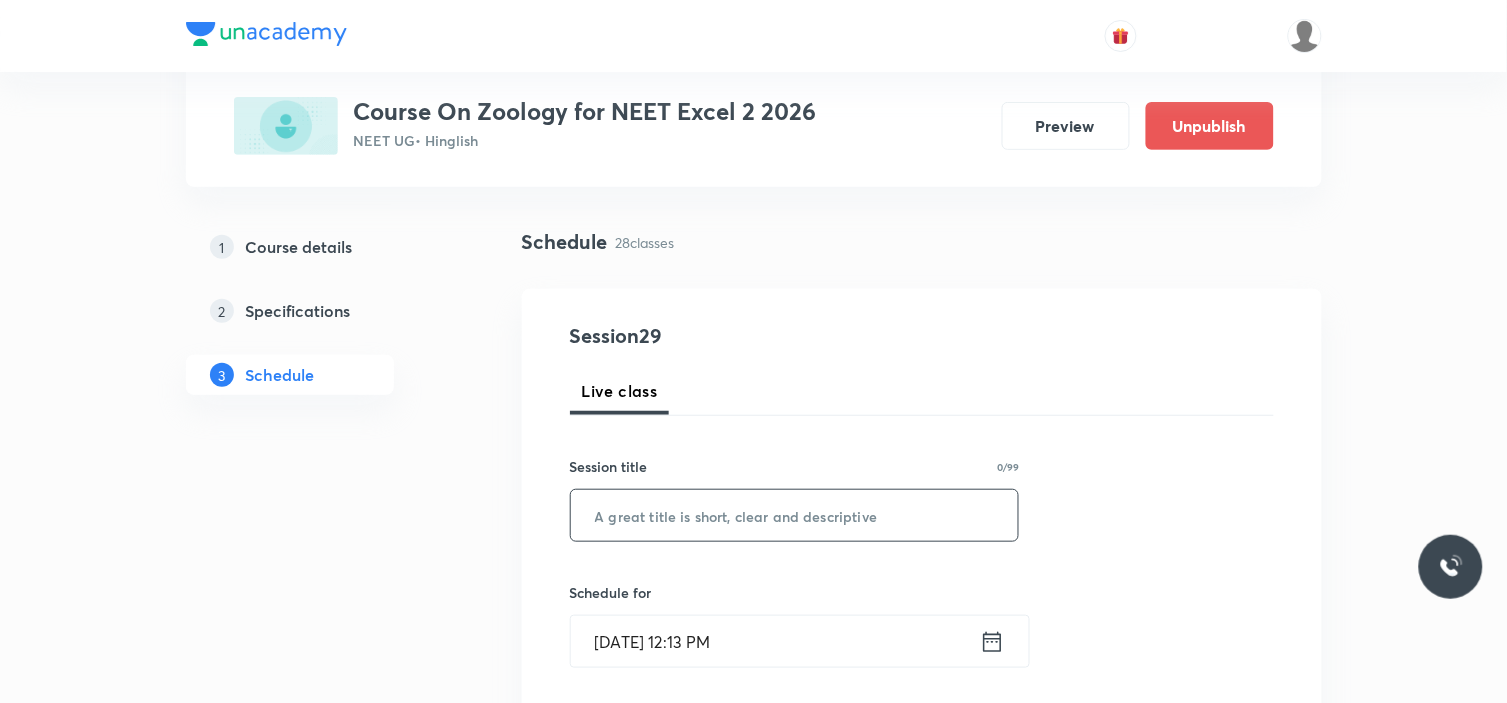 click at bounding box center [795, 515] 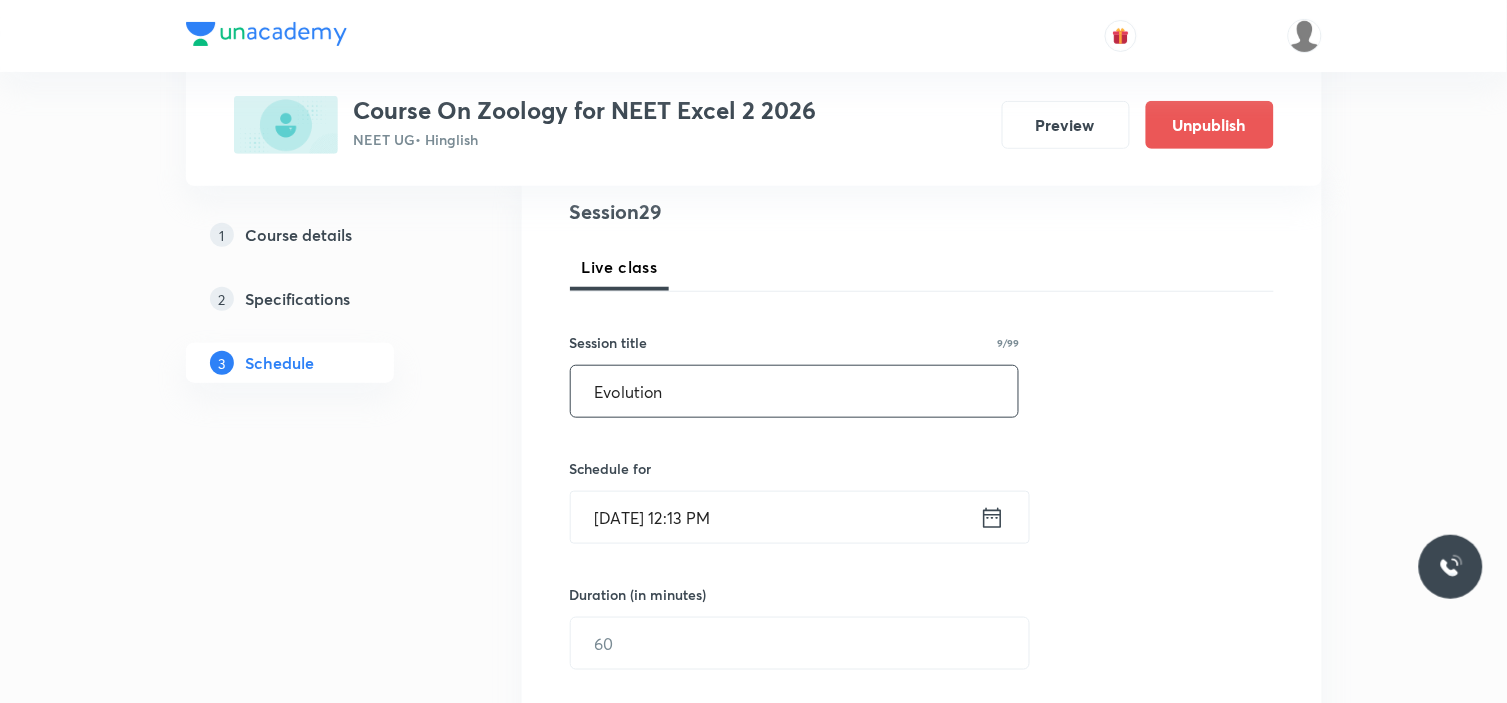 scroll, scrollTop: 333, scrollLeft: 0, axis: vertical 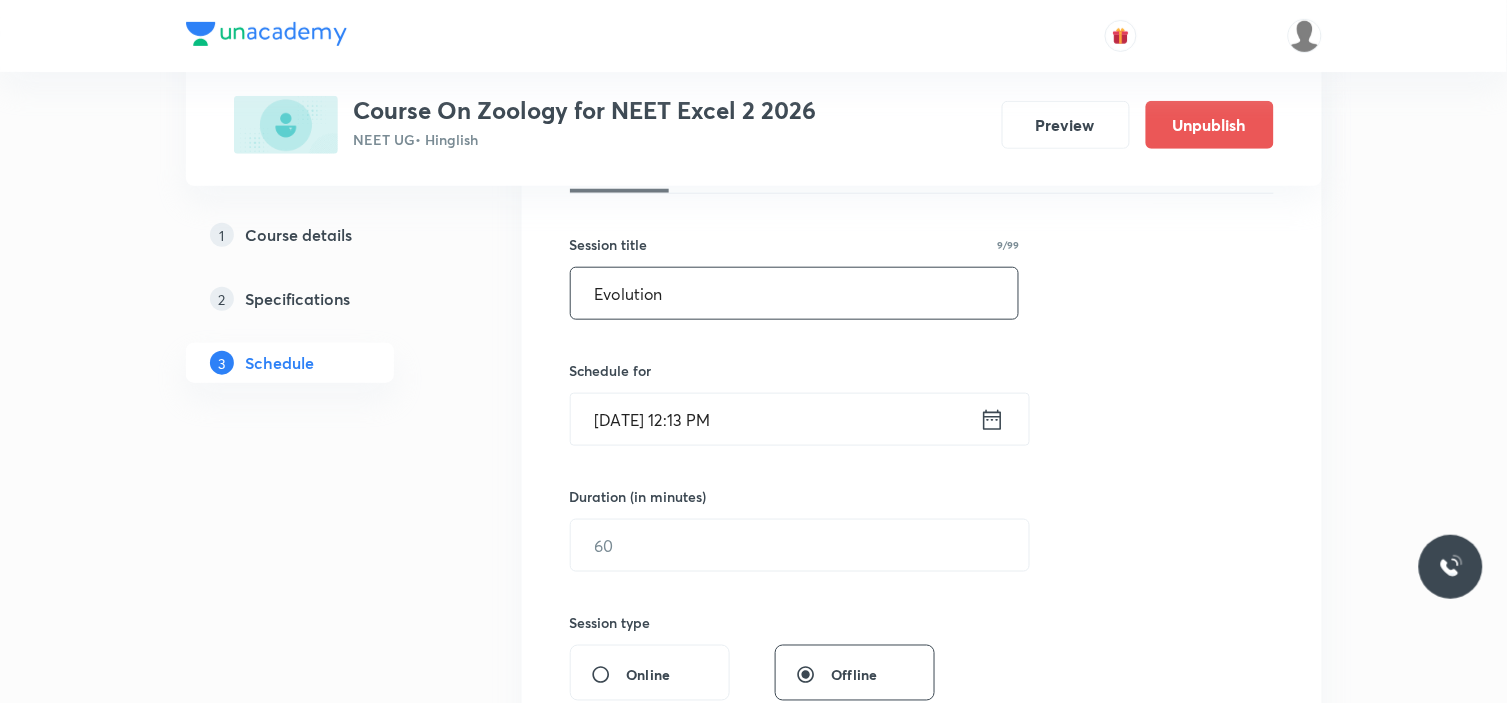 type on "Evolution" 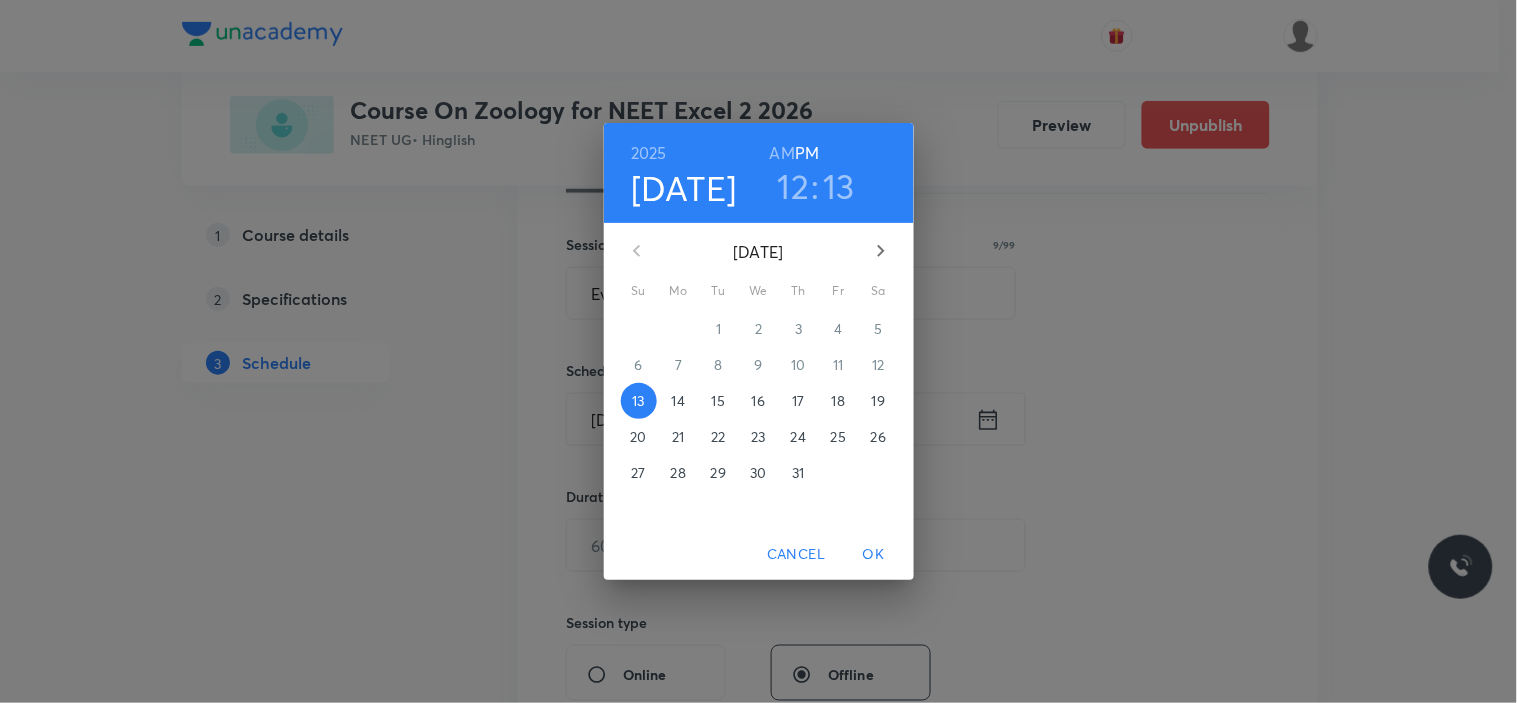 click on "AM" at bounding box center (782, 153) 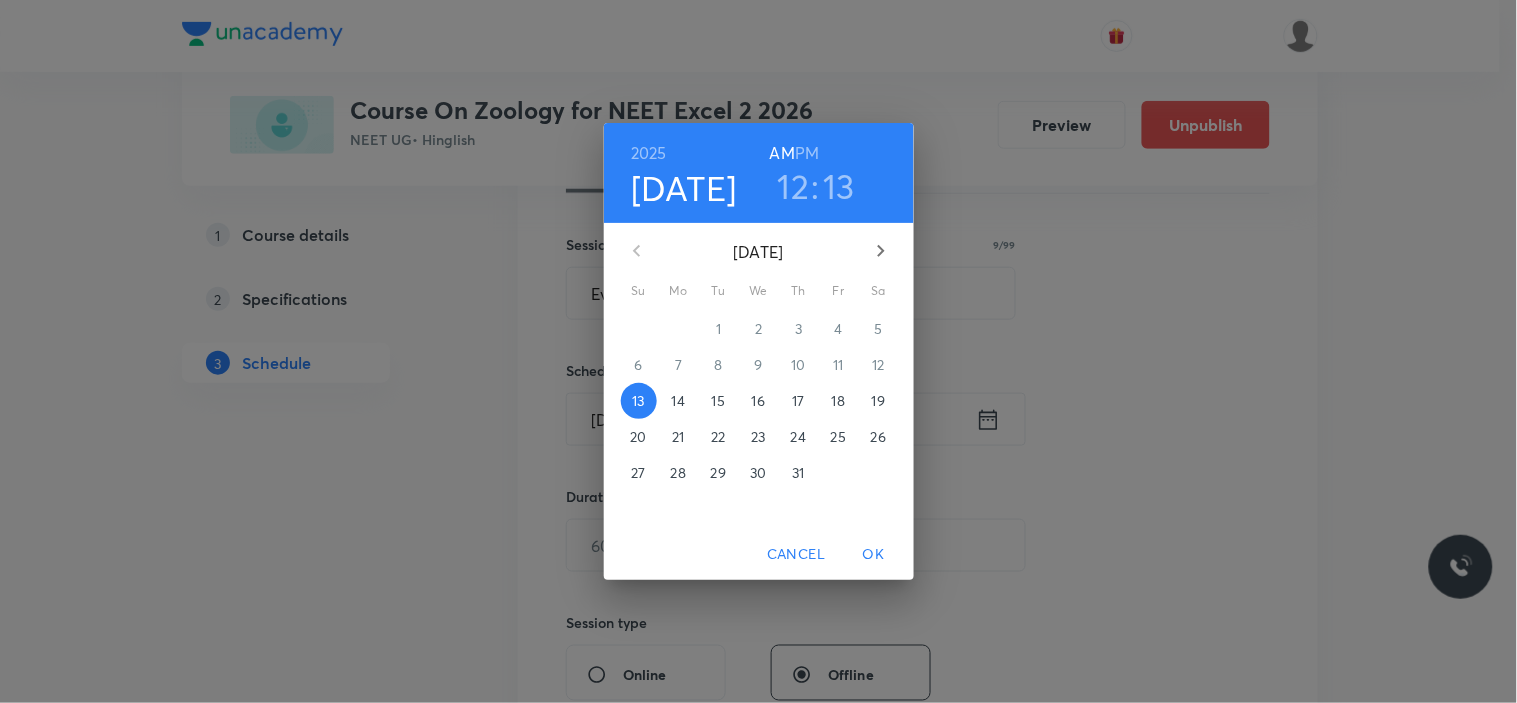 click on "12" at bounding box center [794, 186] 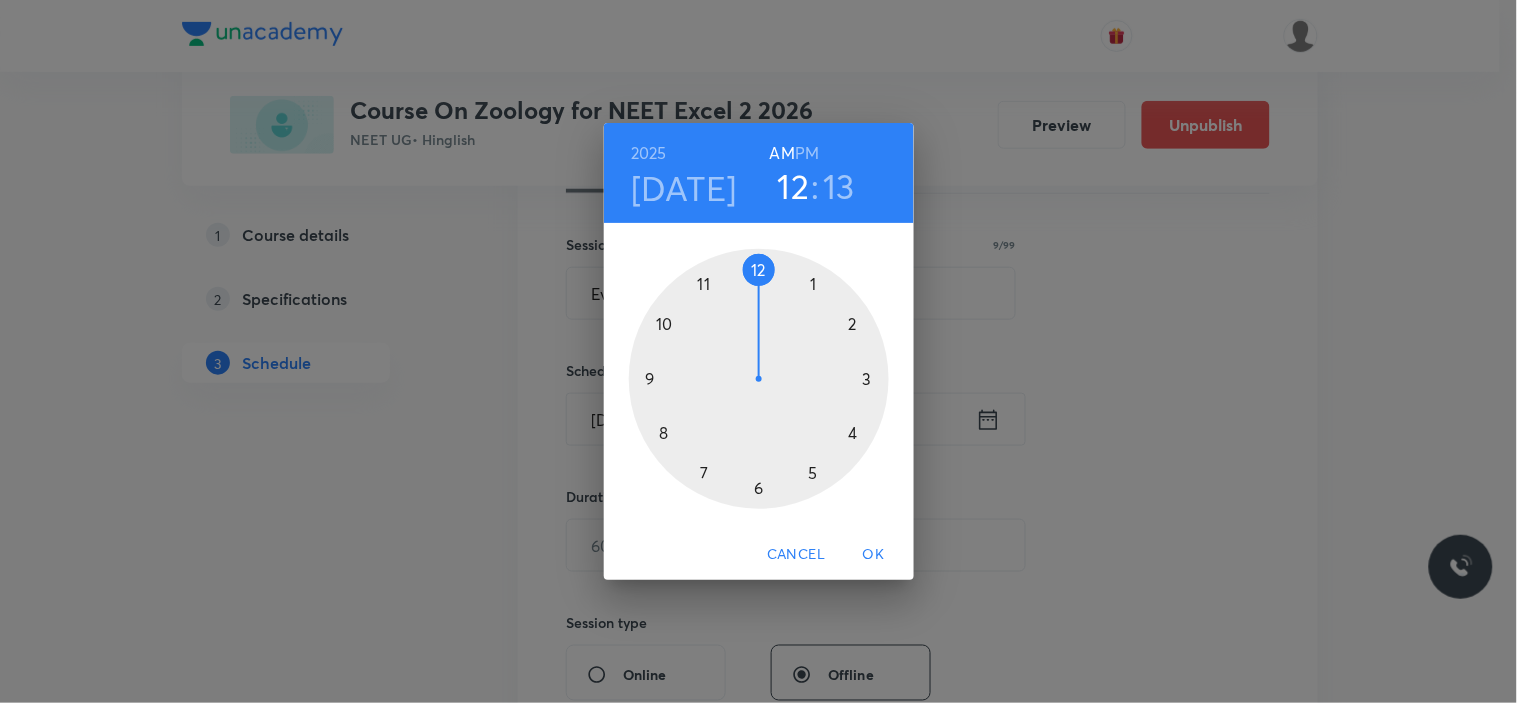 click at bounding box center [759, 379] 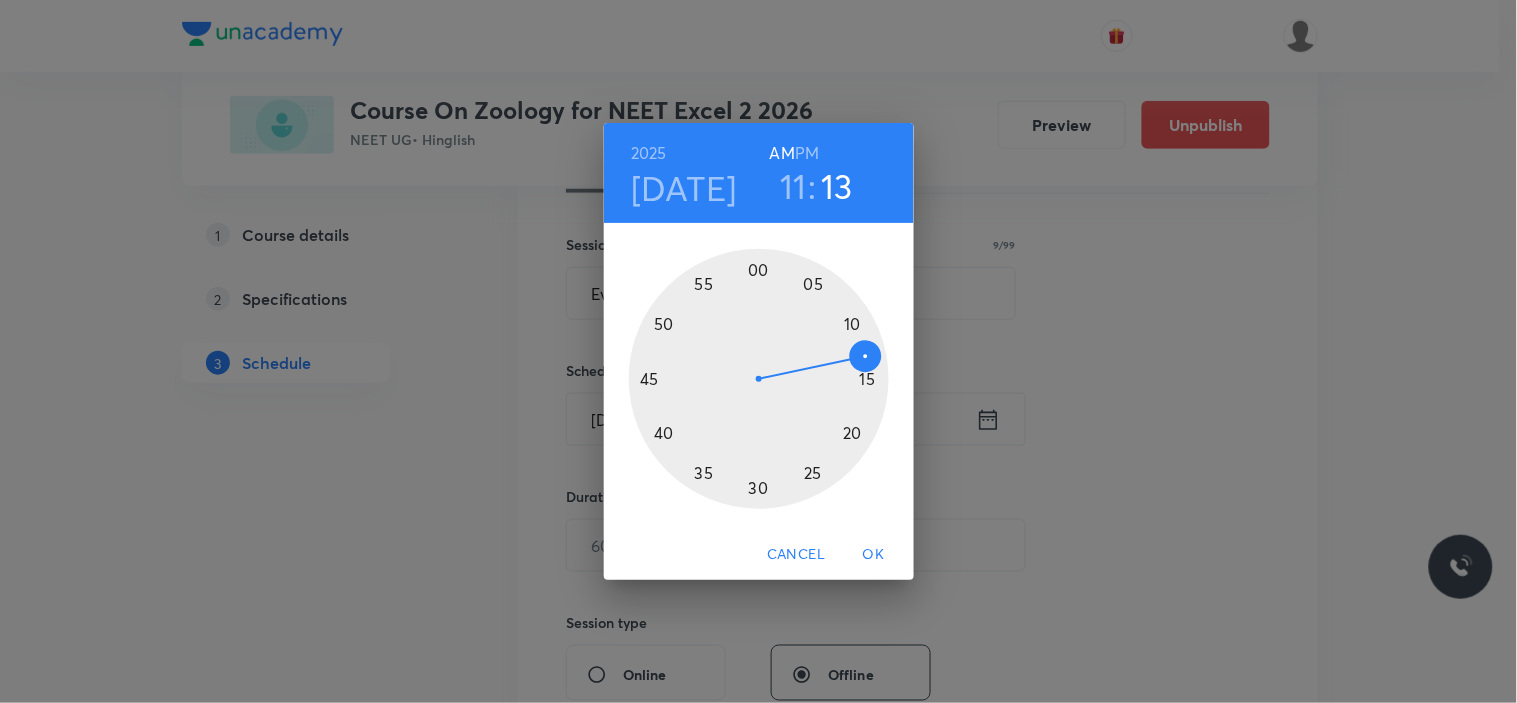 click on "11" at bounding box center [793, 186] 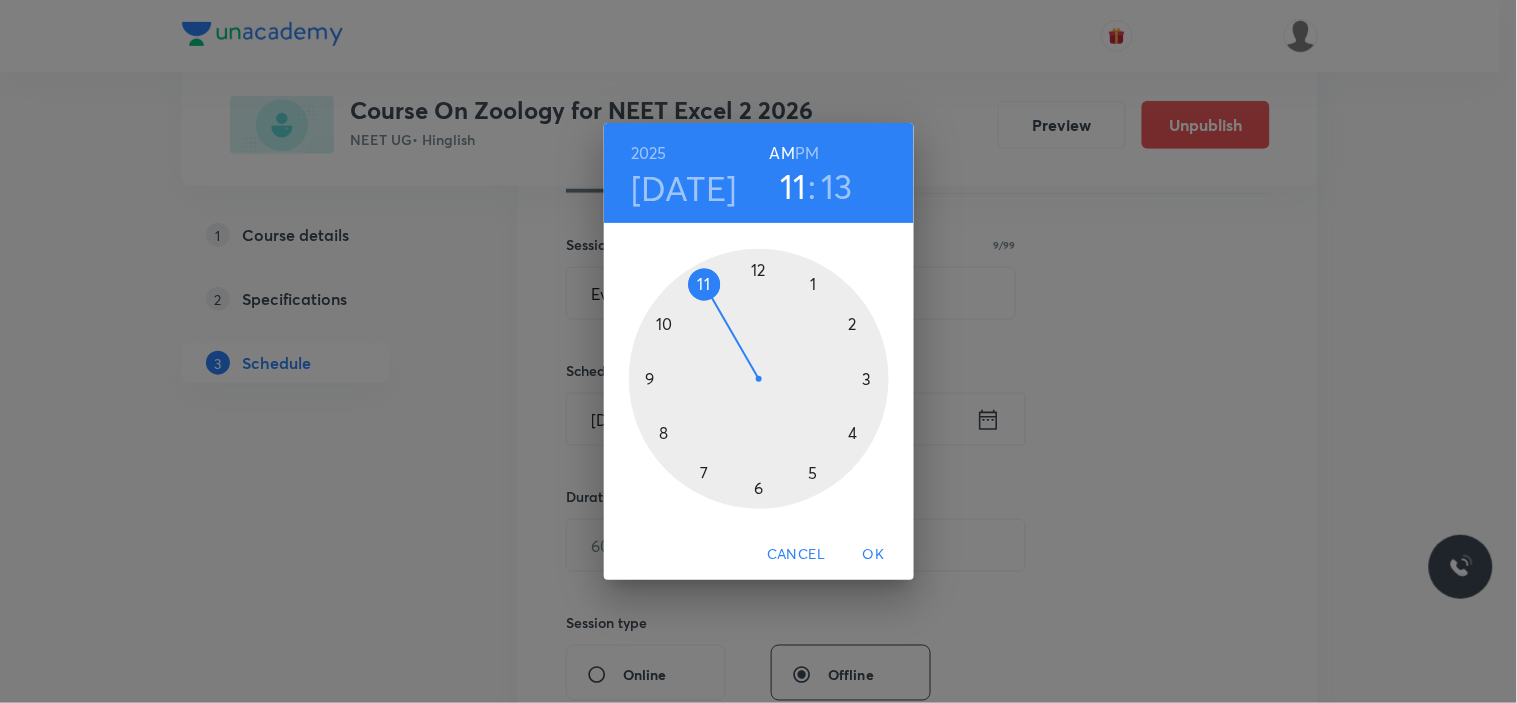 click at bounding box center [759, 379] 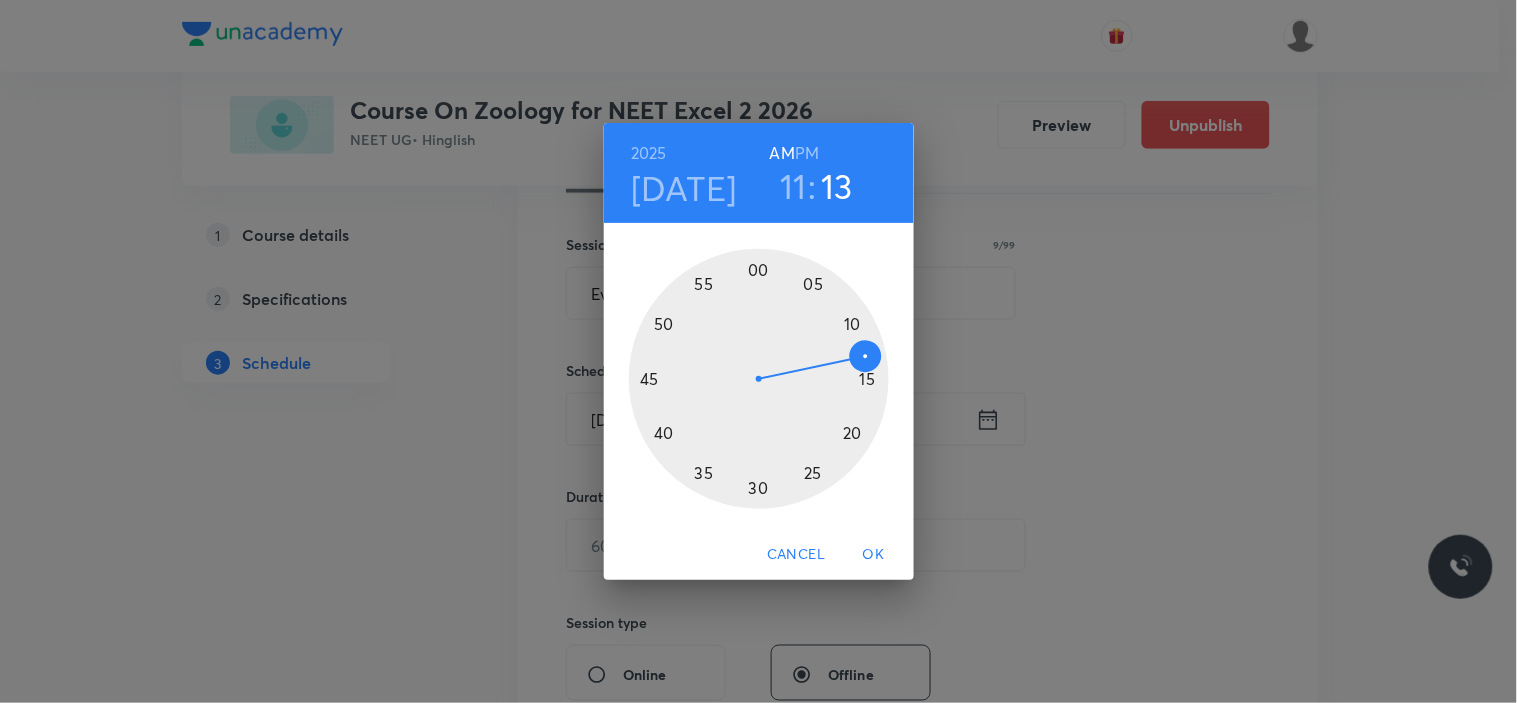 click at bounding box center (759, 379) 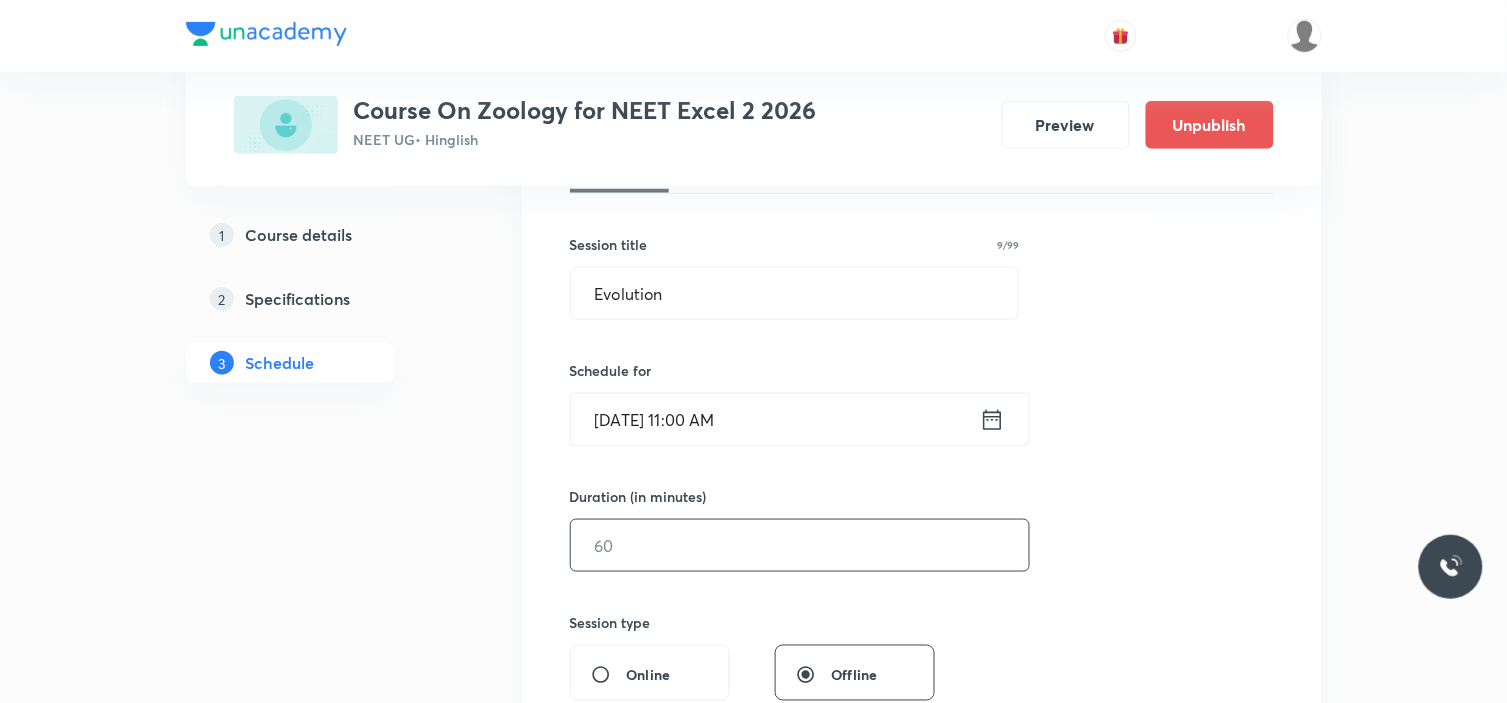 click at bounding box center [800, 545] 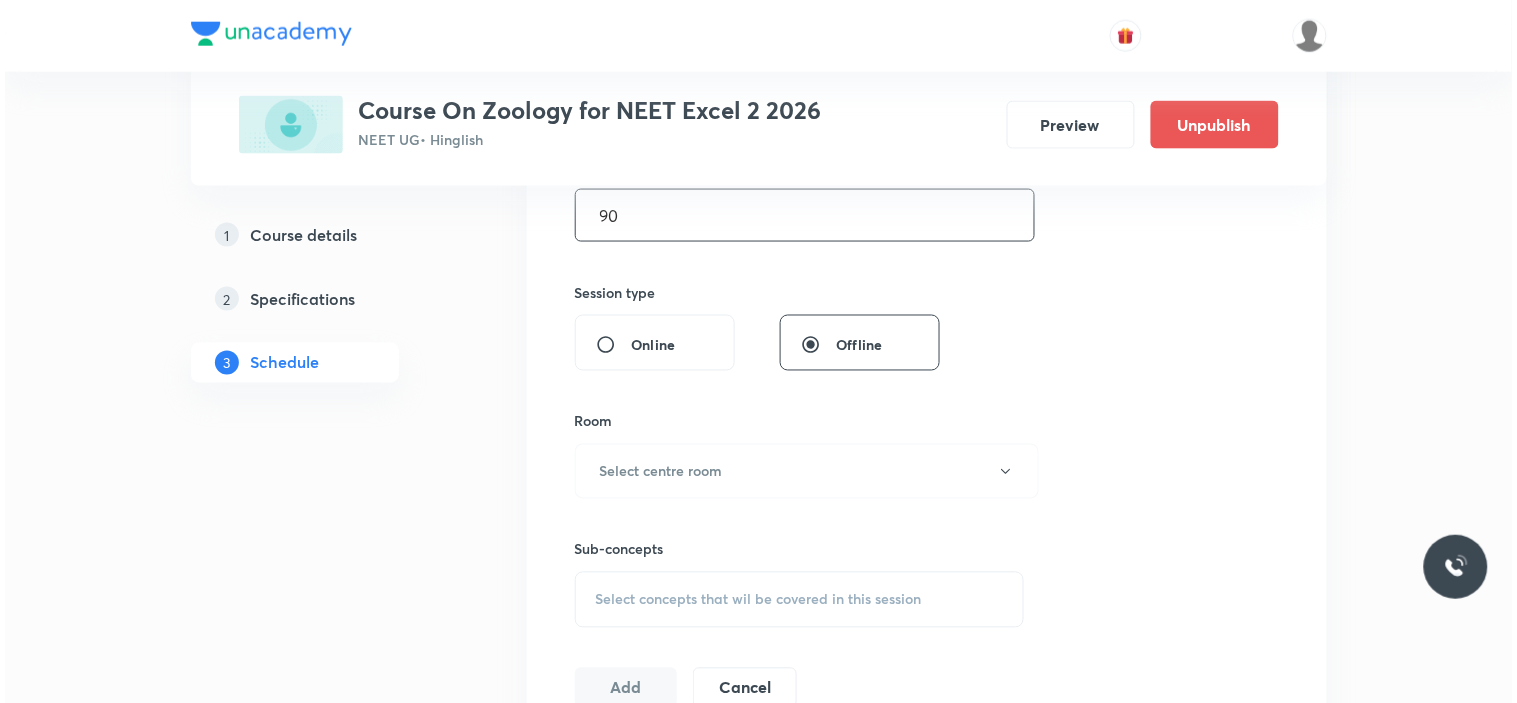 scroll, scrollTop: 666, scrollLeft: 0, axis: vertical 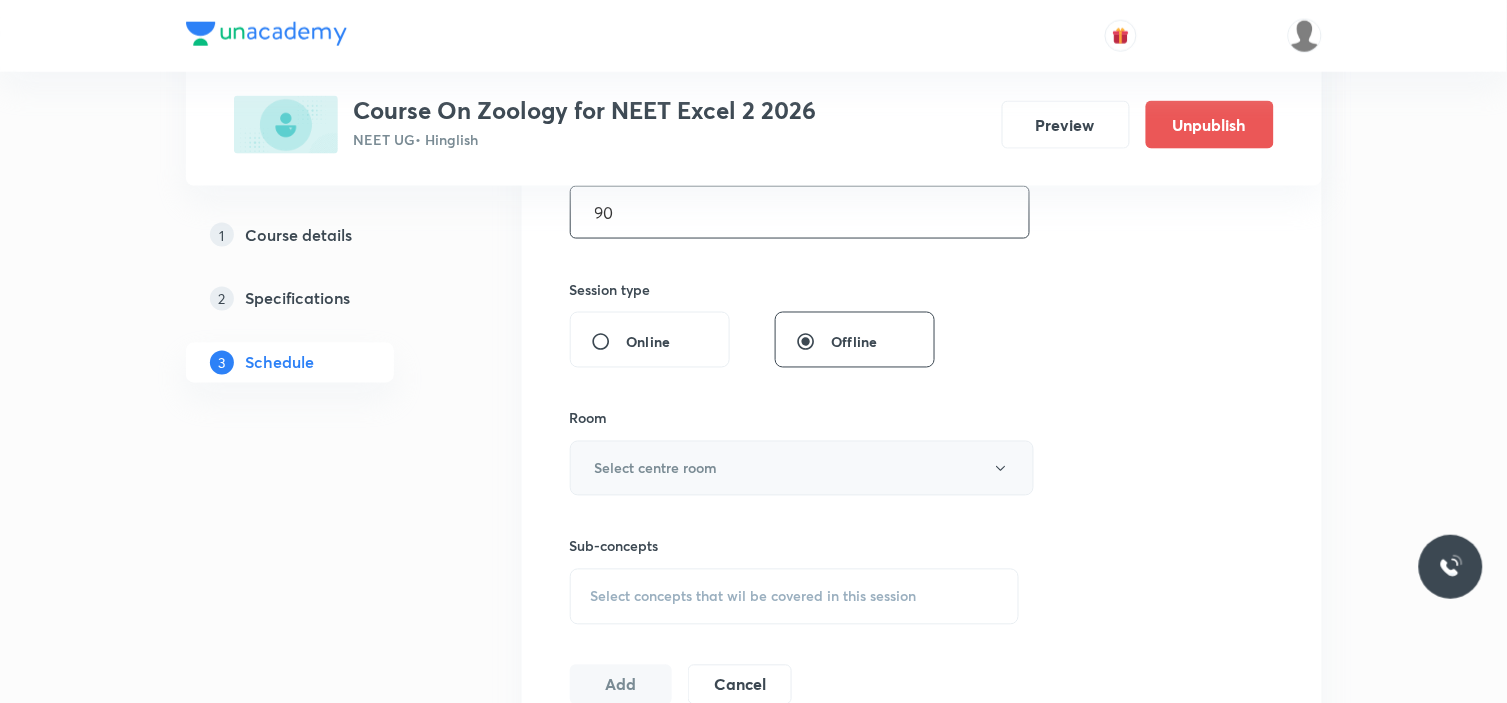 type on "90" 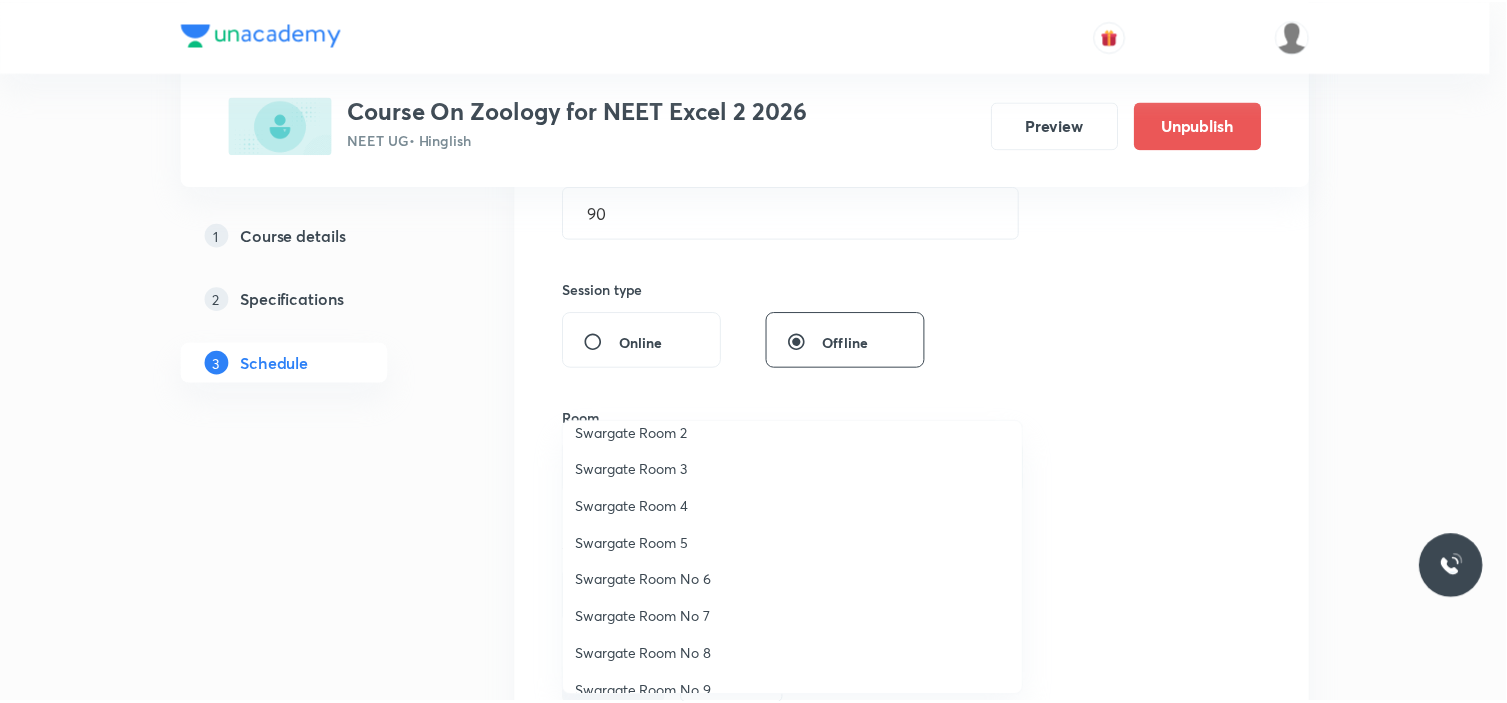 scroll, scrollTop: 148, scrollLeft: 0, axis: vertical 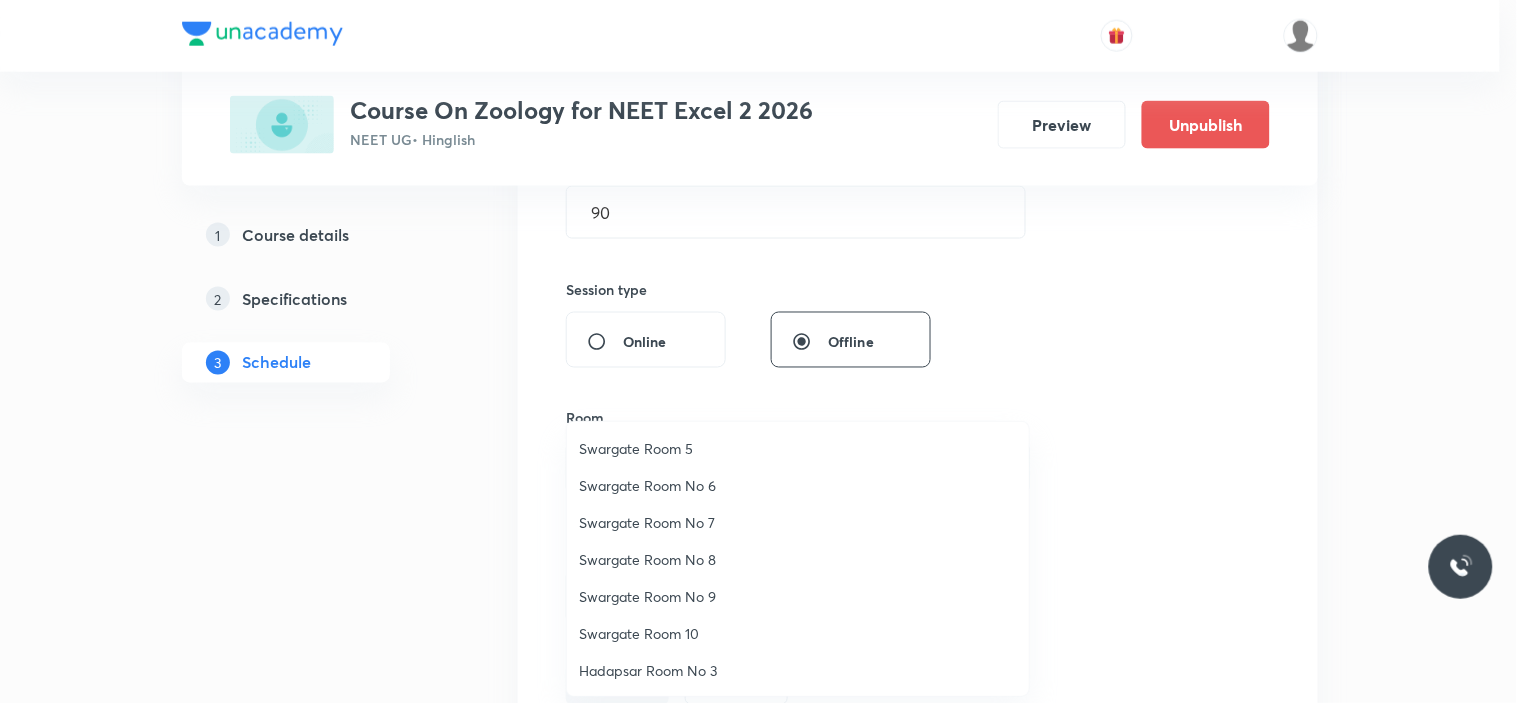 click on "Swargate Room 10" at bounding box center (798, 633) 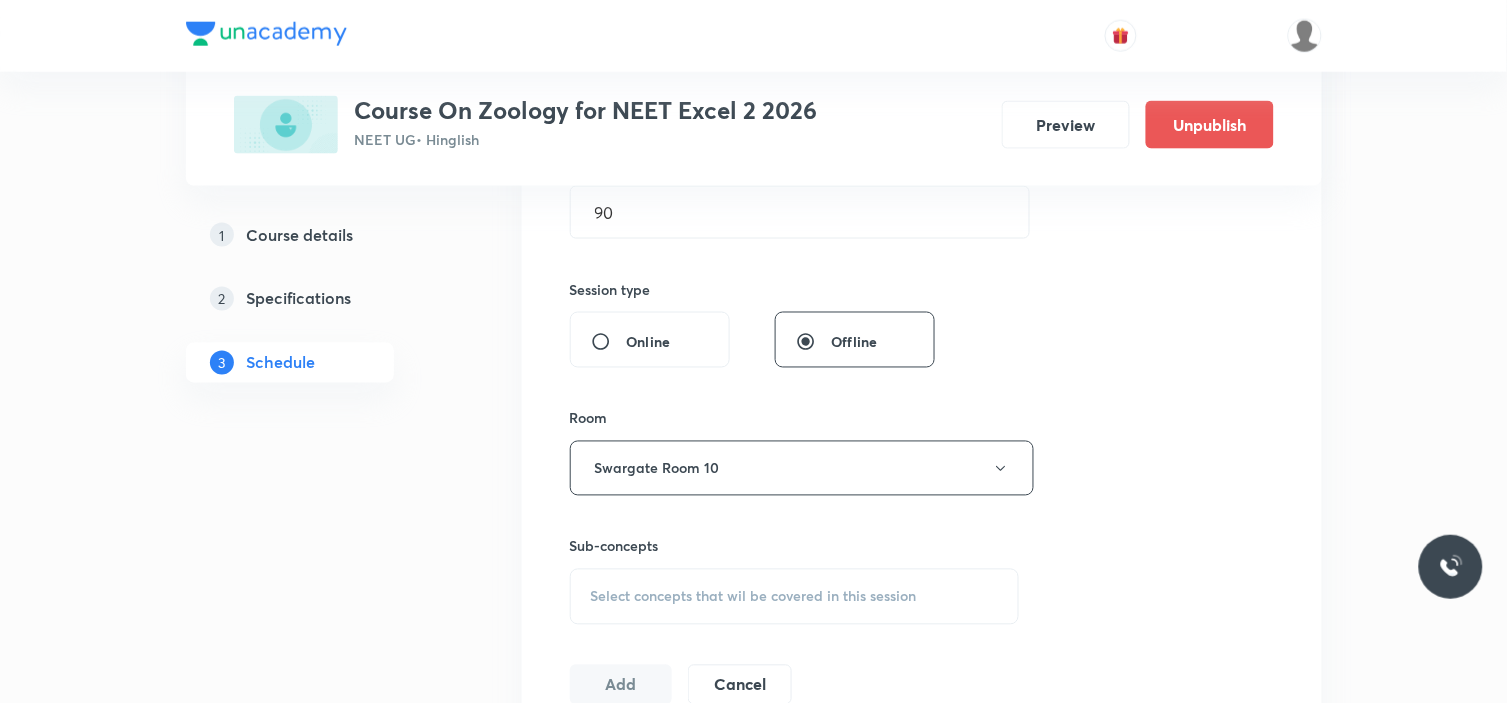click on "Plus Courses Course On Zoology for NEET Excel 2 2026 NEET UG  • Hinglish Preview Unpublish 1 Course details 2 Specifications 3 Schedule Schedule 28  classes Session  29 Live class Session title 9/99 Evolution ​ Schedule for Jul 13, 2025, 11:00 AM ​ Duration (in minutes) 90 ​   Session type Online Offline Room Swargate Room 10 Sub-concepts Select concepts that wil be covered in this session Add Cancel Apr 17 Human Reproduction Lesson 1 • 11:00 AM • 90 min  • Room Swargate Room 10 Systematics Apr 22 Human Reproduction Lesson 2 • 11:00 AM • 90 min  • Room Swargate Room 10 Types Of Taxonomy Apr 24 Human Reproduction Lesson 3 • 11:00 AM • 90 min  • Room Swargate Room 10 Fundamental Components Of Taxonomy Apr 29 Human Reproduction Lesson 4 • 11:00 AM • 90 min  • Room Swargate Room 10 What Is Living? May 6 Human Reproduction Lesson 5 • 12:45 PM • 90 min  • Room Swargate Room 10 Taxonomic Categories May 8 Human Reproduction Lesson 6 • 11:00 AM • 90 min May 9 May 13 May 5" at bounding box center [754, 2343] 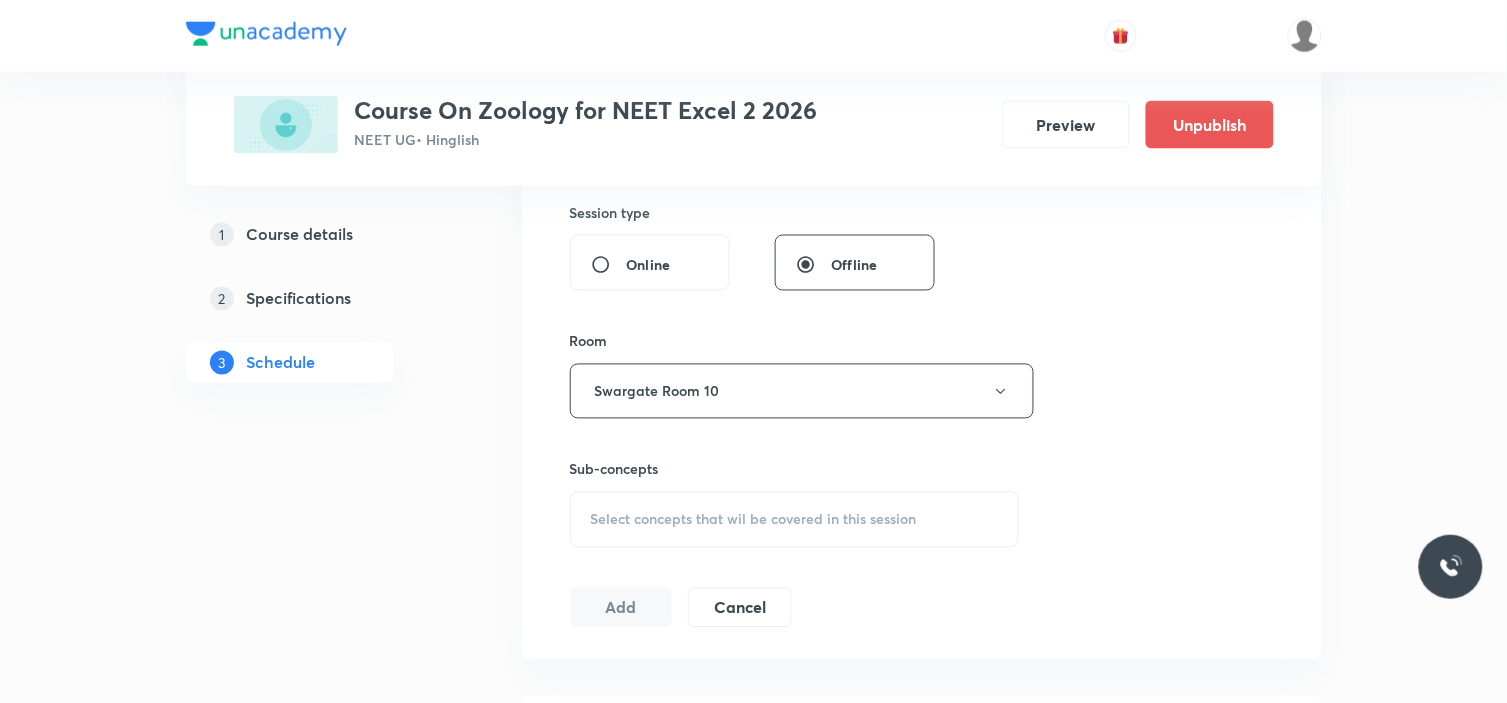 scroll, scrollTop: 888, scrollLeft: 0, axis: vertical 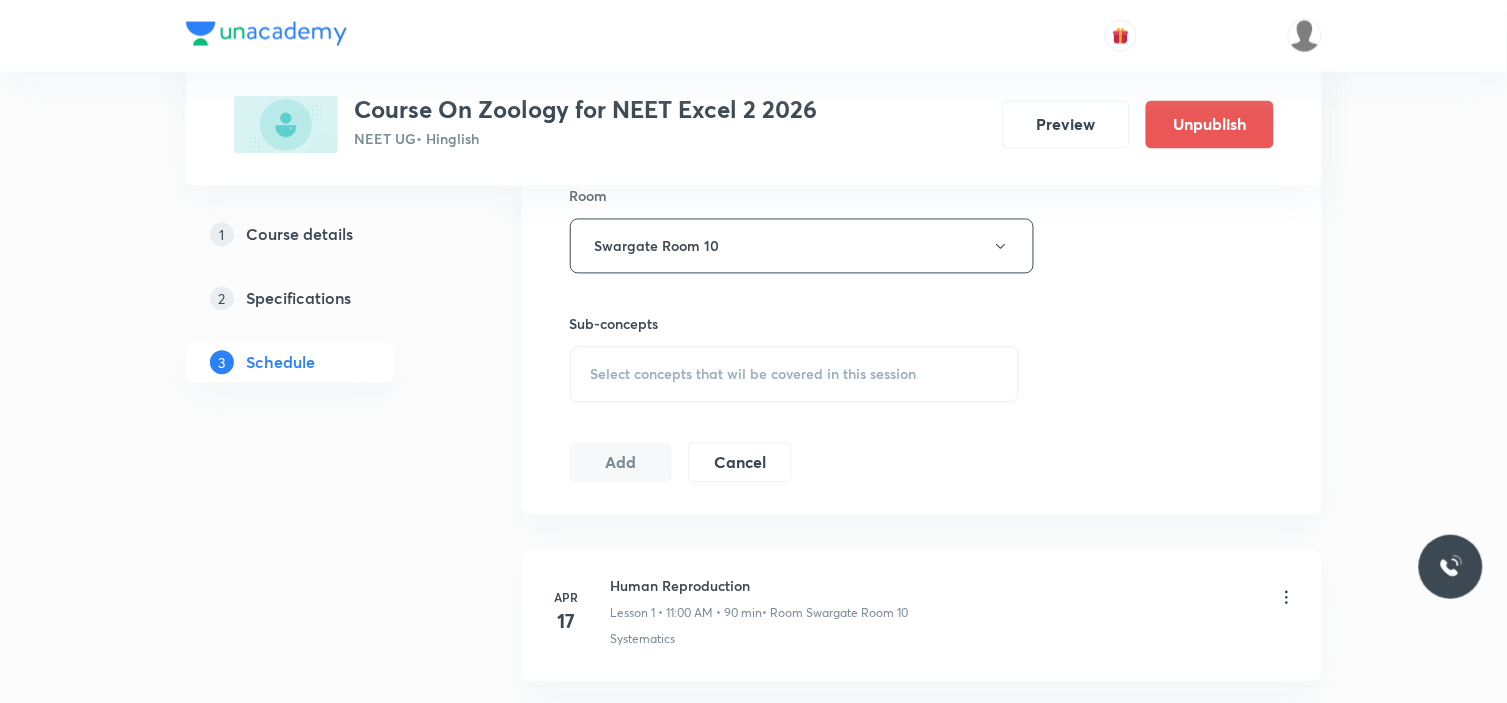 click on "Select concepts that wil be covered in this session" at bounding box center [754, 375] 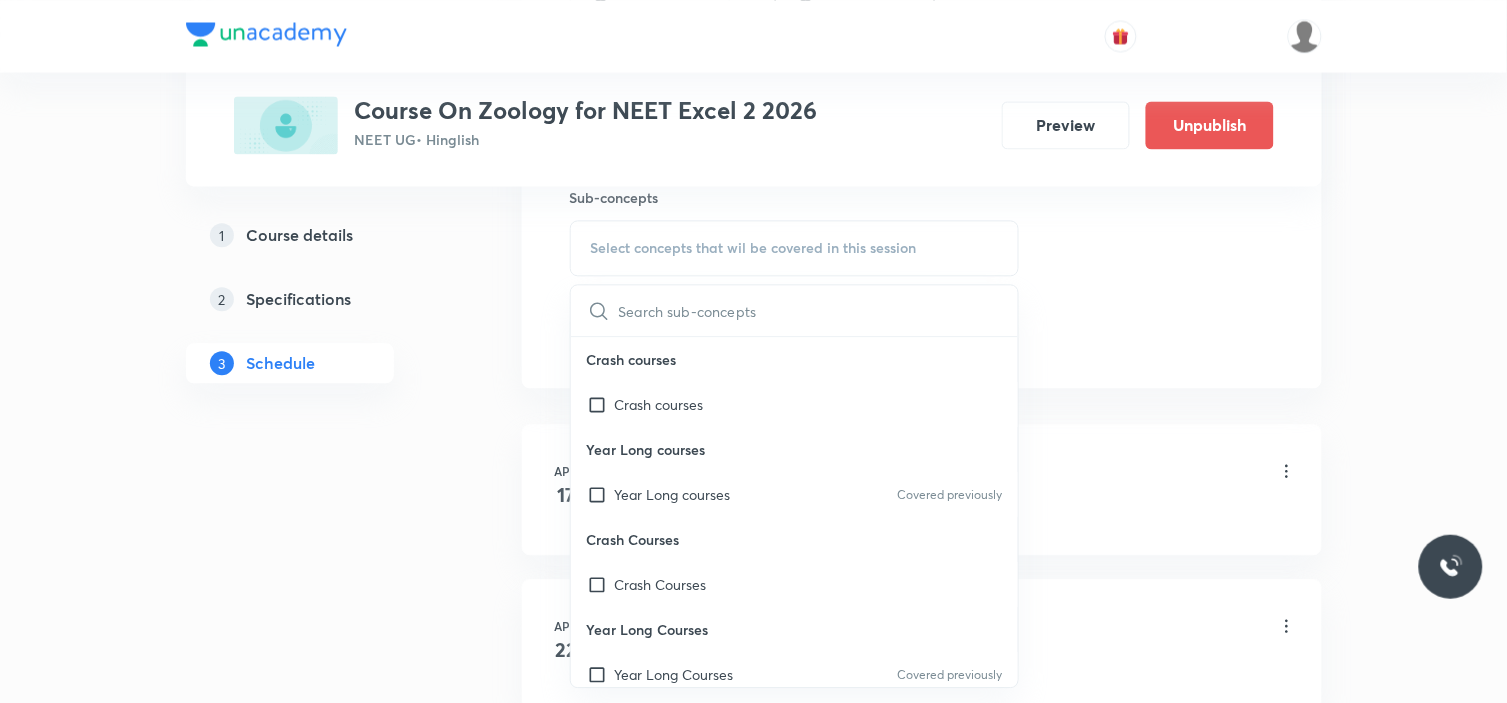 scroll, scrollTop: 1111, scrollLeft: 0, axis: vertical 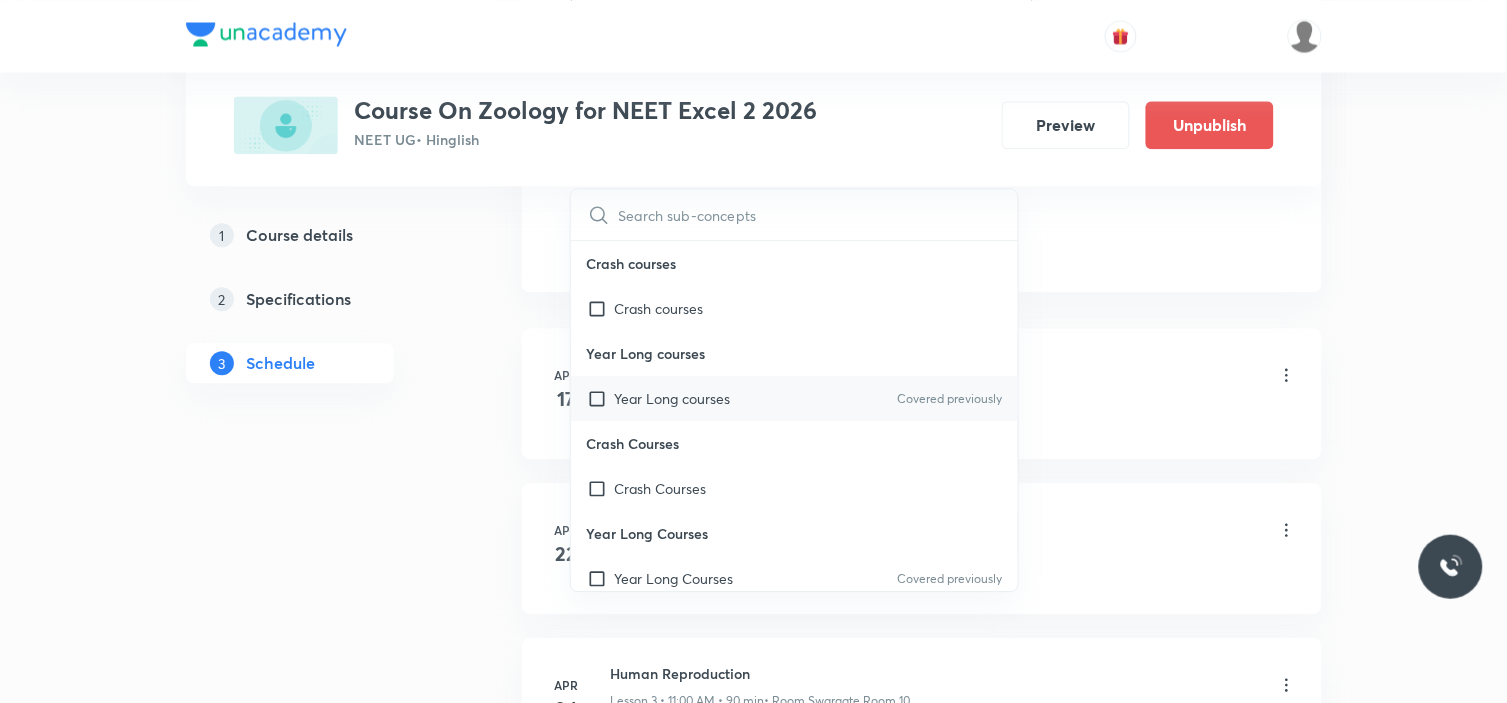 click on "Year Long courses" at bounding box center (673, 398) 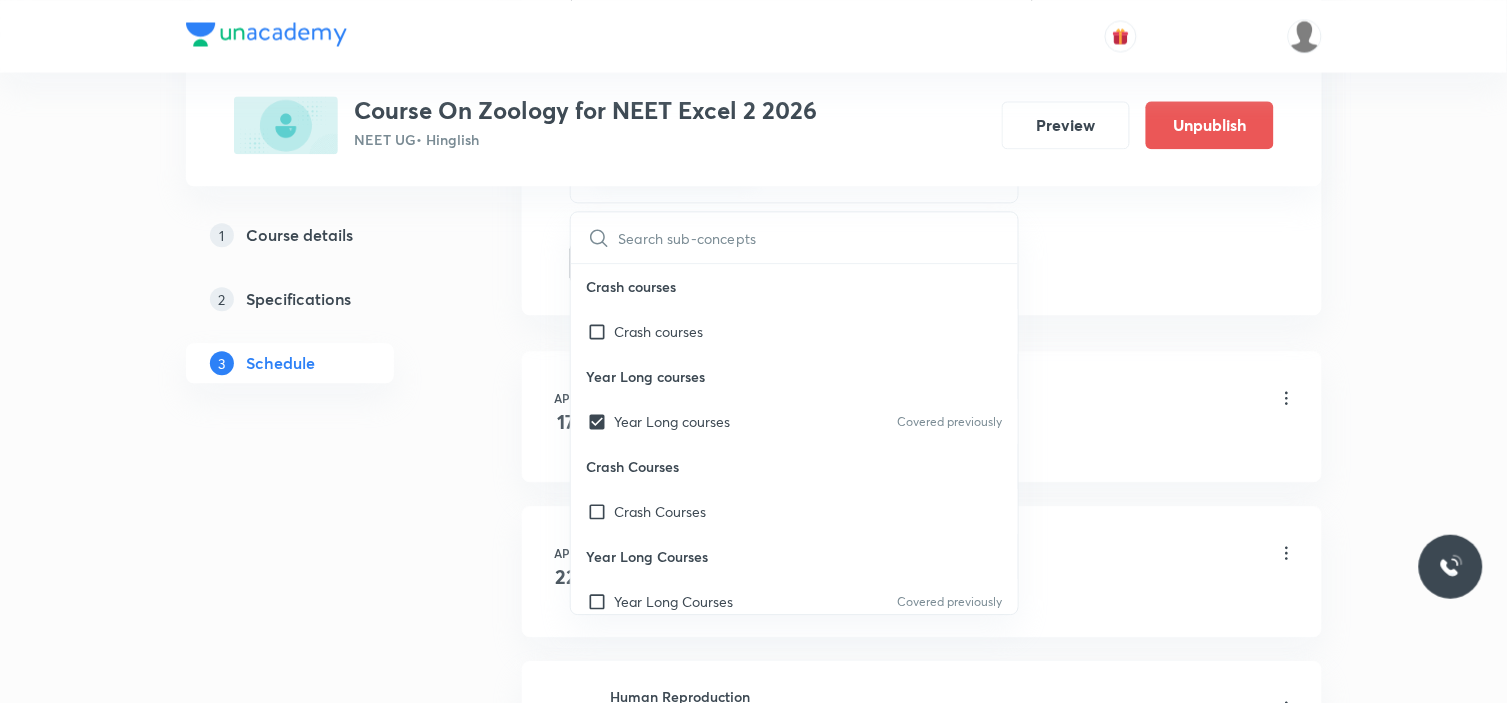click on "Schedule 28  classes Session  29 Live class Session title 9/99 Evolution ​ Schedule for Jul 13, 2025, 11:00 AM ​ Duration (in minutes) 90 ​   Session type Online Offline Room Swargate Room 10 Sub-concepts Year Long courses CLEAR ​ Crash courses Crash courses Year Long courses Year Long courses Covered previously Crash Courses Crash Courses Year Long Courses Year Long Courses Covered previously Add Cancel Apr 17 Human Reproduction Lesson 1 • 11:00 AM • 90 min  • Room Swargate Room 10 Systematics Apr 22 Human Reproduction Lesson 2 • 11:00 AM • 90 min  • Room Swargate Room 10 Types Of Taxonomy Apr 24 Human Reproduction Lesson 3 • 11:00 AM • 90 min  • Room Swargate Room 10 Fundamental Components Of Taxonomy Apr 29 Human Reproduction Lesson 4 • 11:00 AM • 90 min  • Room Swargate Room 10 What Is Living? May 6 Human Reproduction Lesson 5 • 12:45 PM • 90 min  • Room Swargate Room 10 Taxonomic Categories May 8 Human Reproduction Lesson 6 • 11:00 AM • 90 min May 9 May 13 5" at bounding box center [922, 2023] 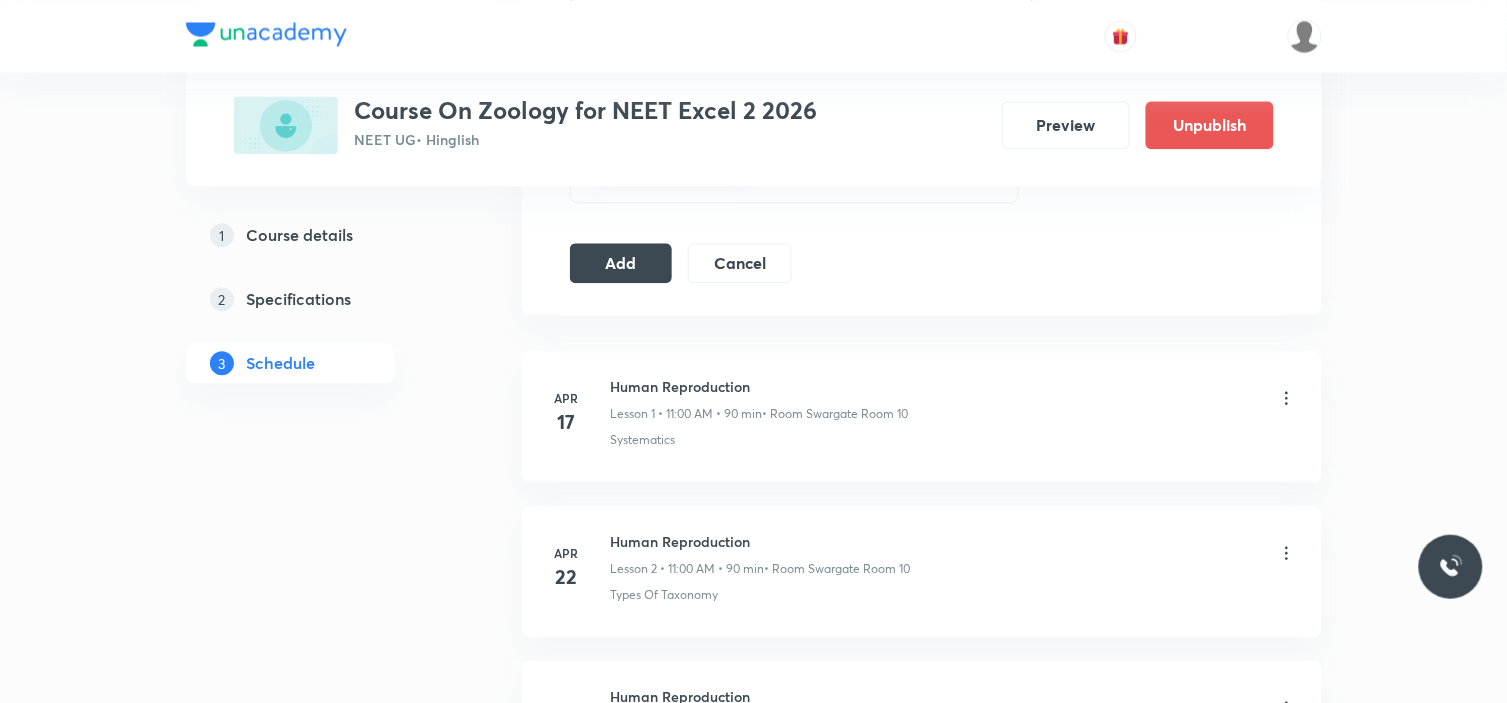 scroll, scrollTop: 1000, scrollLeft: 0, axis: vertical 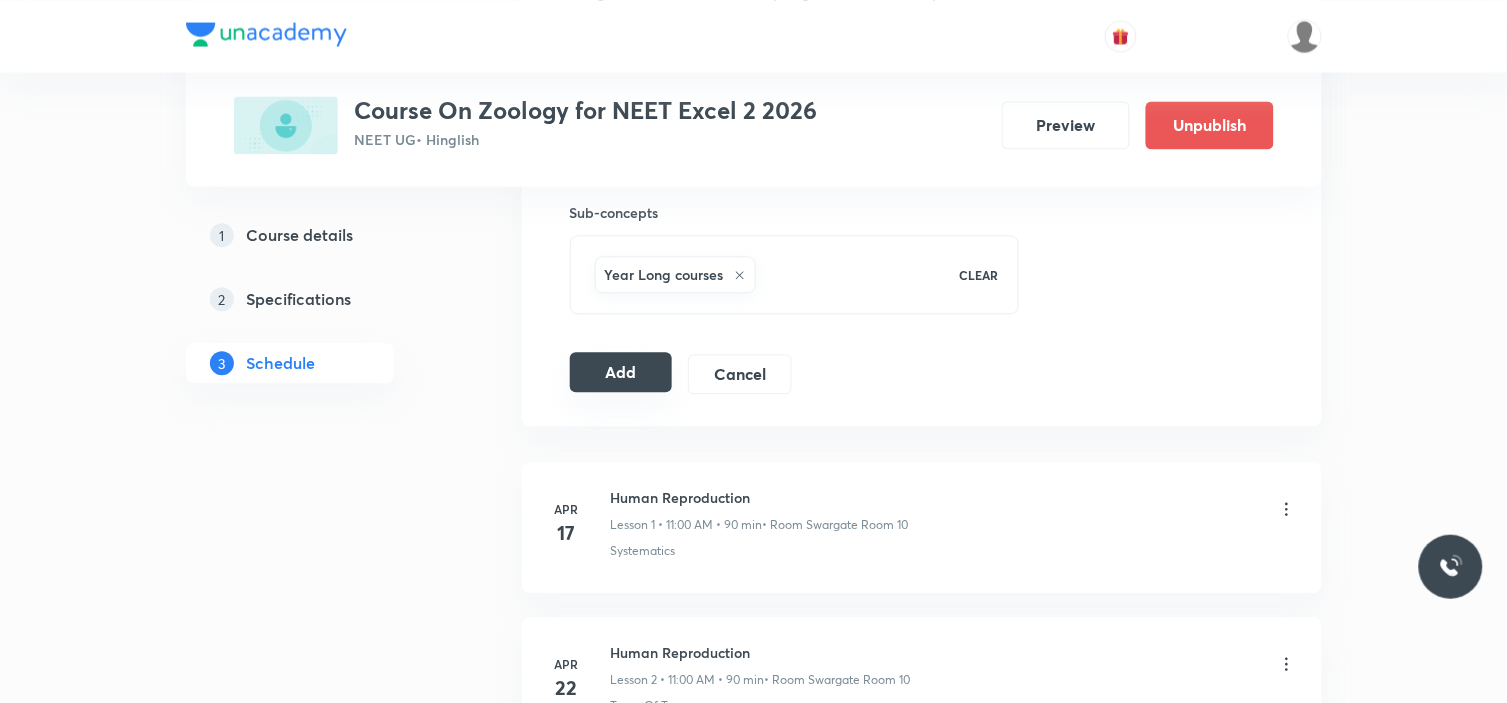 click on "Add" at bounding box center [621, 372] 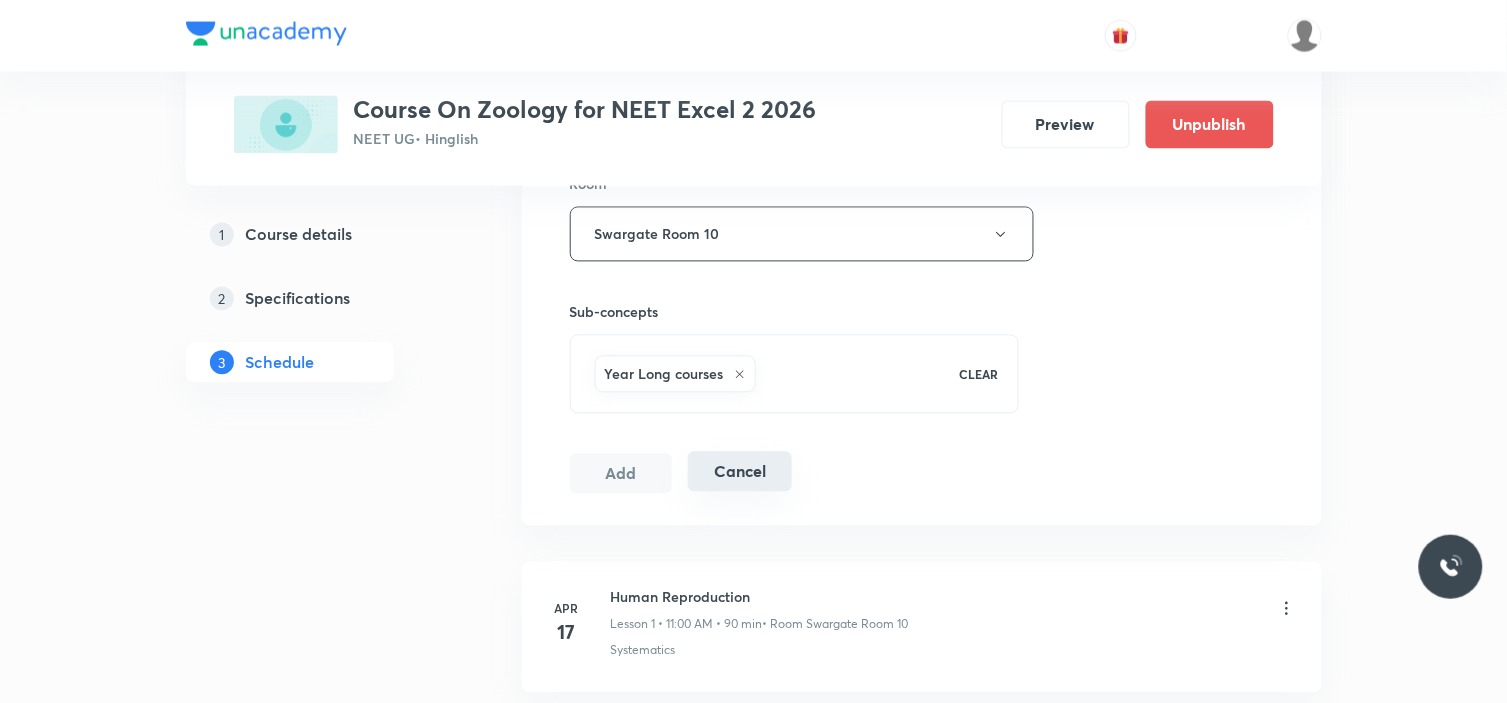 scroll, scrollTop: 666, scrollLeft: 0, axis: vertical 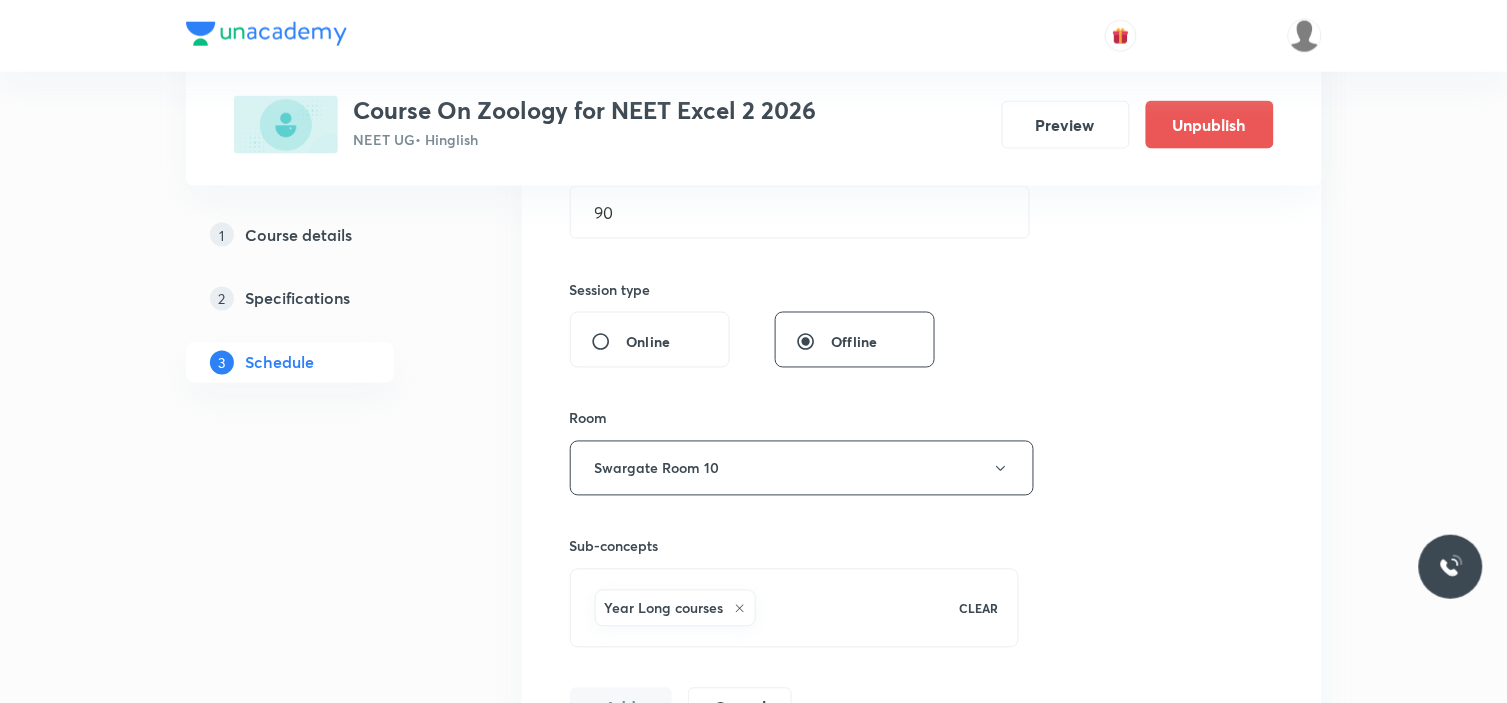 type 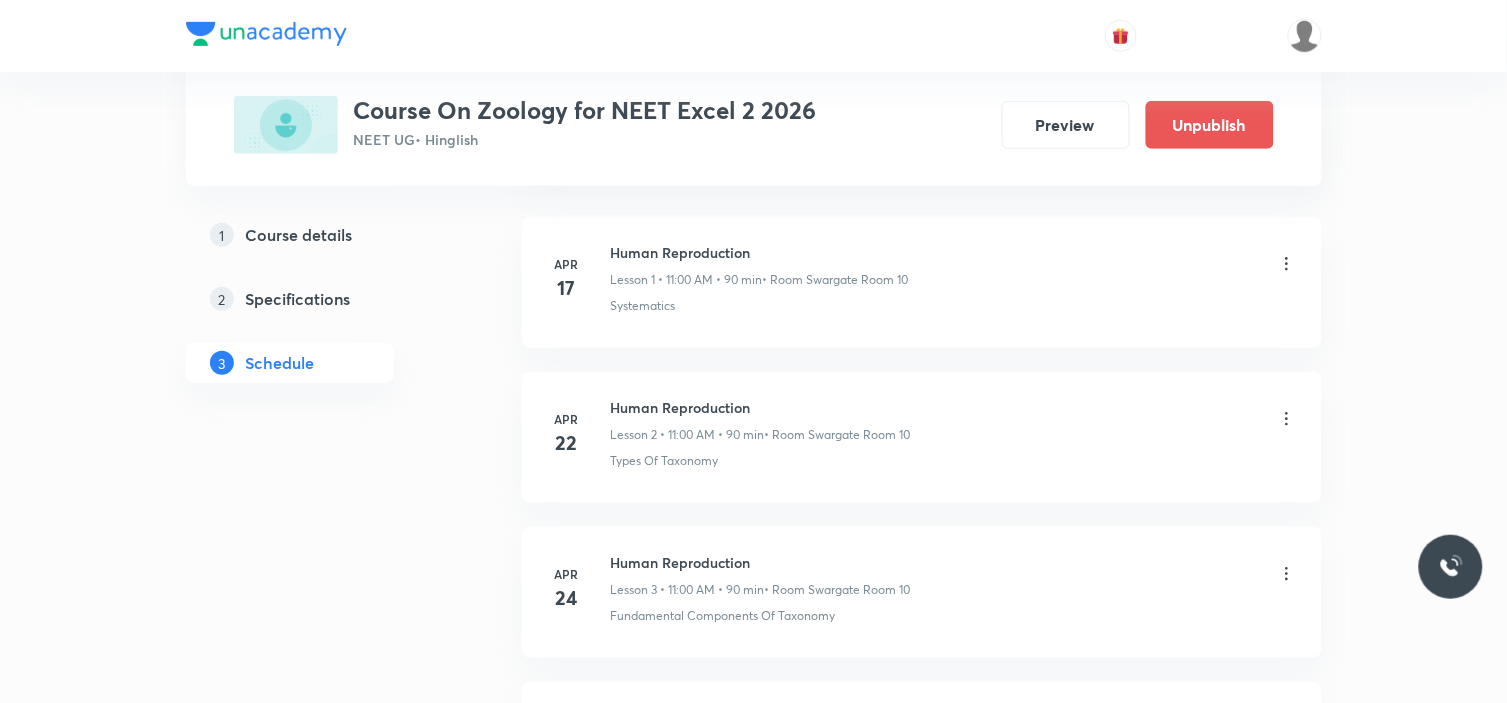 scroll, scrollTop: 0, scrollLeft: 0, axis: both 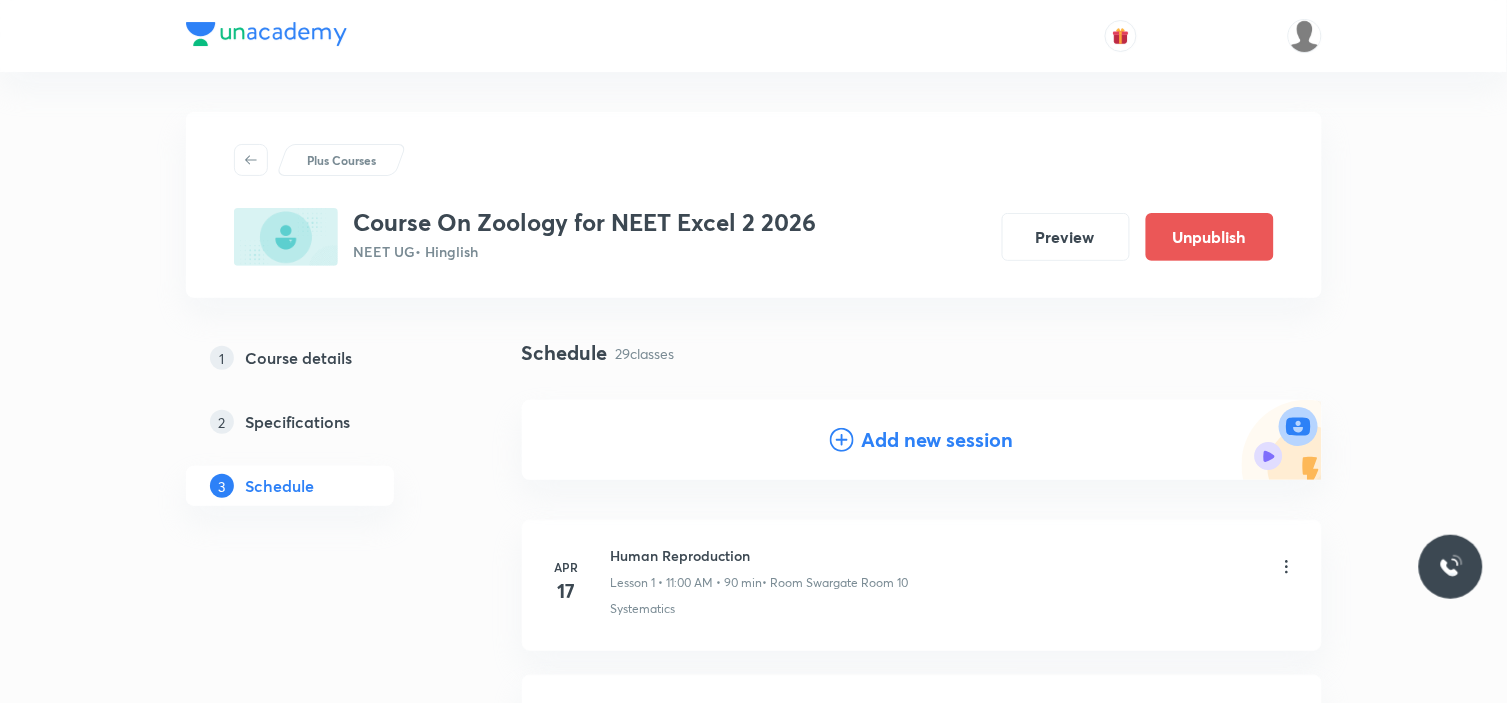 click on "Add new session" at bounding box center [938, 440] 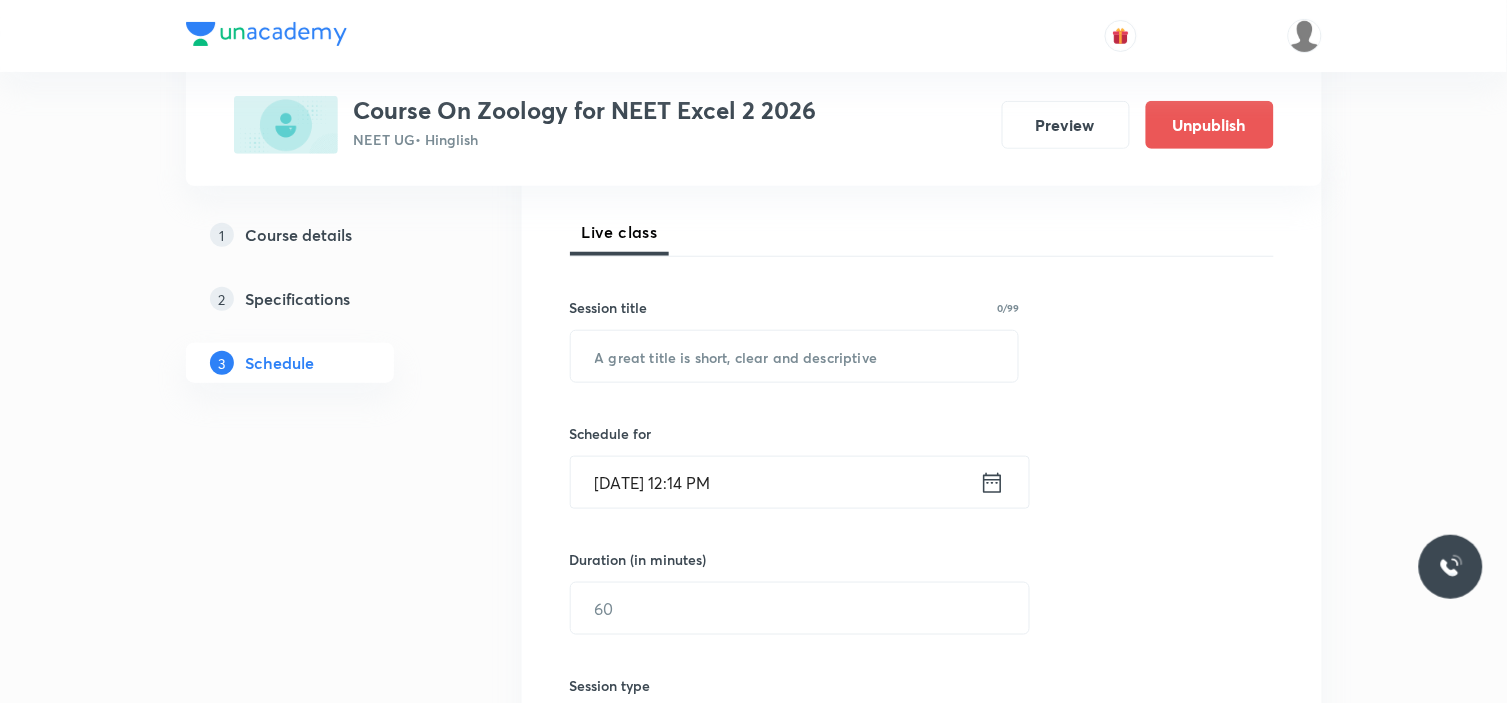 scroll, scrollTop: 0, scrollLeft: 0, axis: both 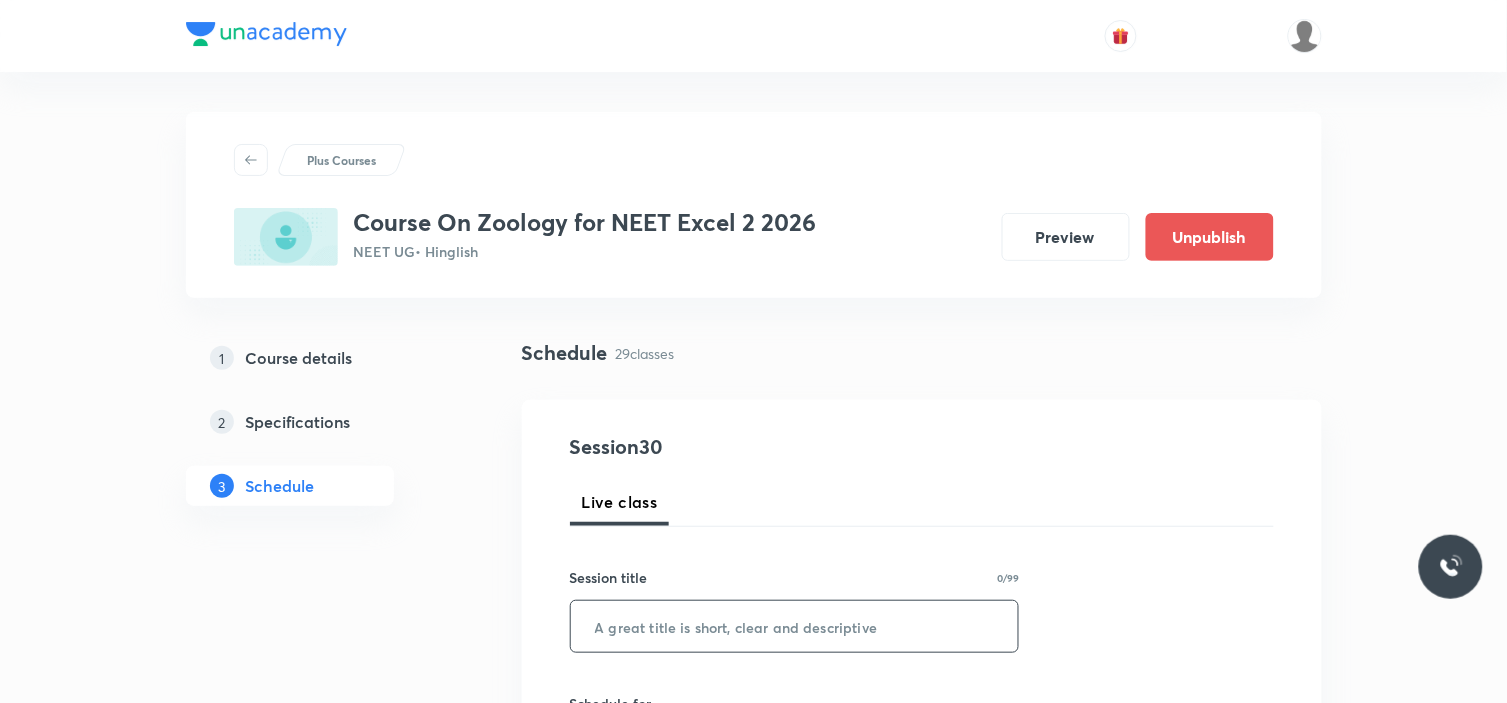 click at bounding box center [795, 626] 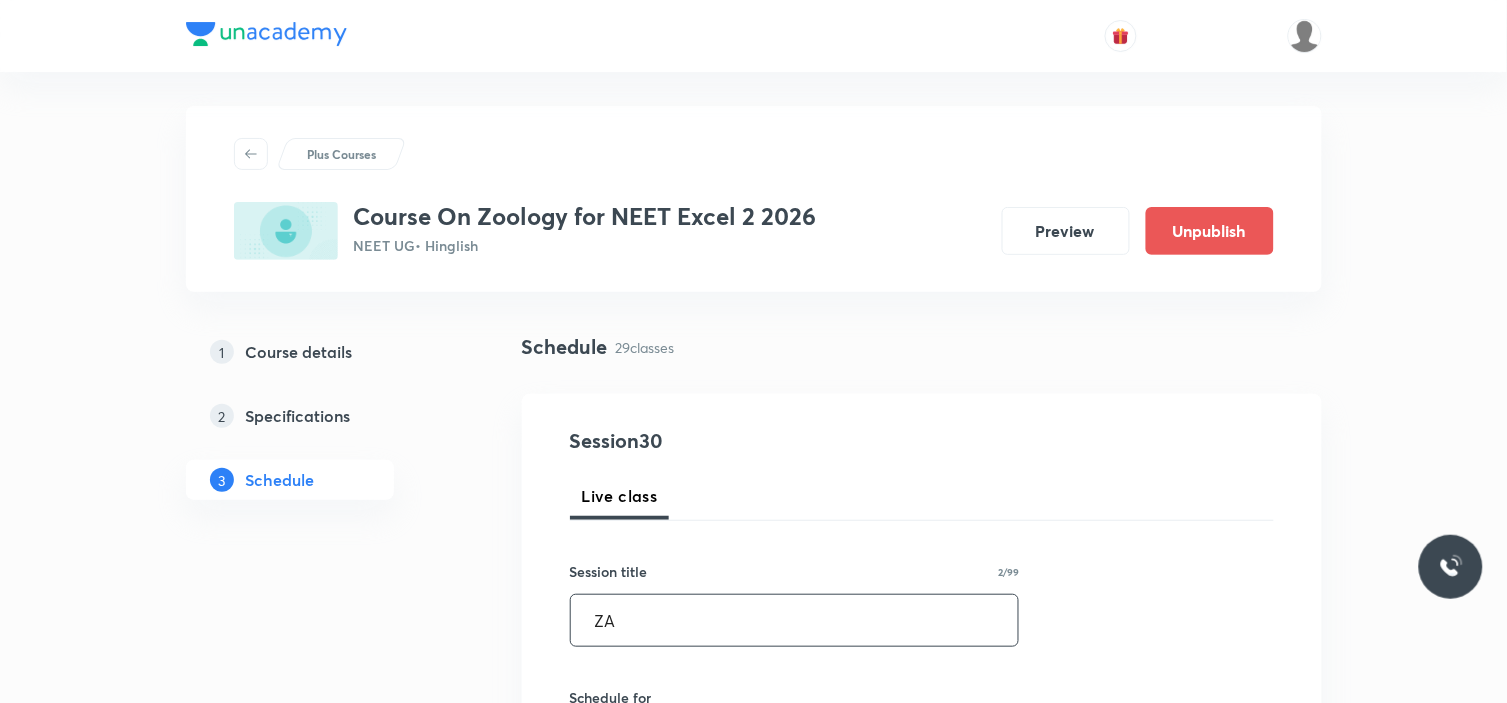 scroll, scrollTop: 111, scrollLeft: 0, axis: vertical 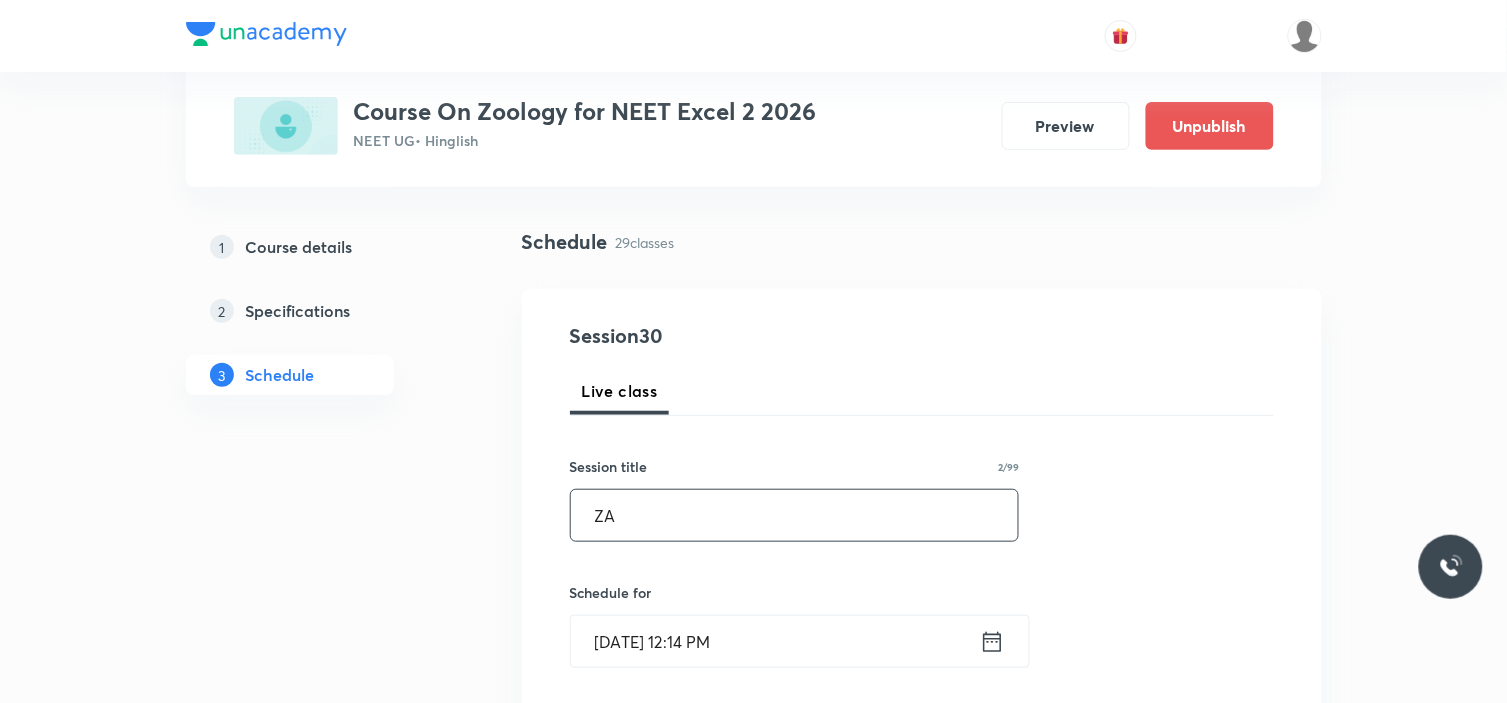 paste on "Evolution" 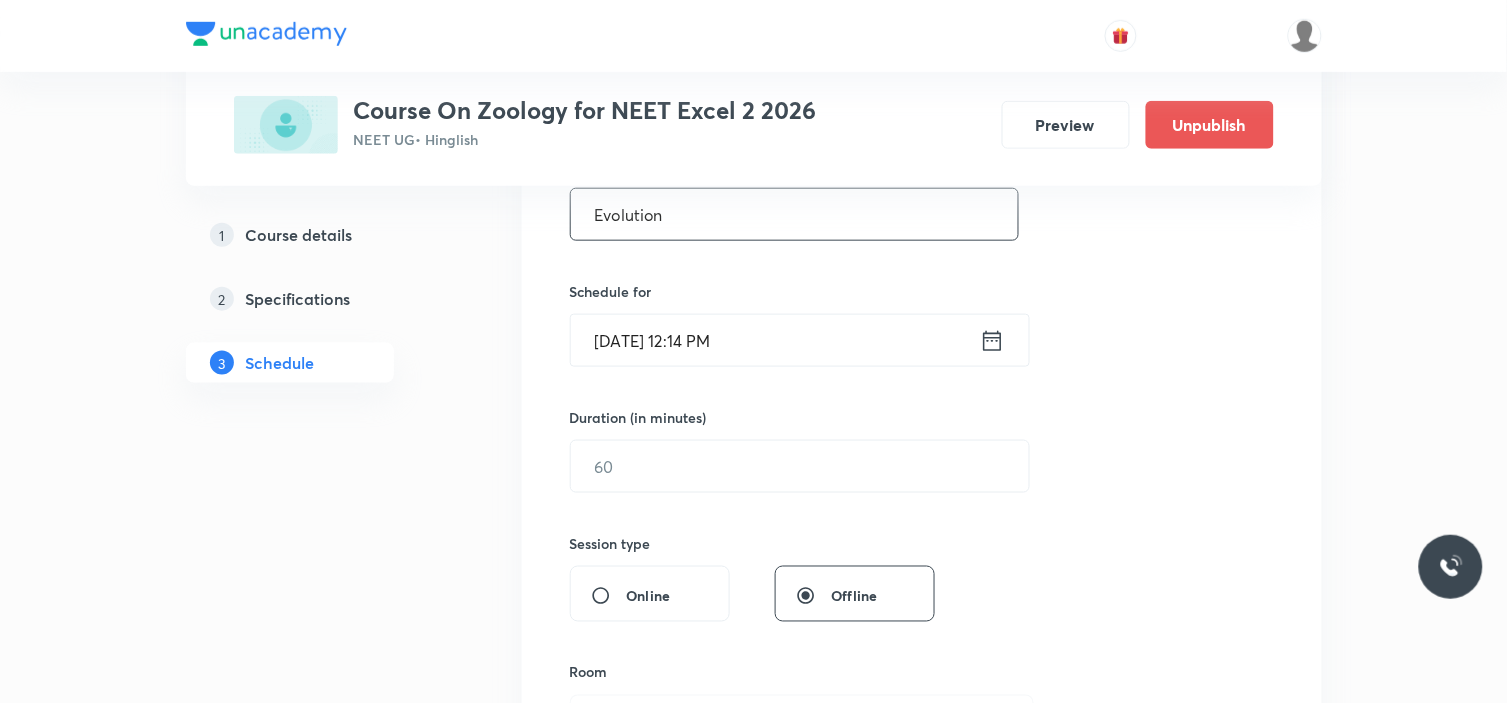 scroll, scrollTop: 444, scrollLeft: 0, axis: vertical 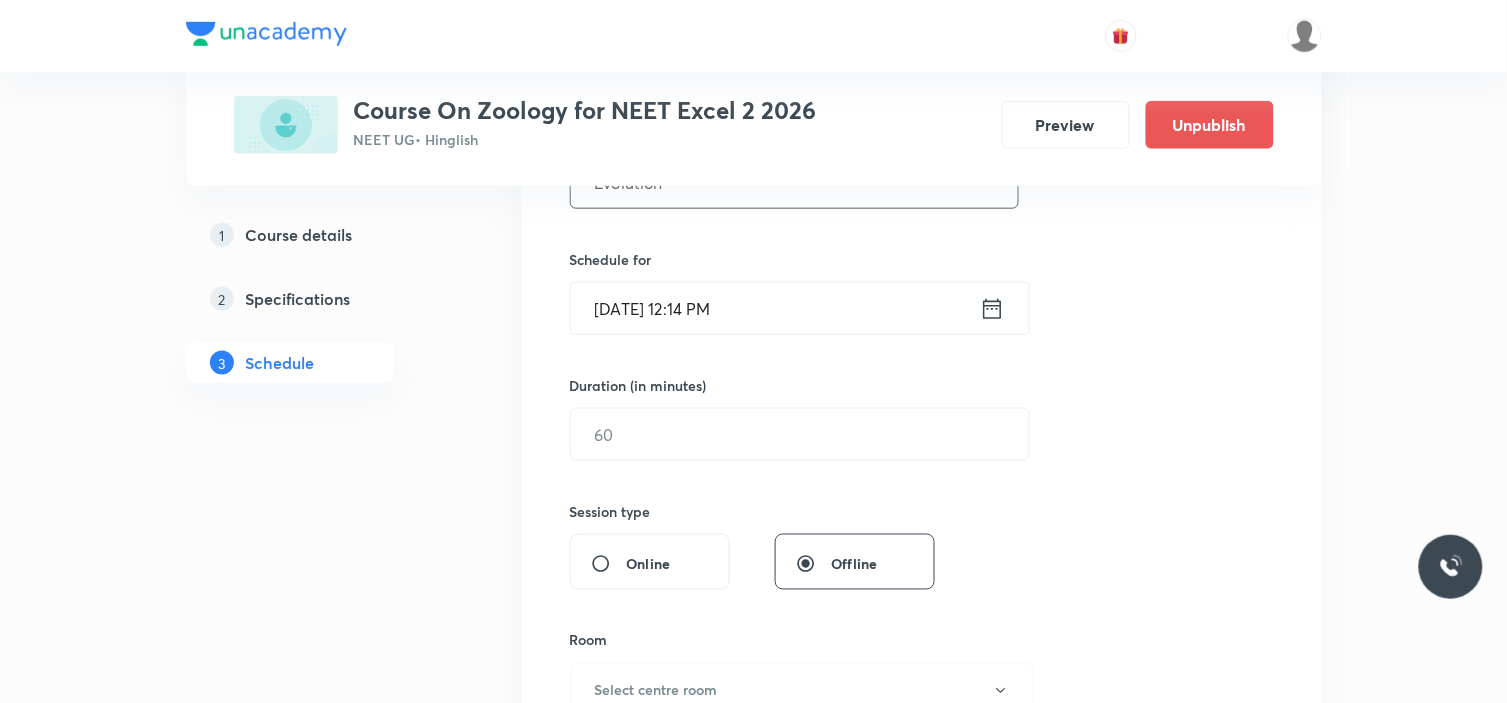 type on "Evolution" 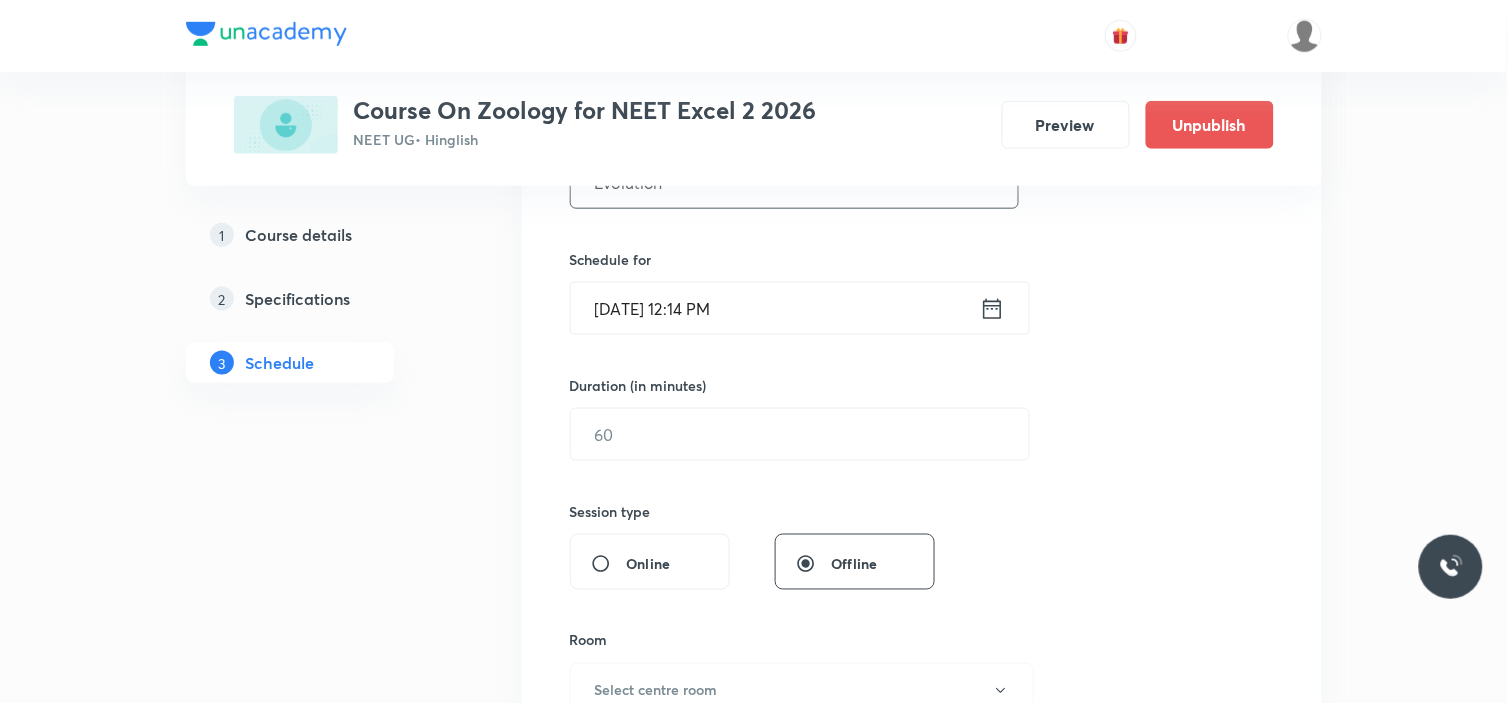click 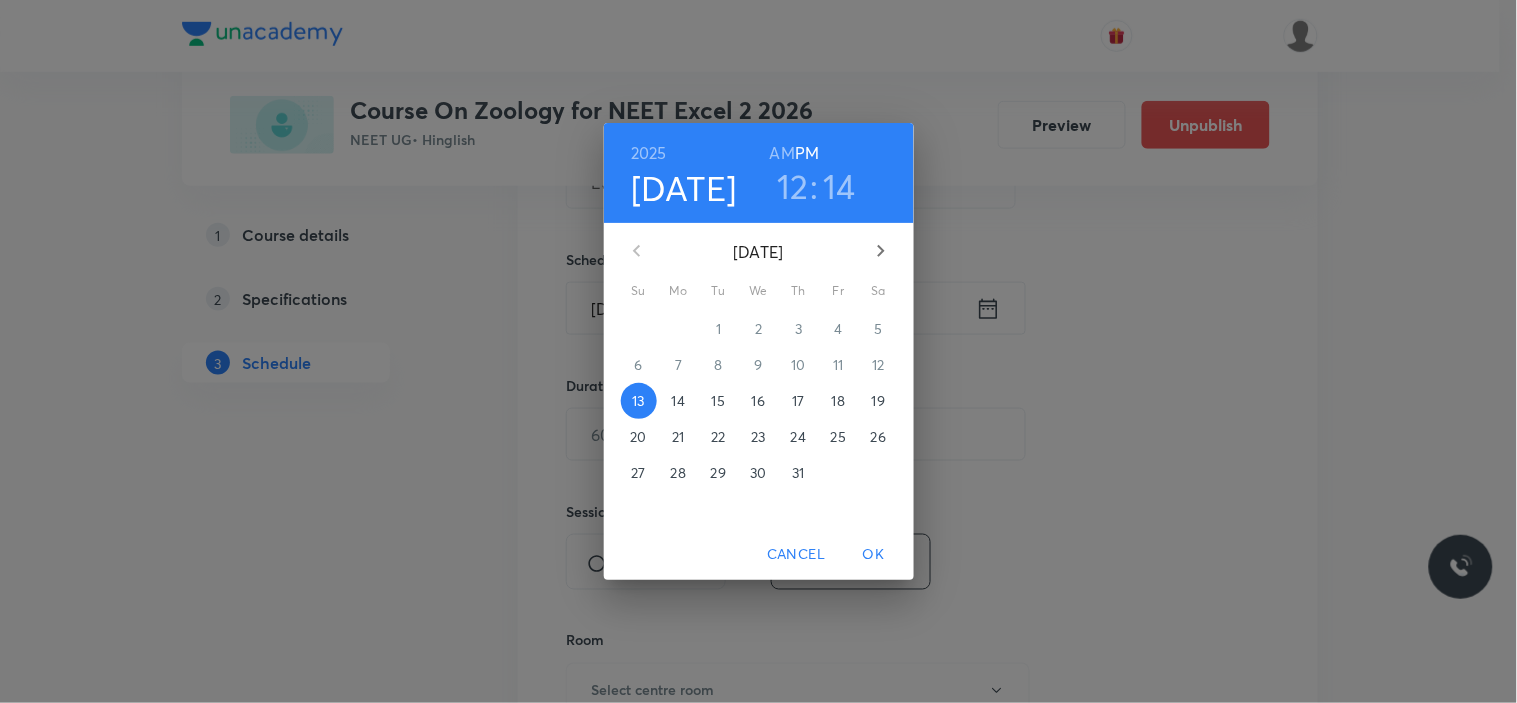 click on "18" at bounding box center (838, 401) 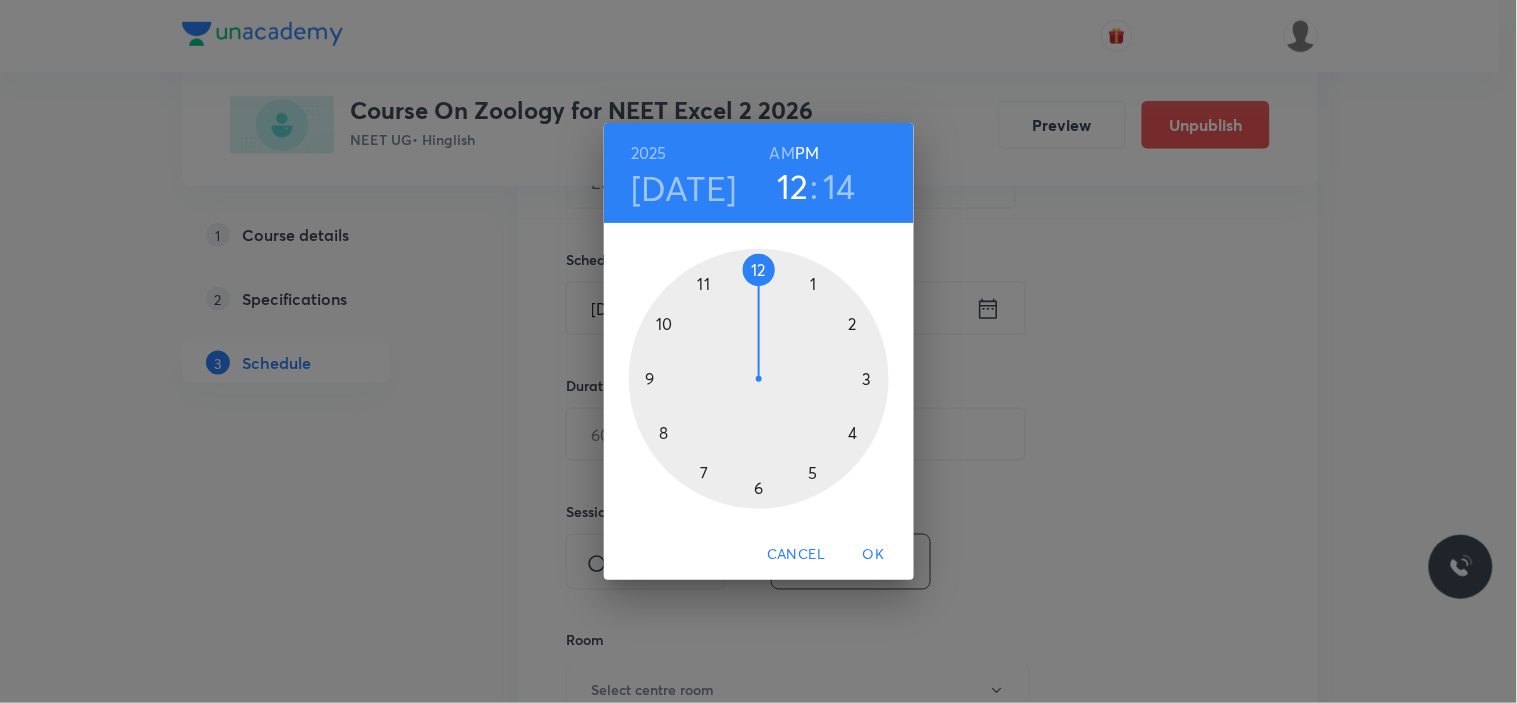 click at bounding box center [759, 379] 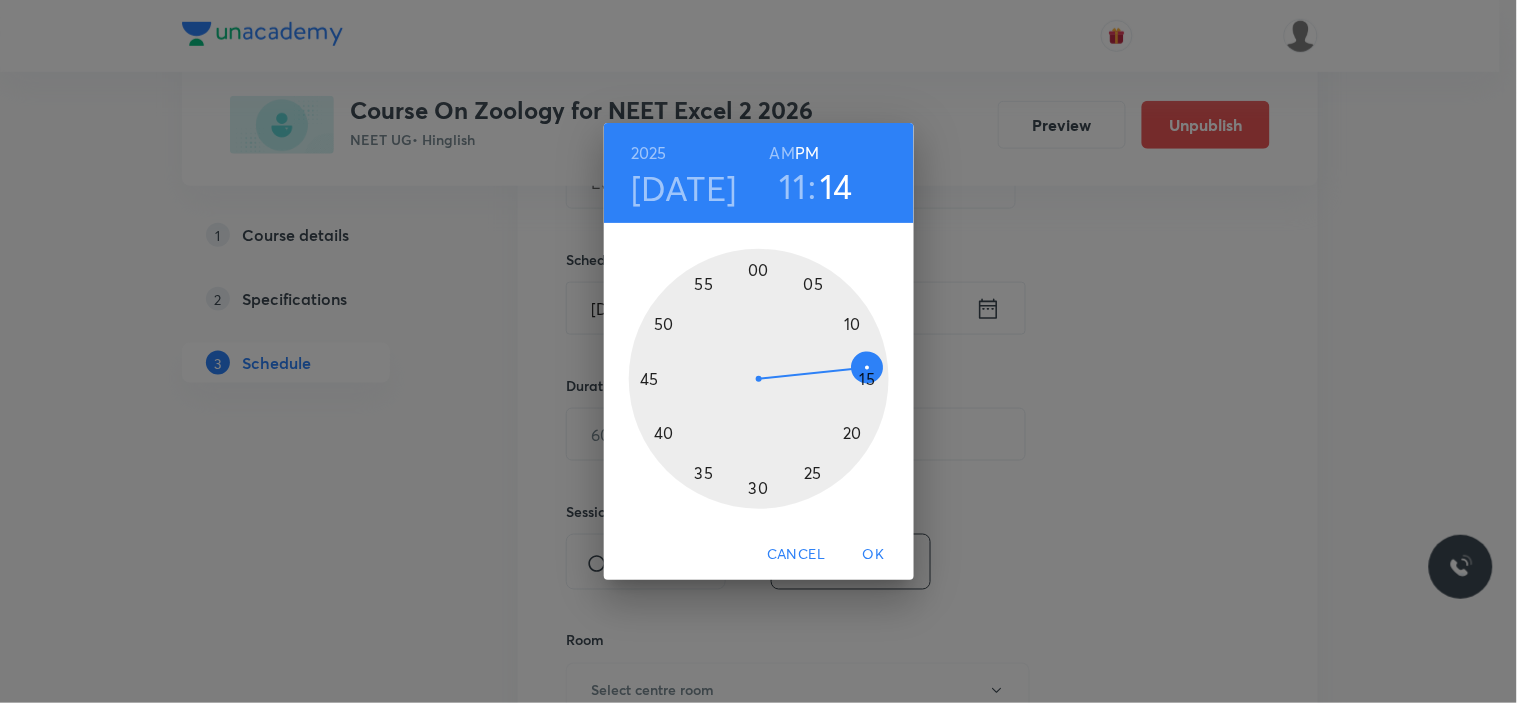 click at bounding box center [759, 379] 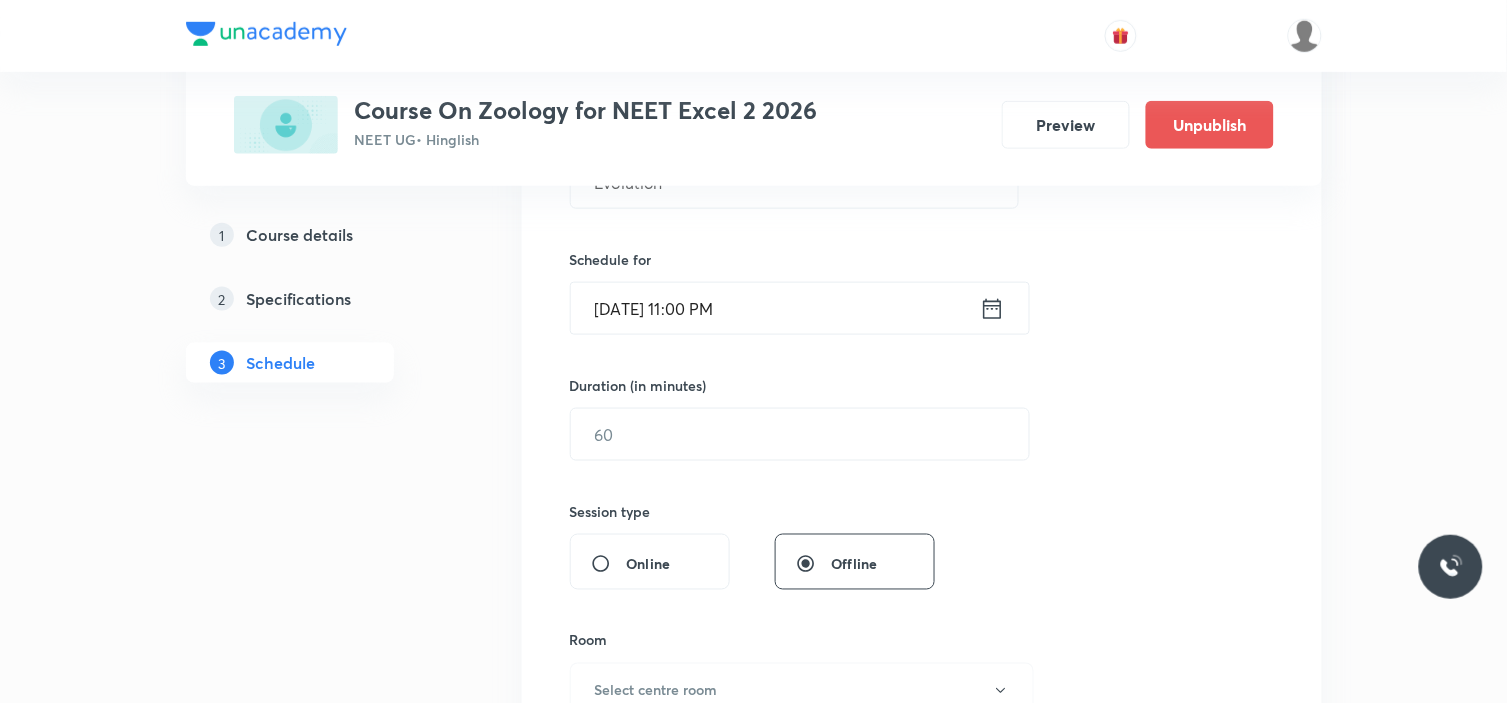 click on "Jul 18, 2025, 11:00 PM" at bounding box center [775, 308] 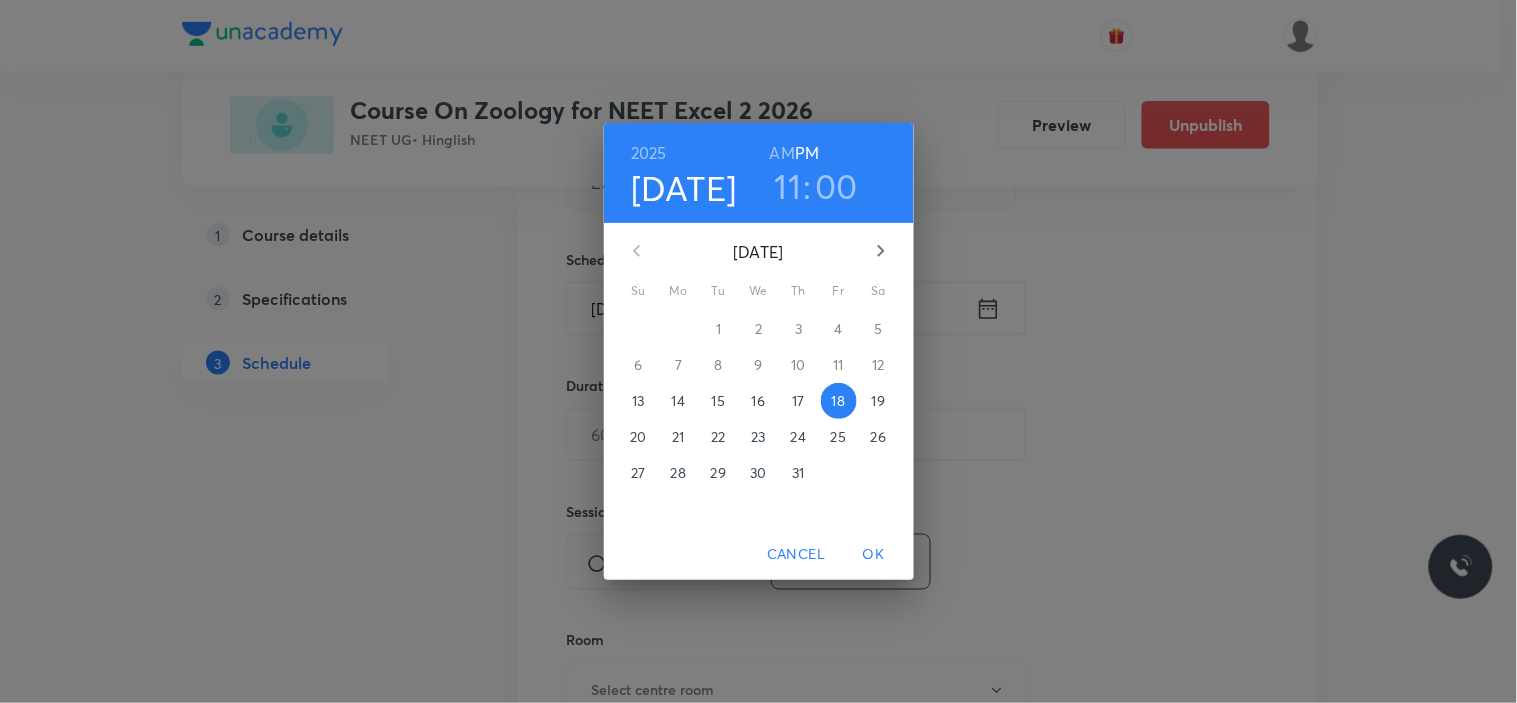 click on "AM" at bounding box center [782, 153] 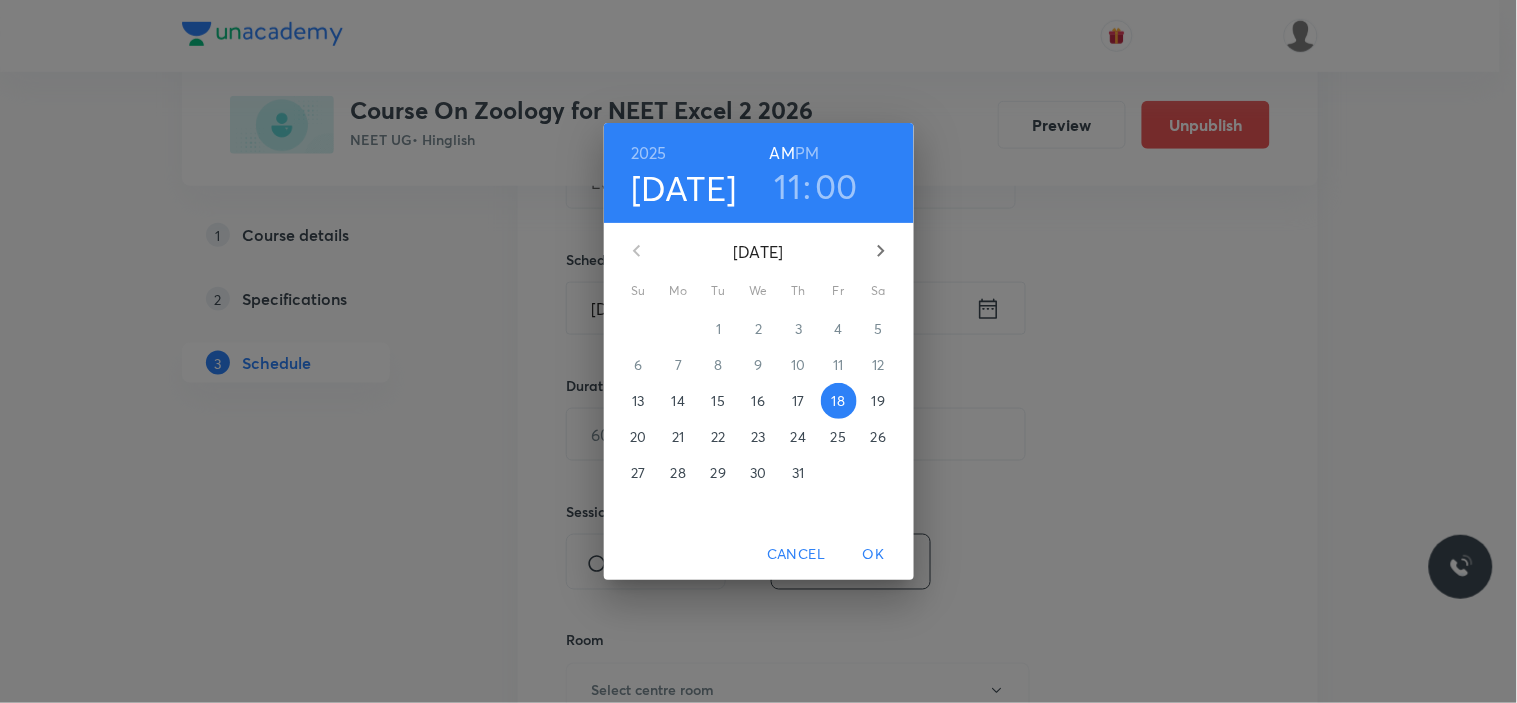 click on "OK" at bounding box center [874, 554] 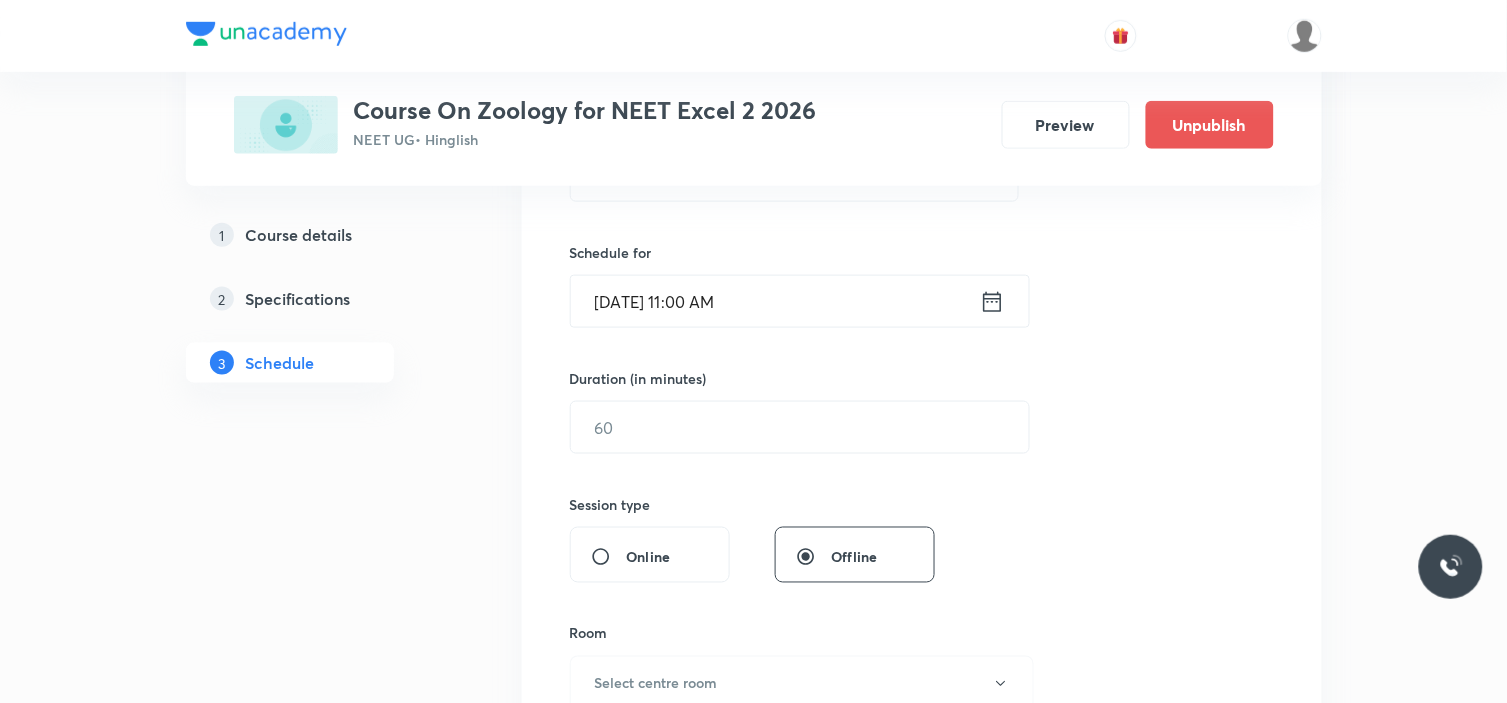 scroll, scrollTop: 444, scrollLeft: 0, axis: vertical 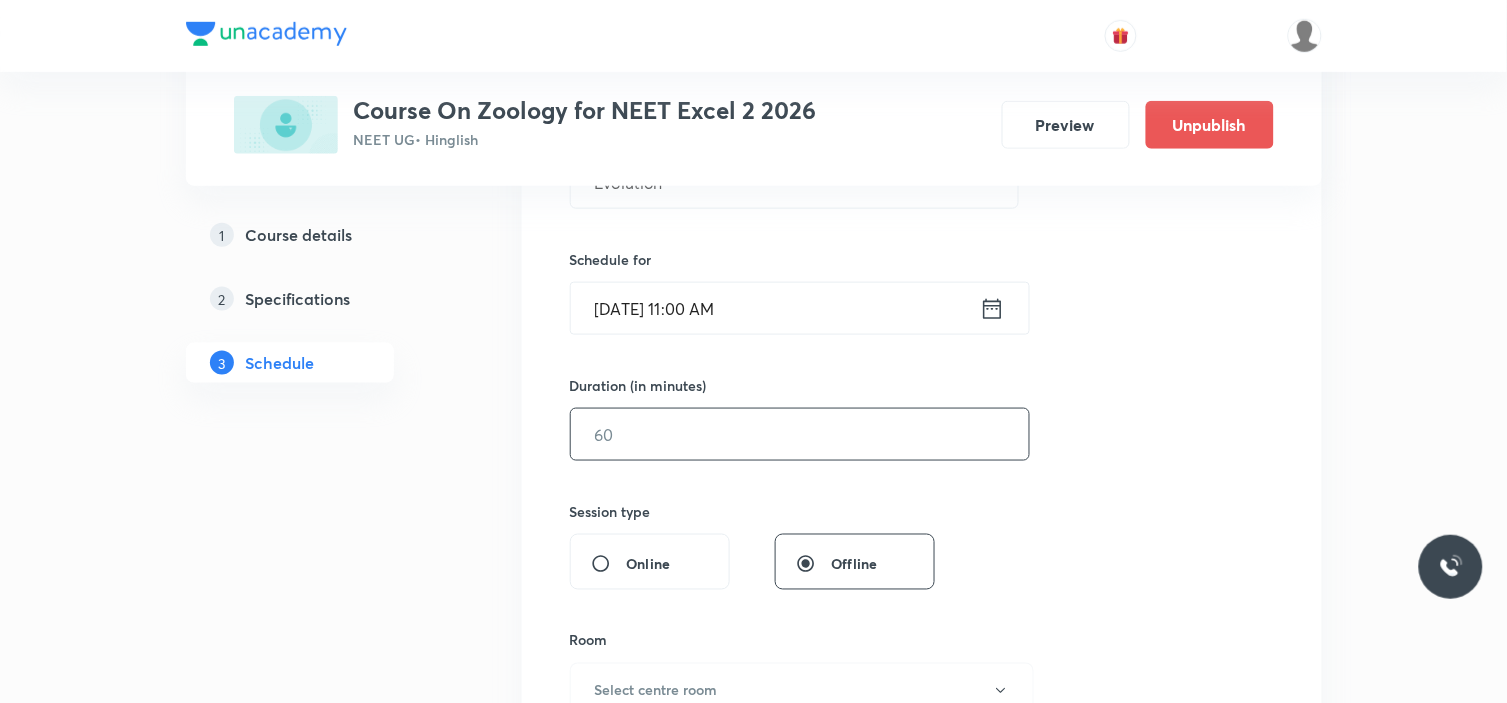 click at bounding box center [800, 434] 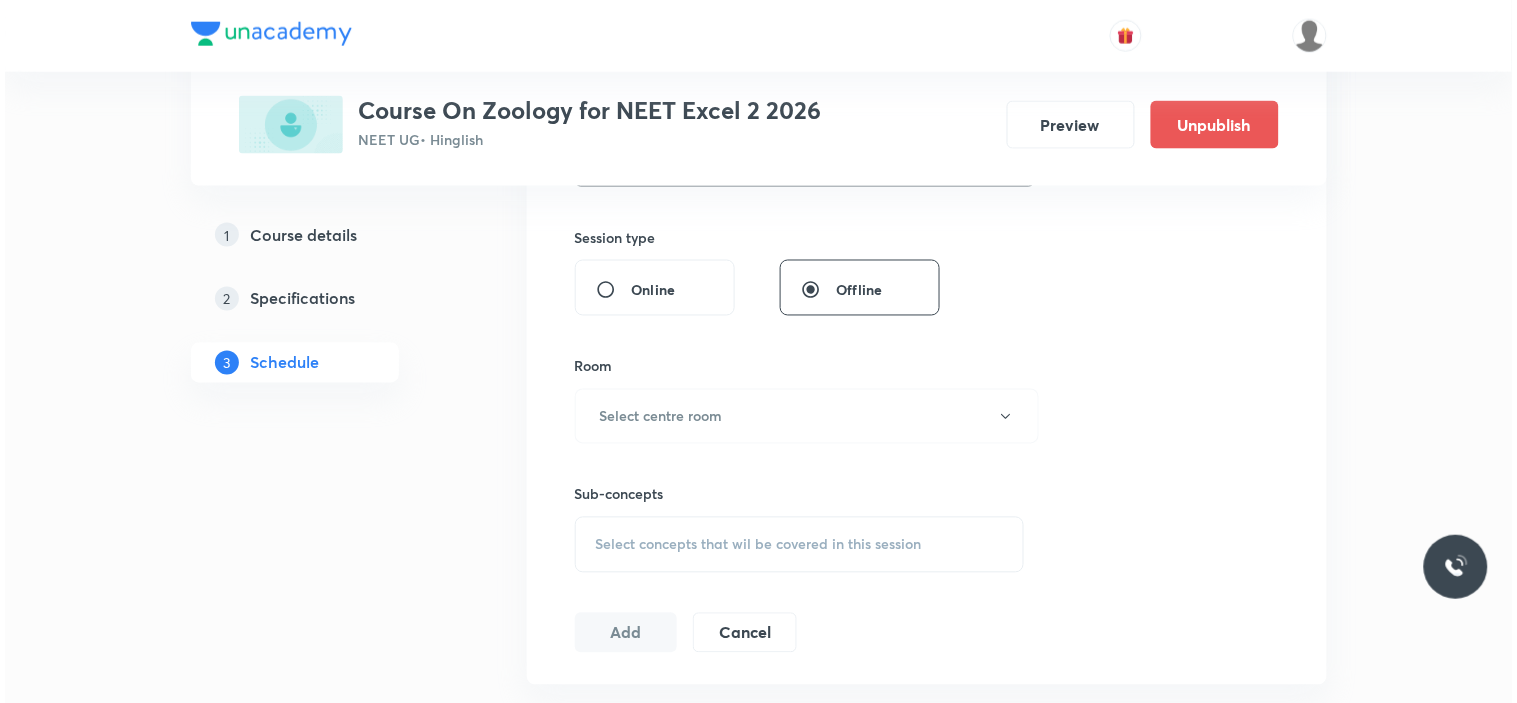 scroll, scrollTop: 777, scrollLeft: 0, axis: vertical 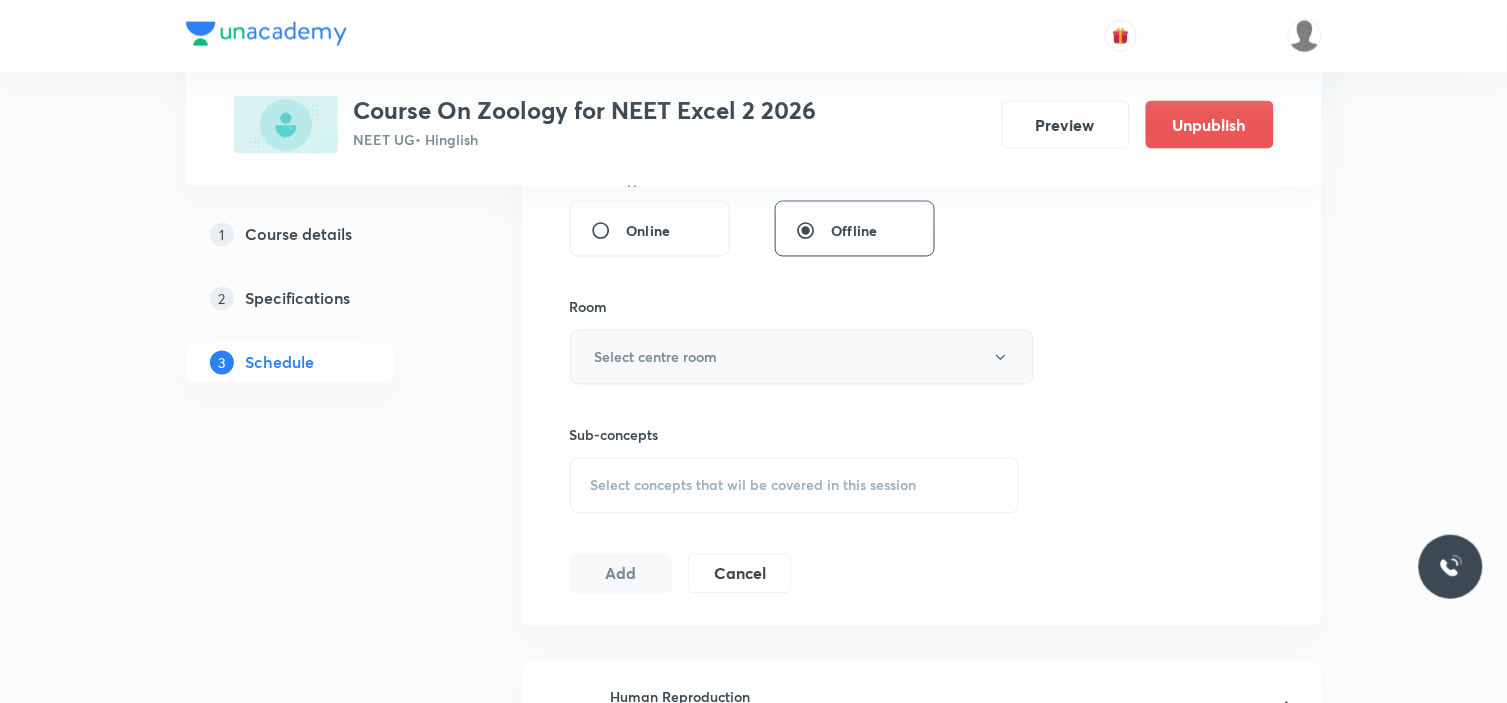 type on "90" 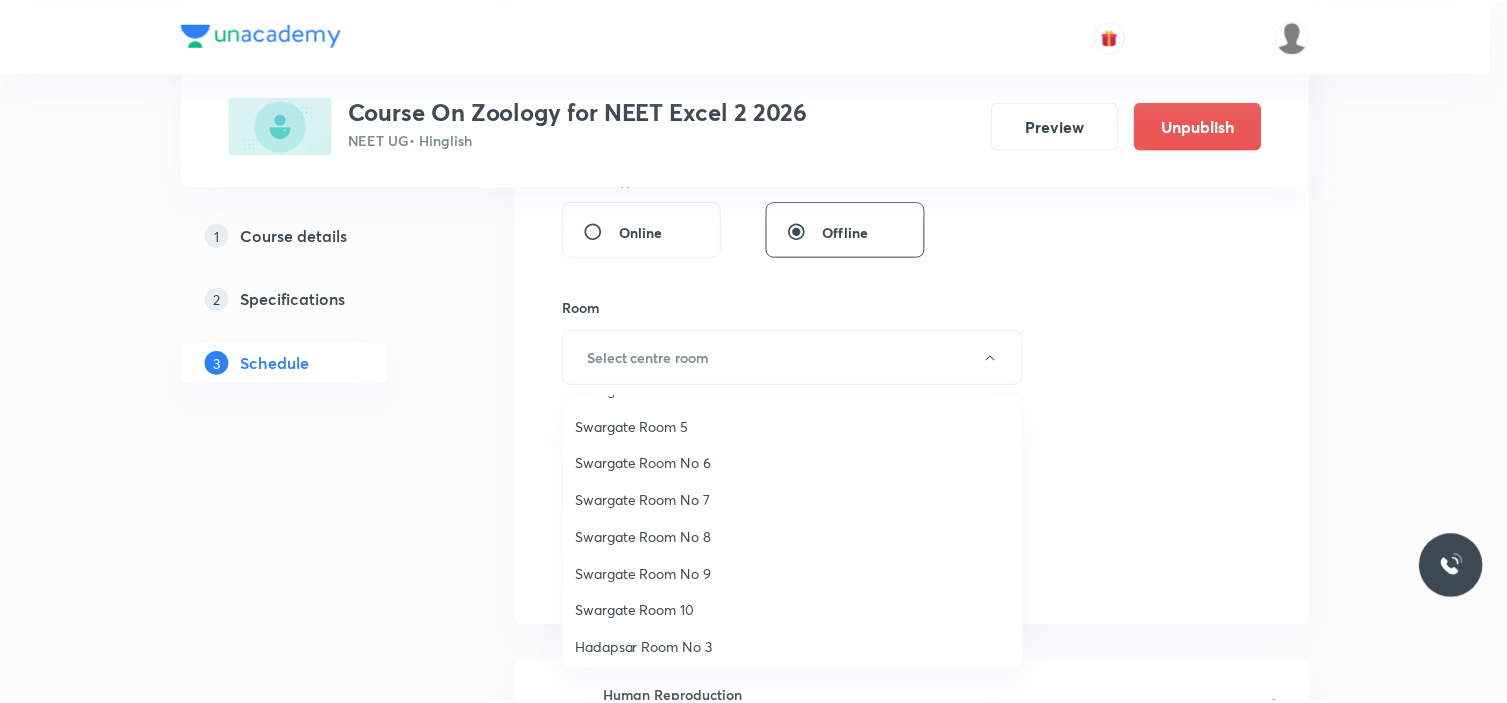 scroll, scrollTop: 148, scrollLeft: 0, axis: vertical 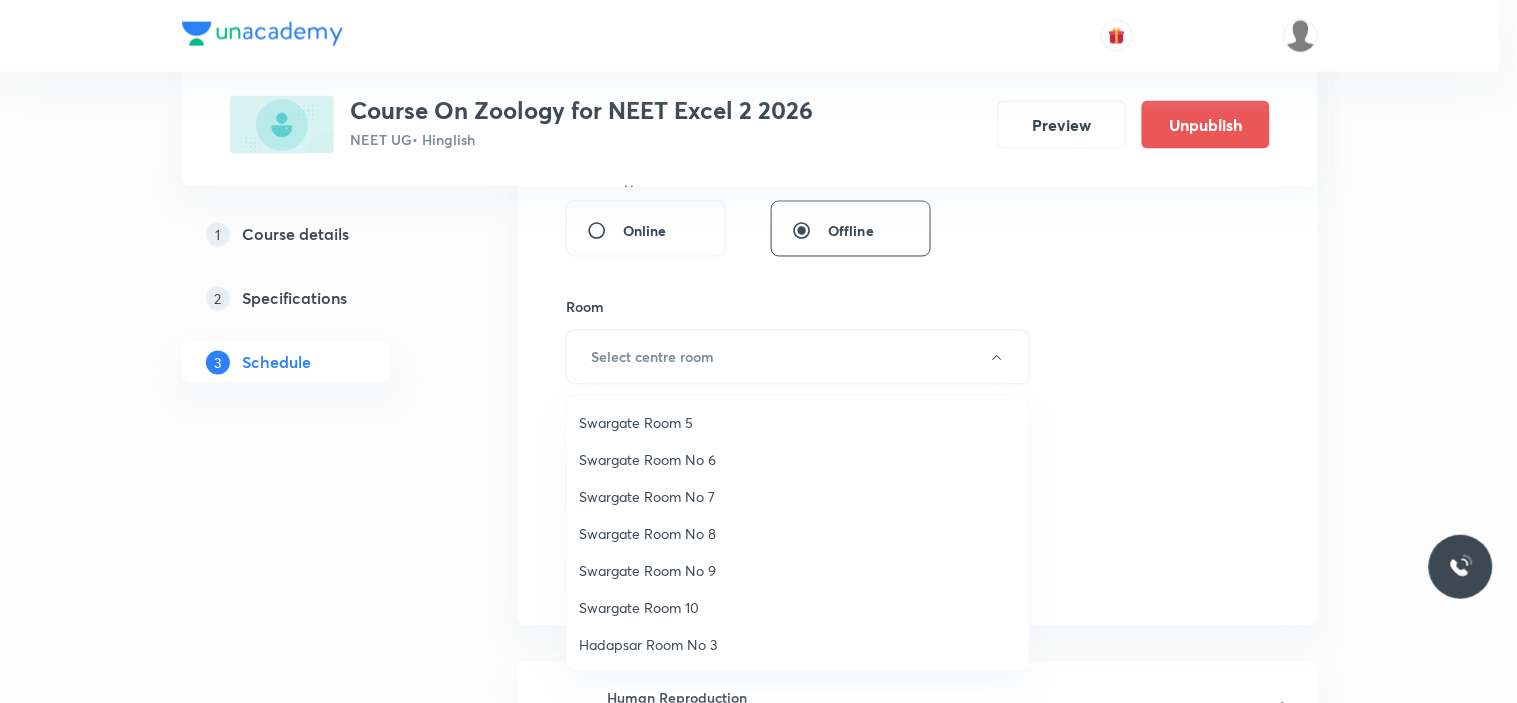 click on "Swargate Room 10" at bounding box center (798, 607) 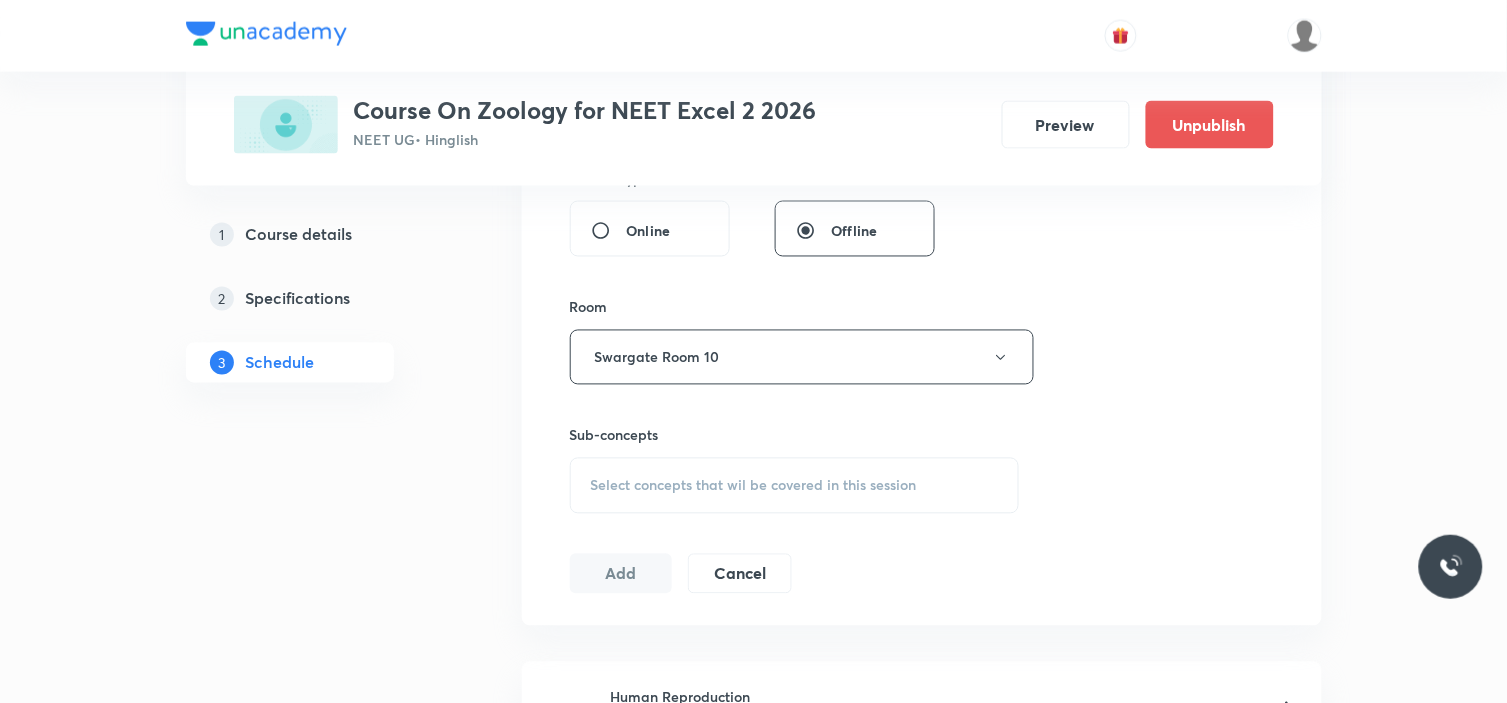 click on "Select concepts that wil be covered in this session" at bounding box center [754, 486] 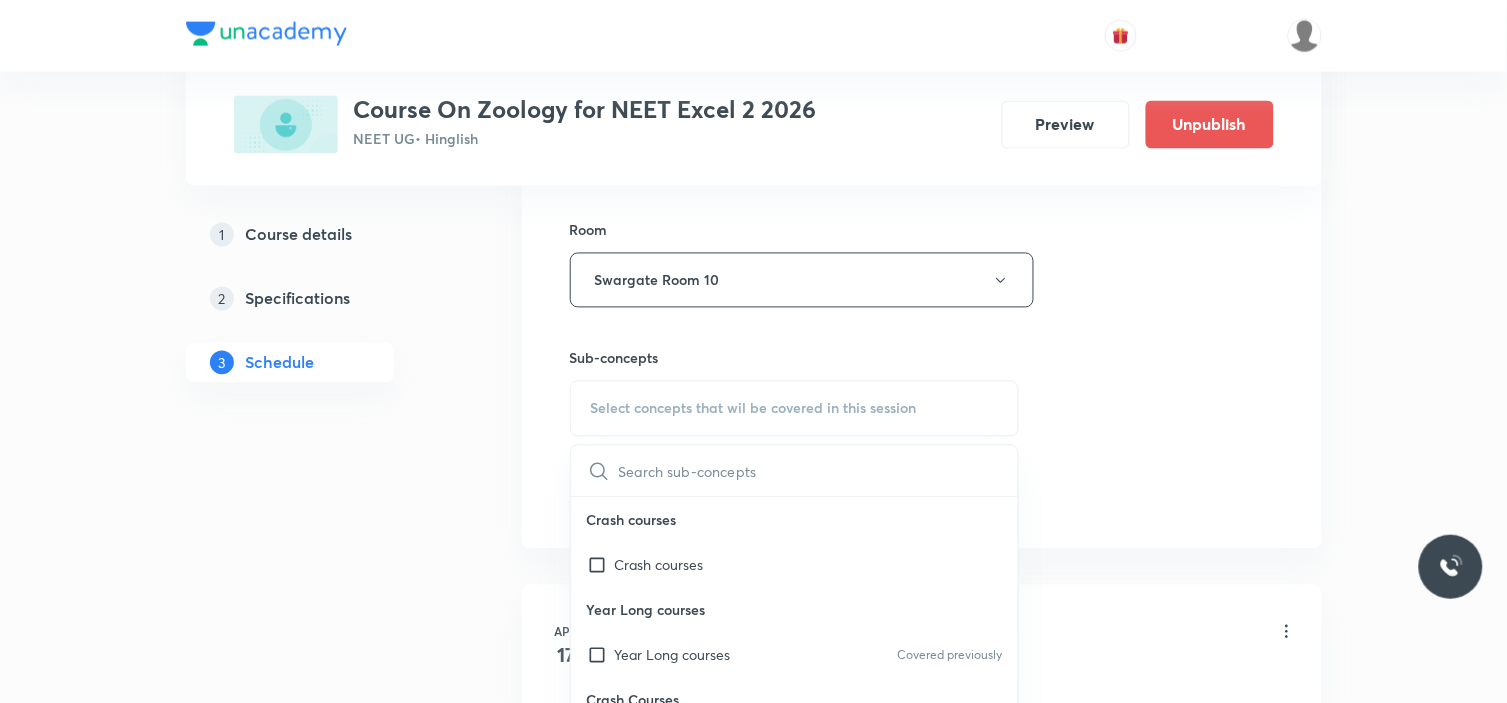 scroll, scrollTop: 888, scrollLeft: 0, axis: vertical 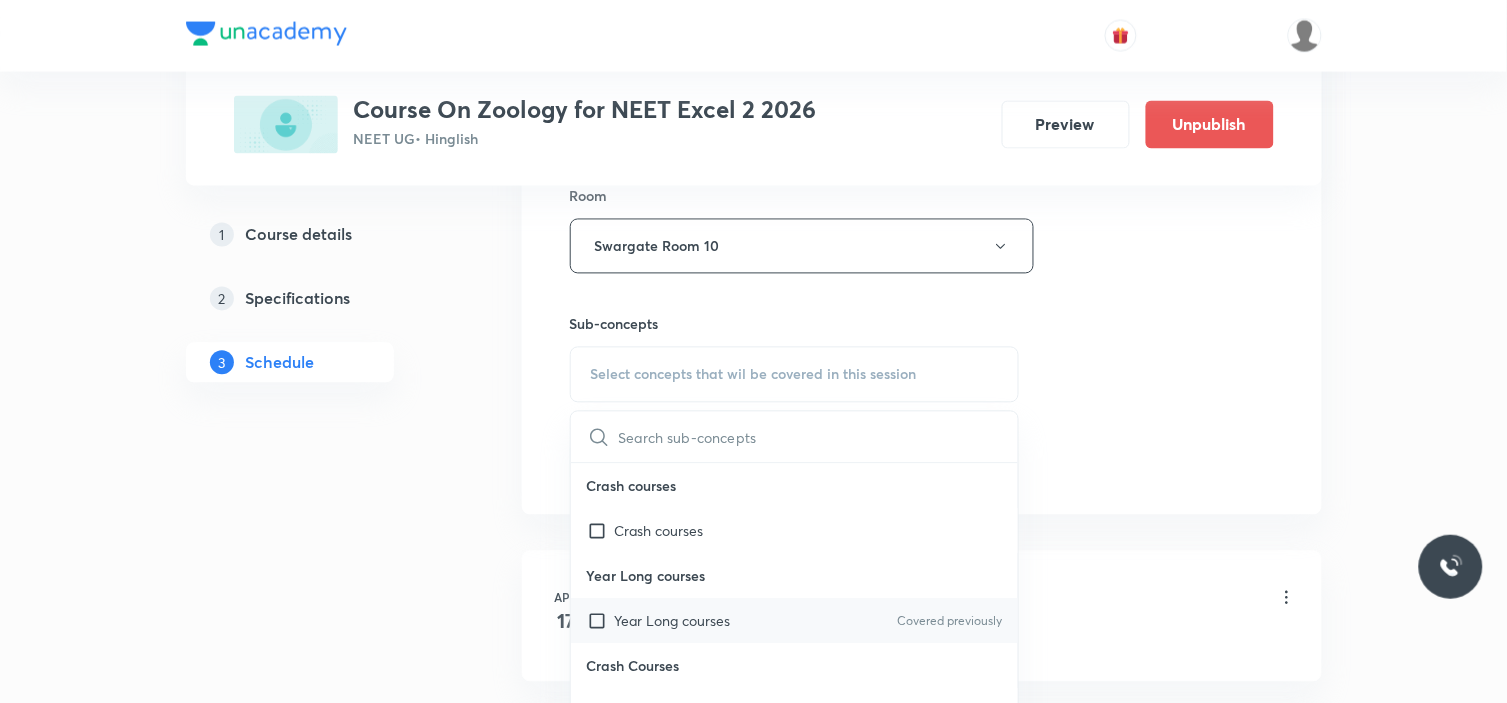 click on "Year Long courses" at bounding box center (673, 621) 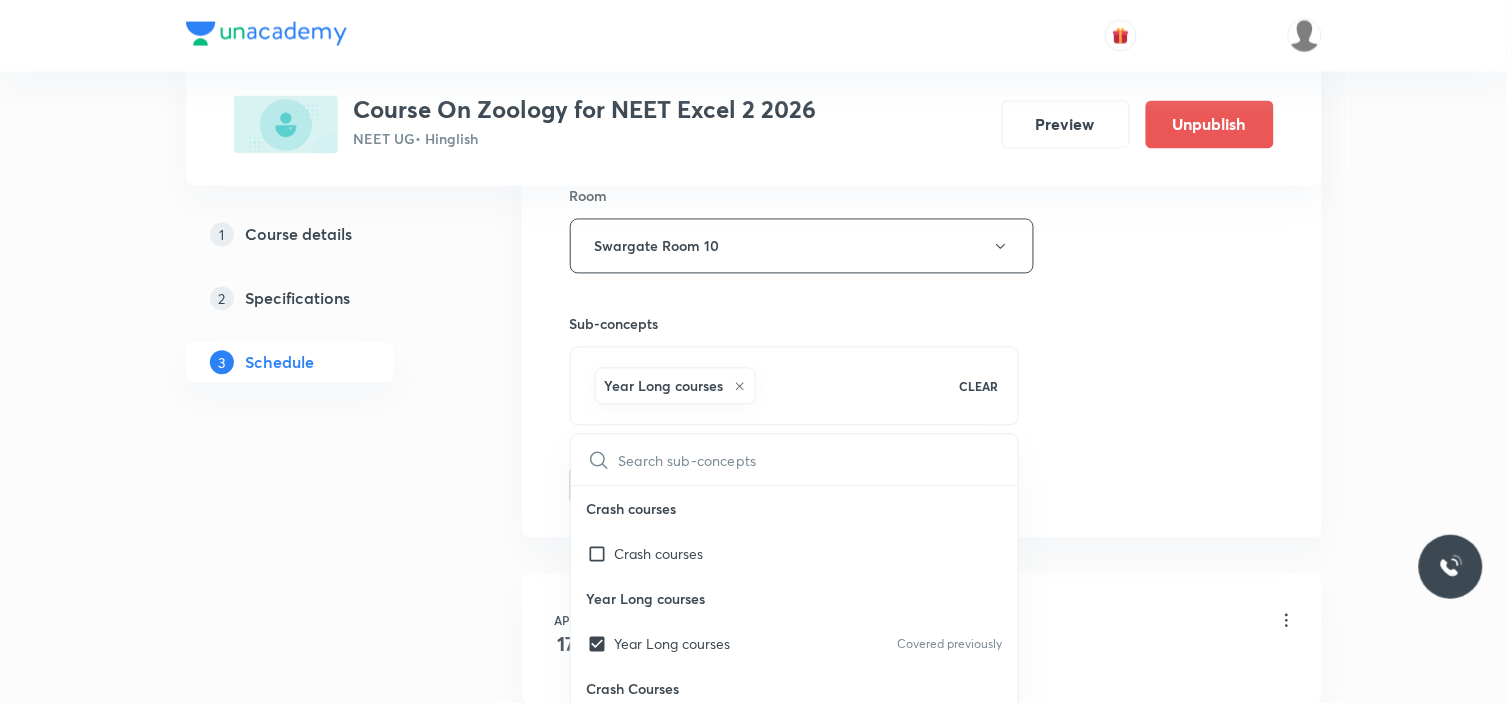 click on "Plus Courses Course On Zoology for NEET Excel 2 2026 NEET UG  • Hinglish Preview Unpublish 1 Course details 2 Specifications 3 Schedule Schedule 29  classes Session  30 Live class Session title 9/99 Evolution ​ Schedule for Jul 18, 2025, 11:00 AM ​ Duration (in minutes) 90 ​   Session type Online Offline Room Swargate Room 10 Sub-concepts Year Long courses CLEAR ​ Crash courses Crash courses Year Long courses Year Long courses Covered previously Crash Courses Crash Courses Year Long Courses Year Long Courses Covered previously Add Cancel Apr 17 Human Reproduction Lesson 1 • 11:00 AM • 90 min  • Room Swargate Room 10 Systematics Apr 22 Human Reproduction Lesson 2 • 11:00 AM • 90 min  • Room Swargate Room 10 Types Of Taxonomy Apr 24 Human Reproduction Lesson 3 • 11:00 AM • 90 min  • Room Swargate Room 10 Fundamental Components Of Taxonomy Apr 29 Human Reproduction Lesson 4 • 11:00 AM • 90 min  • Room Swargate Room 10 What Is Living? May 6 Human Reproduction May 8 May 9 May" at bounding box center (754, 2210) 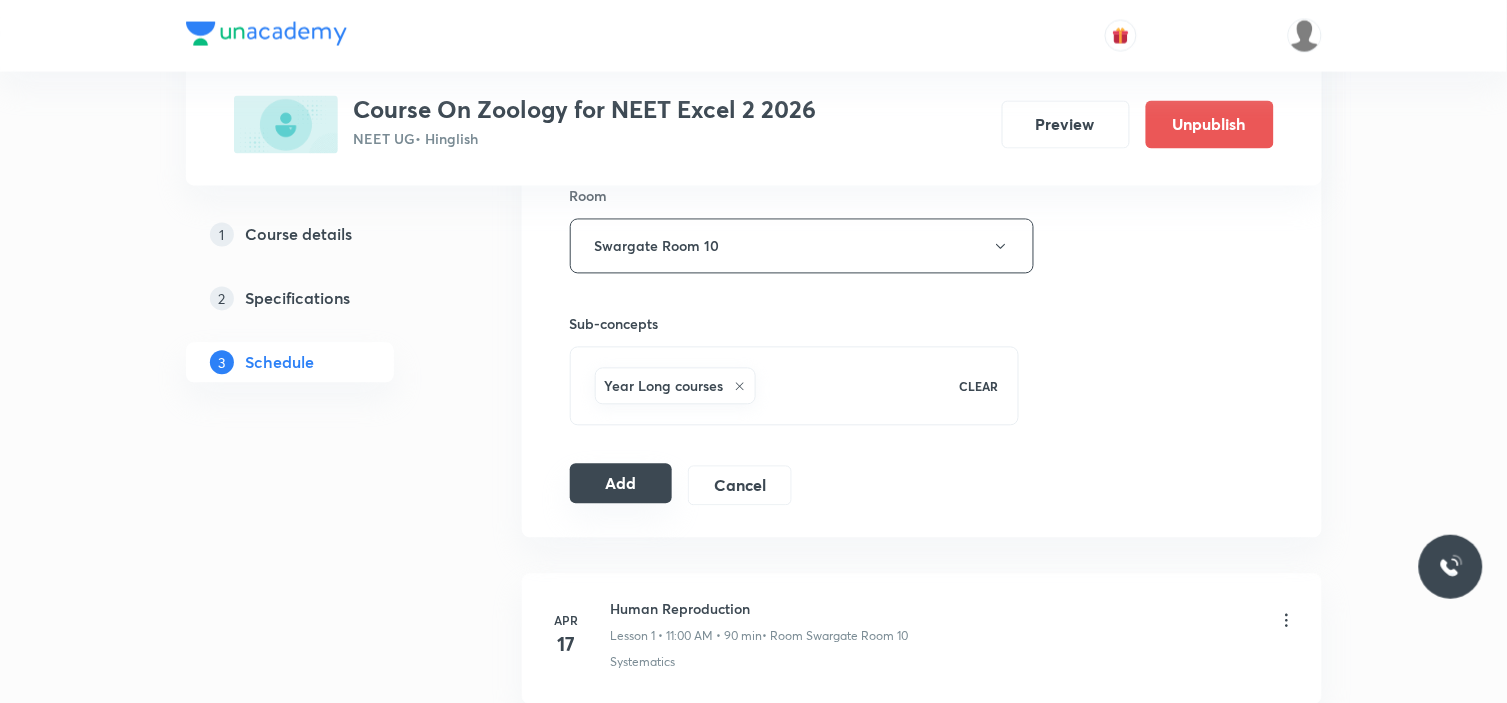click on "Add" at bounding box center [621, 484] 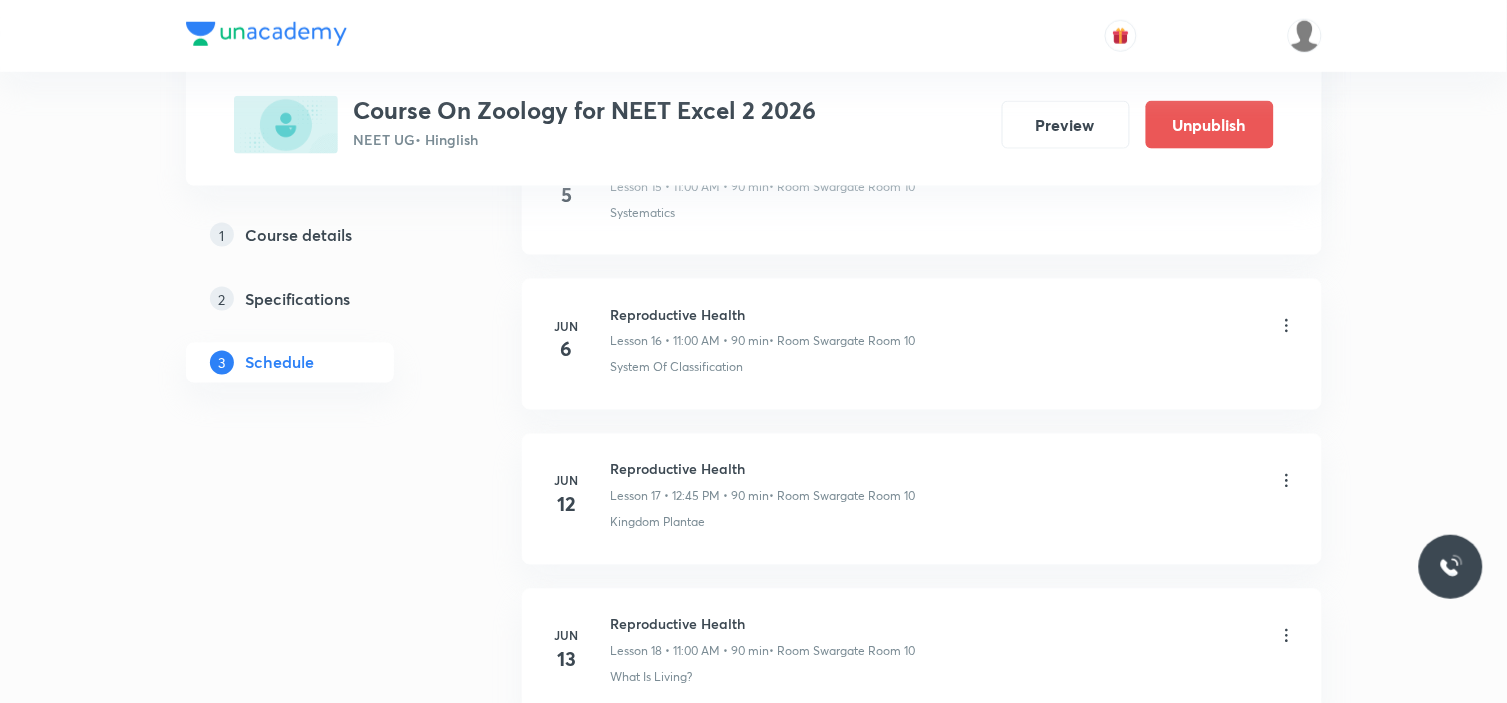 scroll, scrollTop: 2888, scrollLeft: 0, axis: vertical 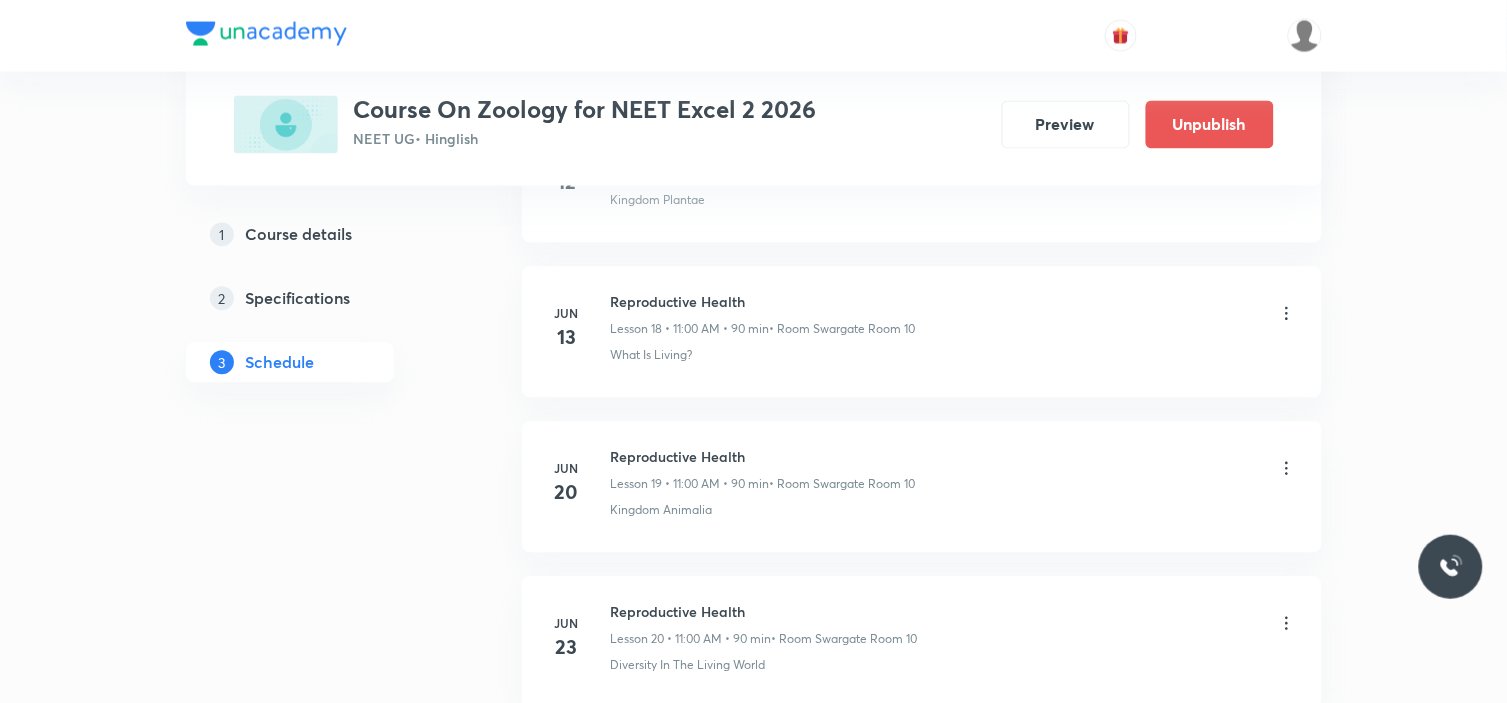 click on "1 Course details 2 Specifications 3 Schedule" at bounding box center [322, -148] 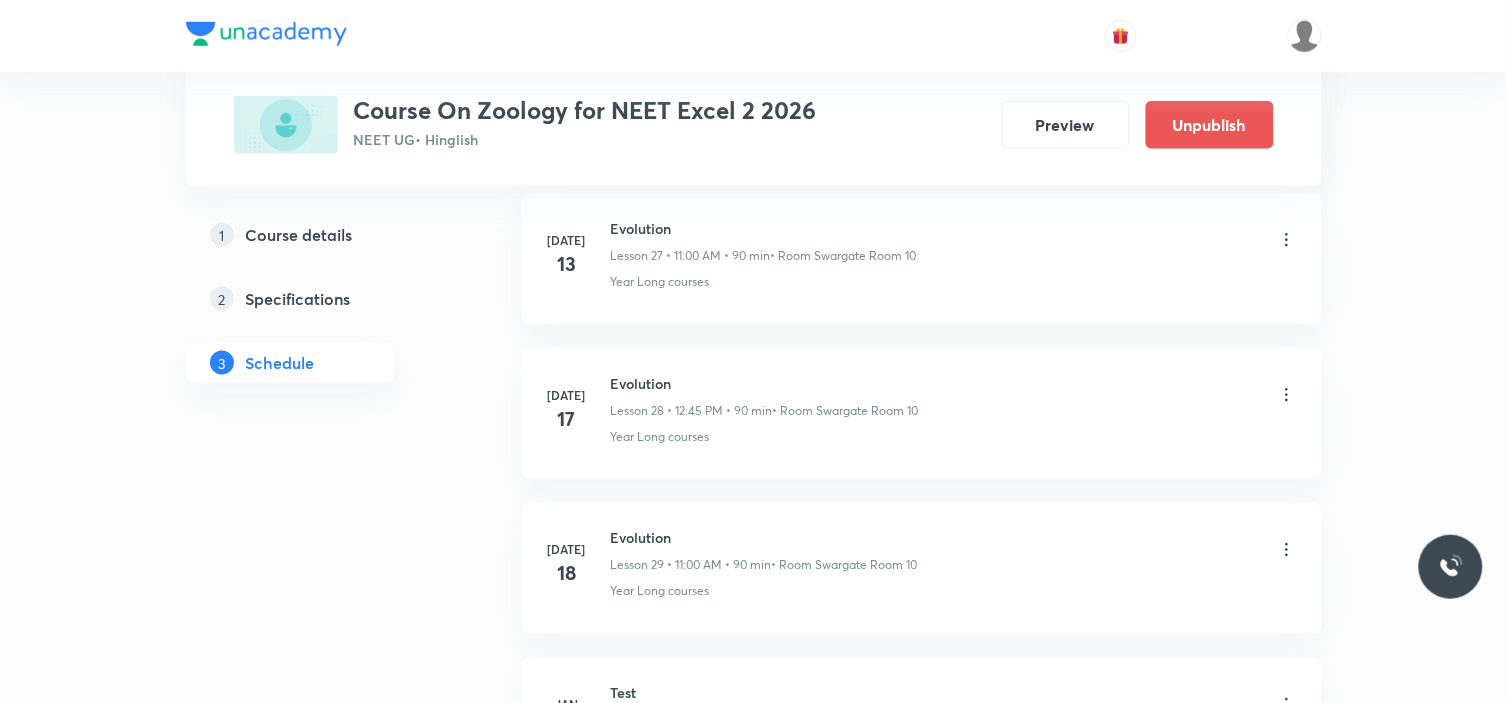 scroll, scrollTop: 4302, scrollLeft: 0, axis: vertical 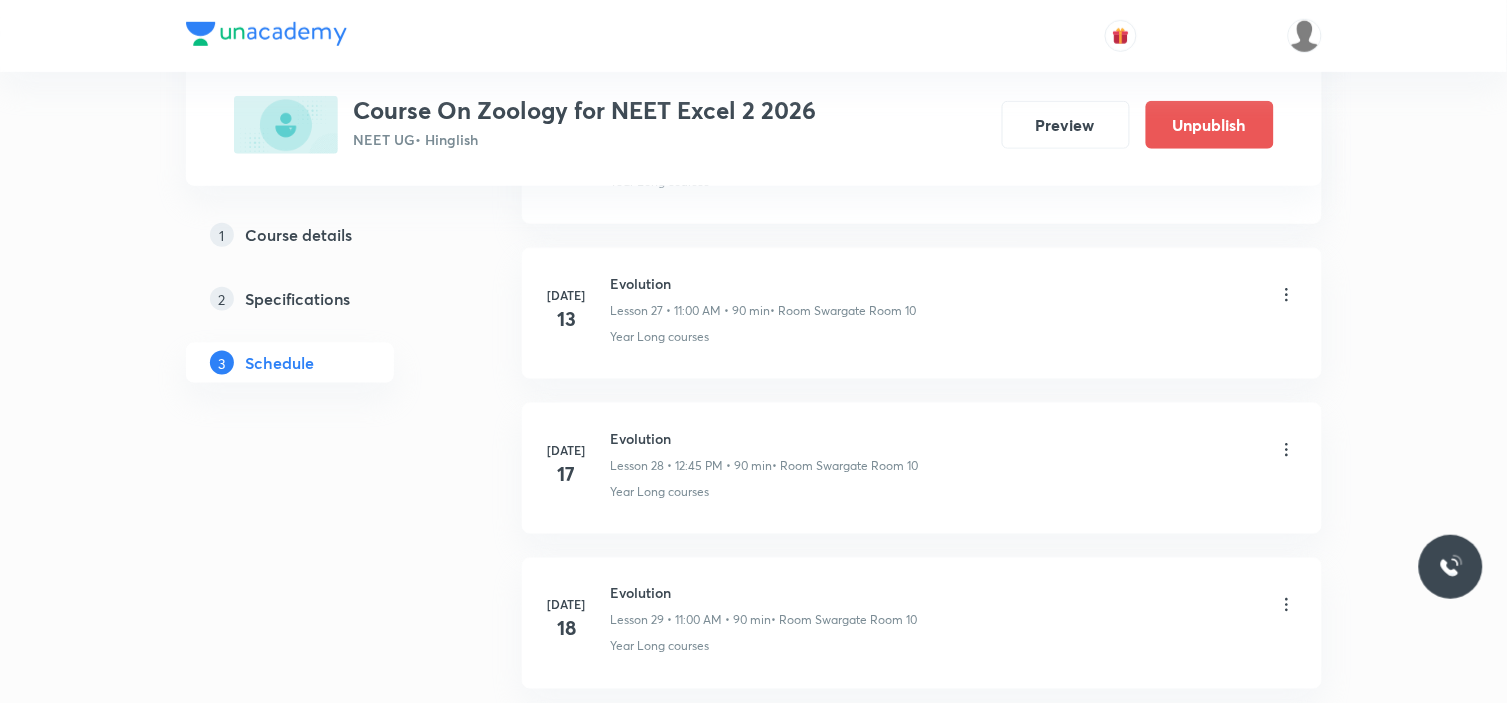 click 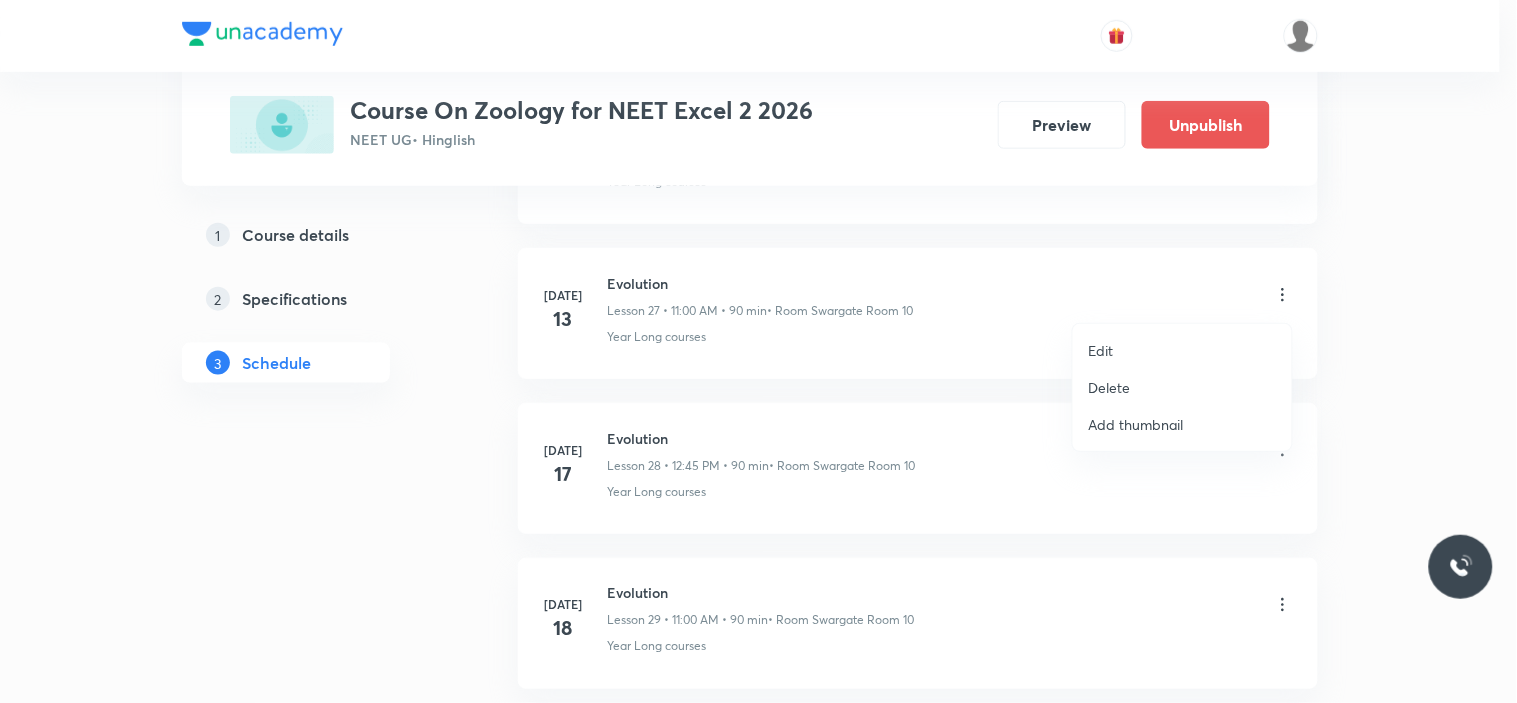 click on "Delete" at bounding box center [1110, 387] 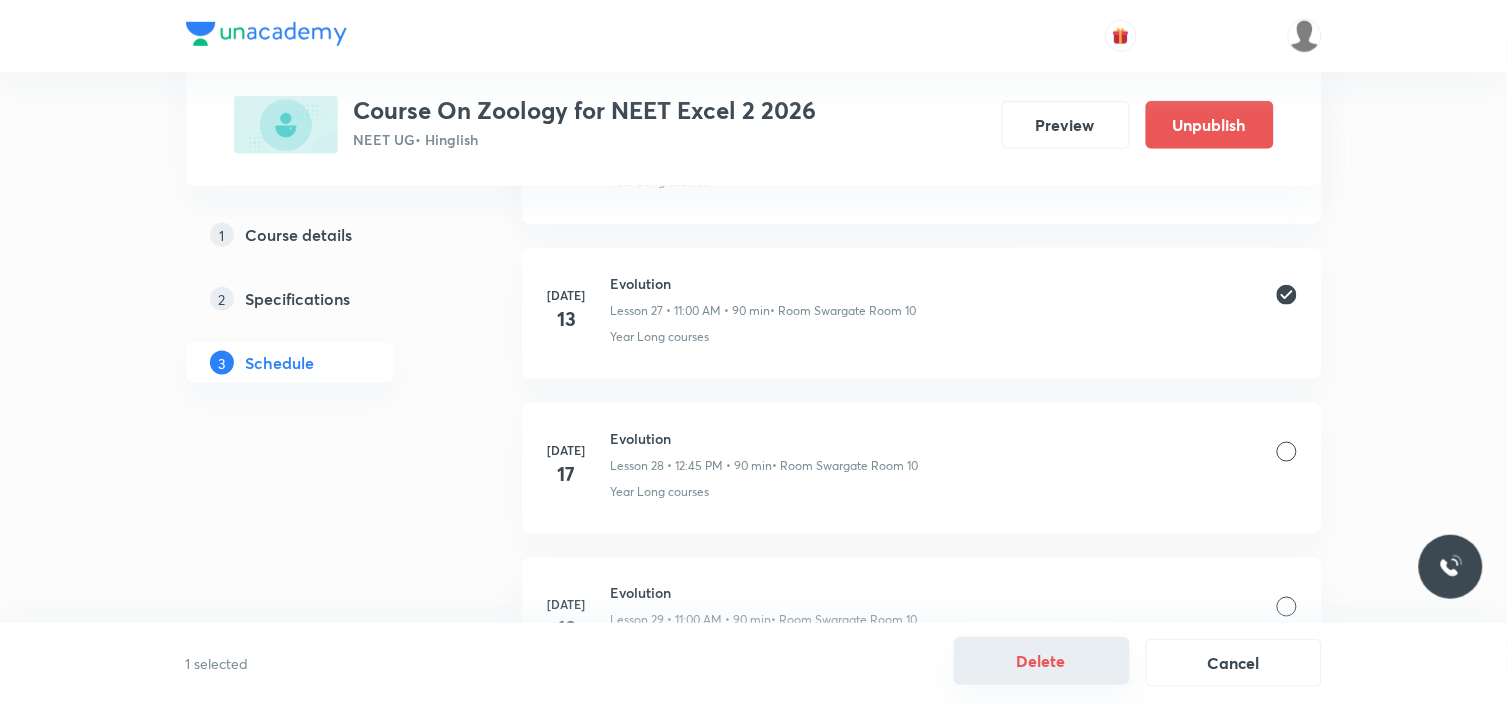 click on "Delete" at bounding box center (1042, 661) 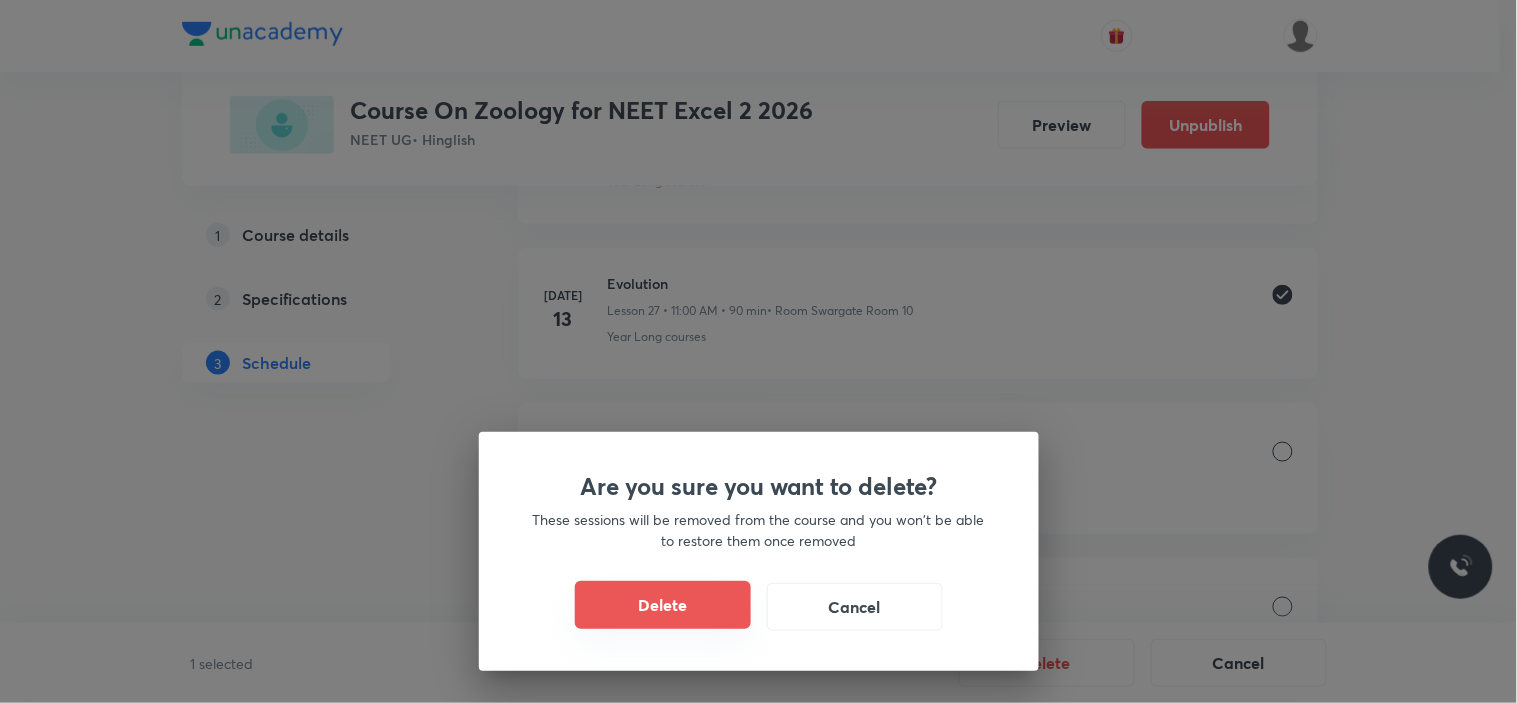 click on "Delete" at bounding box center [663, 605] 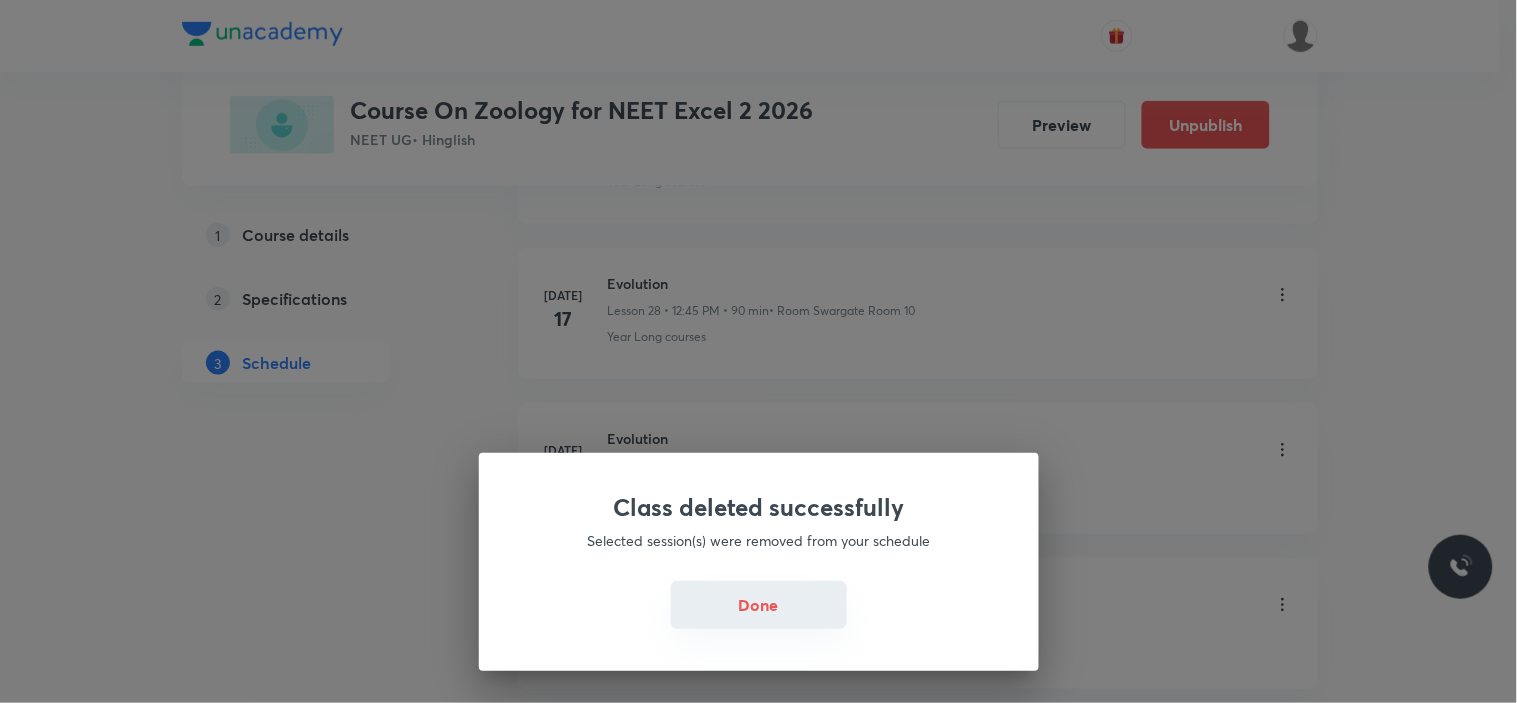 click on "Done" at bounding box center [759, 605] 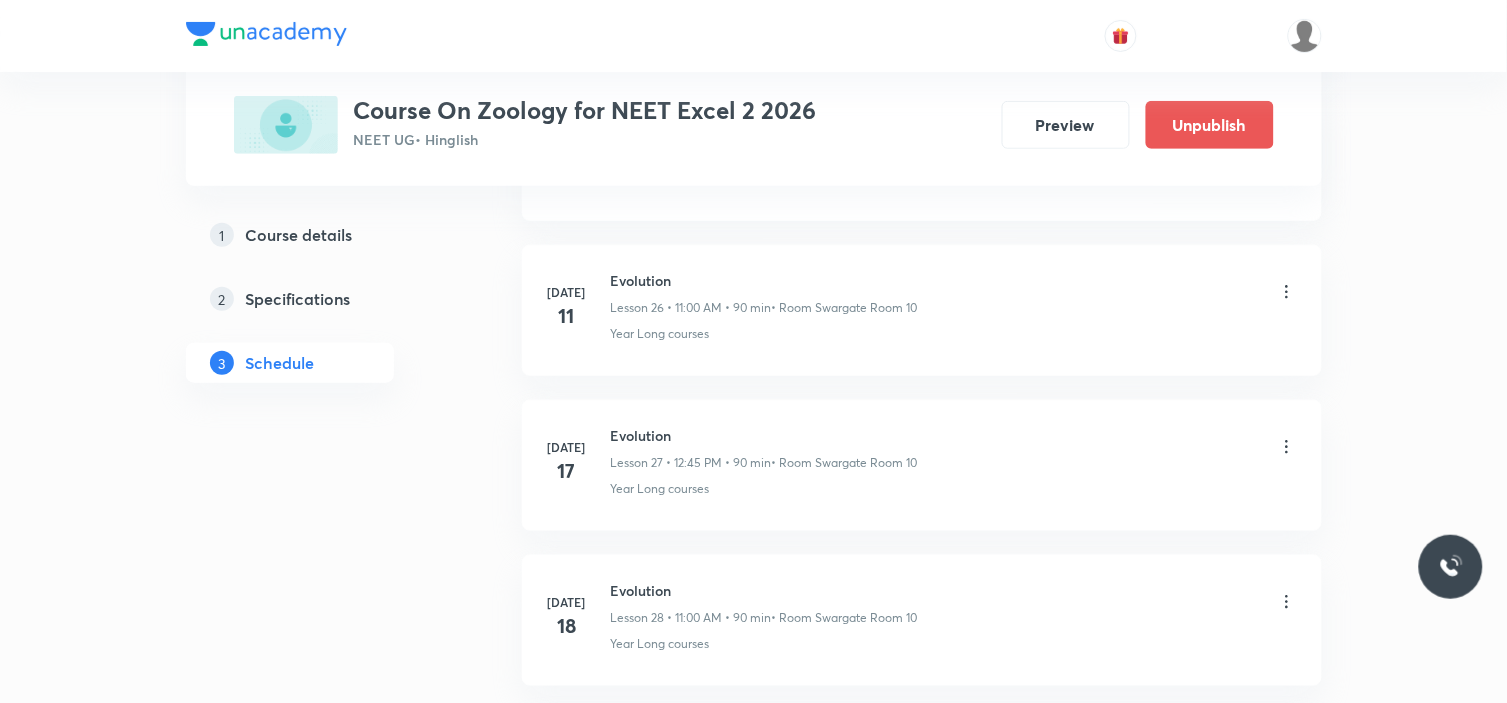 scroll, scrollTop: 4147, scrollLeft: 0, axis: vertical 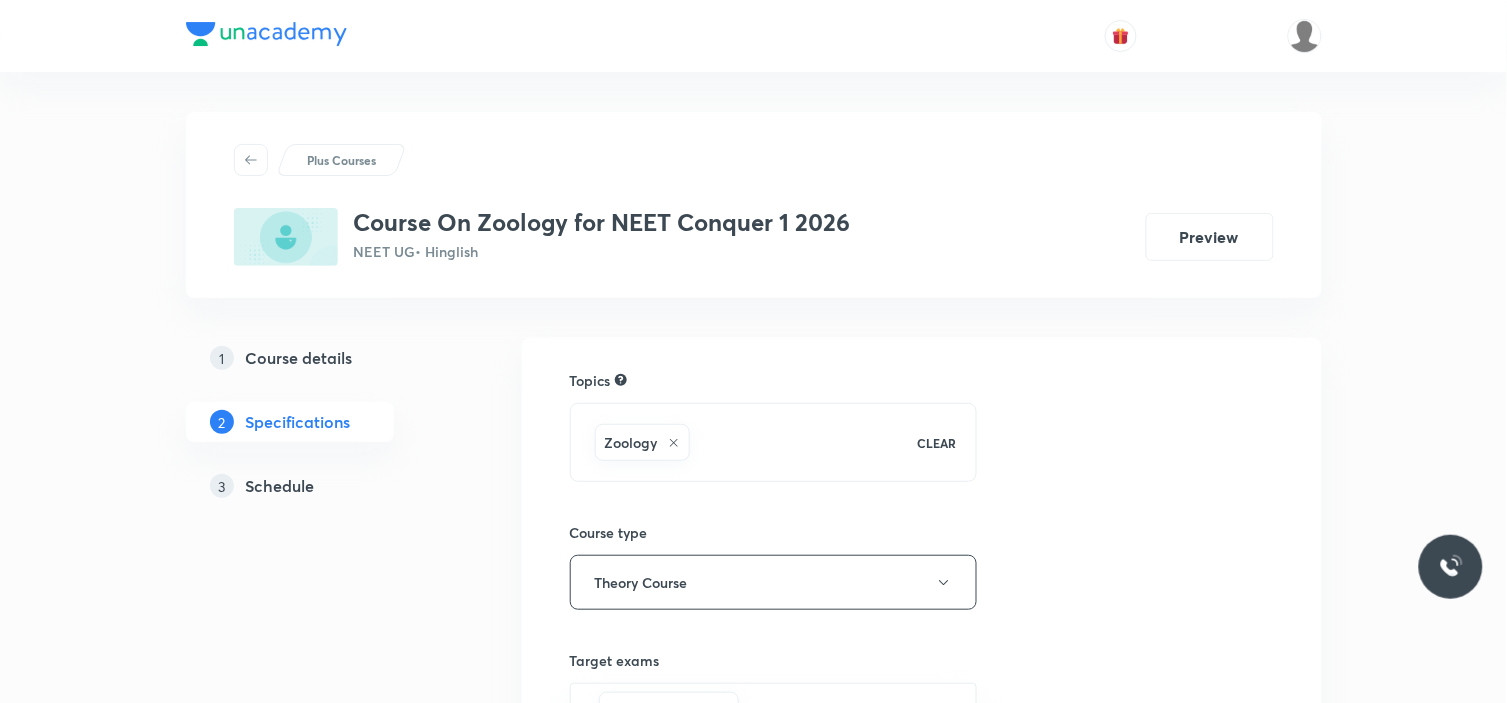 click on "3 Schedule" at bounding box center (322, 486) 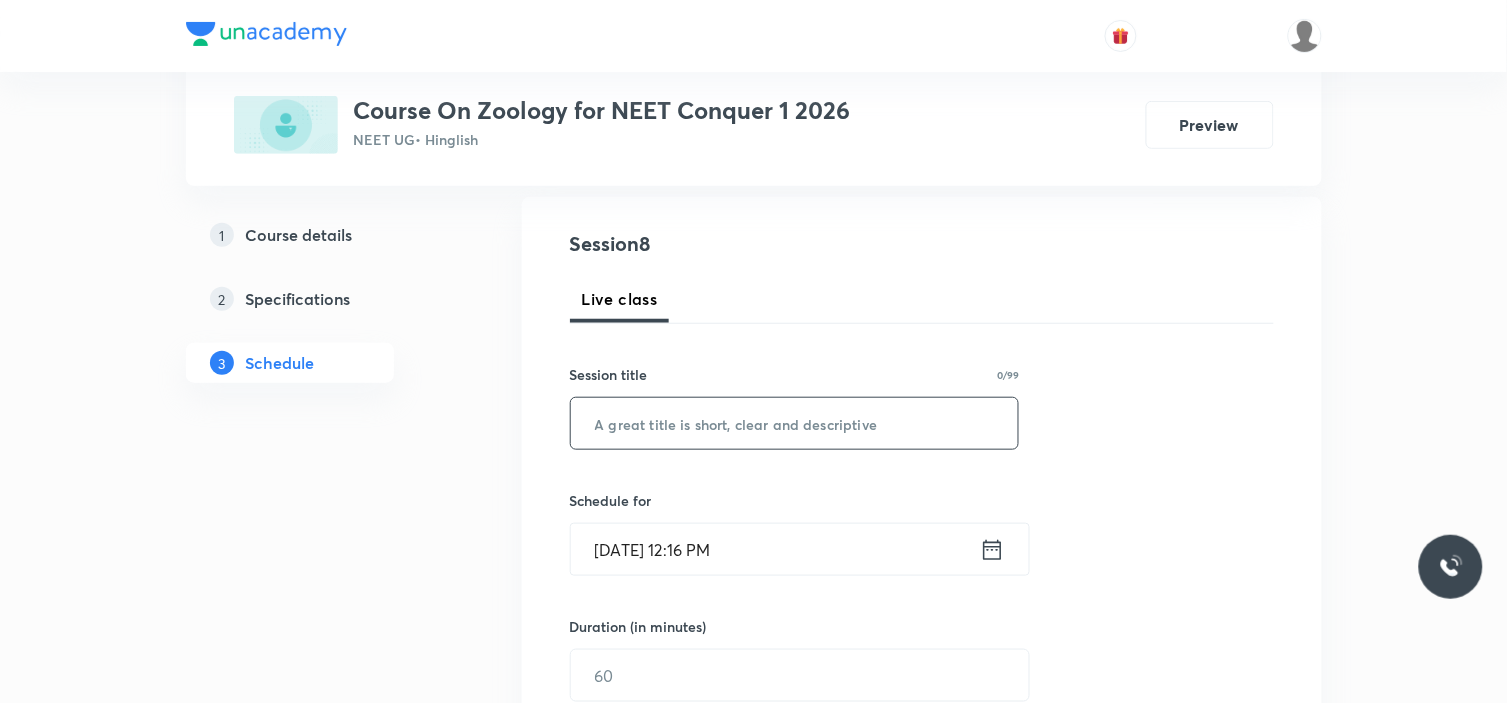 scroll, scrollTop: 222, scrollLeft: 0, axis: vertical 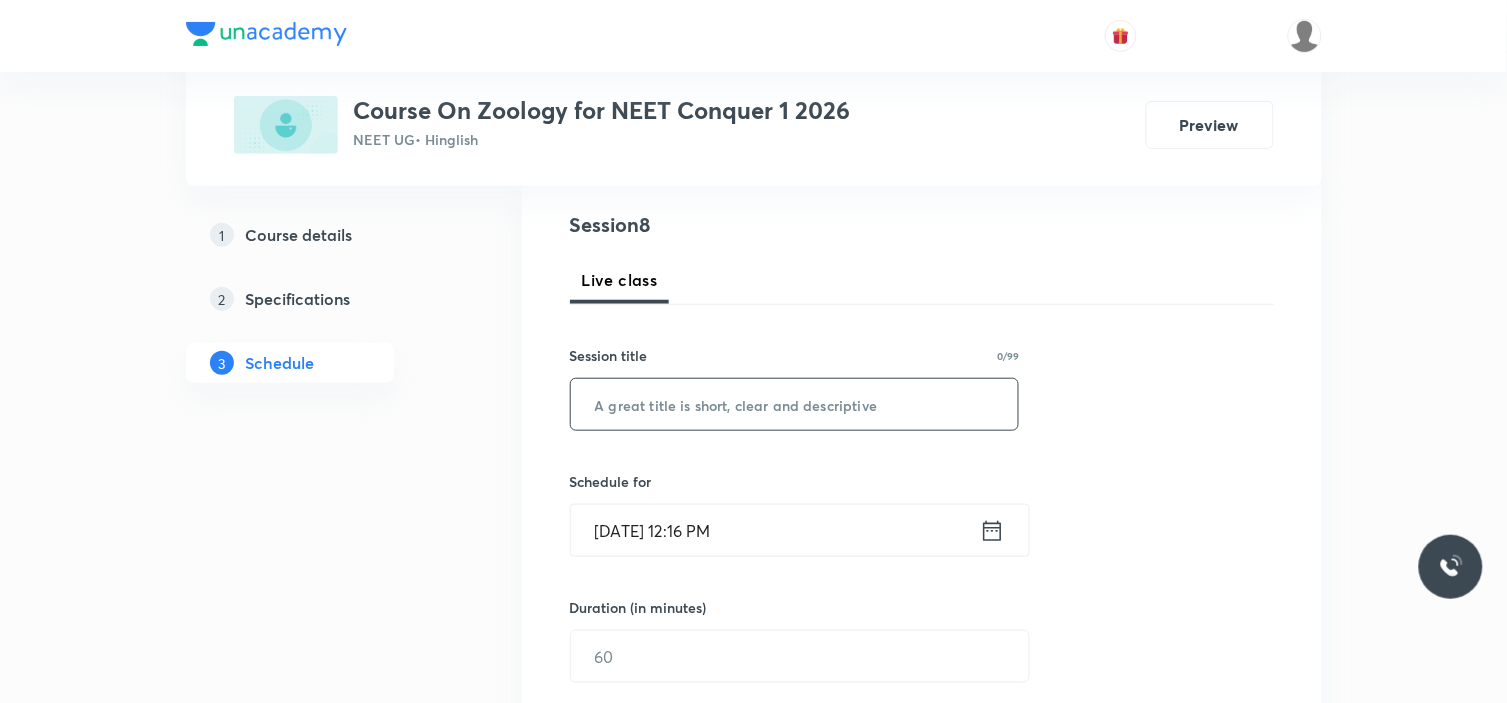 click at bounding box center (795, 404) 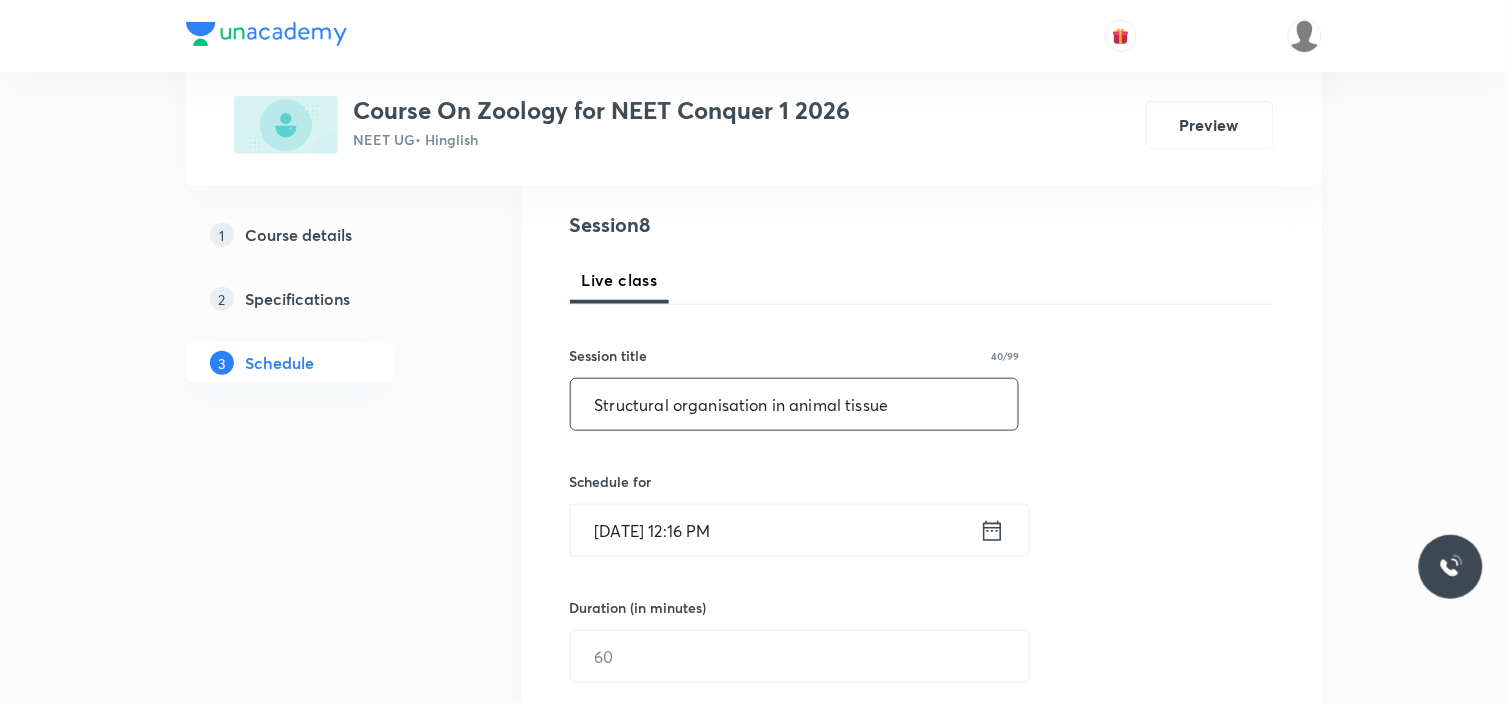 type on "Structural organisation in animal tissue" 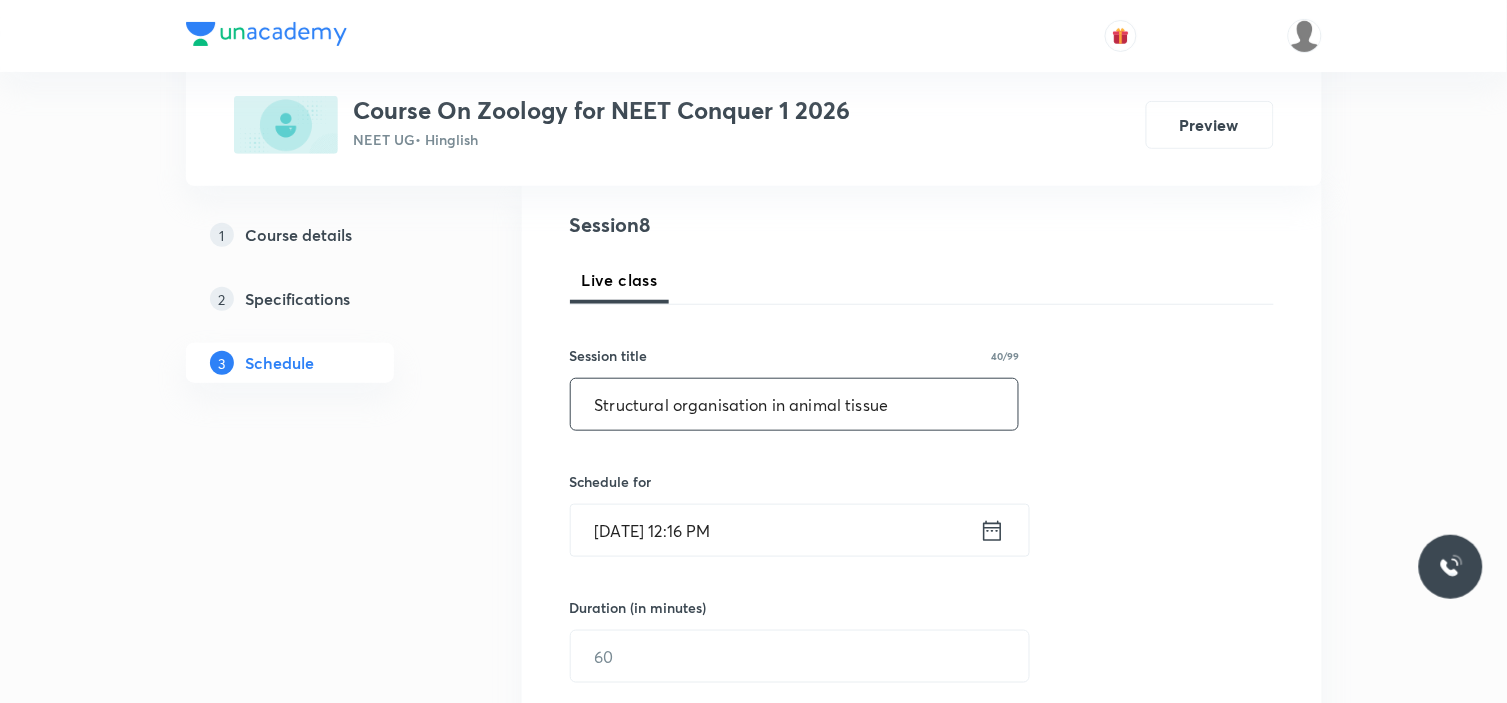 click on "Jul 13, 2025, 12:16 PM" at bounding box center [775, 530] 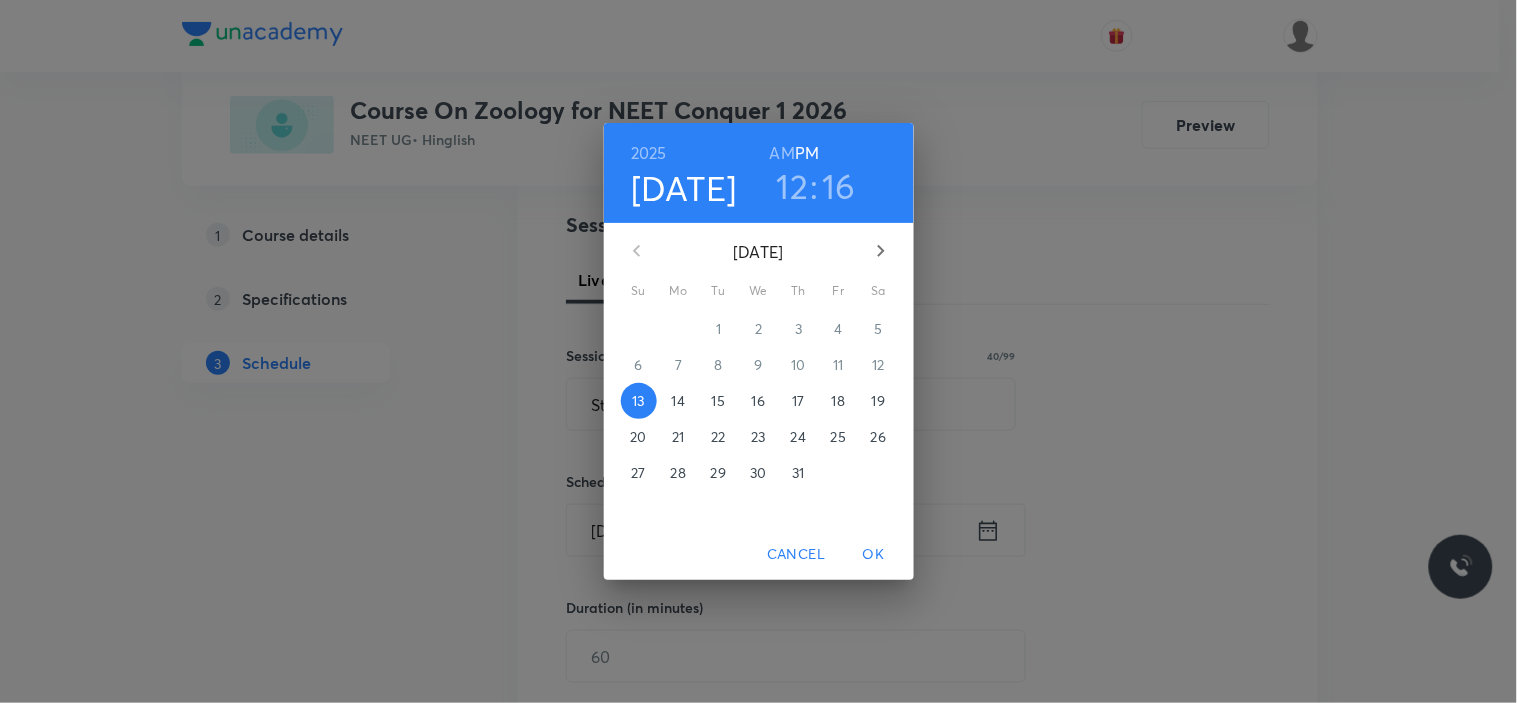 click on "15" at bounding box center [718, 401] 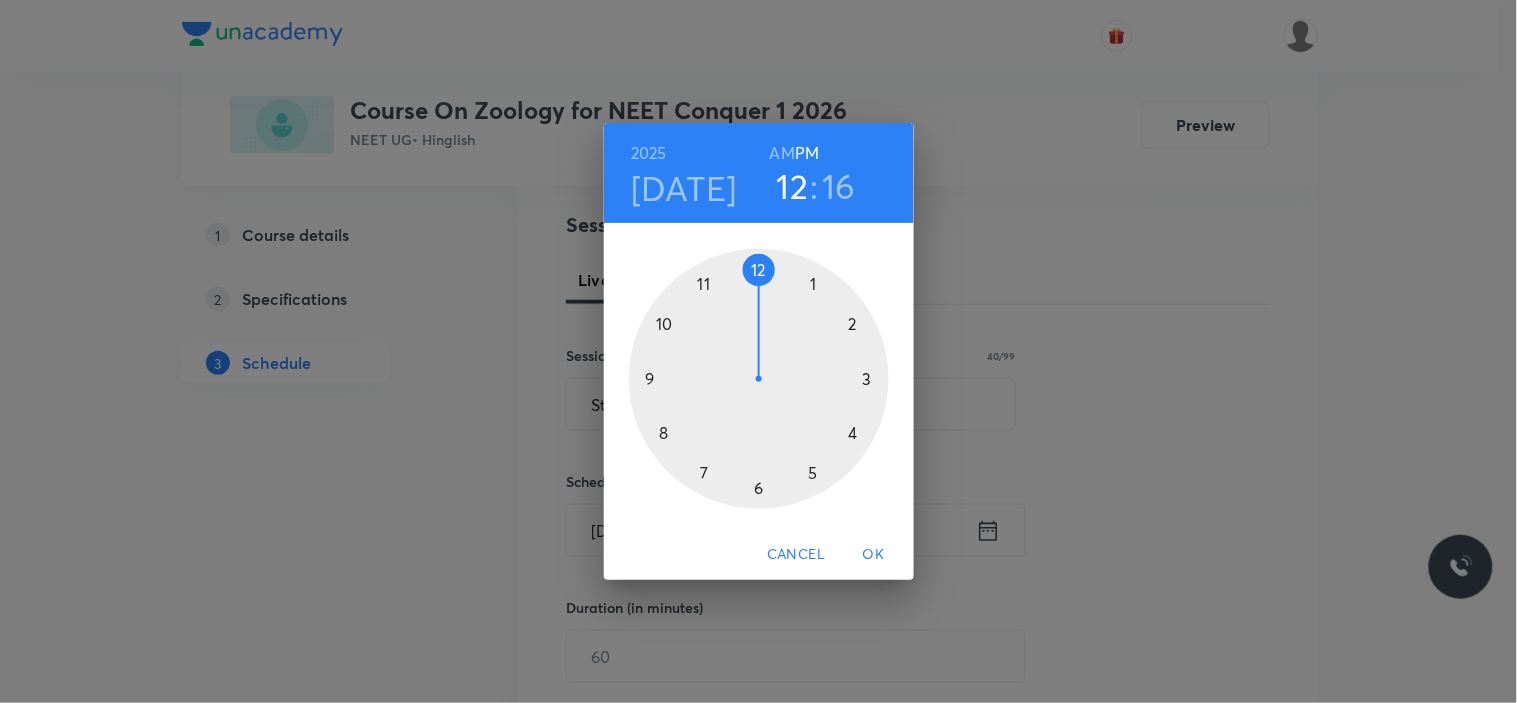 click on "AM" at bounding box center (782, 153) 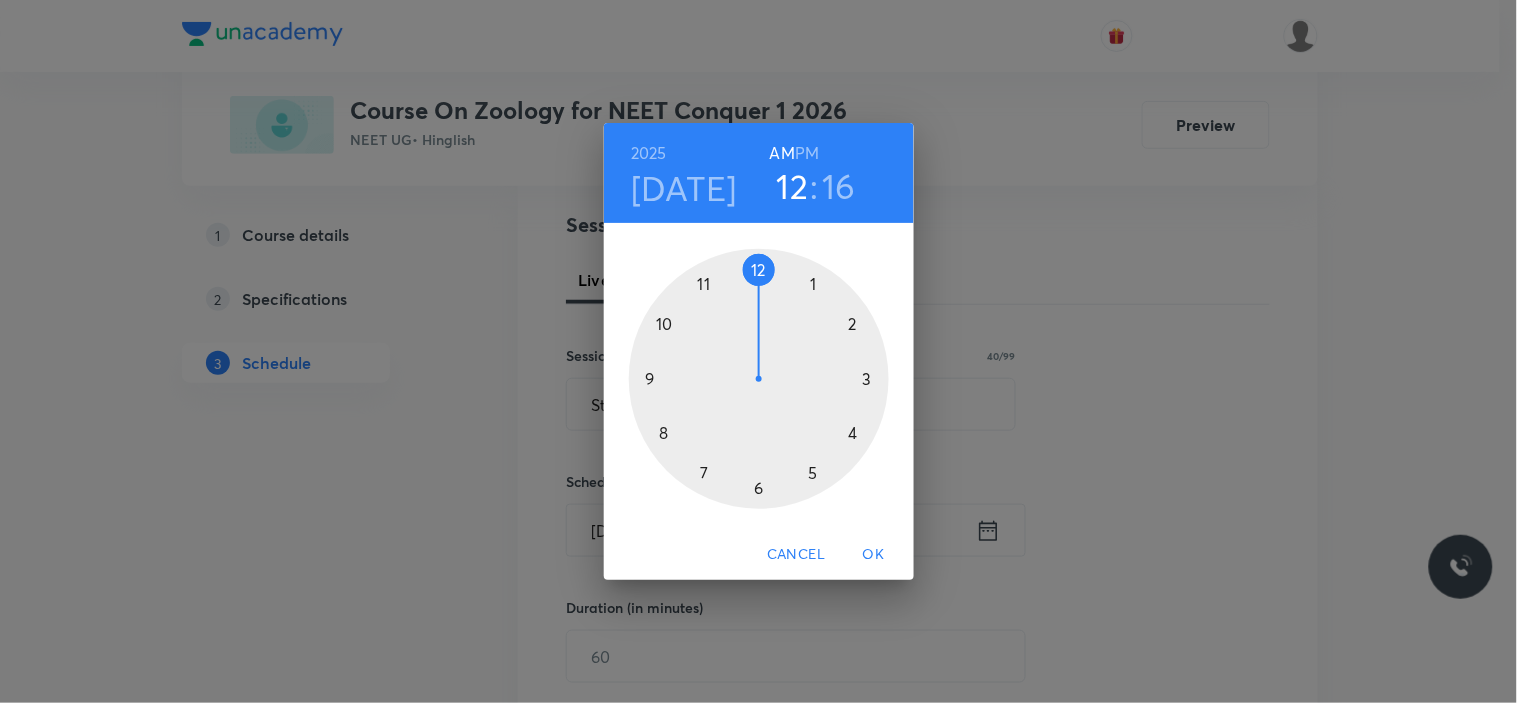 click on "12" at bounding box center [793, 186] 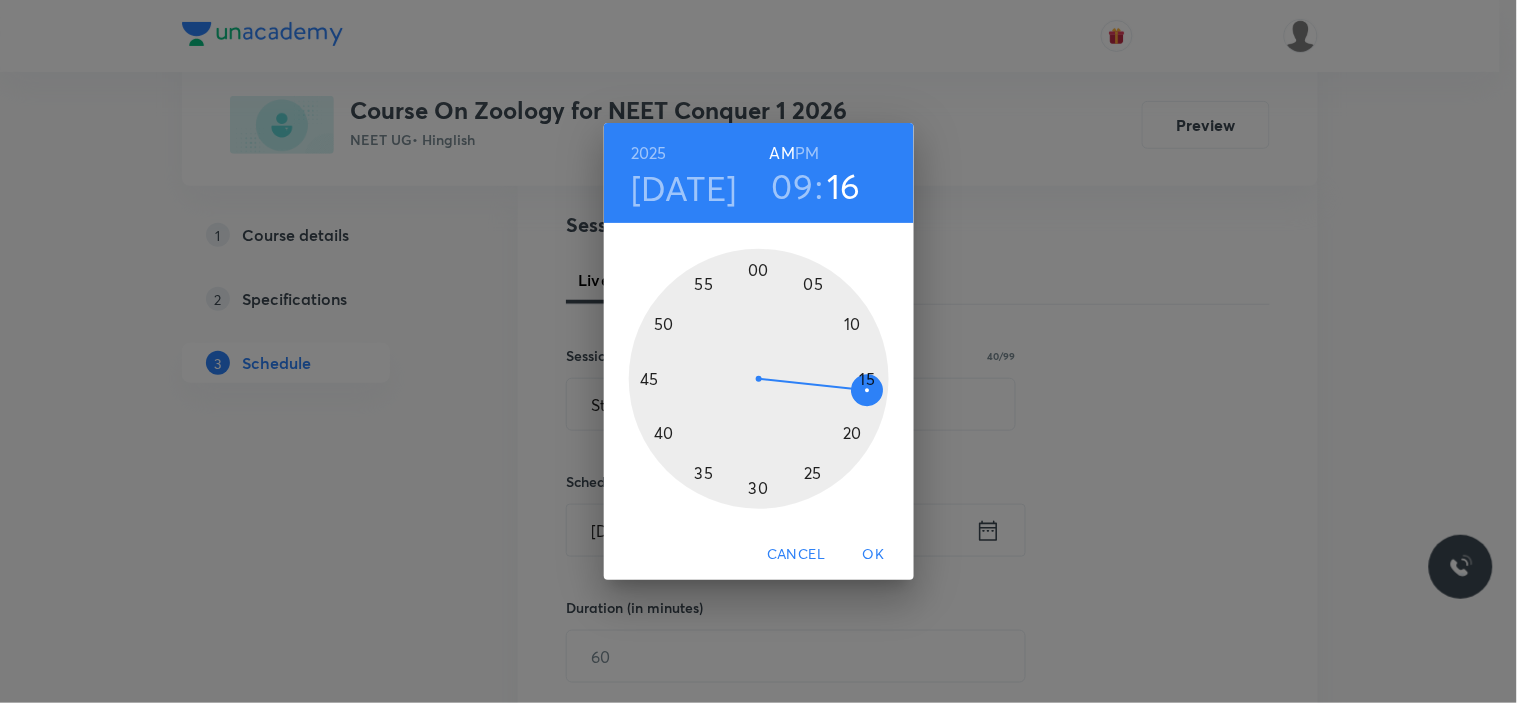 click at bounding box center (759, 379) 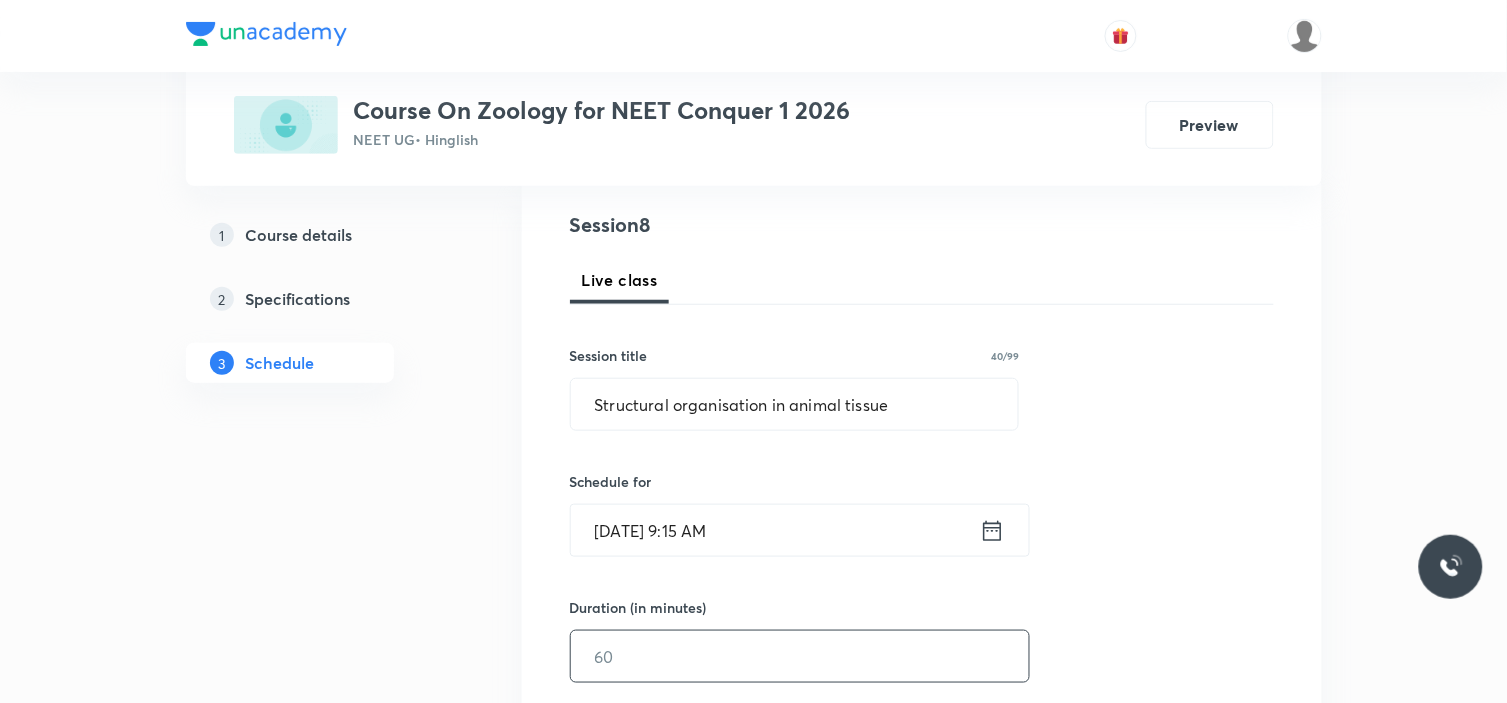 click at bounding box center [800, 656] 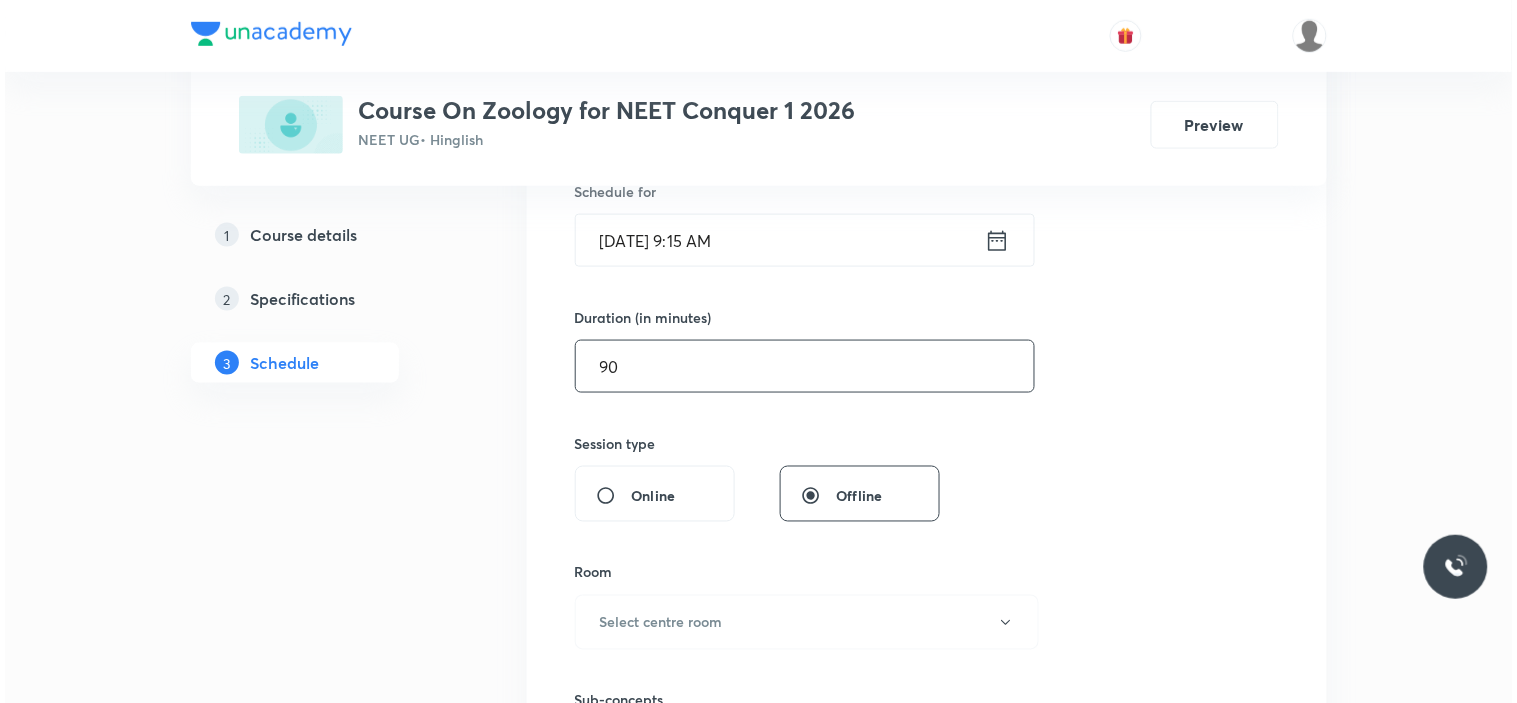 scroll, scrollTop: 555, scrollLeft: 0, axis: vertical 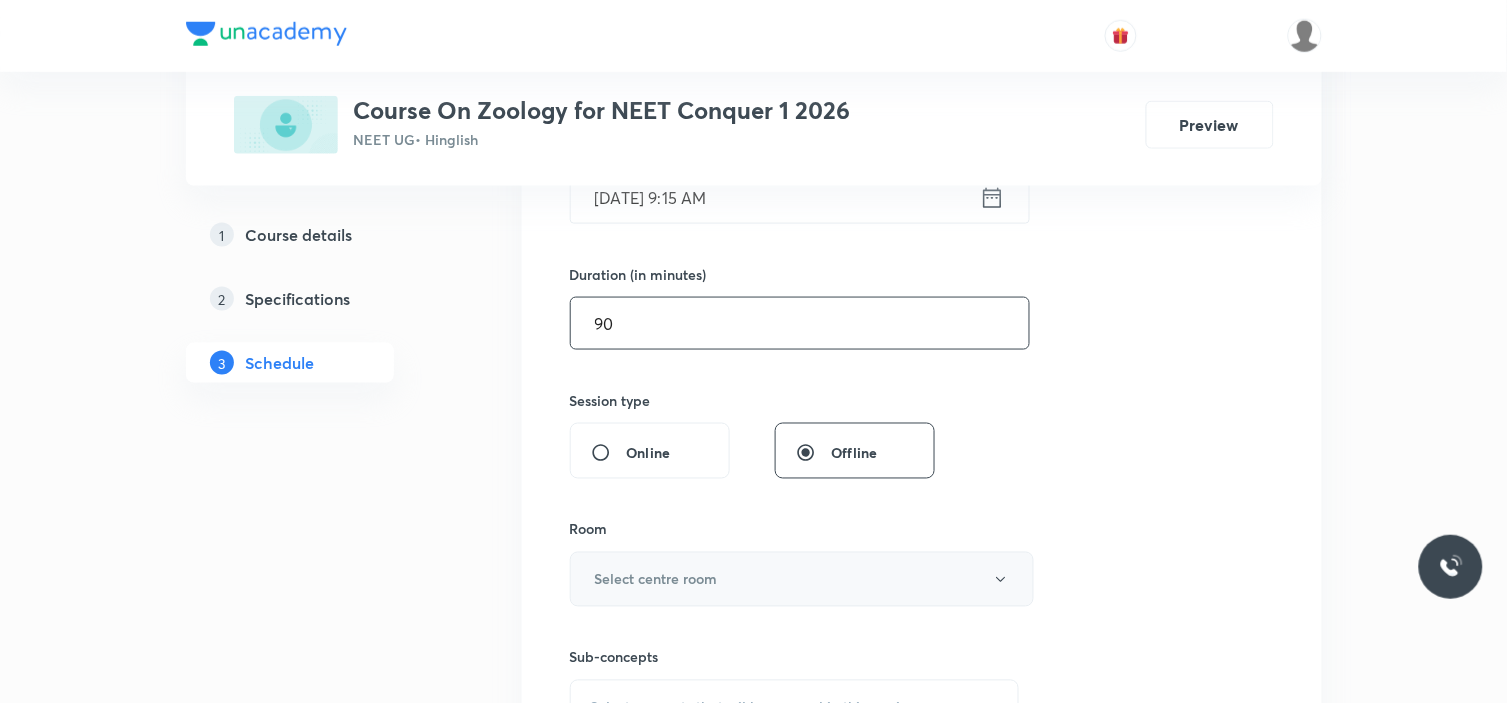 type on "90" 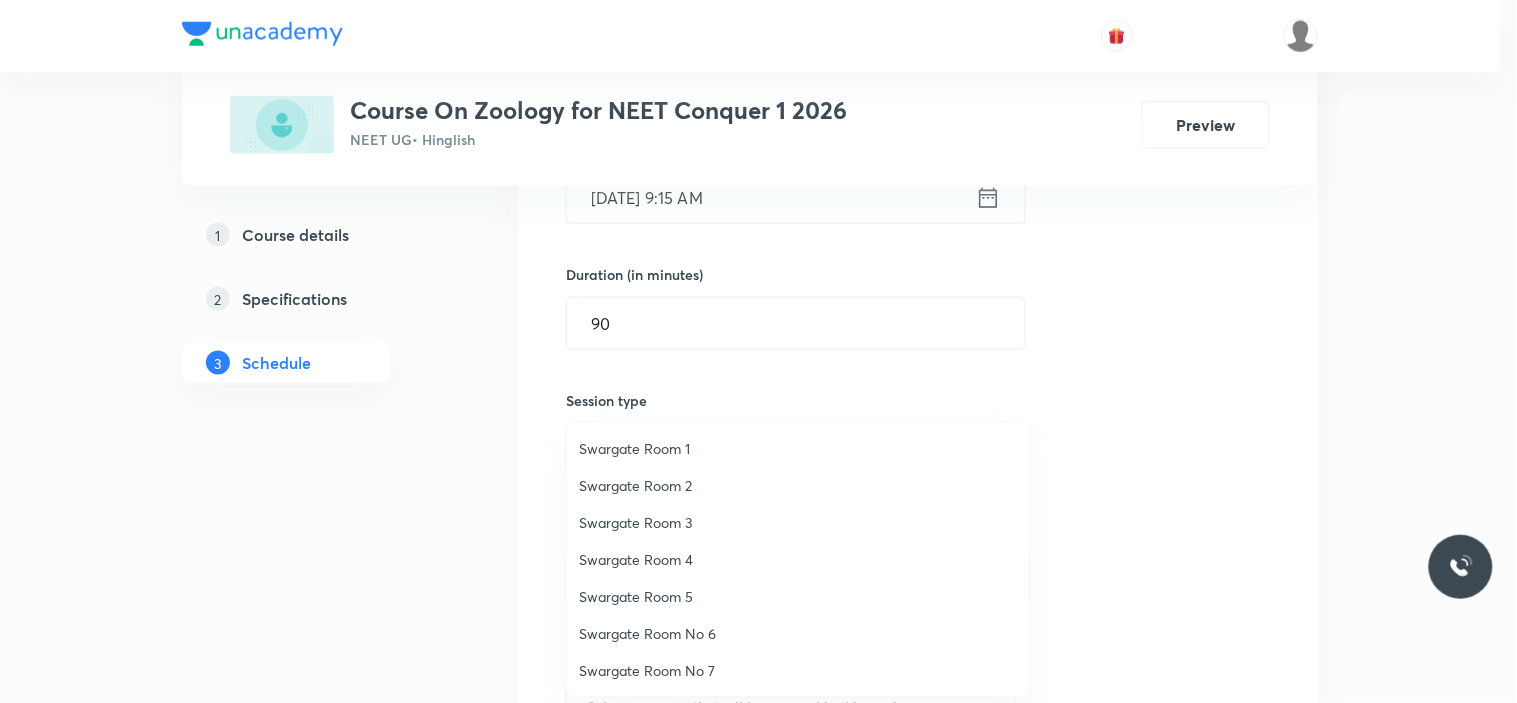 click at bounding box center (758, 351) 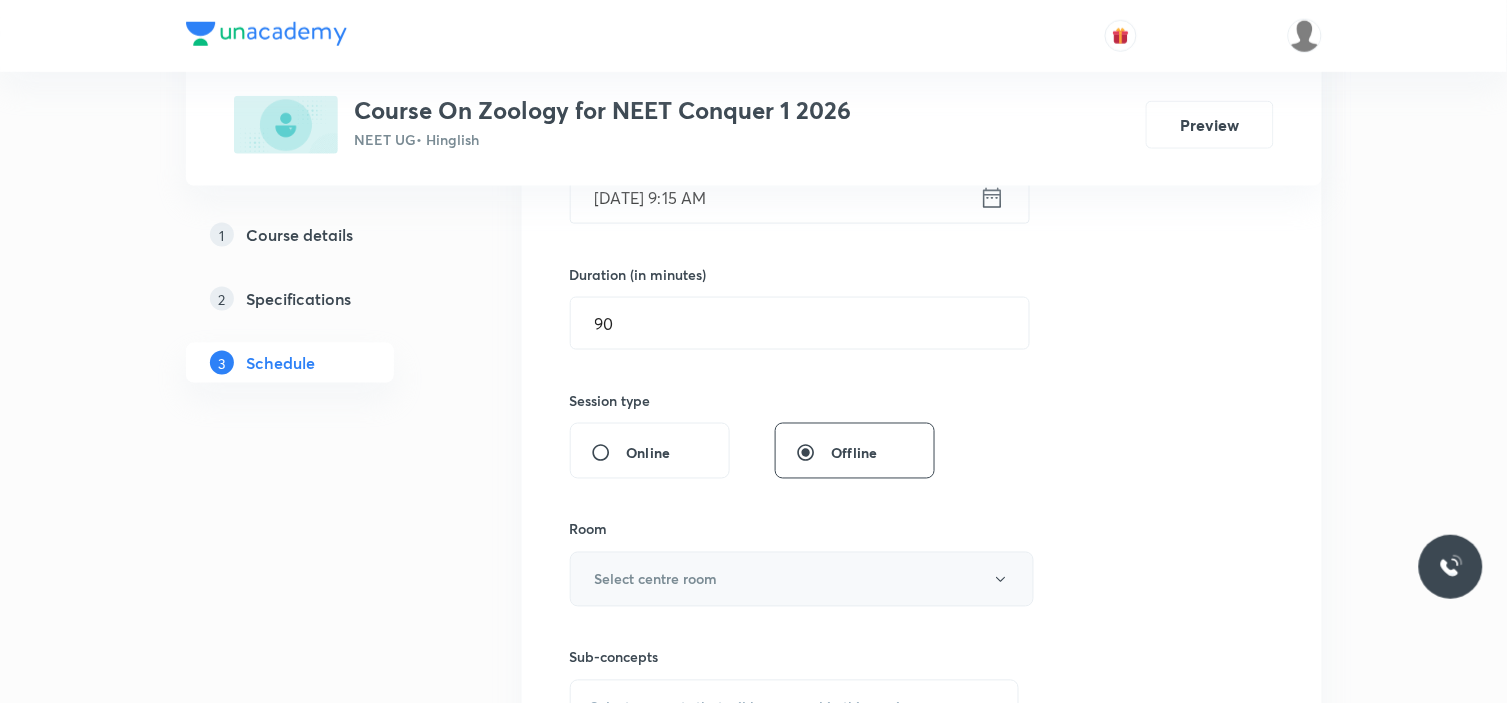 click on "Select centre room" at bounding box center (802, 579) 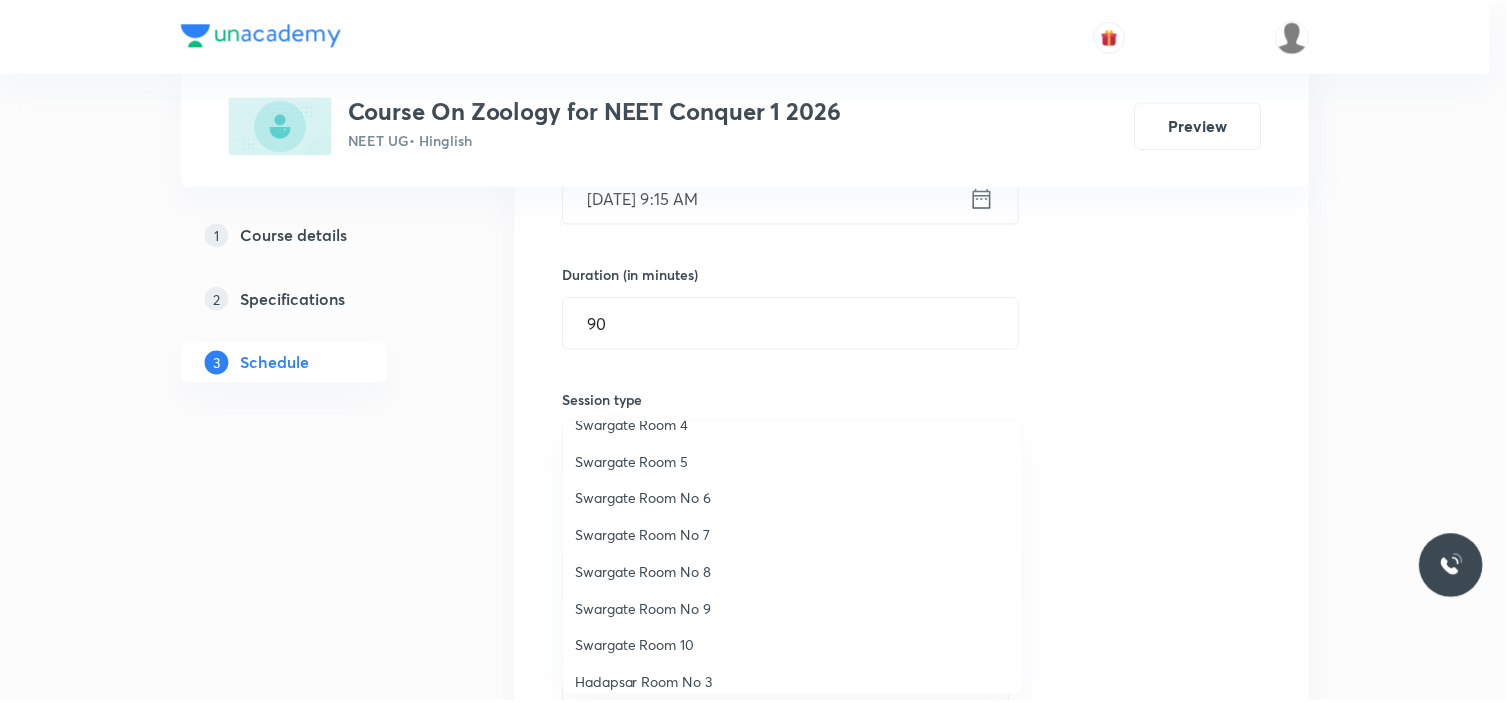 scroll, scrollTop: 148, scrollLeft: 0, axis: vertical 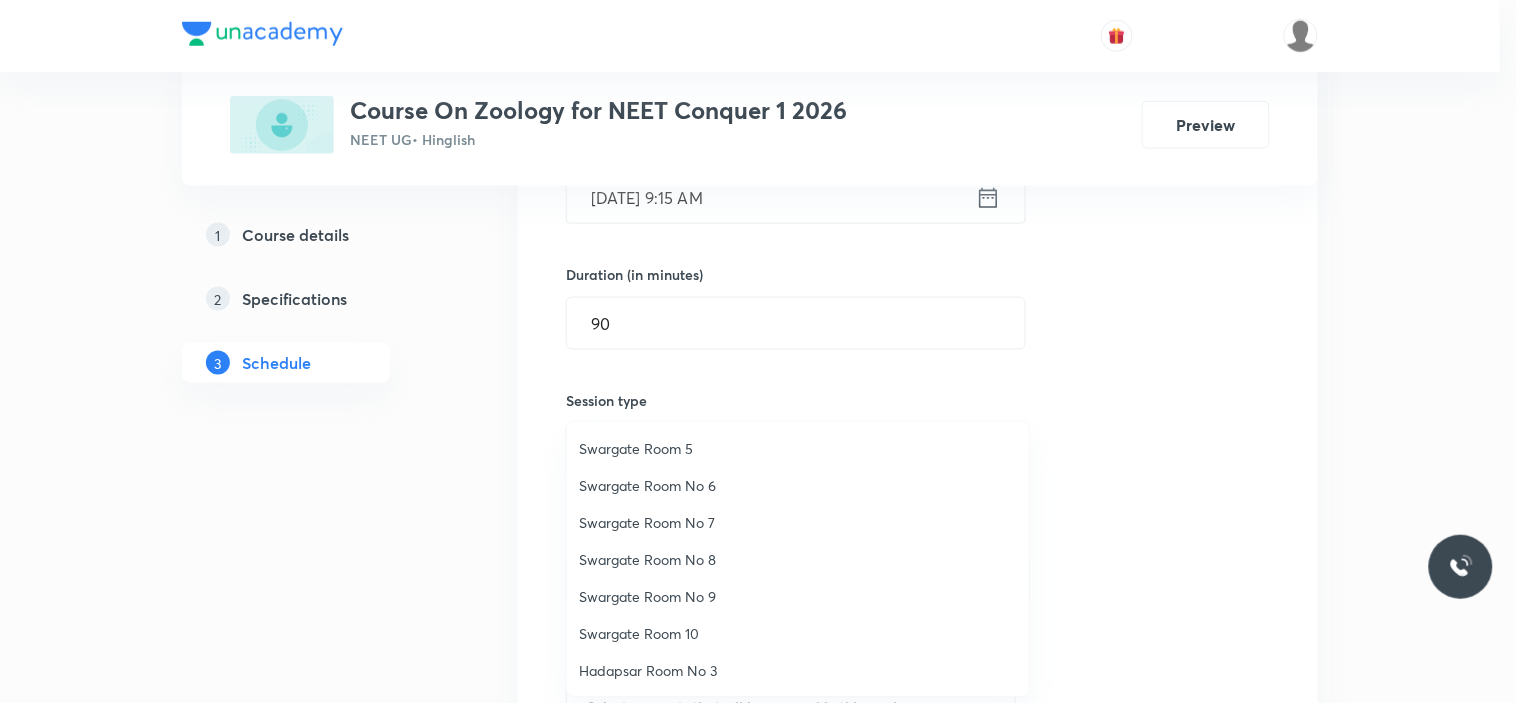 click on "Swargate Room No 6" at bounding box center [798, 485] 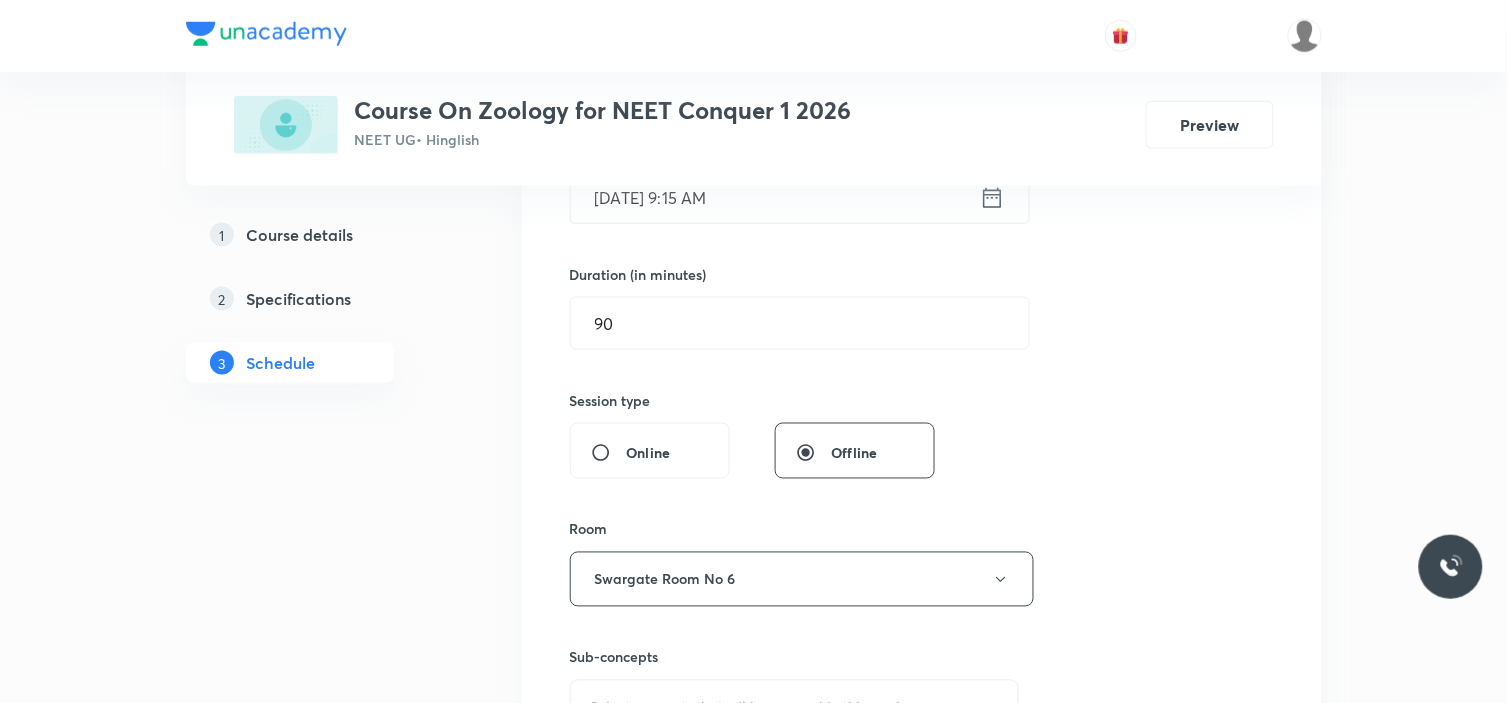 click on "Session  8 Live class Session title 40/99 Structural organisation in animal tissue ​ Schedule for Jul 15, 2025, 9:15 AM ​ Duration (in minutes) 90 ​   Session type Online Offline Room Swargate Room No 6 Sub-concepts Select concepts that wil be covered in this session Add Cancel" at bounding box center (922, 346) 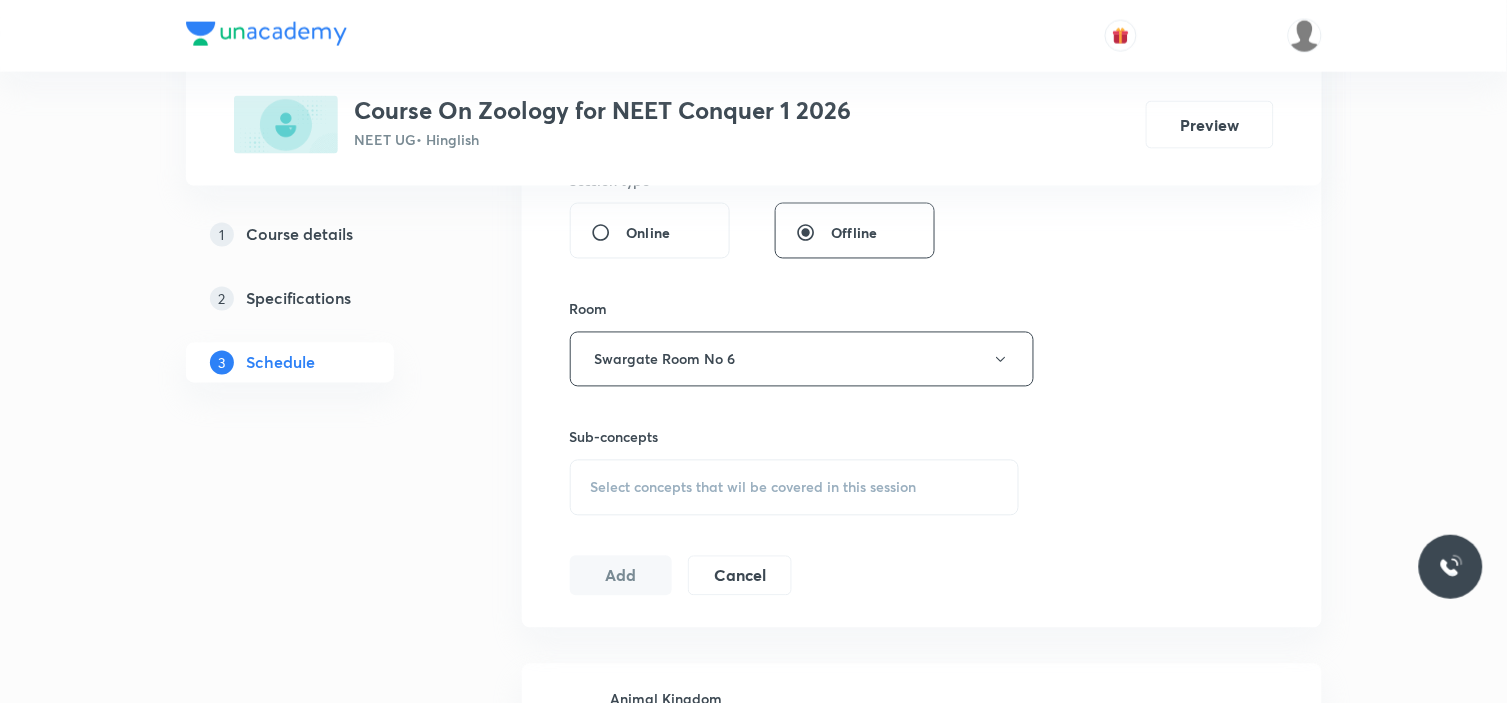 scroll, scrollTop: 777, scrollLeft: 0, axis: vertical 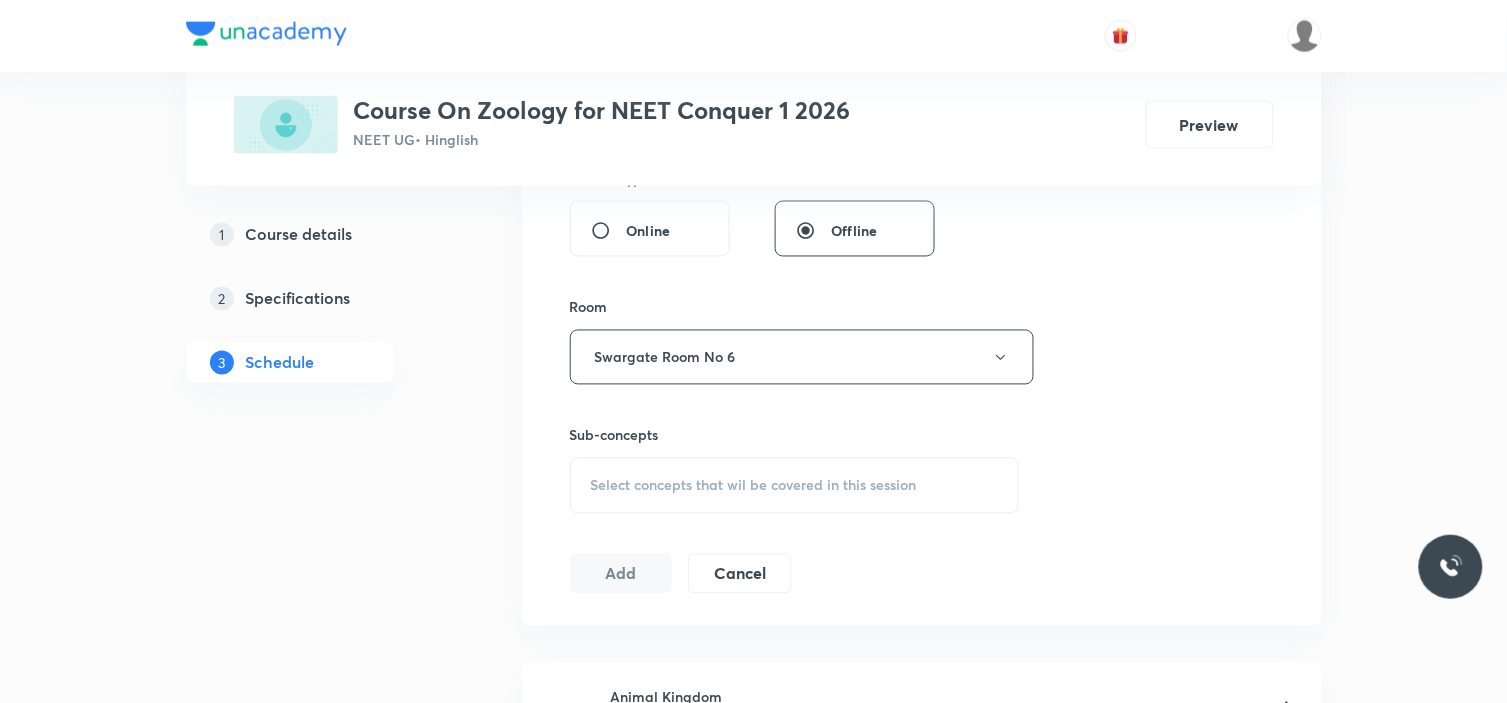 click on "Select concepts that wil be covered in this session" at bounding box center (795, 486) 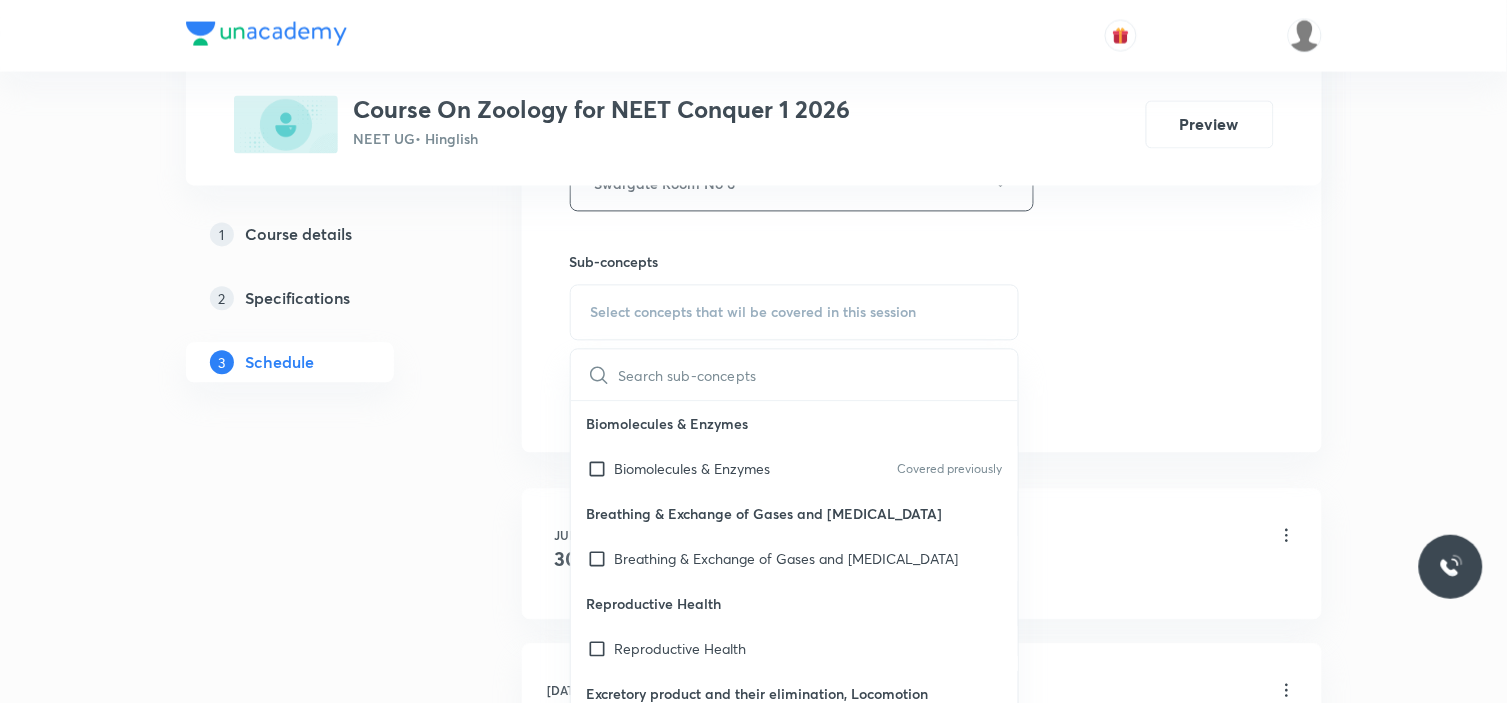 scroll, scrollTop: 1000, scrollLeft: 0, axis: vertical 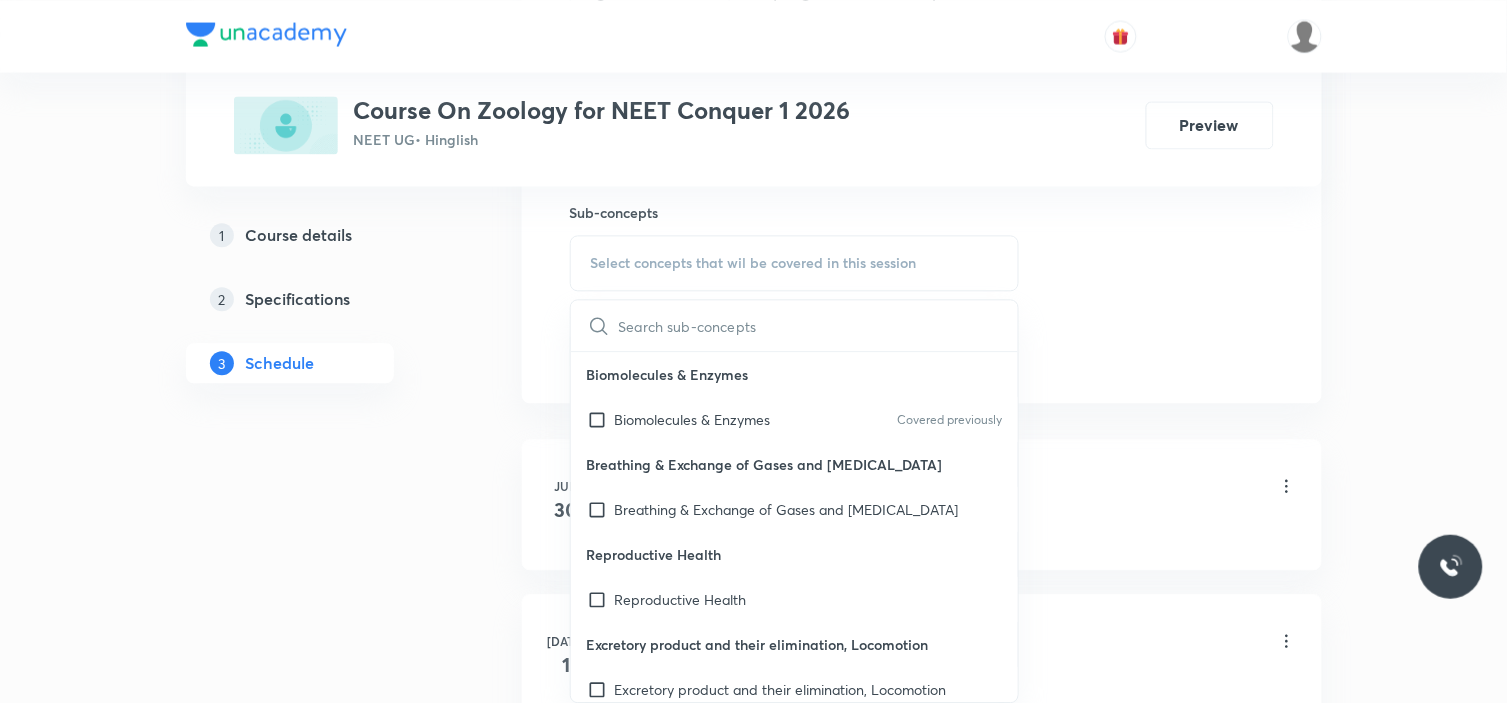 click on "Select concepts that wil be covered in this session" at bounding box center (754, 263) 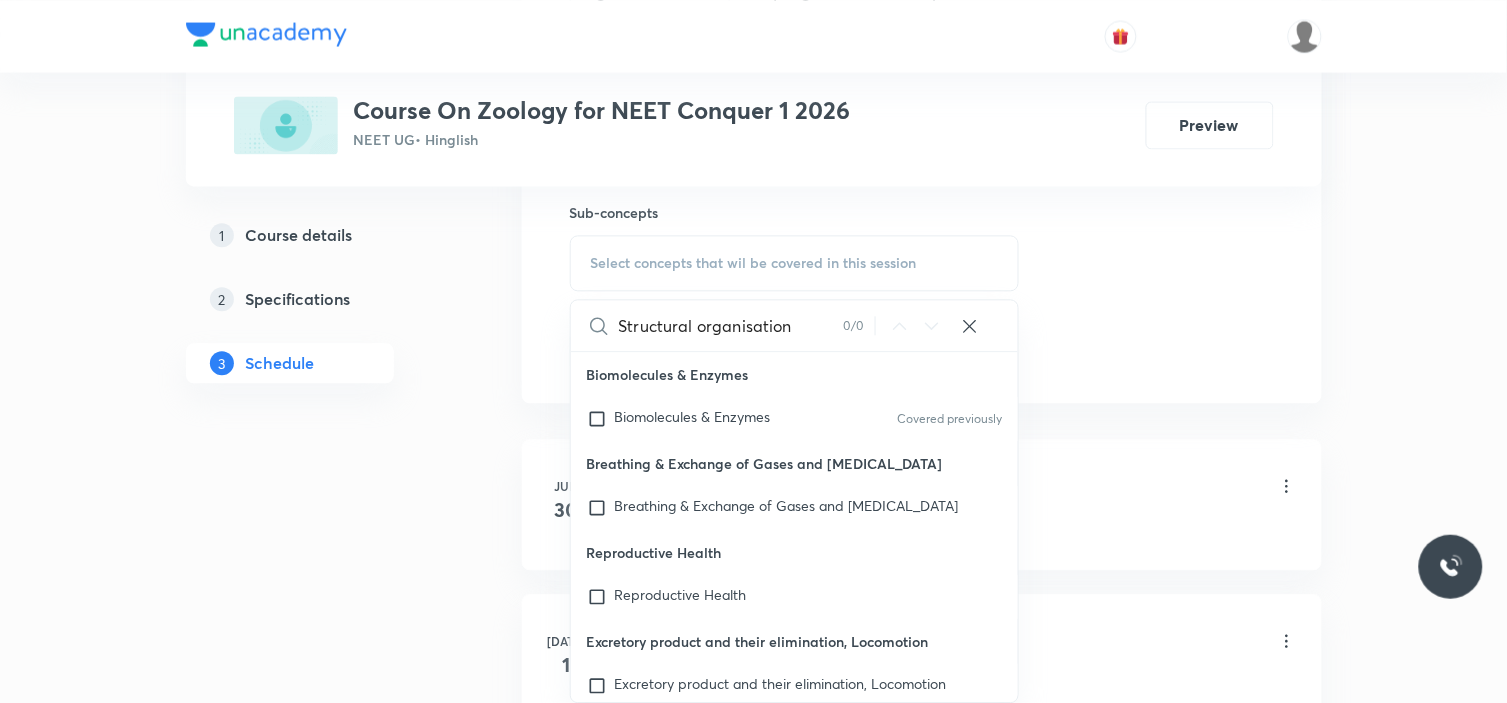 scroll, scrollTop: 0, scrollLeft: 0, axis: both 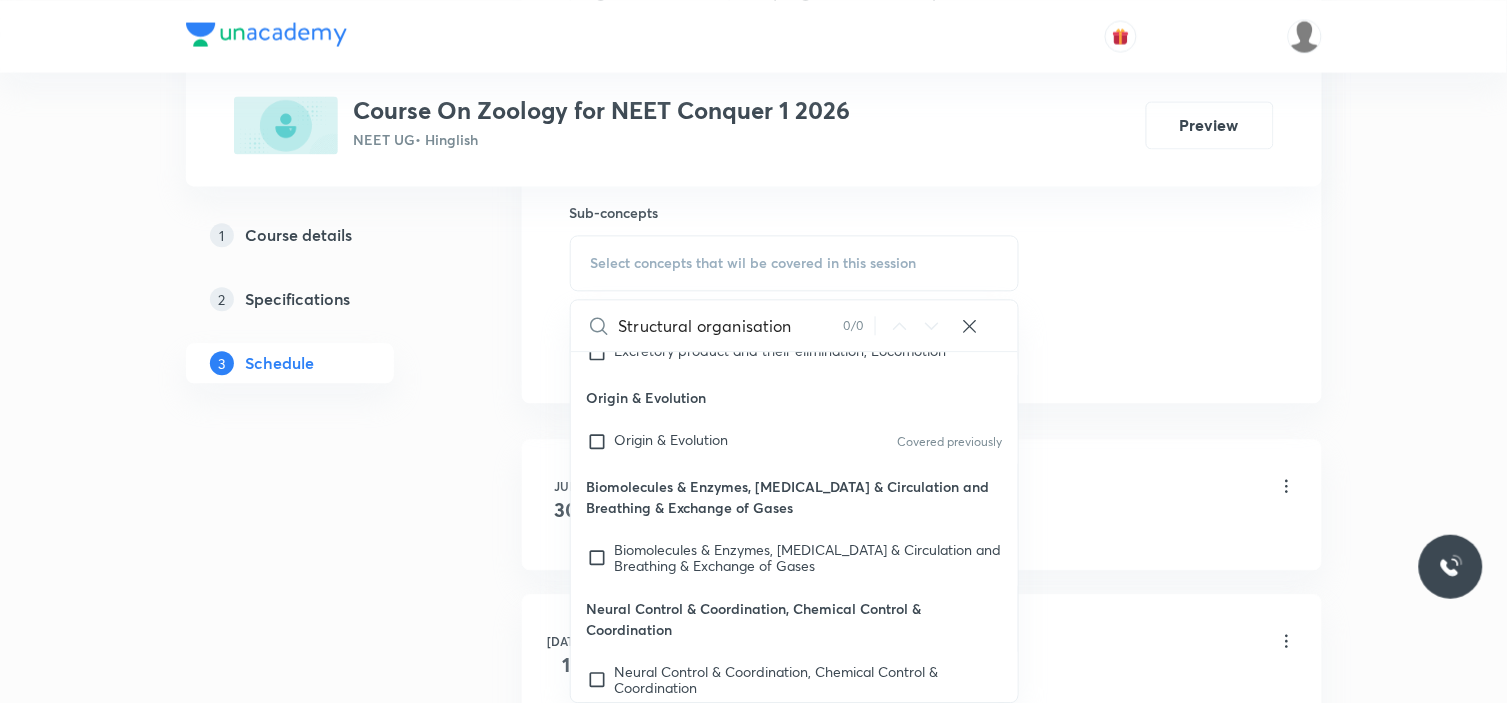 type on "Structural organisation" 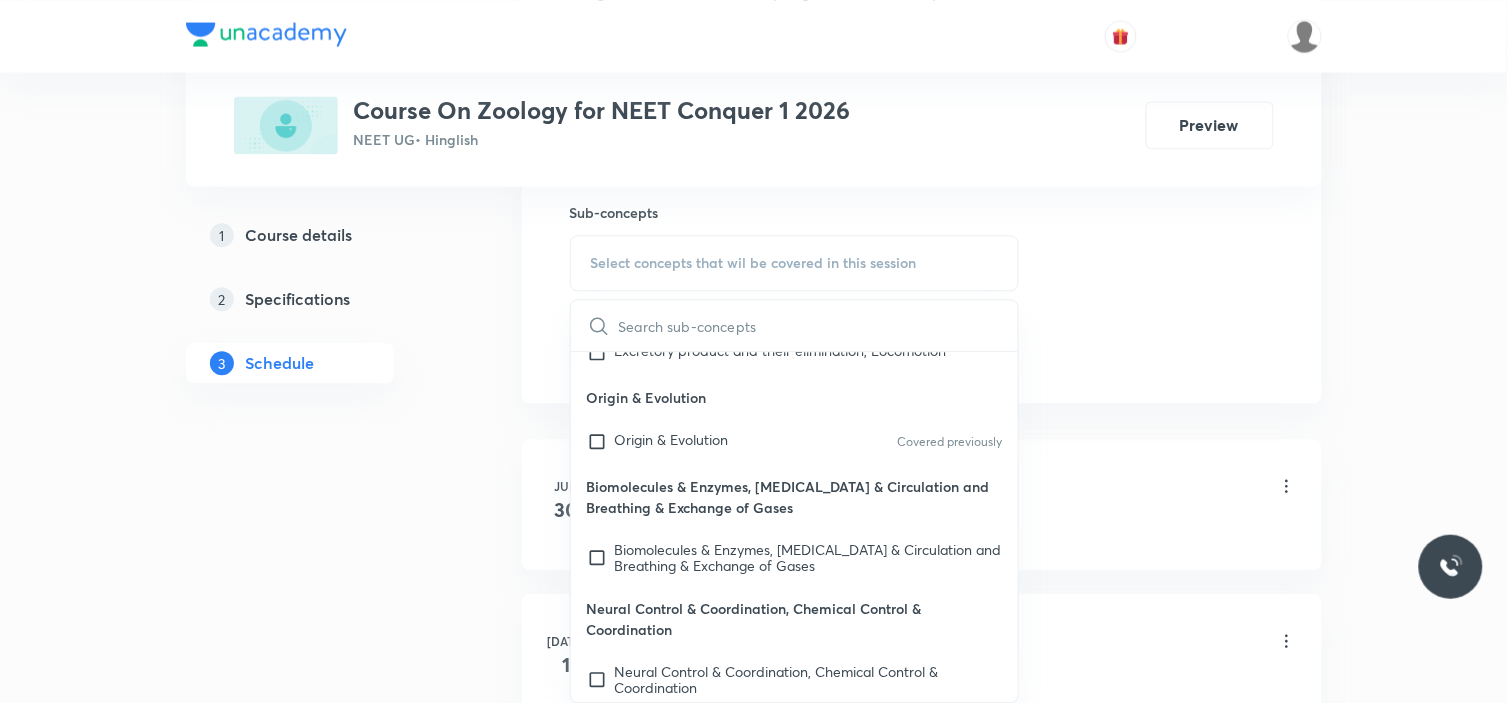 click at bounding box center [819, 325] 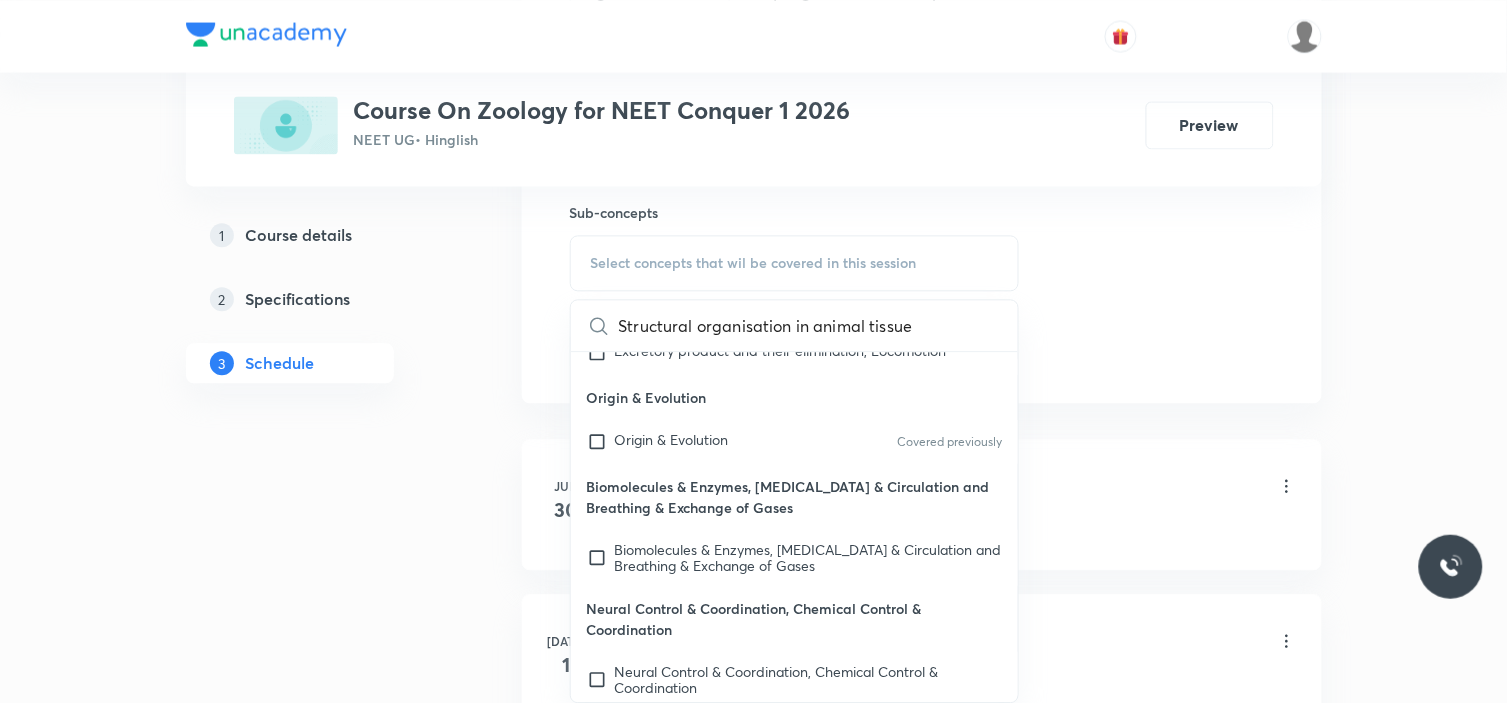 scroll, scrollTop: 0, scrollLeft: 67, axis: horizontal 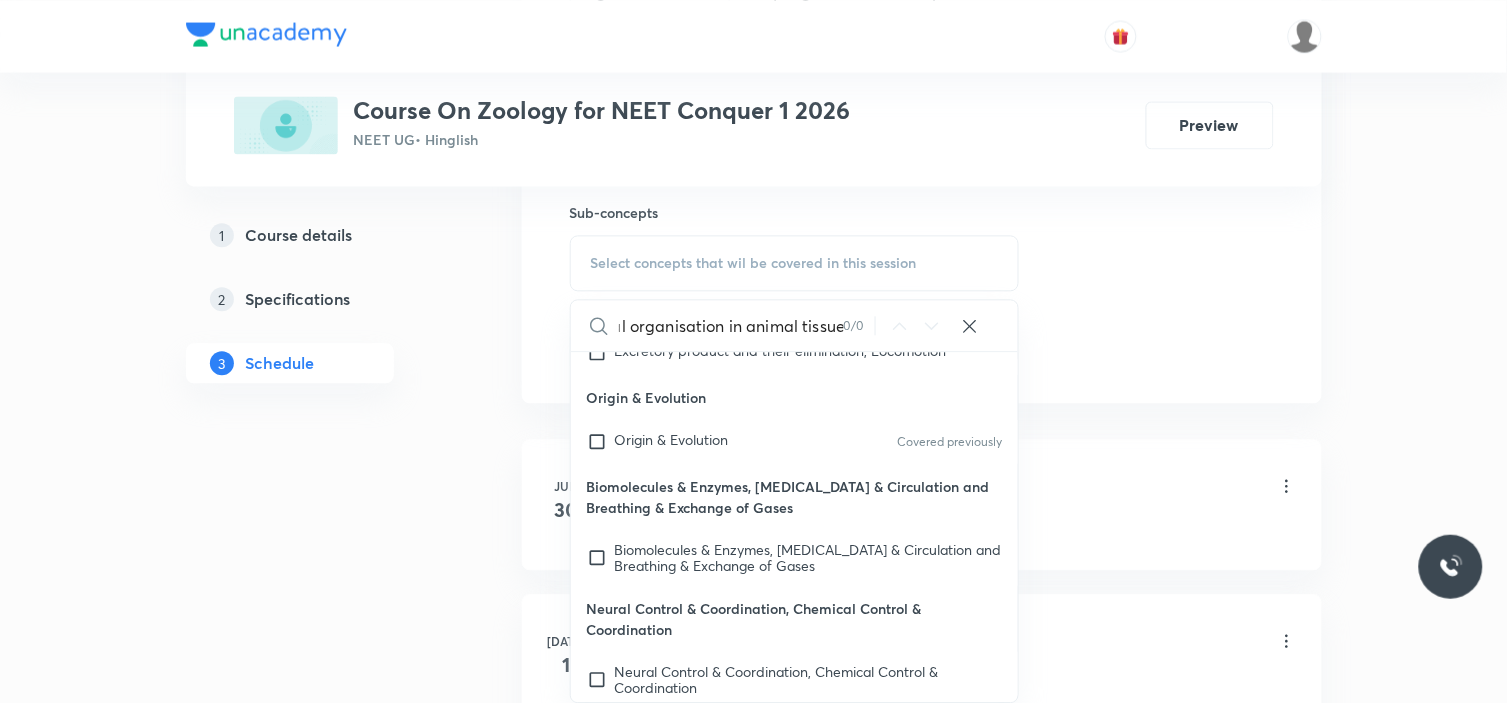 click on "Structural organisation in animal tissue" at bounding box center [731, 325] 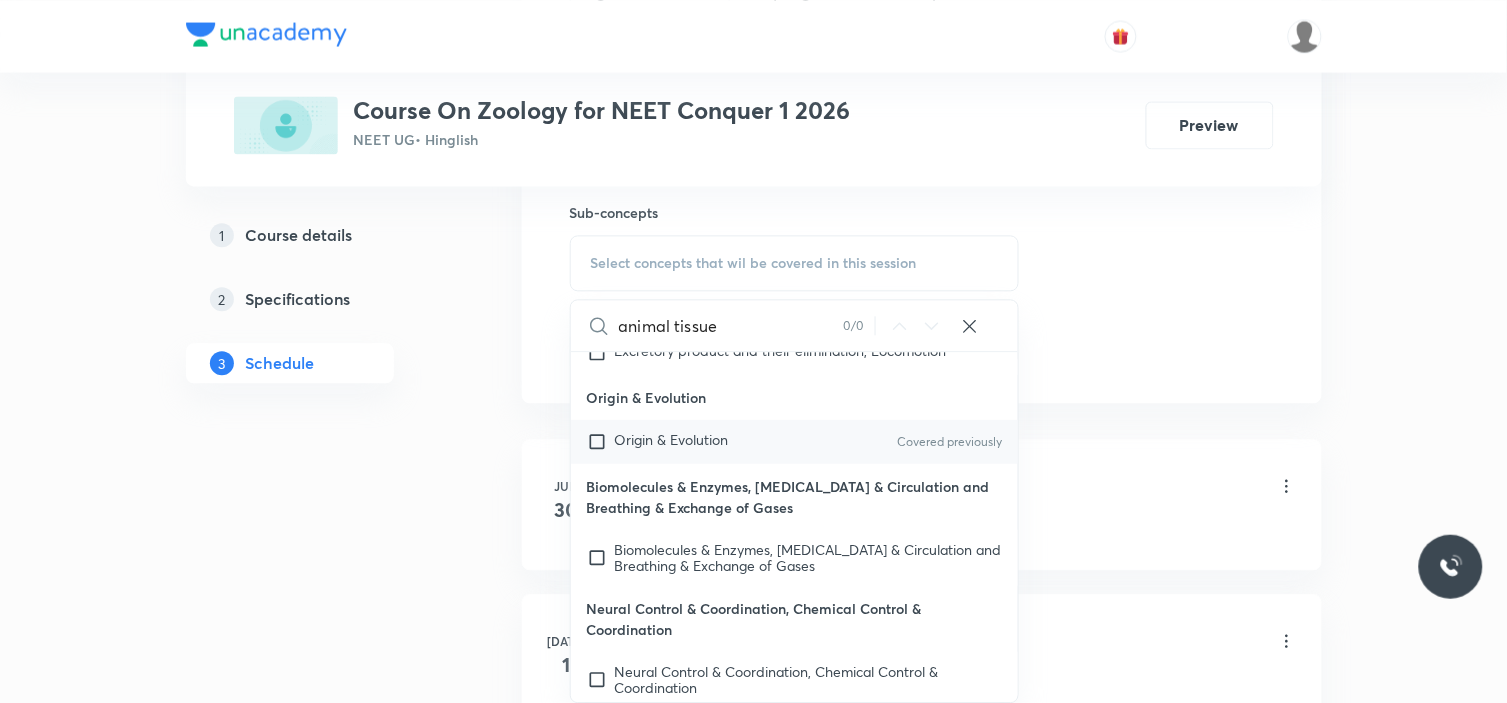 type on "animal tissue" 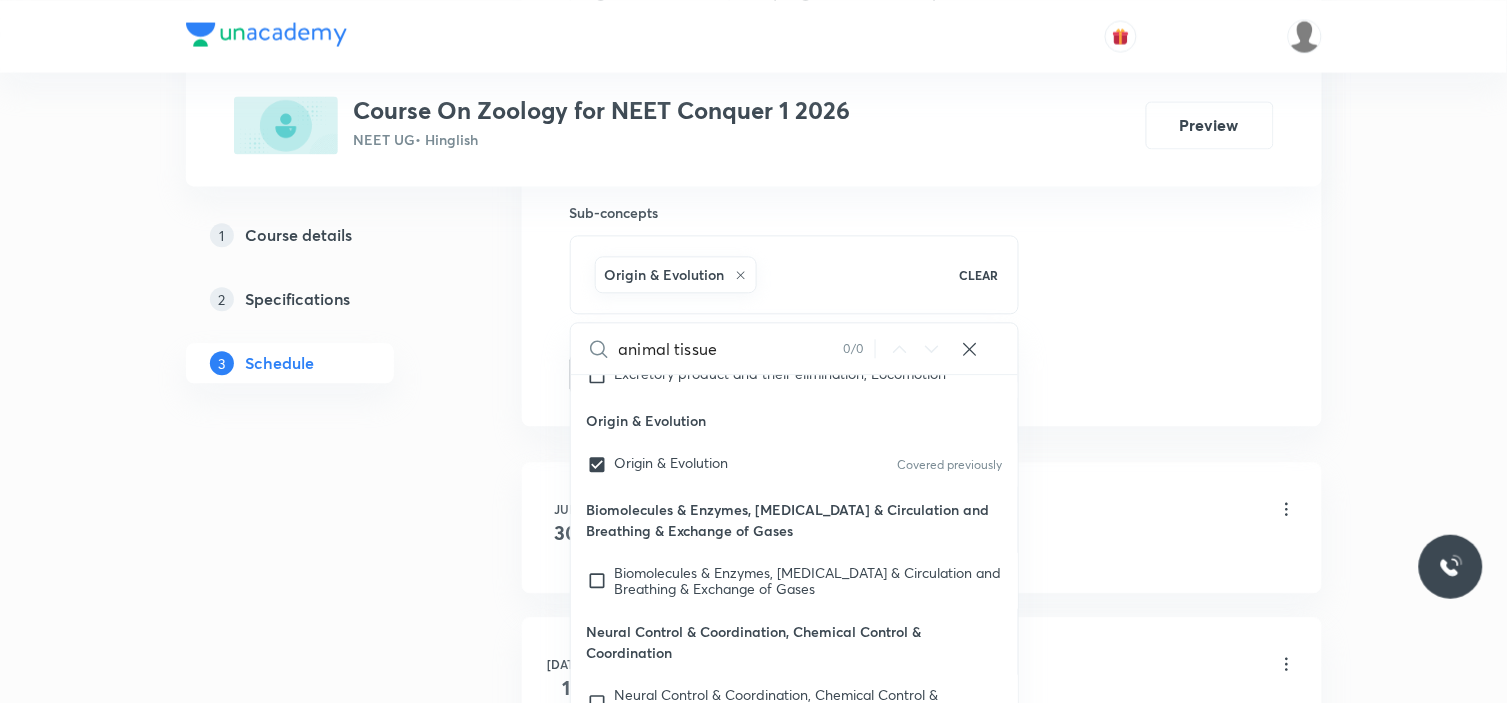click on "animal tissue 0 / 0 ​" at bounding box center [795, 348] 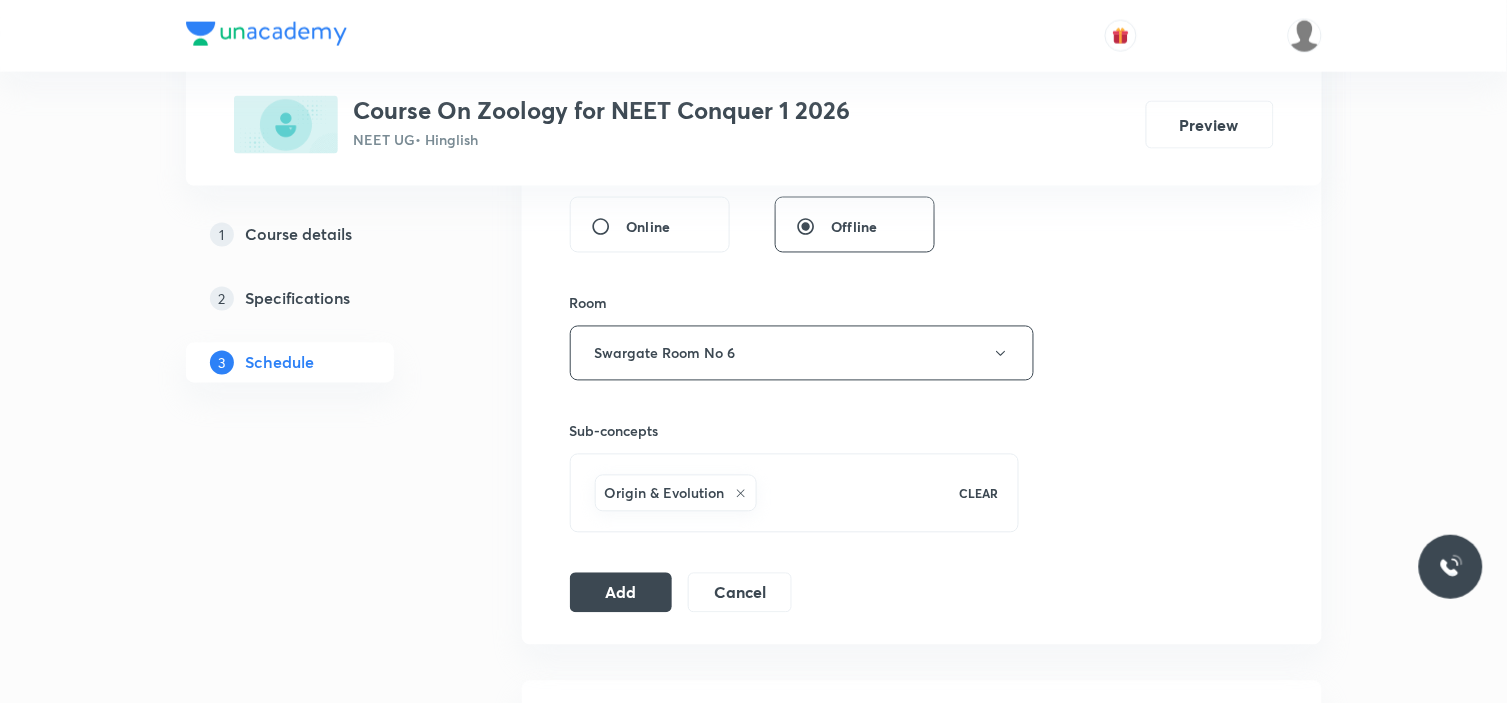 scroll, scrollTop: 1000, scrollLeft: 0, axis: vertical 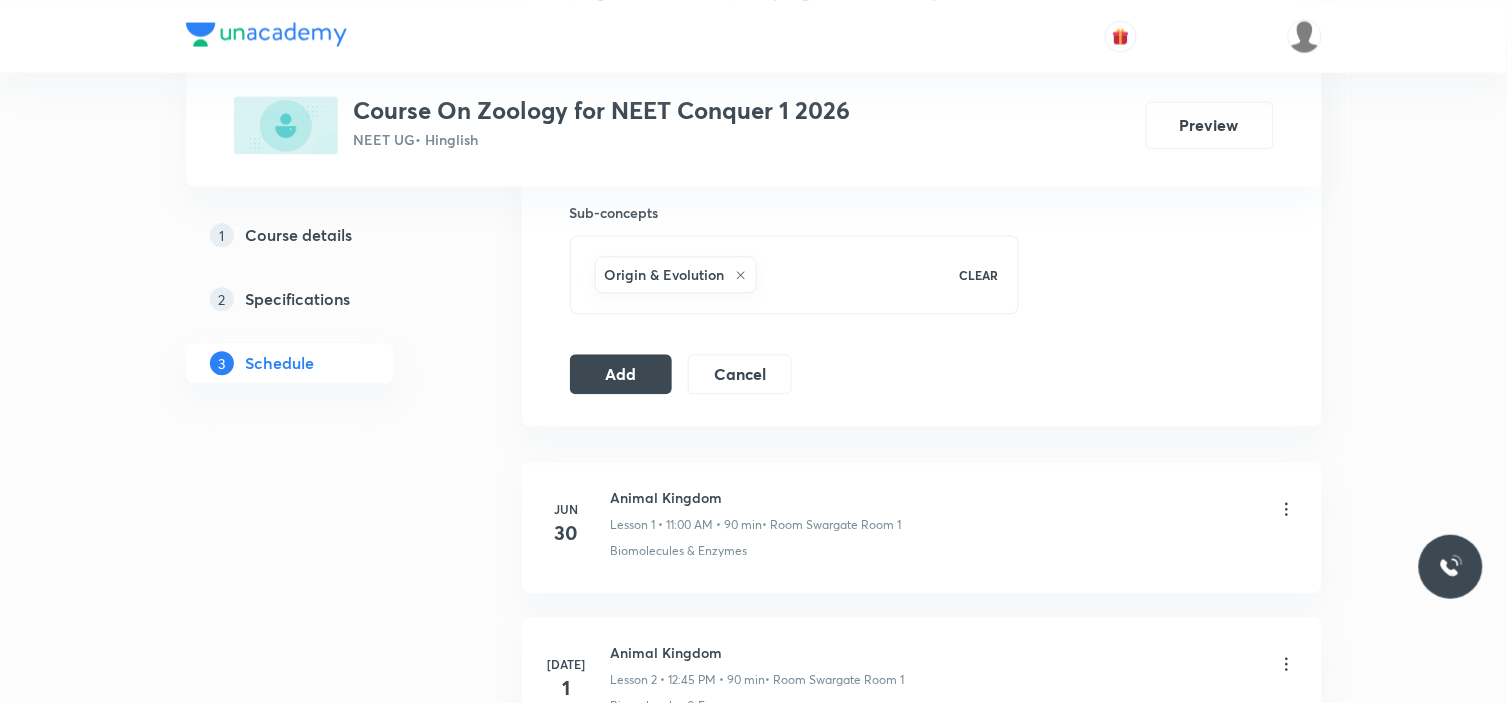 click 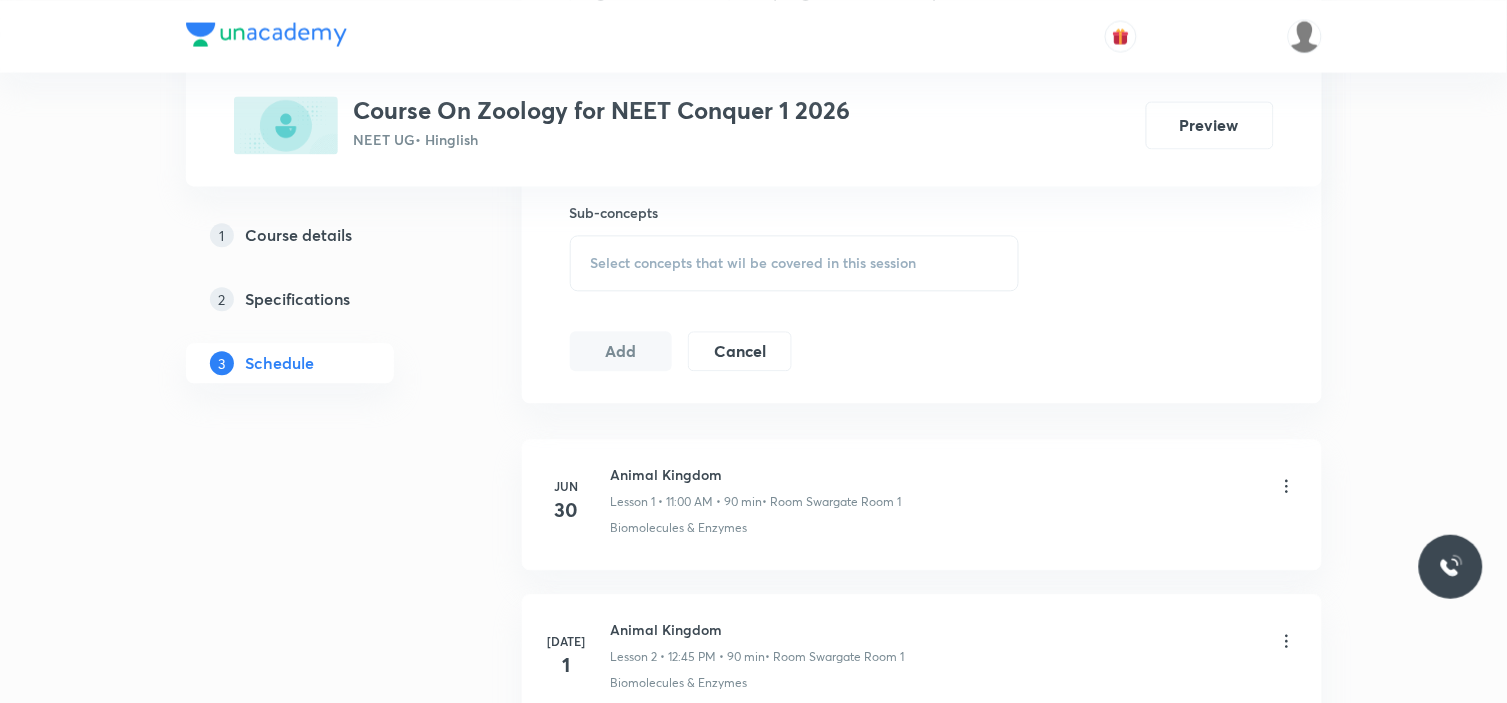 click on "Select concepts that wil be covered in this session" at bounding box center [795, 263] 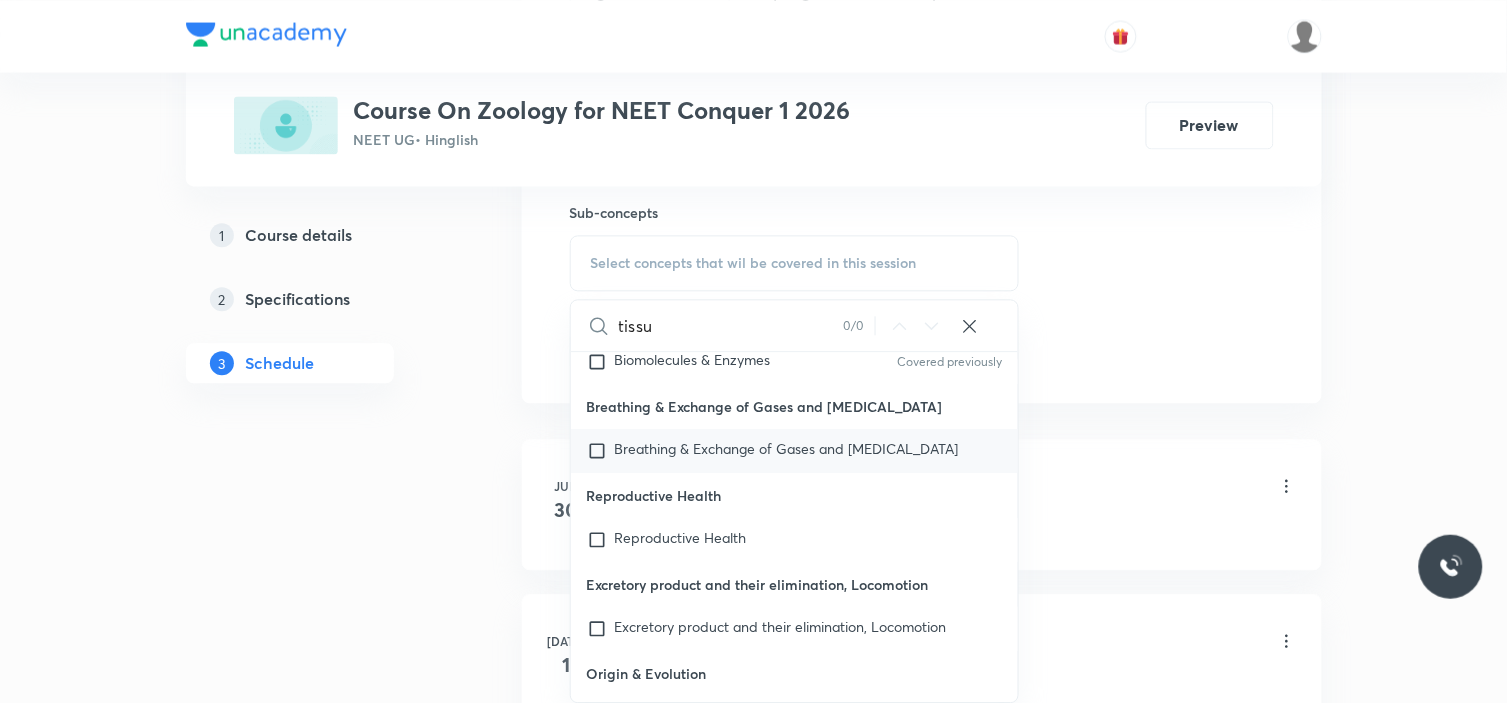 scroll, scrollTop: 111, scrollLeft: 0, axis: vertical 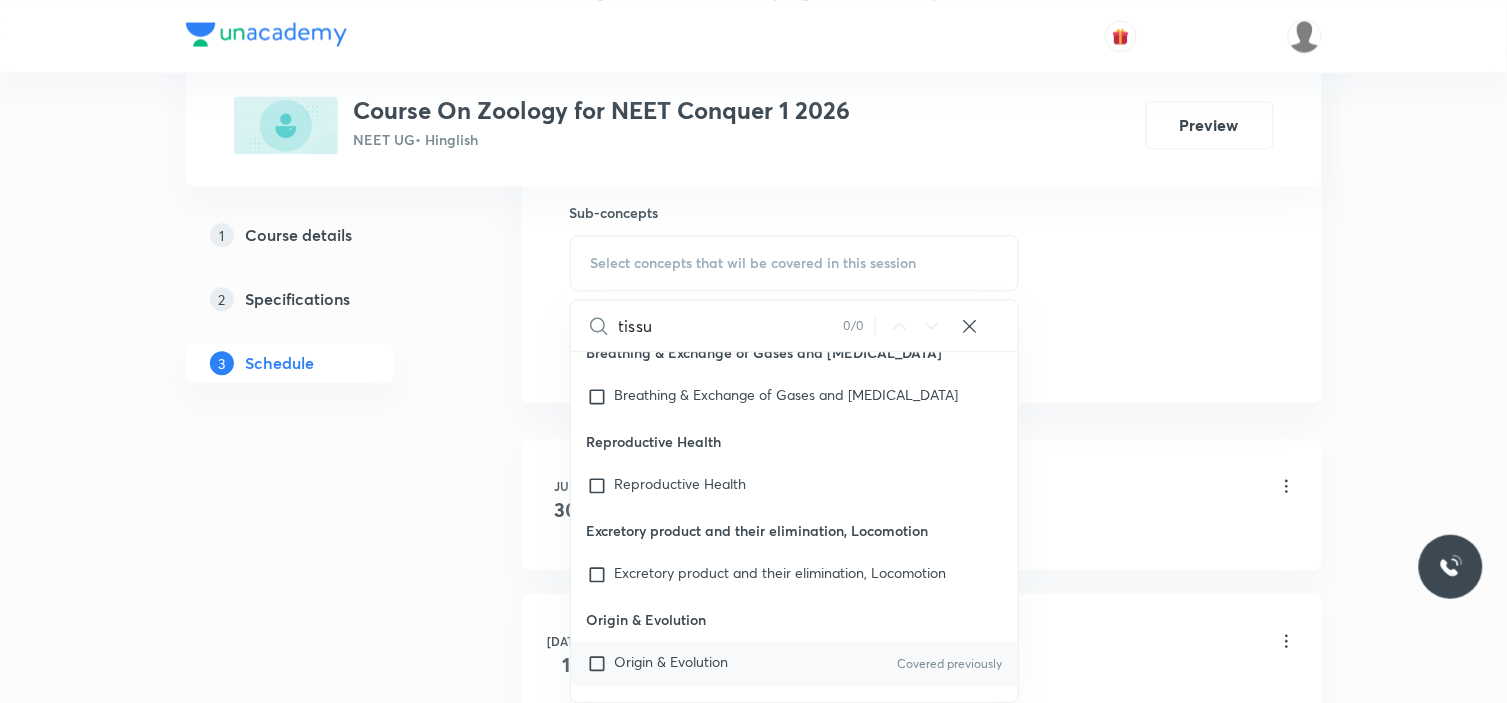 type on "tissu" 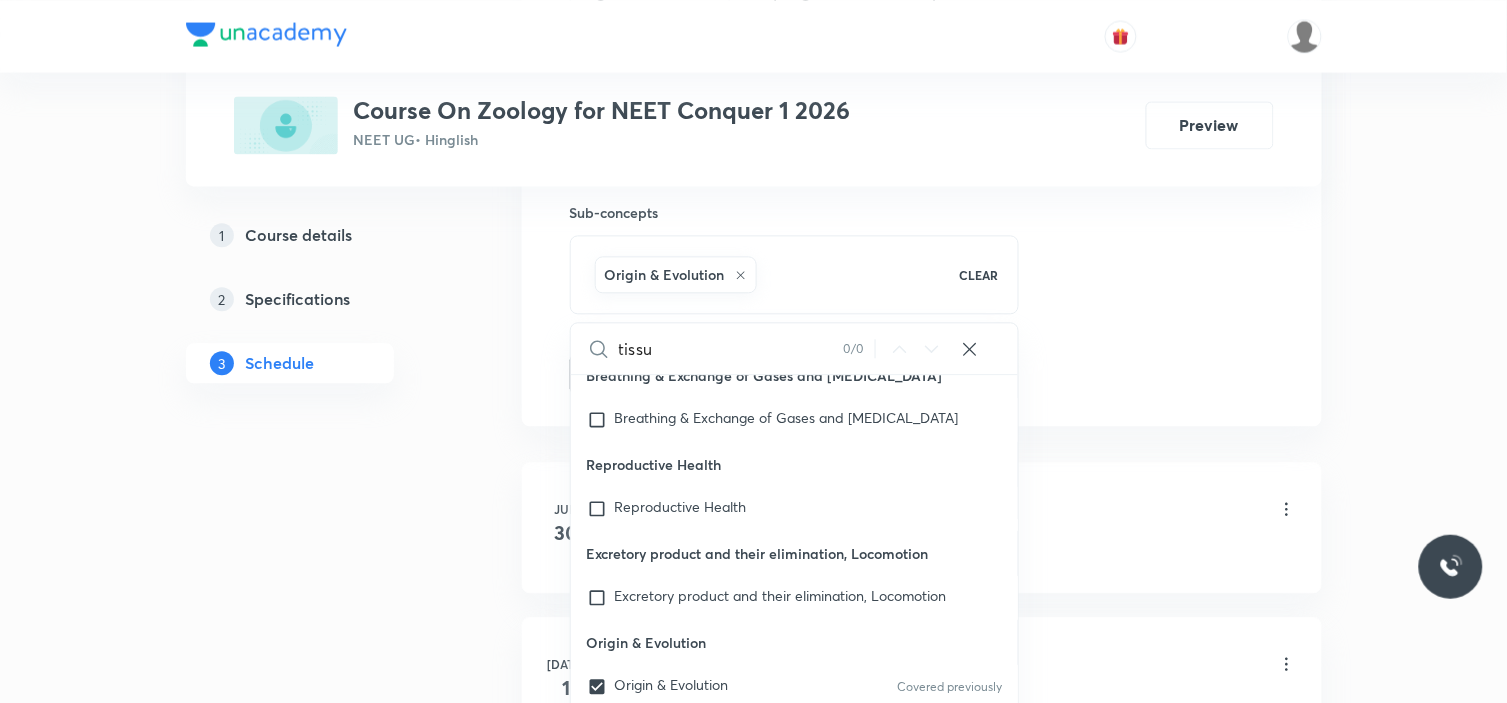 click on "Plus Courses Course On Zoology for NEET Conquer 1 2026 NEET UG  • Hinglish Preview 1 Course details 2 Specifications 3 Schedule Schedule 7  classes Session  8 Live class Session title 40/99 Structural organisation in animal tissue ​ Schedule for Jul 15, 2025, 9:15 AM ​ Duration (in minutes) 90 ​   Session type Online Offline Room Swargate Room No 6 Sub-concepts Origin & Evolution CLEAR tissu 0 / 0 ​ Biomolecules & Enzymes Biomolecules & Enzymes Covered previously Breathing & Exchange of Gases and Body Fluids Breathing & Exchange of Gases and Body Fluids Reproductive Health Reproductive Health Excretory product and their elimination, Locomotion Excretory product and their elimination, Locomotion Origin & Evolution Origin & Evolution Covered previously Biomolecules & Enzymes, Body Fluids & Circulation and Breathing & Exchange of Gases Biomolecules & Enzymes, Body Fluids & Circulation and Breathing & Exchange of Gases Neural Control & Coordination, Chemical Control & Coordination Add Cancel Jun 30 Jul" at bounding box center [754, 393] 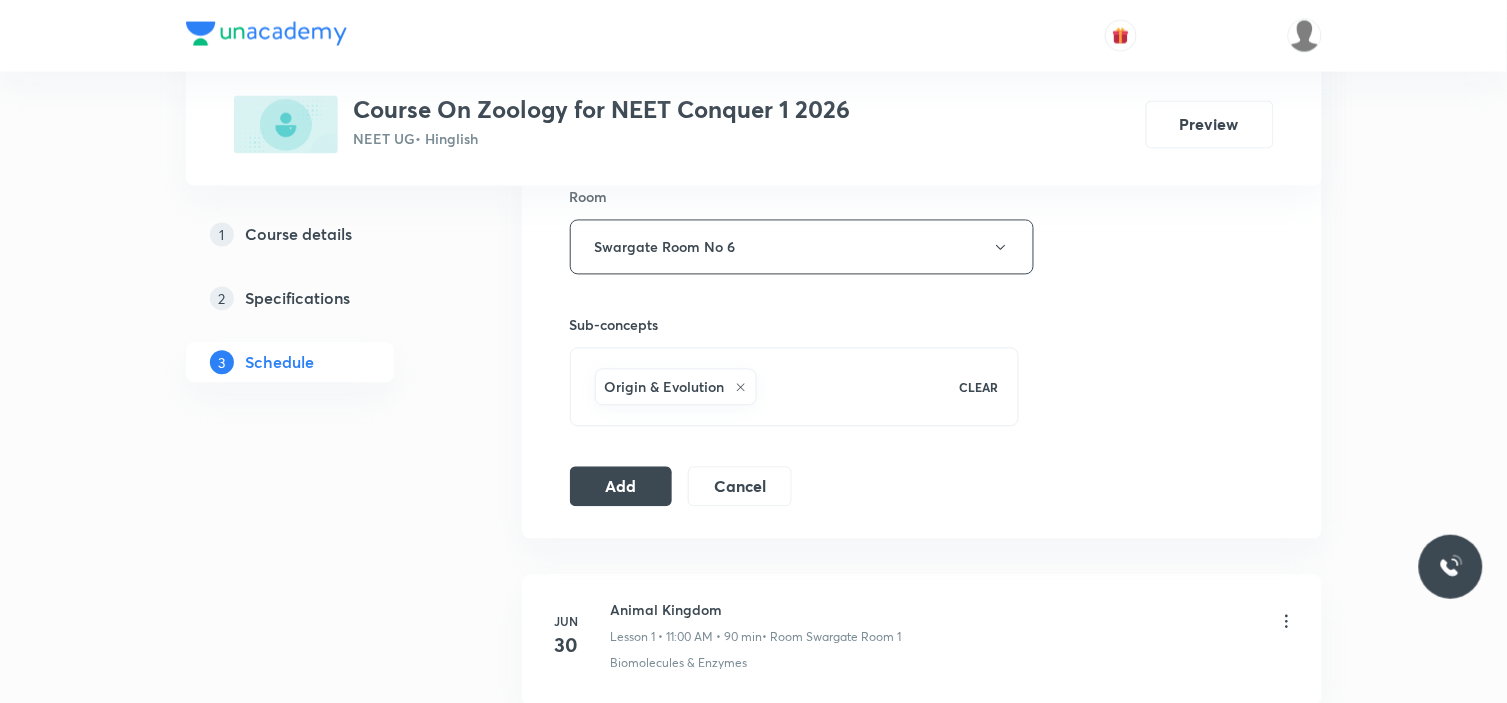 scroll, scrollTop: 888, scrollLeft: 0, axis: vertical 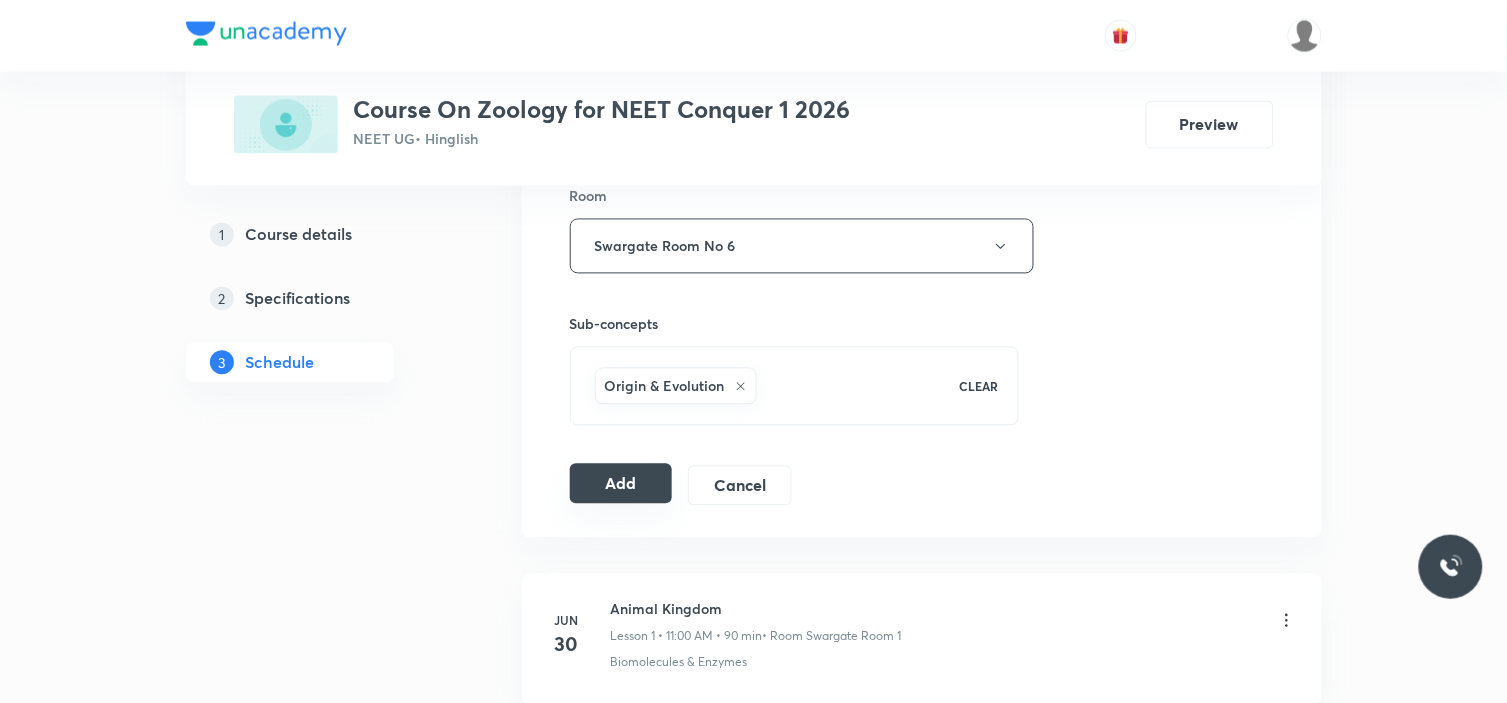 click on "Add" at bounding box center [621, 484] 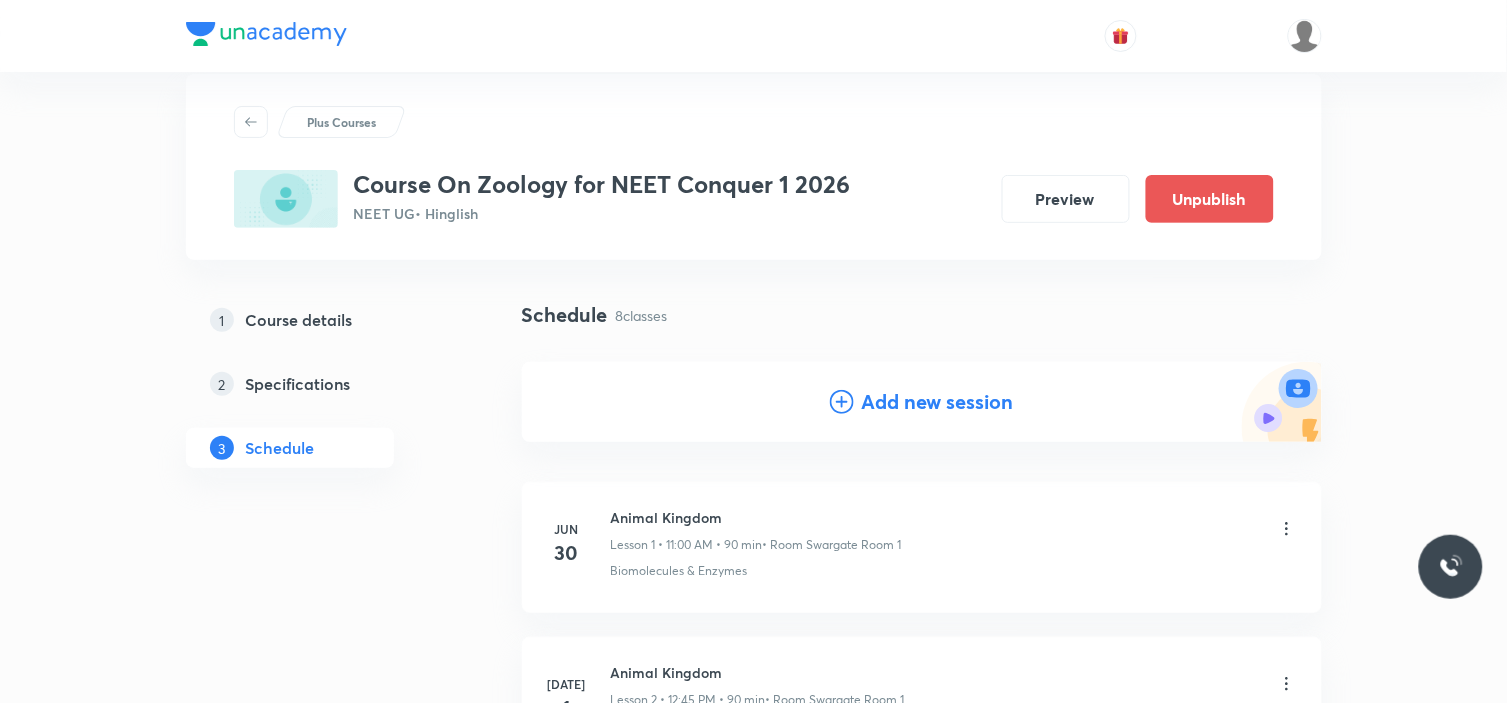 scroll, scrollTop: 0, scrollLeft: 0, axis: both 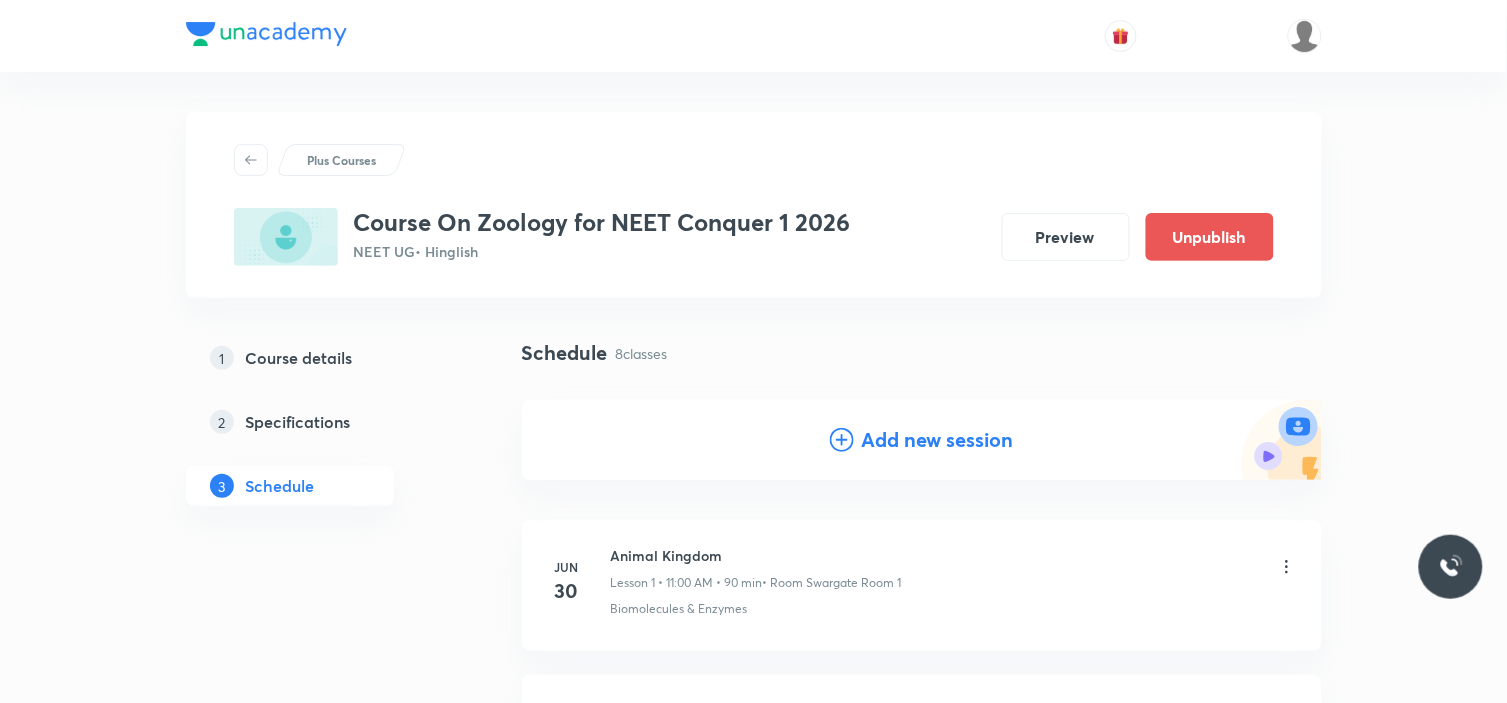click on "Add new session" at bounding box center (938, 440) 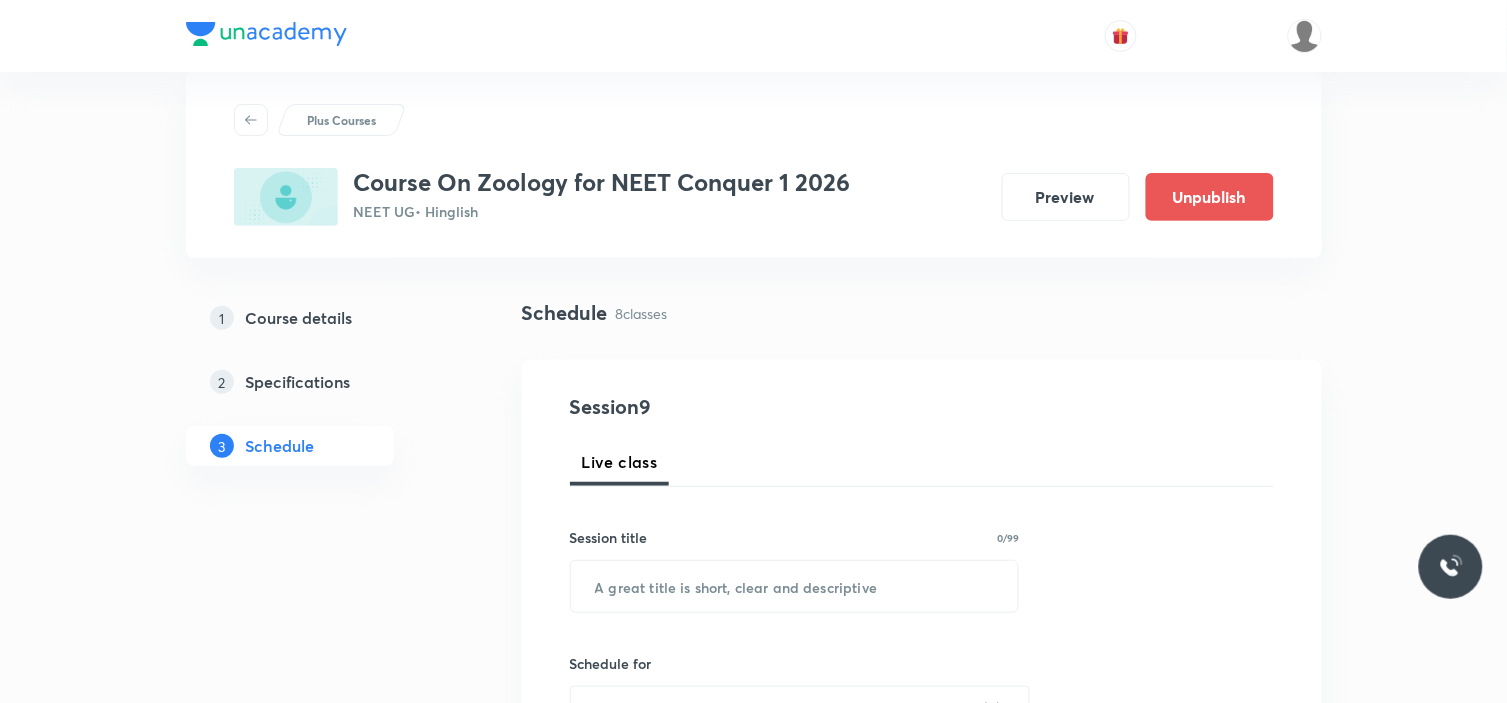 scroll, scrollTop: 111, scrollLeft: 0, axis: vertical 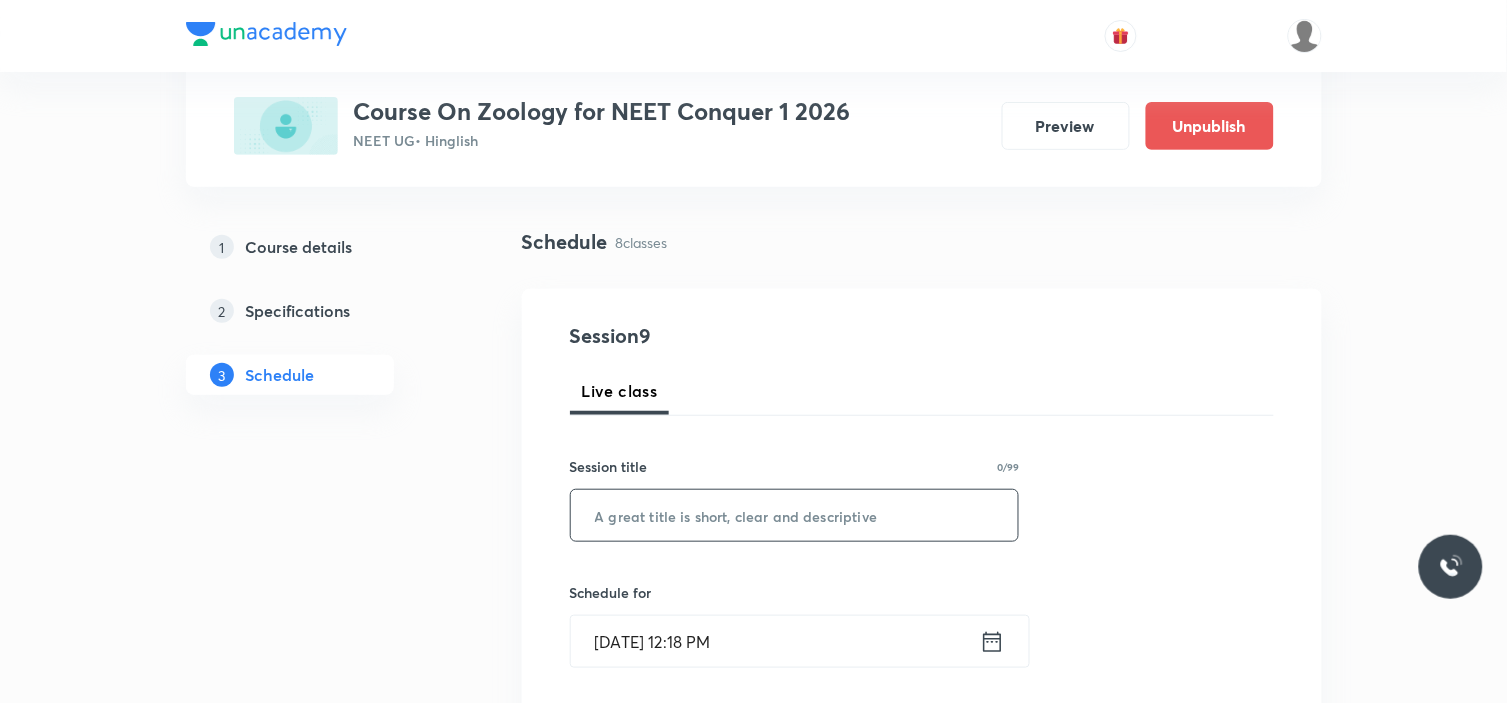 click at bounding box center [795, 515] 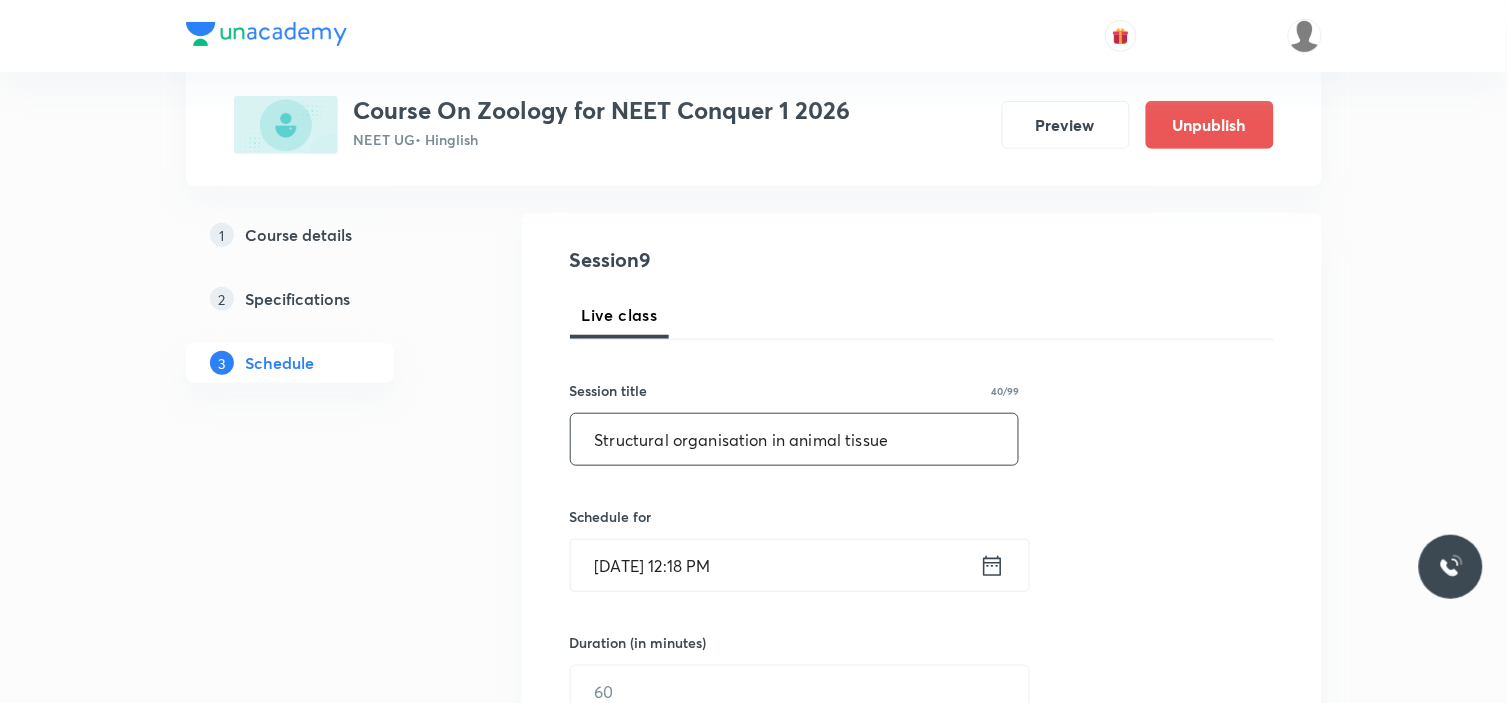 scroll, scrollTop: 222, scrollLeft: 0, axis: vertical 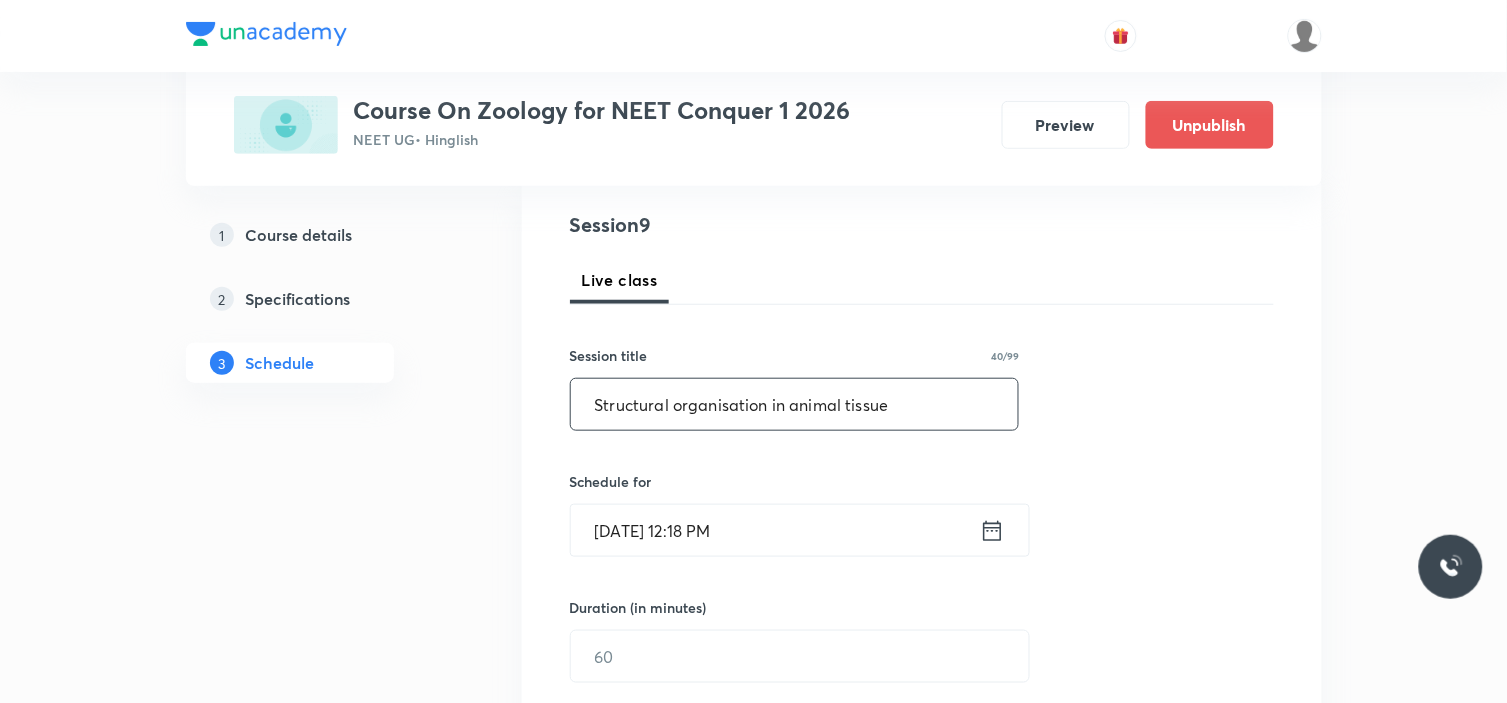 type on "Structural organisation in animal tissue" 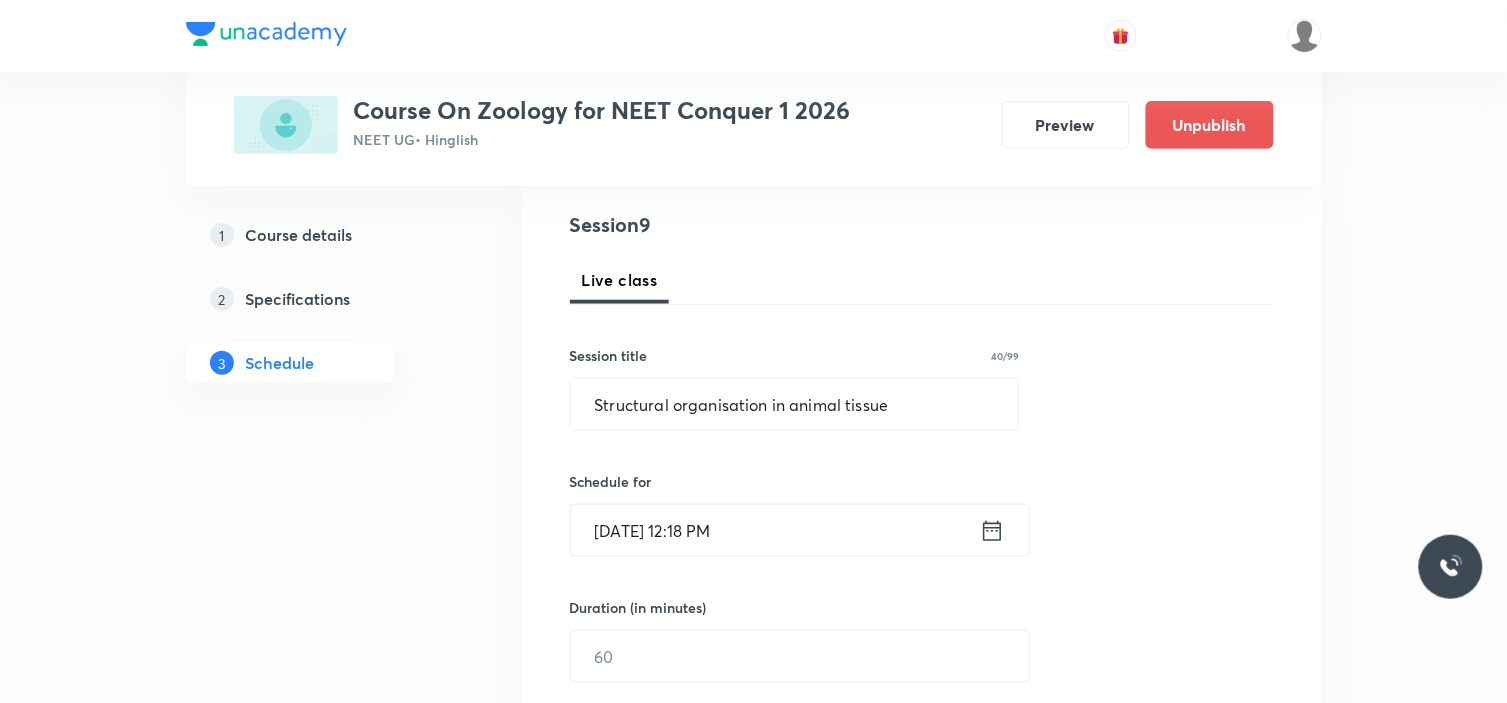 click on "Jul 13, 2025, 12:18 PM" at bounding box center [775, 530] 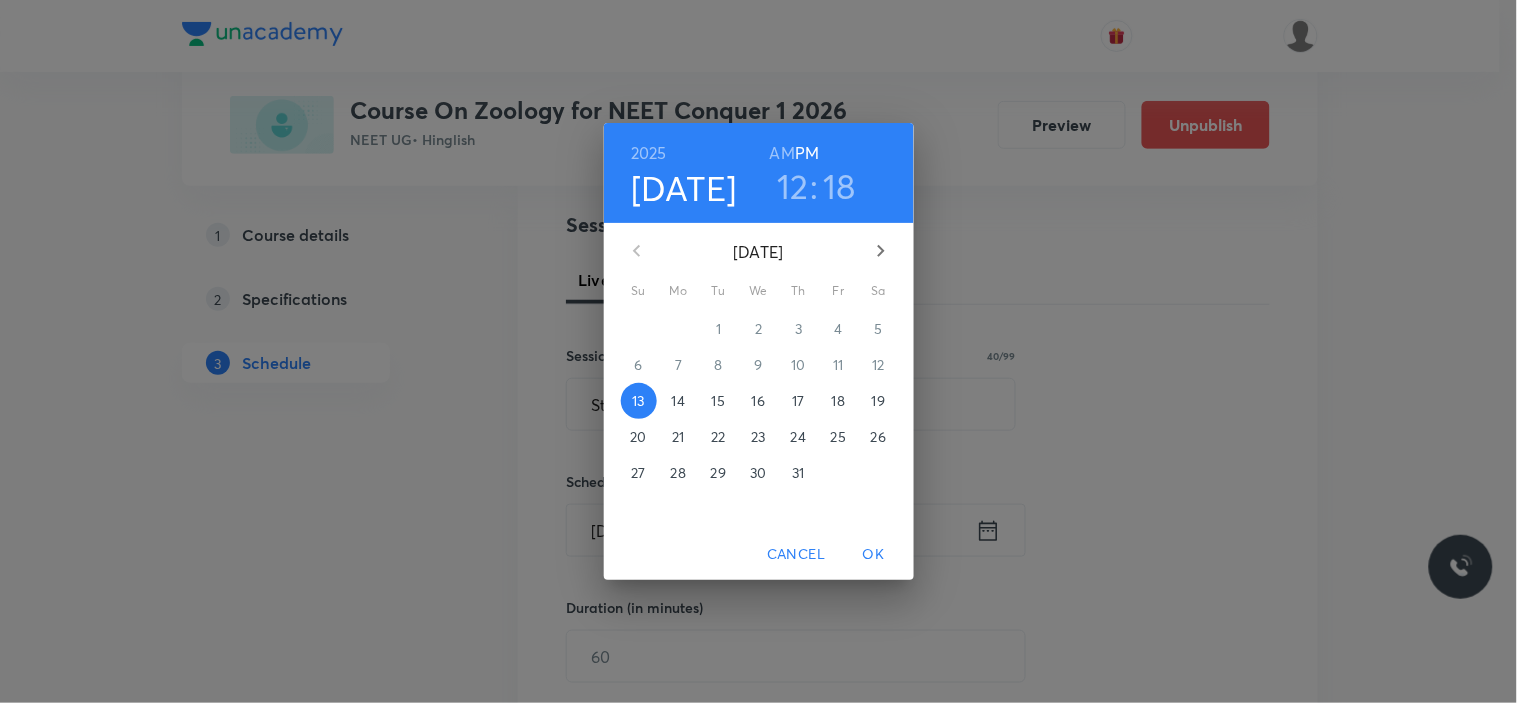 click on "16" at bounding box center (759, 401) 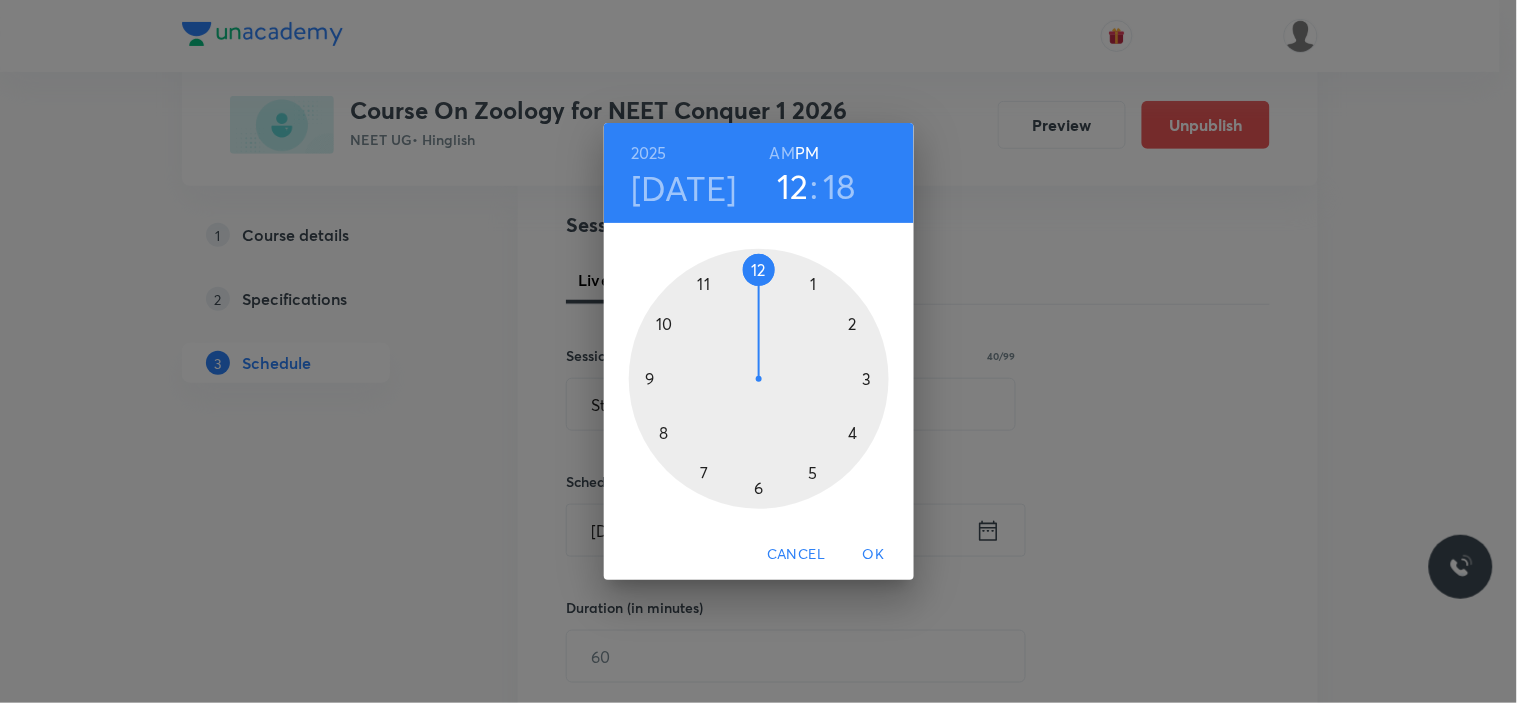 click at bounding box center (759, 379) 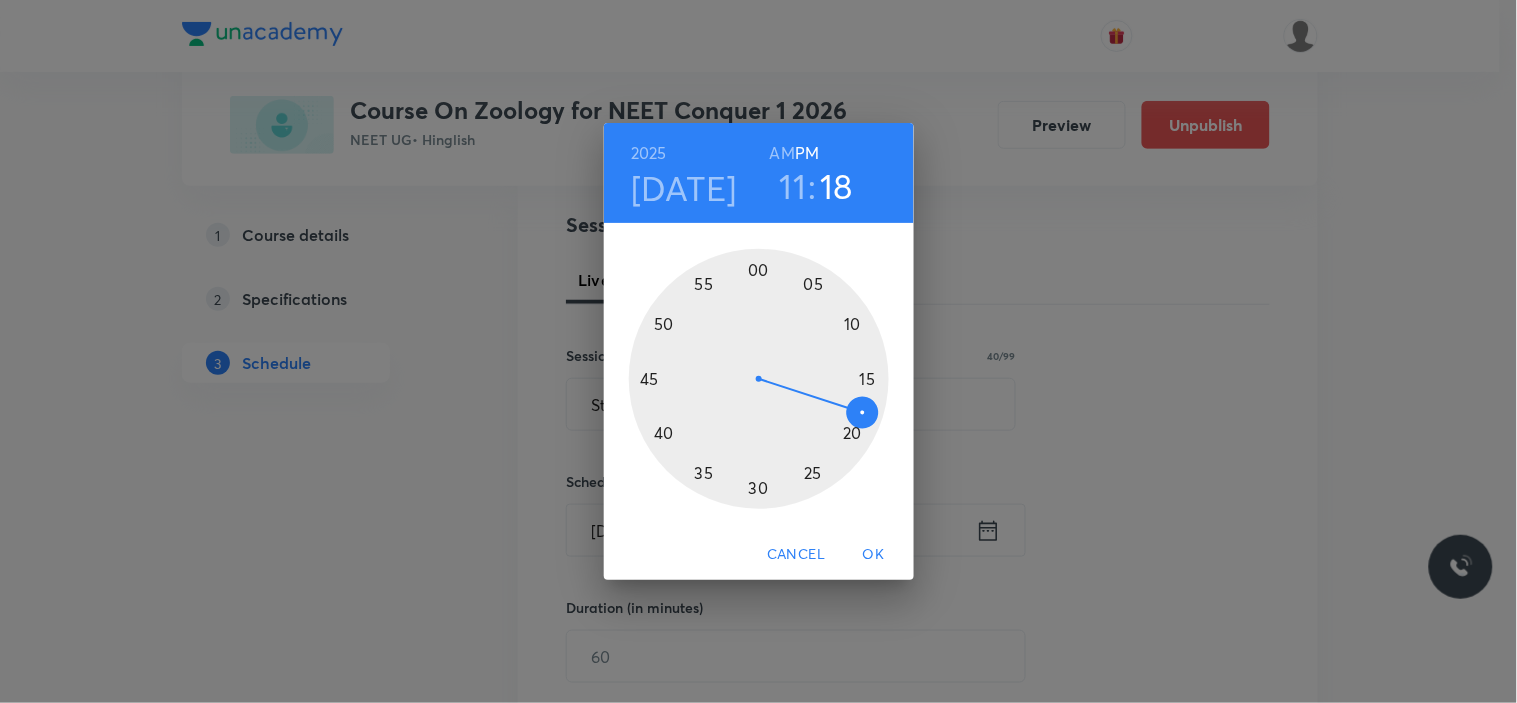 click on "AM" at bounding box center [782, 153] 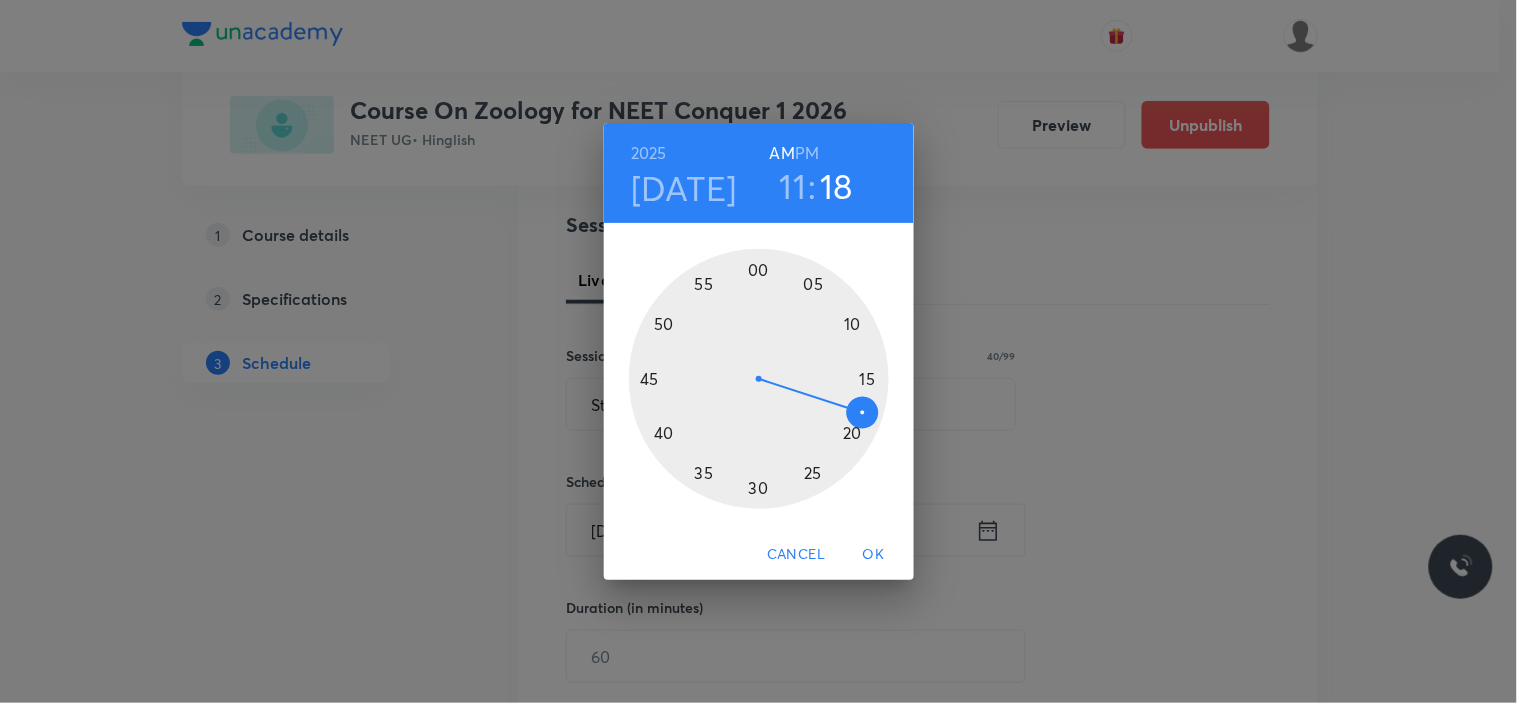 click at bounding box center [759, 379] 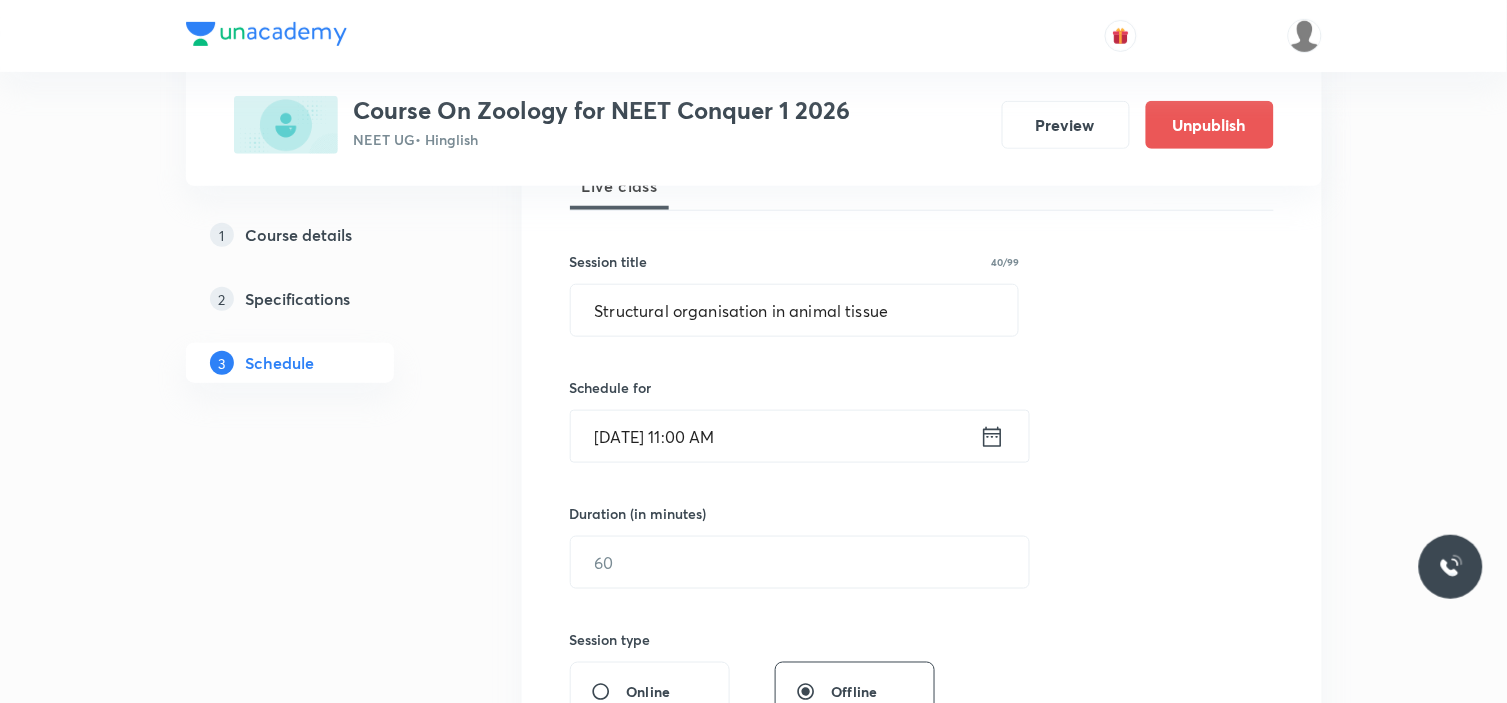 scroll, scrollTop: 444, scrollLeft: 0, axis: vertical 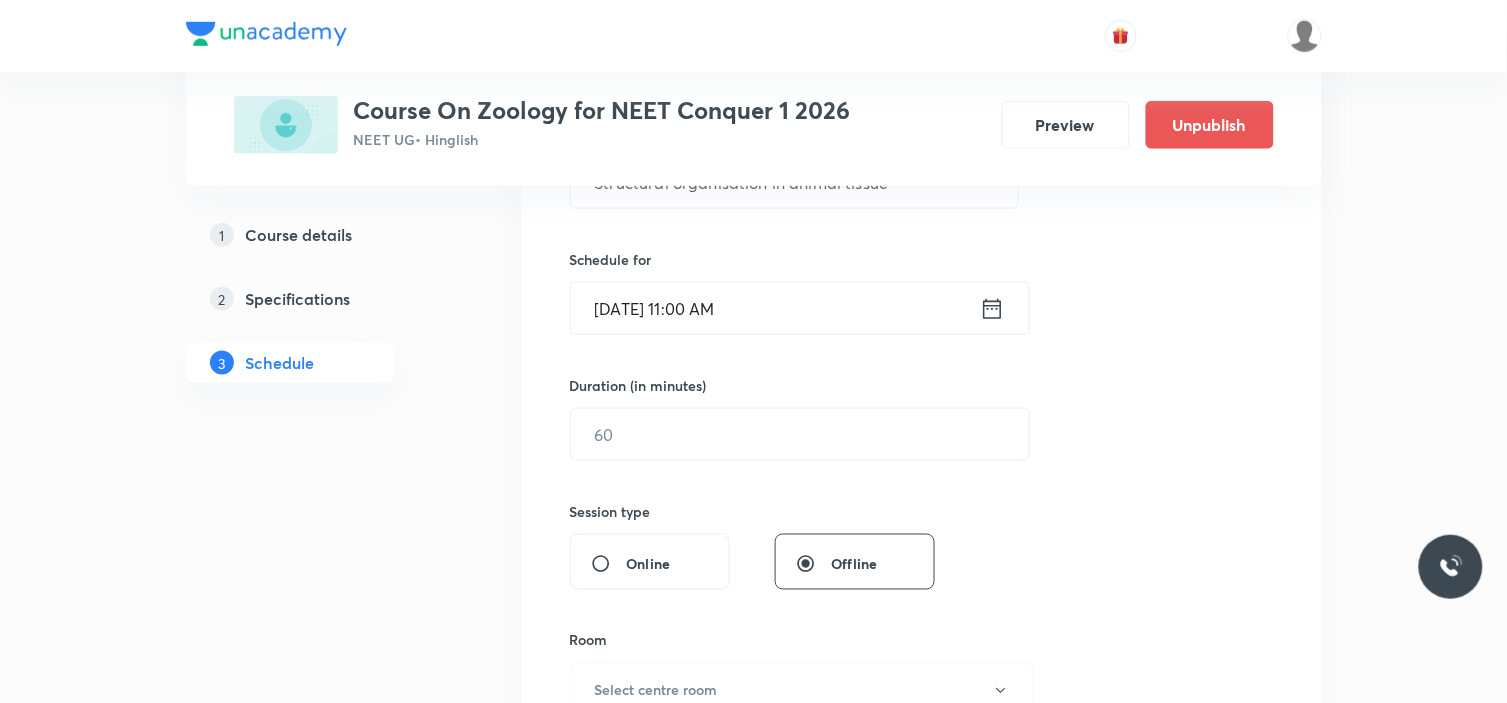 click on "Duration (in minutes) ​" at bounding box center (752, 418) 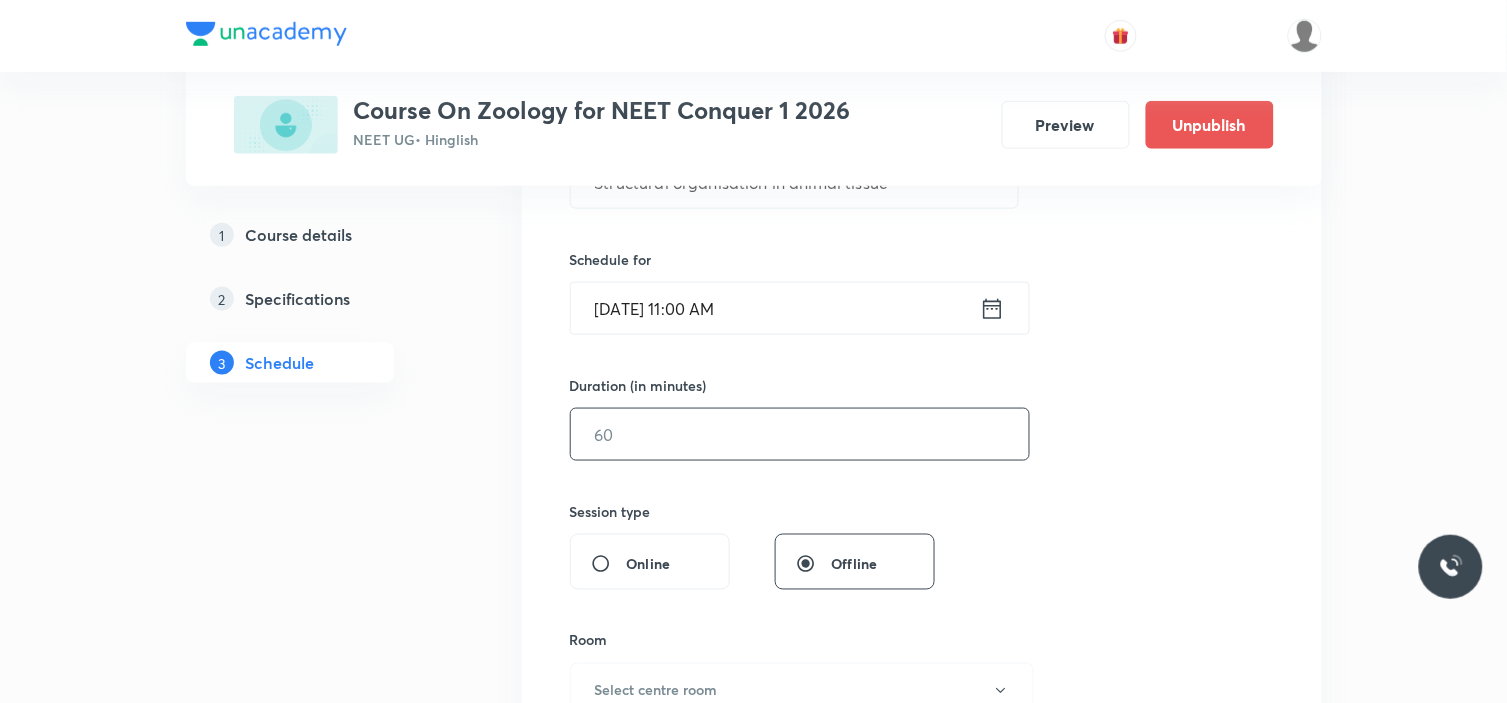 click at bounding box center [800, 434] 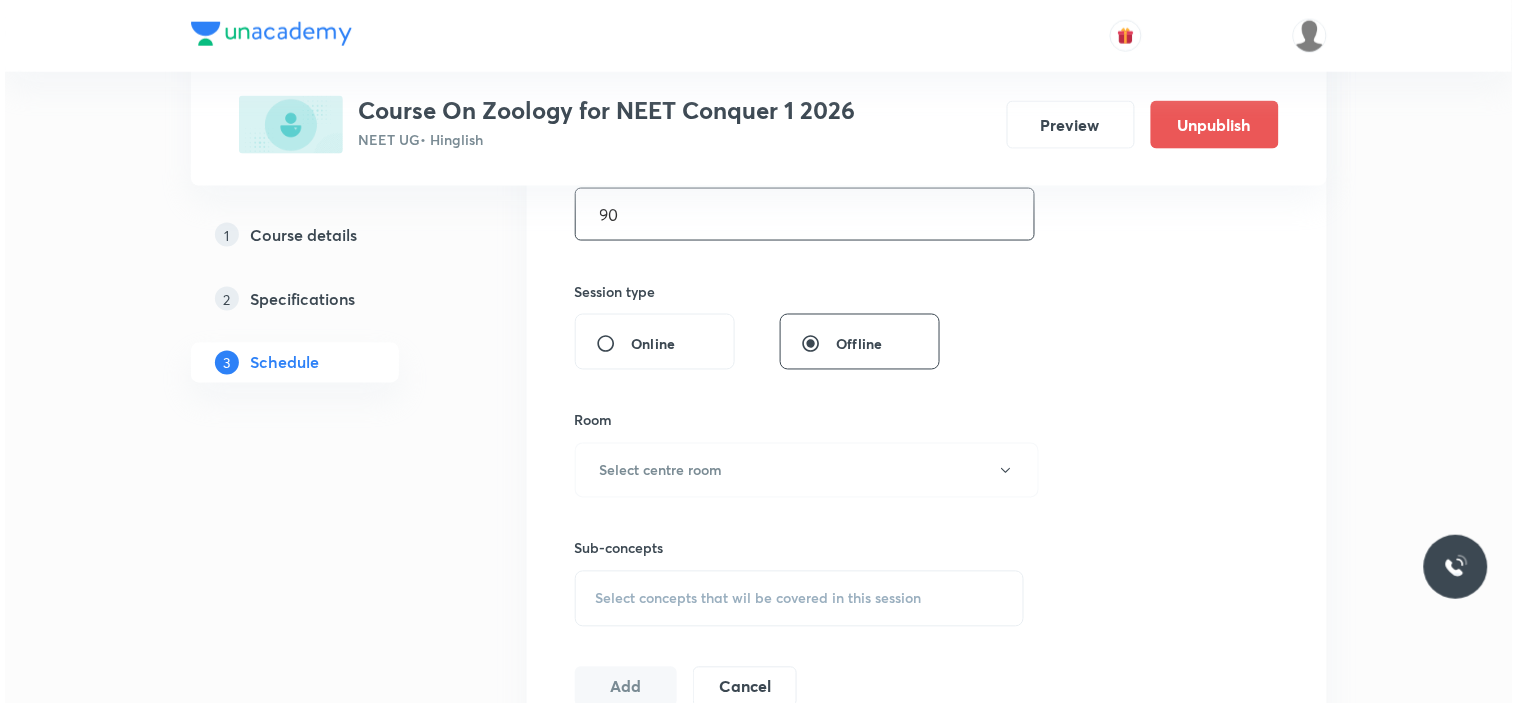scroll, scrollTop: 666, scrollLeft: 0, axis: vertical 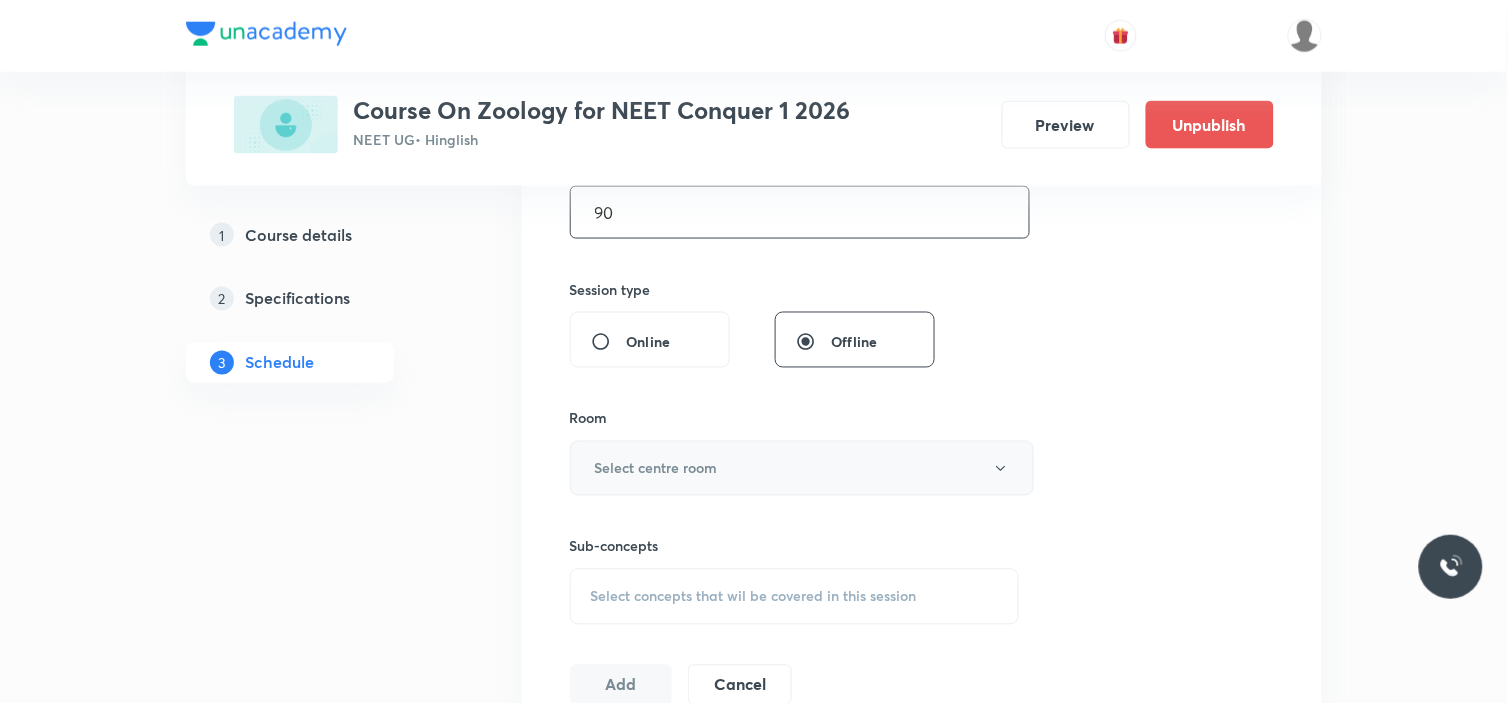 type on "90" 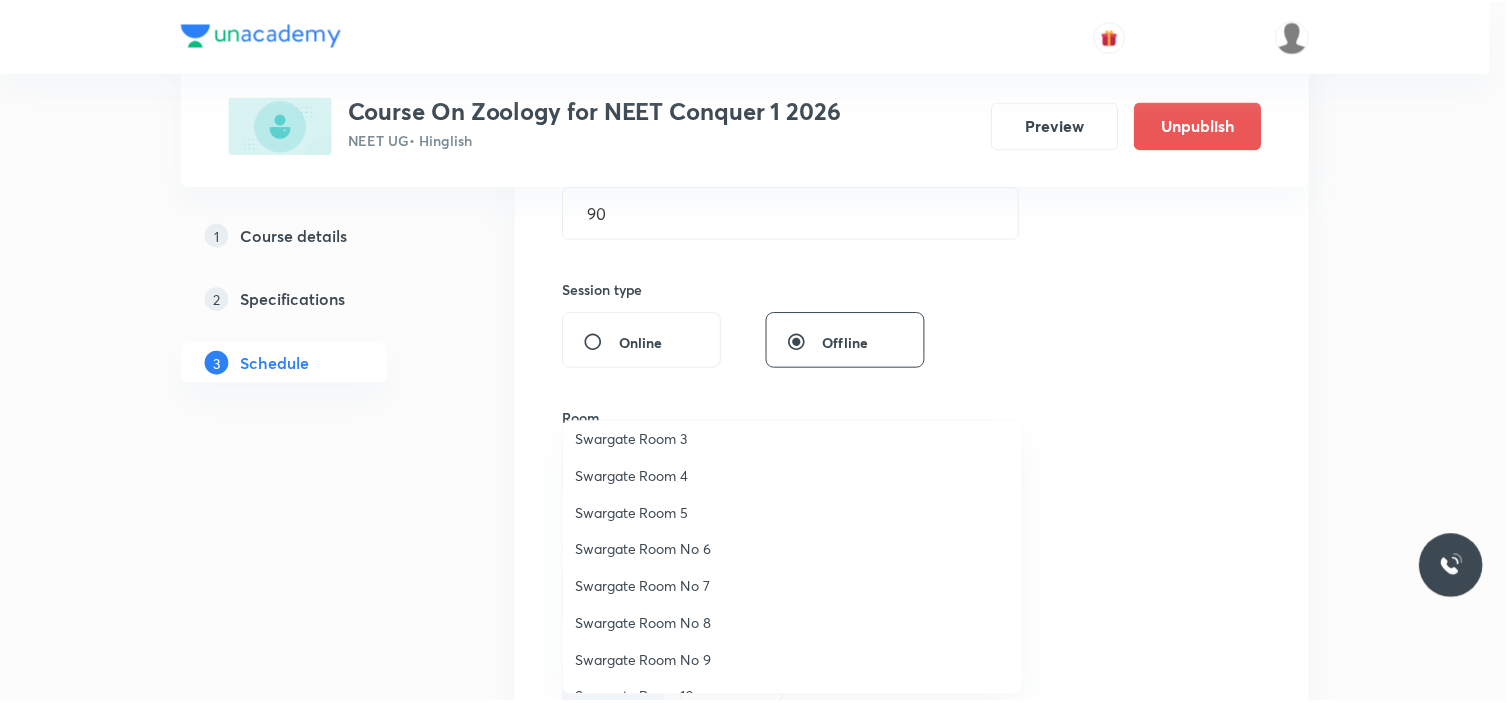 scroll, scrollTop: 148, scrollLeft: 0, axis: vertical 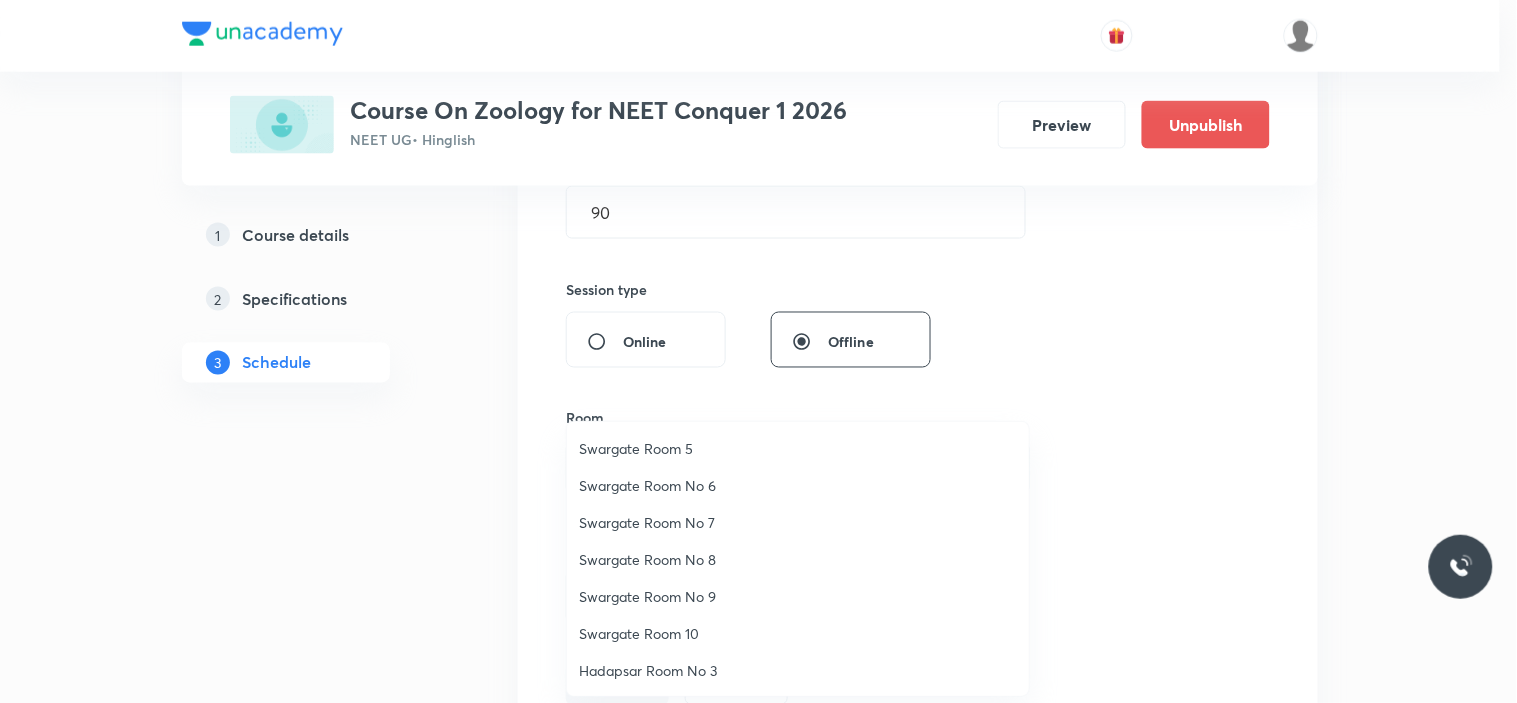 click on "Swargate Room No 6" at bounding box center [798, 485] 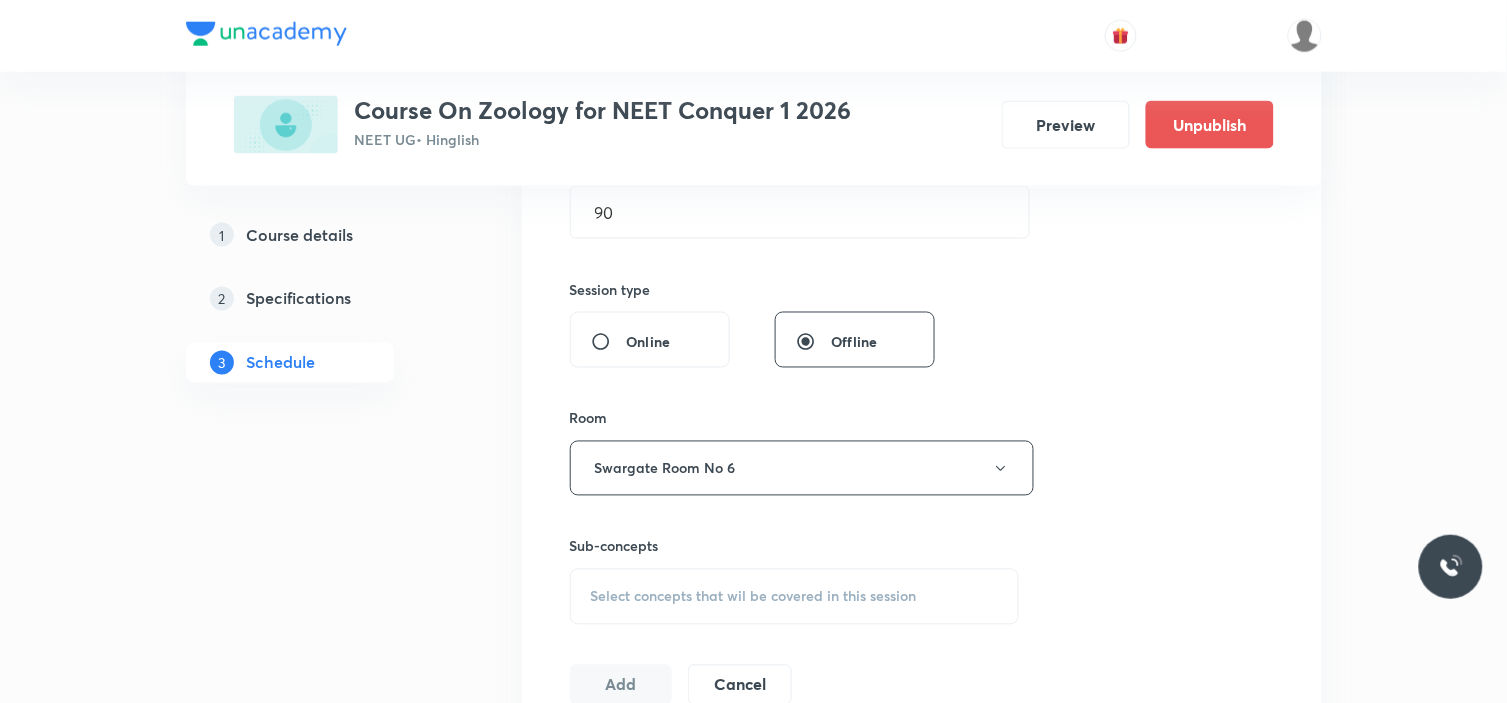 click on "Plus Courses Course On Zoology for NEET Conquer 1 2026 NEET UG  • Hinglish Preview Unpublish 1 Course details 2 Specifications 3 Schedule Schedule 8  classes Session  9 Live class Session title 40/99 Structural organisation in animal tissue ​ Schedule for Jul 16, 2025, 11:00 AM ​ Duration (in minutes) 90 ​   Session type Online Offline Room Swargate Room No 6 Sub-concepts Select concepts that wil be covered in this session Add Cancel Jun 30 Animal Kingdom Lesson 1 • 11:00 AM • 90 min  • Room Swargate Room 1 Biomolecules & Enzymes Jul 1 Animal Kingdom Lesson 2 • 12:45 PM • 90 min  • Room Swargate Room 1 Biomolecules & Enzymes Jul 7 Animal kingdom Lesson 3 • 11:15 AM • 90 min  • Room Swargate Room 4 Biomolecules & Enzymes Jul 8 Animal kingdom Lesson 4 • 12:45 PM • 90 min  • Room Swargate Room 4 Biomolecules & Enzymes Jul 10 Animal kingdom Lesson 5 • 2:30 PM • 90 min  • Room Swargate Room 4 Biomolecules & Enzymes Jul 11 Animal kingdom Lesson 6 • 9:30 AM • 89 min Jul" at bounding box center [754, 793] 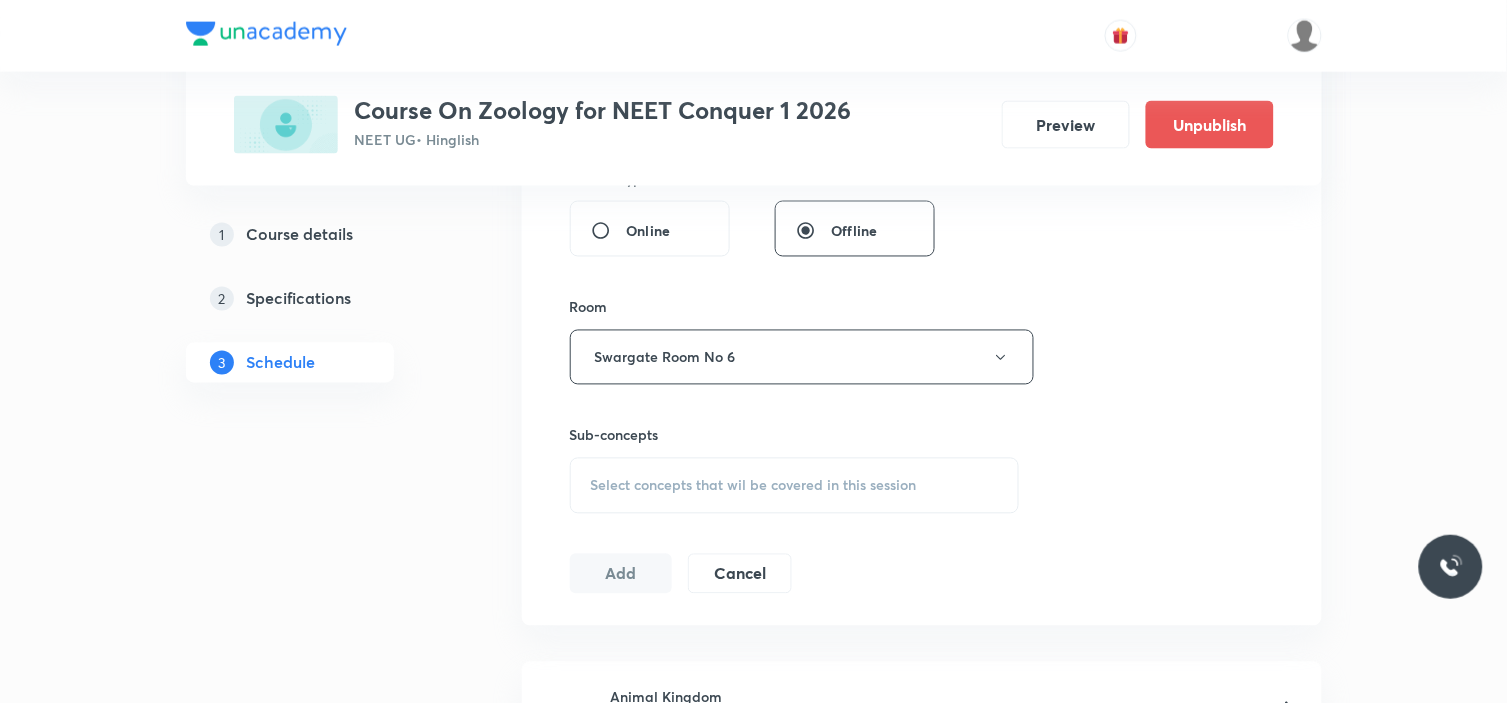 click on "Select concepts that wil be covered in this session" at bounding box center [754, 486] 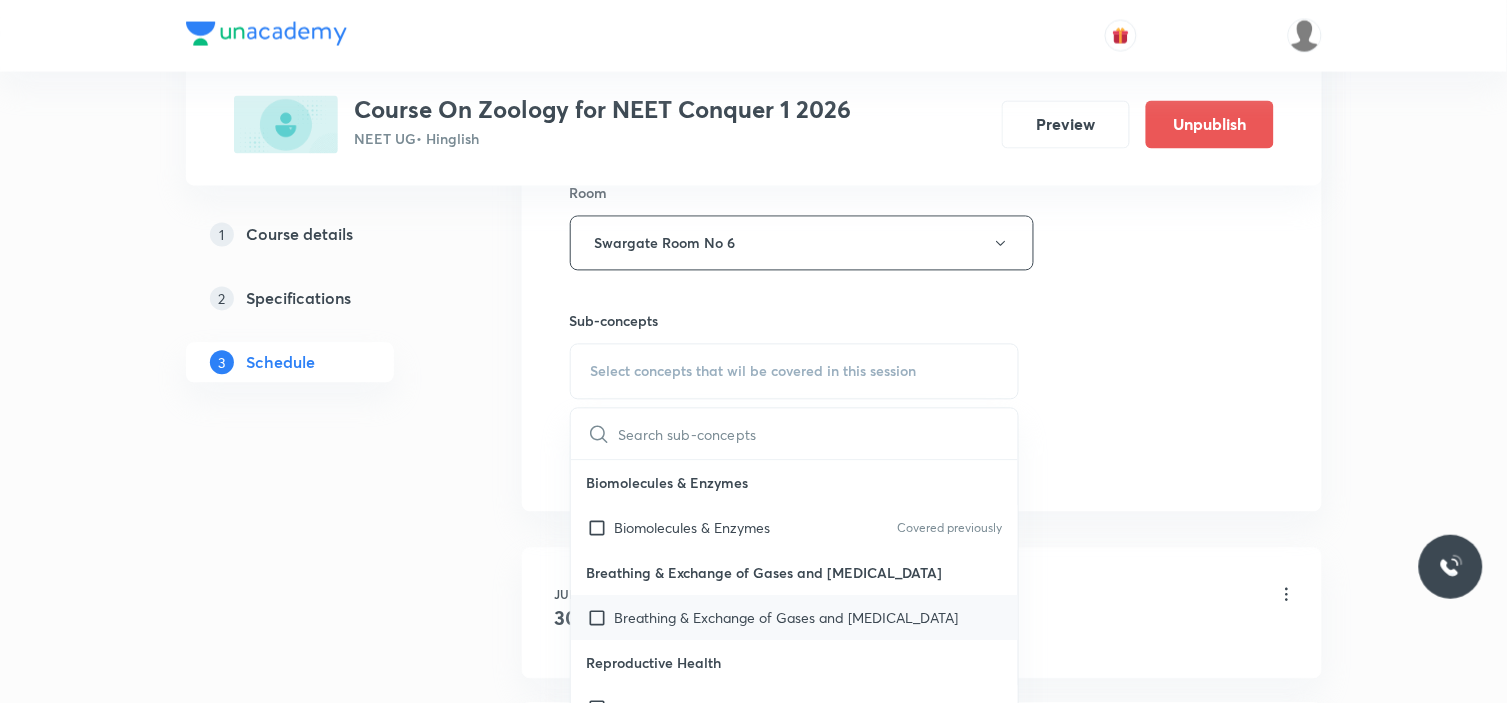 scroll, scrollTop: 1000, scrollLeft: 0, axis: vertical 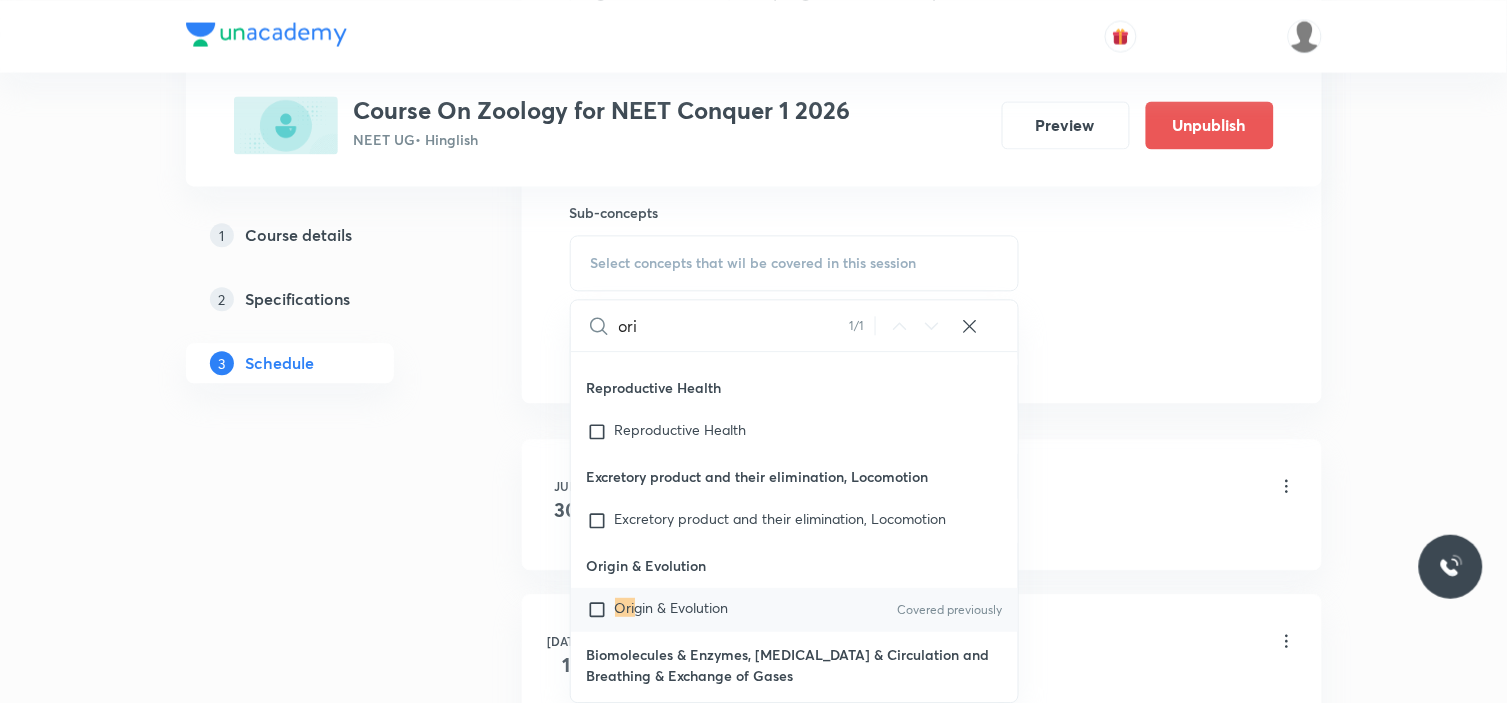 type on "ori" 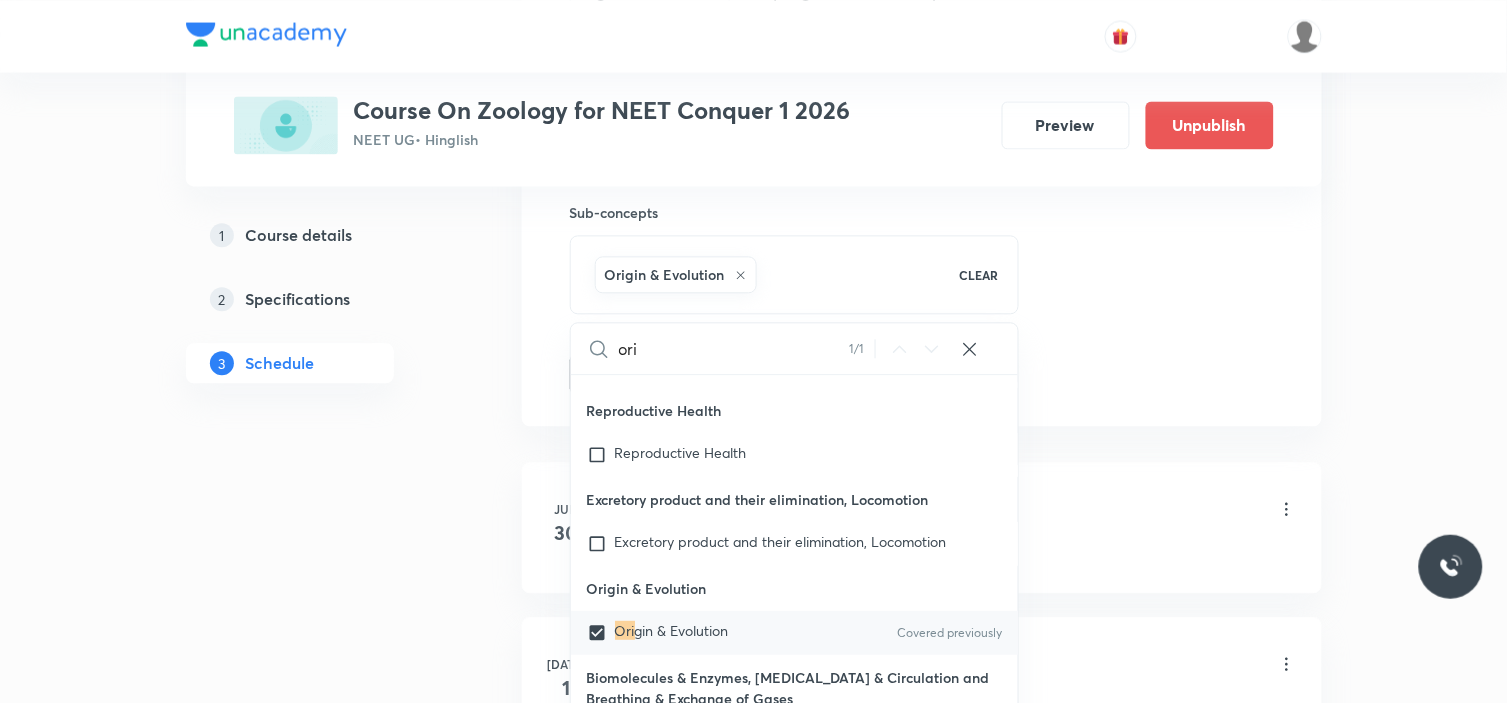 click at bounding box center (601, 633) 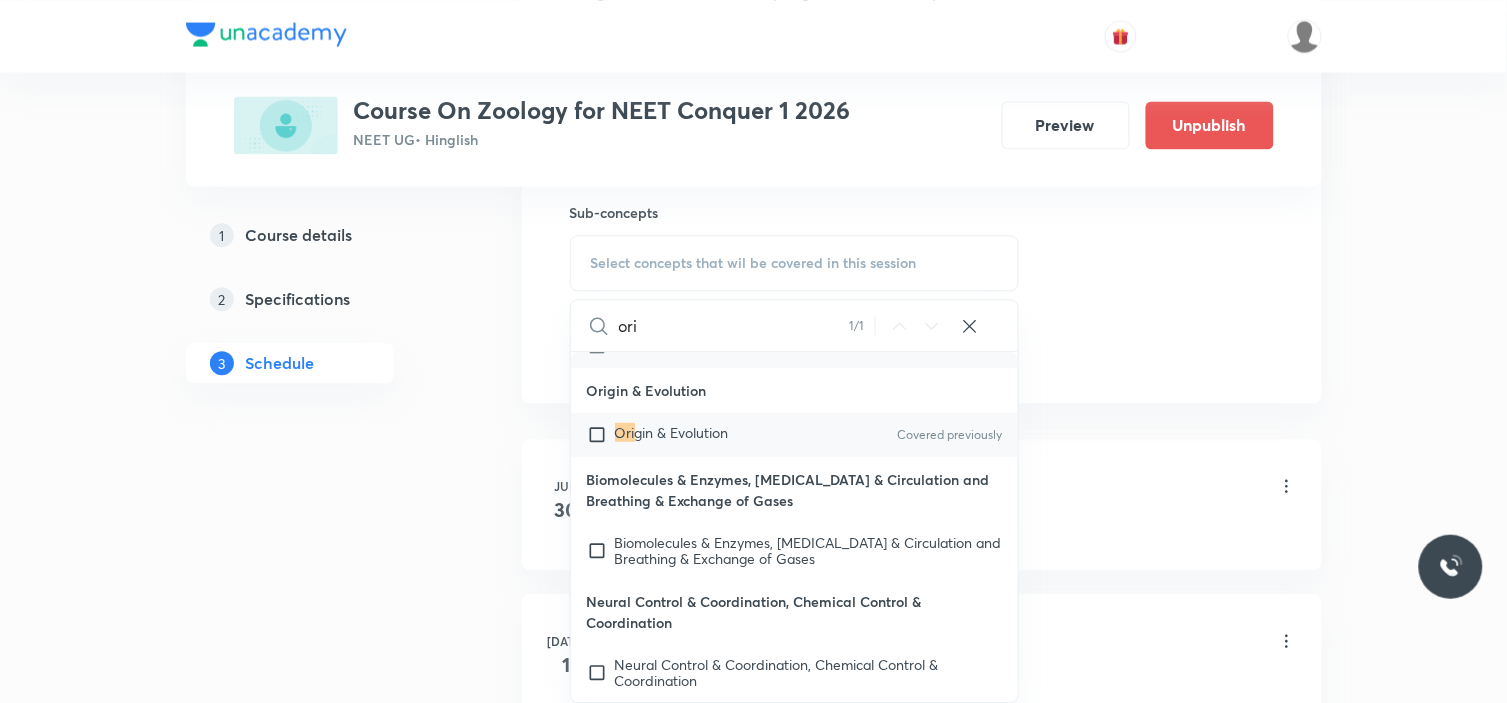 scroll, scrollTop: 205, scrollLeft: 0, axis: vertical 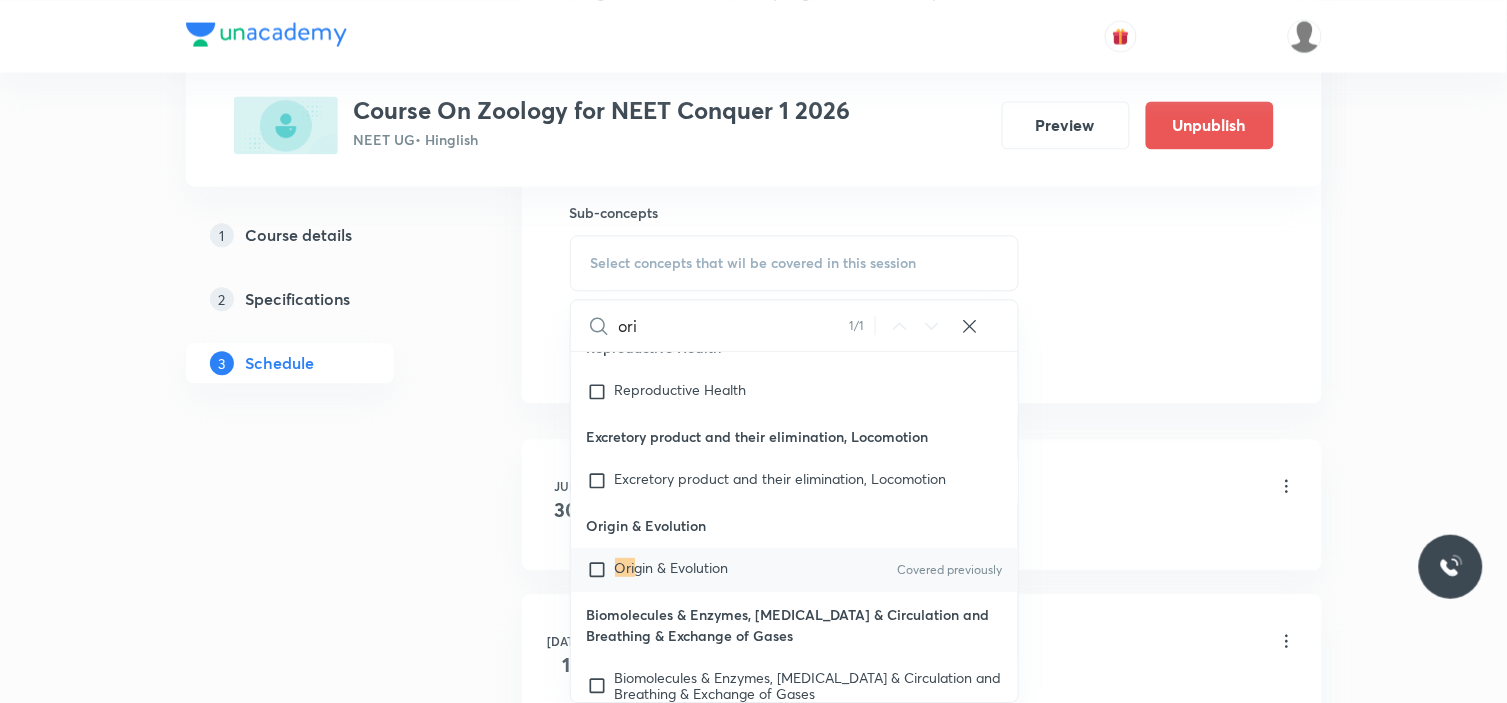 click at bounding box center (601, 570) 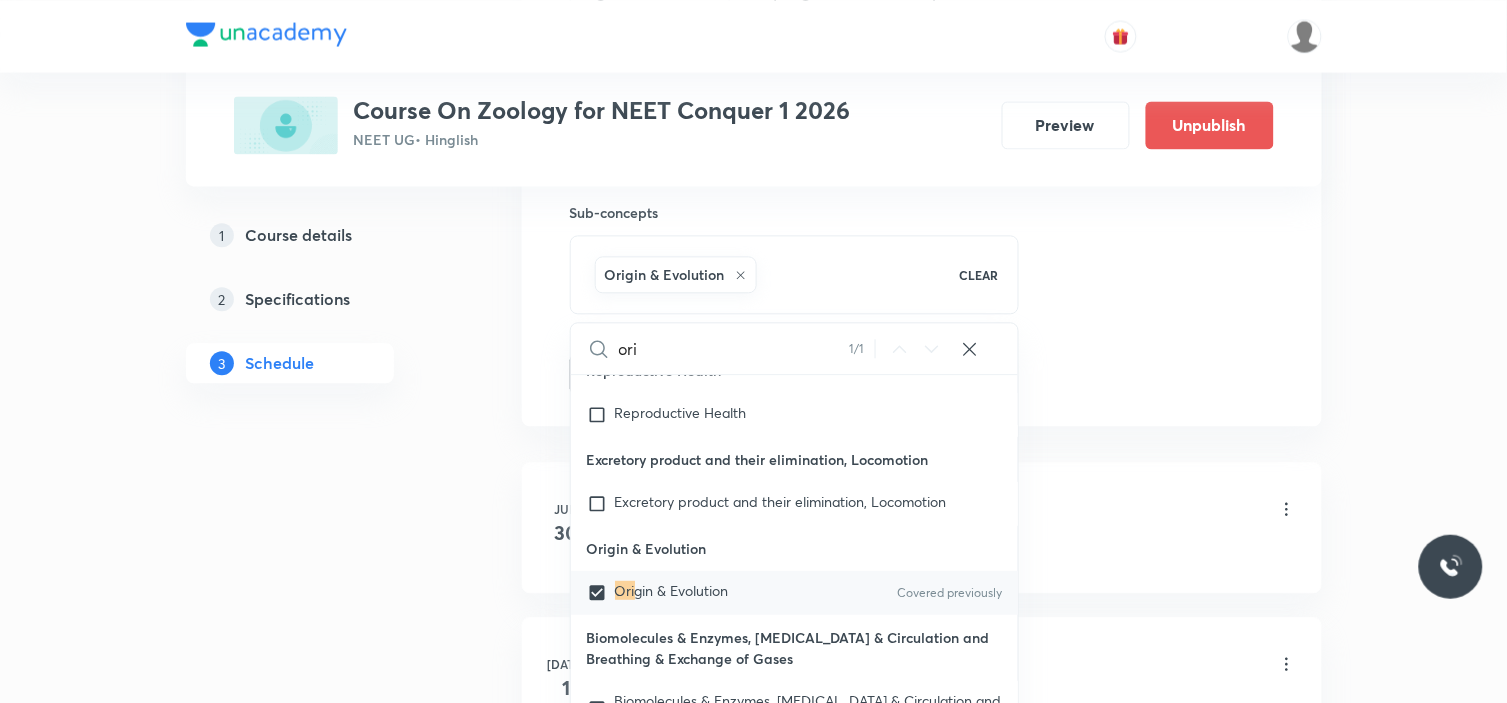 click on "Plus Courses Course On Zoology for NEET Conquer 1 2026 NEET UG  • Hinglish Preview Unpublish 1 Course details 2 Specifications 3 Schedule Schedule 8  classes Session  9 Live class Session title 40/99 Structural organisation in animal tissue ​ Schedule for Jul 16, 2025, 11:00 AM ​ Duration (in minutes) 90 ​   Session type Online Offline Room Swargate Room No 6 Sub-concepts Origin & Evolution CLEAR ori 1 / 1 ​ Biomolecules & Enzymes Biomolecules & Enzymes Covered previously Breathing & Exchange of Gases and Body Fluids Breathing & Exchange of Gases and Body Fluids Reproductive Health Reproductive Health Excretory product and their elimination, Locomotion Excretory product and their elimination, Locomotion Origin & Evolution Ori gin & Evolution Covered previously Biomolecules & Enzymes, Body Fluids & Circulation and Breathing & Exchange of Gases Biomolecules & Enzymes, Body Fluids & Circulation and Breathing & Exchange of Gases Neural Control & Coordination, Chemical Control & Coordination Add Cancel 1" at bounding box center [754, 471] 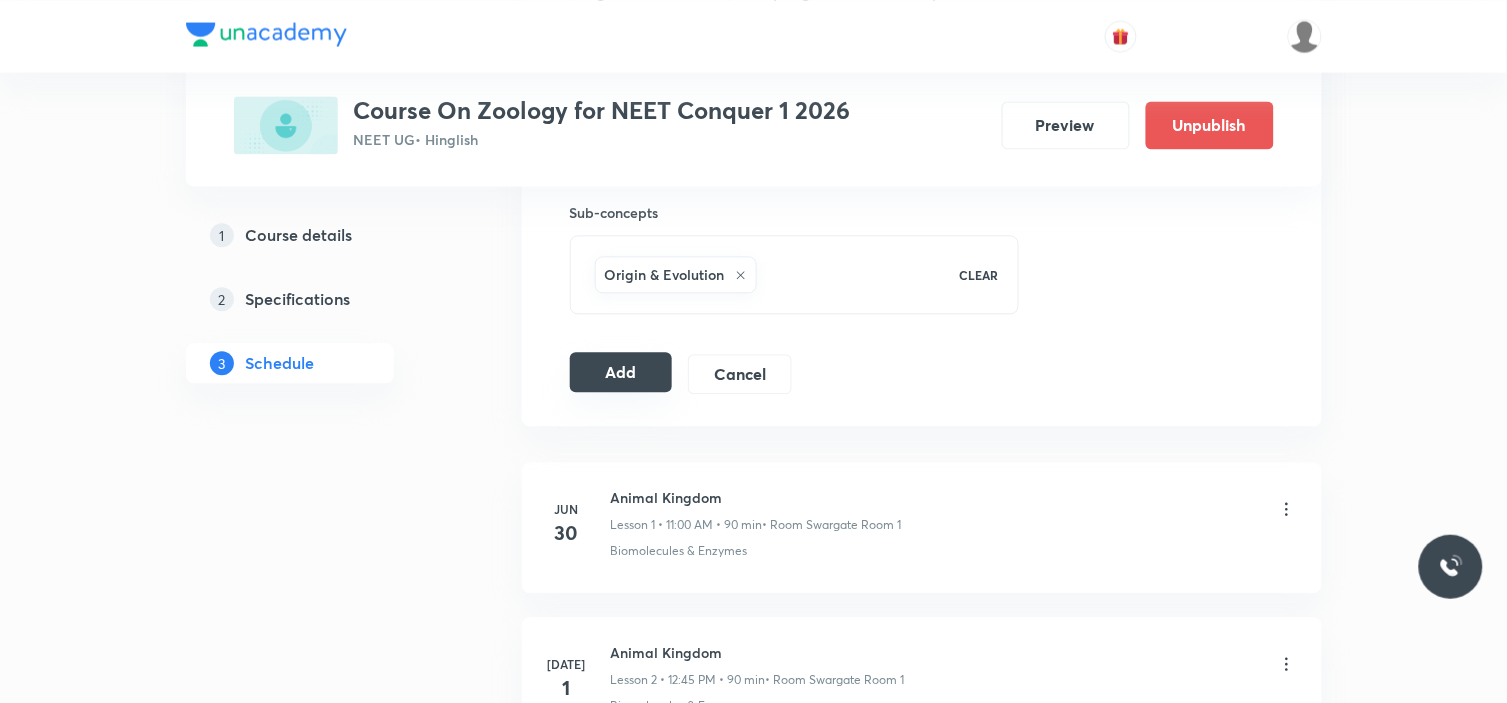 click on "Add" at bounding box center [621, 372] 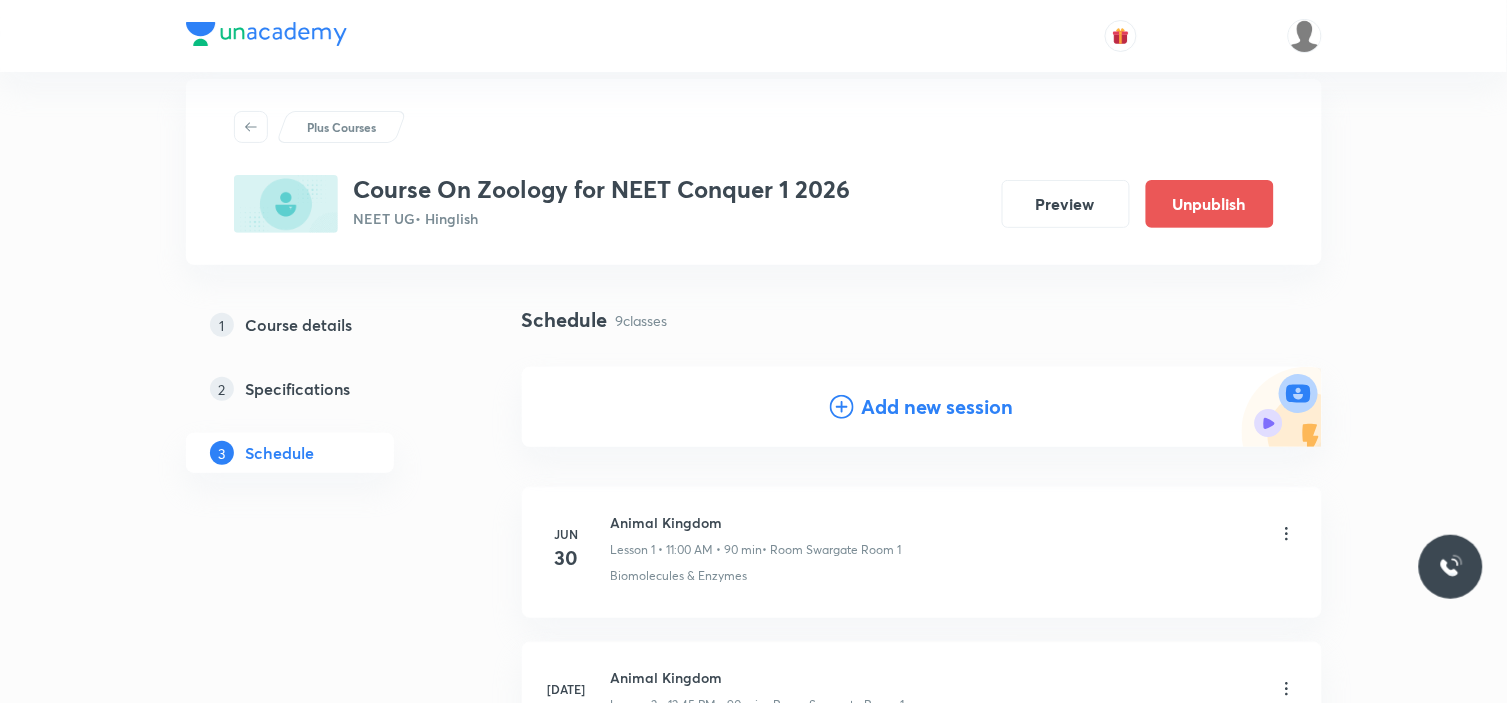 scroll, scrollTop: 0, scrollLeft: 0, axis: both 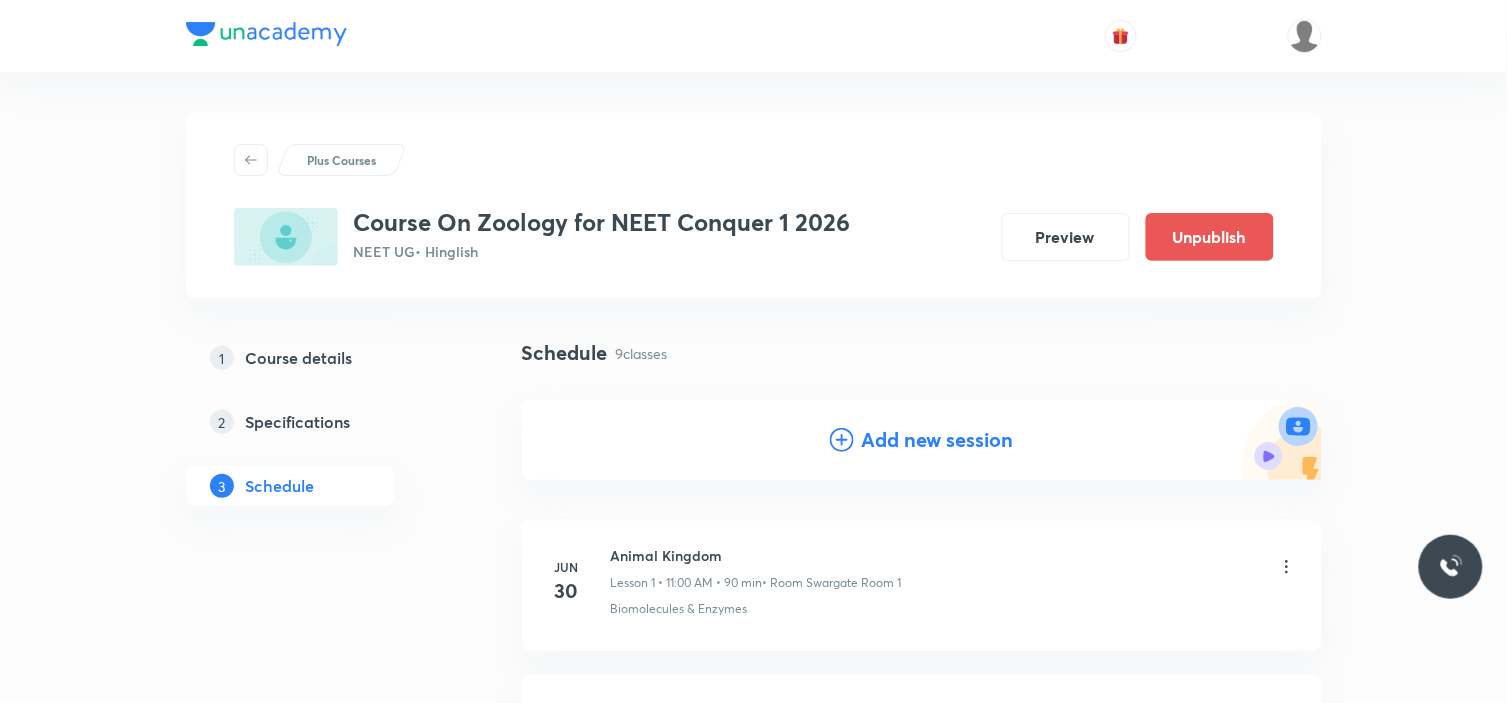 click on "Add new session" at bounding box center (938, 440) 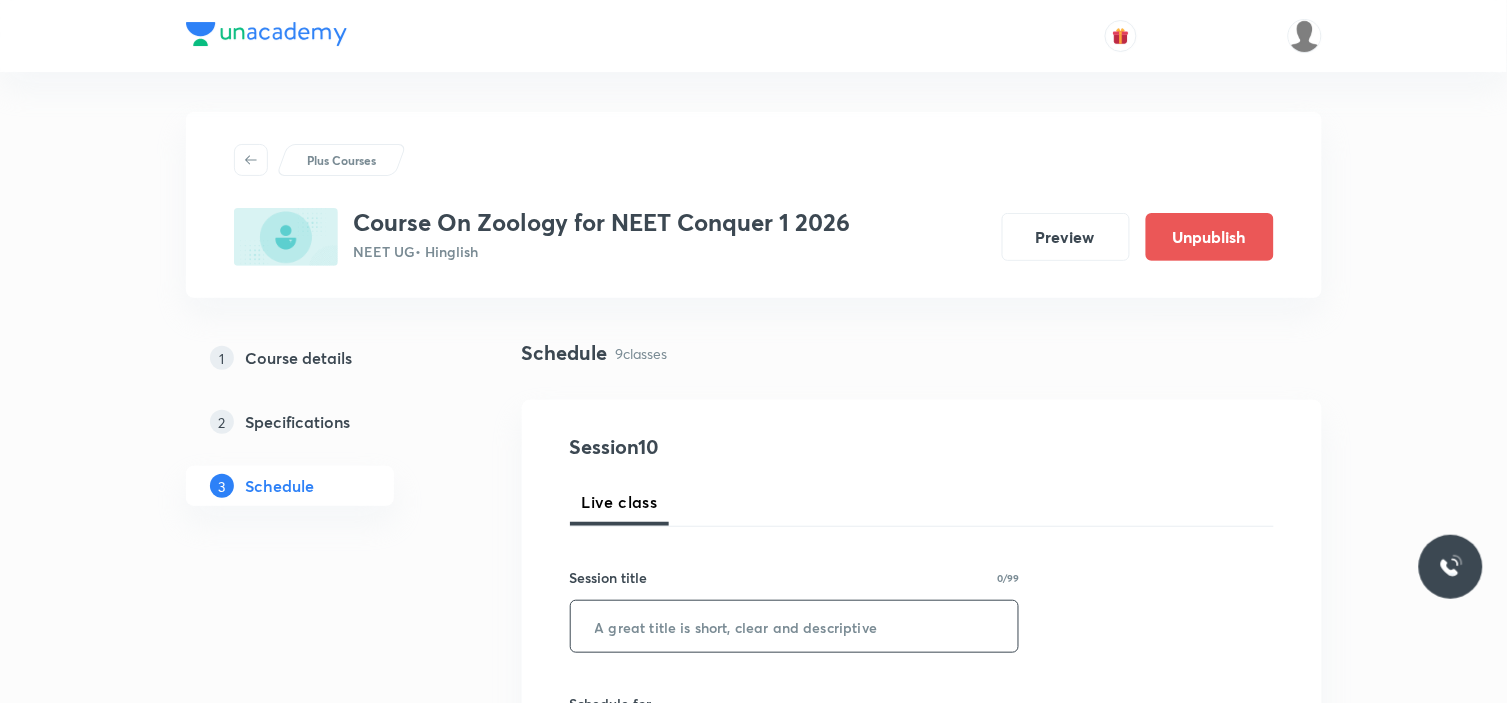 click at bounding box center (795, 626) 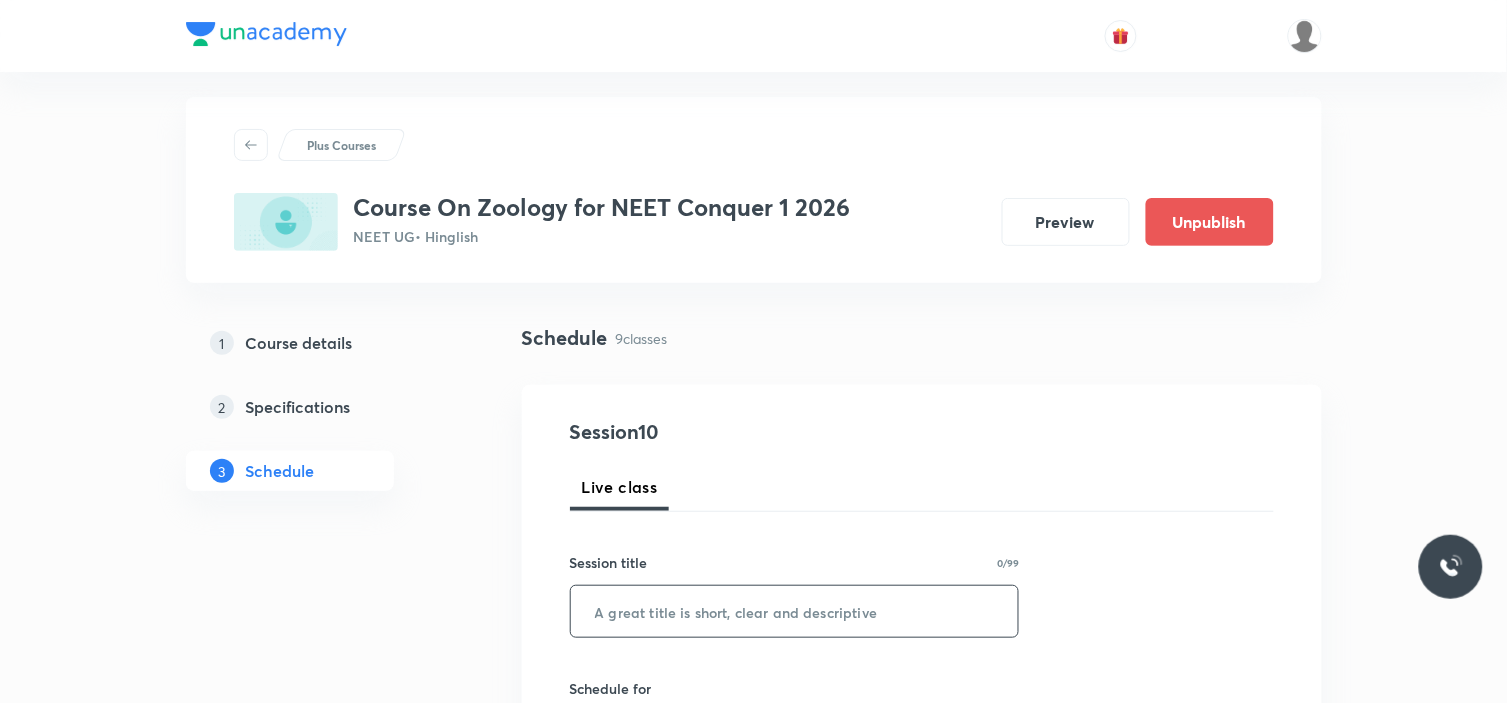 scroll, scrollTop: 111, scrollLeft: 0, axis: vertical 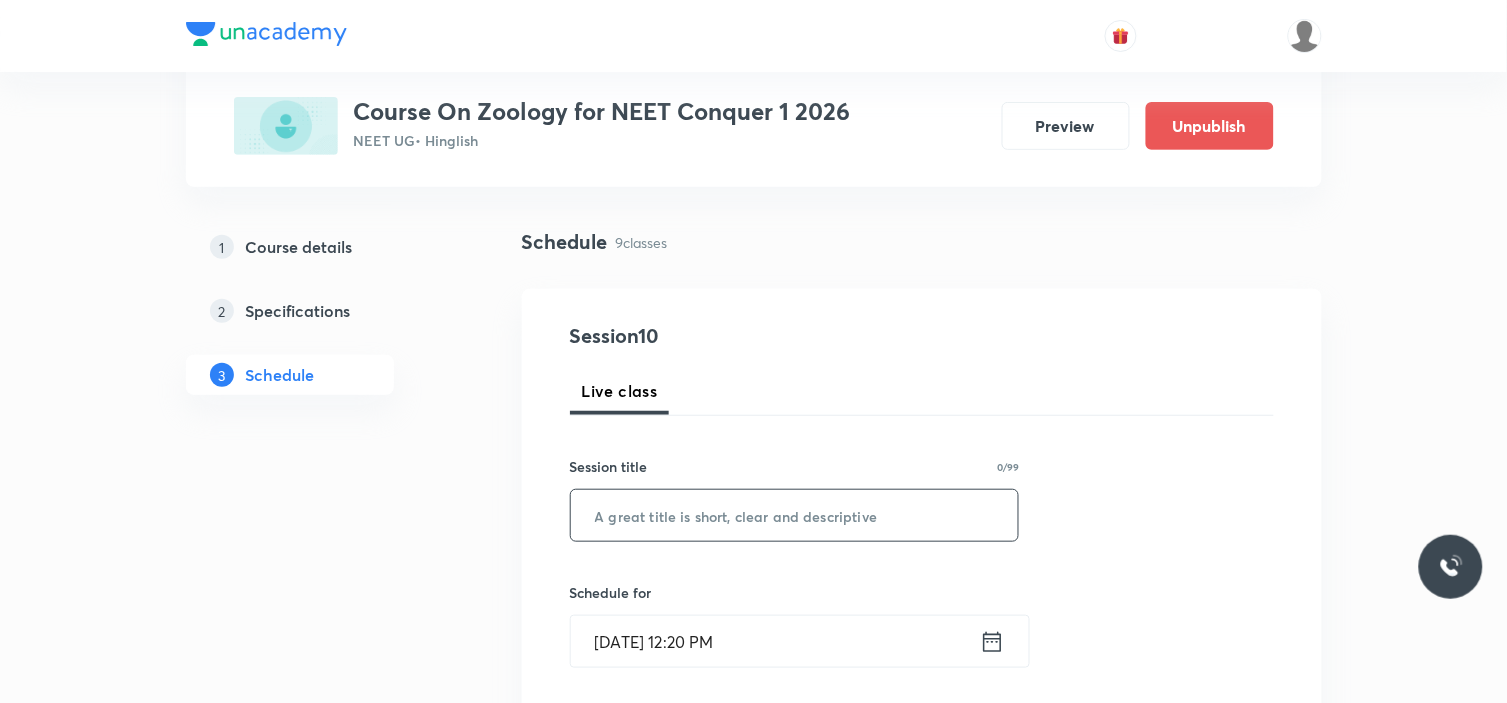 click at bounding box center (795, 515) 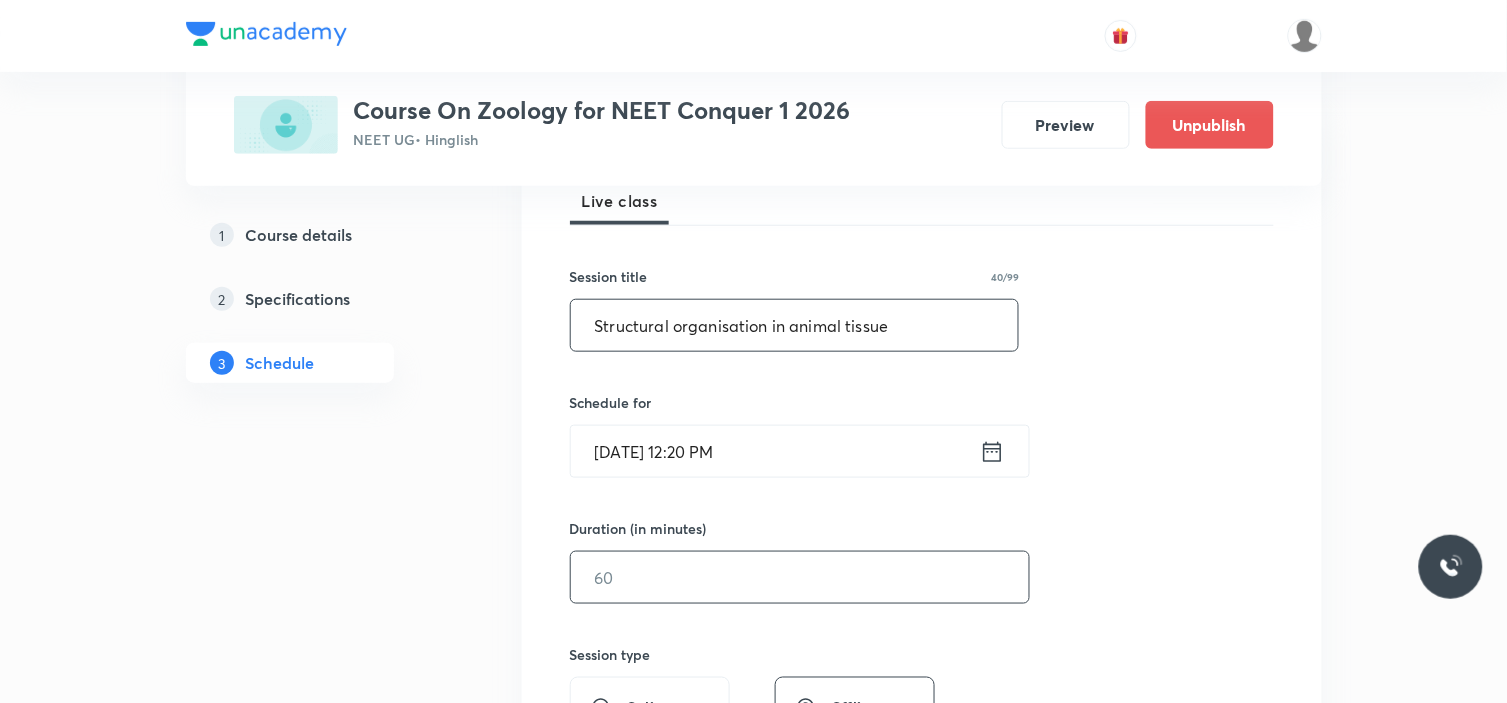 scroll, scrollTop: 333, scrollLeft: 0, axis: vertical 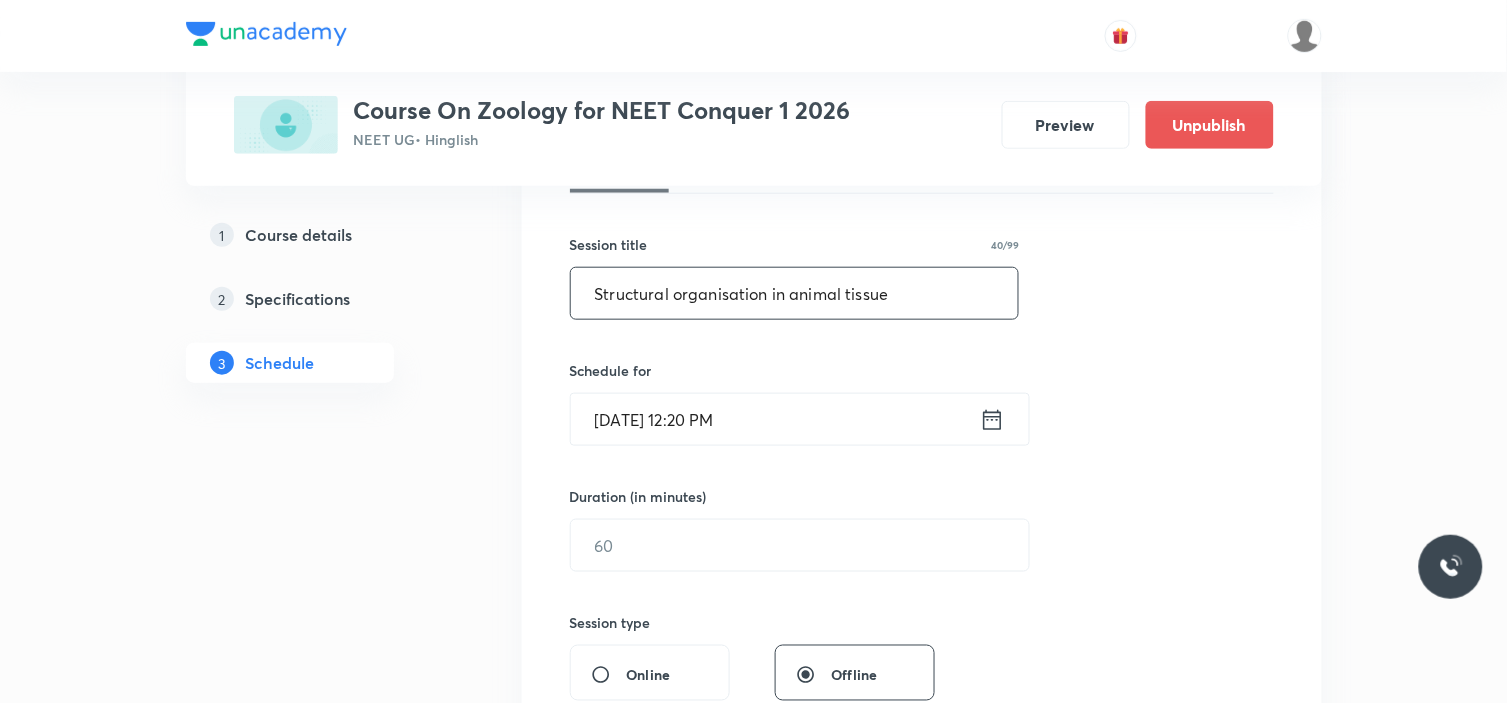 type on "Structural organisation in animal tissue" 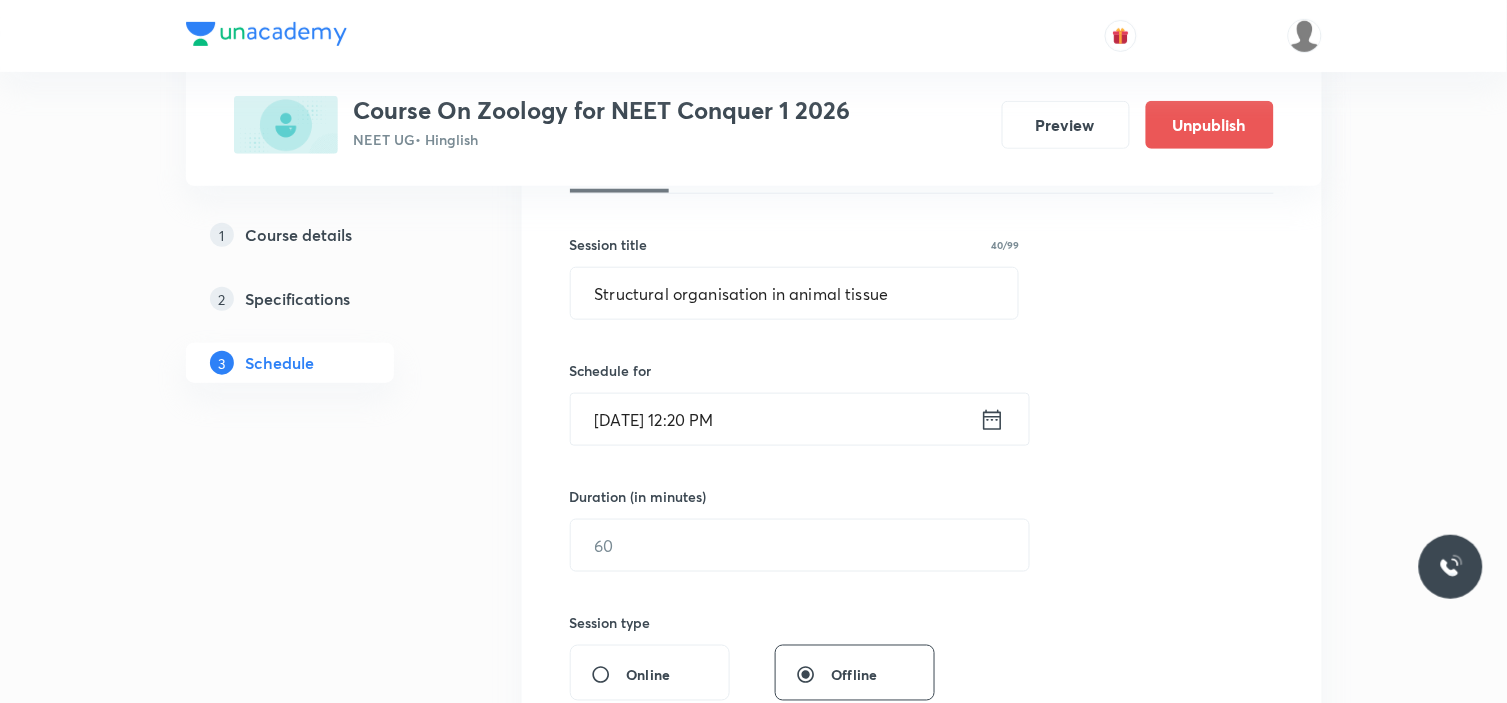 drag, startPoint x: 731, startPoint y: 288, endPoint x: 678, endPoint y: 437, distance: 158.14551 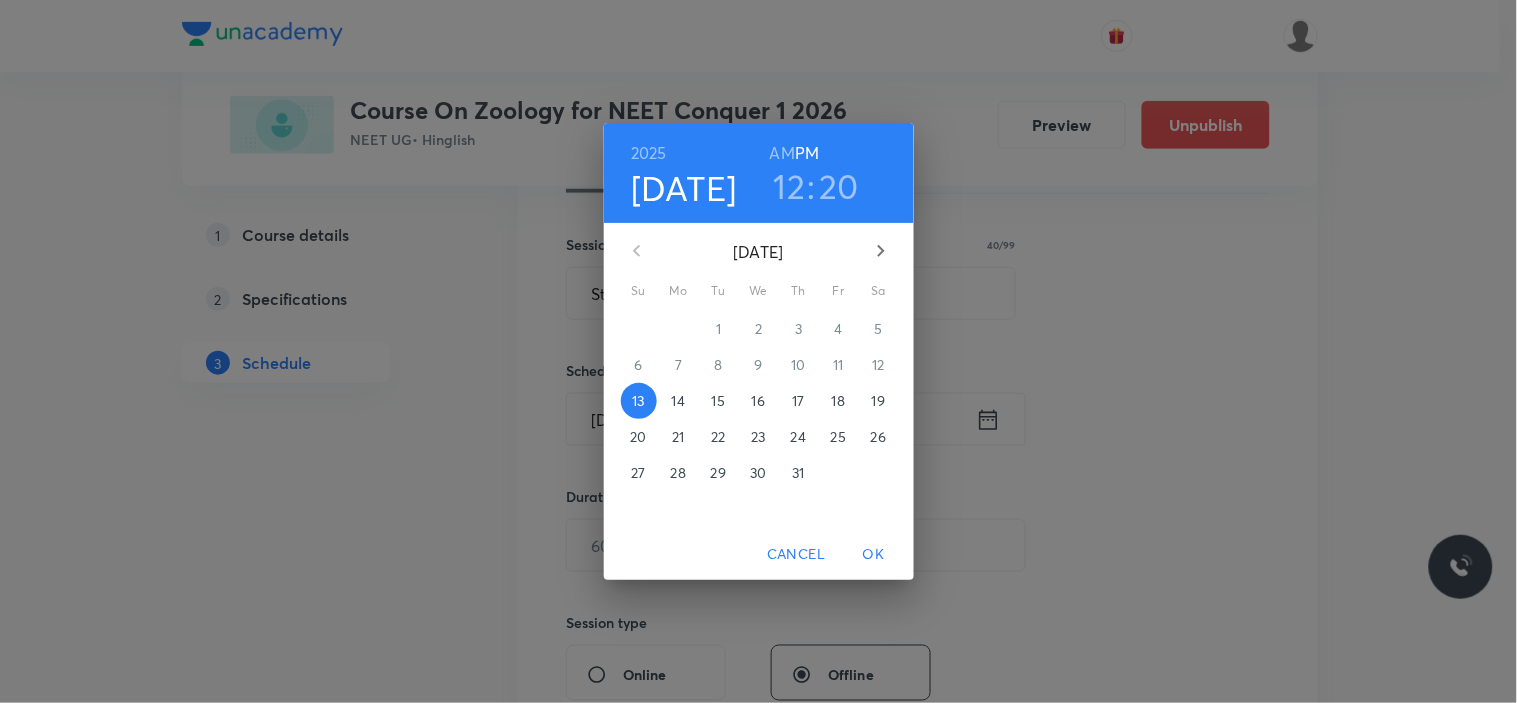 click on "17" at bounding box center (798, 401) 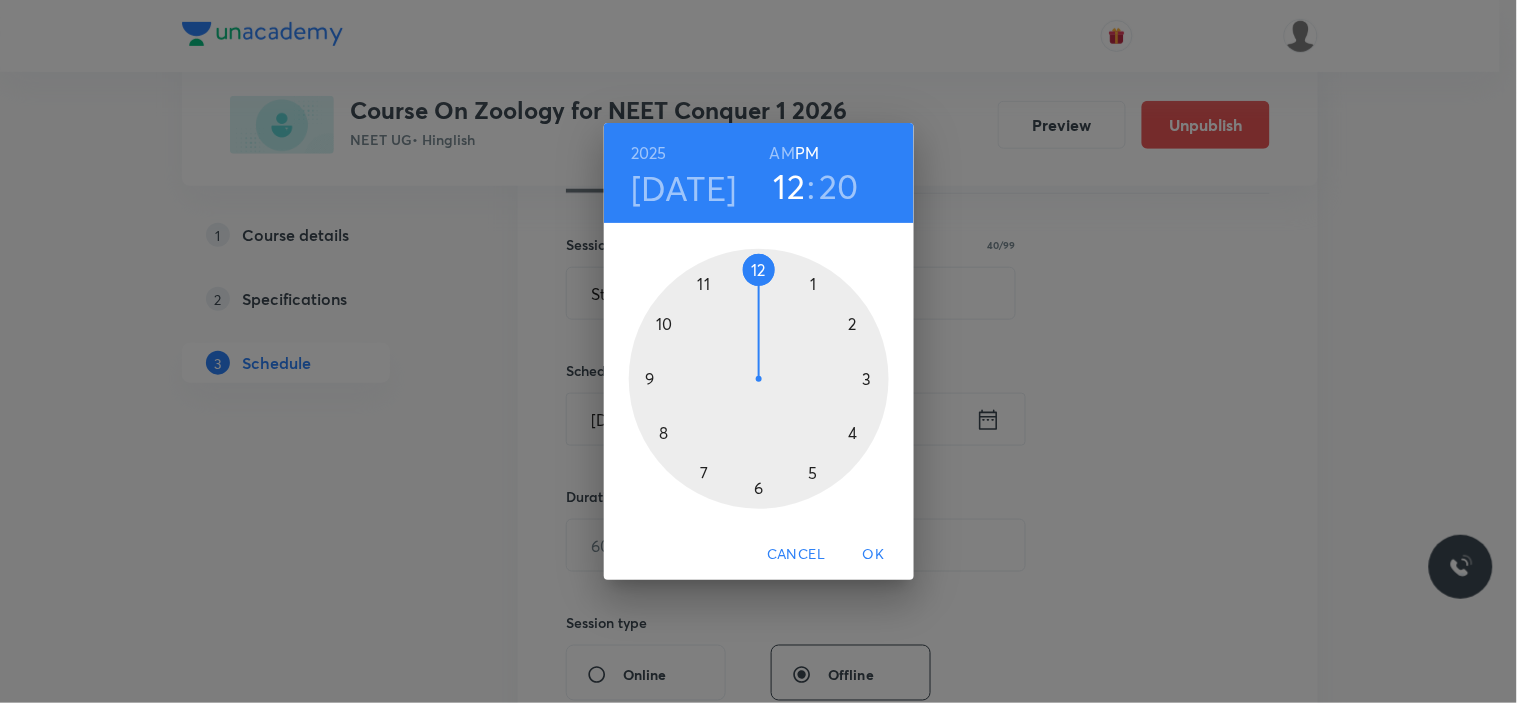click at bounding box center (759, 379) 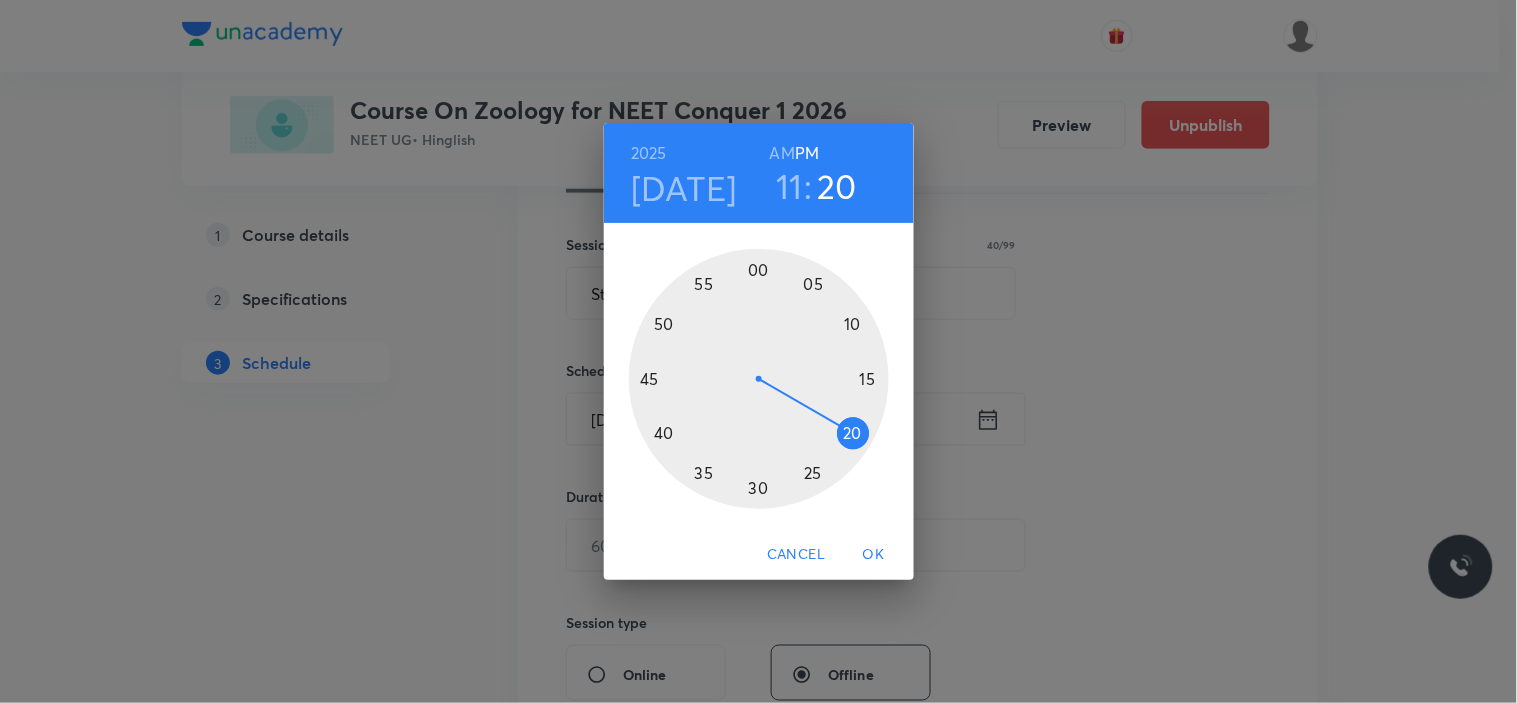 click on "AM" at bounding box center [782, 153] 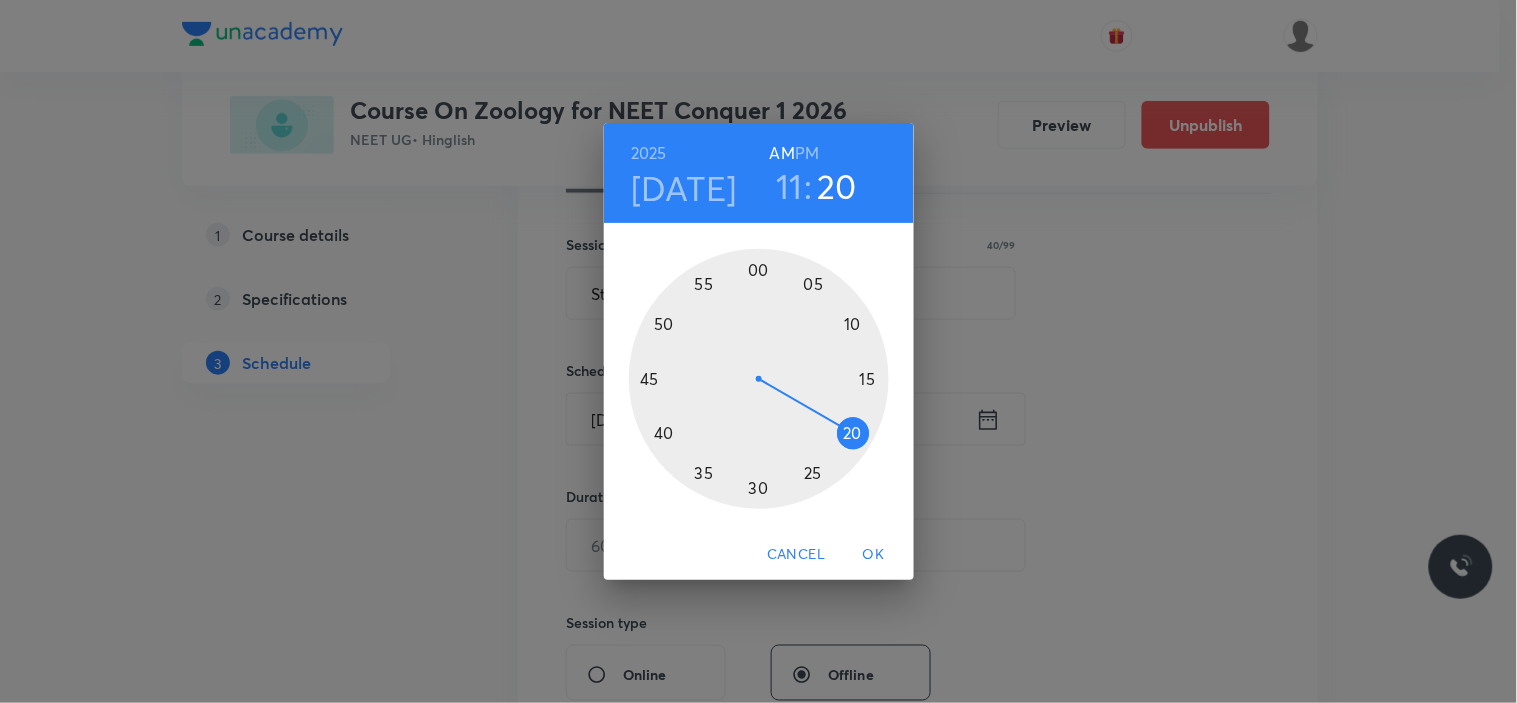 click at bounding box center [759, 379] 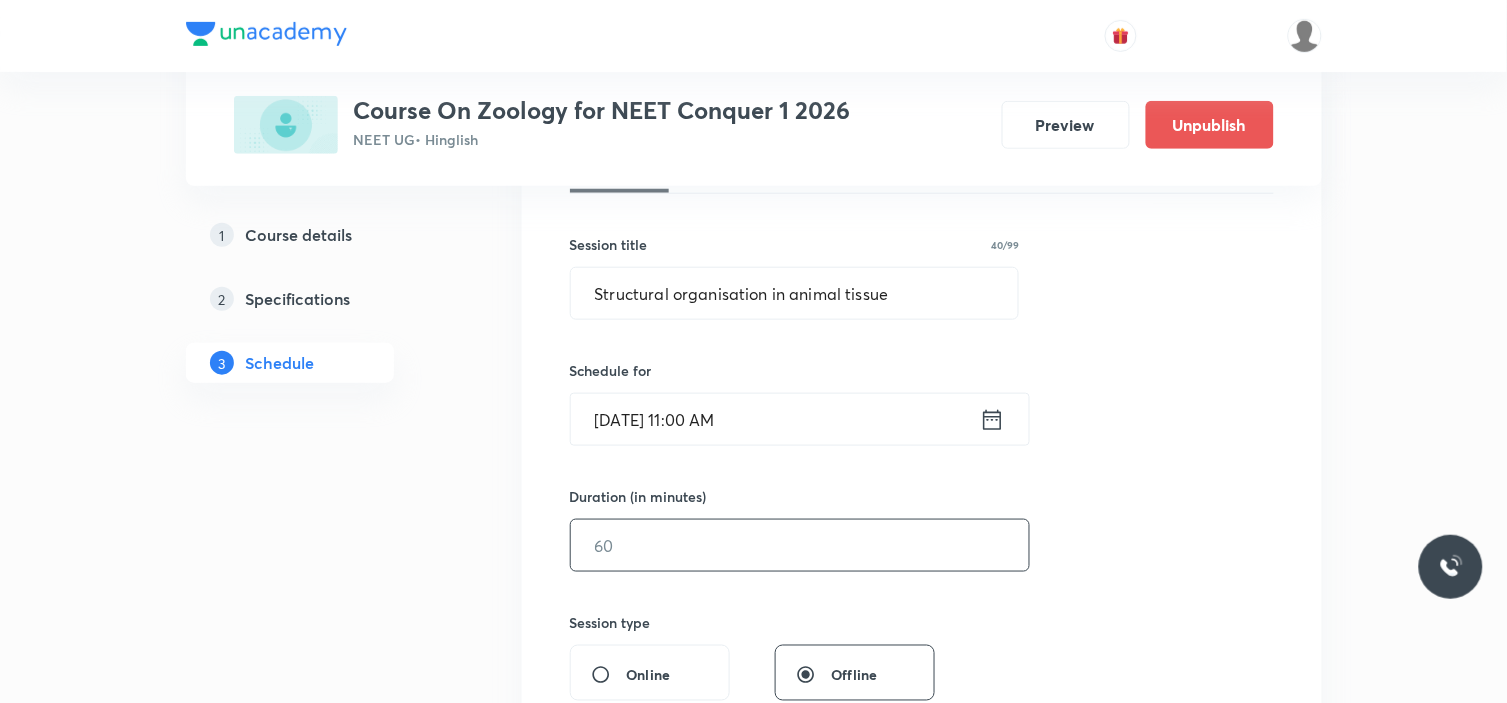 click at bounding box center (800, 545) 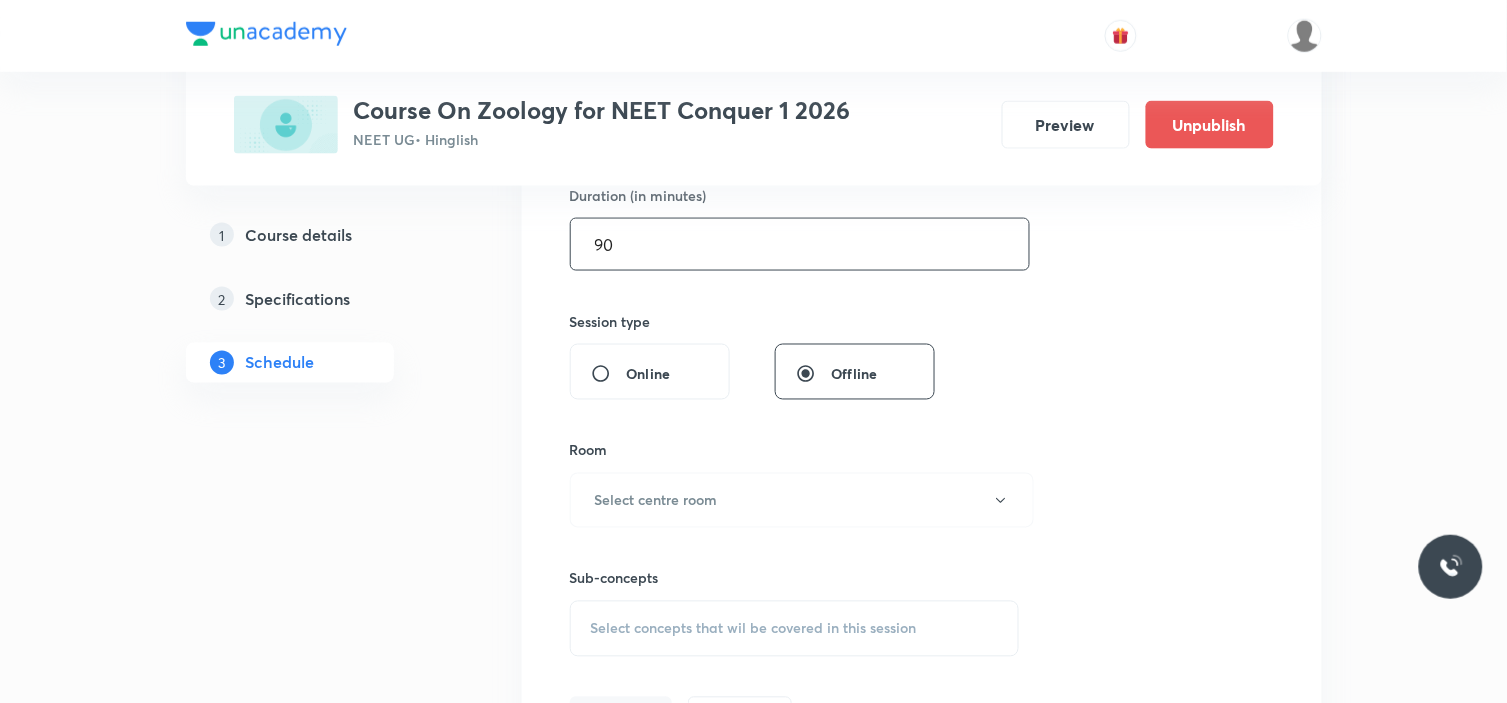 scroll, scrollTop: 666, scrollLeft: 0, axis: vertical 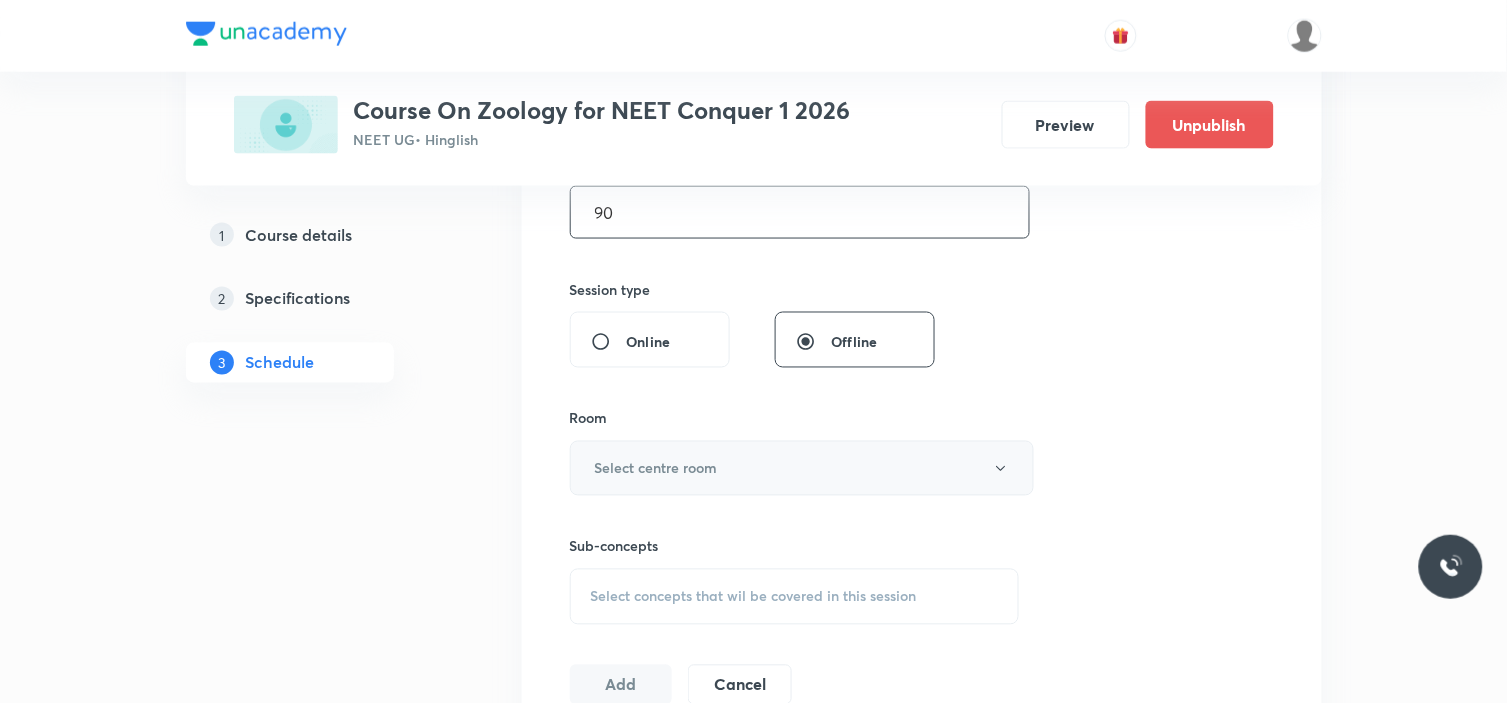 type on "90" 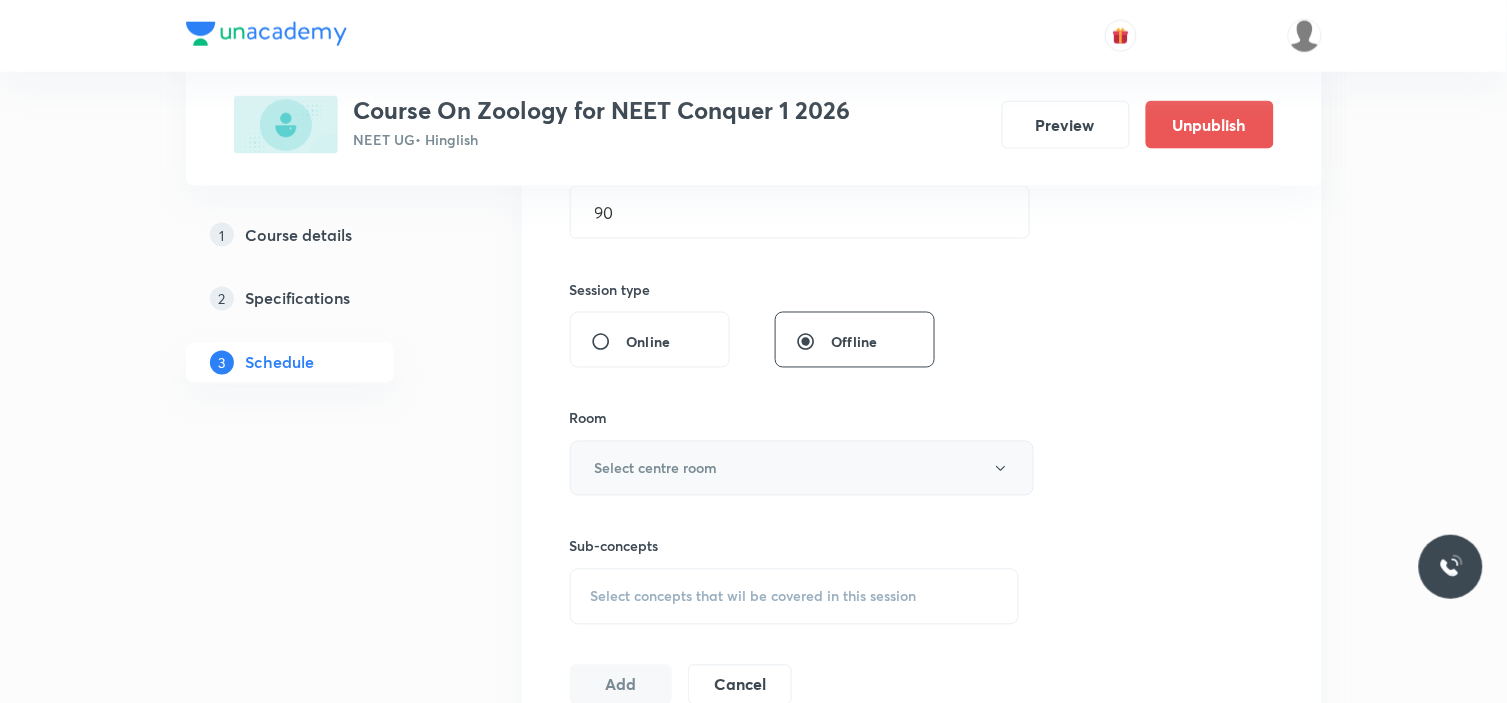 click on "Select centre room" at bounding box center [802, 468] 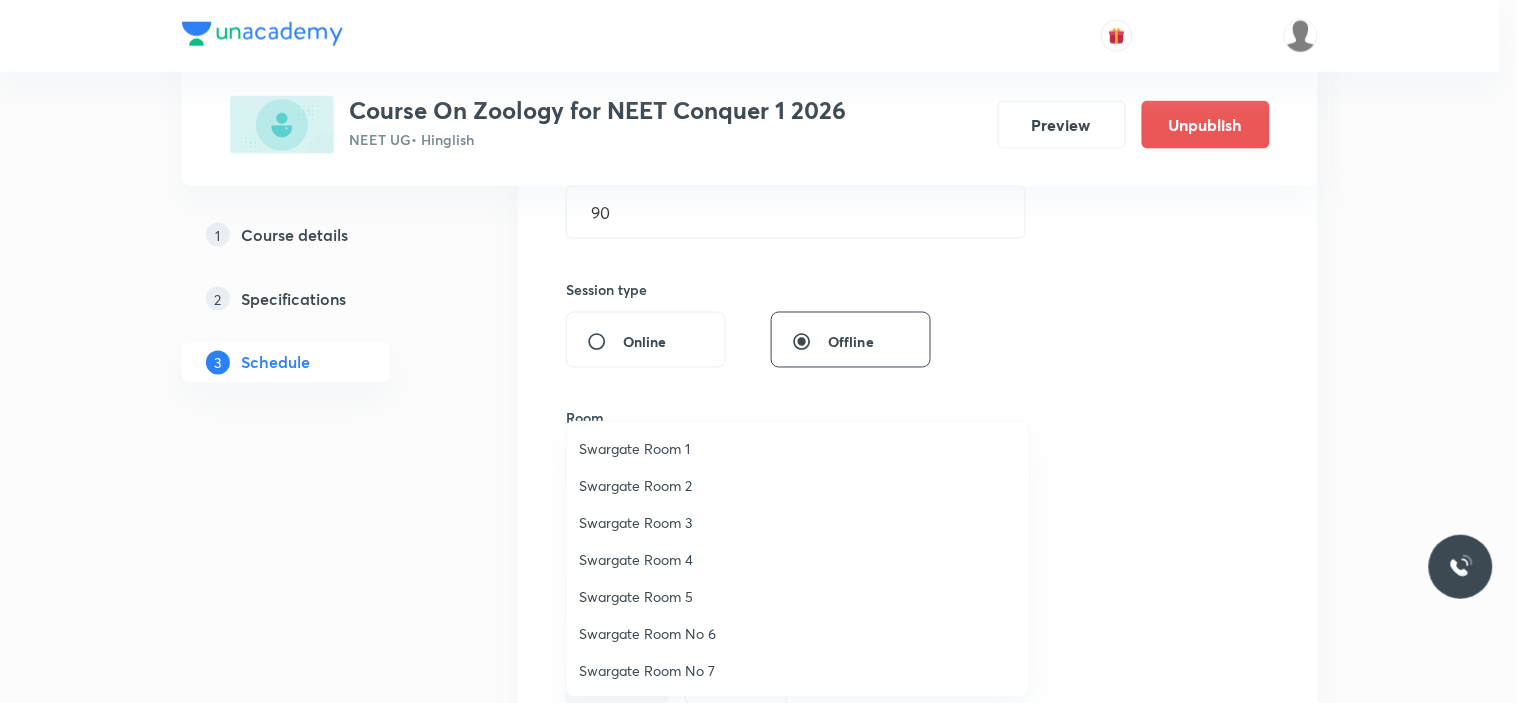 click on "Swargate Room No 6" at bounding box center [798, 633] 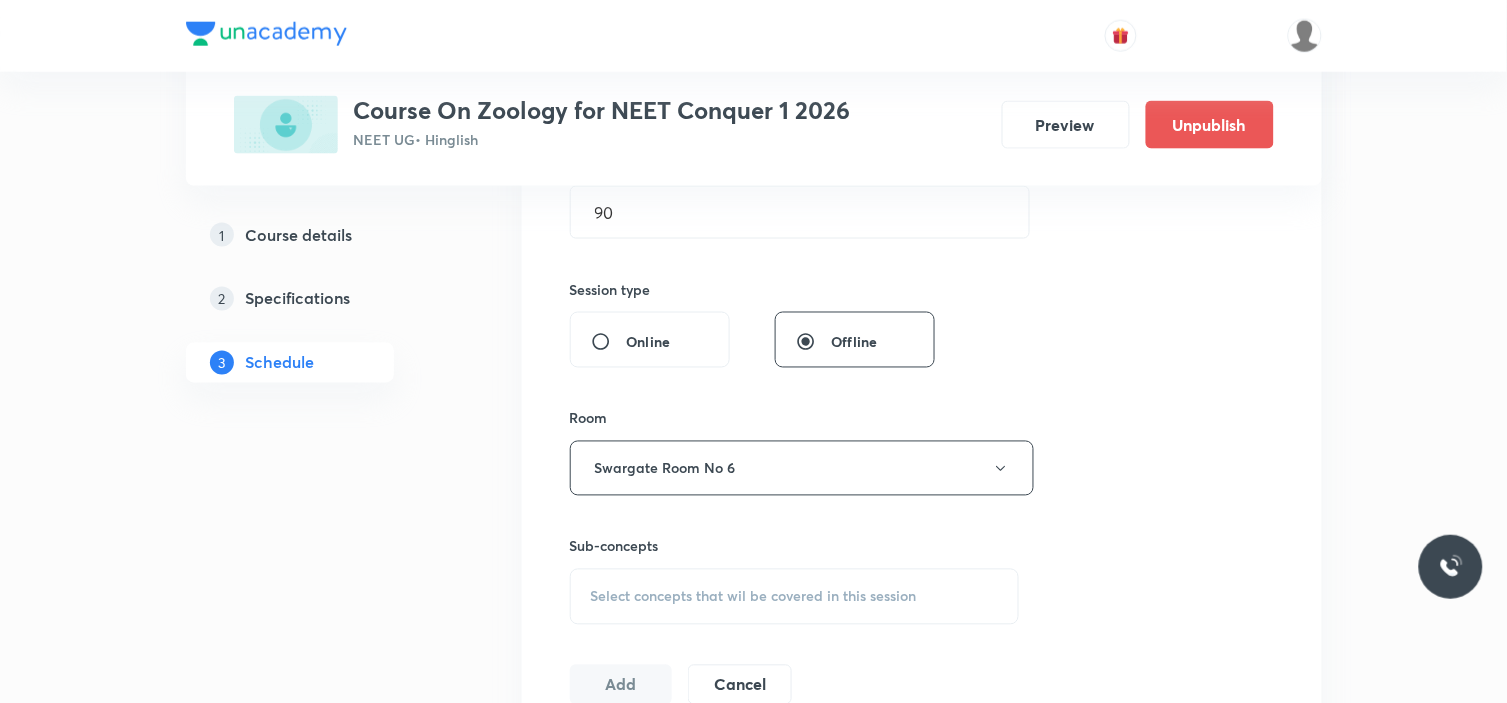 click on "Plus Courses Course On Zoology for NEET Conquer 1 2026 NEET UG  • Hinglish Preview Unpublish 1 Course details 2 Specifications 3 Schedule Schedule 9  classes Session  10 Live class Session title 40/99 Structural organisation in animal tissue ​ Schedule for Jul 17, 2025, 11:00 AM ​ Duration (in minutes) 90 ​   Session type Online Offline Room Swargate Room No 6 Sub-concepts Select concepts that wil be covered in this session Add Cancel Jun 30 Animal Kingdom Lesson 1 • 11:00 AM • 90 min  • Room Swargate Room 1 Biomolecules & Enzymes Jul 1 Animal Kingdom Lesson 2 • 12:45 PM • 90 min  • Room Swargate Room 1 Biomolecules & Enzymes Jul 7 Animal kingdom Lesson 3 • 11:15 AM • 90 min  • Room Swargate Room 4 Biomolecules & Enzymes Jul 8 Animal kingdom Lesson 4 • 12:45 PM • 90 min  • Room Swargate Room 4 Biomolecules & Enzymes Jul 10 Animal kingdom Lesson 5 • 2:30 PM • 90 min  • Room Swargate Room 4 Biomolecules & Enzymes Jul 11 Animal kingdom Lesson 6 • 9:30 AM • 89 min 12" at bounding box center (754, 871) 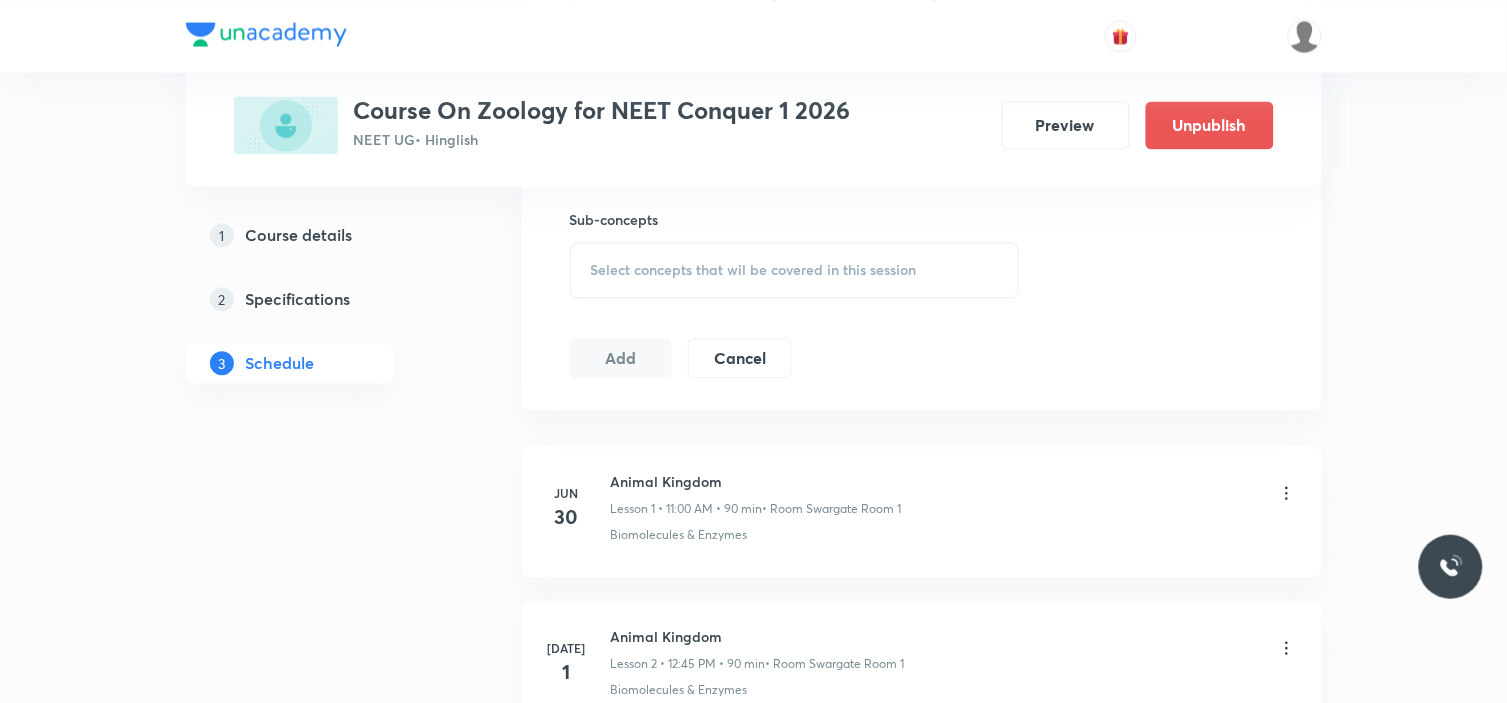 scroll, scrollTop: 1000, scrollLeft: 0, axis: vertical 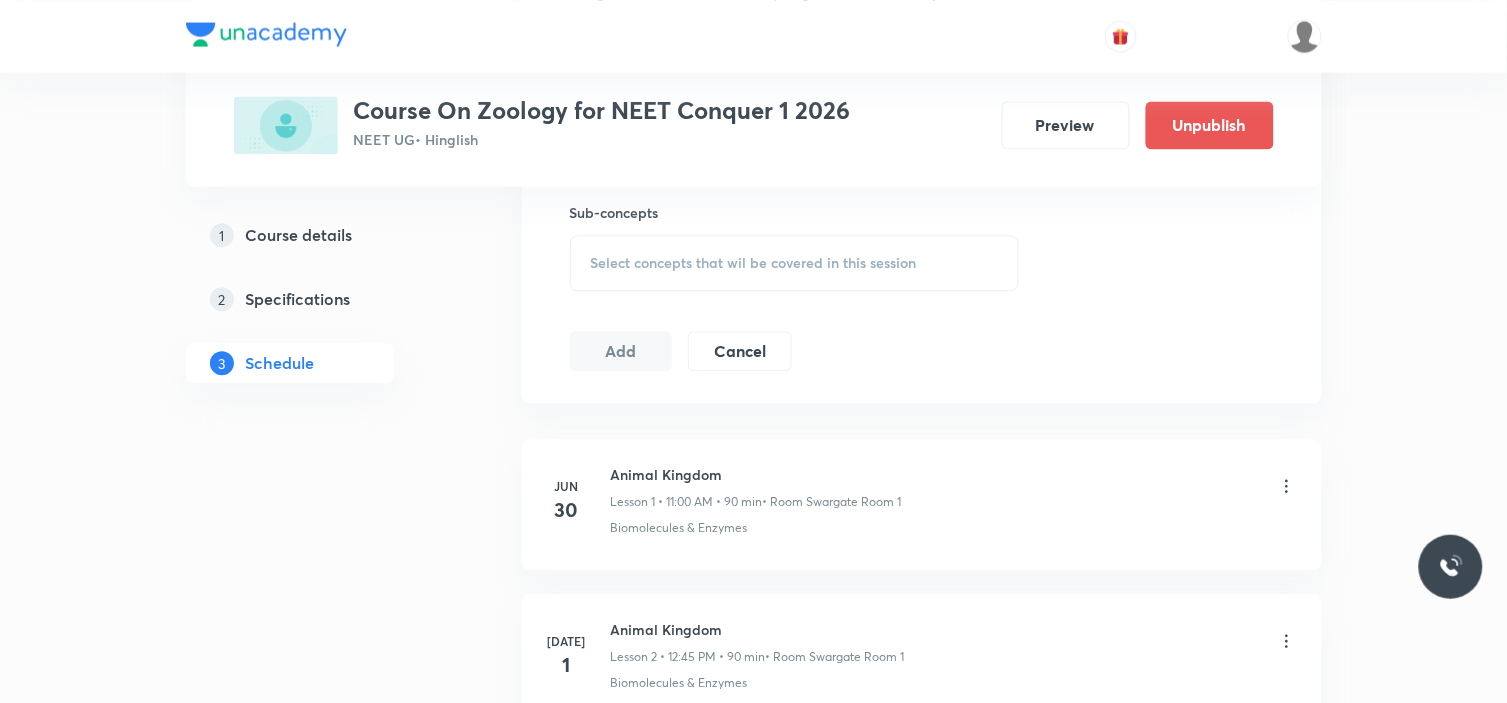 click on "Select concepts that wil be covered in this session" at bounding box center (754, 263) 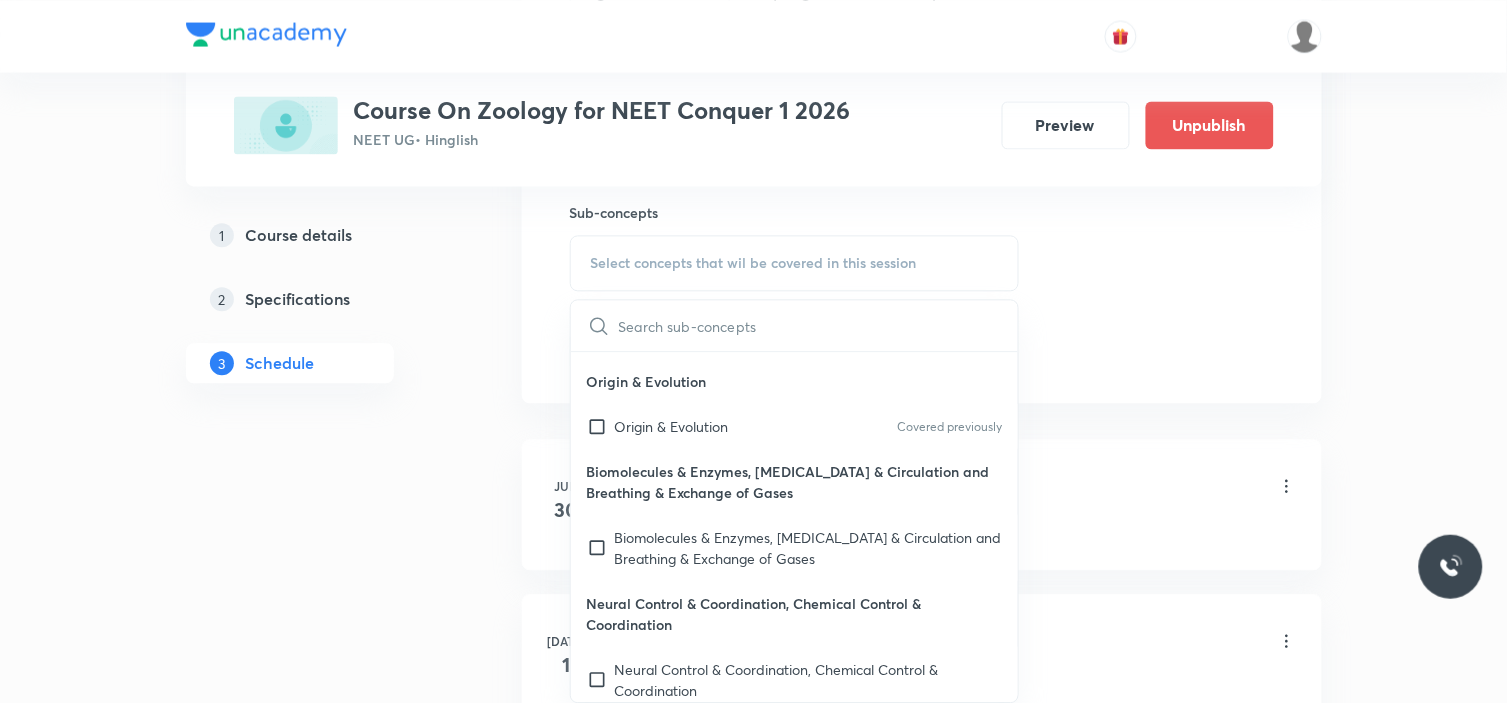 scroll, scrollTop: 231, scrollLeft: 0, axis: vertical 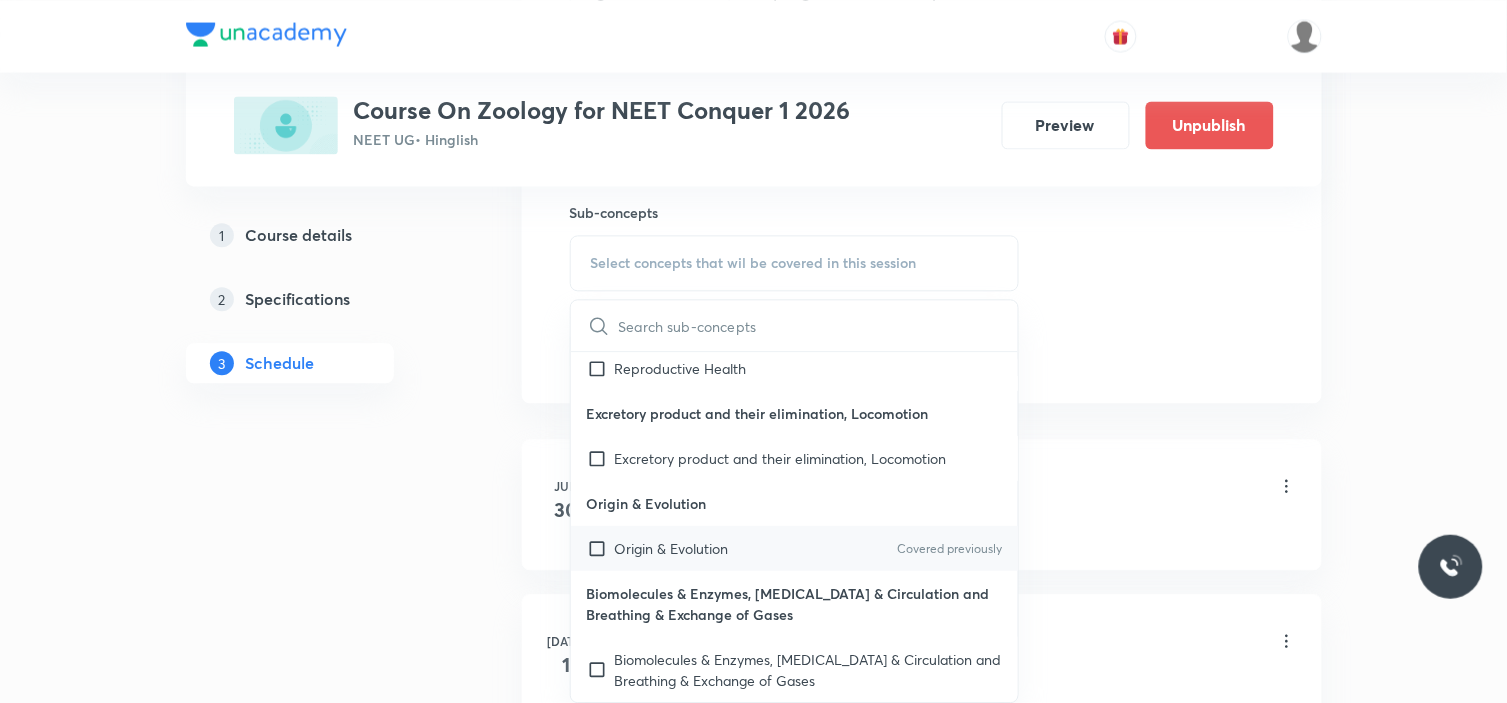 click on "Origin & Evolution" at bounding box center [672, 548] 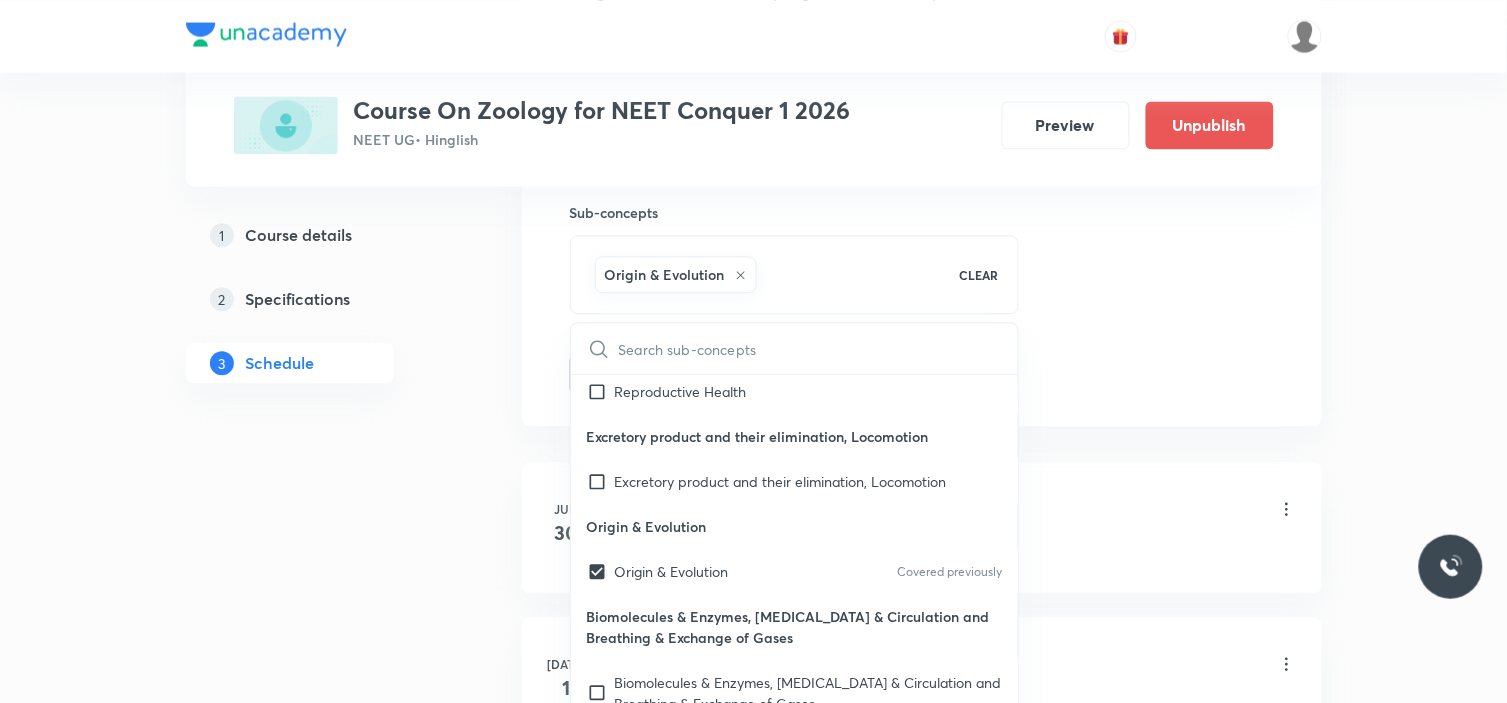 click on "Plus Courses Course On Zoology for NEET Conquer 1 2026 NEET UG  • Hinglish Preview Unpublish 1 Course details 2 Specifications 3 Schedule Schedule 9  classes Session  10 Live class Session title 40/99 Structural organisation in animal tissue ​ Schedule for Jul 17, 2025, 11:00 AM ​ Duration (in minutes) 90 ​   Session type Online Offline Room Swargate Room No 6 Sub-concepts Origin & Evolution CLEAR ​ Biomolecules & Enzymes Biomolecules & Enzymes Covered previously Breathing & Exchange of Gases and Body Fluids Breathing & Exchange of Gases and Body Fluids Reproductive Health Reproductive Health Excretory product and their elimination, Locomotion Excretory product and their elimination, Locomotion Origin & Evolution Origin & Evolution Covered previously Biomolecules & Enzymes, Body Fluids & Circulation and Breathing & Exchange of Gases Biomolecules & Enzymes, Body Fluids & Circulation and Breathing & Exchange of Gases Neural Control & Coordination, Chemical Control & Coordination Add Cancel Jun 30 Jul" at bounding box center [754, 548] 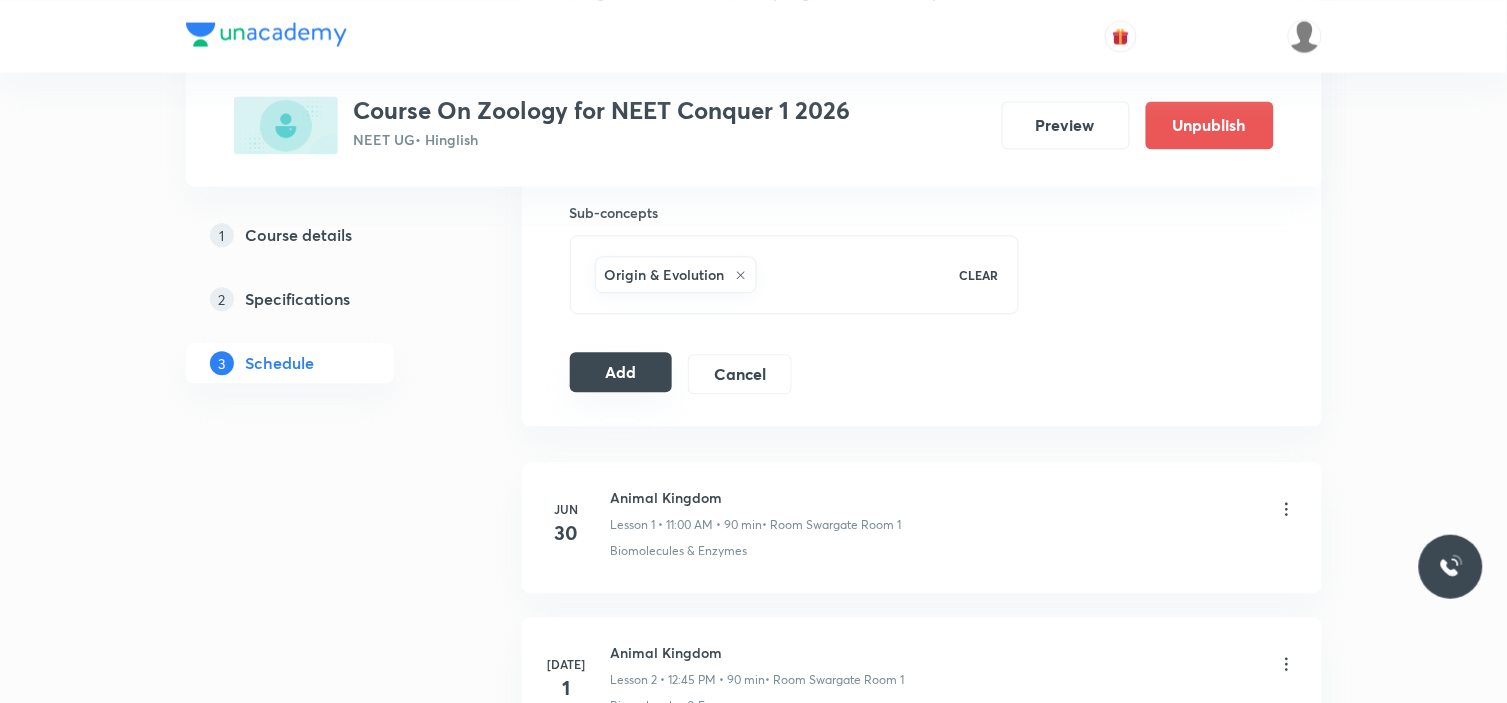 click on "Add" at bounding box center (621, 372) 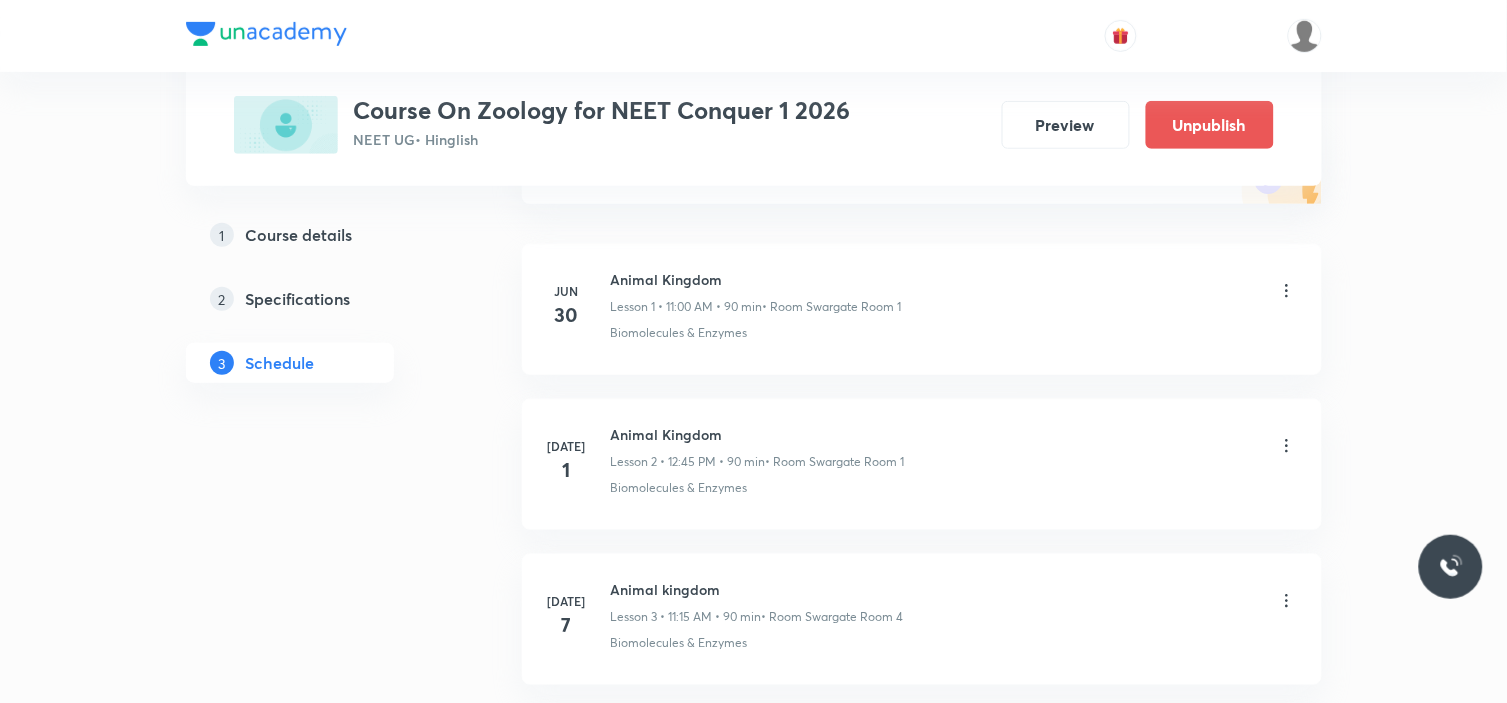 scroll, scrollTop: 0, scrollLeft: 0, axis: both 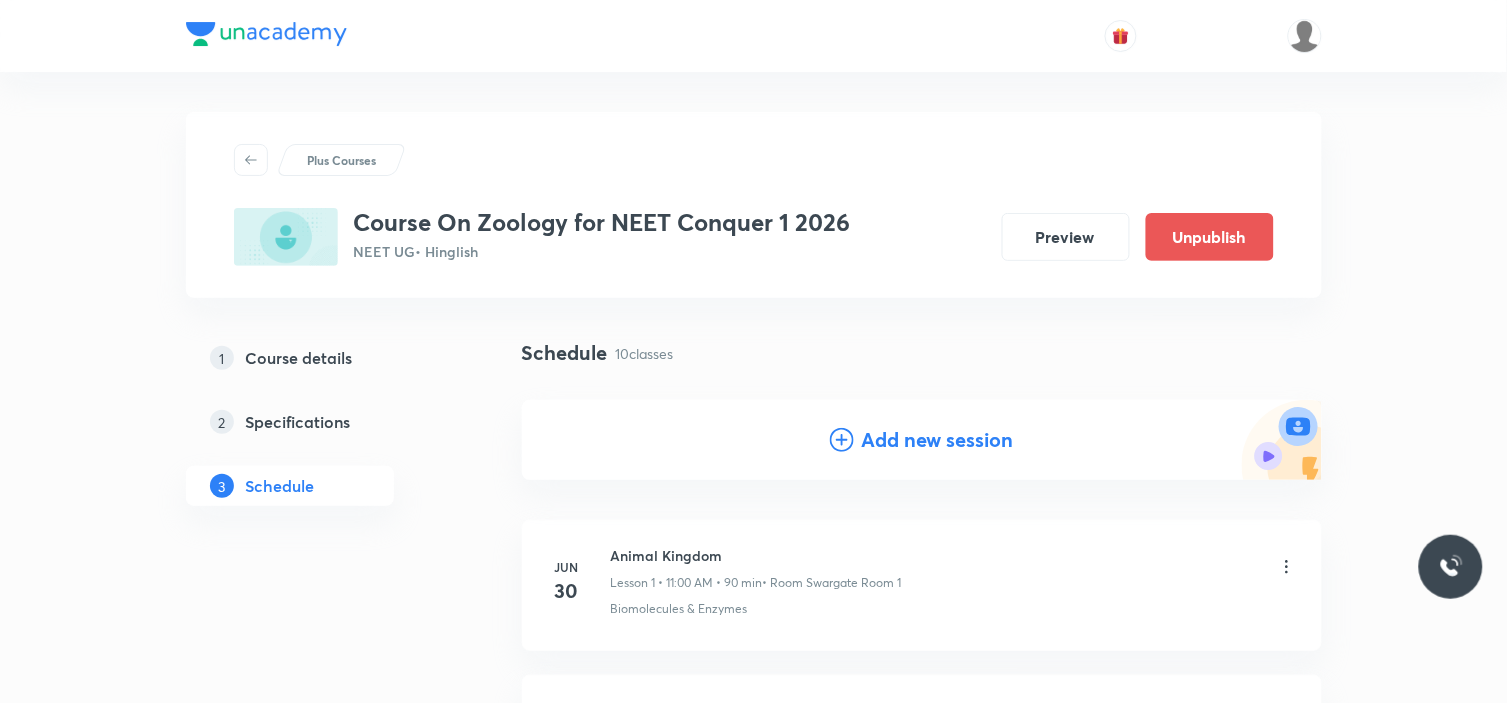 click on "Add new session" at bounding box center (938, 440) 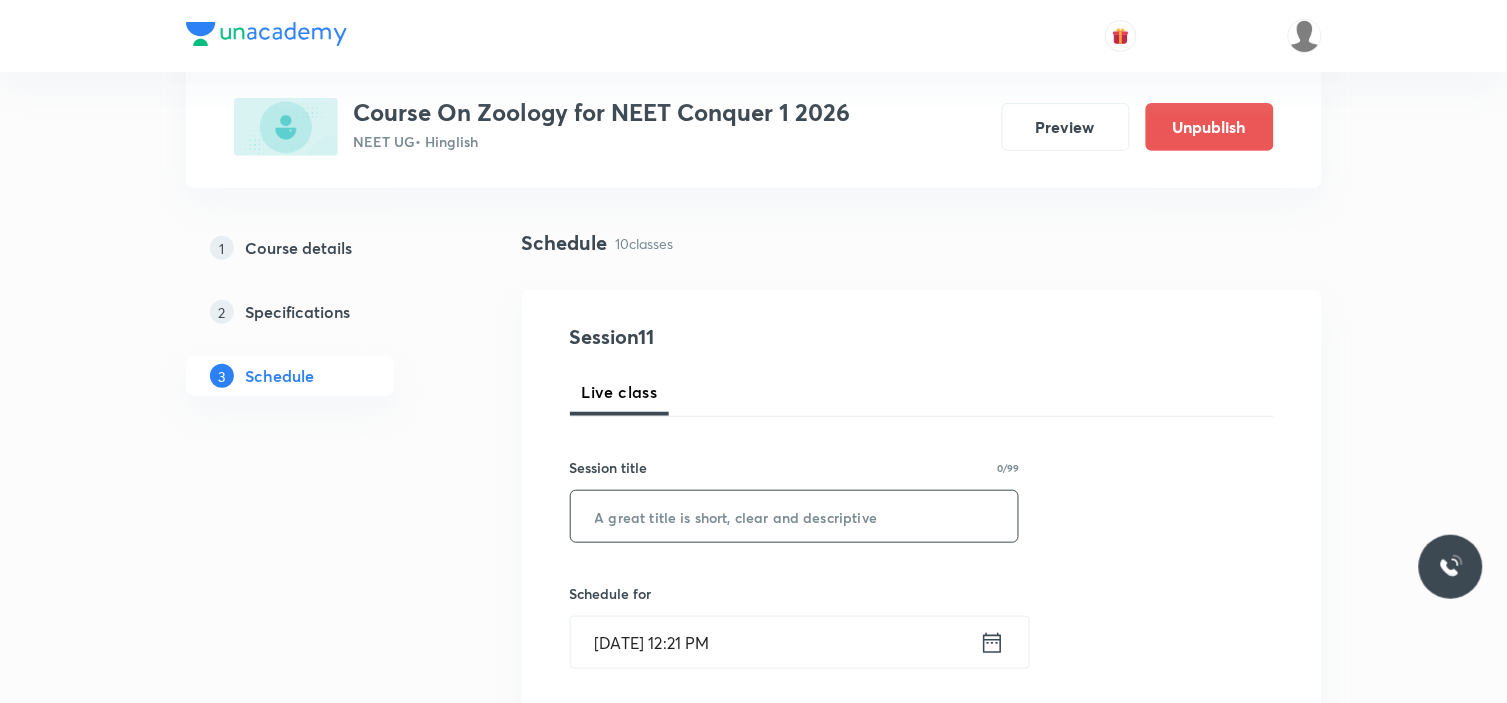 scroll, scrollTop: 111, scrollLeft: 0, axis: vertical 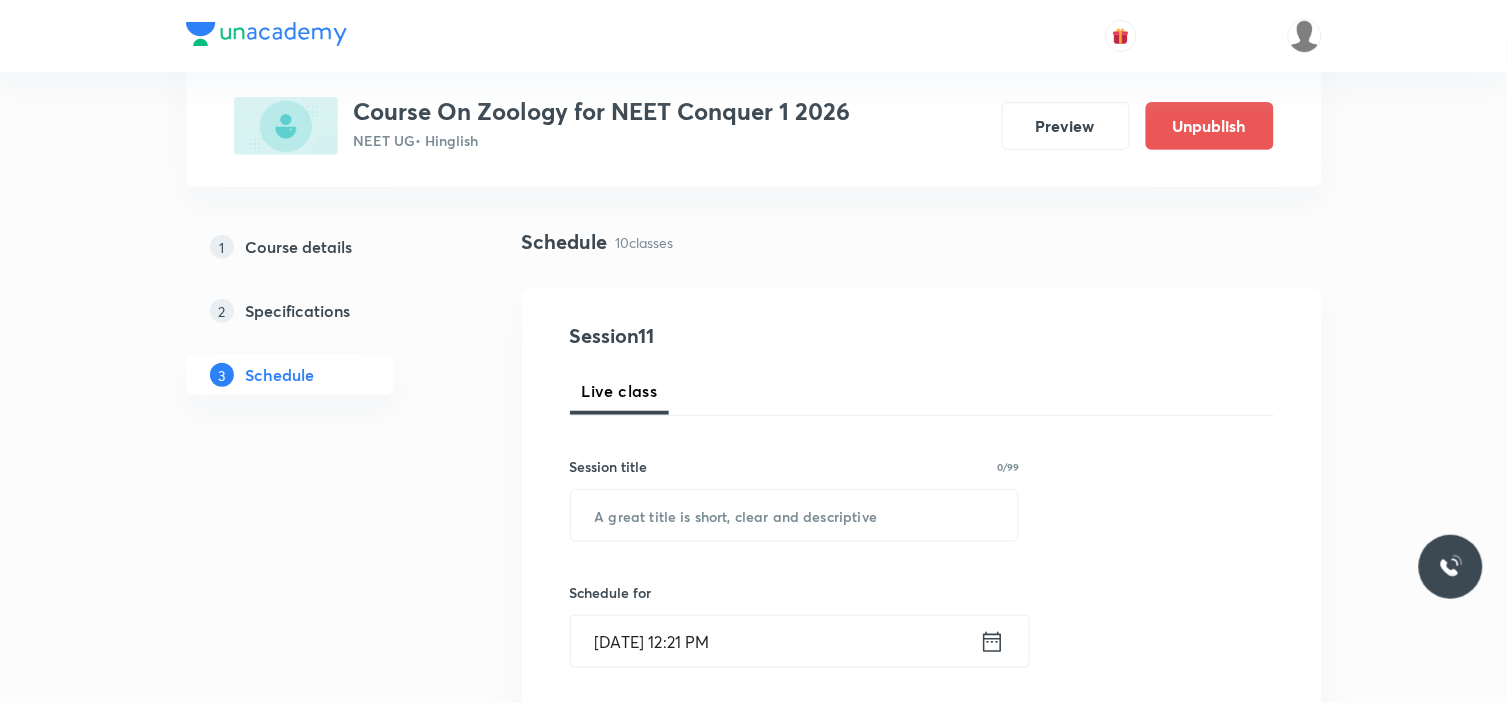 click on "Session title 0/99 ​" at bounding box center [795, 499] 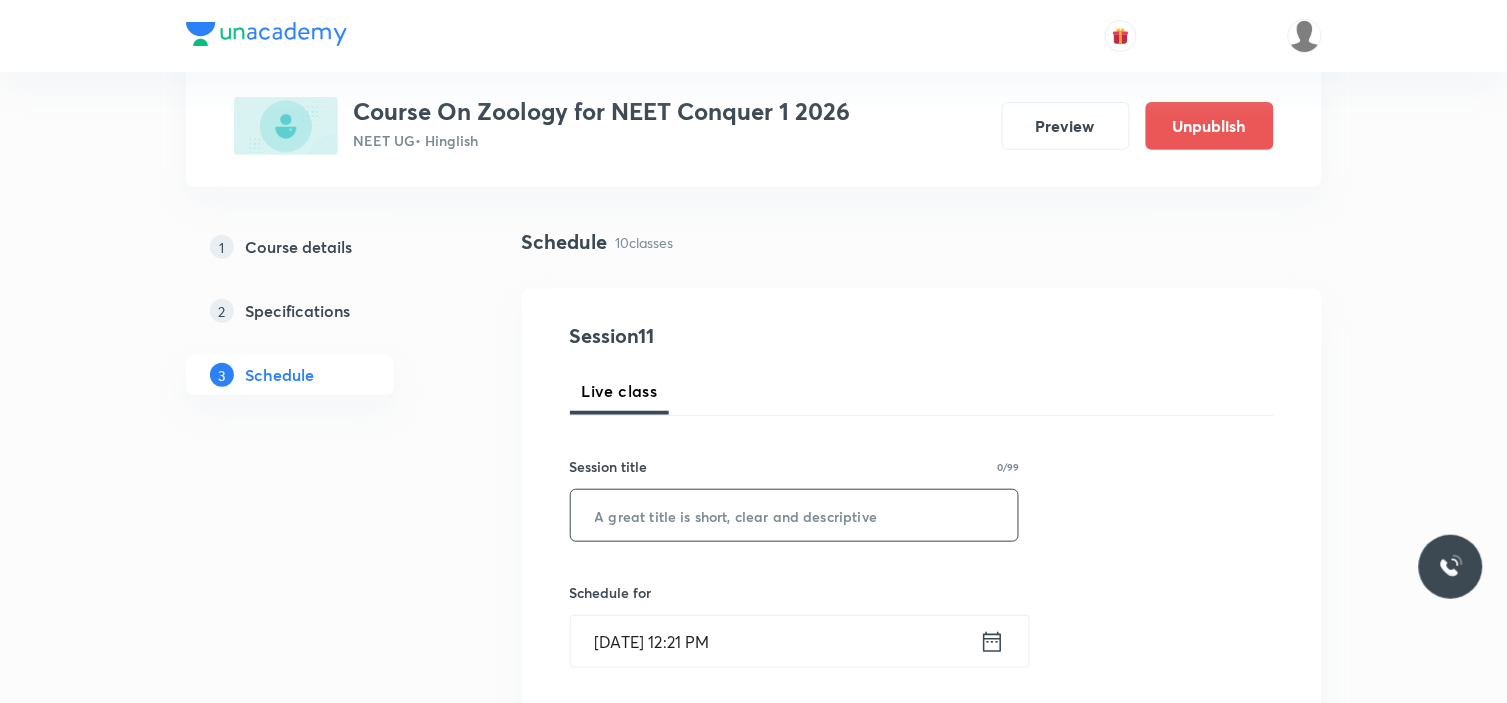 click at bounding box center (795, 515) 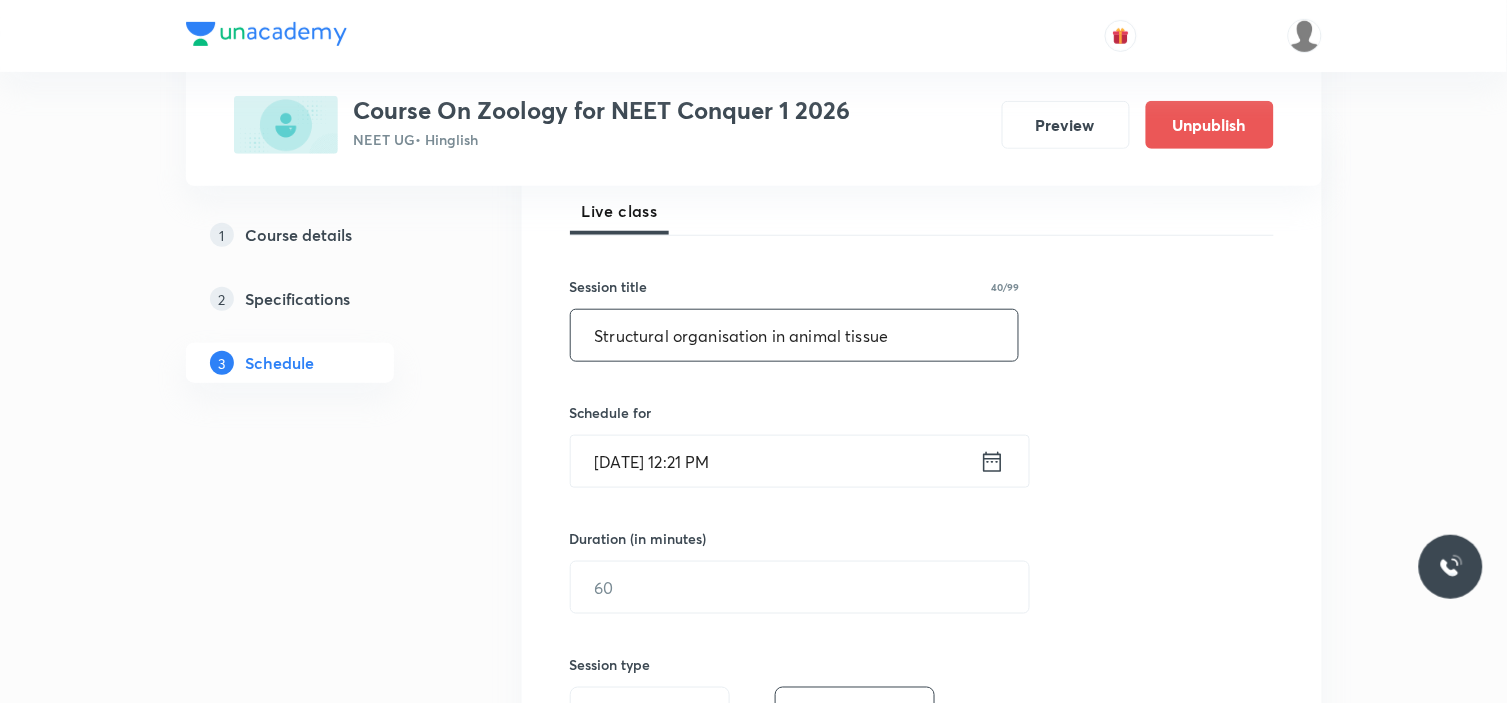 scroll, scrollTop: 444, scrollLeft: 0, axis: vertical 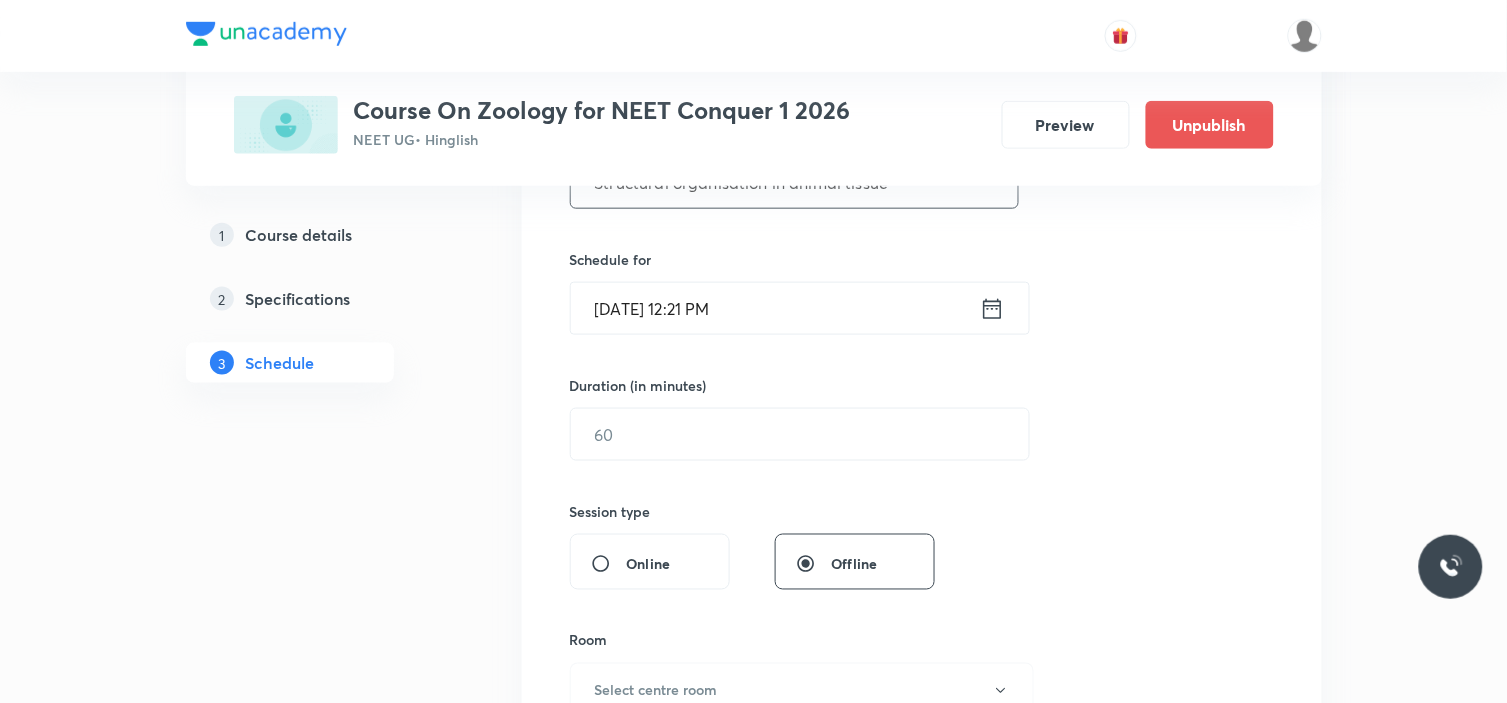 type on "Structural organisation in animal tissue" 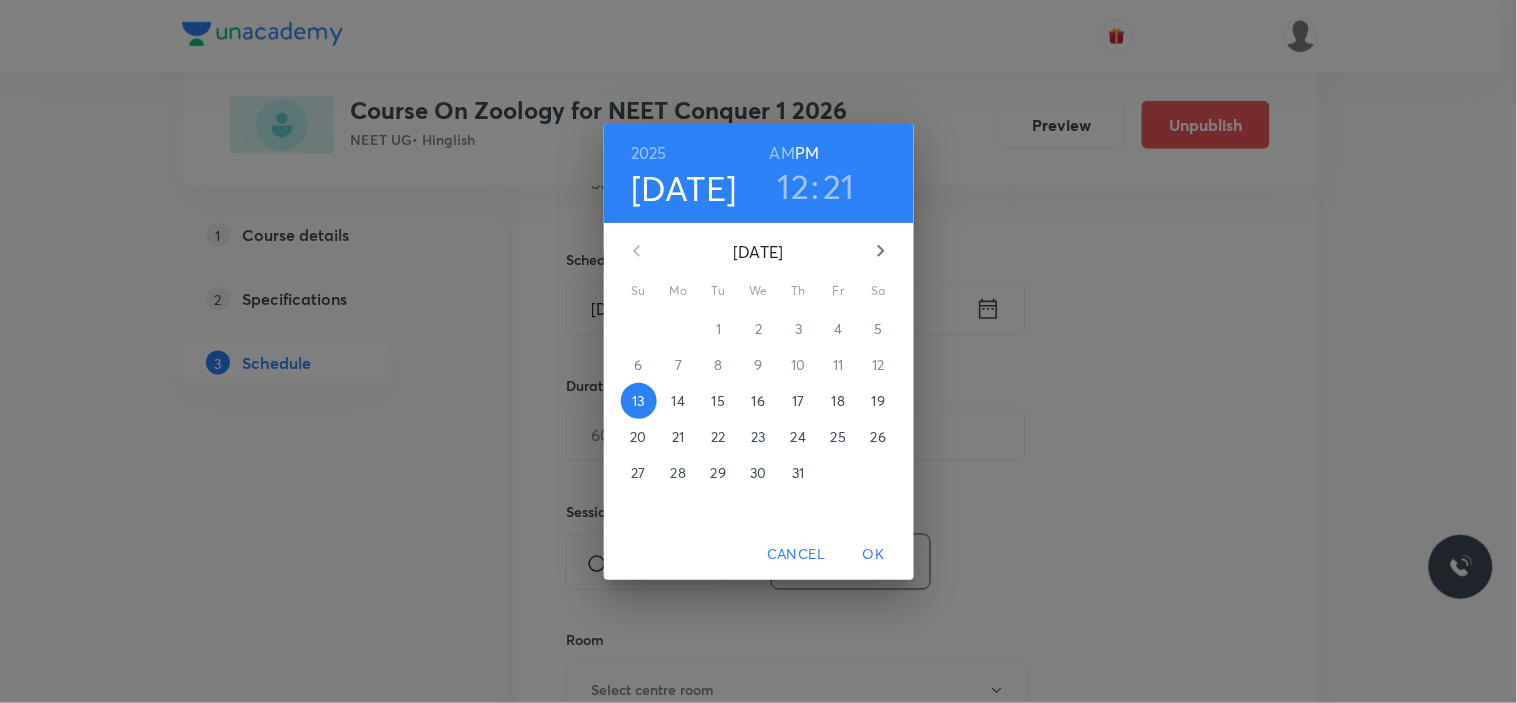 click on "18" at bounding box center (838, 401) 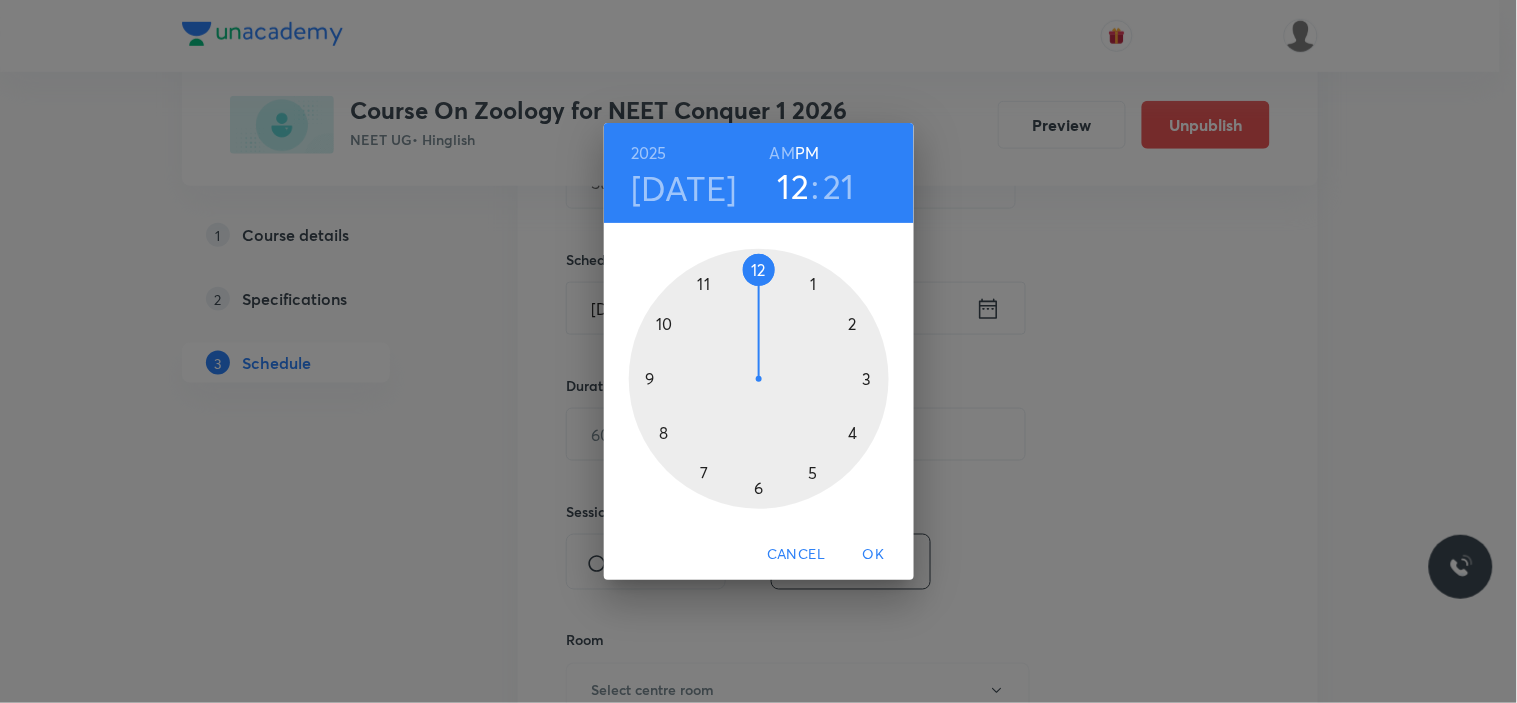 click at bounding box center (759, 379) 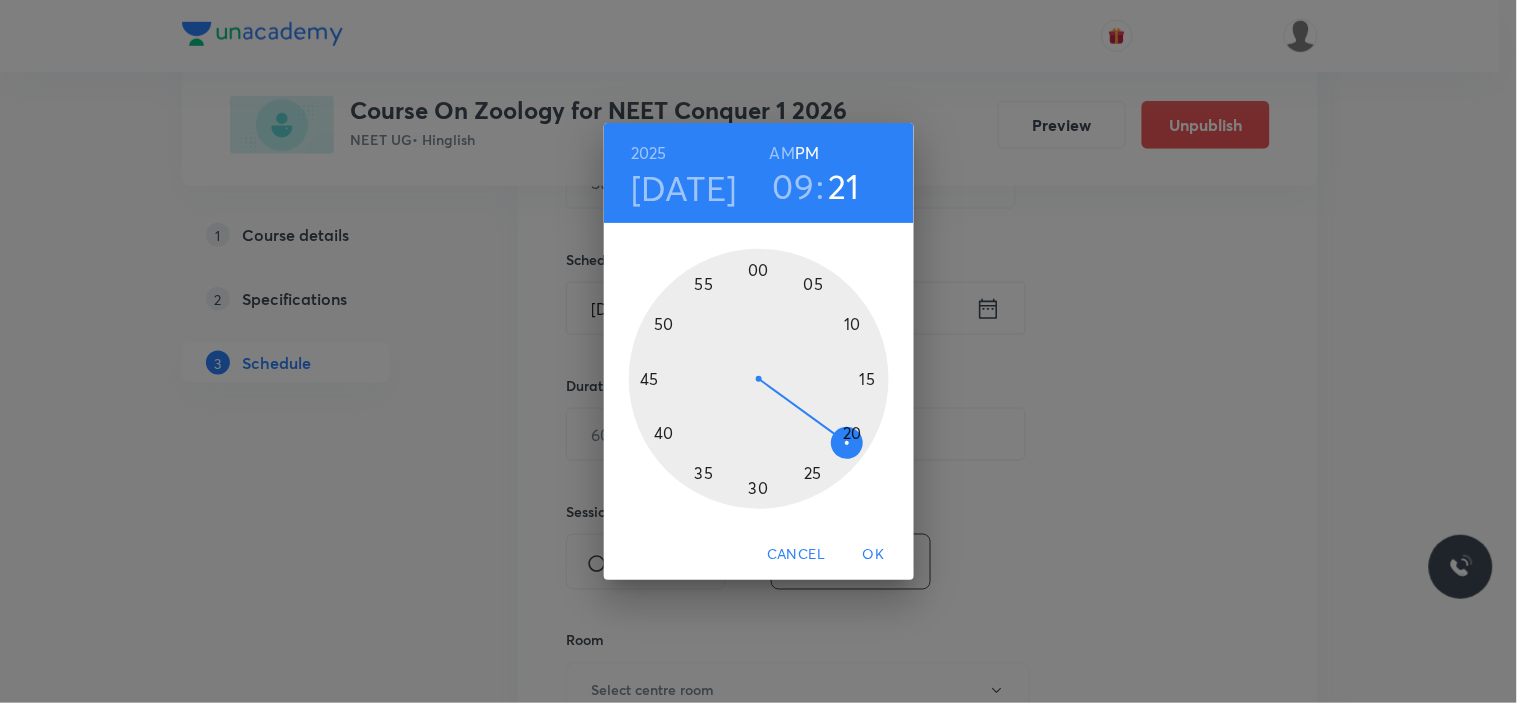 click at bounding box center [759, 379] 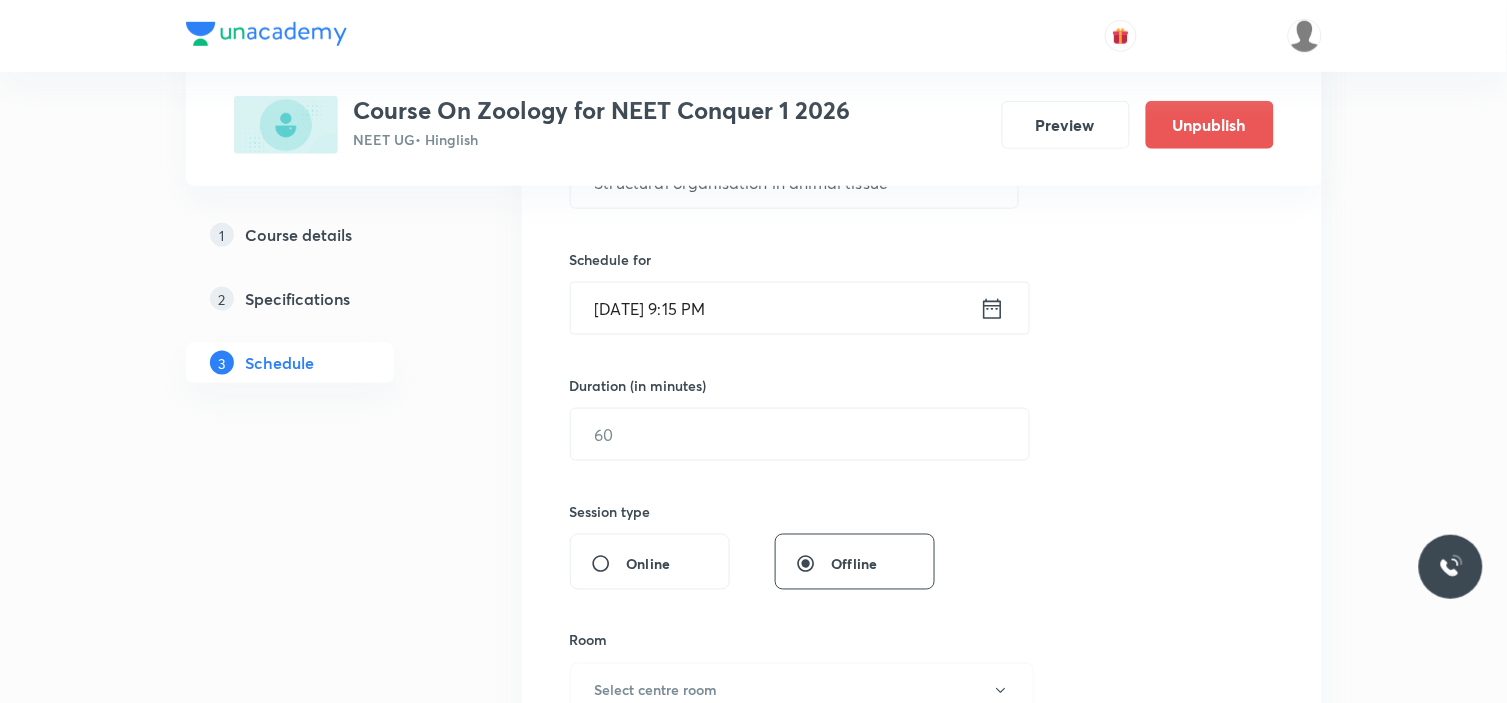 click on "Jul 18, 2025, 9:15 PM" at bounding box center (775, 308) 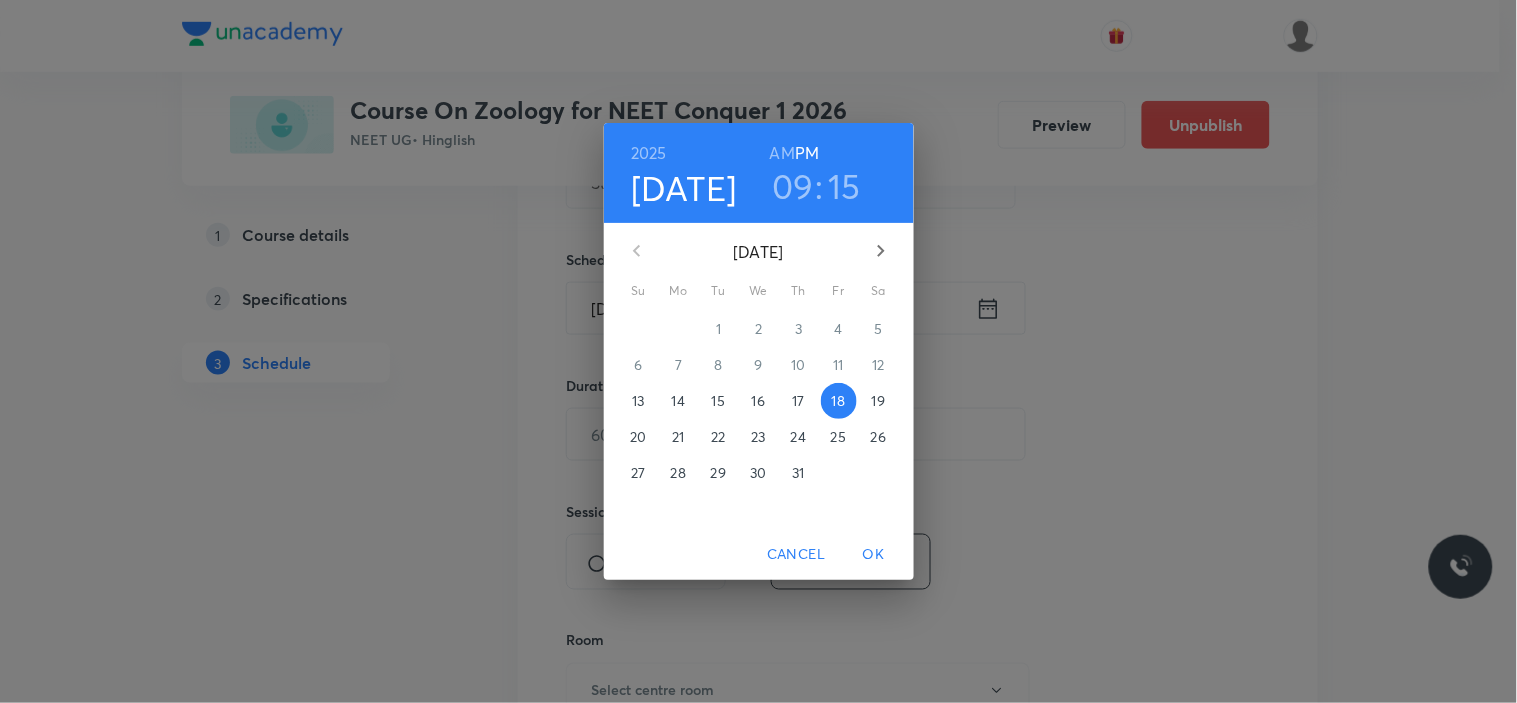 click on "AM" at bounding box center [782, 153] 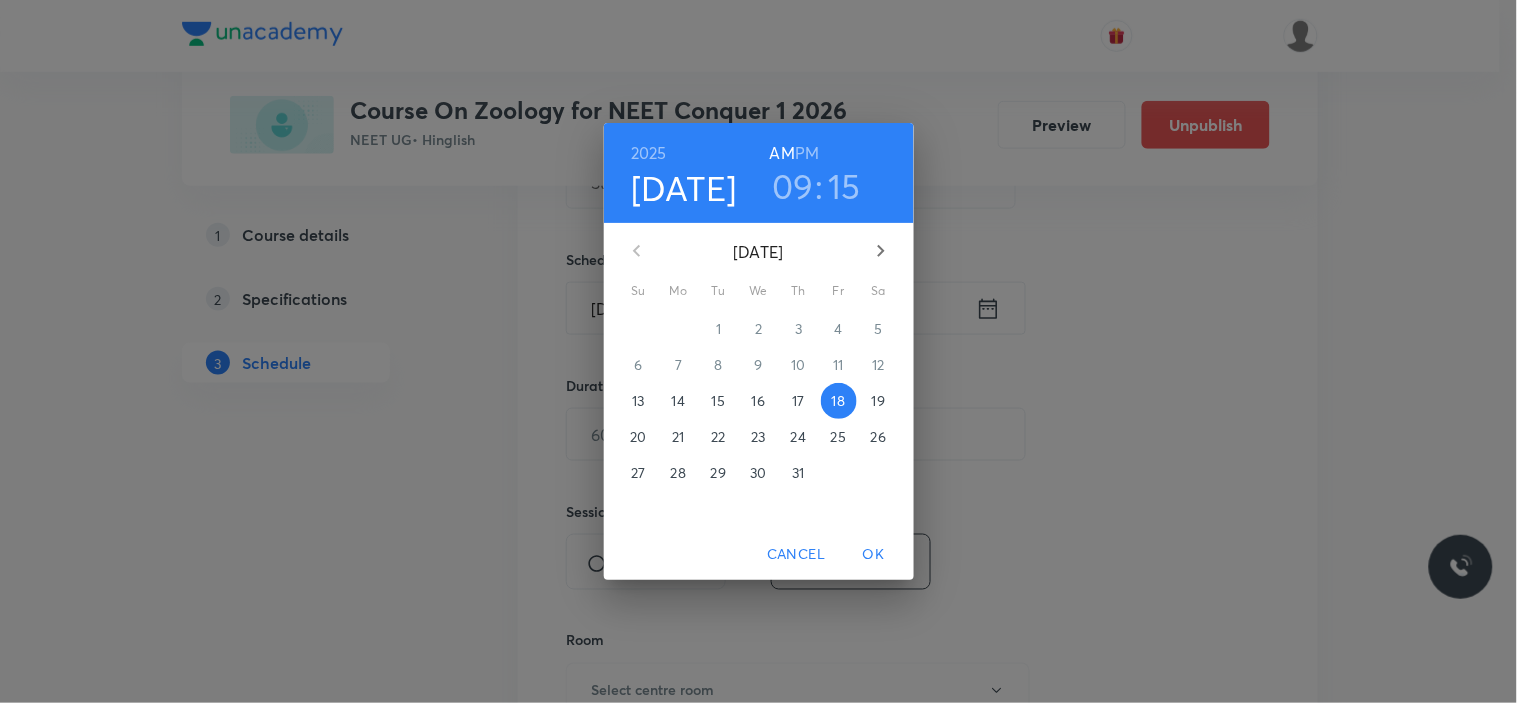 click on "OK" at bounding box center [874, 554] 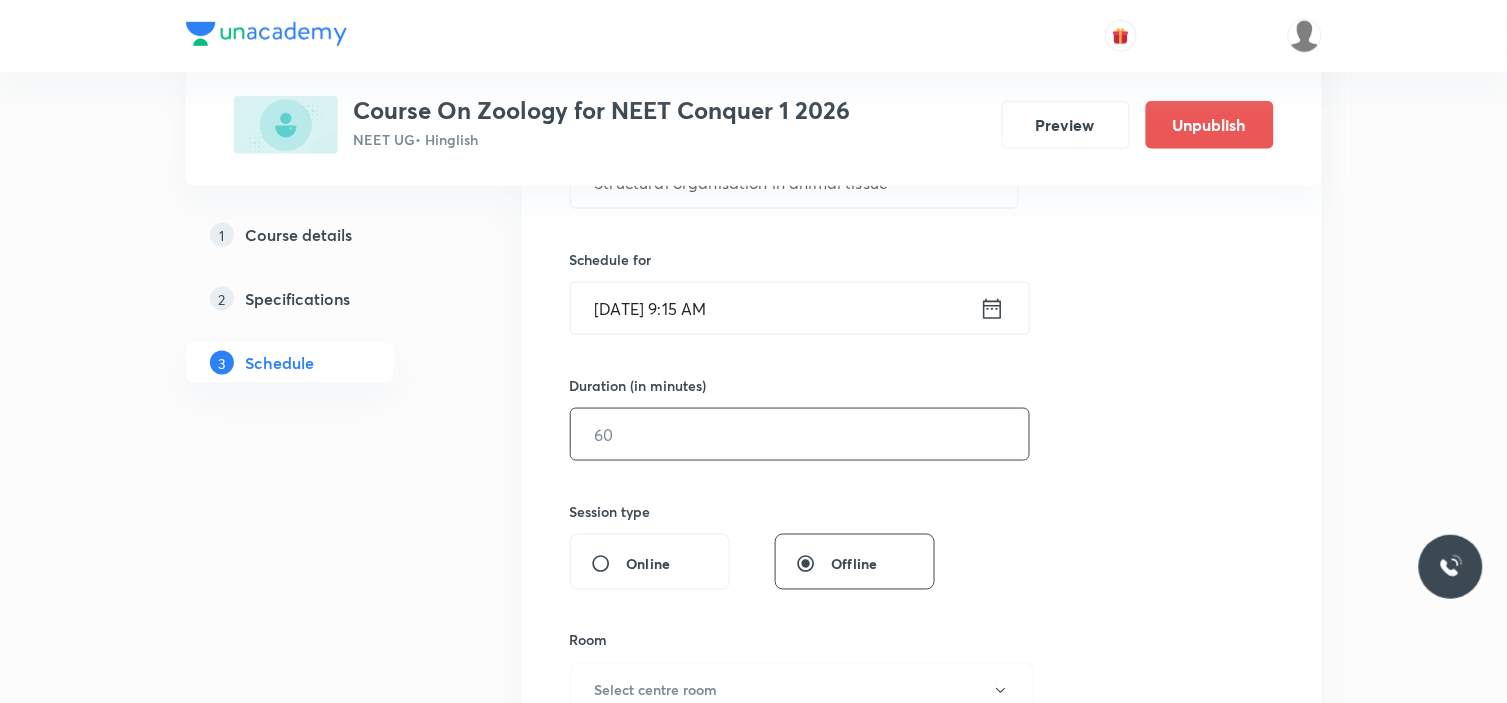 click at bounding box center [800, 434] 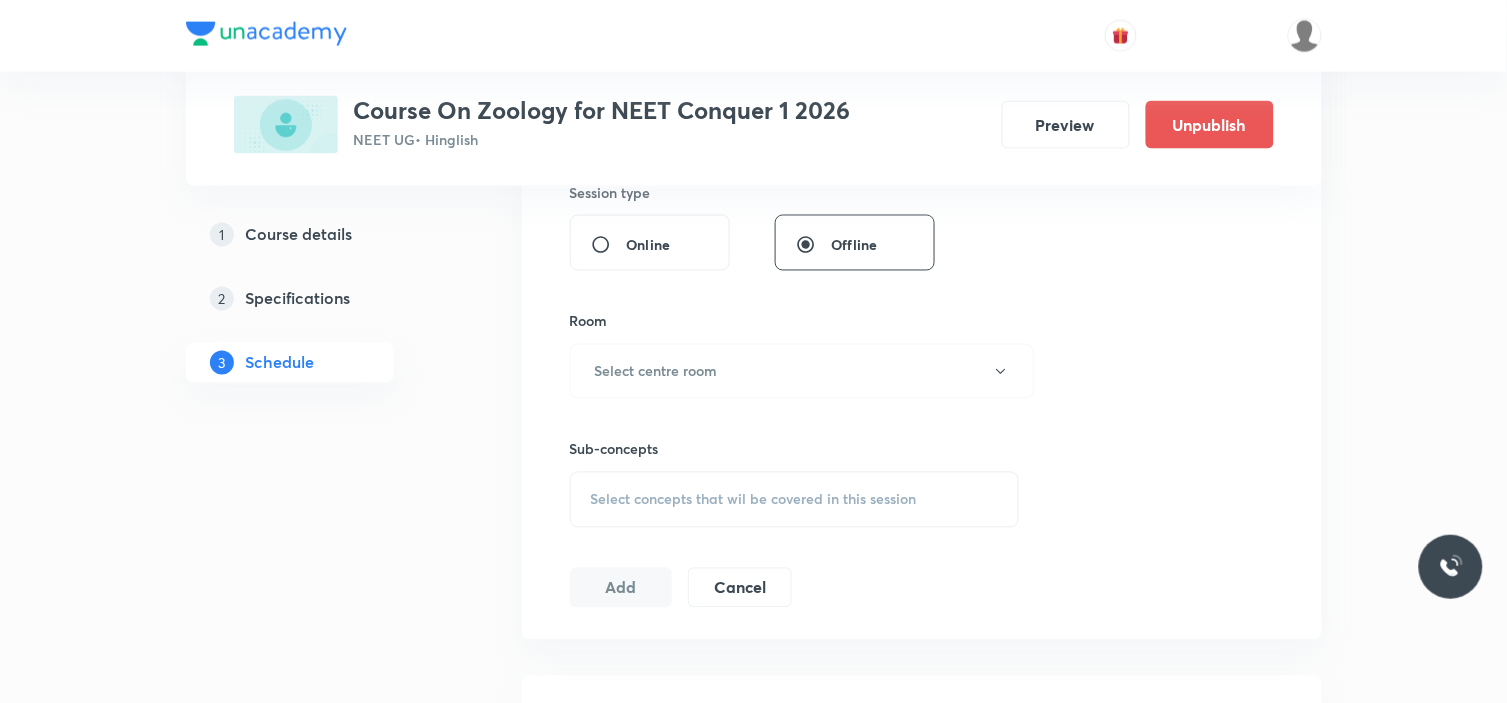 scroll, scrollTop: 777, scrollLeft: 0, axis: vertical 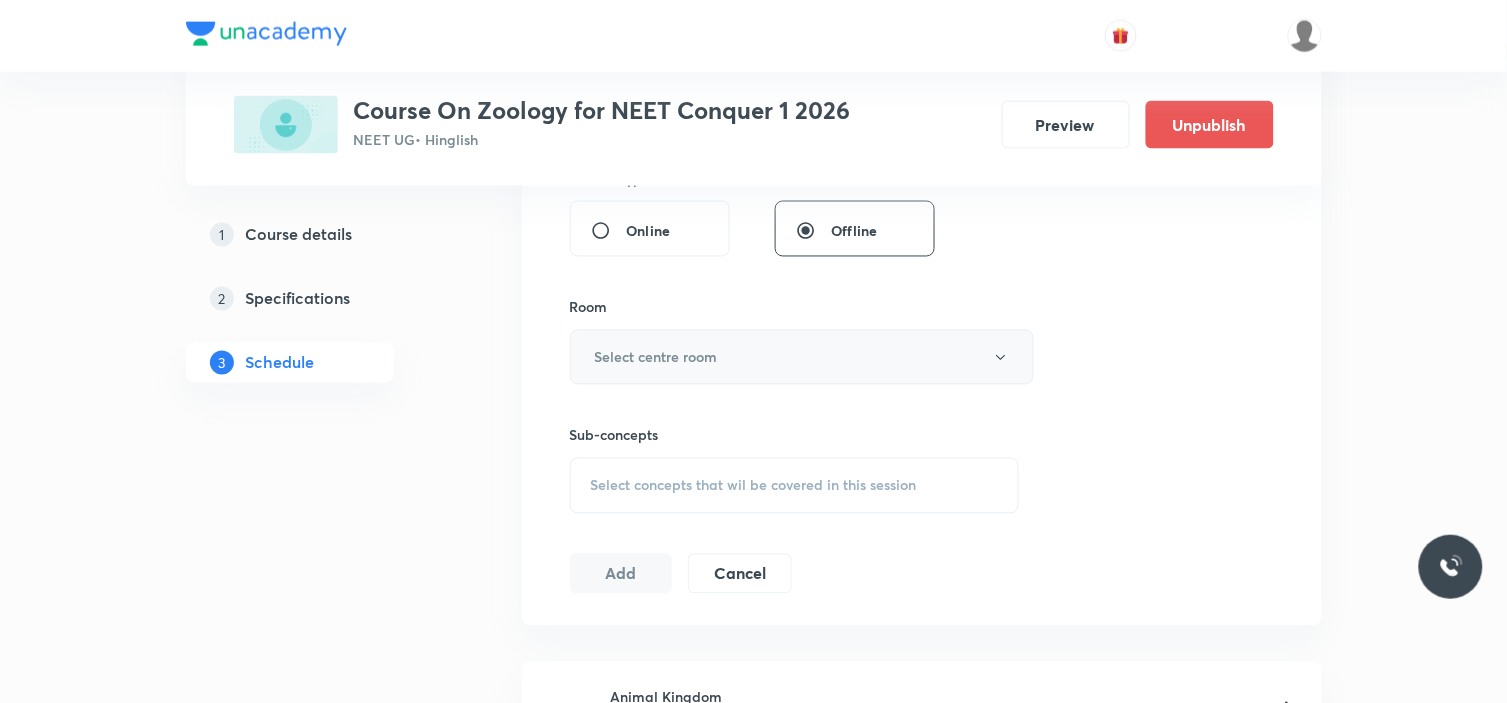 type on "90" 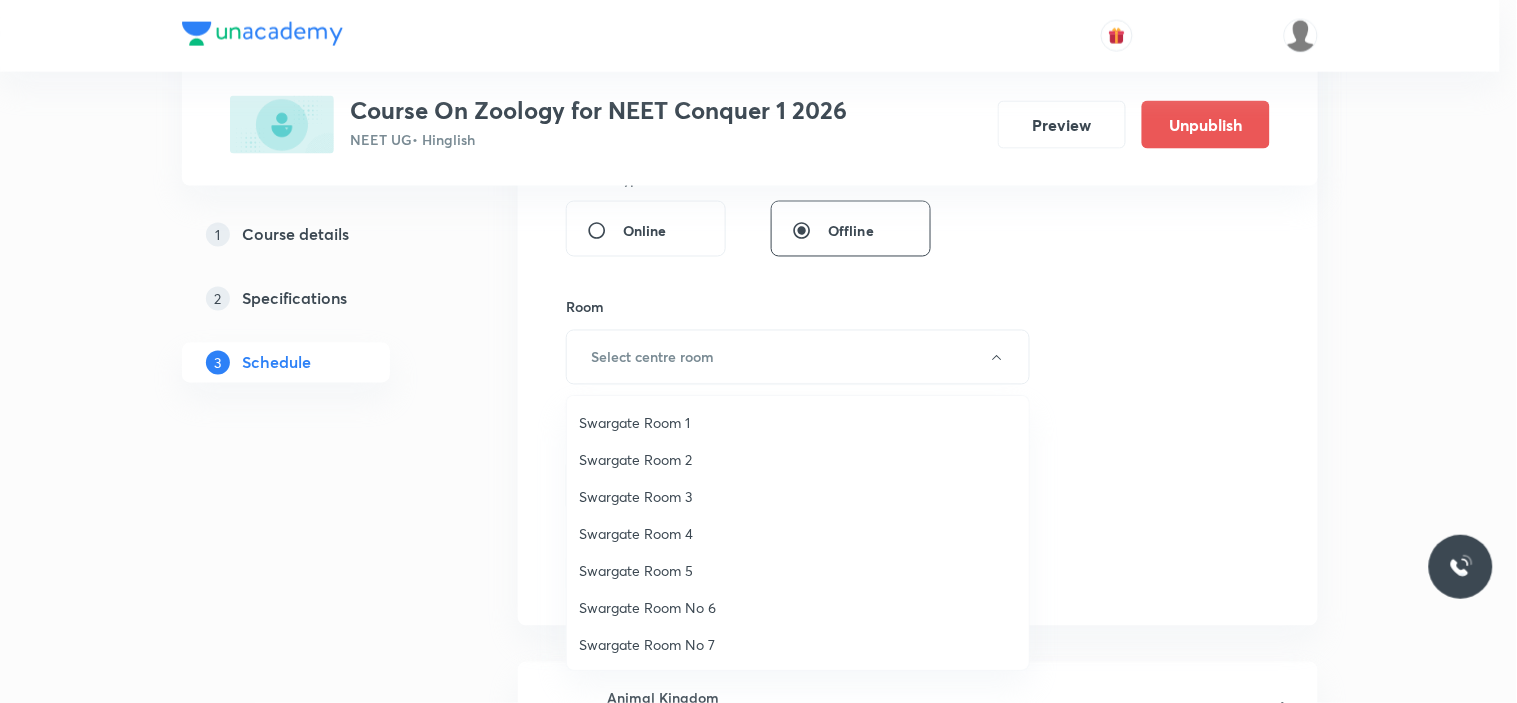 click on "Swargate Room No 6" at bounding box center (798, 607) 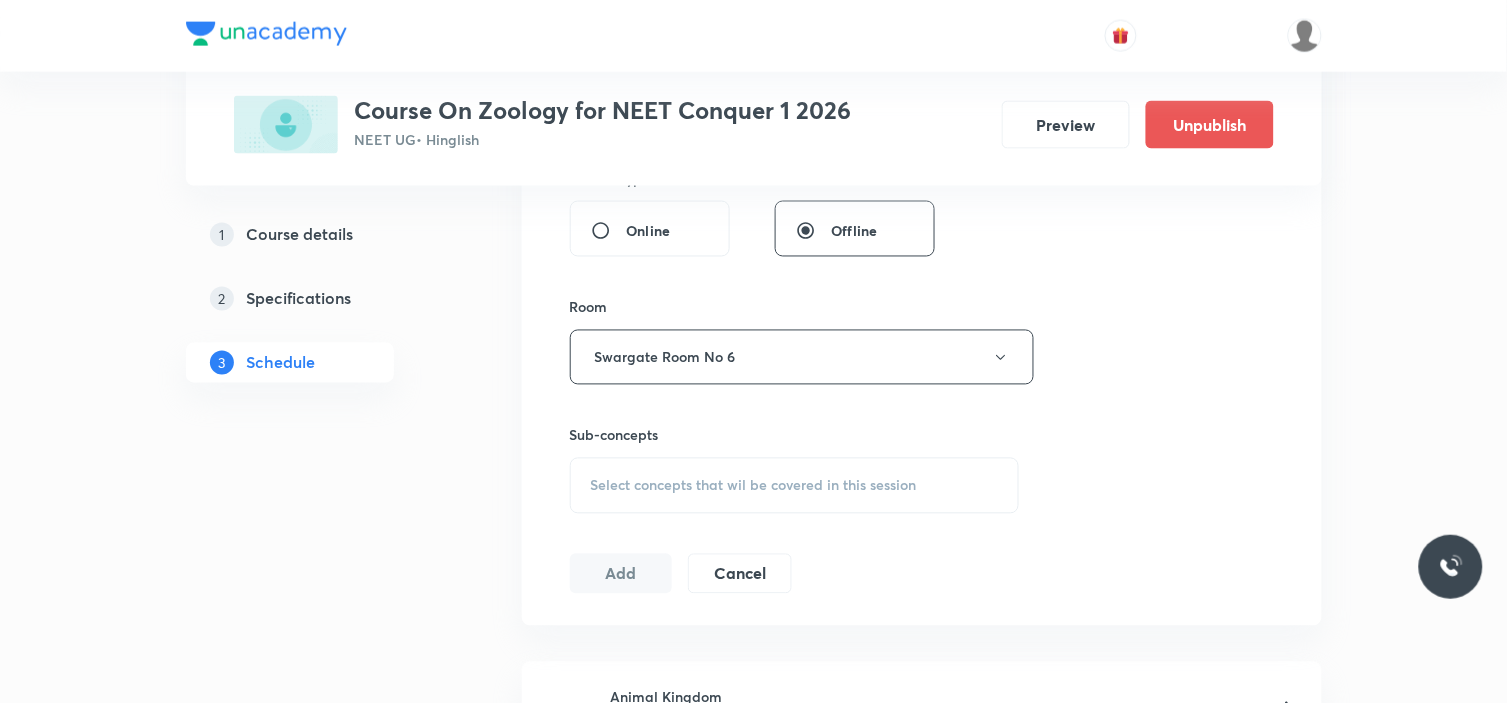 click on "Session  11 Live class Session title 40/99 Structural organisation in animal tissue ​ Schedule for Jul 18, 2025, 9:15 AM ​ Duration (in minutes) 90 ​   Session type Online Offline Room Swargate Room No 6 Sub-concepts Select concepts that wil be covered in this session Add Cancel" at bounding box center [922, 124] 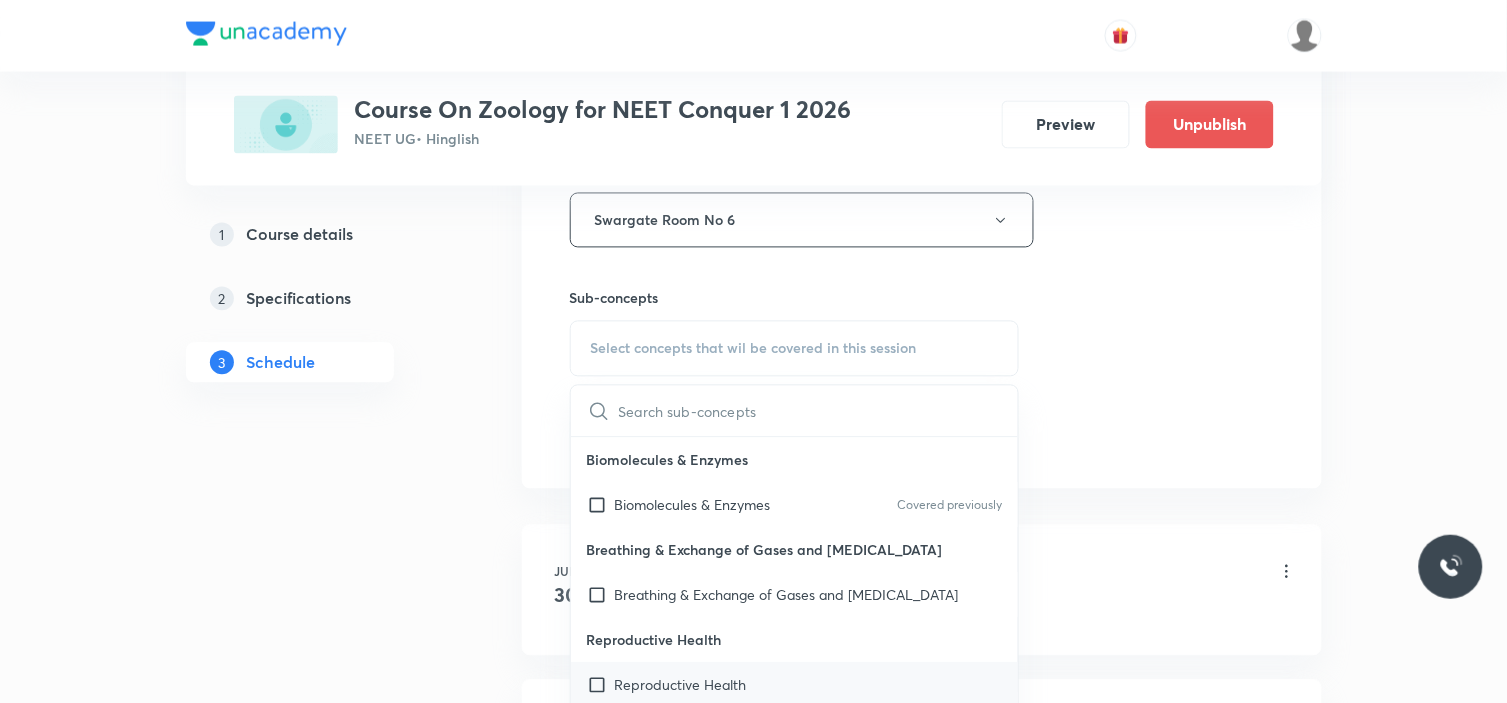scroll, scrollTop: 1111, scrollLeft: 0, axis: vertical 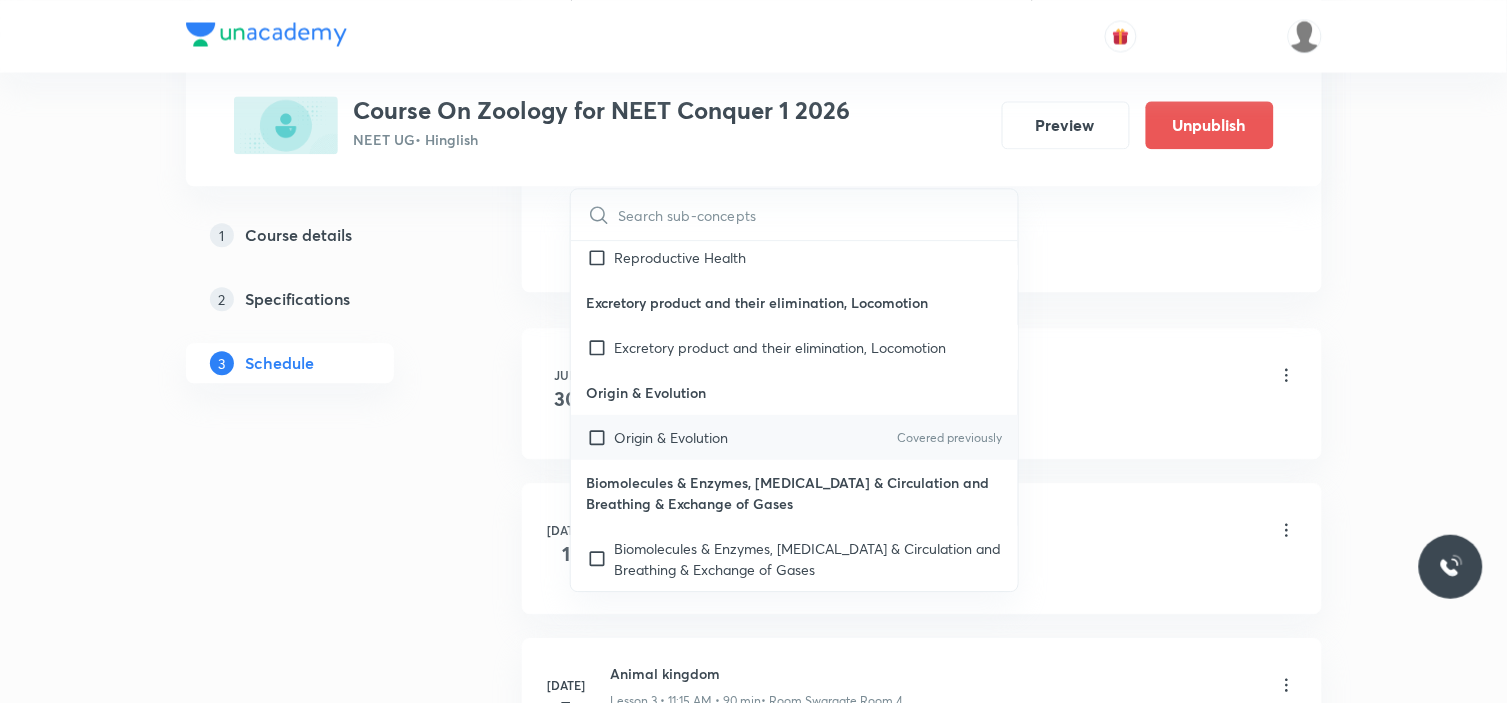 click on "Origin & Evolution" at bounding box center [672, 437] 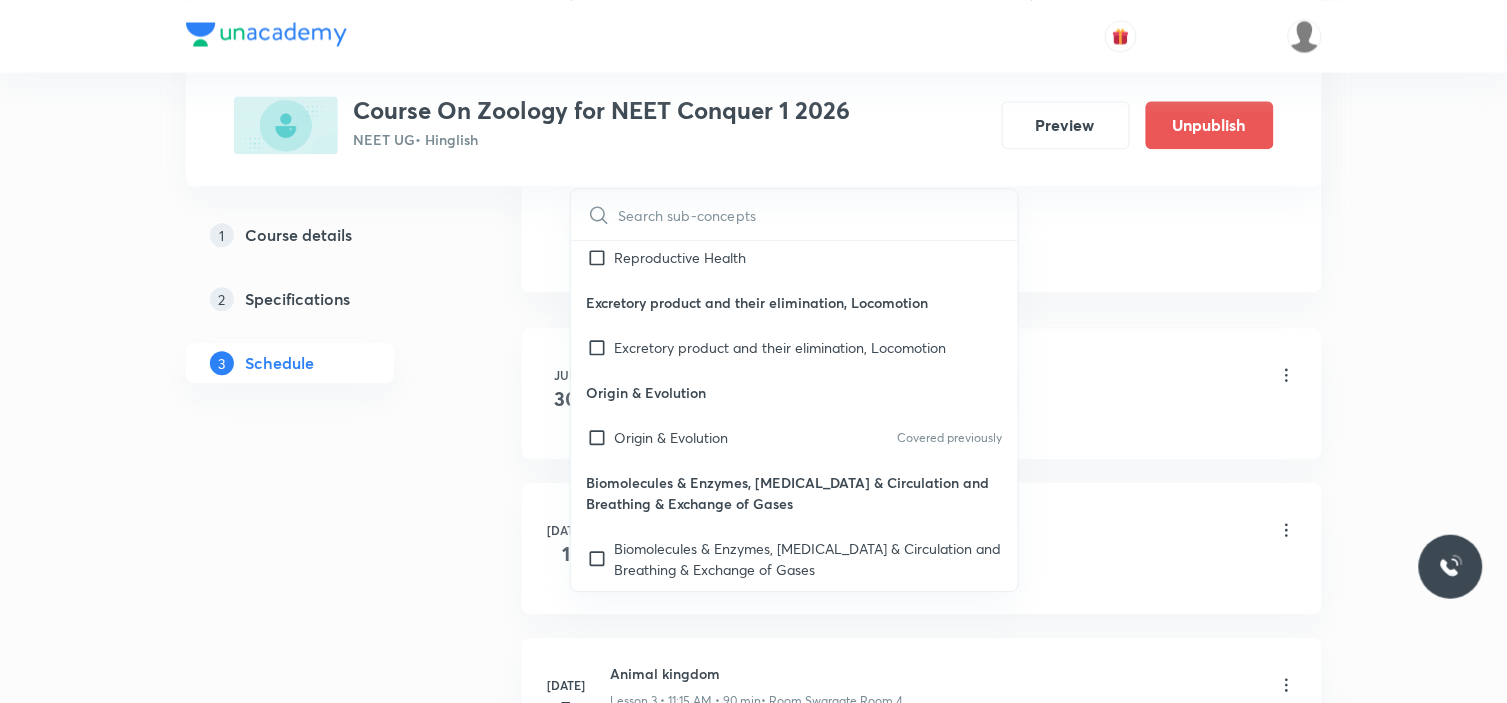 checkbox on "true" 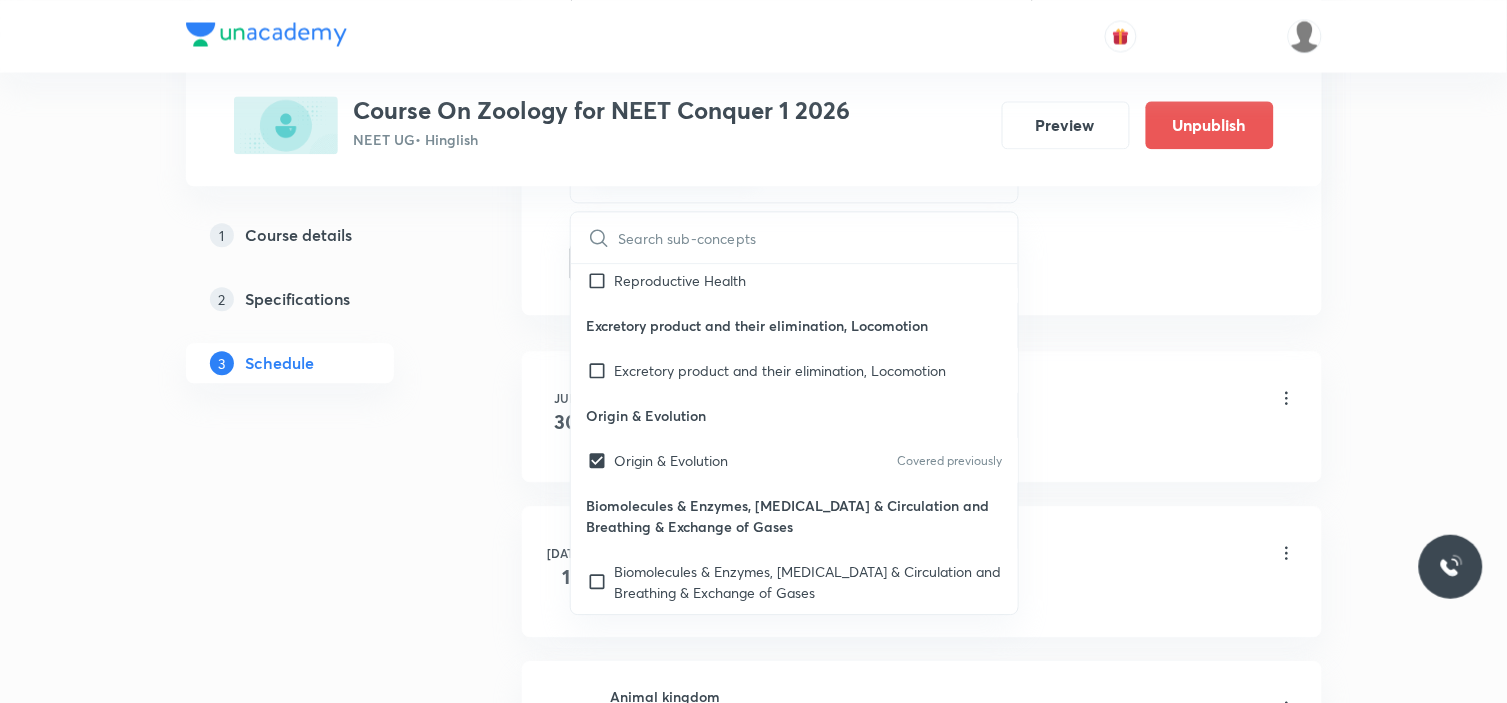 click on "Plus Courses Course On Zoology for NEET Conquer 1 2026 NEET UG  • Hinglish Preview Unpublish 1 Course details 2 Specifications 3 Schedule Schedule 10  classes Session  11 Live class Session title 40/99 Structural organisation in animal tissue ​ Schedule for Jul 18, 2025, 9:15 AM ​ Duration (in minutes) 90 ​   Session type Online Offline Room Swargate Room No 6 Sub-concepts Origin & Evolution CLEAR ​ Biomolecules & Enzymes Biomolecules & Enzymes Covered previously Breathing & Exchange of Gases and Body Fluids Breathing & Exchange of Gases and Body Fluids Reproductive Health Reproductive Health Excretory product and their elimination, Locomotion Excretory product and their elimination, Locomotion Origin & Evolution Origin & Evolution Covered previously Biomolecules & Enzymes, Body Fluids & Circulation and Breathing & Exchange of Gases Biomolecules & Enzymes, Body Fluids & Circulation and Breathing & Exchange of Gases Neural Control & Coordination, Chemical Control & Coordination Add Cancel Jun 30 Jul" at bounding box center (754, 515) 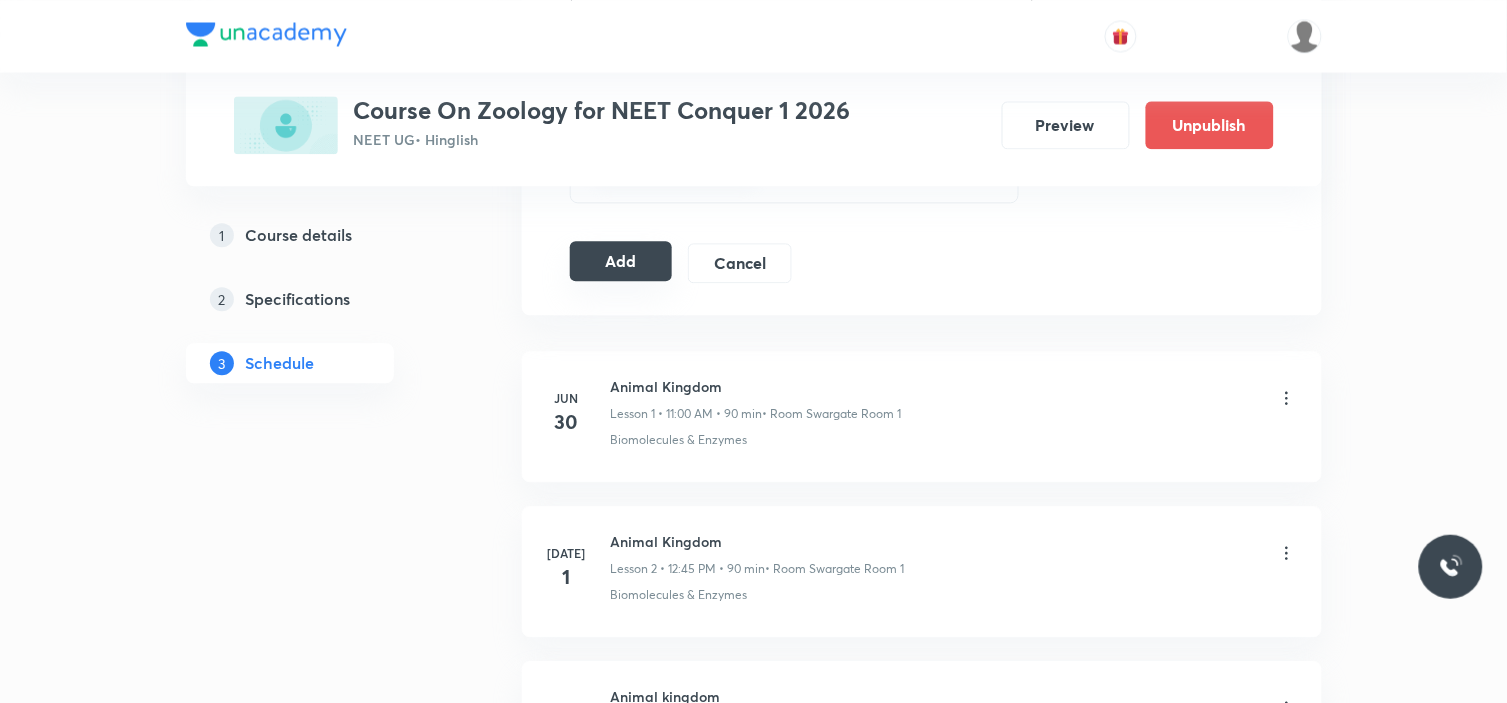 click on "Add" at bounding box center [621, 261] 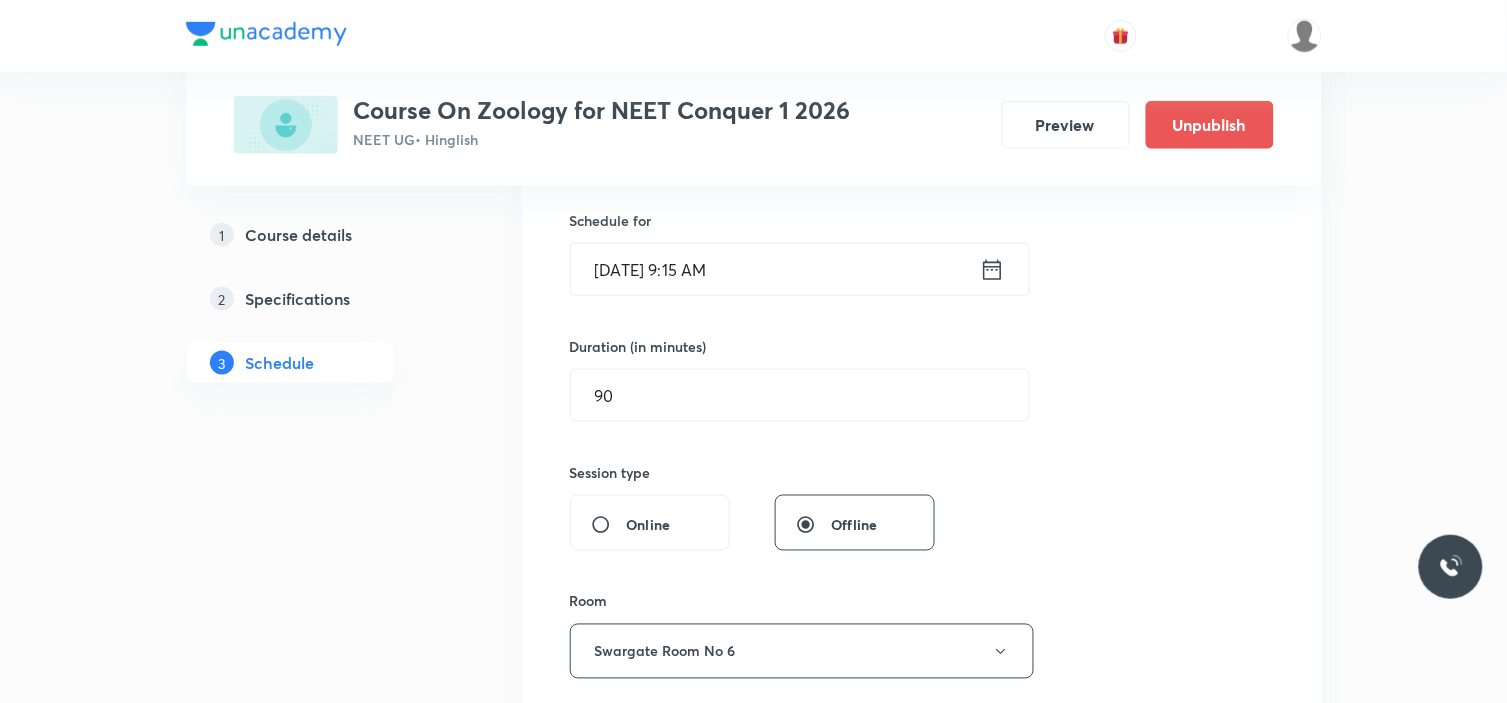 scroll, scrollTop: 444, scrollLeft: 0, axis: vertical 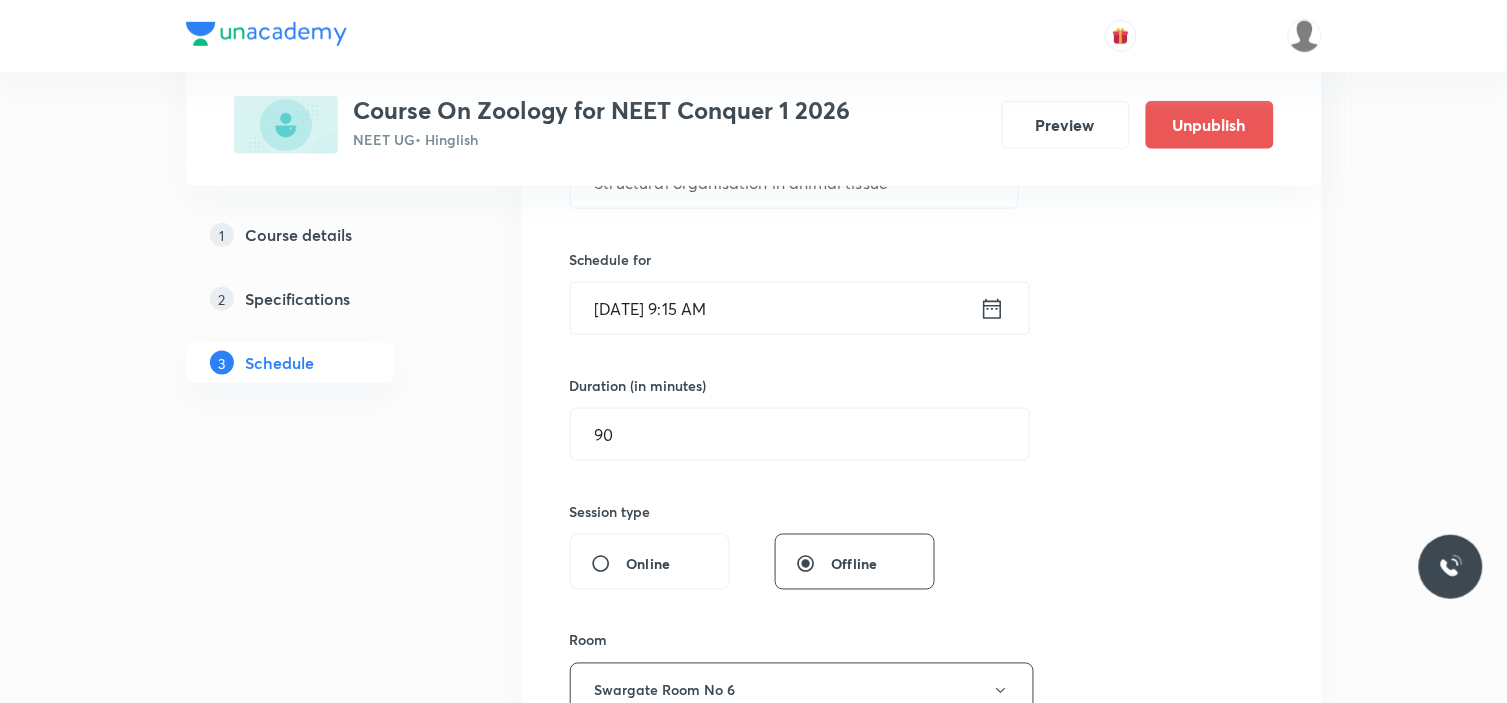 type 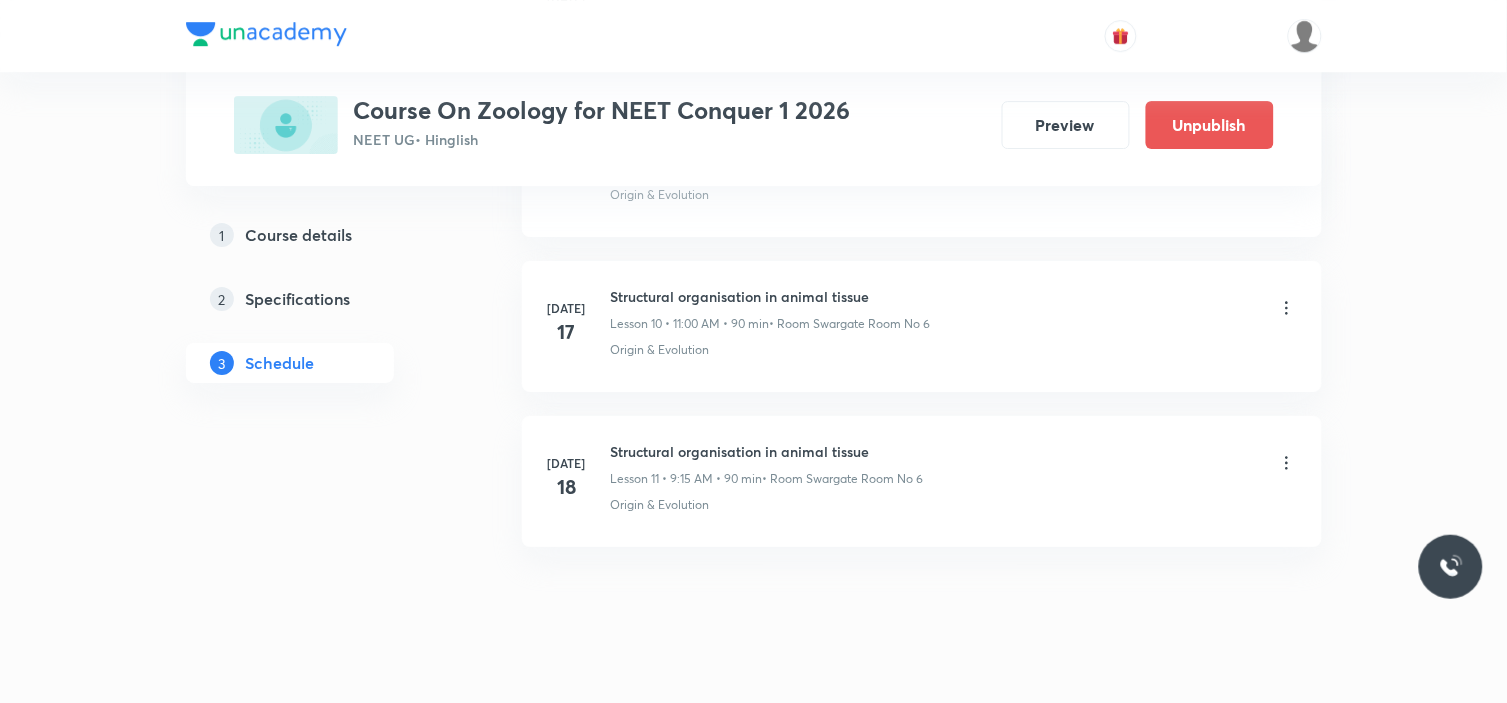 scroll, scrollTop: 1687, scrollLeft: 0, axis: vertical 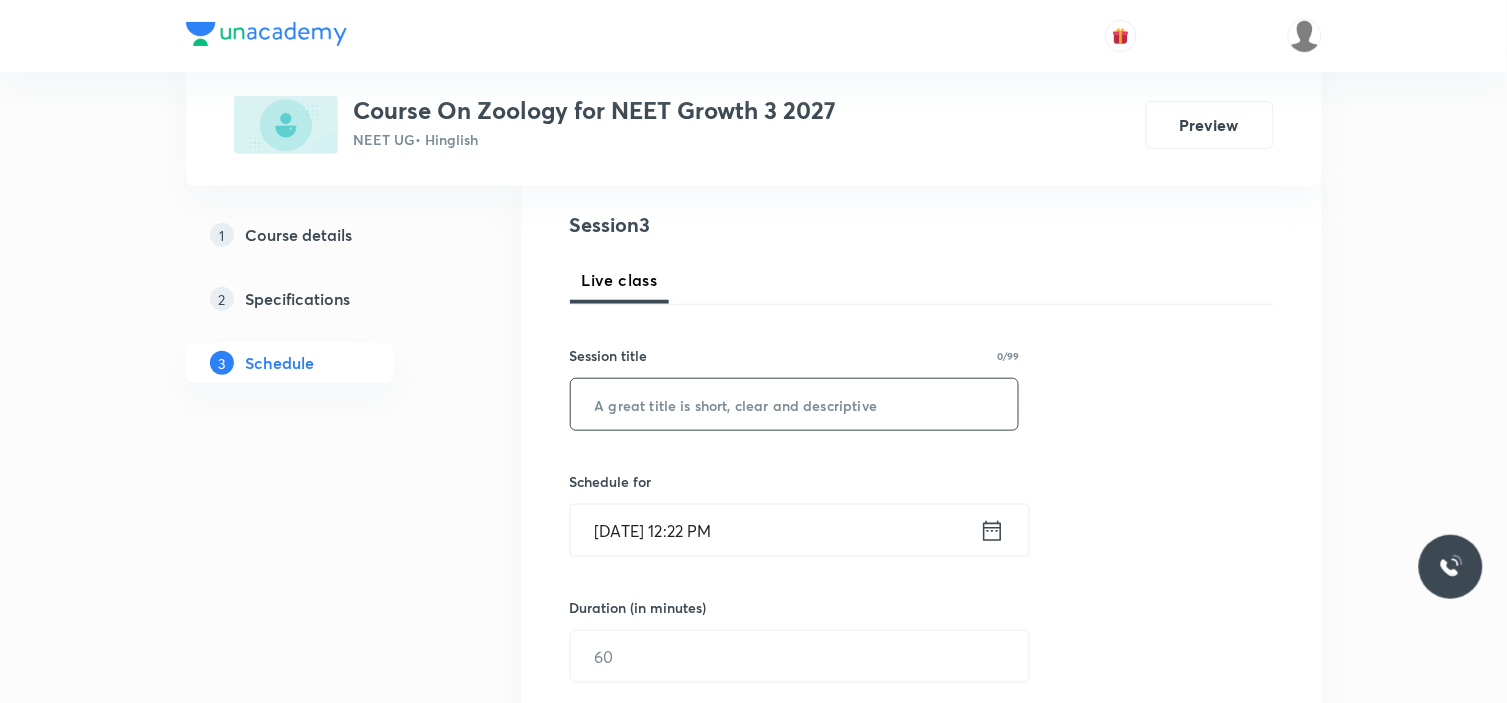 click at bounding box center [795, 404] 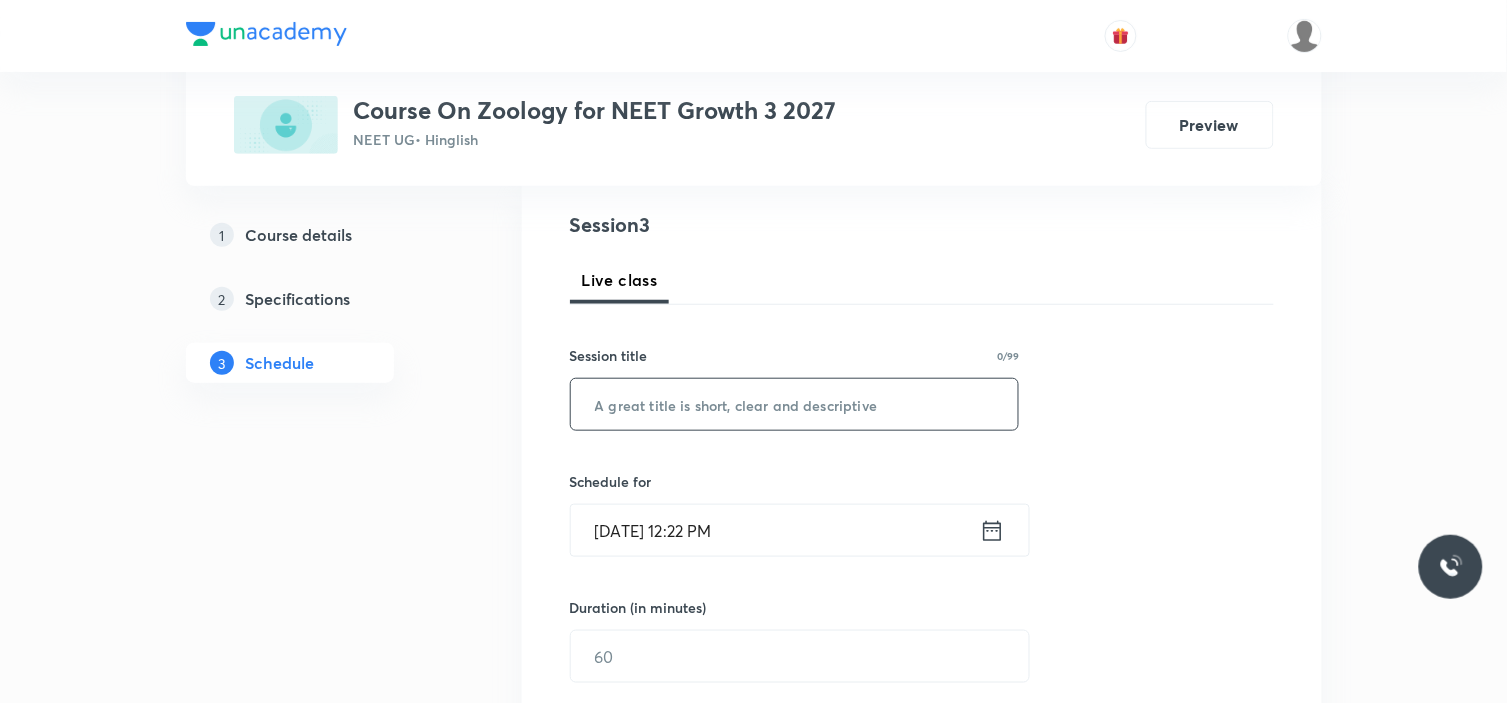 paste on "Animal kingdom" 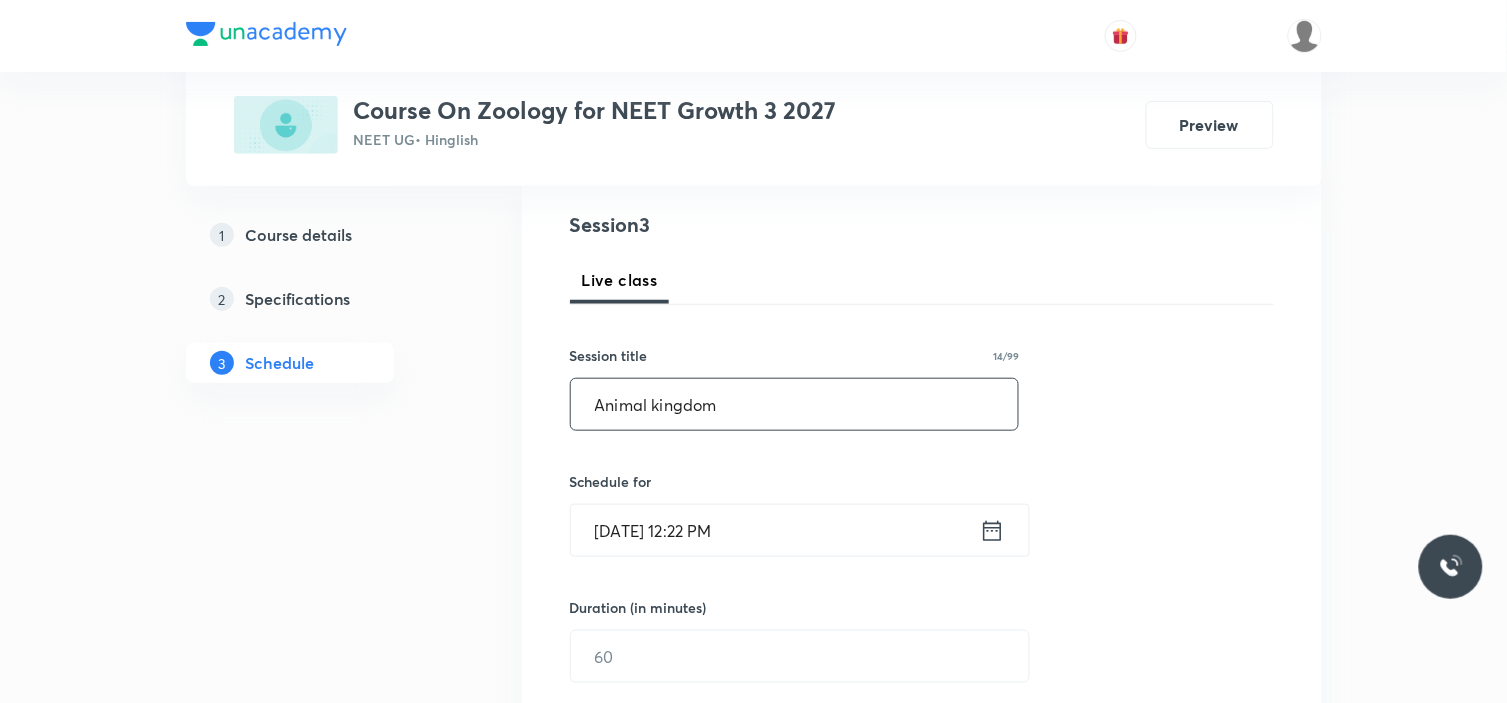 type on "Animal kingdom" 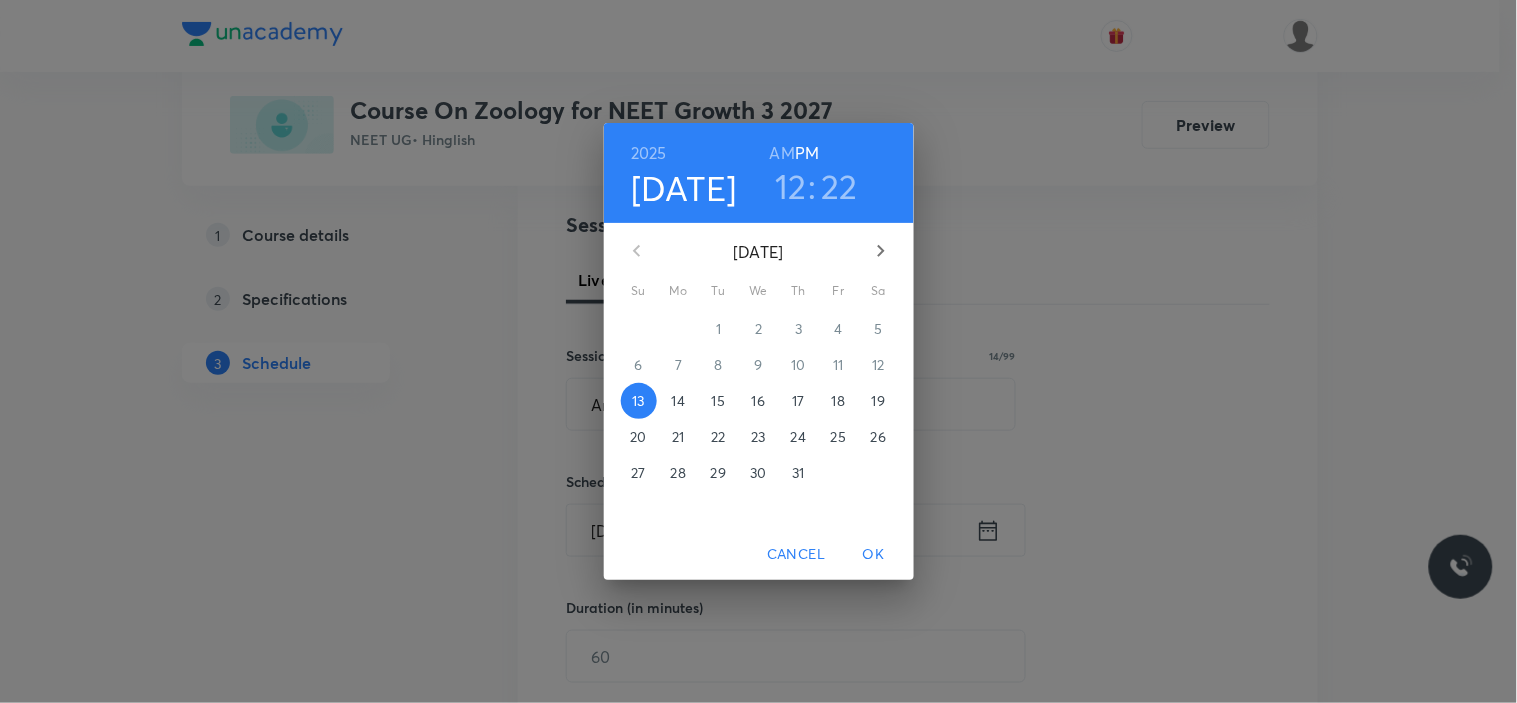 click on "14" at bounding box center (678, 401) 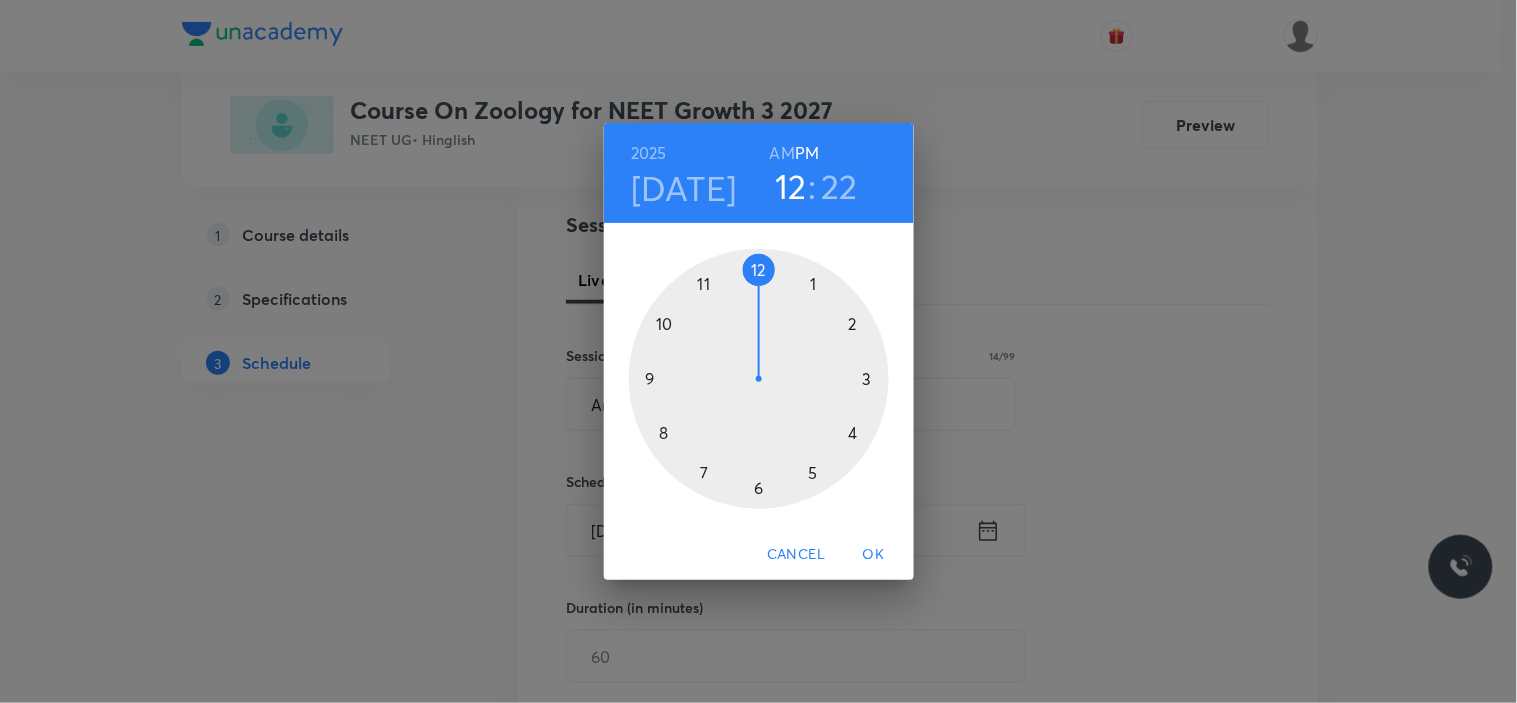 click on "Jul 14" at bounding box center (684, 188) 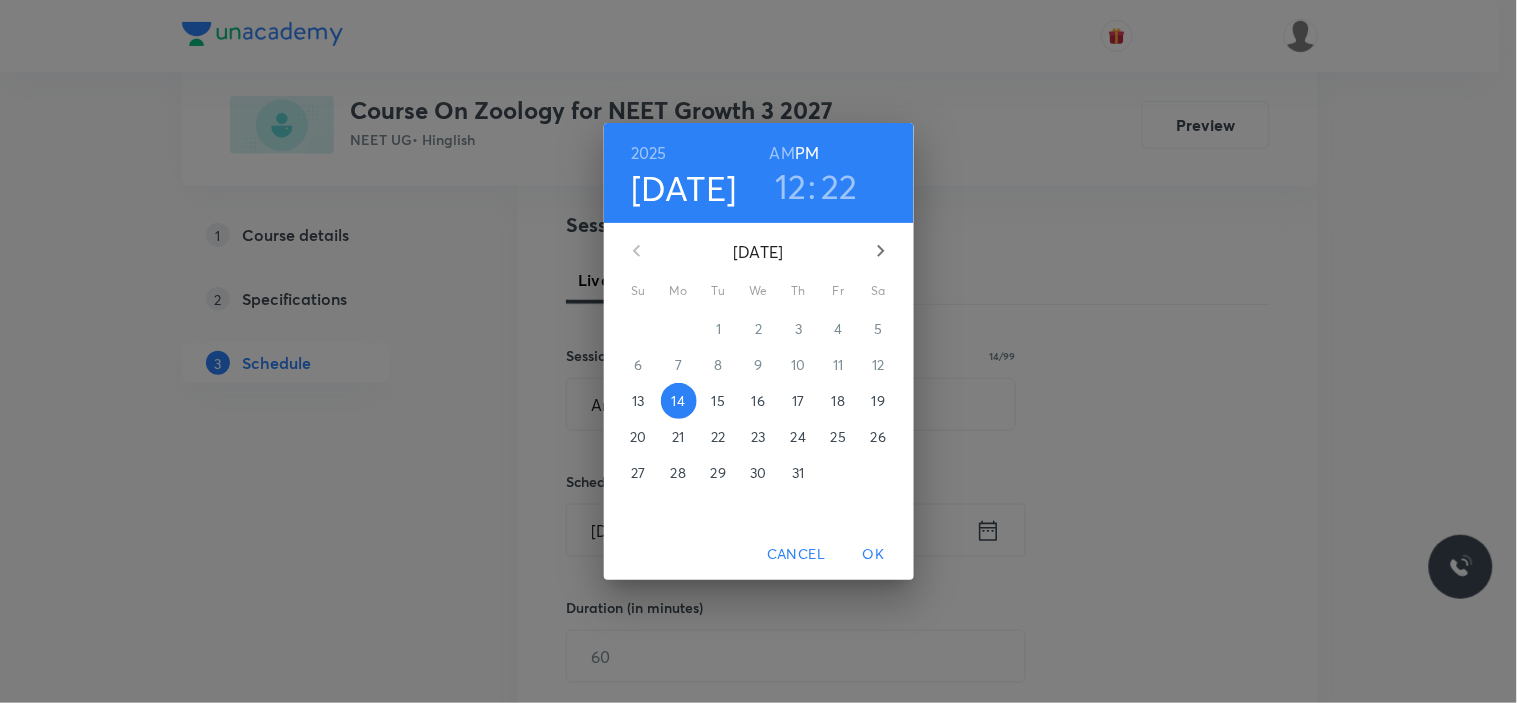 click on "15" at bounding box center (718, 401) 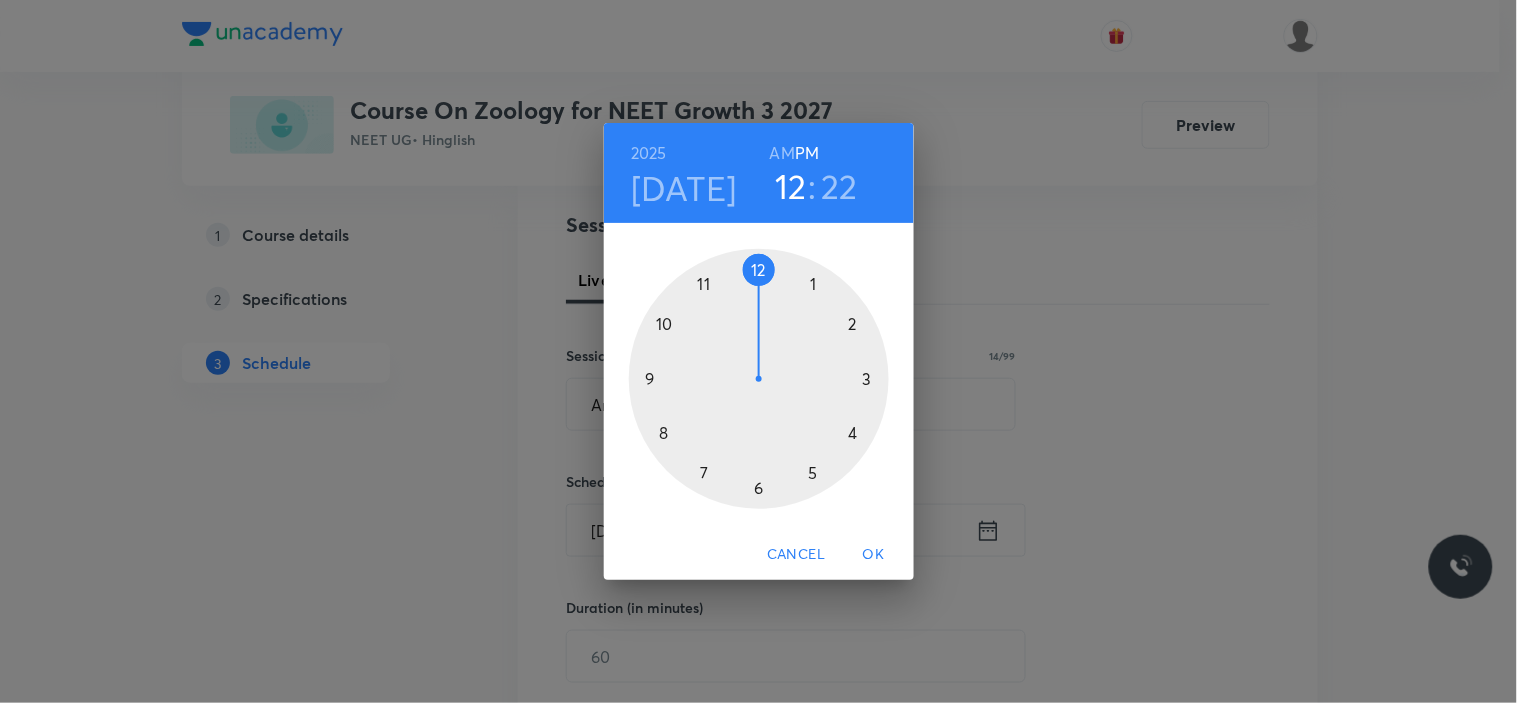 click at bounding box center [759, 379] 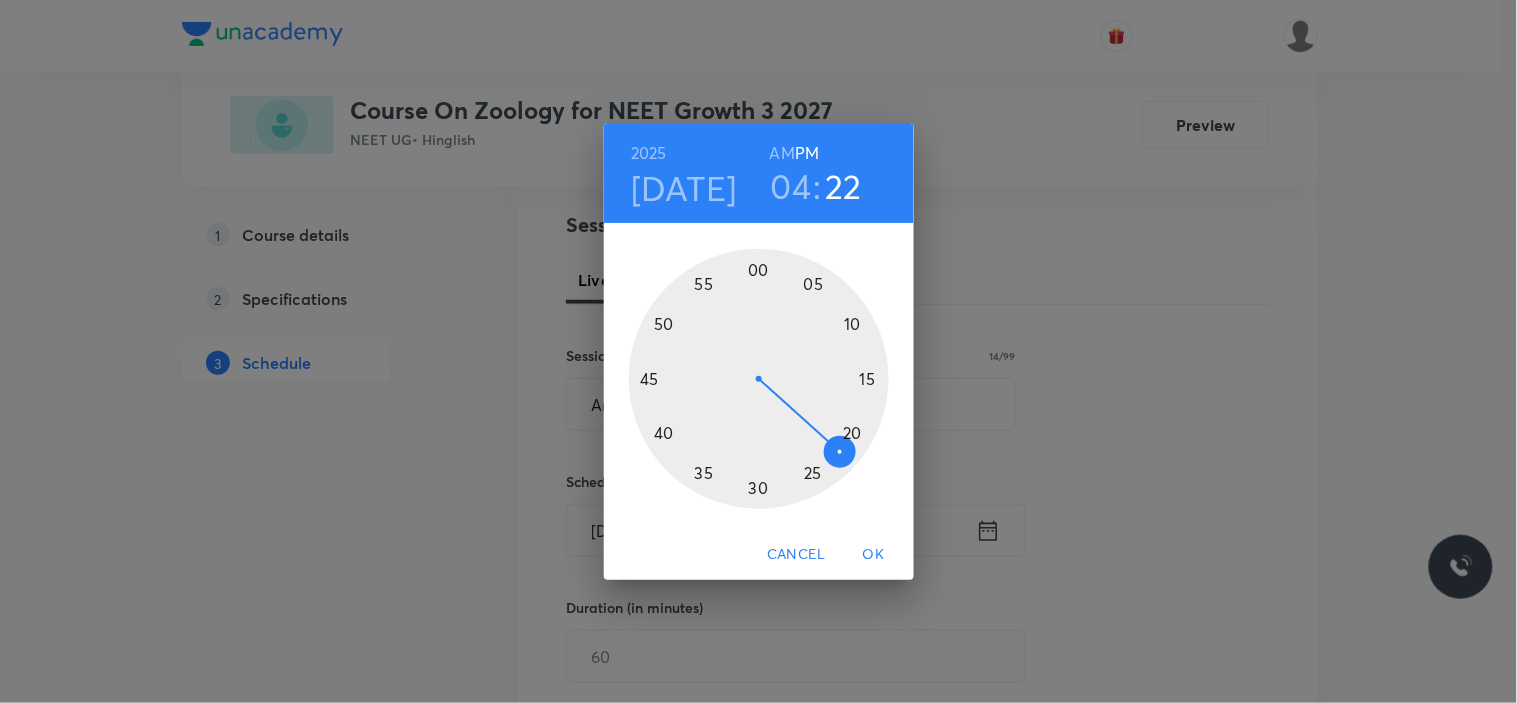 click at bounding box center (759, 379) 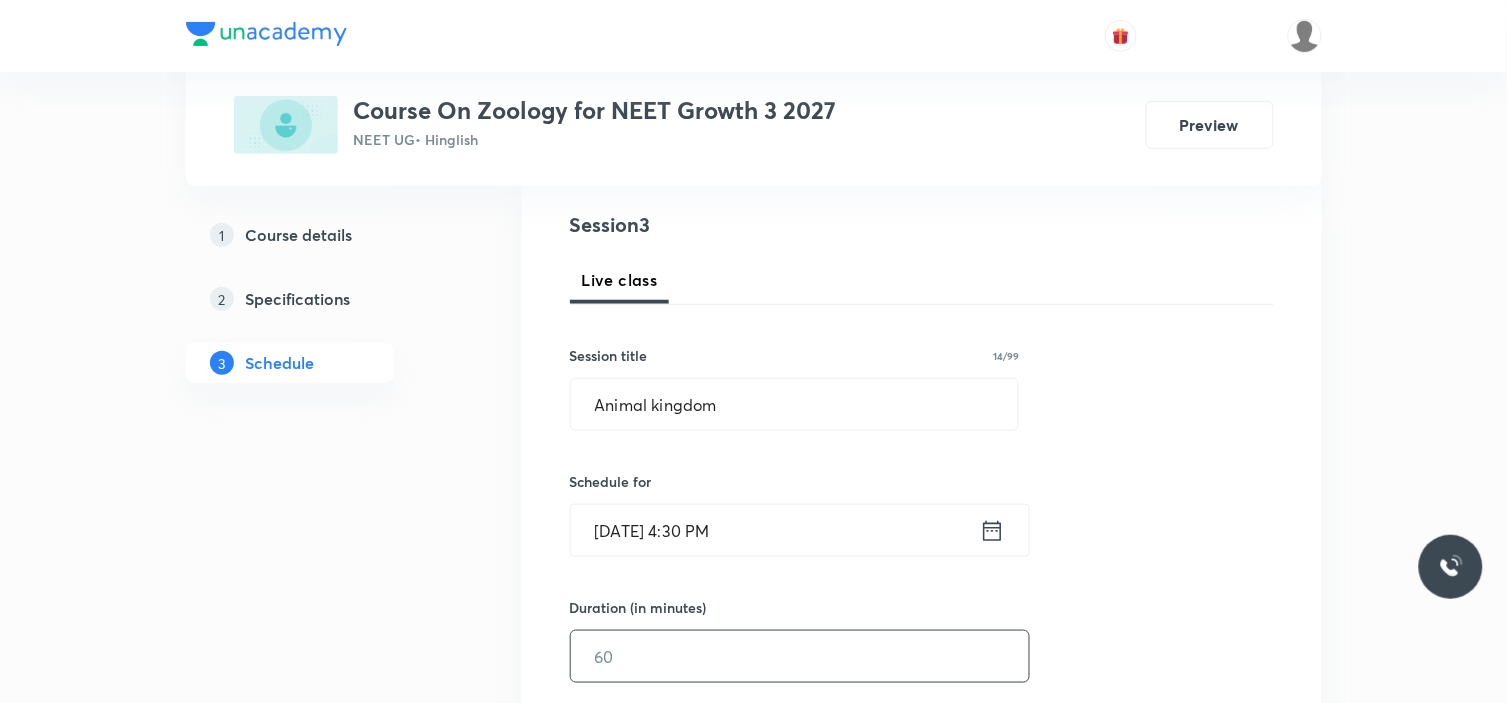 click at bounding box center [800, 656] 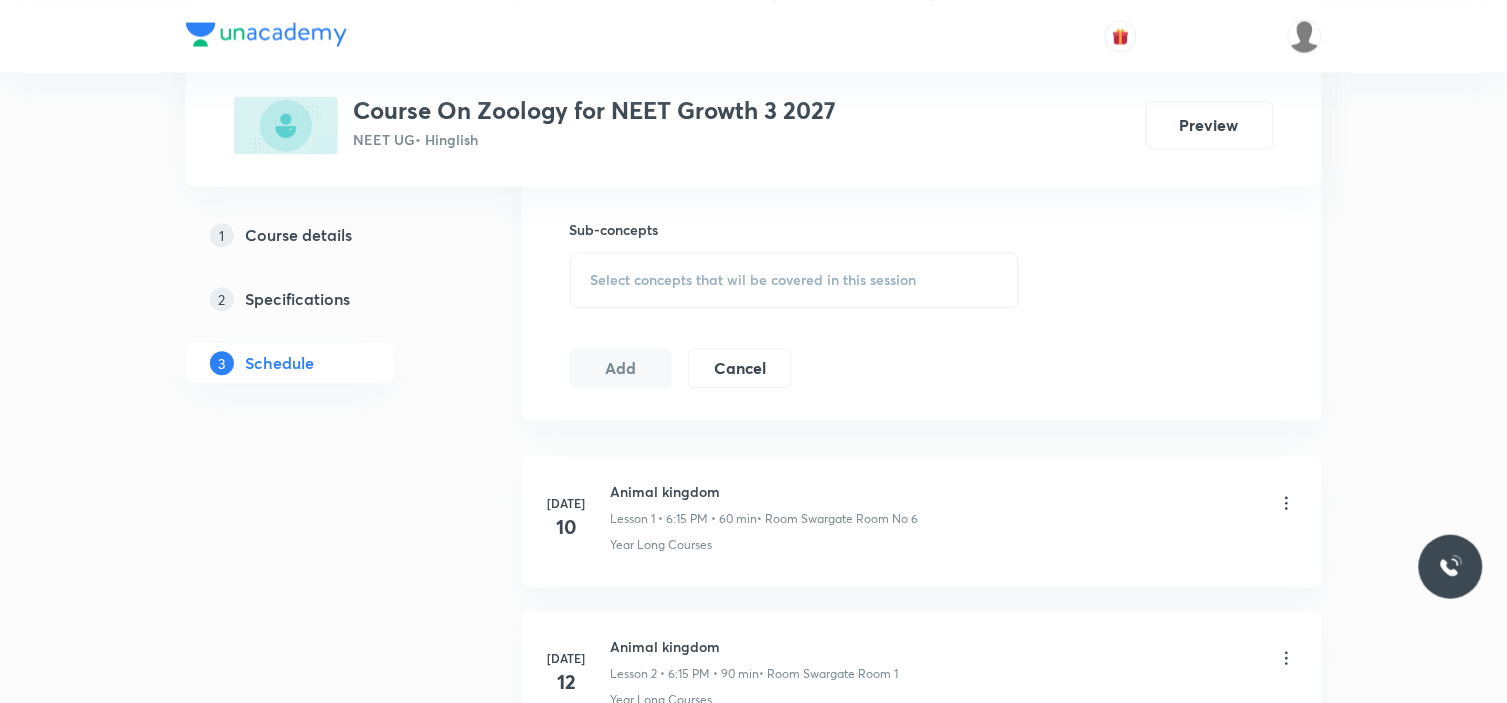 scroll, scrollTop: 1211, scrollLeft: 0, axis: vertical 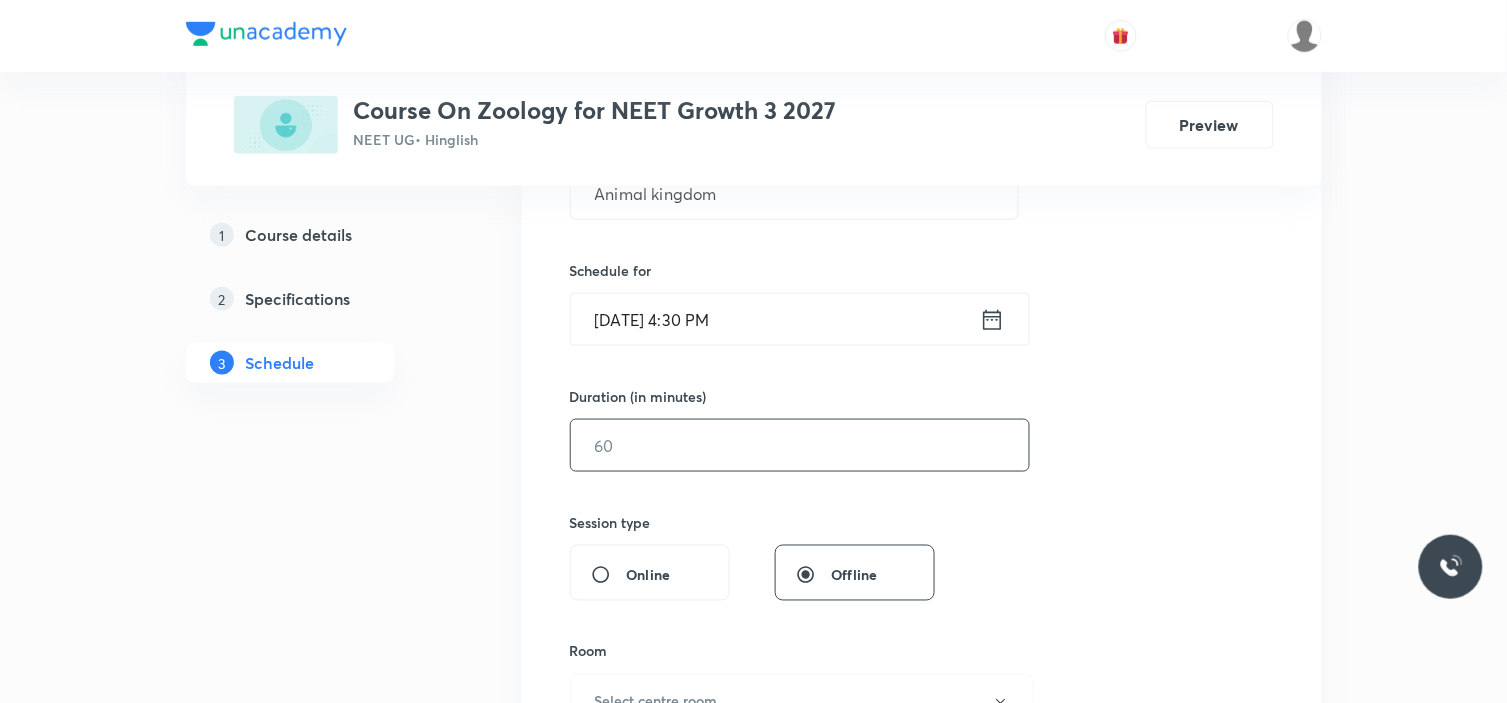click at bounding box center (800, 445) 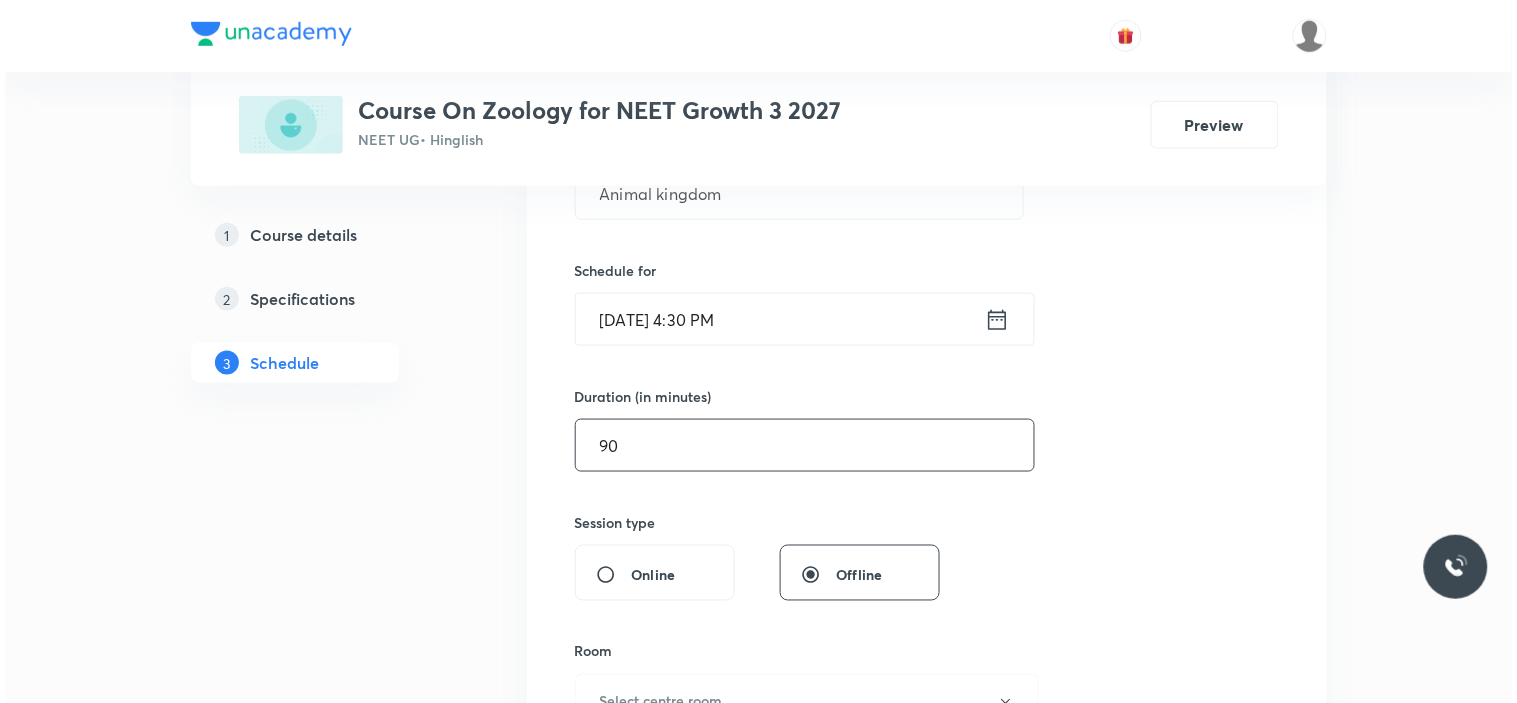 scroll, scrollTop: 544, scrollLeft: 0, axis: vertical 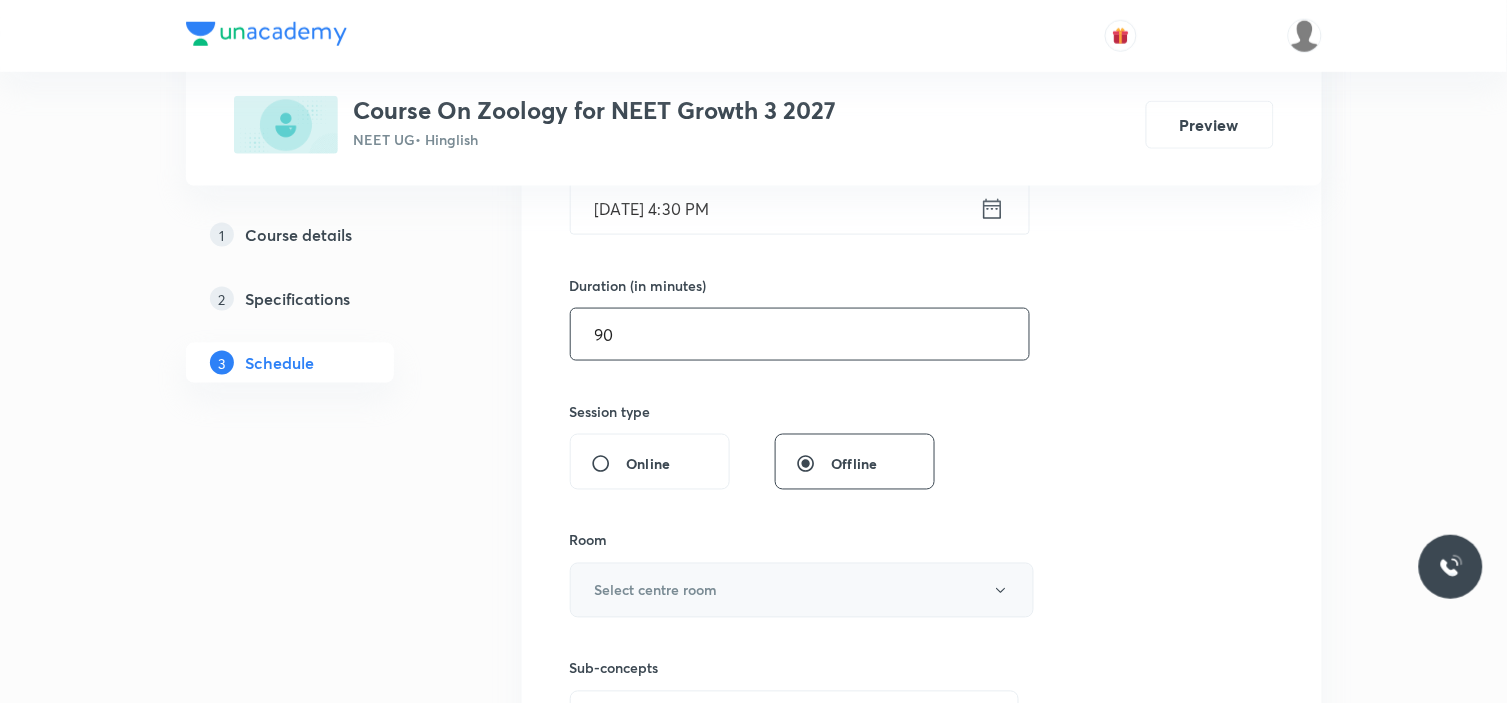 type on "90" 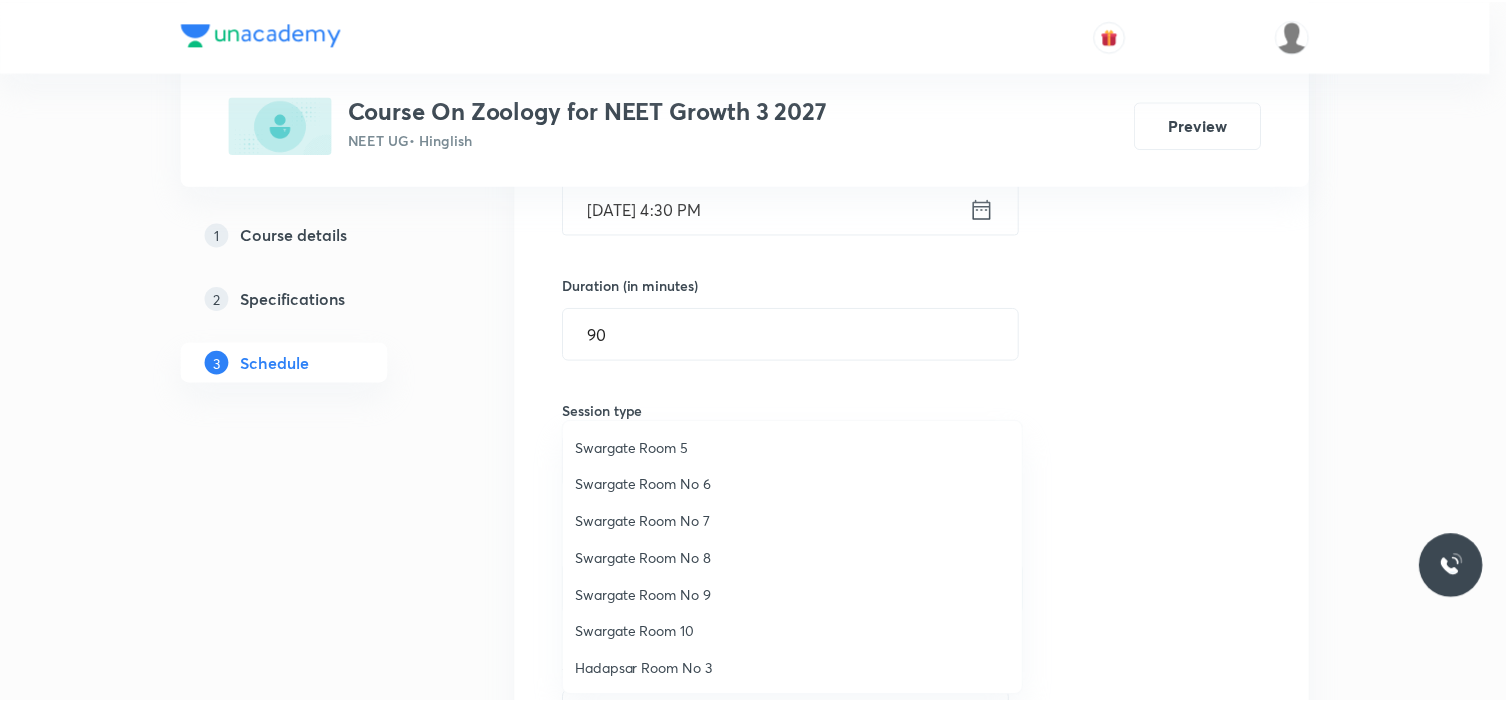 scroll, scrollTop: 37, scrollLeft: 0, axis: vertical 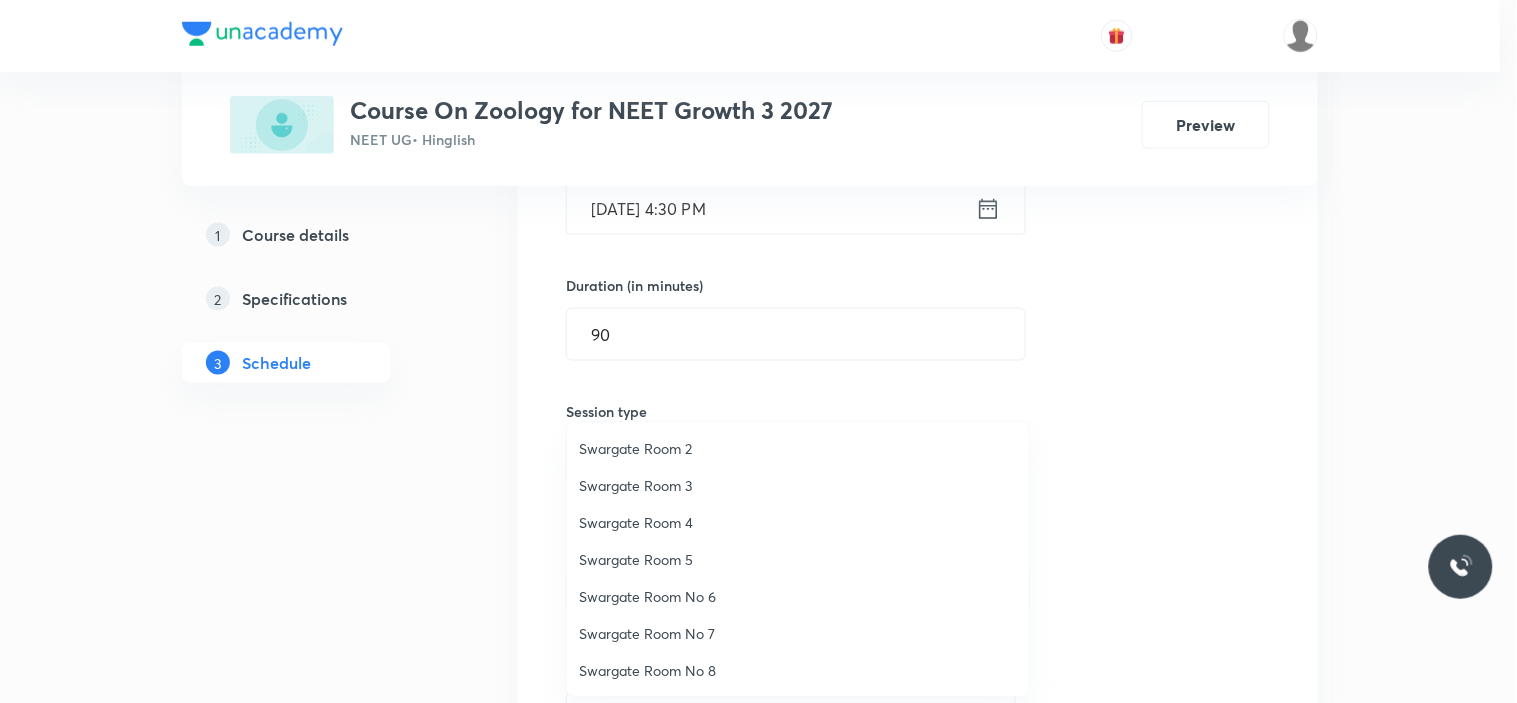 click on "Swargate Room 3" at bounding box center [798, 485] 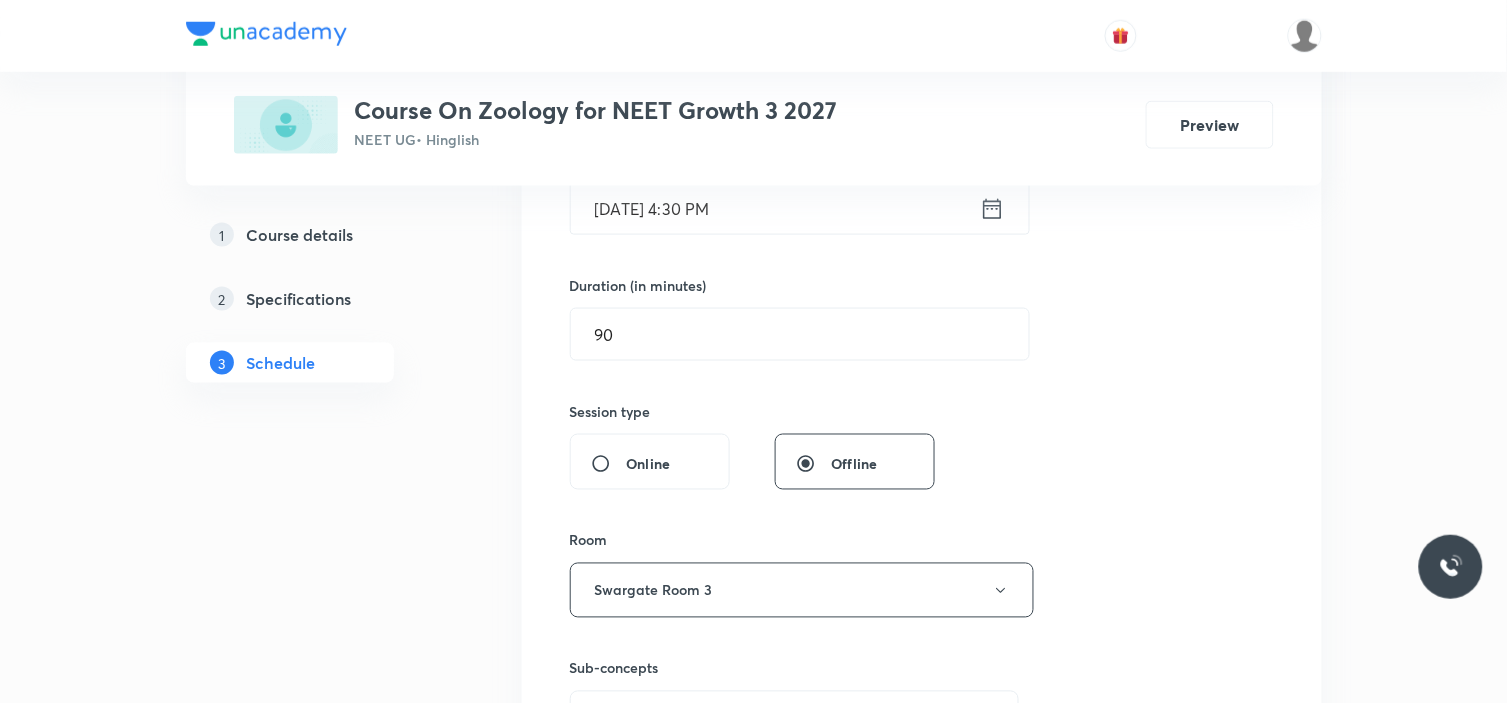 click on "Plus Courses Course On Zoology for NEET Growth 3 2027 NEET UG  • Hinglish Preview 1 Course details 2 Specifications 3 Schedule Schedule 2  classes Session  3 Live class Session title 14/99 Animal kingdom ​ Schedule for Jul 15, 2025, 4:30 PM ​ Duration (in minutes) 90 ​   Session type Online Offline Room Swargate Room 3 Sub-concepts Select concepts that wil be covered in this session Add Cancel Jul 10 Animal kingdom Lesson 1 • 6:15 PM • 60 min  • Room Swargate Room No 6 Year Long Courses Jul 12 Animal kingdom Lesson 2 • 6:15 PM • 90 min  • Room Swargate Room 1 Year Long Courses" at bounding box center [754, 450] 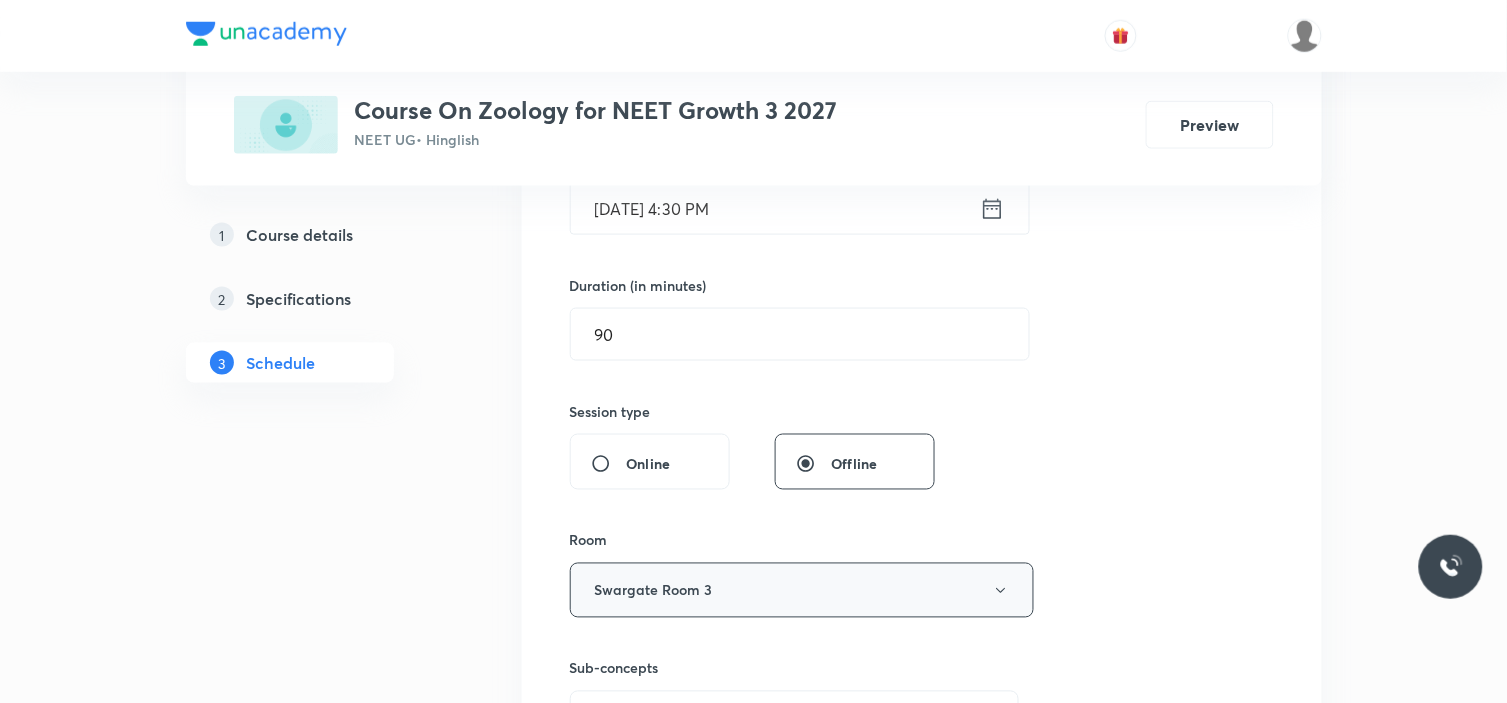 scroll, scrollTop: 655, scrollLeft: 0, axis: vertical 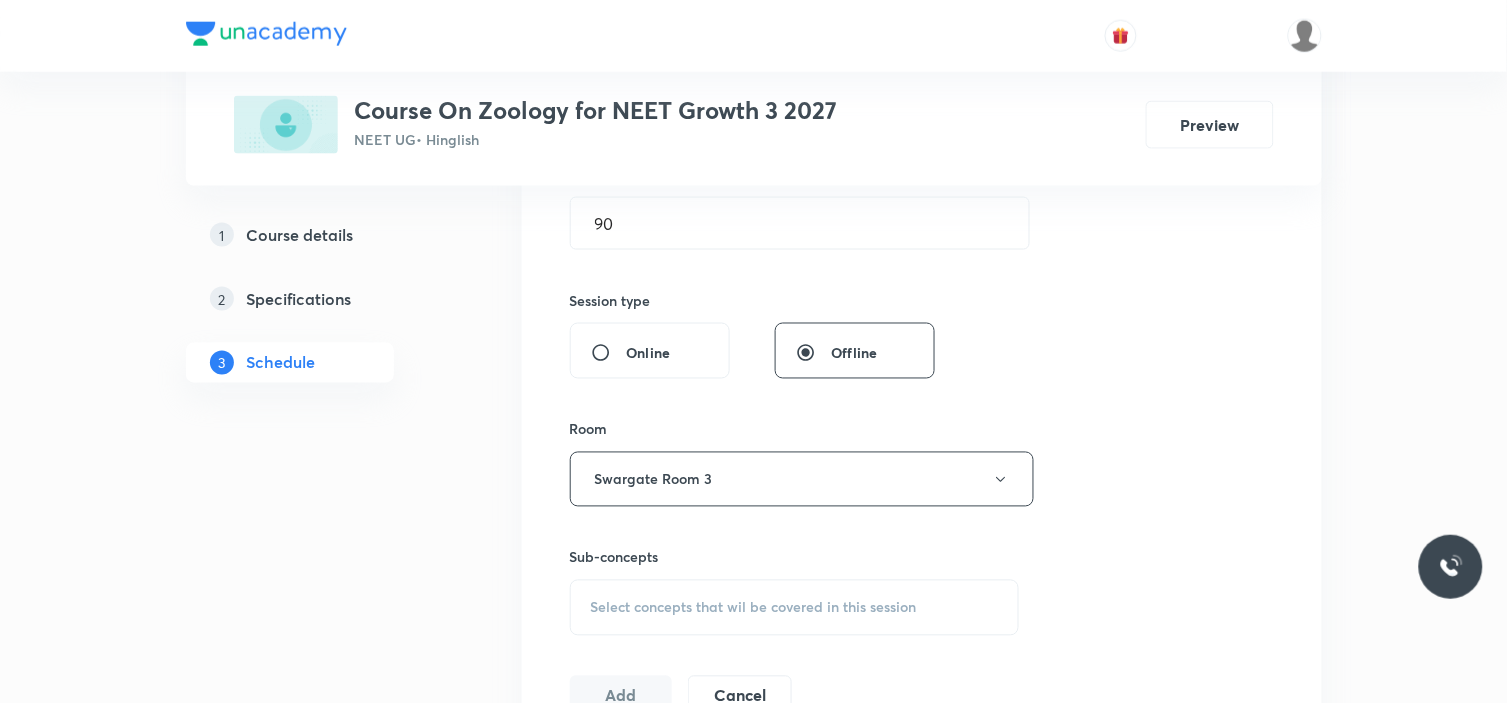 click on "Select concepts that wil be covered in this session" at bounding box center [754, 608] 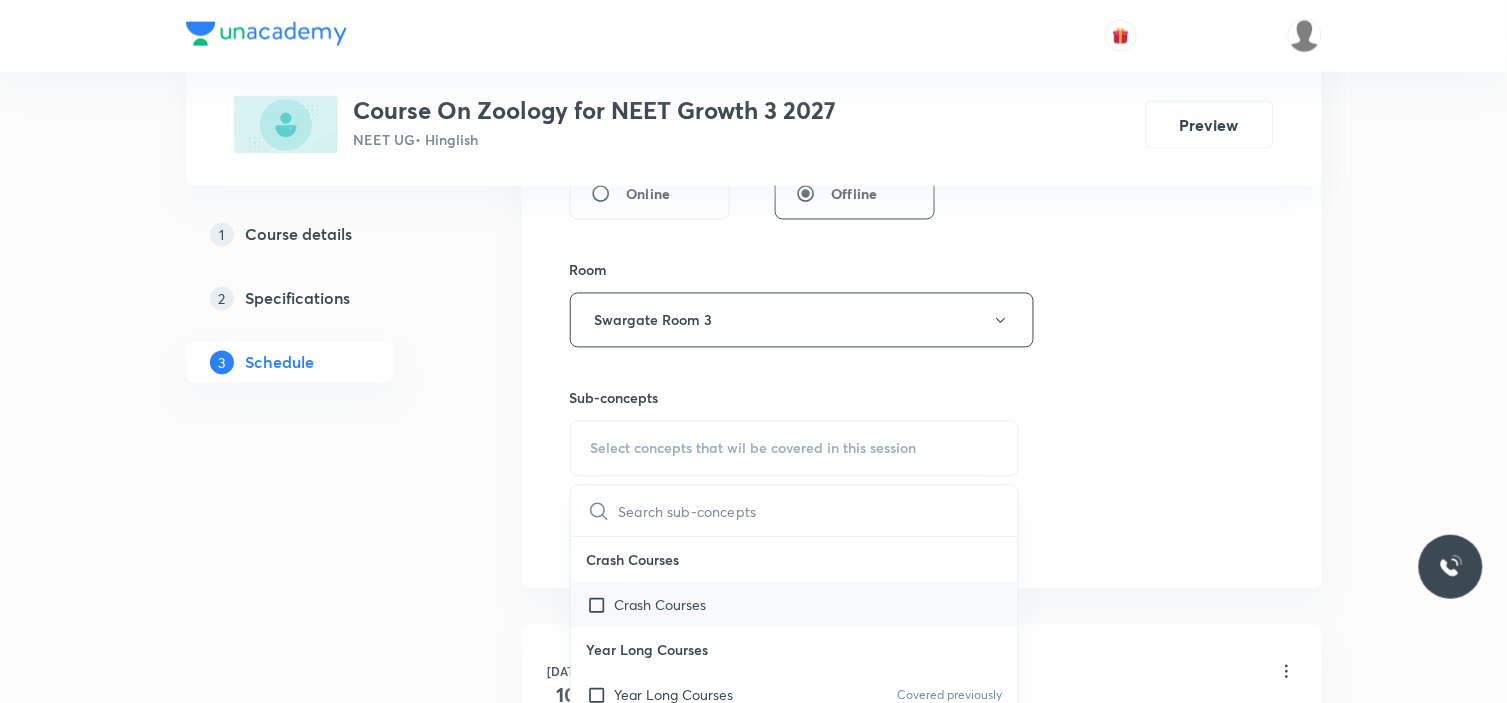 scroll, scrollTop: 877, scrollLeft: 0, axis: vertical 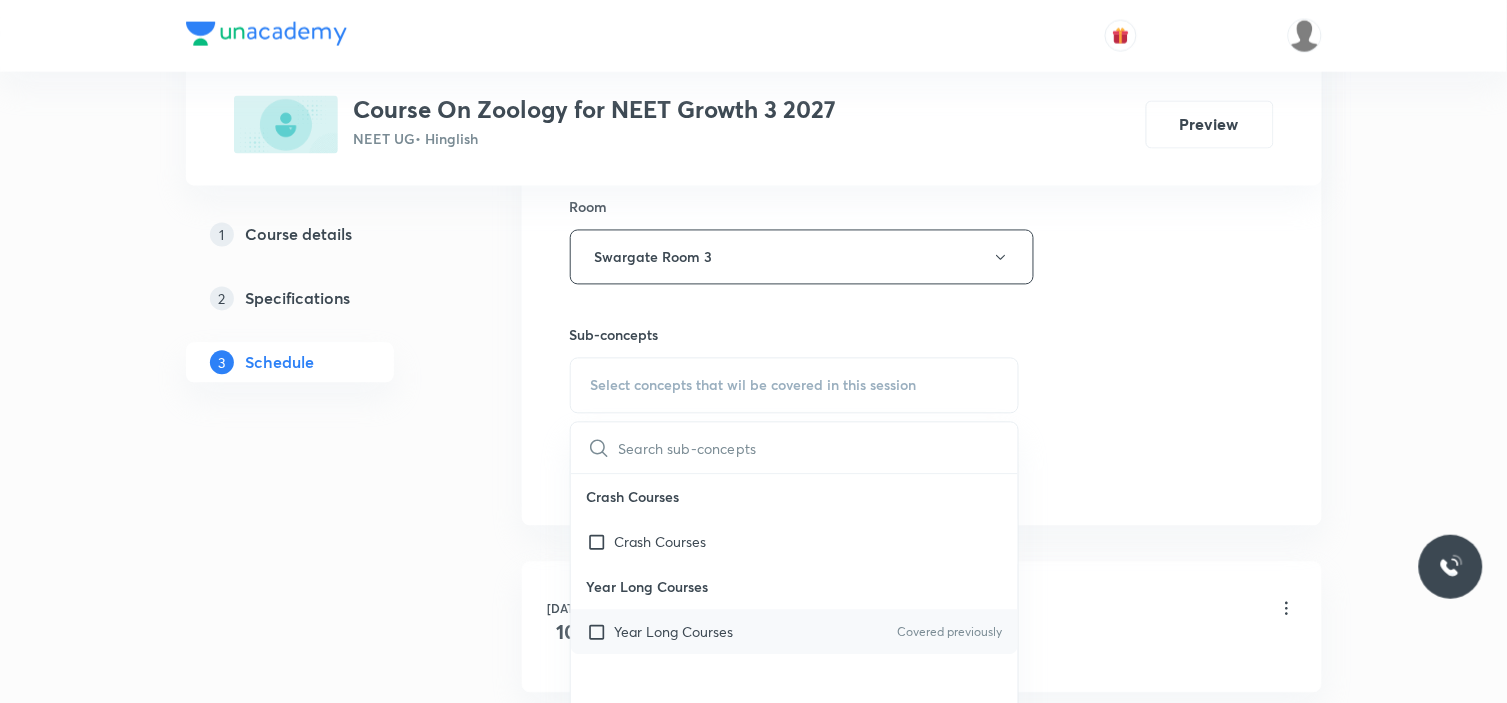 click on "Year Long Courses" at bounding box center [674, 632] 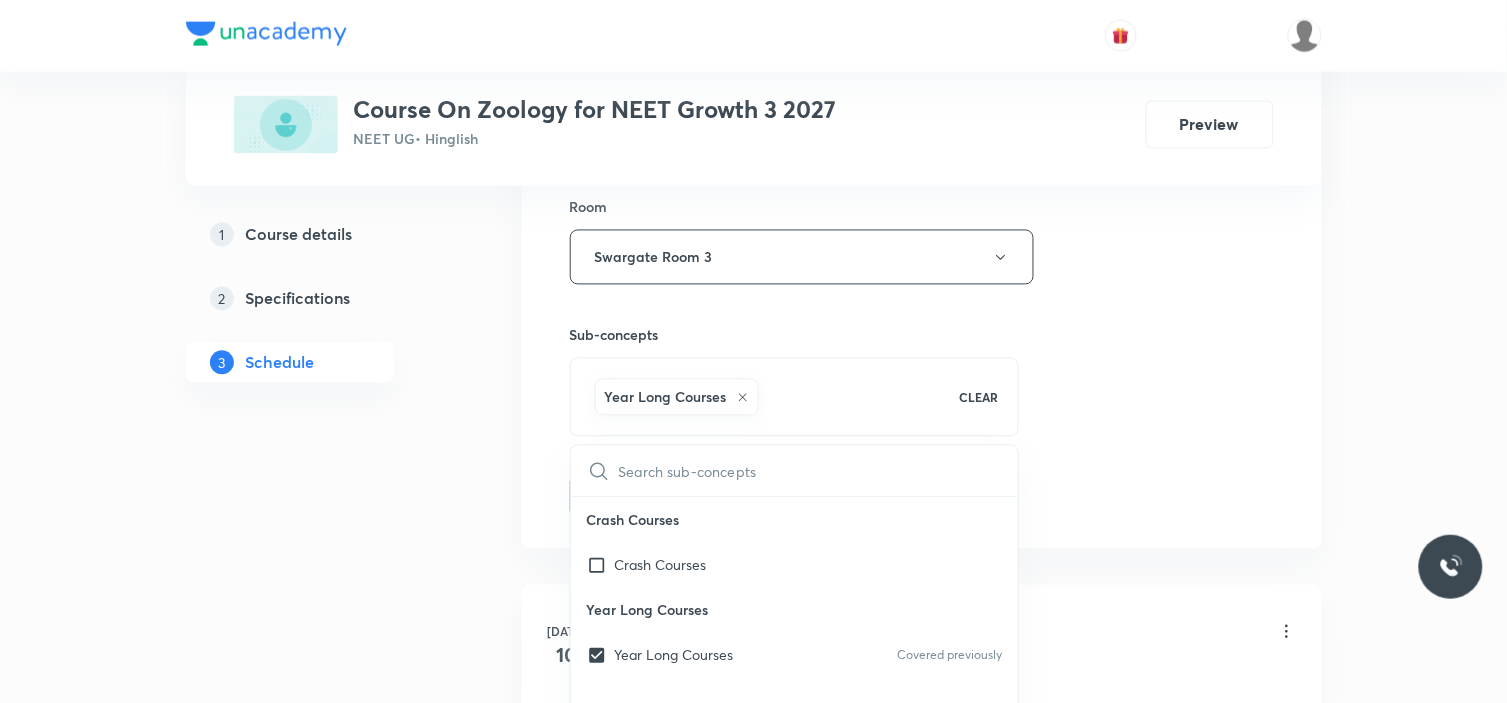 click on "Plus Courses Course On Zoology for NEET Growth 3 2027 NEET UG  • Hinglish Preview 1 Course details 2 Specifications 3 Schedule Schedule 2  classes Session  3 Live class Session title 14/99 Animal kingdom ​ Schedule for Jul 15, 2025, 4:30 PM ​ Duration (in minutes) 90 ​   Session type Online Offline Room Swargate Room 3 Sub-concepts Year Long Courses CLEAR ​ Crash Courses Crash Courses Year Long Courses Year Long Courses Covered previously Add Cancel Jul 10 Animal kingdom Lesson 1 • 6:15 PM • 60 min  • Room Swargate Room No 6 Year Long Courses Jul 12 Animal kingdom Lesson 2 • 6:15 PM • 90 min  • Room Swargate Room 1 Year Long Courses" at bounding box center (754, 129) 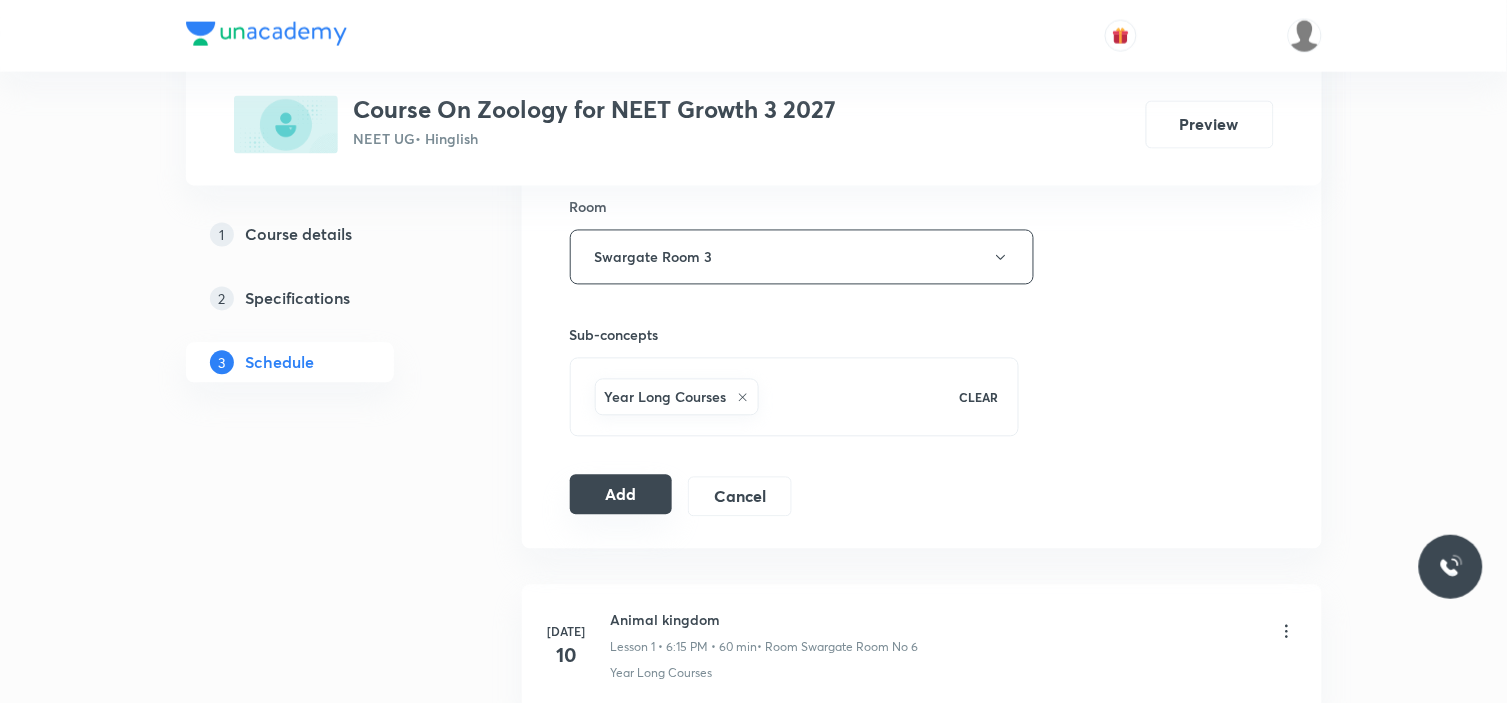 click on "Add" at bounding box center [621, 495] 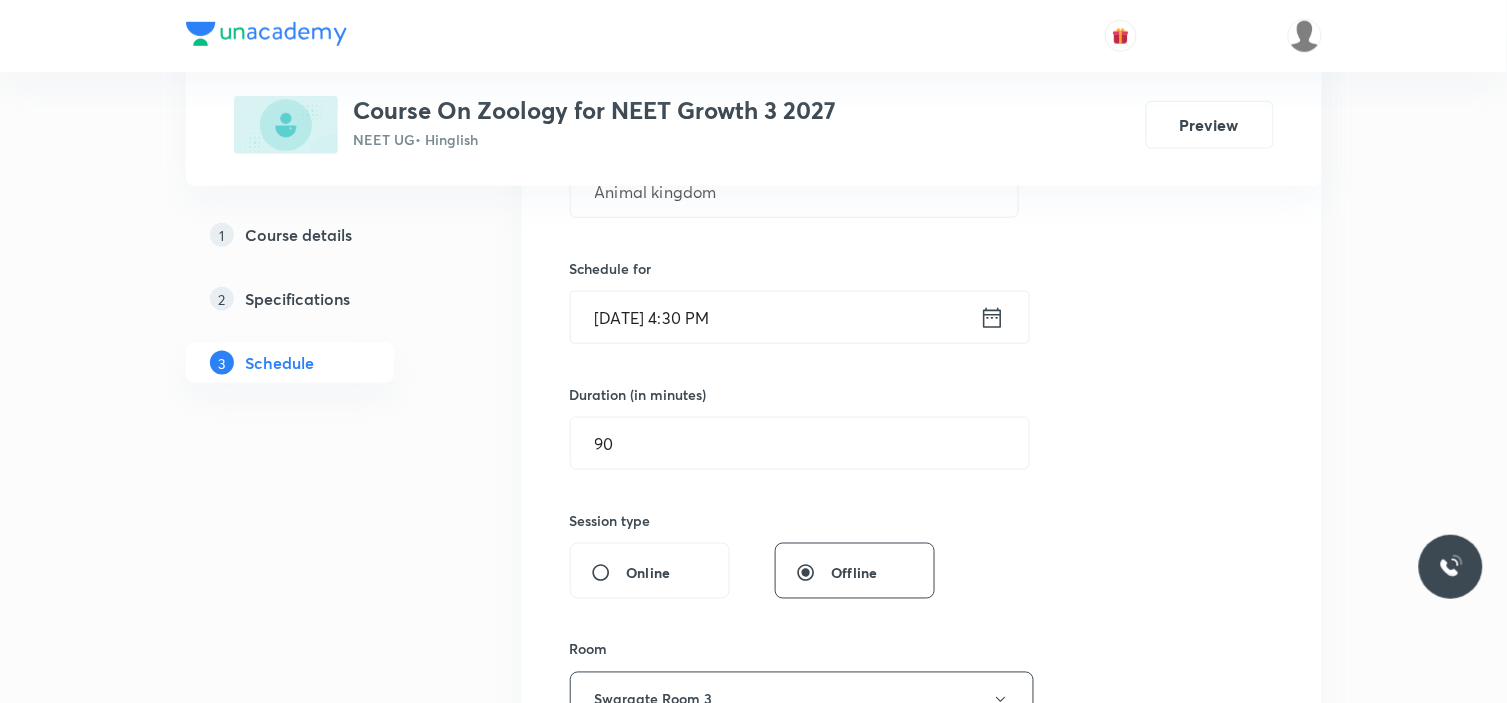 scroll, scrollTop: 211, scrollLeft: 0, axis: vertical 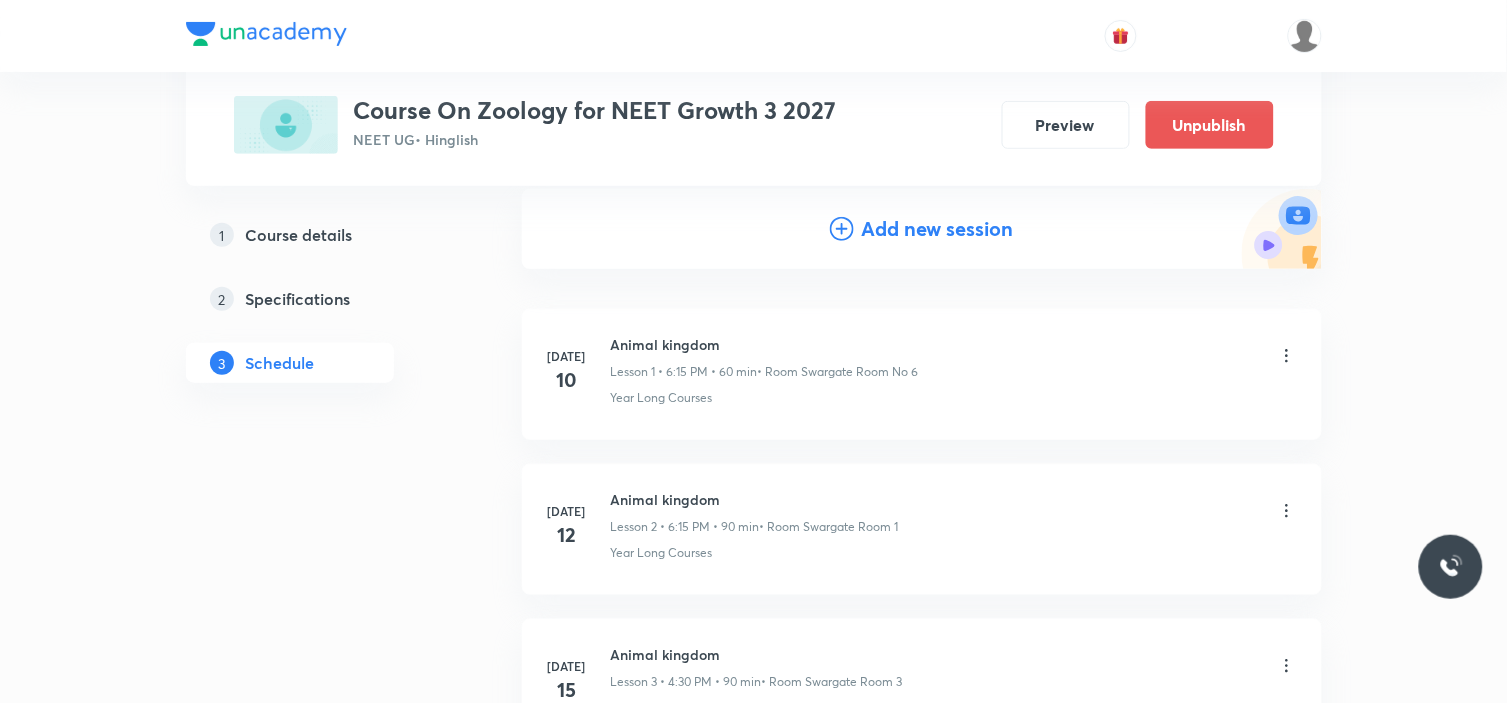 click on "Add new session" at bounding box center [922, 229] 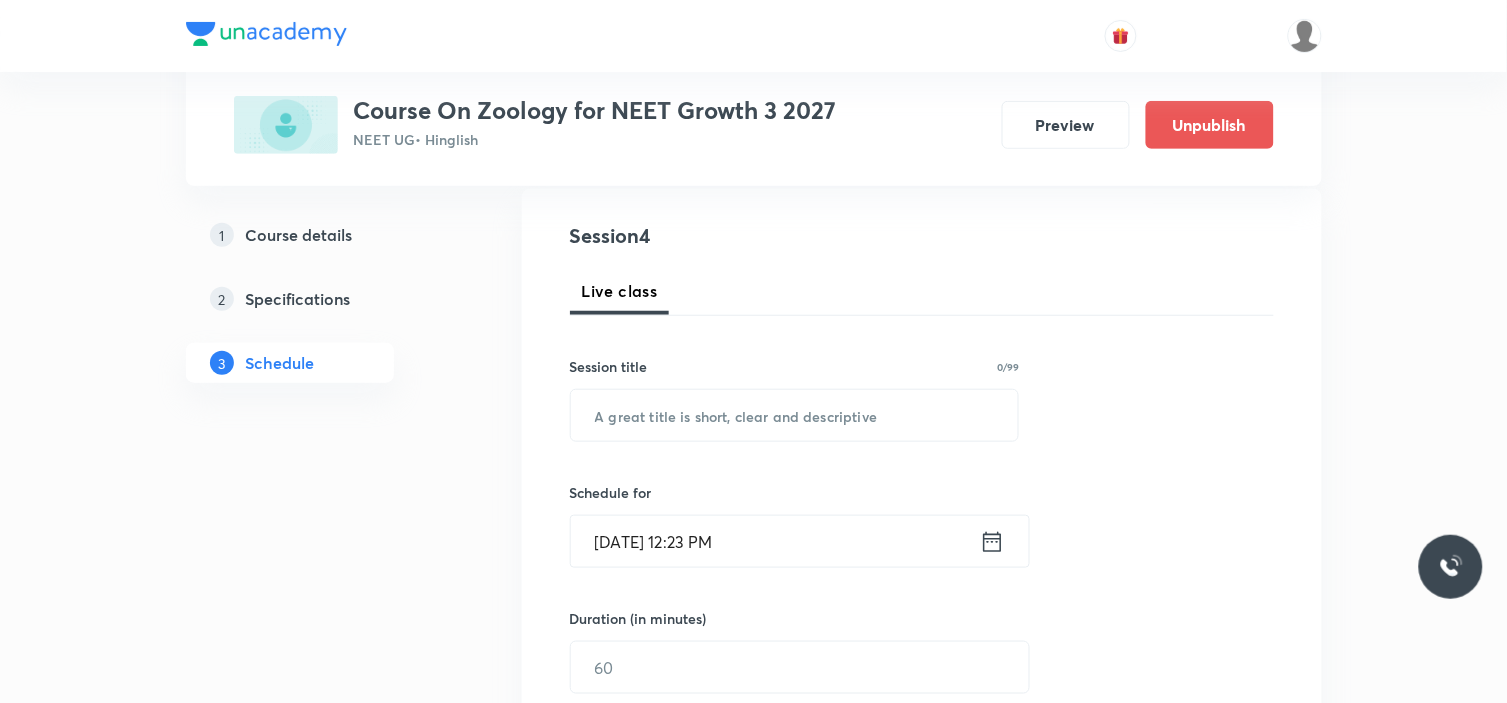 click on "Jul 13, 2025, 12:23 PM" at bounding box center [775, 541] 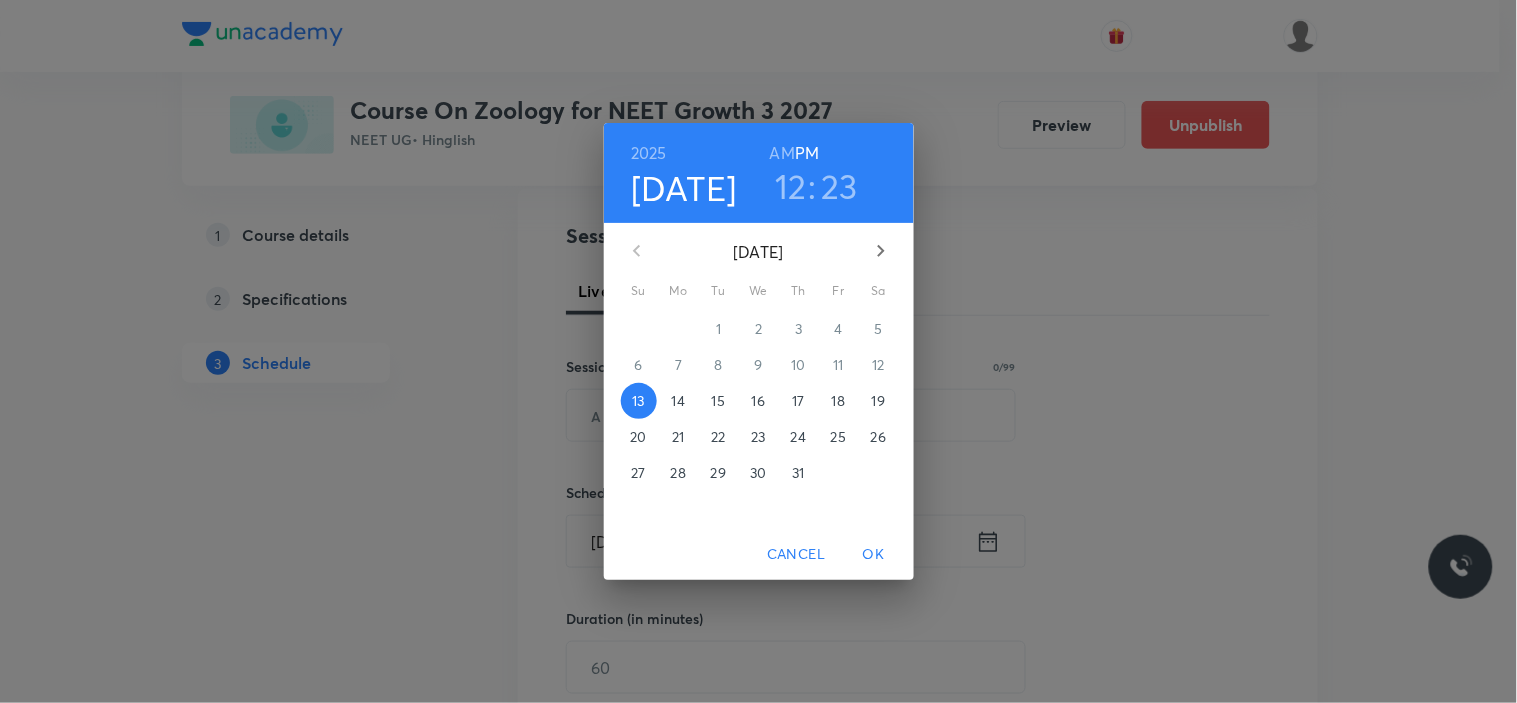 click on "16" at bounding box center [758, 401] 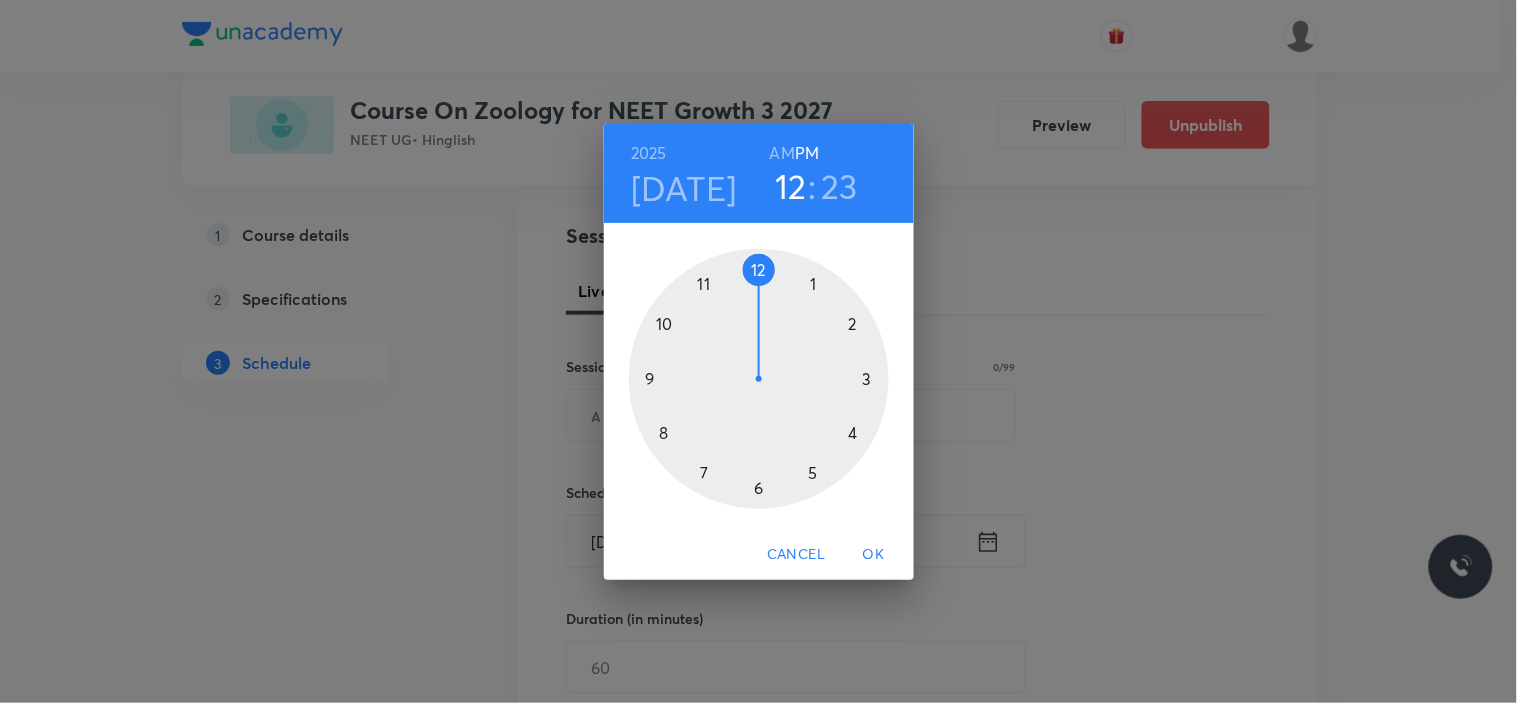 click at bounding box center [759, 379] 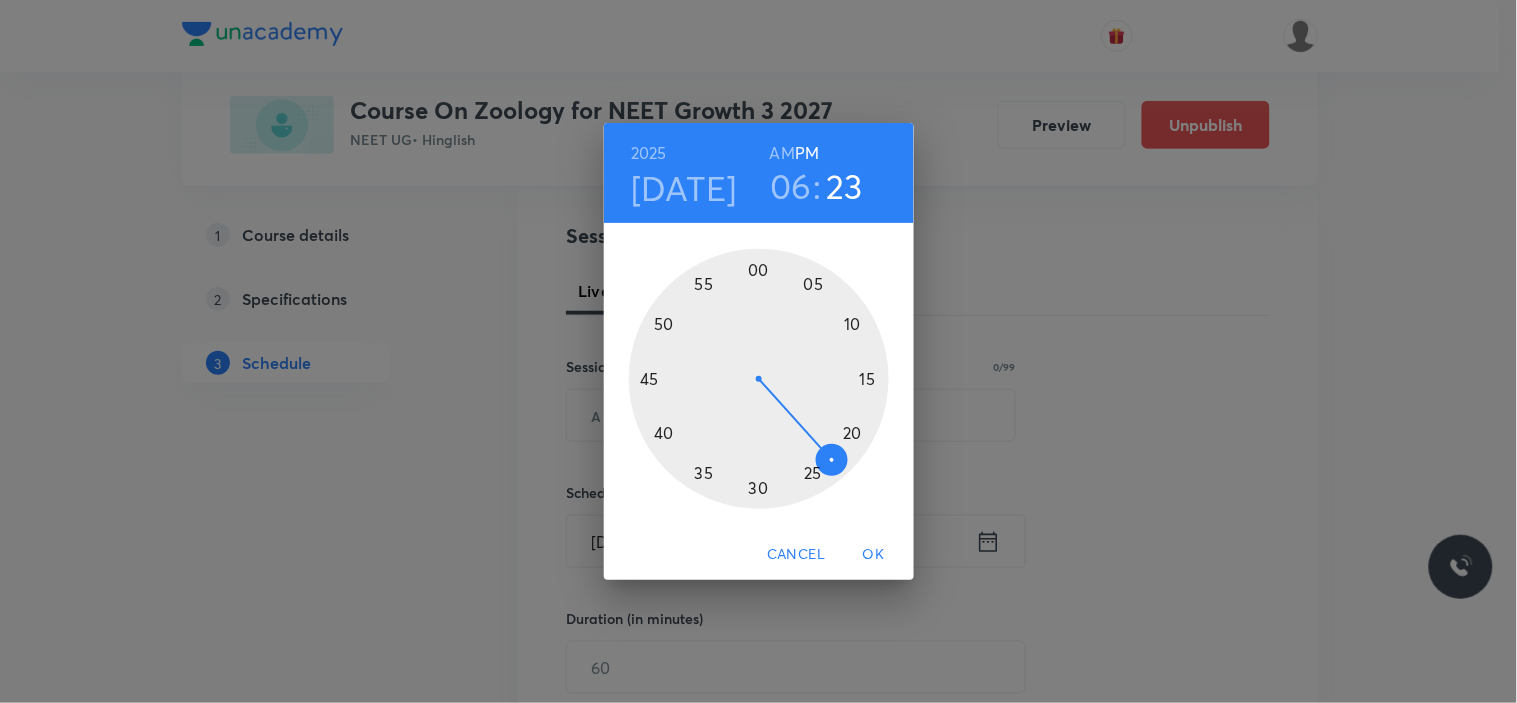 click at bounding box center [759, 379] 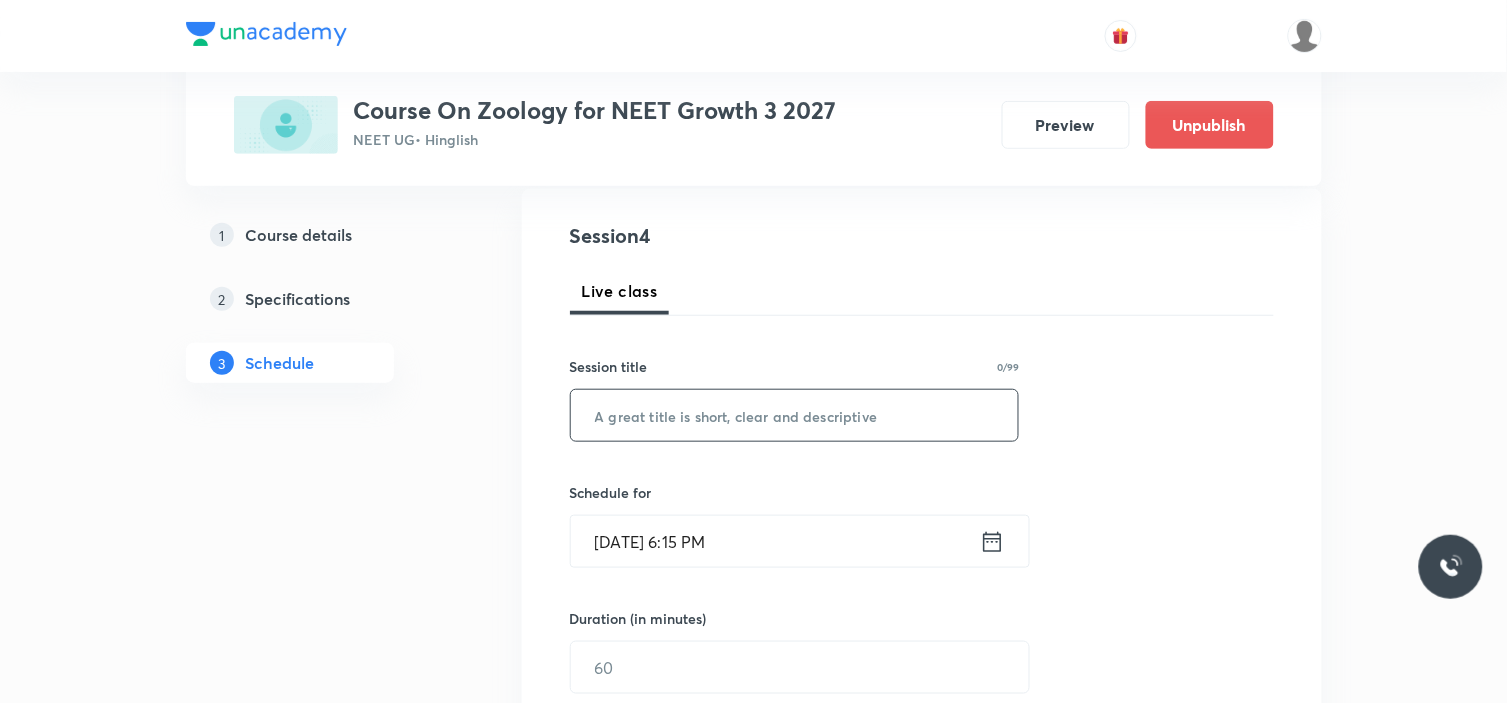 click at bounding box center (795, 415) 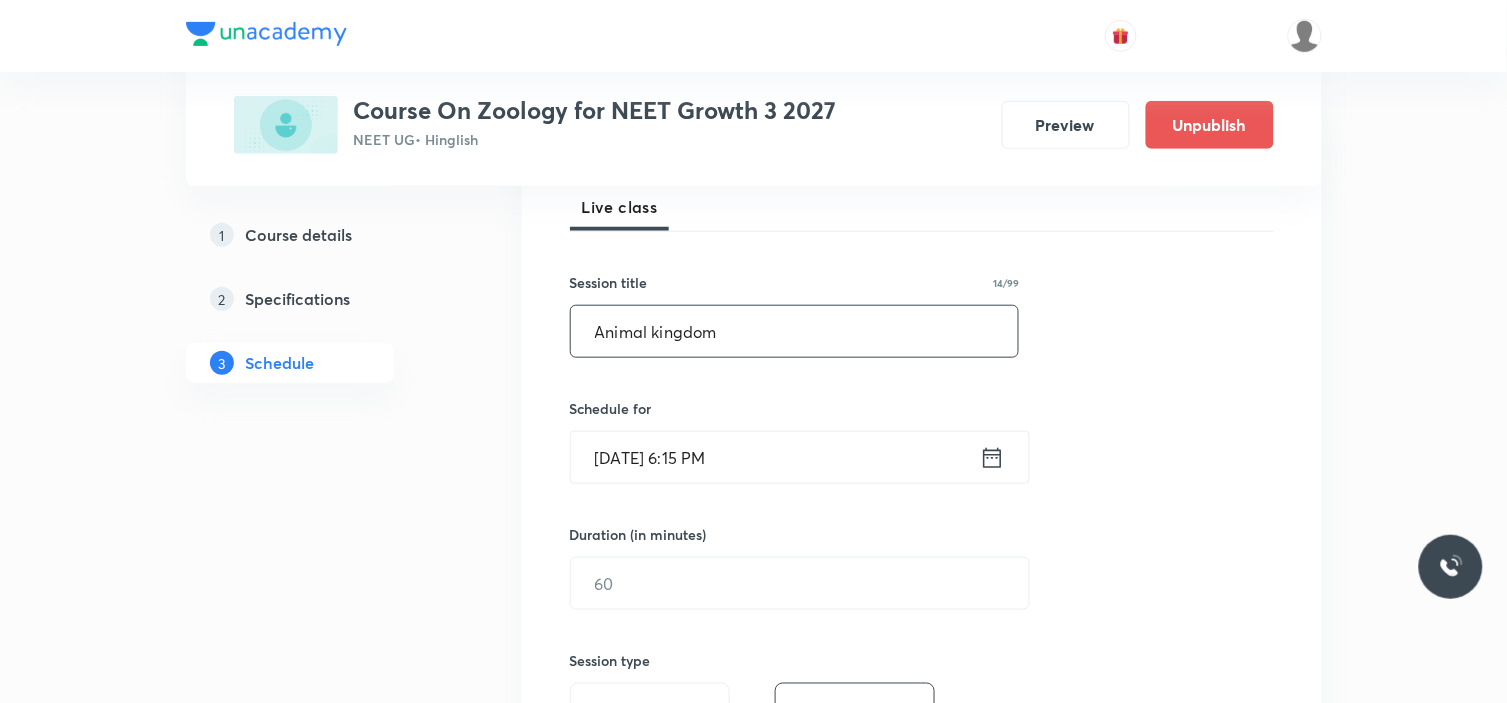 scroll, scrollTop: 433, scrollLeft: 0, axis: vertical 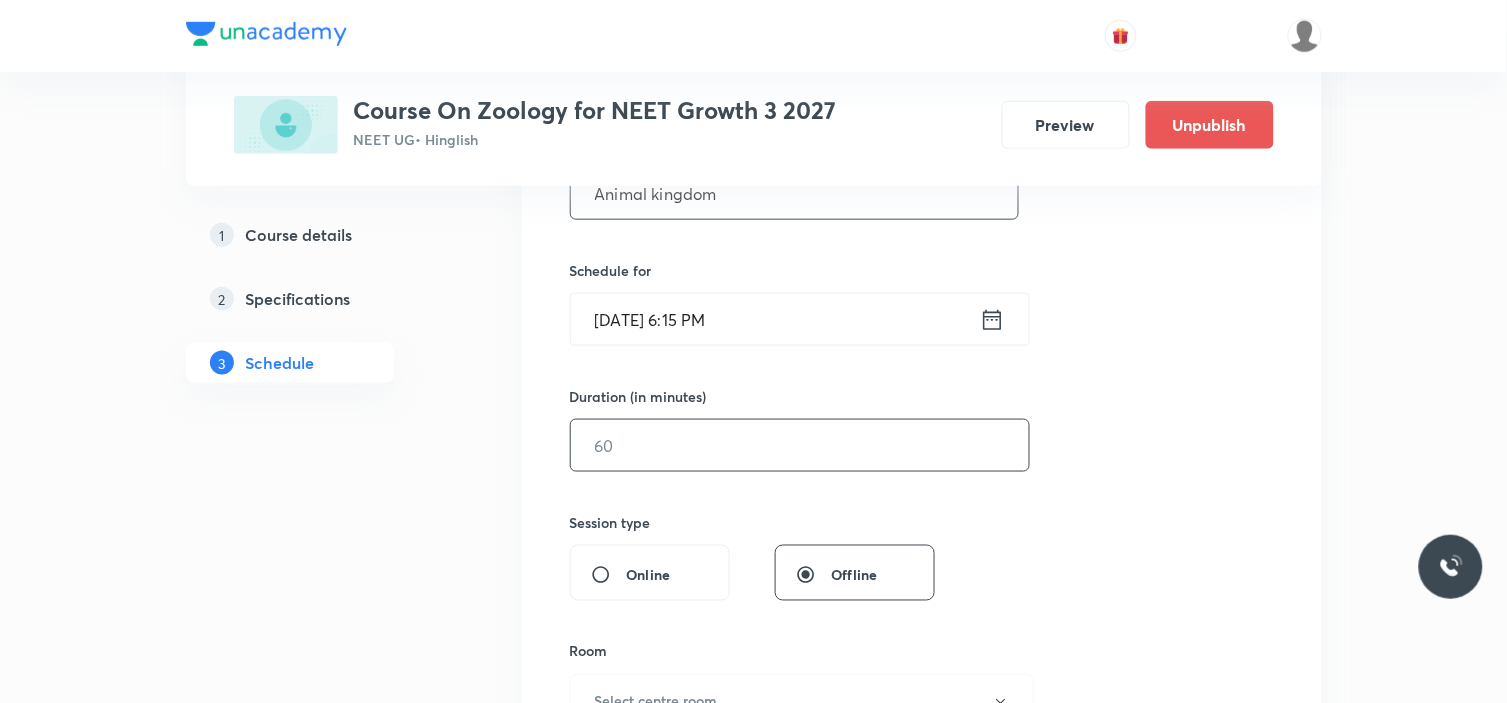 type on "Animal kingdom" 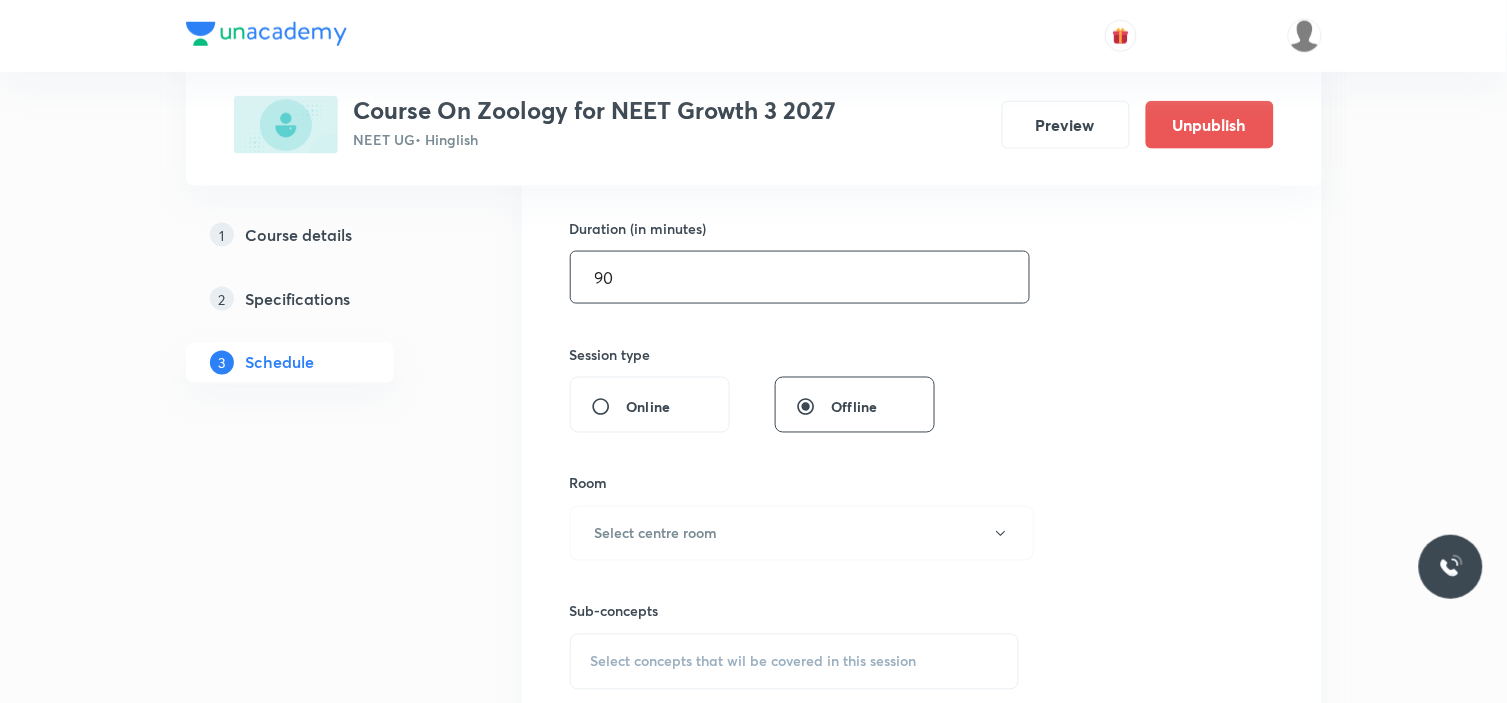 scroll, scrollTop: 655, scrollLeft: 0, axis: vertical 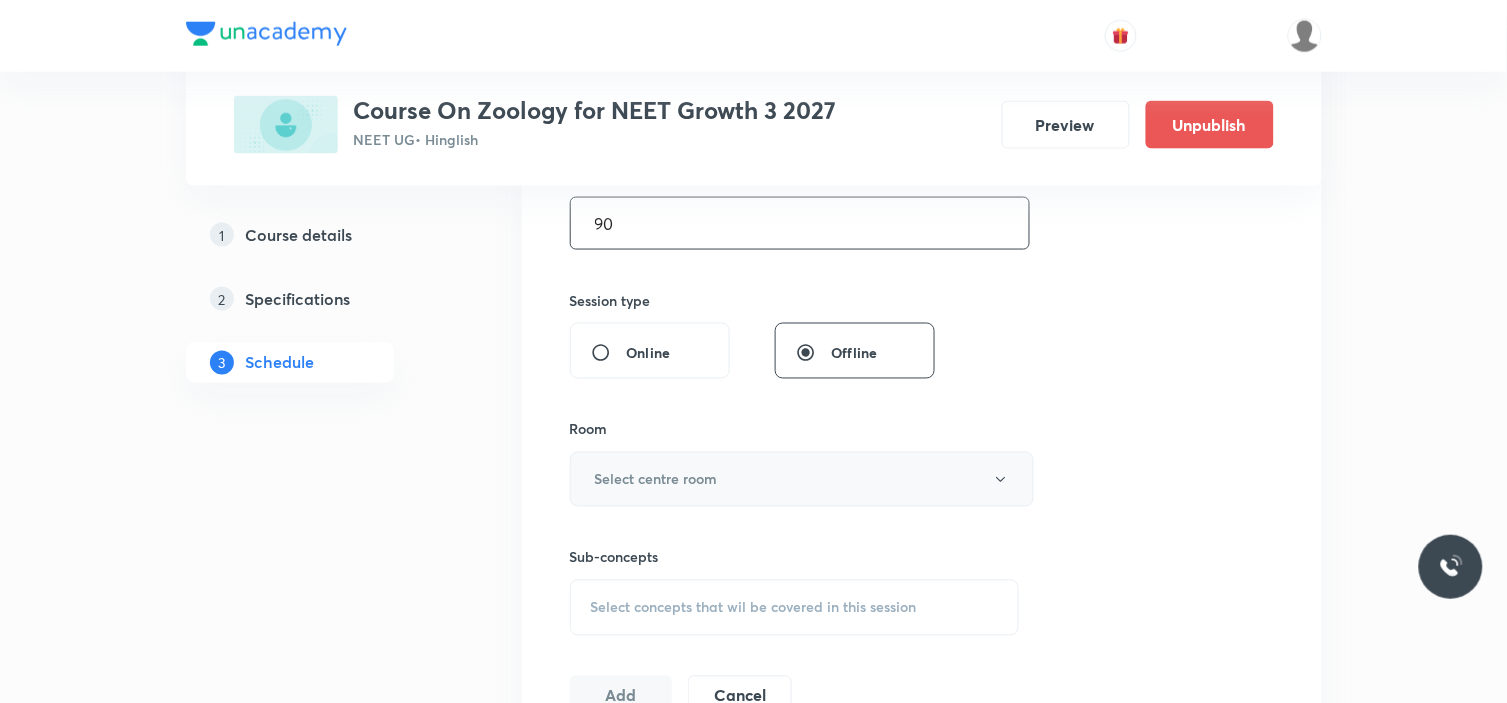 type on "90" 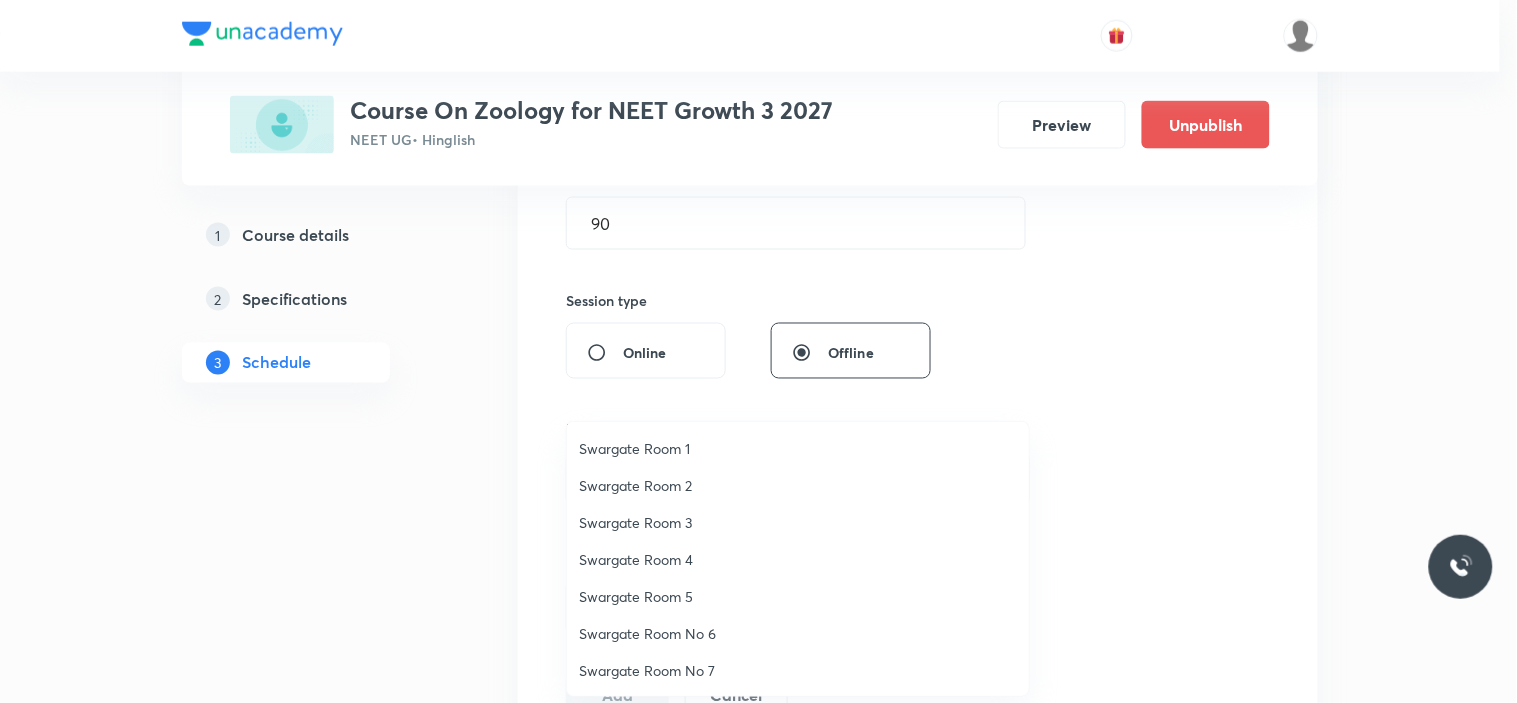 click on "Swargate Room 3" at bounding box center (798, 522) 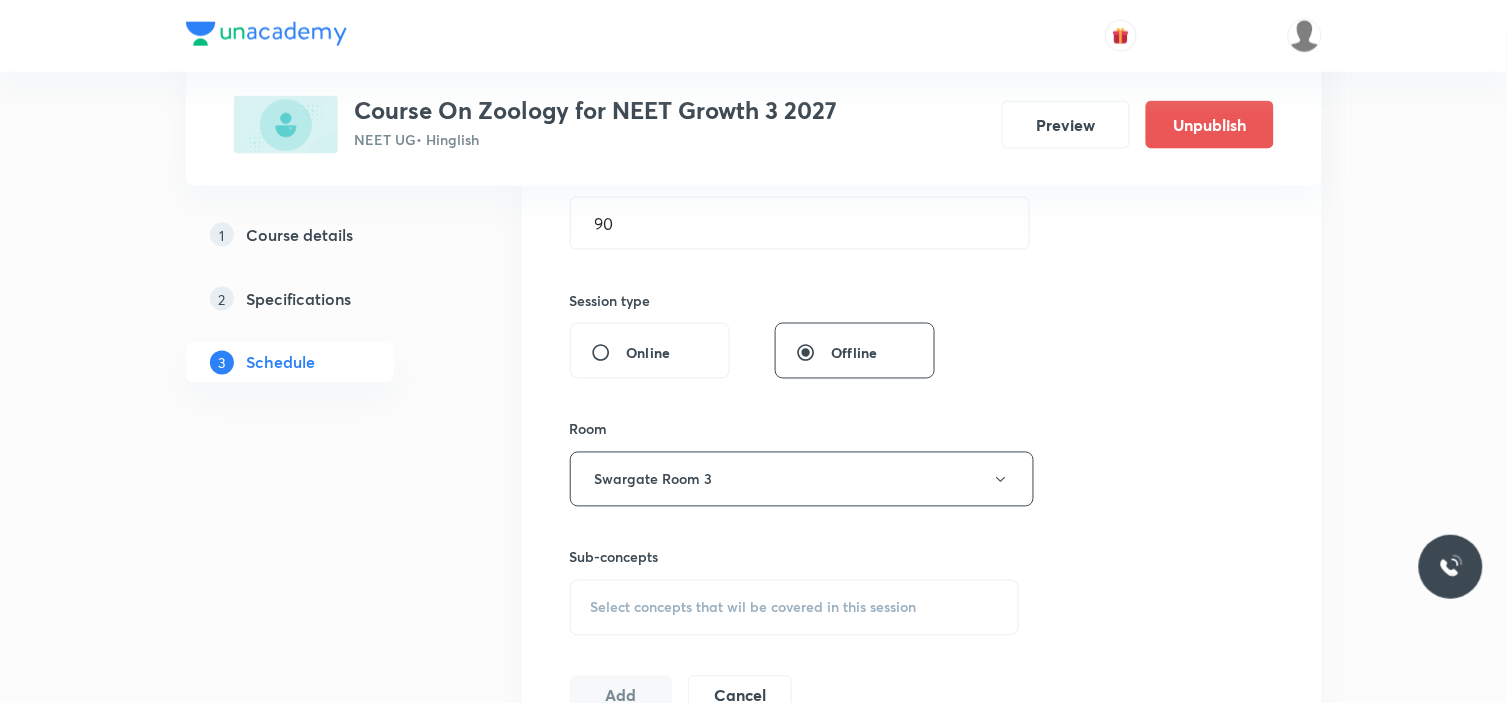 click on "Session  4 Live class Session title 14/99 Animal kingdom ​ Schedule for Jul 16, 2025, 6:15 PM ​ Duration (in minutes) 90 ​   Session type Online Offline Room Swargate Room 3 Sub-concepts Select concepts that wil be covered in this session Add Cancel" at bounding box center [922, 246] 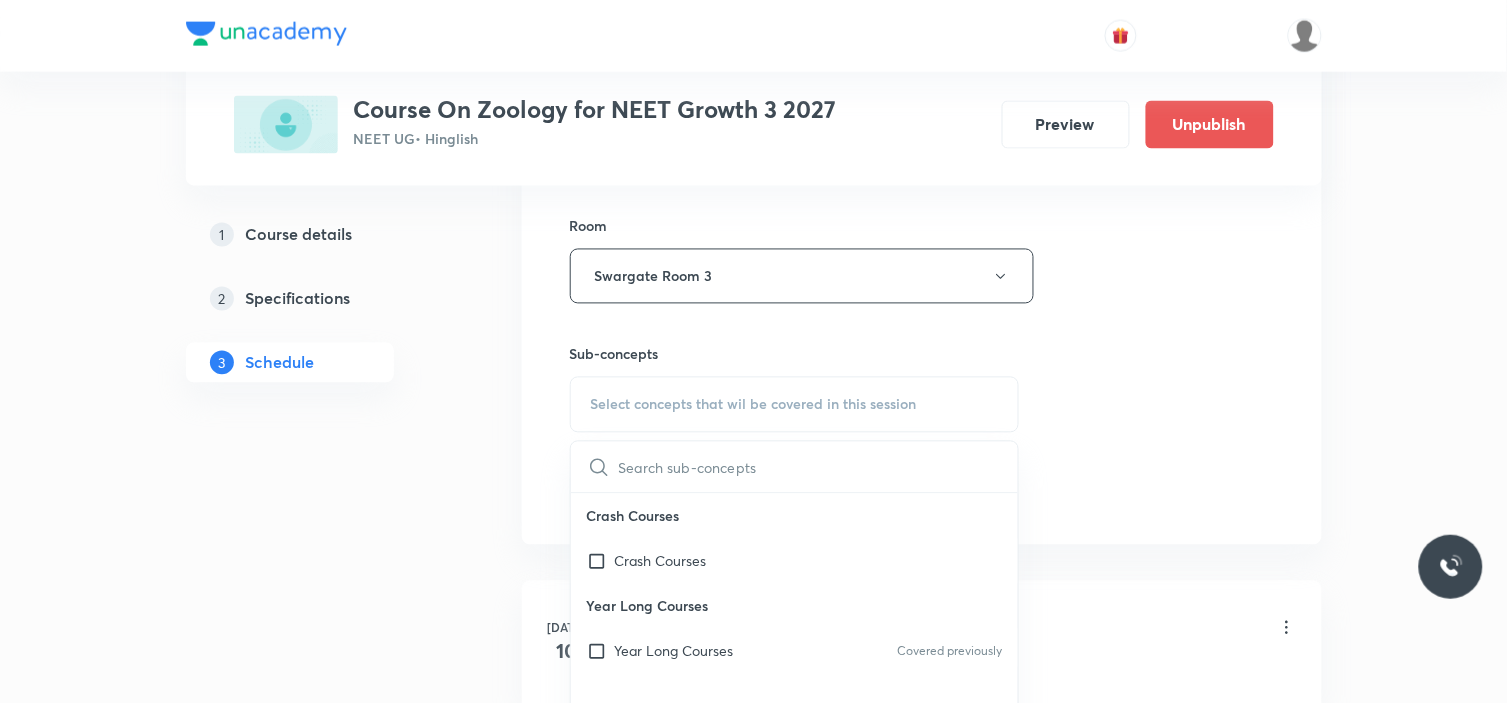 scroll, scrollTop: 877, scrollLeft: 0, axis: vertical 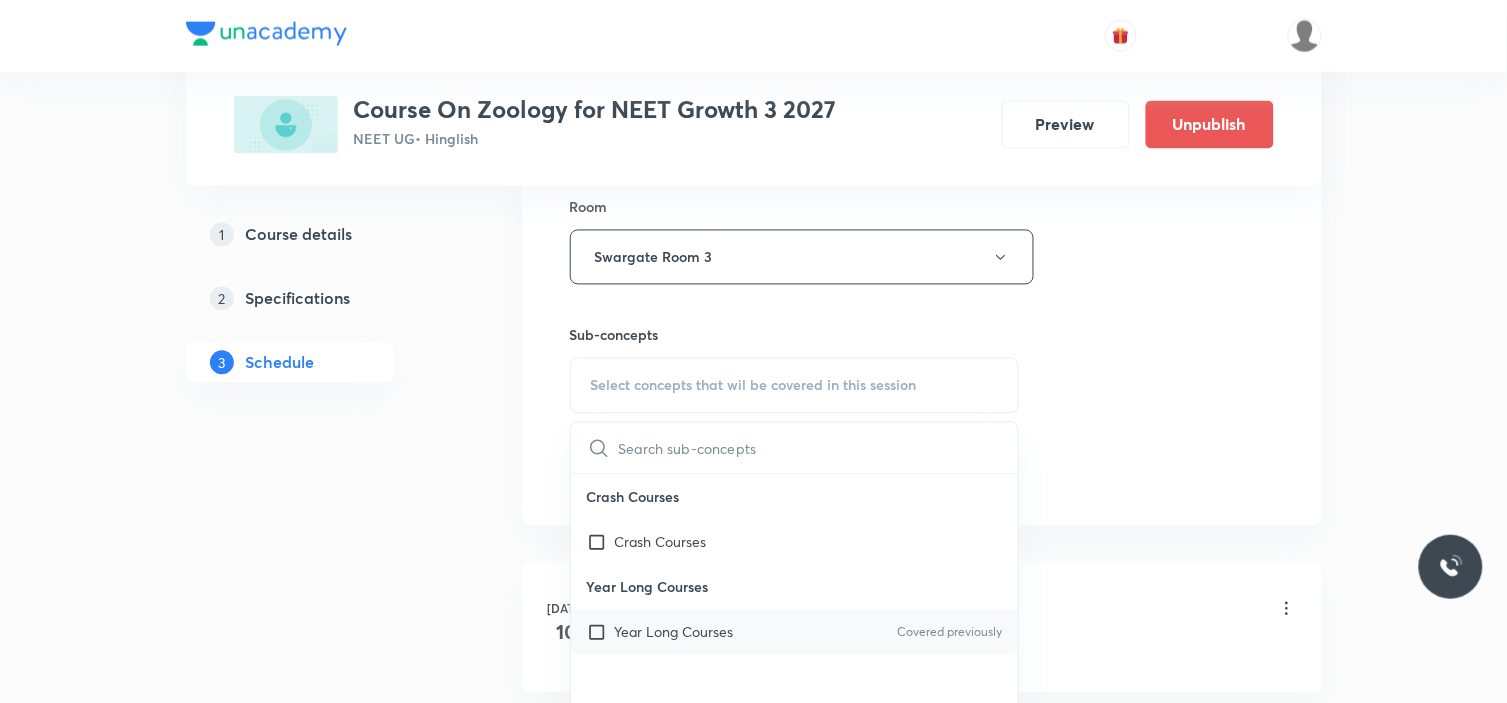 click on "Year Long Courses" at bounding box center [674, 632] 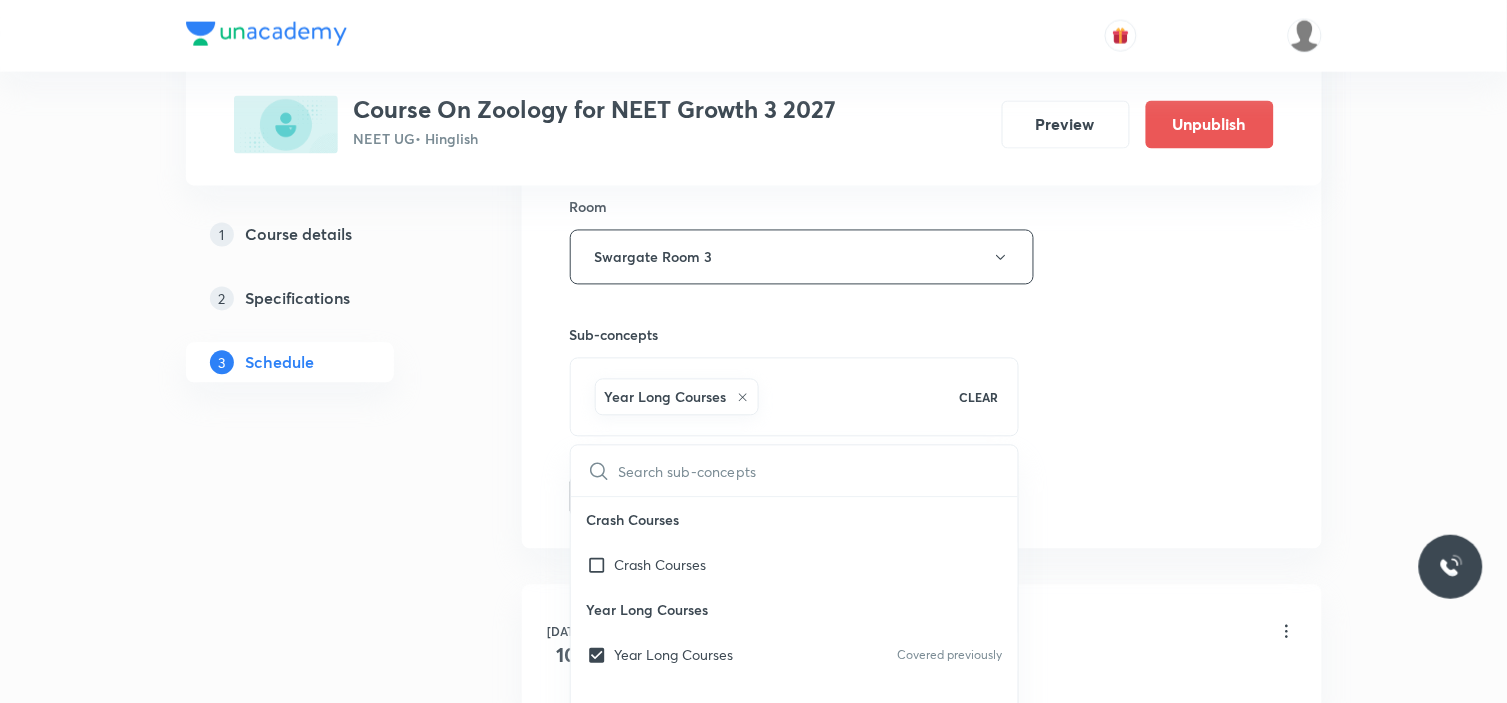 click on "Session  4 Live class Session title 14/99 Animal kingdom ​ Schedule for Jul 16, 2025, 6:15 PM ​ Duration (in minutes) 90 ​   Session type Online Offline Room Swargate Room 3 Sub-concepts Year Long Courses CLEAR ​ Crash Courses Crash Courses Year Long Courses Year Long Courses Covered previously Add Cancel" at bounding box center [922, 36] 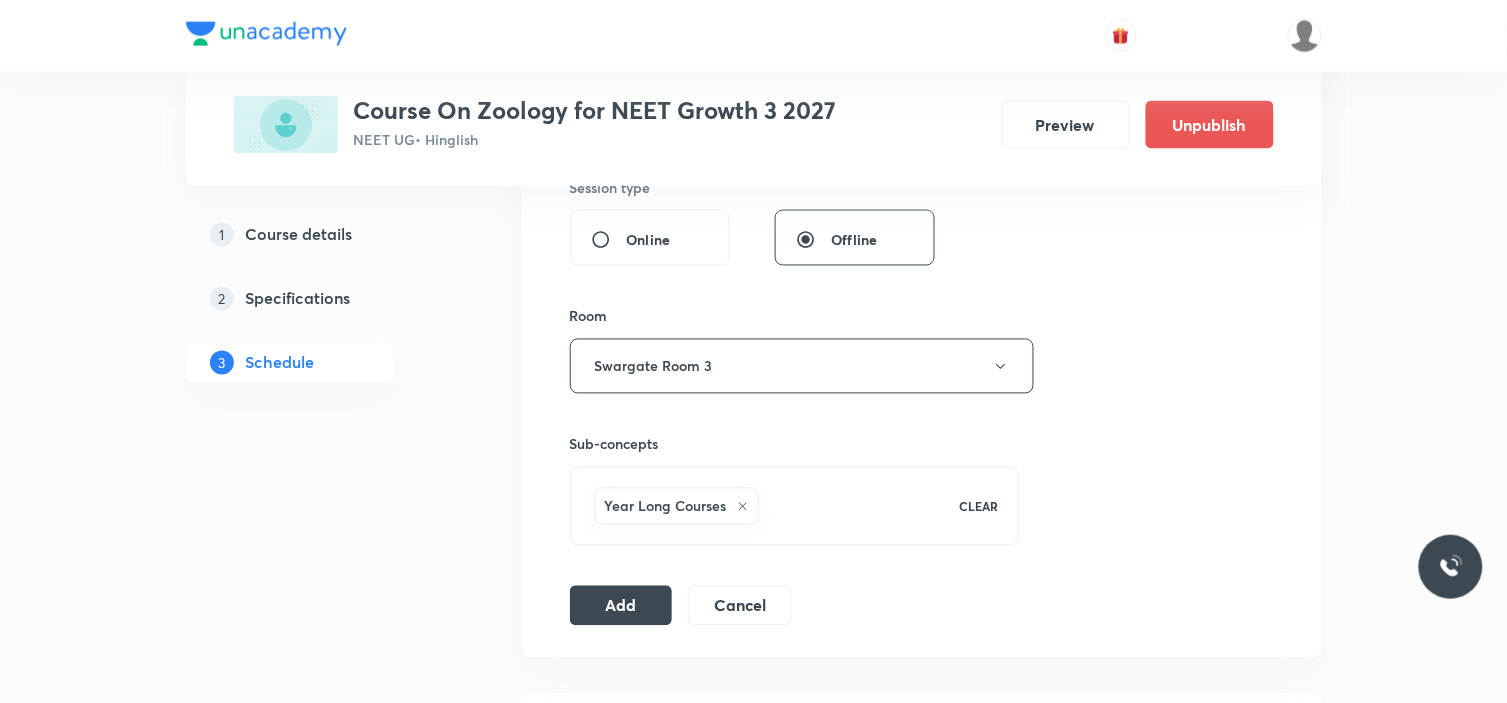 scroll, scrollTop: 877, scrollLeft: 0, axis: vertical 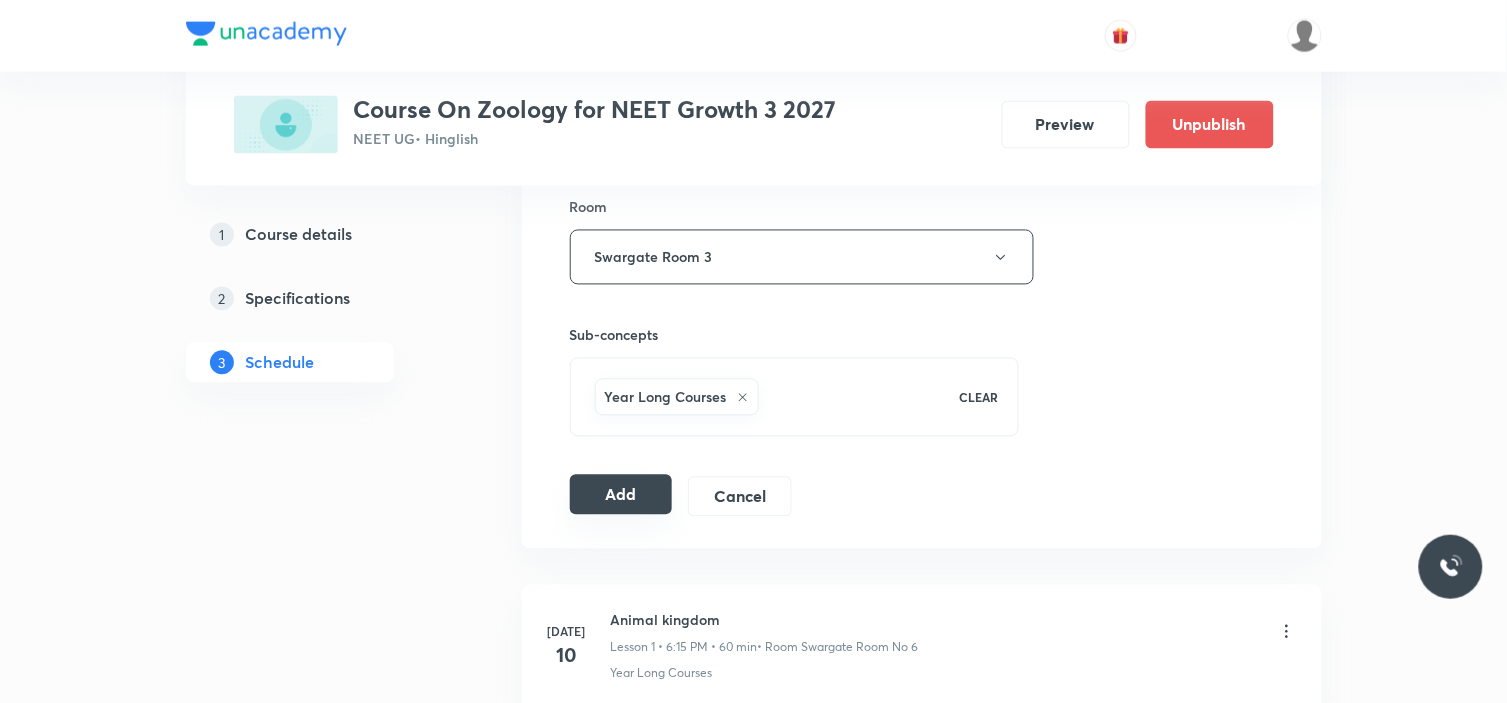 click on "Add" at bounding box center [621, 495] 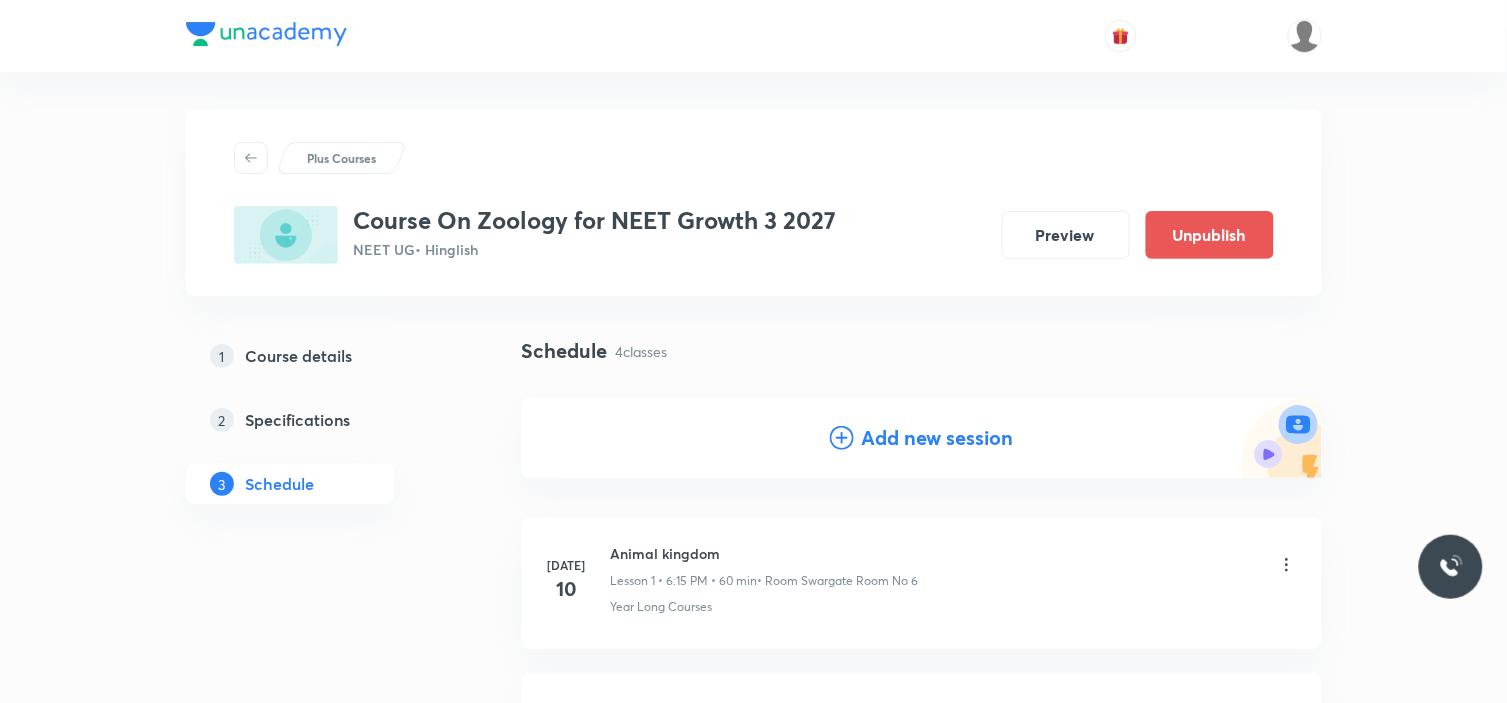 scroll, scrollTop: 0, scrollLeft: 0, axis: both 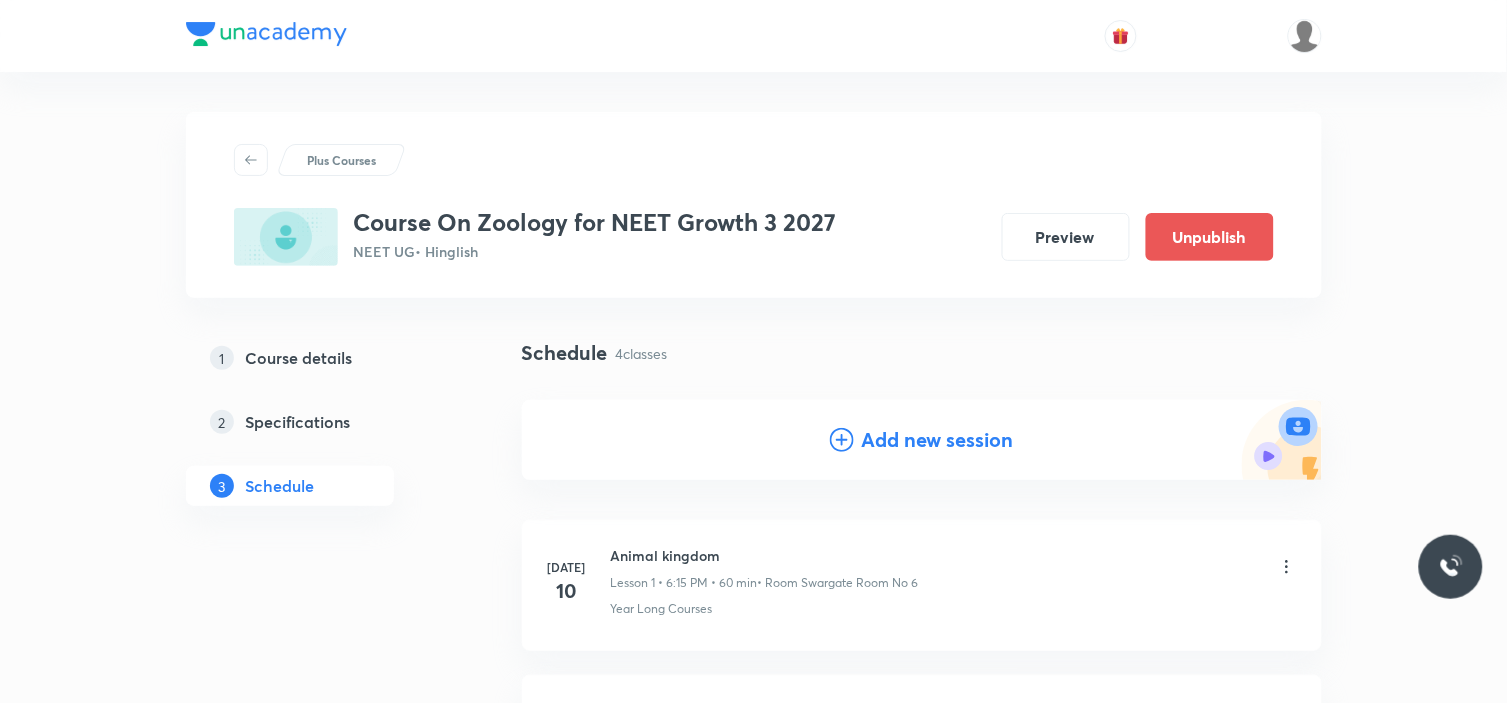 click on "Add new session" at bounding box center [938, 440] 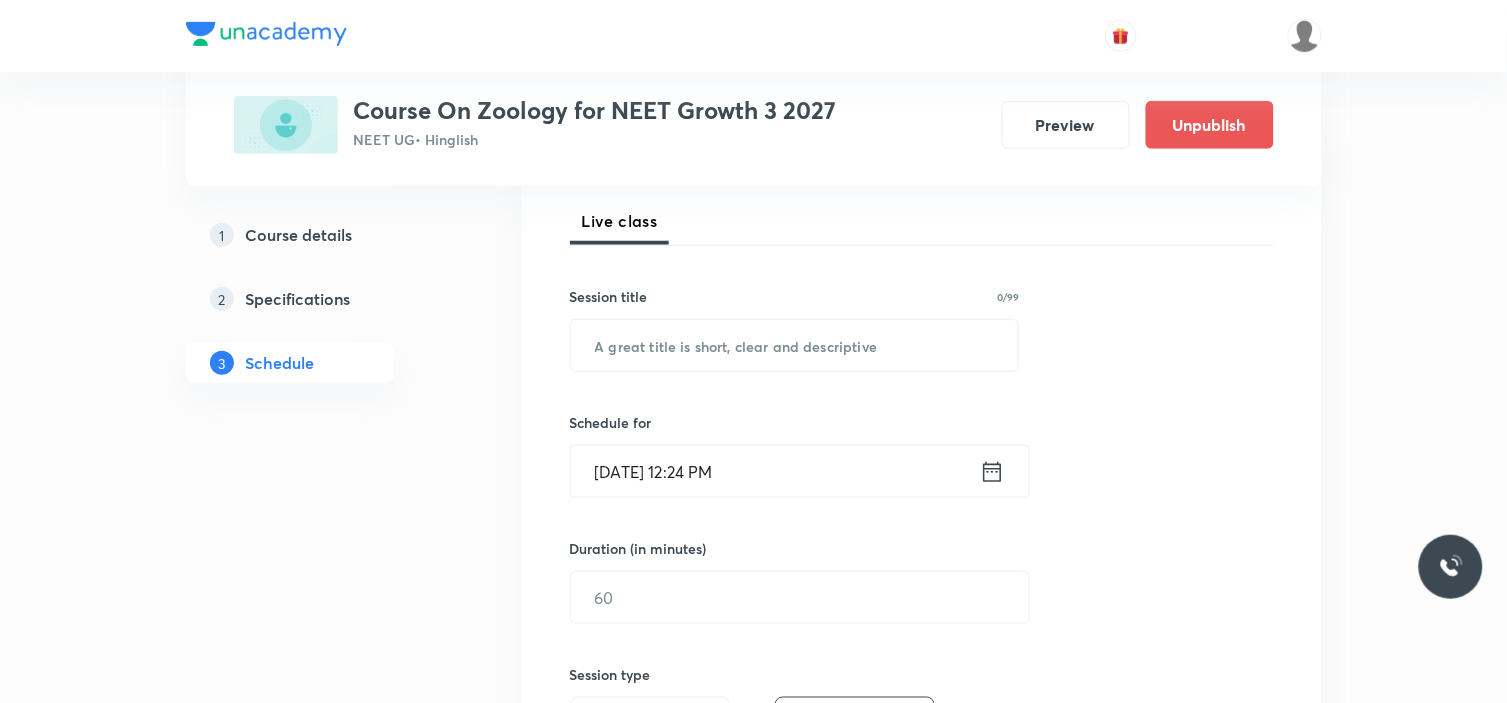 scroll, scrollTop: 333, scrollLeft: 0, axis: vertical 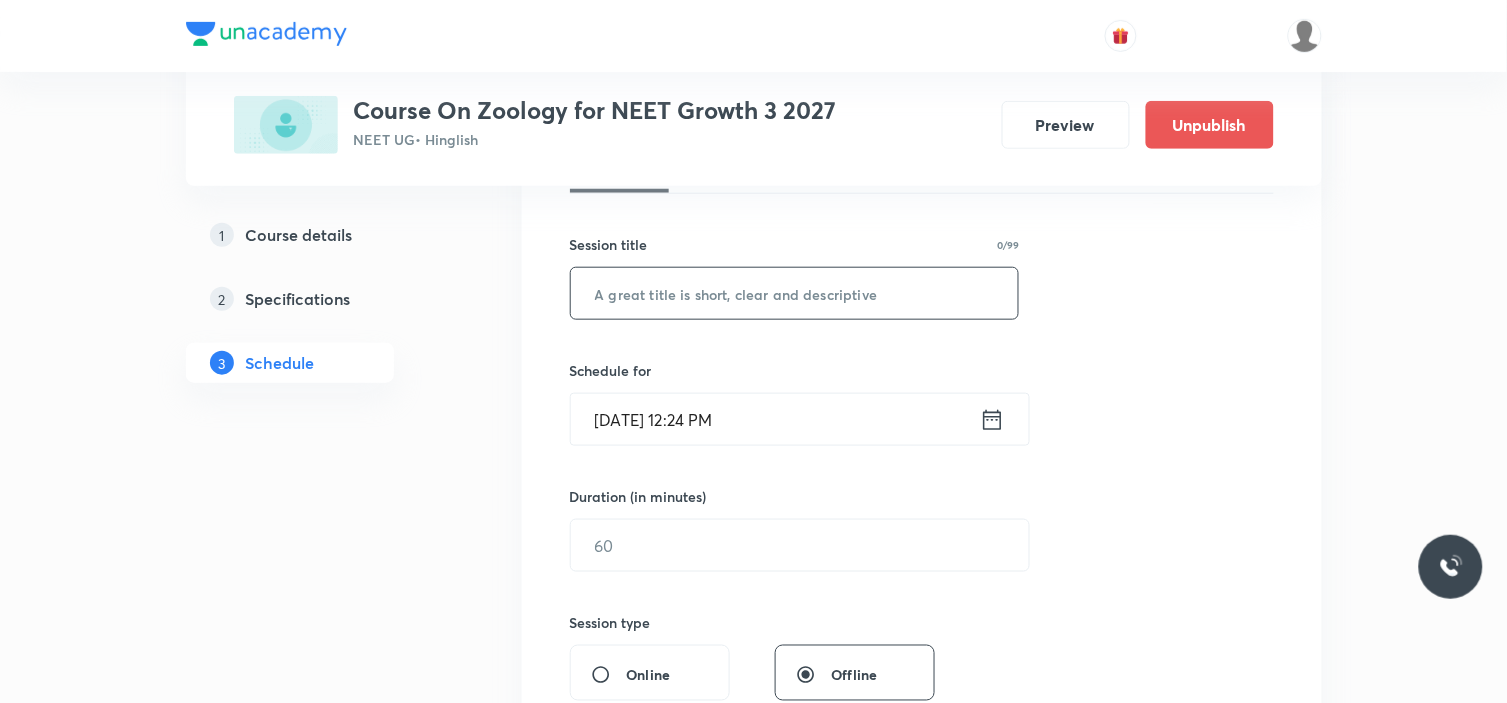 click at bounding box center [795, 293] 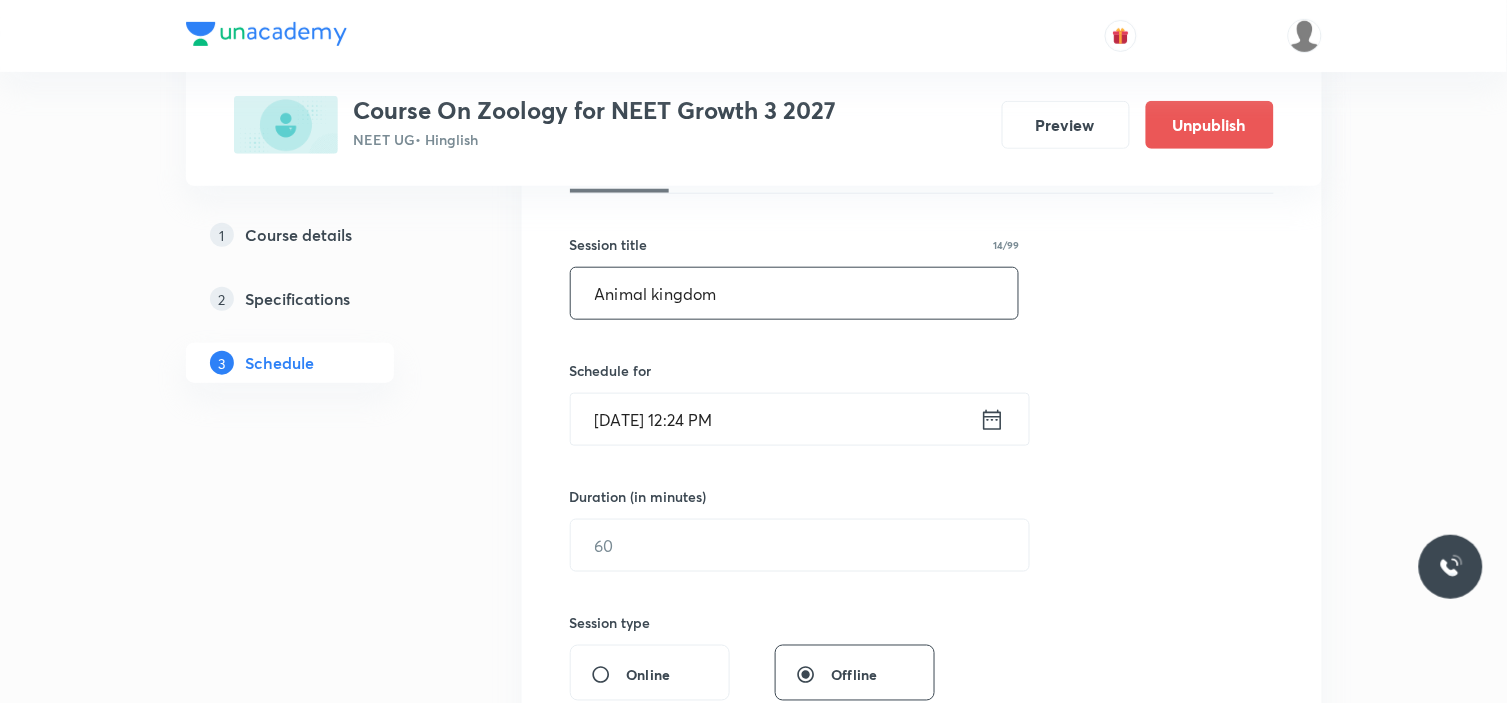 type on "Animal kingdom" 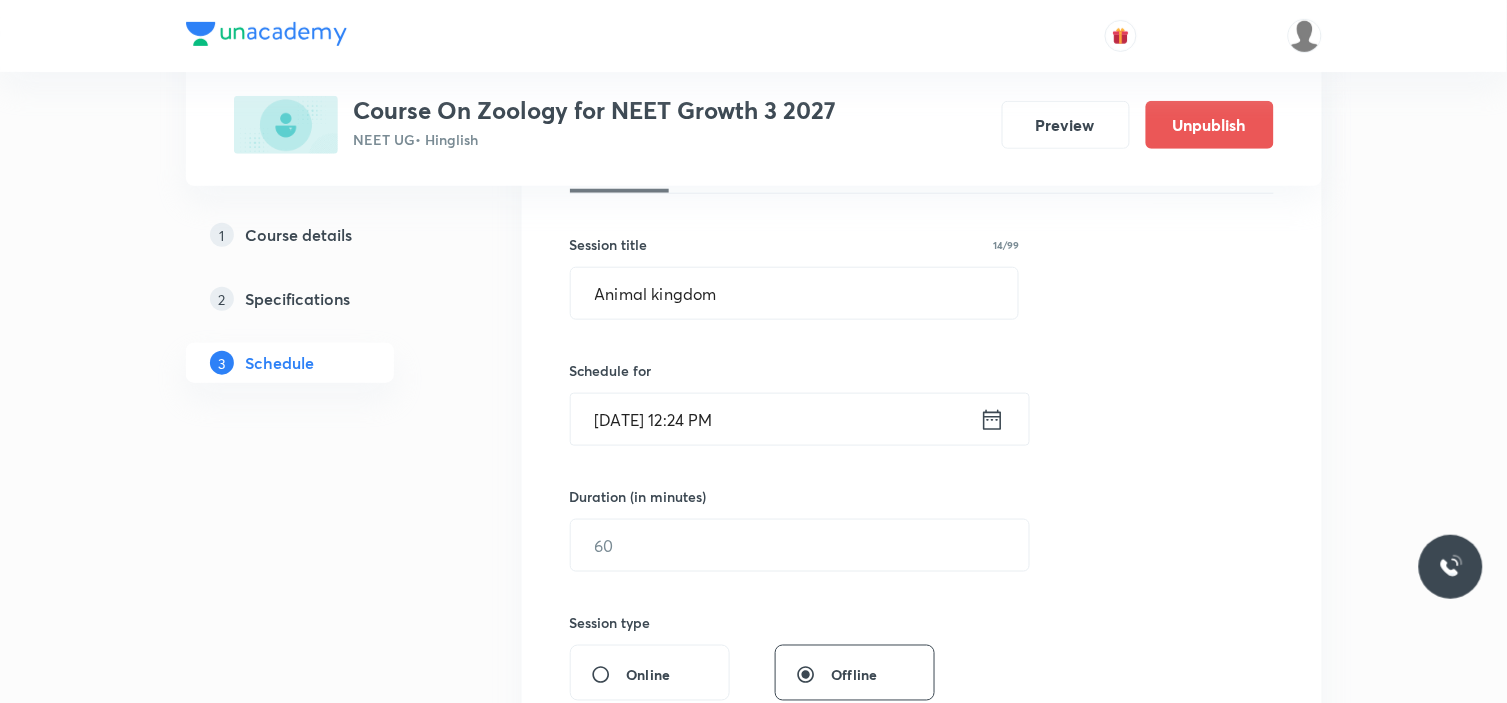 click on "Jul 13, 2025, 12:24 PM" at bounding box center [775, 419] 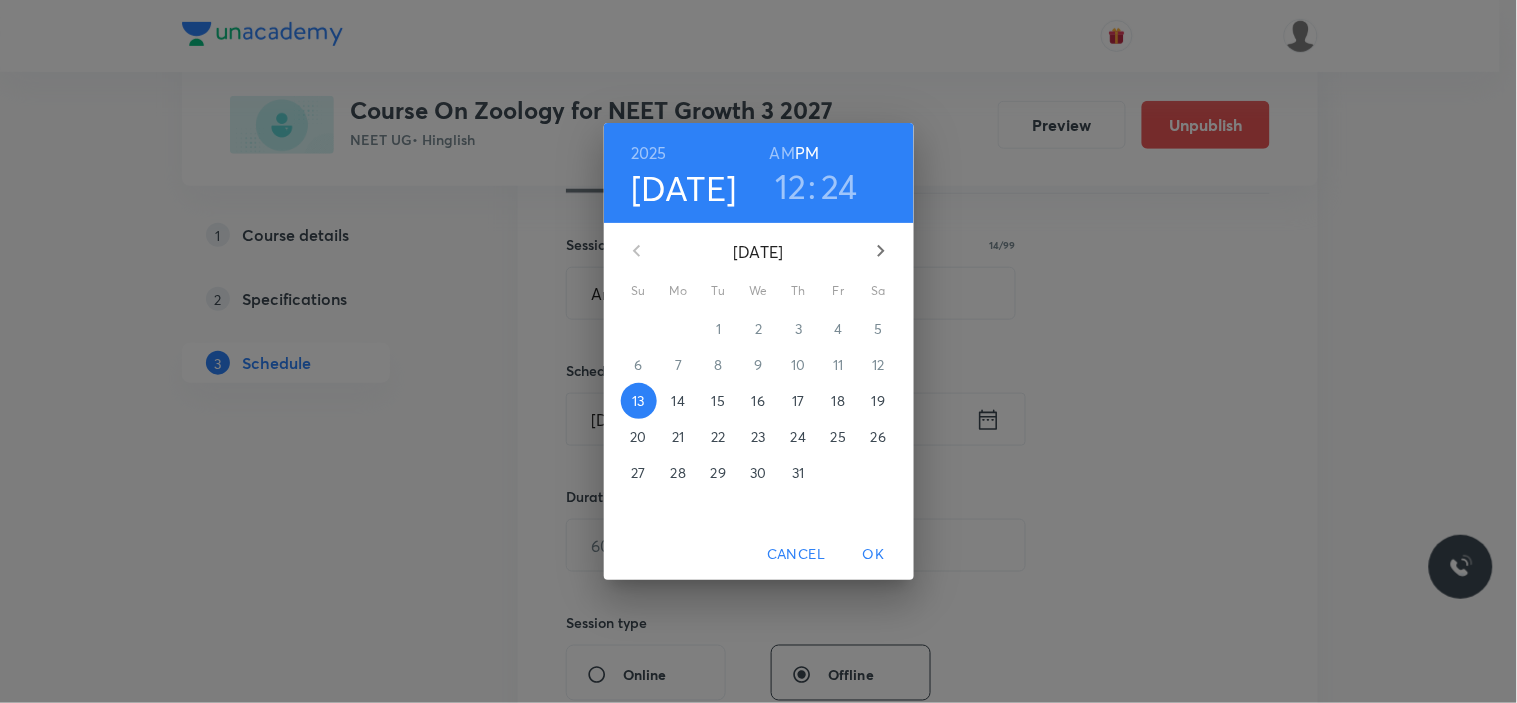 click on "17" at bounding box center [798, 401] 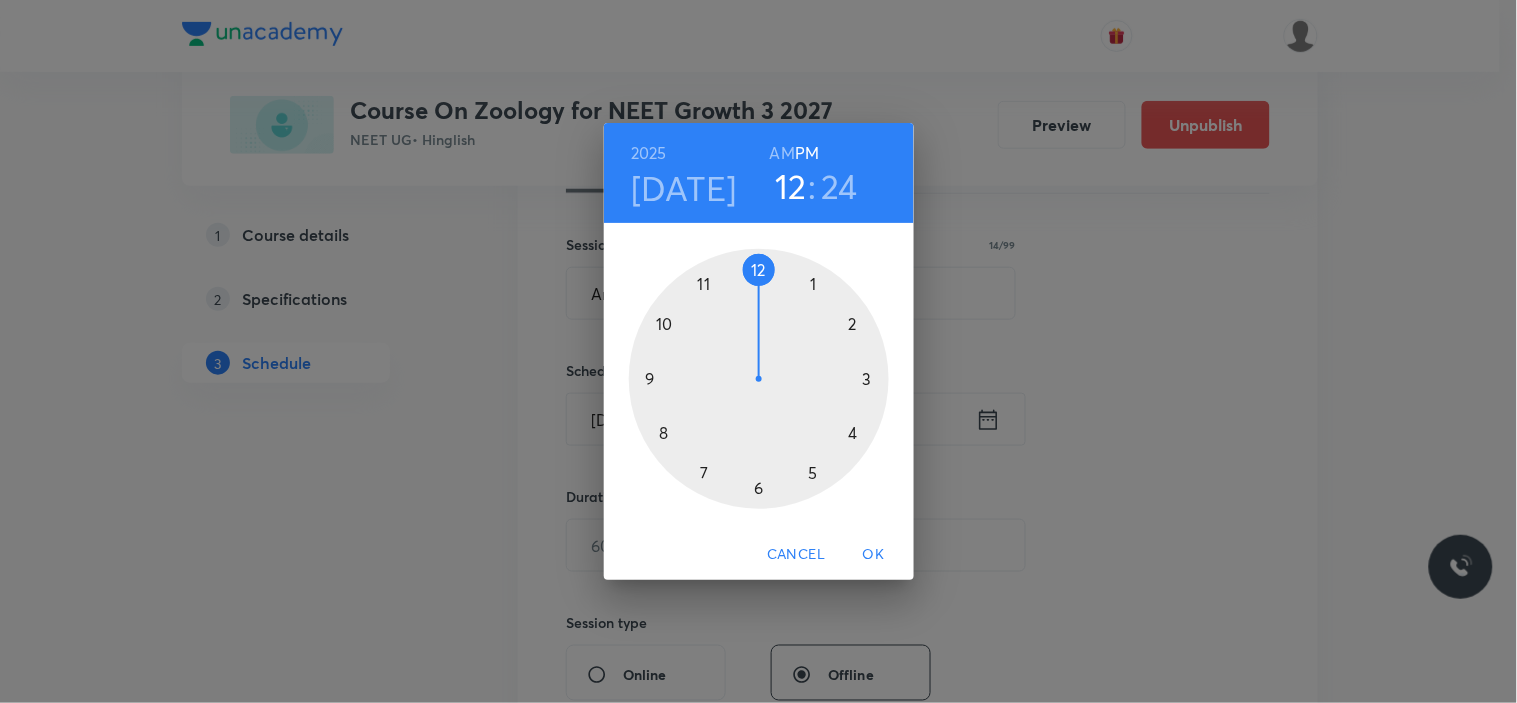 click at bounding box center [759, 379] 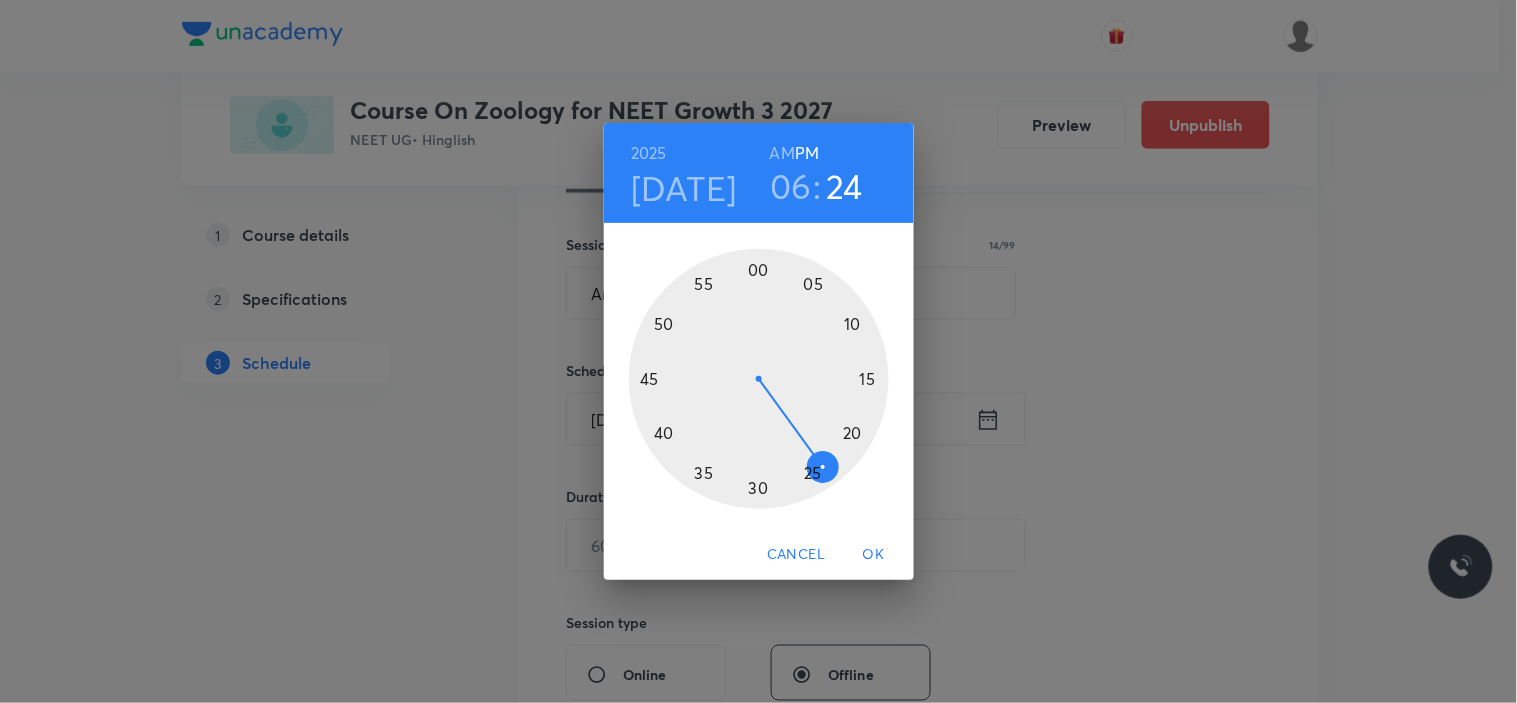 click at bounding box center (759, 379) 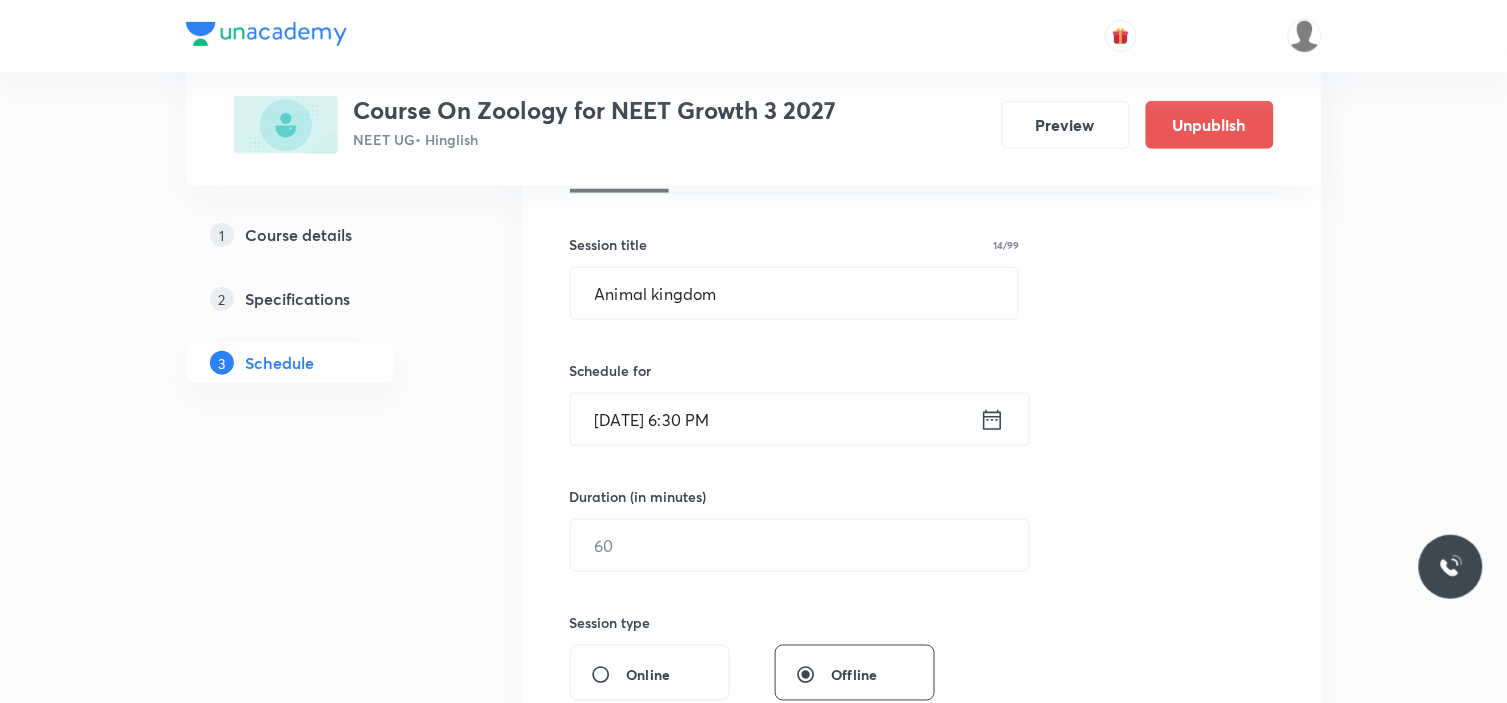 click on "Jul 17, 2025, 6:30 PM" at bounding box center [775, 419] 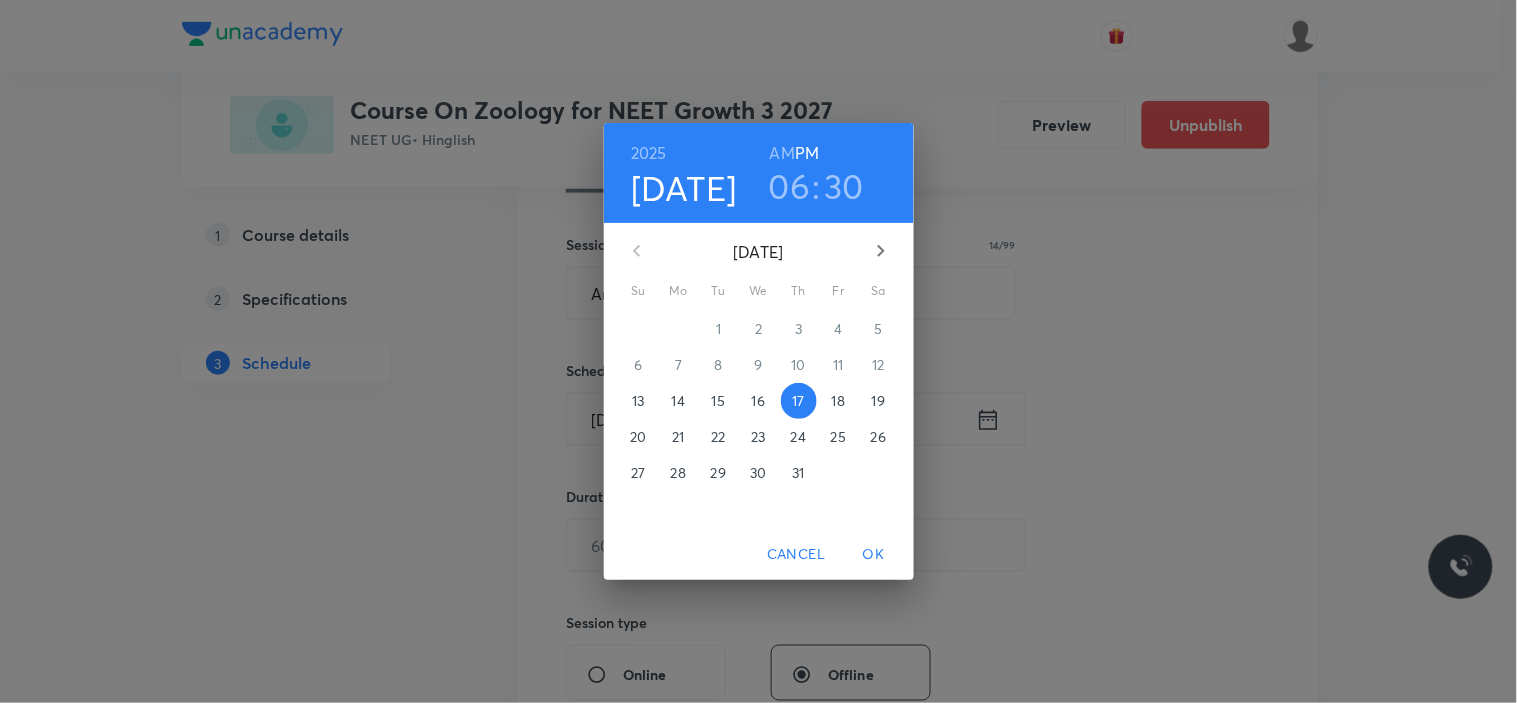 click on "30" at bounding box center (845, 186) 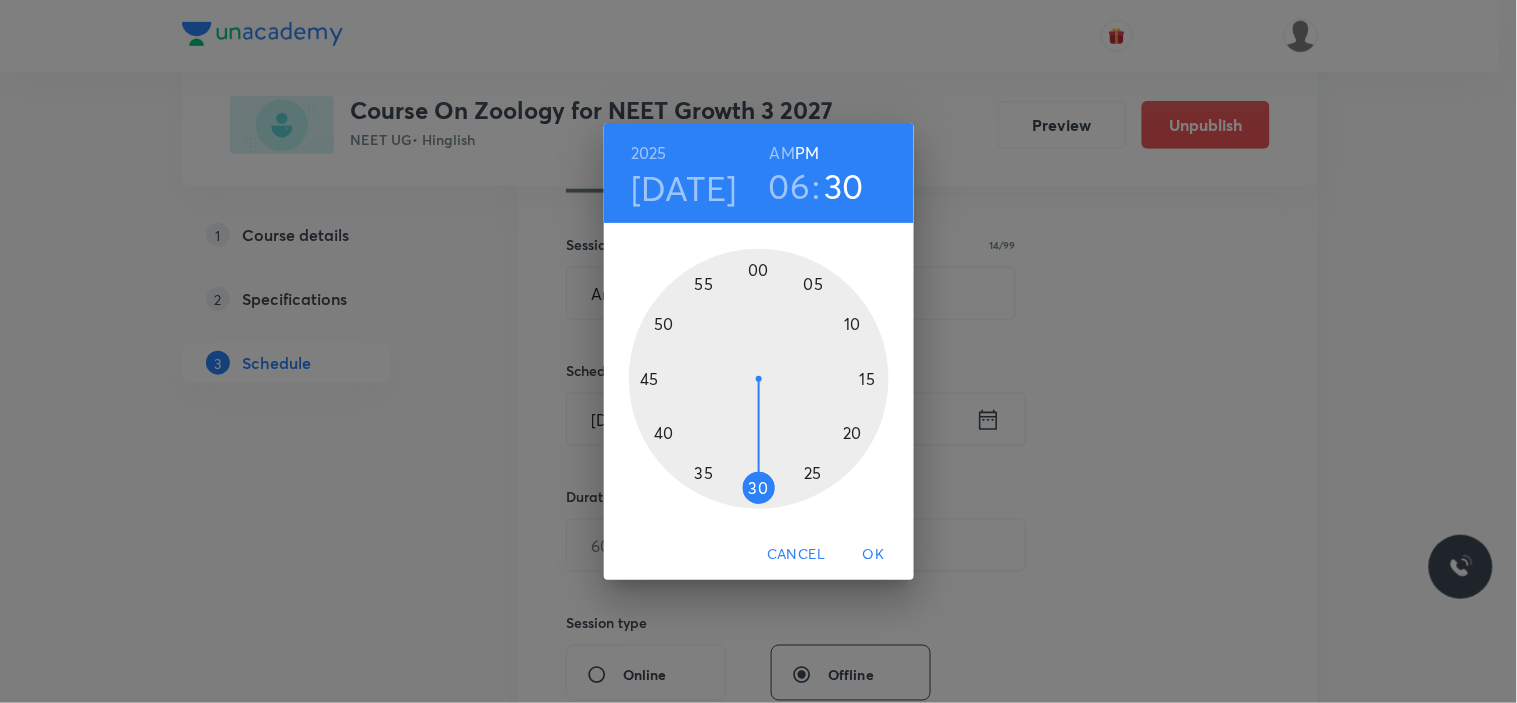 click at bounding box center [759, 379] 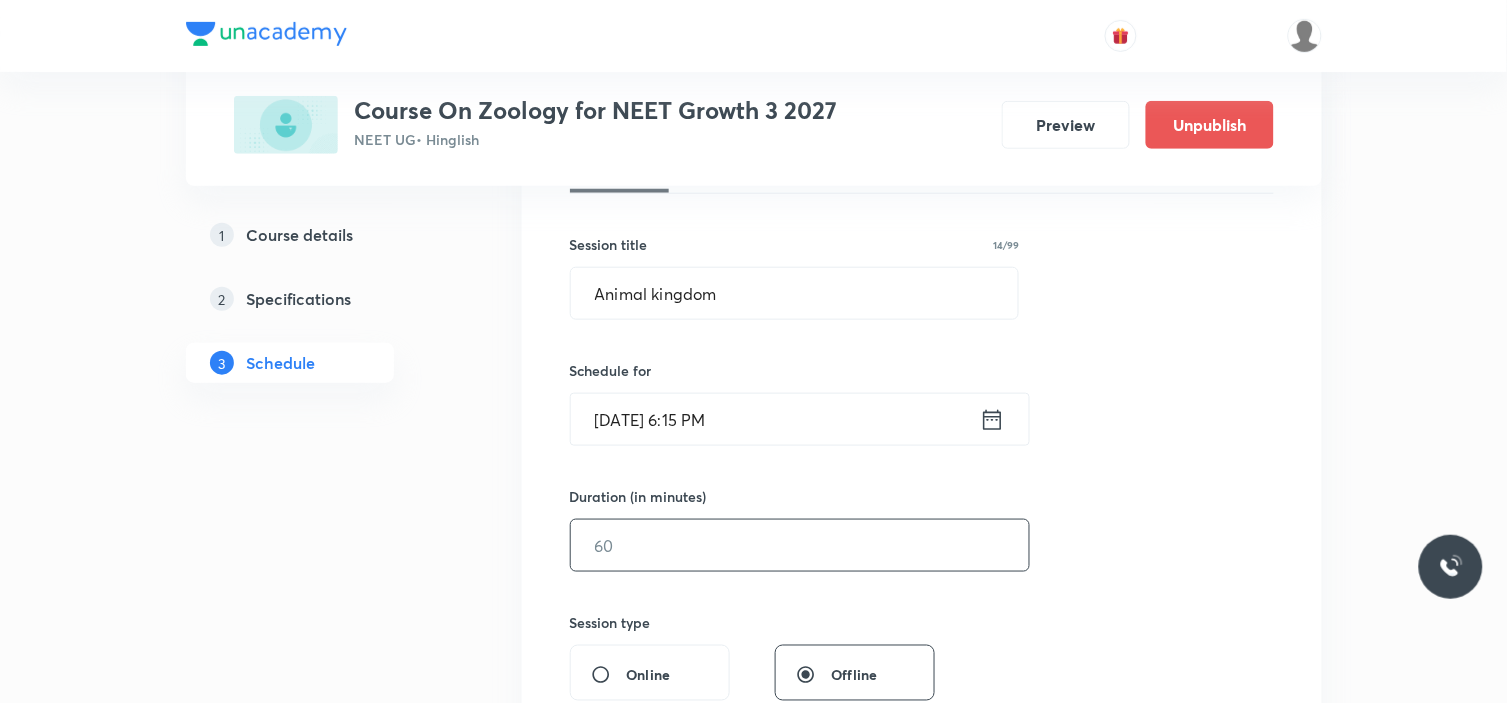 drag, startPoint x: 685, startPoint y: 554, endPoint x: 682, endPoint y: 532, distance: 22.203604 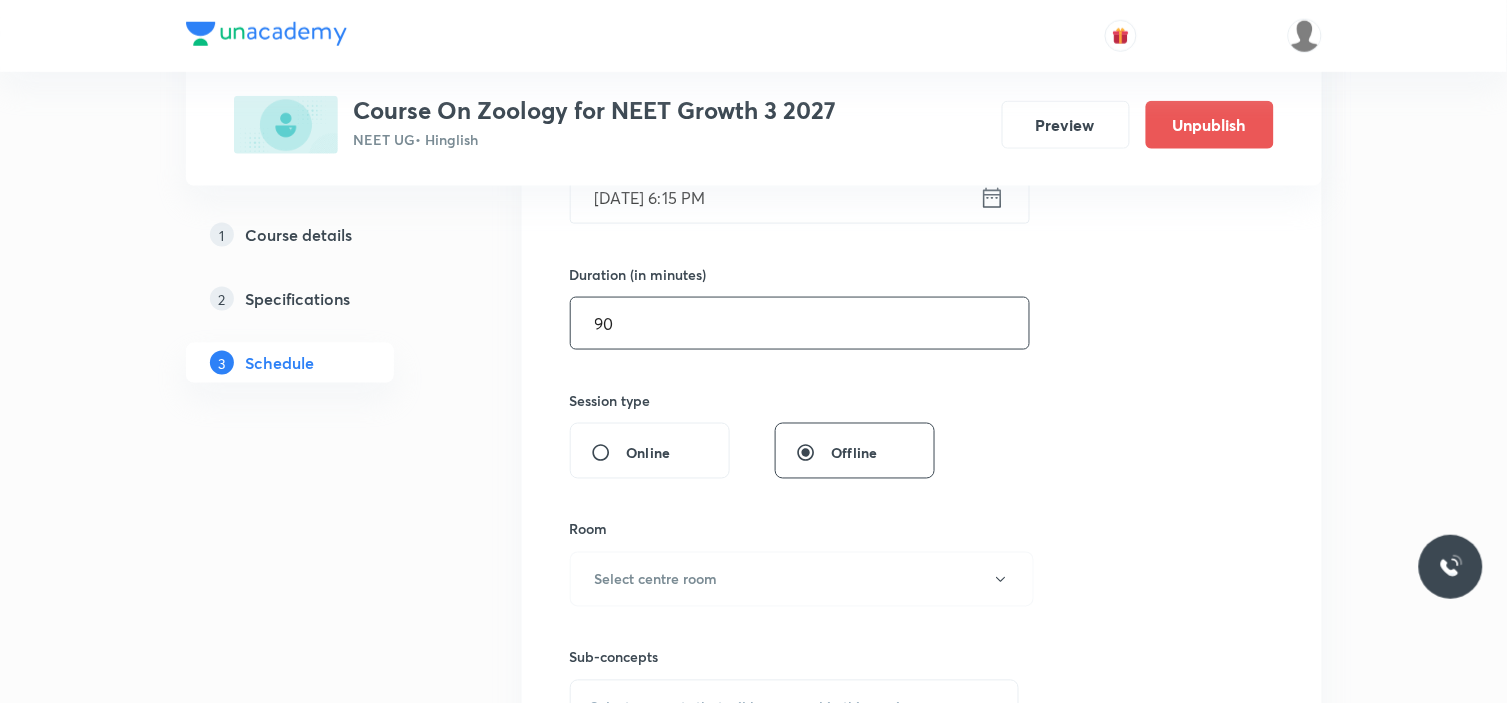 scroll, scrollTop: 666, scrollLeft: 0, axis: vertical 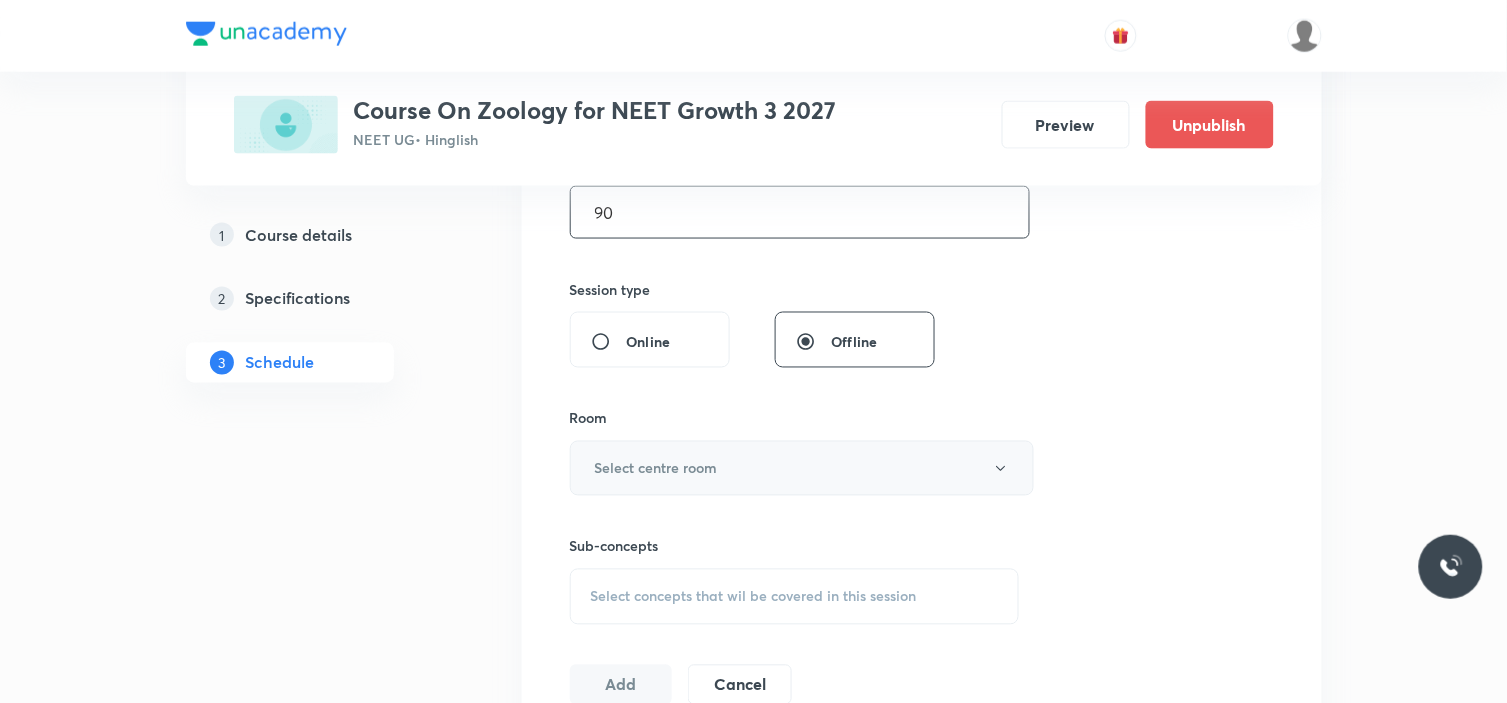 type on "90" 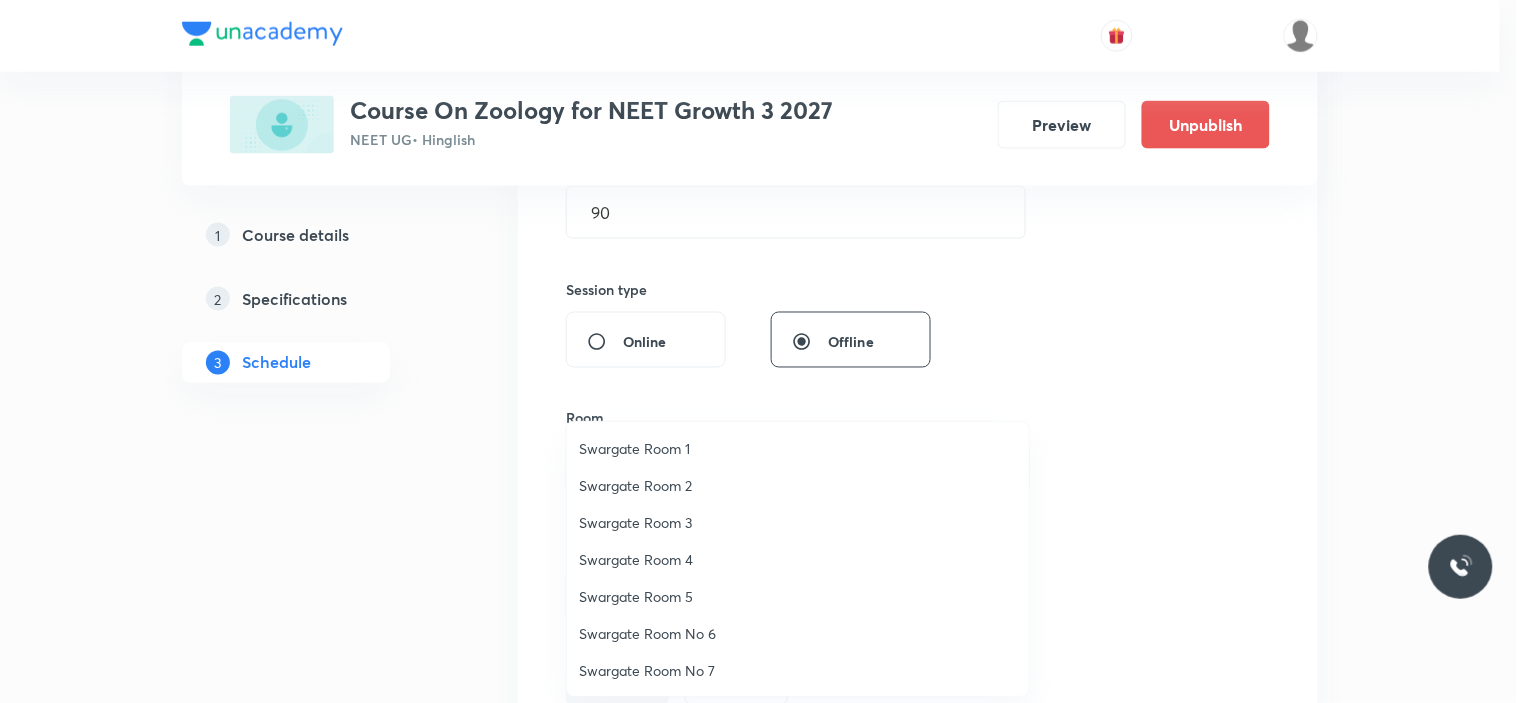 click on "Swargate Room 3" at bounding box center [798, 522] 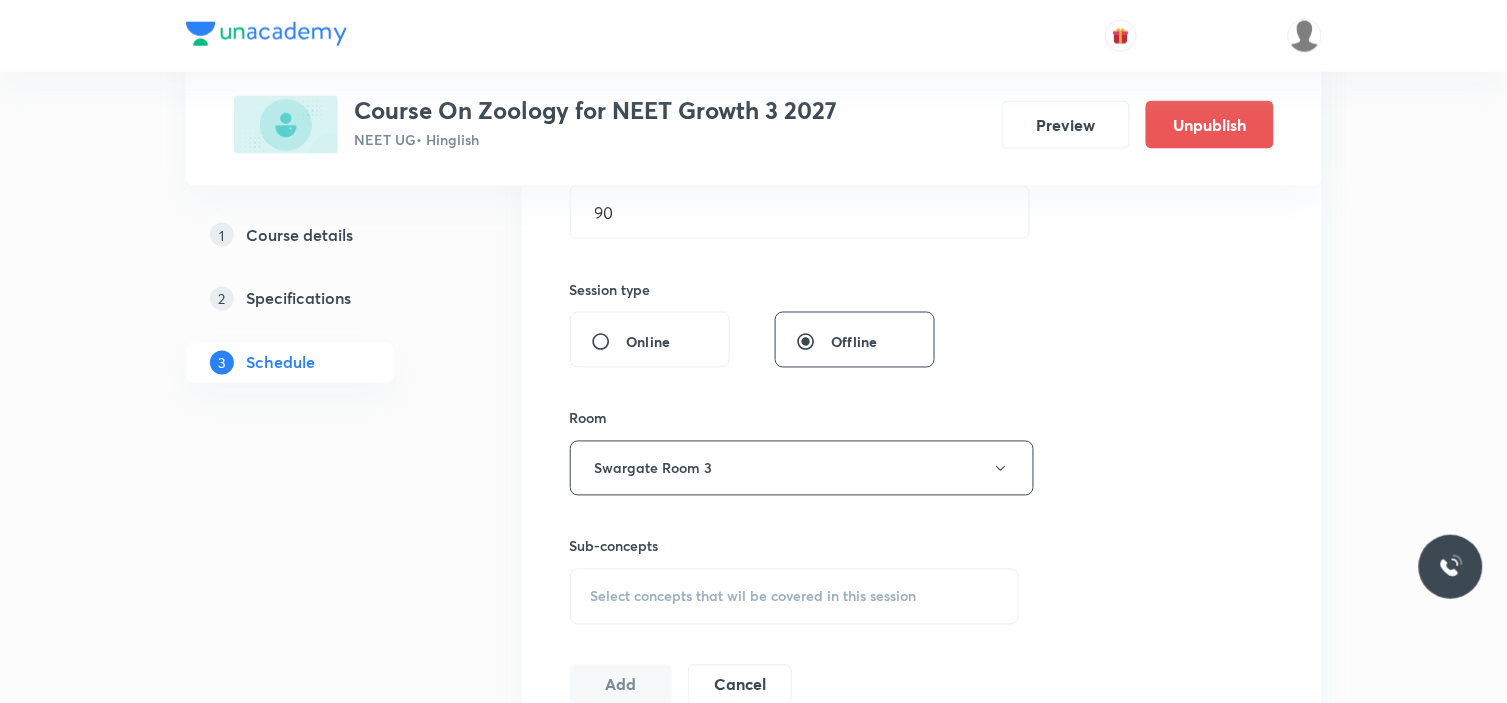 click on "Plus Courses Course On Zoology for NEET Growth 3 2027 NEET UG  • Hinglish Preview Unpublish 1 Course details 2 Specifications 3 Schedule Schedule 4  classes Session  5 Live class Session title 14/99 Animal kingdom ​ Schedule for Jul 17, 2025, 6:15 PM ​ Duration (in minutes) 90 ​   Session type Online Offline Room Swargate Room 3 Sub-concepts Select concepts that wil be covered in this session Add Cancel Jul 10 Animal kingdom Lesson 1 • 6:15 PM • 60 min  • Room Swargate Room No 6 Year Long Courses Jul 12 Animal kingdom Lesson 2 • 6:15 PM • 90 min  • Room Swargate Room 1 Year Long Courses Jul 15 Animal kingdom Lesson 3 • 4:30 PM • 90 min  • Room Swargate Room 3 Year Long Courses Jul 16 Animal kingdom Lesson 4 • 6:15 PM • 90 min  • Room Swargate Room 3 Year Long Courses" at bounding box center (754, 483) 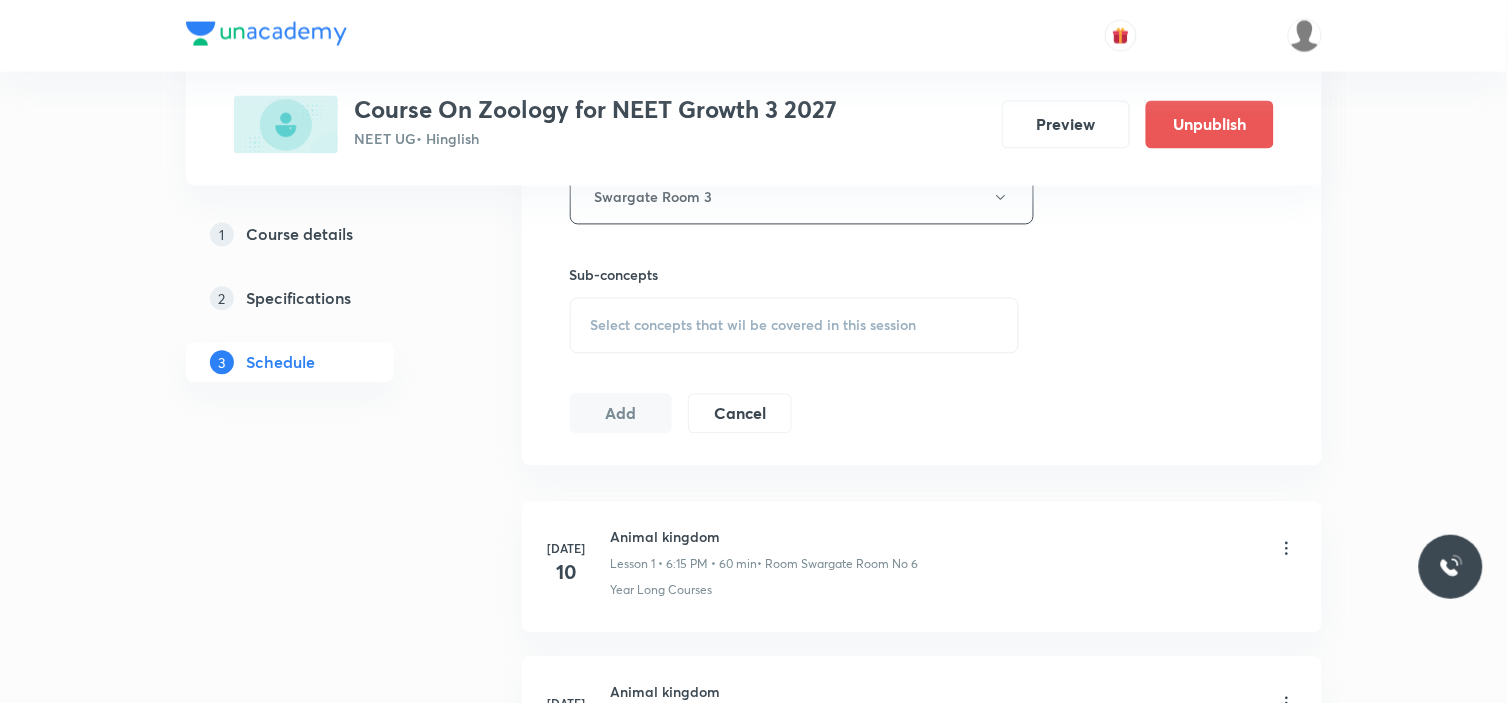 scroll, scrollTop: 1000, scrollLeft: 0, axis: vertical 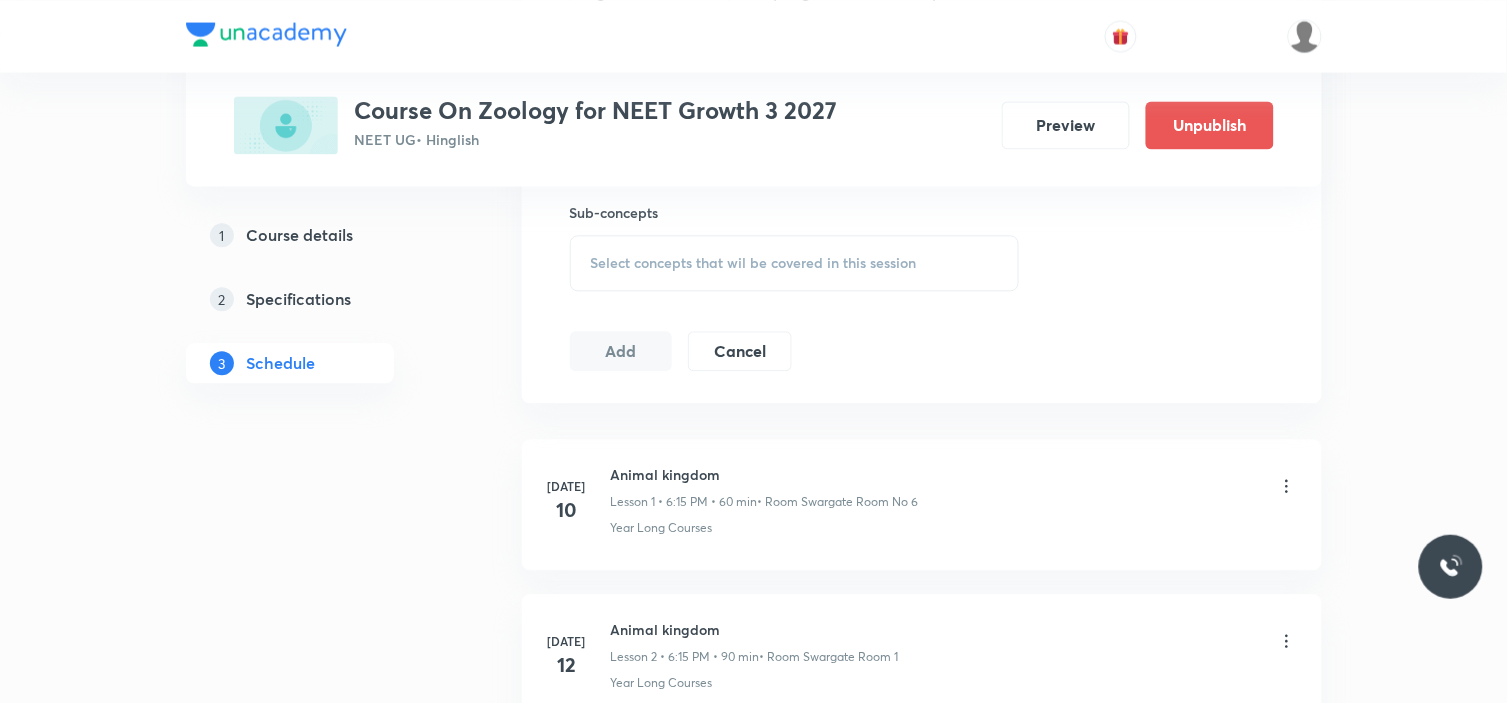 click on "Select concepts that wil be covered in this session" at bounding box center [754, 263] 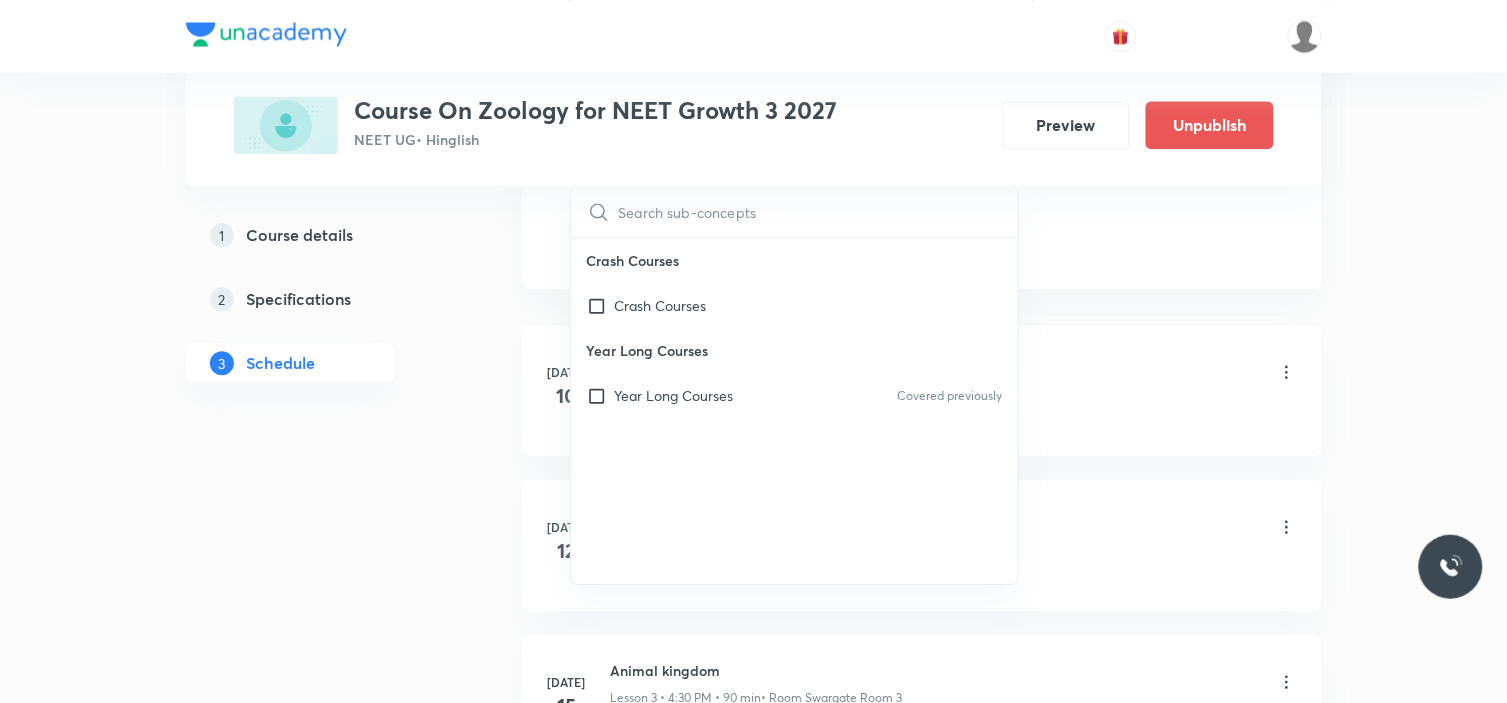 scroll, scrollTop: 1222, scrollLeft: 0, axis: vertical 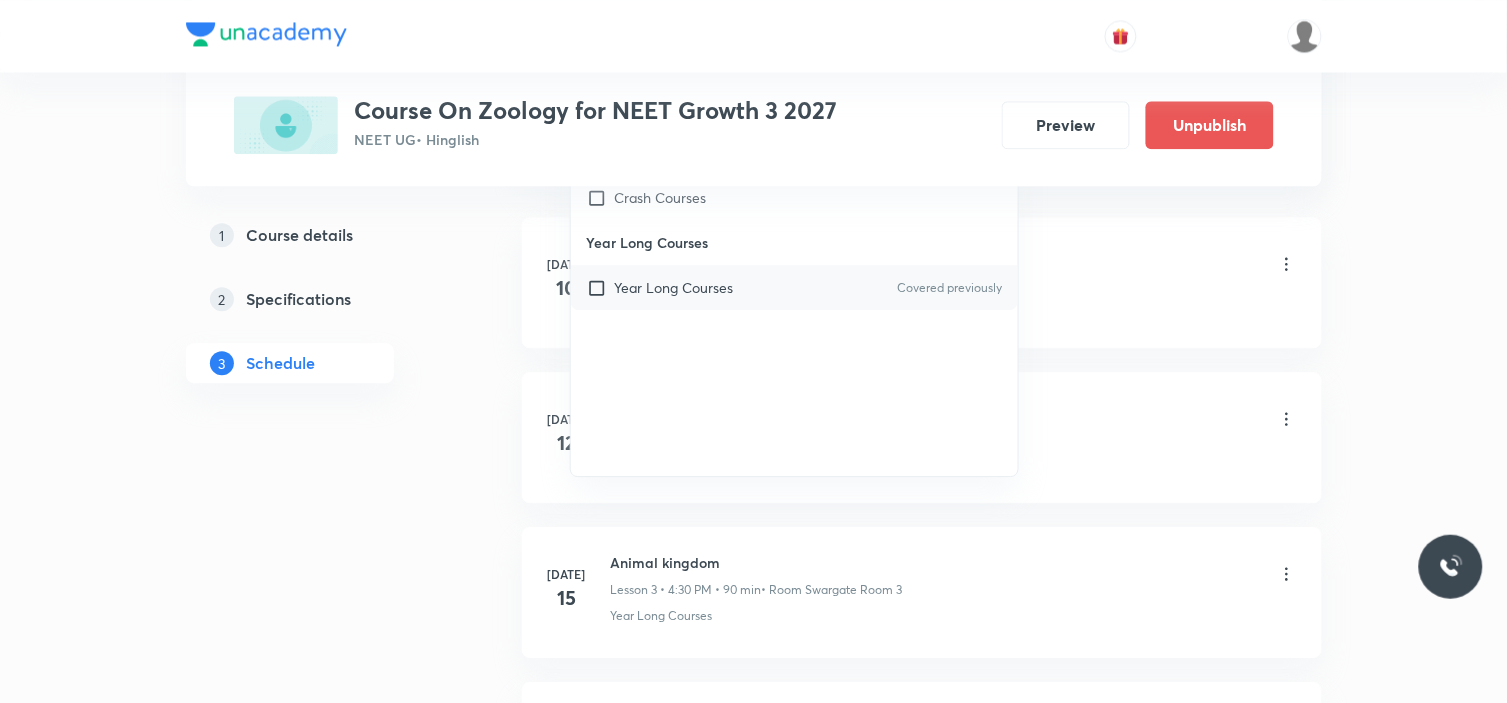 click on "Year Long Courses" at bounding box center (674, 287) 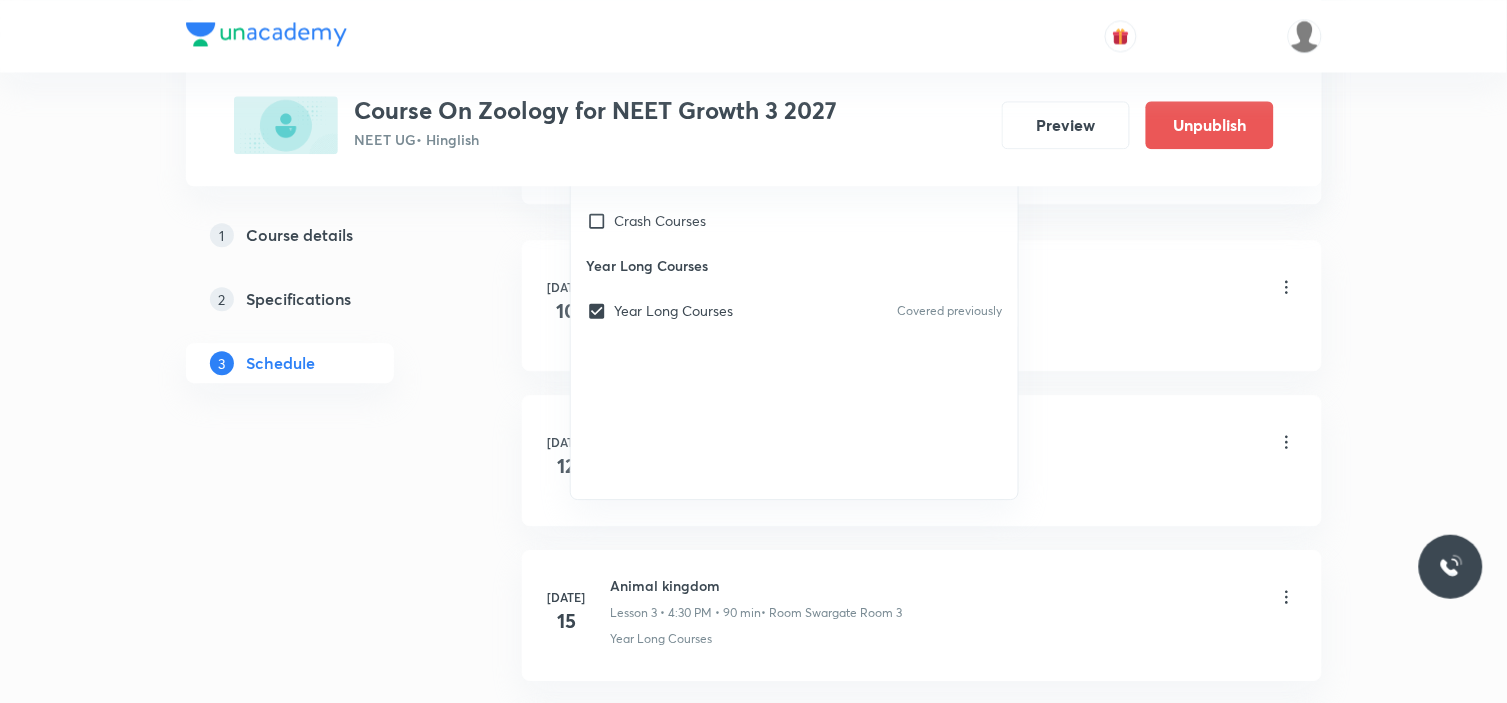 click on "Plus Courses Course On Zoology for NEET Growth 3 2027 NEET UG  • Hinglish Preview Unpublish 1 Course details 2 Specifications 3 Schedule Schedule 4  classes Session  5 Live class Session title 14/99 Animal kingdom ​ Schedule for Jul 17, 2025, 6:15 PM ​ Duration (in minutes) 90 ​   Session type Online Offline Room Swargate Room 3 Sub-concepts Year Long Courses CLEAR ​ Crash Courses Crash Courses Year Long Courses Year Long Courses Covered previously Add Cancel Jul 10 Animal kingdom Lesson 1 • 6:15 PM • 60 min  • Room Swargate Room No 6 Year Long Courses Jul 12 Animal kingdom Lesson 2 • 6:15 PM • 90 min  • Room Swargate Room 1 Year Long Courses Jul 15 Animal kingdom Lesson 3 • 4:30 PM • 90 min  • Room Swargate Room 3 Year Long Courses Jul 16 Animal kingdom Lesson 4 • 6:15 PM • 90 min  • Room Swargate Room 3 Year Long Courses" at bounding box center (754, -61) 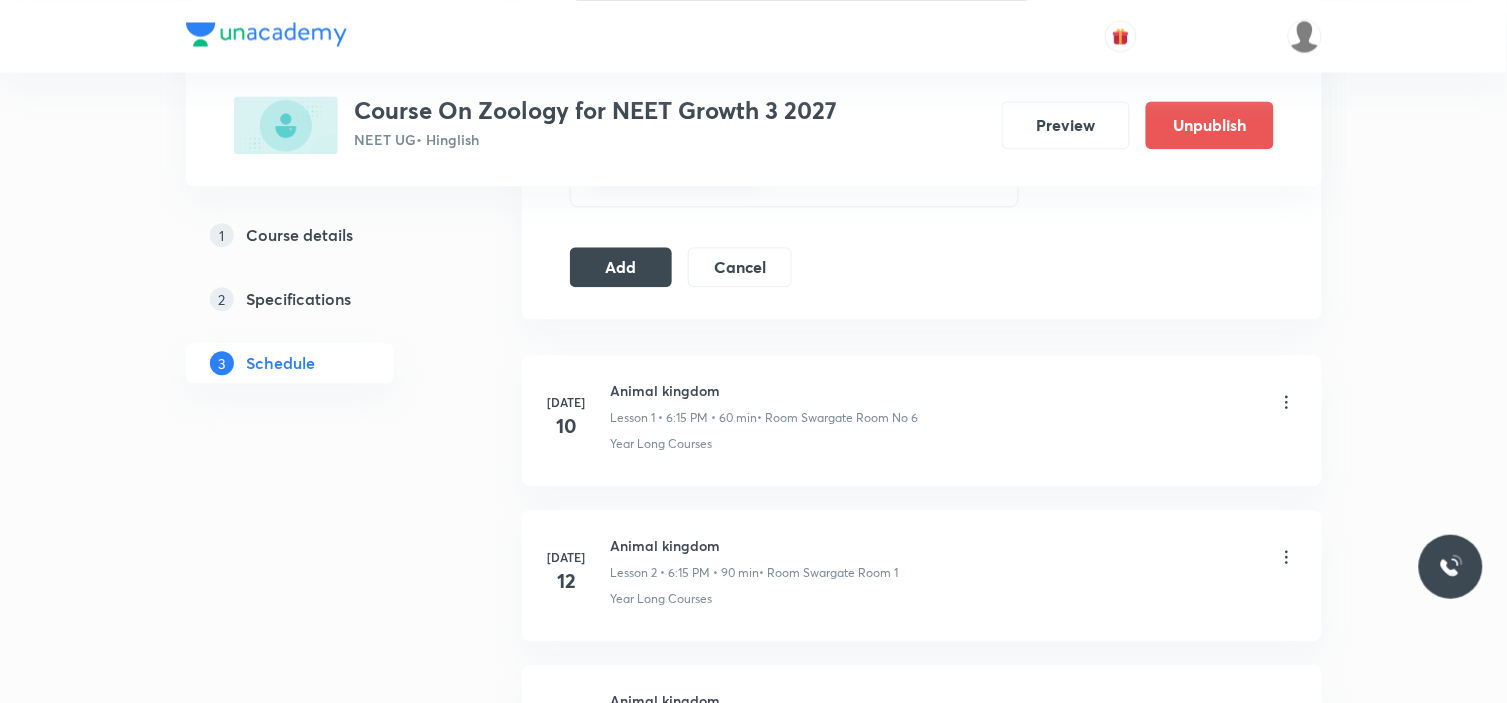 scroll, scrollTop: 1000, scrollLeft: 0, axis: vertical 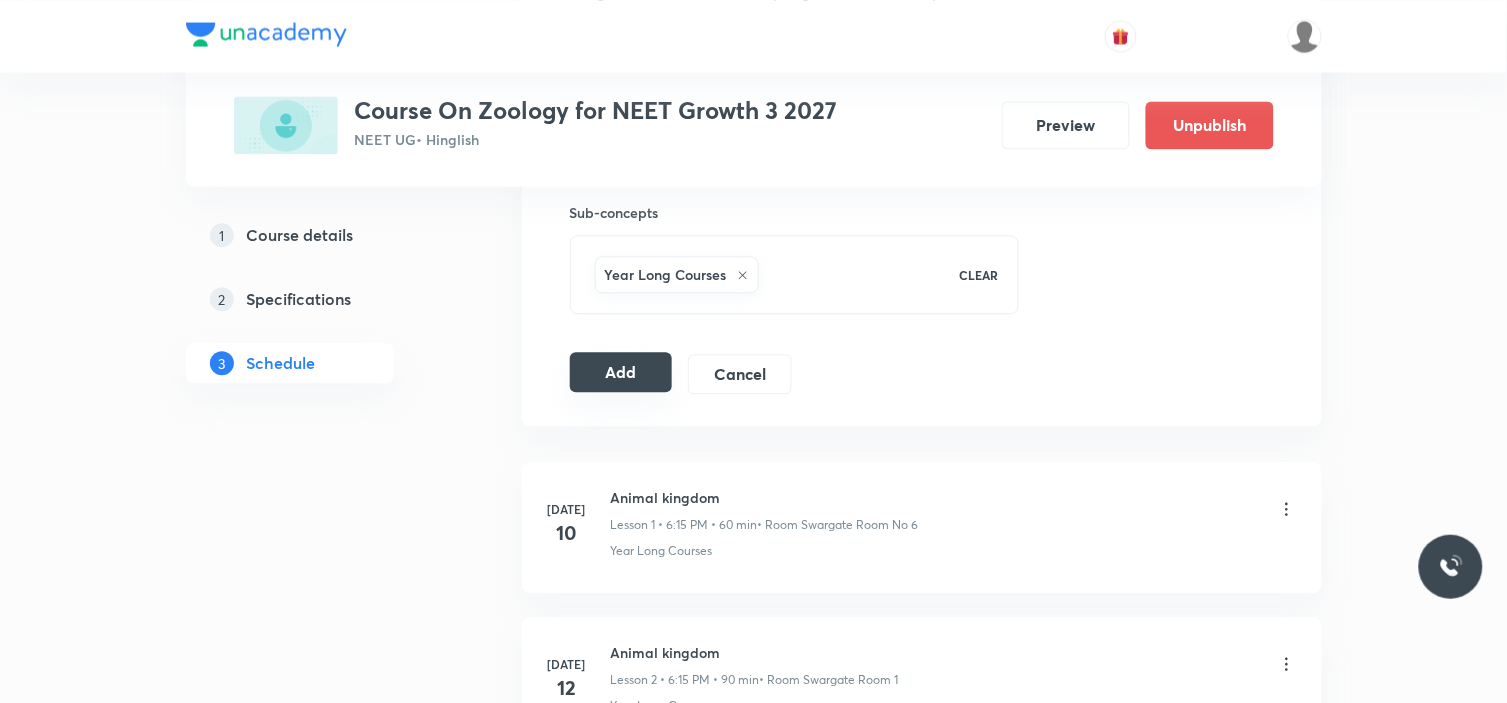 click on "Add" at bounding box center [621, 372] 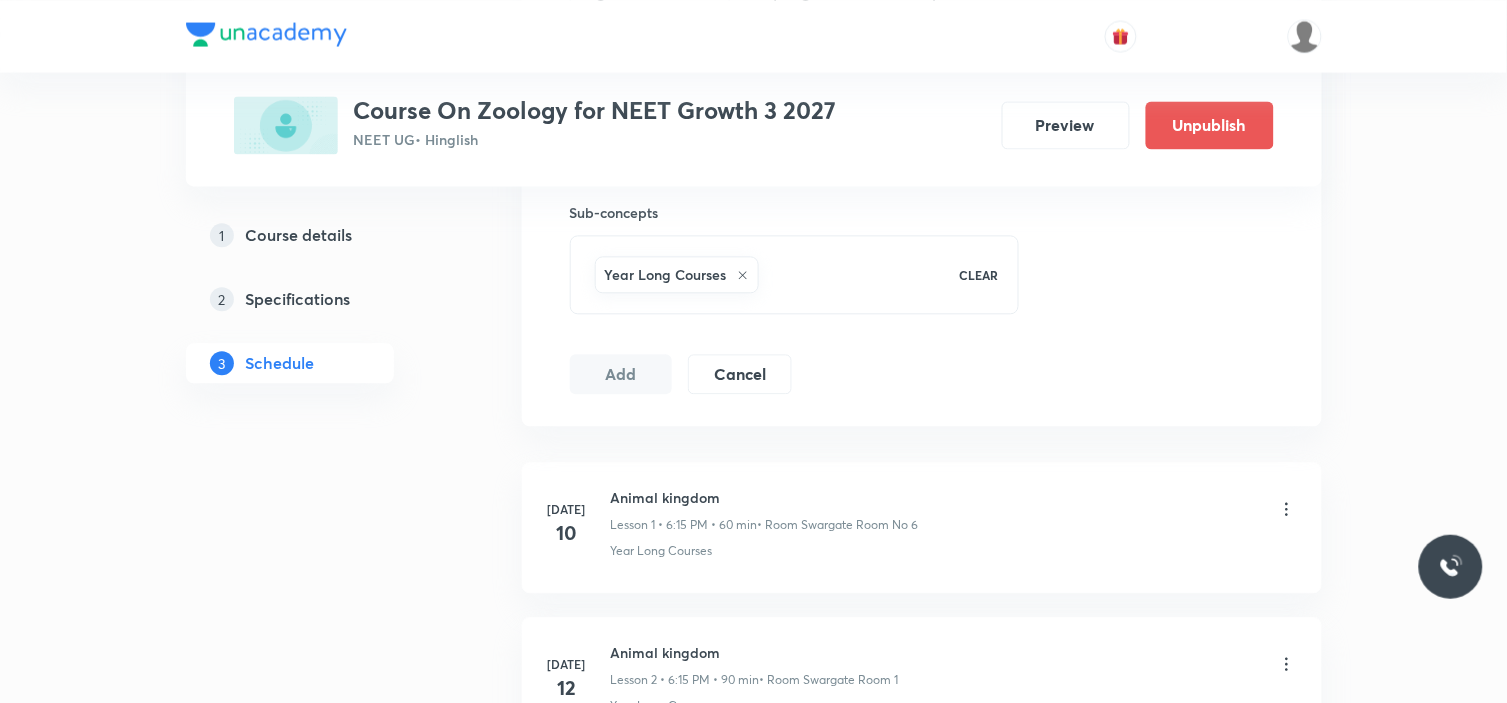 type 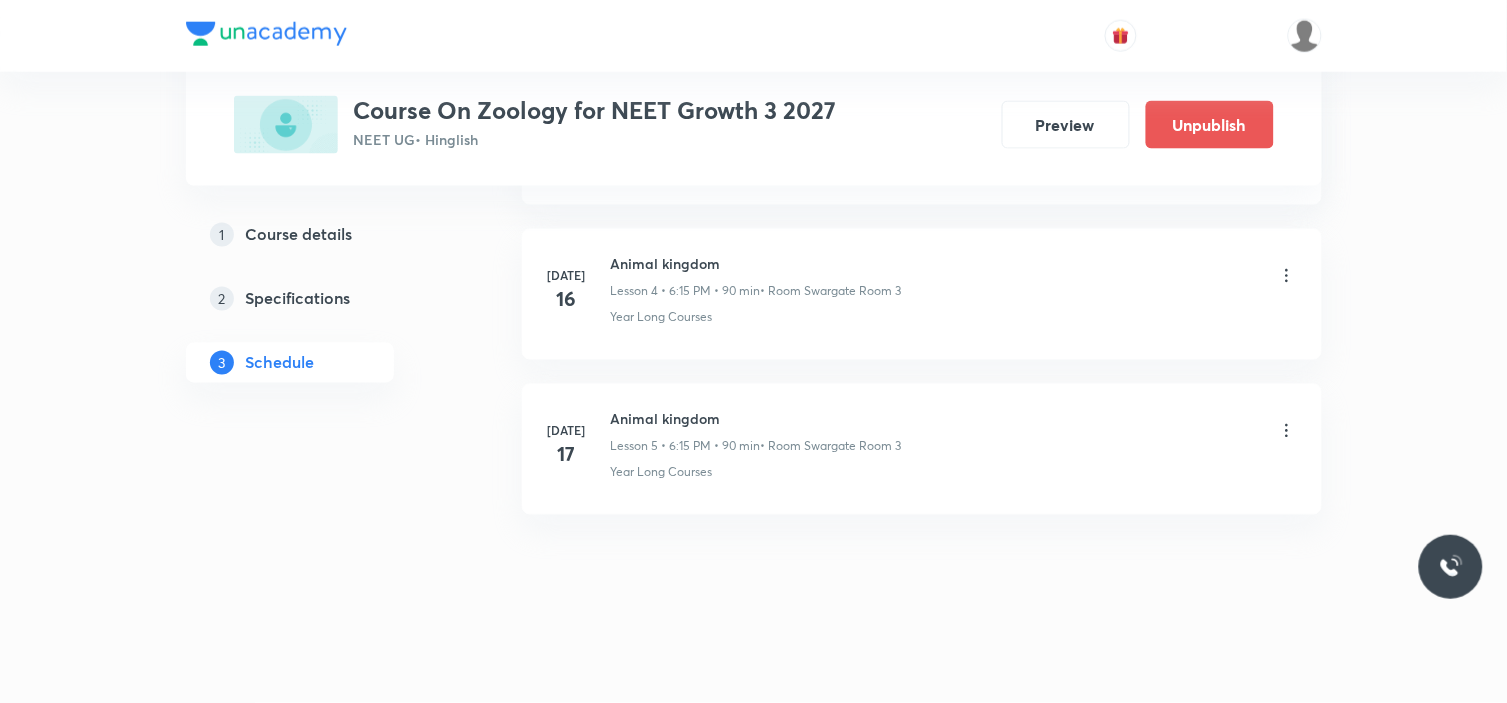 scroll, scrollTop: 534, scrollLeft: 0, axis: vertical 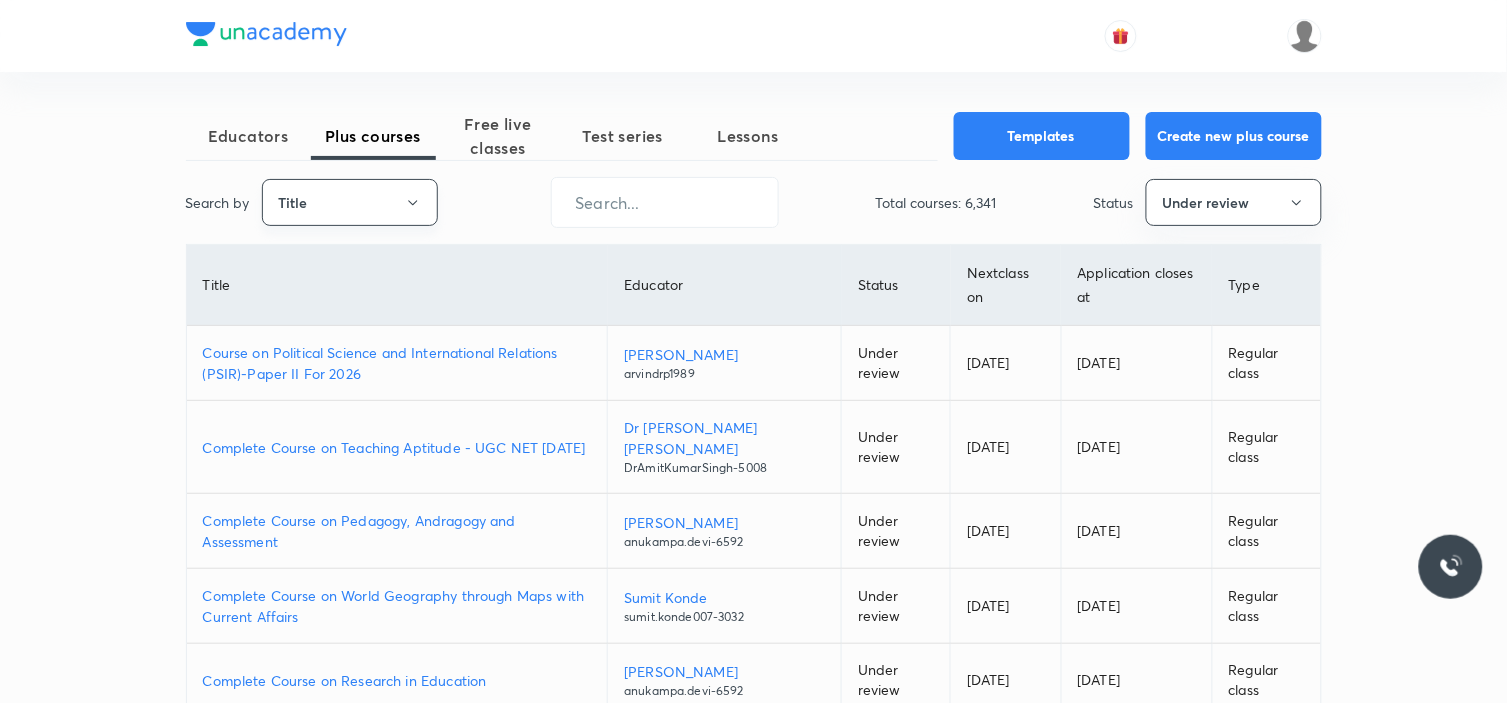 click on "Title" at bounding box center [350, 202] 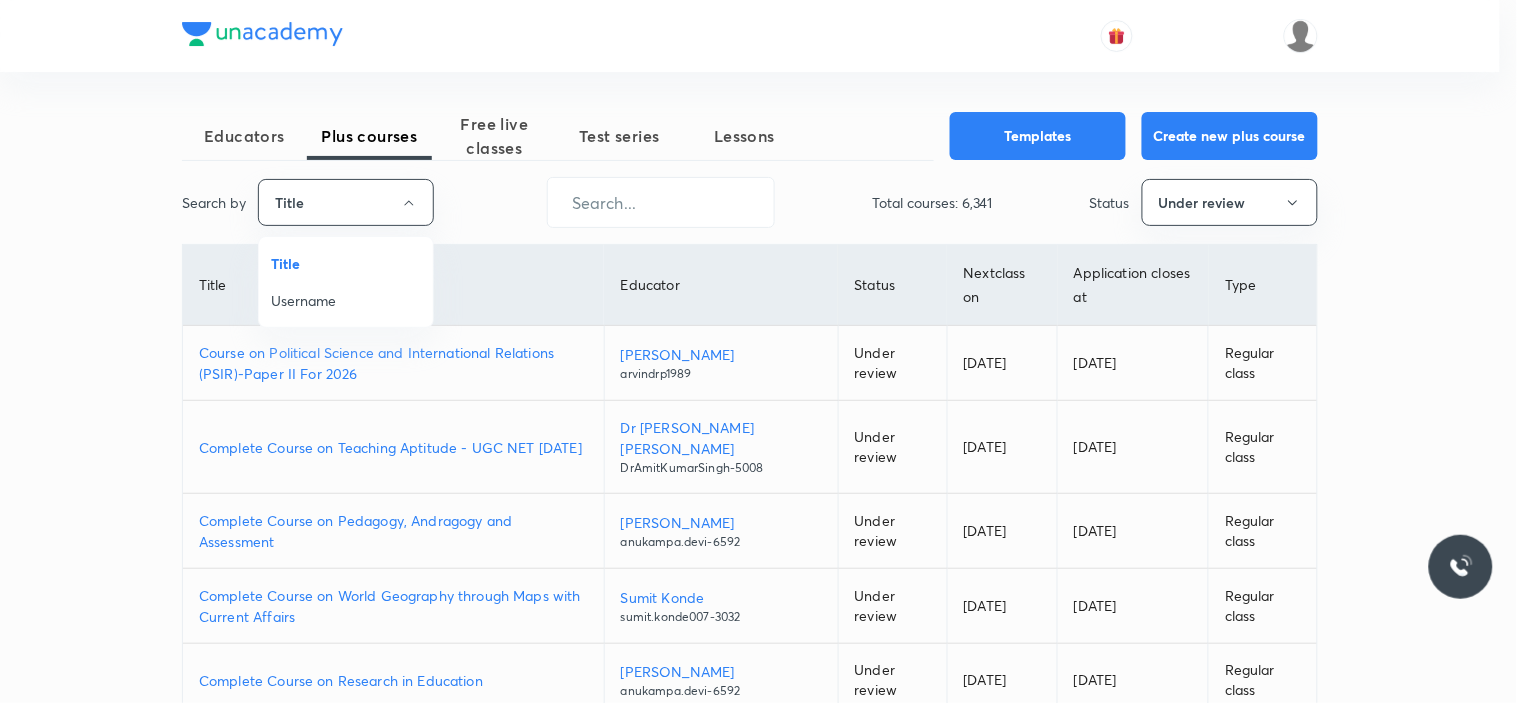 click on "Username" at bounding box center [346, 300] 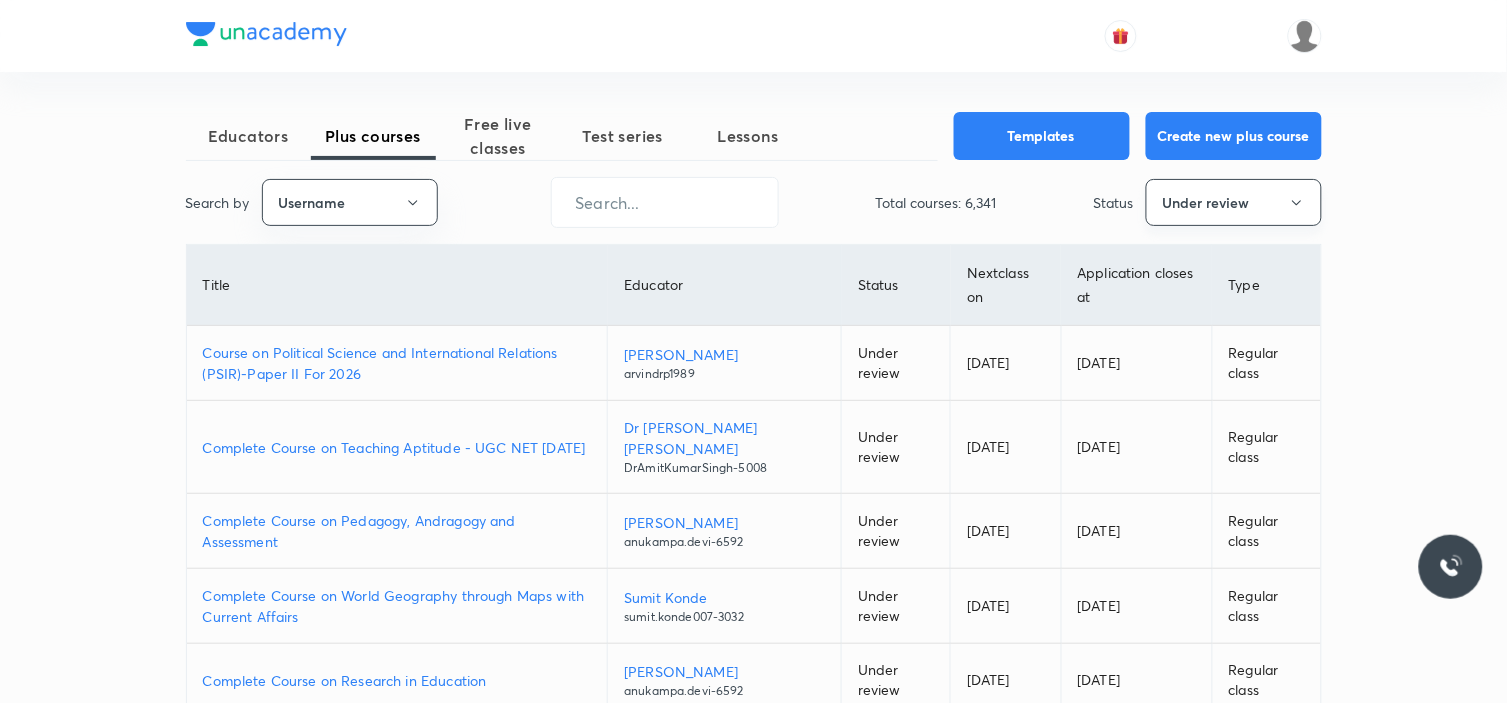 click on "Under review" at bounding box center (1234, 202) 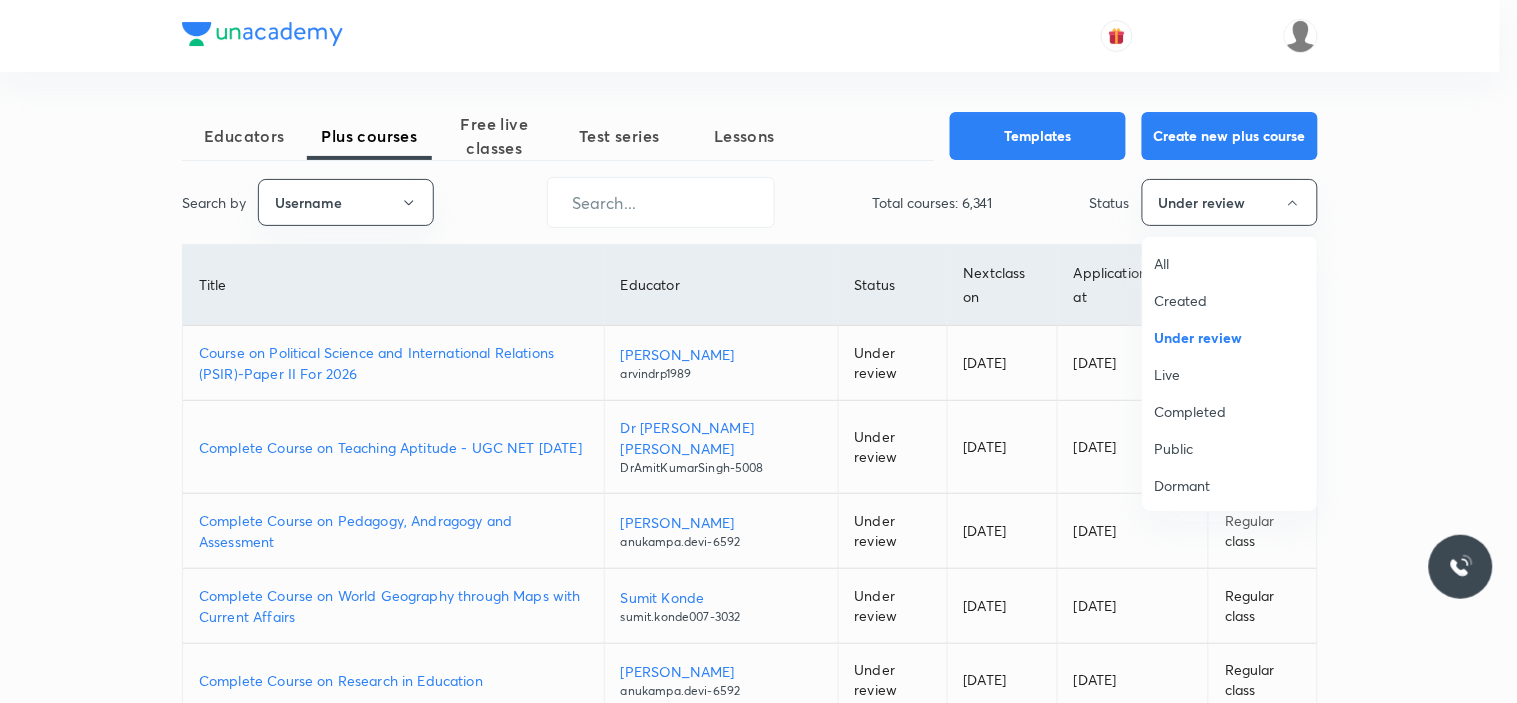 click on "All" at bounding box center (1230, 263) 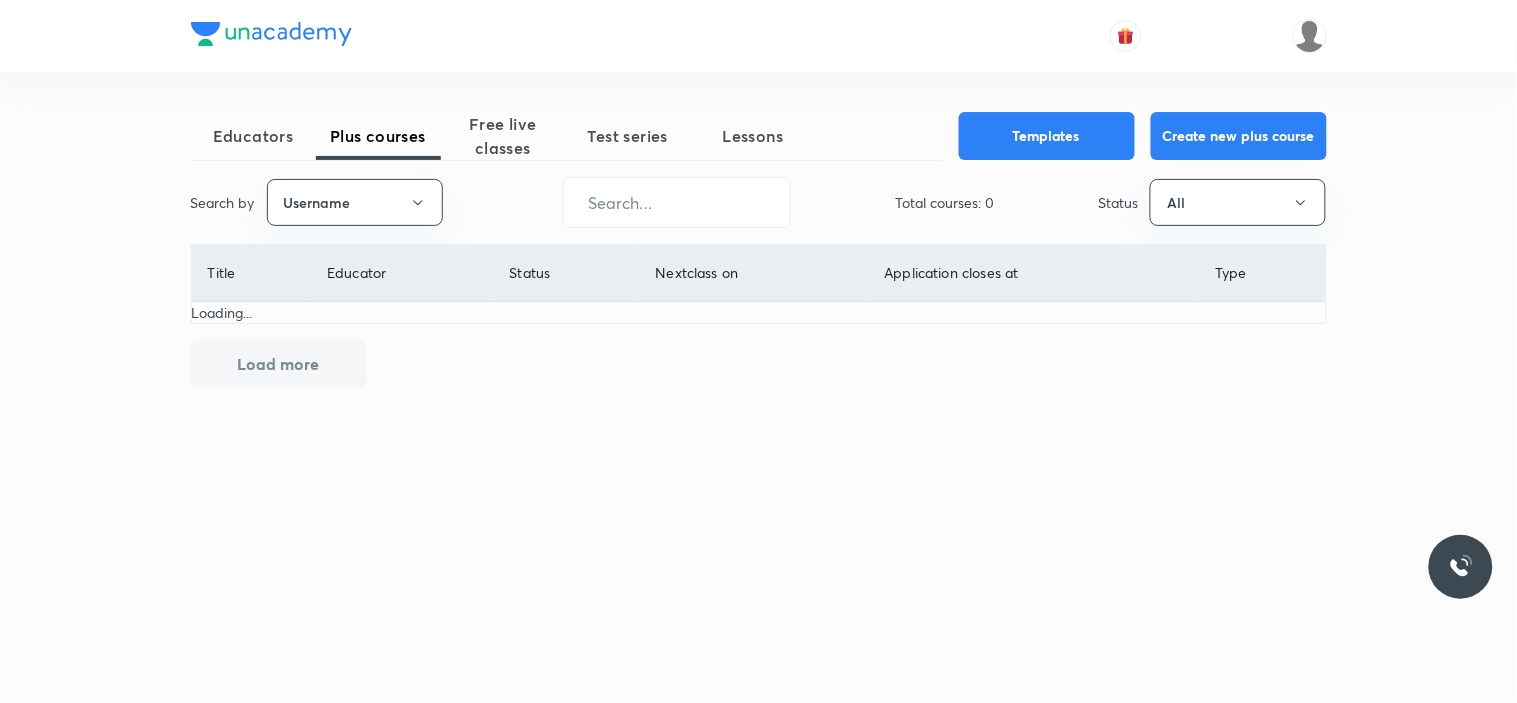 type 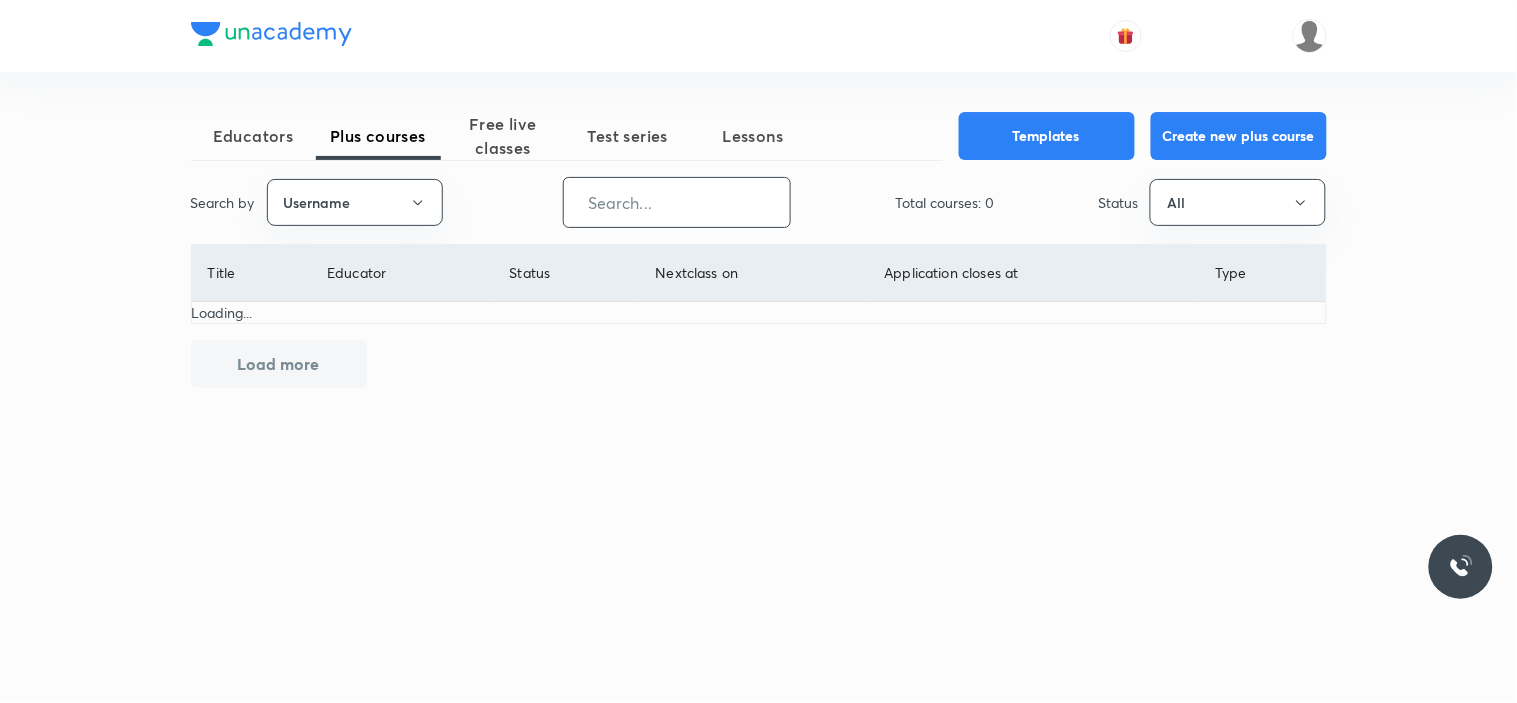 click at bounding box center [677, 202] 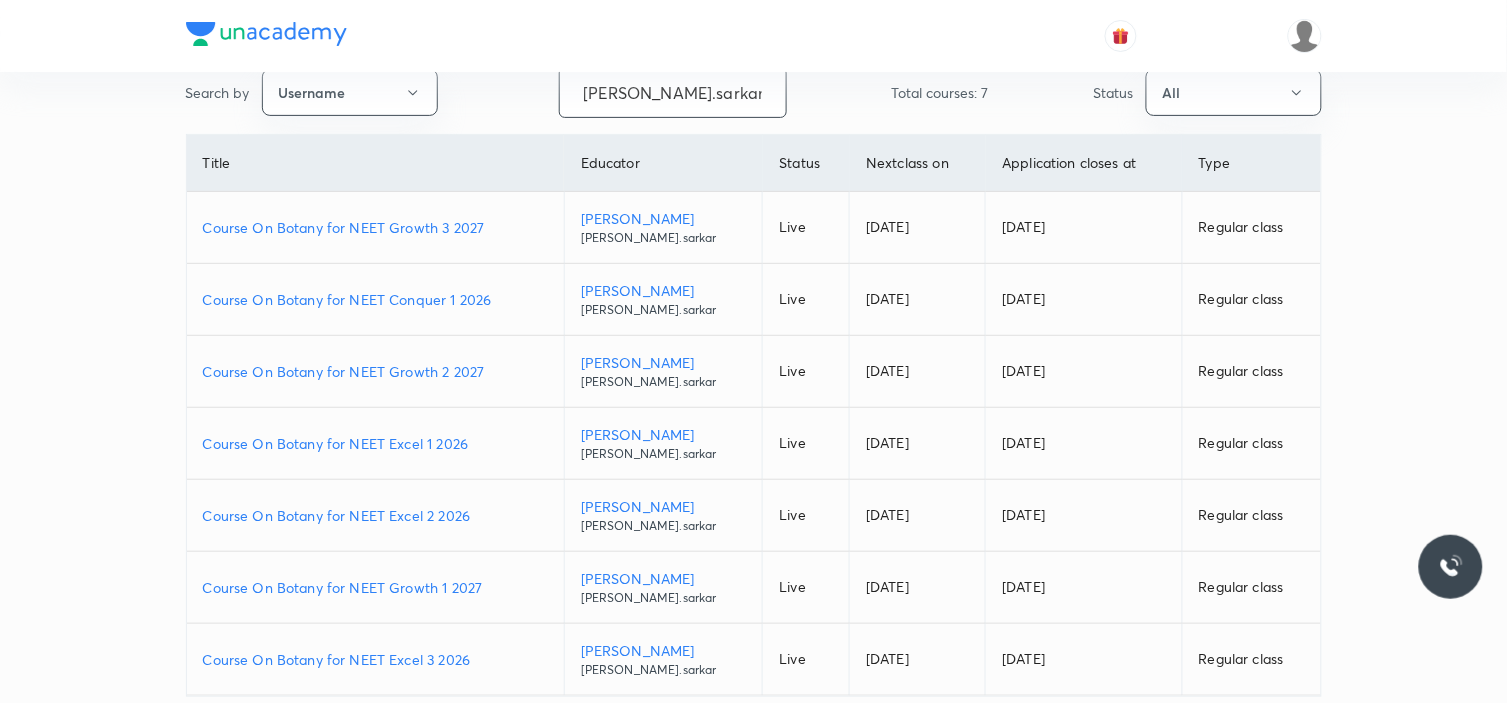 scroll, scrollTop: 111, scrollLeft: 0, axis: vertical 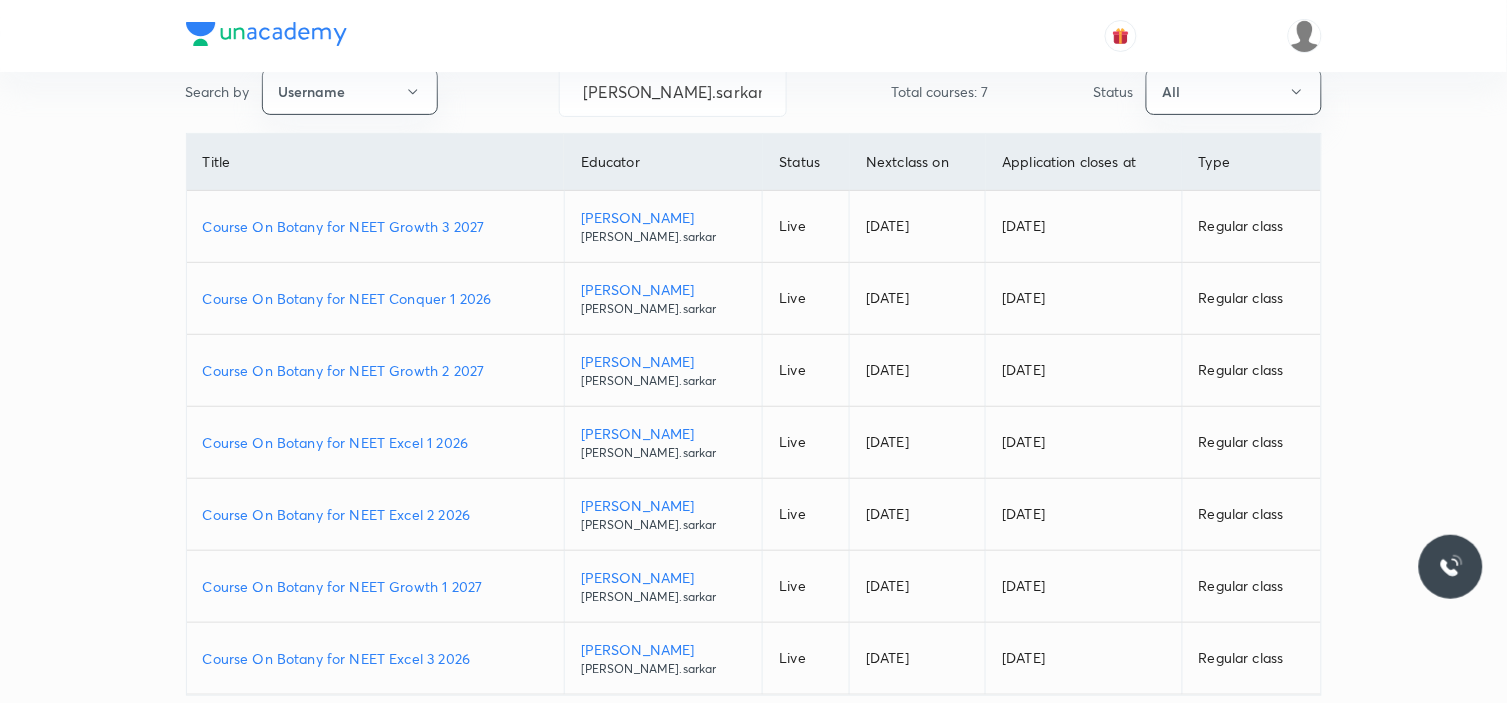 click on "Course On Botany for NEET Growth 1 2027" at bounding box center (375, 586) 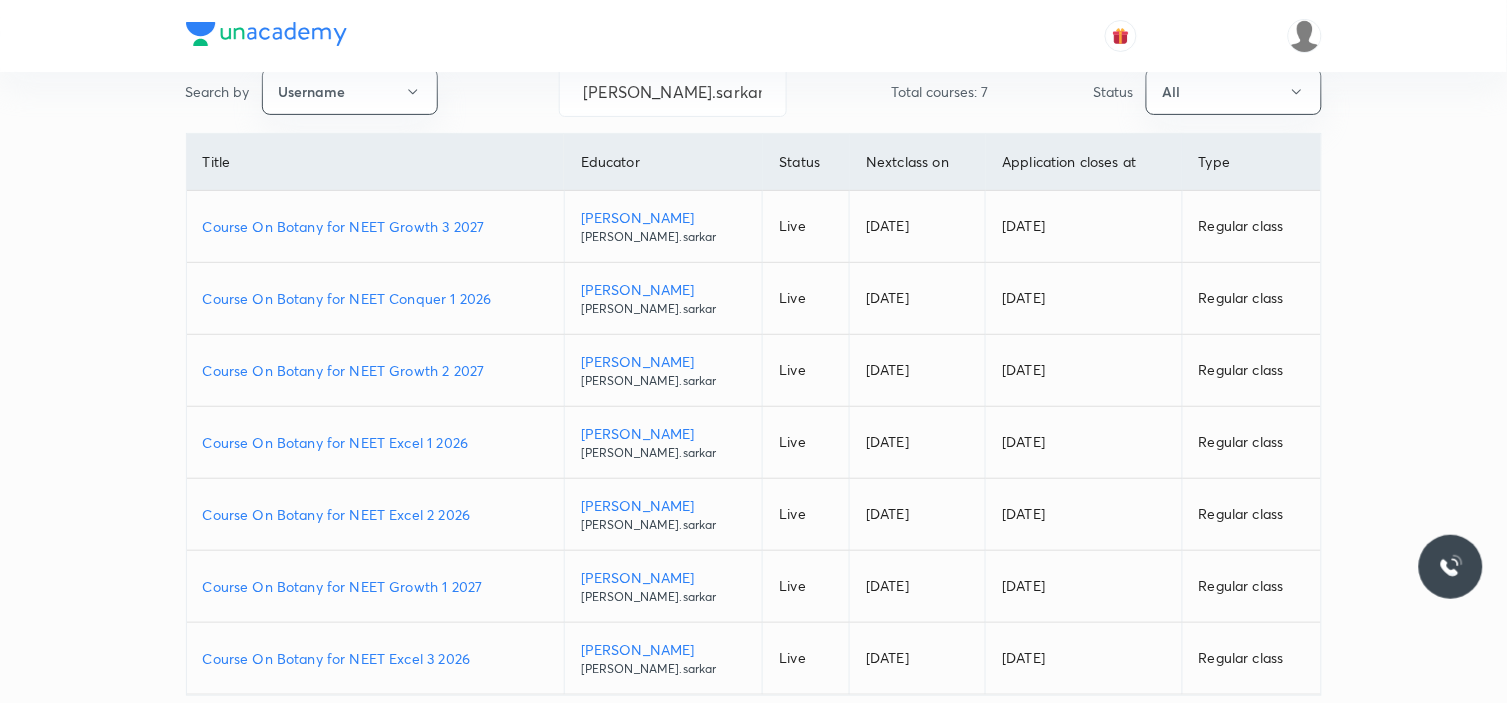 click on "Course On Botany for NEET Growth 1 2027" at bounding box center [375, 586] 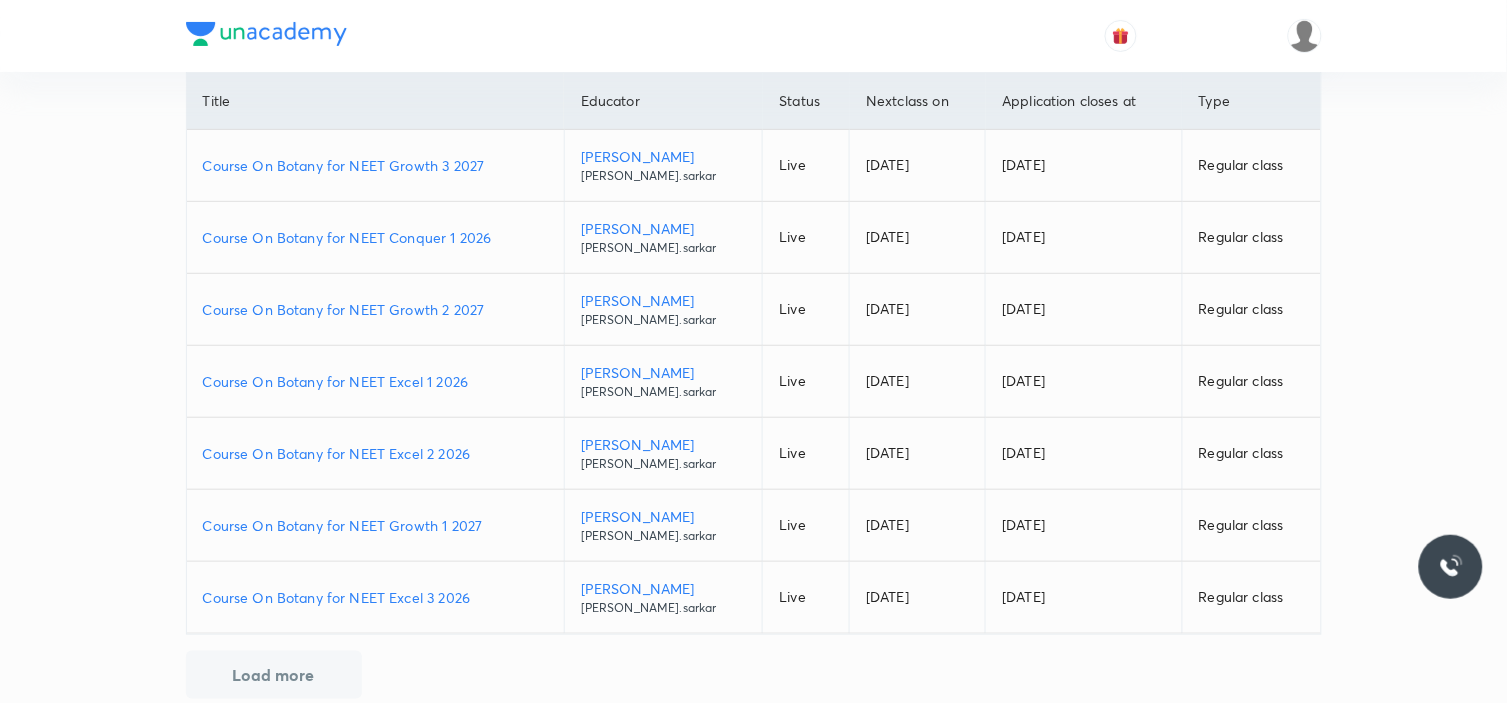 scroll, scrollTop: 204, scrollLeft: 0, axis: vertical 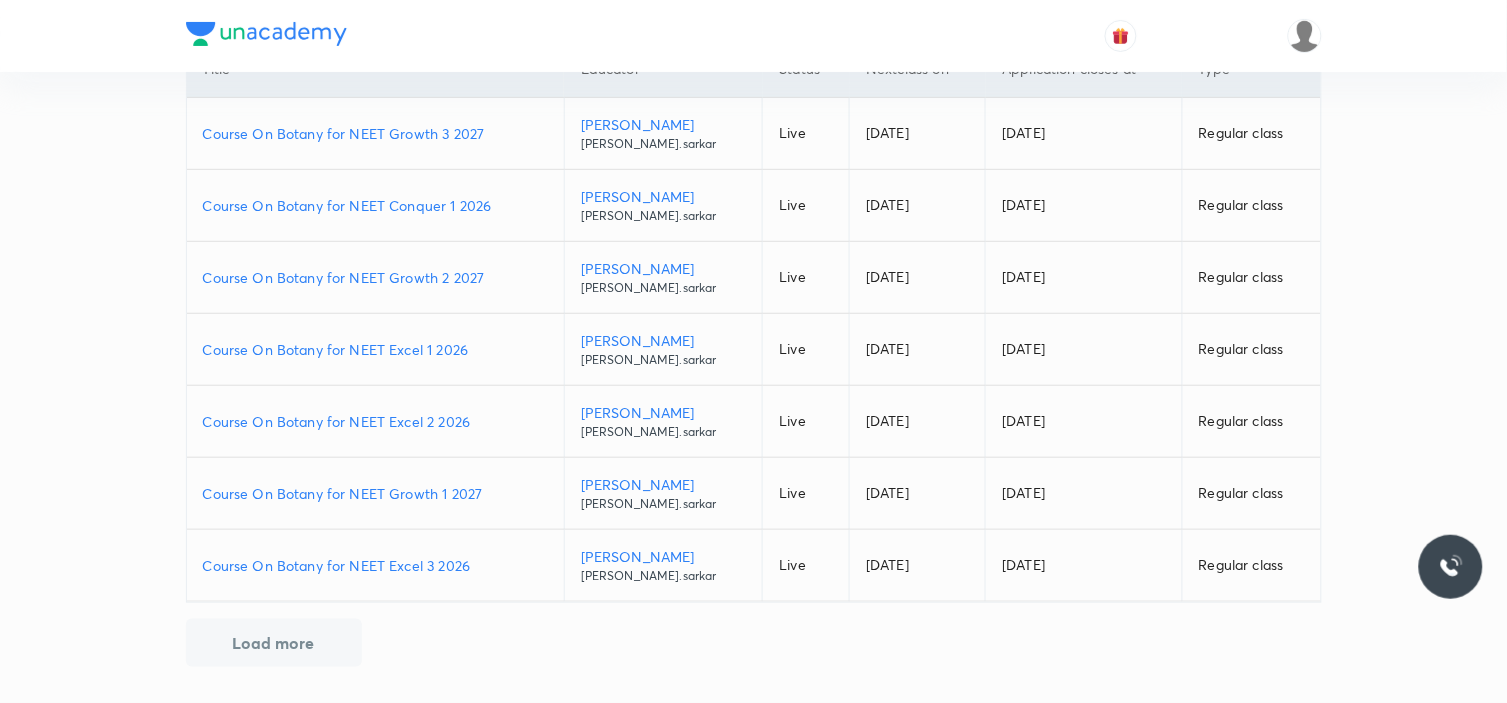 click on "Course On Botany for NEET Conquer 1 2026" at bounding box center (375, 205) 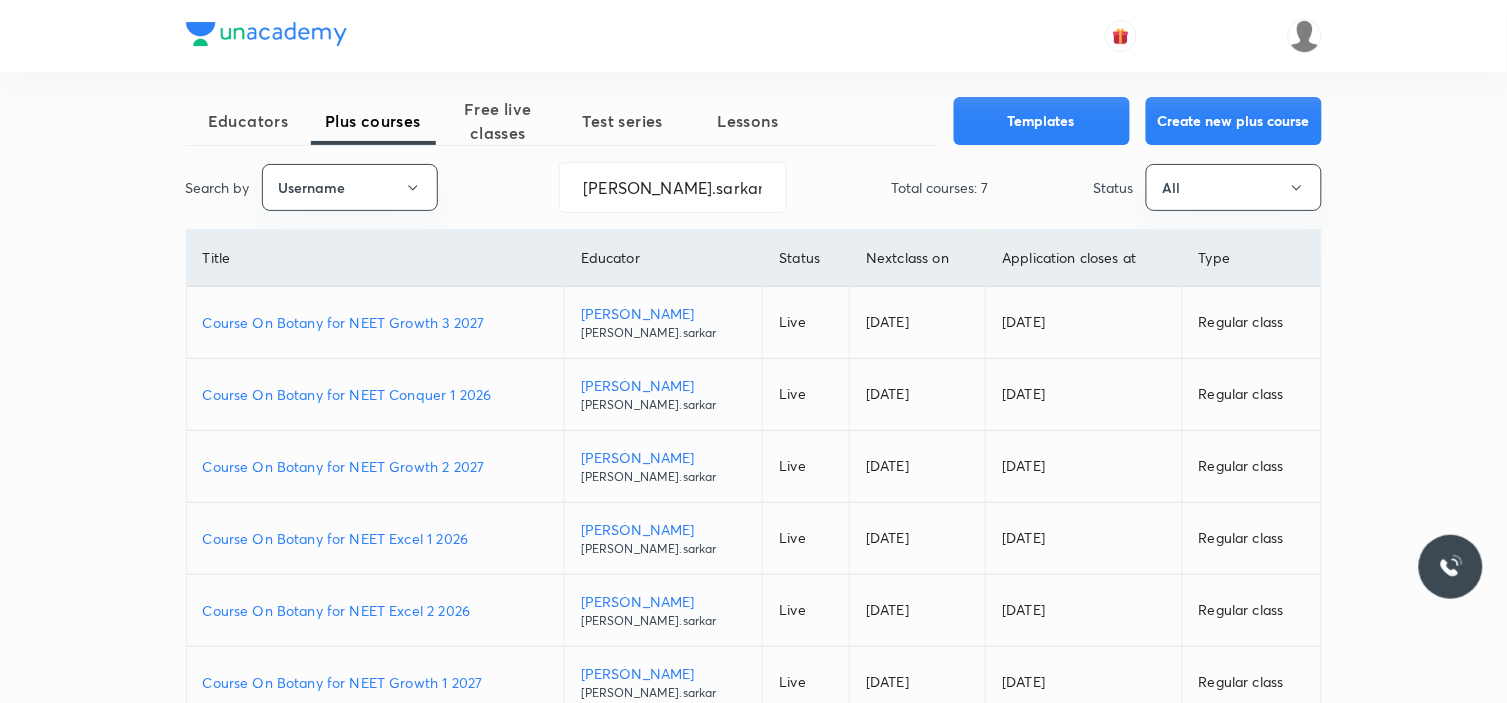 scroll, scrollTop: 0, scrollLeft: 0, axis: both 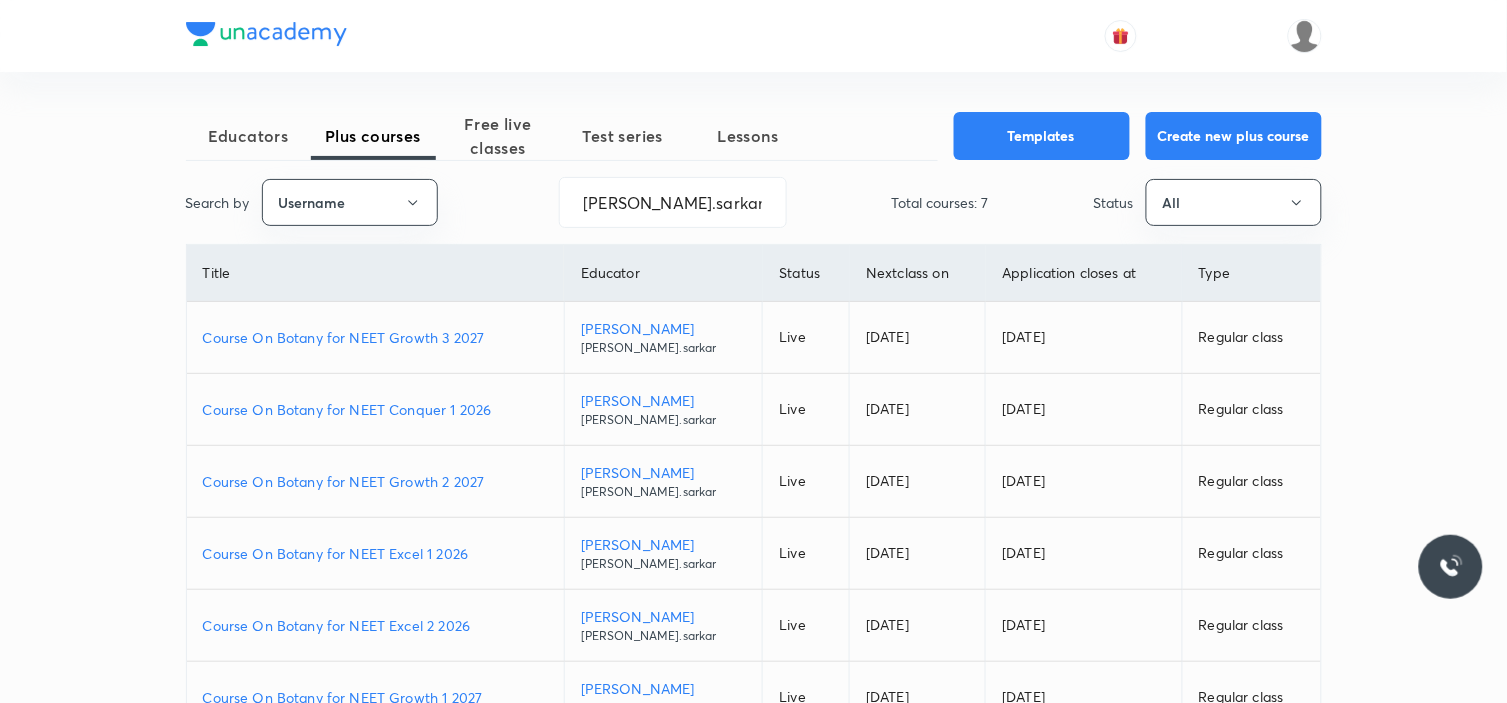 click on "Course On Botany for NEET Growth 3 2027" at bounding box center [375, 337] 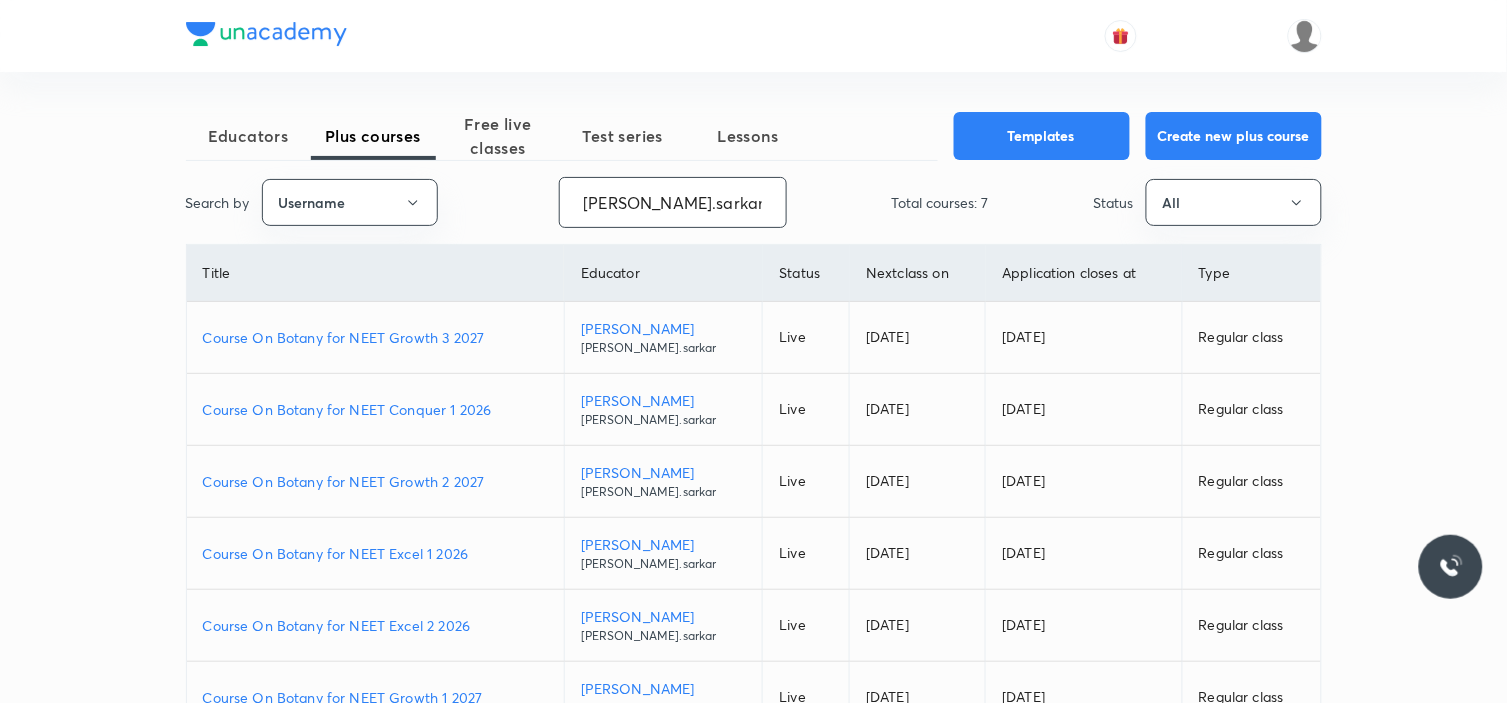 click on "[PERSON_NAME].sarkar" at bounding box center (673, 202) 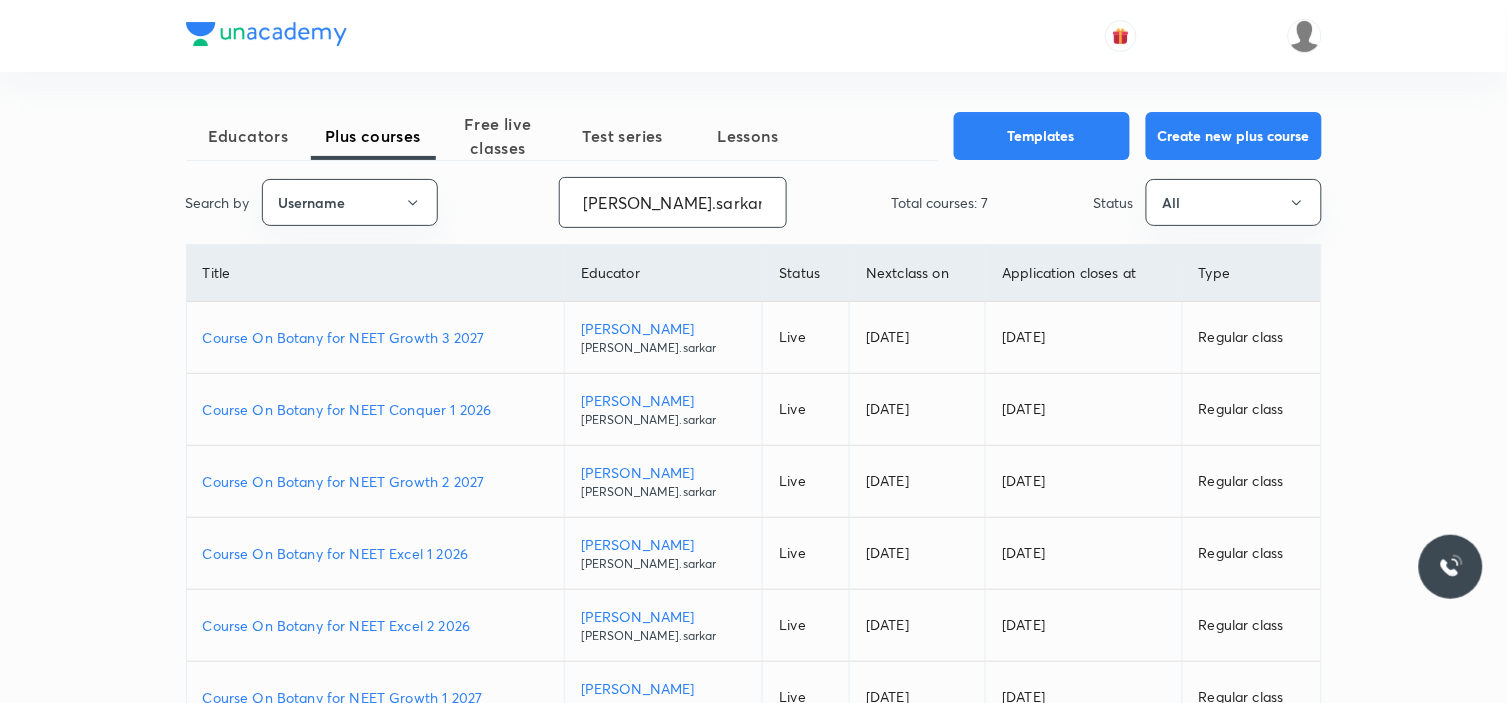 click on "[PERSON_NAME].sarkar" at bounding box center [673, 202] 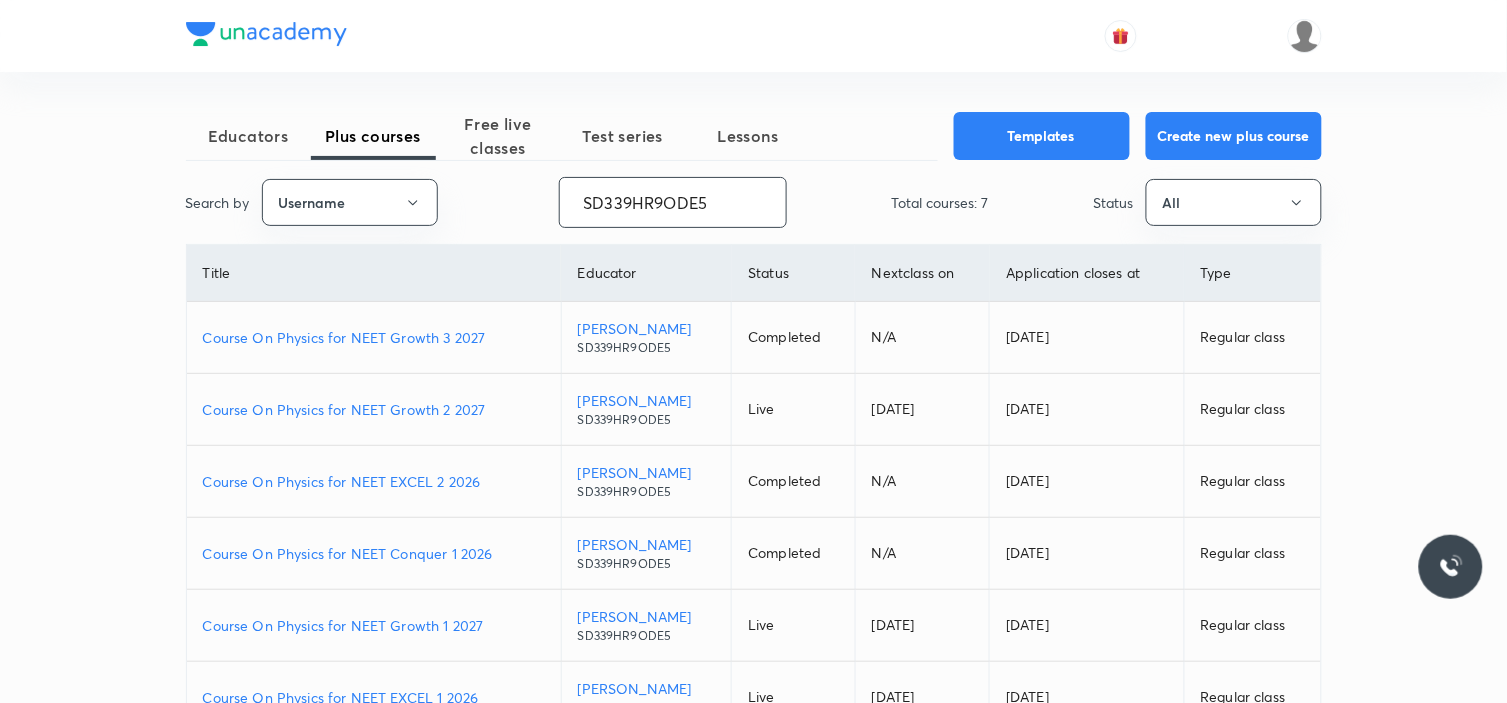 type on "SD339HR9ODE5" 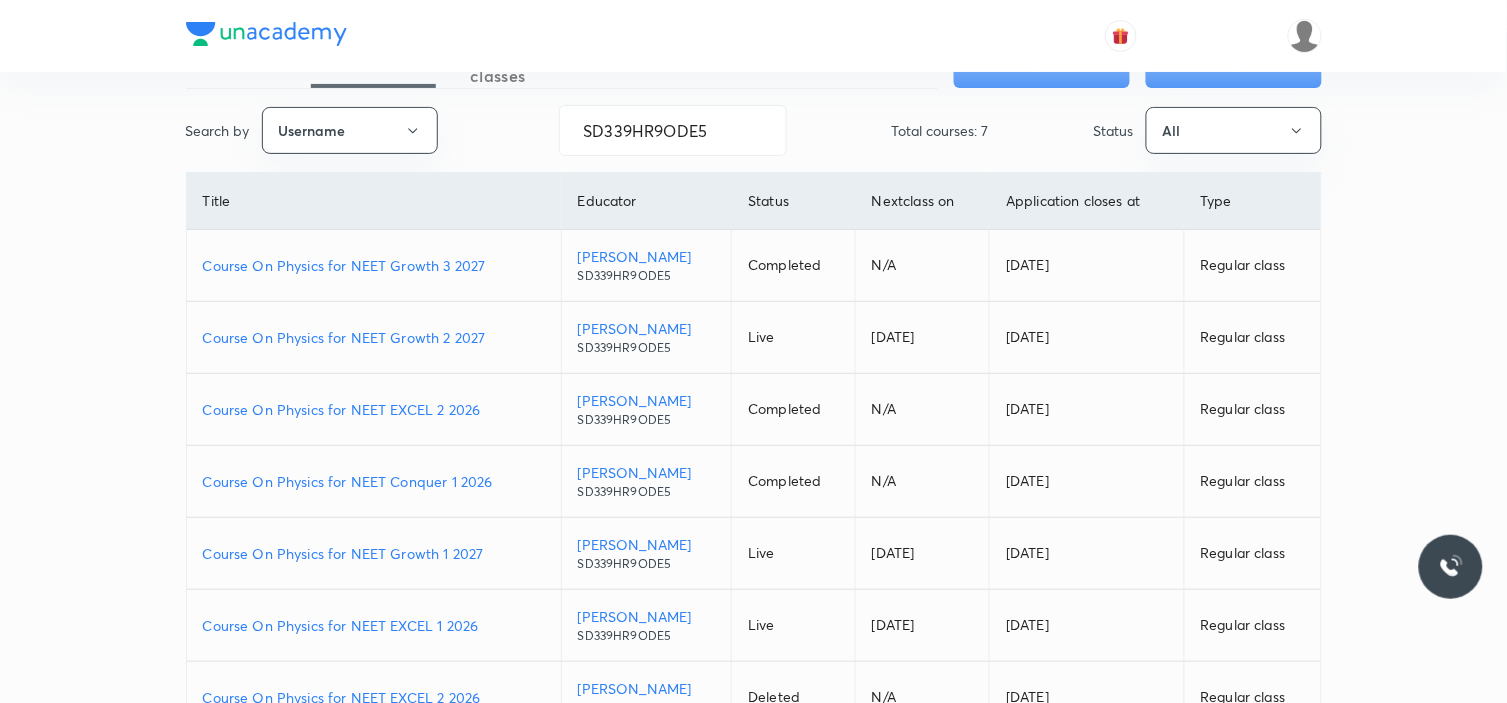 scroll, scrollTop: 111, scrollLeft: 0, axis: vertical 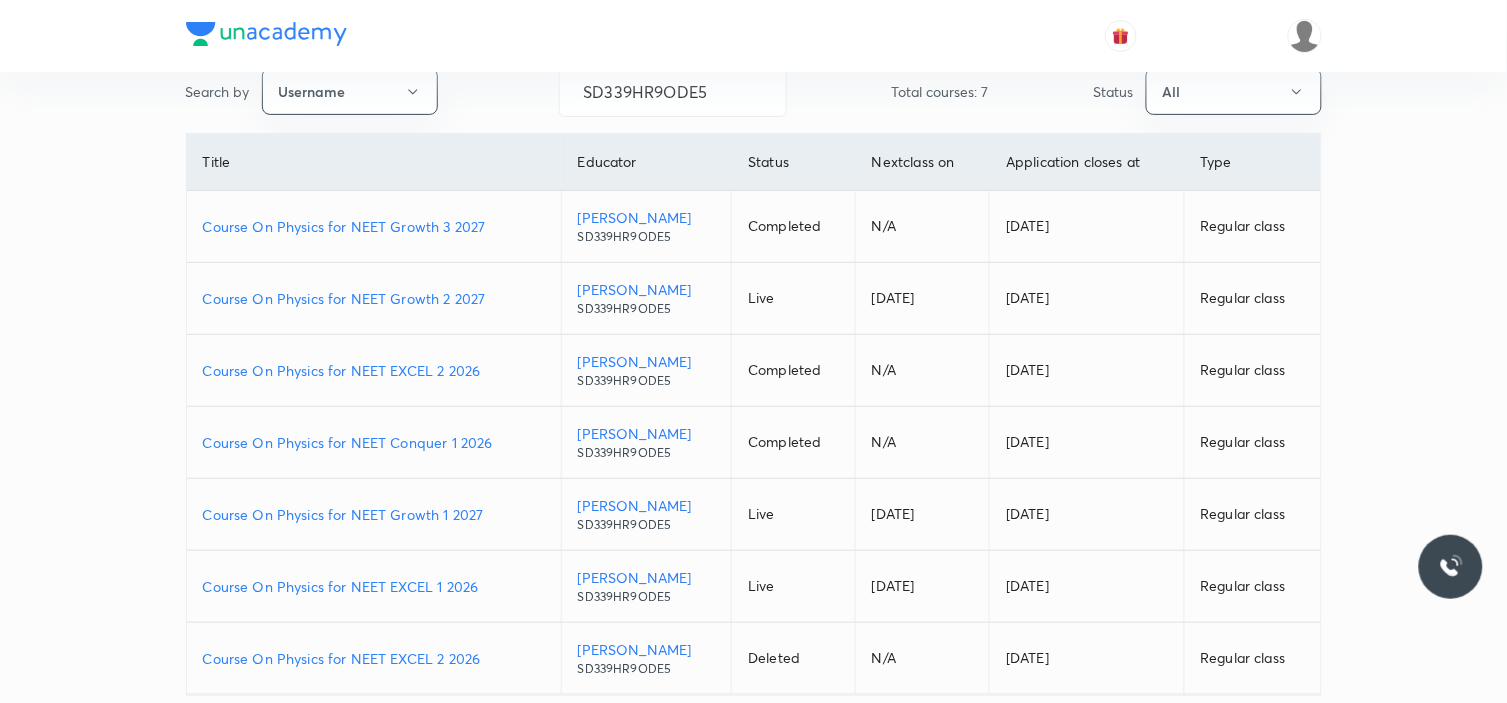 click on "Course On Physics for NEET EXCEL 1 2026" at bounding box center [374, 586] 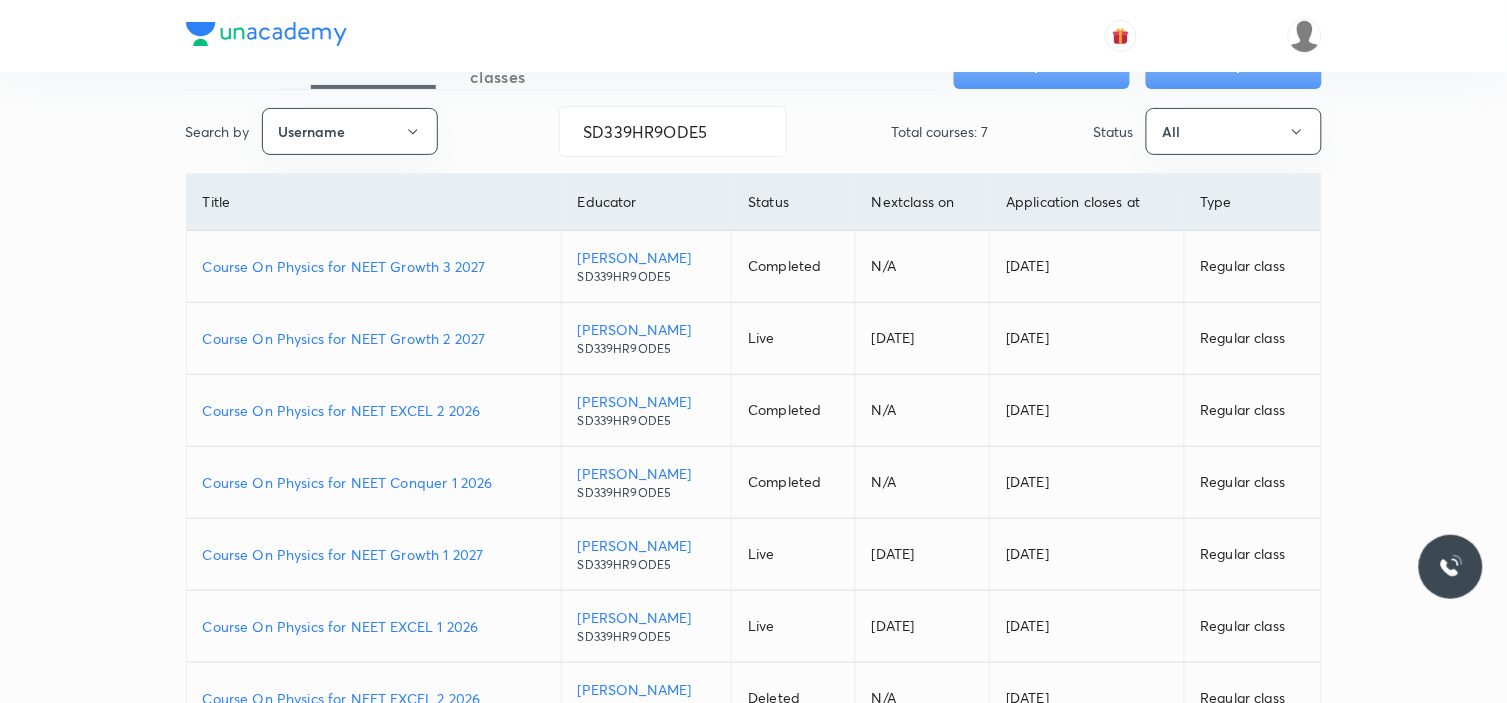 scroll, scrollTop: 111, scrollLeft: 0, axis: vertical 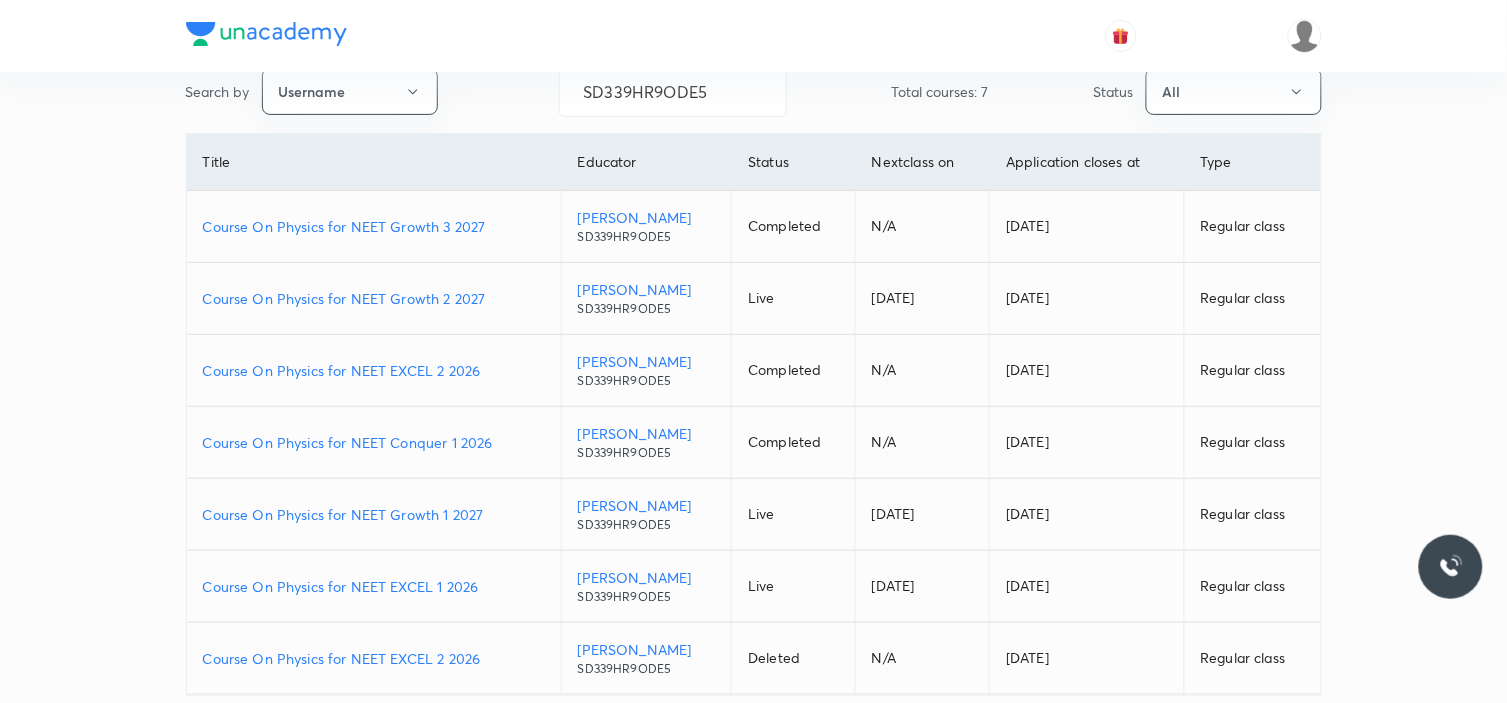 click on "Course On Physics for NEET EXCEL 2 2026" at bounding box center [374, 658] 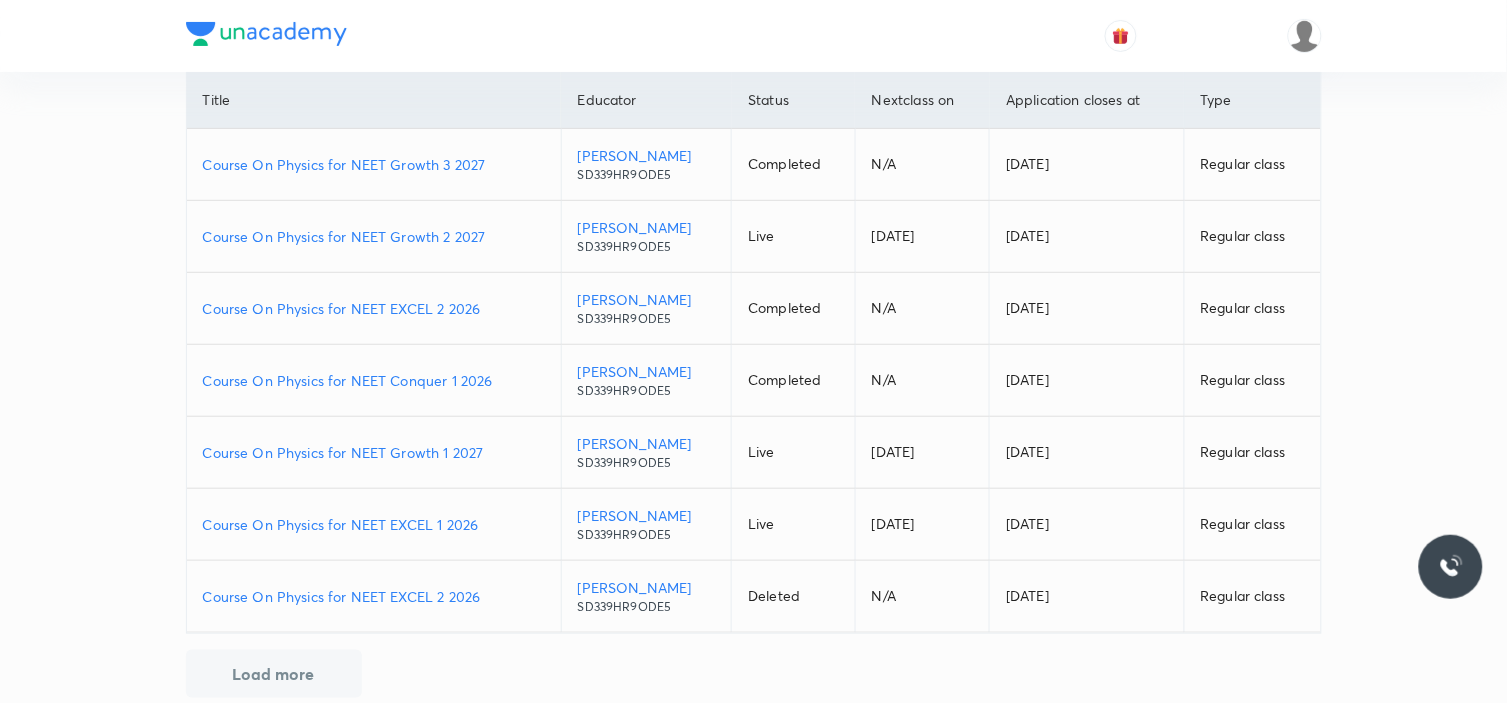 scroll, scrollTop: 204, scrollLeft: 0, axis: vertical 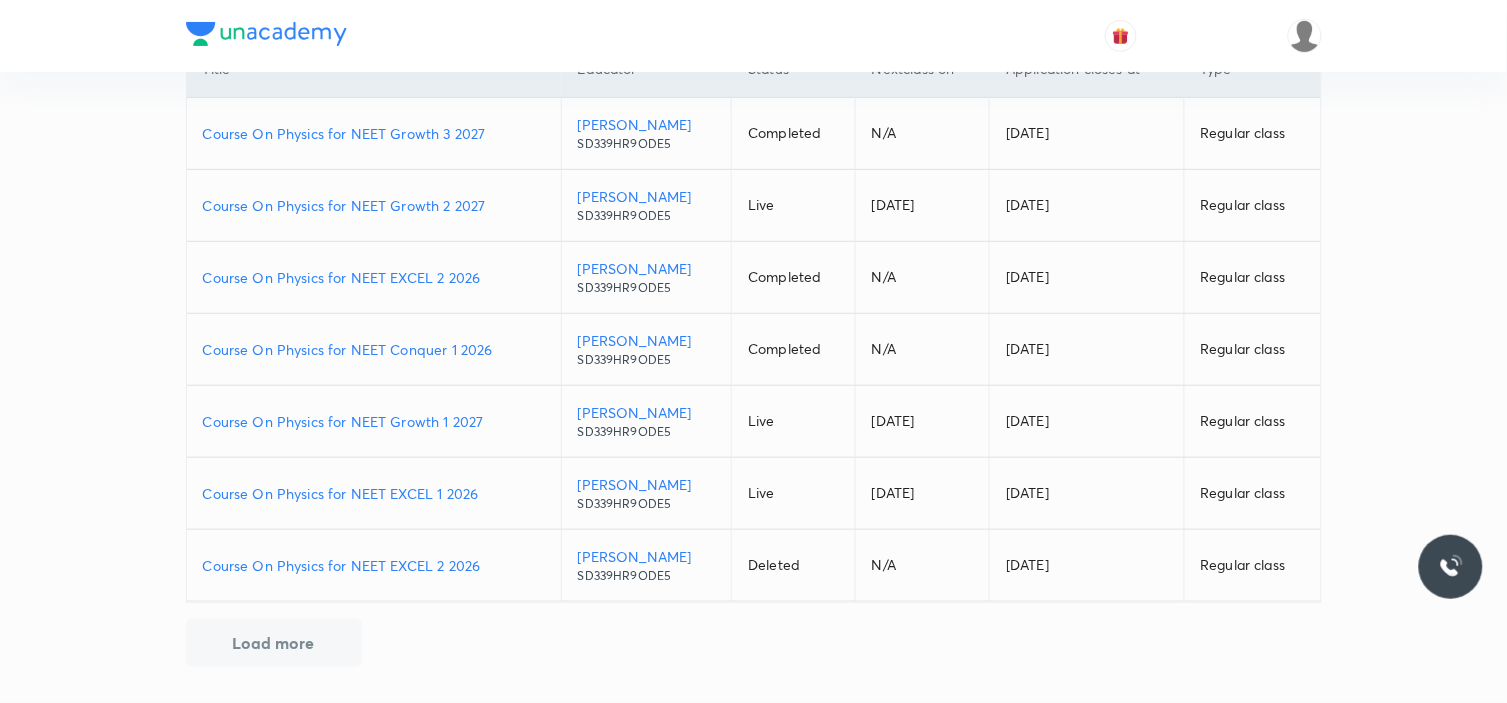 click on "Course On Physics for NEET Conquer 1 2026" at bounding box center [374, 349] 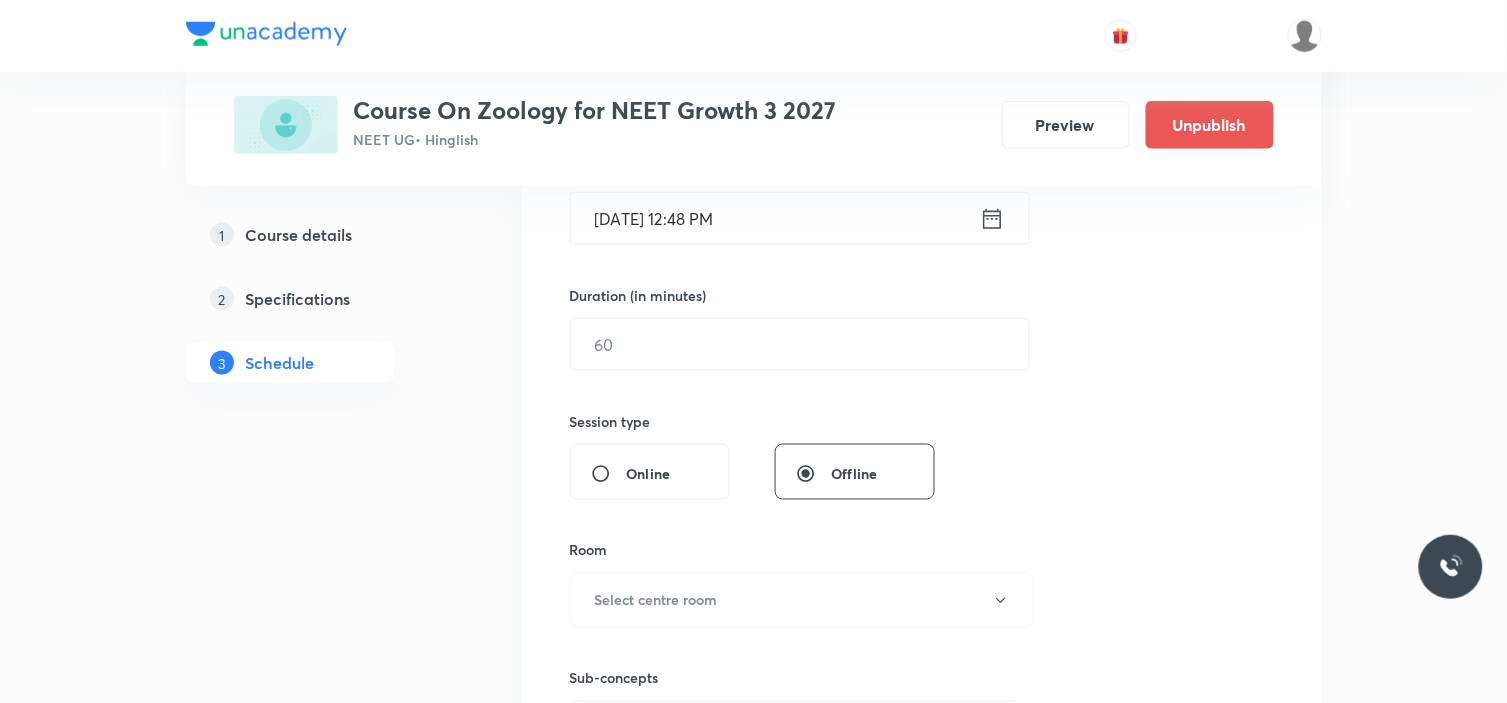 scroll, scrollTop: 0, scrollLeft: 0, axis: both 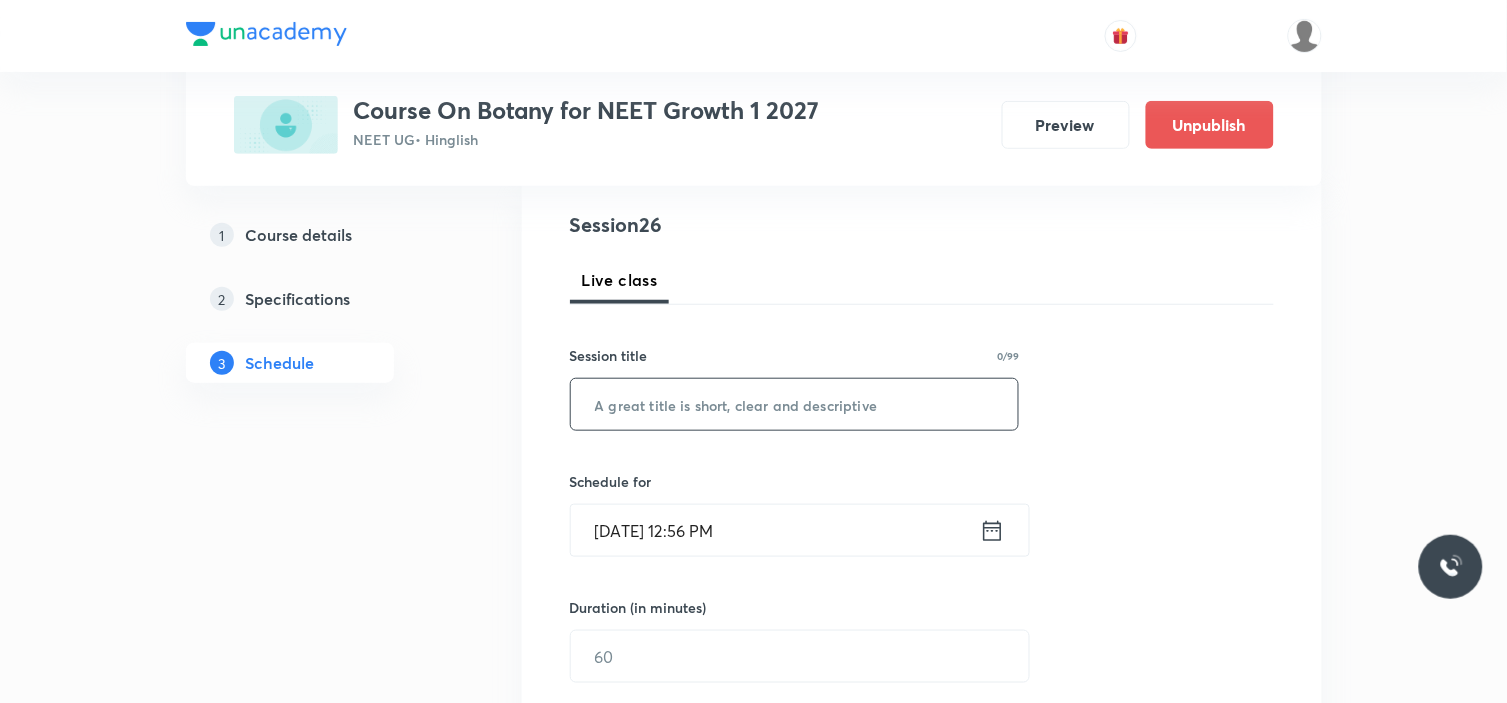 click at bounding box center (795, 404) 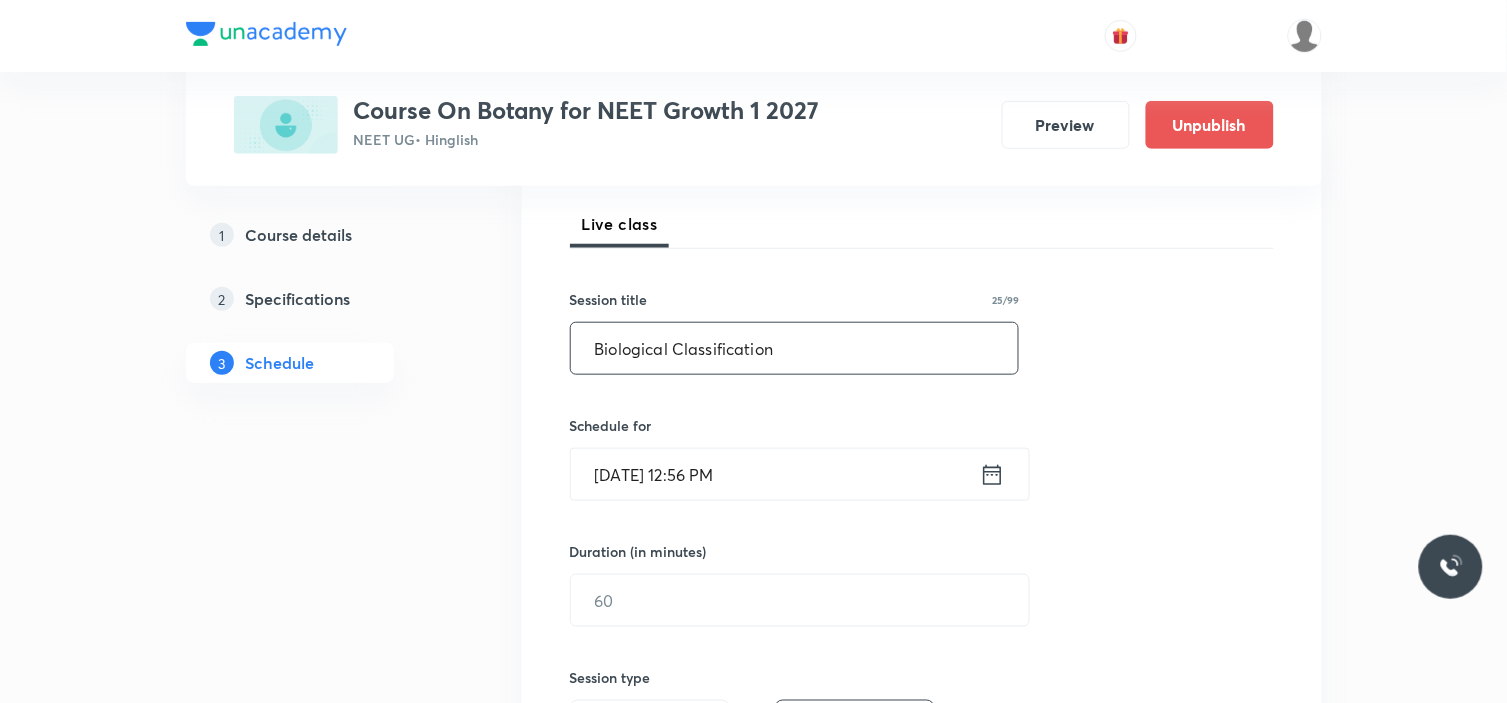 scroll, scrollTop: 333, scrollLeft: 0, axis: vertical 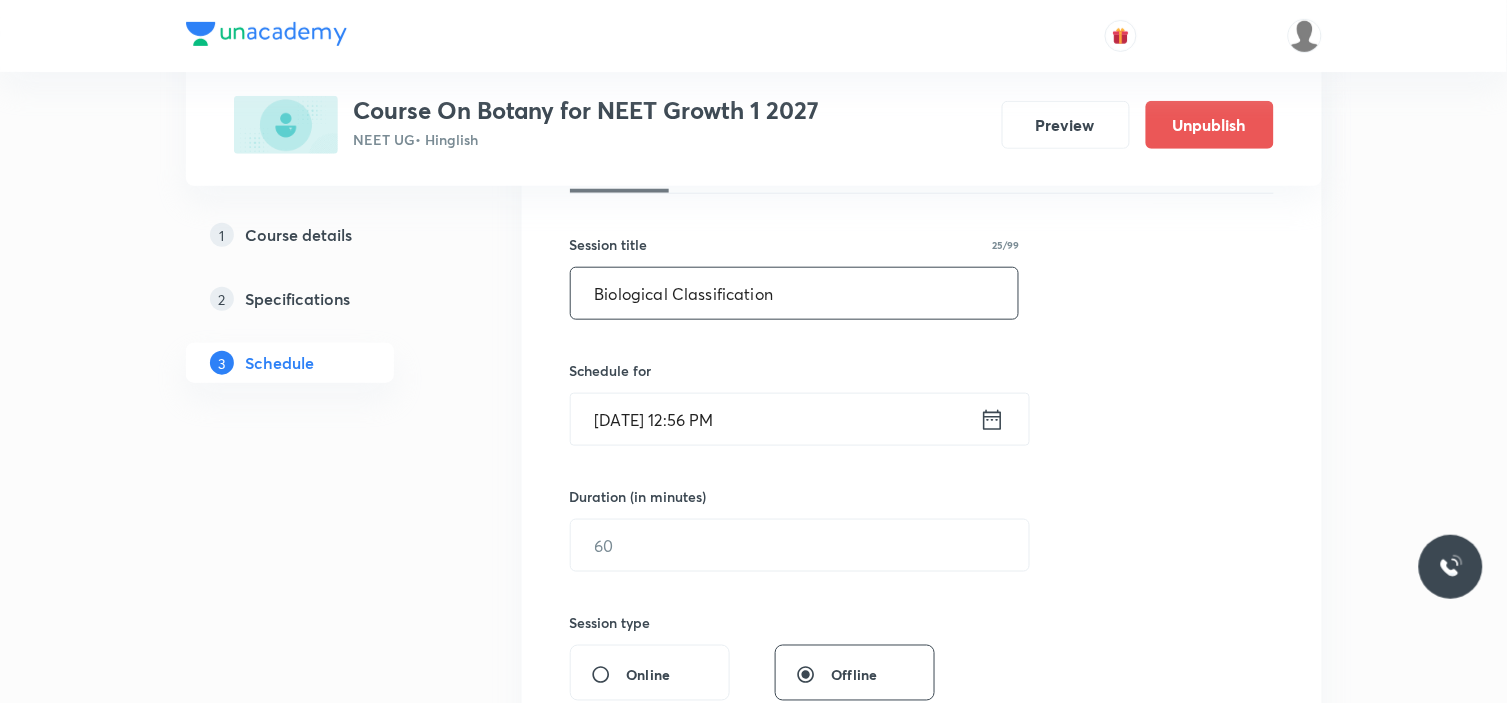 type on "Biological Classification" 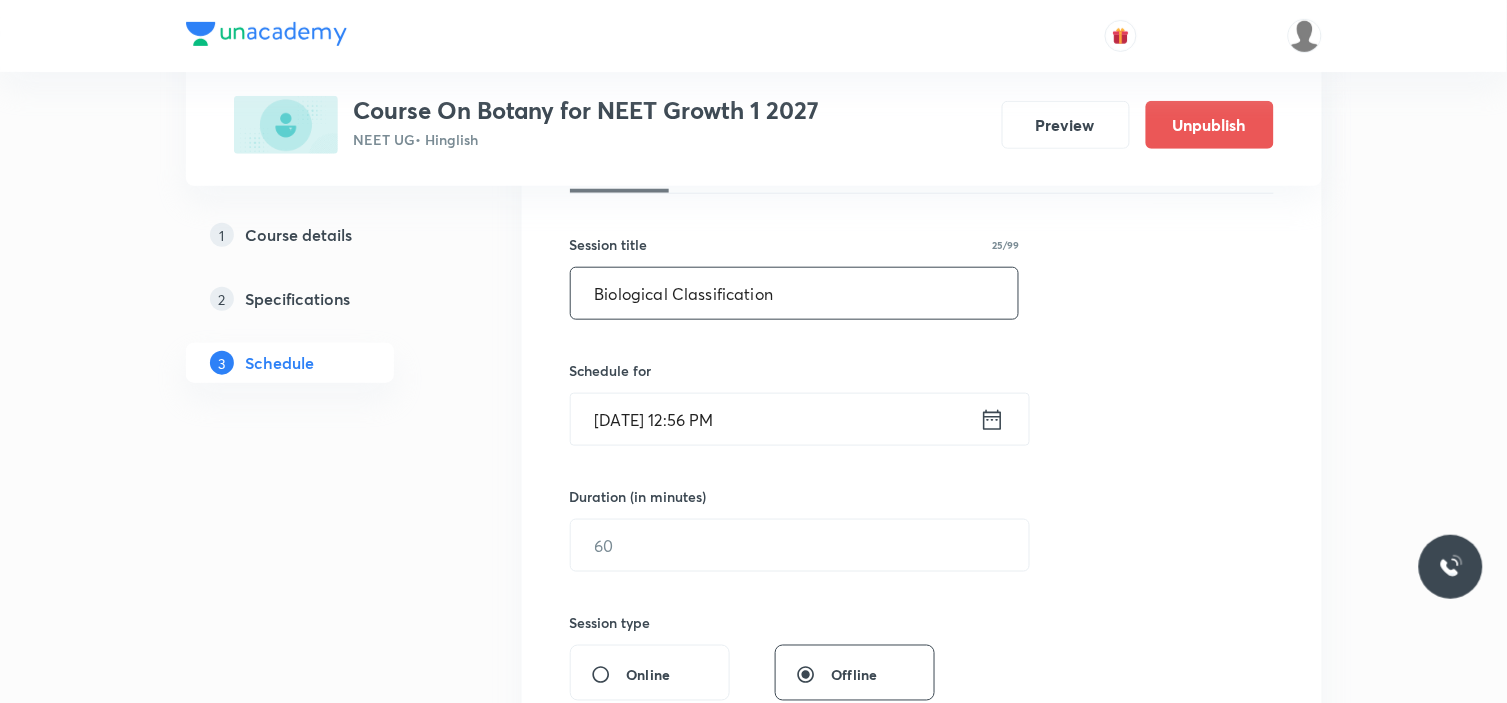 click on "[DATE] 12:56 PM" at bounding box center (775, 419) 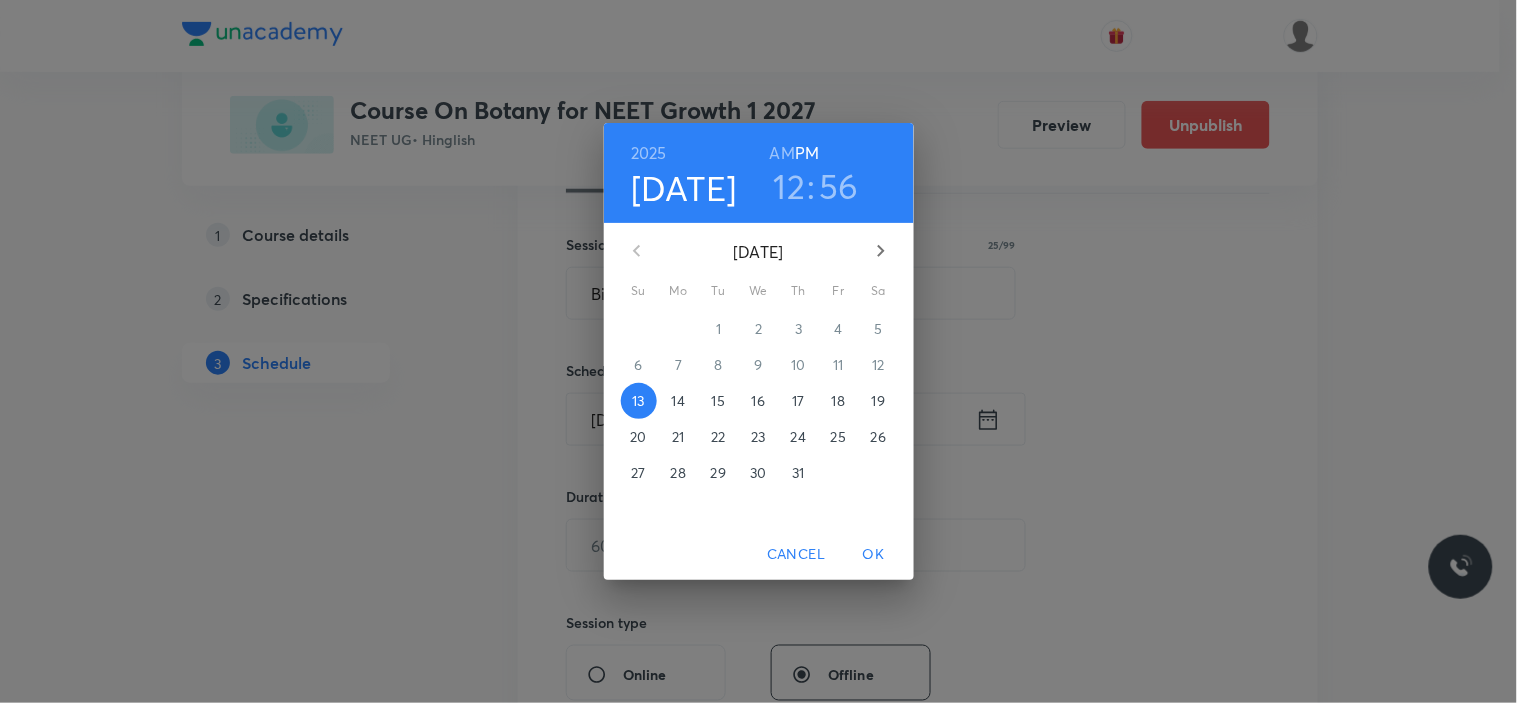 click on "AM" at bounding box center [782, 153] 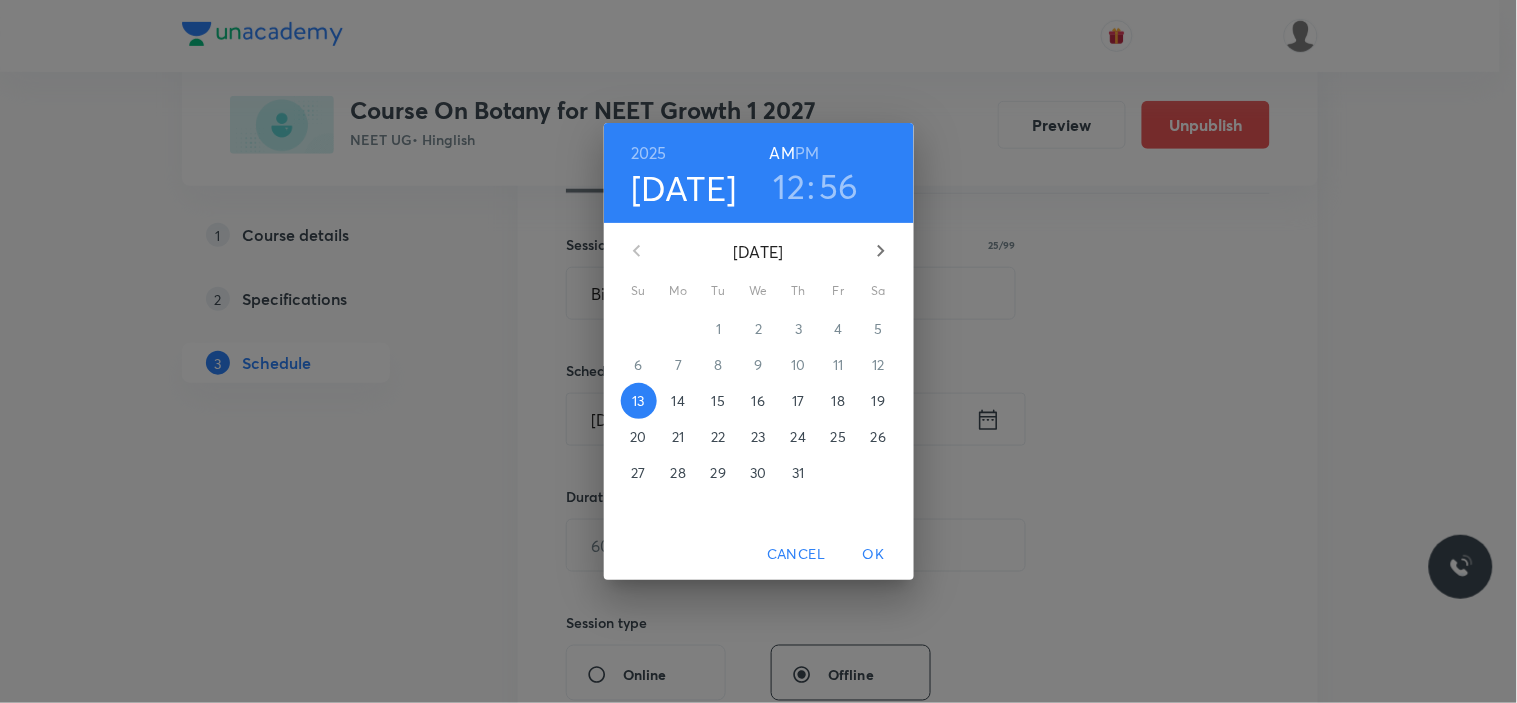 click on "14" at bounding box center [678, 401] 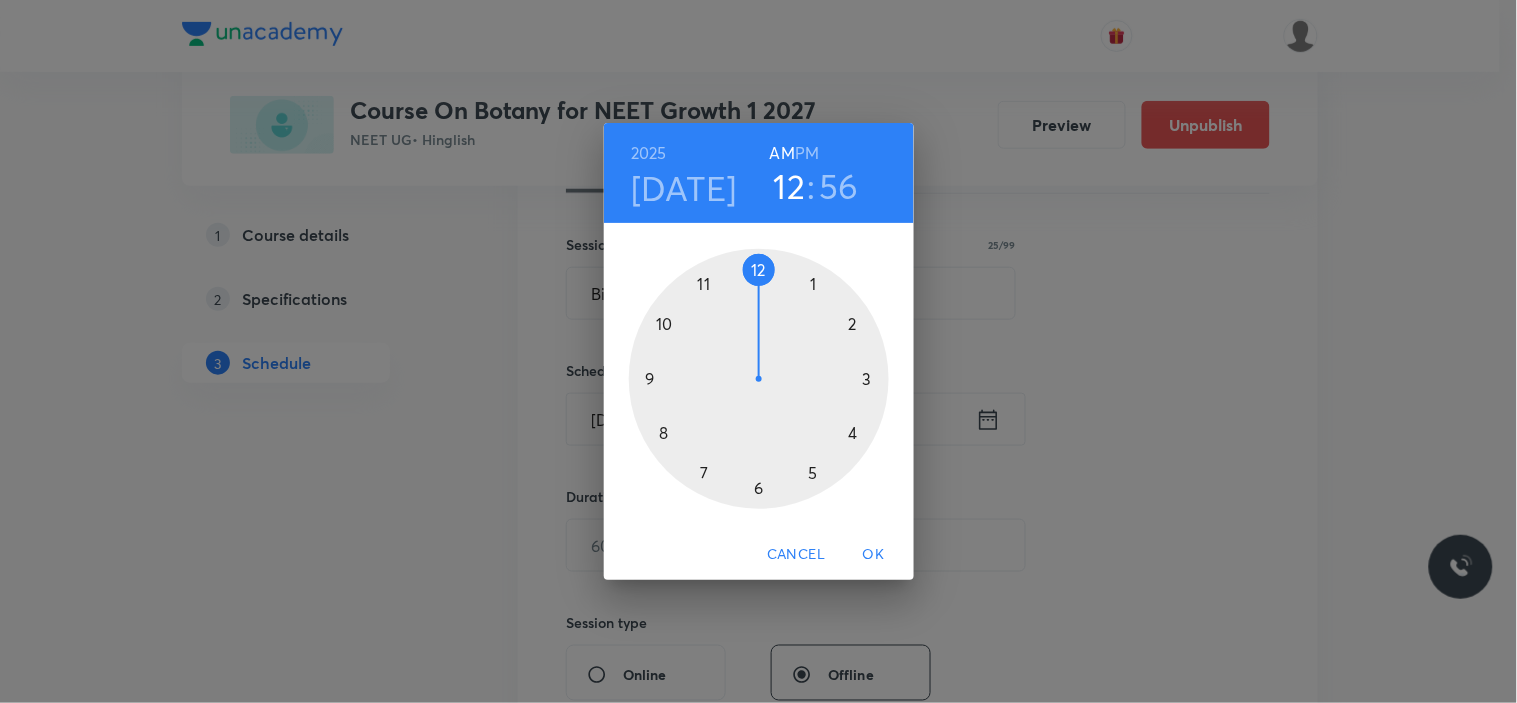click at bounding box center [759, 379] 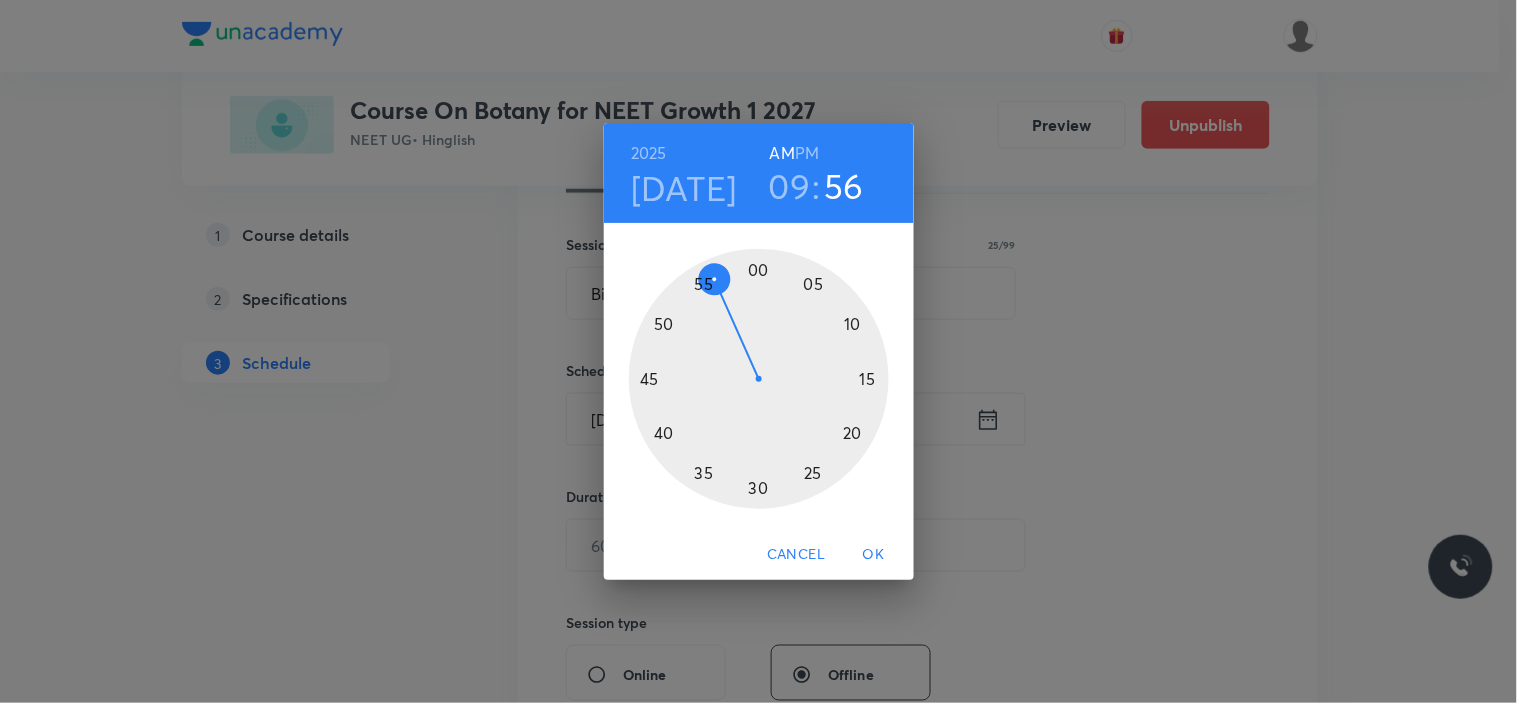 click at bounding box center (759, 379) 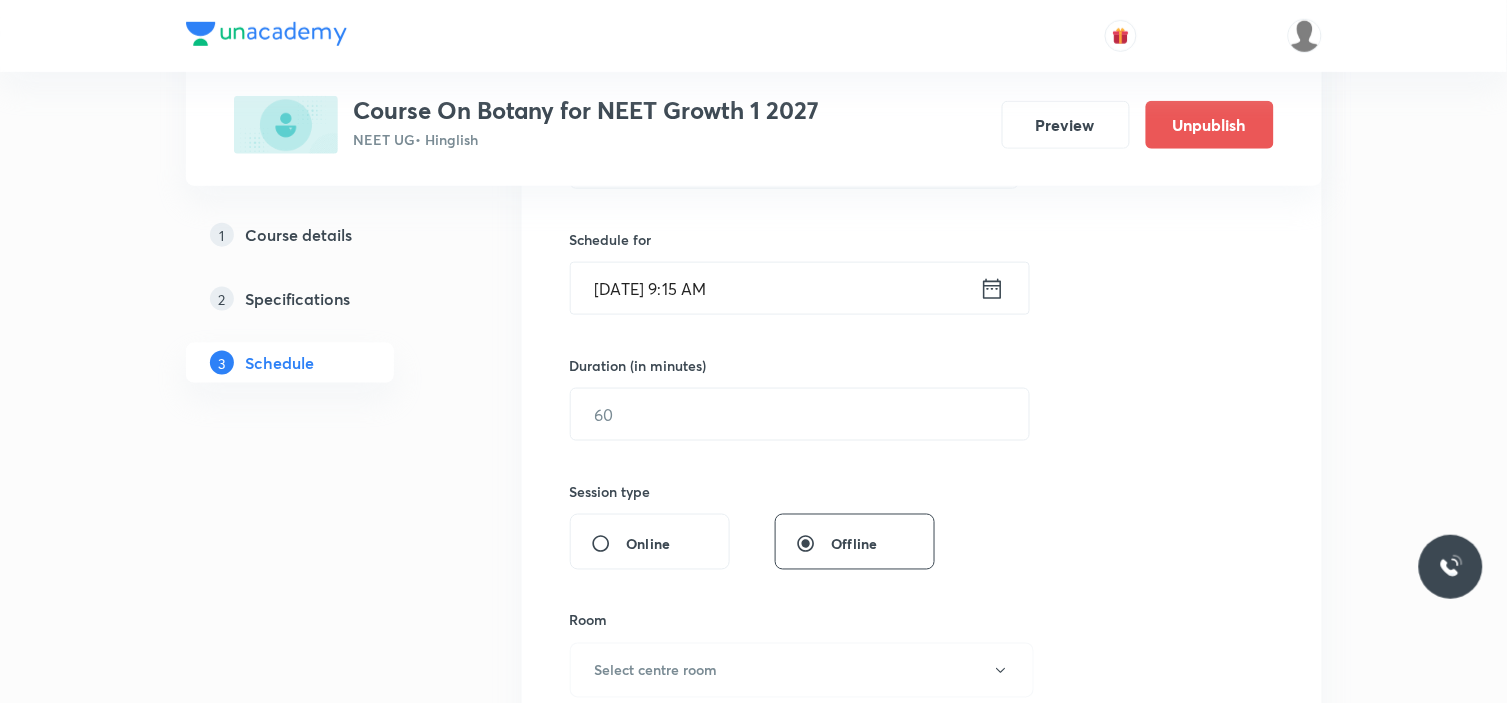 scroll, scrollTop: 555, scrollLeft: 0, axis: vertical 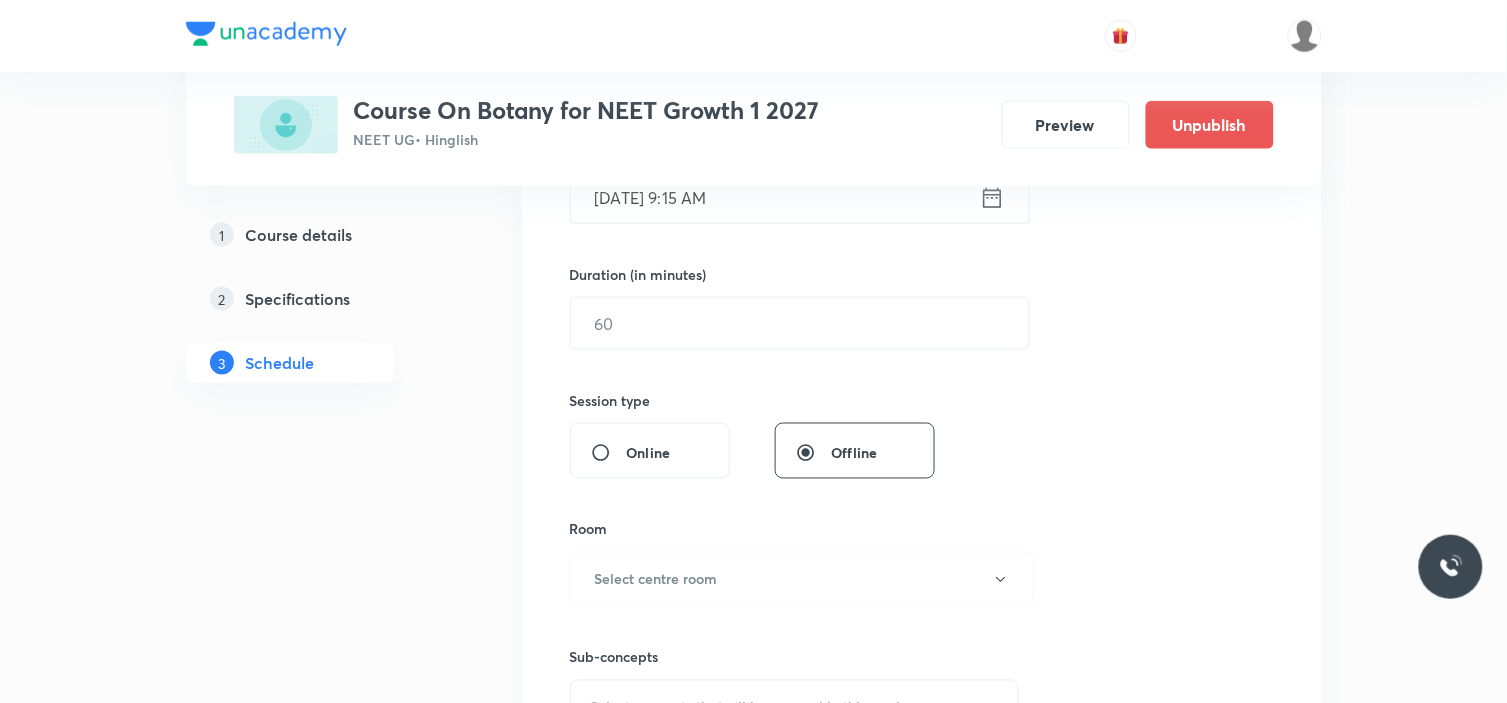 click on "Duration (in minutes) ​" at bounding box center (752, 307) 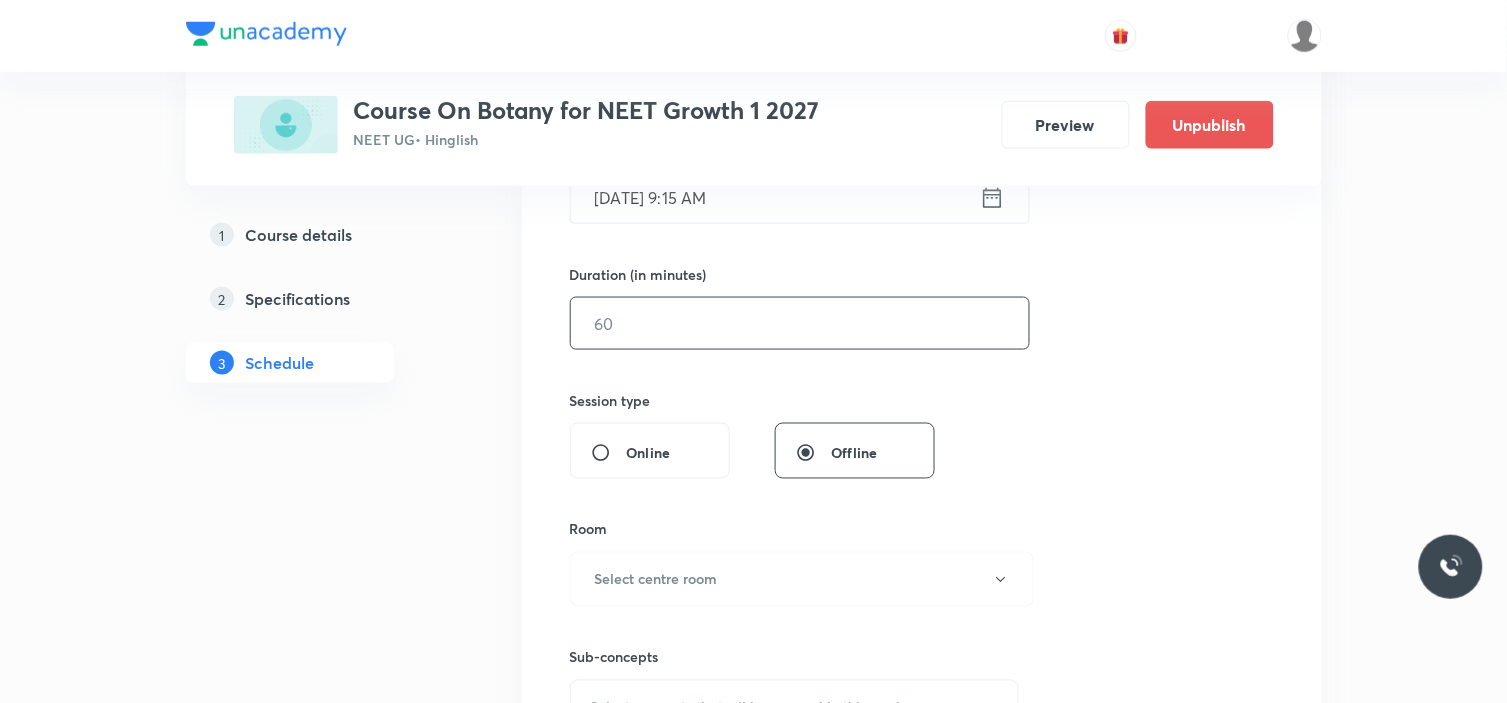 click at bounding box center [800, 323] 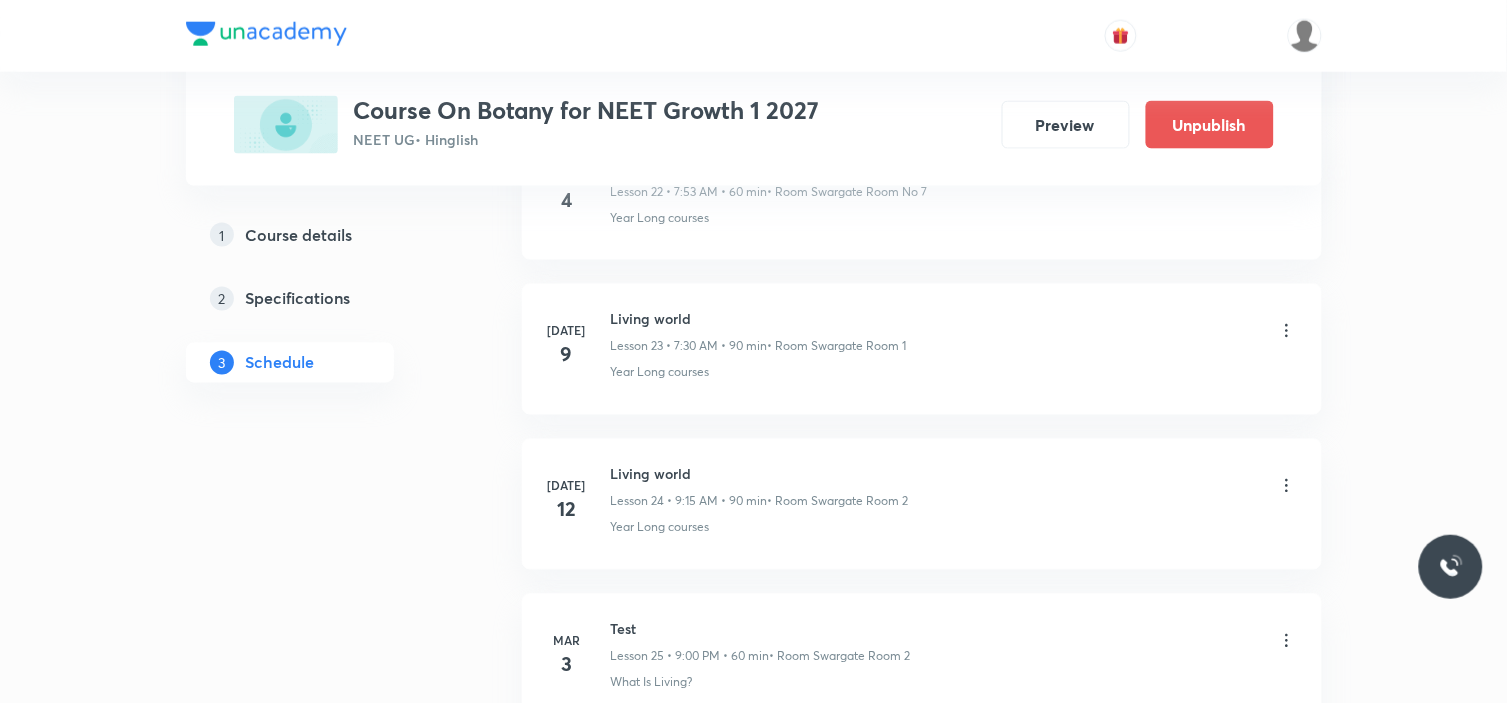 scroll, scrollTop: 4557, scrollLeft: 0, axis: vertical 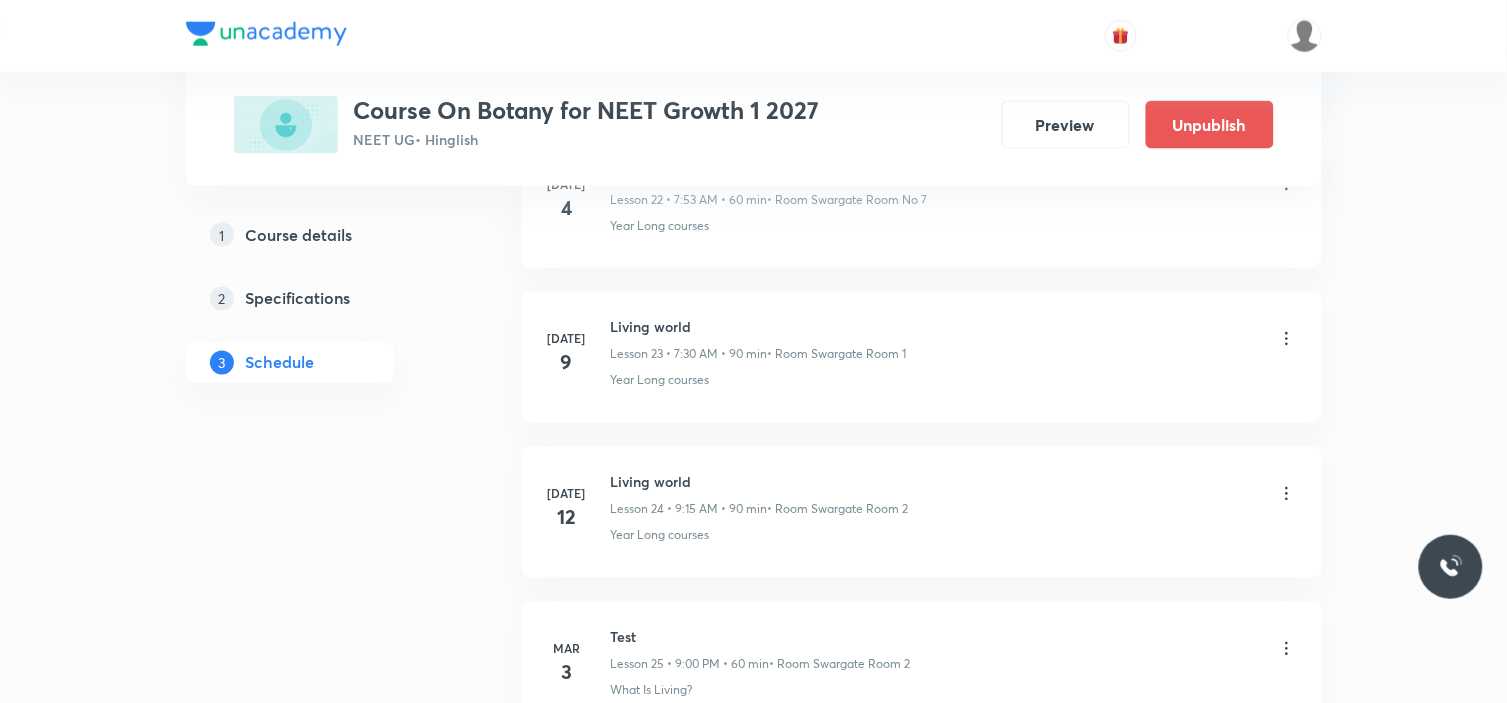 type on "90" 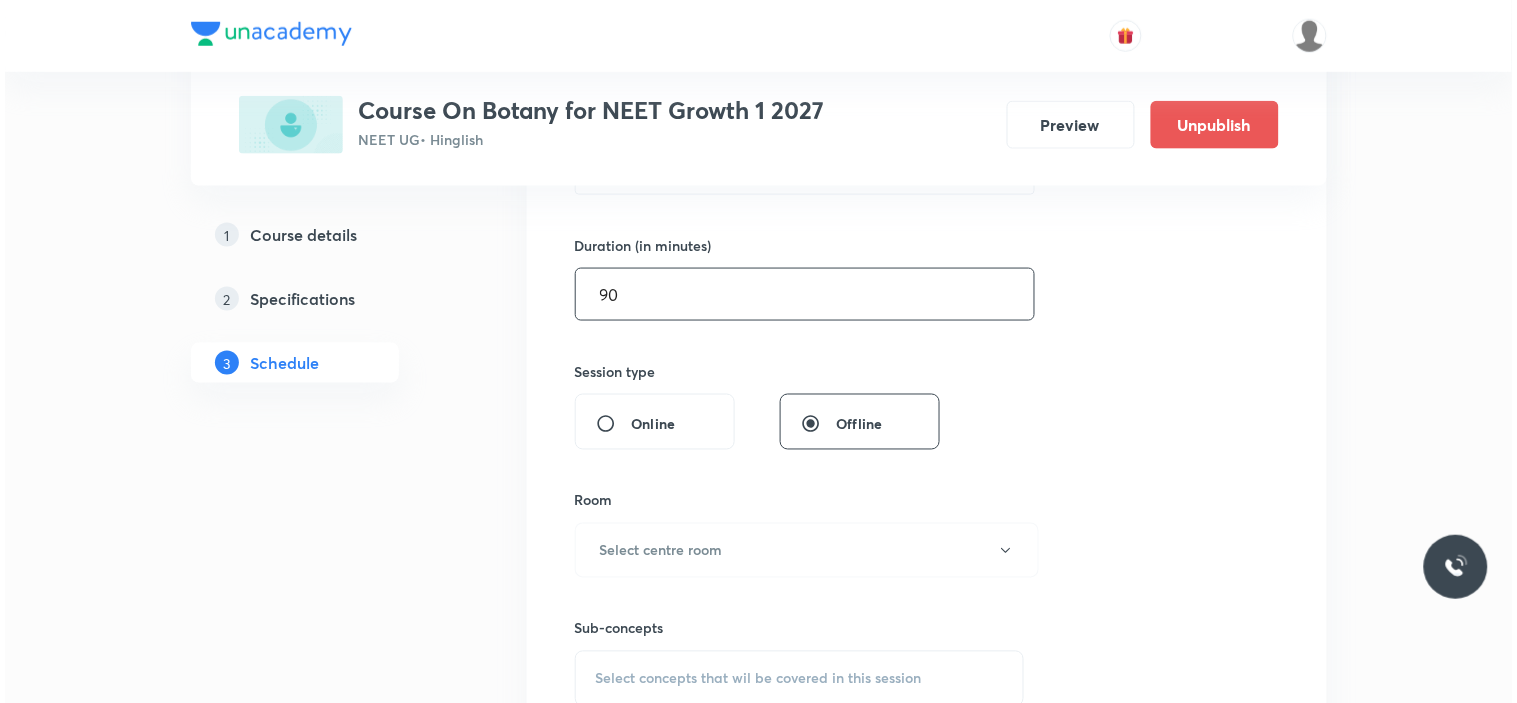scroll, scrollTop: 668, scrollLeft: 0, axis: vertical 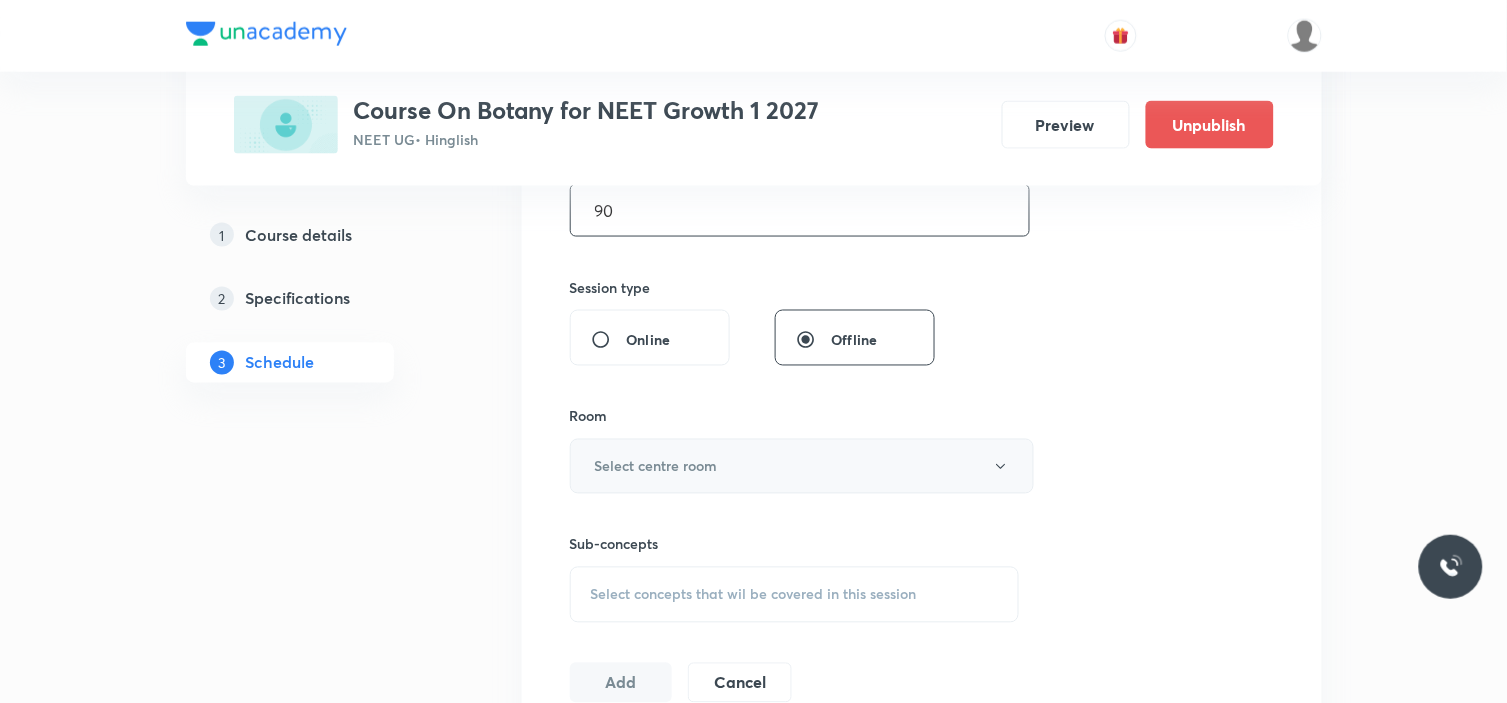 click on "Select centre room" at bounding box center [802, 466] 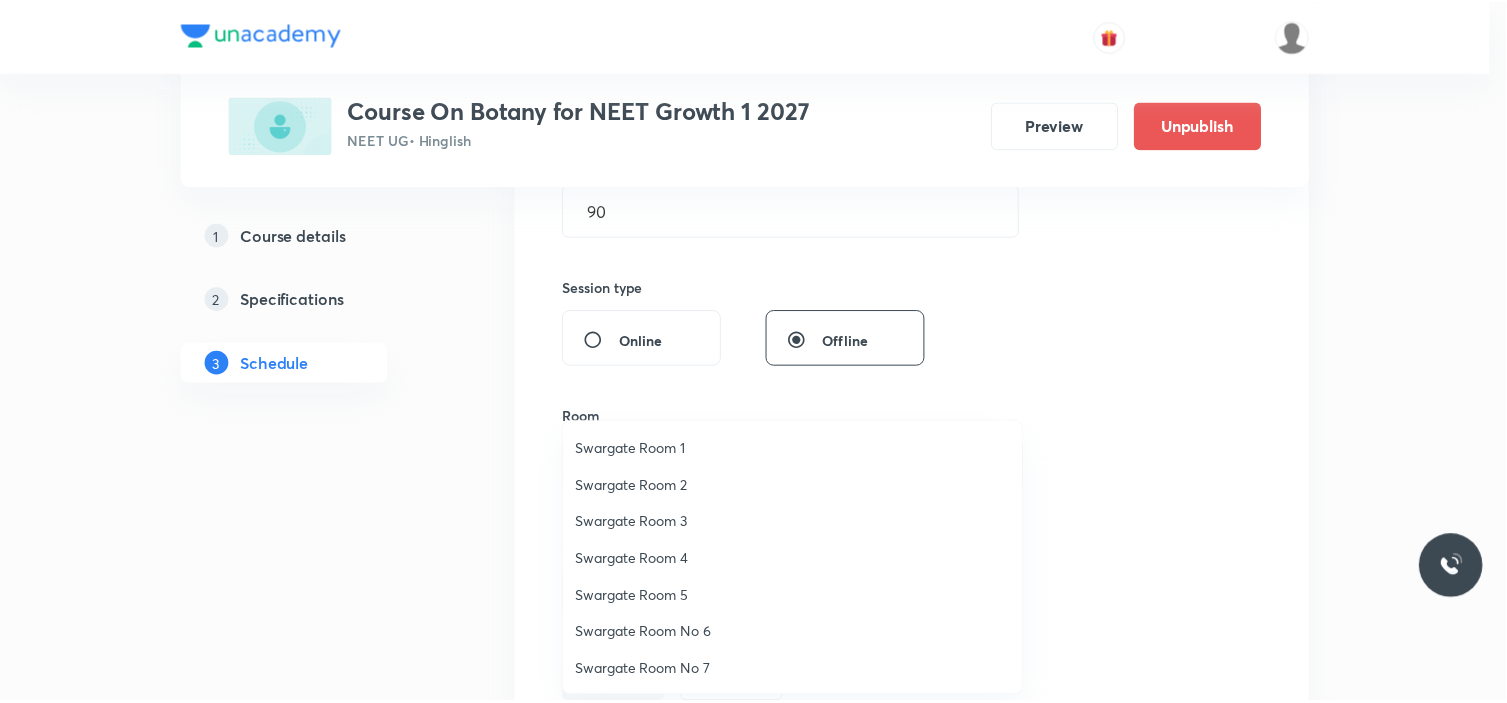 scroll, scrollTop: 148, scrollLeft: 0, axis: vertical 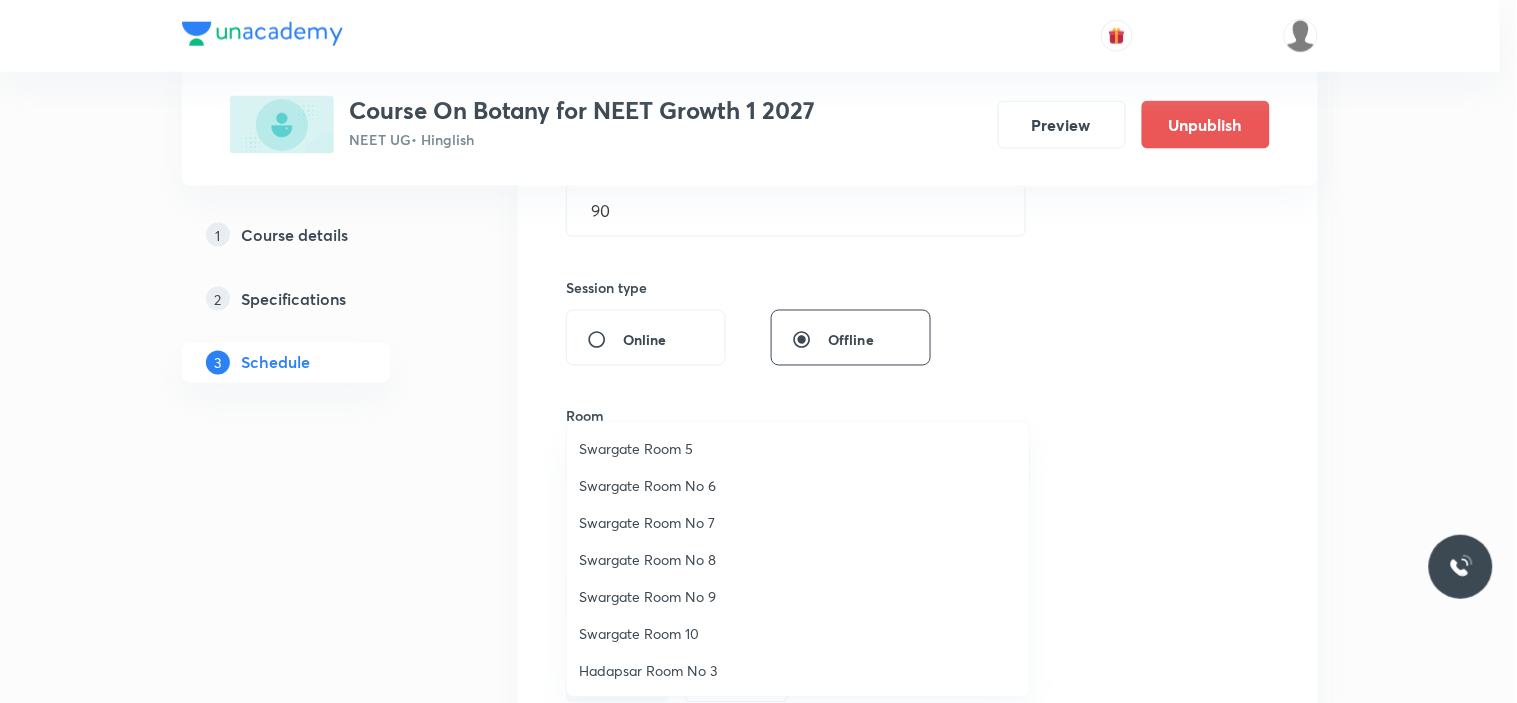 click on "Swargate Room No 7" at bounding box center [798, 522] 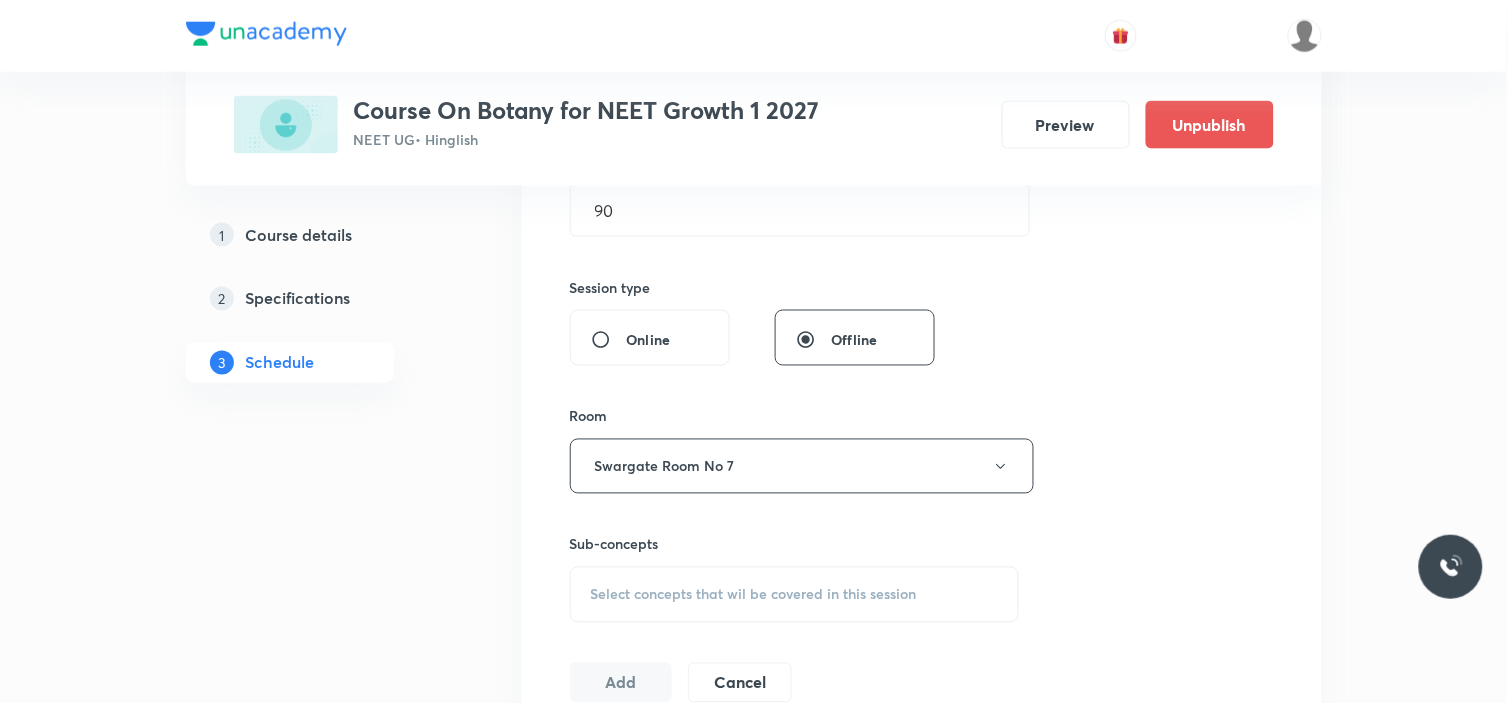 click on "Session  26 Live class Session title 25/99 Biological Classification ​ Schedule for Jul 14, 2025, 9:15 AM ​ Duration (in minutes) 90 ​   Session type Online Offline Room Swargate Room No 7 Sub-concepts Select concepts that wil be covered in this session Add Cancel" at bounding box center (922, 233) 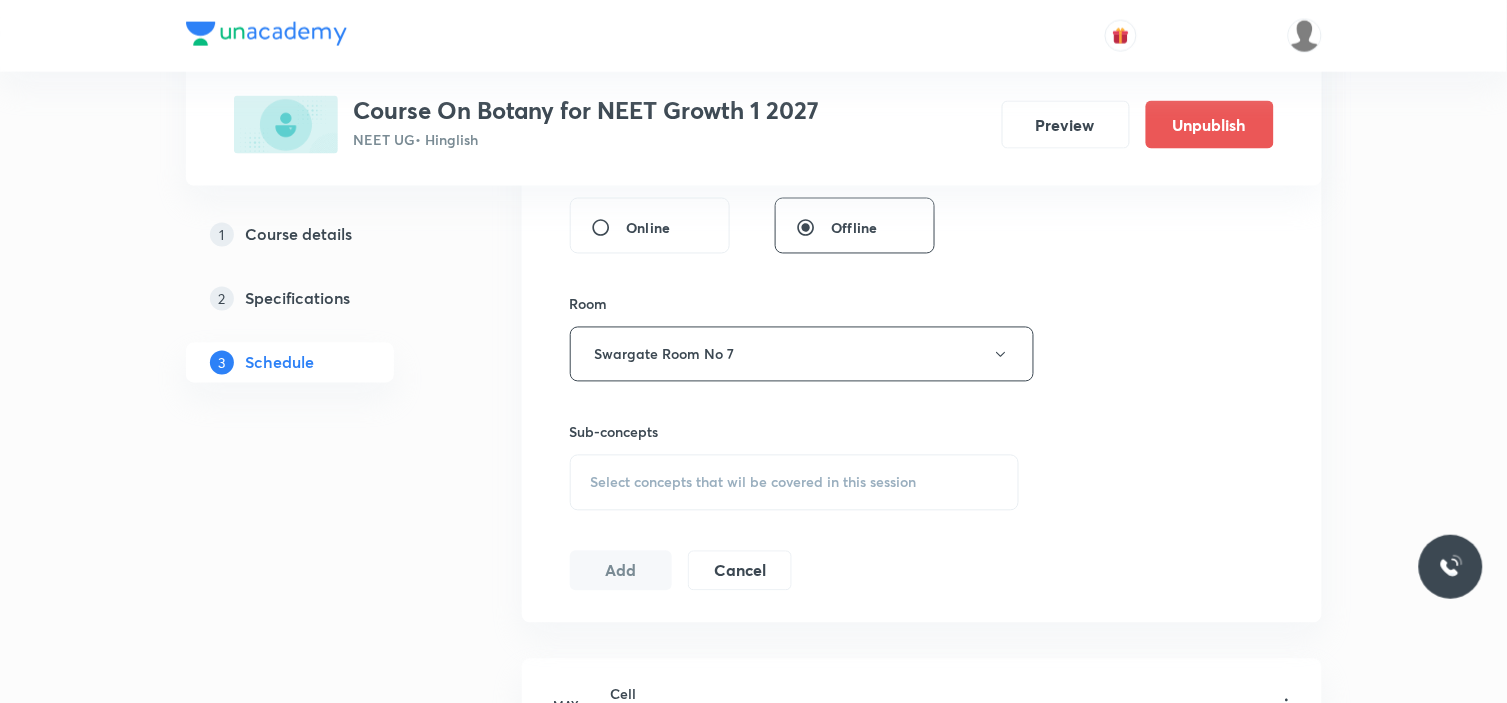 click on "Select concepts that wil be covered in this session" at bounding box center (754, 483) 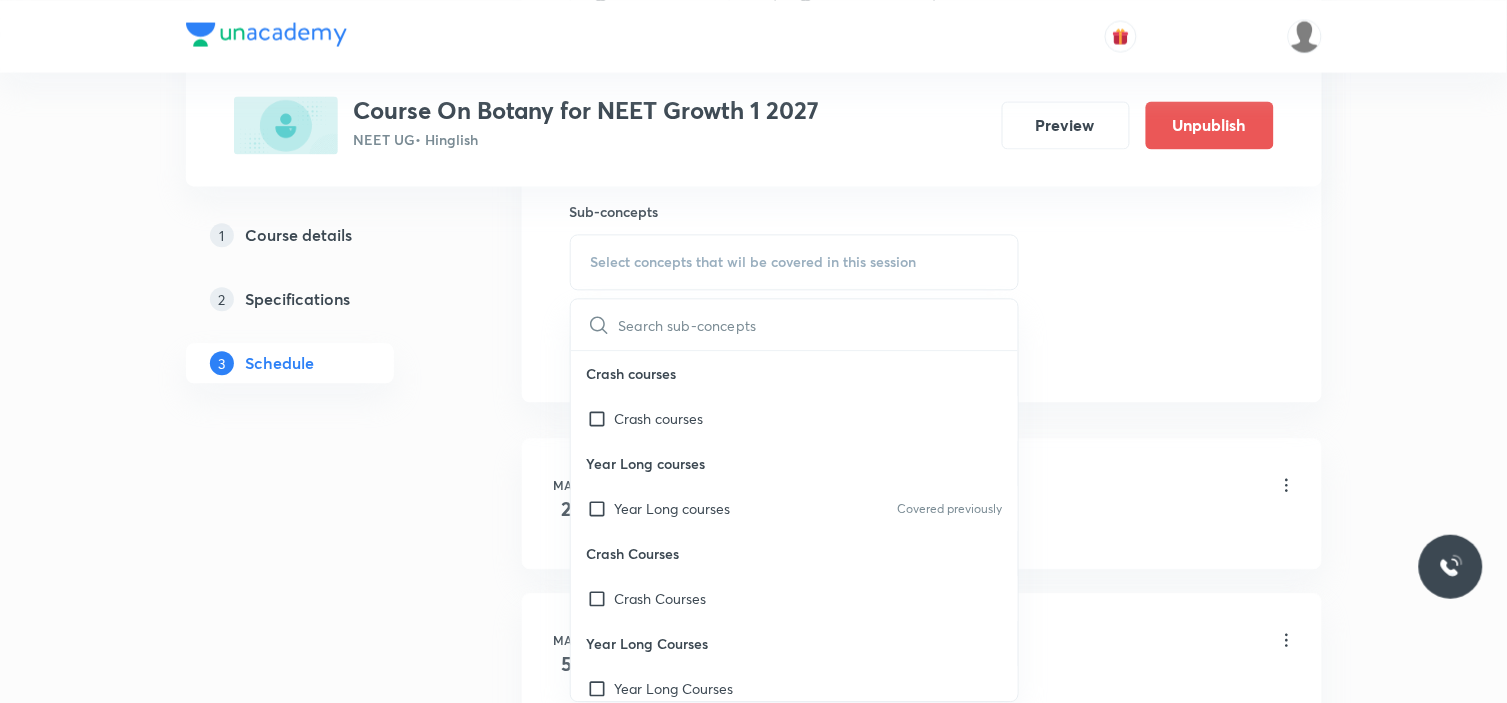 scroll, scrollTop: 1002, scrollLeft: 0, axis: vertical 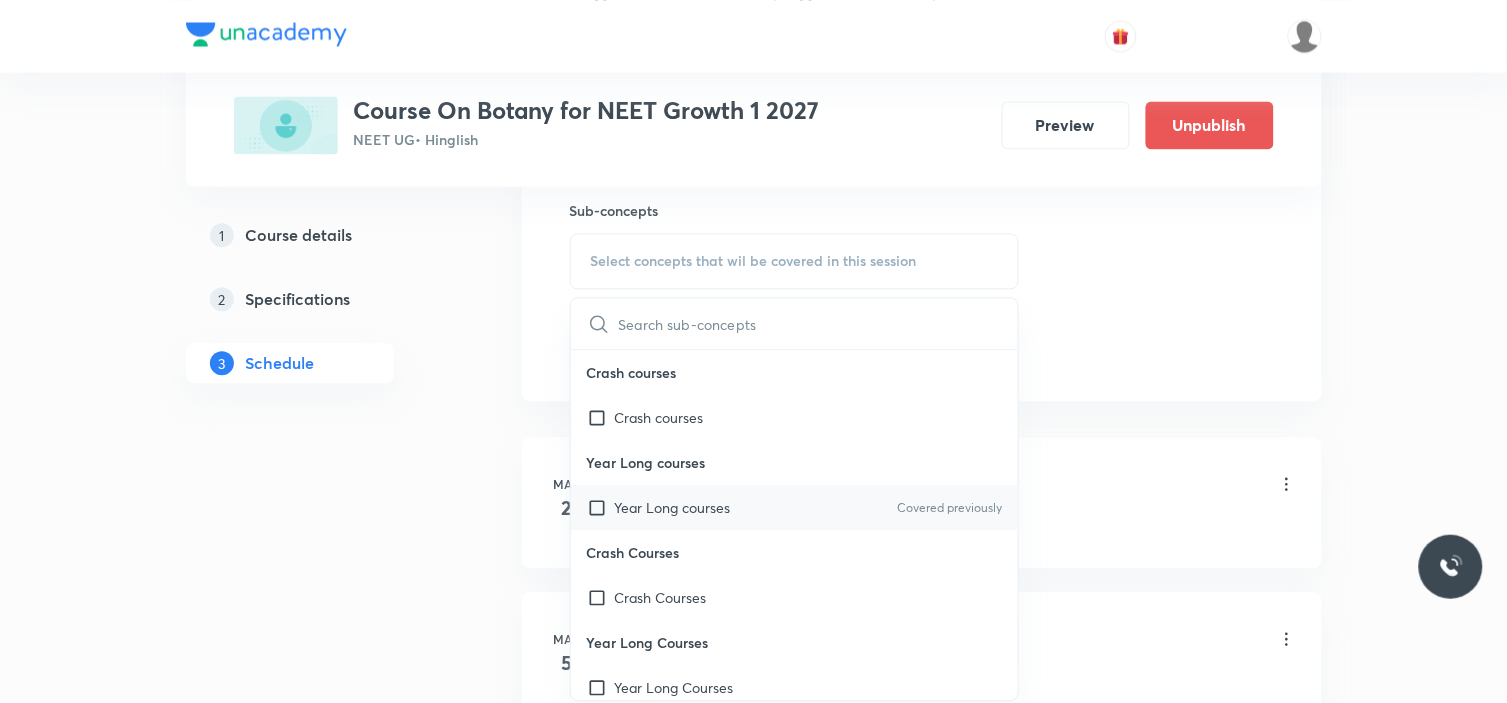 click on "Year Long courses" at bounding box center (673, 507) 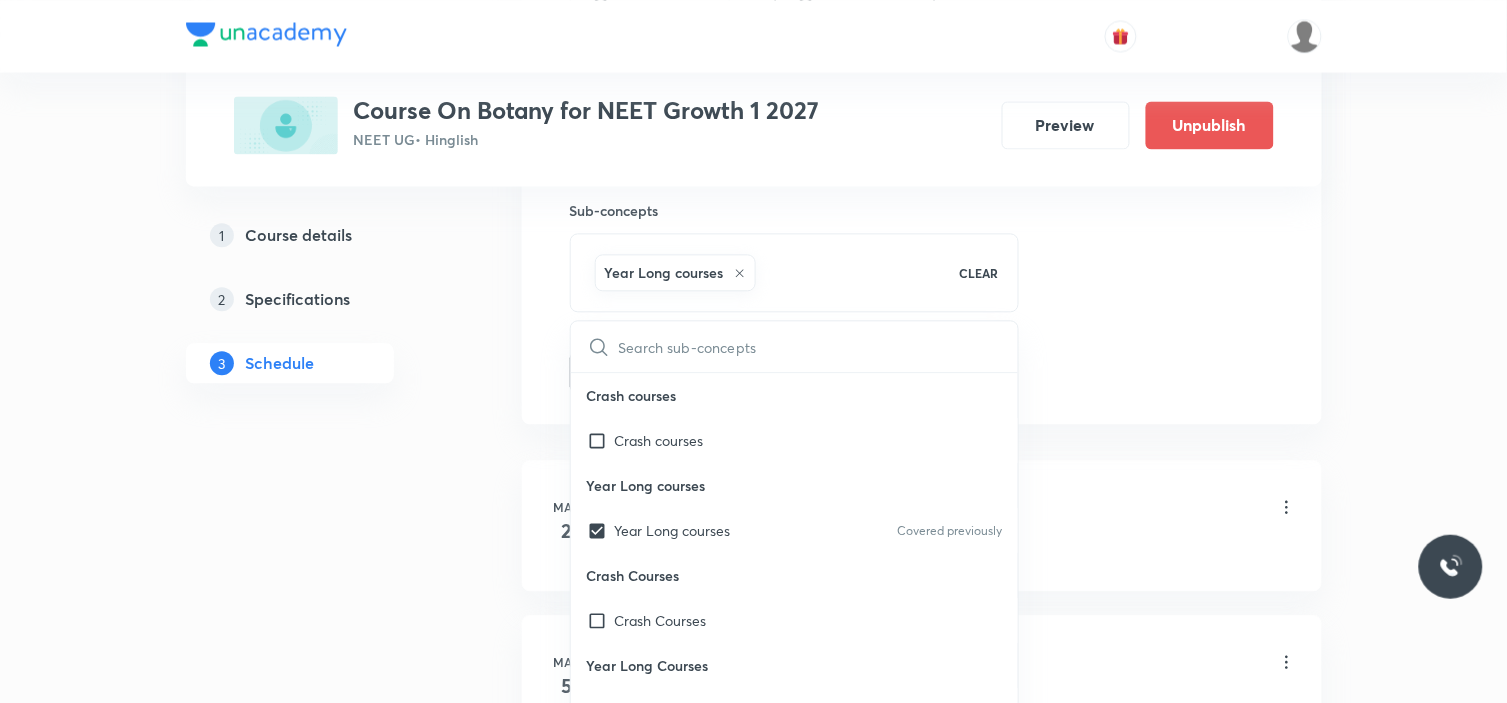 click on "Session  26 Live class Session title 25/99 Biological Classification ​ Schedule for Jul 14, 2025, 9:15 AM ​ Duration (in minutes) 90 ​   Session type Online Offline Room Swargate Room No 7 Sub-concepts Year Long courses CLEAR ​ Crash courses Crash courses Year Long courses Year Long courses Covered previously Crash Courses Crash Courses Year Long Courses Year Long Courses Add Cancel" at bounding box center [922, -89] 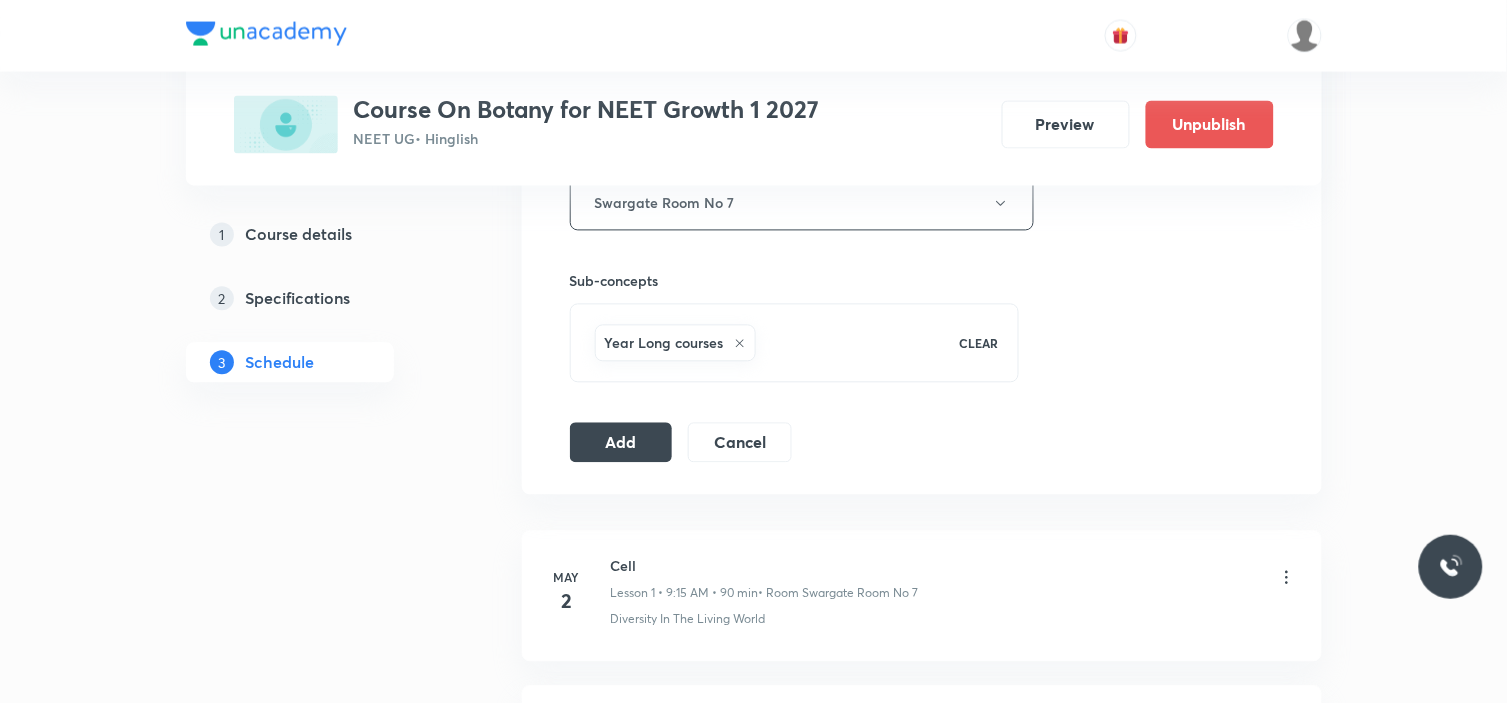 scroll, scrollTop: 891, scrollLeft: 0, axis: vertical 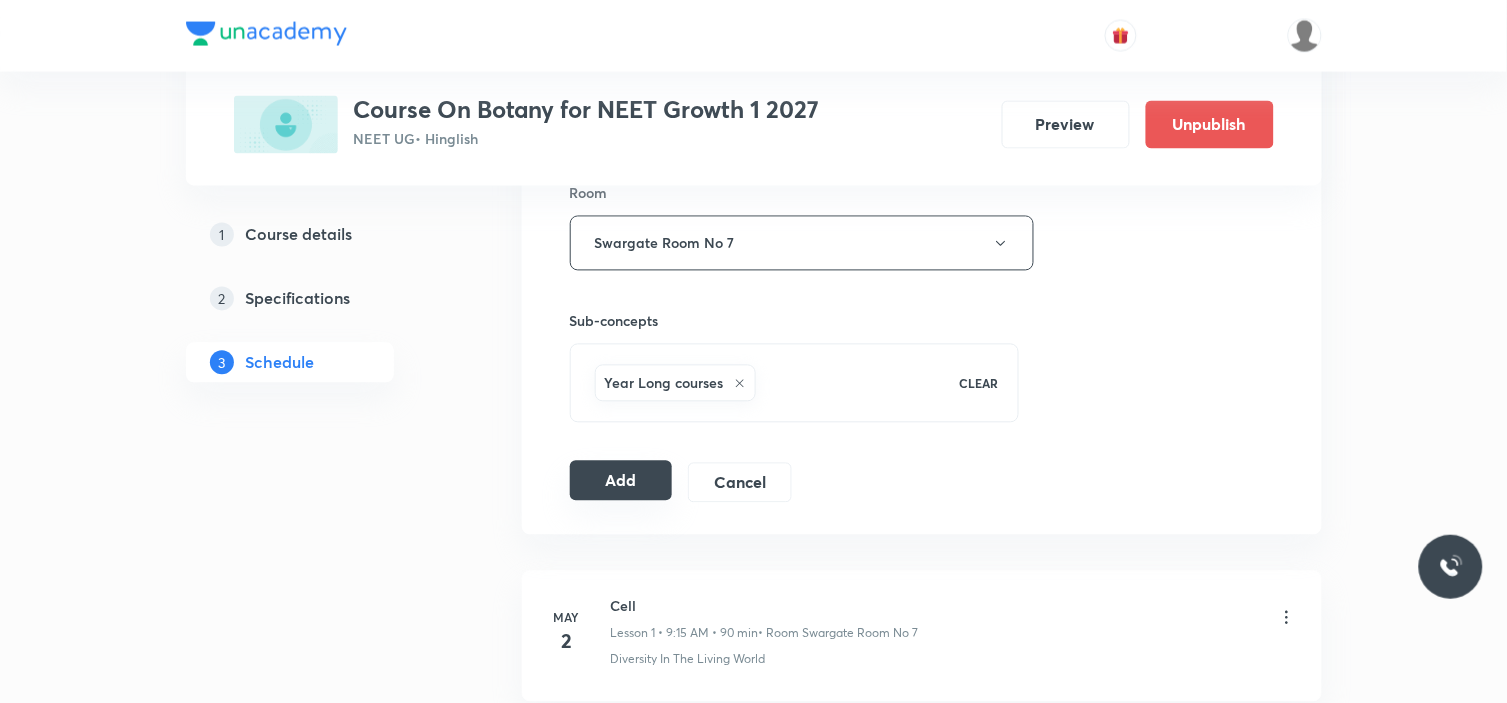 click on "Add" at bounding box center (621, 481) 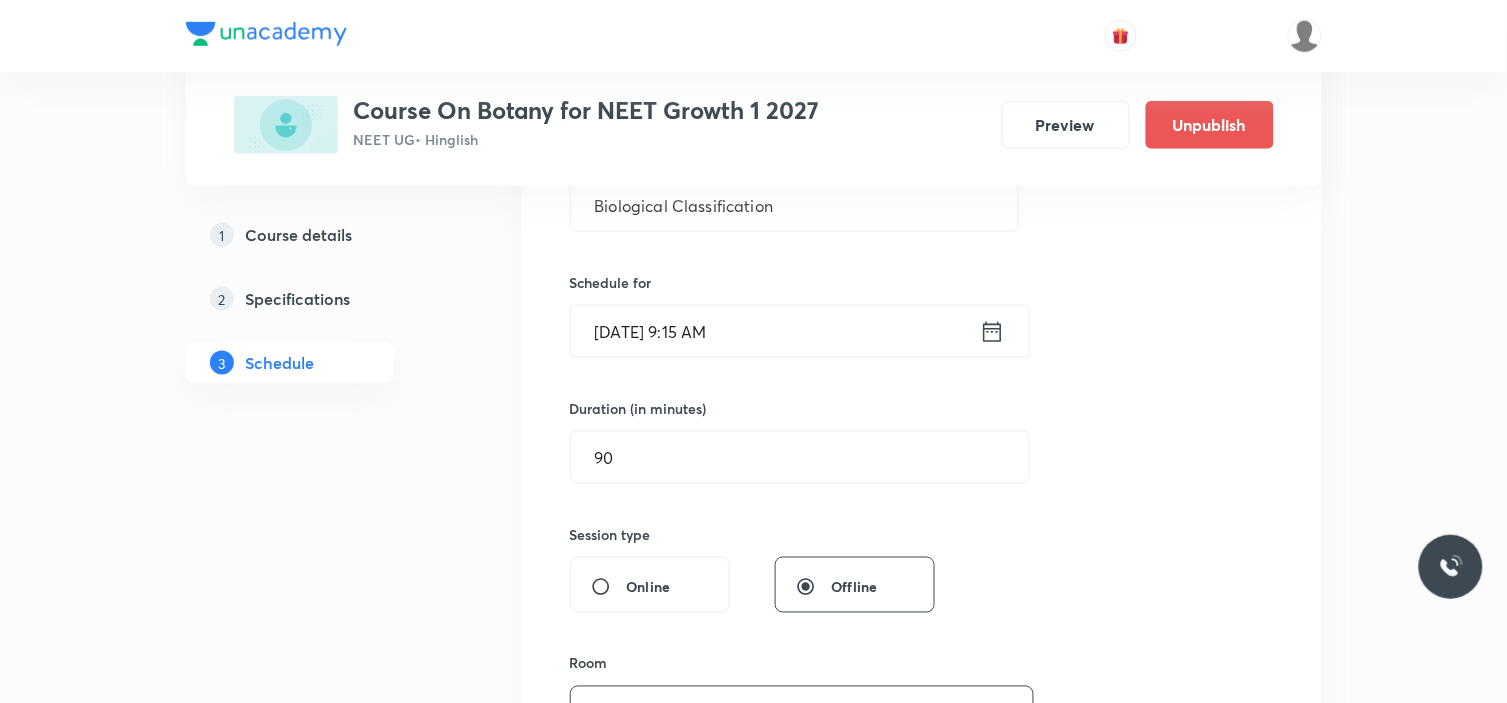 scroll, scrollTop: 335, scrollLeft: 0, axis: vertical 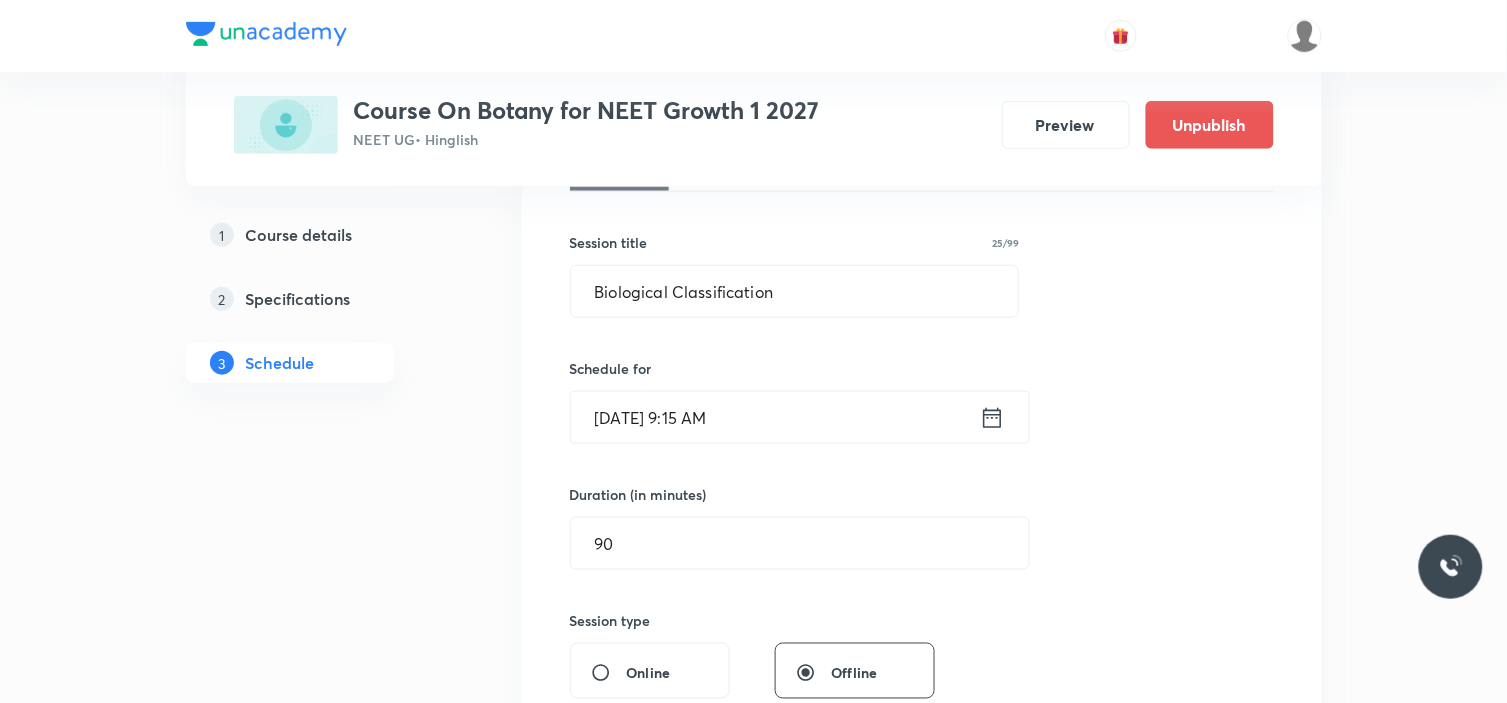 type 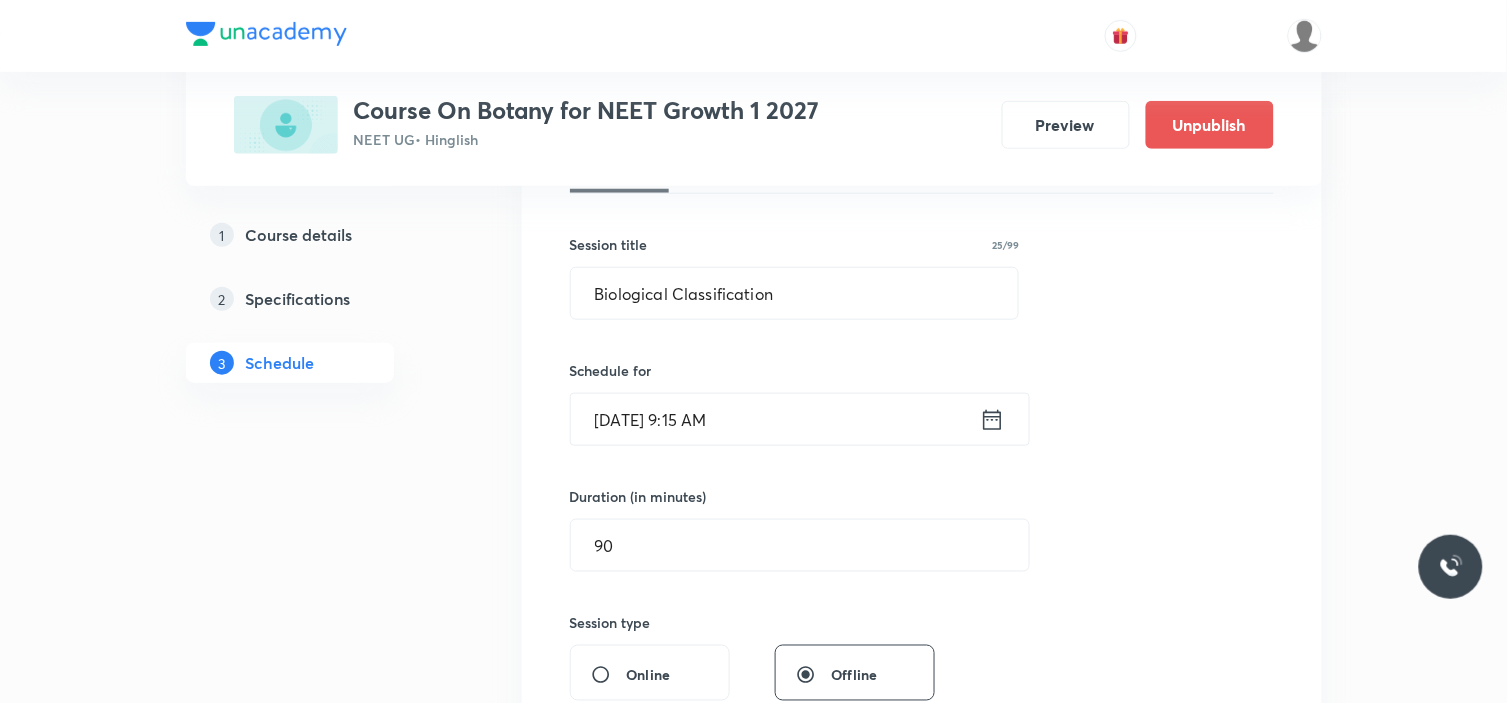 scroll, scrollTop: 777, scrollLeft: 0, axis: vertical 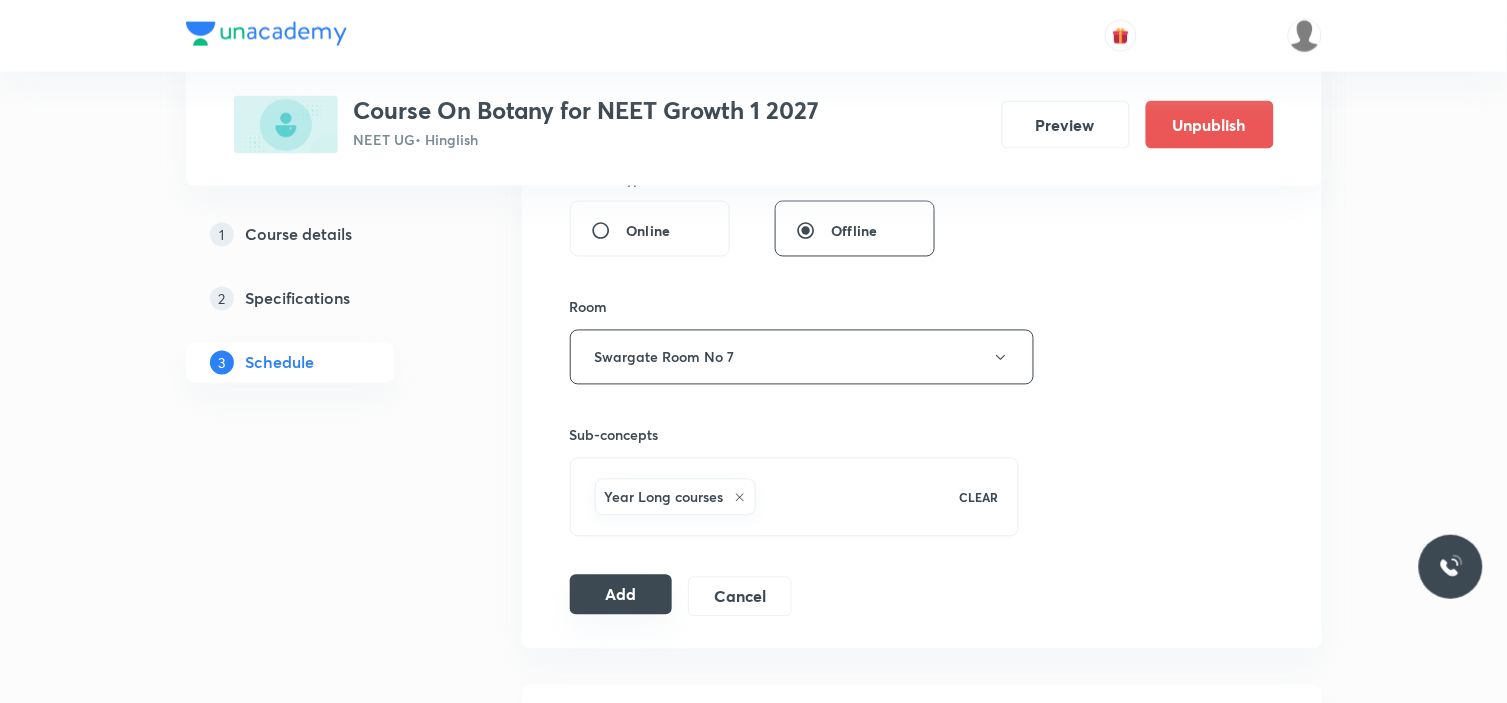 click on "Add" at bounding box center (621, 595) 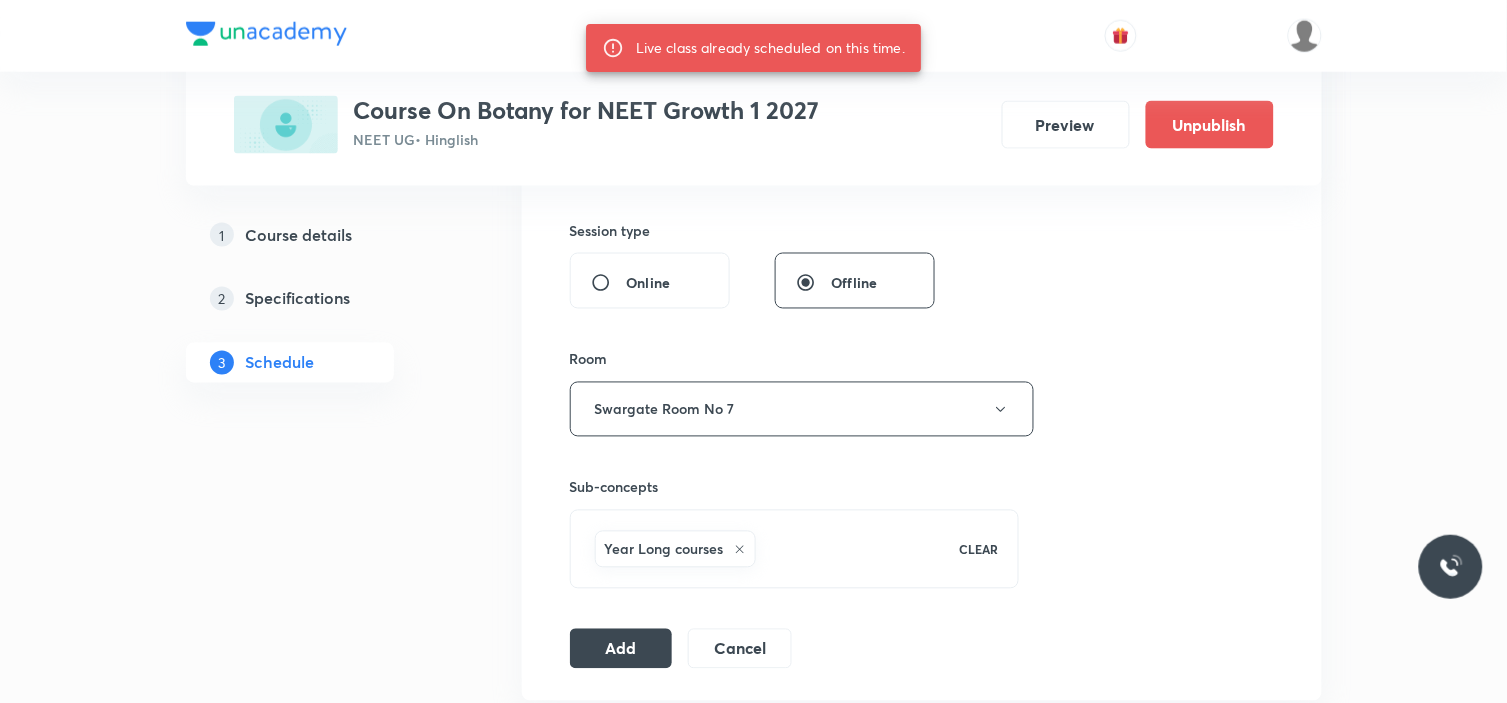 scroll, scrollTop: 1111, scrollLeft: 0, axis: vertical 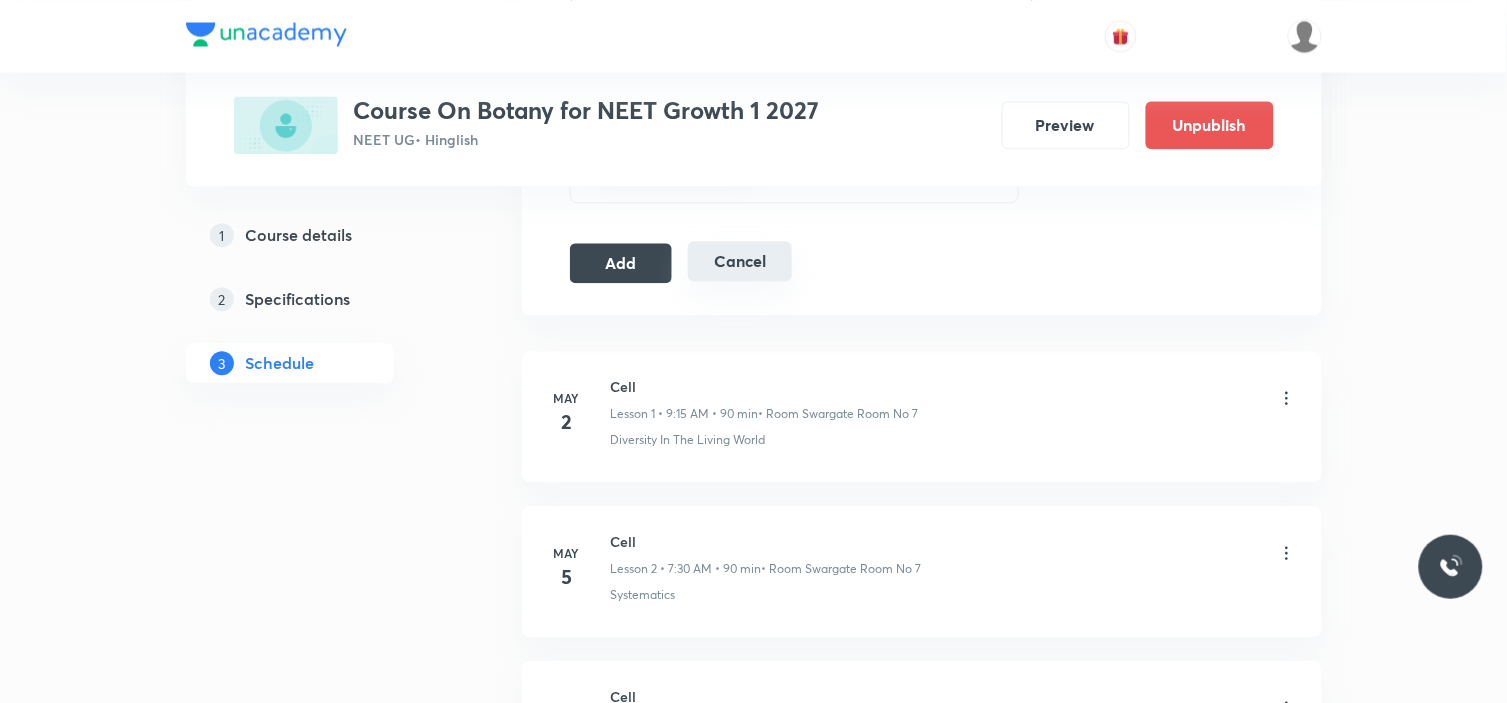 click on "Cancel" at bounding box center (739, 261) 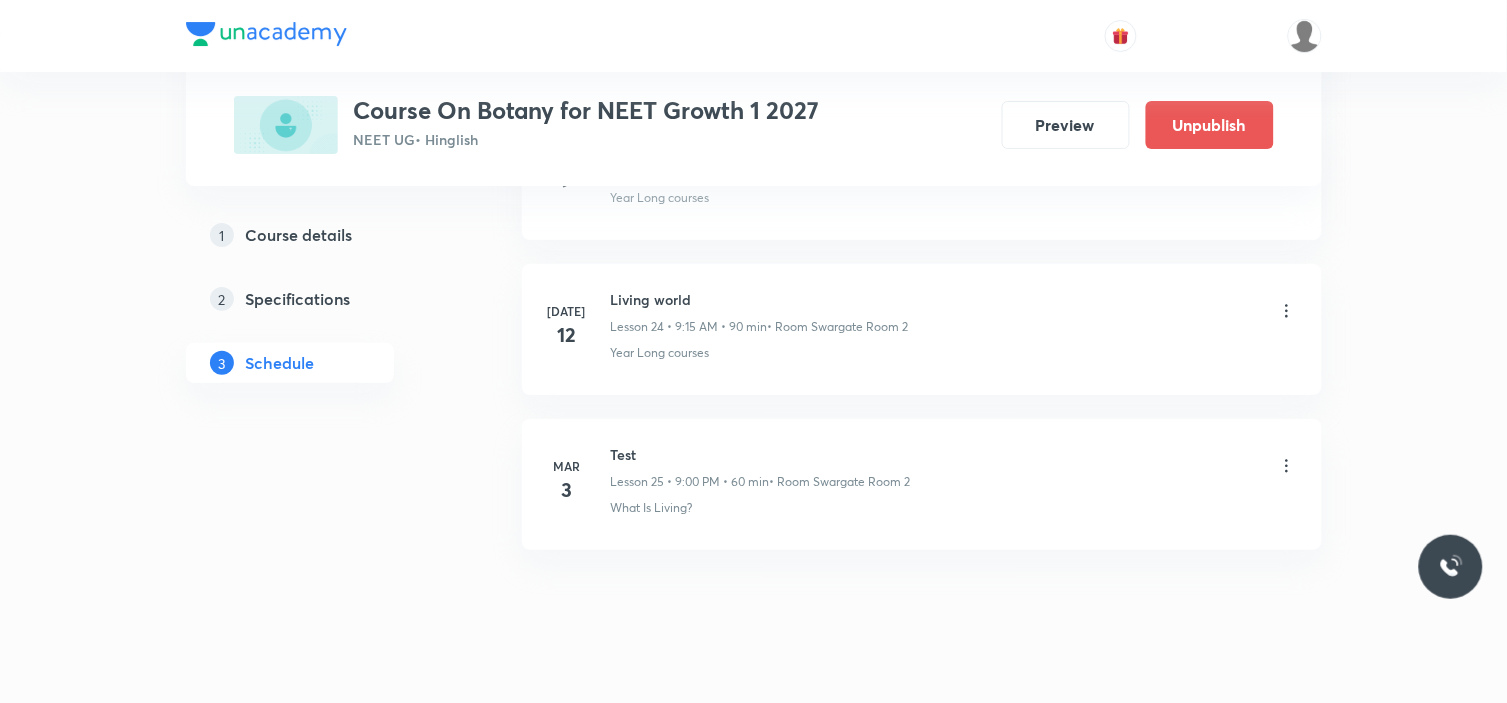 scroll, scrollTop: 3860, scrollLeft: 0, axis: vertical 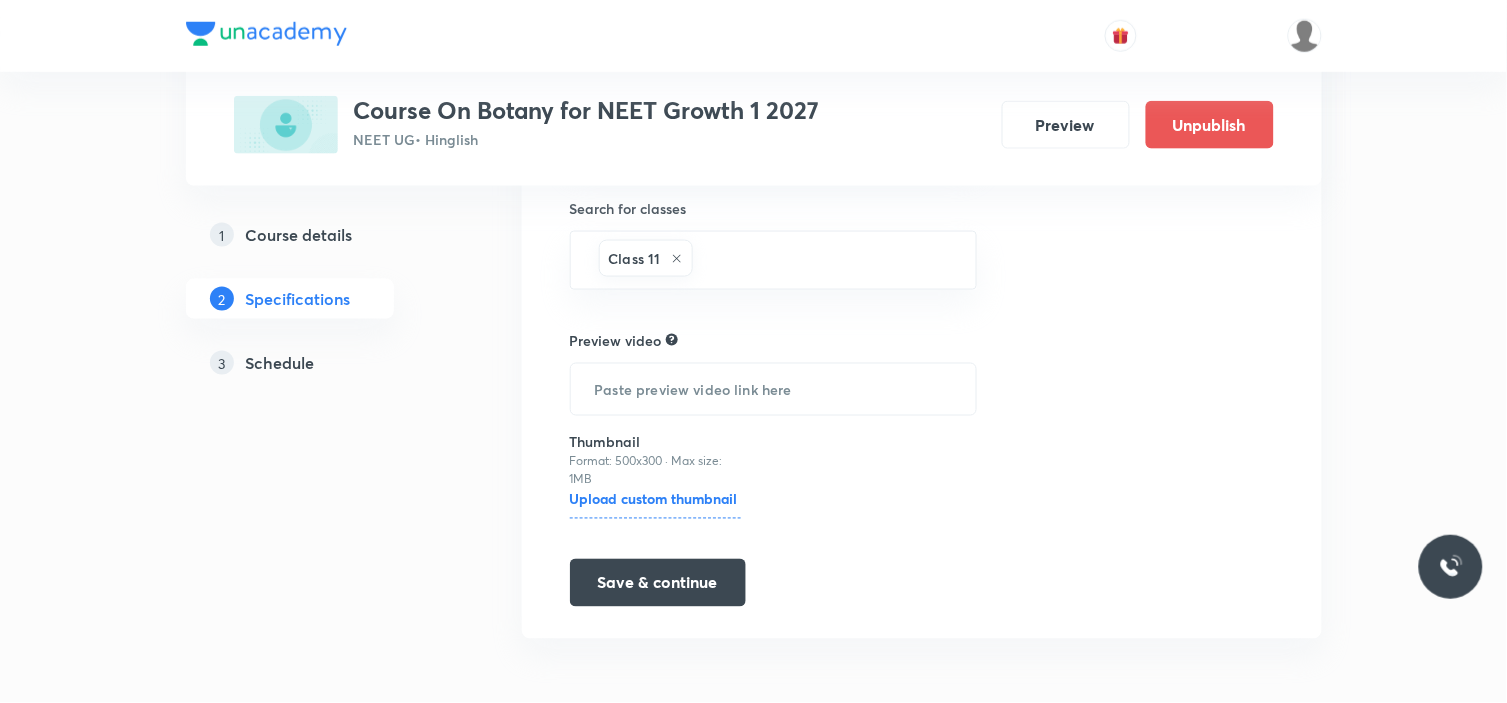 click on "3 Schedule" at bounding box center (326, 363) 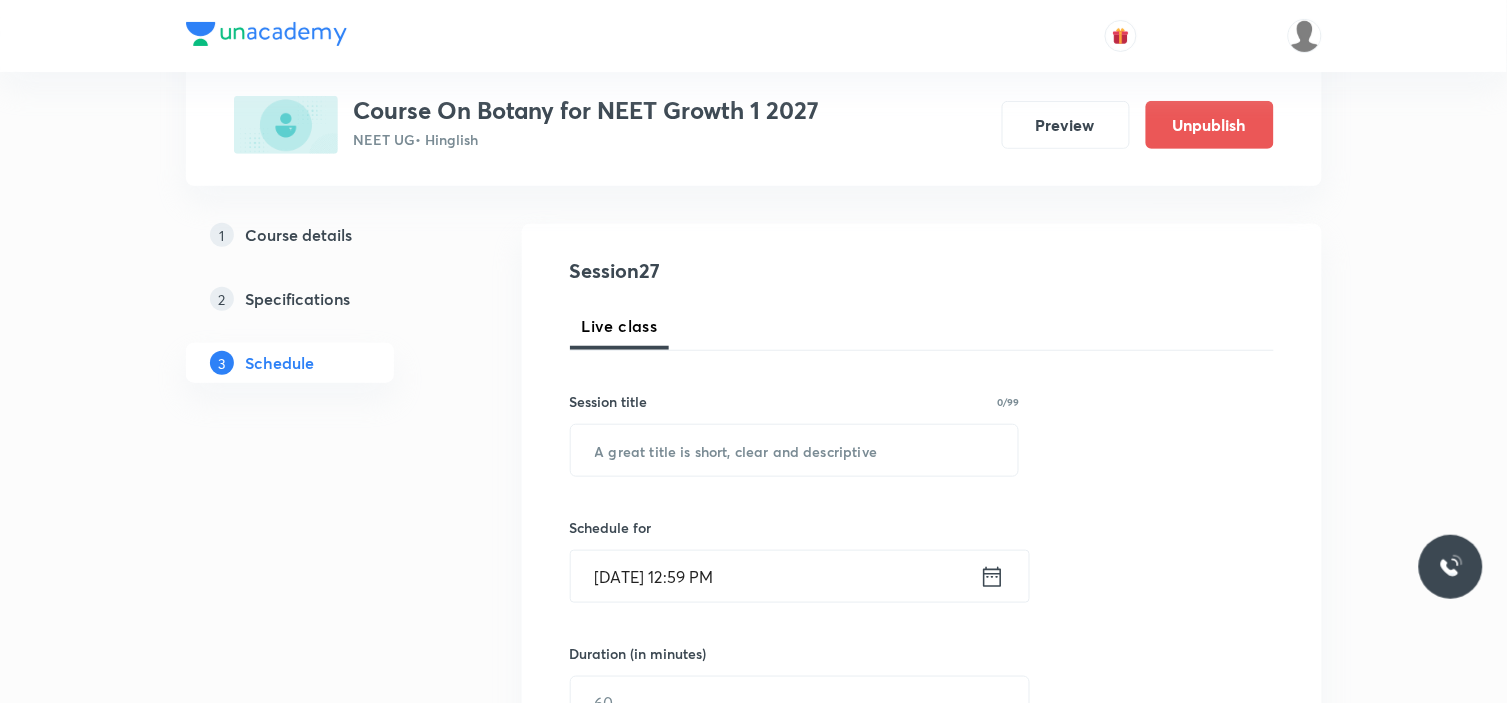 scroll, scrollTop: 333, scrollLeft: 0, axis: vertical 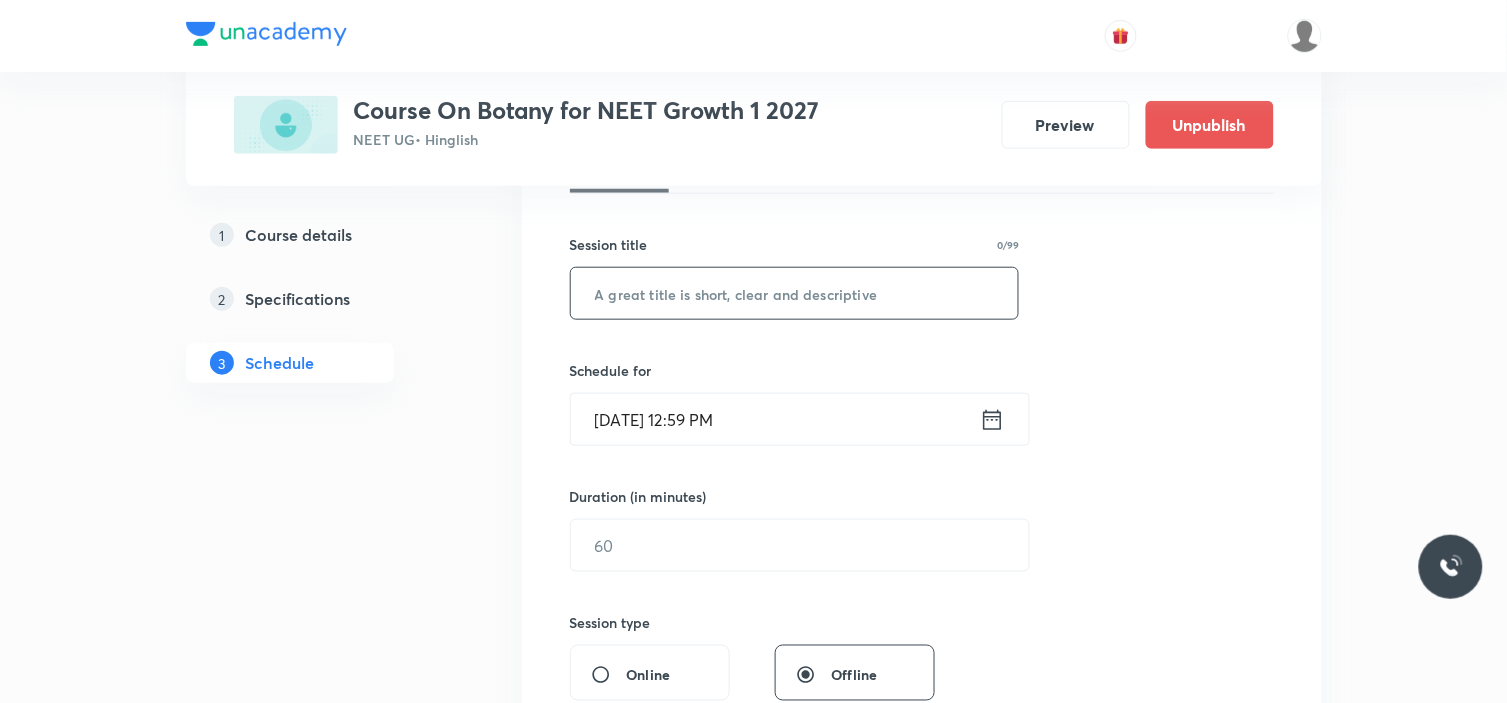 click at bounding box center (795, 293) 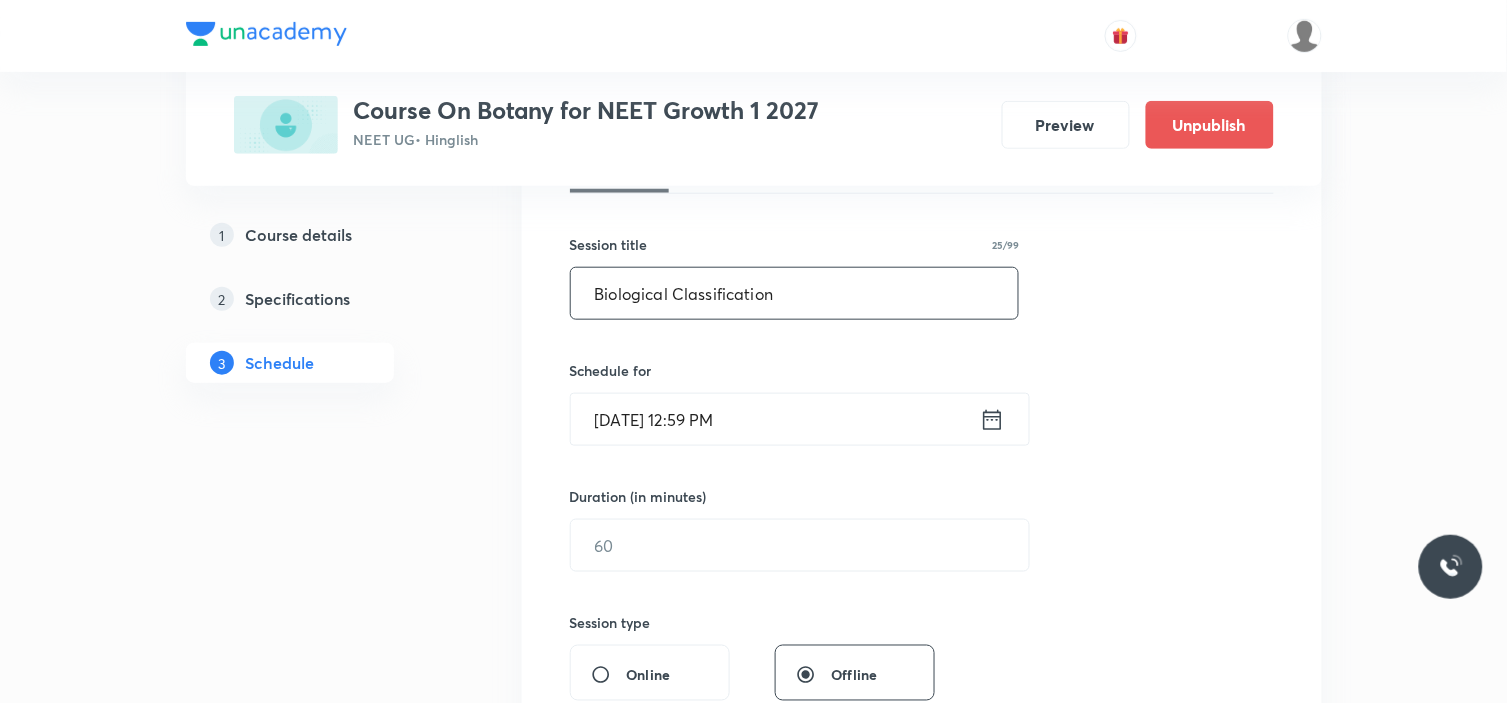 type on "Biological Classification" 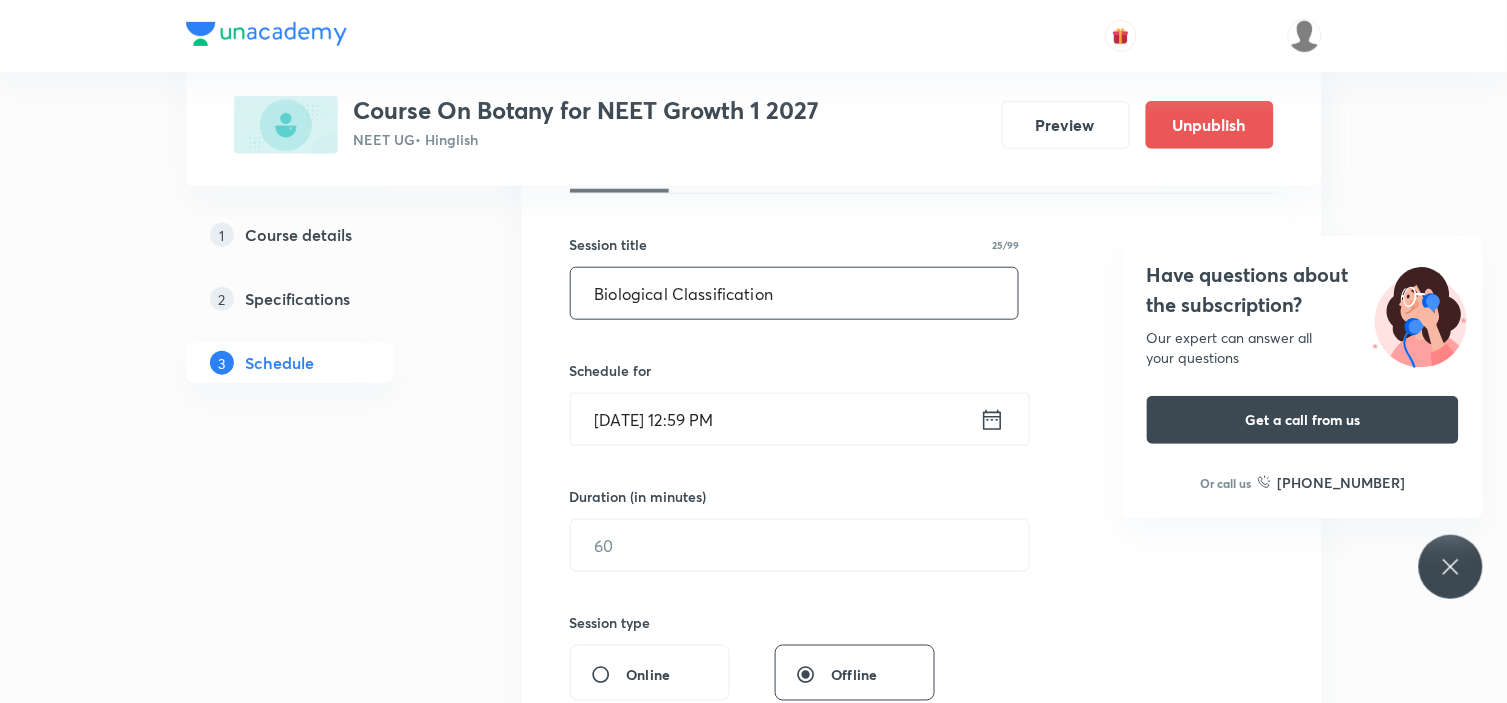 click on "[DATE] 12:59 PM" at bounding box center (775, 419) 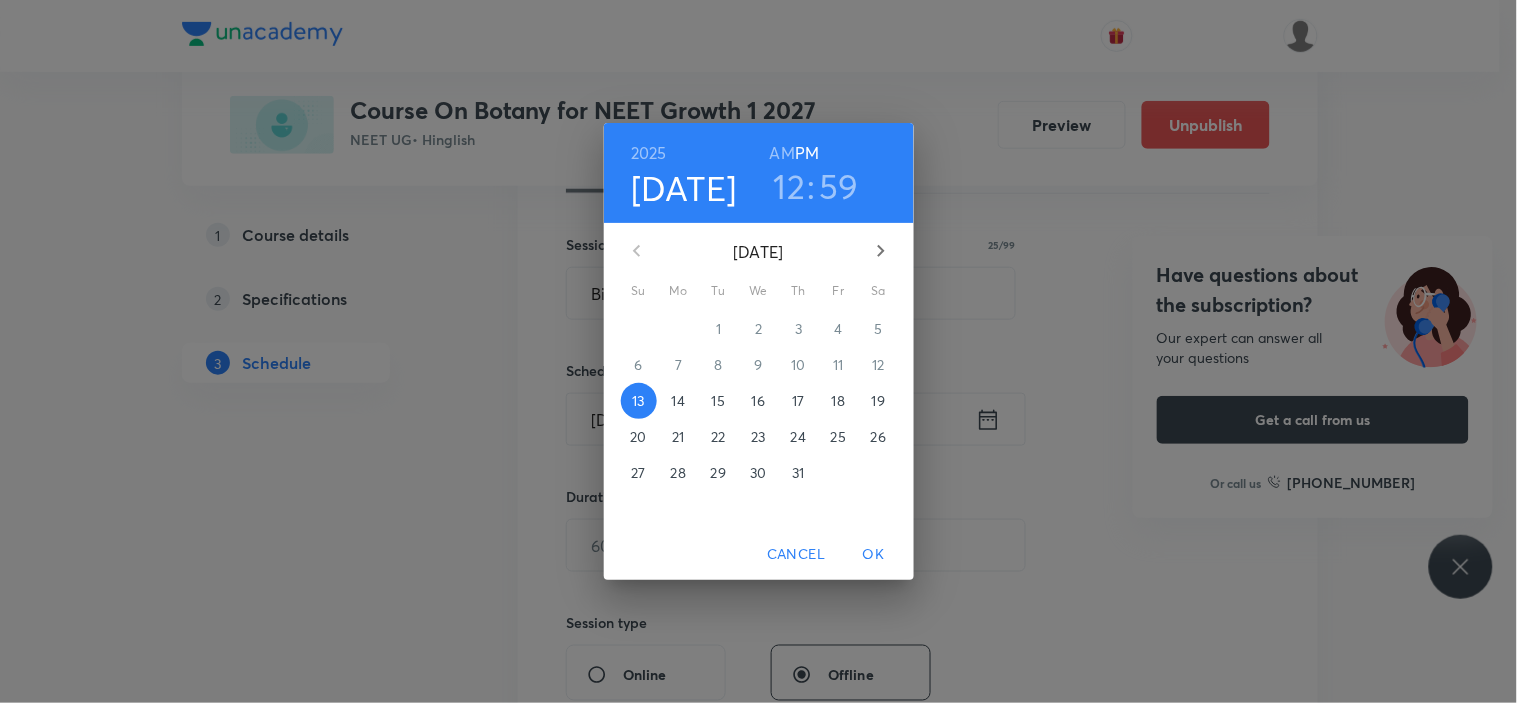 click on "16" at bounding box center (758, 401) 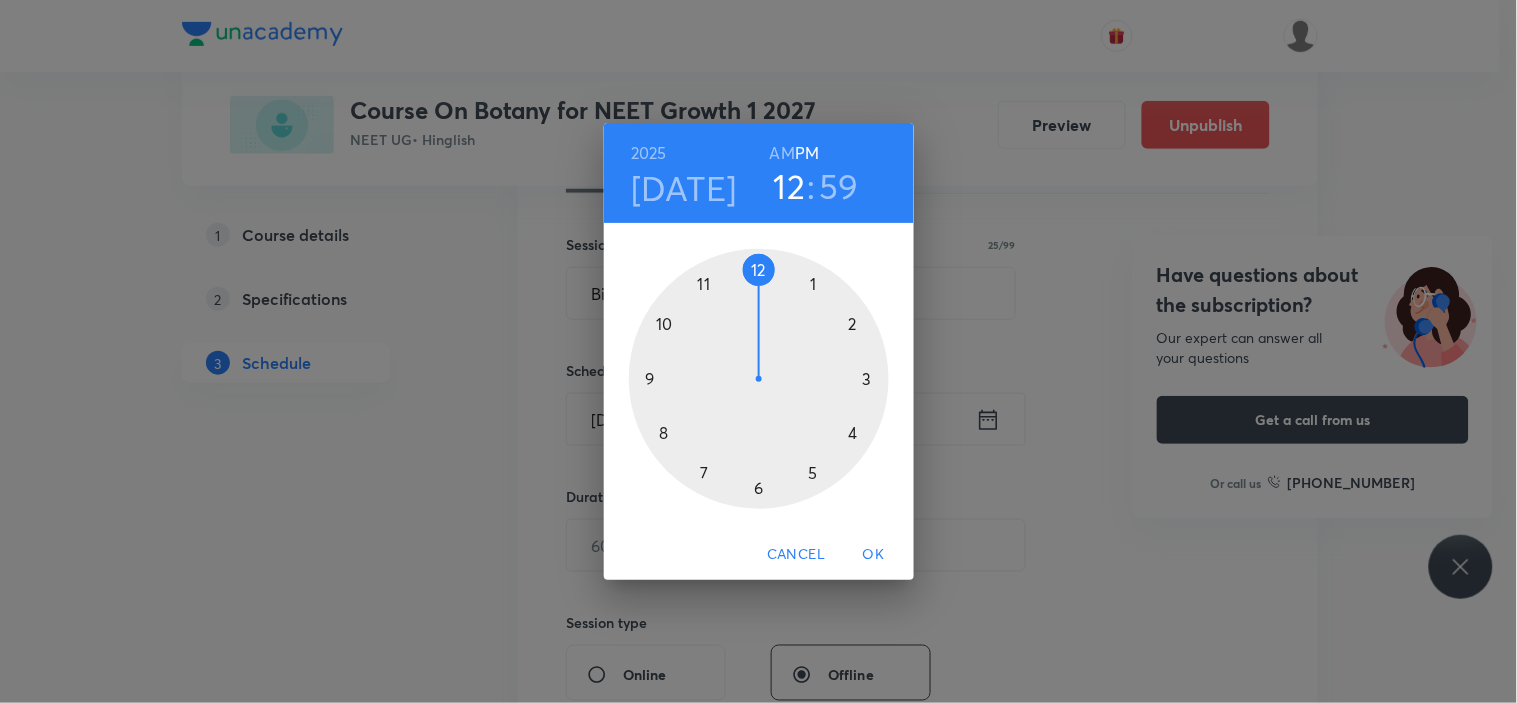 click at bounding box center (759, 379) 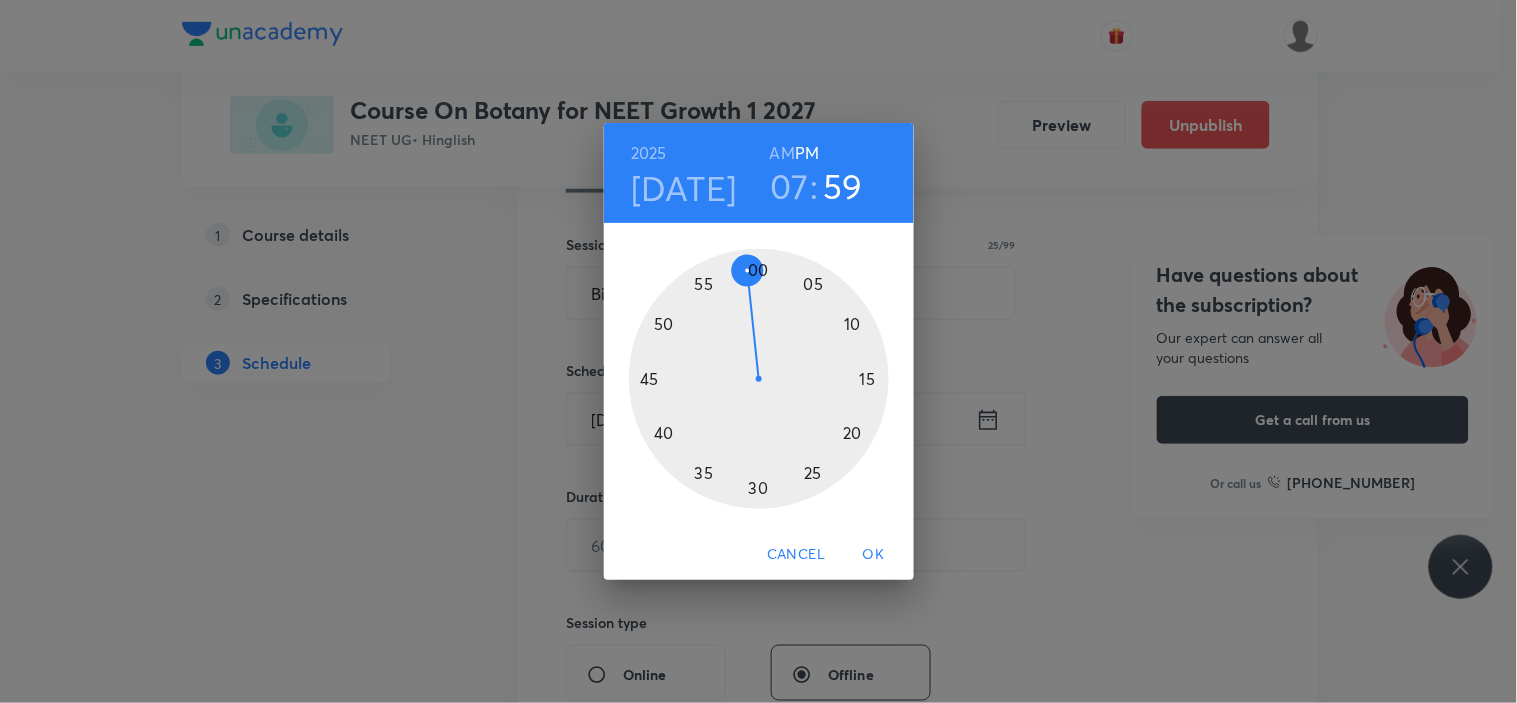 click on "AM" at bounding box center [782, 153] 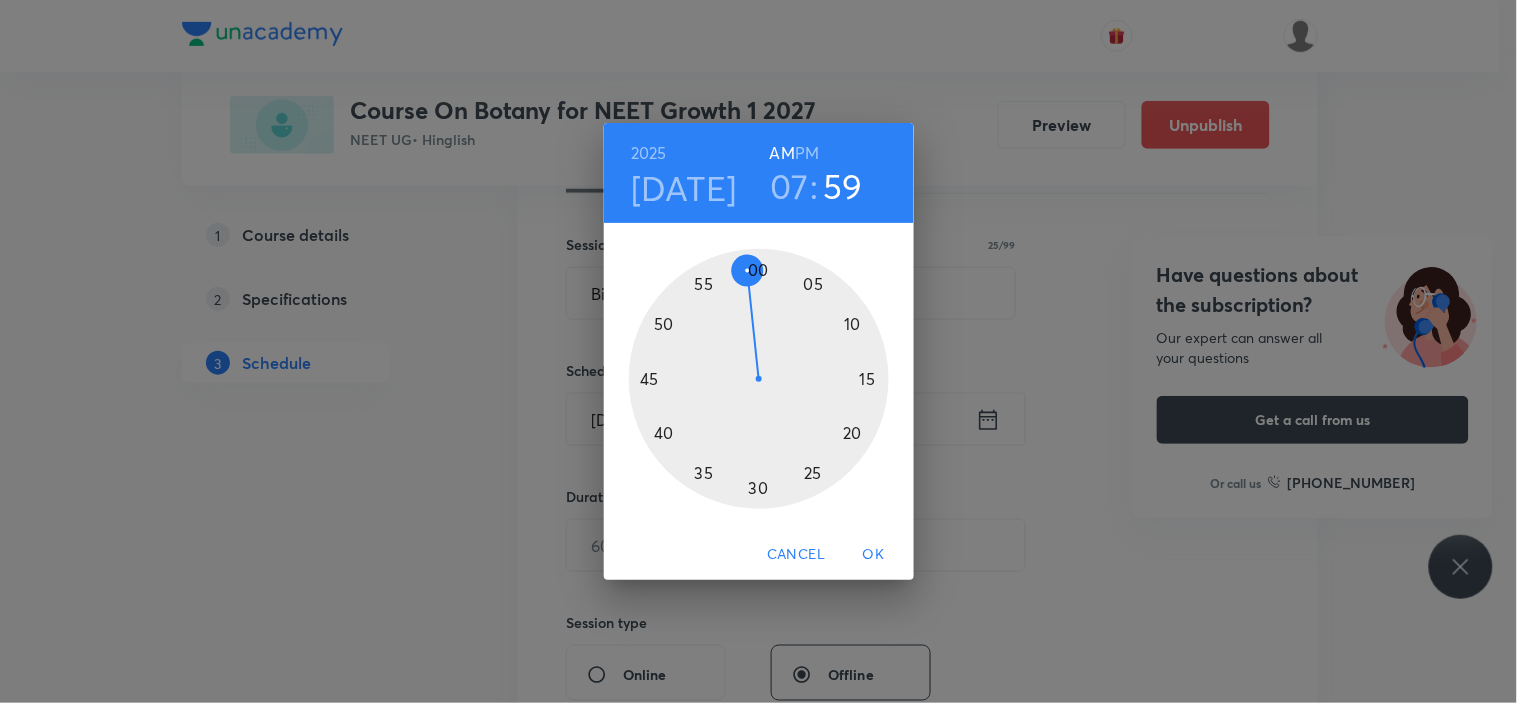 click at bounding box center (759, 379) 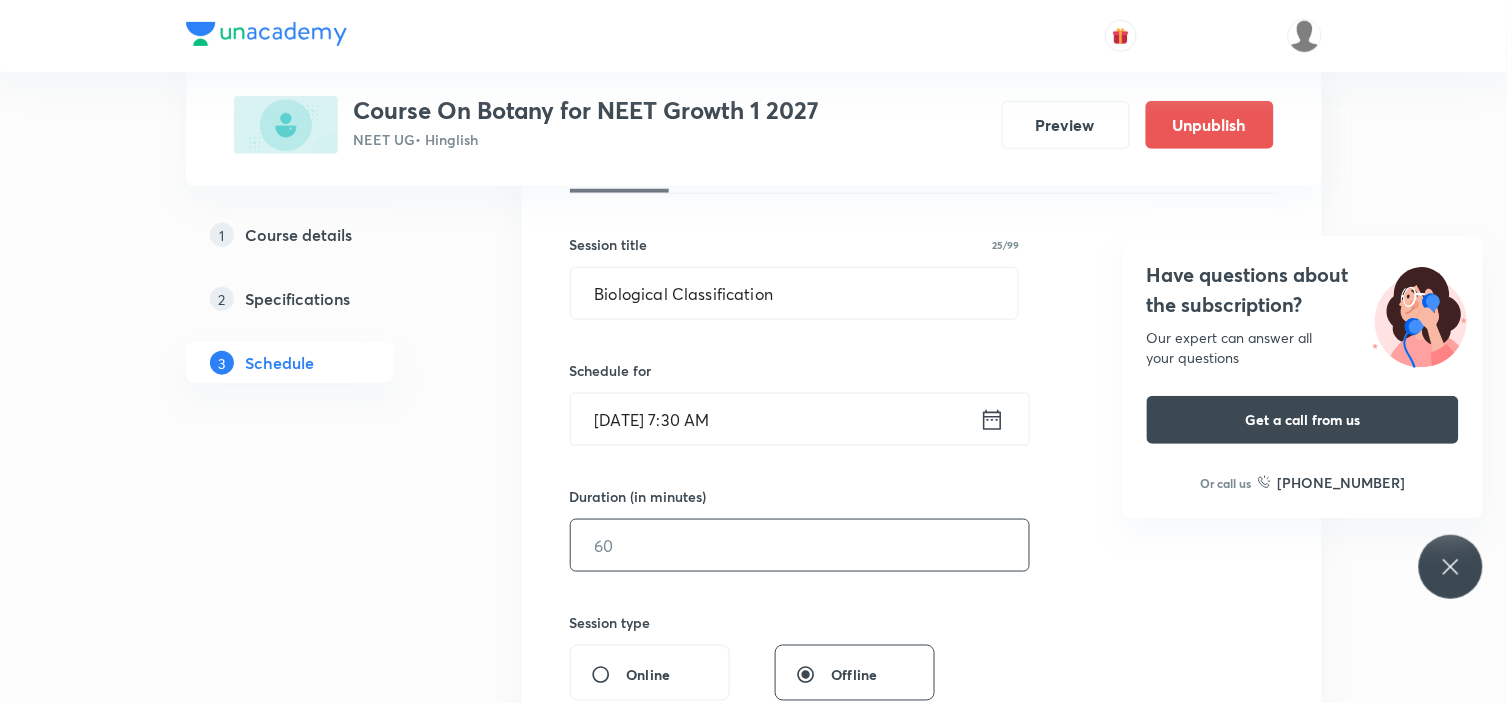click at bounding box center [800, 545] 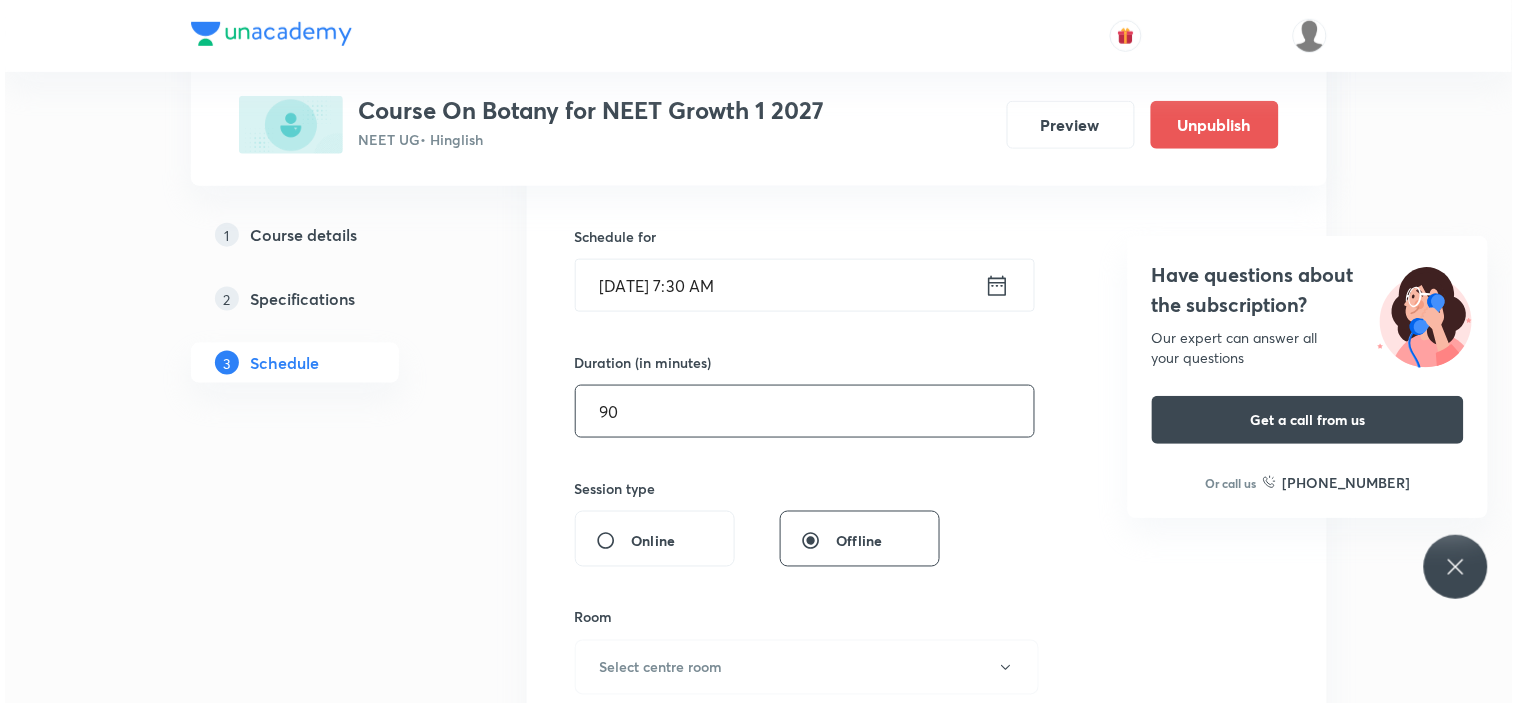 scroll, scrollTop: 666, scrollLeft: 0, axis: vertical 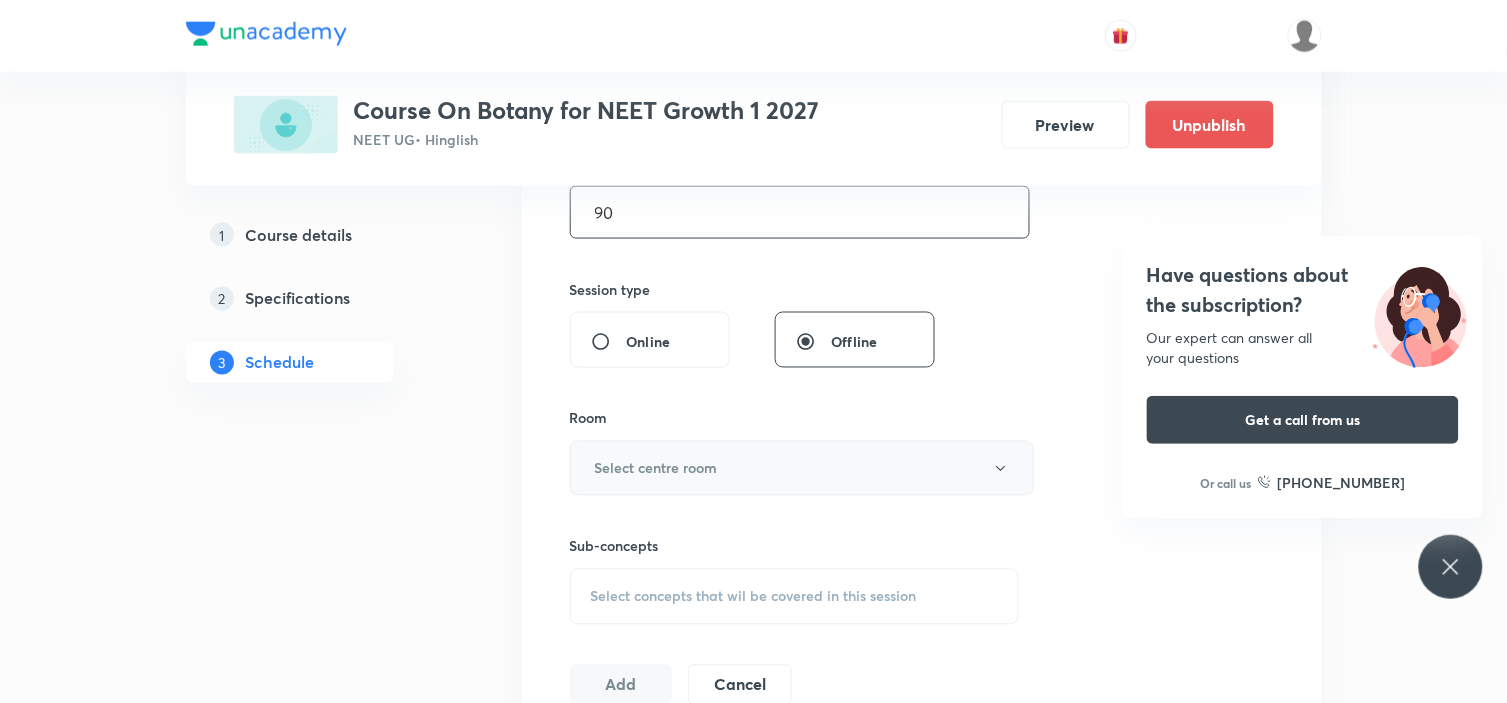 type on "90" 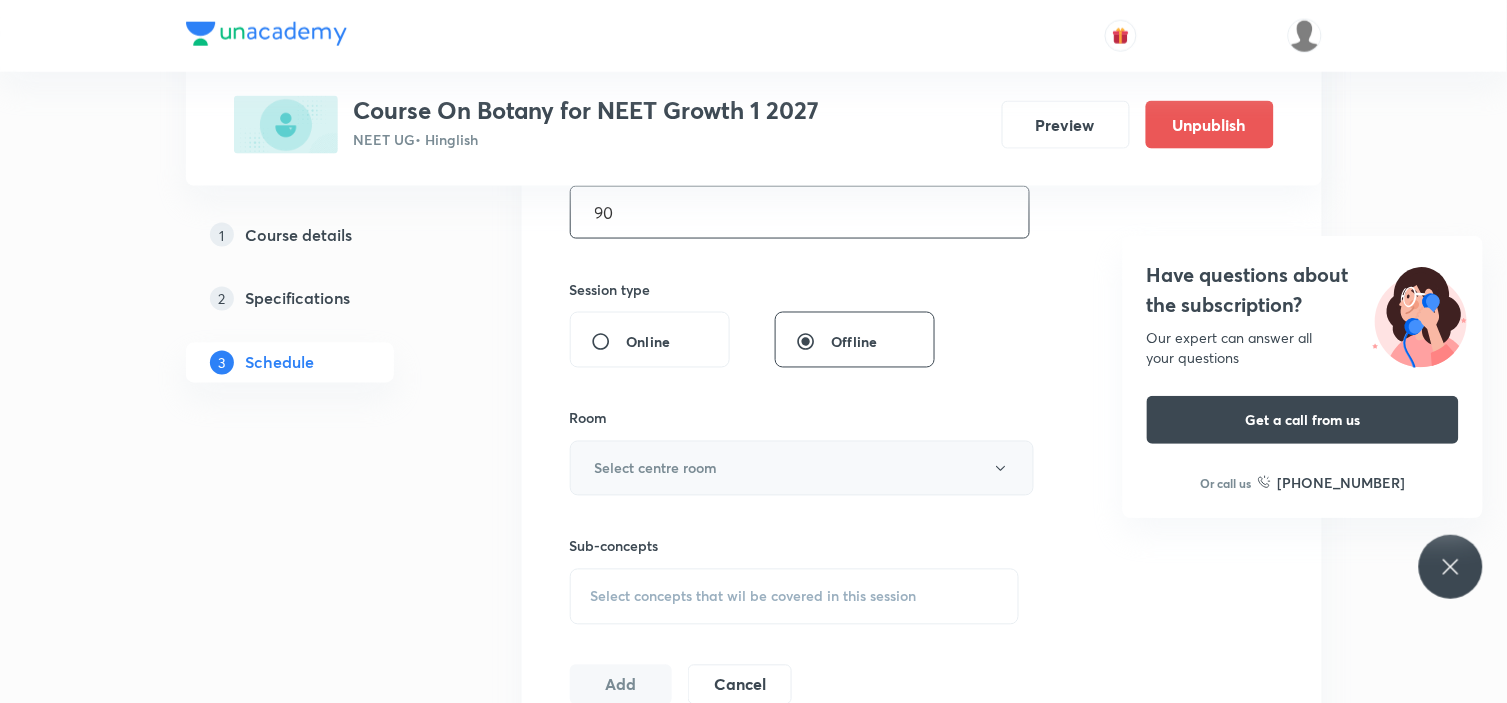 click on "Select centre room" at bounding box center [656, 468] 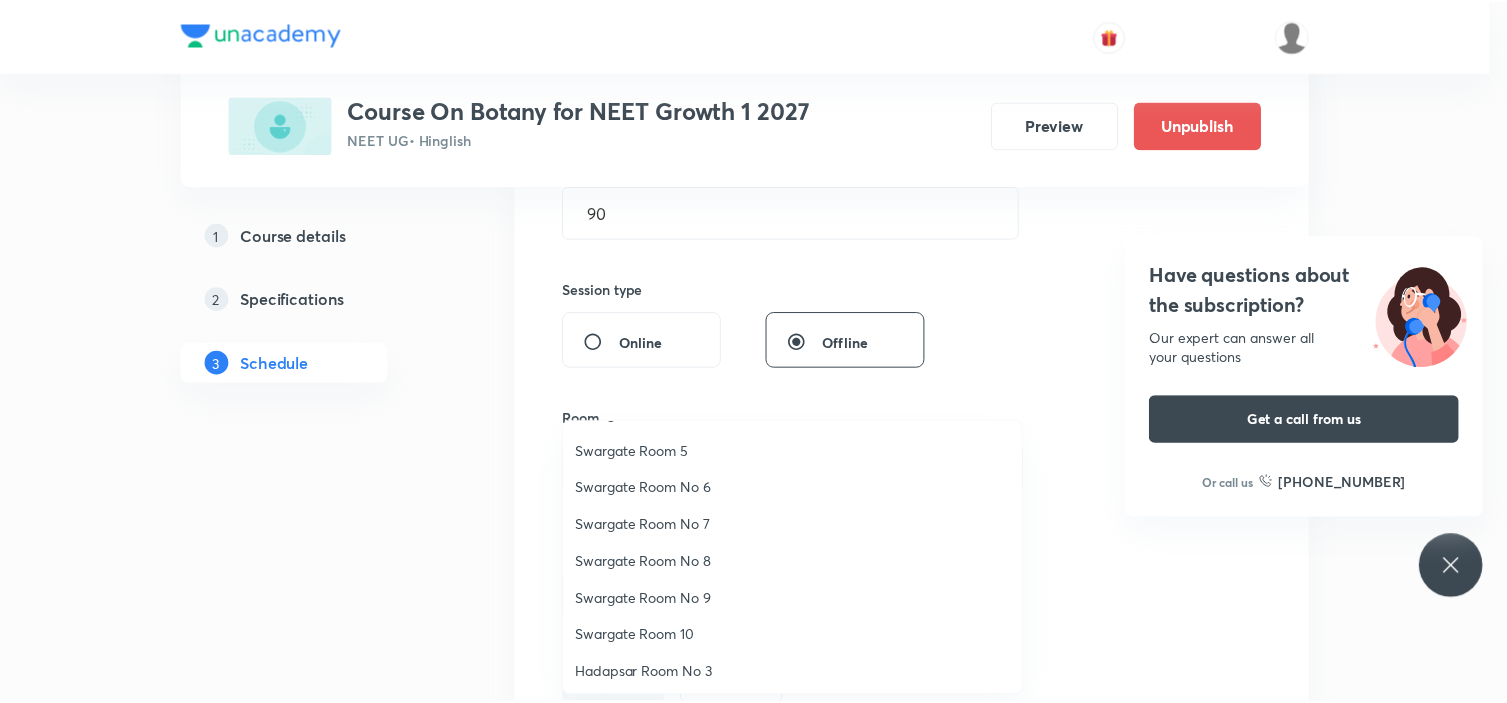 scroll, scrollTop: 148, scrollLeft: 0, axis: vertical 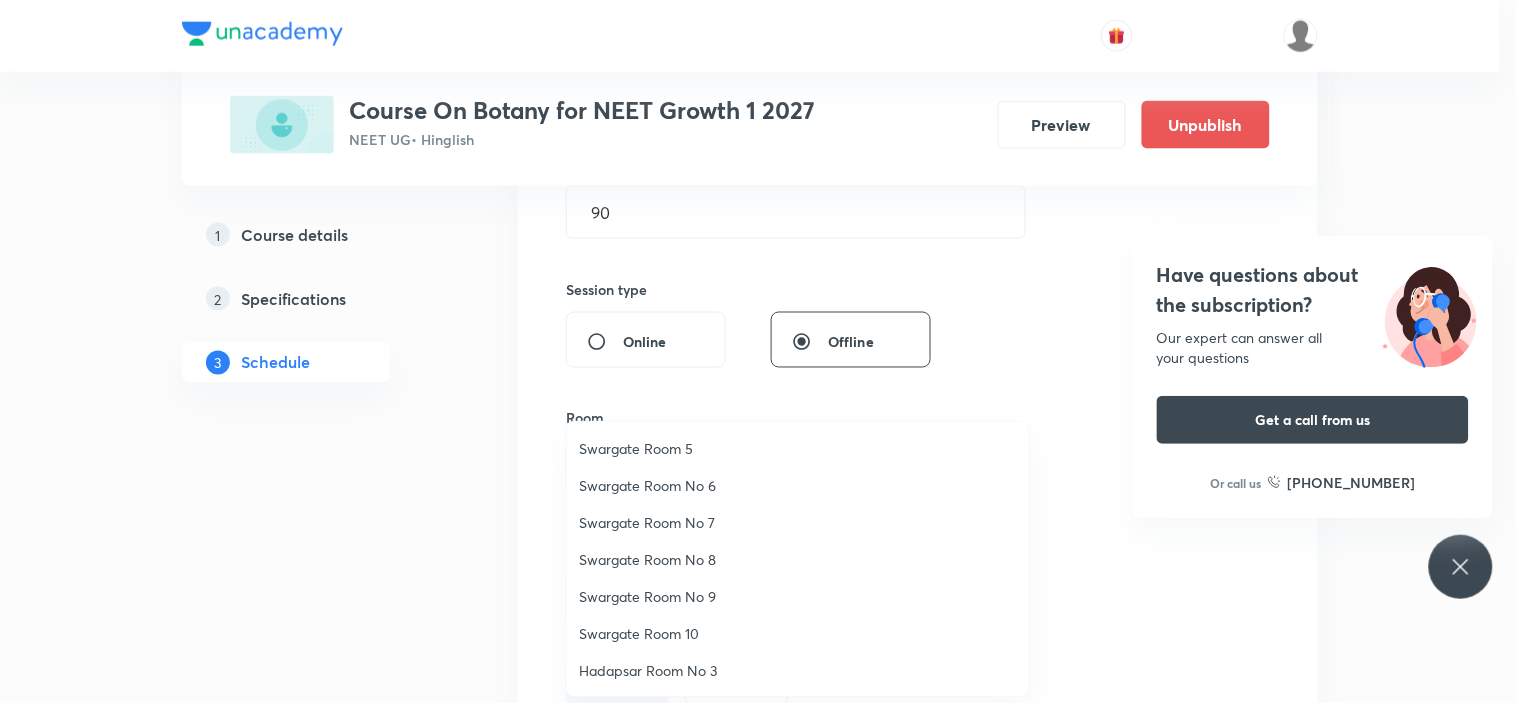 click on "Swargate Room No 7" at bounding box center (798, 522) 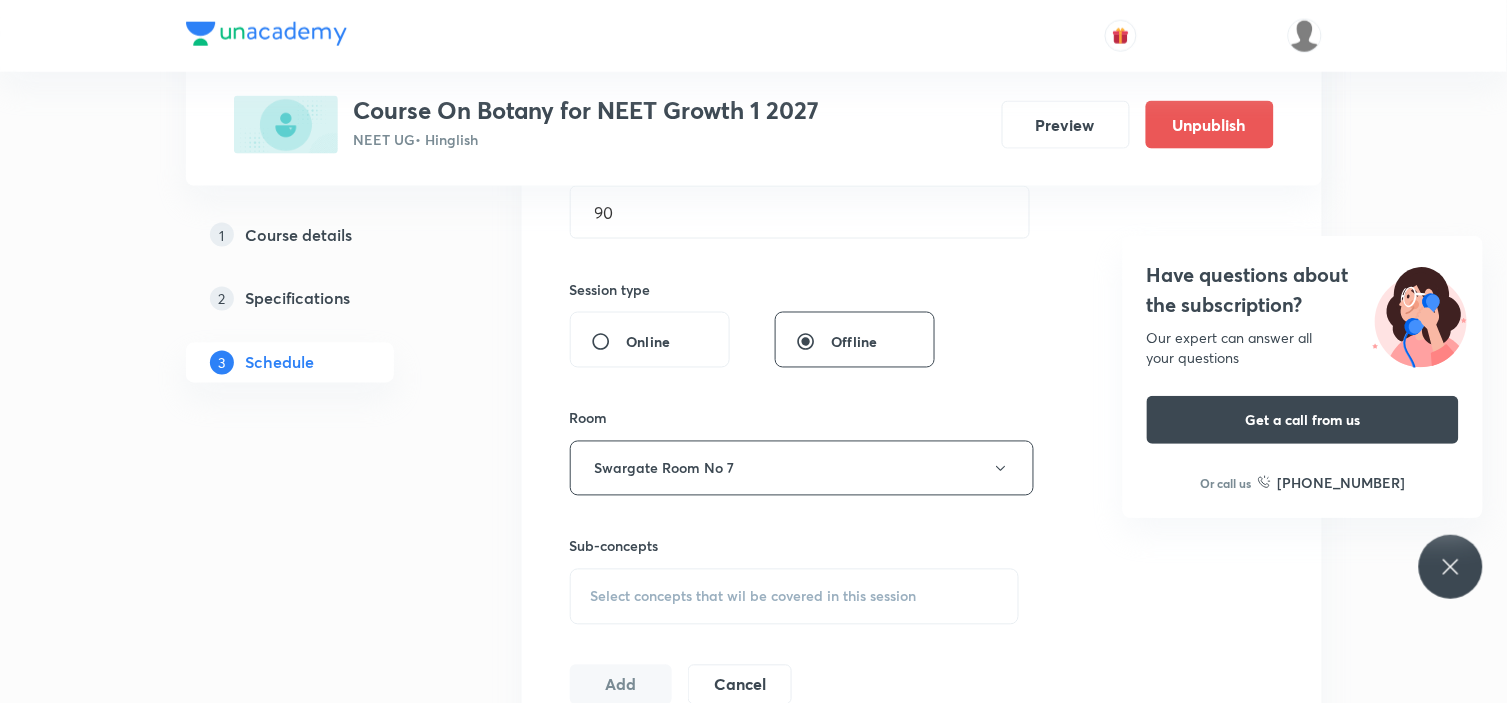 click on "Plus Courses Course On Botany for NEET Growth 1 2027 NEET UG  • Hinglish Preview Unpublish 1 Course details 2 Specifications 3 Schedule Schedule 26  classes Session  27 Live class Session title 25/99 Biological Classification ​ Schedule for Jul 16, 2025, 7:30 AM ​ Duration (in minutes) 90 ​   Session type Online Offline Room Swargate Room No 7 Sub-concepts Select concepts that wil be covered in this session Add Cancel May 2 Cell Lesson 1 • 9:15 AM • 90 min  • Room Swargate Room No 7 Diversity In The Living World May 5 Cell Lesson 2 • 7:30 AM • 90 min  • Room Swargate Room No 7 Systematics May 6 Cell Lesson 3 • 9:19 AM • 90 min  • Room Swargate Room No 7 Types Of Taxonomy May 8 Cell Lesson 4 • 9:15 AM • 90 min  • Room Swargate Room No 7 Fundamental Components Of Taxonomy May 12 Cell Lesson 5 • 7:30 AM • 90 min  • Room Swargate Room No 7 Taxonomic Categories May 15 Cell Lesson 6 • 9:15 AM • 90 min  • Room Swargate Room No 7 Taxonomical Aids May 16 Cell May 17 19" at bounding box center (754, 2188) 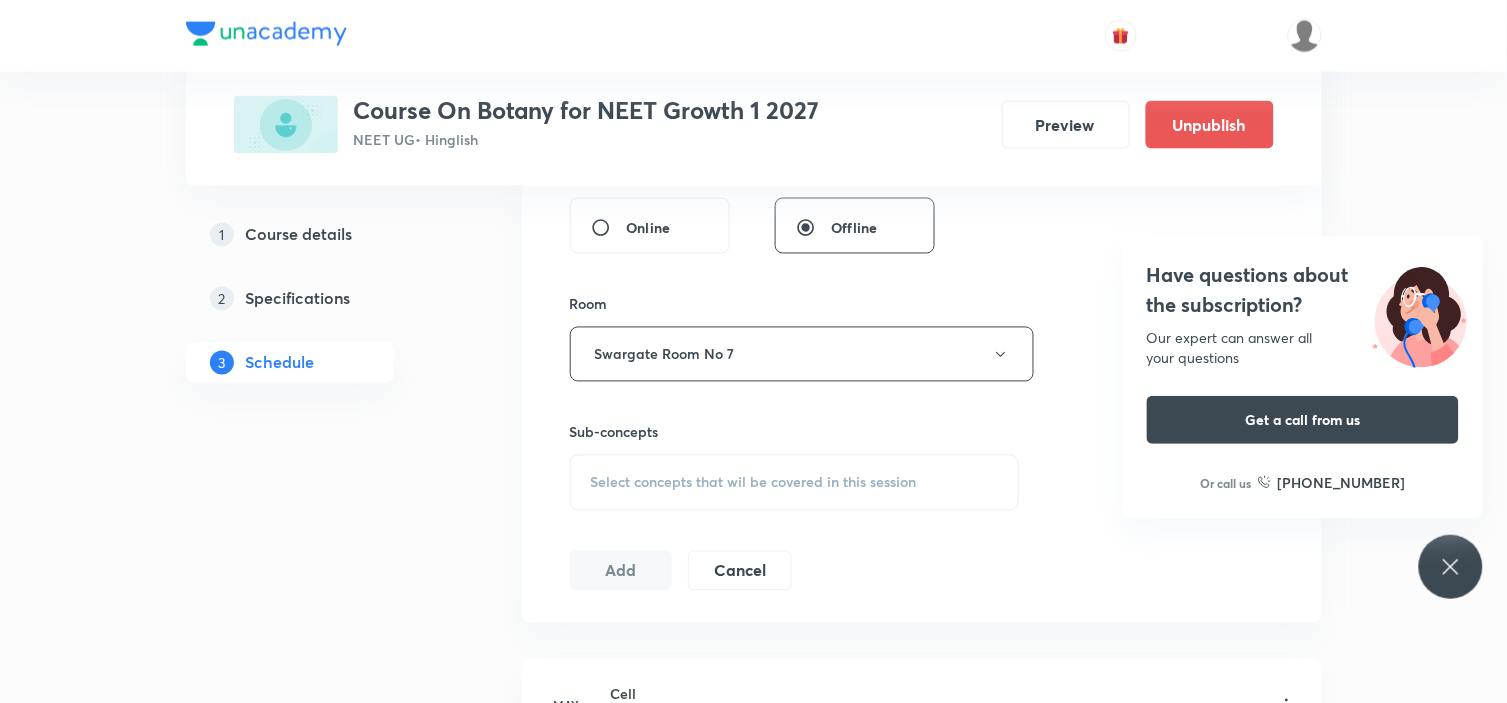 scroll, scrollTop: 888, scrollLeft: 0, axis: vertical 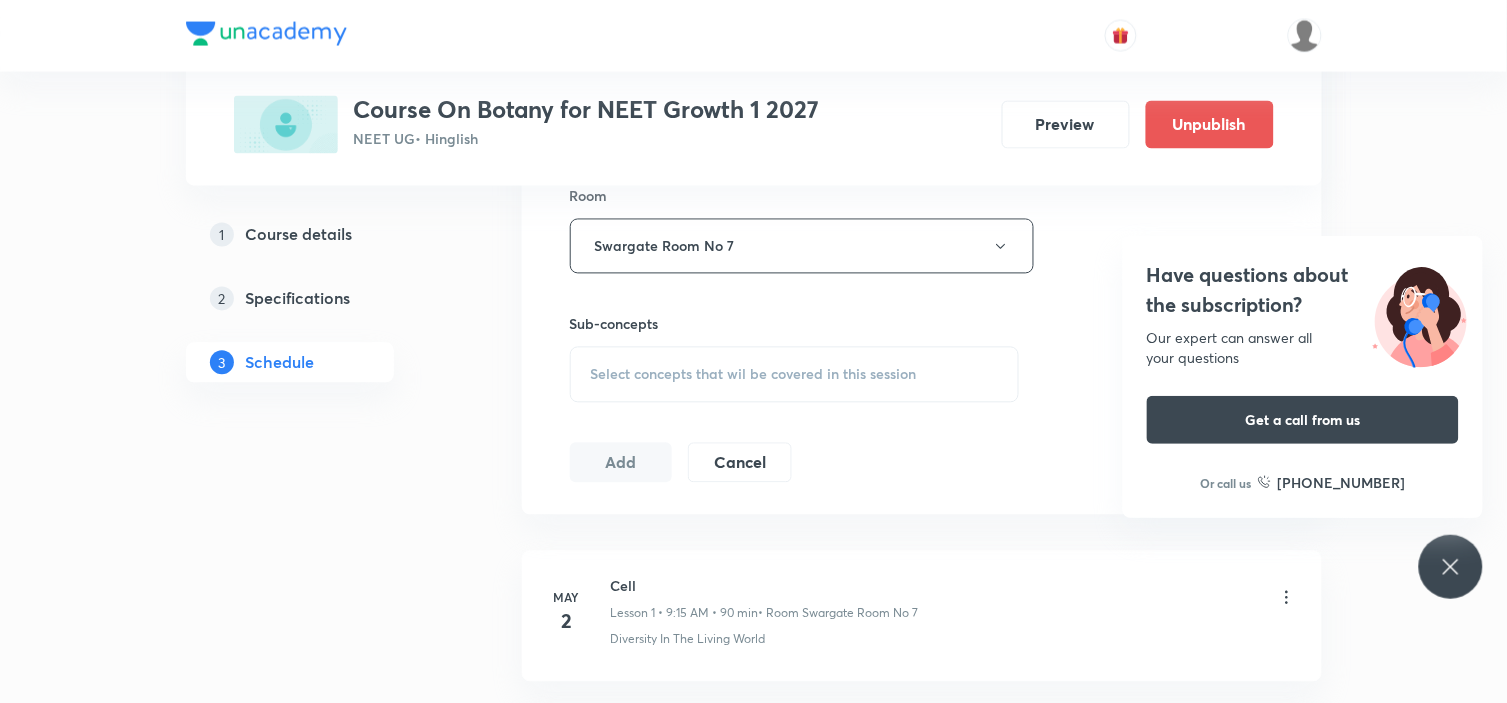 click on "Select concepts that wil be covered in this session" at bounding box center (795, 375) 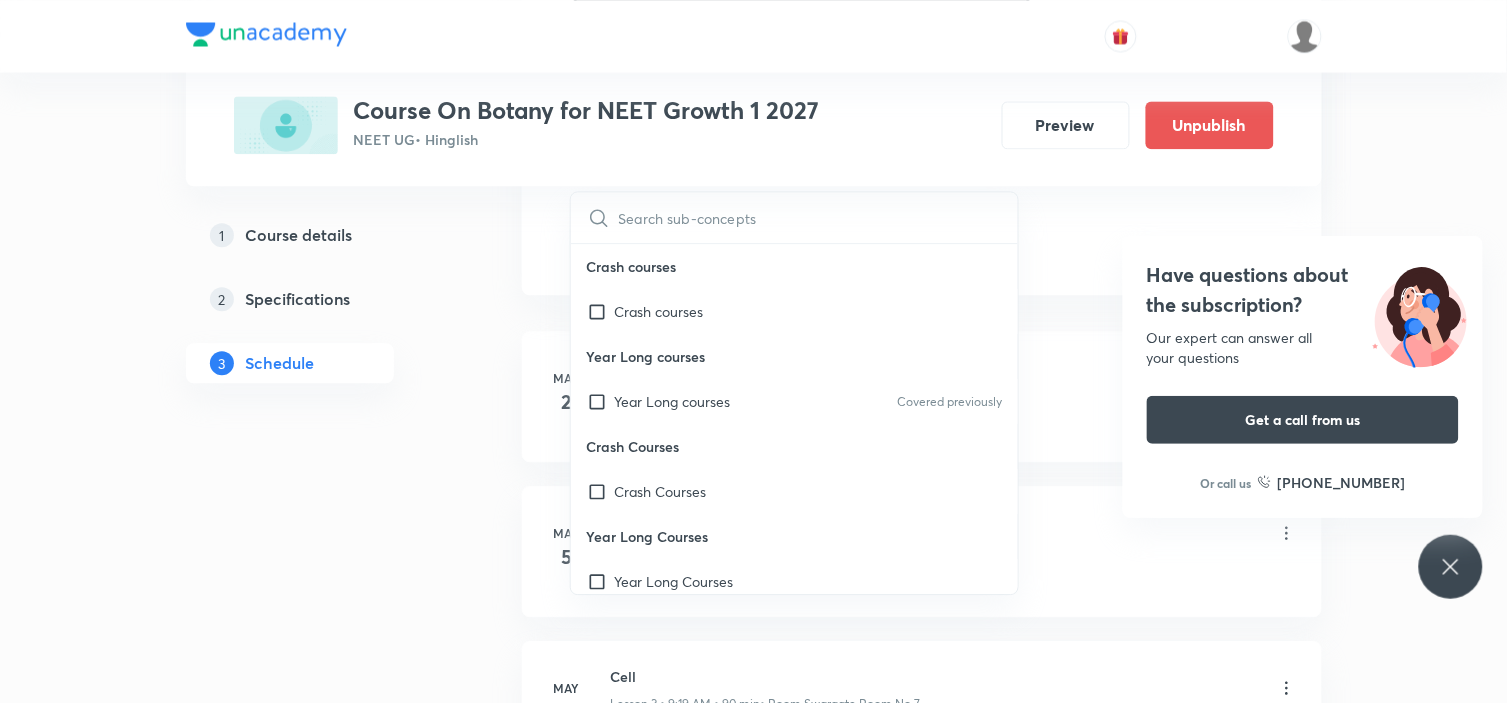 scroll, scrollTop: 1111, scrollLeft: 0, axis: vertical 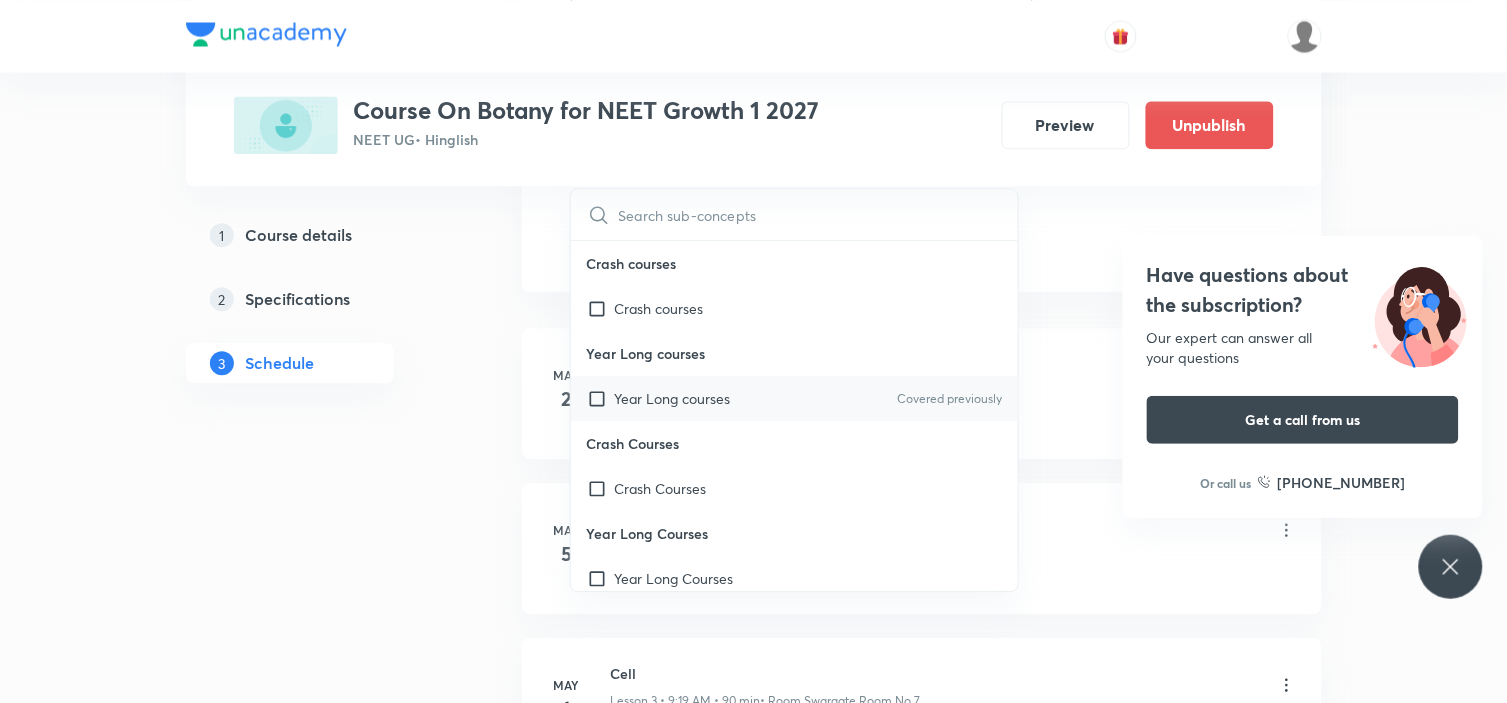 click on "Year Long courses Covered previously" at bounding box center [795, 398] 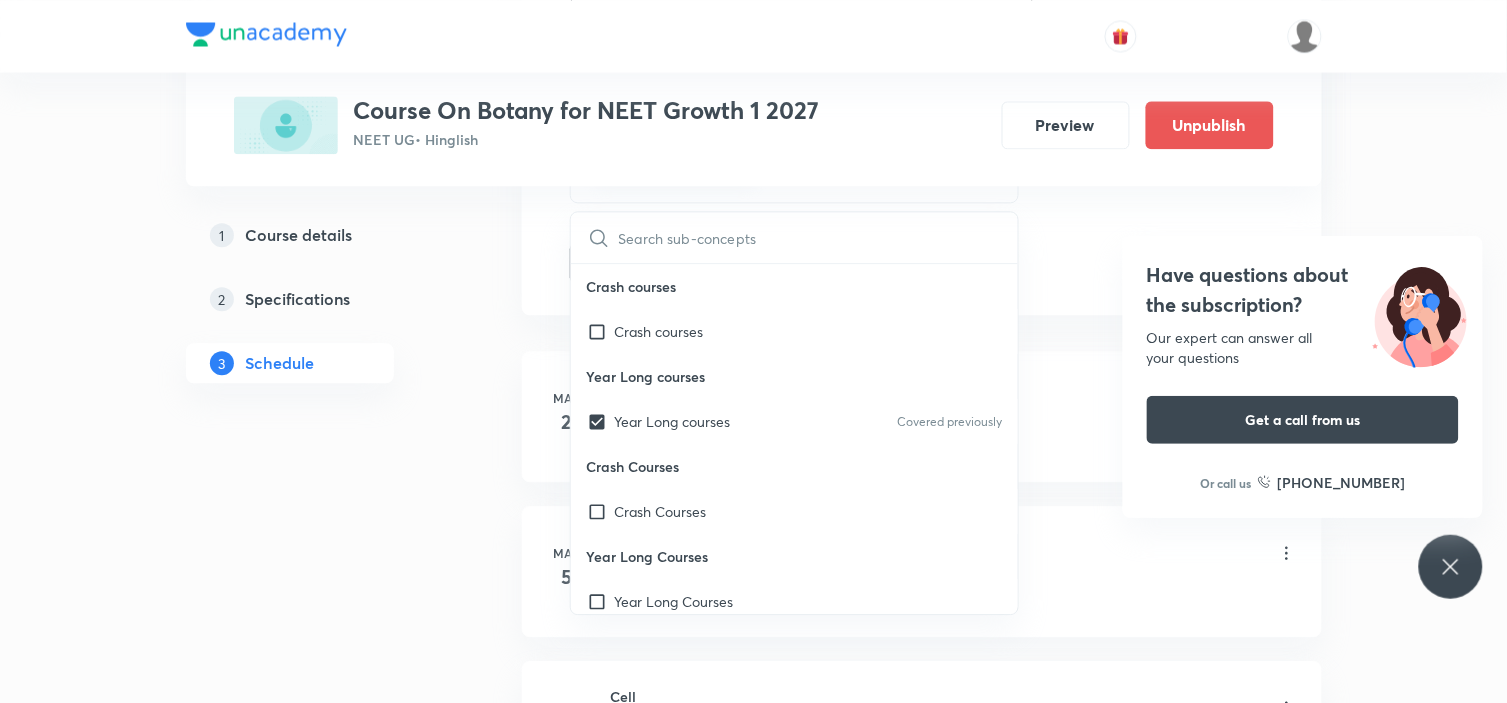 click on "Plus Courses Course On Botany for NEET Growth 1 2027 NEET UG  • Hinglish Preview Unpublish 1 Course details 2 Specifications 3 Schedule Schedule 26  classes Session  27 Live class Session title 25/99 Biological Classification ​ Schedule for Jul 16, 2025, 7:30 AM ​ Duration (in minutes) 90 ​   Session type Online Offline Room Swargate Room No 7 Sub-concepts Year Long courses CLEAR ​ Crash courses Crash courses Year Long courses Year Long courses Covered previously Crash Courses Crash Courses Year Long Courses Year Long Courses Add Cancel May 2 Cell Lesson 1 • 9:15 AM • 90 min  • Room Swargate Room No 7 Diversity In The Living World May 5 Cell Lesson 2 • 7:30 AM • 90 min  • Room Swargate Room No 7 Systematics May 6 Cell Lesson 3 • 9:19 AM • 90 min  • Room Swargate Room No 7 Types Of Taxonomy May 8 Cell Lesson 4 • 9:15 AM • 90 min  • Room Swargate Room No 7 Fundamental Components Of Taxonomy May 12 Cell Lesson 5 • 7:30 AM • 90 min  • Room Swargate Room No 7 May 15 May" at bounding box center [754, 1755] 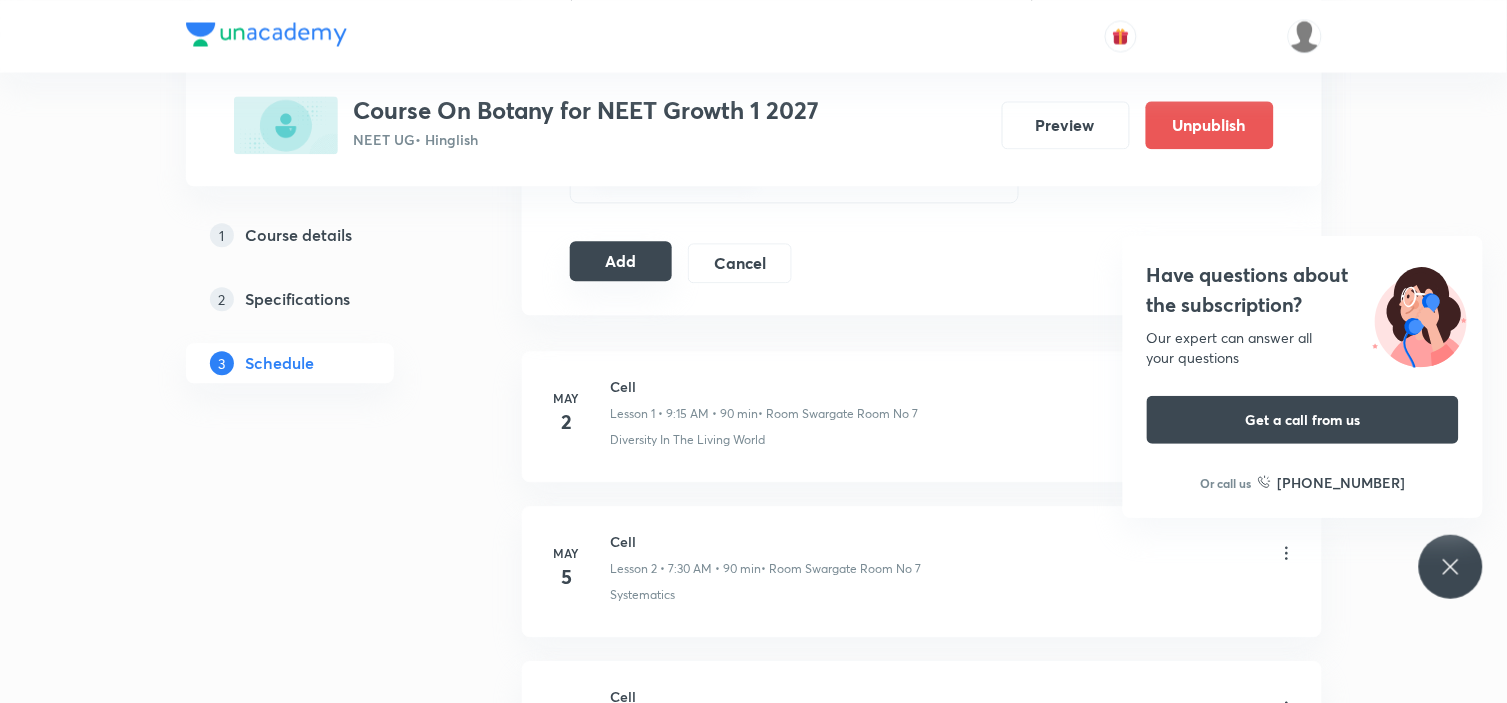 click on "Add" at bounding box center (621, 261) 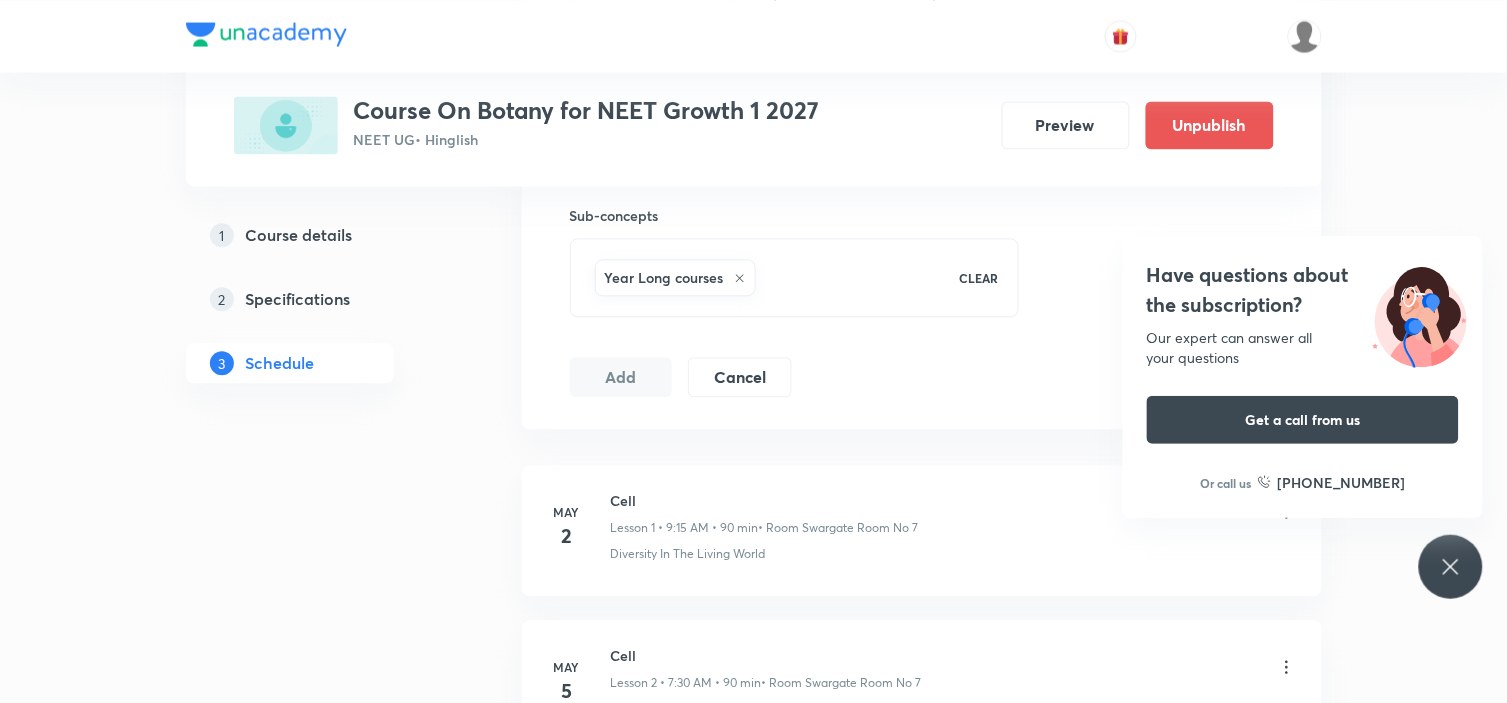 scroll, scrollTop: 888, scrollLeft: 0, axis: vertical 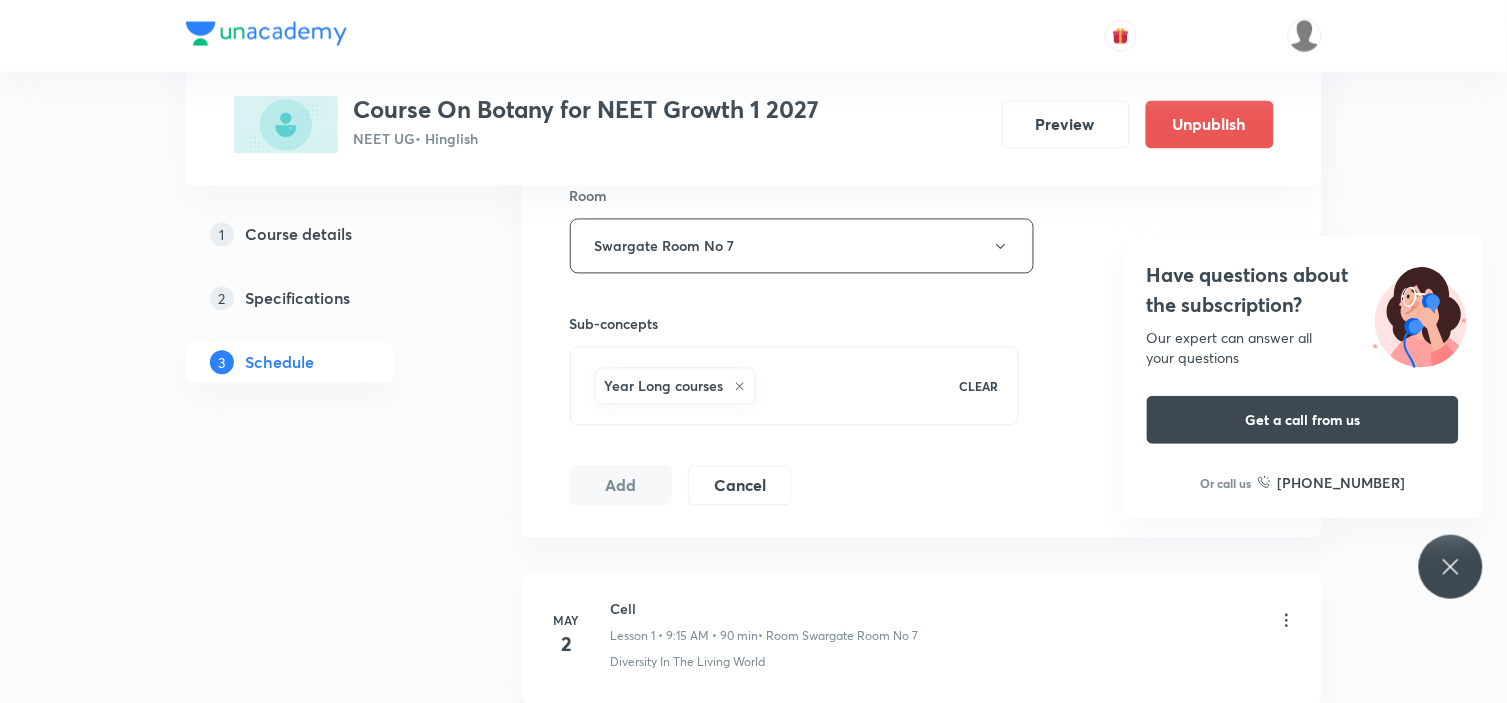 type 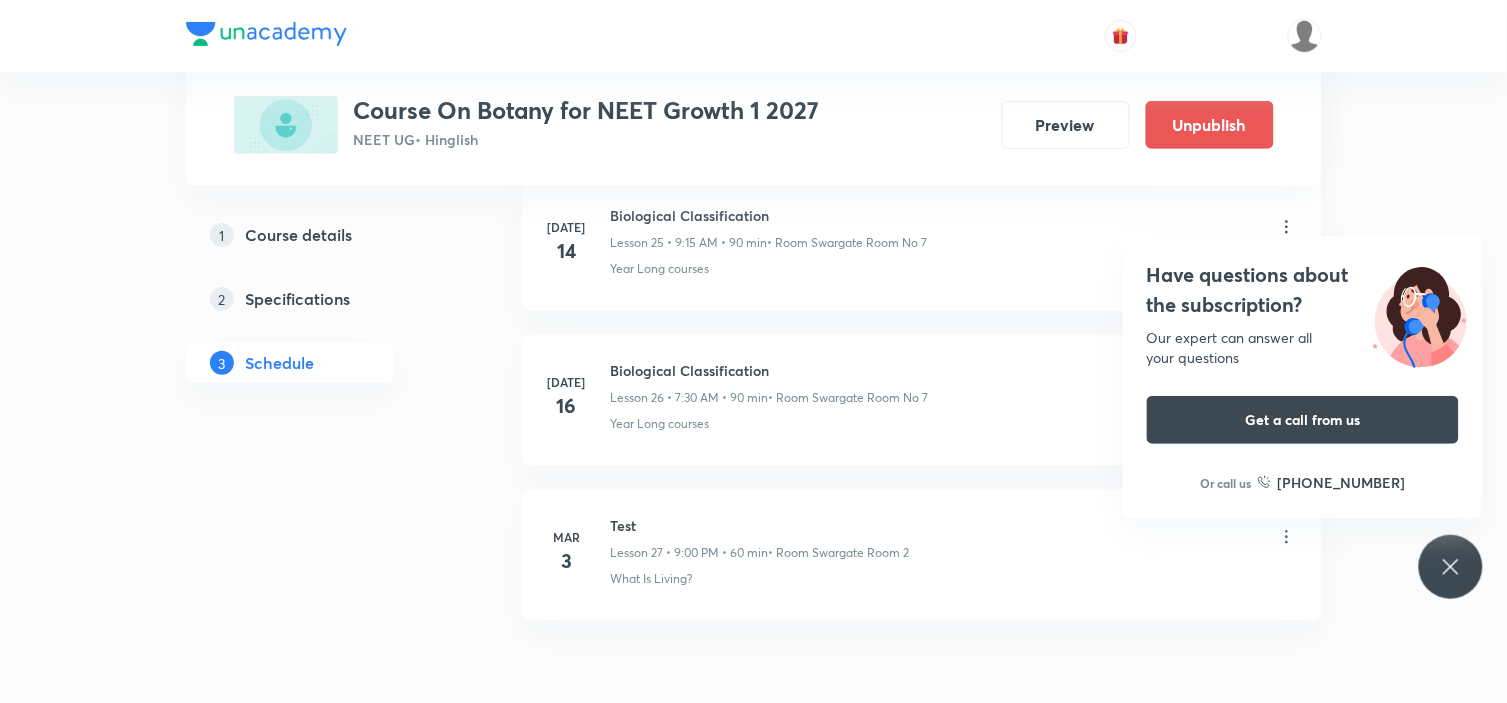 scroll, scrollTop: 4058, scrollLeft: 0, axis: vertical 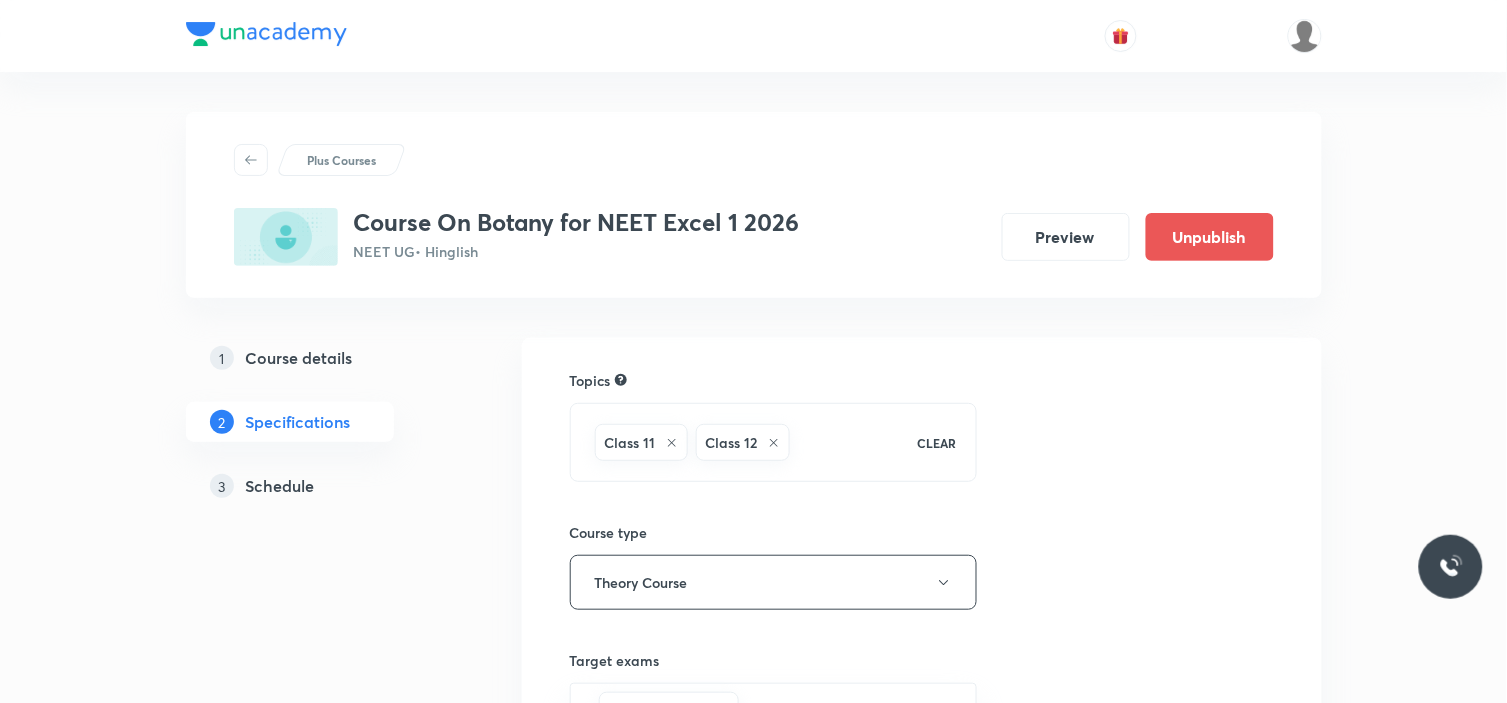 click on "Schedule" at bounding box center [280, 486] 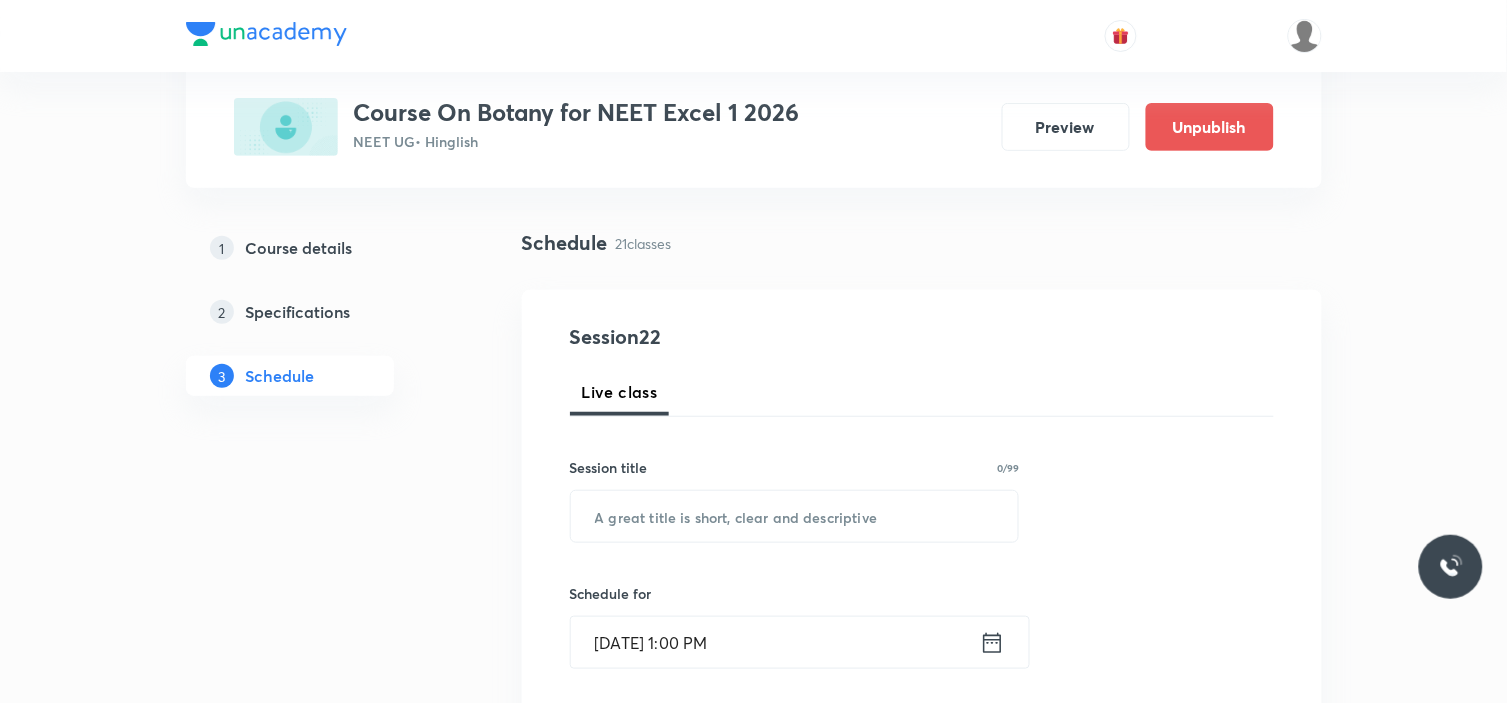 scroll, scrollTop: 111, scrollLeft: 0, axis: vertical 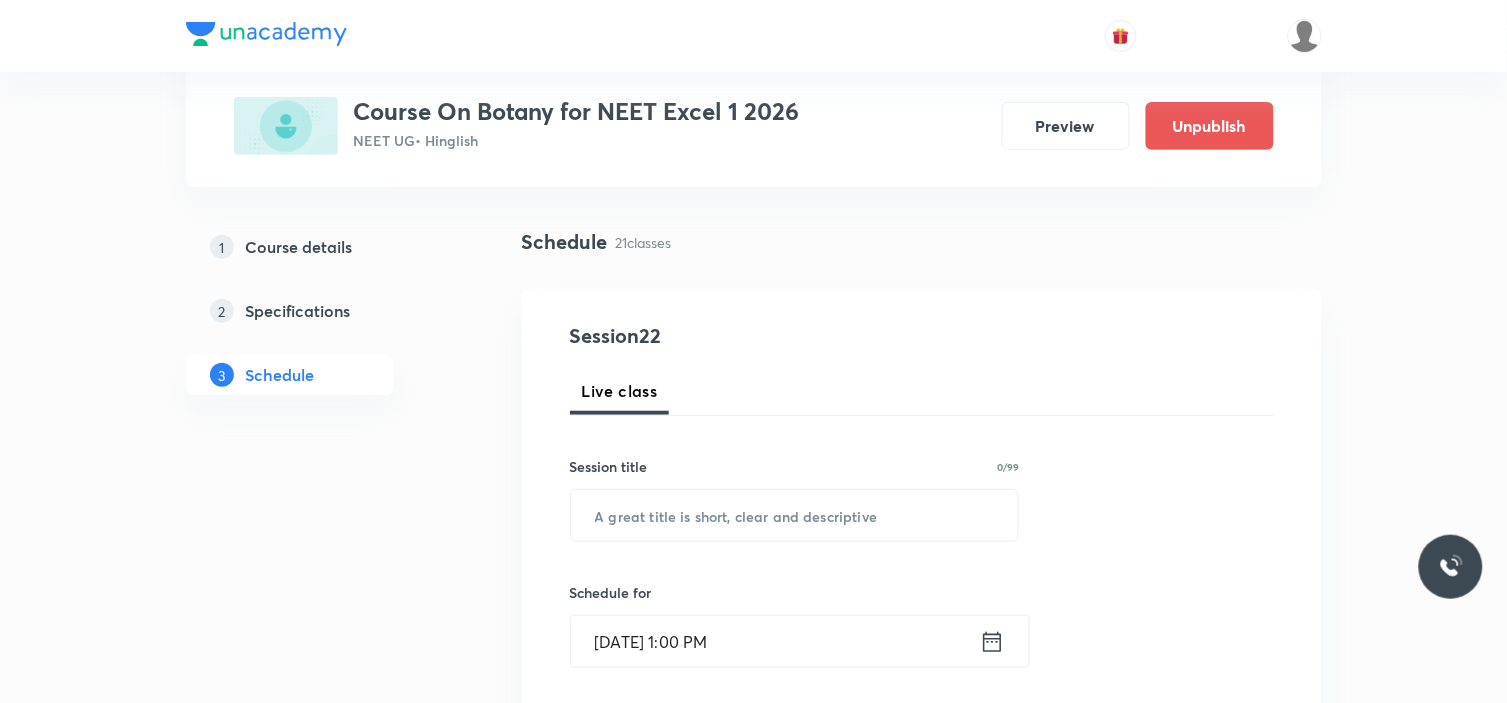 click on "Session title 0/99 ​" at bounding box center [795, 499] 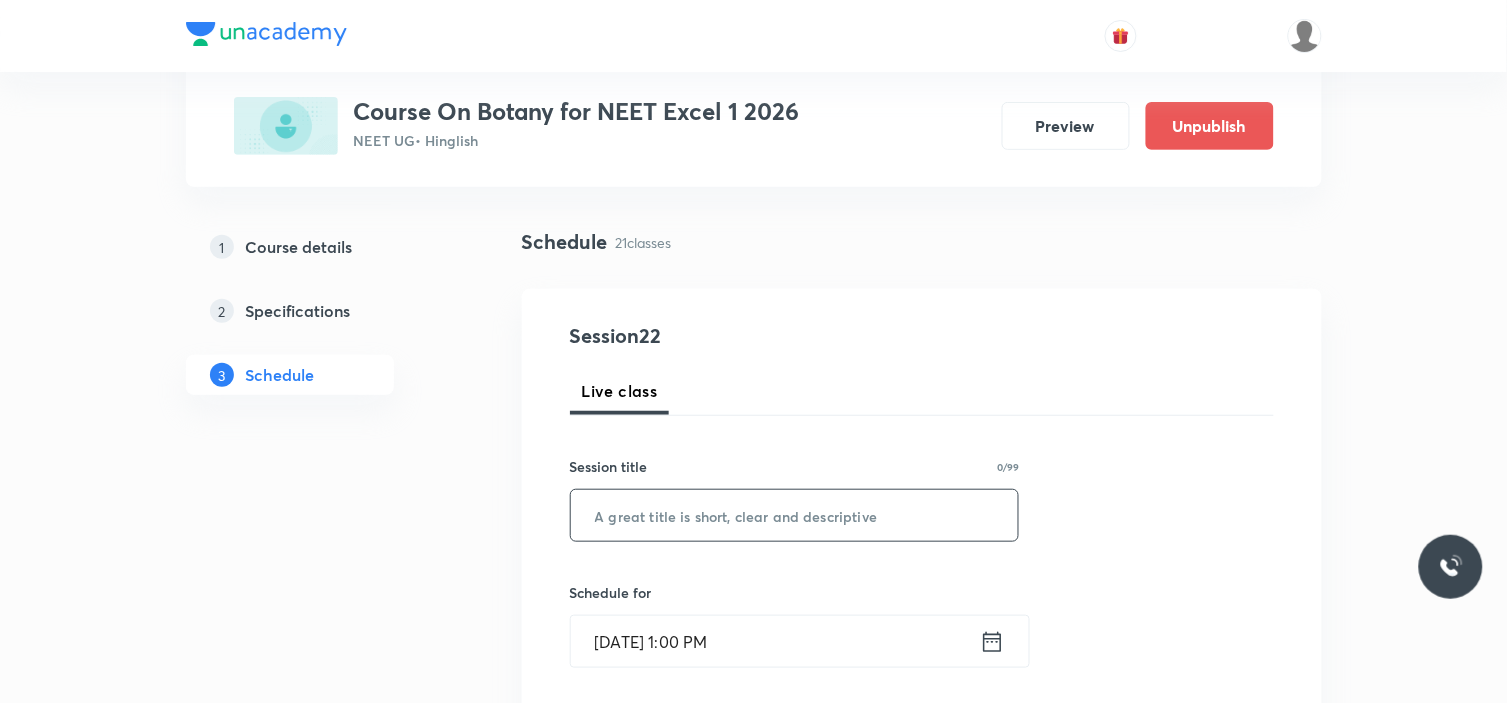 click at bounding box center (795, 515) 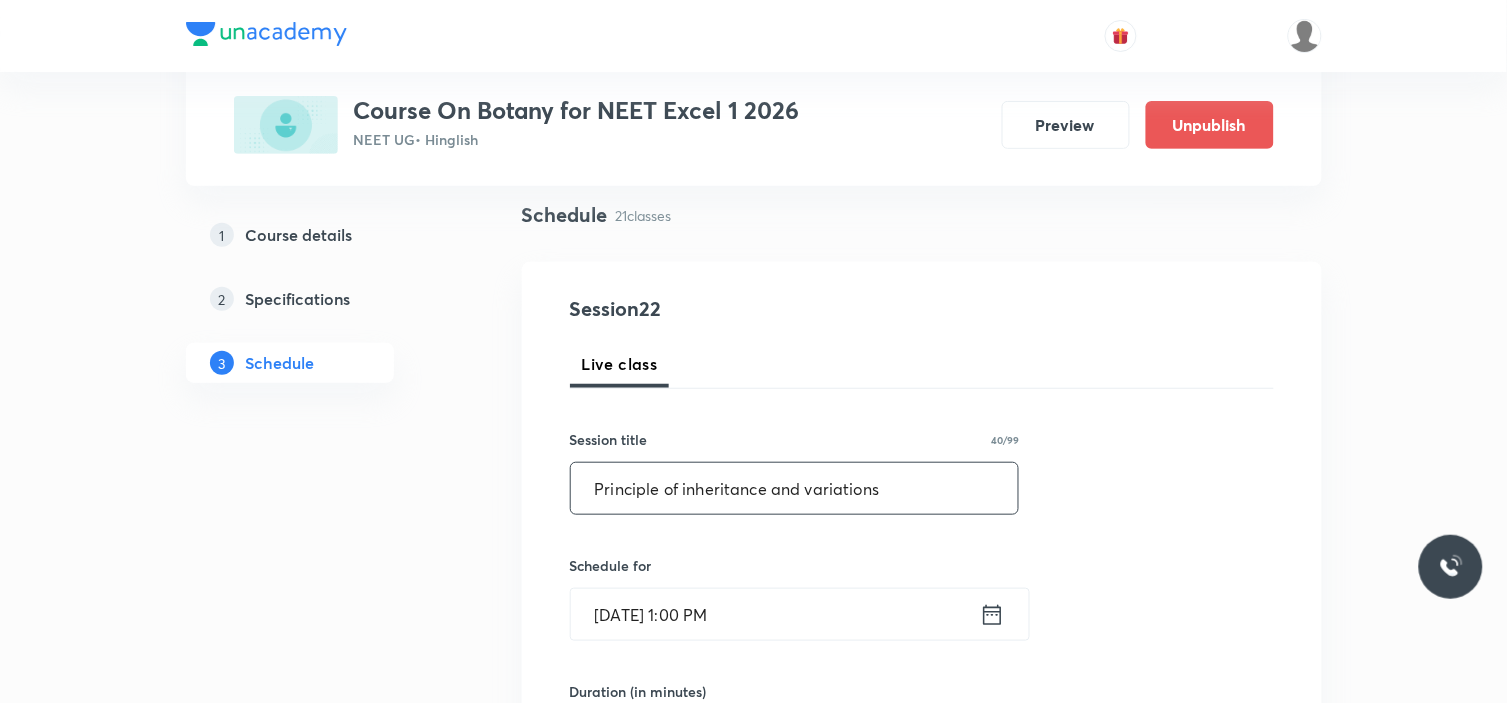 scroll, scrollTop: 333, scrollLeft: 0, axis: vertical 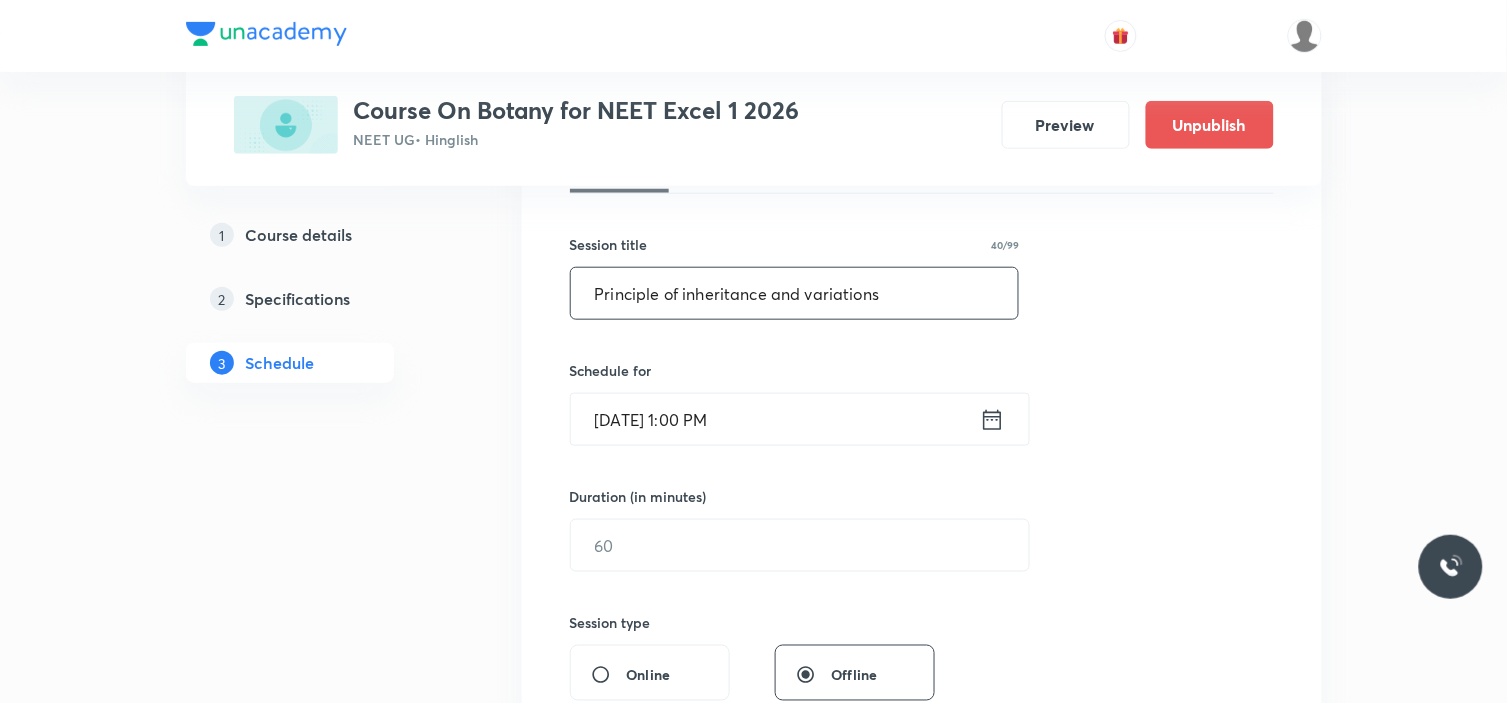 type on "Principle of inheritance and variations" 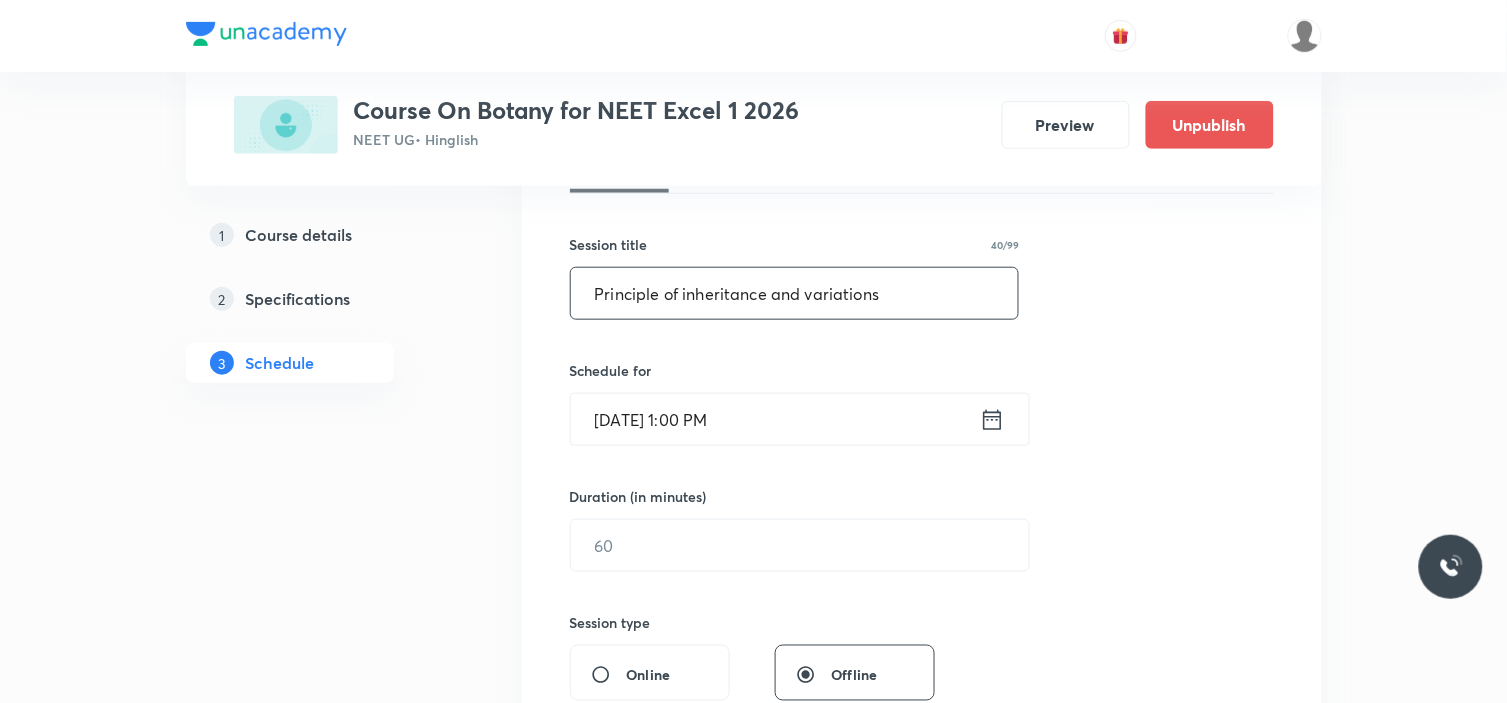 click on "Jul 13, 2025, 1:00 PM" at bounding box center [775, 419] 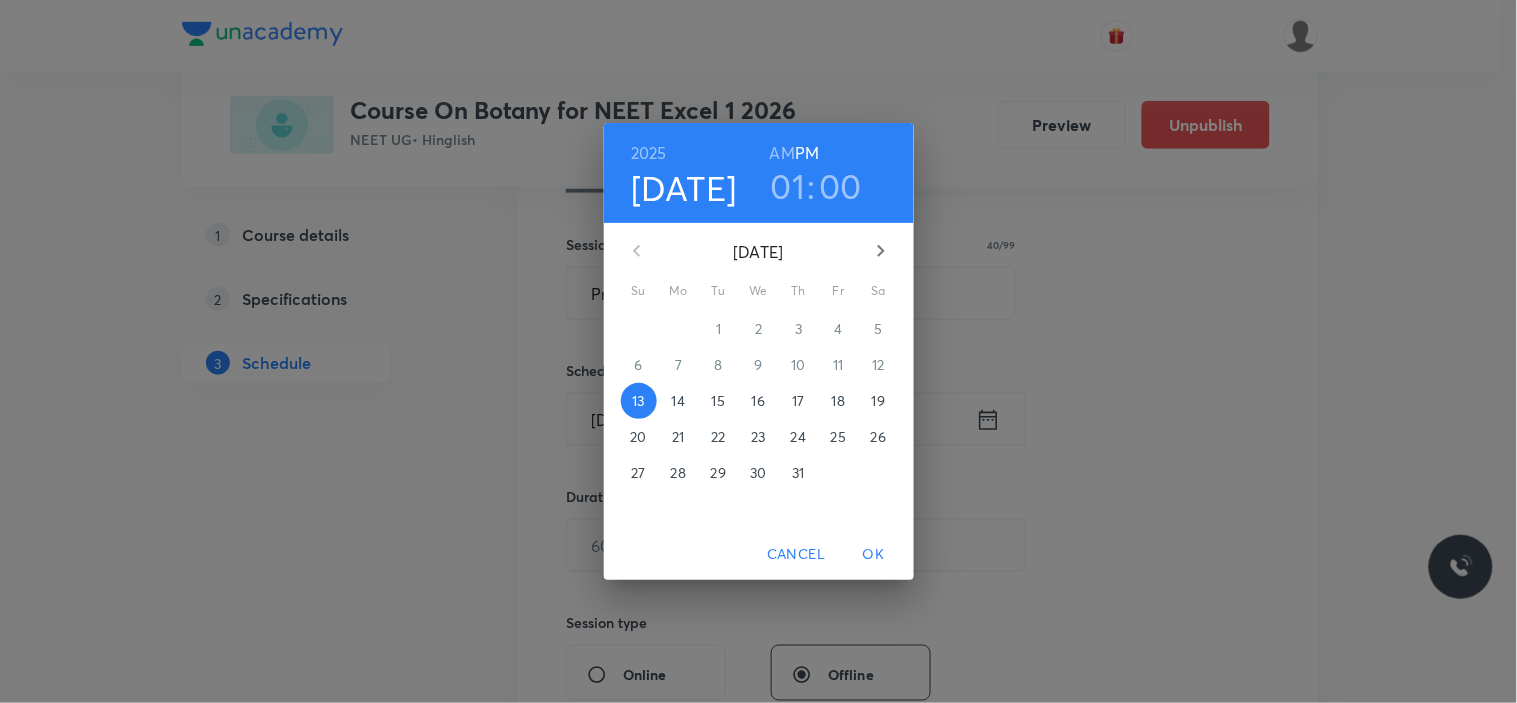 click on "18" at bounding box center [838, 401] 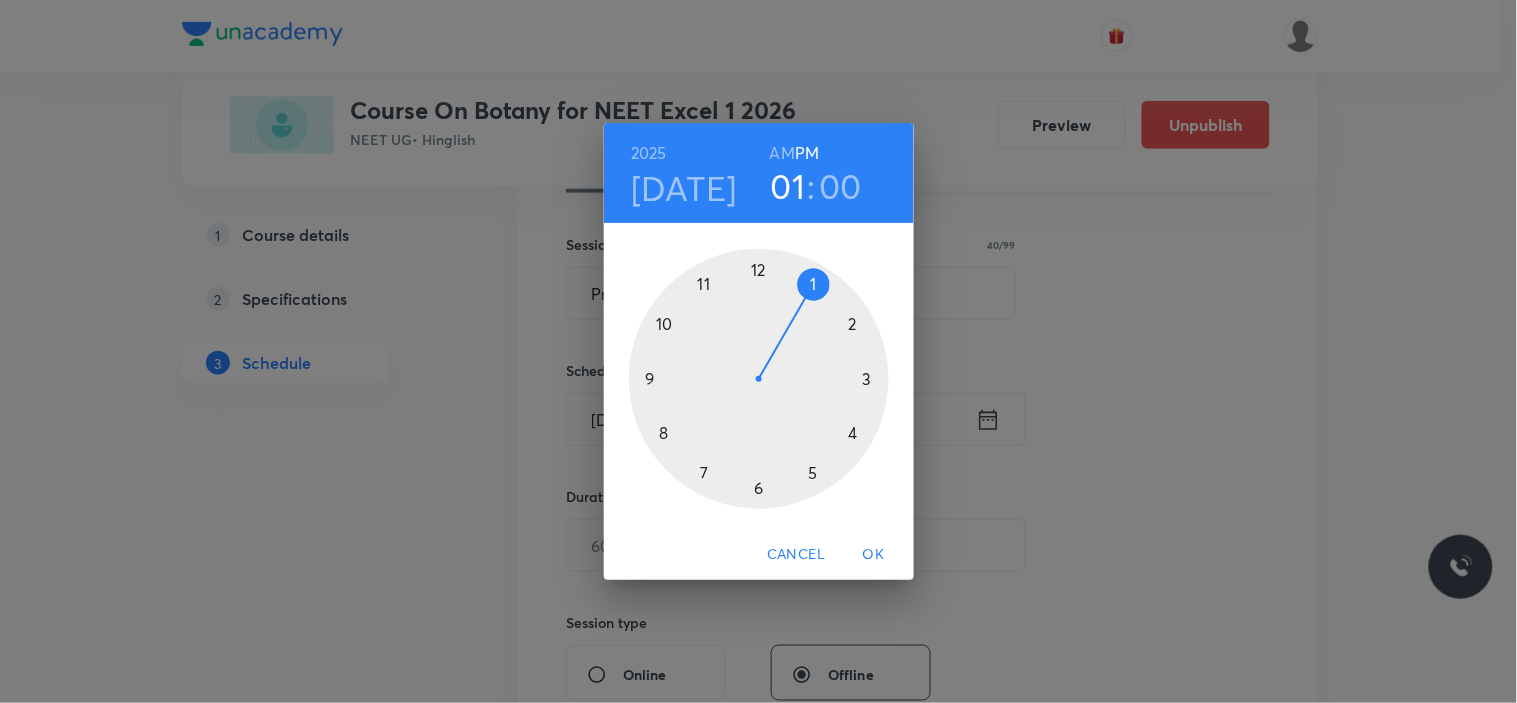click at bounding box center (759, 379) 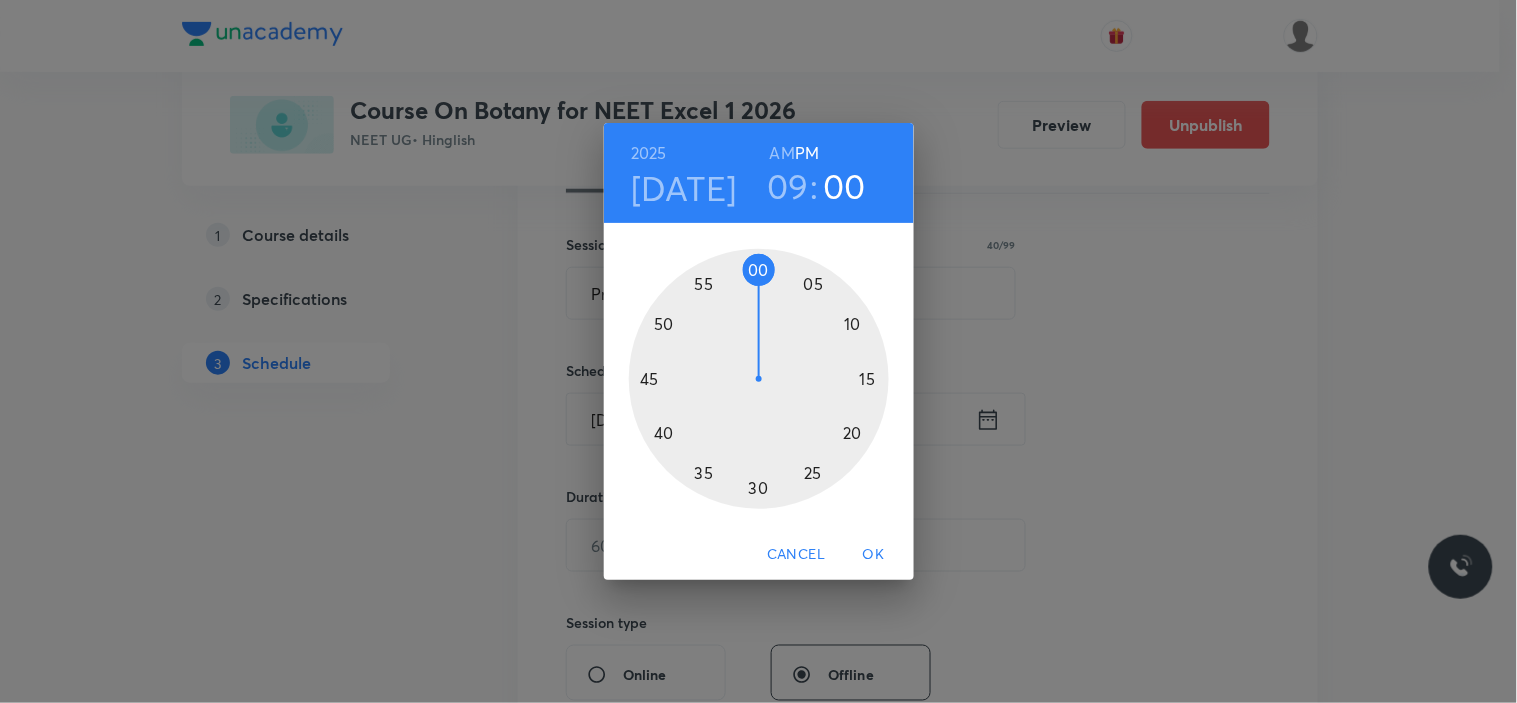 click on "AM" at bounding box center [782, 153] 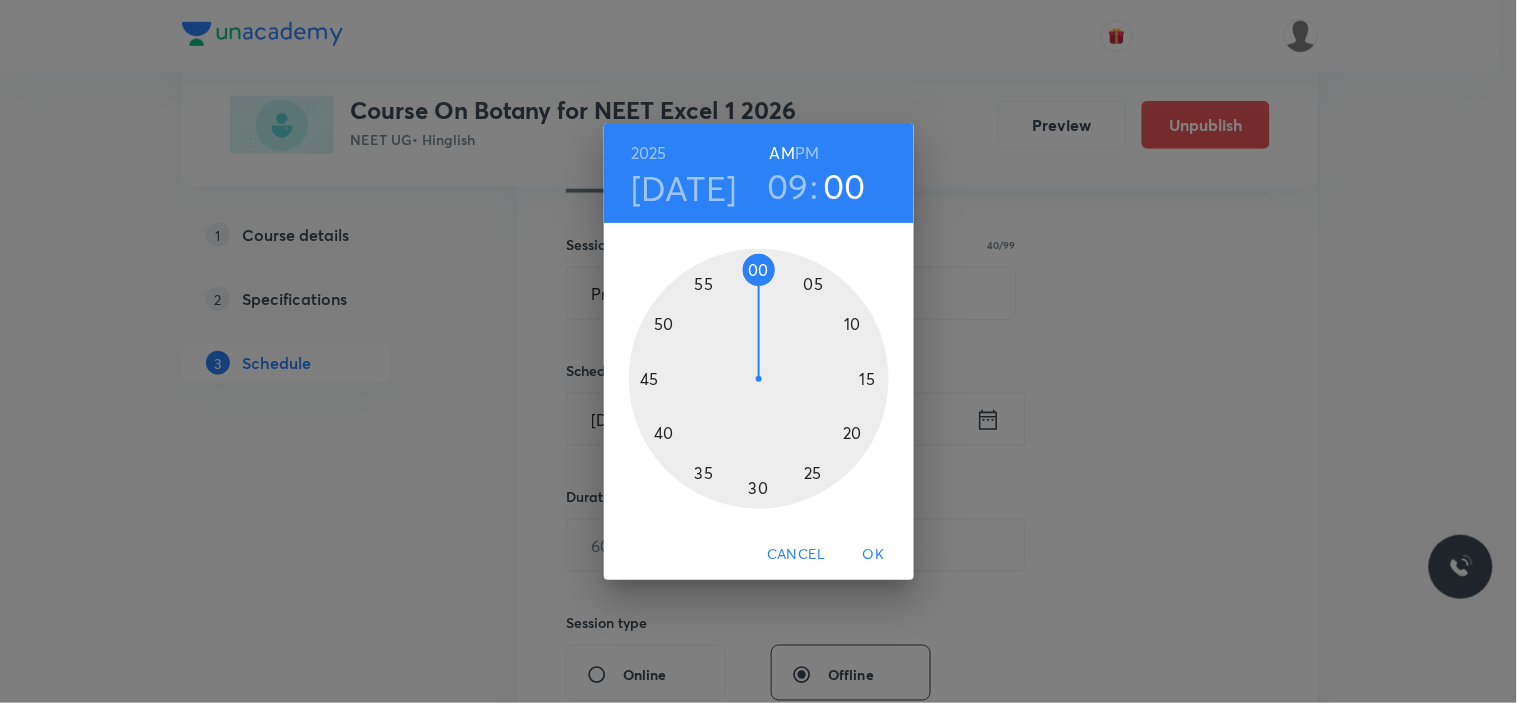 click at bounding box center (759, 379) 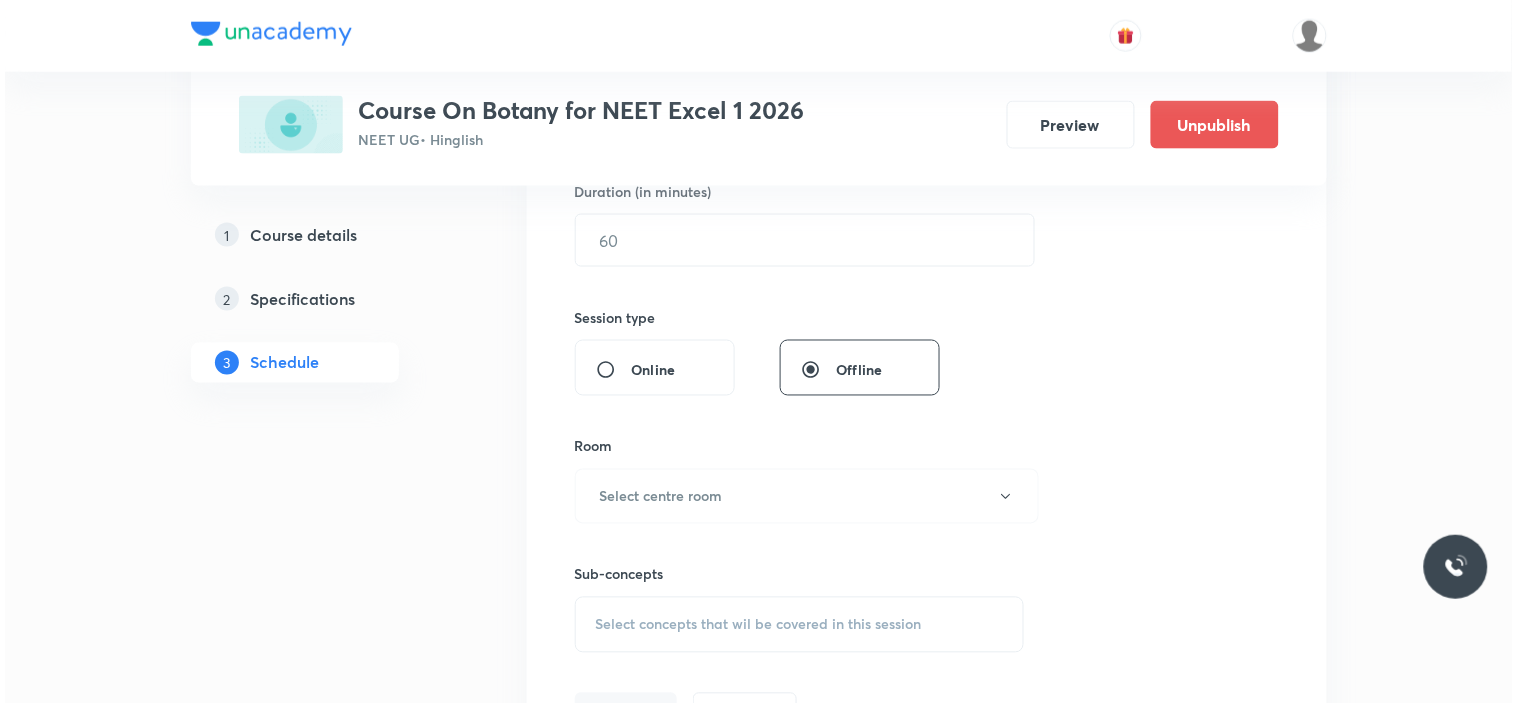 scroll, scrollTop: 777, scrollLeft: 0, axis: vertical 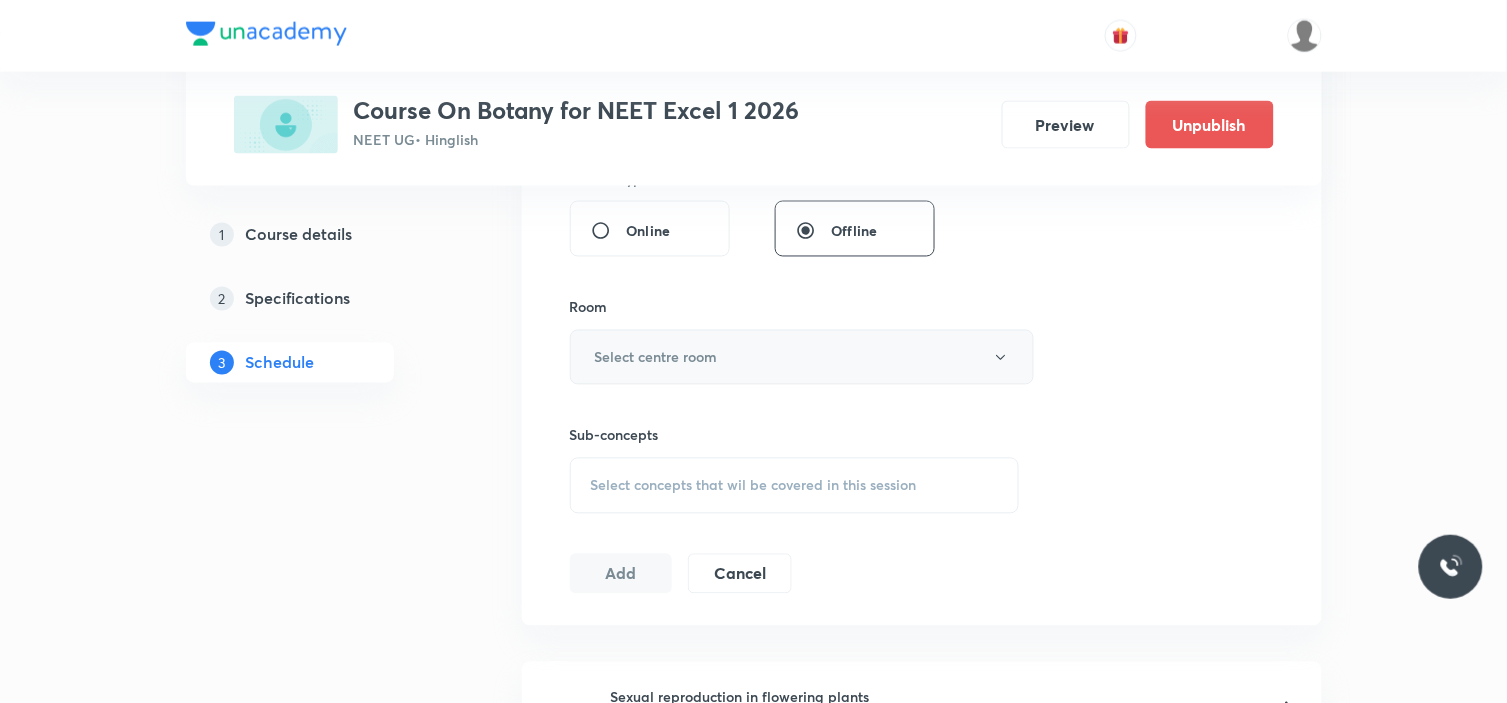 click on "Select centre room" at bounding box center [802, 357] 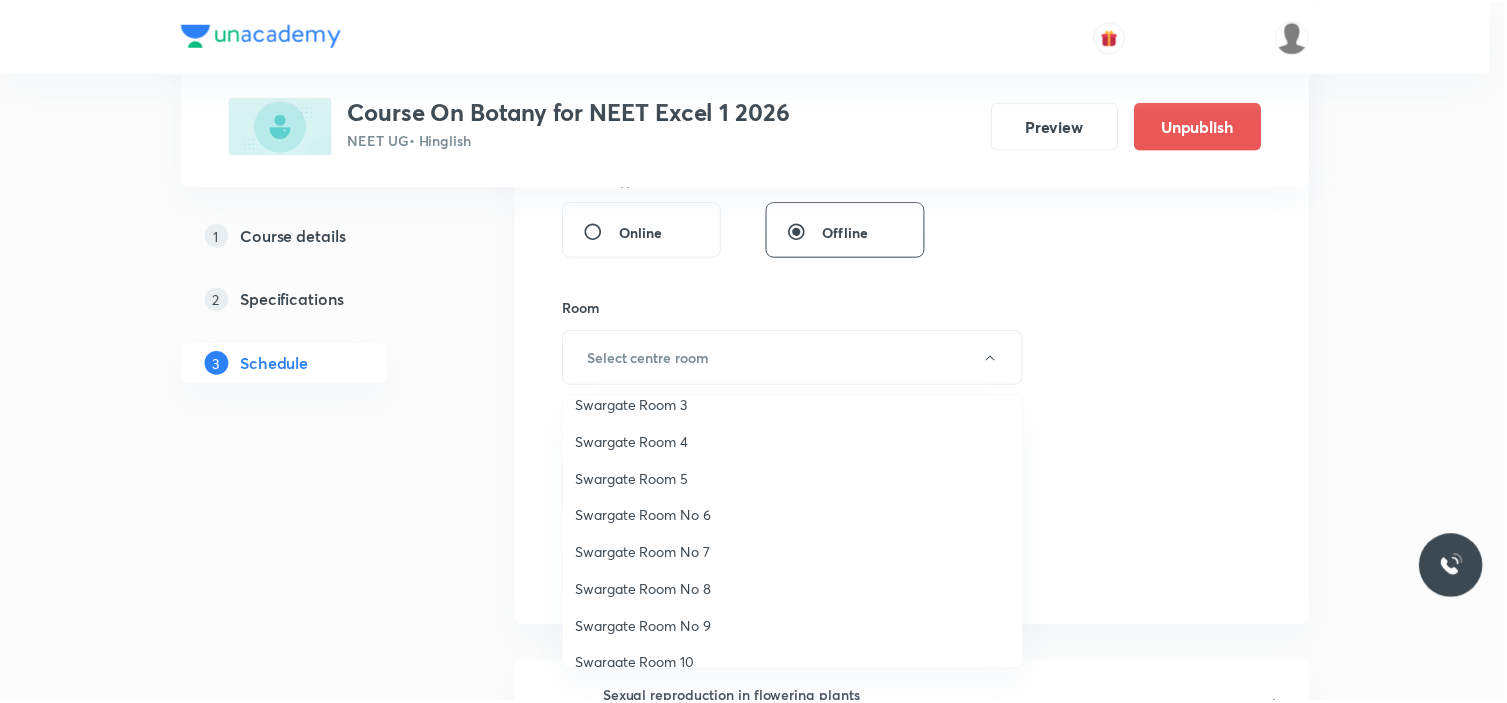 scroll, scrollTop: 148, scrollLeft: 0, axis: vertical 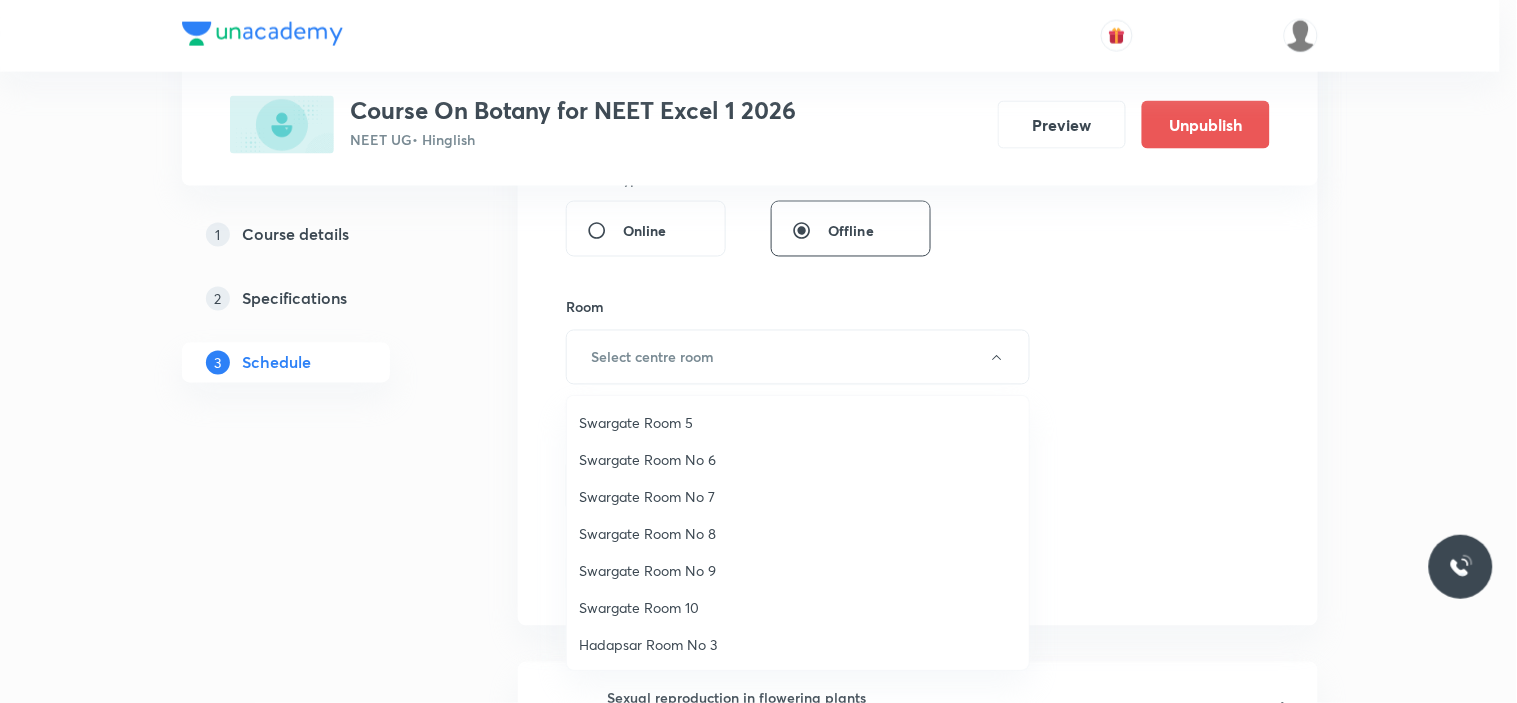 click on "Swargate Room 10" at bounding box center (798, 607) 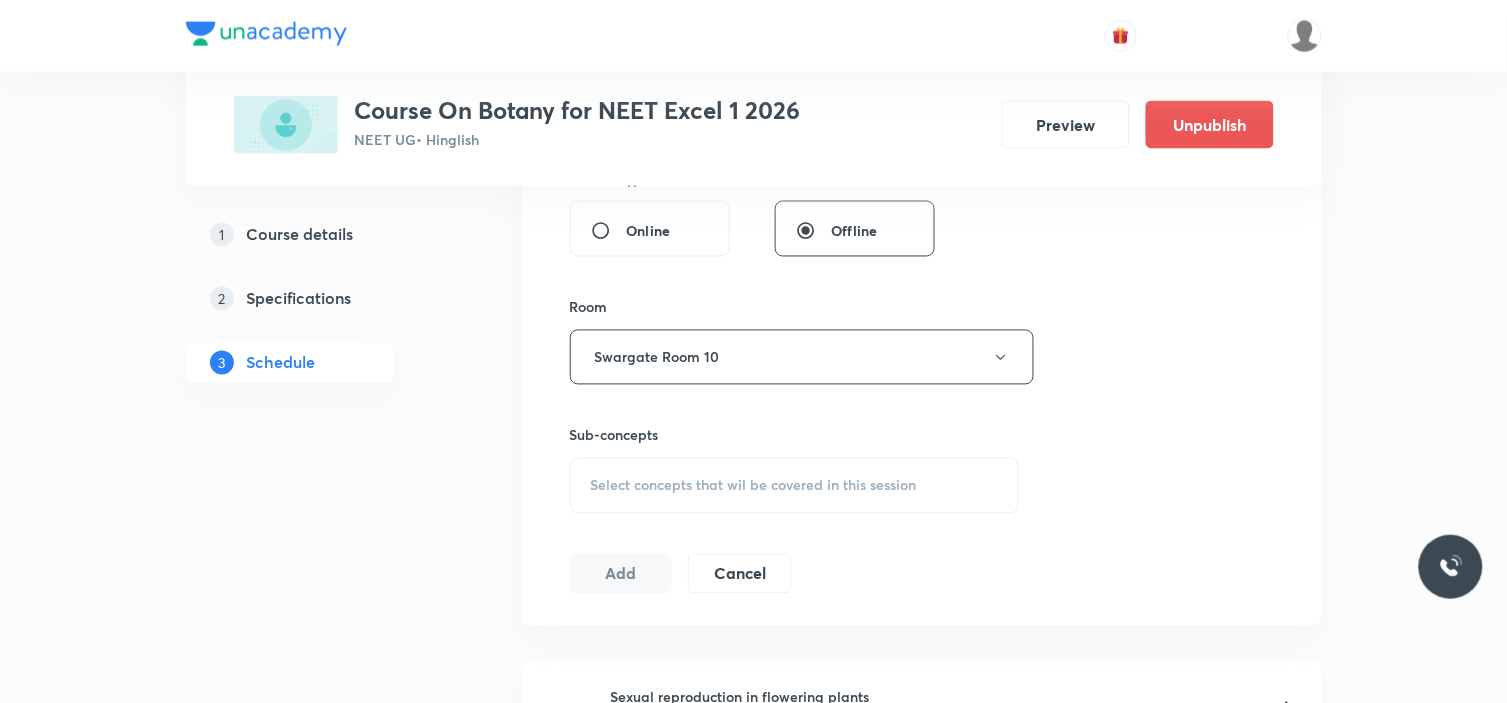 click on "Select concepts that wil be covered in this session" at bounding box center [754, 486] 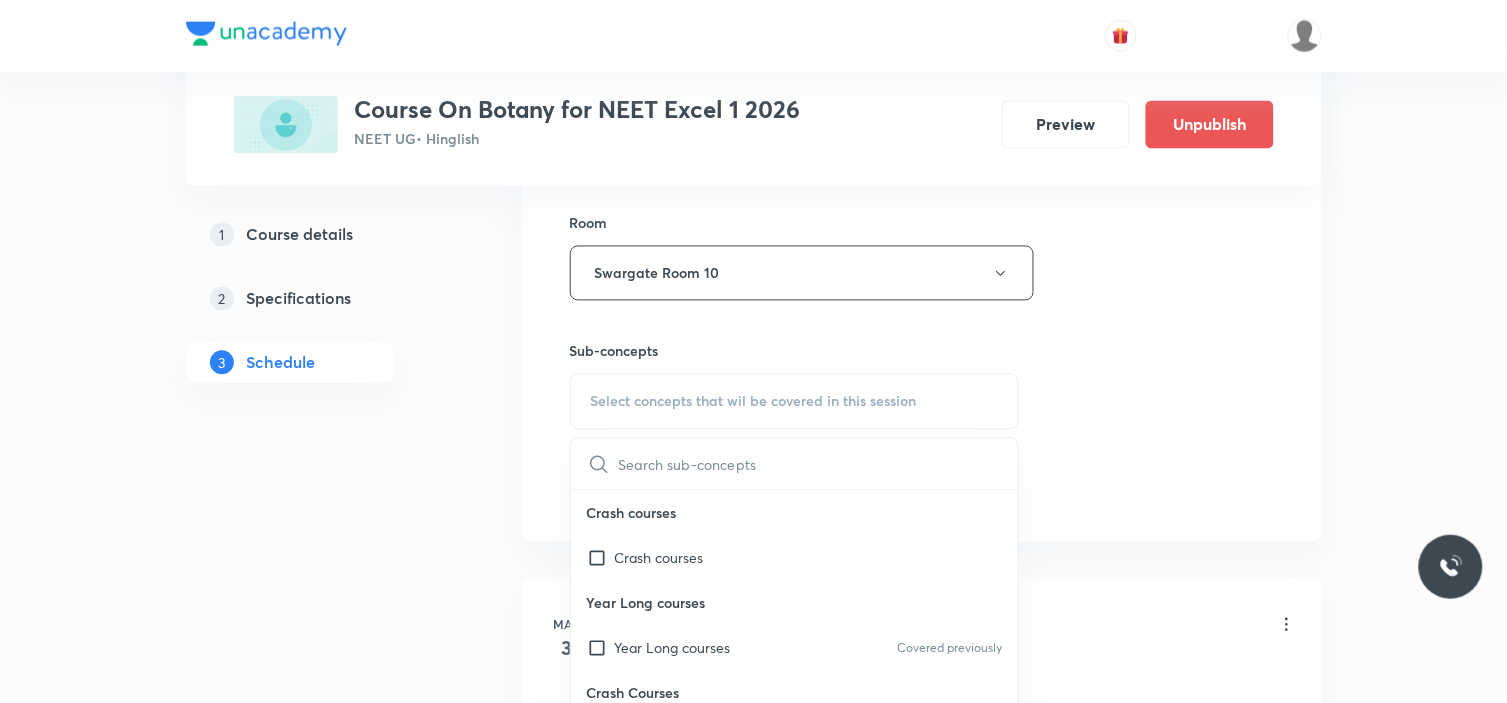 scroll, scrollTop: 1000, scrollLeft: 0, axis: vertical 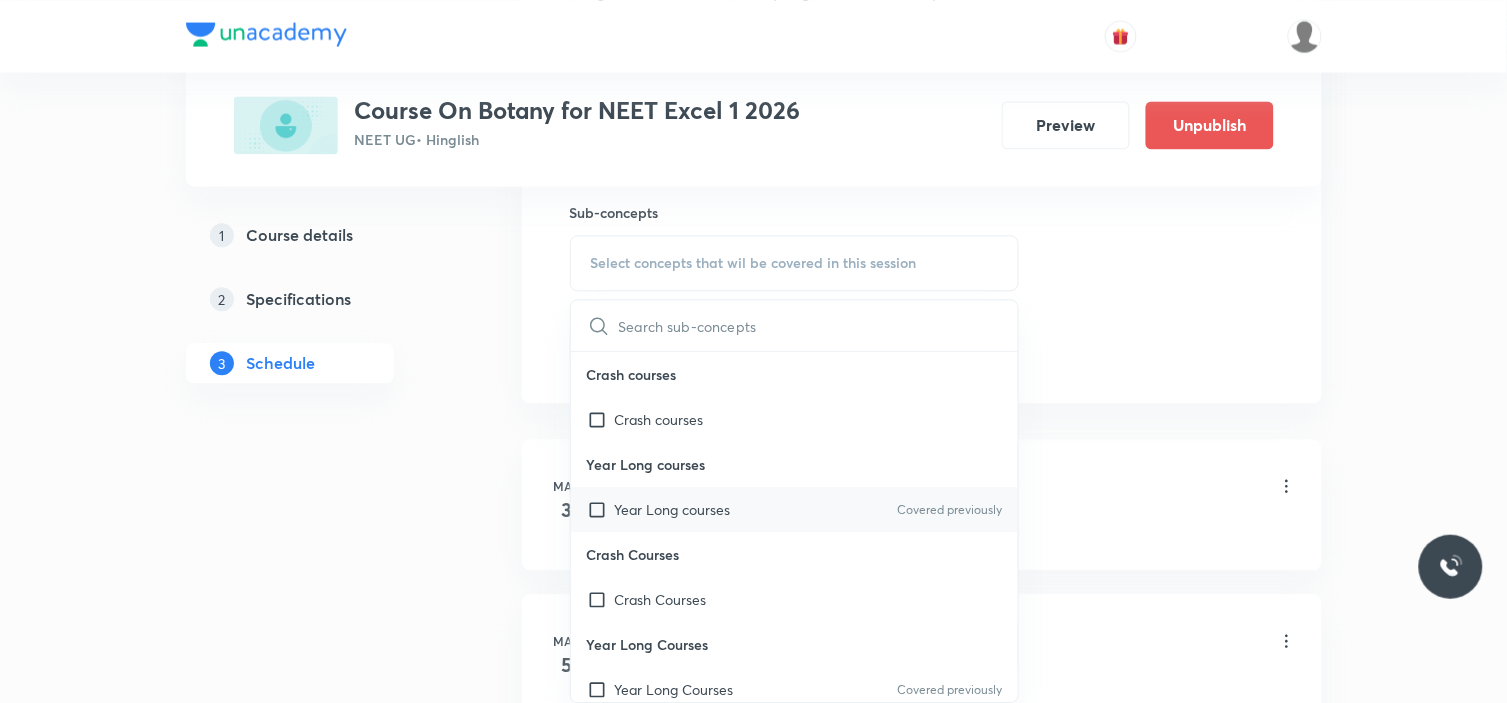 click on "Year Long courses" at bounding box center [673, 509] 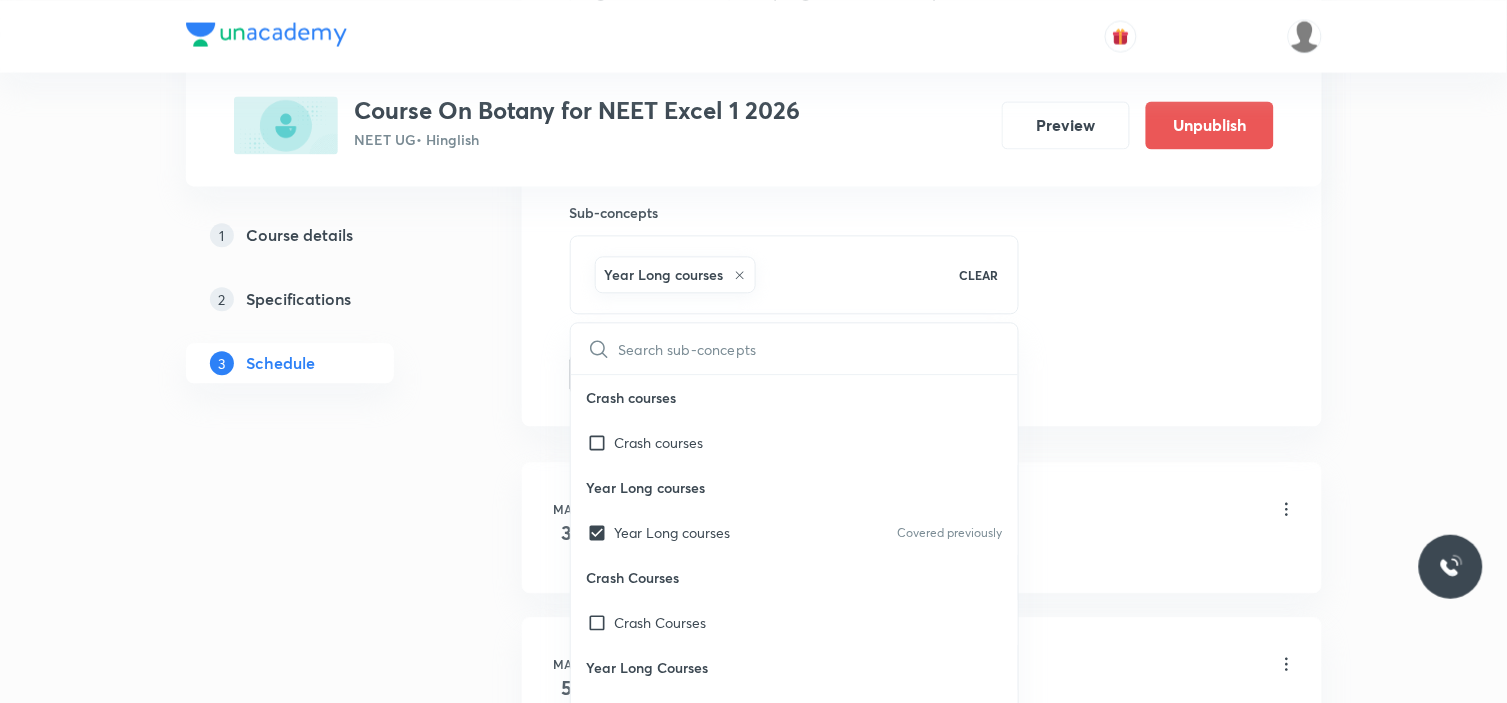click on "Schedule 21  classes Session  22 Live class Session title 40/99 Principle of inheritance and variations ​ Schedule for Jul 18, 2025, 9:15 AM ​ Duration (in minutes) ​   Session type Online Offline Room Swargate Room 10 Sub-concepts Year Long courses CLEAR ​ Crash courses Crash courses Year Long courses Year Long courses Covered previously Crash Courses Crash Courses Year Long Courses Year Long Courses Covered previously Add Cancel May 3 Sexual reproduction in flowering plants Lesson 1 • 11:00 AM • 90 min  • Room Swargate Room 1 Systematics May 5 Sexual reproduction in flowering plants Lesson 2 • 9:15 AM • 90 min  • Room Swargate Room 1 What Is Living? May 10 Sexual reproduction in flowering plants Lesson 3 • 9:15 AM • 90 min  • Room Swargate Room 1 Types Of Taxonomy May 12 Sexual reproduction in flowering plants Lesson 4 • 9:15 AM • 90 min  • Room Swargate Room 1 Fundamental Components Of Taxonomy May 13 Sexual reproduction in flowering plants  • Room Swargate Room 1 May" at bounding box center (922, 1591) 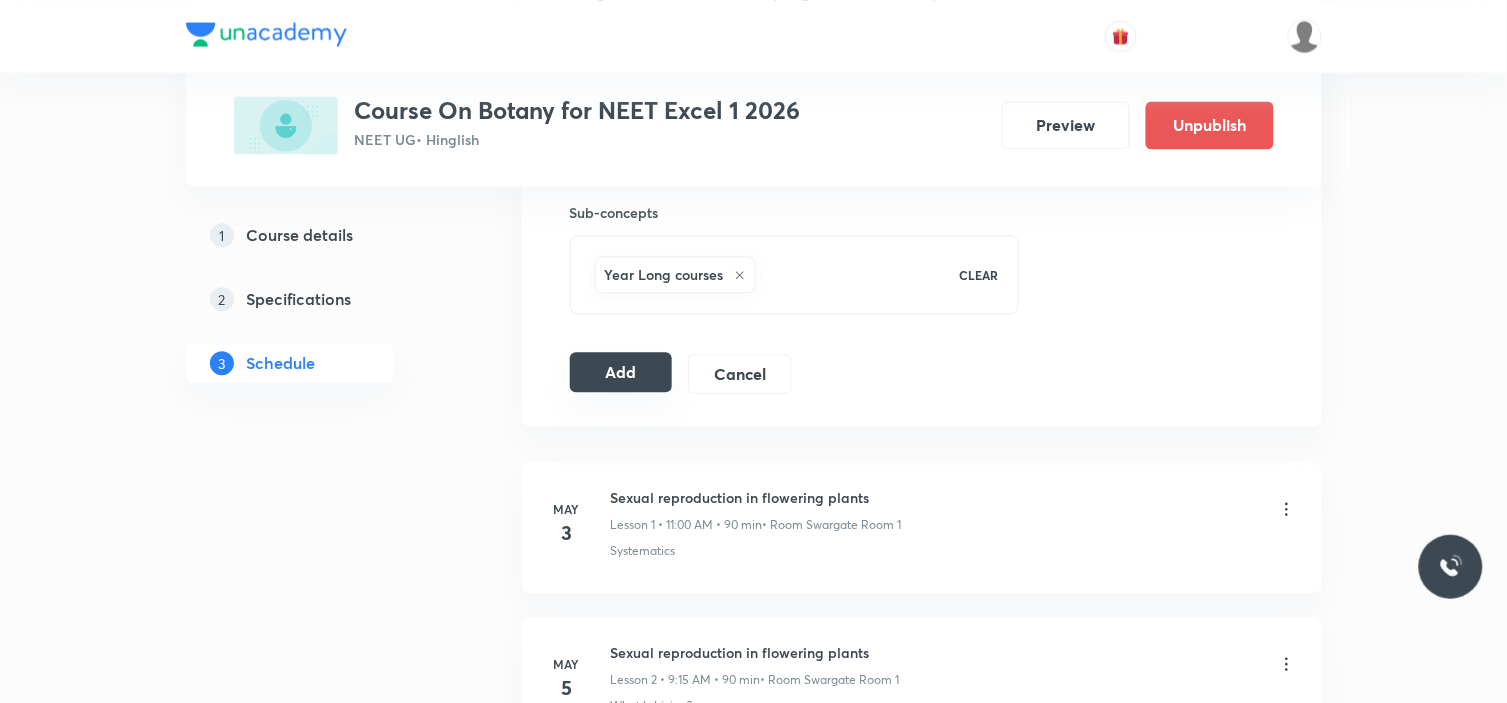 click on "Add" at bounding box center [621, 372] 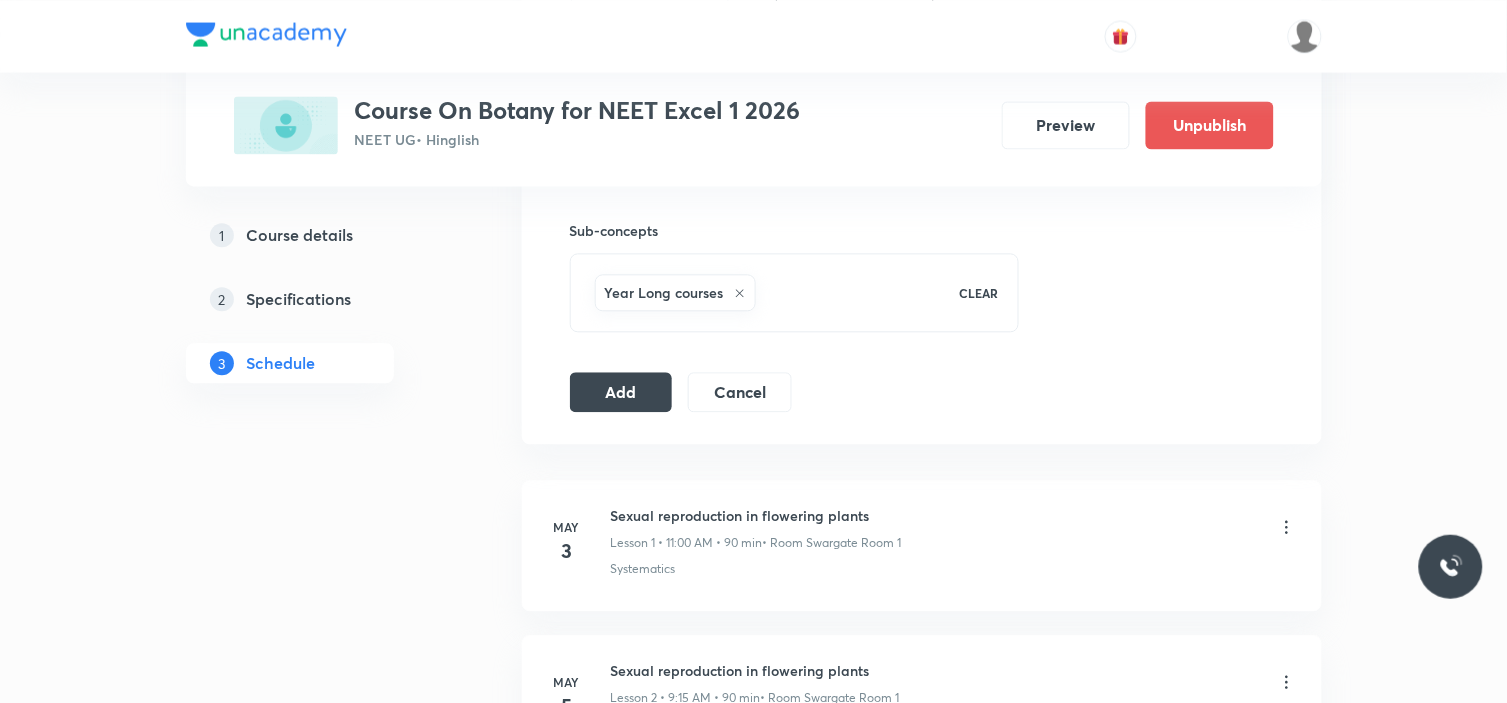 type 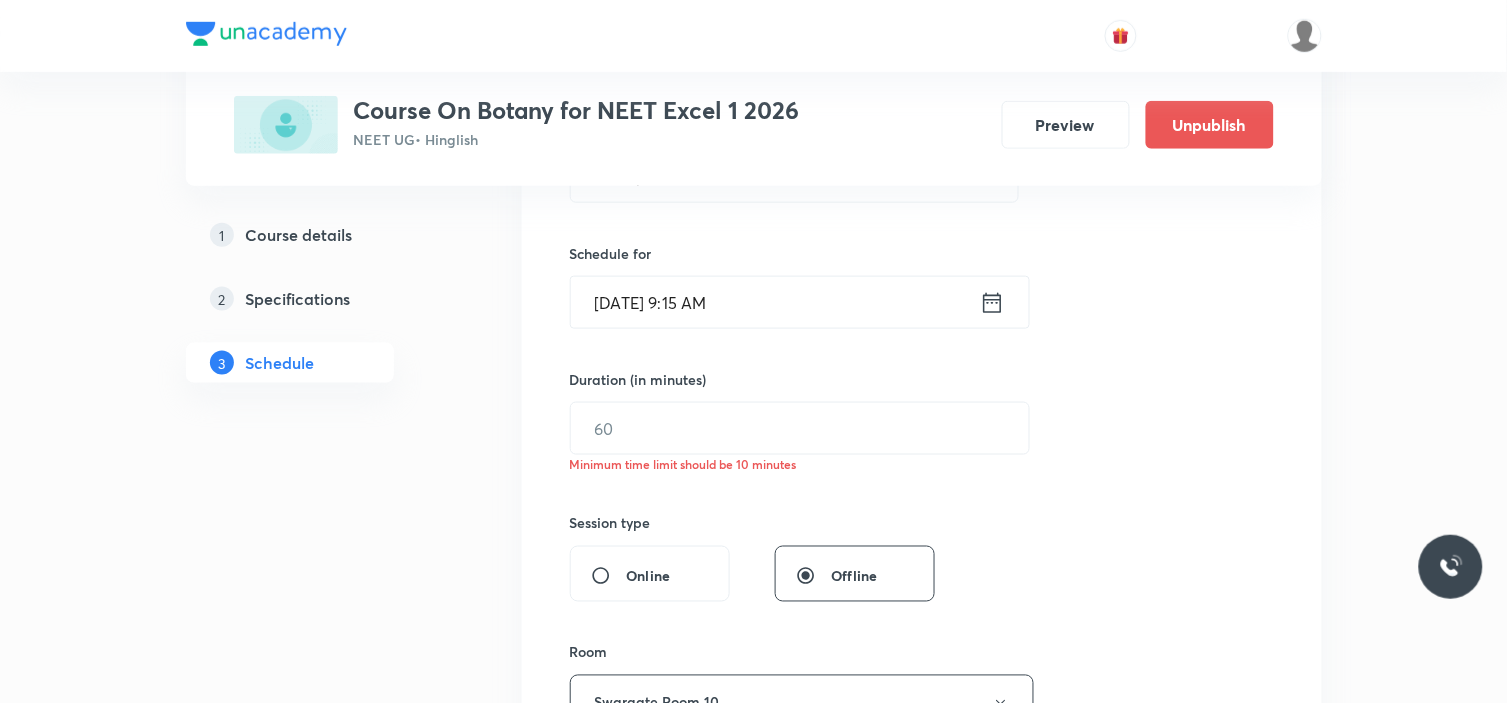 scroll, scrollTop: 444, scrollLeft: 0, axis: vertical 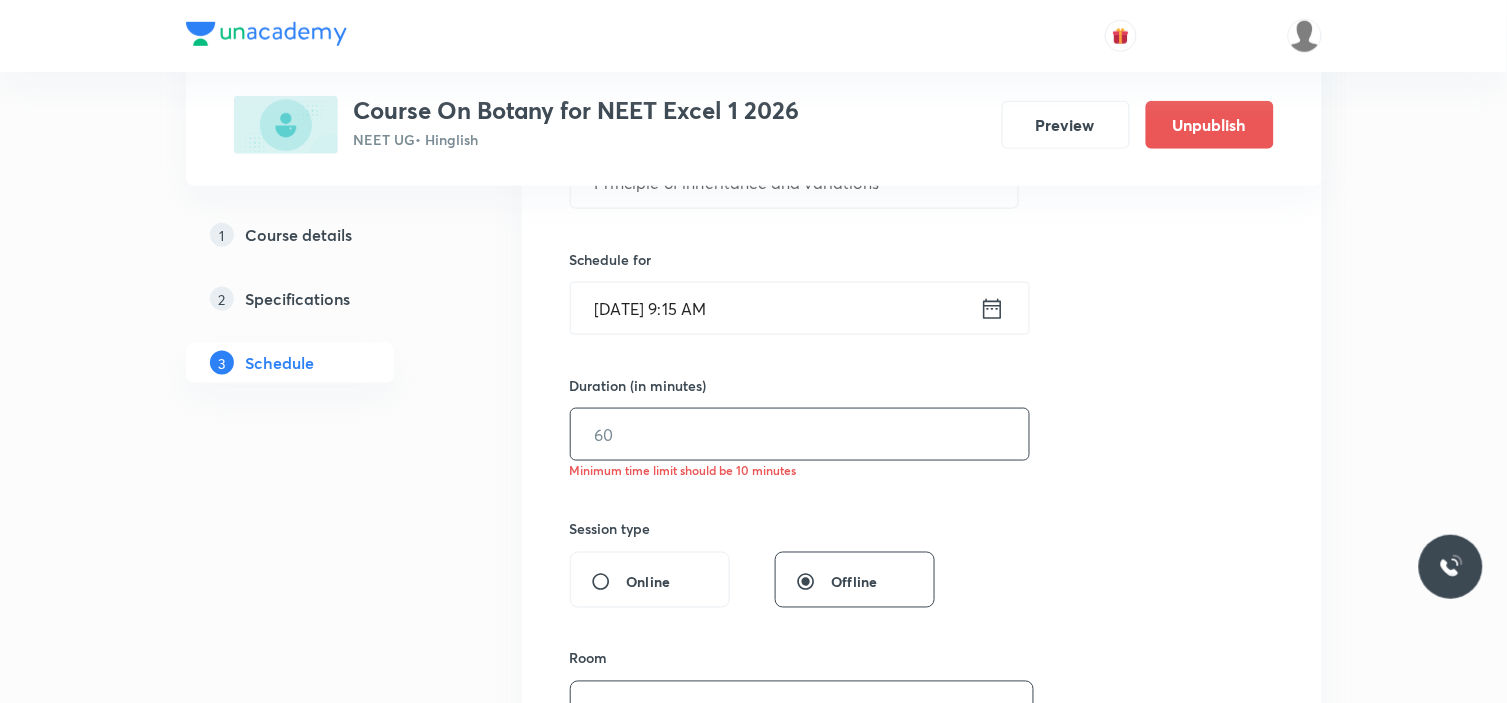 click at bounding box center (800, 434) 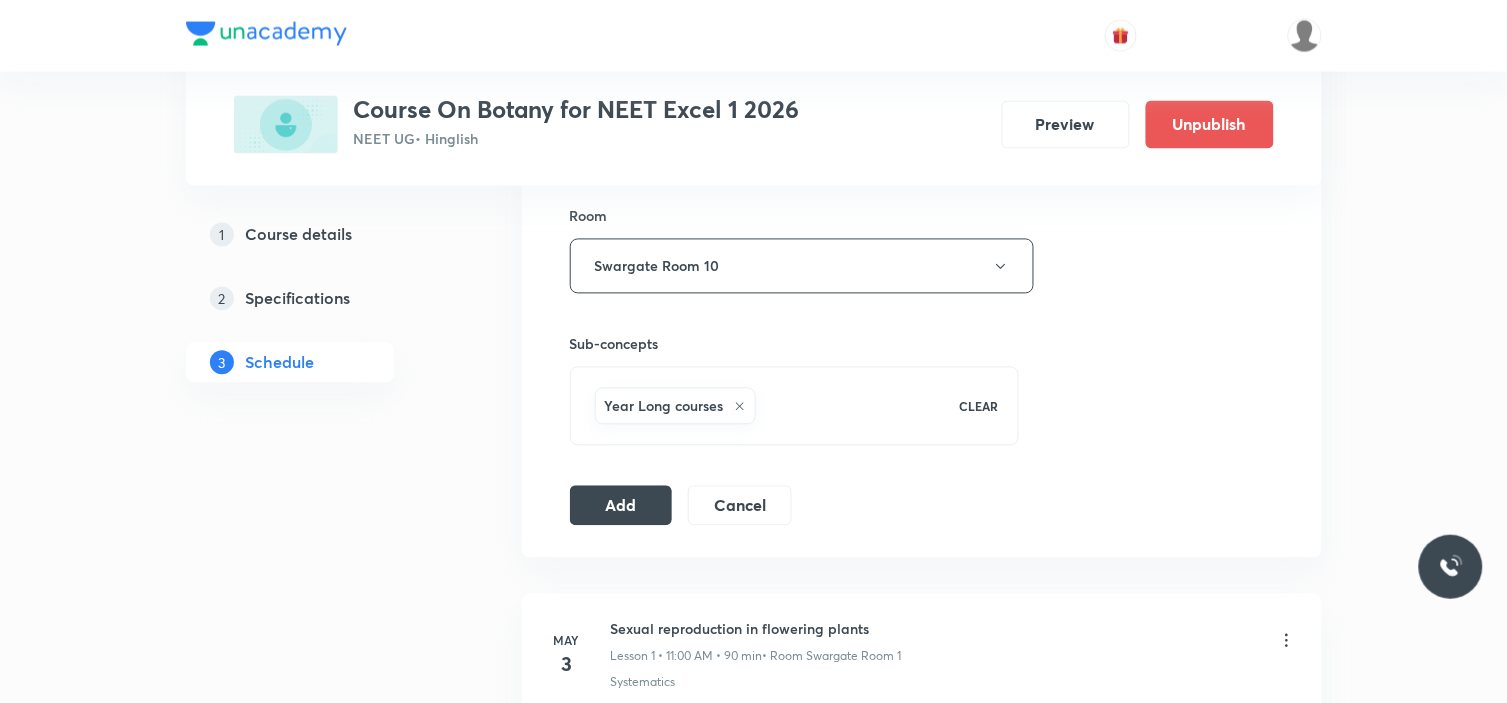 scroll, scrollTop: 888, scrollLeft: 0, axis: vertical 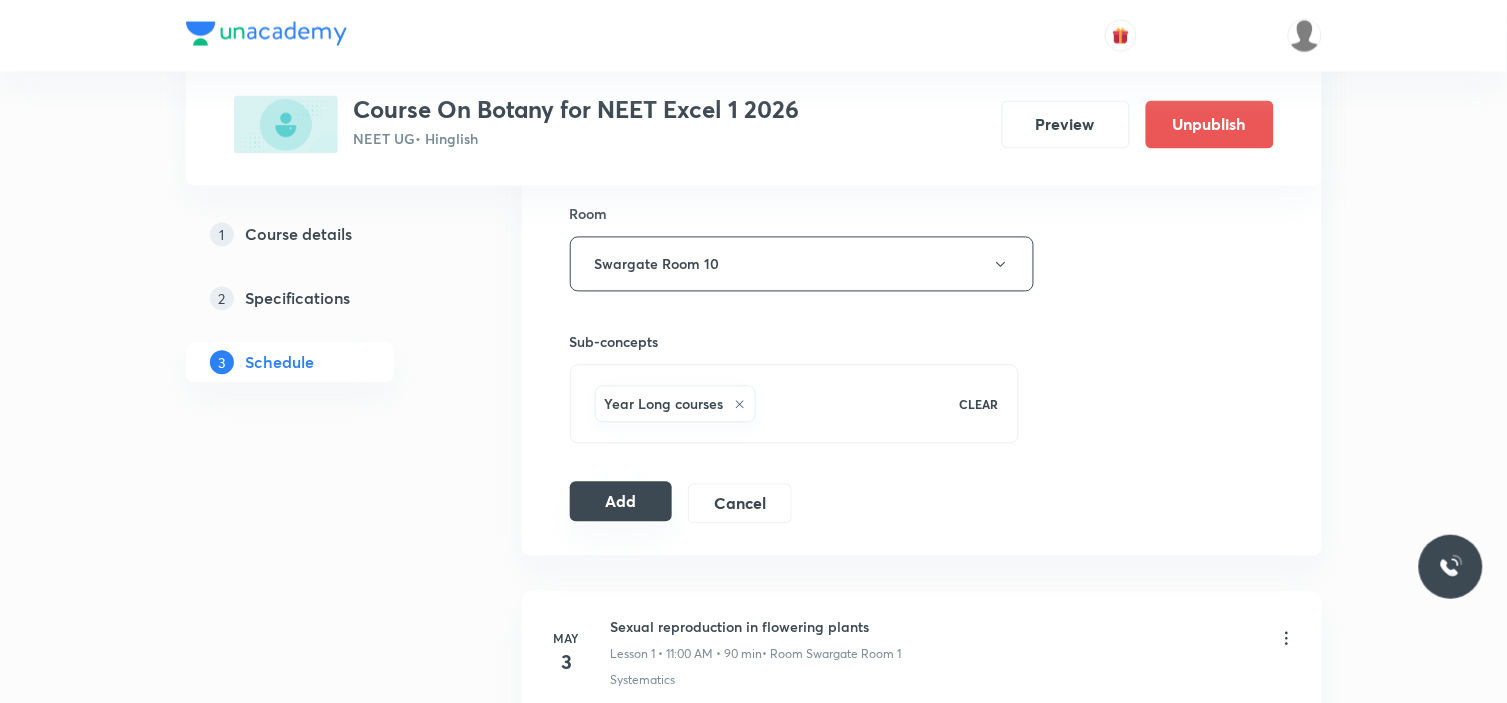 type on "90" 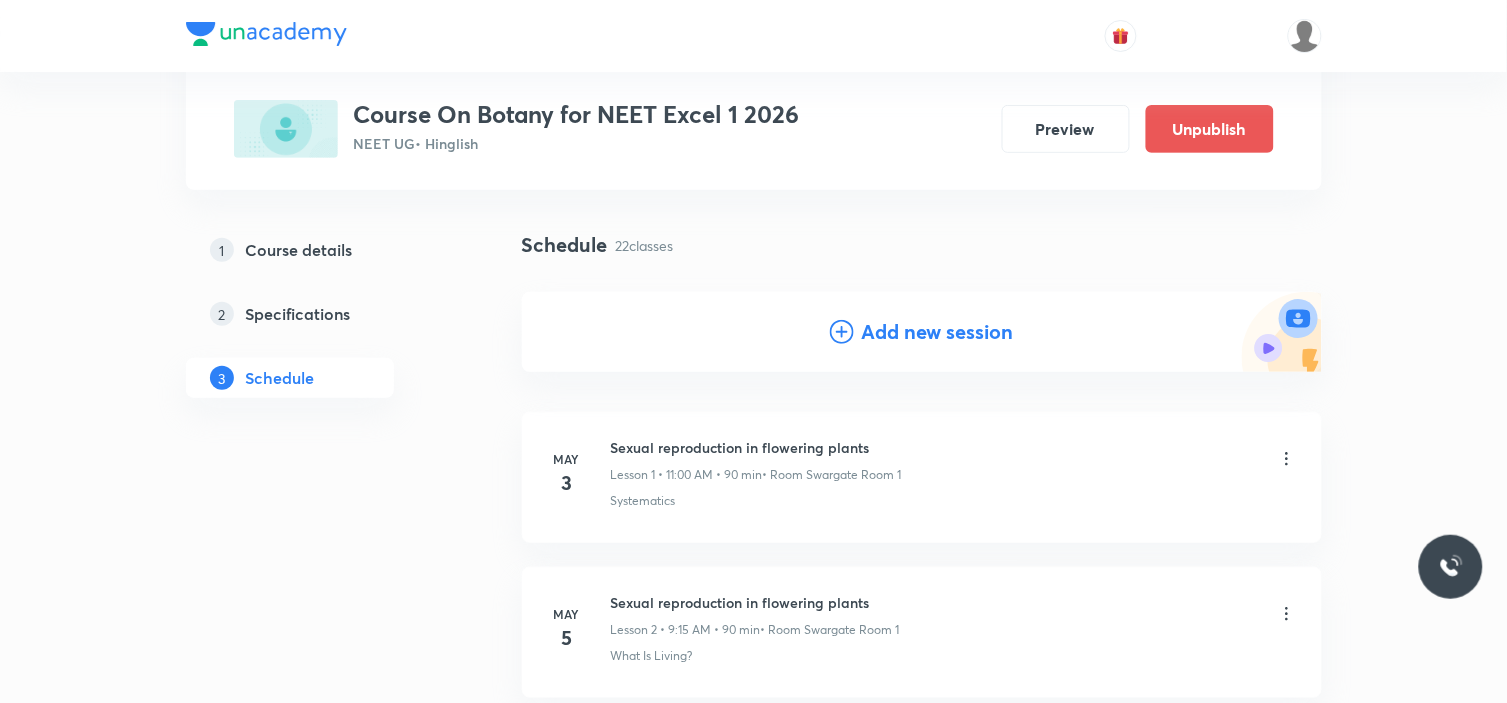 scroll, scrollTop: 0, scrollLeft: 0, axis: both 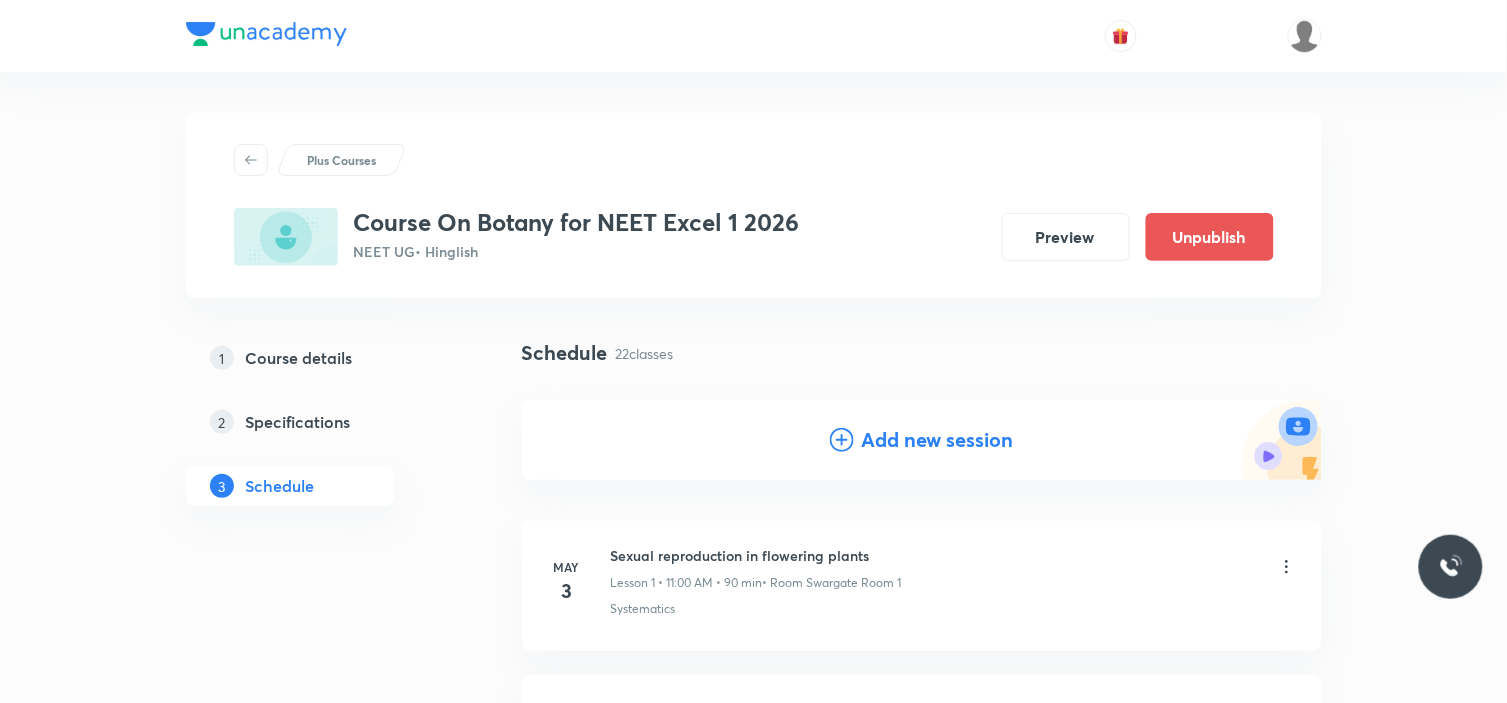 click on "Add new session" at bounding box center (938, 440) 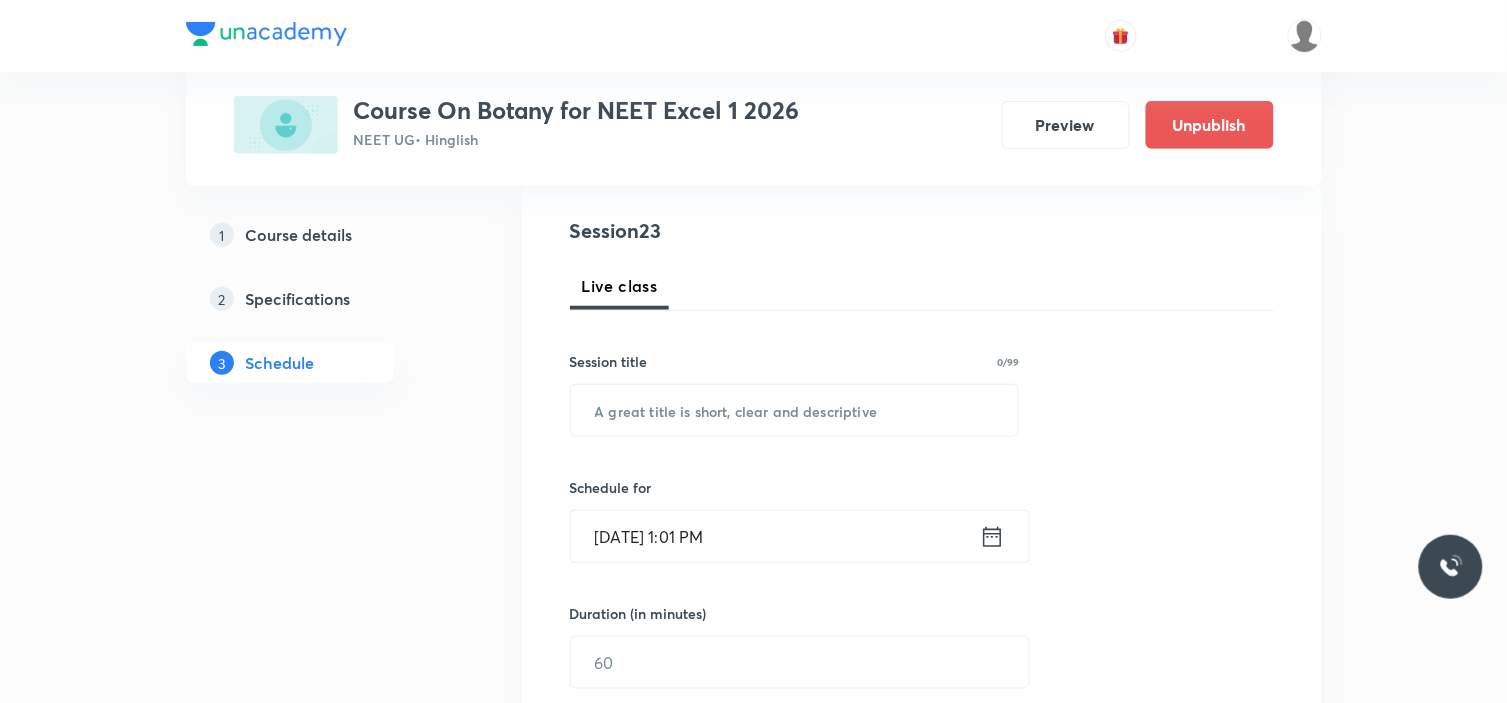 scroll, scrollTop: 222, scrollLeft: 0, axis: vertical 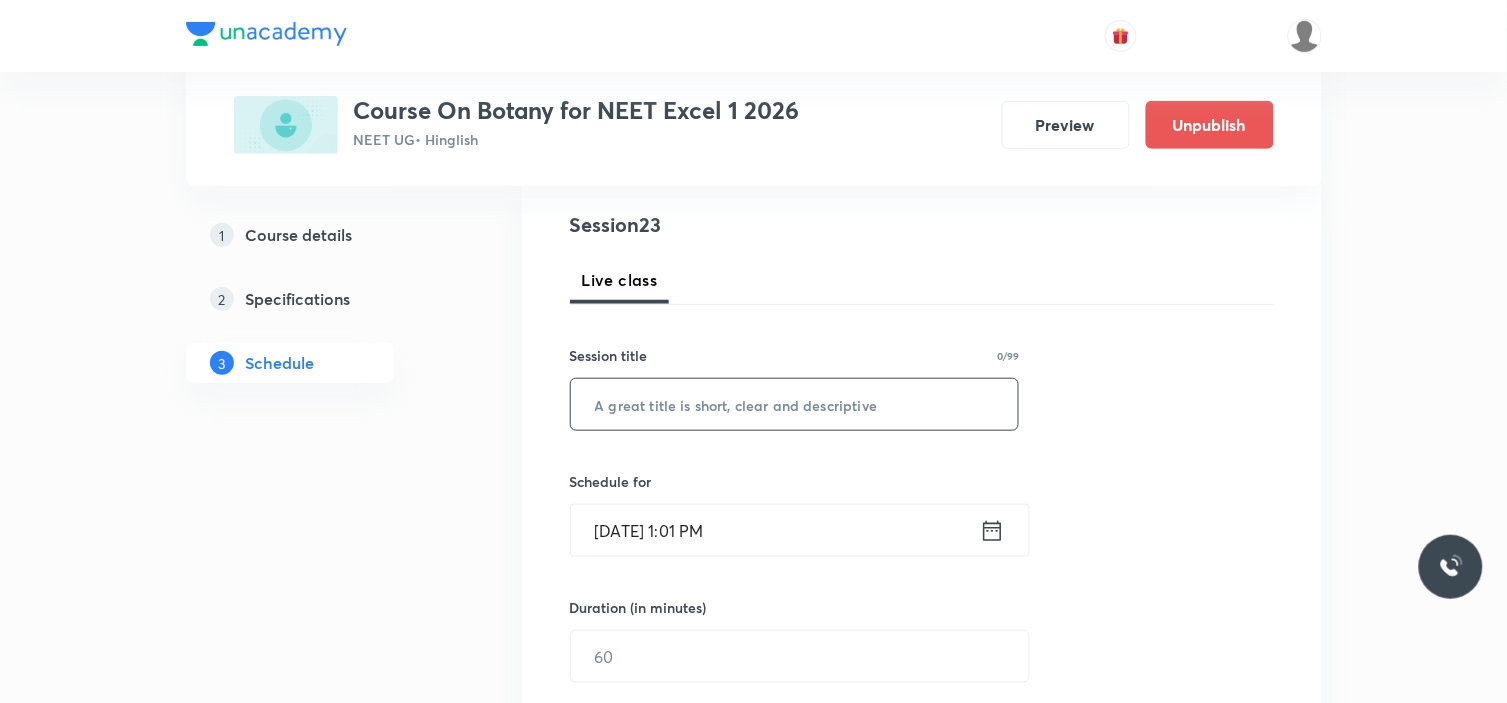 click at bounding box center (795, 404) 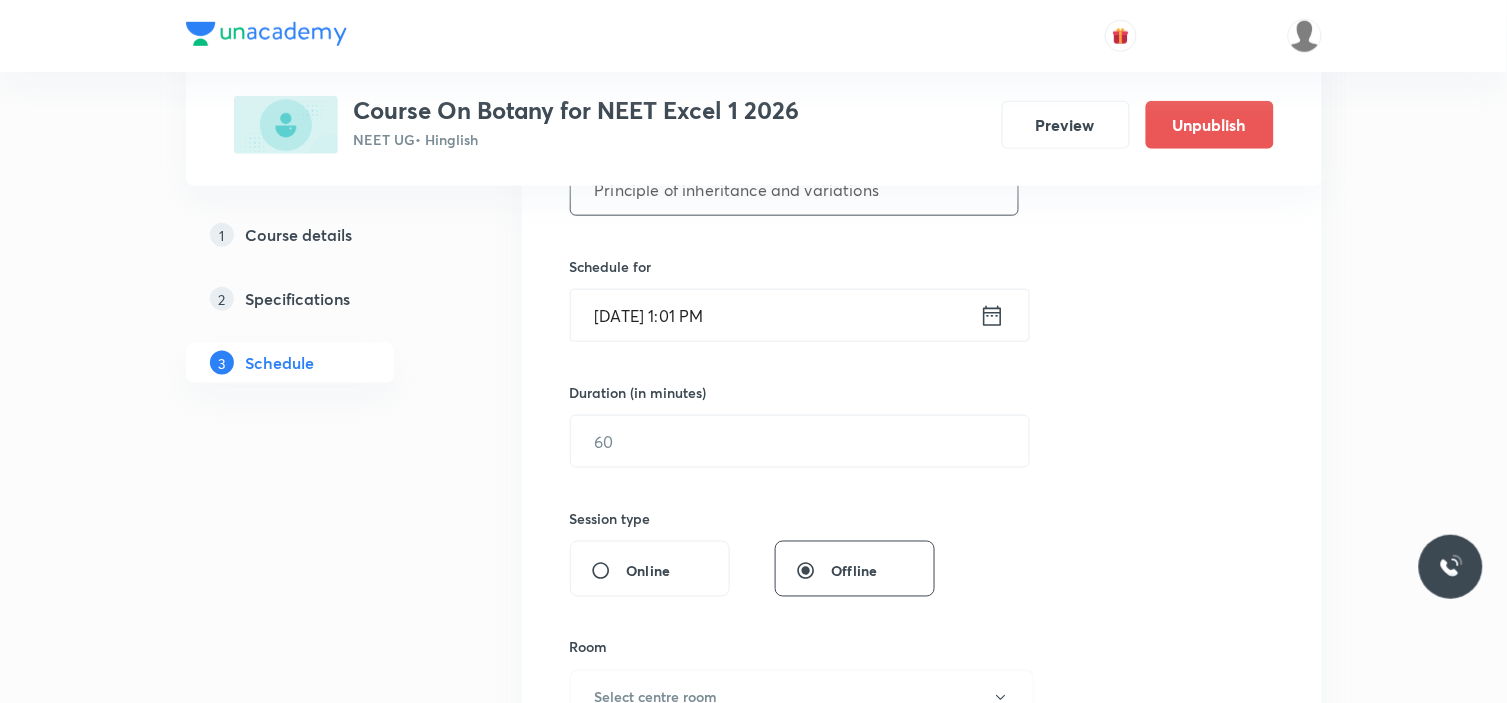 scroll, scrollTop: 444, scrollLeft: 0, axis: vertical 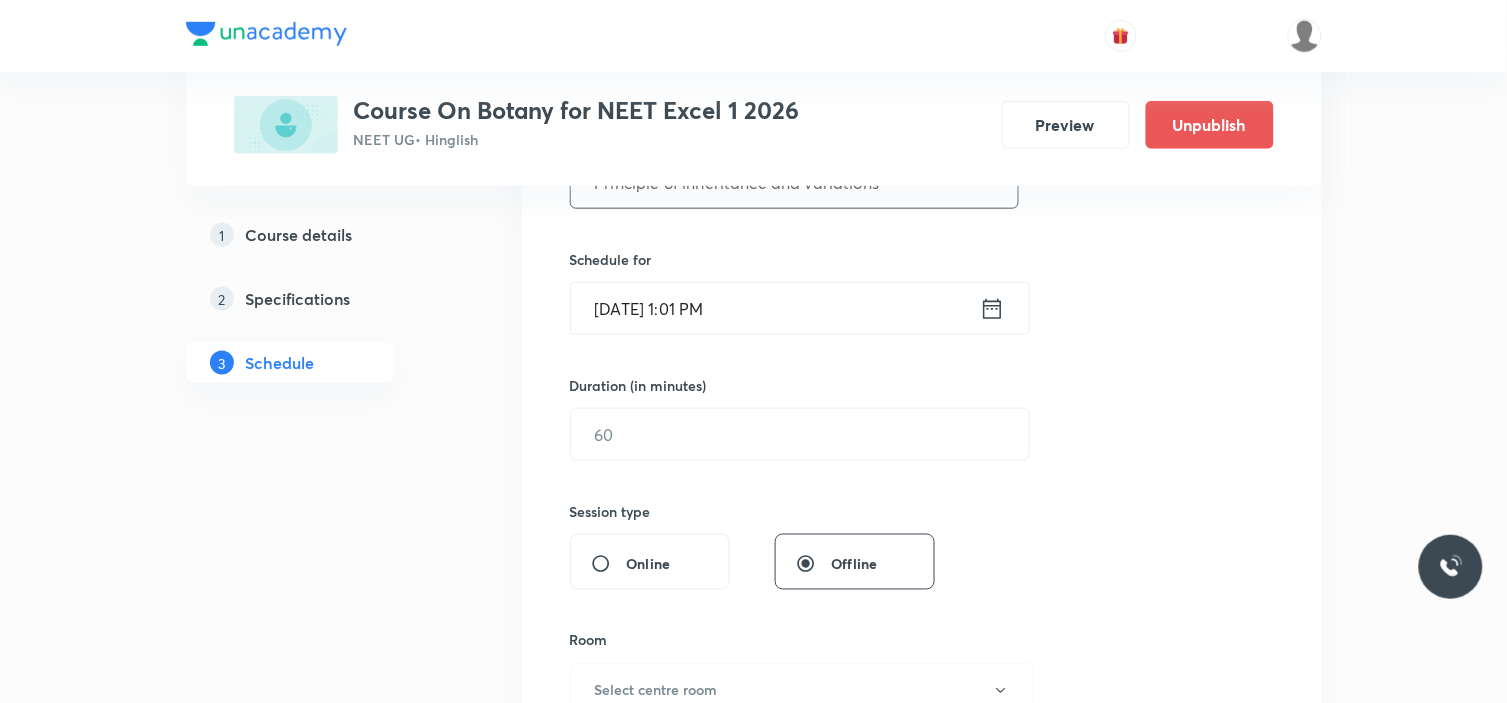 type on "Principle of inheritance and variations" 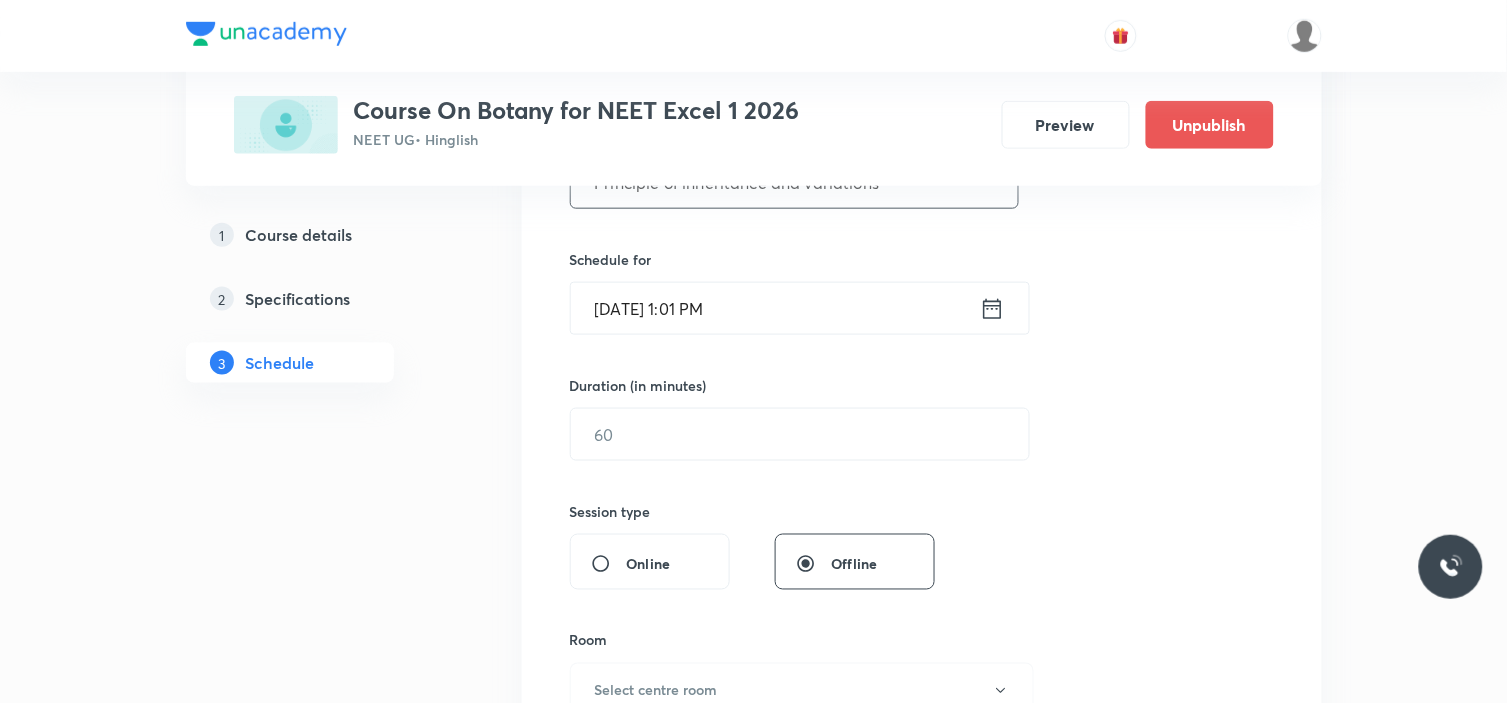 click on "Jul 13, 2025, 1:01 PM" at bounding box center (775, 308) 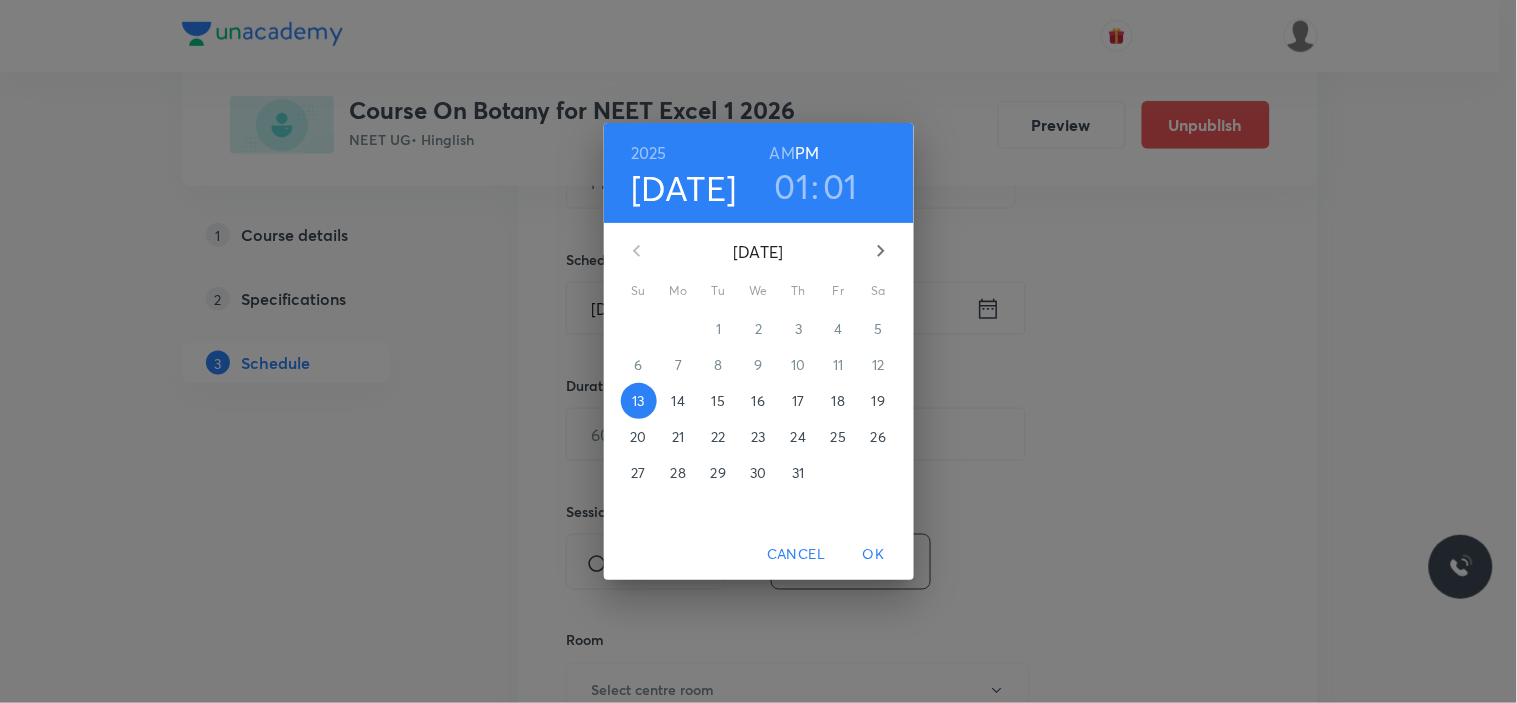 click on "19" at bounding box center (878, 401) 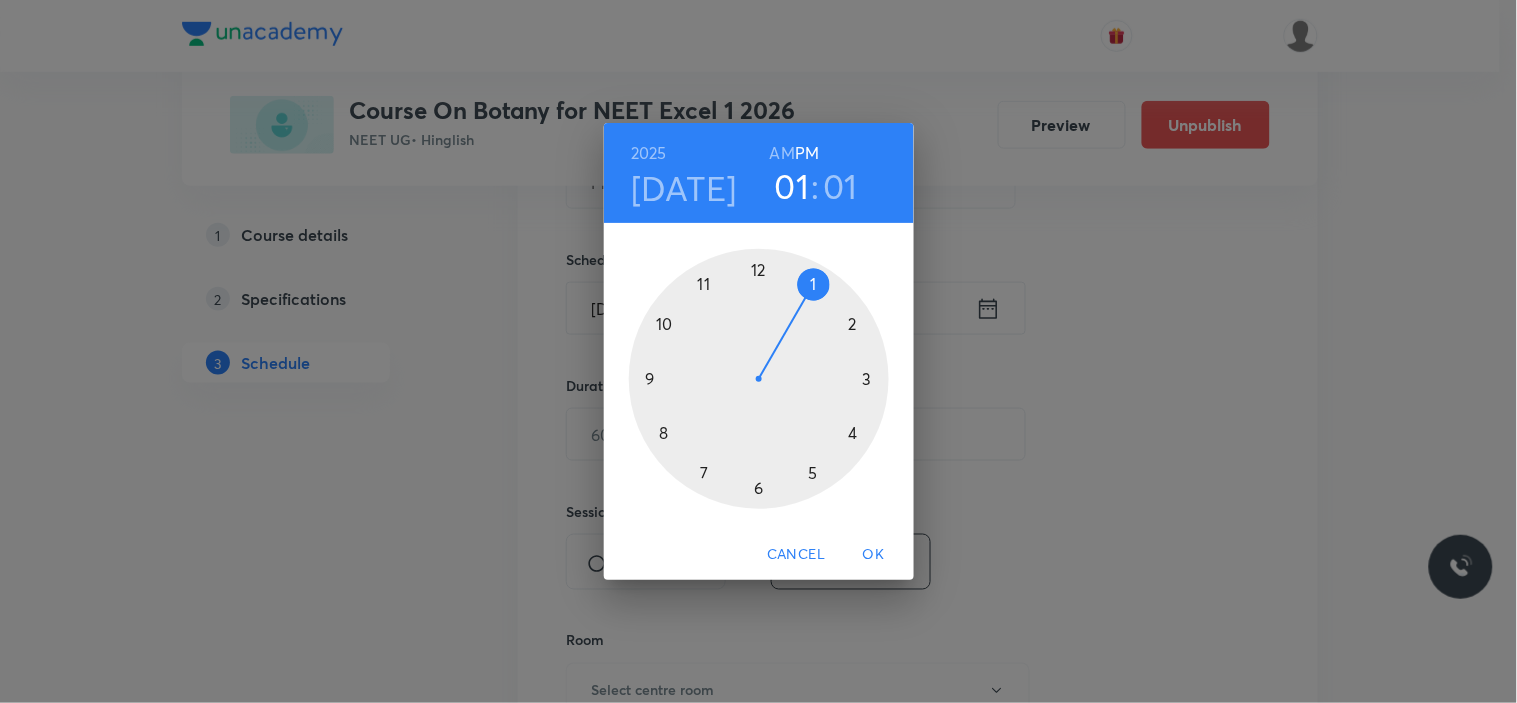 click on "AM" at bounding box center (782, 153) 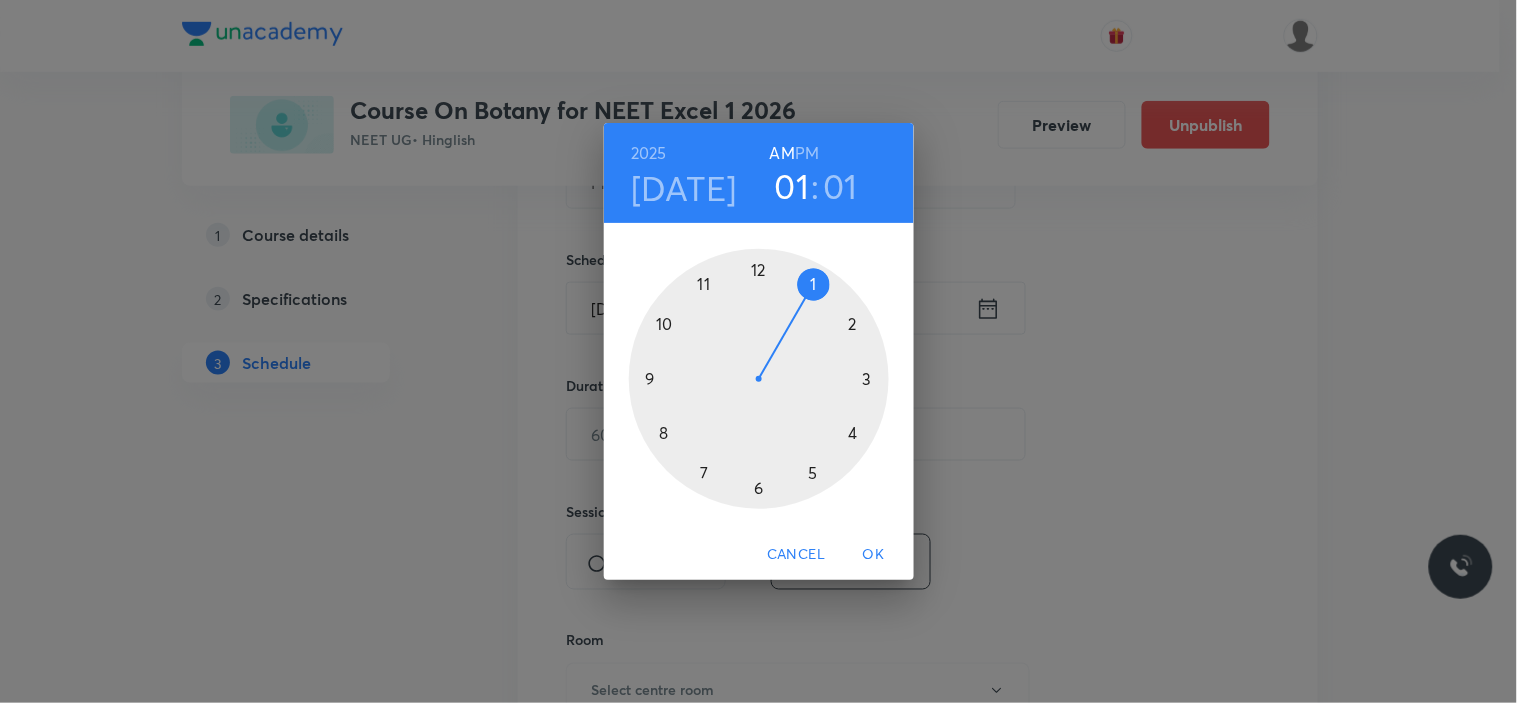 click at bounding box center (759, 379) 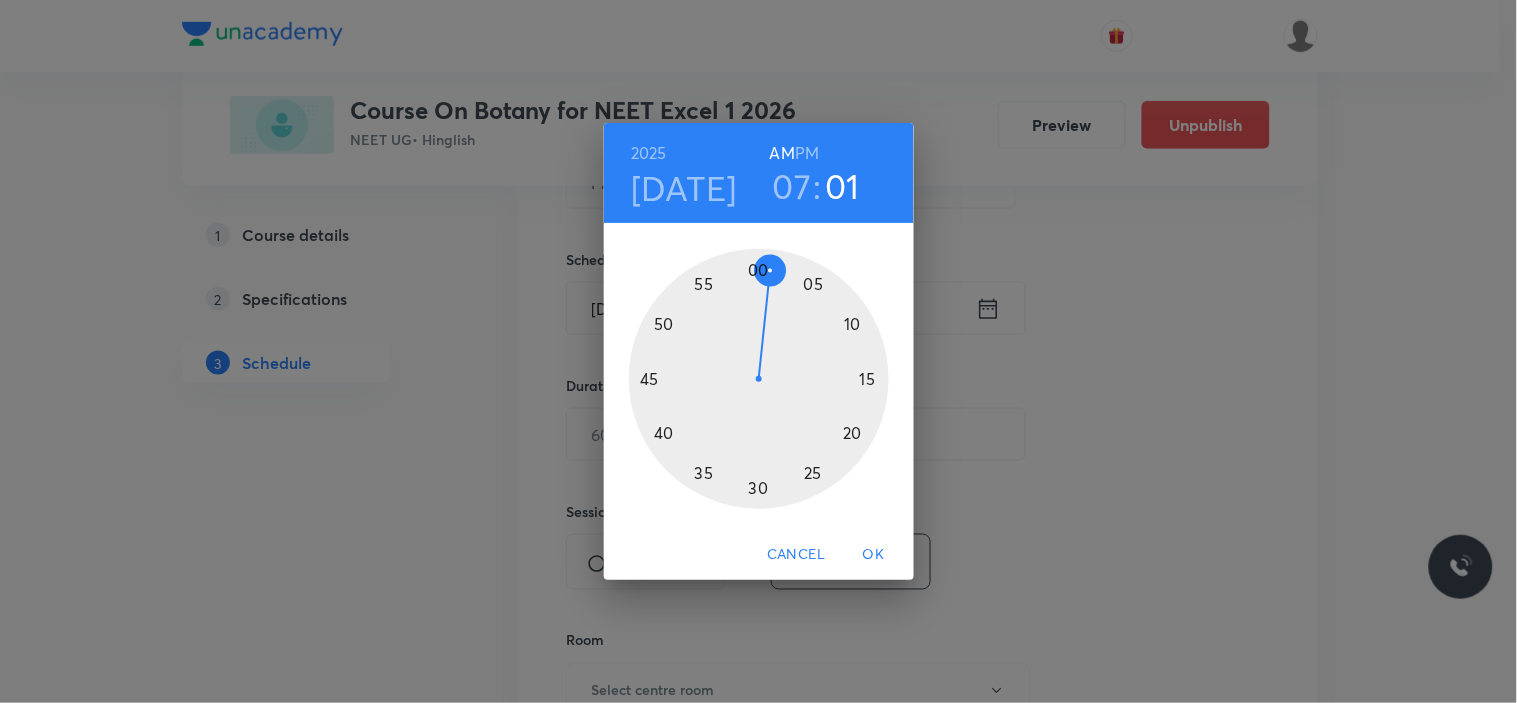 click at bounding box center (759, 379) 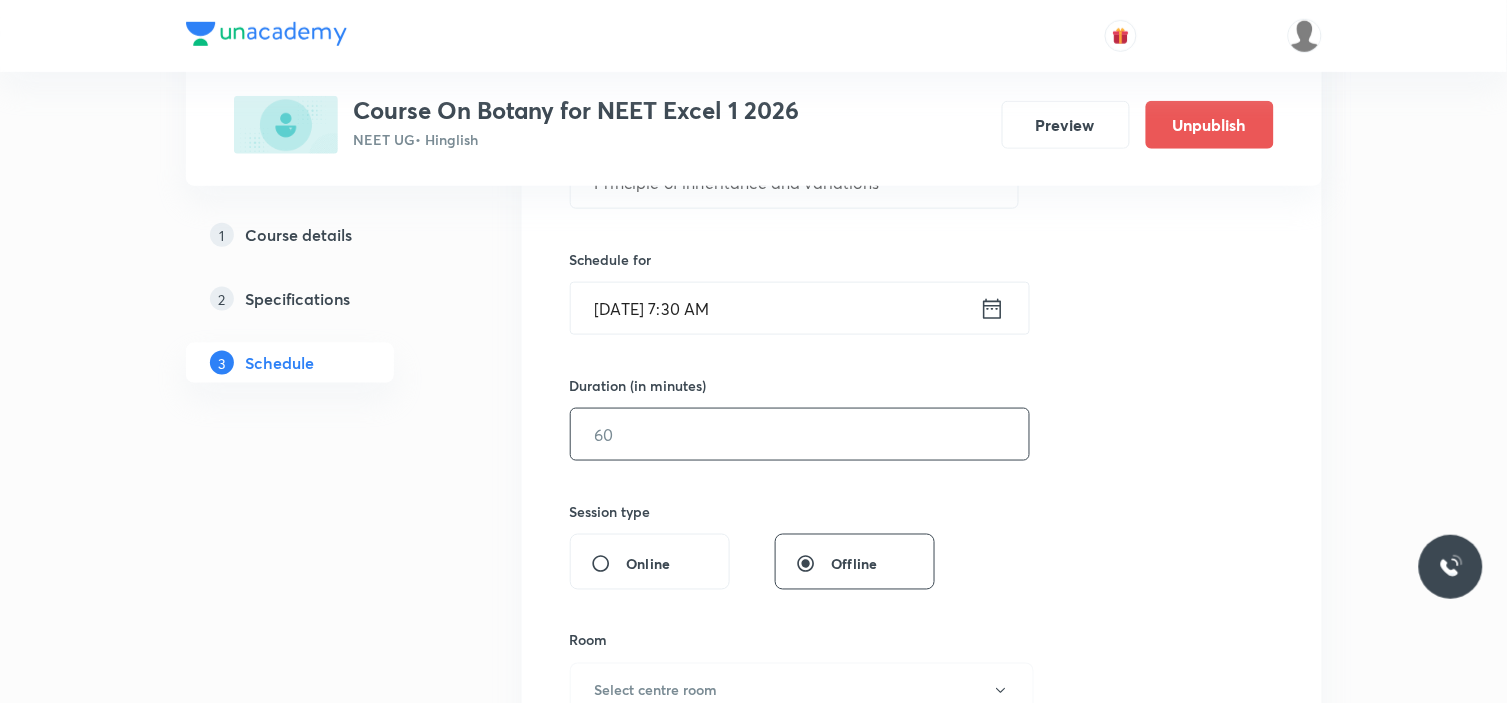 click at bounding box center (800, 434) 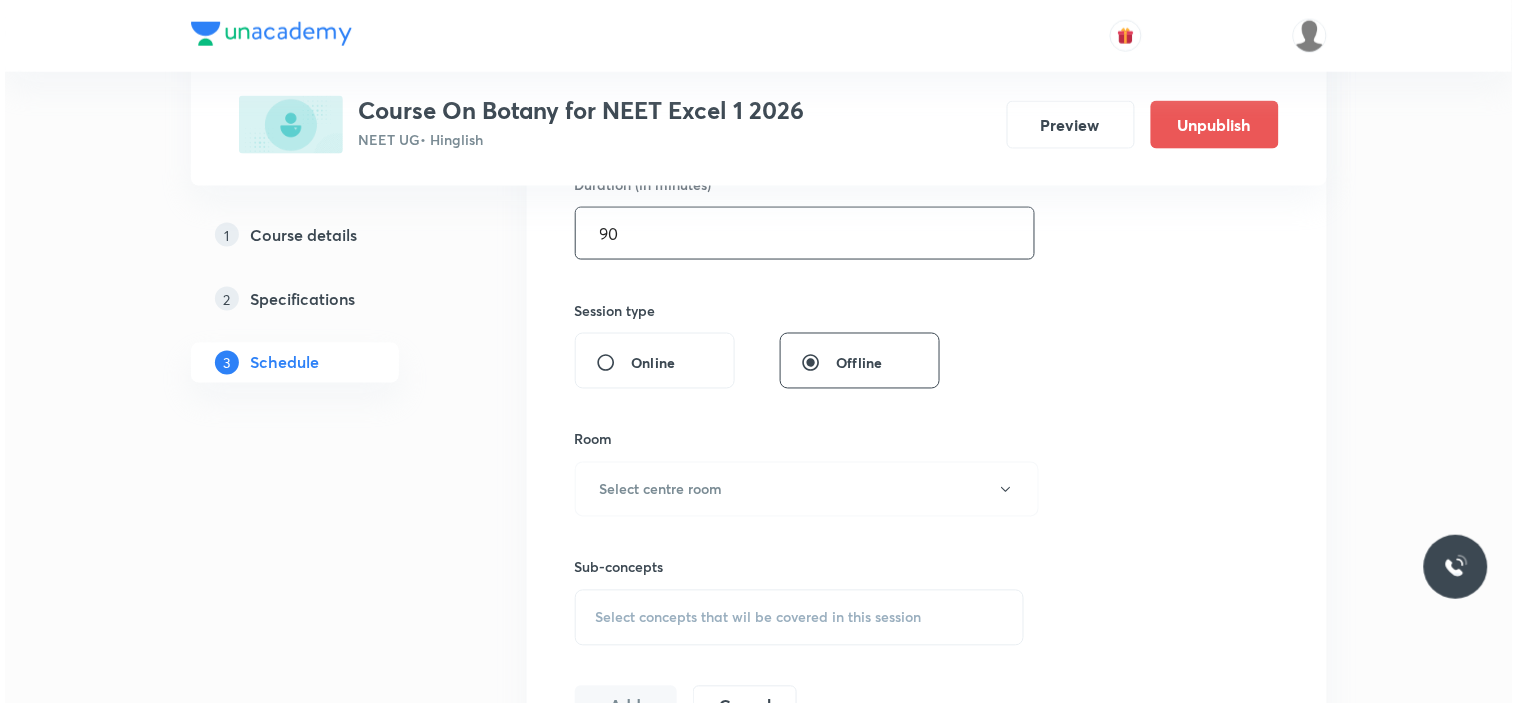 scroll, scrollTop: 666, scrollLeft: 0, axis: vertical 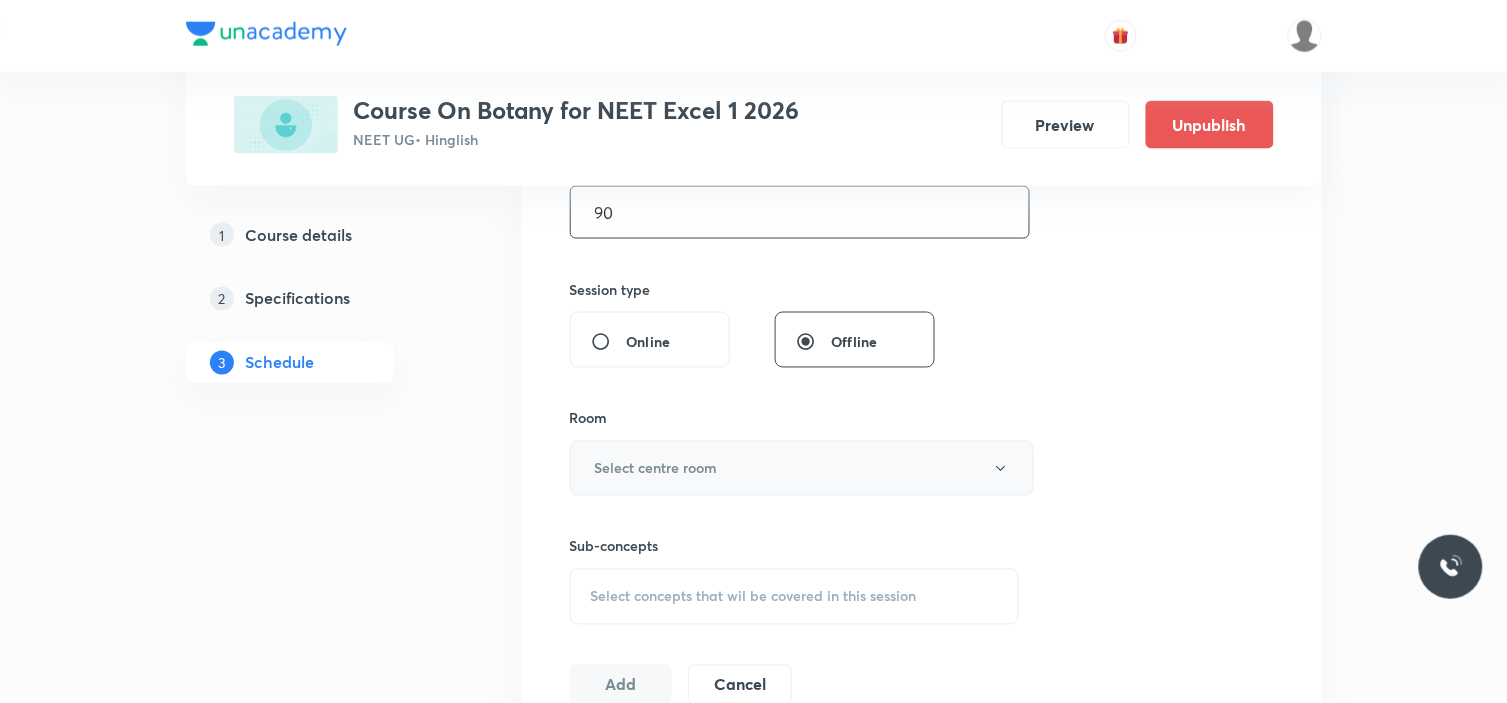 type on "90" 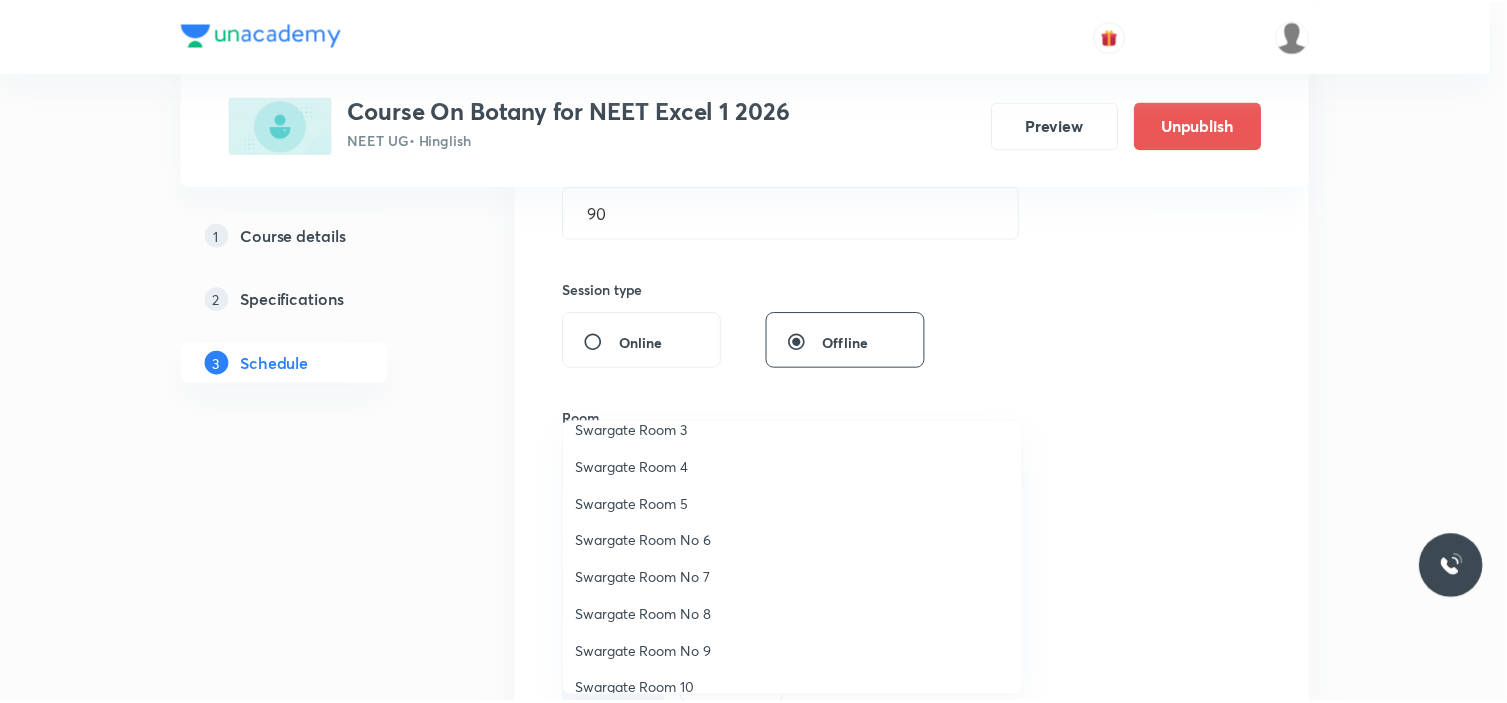 scroll, scrollTop: 148, scrollLeft: 0, axis: vertical 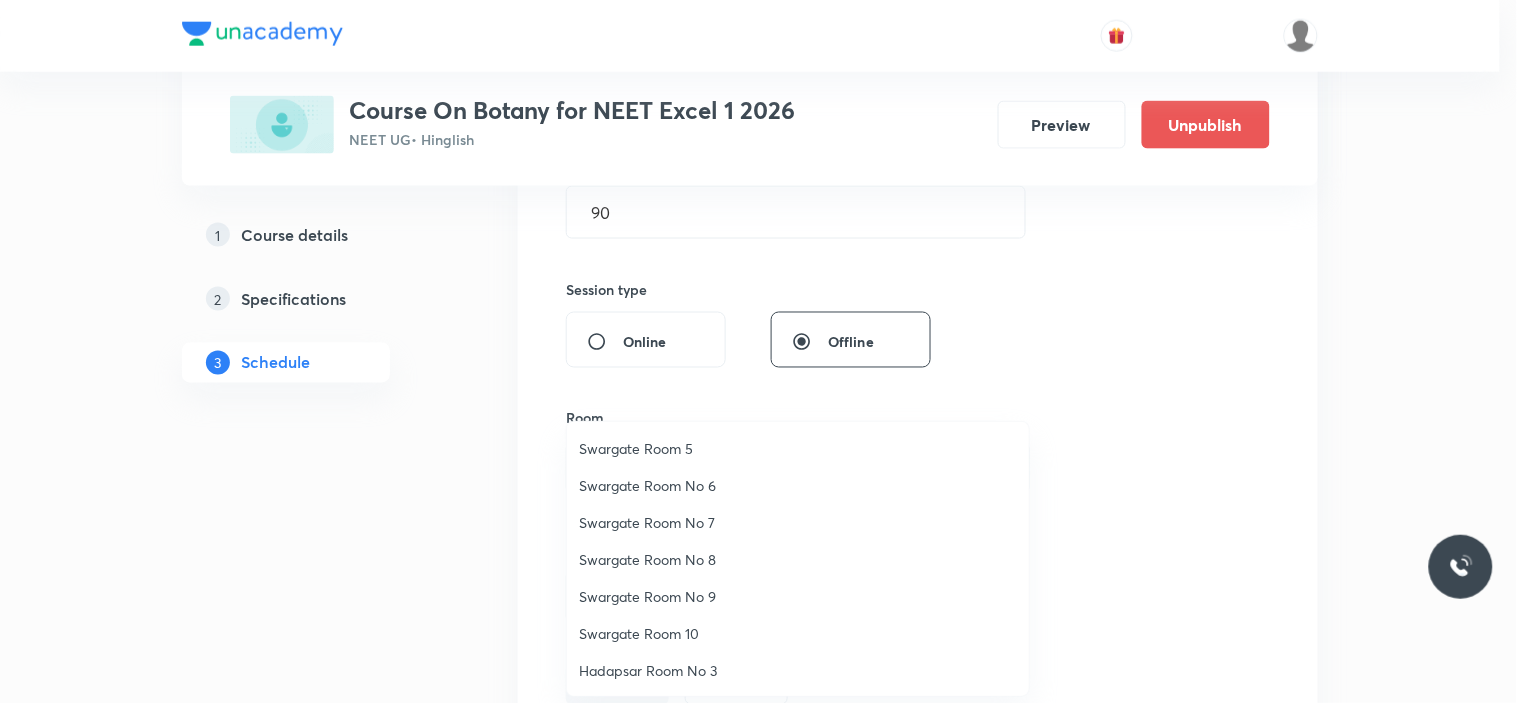 click on "Swargate Room 10" at bounding box center (798, 633) 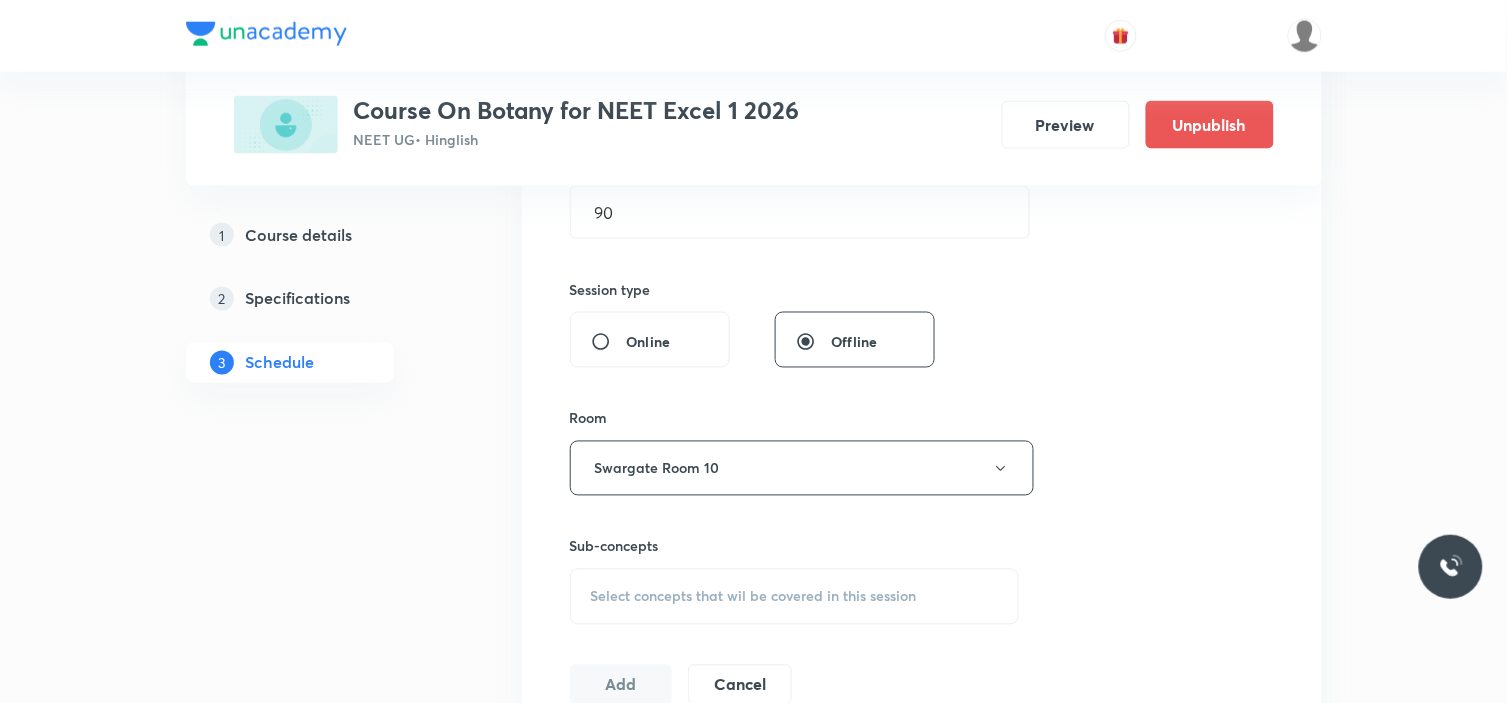 click on "Session  23 Live class Session title 40/99 Principle of inheritance and variations ​ Schedule for Jul 19, 2025, 7:30 AM ​ Duration (in minutes) 90 ​   Session type Online Offline Room Swargate Room 10 Sub-concepts Select concepts that wil be covered in this session Add Cancel" at bounding box center [922, 235] 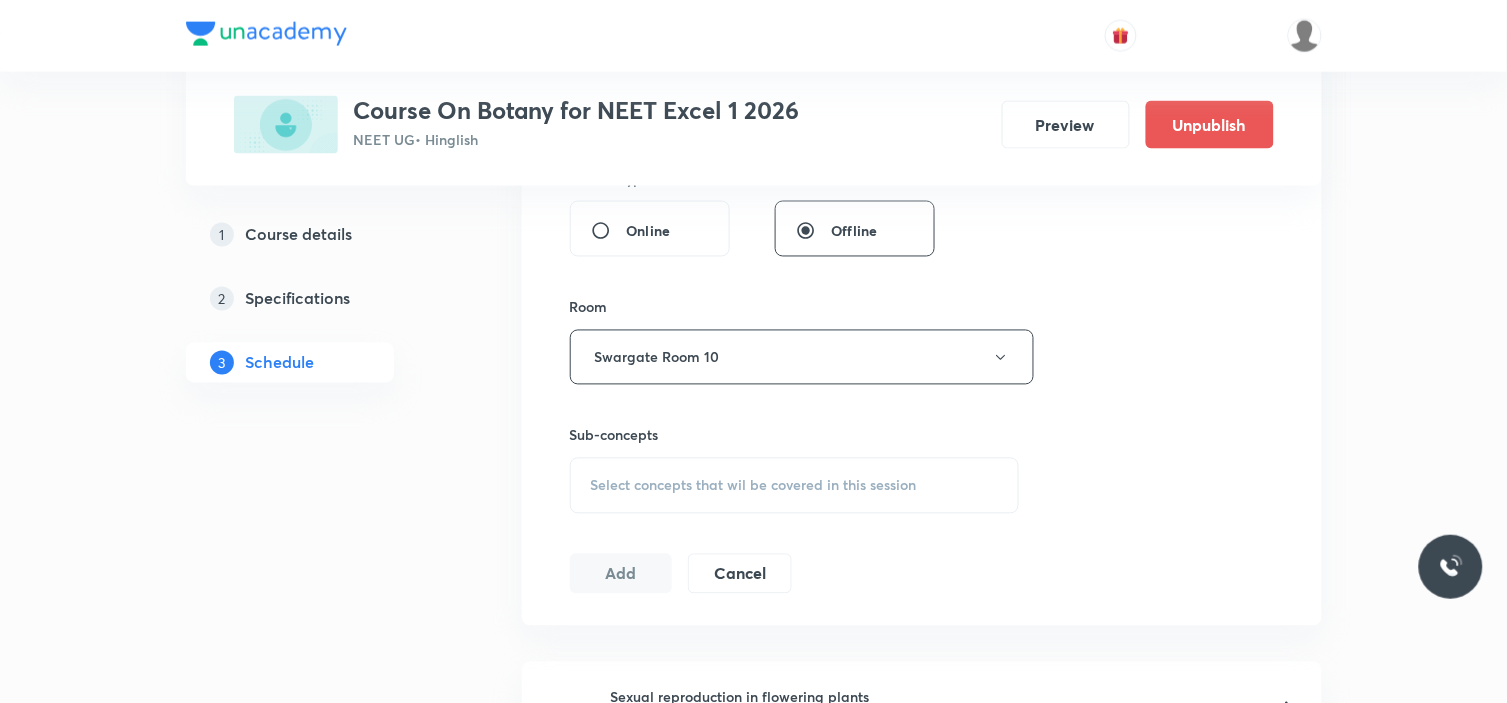 click on "Select concepts that wil be covered in this session" at bounding box center (795, 486) 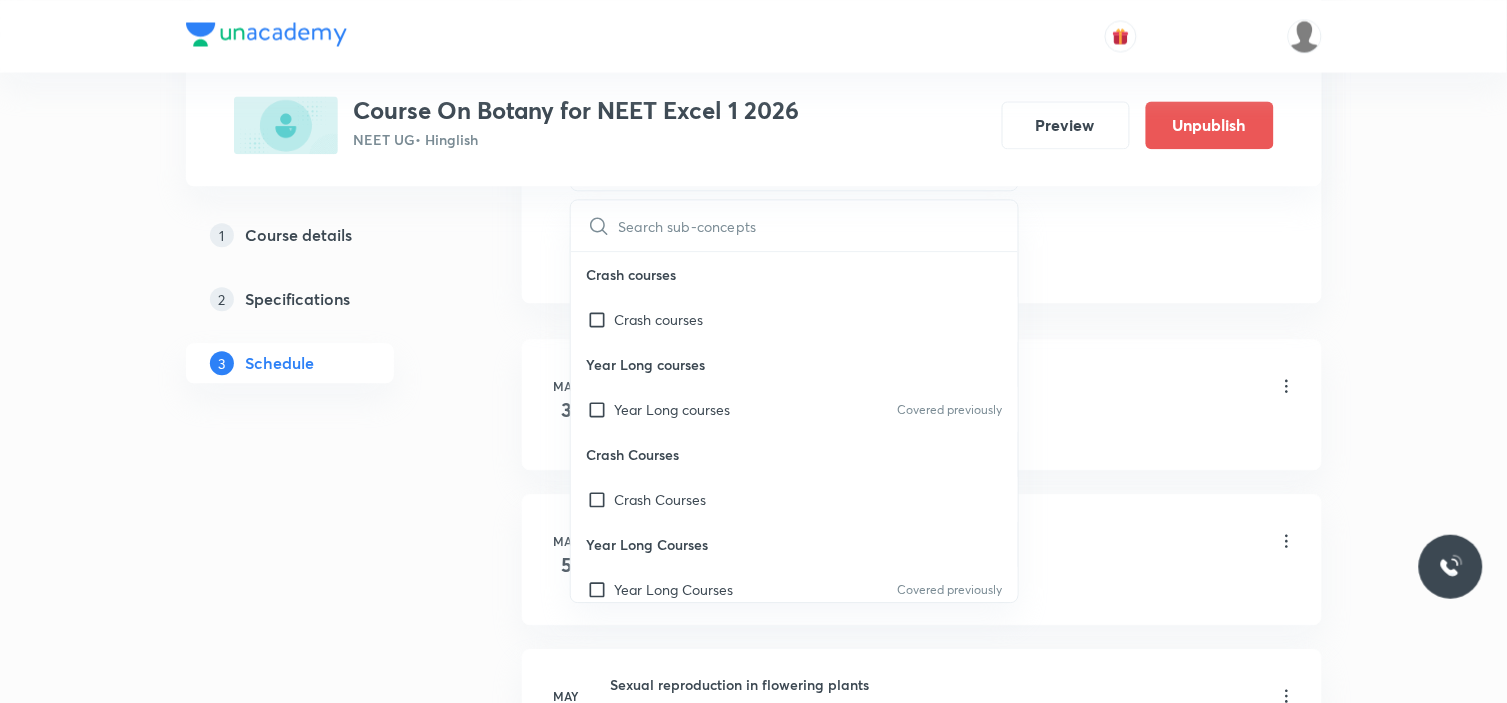 scroll, scrollTop: 1111, scrollLeft: 0, axis: vertical 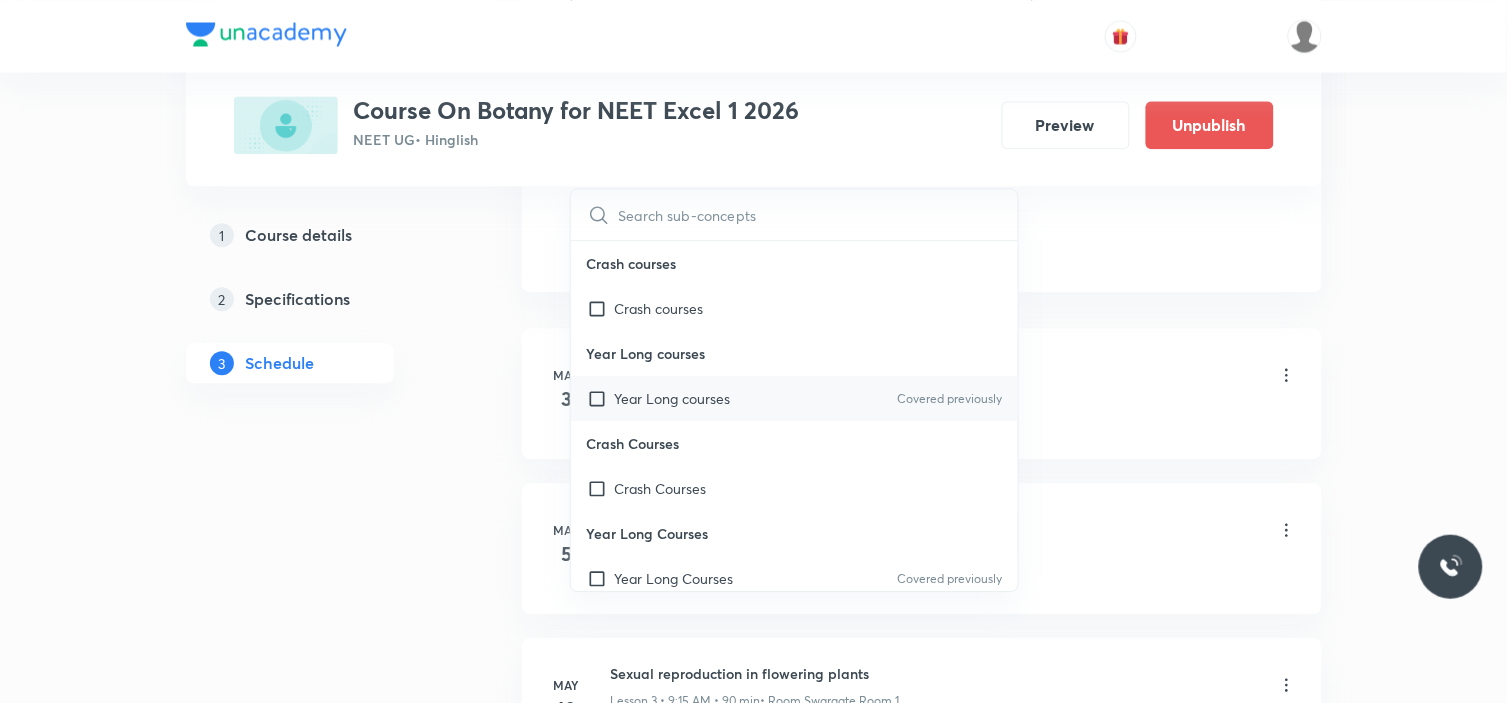 click on "Year Long courses" at bounding box center (673, 398) 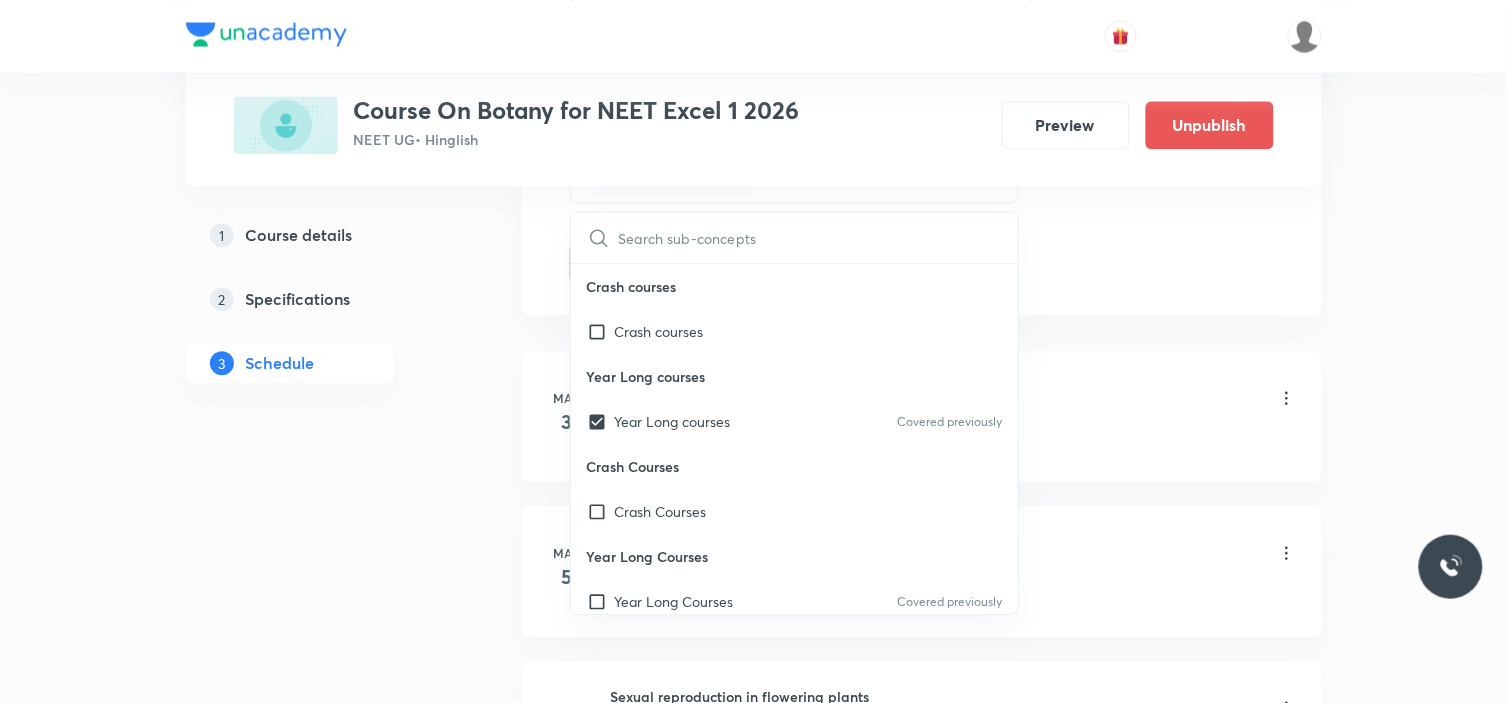 click on "May 3 Sexual reproduction in flowering plants Lesson 1 • 11:00 AM • 90 min  • Room Swargate Room 1 Systematics" at bounding box center (922, 416) 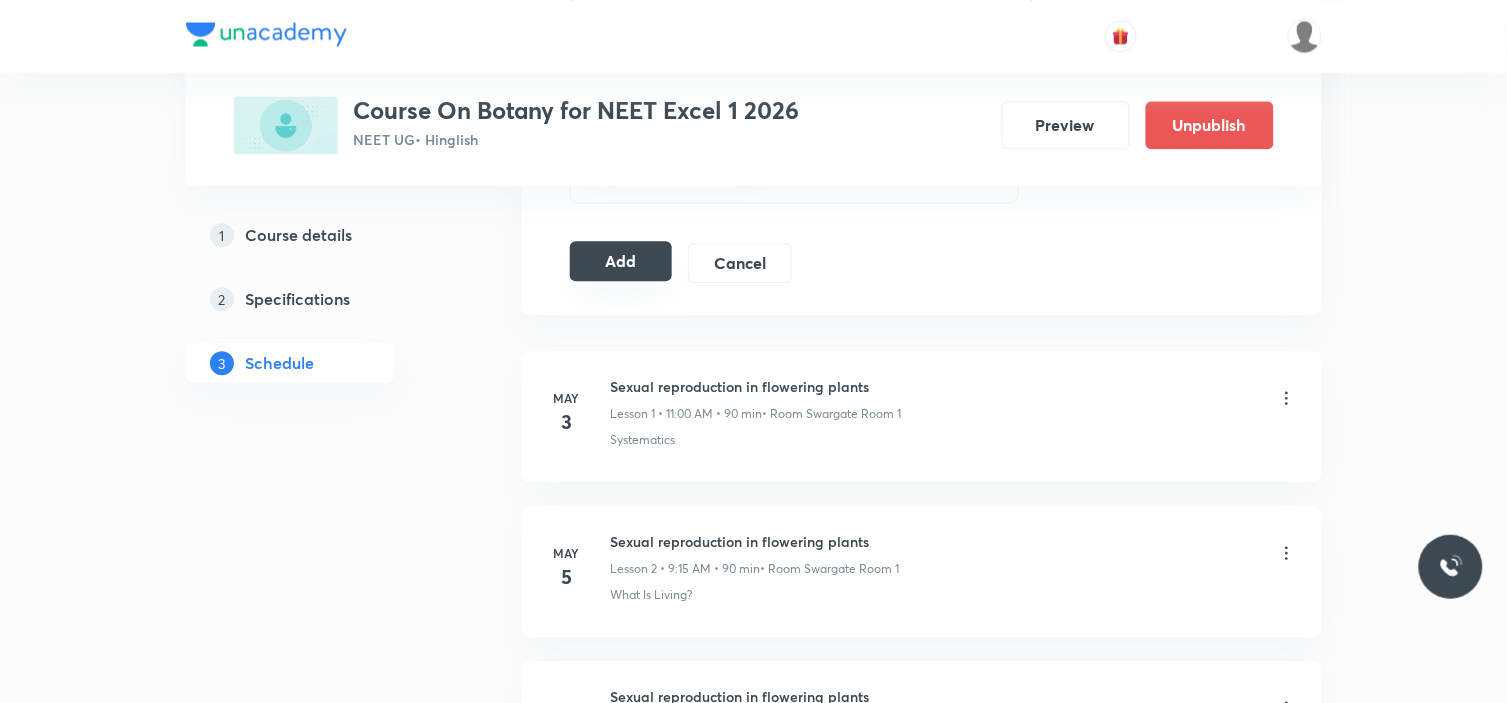 click on "Add" at bounding box center (621, 261) 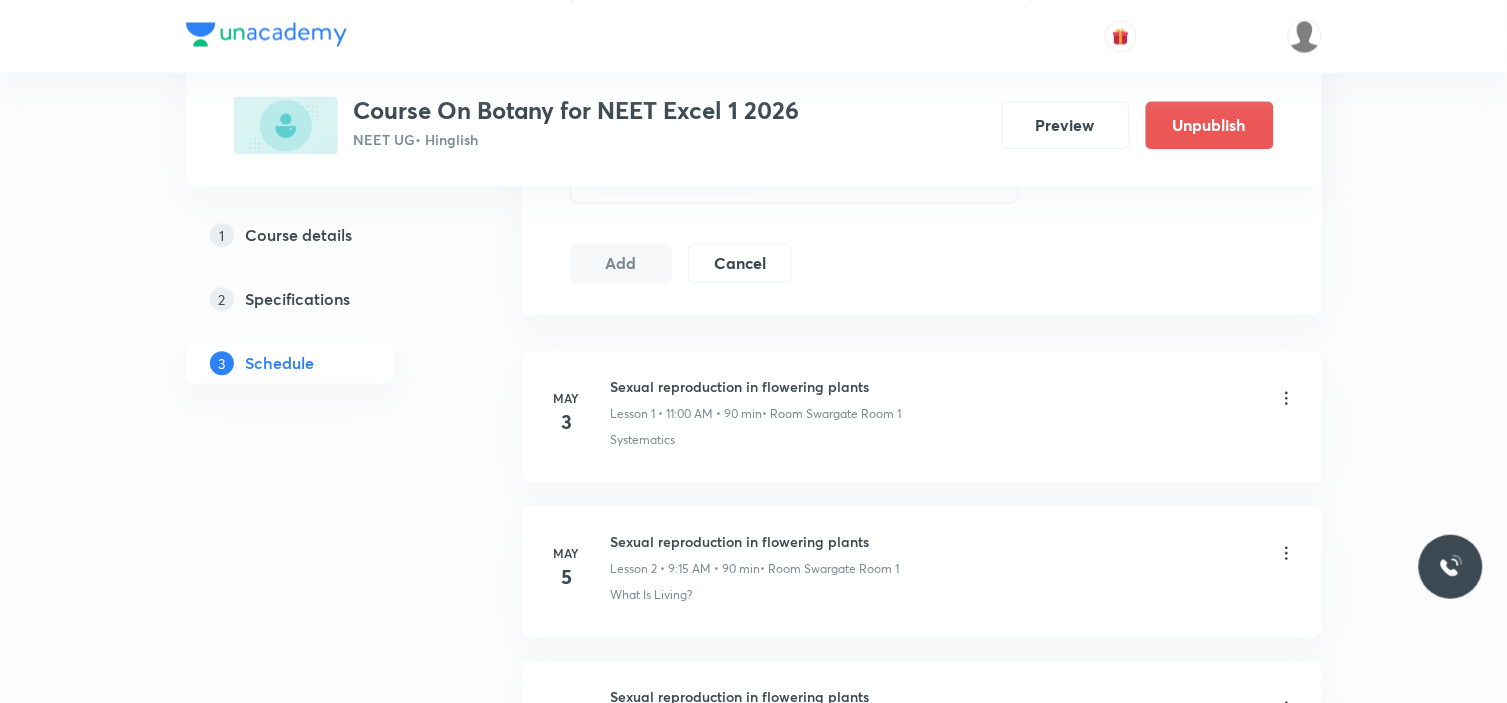 type 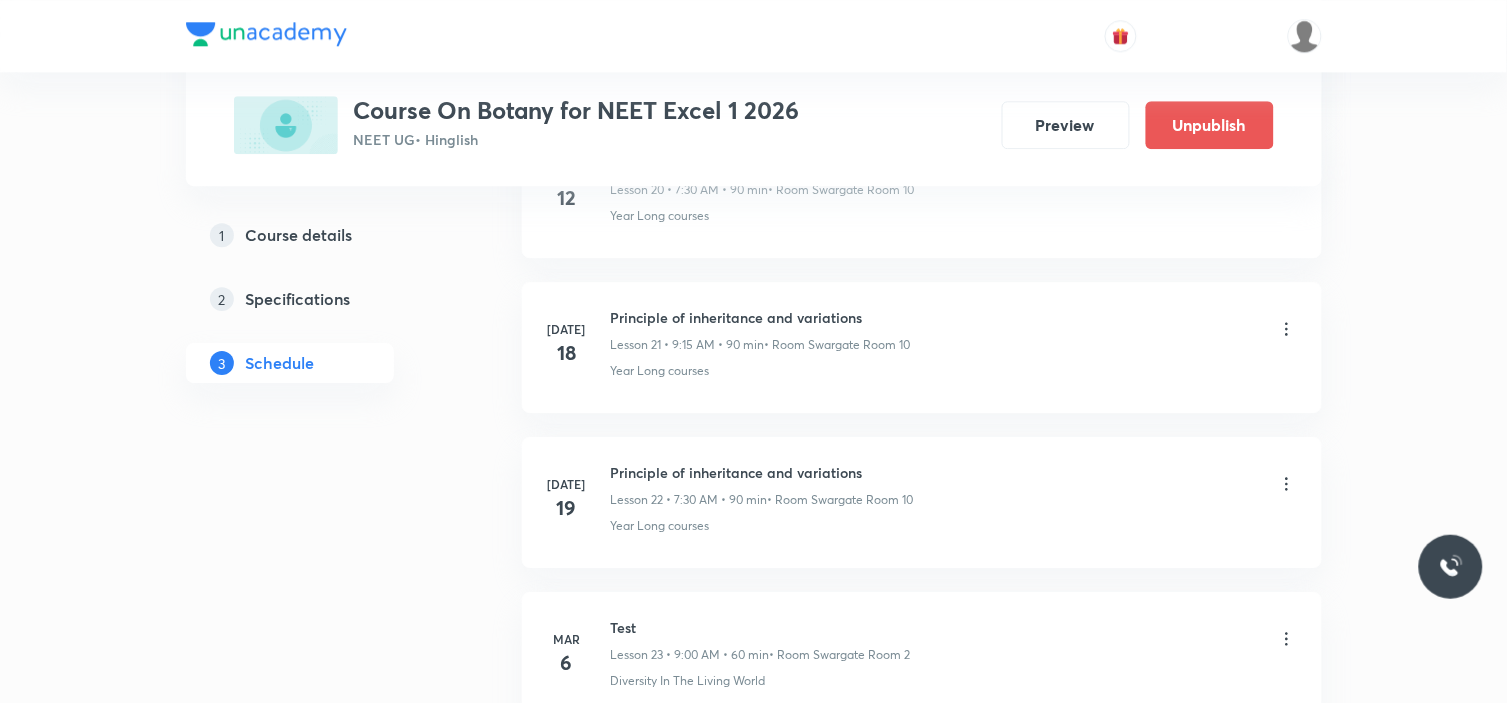 scroll, scrollTop: 3216, scrollLeft: 0, axis: vertical 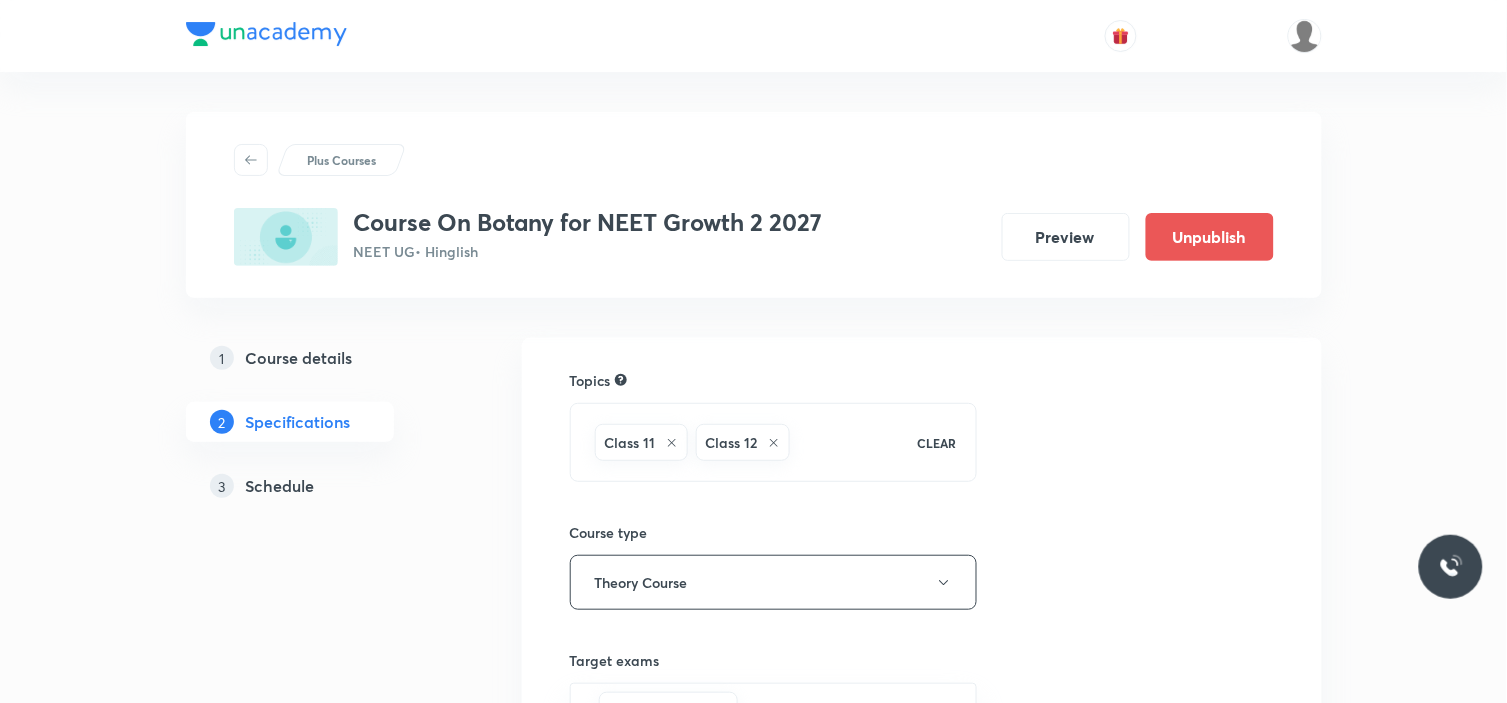click on "Schedule" at bounding box center (280, 486) 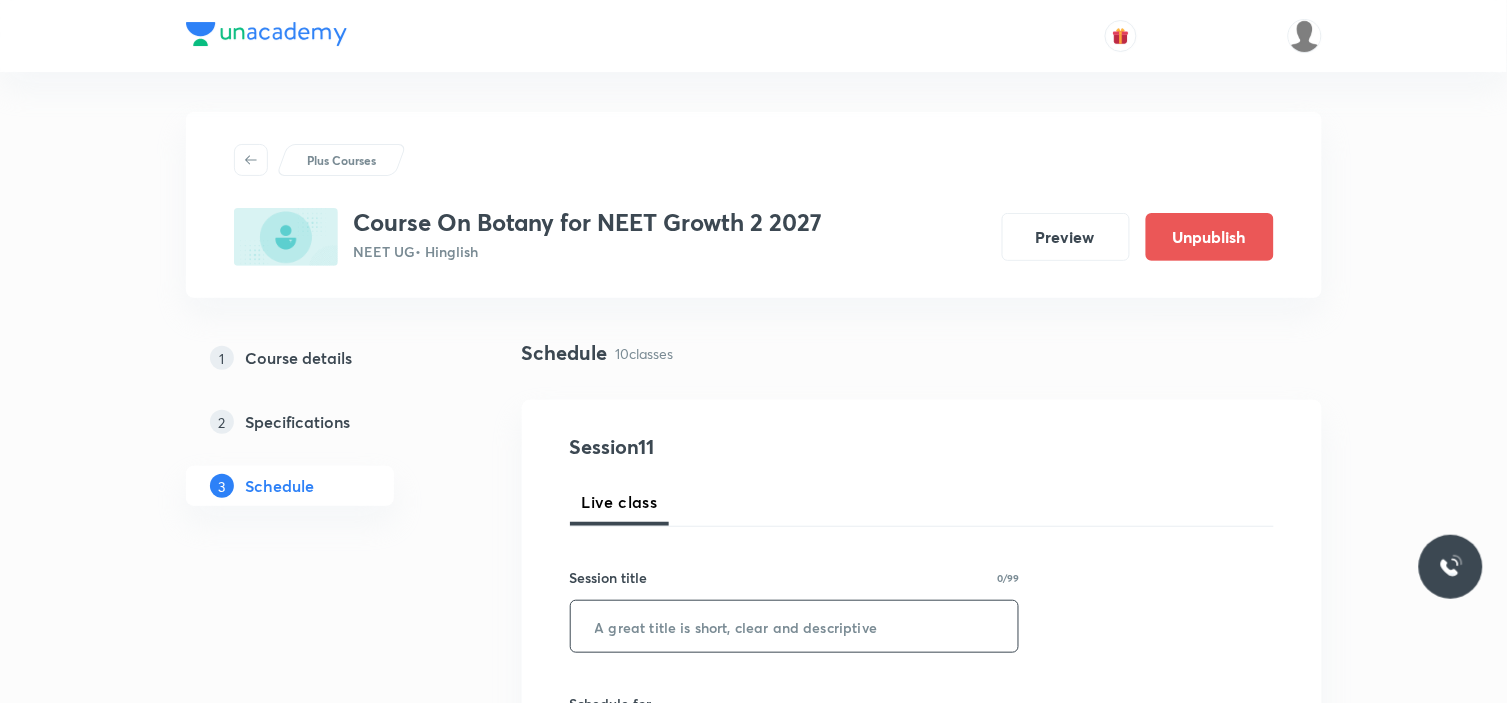 click at bounding box center [795, 626] 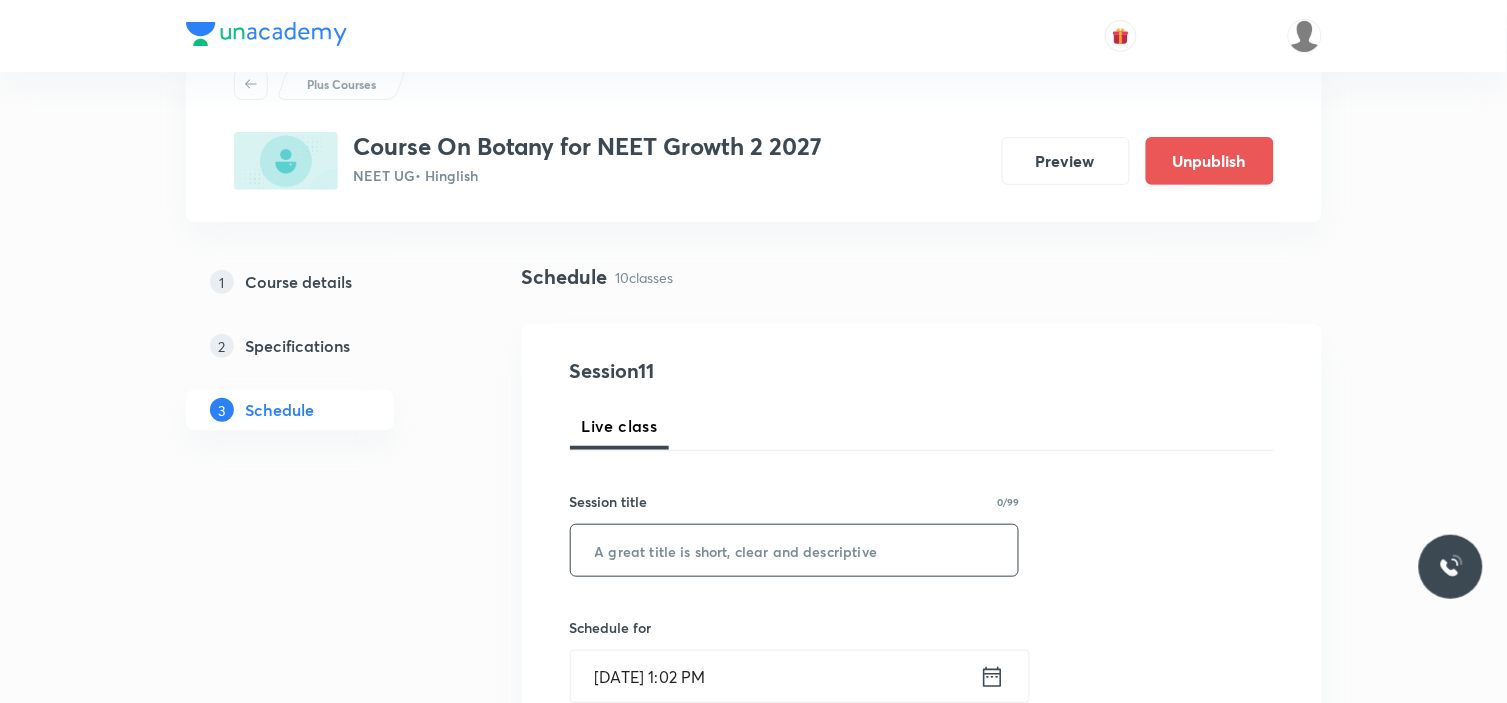 scroll, scrollTop: 111, scrollLeft: 0, axis: vertical 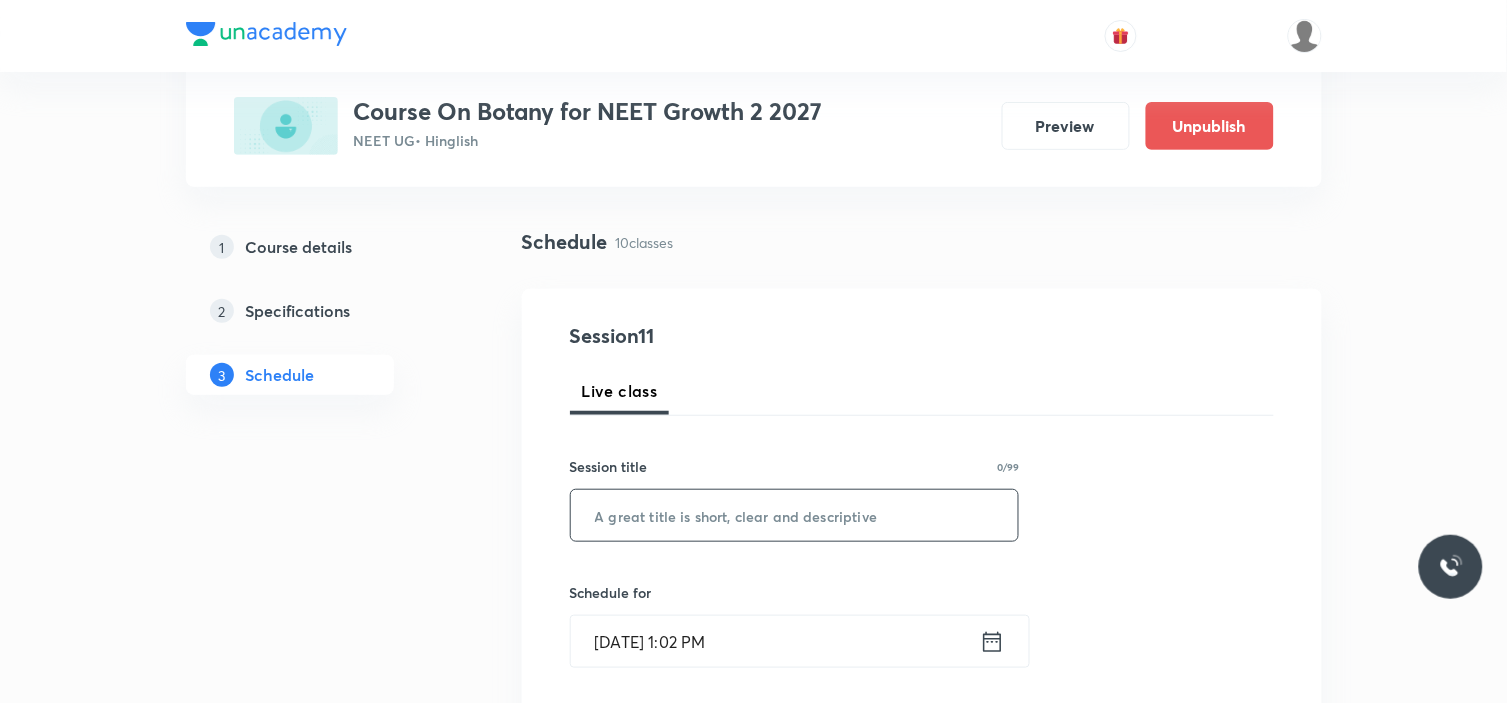 paste on "Cell cycle" 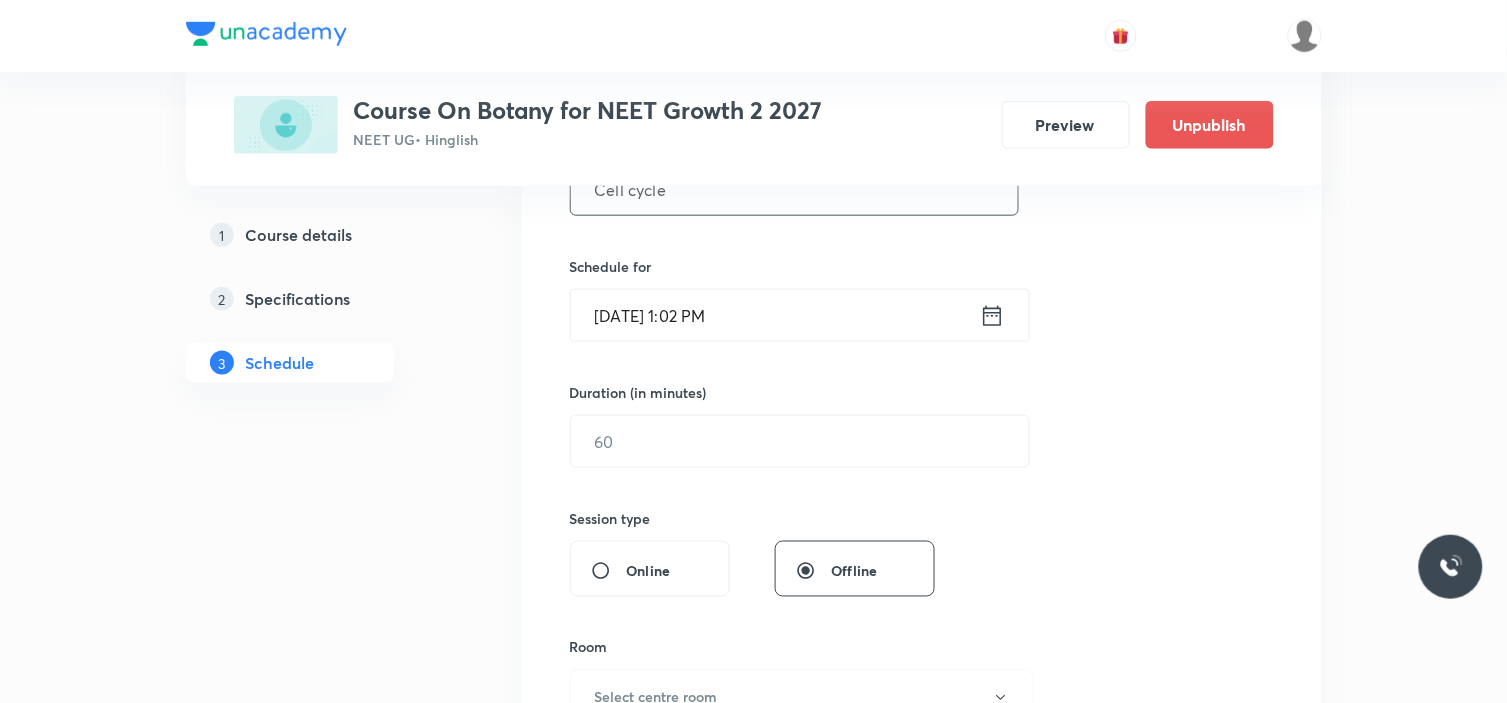 scroll, scrollTop: 444, scrollLeft: 0, axis: vertical 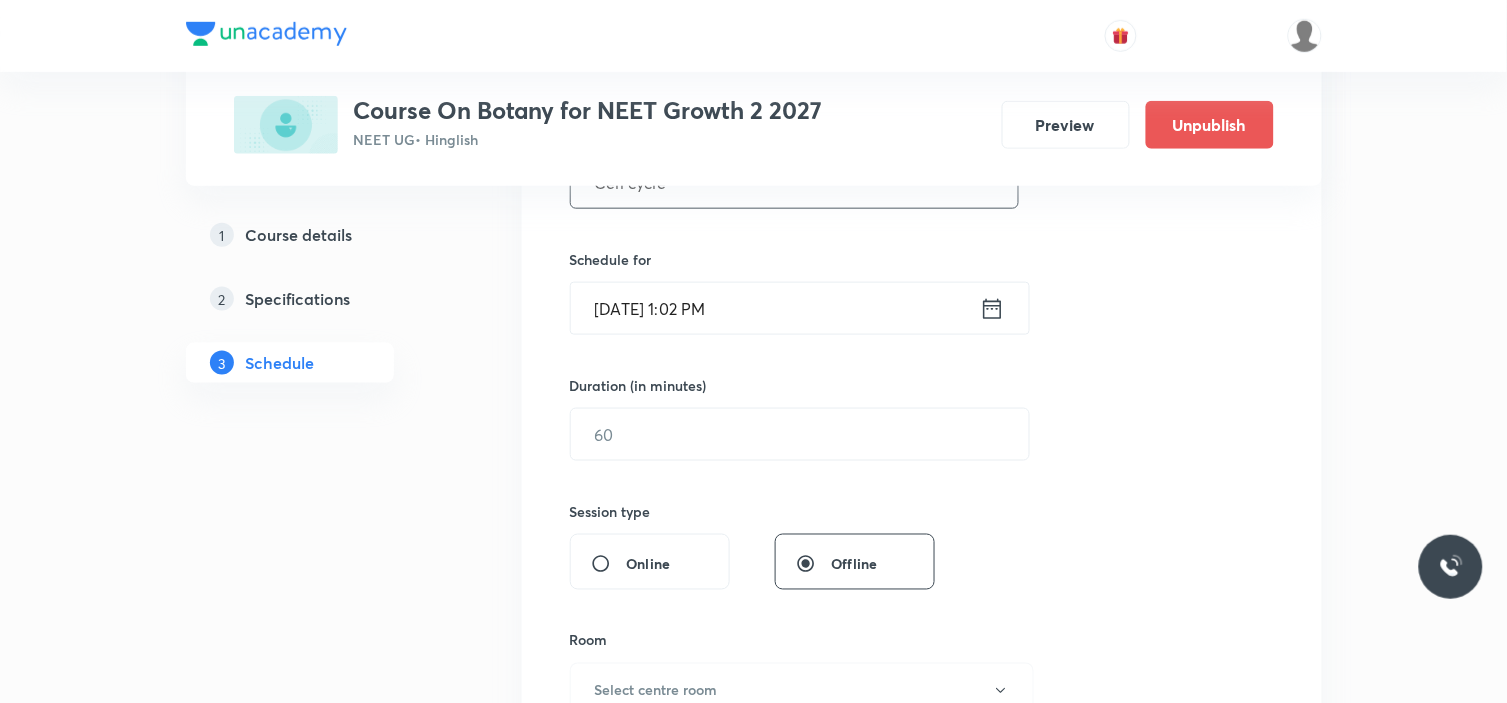 type on "Cell cycle" 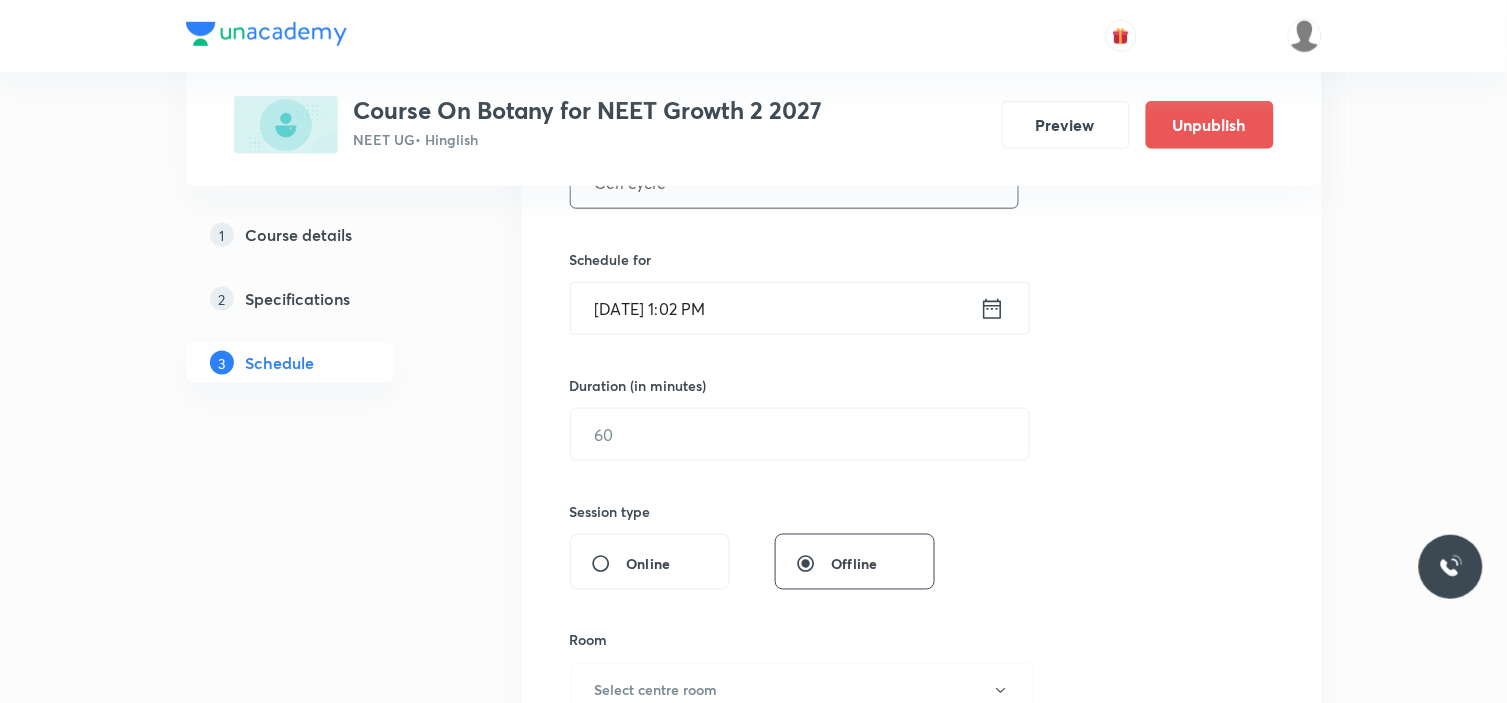 click on "[DATE] 1:02 PM" at bounding box center [775, 308] 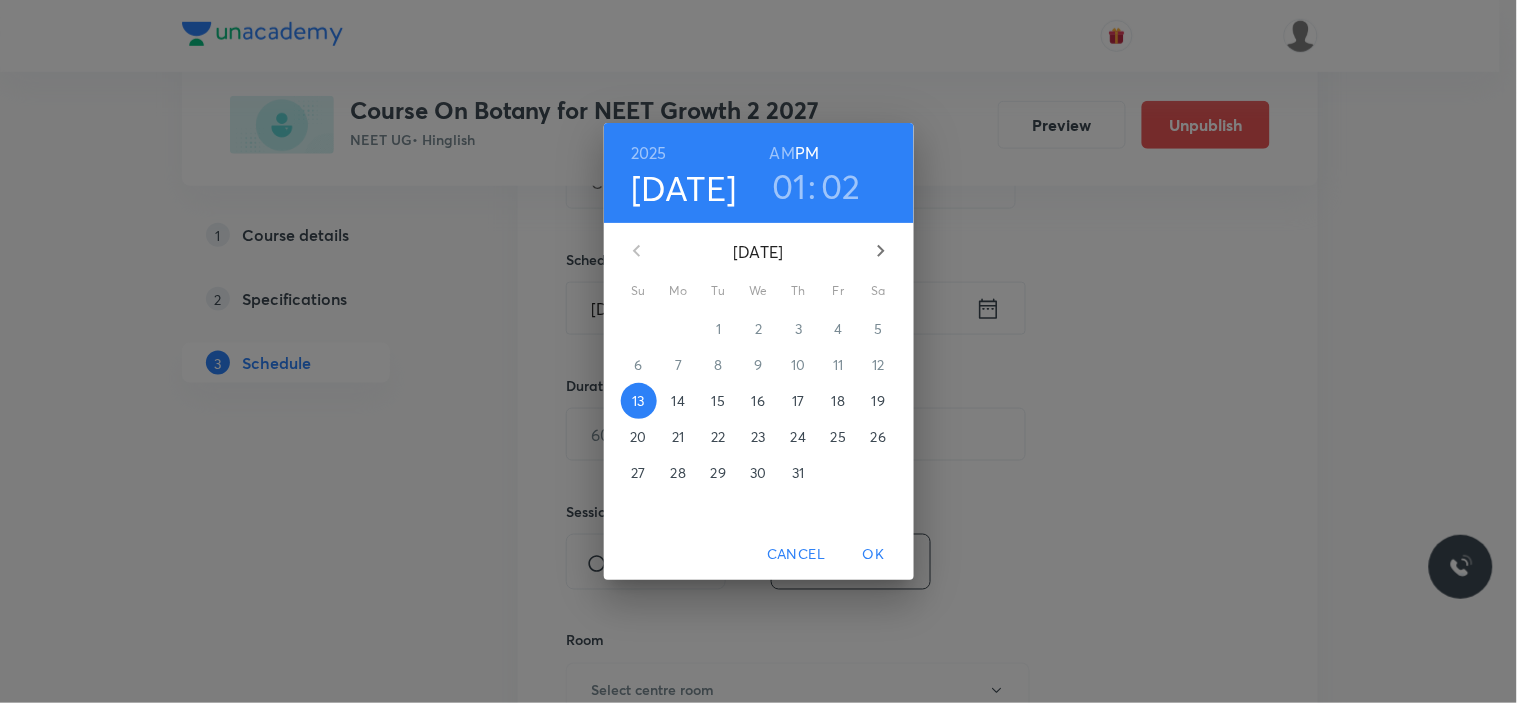 click on "15" at bounding box center [719, 401] 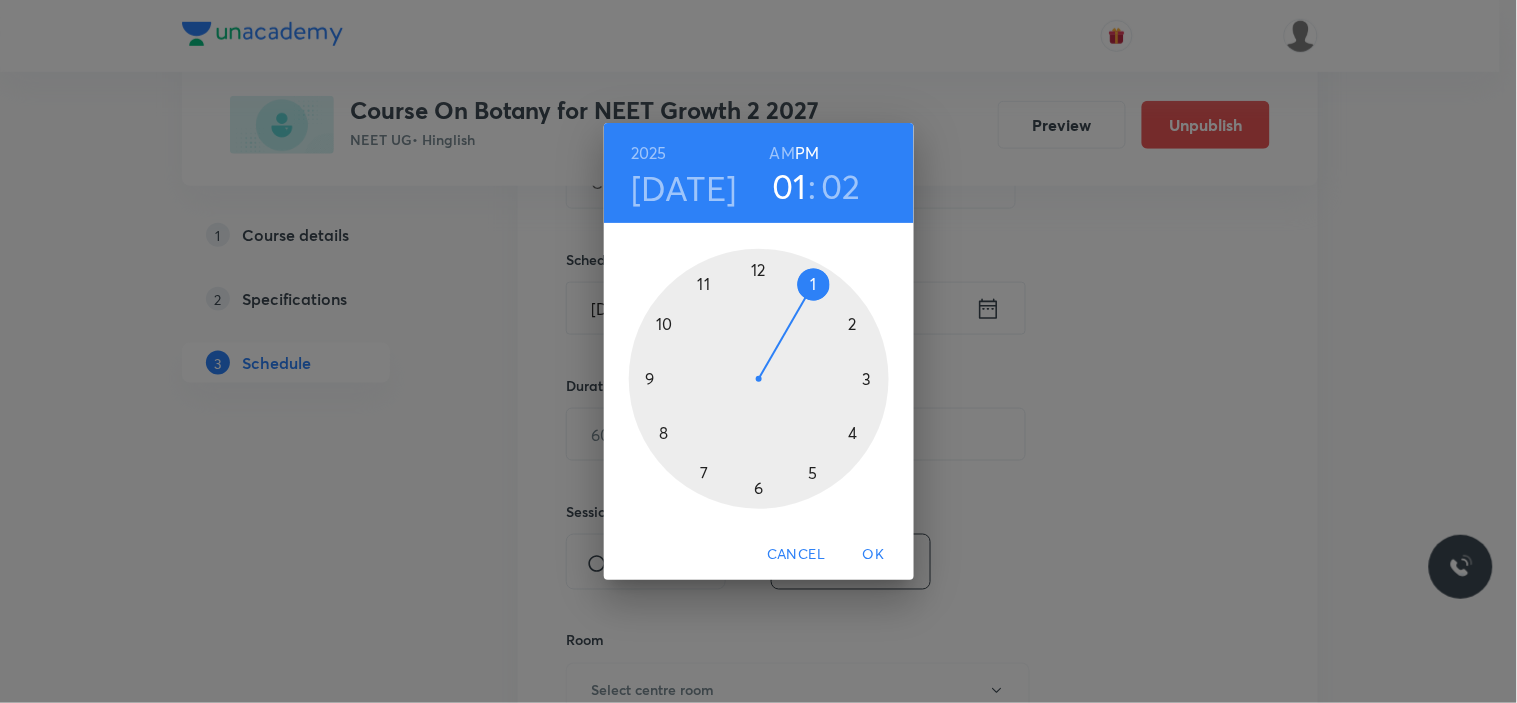 click on "AM" at bounding box center [782, 153] 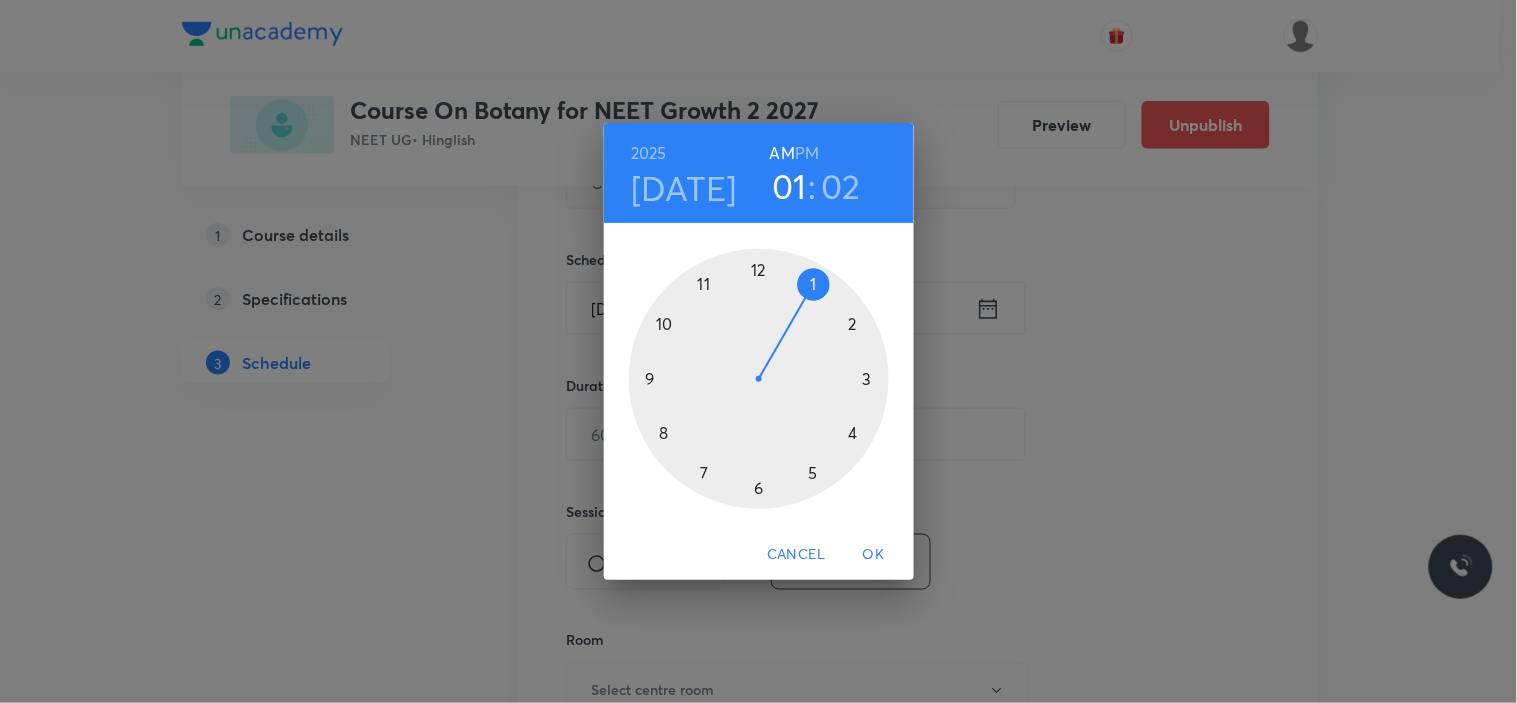 click at bounding box center (759, 379) 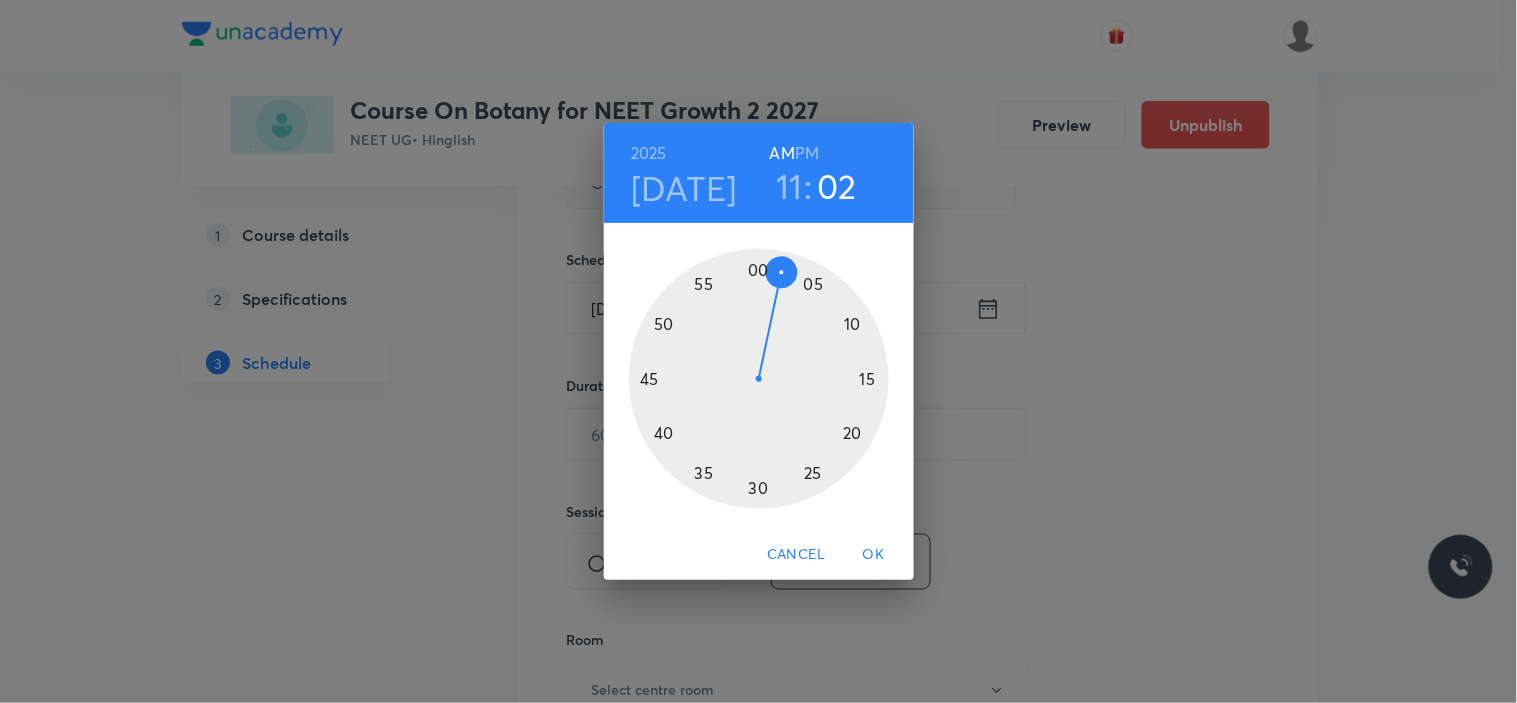 click at bounding box center [759, 379] 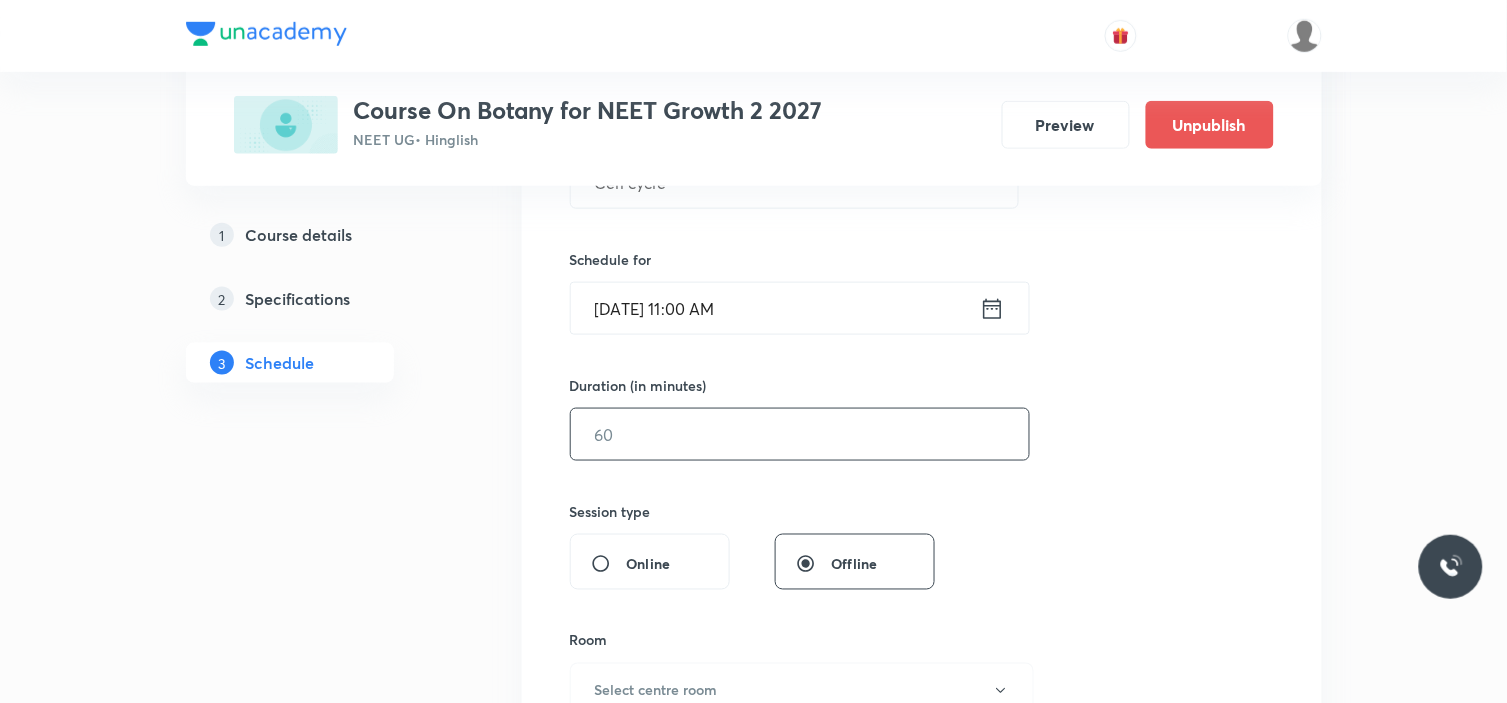 click at bounding box center (800, 434) 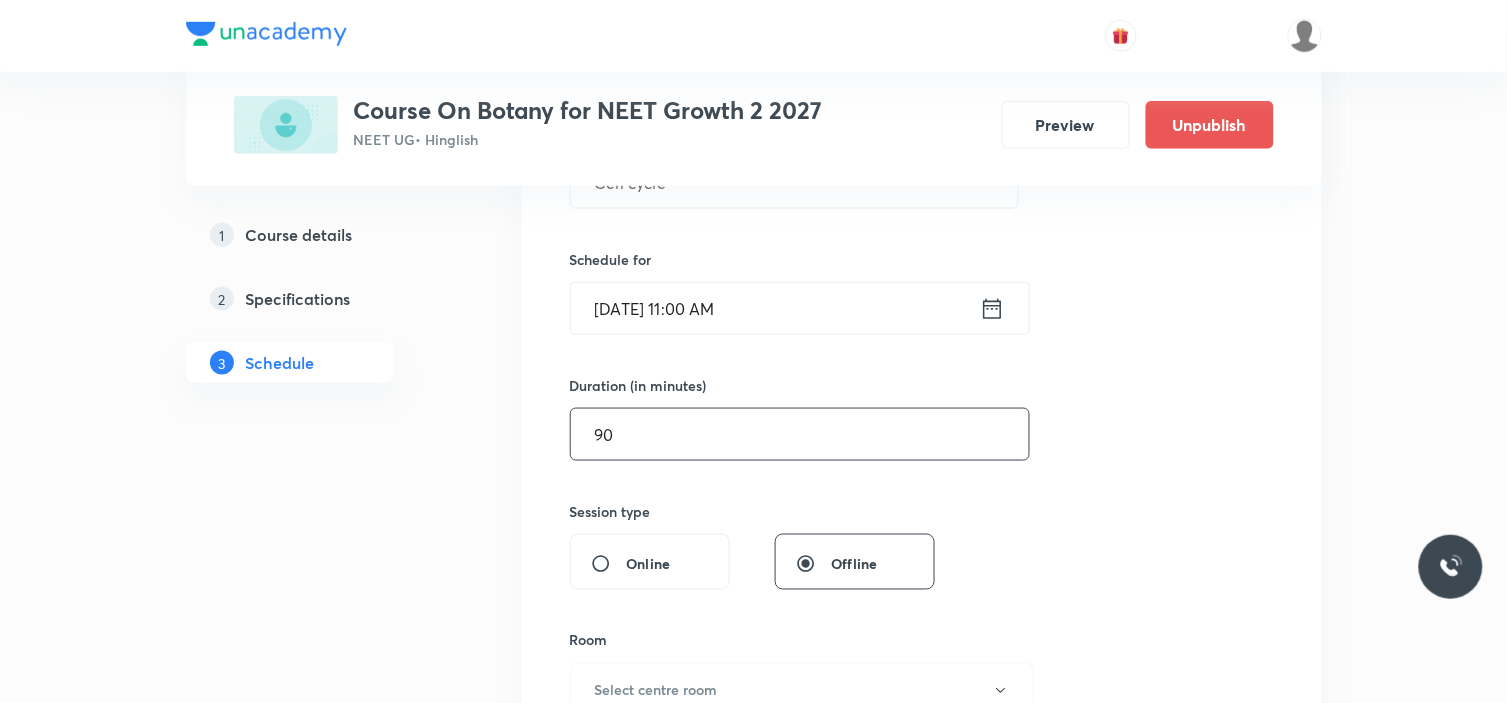 type on "90" 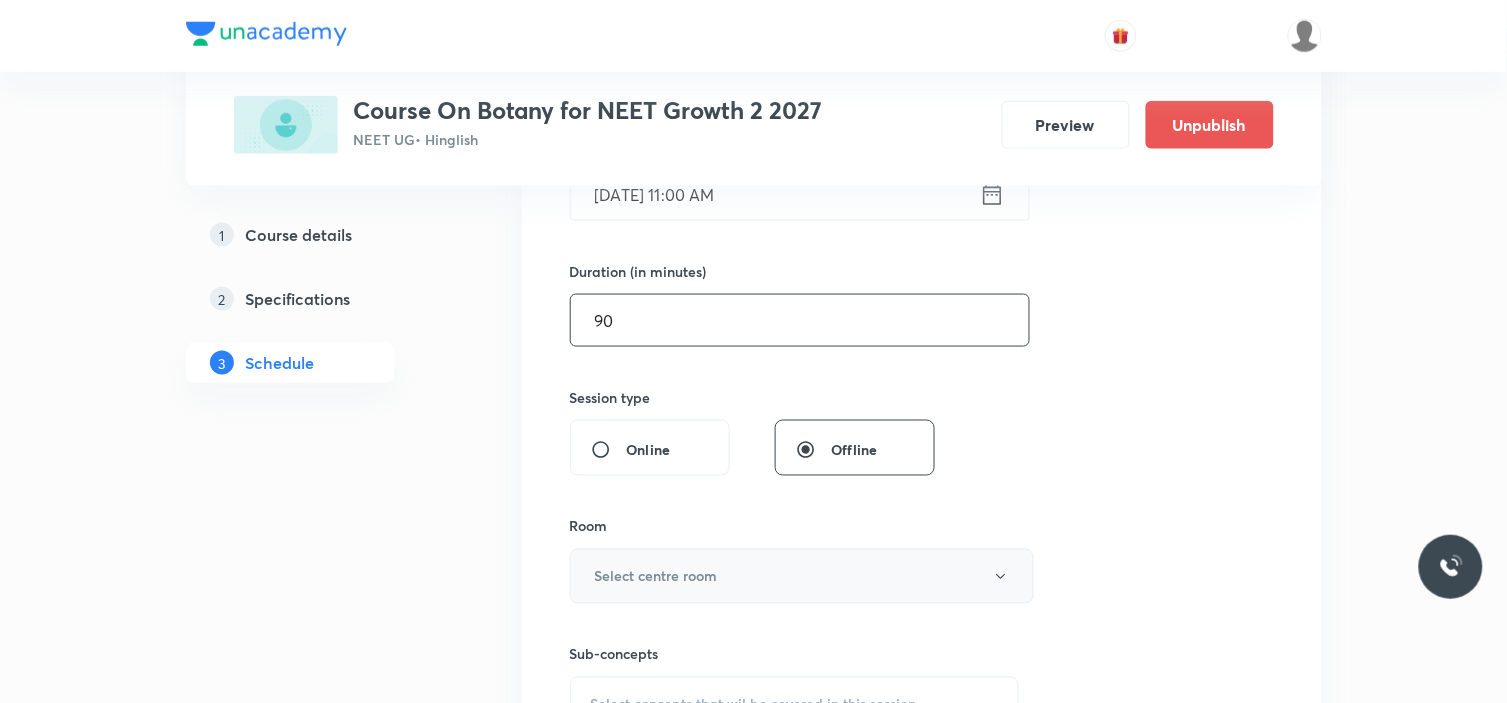 scroll, scrollTop: 666, scrollLeft: 0, axis: vertical 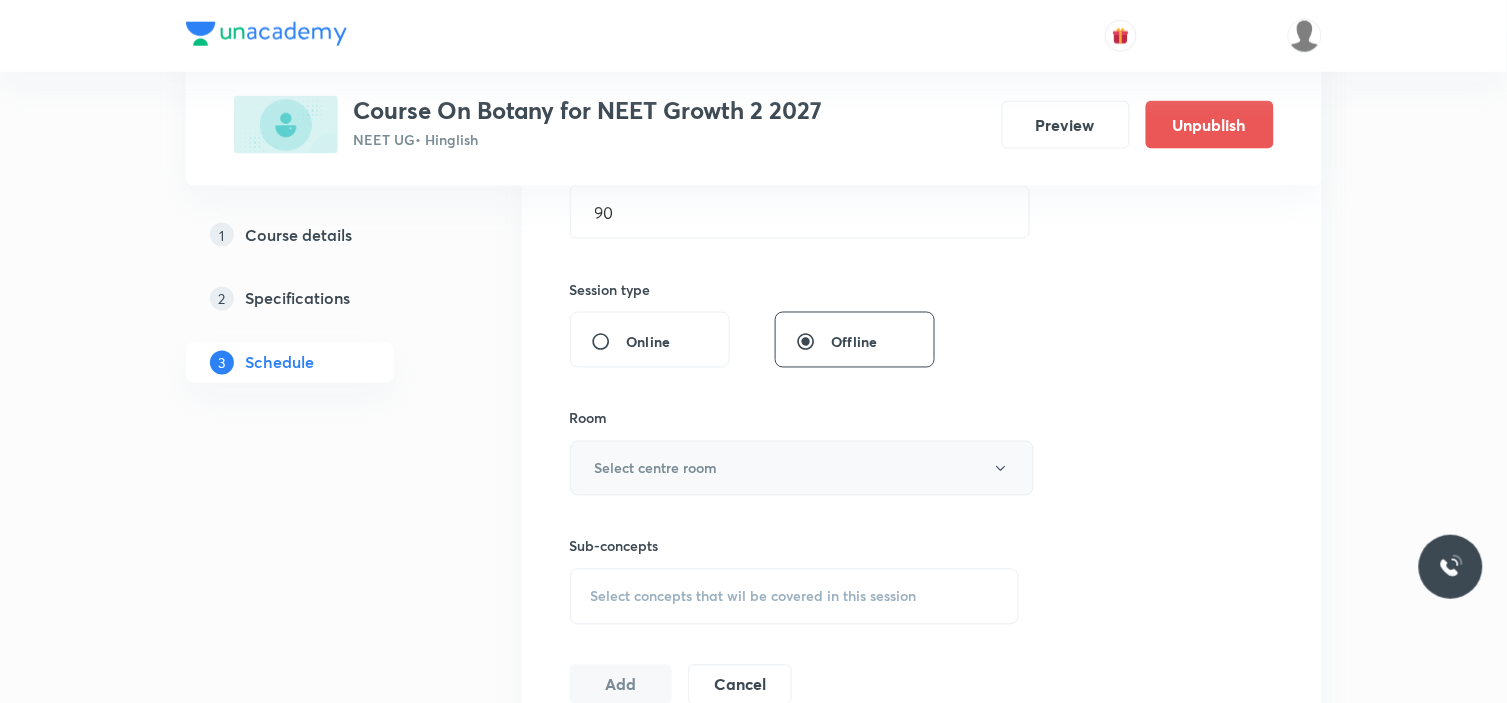 click on "Select centre room" at bounding box center (656, 468) 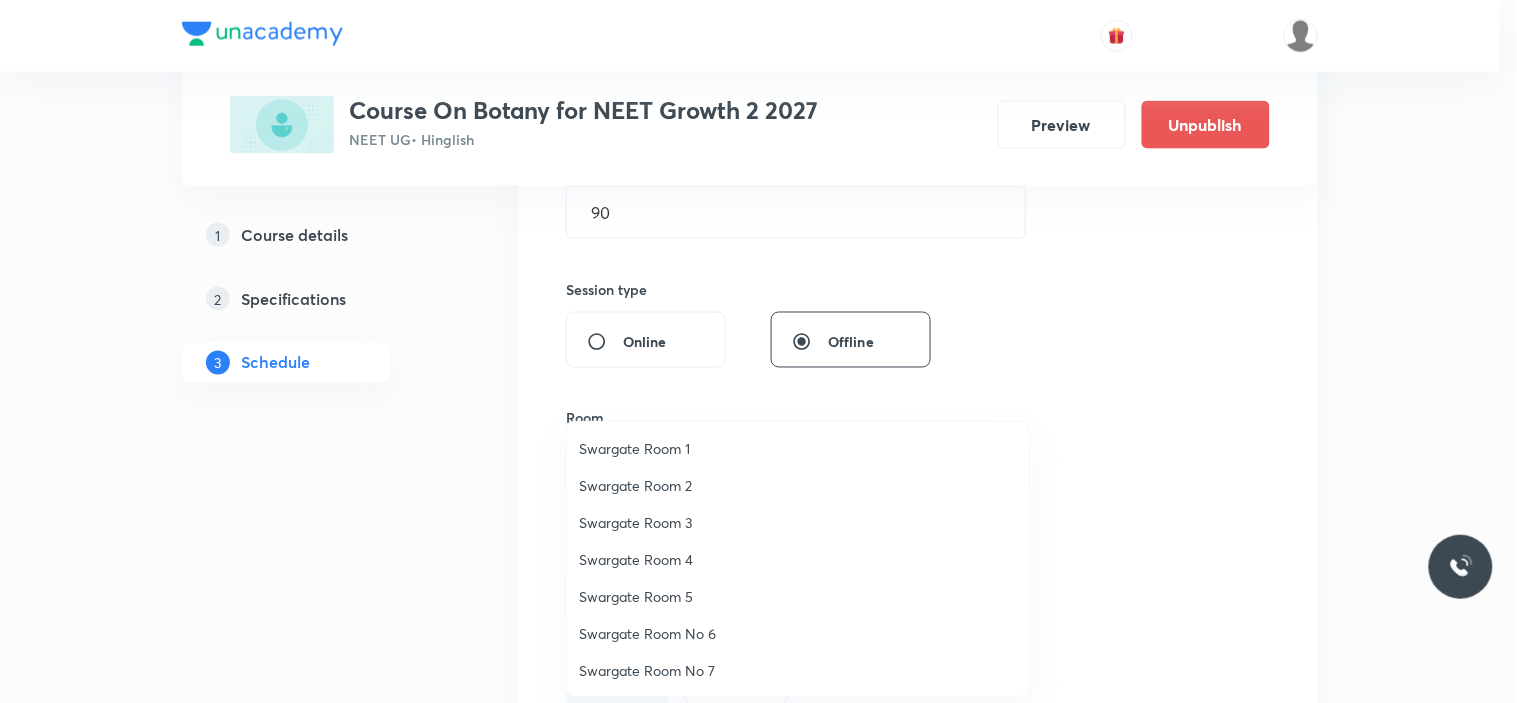 click on "Swargate Room 1" at bounding box center [798, 448] 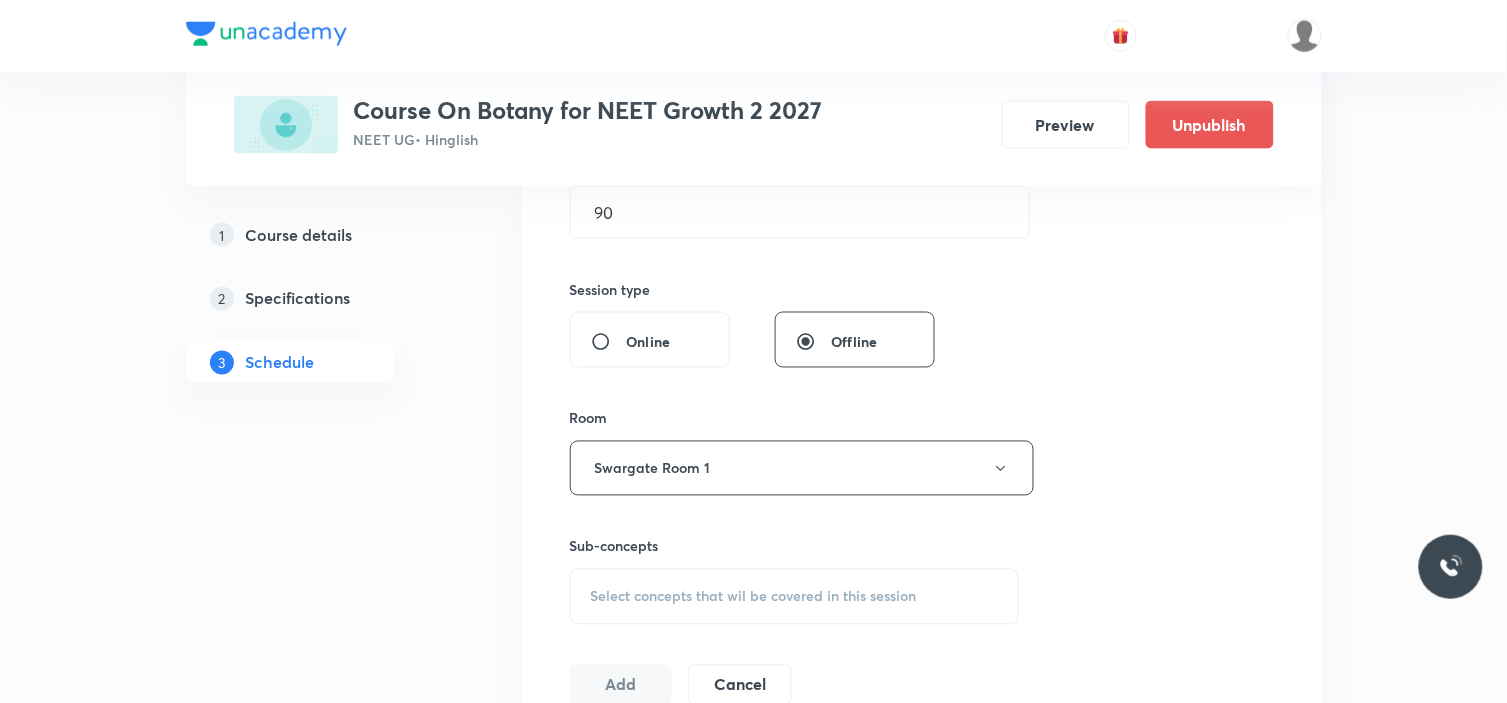 click on "Select concepts that wil be covered in this session" at bounding box center (795, 597) 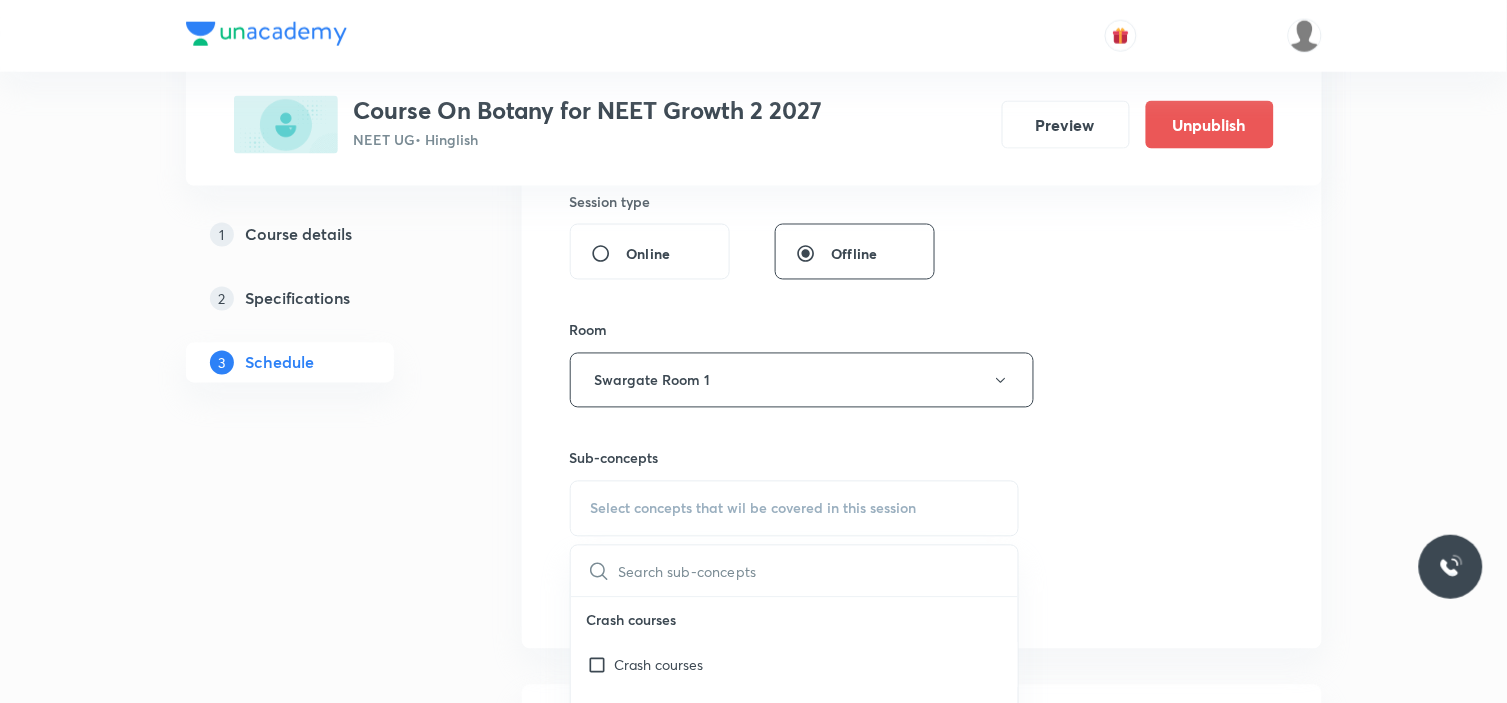 scroll, scrollTop: 888, scrollLeft: 0, axis: vertical 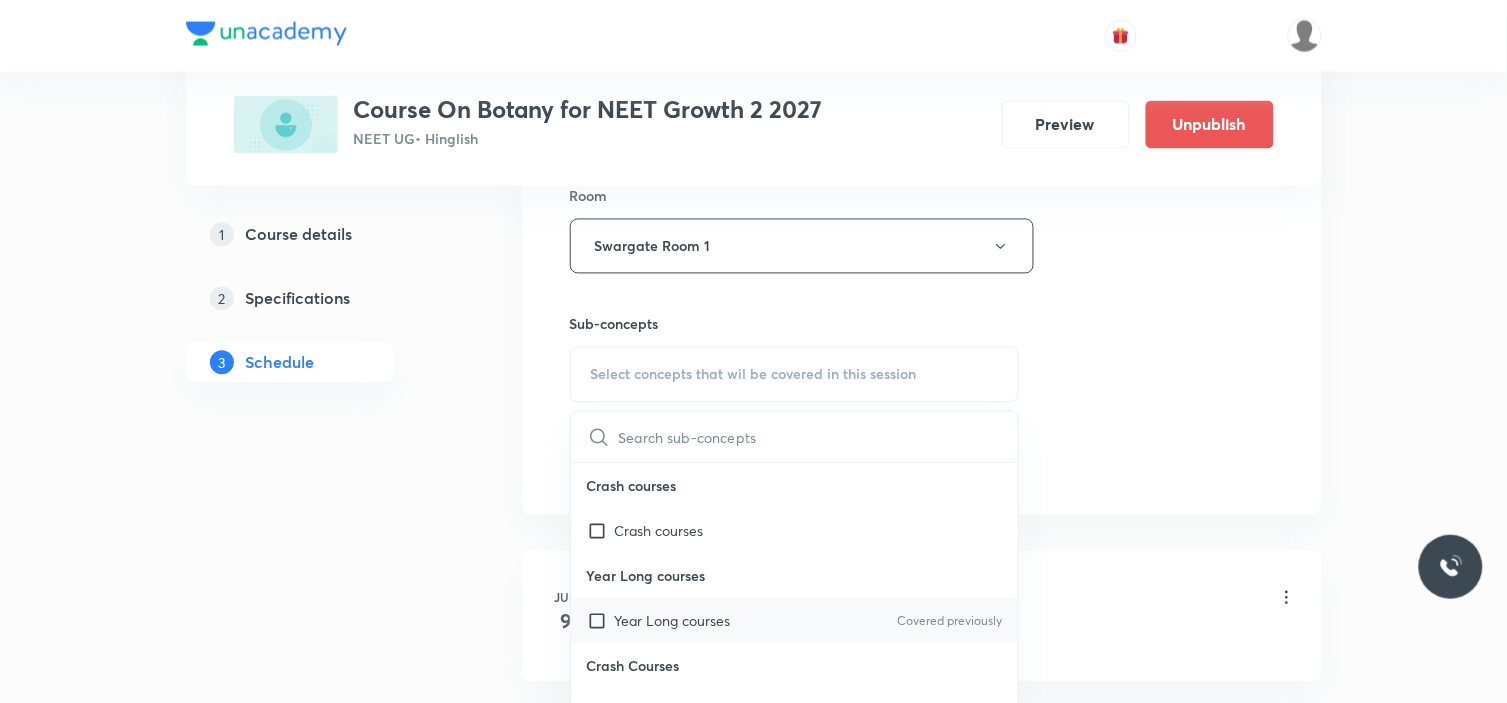 click on "Year Long courses" at bounding box center (673, 621) 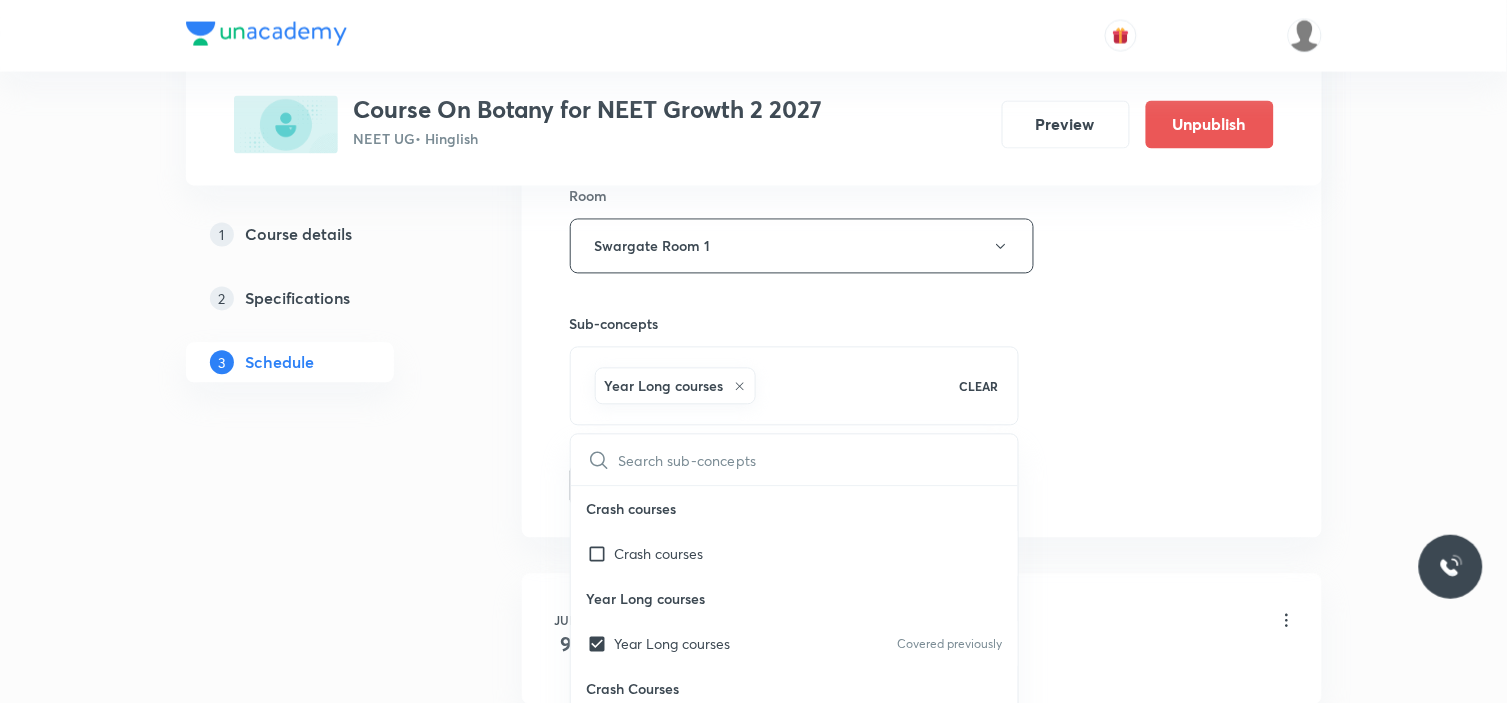click on "Plus Courses Course On Botany for NEET Growth 2 2027 NEET UG  • Hinglish Preview Unpublish 1 Course details 2 Specifications 3 Schedule Schedule 10  classes Session  11 Live class Session title 10/99 Cell cycle ​ Schedule for Jul 15, 2025, 11:00 AM ​ Duration (in minutes) 90 ​   Session type Online Offline Room Swargate Room 1 Sub-concepts Year Long courses CLEAR ​ Crash courses Crash courses Year Long courses Year Long courses Covered previously Crash Courses Crash Courses Year Long Courses Year Long Courses Add Cancel Jun 9 Cell Lesson 1 • 12:45 PM • 90 min  • Room Swargate Room 1 Root Jun 10 Cell Lesson 2 • 11:00 AM • 90 min  • Room Swargate Room 1 Plant Morphology Jun 16 Cell Lesson 3 • 12:45 PM • 90 min  • Room Swargate Room 1 Stem Jun 17 Cell Lesson 4 • 11:00 AM • 90 min  • Room Swargate Room 1 Types Of Stem  Jun 29 Mole Concept & Concentration terms Lesson 5 • 12:45 PM • 90 min  • Room Swargate Room 1 Year Long courses Jun 30 Cell  • Room Swargate Room 1" at bounding box center (754, 738) 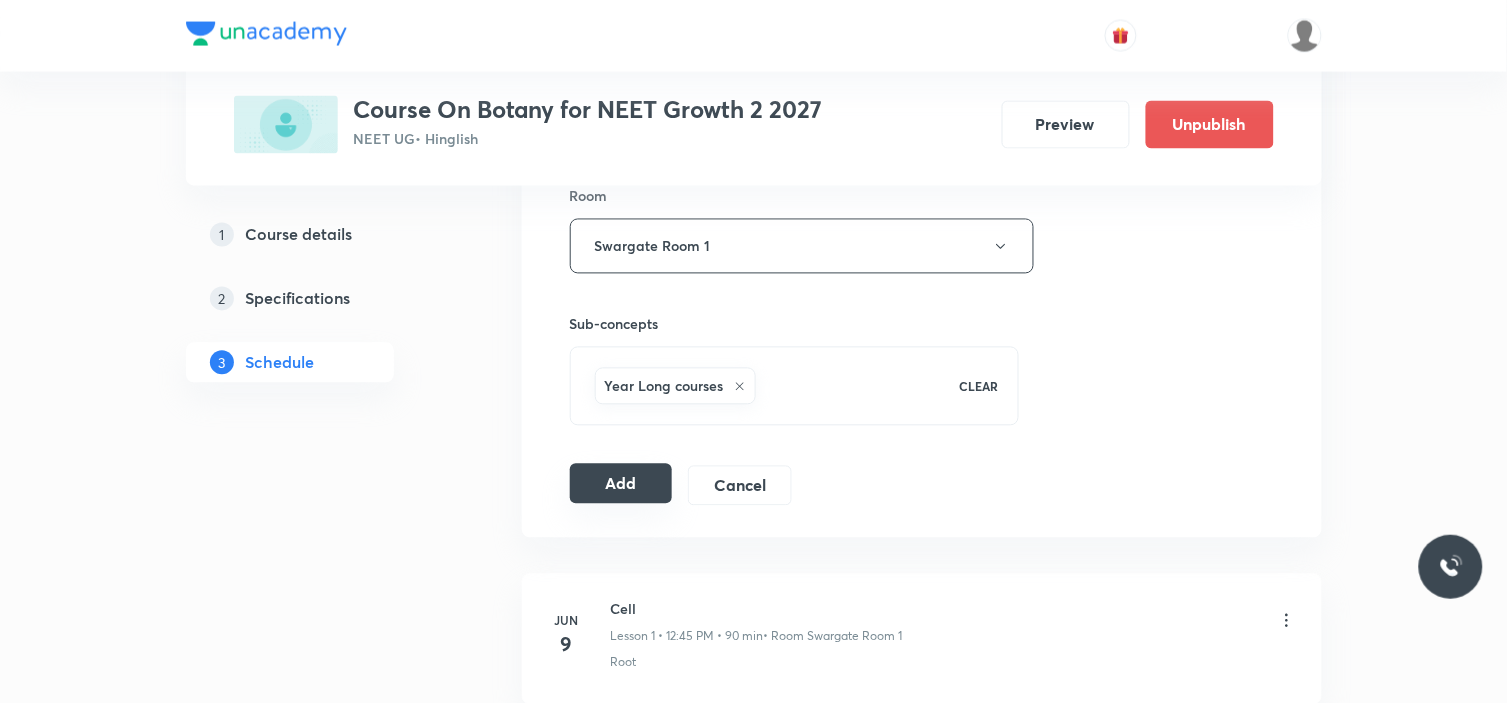 click on "Add" at bounding box center [621, 484] 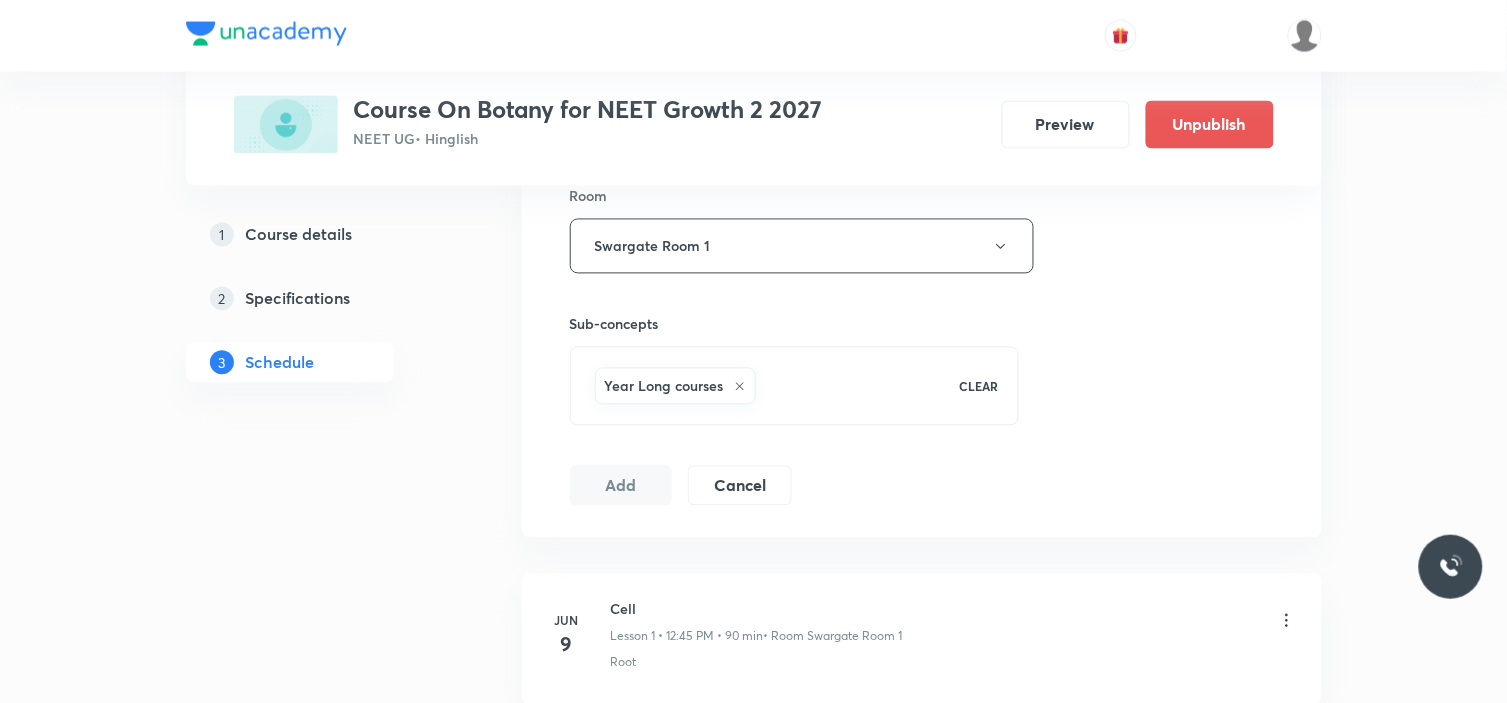 scroll, scrollTop: 333, scrollLeft: 0, axis: vertical 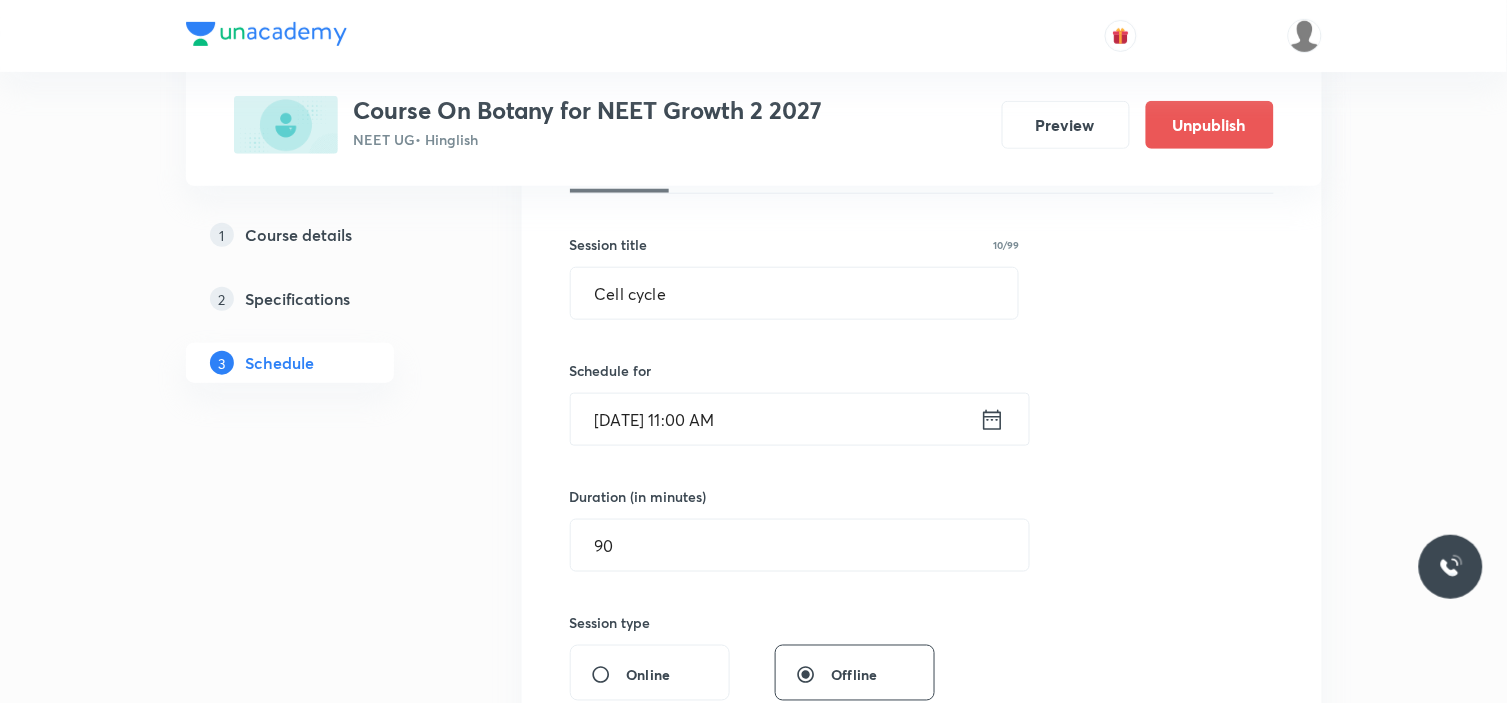 type 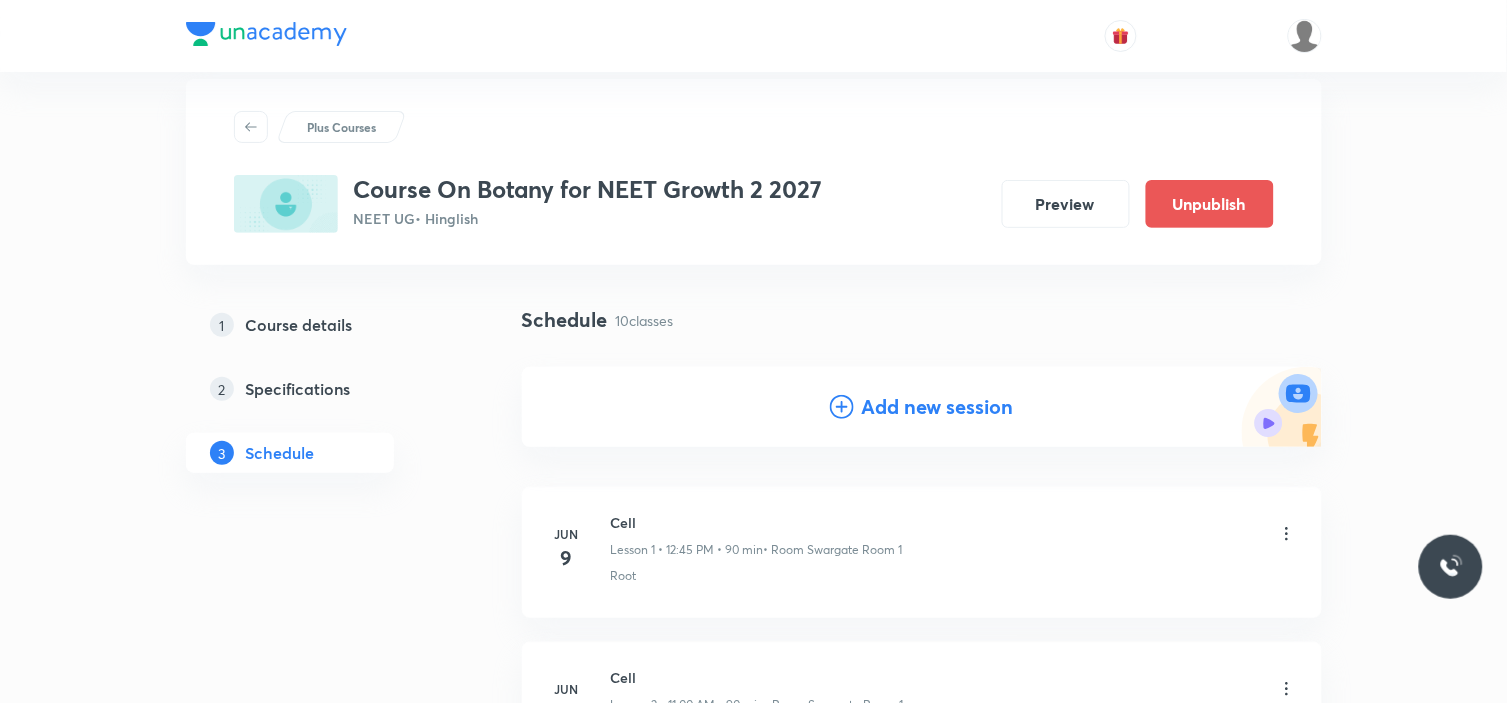 scroll, scrollTop: 0, scrollLeft: 0, axis: both 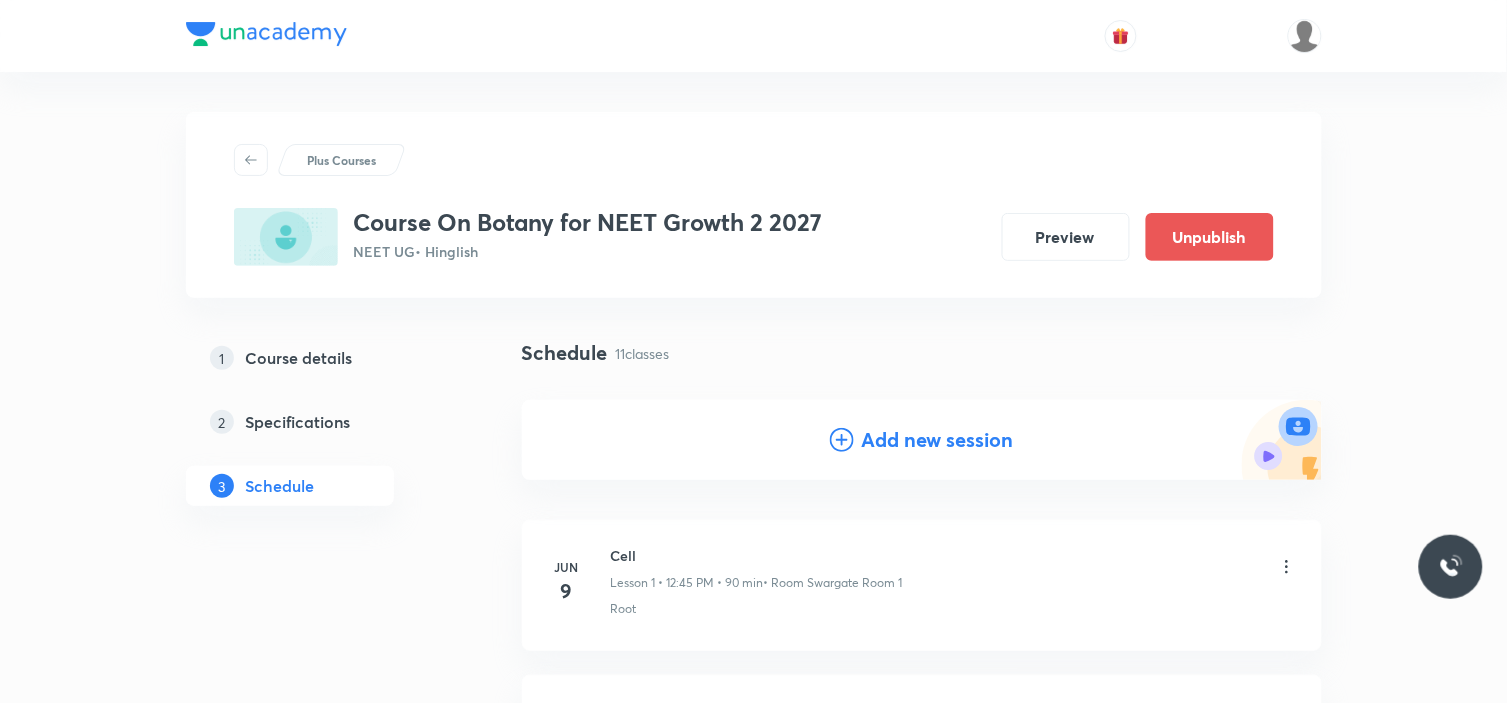 click on "Add new session" at bounding box center (938, 440) 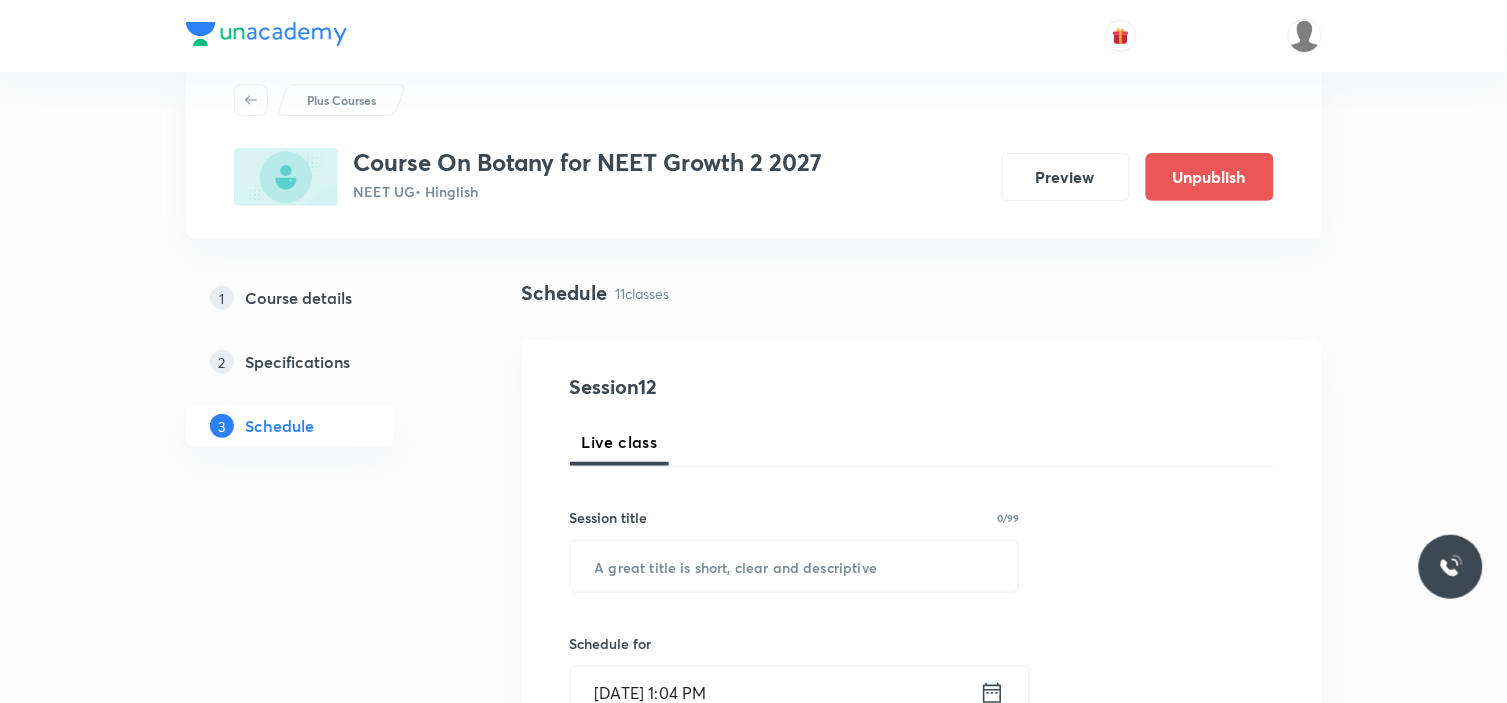 scroll, scrollTop: 111, scrollLeft: 0, axis: vertical 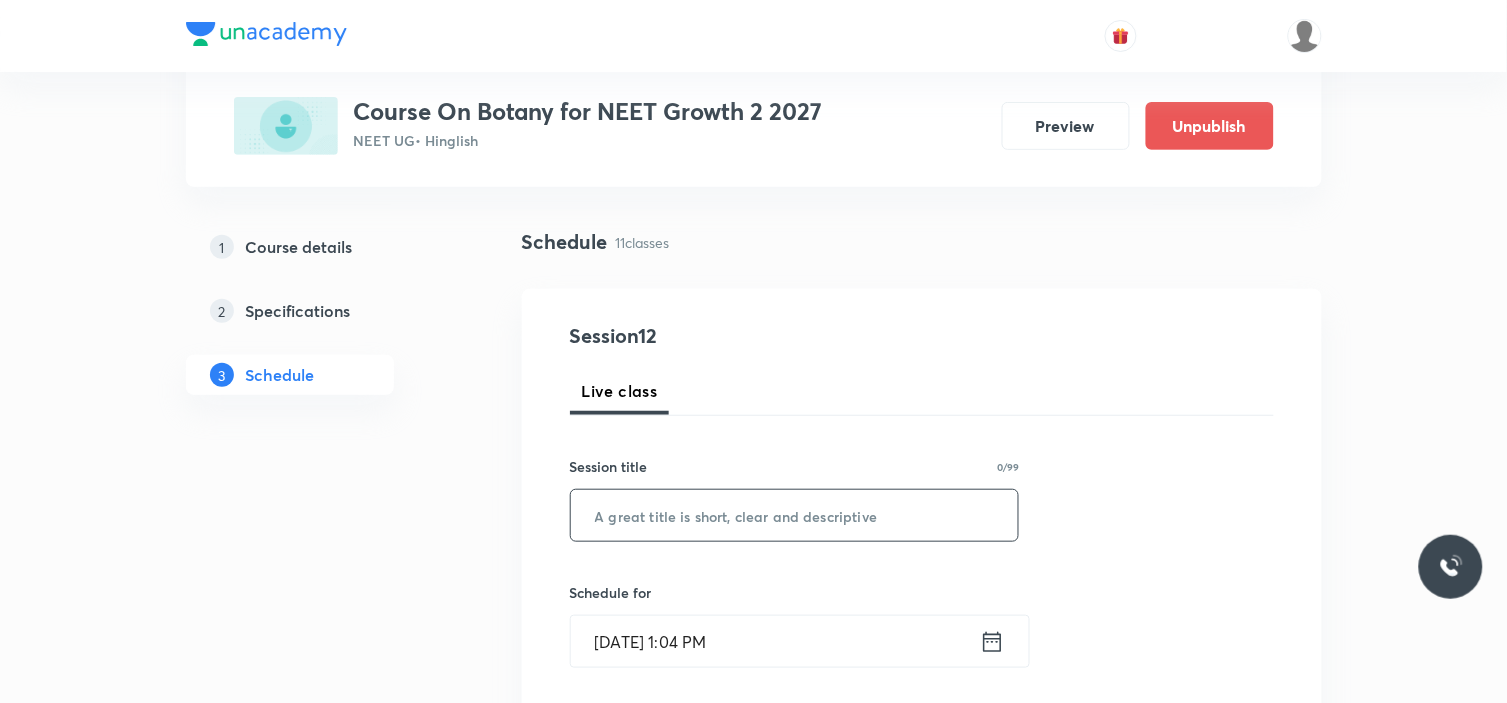 click at bounding box center [795, 515] 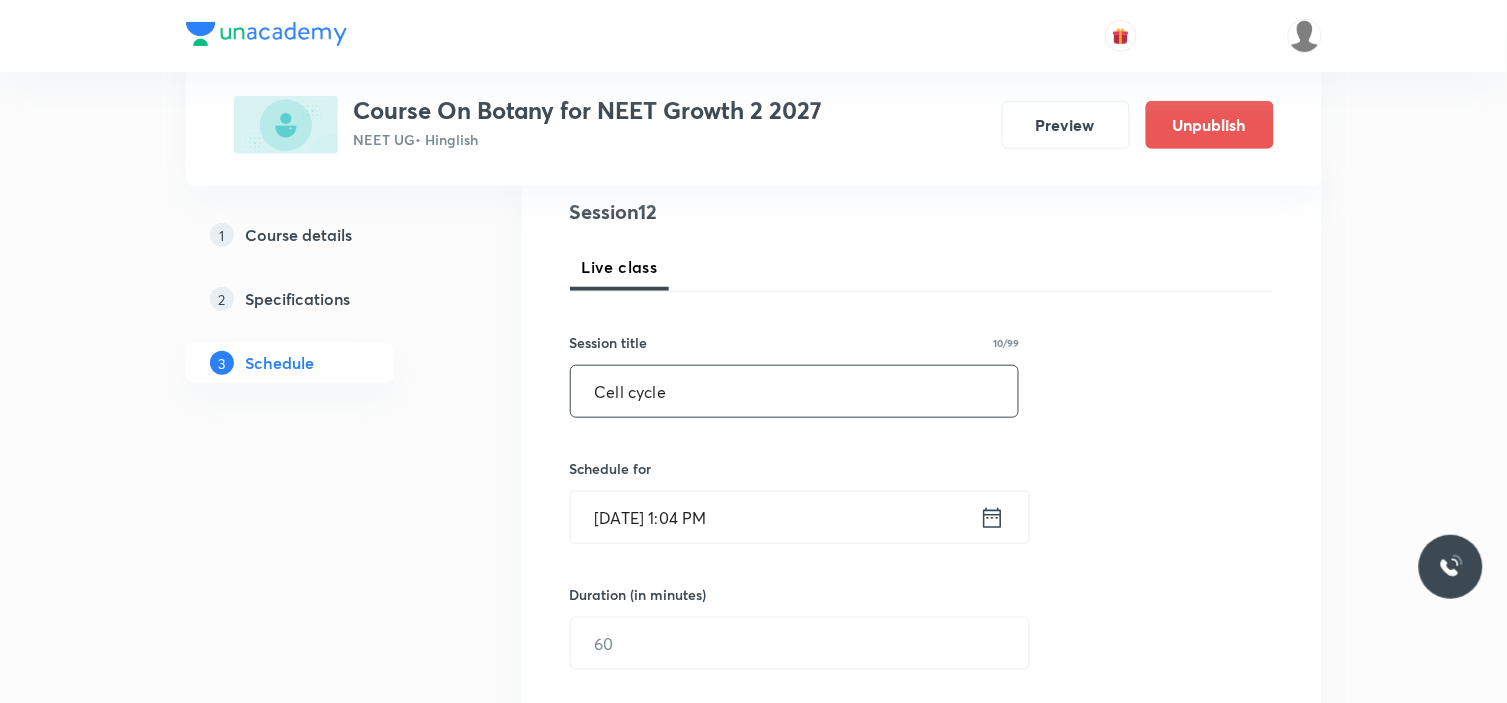 scroll, scrollTop: 333, scrollLeft: 0, axis: vertical 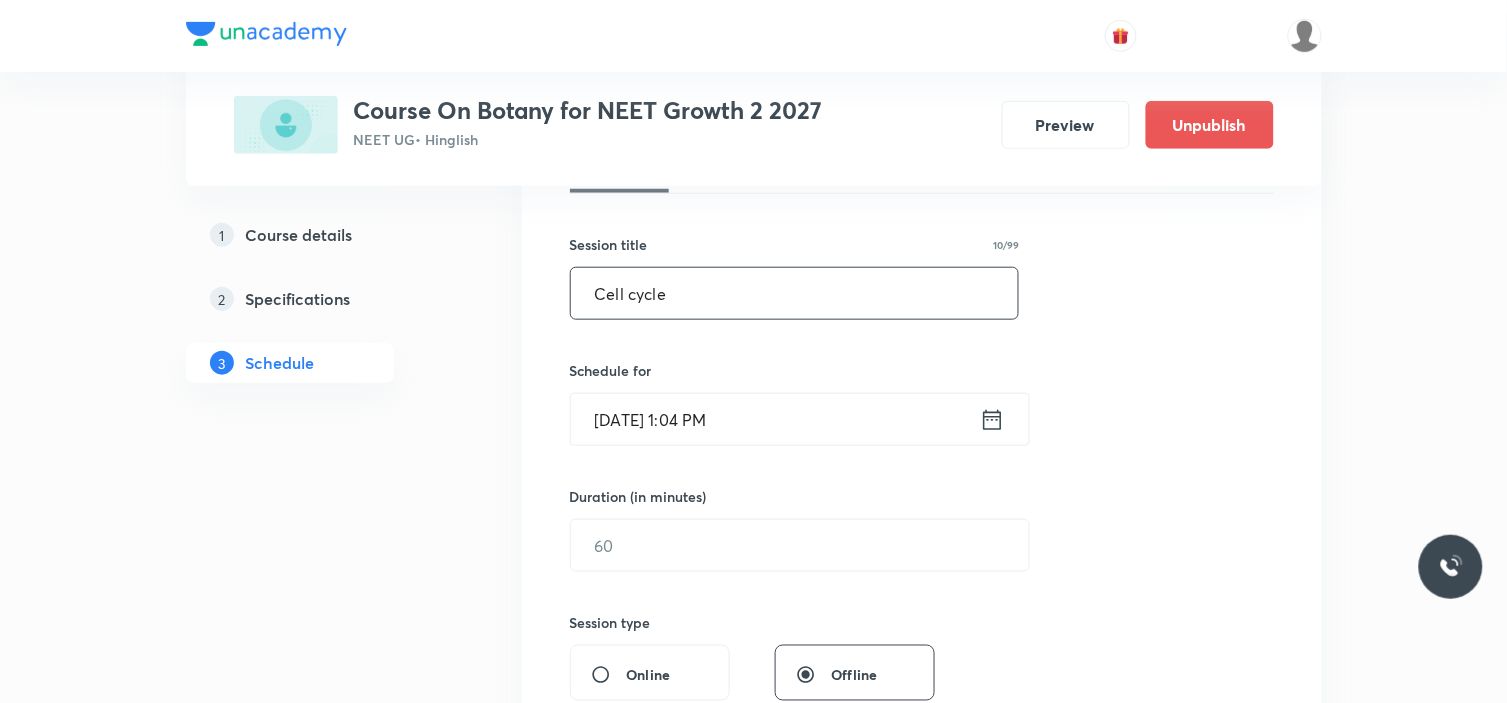 type on "Cell cycle" 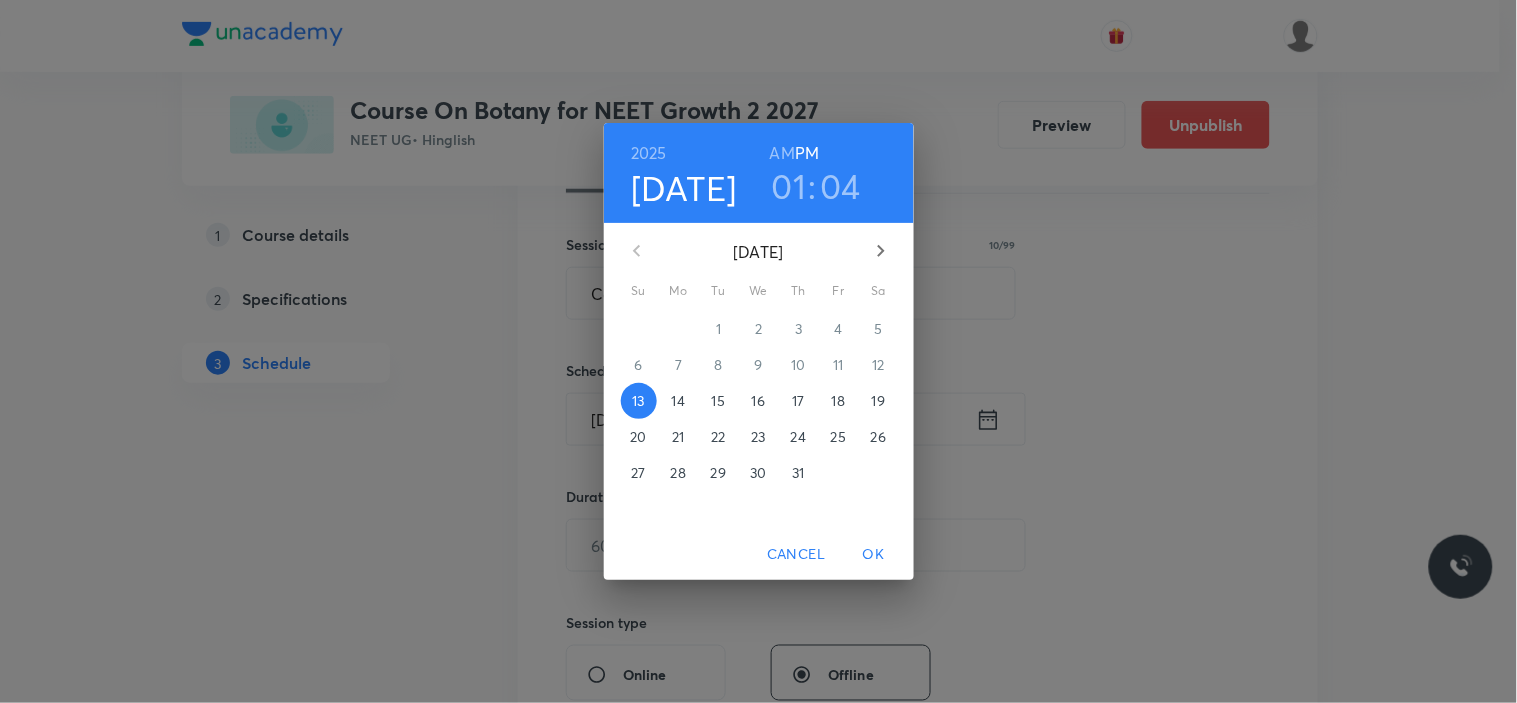 click on "16" at bounding box center [758, 401] 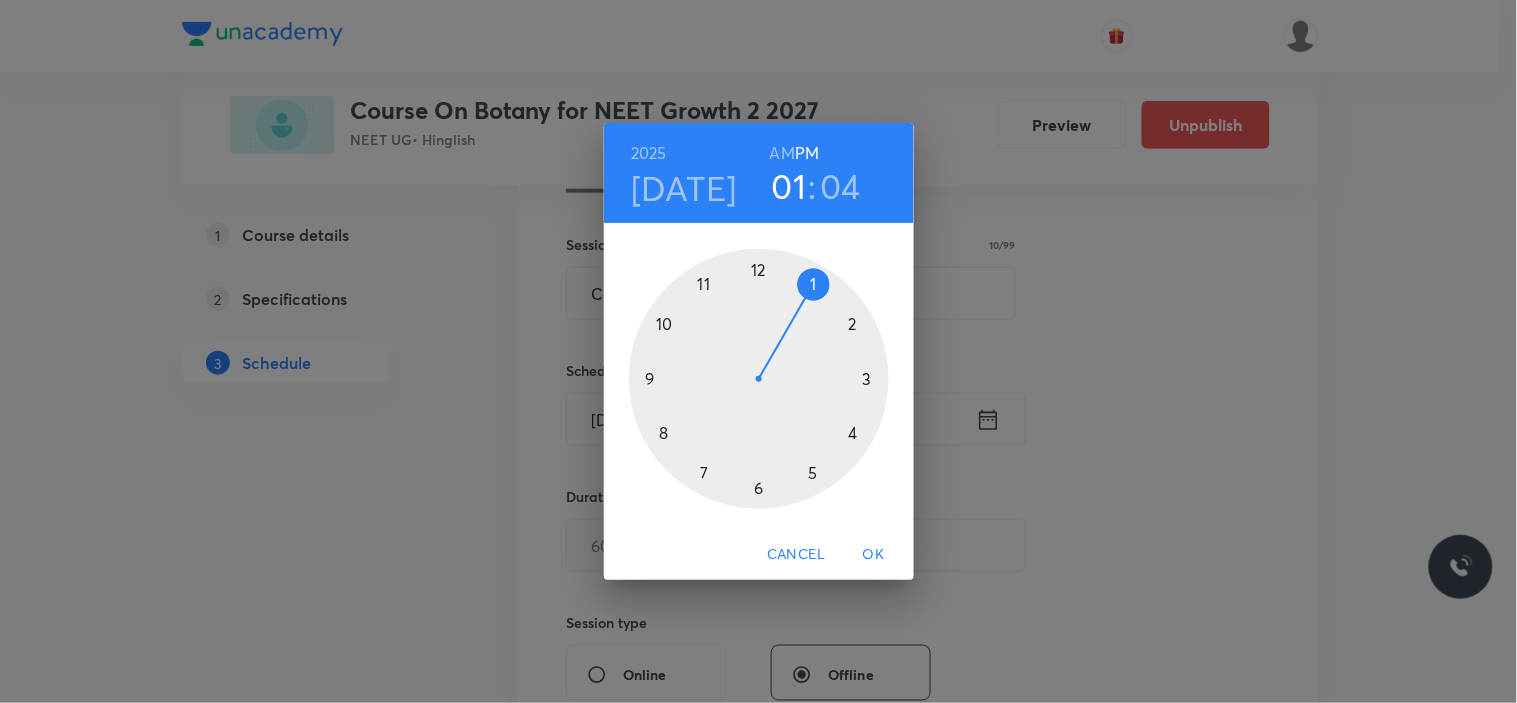 click at bounding box center [759, 379] 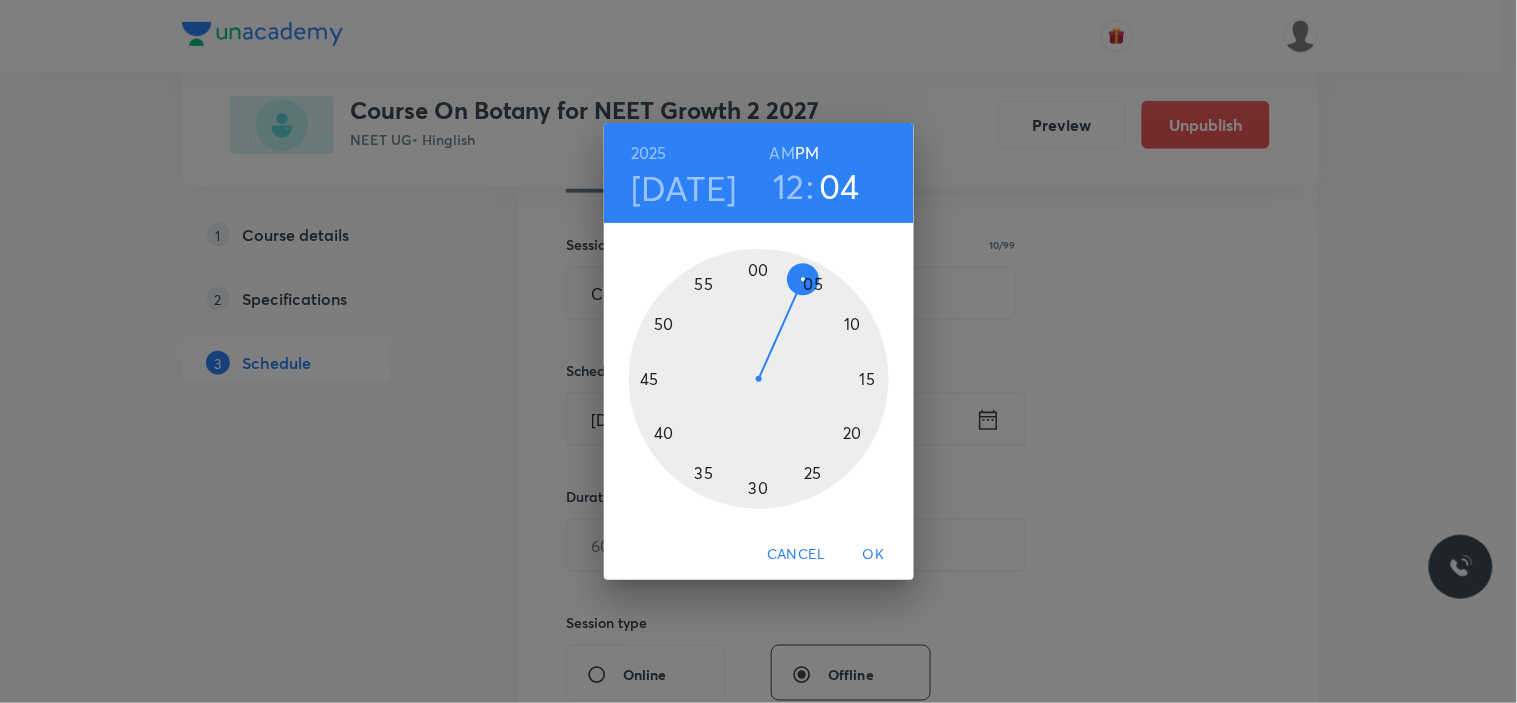click at bounding box center [759, 379] 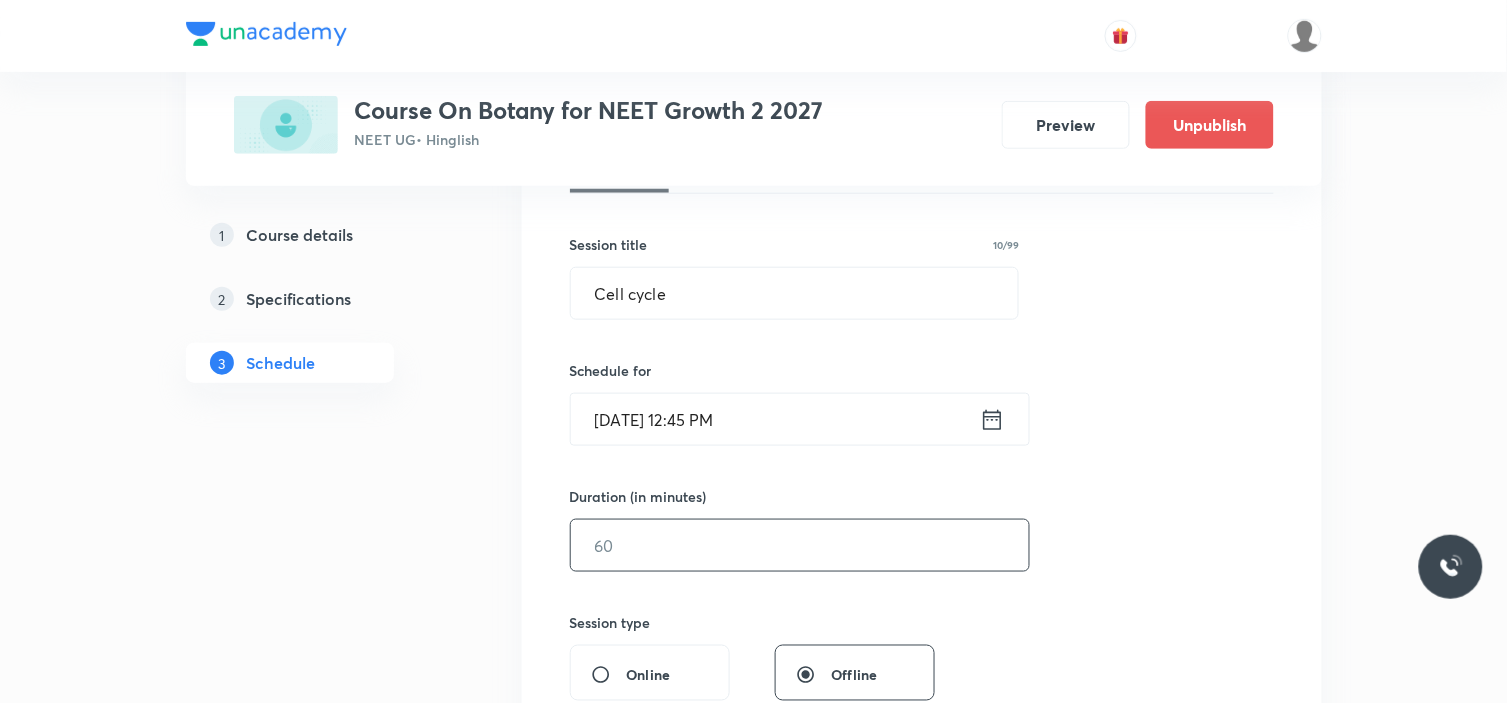 click at bounding box center [800, 545] 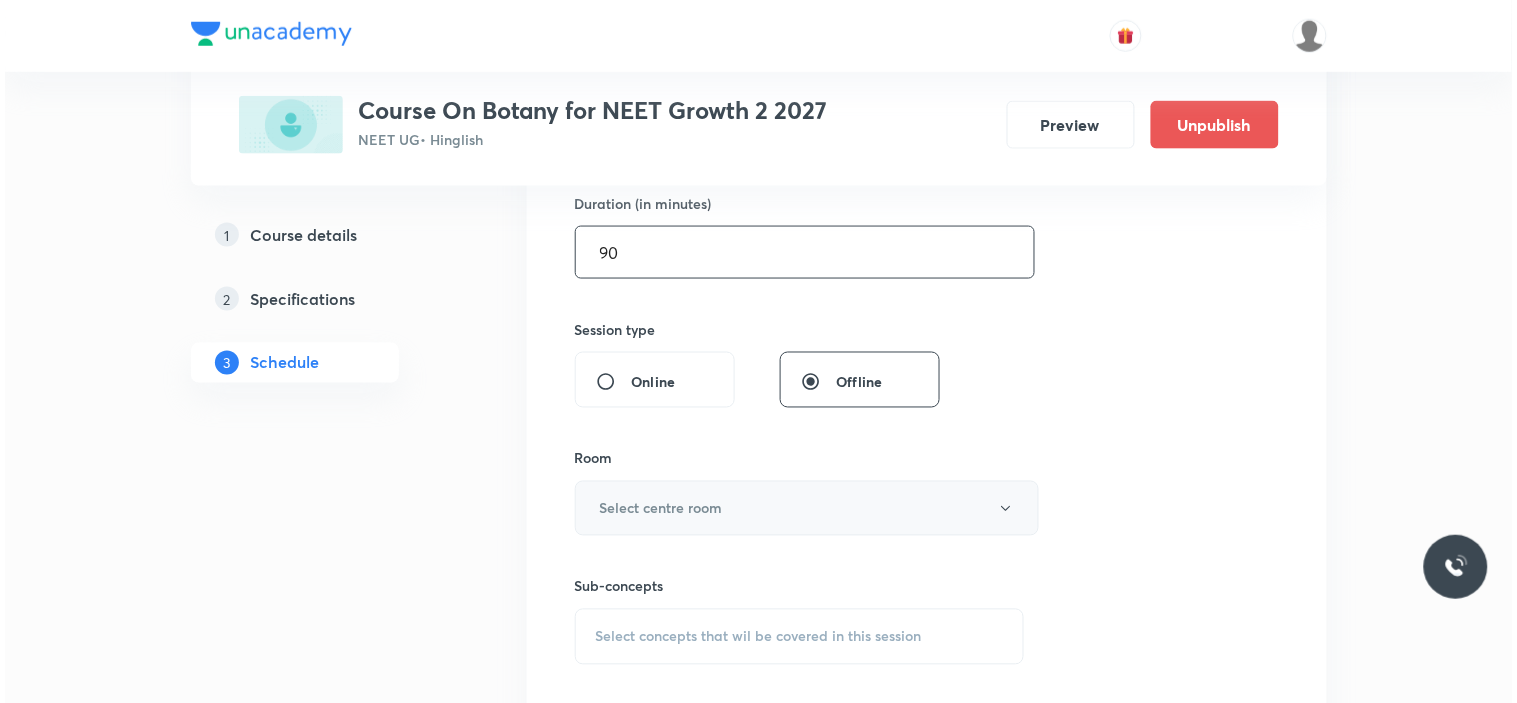 scroll, scrollTop: 666, scrollLeft: 0, axis: vertical 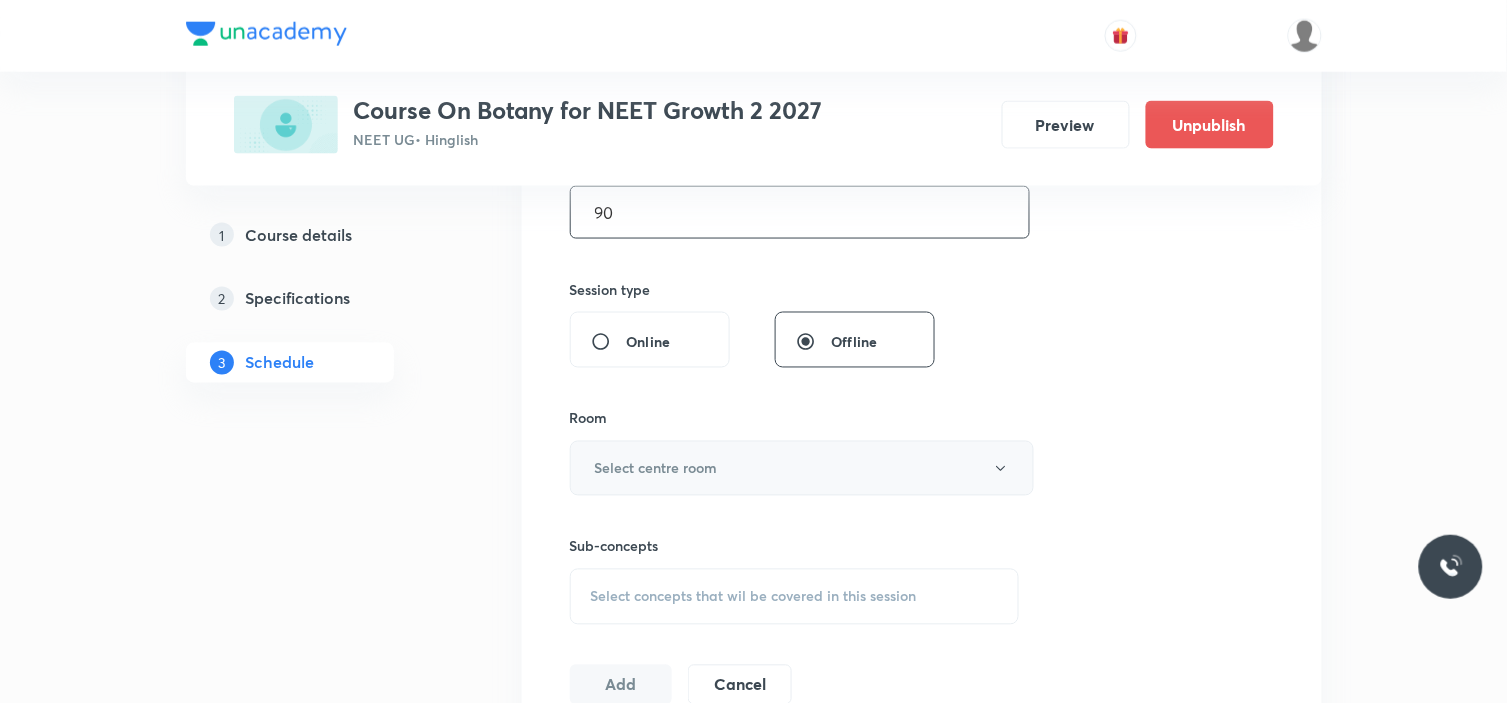 type on "90" 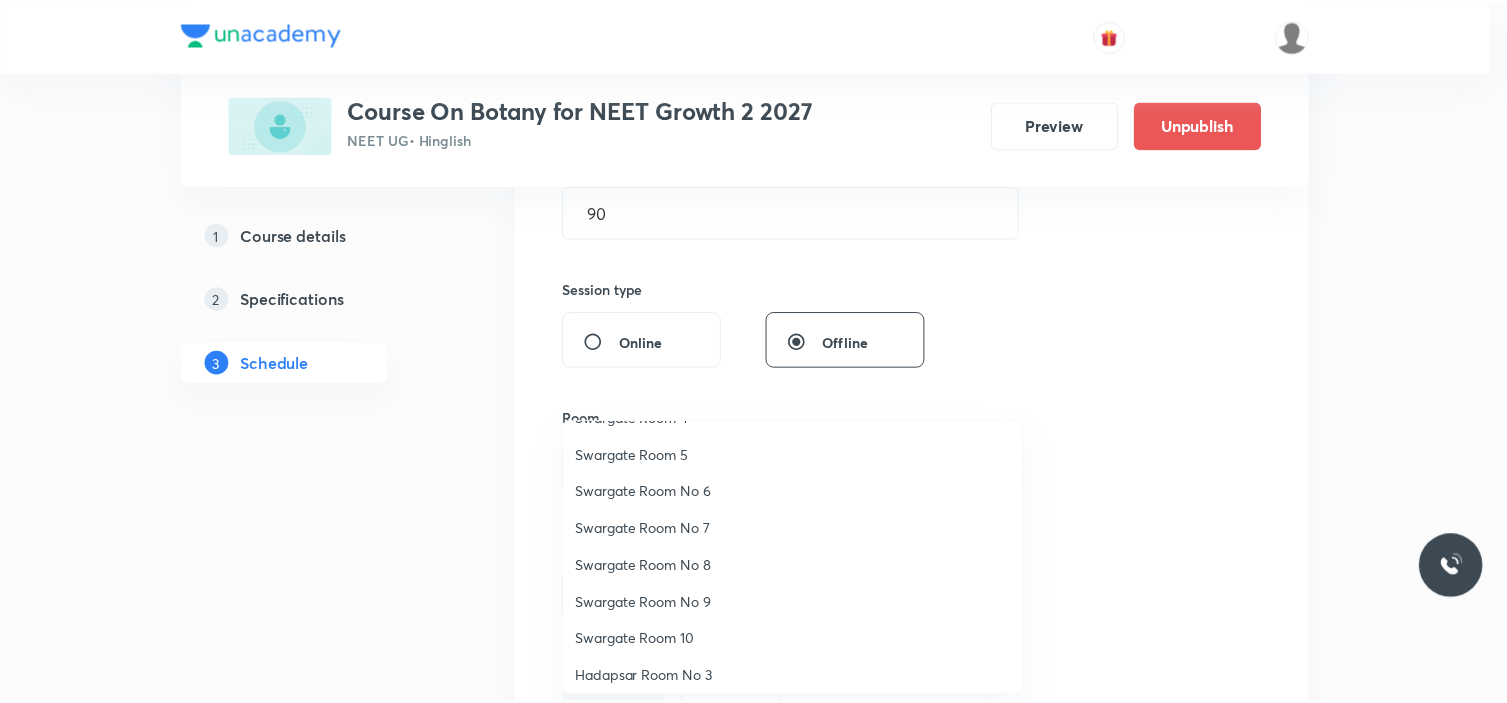 scroll, scrollTop: 148, scrollLeft: 0, axis: vertical 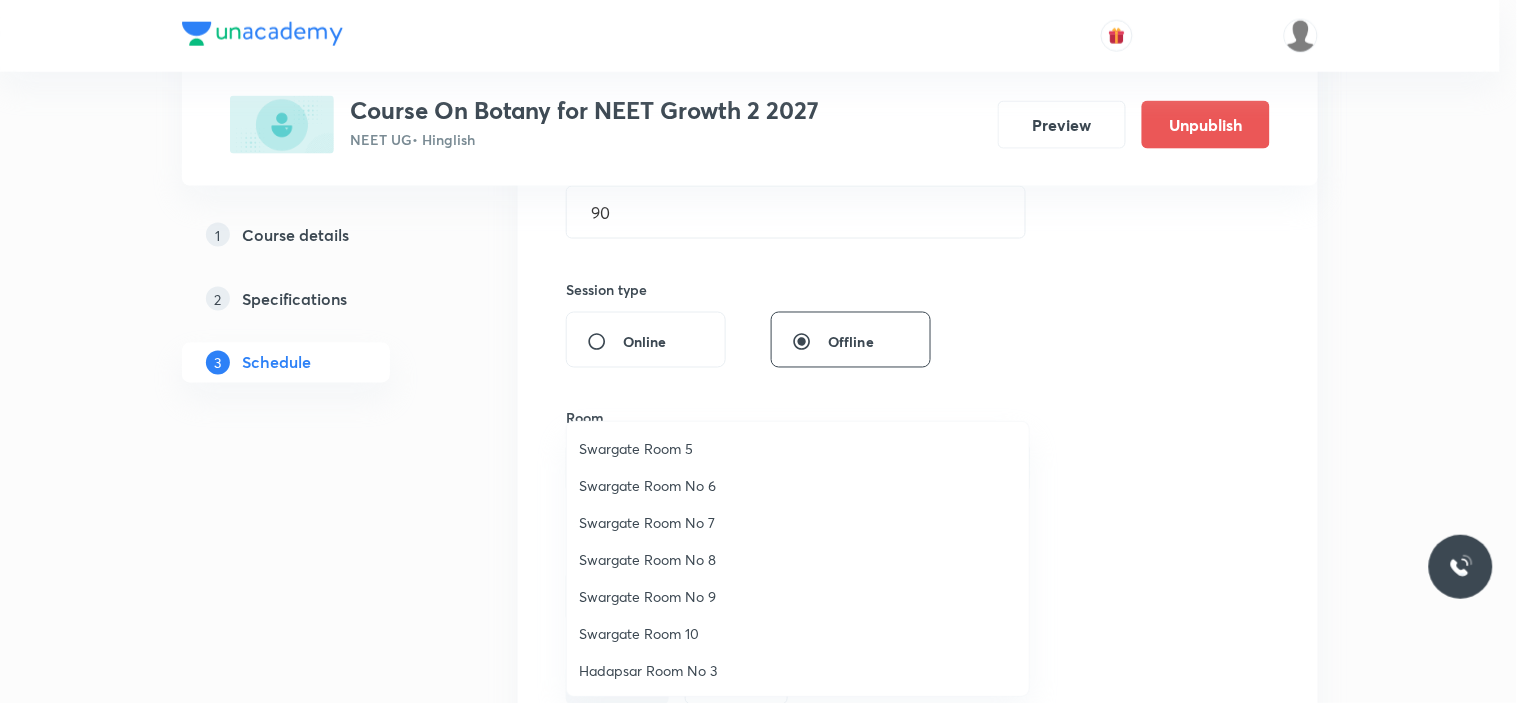 click on "Swargate Room 10" at bounding box center [798, 633] 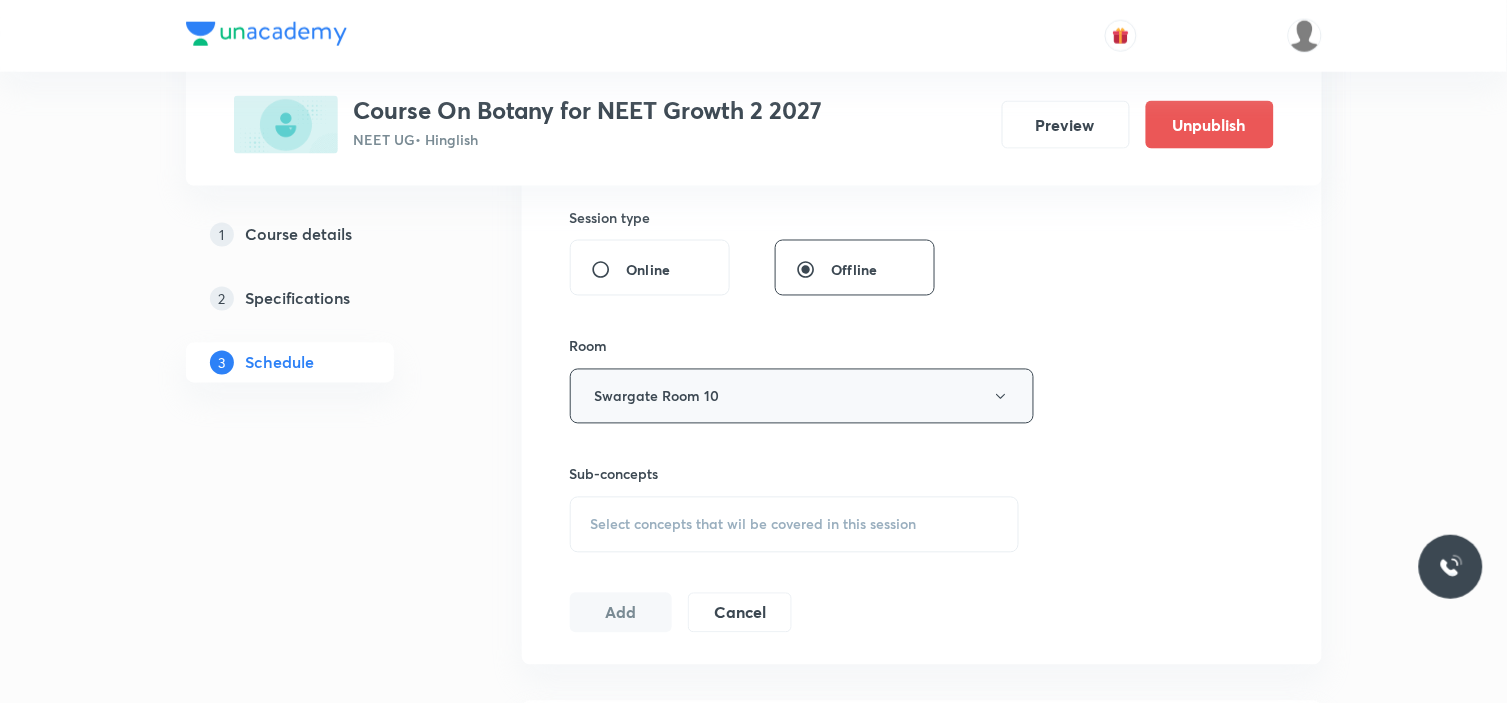 scroll, scrollTop: 777, scrollLeft: 0, axis: vertical 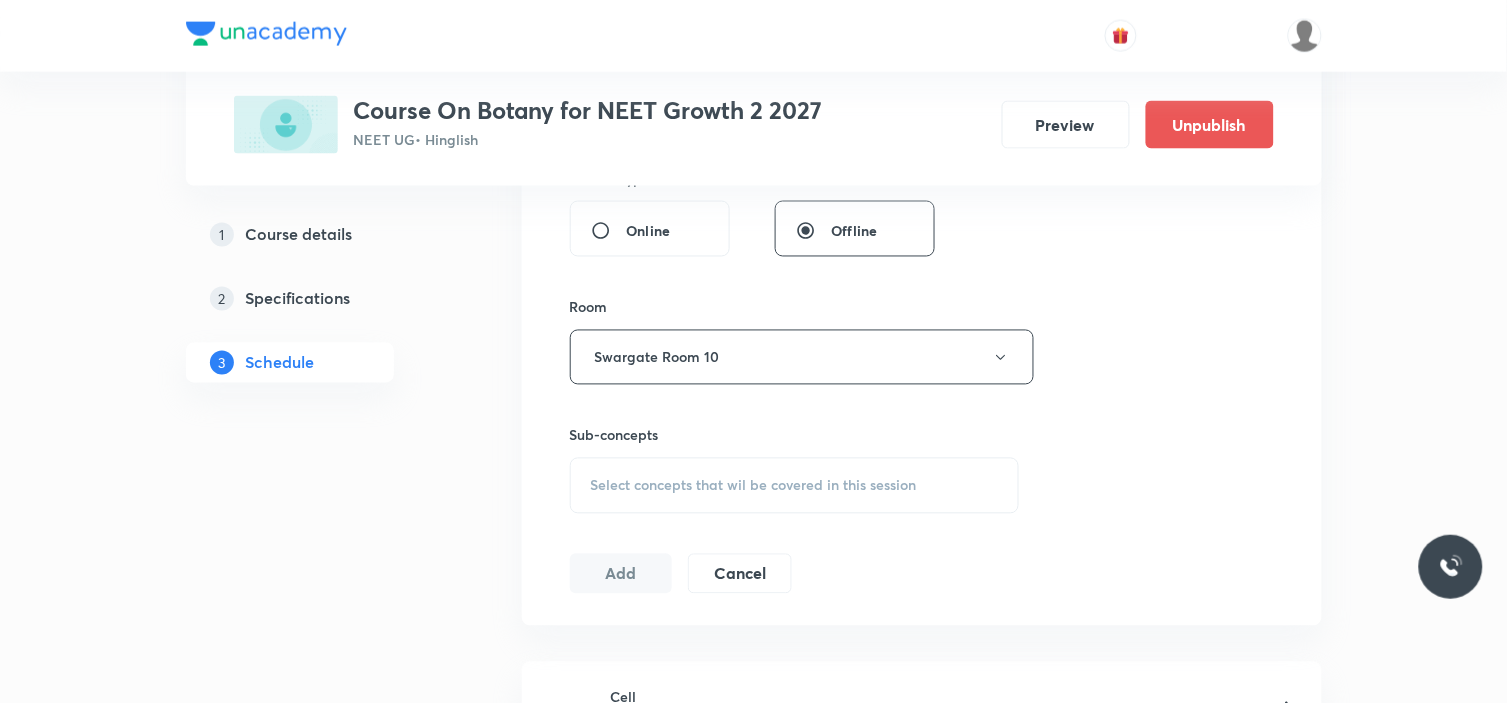click on "Select concepts that wil be covered in this session" at bounding box center (754, 486) 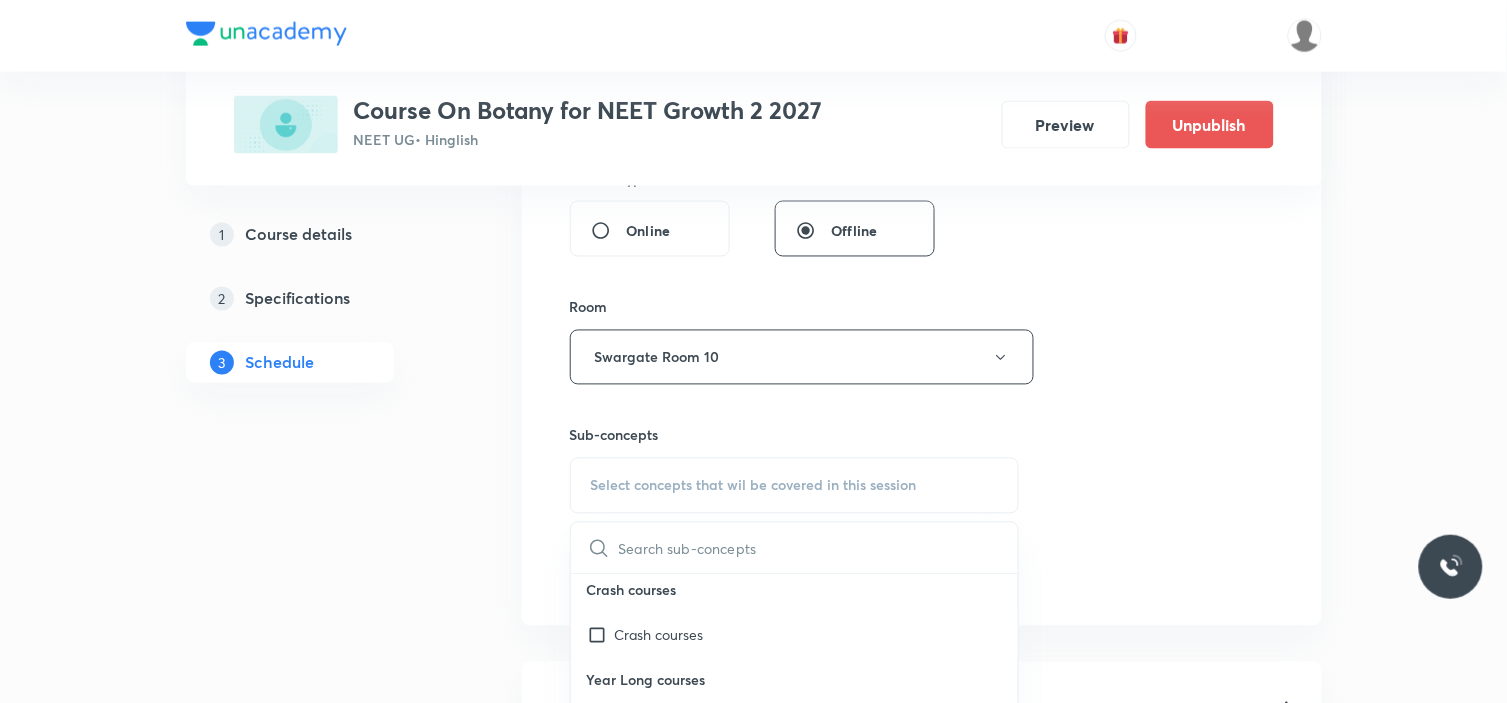 scroll, scrollTop: 10, scrollLeft: 0, axis: vertical 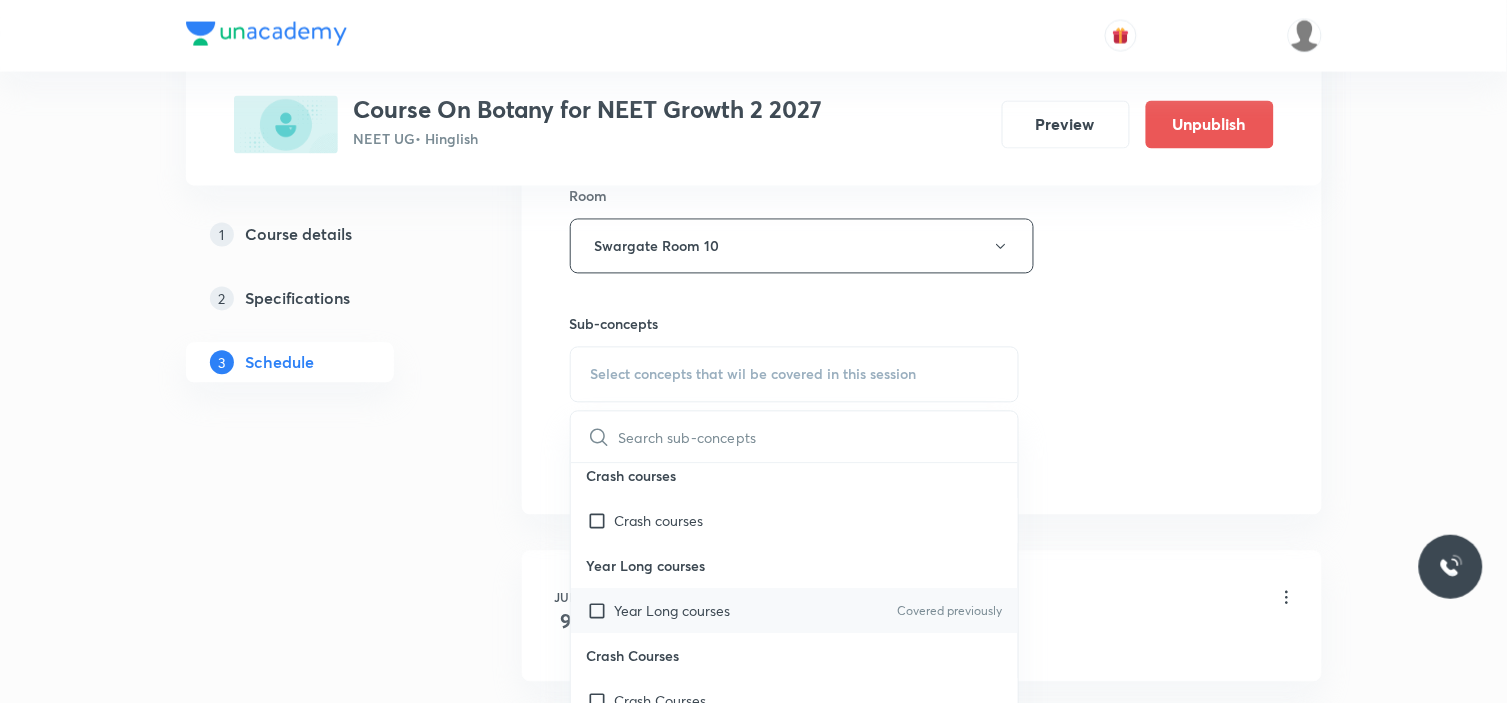 click at bounding box center (601, 611) 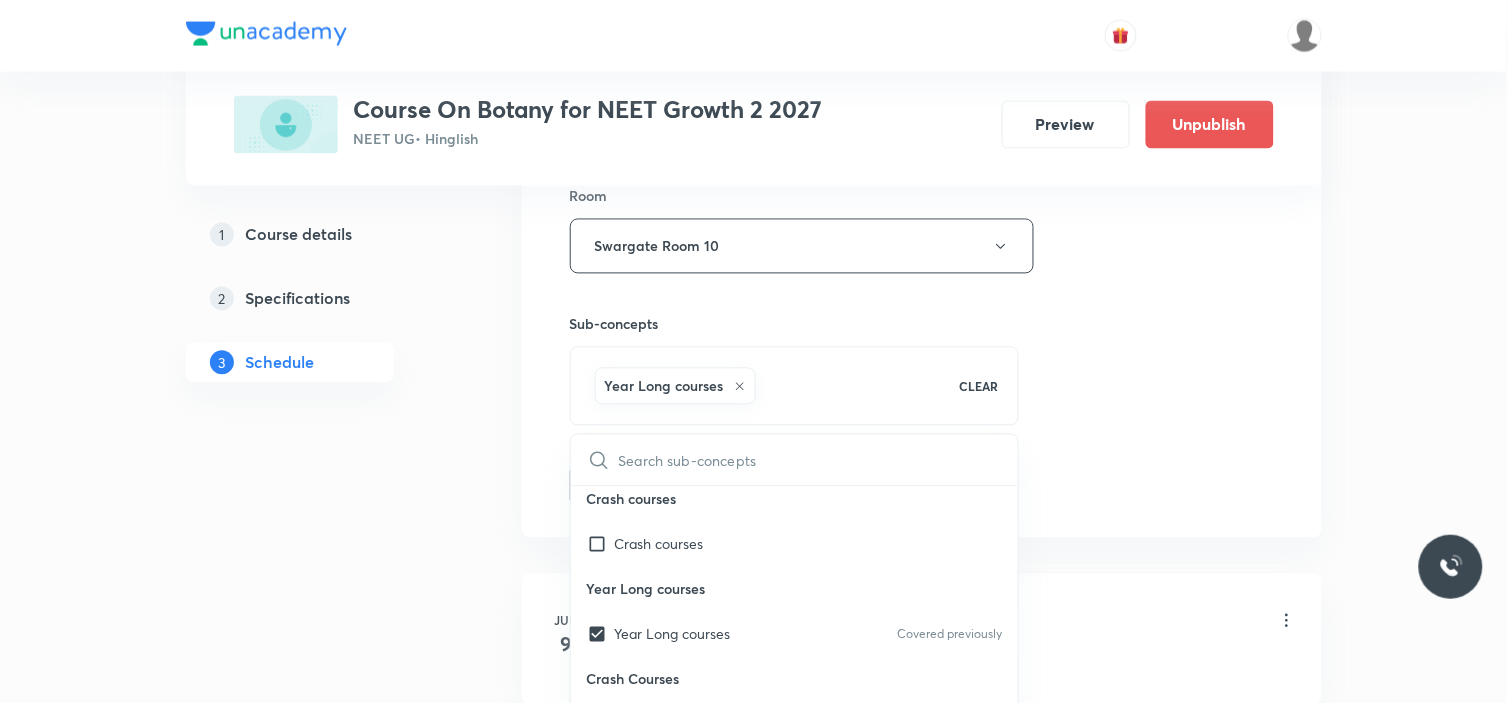 click on "Session  12 Live class Session title 10/99 Cell cycle ​ Schedule for Jul 16, 2025, 12:45 PM ​ Duration (in minutes) 90 ​   Session type Online Offline Room Swargate Room 10 Sub-concepts Year Long courses CLEAR ​ Crash courses Crash courses Year Long courses Year Long courses Covered previously Crash Courses Crash Courses Year Long Courses Year Long Courses Add Cancel" at bounding box center (922, 25) 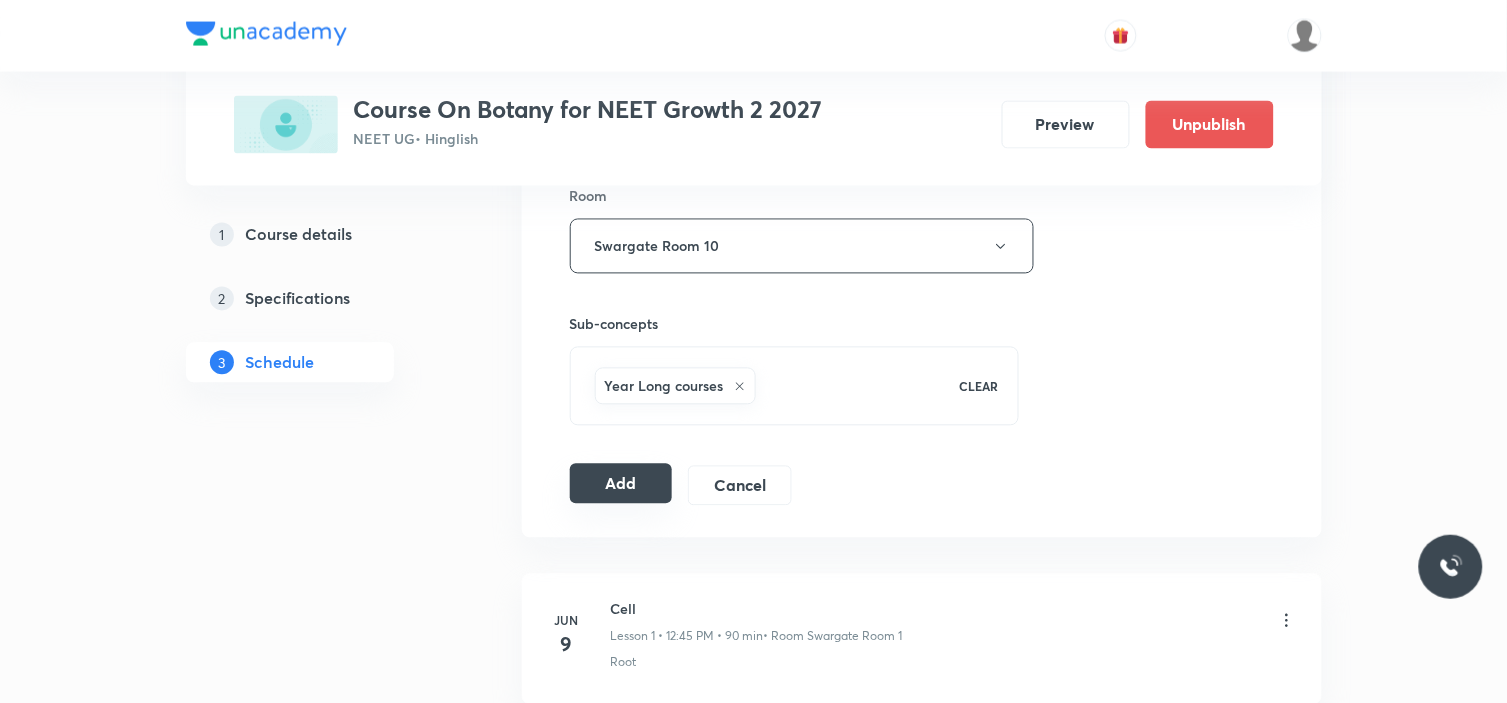 click on "Add" at bounding box center [621, 484] 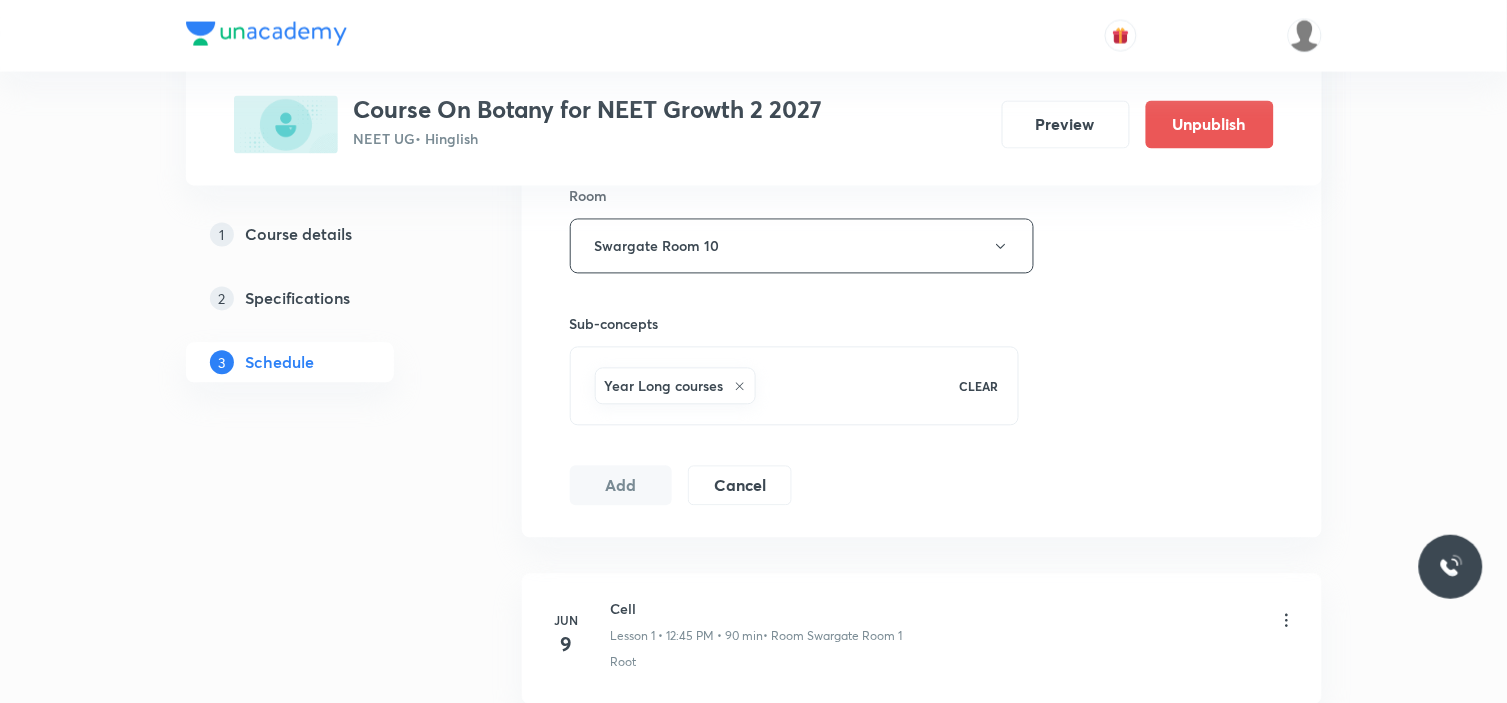 type 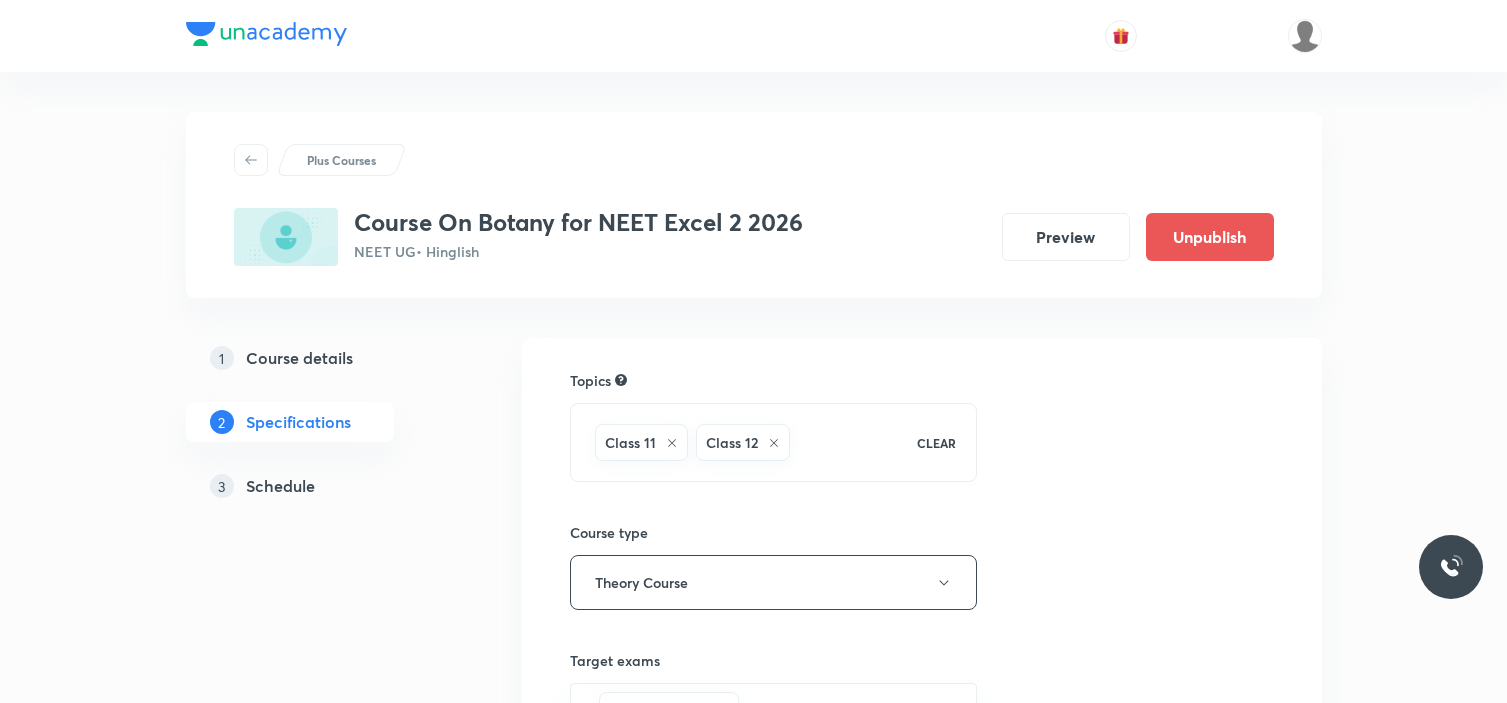 scroll, scrollTop: 0, scrollLeft: 0, axis: both 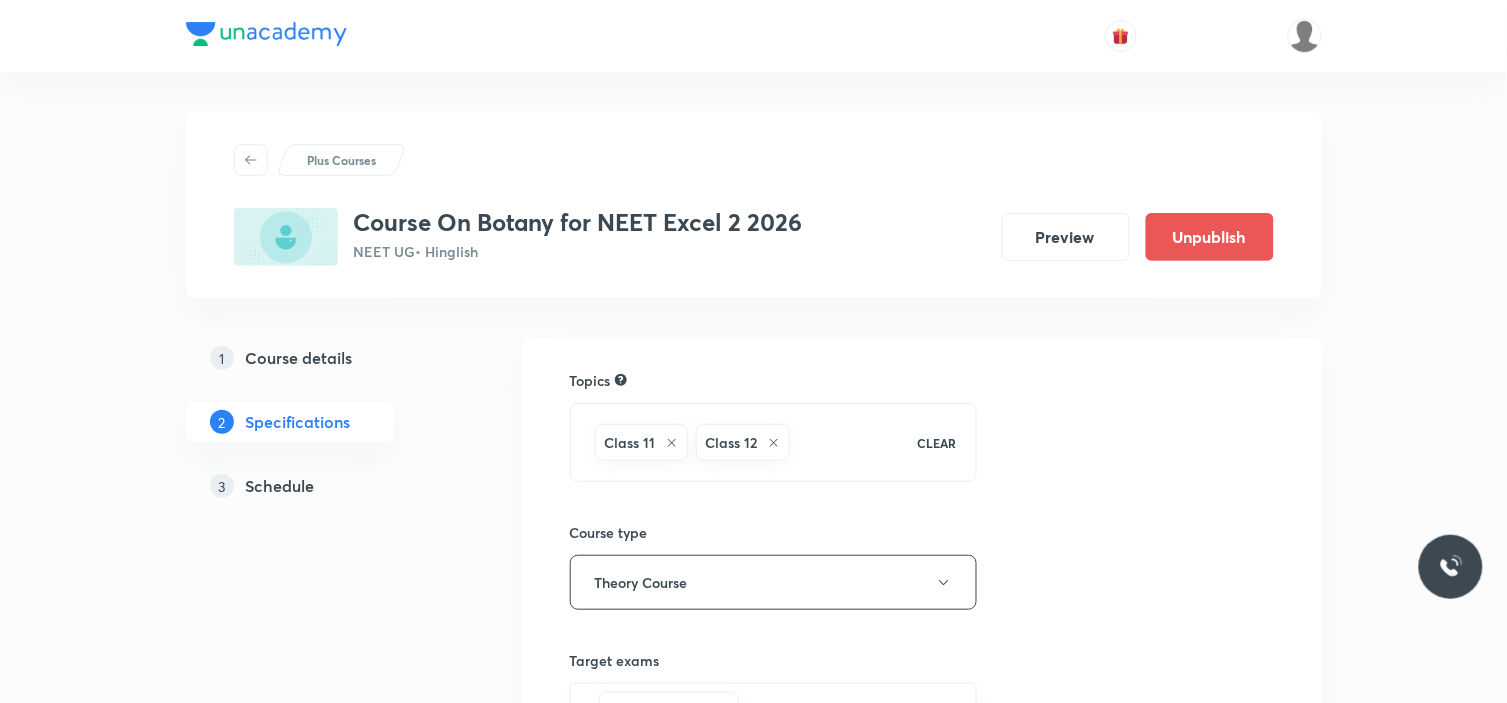 click on "3 Schedule" at bounding box center [326, 486] 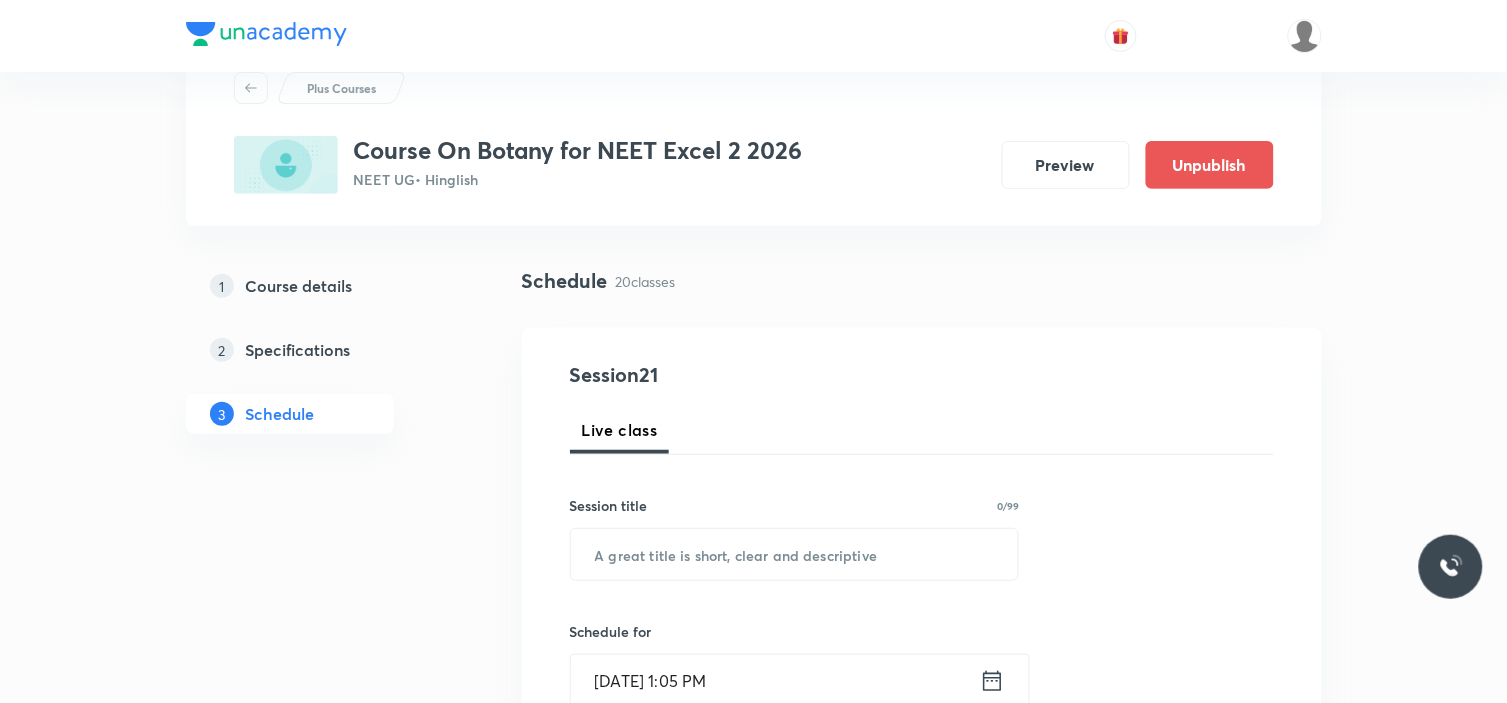 scroll, scrollTop: 111, scrollLeft: 0, axis: vertical 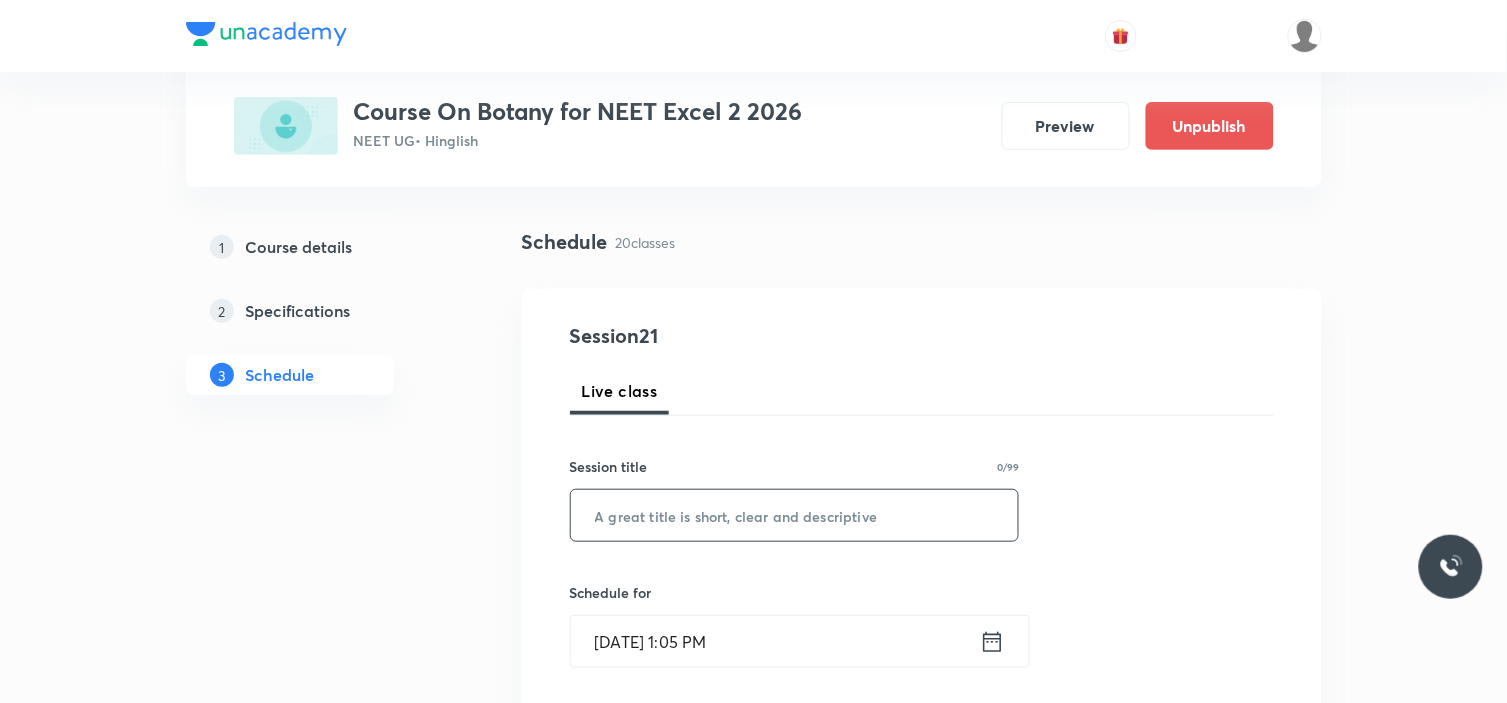 click at bounding box center (795, 515) 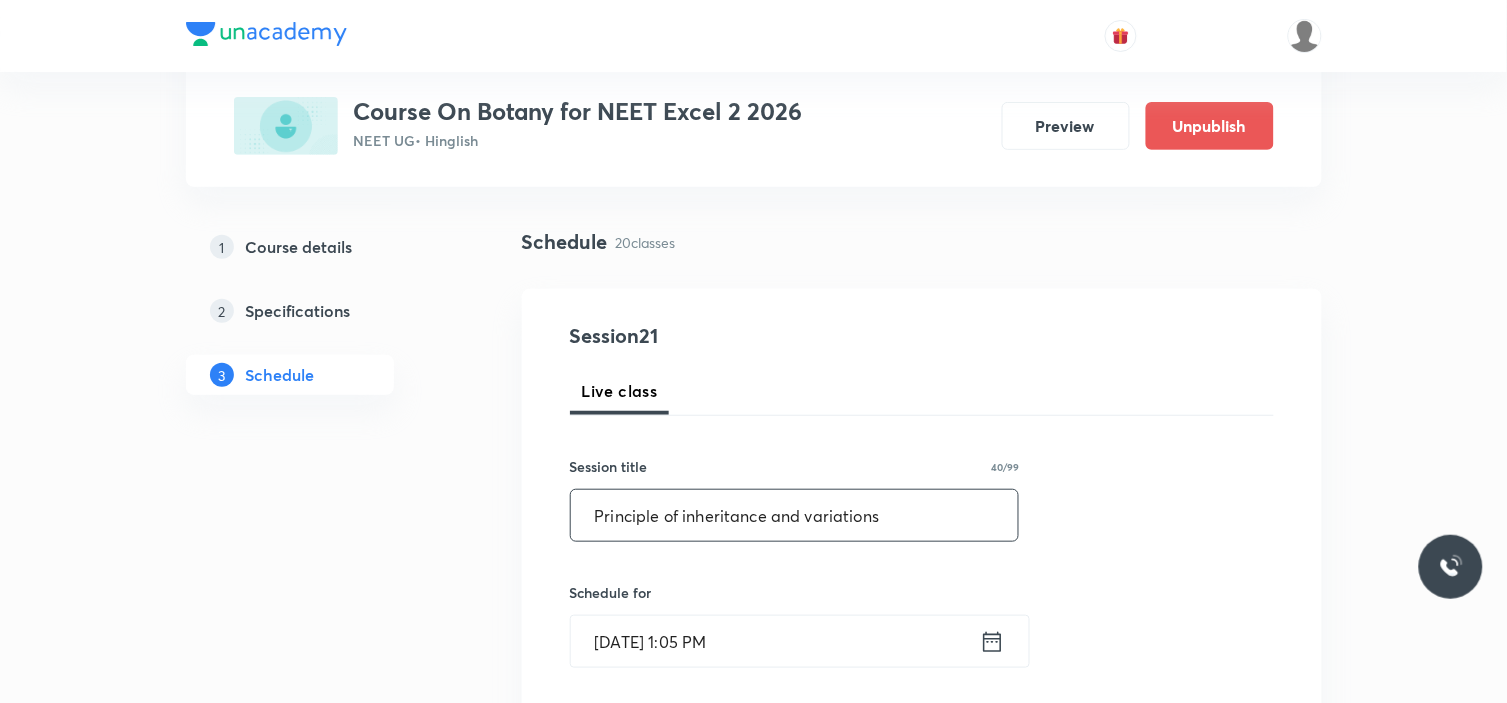type on "Principle of inheritance and variations" 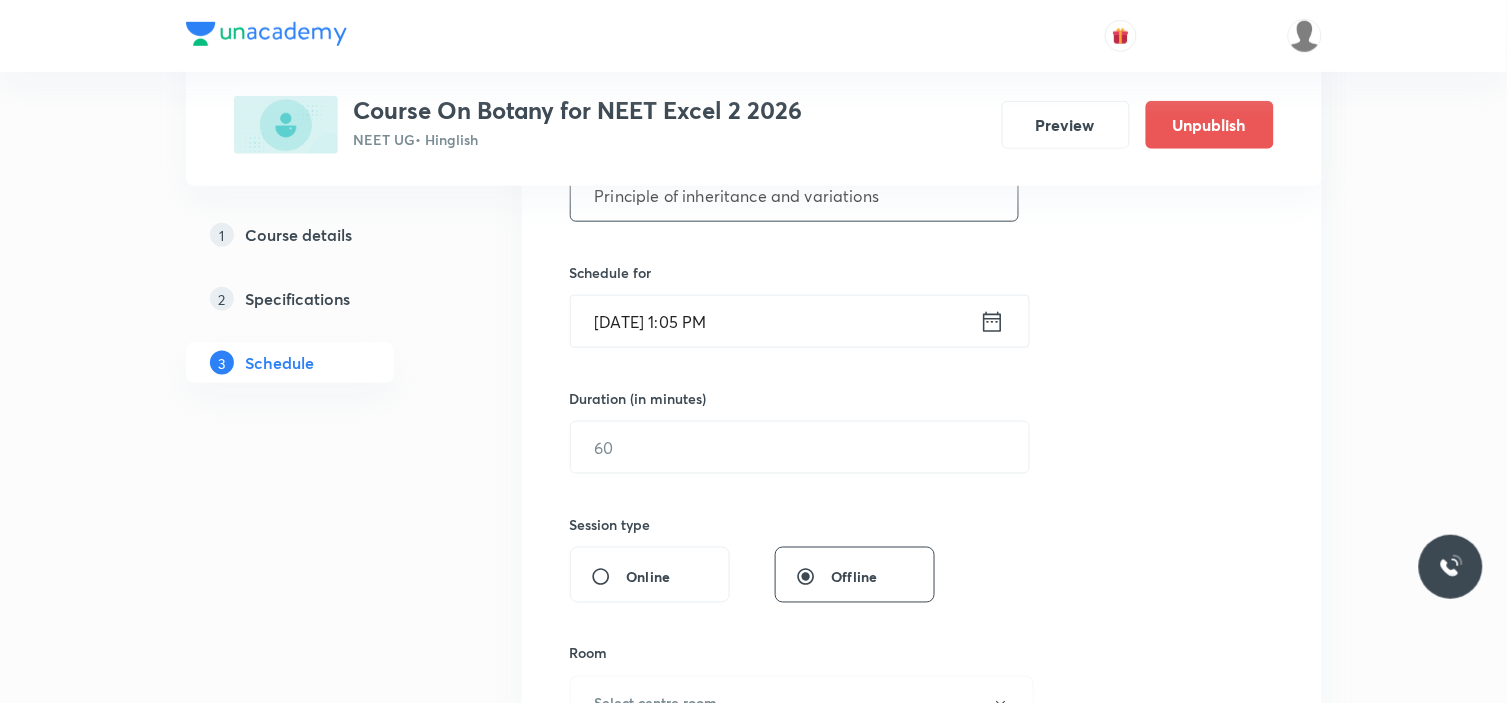 scroll, scrollTop: 444, scrollLeft: 0, axis: vertical 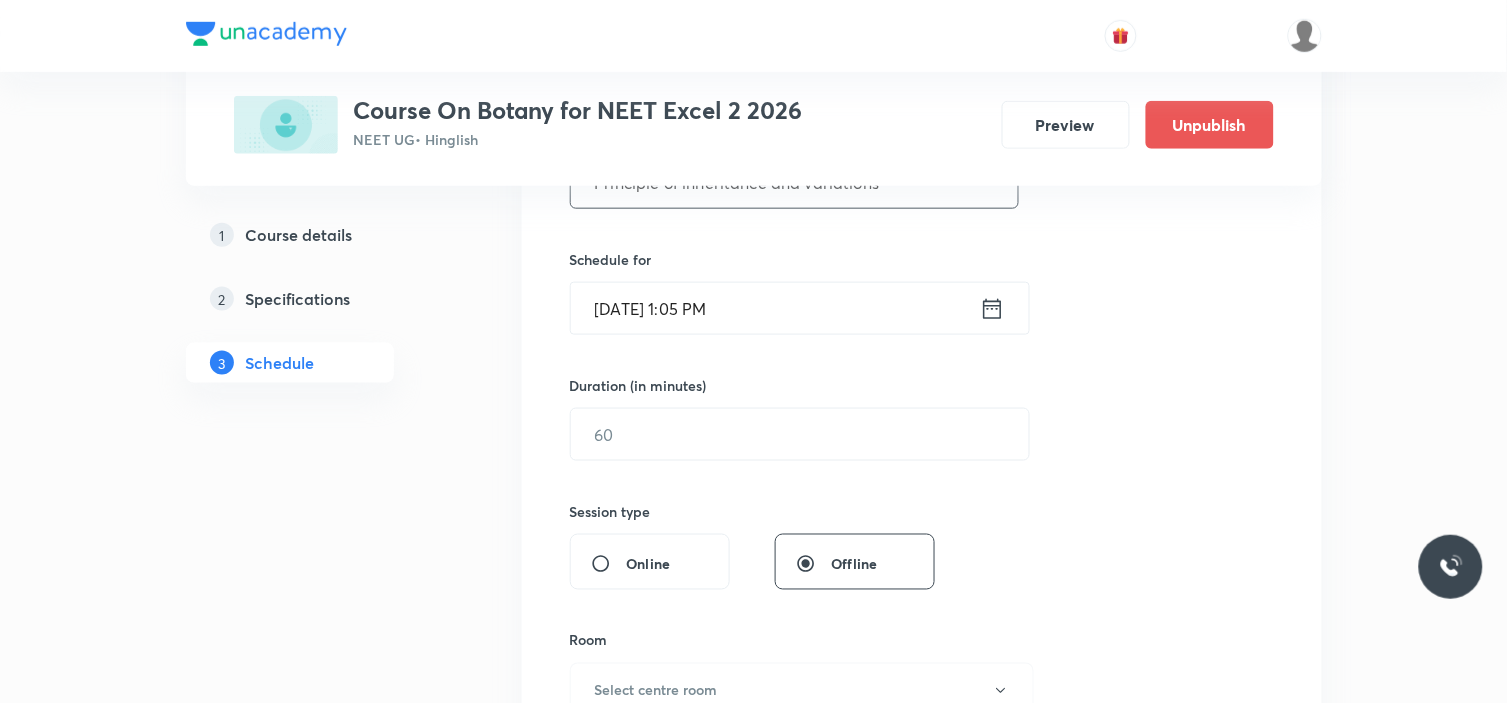 click on "[DATE] 1:05 PM" at bounding box center (775, 308) 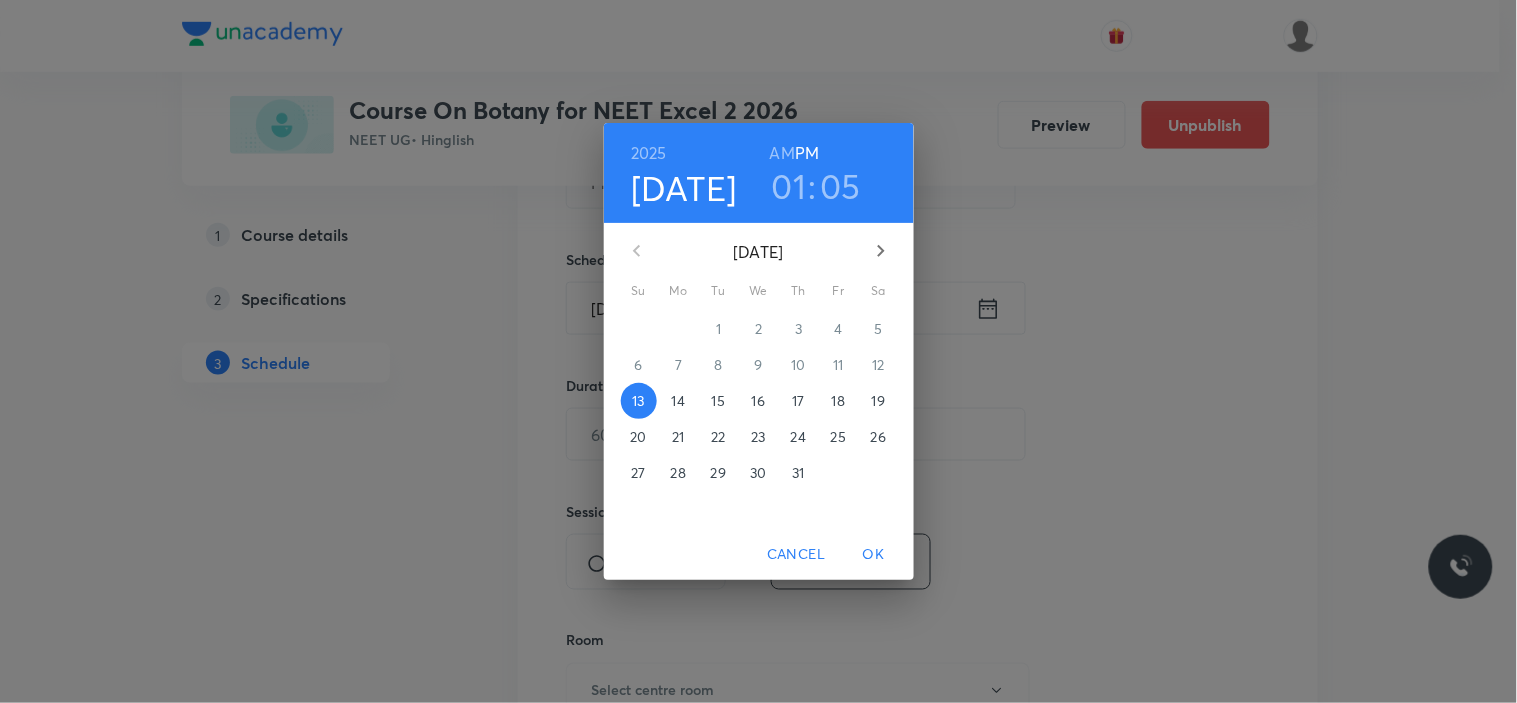 click on "14" at bounding box center [678, 401] 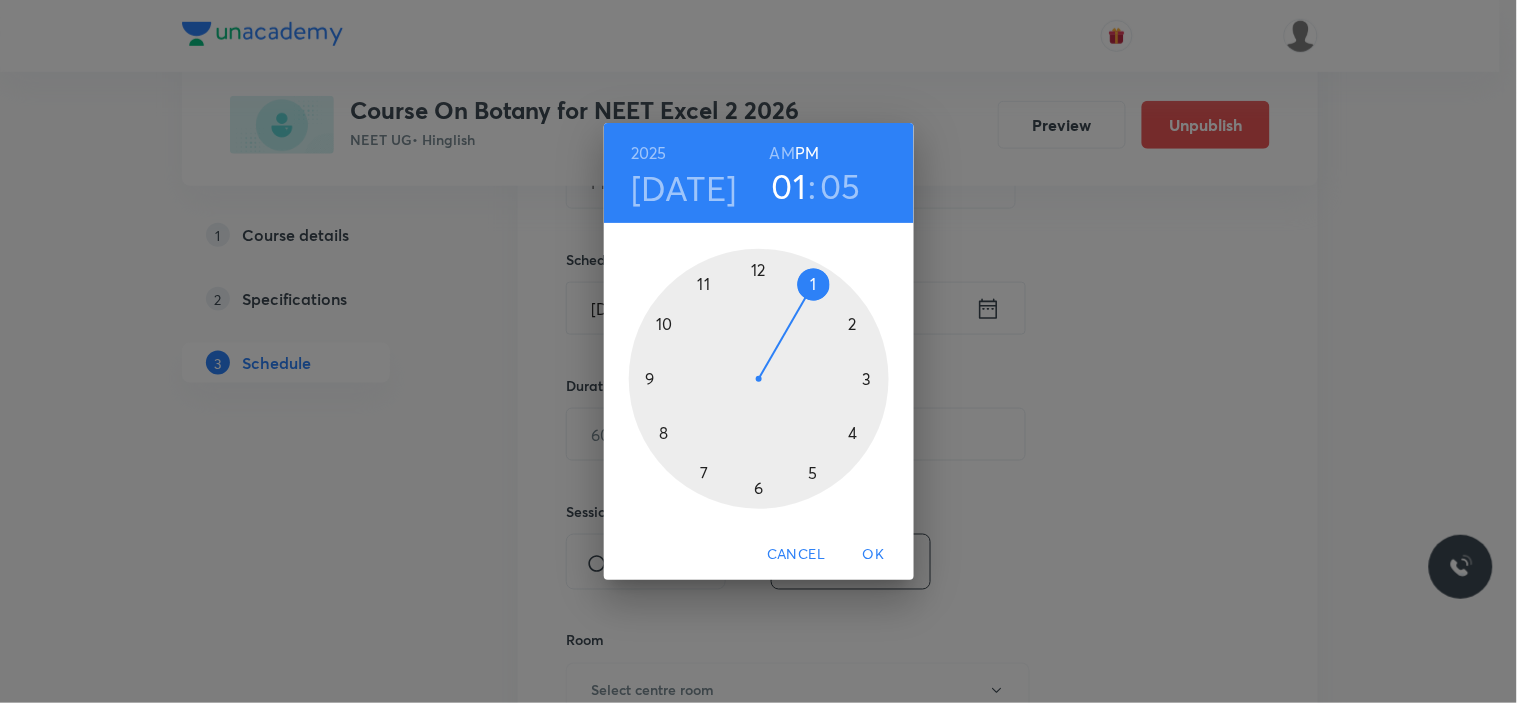 click at bounding box center [759, 379] 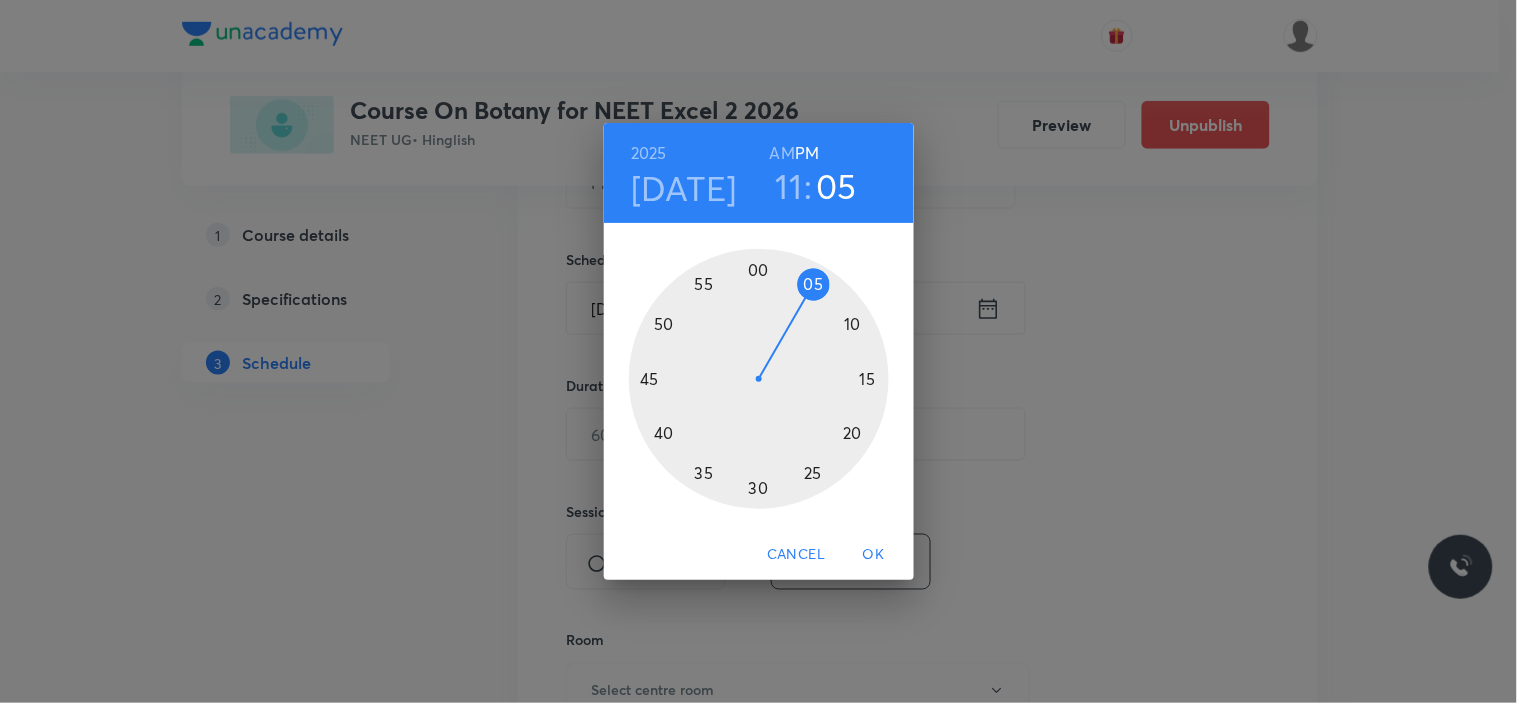 click on "AM" at bounding box center [782, 153] 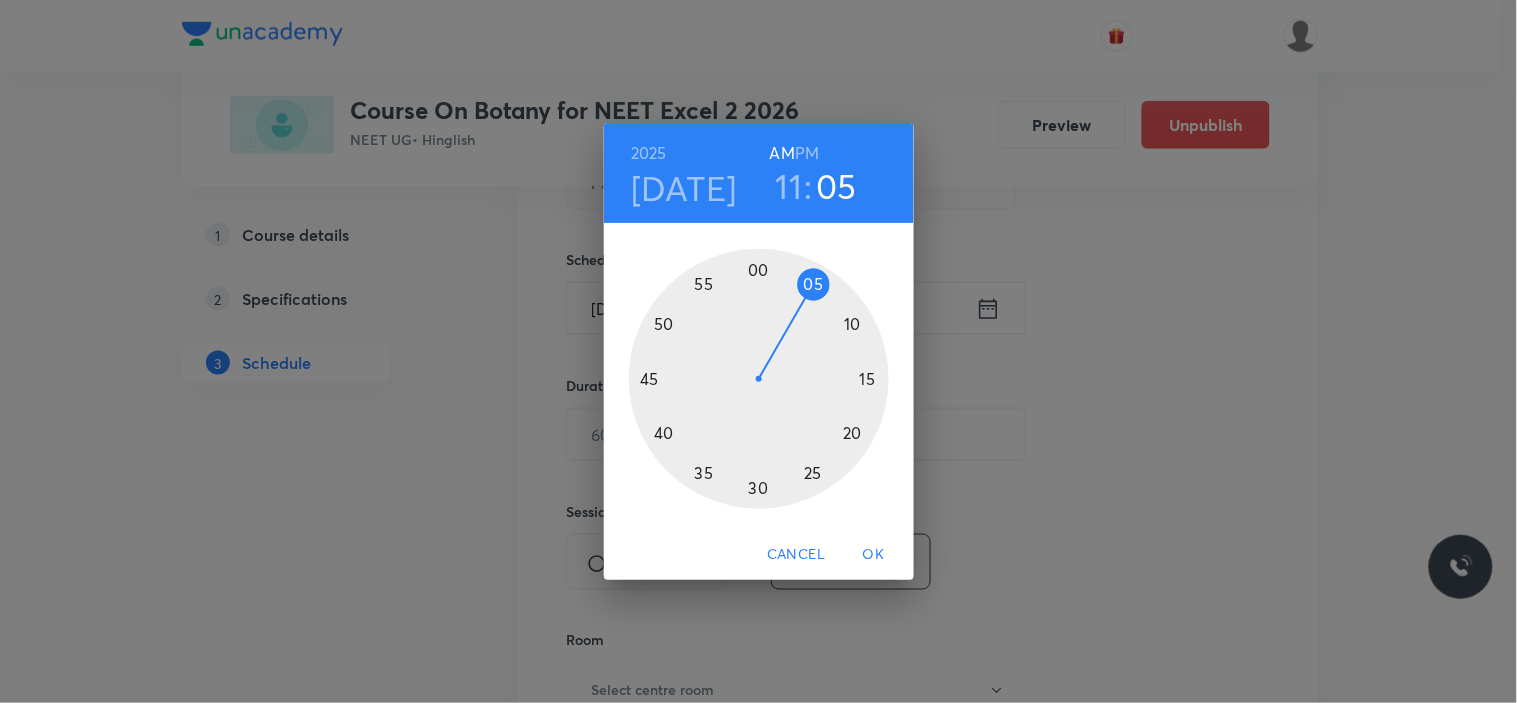 click at bounding box center [759, 379] 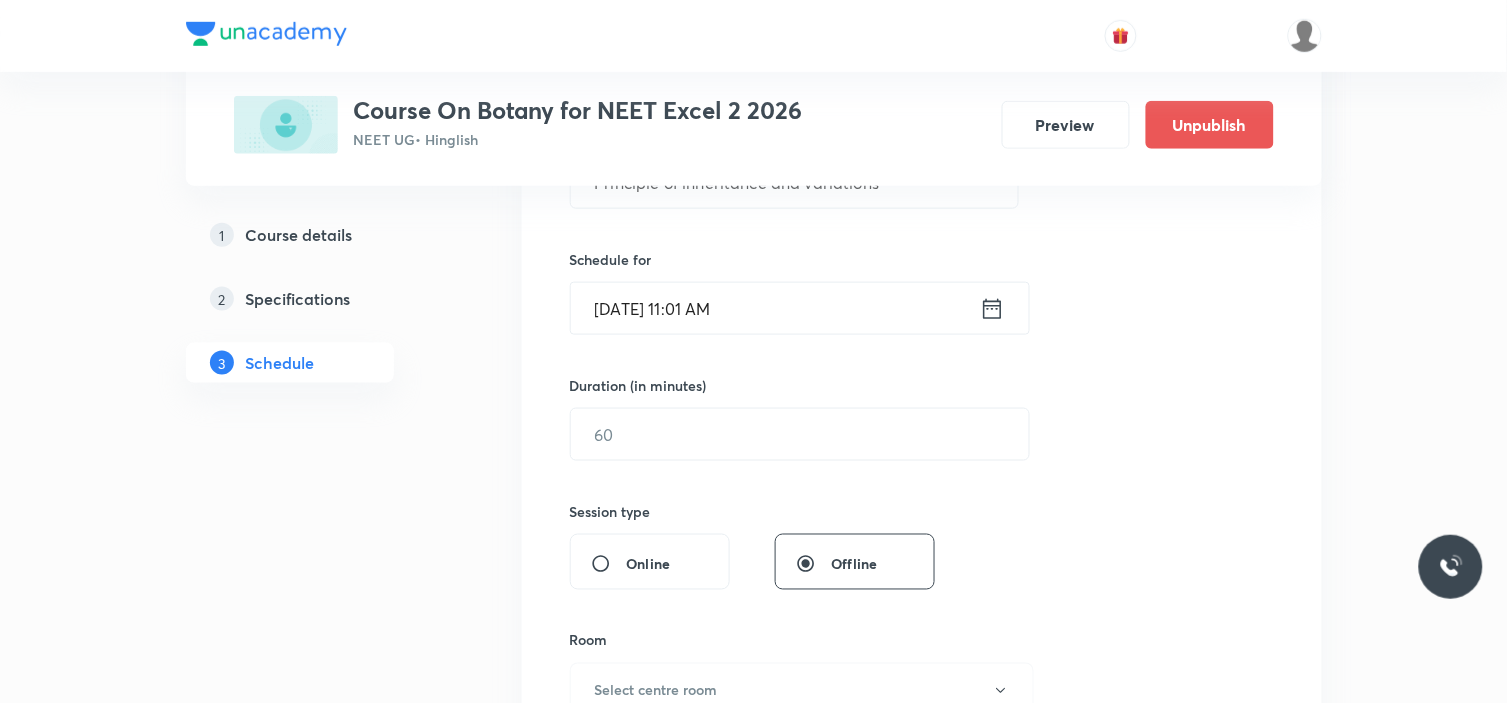click on "[DATE] 11:01 AM" at bounding box center [775, 308] 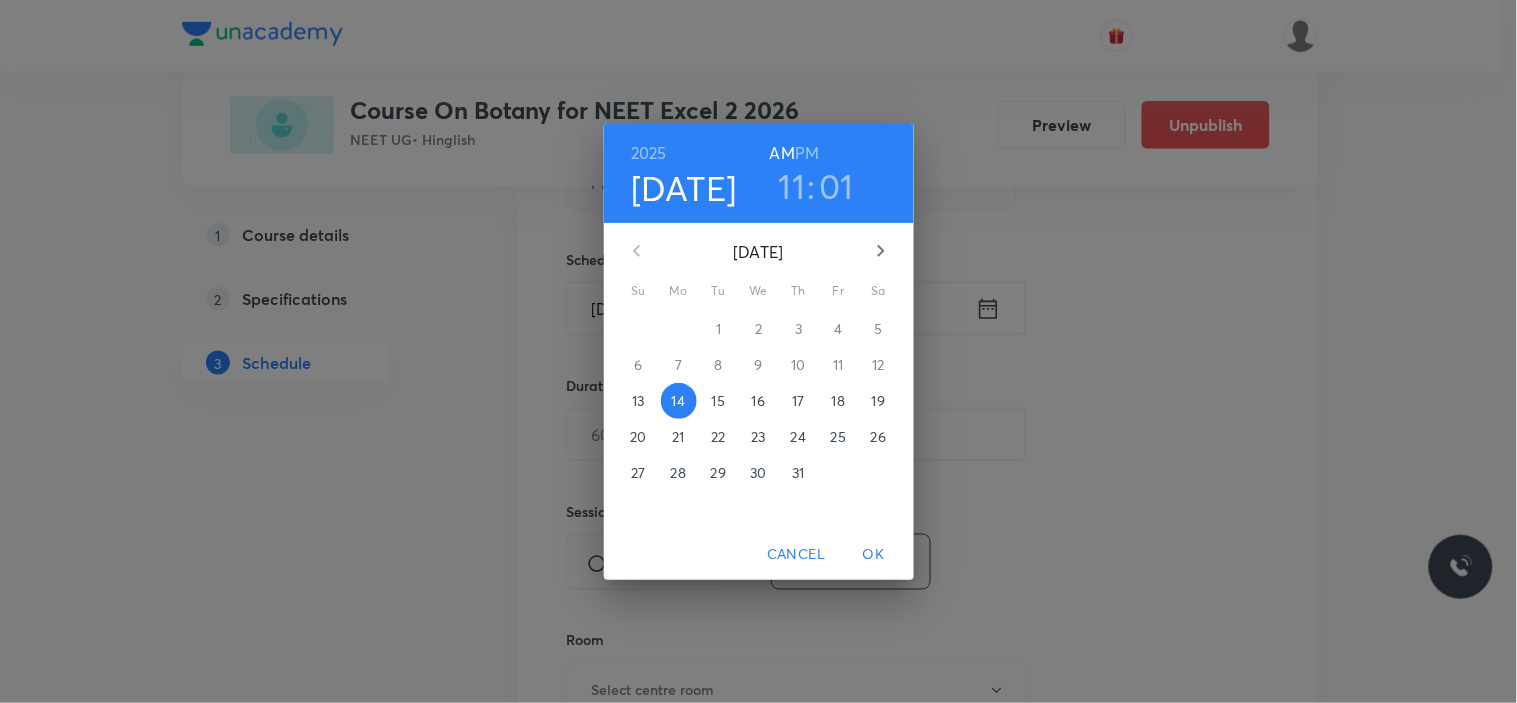 click on "01" at bounding box center [837, 186] 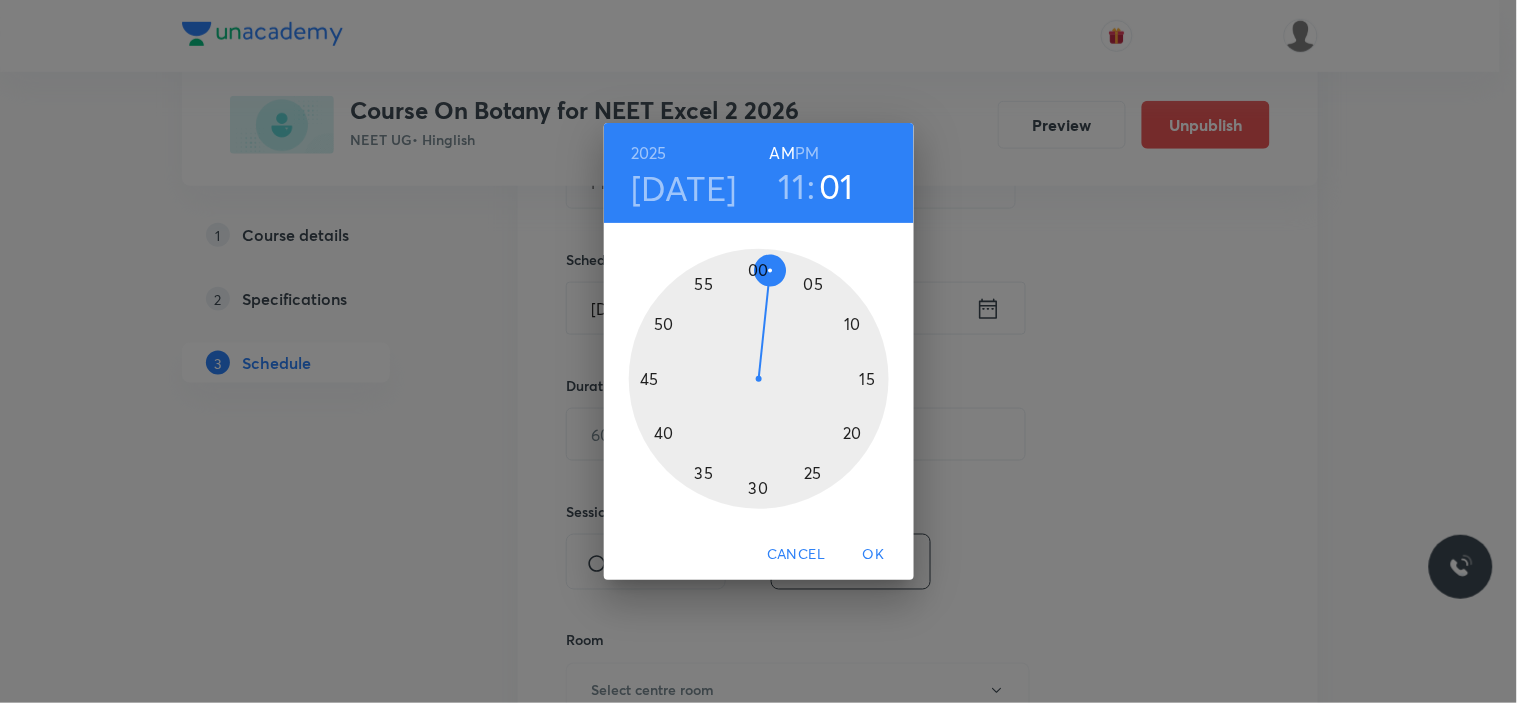 click at bounding box center [759, 379] 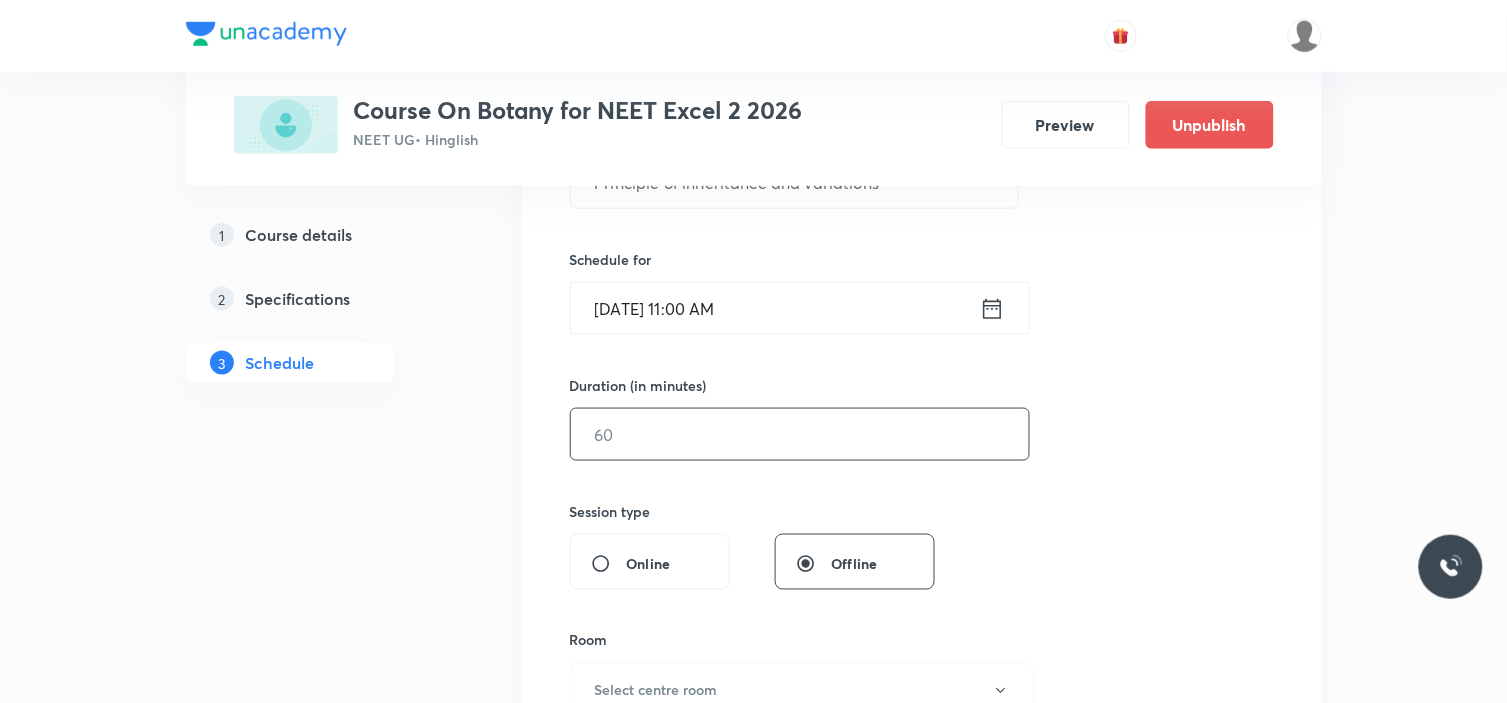 click at bounding box center [800, 434] 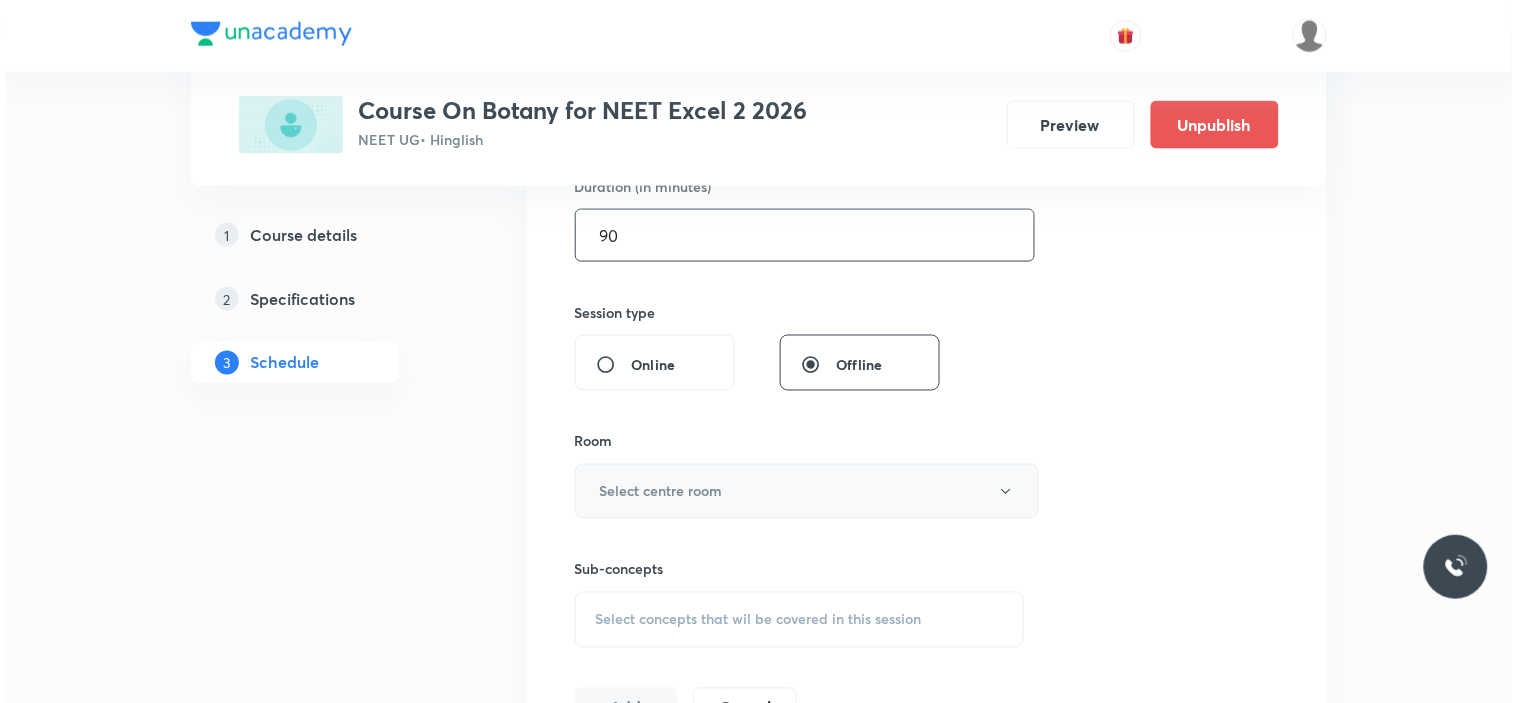 scroll, scrollTop: 666, scrollLeft: 0, axis: vertical 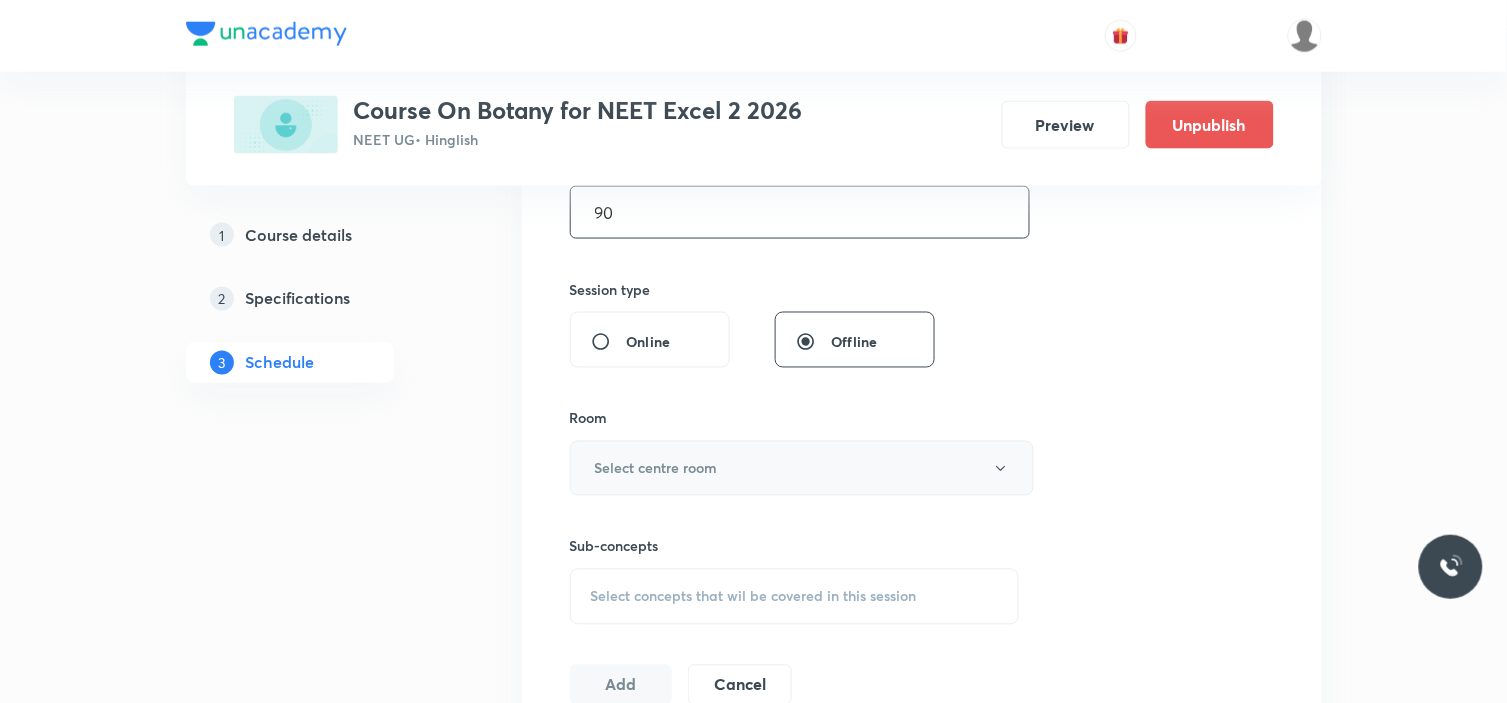 type on "90" 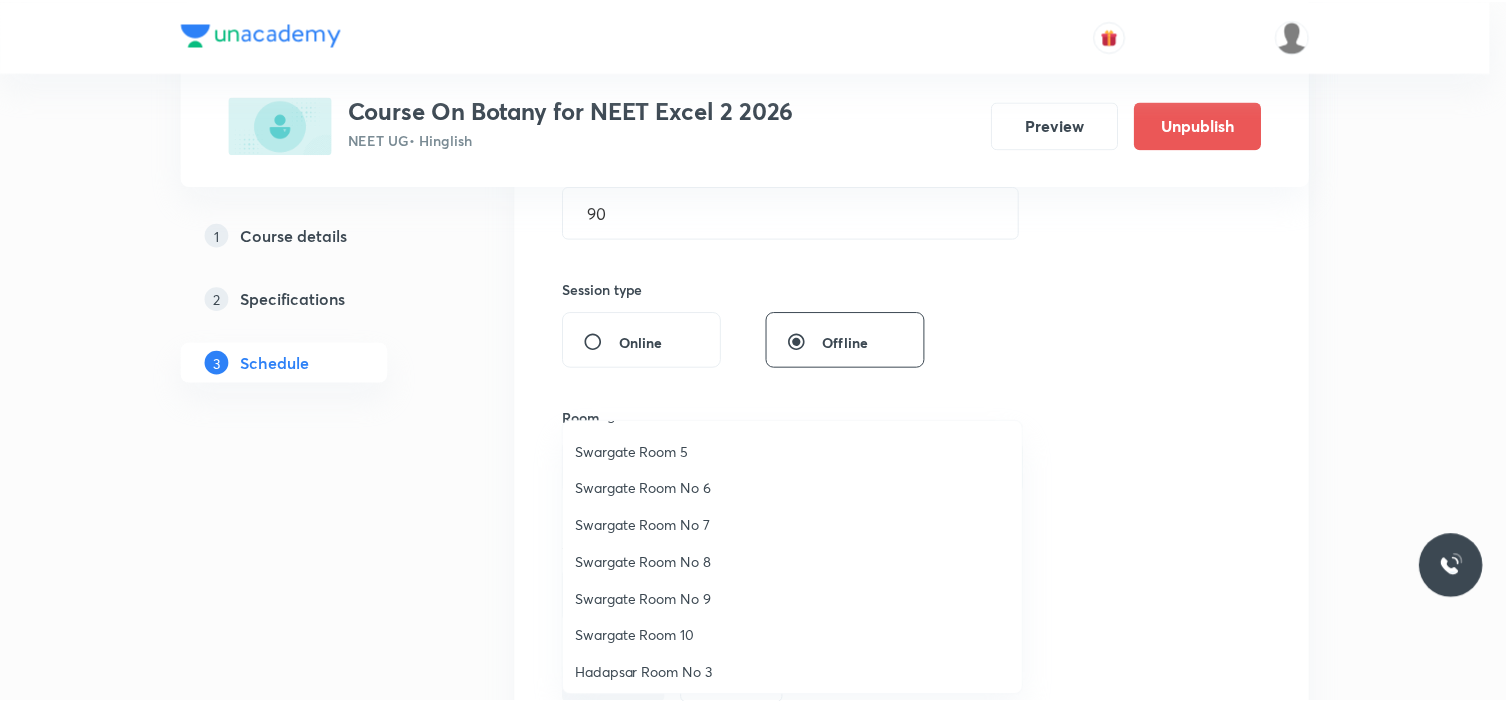 scroll, scrollTop: 148, scrollLeft: 0, axis: vertical 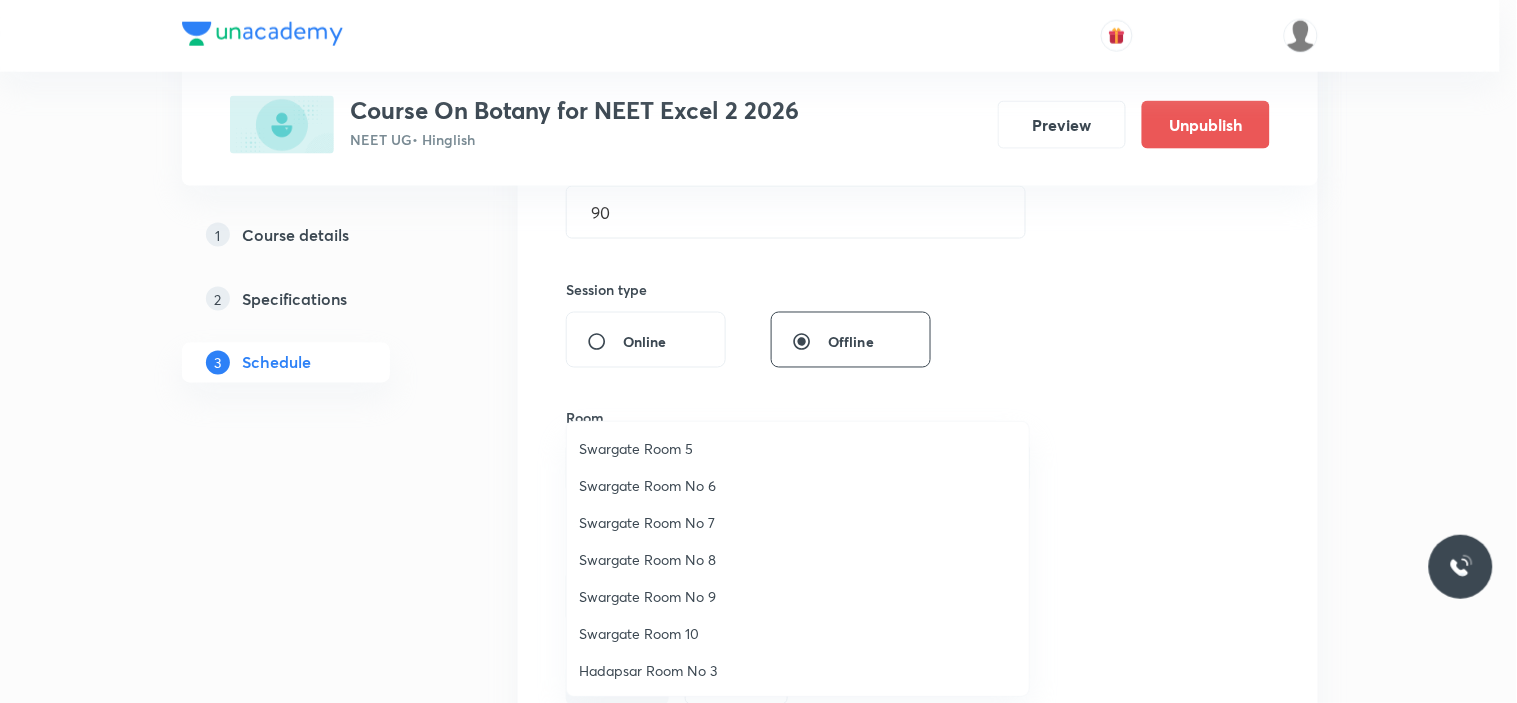 click on "Swargate Room 10" at bounding box center [798, 633] 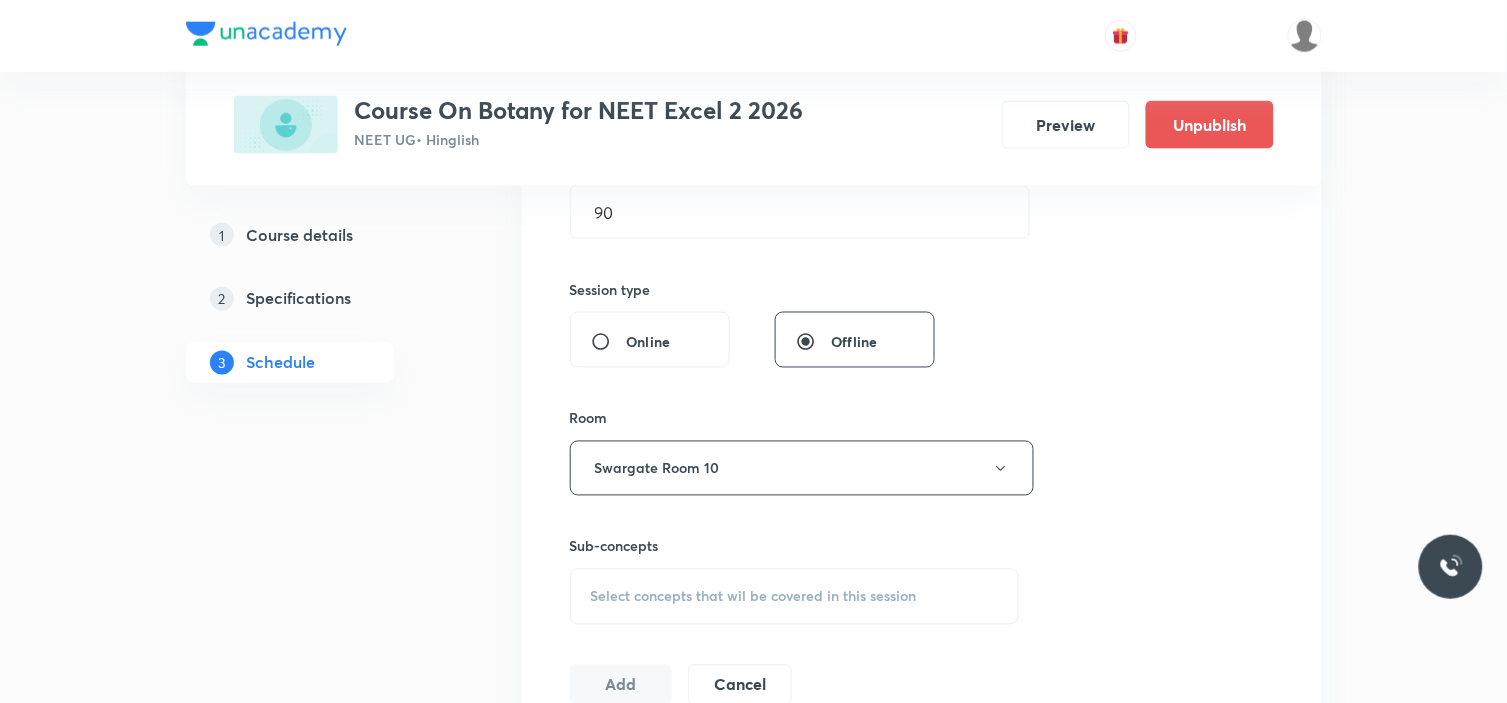 click on "Plus Courses Course On Botany for NEET Excel 2 2026 NEET UG  • Hinglish Preview Unpublish 1 Course details 2 Specifications 3 Schedule Schedule 20  classes Session  21 Live class Session title 40/99 Principle of inheritance and variations ​ Schedule for Jul 14, 2025, 11:00 AM ​ Duration (in minutes) 90 ​   Session type Online Offline Room Swargate Room 10 Sub-concepts Select concepts that wil be covered in this session Add Cancel May 2 Sexual reproduction in flowering plants Lesson 1 • 12:45 PM • 90 min  • Room Swargate Room 10 Diversity In The Living World May 3 Sexual reproduction in flowering plants Lesson 2 • 12:45 PM • 90 min  • Room Swargate Room 10 Systematics May 5 Sexual reproduction in flowering plants Lesson 3 • 11:00 AM • 90 min  • Room Swargate Room 10 Types Of Taxonomy May 10 Sexual reproduction in flowering plants Lesson 4 • 11:00 AM • 90 min  • Room Swargate Room 10 Fundamental Components Of Taxonomy May 12 Principle of inheritance and variations May 15 May" at bounding box center [754, 1723] 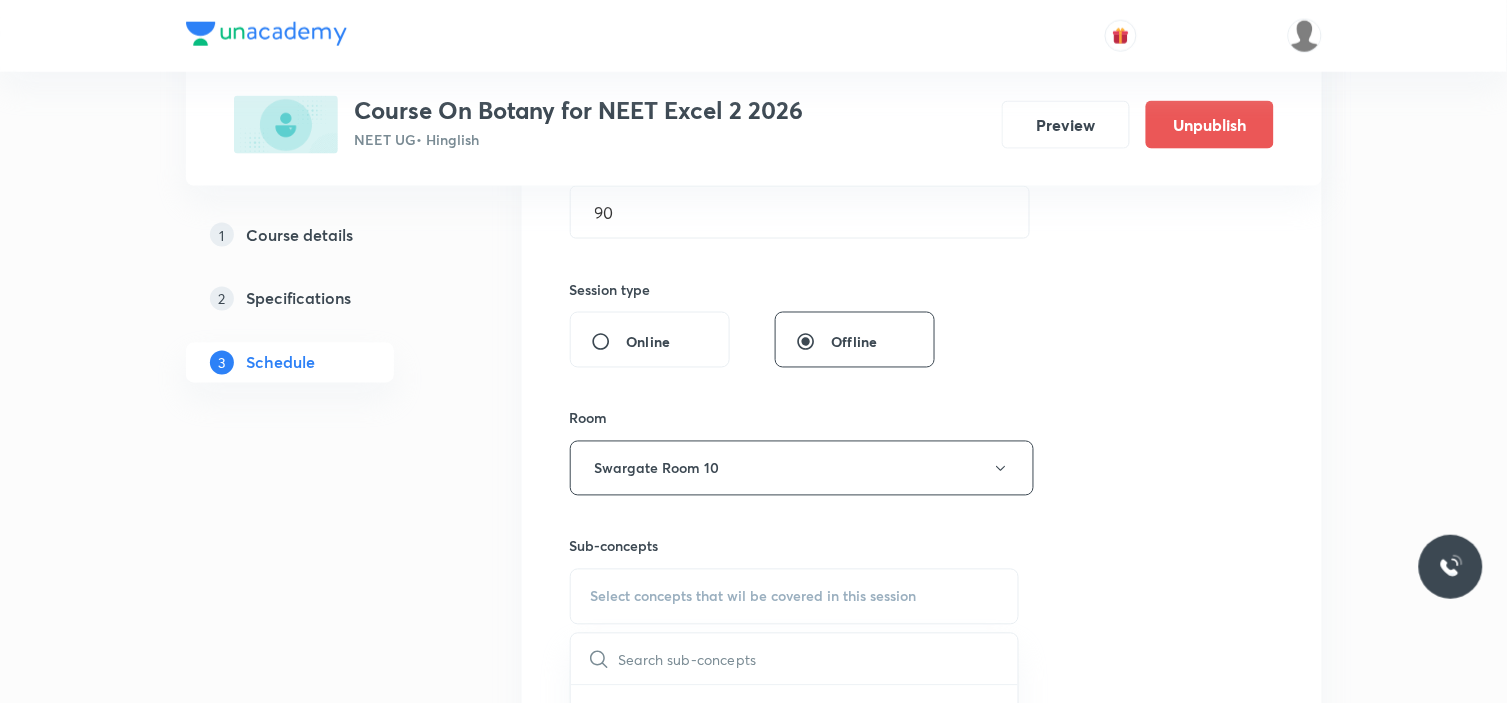 scroll, scrollTop: 777, scrollLeft: 0, axis: vertical 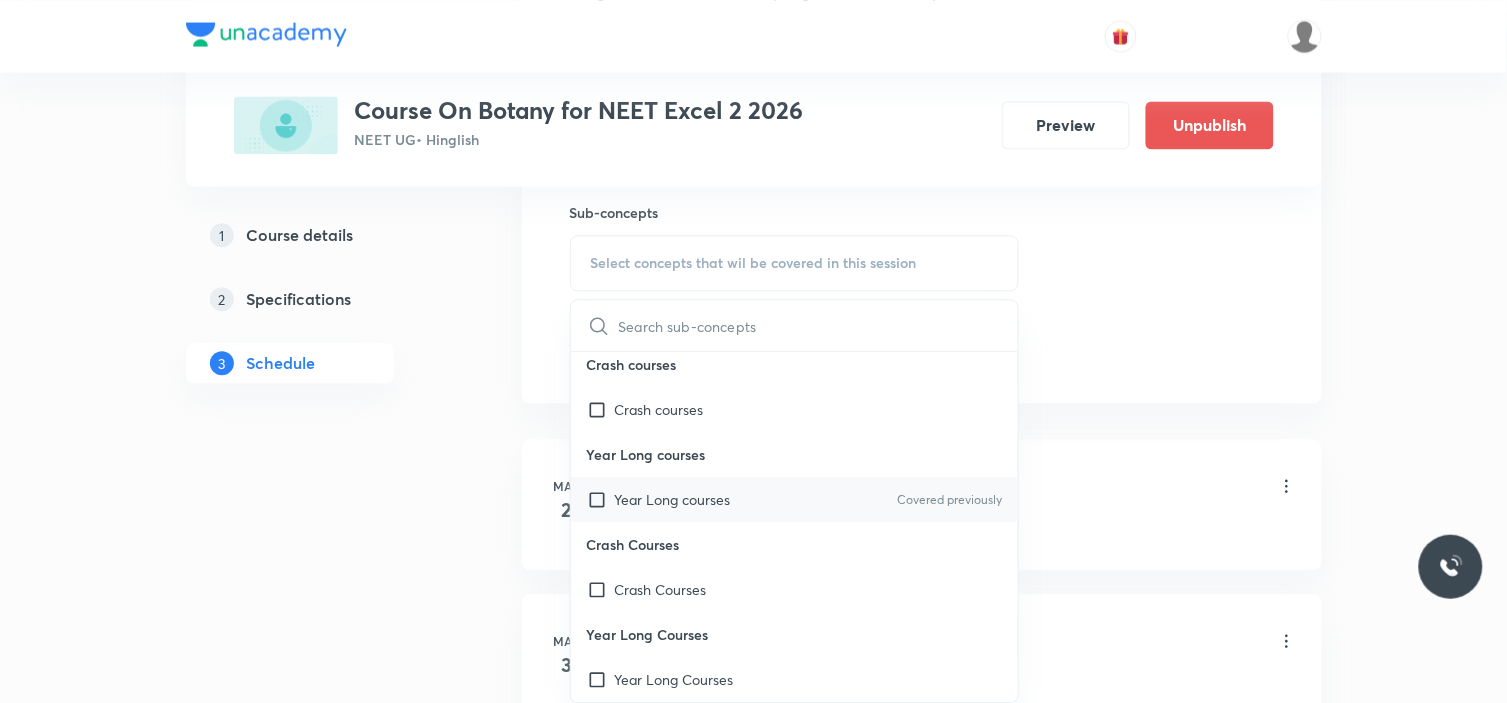 click at bounding box center [601, 499] 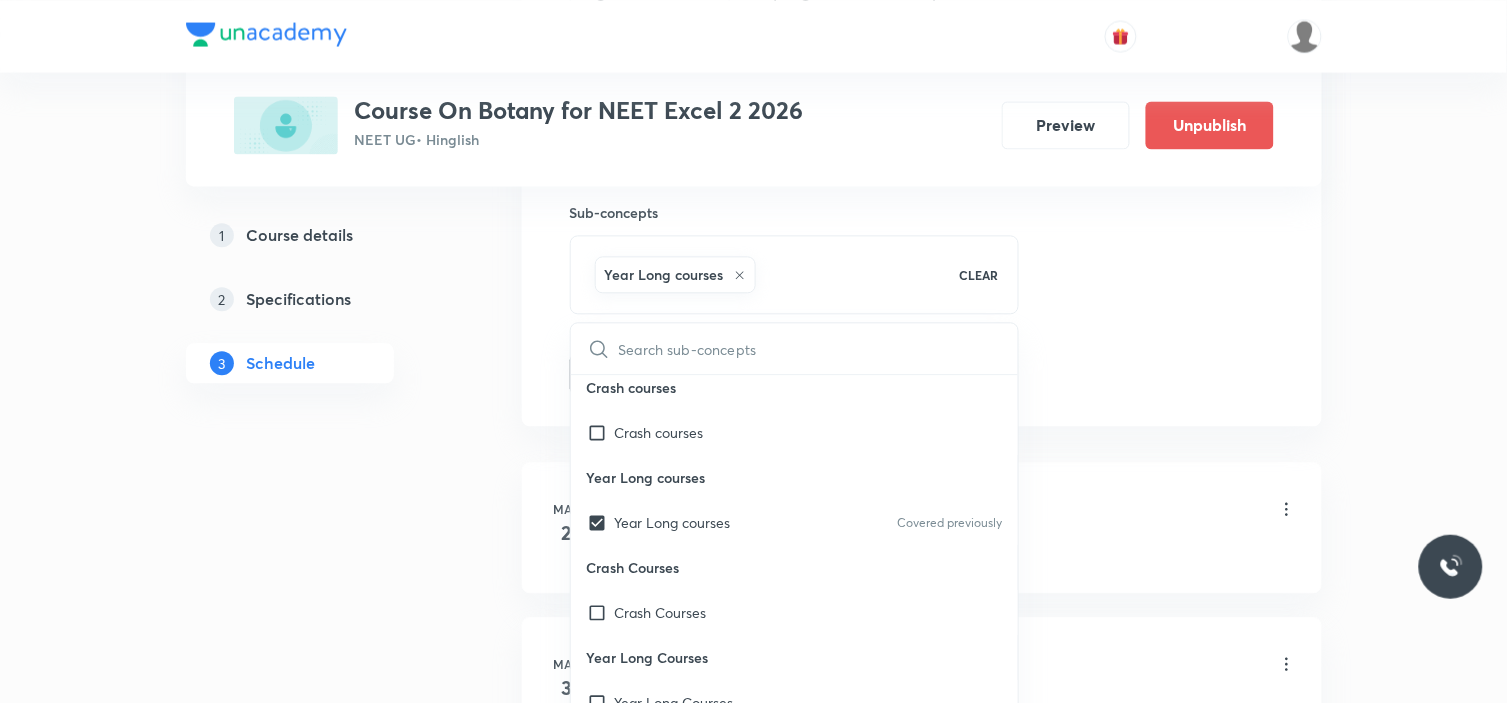 click on "Plus Courses Course On Botany for NEET Excel 2 2026 NEET UG  • Hinglish Preview Unpublish 1 Course details 2 Specifications 3 Schedule Schedule 20  classes Session  21 Live class Session title 40/99 Principle of inheritance and variations ​ Schedule for Jul 14, 2025, 11:00 AM ​ Duration (in minutes) 90 ​   Session type Online Offline Room Swargate Room 10 Sub-concepts Year Long courses CLEAR ​ Crash courses Crash courses Year Long courses Year Long courses Covered previously Crash Courses Crash Courses Year Long Courses Year Long Courses Add Cancel May 2 Sexual reproduction in flowering plants Lesson 1 • 12:45 PM • 90 min  • Room Swargate Room 10 Diversity In The Living World May 3 Sexual reproduction in flowering plants Lesson 2 • 12:45 PM • 90 min  • Room Swargate Room 10 Systematics May 5 Sexual reproduction in flowering plants Lesson 3 • 11:00 AM • 90 min  • Room Swargate Room 10 Types Of Taxonomy May 10 Sexual reproduction in flowering plants  • Room Swargate Room 10 May" at bounding box center [754, 1401] 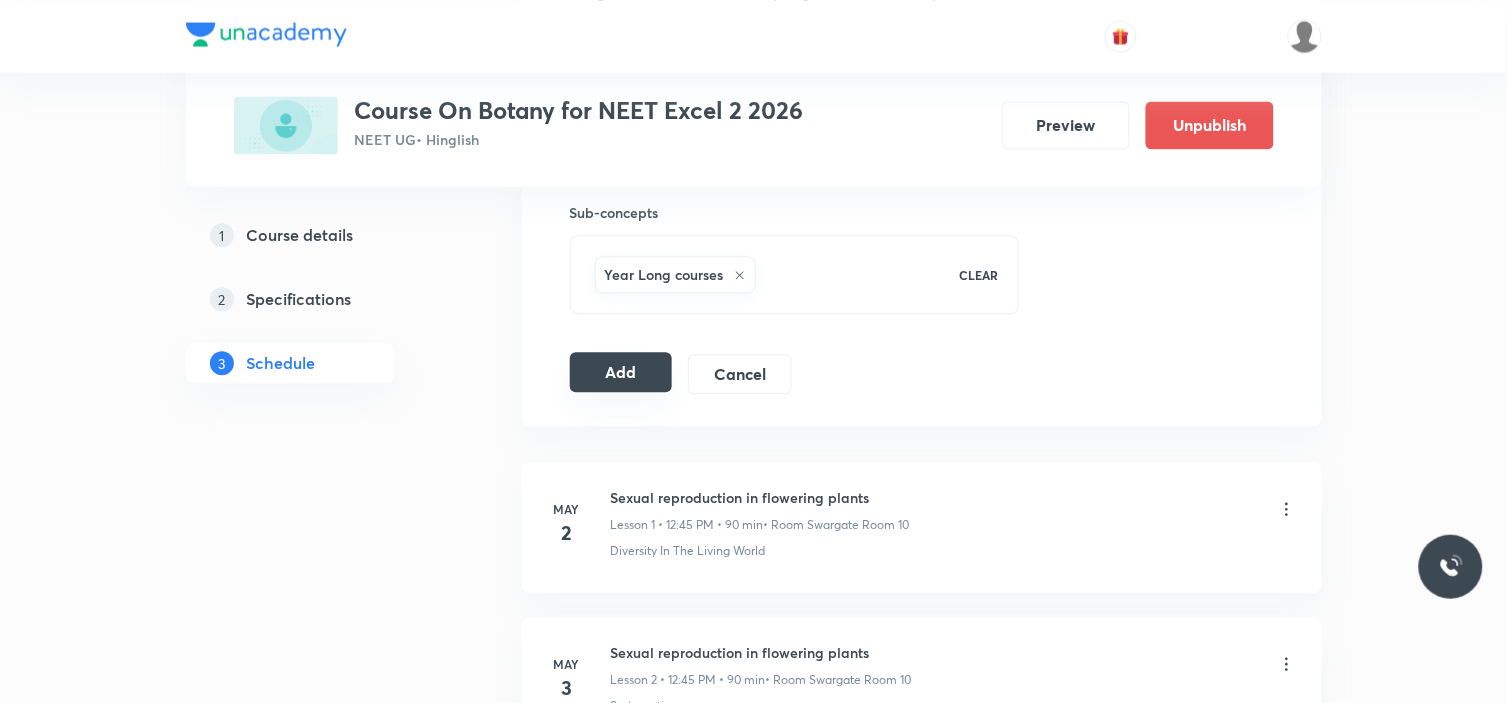 click on "Add" at bounding box center [621, 372] 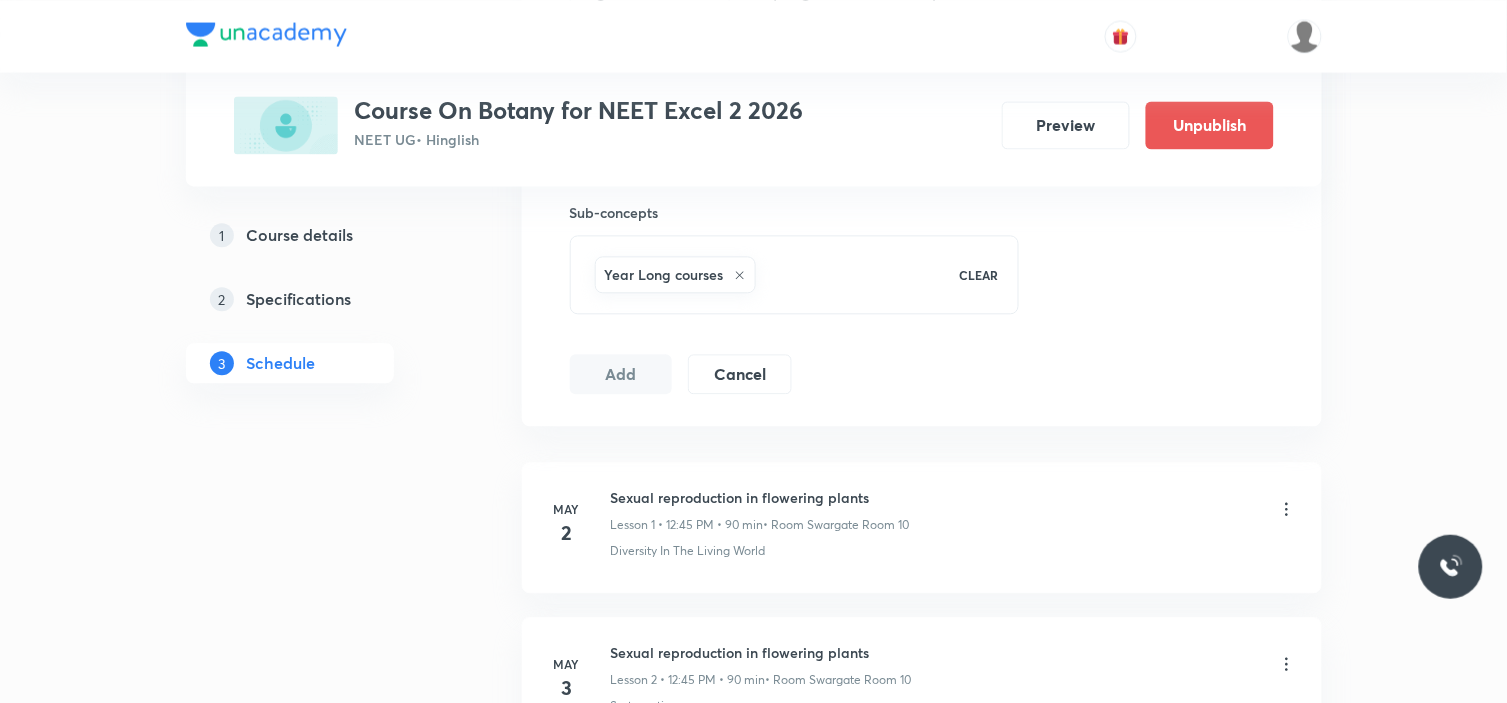 type 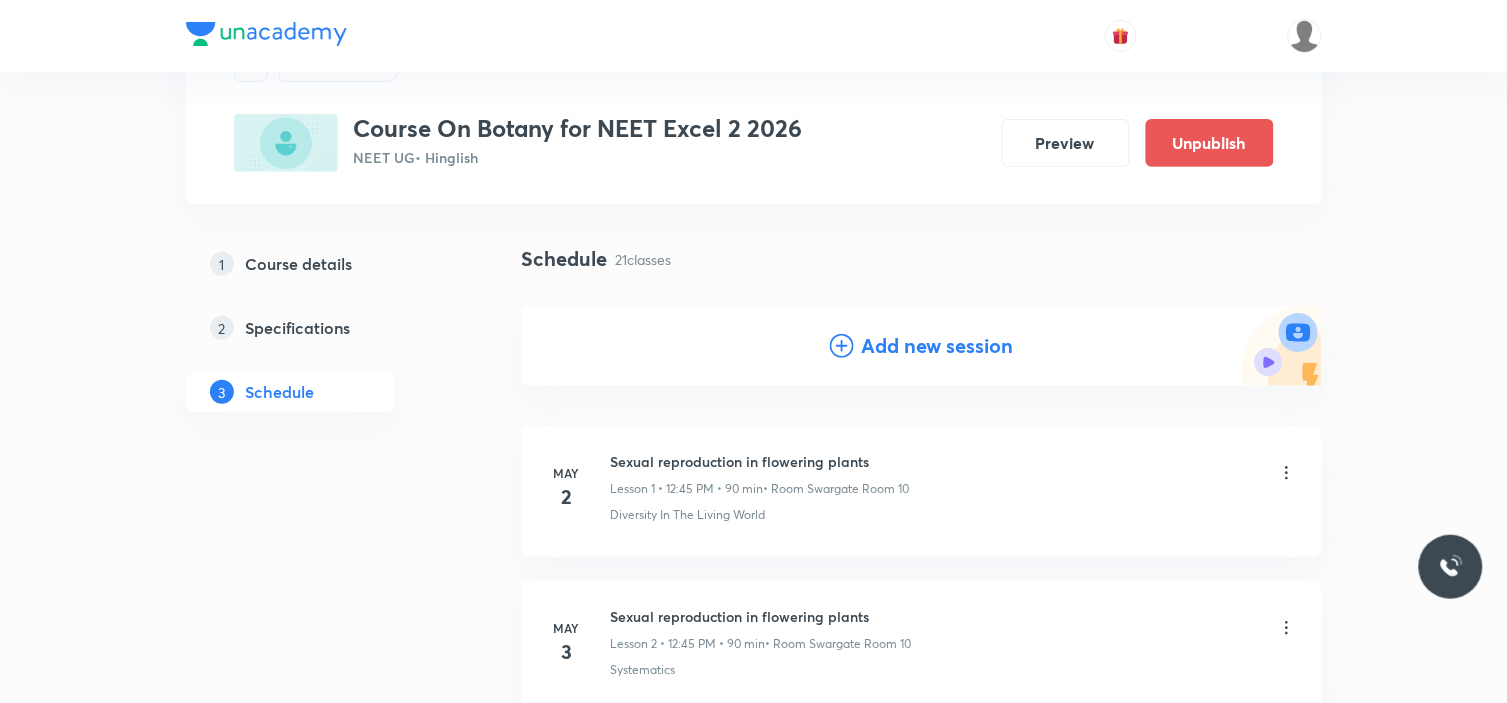 scroll, scrollTop: 0, scrollLeft: 0, axis: both 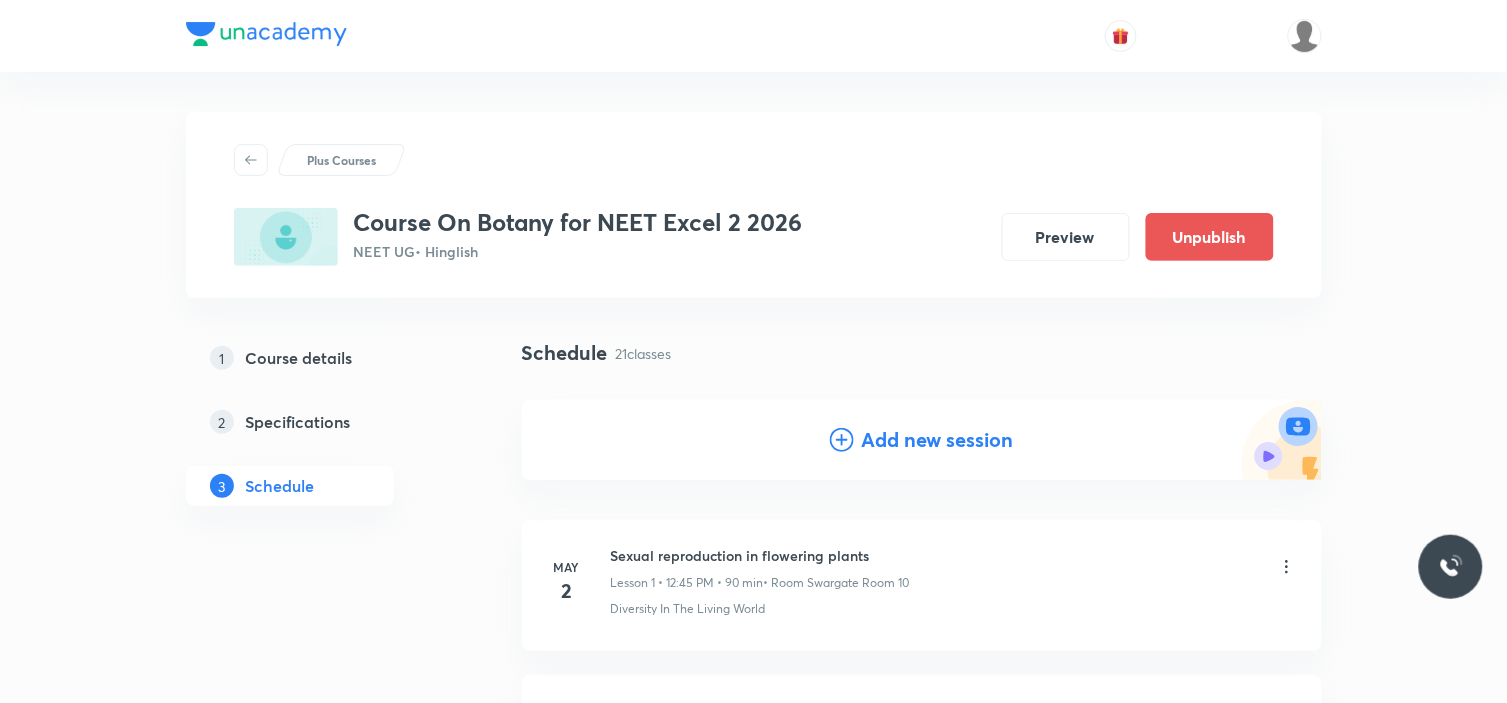 click on "Add new session" at bounding box center (938, 440) 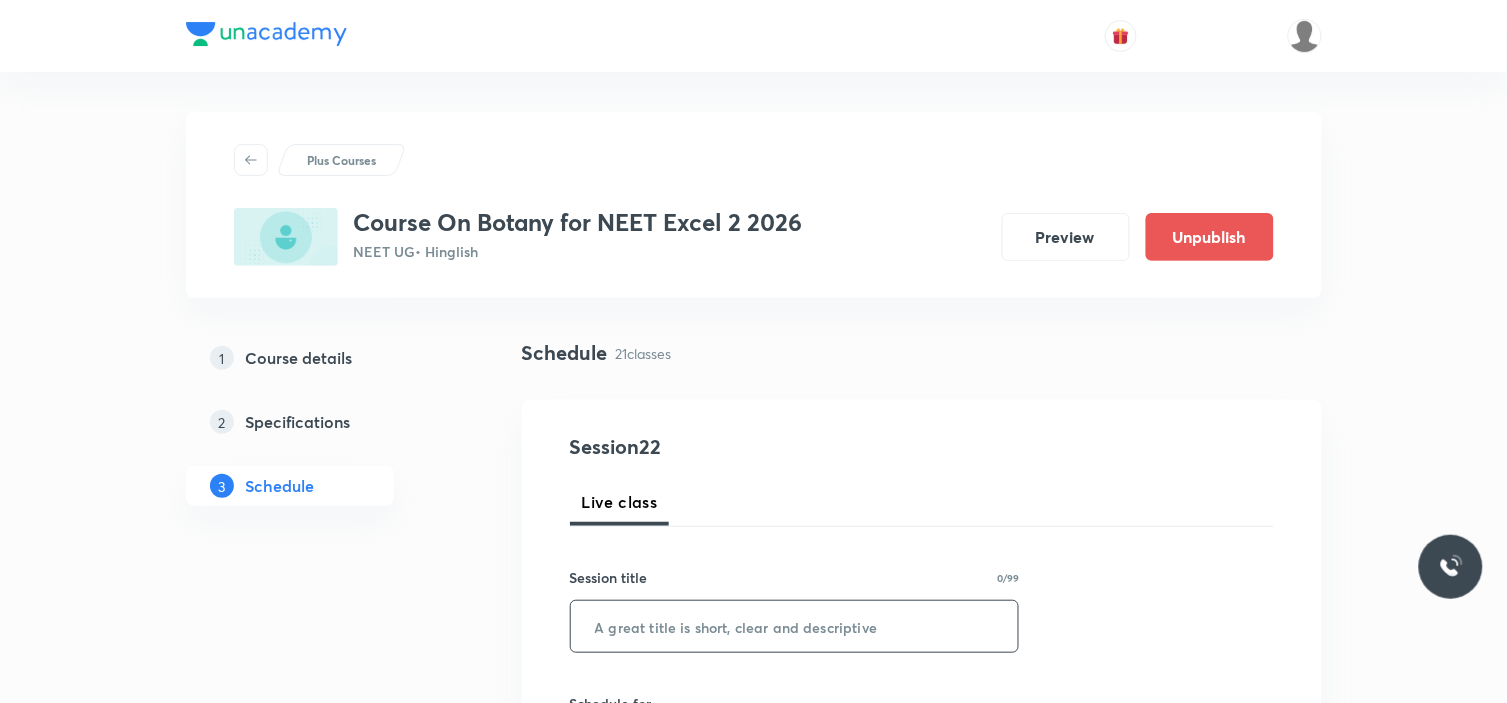 click at bounding box center [795, 626] 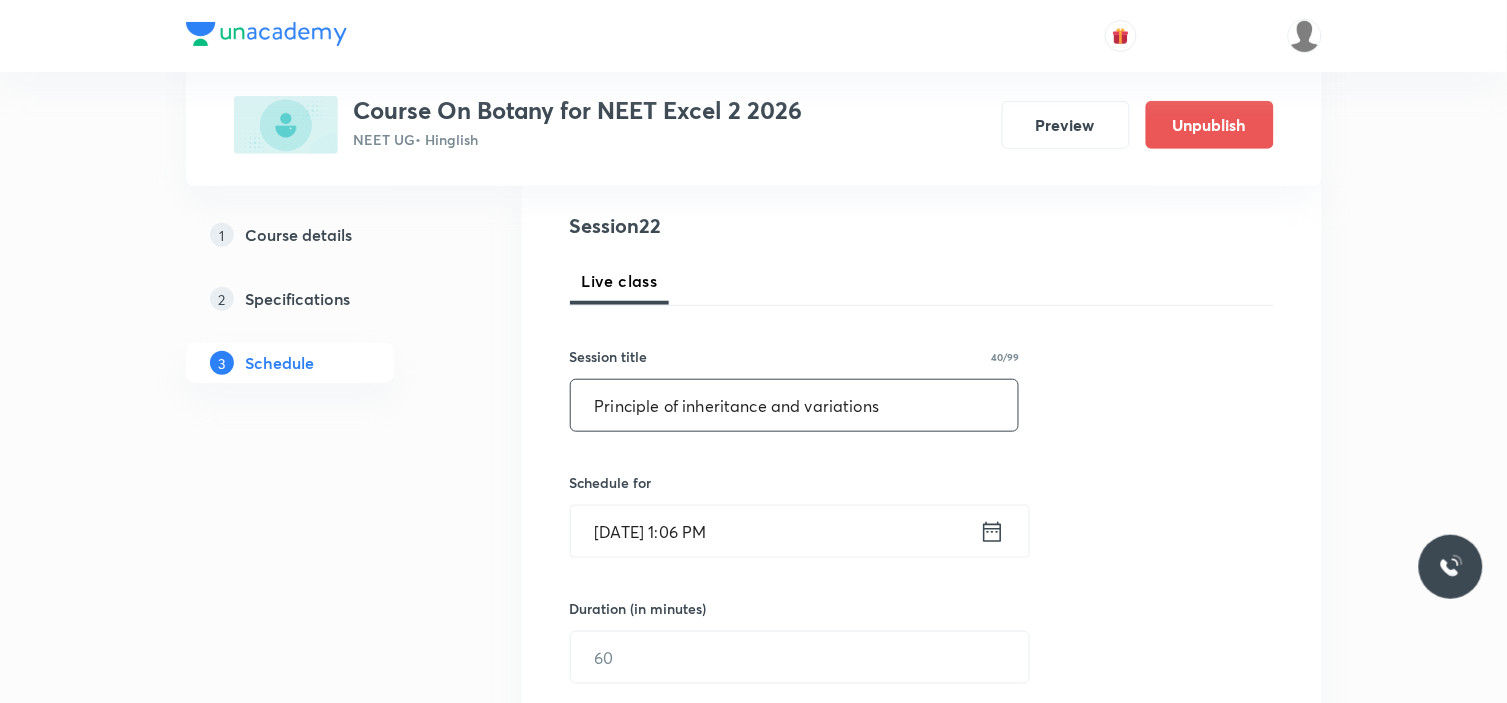 scroll, scrollTop: 222, scrollLeft: 0, axis: vertical 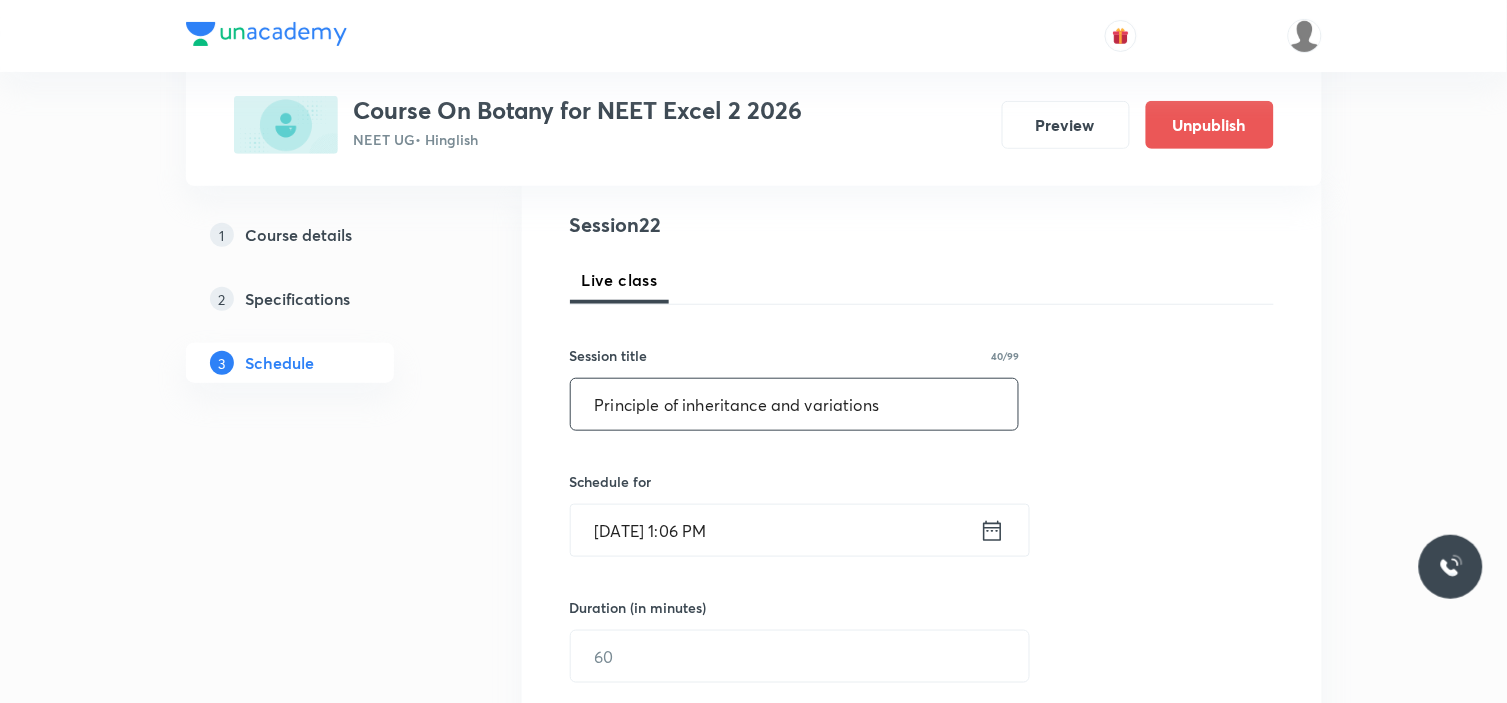 type on "Principle of inheritance and variations" 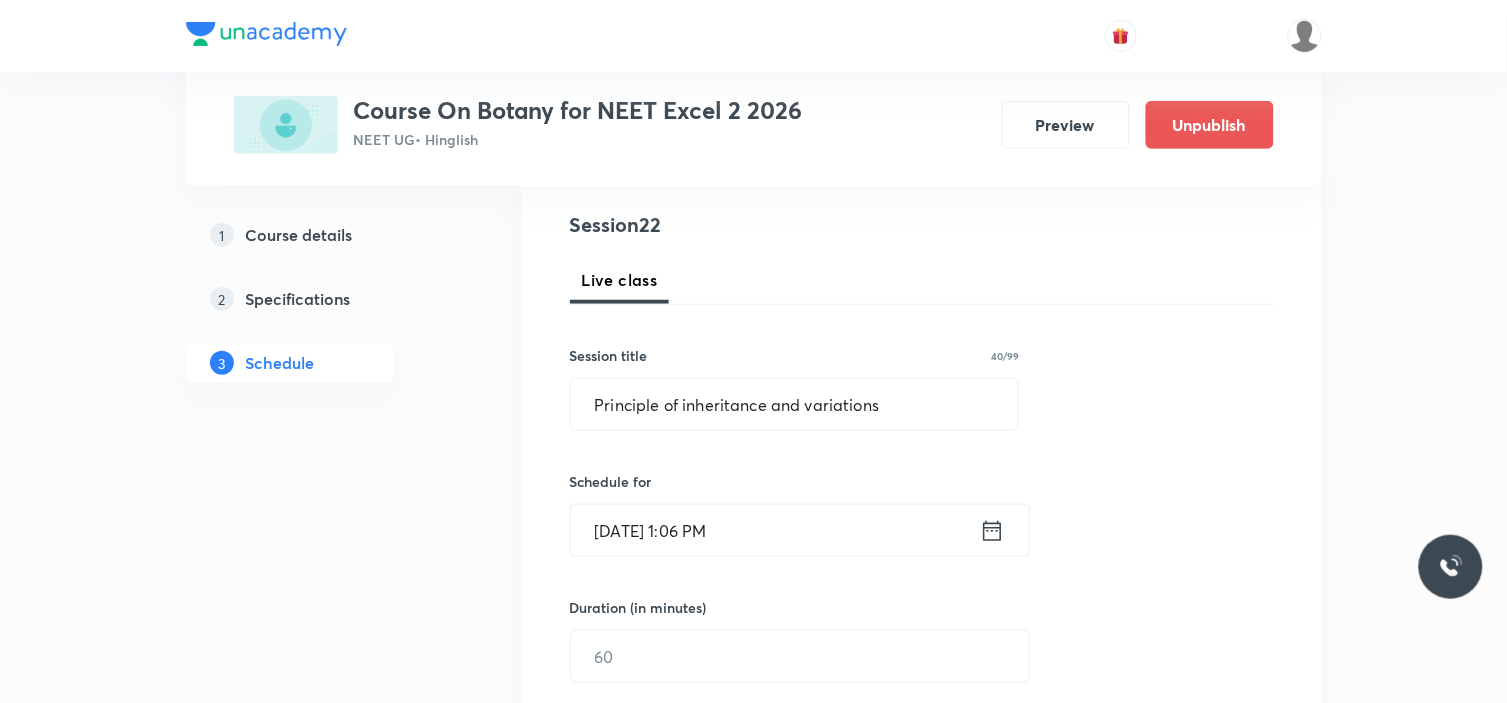 click on "Jul 13, 2025, 1:06 PM" at bounding box center [775, 530] 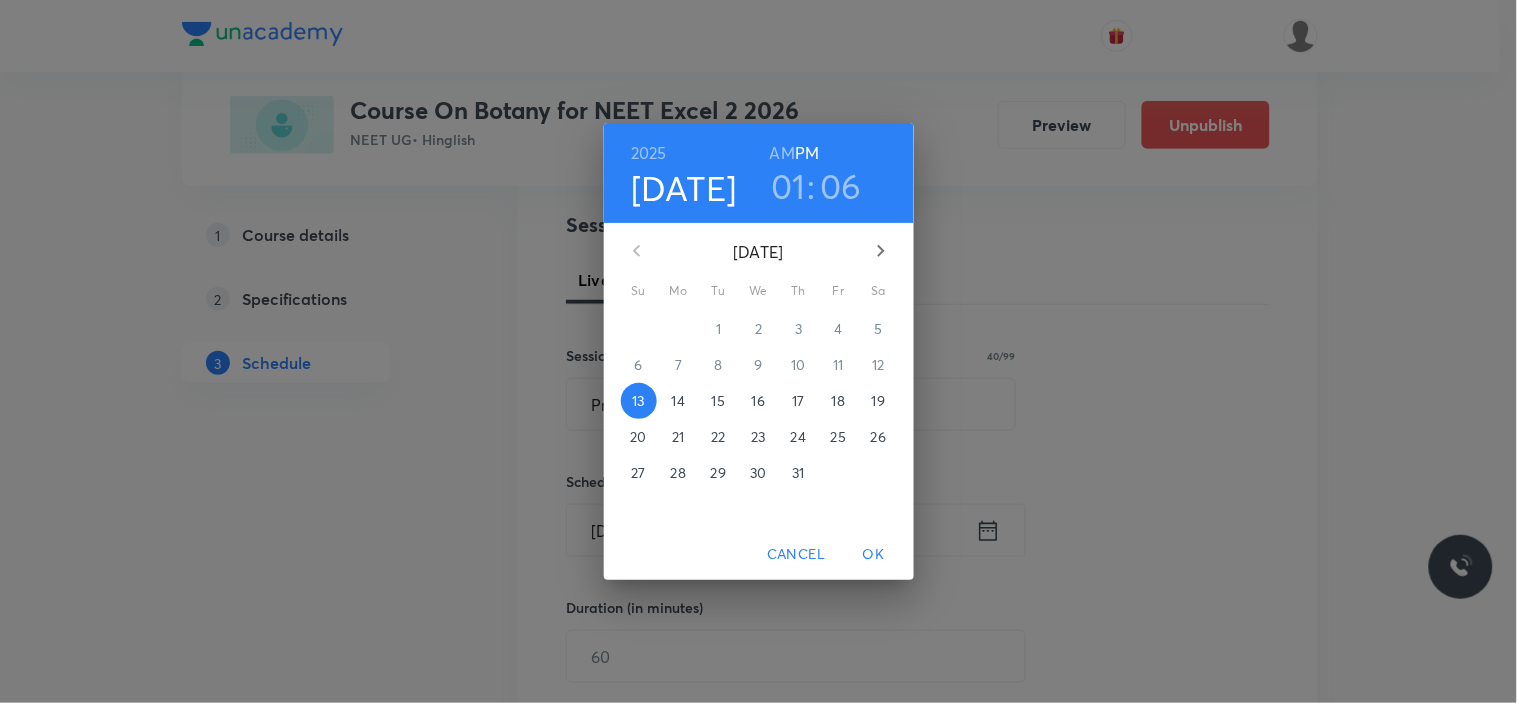 click on "19" at bounding box center (878, 401) 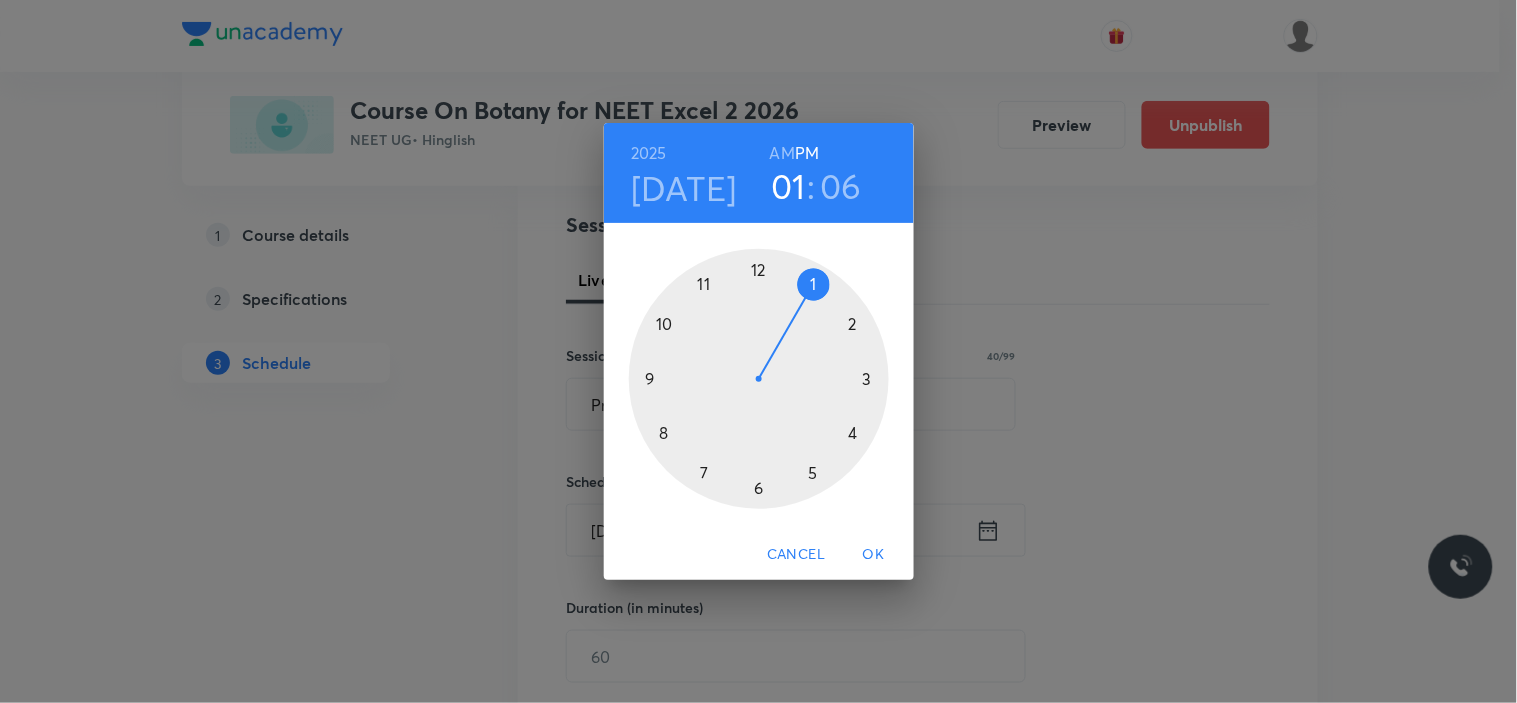 click on "AM" at bounding box center (782, 153) 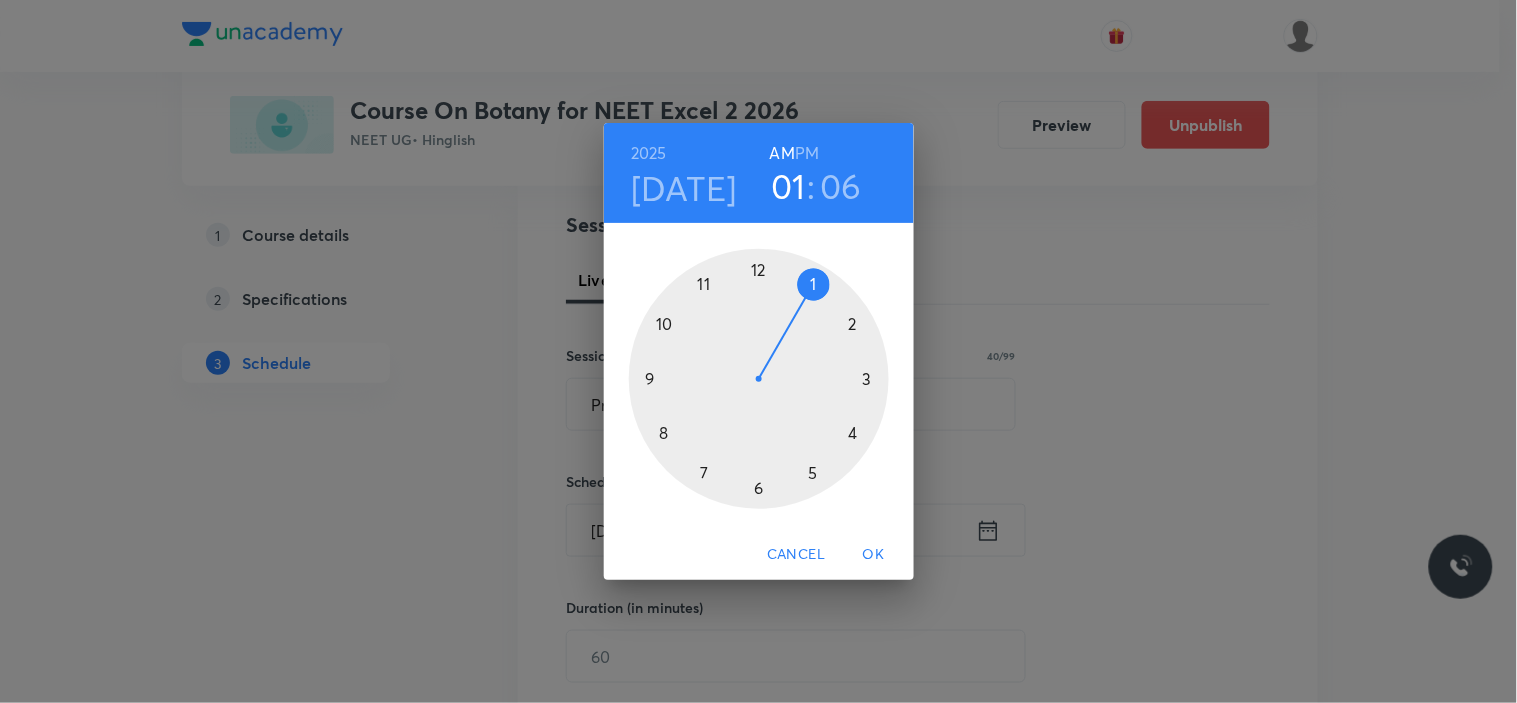click on "01" at bounding box center [788, 186] 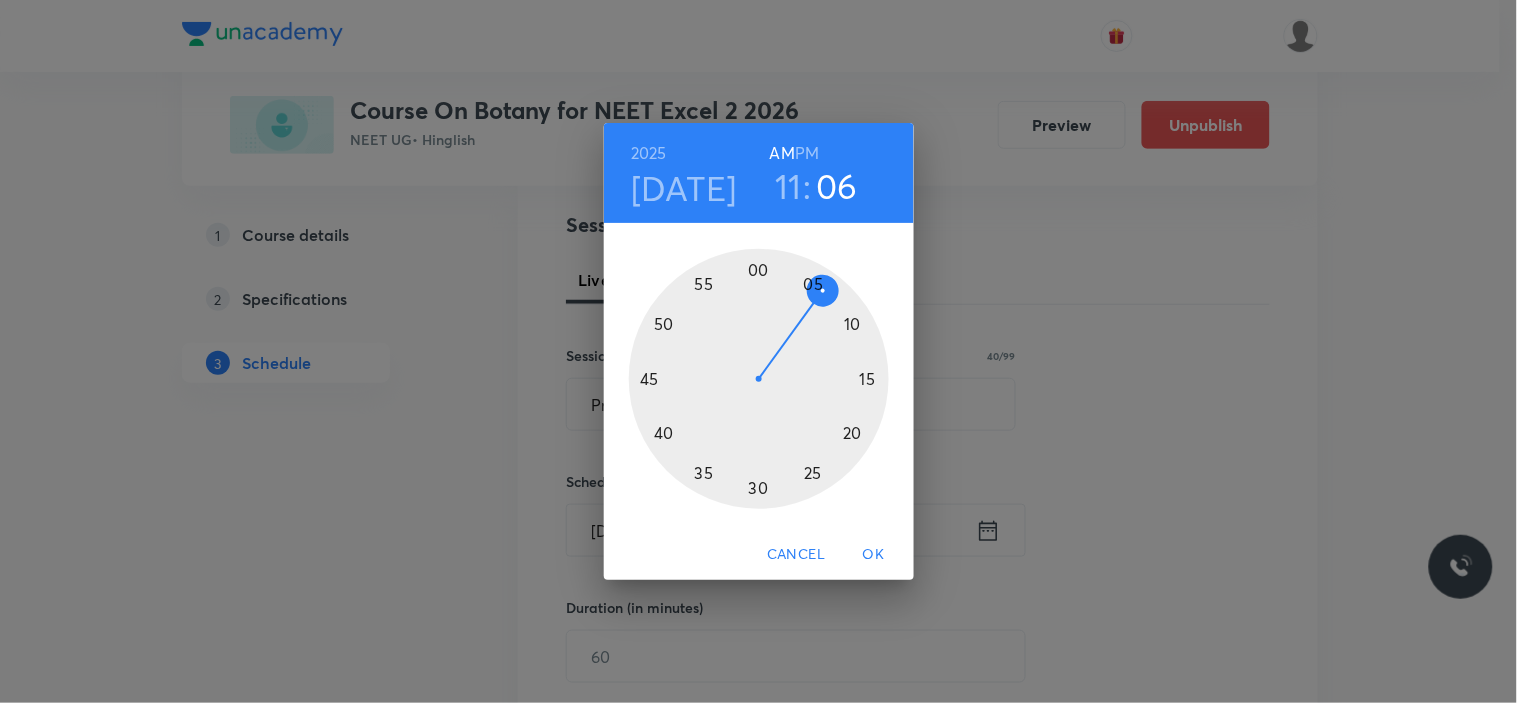 click at bounding box center (759, 379) 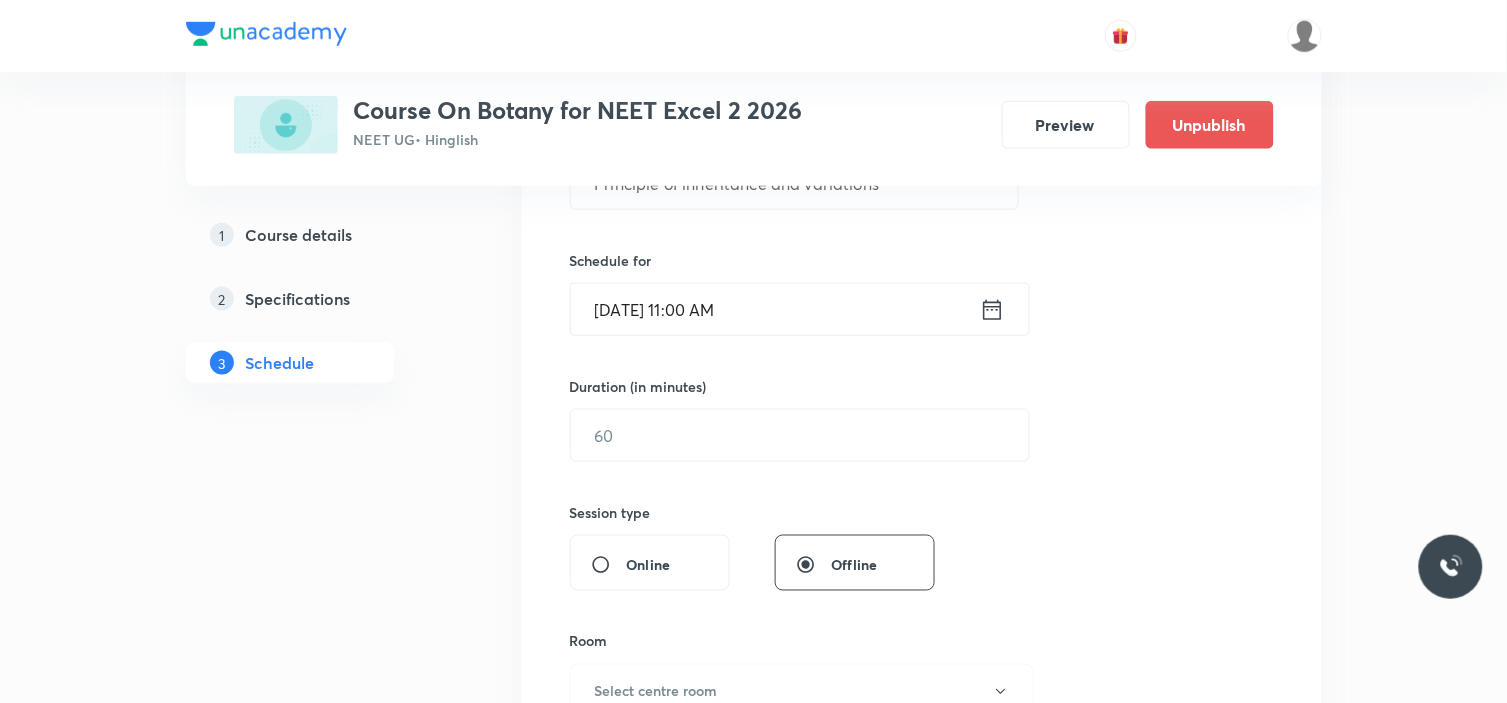 scroll, scrollTop: 444, scrollLeft: 0, axis: vertical 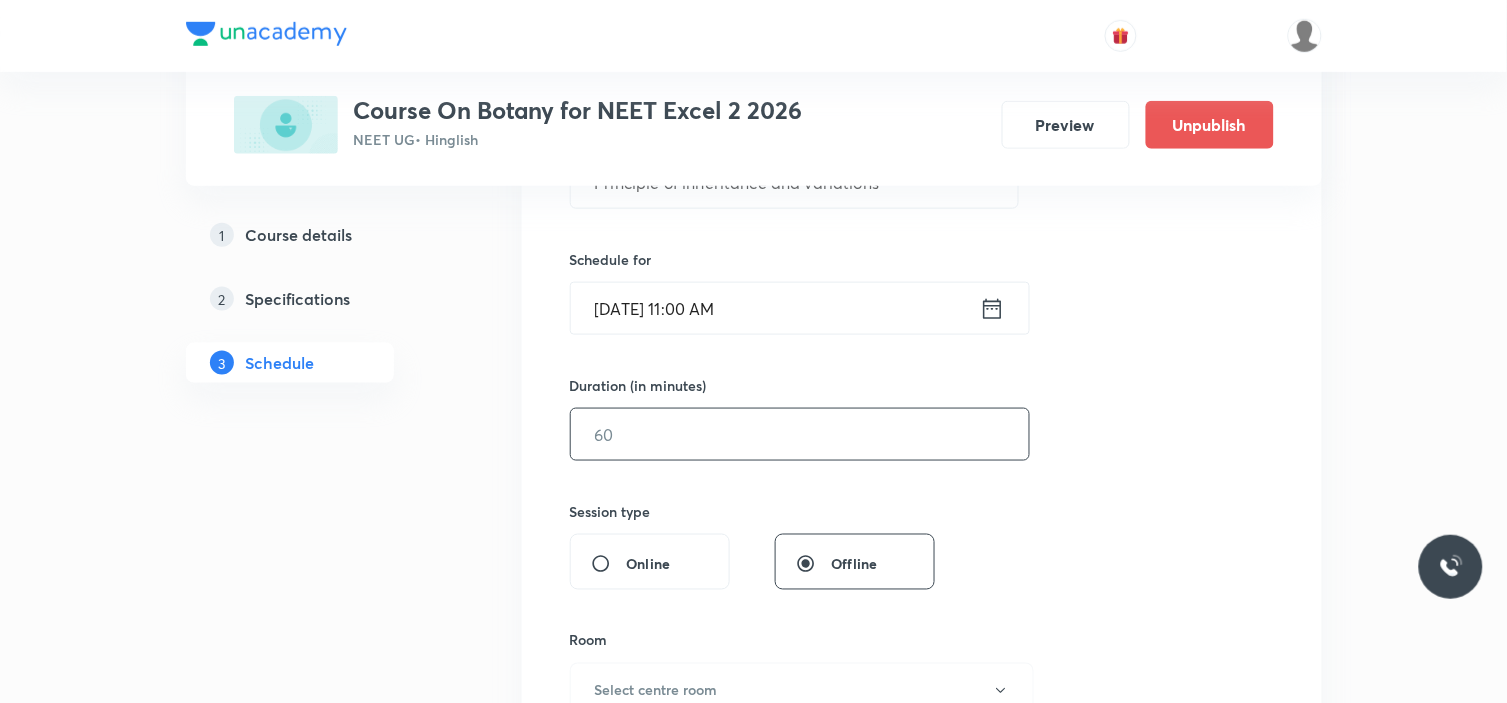 click at bounding box center [800, 434] 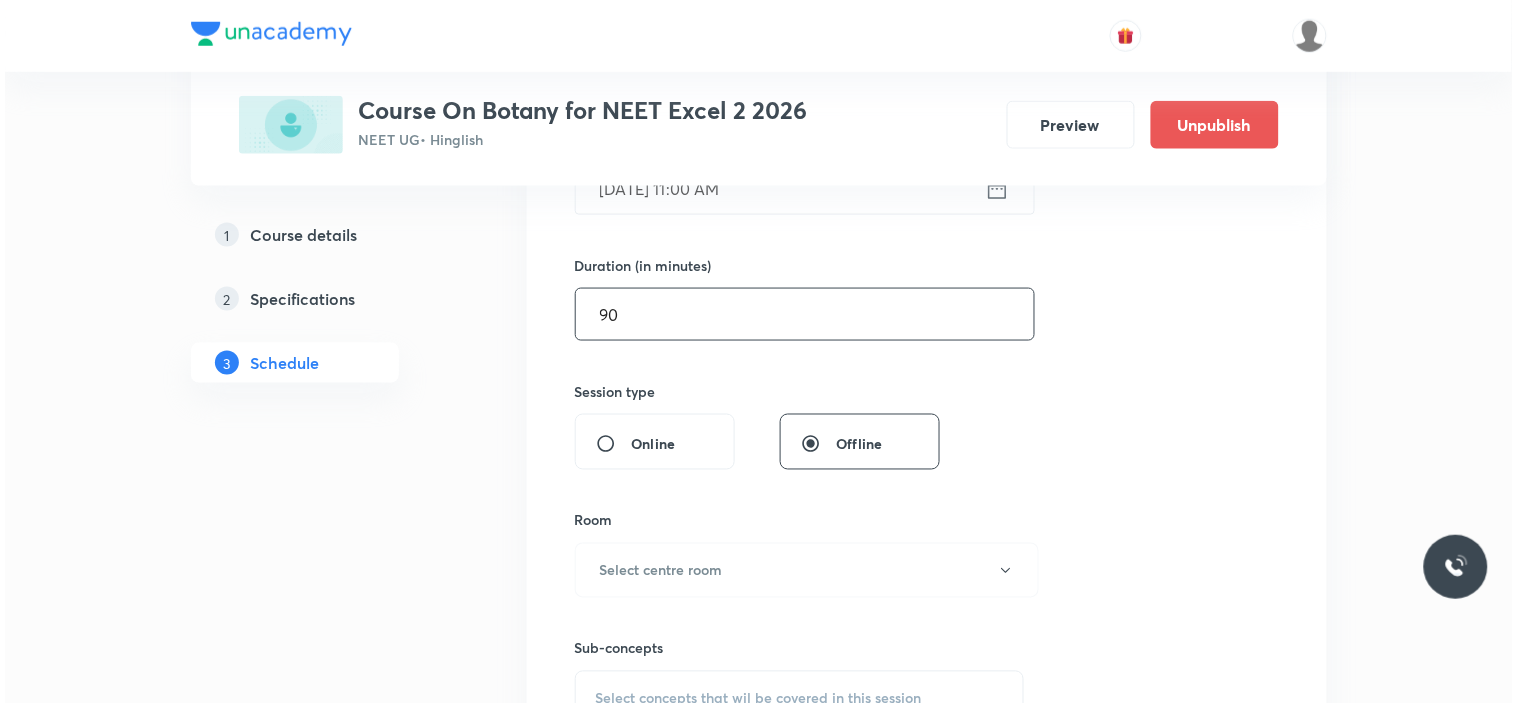 scroll, scrollTop: 777, scrollLeft: 0, axis: vertical 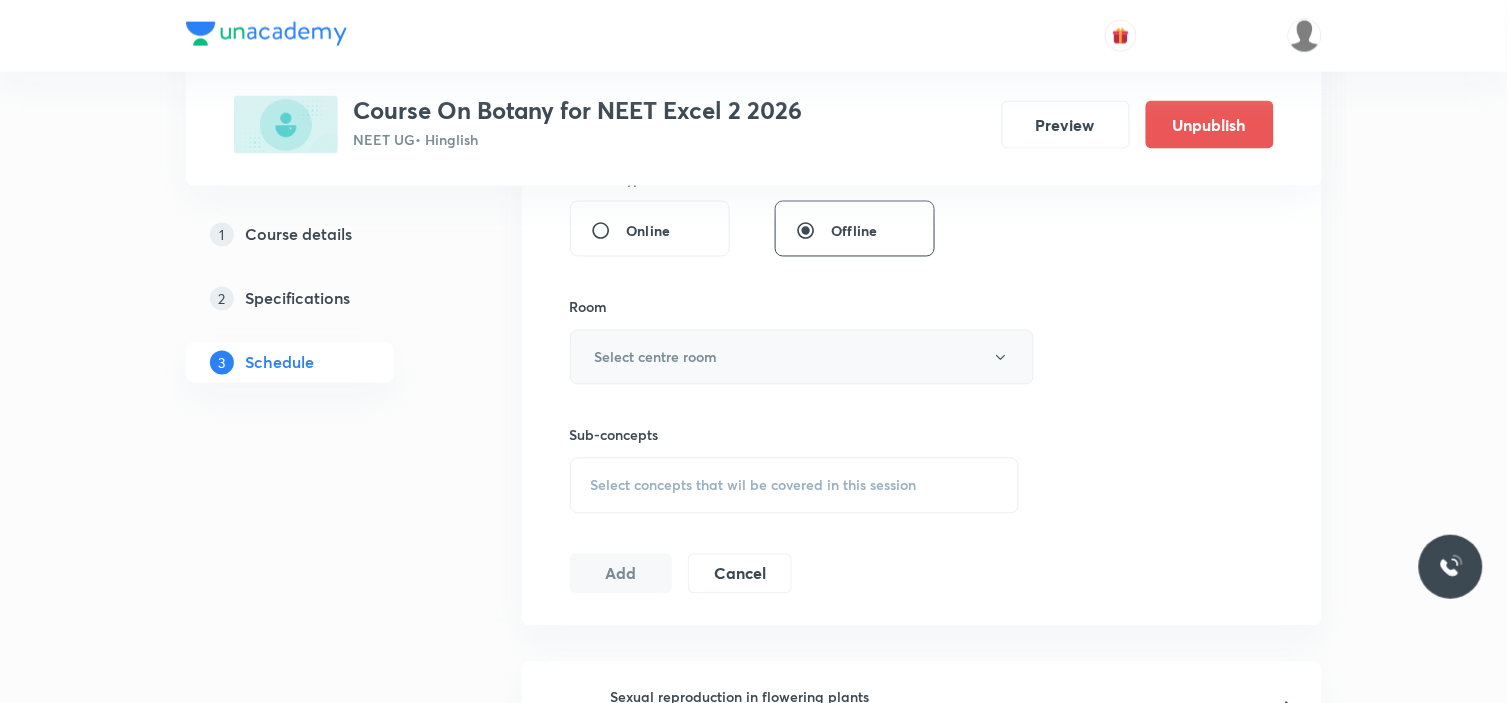 type on "90" 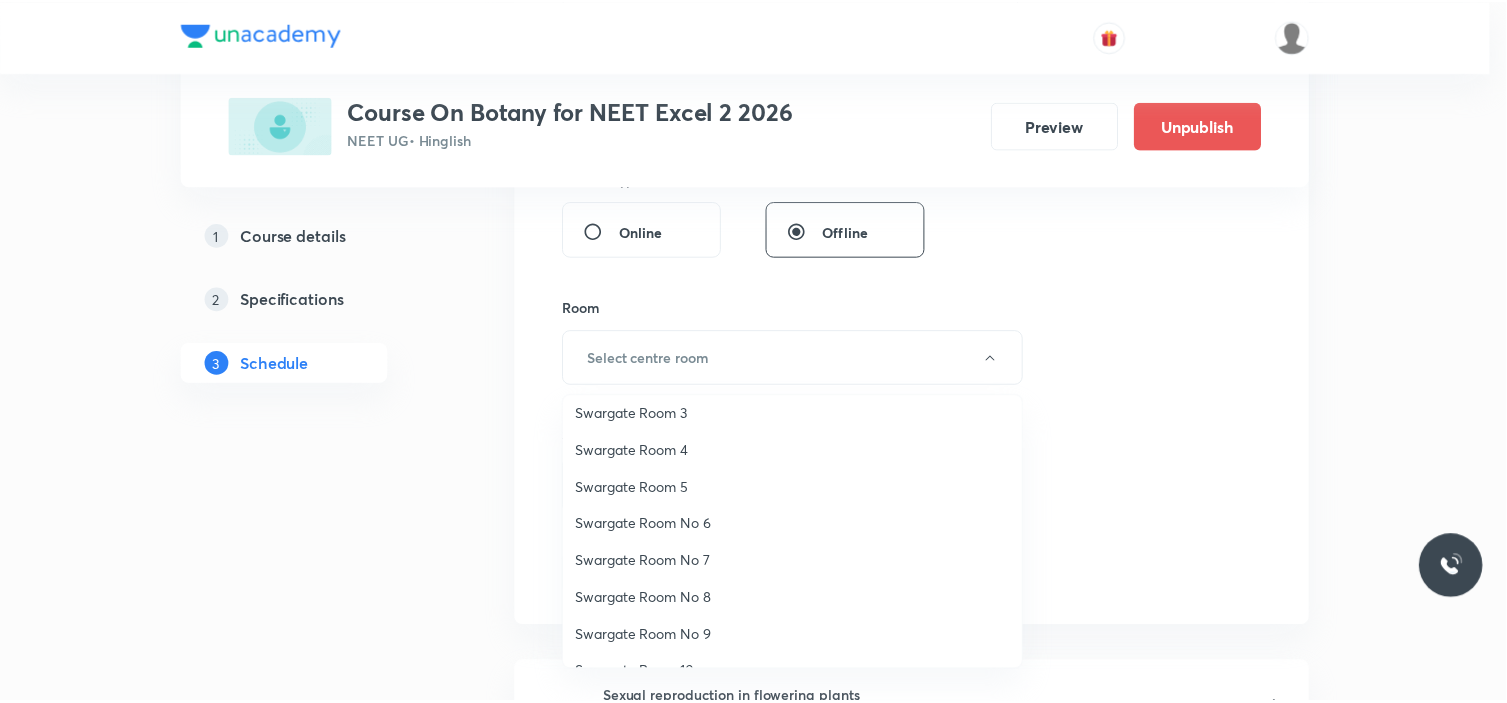 scroll, scrollTop: 148, scrollLeft: 0, axis: vertical 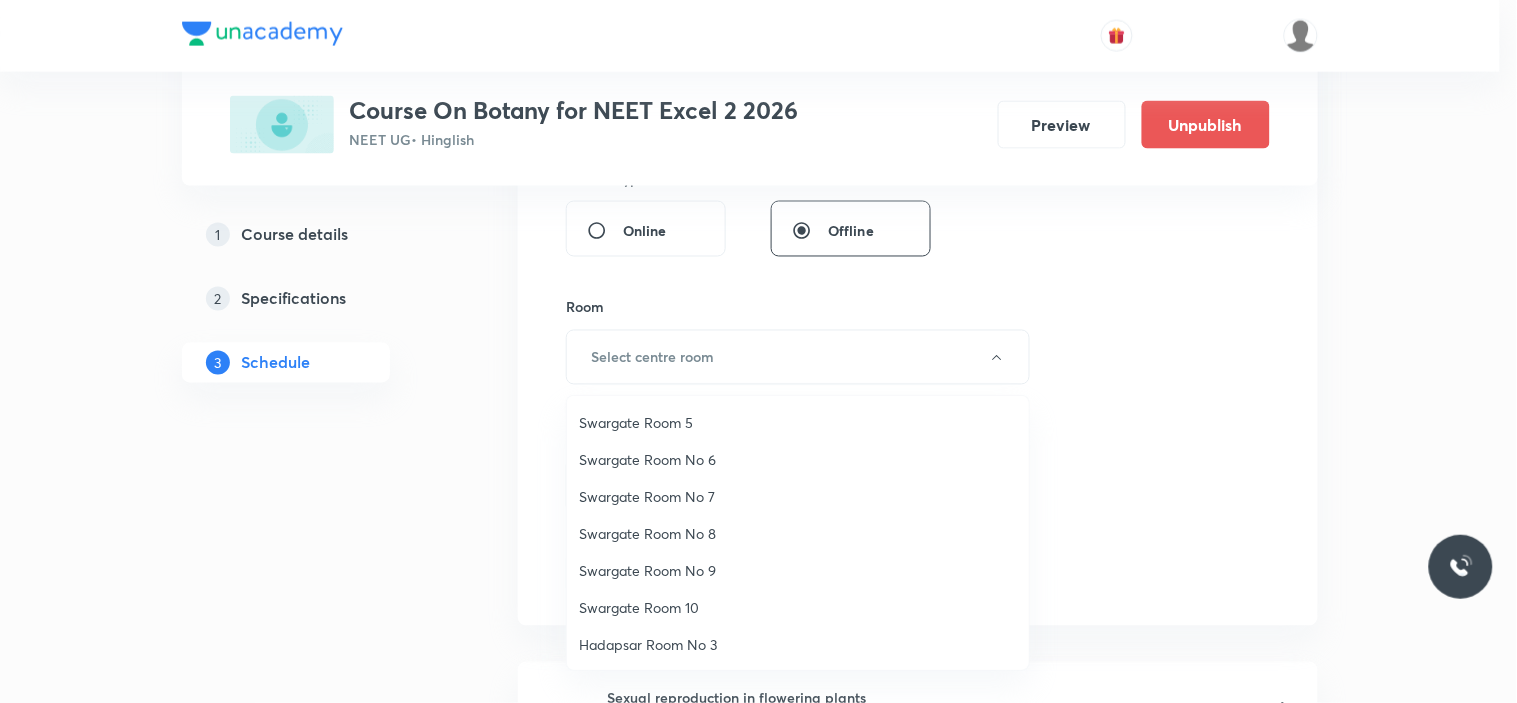 click on "Swargate Room 10" at bounding box center [798, 607] 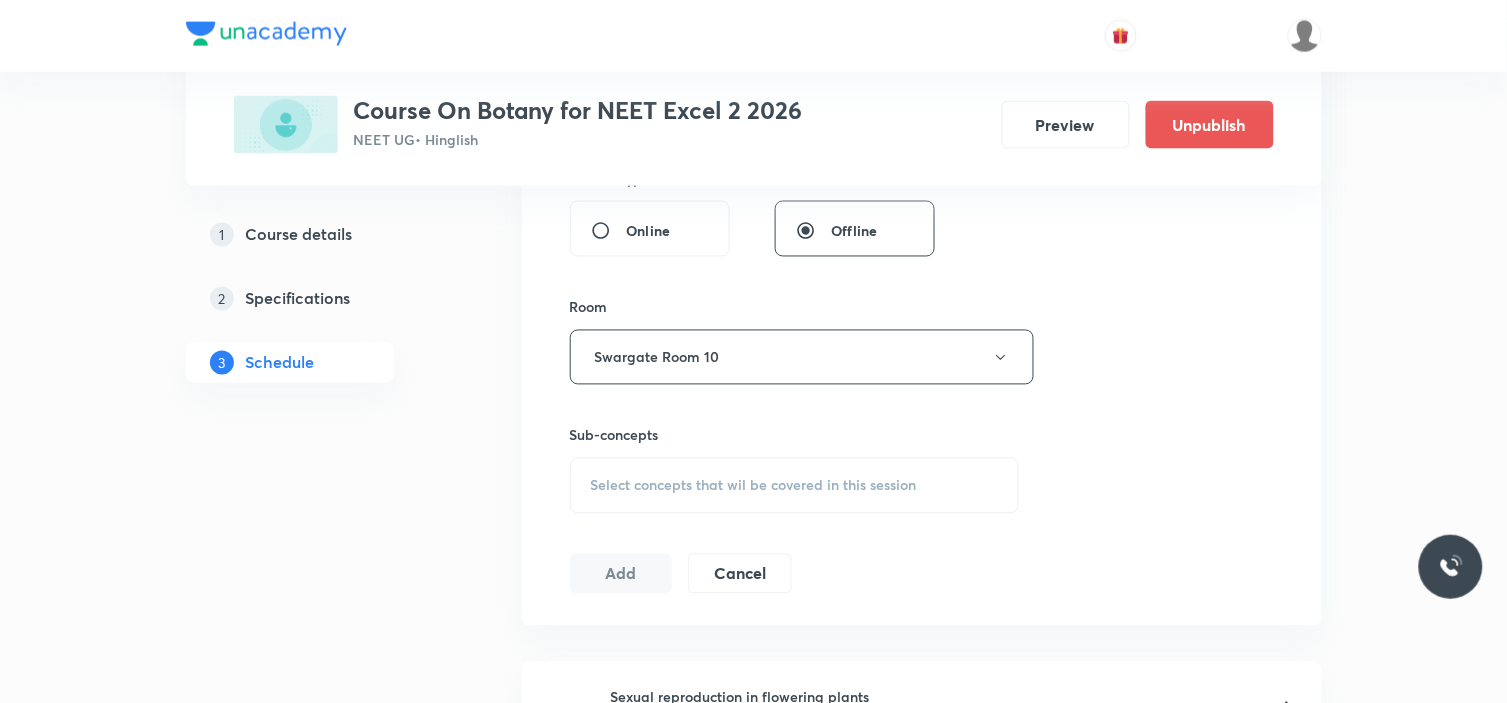 click on "Plus Courses Course On Botany for NEET Excel 2 2026 NEET UG  • Hinglish Preview Unpublish 1 Course details 2 Specifications 3 Schedule Schedule 21  classes Session  22 Live class Session title 40/99 Principle of inheritance and variations ​ Schedule for Jul 19, 2025, 11:00 AM ​ Duration (in minutes) 90 ​   Session type Online Offline Room Swargate Room 10 Sub-concepts Select concepts that wil be covered in this session Add Cancel May 2 Sexual reproduction in flowering plants Lesson 1 • 12:45 PM • 90 min  • Room Swargate Room 10 Diversity In The Living World May 3 Sexual reproduction in flowering plants Lesson 2 • 12:45 PM • 90 min  • Room Swargate Room 10 Systematics May 5 Sexual reproduction in flowering plants Lesson 3 • 11:00 AM • 90 min  • Room Swargate Room 10 Types Of Taxonomy May 10 Sexual reproduction in flowering plants Lesson 4 • 11:00 AM • 90 min  • Room Swargate Room 10 Fundamental Components Of Taxonomy May 12 Principle of inheritance and variations May 15 May" at bounding box center [754, 1690] 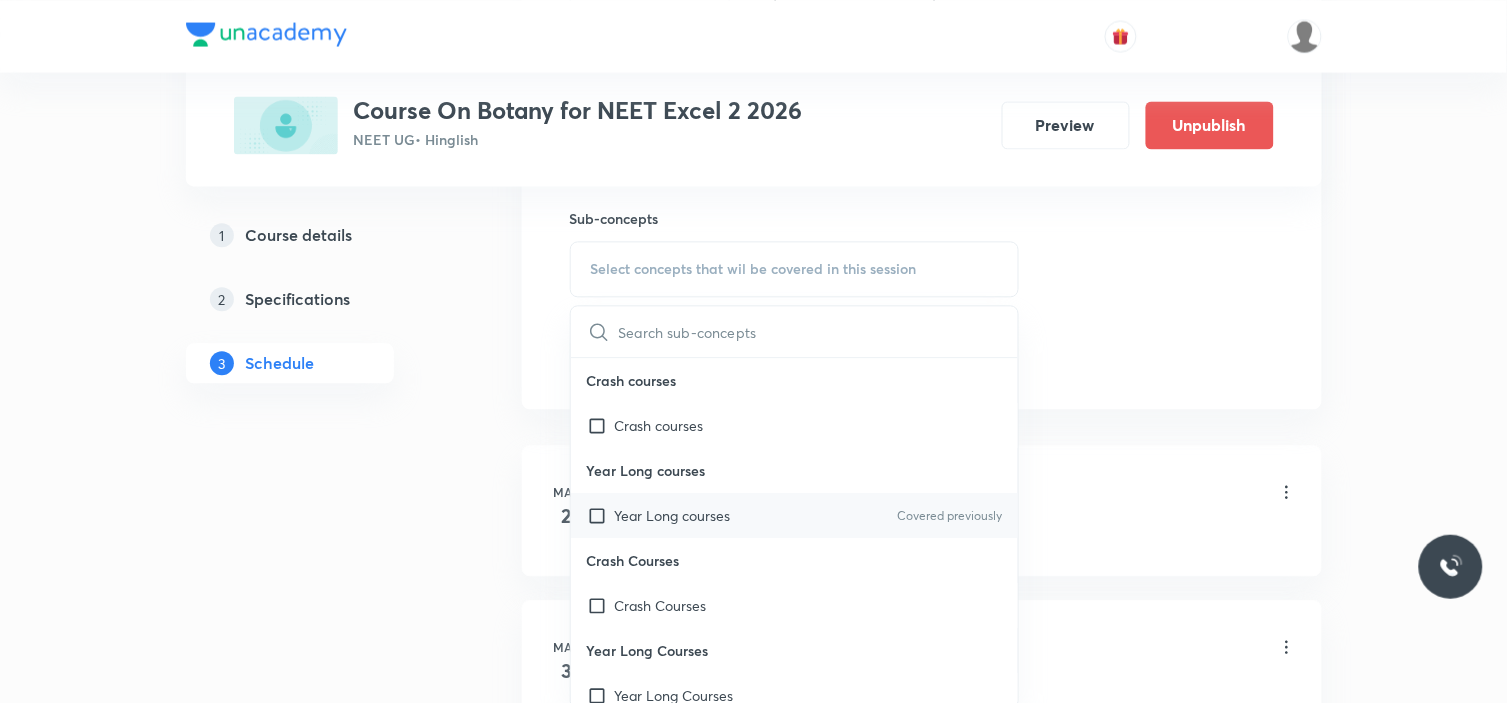 scroll, scrollTop: 1000, scrollLeft: 0, axis: vertical 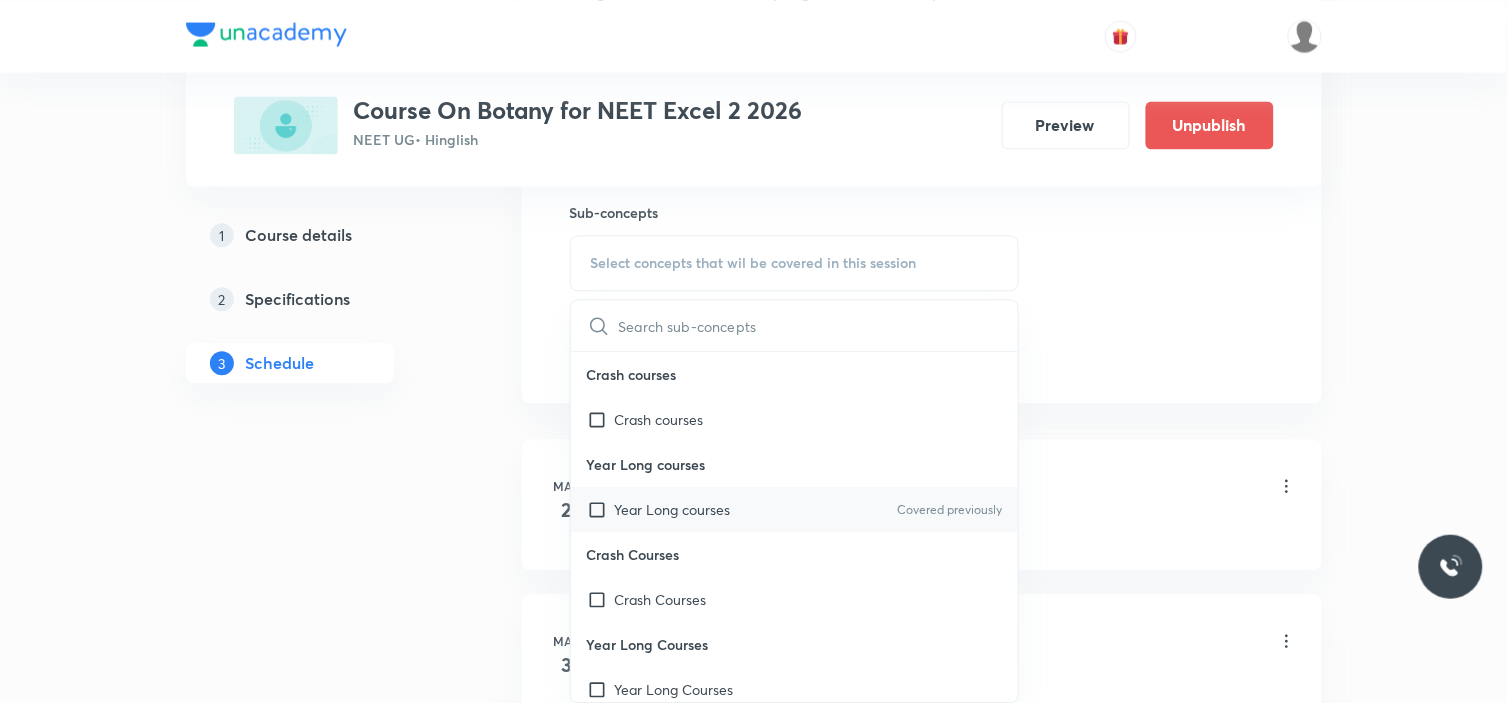 click on "Year Long courses" at bounding box center (673, 509) 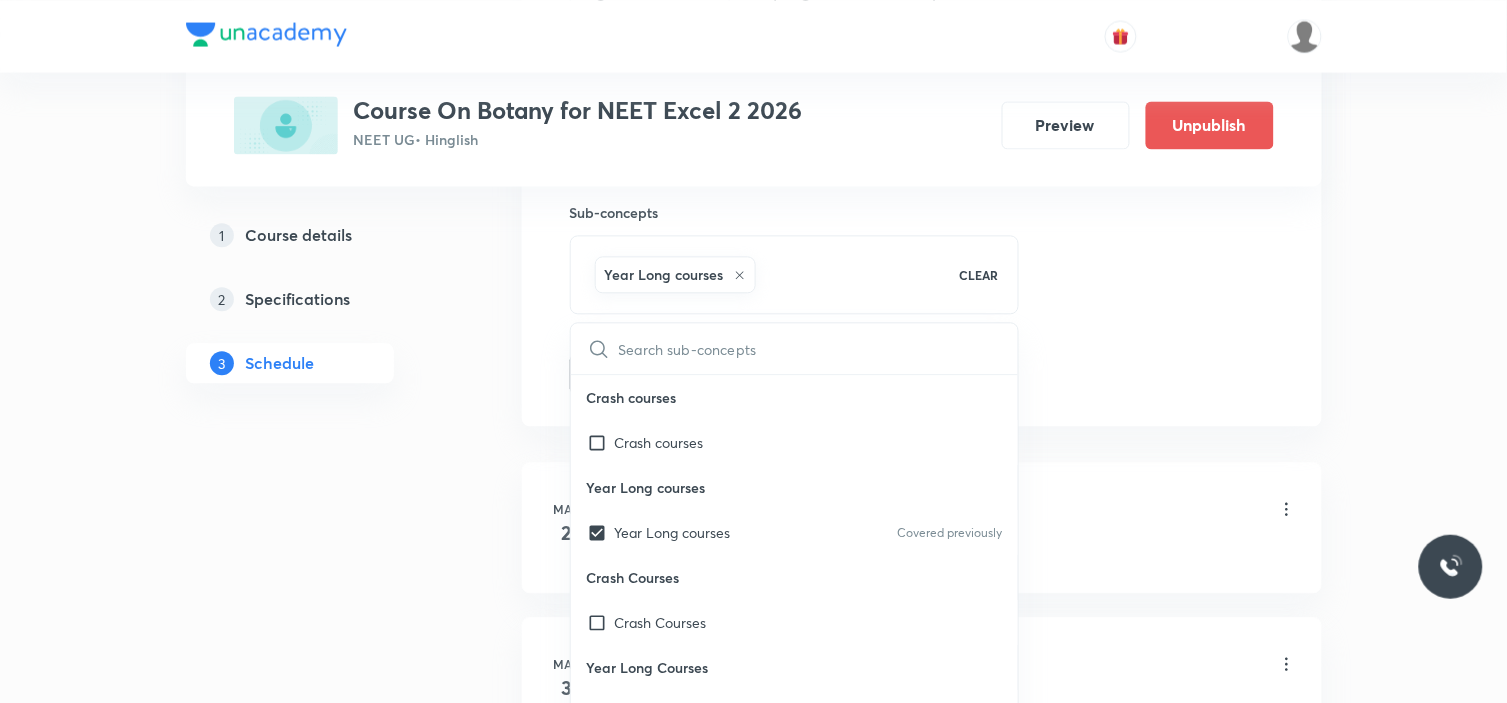 click on "Plus Courses Course On Botany for NEET Excel 2 2026 NEET UG  • Hinglish Preview Unpublish 1 Course details 2 Specifications 3 Schedule Schedule 21  classes Session  22 Live class Session title 40/99 Principle of inheritance and variations ​ Schedule for Jul 19, 2025, 11:00 AM ​ Duration (in minutes) 90 ​   Session type Online Offline Room Swargate Room 10 Sub-concepts Year Long courses CLEAR ​ Crash courses Crash courses Year Long courses Year Long courses Covered previously Crash Courses Crash Courses Year Long Courses Year Long Courses Add Cancel May 2 Sexual reproduction in flowering plants Lesson 1 • 12:45 PM • 90 min  • Room Swargate Room 10 Diversity In The Living World May 3 Sexual reproduction in flowering plants Lesson 2 • 12:45 PM • 90 min  • Room Swargate Room 10 Systematics May 5 Sexual reproduction in flowering plants Lesson 3 • 11:00 AM • 90 min  • Room Swargate Room 10 Types Of Taxonomy May 10 Sexual reproduction in flowering plants  • Room Swargate Room 10 May" at bounding box center (754, 1478) 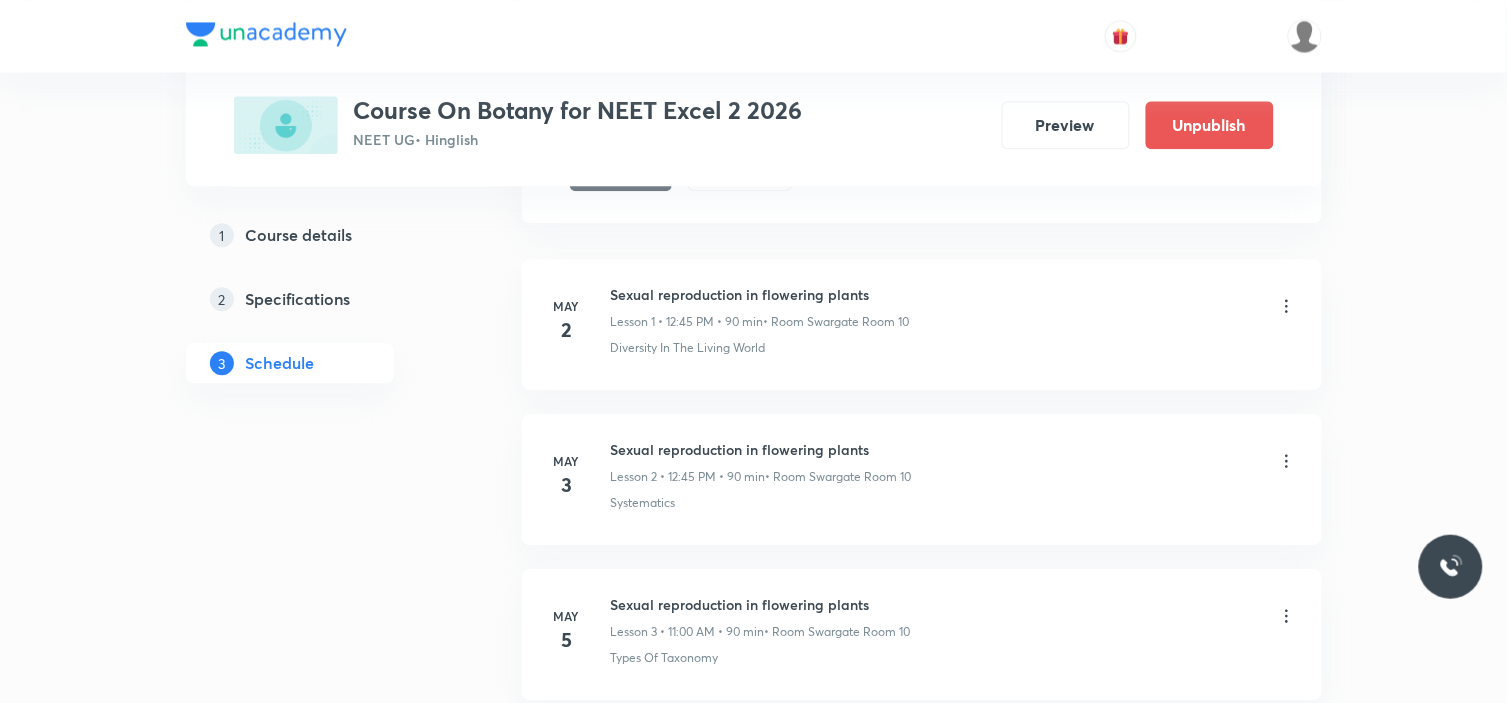 scroll, scrollTop: 1000, scrollLeft: 0, axis: vertical 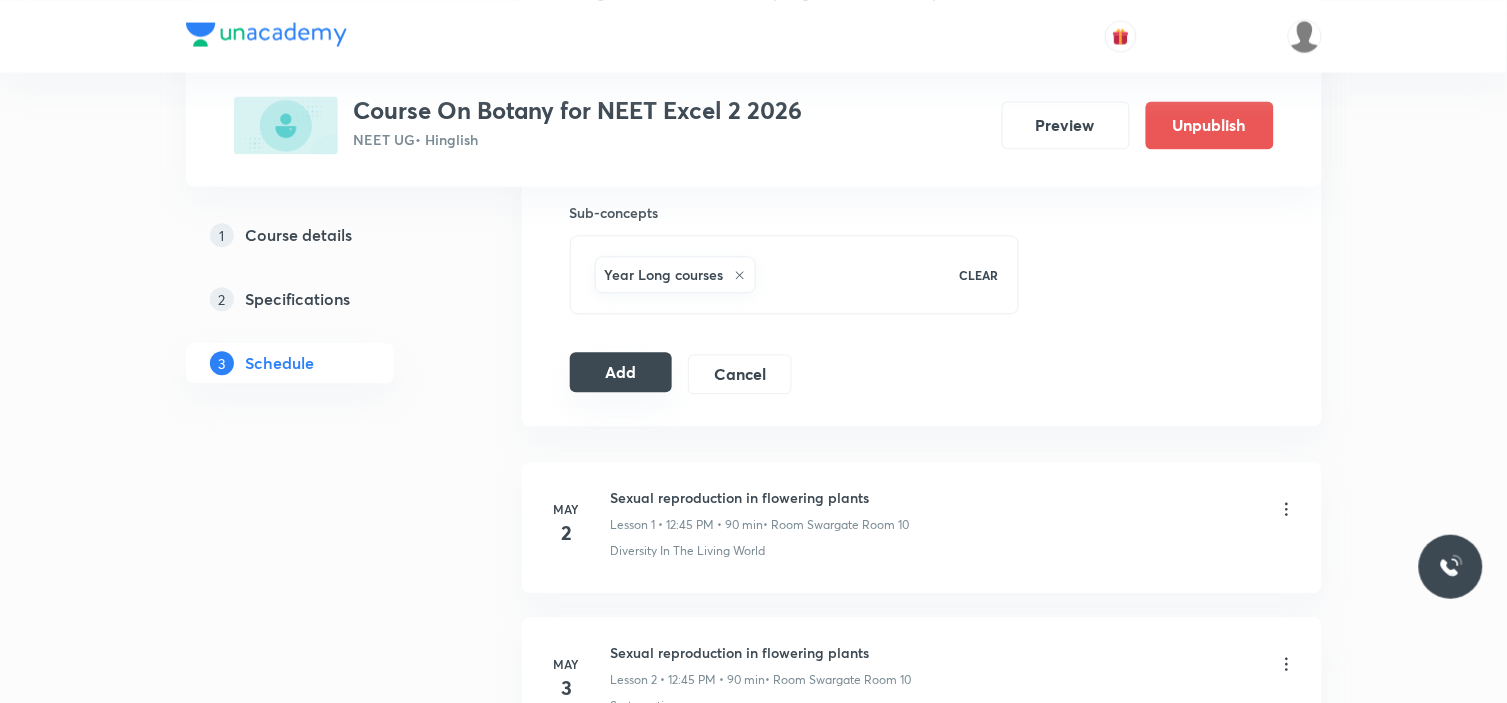 click on "Add" at bounding box center [621, 372] 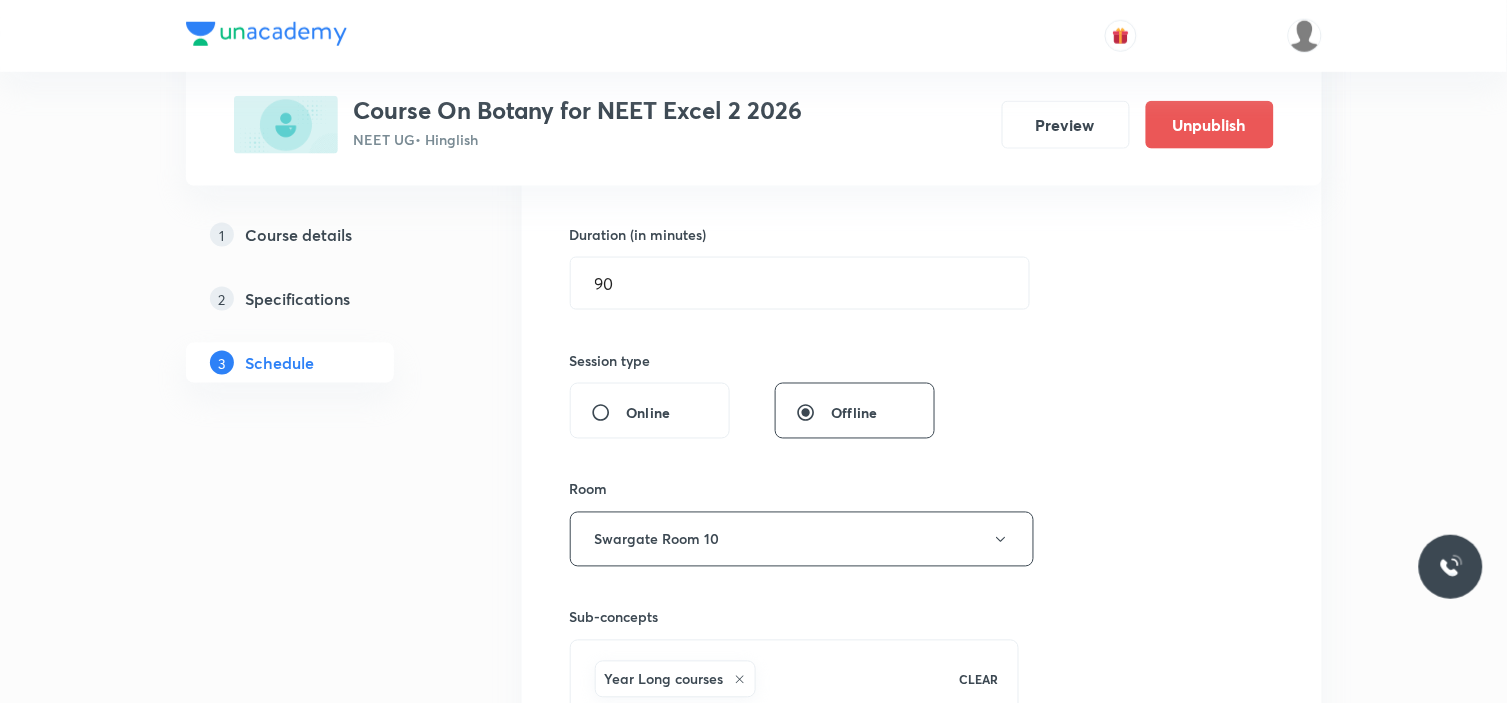 scroll, scrollTop: 555, scrollLeft: 0, axis: vertical 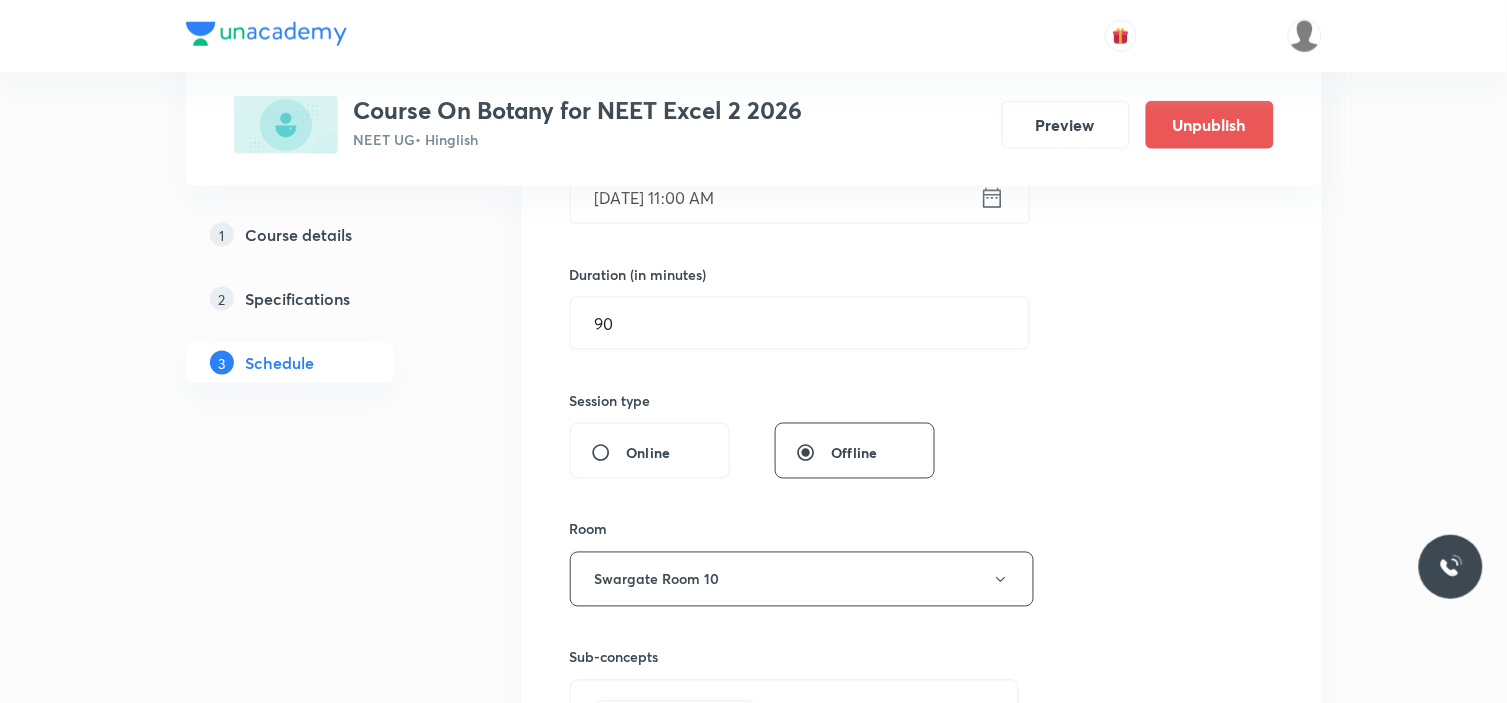 type 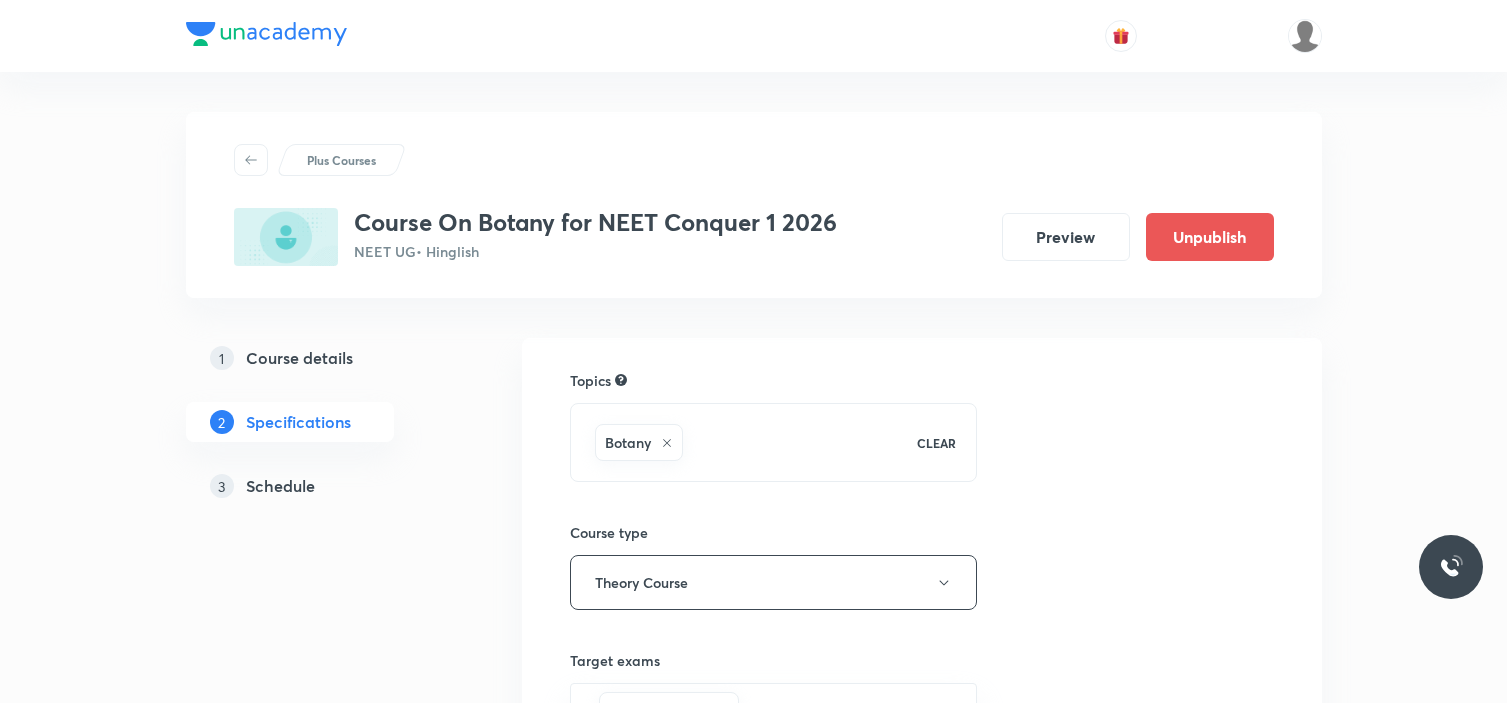 scroll, scrollTop: 0, scrollLeft: 0, axis: both 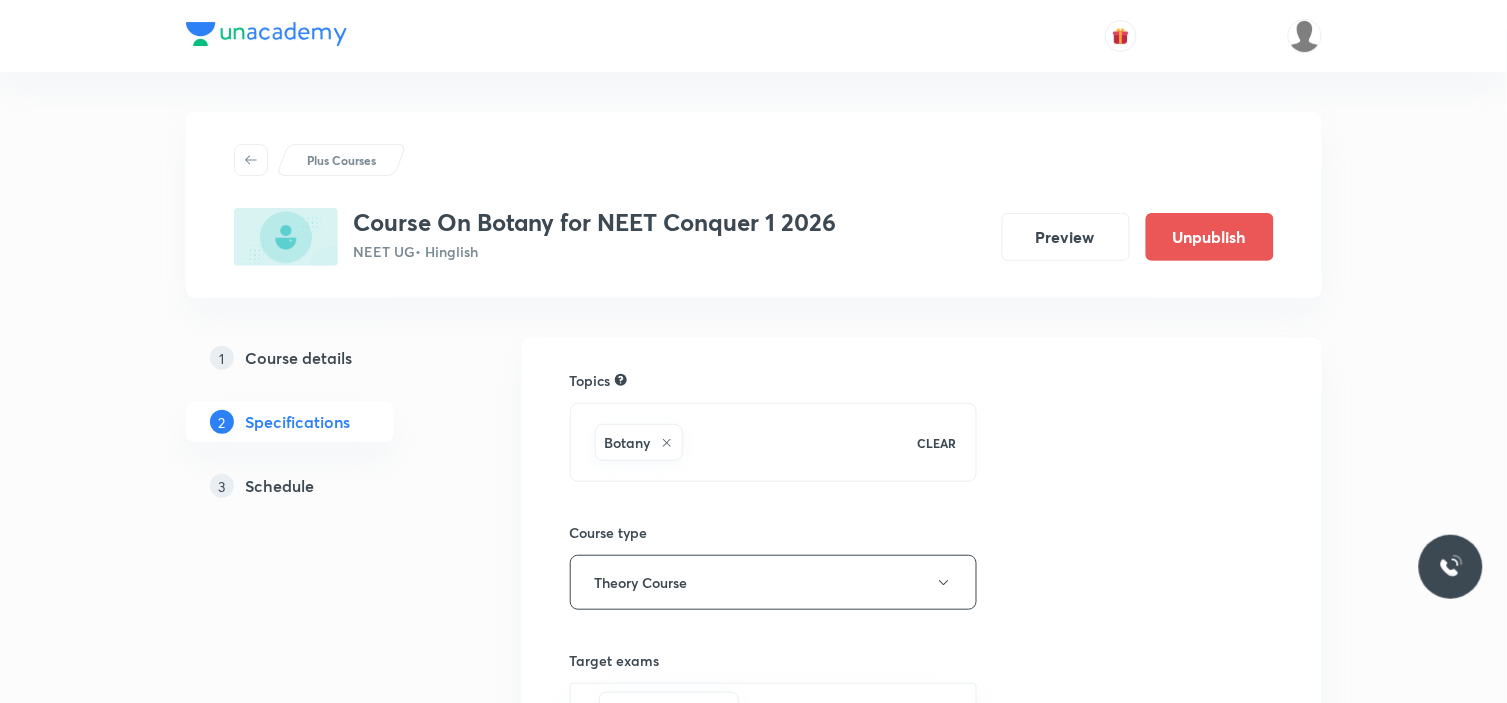click on "Schedule" at bounding box center (280, 486) 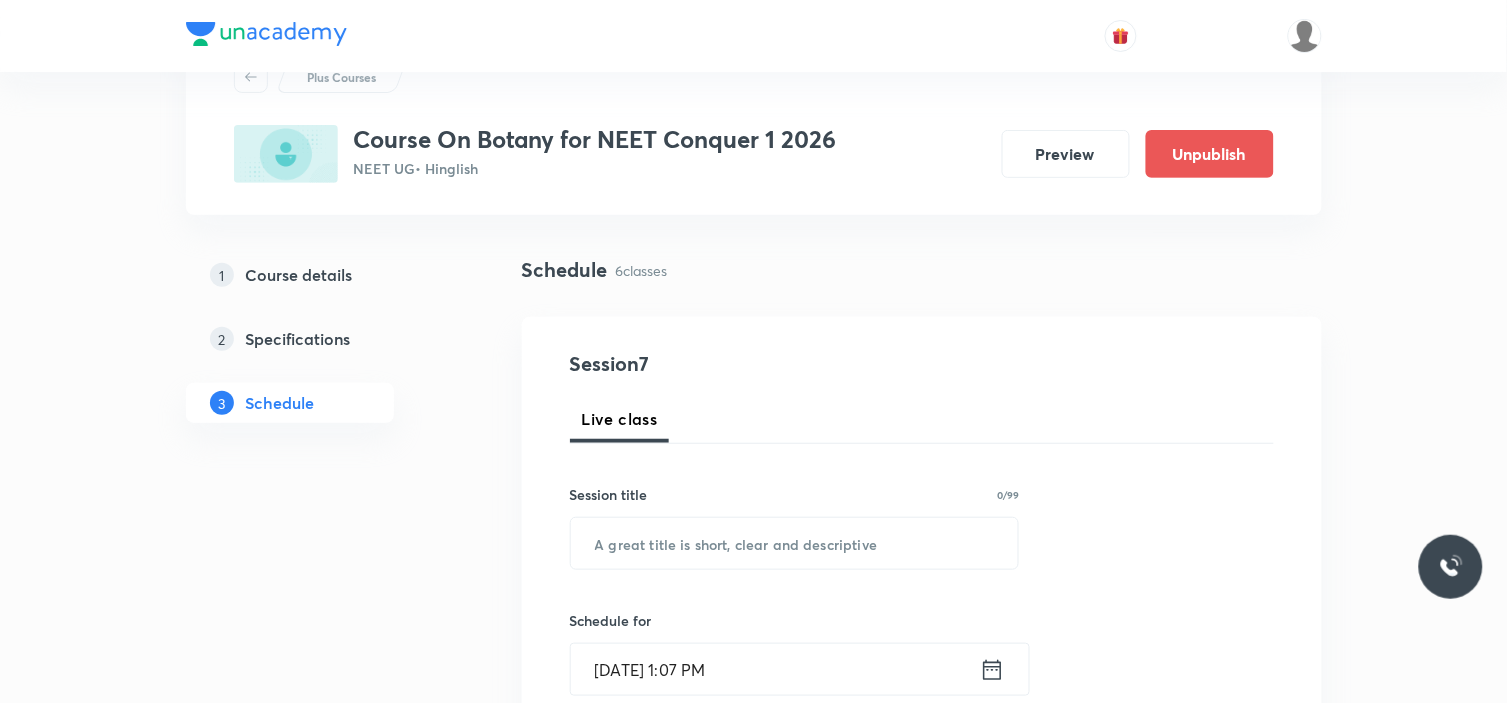 scroll, scrollTop: 222, scrollLeft: 0, axis: vertical 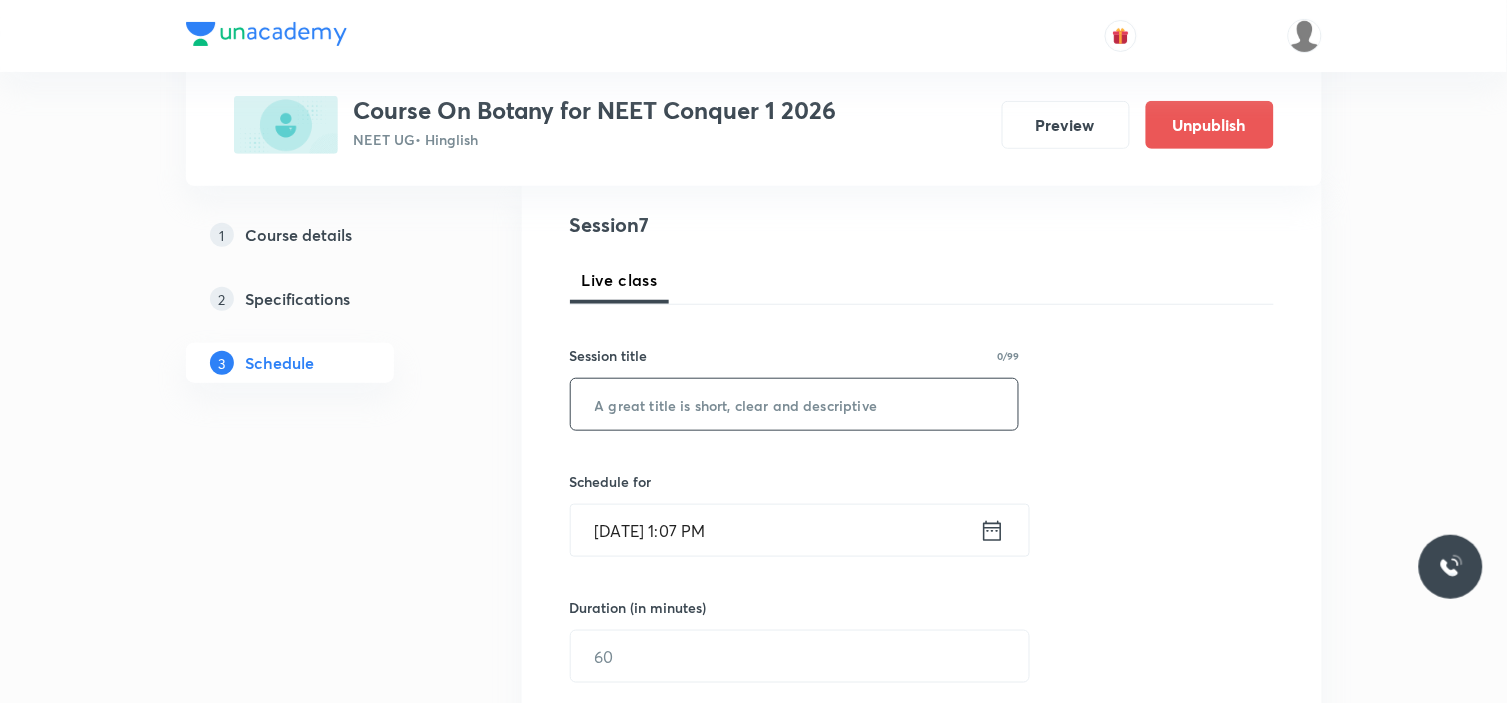click at bounding box center [795, 404] 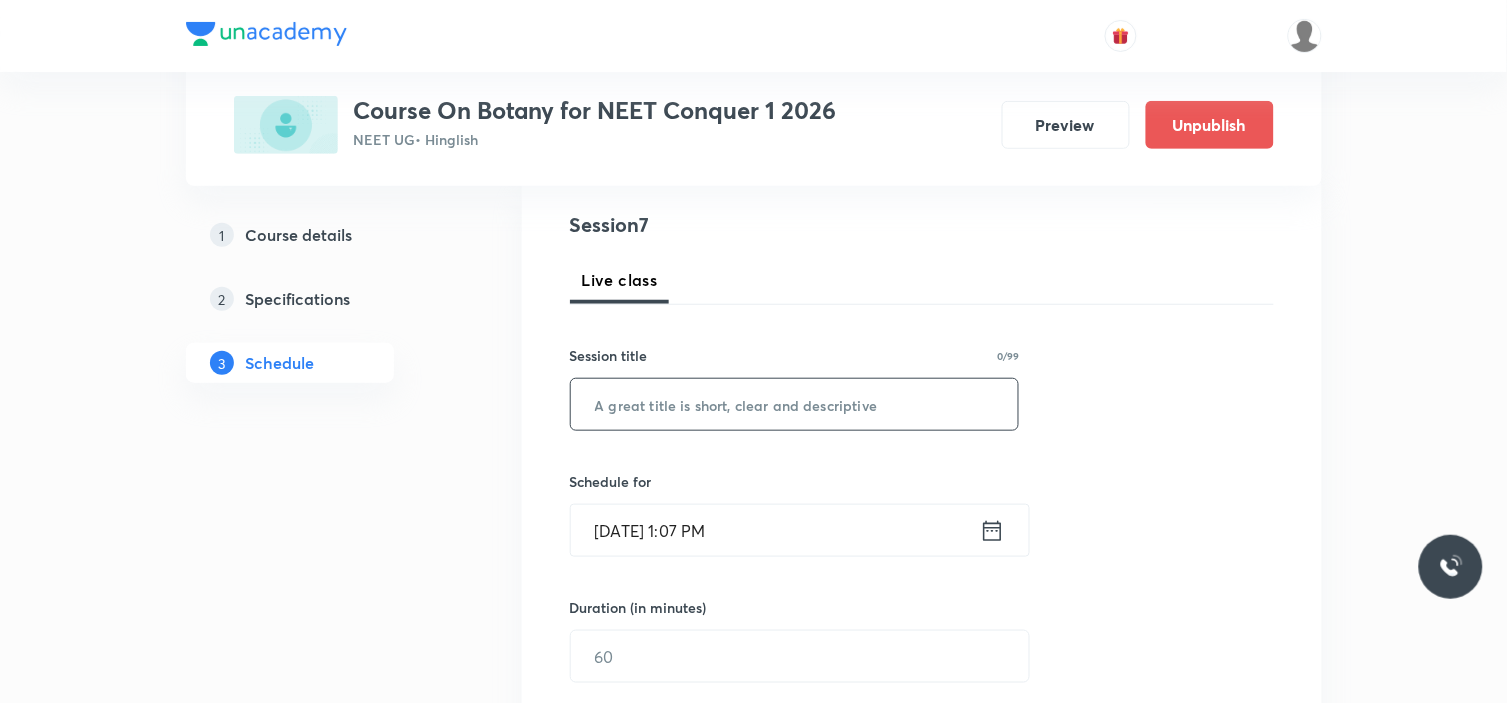 paste on "Cell cycle" 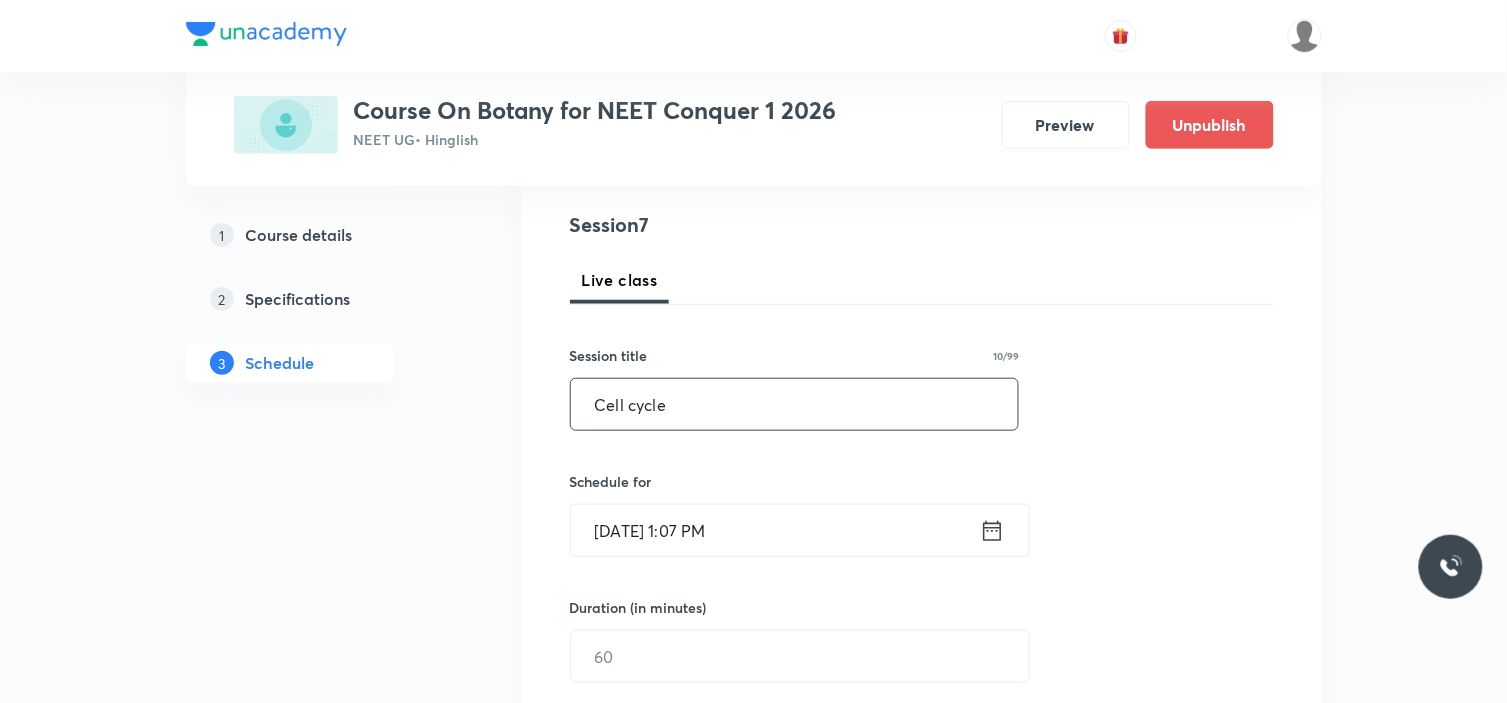 type on "Cell cycle" 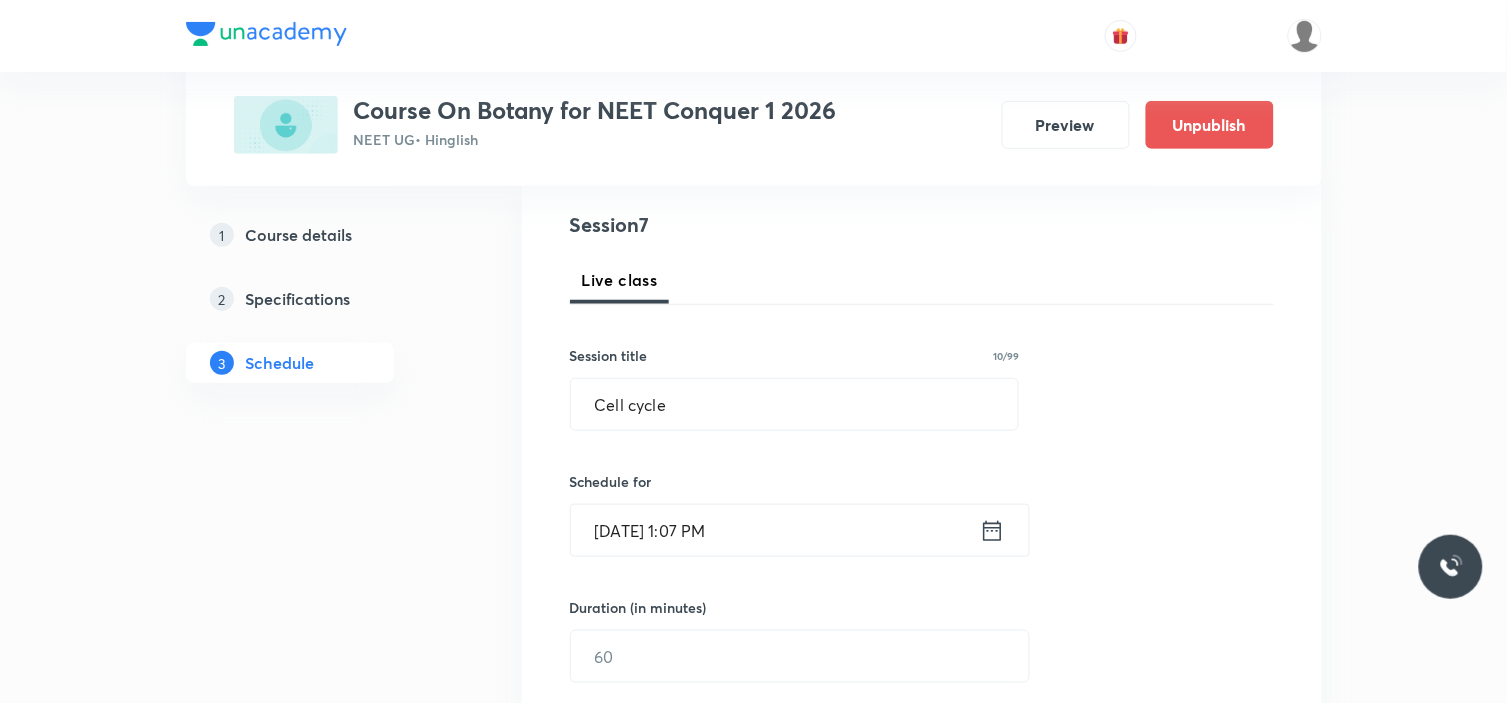 click on "[DATE] 1:07 PM" at bounding box center [775, 530] 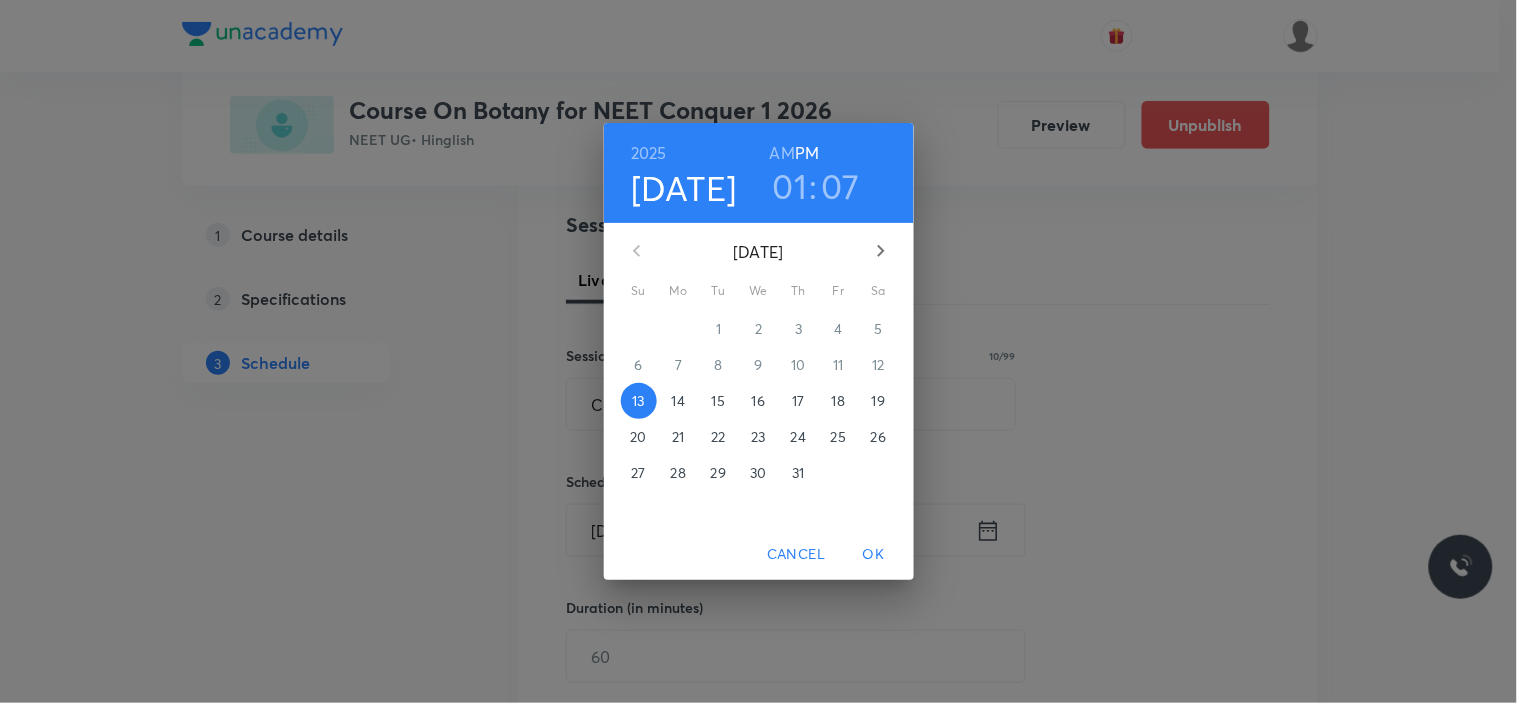 click on "14" at bounding box center [678, 401] 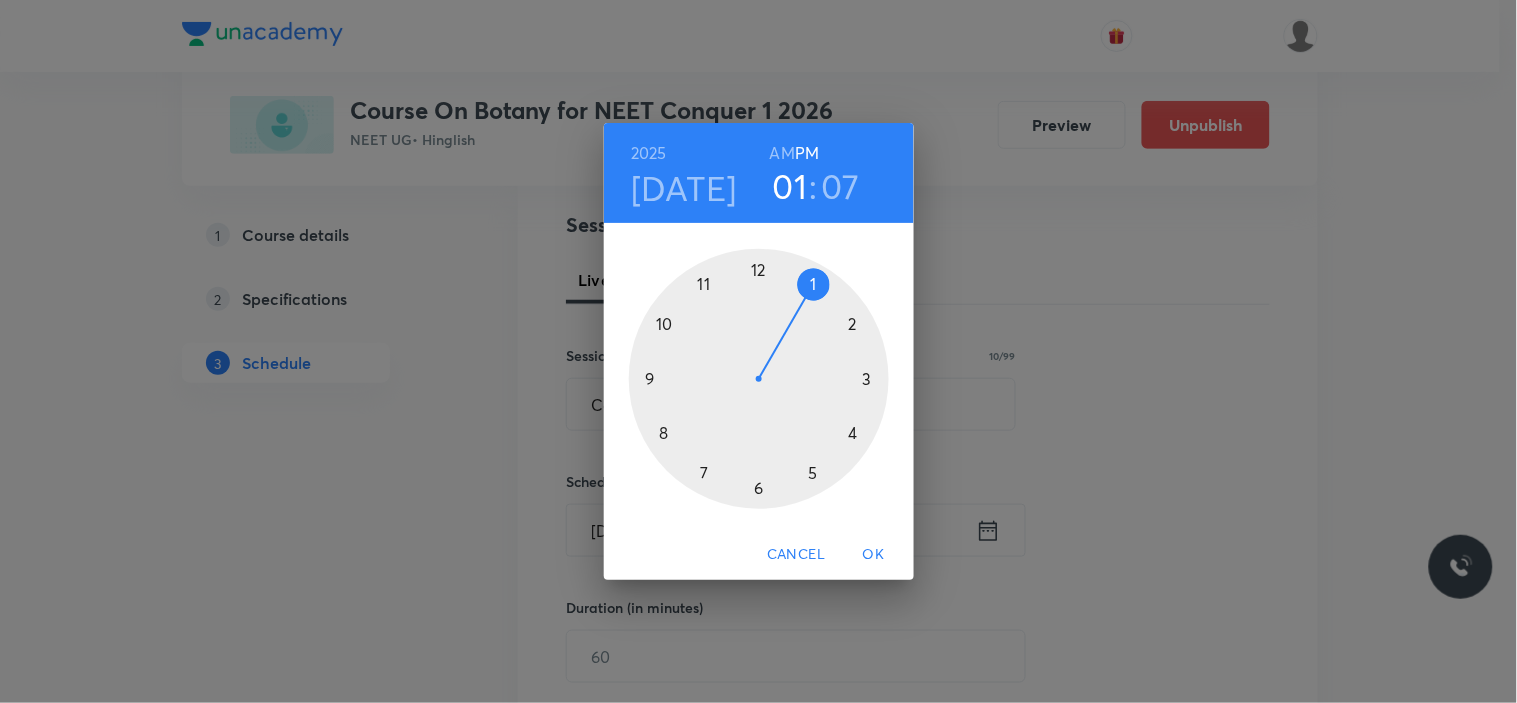 click at bounding box center [759, 379] 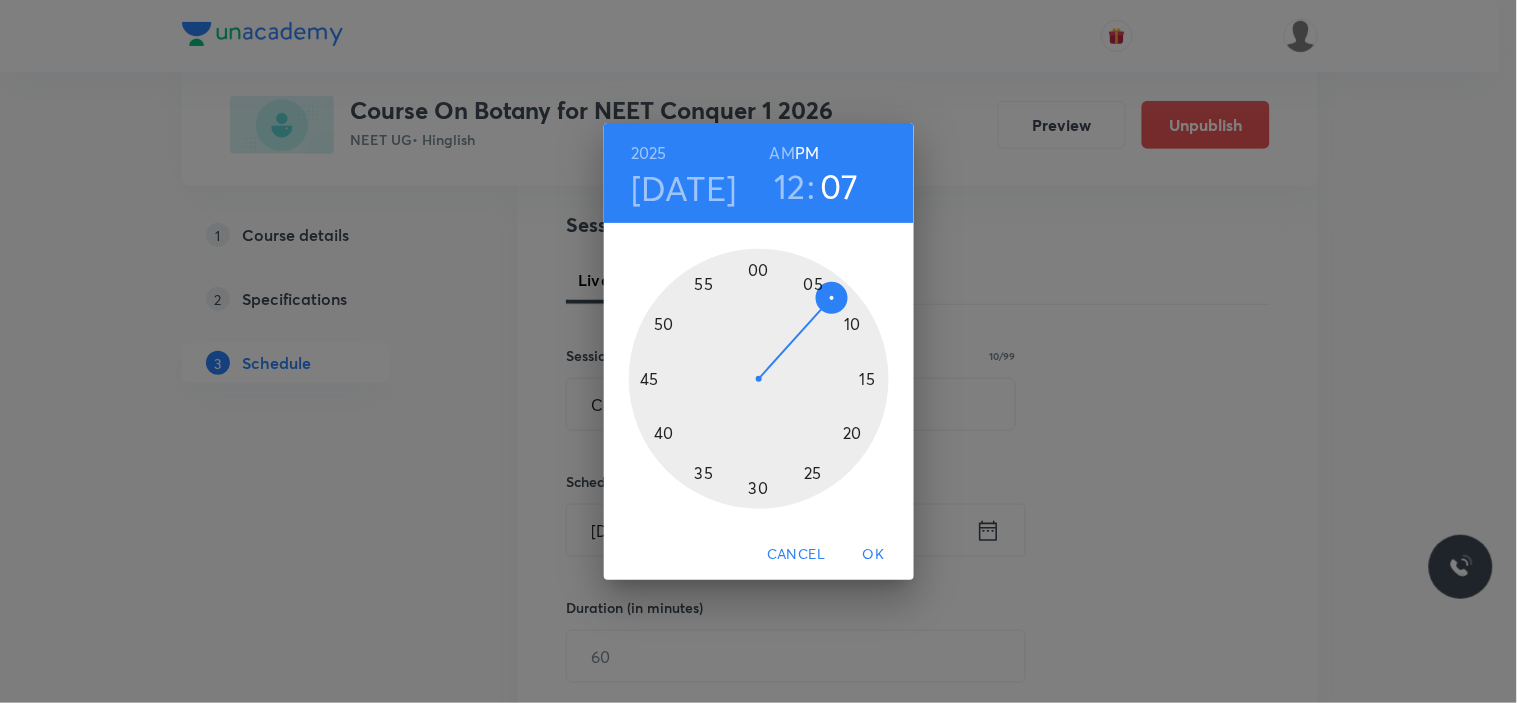 click at bounding box center (759, 379) 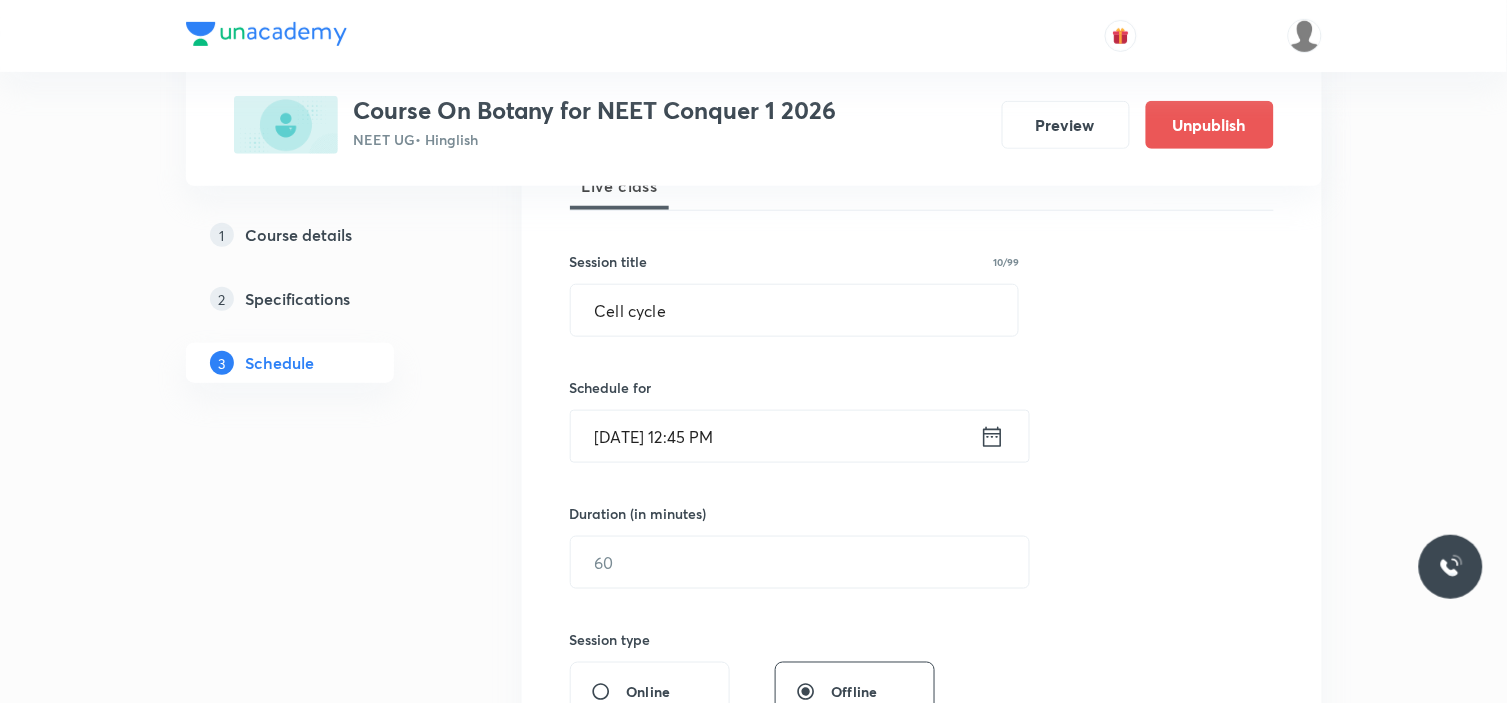 scroll, scrollTop: 444, scrollLeft: 0, axis: vertical 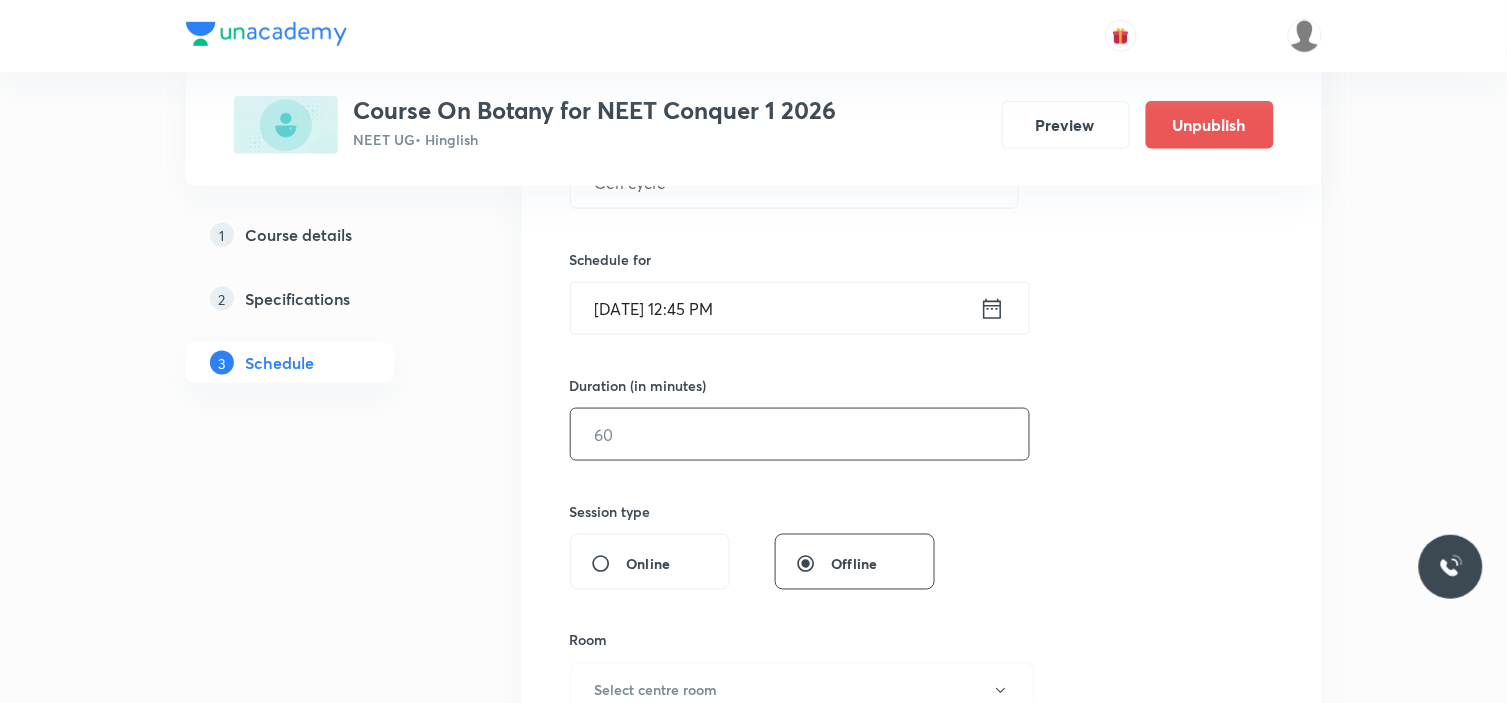click at bounding box center (800, 434) 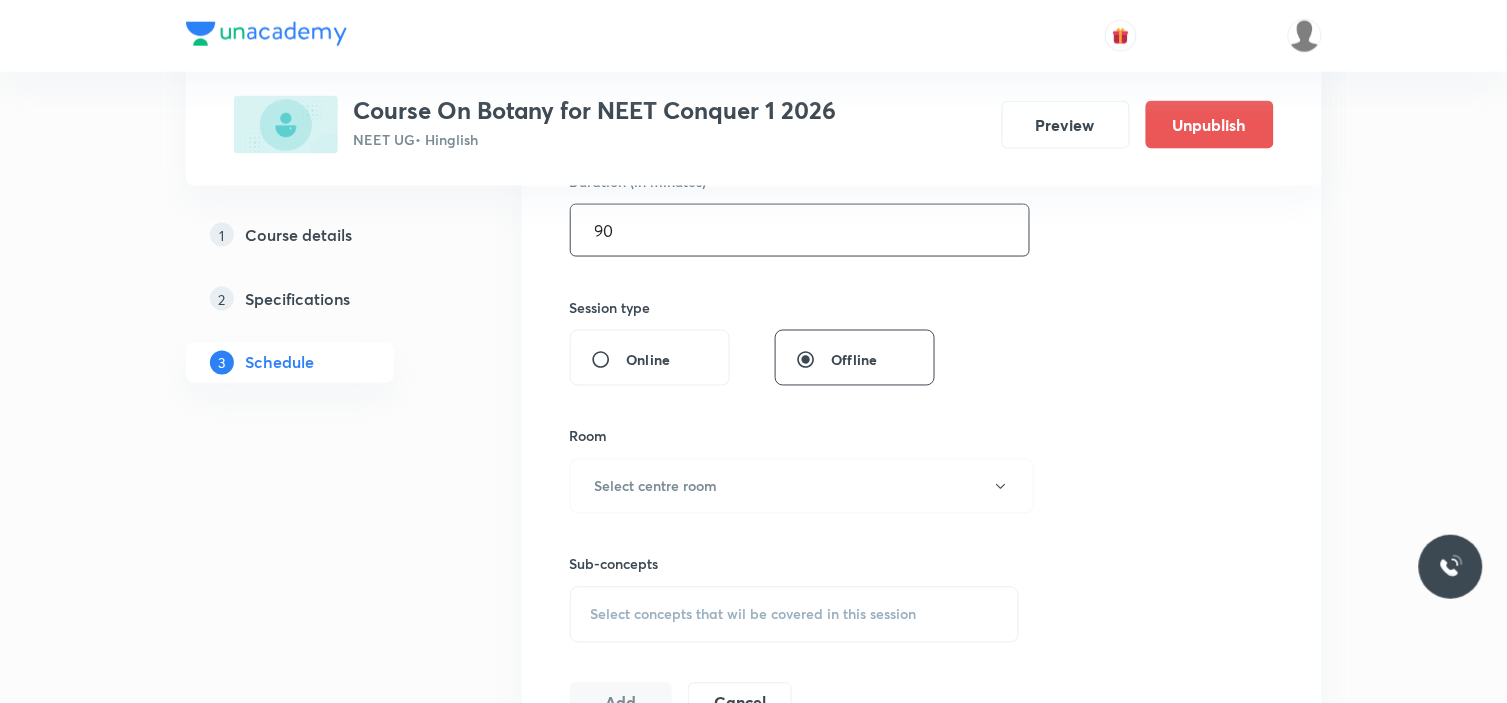 scroll, scrollTop: 666, scrollLeft: 0, axis: vertical 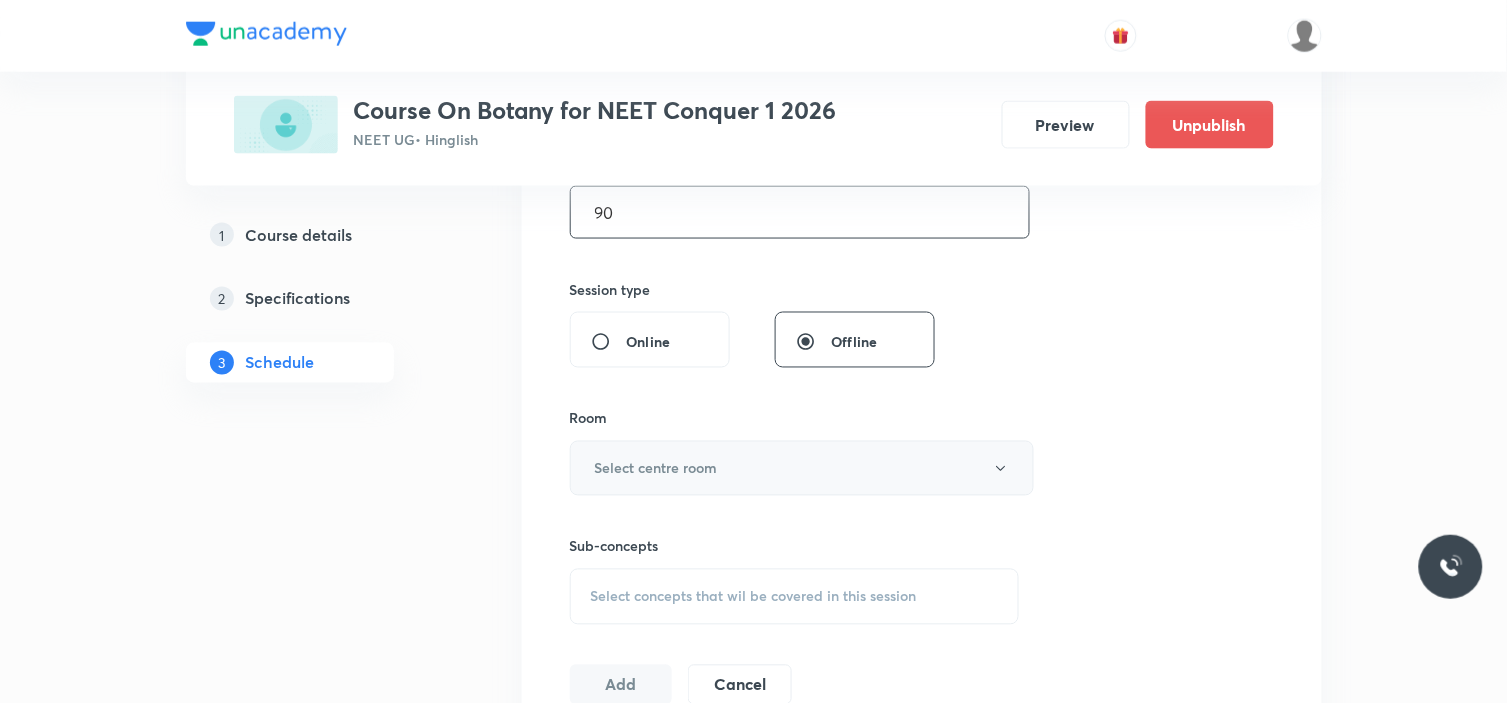 type on "90" 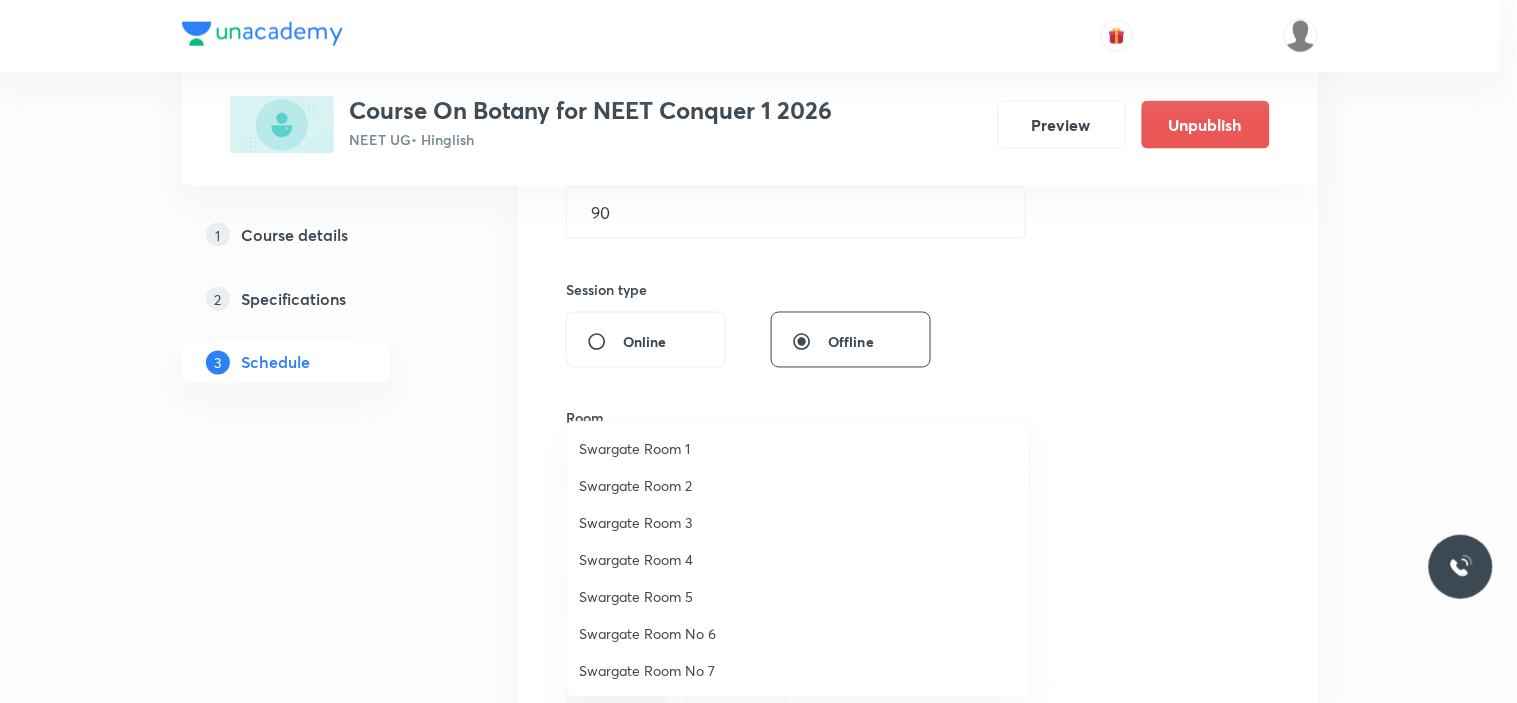 click on "Swargate Room No 6" at bounding box center (798, 633) 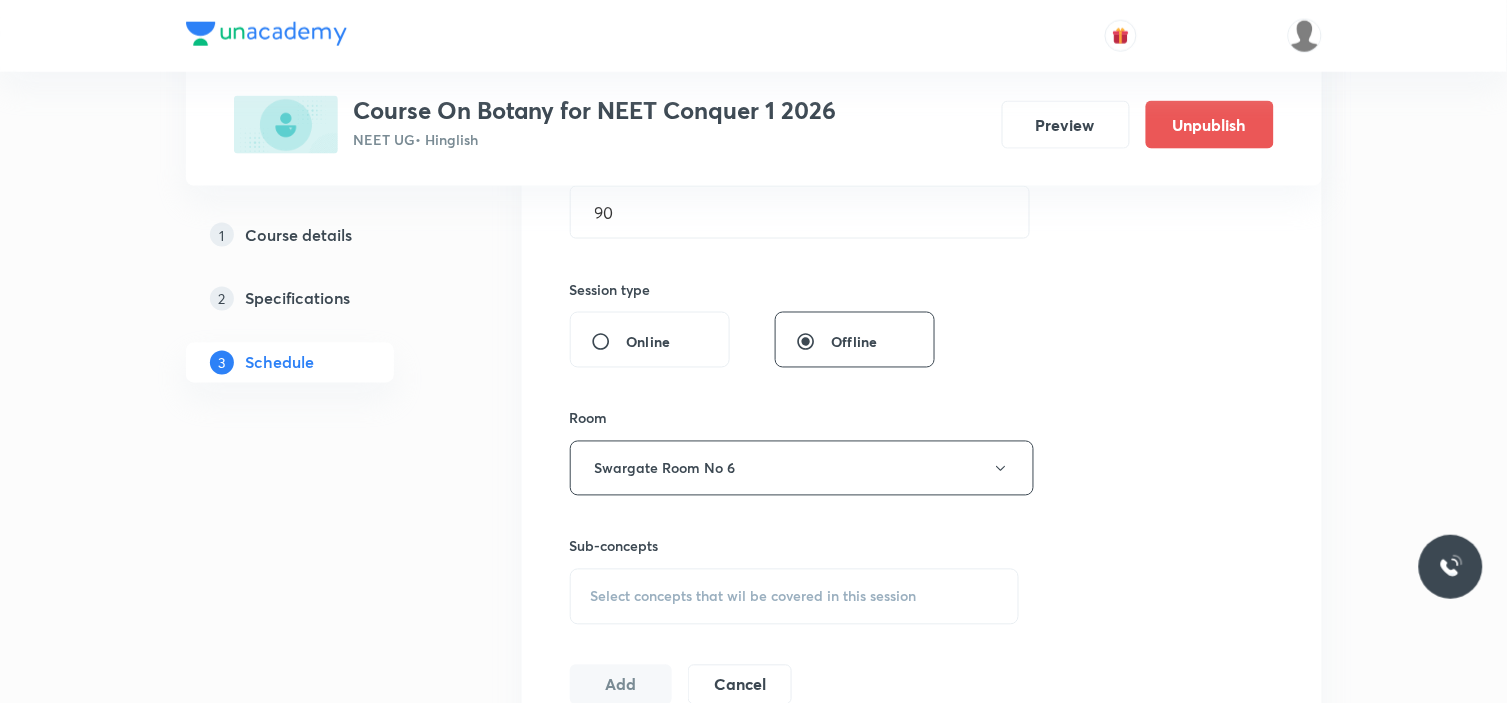 click on "Session  7 Live class Session title 10/99 Cell cycle ​ Schedule for Jul 14, 2025, 12:45 PM ​ Duration (in minutes) 90 ​   Session type Online Offline Room Swargate Room No 6 Sub-concepts Select concepts that wil be covered in this session Add Cancel" at bounding box center (922, 235) 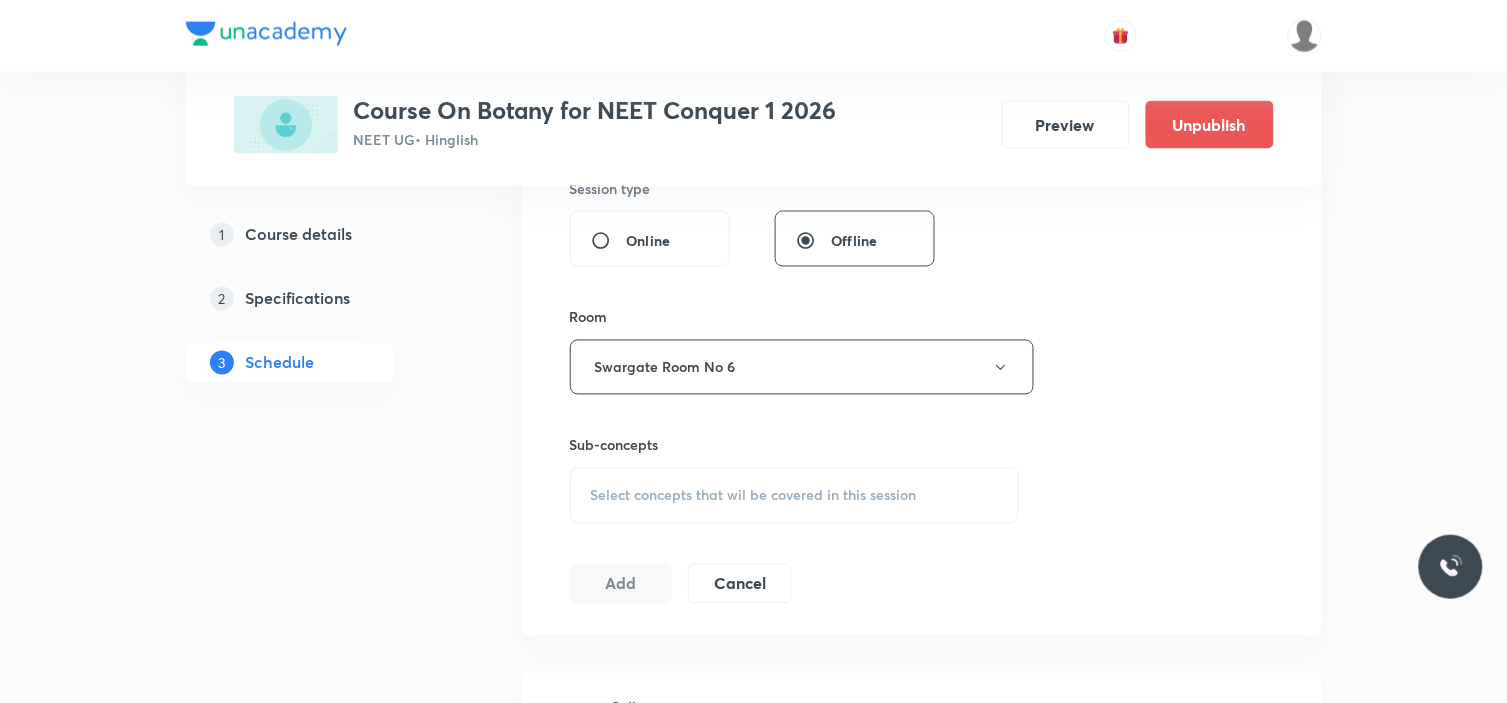 scroll, scrollTop: 888, scrollLeft: 0, axis: vertical 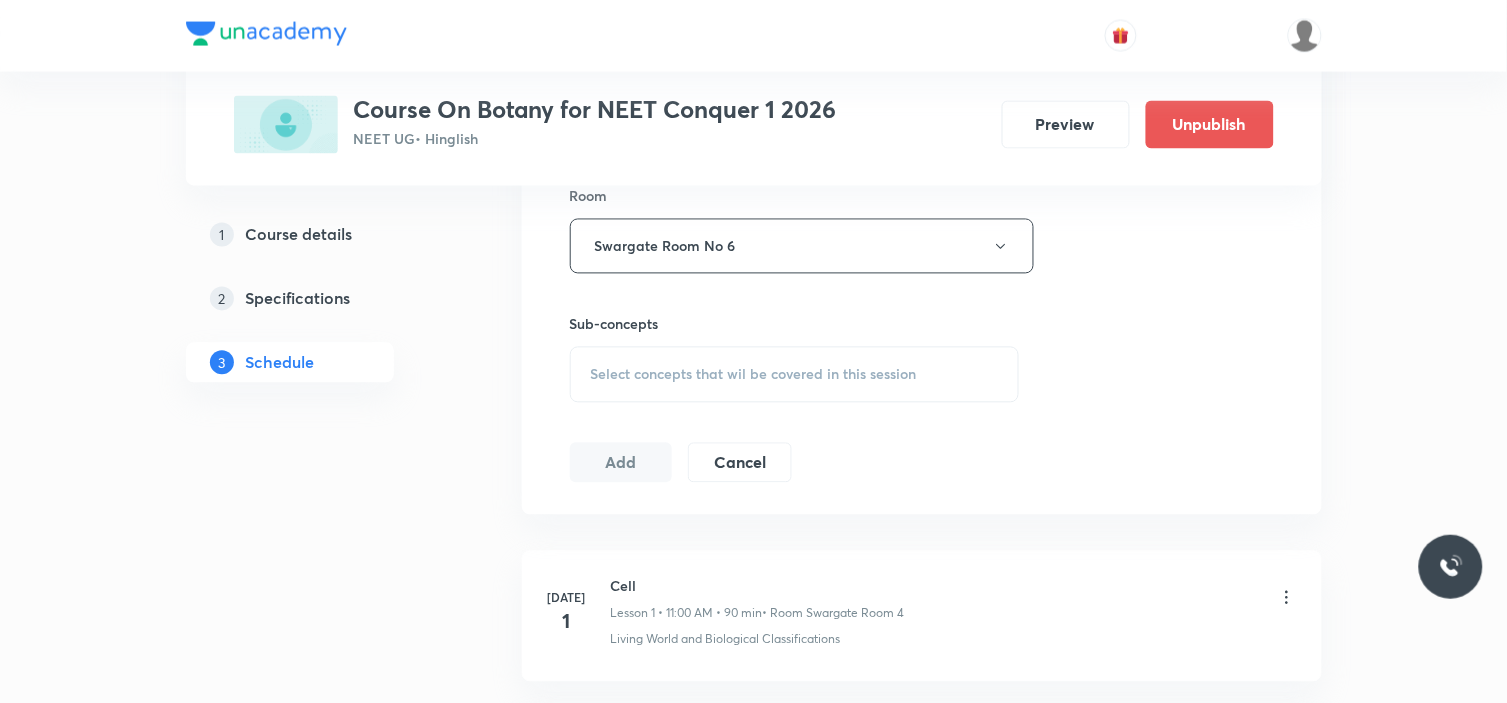 click on "Select concepts that wil be covered in this session" at bounding box center (795, 375) 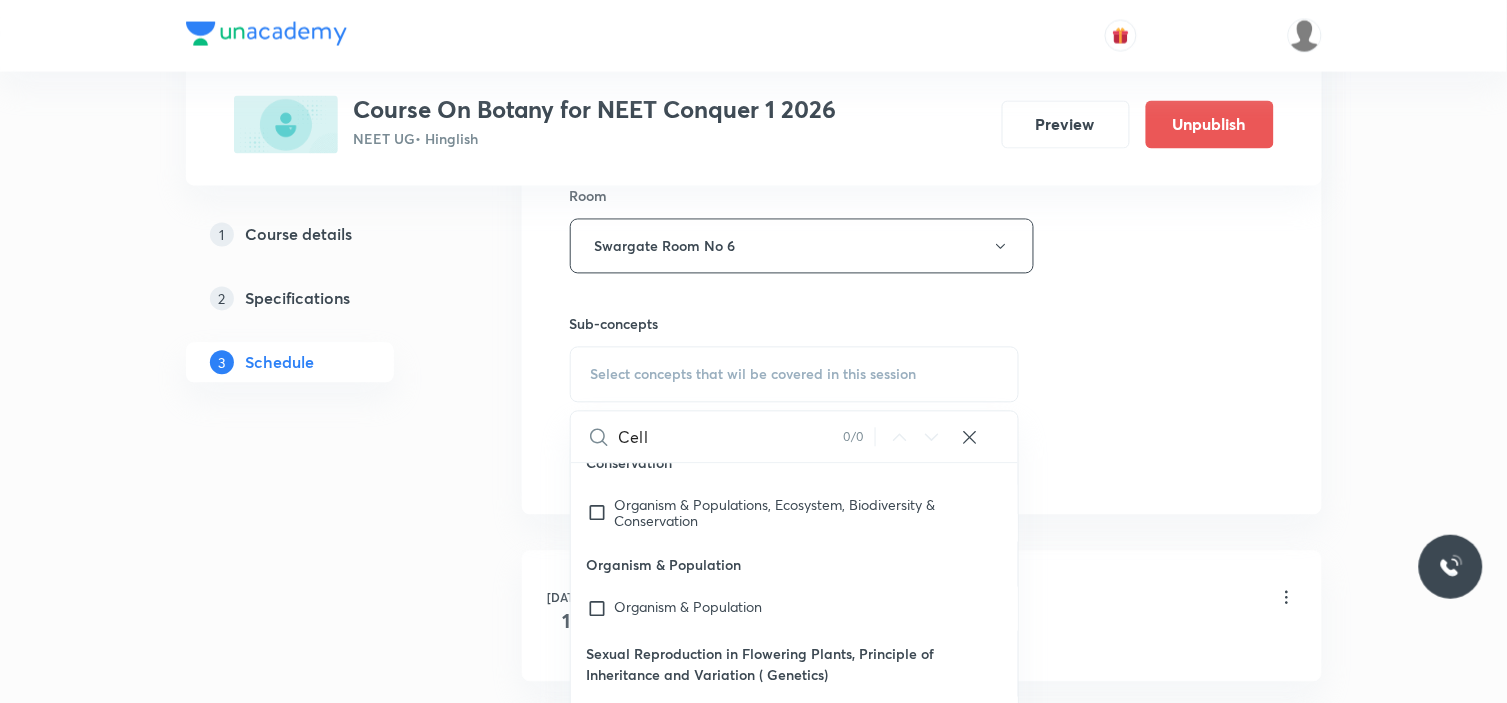 scroll, scrollTop: 740, scrollLeft: 0, axis: vertical 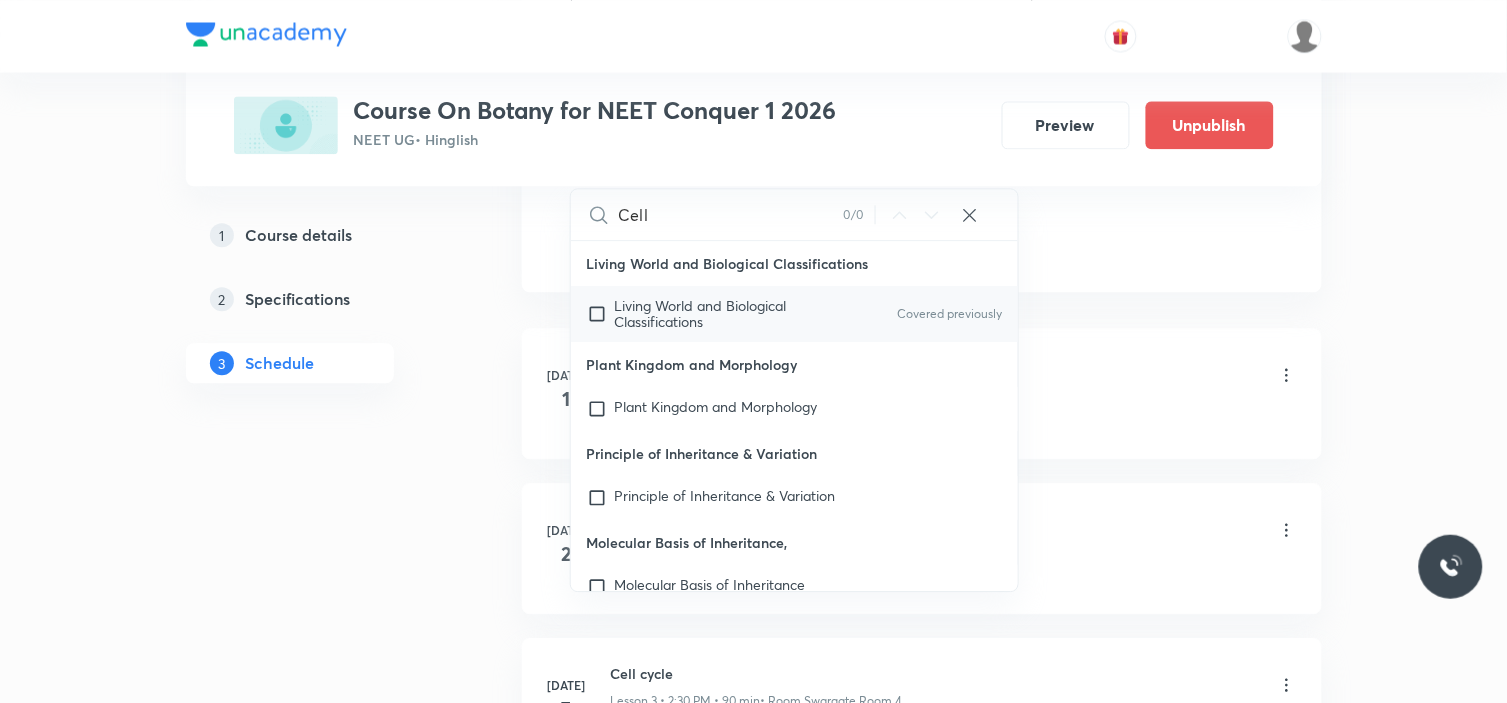 type on "Cell" 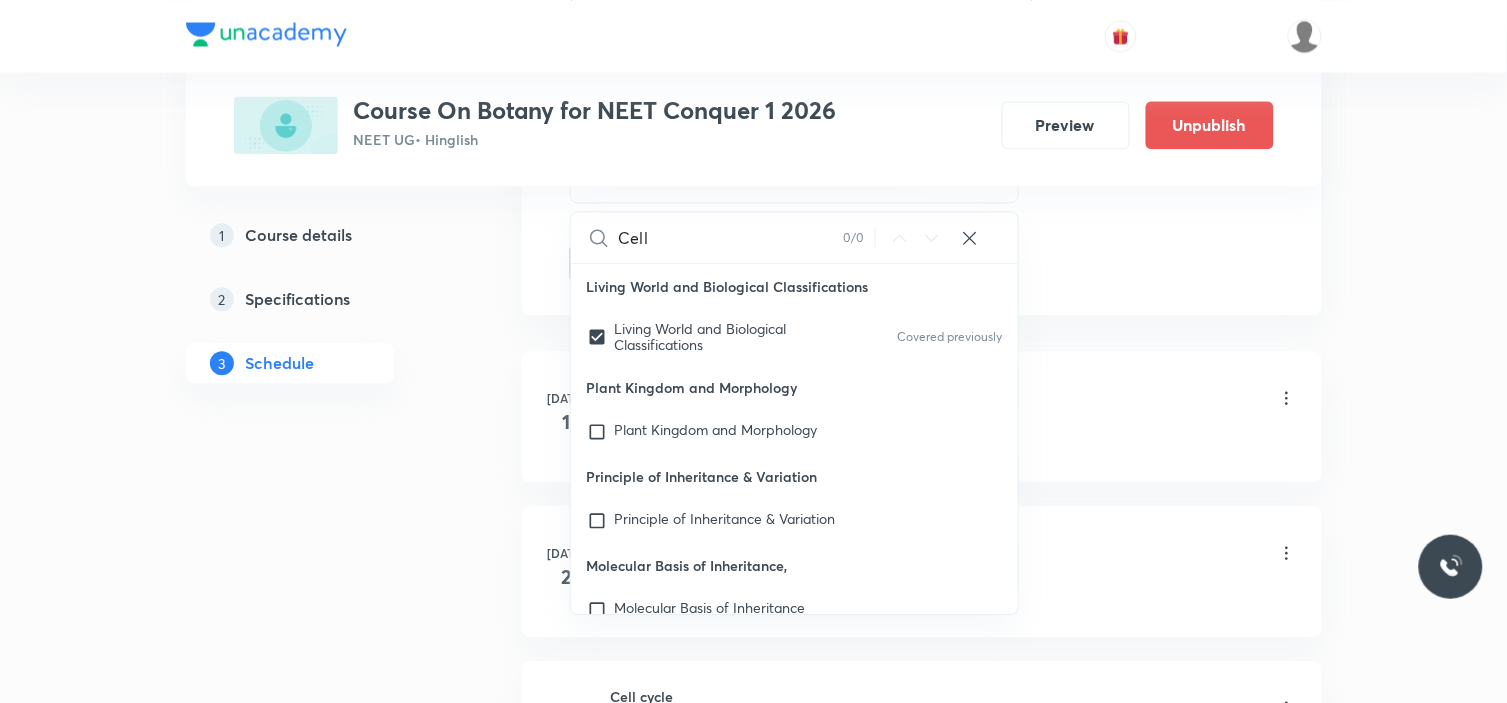 click on "Plus Courses Course On Botany for NEET Conquer 1 2026 NEET UG  • Hinglish Preview Unpublish 1 Course details 2 Specifications 3 Schedule Schedule 6  classes Session  7 Live class Session title 10/99 Cell cycle ​ Schedule for Jul 14, 2025, 12:45 PM ​ Duration (in minutes) 90 ​   Session type Online Offline Room Swargate Room No 6 Sub-concepts Living World and Biological Classifications  CLEAR Cell 0 / 0 ​ Living World and Biological Classifications  Living World and Biological Classifications  Covered previously Plant Kingdom and  Morphology Plant Kingdom and  Morphology Principle of Inheritance &  Variation Principle of Inheritance &  Variation Molecular Basis of Inheritance, Molecular Basis of Inheritance Anatomy of Flowering Plants, Photosynthesis, Anatomy of Flowering Plants, Photosynthesis, Respiration, Plant Growth & Development Respiration, Plant Growth & Development Biological Classification, Plant Kingdom, Morphology of Flowering Plants  Organism & Population Organism & Population Add Cancel" at bounding box center [754, 205] 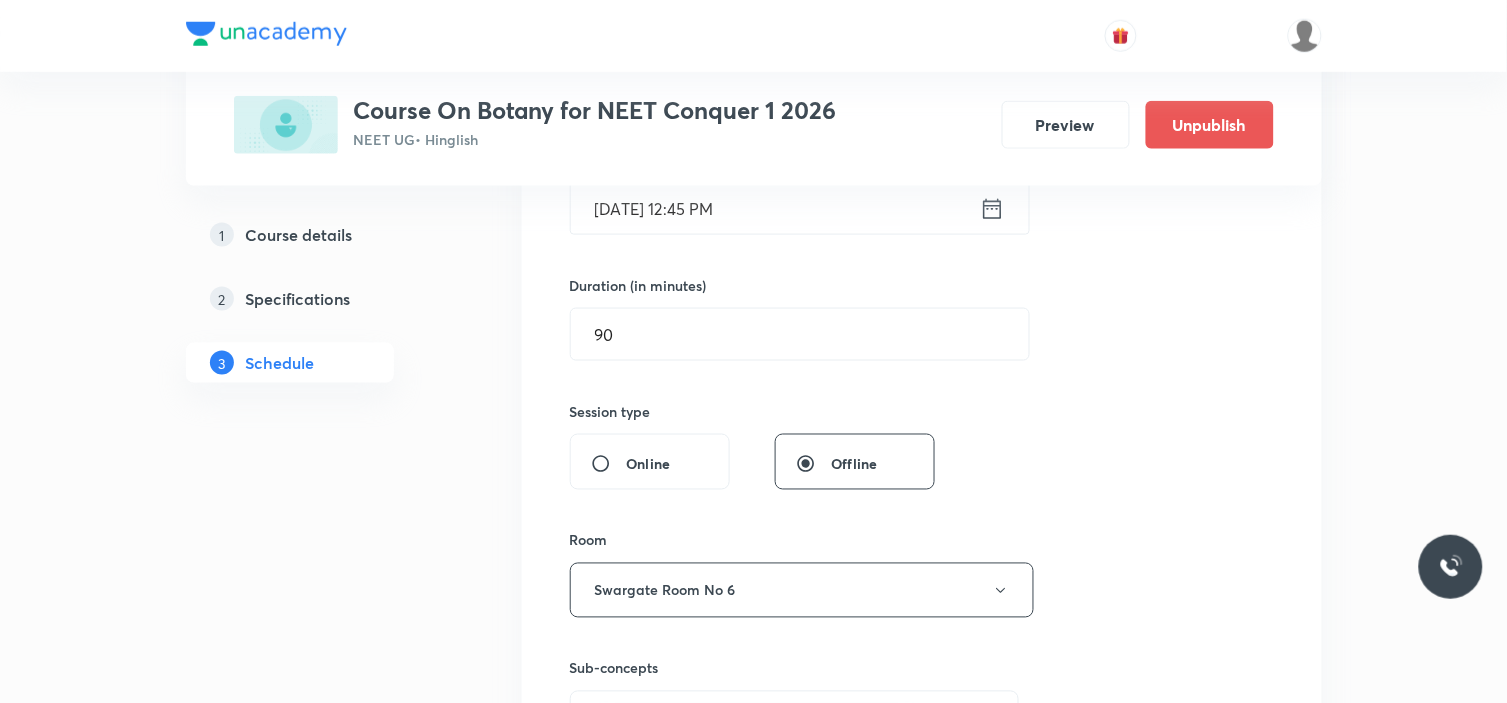 scroll, scrollTop: 777, scrollLeft: 0, axis: vertical 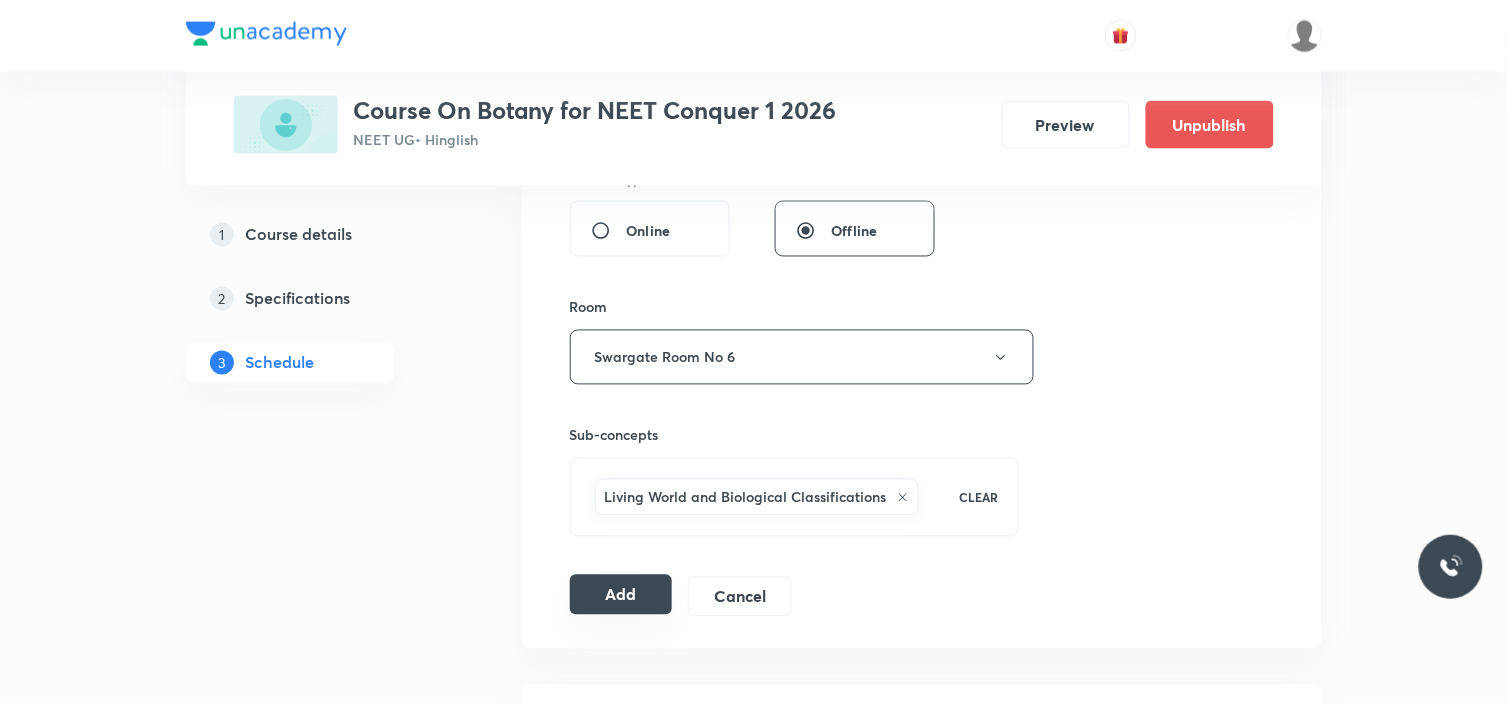 click on "Add" at bounding box center [621, 595] 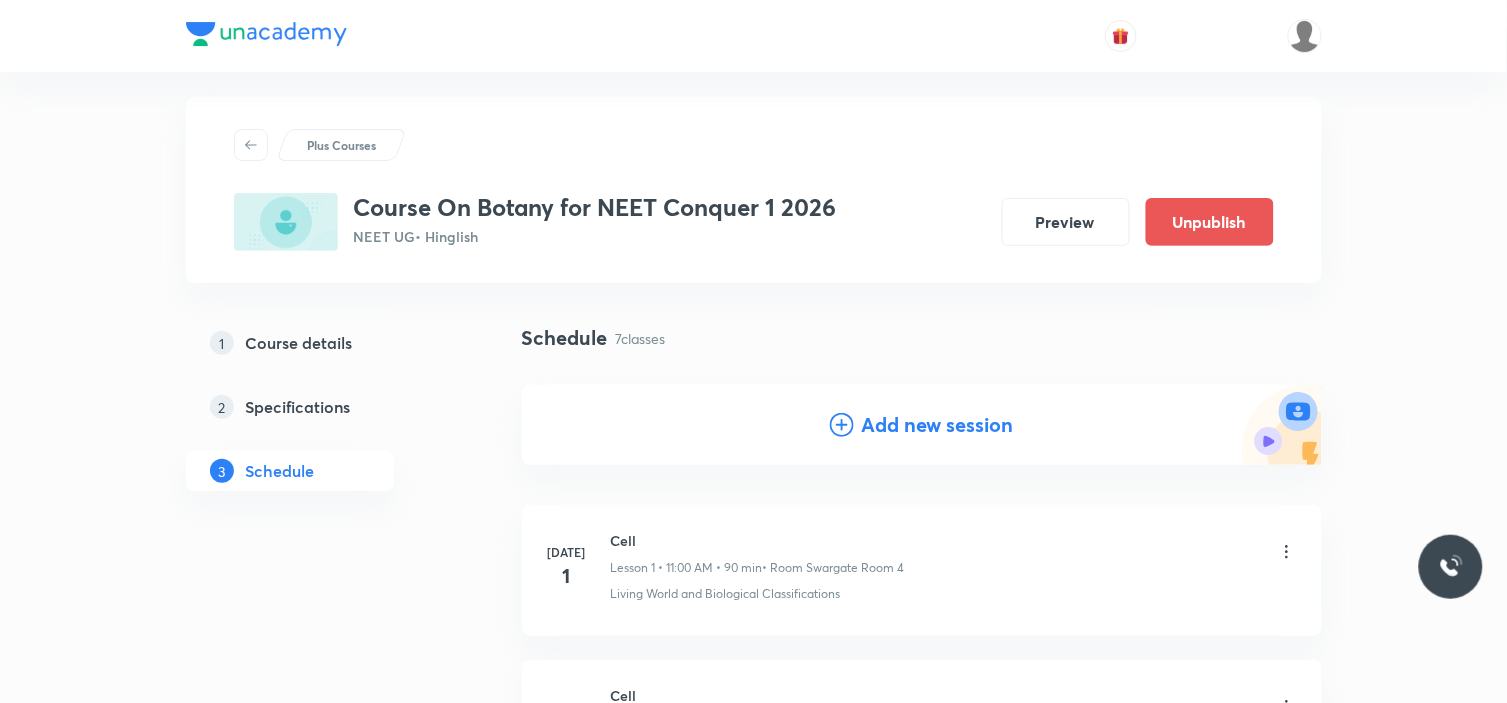 scroll, scrollTop: 0, scrollLeft: 0, axis: both 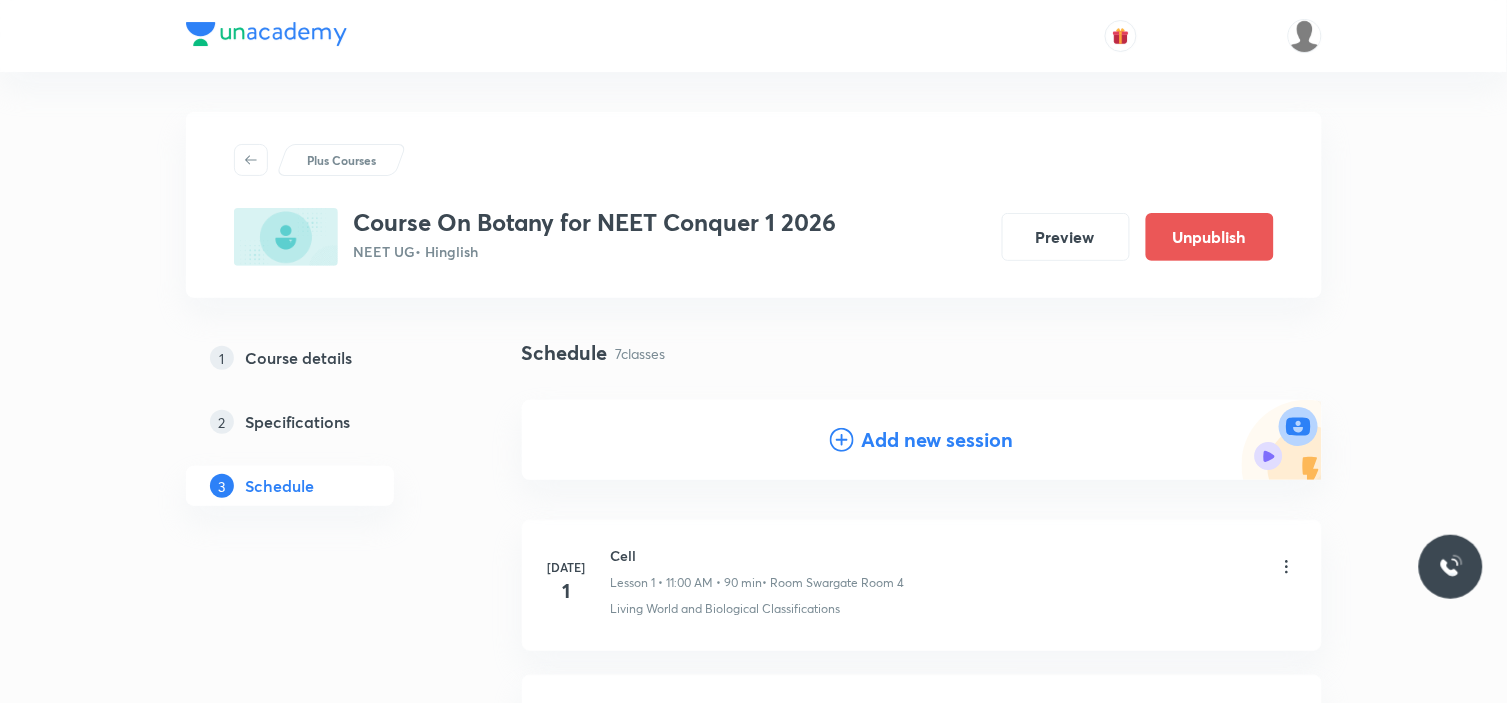 click on "Add new session" at bounding box center [938, 440] 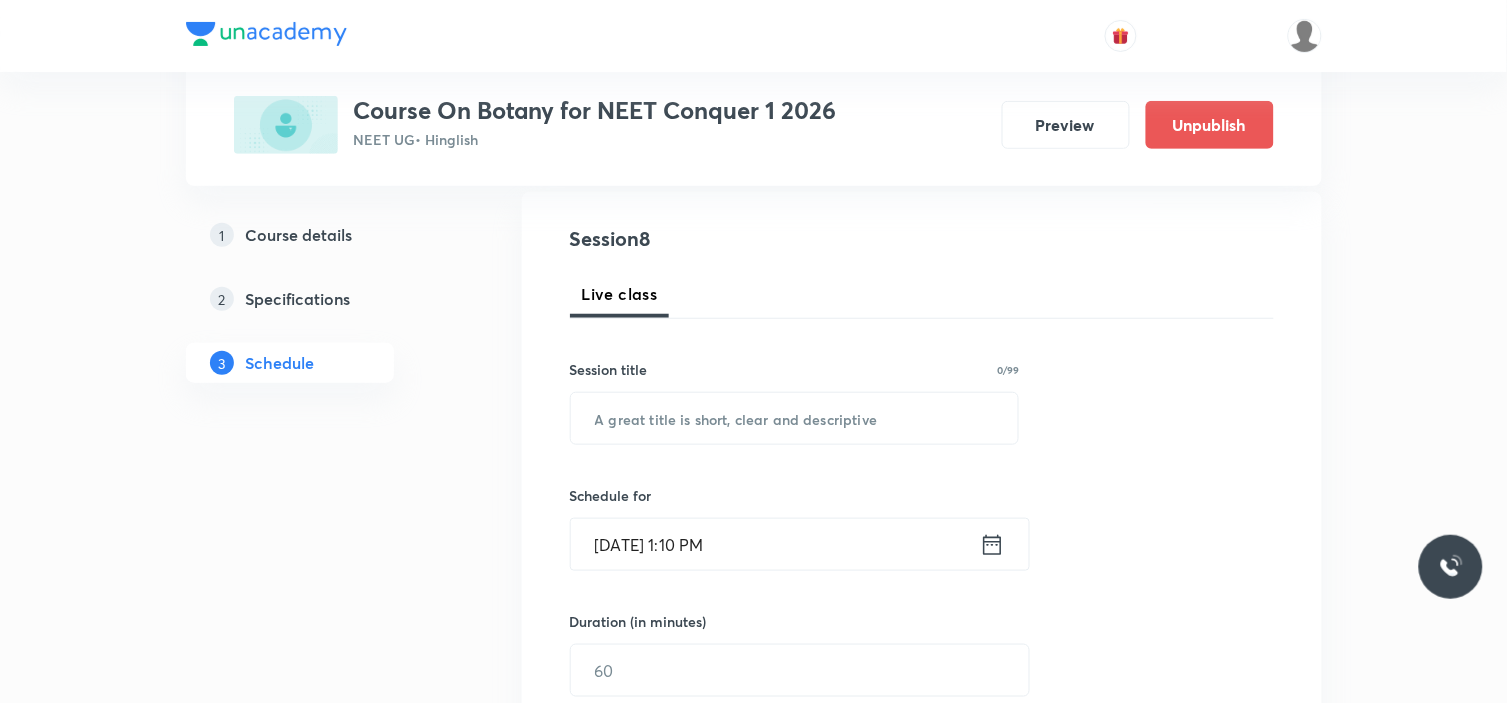 scroll, scrollTop: 222, scrollLeft: 0, axis: vertical 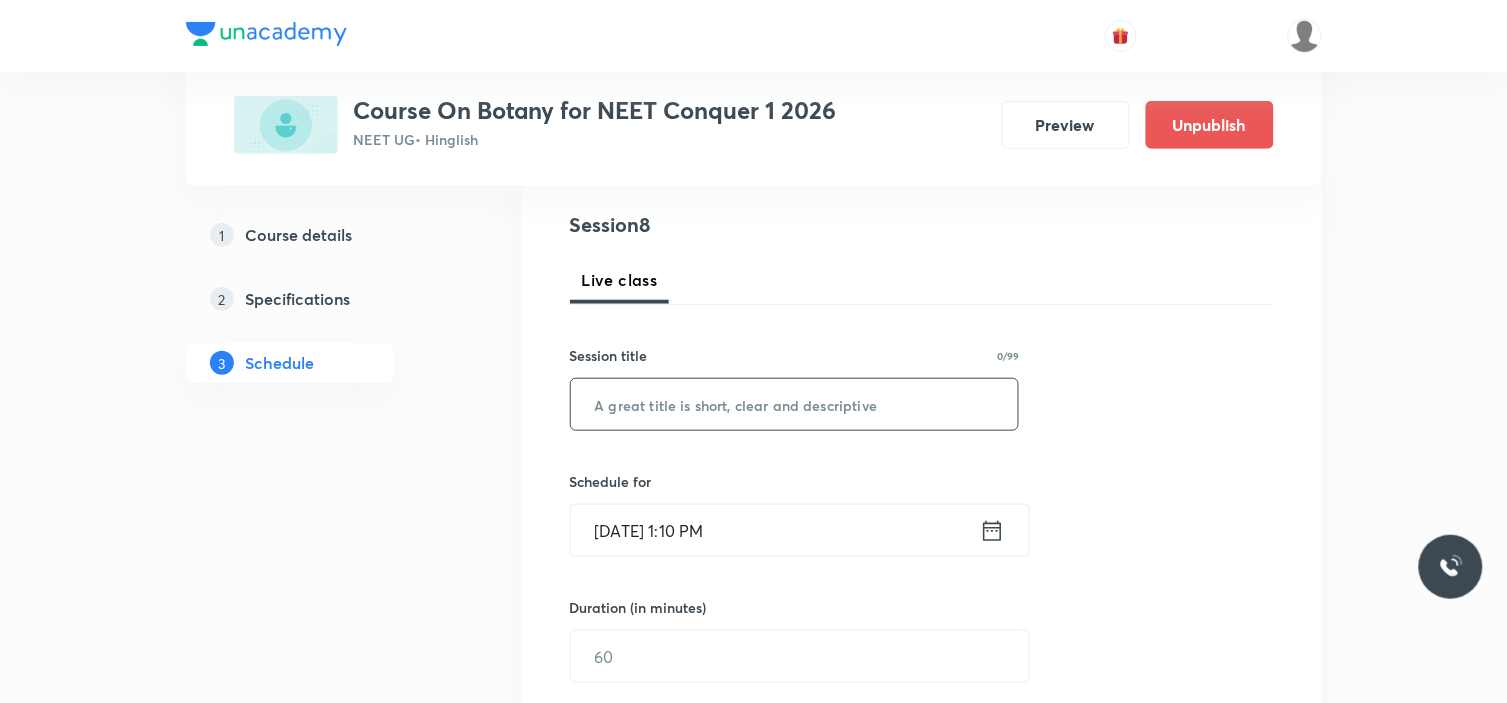 click at bounding box center (795, 404) 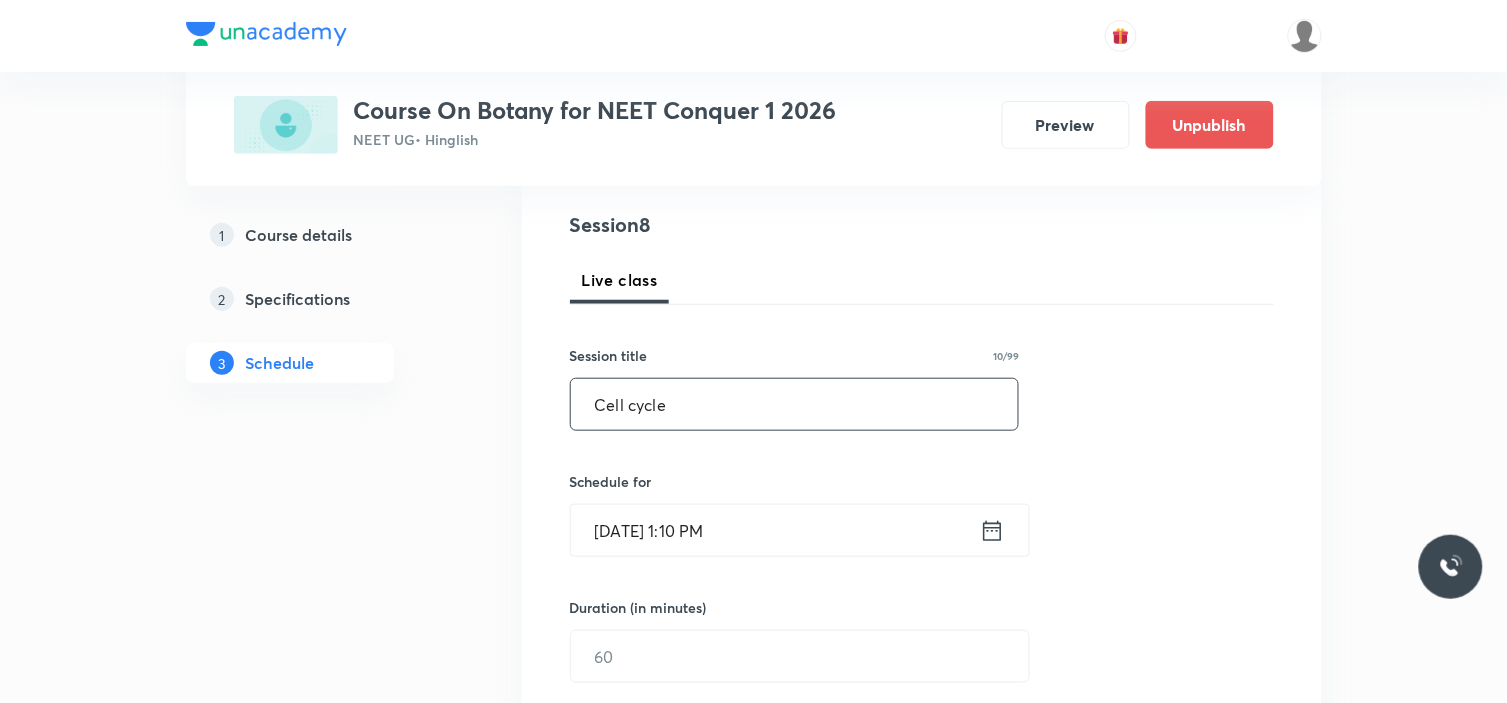 type on "Cell cycle" 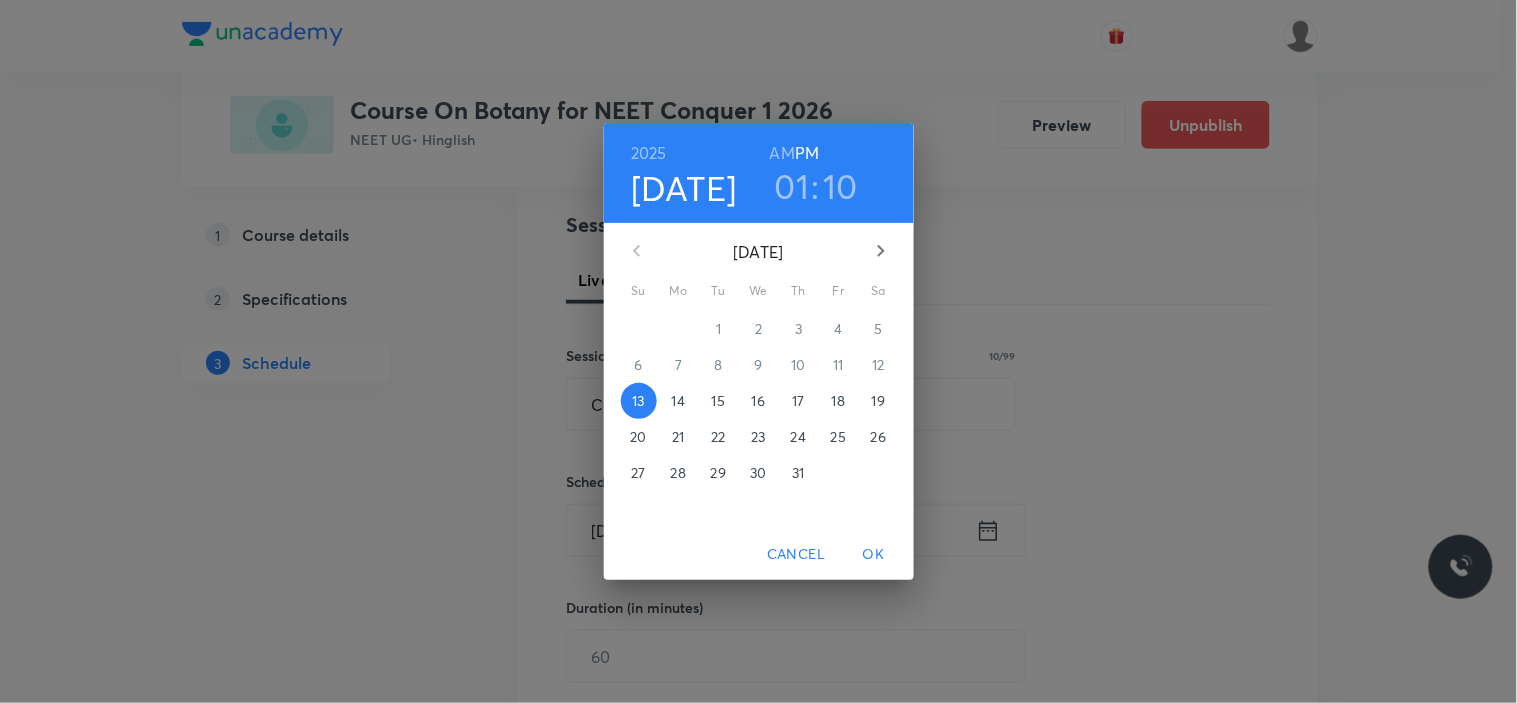 click on "15" at bounding box center [718, 401] 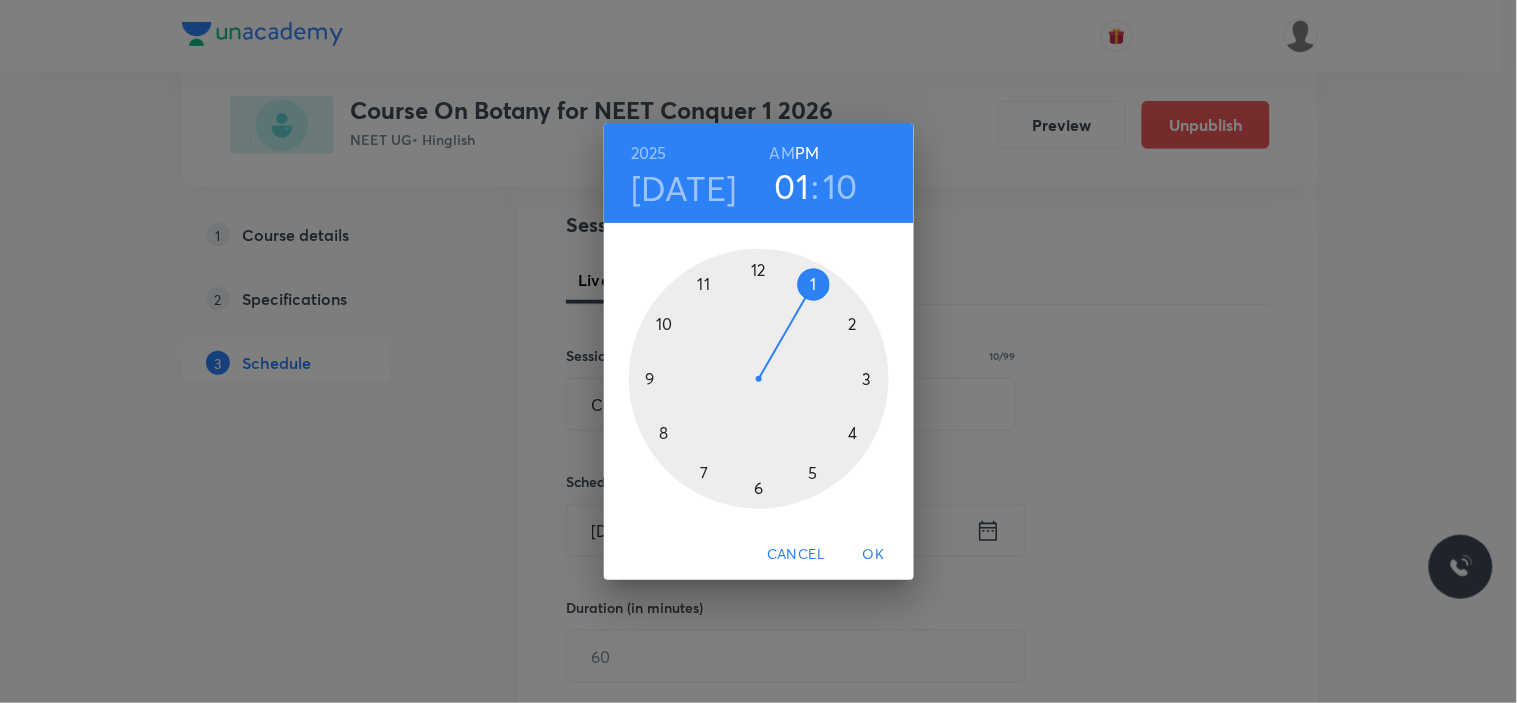 click at bounding box center [759, 379] 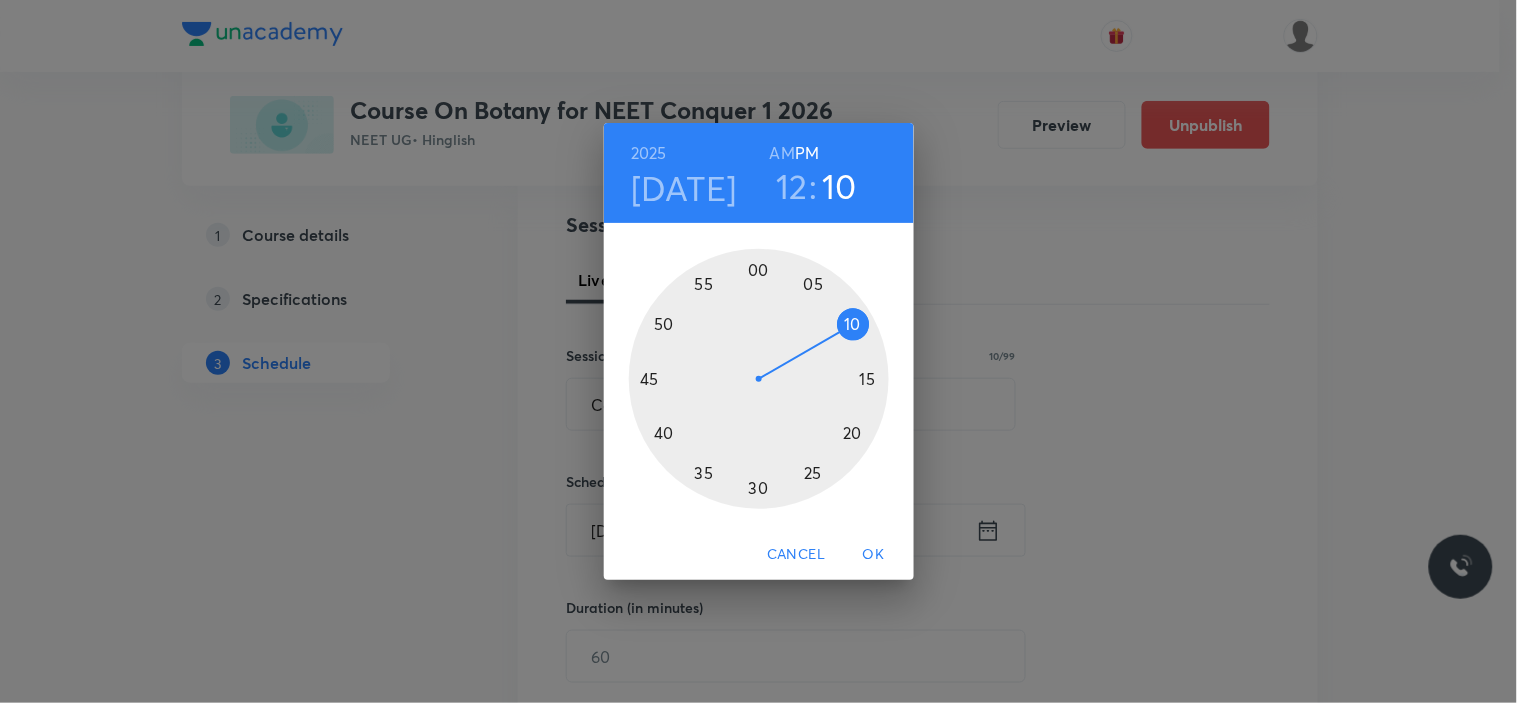 click at bounding box center (759, 379) 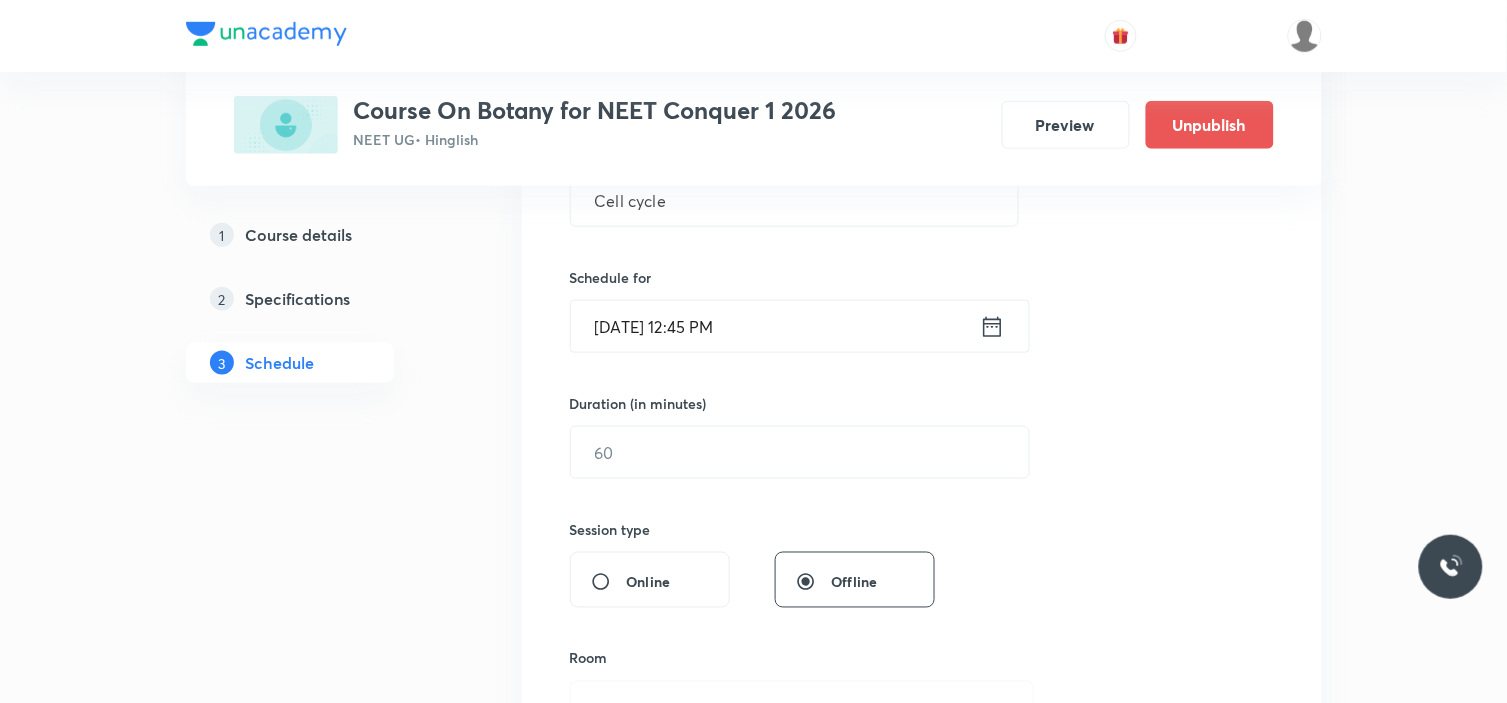 scroll, scrollTop: 444, scrollLeft: 0, axis: vertical 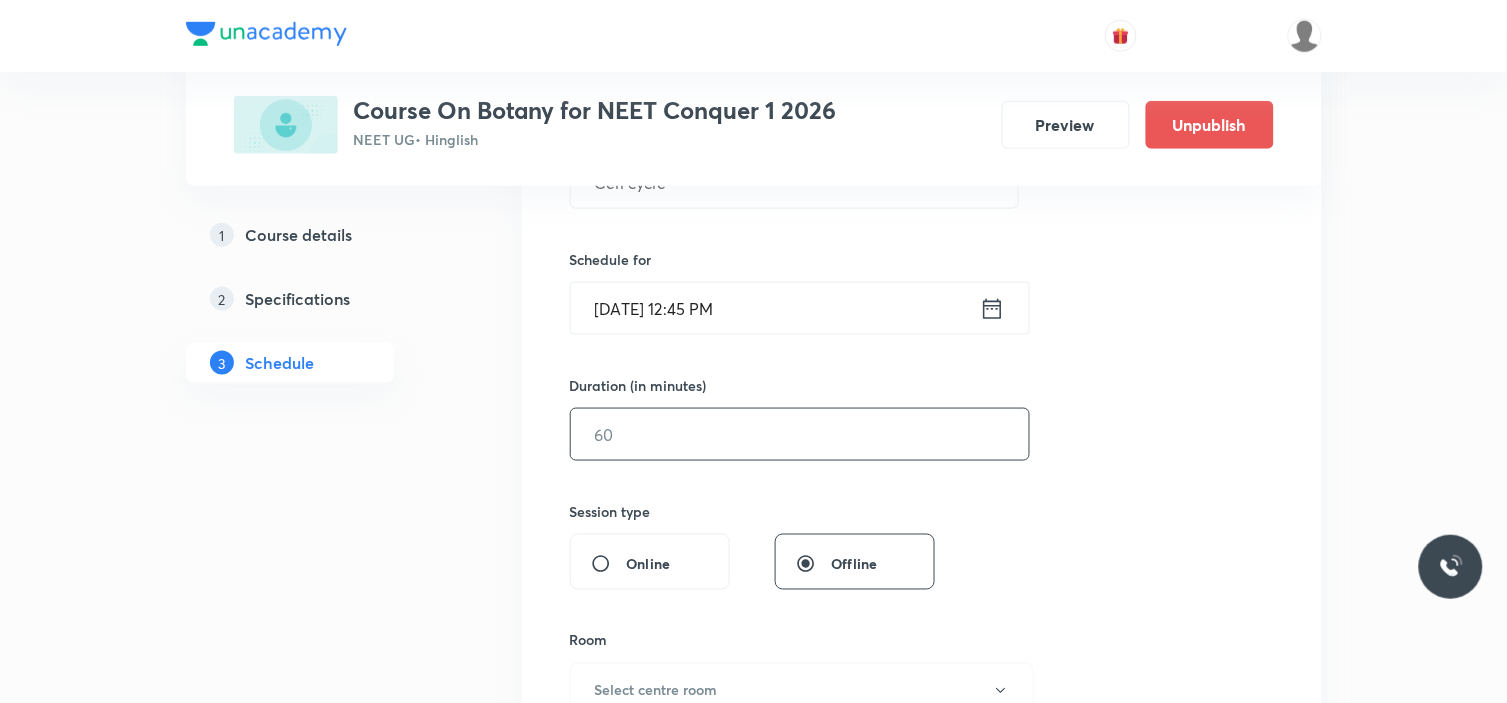 click at bounding box center [800, 434] 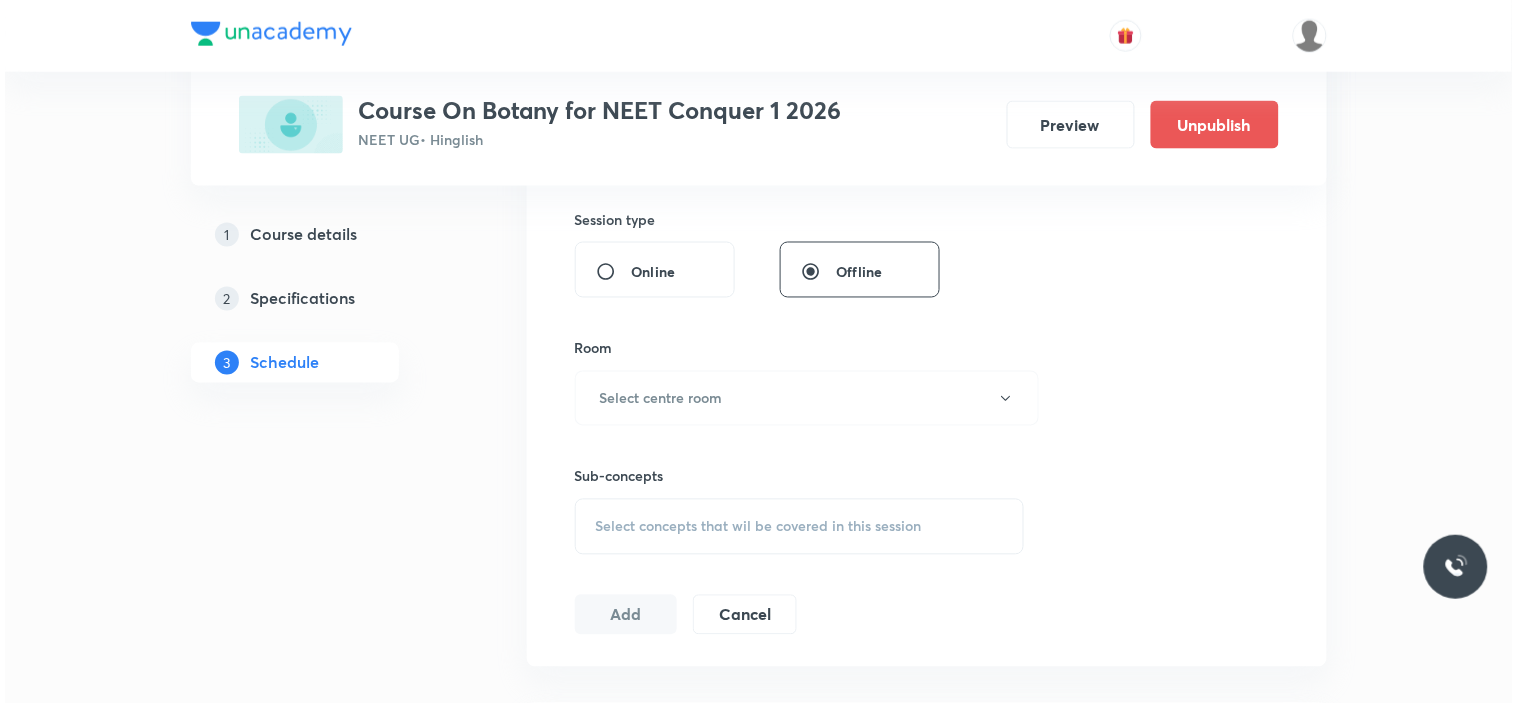 scroll, scrollTop: 777, scrollLeft: 0, axis: vertical 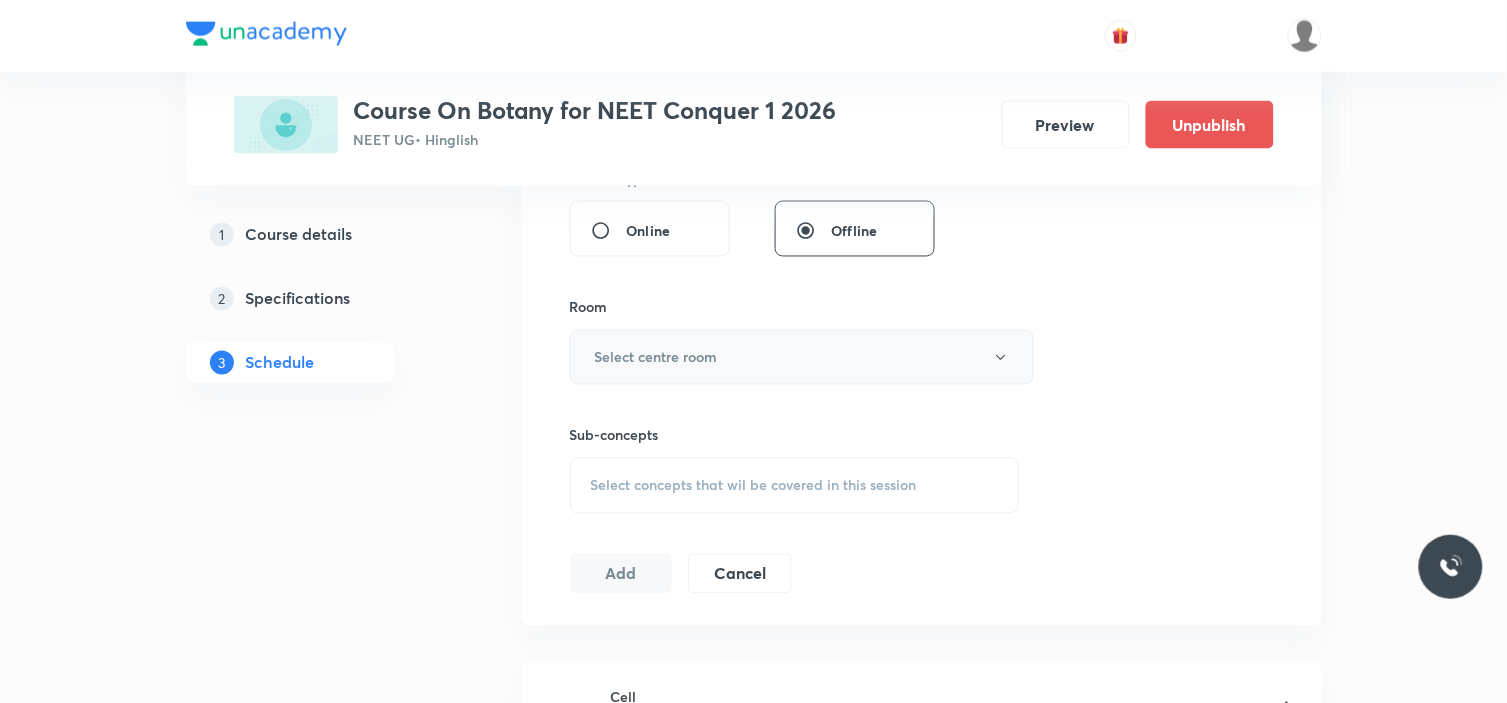 type on "90" 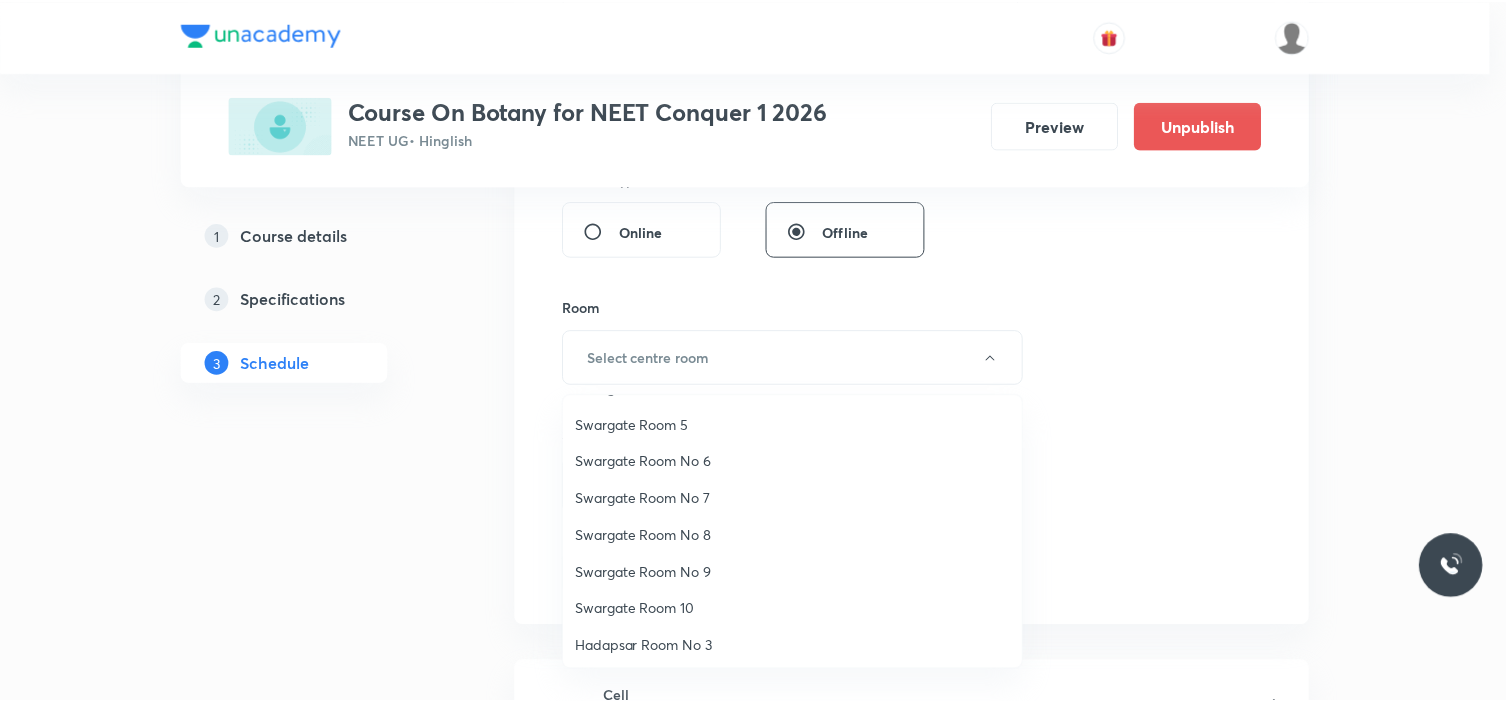 scroll, scrollTop: 148, scrollLeft: 0, axis: vertical 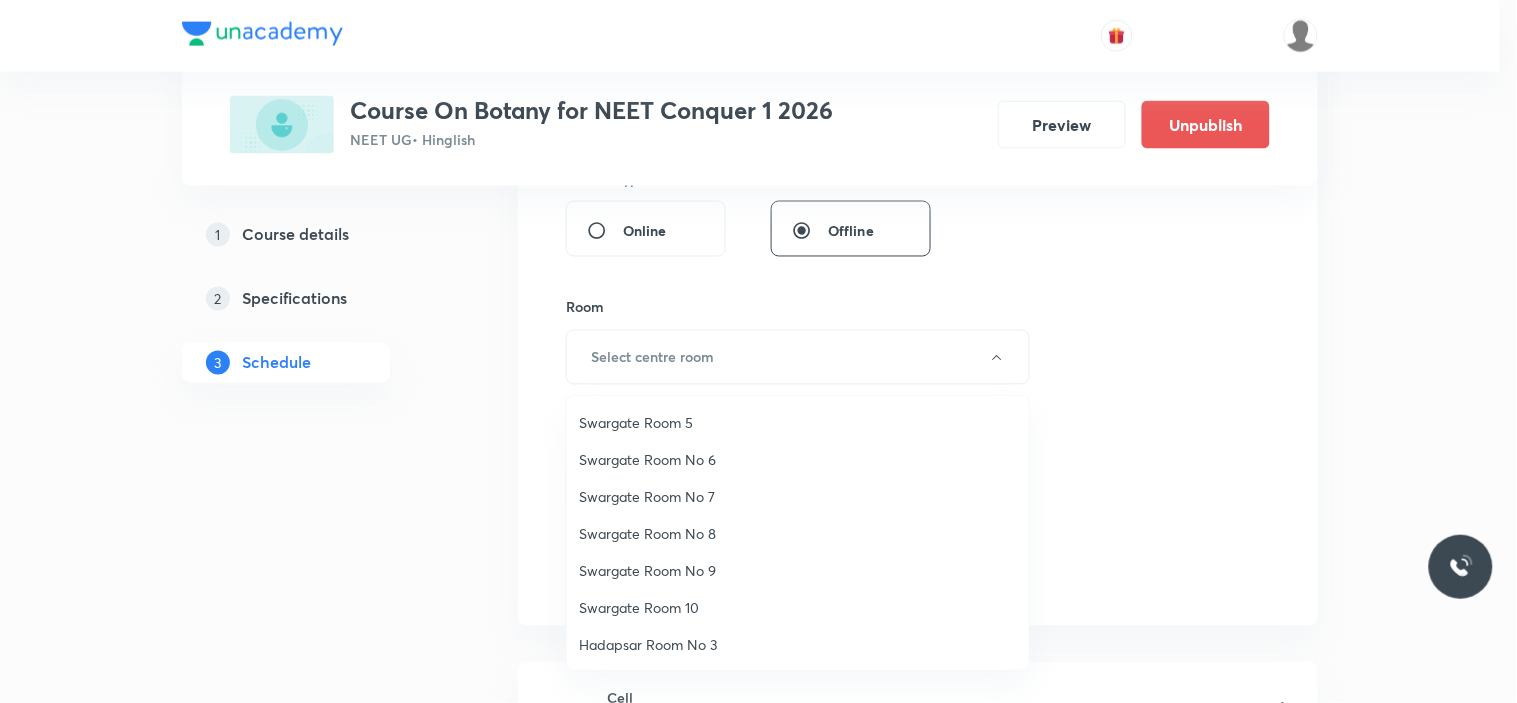click on "Swargate Room 10" at bounding box center (798, 607) 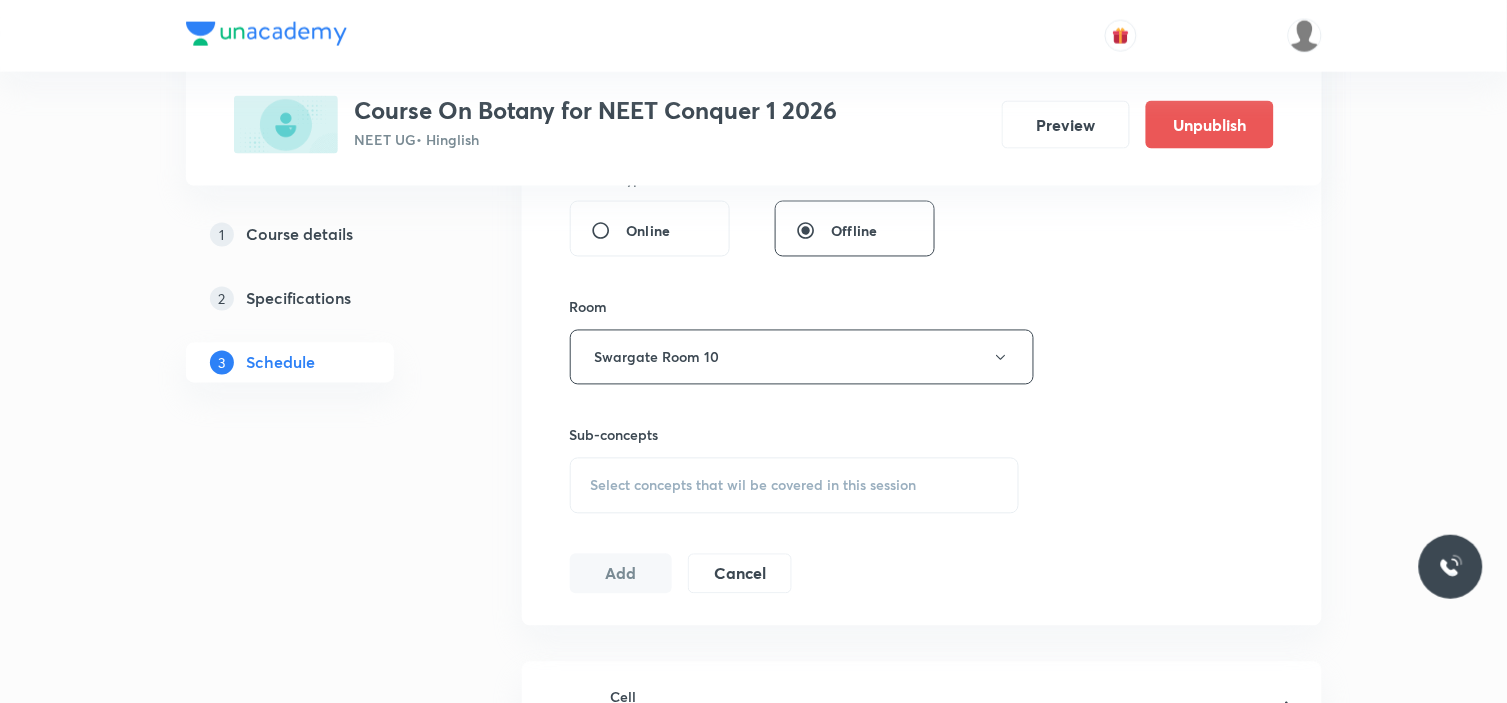 click on "Plus Courses Course On Botany for NEET Conquer 1 2026 NEET UG  • Hinglish Preview Unpublish 1 Course details 2 Specifications 3 Schedule Schedule 7  classes Session  8 Live class Session title 10/99 Cell cycle ​ Schedule for Jul 15, 2025, 12:45 PM ​ Duration (in minutes) 90 ​   Session type Online Offline Room Swargate Room 10 Sub-concepts Select concepts that wil be covered in this session Add Cancel Jul 1 Cell Lesson 1 • 11:00 AM • 90 min  • Room Swargate Room 4 Living World and Biological Classifications  Jul 2 Cell Lesson 2 • 12:45 PM • 90 min  • Room Swargate Room 4 Living World and Biological Classifications  Jul 7 Cell cycle Lesson 3 • 2:30 PM • 90 min  • Room Swargate Room 4 Living World and Biological Classifications  Jul 8 Cell cycle Lesson 4 • 11:00 AM • 90 min  • Room Swargate Room 4 Living World and Biological Classifications  Jul 9 Cell cycle Lesson 5 • 12:45 PM • 90 min  • Room Swargate Room 4 Living World and Biological Classifications  Jul 14 Nov 8" at bounding box center [754, 605] 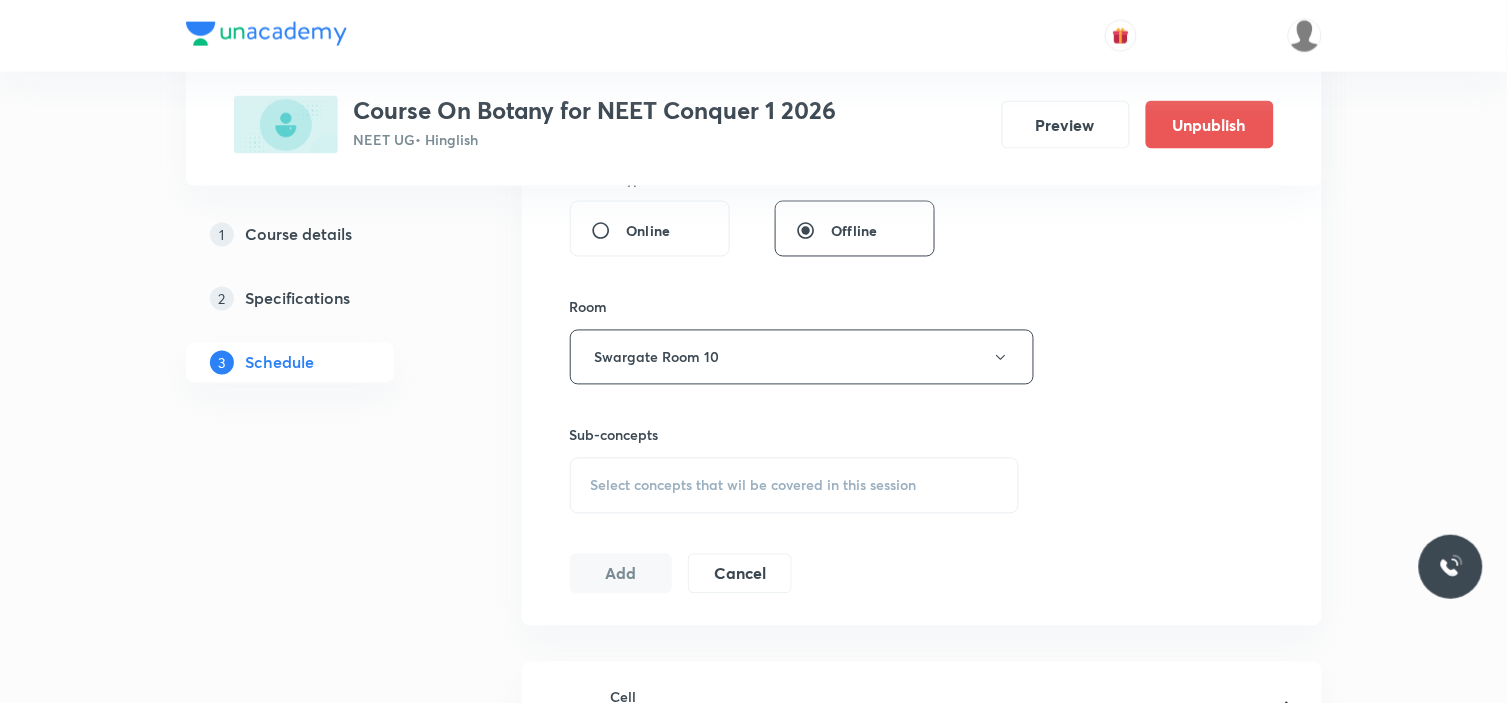 click on "Select concepts that wil be covered in this session" at bounding box center [754, 486] 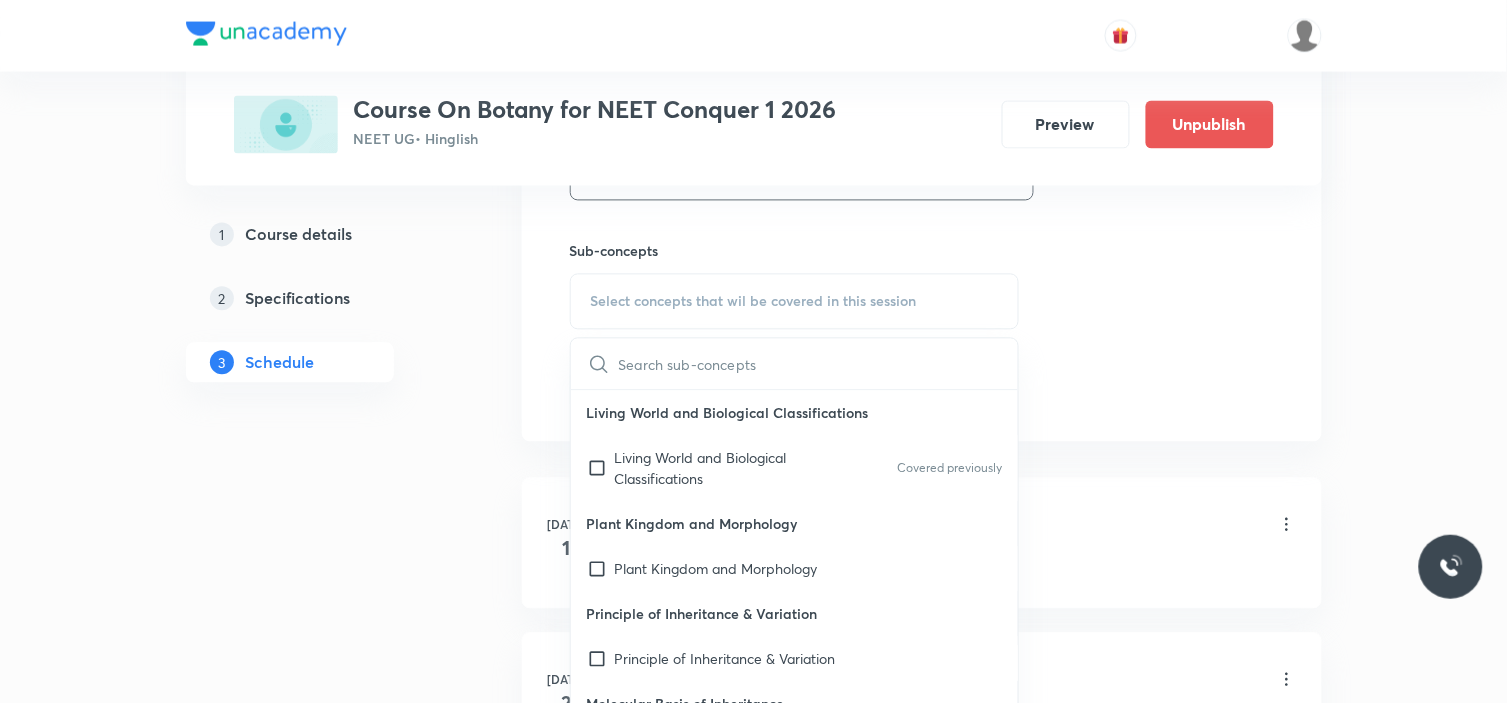 scroll, scrollTop: 1000, scrollLeft: 0, axis: vertical 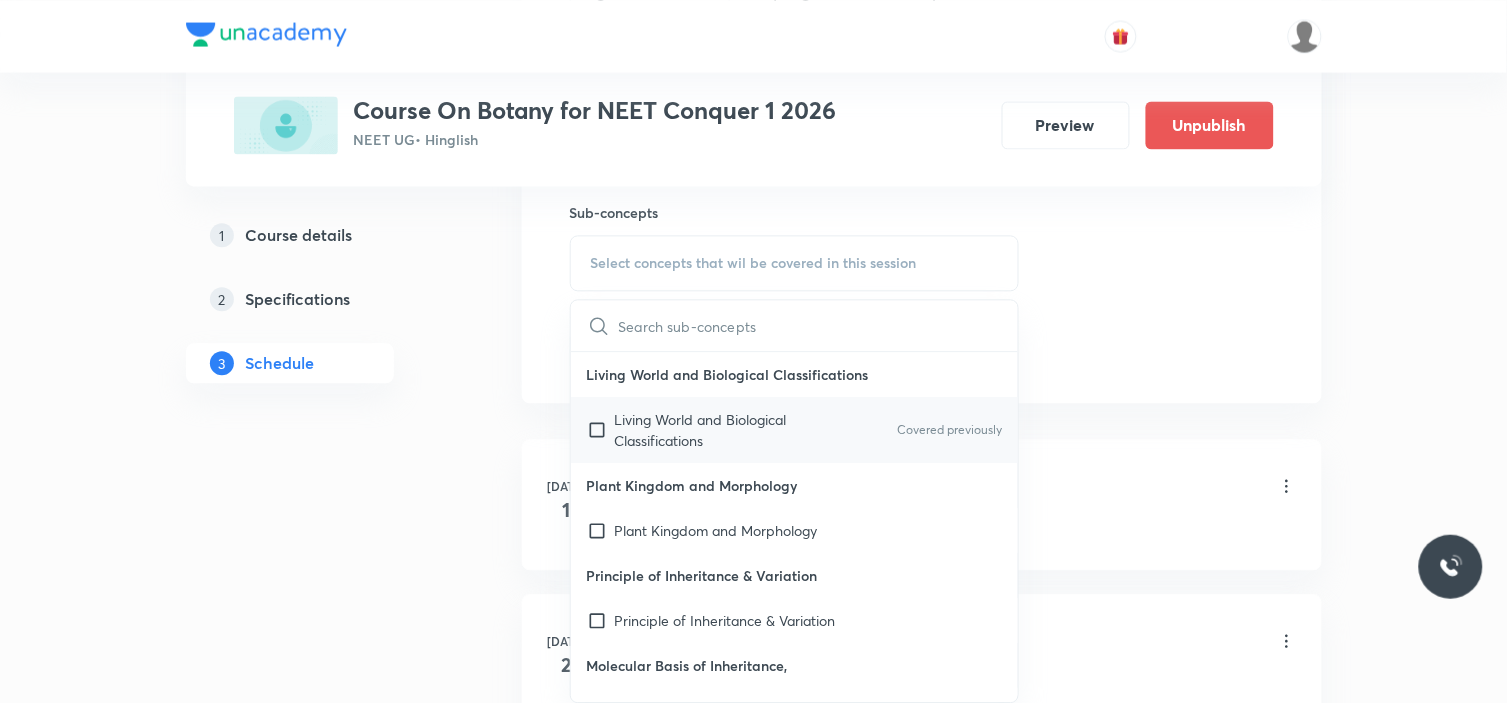 click on "Living World and Biological Classifications" at bounding box center [716, 430] 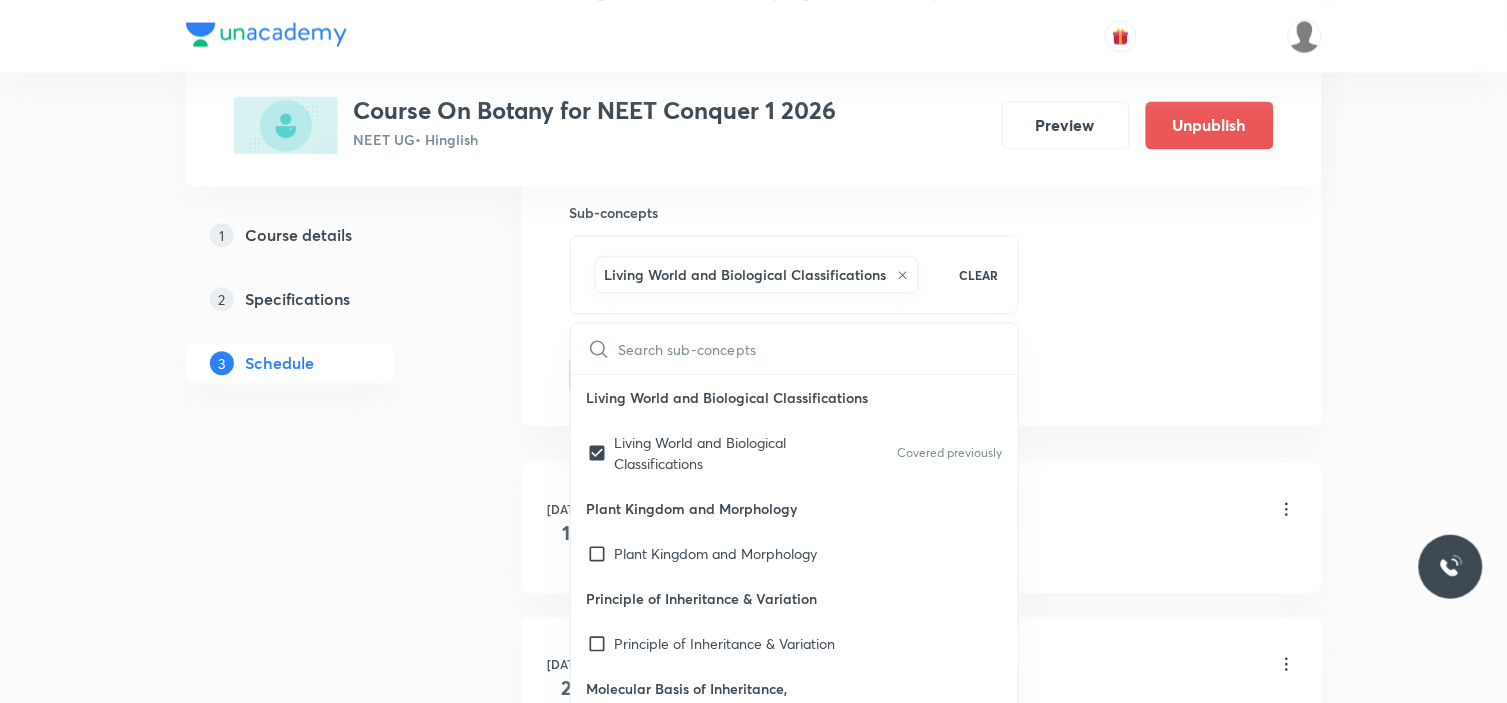 click on "Jul 1 Cell Lesson 1 • 11:00 AM • 90 min  • Room Swargate Room 4 Living World and Biological Classifications  Jul 2 Cell Lesson 2 • 12:45 PM • 90 min  • Room Swargate Room 4 Living World and Biological Classifications  Jul 7 Cell cycle Lesson 3 • 2:30 PM • 90 min  • Room Swargate Room 4 Living World and Biological Classifications  Jul 8 Cell cycle Lesson 4 • 11:00 AM • 90 min  • Room Swargate Room 4 Living World and Biological Classifications  Jul 9 Cell cycle Lesson 5 • 12:45 PM • 90 min  • Room Swargate Room 4 Living World and Biological Classifications  Jul 14 Cell cycle Lesson 6 • 12:45 PM • 90 min  • Room Swargate Room No 6 Living World and Biological Classifications  Nov 8 Test Lesson 7 • 4:28 PM • 60 min  • Room Swargate Room 1 Living World and Biological Classifications" at bounding box center [922, 1000] 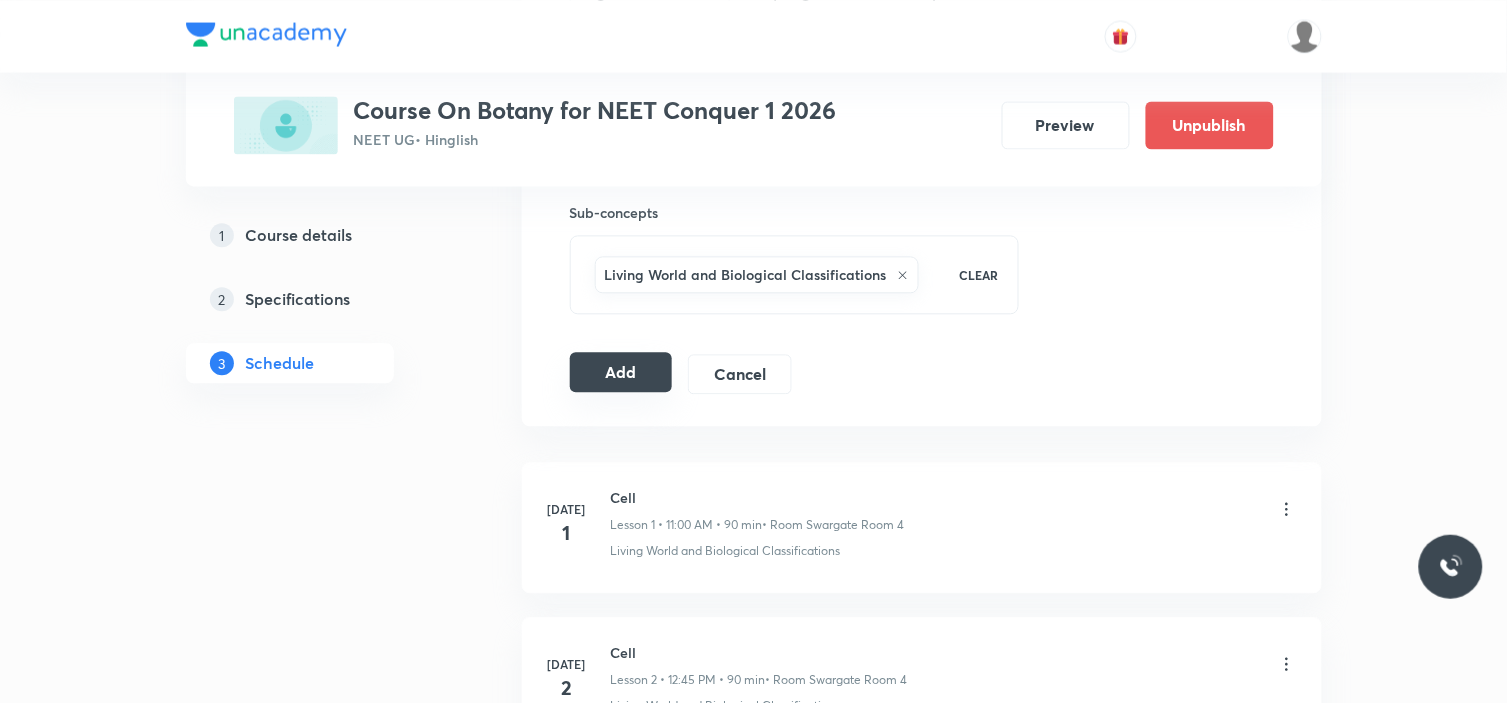 click on "Add" at bounding box center (621, 372) 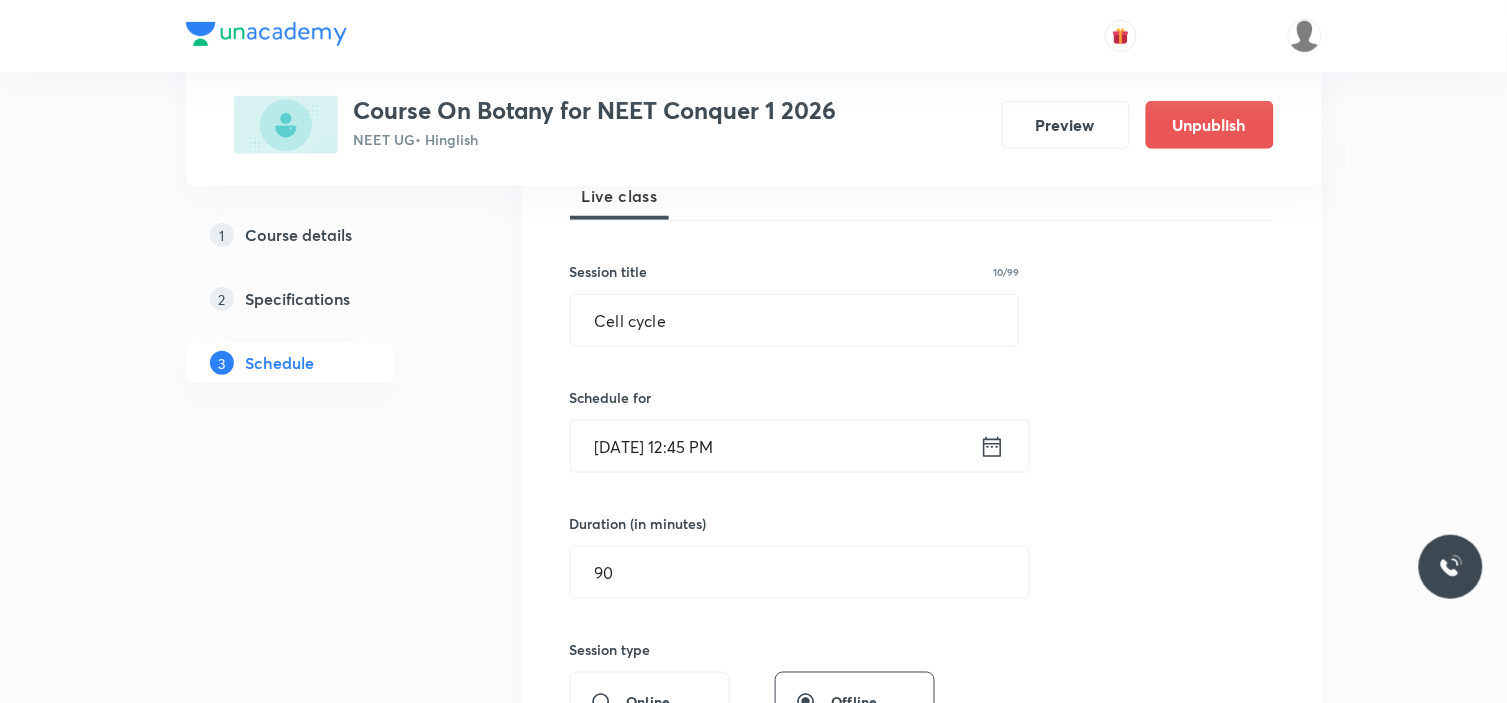 scroll, scrollTop: 333, scrollLeft: 0, axis: vertical 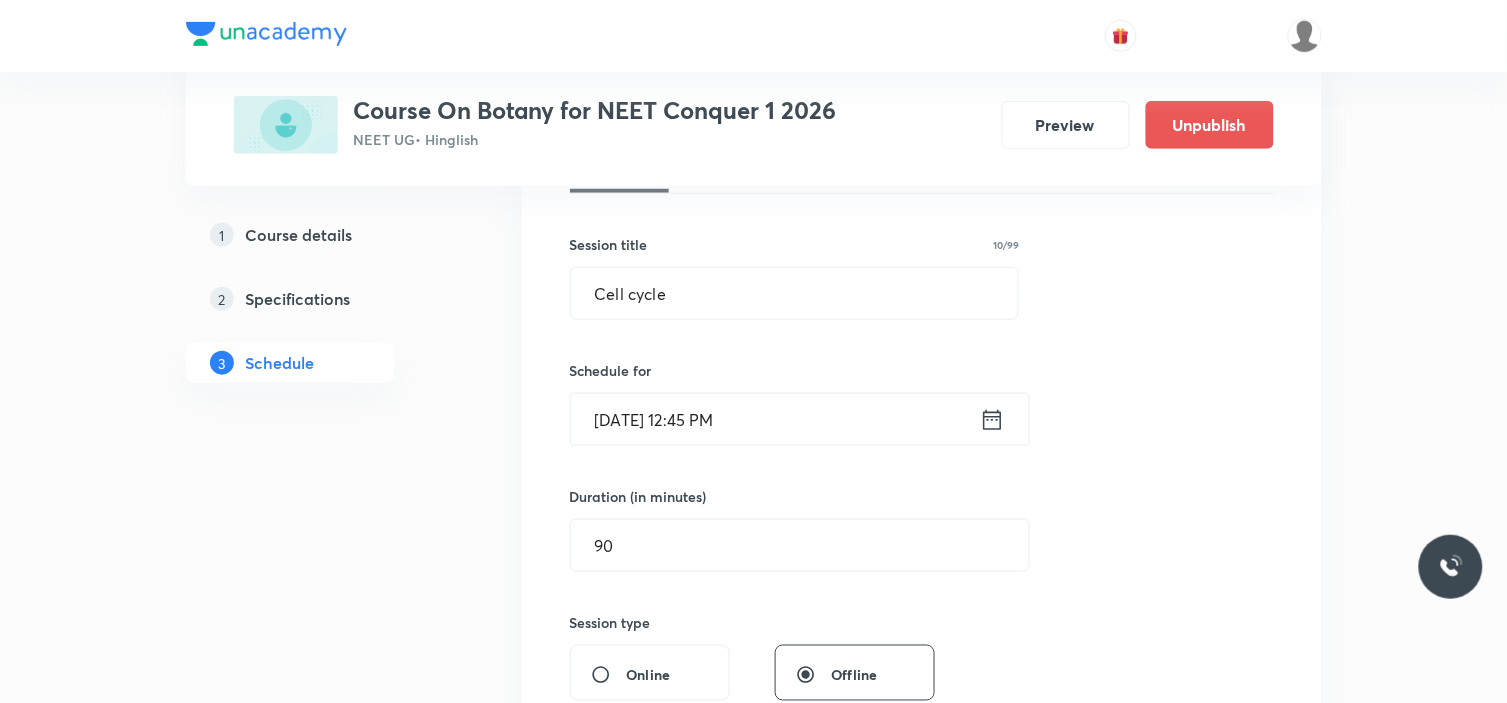 type 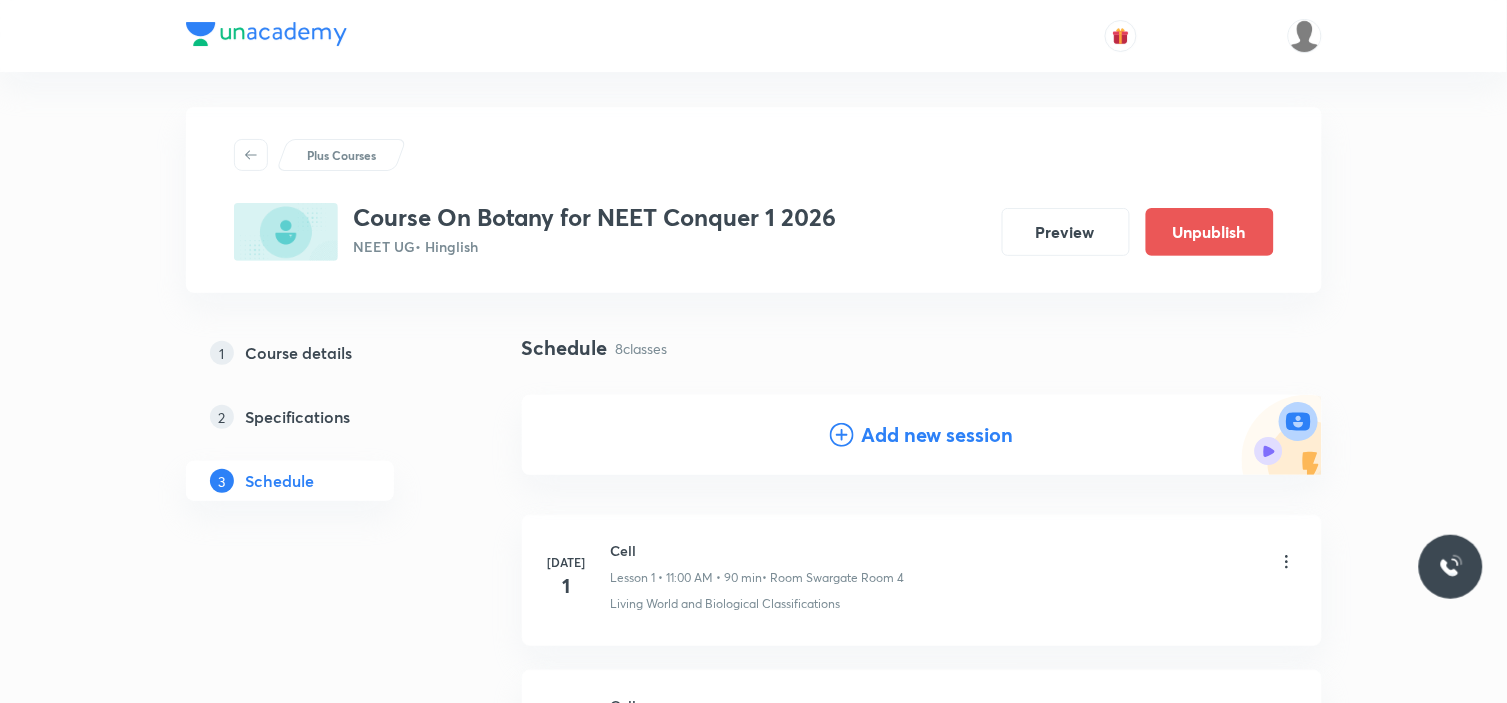 scroll, scrollTop: 0, scrollLeft: 0, axis: both 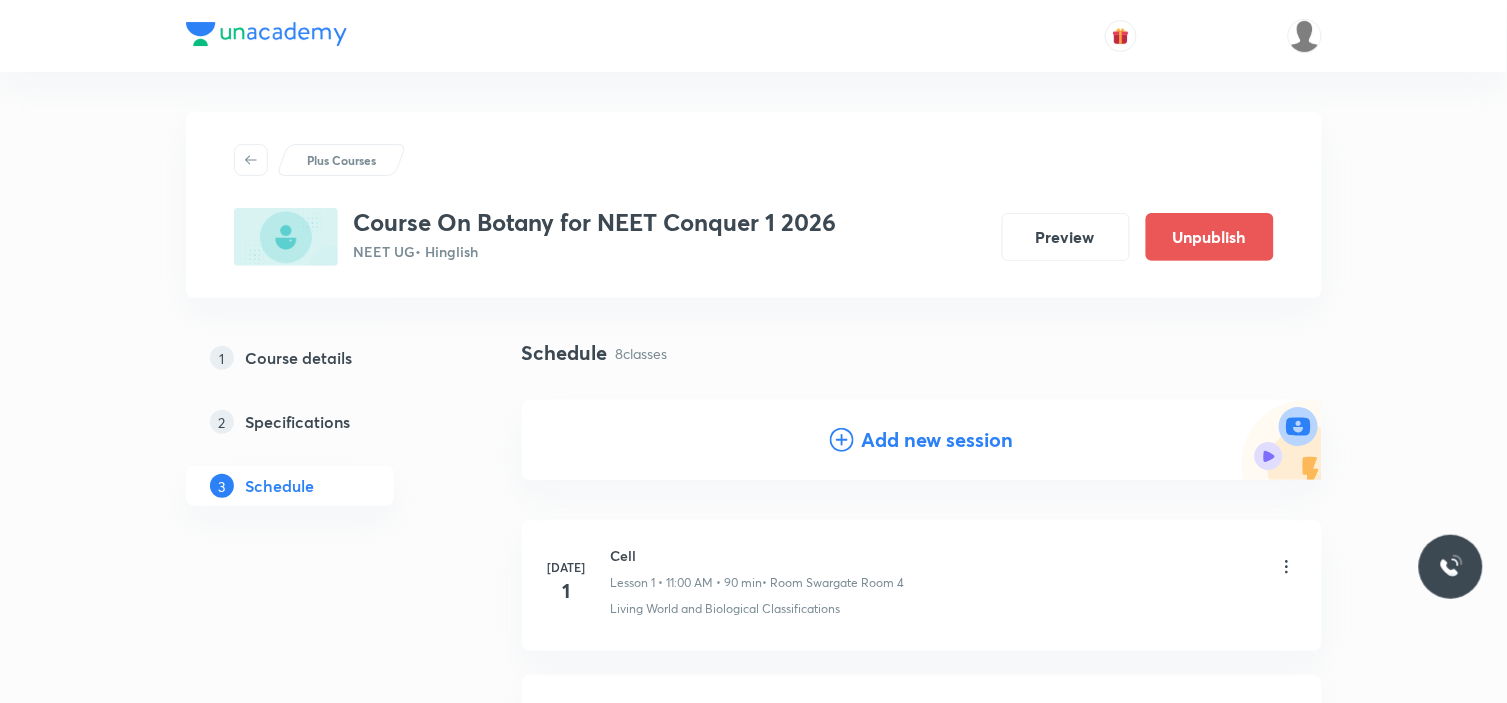 click on "Add new session" at bounding box center (938, 440) 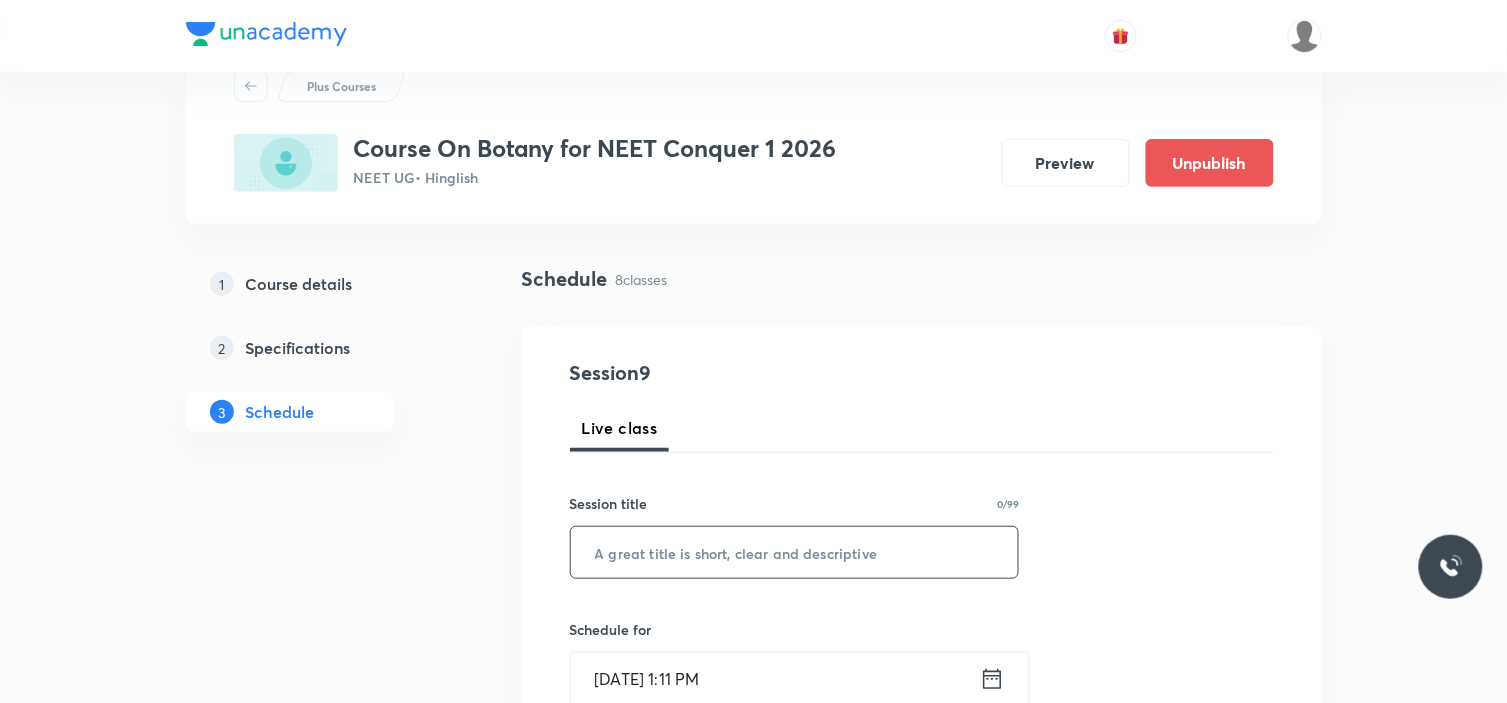 scroll, scrollTop: 111, scrollLeft: 0, axis: vertical 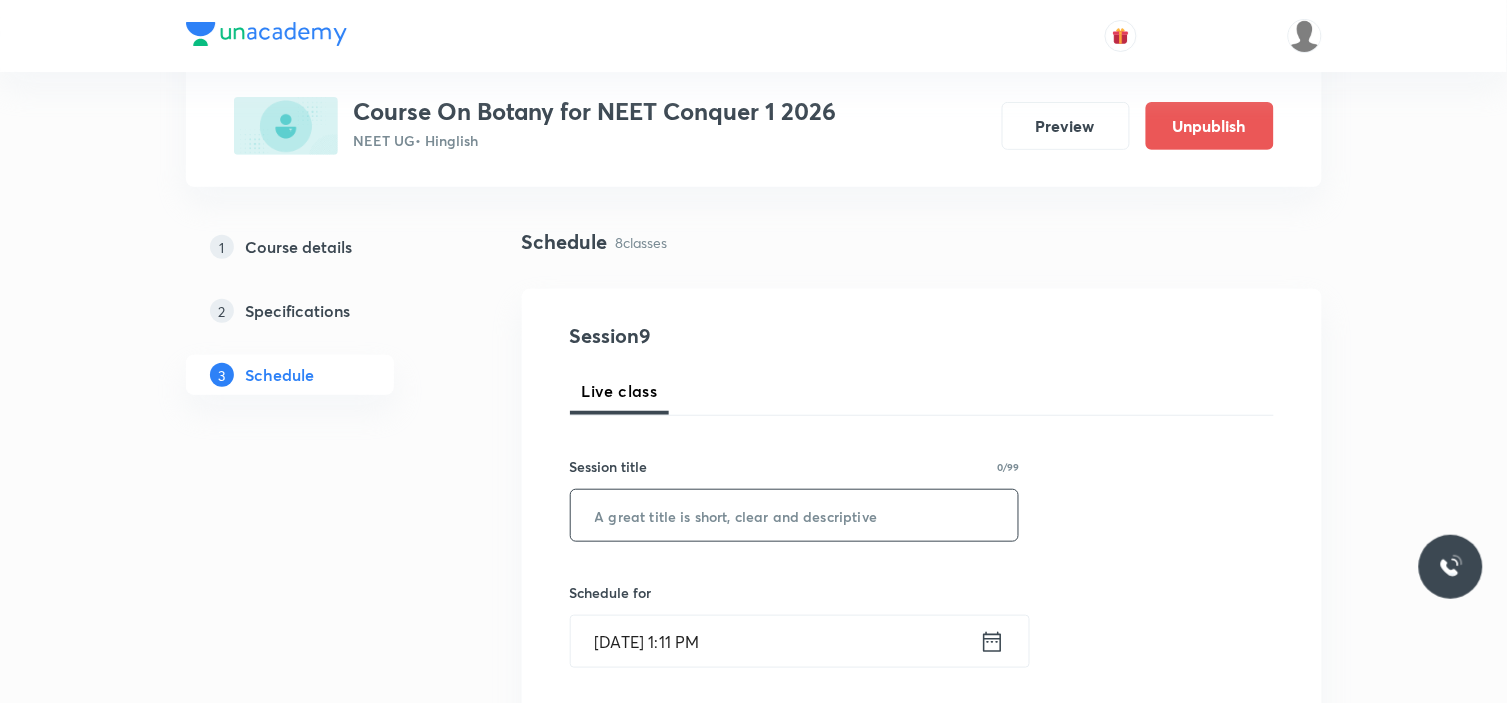 click at bounding box center [795, 515] 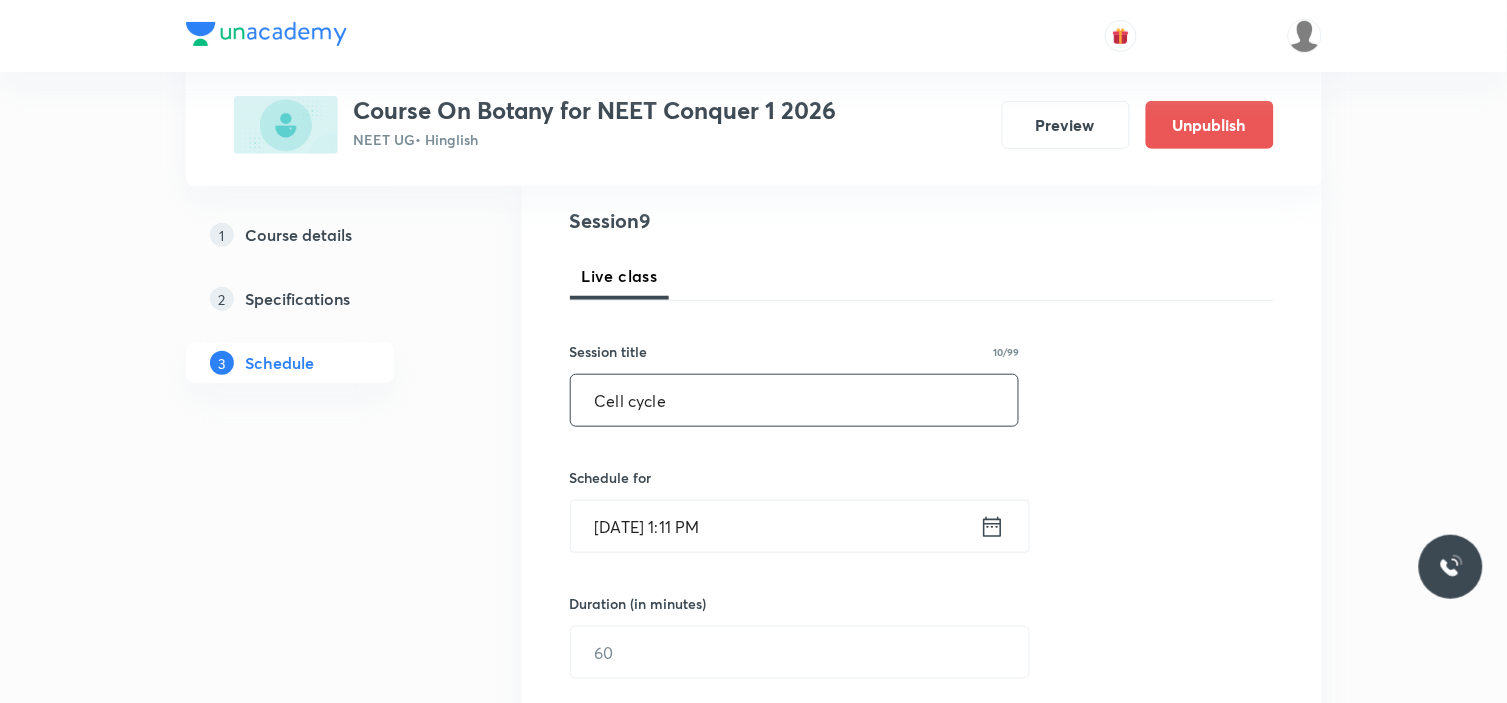 scroll, scrollTop: 333, scrollLeft: 0, axis: vertical 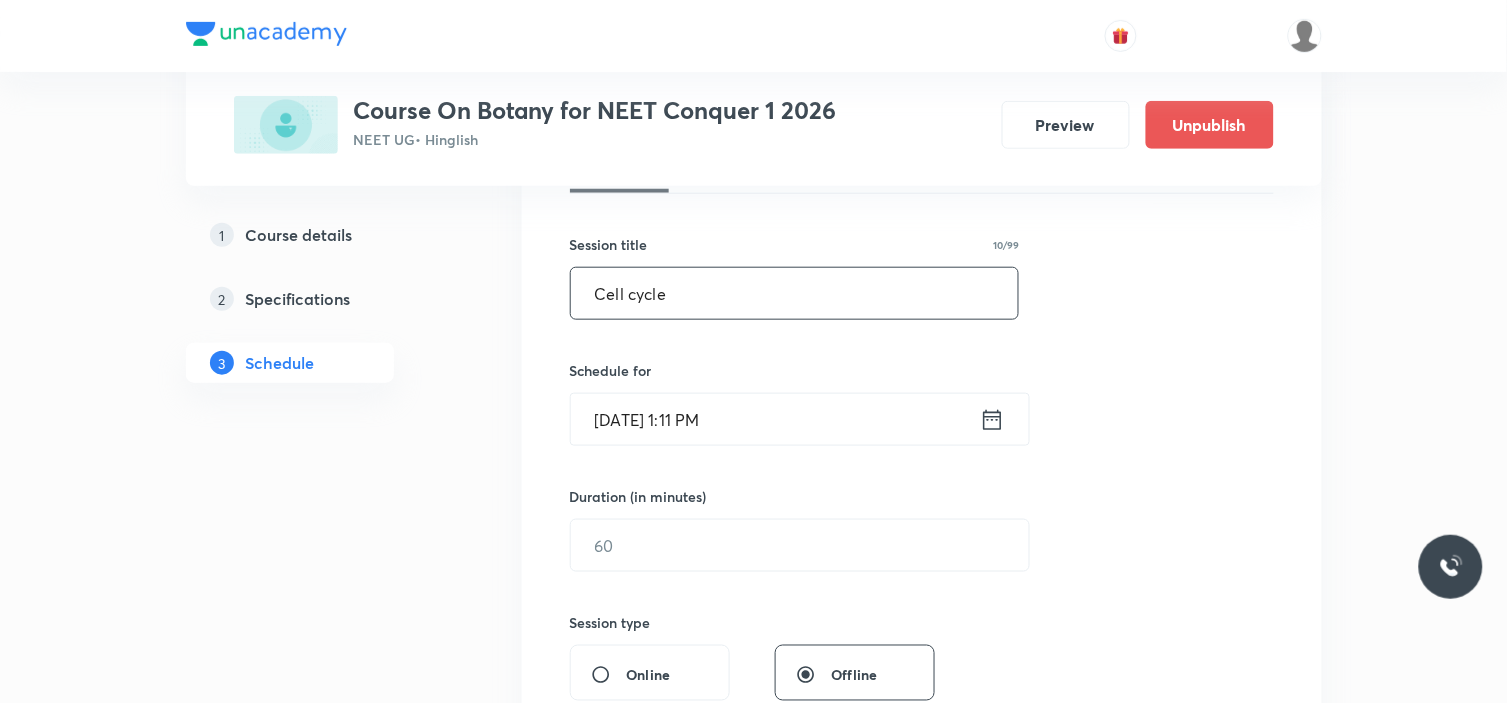 type on "Cell cycle" 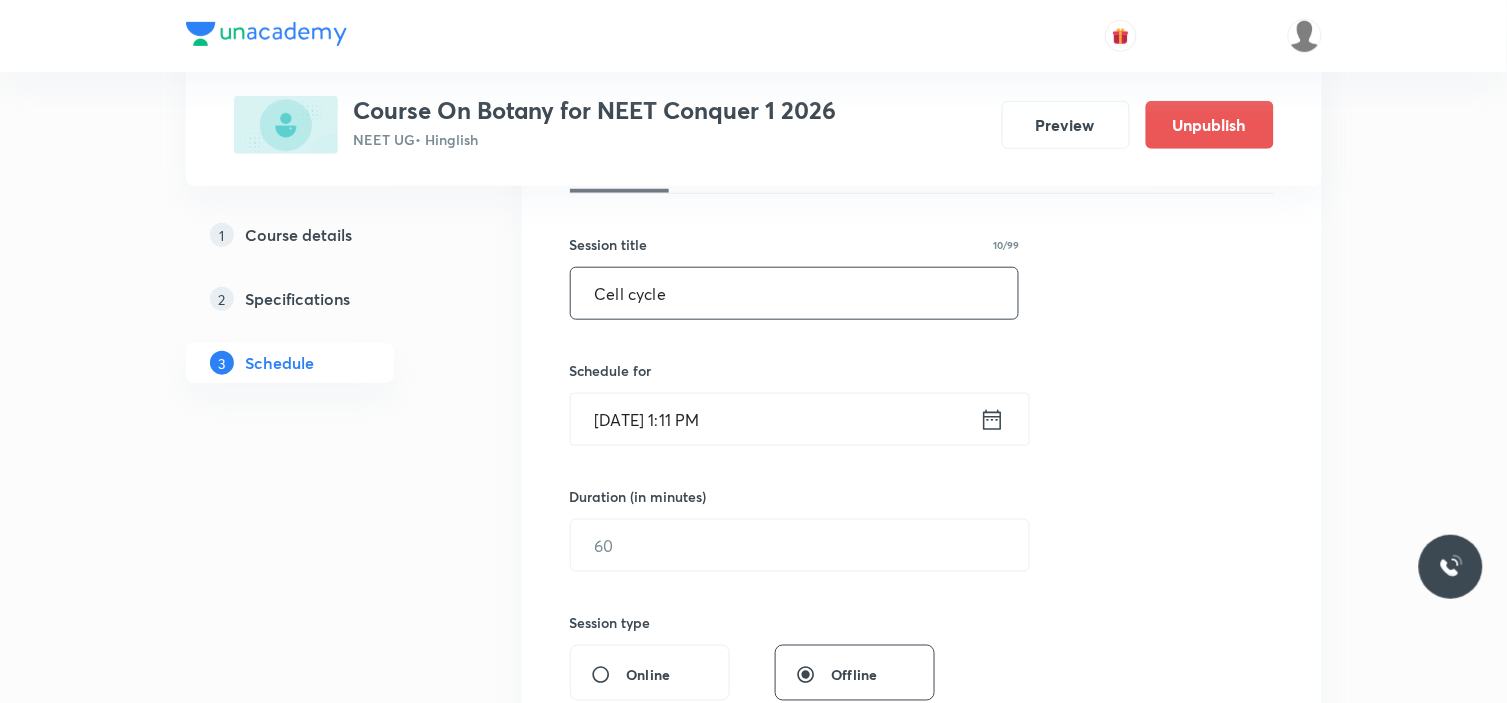 click on "Jul 13, 2025, 1:11 PM" at bounding box center (775, 419) 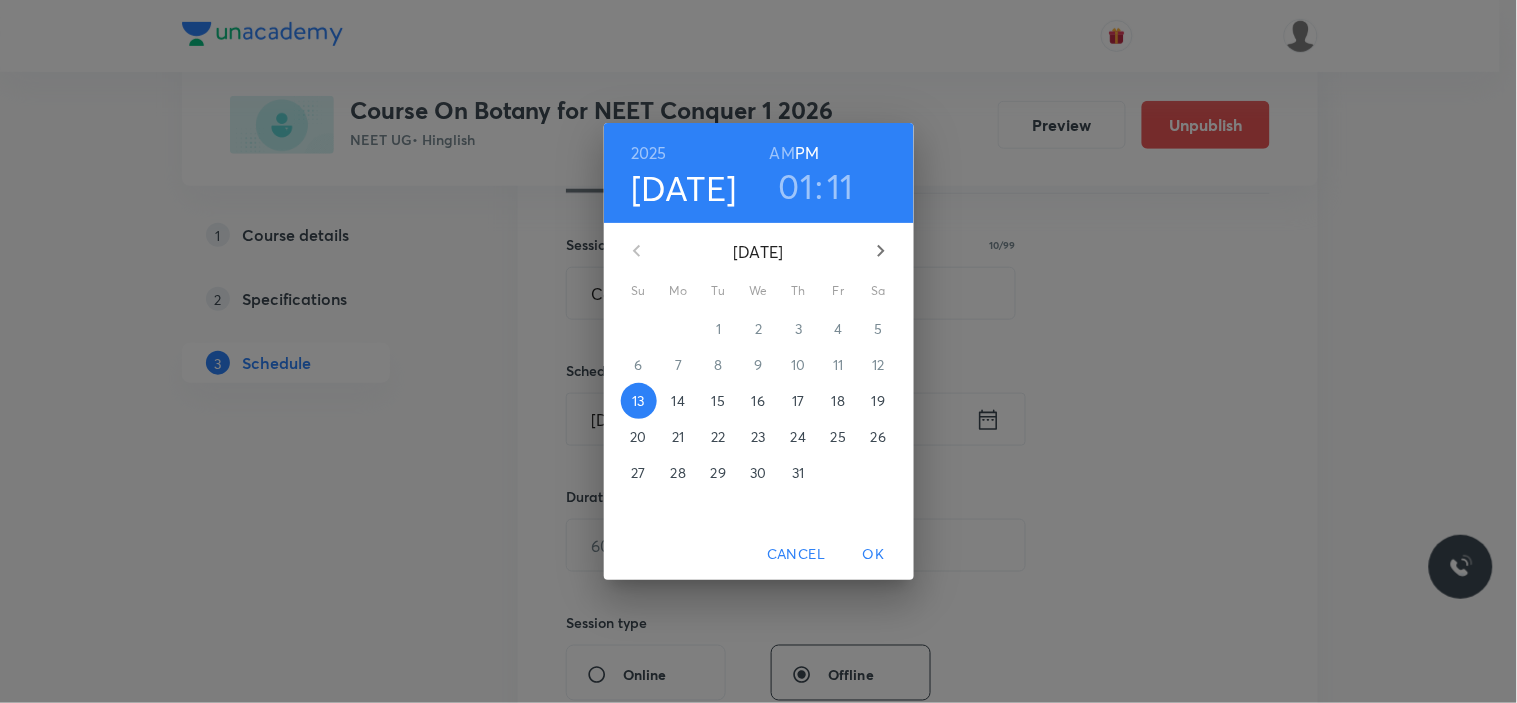 click on "16" at bounding box center [759, 401] 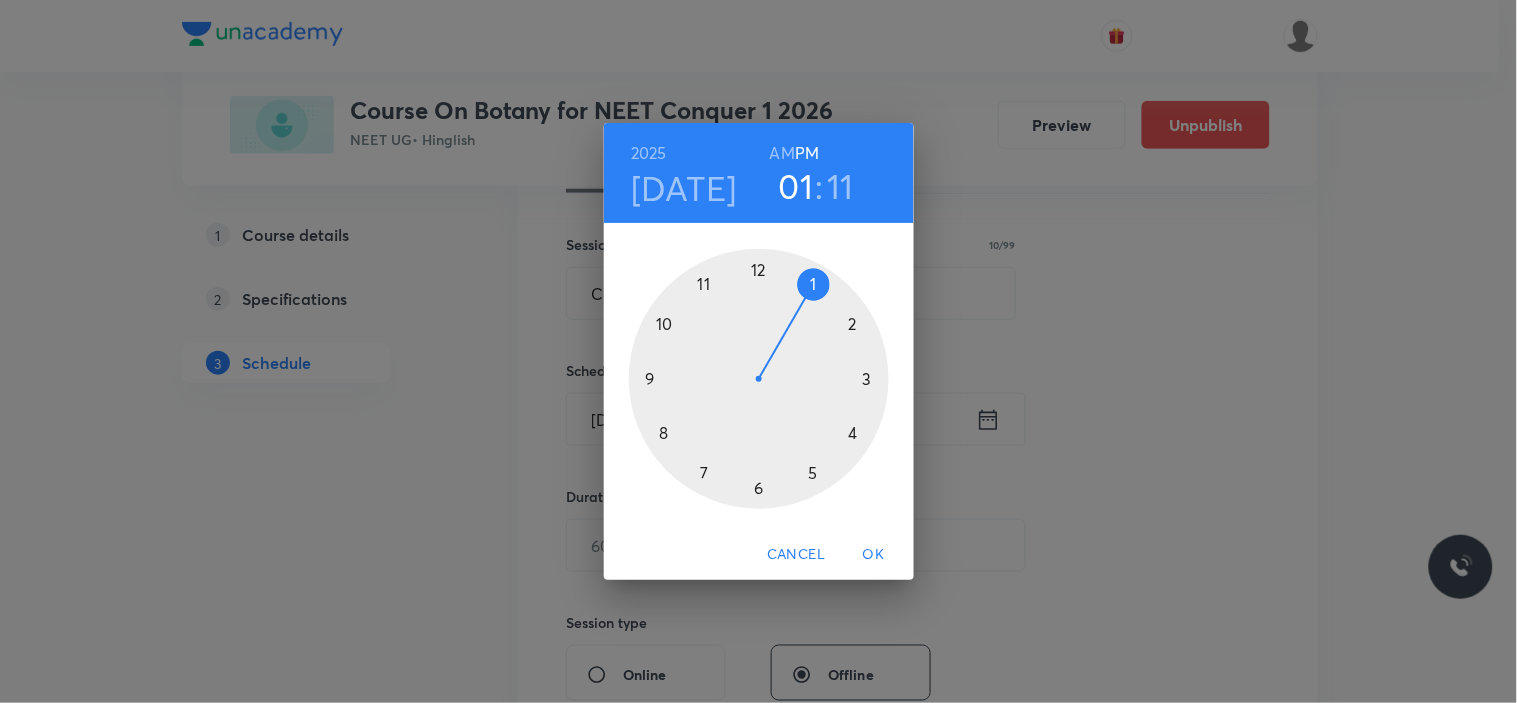 click on "AM" at bounding box center (782, 153) 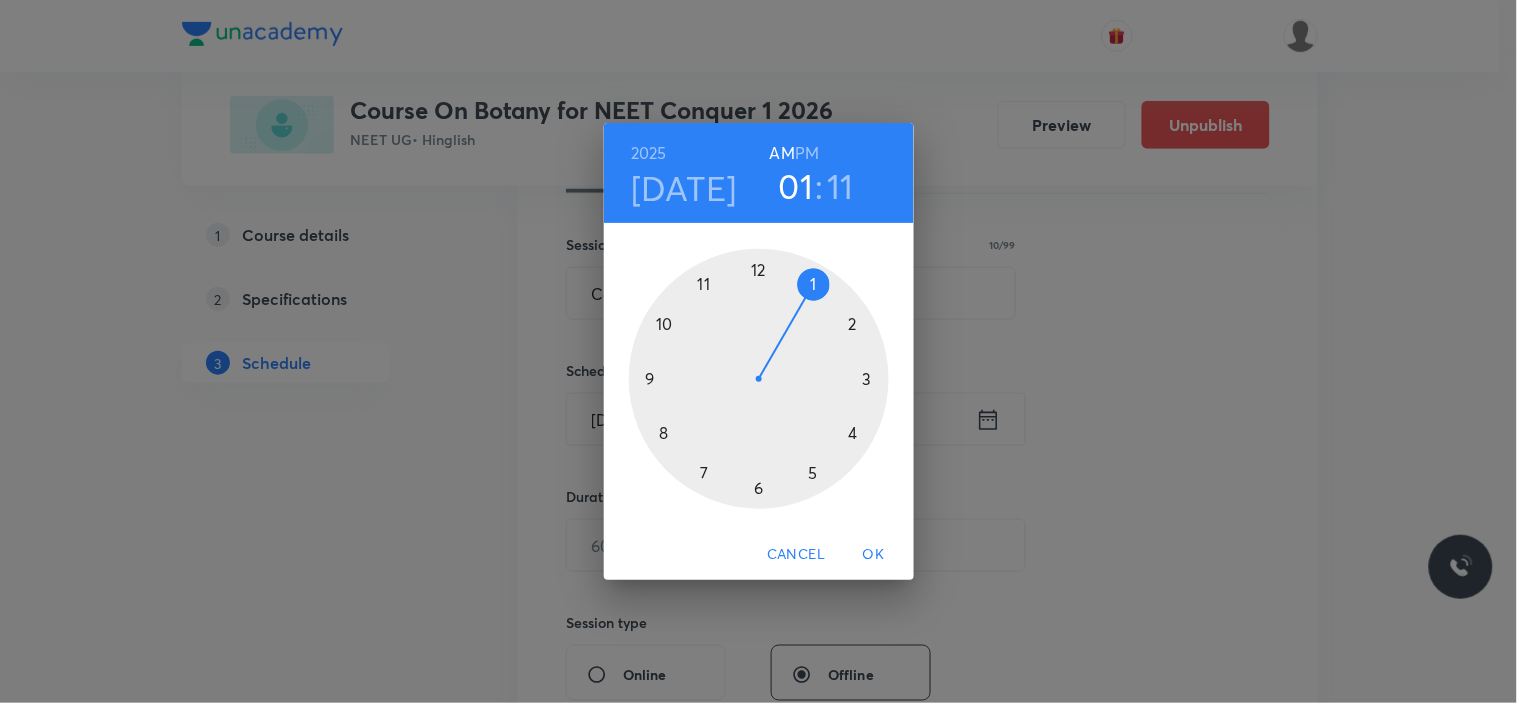 click on "01" at bounding box center (796, 186) 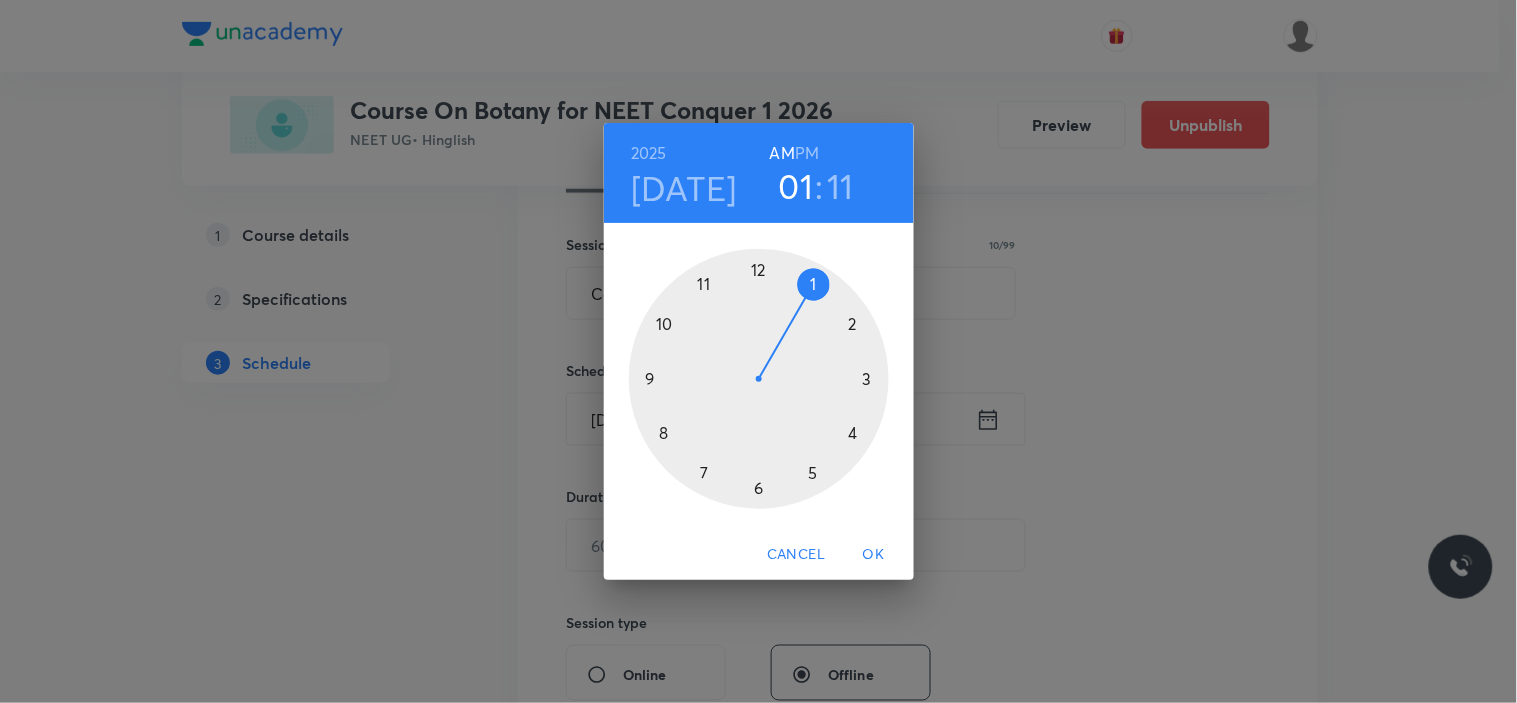 click at bounding box center [759, 379] 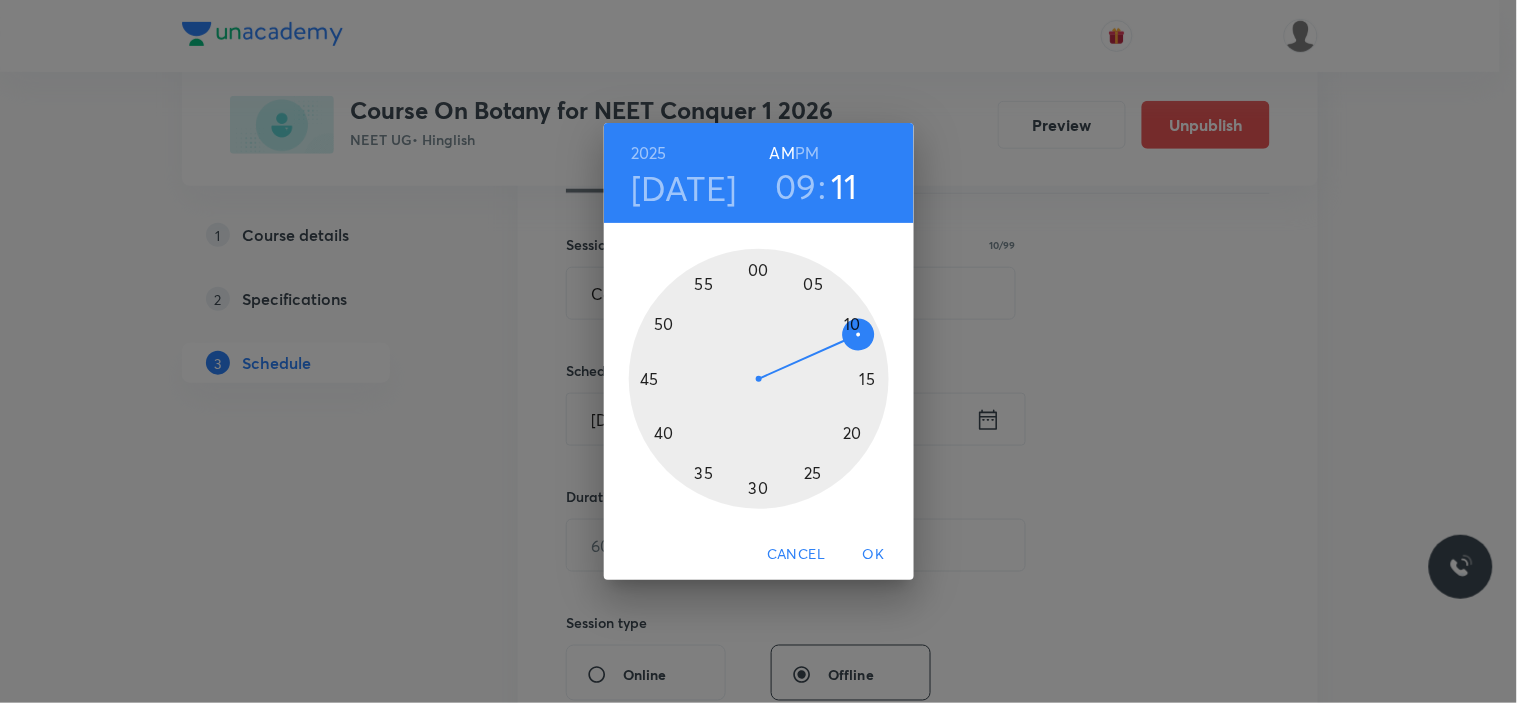 click at bounding box center [759, 379] 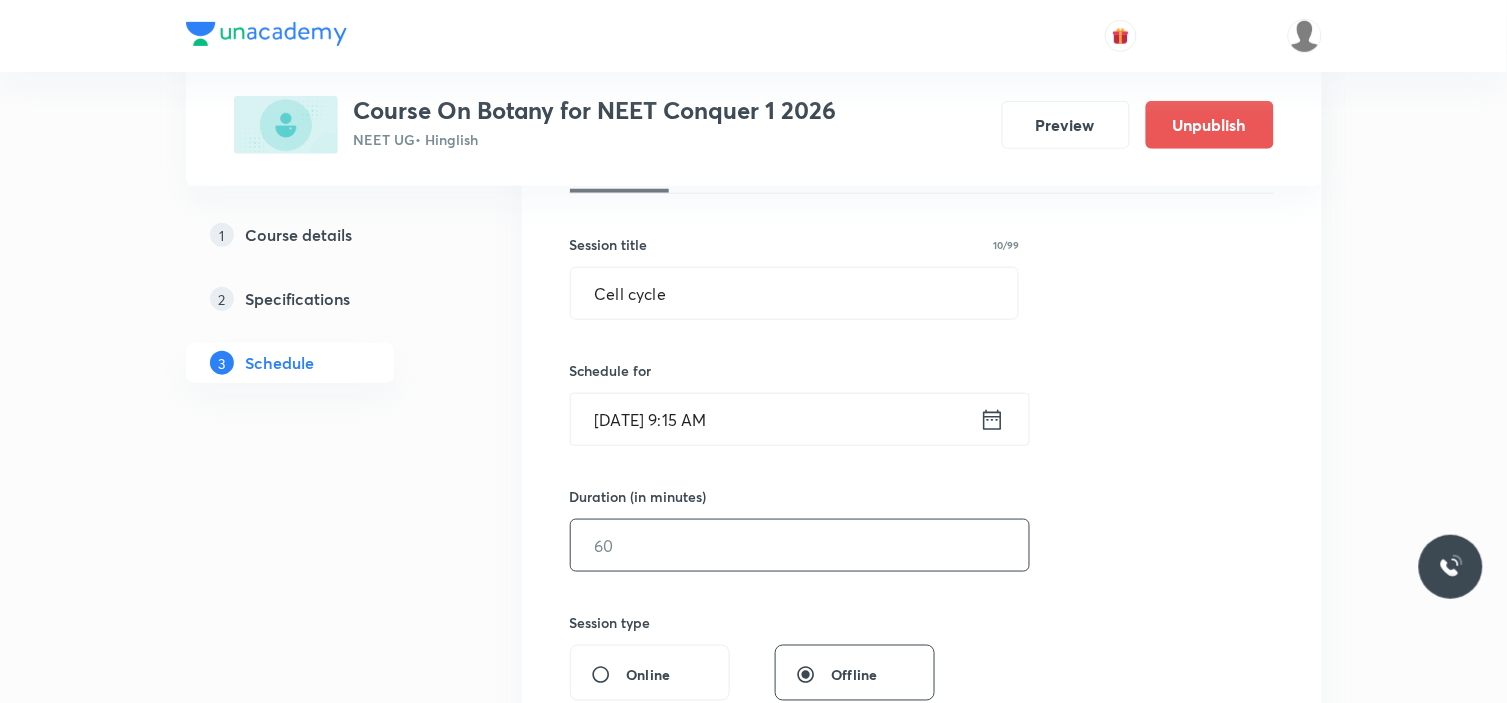 click at bounding box center [800, 545] 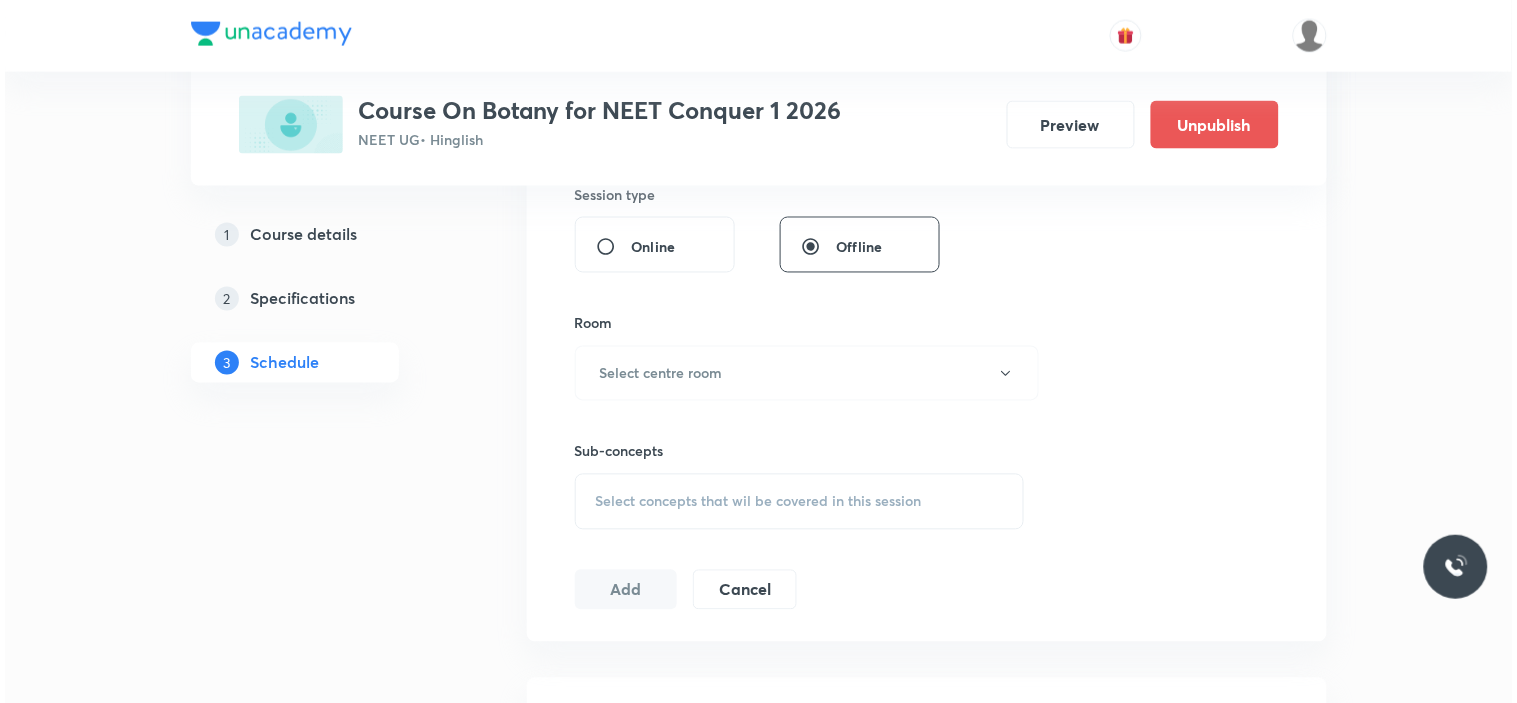 scroll, scrollTop: 777, scrollLeft: 0, axis: vertical 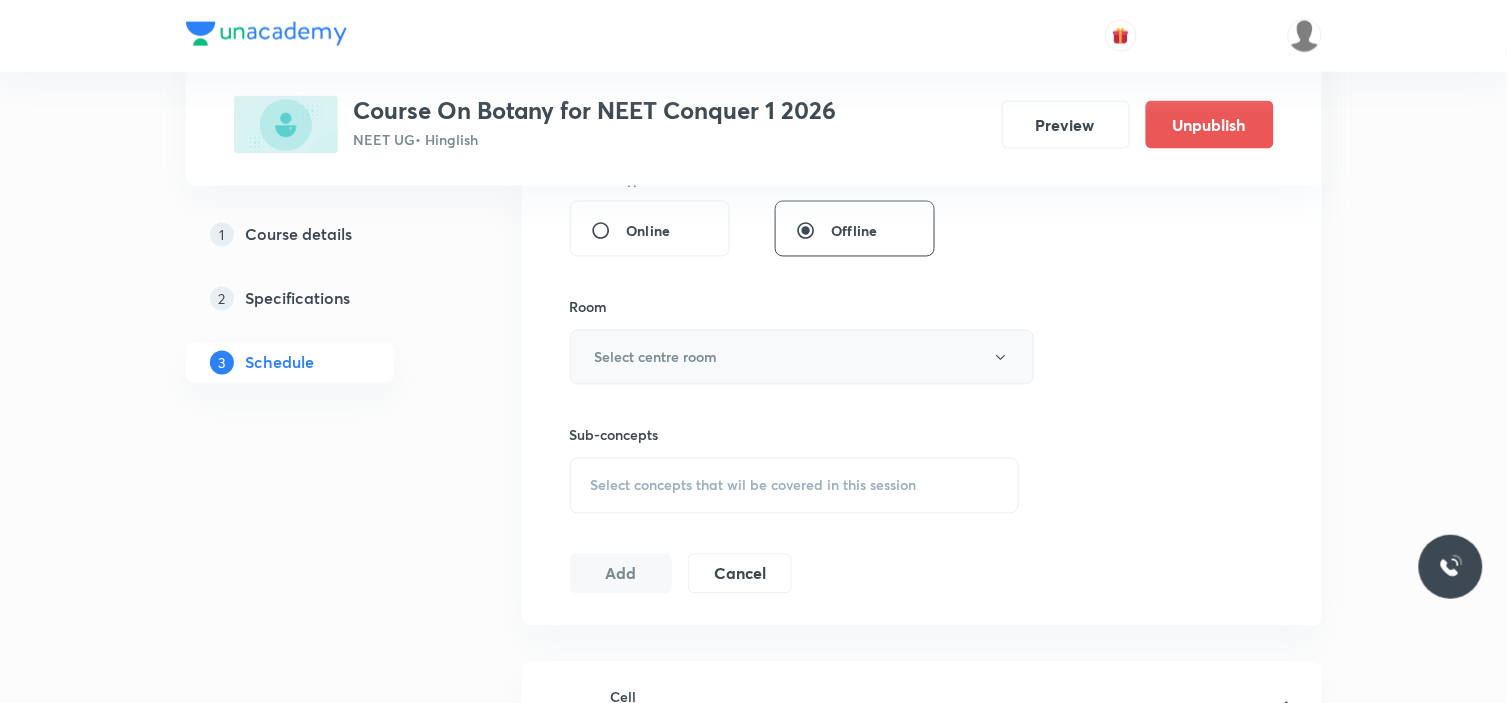 type on "90" 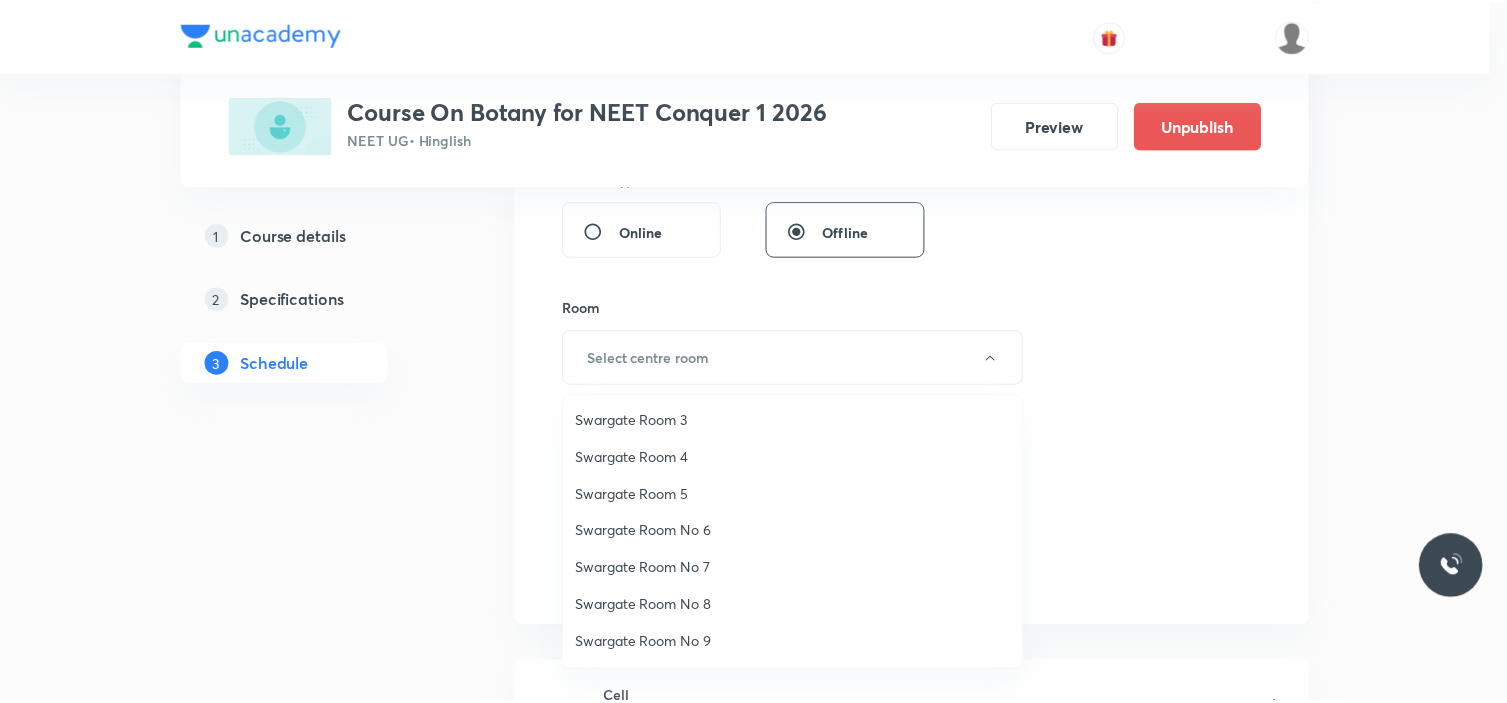 scroll, scrollTop: 111, scrollLeft: 0, axis: vertical 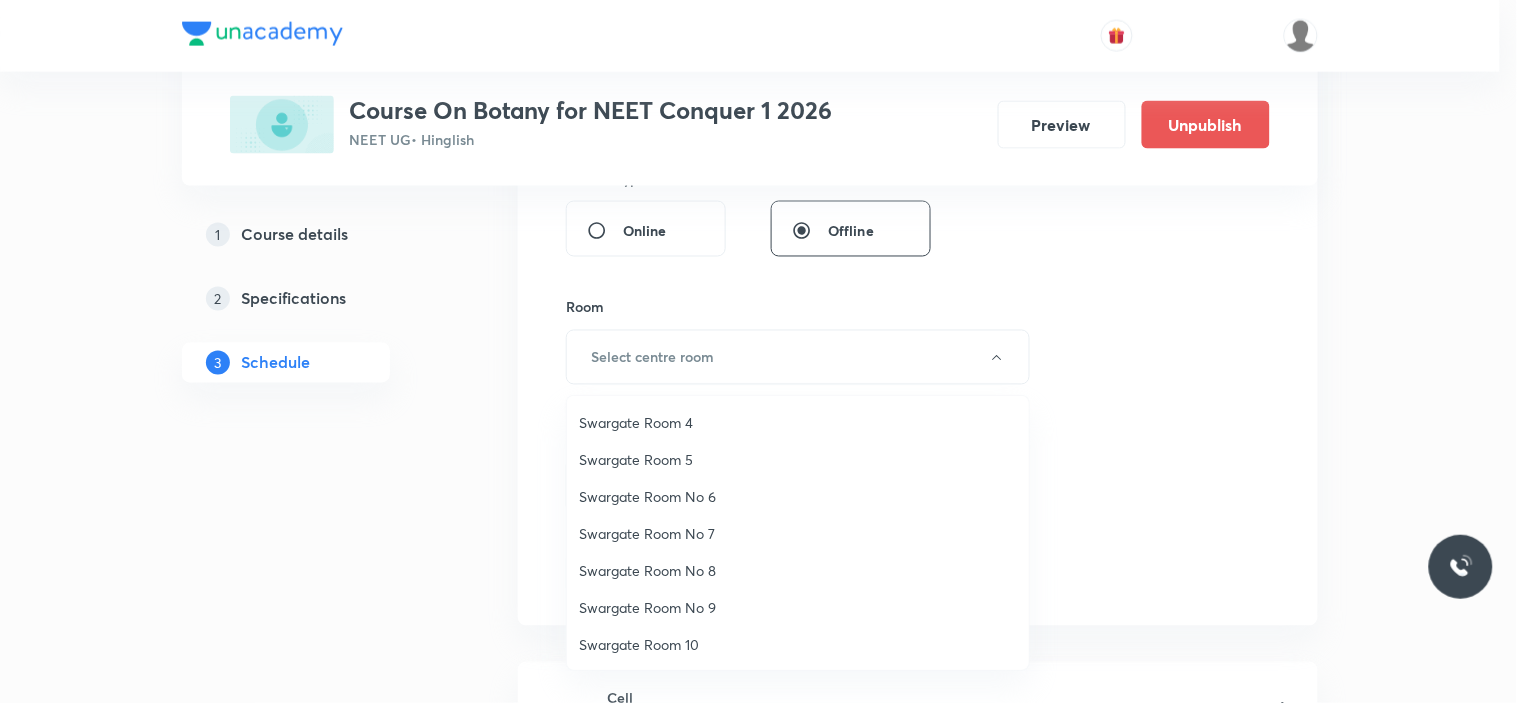 click on "Swargate Room 10" at bounding box center (798, 644) 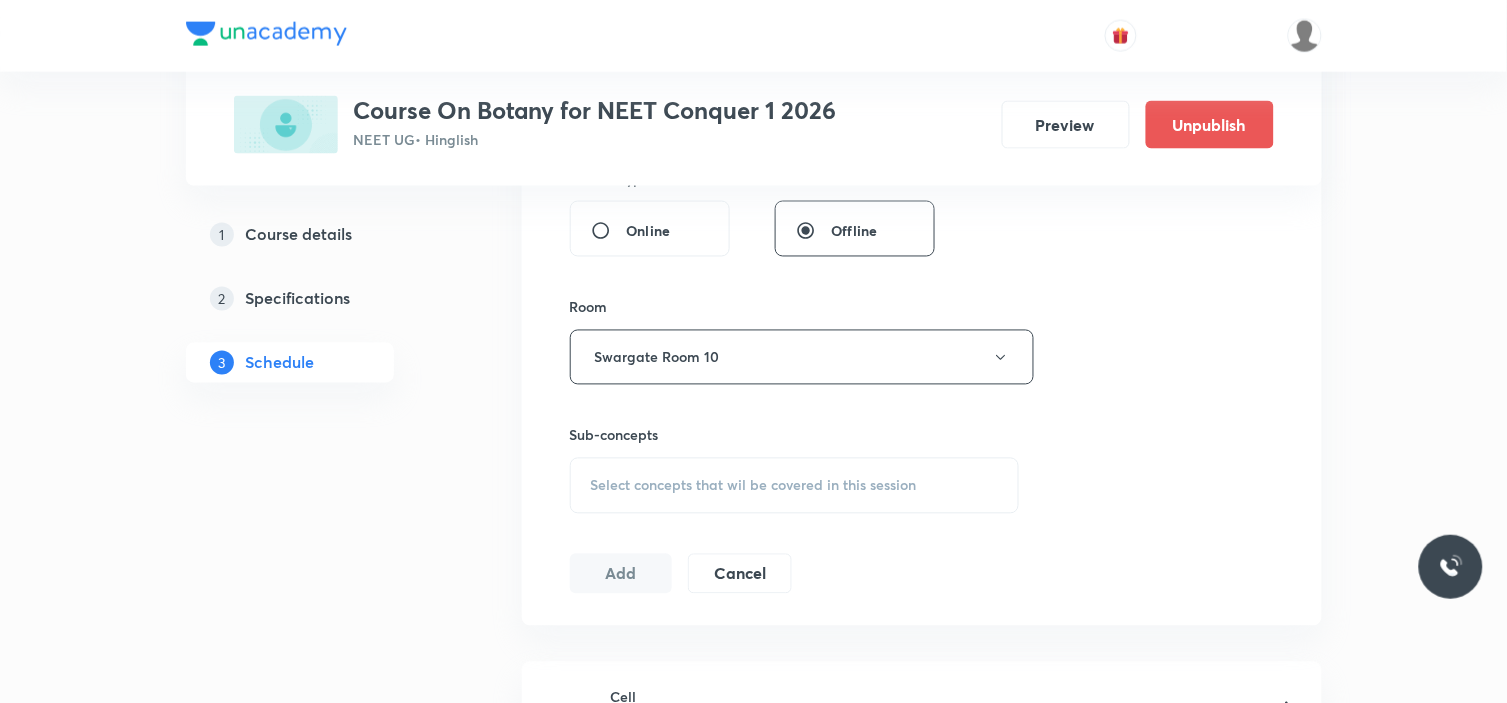 click on "Session  9 Live class Session title 10/99 Cell cycle ​ Schedule for Jul 16, 2025, 9:15 AM ​ Duration (in minutes) 90 ​   Session type Online Offline Room Swargate Room 10 Sub-concepts Select concepts that wil be covered in this session Add Cancel" at bounding box center (922, 124) 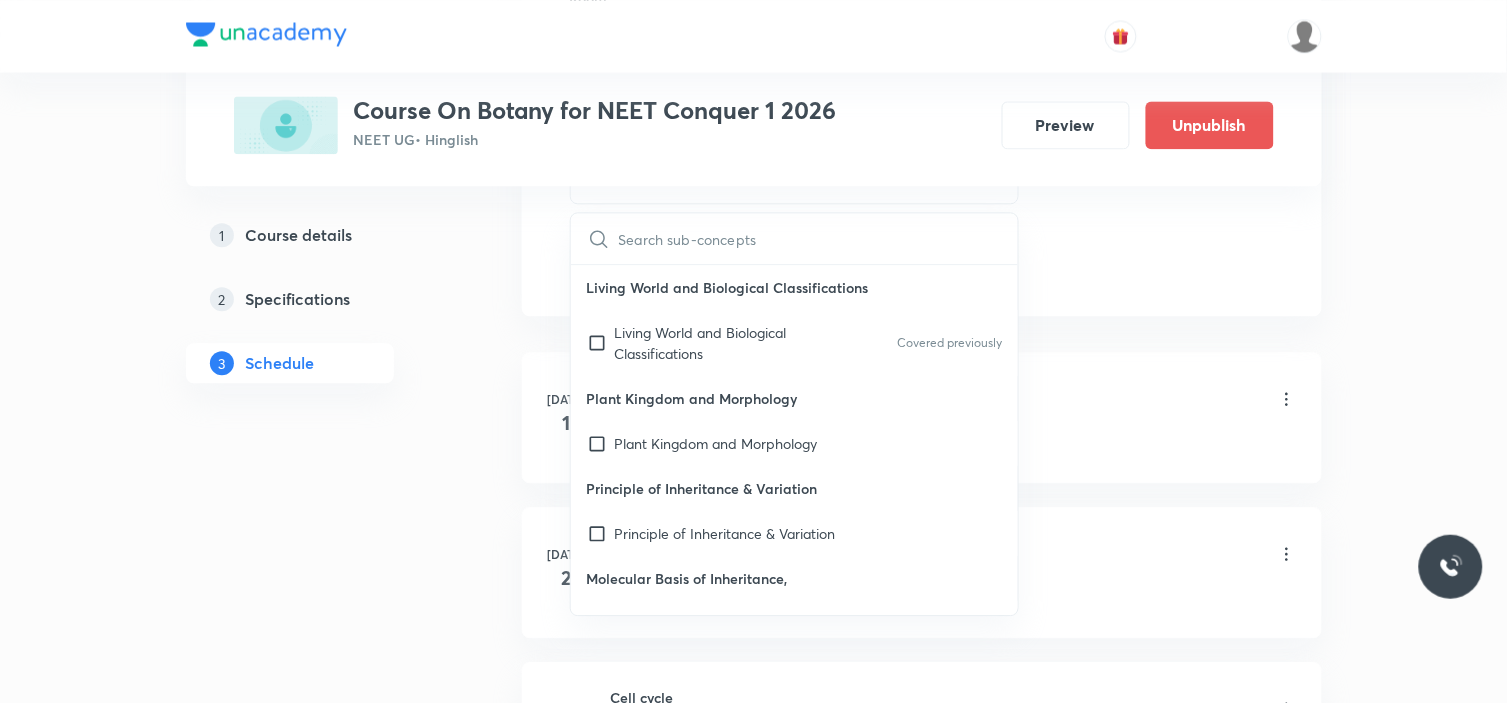 scroll, scrollTop: 1111, scrollLeft: 0, axis: vertical 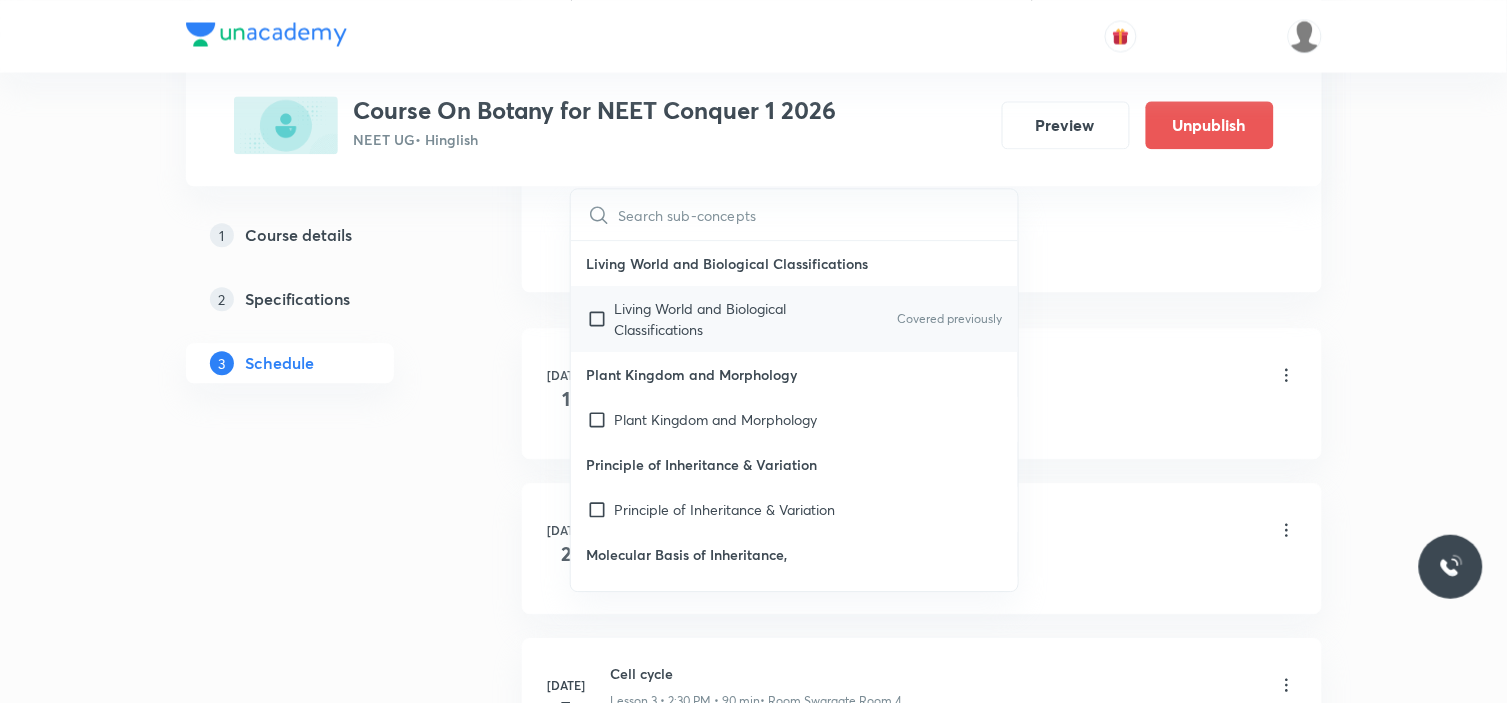 click at bounding box center (601, 319) 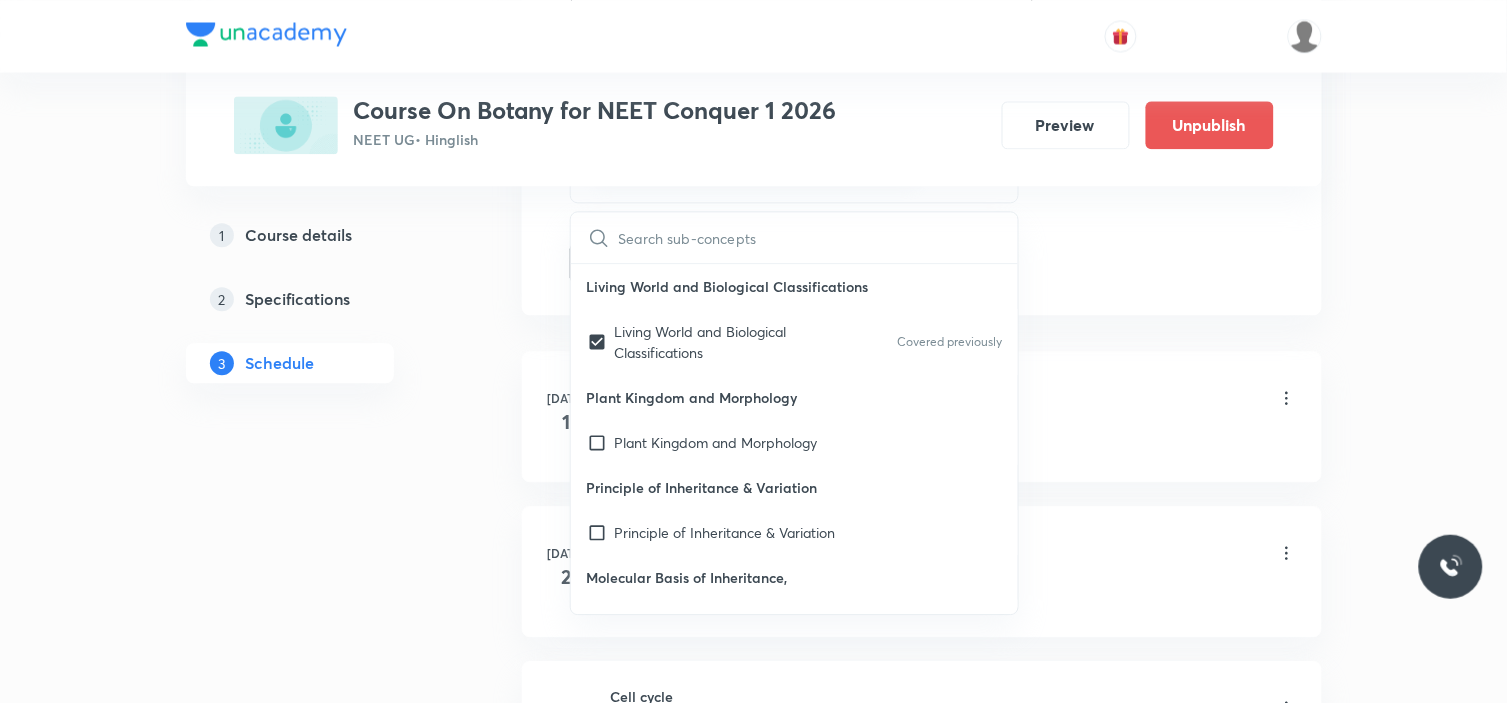 click on "Session  9 Live class Session title 10/99 Cell cycle ​ Schedule for Jul 16, 2025, 9:15 AM ​ Duration (in minutes) 90 ​   Session type Online Offline Room Swargate Room 10 Sub-concepts Living World and Biological Classifications  CLEAR ​ Living World and Biological Classifications  Living World and Biological Classifications  Covered previously Plant Kingdom and  Morphology Plant Kingdom and  Morphology Principle of Inheritance &  Variation Principle of Inheritance &  Variation Molecular Basis of Inheritance, Molecular Basis of Inheritance Anatomy of Flowering Plants, Photosynthesis, Anatomy of Flowering Plants, Photosynthesis, Respiration, Plant Growth & Development Respiration, Plant Growth & Development Biological Classification, Plant Kingdom, Morphology of Flowering Plants Biological Classification, Plant Kingdom, Morphology of Flowering Plants Organism & Populations,Ecosystem, Biodiversity & Conservation Organism & Populations, Ecosystem, Biodiversity & Conservation  Organism & Population Add" at bounding box center [922, -198] 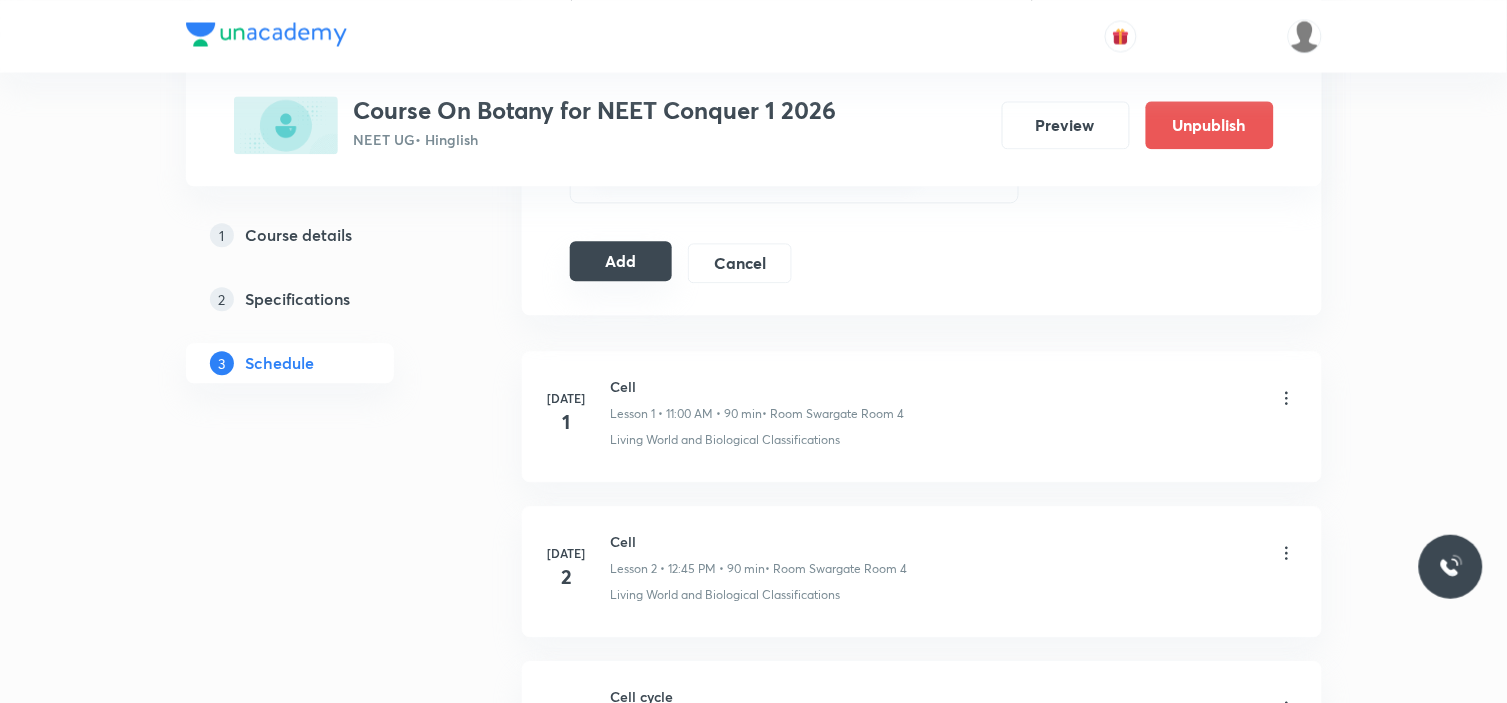 click on "Add" at bounding box center [621, 261] 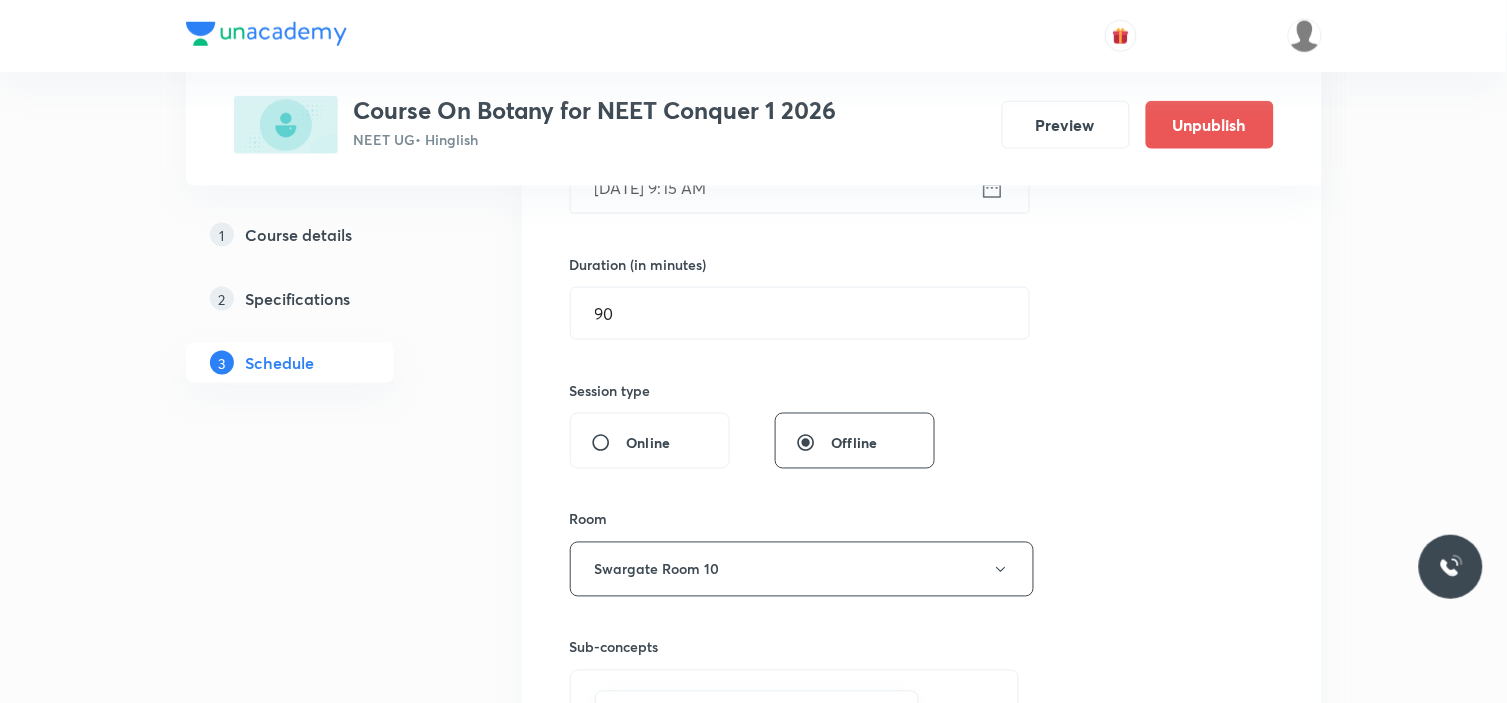 scroll, scrollTop: 555, scrollLeft: 0, axis: vertical 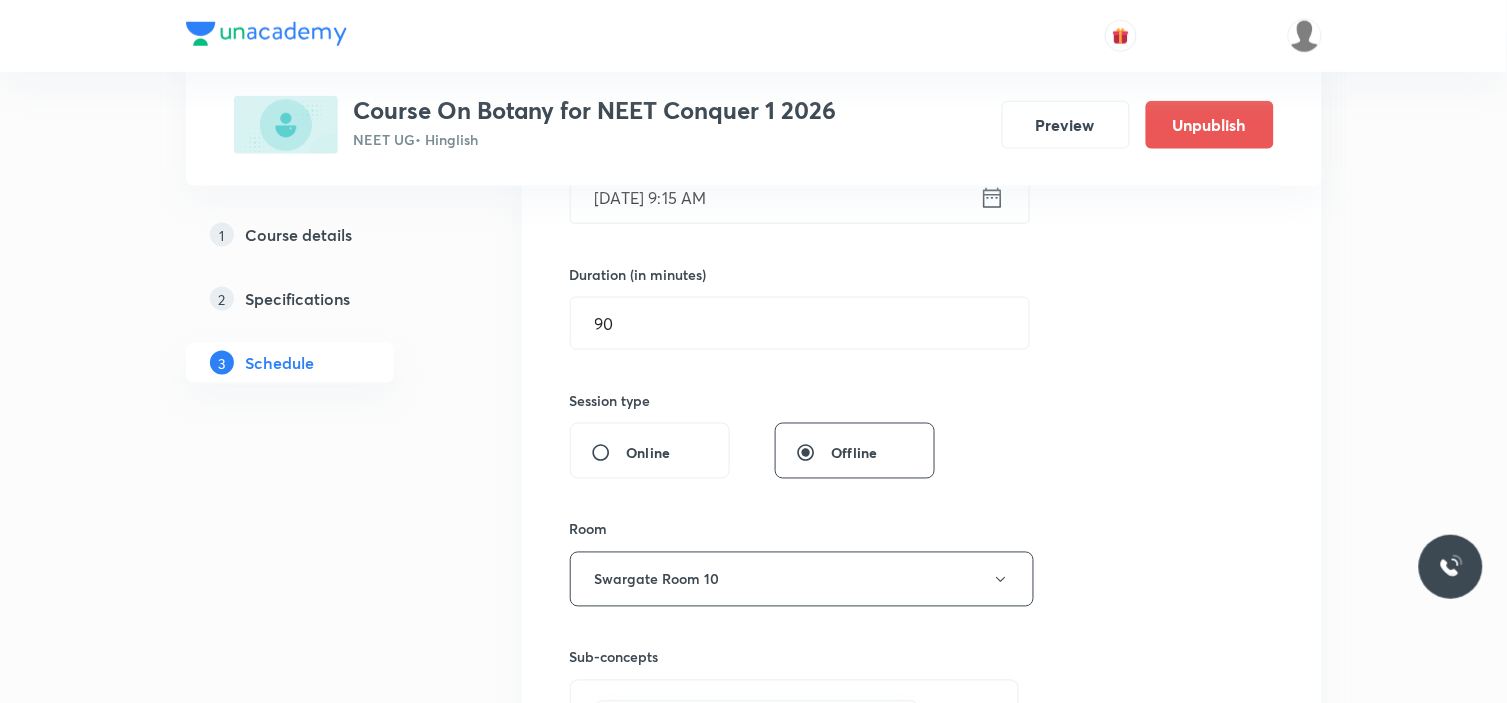 type 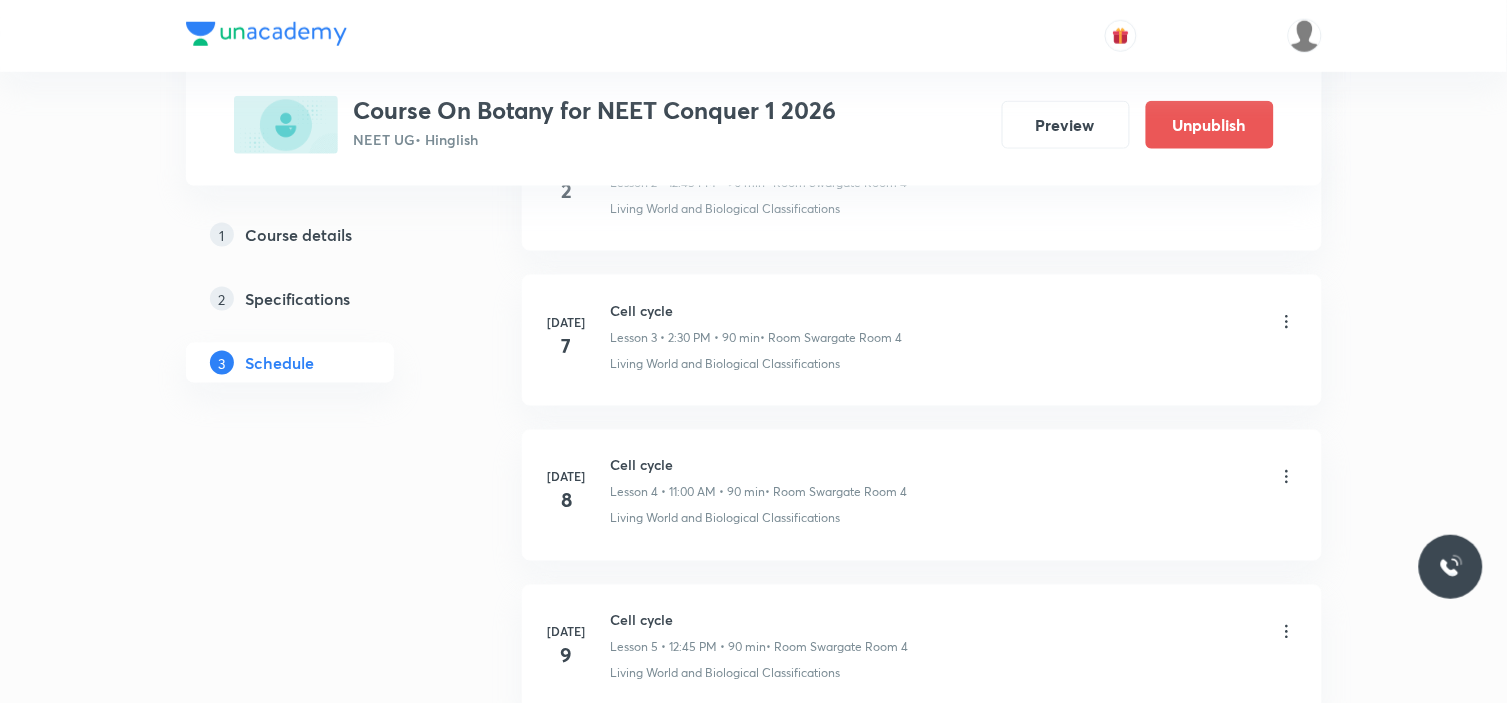 scroll, scrollTop: 0, scrollLeft: 0, axis: both 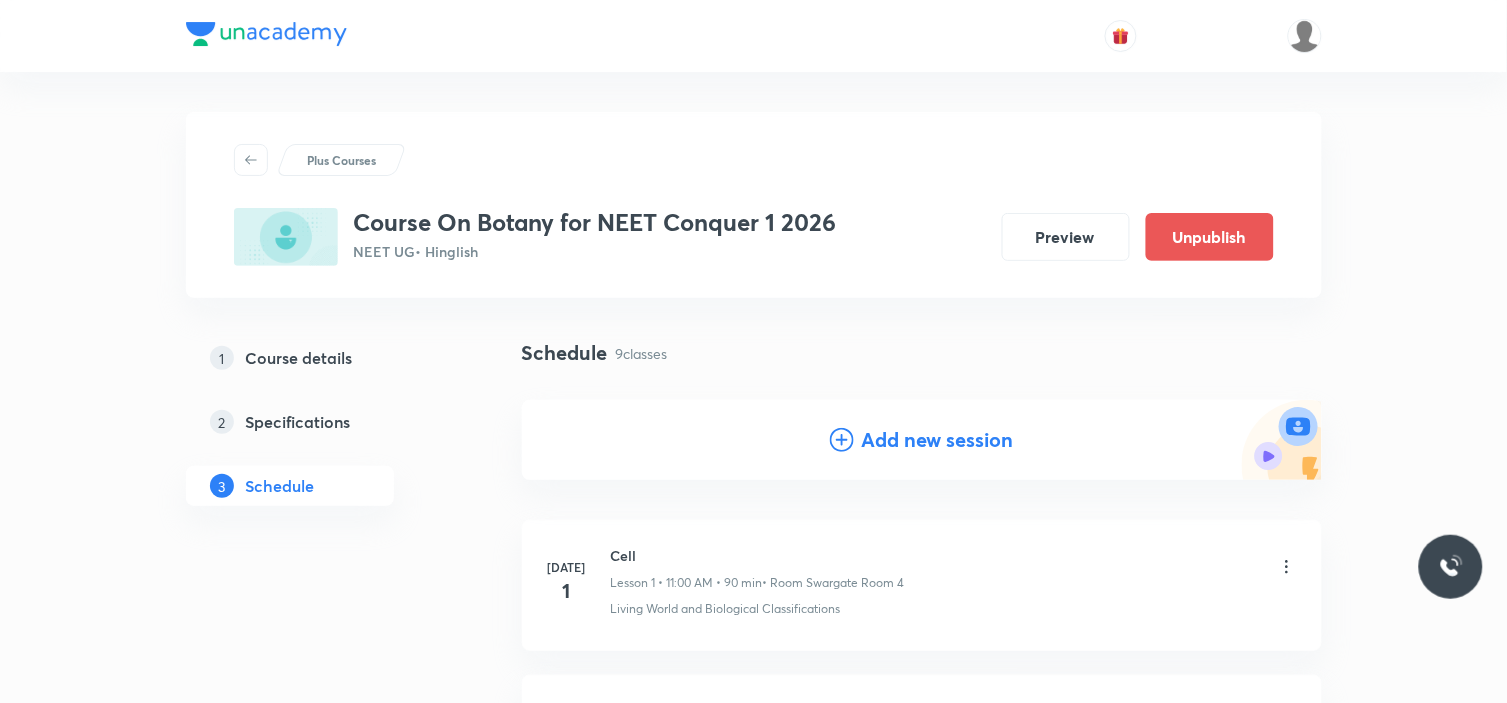 click on "Add new session" at bounding box center (938, 440) 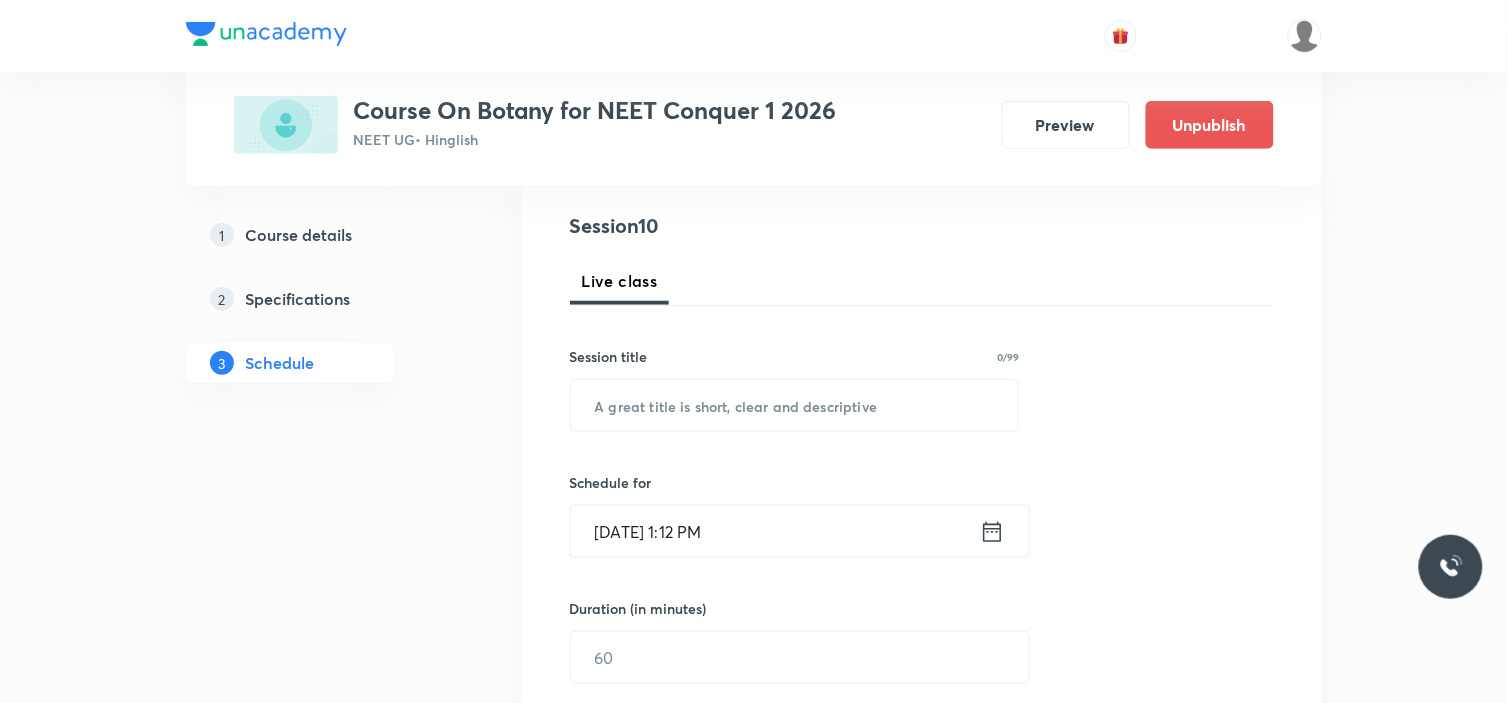 scroll, scrollTop: 222, scrollLeft: 0, axis: vertical 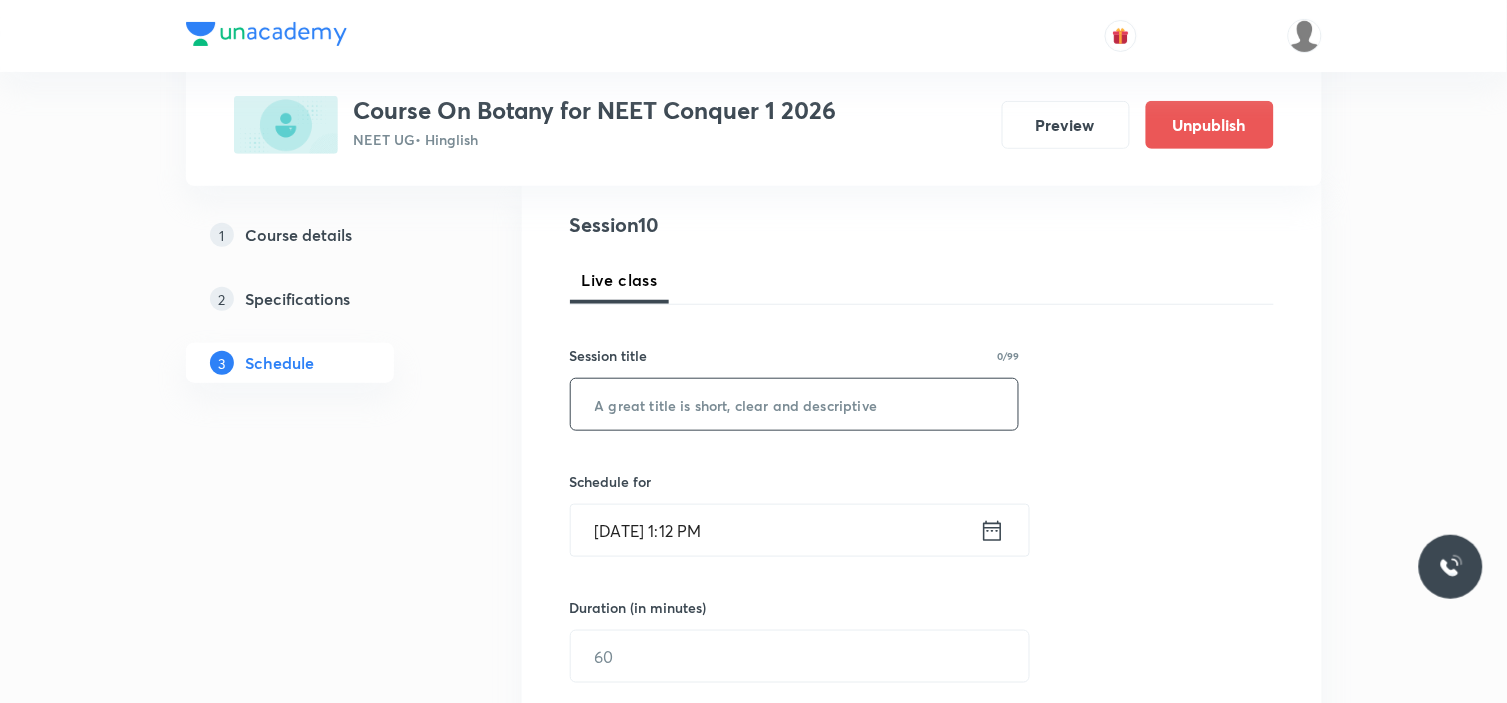 click at bounding box center [795, 404] 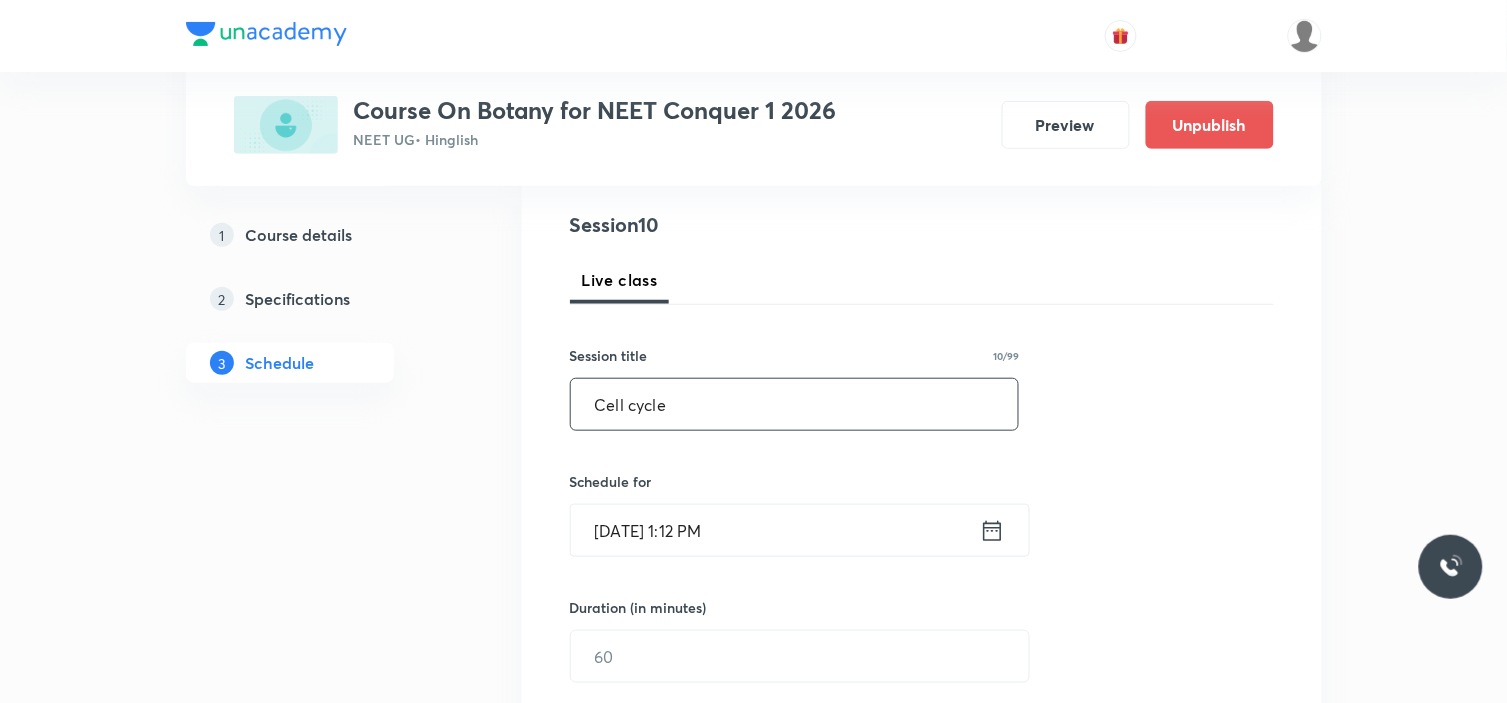 type on "Cell cycle" 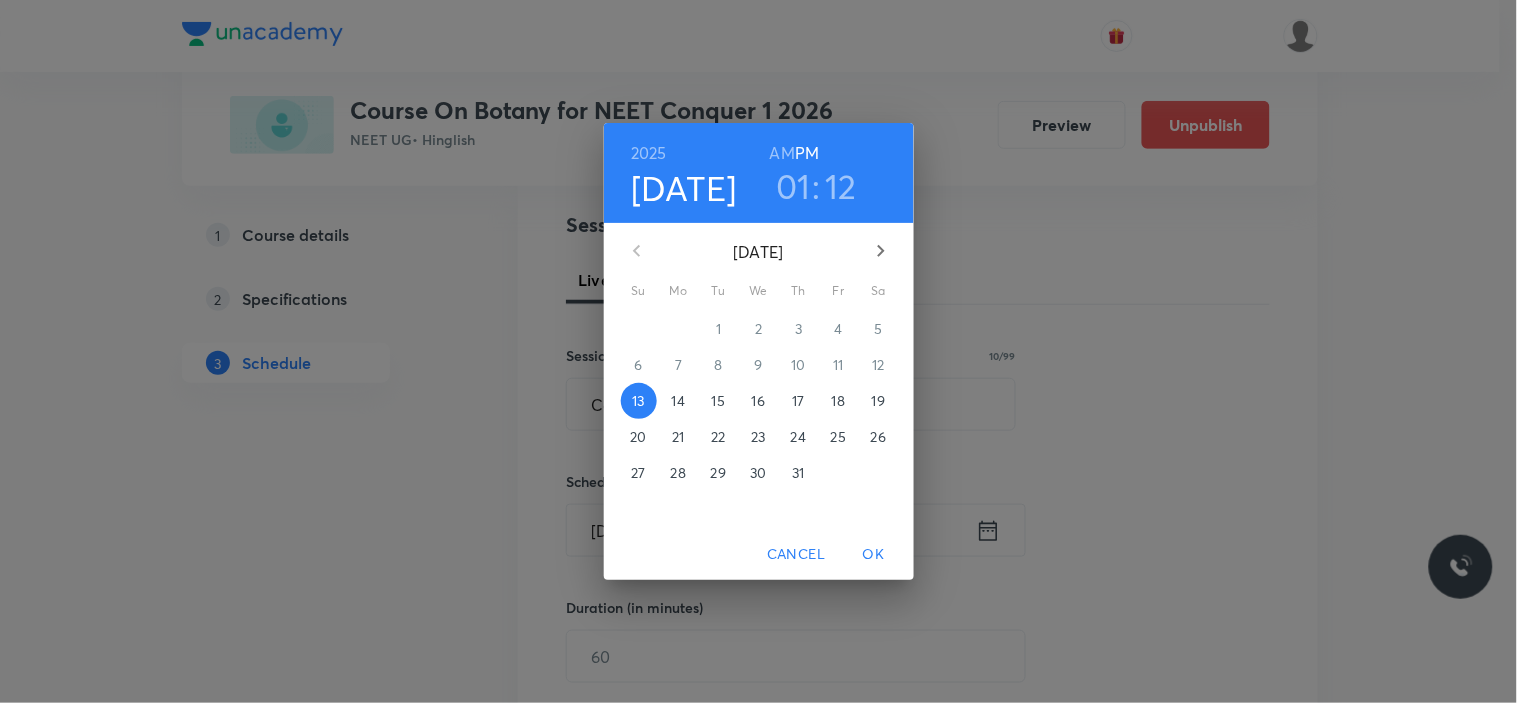 click on "18" at bounding box center [838, 401] 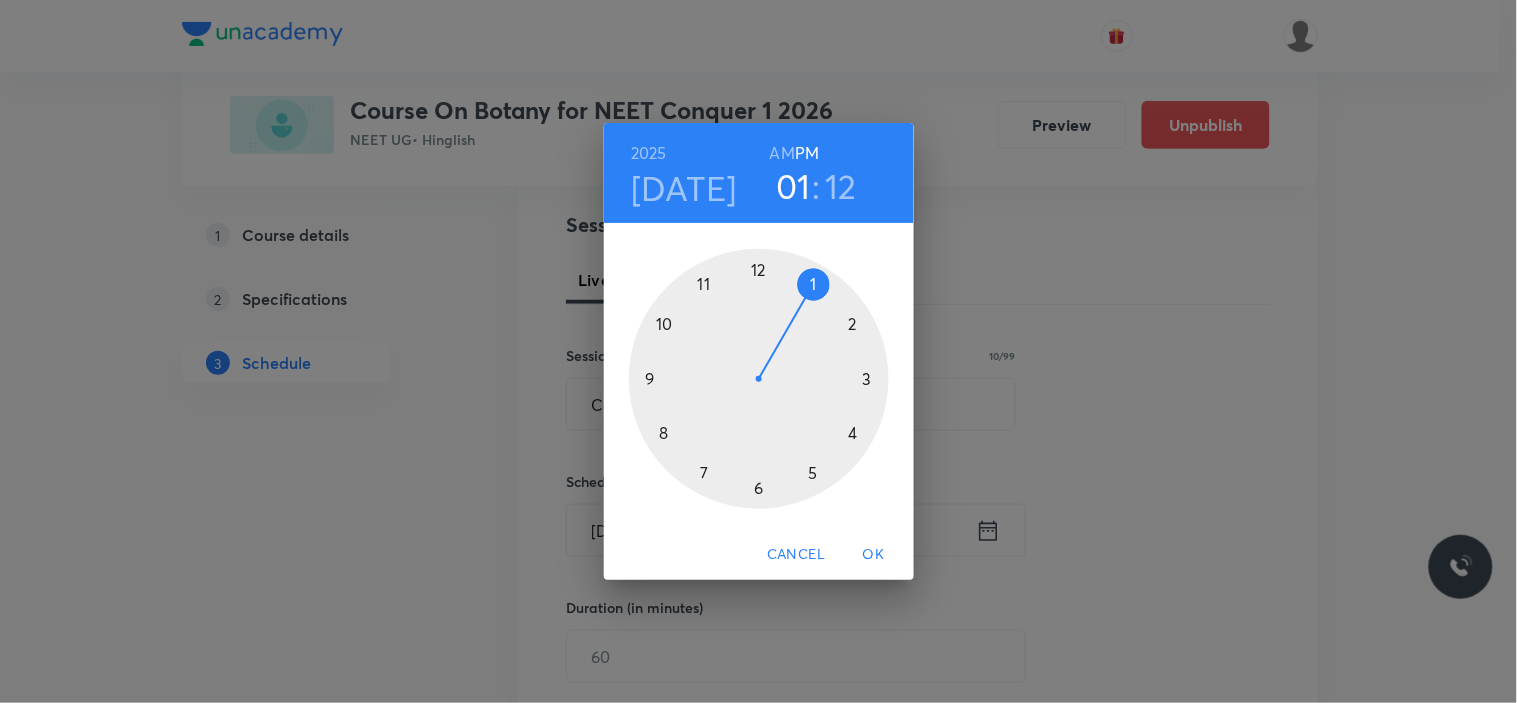 click at bounding box center [759, 379] 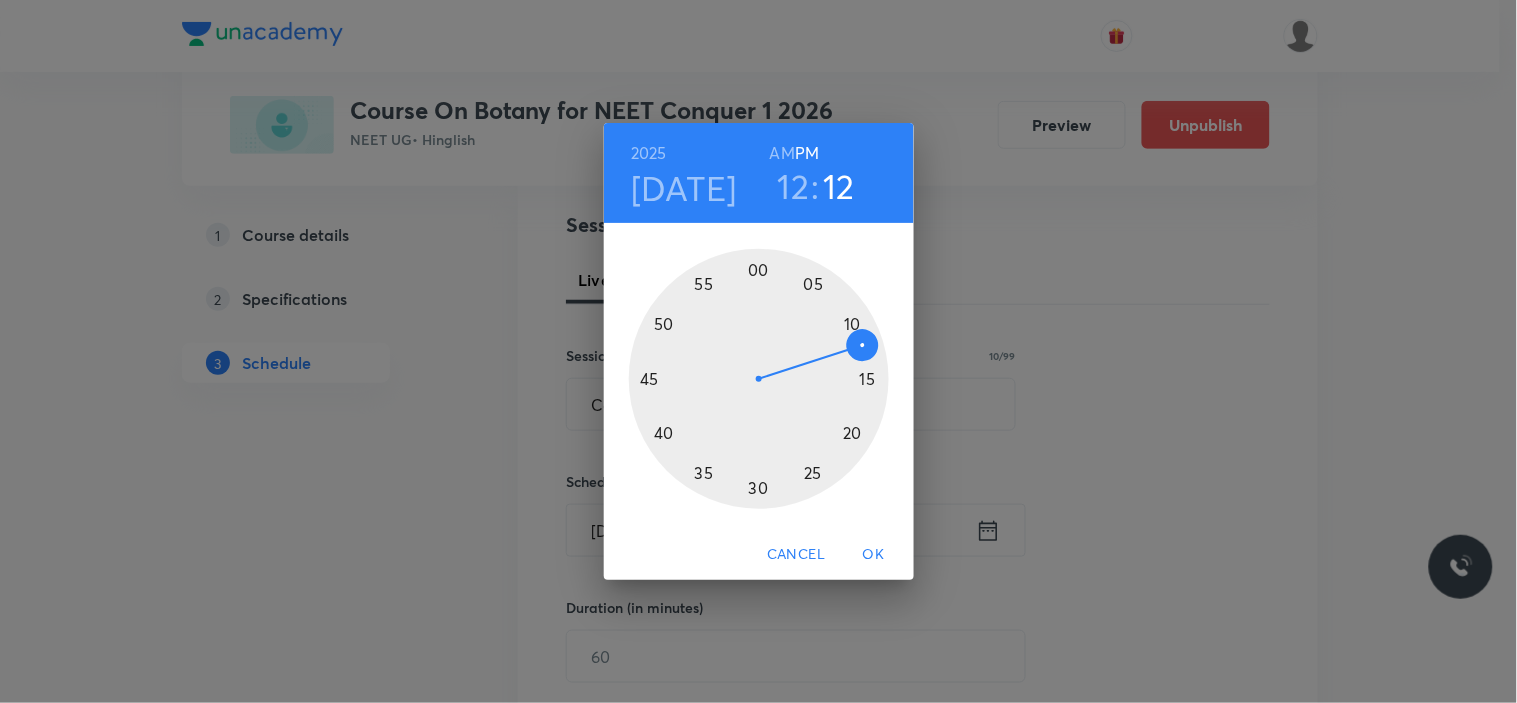 click at bounding box center [759, 379] 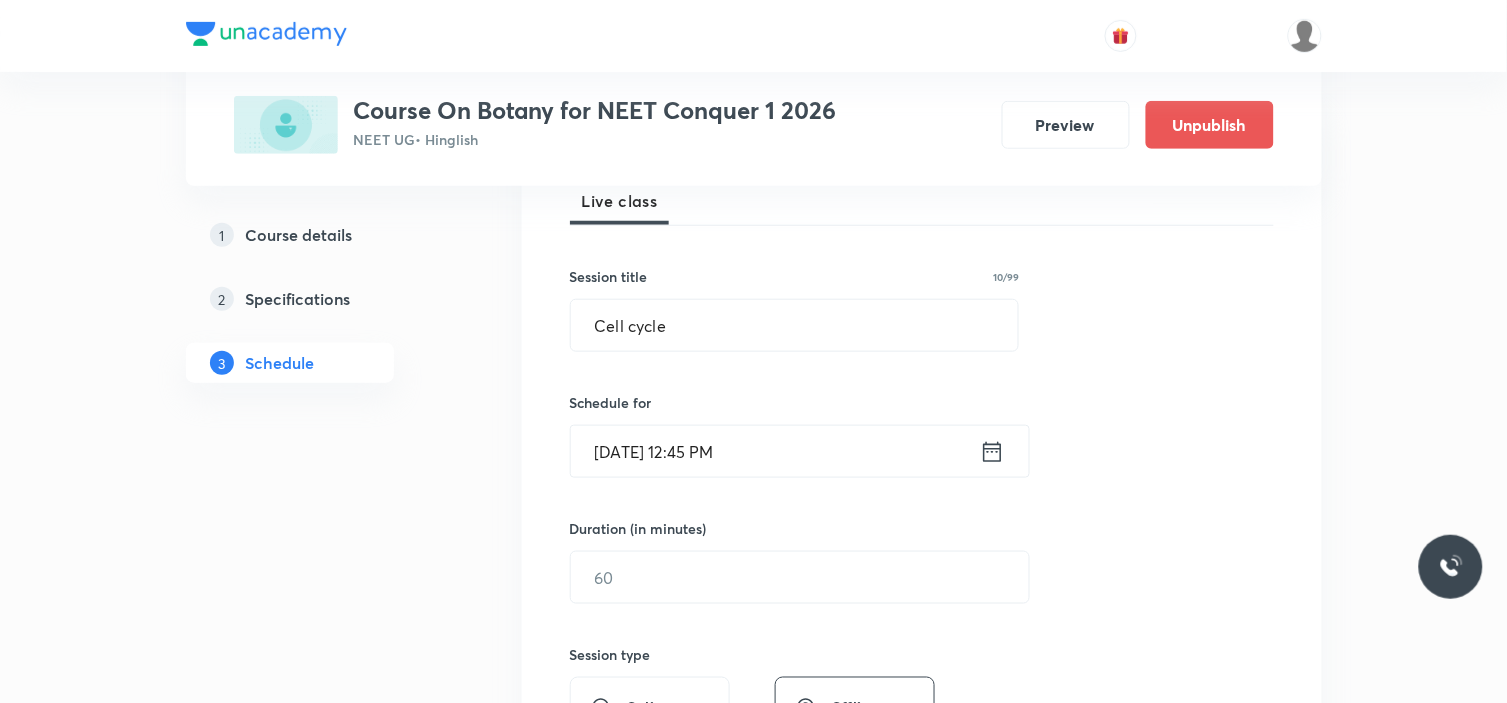 scroll, scrollTop: 333, scrollLeft: 0, axis: vertical 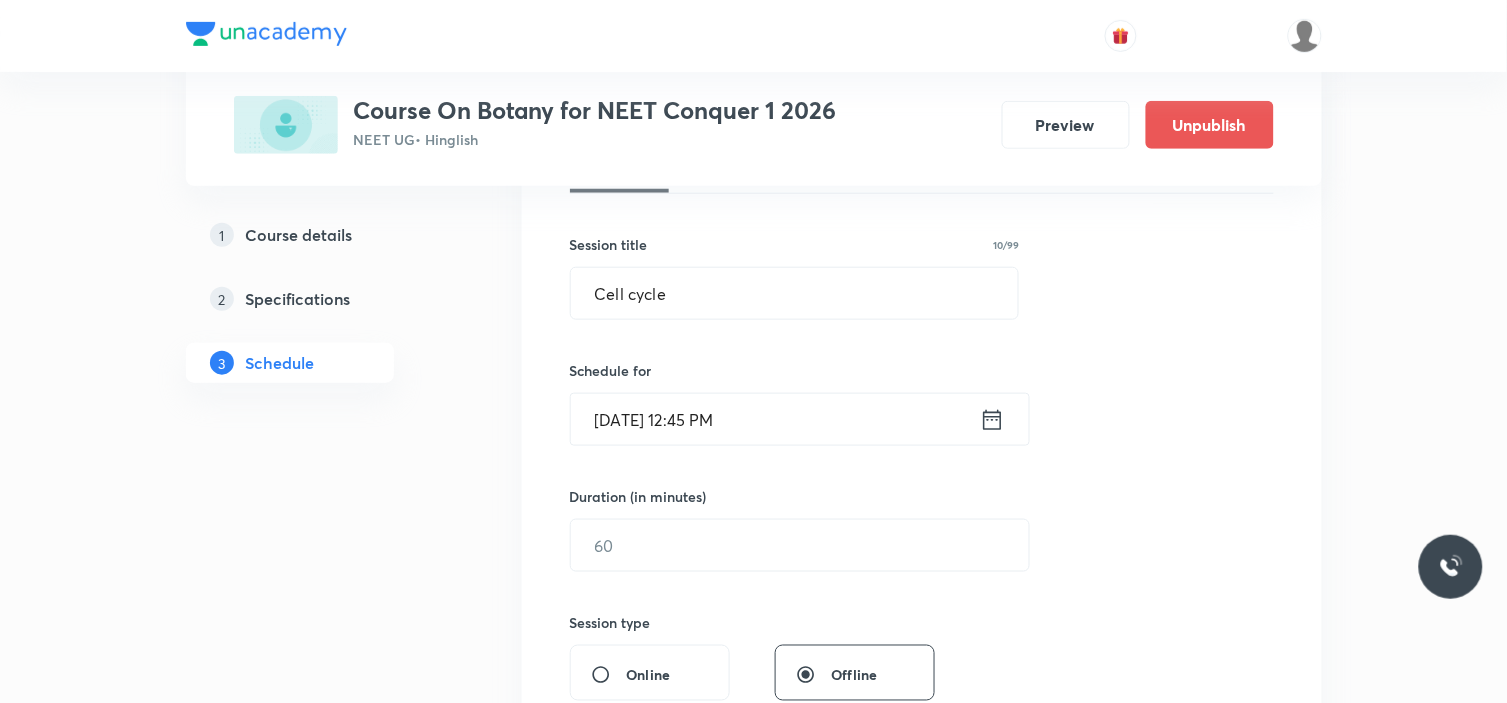 click on "Duration (in minutes) ​" at bounding box center [752, 529] 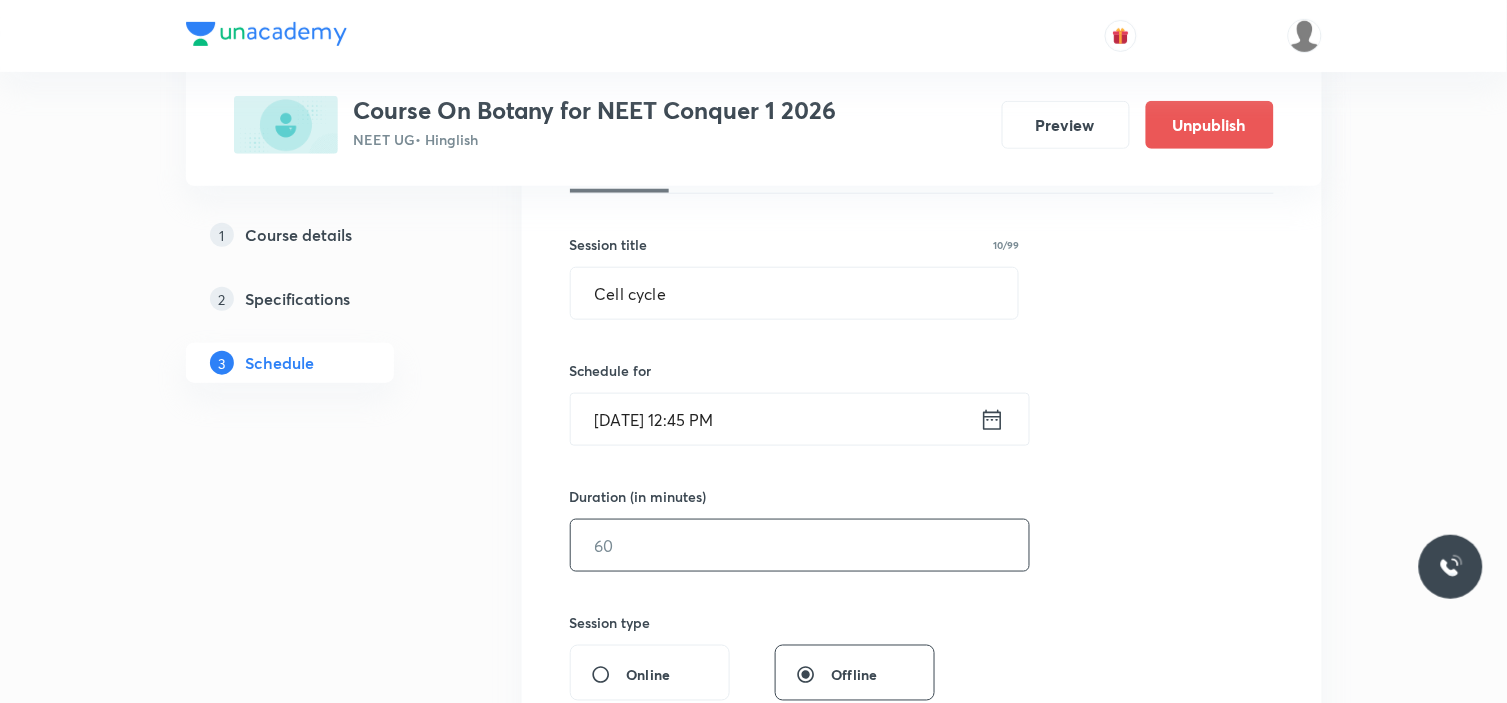 click at bounding box center [800, 545] 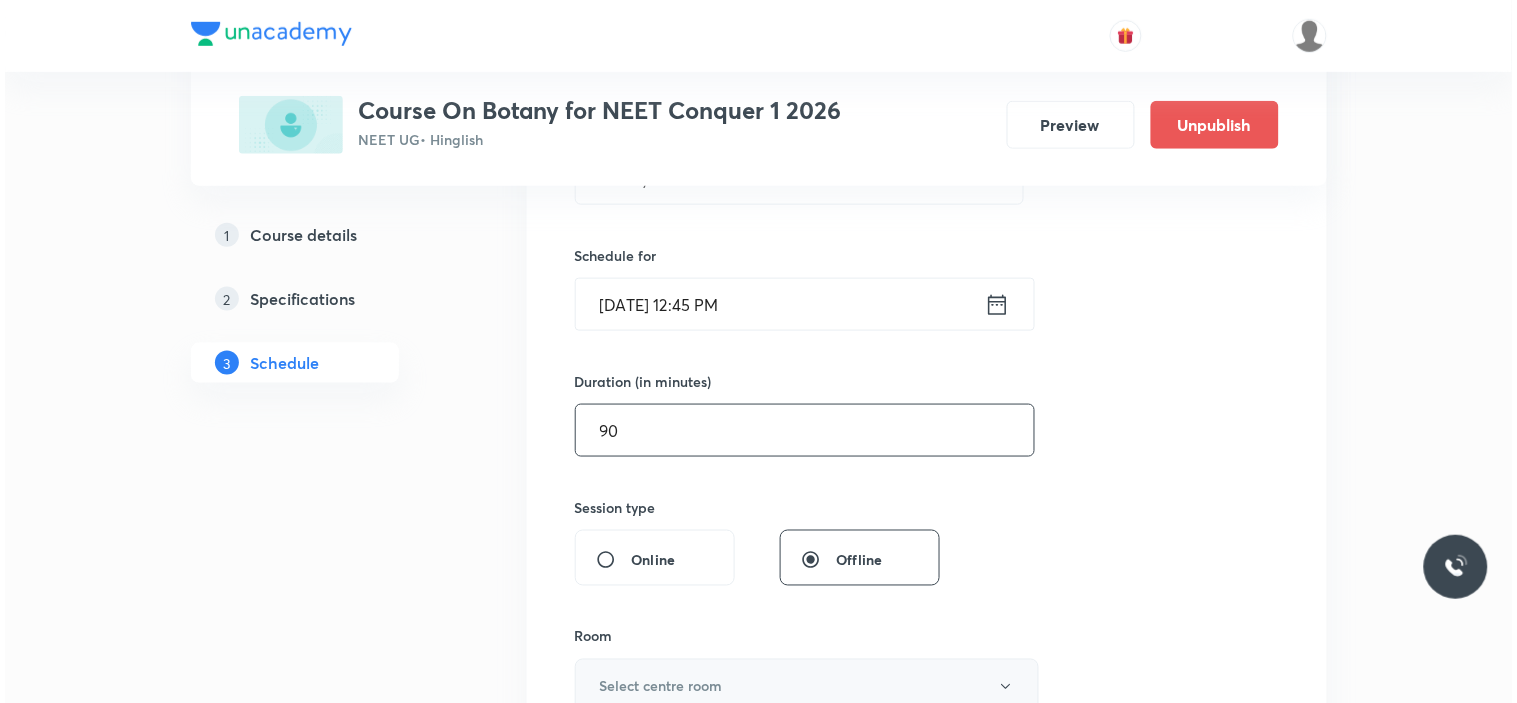 scroll, scrollTop: 555, scrollLeft: 0, axis: vertical 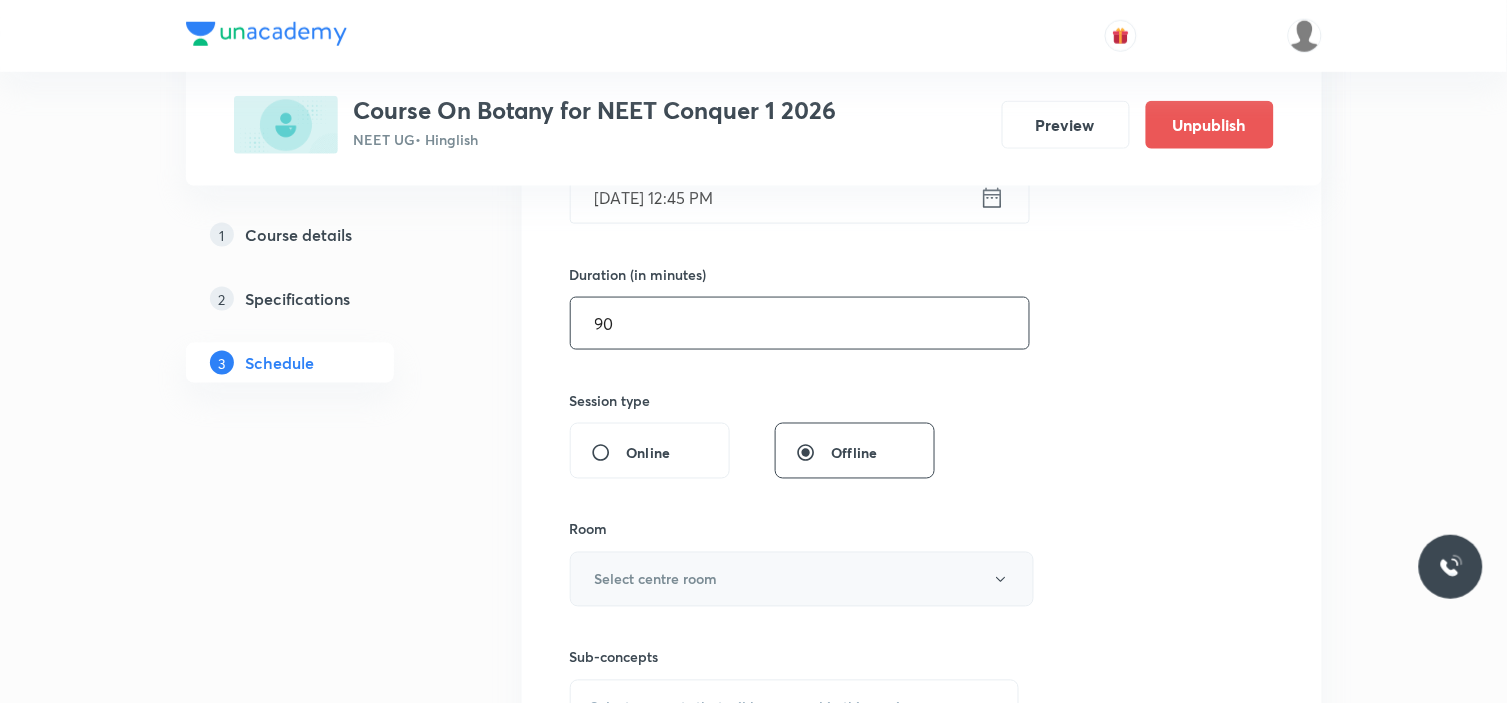 type on "90" 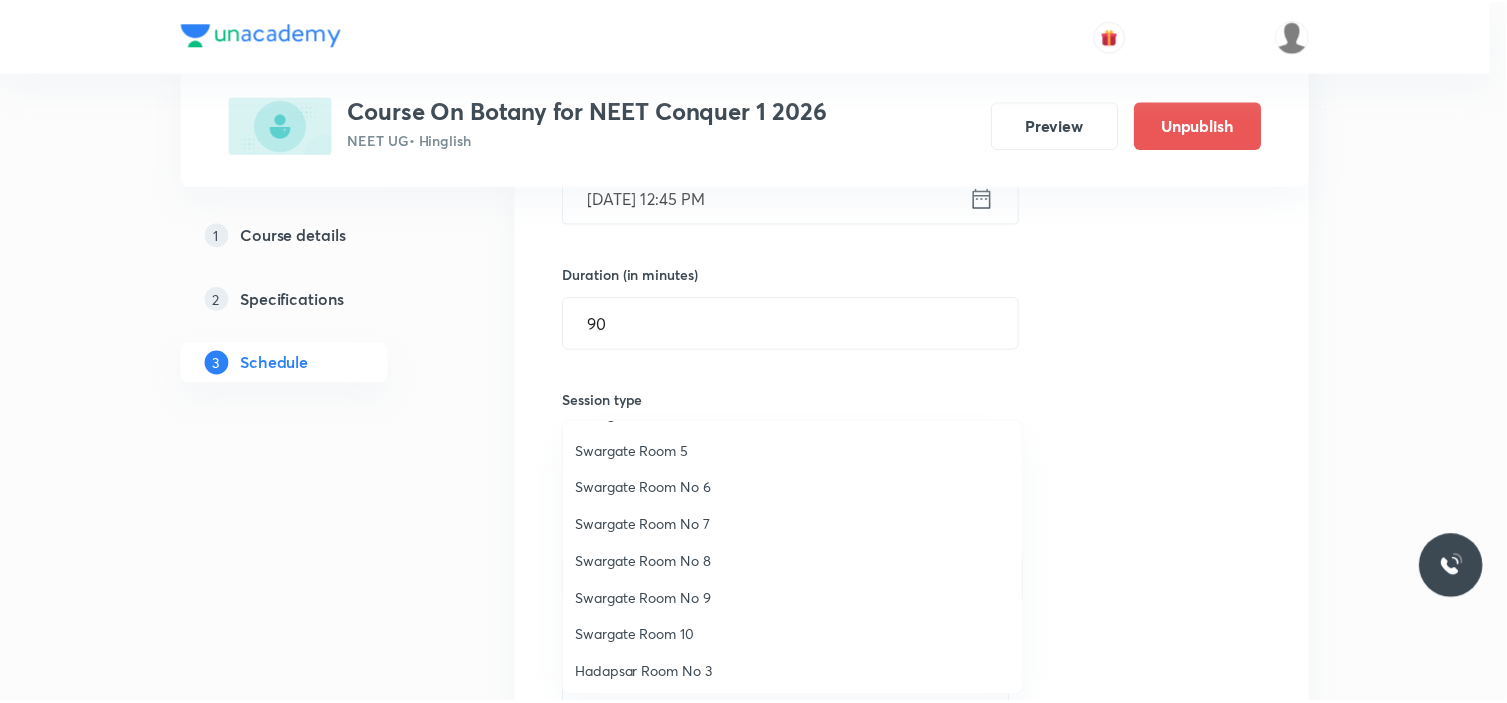 scroll, scrollTop: 148, scrollLeft: 0, axis: vertical 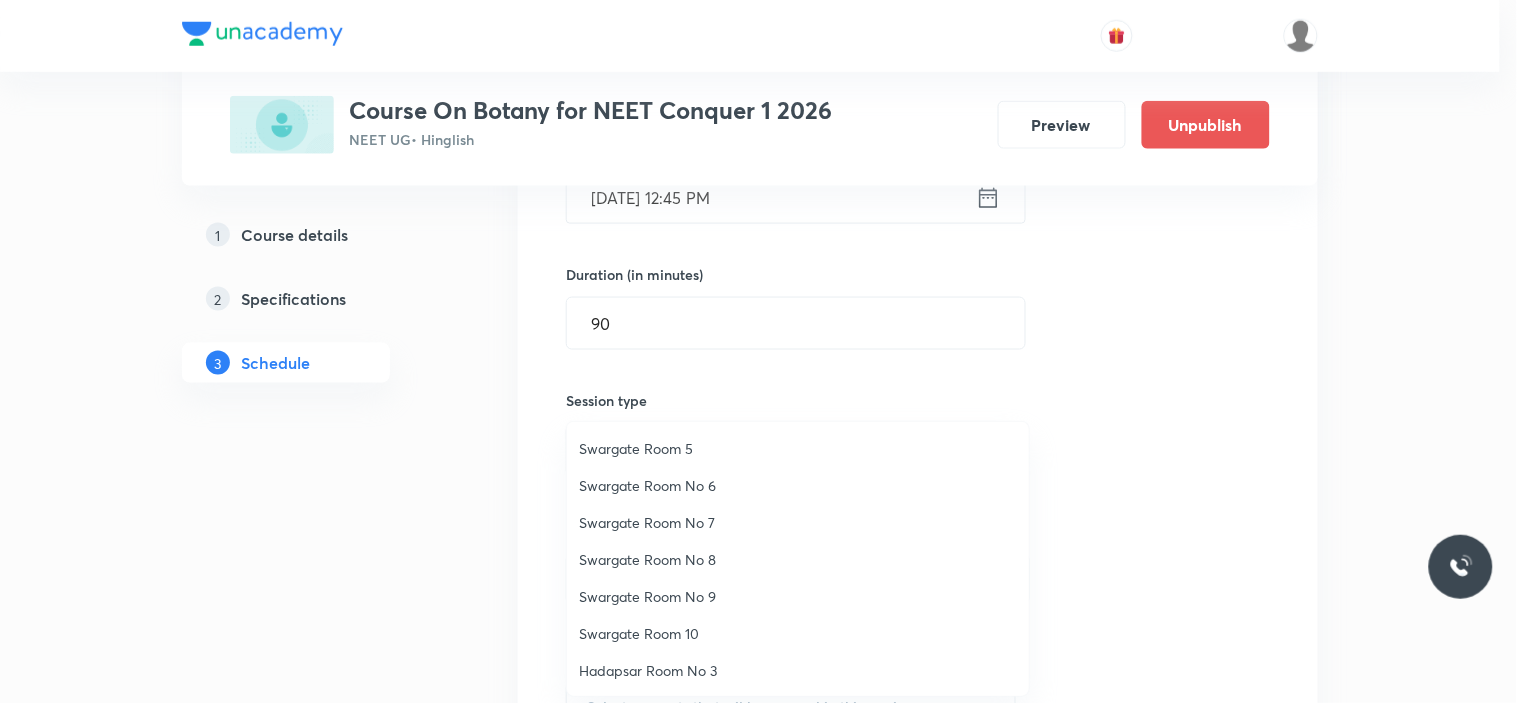 click on "Swargate Room 10" at bounding box center [798, 633] 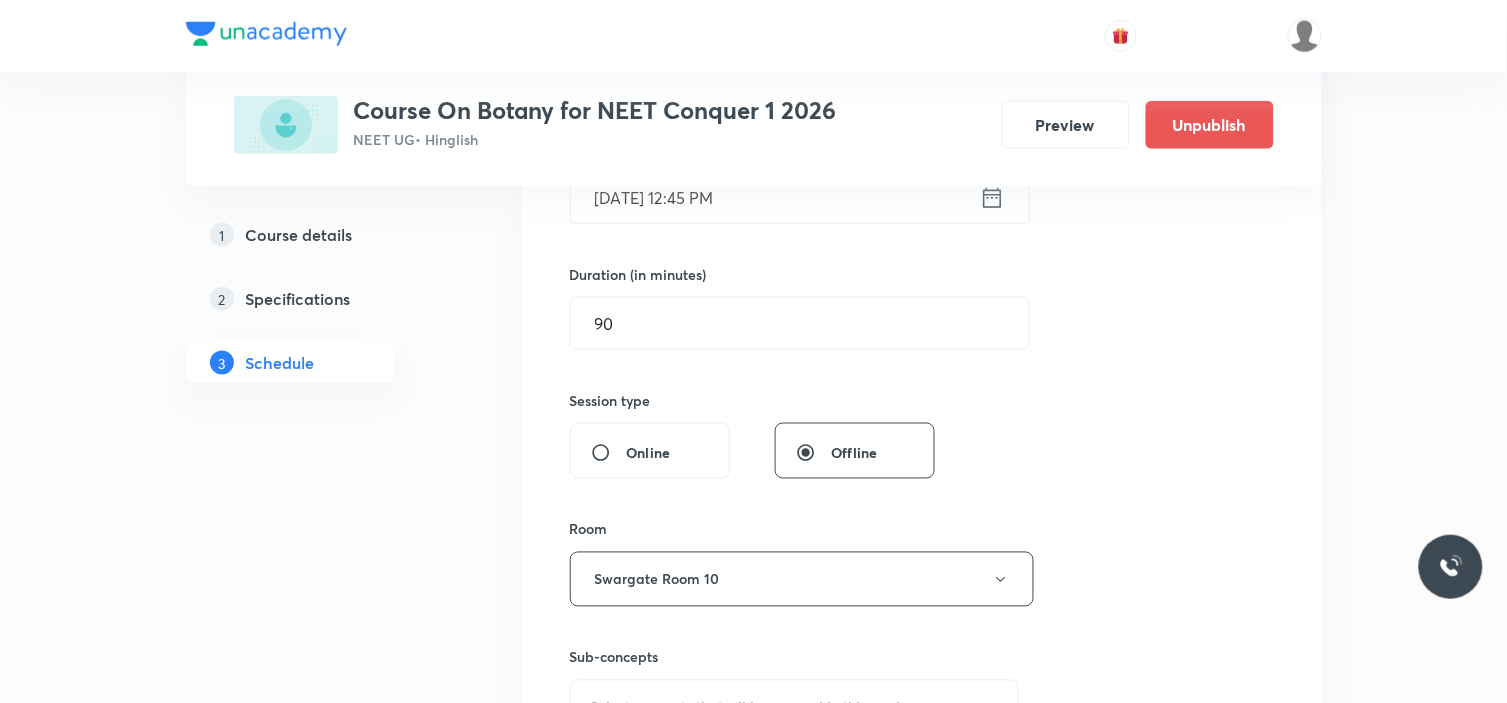 click on "Session  10 Live class Session title 10/99 Cell cycle ​ Schedule for Jul 18, 2025, 12:45 PM ​ Duration (in minutes) 90 ​   Session type Online Offline Room Swargate Room 10 Sub-concepts Select concepts that wil be covered in this session Add Cancel" at bounding box center (922, 346) 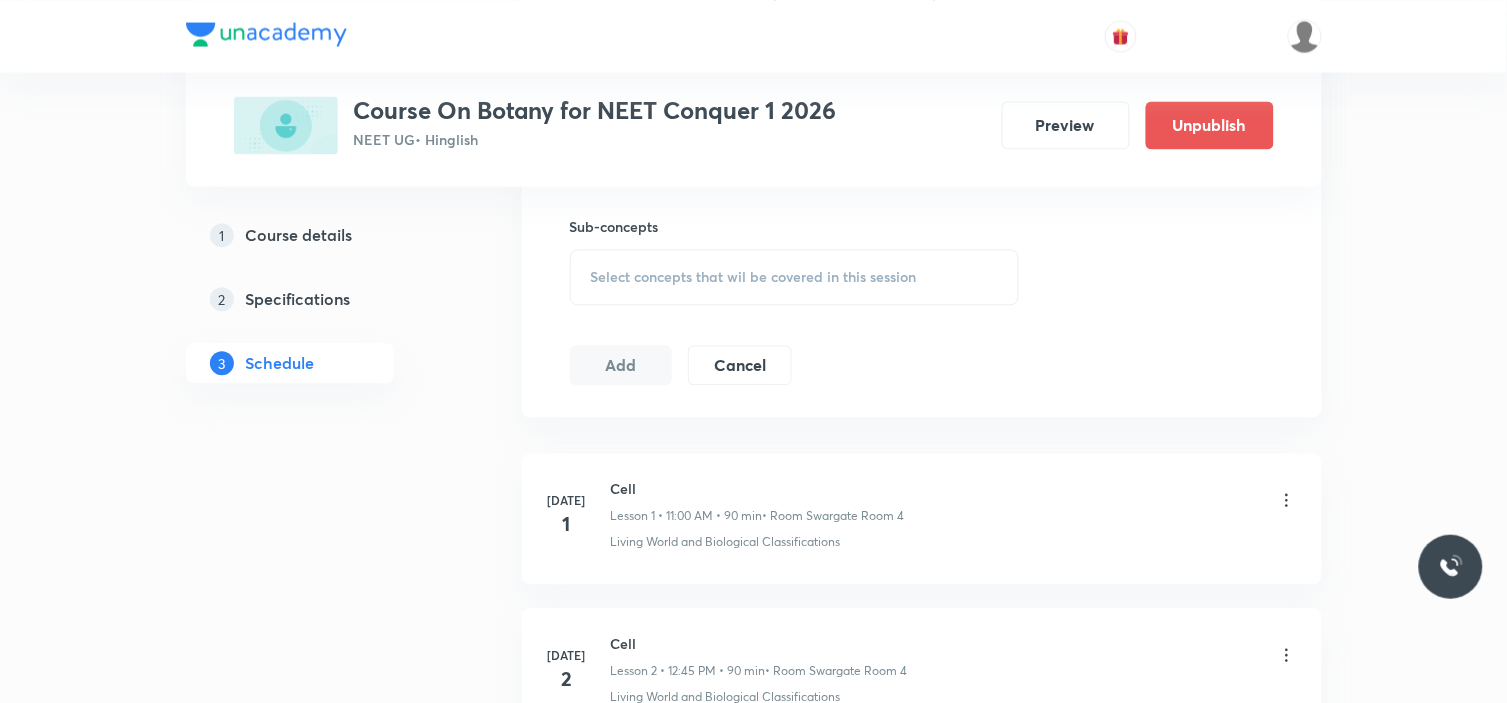 scroll, scrollTop: 1000, scrollLeft: 0, axis: vertical 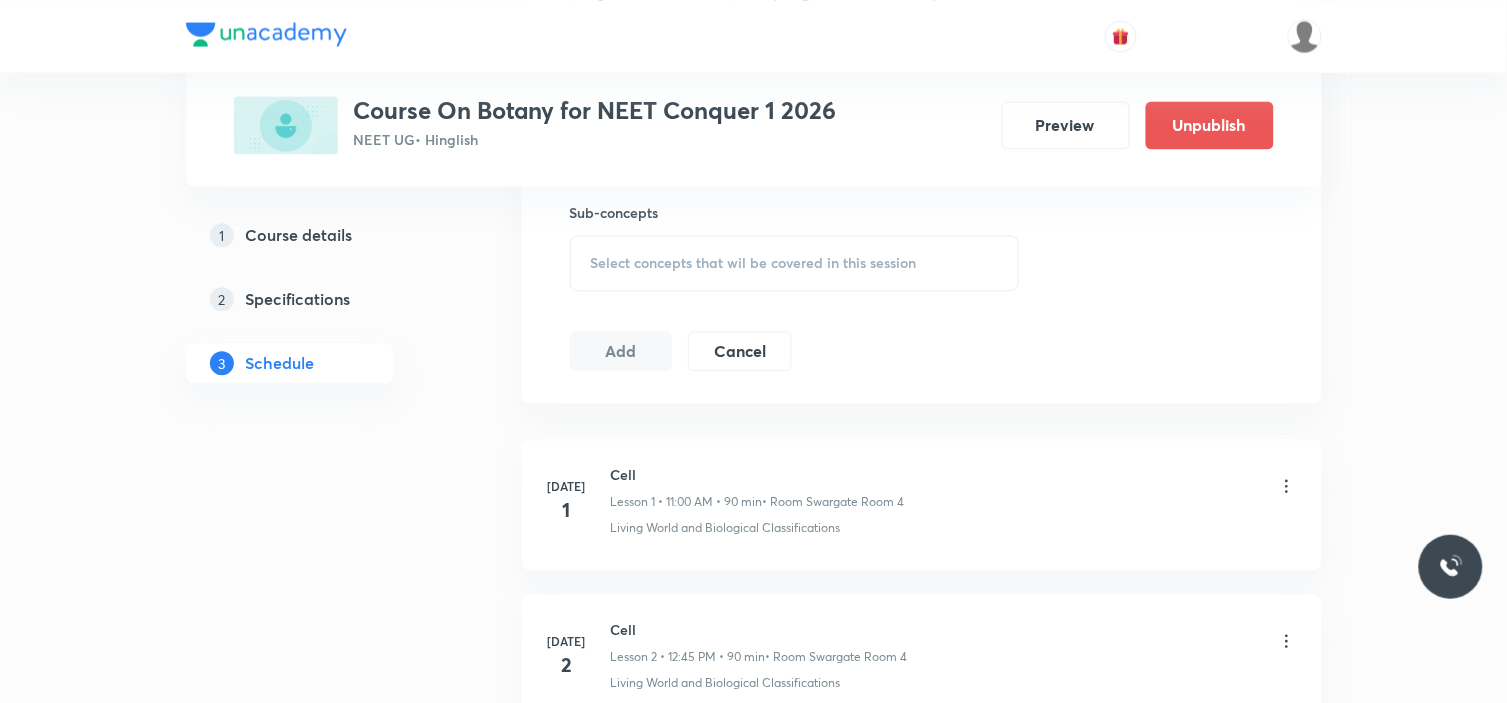 click on "Select concepts that wil be covered in this session" at bounding box center (754, 263) 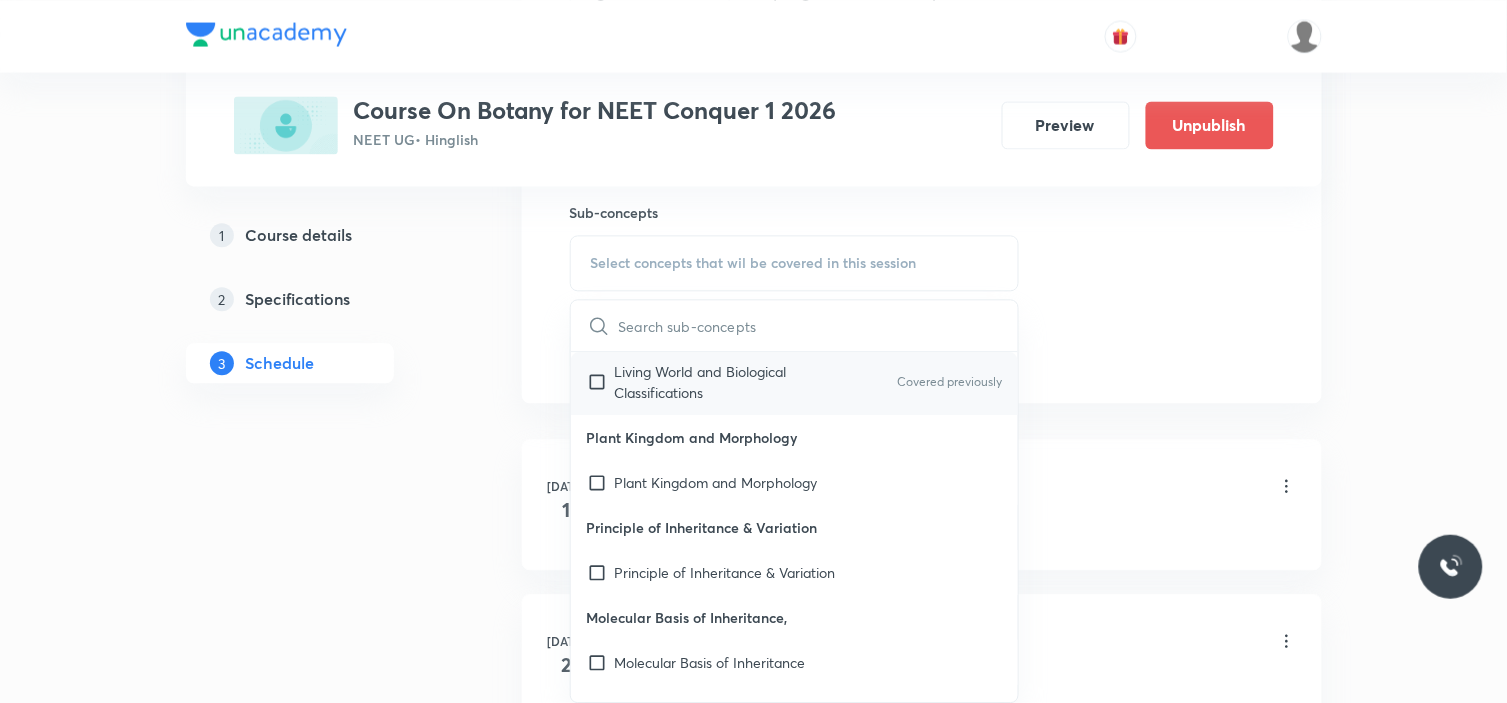 scroll, scrollTop: 0, scrollLeft: 0, axis: both 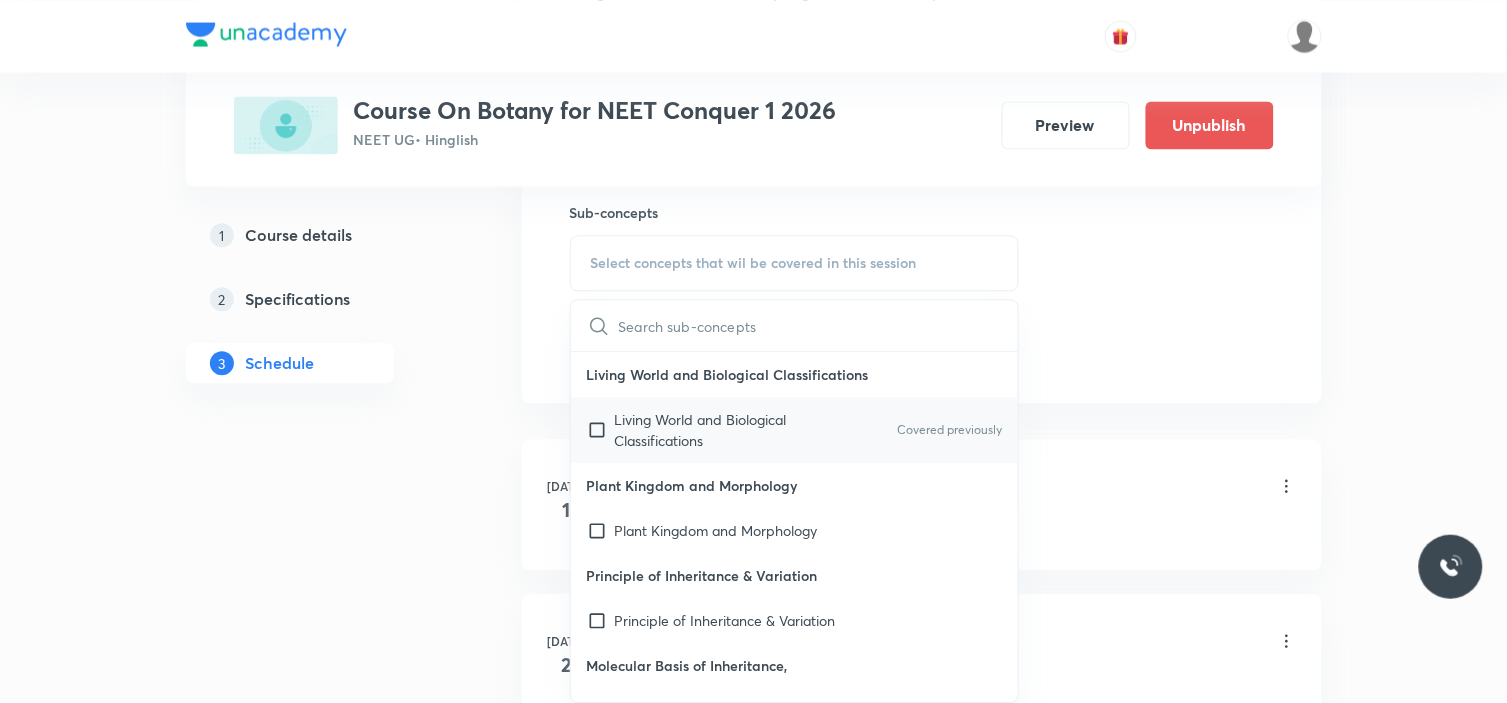 click on "Living World and Biological Classifications" at bounding box center (716, 430) 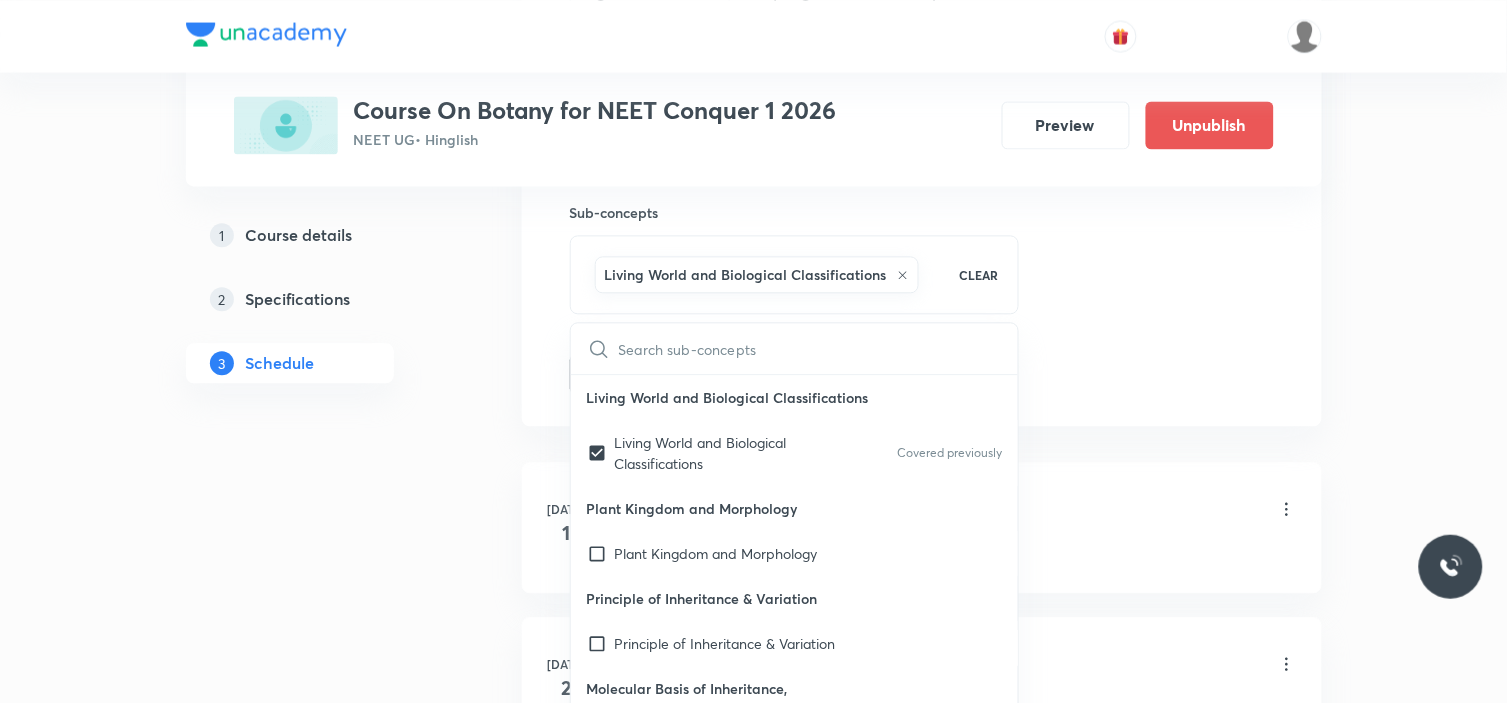 click on "Plus Courses Course On Botany for NEET Conquer 1 2026 NEET UG  • Hinglish Preview Unpublish 1 Course details 2 Specifications 3 Schedule Schedule 9  classes Session  10 Live class Session title 10/99 Cell cycle ​ Schedule for Jul 18, 2025, 12:45 PM ​ Duration (in minutes) 90 ​   Session type Online Offline Room Swargate Room 10 Sub-concepts Living World and Biological Classifications  CLEAR ​ Living World and Biological Classifications  Living World and Biological Classifications  Covered previously Plant Kingdom and  Morphology Plant Kingdom and  Morphology Principle of Inheritance &  Variation Principle of Inheritance &  Variation Molecular Basis of Inheritance, Molecular Basis of Inheritance Anatomy of Flowering Plants, Photosynthesis, Anatomy of Flowering Plants, Photosynthesis, Respiration, Plant Growth & Development Respiration, Plant Growth & Development Biological Classification, Plant Kingdom, Morphology of Flowering Plants Organism & Populations,Ecosystem, Biodiversity & Conservation Add 1" at bounding box center [754, 548] 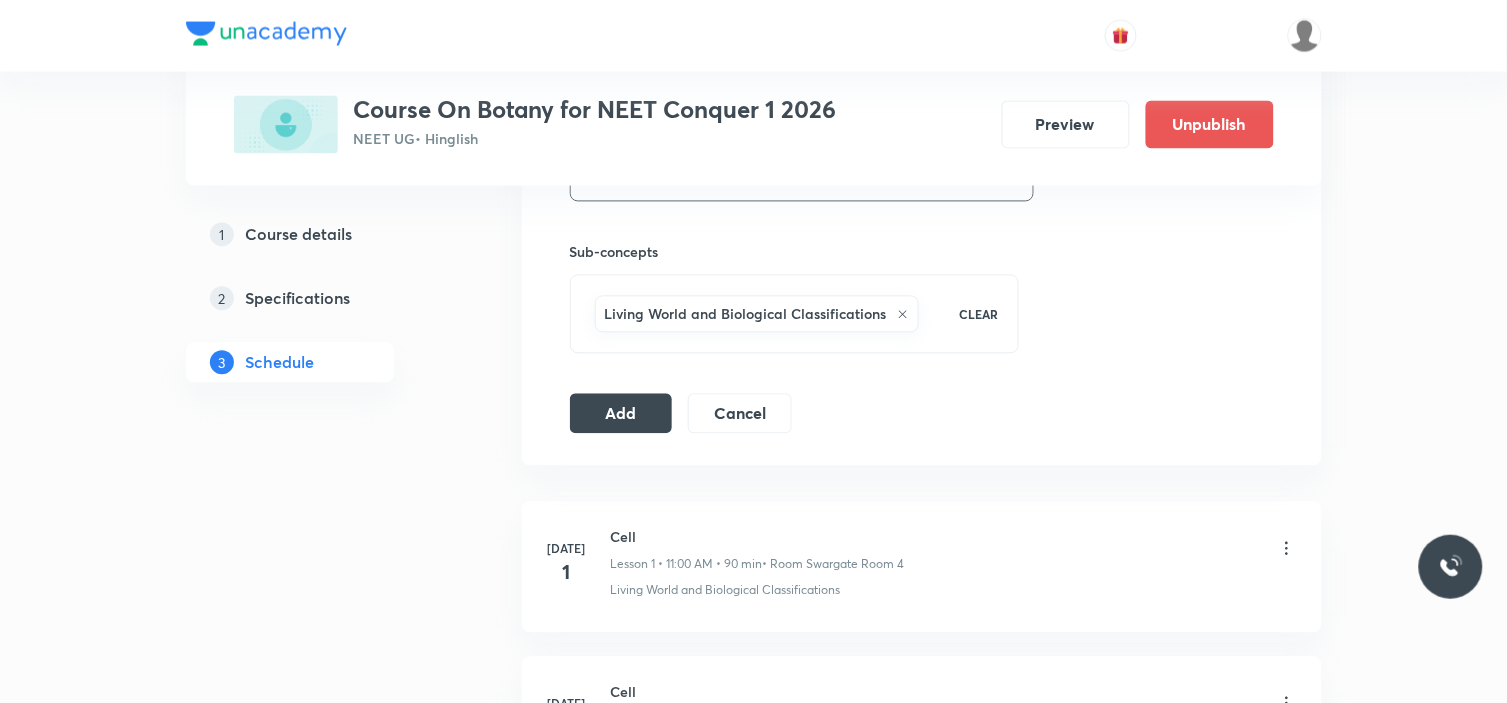scroll, scrollTop: 1000, scrollLeft: 0, axis: vertical 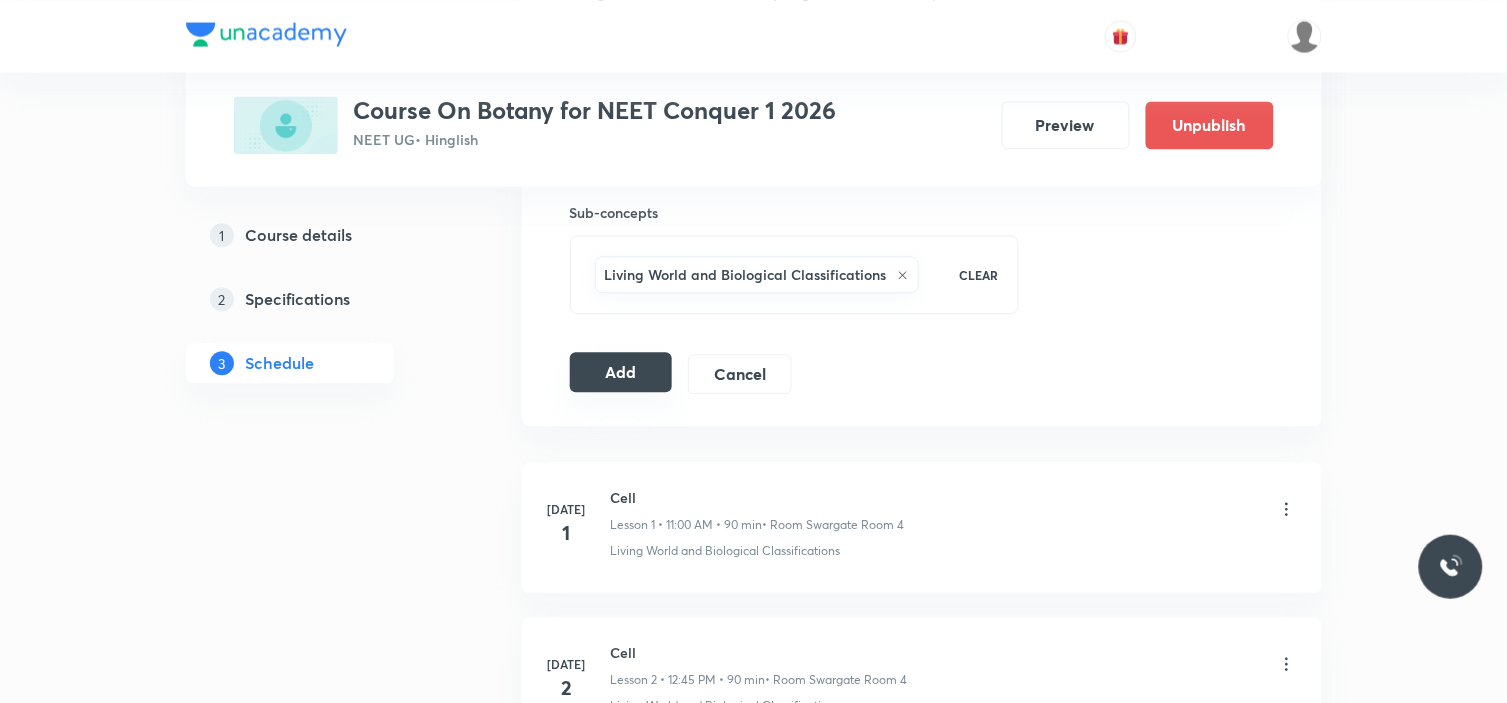 click on "Add" at bounding box center [621, 372] 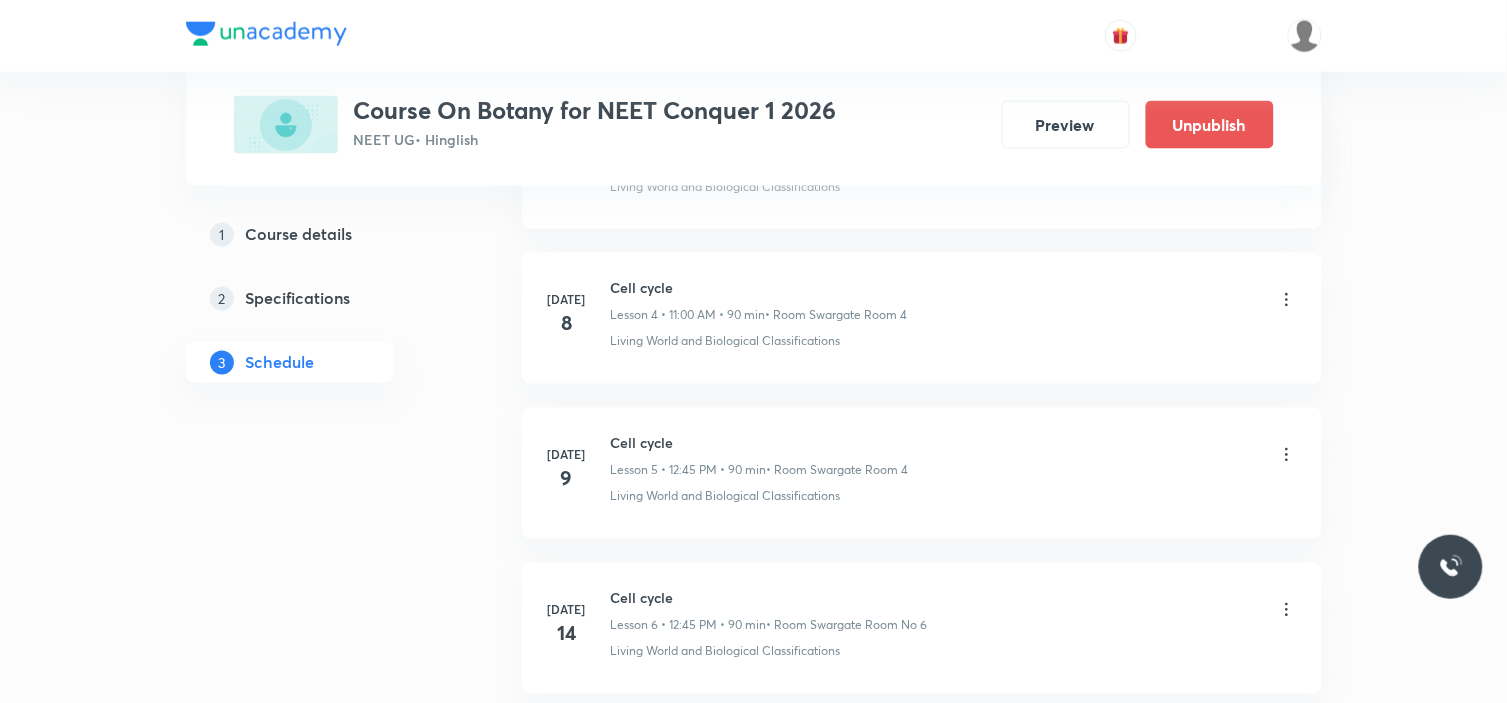 scroll, scrollTop: 777, scrollLeft: 0, axis: vertical 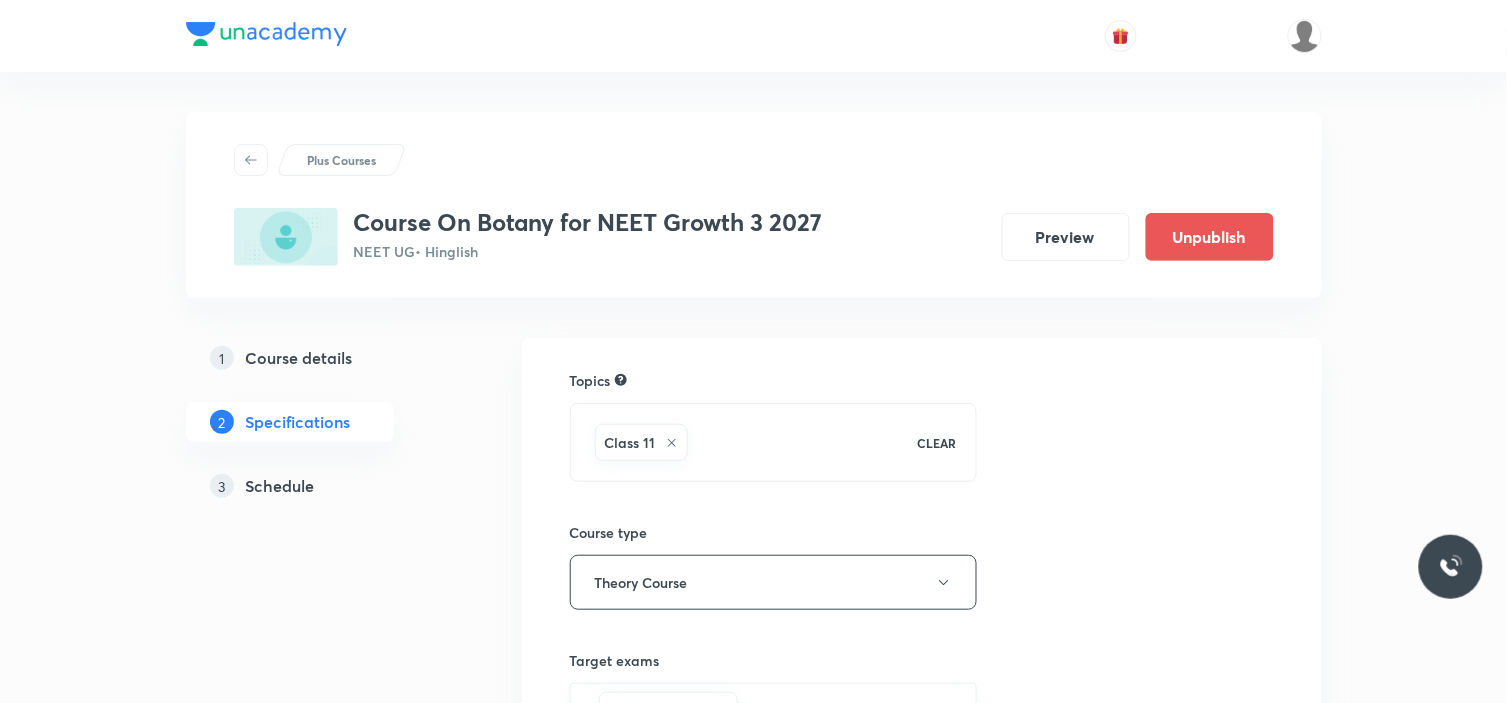 click on "Schedule" at bounding box center (280, 486) 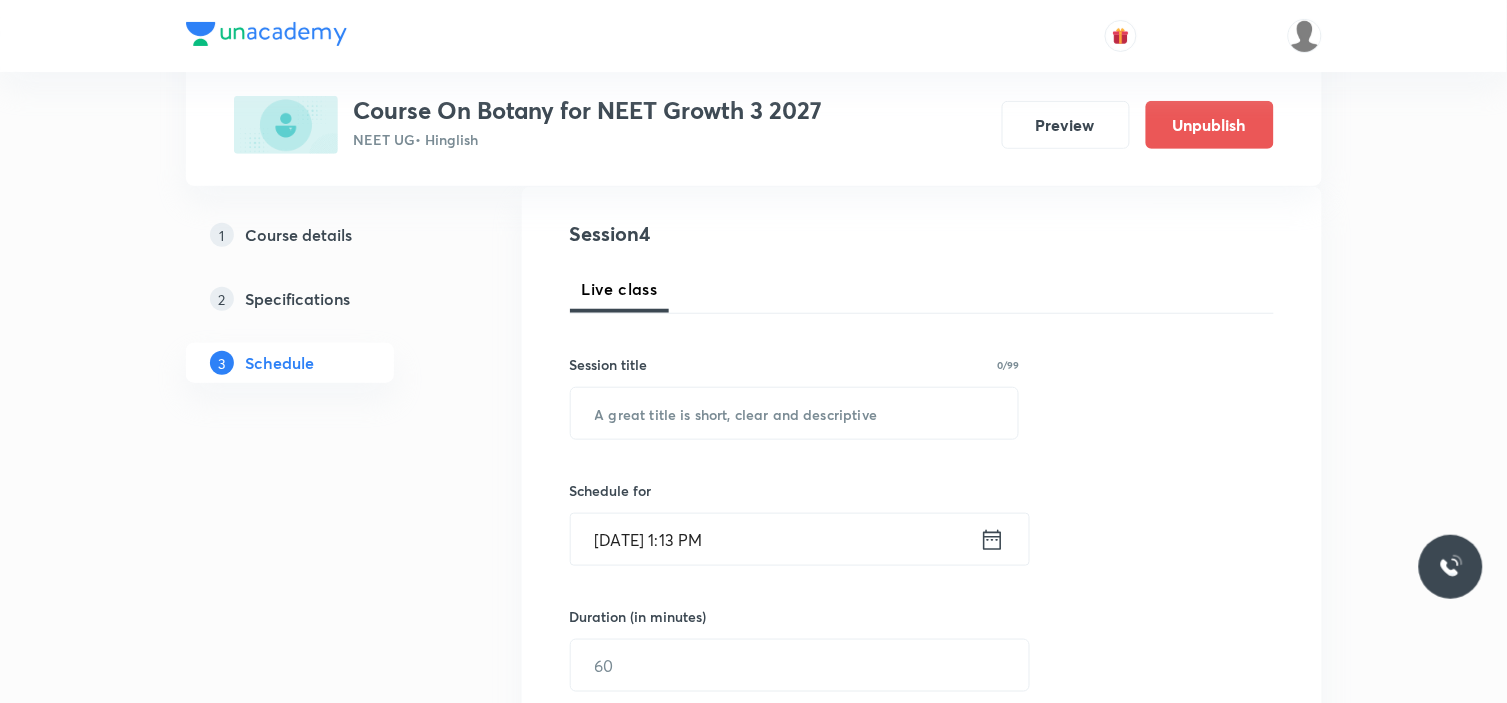 scroll, scrollTop: 222, scrollLeft: 0, axis: vertical 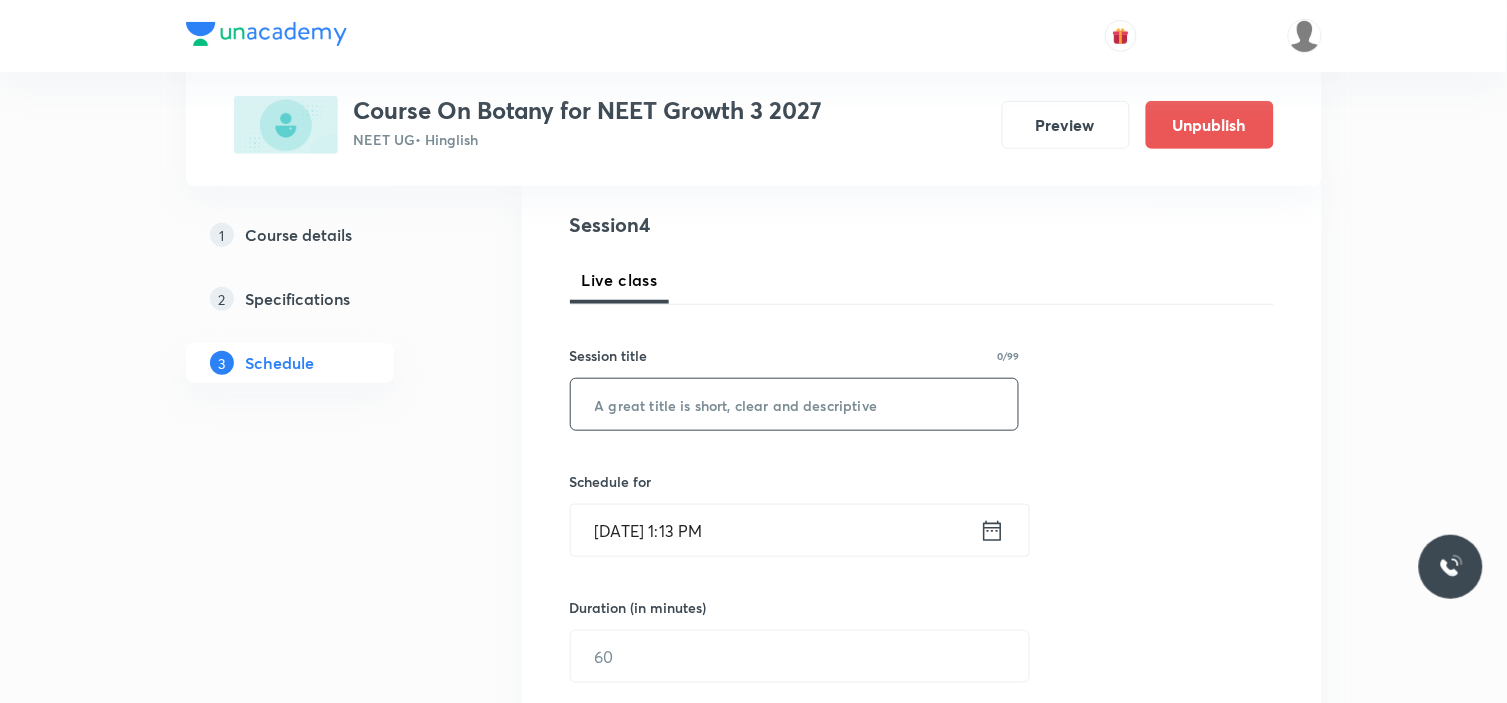 click at bounding box center (795, 404) 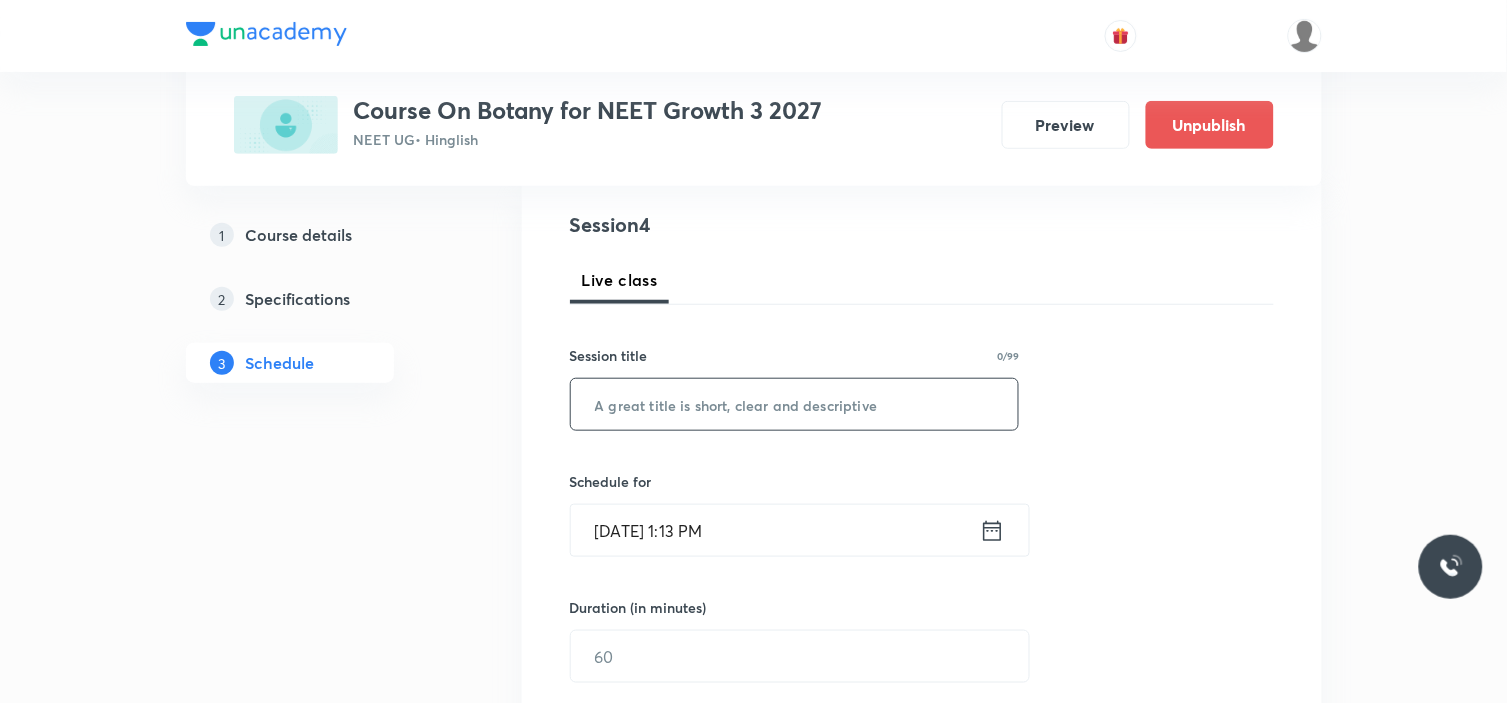 paste on "Cell" 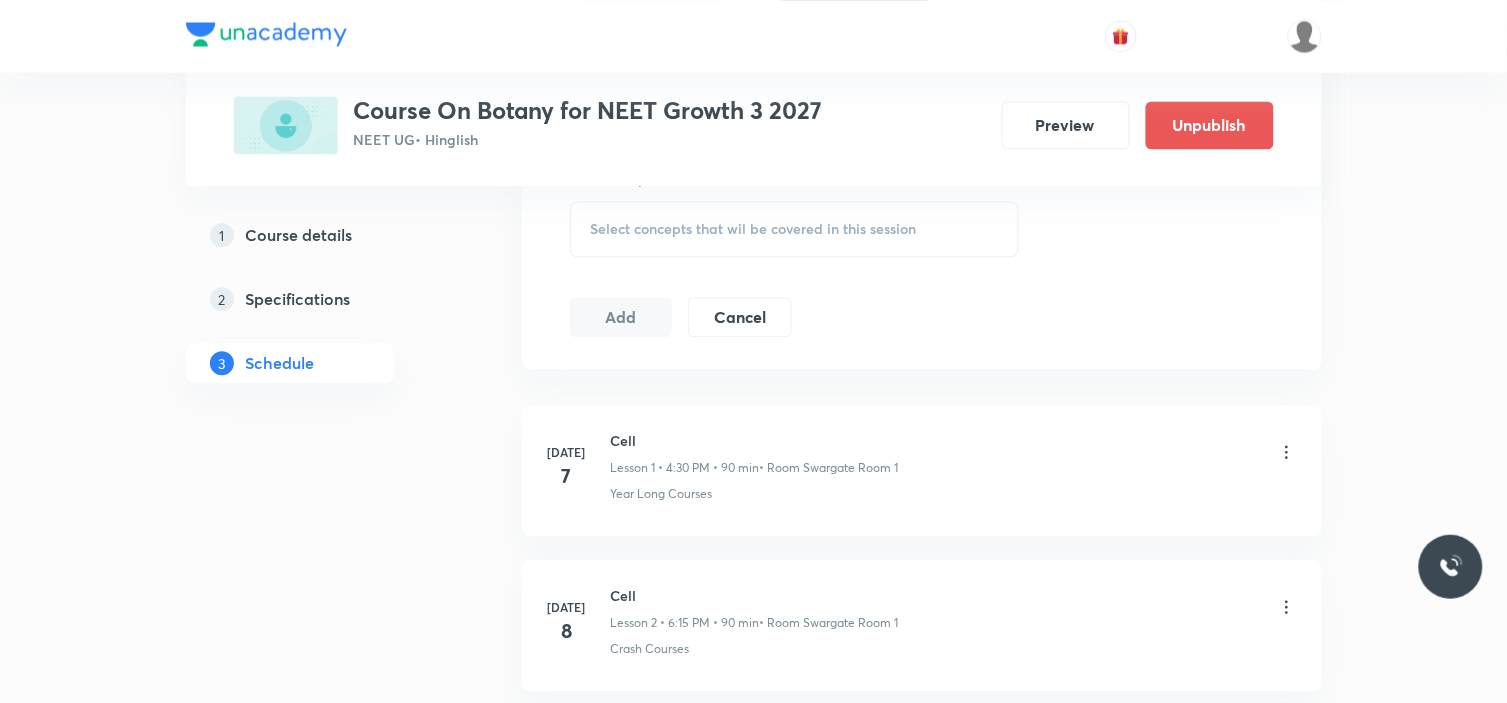 scroll, scrollTop: 1032, scrollLeft: 0, axis: vertical 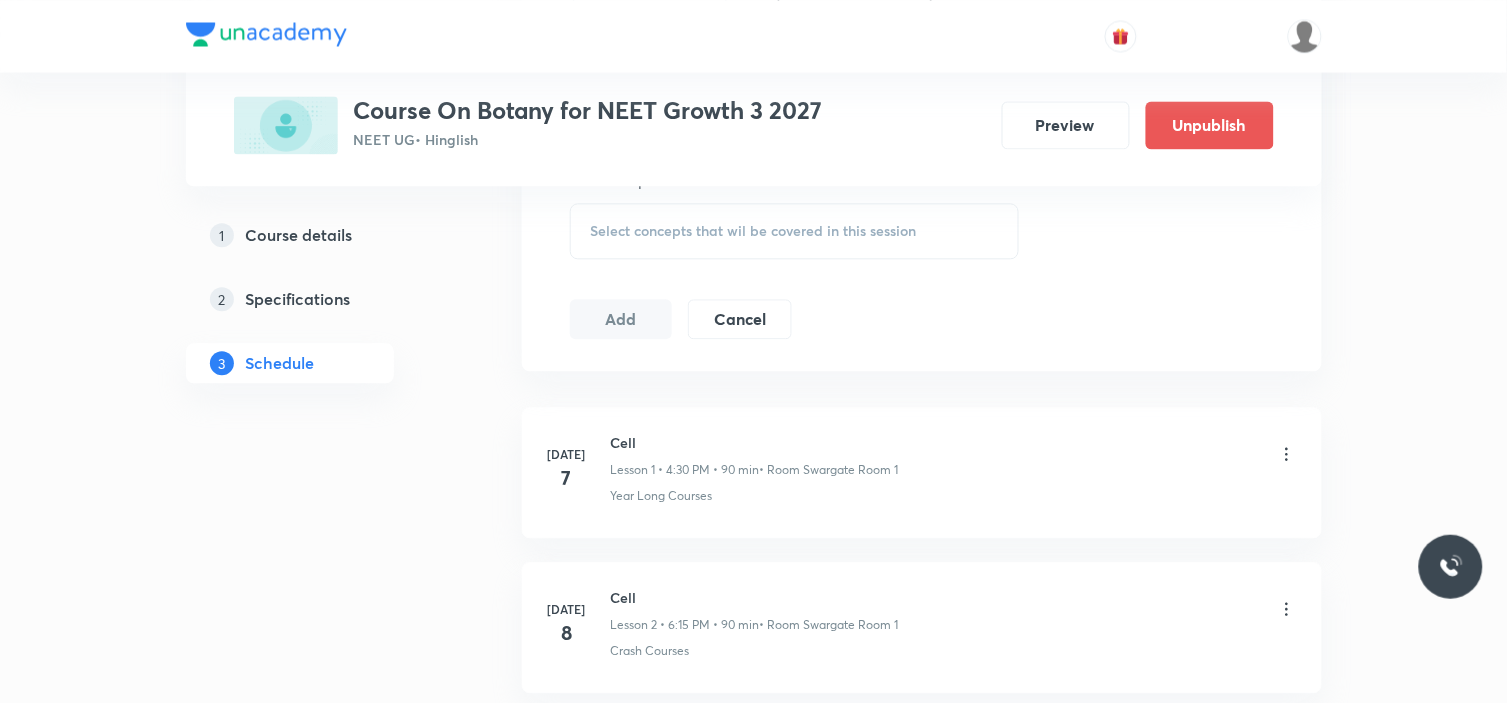 type on "Cell" 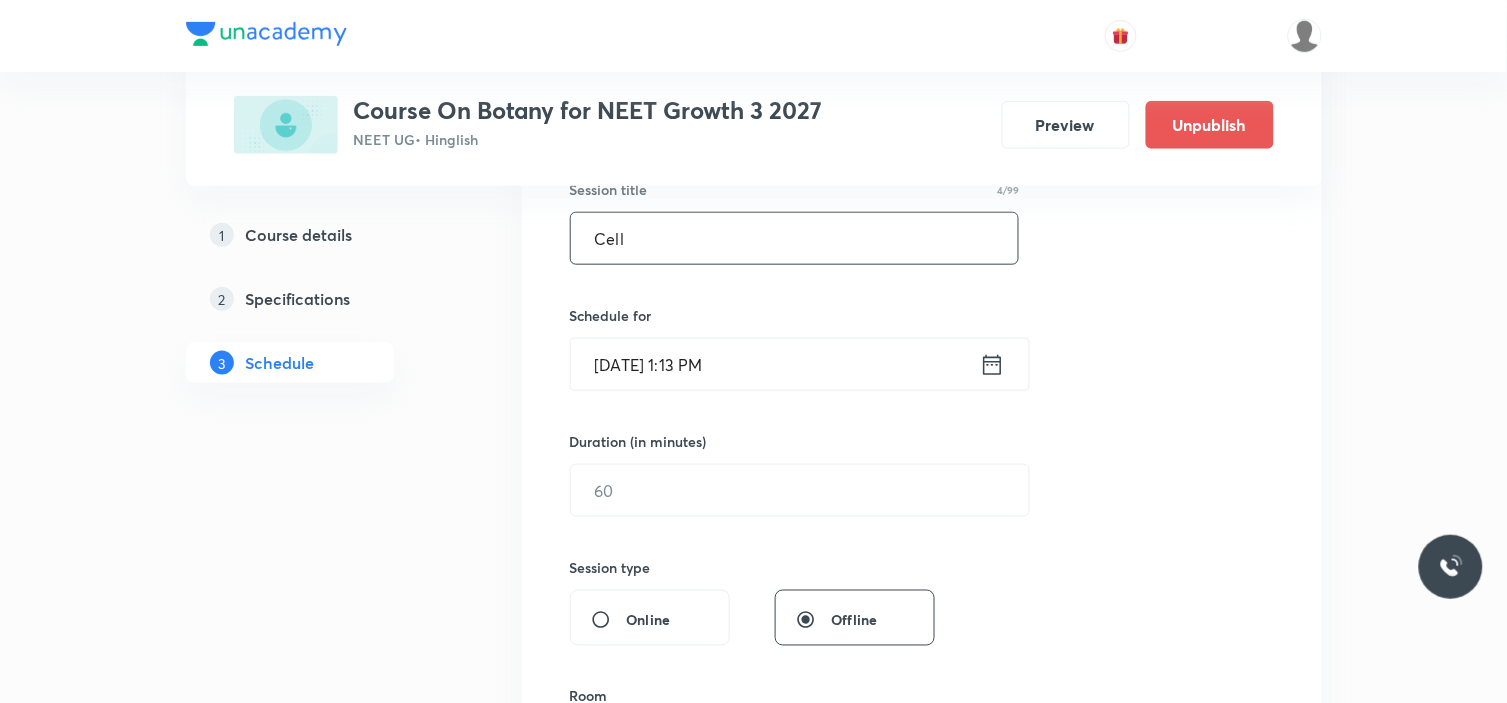 scroll, scrollTop: 365, scrollLeft: 0, axis: vertical 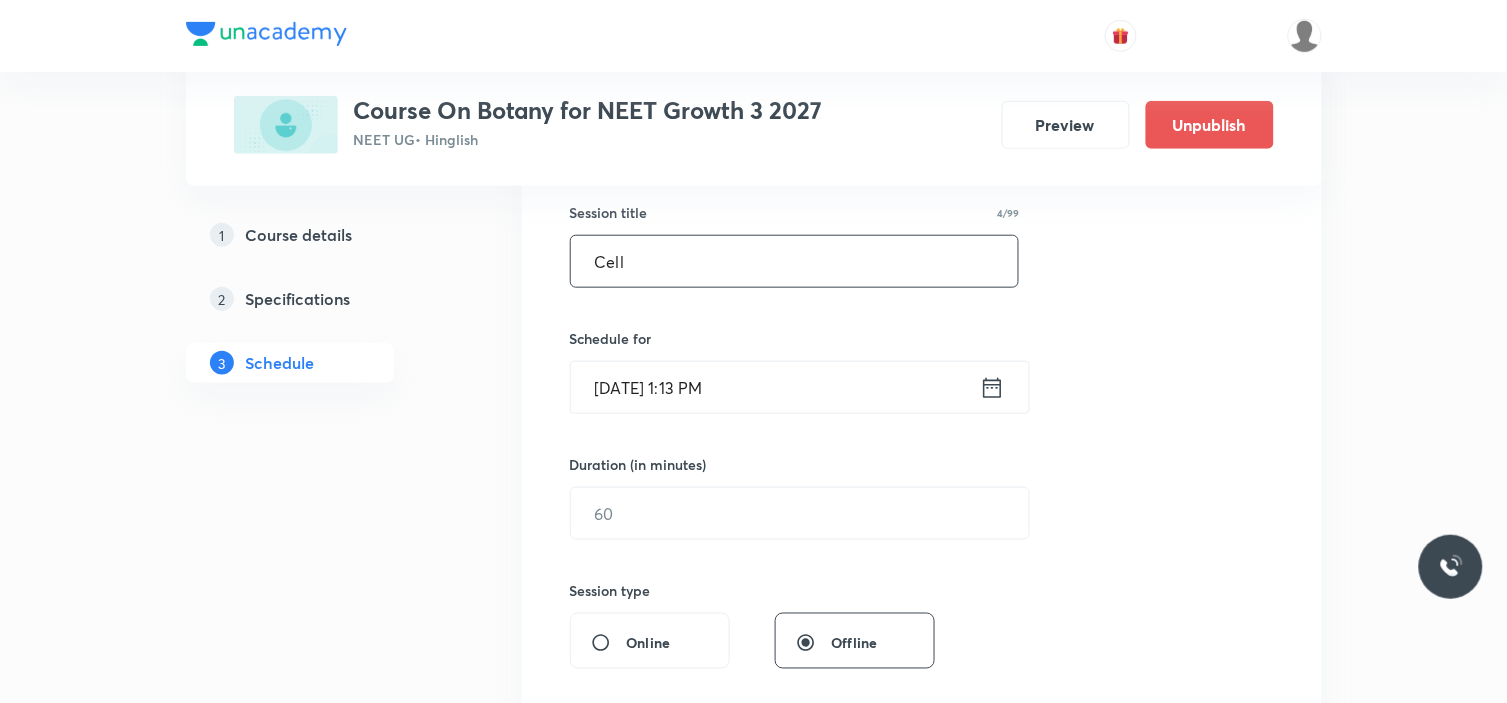 click on "Jul 13, 2025, 1:13 PM" at bounding box center [775, 387] 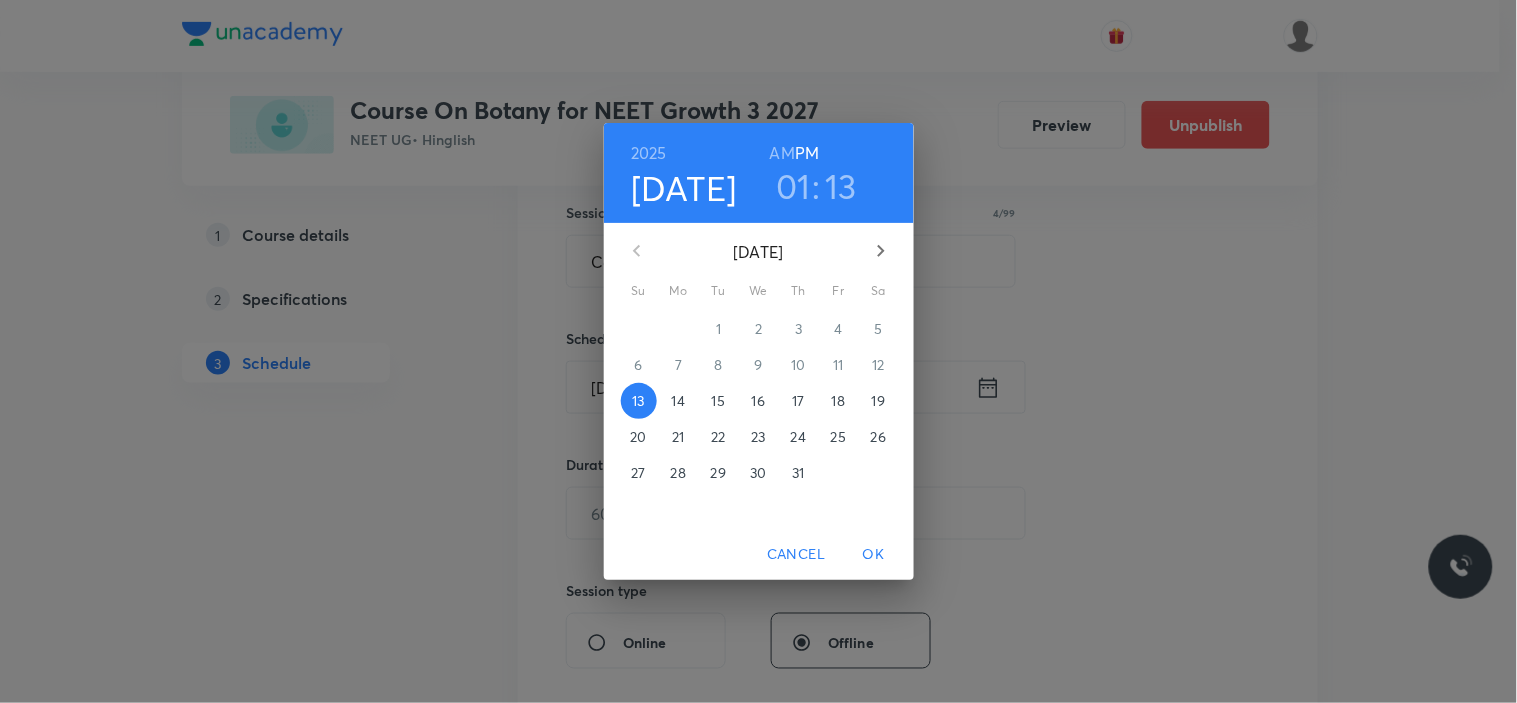 click on "14" at bounding box center (678, 401) 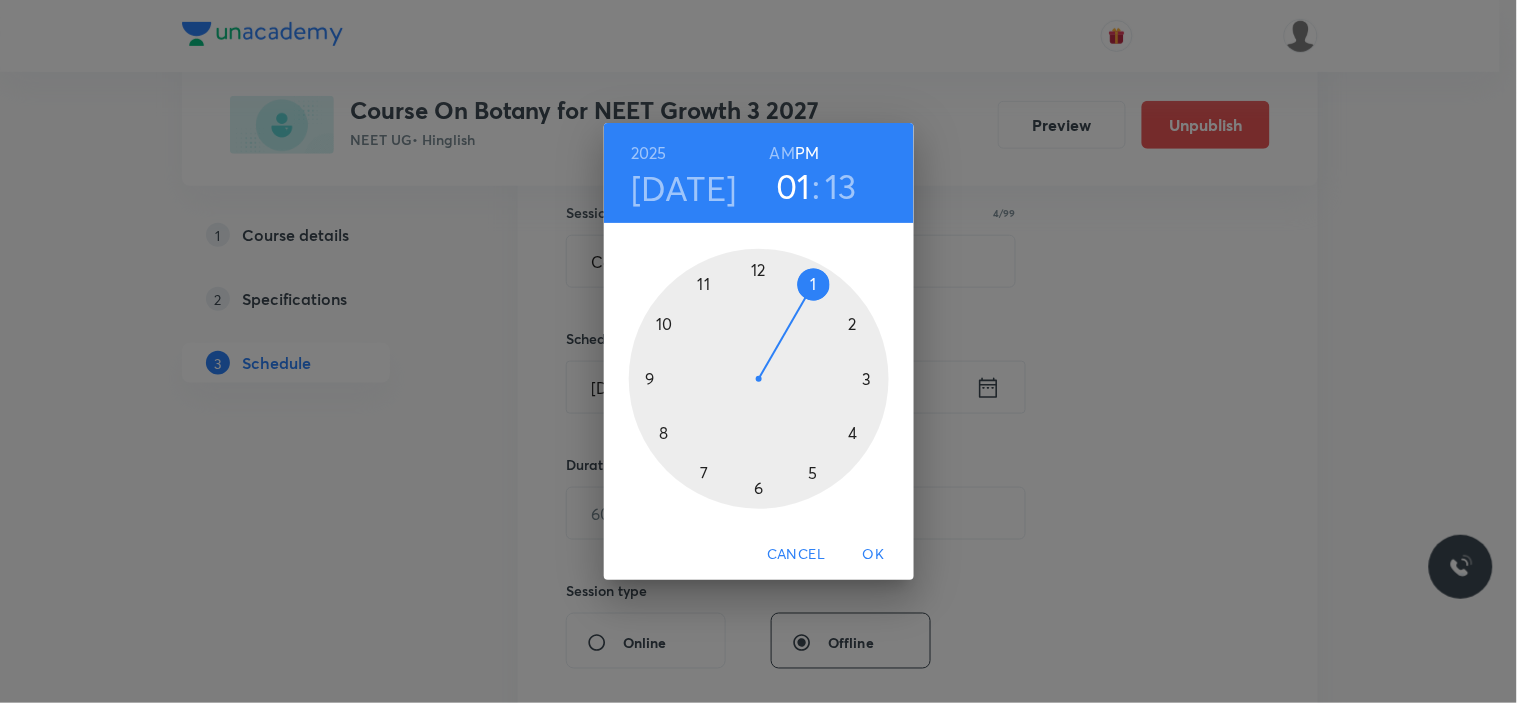 click at bounding box center (759, 379) 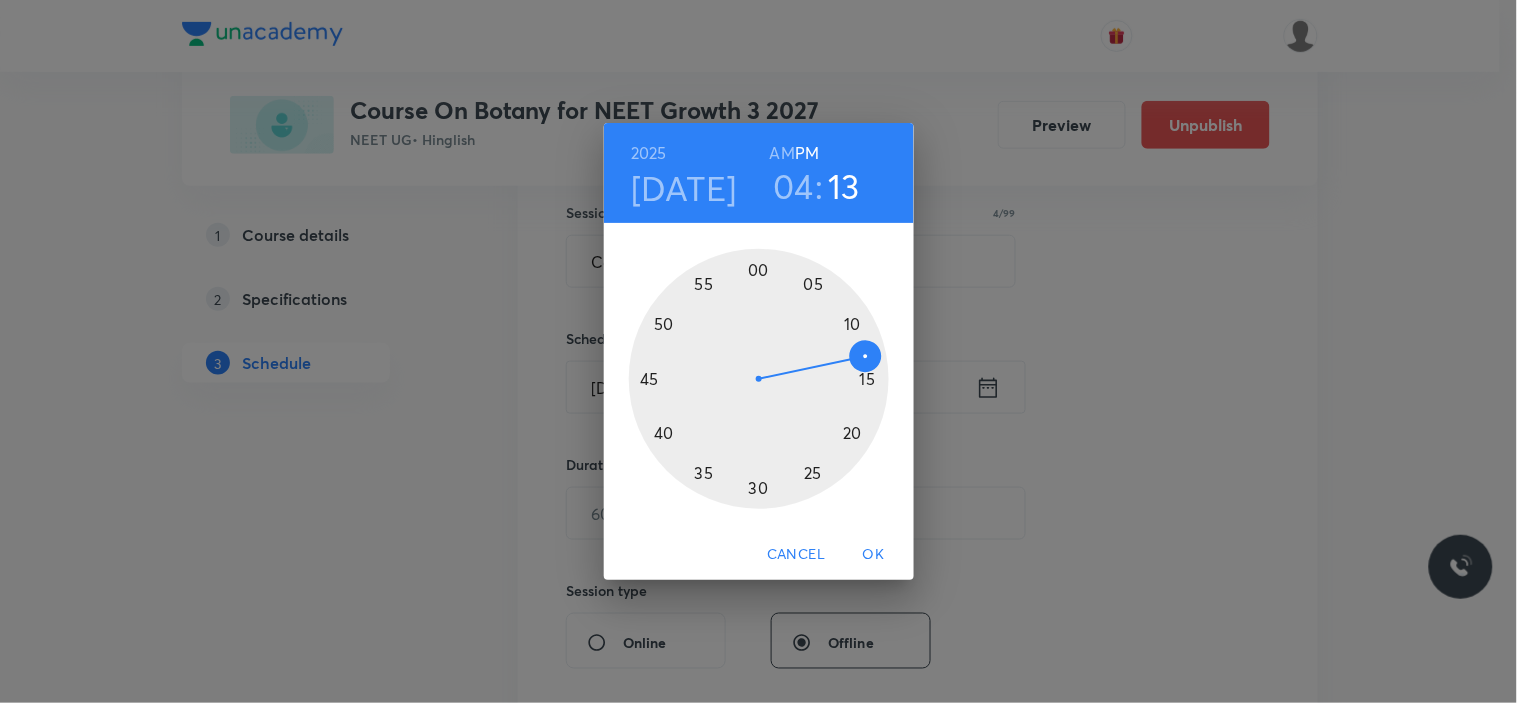 click at bounding box center [759, 379] 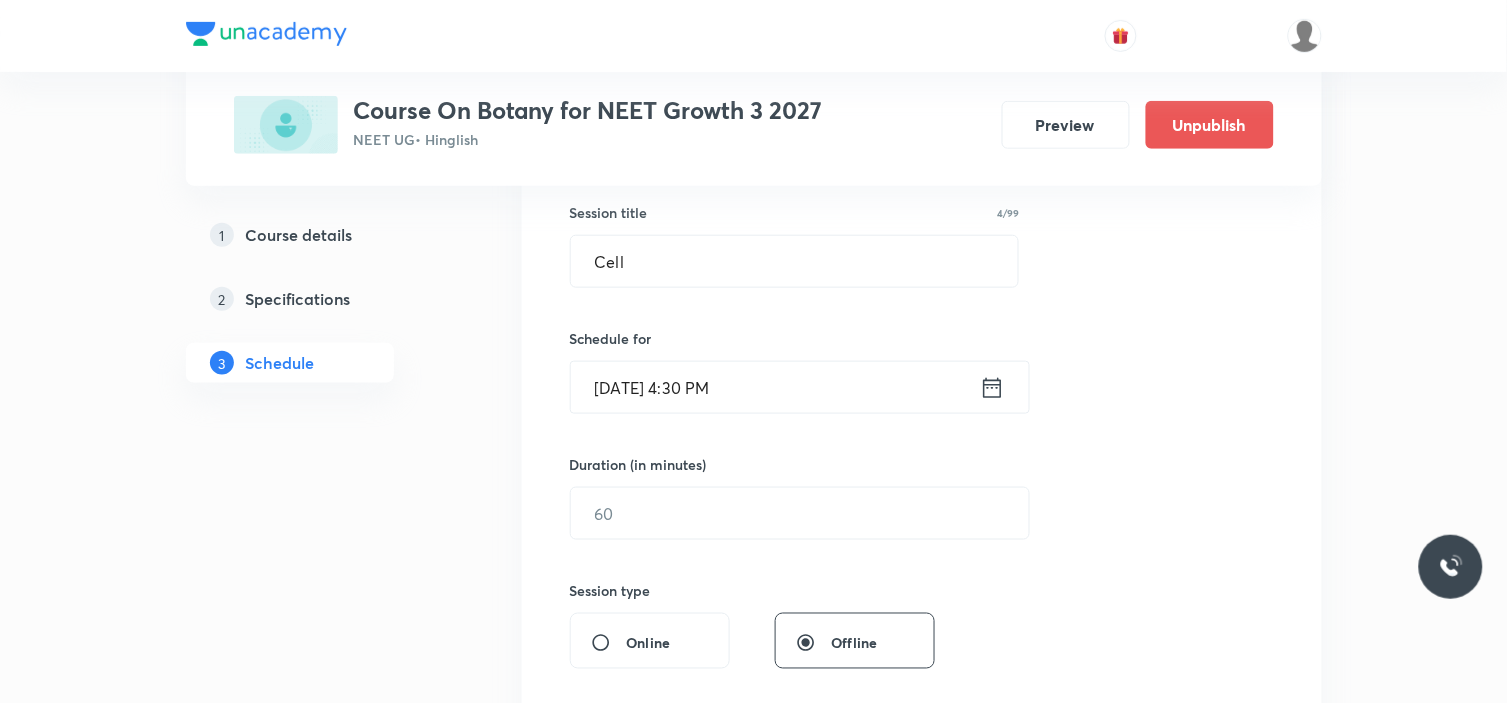click on "Duration (in minutes) ​" at bounding box center (752, 497) 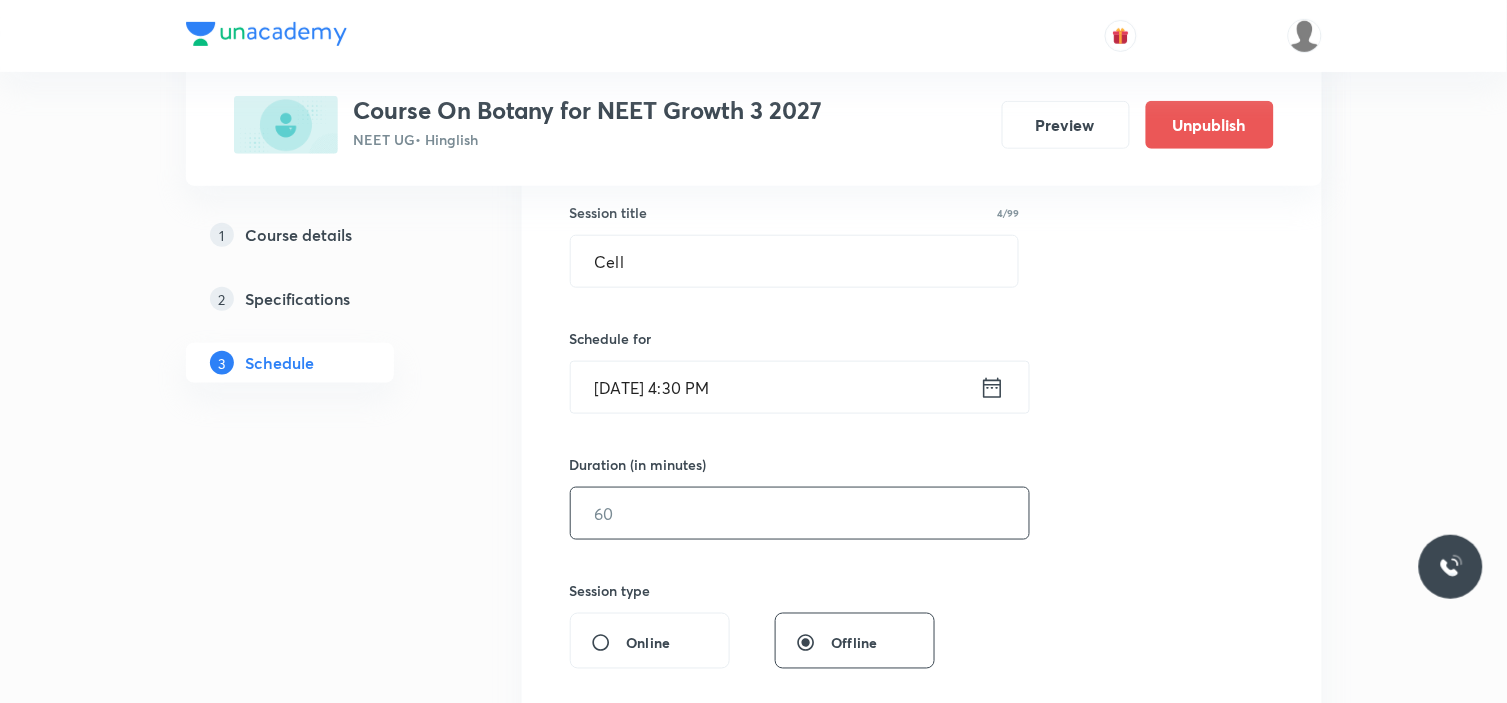 click at bounding box center (800, 513) 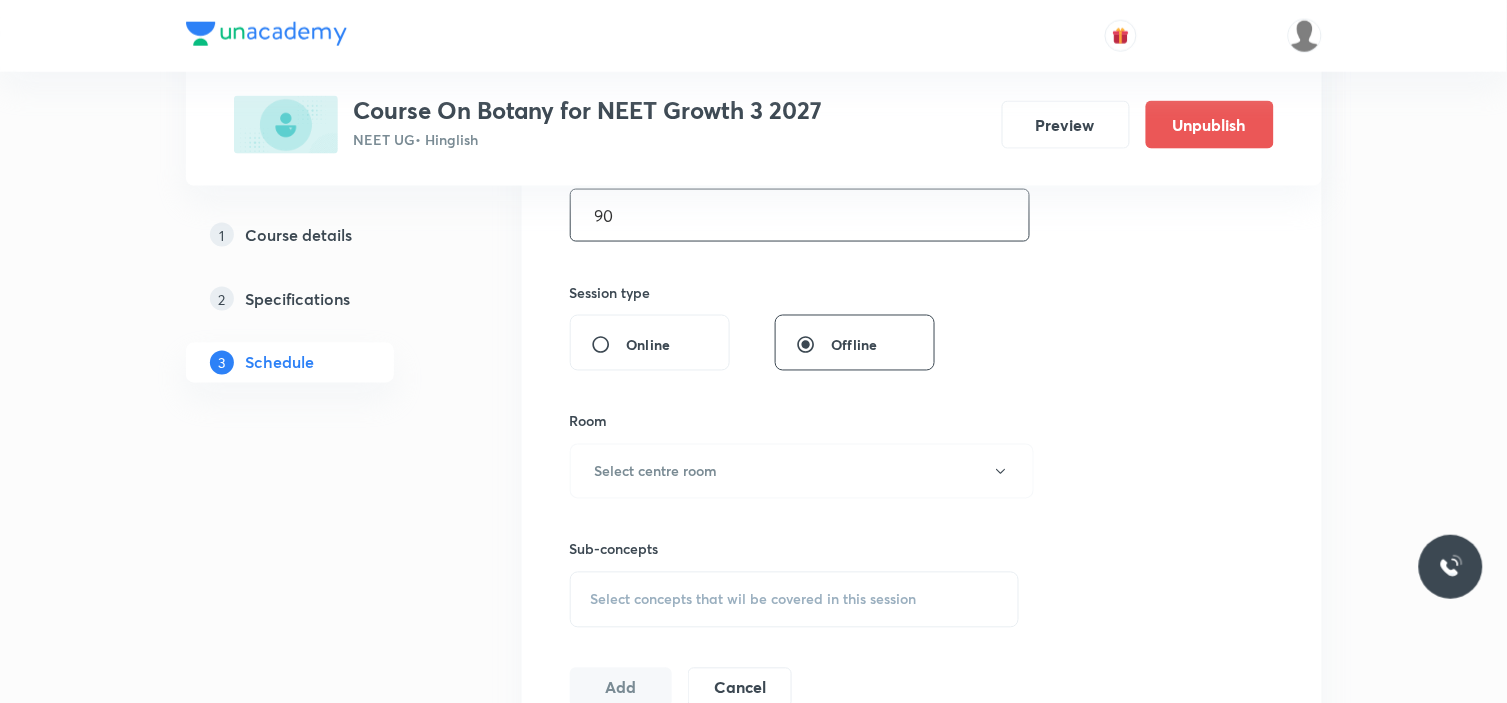 scroll, scrollTop: 698, scrollLeft: 0, axis: vertical 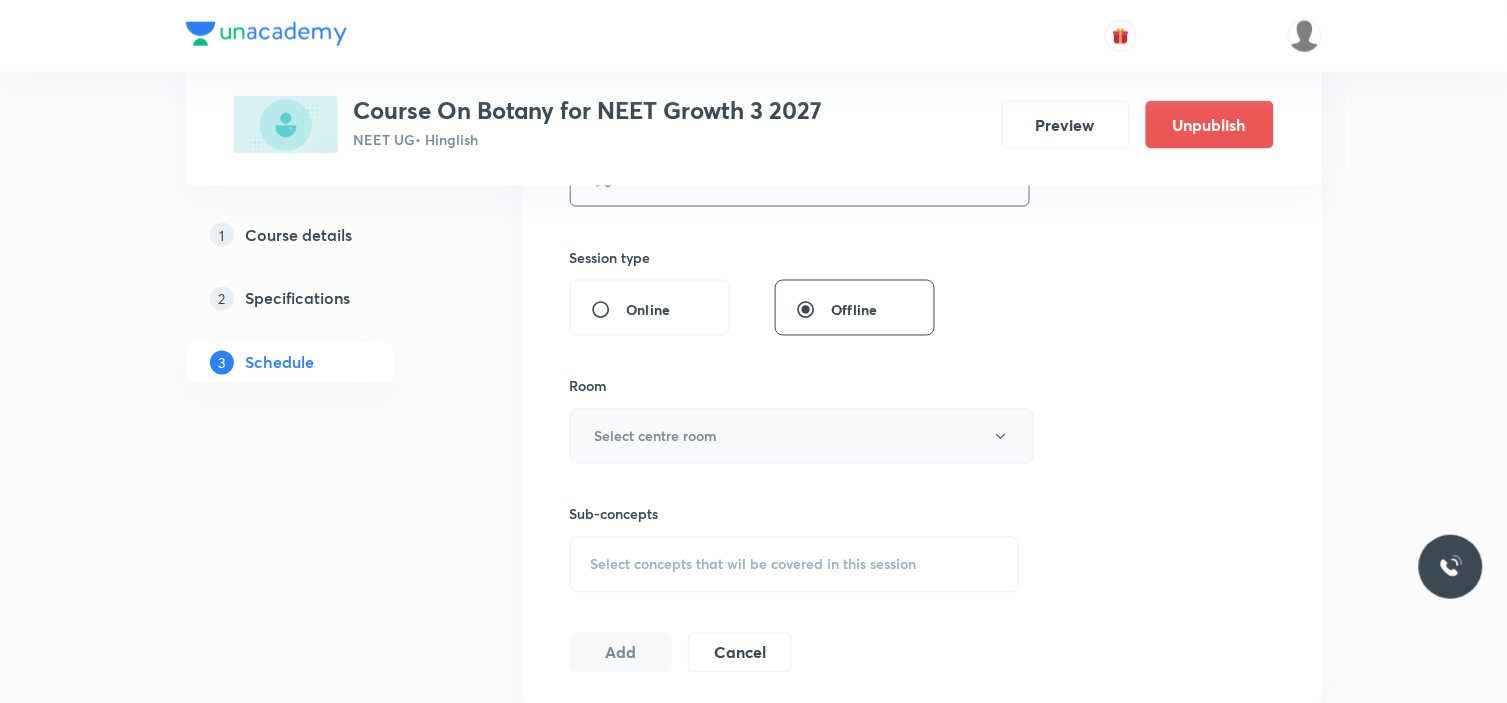 type on "90" 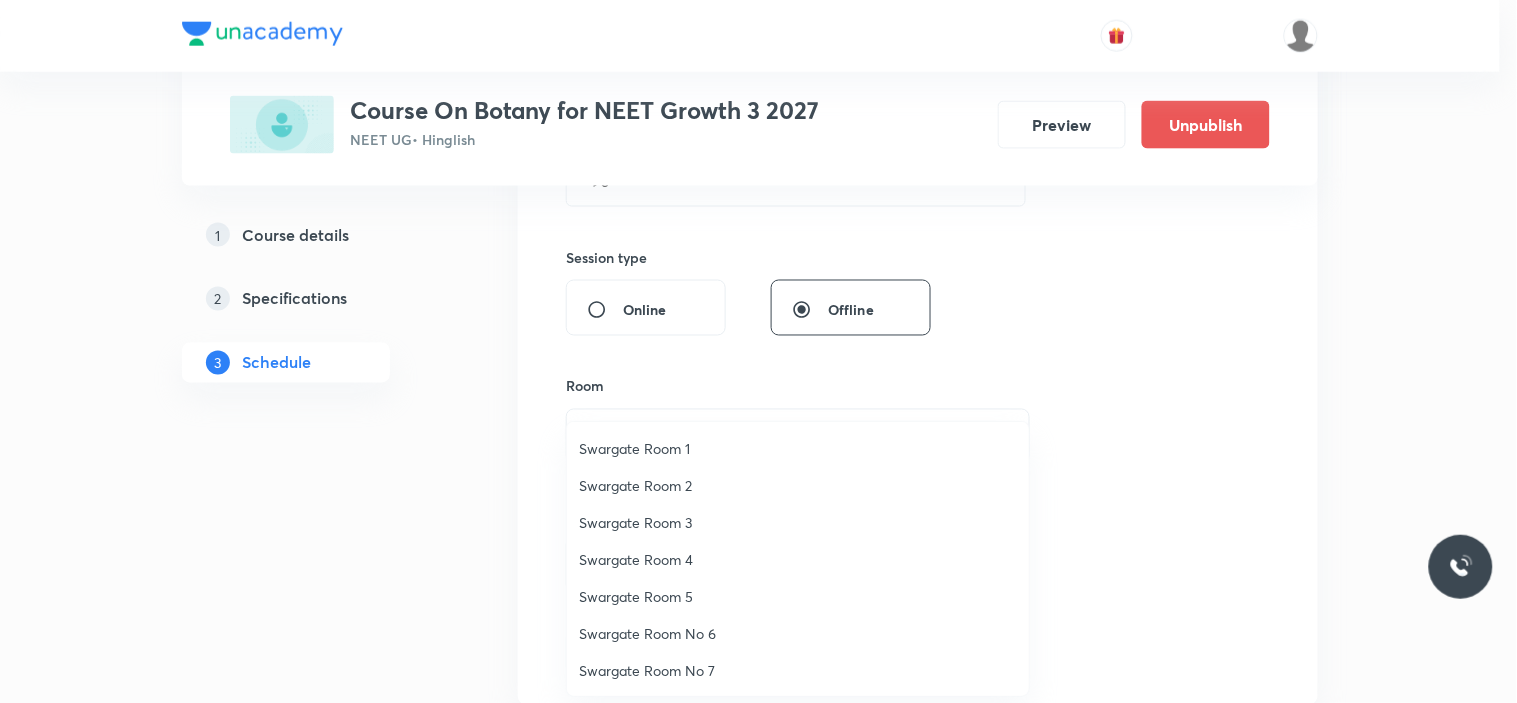 click on "Swargate Room 3" at bounding box center (798, 522) 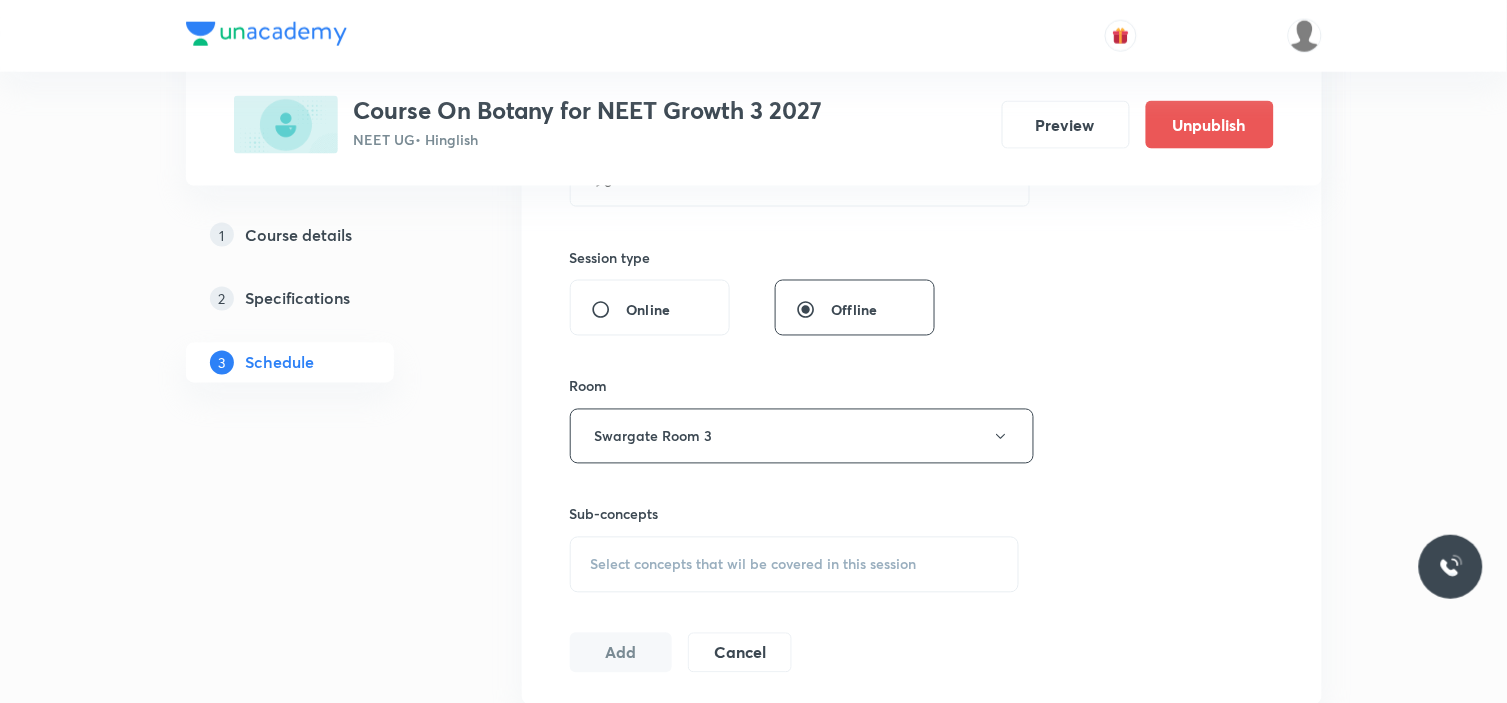 click on "Select concepts that wil be covered in this session" at bounding box center [795, 565] 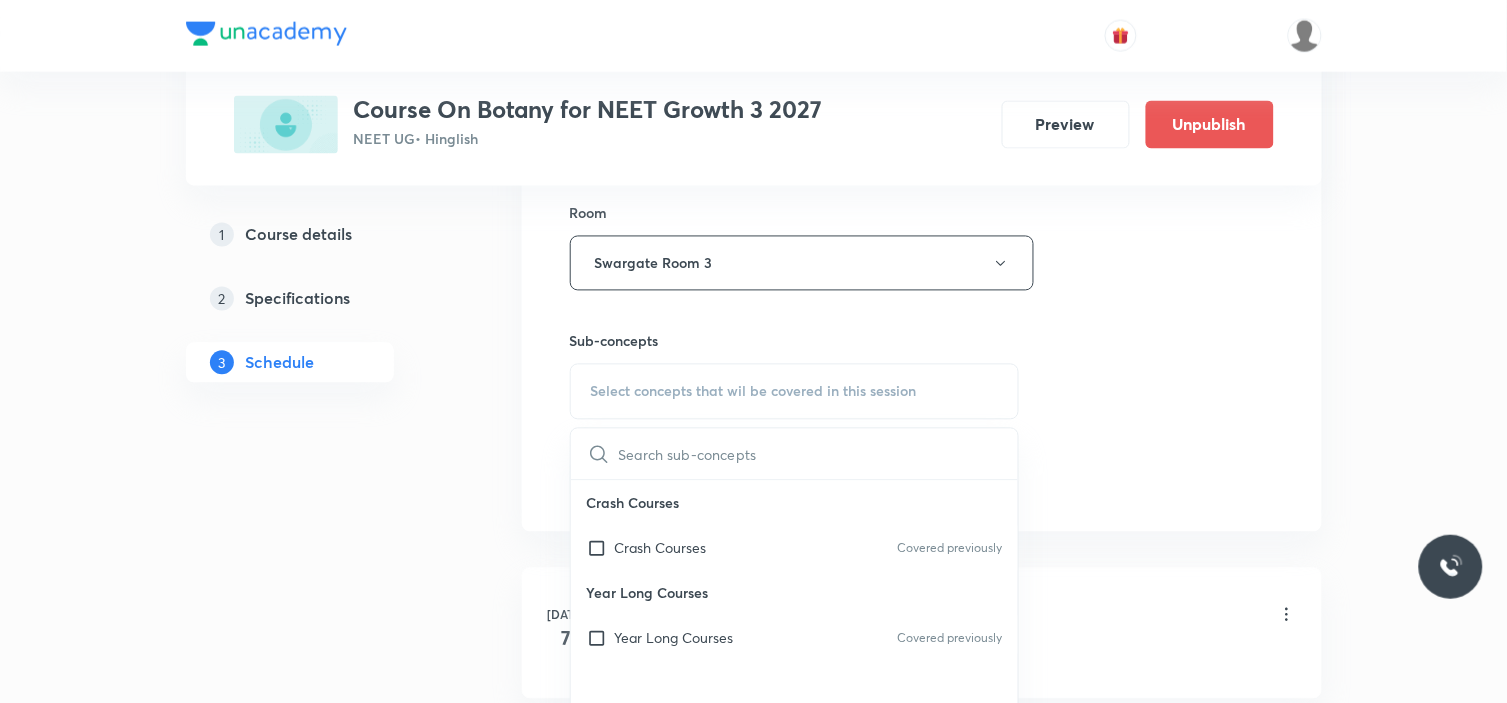 scroll, scrollTop: 921, scrollLeft: 0, axis: vertical 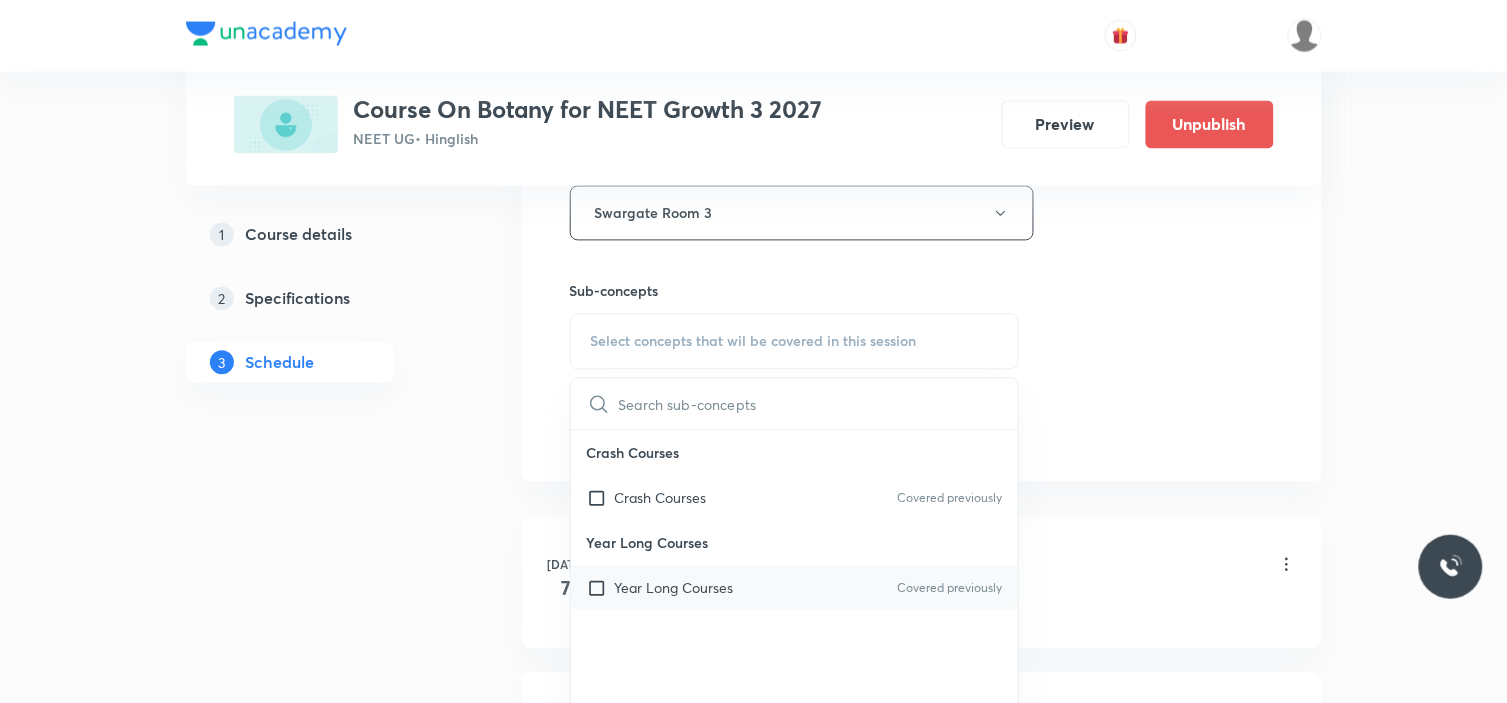 click on "Year Long Courses" at bounding box center [674, 588] 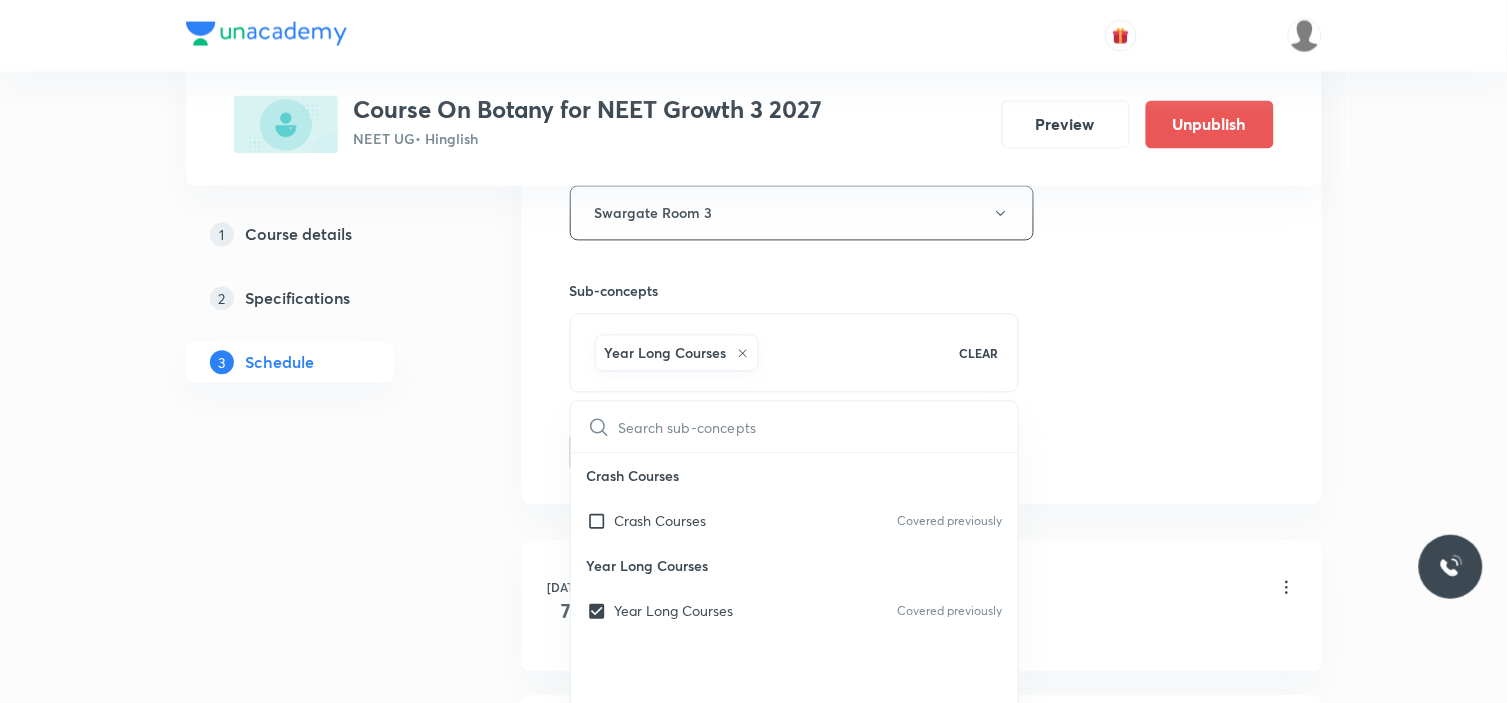 click on "Plus Courses Course On Botany for NEET Growth 3 2027 NEET UG  • Hinglish Preview Unpublish 1 Course details 2 Specifications 3 Schedule Schedule 3  classes Session  4 Live class Session title 4/99 Cell ​ Schedule for Jul 14, 2025, 4:30 PM ​ Duration (in minutes) 90 ​   Session type Online Offline Room Swargate Room 3 Sub-concepts Year Long Courses CLEAR ​ Crash Courses Crash Courses Covered previously Year Long Courses Year Long Courses Covered previously Add Cancel Jul 7 Cell Lesson 1 • 4:30 PM • 90 min  • Room Swargate Room 1 Year Long Courses Jul 8 Cell Lesson 2 • 6:15 PM • 90 min  • Room Swargate Room 1 Crash Courses Jan 23 TEST Lesson 3 • 9:00 AM • 10 min  • Room Swargate Room 4 Year Long Courses" at bounding box center [754, 162] 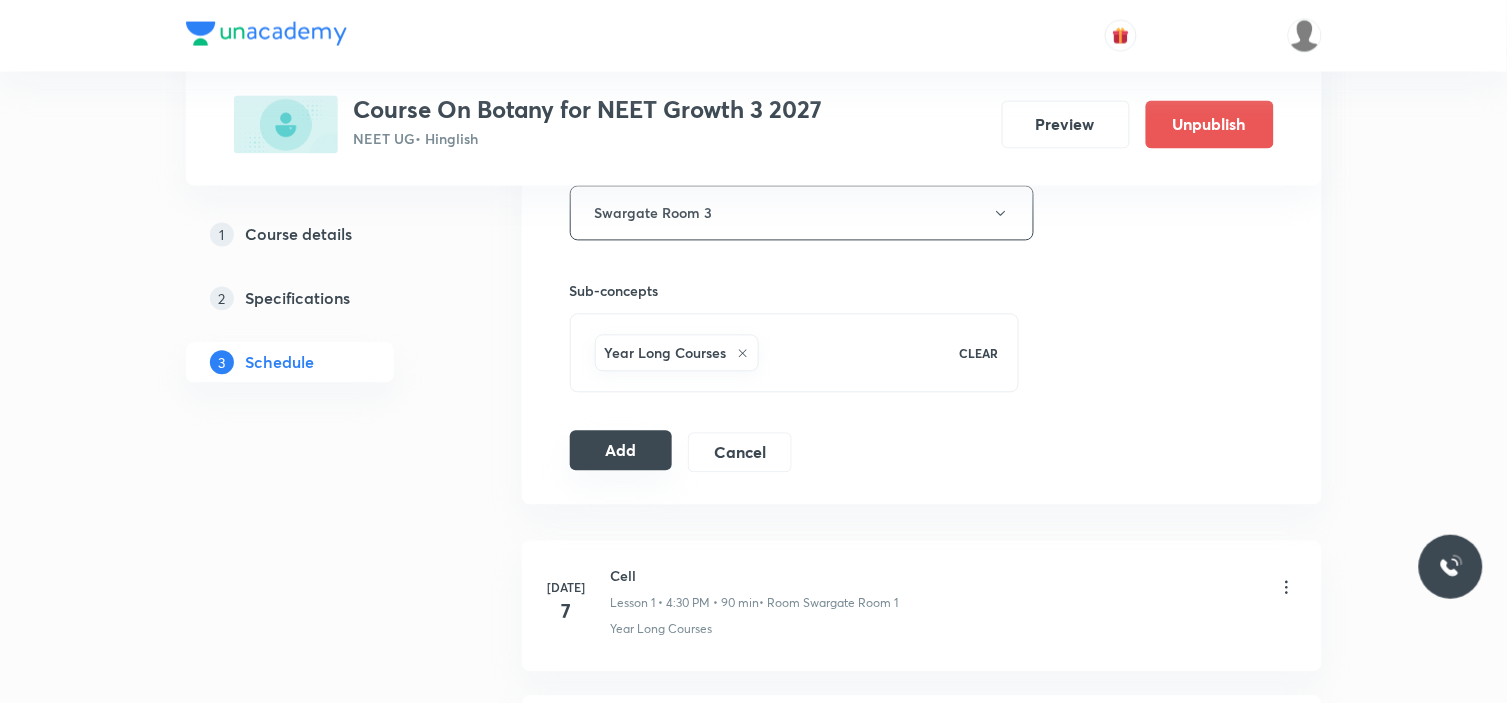 click on "Add" at bounding box center [621, 451] 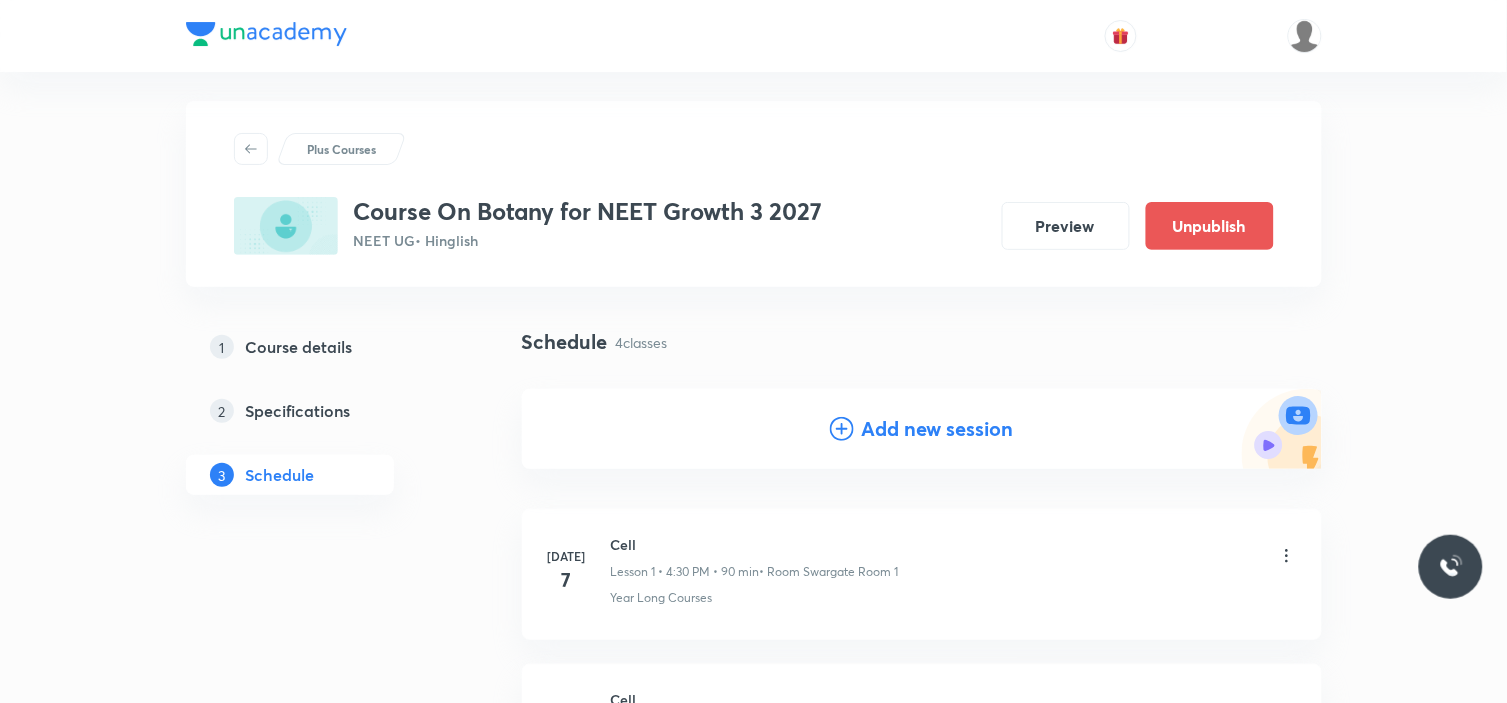 scroll, scrollTop: 0, scrollLeft: 0, axis: both 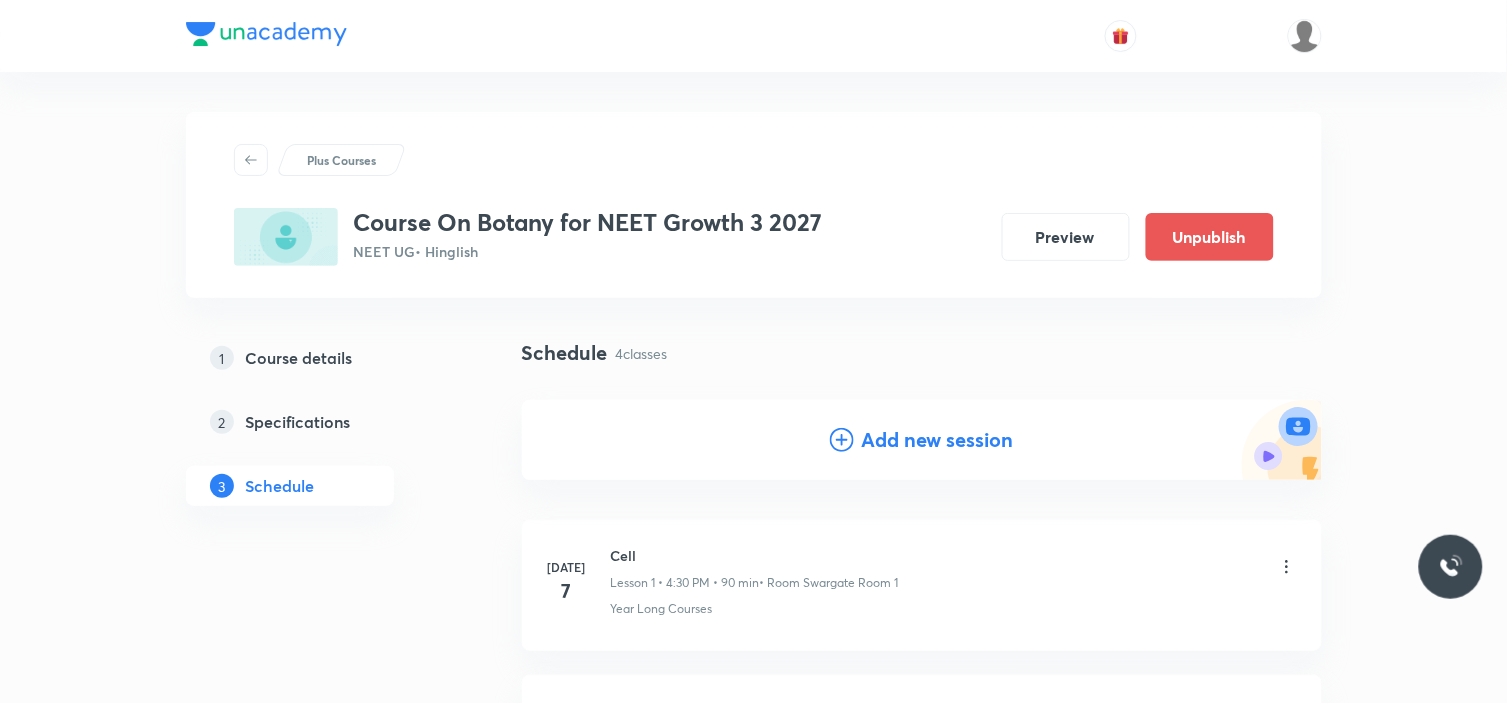 click on "Add new session" at bounding box center (938, 440) 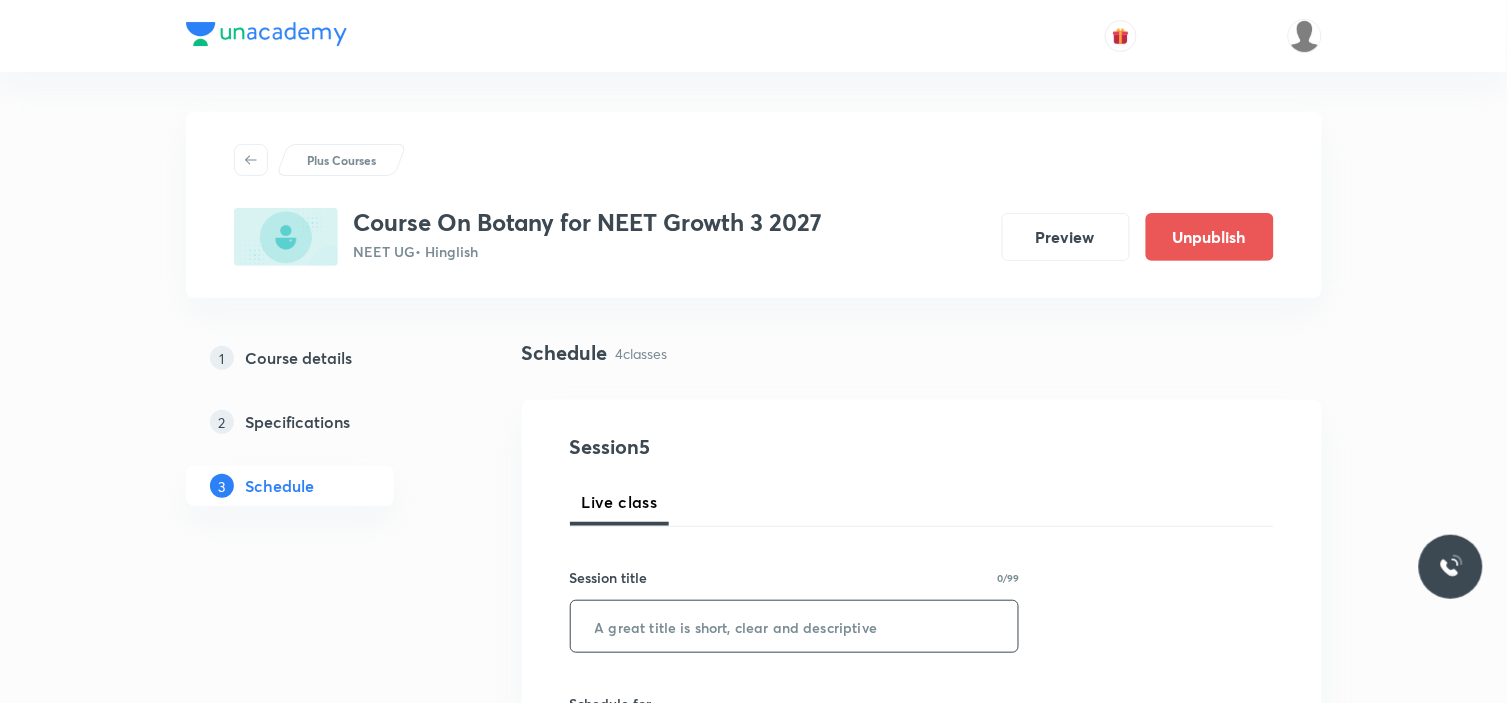 click at bounding box center (795, 626) 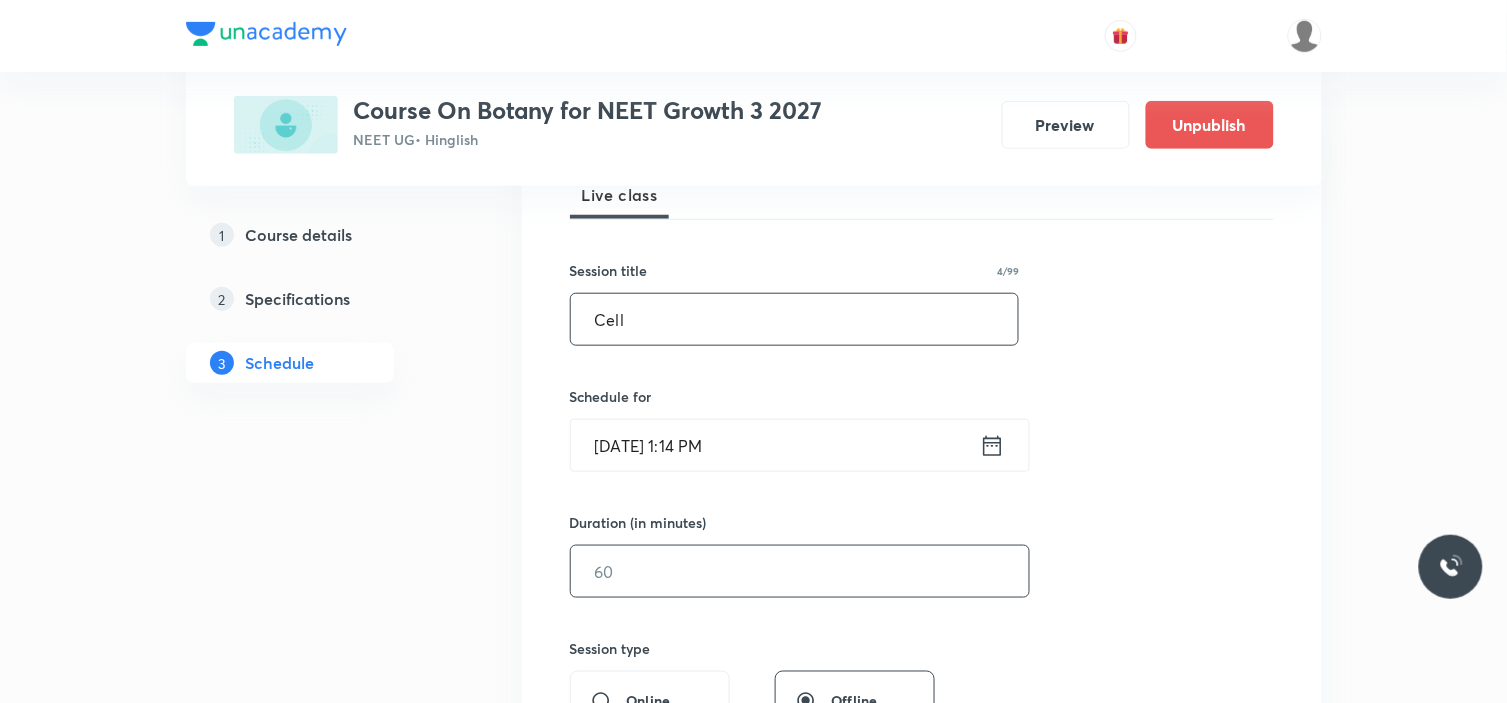 scroll, scrollTop: 333, scrollLeft: 0, axis: vertical 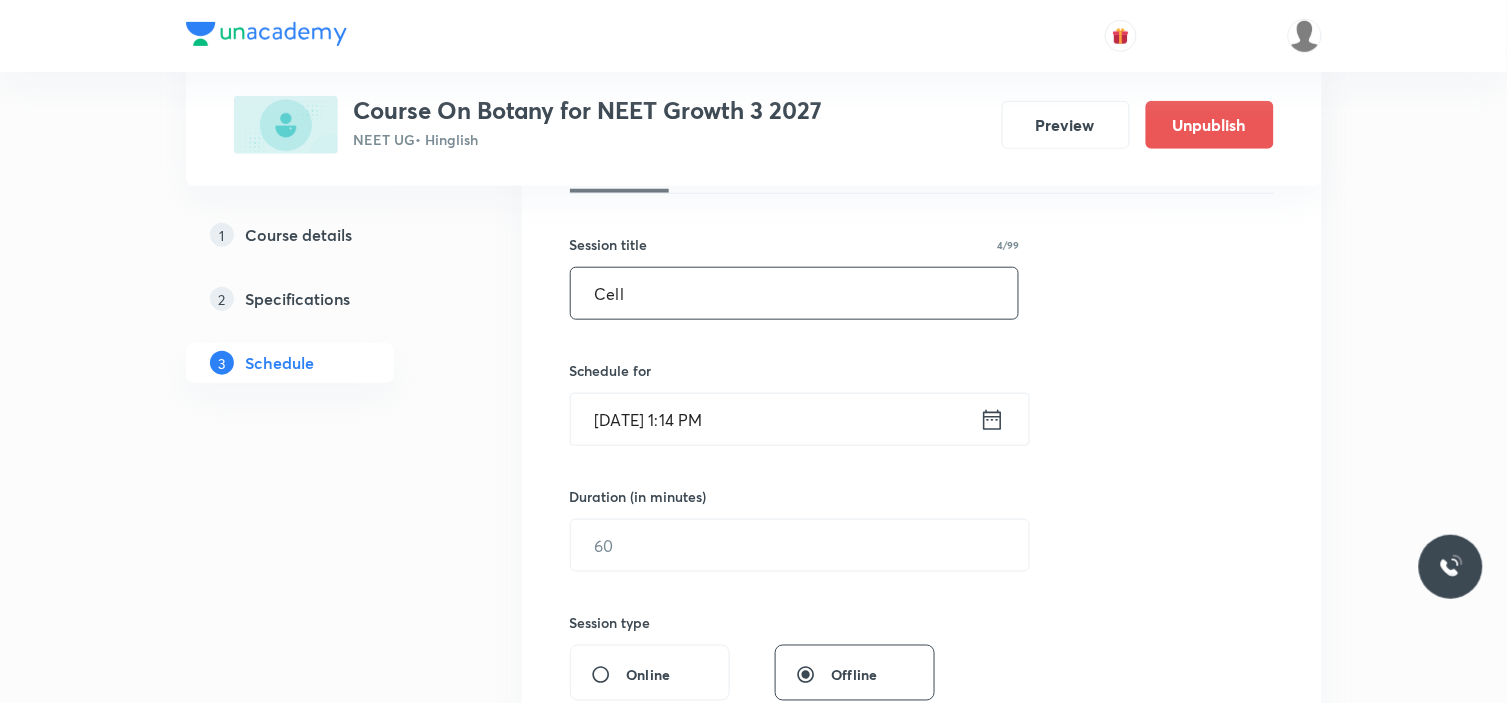 type on "Cell" 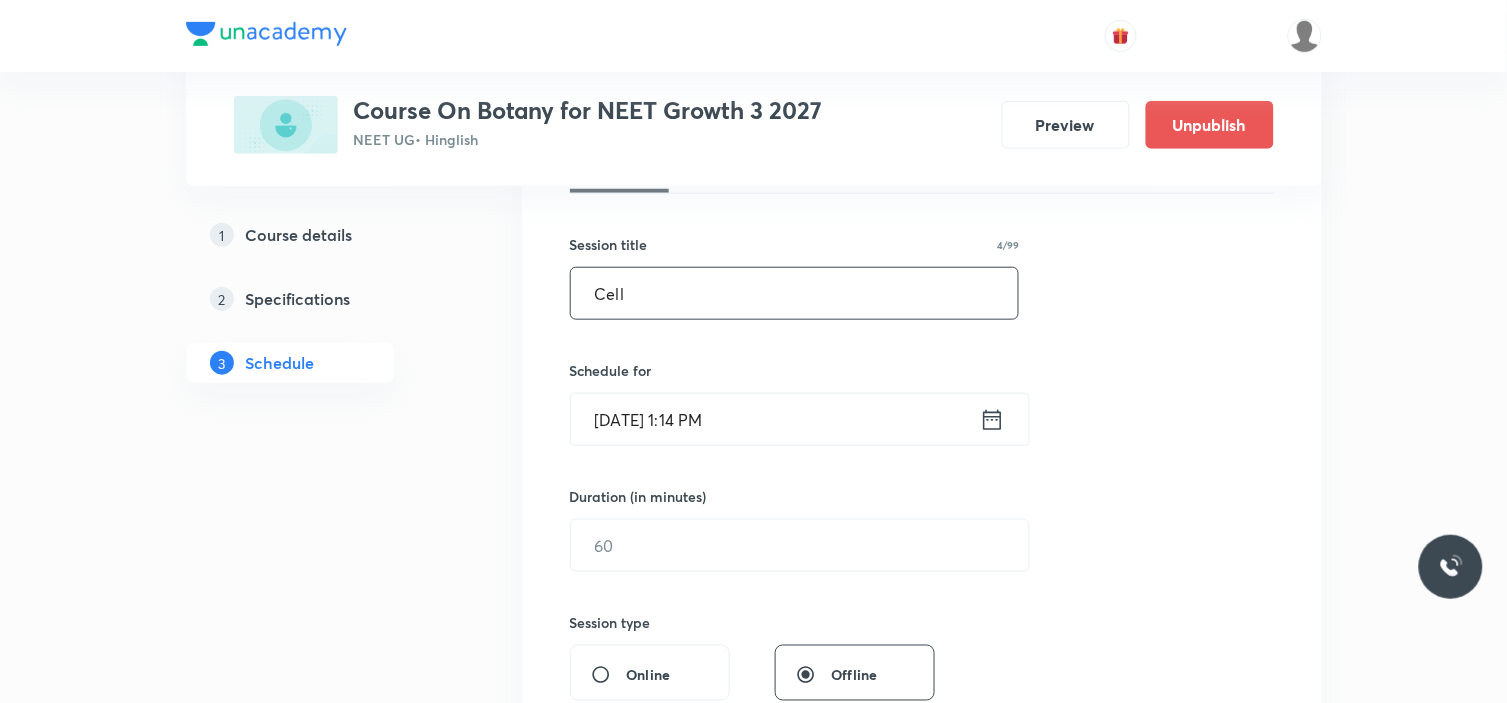 click on "Jul 13, 2025, 1:14 PM" at bounding box center [775, 419] 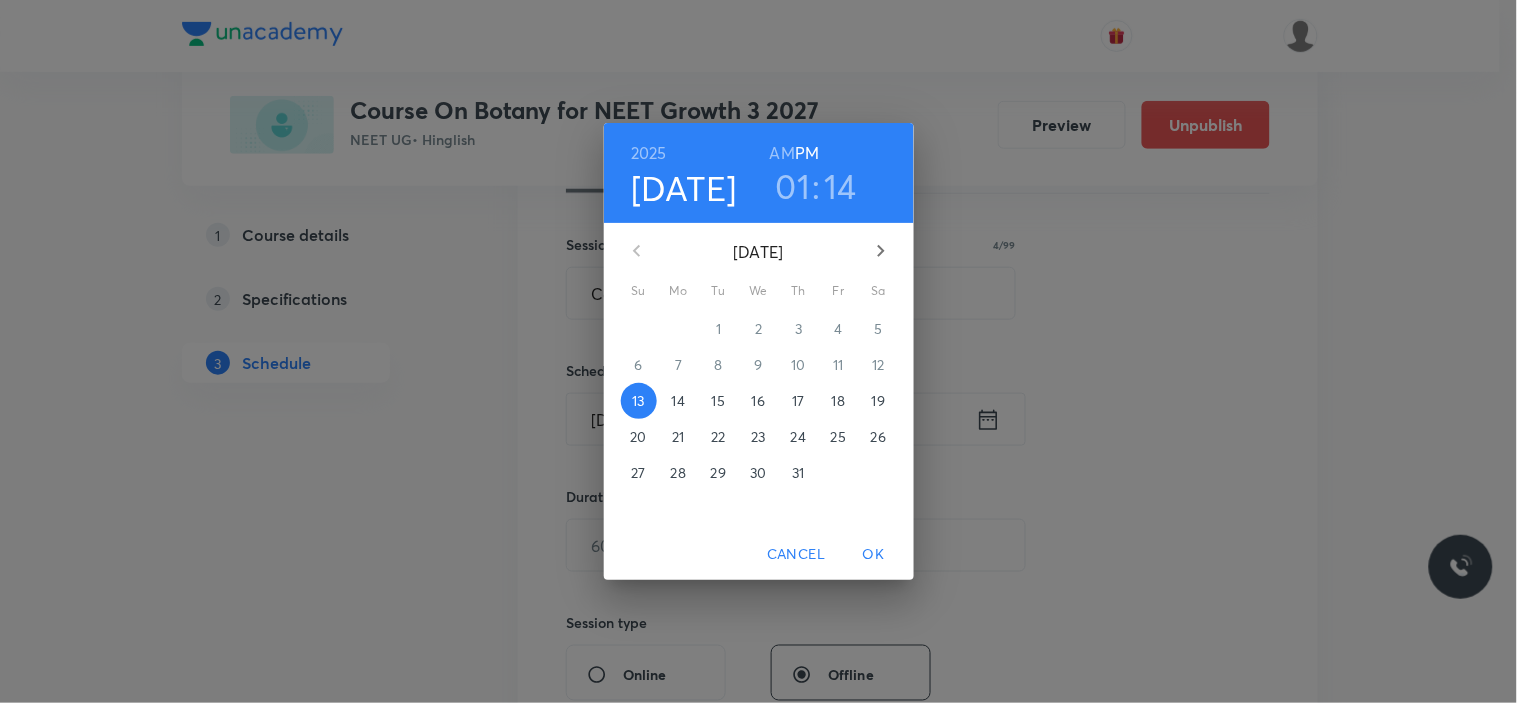 click on "14" at bounding box center (678, 401) 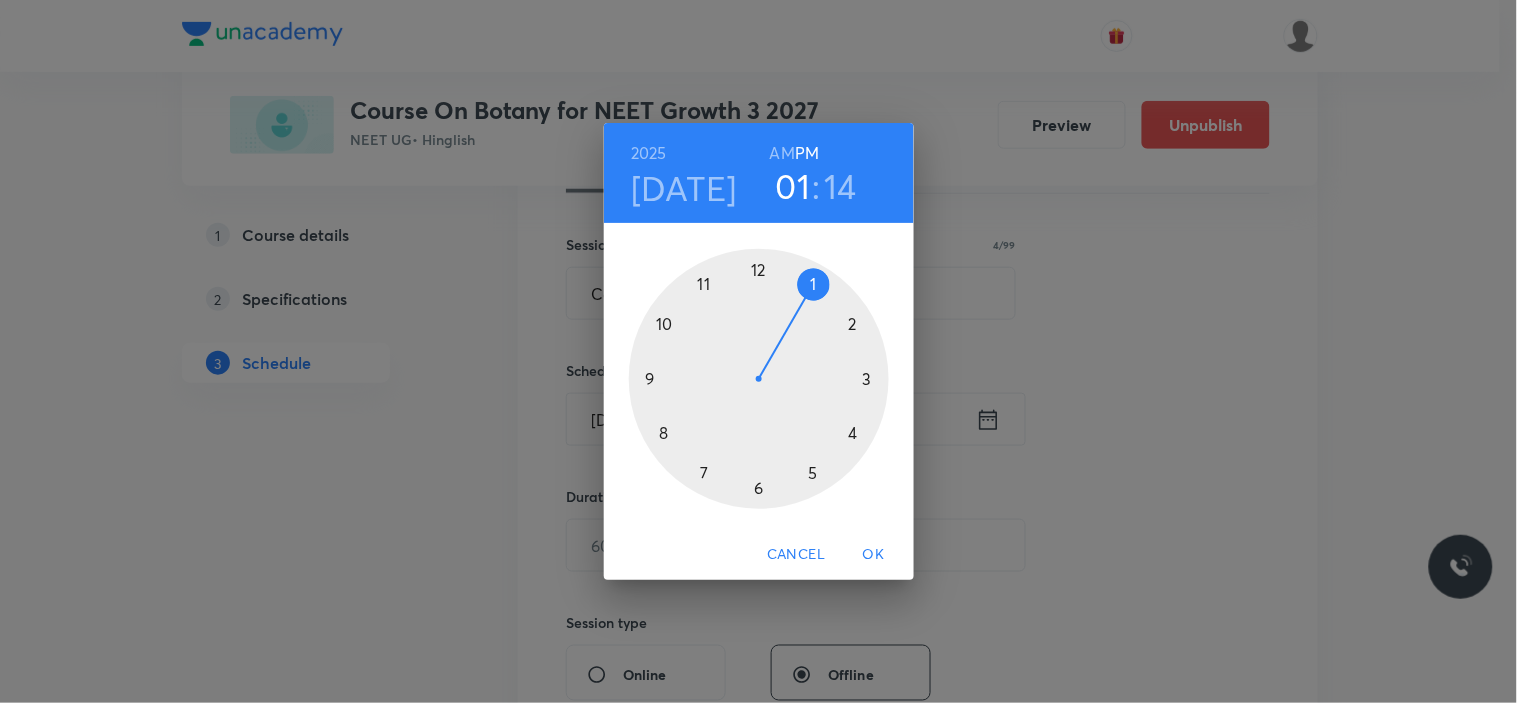 click on "[DATE]" at bounding box center (684, 188) 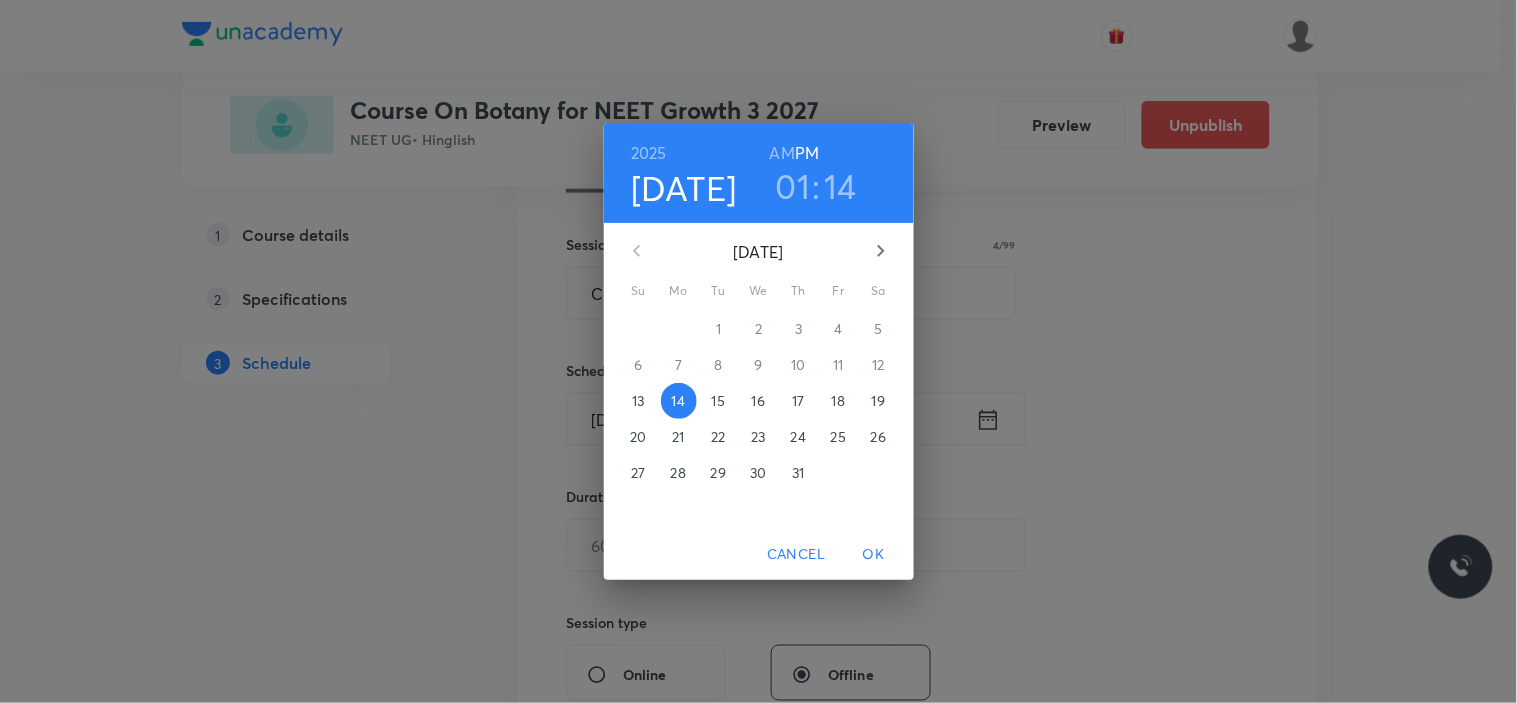 click on "15" at bounding box center (719, 401) 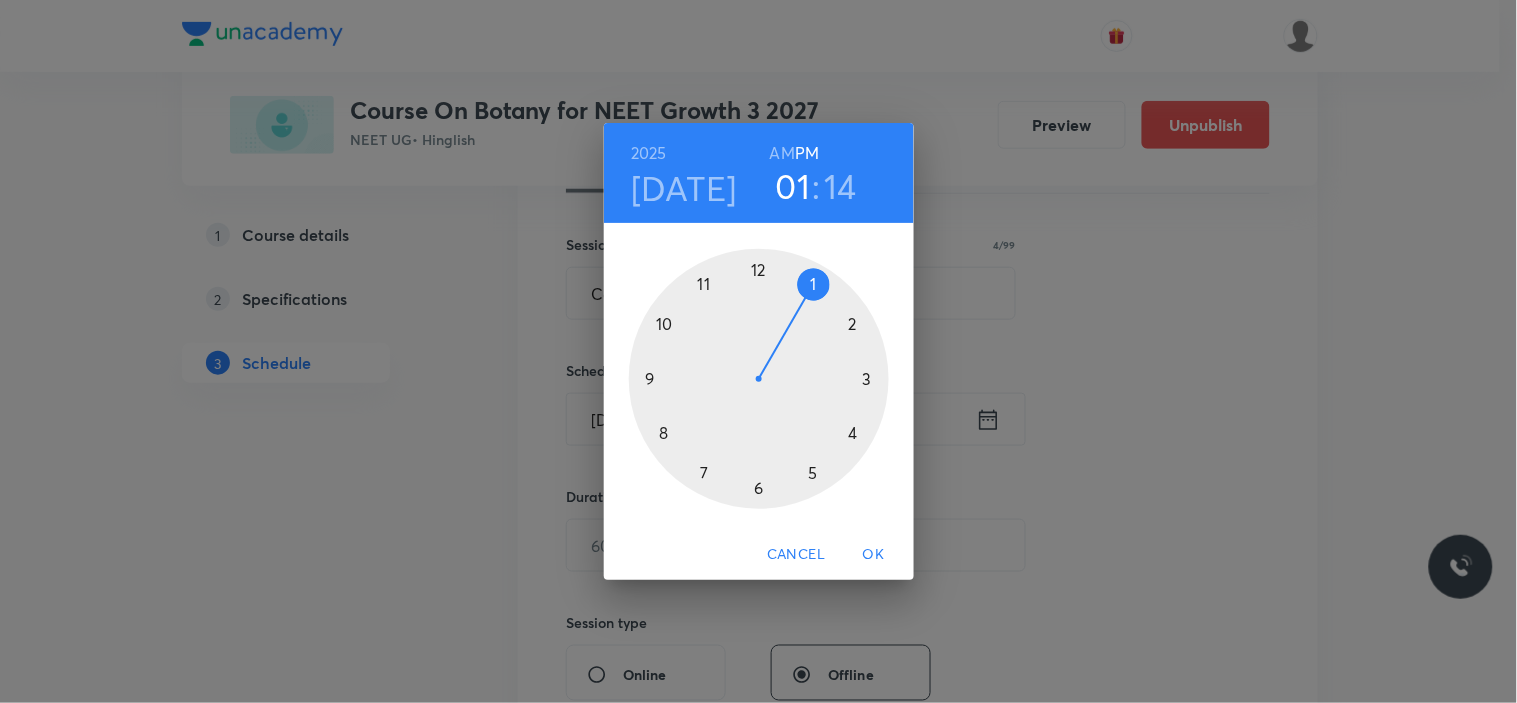 click at bounding box center [759, 379] 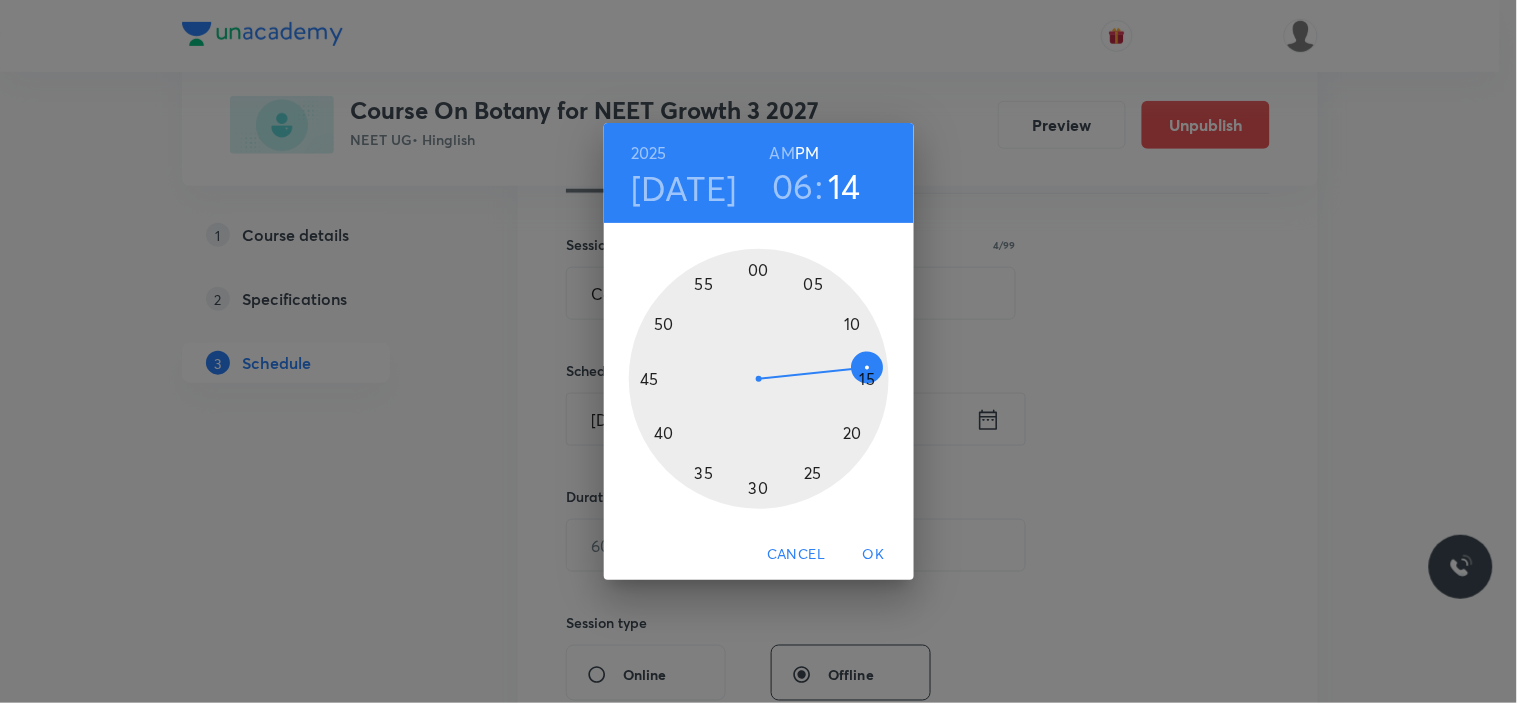 click at bounding box center (759, 379) 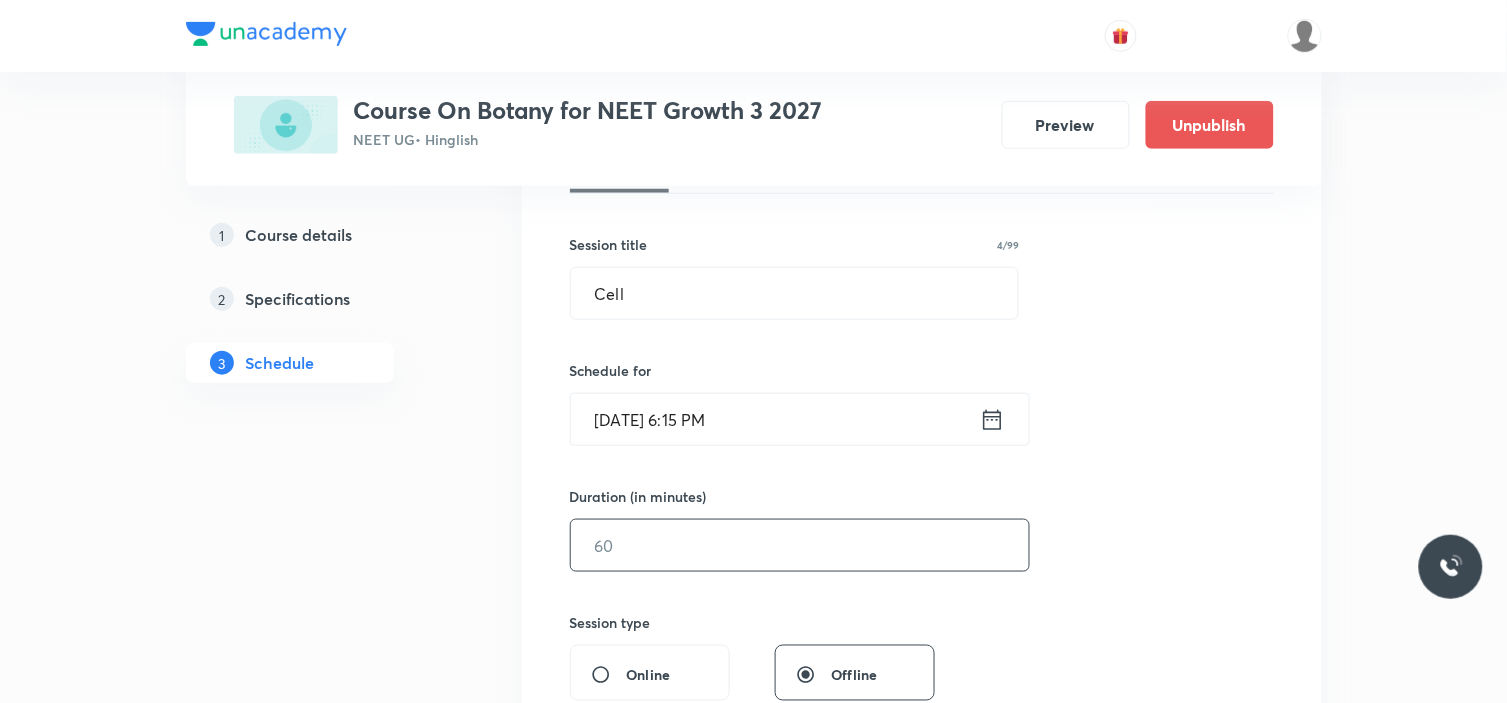 click at bounding box center (800, 545) 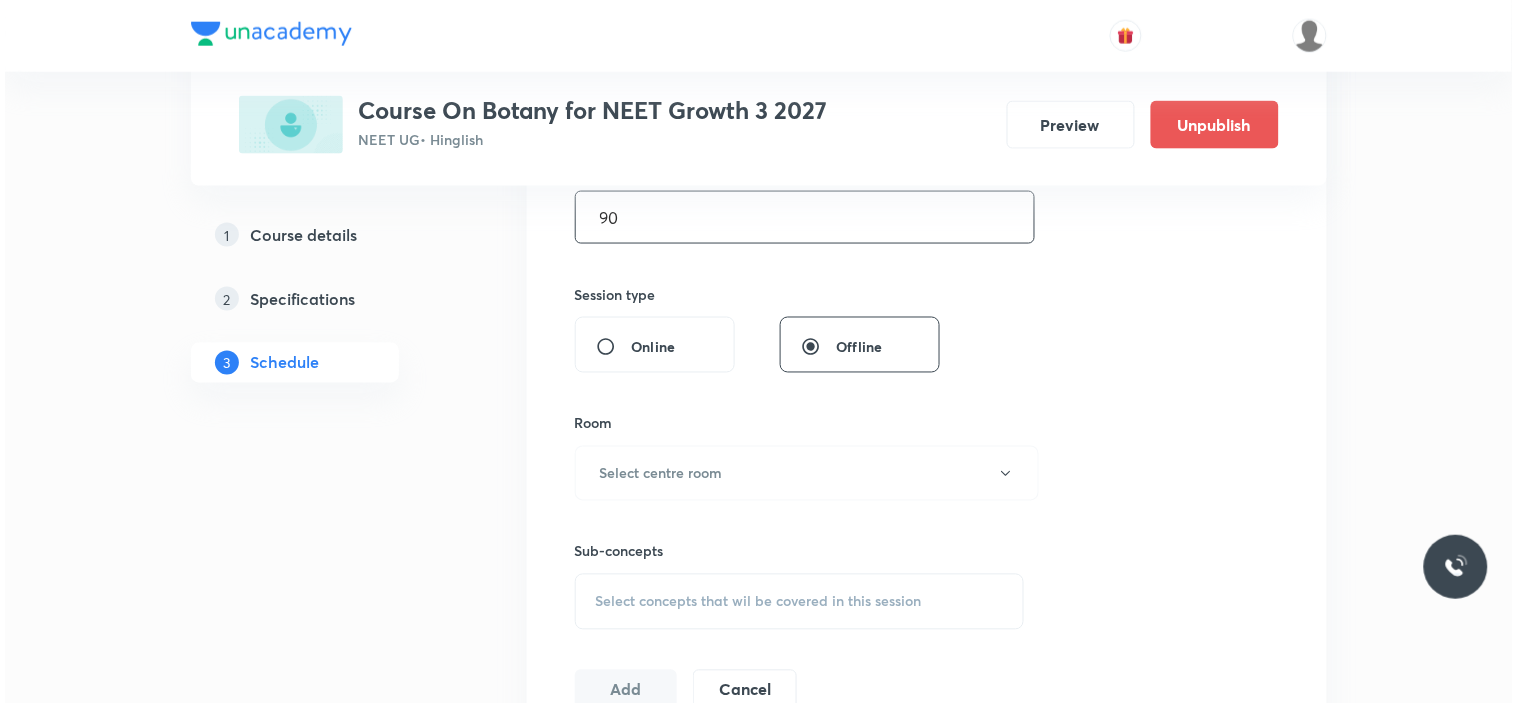 scroll, scrollTop: 666, scrollLeft: 0, axis: vertical 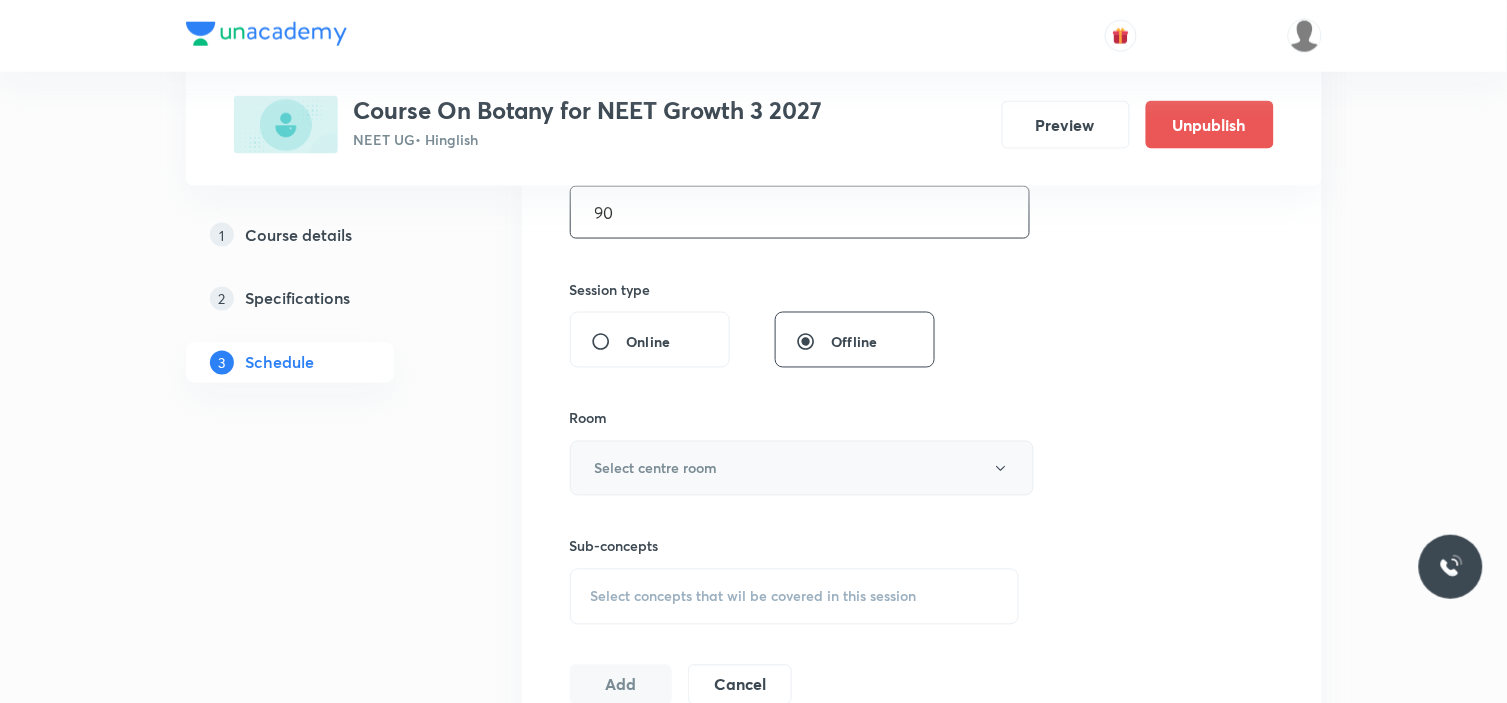 type on "90" 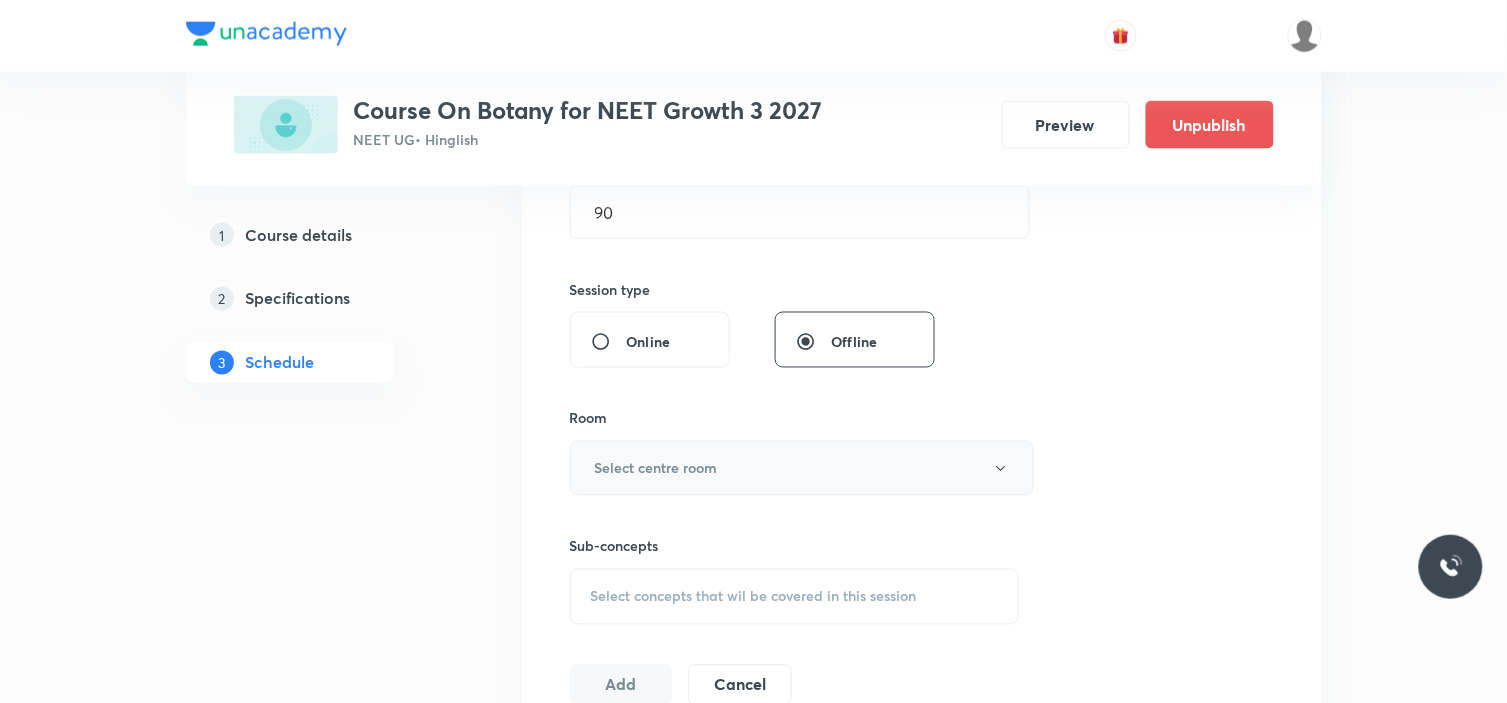 click on "Select centre room" at bounding box center (802, 468) 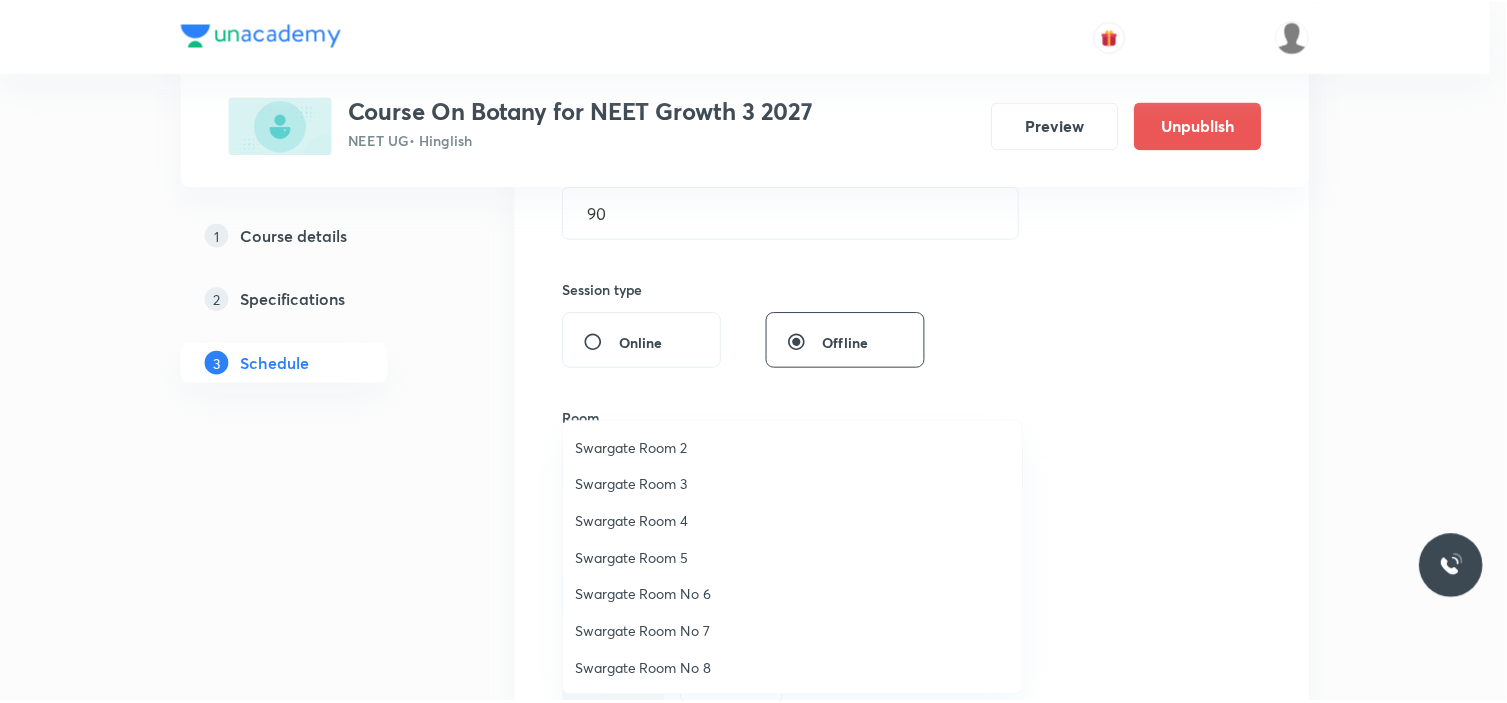 scroll, scrollTop: 0, scrollLeft: 0, axis: both 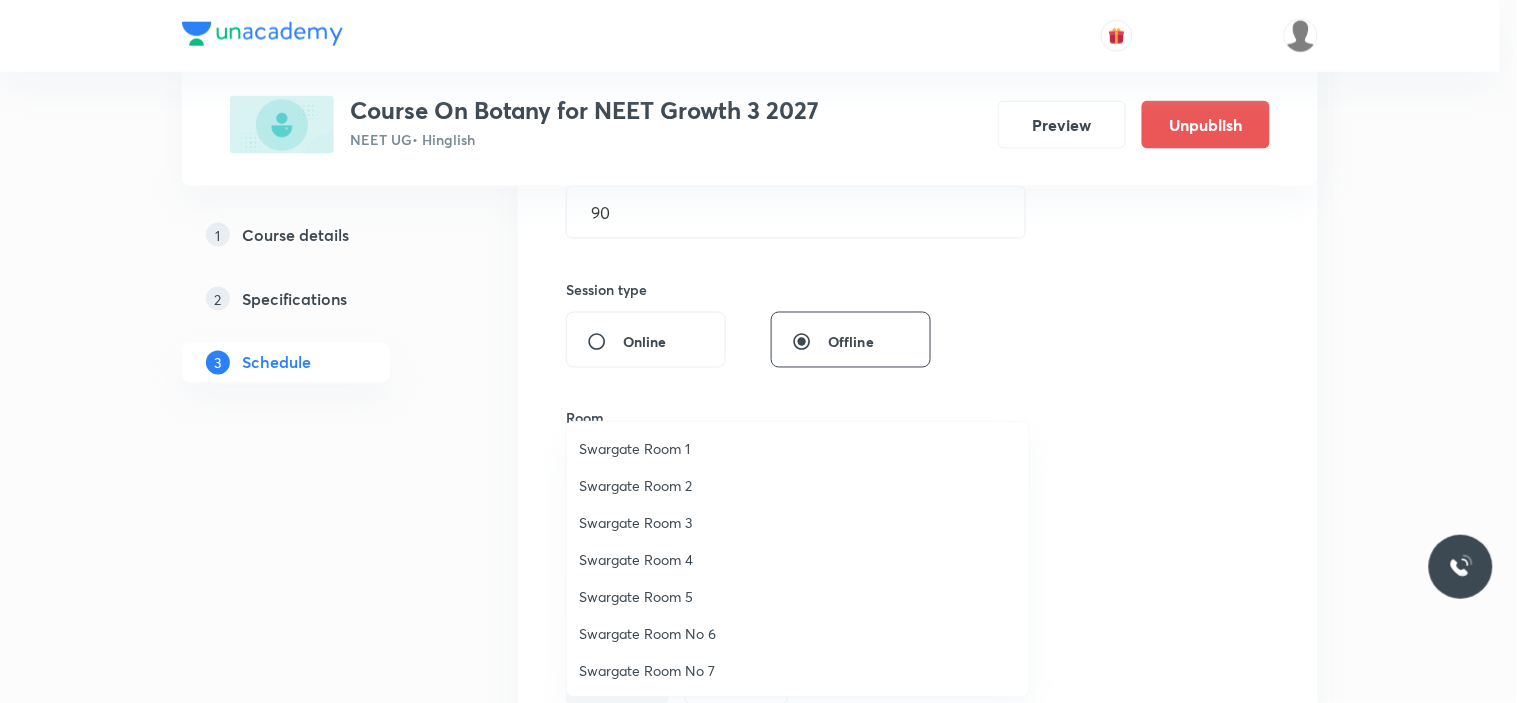 click on "Swargate Room 3" at bounding box center [798, 522] 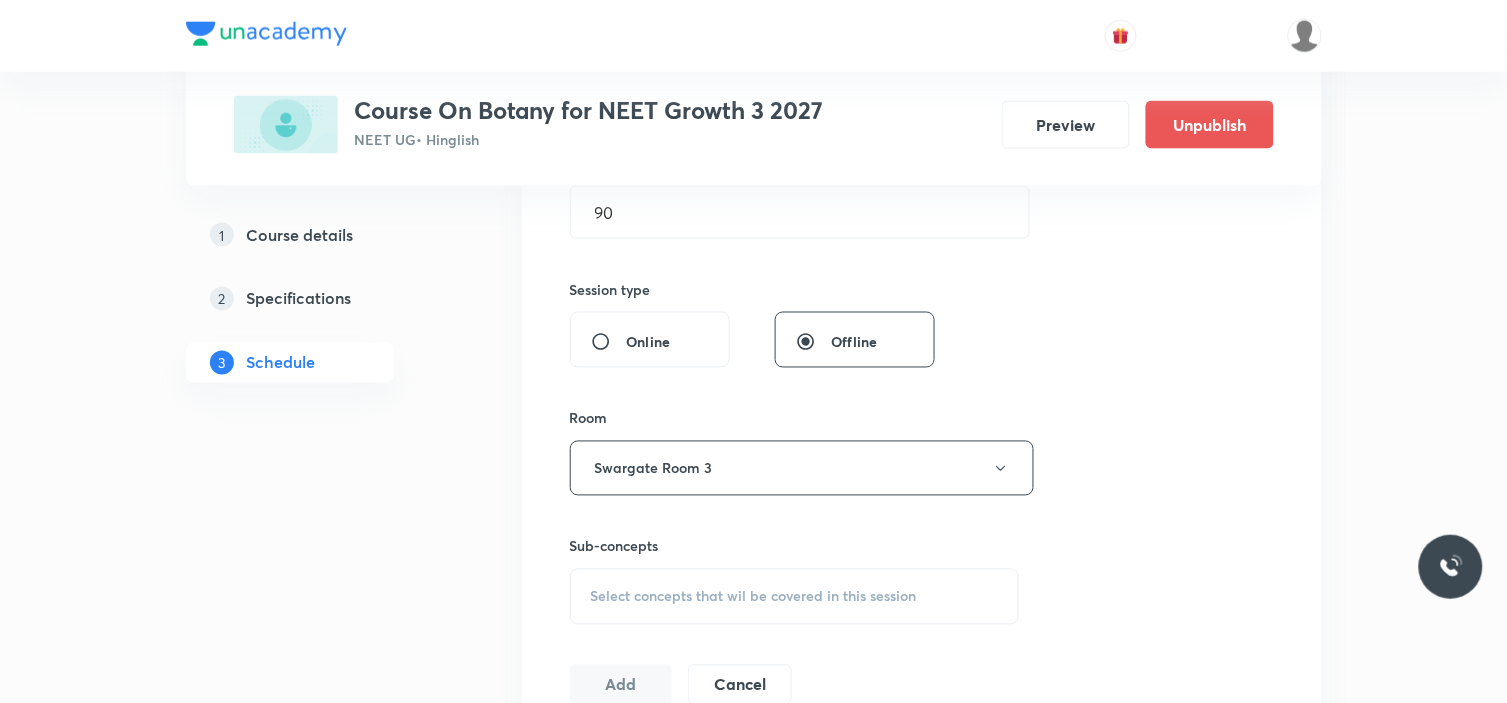 click on "Select concepts that wil be covered in this session" at bounding box center (754, 597) 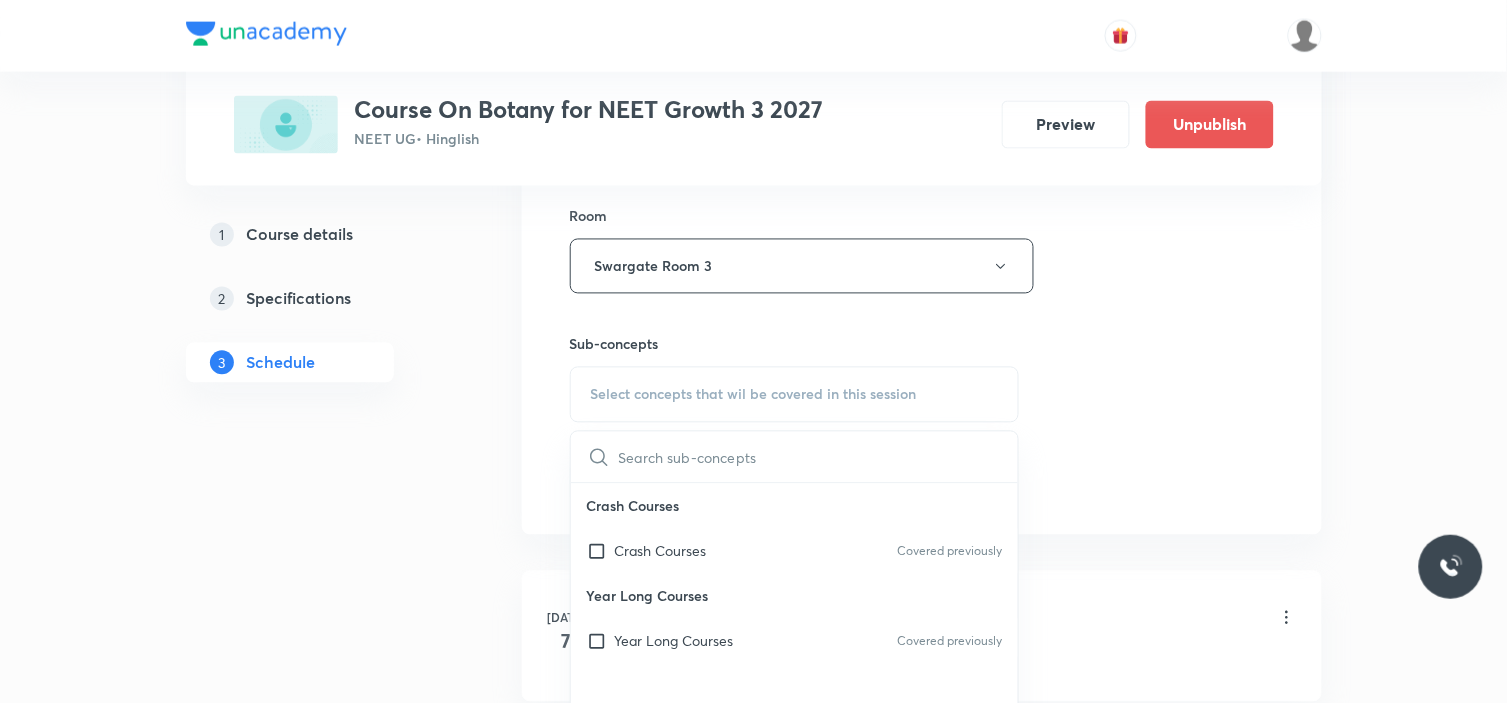 scroll, scrollTop: 888, scrollLeft: 0, axis: vertical 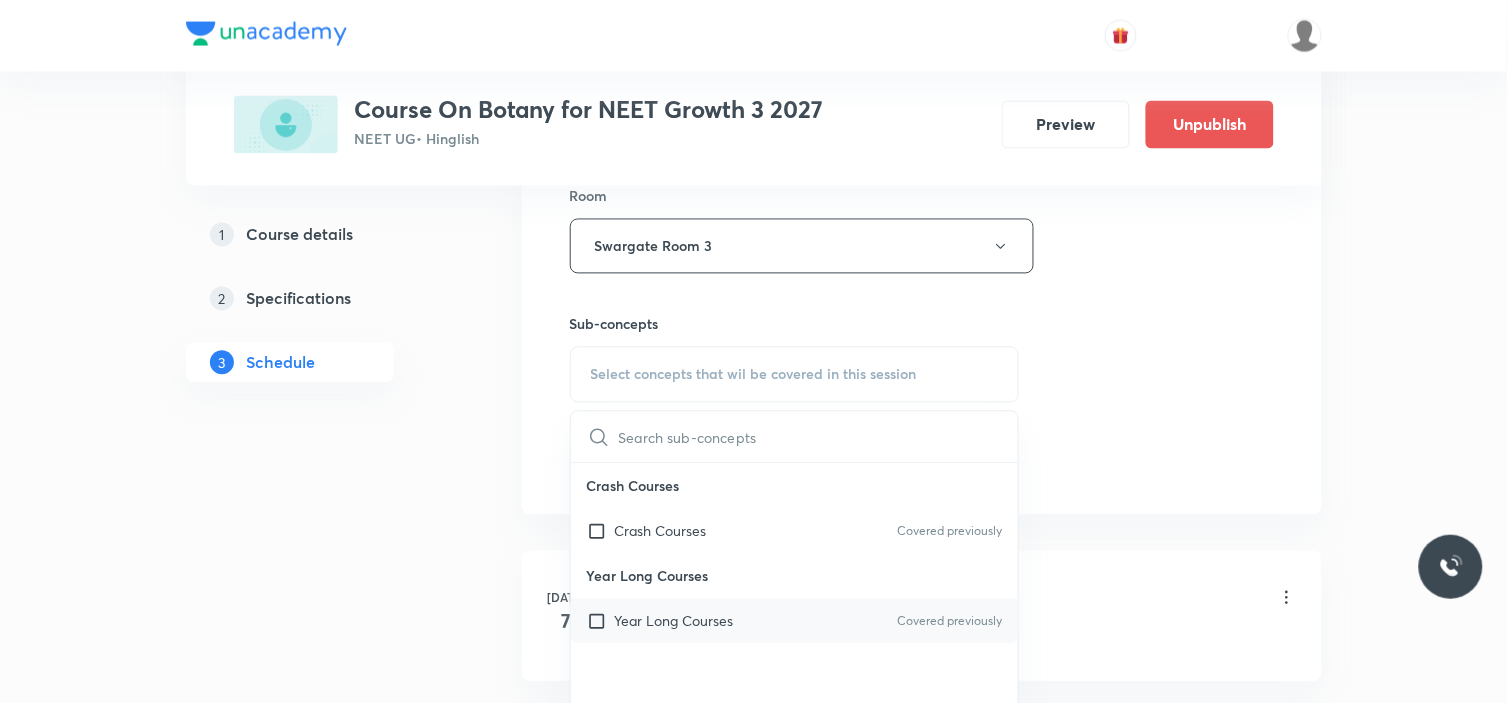 click on "Year Long Courses" at bounding box center (674, 621) 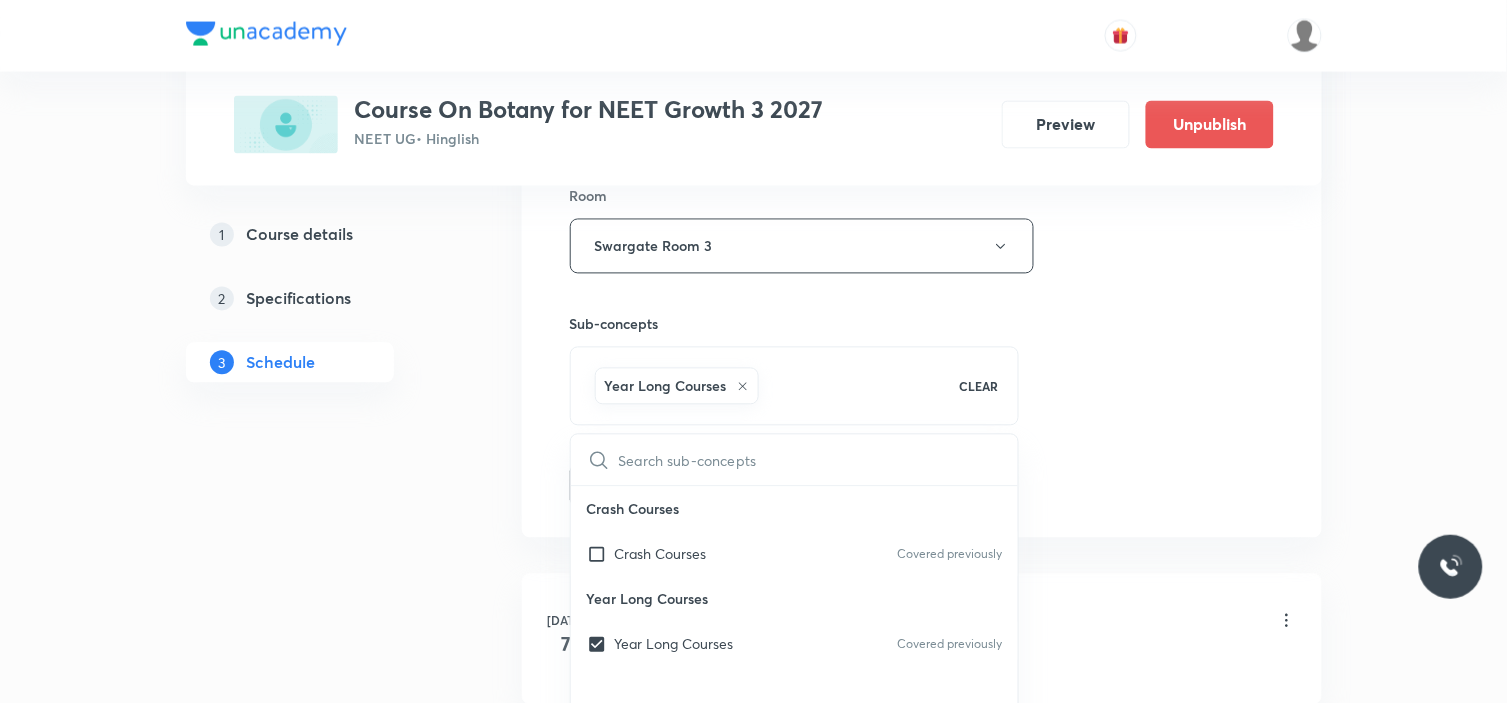 click on "Plus Courses Course On Botany for NEET Growth 3 2027 NEET UG  • Hinglish Preview Unpublish 1 Course details 2 Specifications 3 Schedule Schedule 4  classes Session  5 Live class Session title 4/99 Cell ​ Schedule for Jul 15, 2025, 6:15 PM ​ Duration (in minutes) 90 ​   Session type Online Offline Room Swargate Room 3 Sub-concepts Year Long Courses CLEAR ​ Crash Courses Crash Courses Covered previously Year Long Courses Year Long Courses Covered previously Add Cancel Jul 7 Cell Lesson 1 • 4:30 PM • 90 min  • Room Swargate Room 1 Year Long Courses Jul 8 Cell Lesson 2 • 6:15 PM • 90 min  • Room Swargate Room 1 Crash Courses Jul 14 Cell Lesson 3 • 4:30 PM • 90 min  • Room Swargate Room 3 Year Long Courses Jan 23 TEST Lesson 4 • 9:00 AM • 10 min  • Room Swargate Room 4 Year Long Courses" at bounding box center (754, 273) 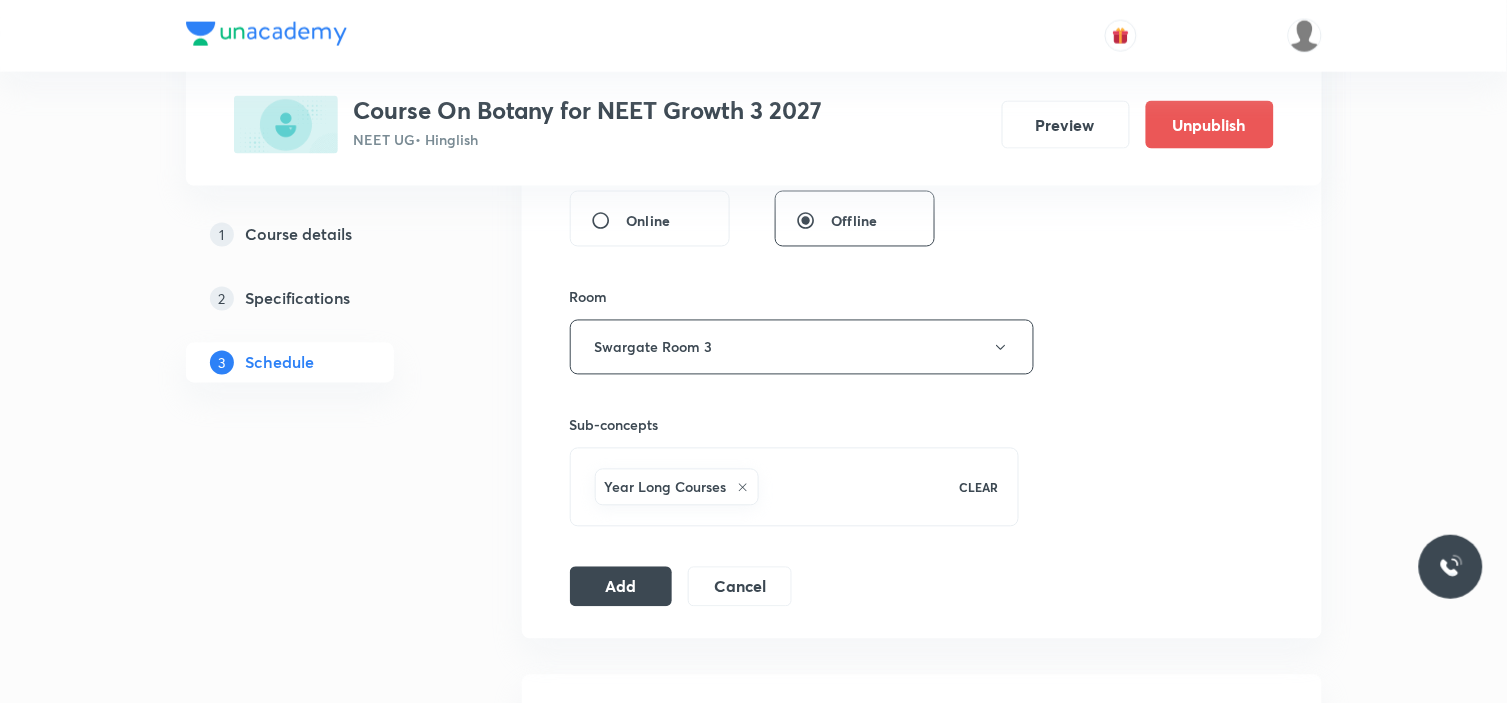 scroll, scrollTop: 888, scrollLeft: 0, axis: vertical 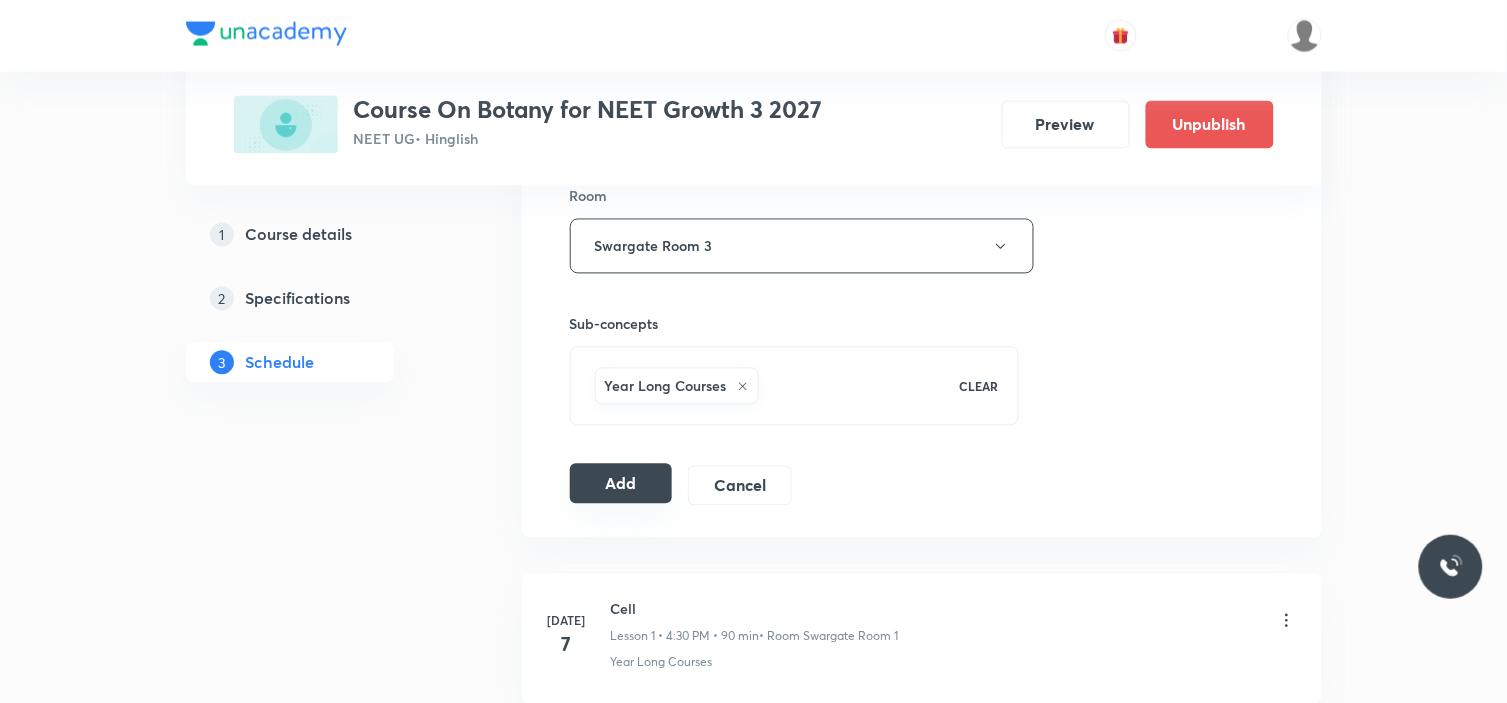 click on "Add" at bounding box center (621, 484) 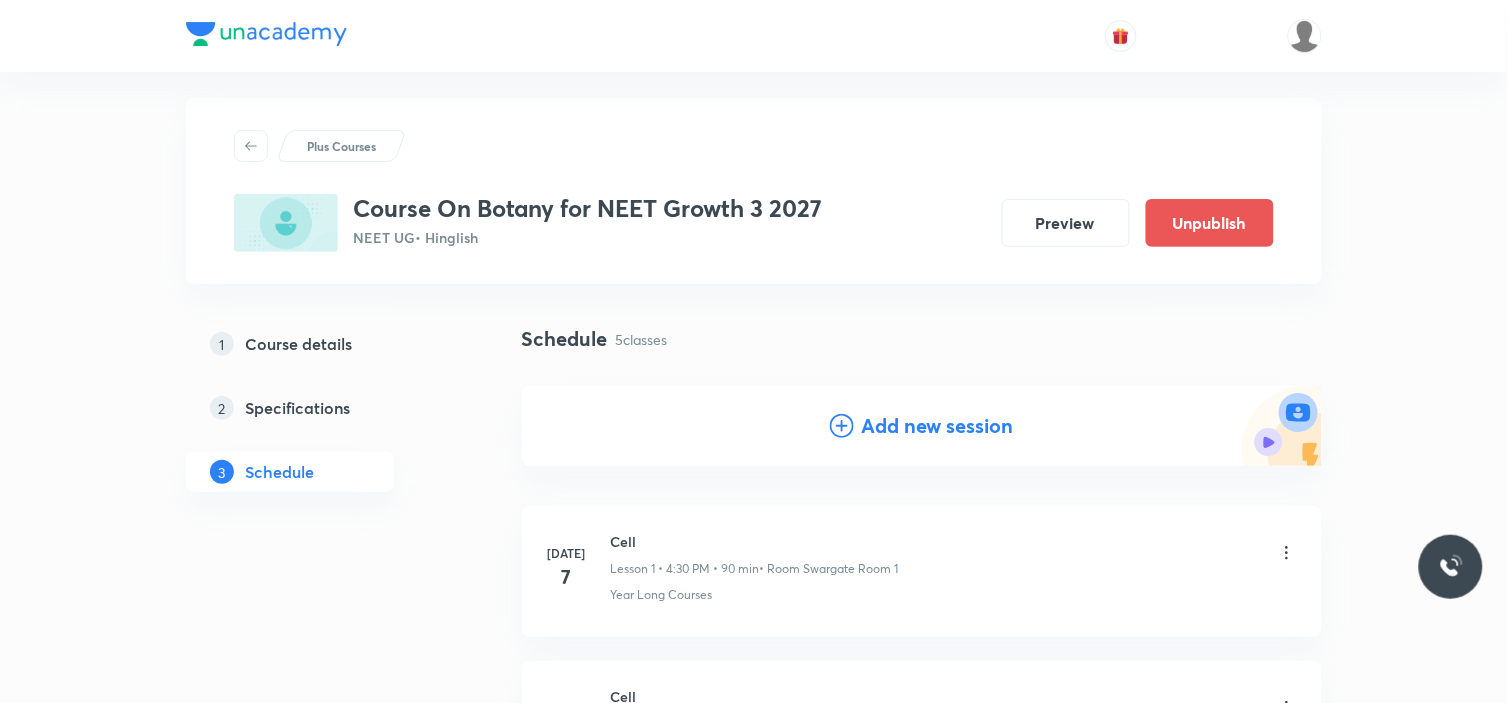 scroll, scrollTop: 0, scrollLeft: 0, axis: both 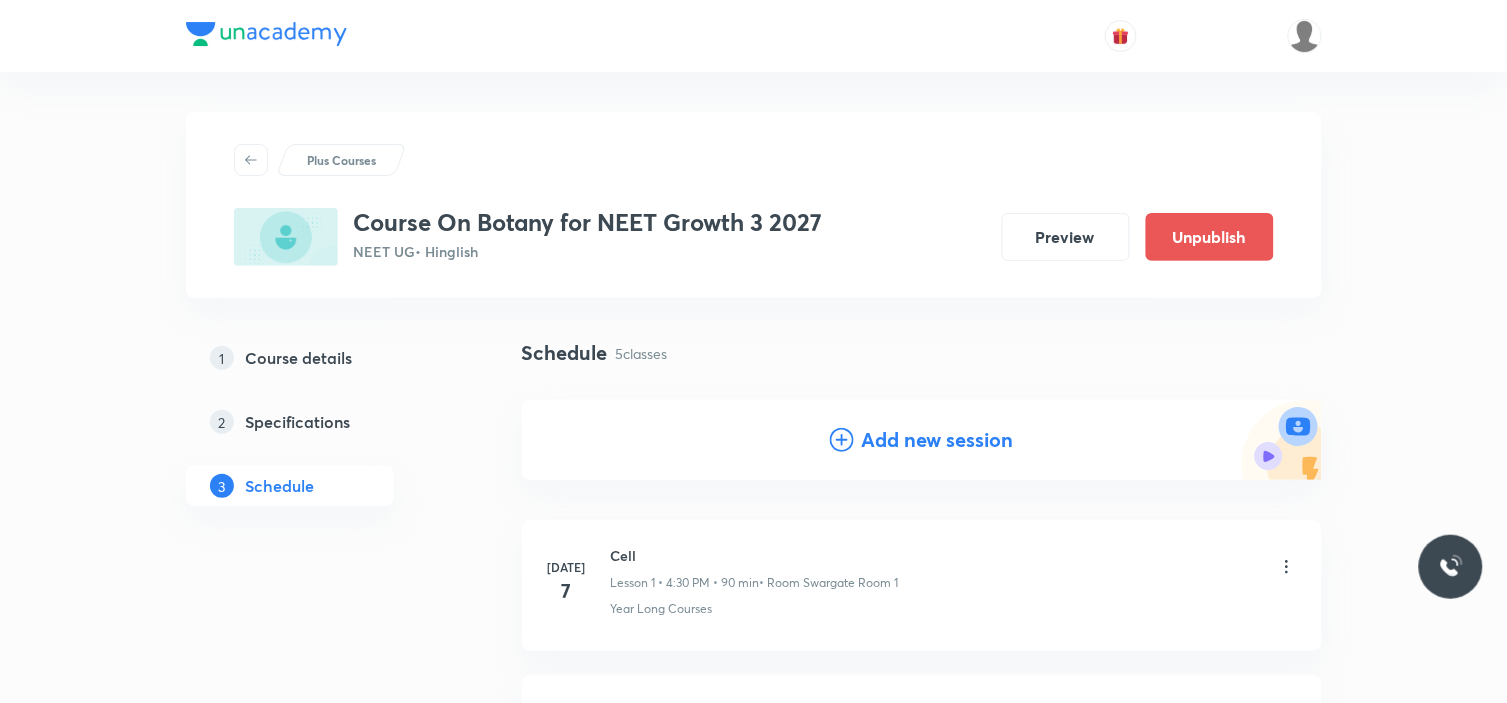 click on "Add new session" at bounding box center [938, 440] 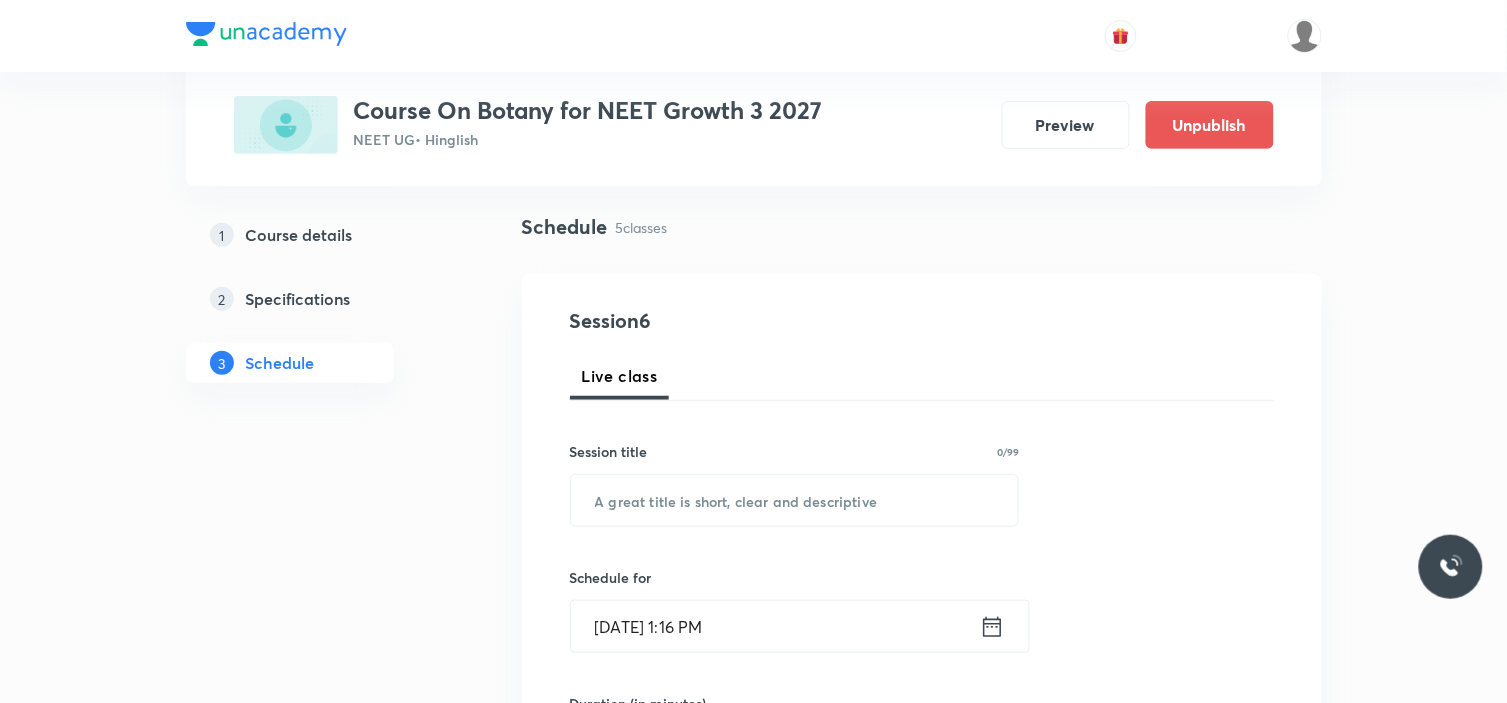 scroll, scrollTop: 222, scrollLeft: 0, axis: vertical 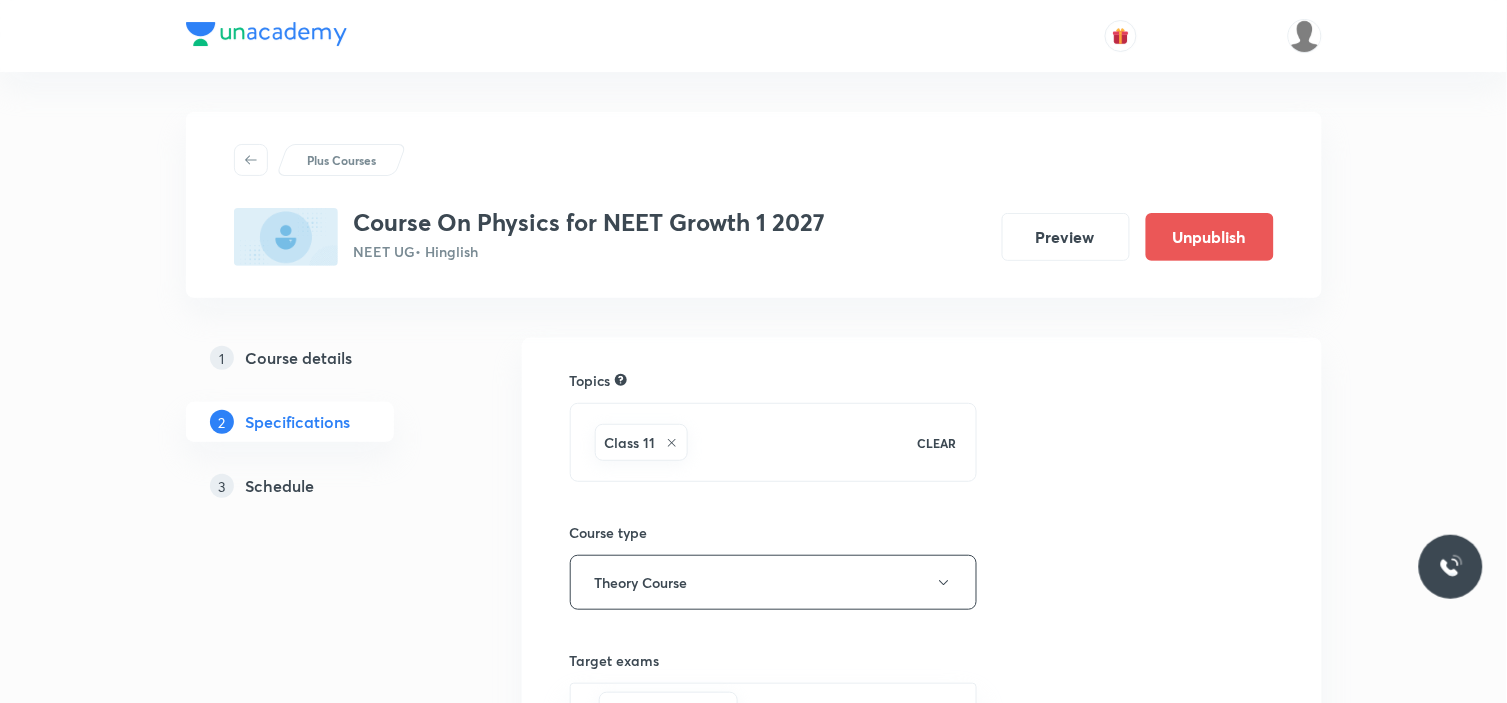 click on "3 Schedule" at bounding box center (326, 486) 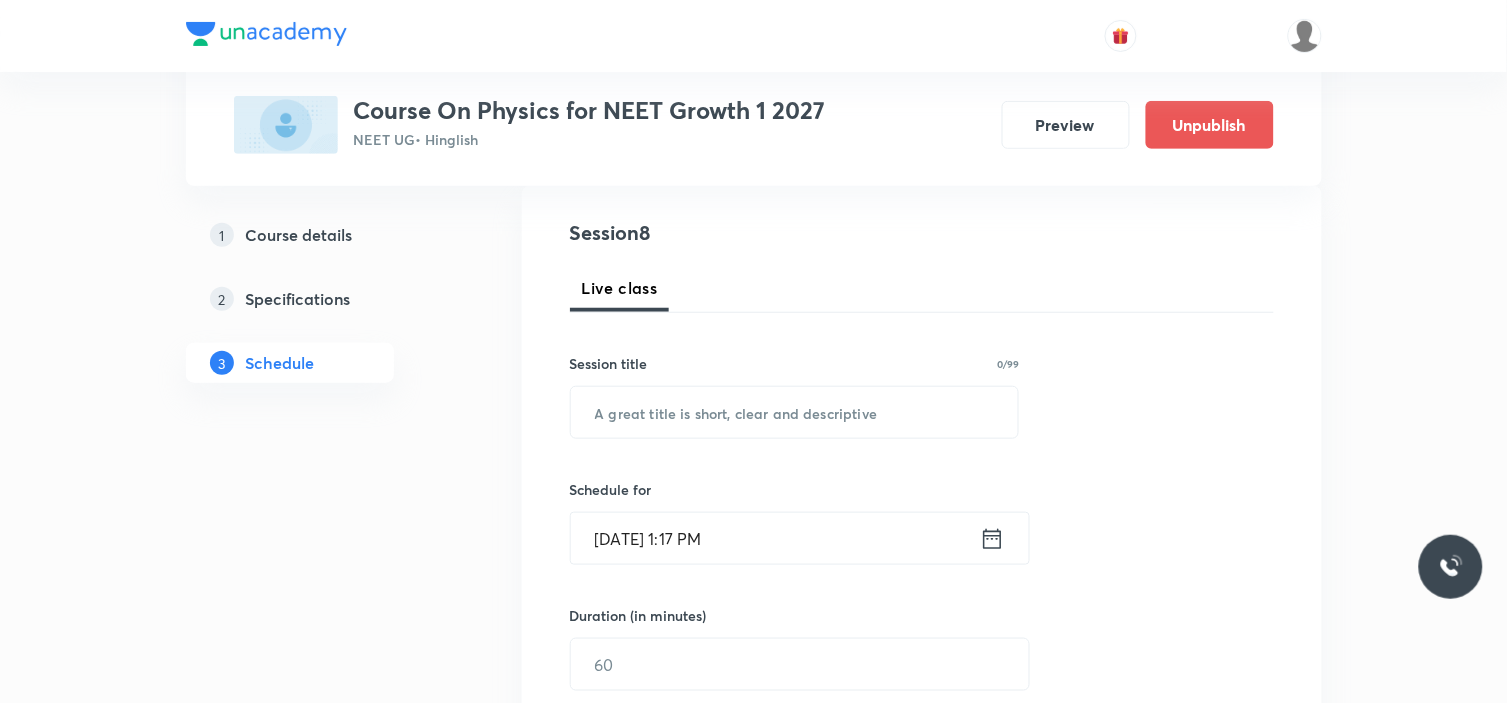 scroll, scrollTop: 222, scrollLeft: 0, axis: vertical 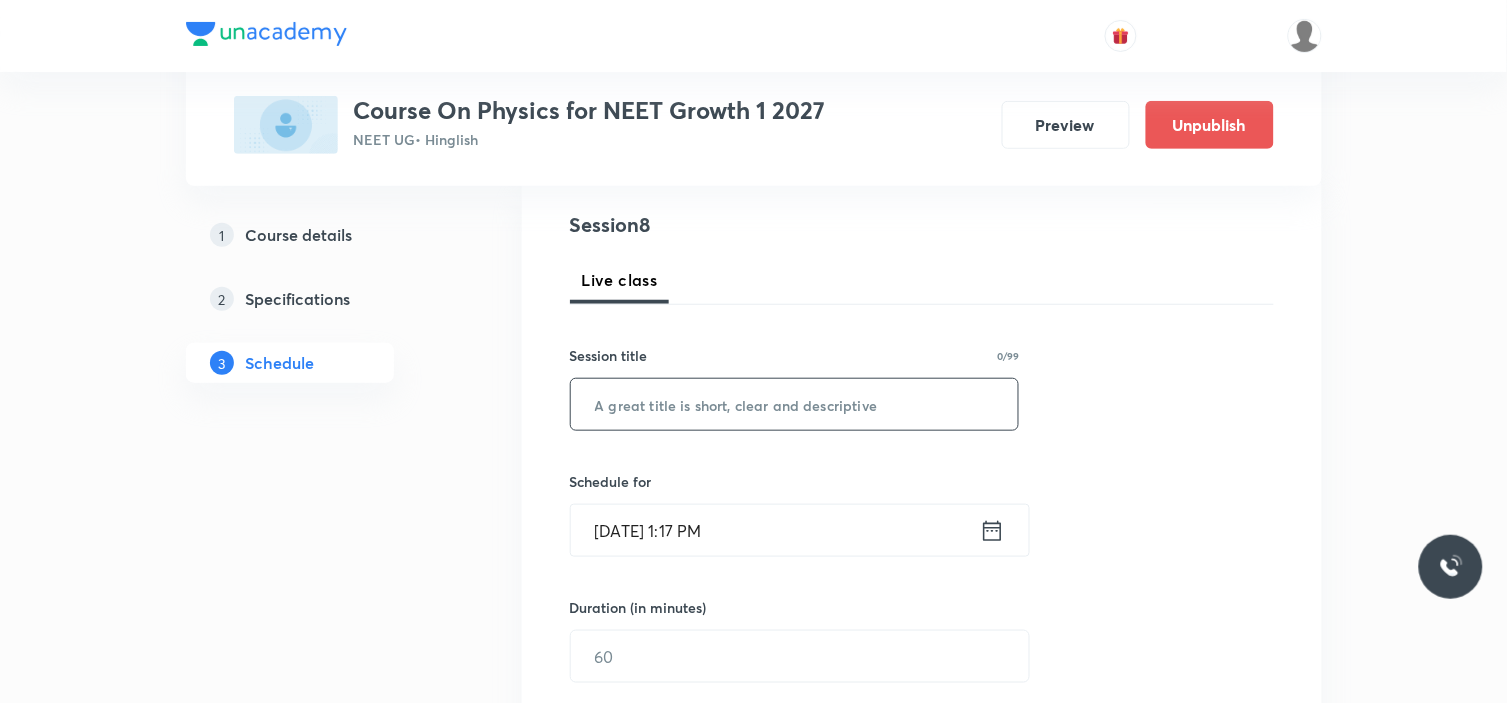 click at bounding box center (795, 404) 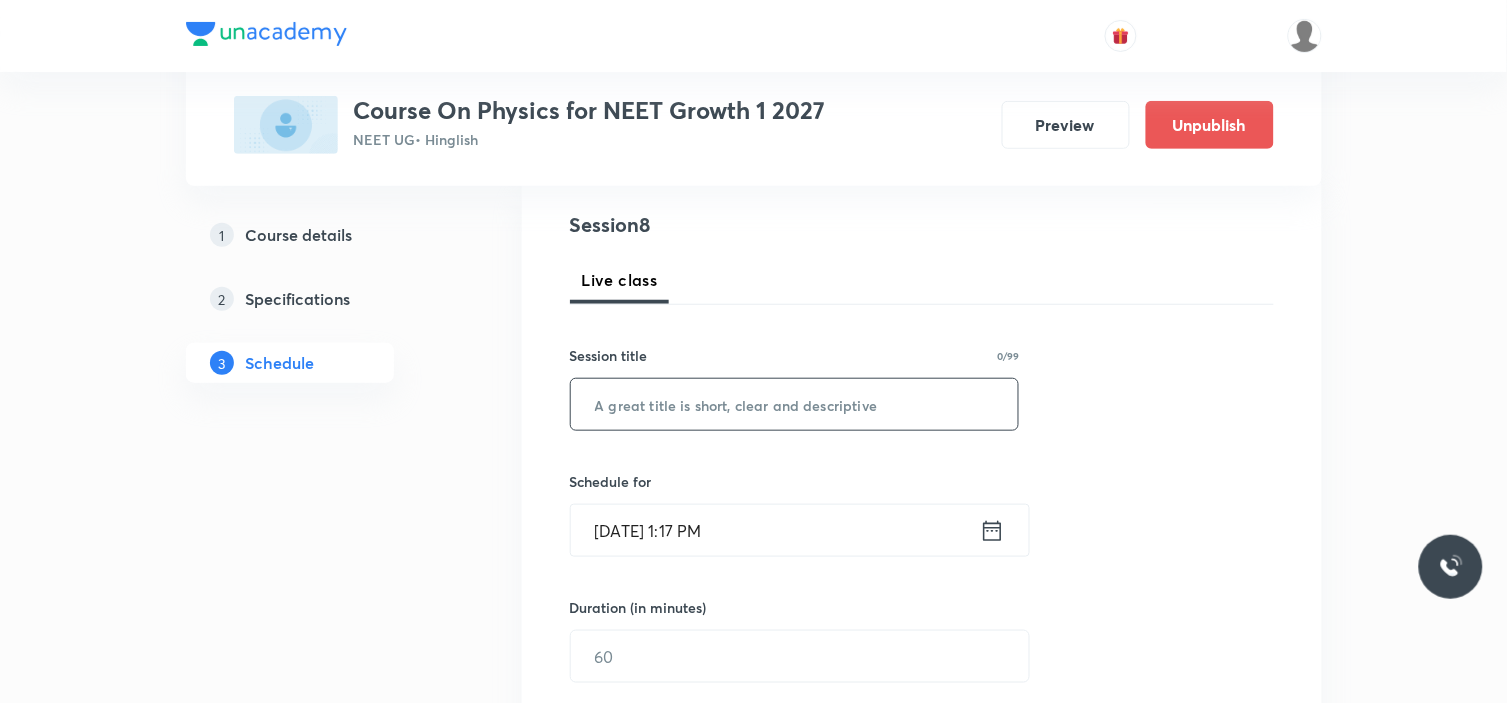 paste on "Motion in a plane" 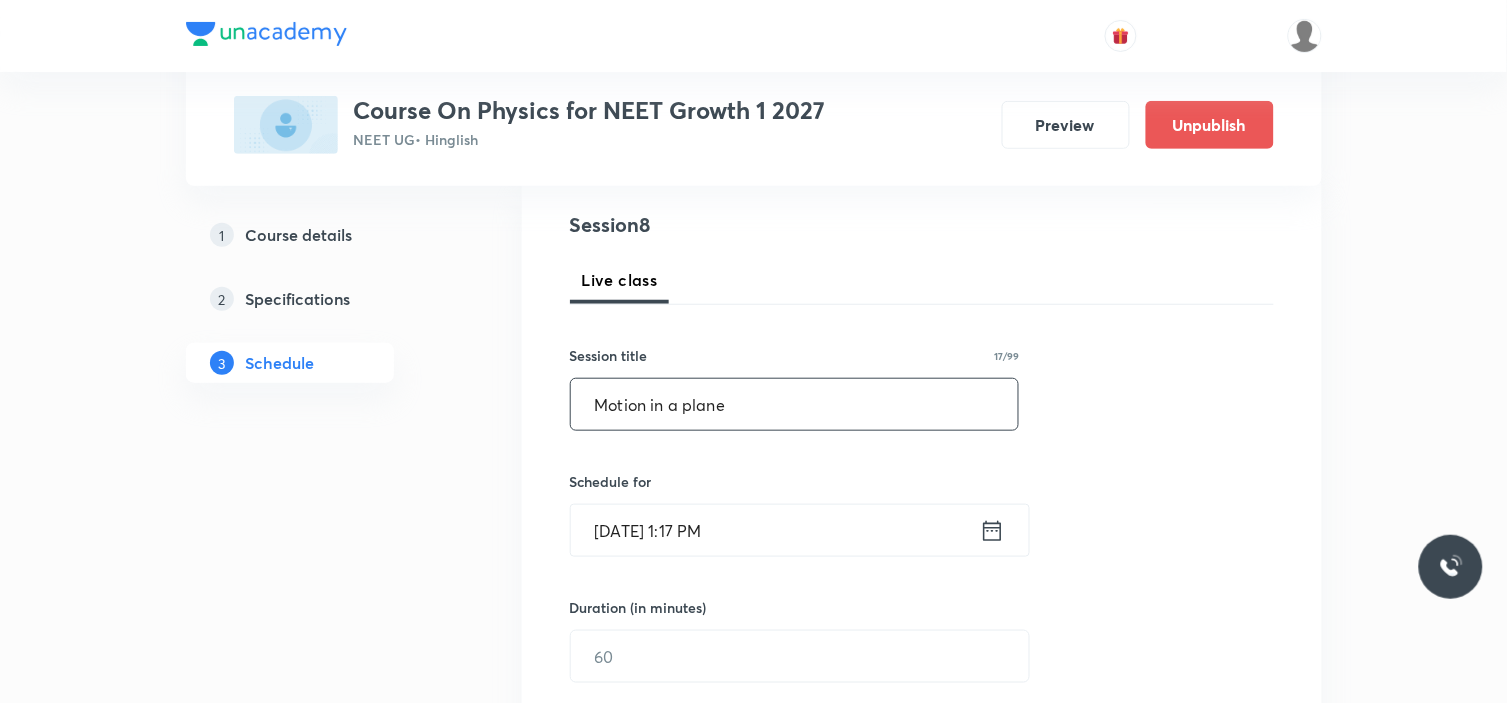 type on "Motion in a plane" 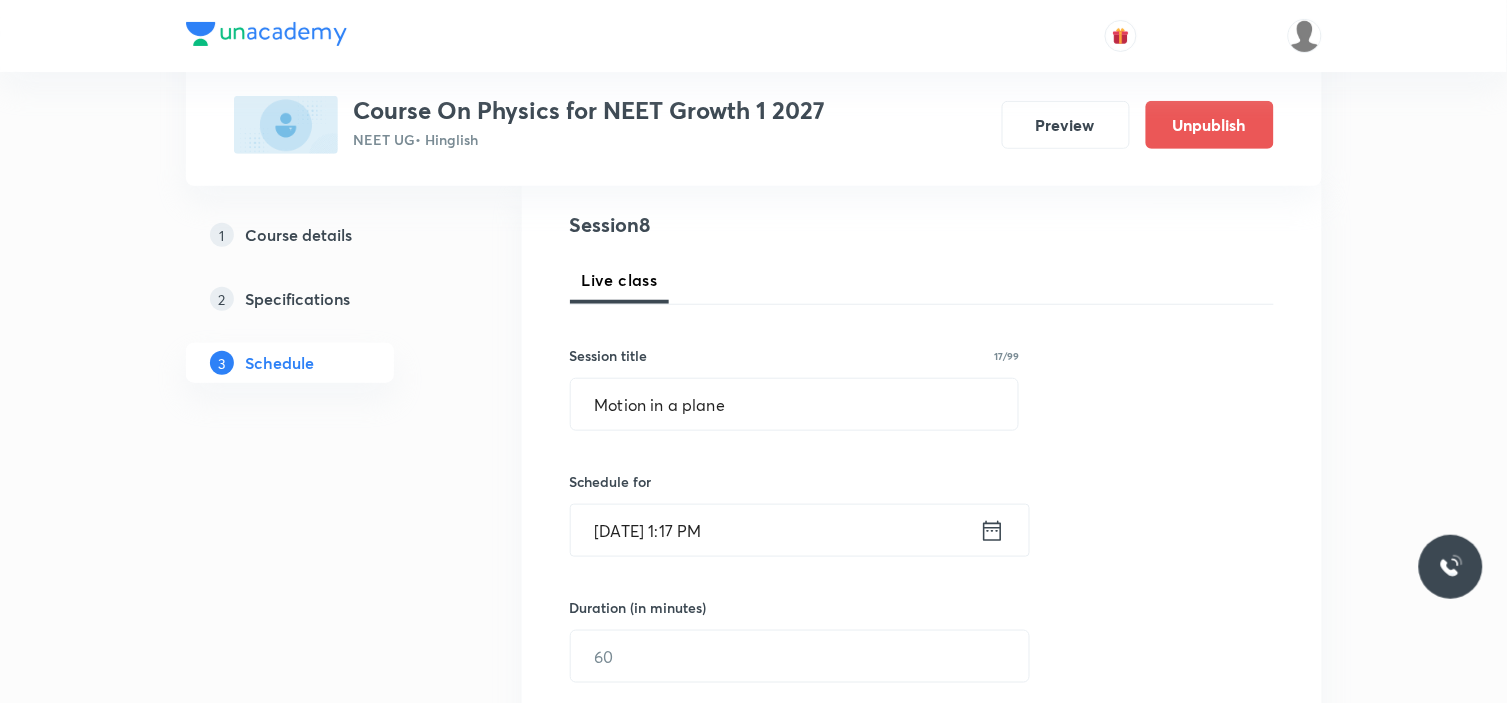 click on "[DATE] 1:17 PM" at bounding box center (775, 530) 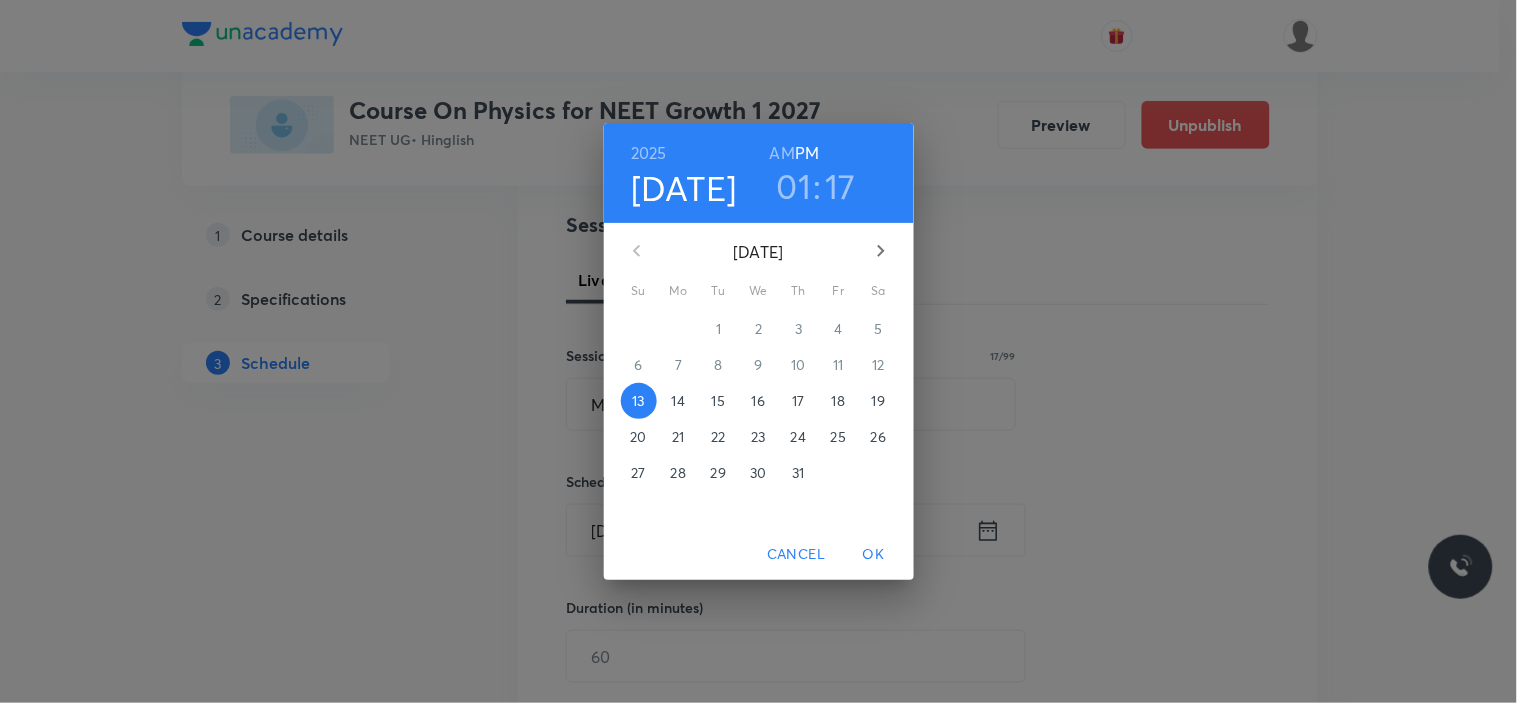 click on "15" at bounding box center [718, 401] 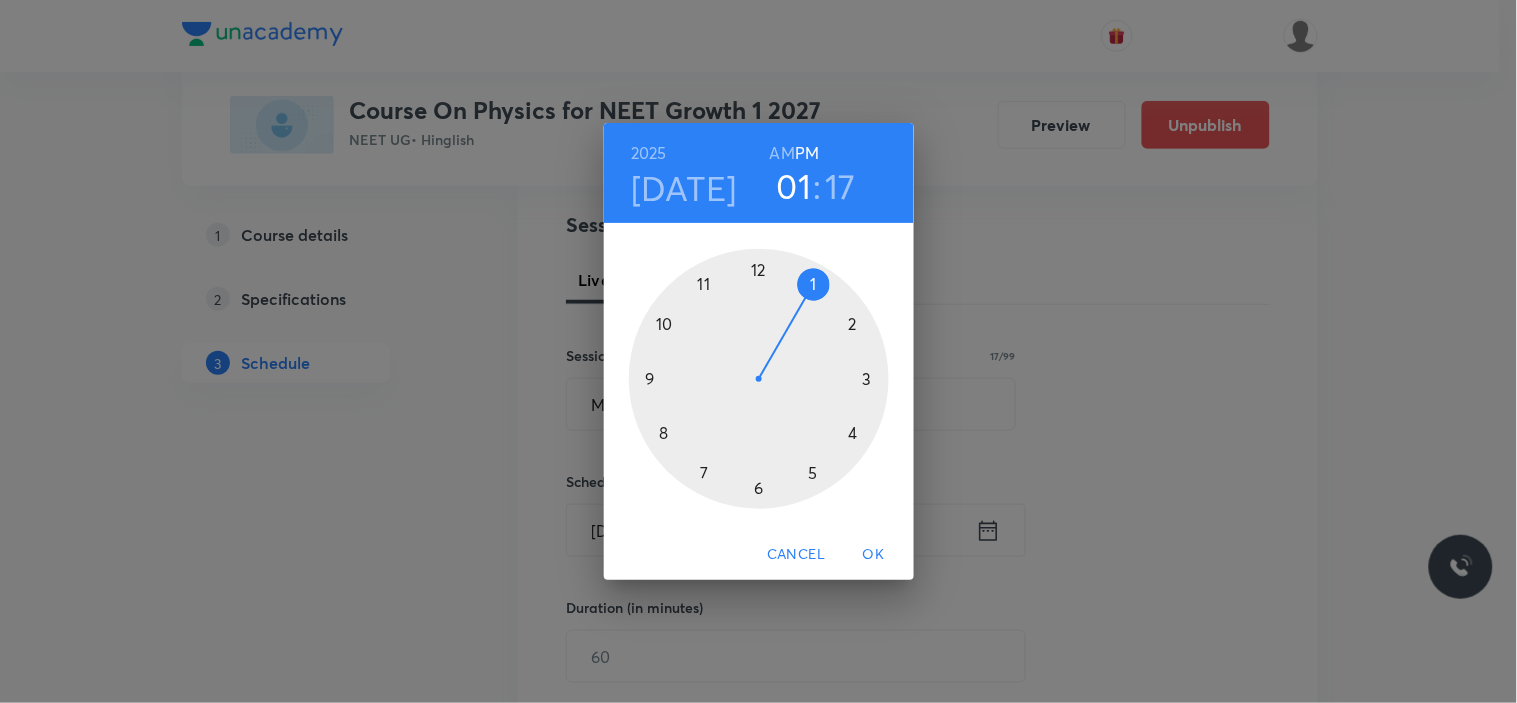 click on "AM" at bounding box center (782, 153) 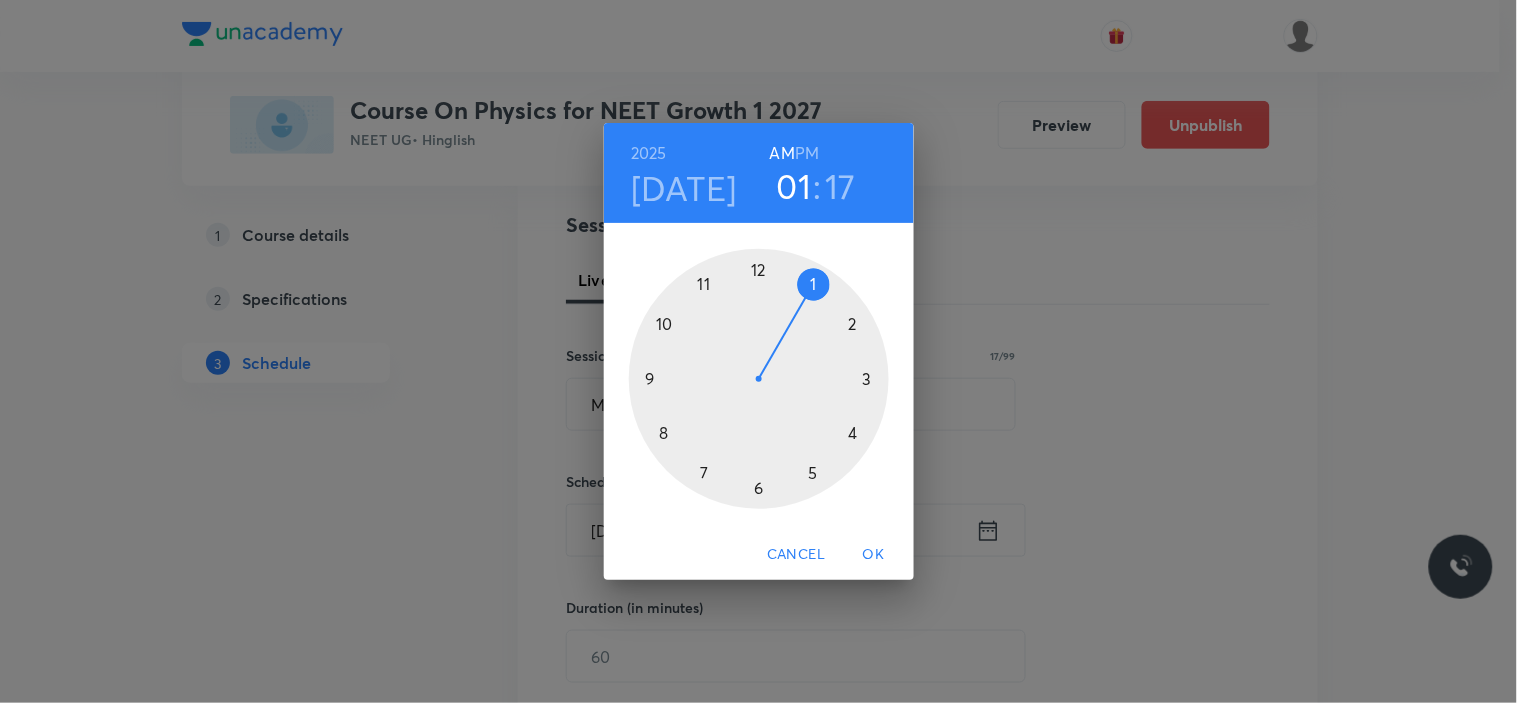 click at bounding box center [759, 379] 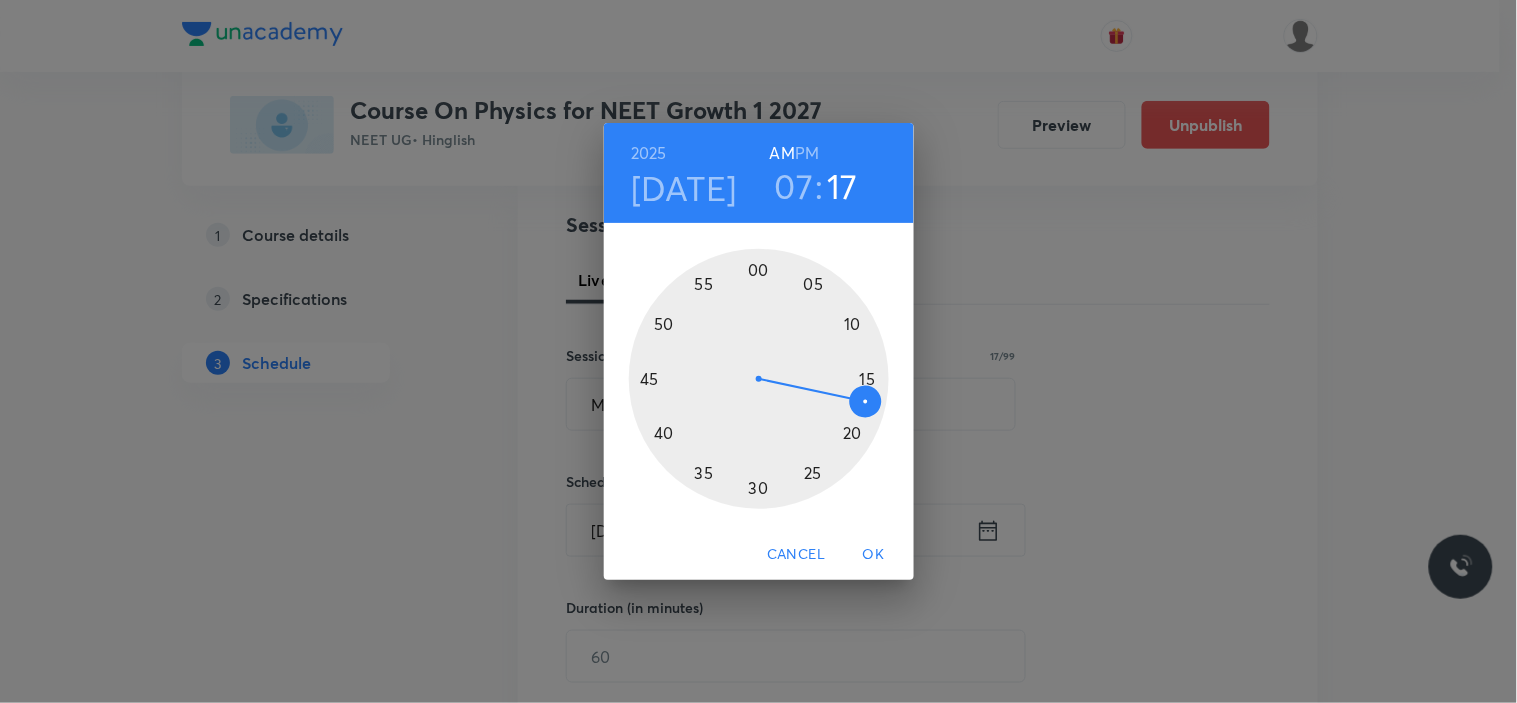 click at bounding box center [759, 379] 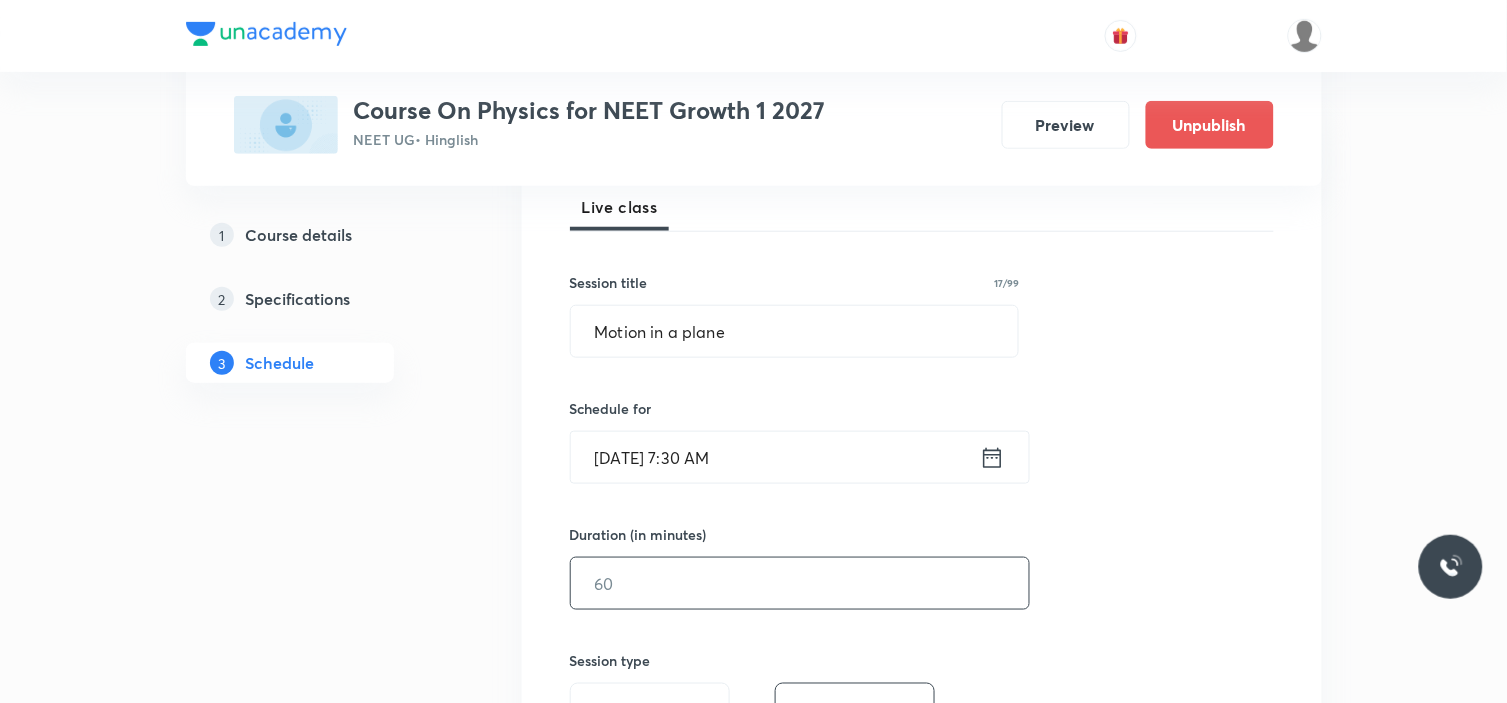 scroll, scrollTop: 333, scrollLeft: 0, axis: vertical 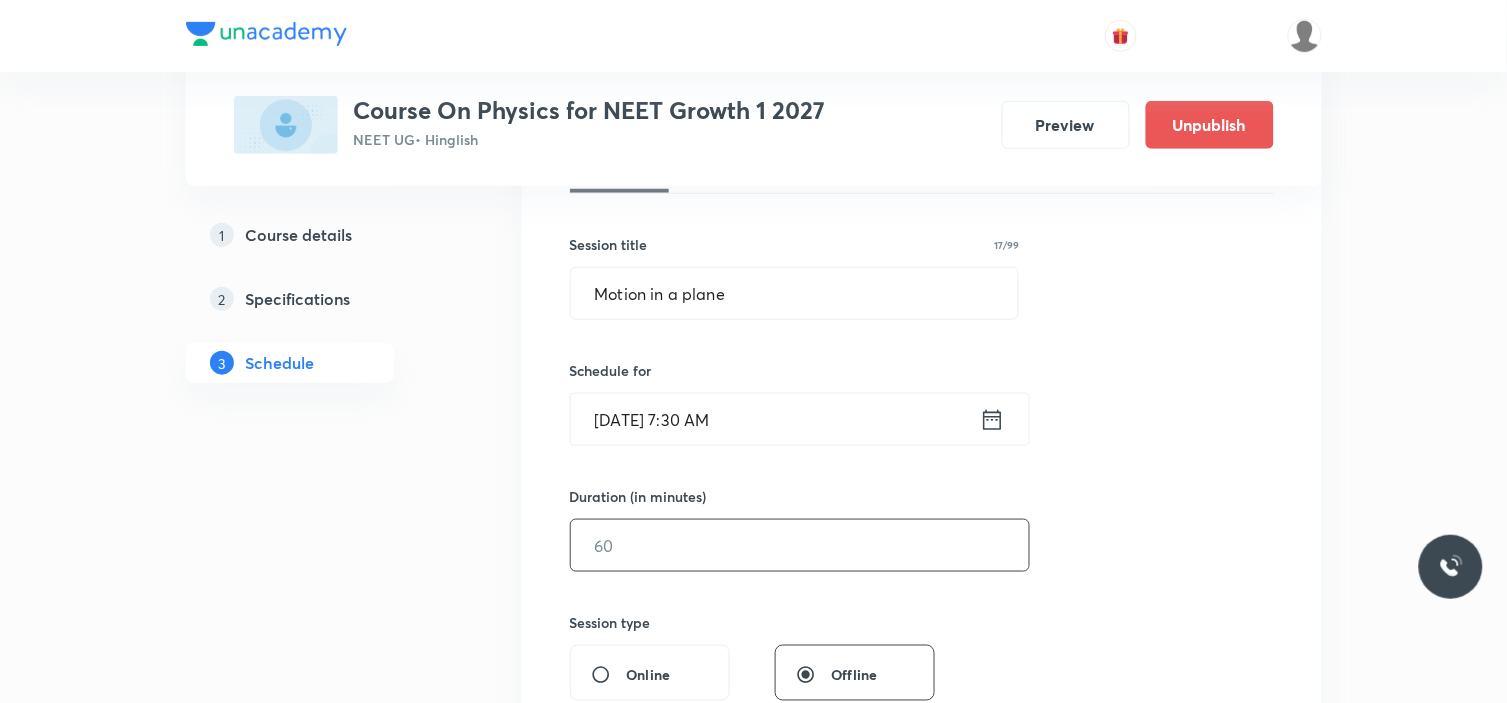 click at bounding box center [800, 545] 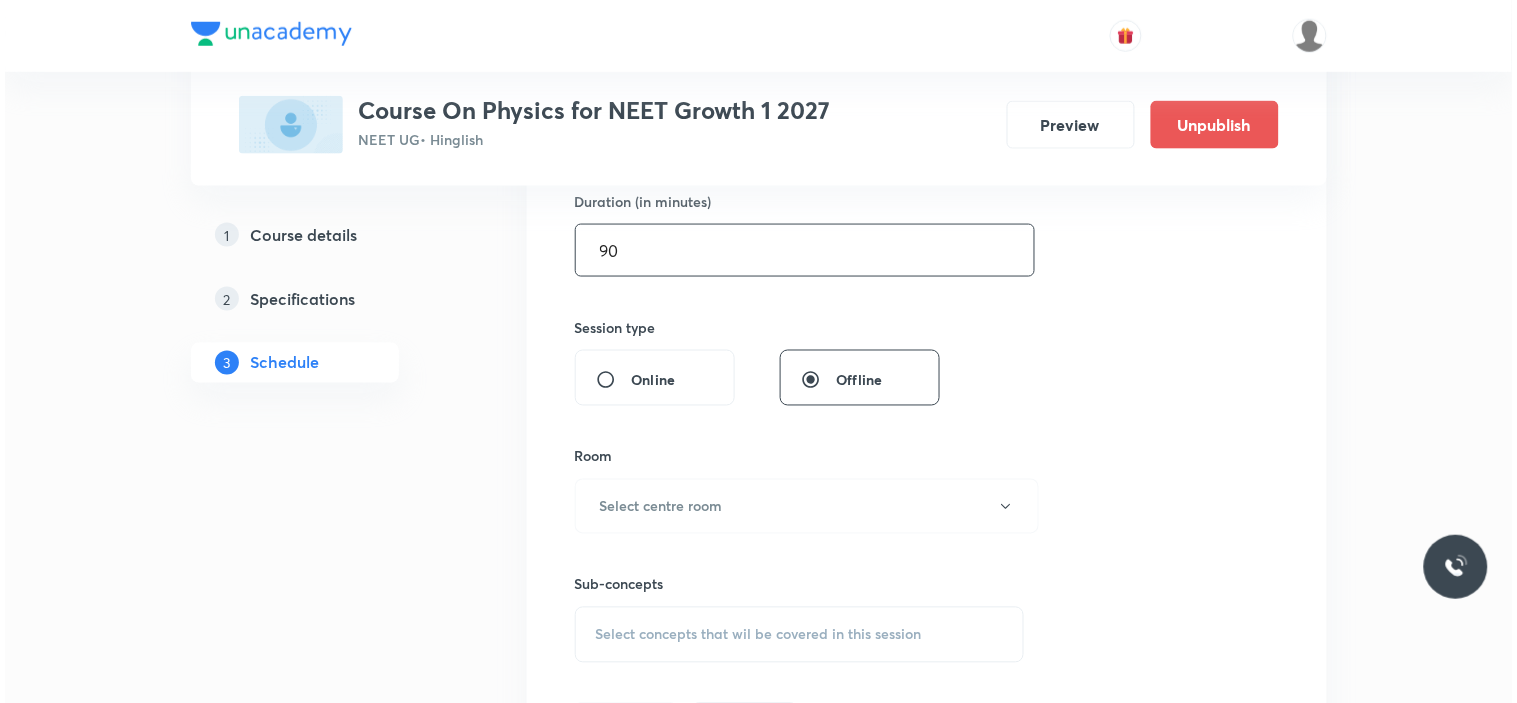 scroll, scrollTop: 666, scrollLeft: 0, axis: vertical 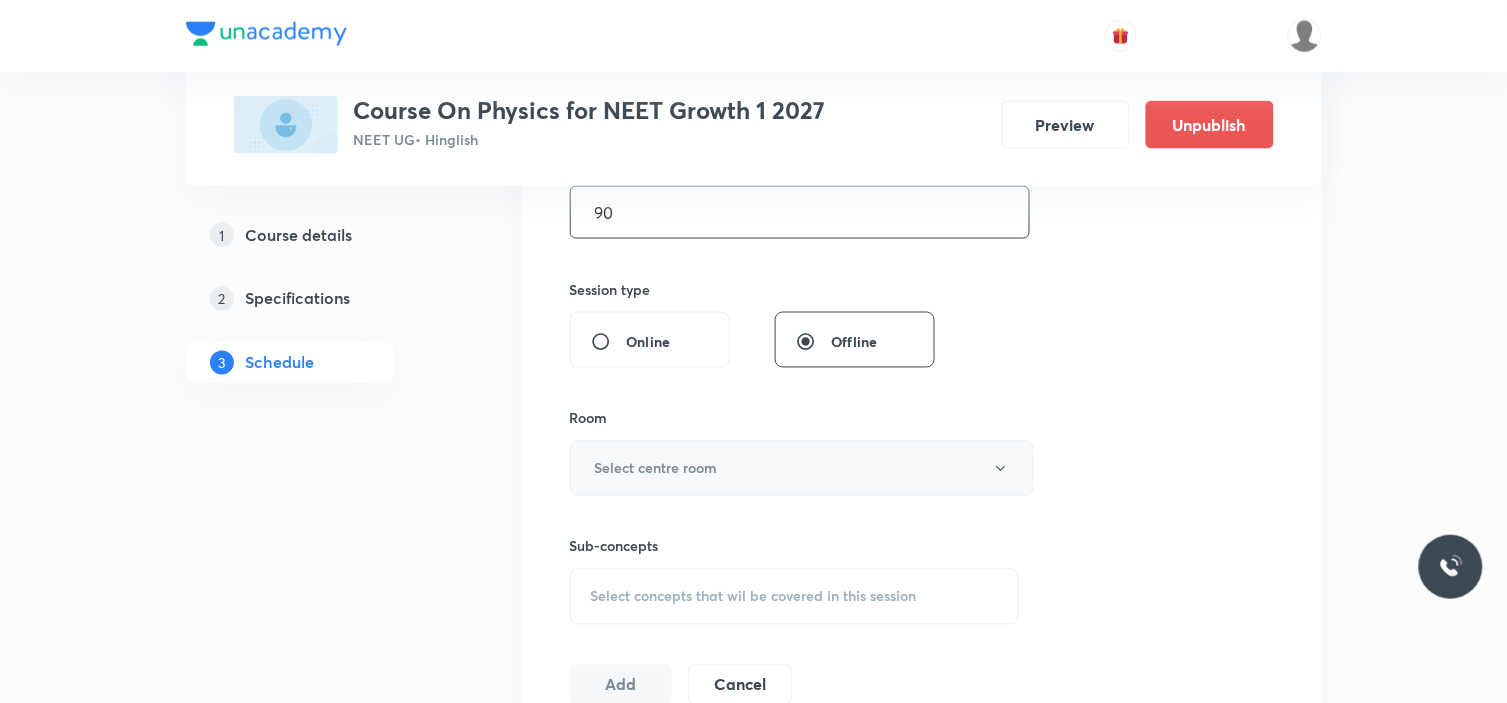 type on "90" 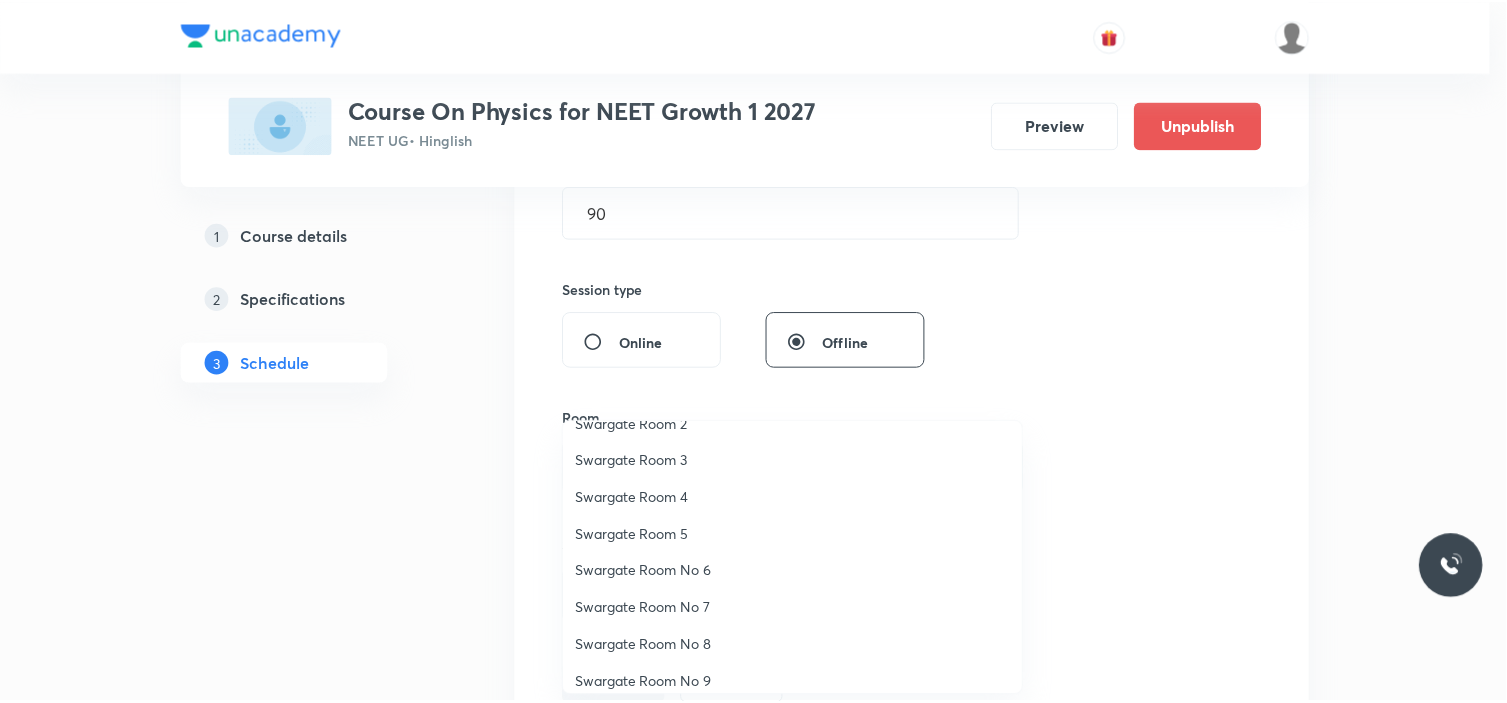 scroll, scrollTop: 111, scrollLeft: 0, axis: vertical 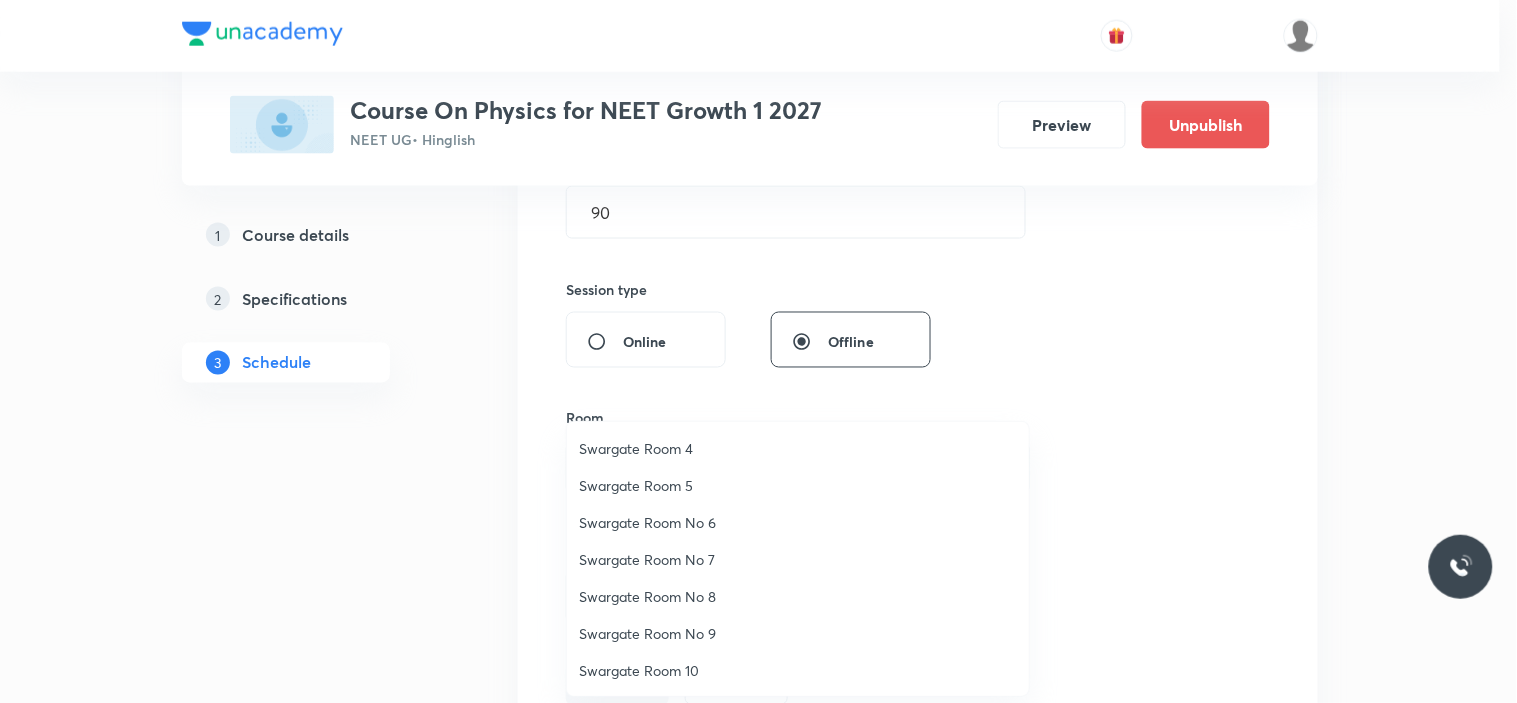click on "Swargate Room No 7" at bounding box center (798, 559) 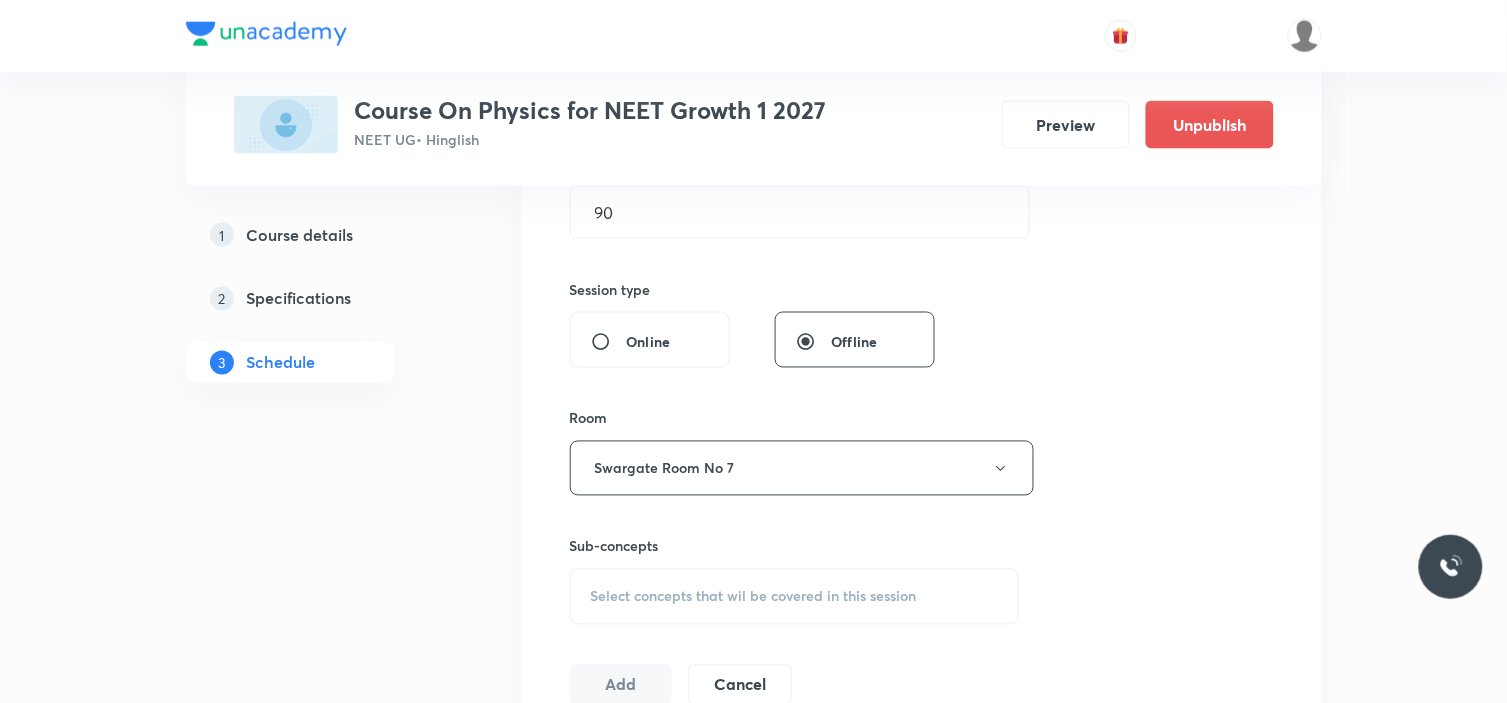 click on "Session  8 Live class Session title 17/99 Motion in a plane ​ Schedule for Jul 15, 2025, 7:30 AM ​ Duration (in minutes) 90 ​   Session type Online Offline Room Swargate Room No 7 Sub-concepts Select concepts that wil be covered in this session Add Cancel" at bounding box center [922, 235] 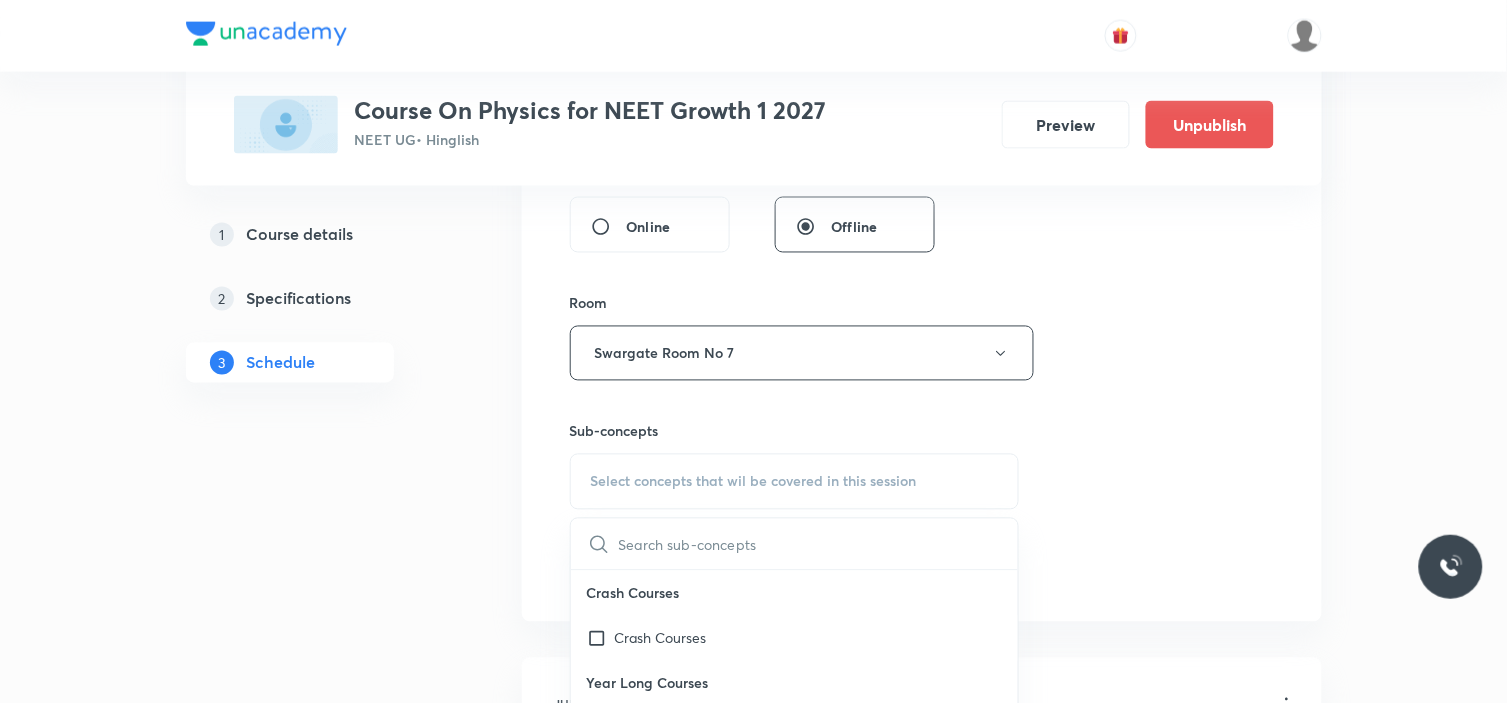 scroll, scrollTop: 888, scrollLeft: 0, axis: vertical 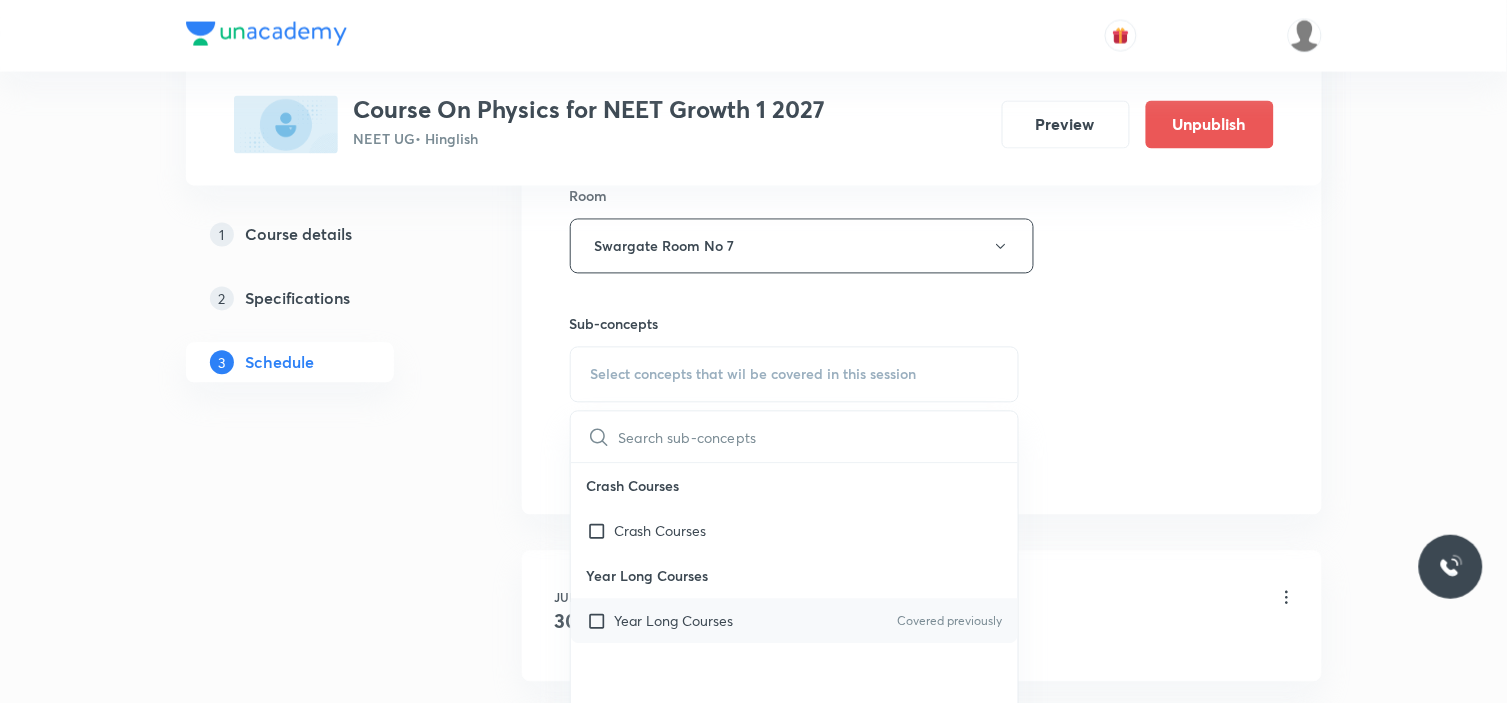 click at bounding box center (601, 621) 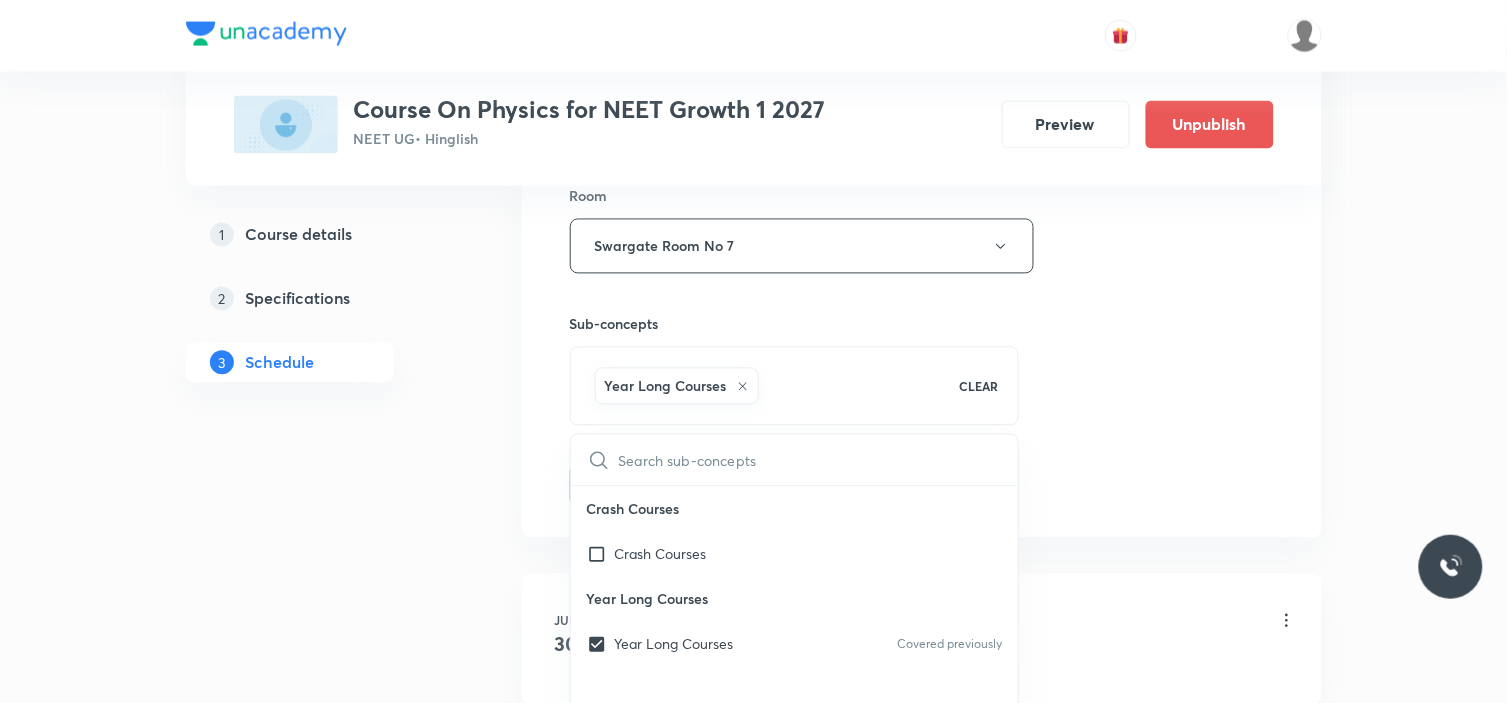 click on "Session  8 Live class Session title 17/99 Motion in a plane ​ Schedule for Jul 15, 2025, 7:30 AM ​ Duration (in minutes) 90 ​   Session type Online Offline Room Swargate Room No 7 Sub-concepts Year Long Courses CLEAR ​ Crash Courses Crash Courses Year Long Courses Year Long Courses Covered previously Add Cancel" at bounding box center [922, 25] 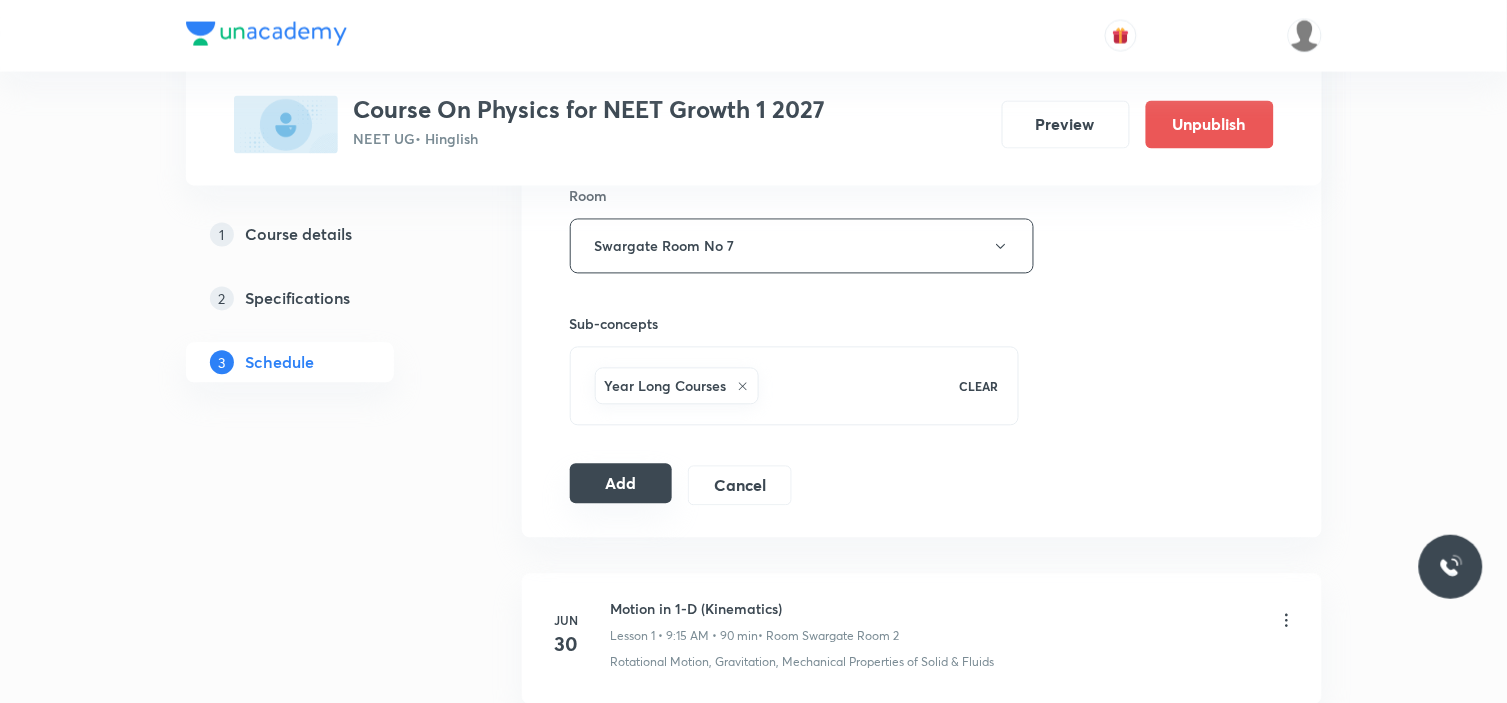 click on "Add" at bounding box center (621, 484) 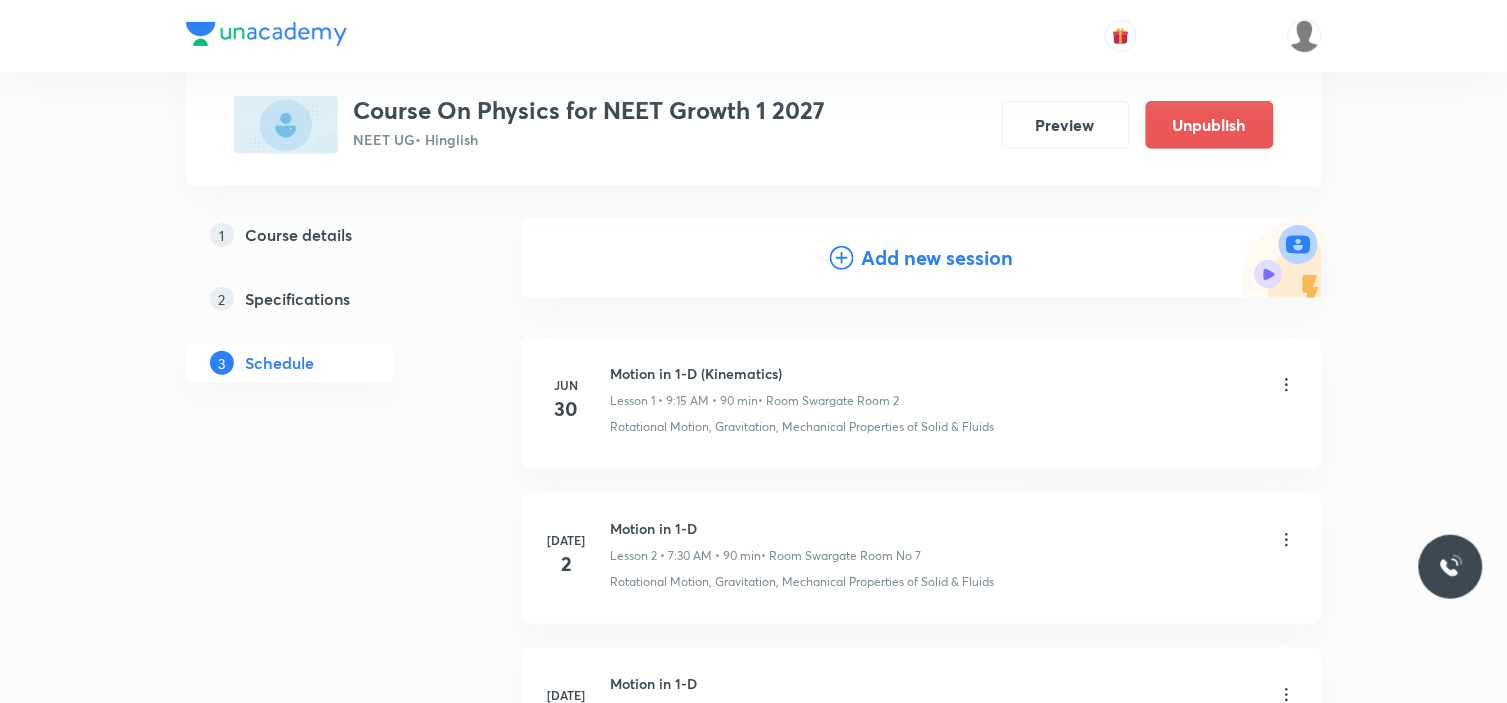 scroll, scrollTop: 0, scrollLeft: 0, axis: both 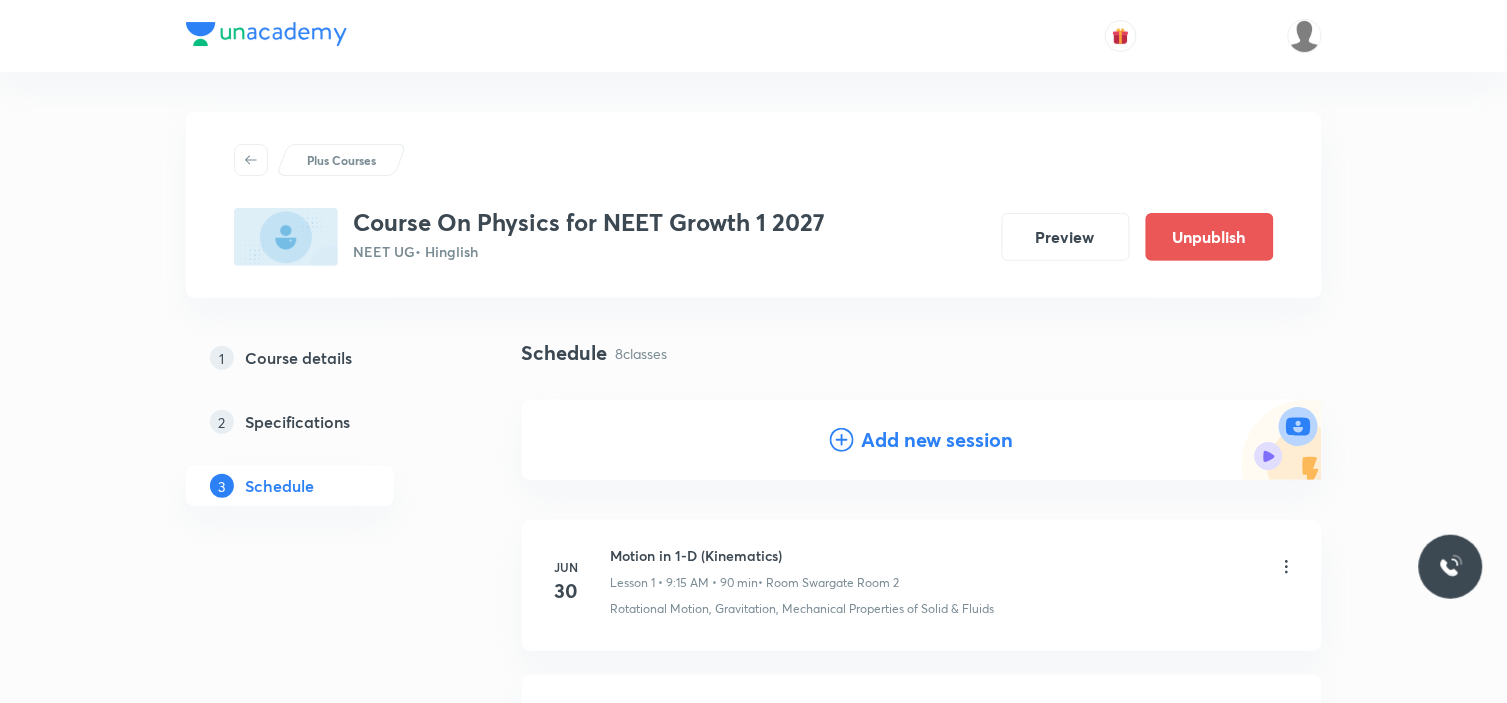 click on "Add new session" at bounding box center [938, 440] 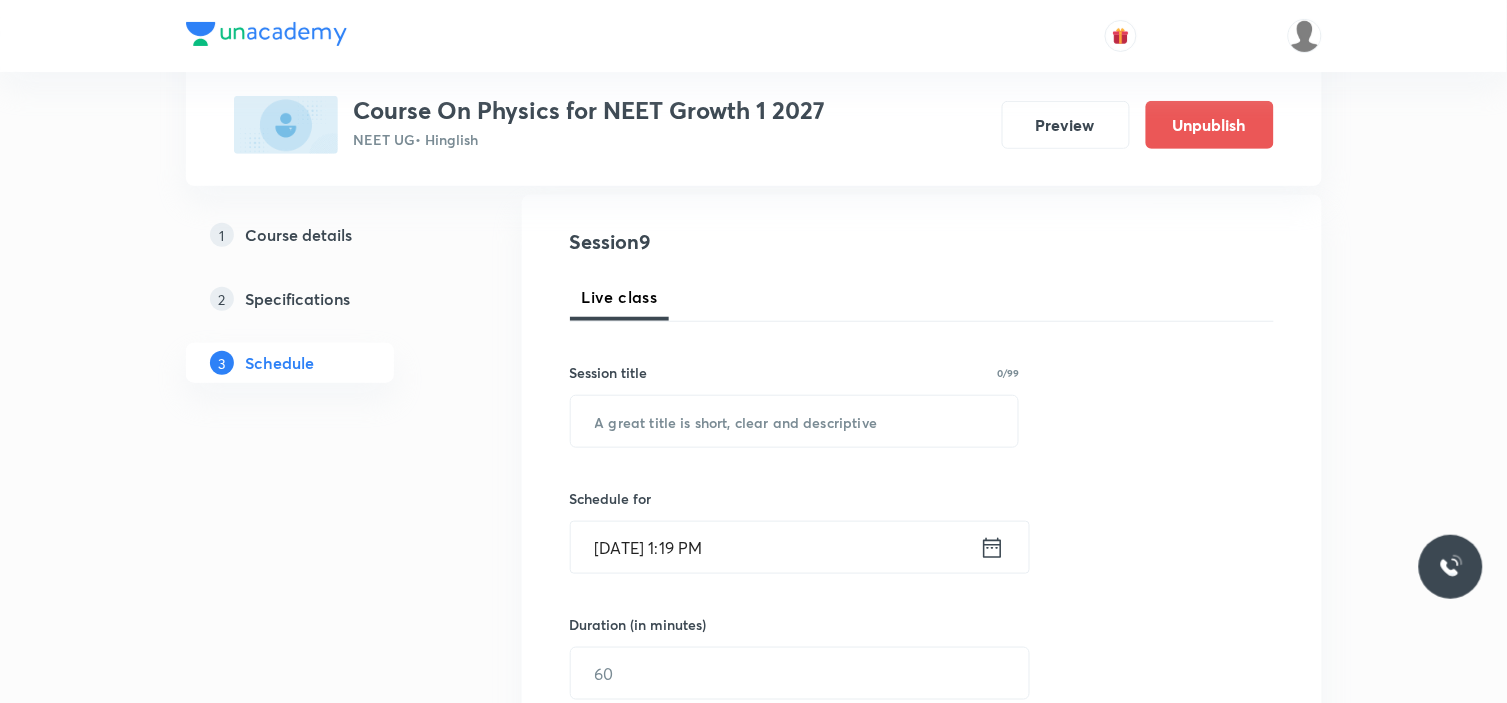 scroll, scrollTop: 222, scrollLeft: 0, axis: vertical 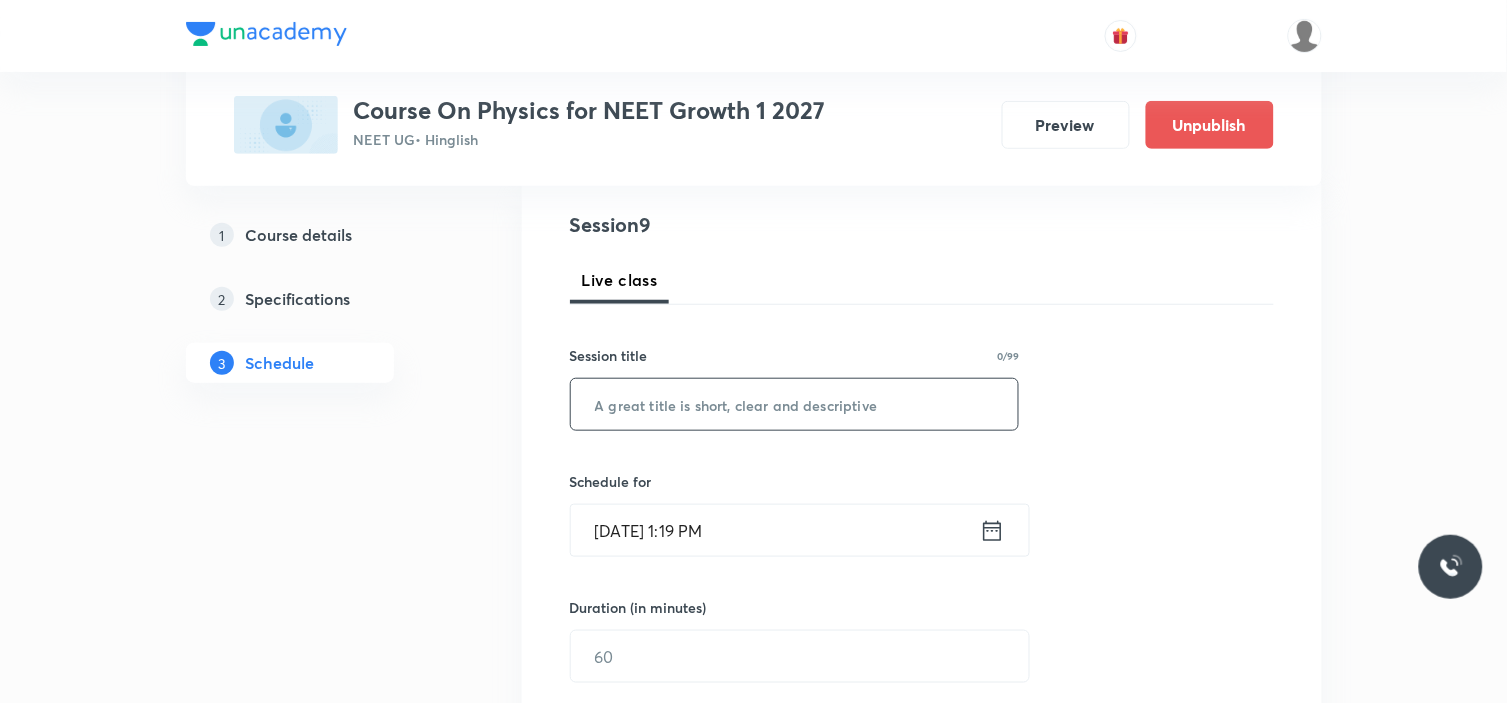 click at bounding box center [795, 404] 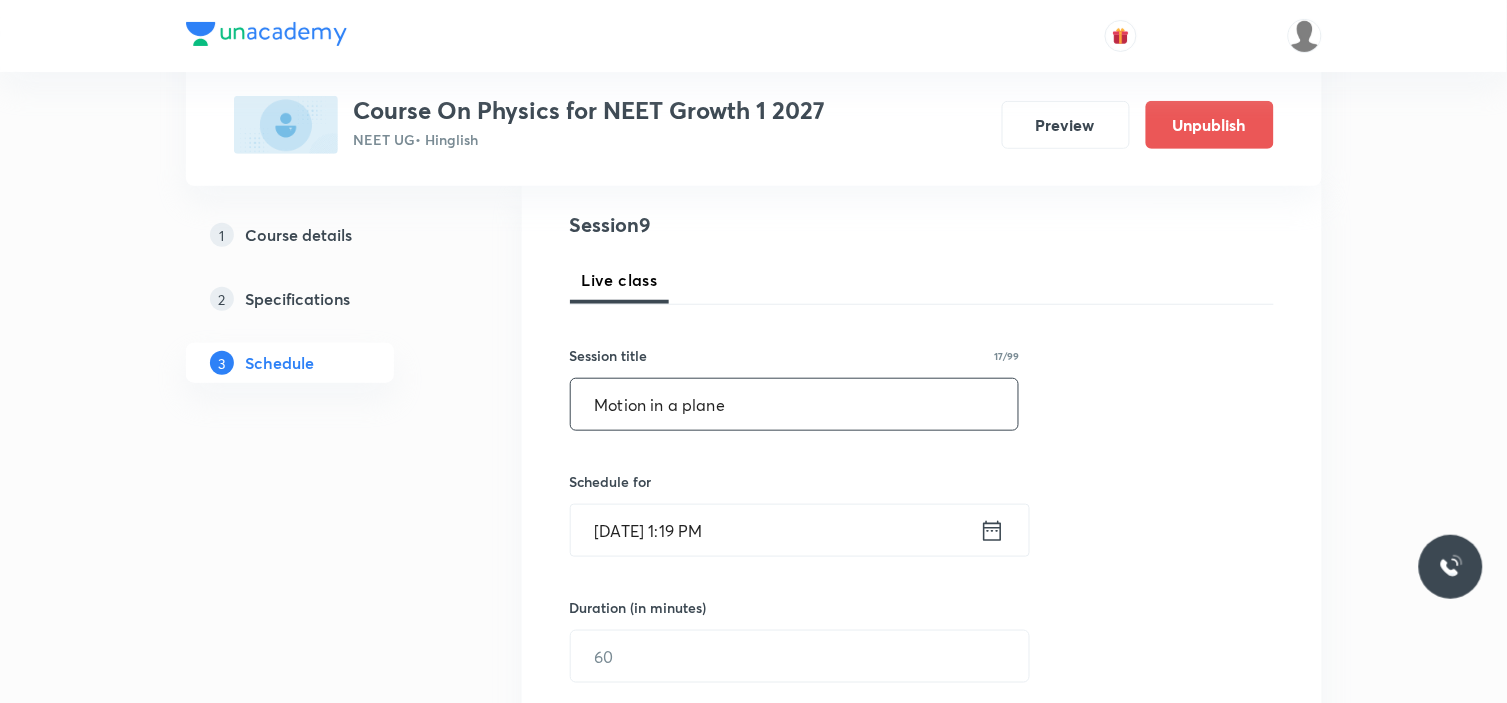 type on "Motion in a plane" 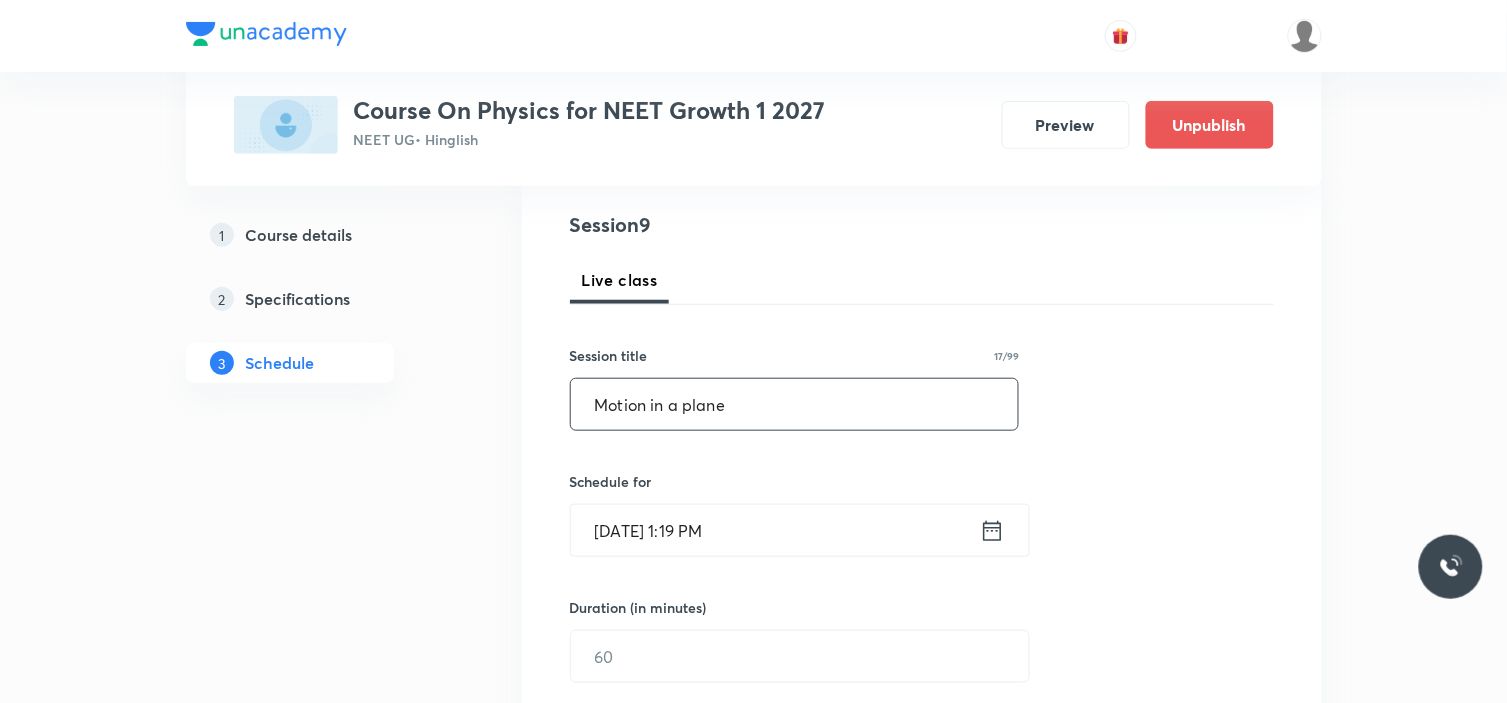click on "Jul 13, 2025, 1:19 PM" at bounding box center (775, 530) 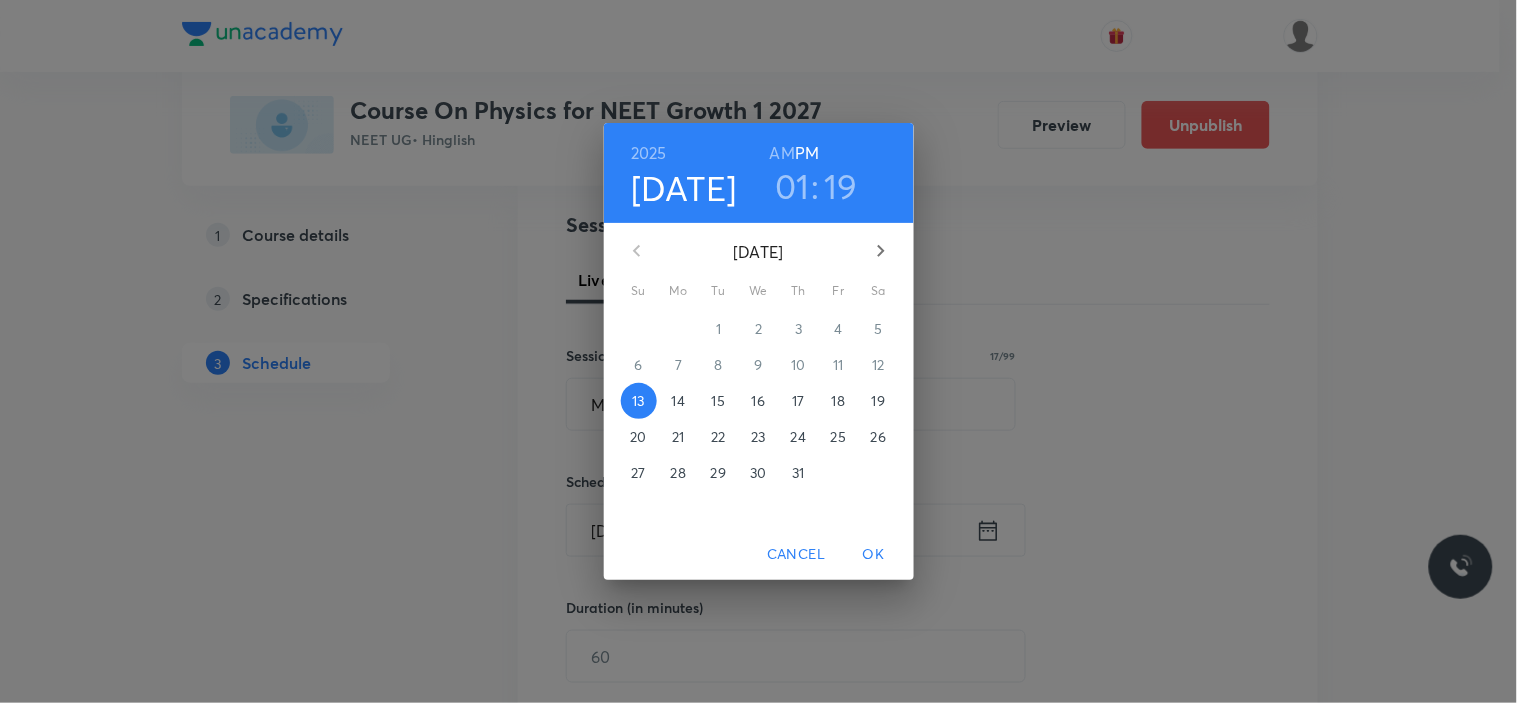click on "16" at bounding box center (758, 401) 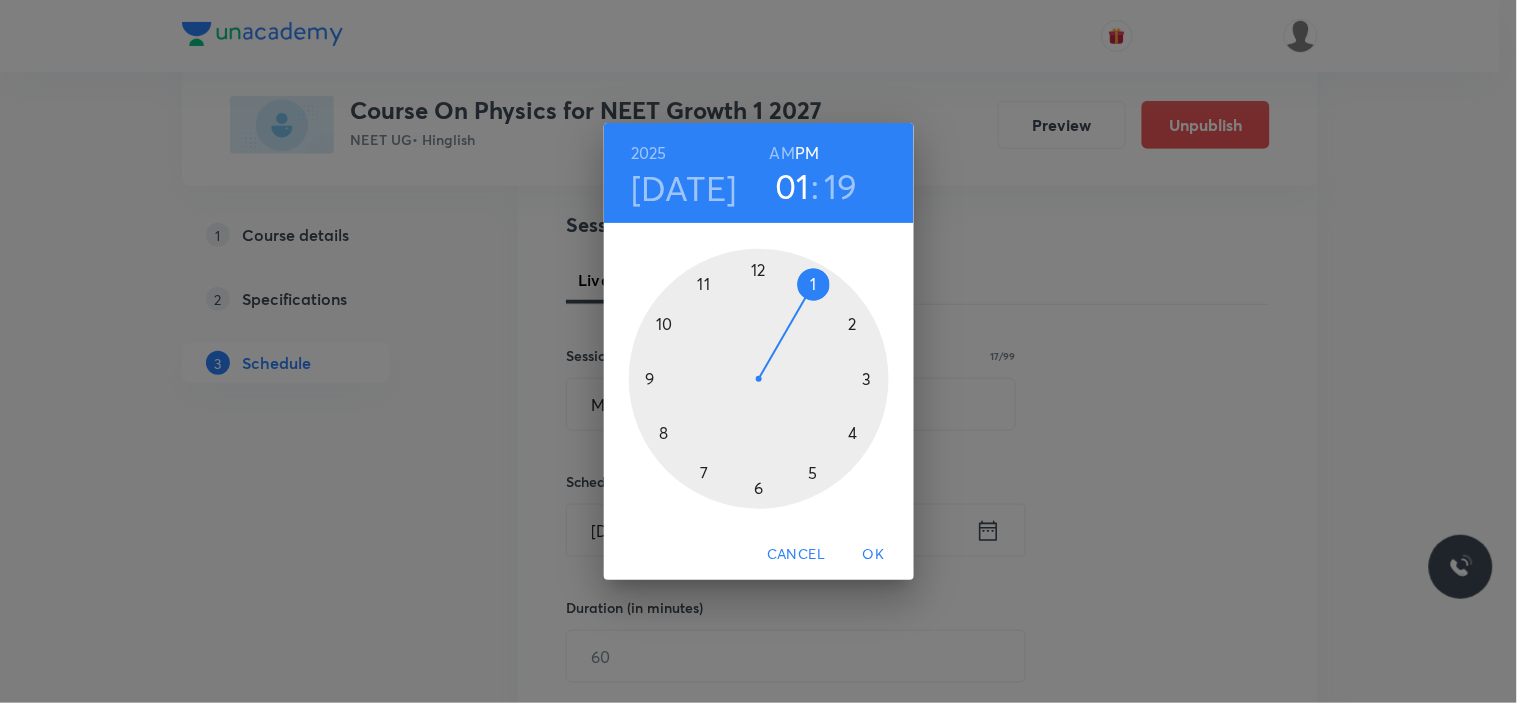 click at bounding box center [759, 379] 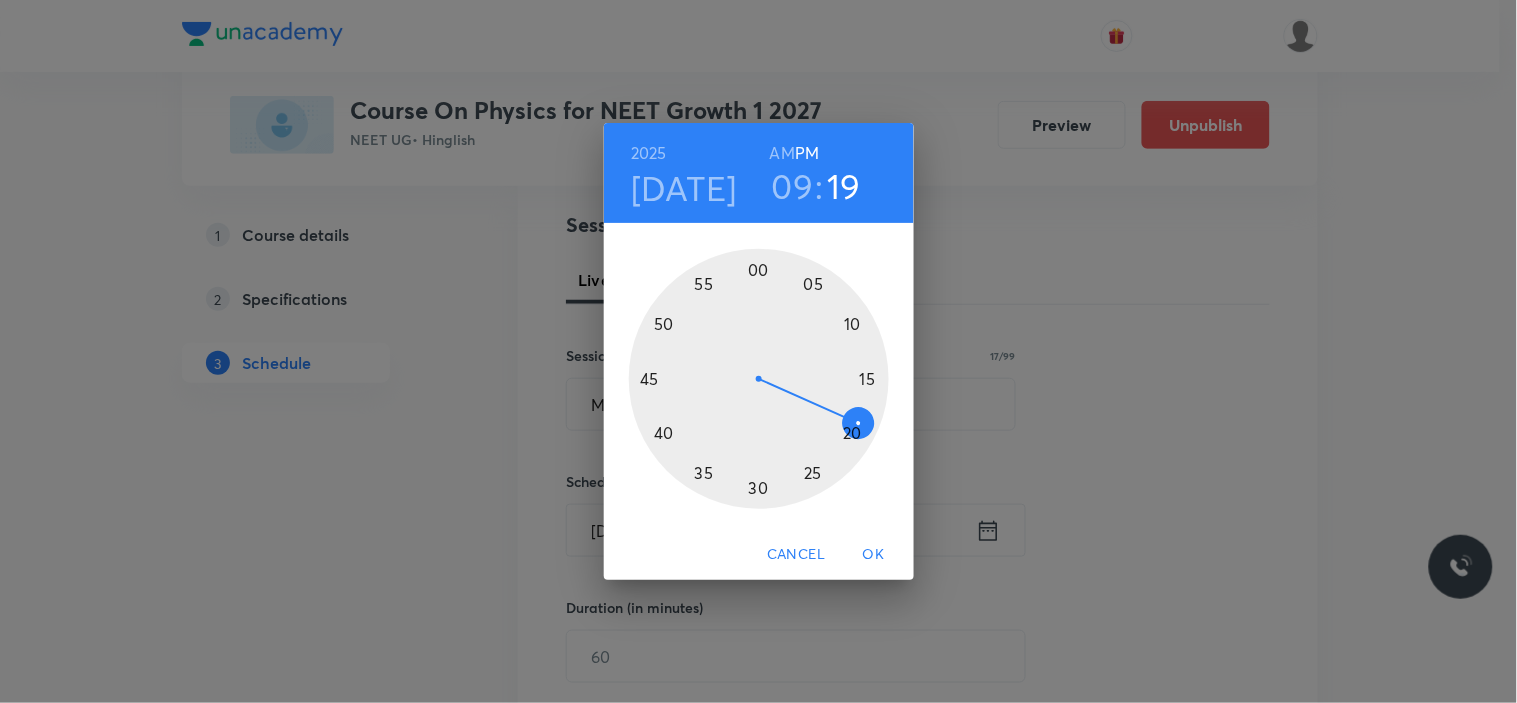 click on "AM" at bounding box center (782, 153) 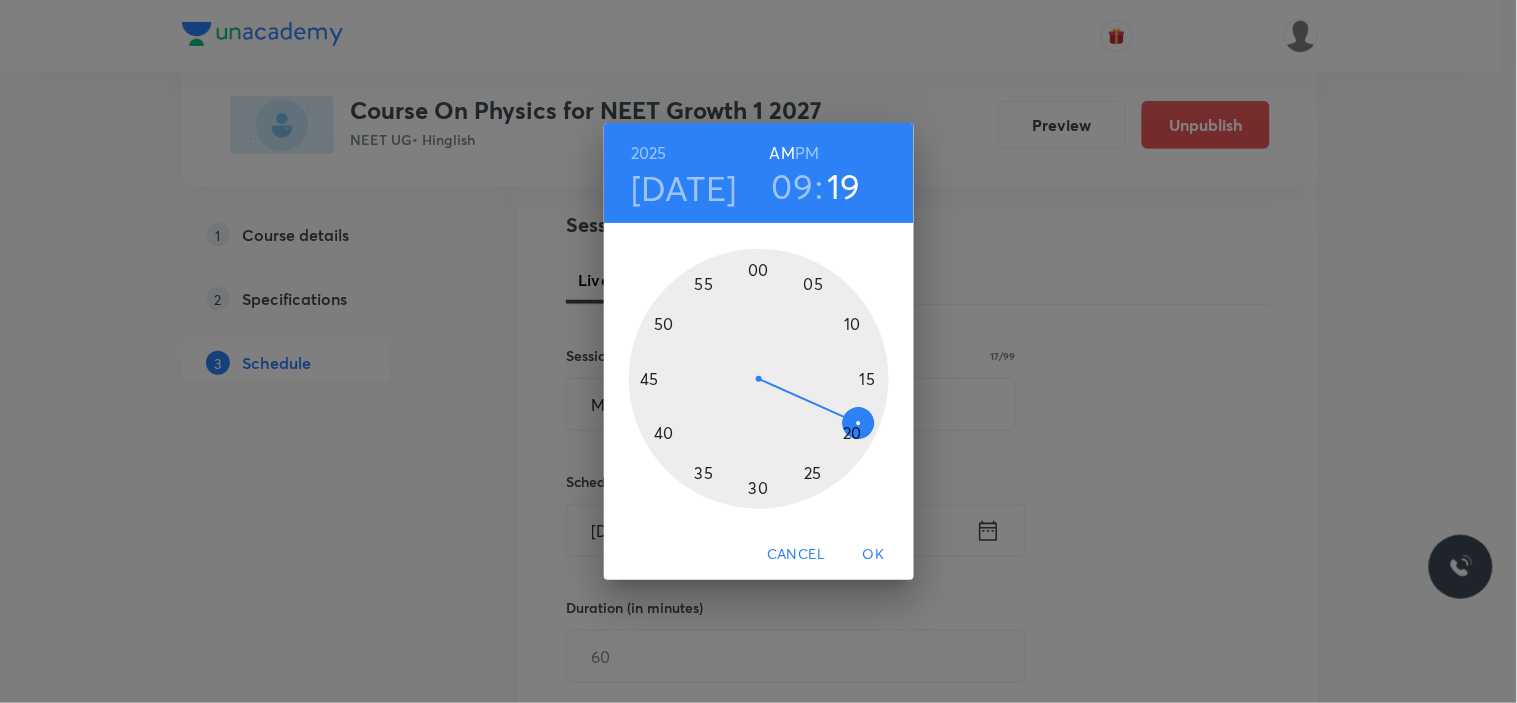 click at bounding box center [759, 379] 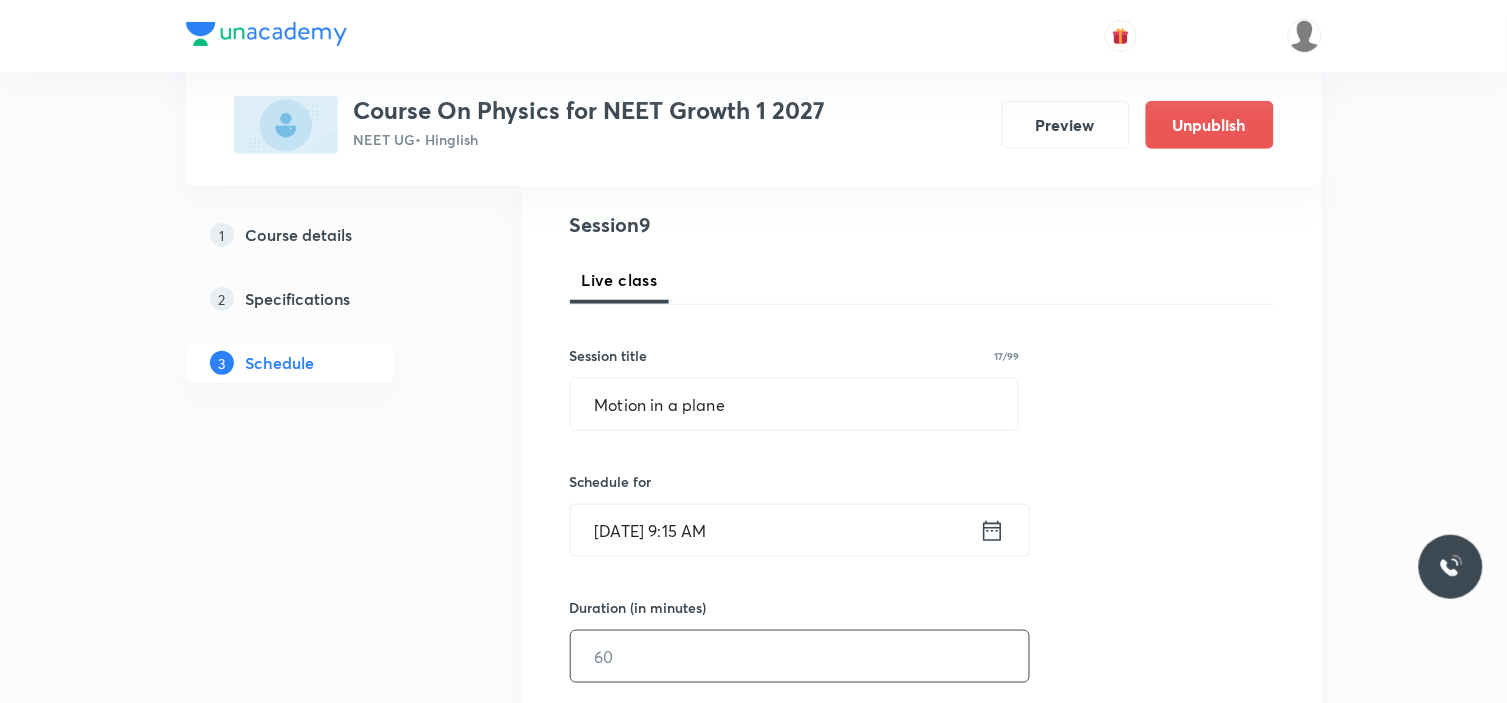 click at bounding box center [800, 656] 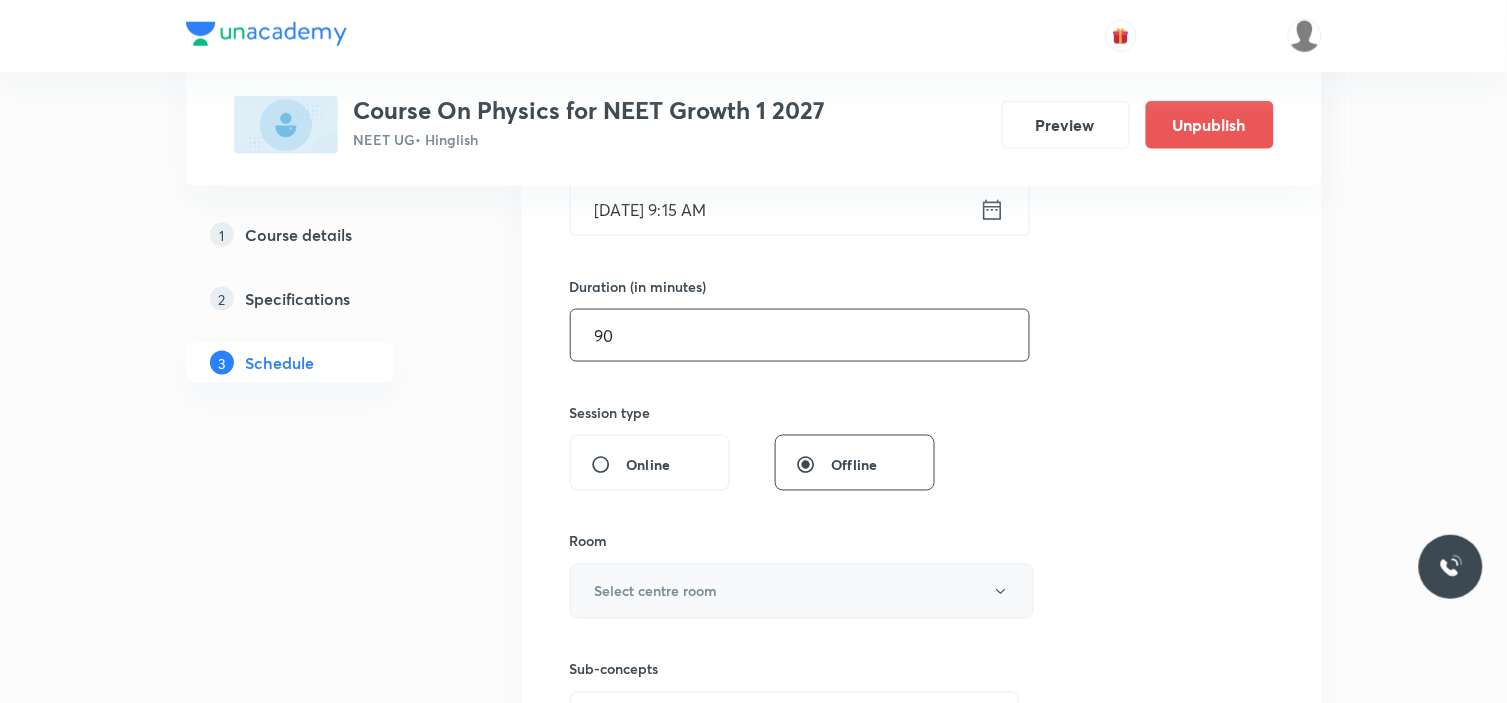 scroll, scrollTop: 555, scrollLeft: 0, axis: vertical 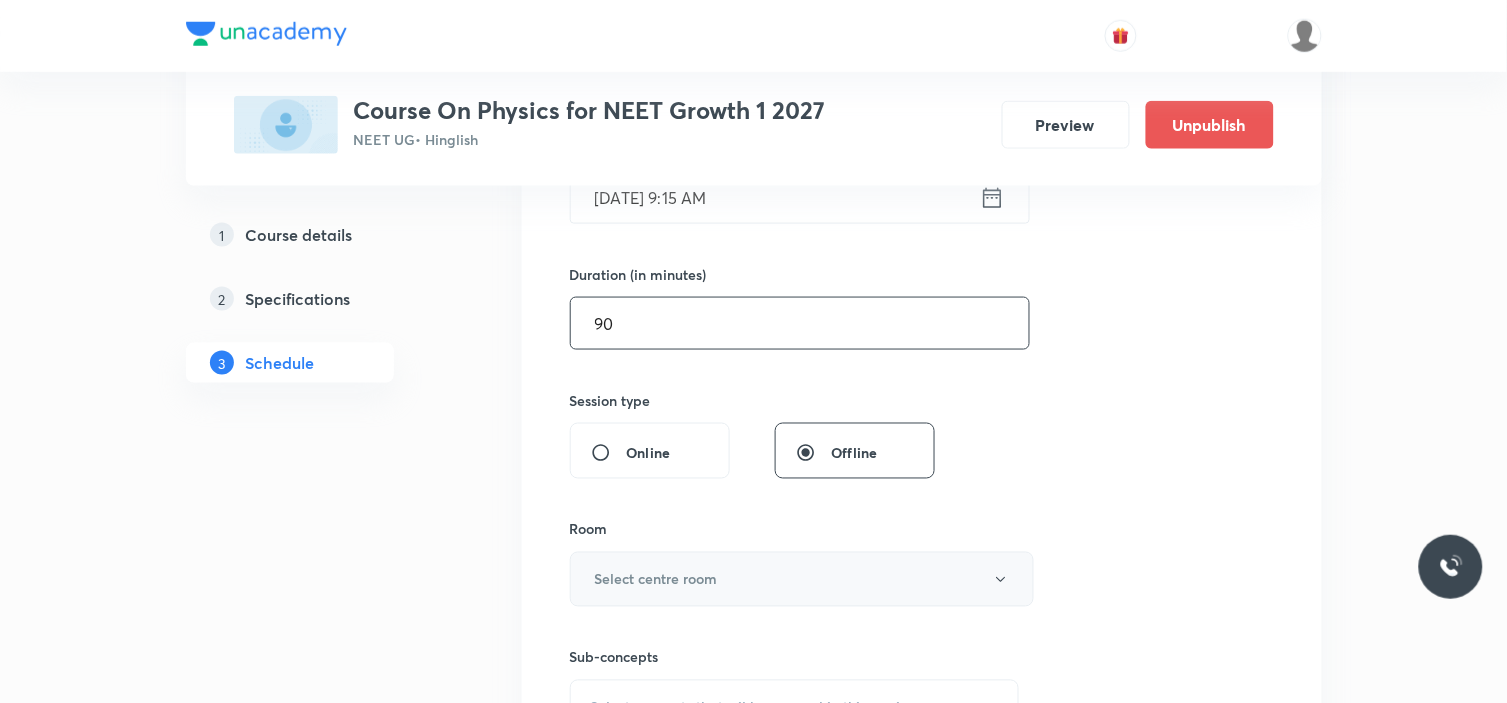 type on "90" 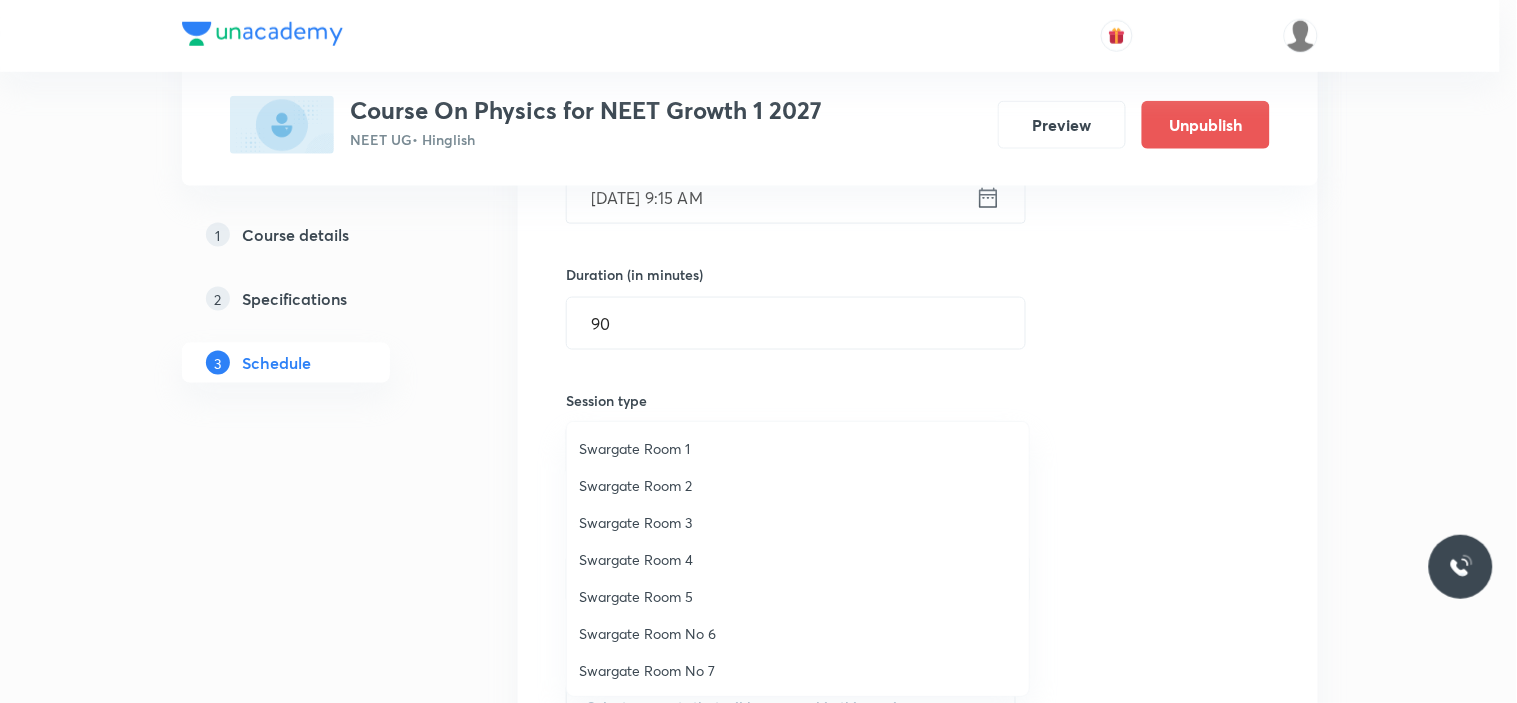 click on "Swargate Room No 7" at bounding box center [798, 670] 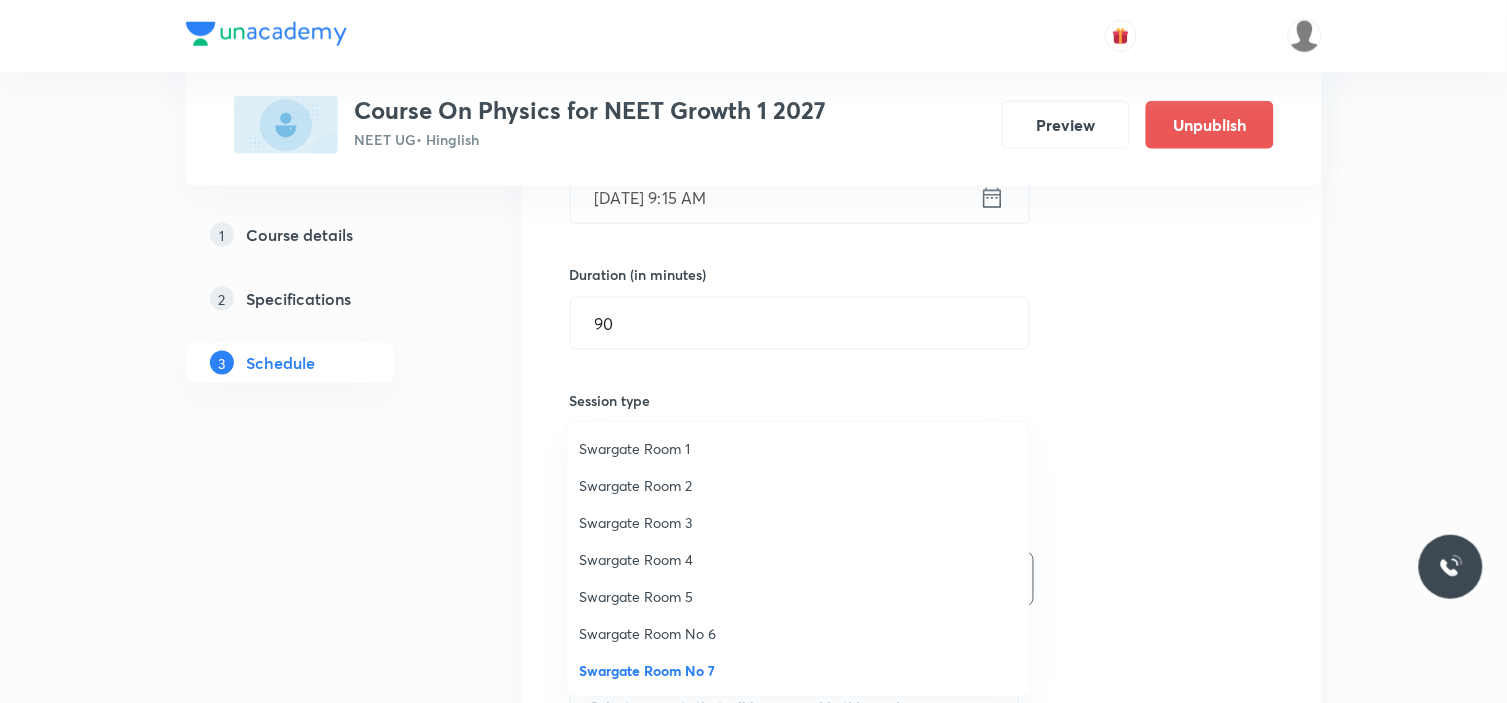 type 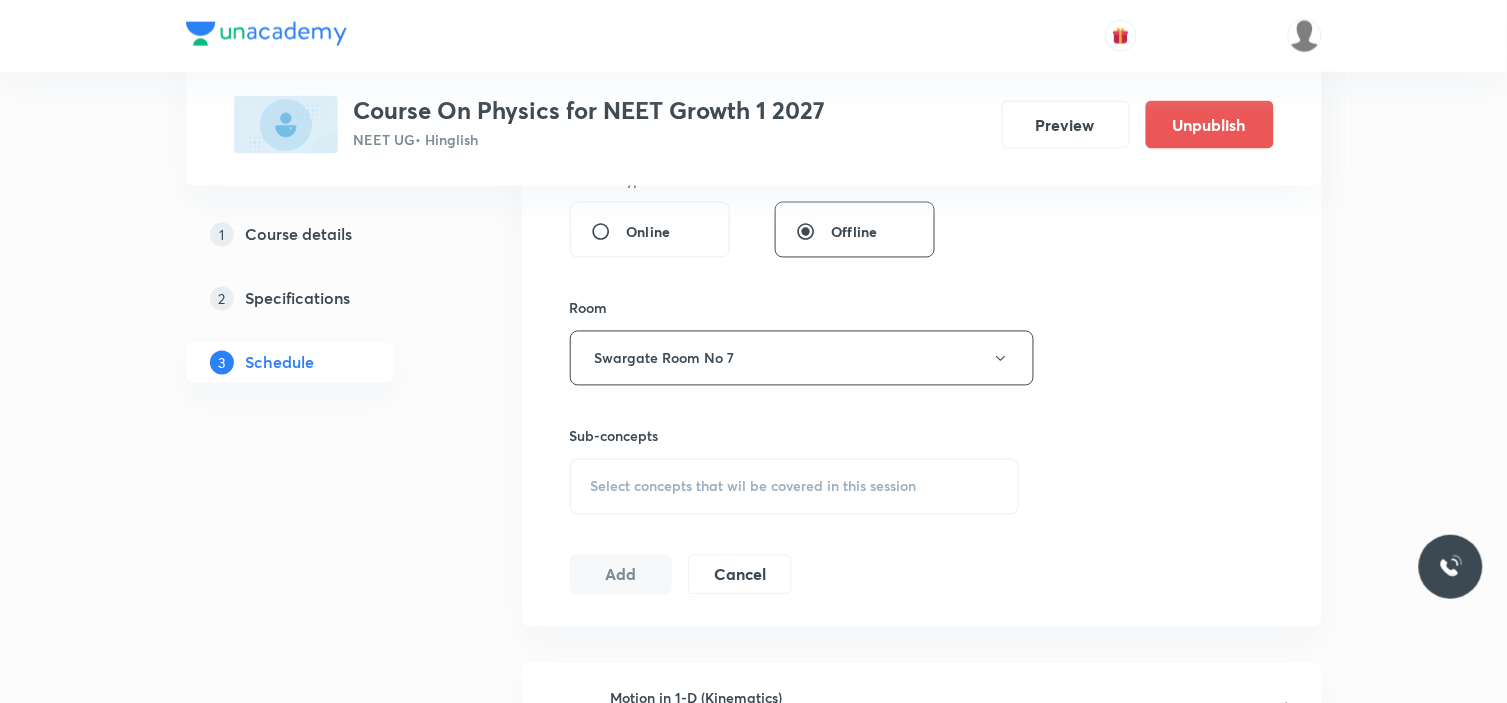scroll, scrollTop: 777, scrollLeft: 0, axis: vertical 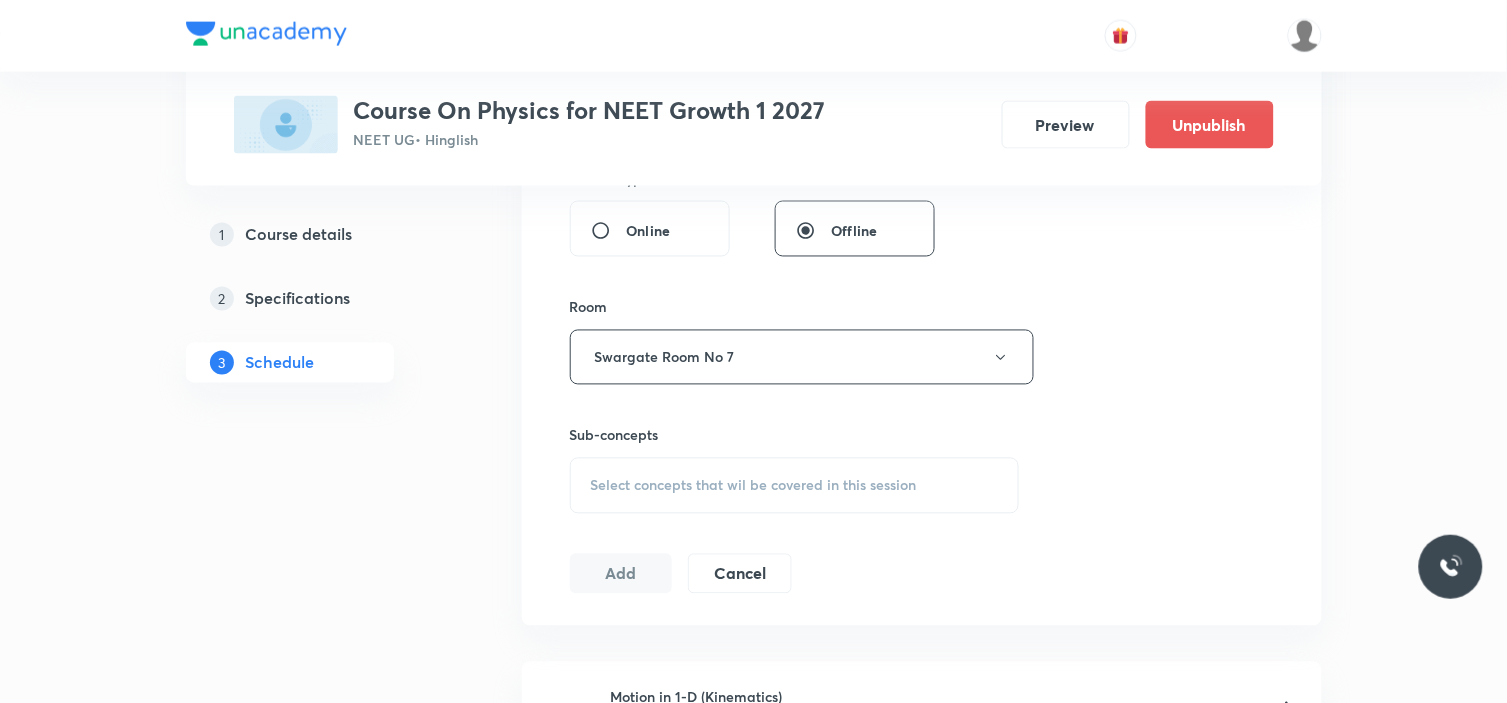 click on "Select concepts that wil be covered in this session" at bounding box center [795, 486] 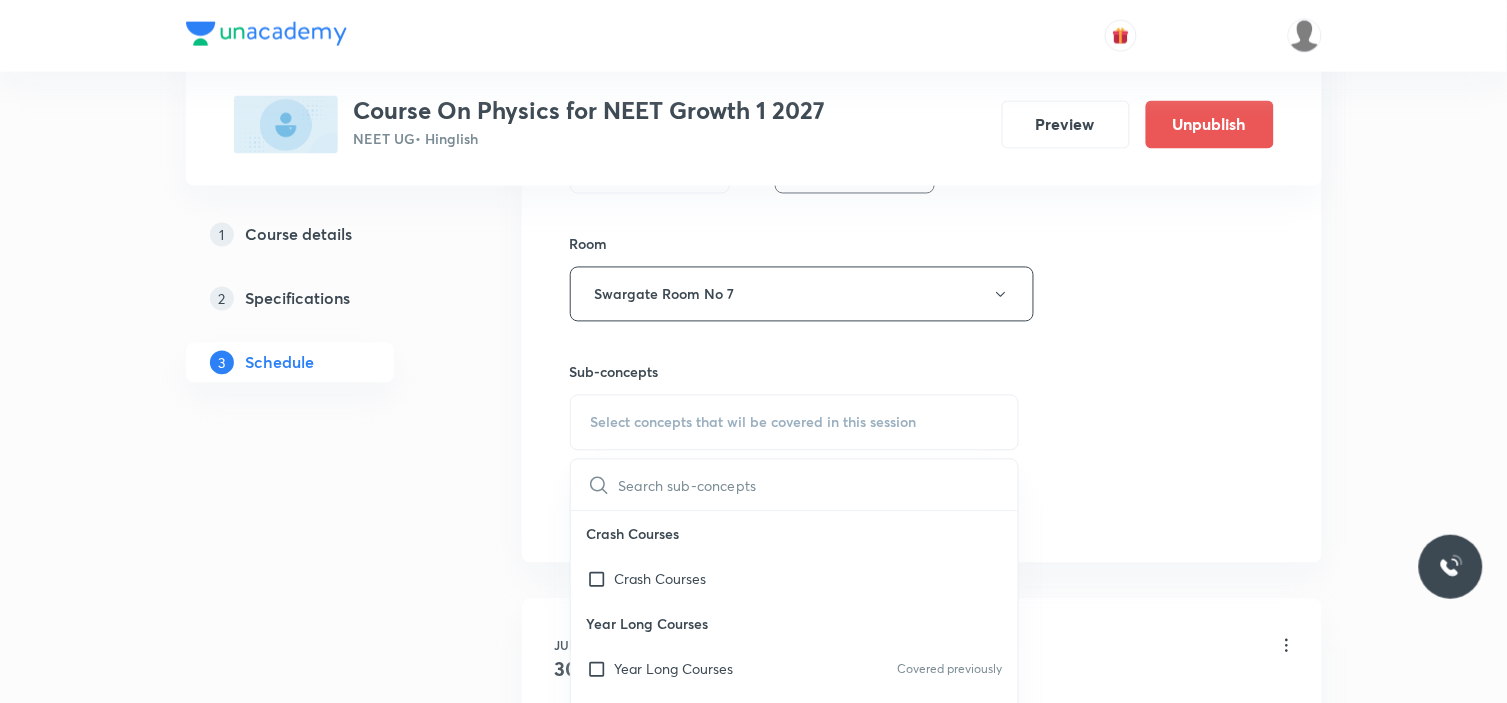 scroll, scrollTop: 888, scrollLeft: 0, axis: vertical 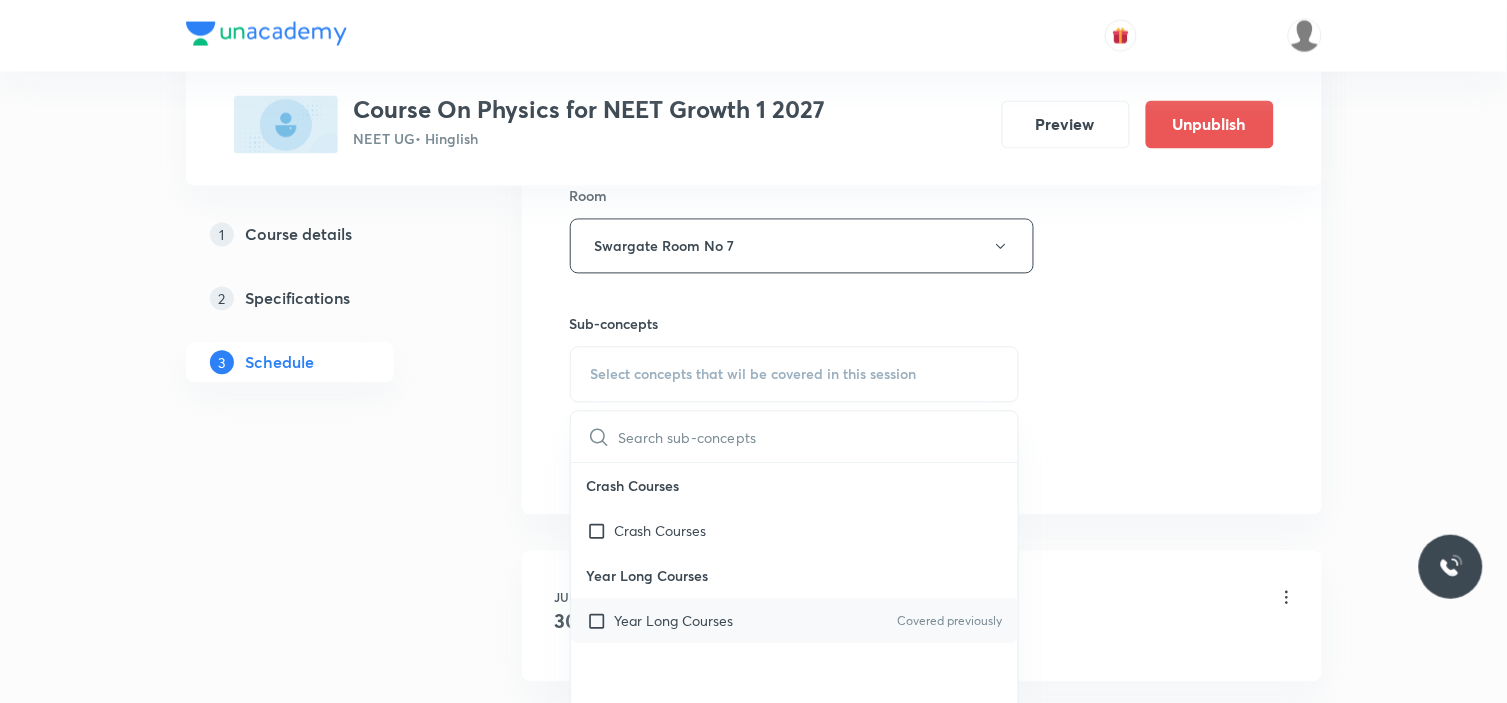 click on "Year Long Courses" at bounding box center [674, 621] 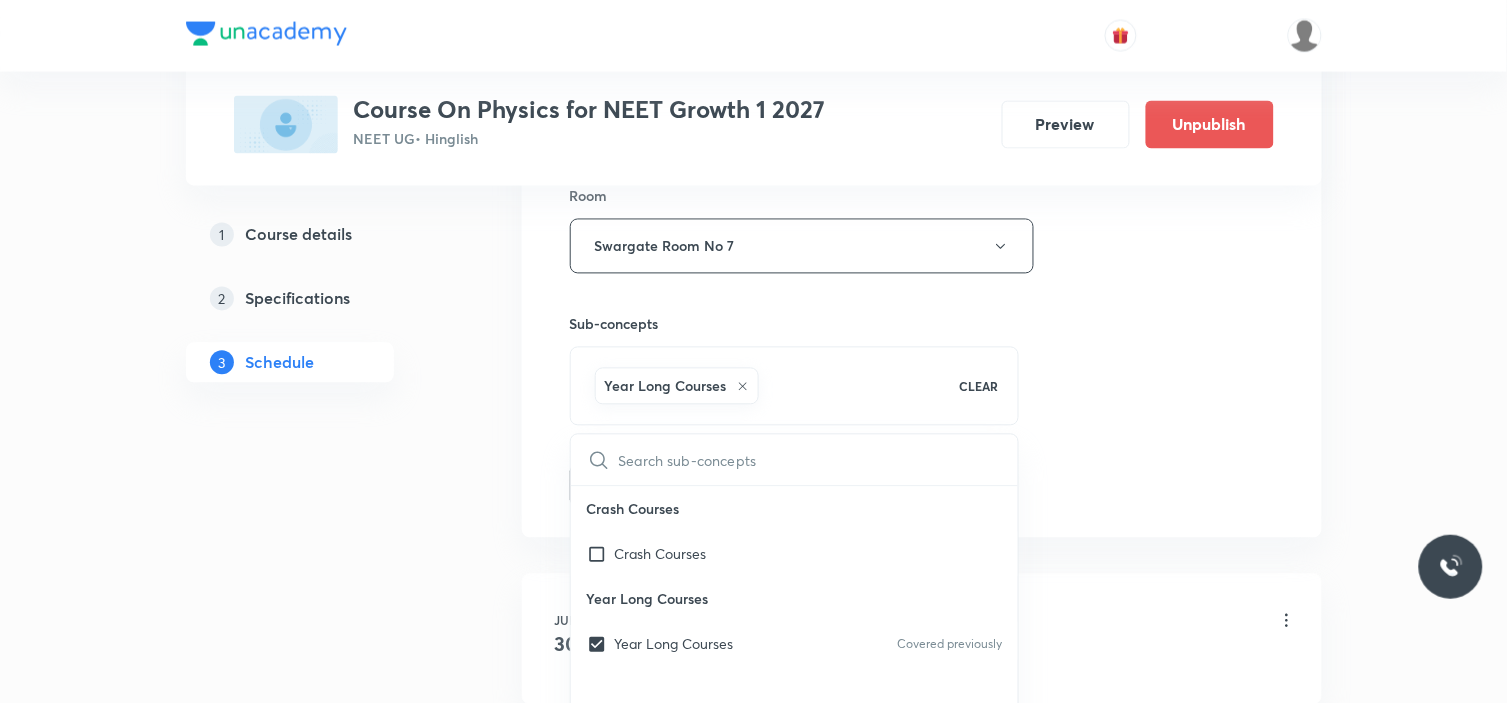 click on "Session  9 Live class Session title 17/99 Motion in a plane ​ Schedule for Jul 16, 2025, 9:15 AM ​ Duration (in minutes) 90 ​   Session type Online Offline Room Swargate Room No 7 Sub-concepts Year Long Courses CLEAR ​ Crash Courses Crash Courses Year Long Courses Year Long Courses Covered previously Add Cancel" at bounding box center [922, 25] 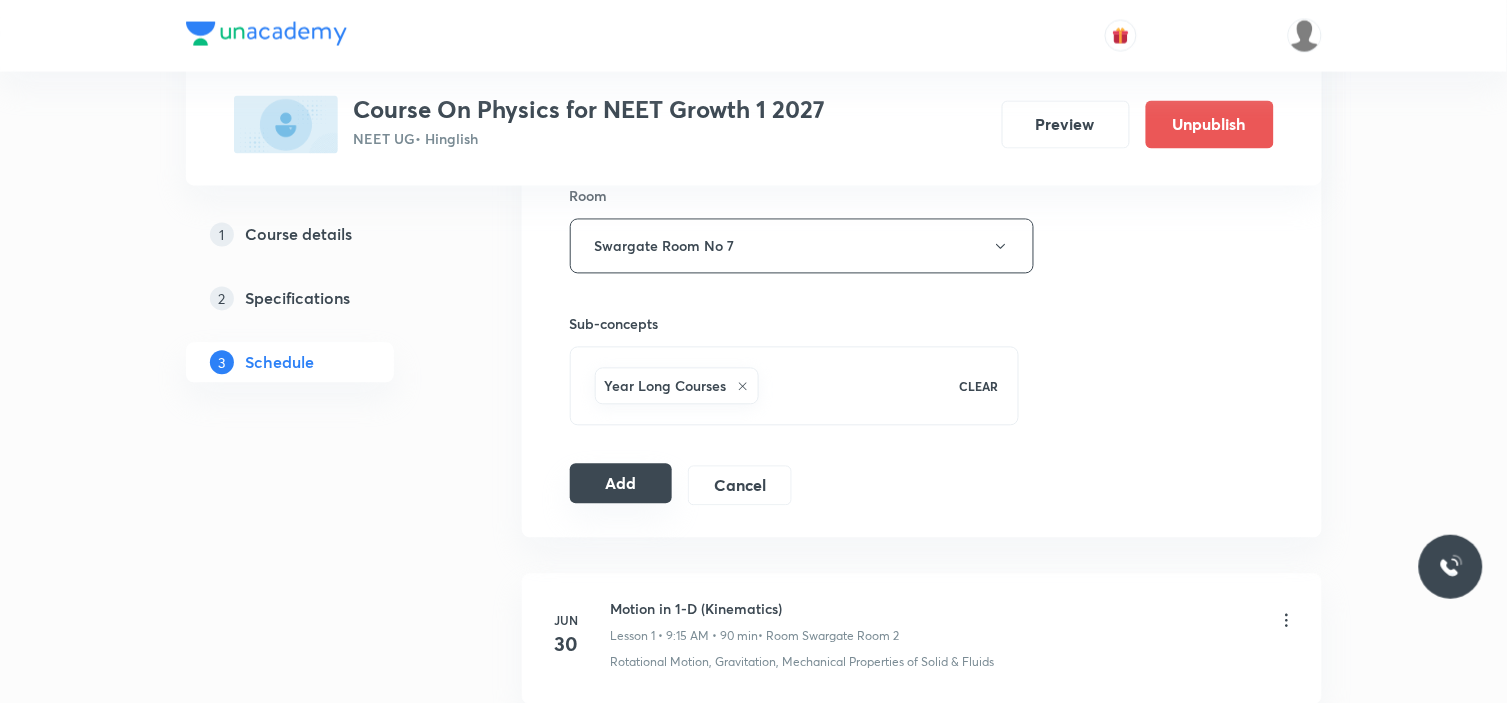 click on "Add" at bounding box center [621, 484] 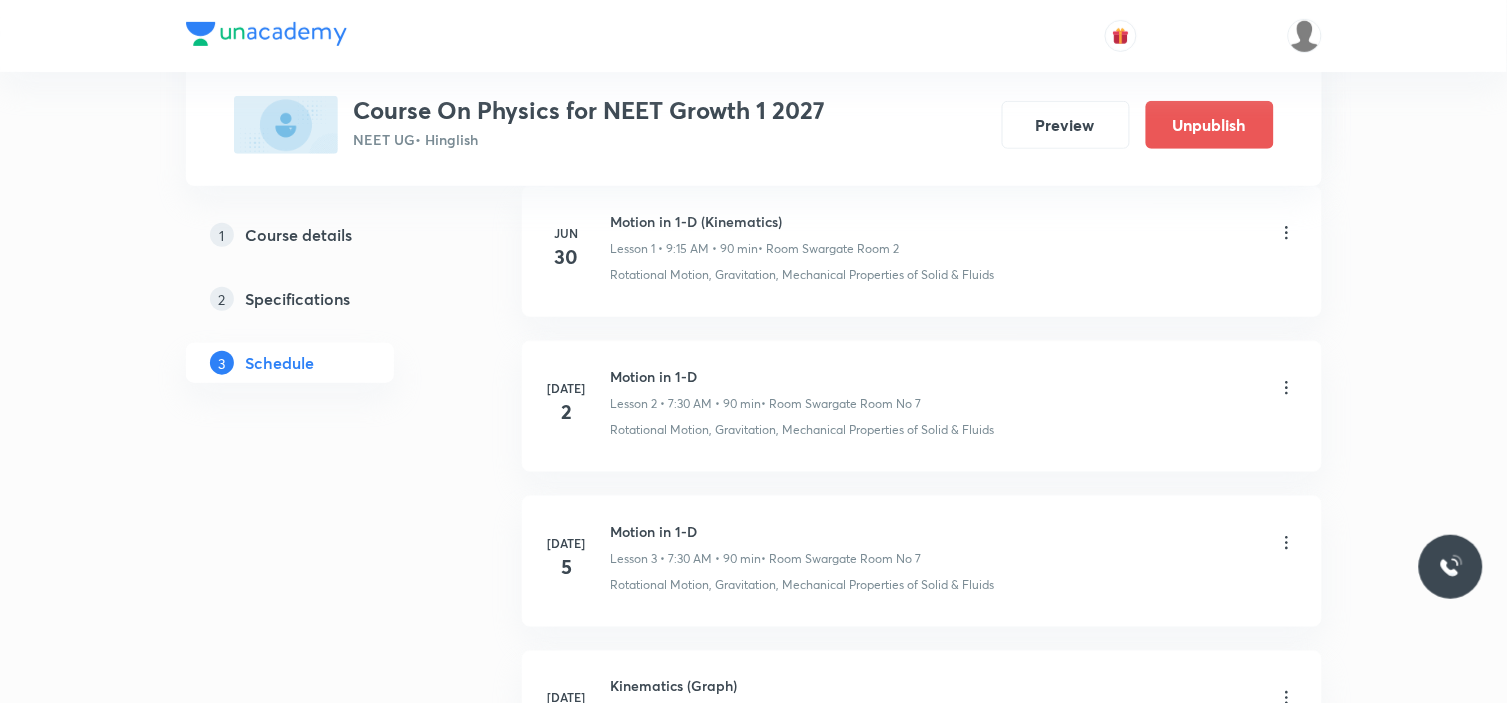 scroll, scrollTop: 0, scrollLeft: 0, axis: both 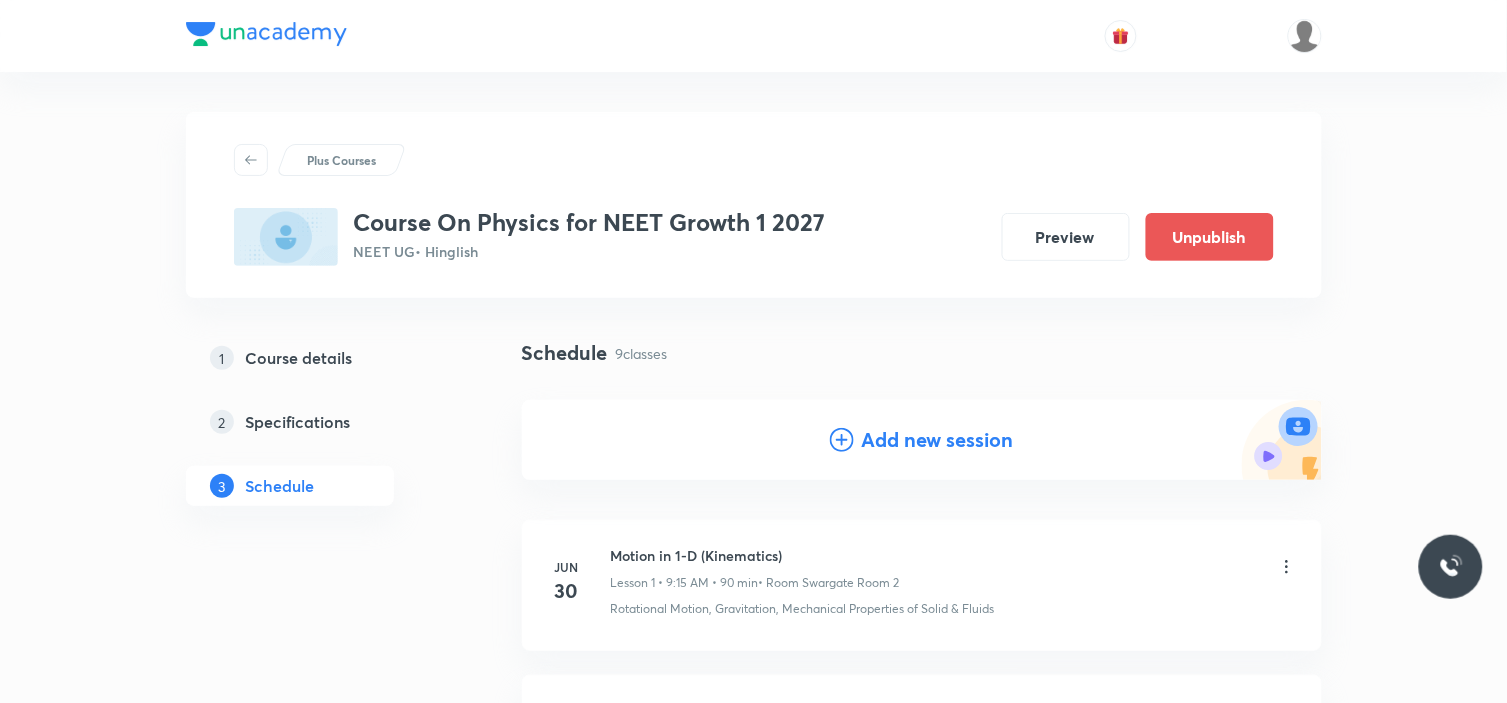 click on "Add new session" at bounding box center [938, 440] 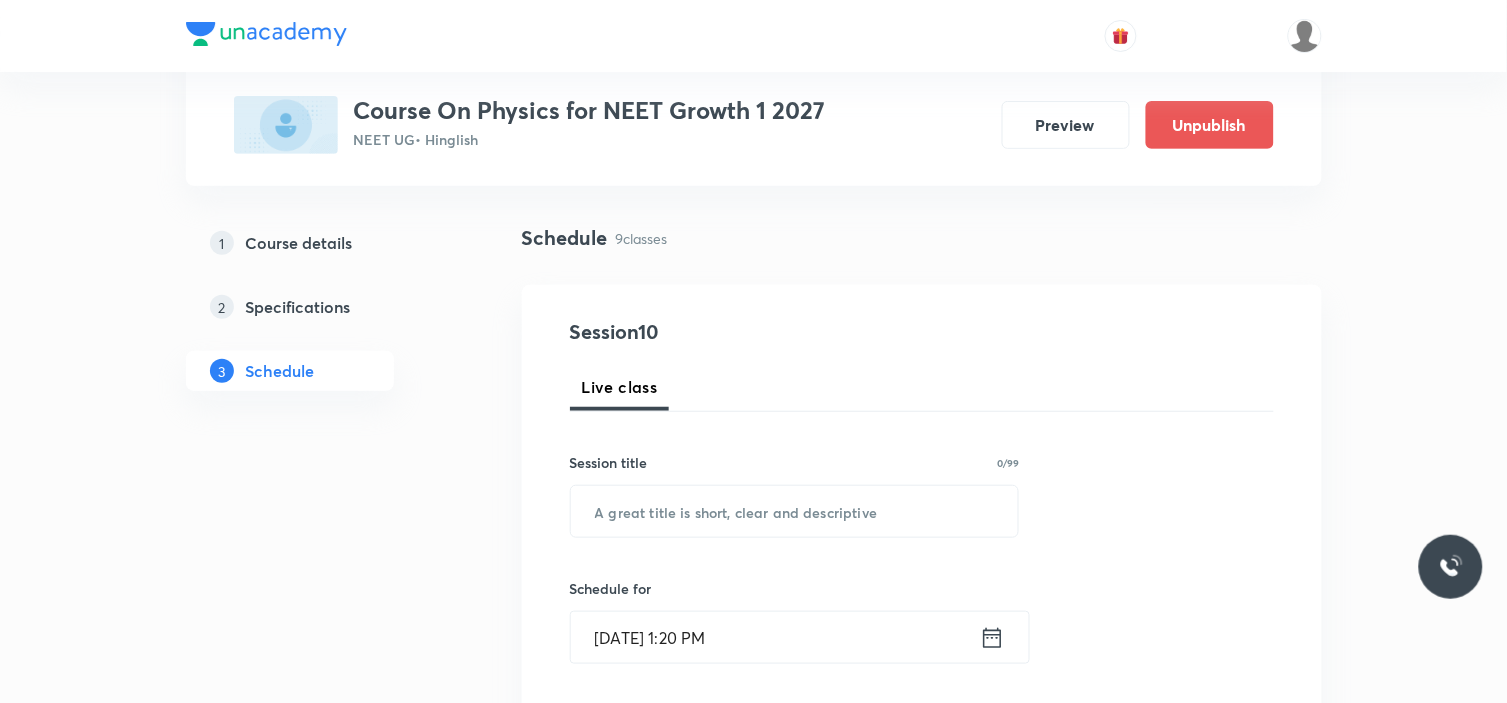 scroll, scrollTop: 222, scrollLeft: 0, axis: vertical 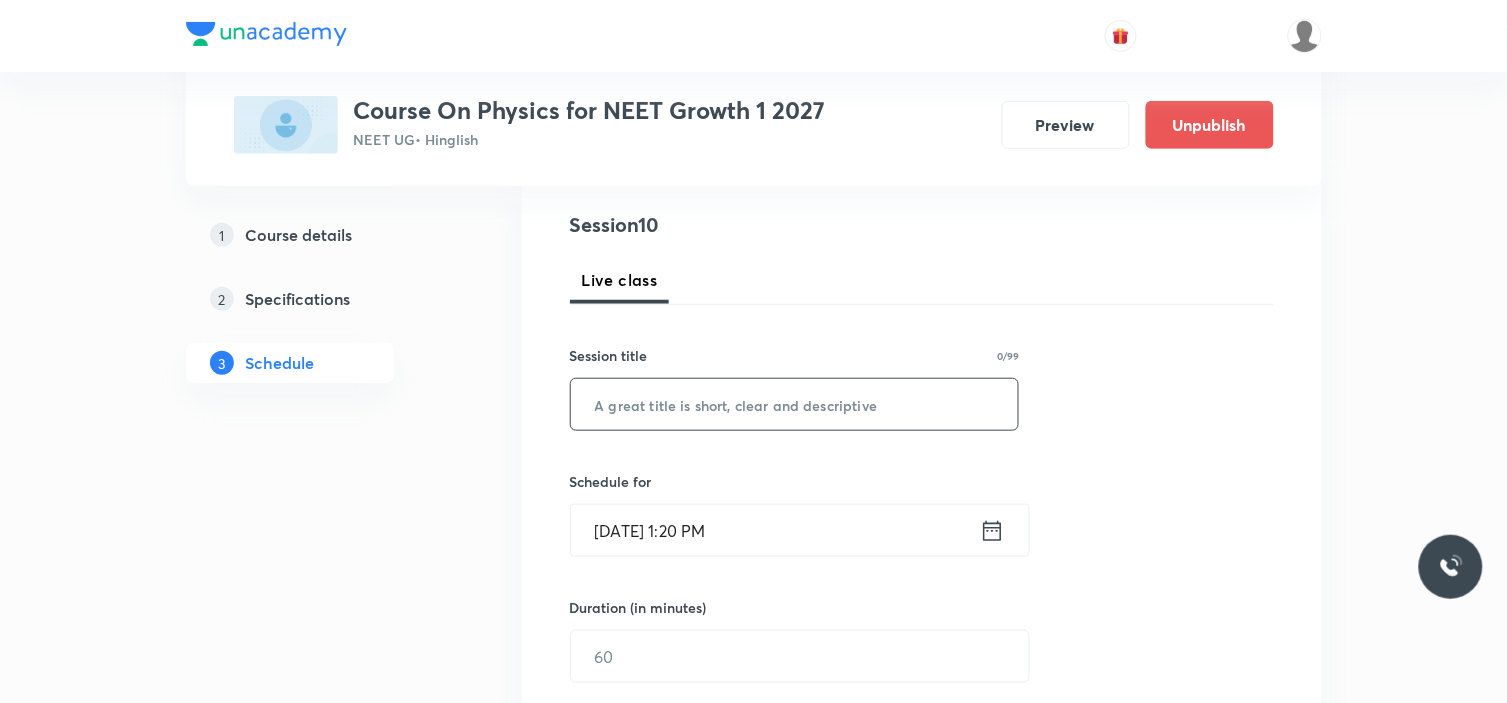 click at bounding box center [795, 404] 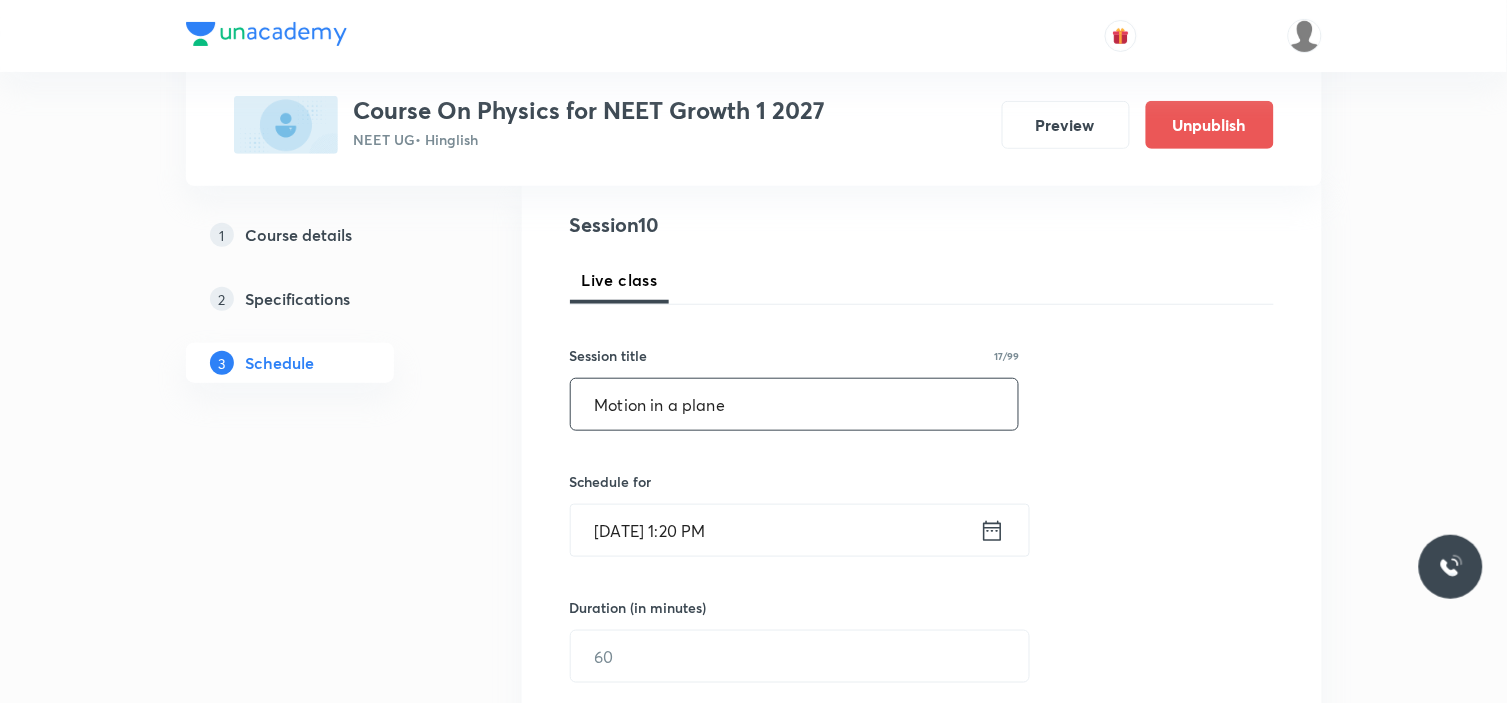 type on "Motion in a plane" 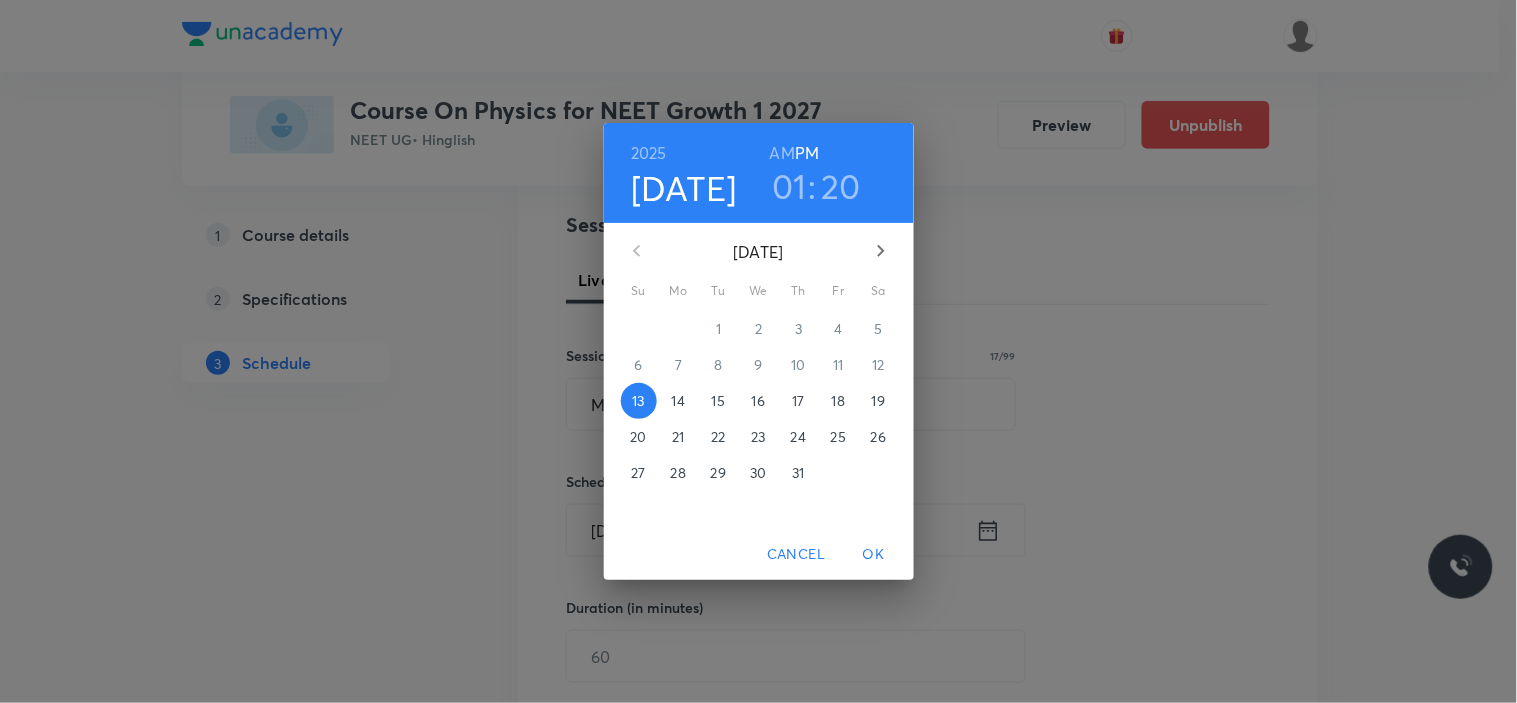click on "18" at bounding box center [838, 401] 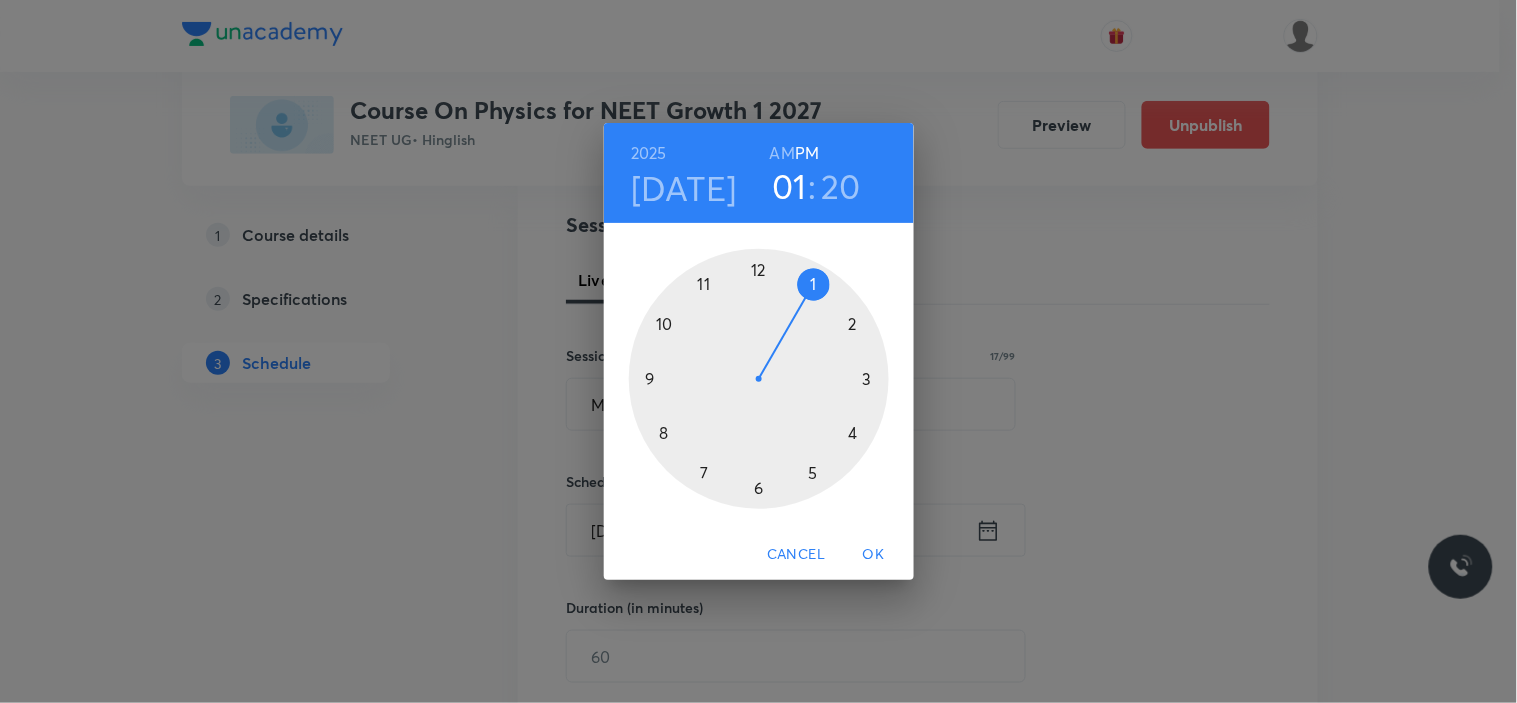 click on "AM" at bounding box center [782, 153] 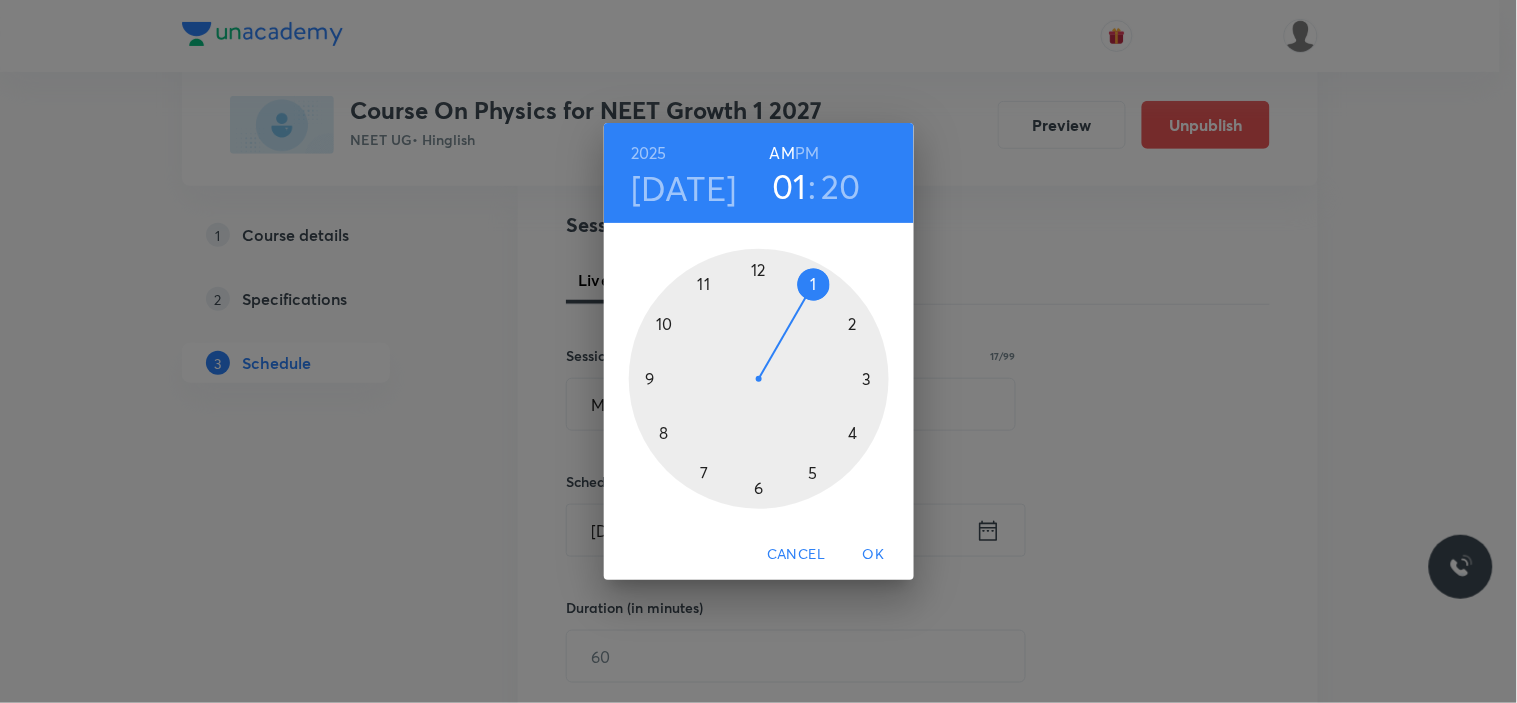 click at bounding box center (759, 379) 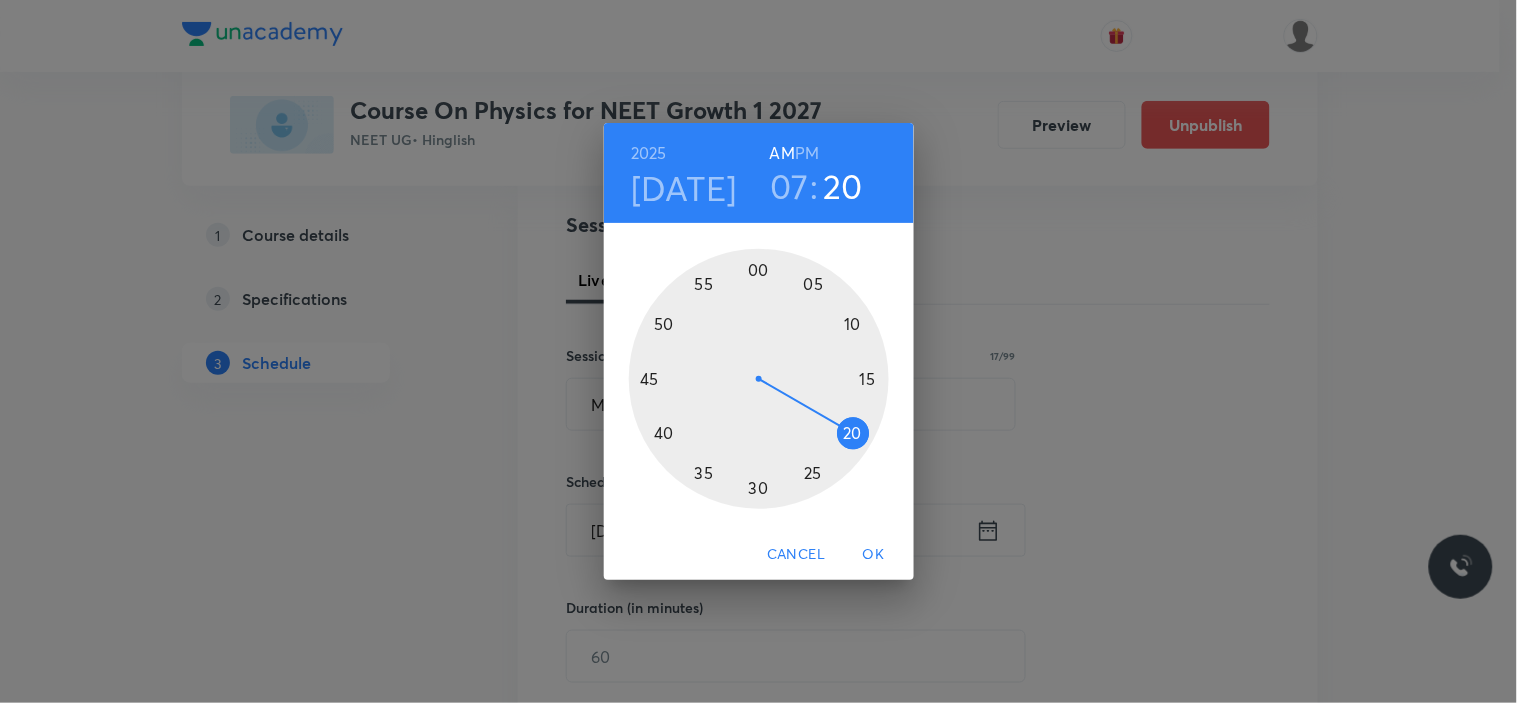click at bounding box center [759, 379] 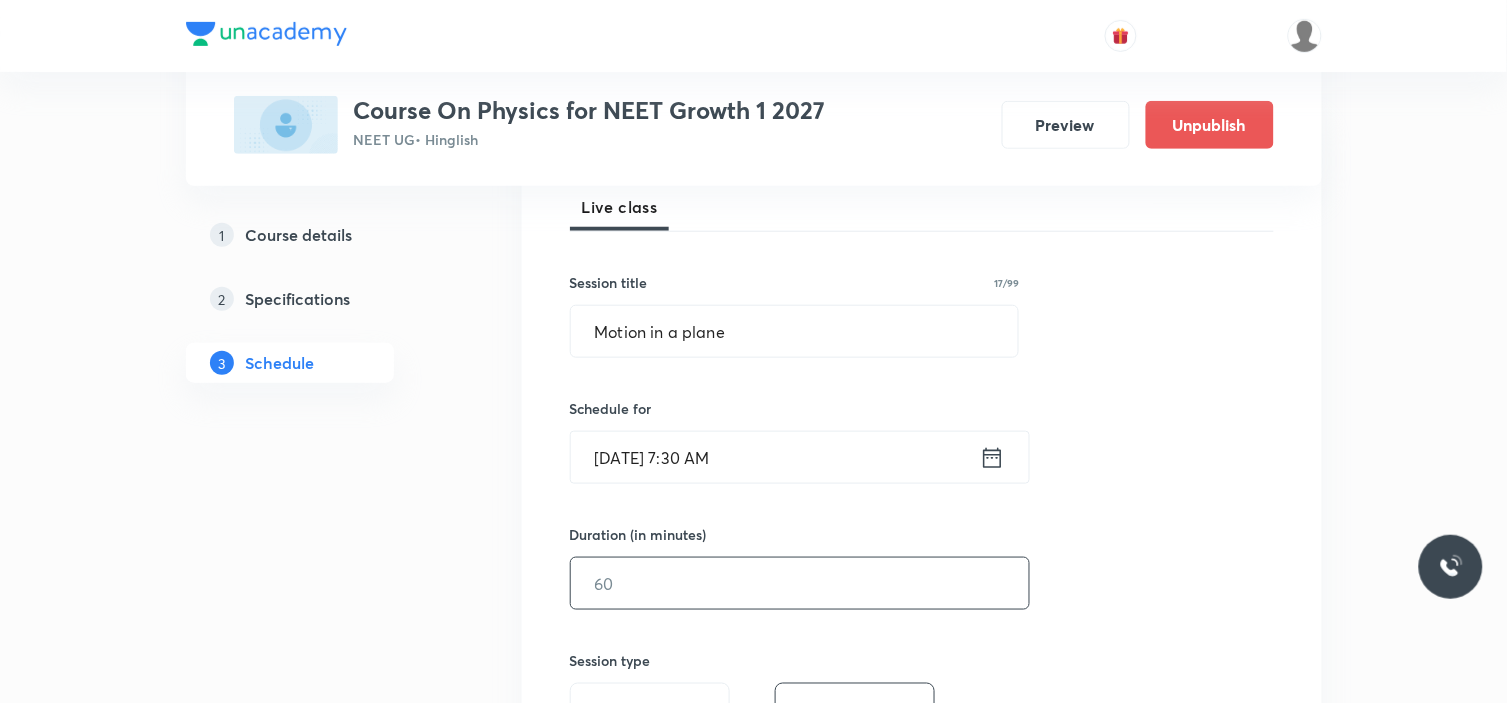 scroll, scrollTop: 333, scrollLeft: 0, axis: vertical 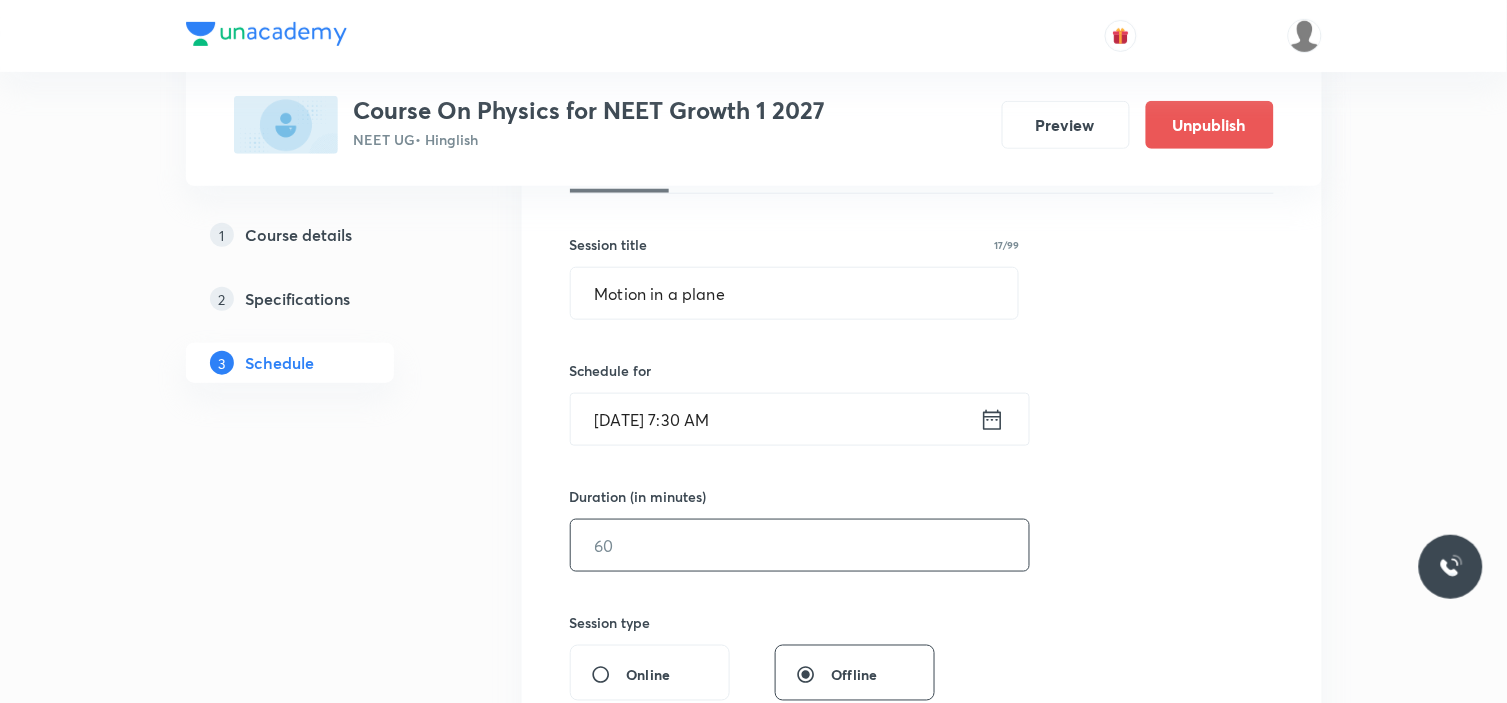 click at bounding box center [800, 545] 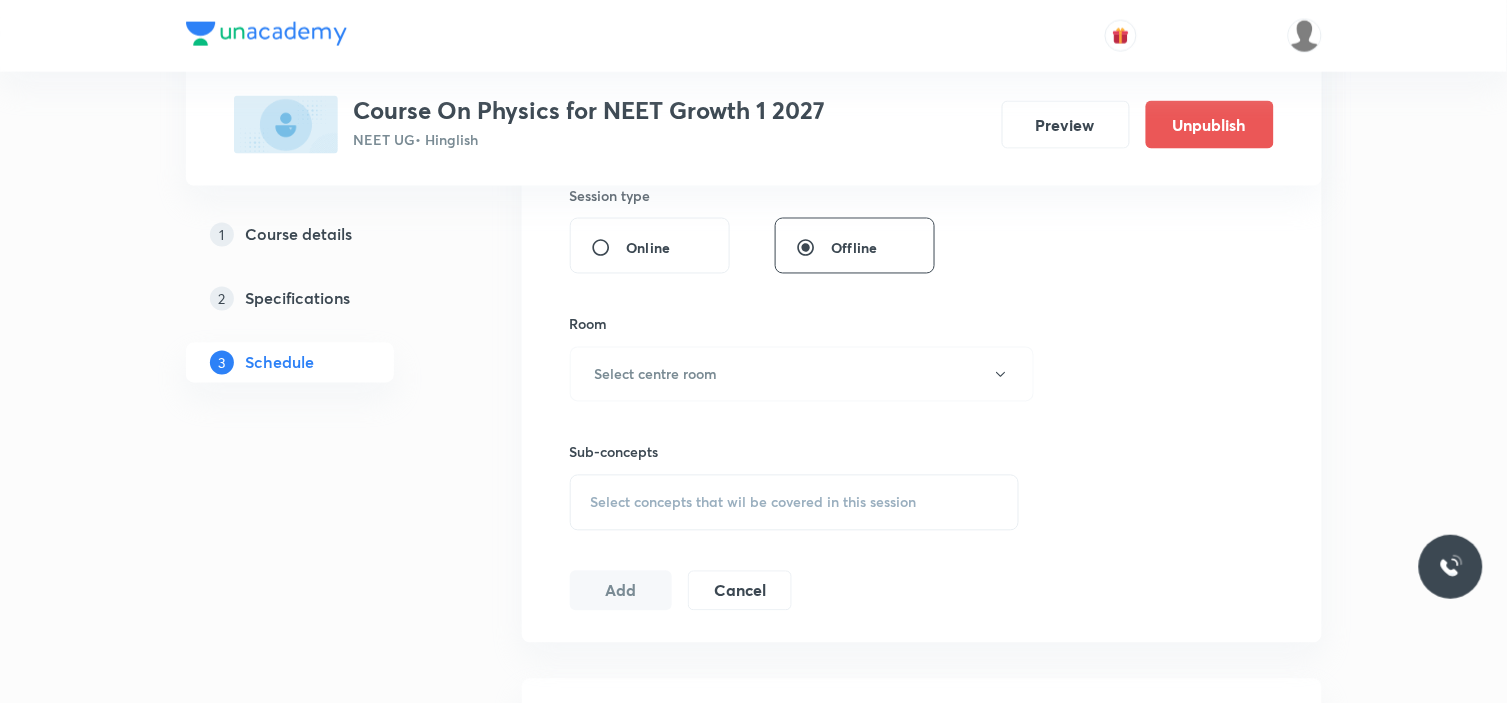 scroll, scrollTop: 777, scrollLeft: 0, axis: vertical 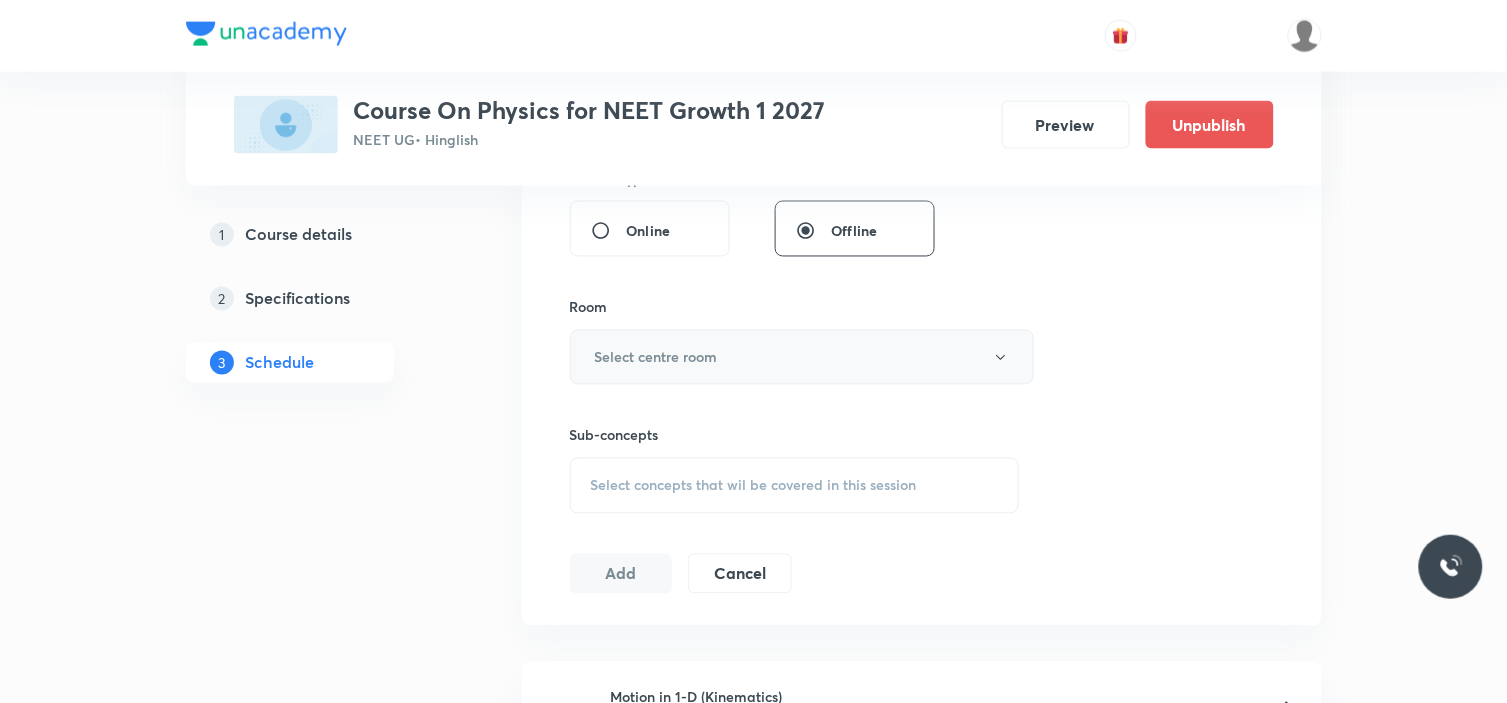 type on "90" 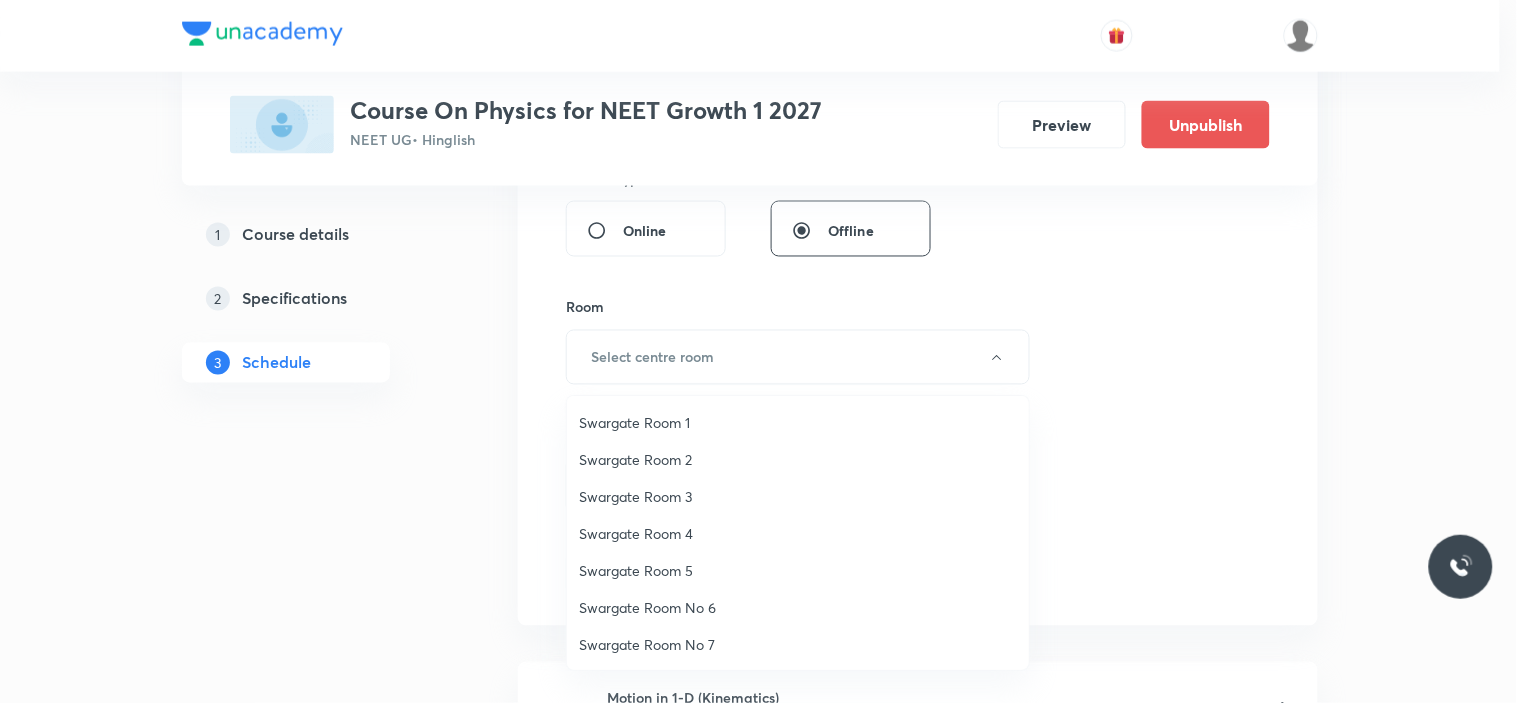 click on "Swargate Room No 7" at bounding box center [798, 644] 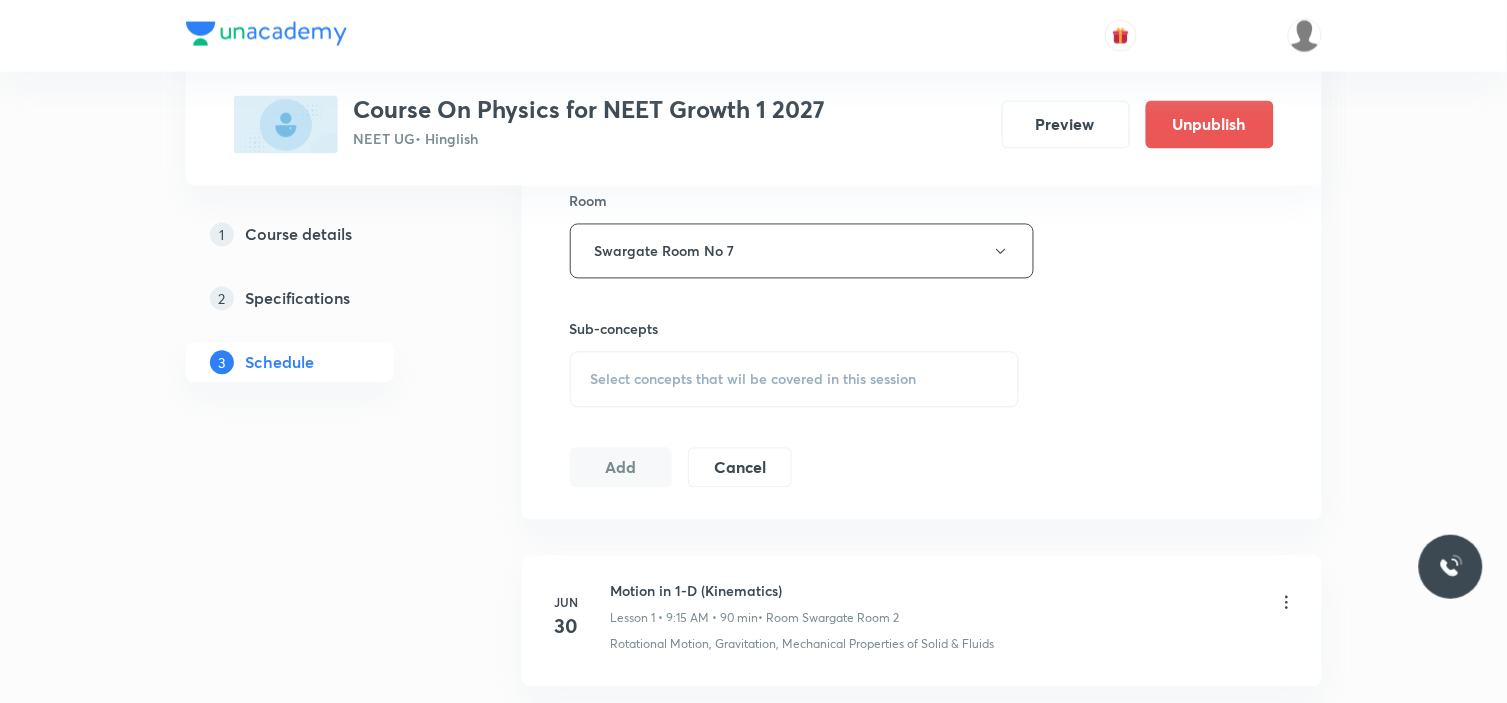 scroll, scrollTop: 888, scrollLeft: 0, axis: vertical 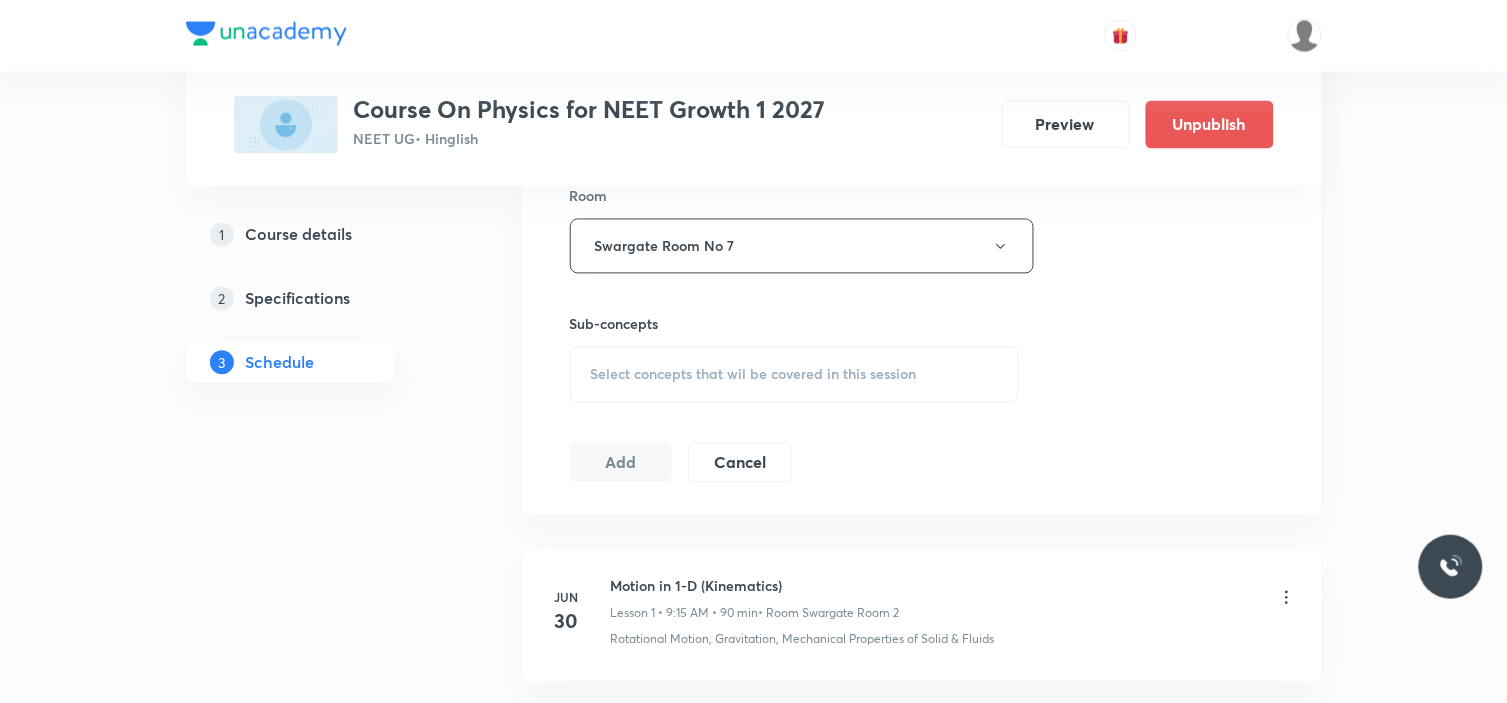 click on "Select concepts that wil be covered in this session" at bounding box center (795, 375) 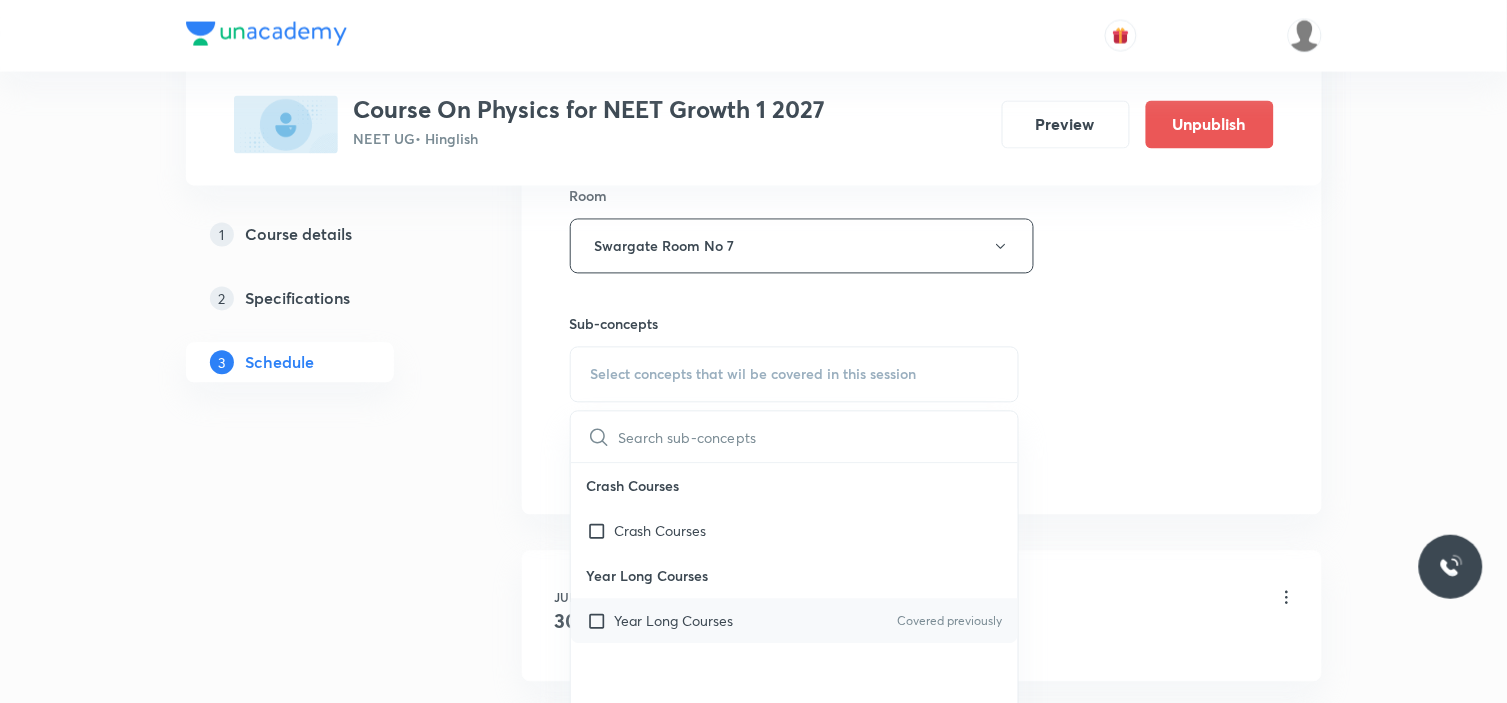 click at bounding box center (601, 621) 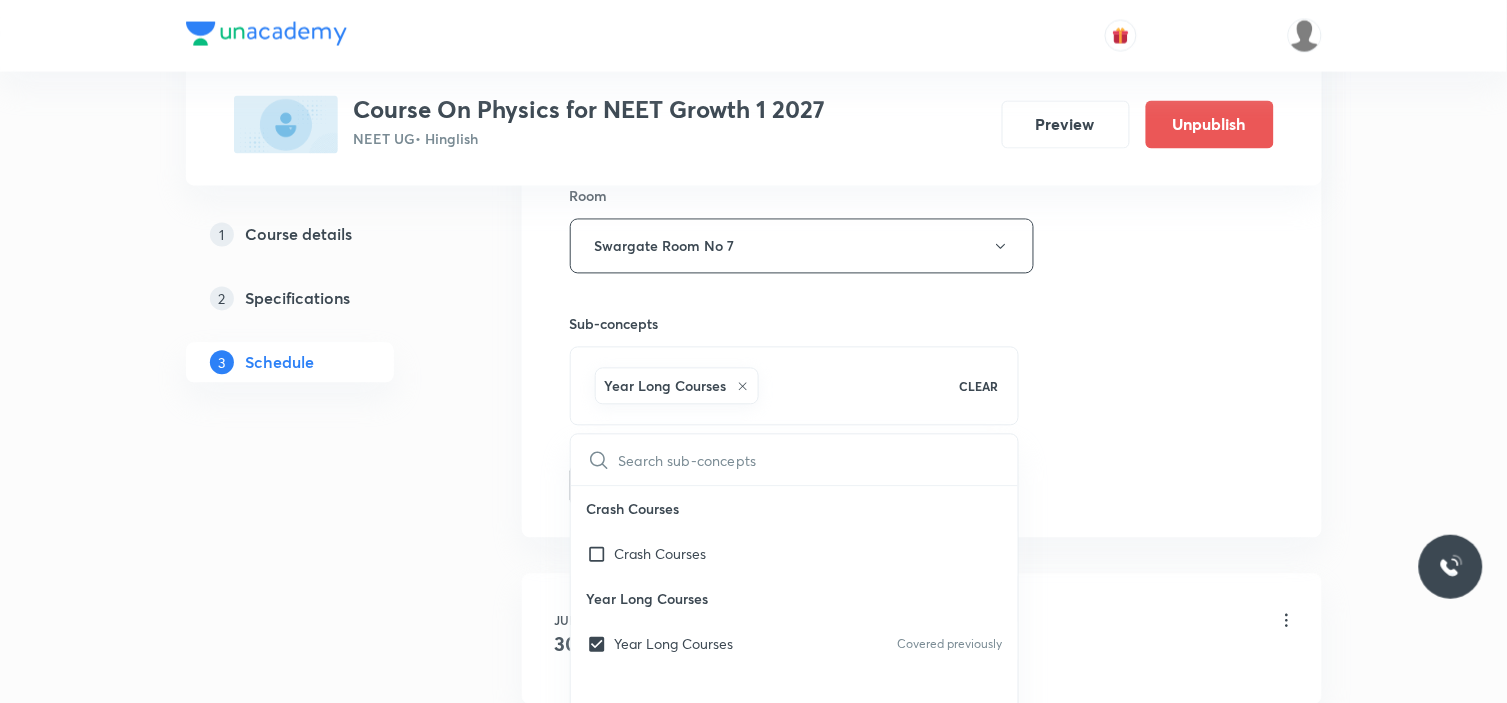 click on "Session  10 Live class Session title 17/99 Motion in a plane ​ Schedule for Jul 18, 2025, 7:30 AM ​ Duration (in minutes) 90 ​   Session type Online Offline Room Swargate Room No 7 Sub-concepts Year Long Courses CLEAR ​ Crash Courses Crash Courses Year Long Courses Year Long Courses Covered previously Add Cancel" at bounding box center [922, 25] 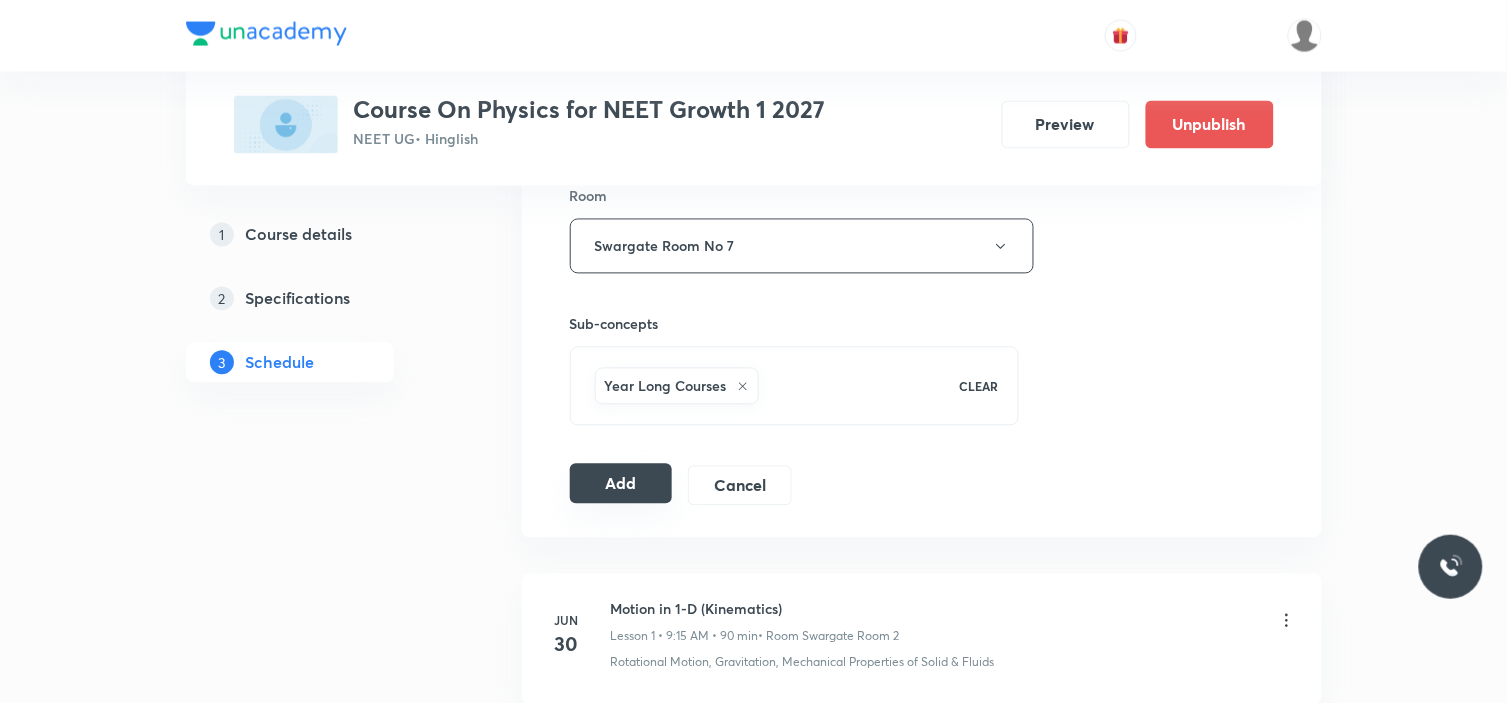 click on "Add" at bounding box center [621, 484] 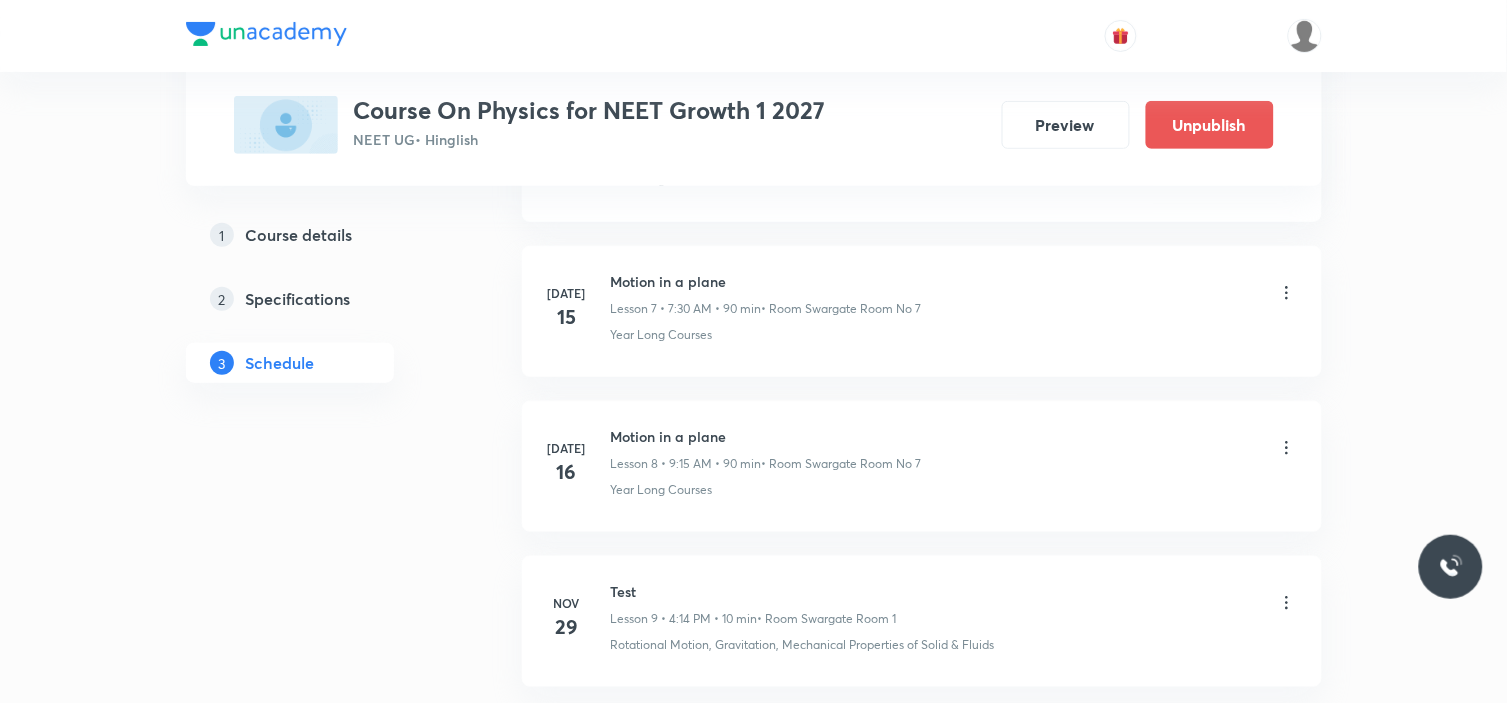 scroll, scrollTop: 2097, scrollLeft: 0, axis: vertical 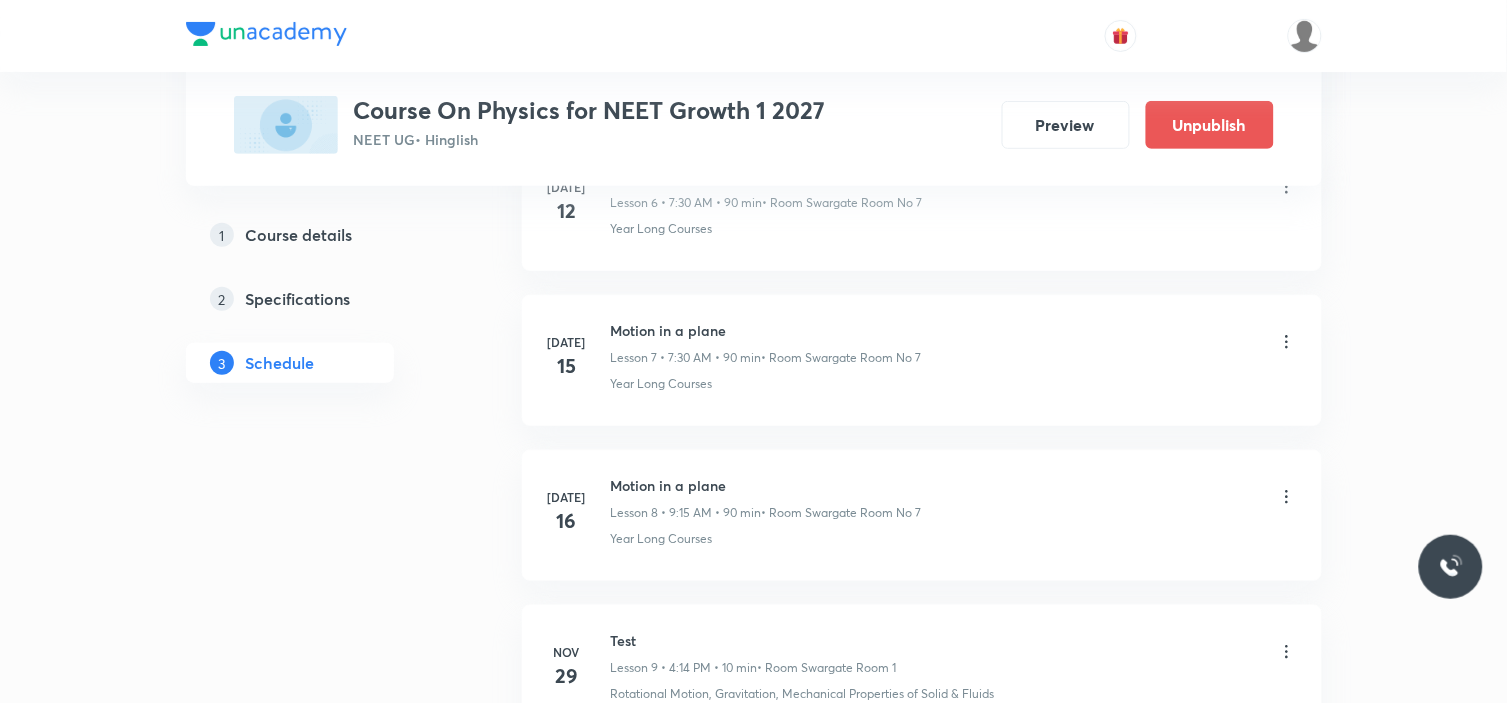 type 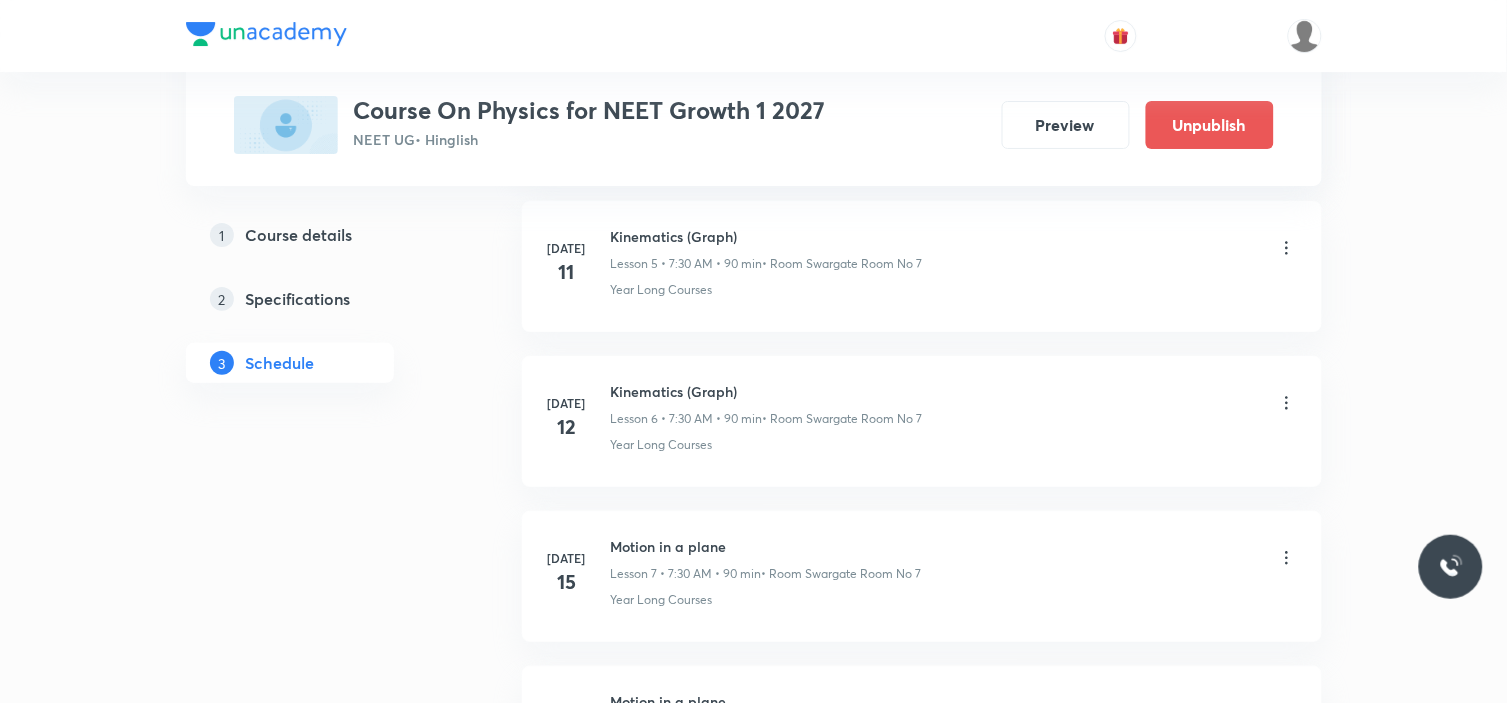 scroll, scrollTop: 1875, scrollLeft: 0, axis: vertical 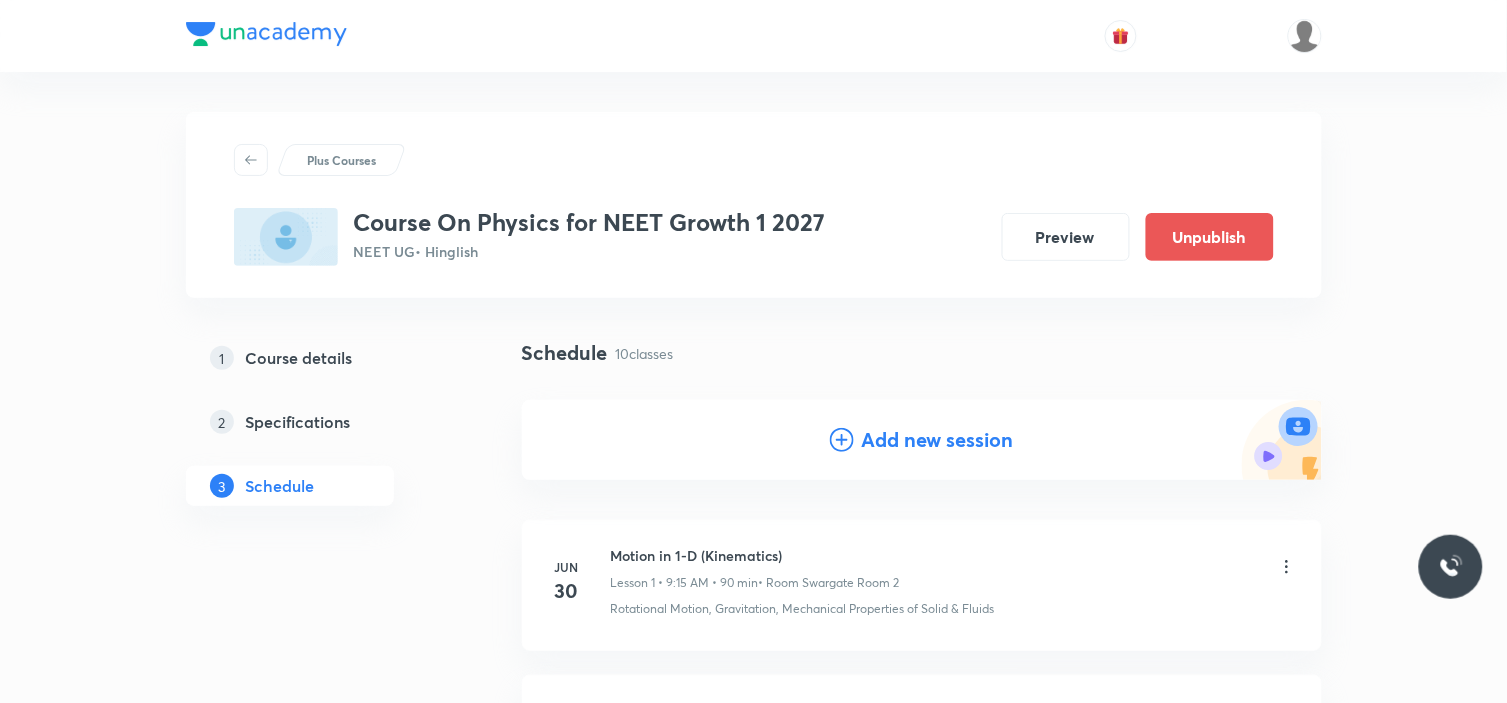 click on "Add new session" at bounding box center [938, 440] 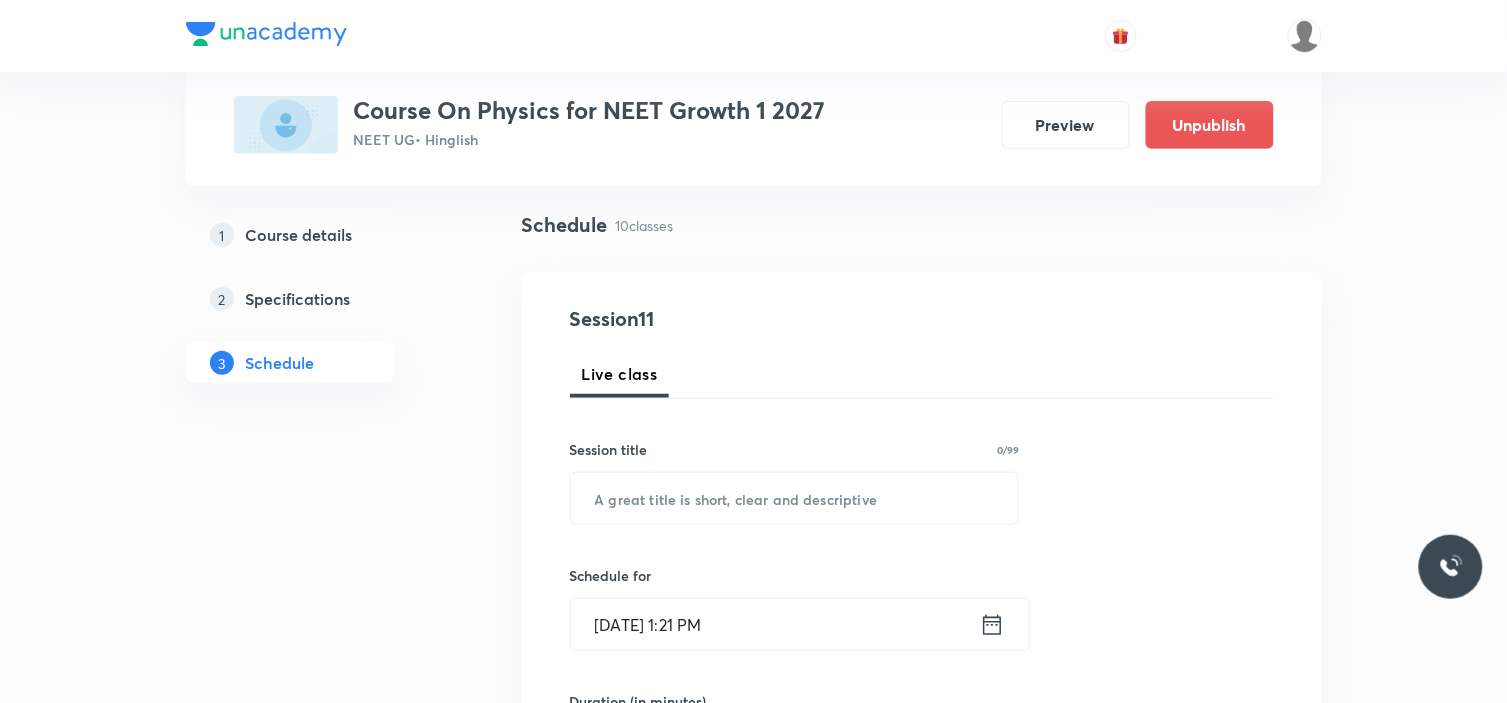 scroll, scrollTop: 222, scrollLeft: 0, axis: vertical 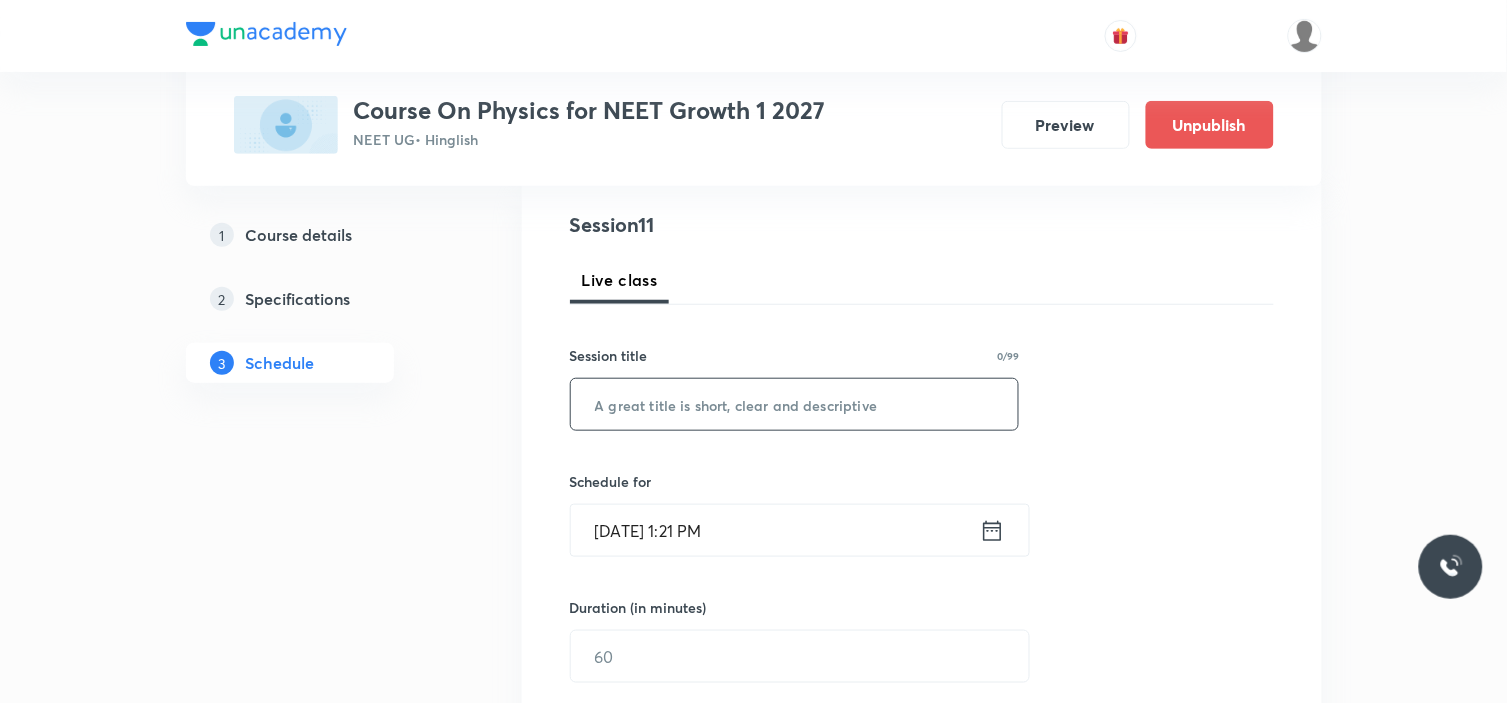 click at bounding box center [795, 404] 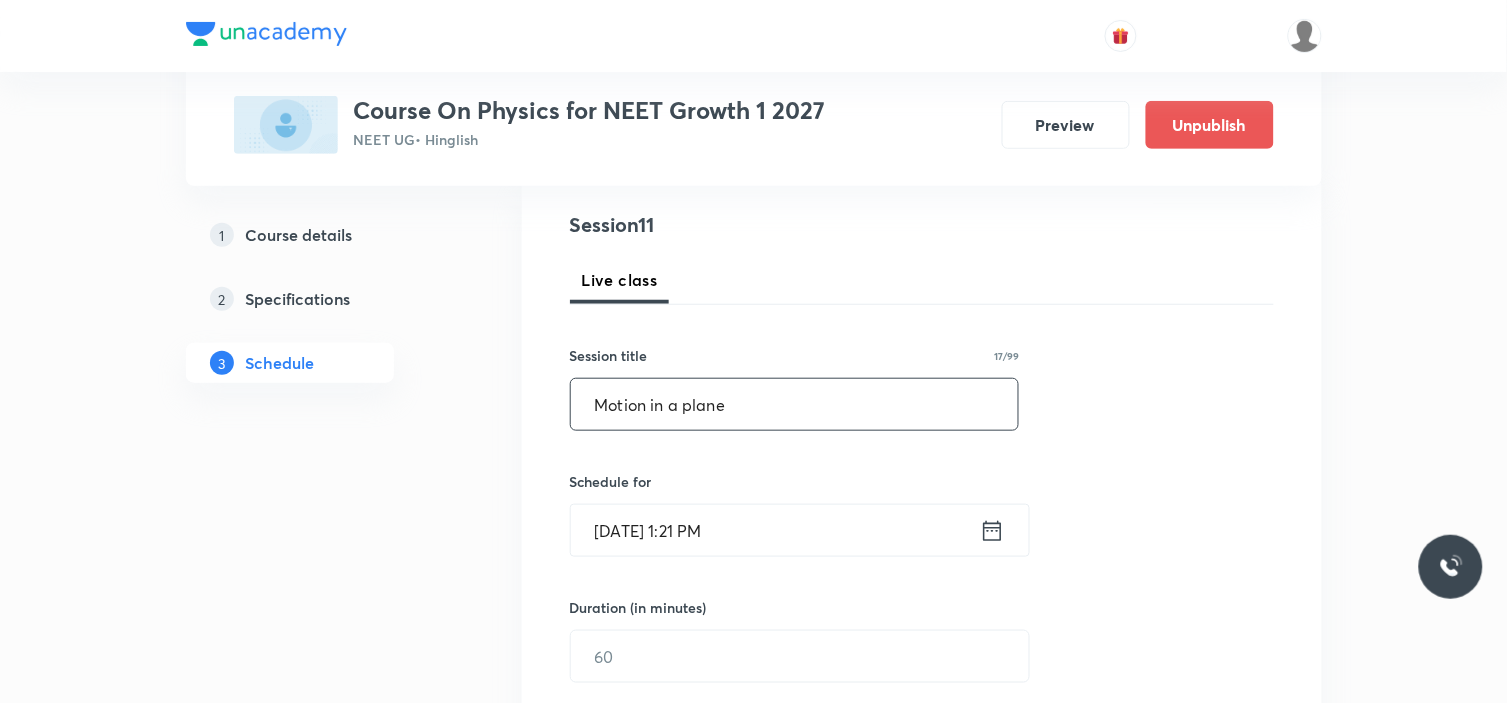 type on "Motion in a plane" 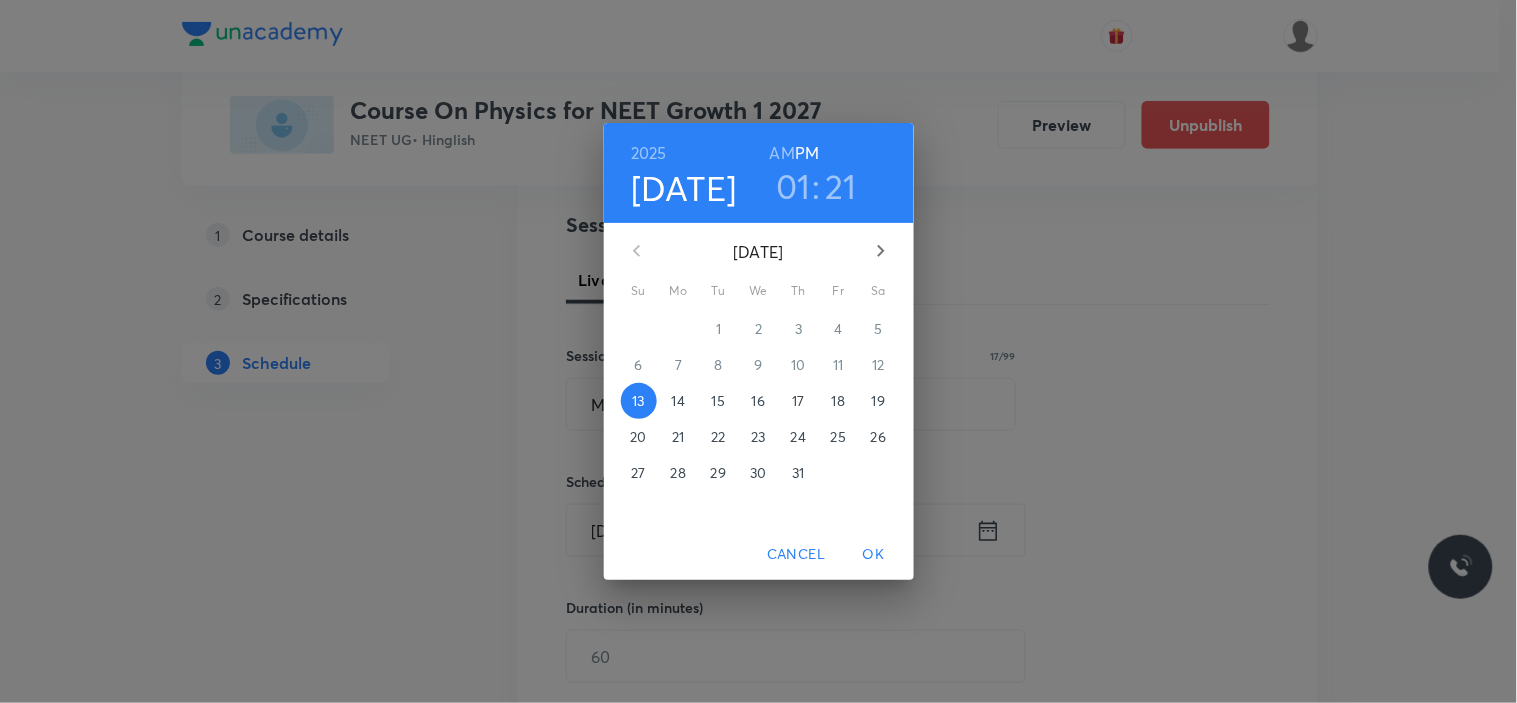 click on "19" at bounding box center [878, 401] 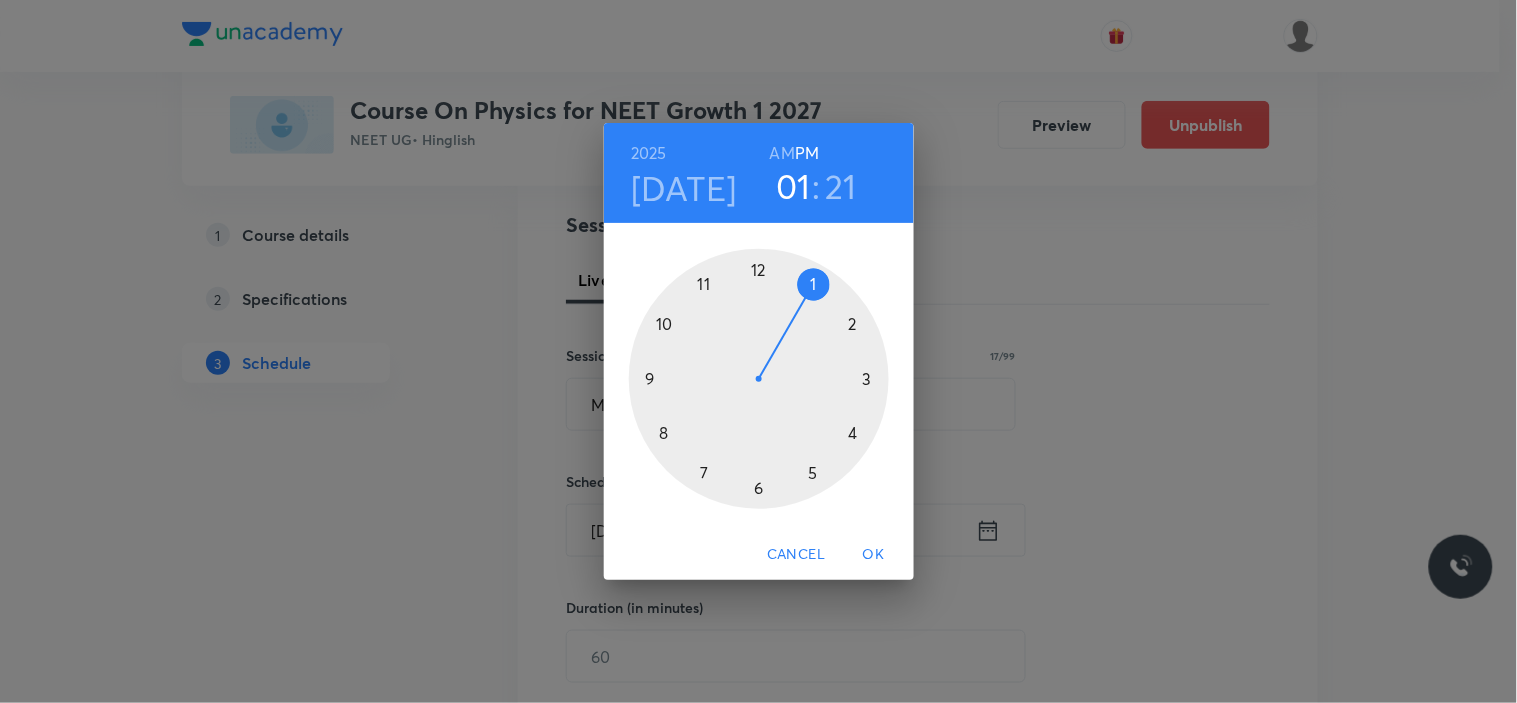 click on "AM" at bounding box center [782, 153] 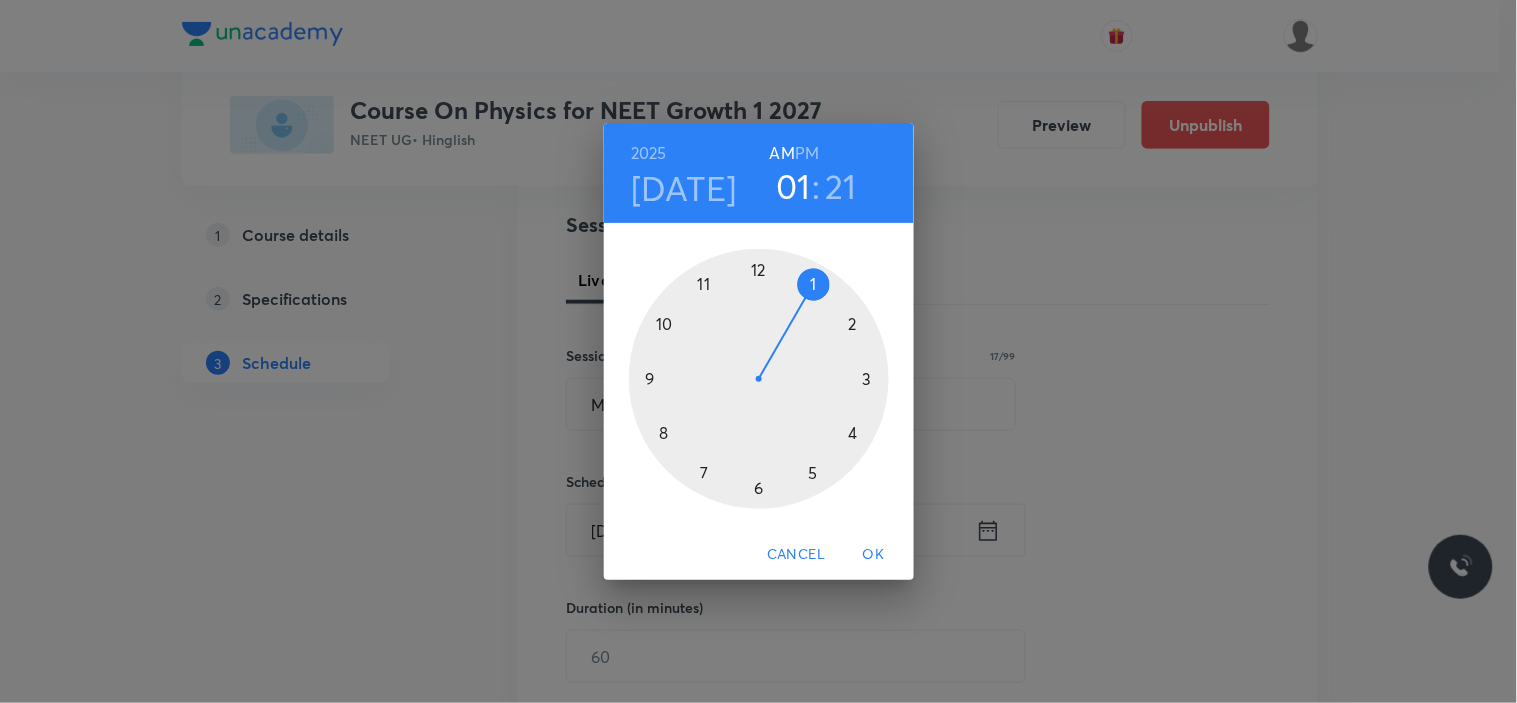 click at bounding box center (759, 379) 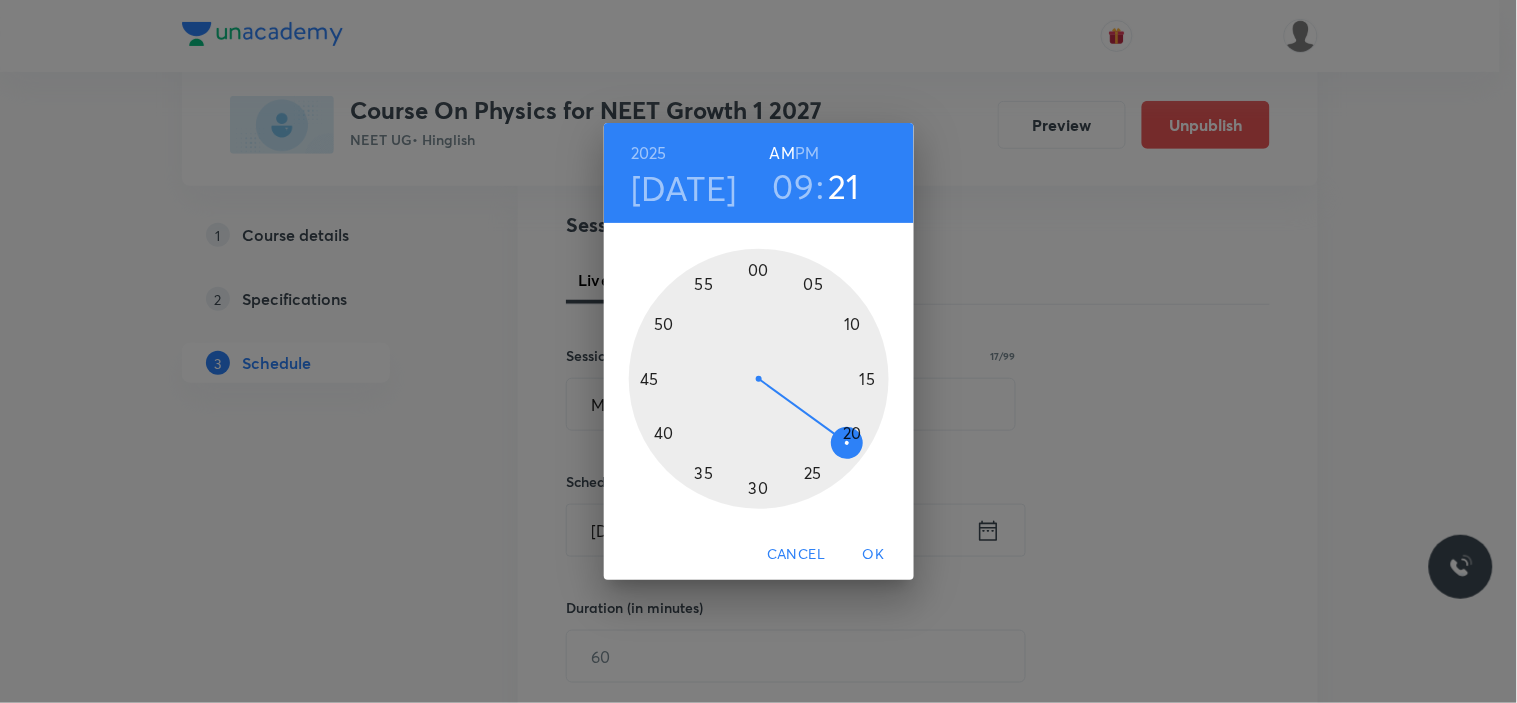 click at bounding box center [759, 379] 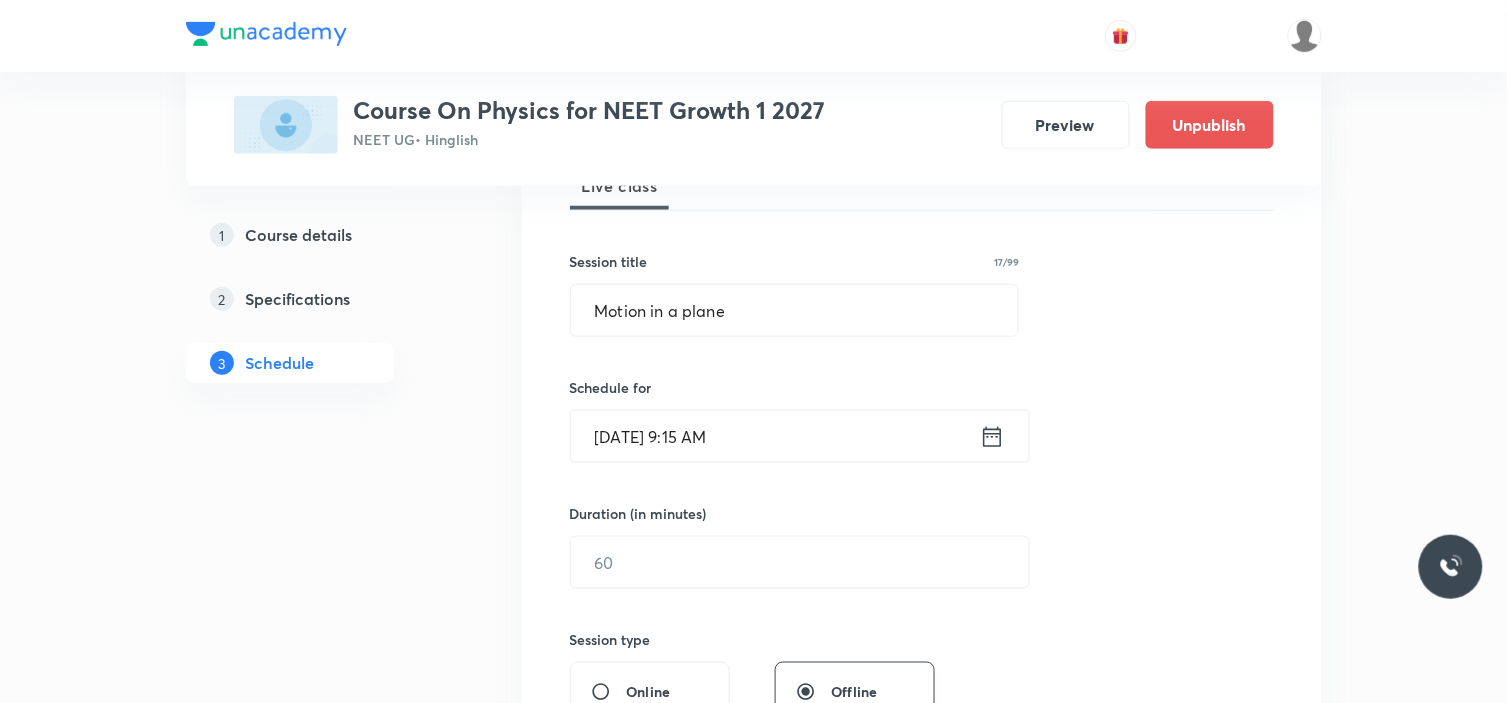 scroll, scrollTop: 444, scrollLeft: 0, axis: vertical 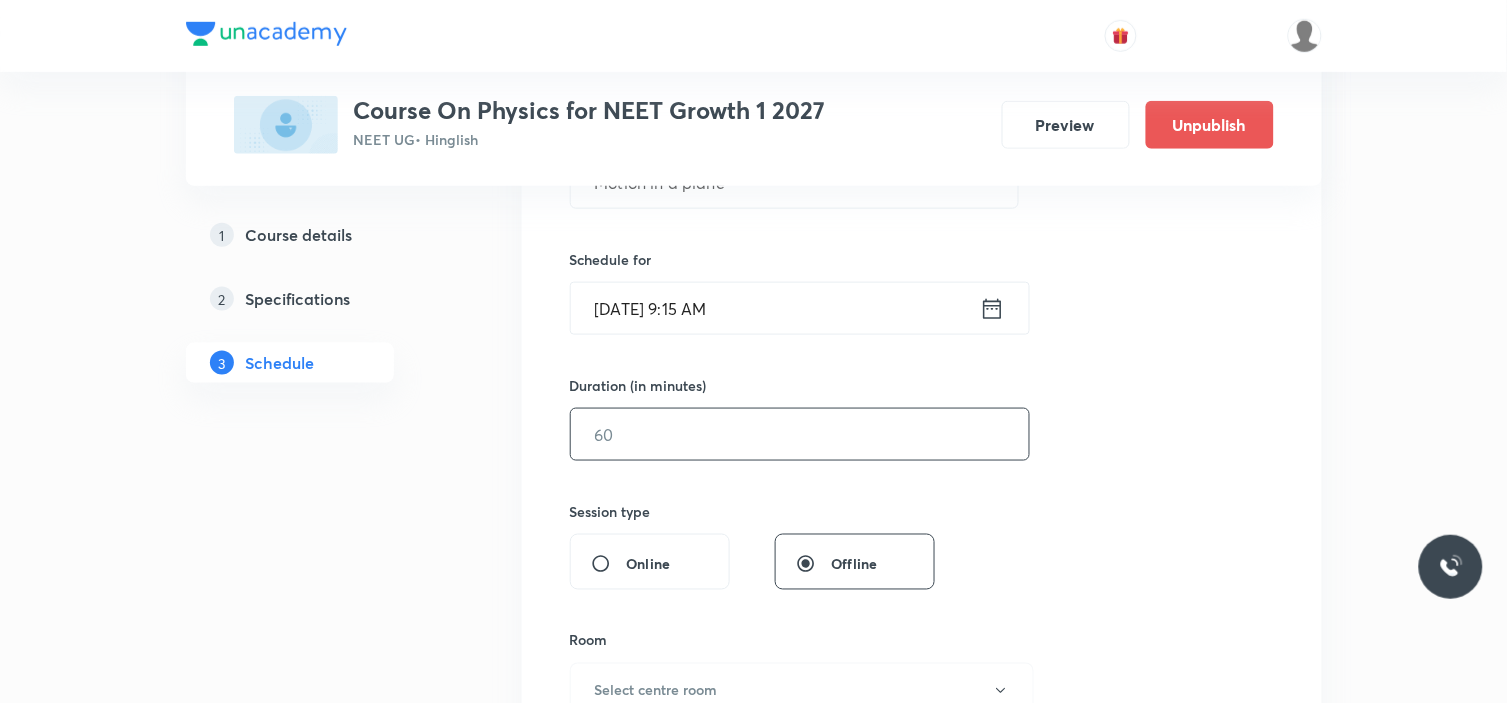 click at bounding box center (800, 434) 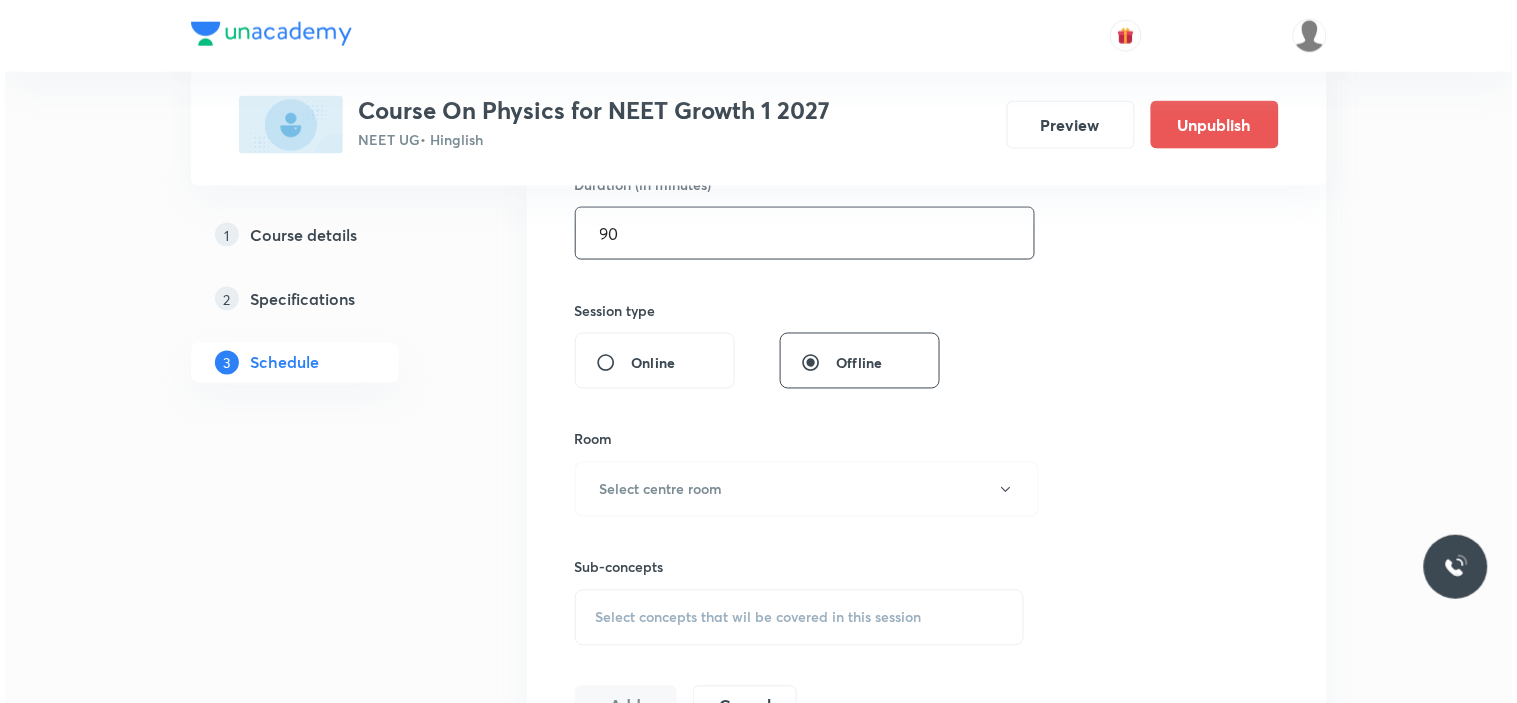 scroll, scrollTop: 666, scrollLeft: 0, axis: vertical 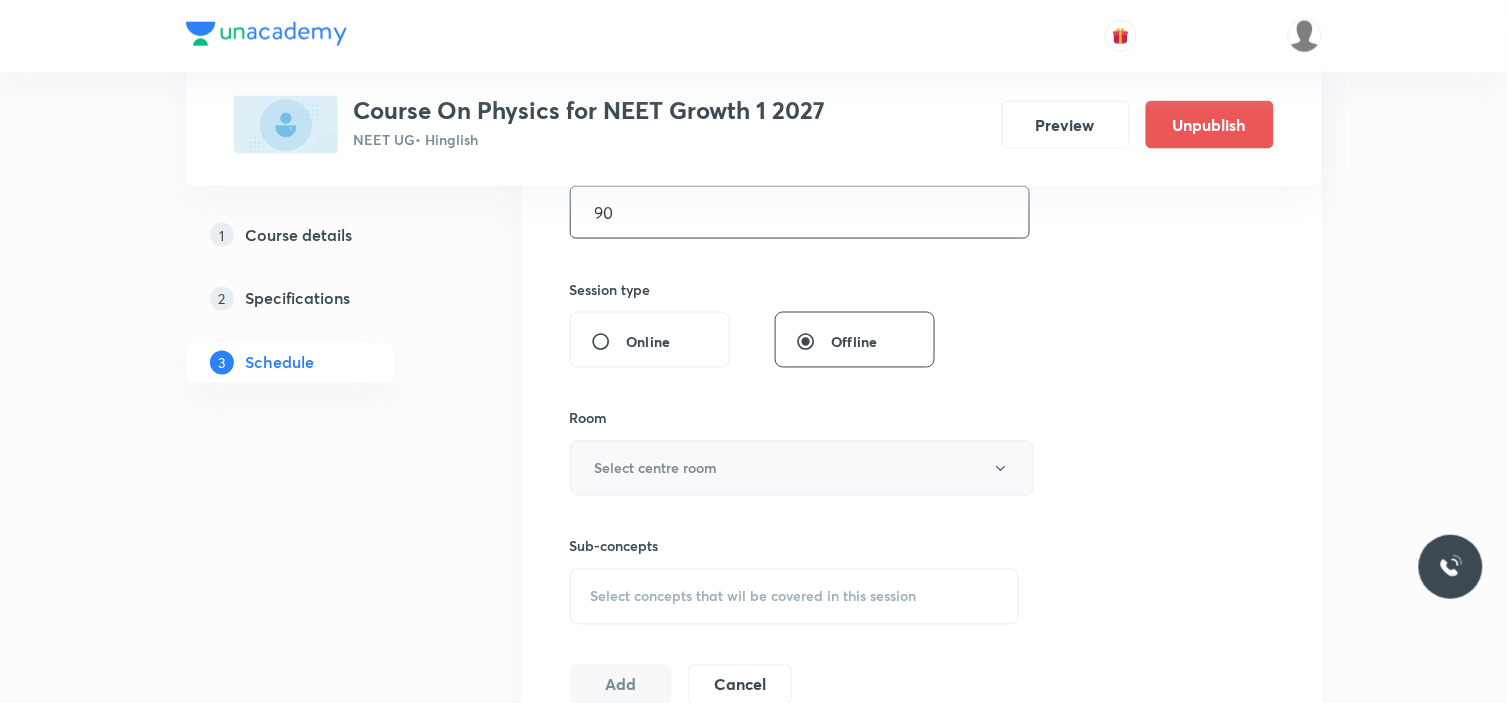type on "90" 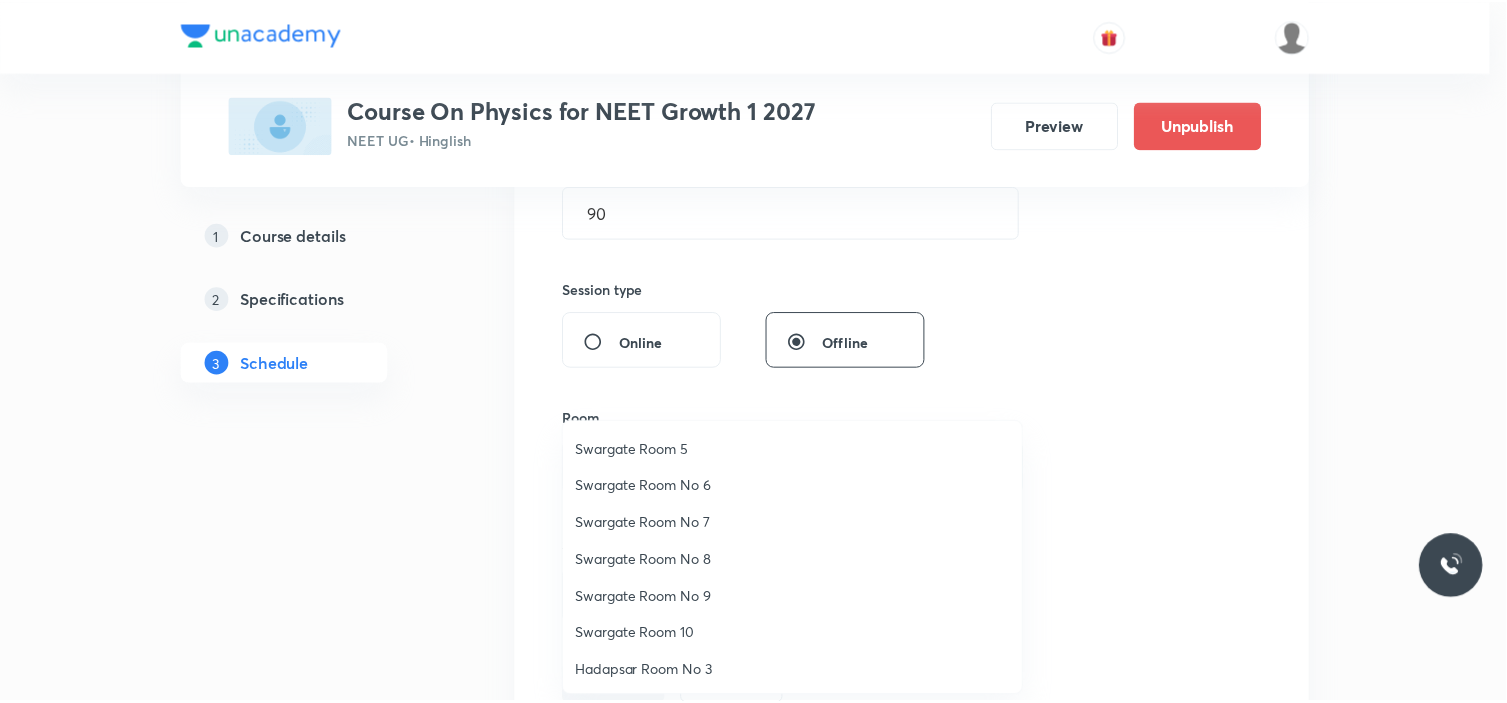 scroll, scrollTop: 148, scrollLeft: 0, axis: vertical 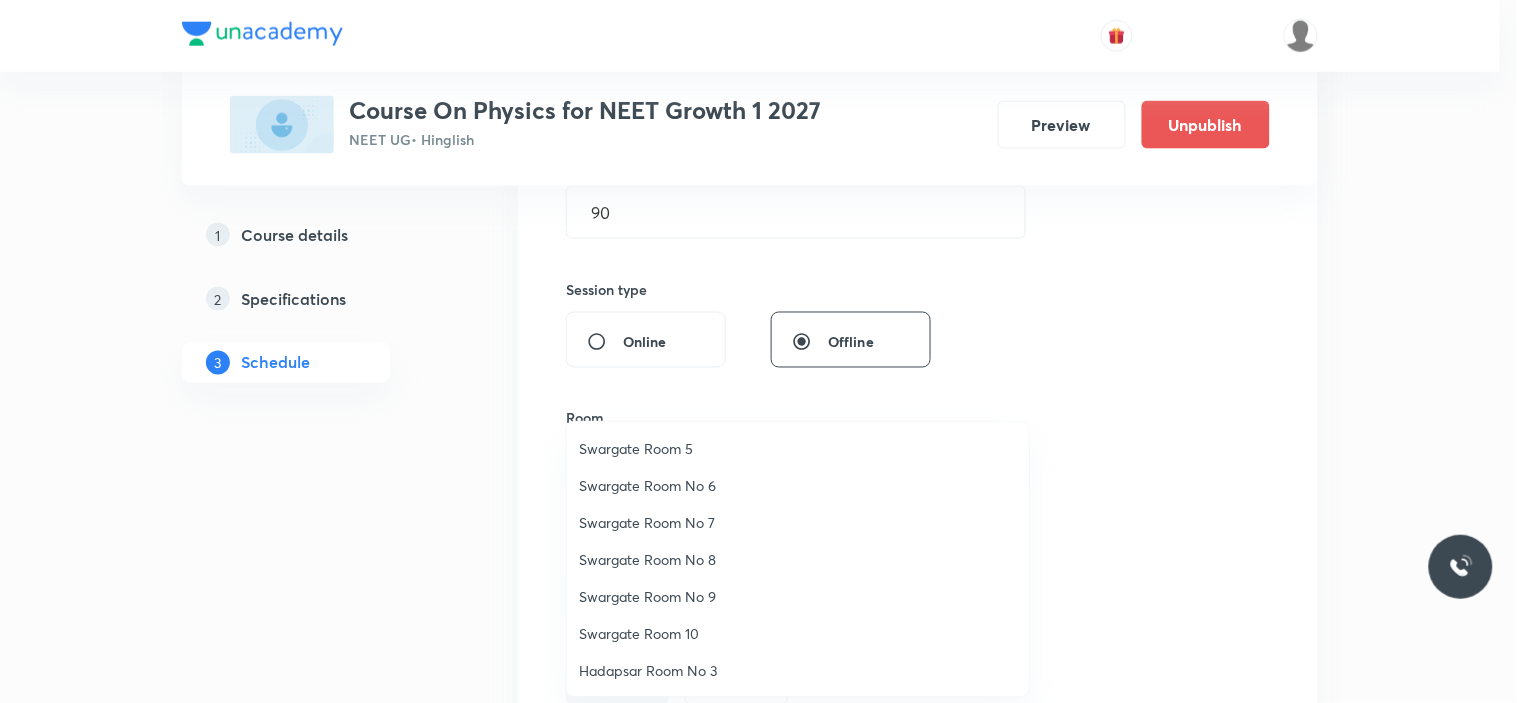 click on "Swargate Room No 7" at bounding box center (798, 522) 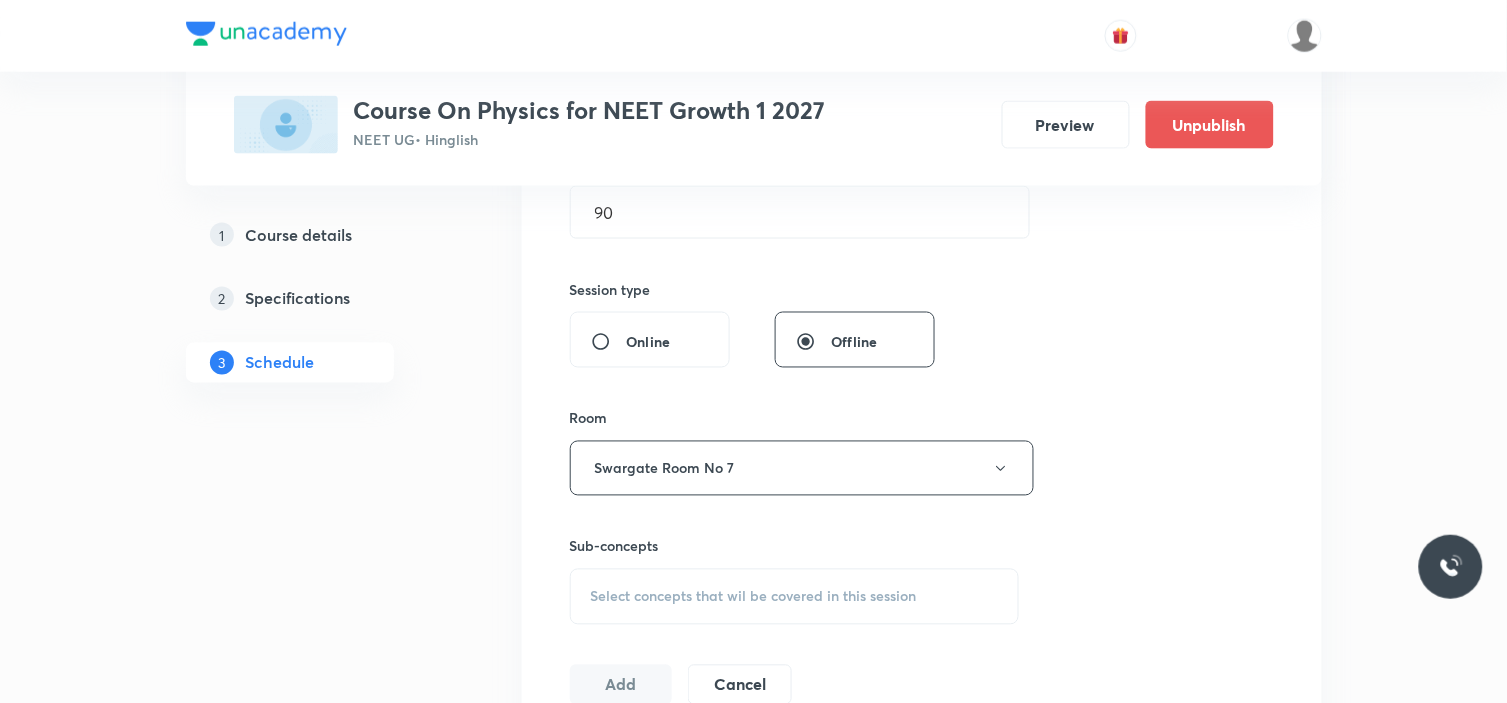 click on "Session  11 Live class Session title 17/99 Motion in a plane ​ Schedule for Jul 19, 2025, 9:15 AM ​ Duration (in minutes) 90 ​   Session type Online Offline Room Swargate Room No 7 Sub-concepts Select concepts that wil be covered in this session Add Cancel" at bounding box center (922, 235) 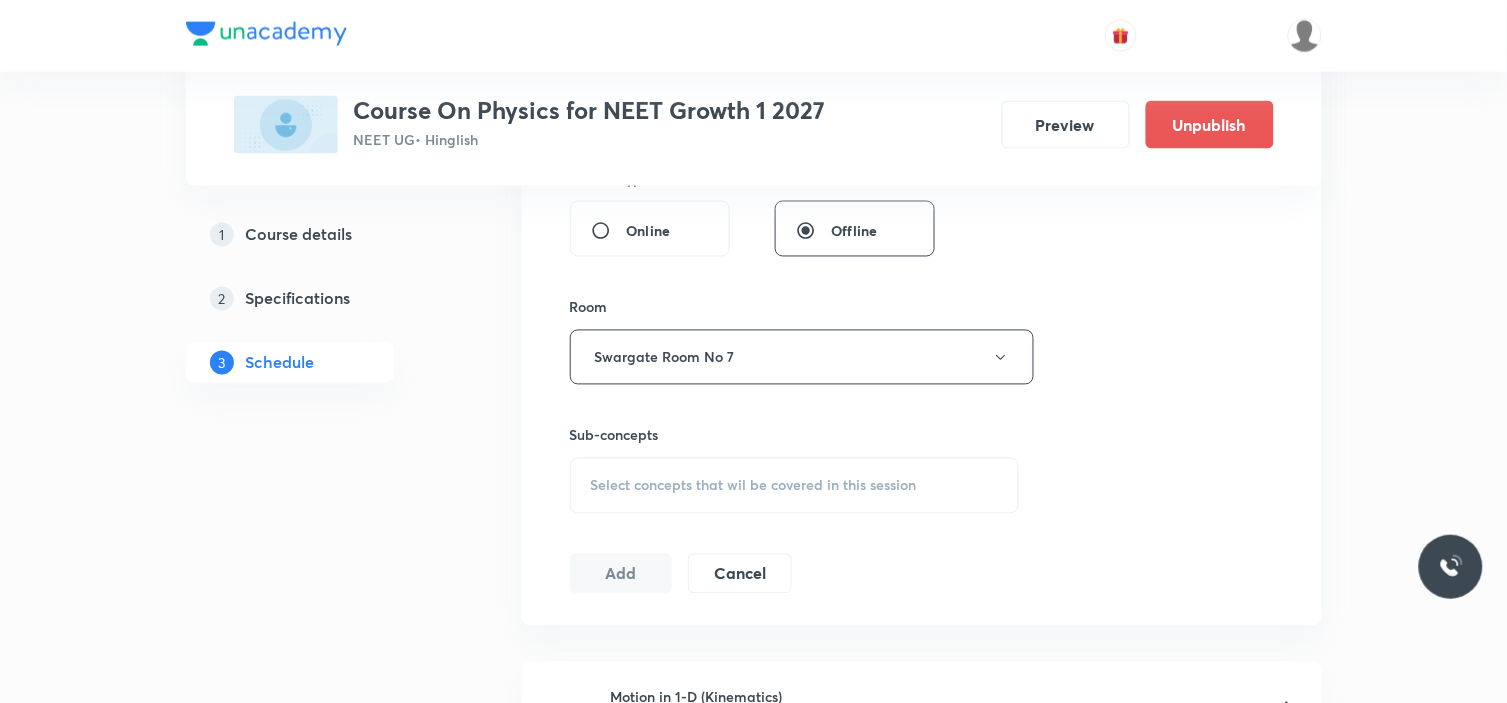 click on "Select concepts that wil be covered in this session" at bounding box center [754, 486] 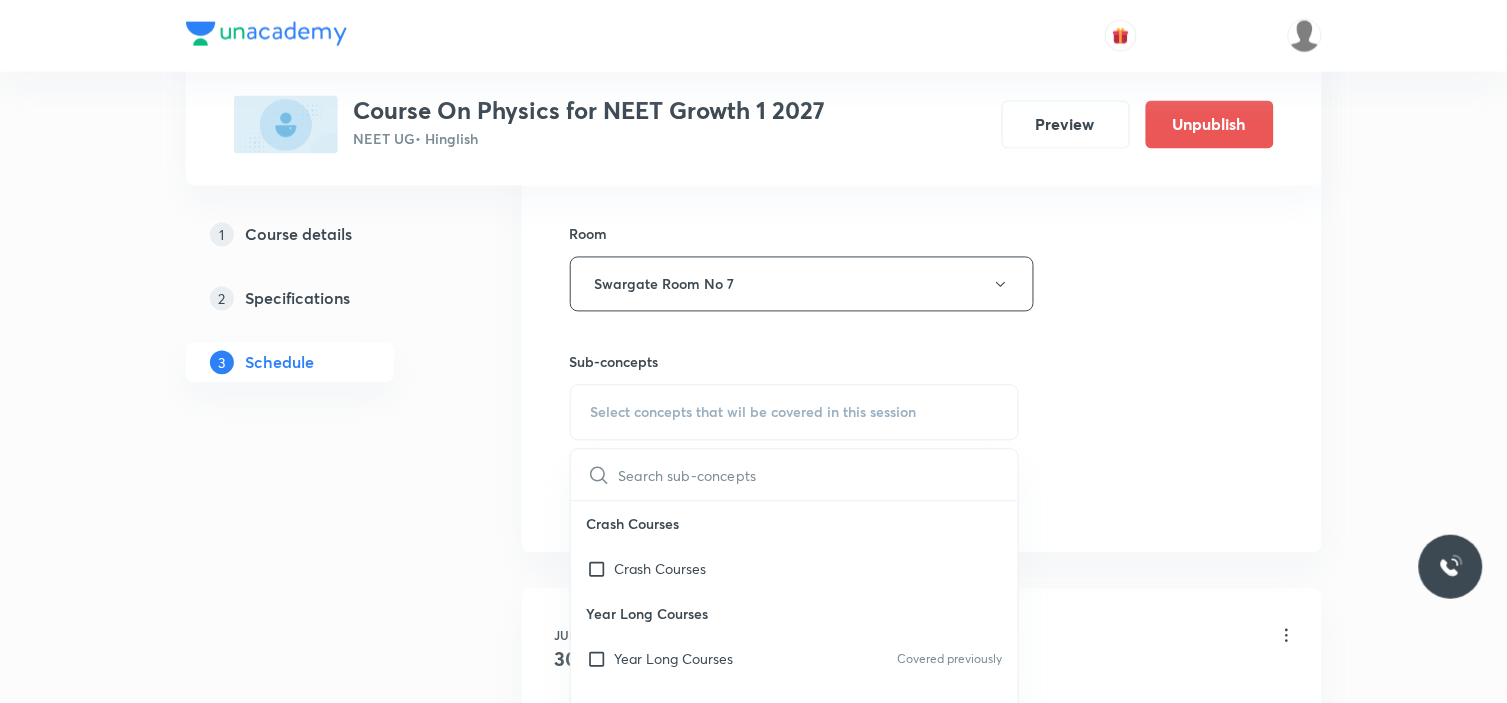 scroll, scrollTop: 888, scrollLeft: 0, axis: vertical 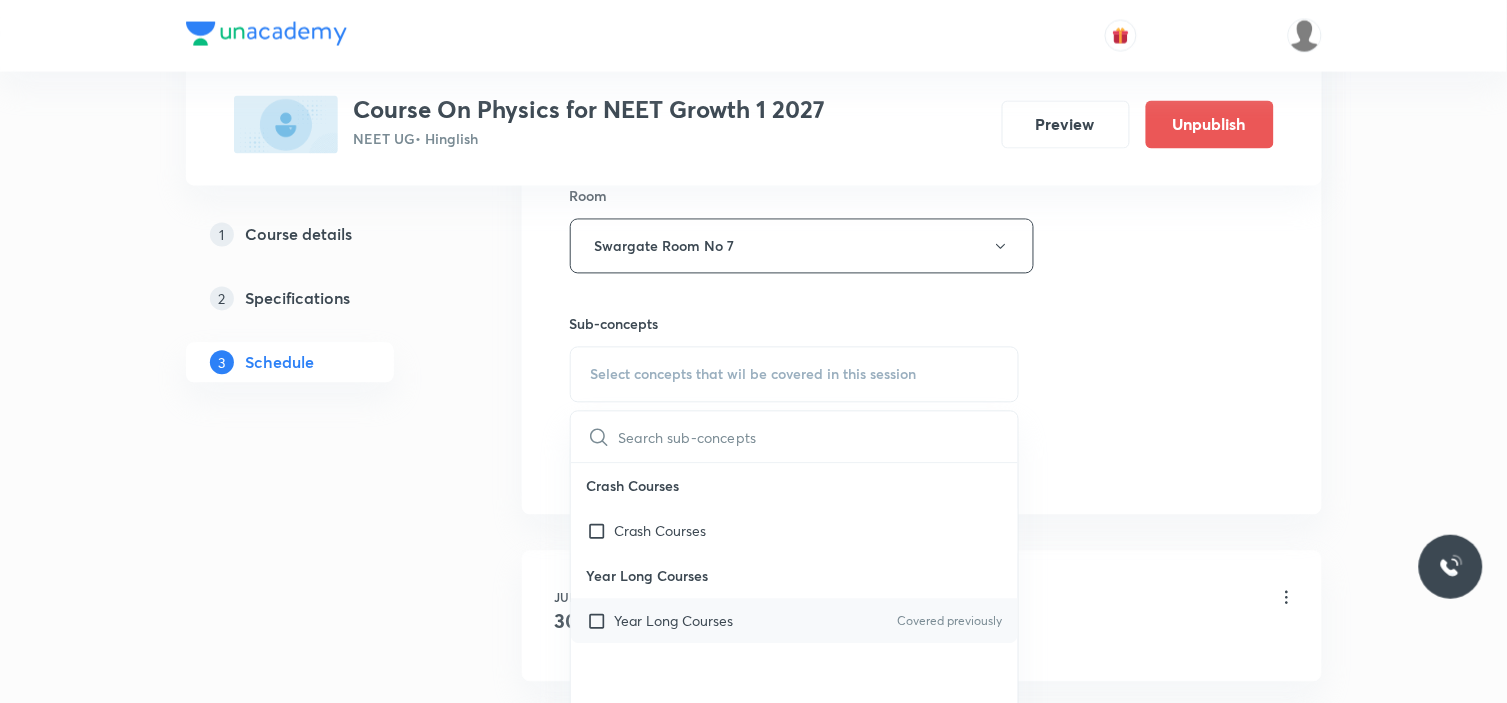 click on "Year Long Courses" at bounding box center (674, 621) 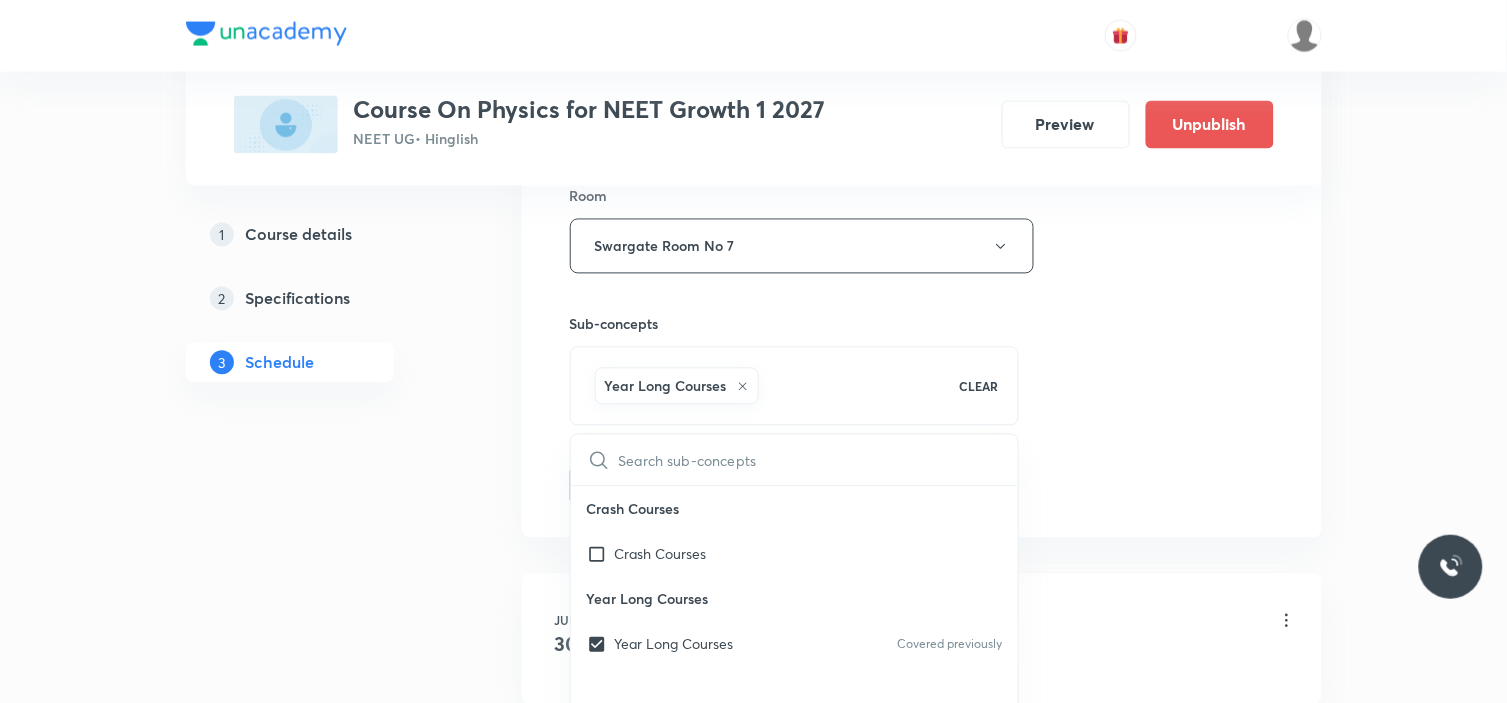 click on "Plus Courses Course On Physics for NEET Growth 1 2027 NEET UG  • Hinglish Preview Unpublish 1 Course details 2 Specifications 3 Schedule Schedule 10  classes Session  11 Live class Session title 17/99 Motion in a plane ​ Schedule for Jul 19, 2025, 9:15 AM ​ Duration (in minutes) 90 ​   Session type Online Offline Room Swargate Room No 7 Sub-concepts Year Long Courses CLEAR ​ Crash Courses Crash Courses Year Long Courses Year Long Courses Covered previously Add Cancel Jun 30 Motion in 1-D (Kinematics) Lesson 1 • 9:15 AM • 90 min  • Room Swargate Room 2 Rotational Motion, Gravitation, Mechanical Properties of Solid & Fluids Jul 2 Motion in 1-D Lesson 2 • 7:30 AM • 90 min  • Room Swargate Room No 7 Rotational Motion, Gravitation, Mechanical Properties of Solid & Fluids Jul 5 Motion in 1-D Lesson 3 • 7:30 AM • 90 min  • Room Swargate Room No 7 Rotational Motion, Gravitation, Mechanical Properties of Solid & Fluids Jul 7 Kinematics (Graph) Lesson 4 • 9:15 AM • 90 min Jul 11 Jul" at bounding box center (754, 738) 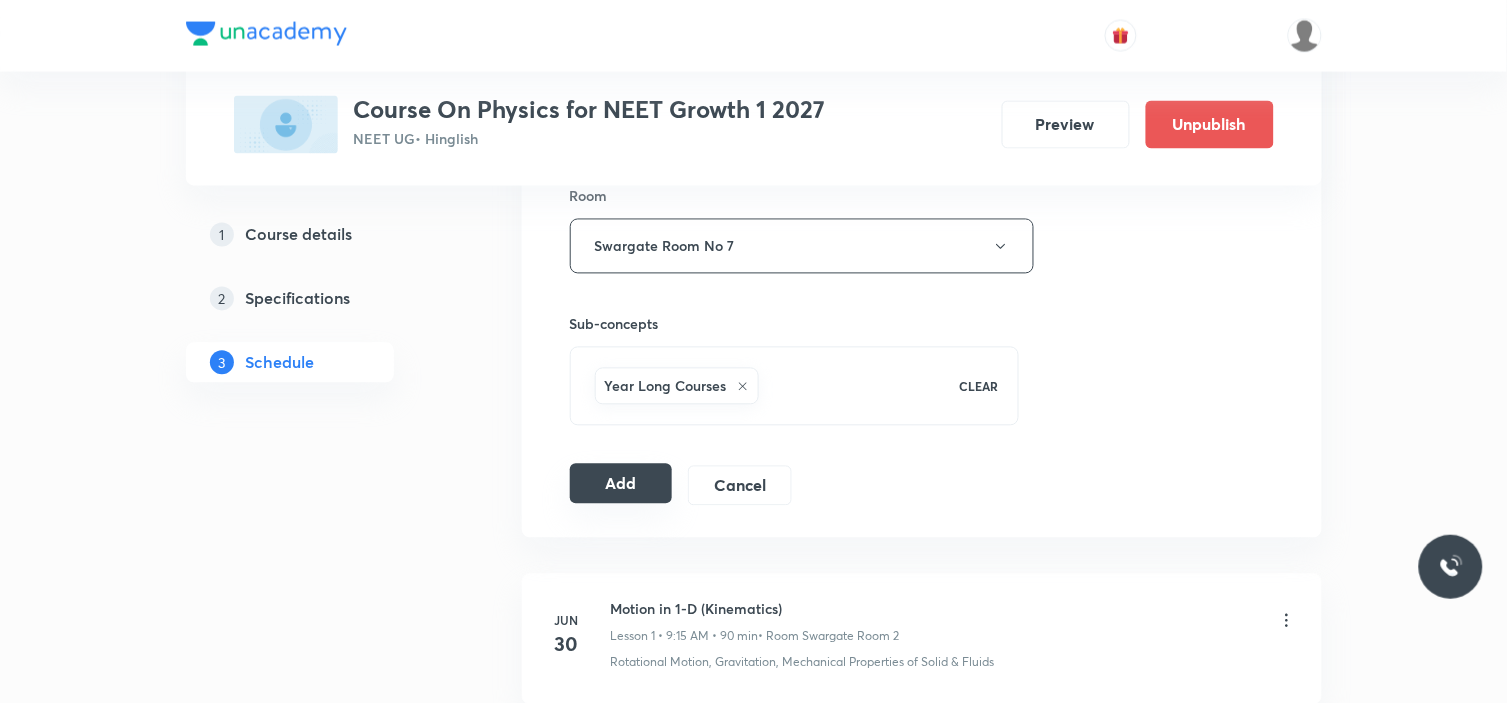 click on "Add" at bounding box center (621, 484) 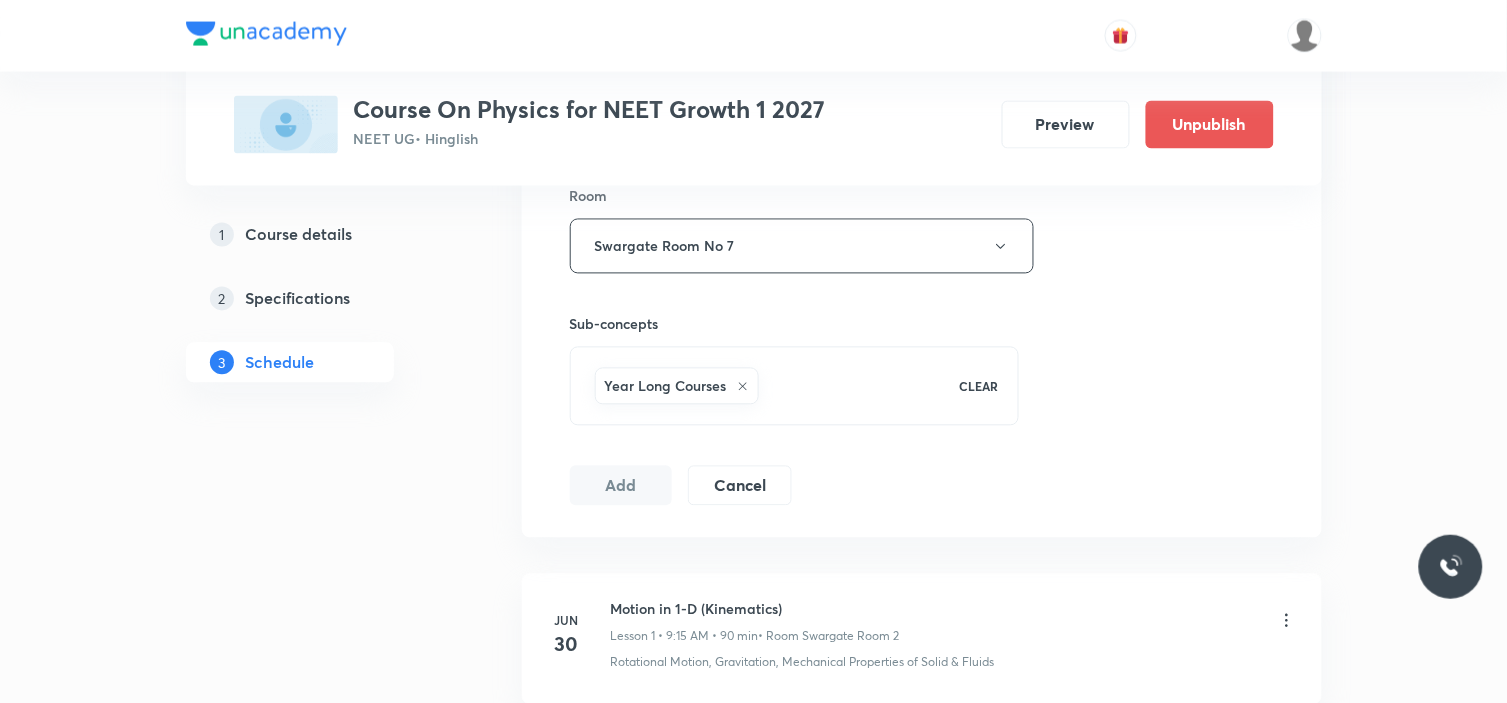 type 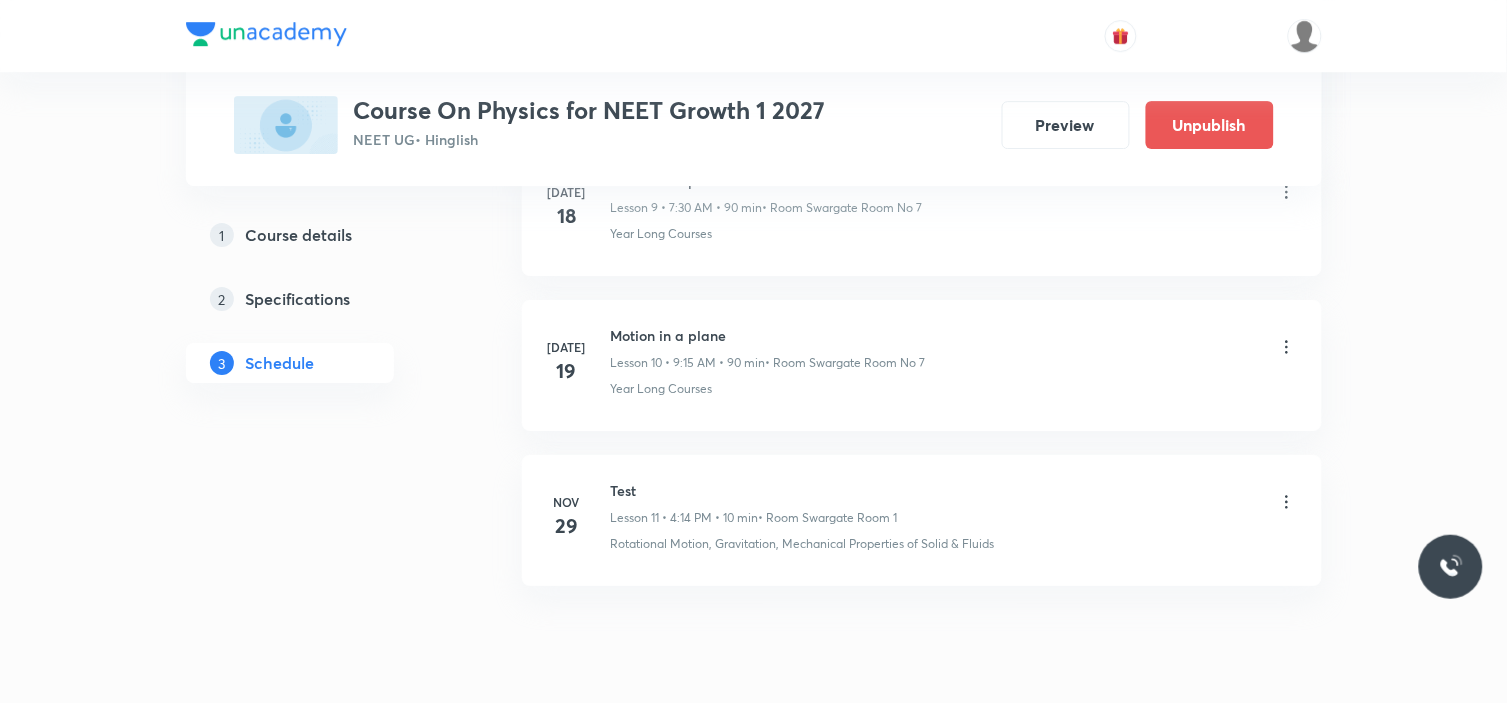 scroll, scrollTop: 1576, scrollLeft: 0, axis: vertical 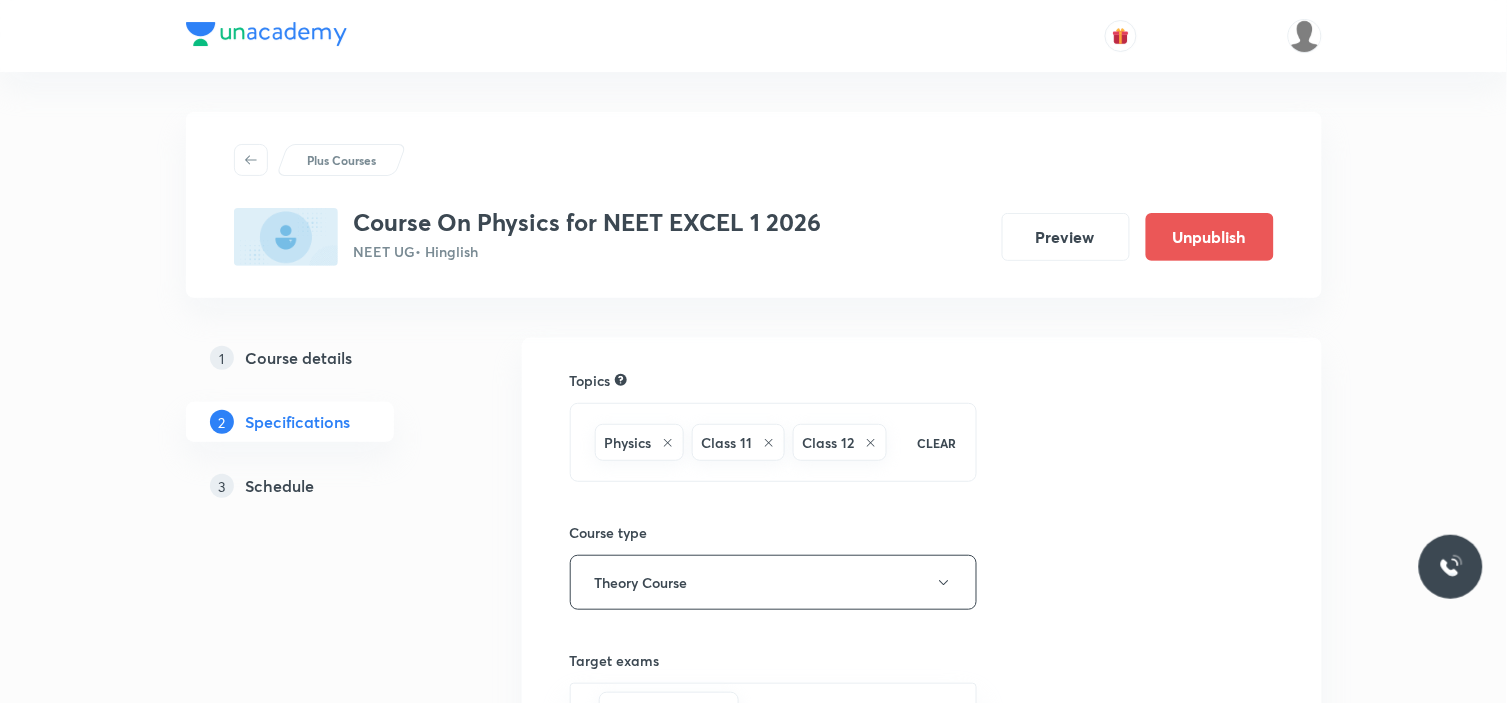 click on "3 Schedule" at bounding box center (326, 486) 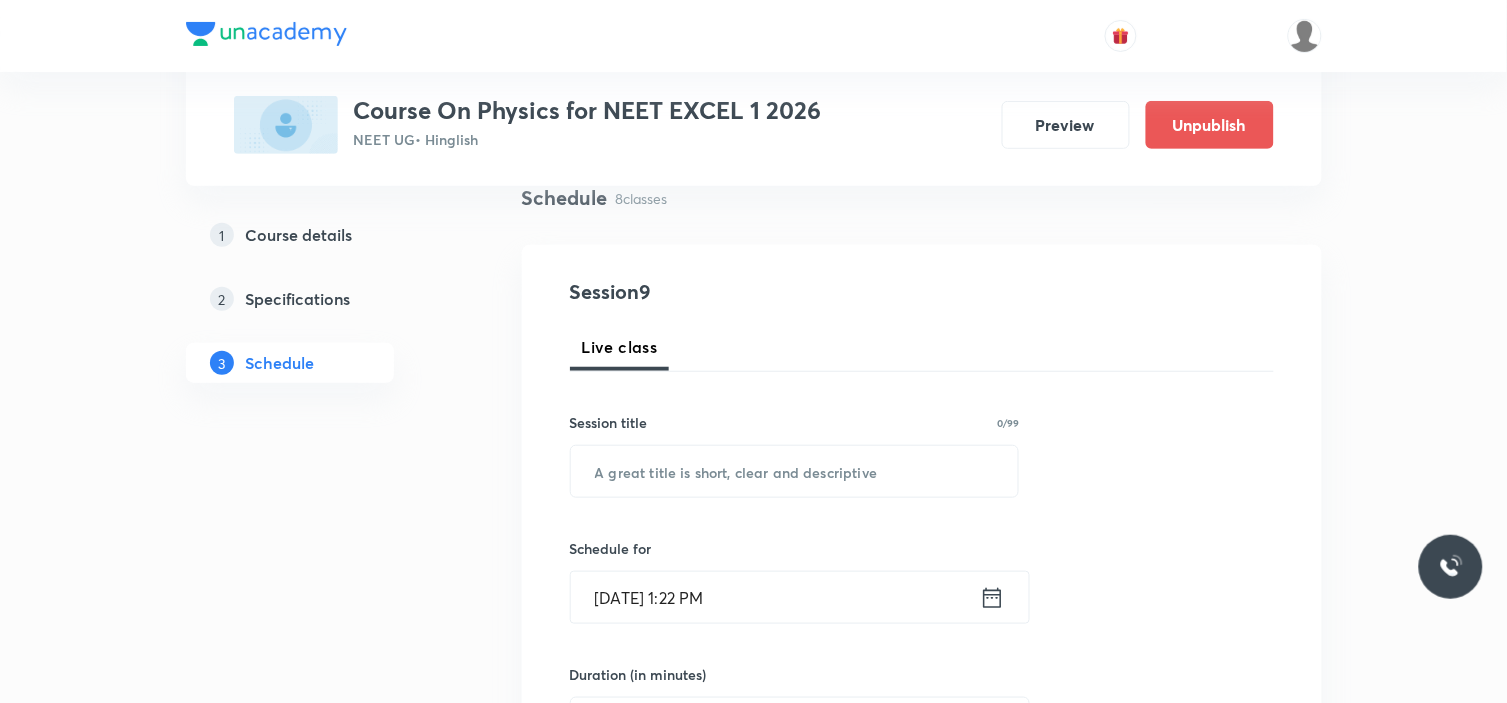 scroll, scrollTop: 222, scrollLeft: 0, axis: vertical 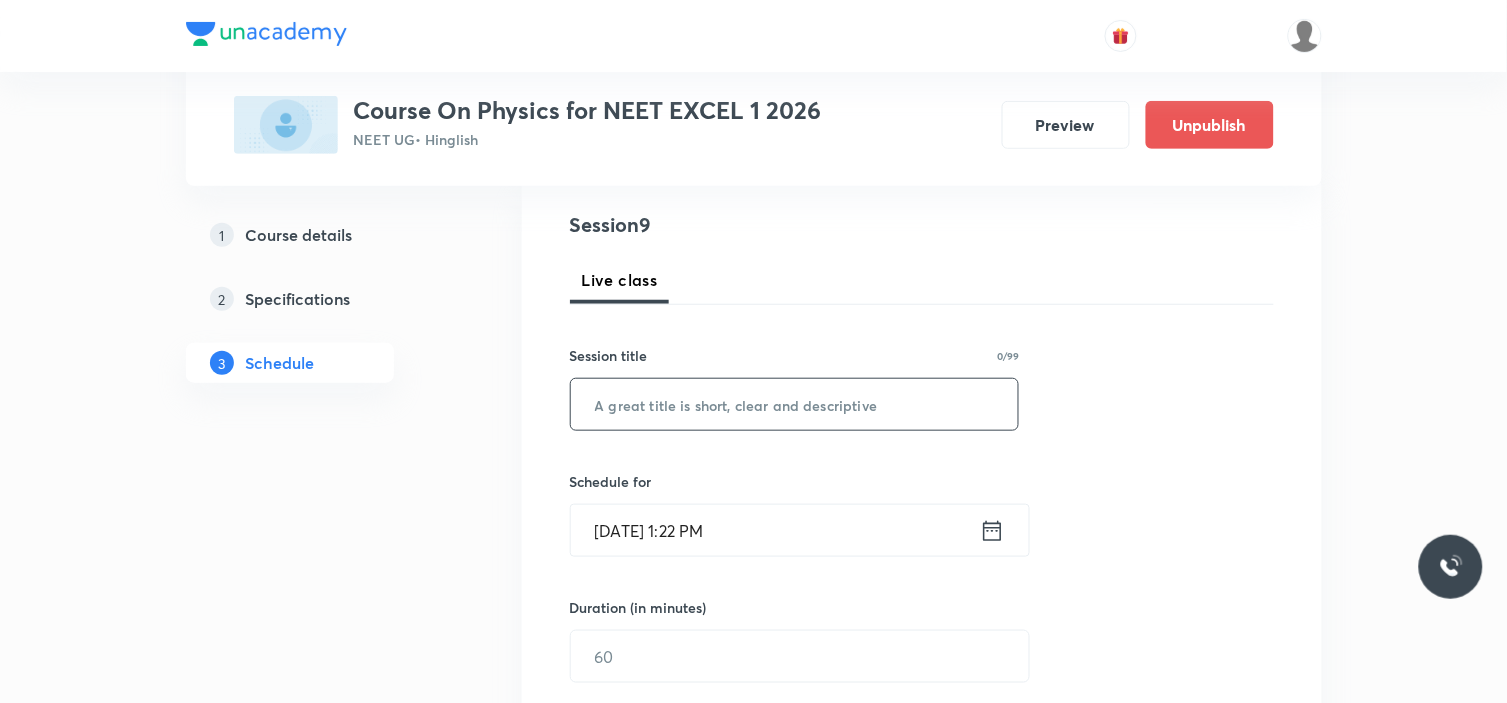 click at bounding box center [795, 404] 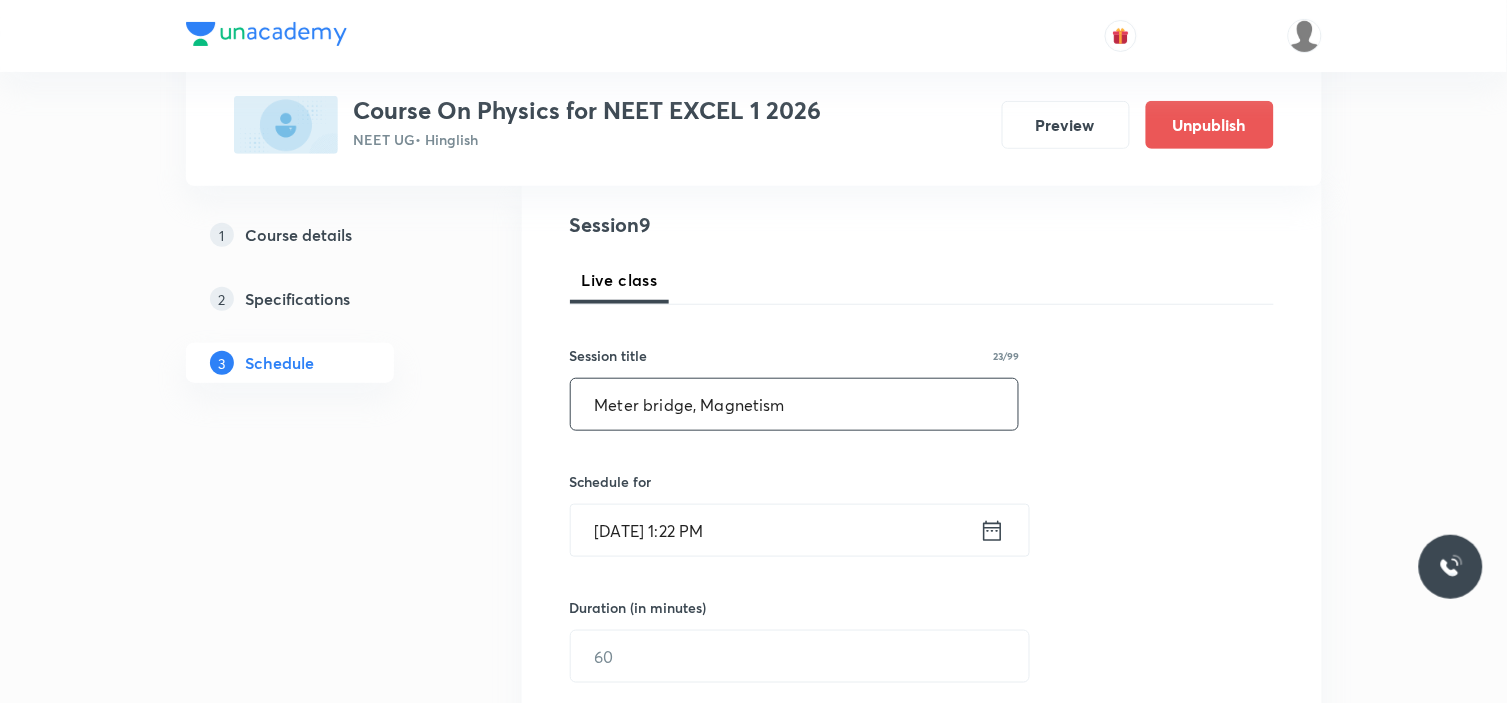 type on "Meter bridge, Magnetism" 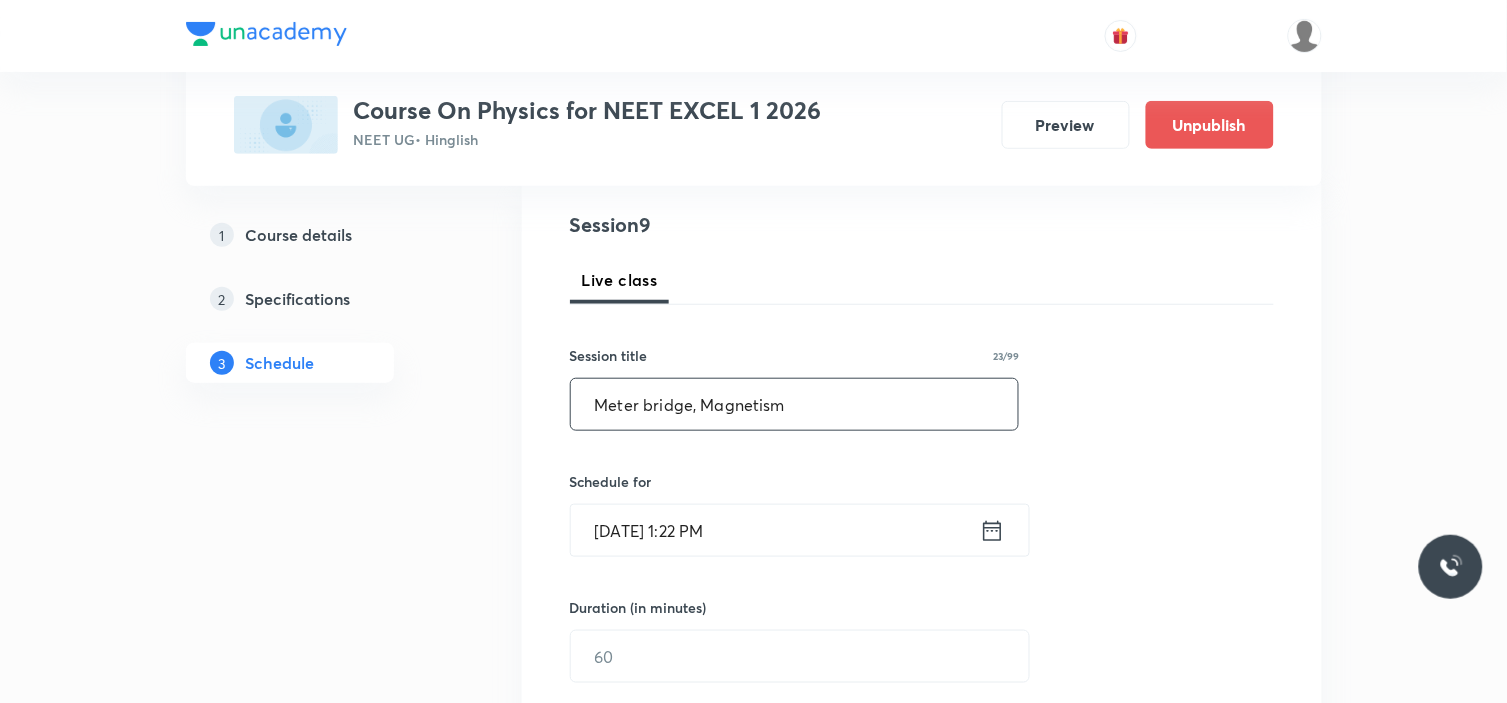 click on "[DATE] 1:22 PM" at bounding box center [775, 530] 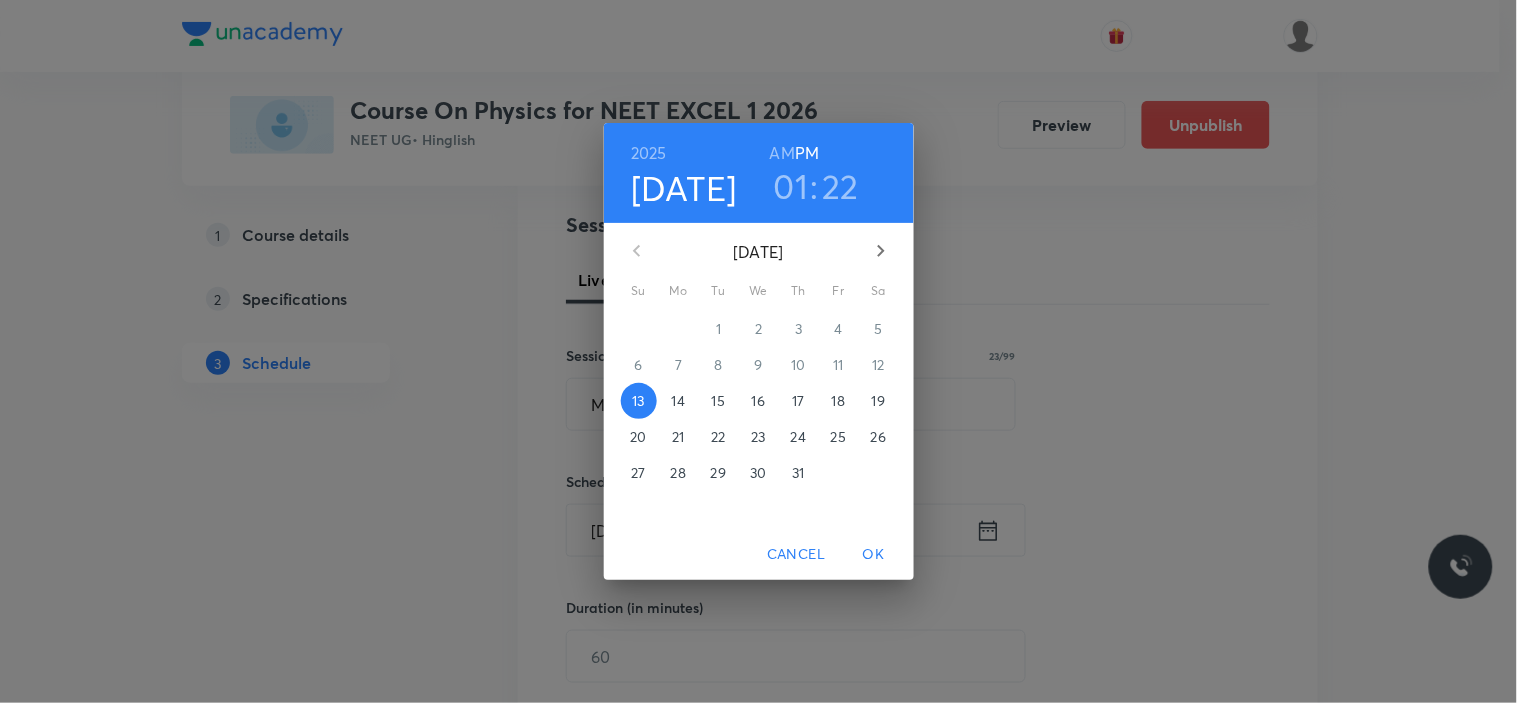 click on "14" at bounding box center (678, 401) 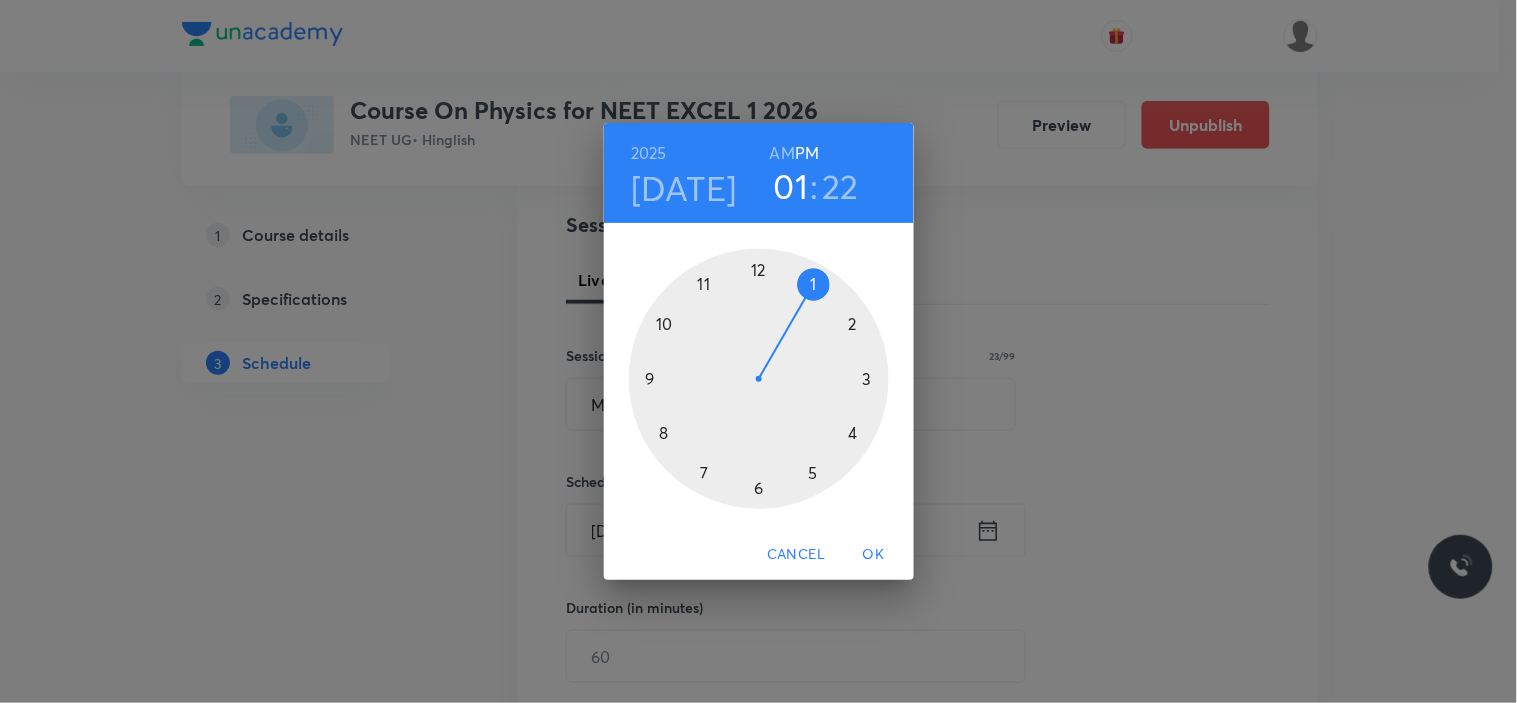 click on "AM" at bounding box center (782, 153) 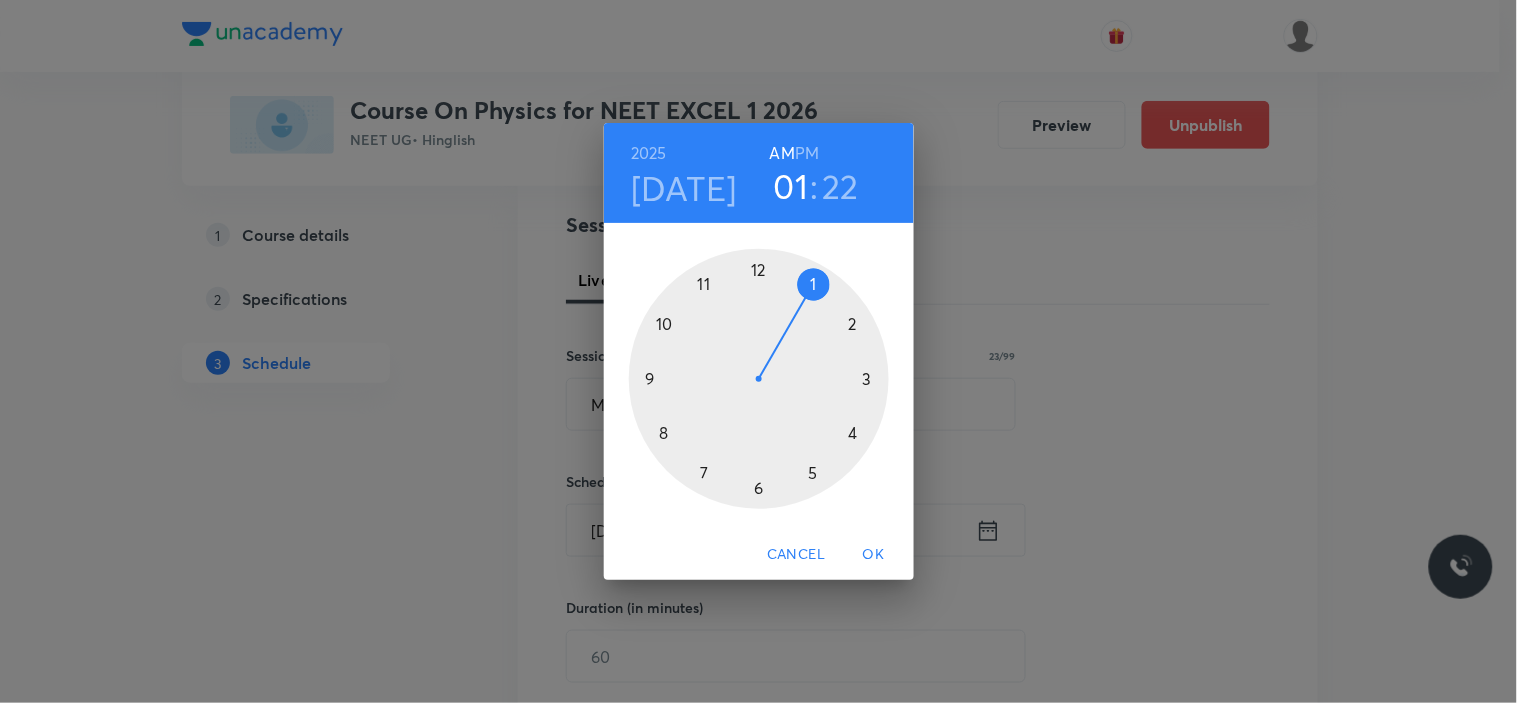 click at bounding box center (759, 379) 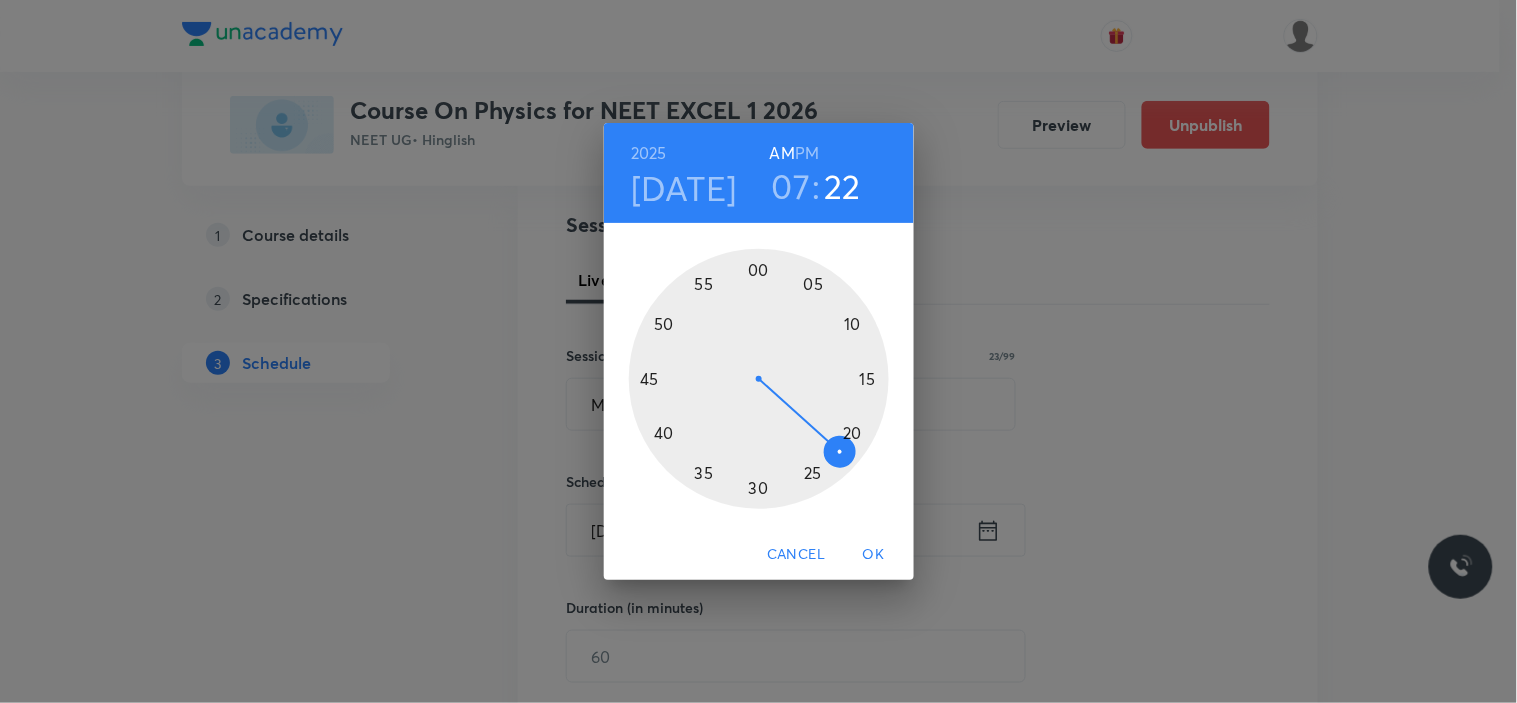 click at bounding box center [759, 379] 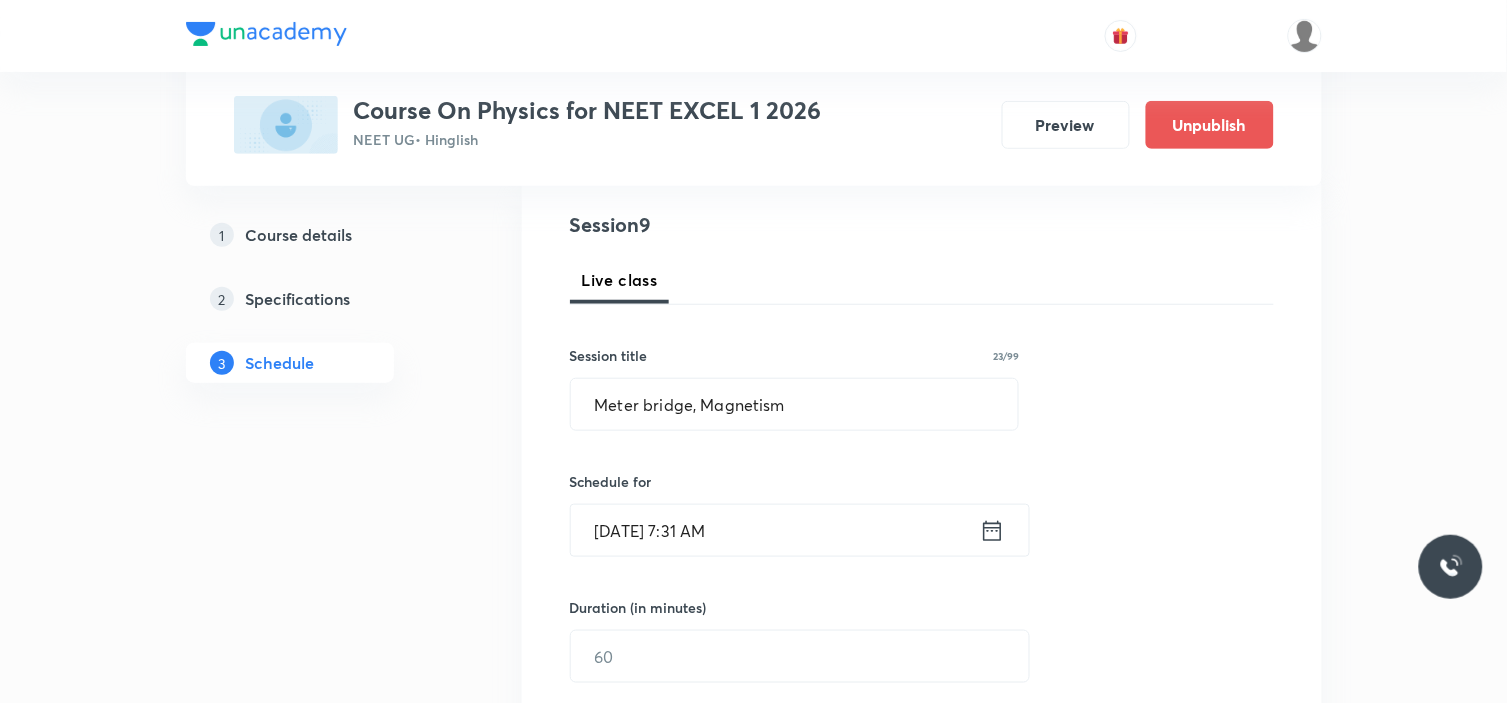 click on "[DATE] 7:31 AM" at bounding box center [775, 530] 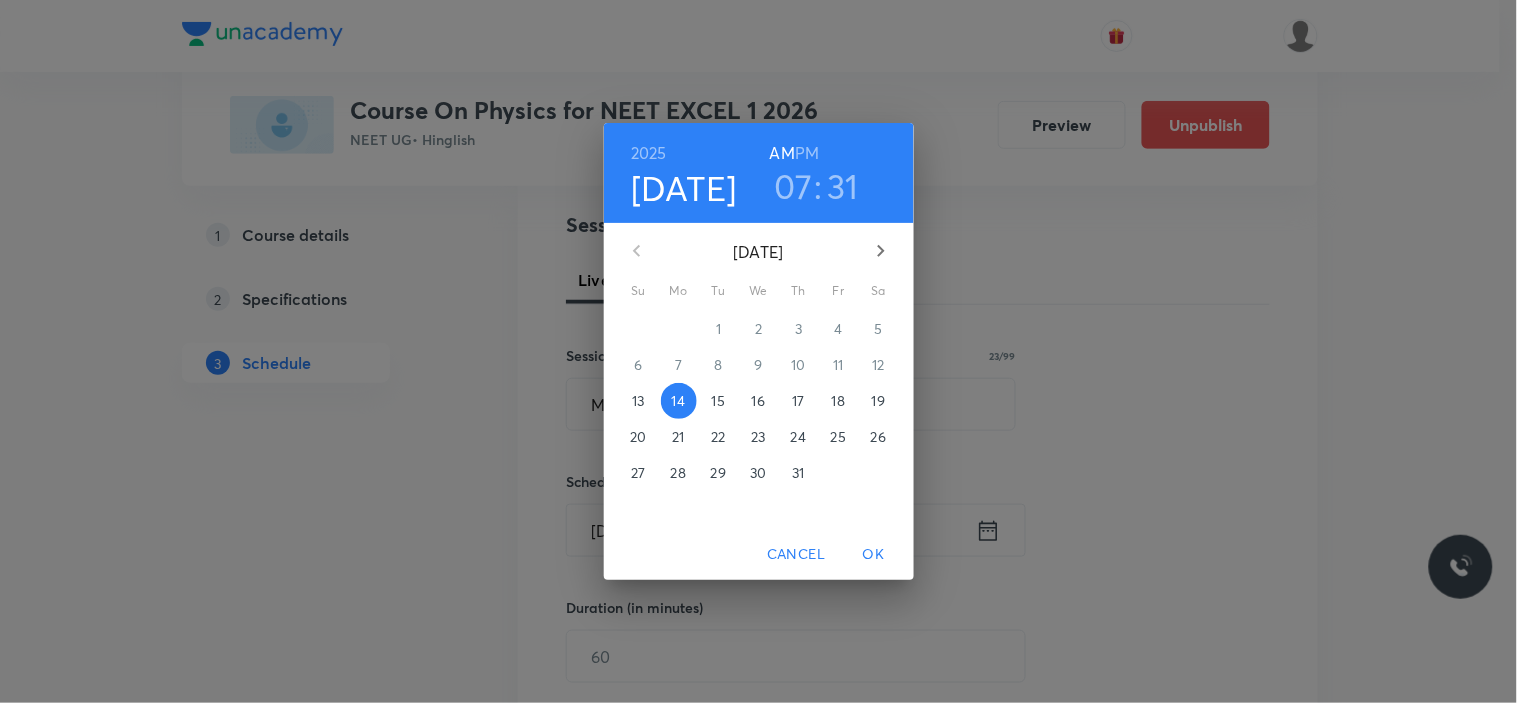click on "07 : 31" at bounding box center [816, 186] 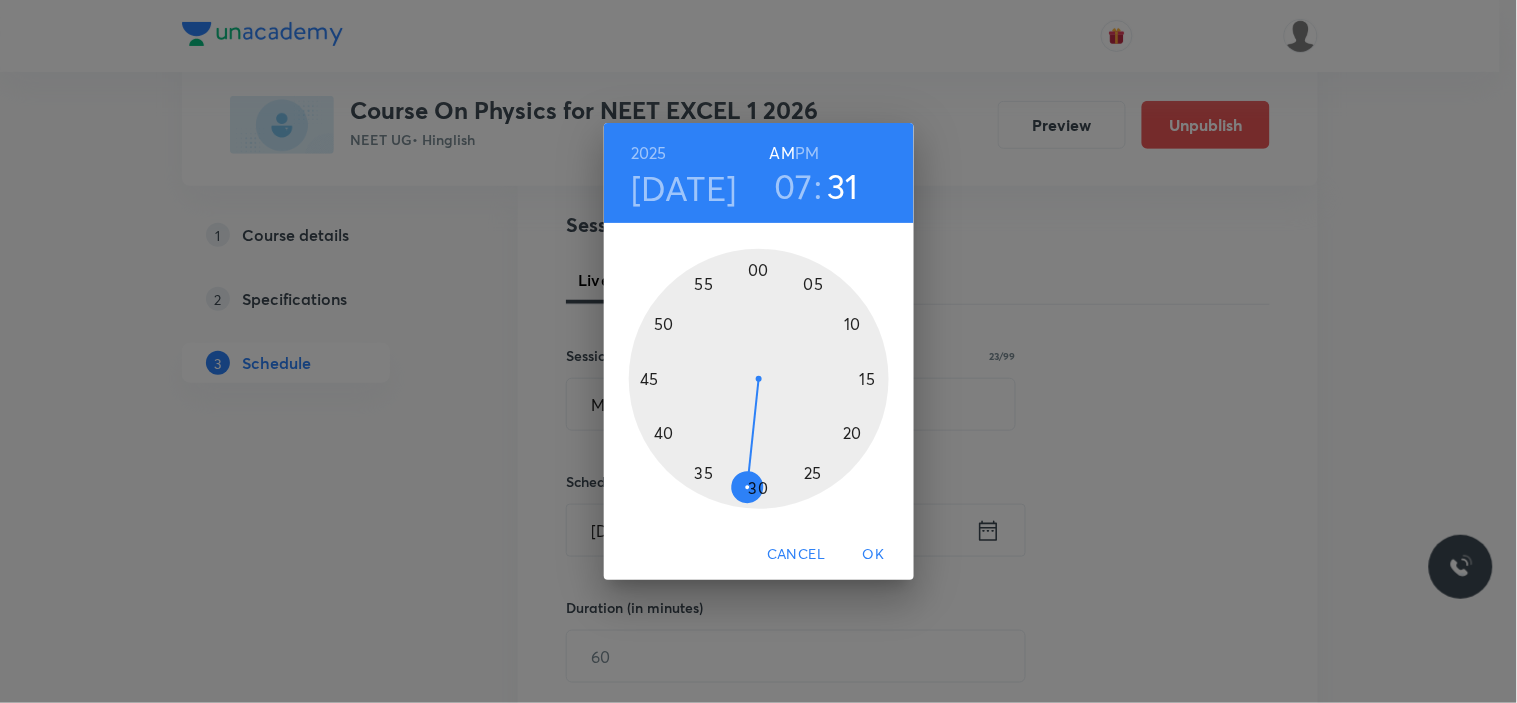 click at bounding box center [759, 379] 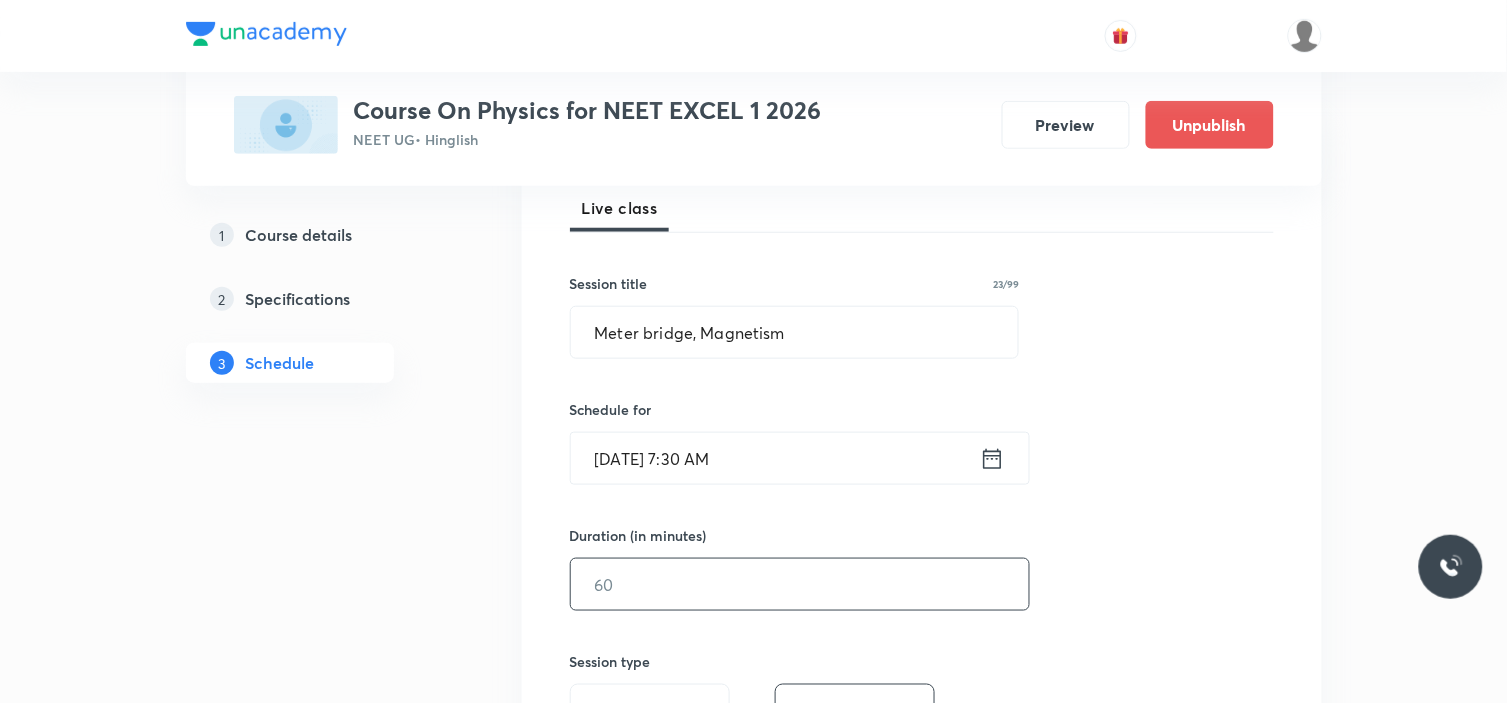 scroll, scrollTop: 333, scrollLeft: 0, axis: vertical 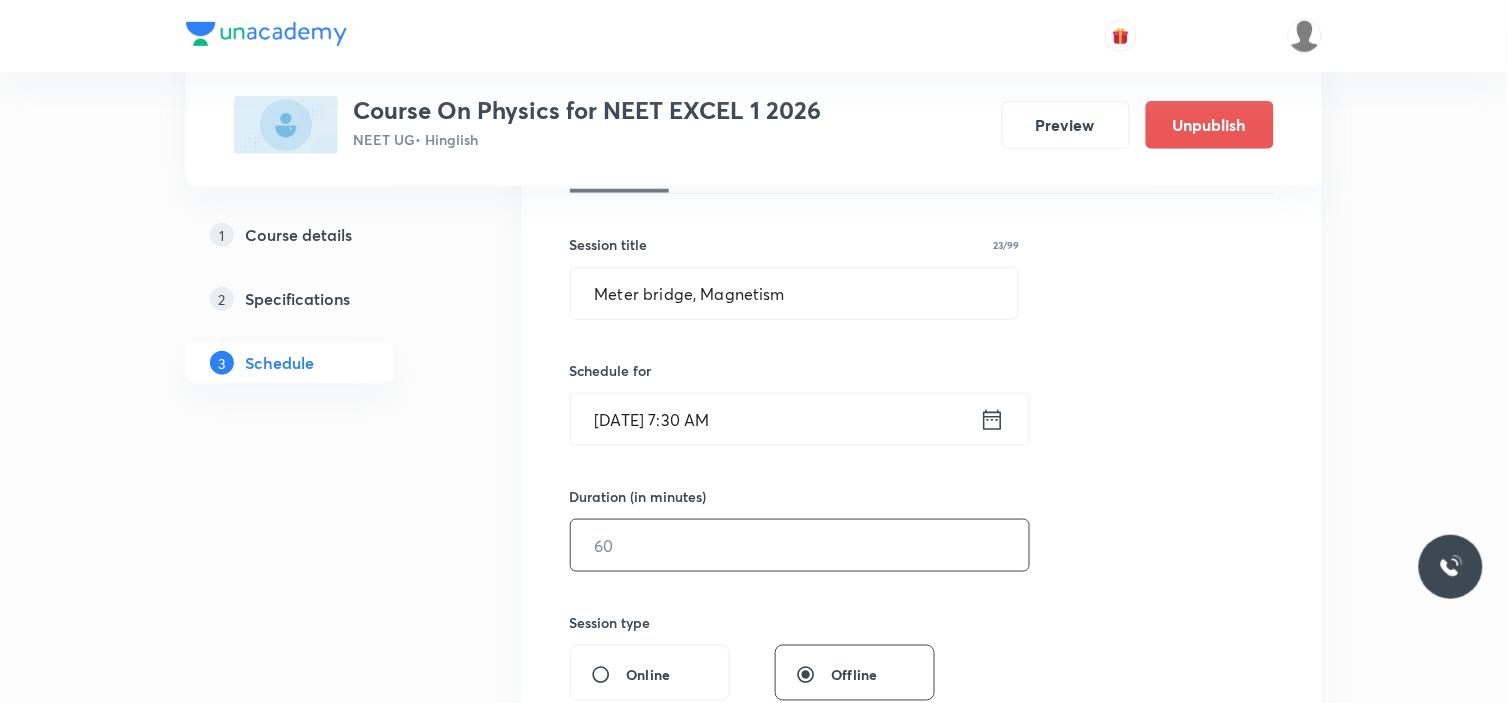 click at bounding box center (800, 545) 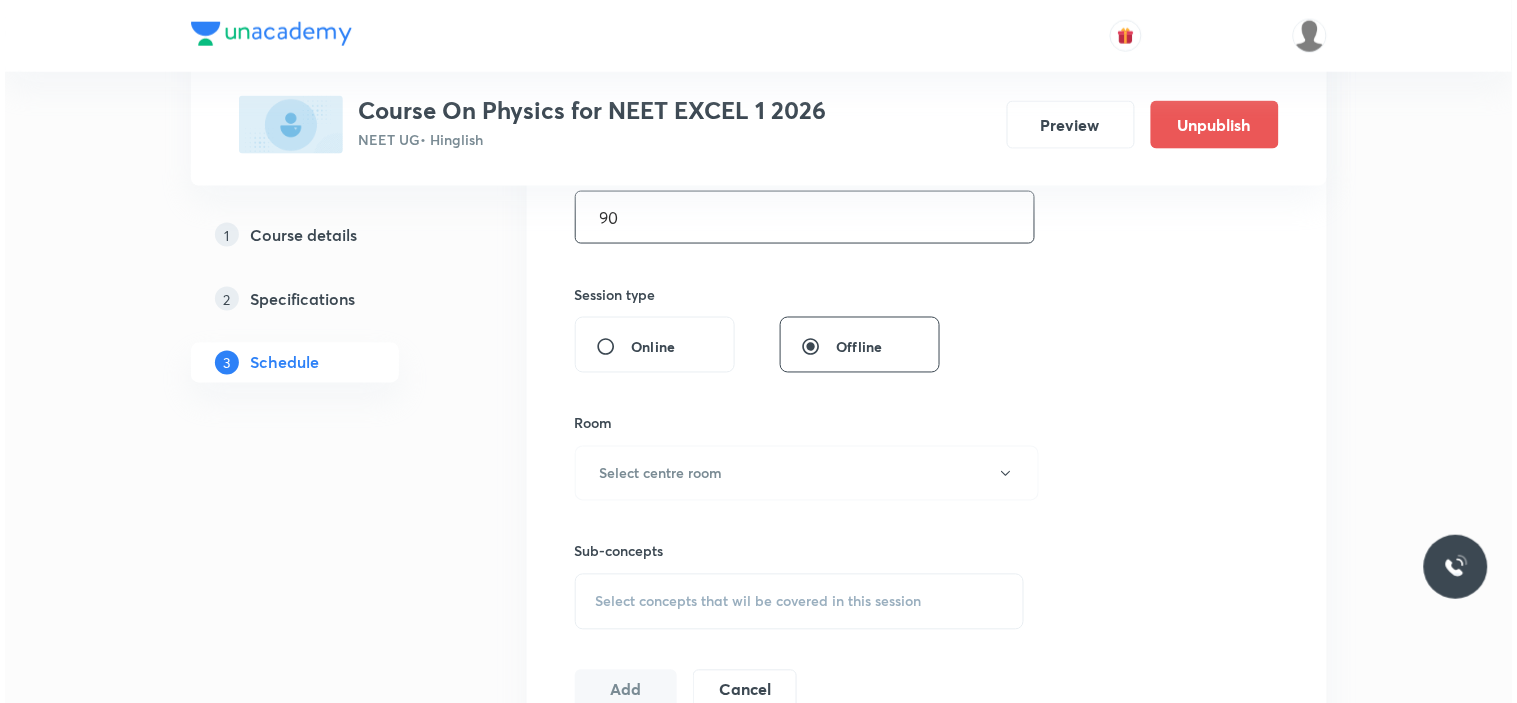 scroll, scrollTop: 666, scrollLeft: 0, axis: vertical 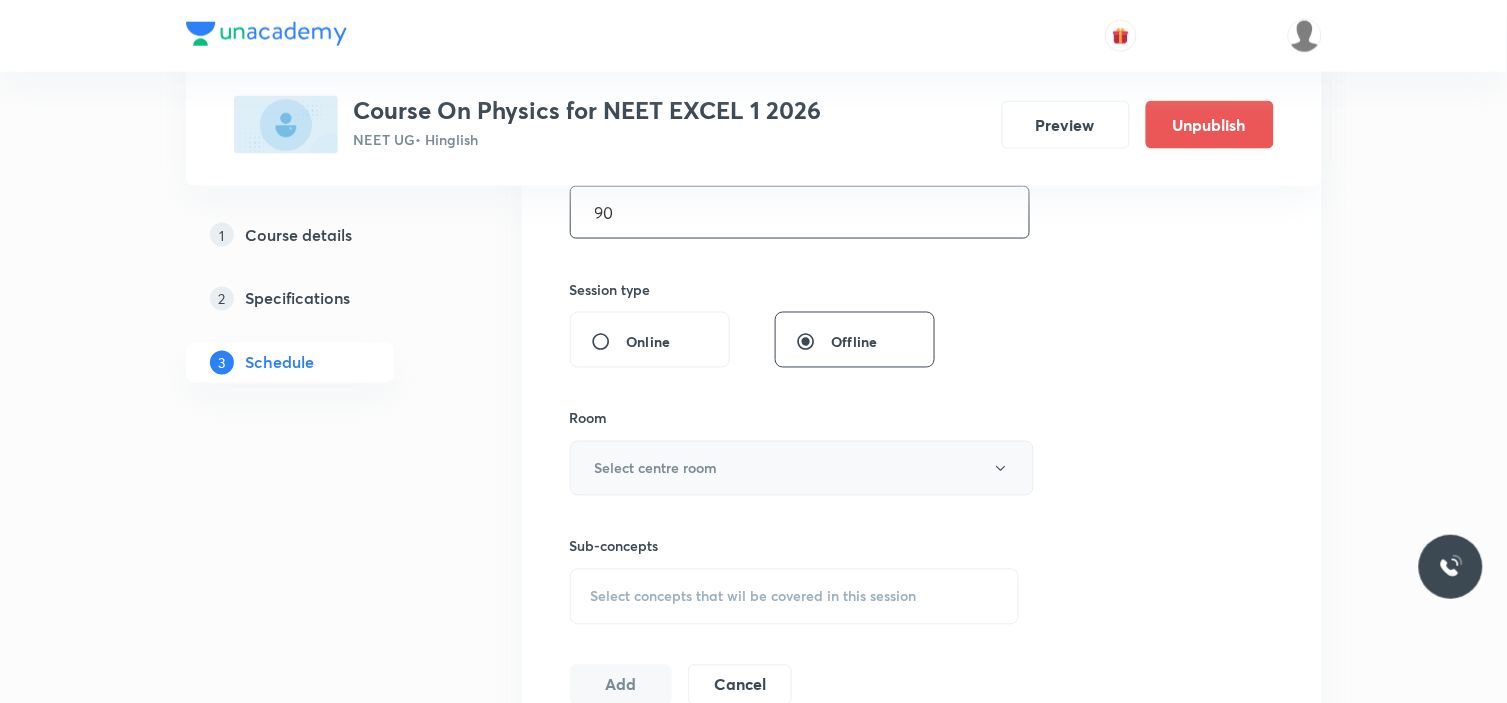 type on "90" 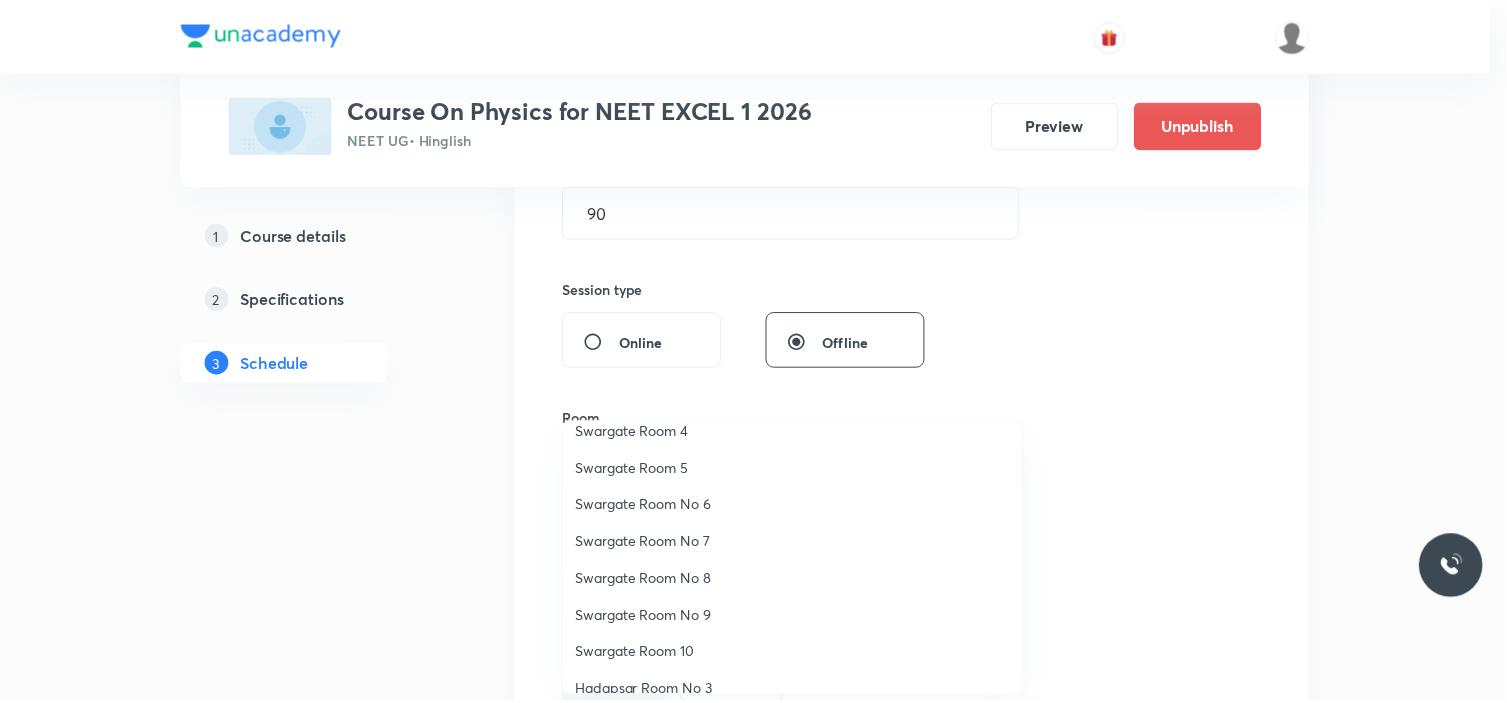 scroll, scrollTop: 148, scrollLeft: 0, axis: vertical 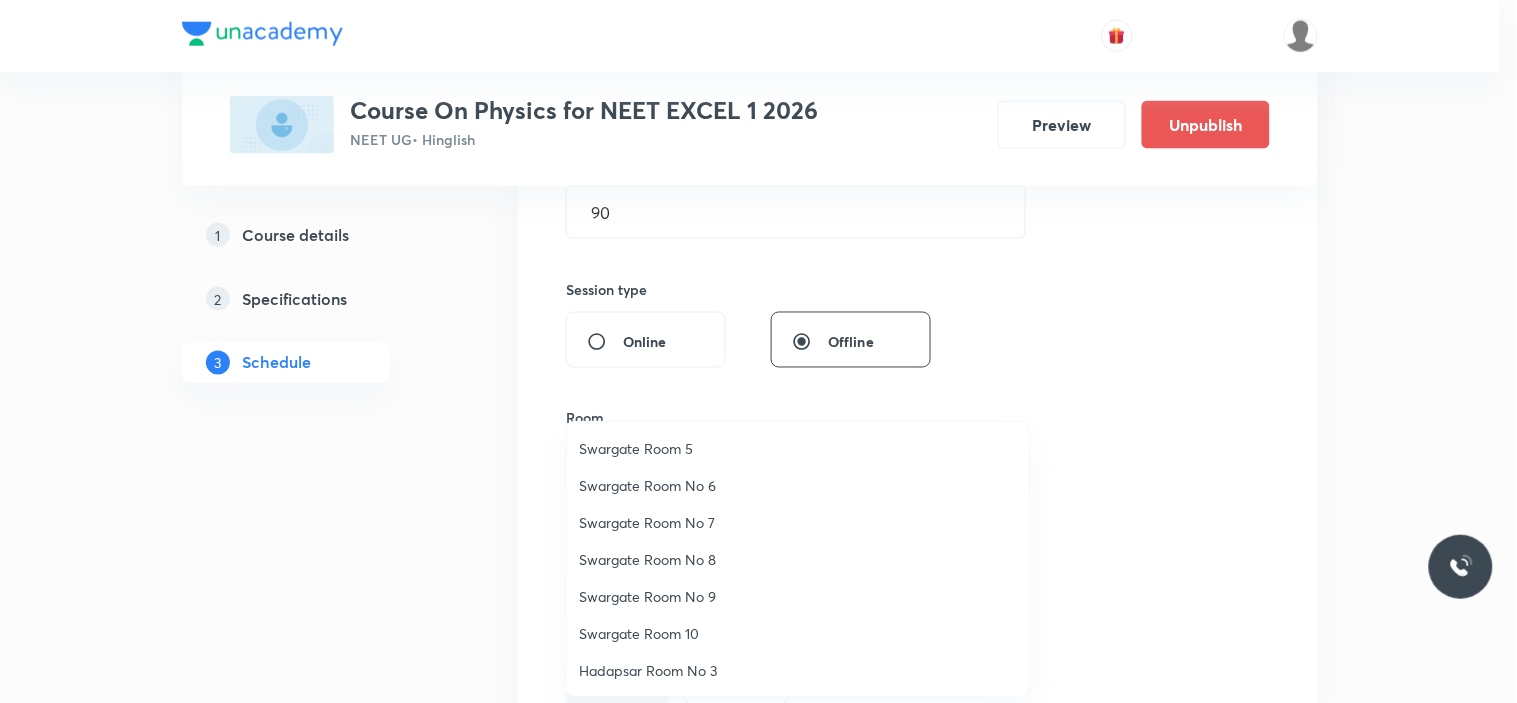 click on "Swargate Room 10" at bounding box center [798, 633] 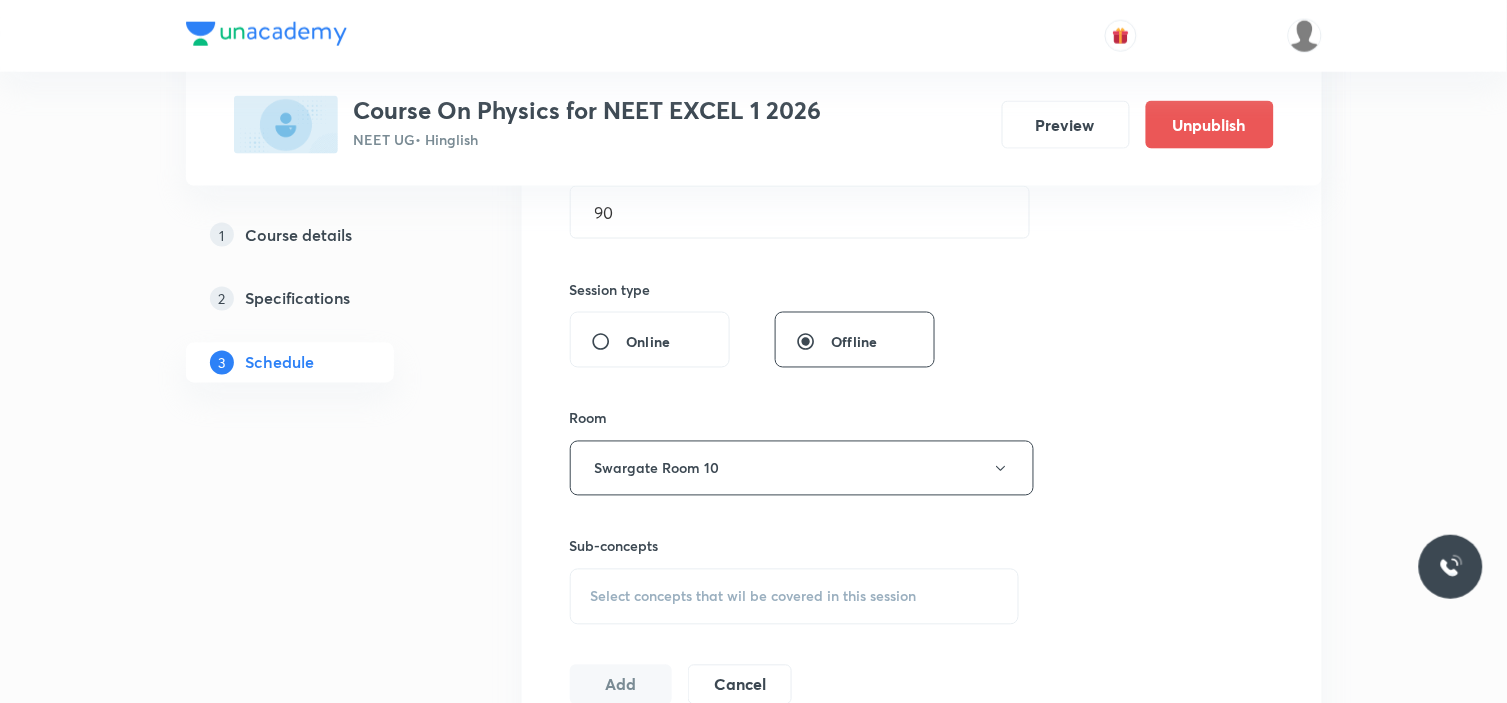 type 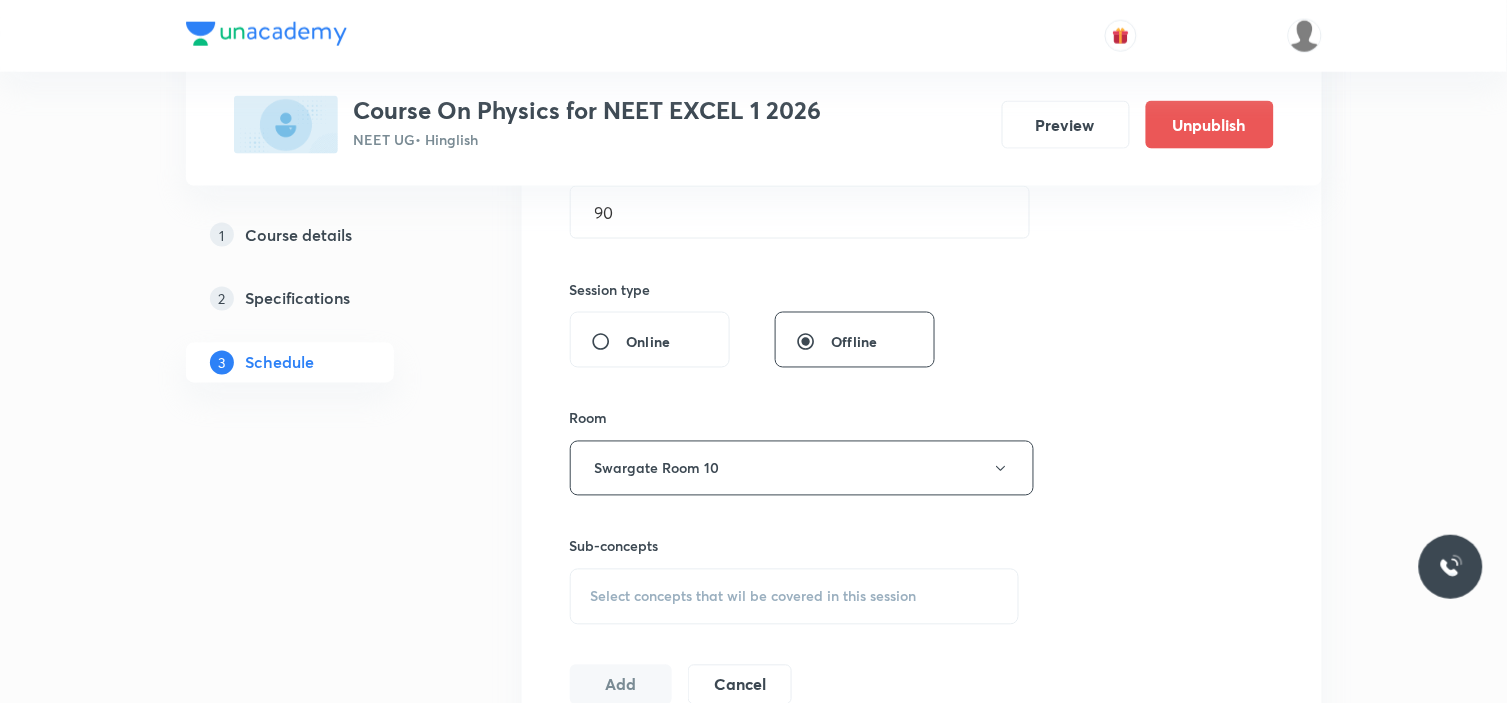click on "Select concepts that wil be covered in this session" at bounding box center (754, 597) 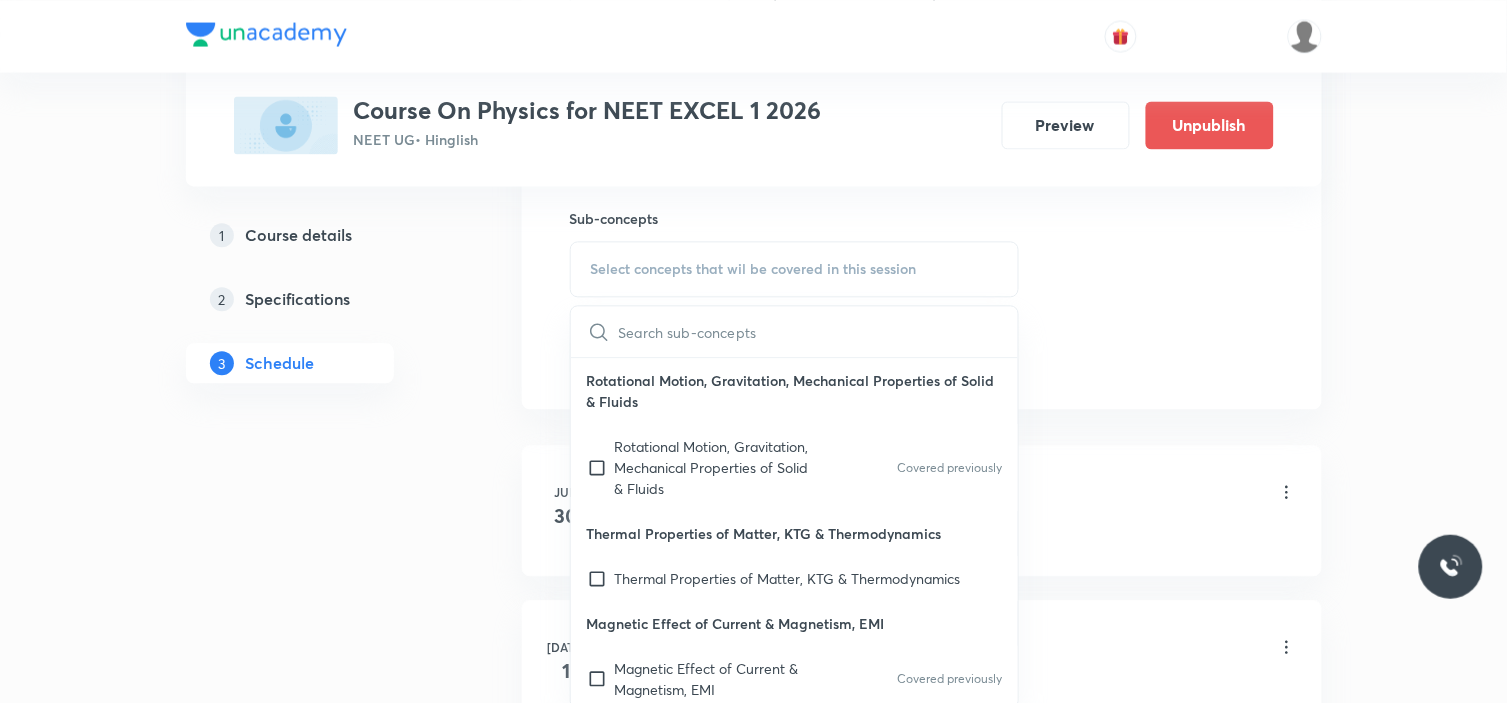 scroll, scrollTop: 1000, scrollLeft: 0, axis: vertical 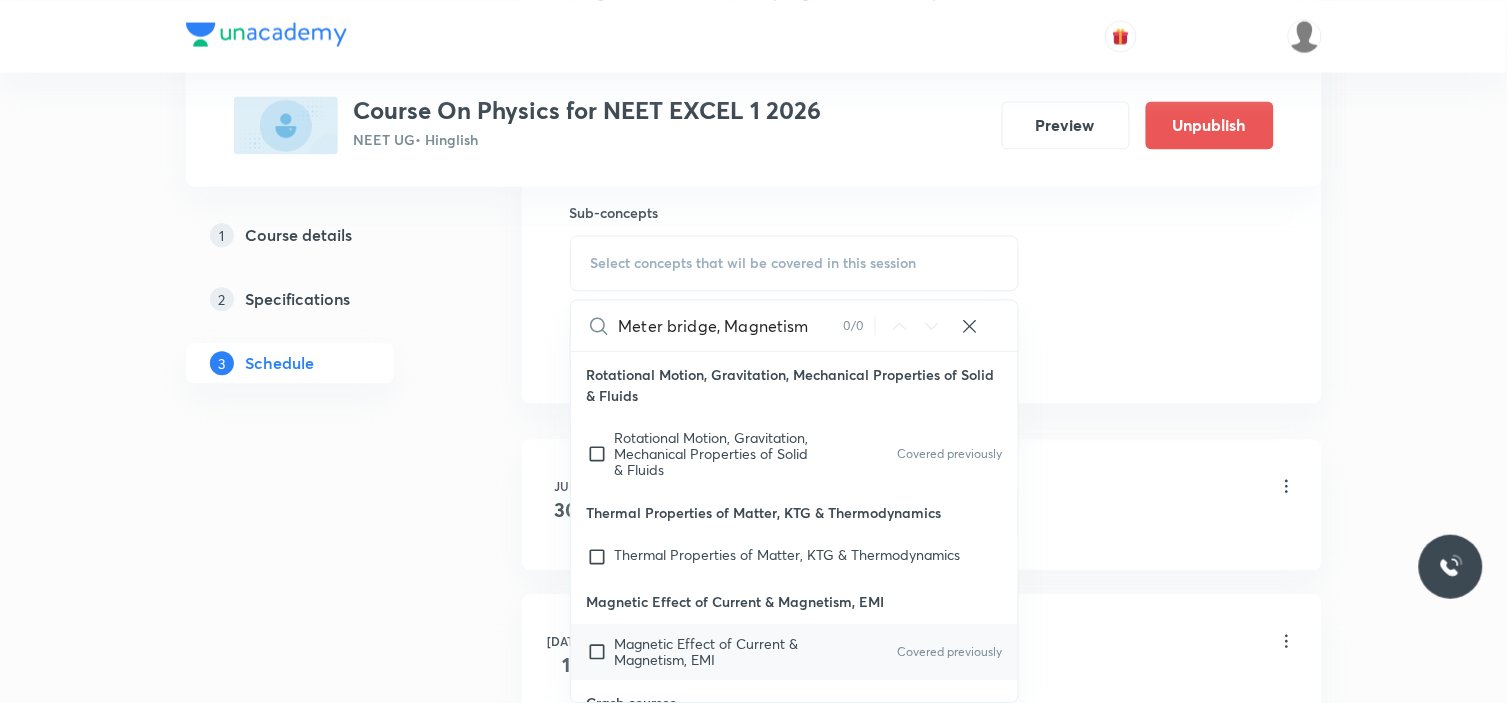 type on "Meter bridge, Magnetism" 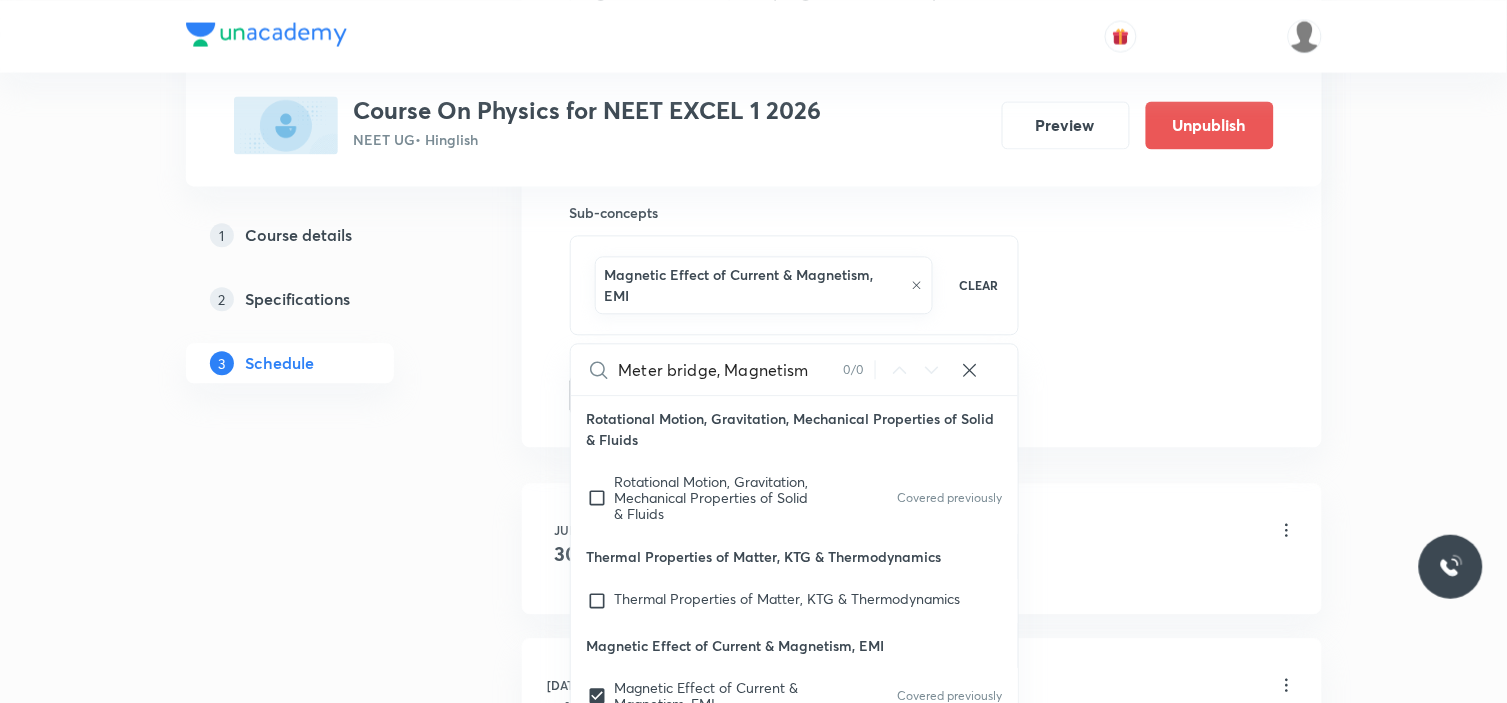 scroll, scrollTop: 111, scrollLeft: 0, axis: vertical 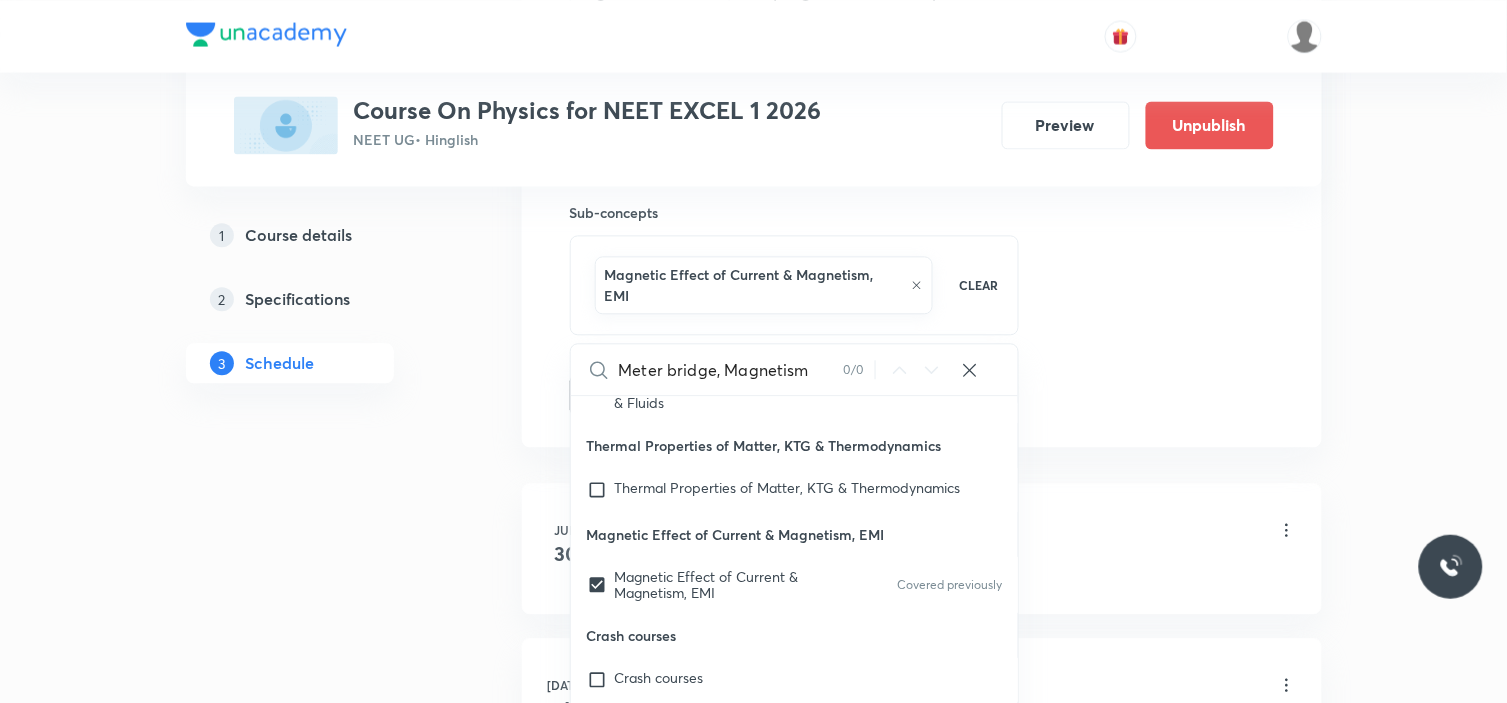 click on "1 Course details 2 Specifications 3 Schedule" at bounding box center [322, 594] 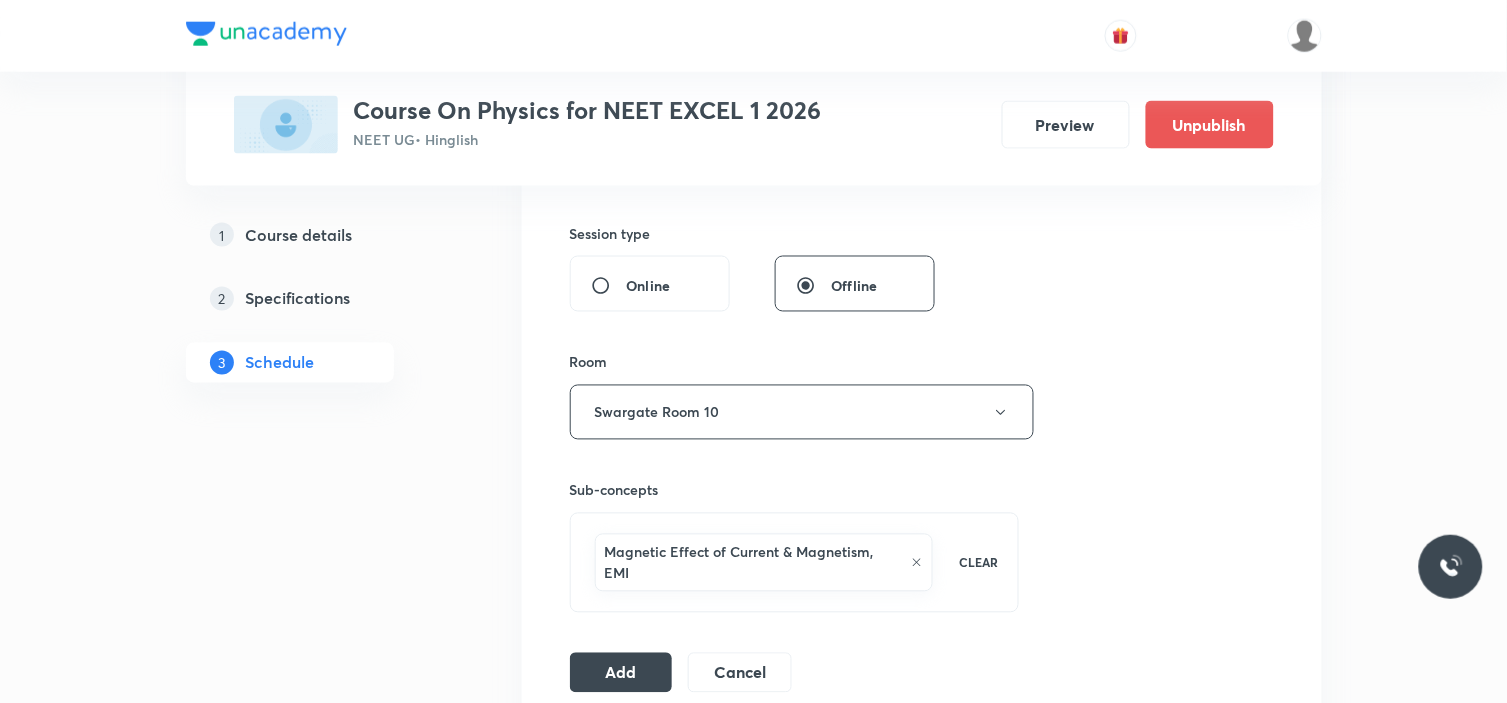 scroll, scrollTop: 777, scrollLeft: 0, axis: vertical 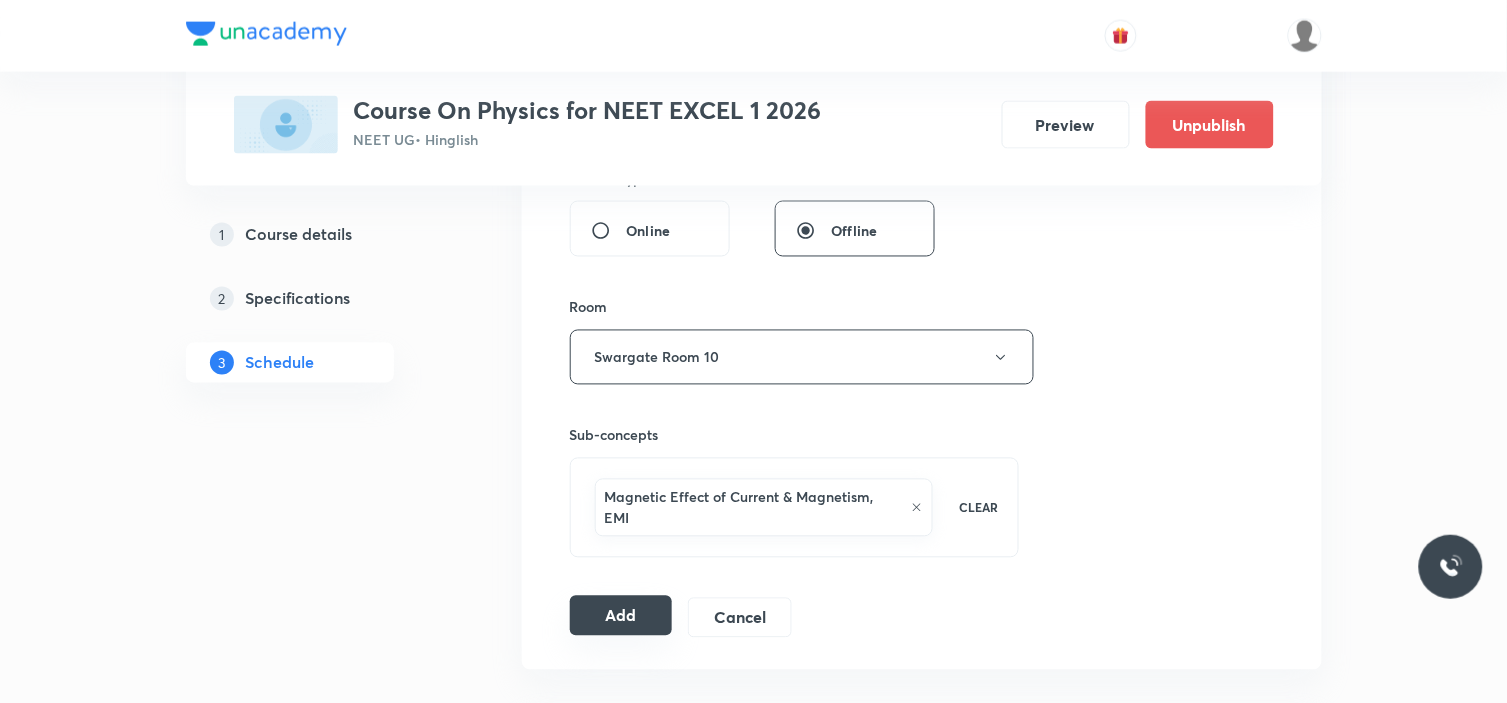 click on "Add" at bounding box center [621, 616] 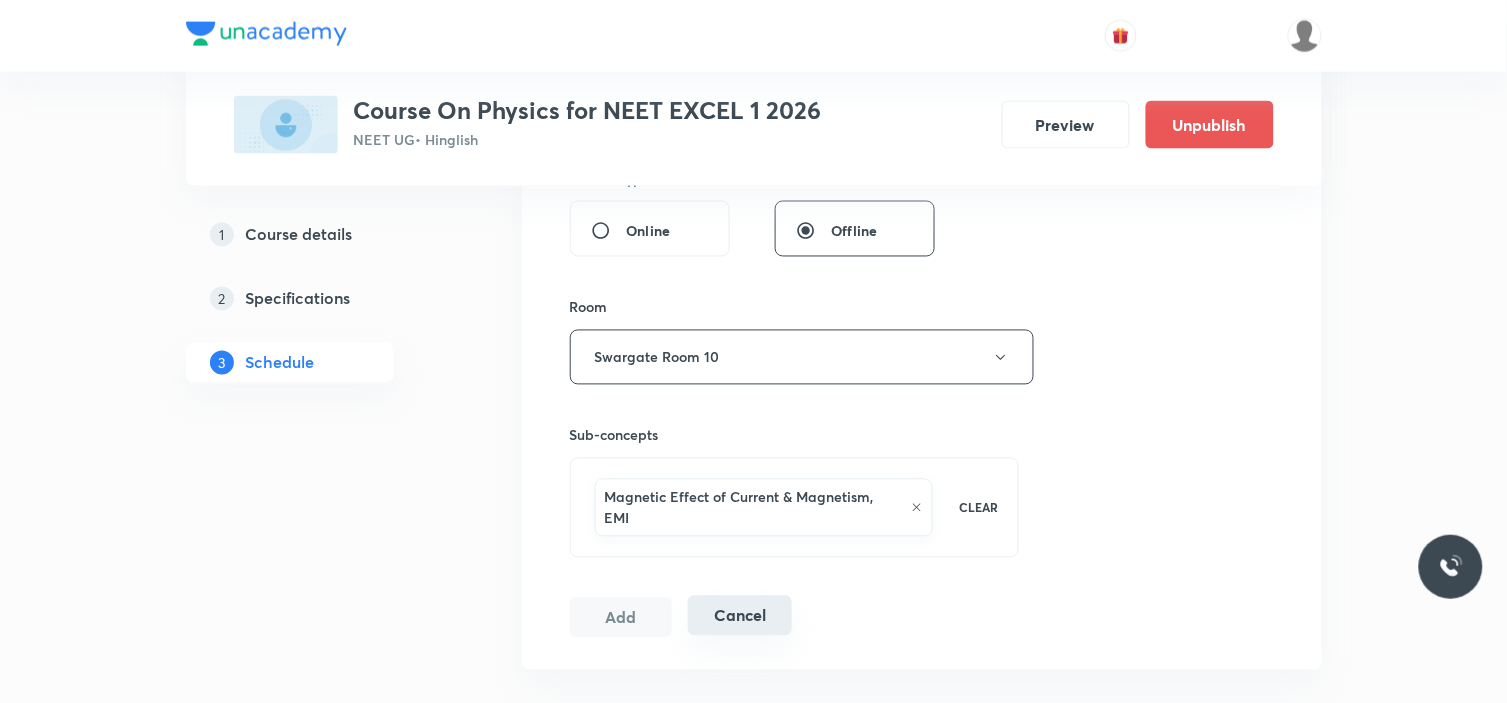 type 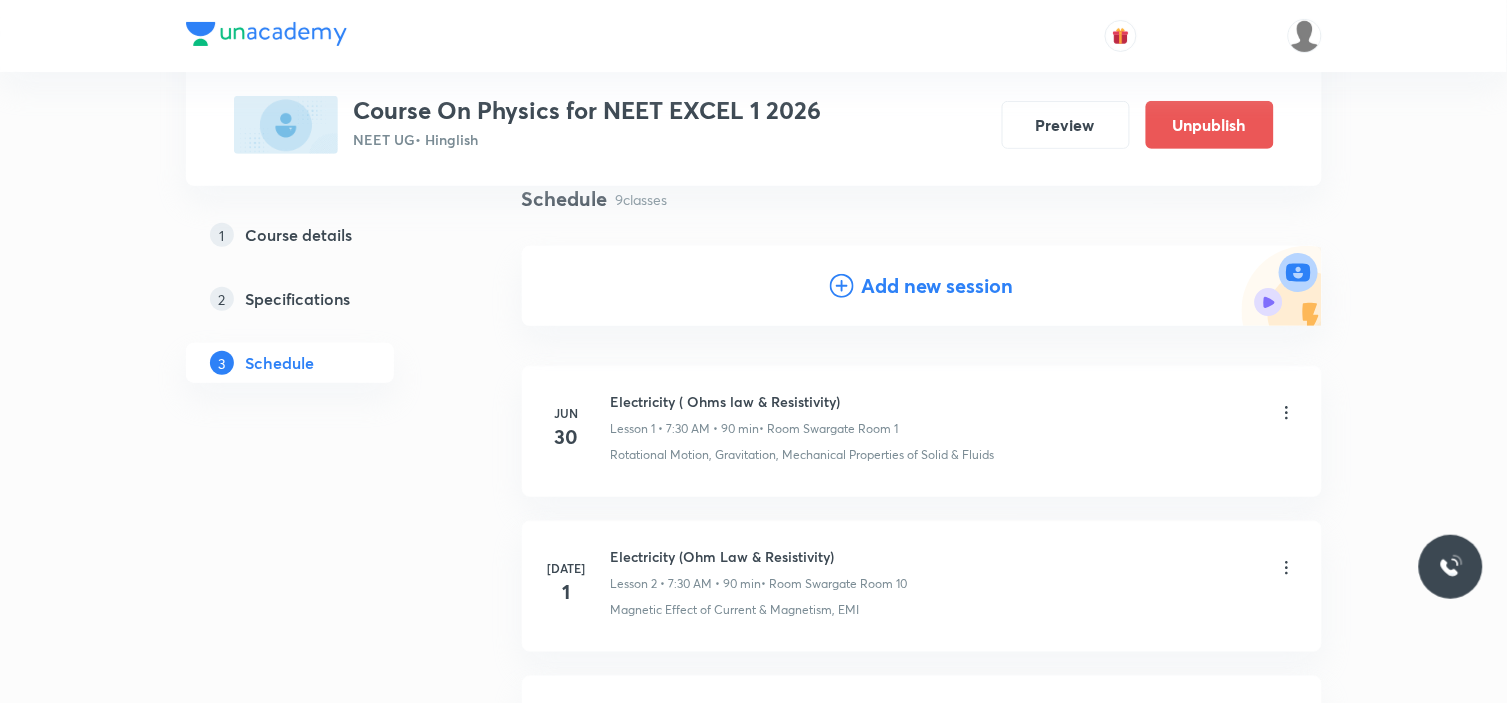 scroll, scrollTop: 0, scrollLeft: 0, axis: both 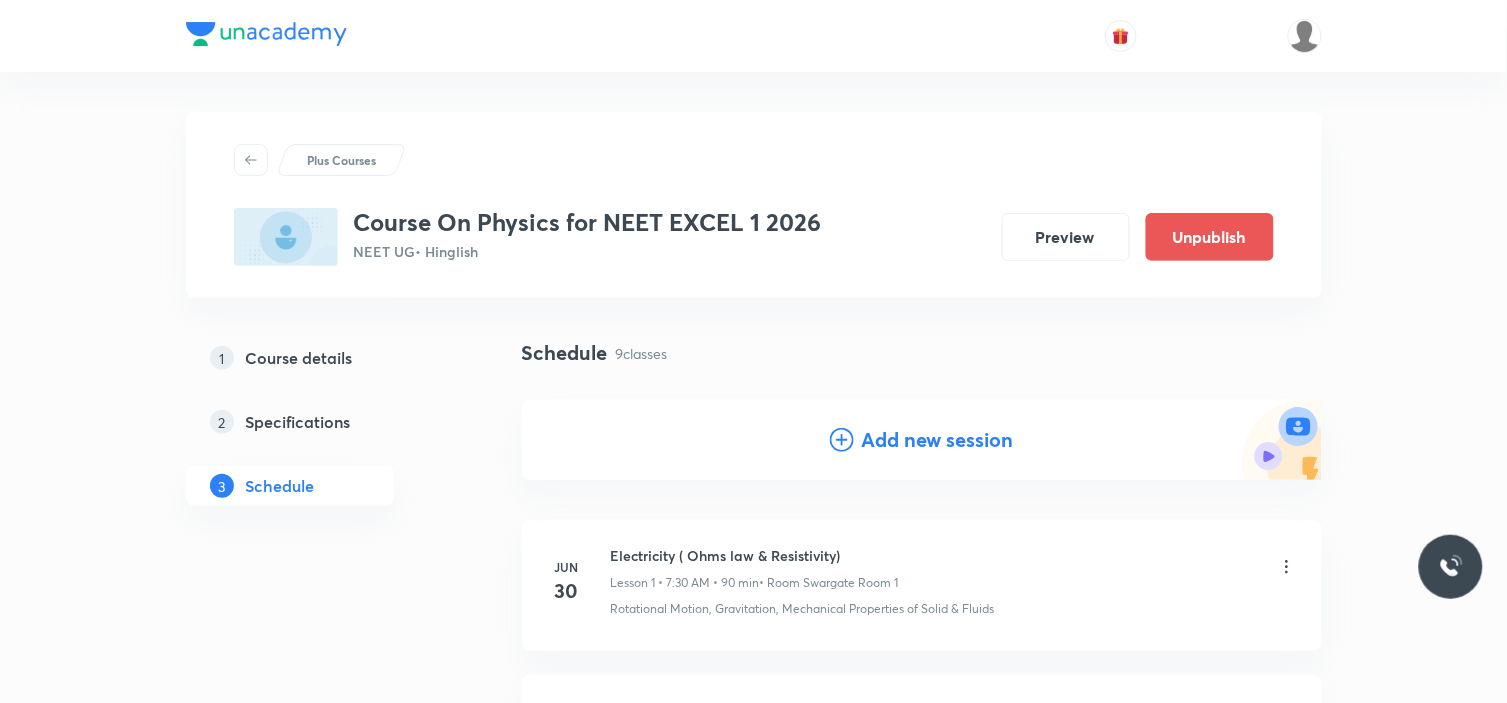 click on "Add new session" at bounding box center [938, 440] 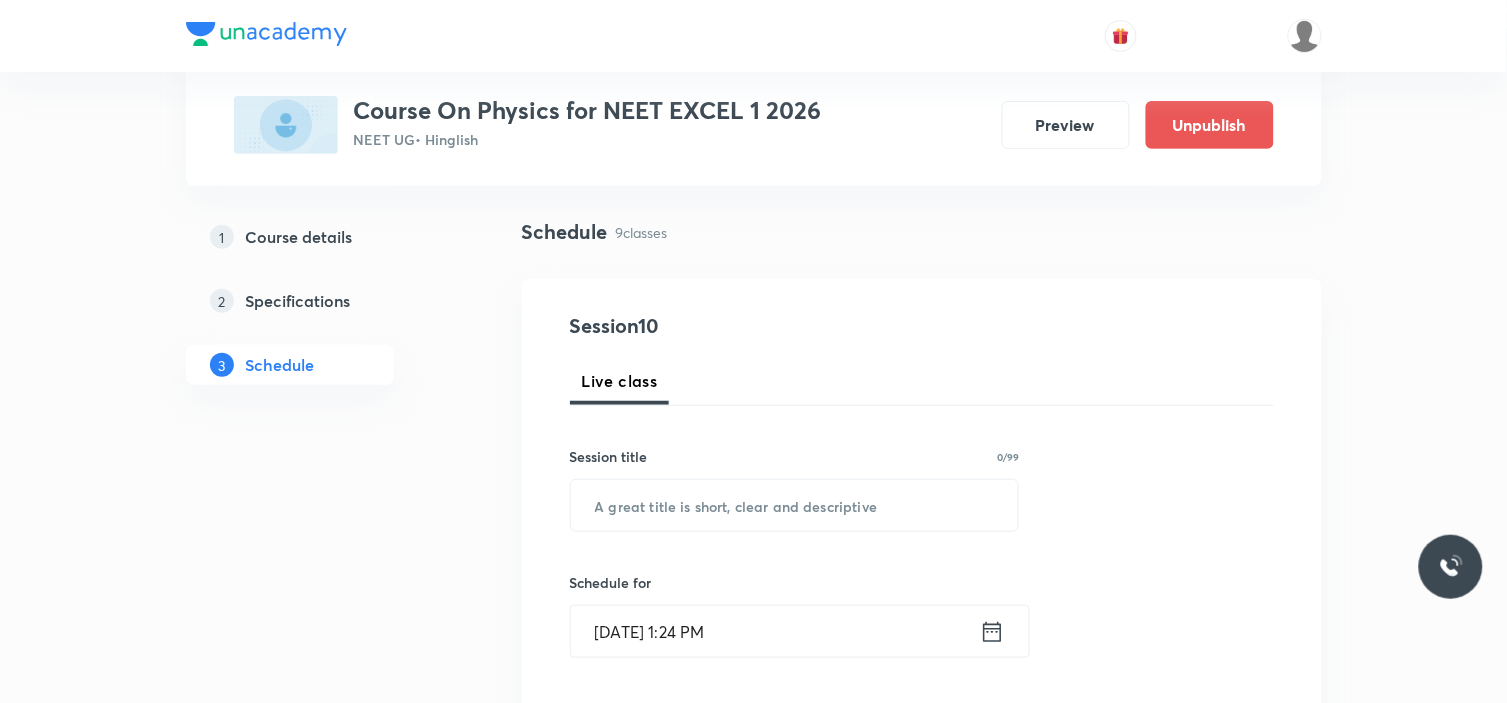 scroll, scrollTop: 222, scrollLeft: 0, axis: vertical 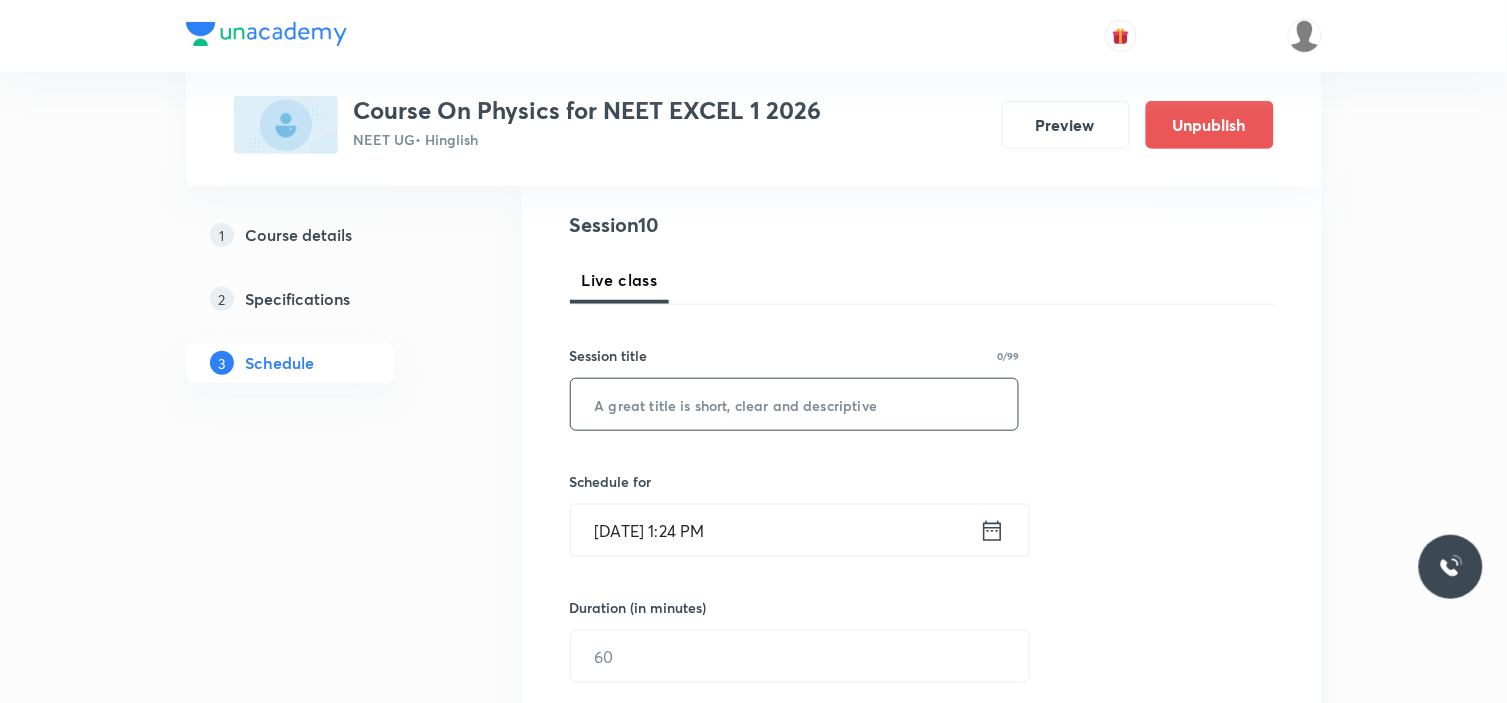 click at bounding box center [795, 404] 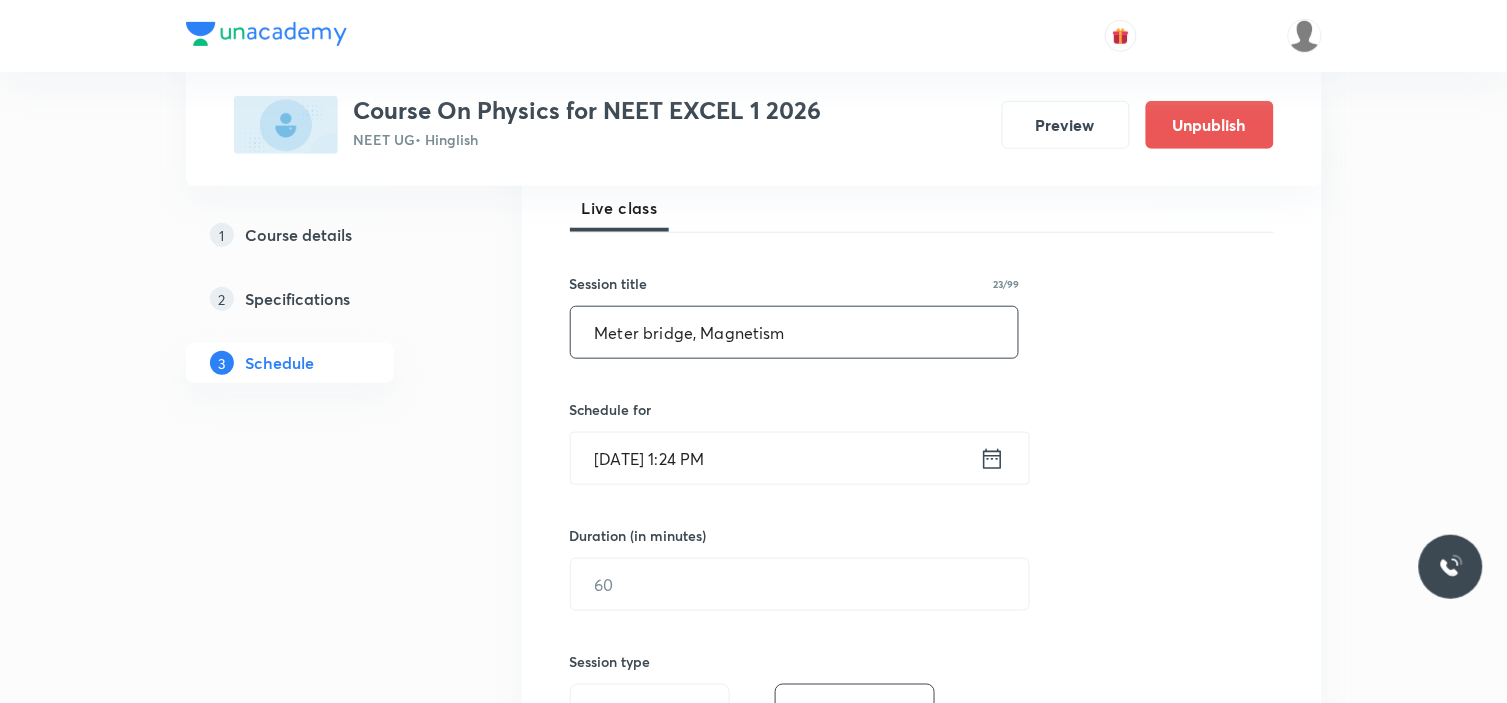 scroll, scrollTop: 333, scrollLeft: 0, axis: vertical 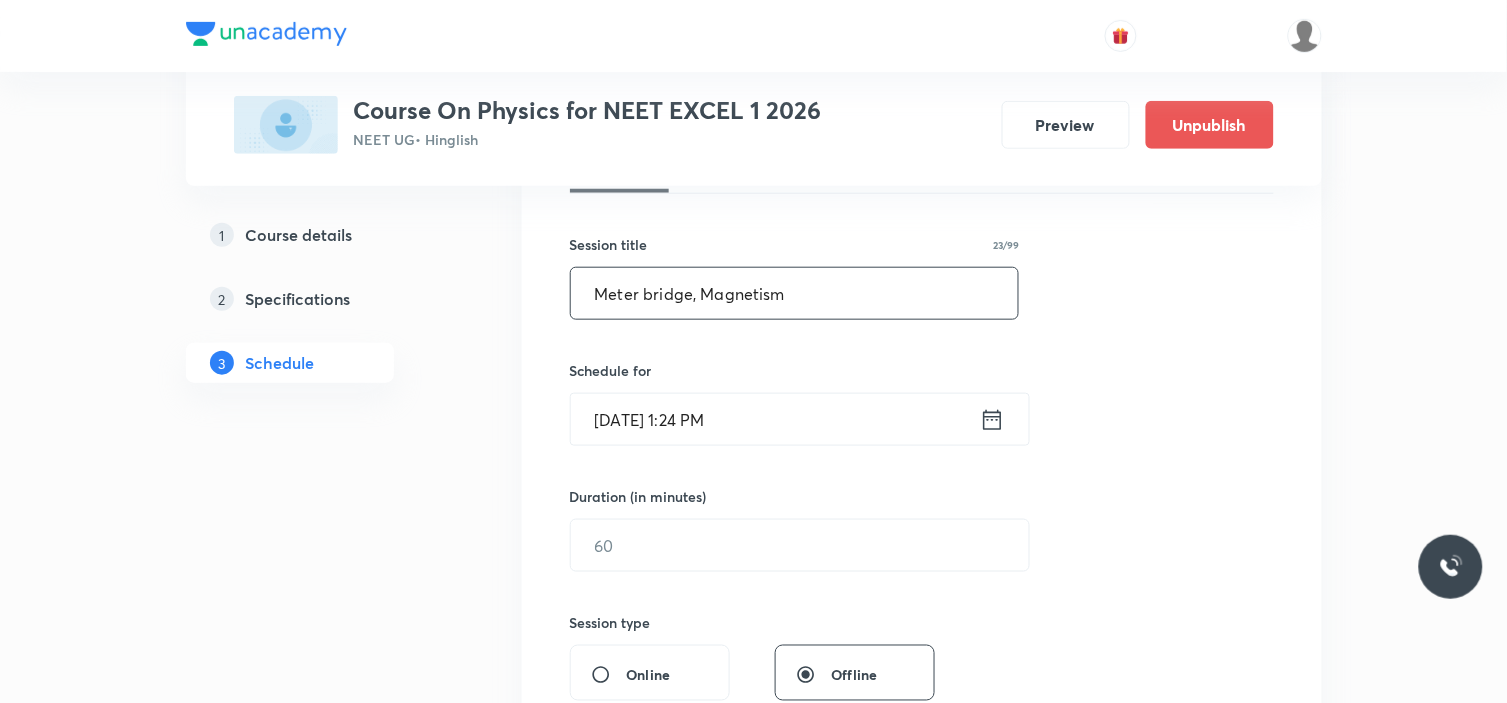 type on "Meter bridge, Magnetism" 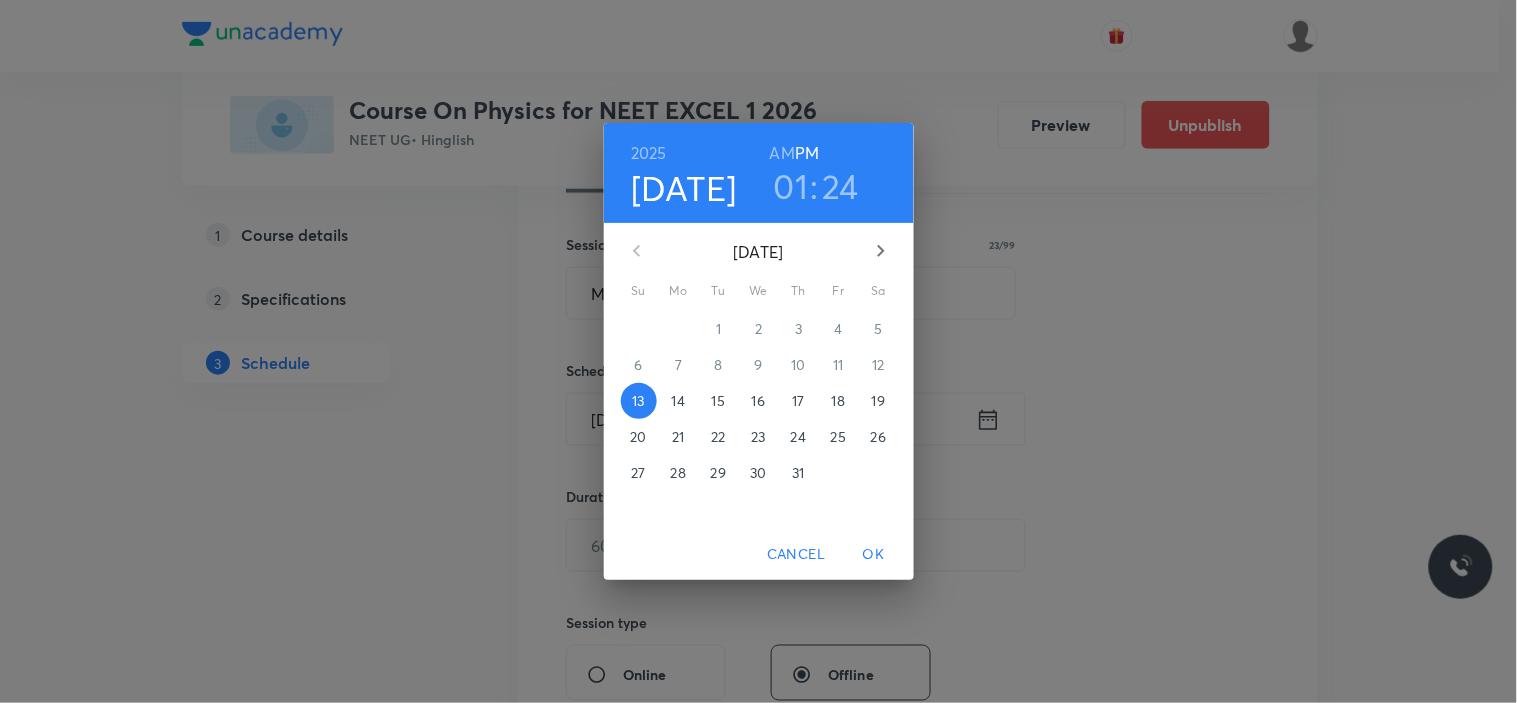 click on "15" at bounding box center (719, 401) 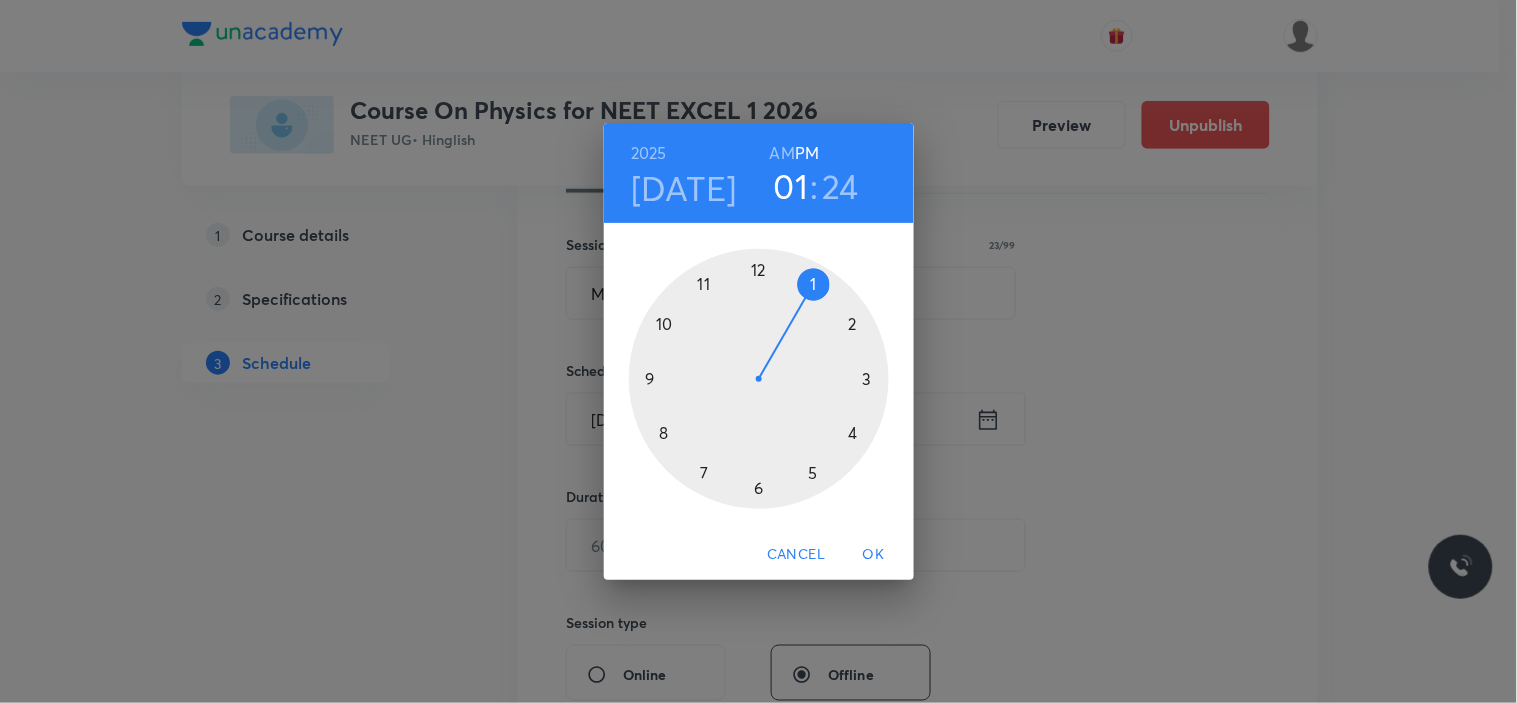 click on "AM" at bounding box center [782, 153] 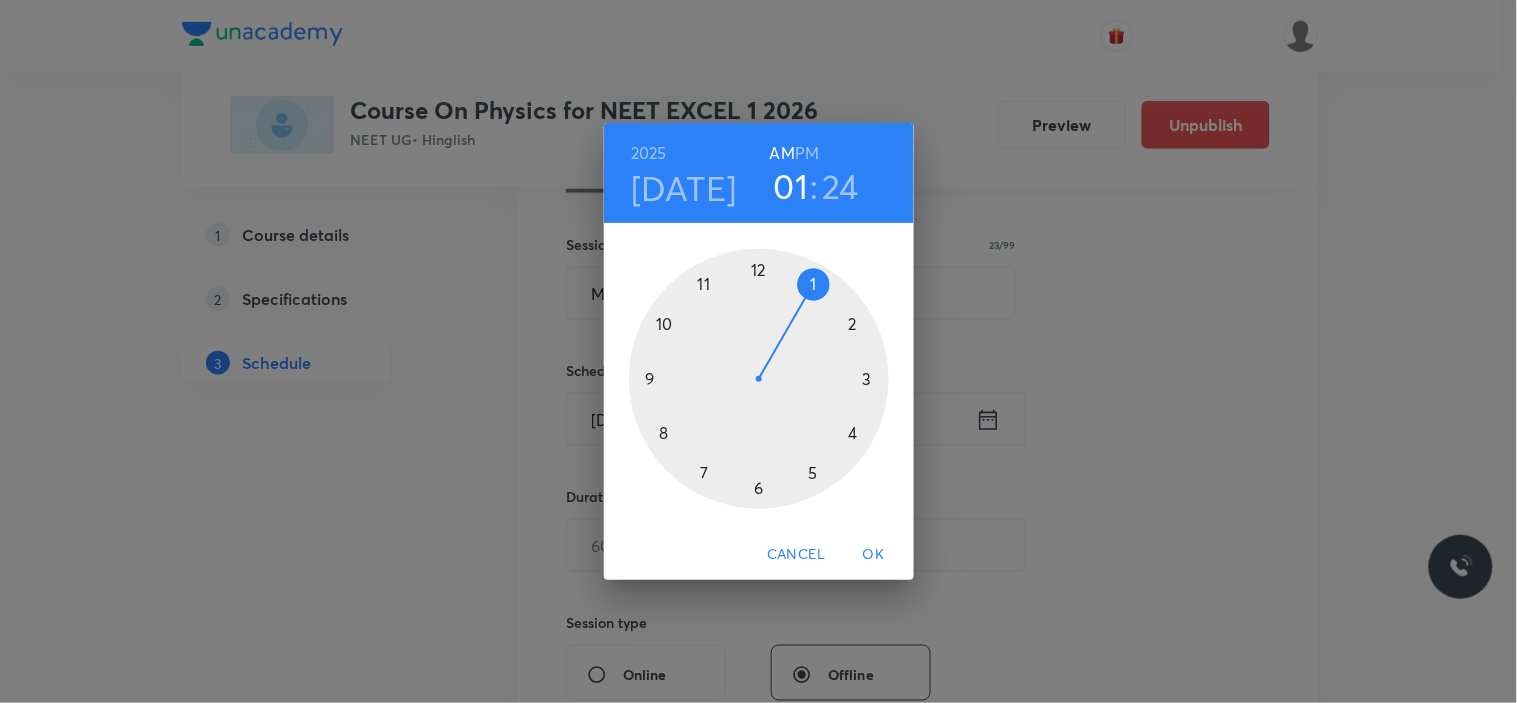 click at bounding box center [759, 379] 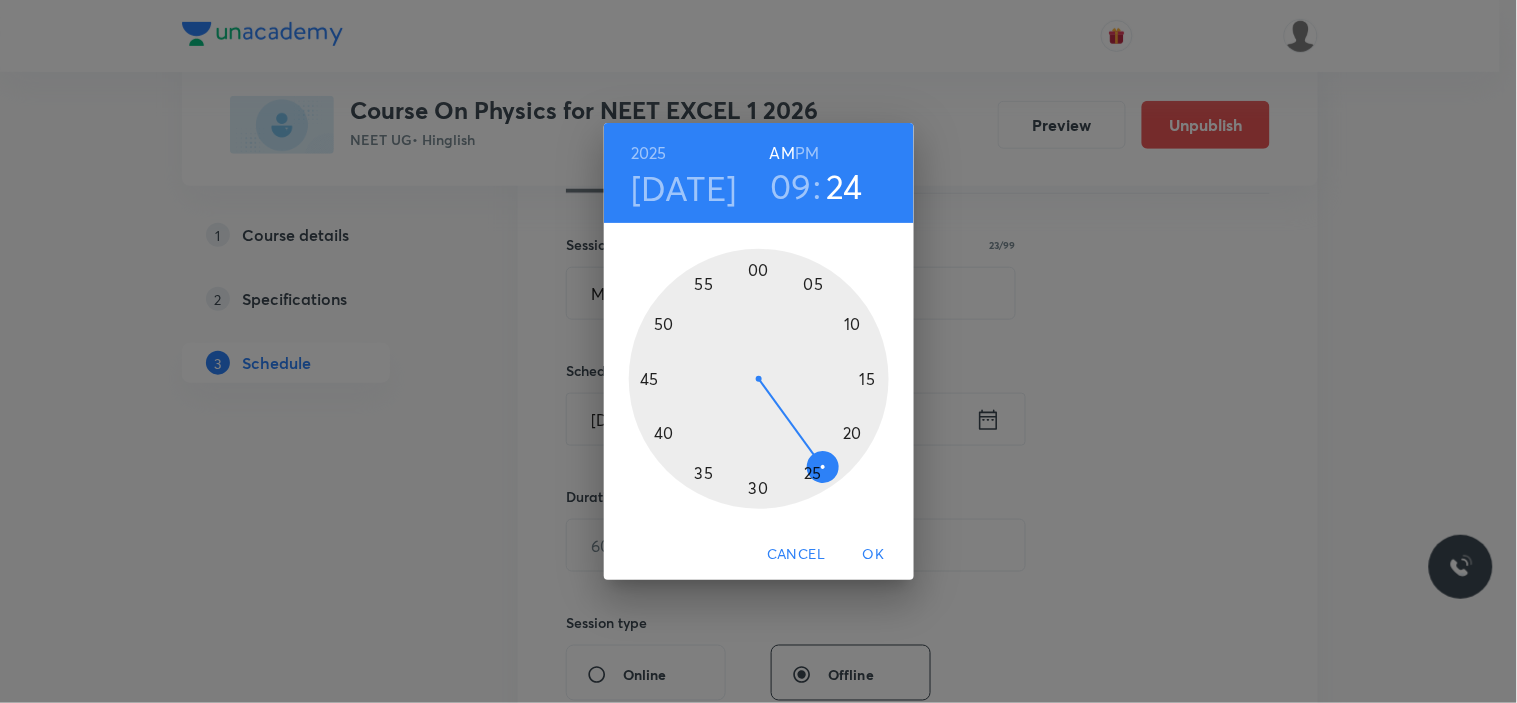 click at bounding box center [759, 379] 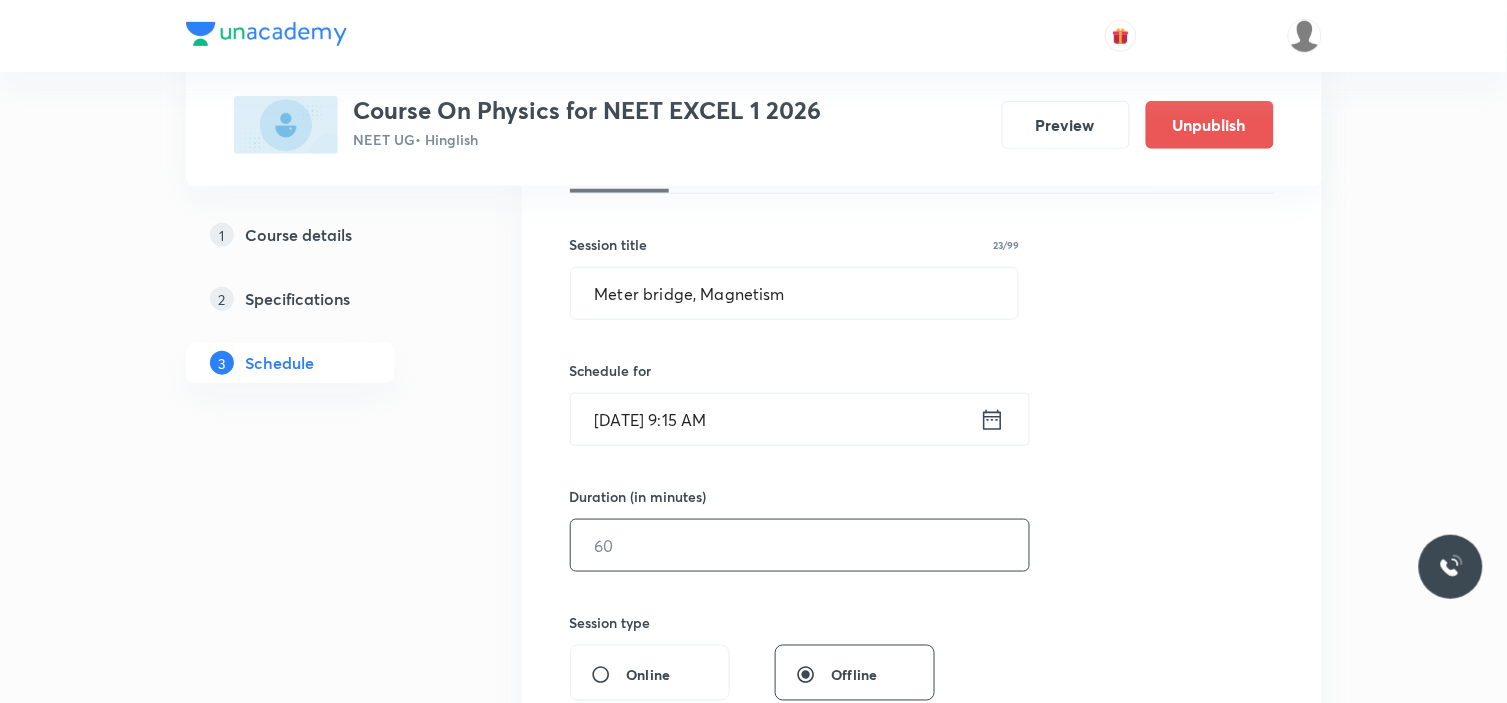 click at bounding box center (800, 545) 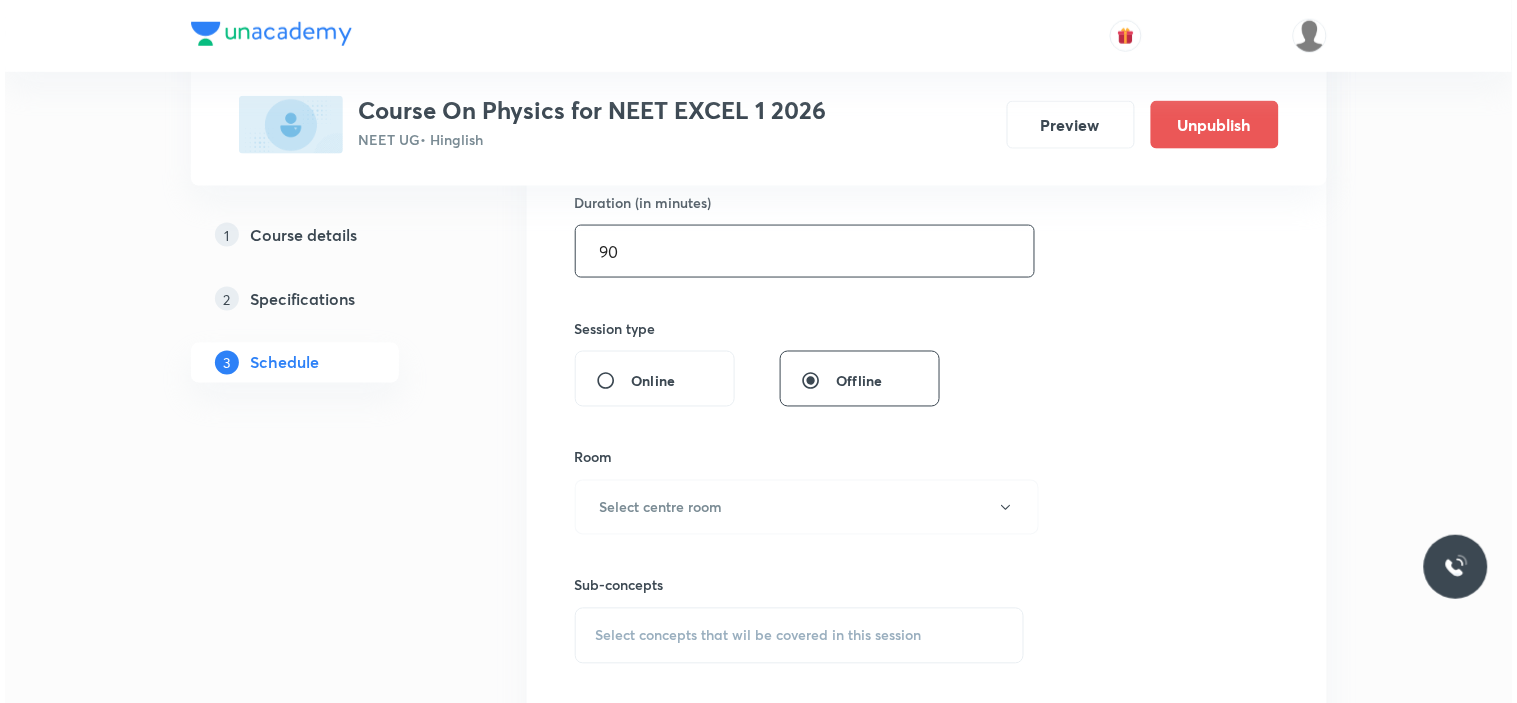 scroll, scrollTop: 666, scrollLeft: 0, axis: vertical 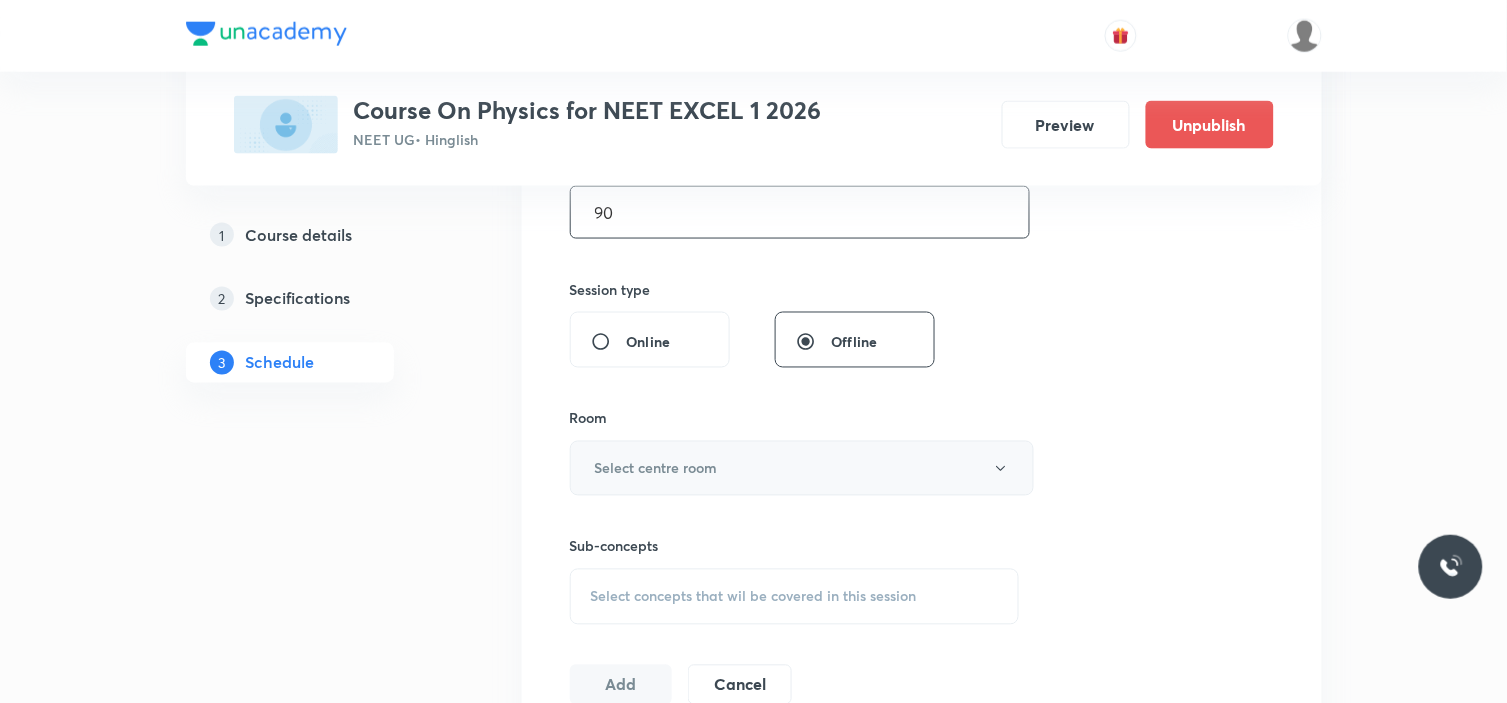 type on "90" 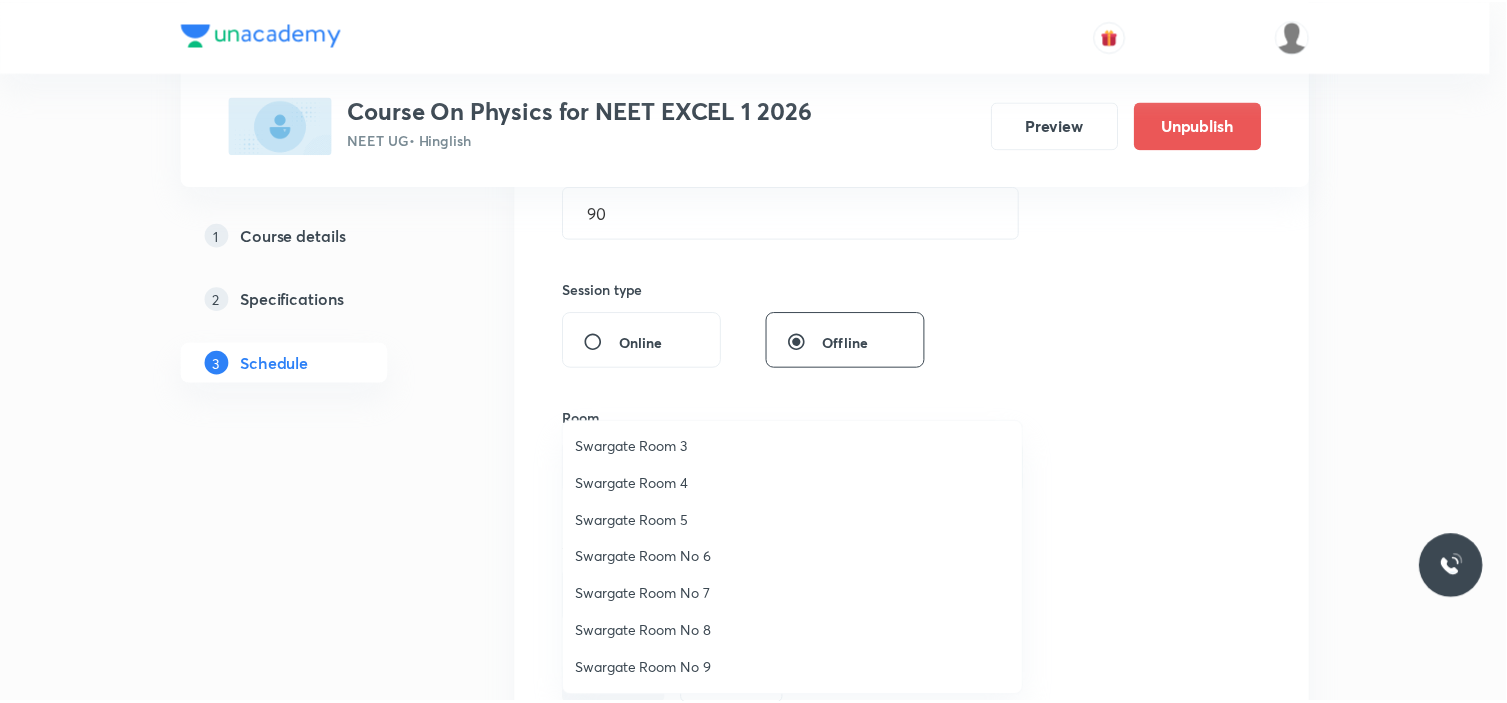 scroll, scrollTop: 111, scrollLeft: 0, axis: vertical 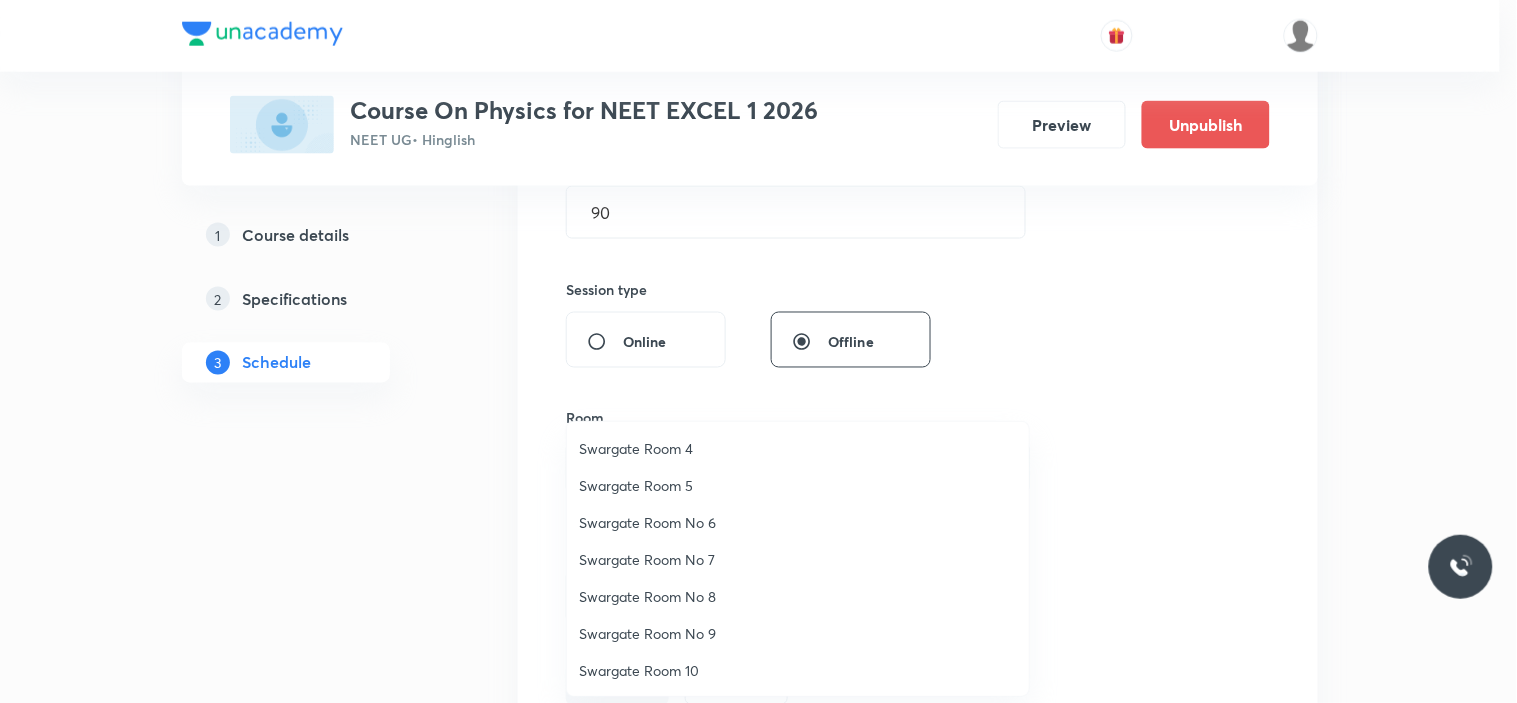click on "Swargate Room 10" at bounding box center [798, 670] 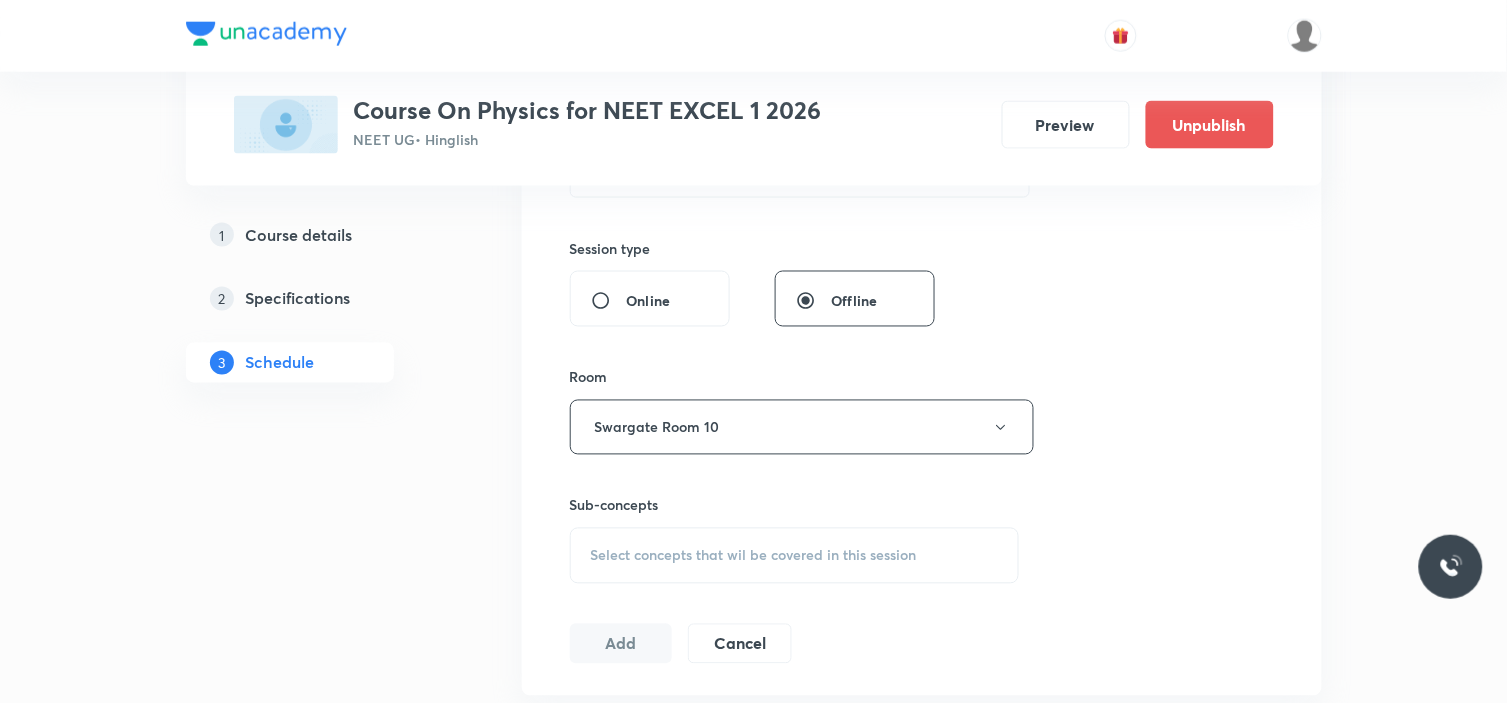scroll, scrollTop: 777, scrollLeft: 0, axis: vertical 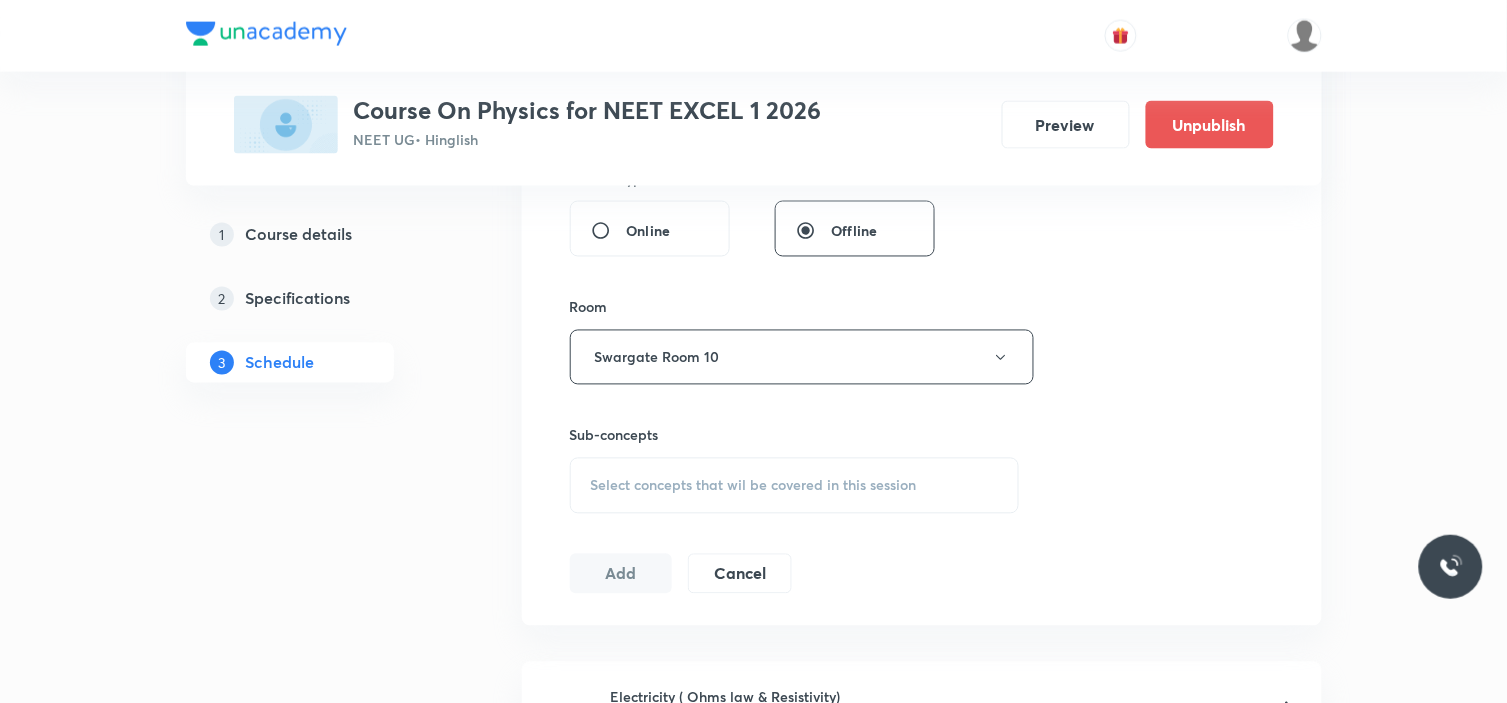 click on "Select concepts that wil be covered in this session" at bounding box center [795, 486] 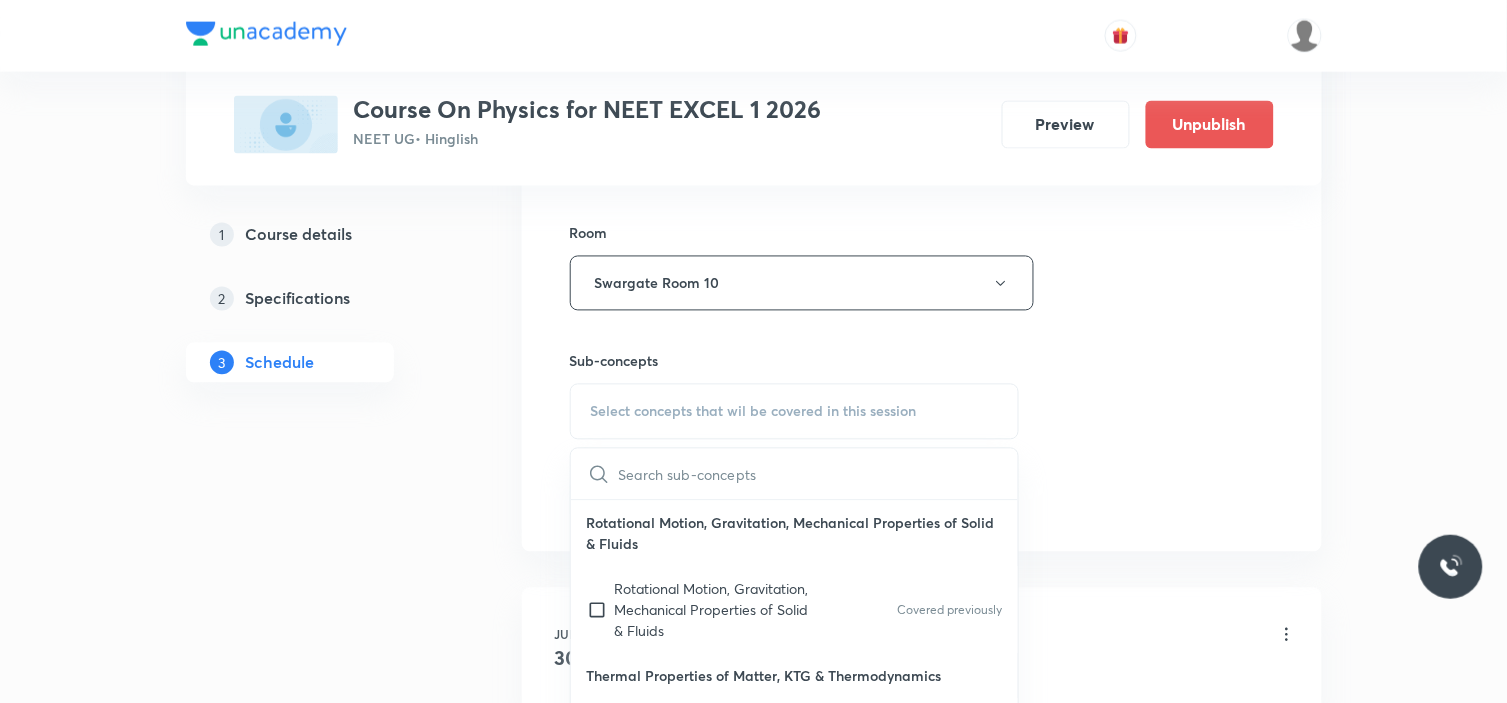 scroll, scrollTop: 888, scrollLeft: 0, axis: vertical 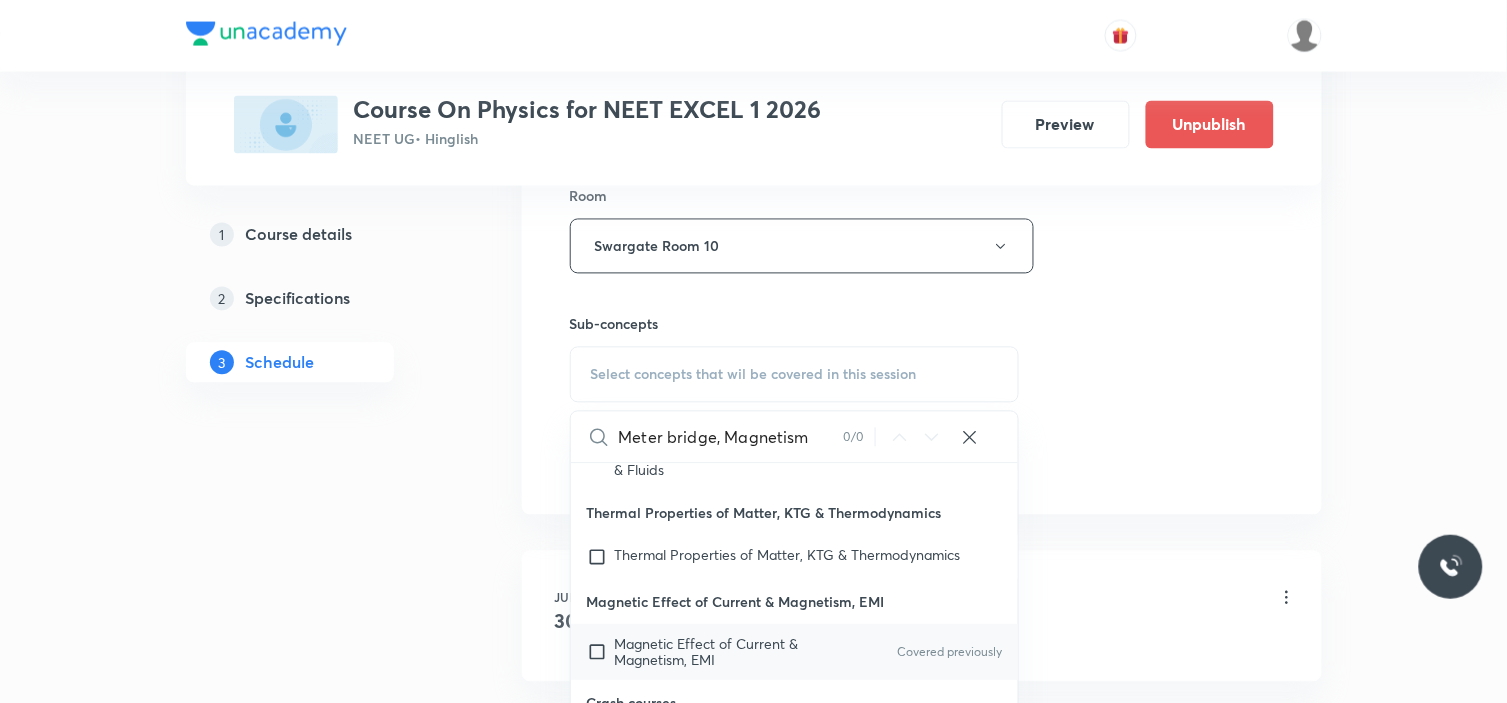 type on "Meter bridge, Magnetism" 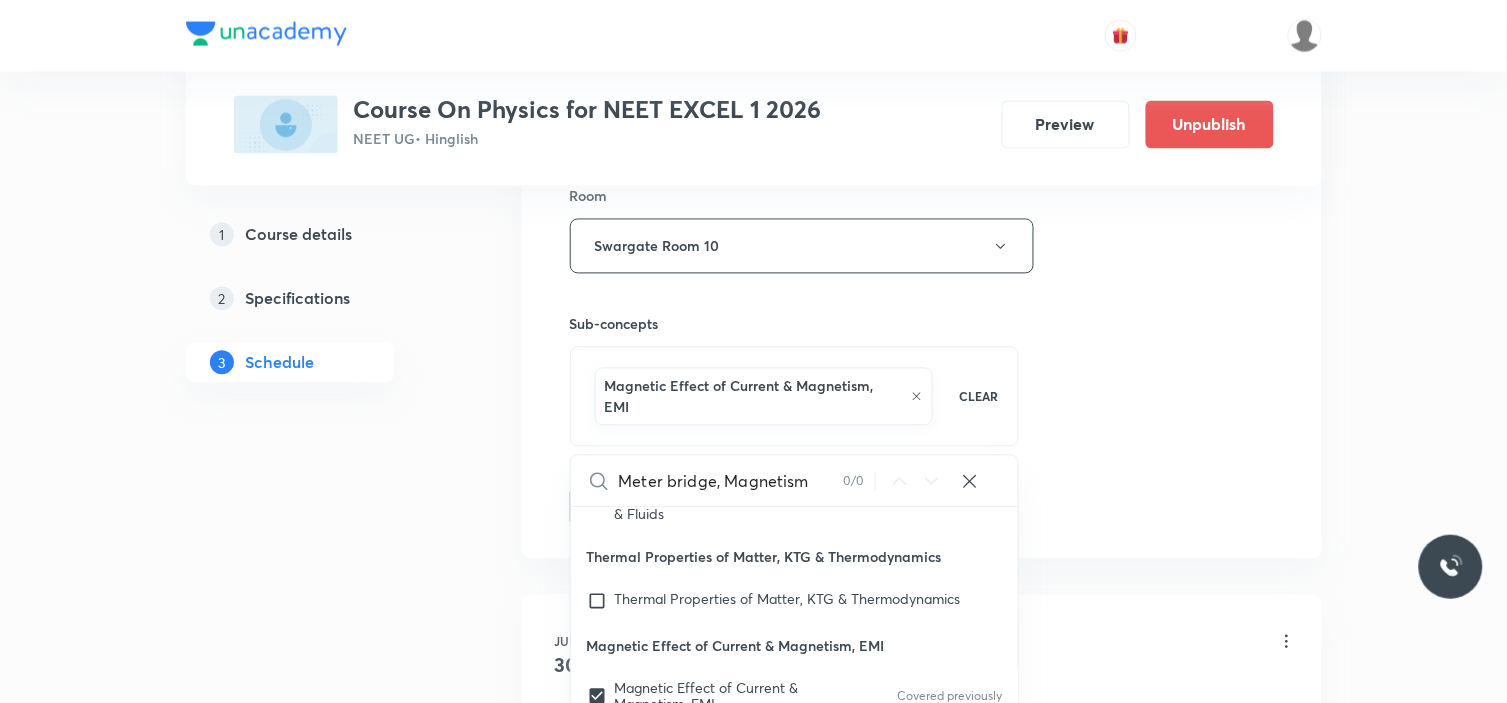 click on "Plus Courses Course On Physics for NEET EXCEL 1 2026 NEET UG  • Hinglish Preview Unpublish 1 Course details 2 Specifications 3 Schedule Schedule 9  classes Session  10 Live class Session title 23/99 Meter bridge, Magnetism ​ Schedule for [DATE] 9:15 AM ​ Duration (in minutes) 90 ​   Session type Online Offline Room Swargate Room 10 Sub-concepts Magnetic Effect of Current & Magnetism, [PERSON_NAME] Meter bridge, Magnetism 0 / 0 ​ Rotational Motion, Gravitation, Mechanical Properties of Solid & Fluids Rotational Motion, Gravitation, Mechanical Properties of Solid & Fluids Covered previously Thermal Properties of Matter, KTG & Thermodynamics Thermal Properties of Matter, KTG & Thermodynamics Magnetic Effect of Current & Magnetism, EMI Magnetic Effect of Current & Magnetism, EMI Covered previously Crash courses Crash courses Year Long courses Year Long courses Covered previously Crash Courses Crash Courses Year Long Courses Year Long Courses Add Cancel [DATE] Electricity ( Ohms law & Resistivity) [DATE]" at bounding box center [754, 671] 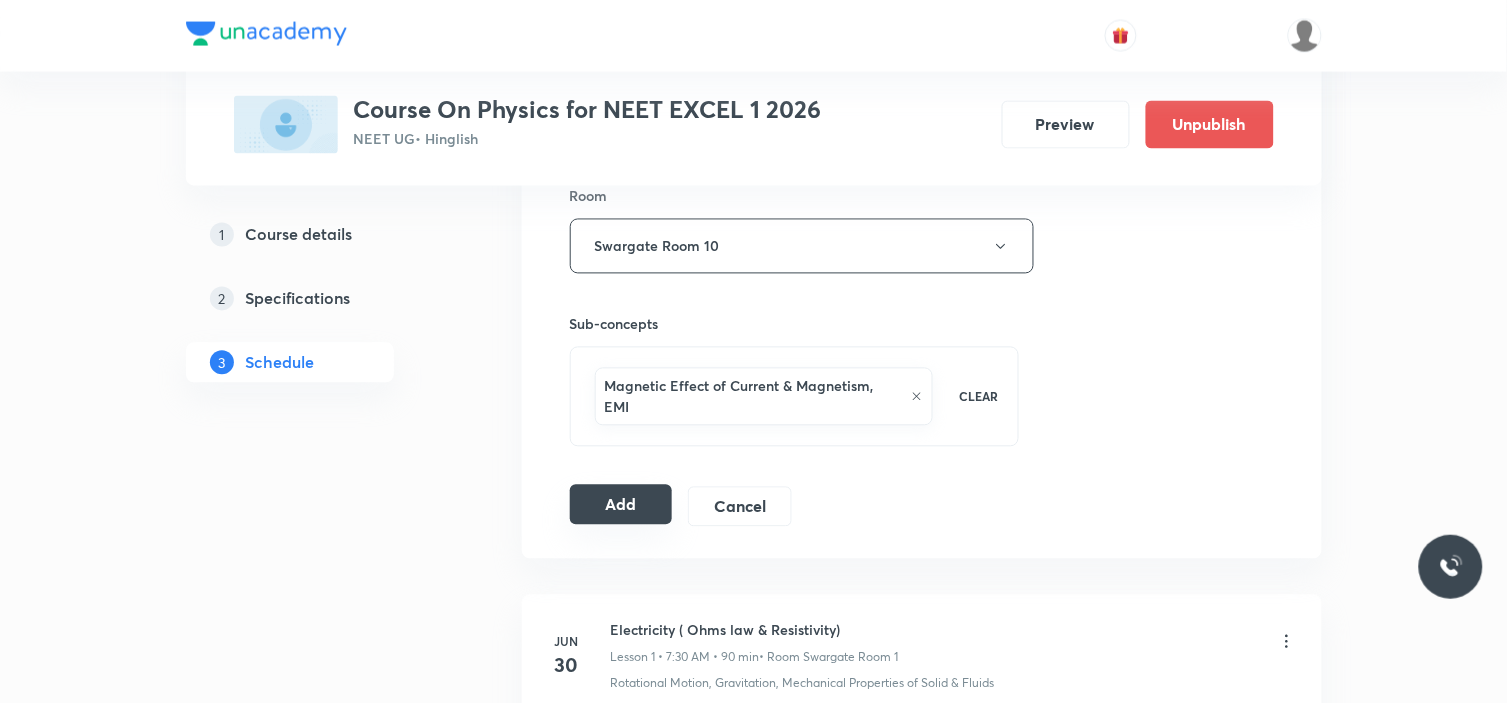 click on "Add" at bounding box center [621, 505] 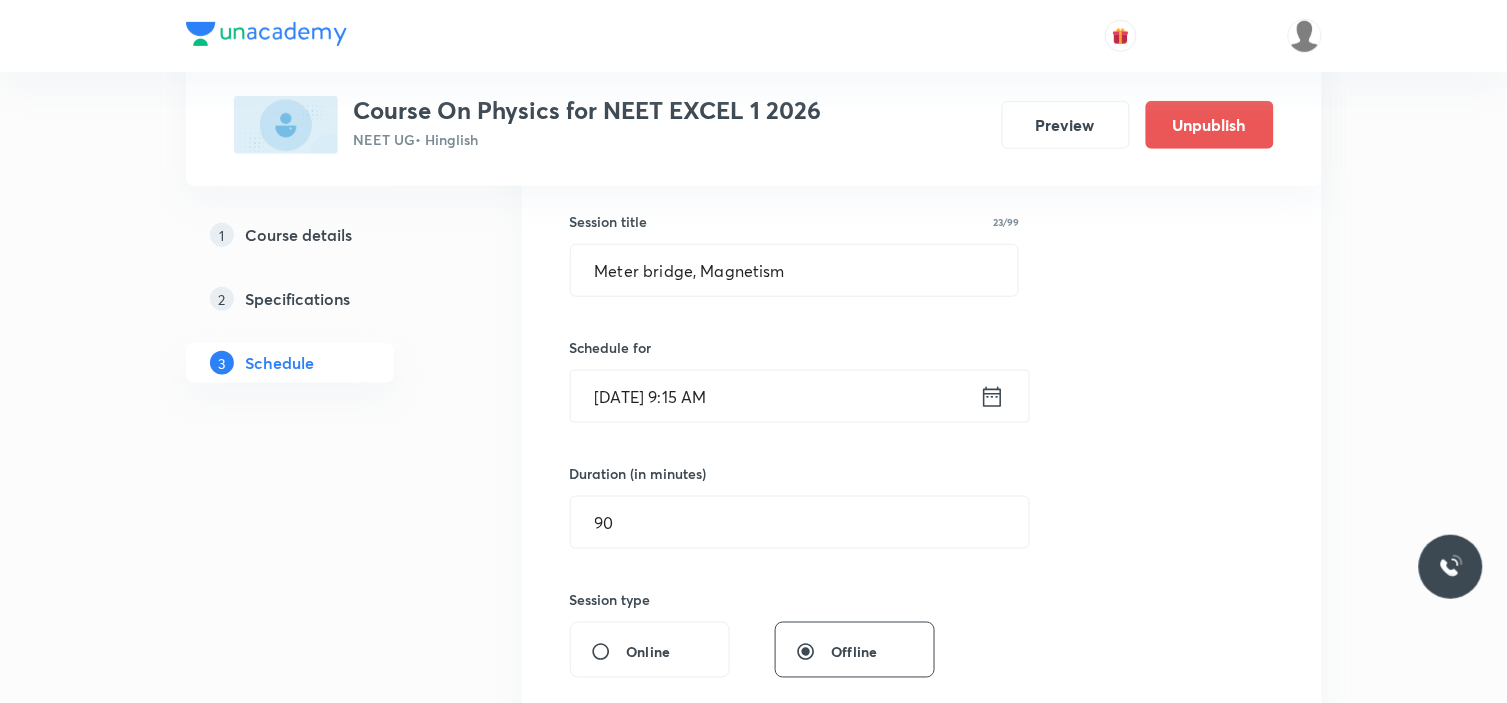 scroll, scrollTop: 333, scrollLeft: 0, axis: vertical 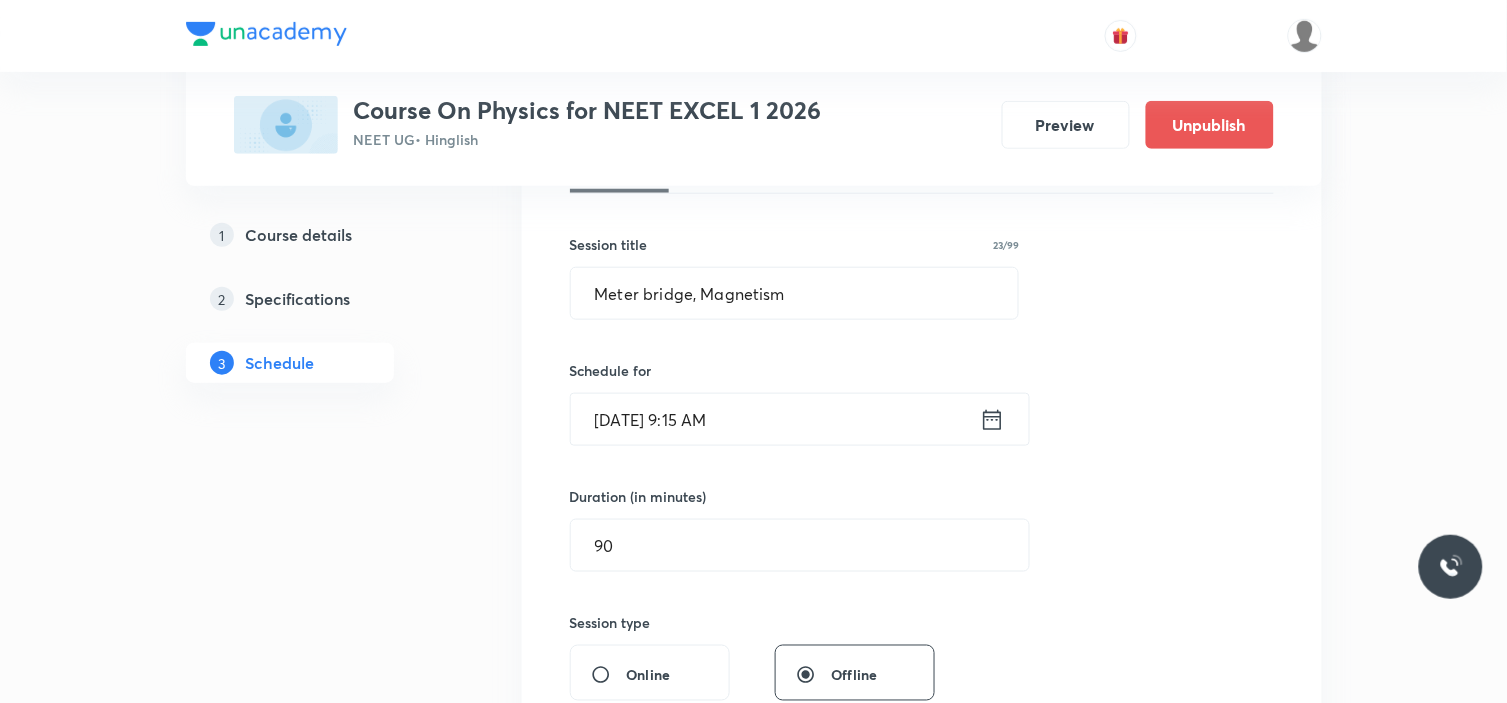 type 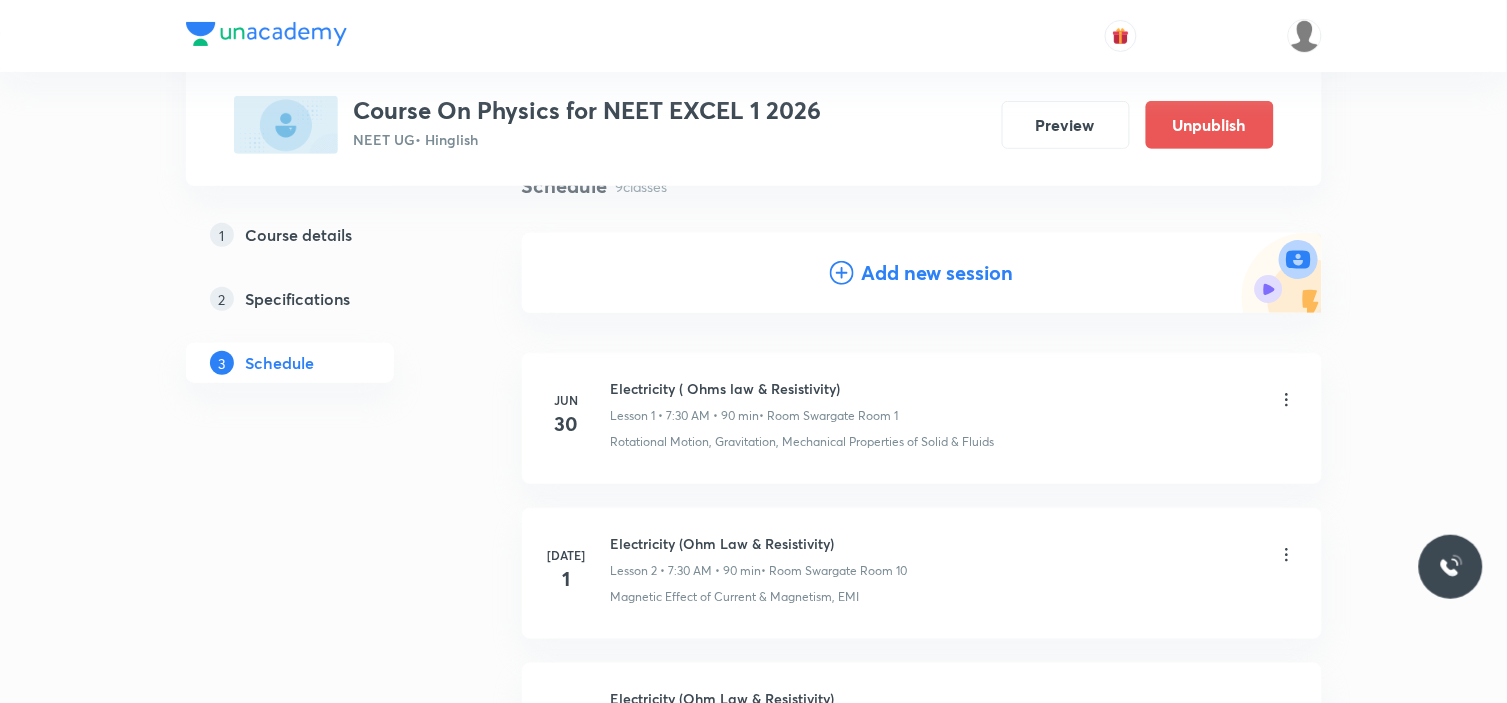 scroll, scrollTop: 0, scrollLeft: 0, axis: both 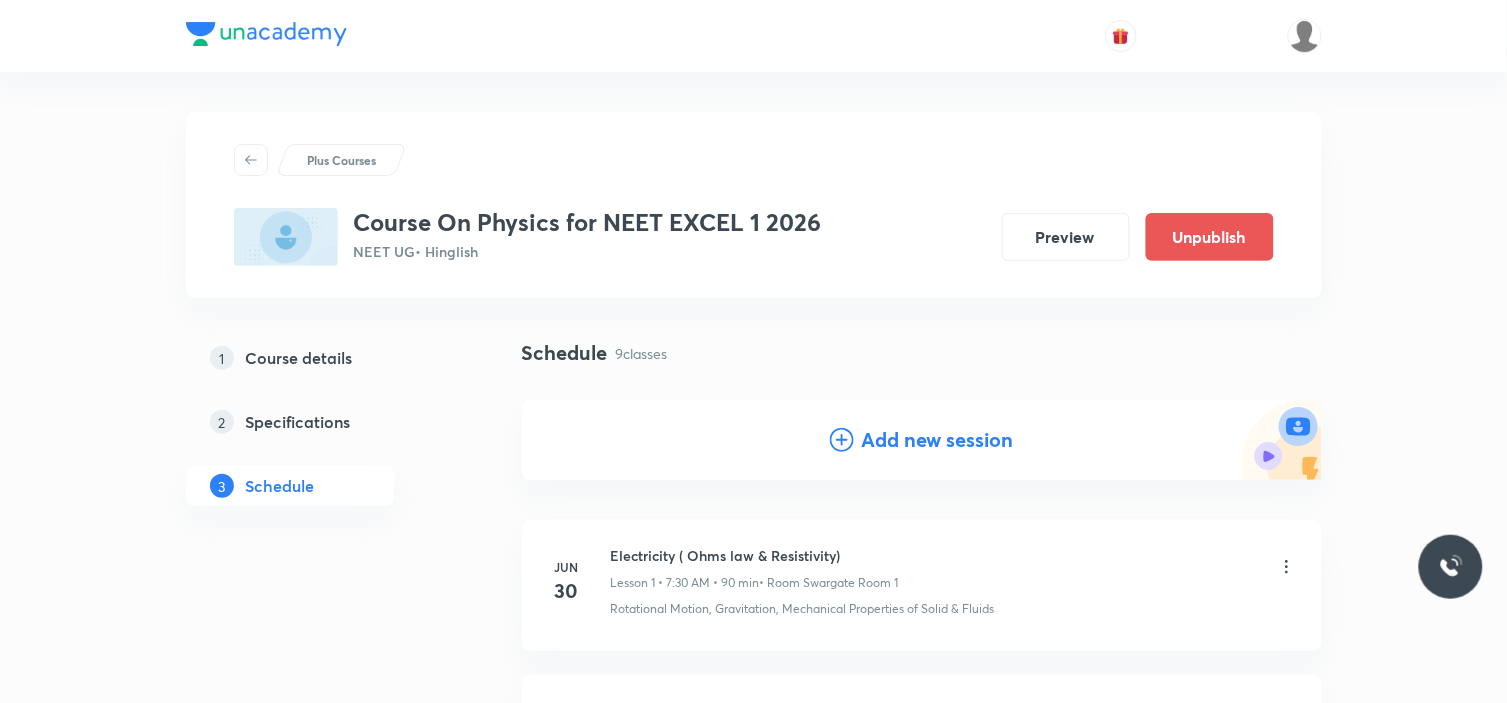 click on "Add new session" at bounding box center (938, 440) 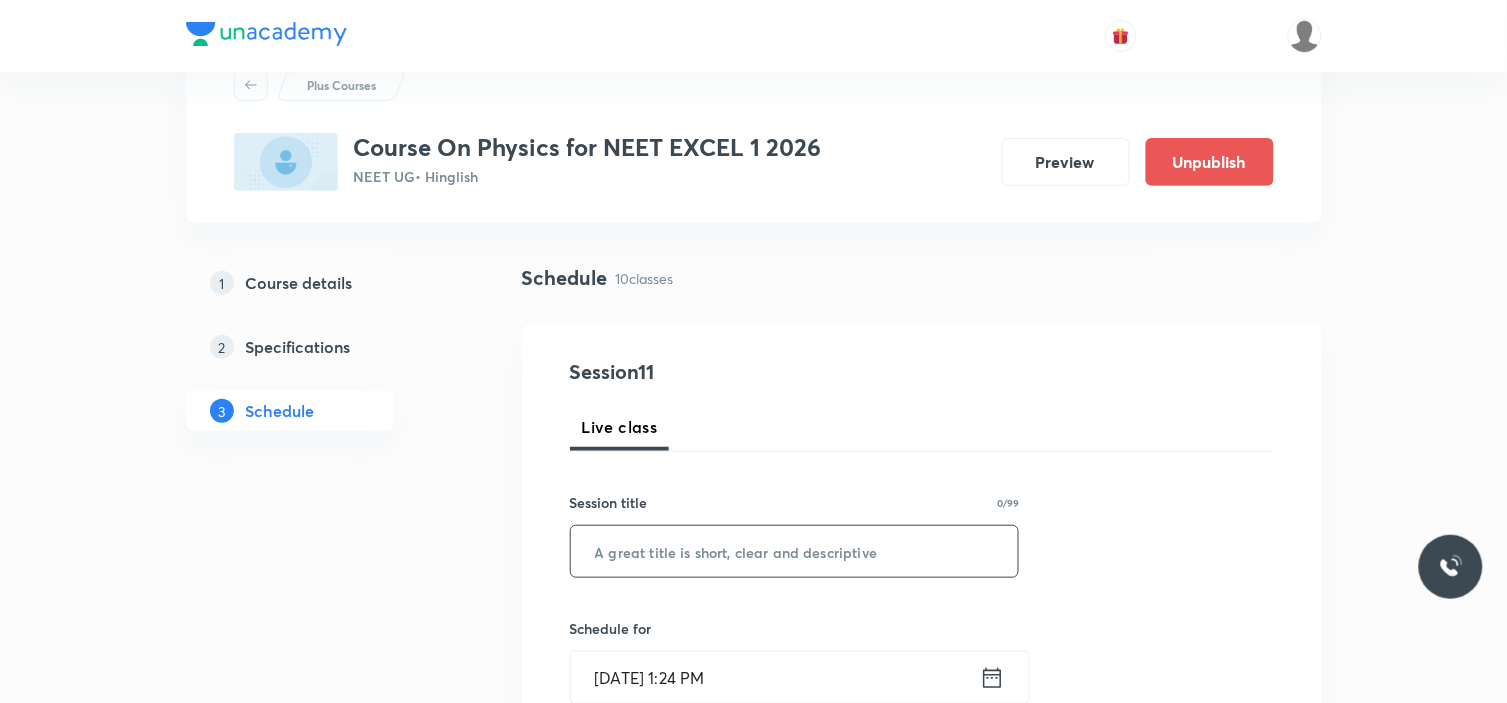 scroll, scrollTop: 111, scrollLeft: 0, axis: vertical 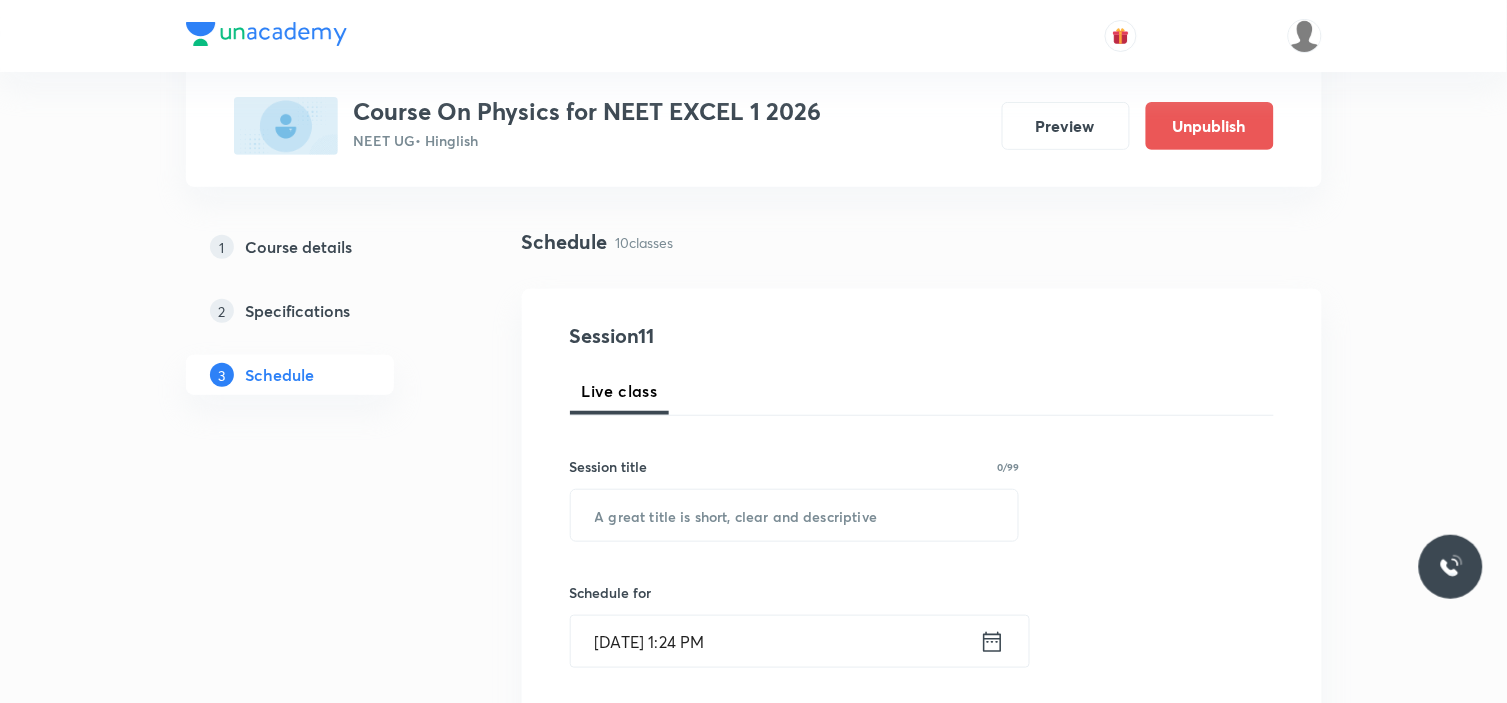 click on "Session title 0/99 ​" at bounding box center [795, 499] 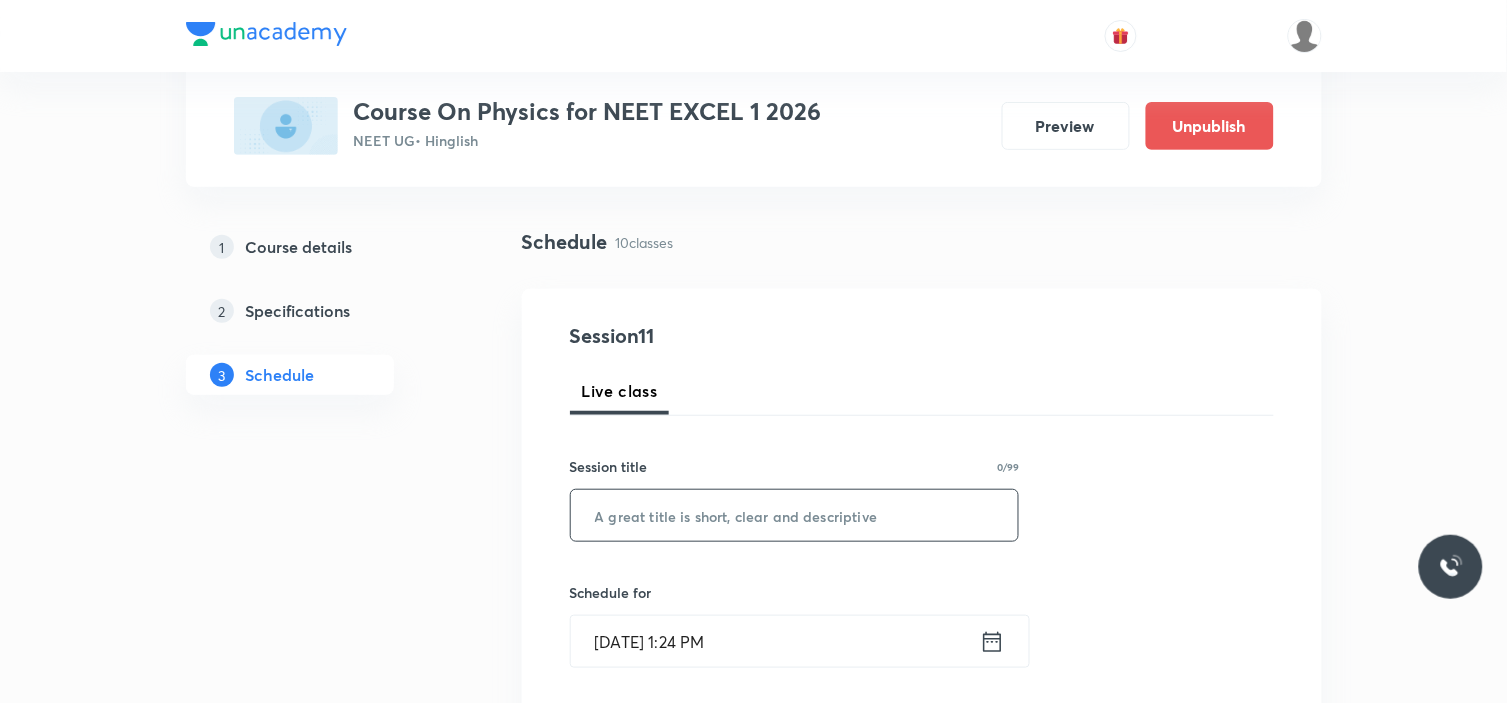 click at bounding box center (795, 515) 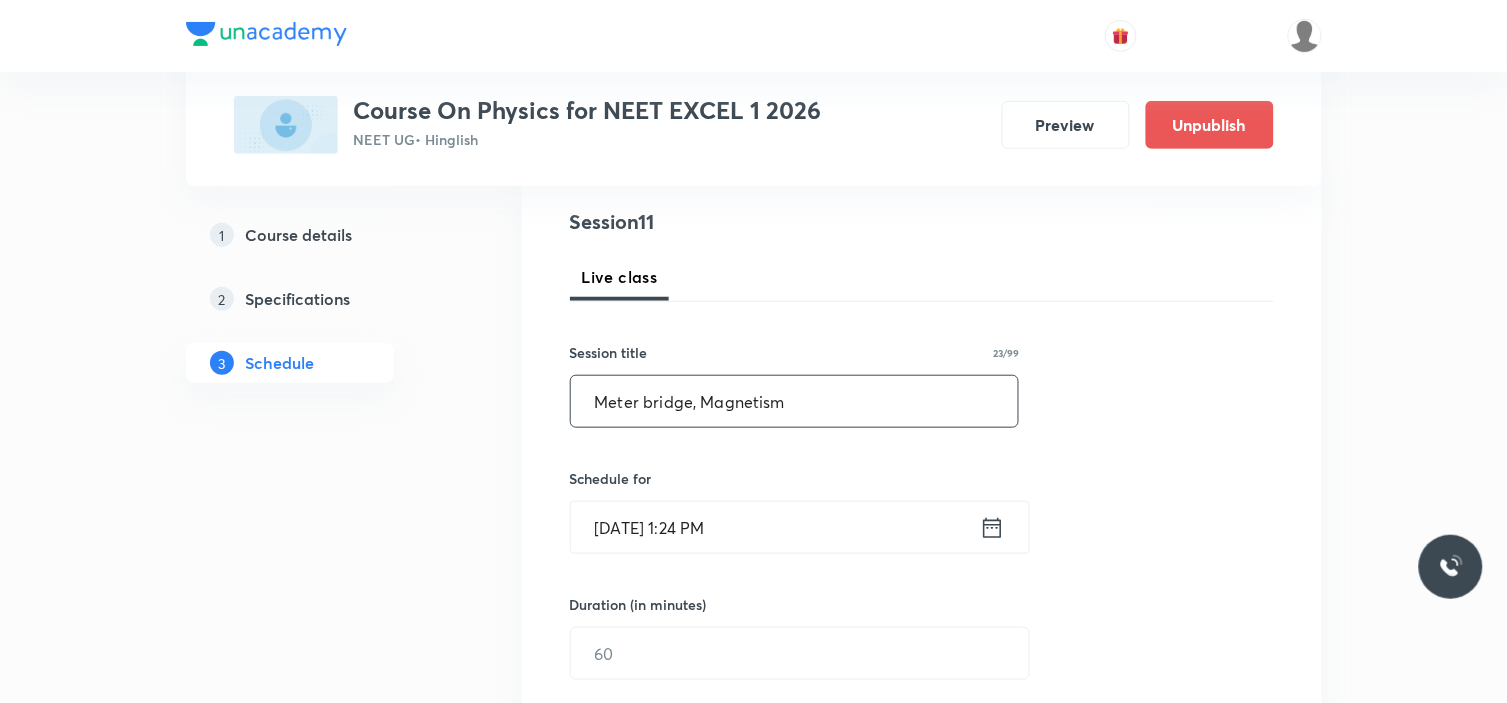 scroll, scrollTop: 333, scrollLeft: 0, axis: vertical 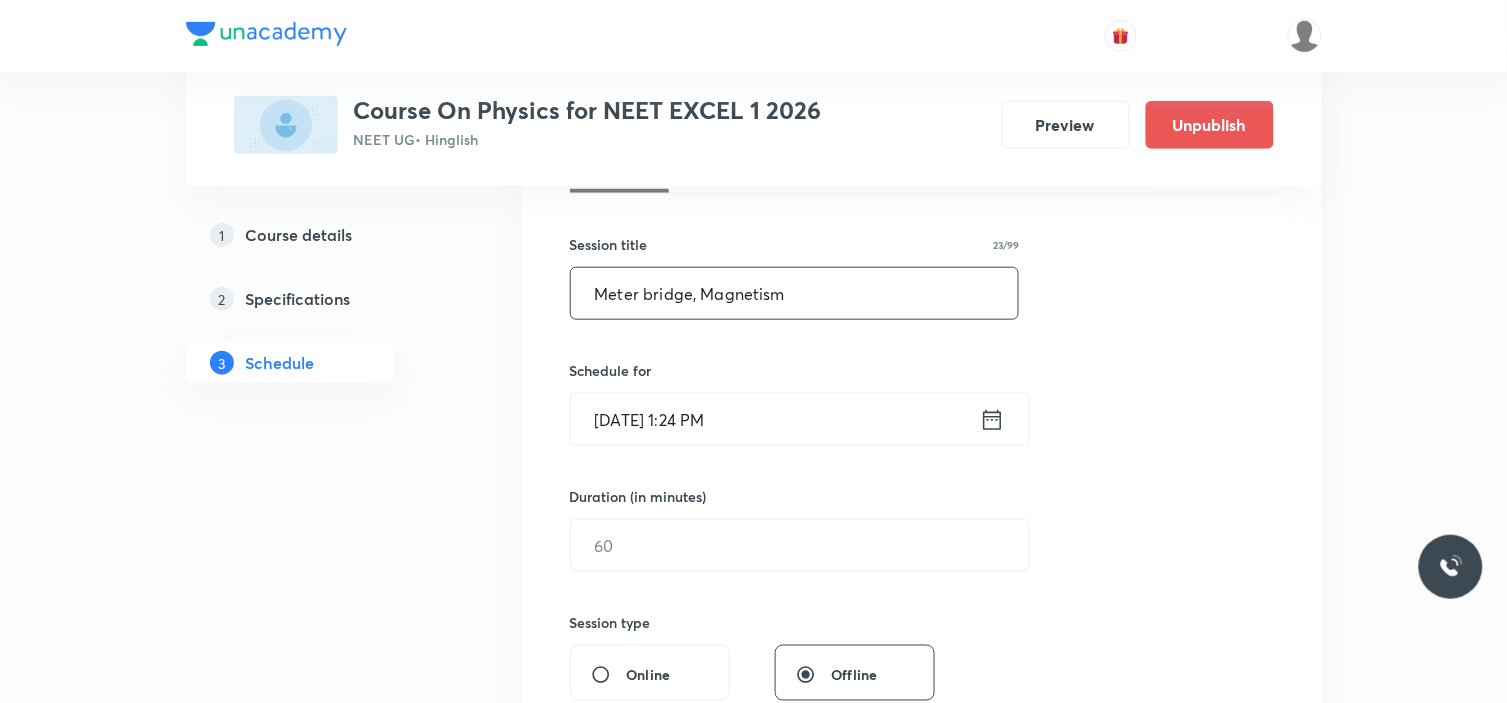 type on "Meter bridge, Magnetism" 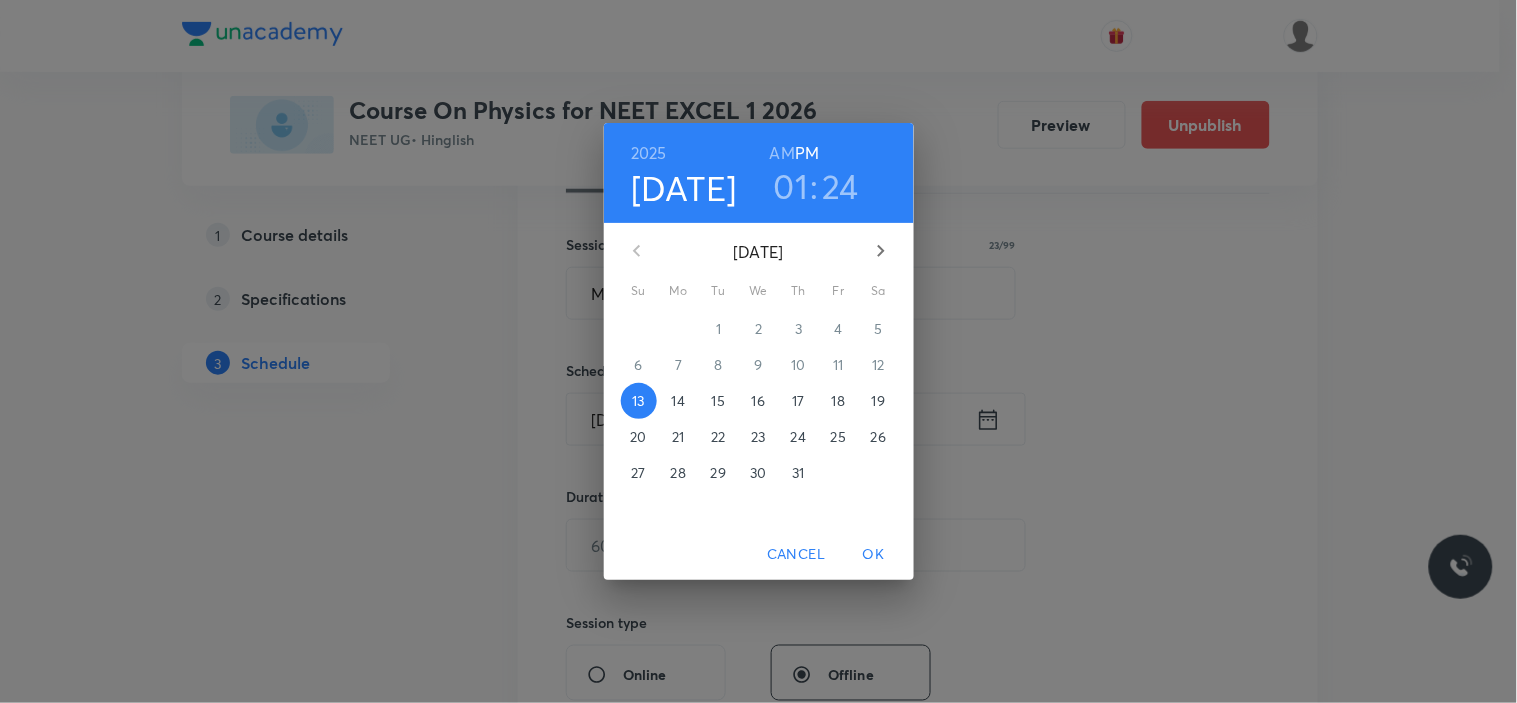 click on "17" at bounding box center [798, 401] 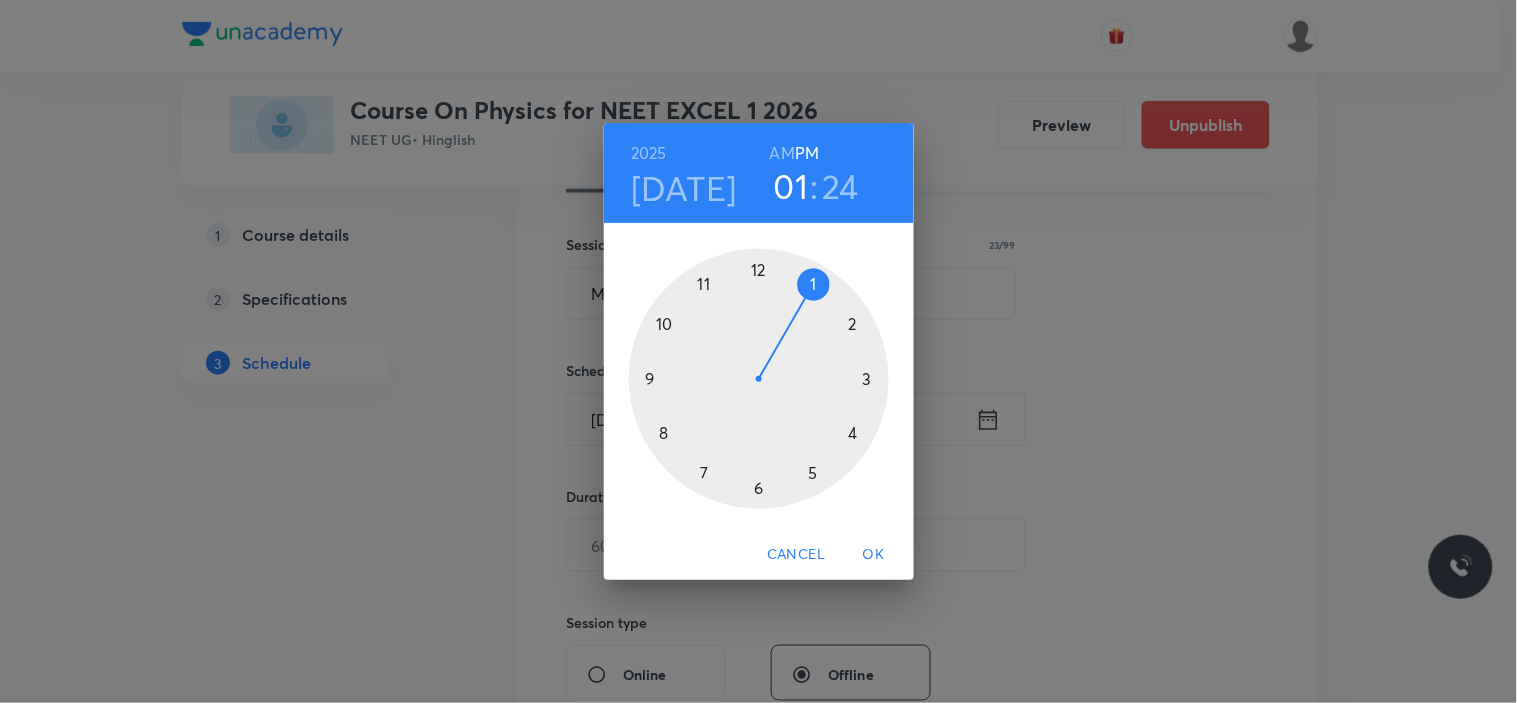 click on "AM" at bounding box center [782, 153] 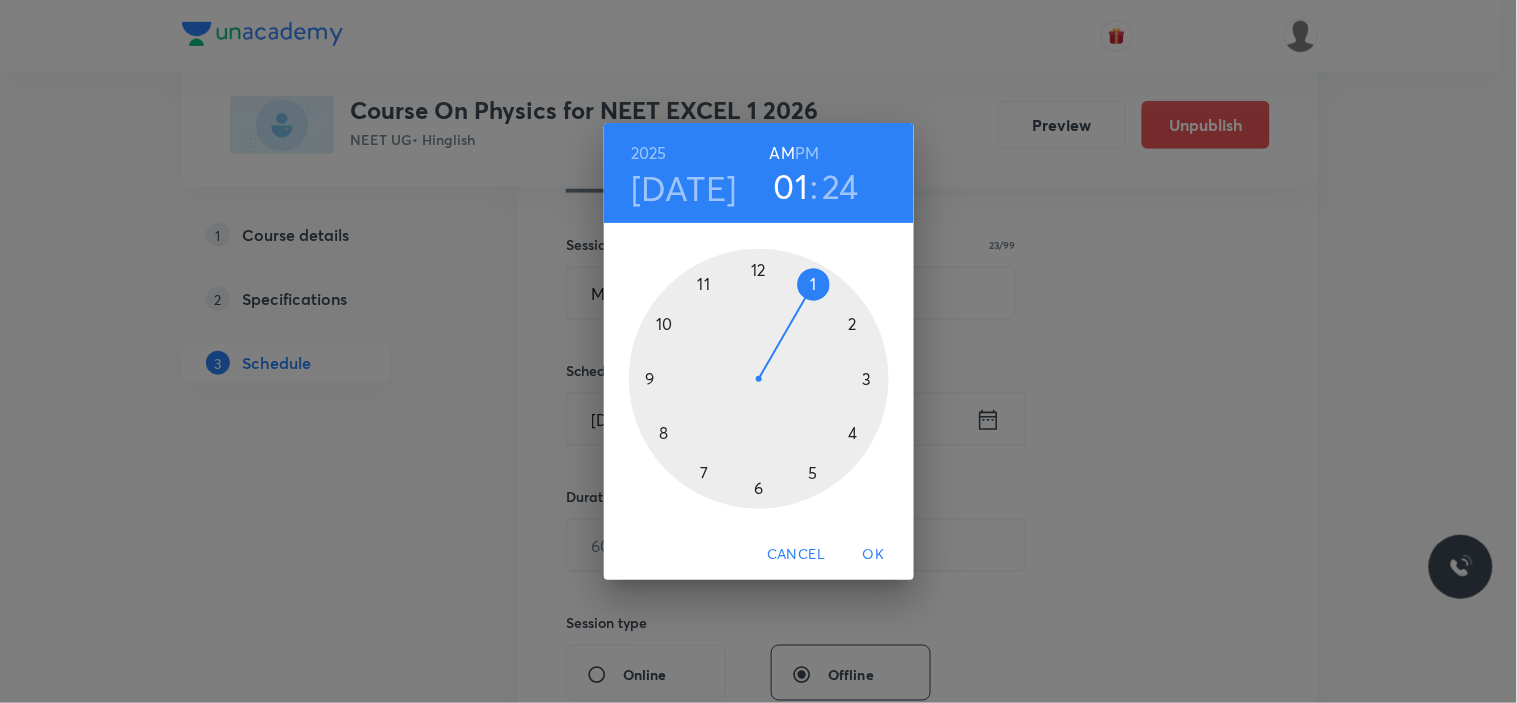 click at bounding box center (759, 379) 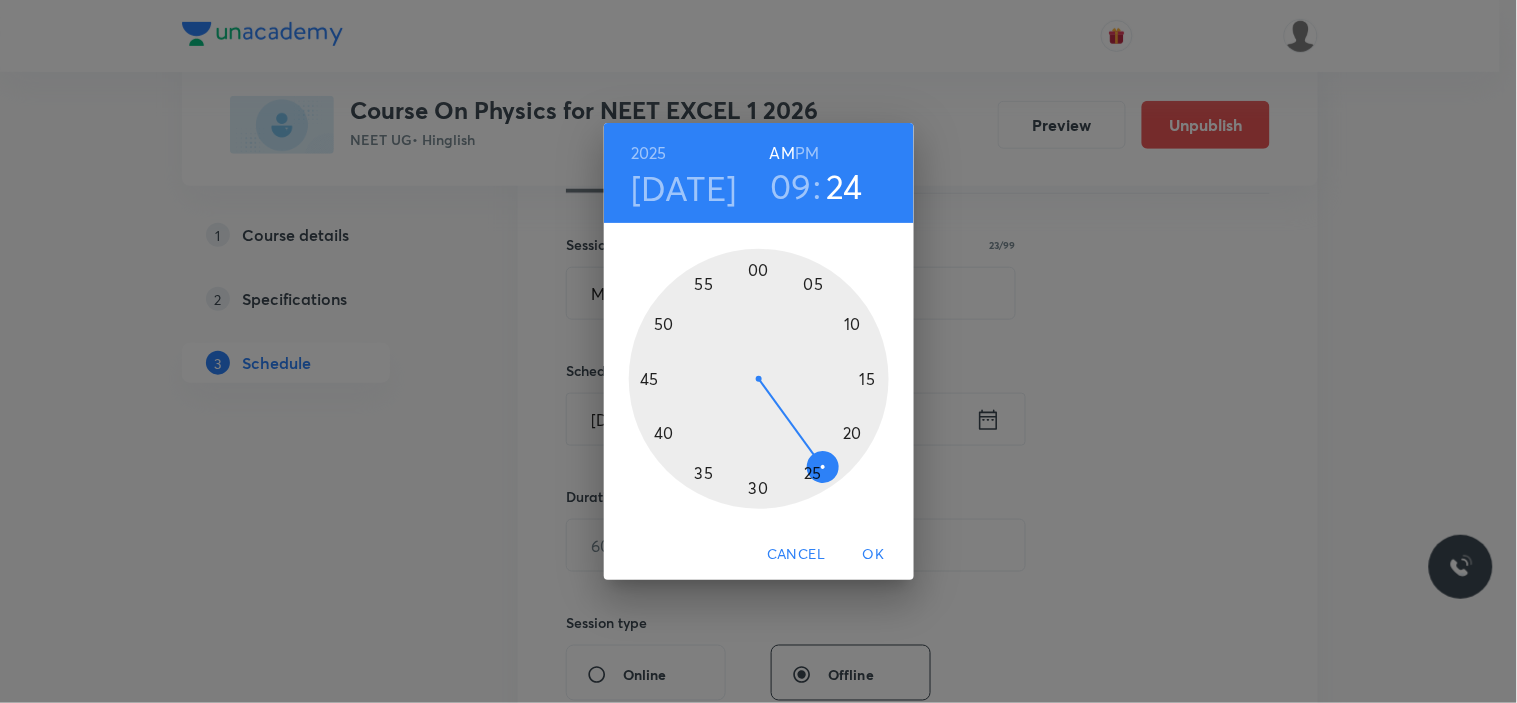 click at bounding box center (759, 379) 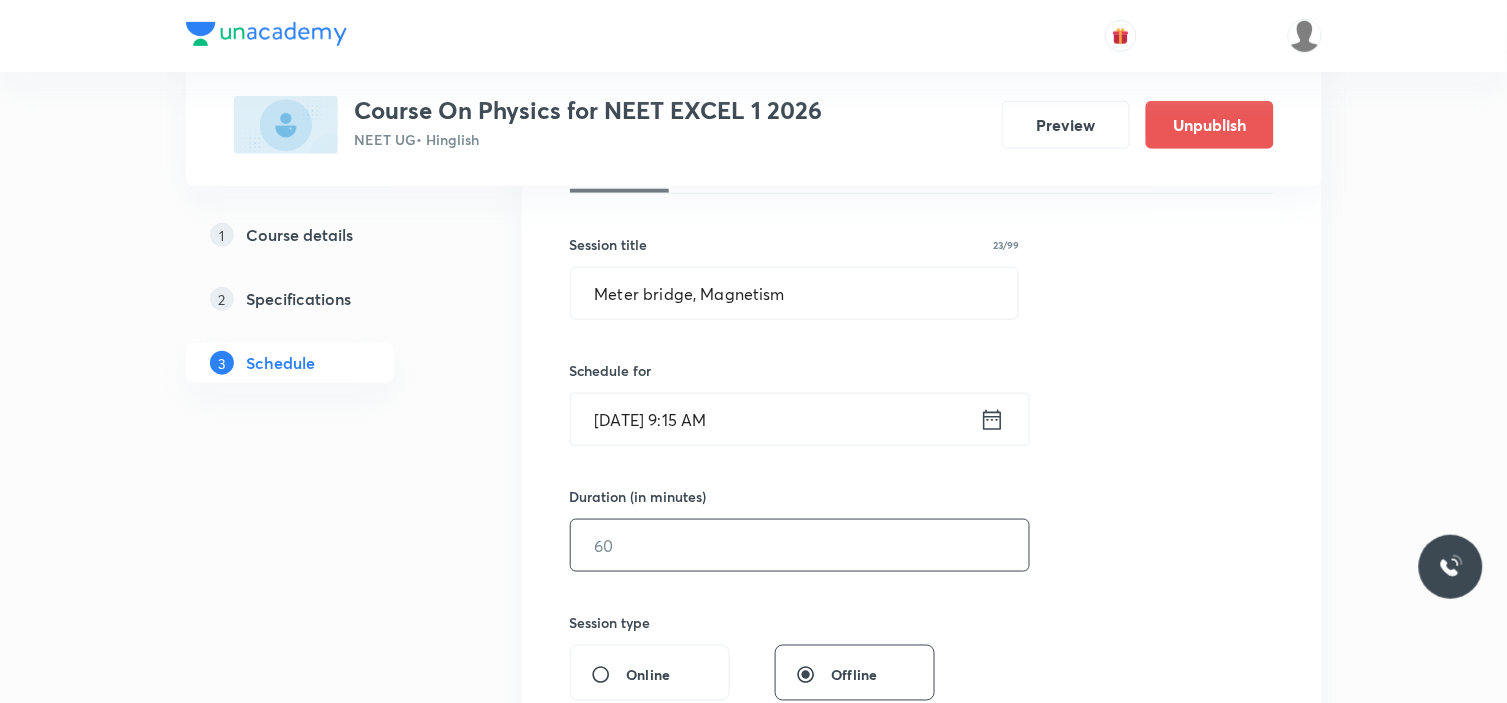 click at bounding box center [800, 545] 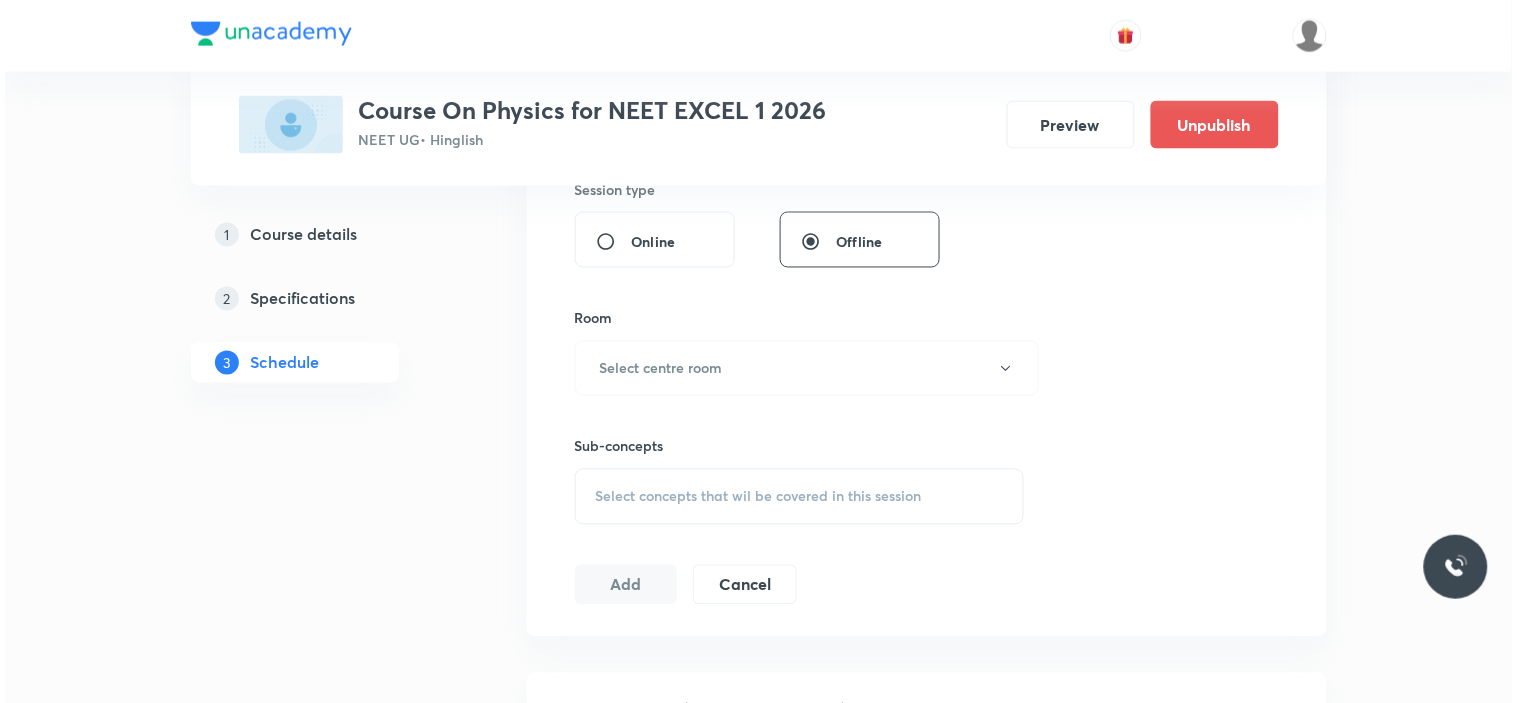 scroll, scrollTop: 777, scrollLeft: 0, axis: vertical 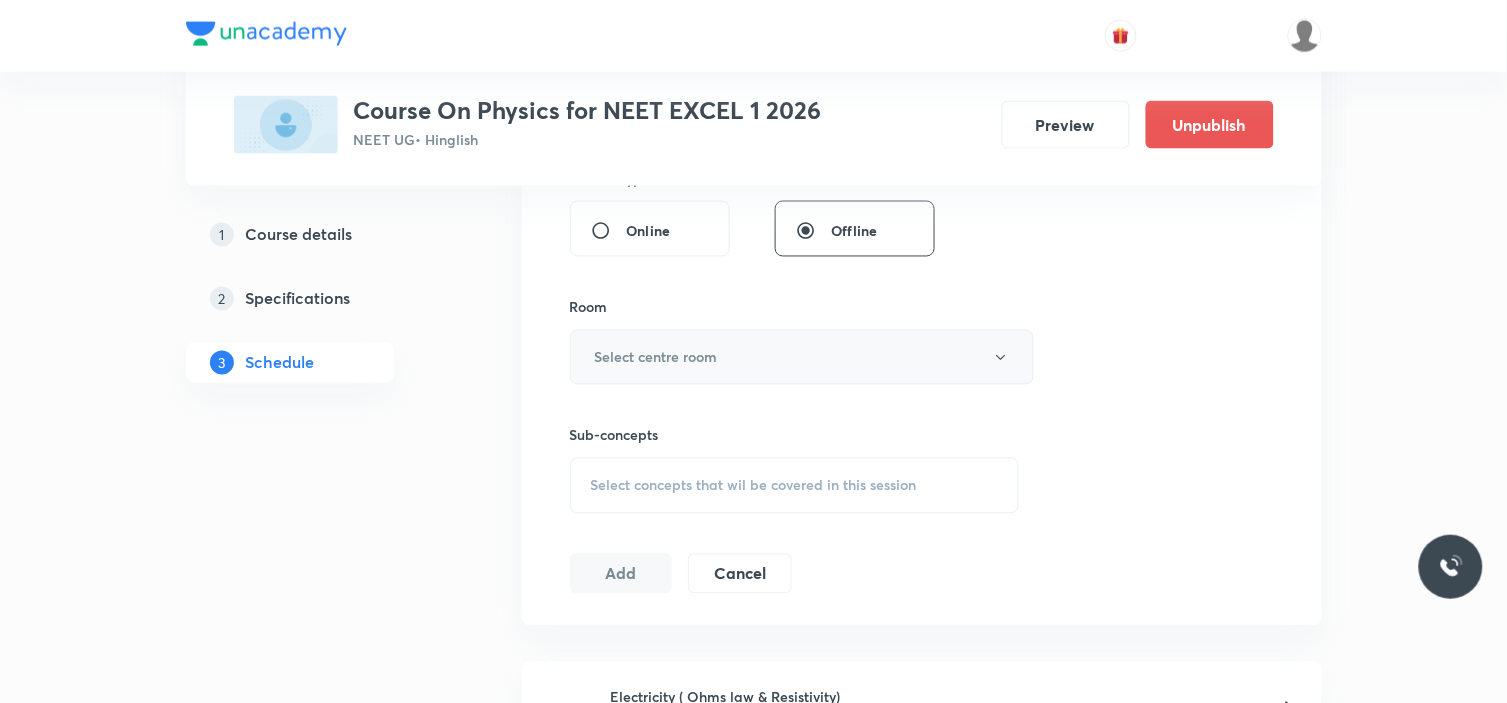 type on "90" 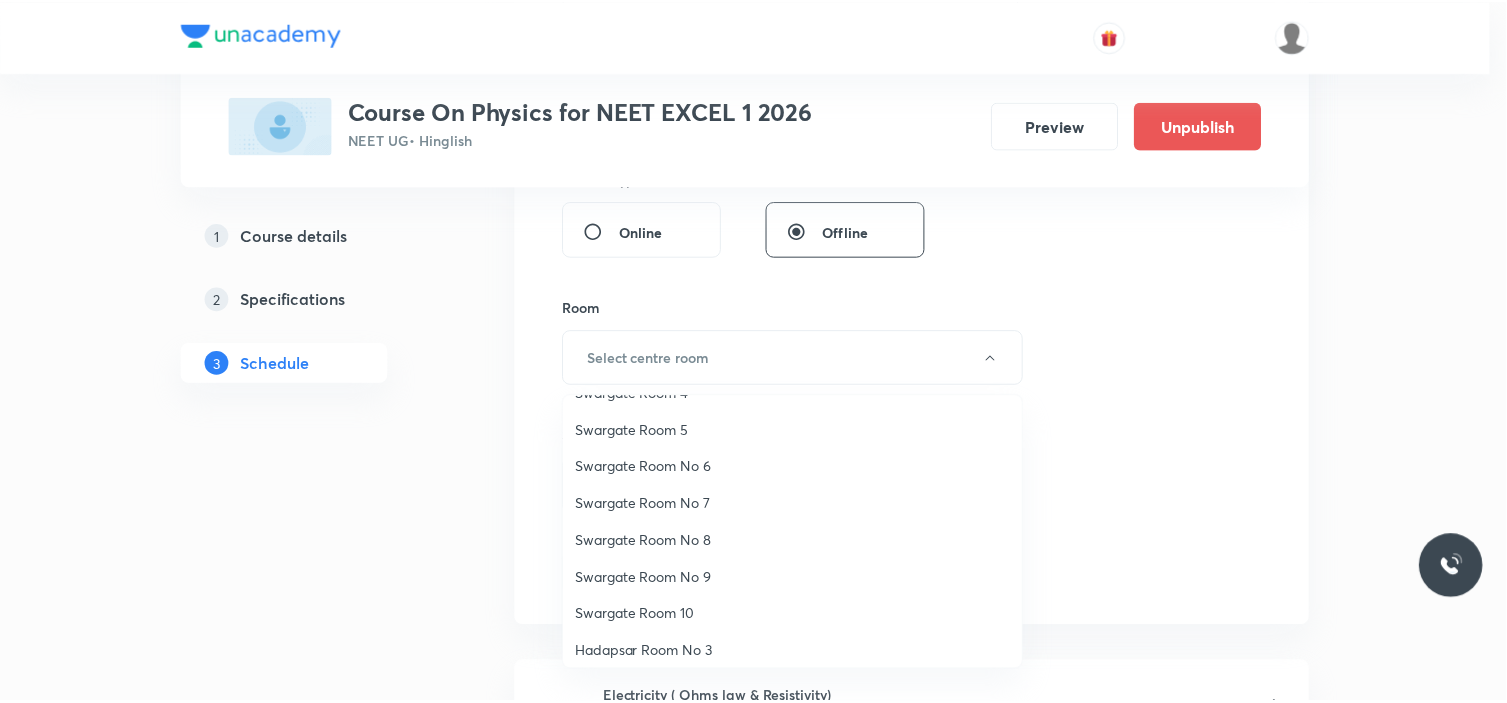 scroll, scrollTop: 148, scrollLeft: 0, axis: vertical 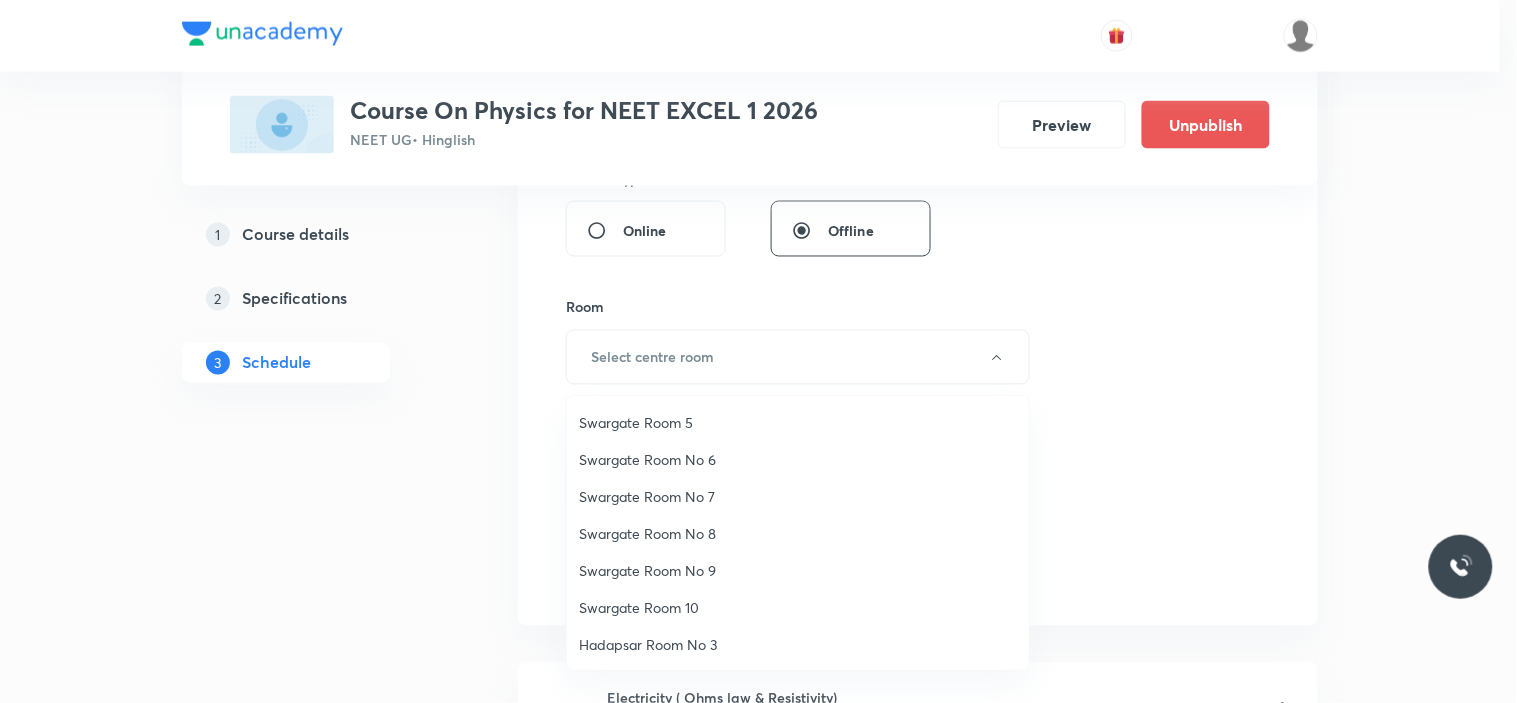 click on "Swargate Room 10" at bounding box center [798, 607] 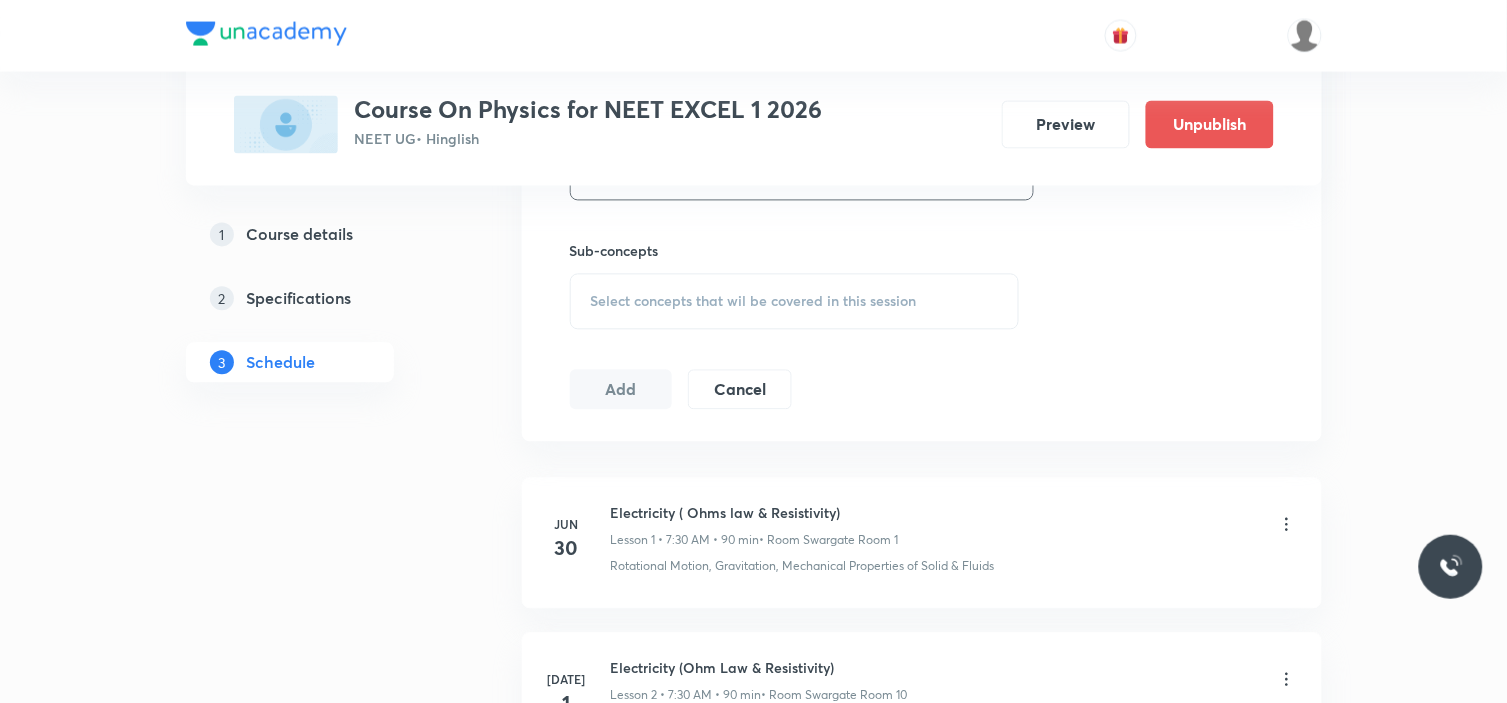 scroll, scrollTop: 1000, scrollLeft: 0, axis: vertical 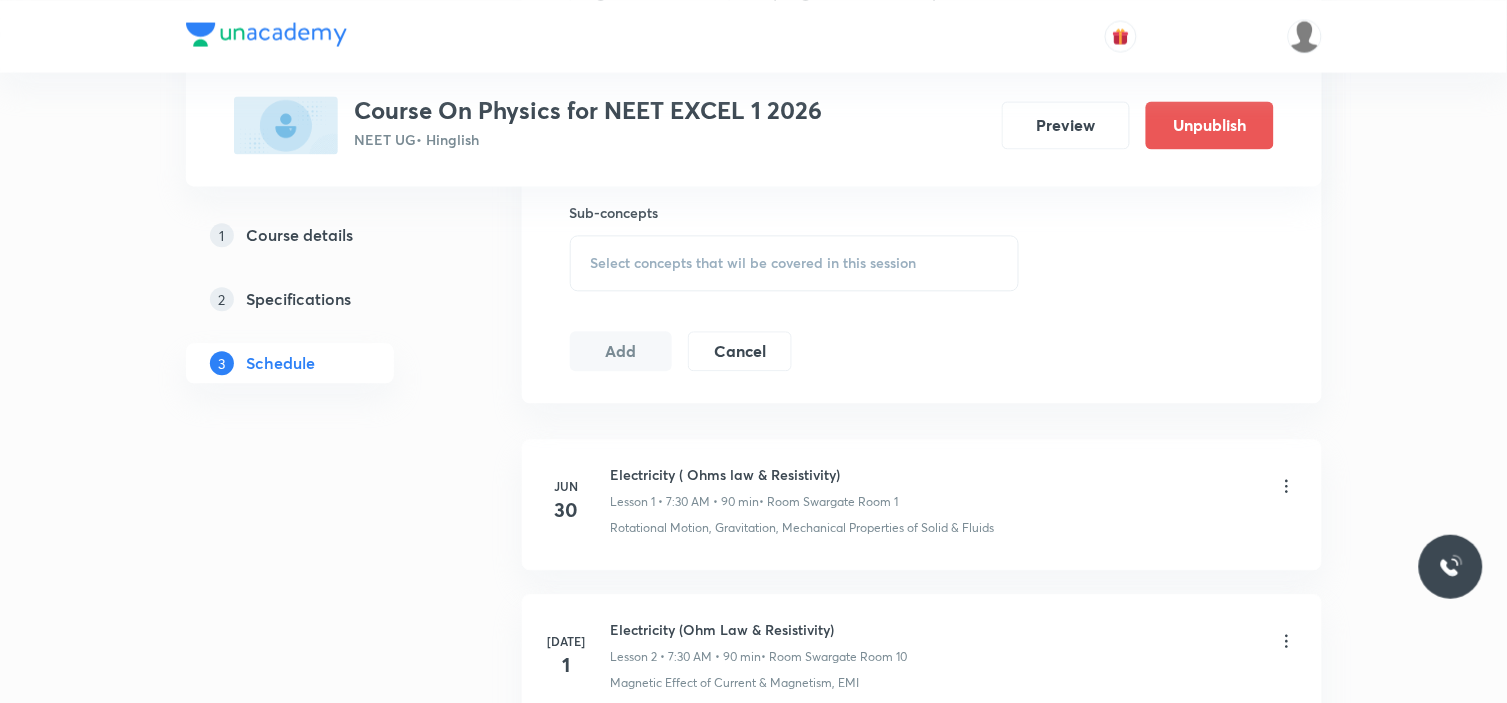 click on "Select concepts that wil be covered in this session" at bounding box center [754, 263] 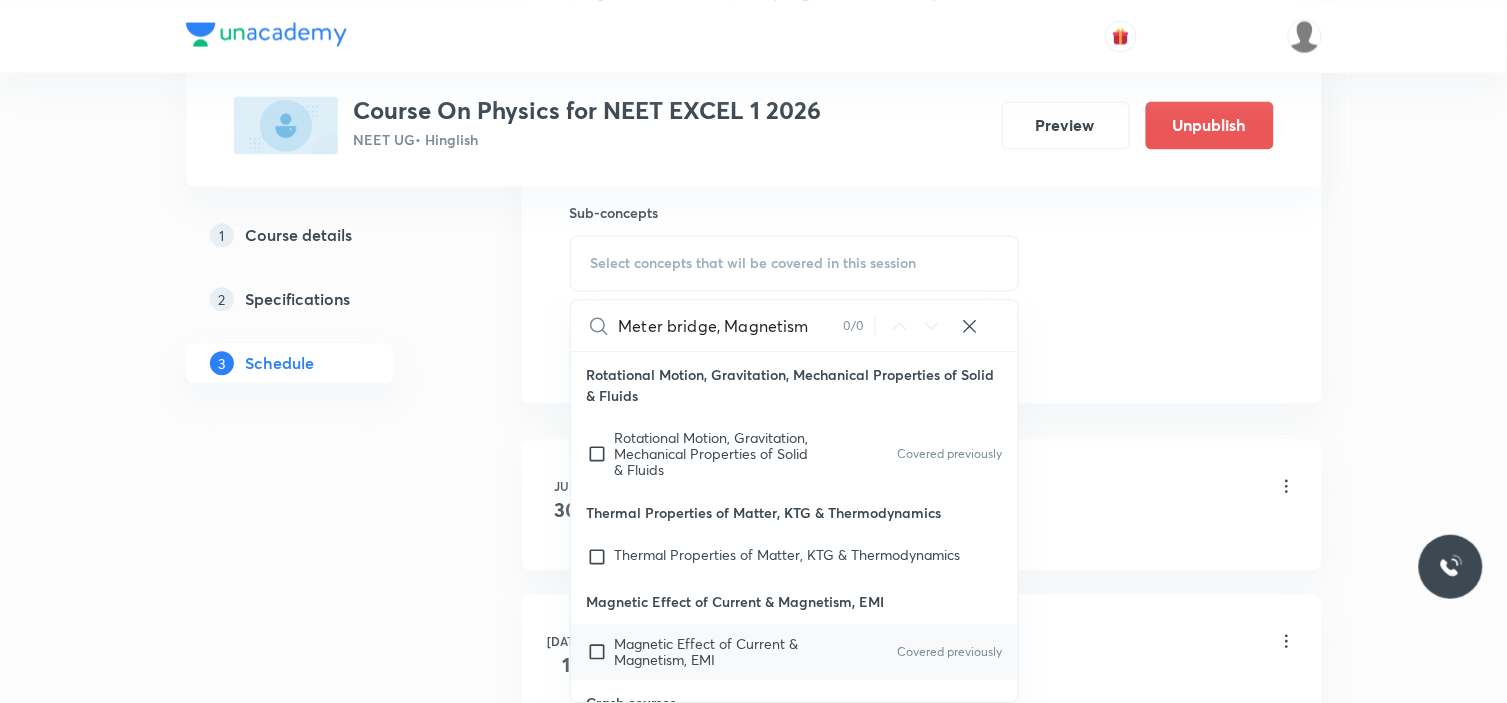type on "Meter bridge, Magnetism" 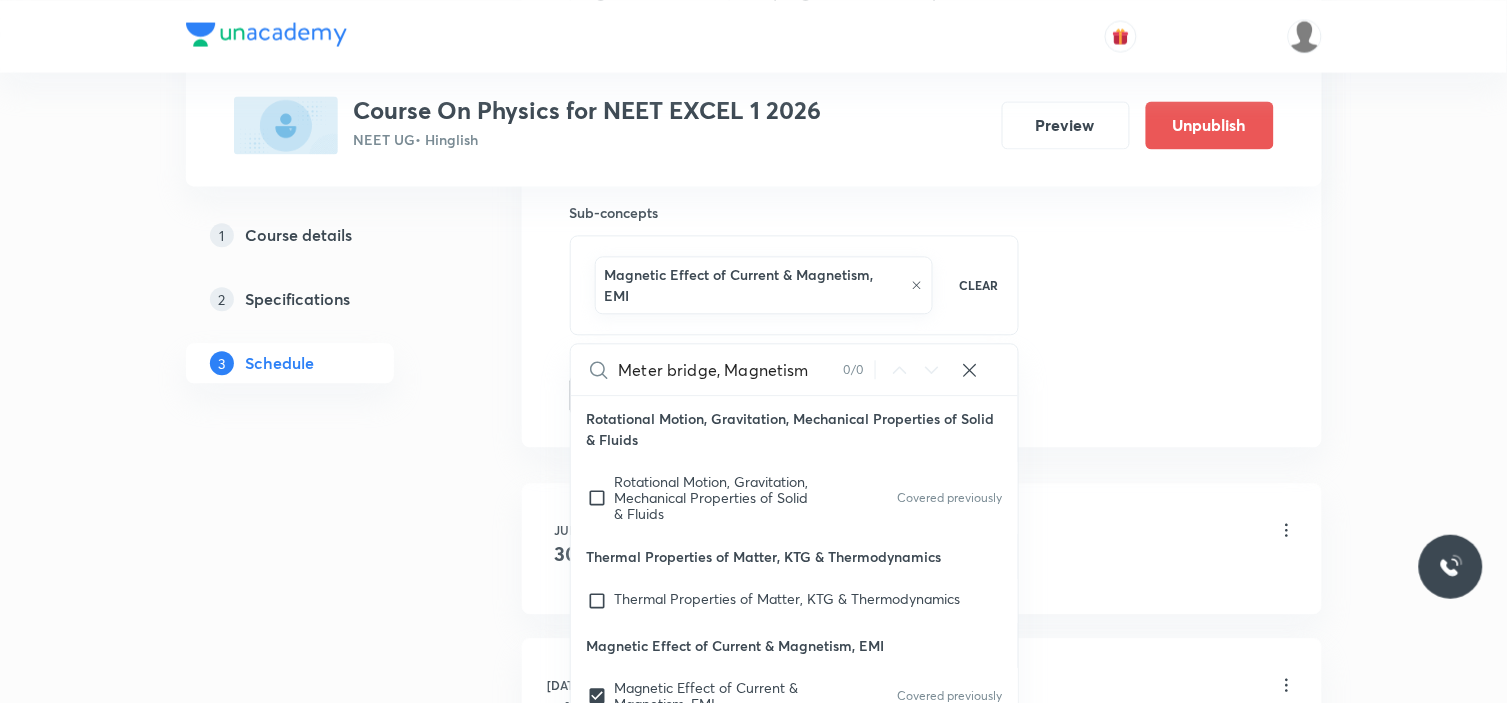 click on "Session  11 Live class Session title 23/99 Meter bridge, Magnetism ​ Schedule for Jul 17, 2025, 9:15 AM ​ Duration (in minutes) 90 ​   Session type Online Offline Room Swargate Room 10 Sub-concepts Magnetic Effect of Current & Magnetism, EMI CLEAR Meter bridge, Magnetism 0 / 0 ​ Rotational Motion, Gravitation, Mechanical Properties of Solid & Fluids Rotational Motion, Gravitation, Mechanical Properties of Solid & Fluids Covered previously Thermal Properties of Matter, KTG & Thermodynamics Thermal Properties of Matter, KTG & Thermodynamics Magnetic Effect of Current & Magnetism, EMI Magnetic Effect of Current & Magnetism, EMI Covered previously Crash courses Crash courses Year Long courses Year Long courses Covered previously Crash Courses Crash Courses Year Long Courses Year Long Courses Add Cancel" at bounding box center [922, -77] 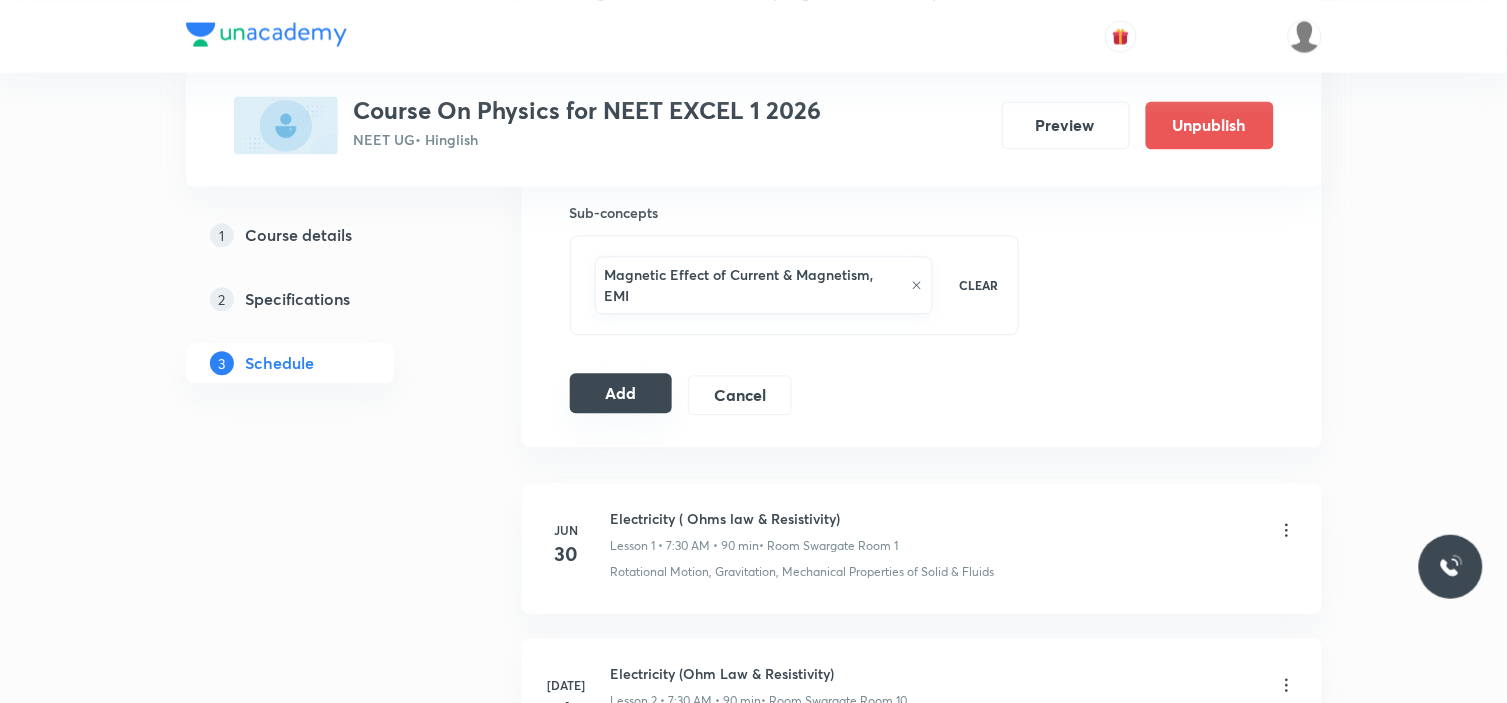 click on "Add" at bounding box center (621, 393) 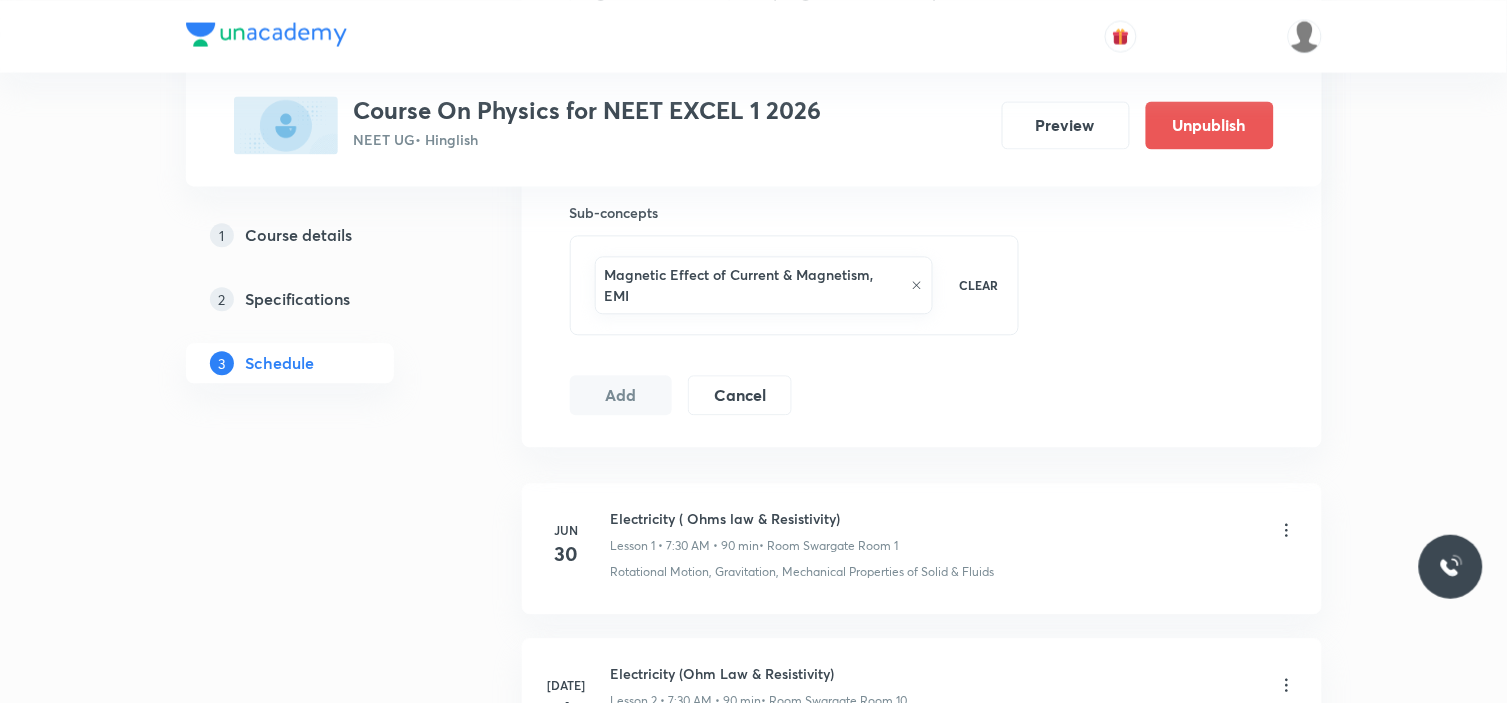 type 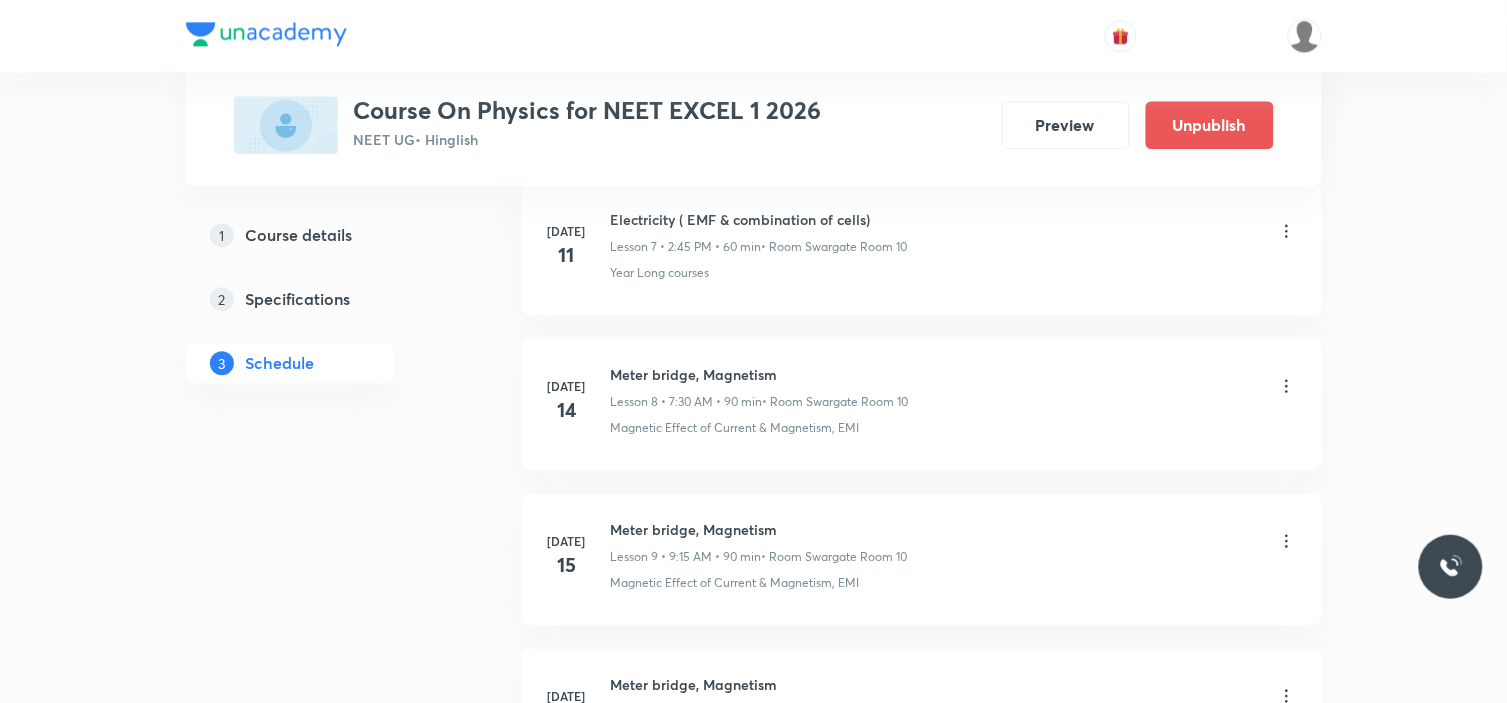 scroll, scrollTop: 910, scrollLeft: 0, axis: vertical 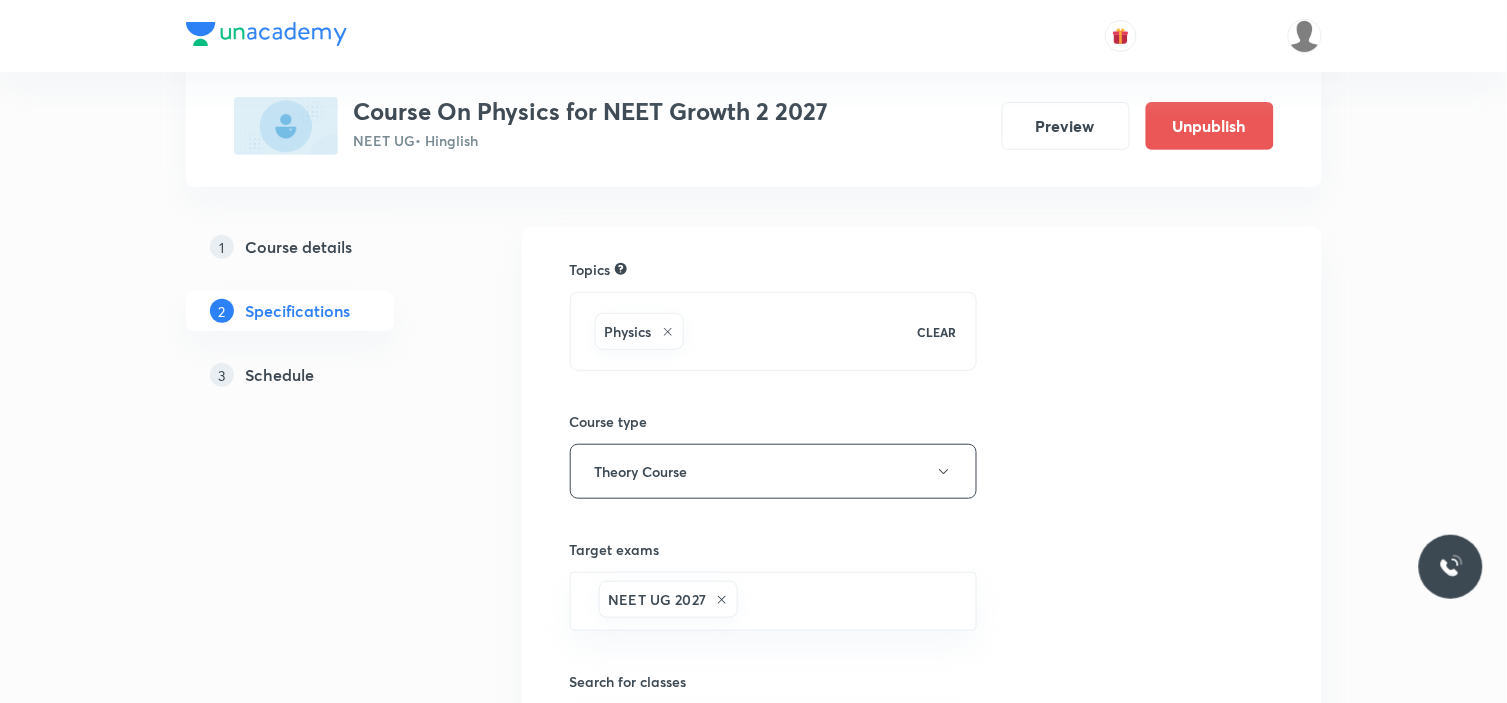 click on "Schedule" at bounding box center [280, 375] 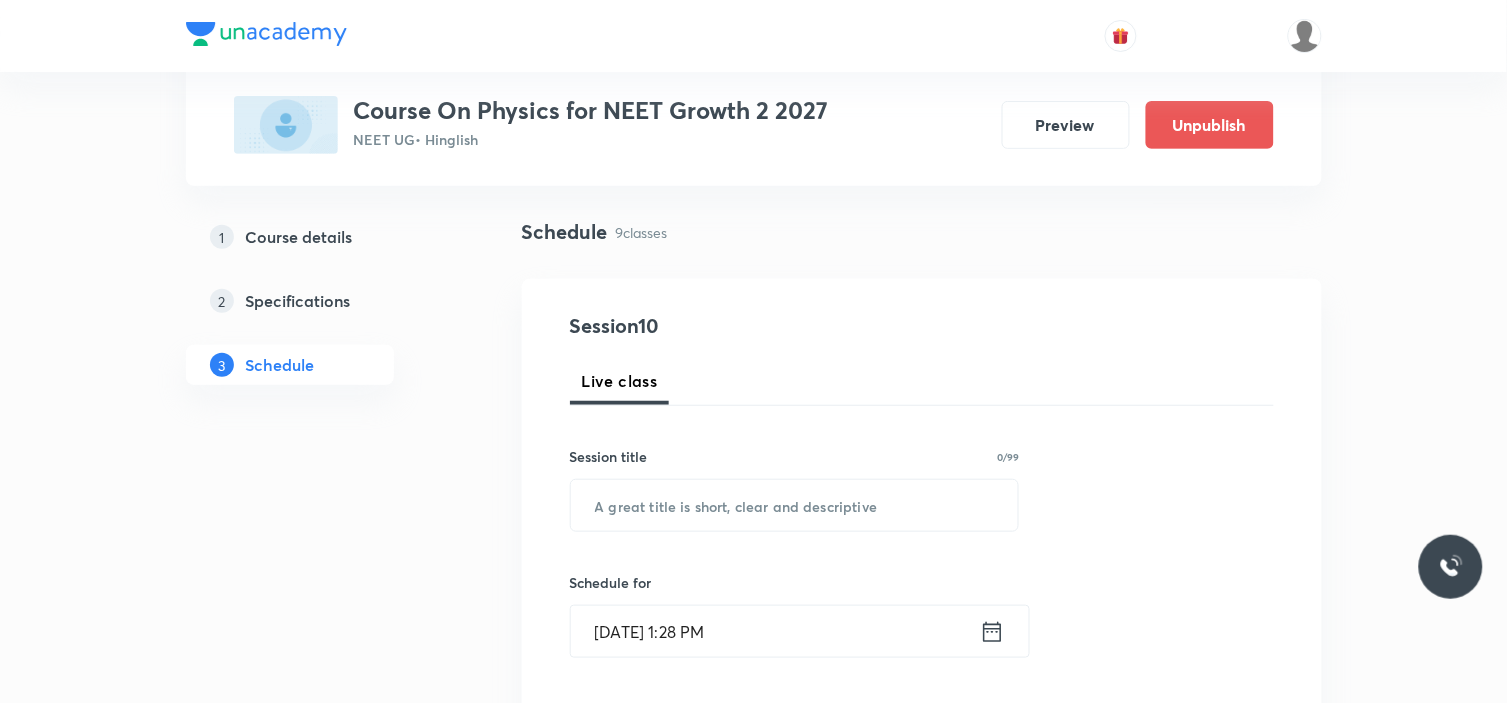 scroll, scrollTop: 222, scrollLeft: 0, axis: vertical 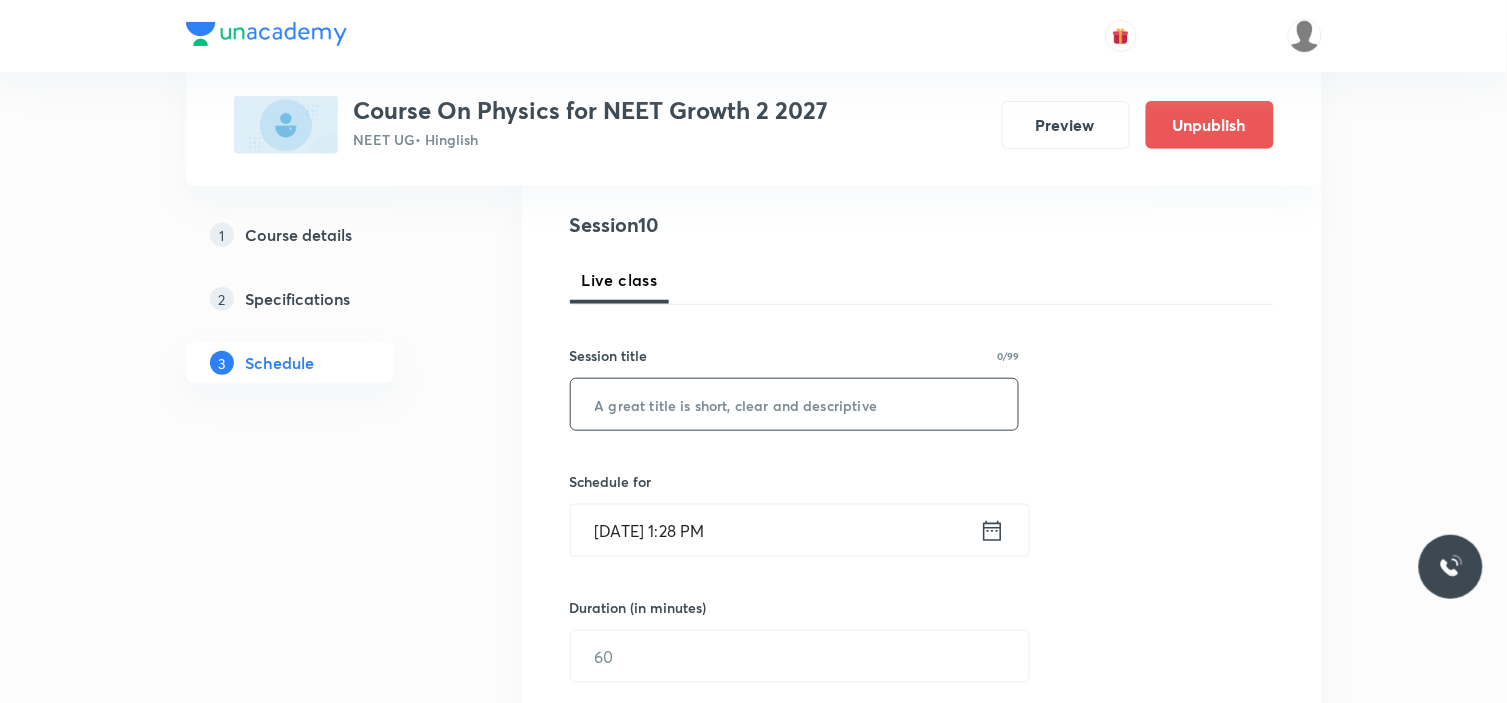 click at bounding box center [795, 404] 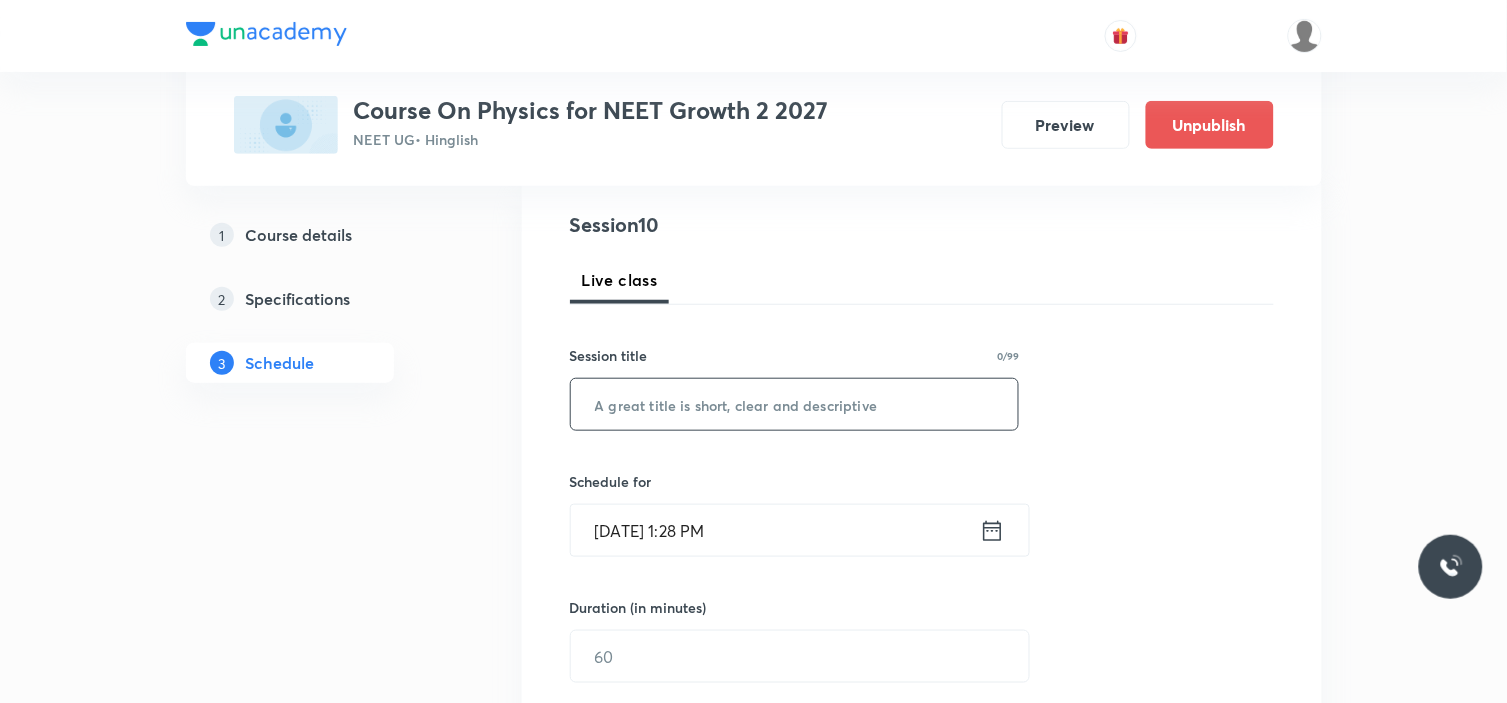 paste on "dot and vector product" 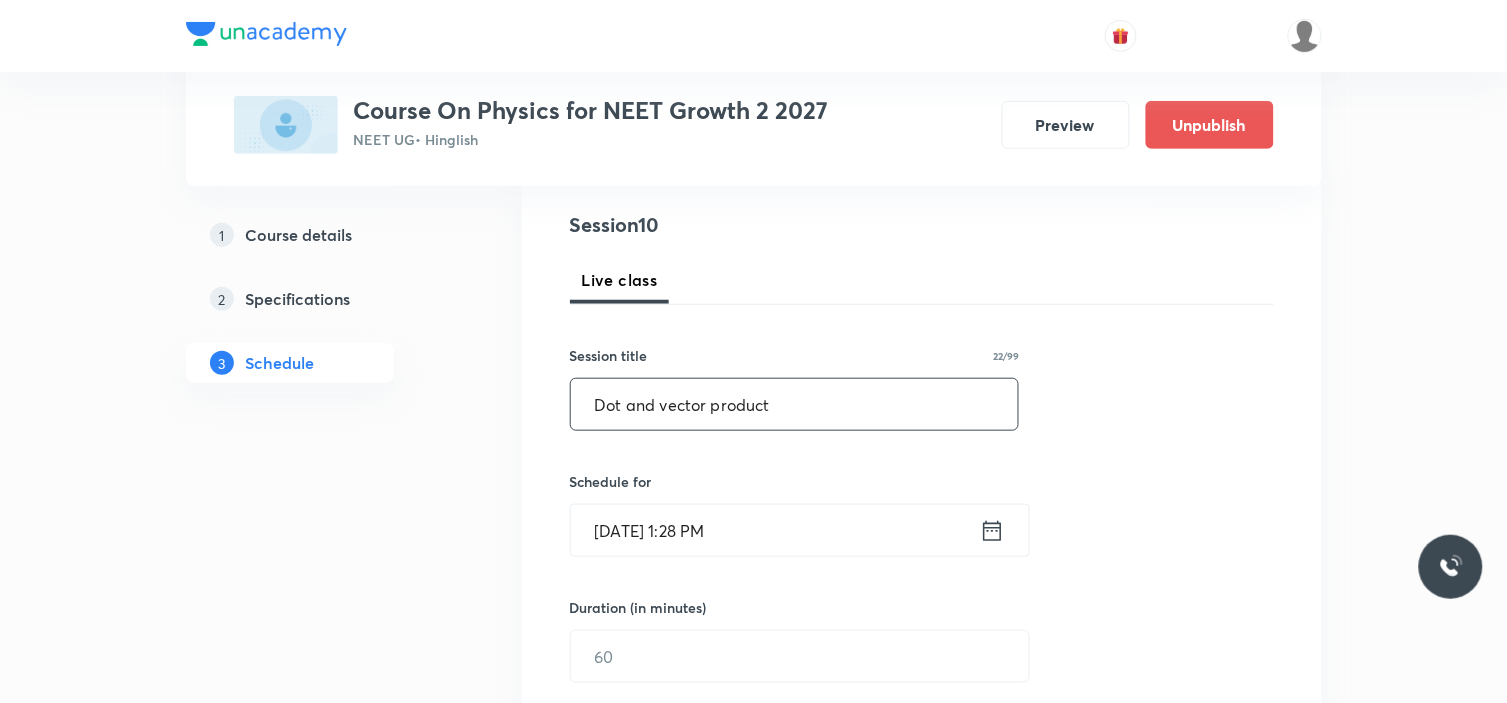 type on "Dot and vector product" 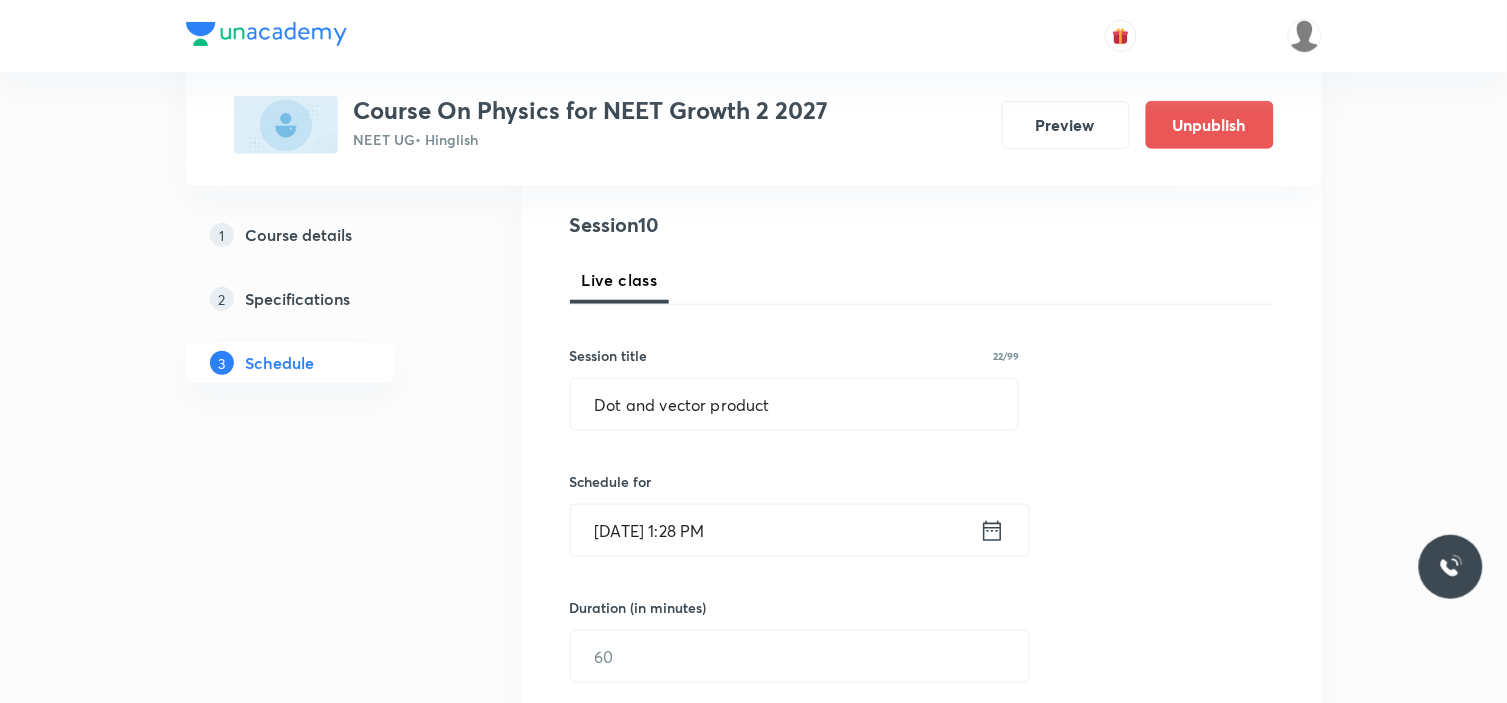 click on "[DATE] 1:28 PM" at bounding box center [775, 530] 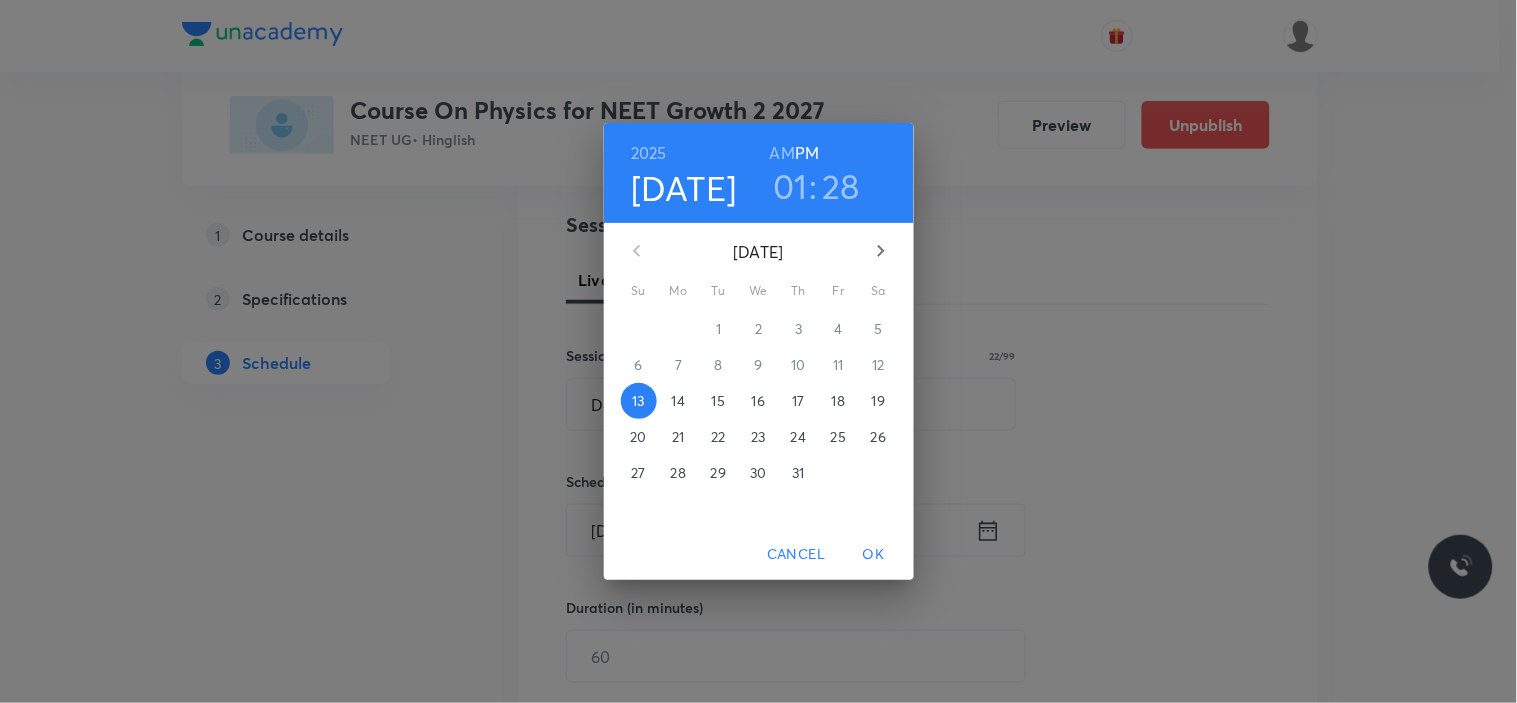 click on "15" at bounding box center (718, 401) 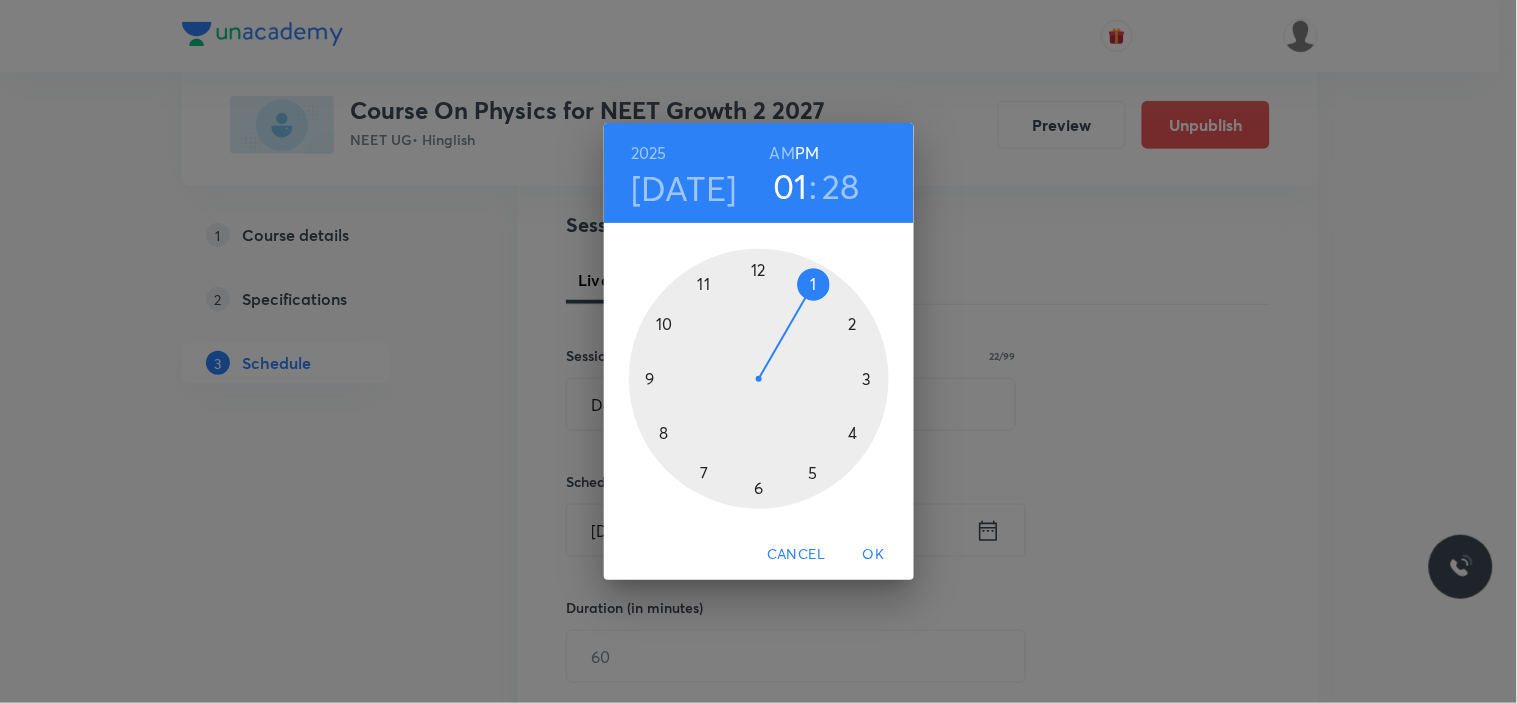 click at bounding box center (759, 379) 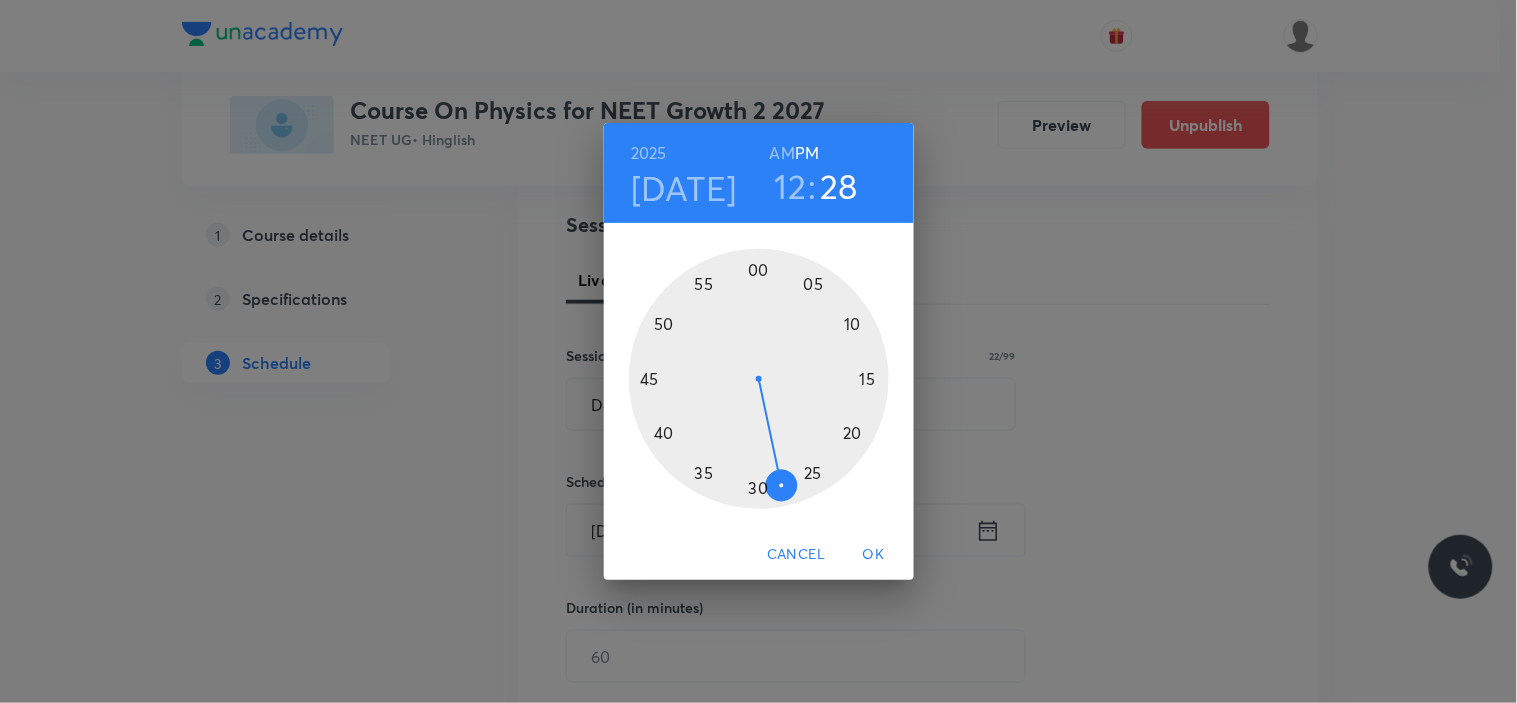 click at bounding box center [759, 379] 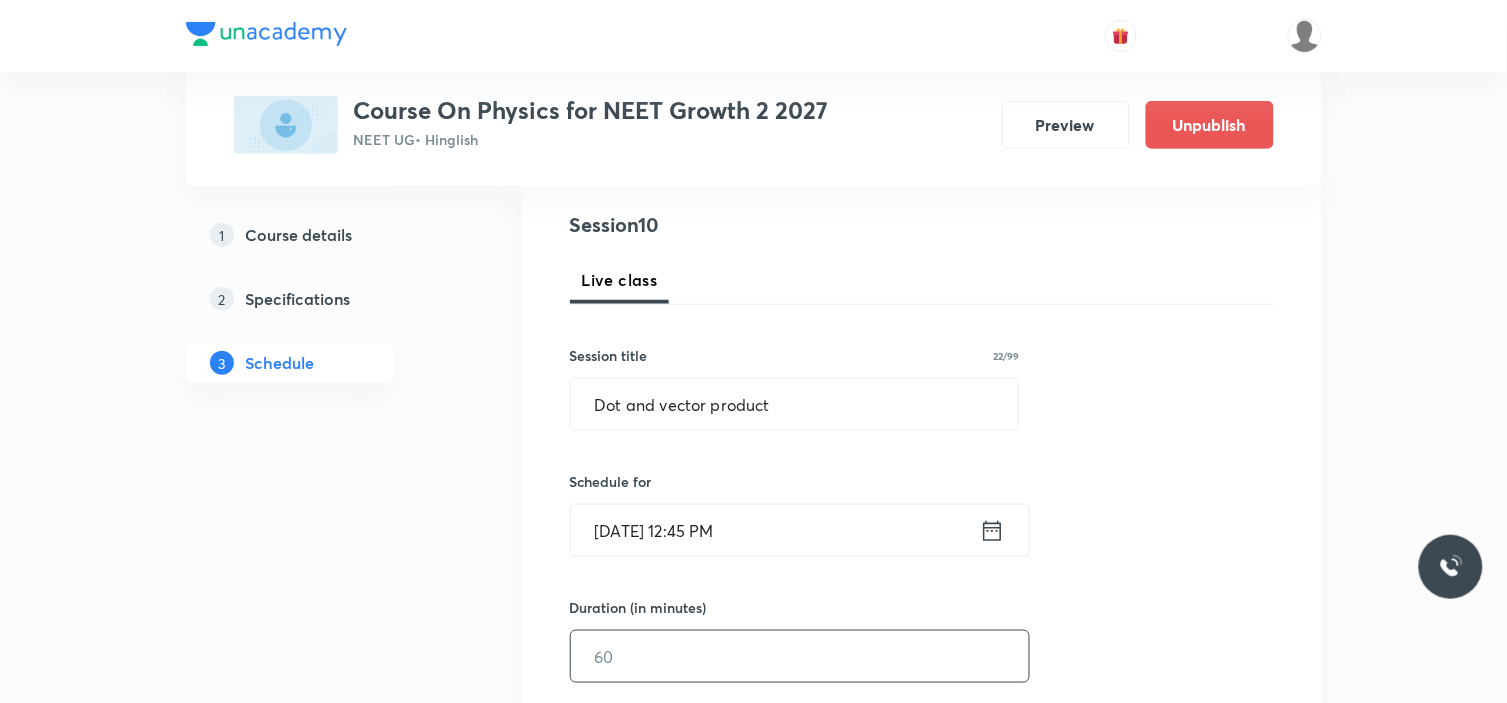 click at bounding box center [800, 656] 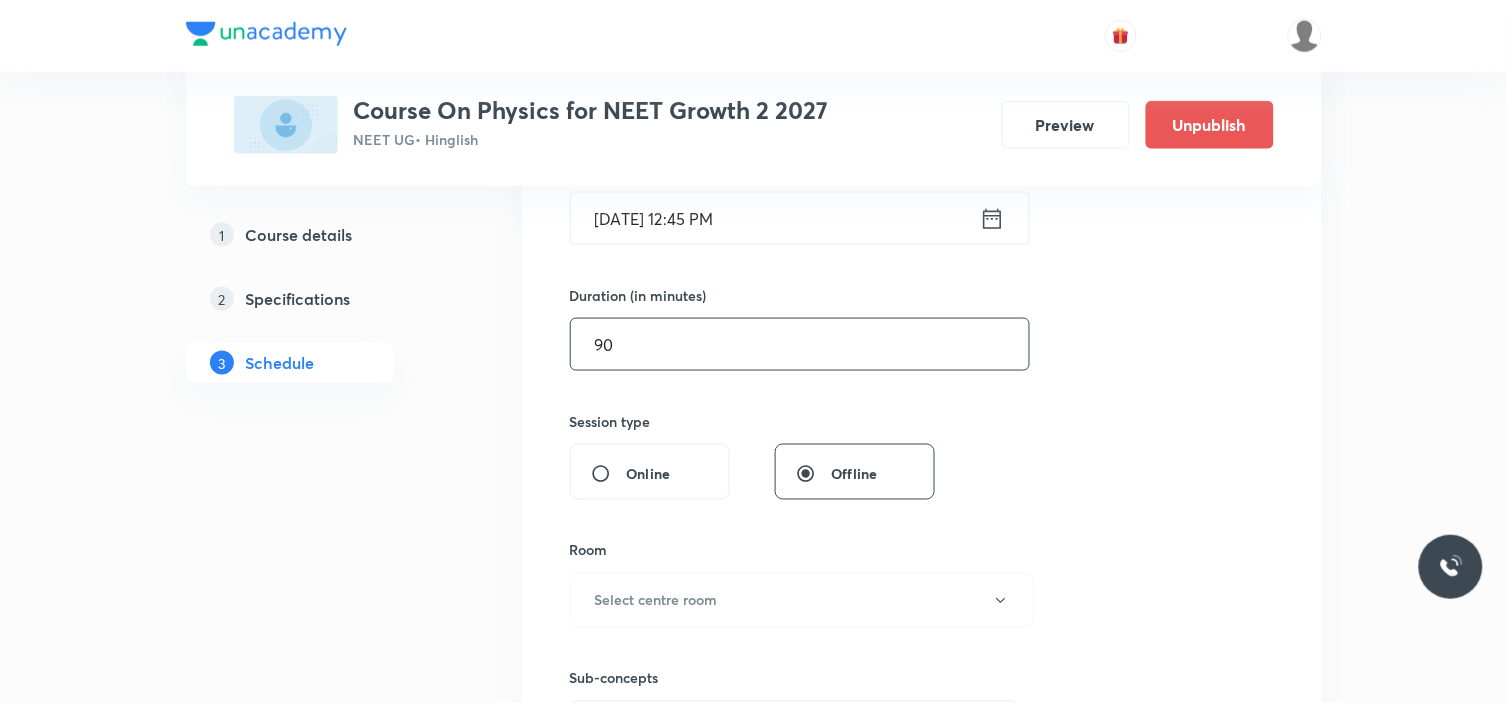 scroll, scrollTop: 666, scrollLeft: 0, axis: vertical 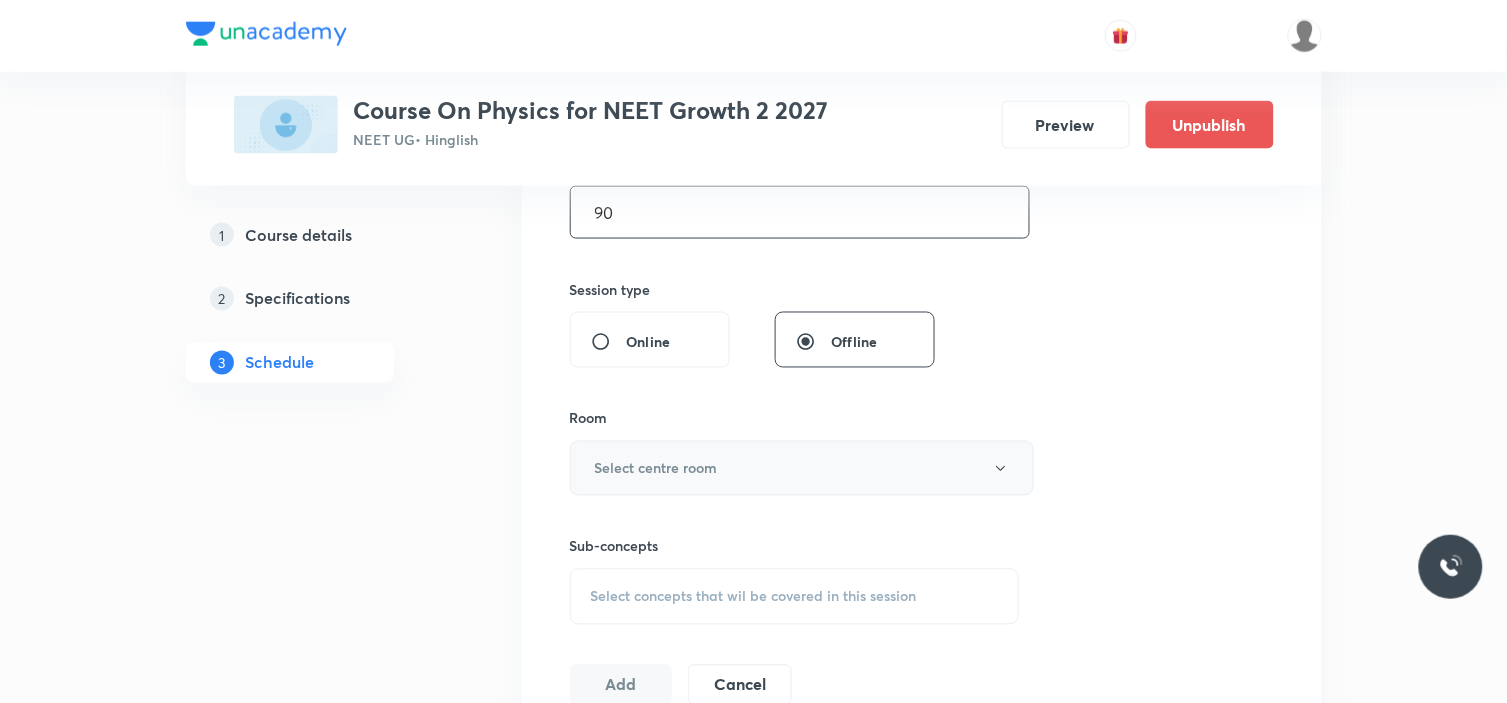 type on "90" 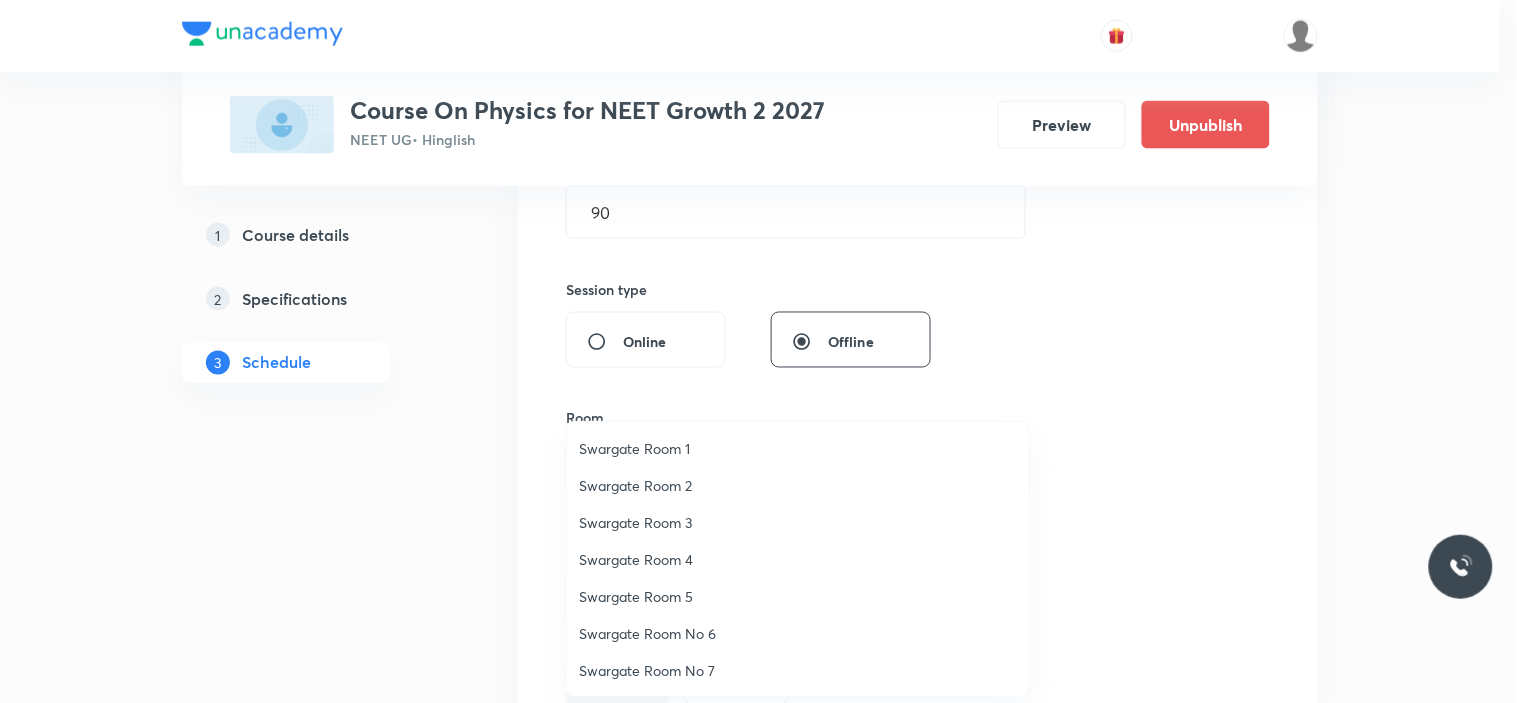 click on "Swargate Room 1" at bounding box center [798, 448] 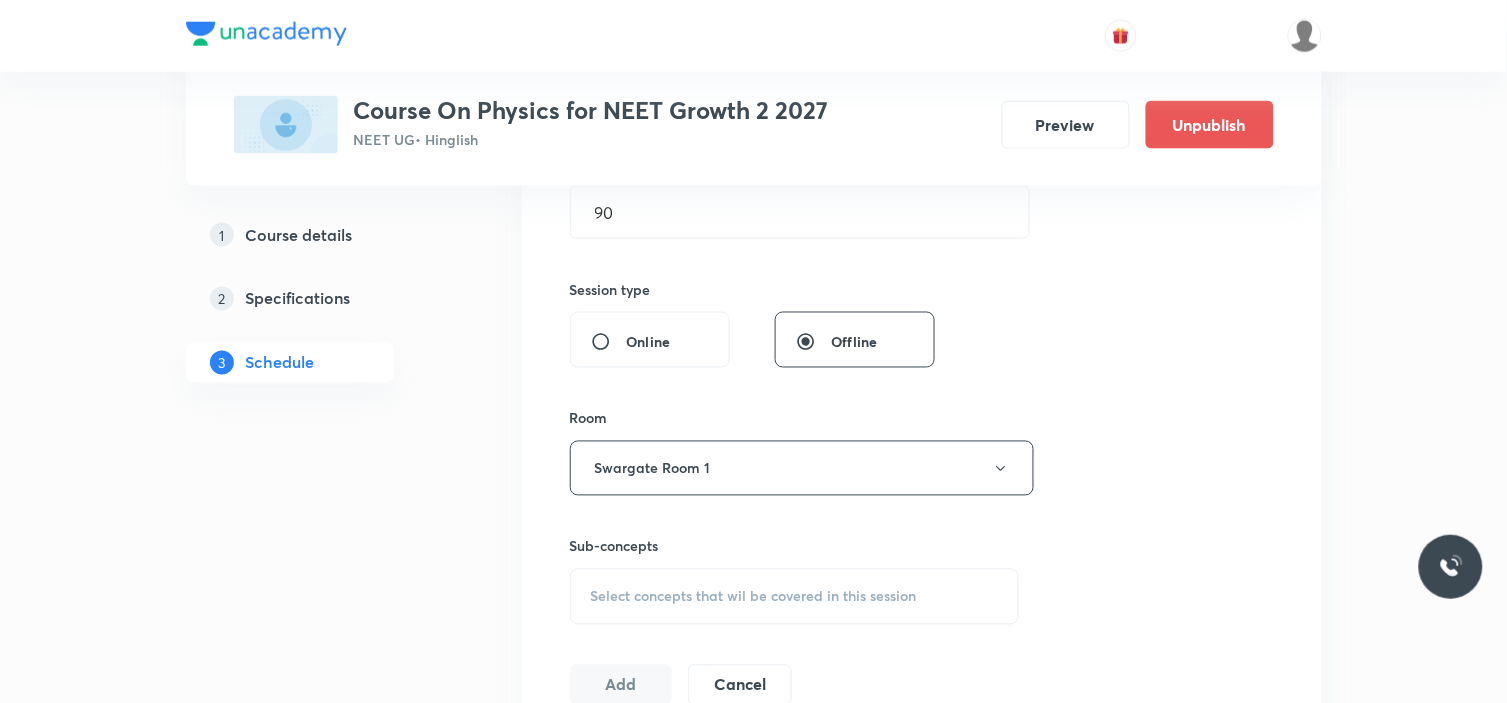 click on "Select concepts that wil be covered in this session" at bounding box center (795, 597) 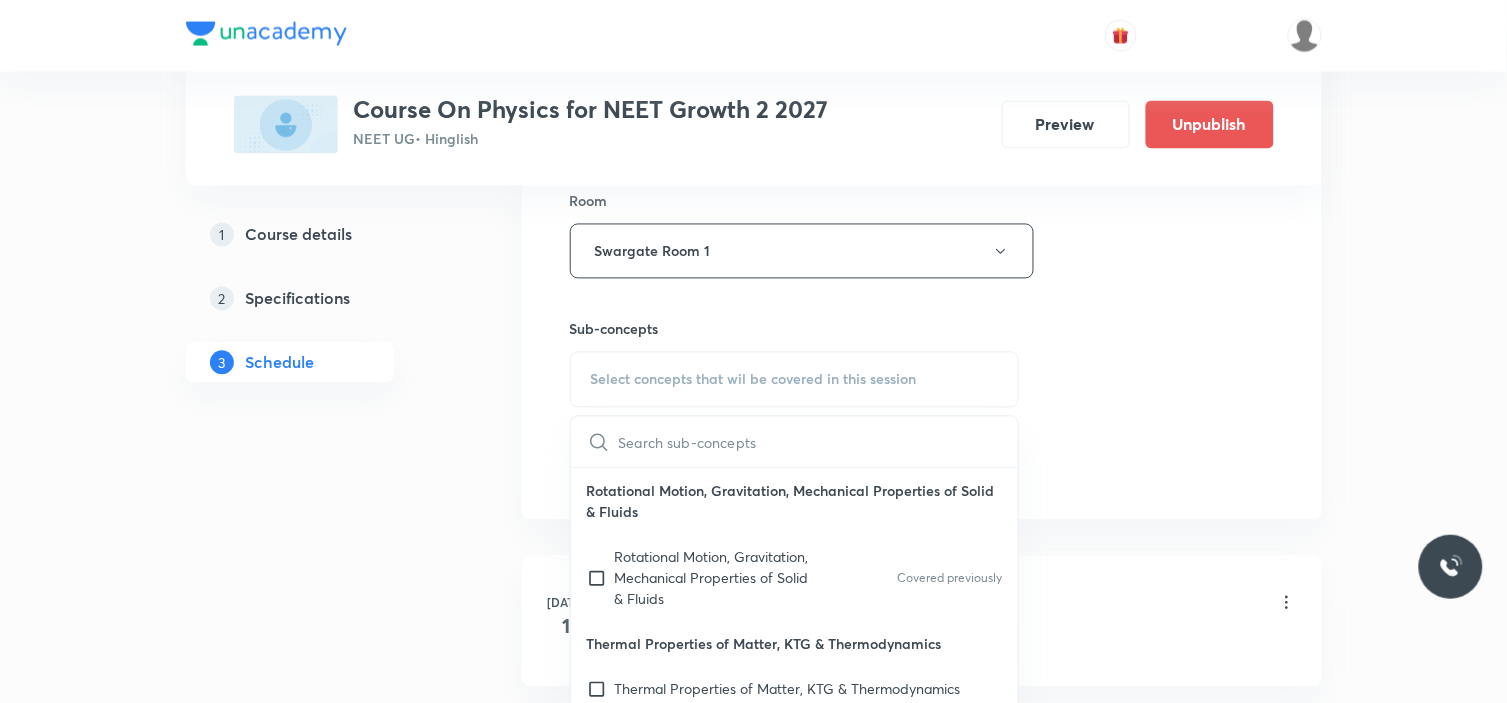 scroll, scrollTop: 1000, scrollLeft: 0, axis: vertical 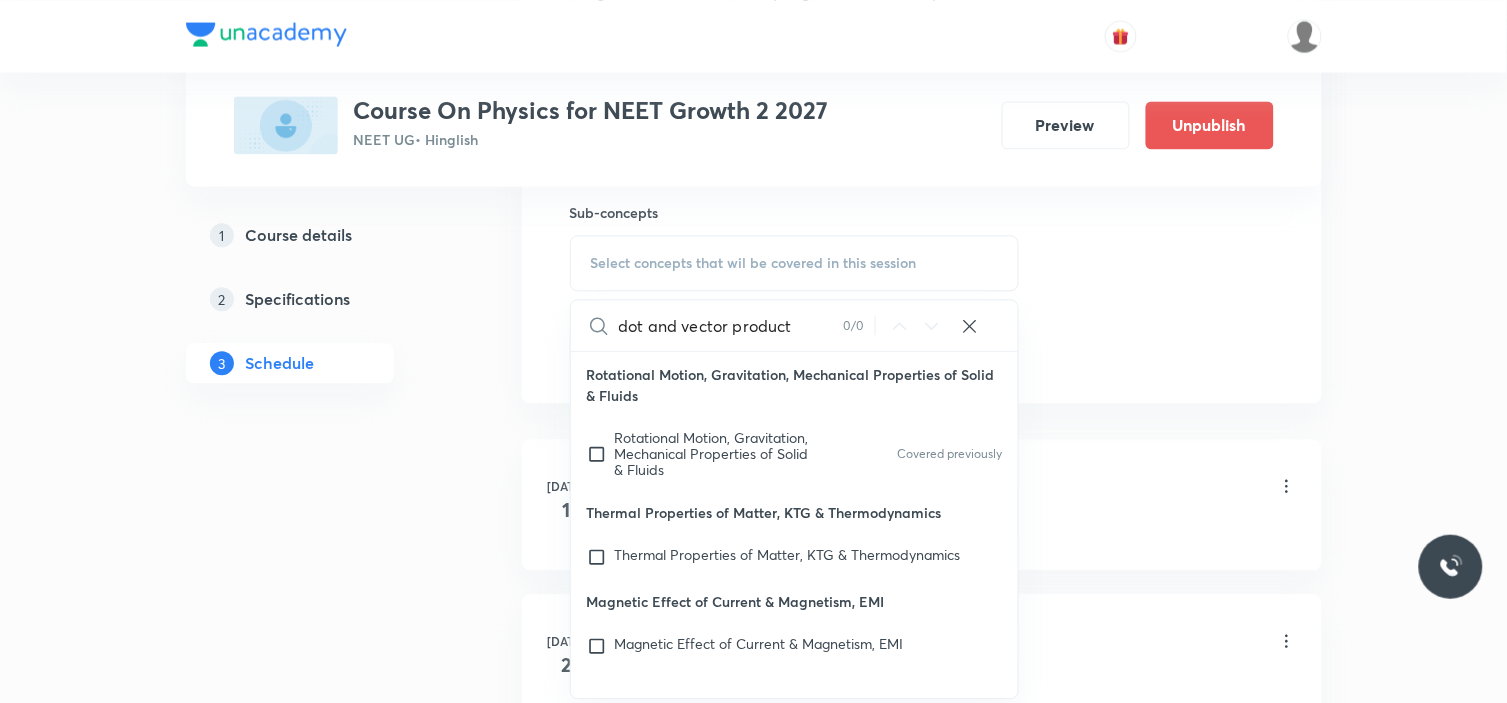 click on "dot and vector product" at bounding box center (731, 325) 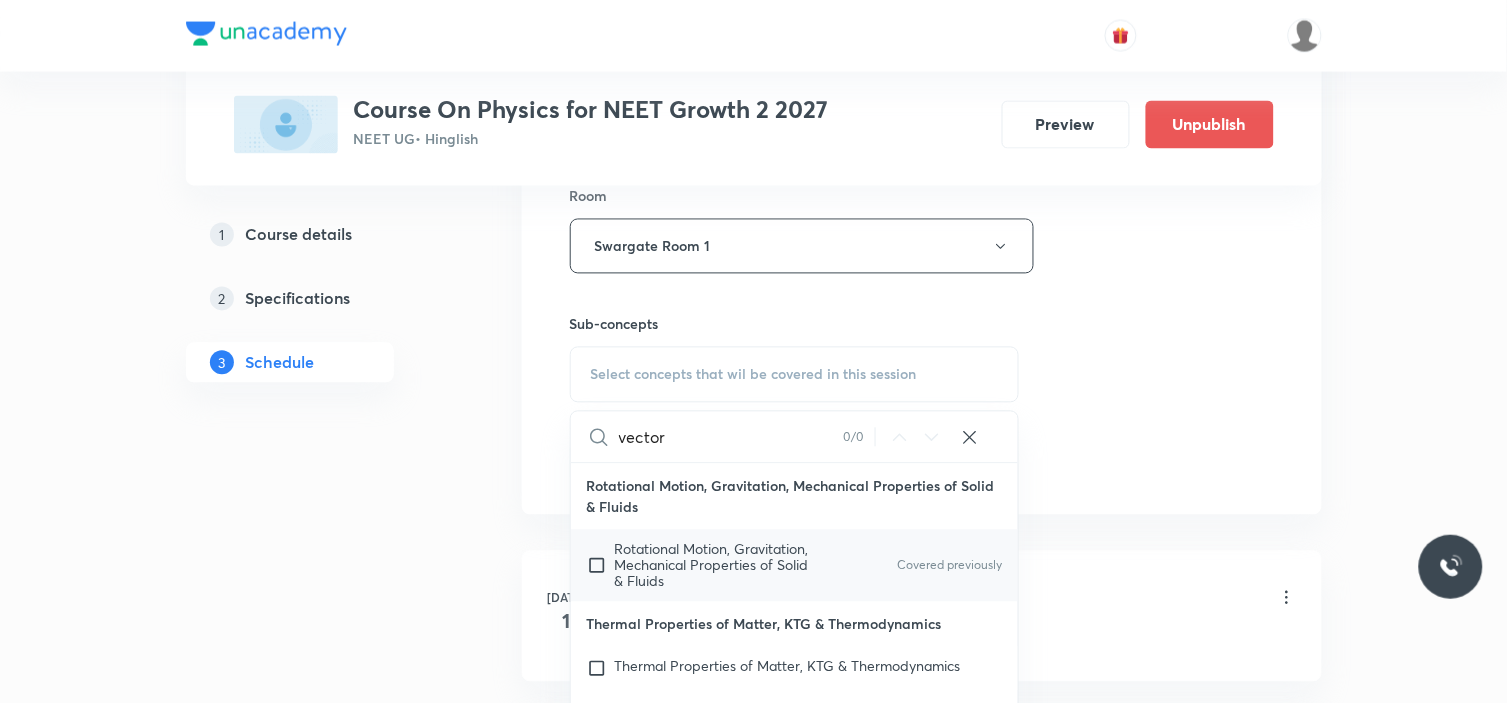 scroll, scrollTop: 1000, scrollLeft: 0, axis: vertical 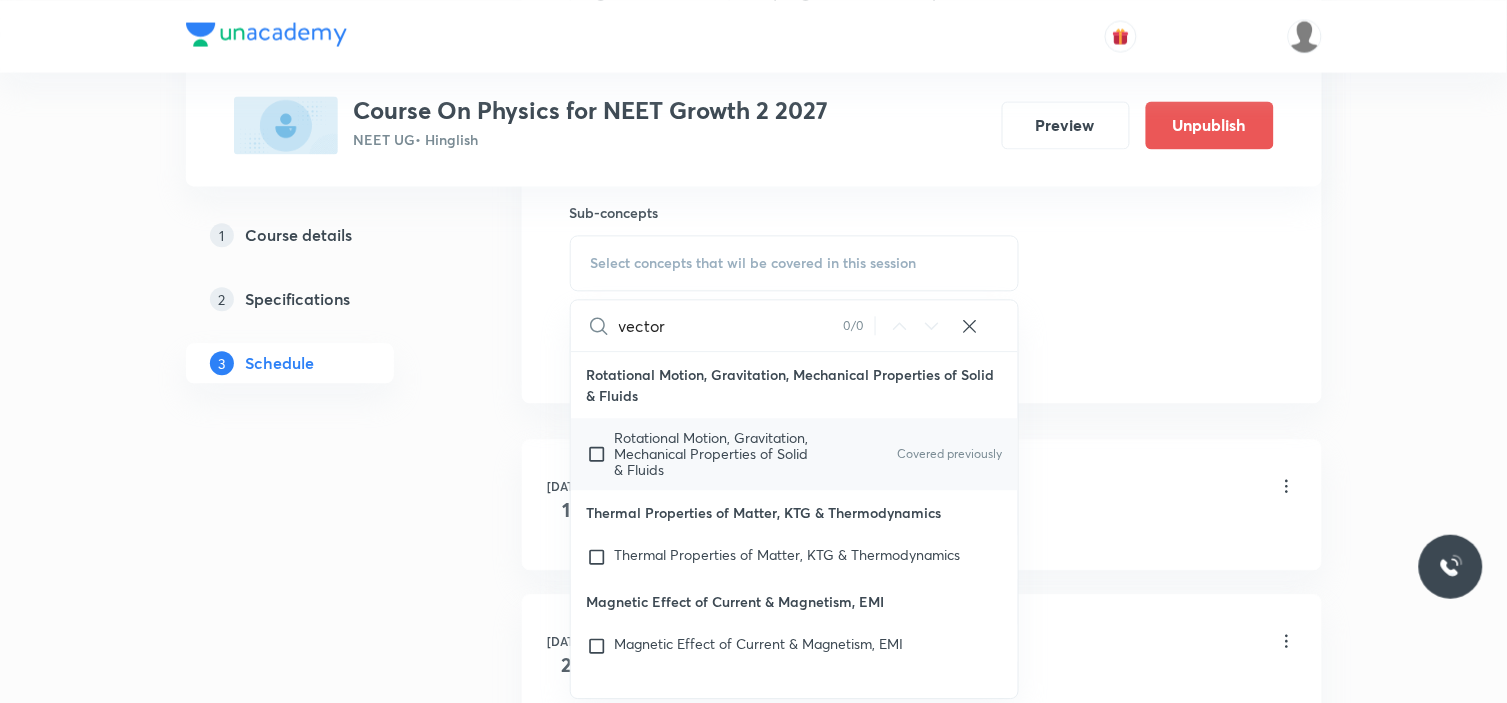 type on "vector" 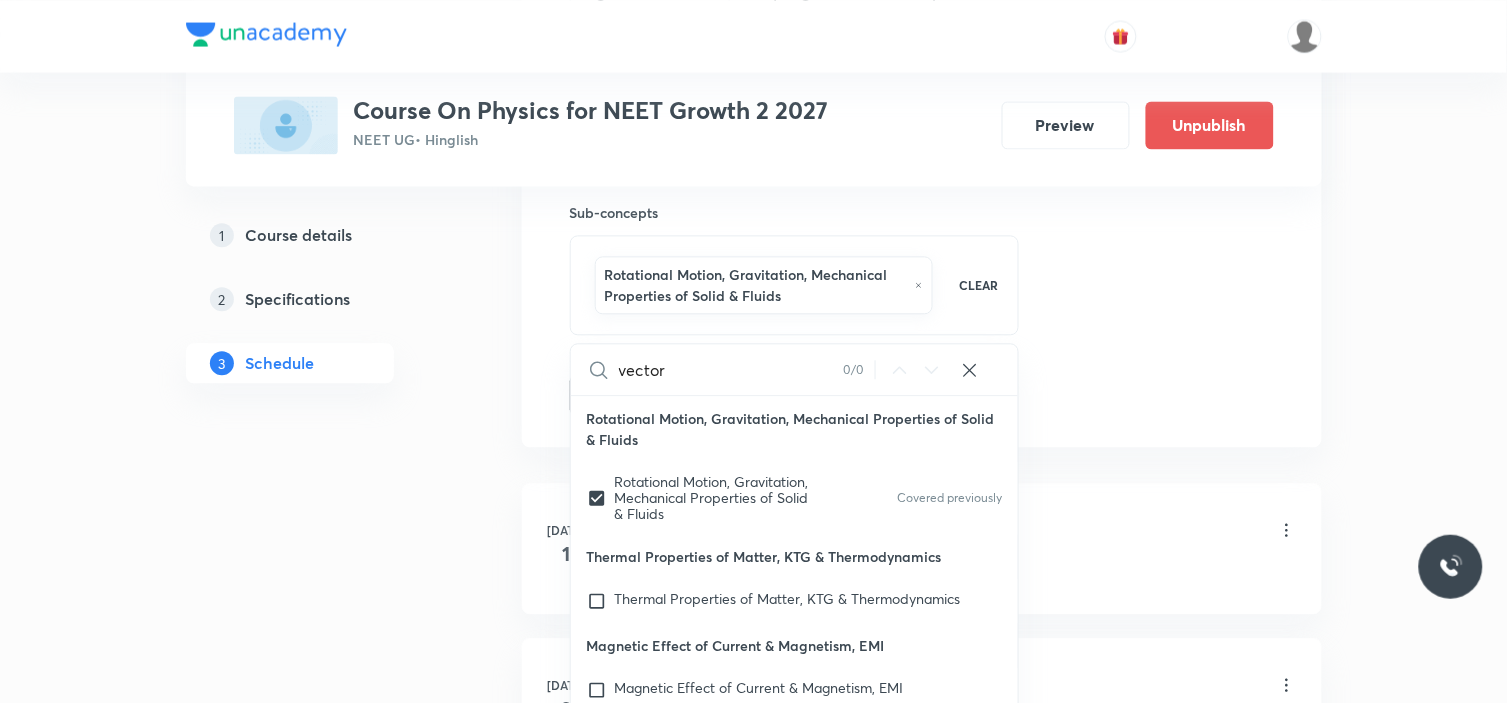 click on "Plus Courses Course On Physics for NEET Growth 2 2027 NEET UG  • Hinglish Preview Unpublish 1 Course details 2 Specifications 3 Schedule Schedule 9  classes Session  10 Live class Session title 22/99 Dot and vector product ​ Schedule for Jul 15, 2025, 12:45 PM ​ Duration (in minutes) 90 ​   Session type Online Offline Room Swargate Room 1 Sub-concepts Rotational Motion, Gravitation, Mechanical Properties of Solid & Fluids CLEAR vector 0 / 0 ​ Rotational Motion, Gravitation, Mechanical Properties of Solid & Fluids Rotational Motion, Gravitation, Mechanical Properties of Solid & Fluids Covered previously Thermal Properties of Matter, KTG & Thermodynamics Thermal Properties of Matter, KTG & Thermodynamics Magnetic Effect of Current & Magnetism, EMI Magnetic Effect of Current & Magnetism, EMI Add Cancel Jul 1 Error Analysis Lesson 1 • 12:45 PM • 90 min  • Room Swargate Room 1 Rotational Motion, Gravitation, Mechanical Properties of Solid & Fluids Jul 2 Error Analysis  • Room Swargate Room 1 2" at bounding box center (754, 559) 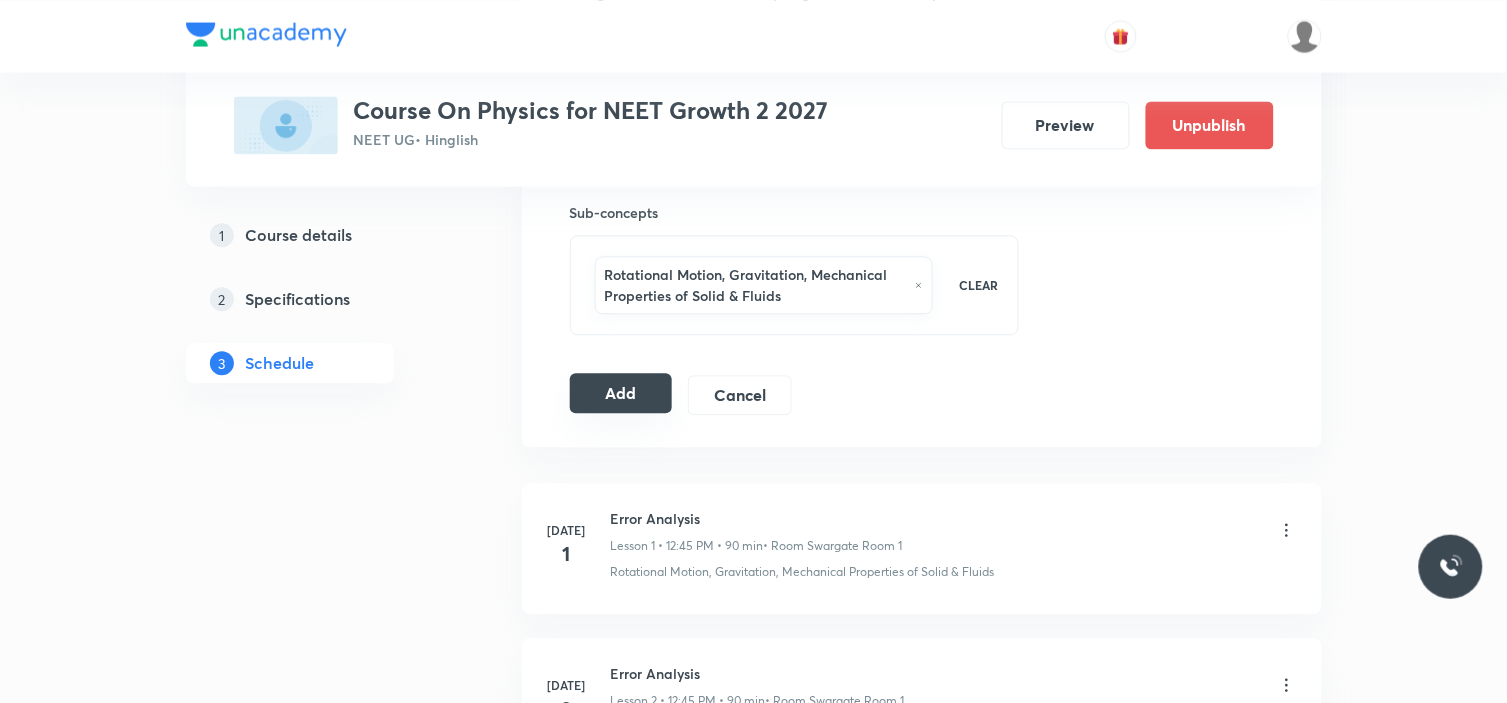 click on "Add" at bounding box center [621, 393] 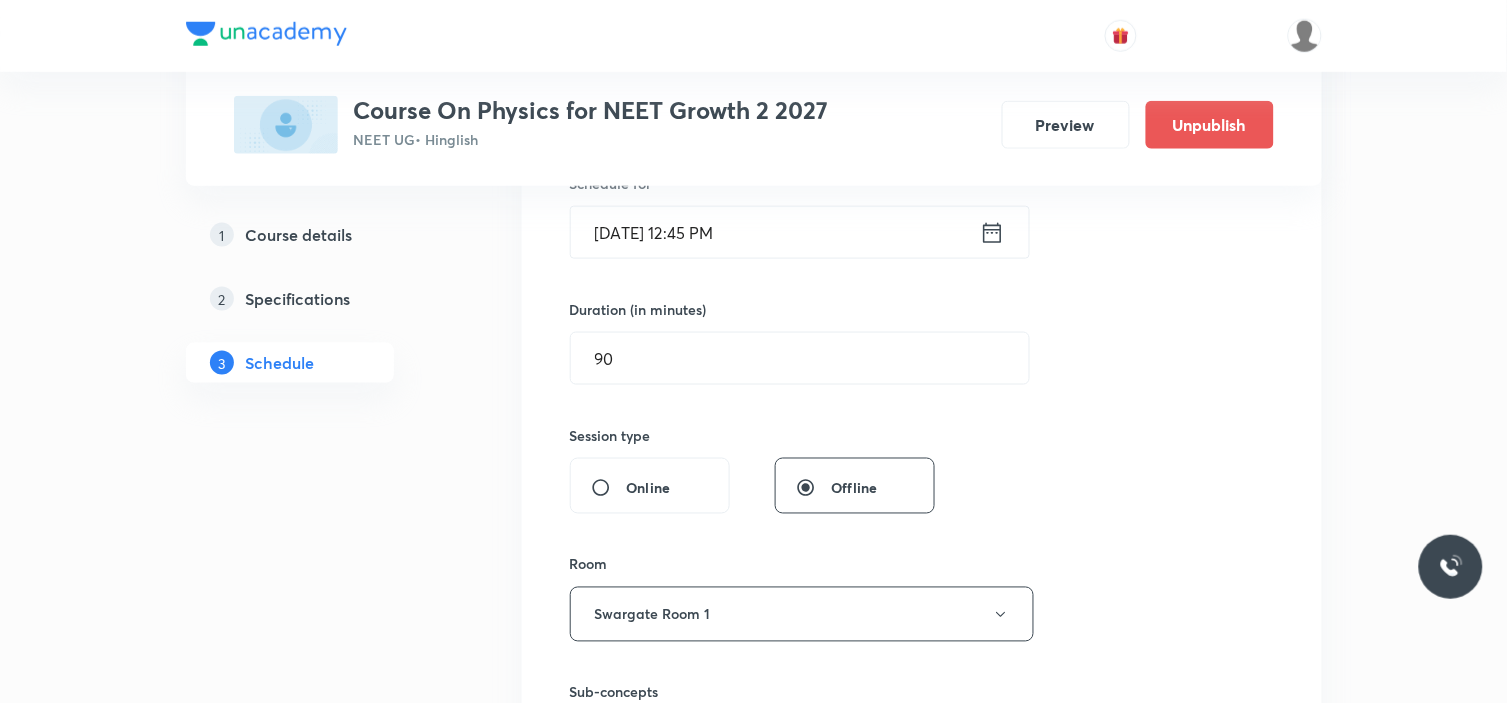 scroll, scrollTop: 444, scrollLeft: 0, axis: vertical 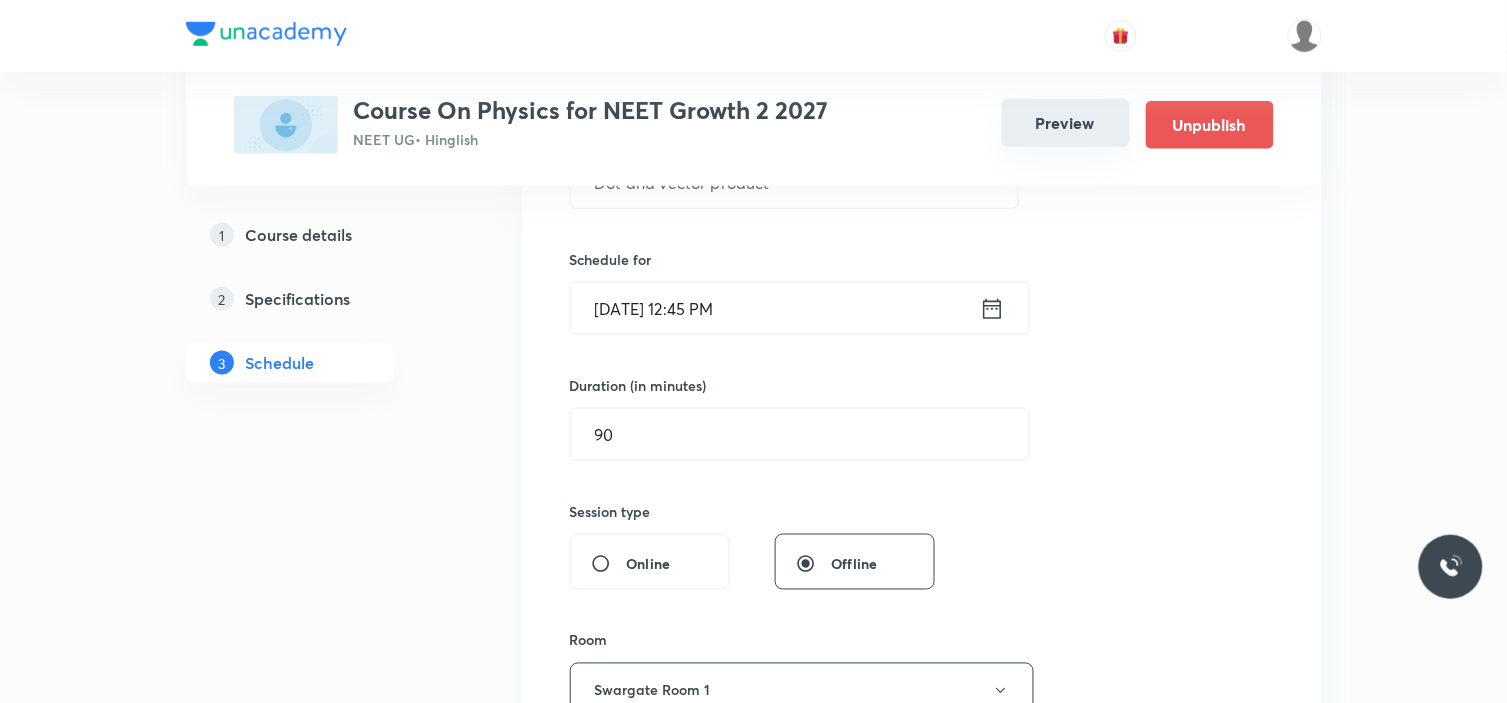 type 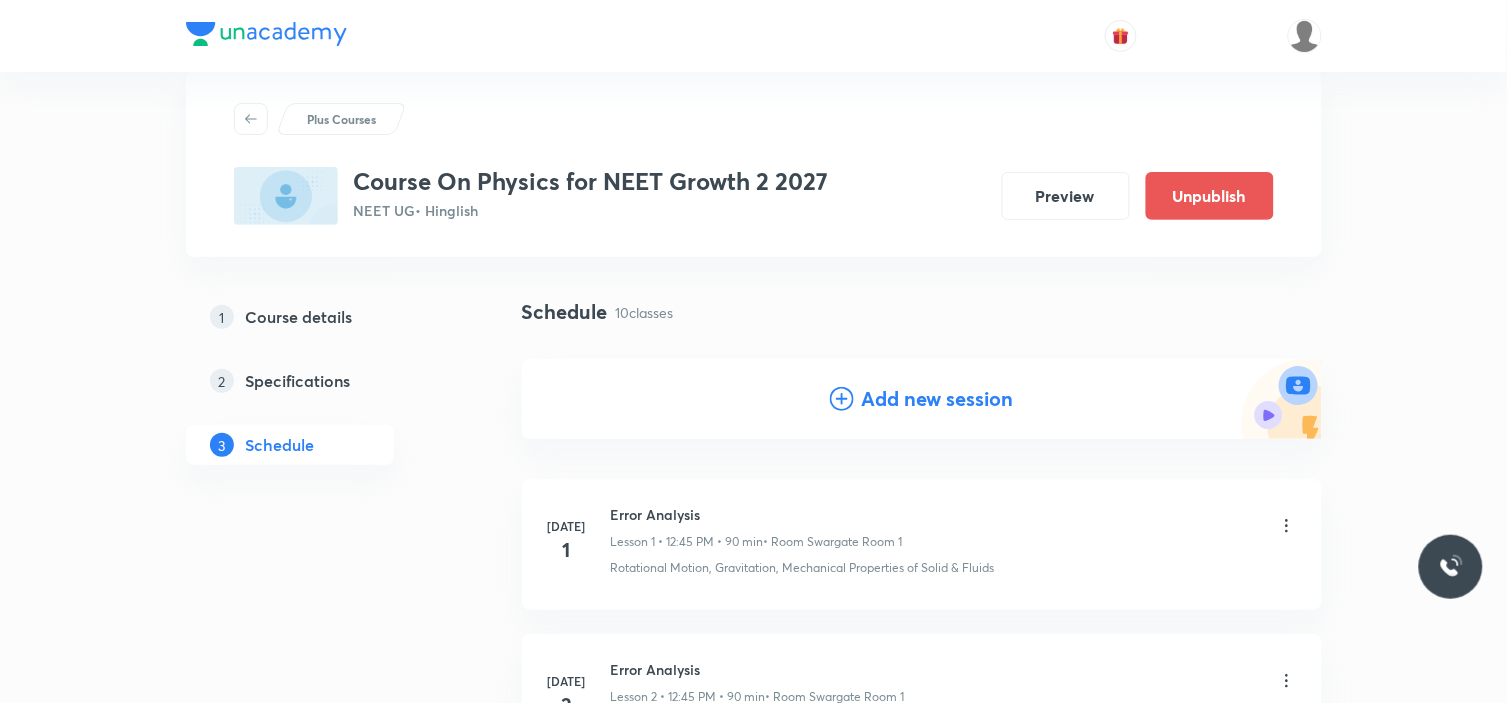scroll, scrollTop: 0, scrollLeft: 0, axis: both 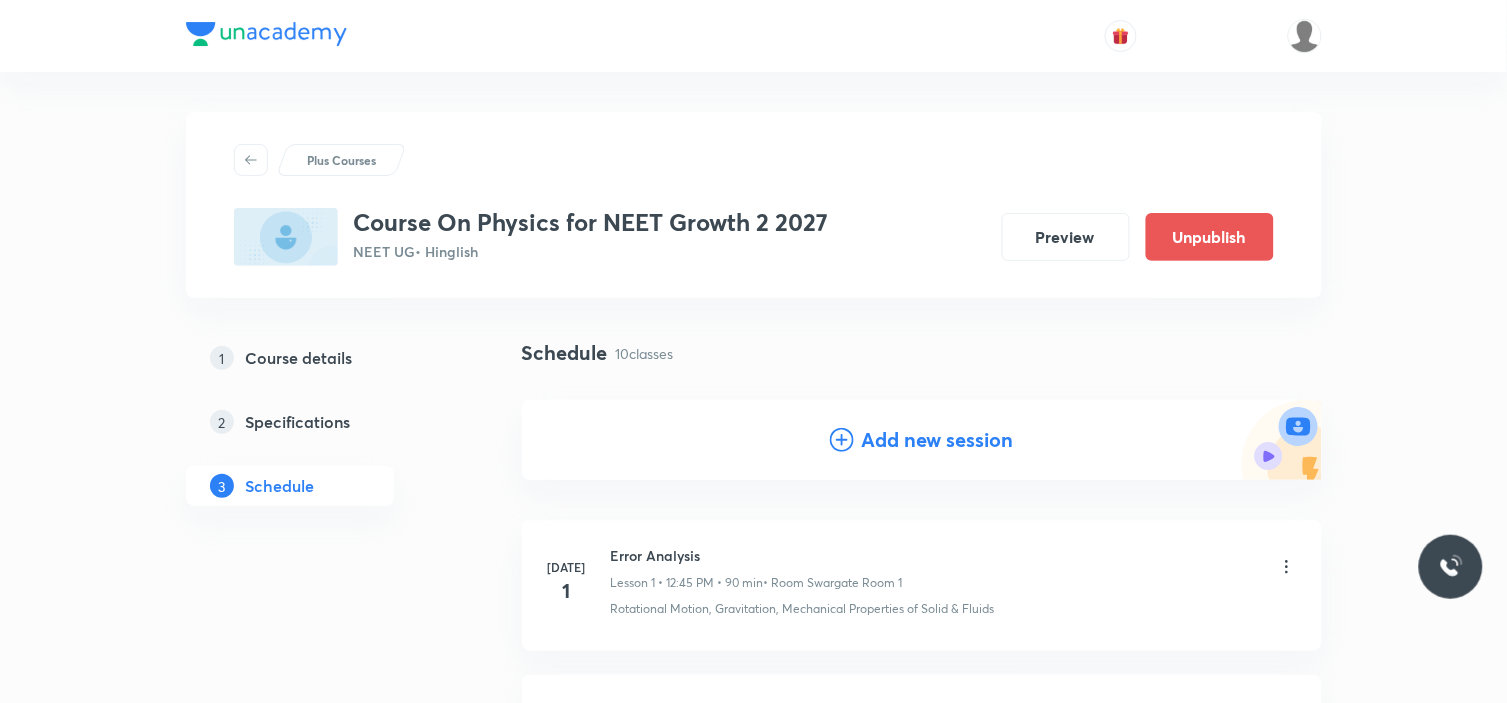 click on "Add new session" at bounding box center [938, 440] 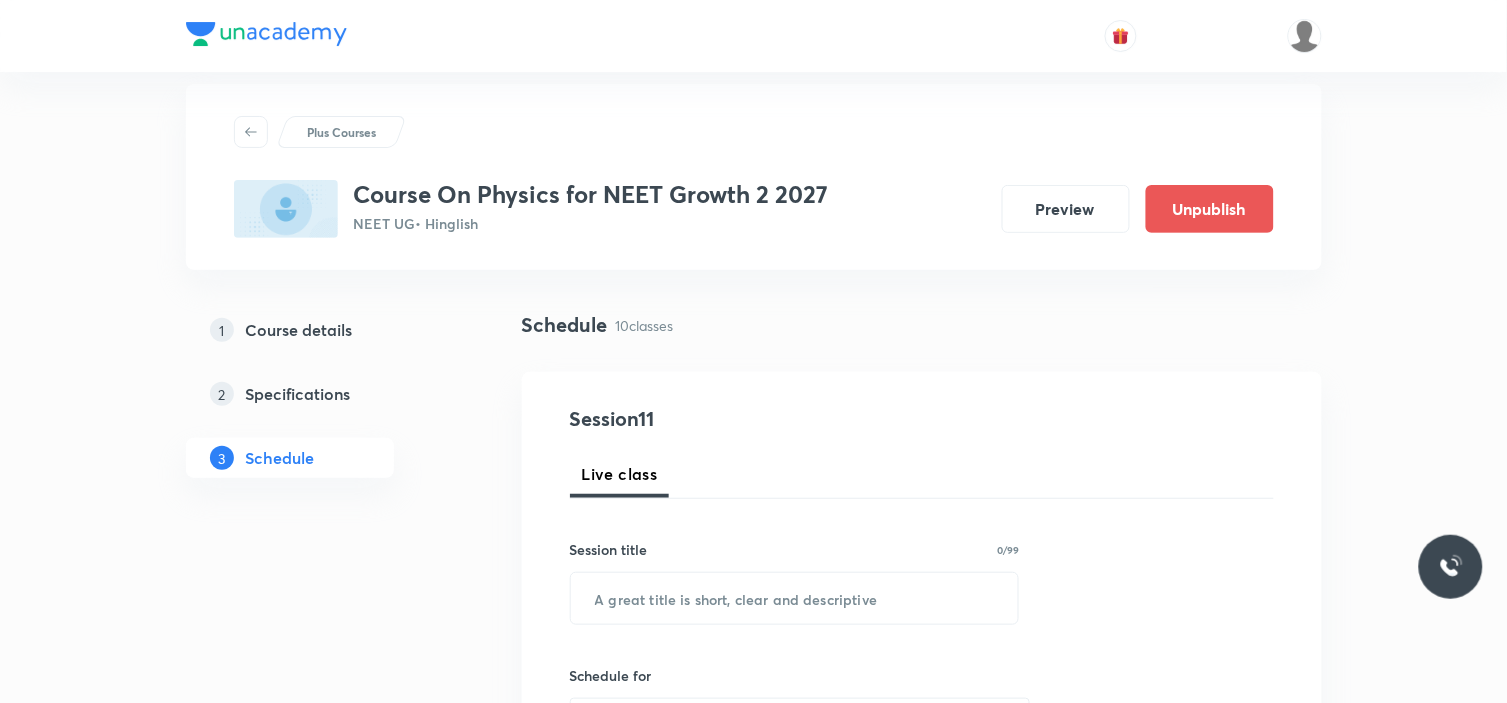 scroll, scrollTop: 111, scrollLeft: 0, axis: vertical 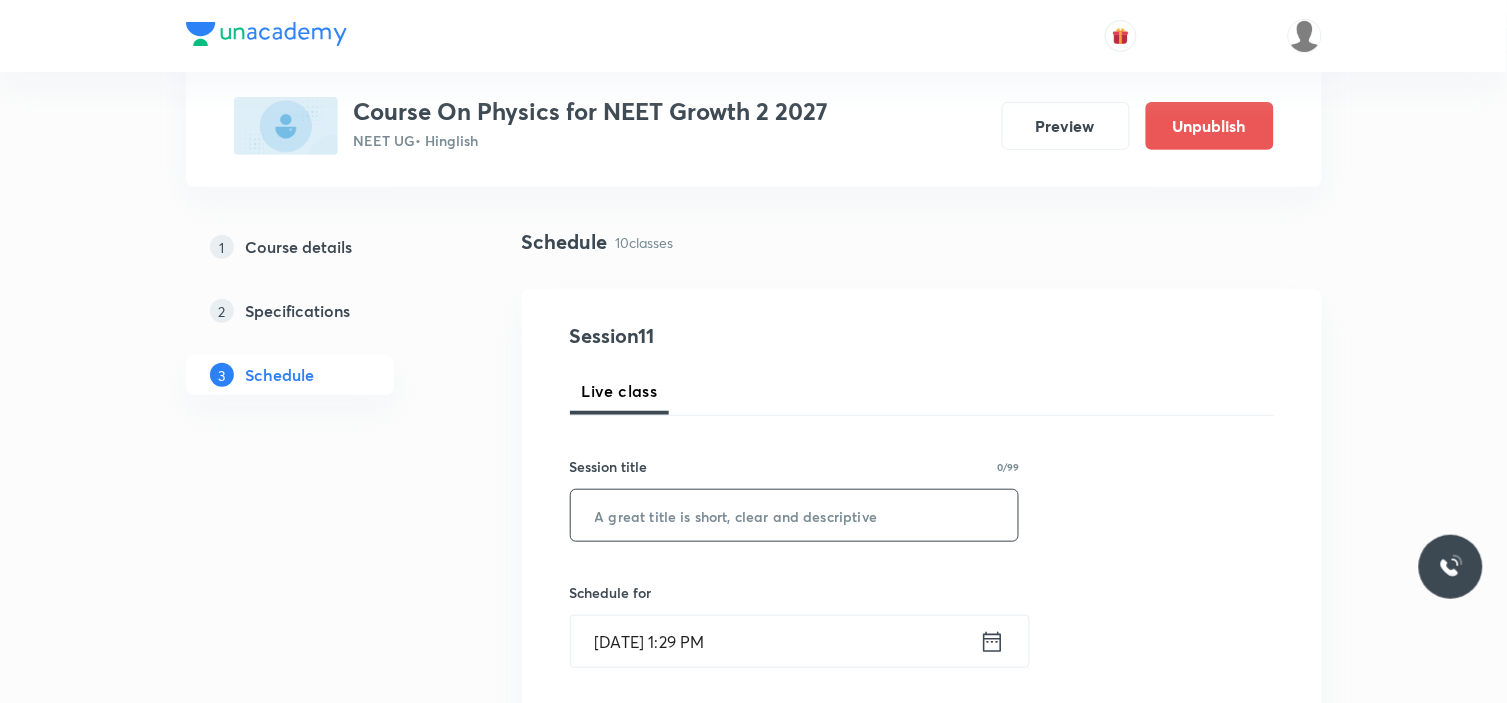 click at bounding box center (795, 515) 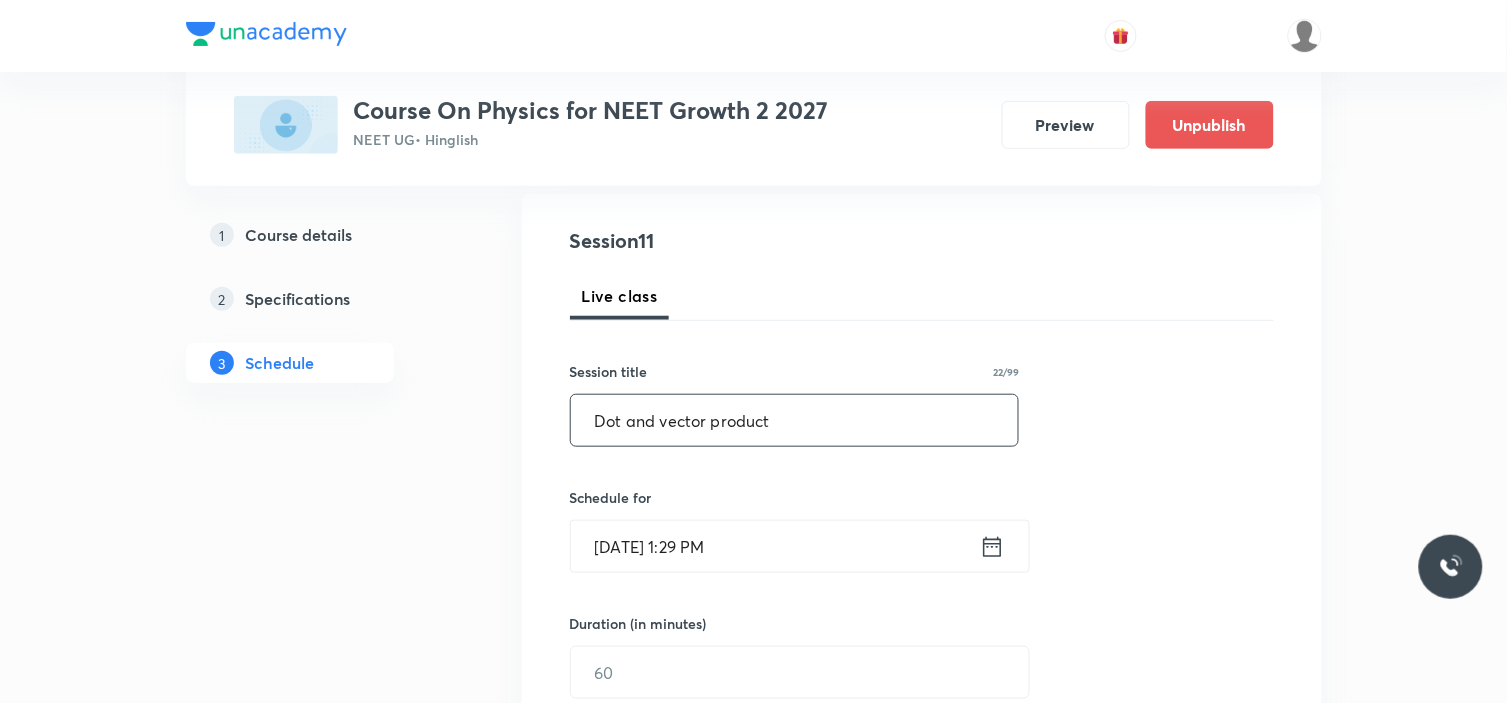 scroll, scrollTop: 333, scrollLeft: 0, axis: vertical 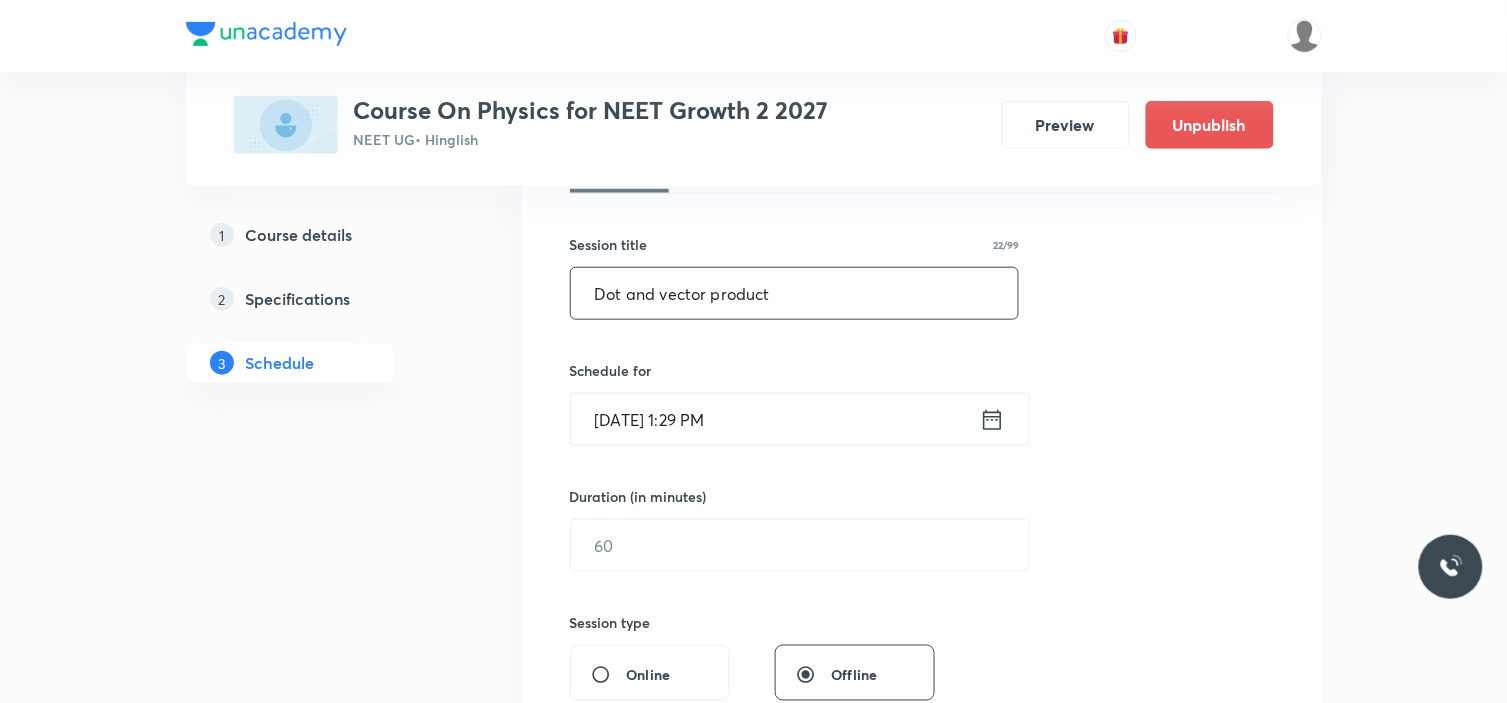type on "Dot and vector product" 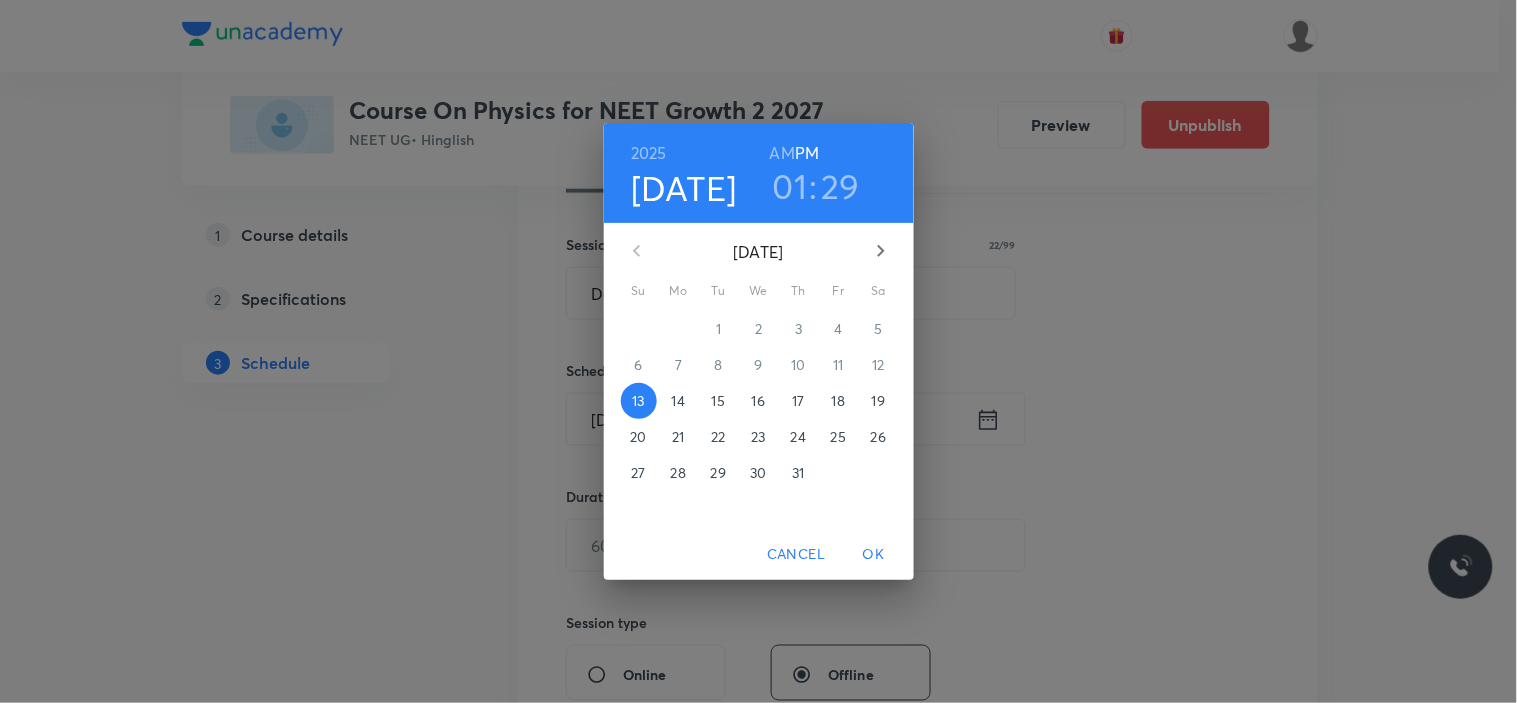 click on "16" at bounding box center [758, 401] 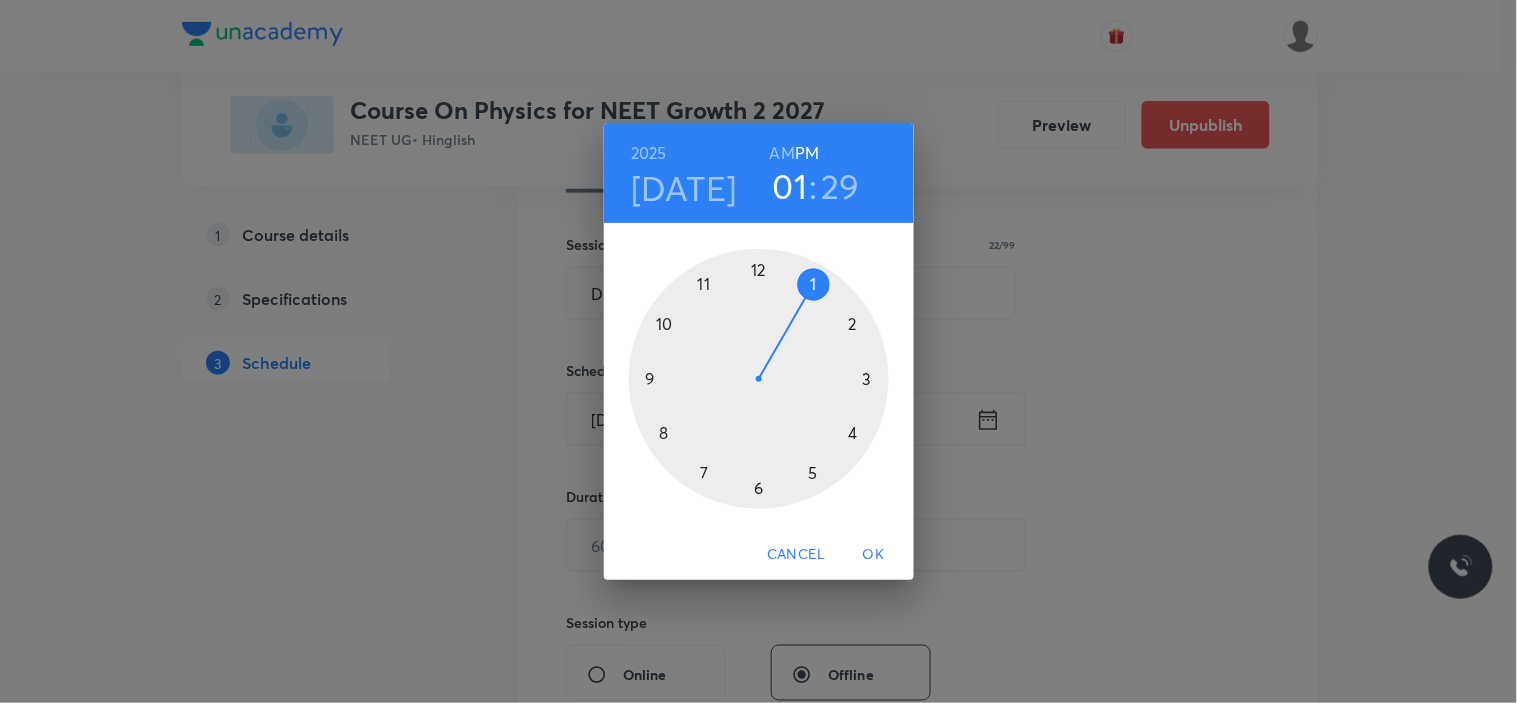 click at bounding box center [759, 379] 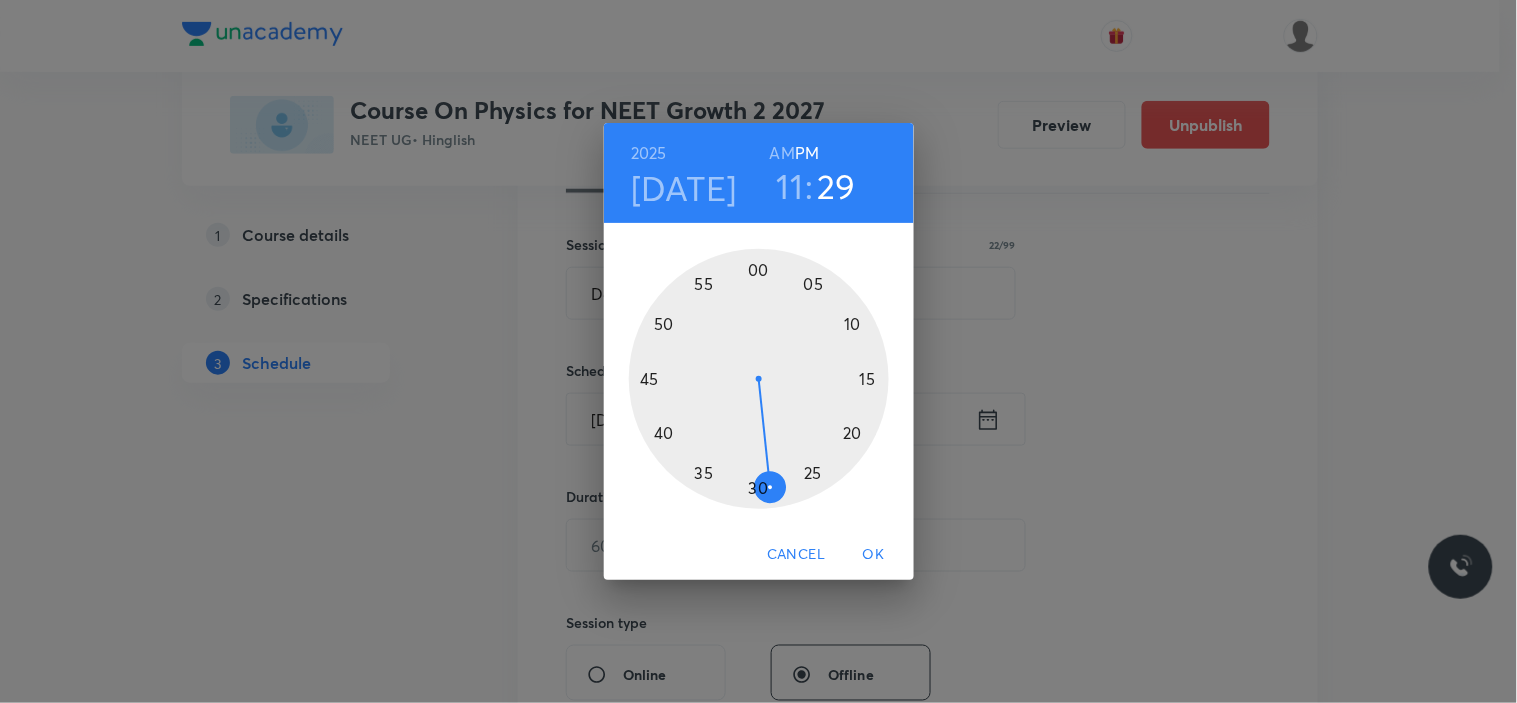 click on "AM" at bounding box center [782, 153] 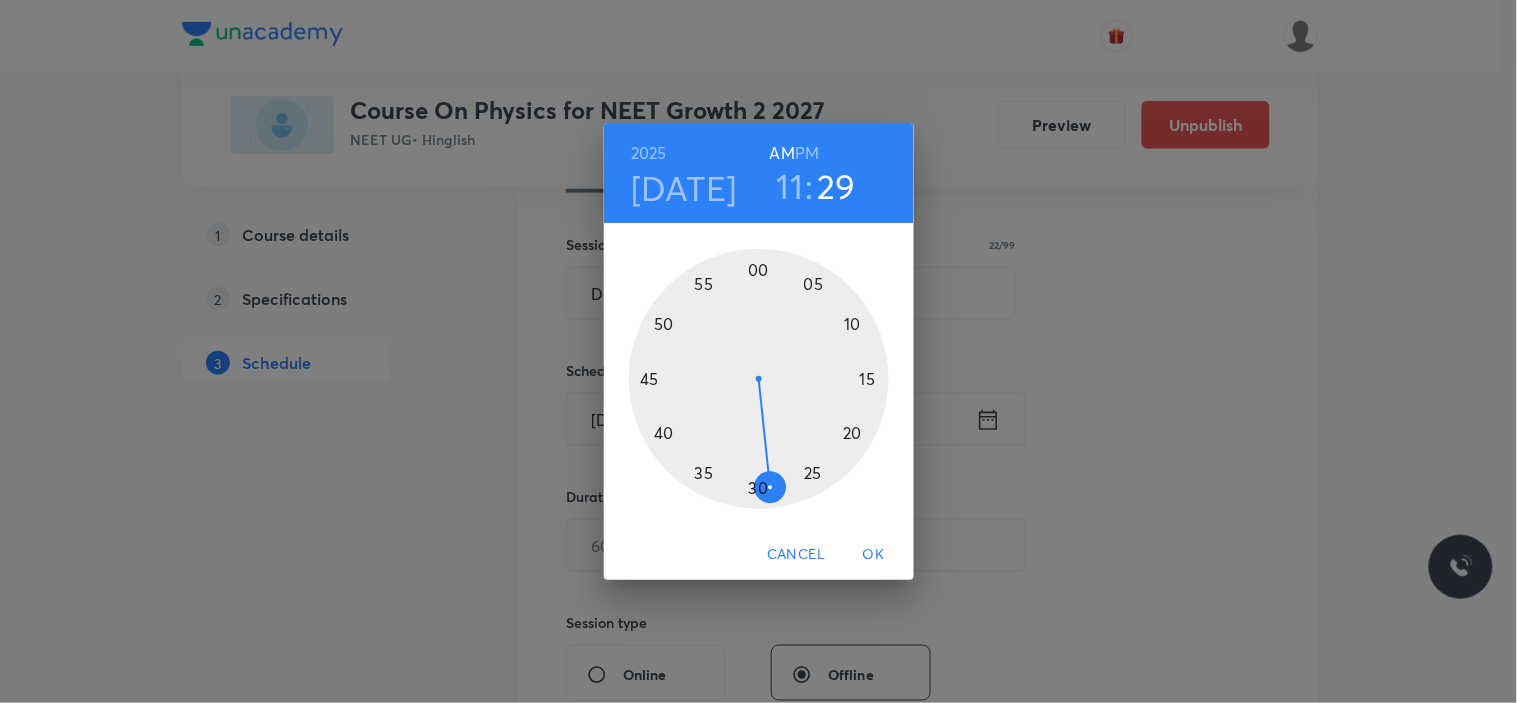 click at bounding box center [759, 379] 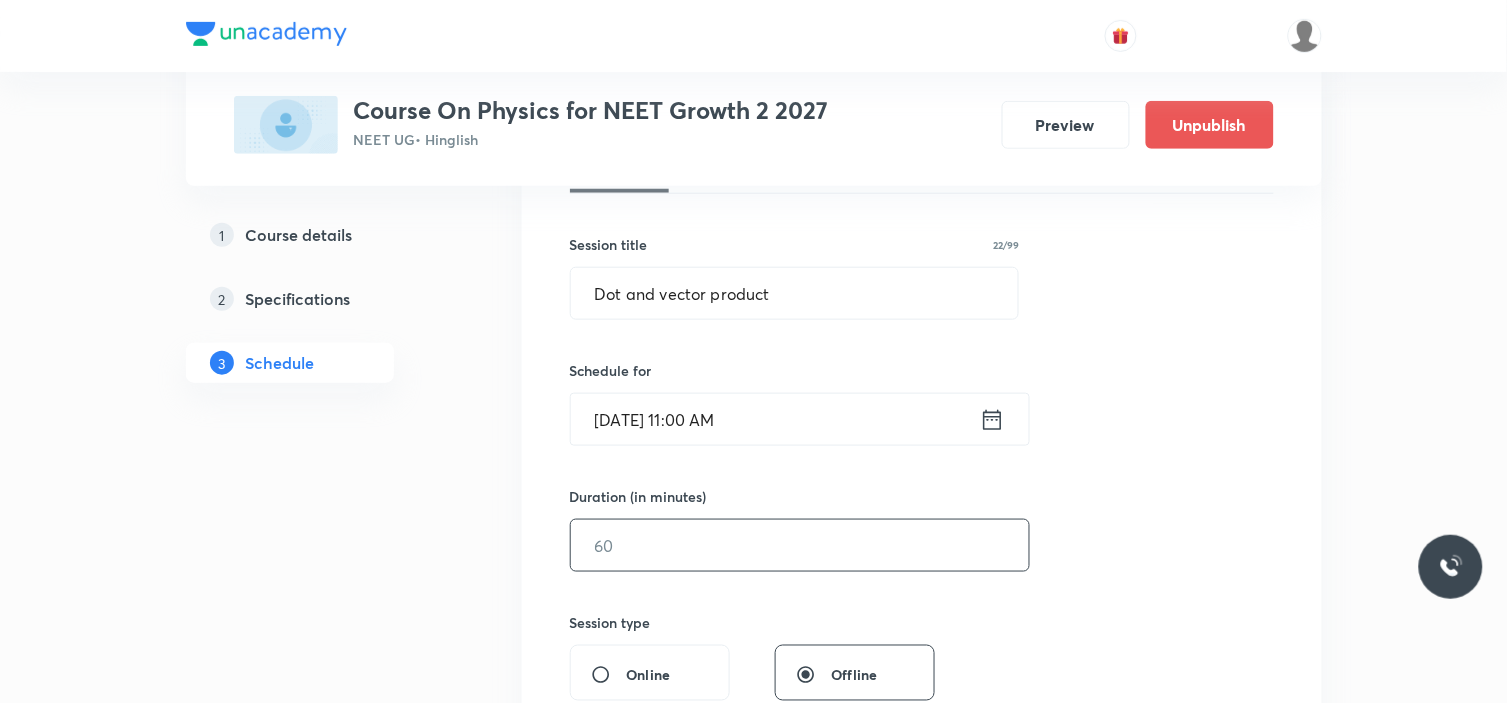 click at bounding box center (800, 545) 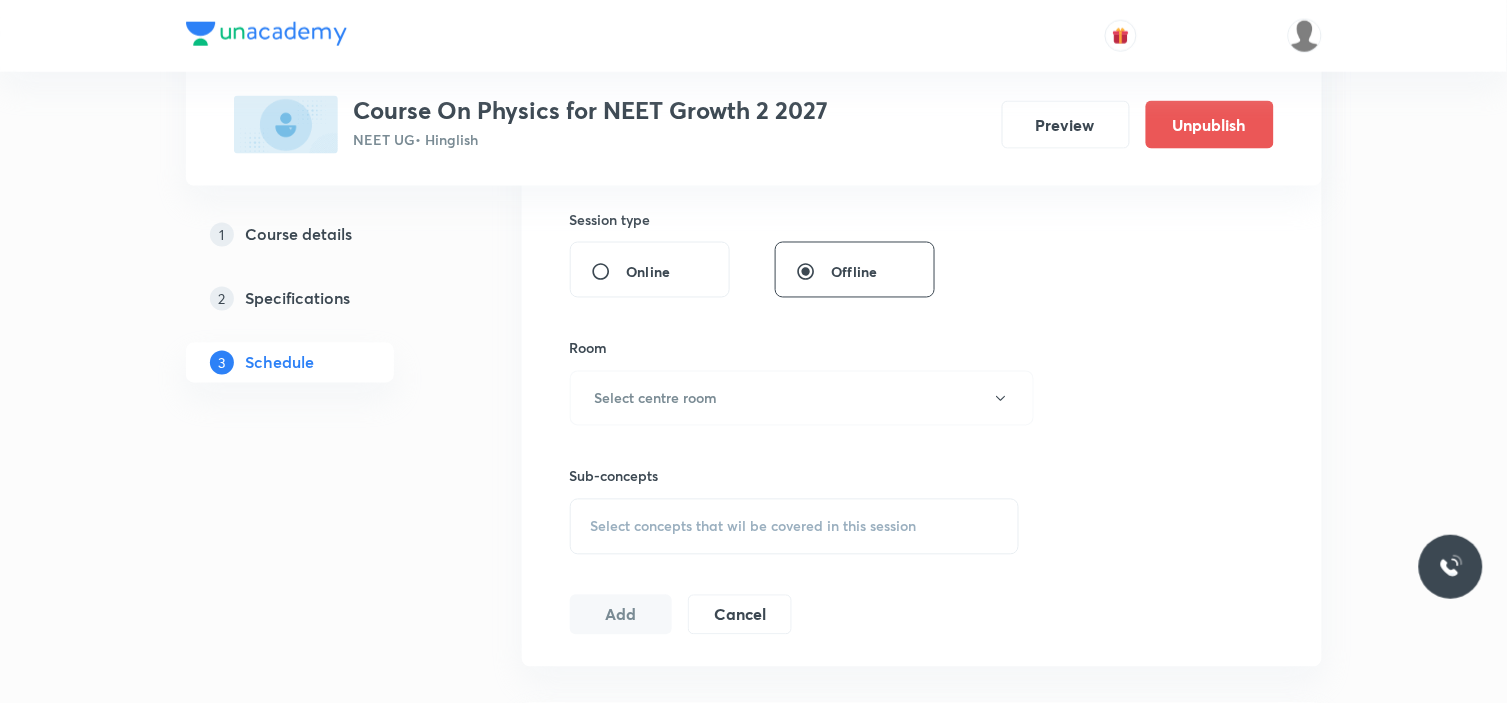 scroll, scrollTop: 777, scrollLeft: 0, axis: vertical 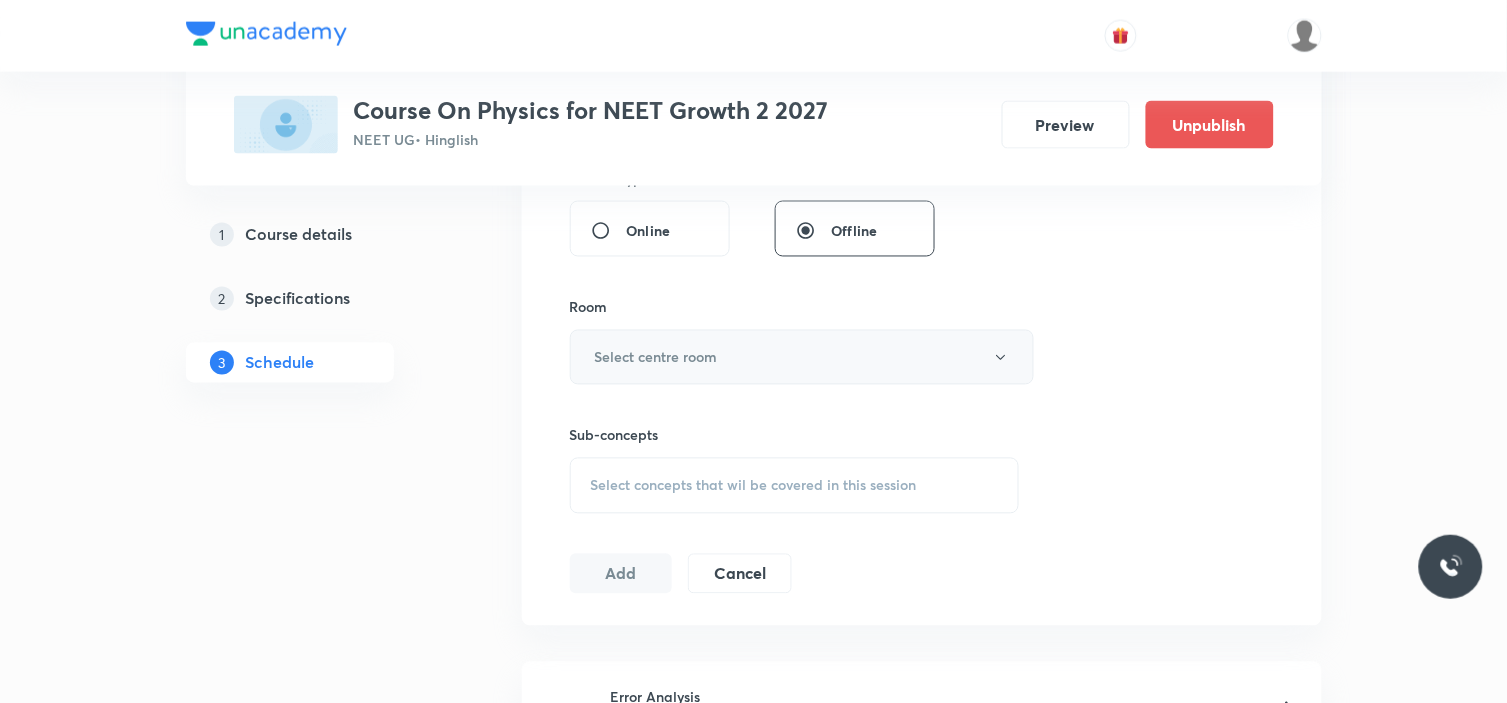 type on "90" 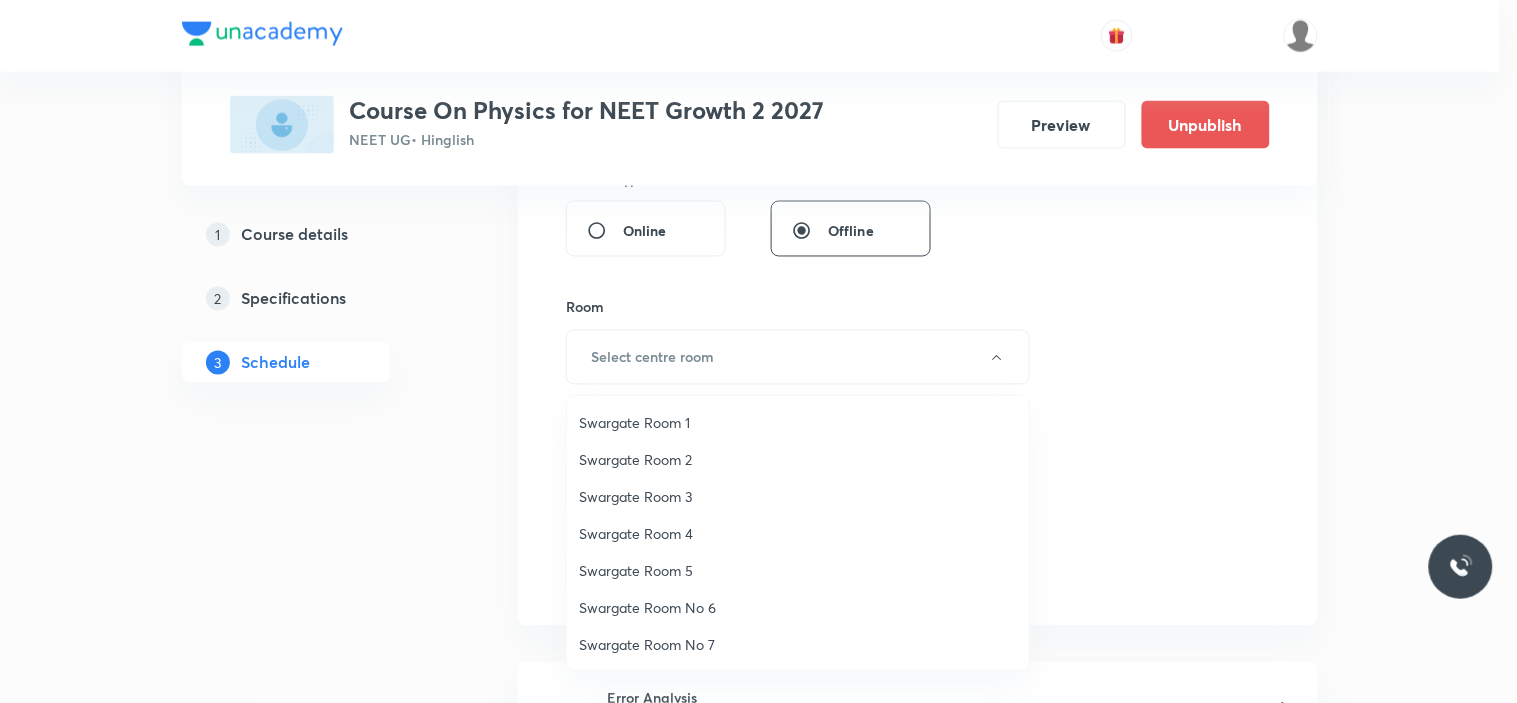 click on "Swargate Room 1" at bounding box center (798, 422) 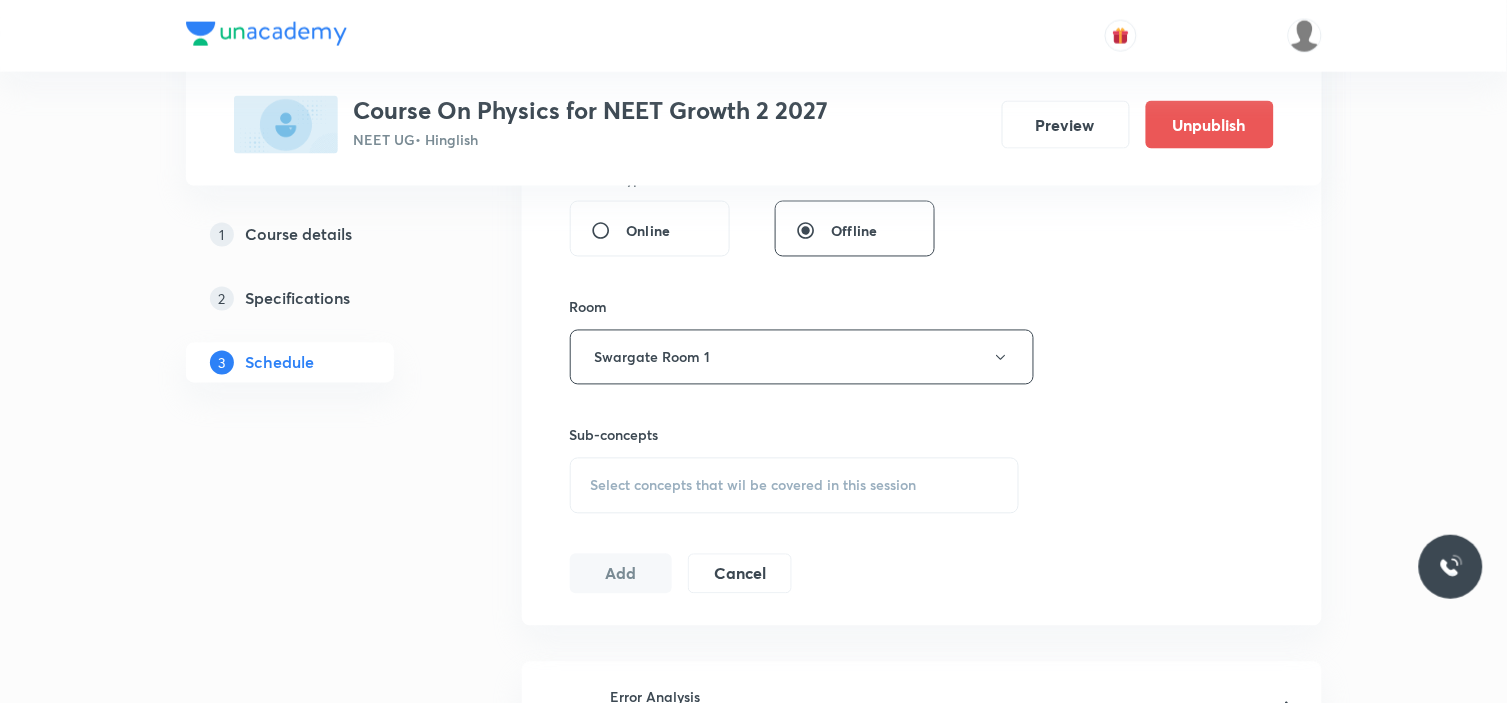click on "Plus Courses Course On Physics for NEET Growth 2 2027 NEET UG  • Hinglish Preview Unpublish 1 Course details 2 Specifications 3 Schedule Schedule 10  classes Session  11 Live class Session title 22/99 Dot and vector product ​ Schedule for Jul 16, 2025, 11:00 AM ​ Duration (in minutes) 90 ​   Session type Online Offline Room Swargate Room 1 Sub-concepts Select concepts that wil be covered in this session Add Cancel Jul 1 Error Analysis Lesson 1 • 12:45 PM • 90 min  • Room Swargate Room 1 Rotational Motion, Gravitation, Mechanical Properties of Solid & Fluids Jul 2 Error Analysis Lesson 2 • 12:45 PM • 90 min  • Room Swargate Room 1 Rotational Motion, Gravitation, Mechanical Properties of Solid & Fluids Jul 2 Diff & Integration Lesson 3 • 3:00 PM • 90 min  • Room Swargate Room No 7 Rotational Motion, Gravitation, Mechanical Properties of Solid & Fluids Jul 4 Error Analysis Lesson 4 • 12:45 PM • 90 min  • Room Swargate Room 1 Jul 5 Integration Lesson 5 • 3:00 PM • 90 min 8" at bounding box center (754, 837) 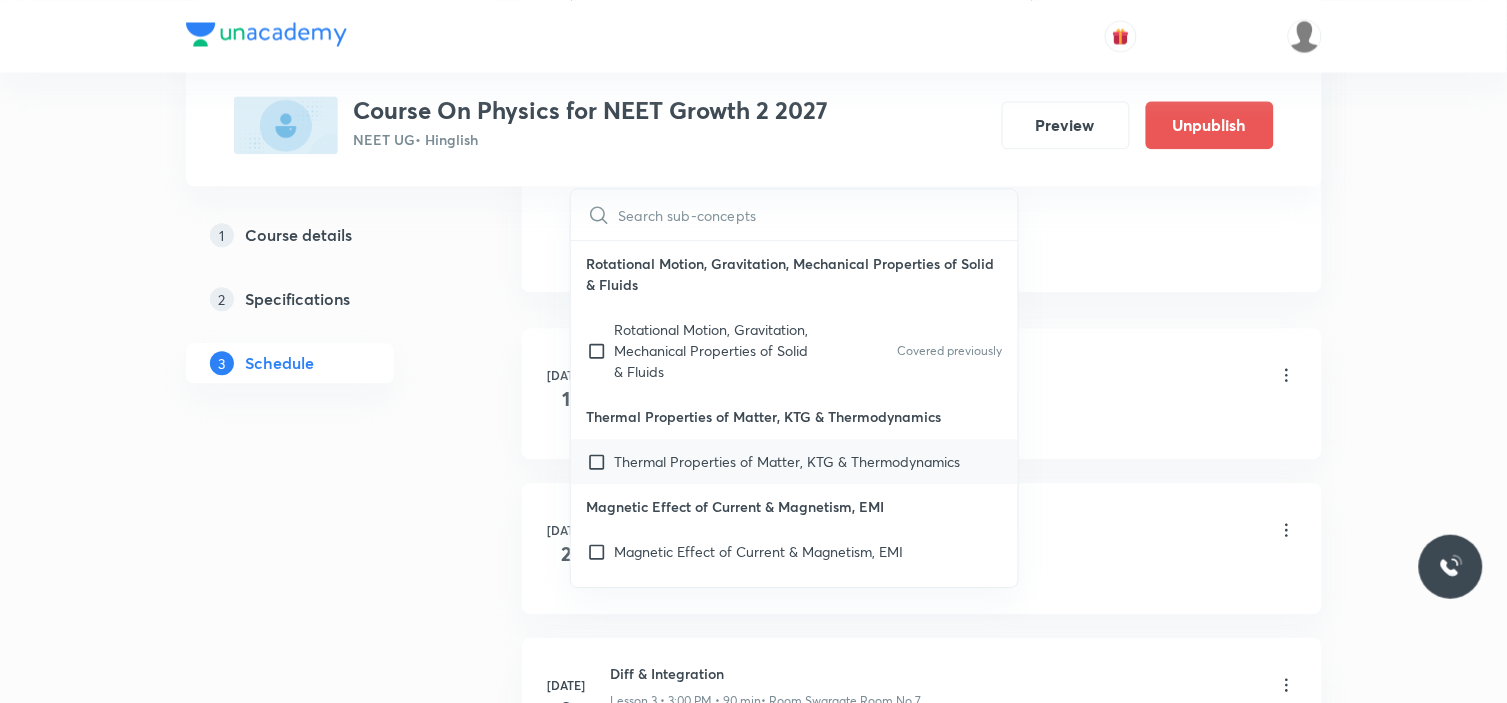 scroll, scrollTop: 1000, scrollLeft: 0, axis: vertical 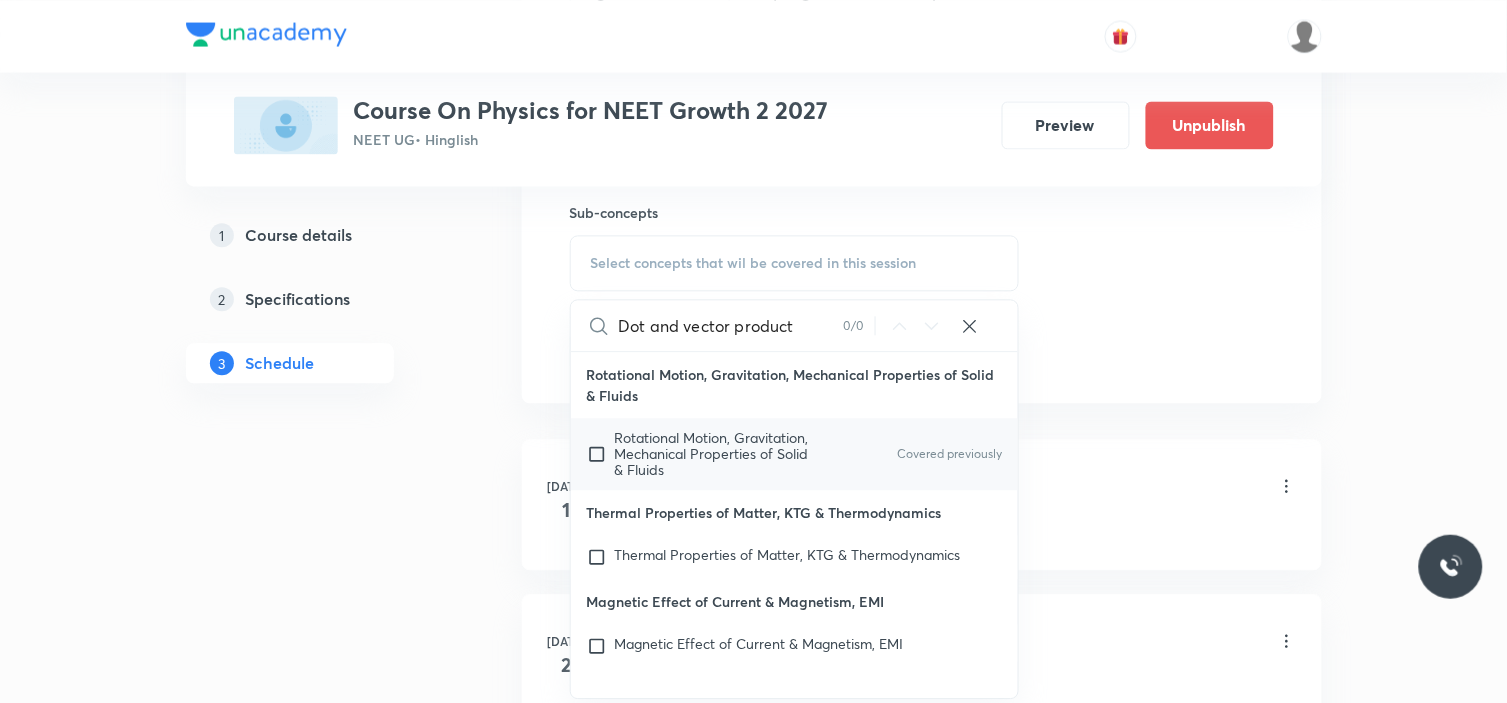 type on "Dot and vector product" 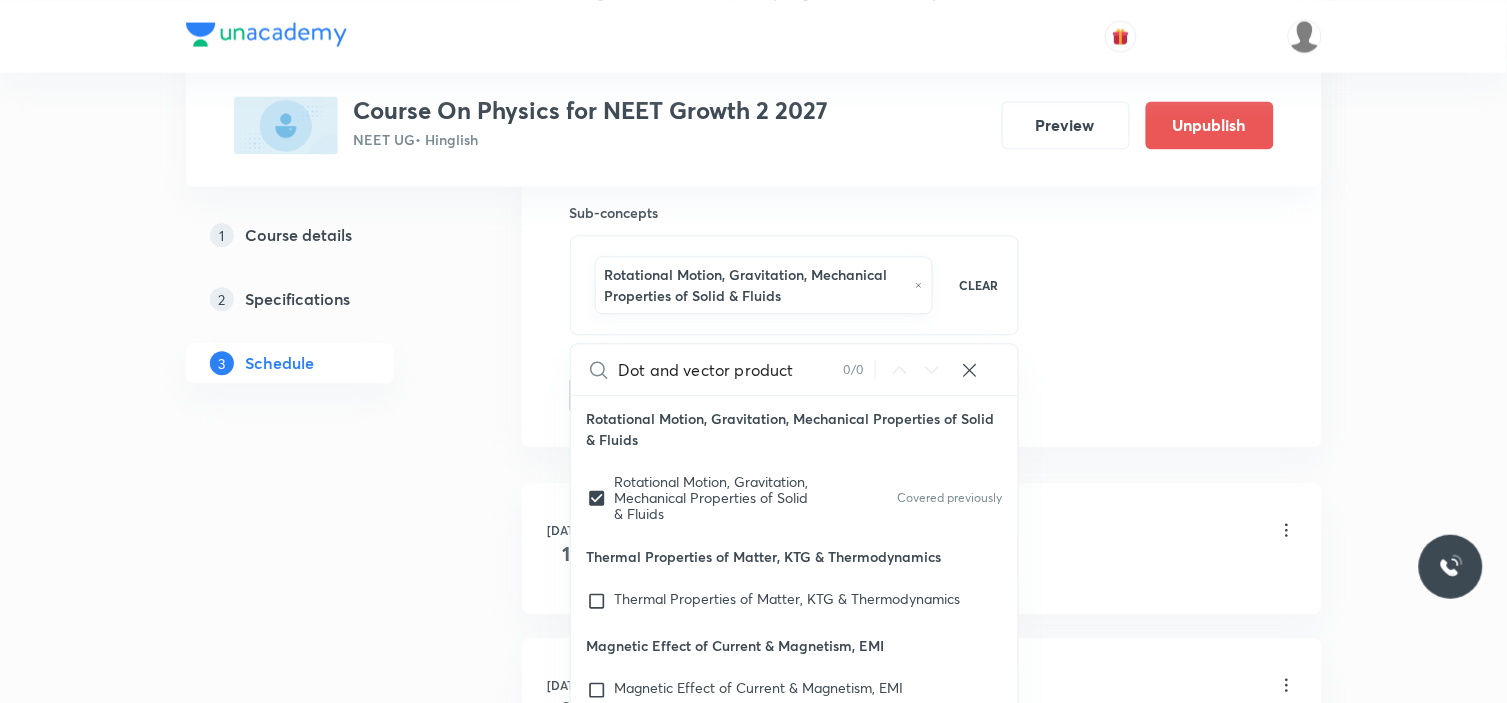 click on "1 Course details 2 Specifications 3 Schedule" at bounding box center (322, 311) 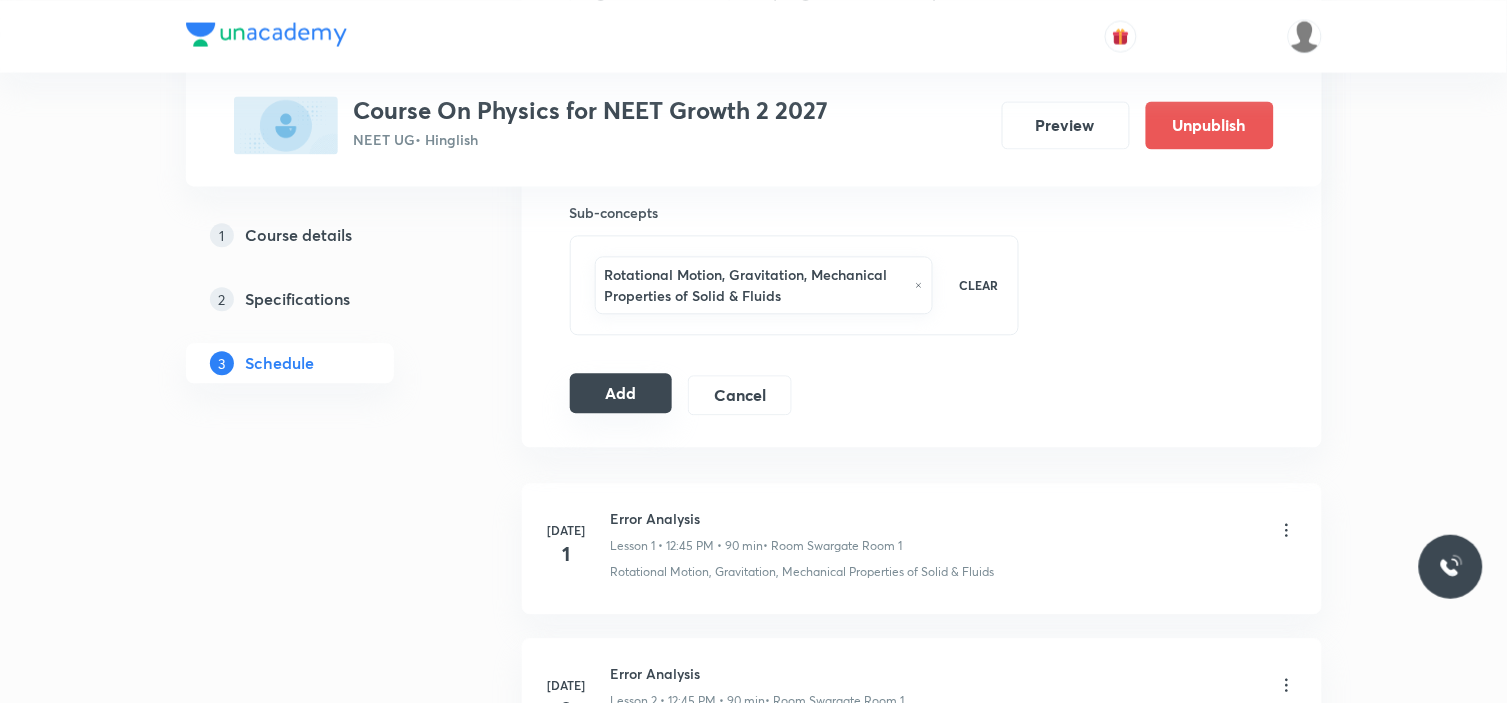 click on "Add" at bounding box center [621, 393] 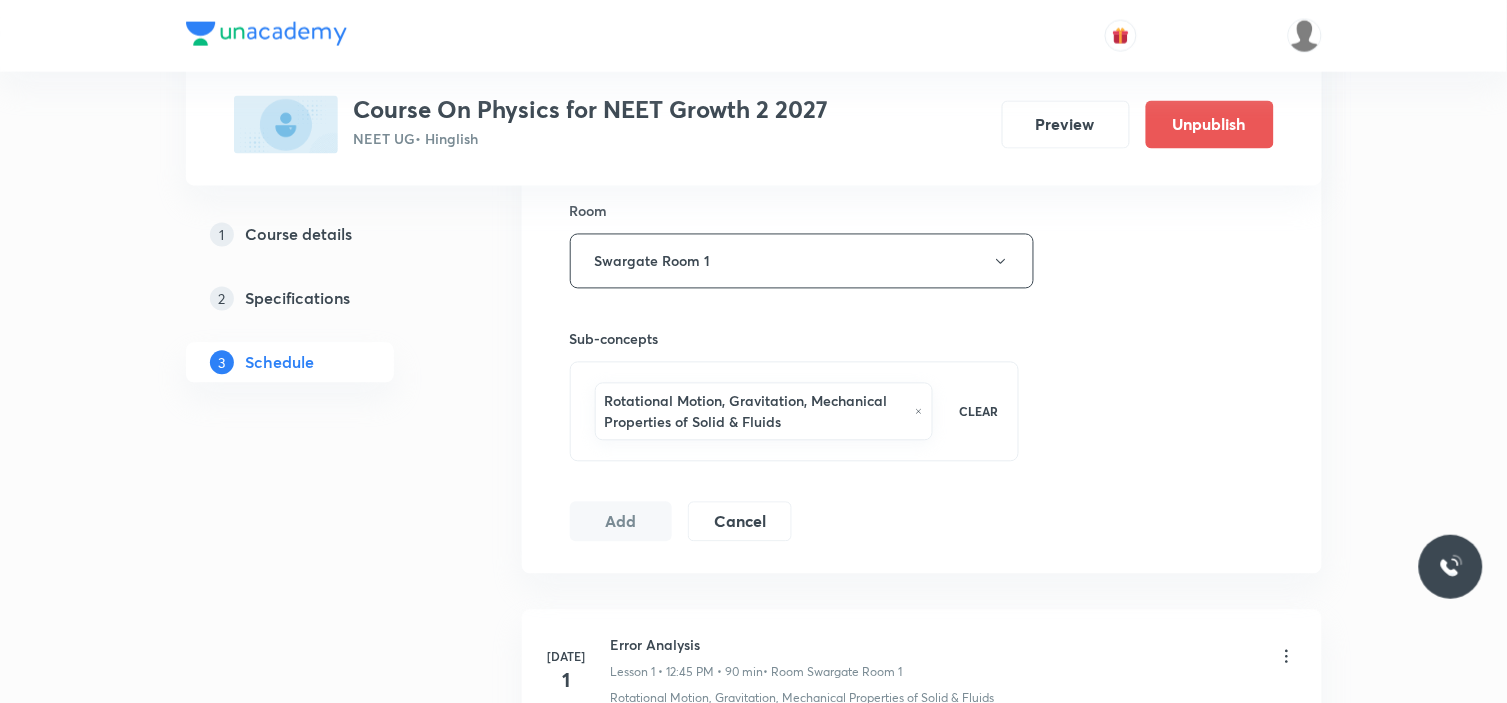 scroll, scrollTop: 555, scrollLeft: 0, axis: vertical 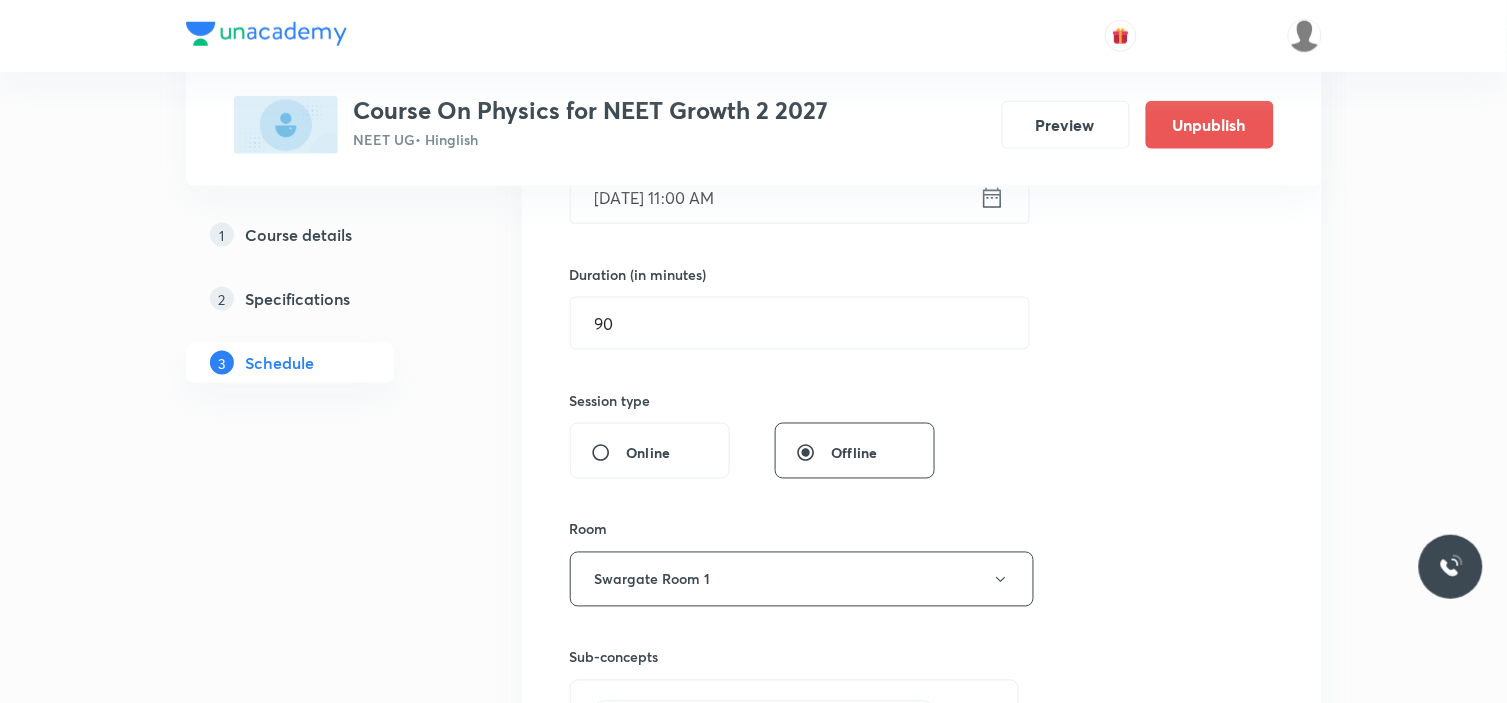 type 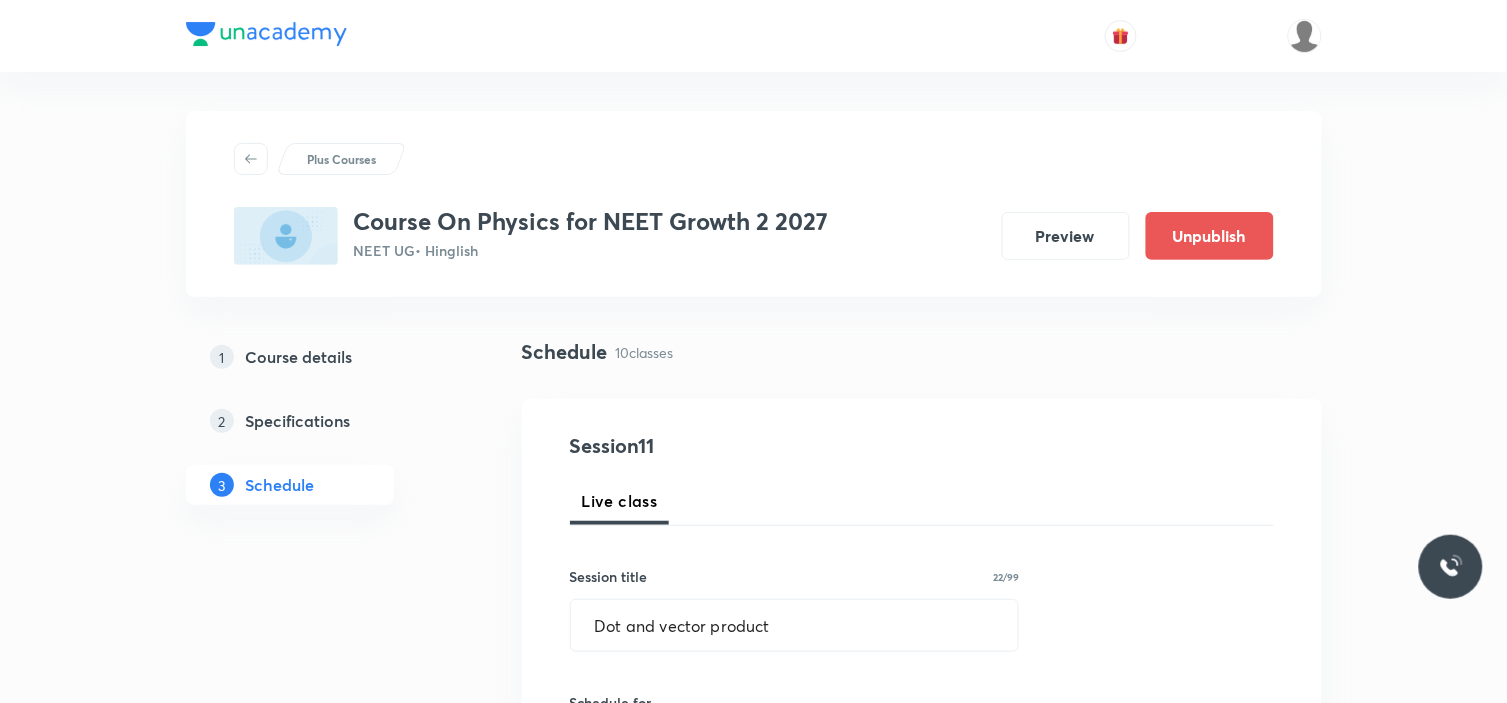 scroll, scrollTop: 0, scrollLeft: 0, axis: both 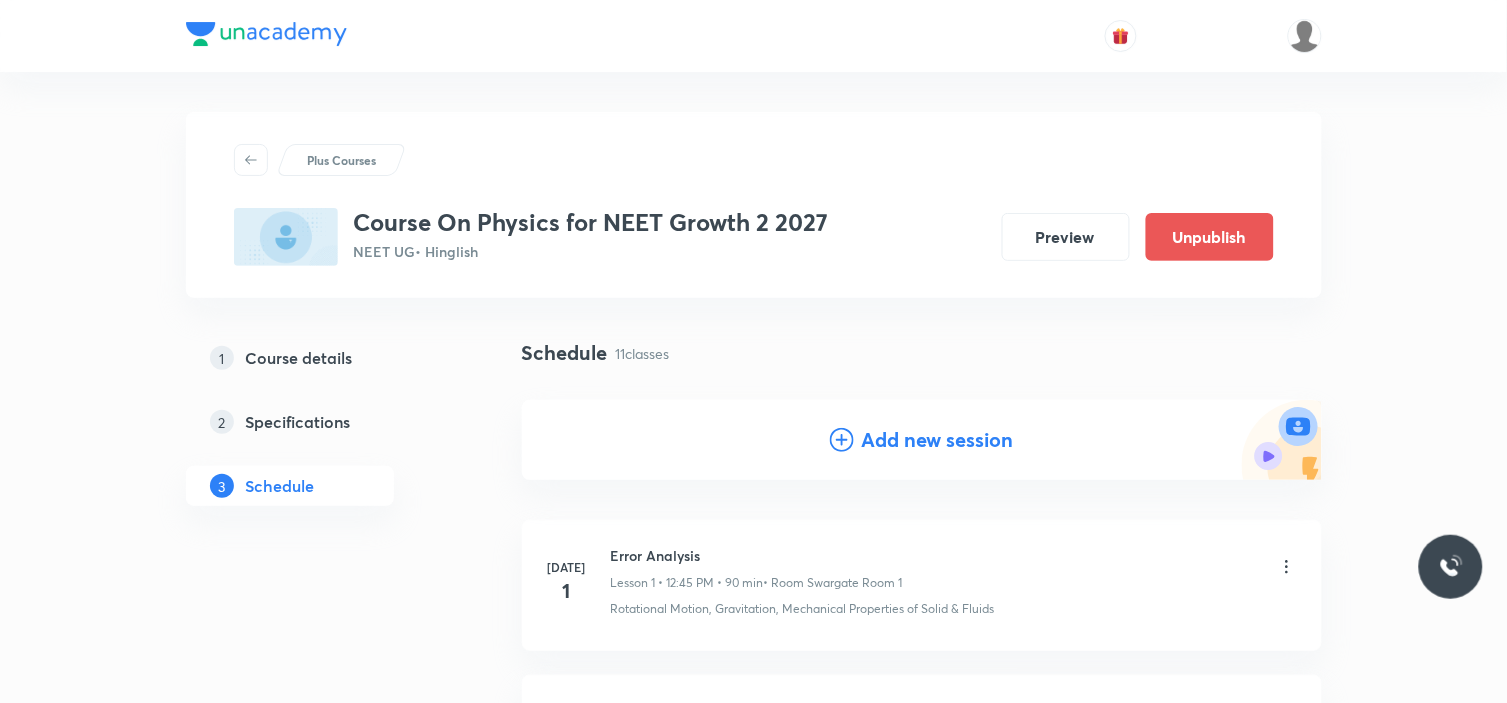 click on "Add new session" at bounding box center (938, 440) 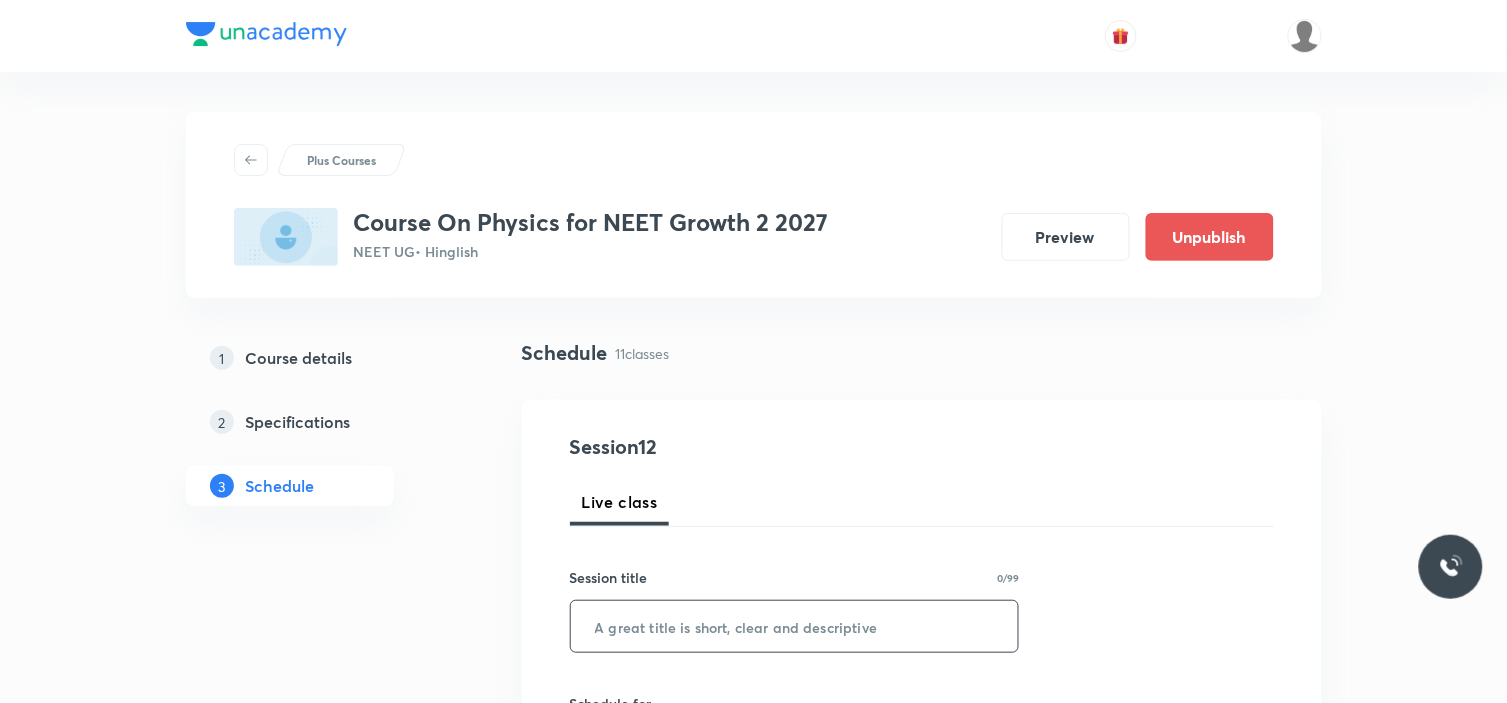 click at bounding box center [795, 626] 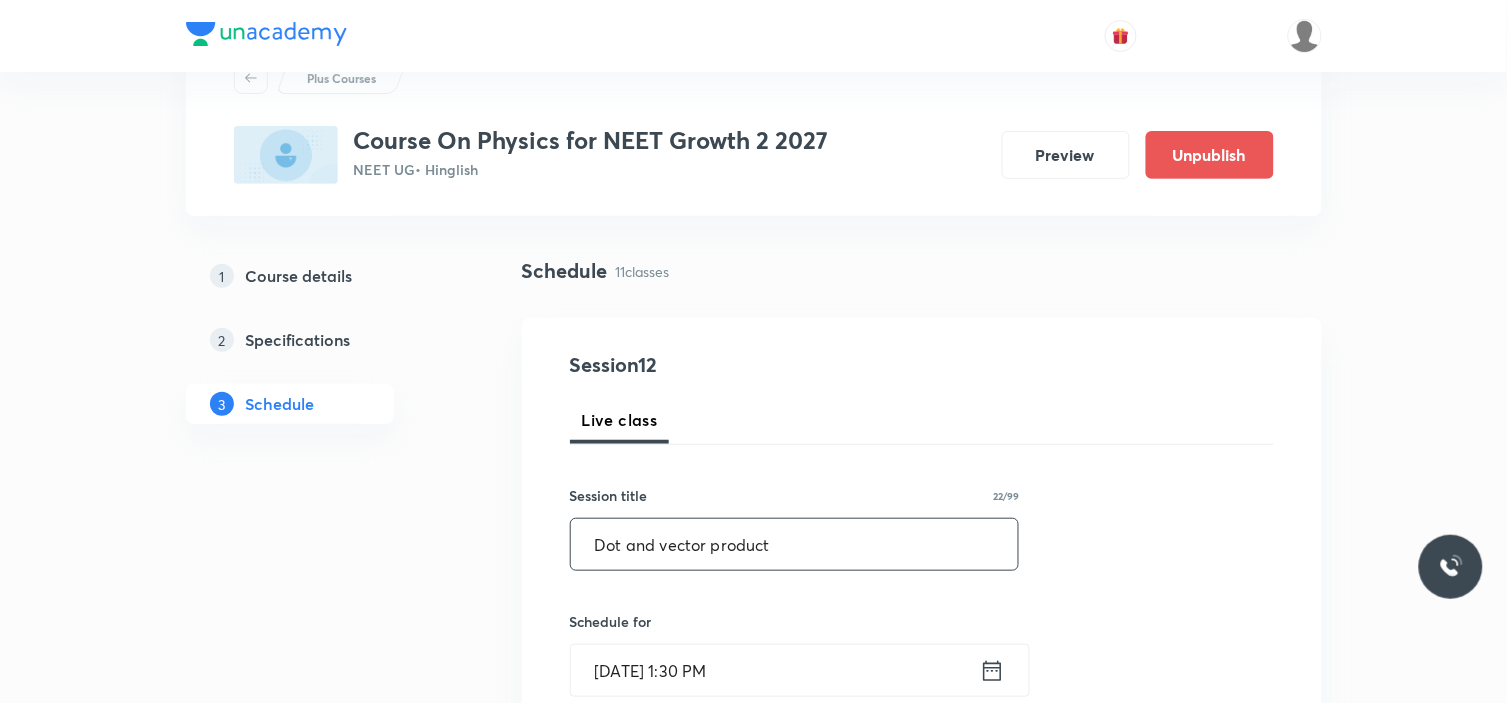 scroll, scrollTop: 222, scrollLeft: 0, axis: vertical 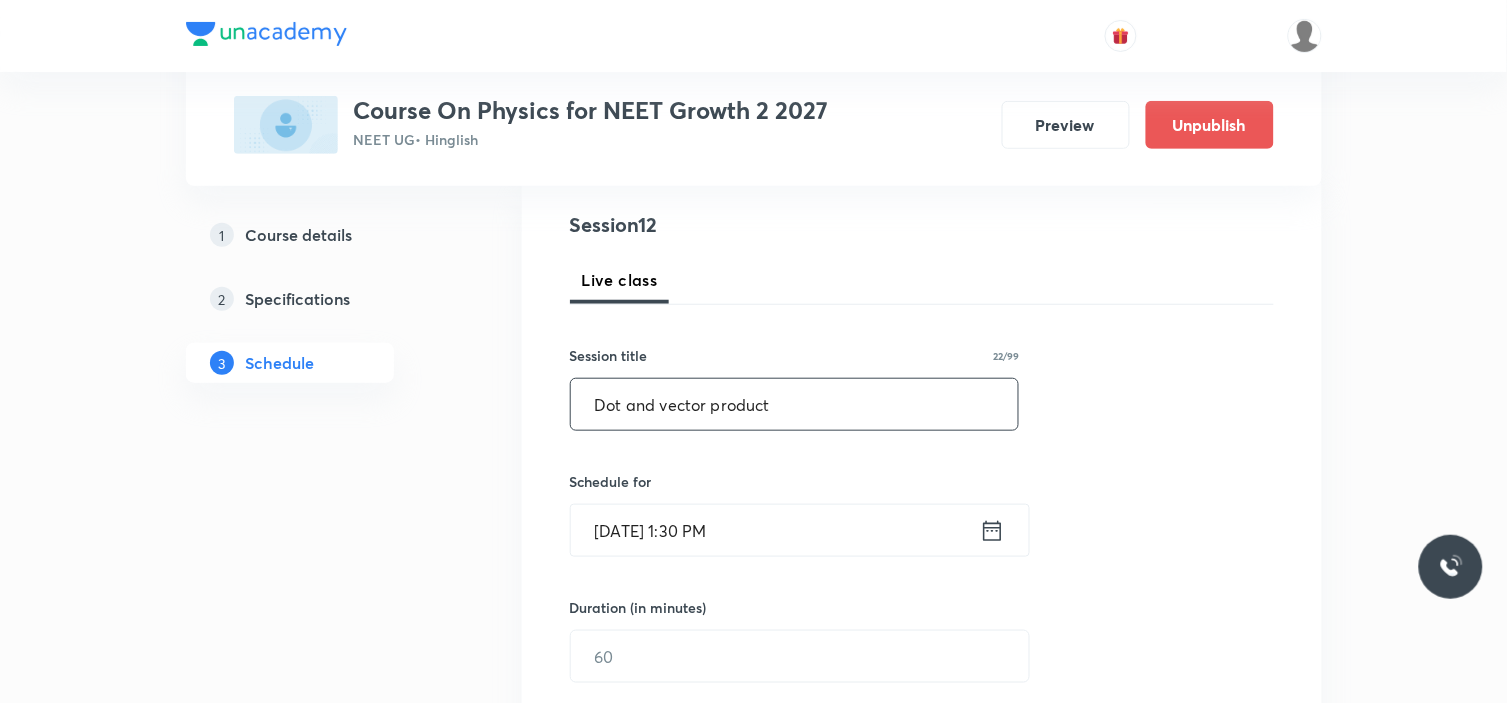 type on "Dot and vector product" 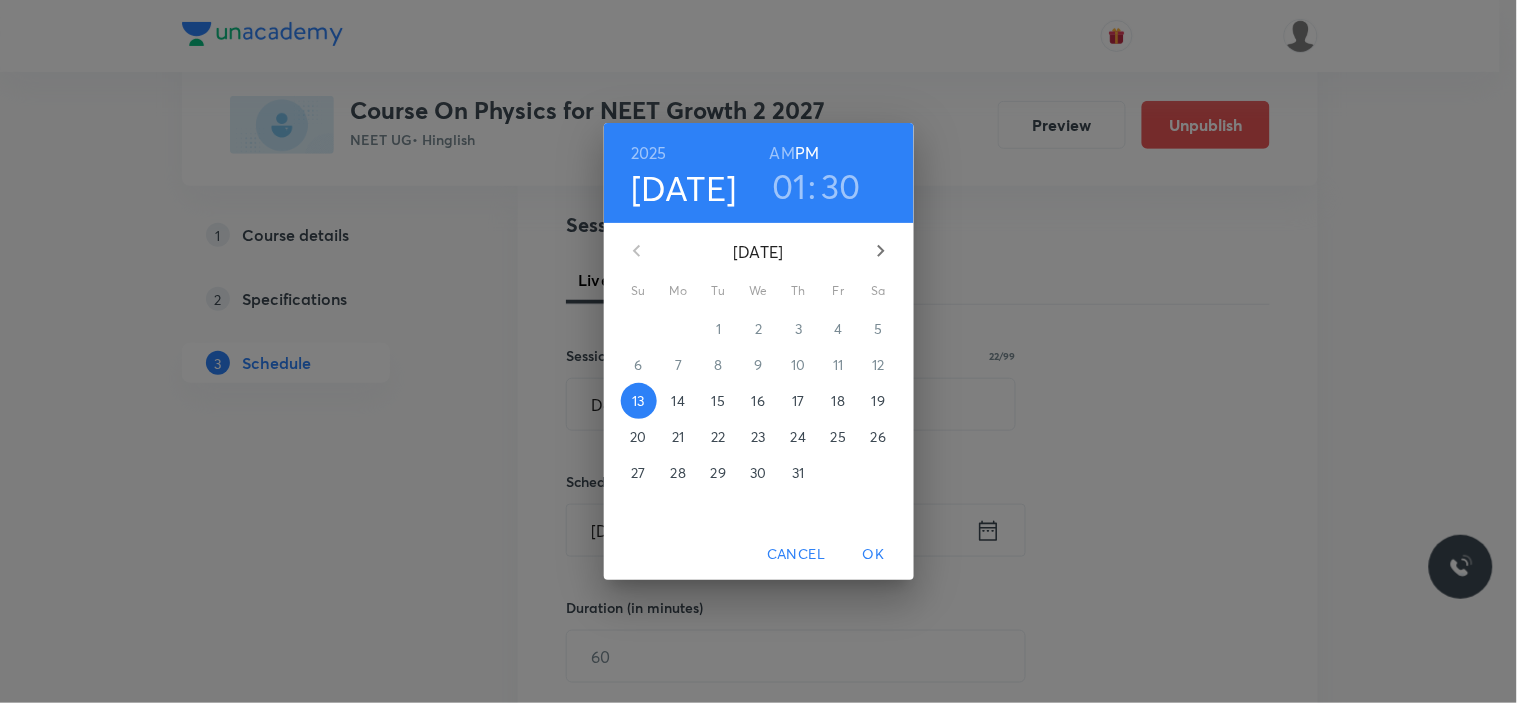 click on "18" at bounding box center (838, 401) 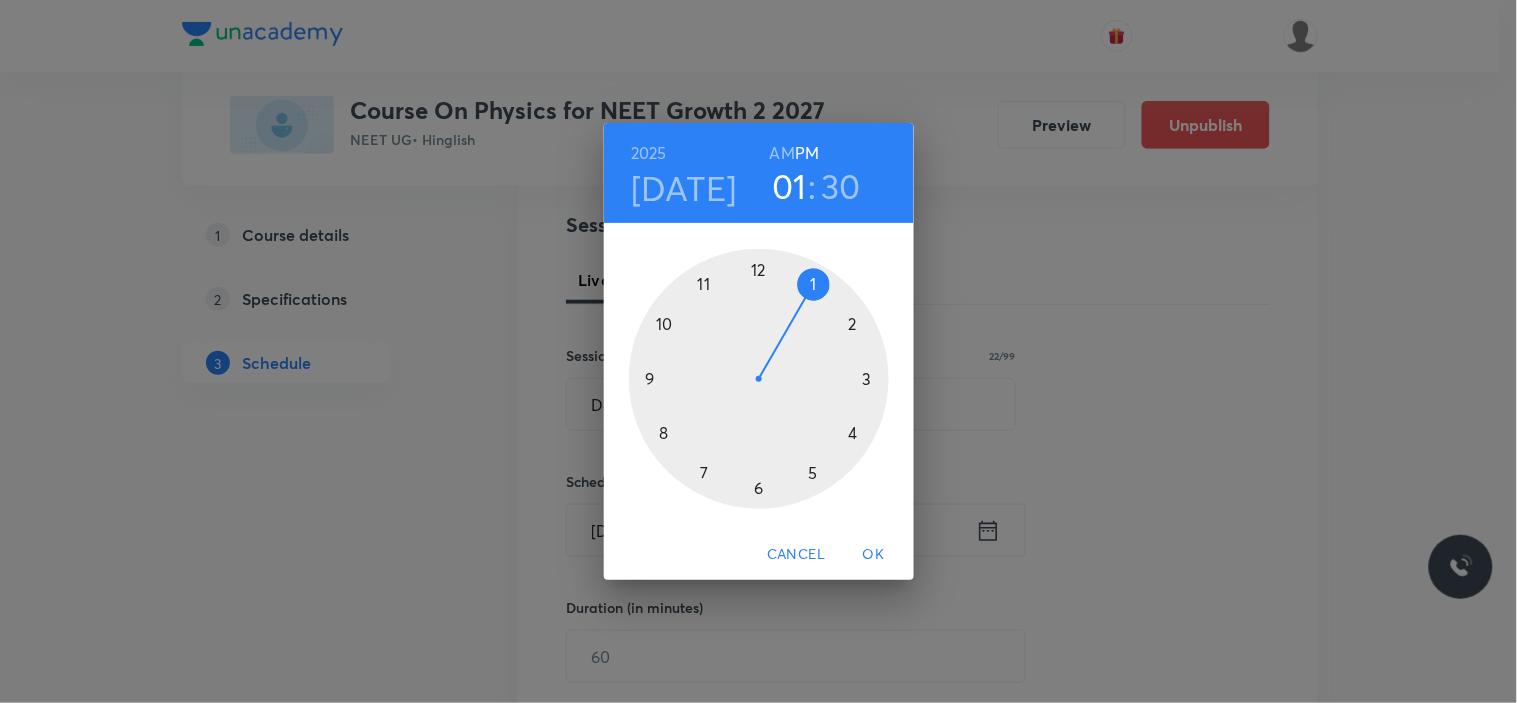 click at bounding box center [759, 379] 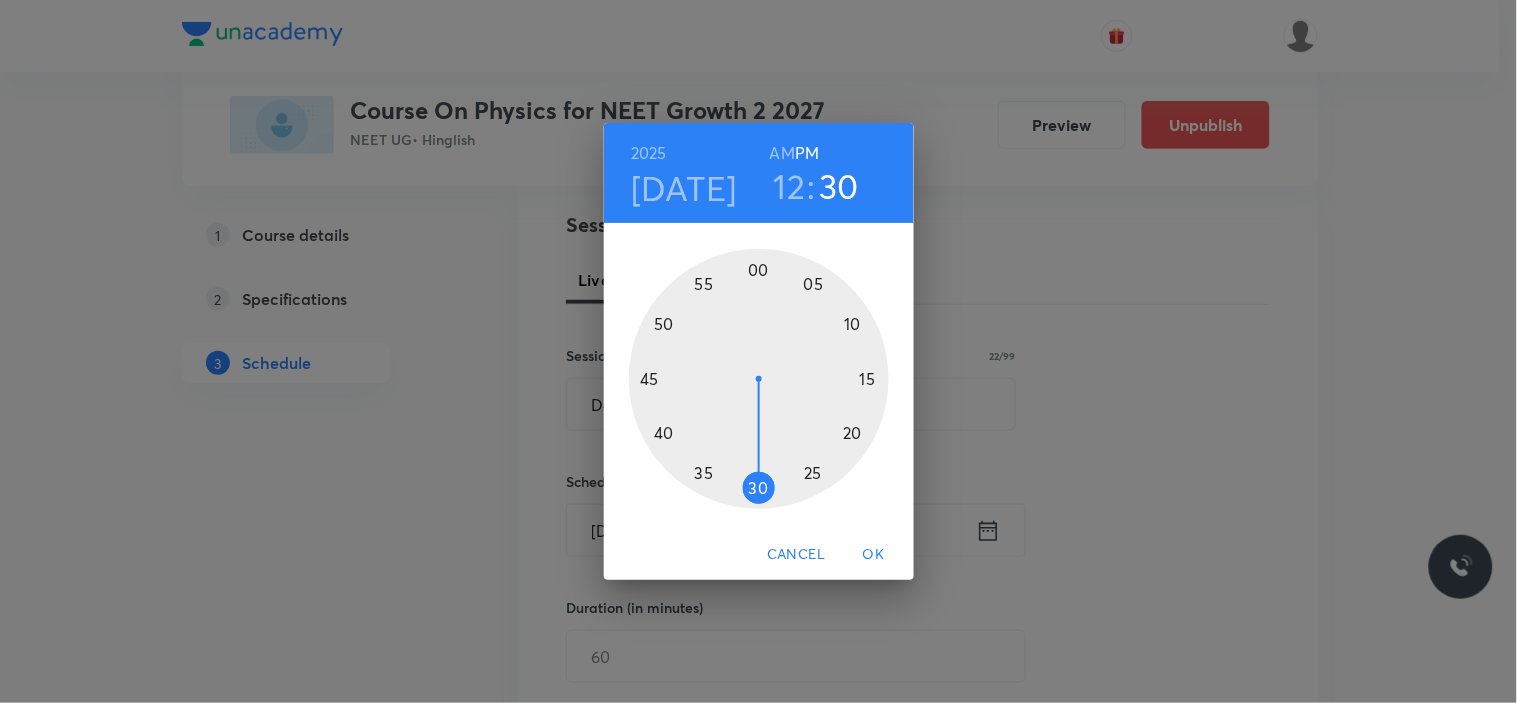 click at bounding box center (759, 379) 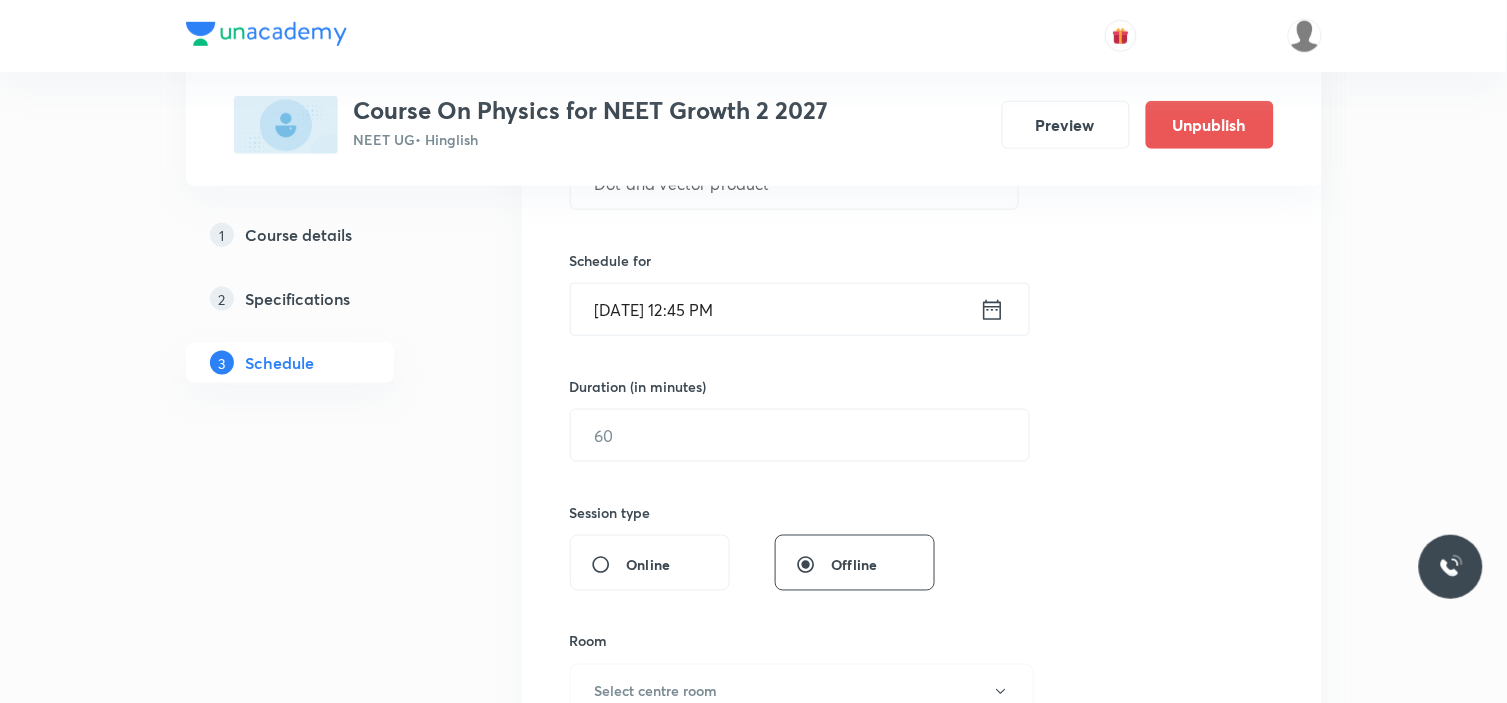 scroll, scrollTop: 444, scrollLeft: 0, axis: vertical 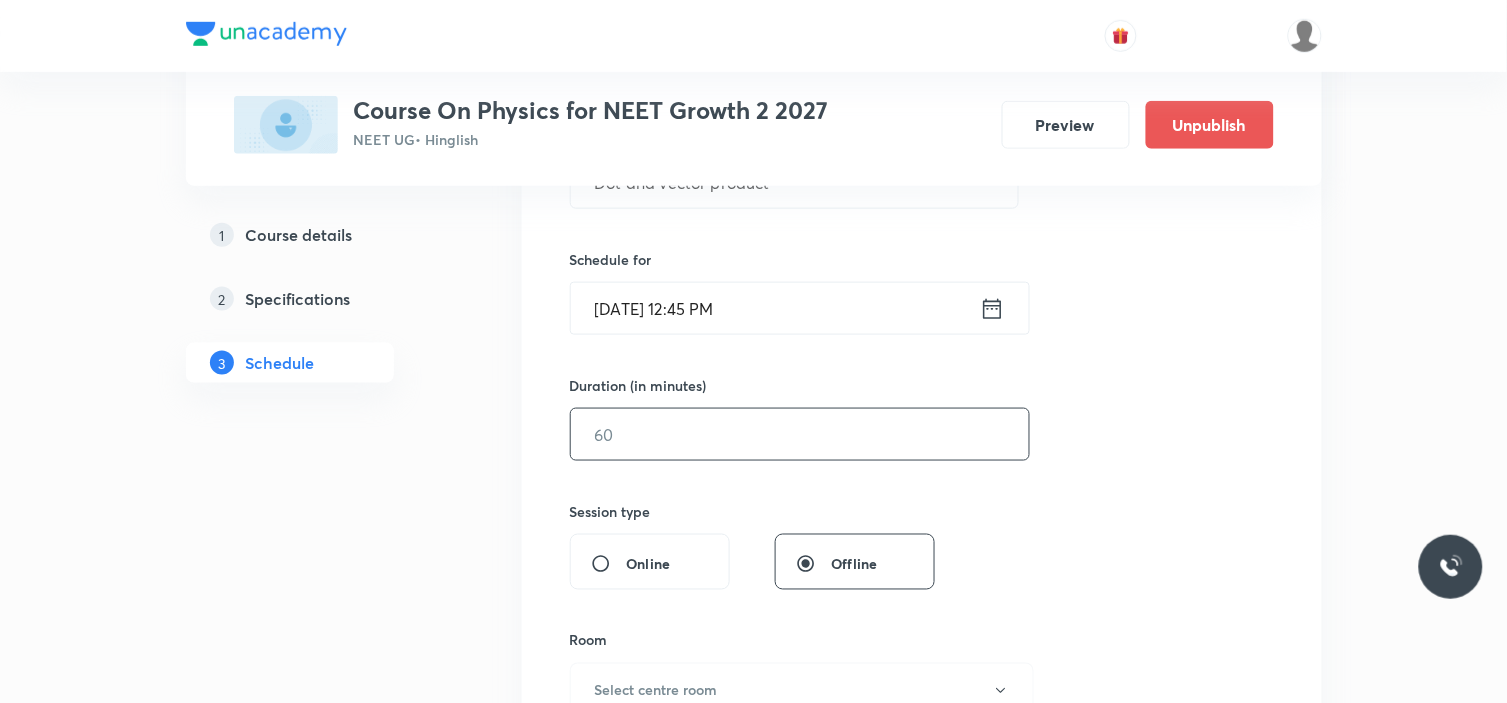 click at bounding box center [800, 434] 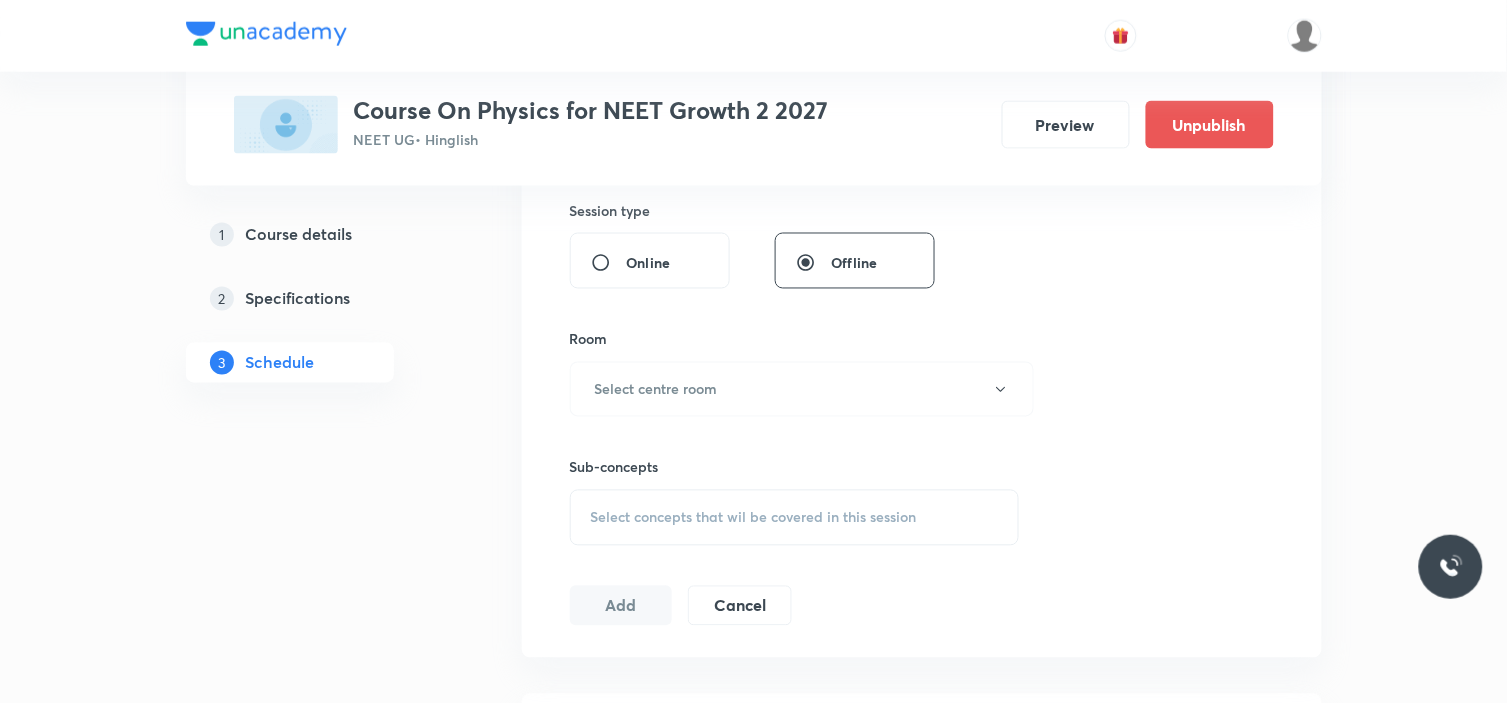 scroll, scrollTop: 777, scrollLeft: 0, axis: vertical 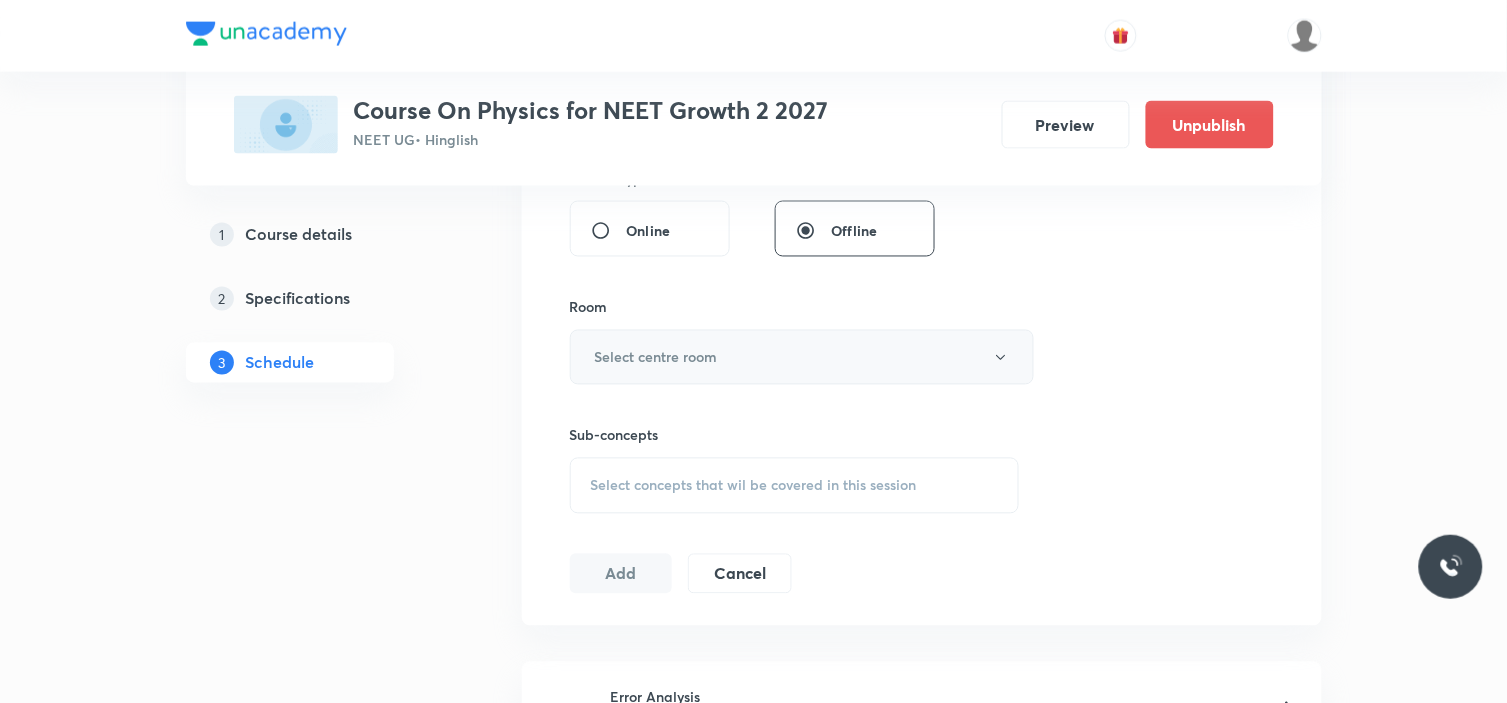 type on "90" 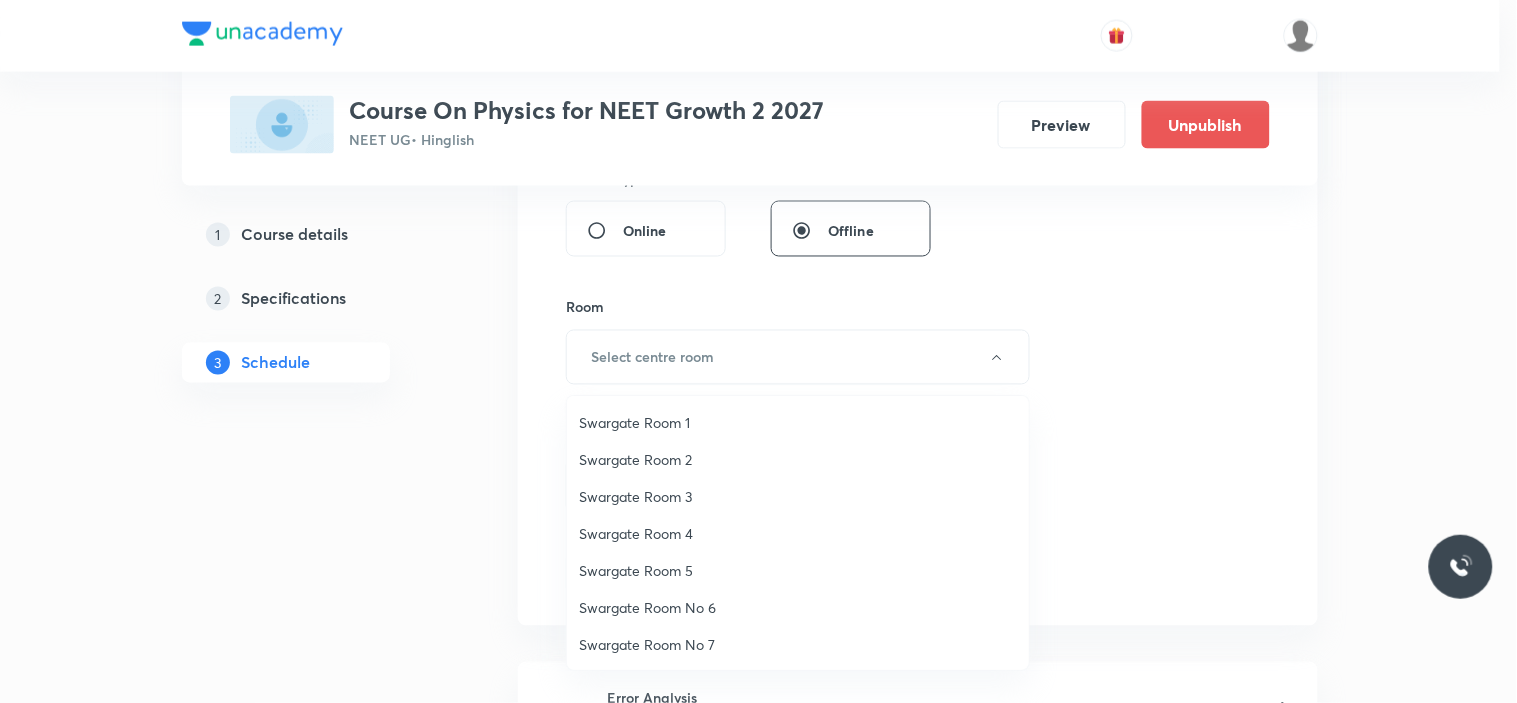 click on "Swargate Room 1" at bounding box center [798, 422] 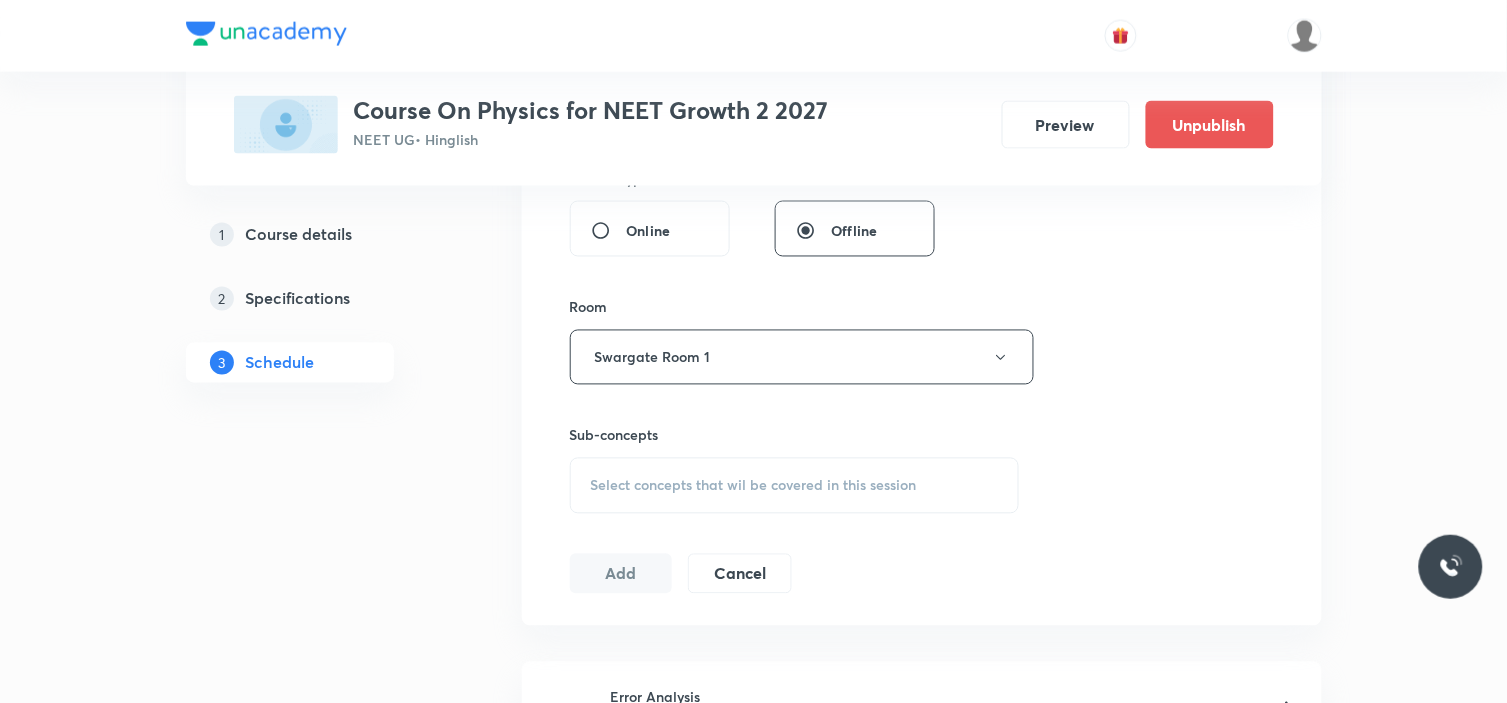 click on "Session  12 Live class Session title 22/99 Dot and vector product ​ Schedule for Jul 18, 2025, 12:45 PM ​ Duration (in minutes) 90 ​   Session type Online Offline Room Swargate Room 1 Sub-concepts Select concepts that wil be covered in this session Add Cancel" at bounding box center [922, 124] 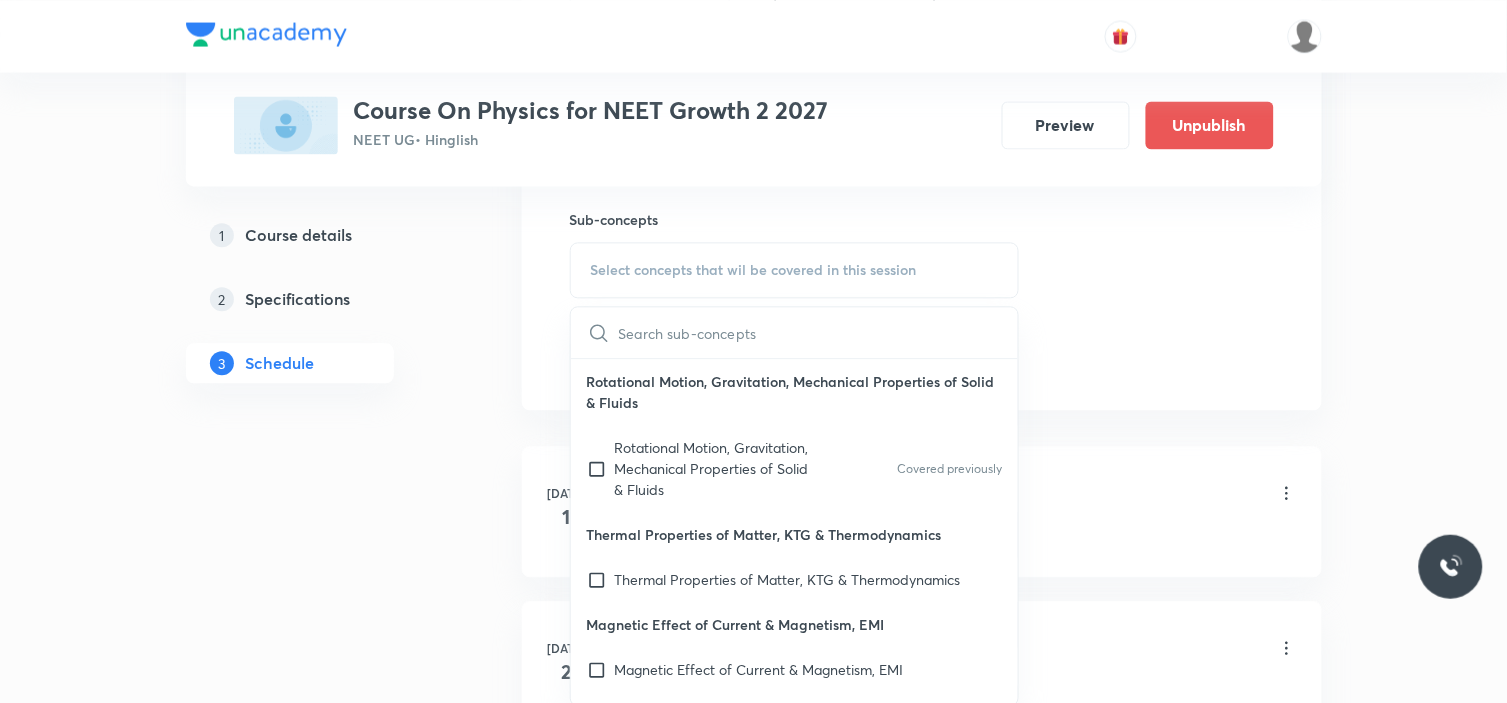 scroll, scrollTop: 1000, scrollLeft: 0, axis: vertical 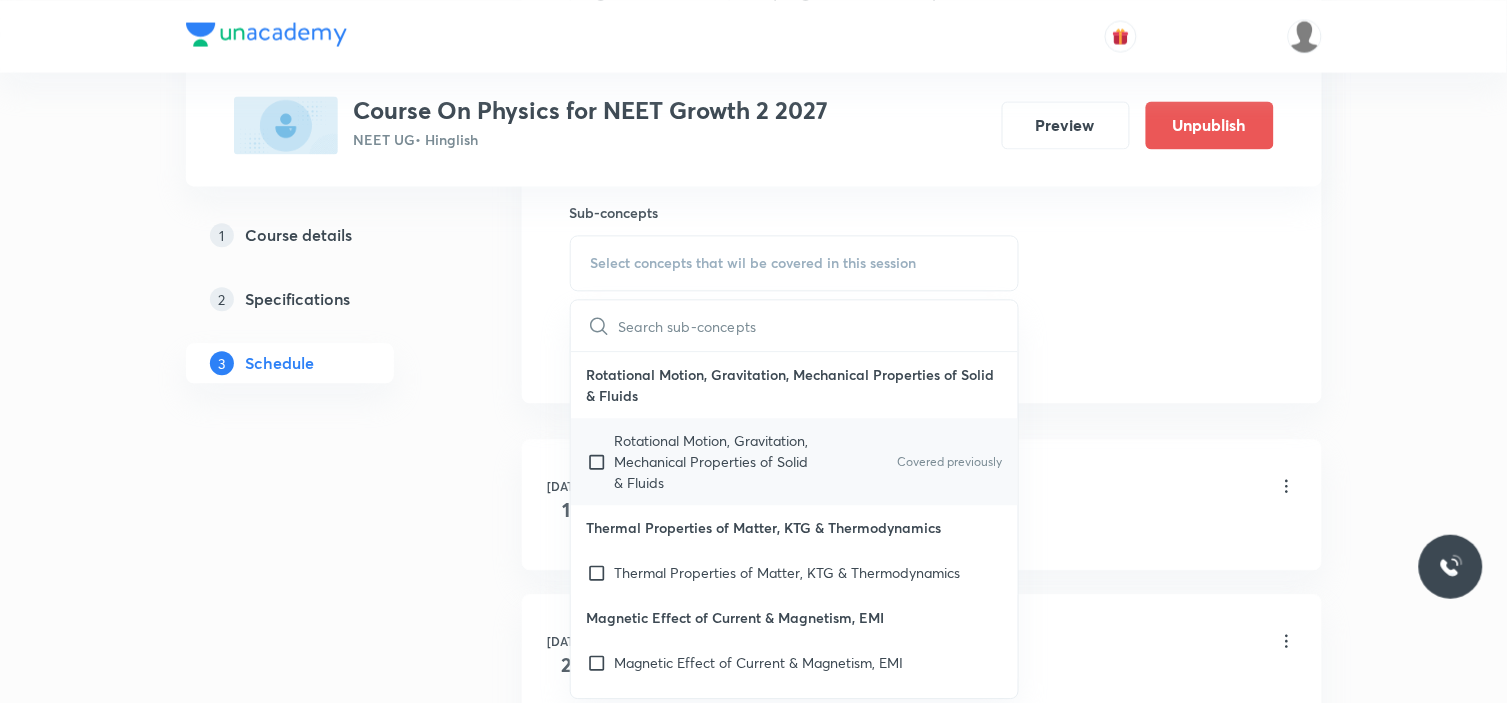 click at bounding box center (601, 461) 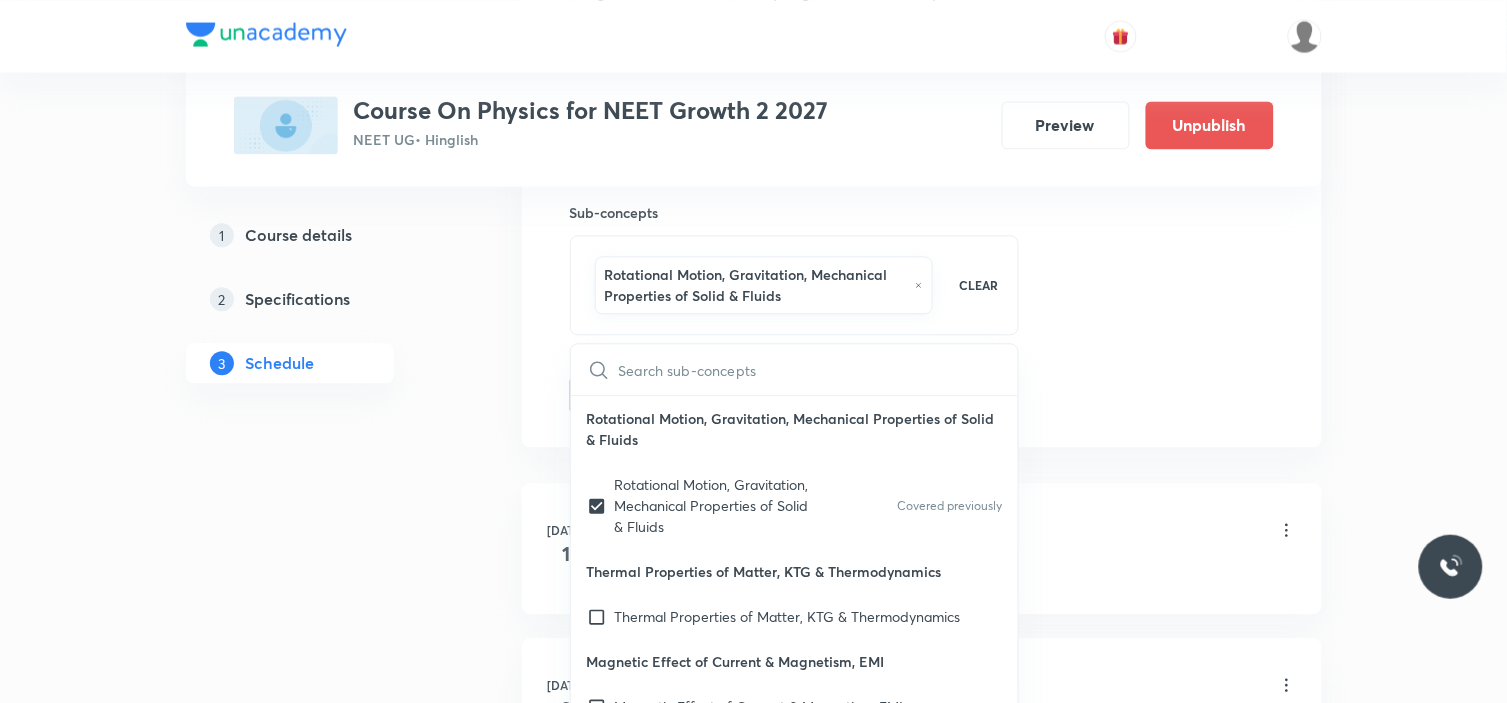 click on "Session  12 Live class Session title 22/99 Dot and vector product ​ Schedule for Jul 18, 2025, 12:45 PM ​ Duration (in minutes) 90 ​   Session type Online Offline Room Swargate Room 1 Sub-concepts Rotational Motion, Gravitation, Mechanical Properties of Solid & Fluids CLEAR ​ Rotational Motion, Gravitation, Mechanical Properties of Solid & Fluids Rotational Motion, Gravitation, Mechanical Properties of Solid & Fluids Covered previously Thermal Properties of Matter, KTG & Thermodynamics Thermal Properties of Matter, KTG & Thermodynamics Magnetic Effect of Current & Magnetism, EMI Magnetic Effect of Current & Magnetism, EMI Add Cancel" at bounding box center [922, -77] 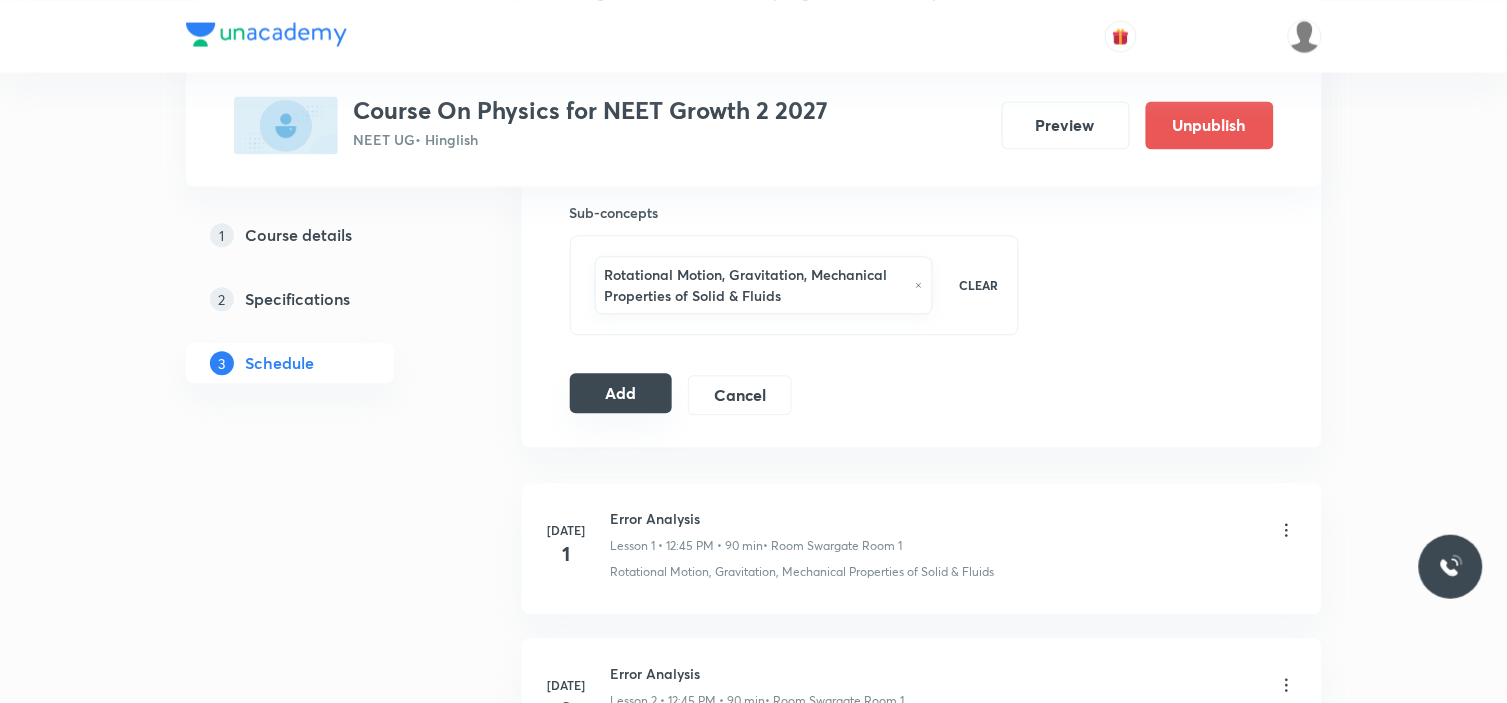 click on "Add" at bounding box center [621, 393] 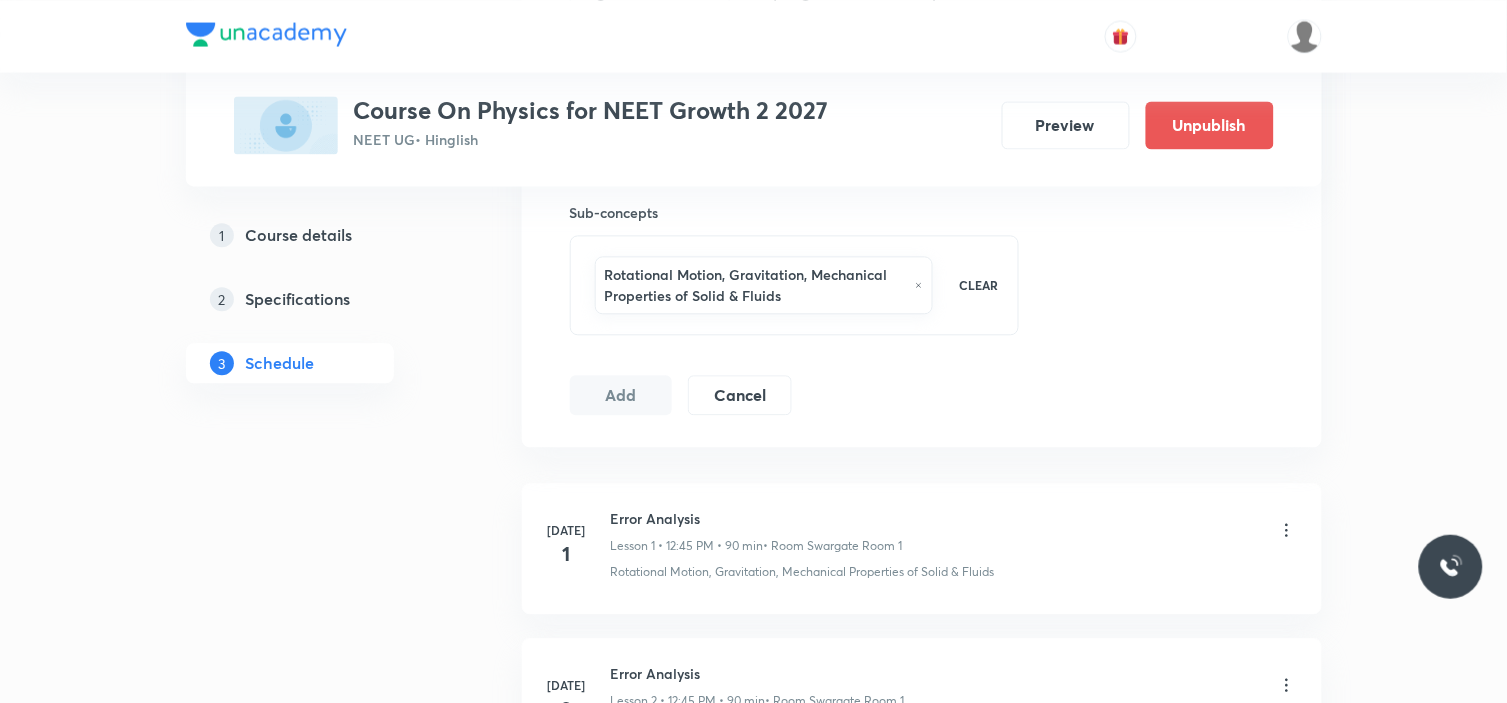 type 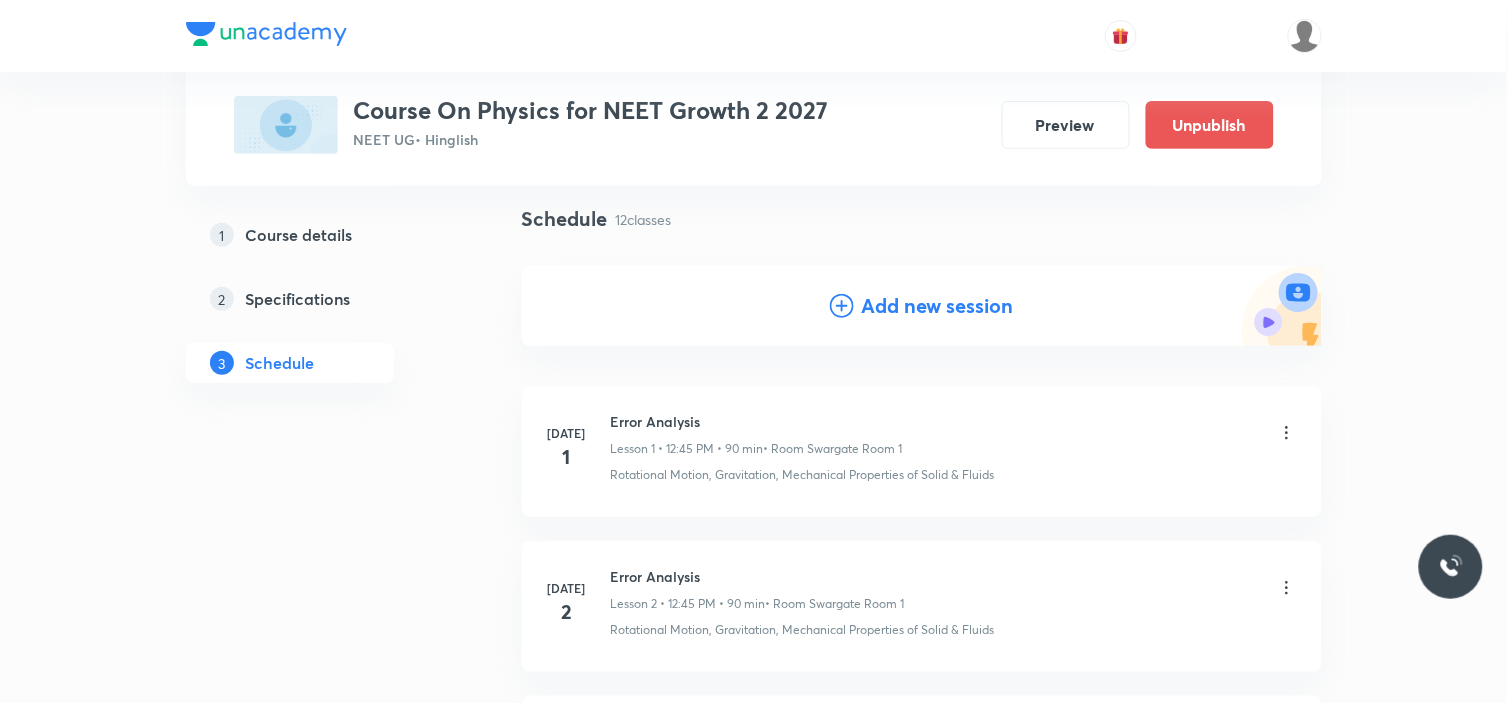 scroll, scrollTop: 0, scrollLeft: 0, axis: both 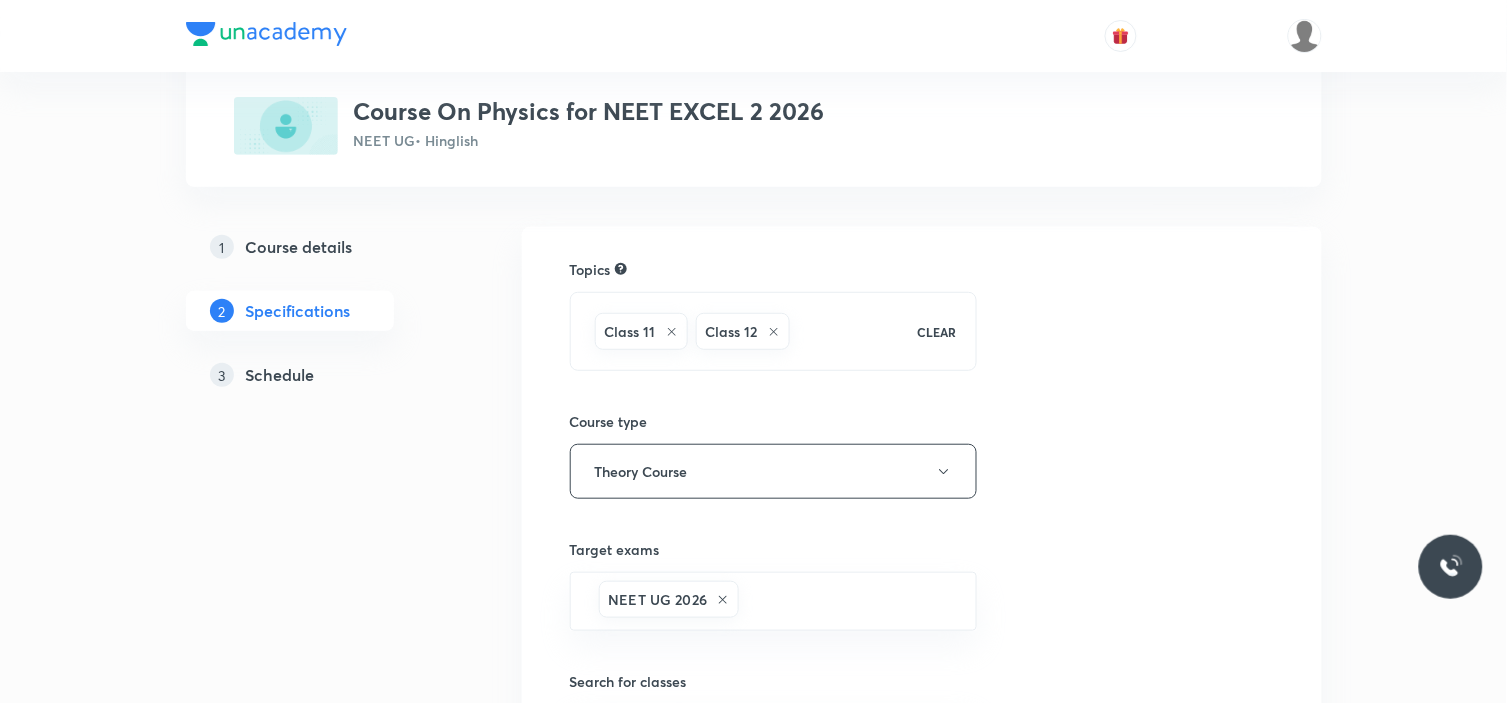 click on "3 Schedule" at bounding box center [326, 375] 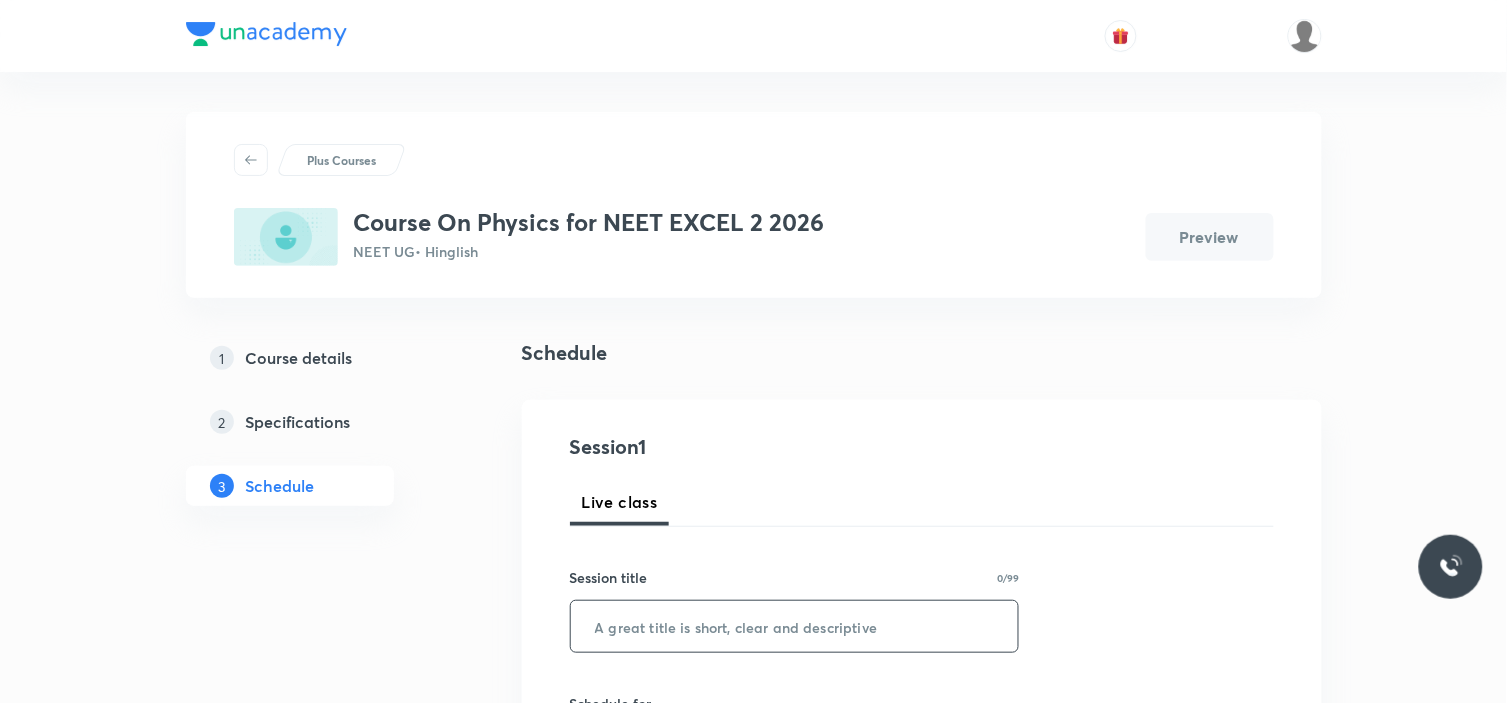 click at bounding box center (795, 626) 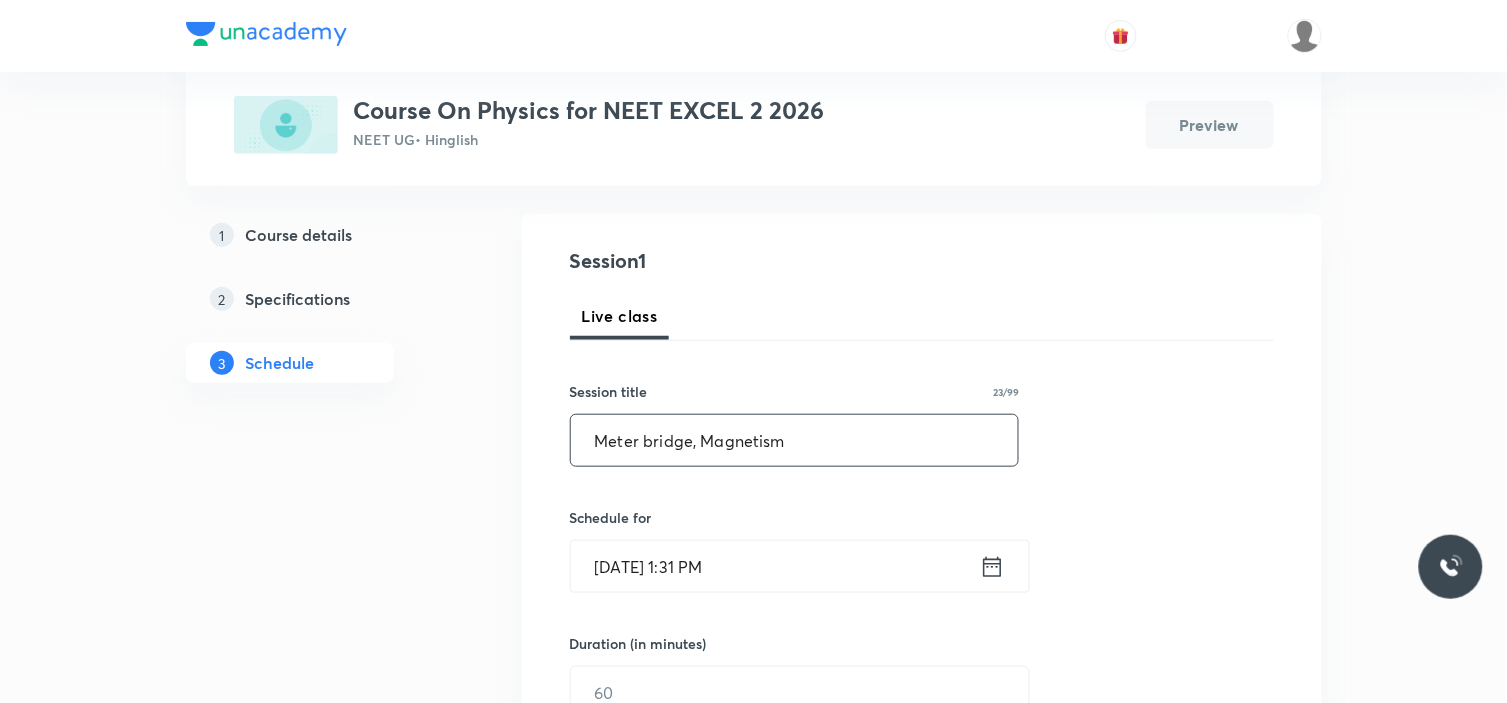 scroll, scrollTop: 222, scrollLeft: 0, axis: vertical 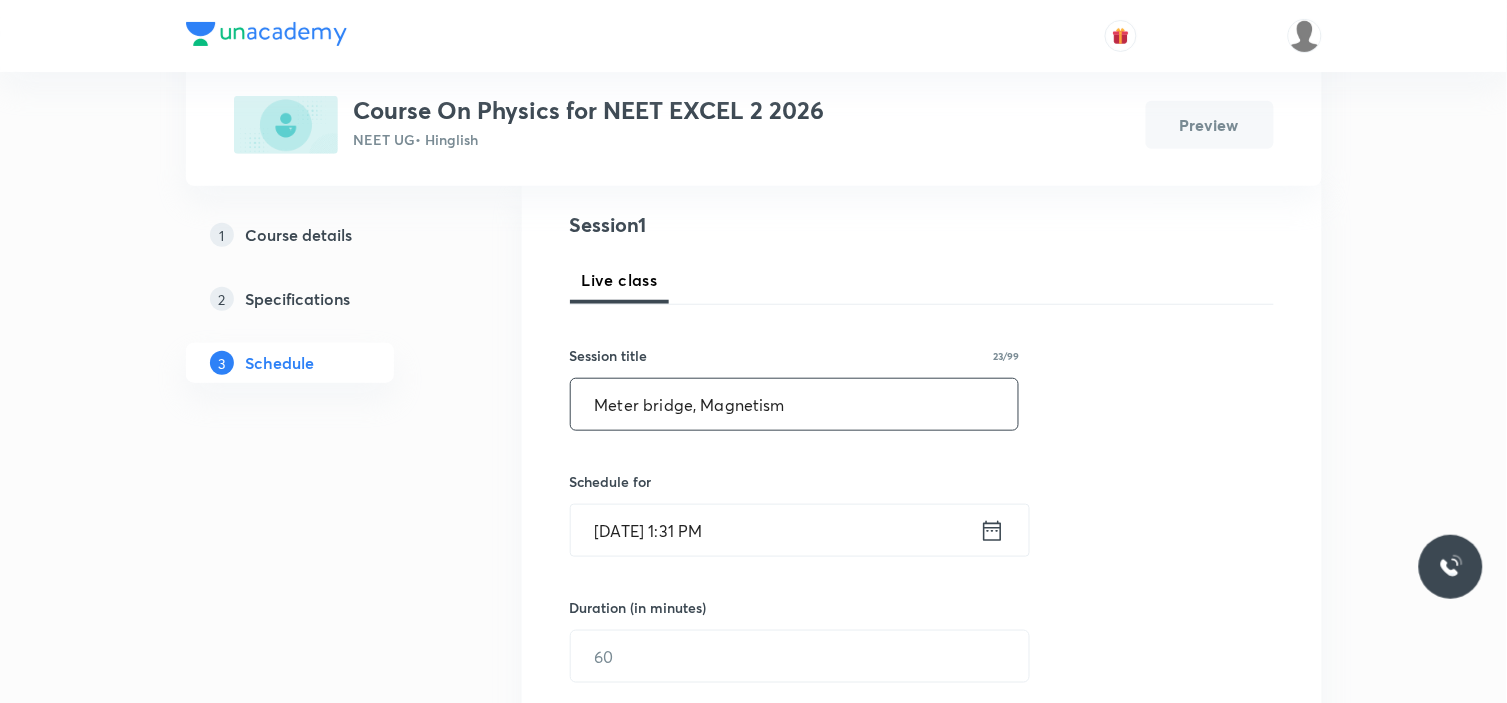 type on "Meter bridge, Magnetism" 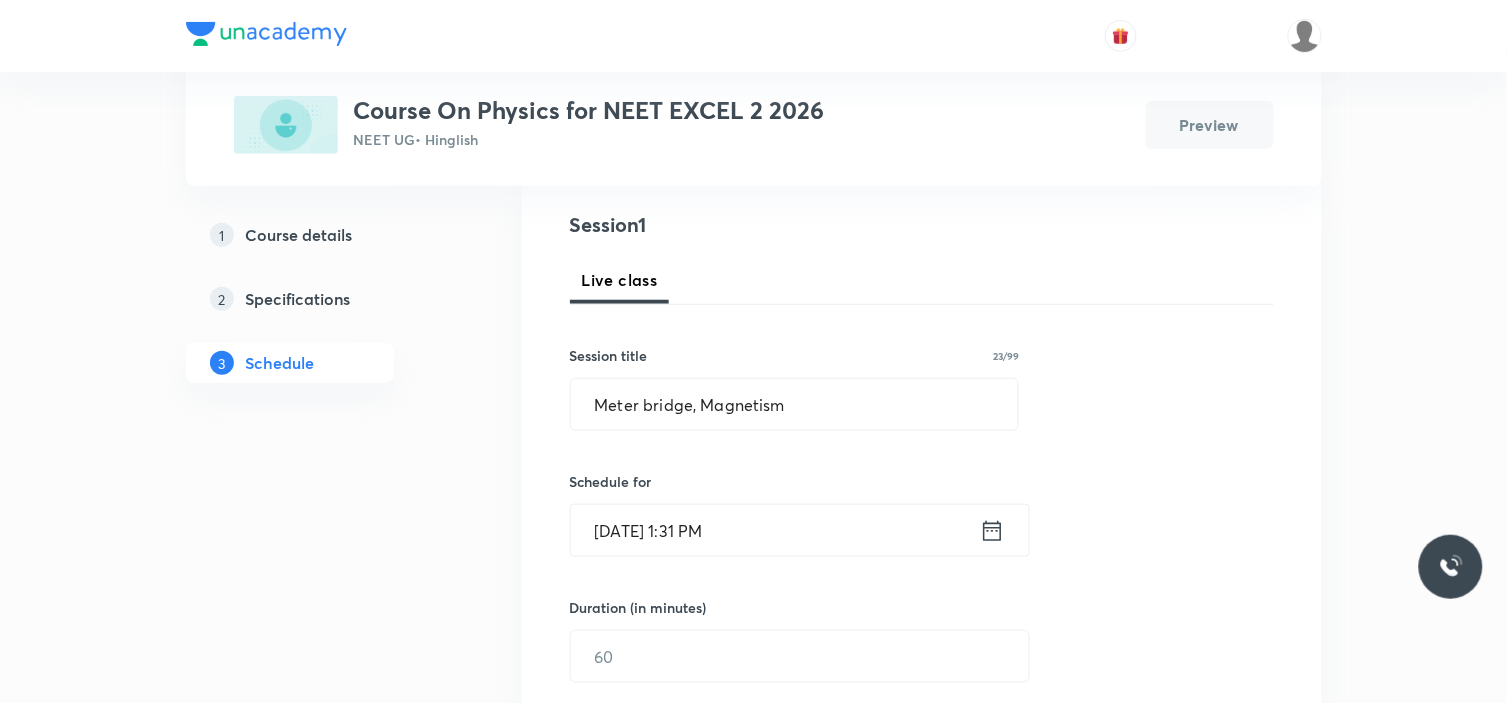 click on "[DATE] 1:31 PM" at bounding box center [775, 530] 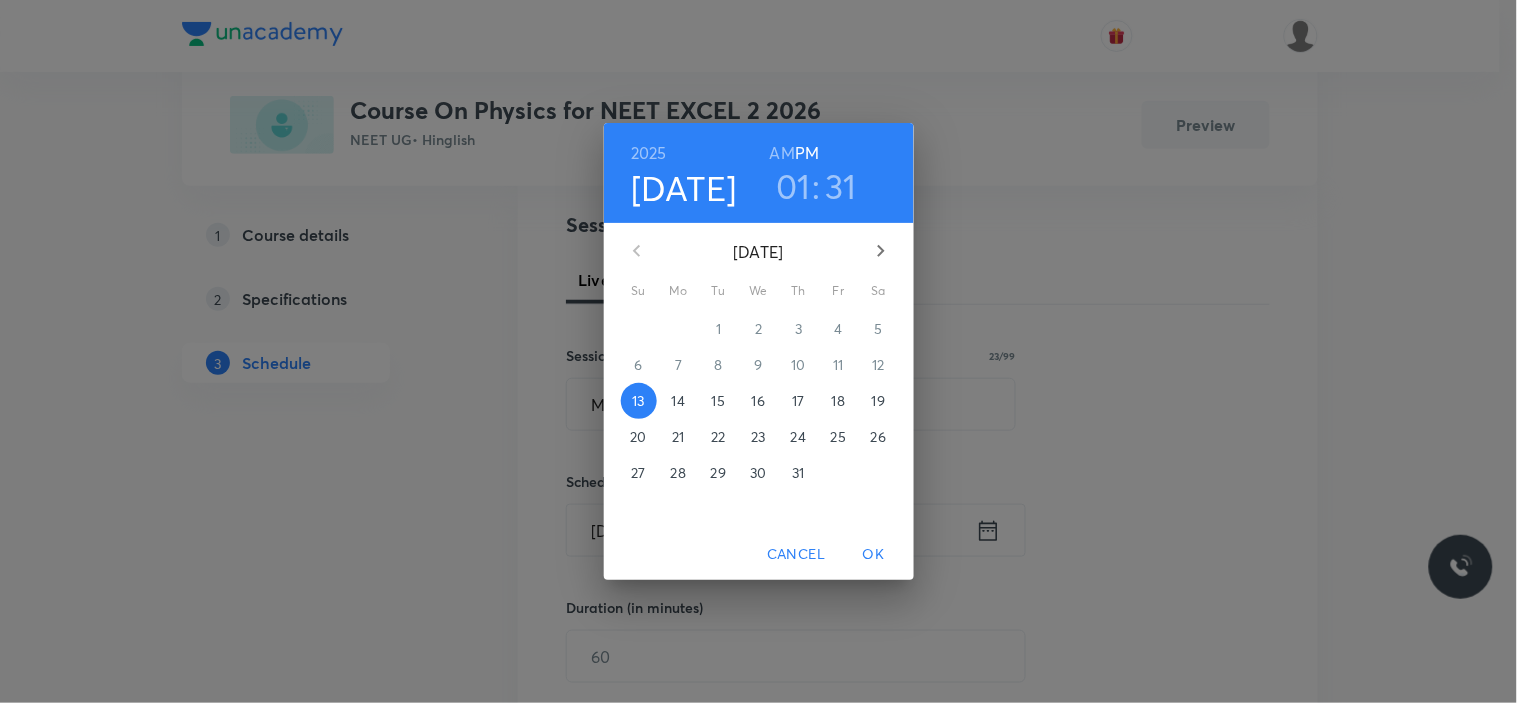 click on "14" at bounding box center [678, 401] 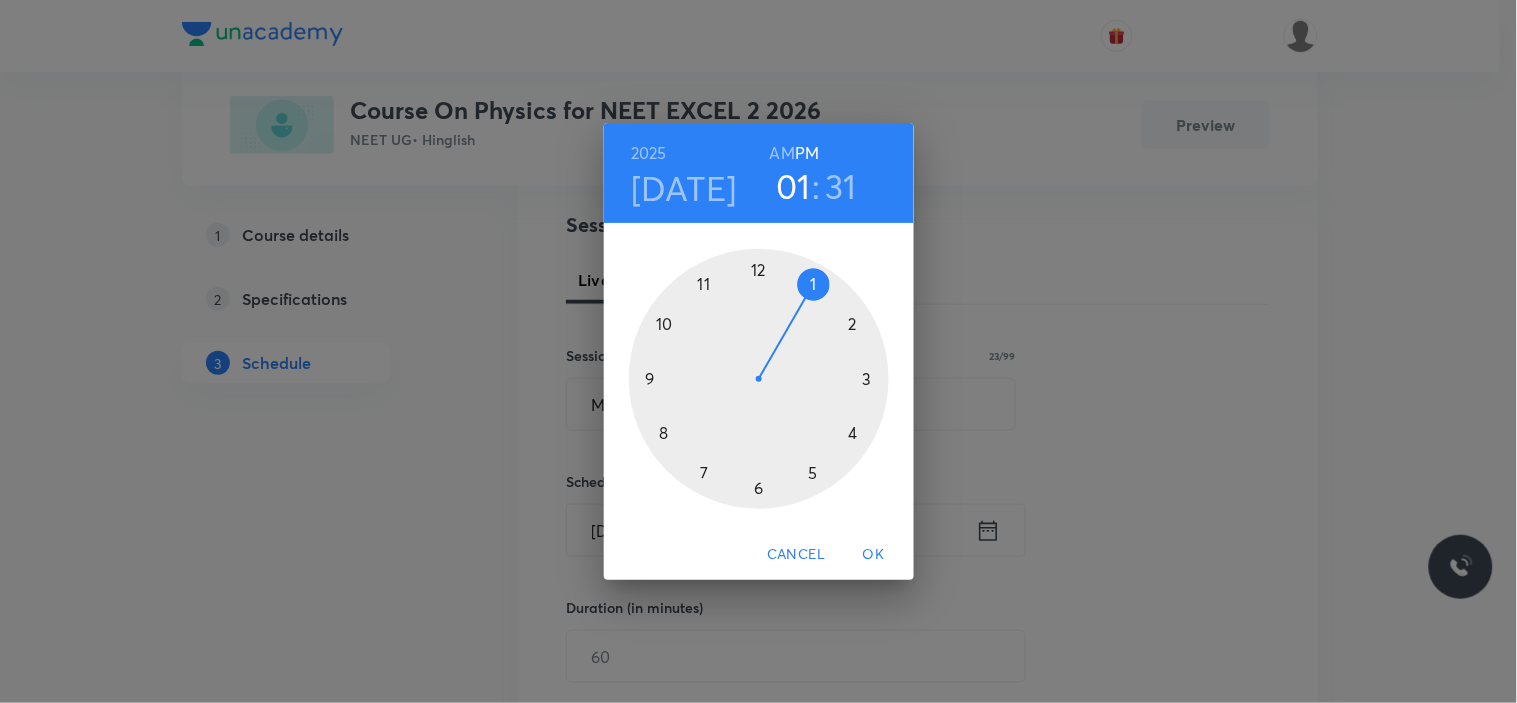 click at bounding box center (759, 379) 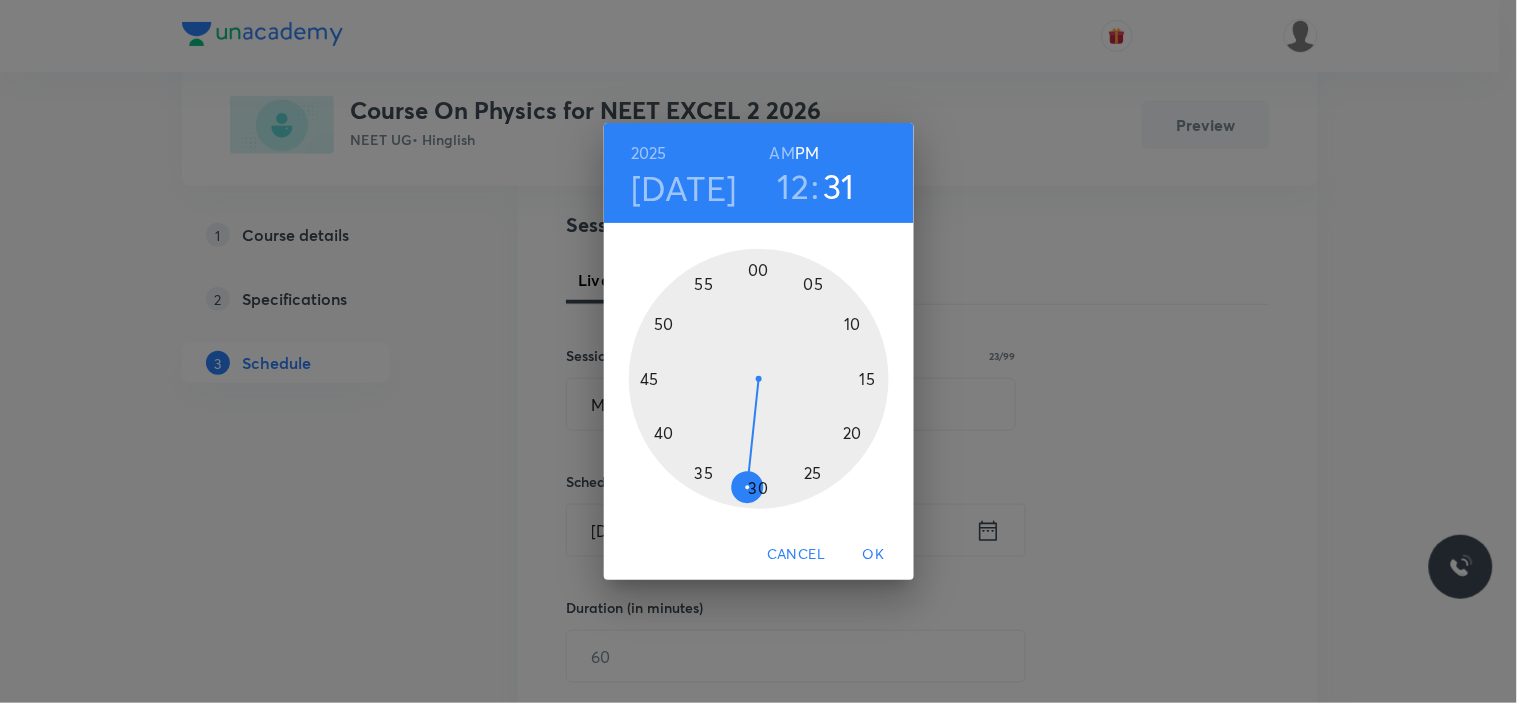 click at bounding box center (759, 379) 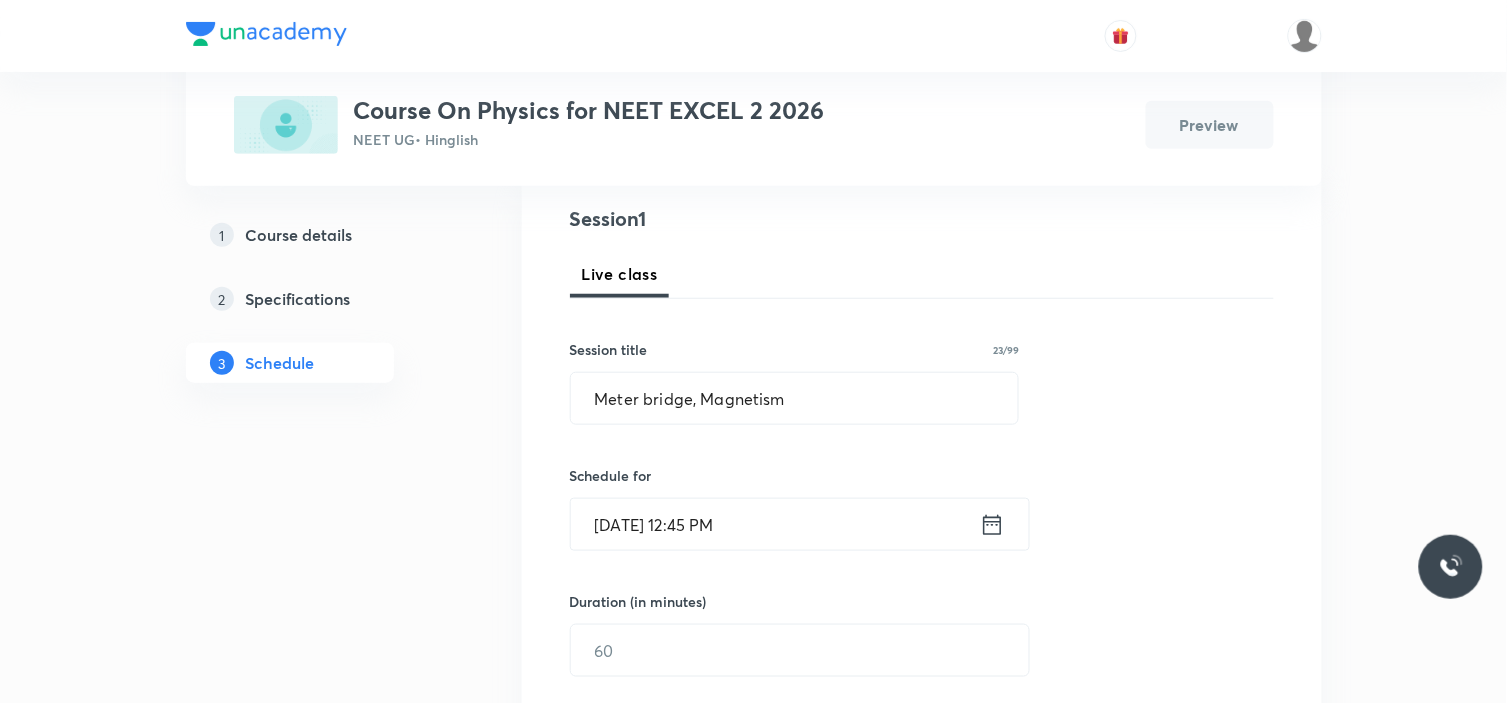 scroll, scrollTop: 333, scrollLeft: 0, axis: vertical 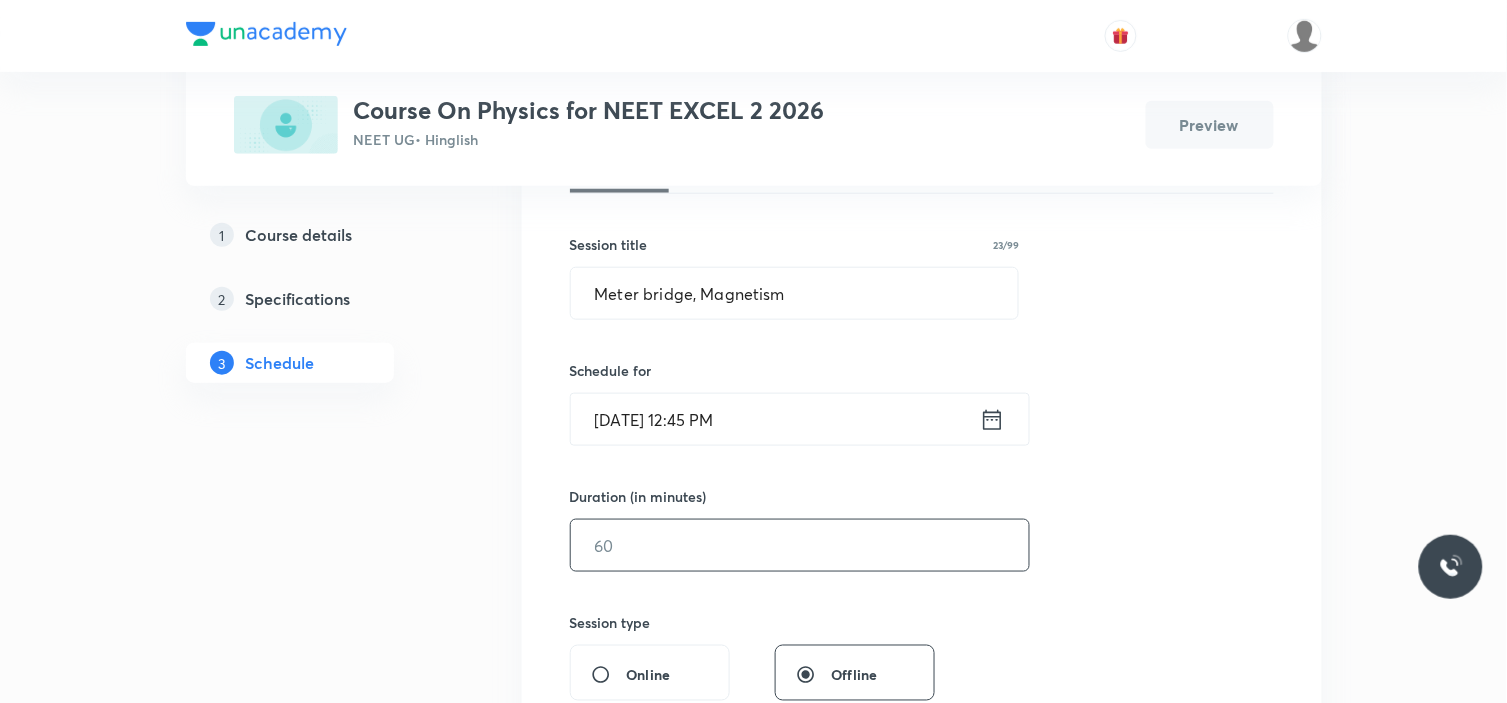 click at bounding box center (800, 545) 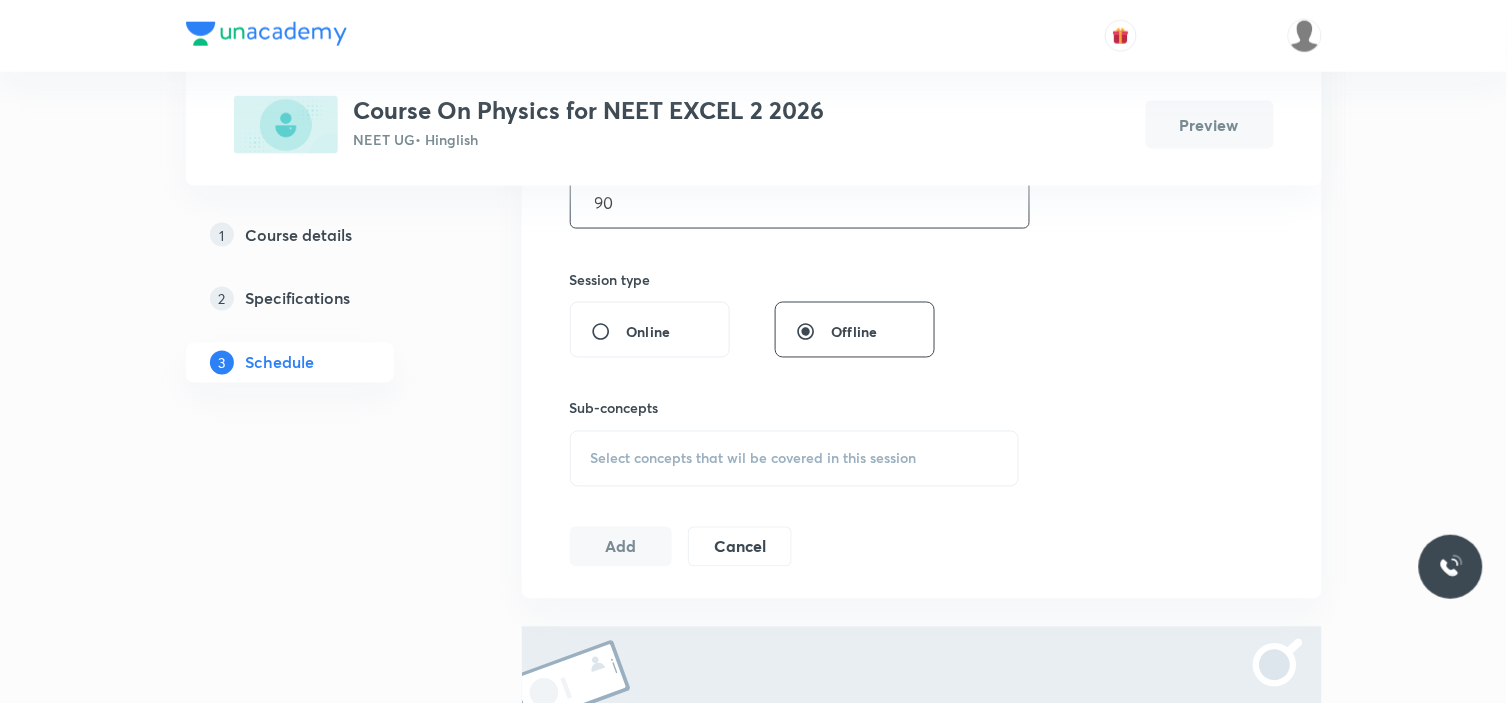 scroll, scrollTop: 777, scrollLeft: 0, axis: vertical 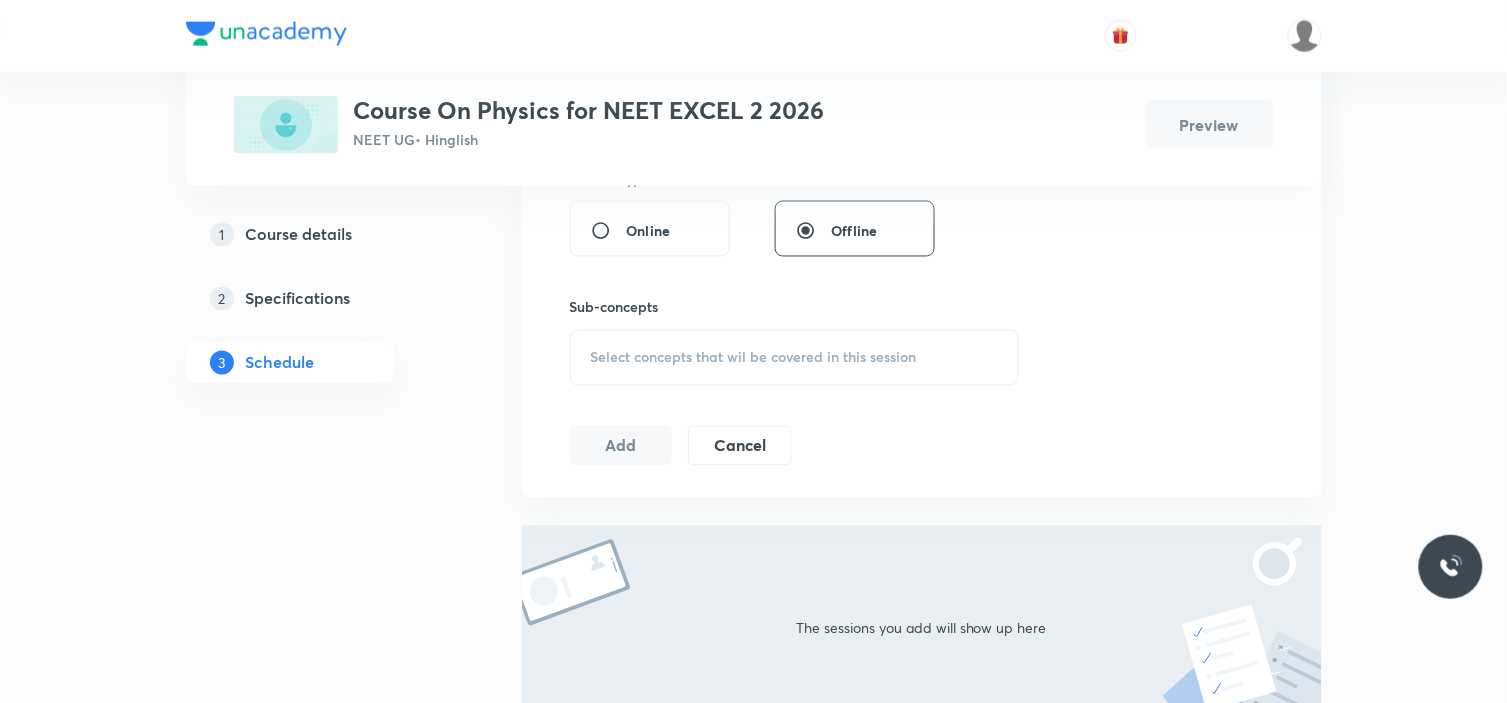 type on "90" 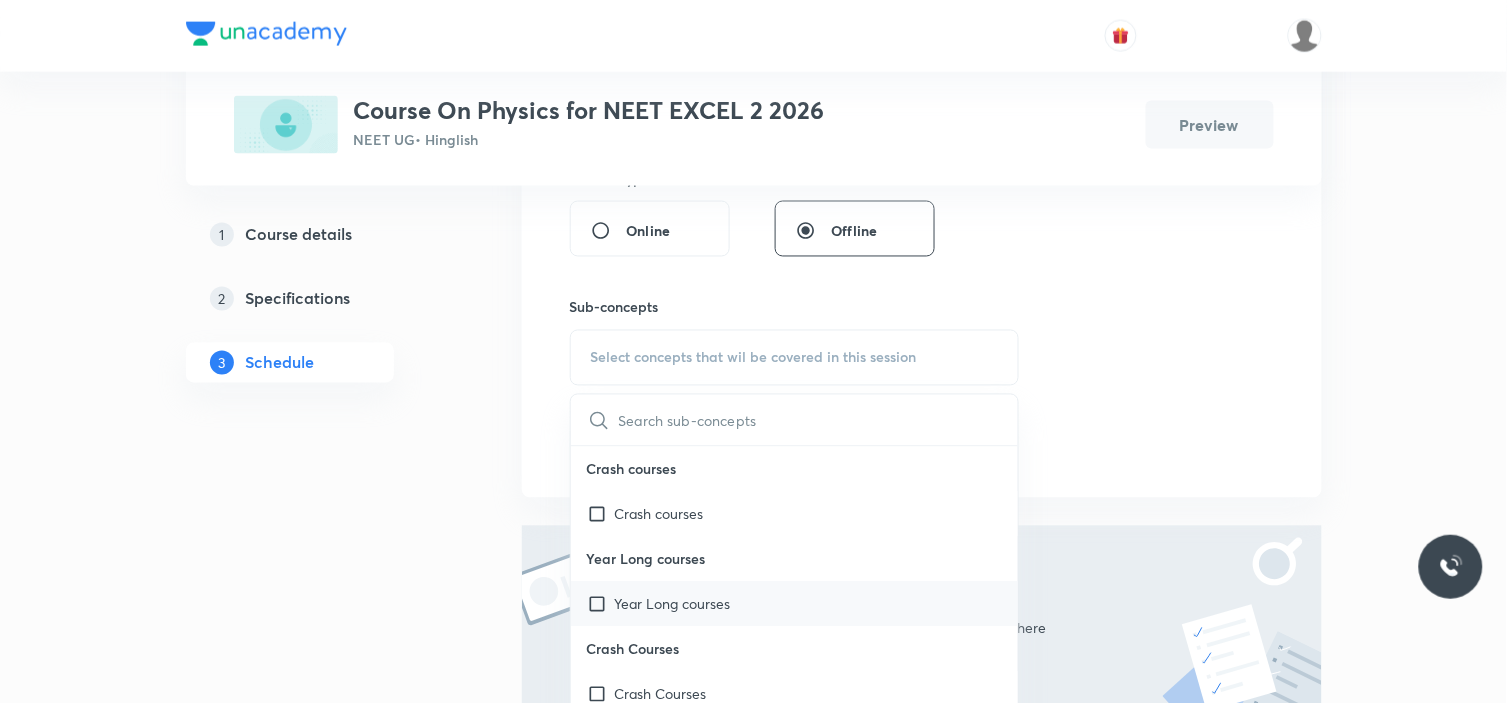 click on "Year Long courses" at bounding box center [673, 604] 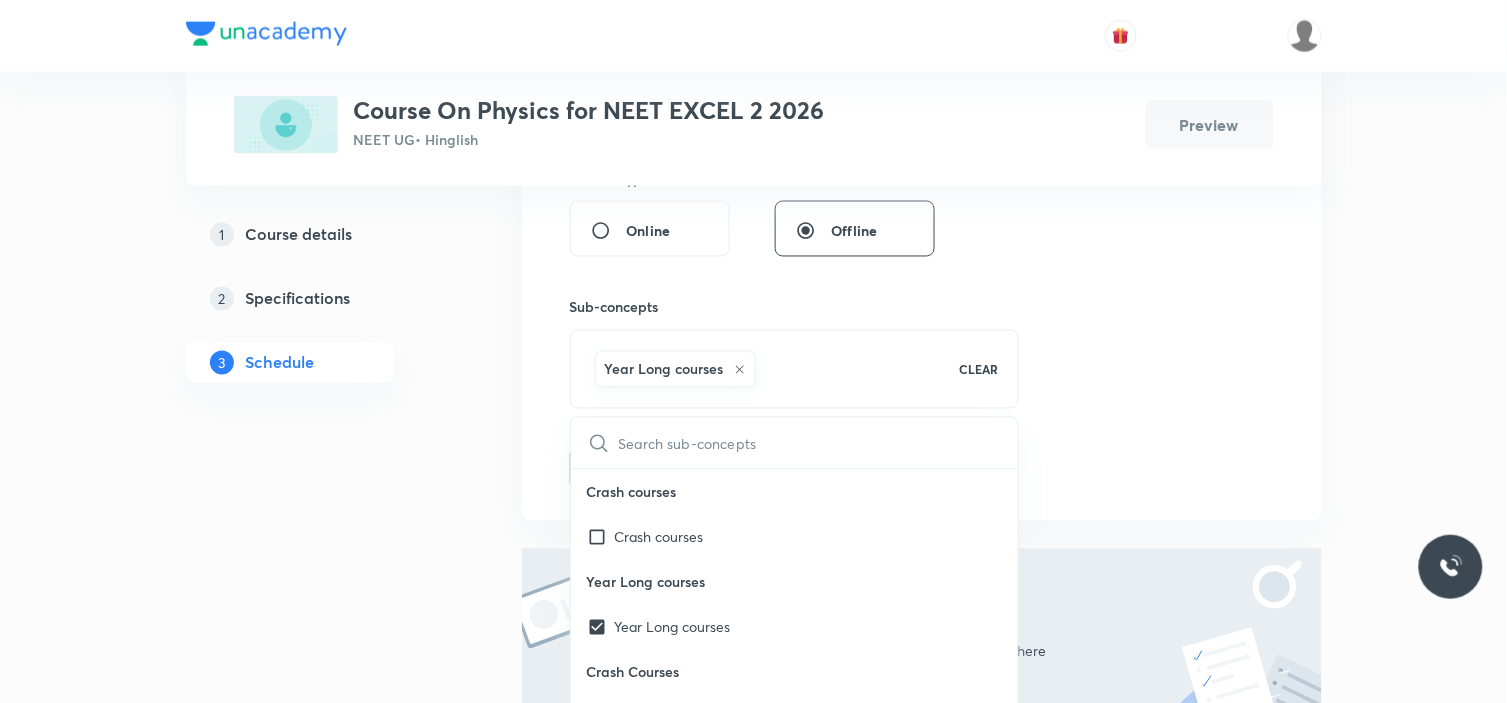 click on "Session  1 Live class Session title 23/99 Meter bridge, Magnetism ​ Schedule for Jul 14, 2025, 12:45 PM ​ Duration (in minutes) 90 ​   Session type Online Offline Sub-concepts Year Long courses CLEAR ​ Crash courses Crash courses Year Long courses Year Long courses Crash Courses Crash Courses Year Long Courses Year Long Courses Add Cancel" at bounding box center [922, 72] 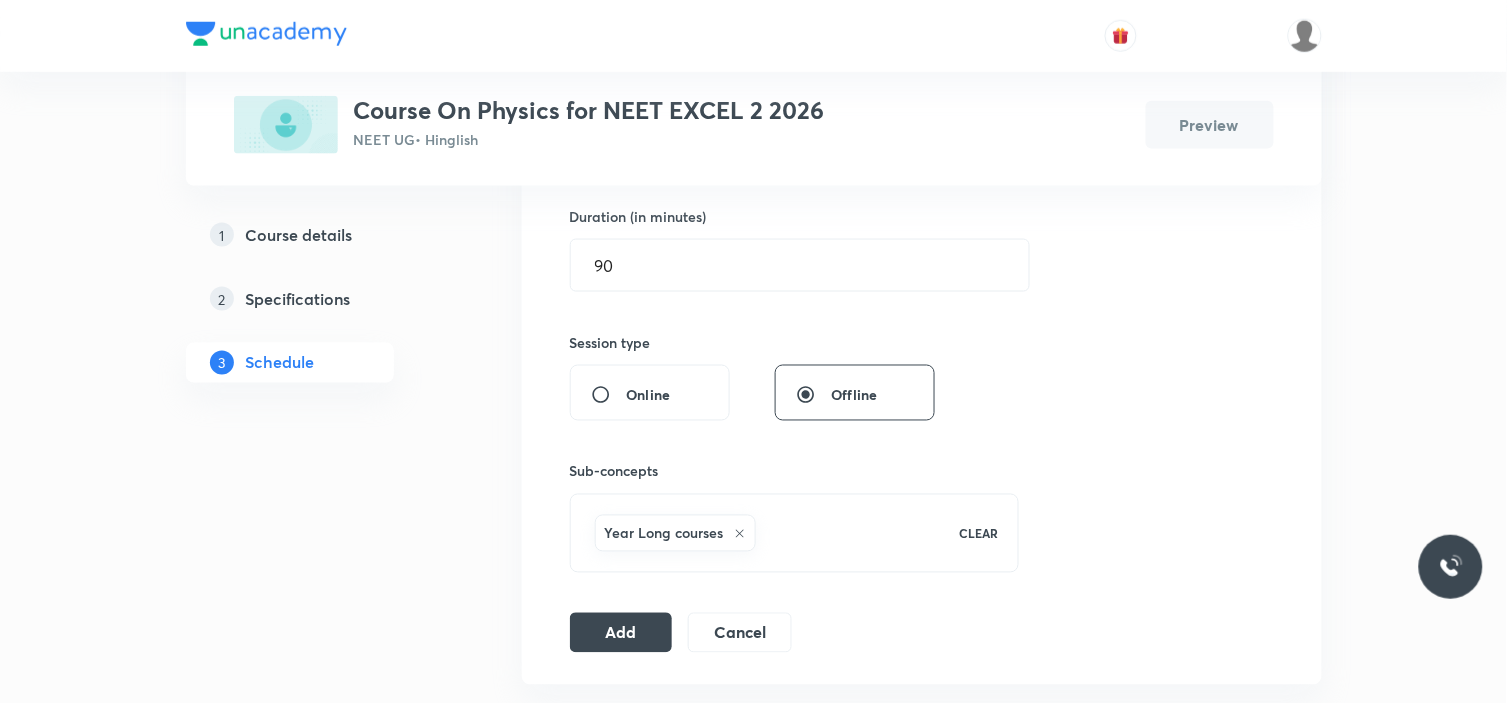 scroll, scrollTop: 666, scrollLeft: 0, axis: vertical 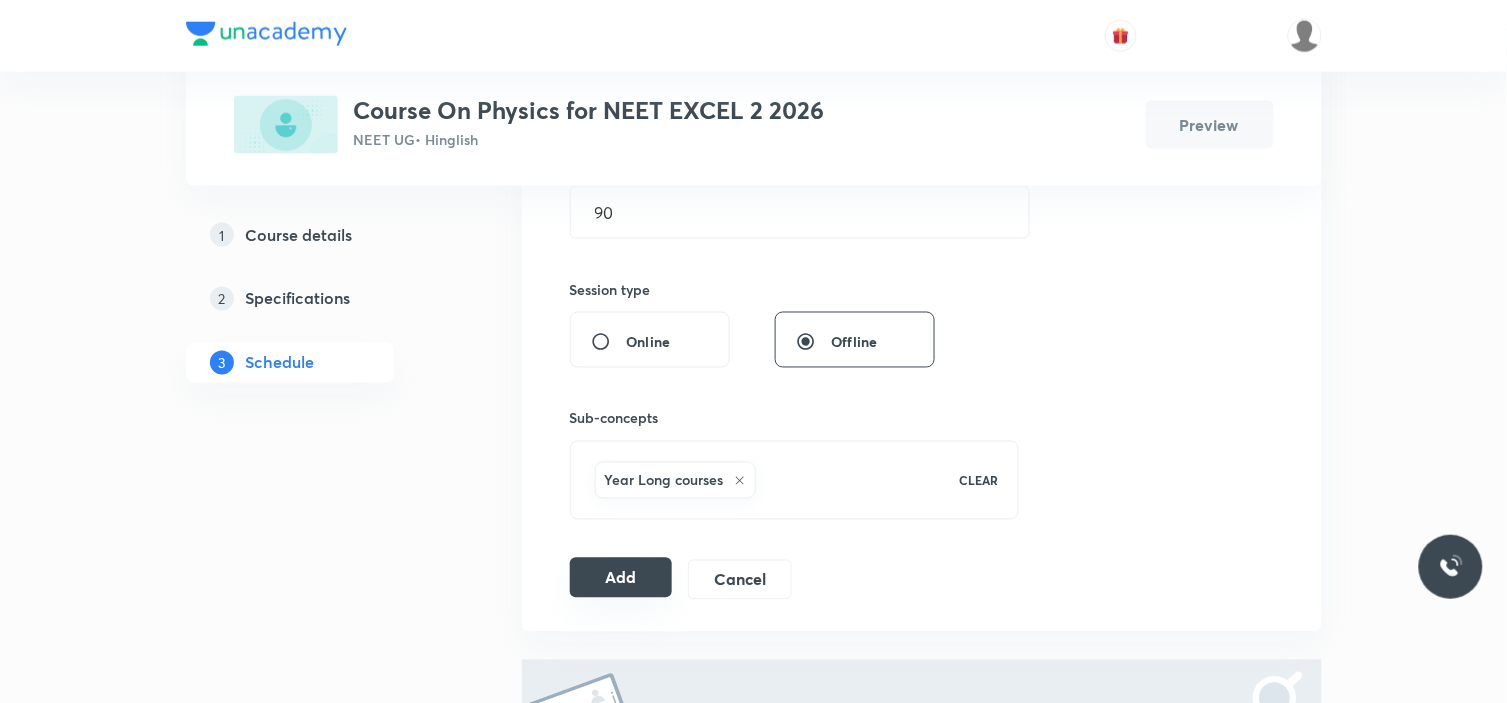 click on "Add" at bounding box center (621, 578) 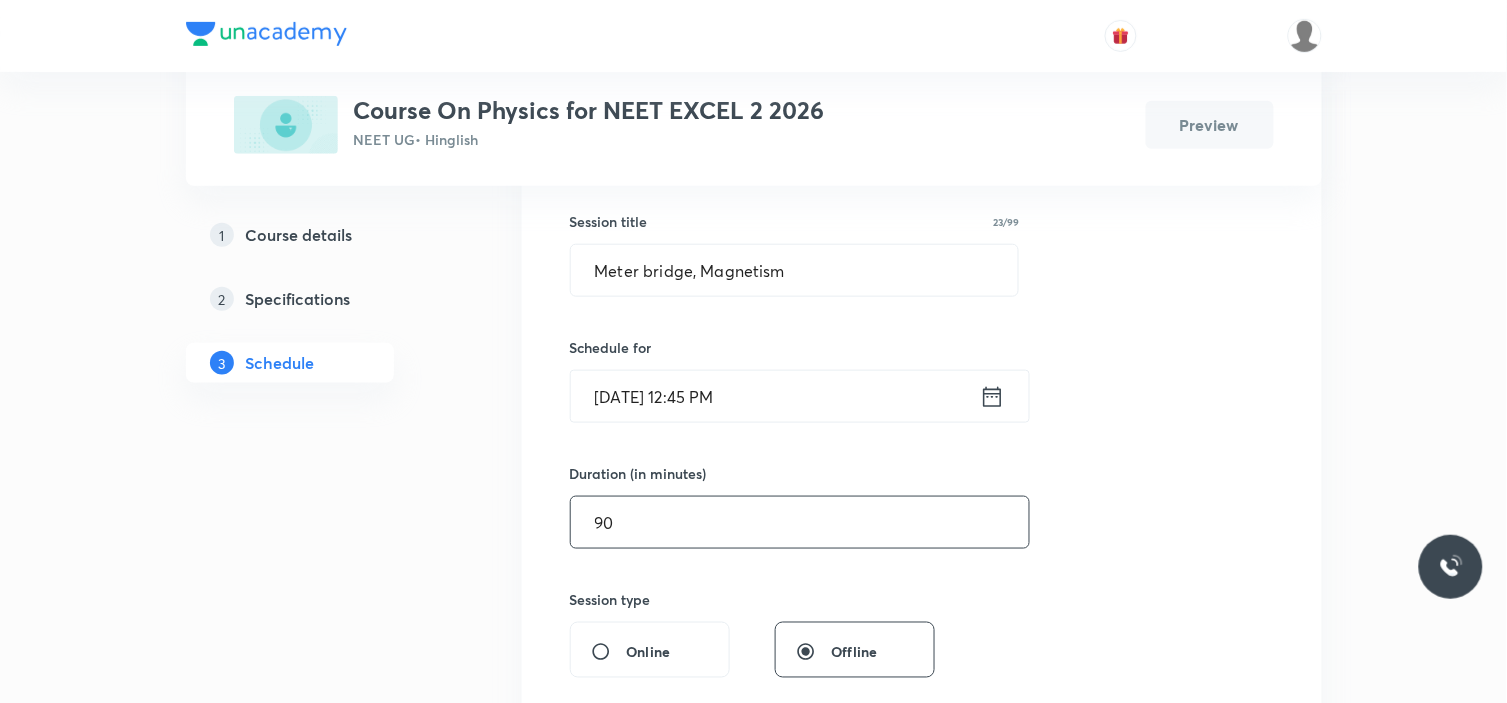 scroll, scrollTop: 333, scrollLeft: 0, axis: vertical 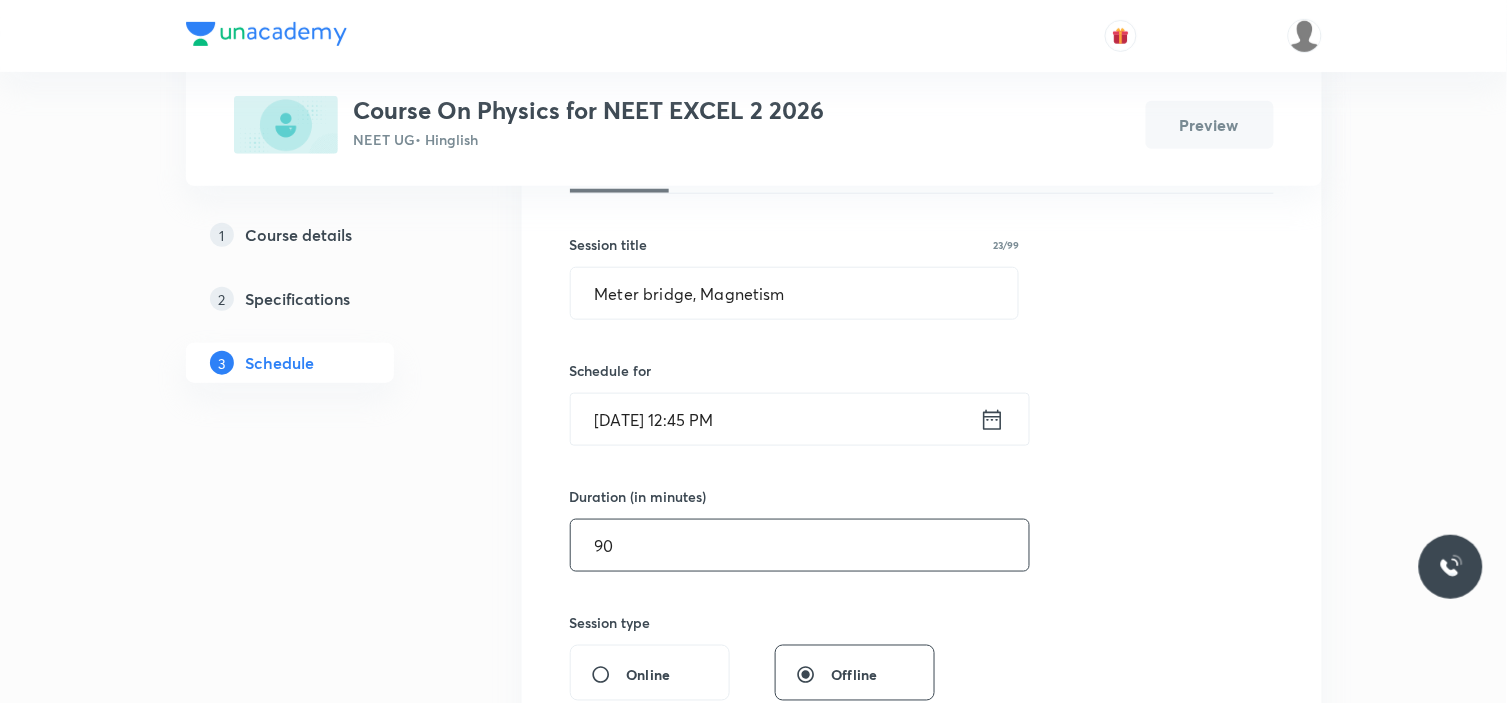 type 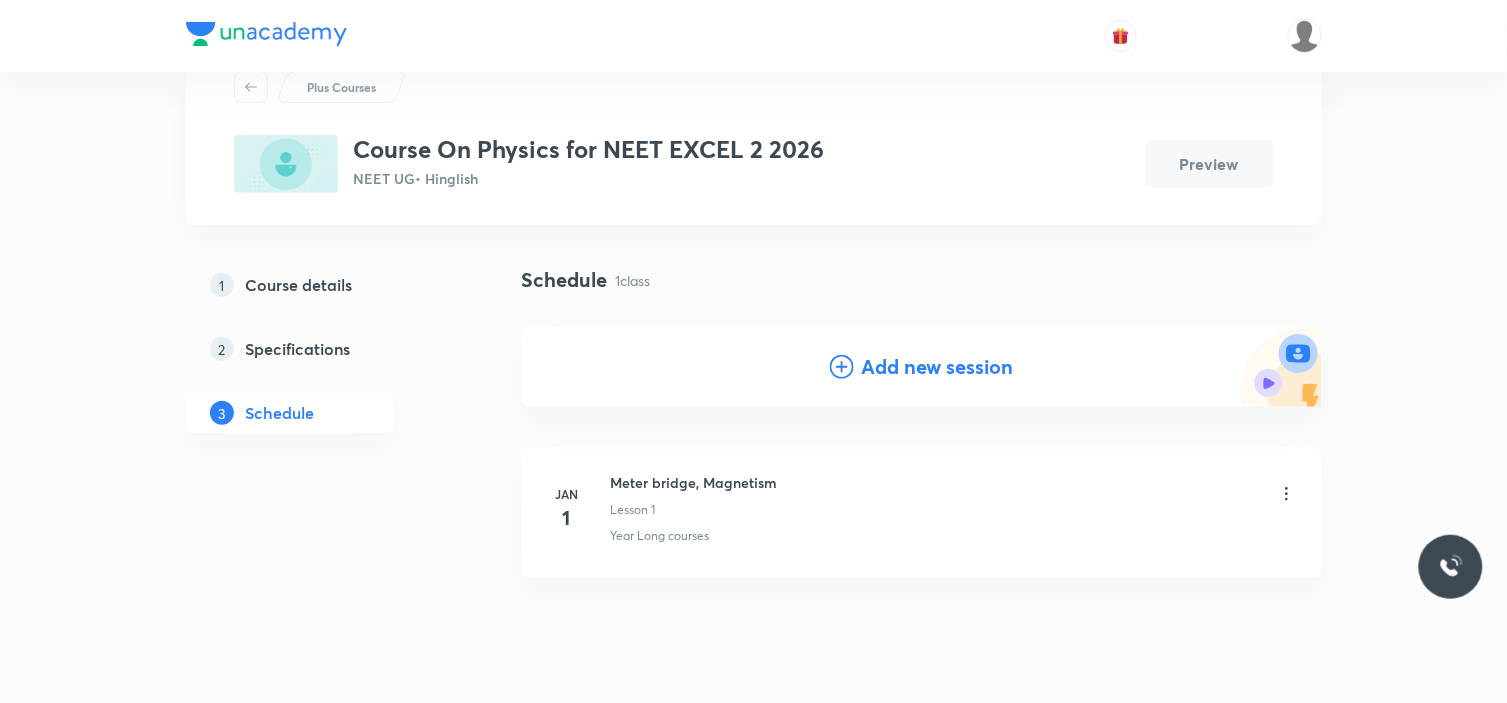 scroll, scrollTop: 135, scrollLeft: 0, axis: vertical 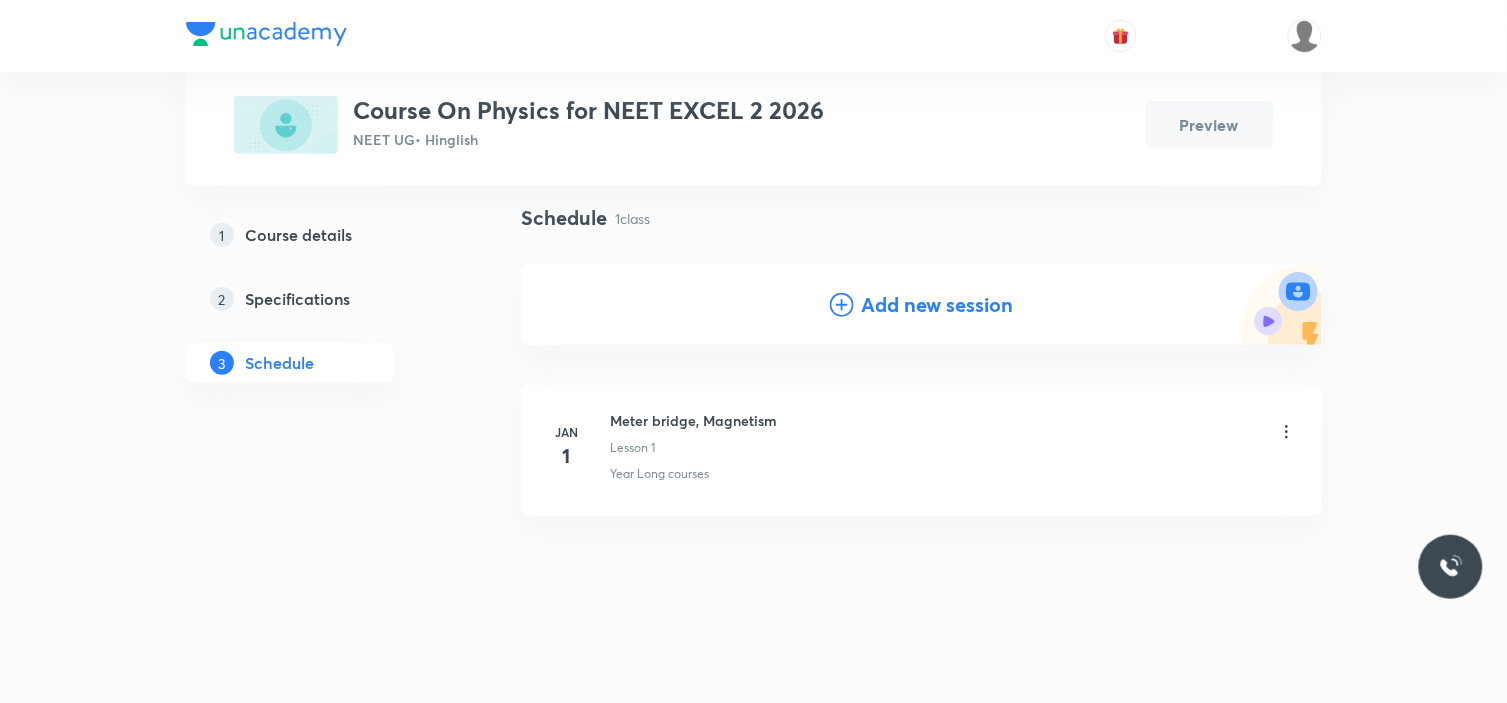 click on "Specifications" at bounding box center [298, 299] 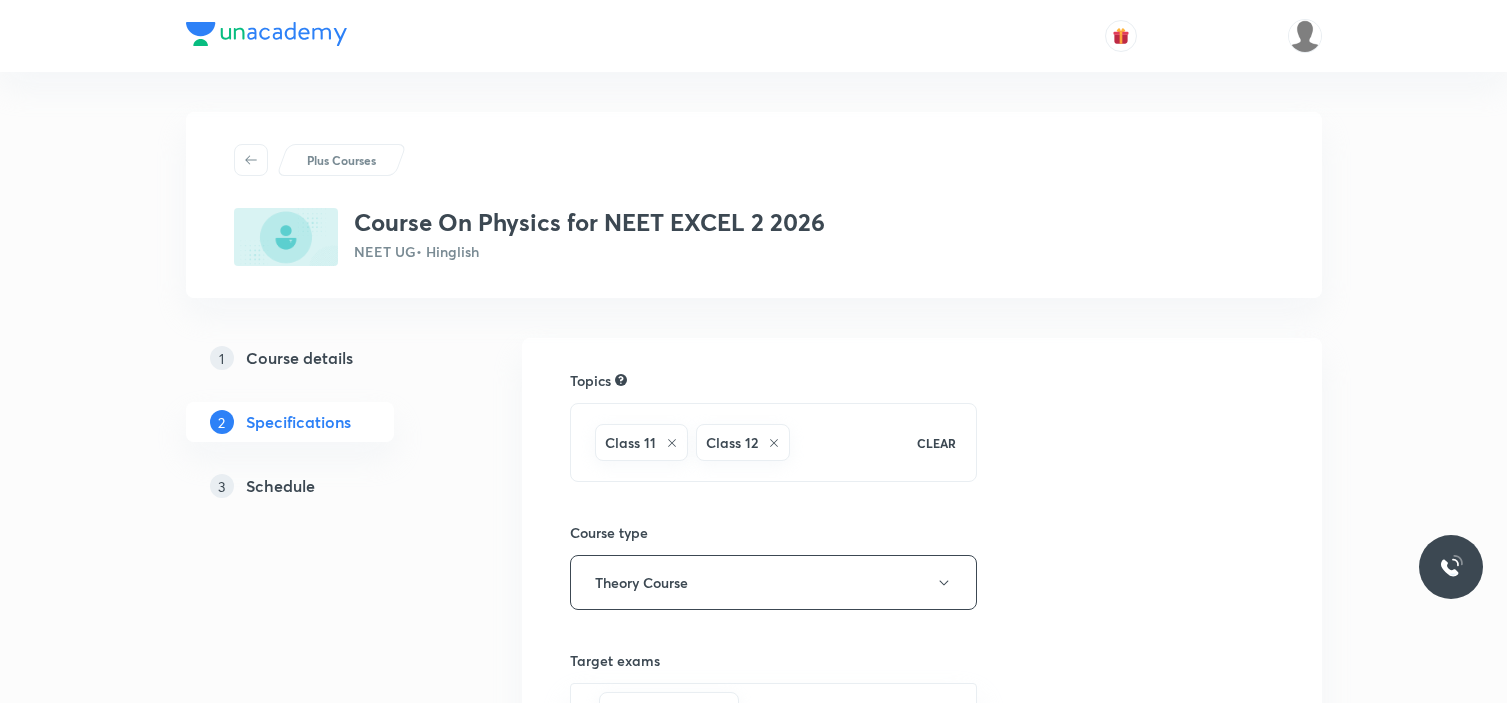 scroll, scrollTop: 444, scrollLeft: 0, axis: vertical 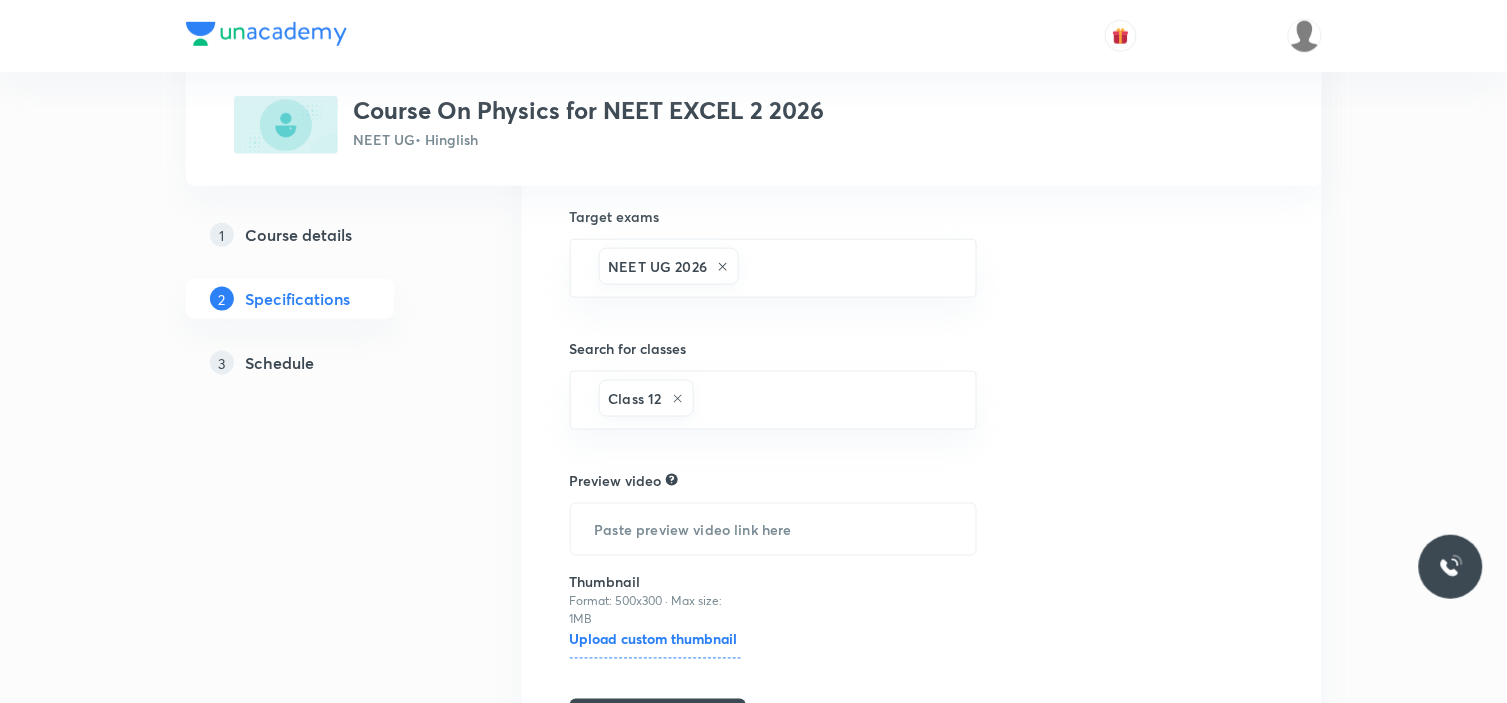 click on "Schedule" at bounding box center (280, 363) 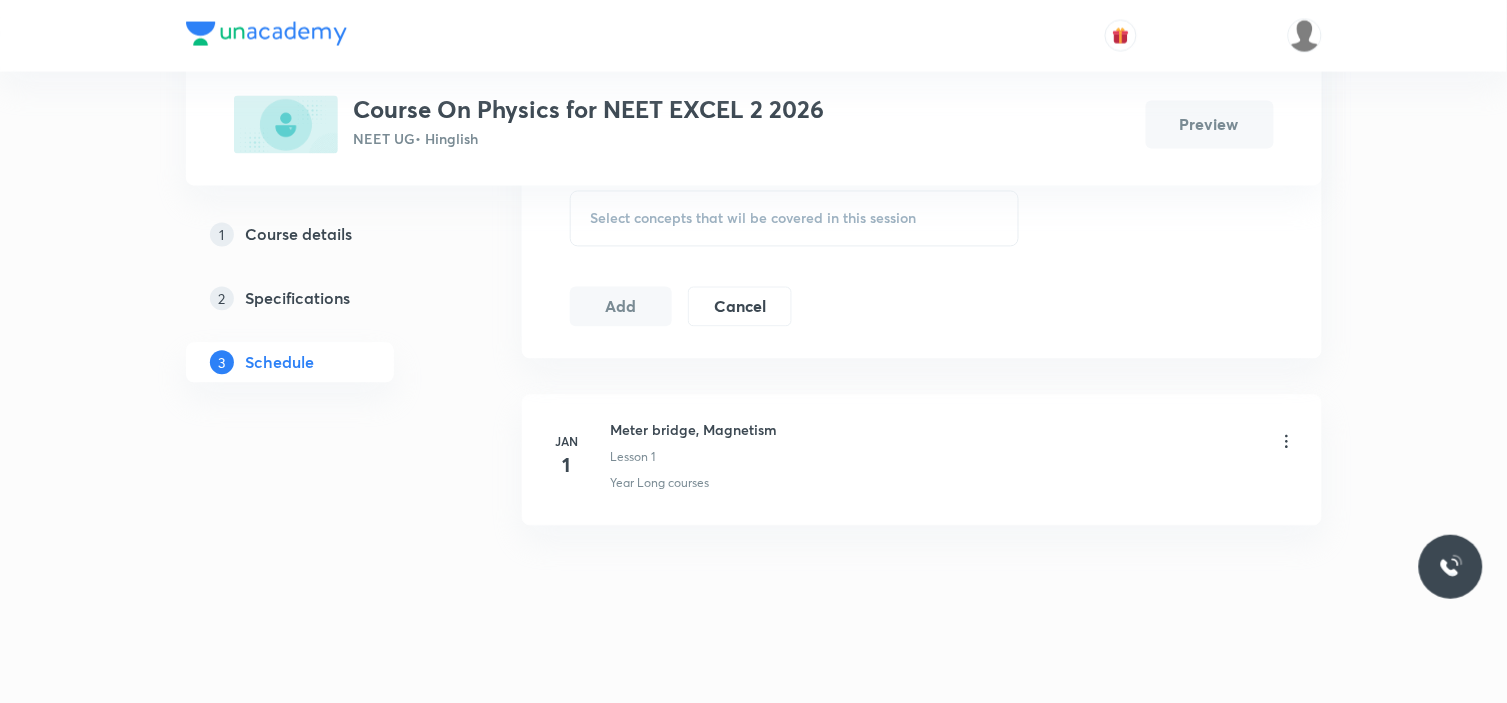 scroll, scrollTop: 927, scrollLeft: 0, axis: vertical 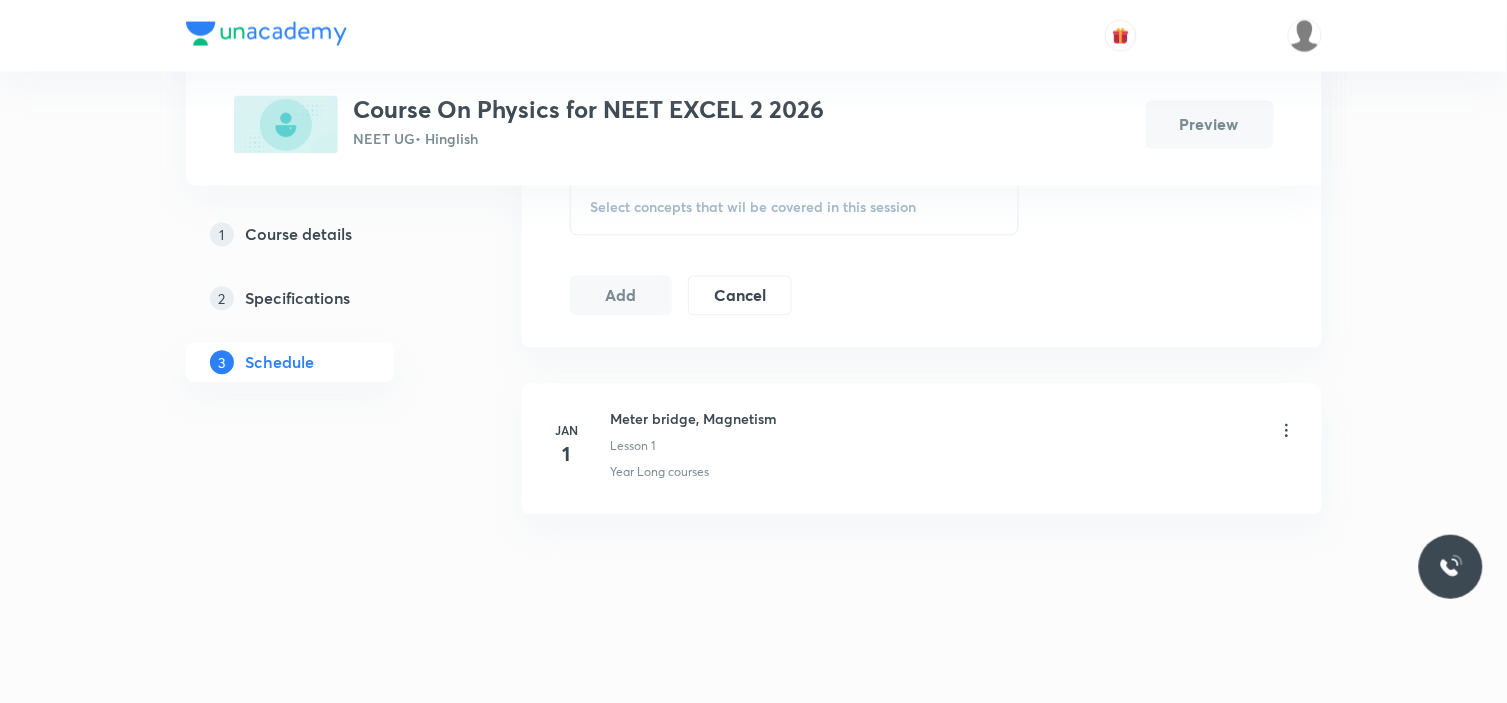 click 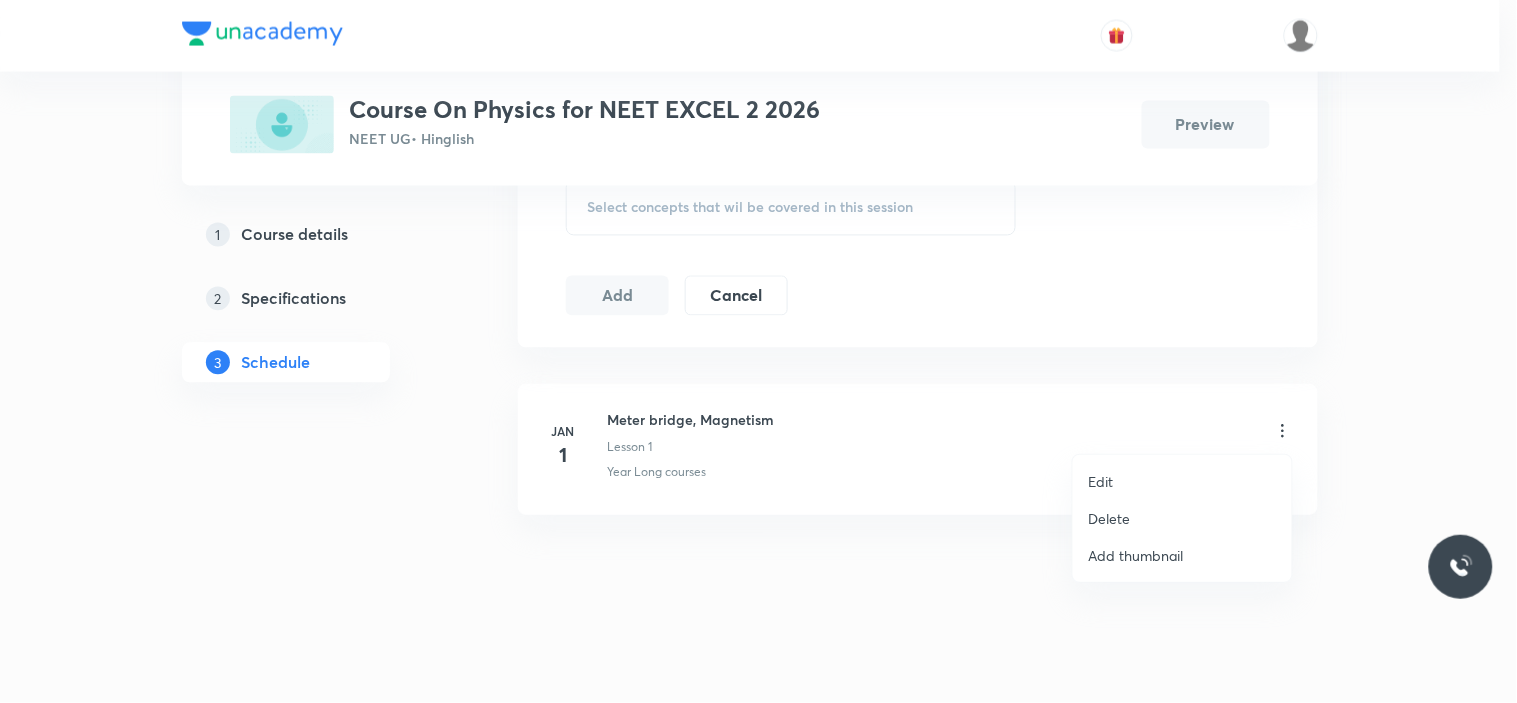 click on "Delete" at bounding box center [1110, 518] 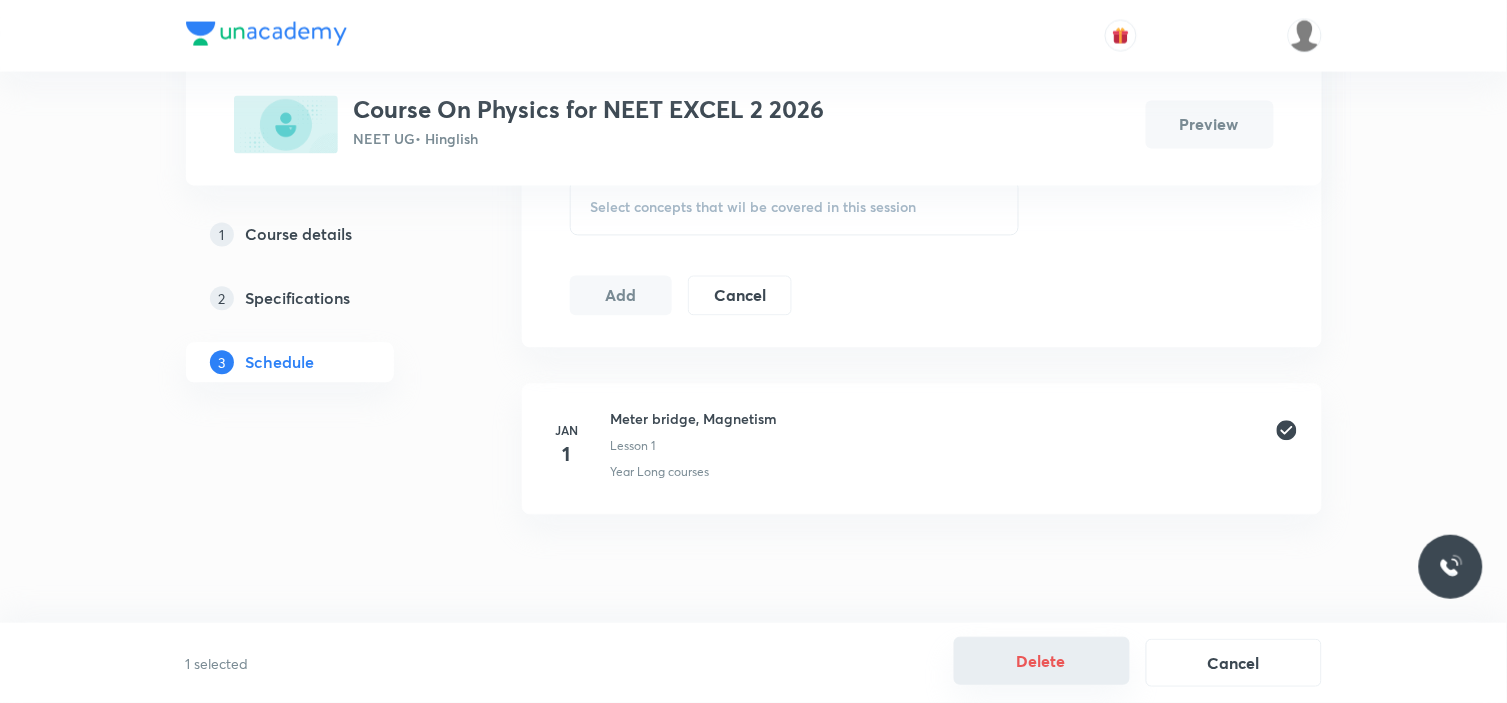 click on "Delete" at bounding box center [1042, 661] 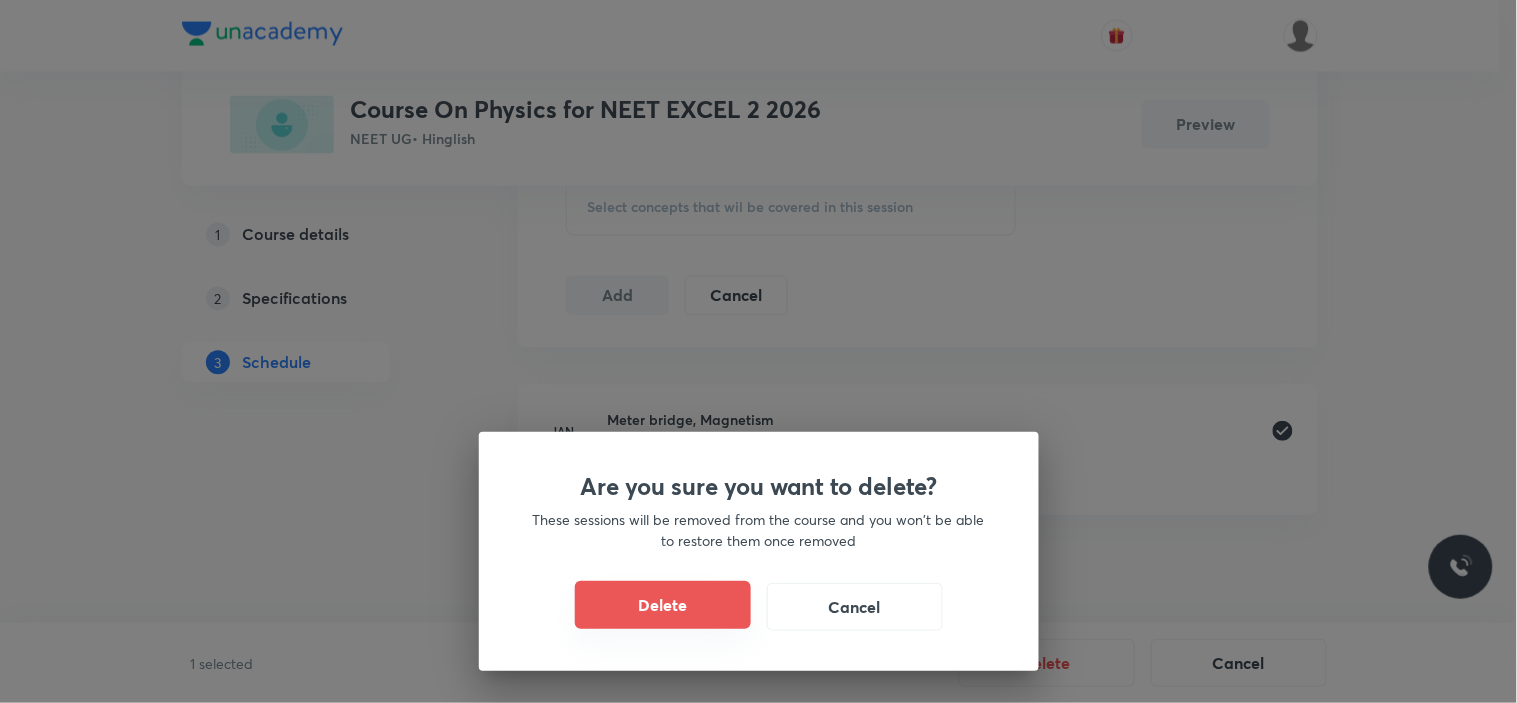 click on "Delete" at bounding box center [663, 605] 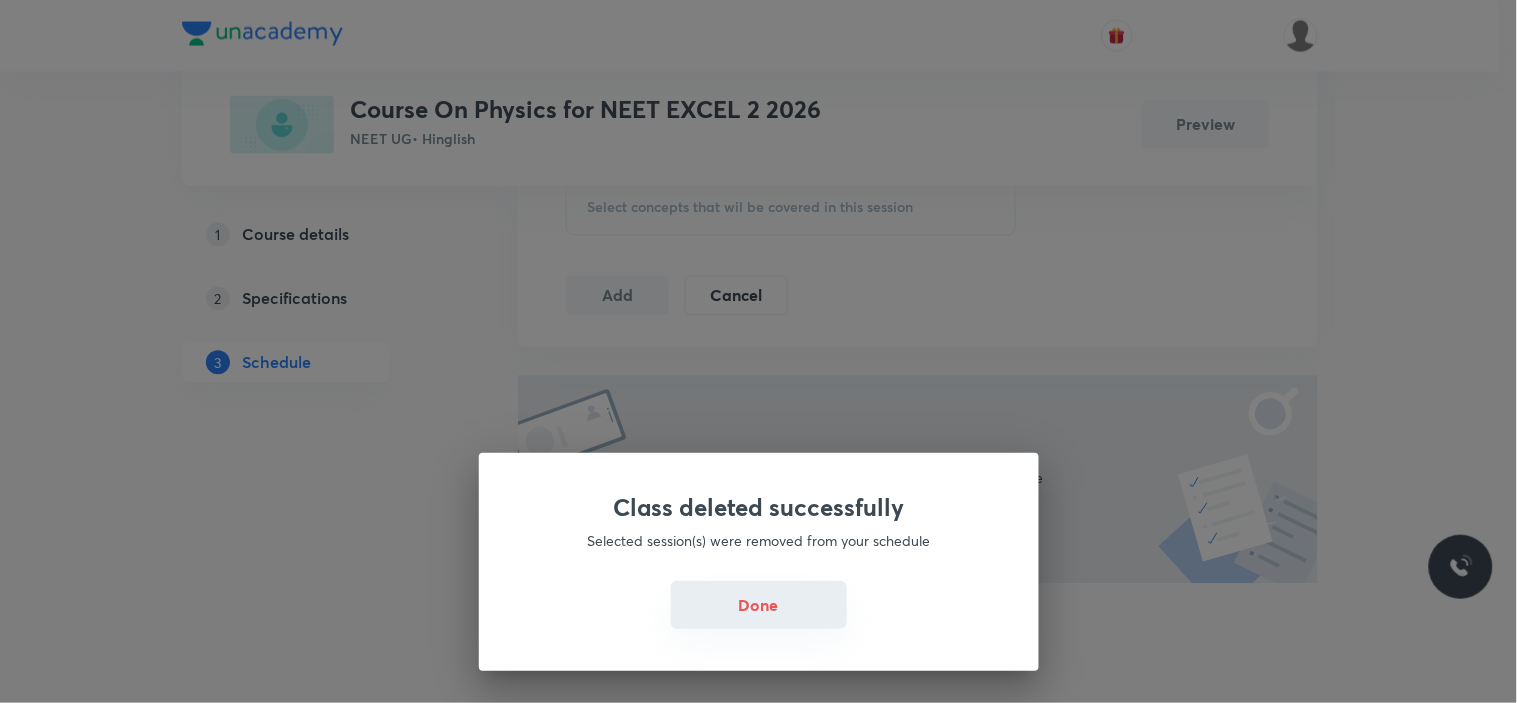click on "Done" at bounding box center (759, 605) 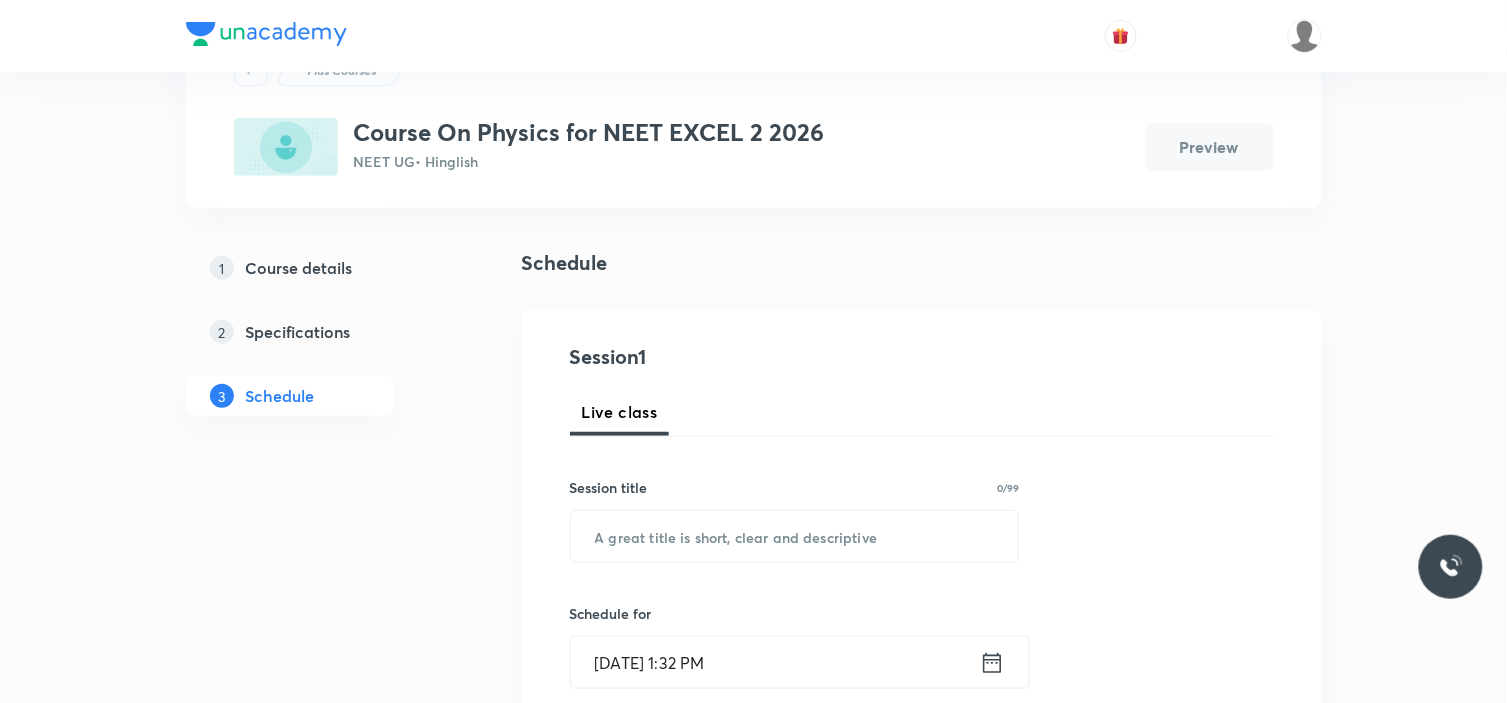 scroll, scrollTop: 0, scrollLeft: 0, axis: both 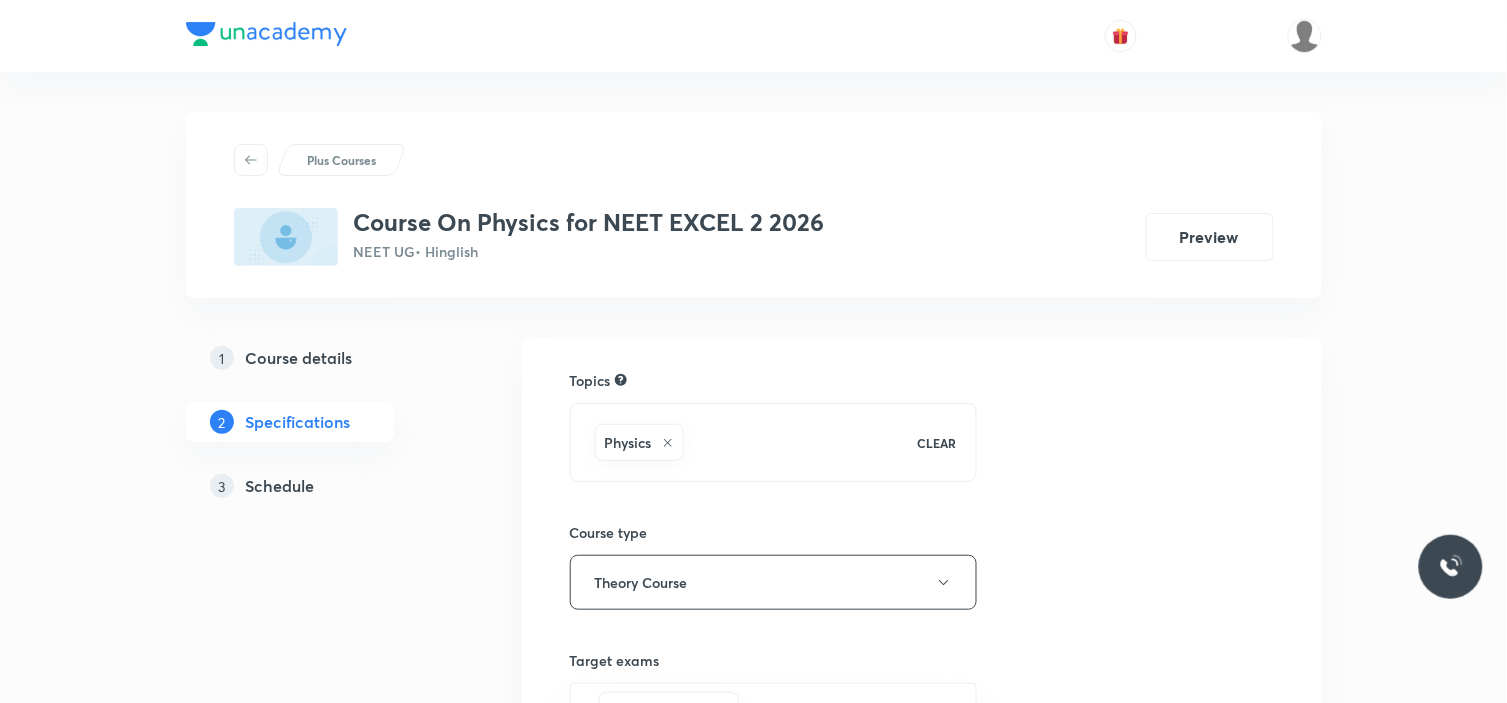click on "3 Schedule" at bounding box center [326, 486] 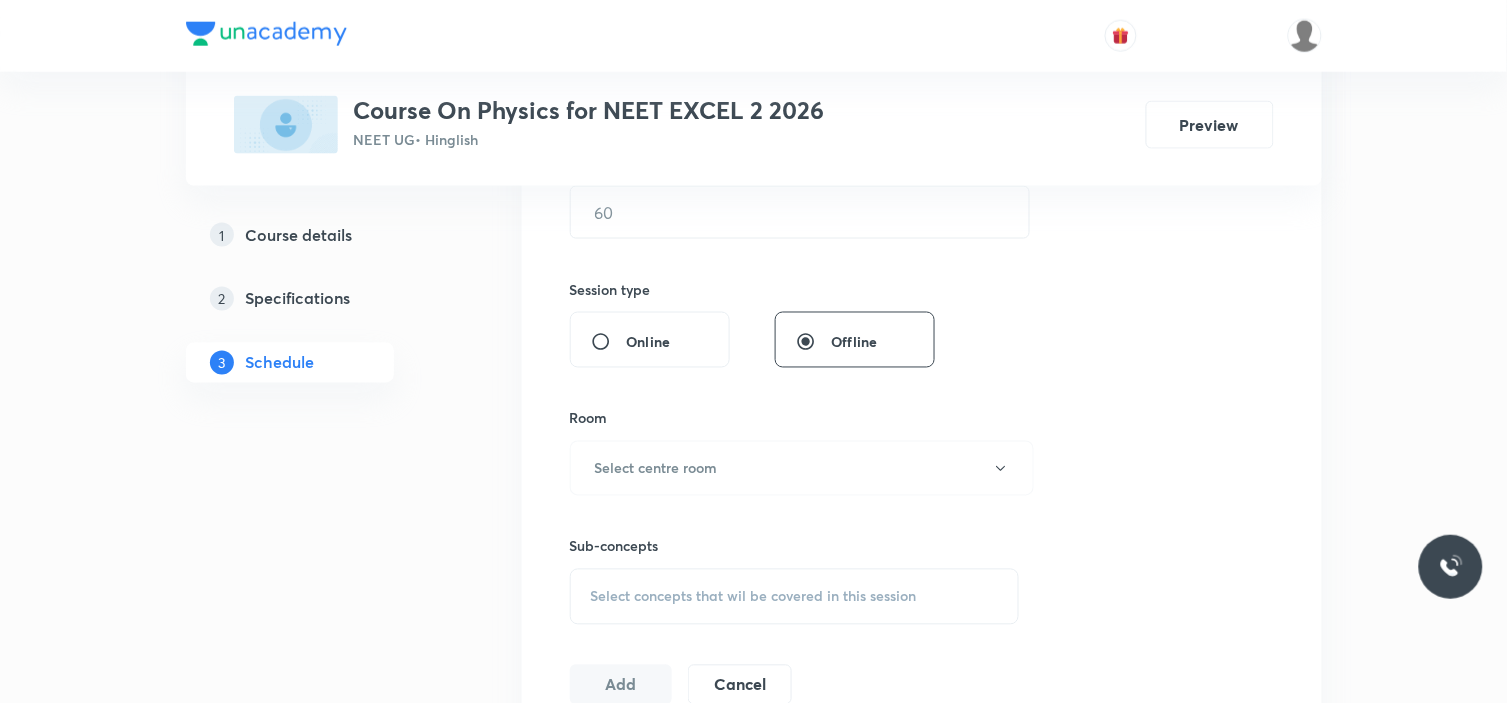 scroll, scrollTop: 111, scrollLeft: 0, axis: vertical 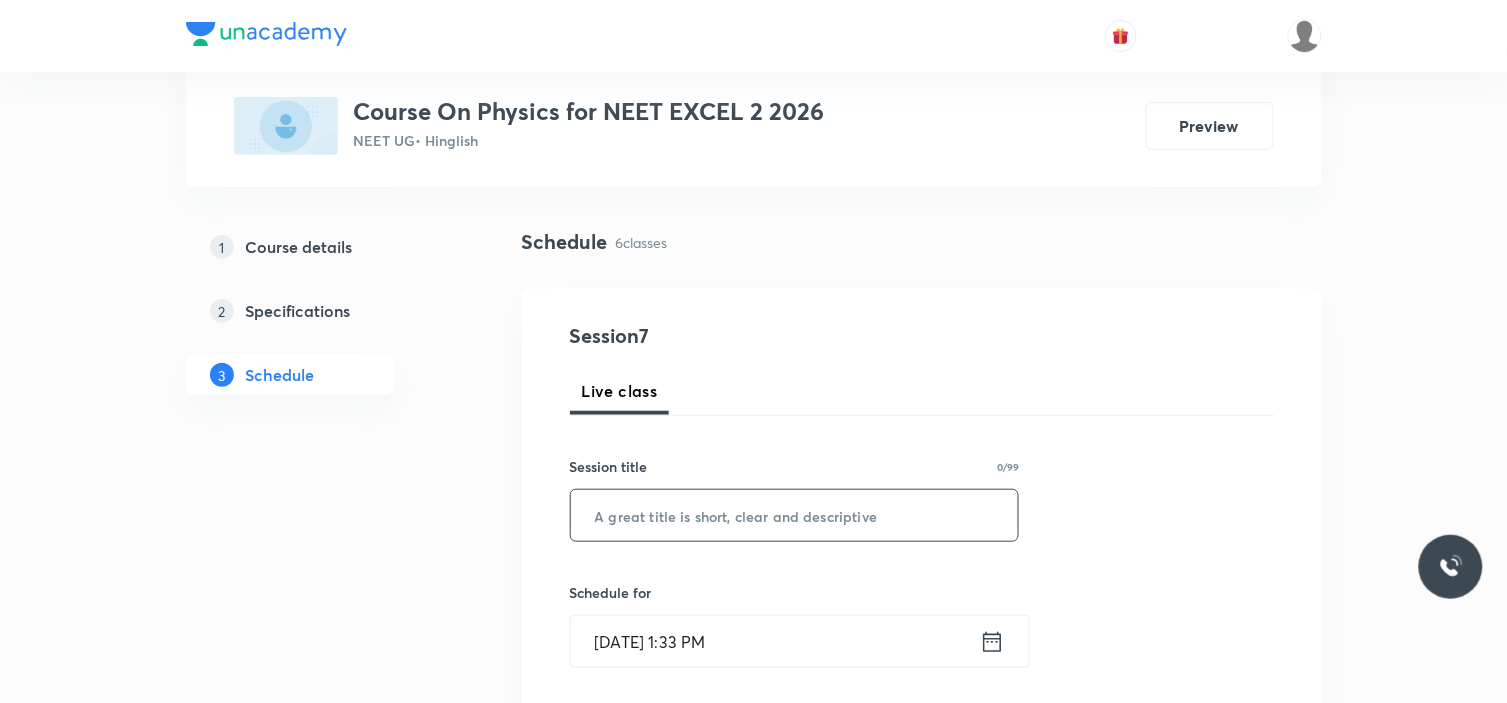 click at bounding box center (795, 515) 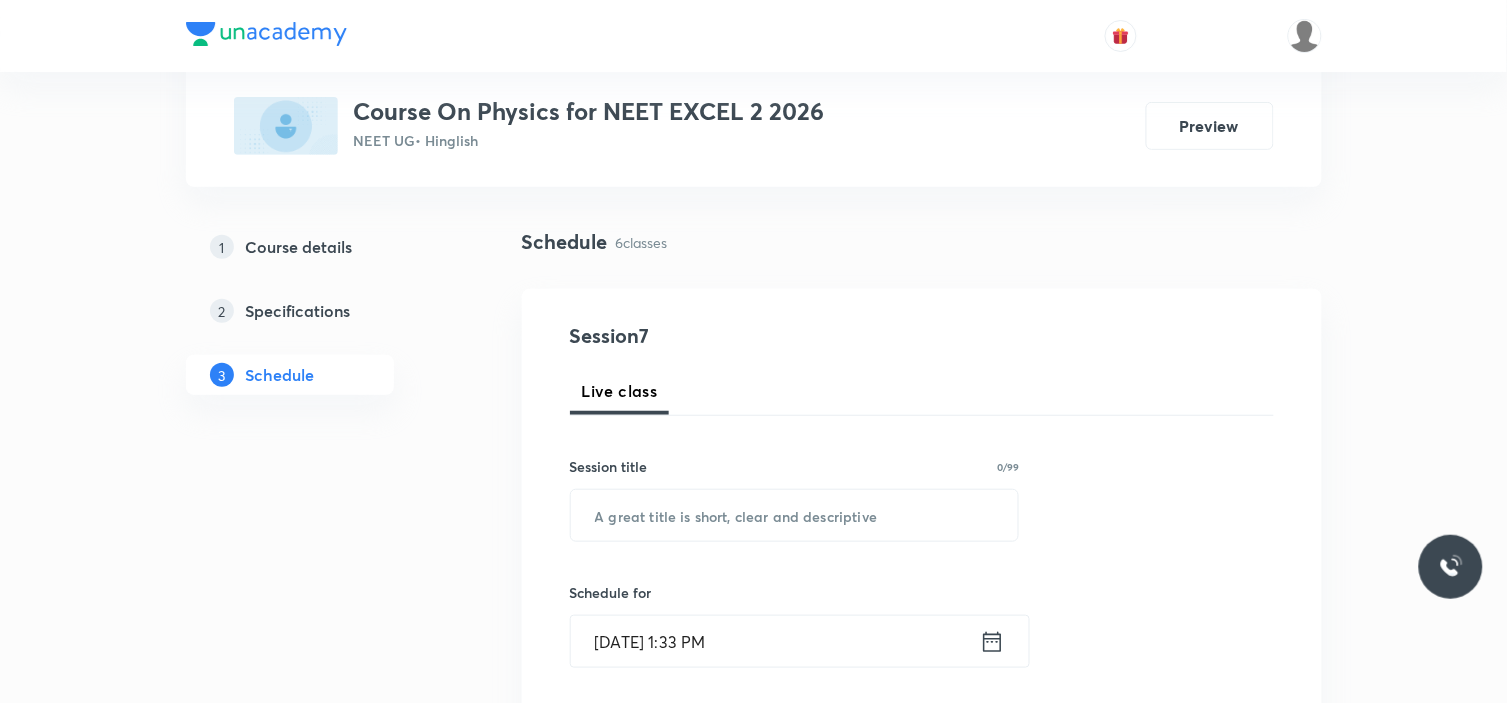 click on "Session  7 Live class Session title 0/99 ​ Schedule for [DATE] 1:33 PM ​ Duration (in minutes) ​   Session type Online Offline Room Select centre room Sub-concepts Select concepts that wil be covered in this session Add Cancel" at bounding box center [922, 790] 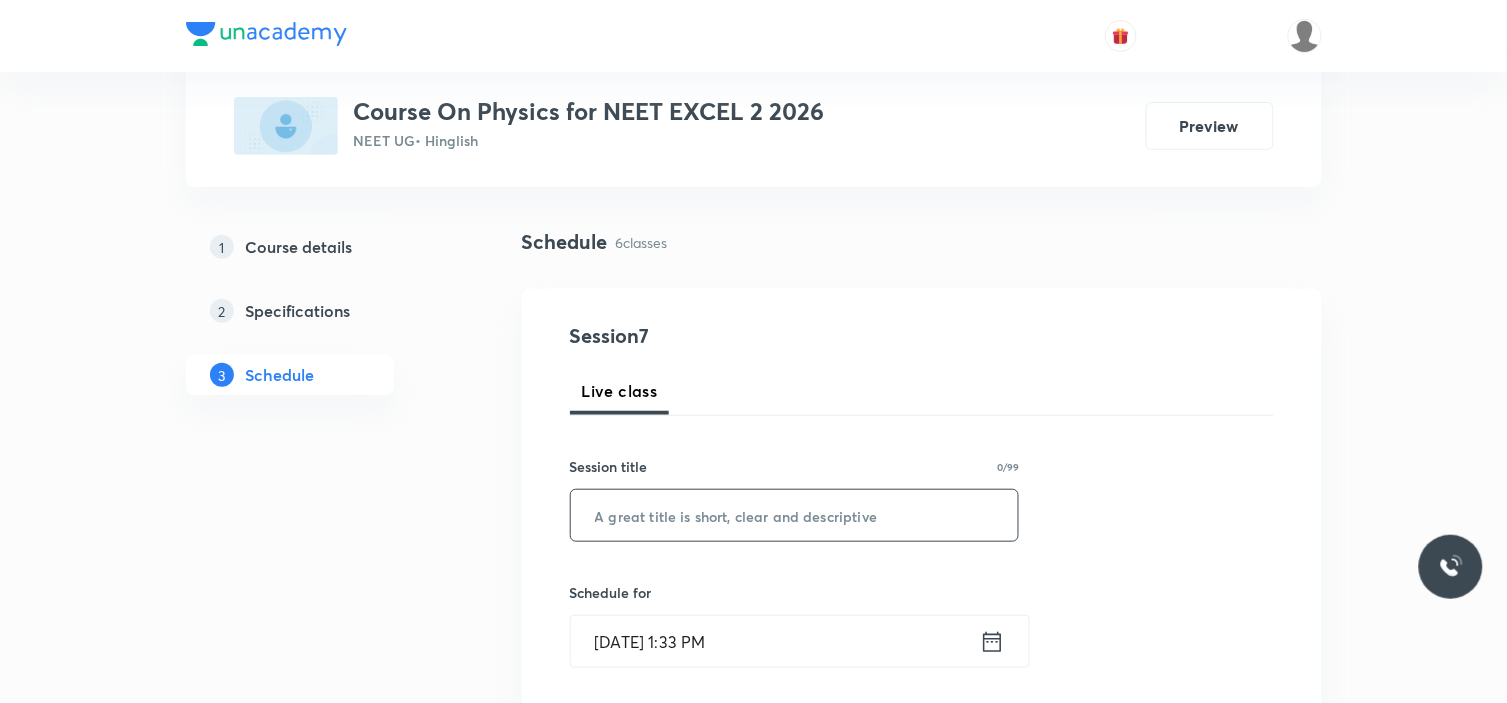 click at bounding box center (795, 515) 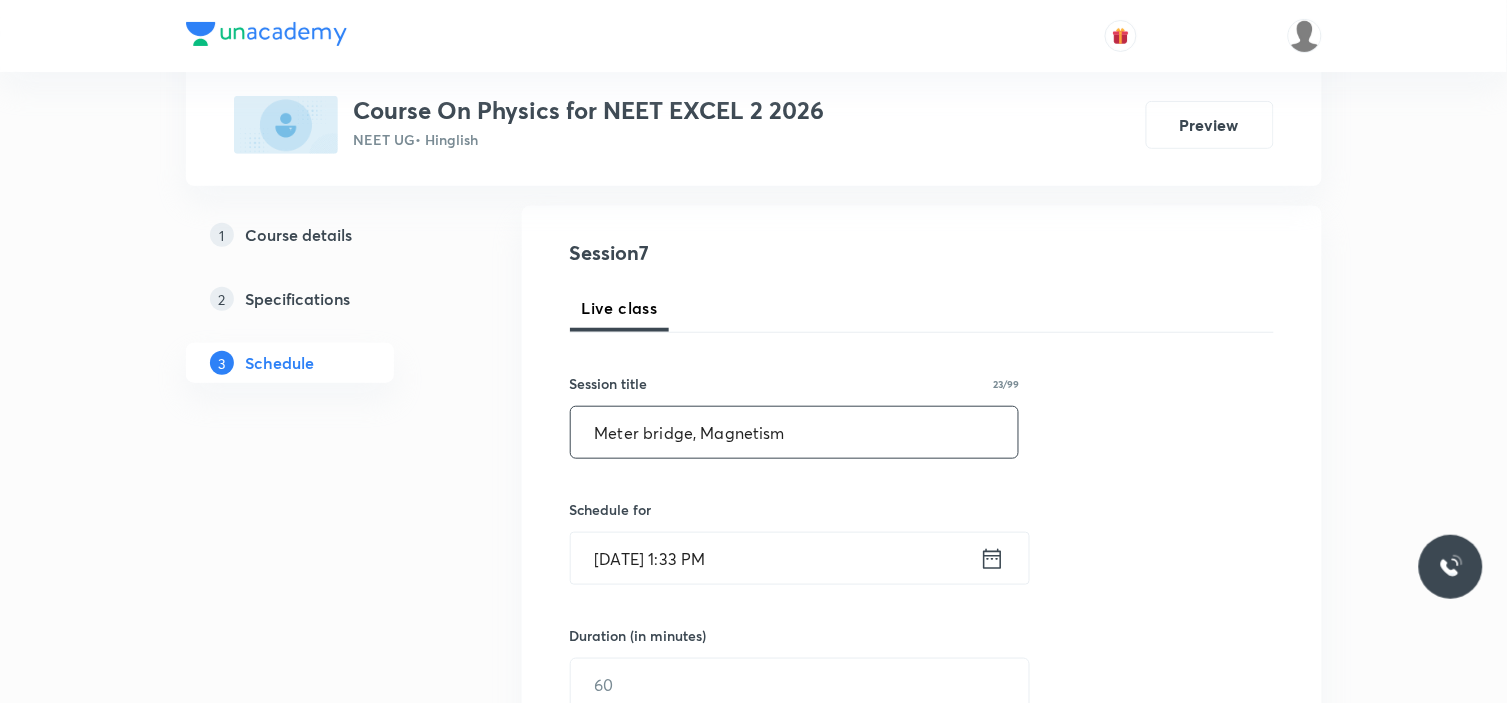 scroll, scrollTop: 333, scrollLeft: 0, axis: vertical 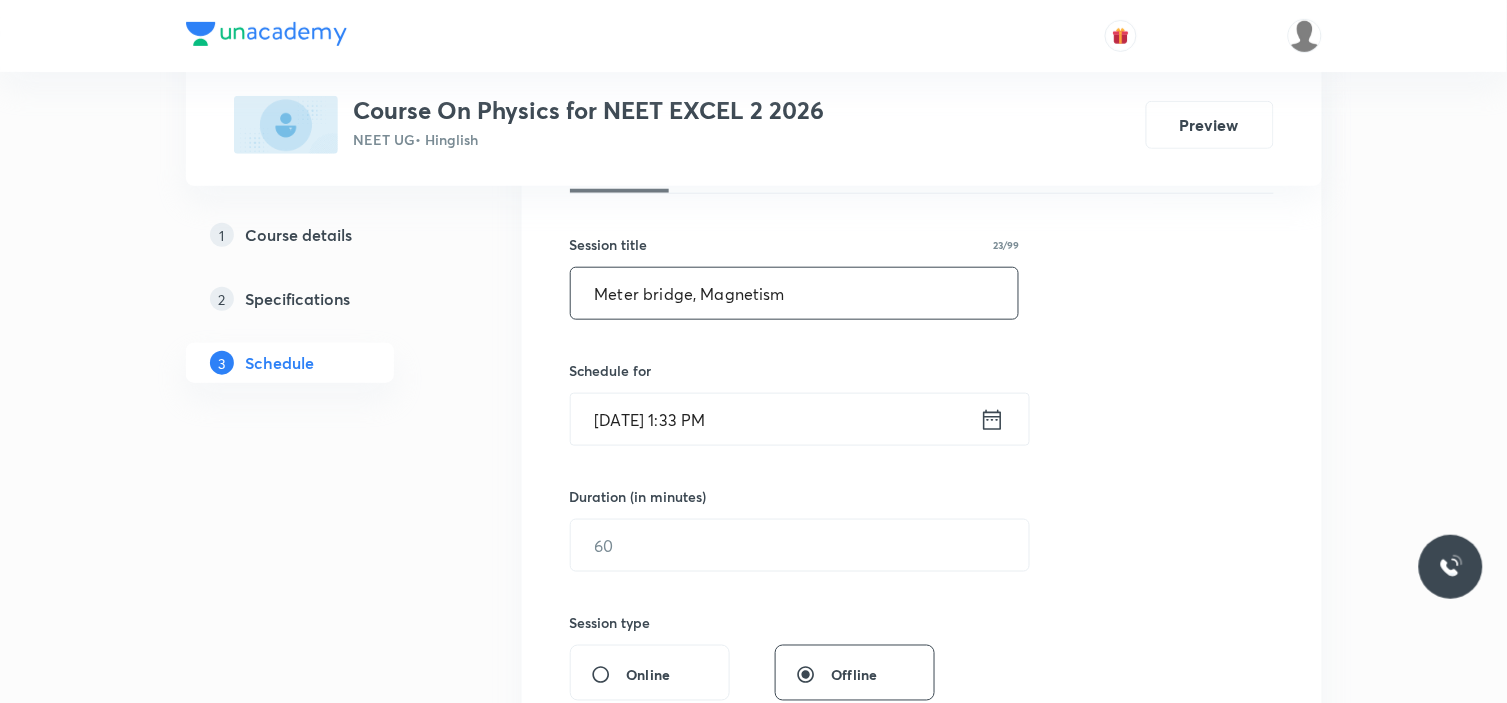 type on "Meter bridge, Magnetism" 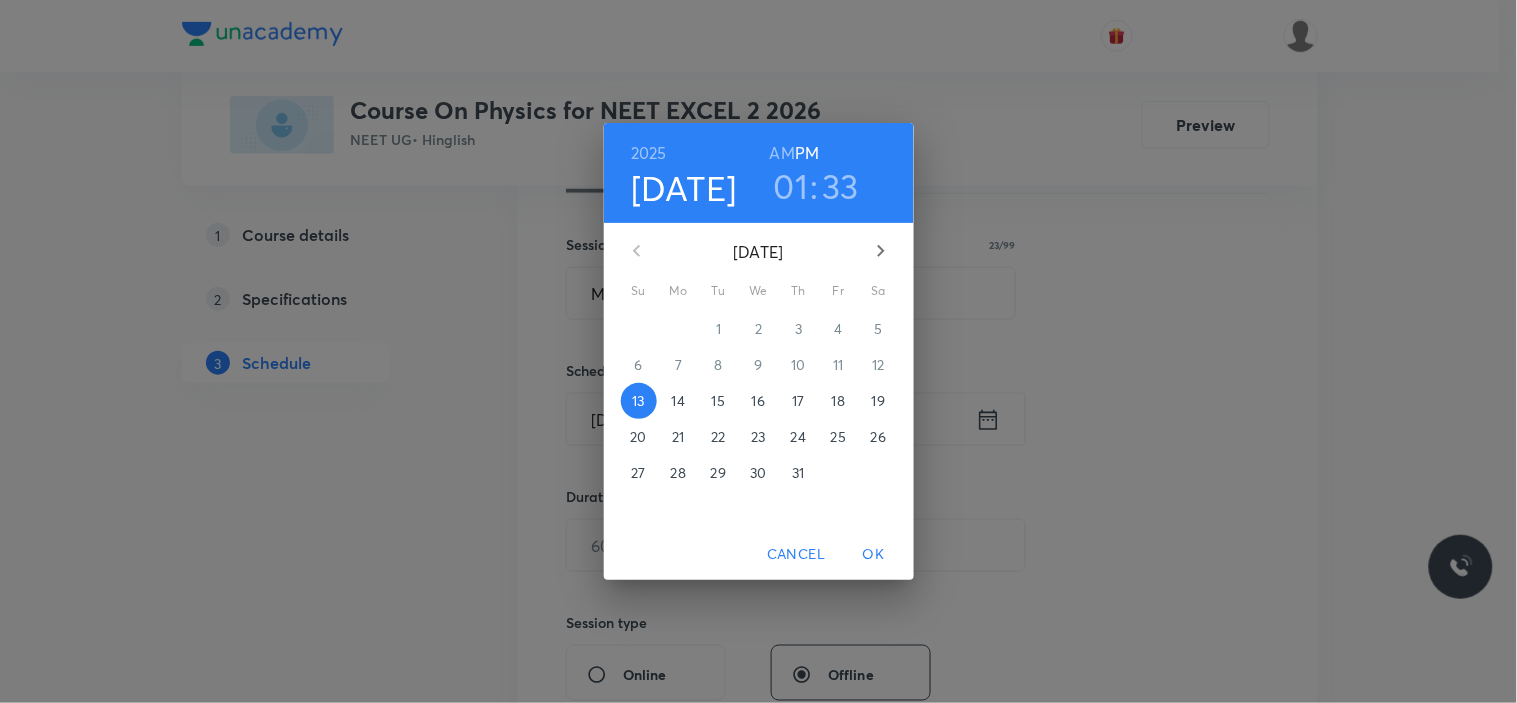 click on "14" at bounding box center [678, 401] 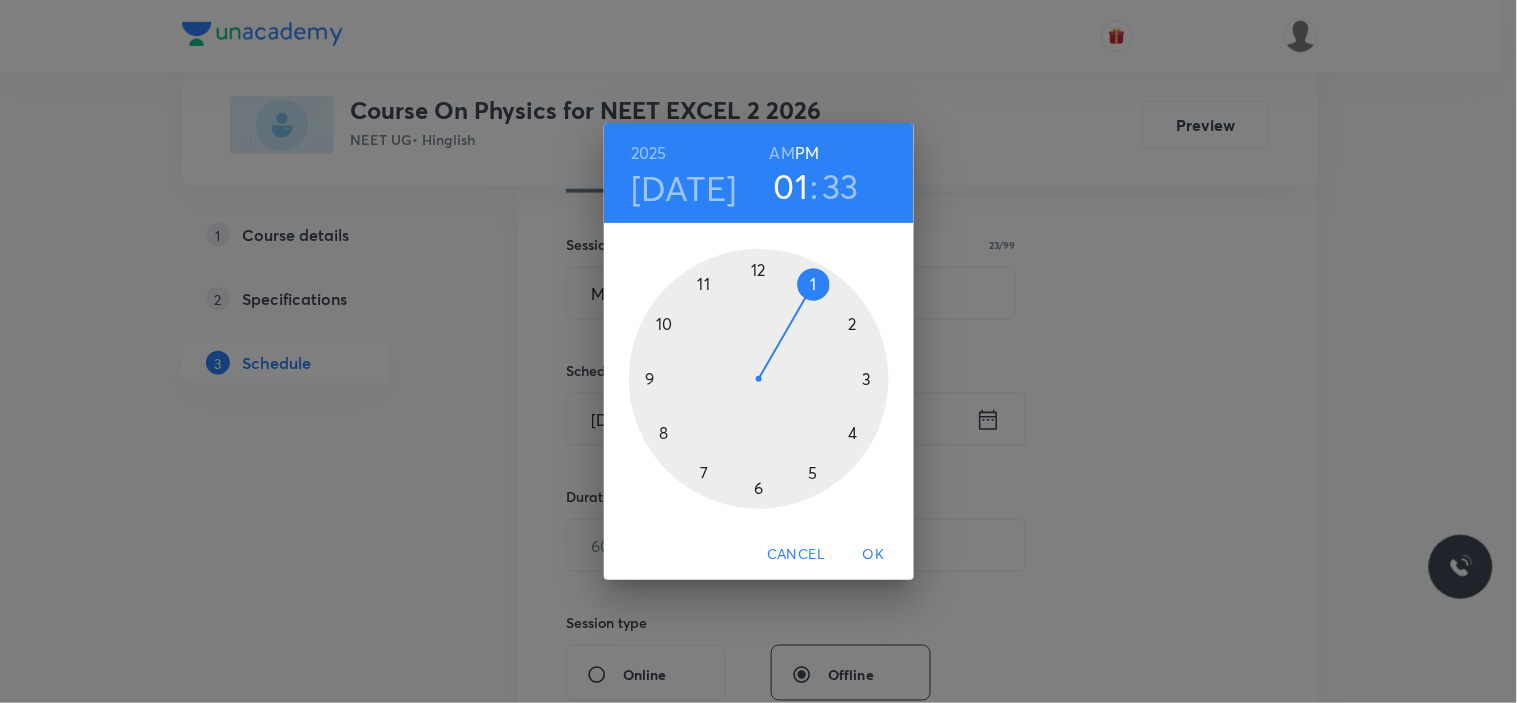 click at bounding box center (759, 379) 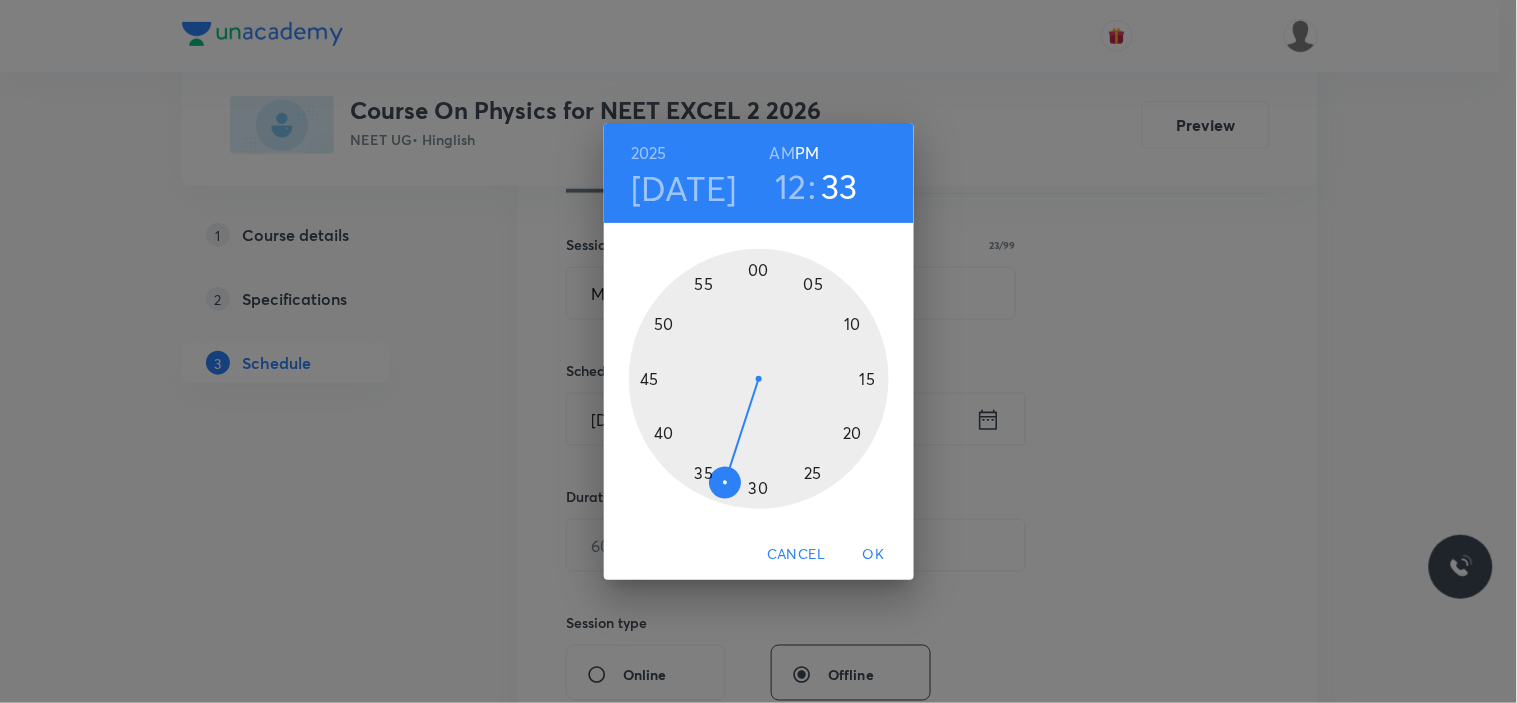 click at bounding box center [759, 379] 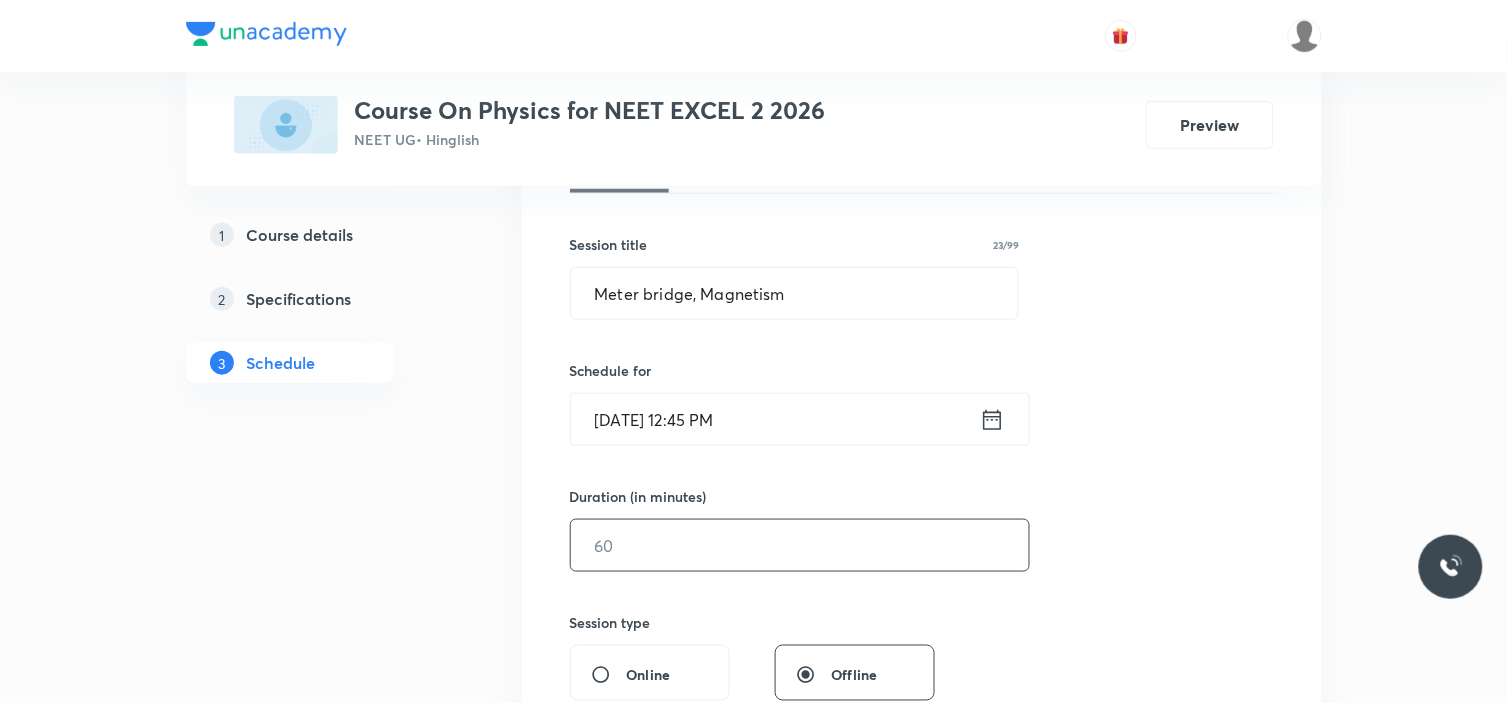 click at bounding box center (800, 545) 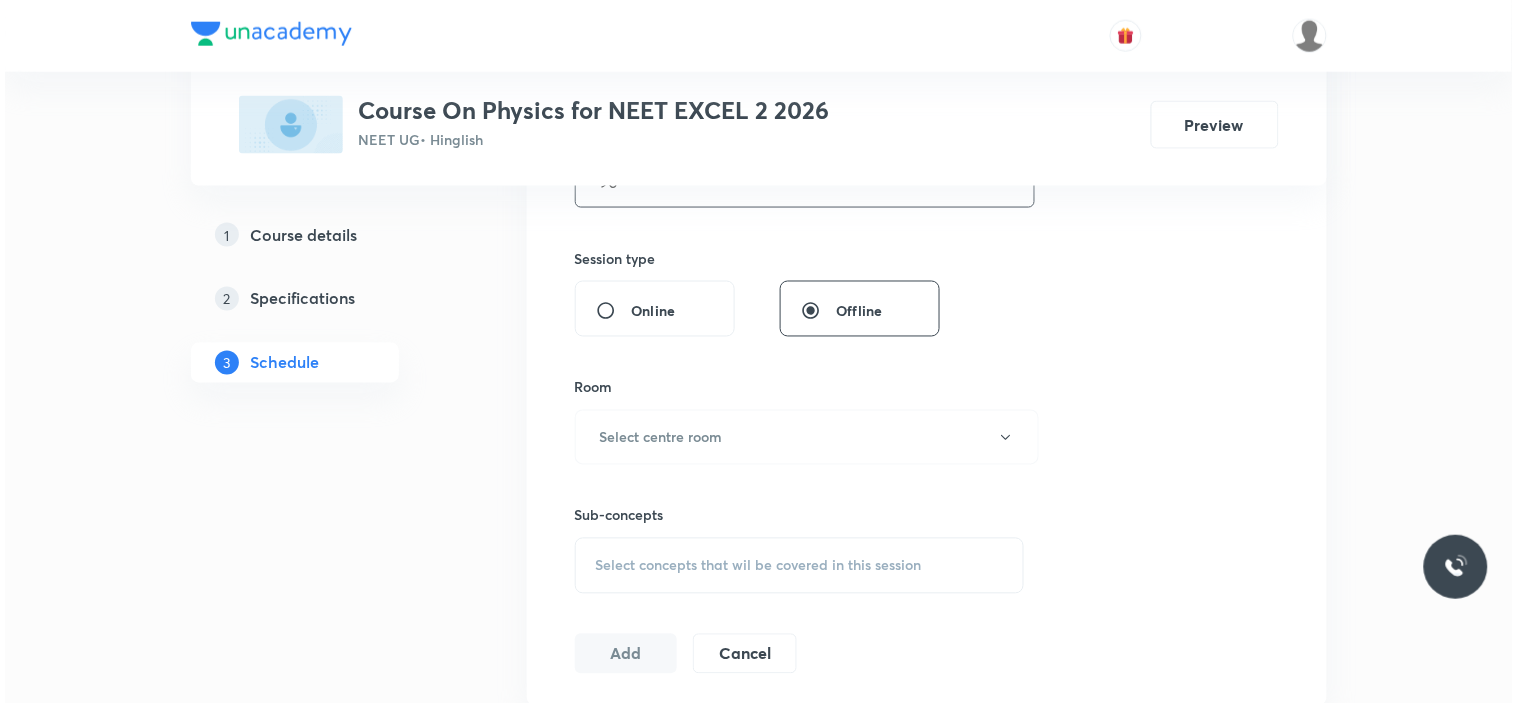 scroll, scrollTop: 777, scrollLeft: 0, axis: vertical 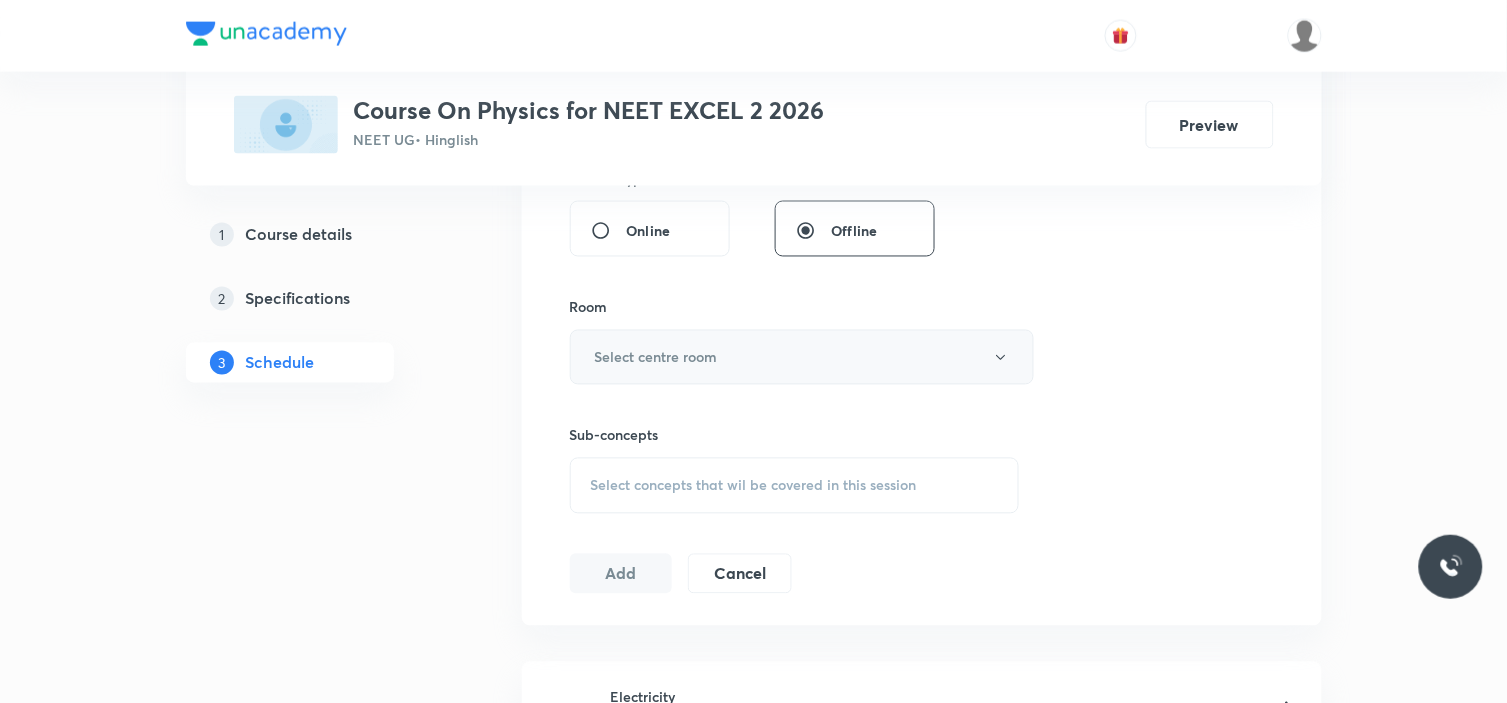 type on "90" 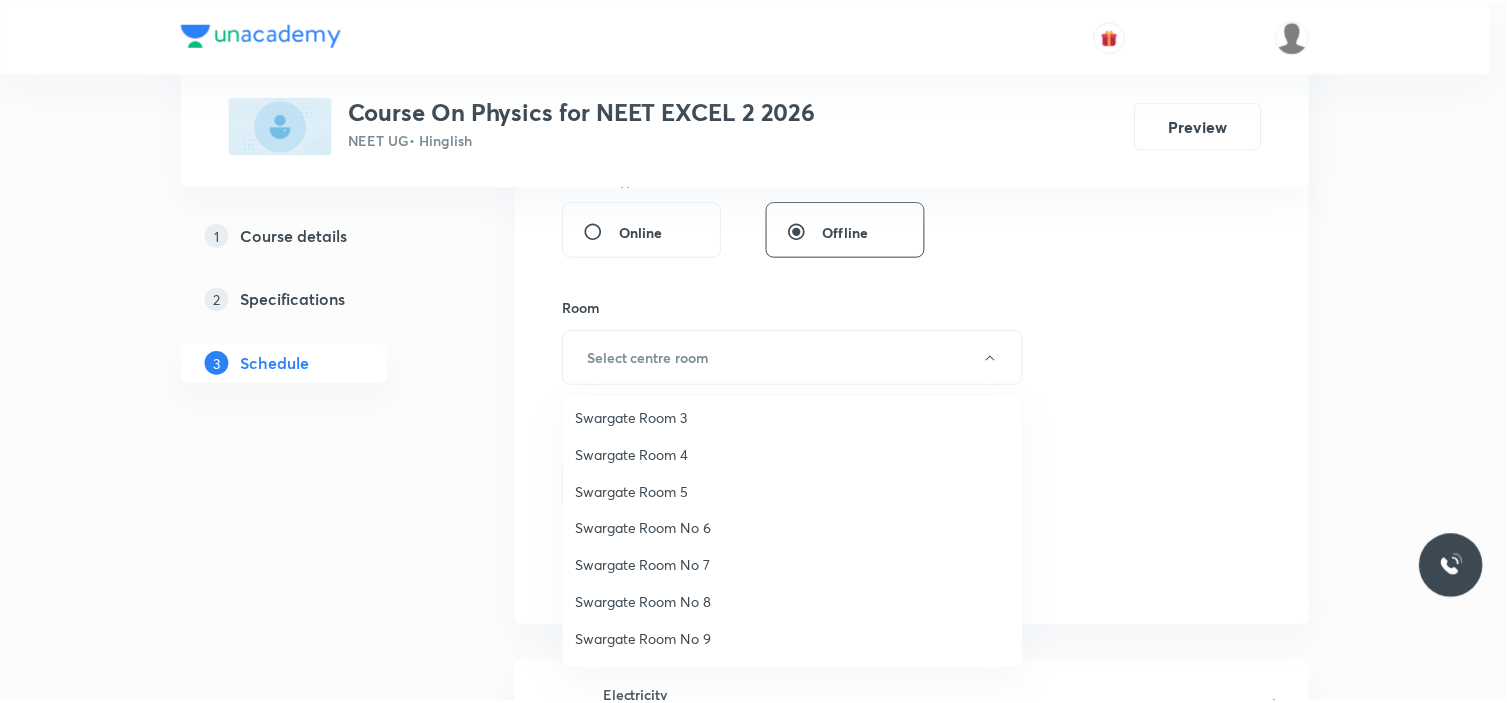 scroll, scrollTop: 148, scrollLeft: 0, axis: vertical 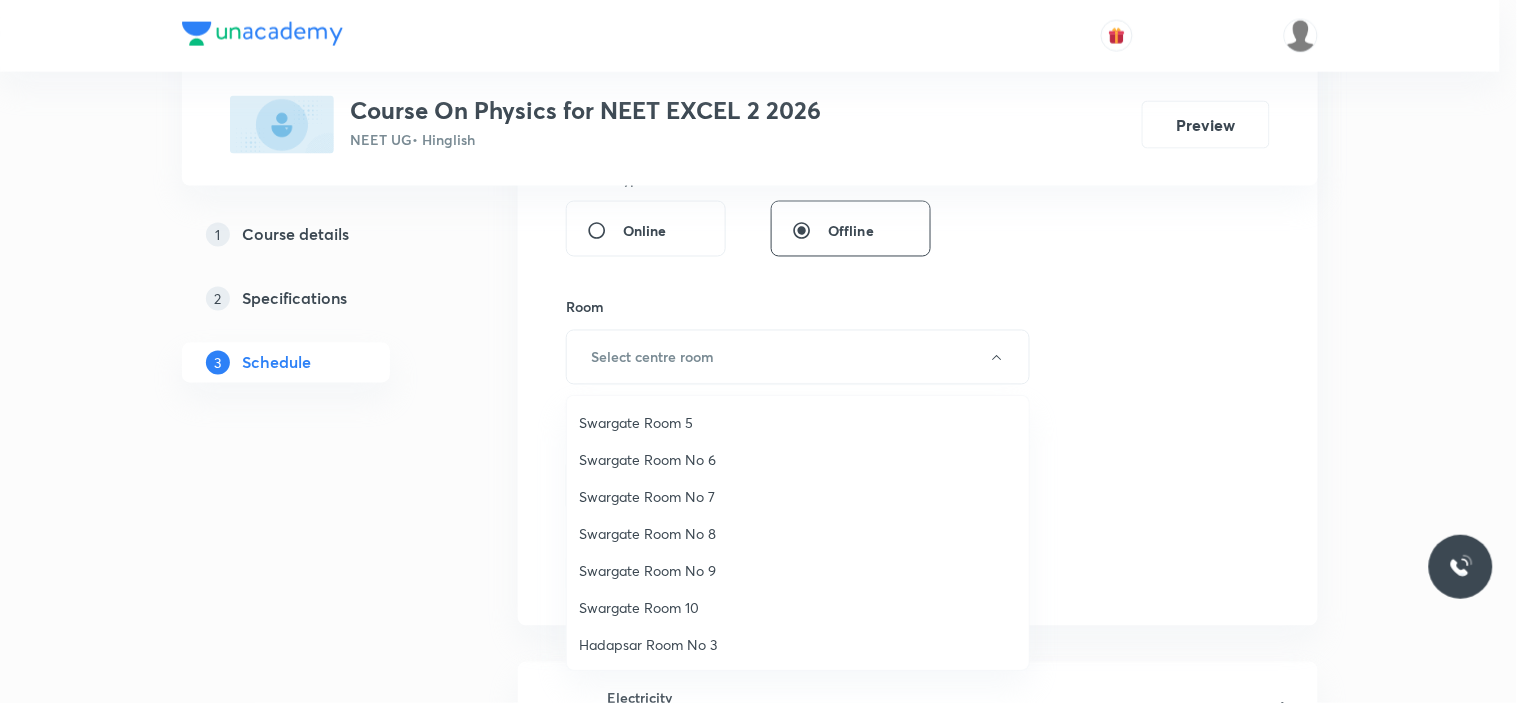 click on "Swargate Room 10" at bounding box center (798, 607) 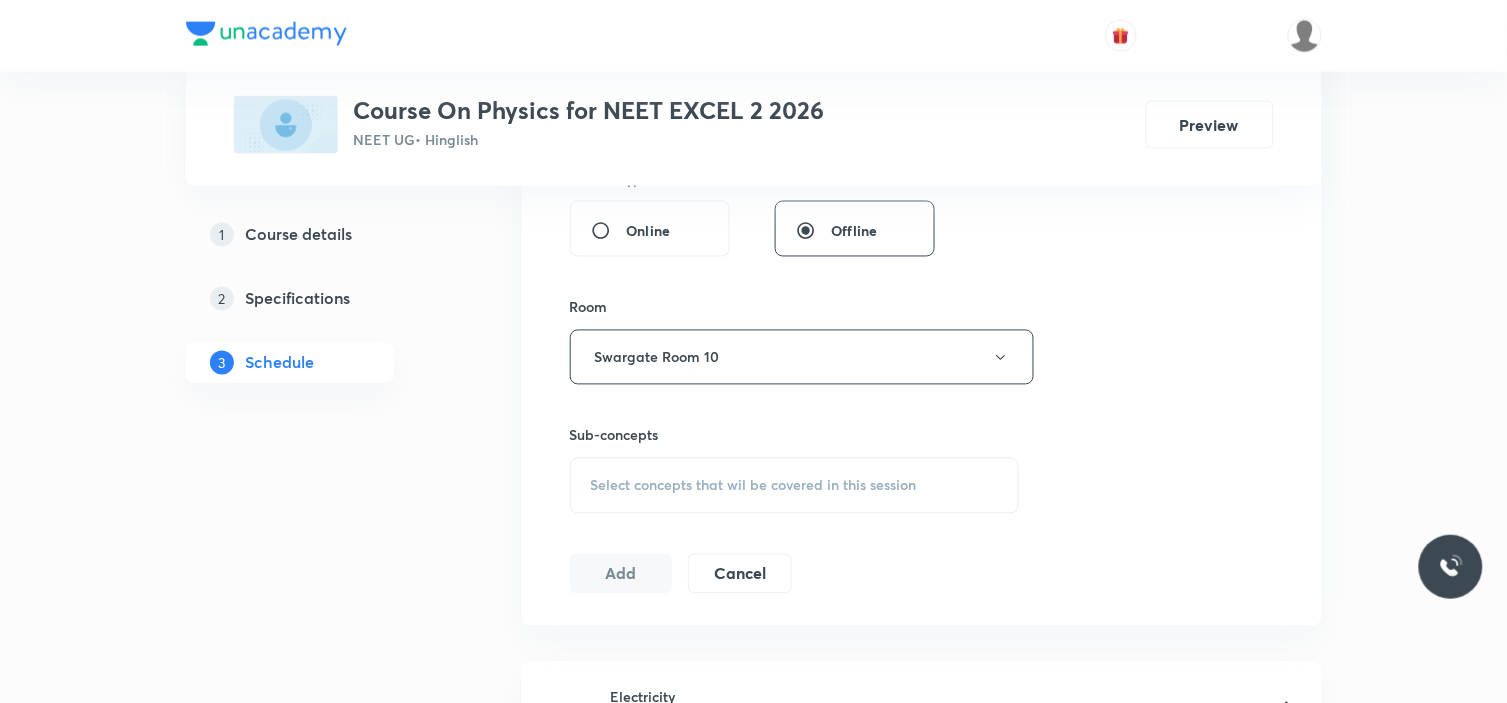 click on "Select concepts that wil be covered in this session" at bounding box center (754, 486) 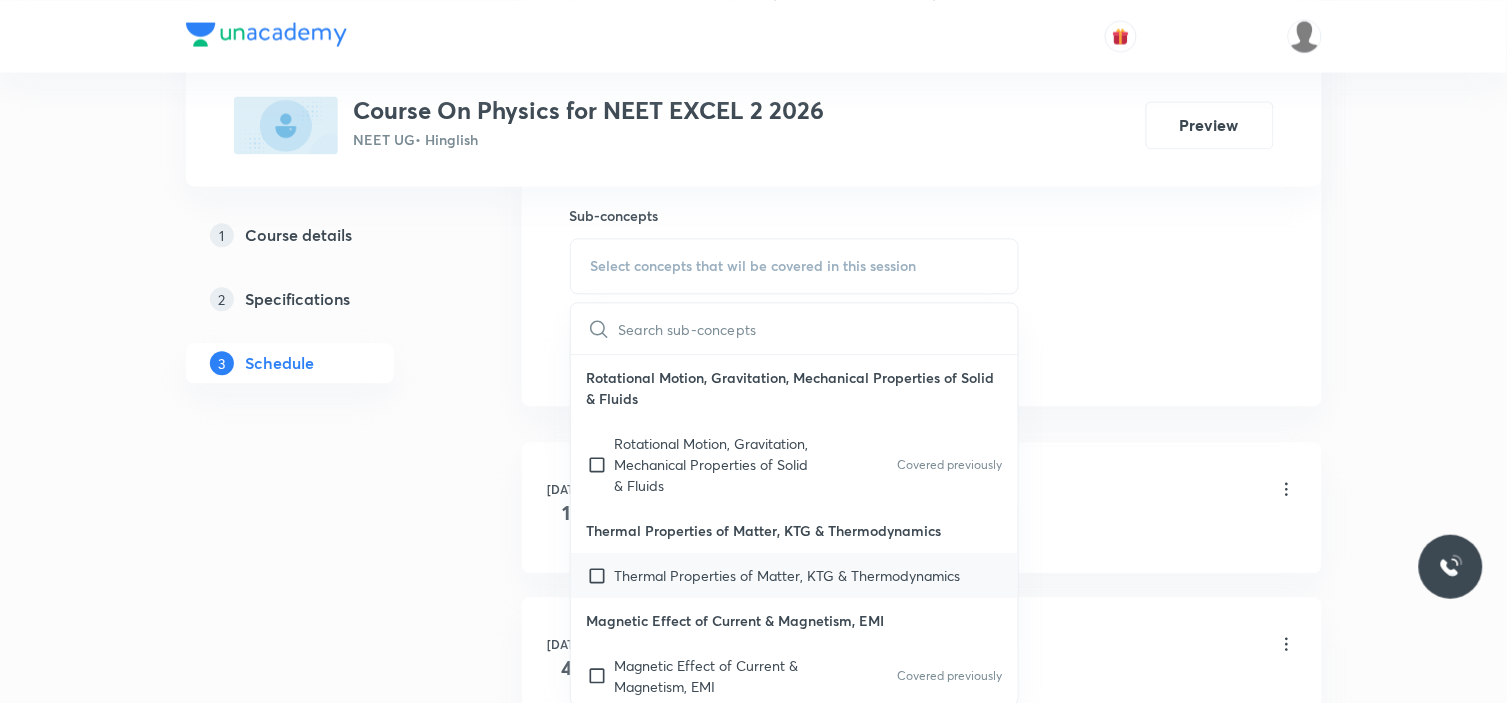 scroll, scrollTop: 1000, scrollLeft: 0, axis: vertical 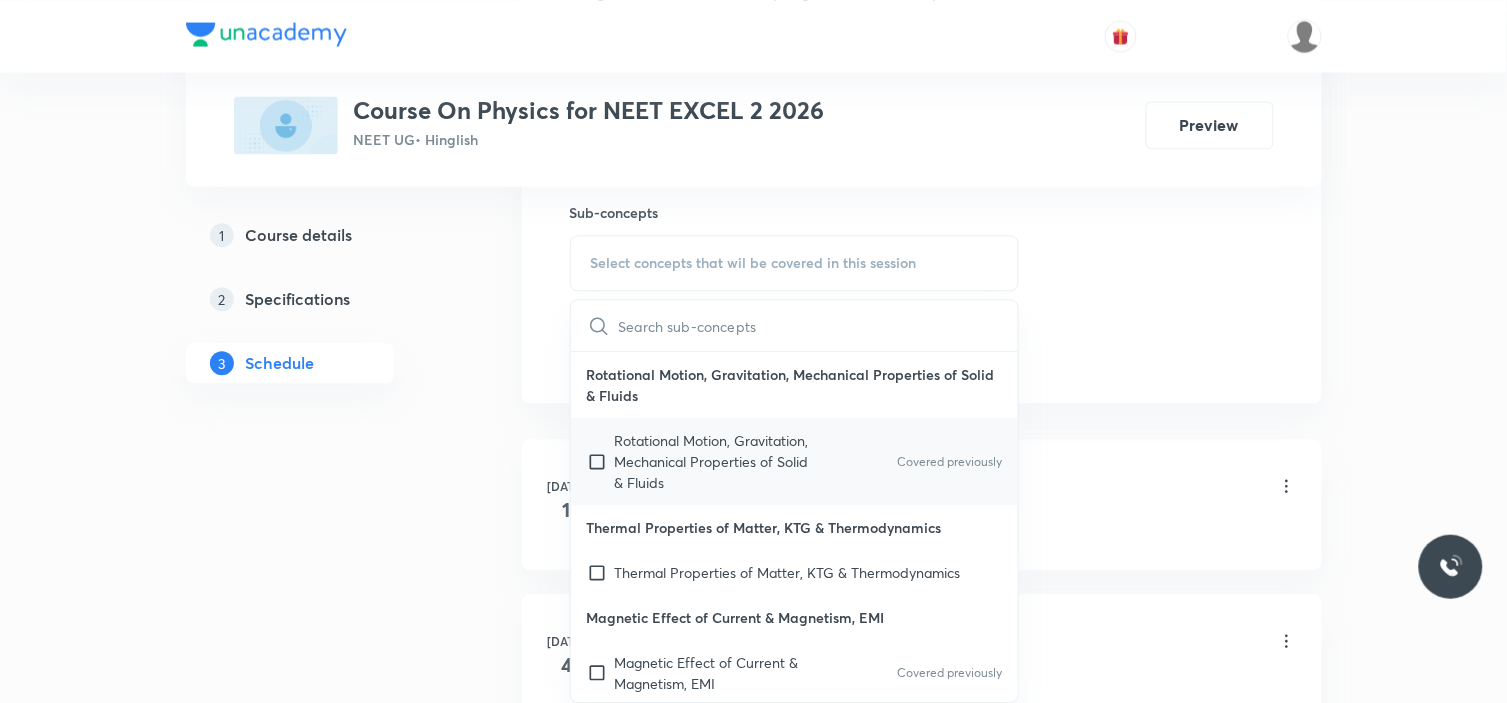 click at bounding box center [601, 461] 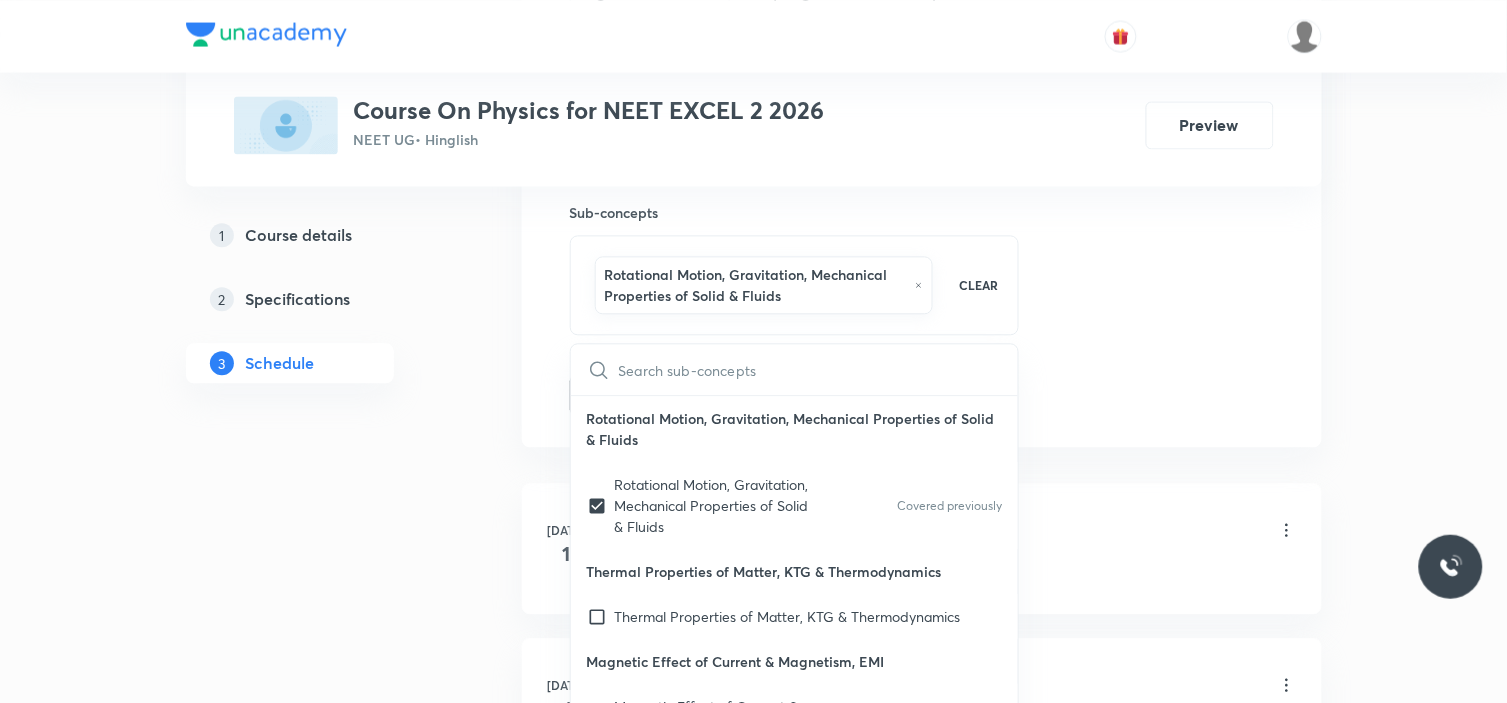 click on "Plus Courses Course On Physics for NEET EXCEL 2 2026 NEET UG  • Hinglish Preview 1 Course details 2 Specifications 3 Schedule Schedule 6  classes Session  7 Live class Session title 23/99 Meter bridge, Magnetism ​ Schedule for Jul 14, 2025, 12:45 PM ​ Duration (in minutes) 90 ​   Session type Online Offline Room Swargate Room 10 Sub-concepts Rotational Motion, Gravitation, Mechanical Properties of Solid & Fluids CLEAR ​ Rotational Motion, Gravitation, Mechanical Properties of Solid & Fluids Rotational Motion, Gravitation, Mechanical Properties of Solid & Fluids Covered previously Thermal Properties of Matter, KTG & Thermodynamics Thermal Properties of Matter, KTG & Thermodynamics Magnetic Effect of Current & Magnetism, EMI Magnetic Effect of Current & Magnetism, EMI Covered previously Add Cancel Jul 1 Electricity Lesson 1 • 11:00 AM • 90 min  • Room Swargate Room No 7 Rotational Motion, Gravitation, Mechanical Properties of Solid & Fluids Jul 4 Electricity Lesson 2 • 11:15 AM • 60 min Jul" at bounding box center (754, 326) 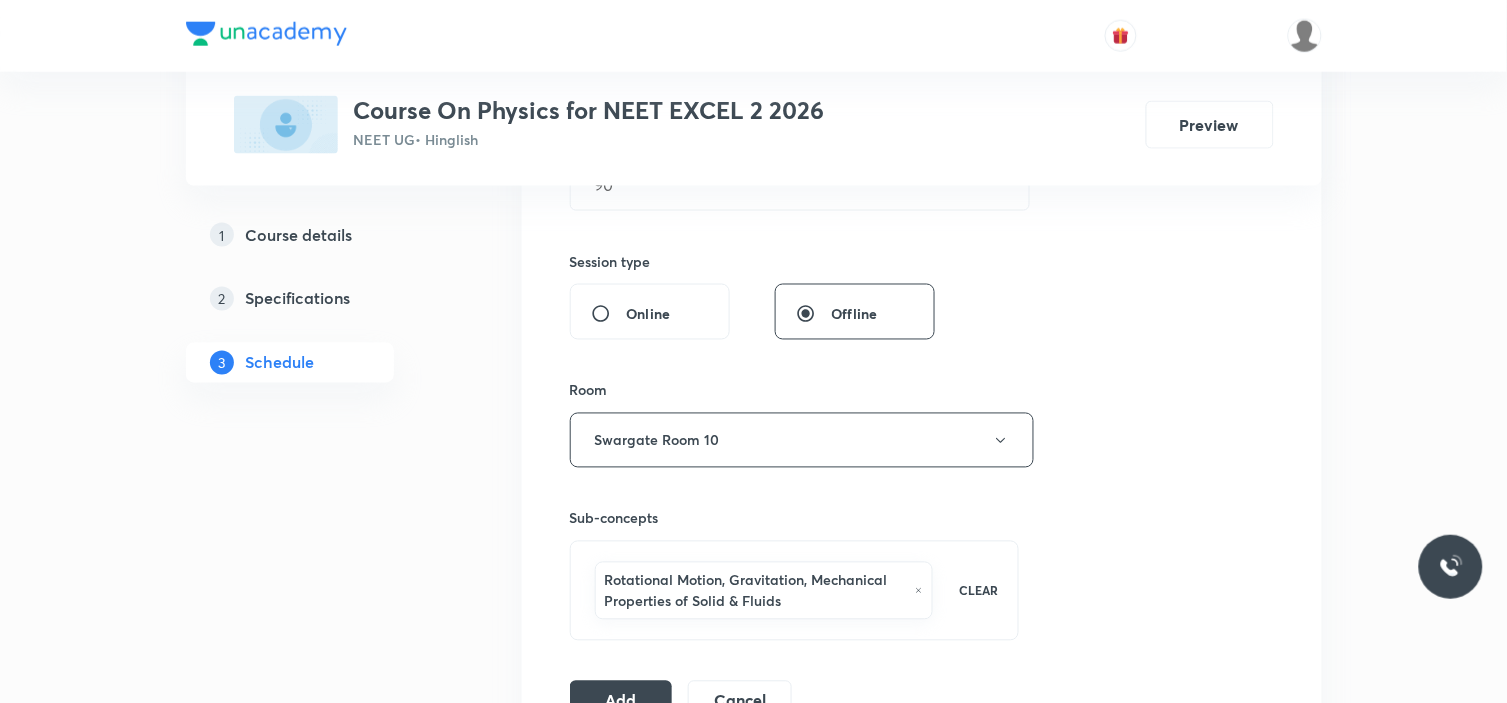 scroll, scrollTop: 888, scrollLeft: 0, axis: vertical 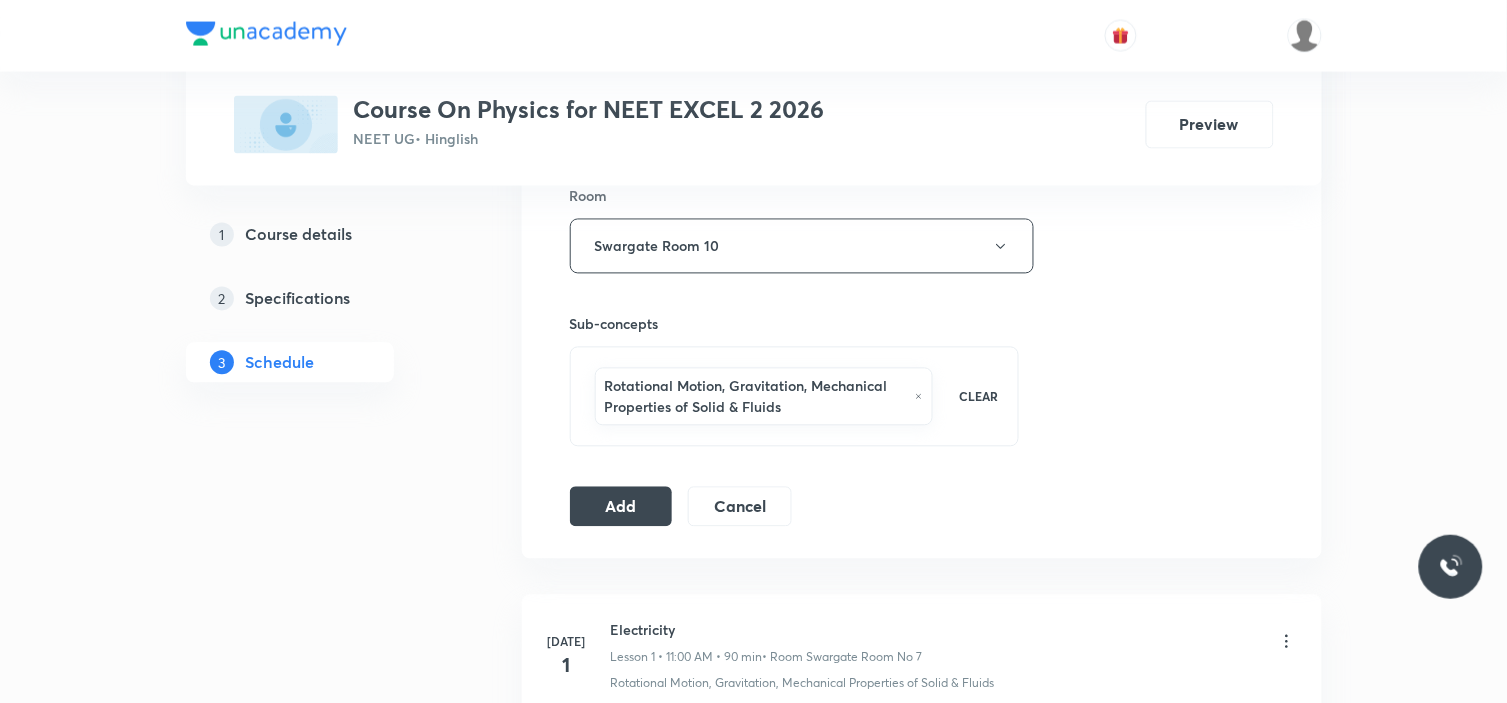 click on "Rotational Motion, Gravitation, Mechanical Properties of Solid & Fluids" at bounding box center [755, 397] 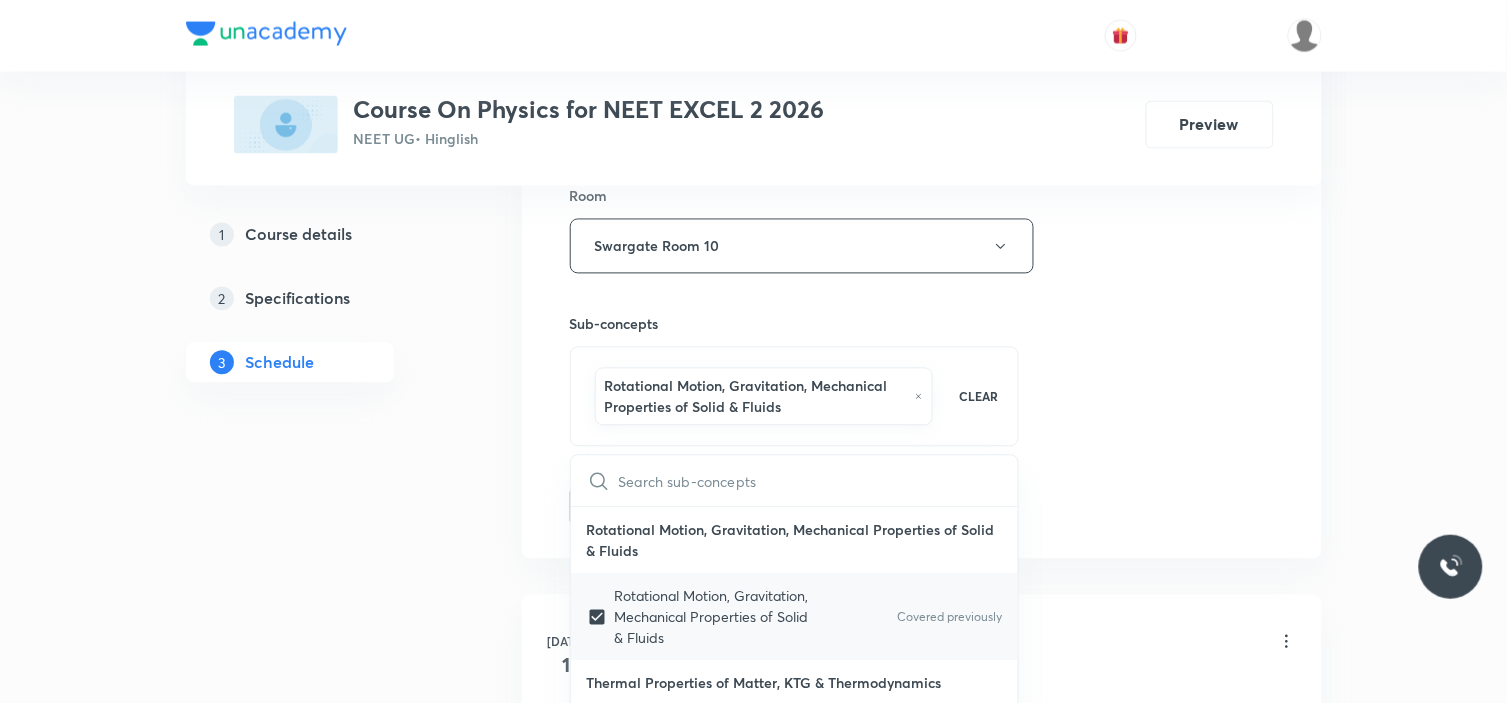 click at bounding box center [601, 617] 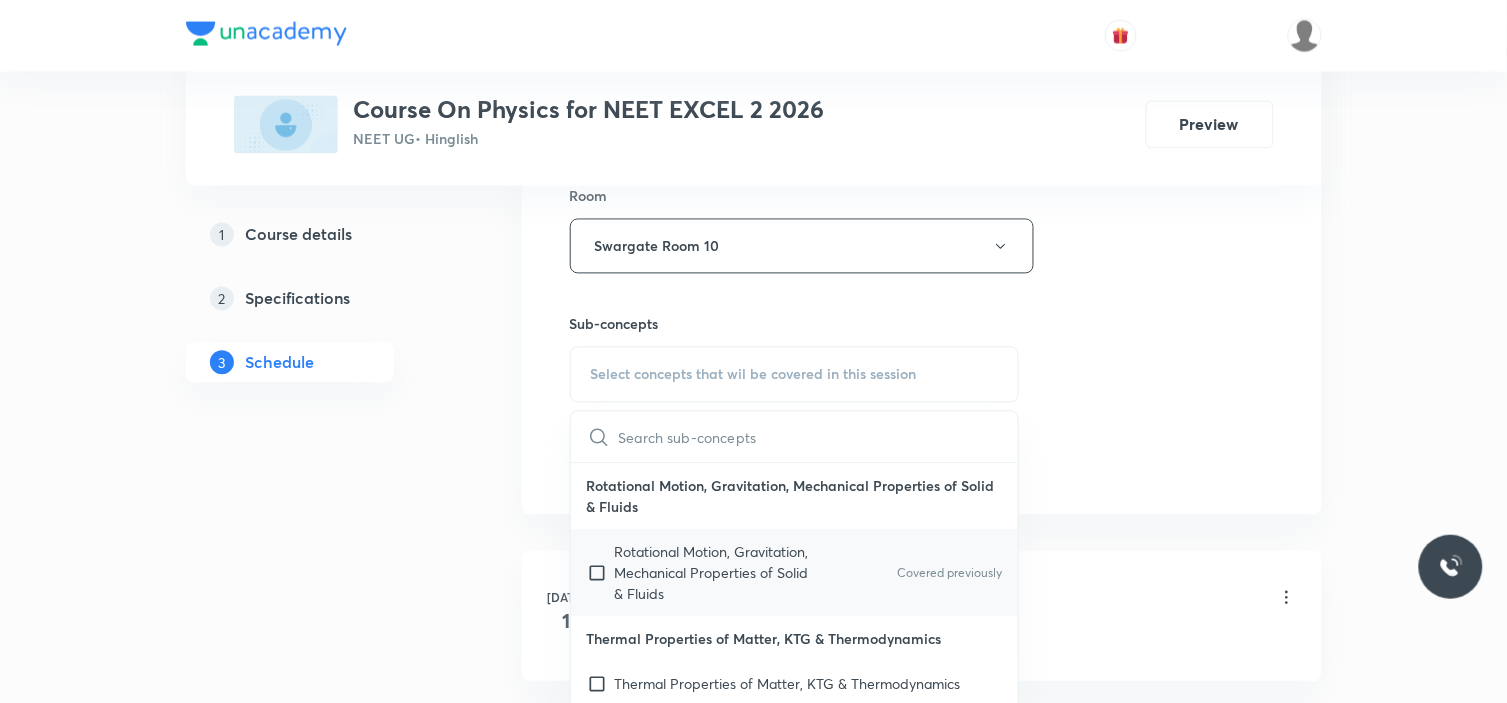 scroll, scrollTop: 3, scrollLeft: 0, axis: vertical 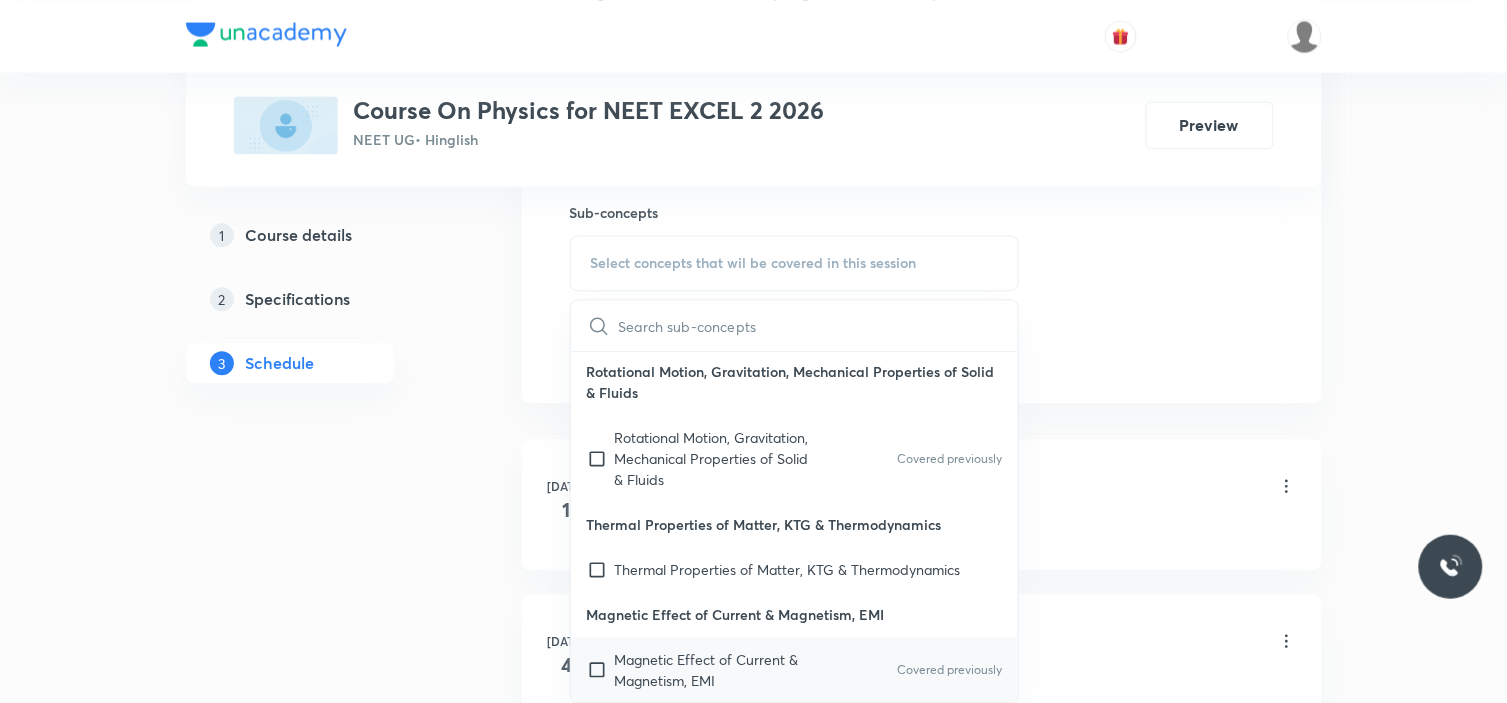 click at bounding box center (601, 670) 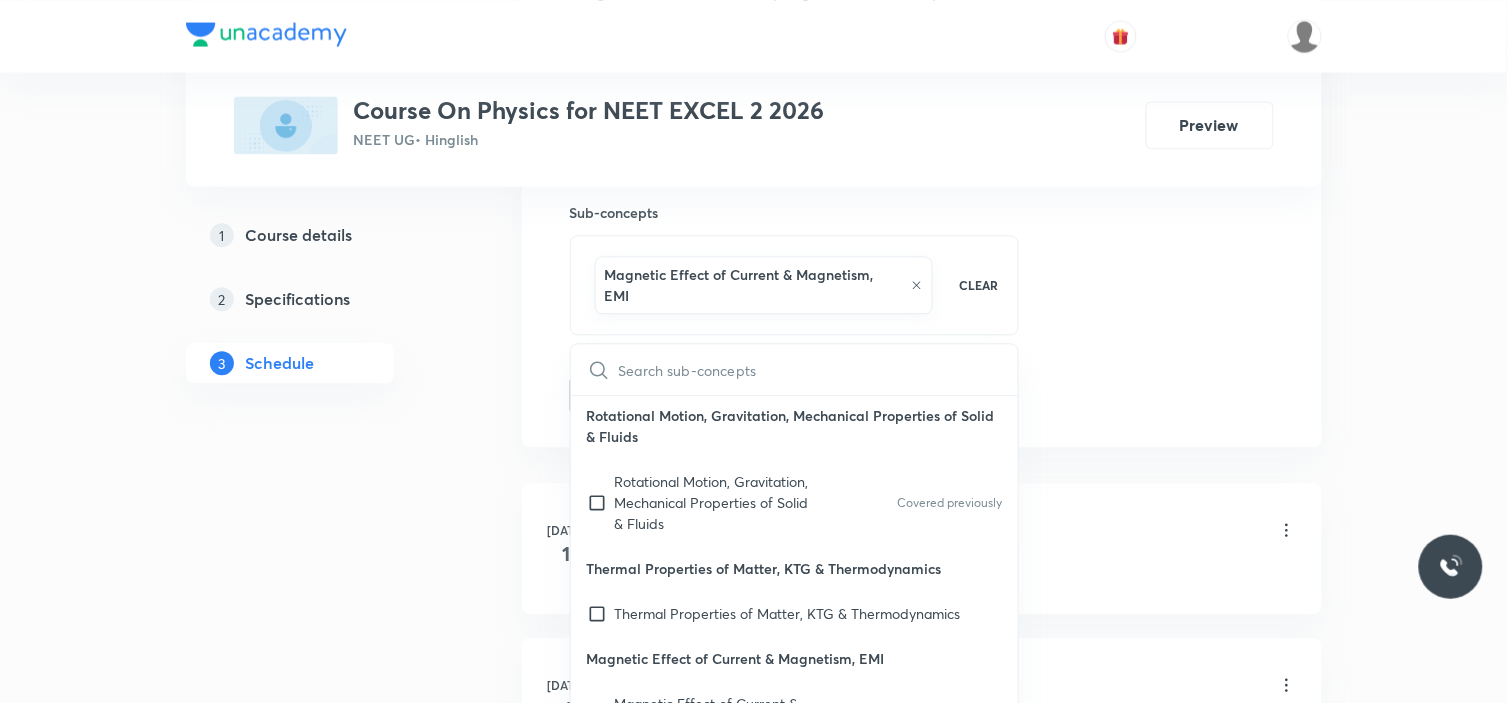 click on "Plus Courses Course On Physics for NEET EXCEL 2 2026 NEET UG  • Hinglish Preview 1 Course details 2 Specifications 3 Schedule Schedule 6  classes Session  7 Live class Session title 23/99 Meter bridge, Magnetism ​ Schedule for Jul 14, 2025, 12:45 PM ​ Duration (in minutes) 90 ​   Session type Online Offline Room Swargate Room 10 Sub-concepts Magnetic Effect of Current & Magnetism, EMI CLEAR ​ Rotational Motion, Gravitation, Mechanical Properties of Solid & Fluids Rotational Motion, Gravitation, Mechanical Properties of Solid & Fluids Covered previously Thermal Properties of Matter, KTG & Thermodynamics Thermal Properties of Matter, KTG & Thermodynamics Magnetic Effect of Current & Magnetism, EMI Magnetic Effect of Current & Magnetism, EMI Covered previously Add Cancel Jul 1 Electricity Lesson 1 • 11:00 AM • 90 min  • Room Swargate Room No 7 Rotational Motion, Gravitation, Mechanical Properties of Solid & Fluids Jul 4 Electricity Lesson 2 • 11:15 AM • 60 min  • Room Swargate Room 3 Jul" at bounding box center [754, 326] 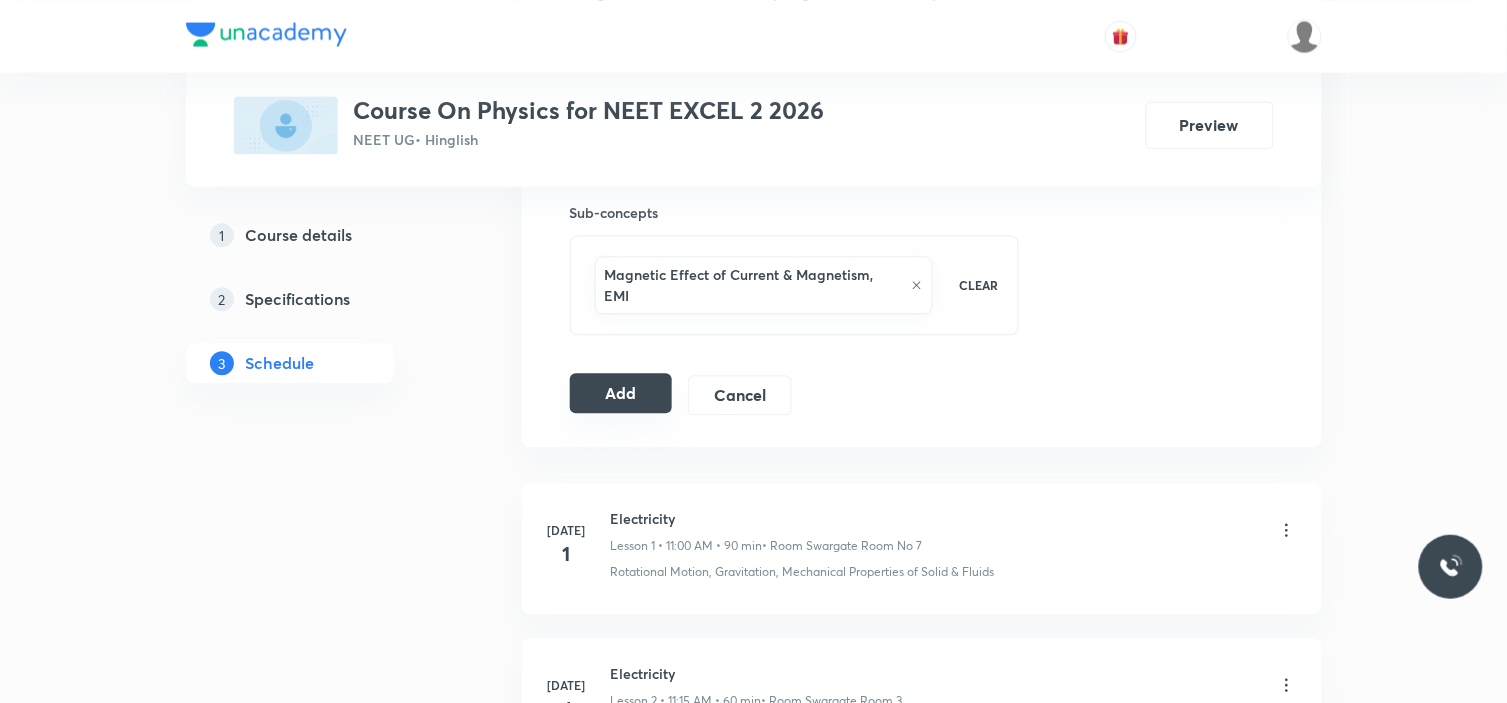 click on "Add" at bounding box center (621, 393) 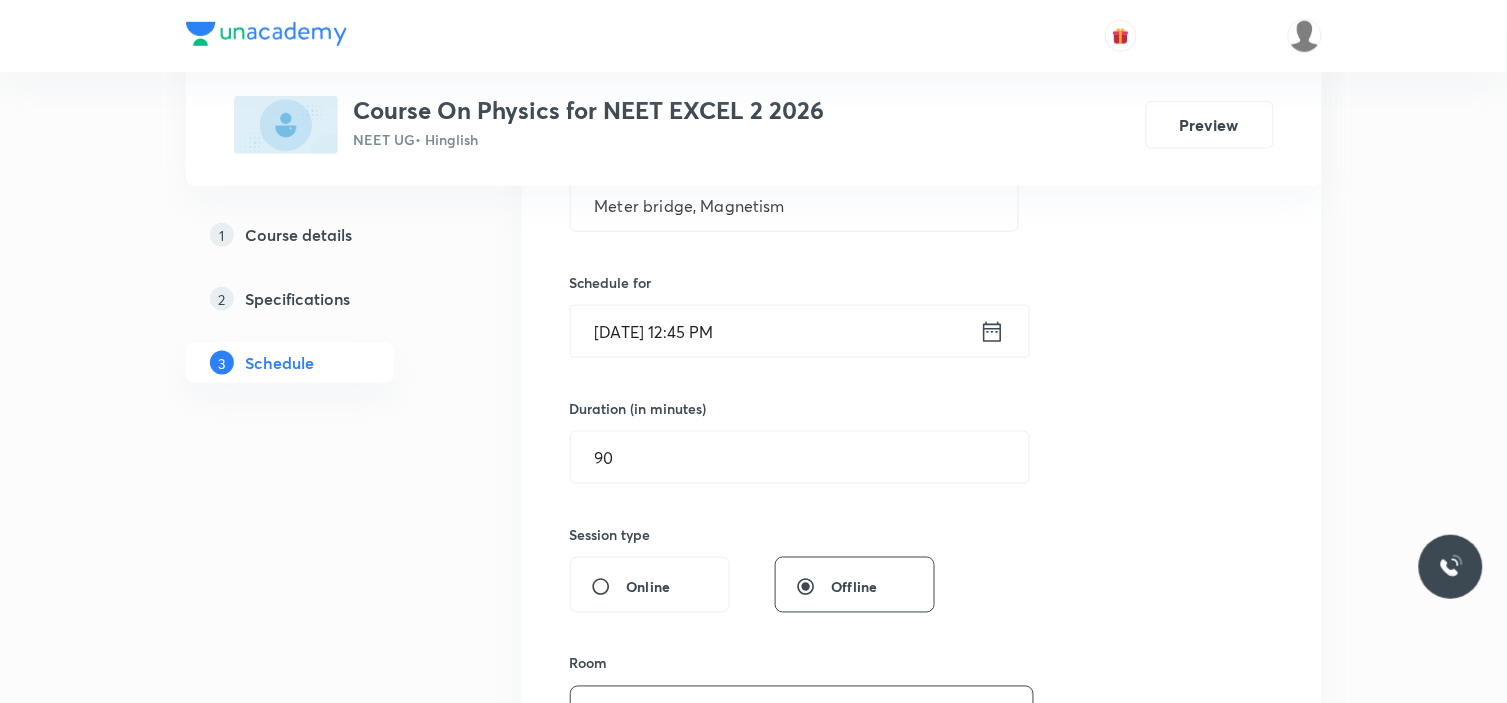 scroll, scrollTop: 333, scrollLeft: 0, axis: vertical 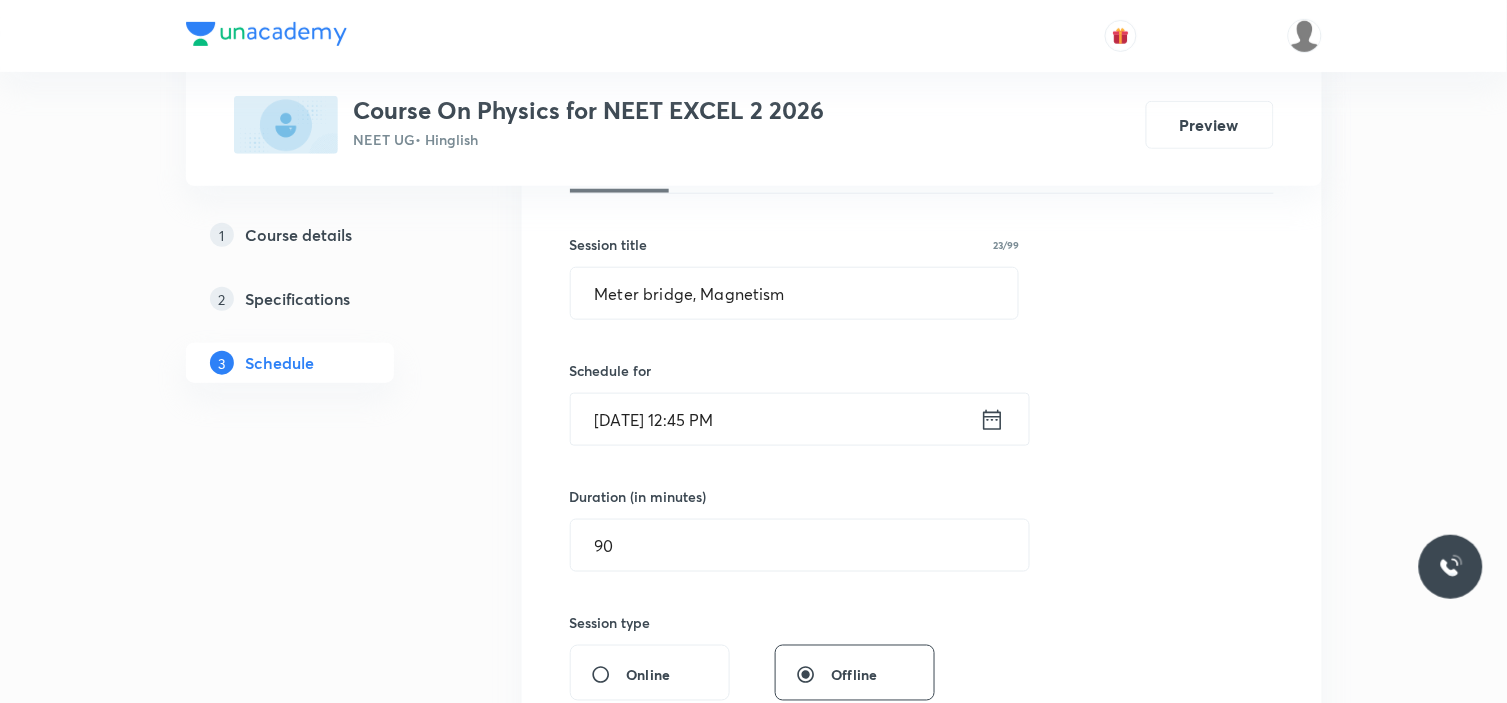 type 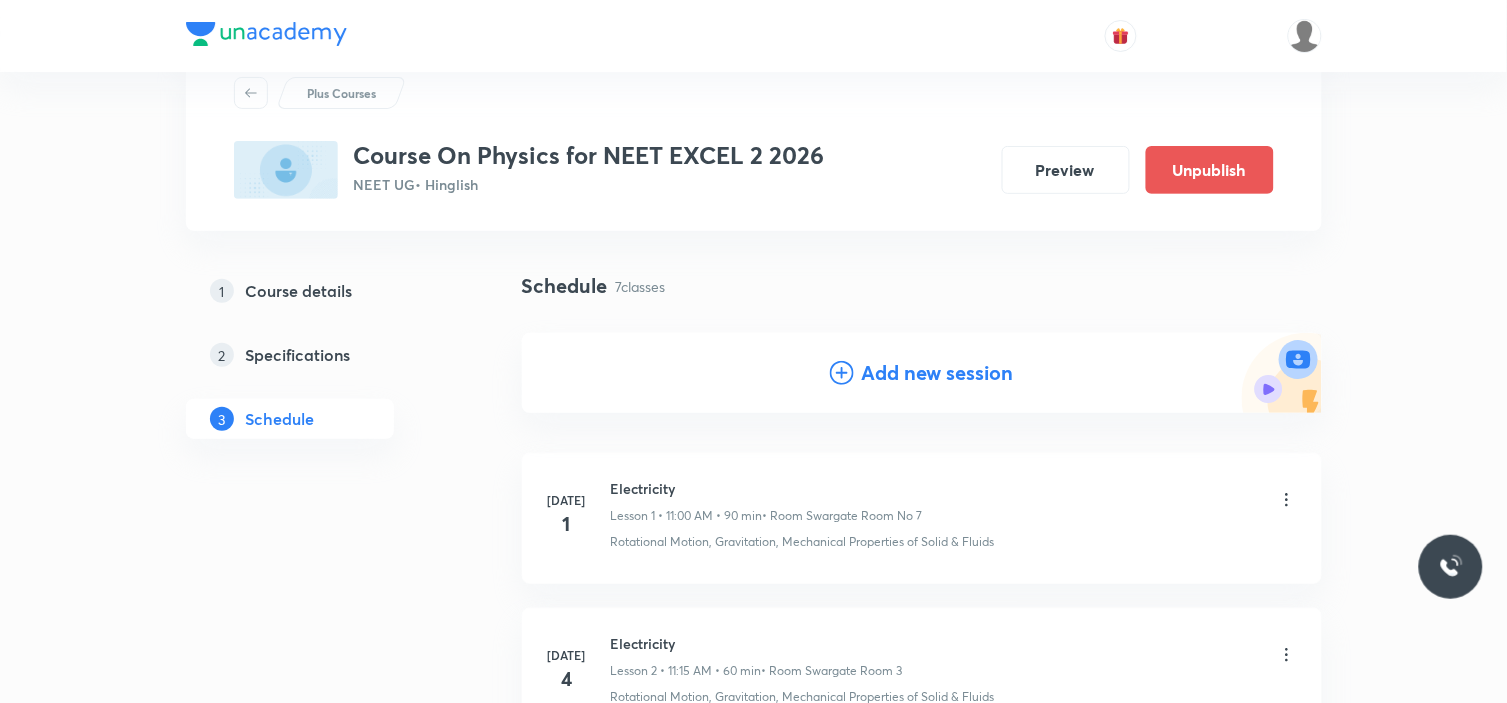 scroll, scrollTop: 0, scrollLeft: 0, axis: both 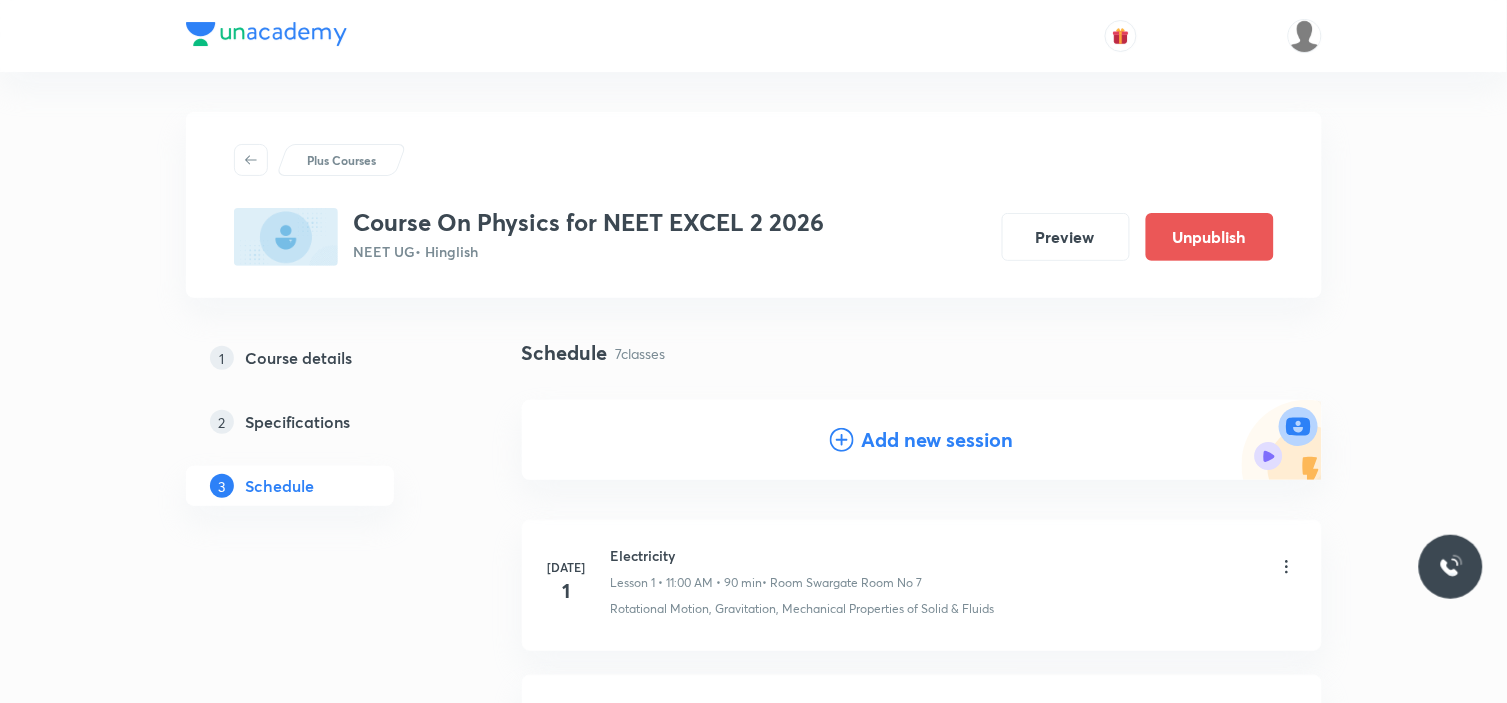 click on "Add new session" at bounding box center [938, 440] 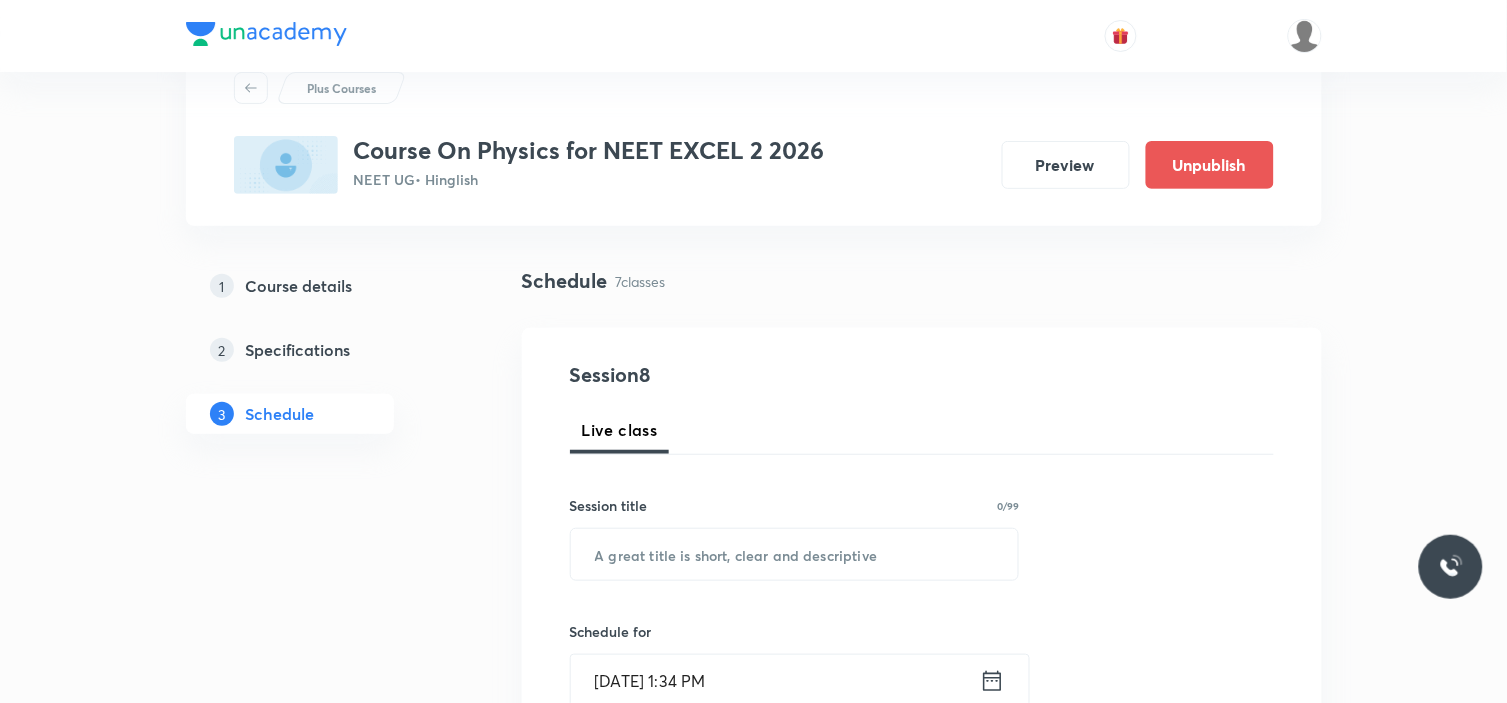 scroll, scrollTop: 111, scrollLeft: 0, axis: vertical 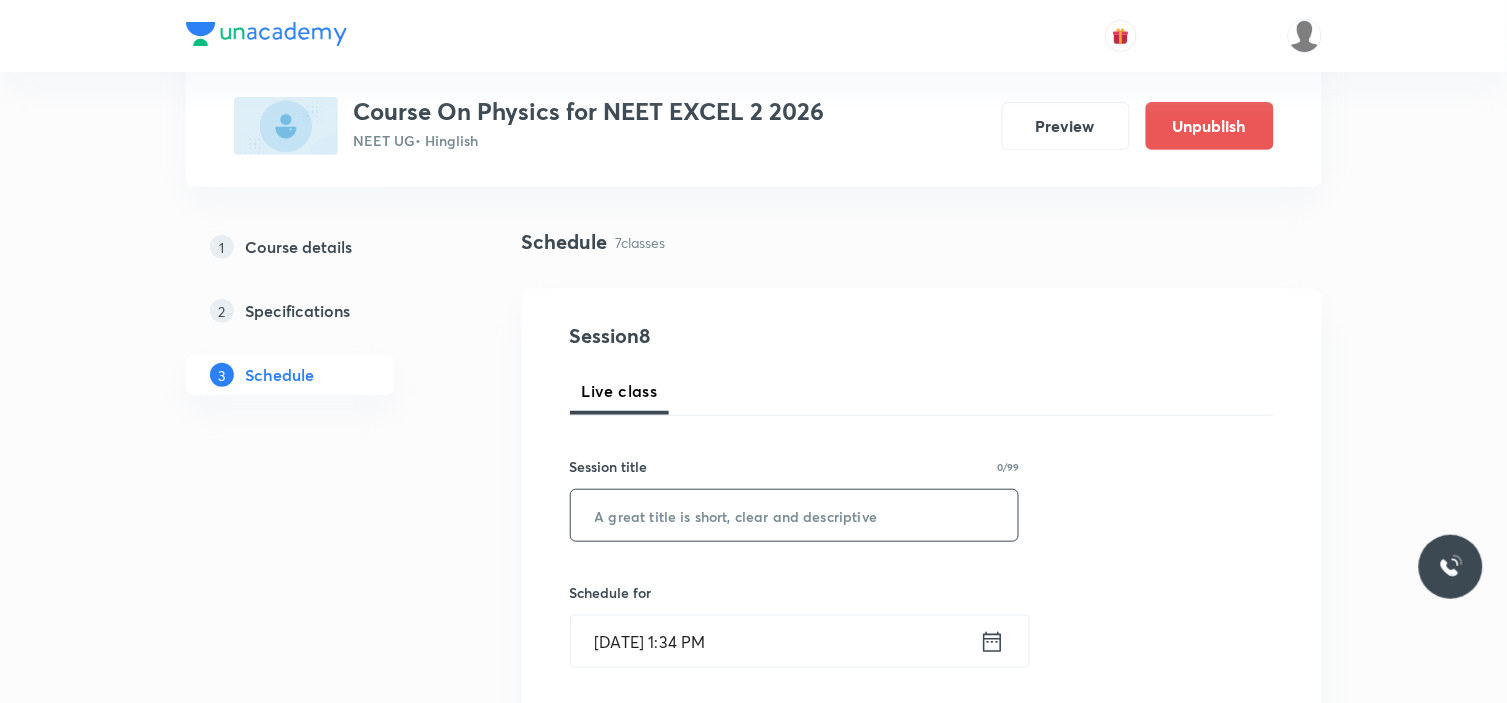 click at bounding box center (795, 515) 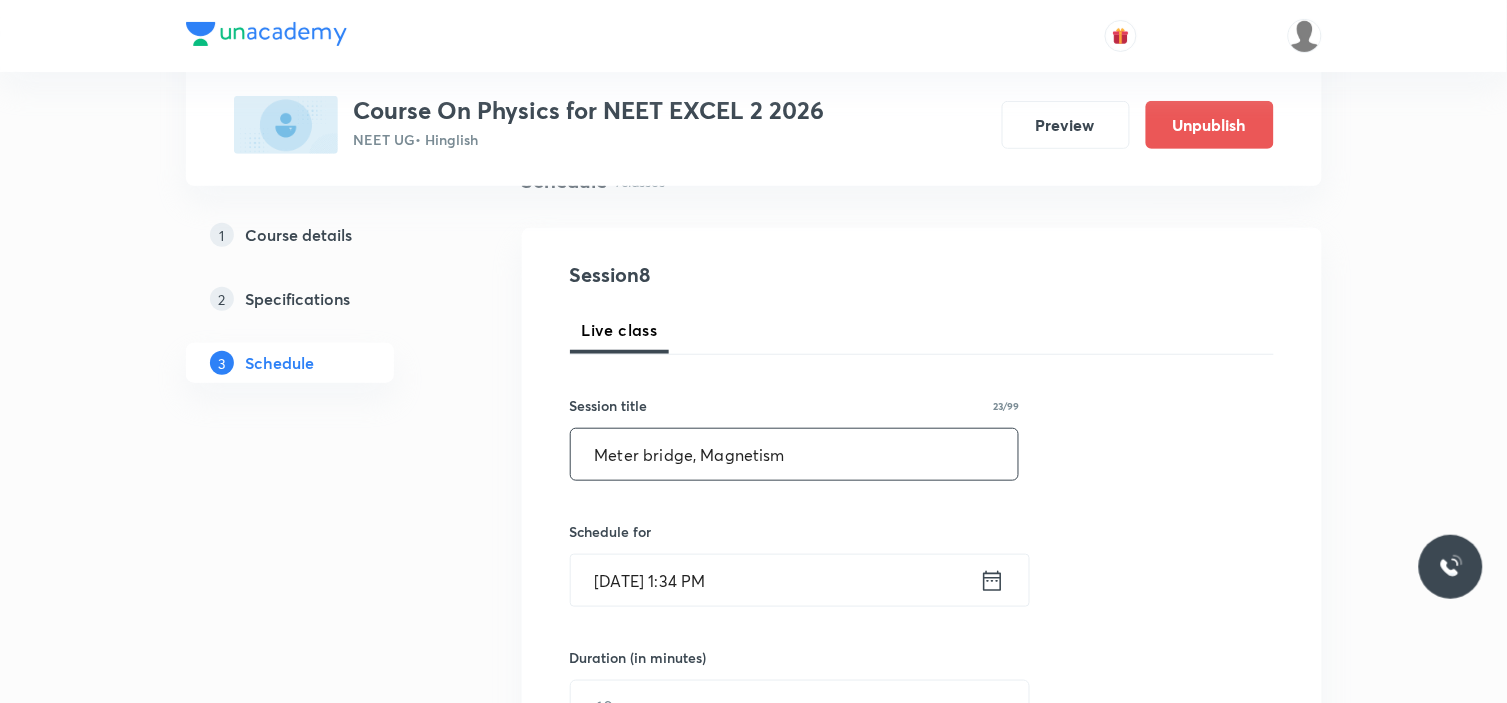 scroll, scrollTop: 222, scrollLeft: 0, axis: vertical 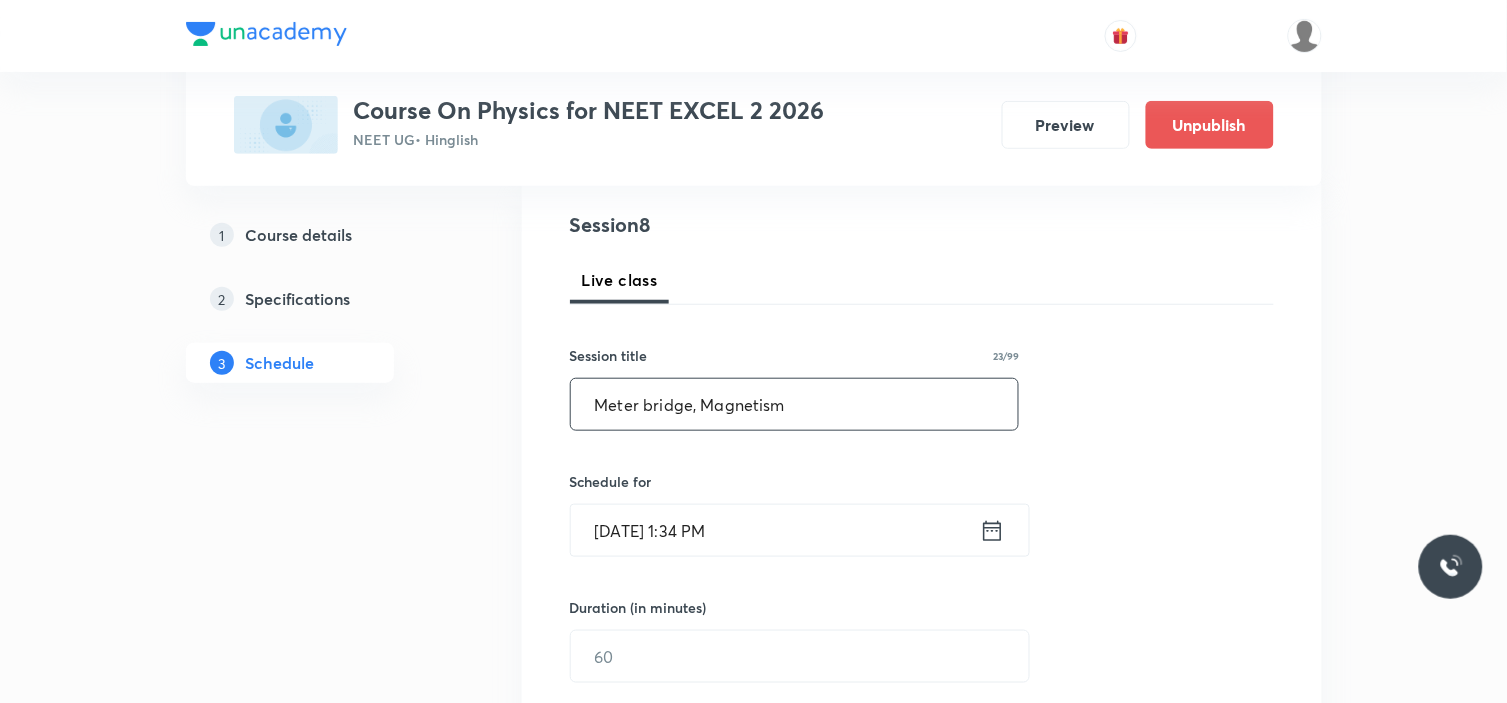 type on "Meter bridge, Magnetism" 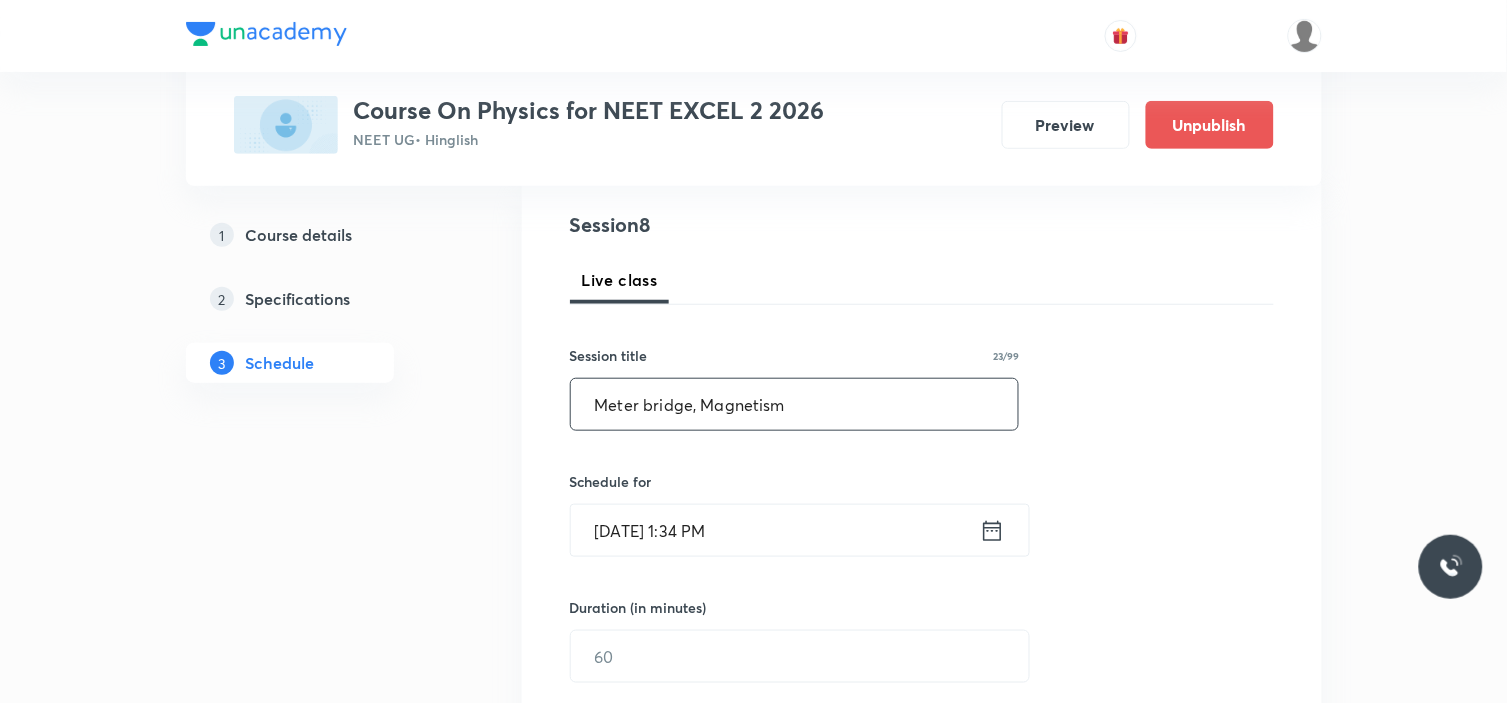 click on "Jul 13, 2025, 1:34 PM" at bounding box center (775, 530) 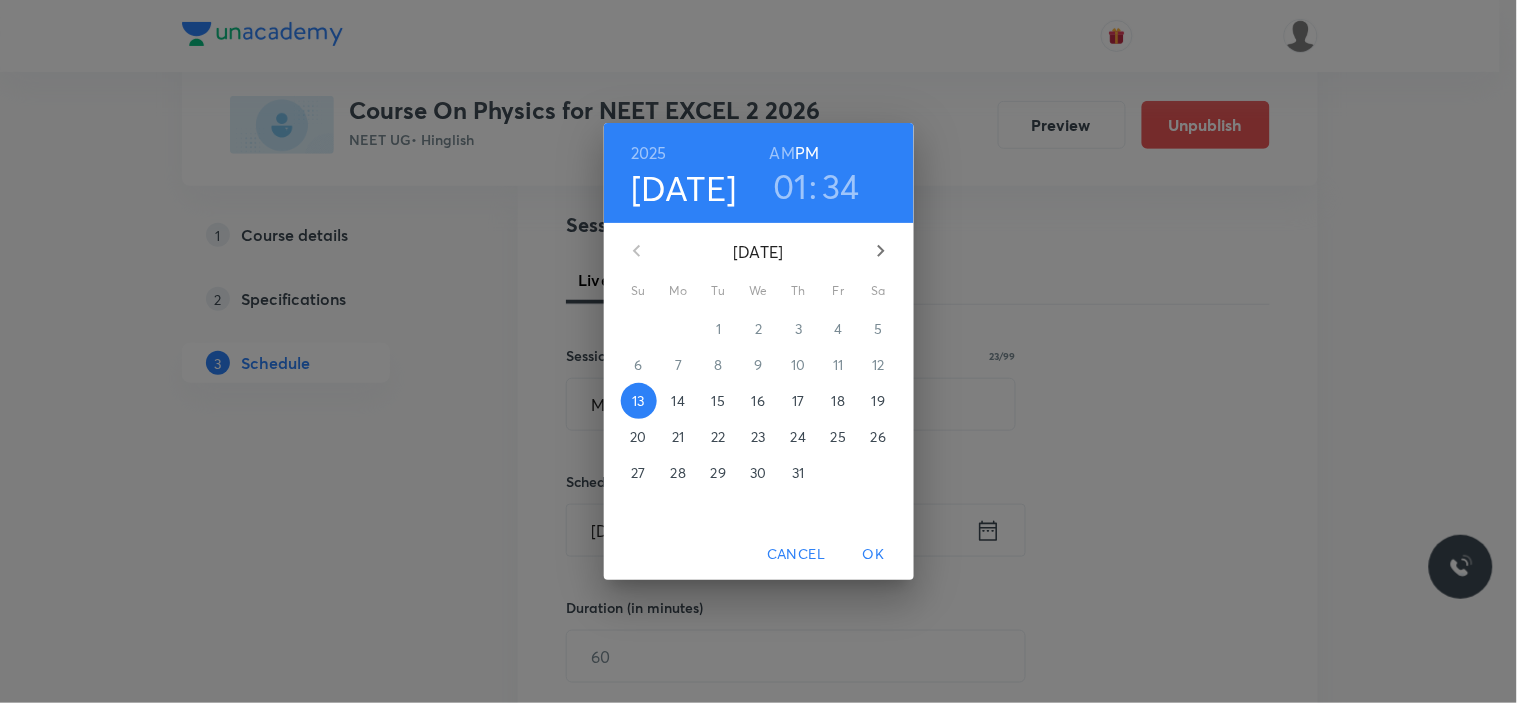 click on "15" at bounding box center (718, 401) 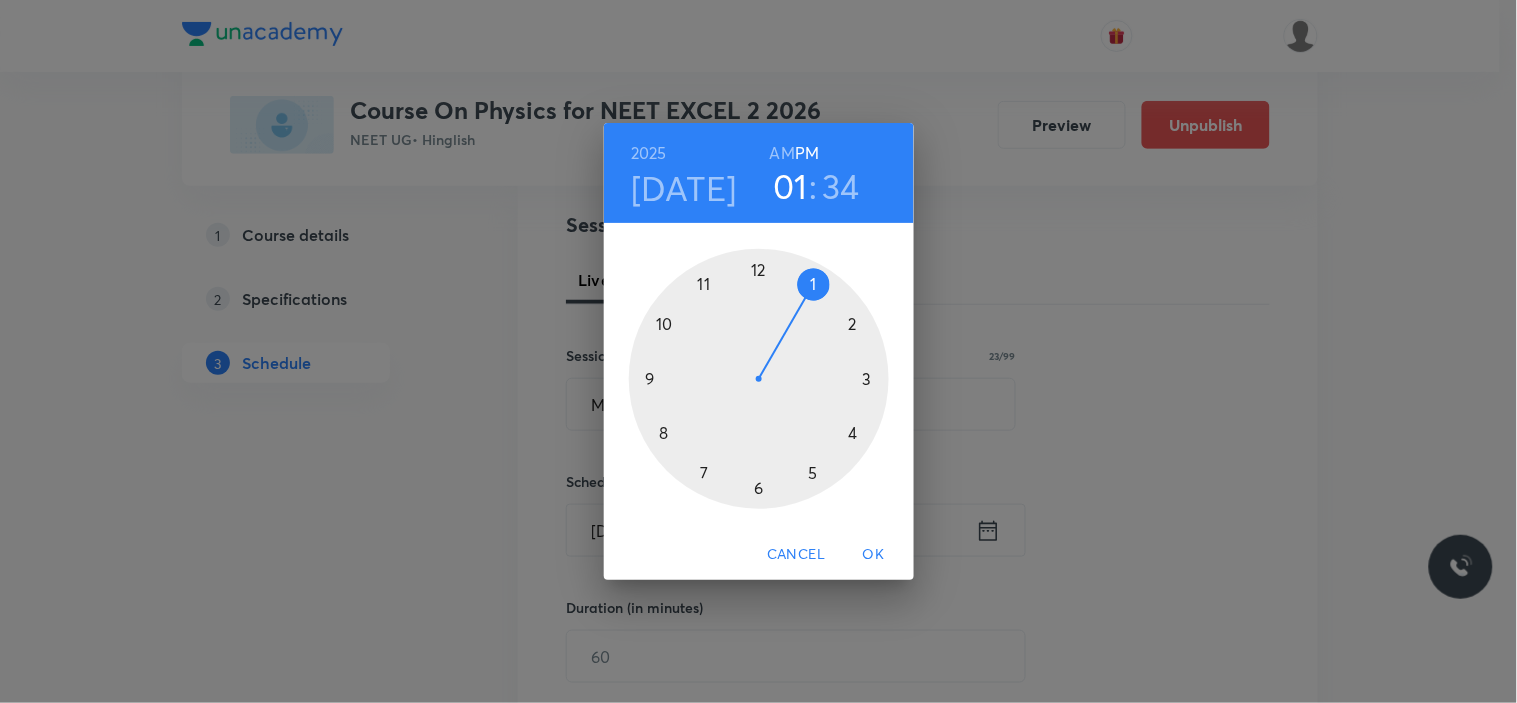 click at bounding box center (759, 379) 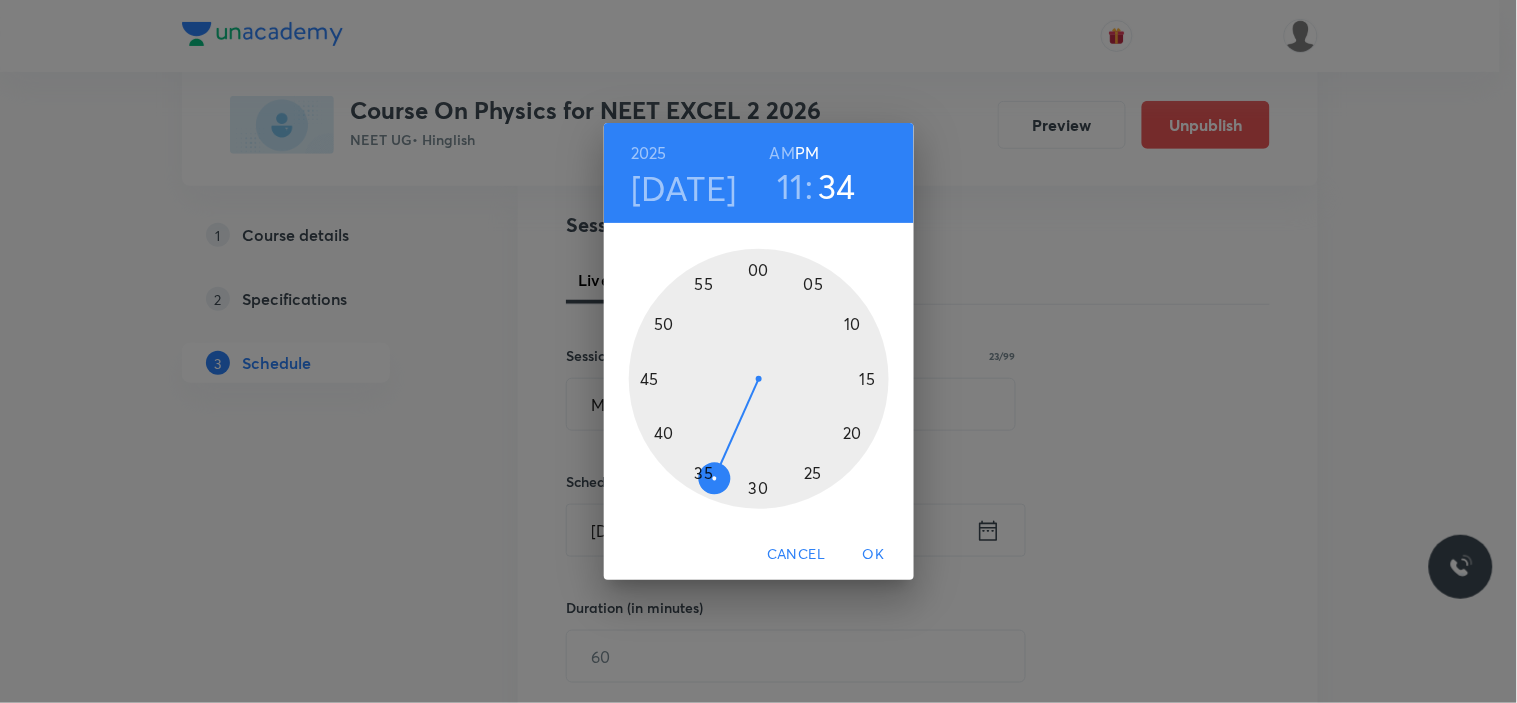 click at bounding box center (759, 379) 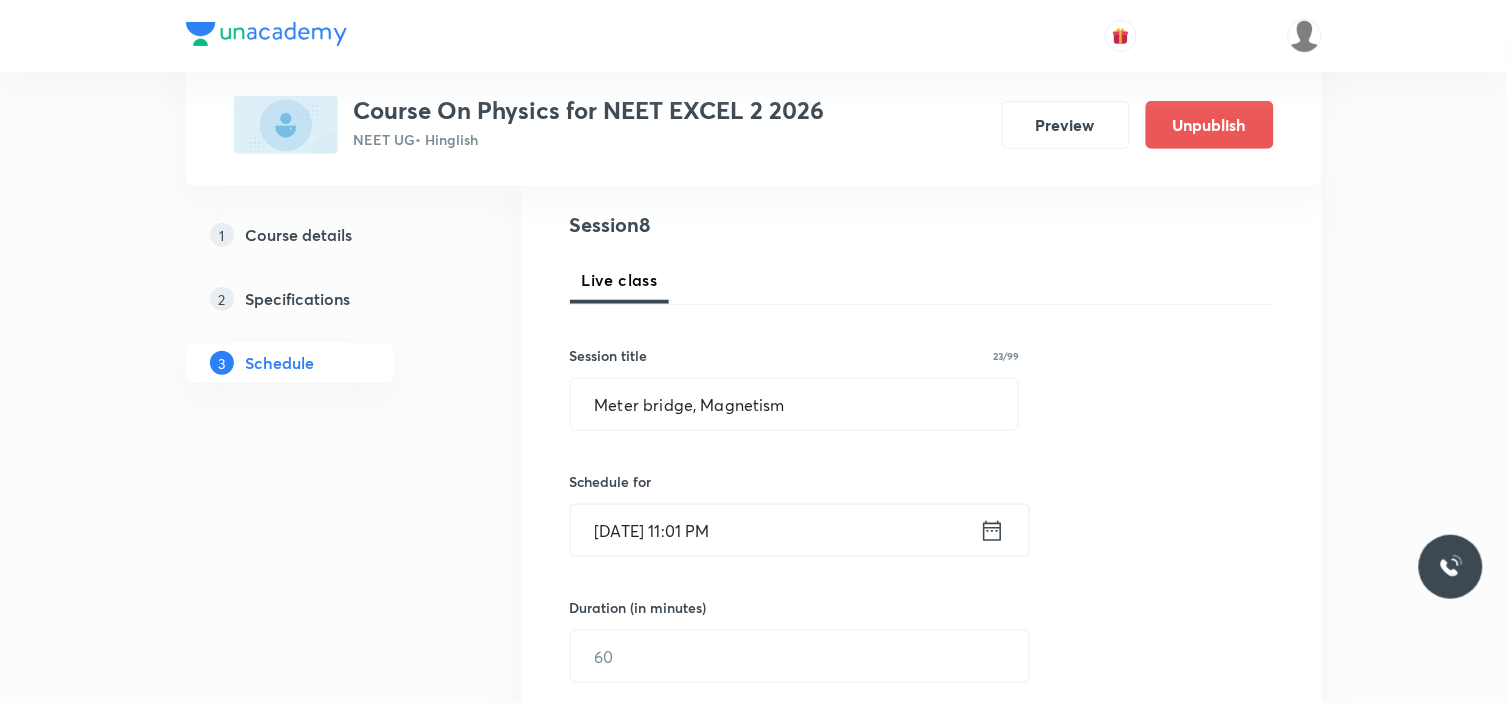 click on "Jul 15, 2025, 11:01 PM" at bounding box center (775, 530) 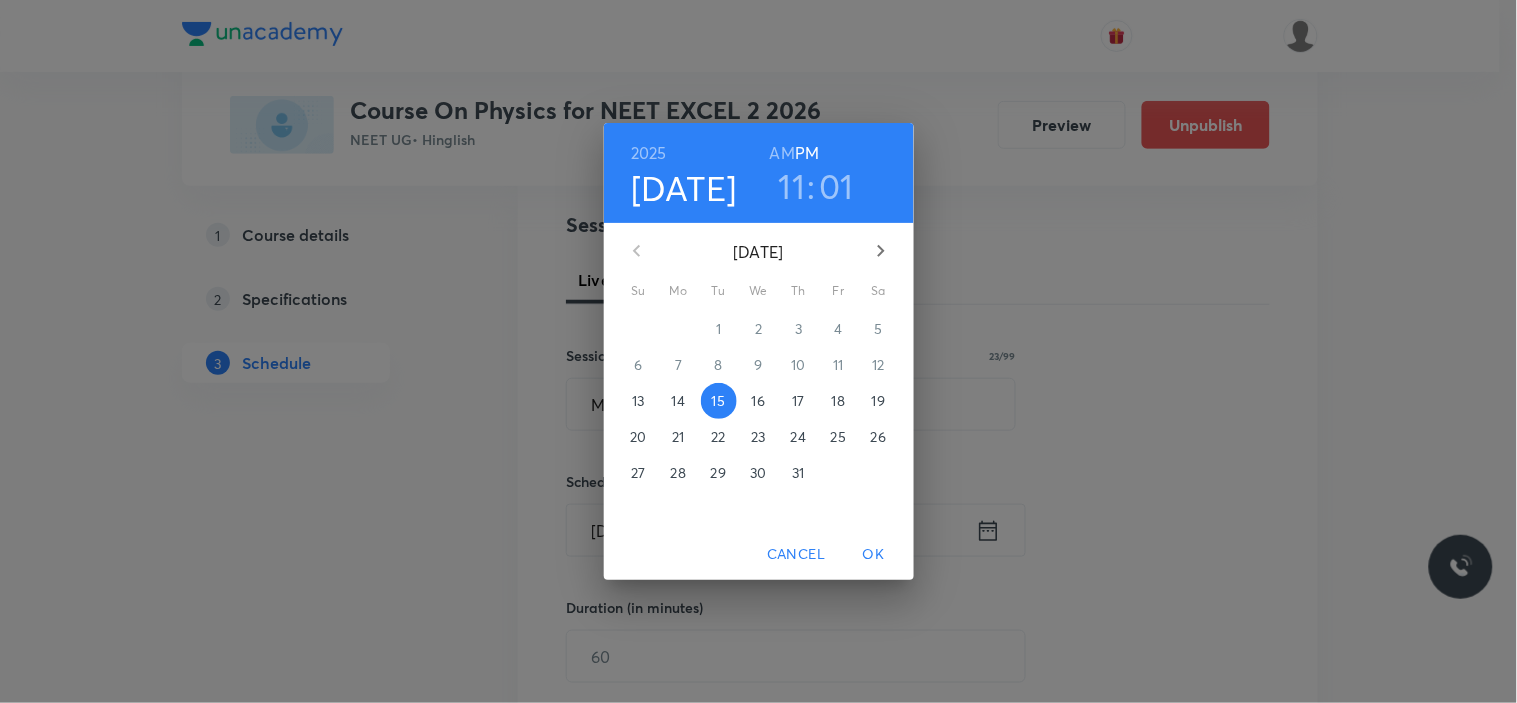 click on "11 : 01" at bounding box center (816, 186) 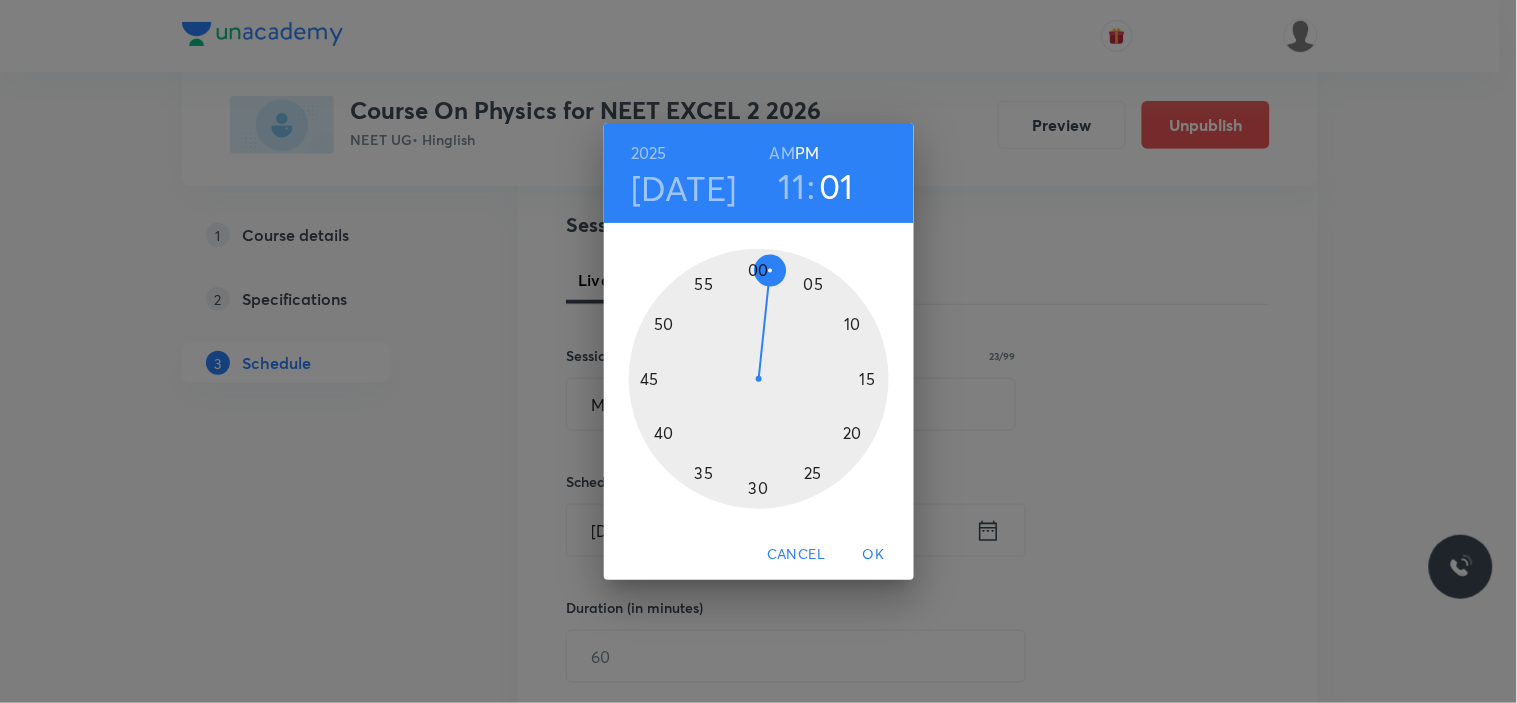 click at bounding box center [759, 379] 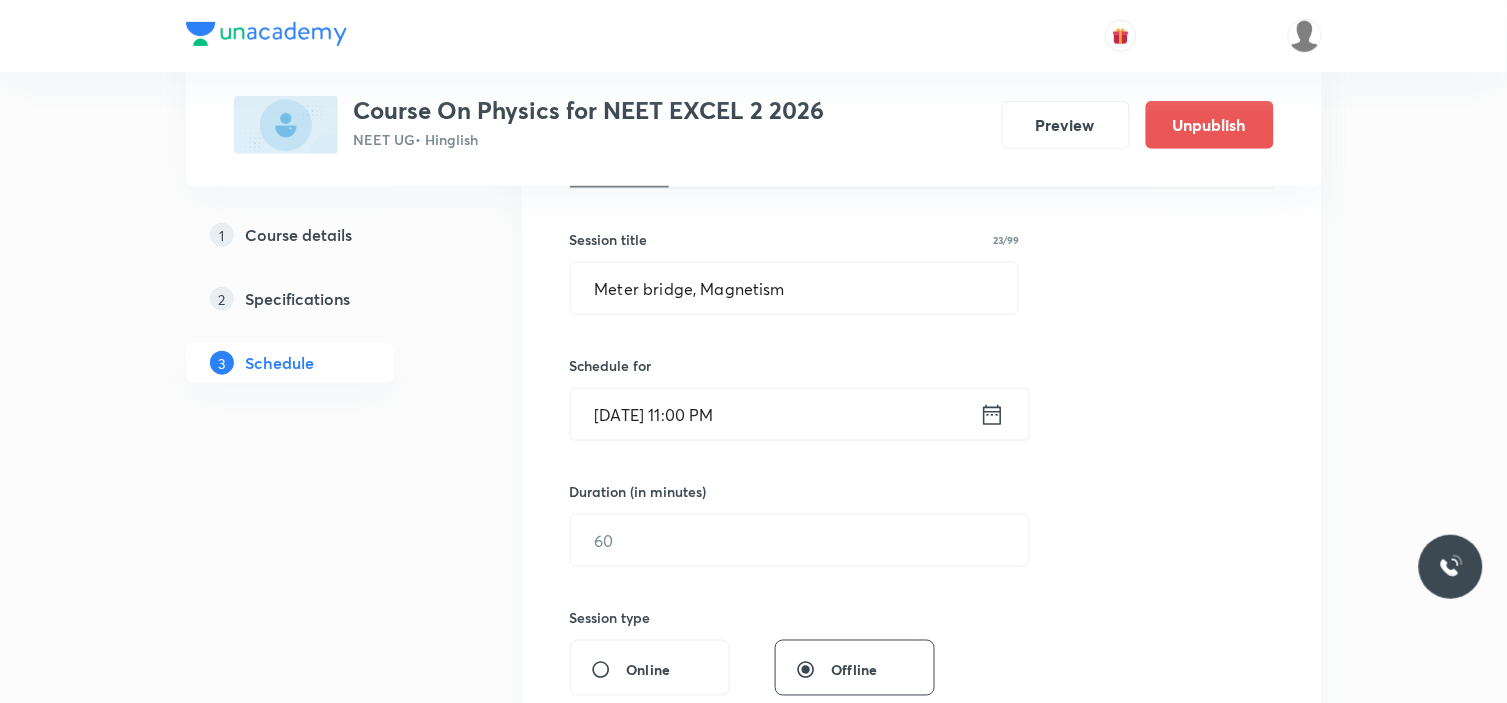 scroll, scrollTop: 444, scrollLeft: 0, axis: vertical 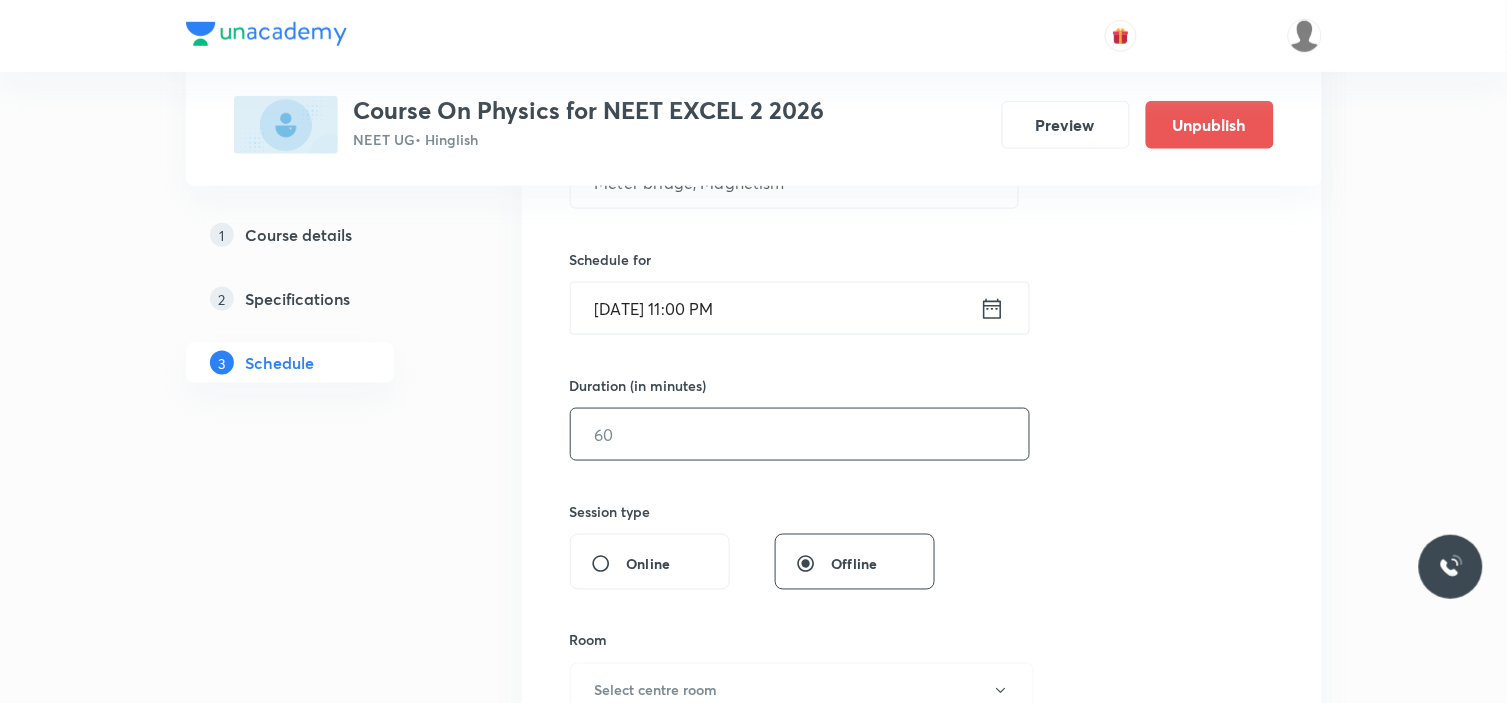 click at bounding box center [800, 434] 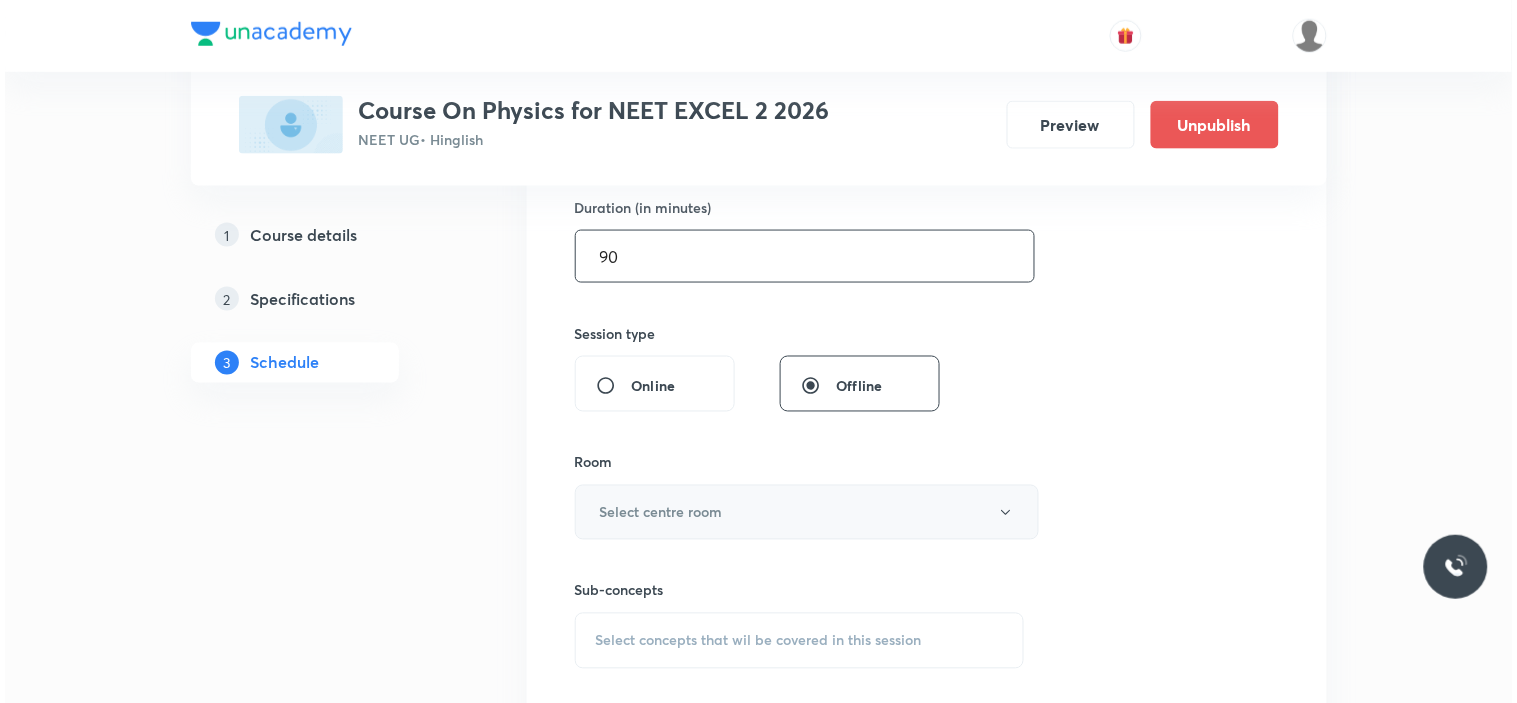 scroll, scrollTop: 666, scrollLeft: 0, axis: vertical 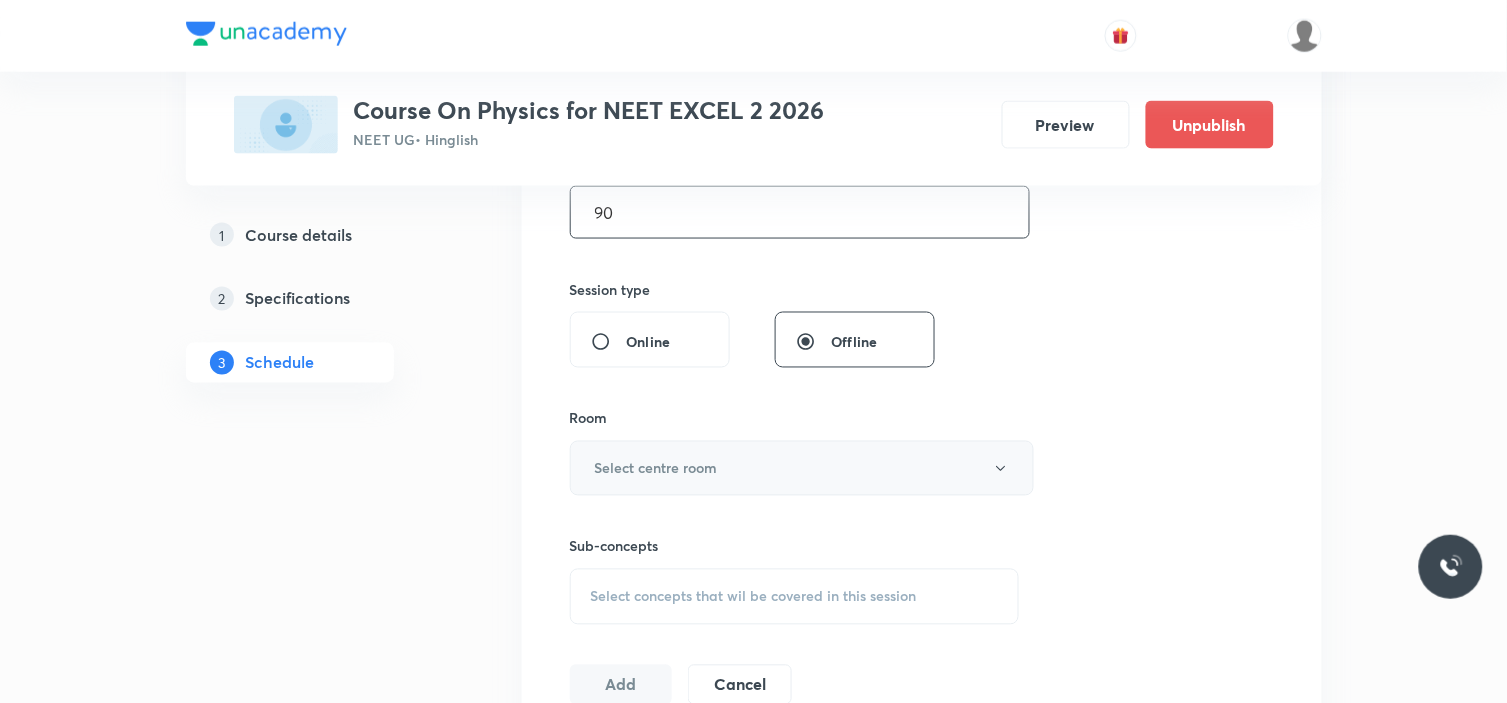 type on "90" 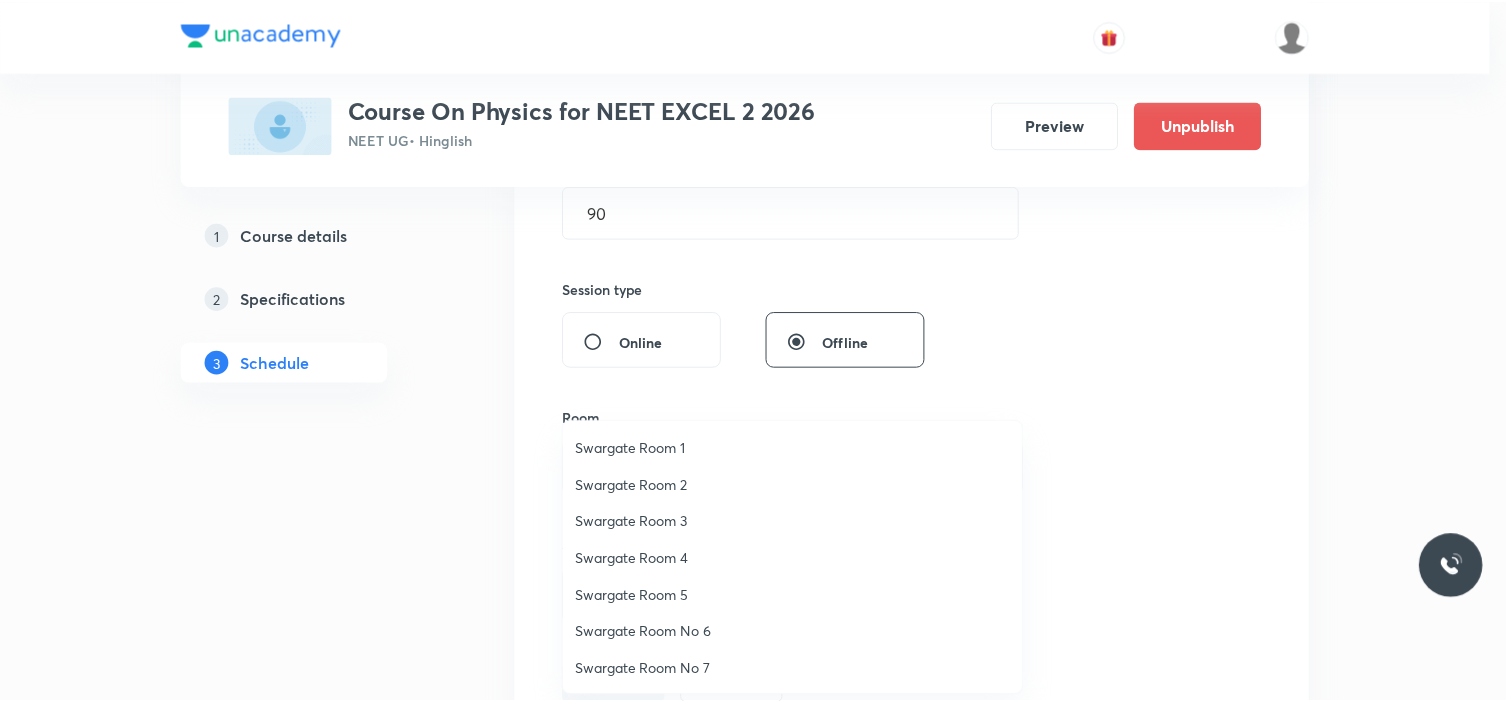scroll, scrollTop: 111, scrollLeft: 0, axis: vertical 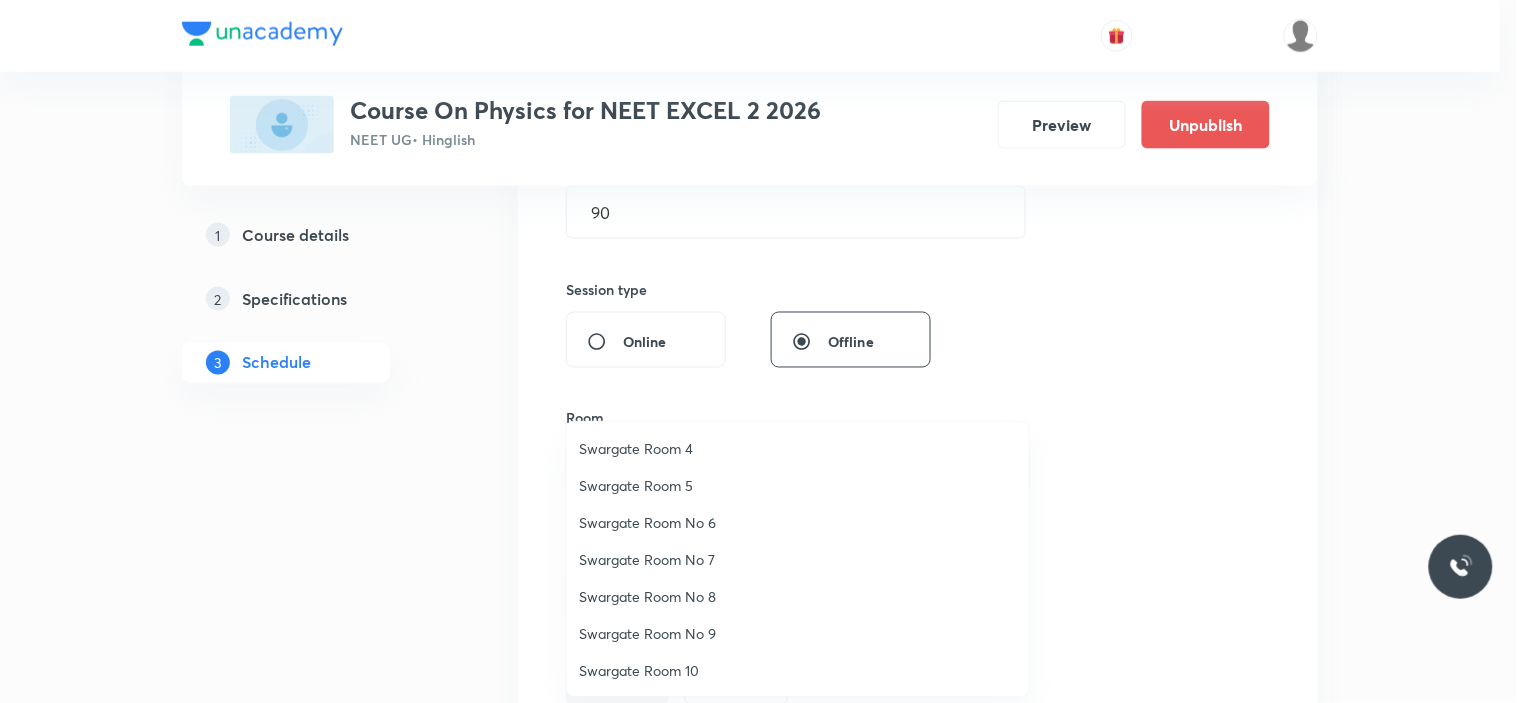 click on "Swargate Room 10" at bounding box center (798, 670) 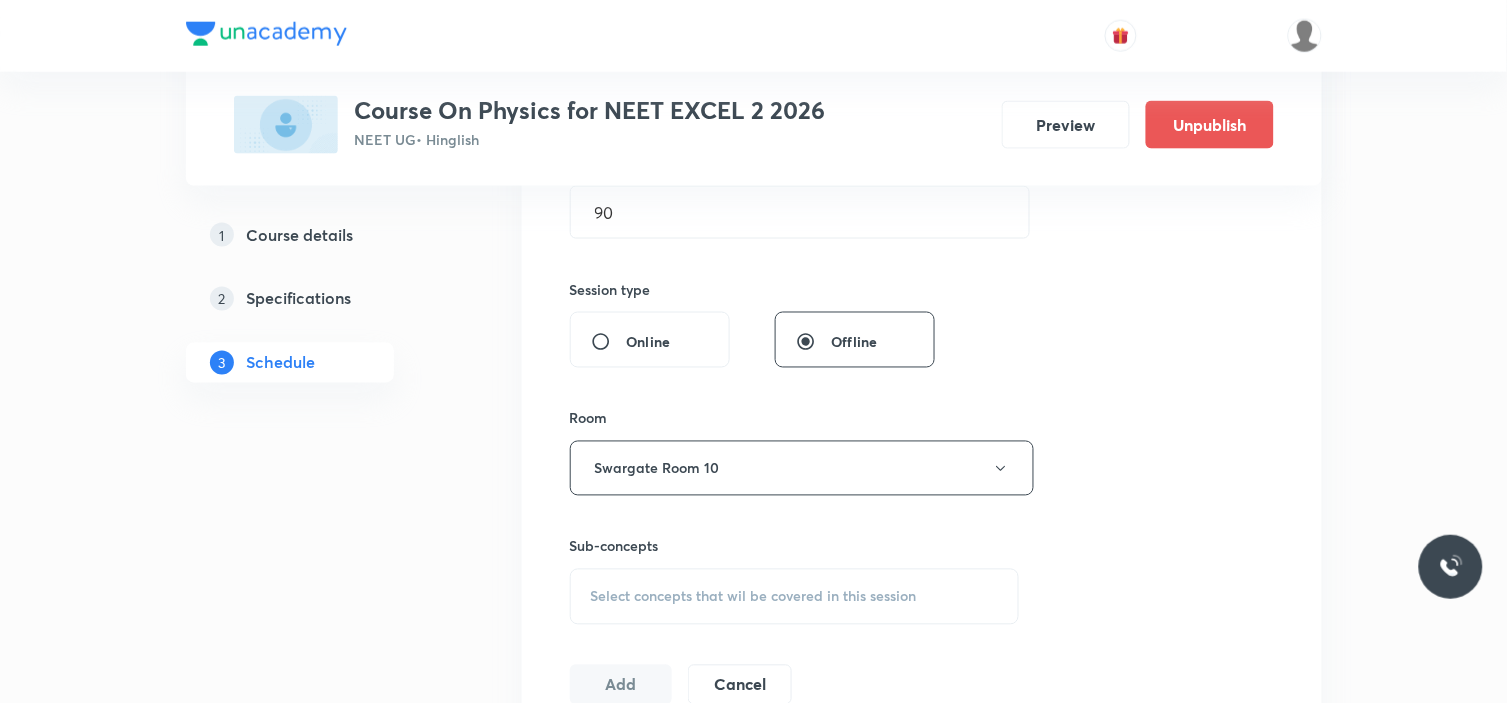 click on "Session  8 Live class Session title 23/99 Meter bridge, Magnetism ​ Schedule for Jul 15, 2025, 11:00 PM ​ Duration (in minutes) 90 ​   Session type Online Offline Room Swargate Room 10 Sub-concepts Select concepts that wil be covered in this session Add Cancel" at bounding box center (922, 235) 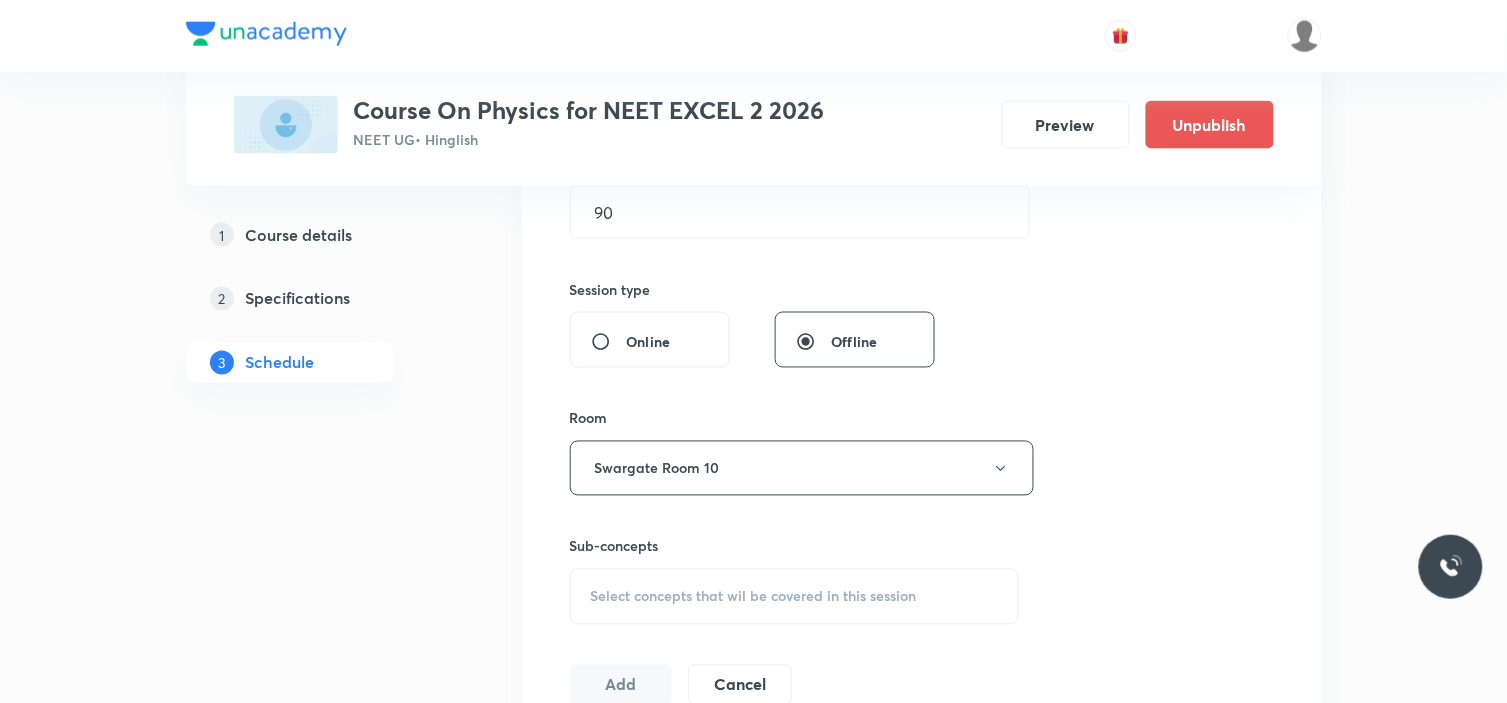 click on "Select concepts that wil be covered in this session" at bounding box center (754, 597) 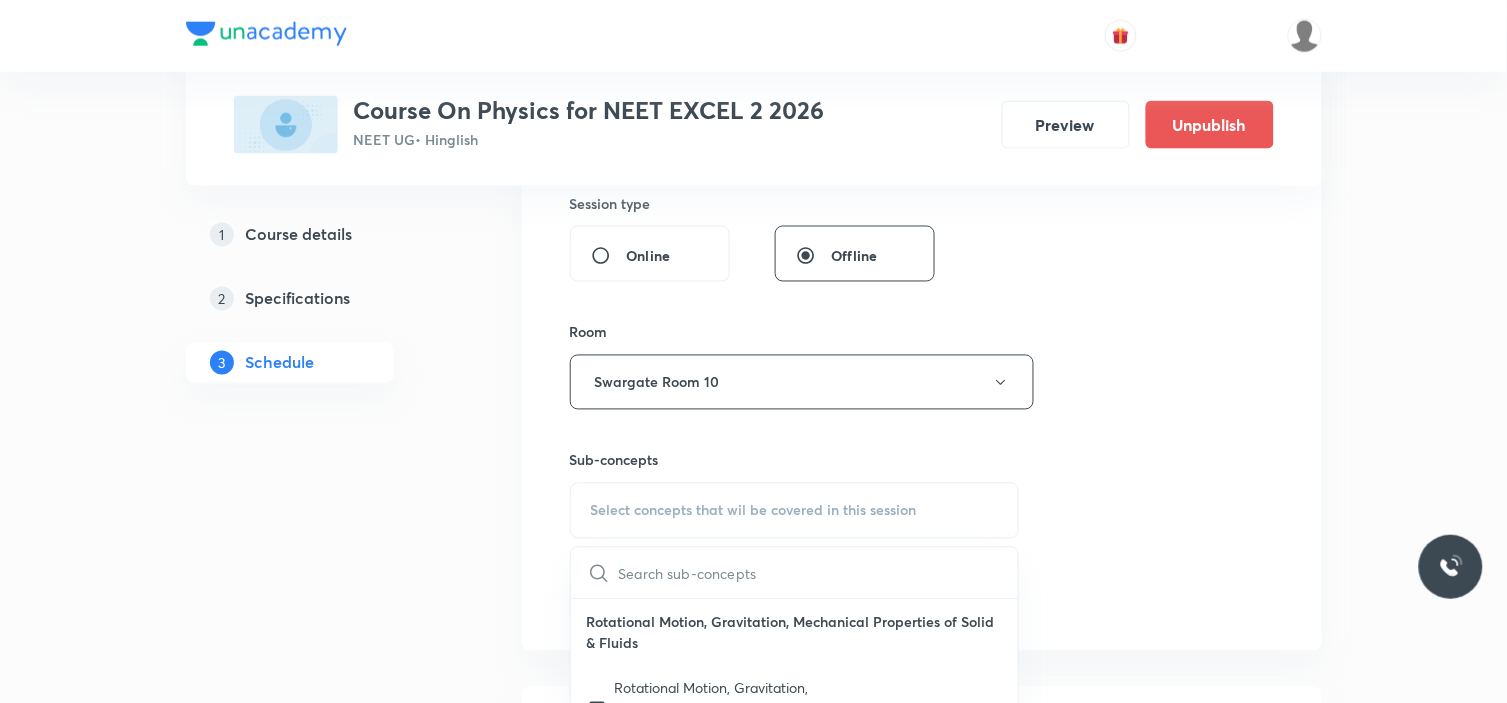 scroll, scrollTop: 1000, scrollLeft: 0, axis: vertical 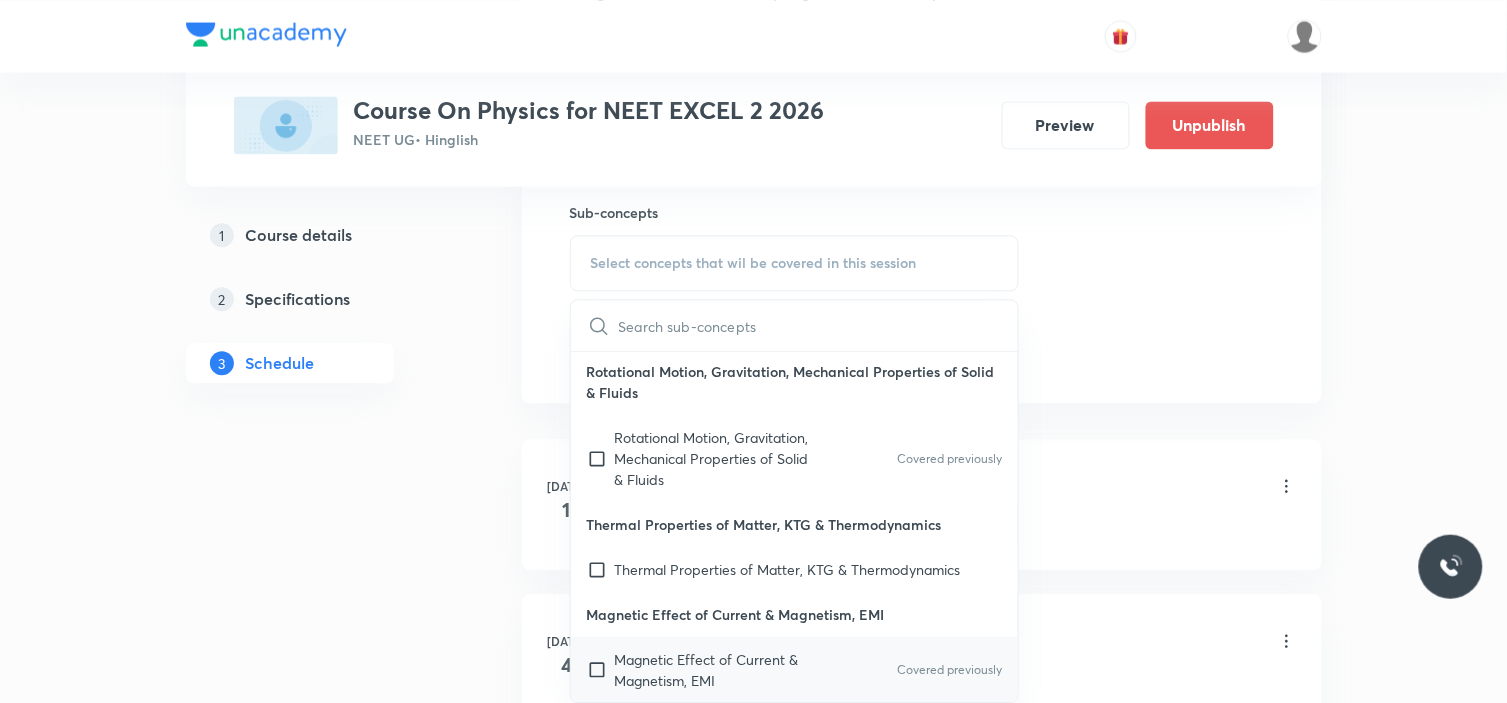 click at bounding box center (601, 670) 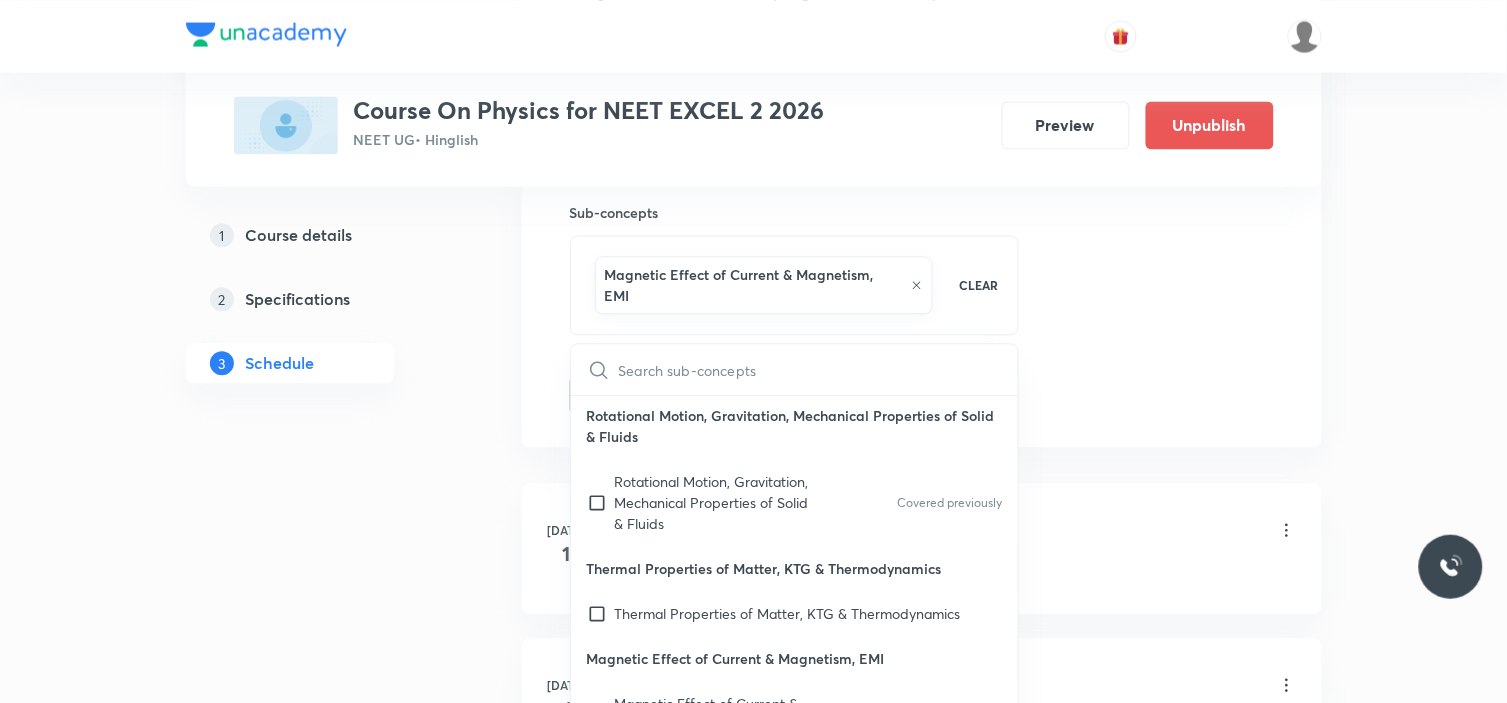 click on "Plus Courses Course On Physics for NEET EXCEL 2 2026 NEET UG  • Hinglish Preview Unpublish 1 Course details 2 Specifications 3 Schedule Schedule 7  classes Session  8 Live class Session title 23/99 Meter bridge, Magnetism ​ Schedule for Jul 15, 2025, 11:00 PM ​ Duration (in minutes) 90 ​   Session type Online Offline Room Swargate Room 10 Sub-concepts Magnetic Effect of Current & Magnetism, EMI CLEAR ​ Rotational Motion, Gravitation, Mechanical Properties of Solid & Fluids Rotational Motion, Gravitation, Mechanical Properties of Solid & Fluids Covered previously Thermal Properties of Matter, KTG & Thermodynamics Thermal Properties of Matter, KTG & Thermodynamics Magnetic Effect of Current & Magnetism, EMI Magnetic Effect of Current & Magnetism, EMI Covered previously Add Cancel Jul 1 Electricity Lesson 1 • 11:00 AM • 90 min  • Room Swargate Room No 7 Rotational Motion, Gravitation, Mechanical Properties of Solid & Fluids Jul 4 Electricity Lesson 2 • 11:15 AM • 60 min Jul 5 Electricity Jul" at bounding box center [754, 404] 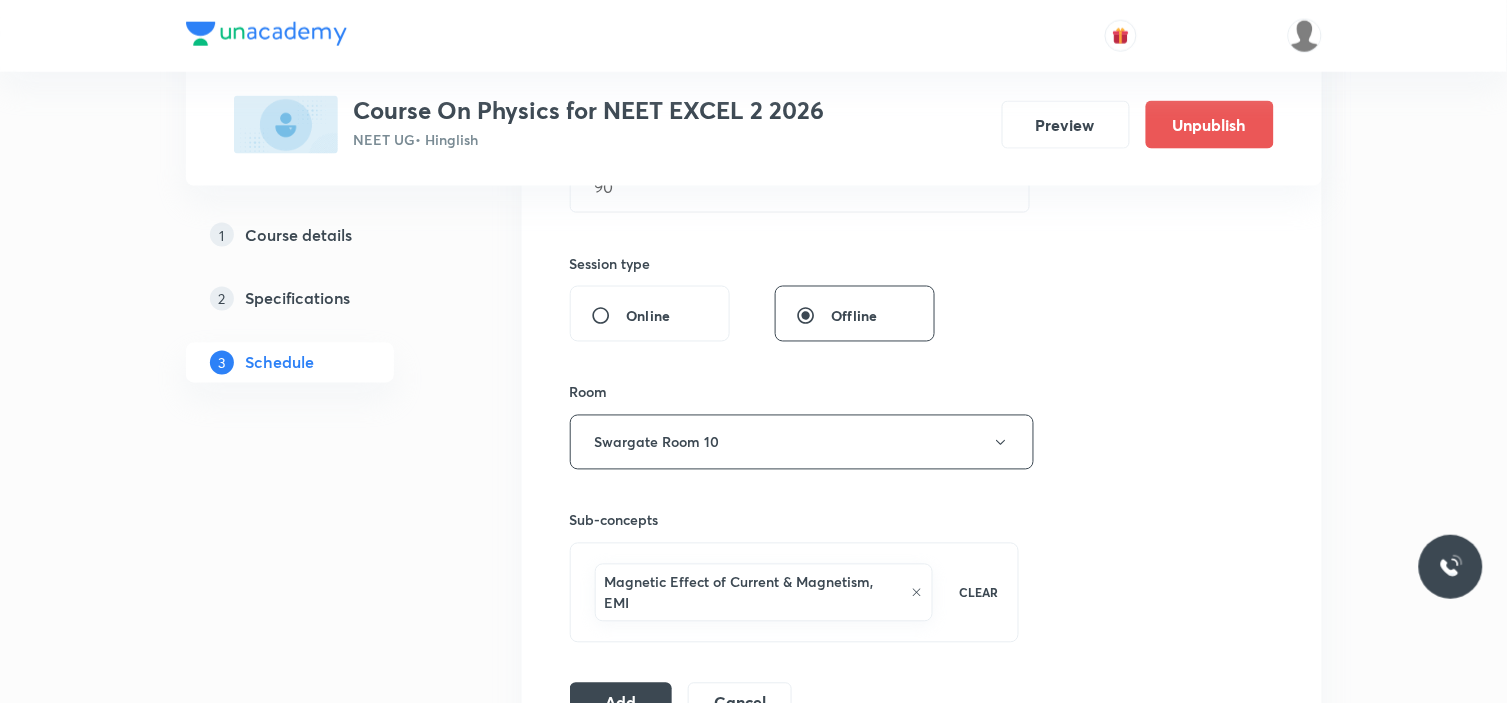 scroll, scrollTop: 777, scrollLeft: 0, axis: vertical 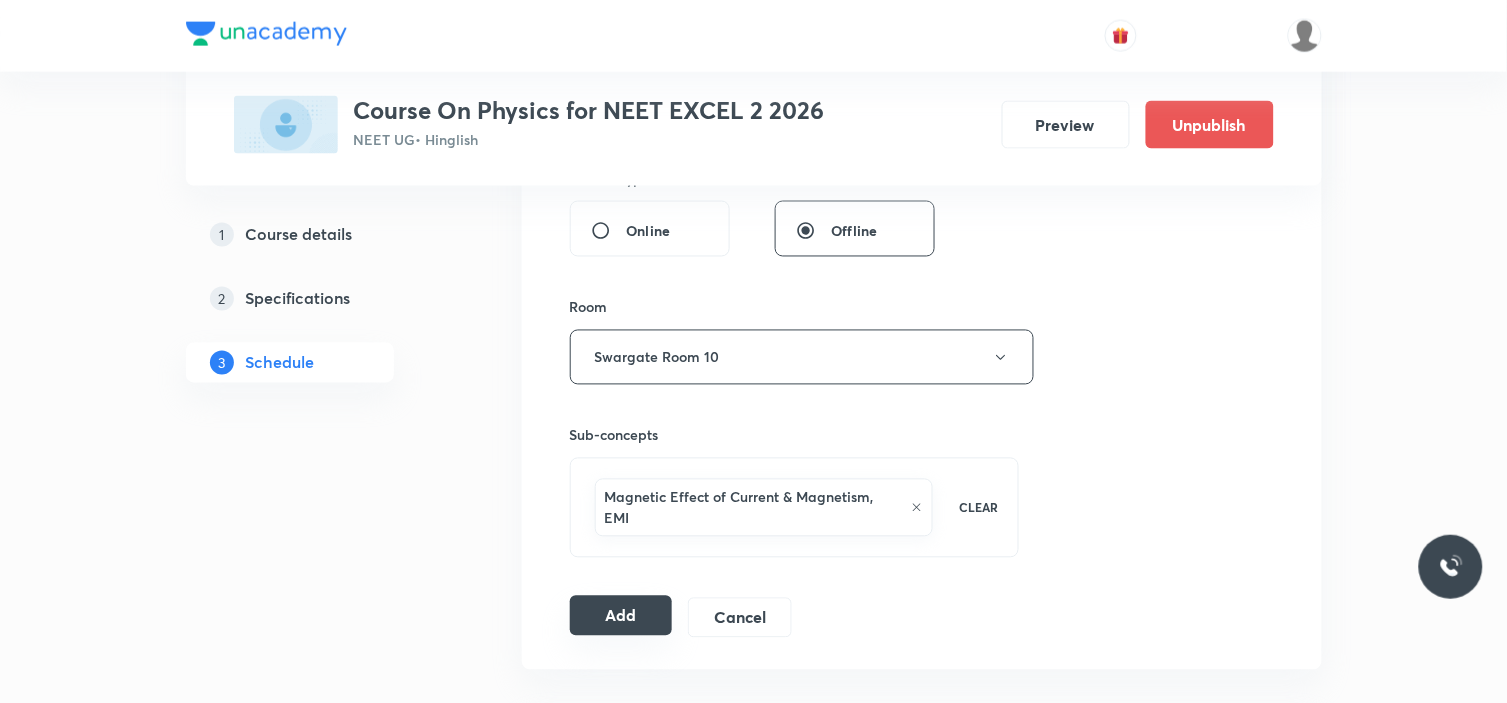click on "Add" at bounding box center [621, 616] 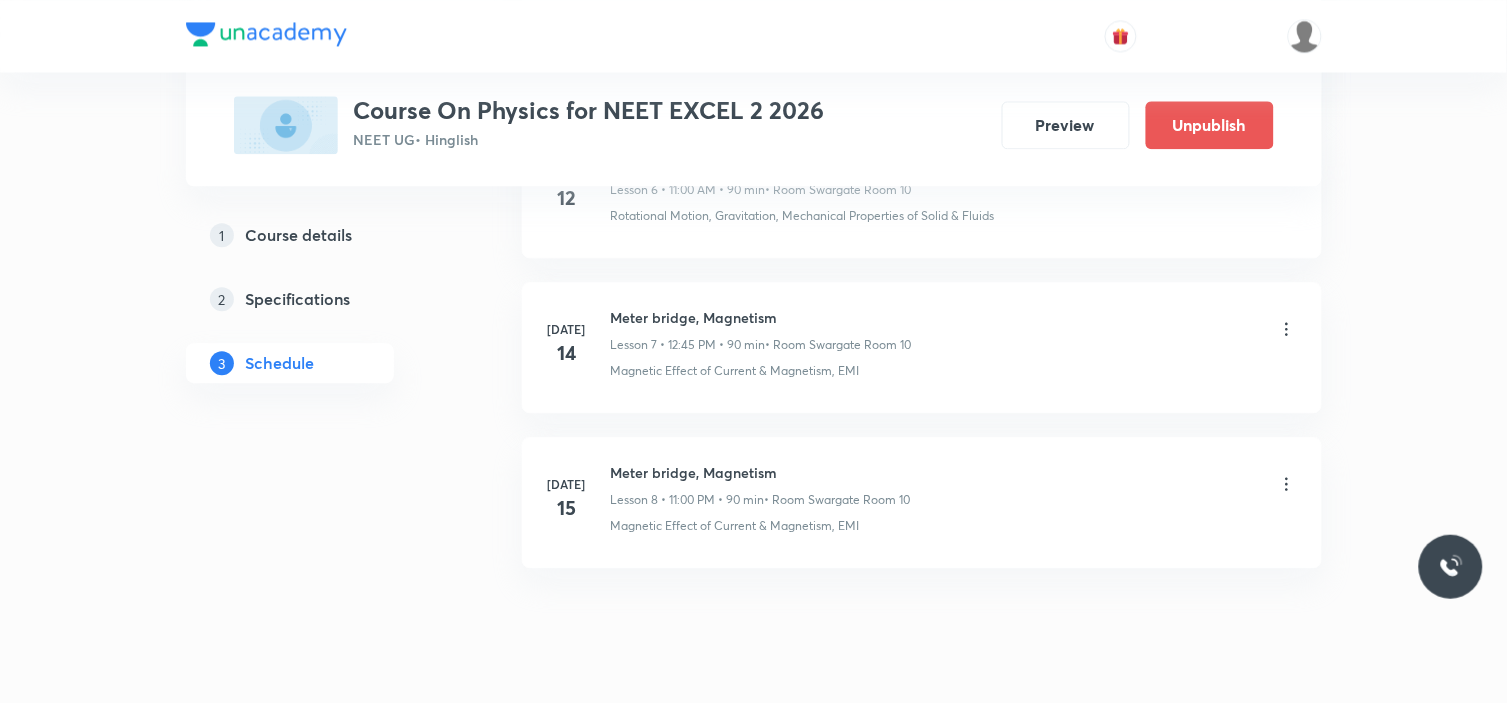 scroll, scrollTop: 1222, scrollLeft: 0, axis: vertical 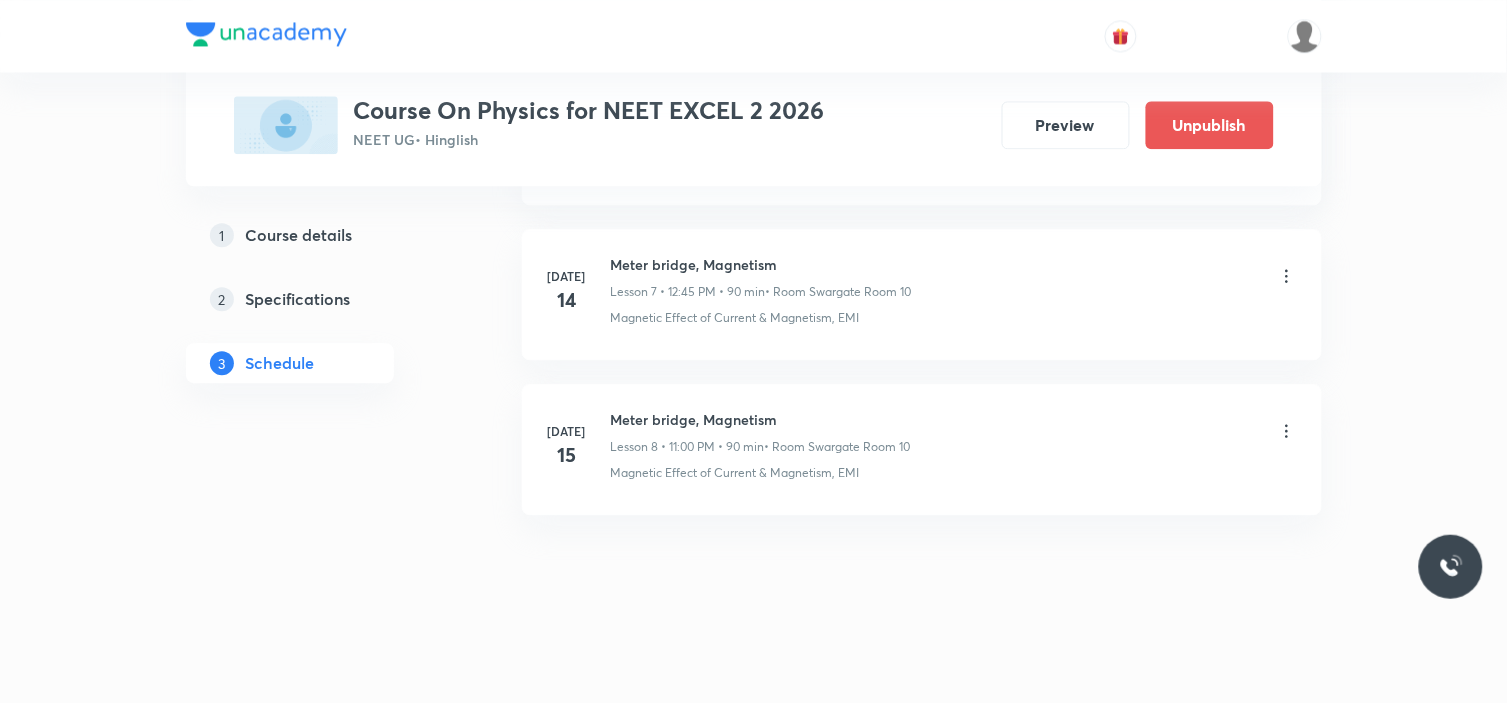 click 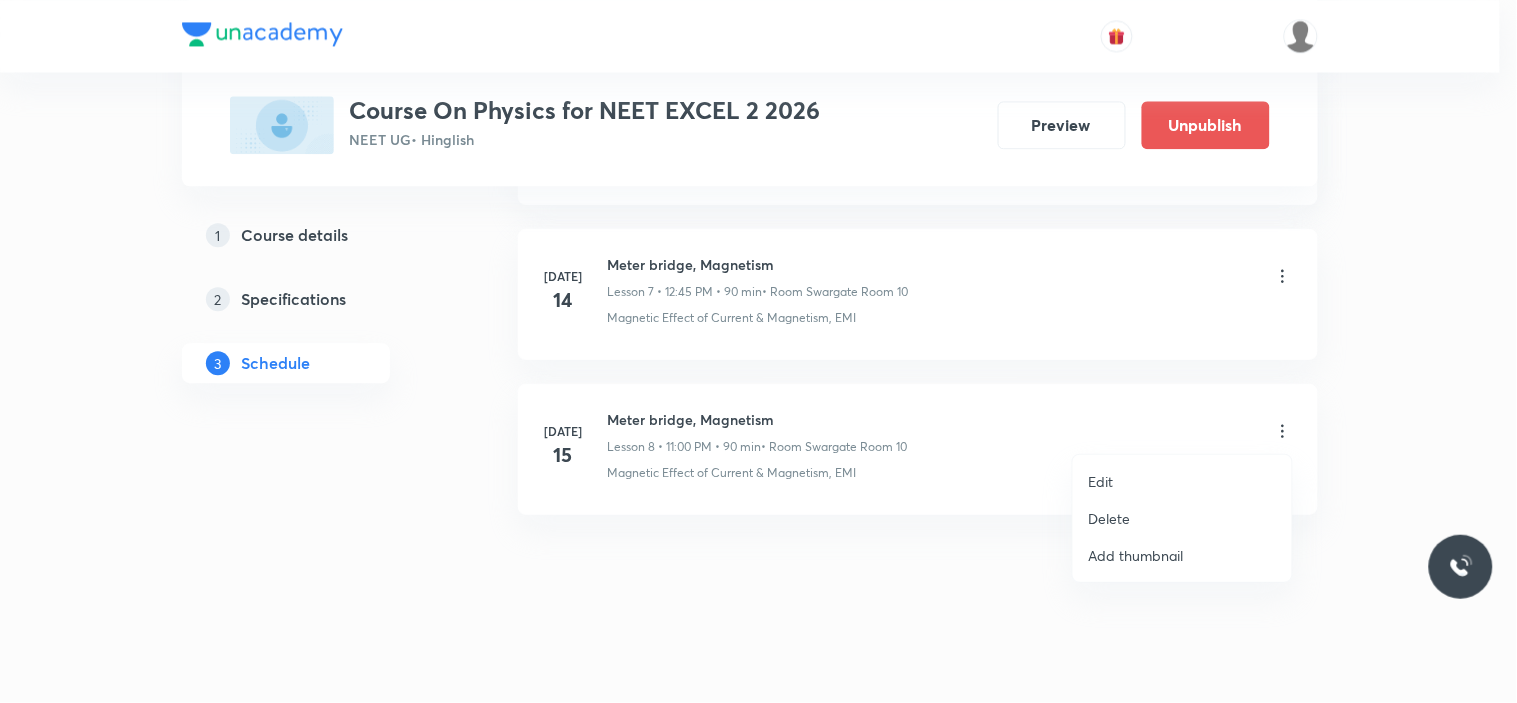 click on "Edit" at bounding box center [1182, 481] 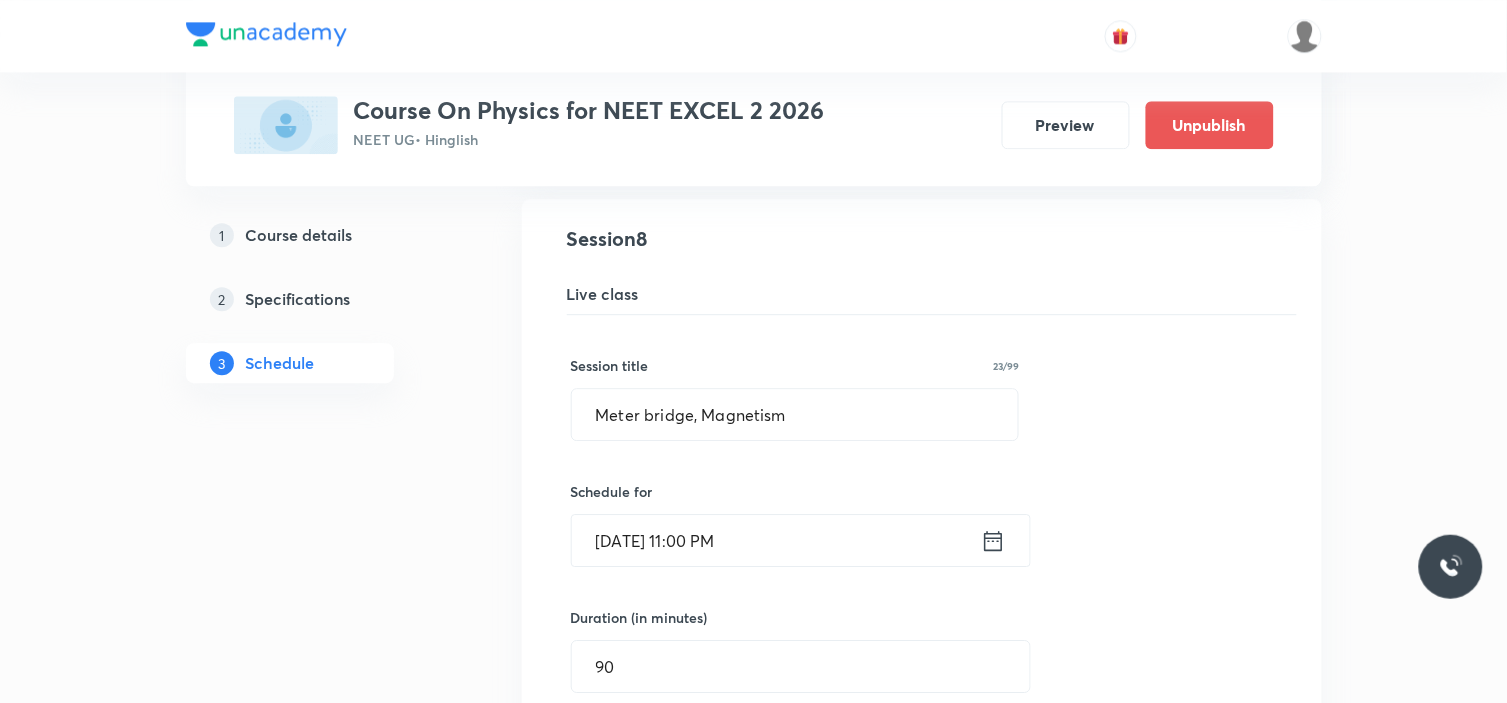 scroll, scrollTop: 1333, scrollLeft: 0, axis: vertical 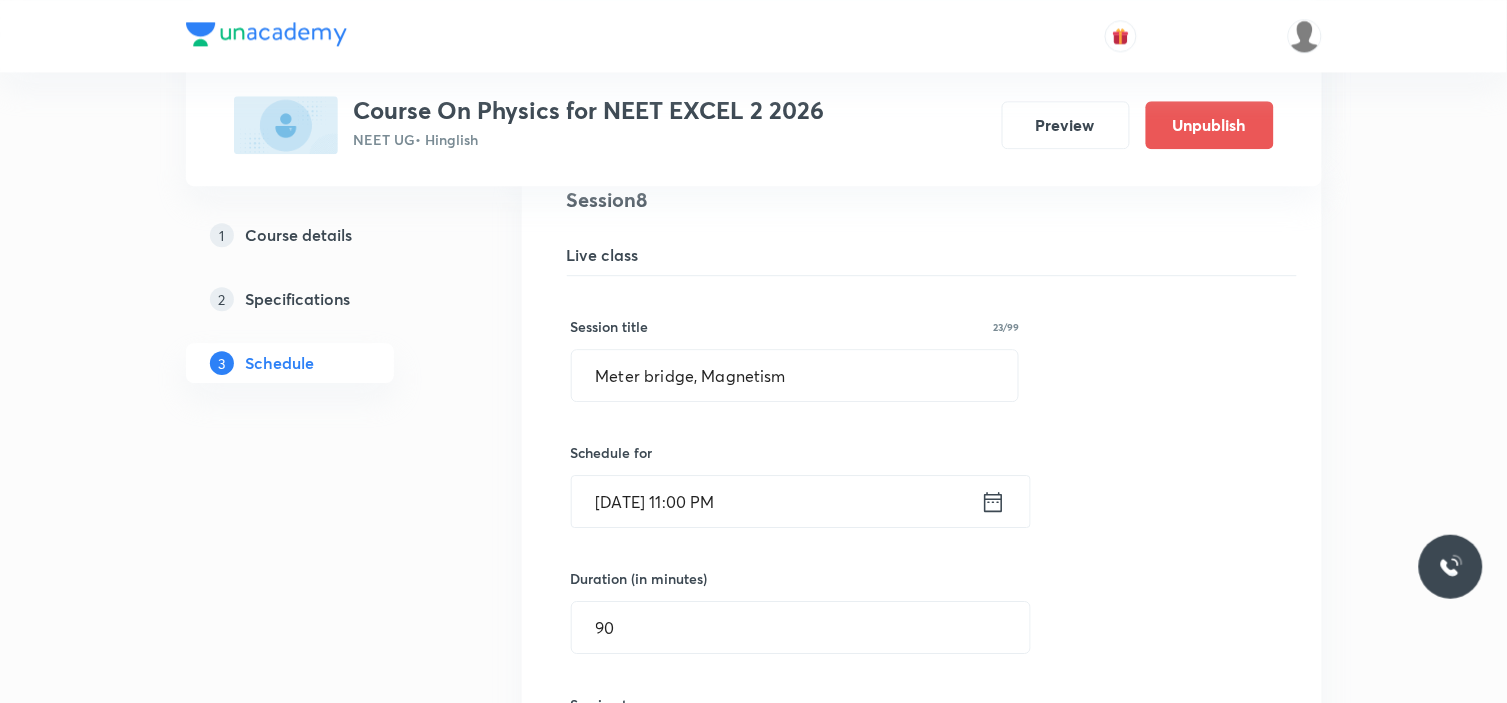 click on "Jul 15, 2025, 11:00 PM" at bounding box center [776, 501] 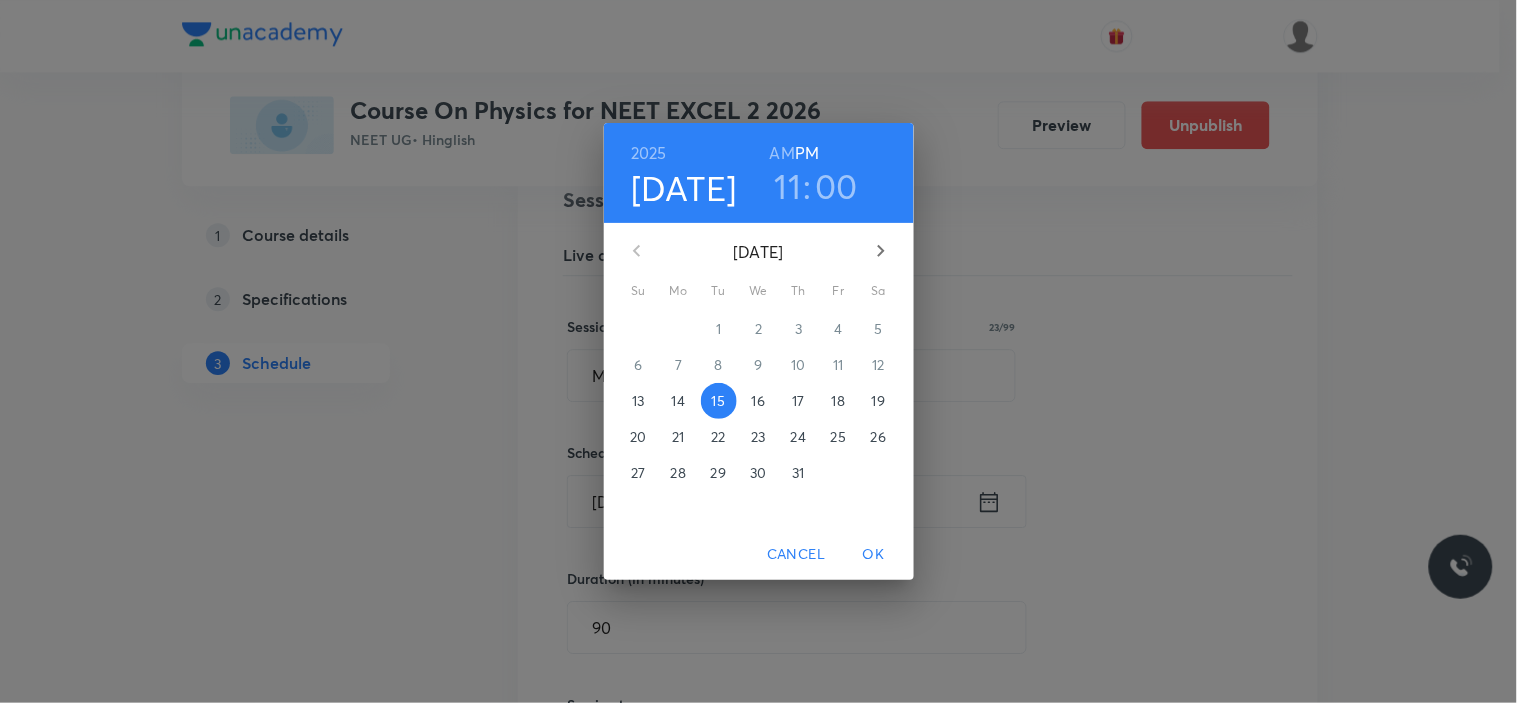 click on "AM" at bounding box center (782, 153) 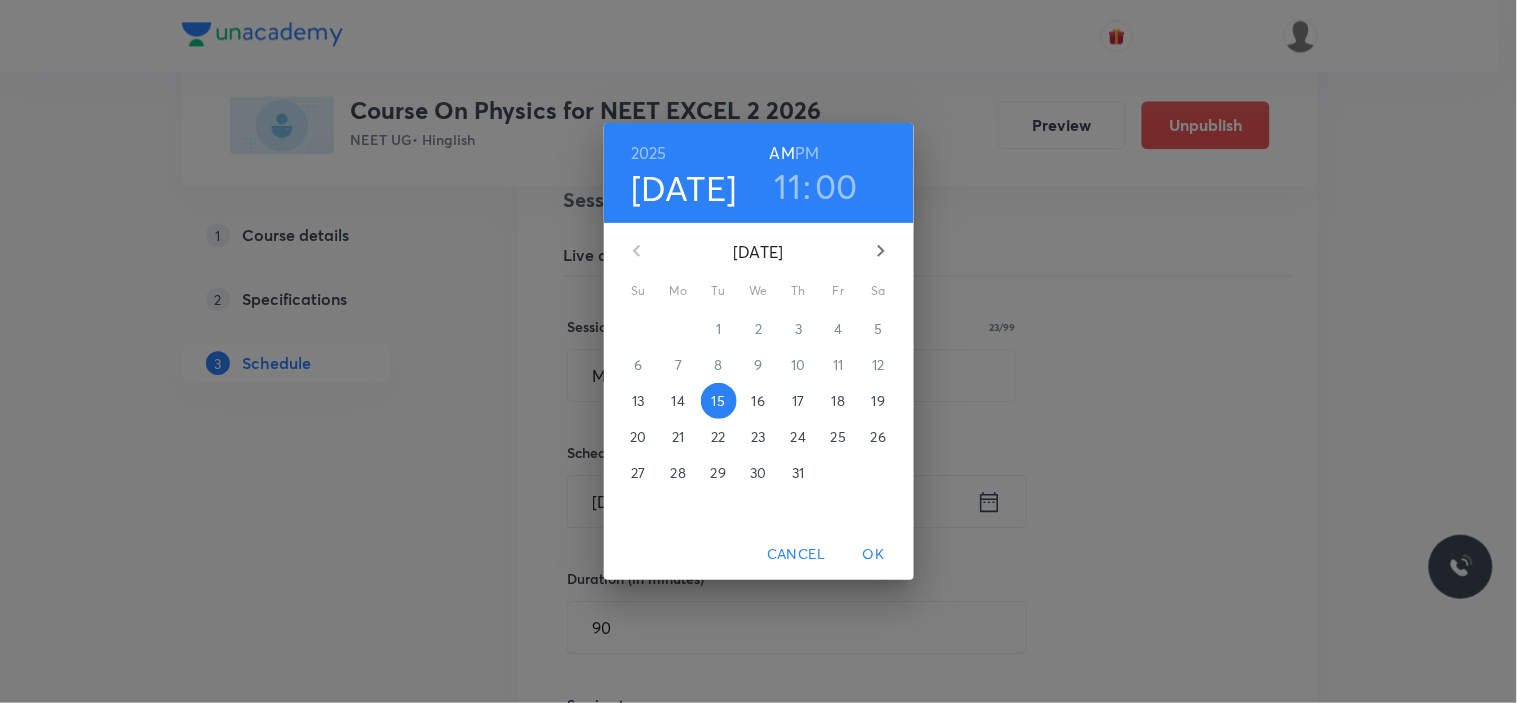 click on "OK" at bounding box center [874, 554] 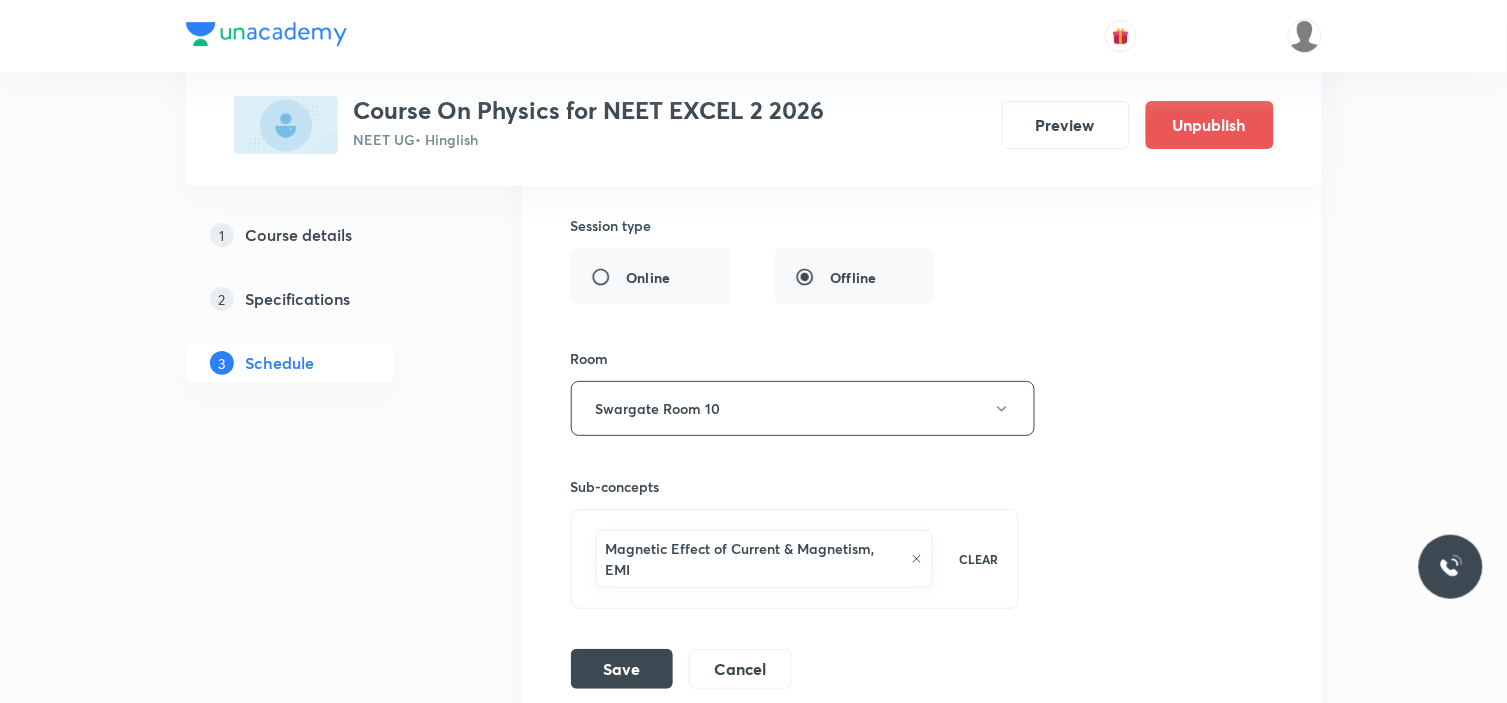 scroll, scrollTop: 2013, scrollLeft: 0, axis: vertical 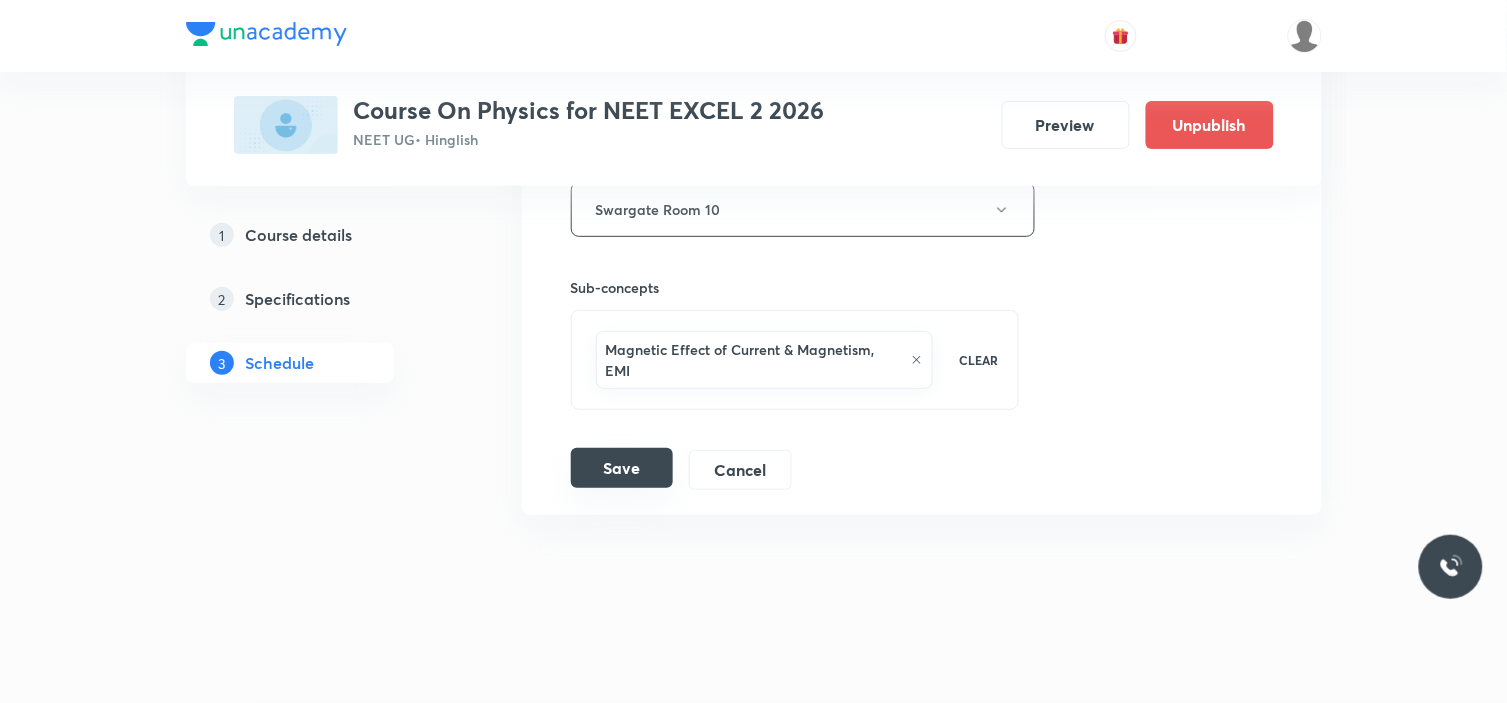 click on "Save" at bounding box center [622, 468] 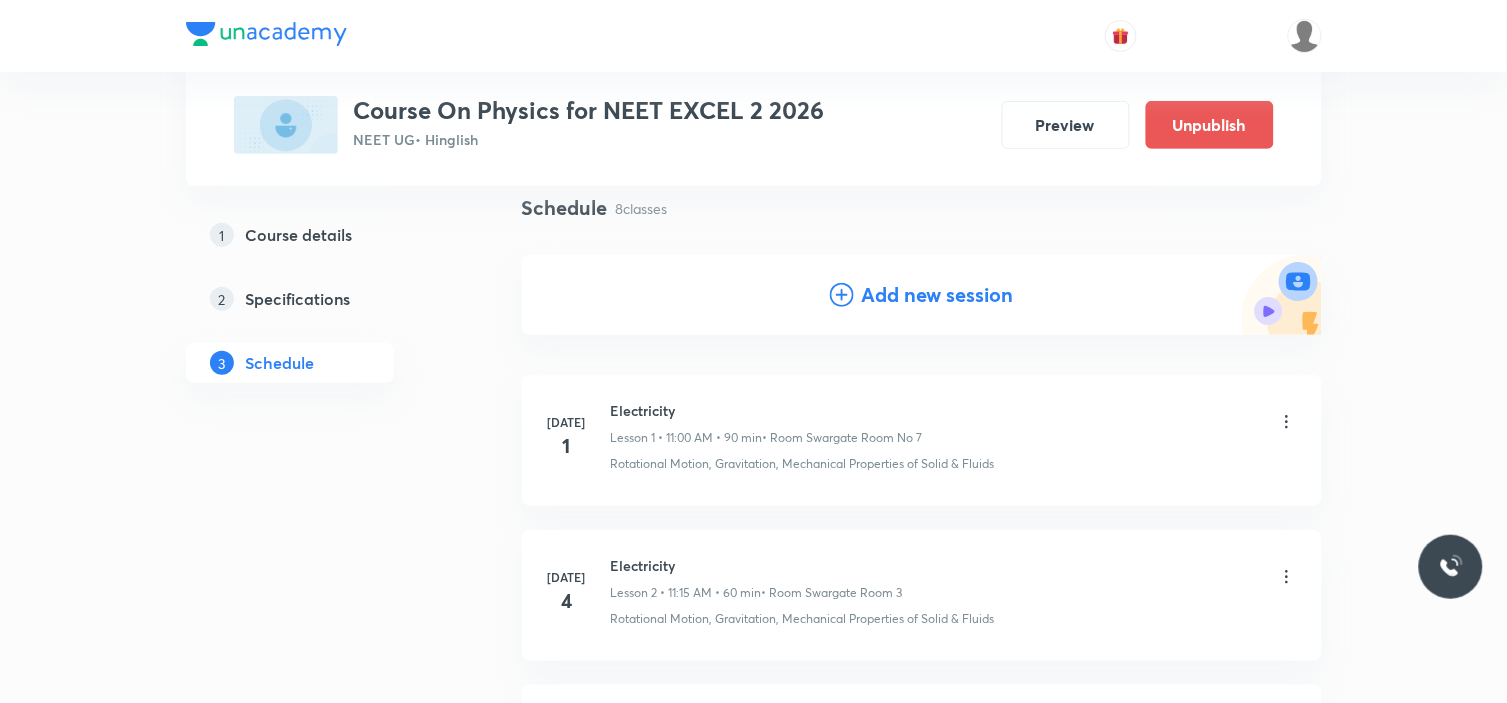 scroll, scrollTop: 0, scrollLeft: 0, axis: both 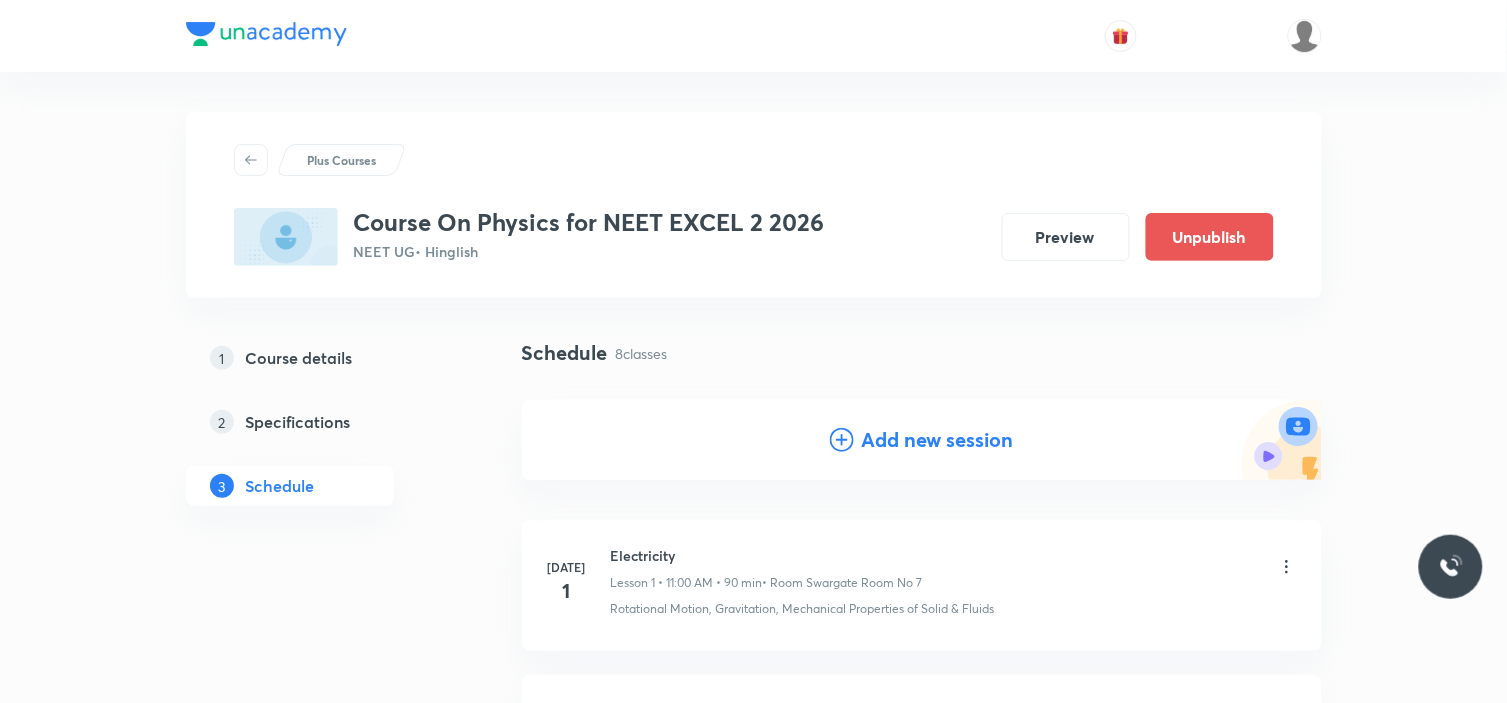 click on "Add new session" at bounding box center [938, 440] 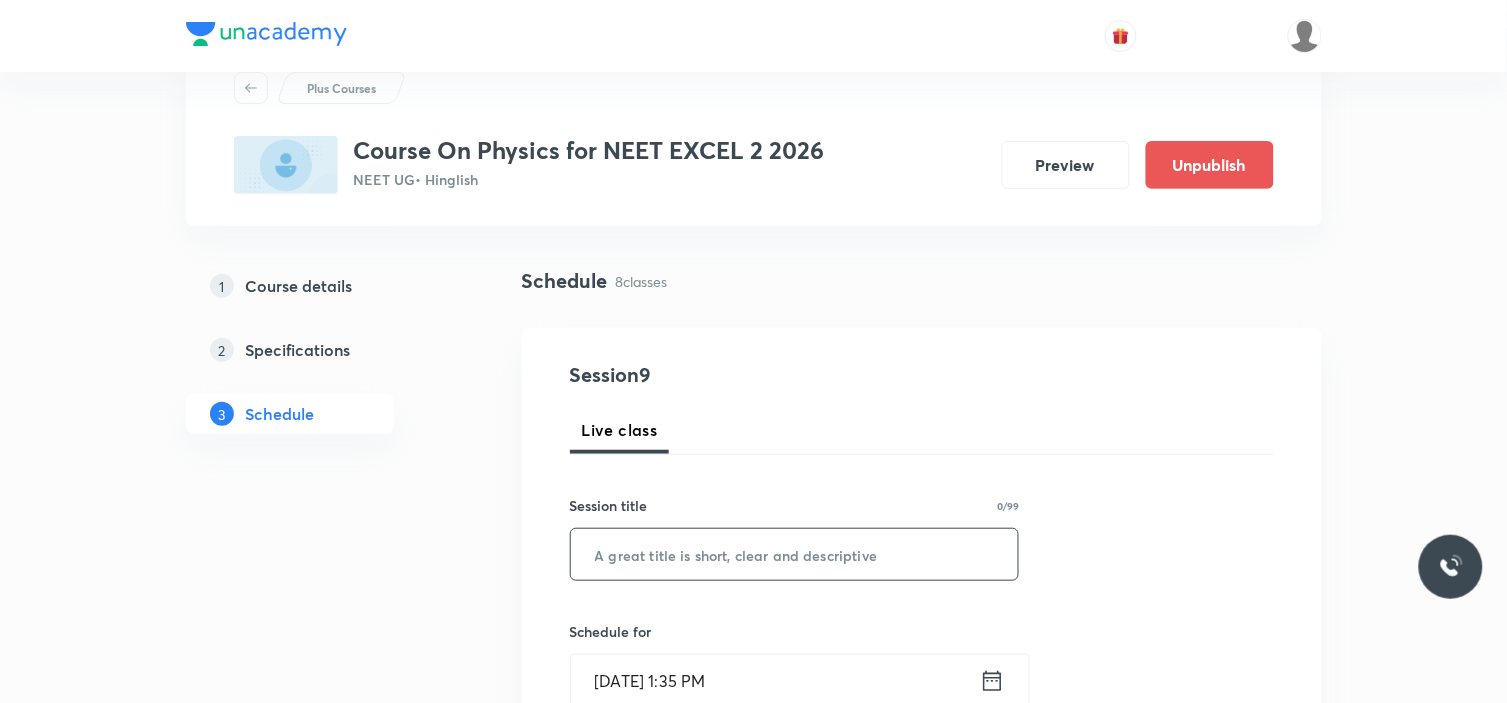 scroll, scrollTop: 111, scrollLeft: 0, axis: vertical 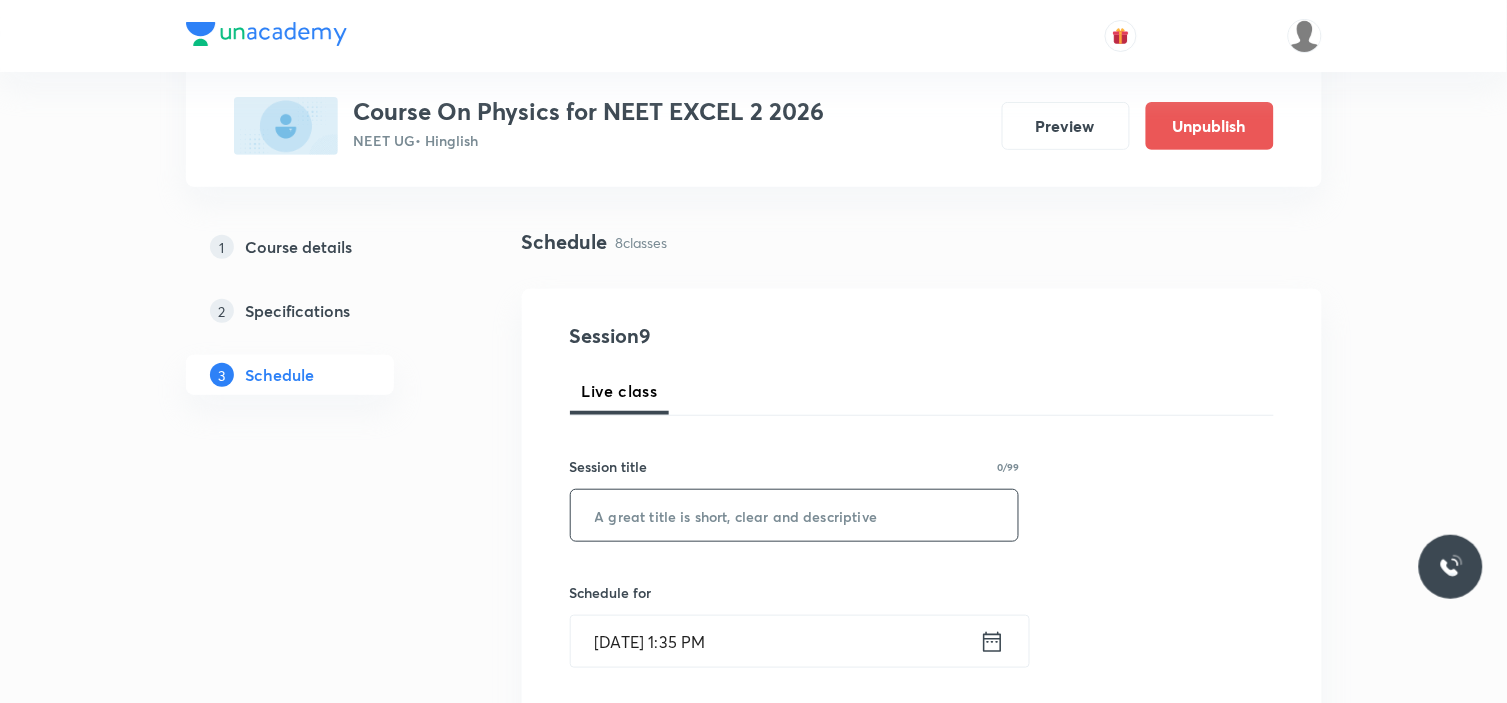 click at bounding box center (795, 515) 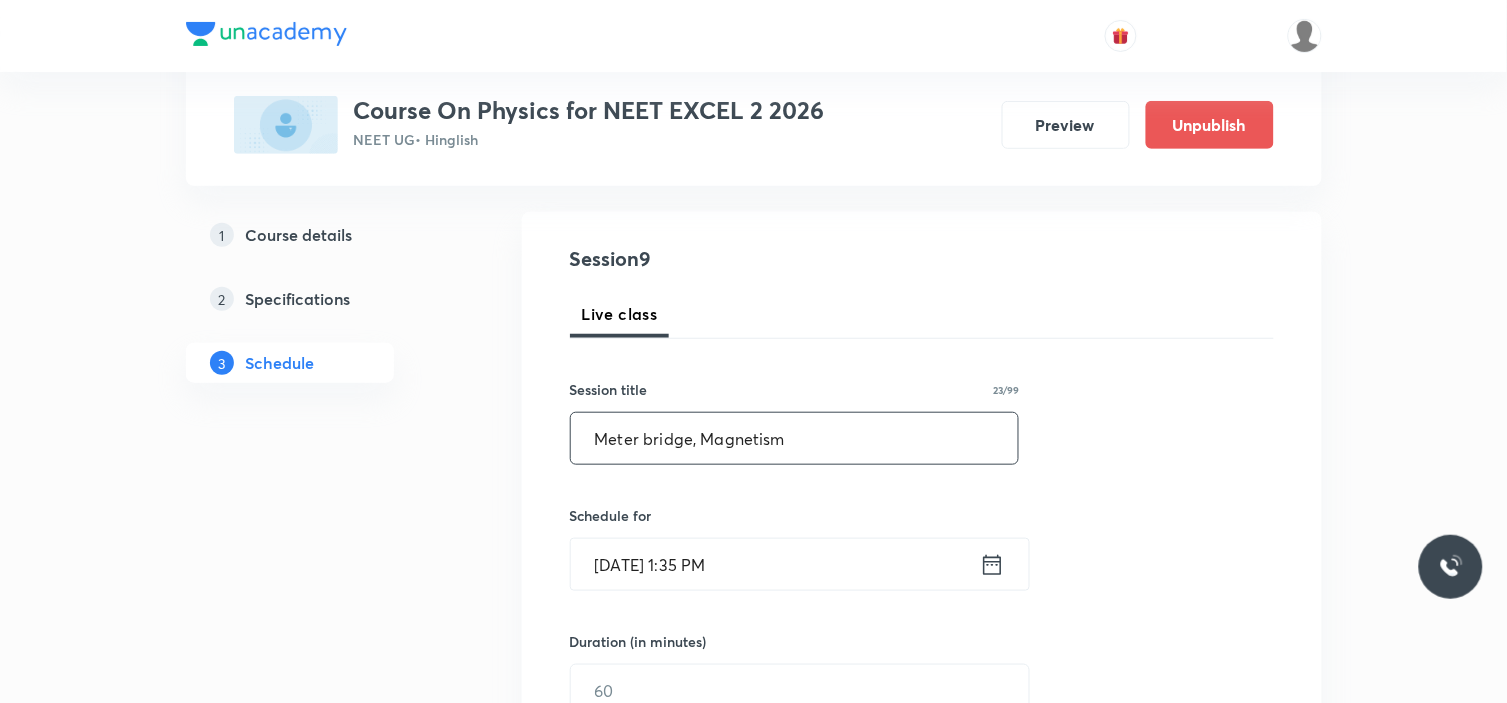 scroll, scrollTop: 222, scrollLeft: 0, axis: vertical 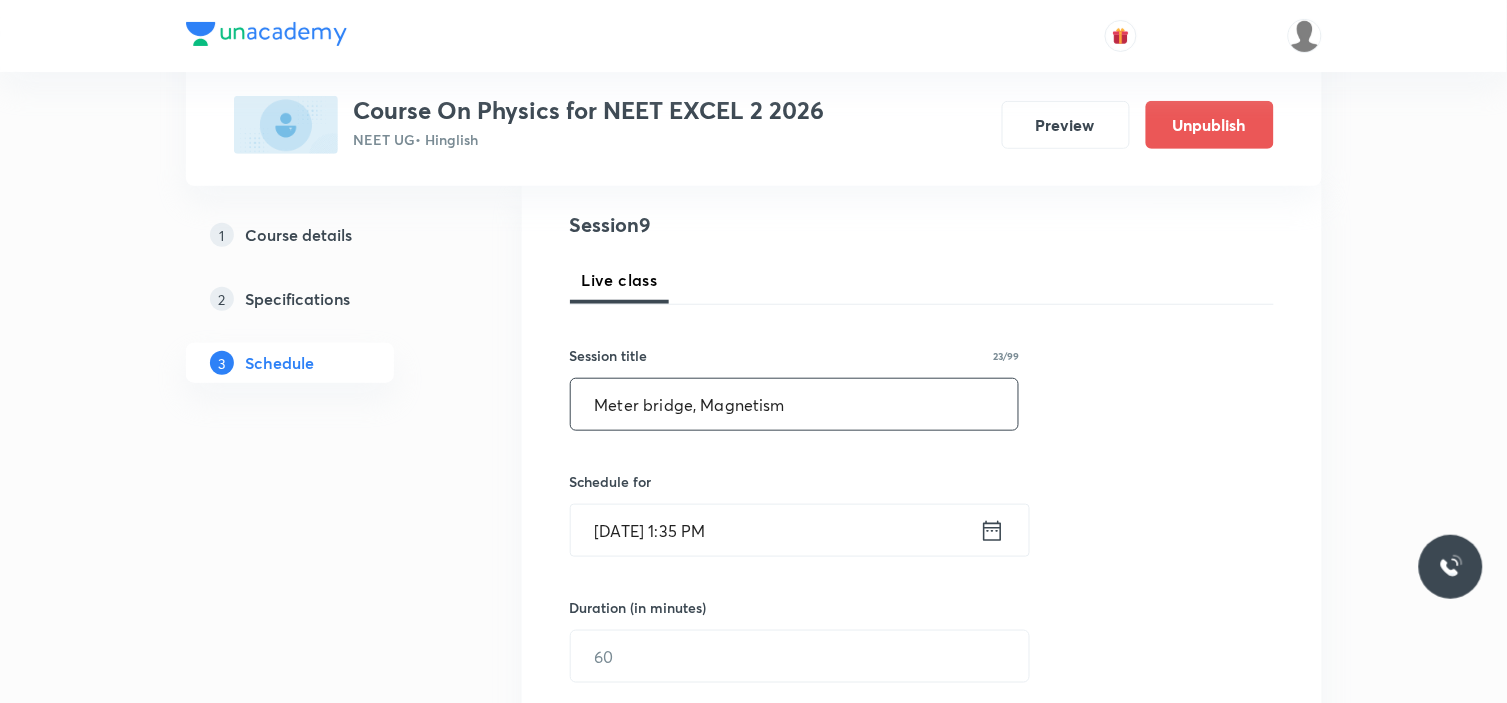 type on "Meter bridge, Magnetism" 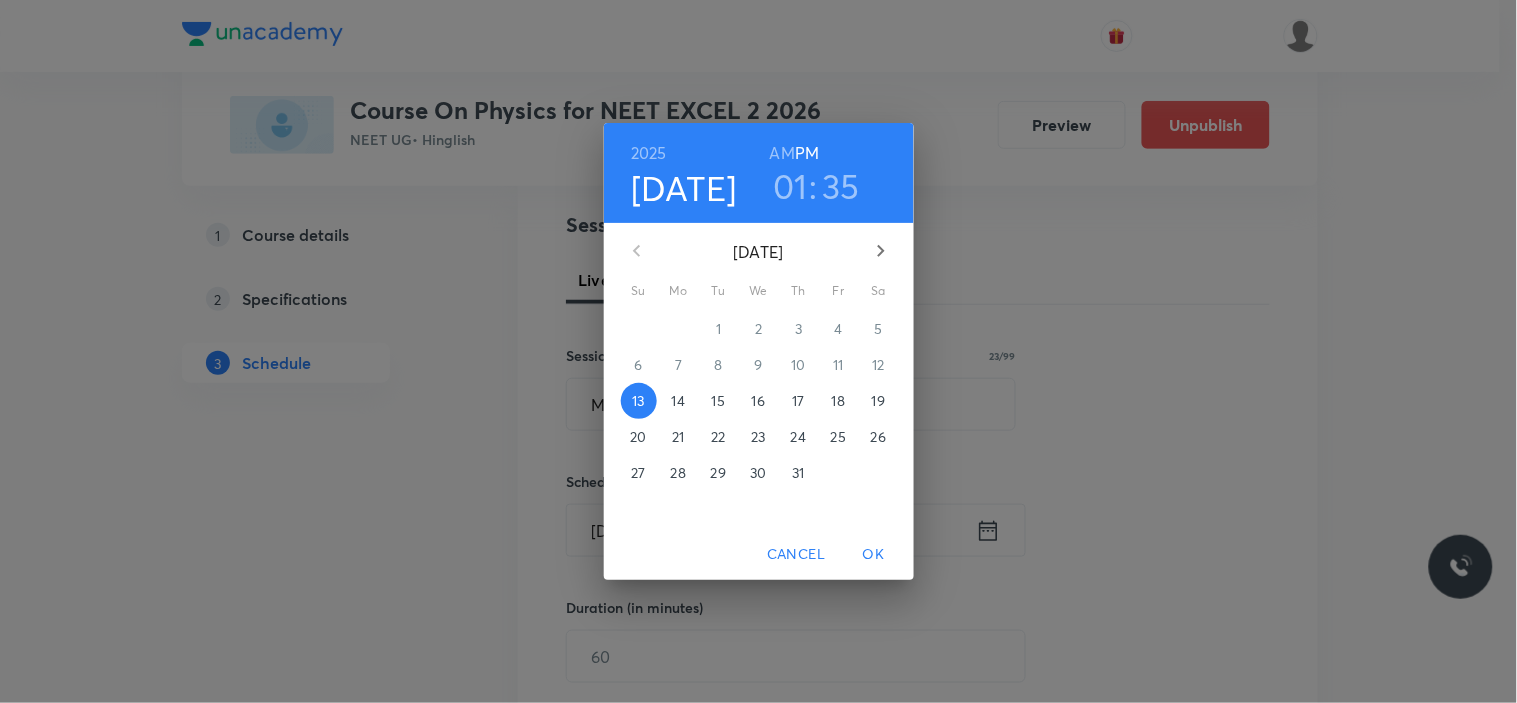 click on "17" at bounding box center [799, 401] 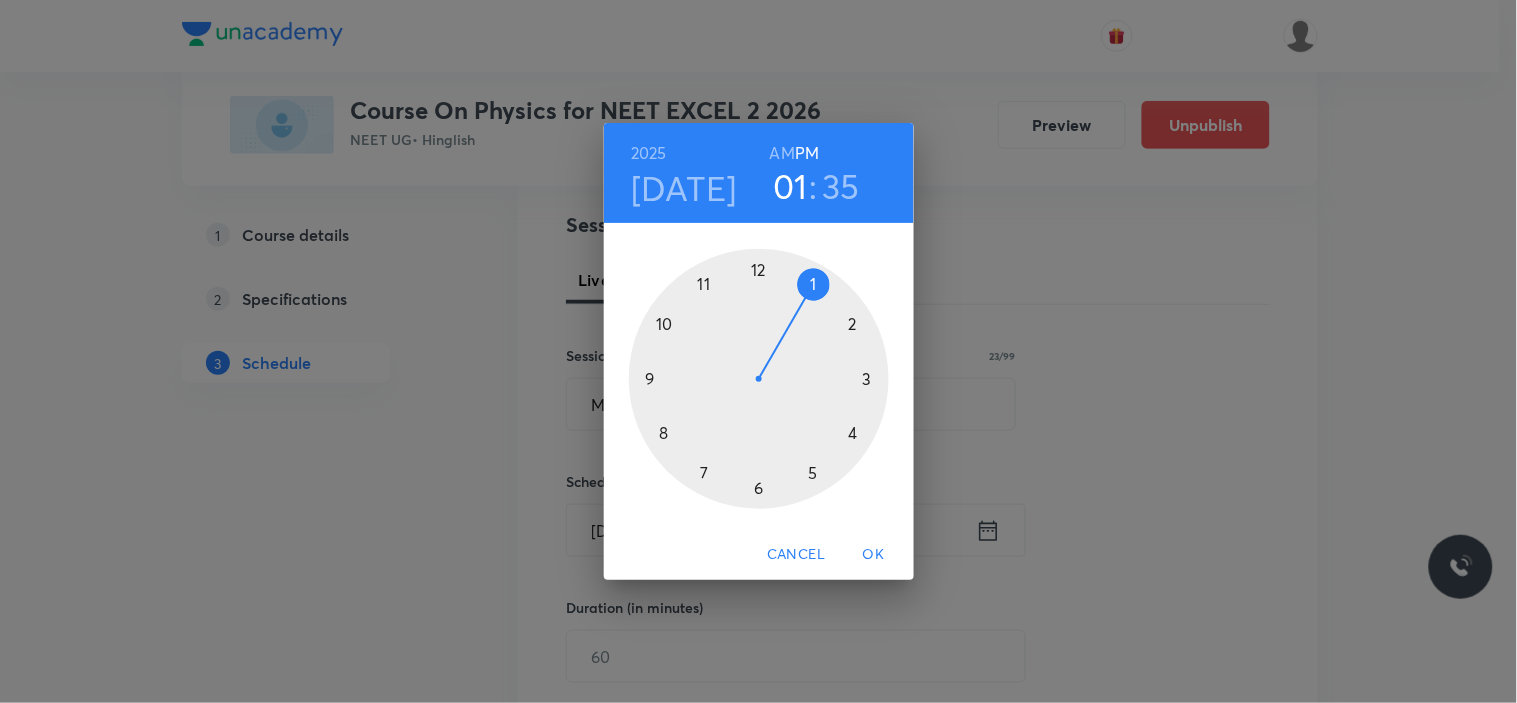 click at bounding box center [759, 379] 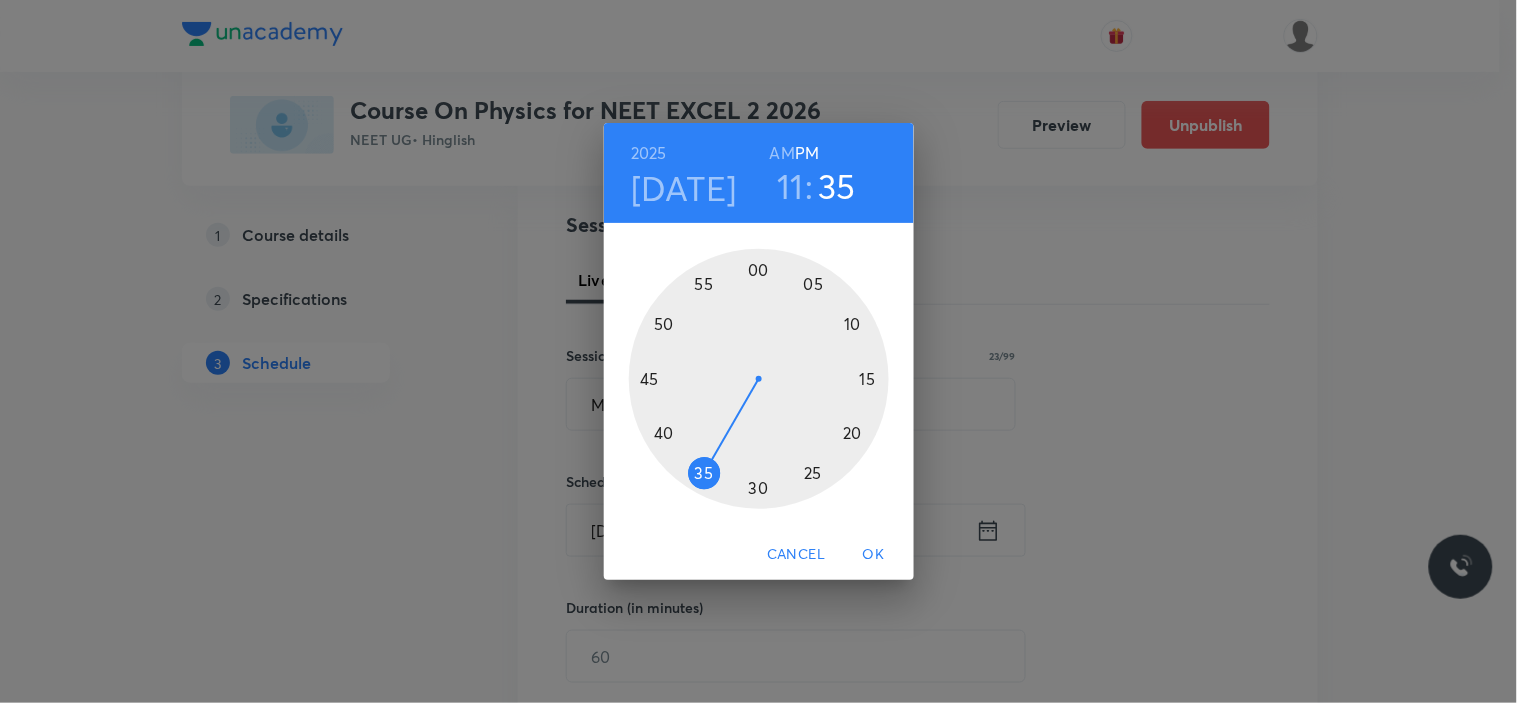 click on "AM" at bounding box center (782, 153) 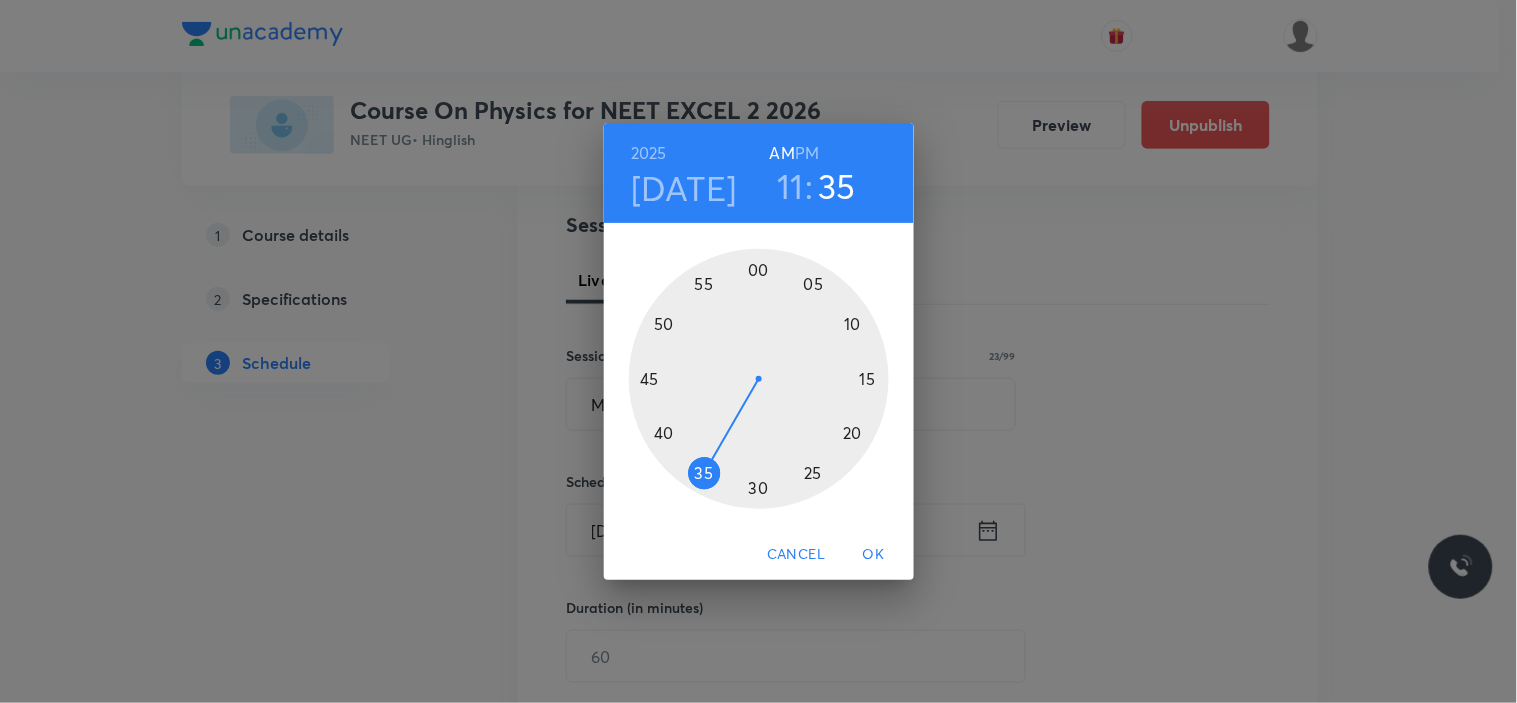 click at bounding box center (759, 379) 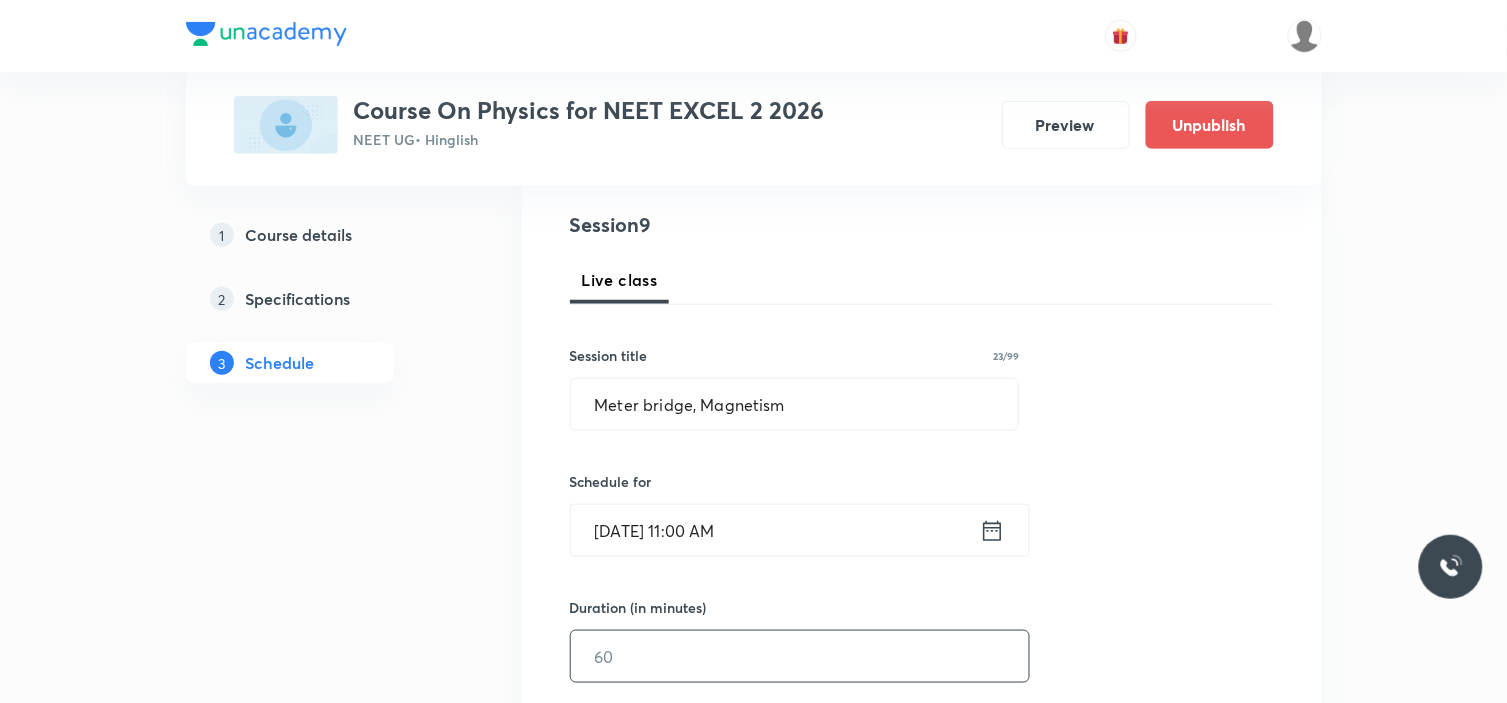 click at bounding box center (800, 656) 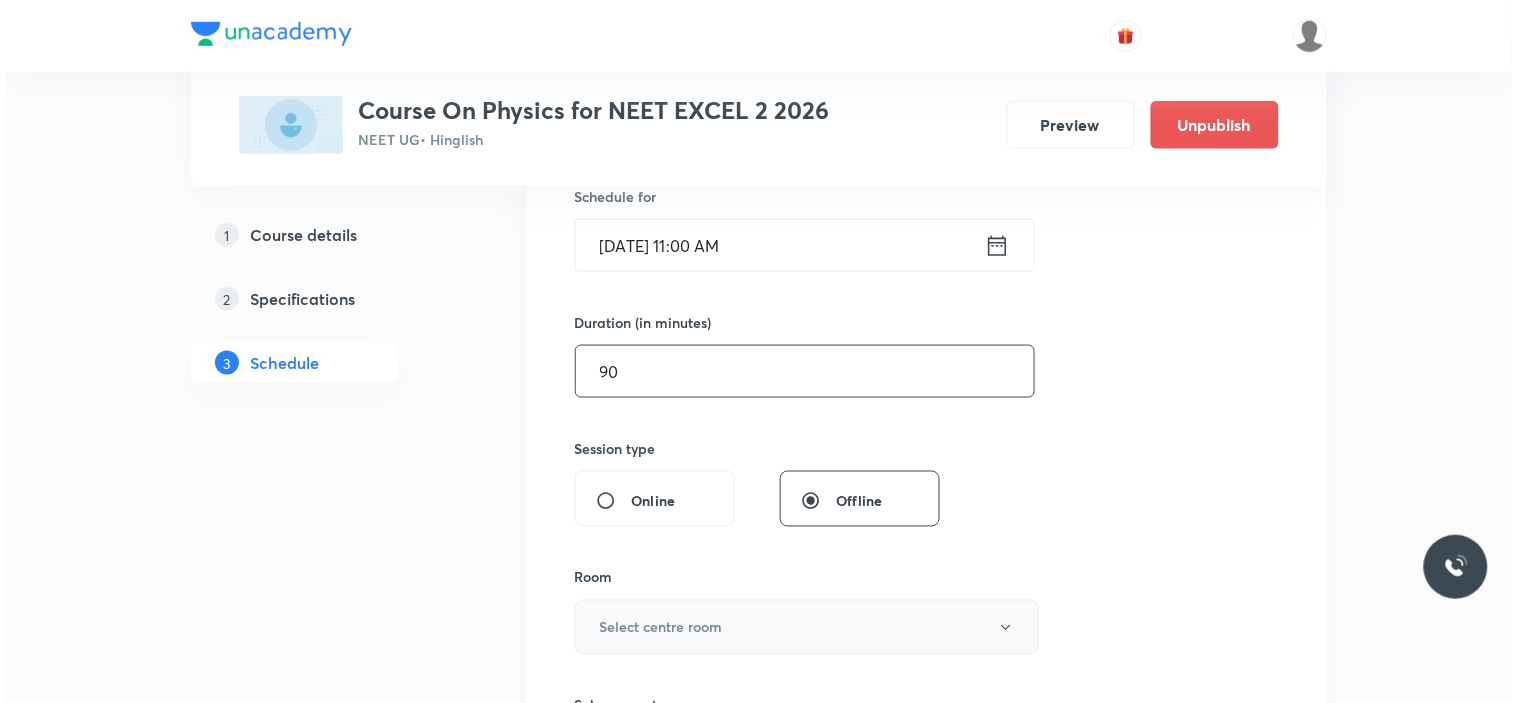 scroll, scrollTop: 555, scrollLeft: 0, axis: vertical 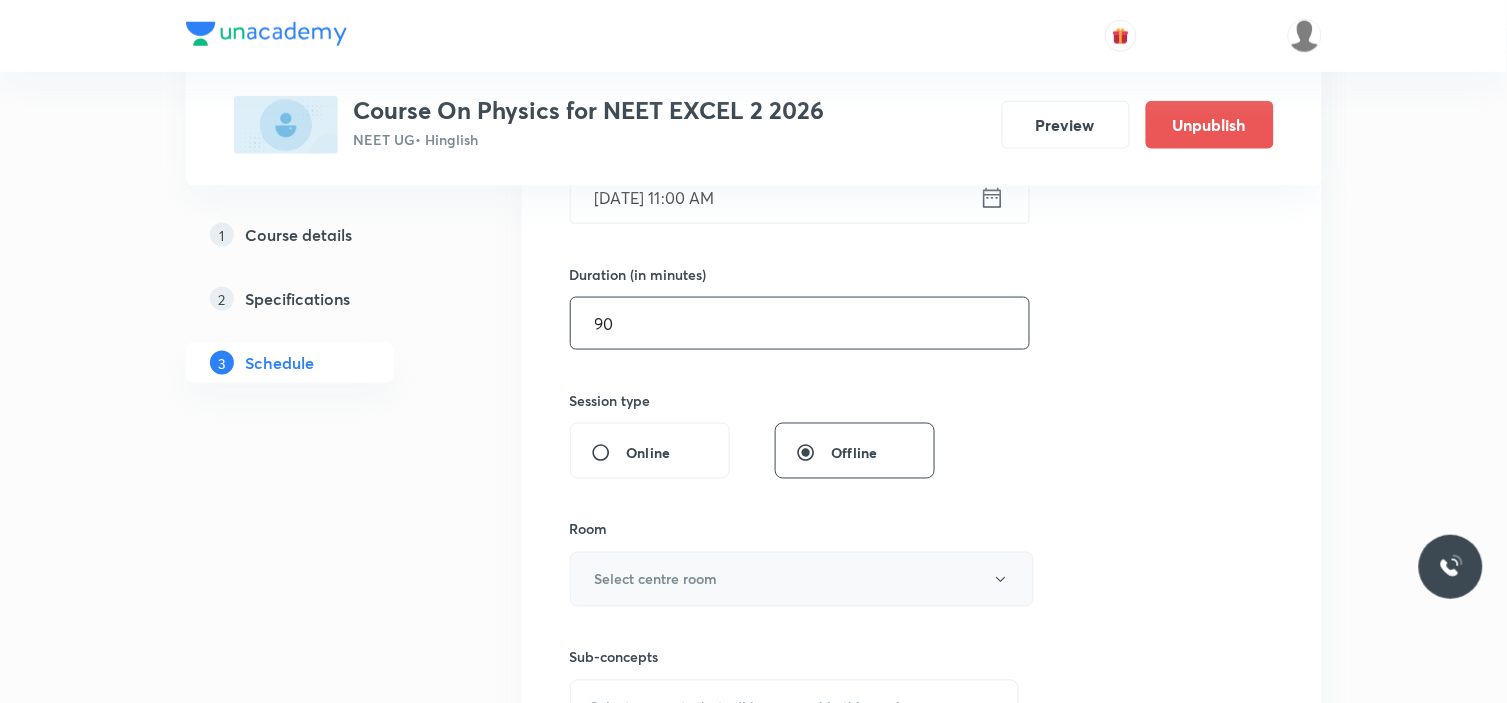type on "90" 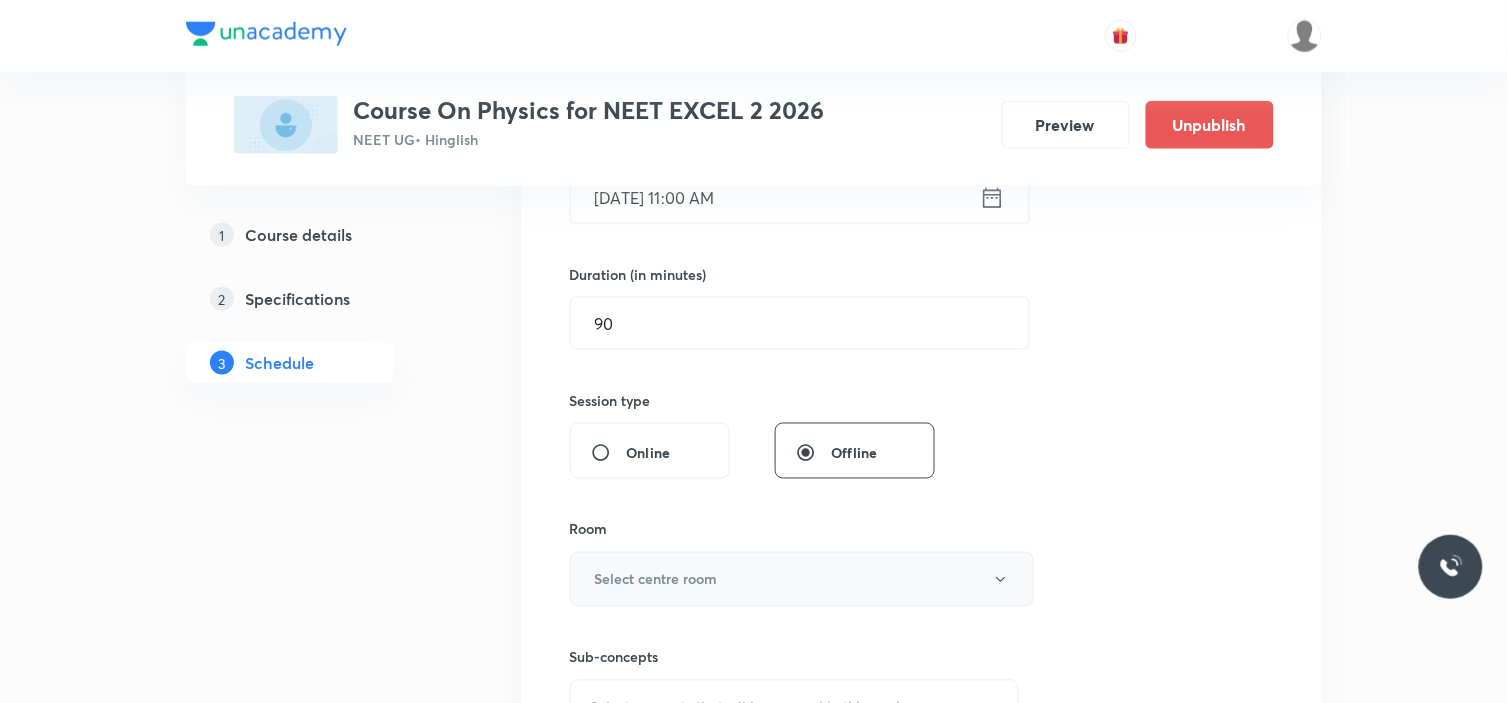 click on "Select centre room" at bounding box center (656, 579) 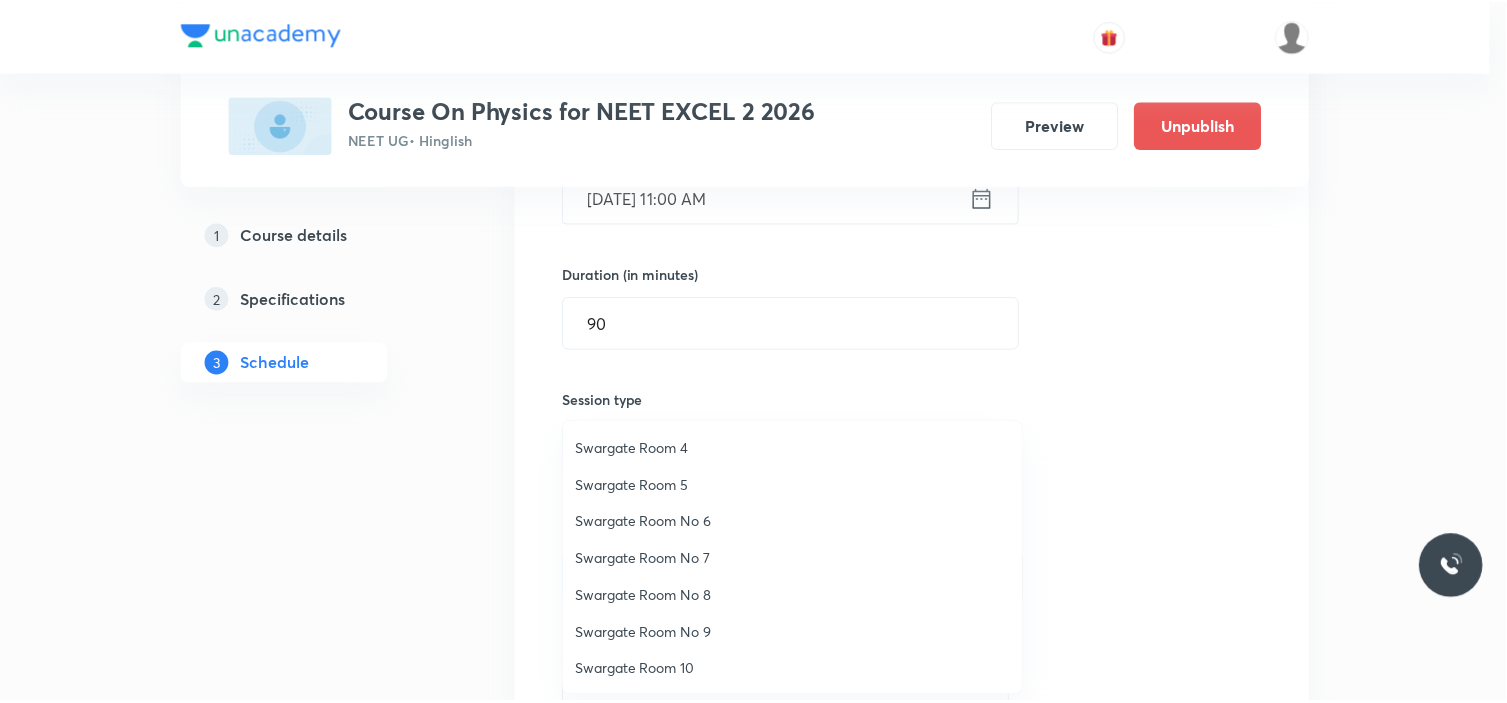 scroll, scrollTop: 148, scrollLeft: 0, axis: vertical 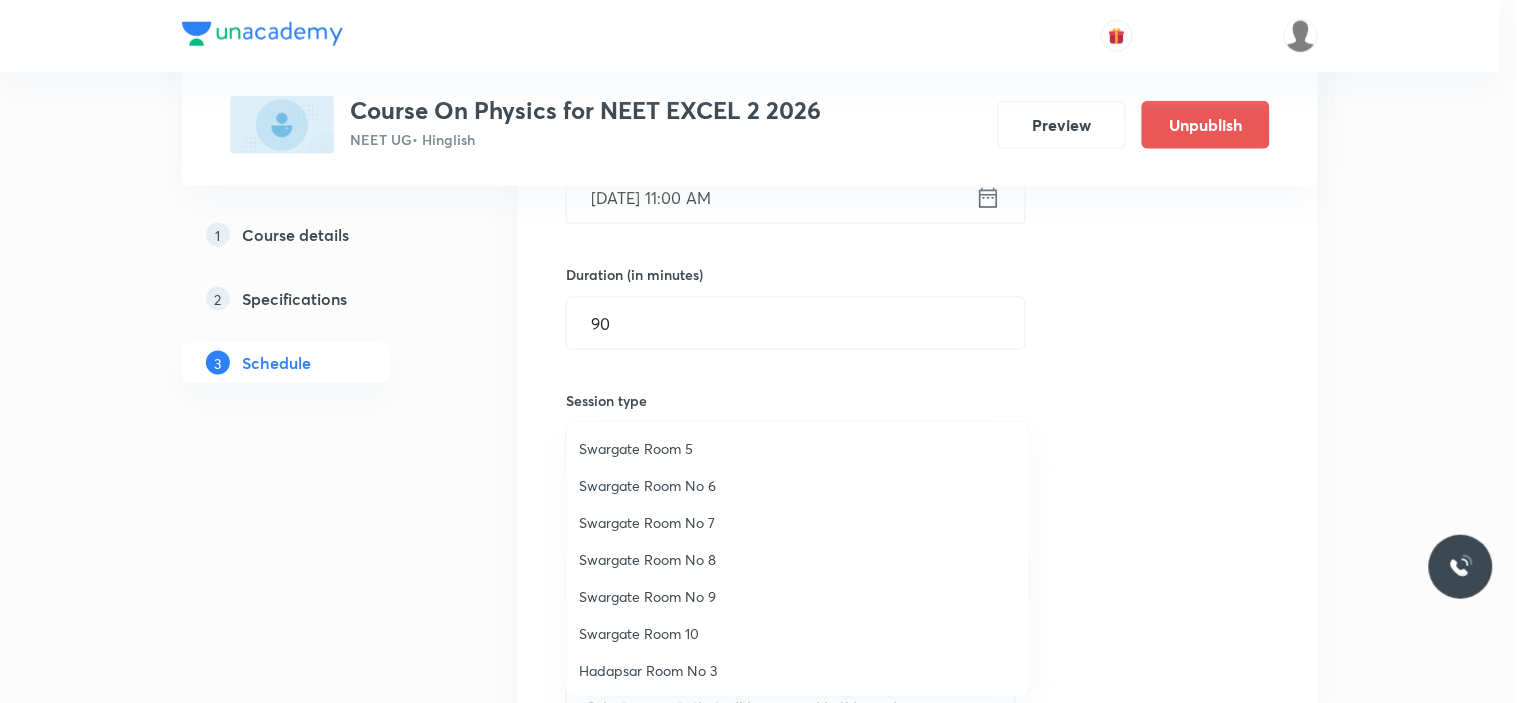 click on "Swargate Room 10" at bounding box center (798, 633) 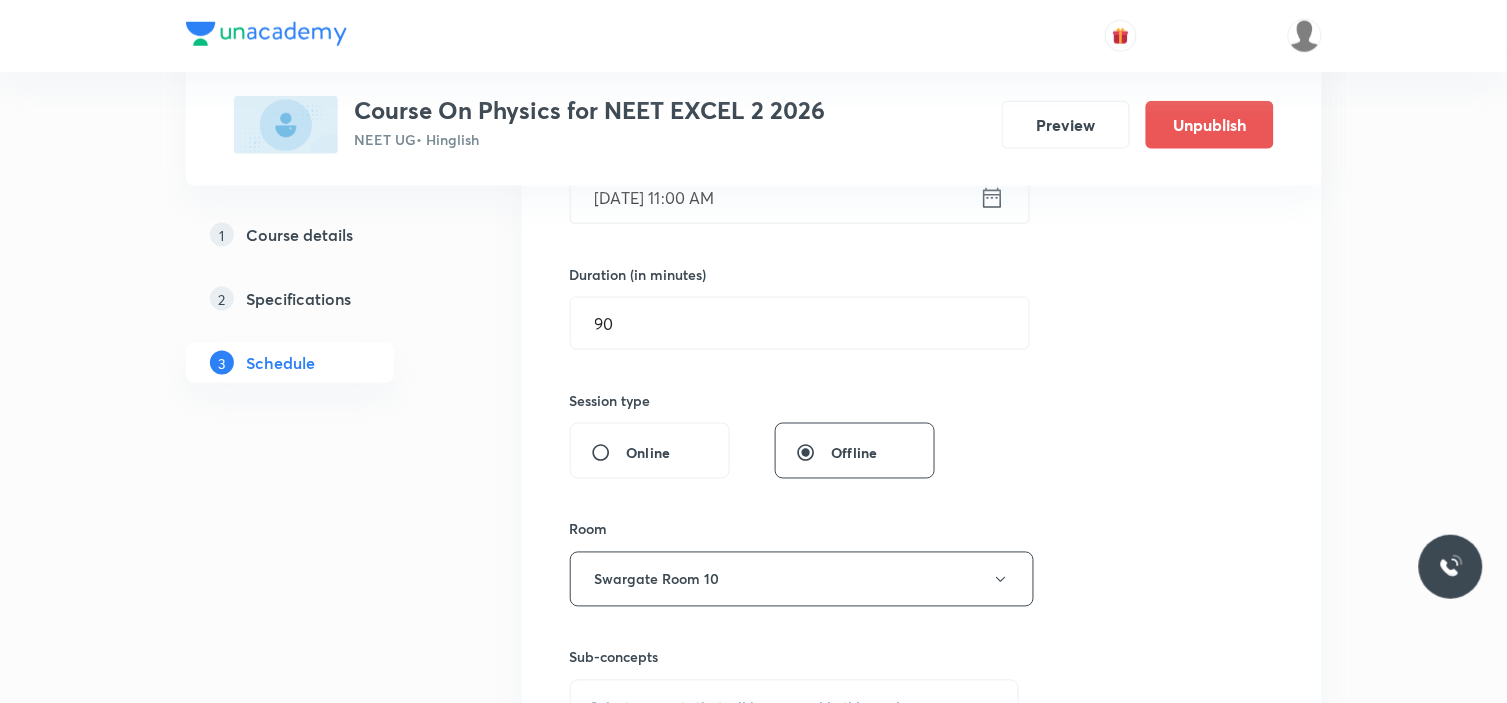 click on "Plus Courses Course On Physics for NEET EXCEL 2 2026 NEET UG  • Hinglish Preview Unpublish 1 Course details 2 Specifications 3 Schedule Schedule 8  classes Session  9 Live class Session title 23/99 Meter bridge, Magnetism ​ Schedule for Jul 17, 2025, 11:00 AM ​ Duration (in minutes) 90 ​   Session type Online Offline Room Swargate Room 10 Sub-concepts Select concepts that wil be covered in this session Add Cancel Jul 1 Electricity Lesson 1 • 11:00 AM • 90 min  • Room Swargate Room No 7 Rotational Motion, Gravitation, Mechanical Properties of Solid & Fluids Jul 4 Electricity Lesson 2 • 11:15 AM • 60 min  • Room Swargate Room 3 Rotational Motion, Gravitation, Mechanical Properties of Solid & Fluids Jul 5 Electricity Lesson 3 • 11:10 AM • 90 min  • Room Swargate Room 10 Magnetic Effect of Current & Magnetism, EMI Jul 8 Electricity ( EMF & combination of cells) Lesson 4 • 11:00 AM • 90 min  • Room Swargate Room 10 Jul 11 Electricity ( EMF & combination of cells) Jul 12 Jul 14" at bounding box center [754, 904] 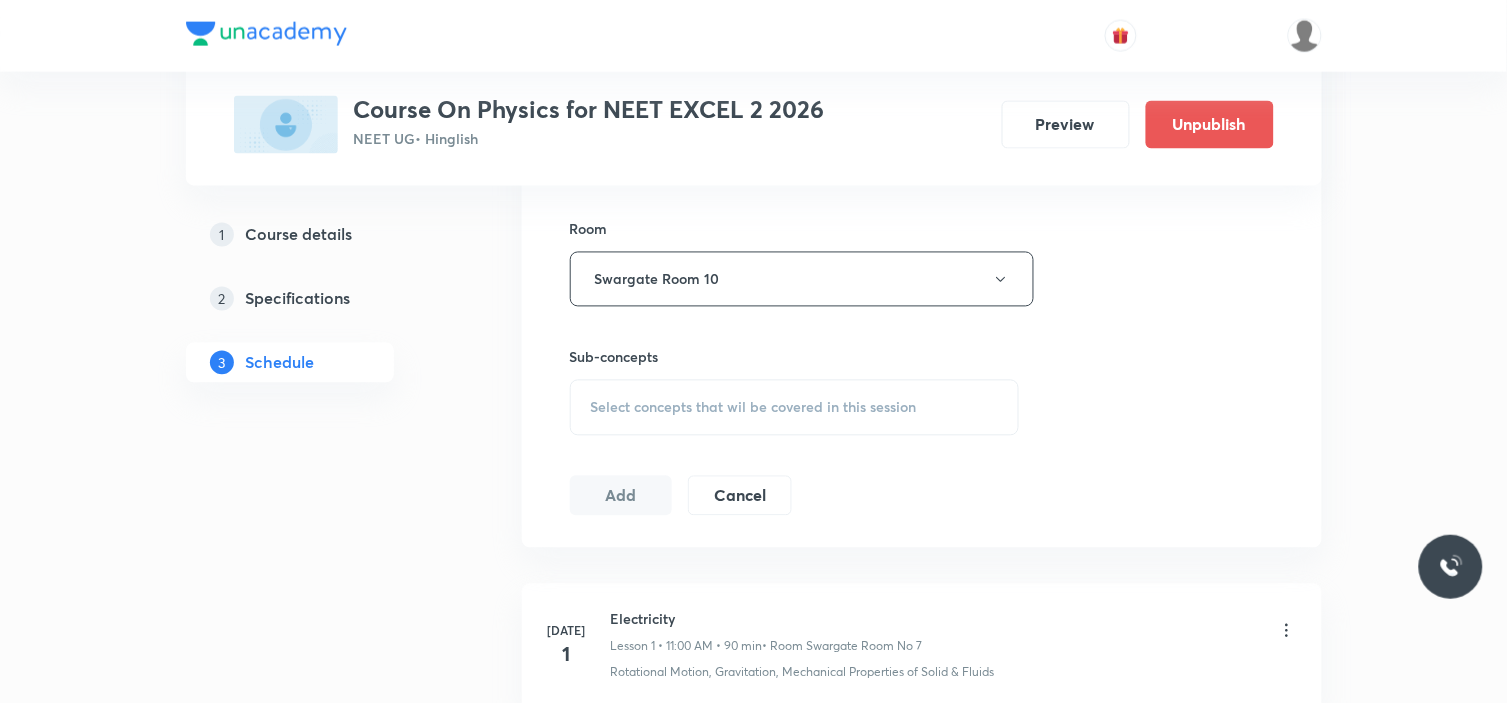 scroll, scrollTop: 888, scrollLeft: 0, axis: vertical 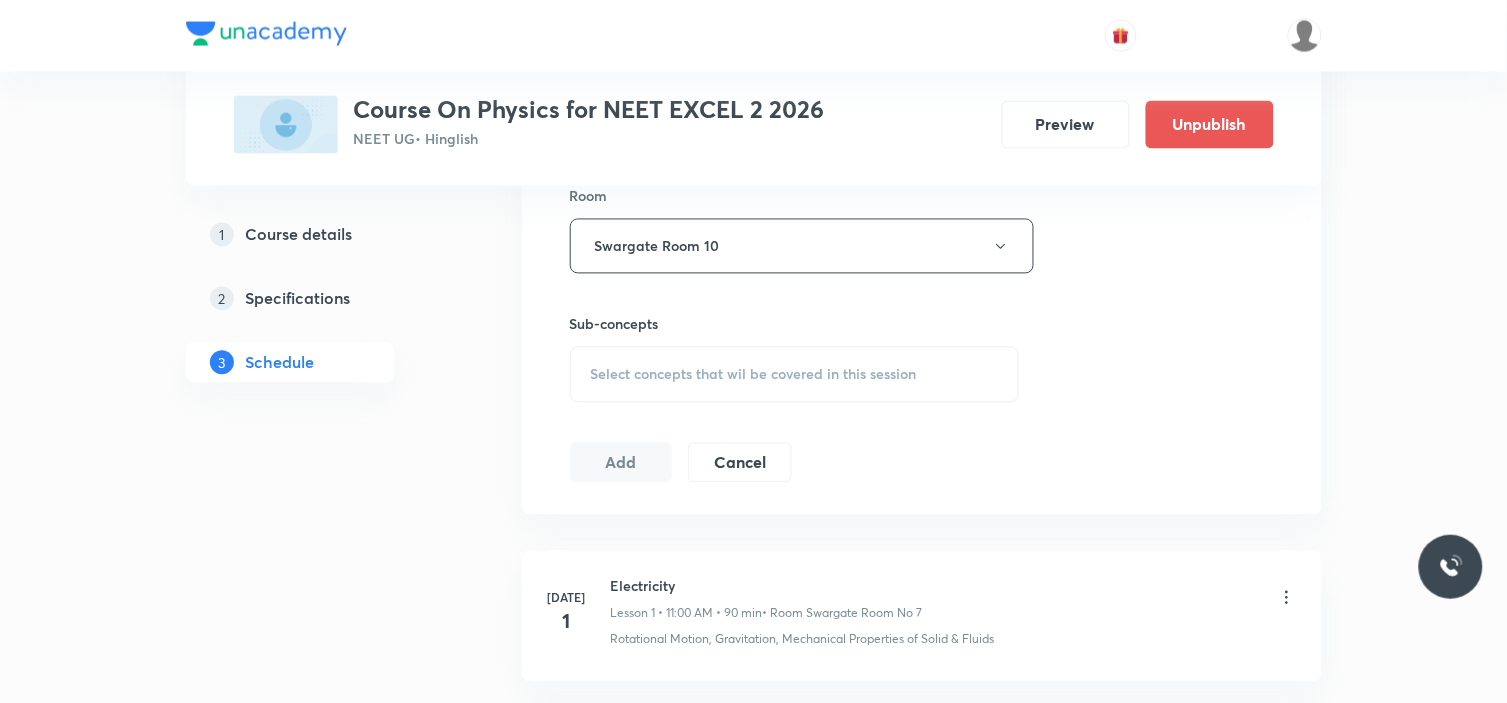 click on "Select concepts that wil be covered in this session" at bounding box center (754, 375) 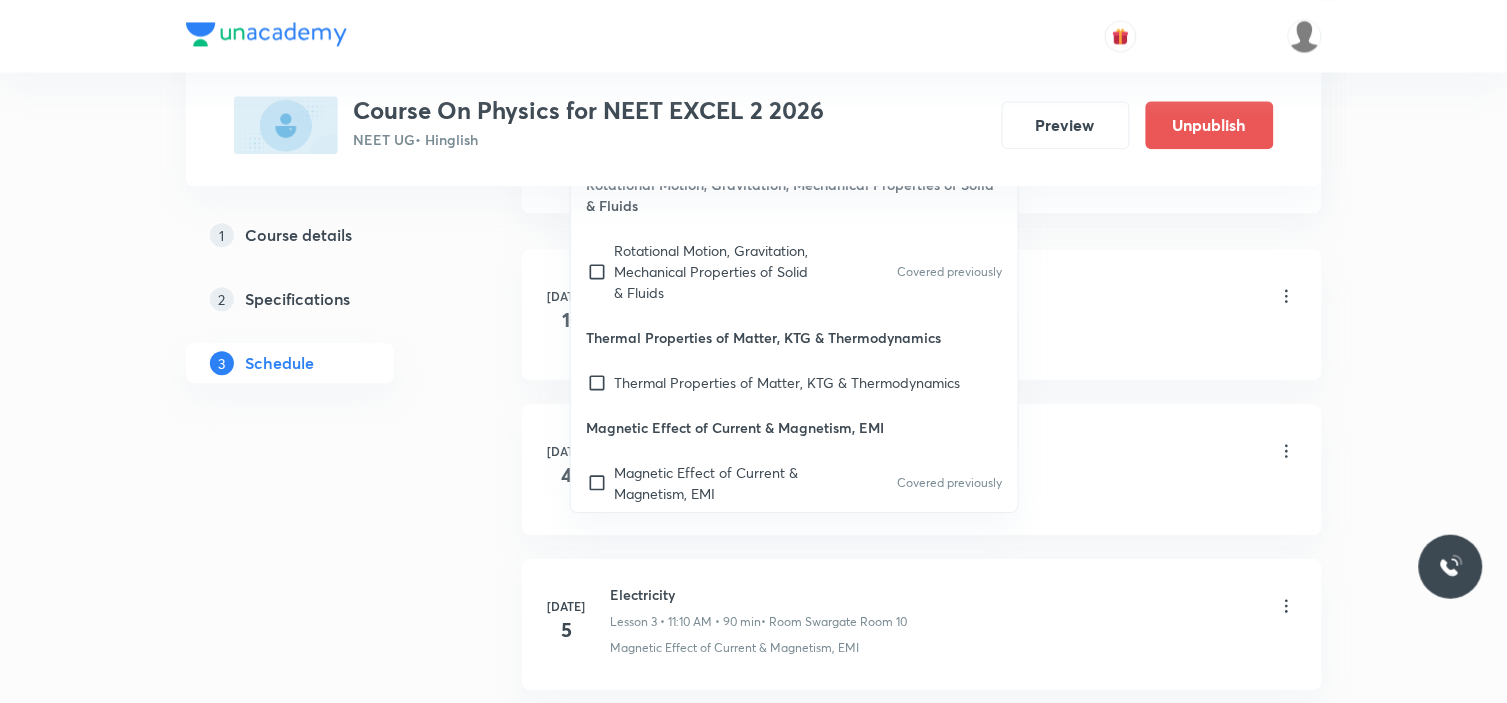 scroll, scrollTop: 1222, scrollLeft: 0, axis: vertical 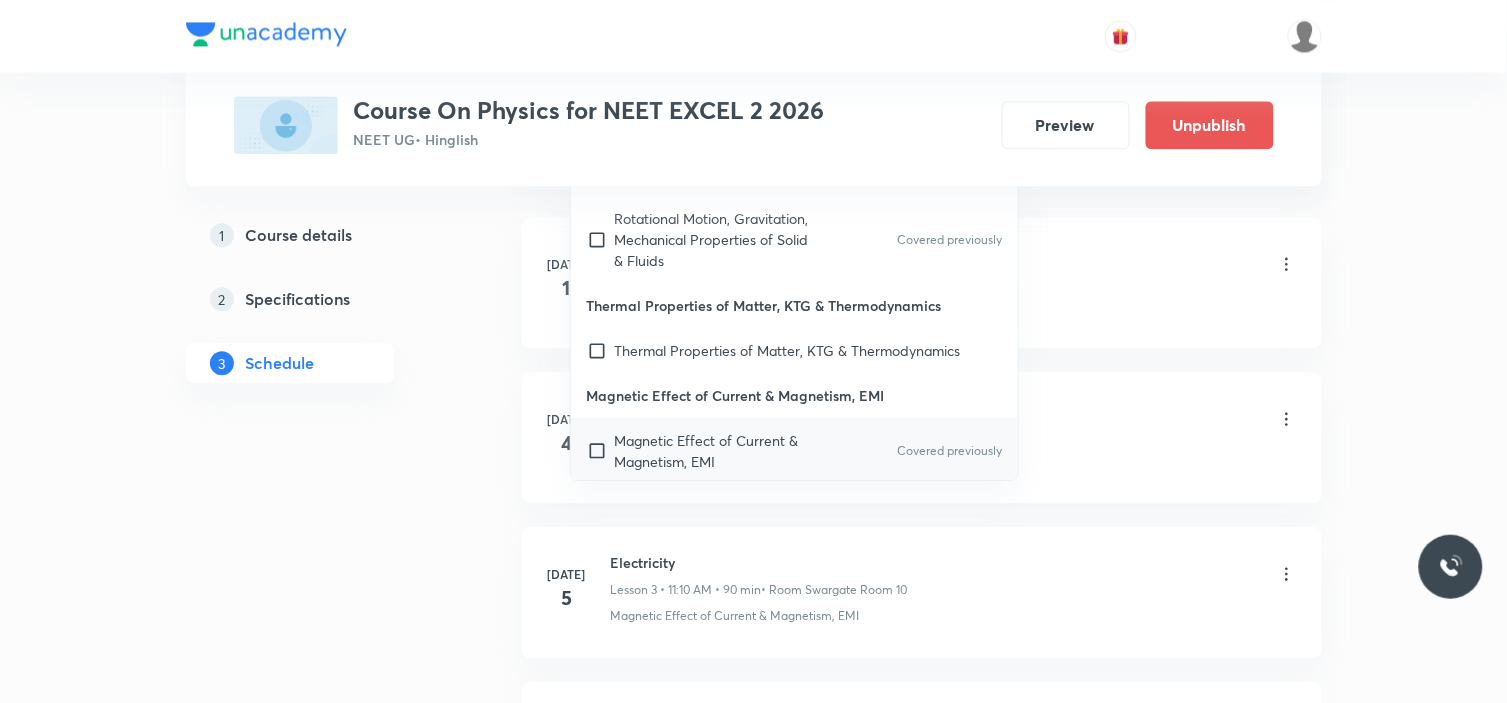 click at bounding box center (601, 451) 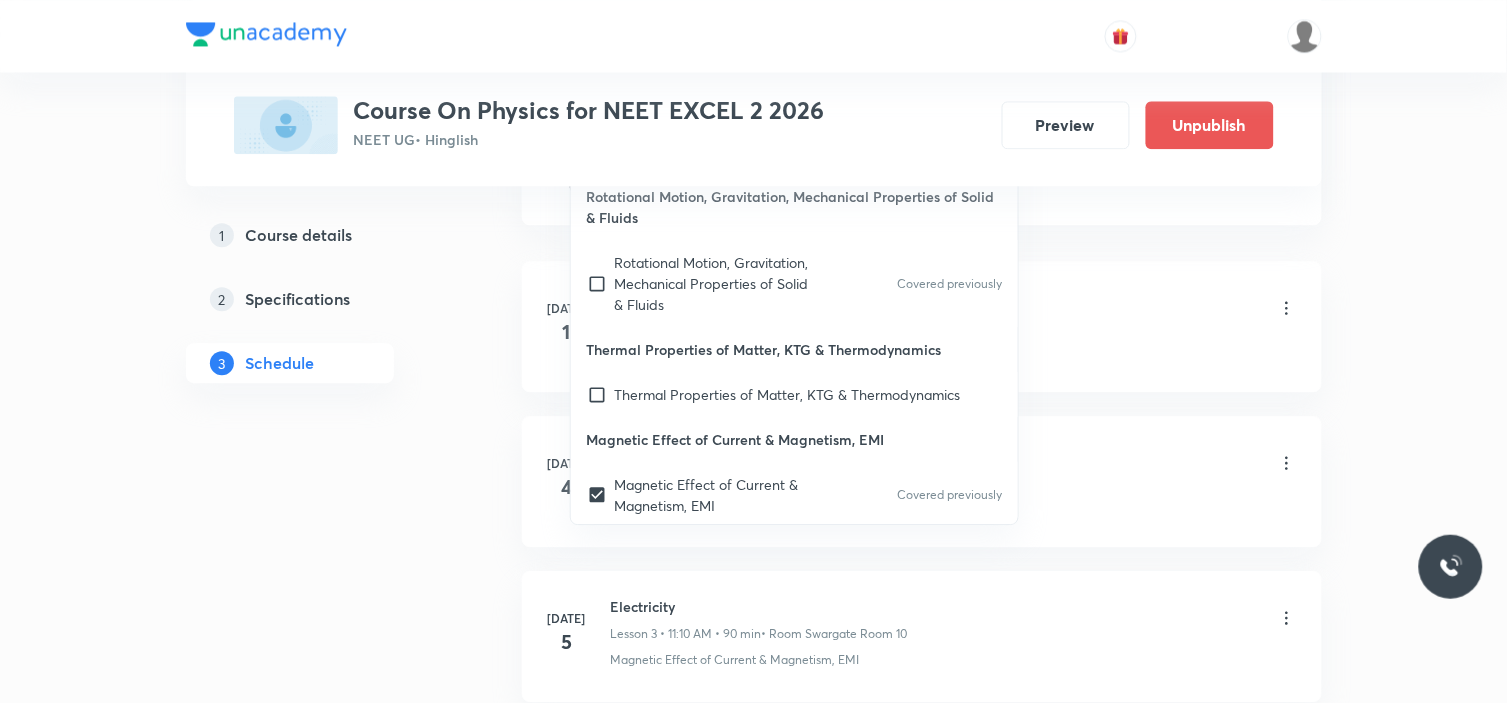 click on "Plus Courses Course On Physics for NEET EXCEL 2 2026 NEET UG  • Hinglish Preview Unpublish 1 Course details 2 Specifications 3 Schedule Schedule 8  classes Session  9 Live class Session title 23/99 Meter bridge, Magnetism ​ Schedule for Jul 17, 2025, 11:00 AM ​ Duration (in minutes) 90 ​   Session type Online Offline Room Swargate Room 10 Sub-concepts Magnetic Effect of Current & Magnetism, EMI CLEAR ​ Rotational Motion, Gravitation, Mechanical Properties of Solid & Fluids Rotational Motion, Gravitation, Mechanical Properties of Solid & Fluids Covered previously Thermal Properties of Matter, KTG & Thermodynamics Thermal Properties of Matter, KTG & Thermodynamics Magnetic Effect of Current & Magnetism, EMI Magnetic Effect of Current & Magnetism, EMI Covered previously Add Cancel Jul 1 Electricity Lesson 1 • 11:00 AM • 90 min  • Room Swargate Room No 7 Rotational Motion, Gravitation, Mechanical Properties of Solid & Fluids Jul 4 Electricity Lesson 2 • 11:15 AM • 60 min Jul 5 Electricity Jul" at bounding box center [754, 259] 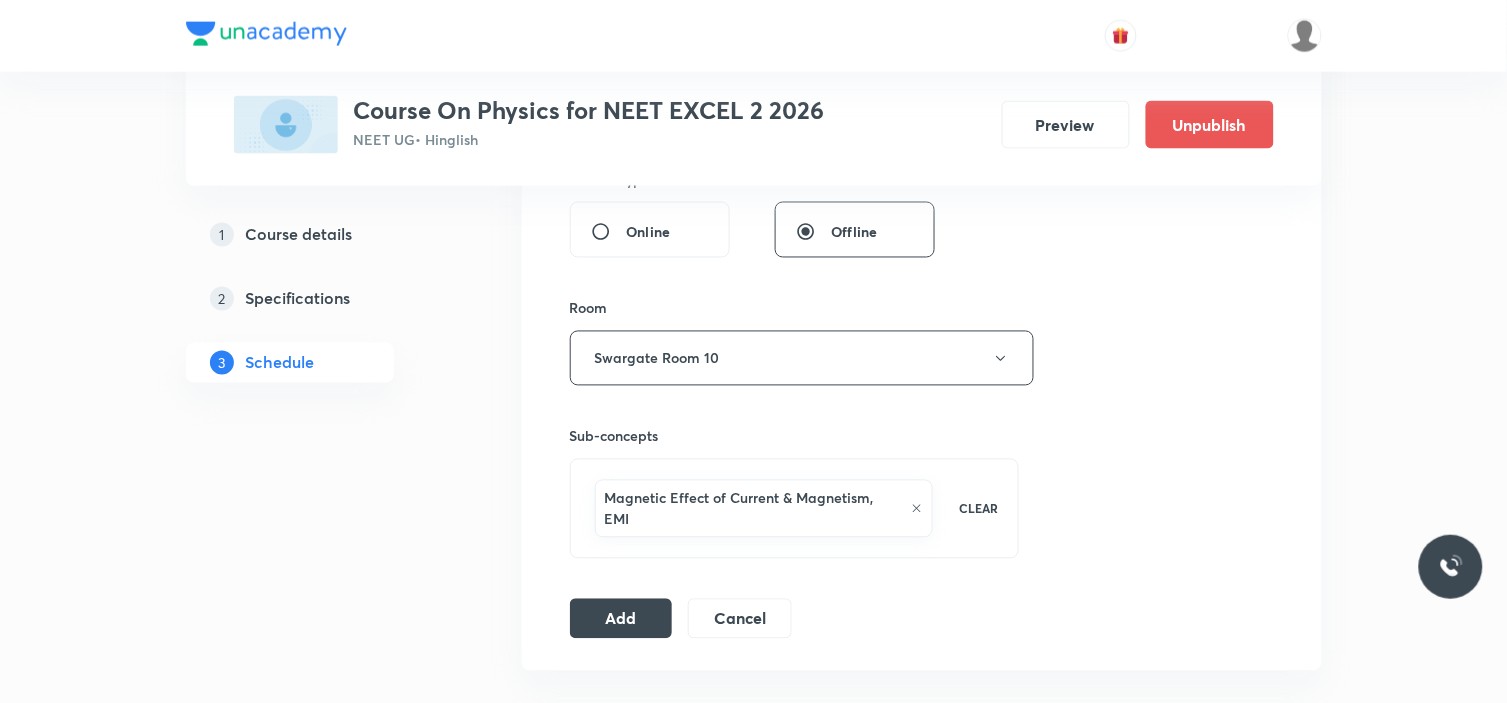 scroll, scrollTop: 777, scrollLeft: 0, axis: vertical 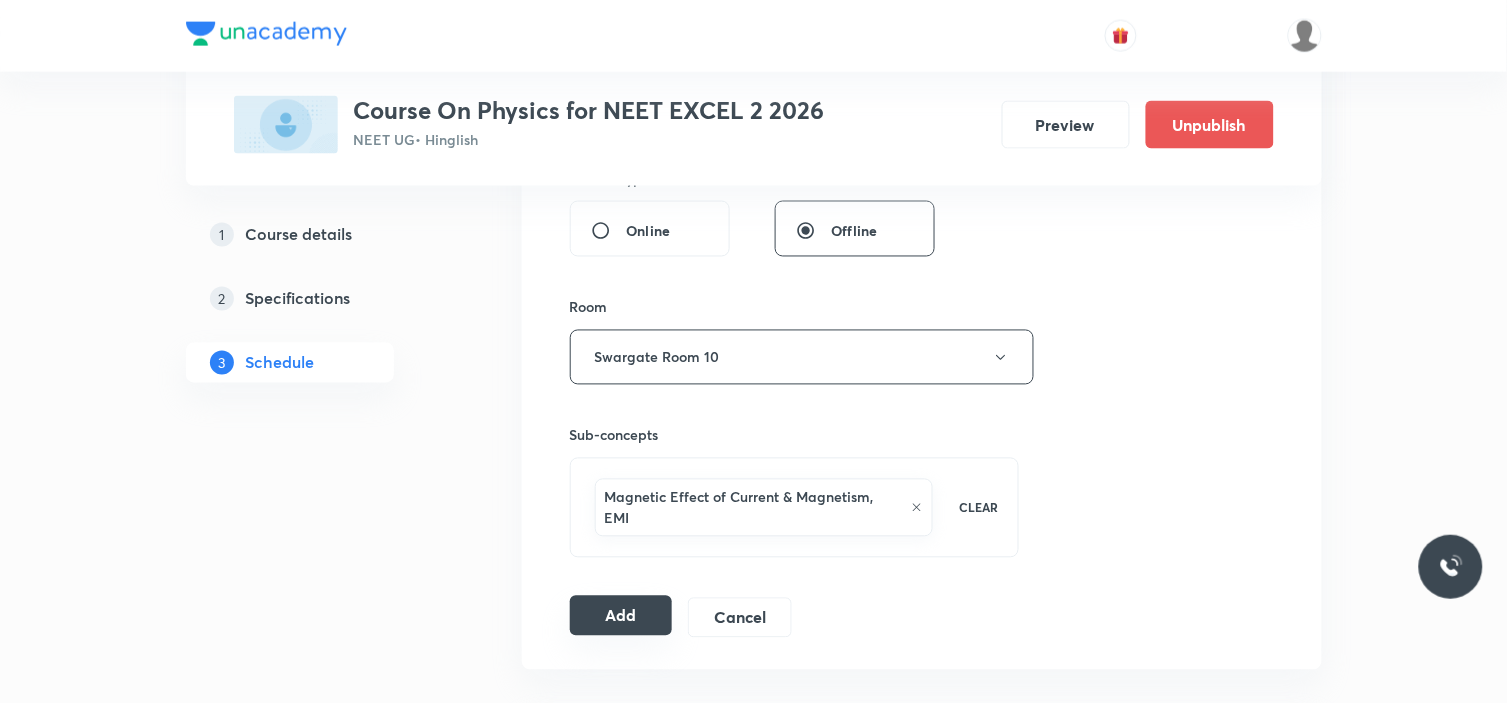 click on "Add" at bounding box center (621, 616) 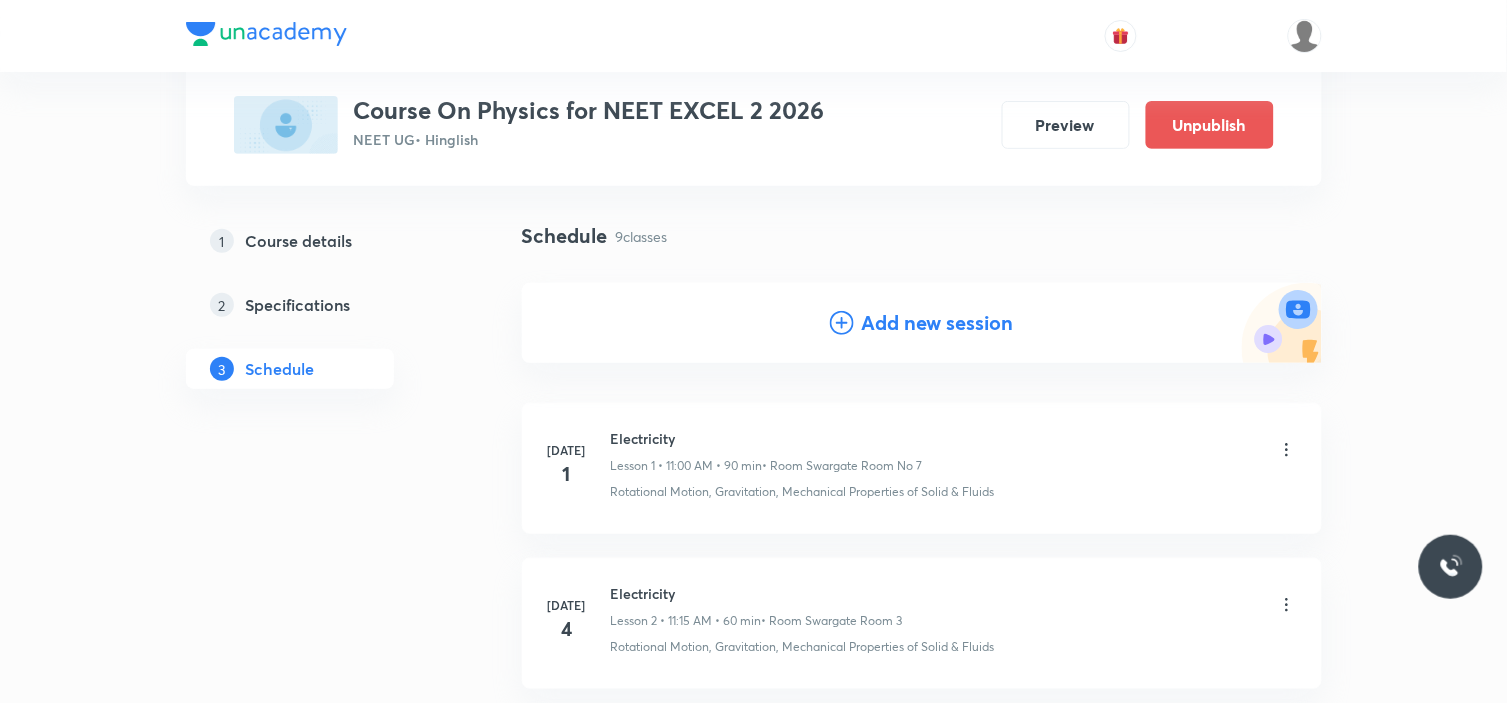 scroll, scrollTop: 111, scrollLeft: 0, axis: vertical 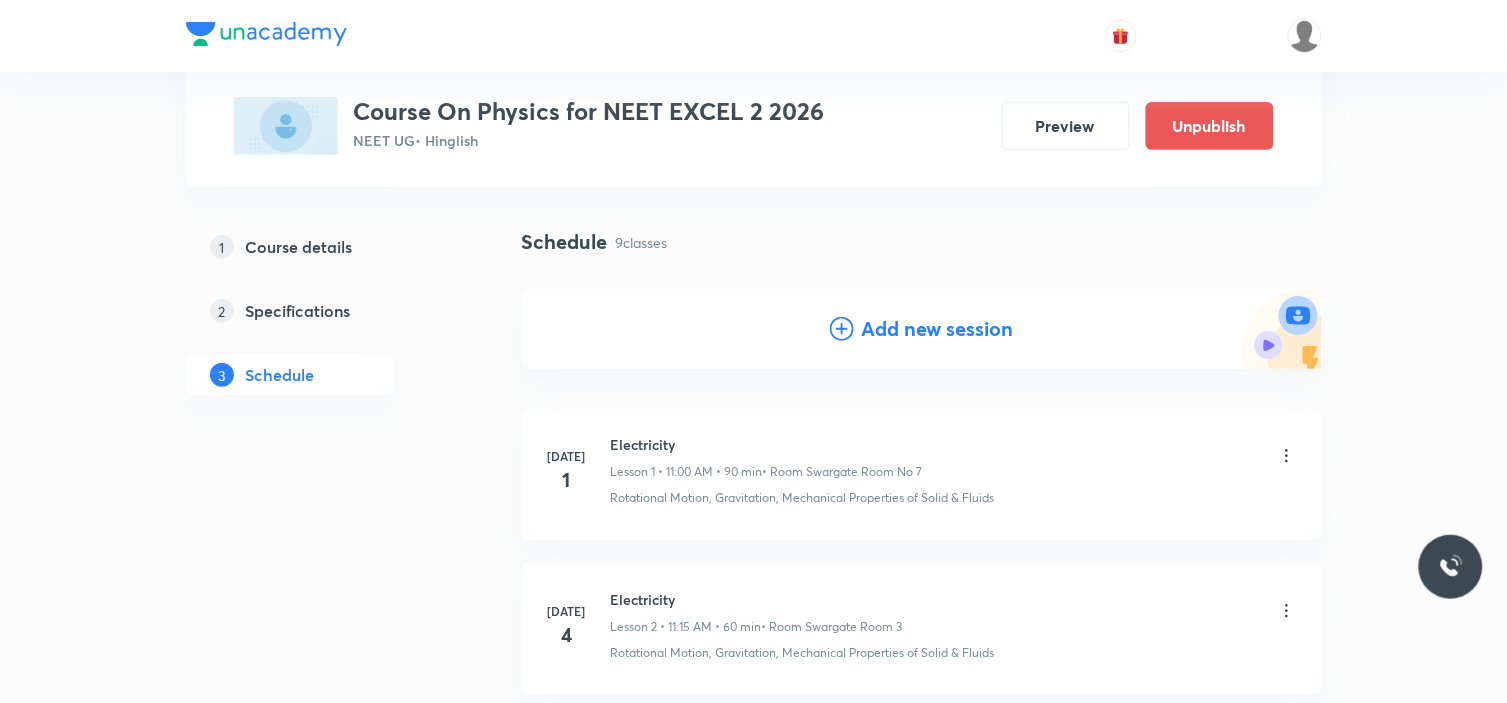 click on "Add new session" at bounding box center [938, 329] 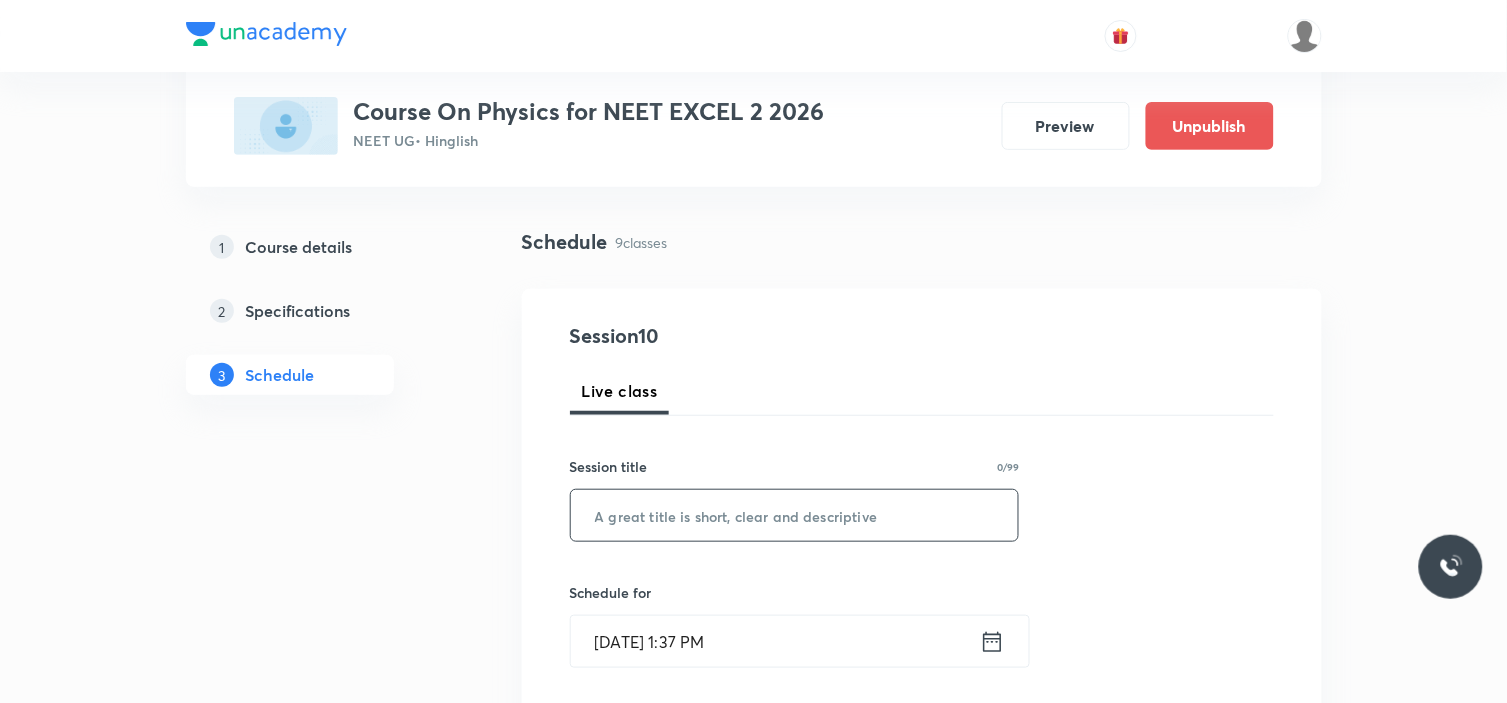 click at bounding box center (795, 515) 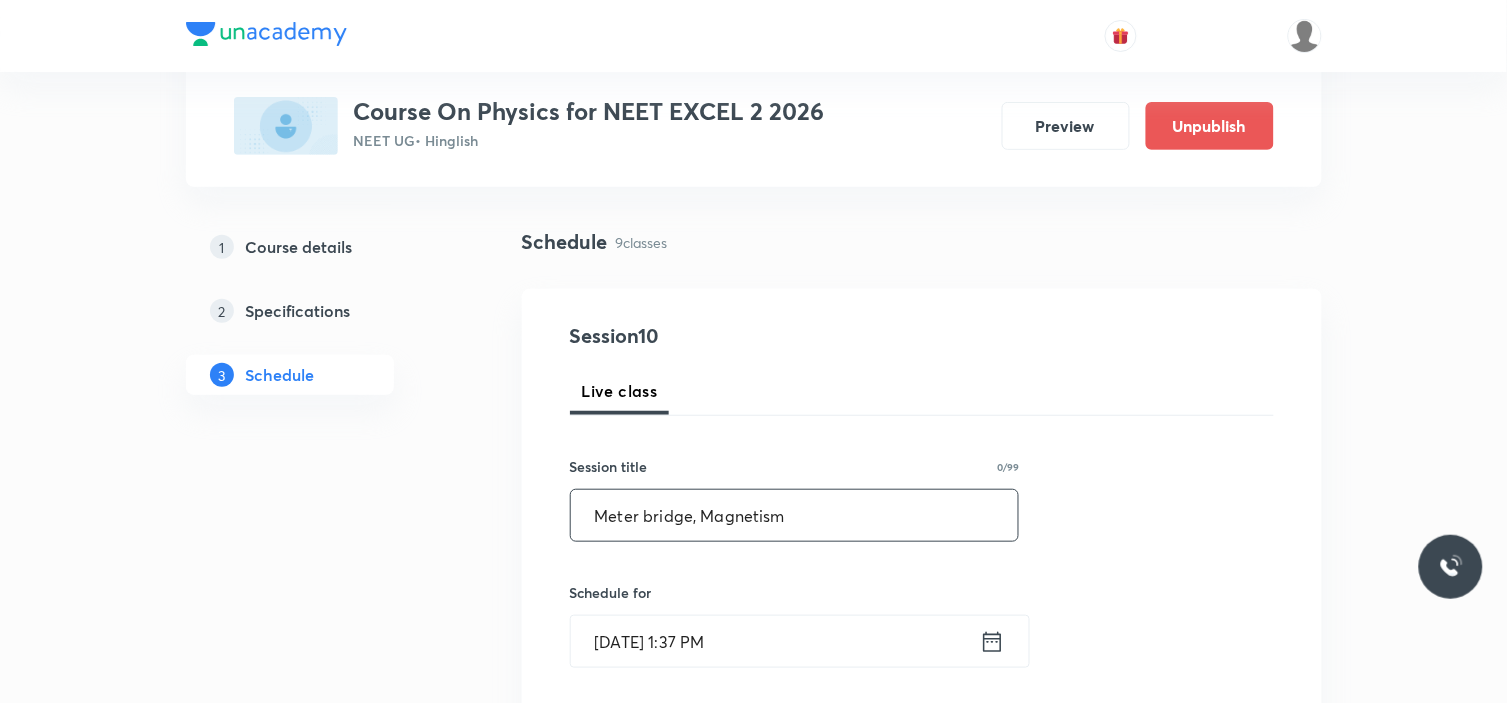 type on "Meter bridge, Magnetism" 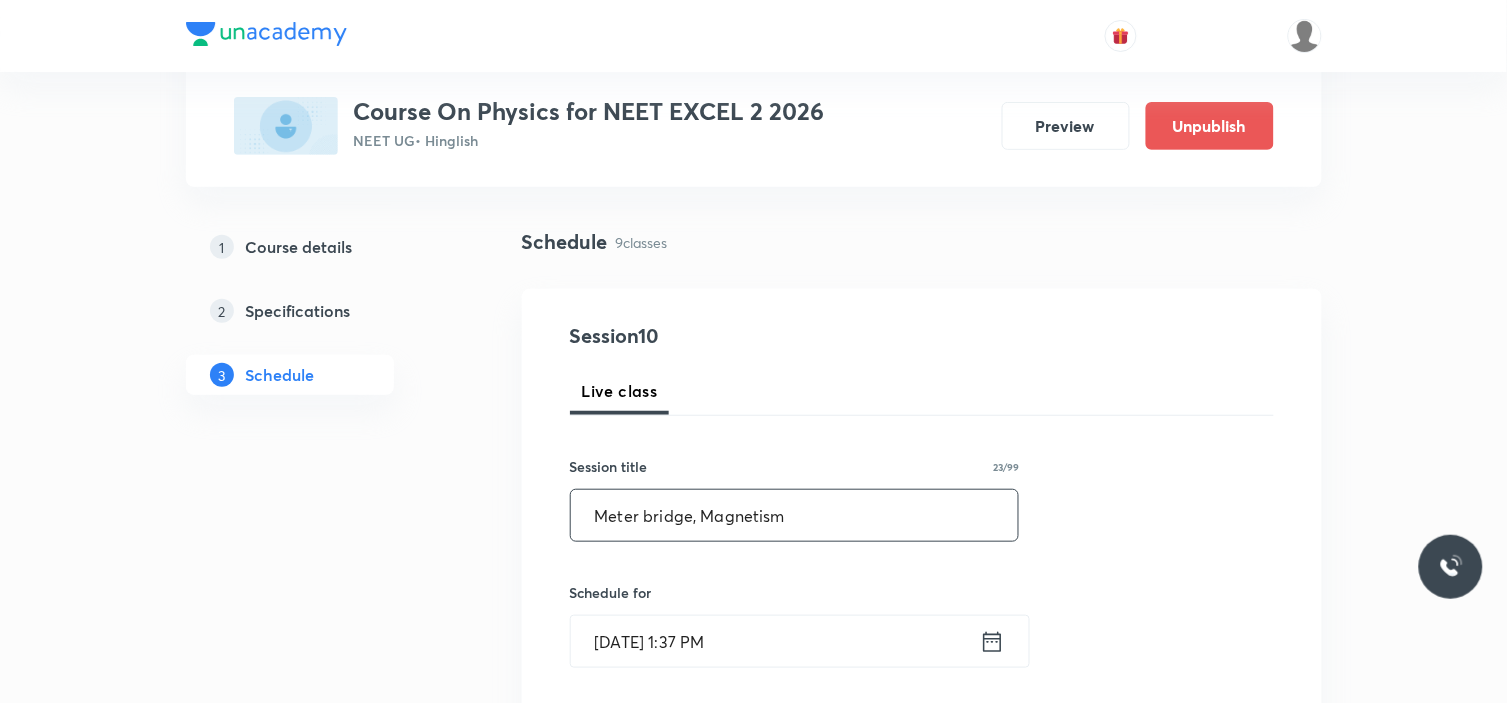 drag, startPoint x: 1068, startPoint y: 538, endPoint x: 832, endPoint y: 493, distance: 240.25195 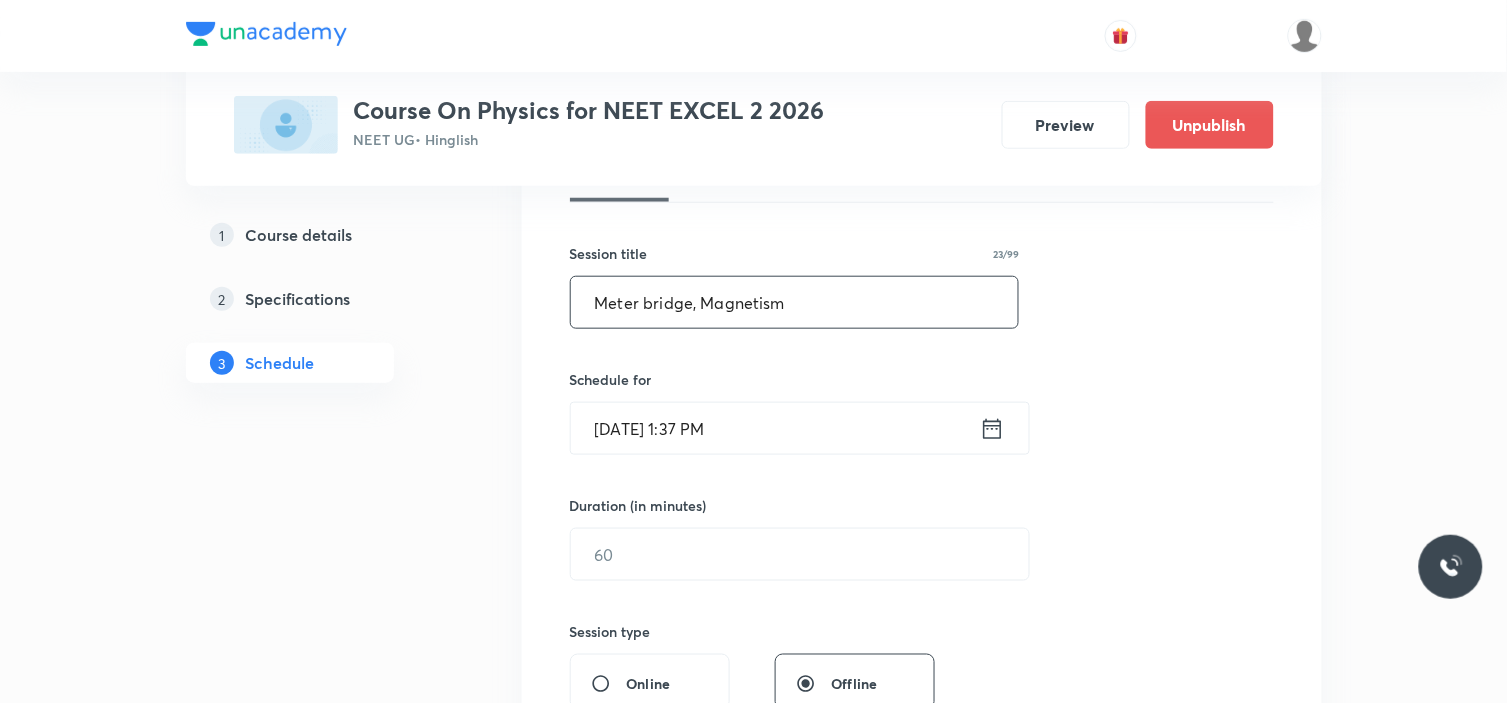 scroll, scrollTop: 333, scrollLeft: 0, axis: vertical 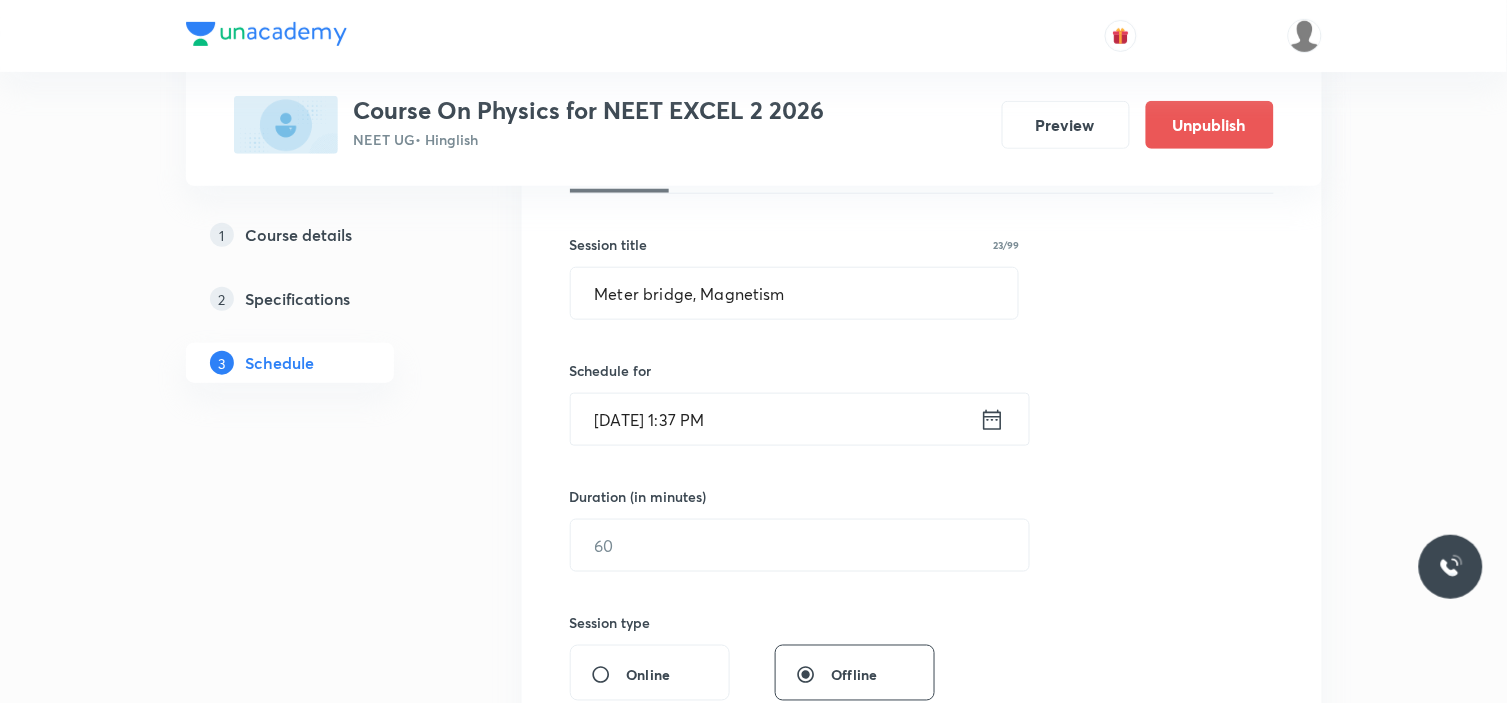 click on "Jul 13, 2025, 1:37 PM" at bounding box center (775, 419) 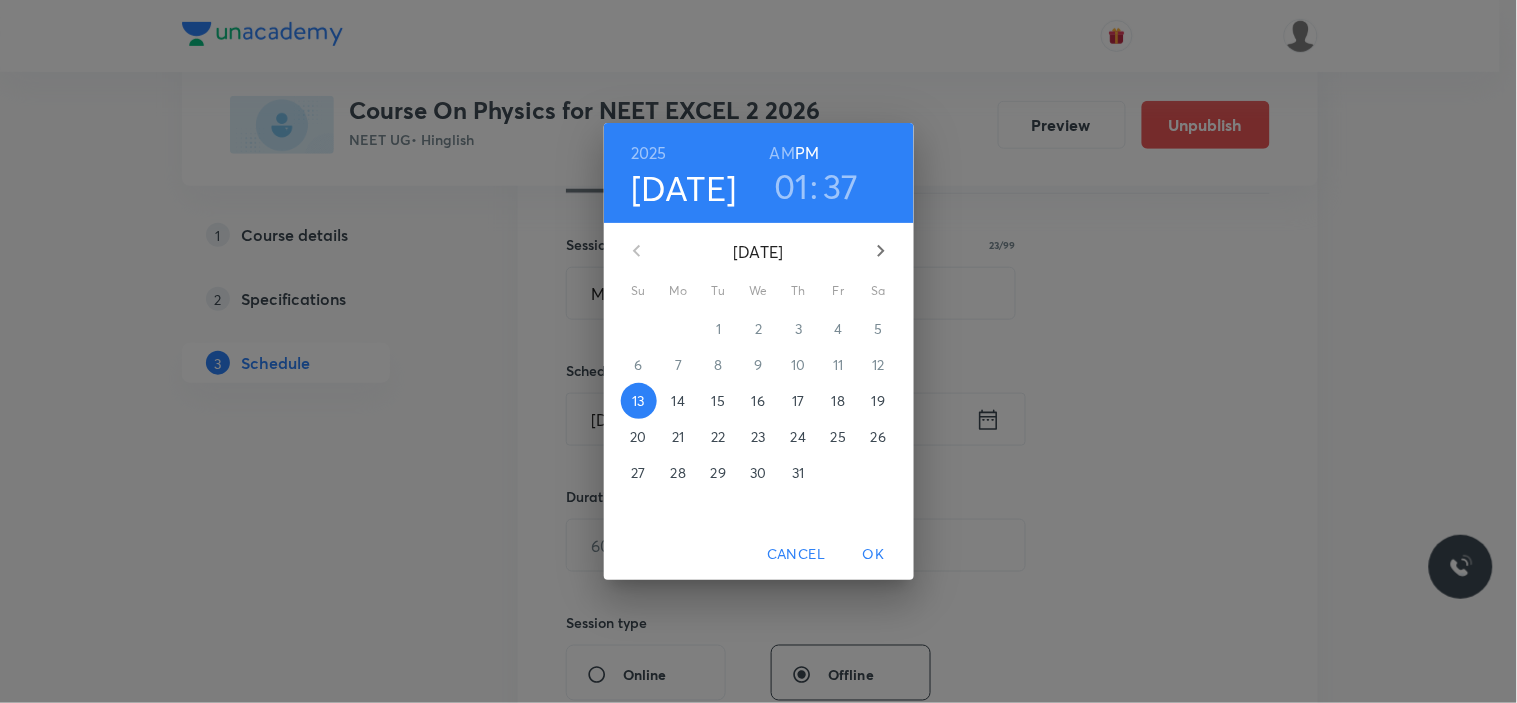 click on "19" at bounding box center [878, 401] 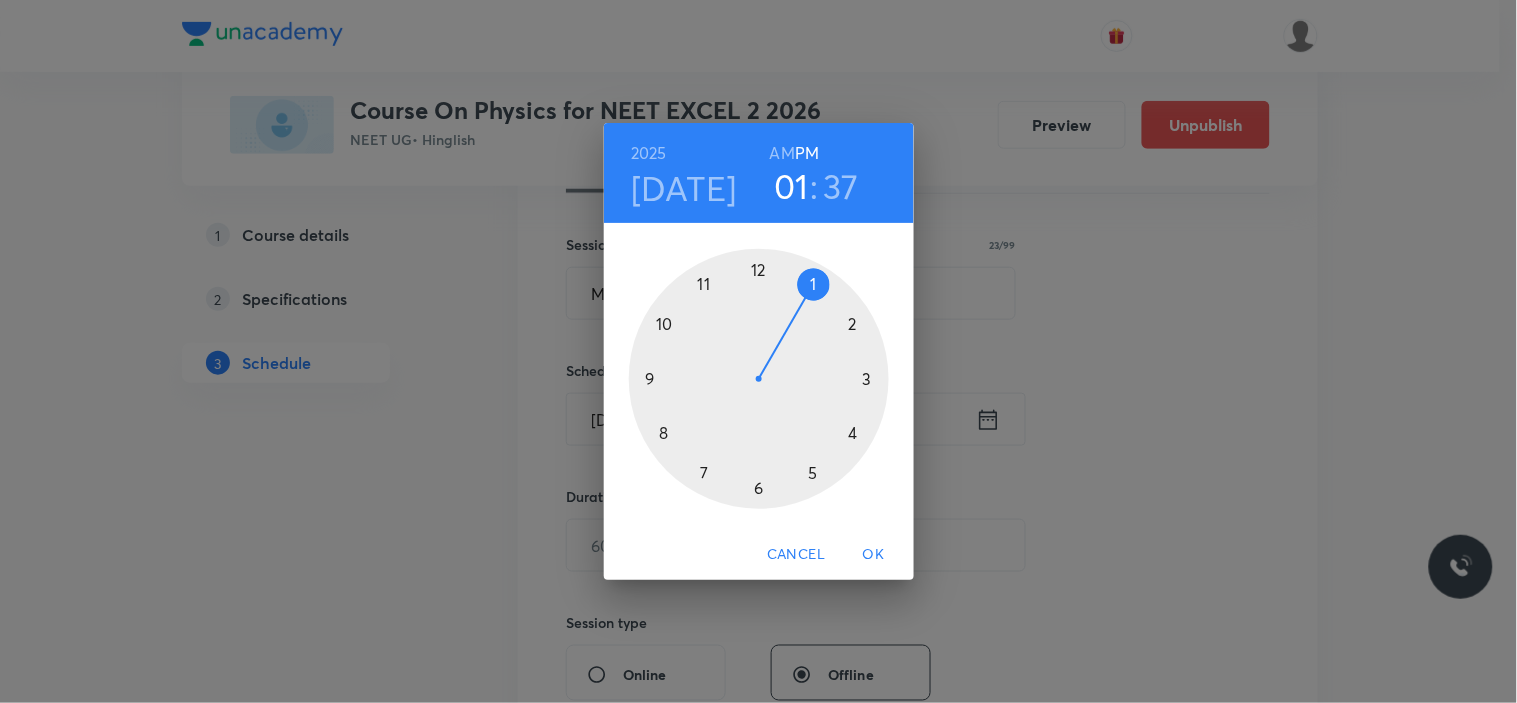 click at bounding box center (759, 379) 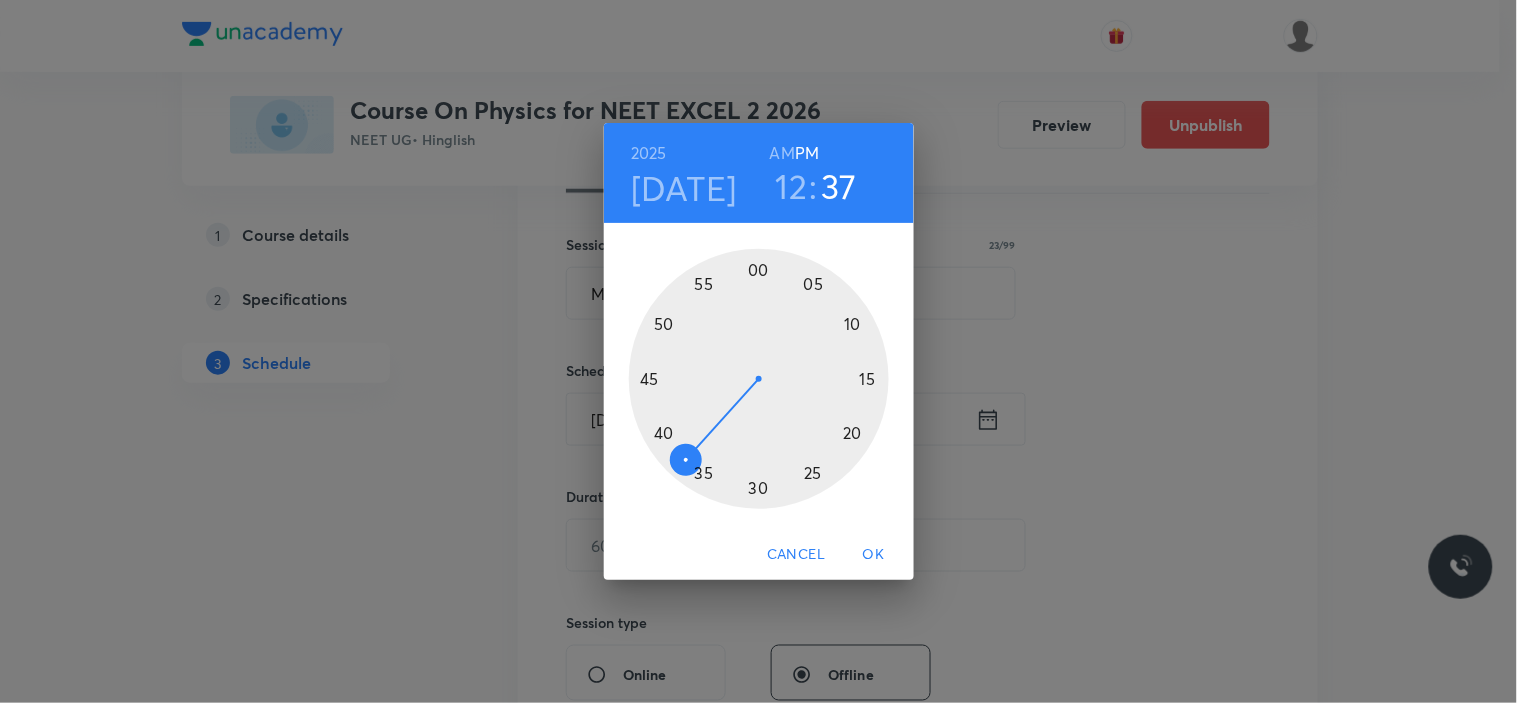 click at bounding box center (759, 379) 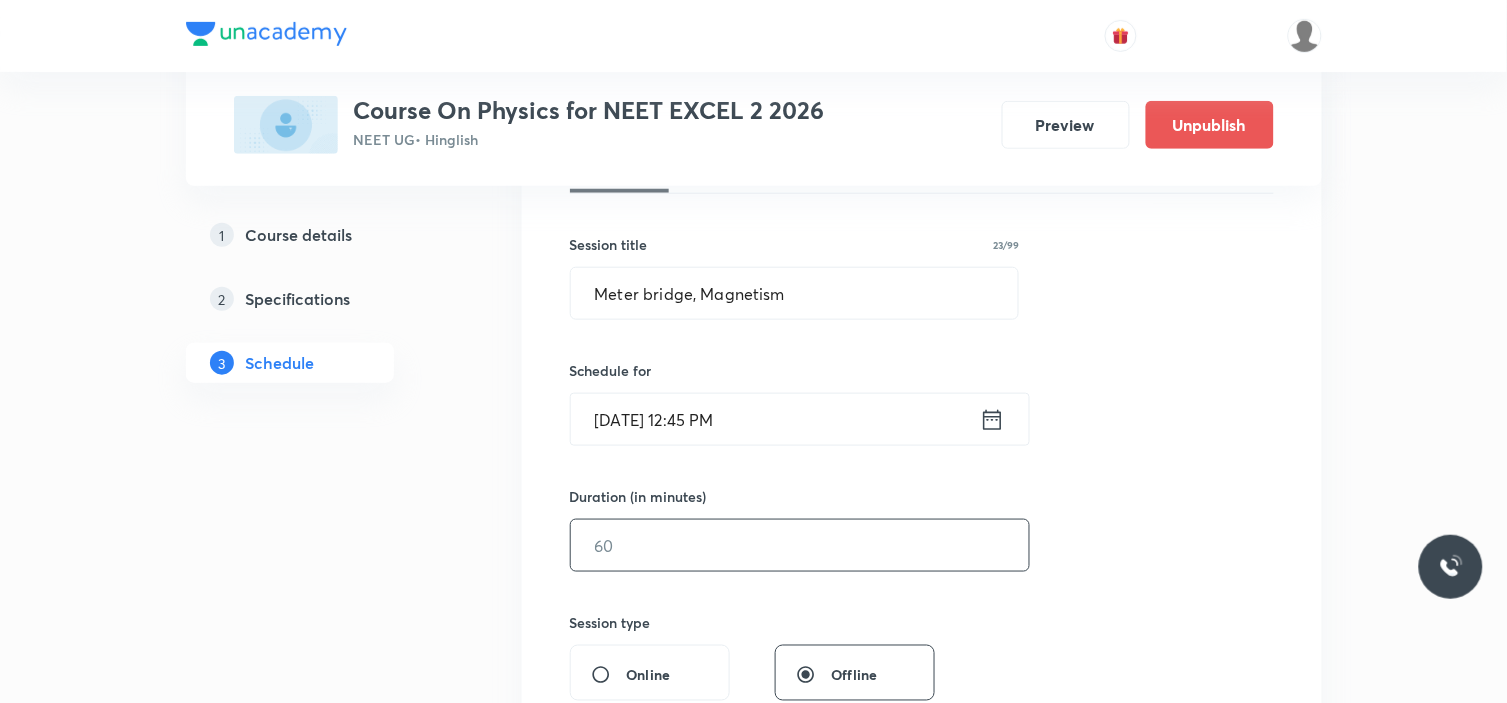 click at bounding box center (800, 545) 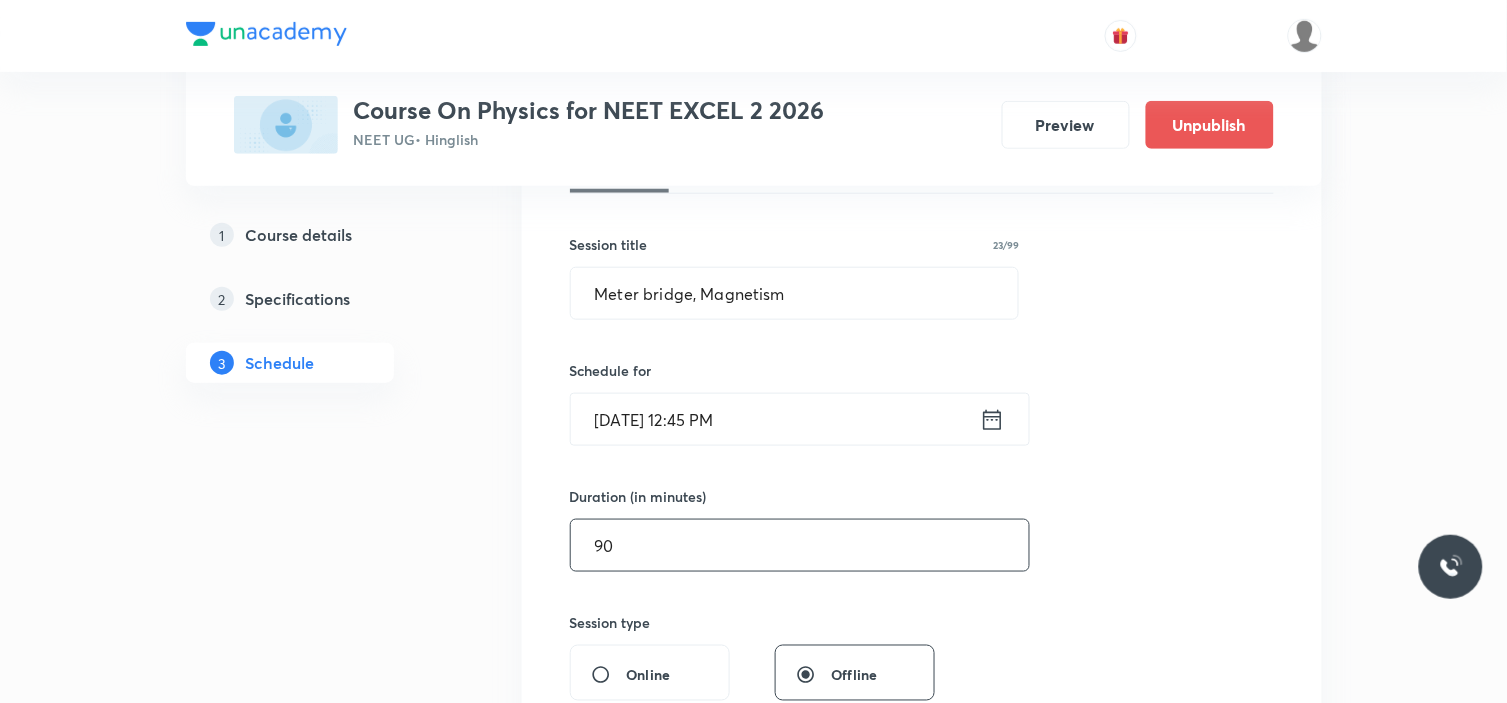 type on "90" 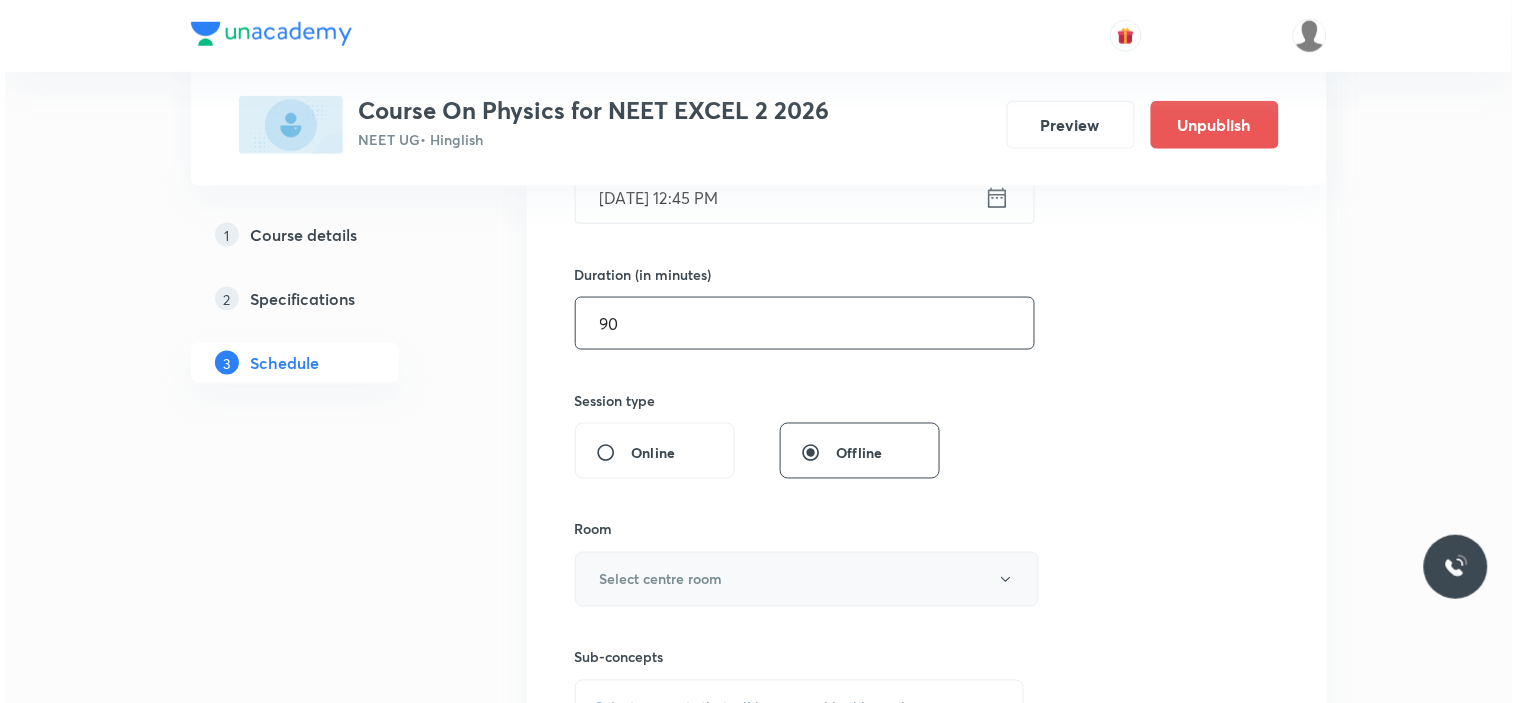 scroll, scrollTop: 666, scrollLeft: 0, axis: vertical 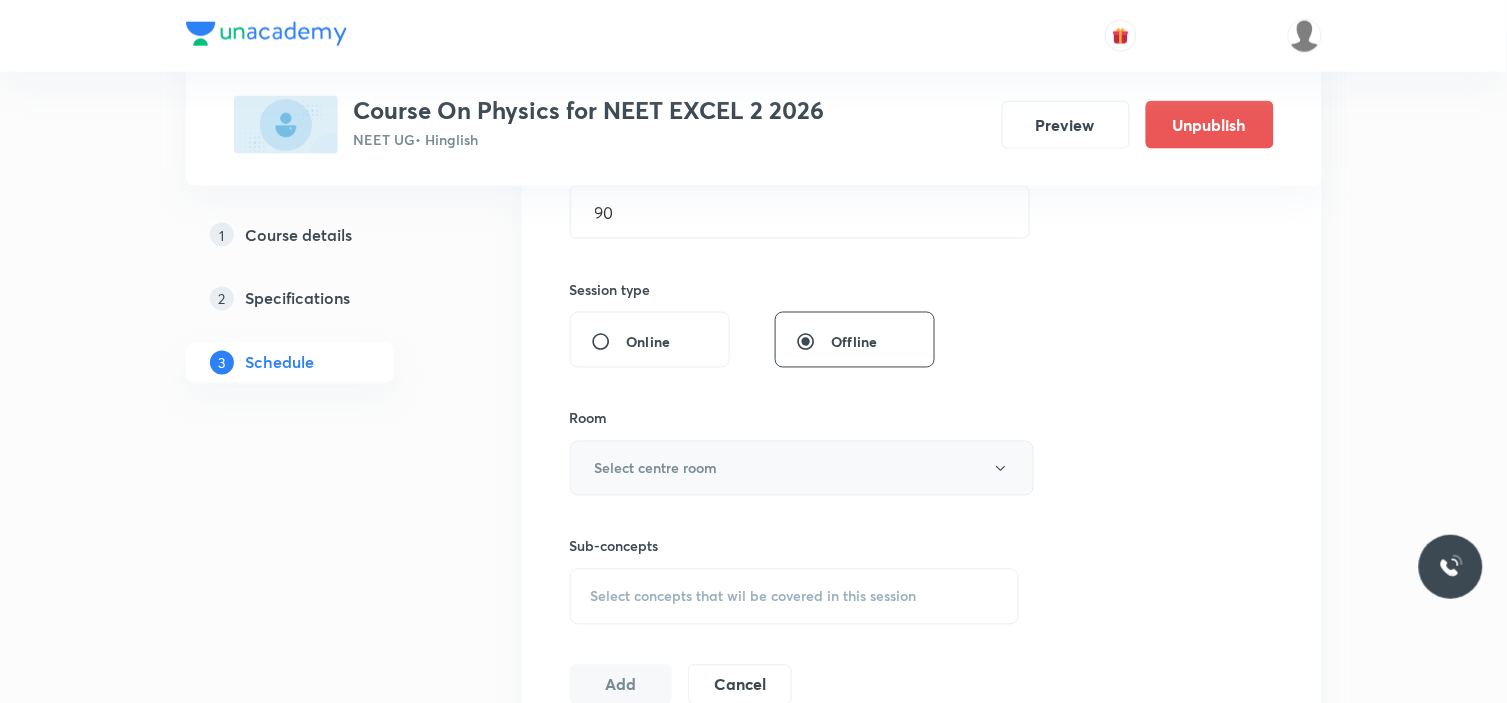 click on "Select centre room" at bounding box center (802, 468) 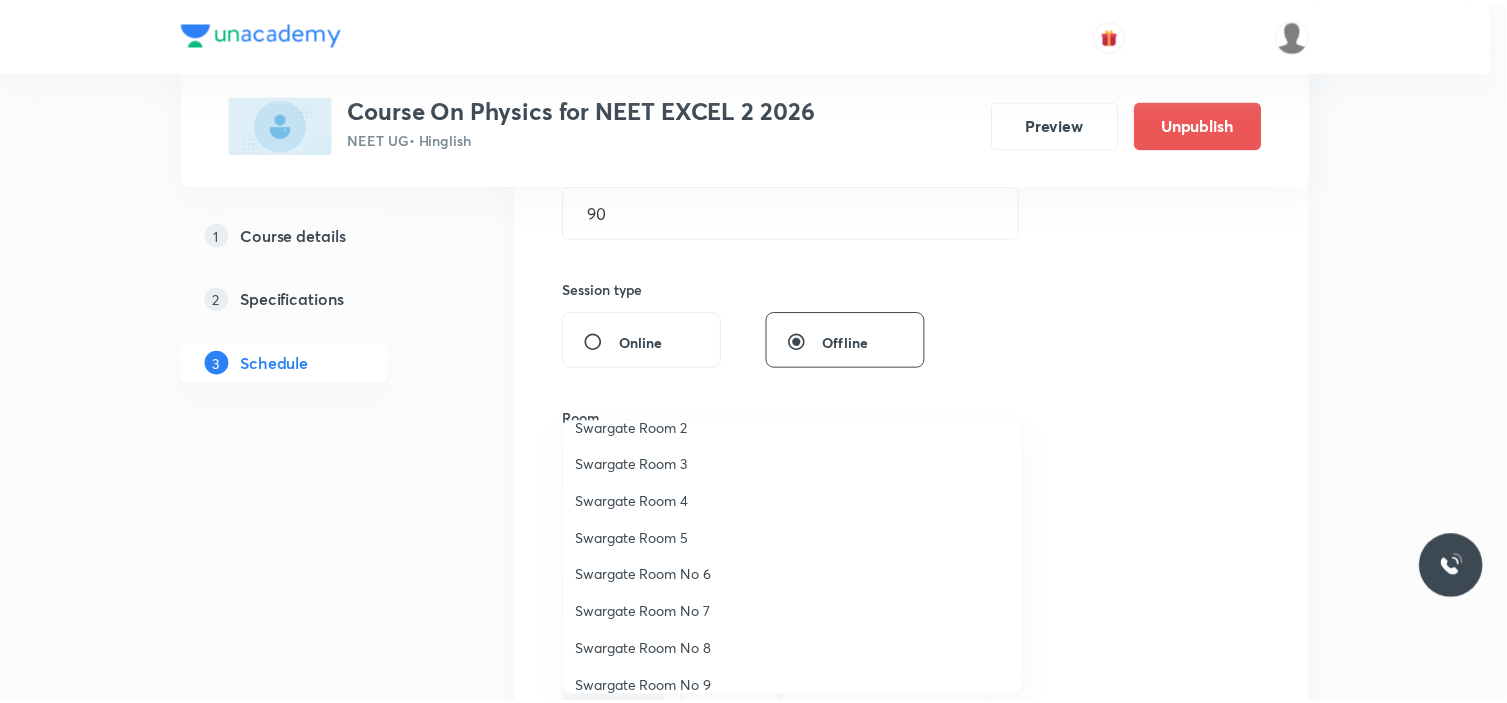 scroll, scrollTop: 148, scrollLeft: 0, axis: vertical 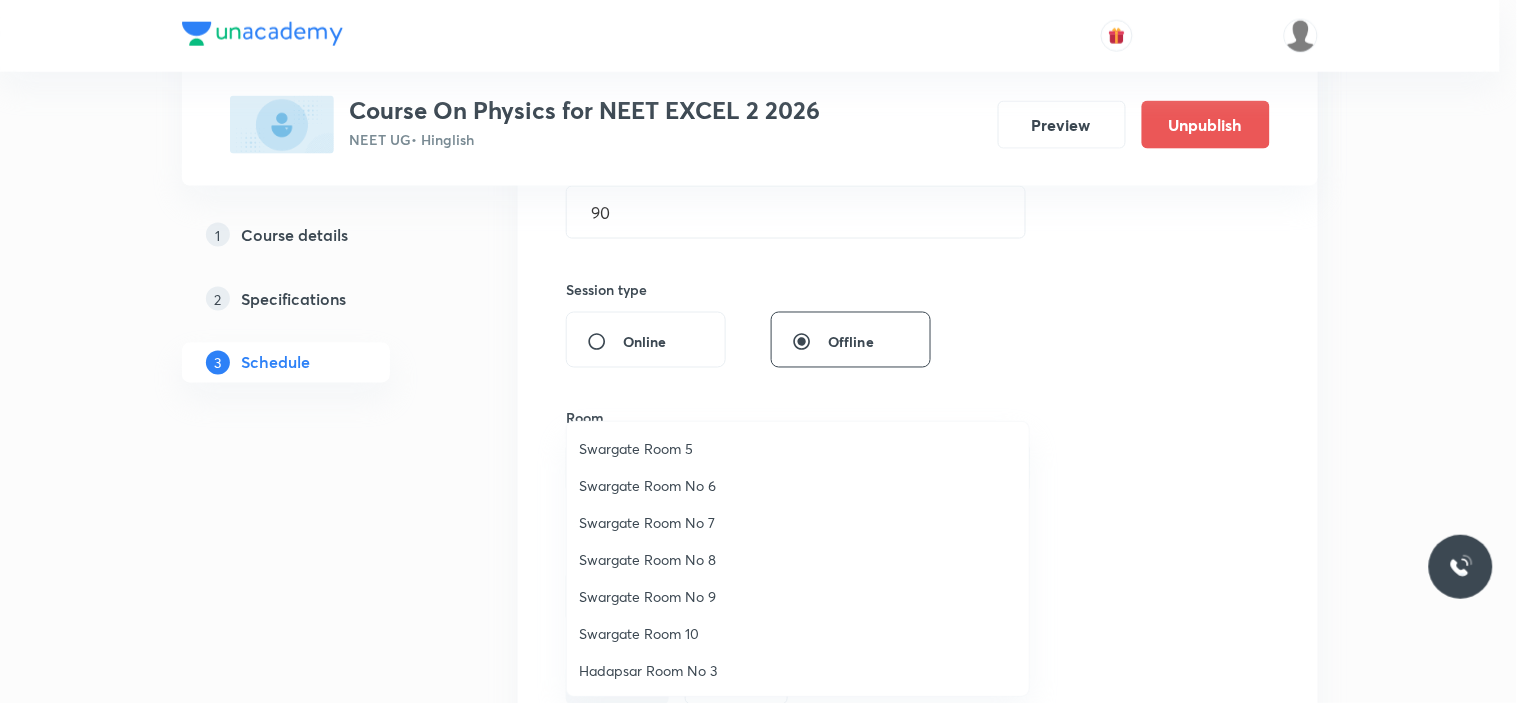 click on "Swargate Room 10" at bounding box center [798, 633] 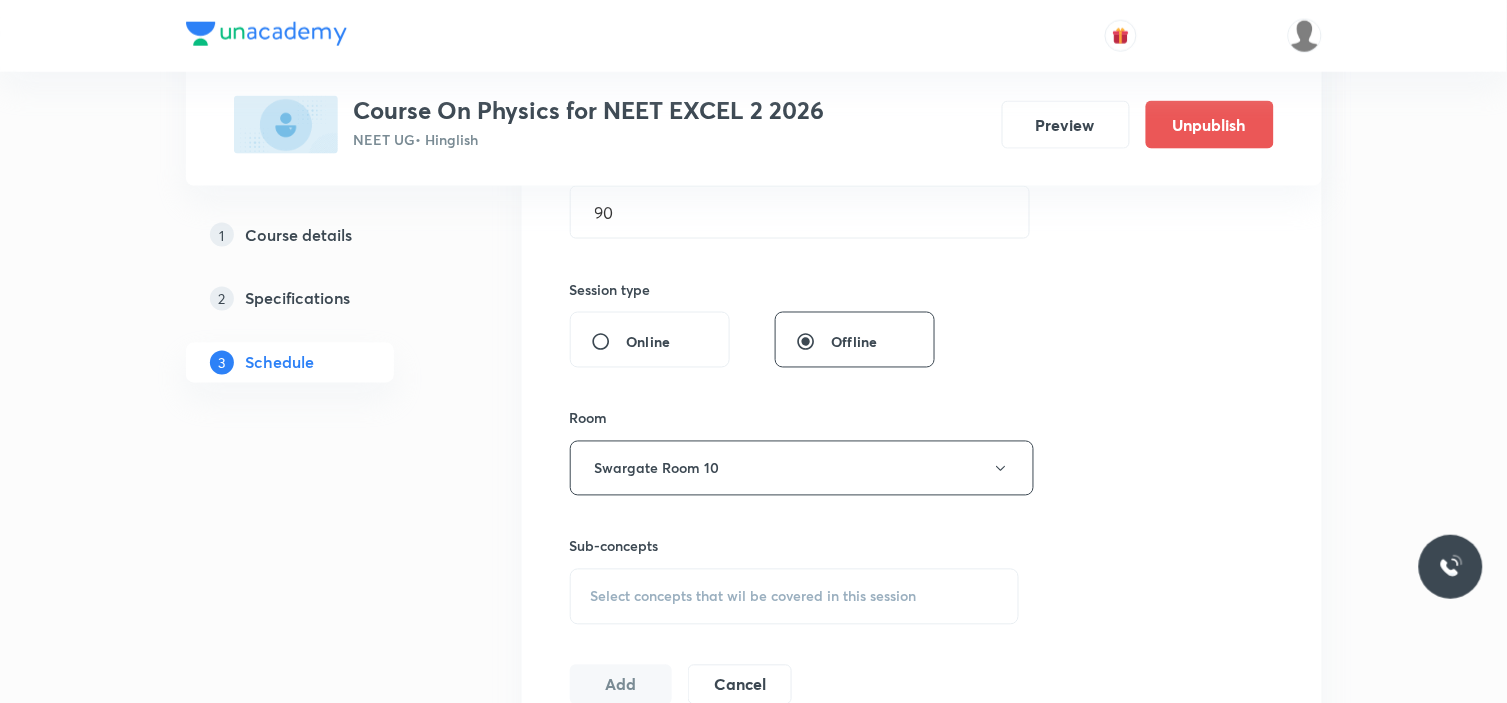 click on "Session  10 Live class Session title 23/99 Meter bridge, Magnetism ​ Schedule for Jul 19, 2025, 12:45 PM ​ Duration (in minutes) 90 ​   Session type Online Offline Room Swargate Room 10 Sub-concepts Select concepts that wil be covered in this session Add Cancel" at bounding box center (922, 235) 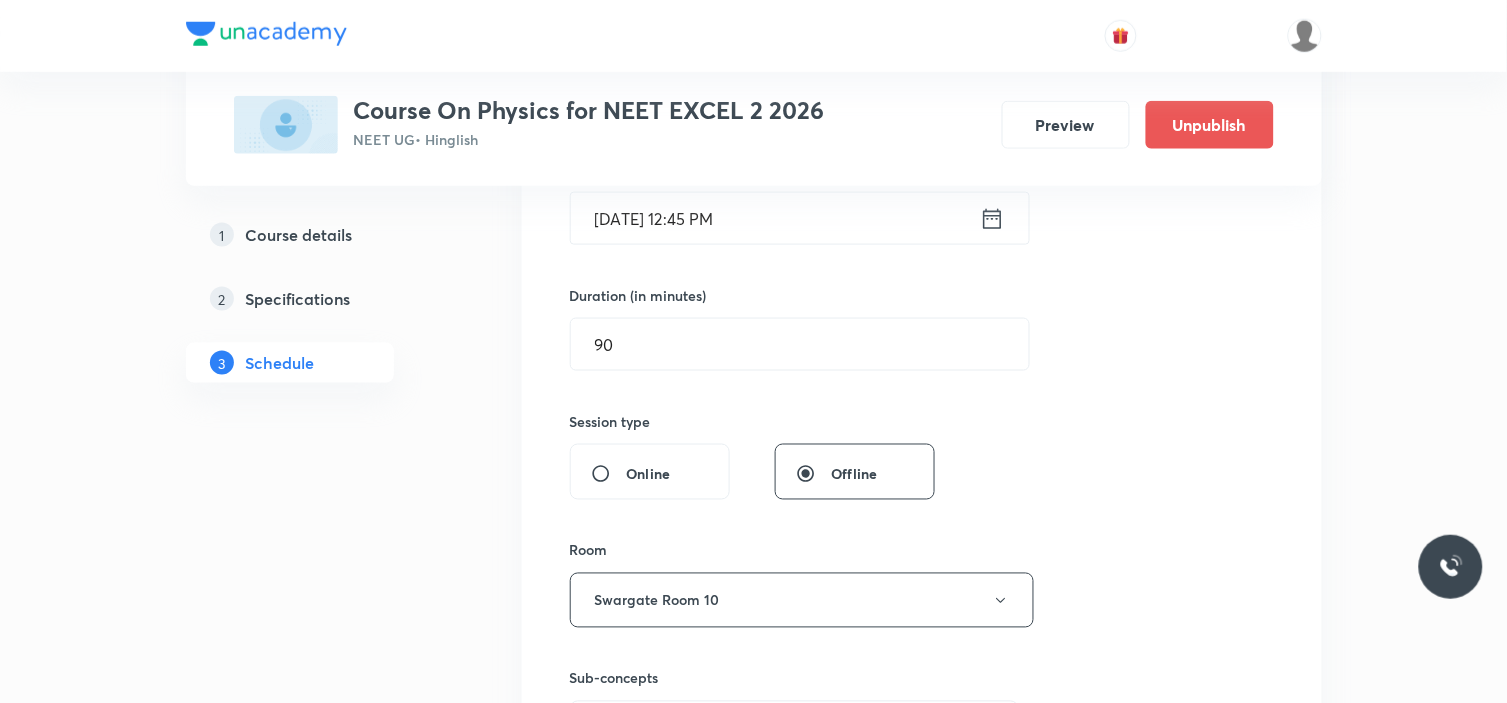 scroll, scrollTop: 777, scrollLeft: 0, axis: vertical 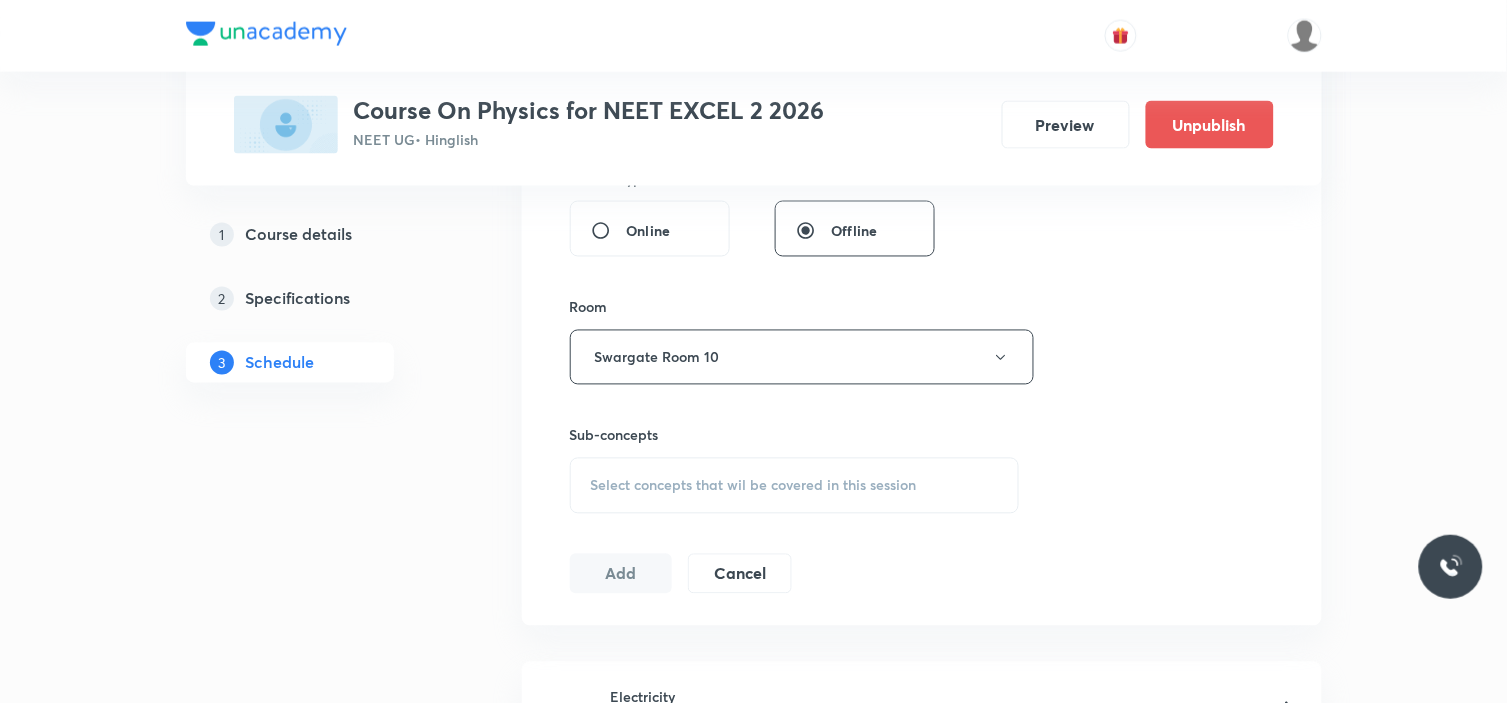click on "Select concepts that wil be covered in this session" at bounding box center (754, 486) 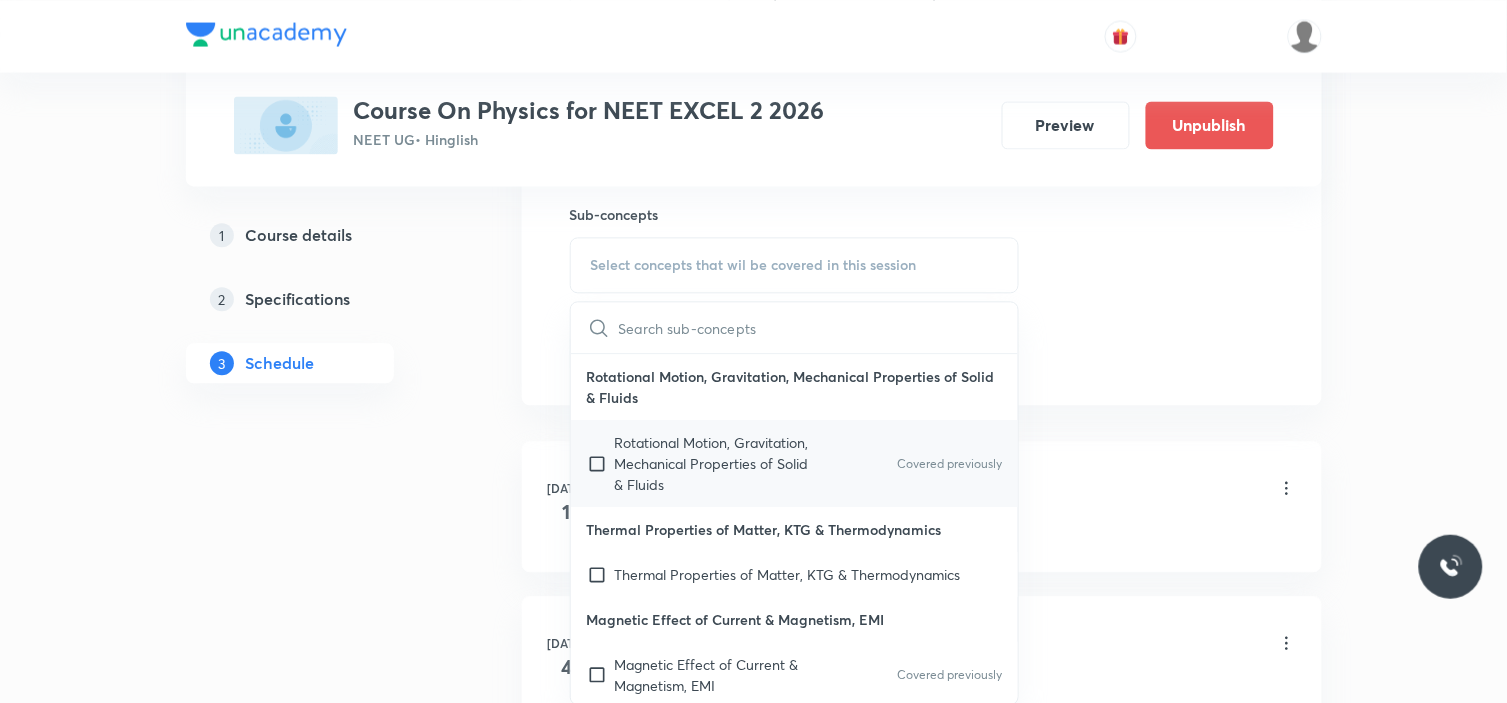 scroll, scrollTop: 1000, scrollLeft: 0, axis: vertical 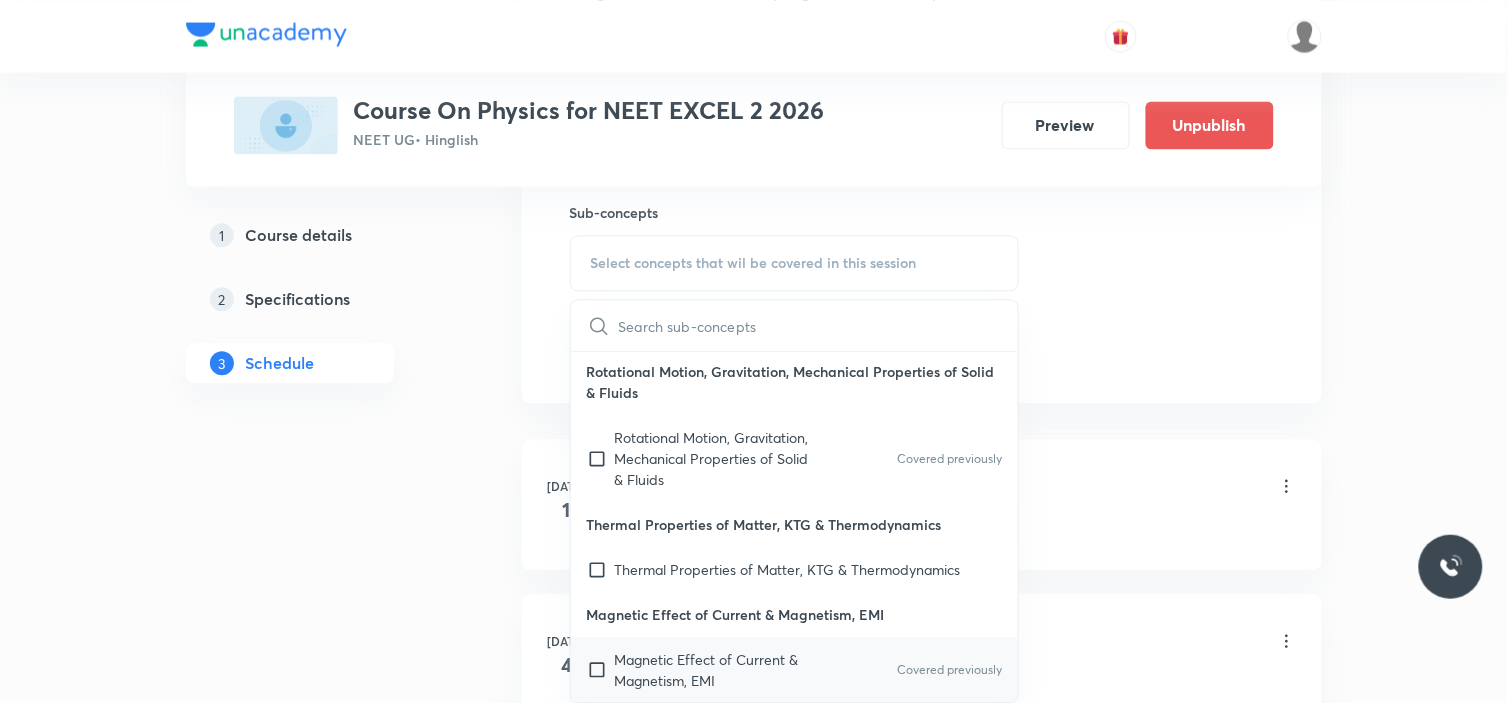 click at bounding box center (601, 670) 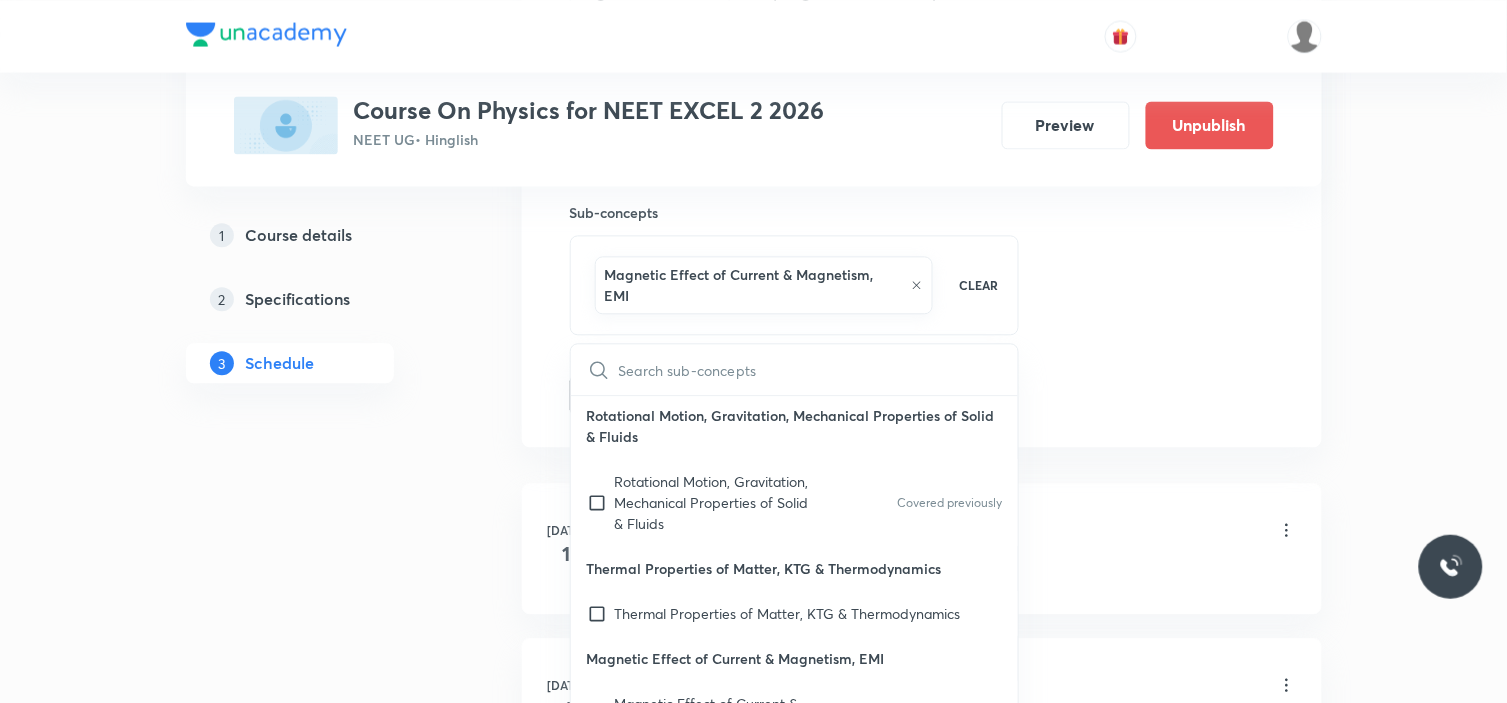 click on "Plus Courses Course On Physics for NEET EXCEL 2 2026 NEET UG  • Hinglish Preview Unpublish 1 Course details 2 Specifications 3 Schedule Schedule 9  classes Session  10 Live class Session title 23/99 Meter bridge, Magnetism ​ Schedule for Jul 19, 2025, 12:45 PM ​ Duration (in minutes) 90 ​   Session type Online Offline Room Swargate Room 10 Sub-concepts Magnetic Effect of Current & Magnetism, EMI CLEAR ​ Rotational Motion, Gravitation, Mechanical Properties of Solid & Fluids Rotational Motion, Gravitation, Mechanical Properties of Solid & Fluids Covered previously Thermal Properties of Matter, KTG & Thermodynamics Thermal Properties of Matter, KTG & Thermodynamics Magnetic Effect of Current & Magnetism, EMI Magnetic Effect of Current & Magnetism, EMI Covered previously Add Cancel Jul 1 Electricity Lesson 1 • 11:00 AM • 90 min  • Room Swargate Room No 7 Rotational Motion, Gravitation, Mechanical Properties of Solid & Fluids Jul 4 Electricity Lesson 2 • 11:15 AM • 60 min Jul 5 Electricity 8" at bounding box center (754, 559) 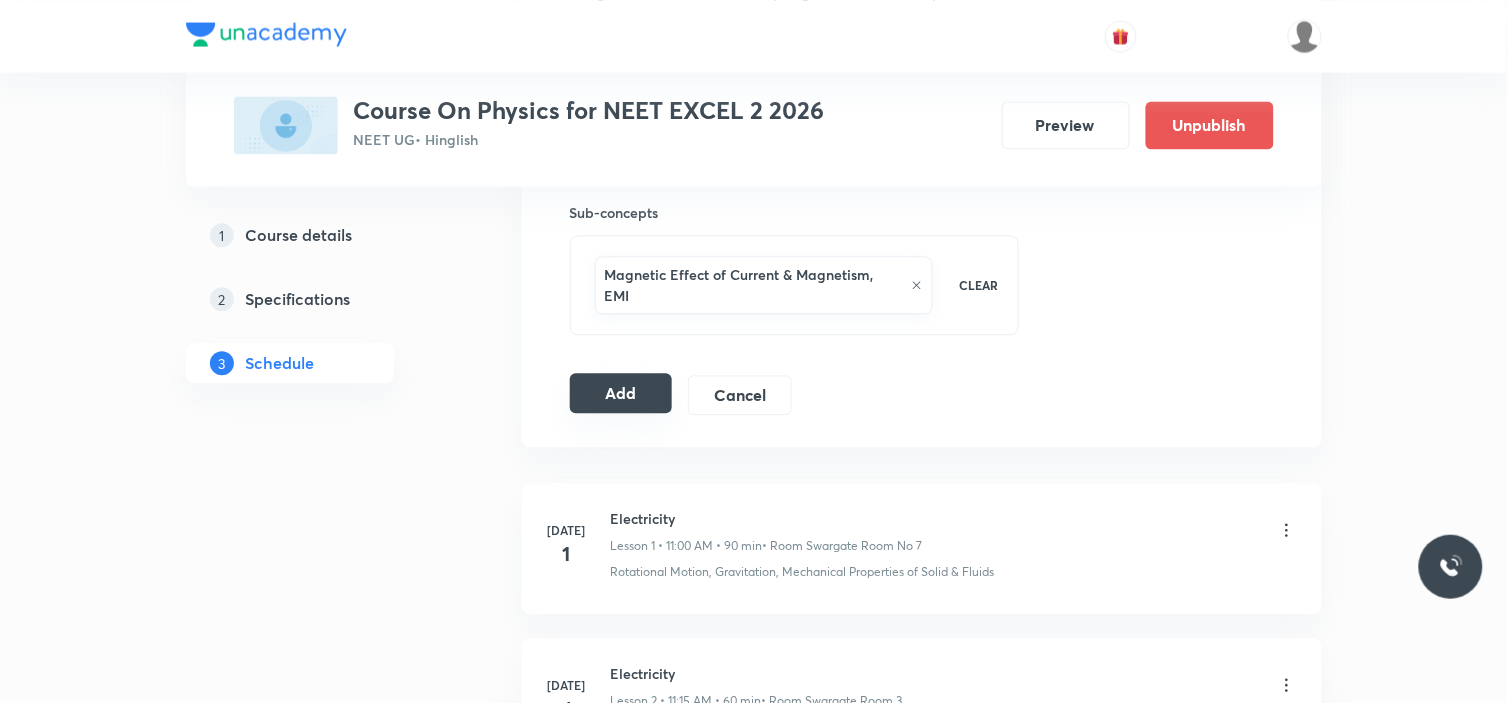 click on "Add" at bounding box center [621, 393] 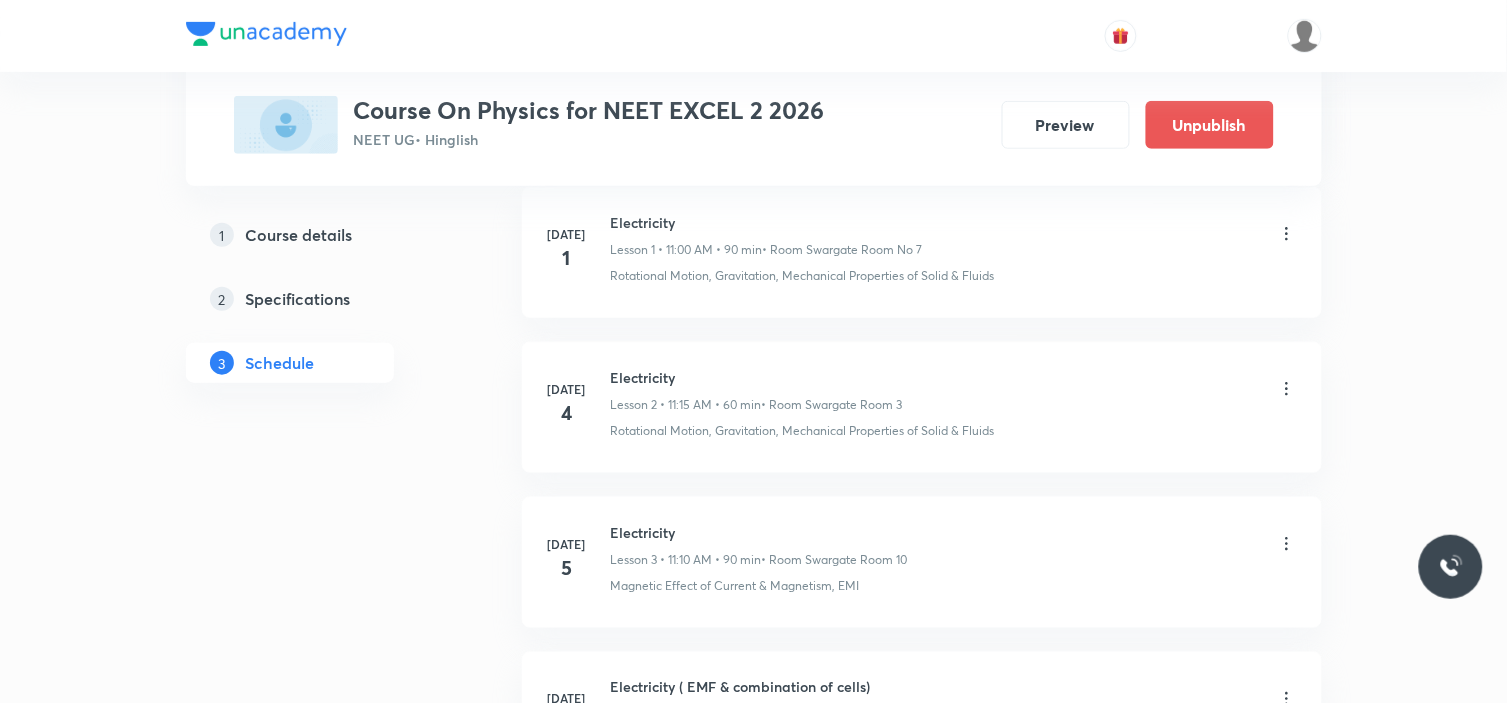 scroll, scrollTop: 0, scrollLeft: 0, axis: both 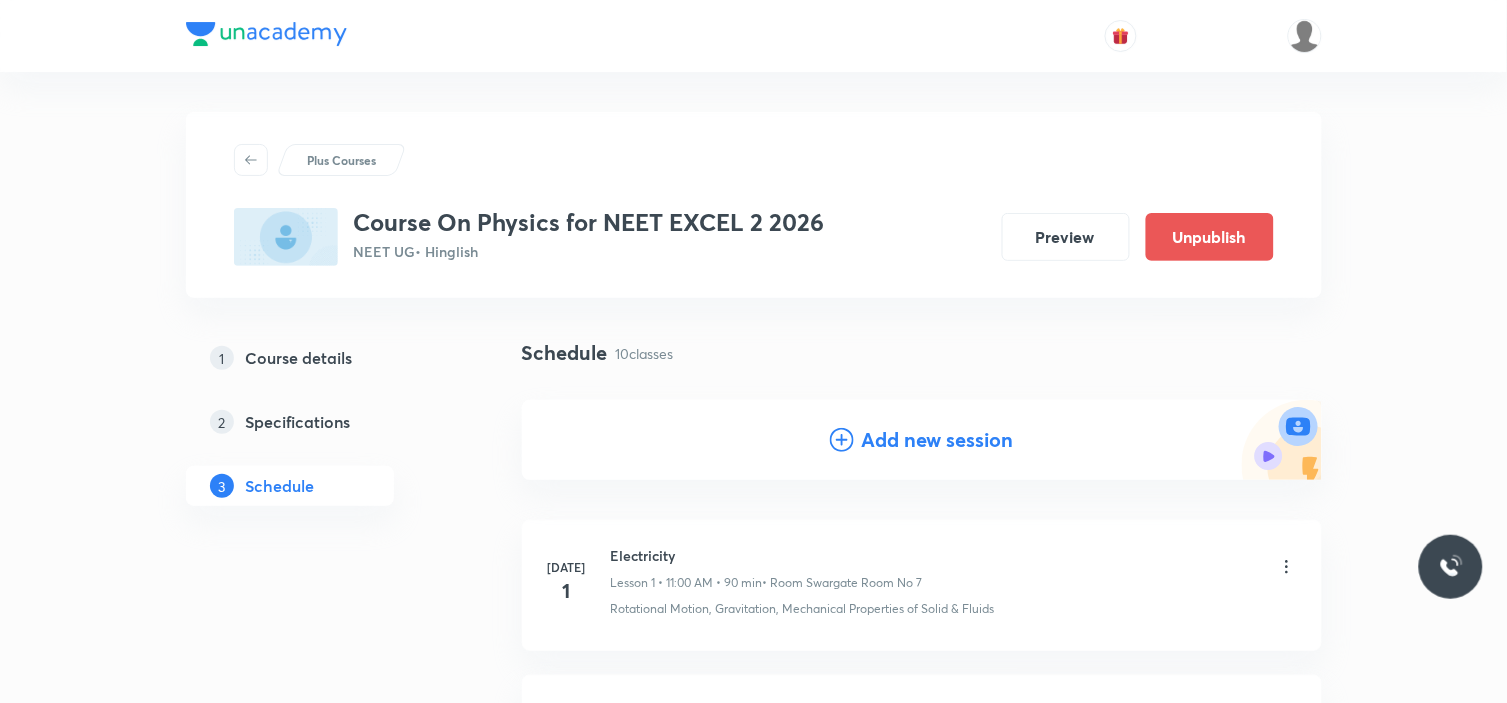 click on "Add new session" at bounding box center (938, 440) 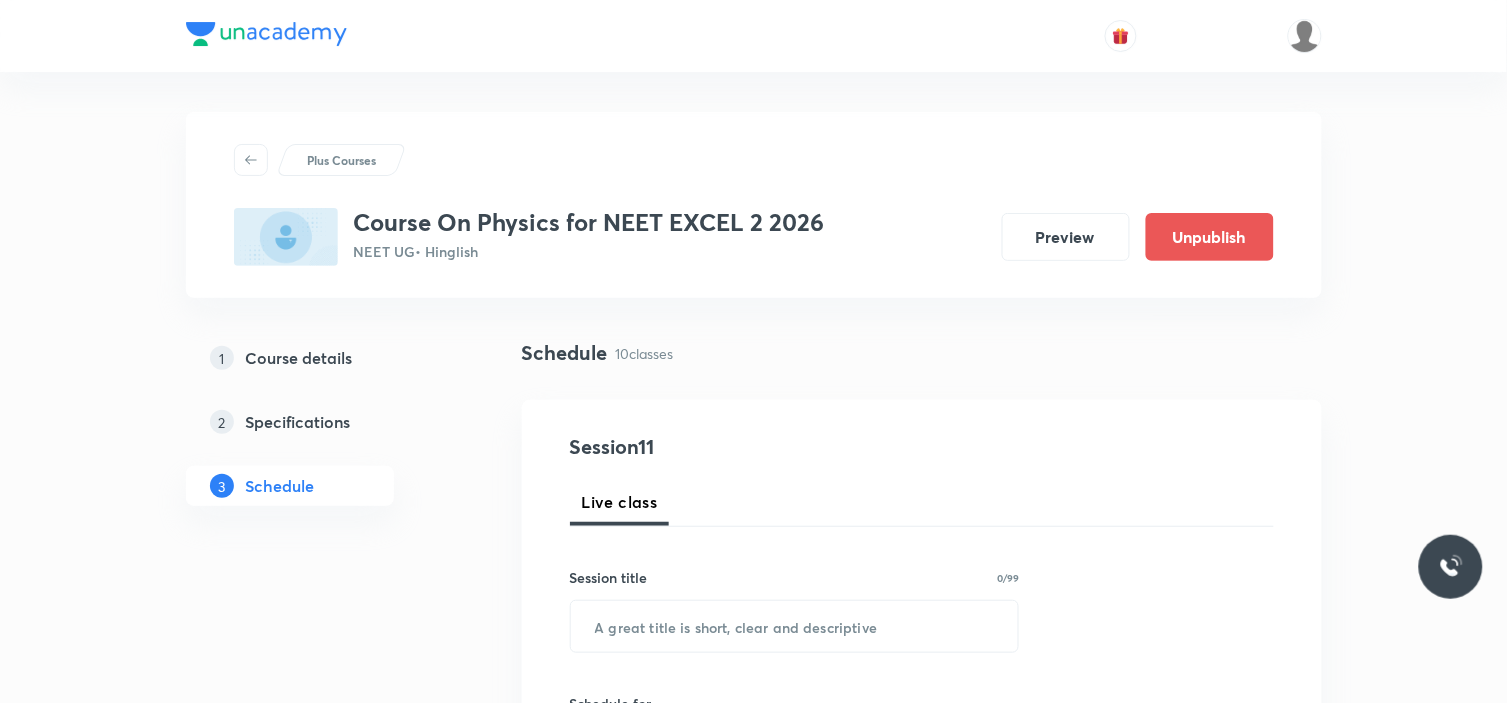 click on "Session title 0/99 ​" at bounding box center (795, 610) 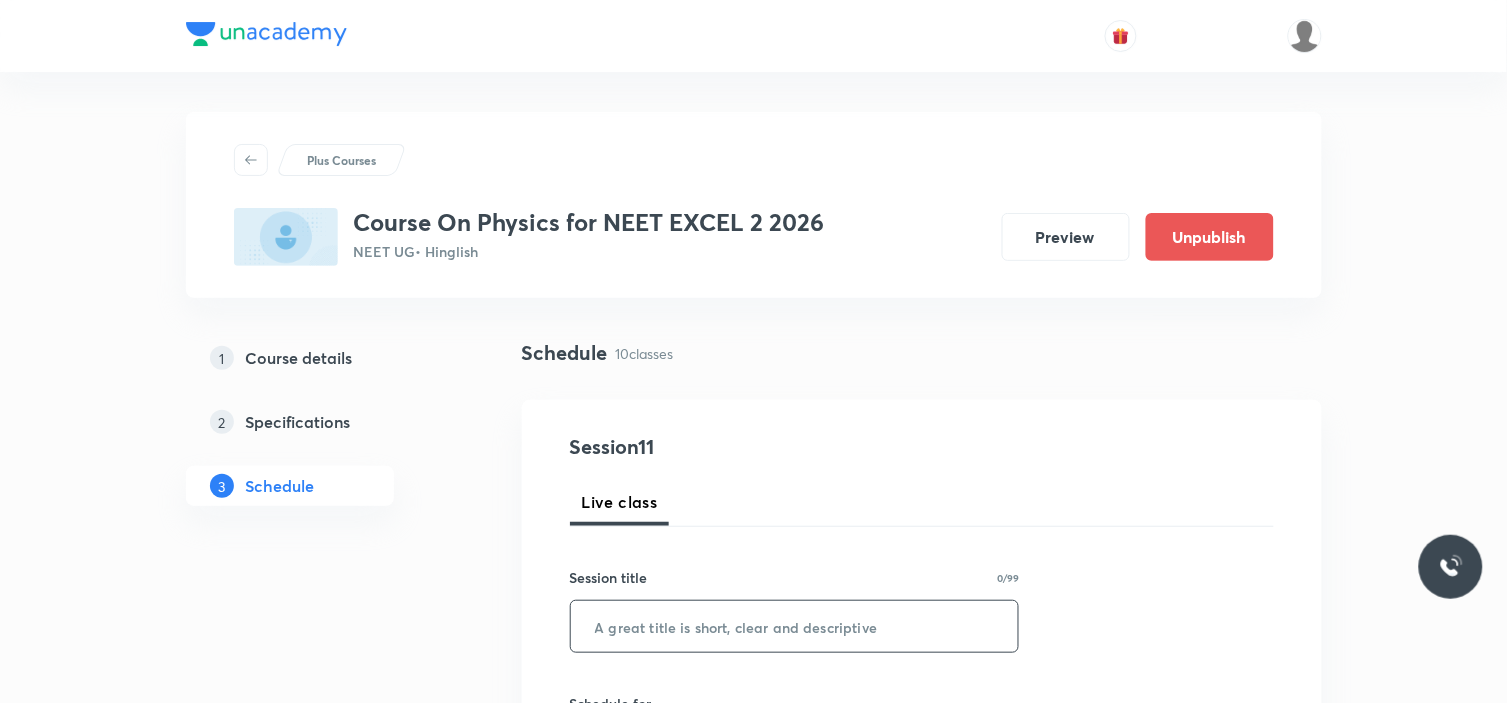 click at bounding box center [795, 626] 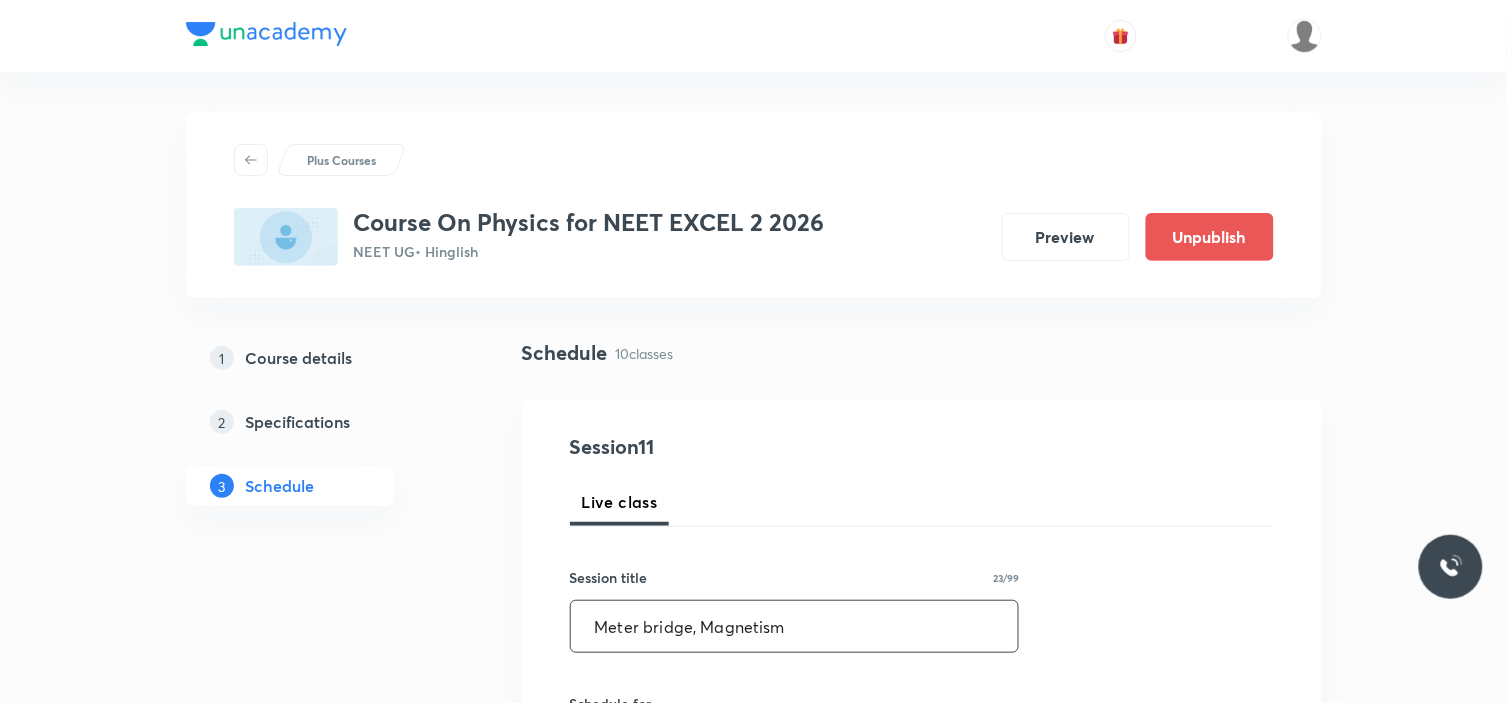 type on "Meter bridge, Magnetism" 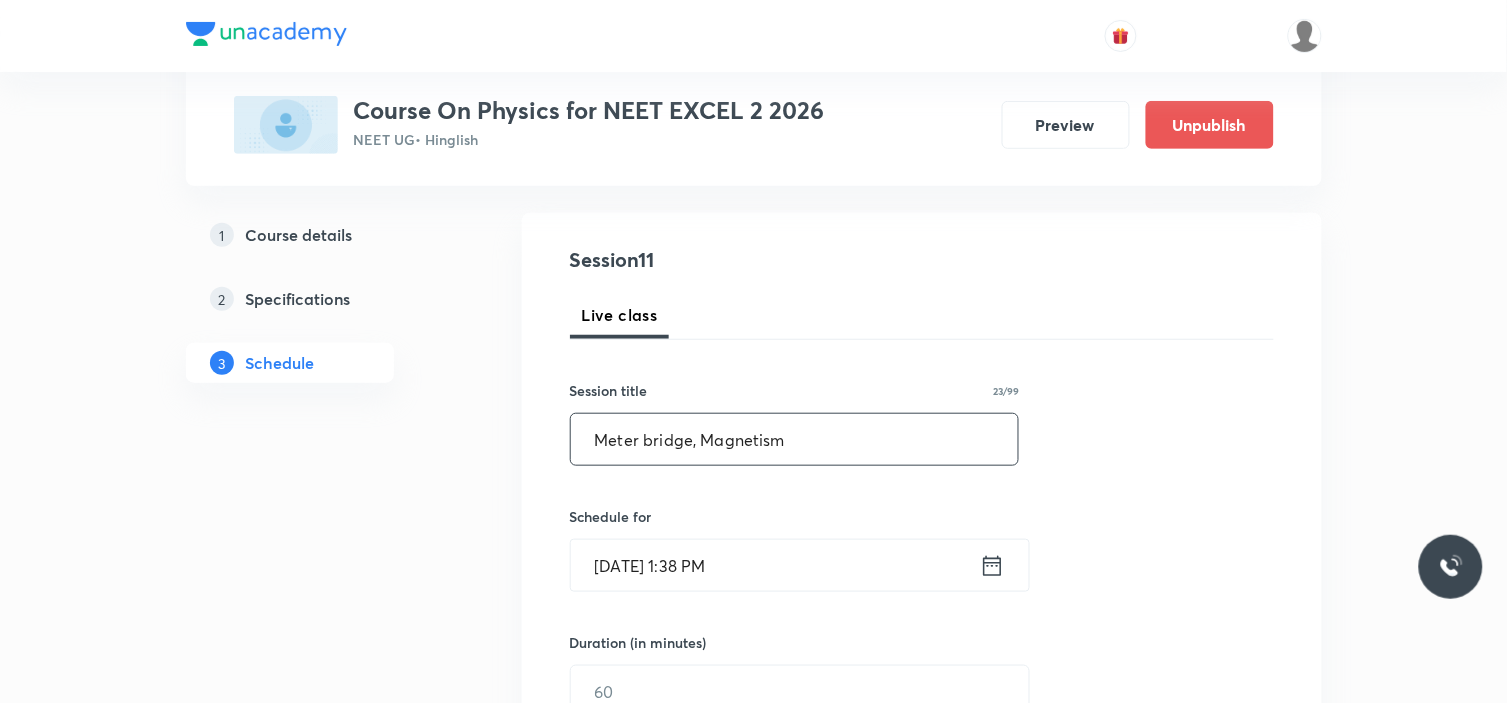 scroll, scrollTop: 222, scrollLeft: 0, axis: vertical 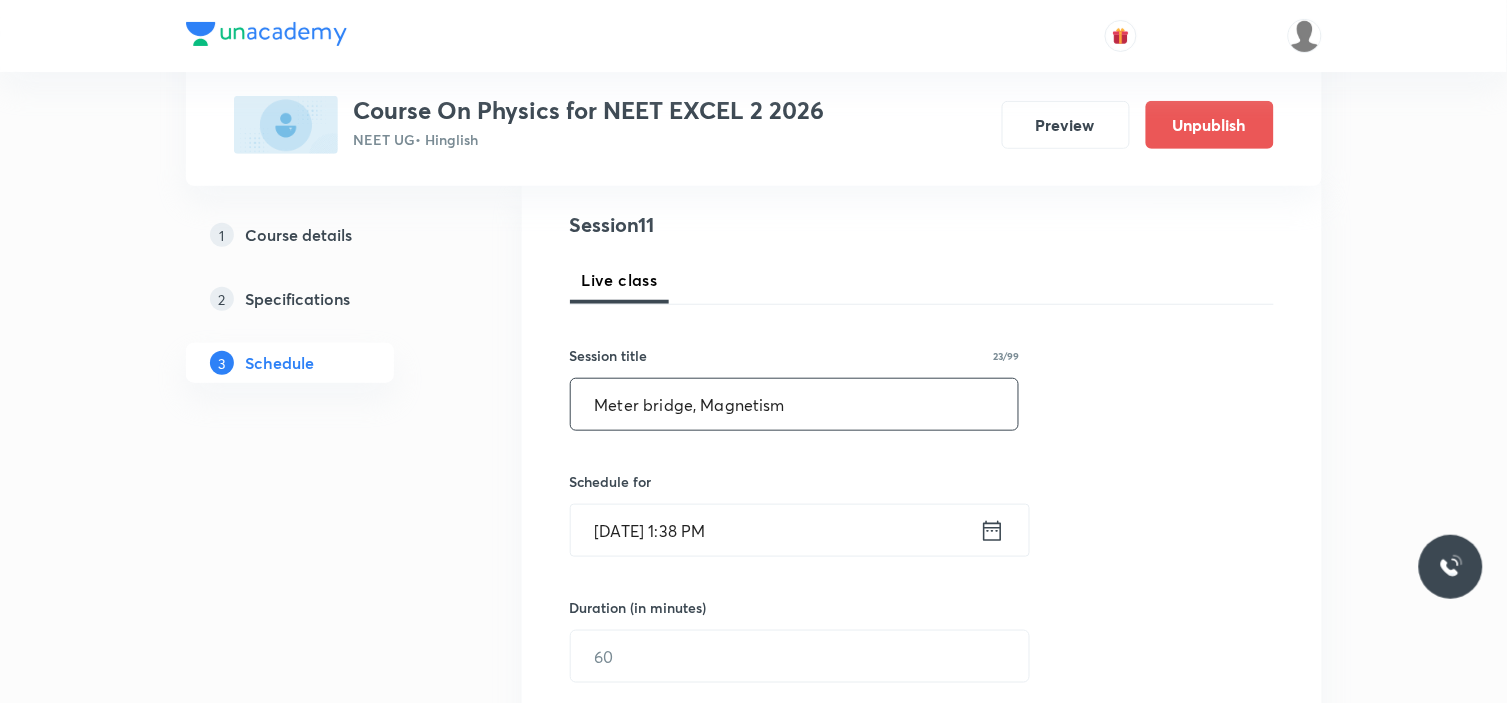 click on "Jul 13, 2025, 1:38 PM" at bounding box center [775, 530] 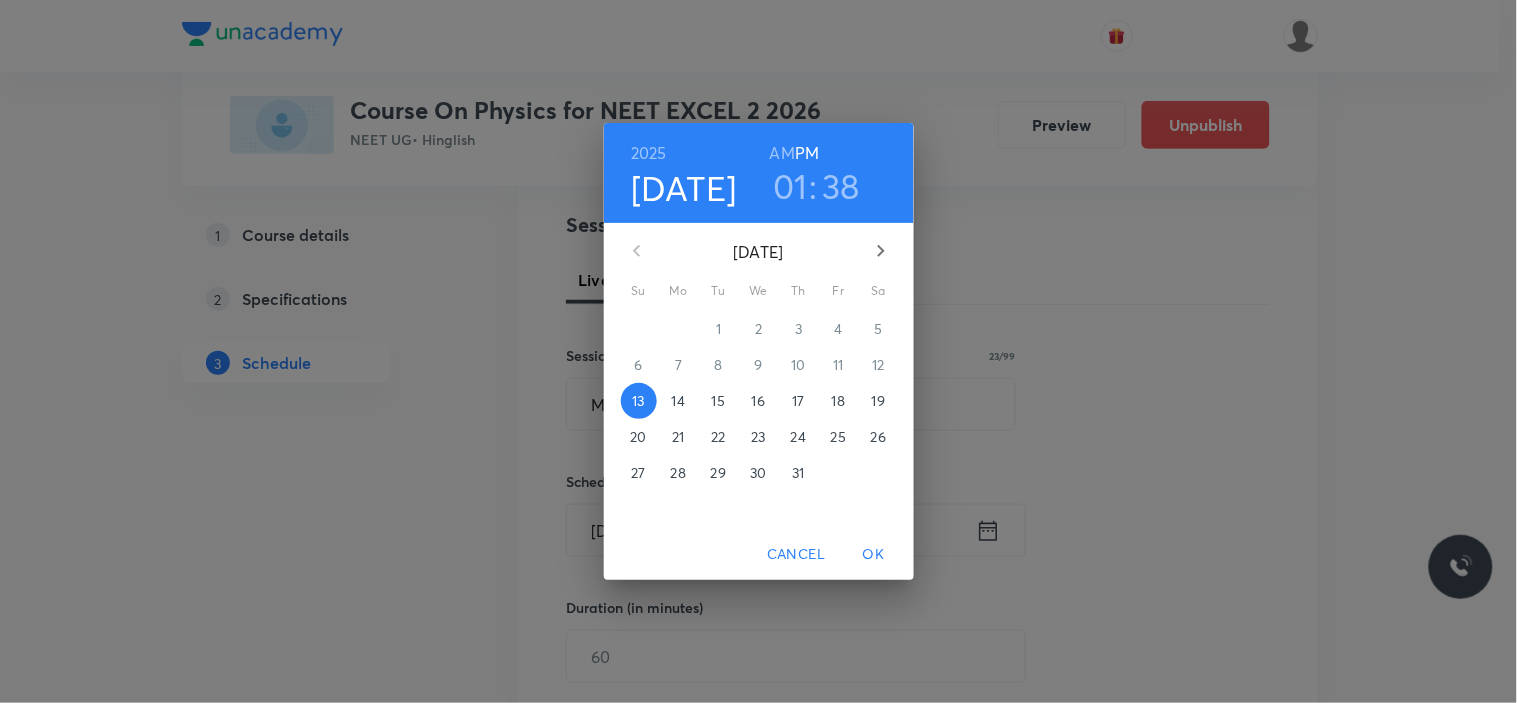 click on "19" at bounding box center [878, 401] 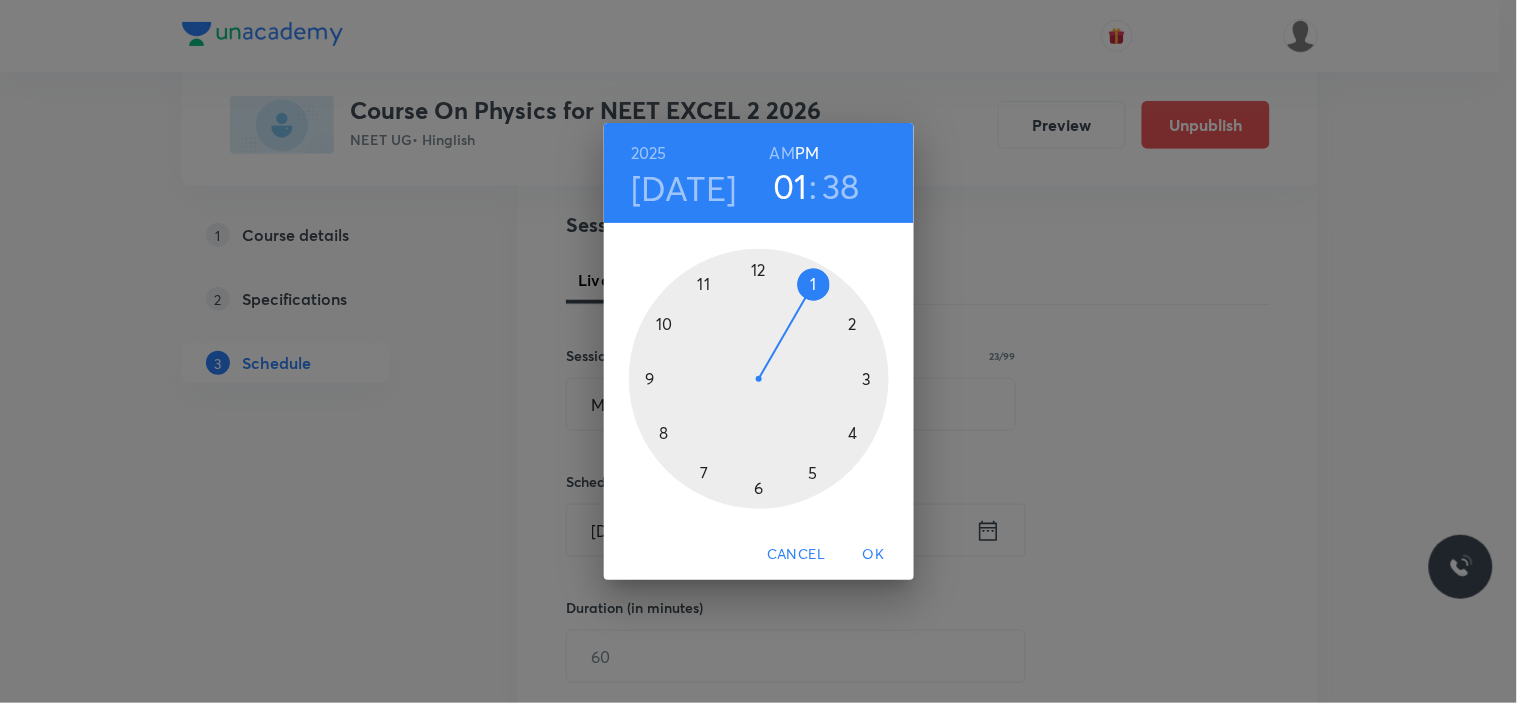 click at bounding box center [759, 379] 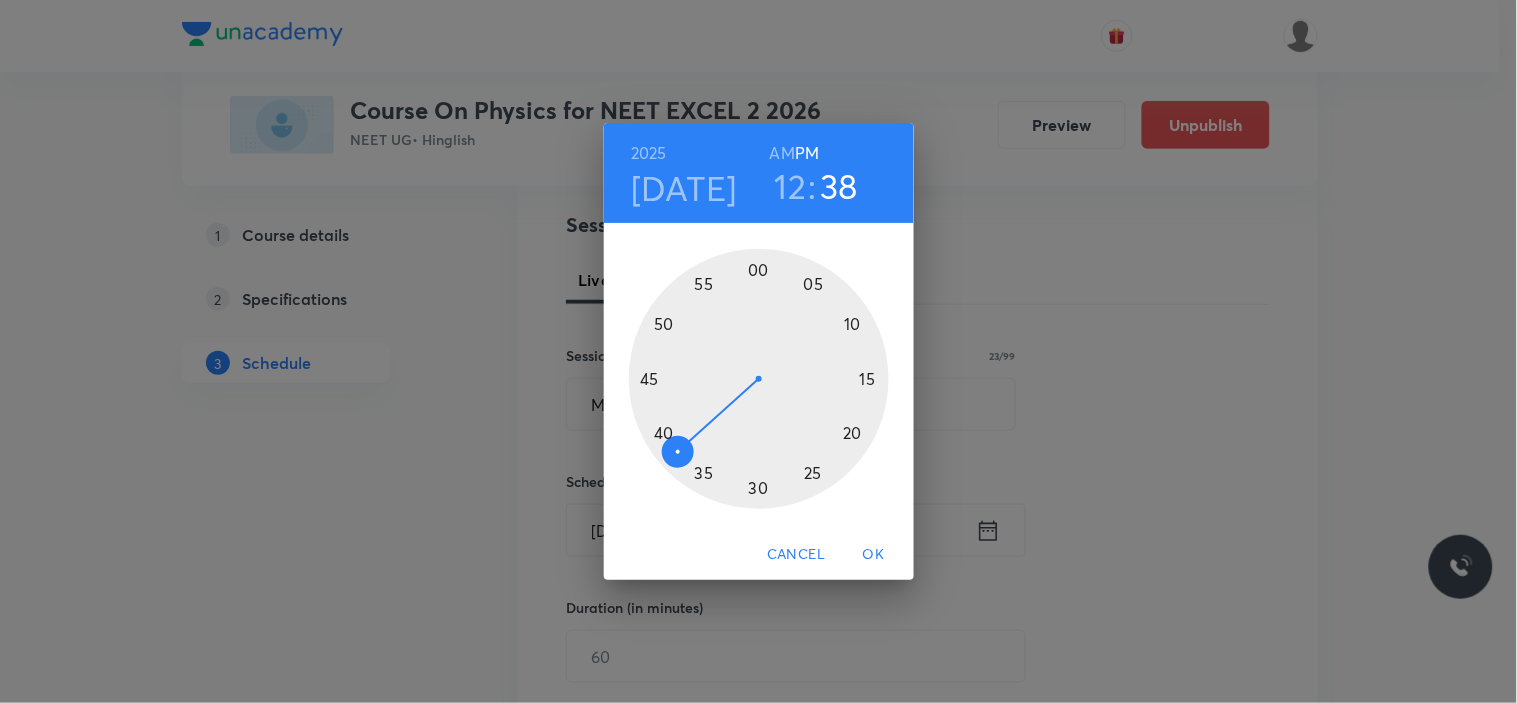 click at bounding box center (759, 379) 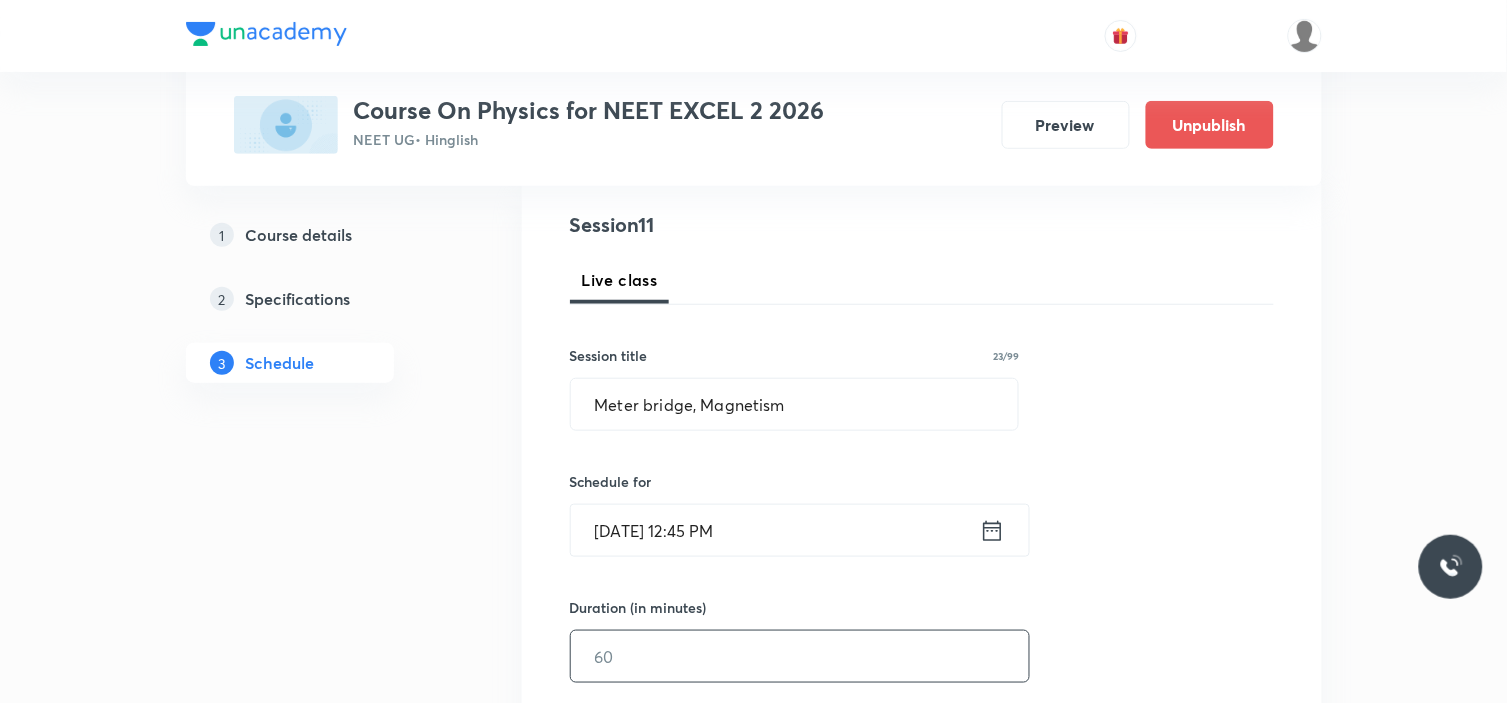 click at bounding box center (800, 656) 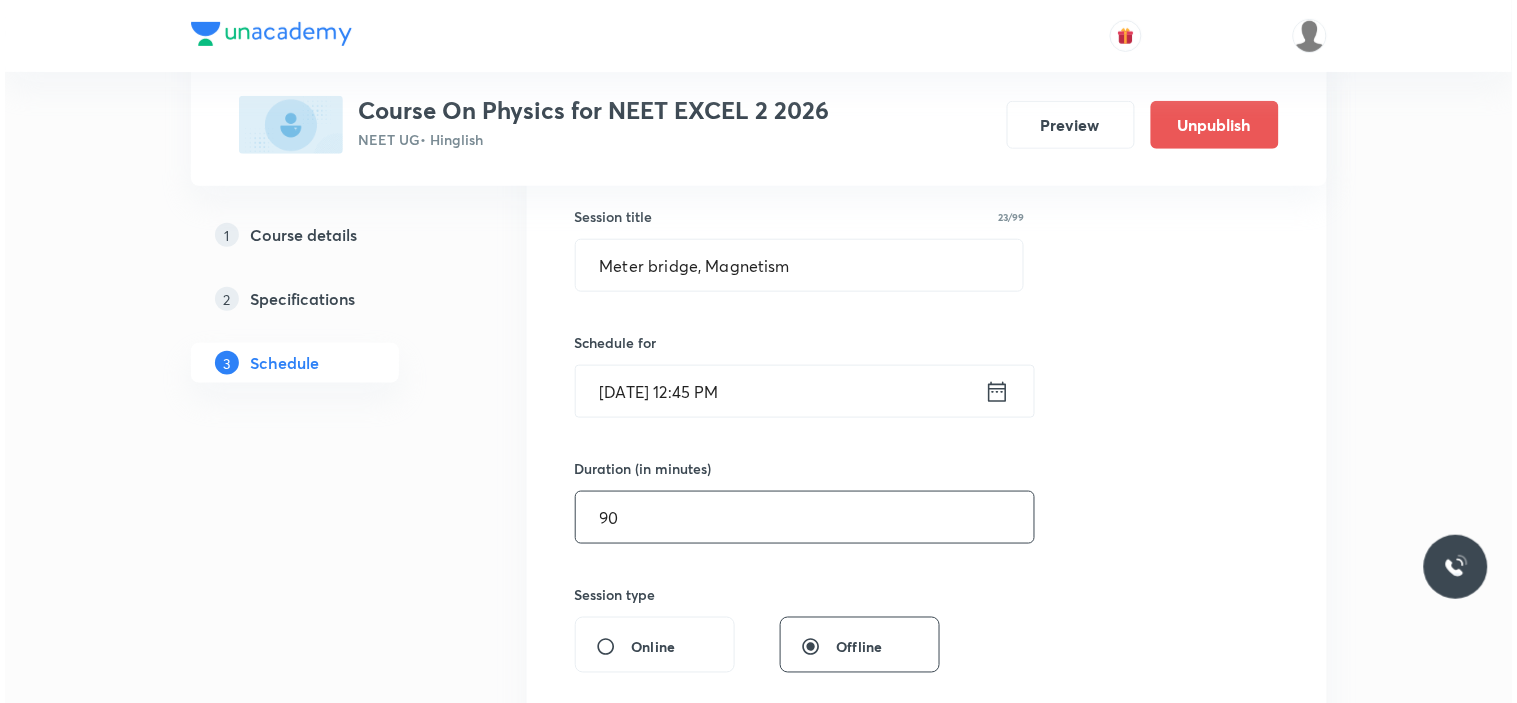 scroll, scrollTop: 555, scrollLeft: 0, axis: vertical 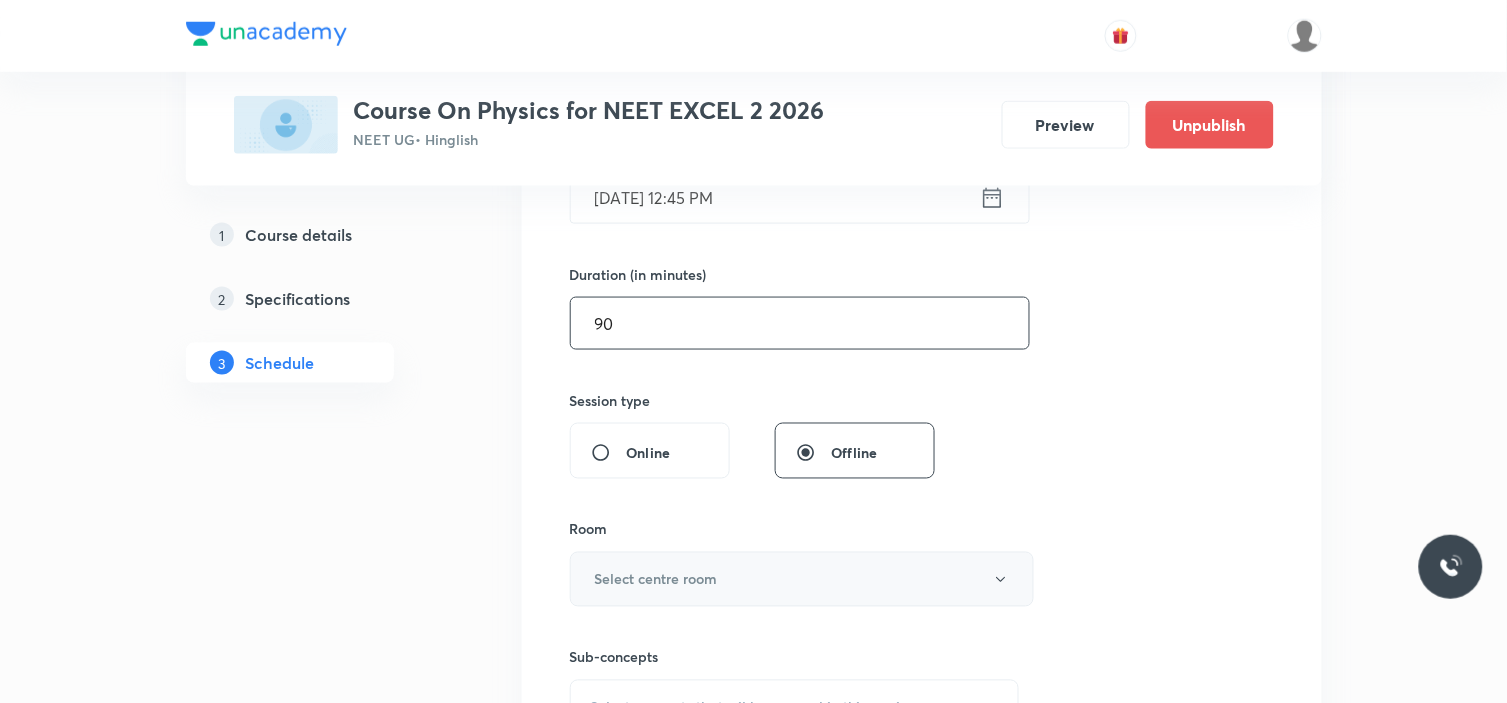 type on "90" 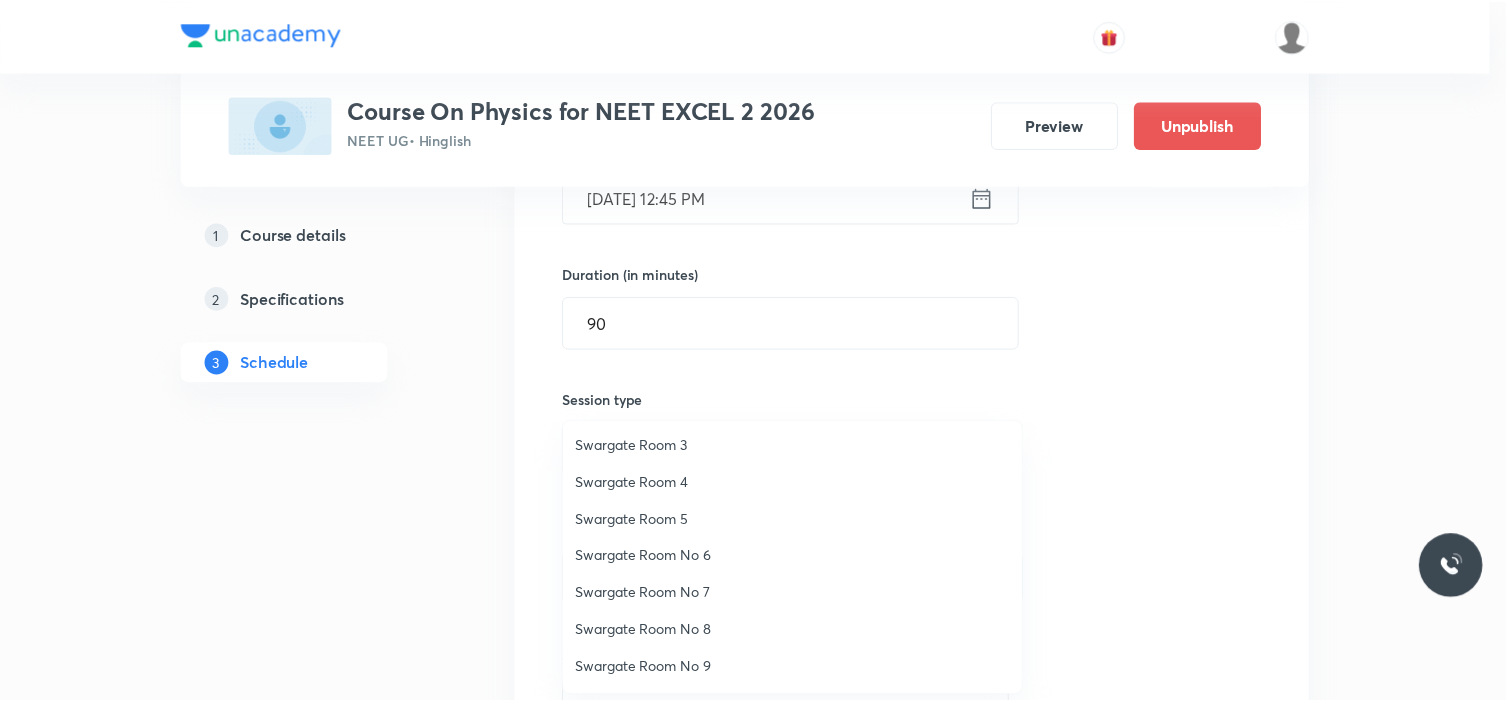 scroll, scrollTop: 148, scrollLeft: 0, axis: vertical 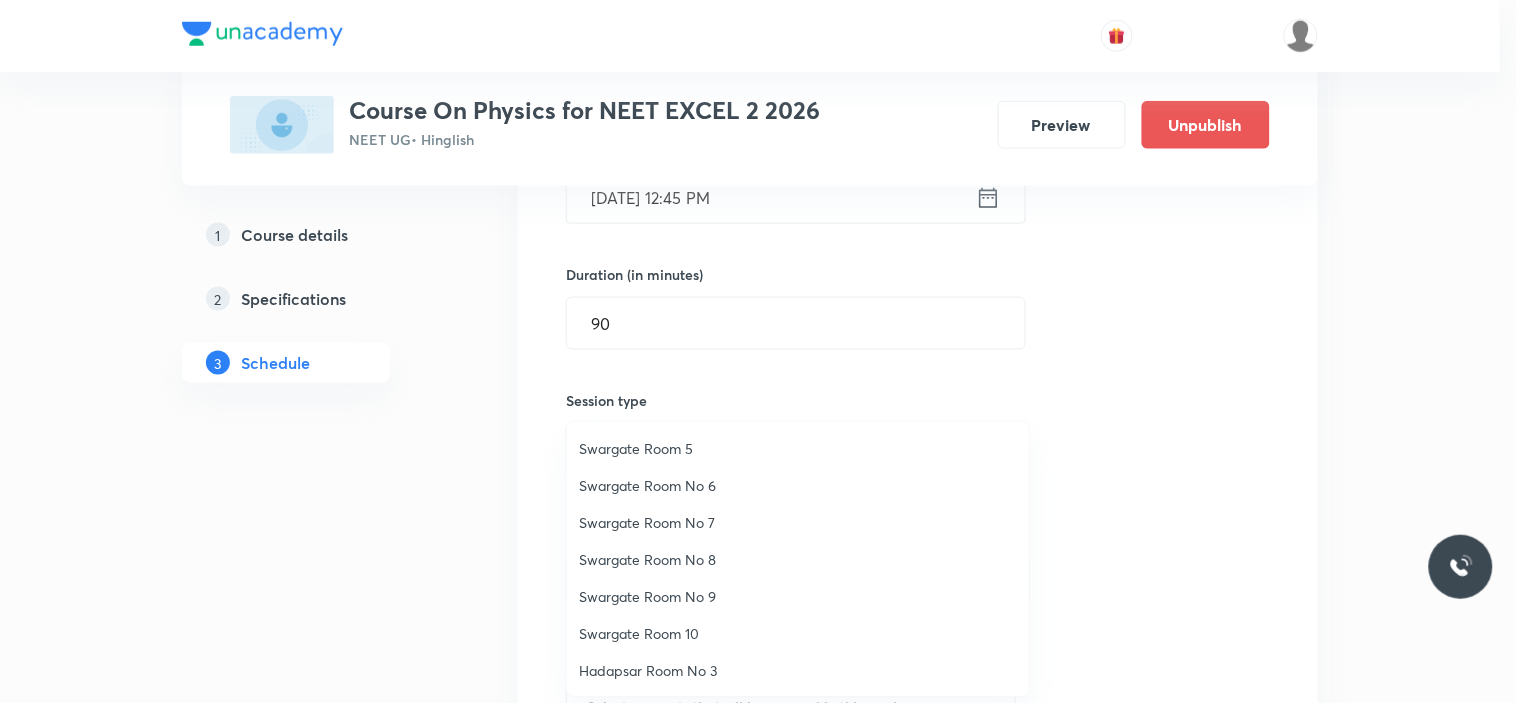 click on "Swargate Room 10" at bounding box center [798, 633] 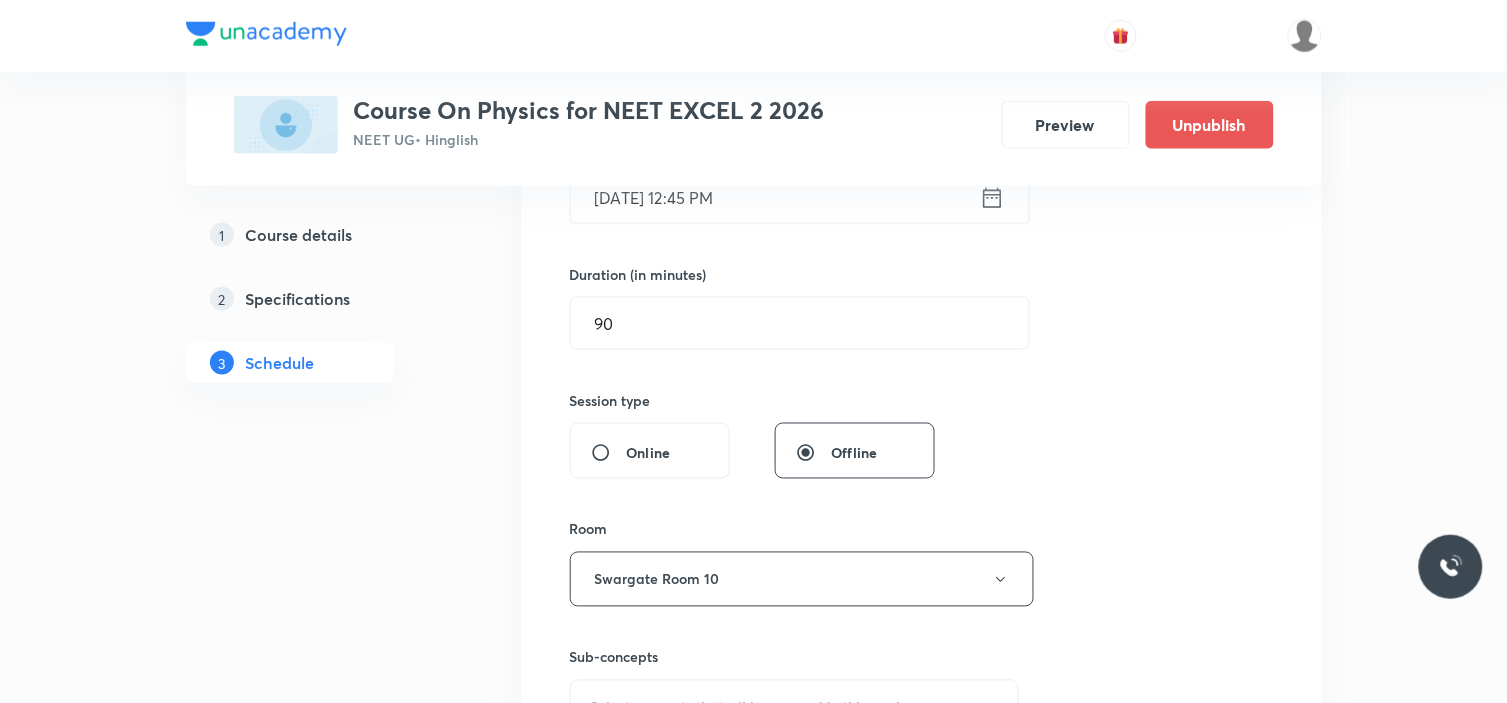 click on "Session  11 Live class Session title 23/99 Meter bridge, Magnetism ​ Schedule for Jul 19, 2025, 12:45 PM ​ Duration (in minutes) 90 ​   Session type Online Offline Room Swargate Room 10 Sub-concepts Select concepts that wil be covered in this session Add Cancel" at bounding box center [922, 346] 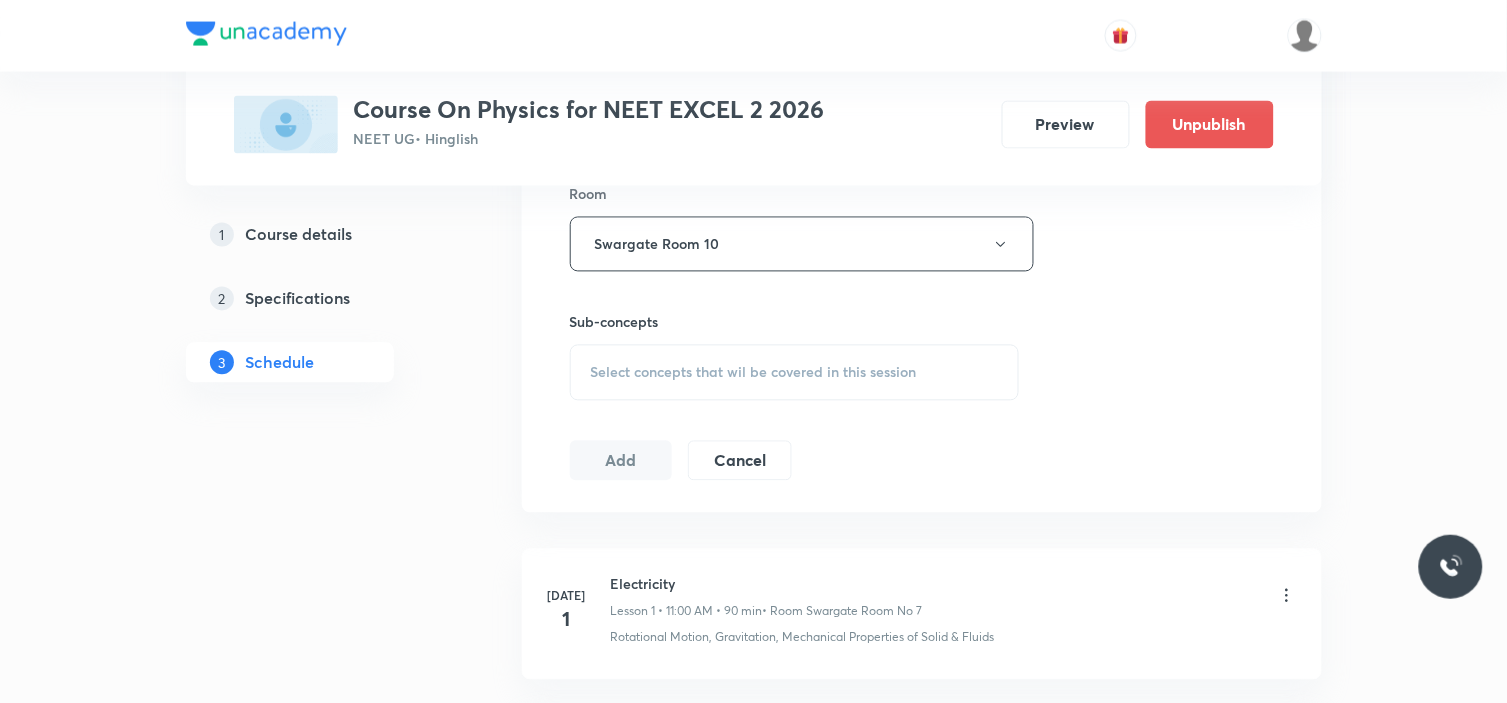 scroll, scrollTop: 1000, scrollLeft: 0, axis: vertical 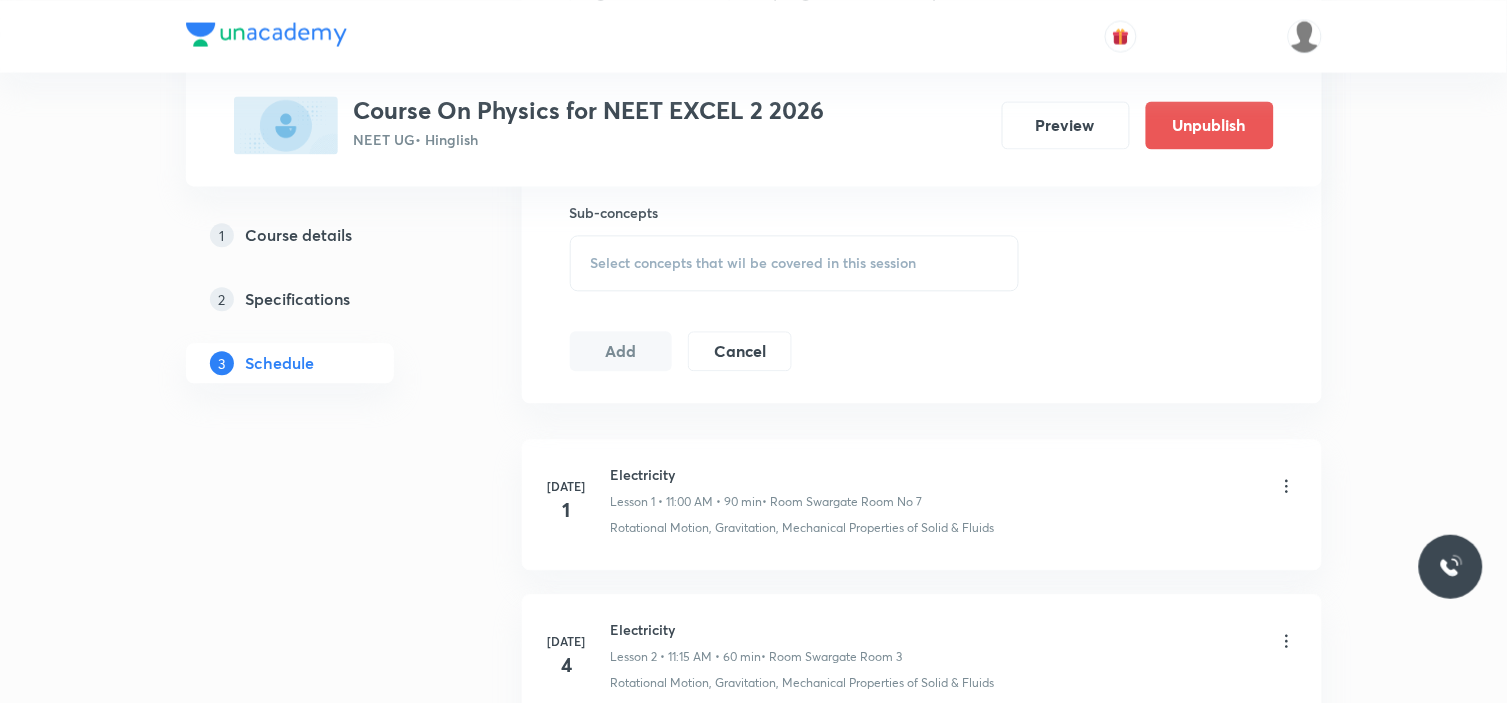 click on "Select concepts that wil be covered in this session" at bounding box center (754, 263) 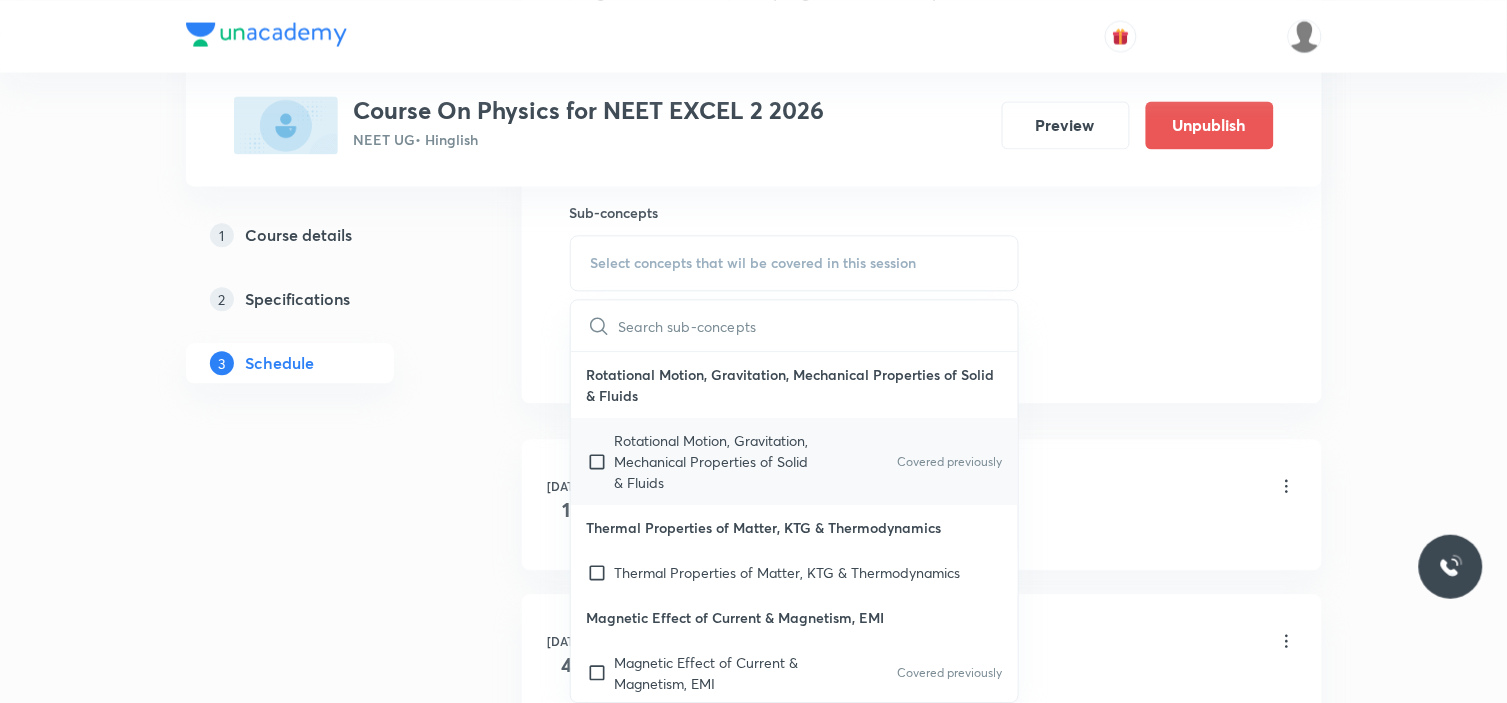 scroll, scrollTop: 3, scrollLeft: 0, axis: vertical 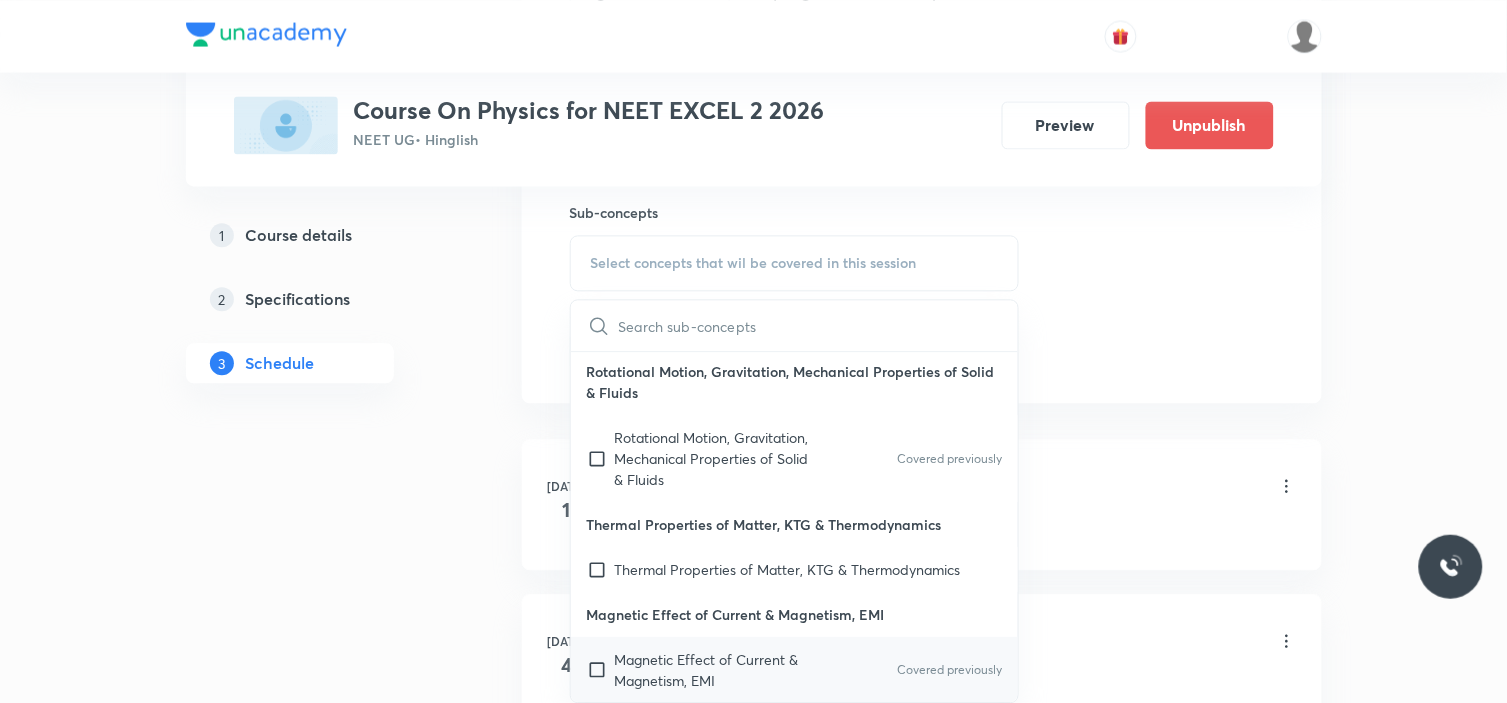 click on "Magnetic Effect of Current & Magnetism, EMI" at bounding box center [716, 670] 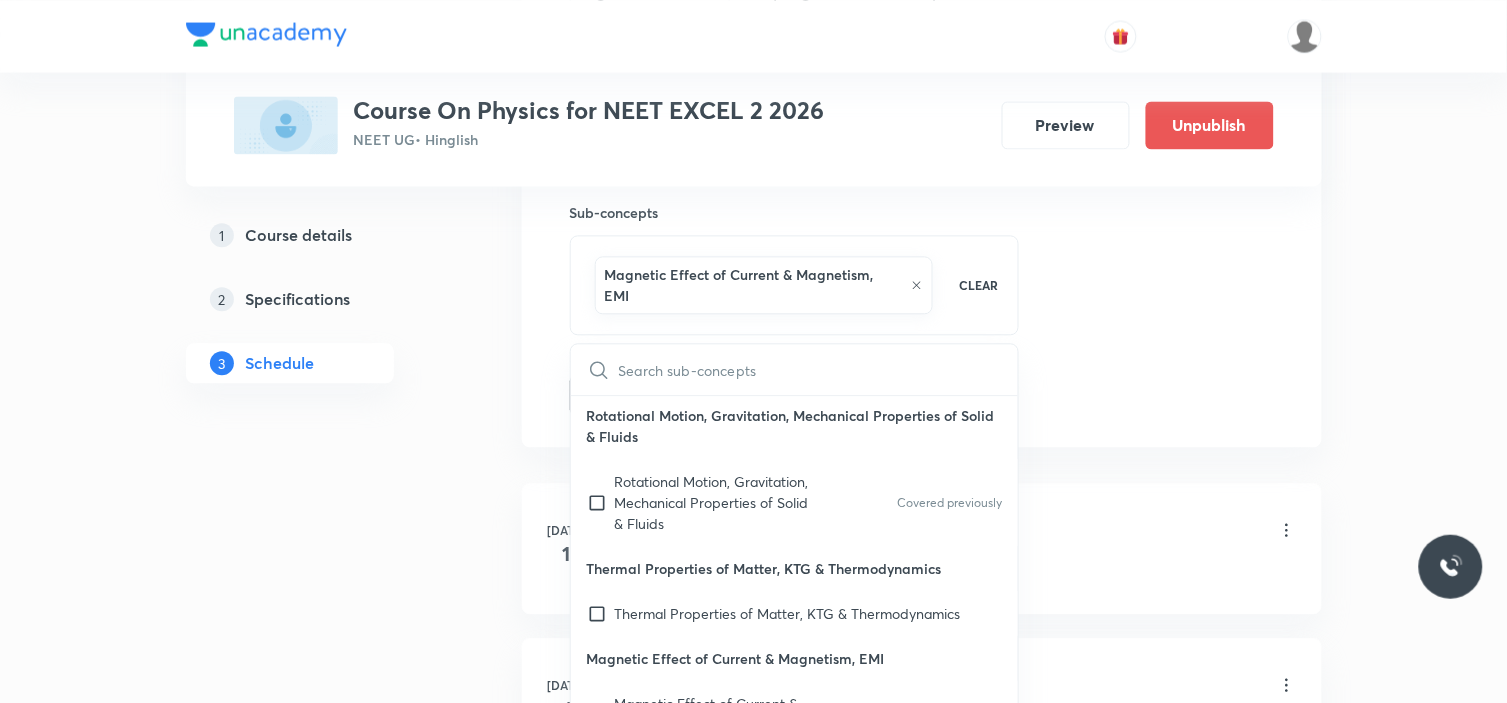click on "Plus Courses Course On Physics for NEET EXCEL 2 2026 NEET UG  • Hinglish Preview Unpublish 1 Course details 2 Specifications 3 Schedule Schedule 10  classes Session  11 Live class Session title 23/99 Meter bridge, Magnetism ​ Schedule for Jul 19, 2025, 12:45 PM ​ Duration (in minutes) 90 ​   Session type Online Offline Room Swargate Room 10 Sub-concepts Magnetic Effect of Current & Magnetism, EMI CLEAR ​ Rotational Motion, Gravitation, Mechanical Properties of Solid & Fluids Rotational Motion, Gravitation, Mechanical Properties of Solid & Fluids Covered previously Thermal Properties of Matter, KTG & Thermodynamics Thermal Properties of Matter, KTG & Thermodynamics Magnetic Effect of Current & Magnetism, EMI Magnetic Effect of Current & Magnetism, EMI Covered previously Add Cancel Jul 1 Electricity Lesson 1 • 11:00 AM • 90 min  • Room Swargate Room No 7 Rotational Motion, Gravitation, Mechanical Properties of Solid & Fluids Jul 4 Electricity Lesson 2 • 11:15 AM • 60 min Jul 5 Electricity 8" at bounding box center [754, 636] 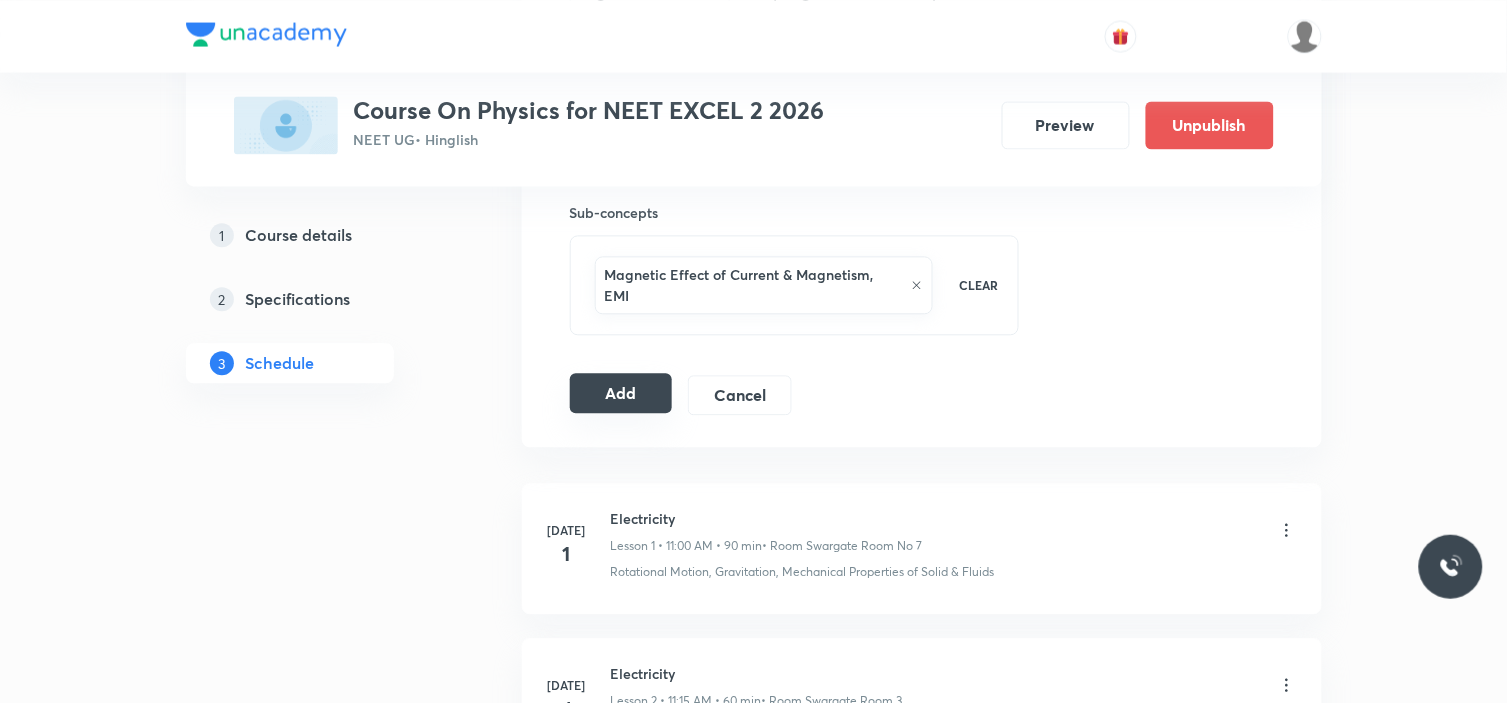 click on "Add" at bounding box center [621, 393] 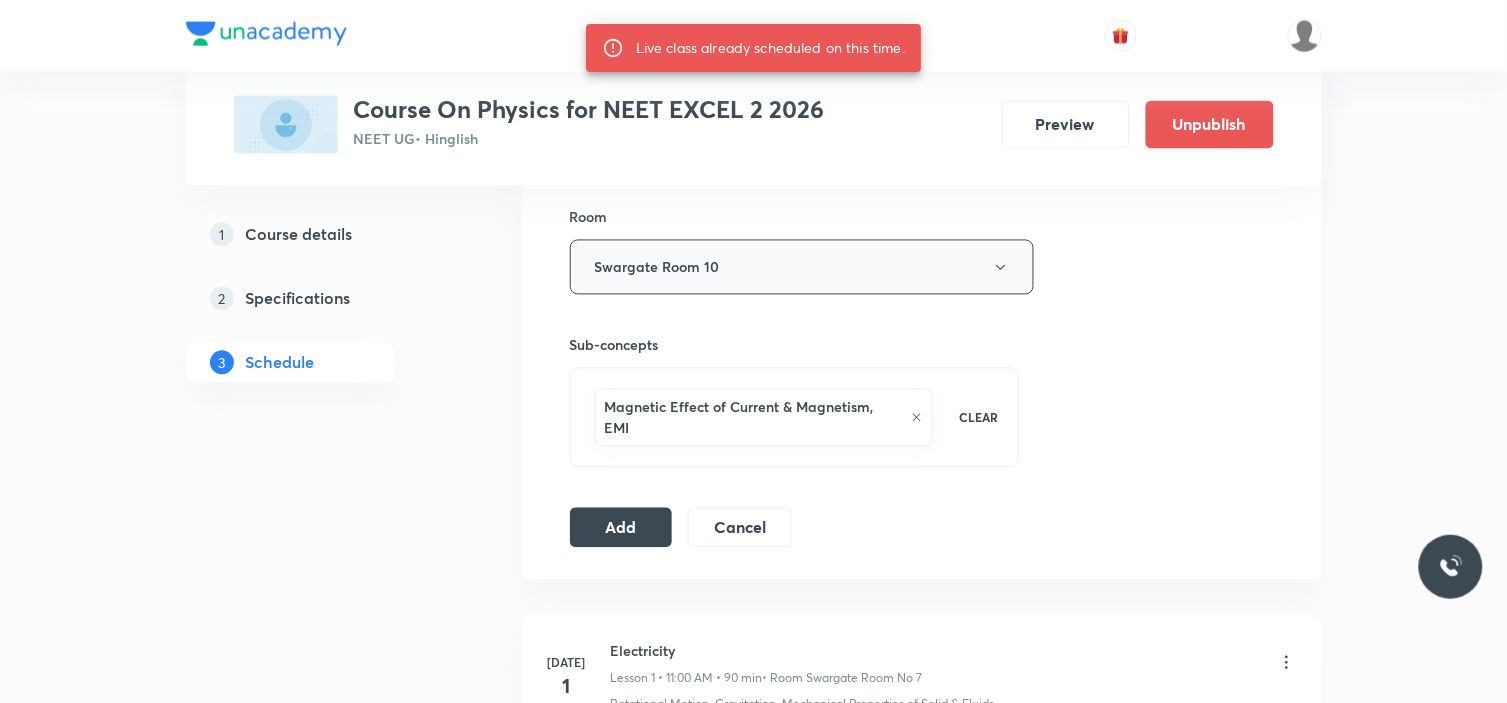 scroll, scrollTop: 1000, scrollLeft: 0, axis: vertical 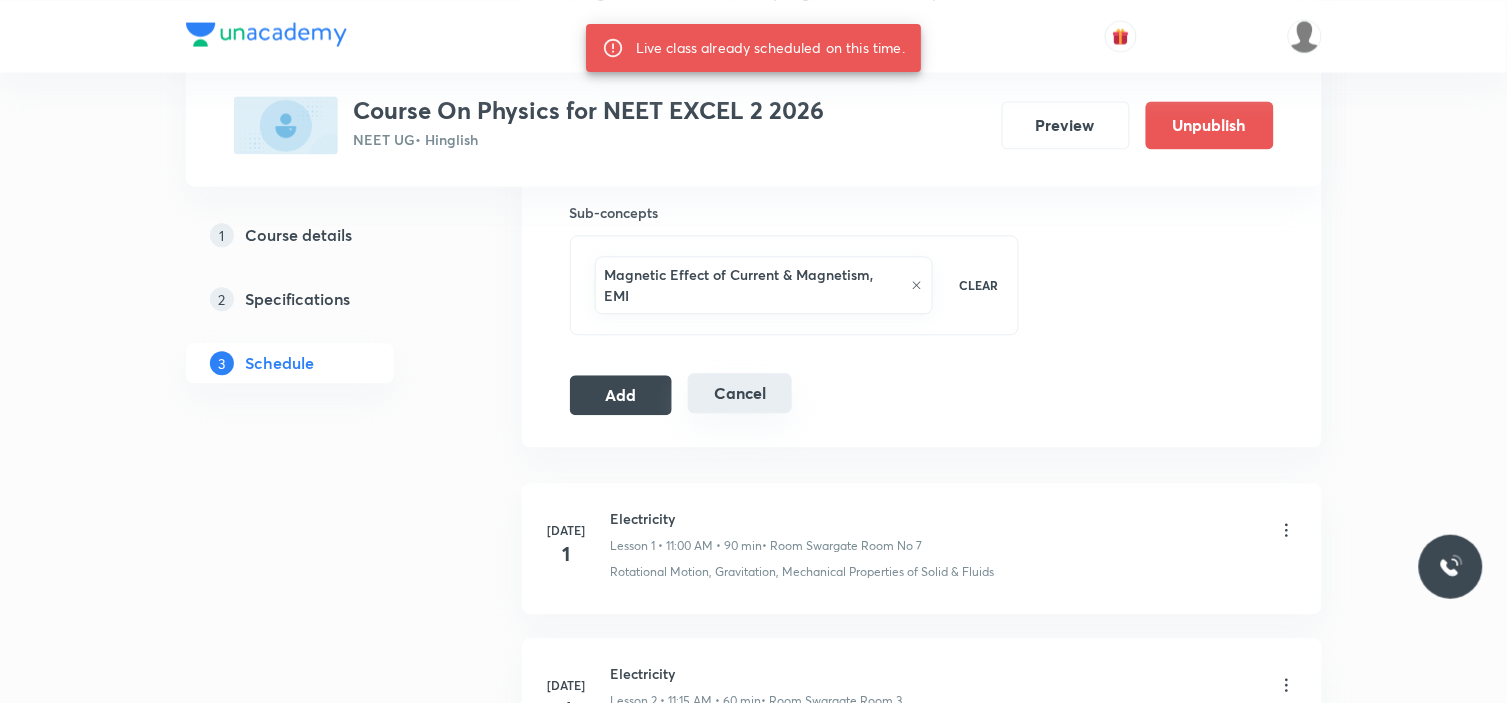 click on "Cancel" at bounding box center (739, 393) 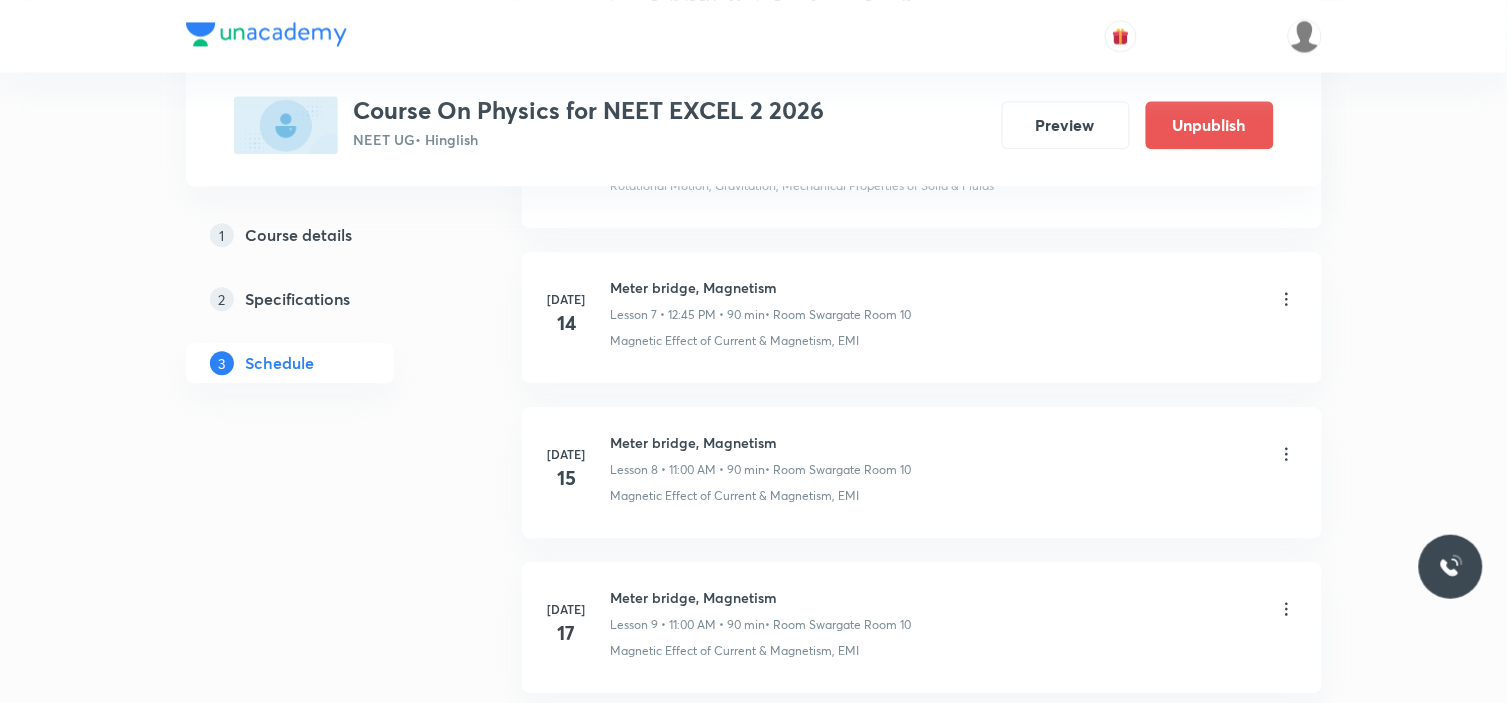 scroll, scrollTop: 1310, scrollLeft: 0, axis: vertical 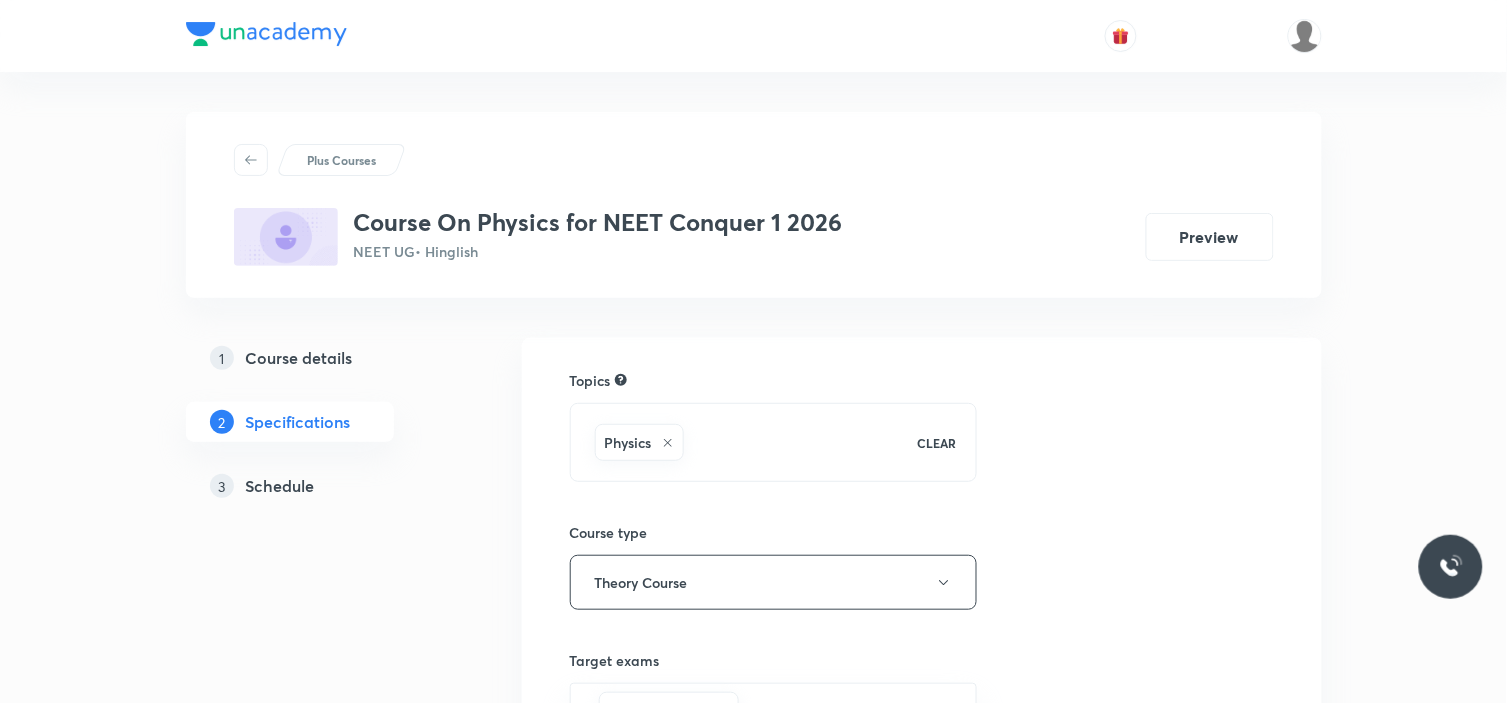 click on "Schedule" at bounding box center (280, 486) 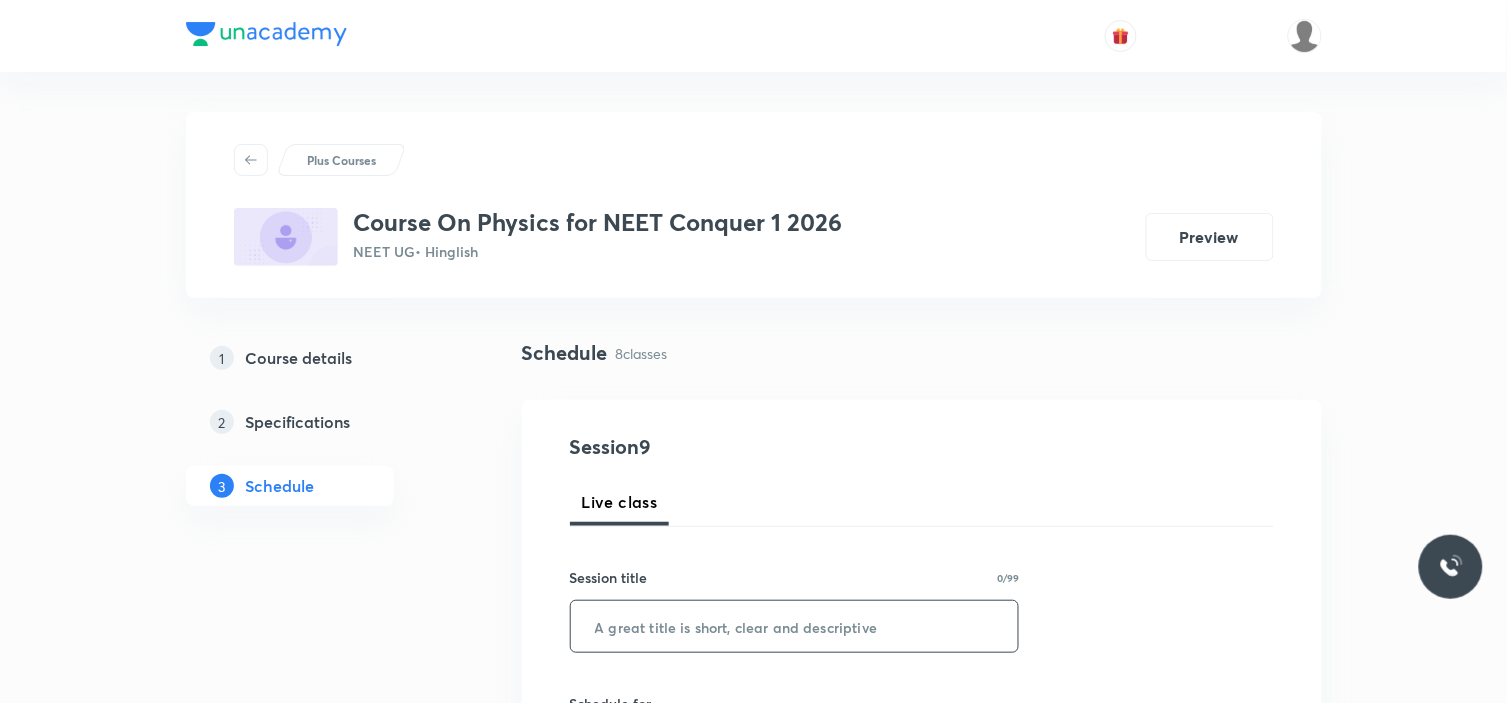 click at bounding box center (795, 626) 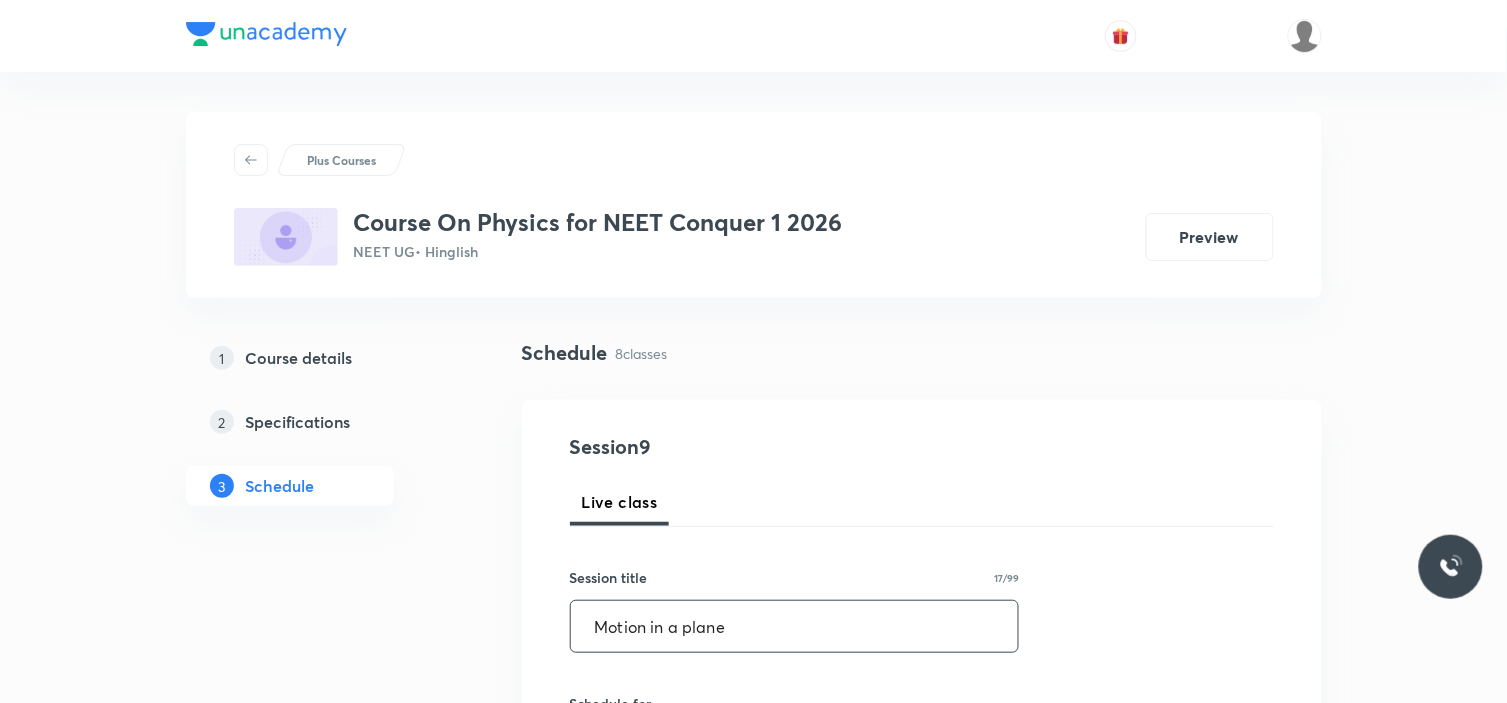 scroll, scrollTop: 222, scrollLeft: 0, axis: vertical 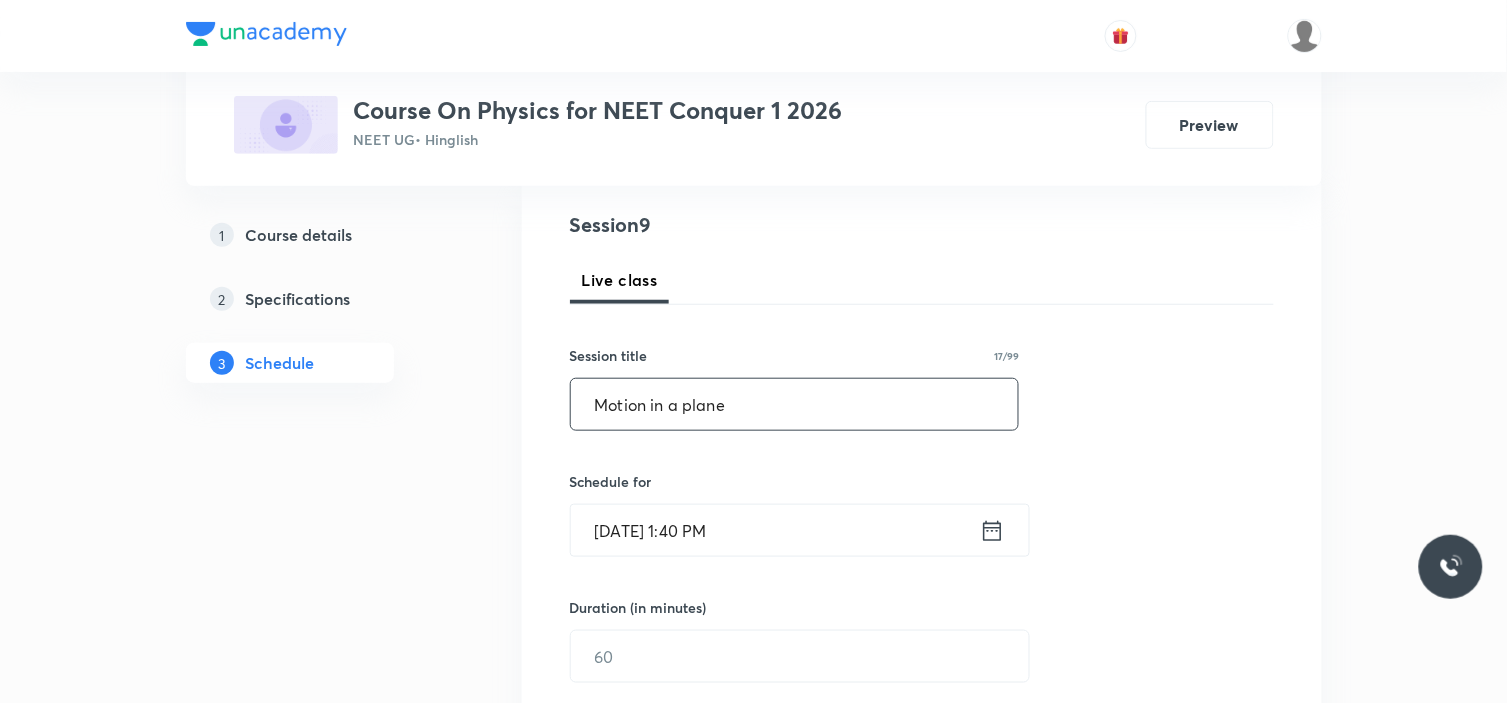 type on "Motion in a plane" 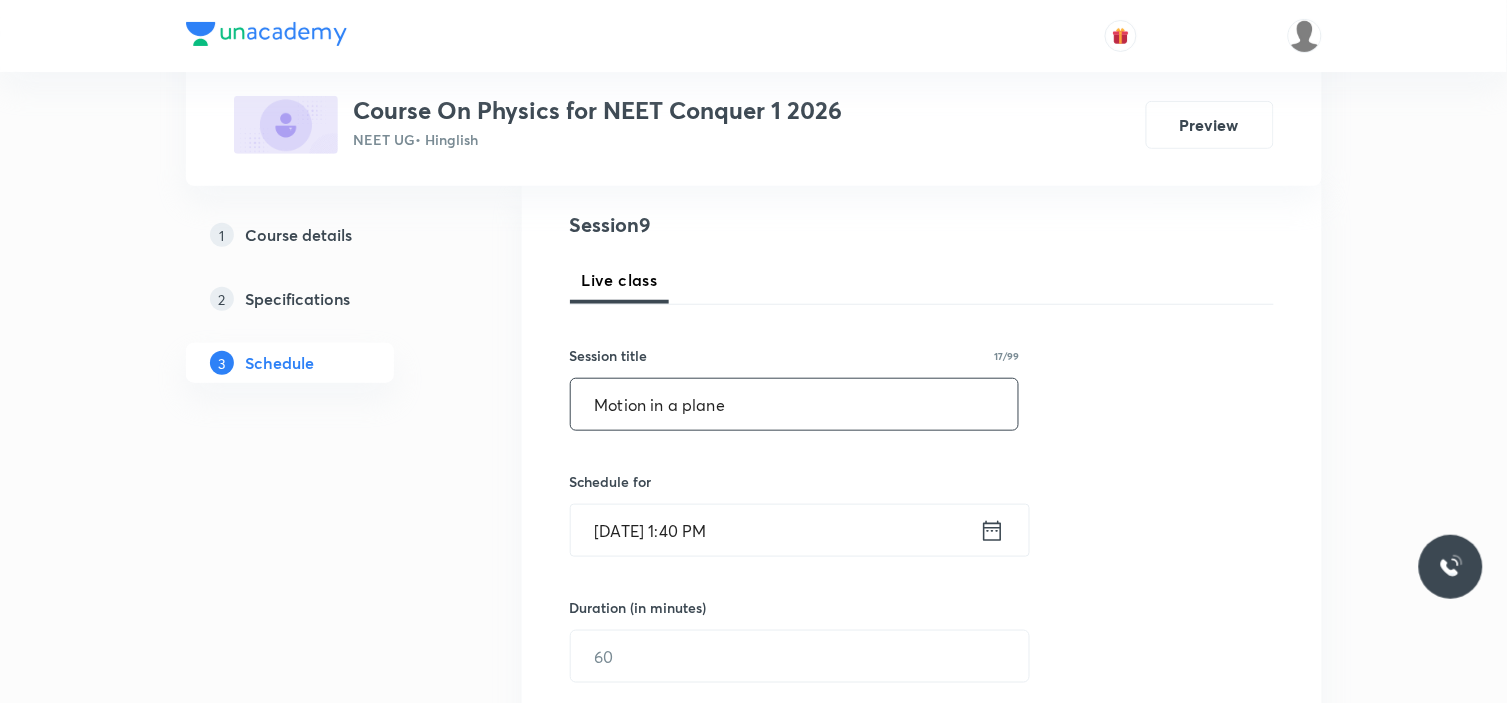 click on "Jul 13, 2025, 1:40 PM" at bounding box center (775, 530) 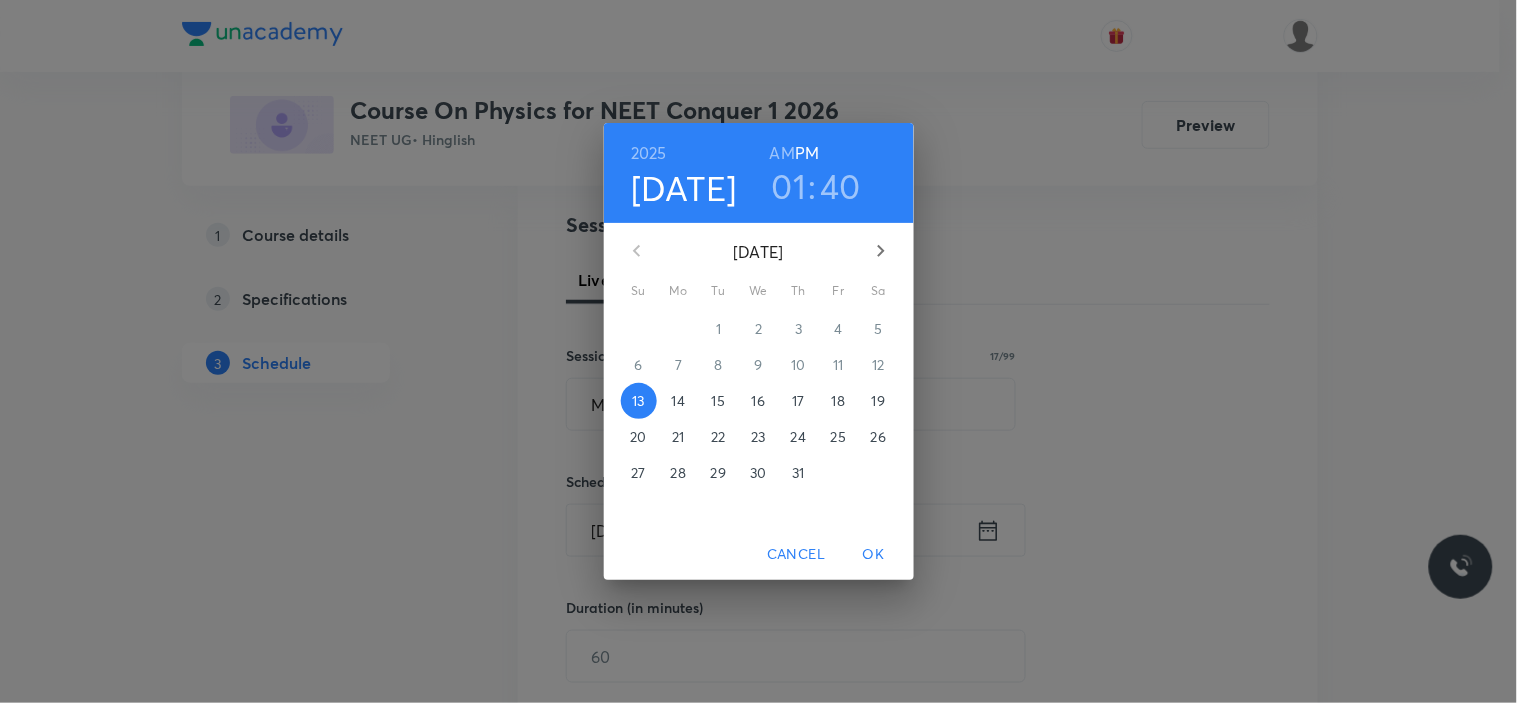 click on "14" at bounding box center (678, 401) 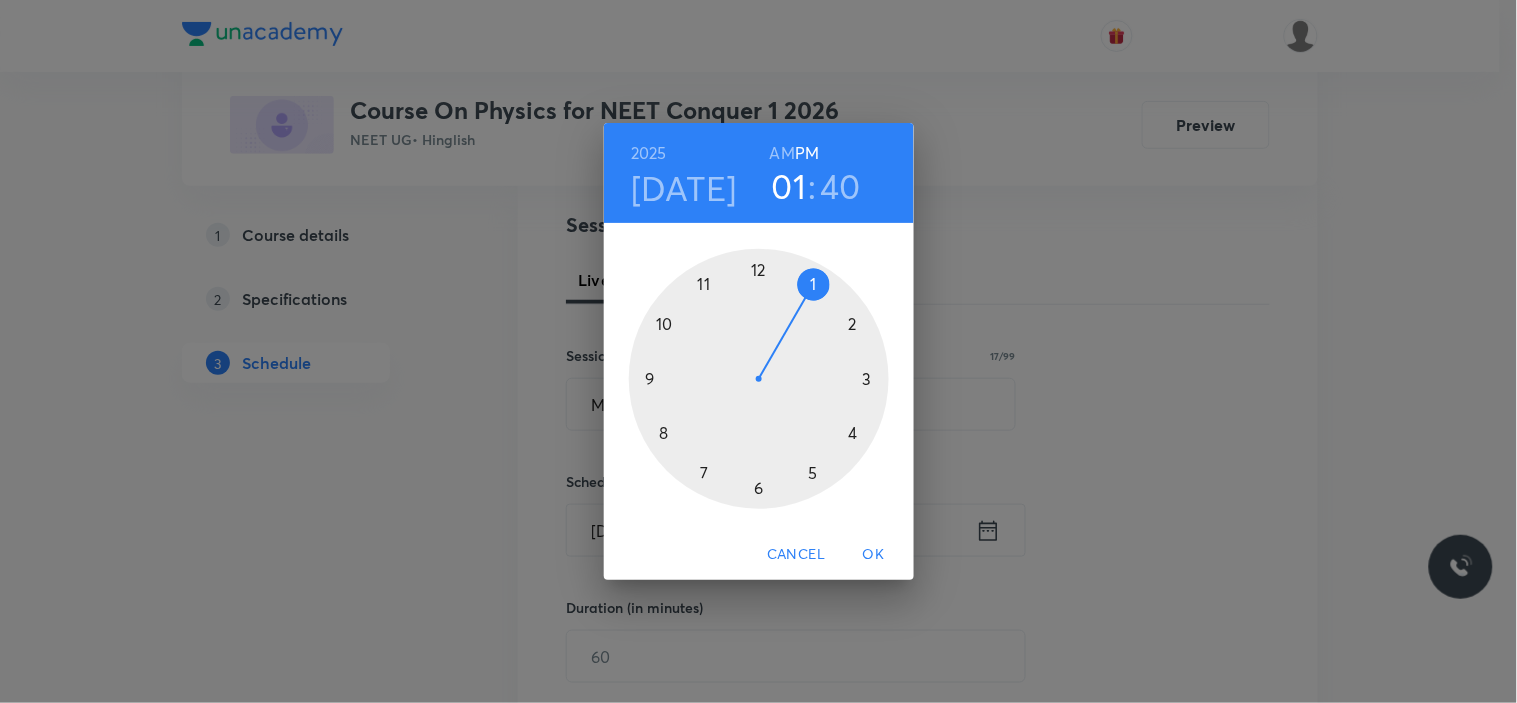 click at bounding box center (759, 379) 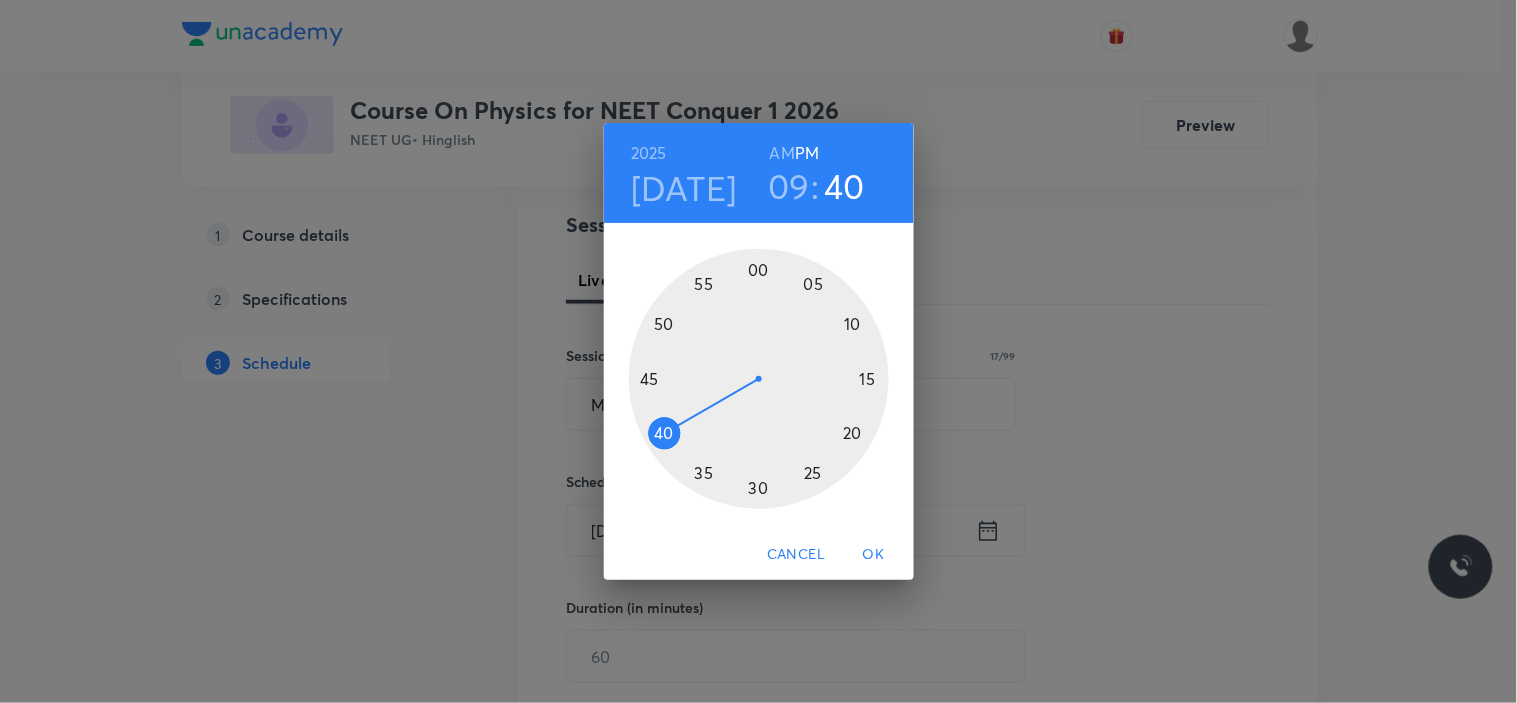 click at bounding box center [759, 379] 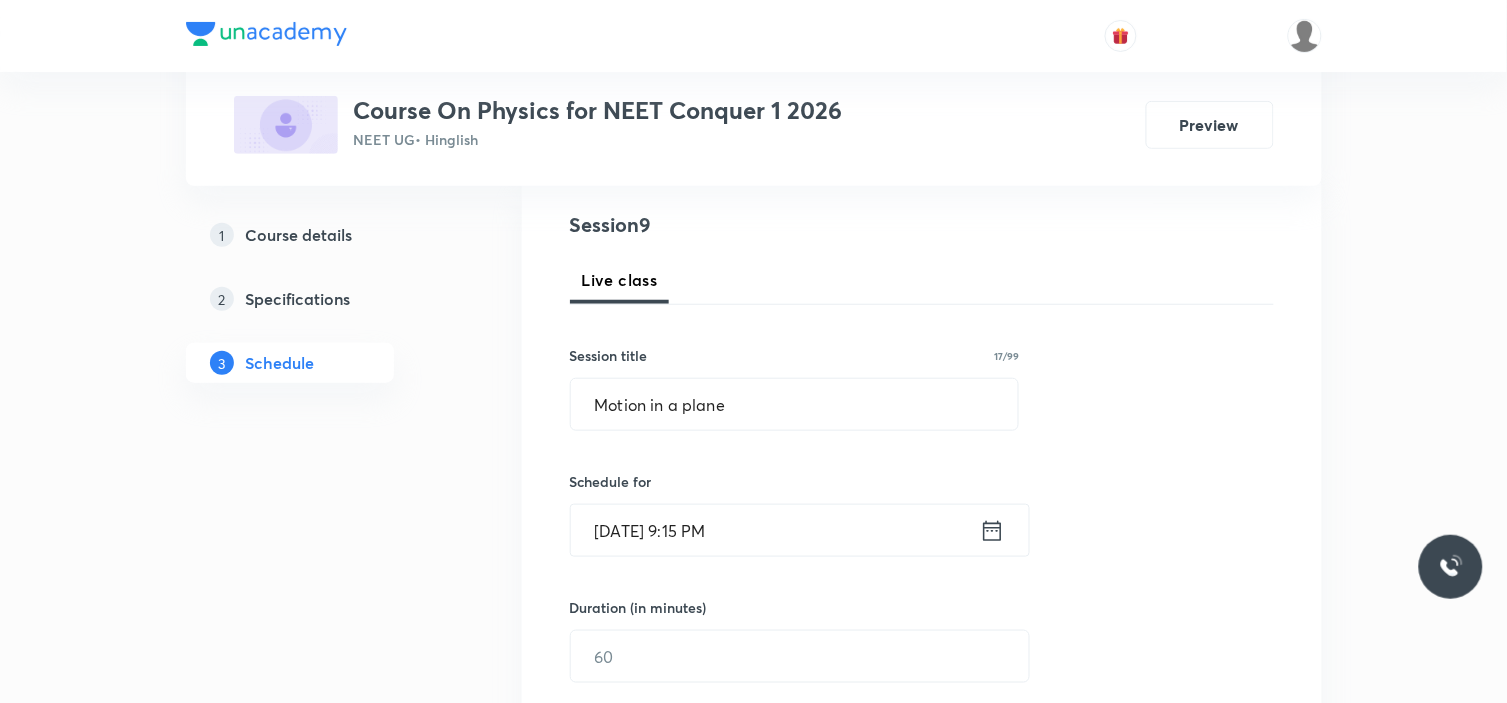 click on "Jul 14, 2025, 9:15 PM" at bounding box center [775, 530] 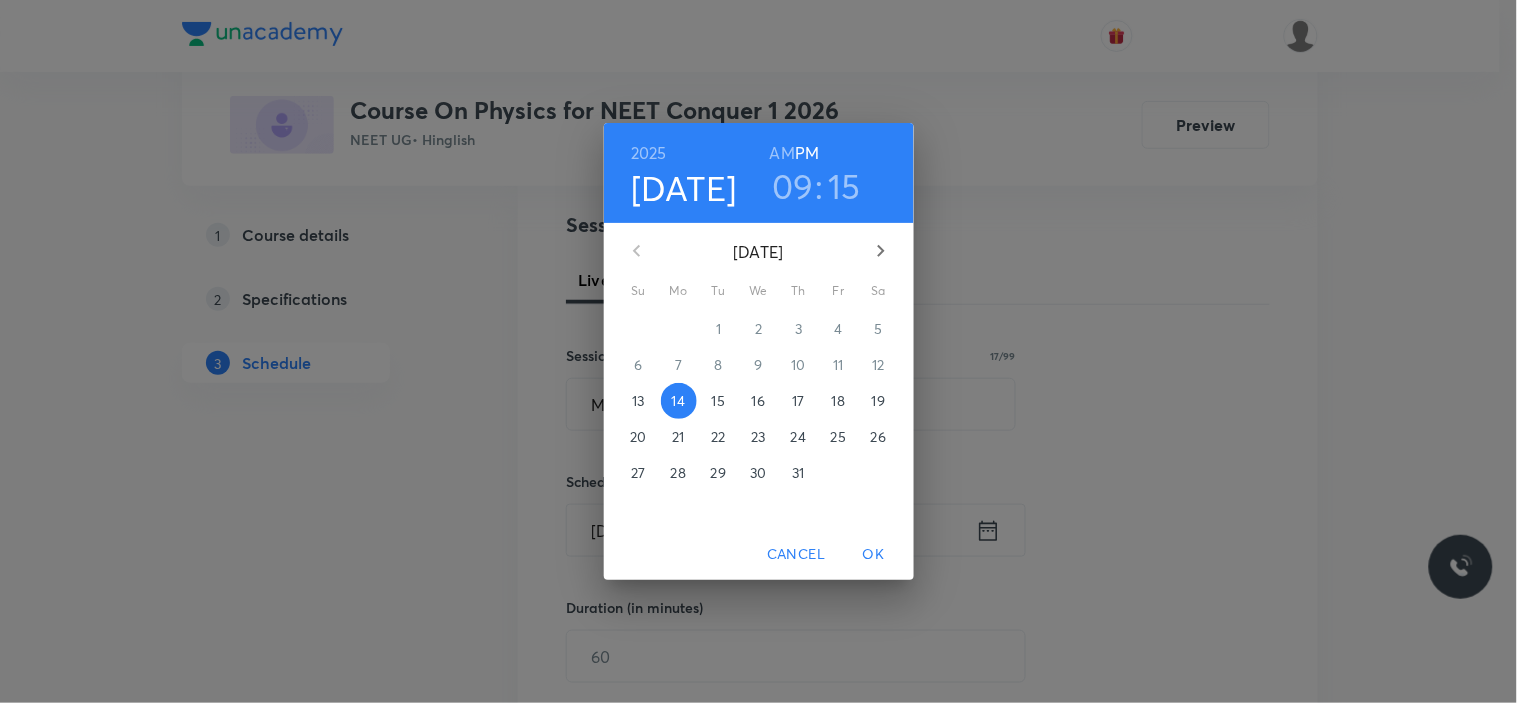 click on "AM" at bounding box center (782, 153) 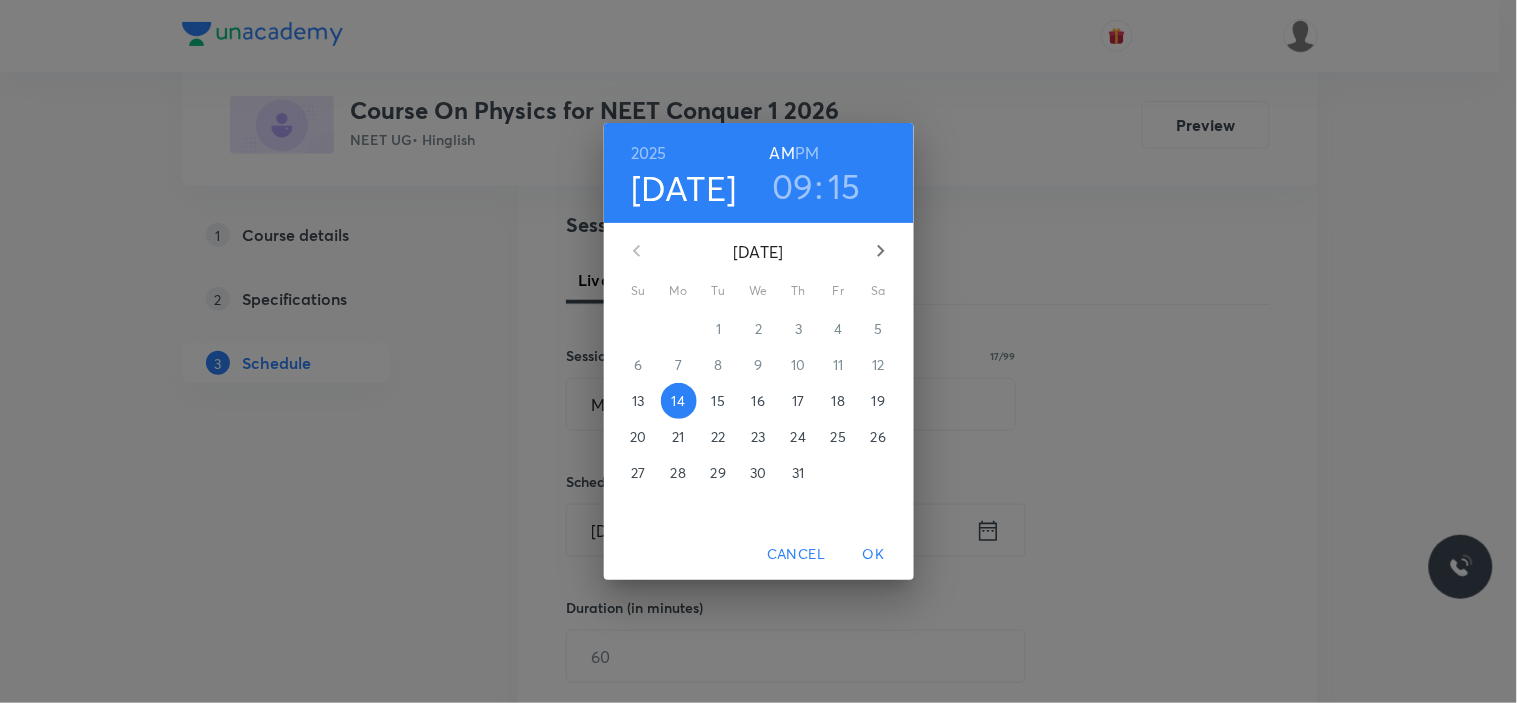 click on "OK" at bounding box center (874, 554) 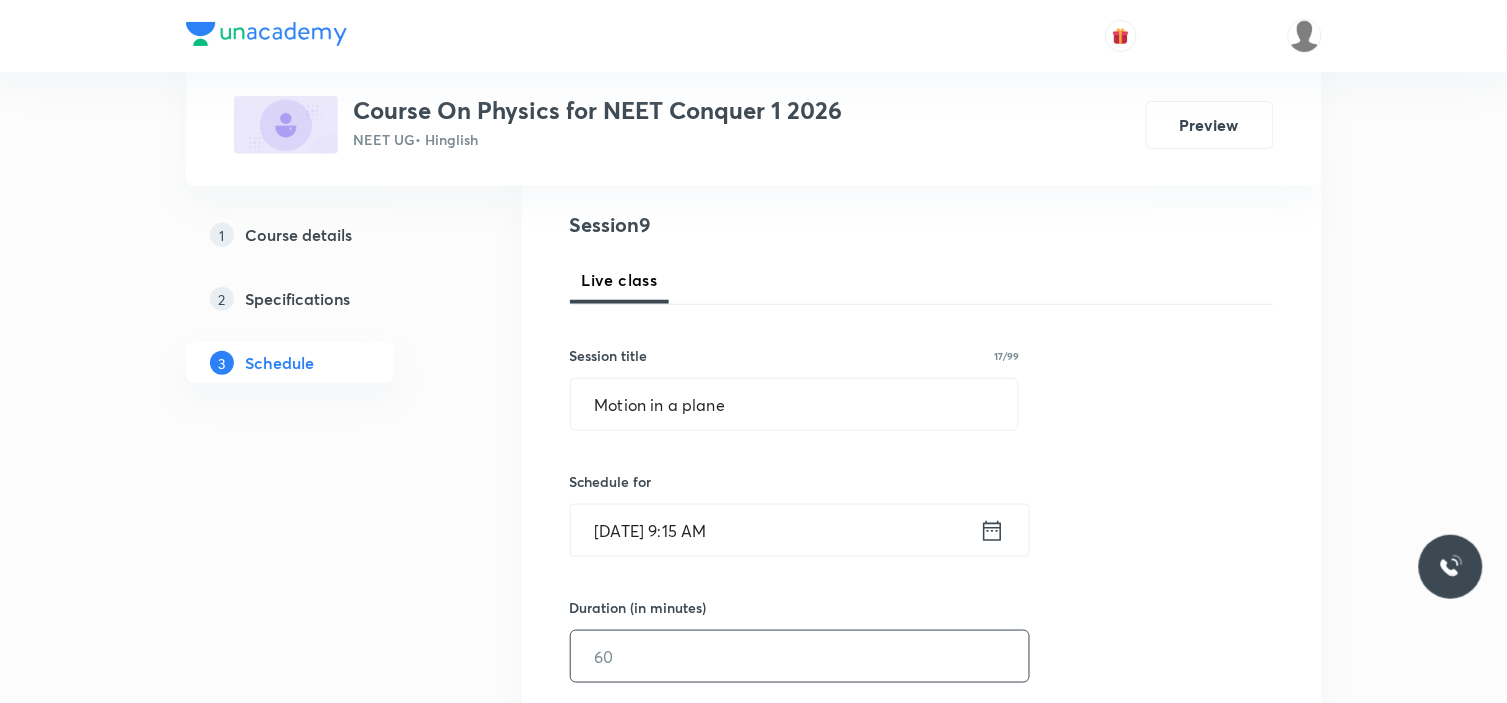click at bounding box center [800, 656] 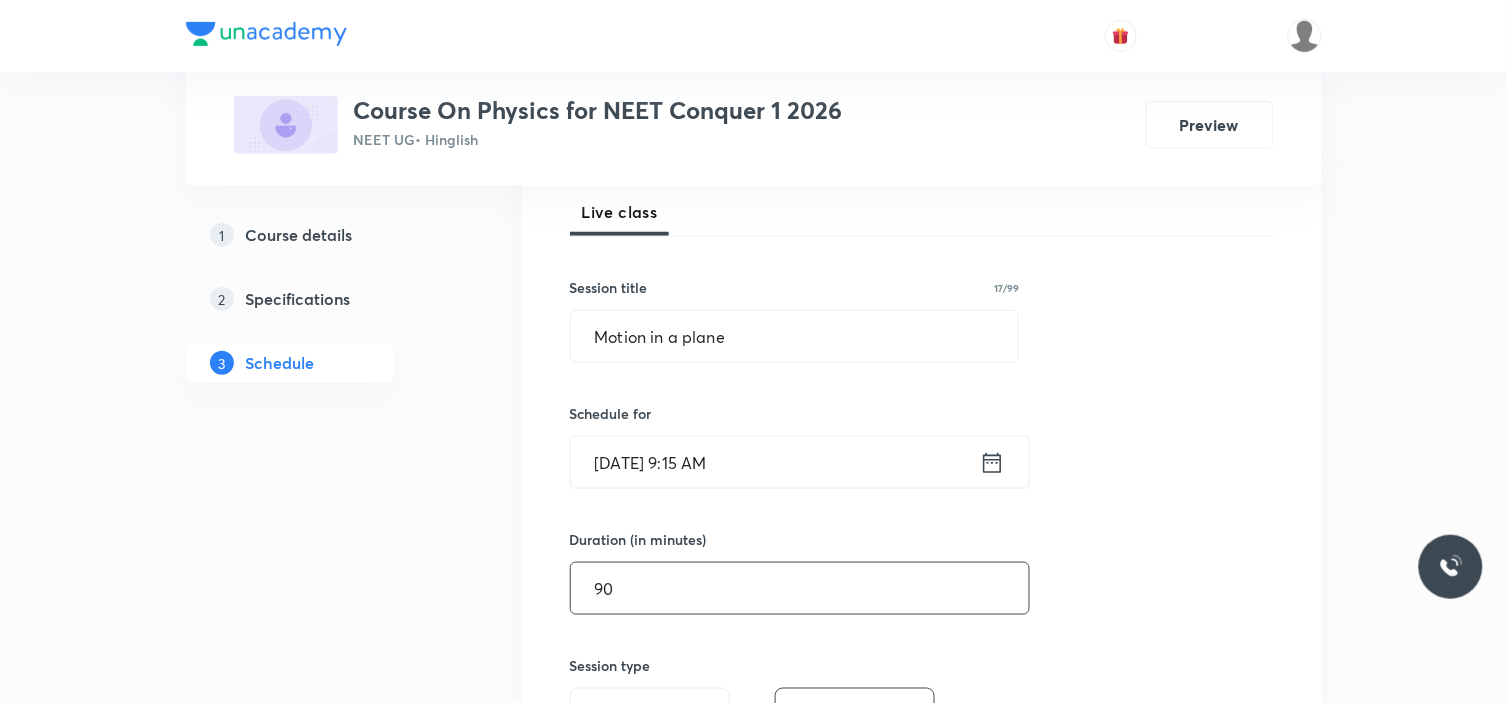 scroll, scrollTop: 444, scrollLeft: 0, axis: vertical 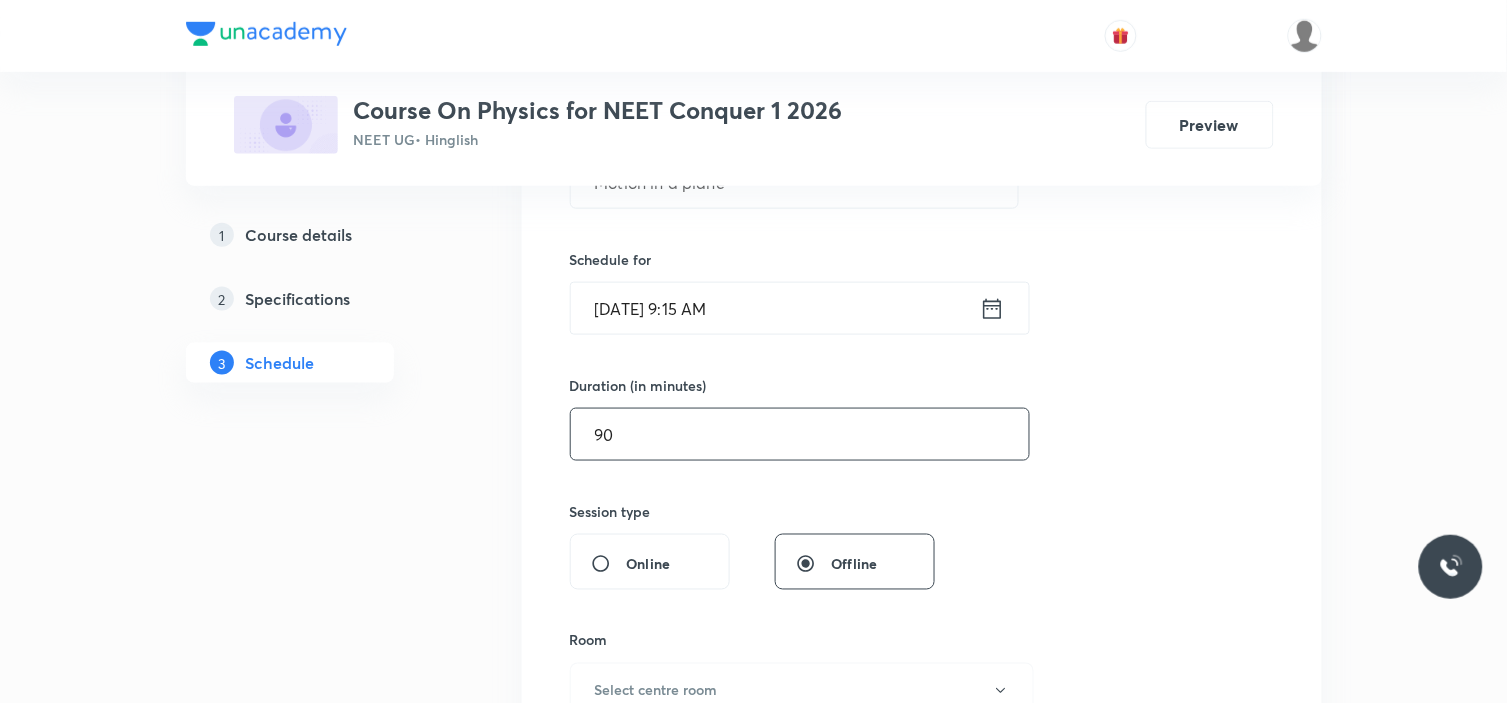 type on "90" 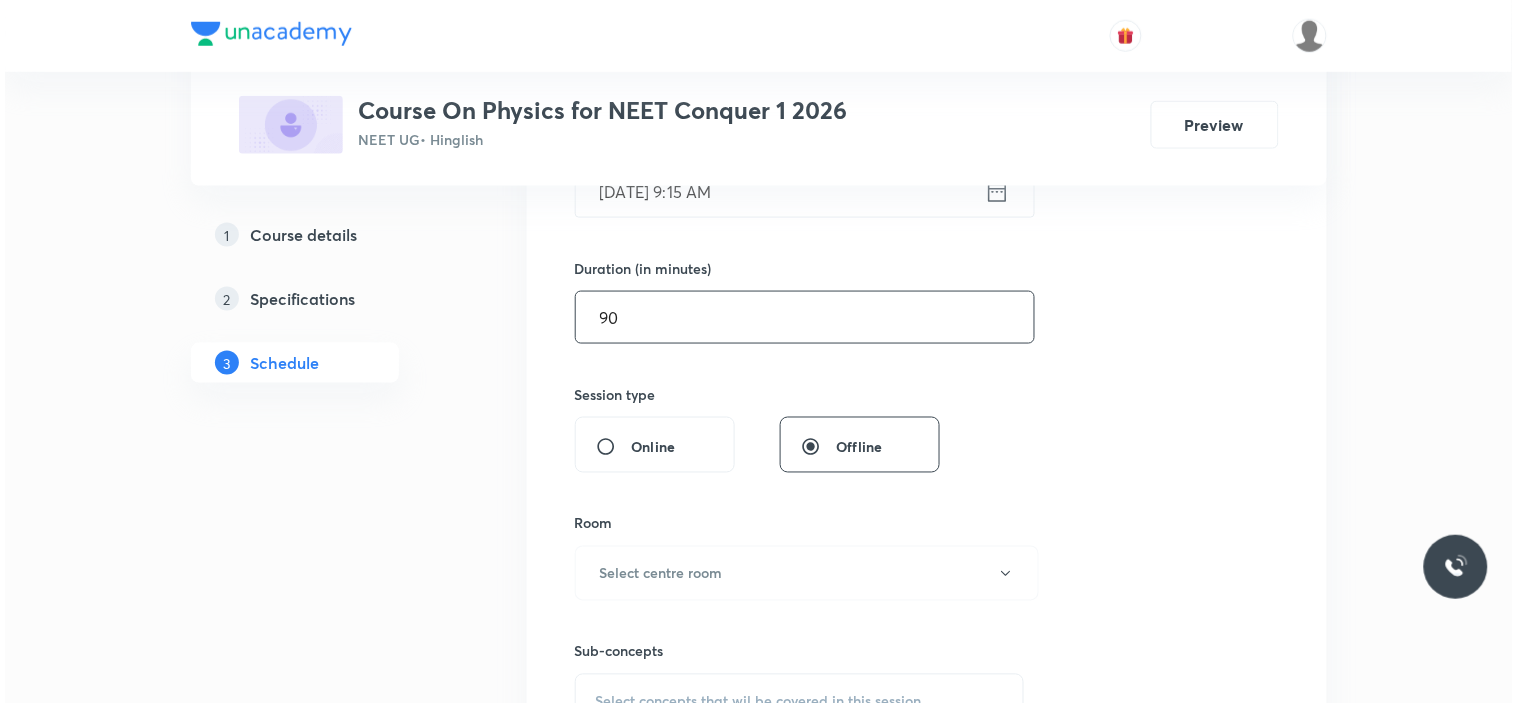 scroll, scrollTop: 666, scrollLeft: 0, axis: vertical 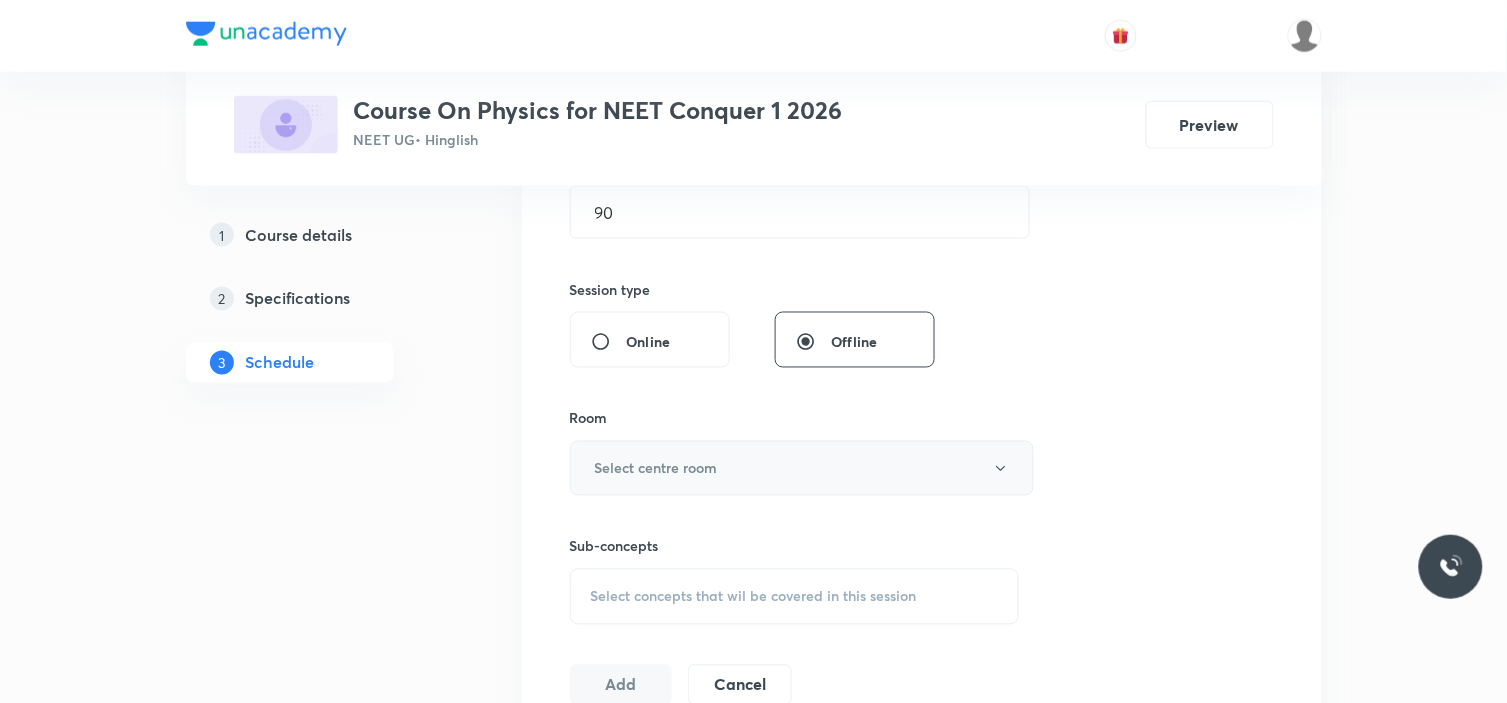 click on "Select centre room" at bounding box center [802, 468] 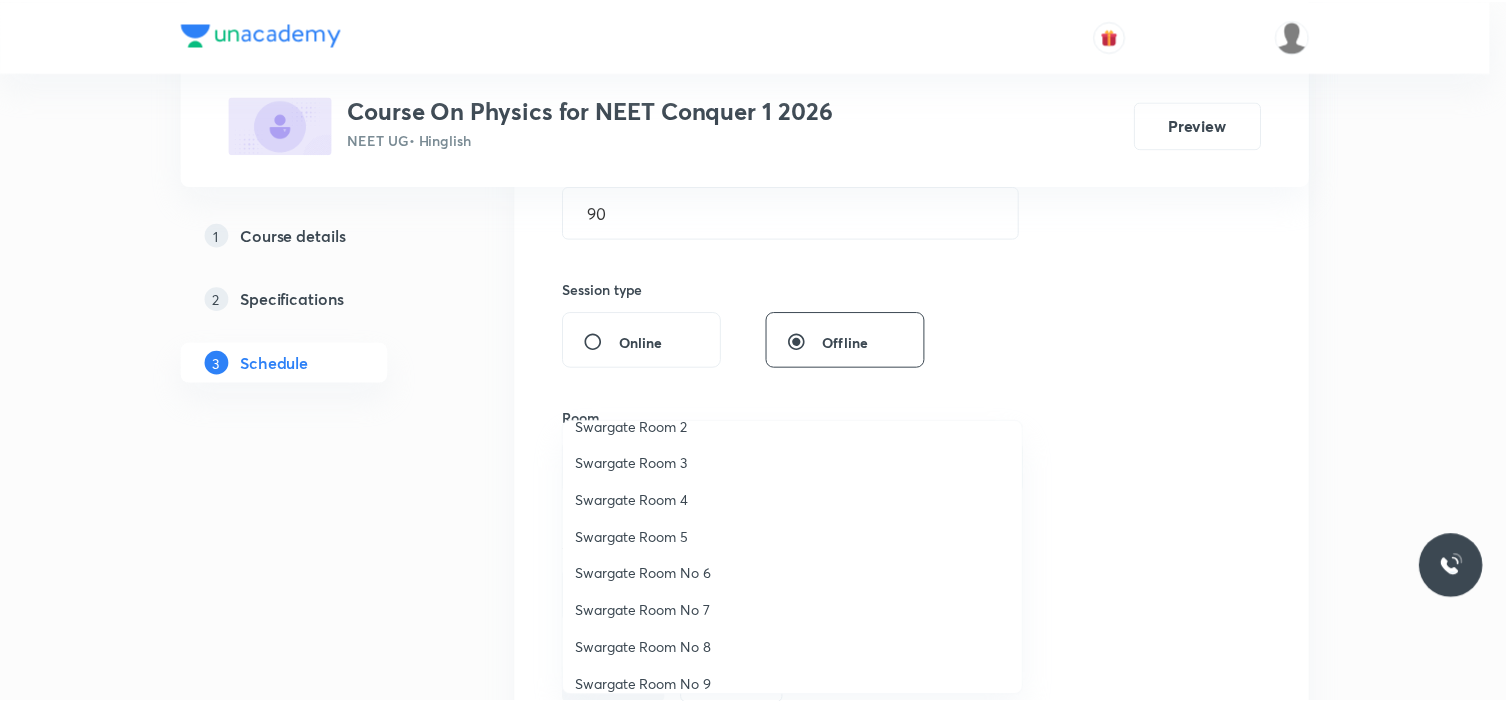 scroll, scrollTop: 111, scrollLeft: 0, axis: vertical 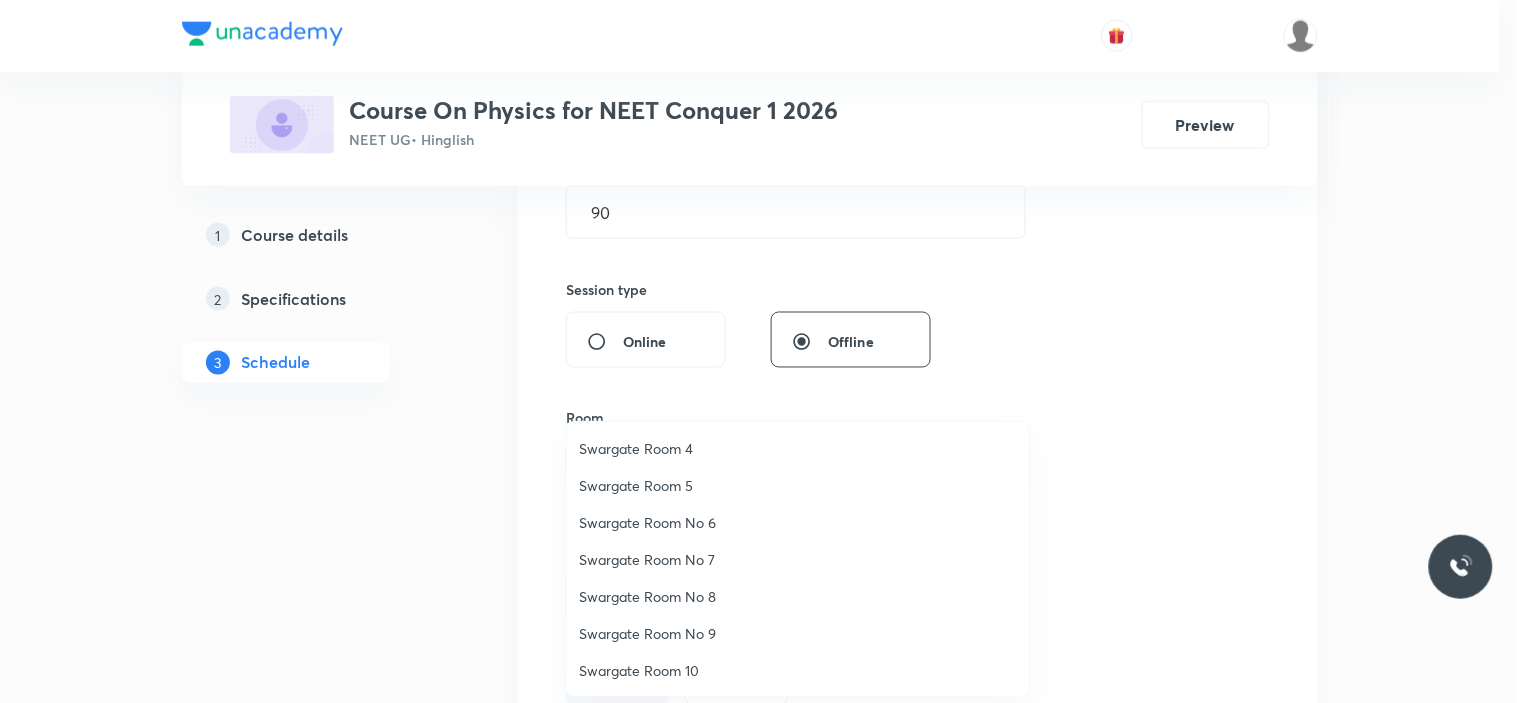 click on "Swargate Room No 6" at bounding box center [798, 522] 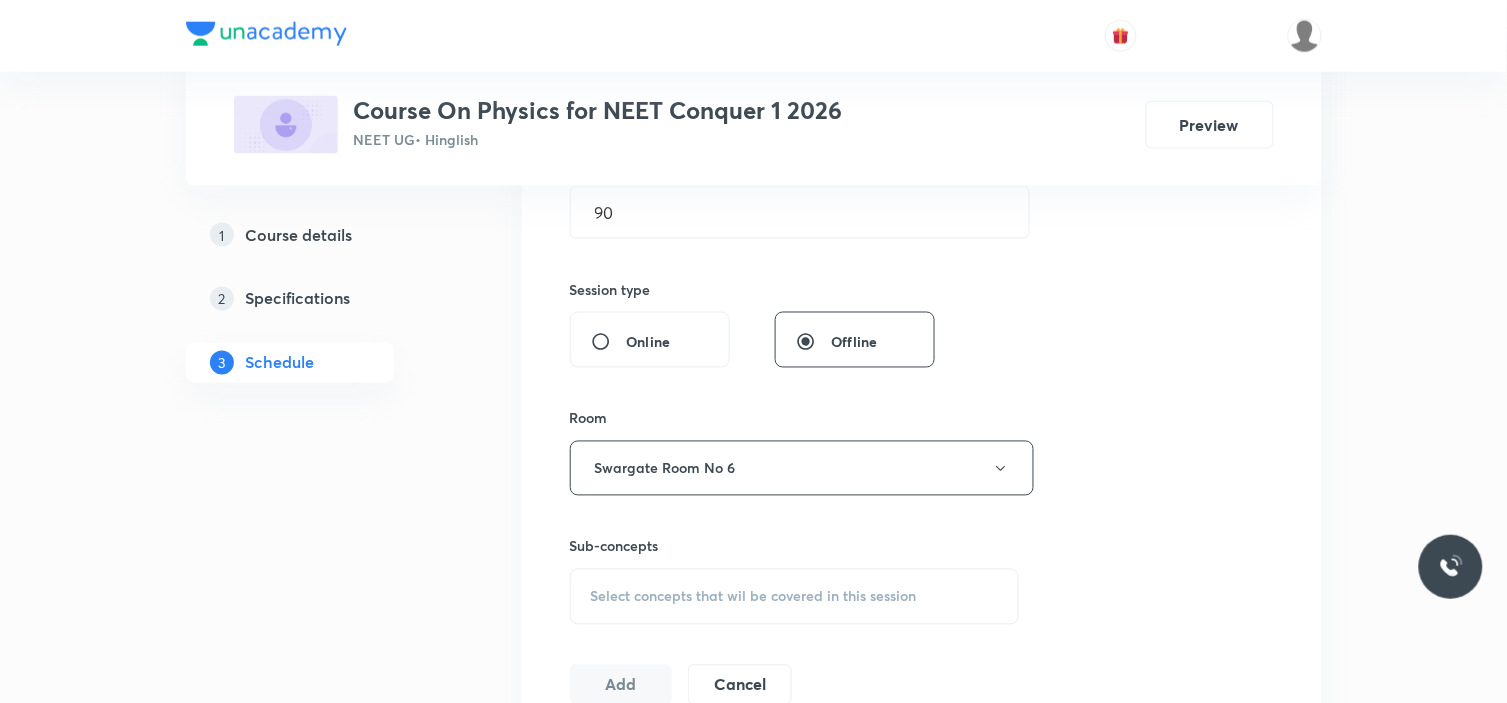 click on "Session  9 Live class Session title 17/99 Motion in a plane ​ Schedule for Jul 14, 2025, 9:15 AM ​ Duration (in minutes) 90 ​   Session type Online Offline Room Swargate Room No 6 Sub-concepts Select concepts that wil be covered in this session Add Cancel" at bounding box center [922, 235] 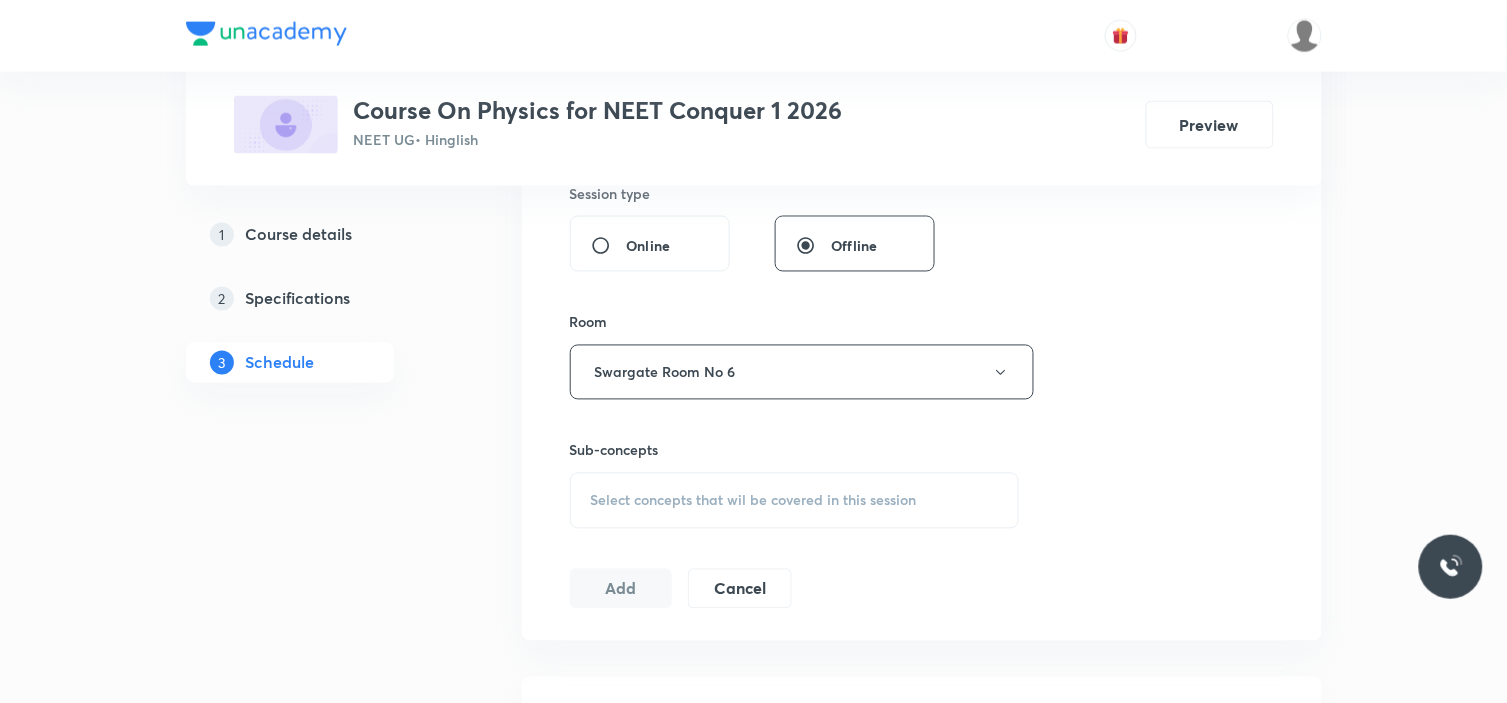 scroll, scrollTop: 888, scrollLeft: 0, axis: vertical 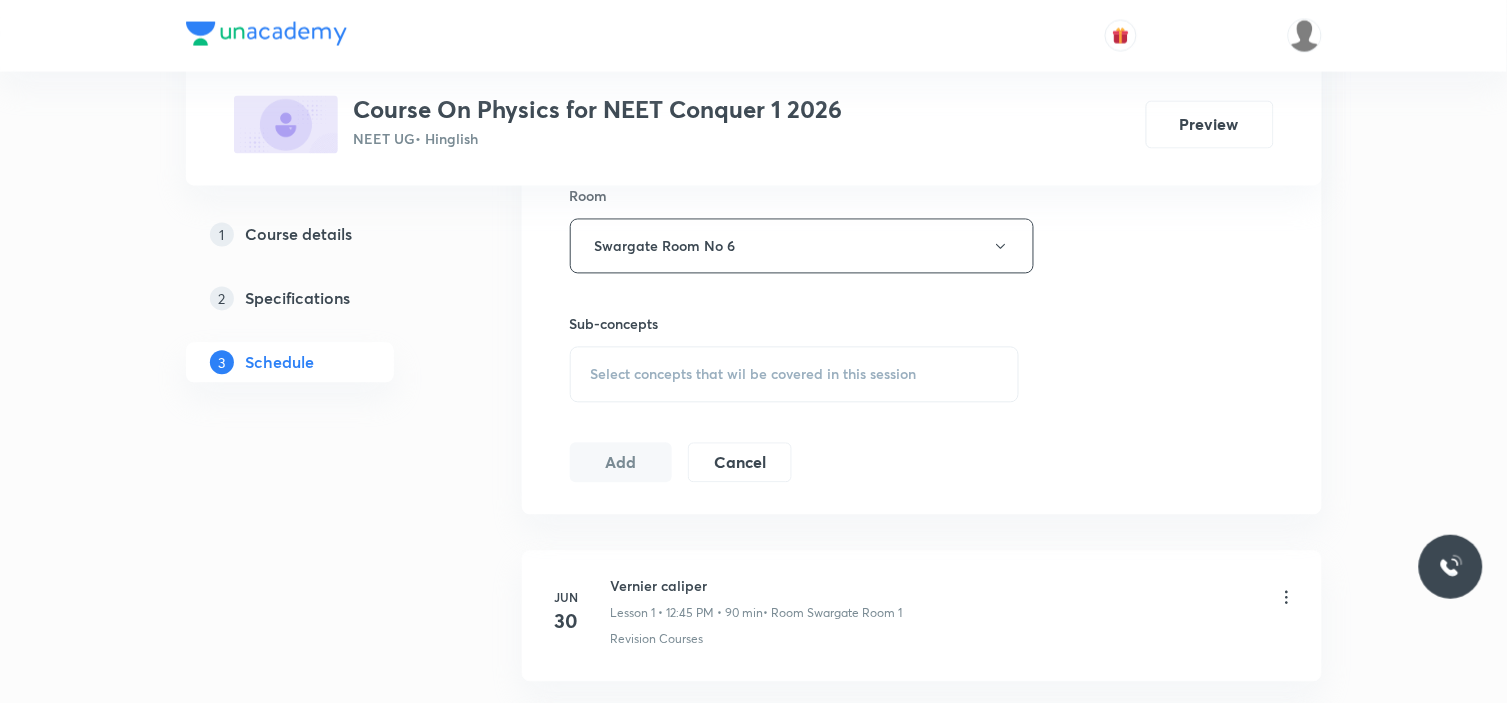 click on "Sub-concepts Select concepts that wil be covered in this session" at bounding box center [795, 358] 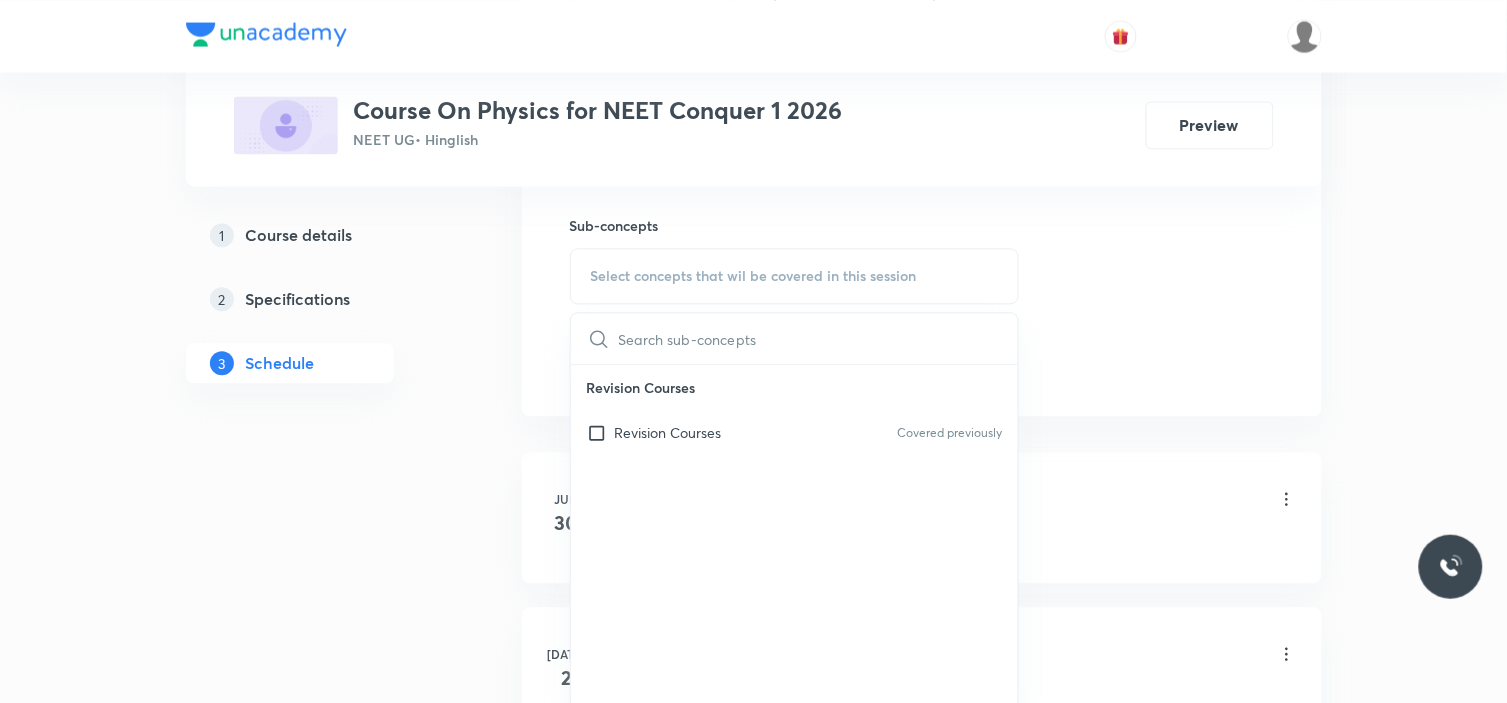 scroll, scrollTop: 1111, scrollLeft: 0, axis: vertical 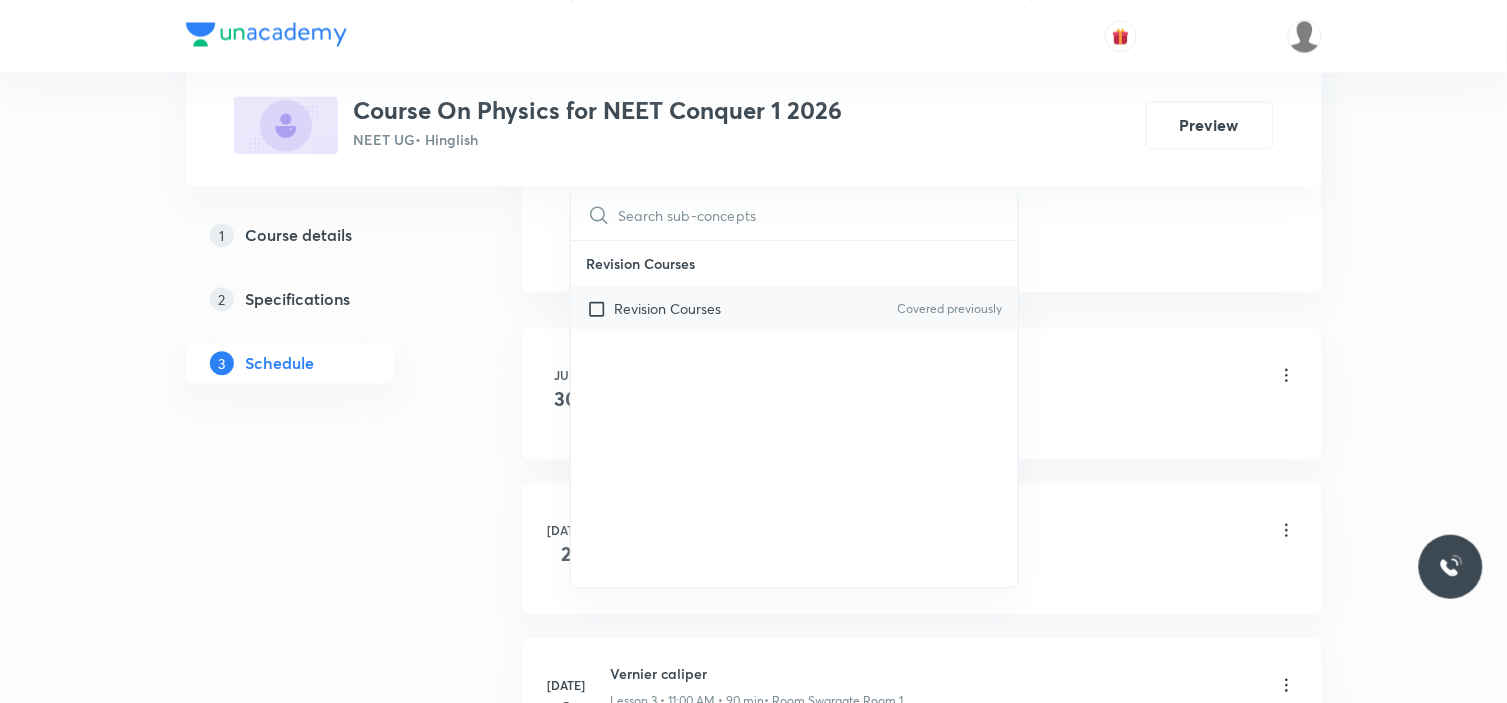 click on "Revision Courses" at bounding box center (668, 308) 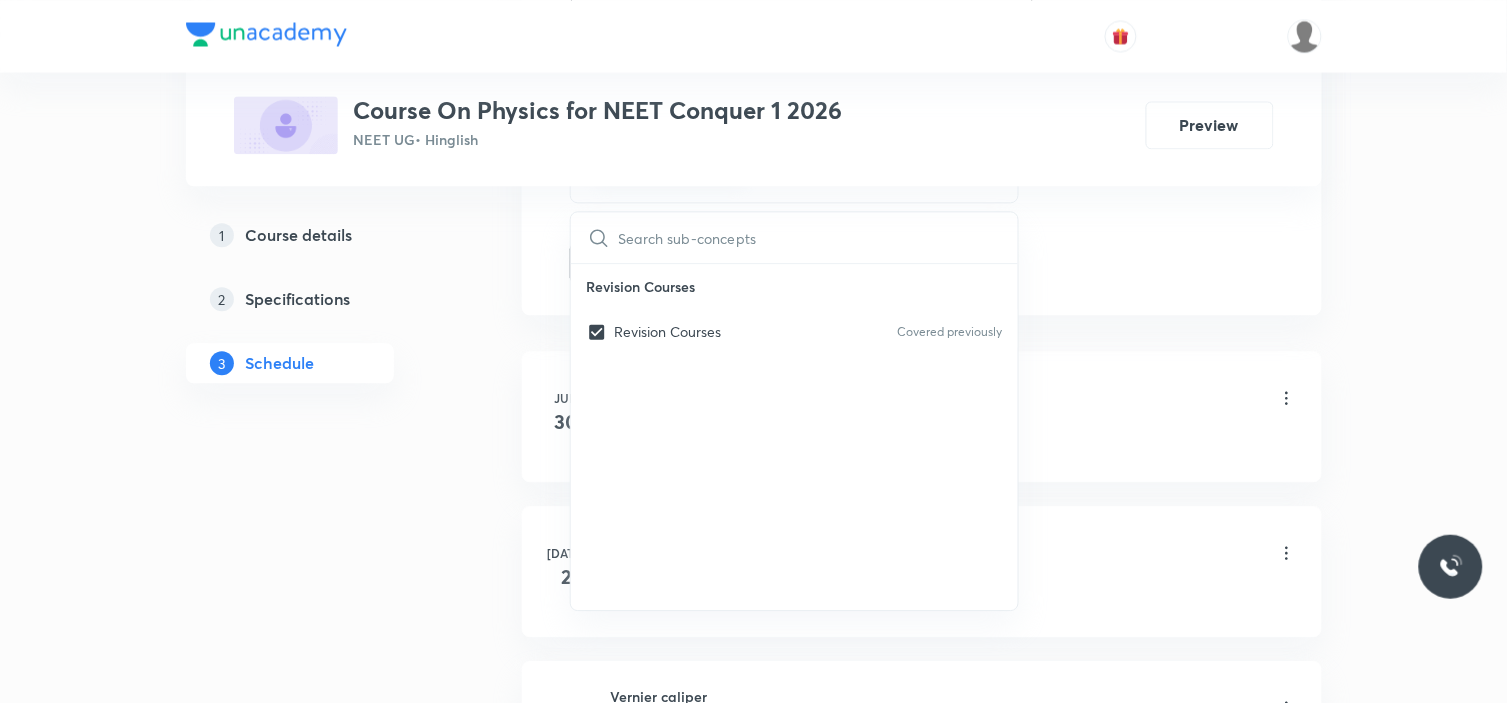 click on "Plus Courses Course On Physics for NEET Conquer 1 2026 NEET UG  • Hinglish Preview 1 Course details 2 Specifications 3 Schedule Schedule 8  classes Session  9 Live class Session title 17/99 Motion in a plane ​ Schedule for Jul 14, 2025, 9:15 AM ​ Duration (in minutes) 90 ​   Session type Online Offline Room Swargate Room No 6 Sub-concepts Revision Courses CLEAR ​ Revision Courses Revision Courses Covered previously Add Cancel Jun 30 Vernier caliper Lesson 1 • 12:45 PM • 90 min  • Room Swargate Room 1 Revision Courses Jul 2 Vernier caliper Lesson 2 • 11:00 AM • 90 min  • Room Swargate Room 1 Revision Courses Jul 3 Vernier caliper Lesson 3 • 11:00 AM • 90 min  • Room Swargate Room 1 Revision Courses Jul 5 Vernier caliper Lesson 4 • 12:45 PM • 90 min  • Room Swargate Room 1 Revision Courses Jul 7 Kinematics Lesson 5 • 12:45 PM • 90 min  • Room Swargate Room 4 Revision Courses Jul 9 Kinematics Lesson 6 • 2:30 PM • 90 min  • Room Swargate Room 4 Revision Courses" at bounding box center (754, 360) 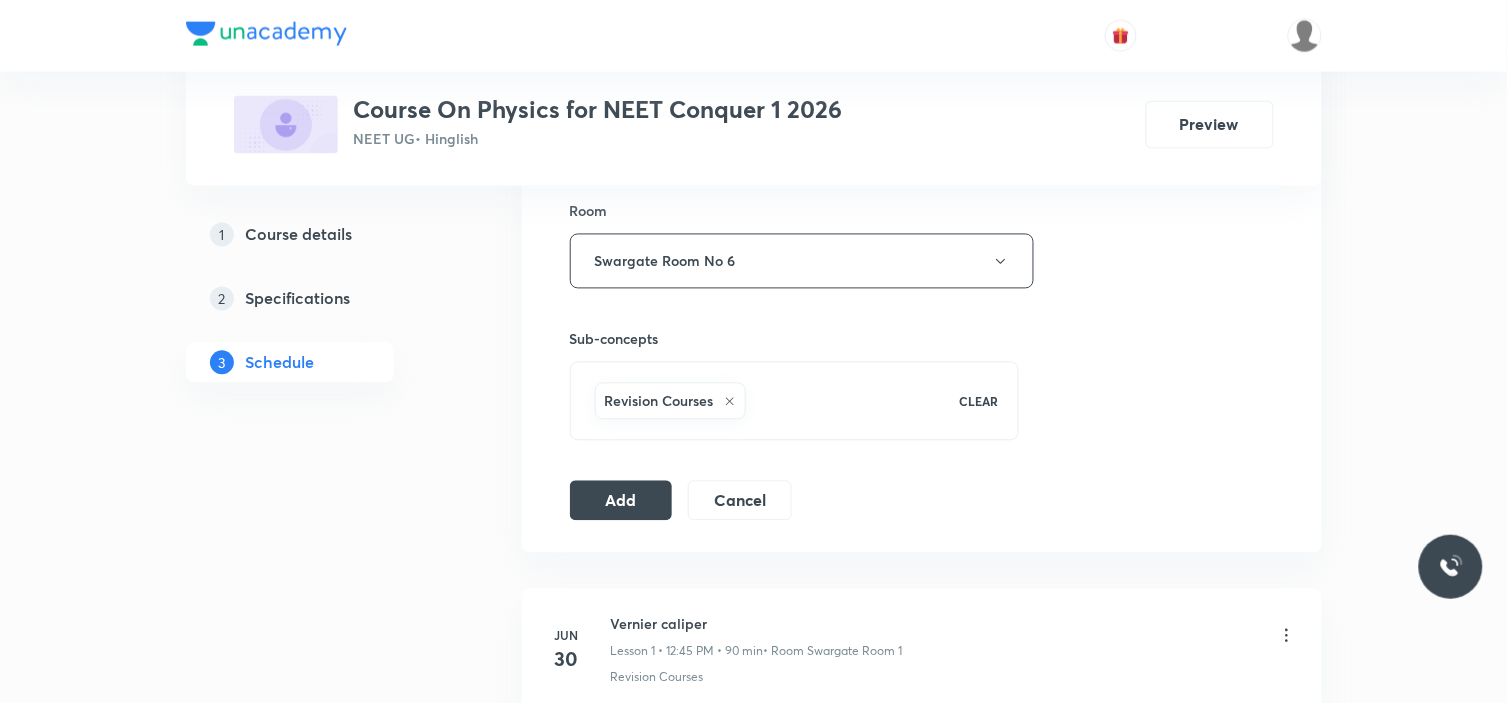 scroll, scrollTop: 888, scrollLeft: 0, axis: vertical 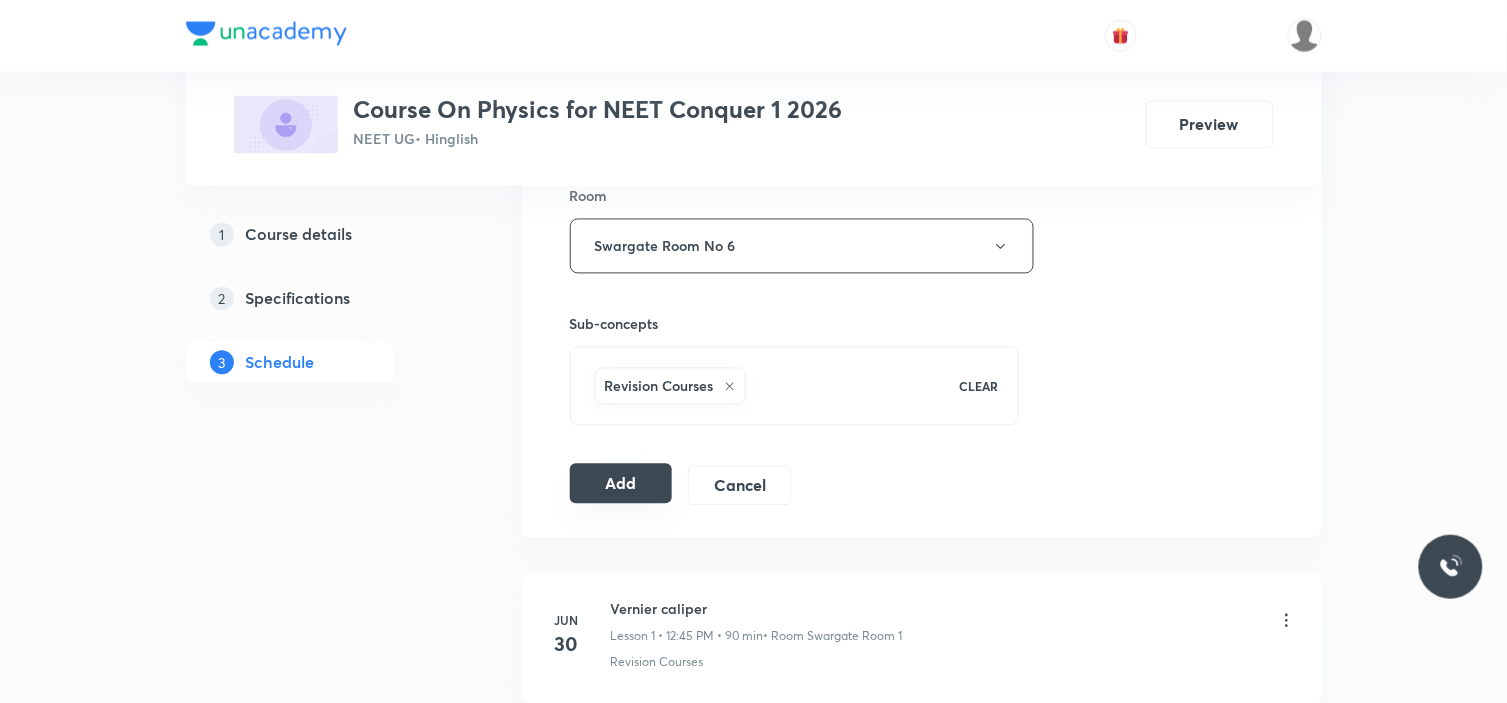 click on "Add" at bounding box center [621, 484] 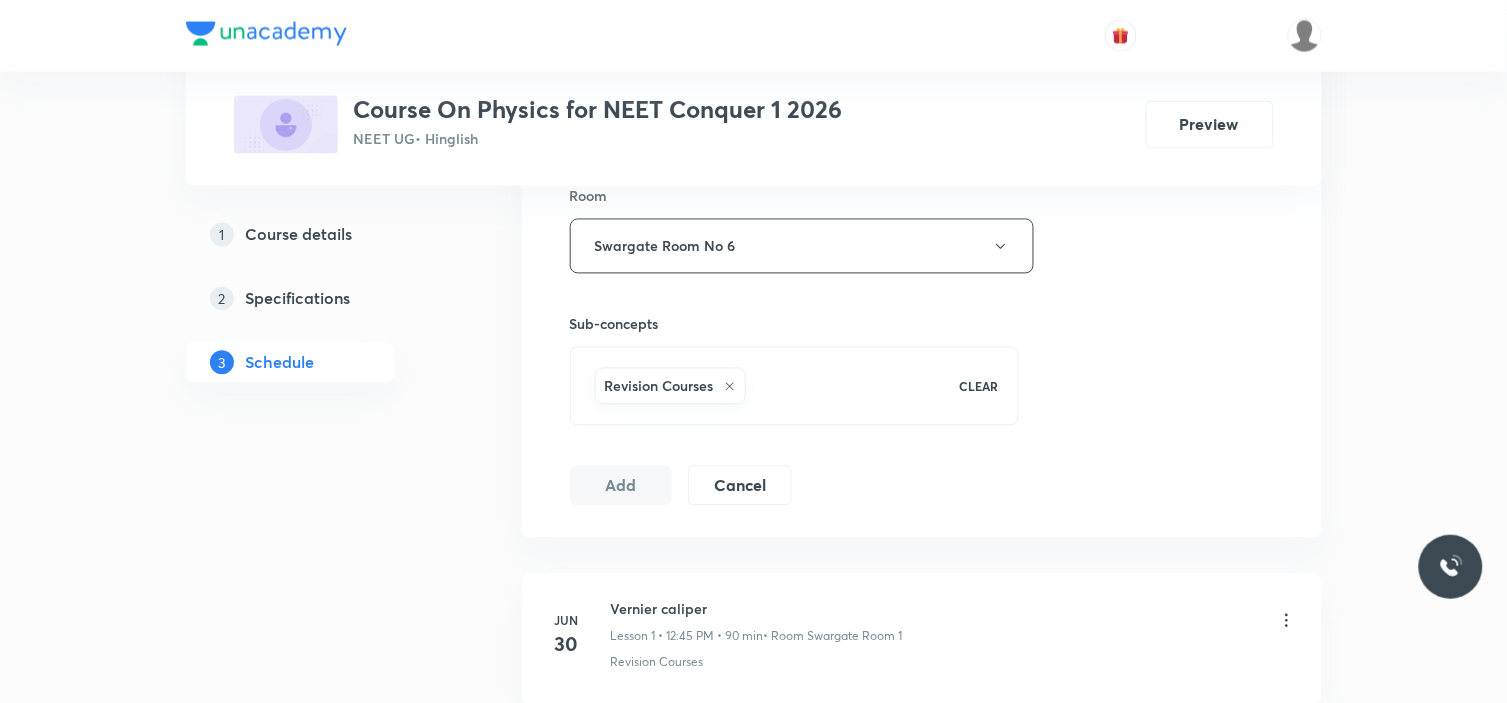 type 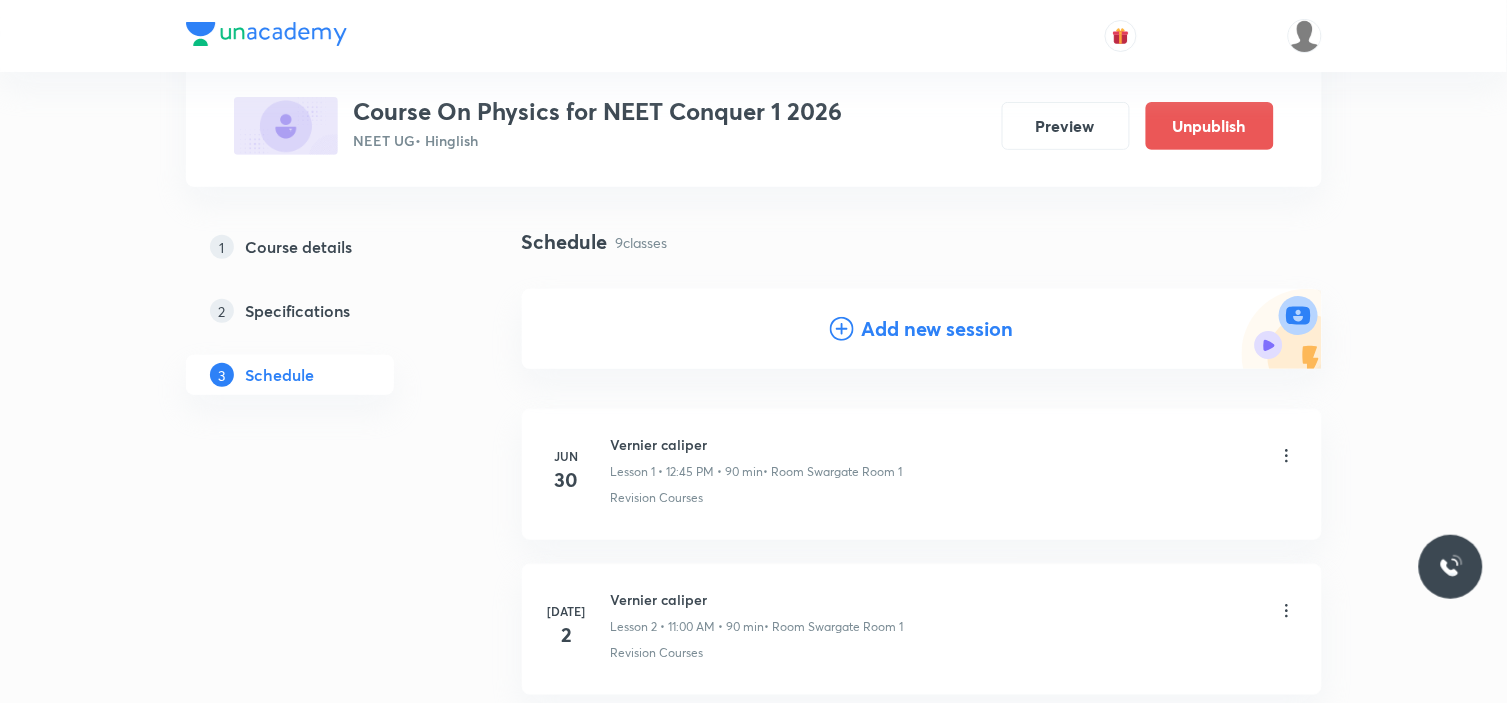 scroll, scrollTop: 0, scrollLeft: 0, axis: both 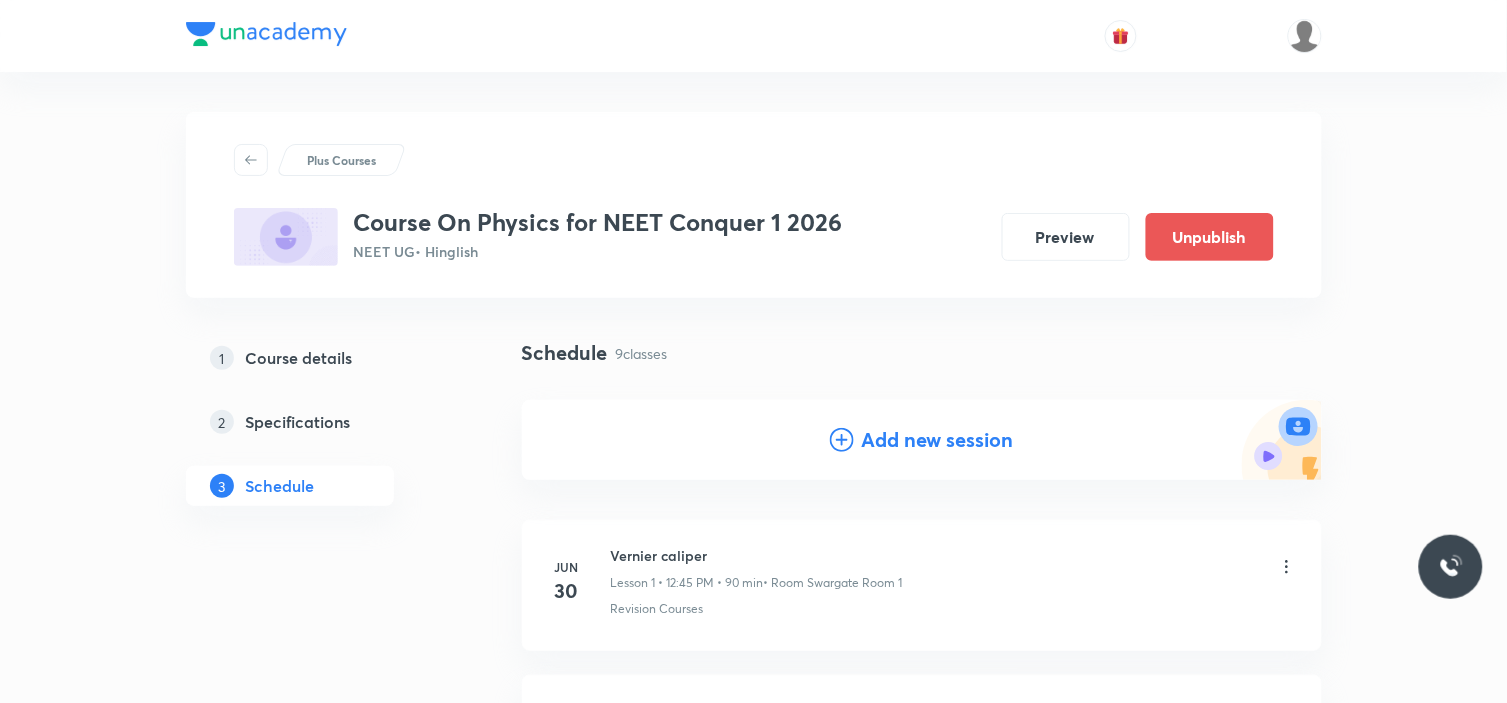 click on "Add new session" at bounding box center (938, 440) 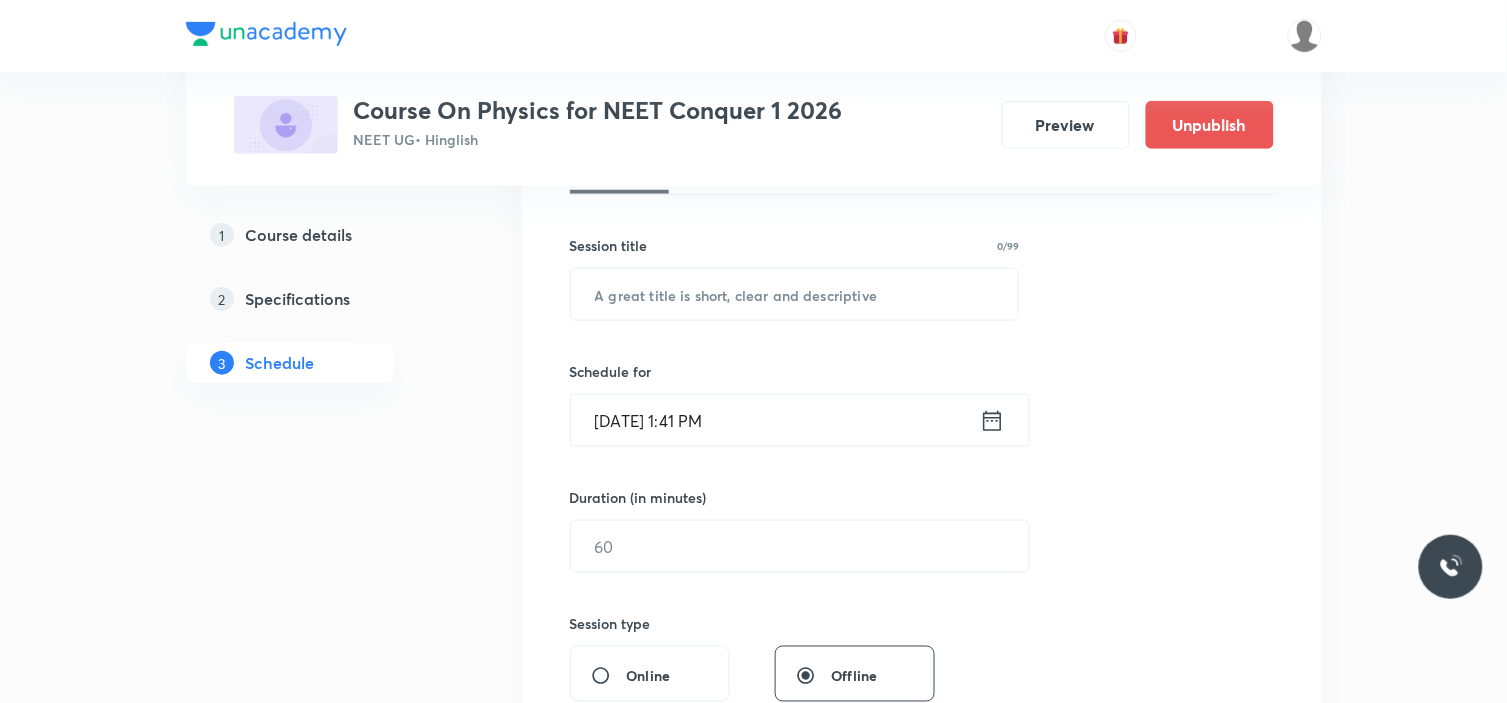 scroll, scrollTop: 333, scrollLeft: 0, axis: vertical 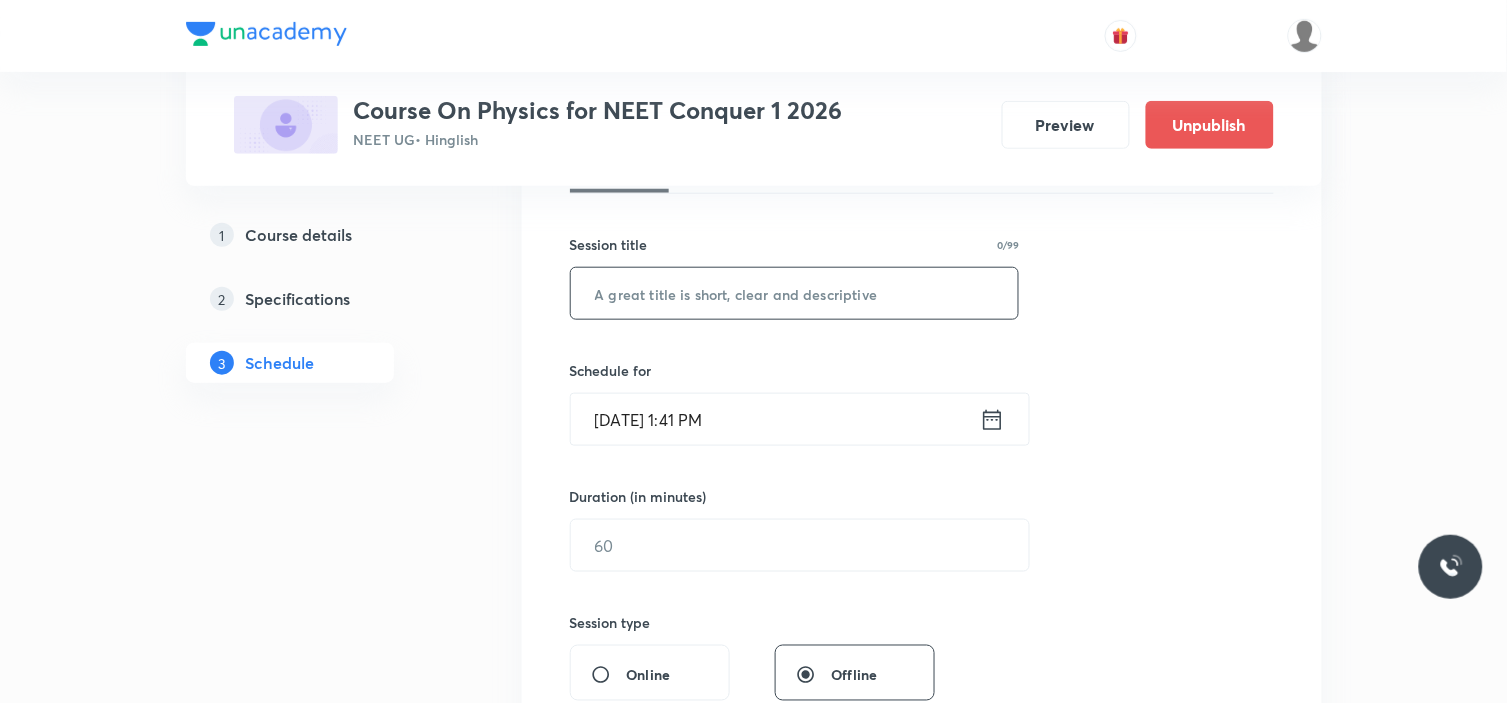 click at bounding box center (795, 293) 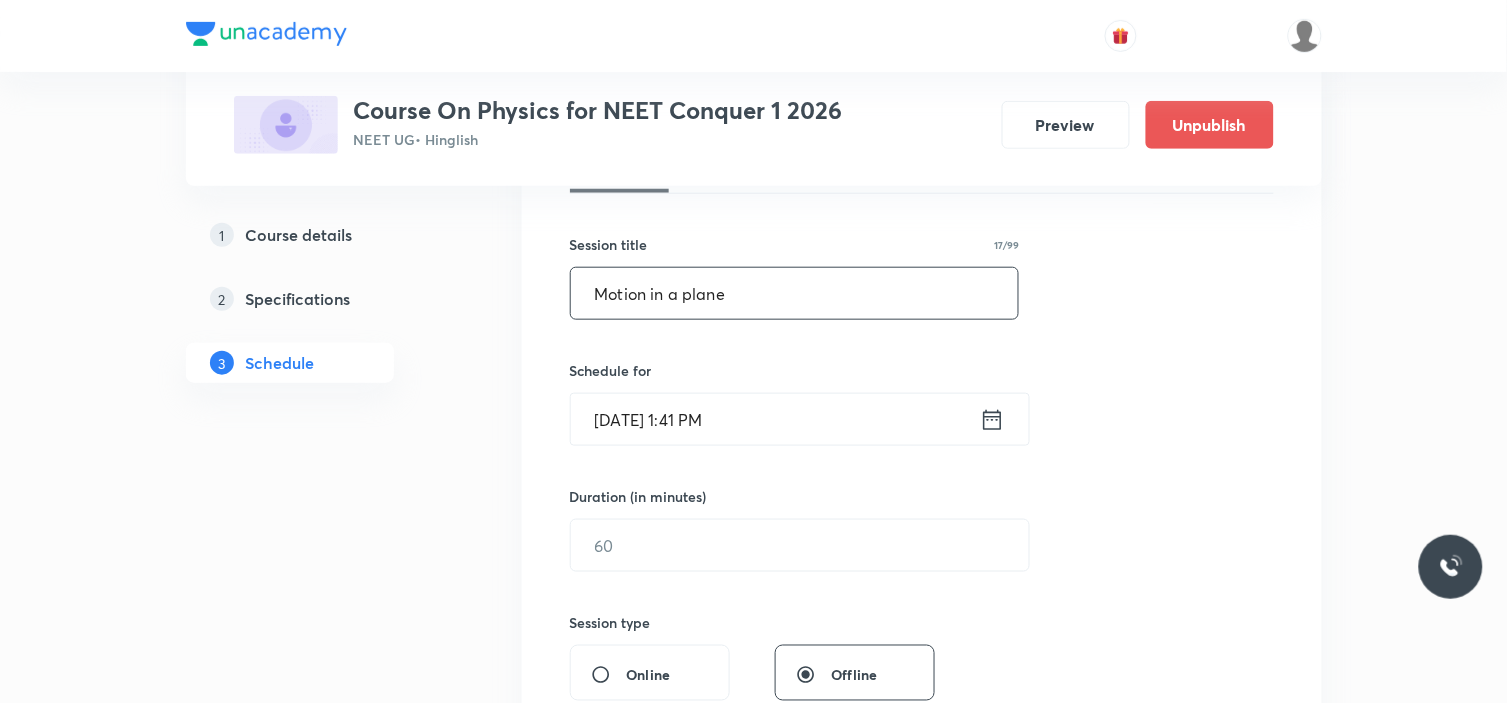 type on "Motion in a plane" 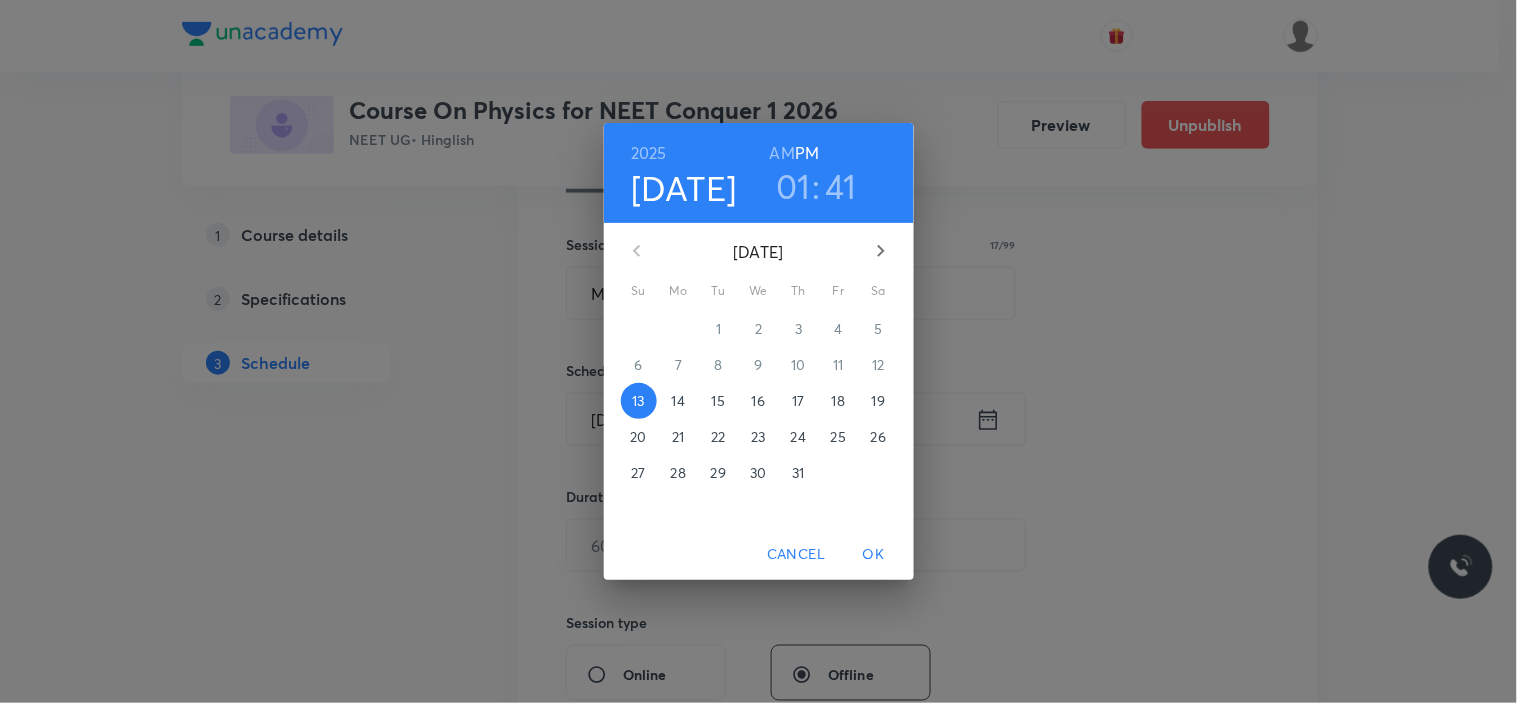 click on "16" at bounding box center [758, 401] 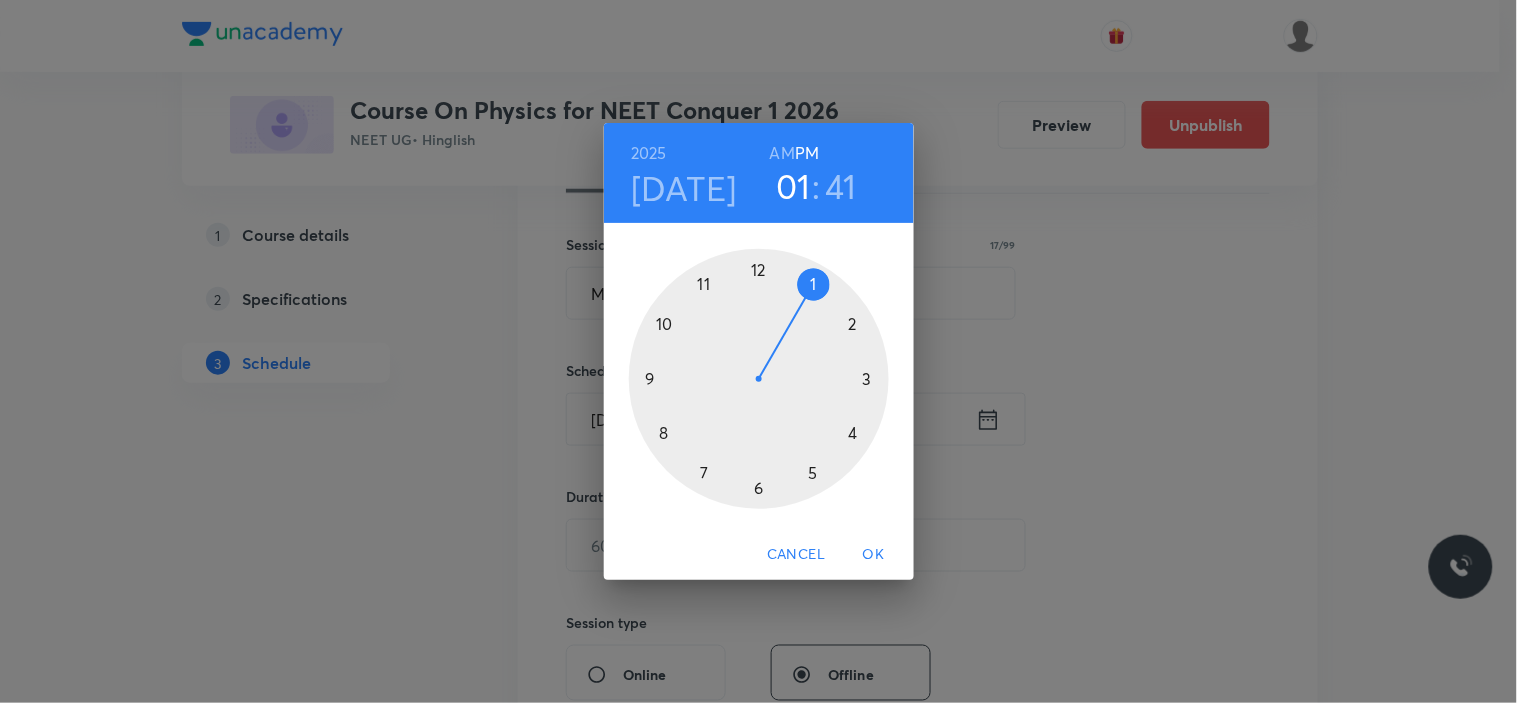 click at bounding box center (759, 379) 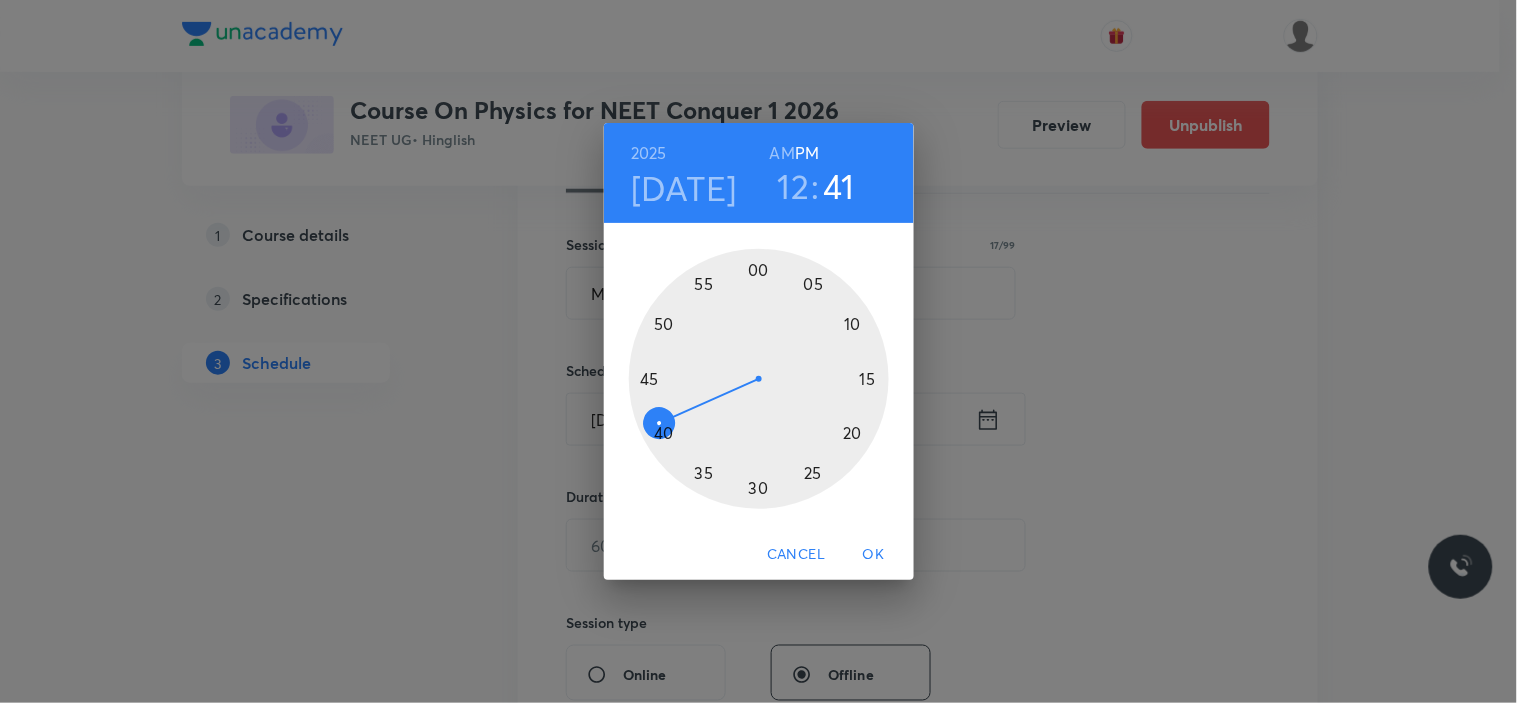 click at bounding box center [759, 379] 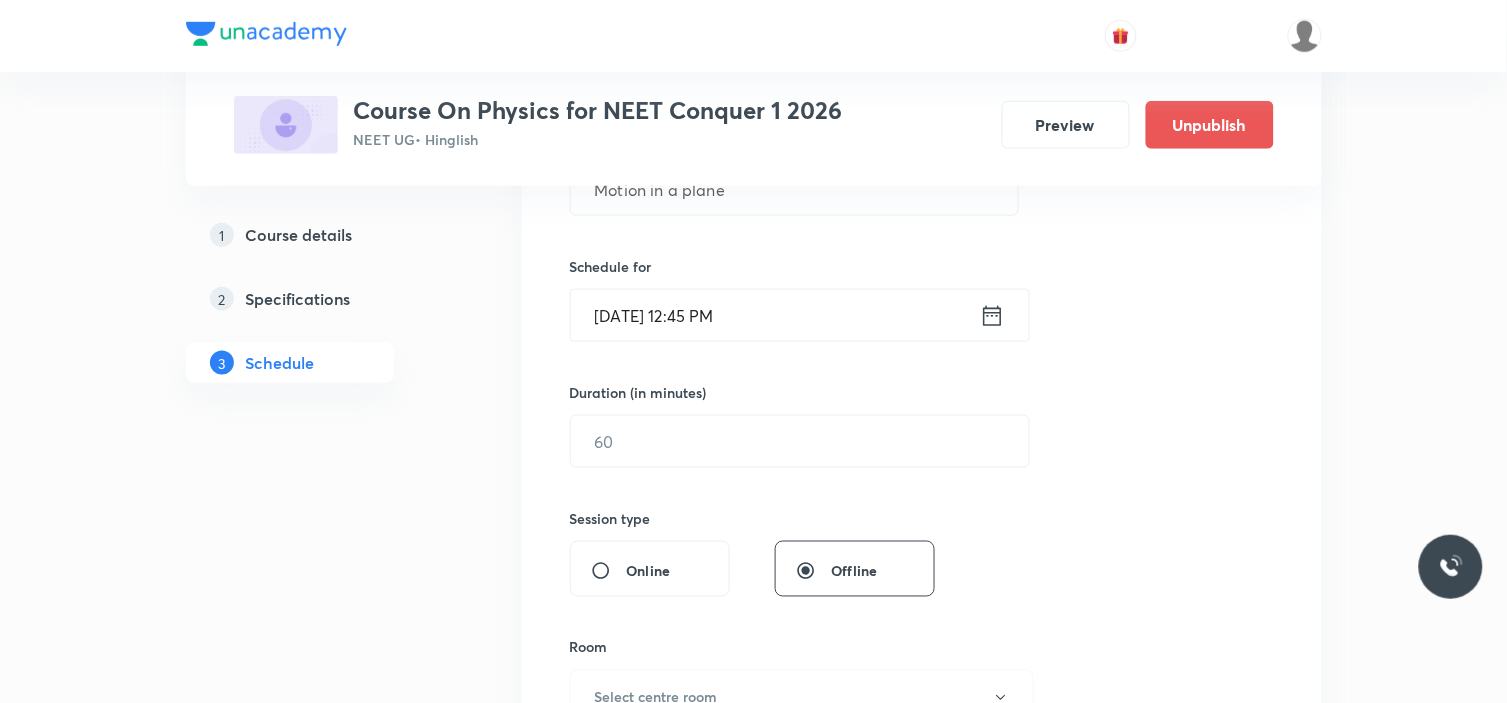 scroll, scrollTop: 555, scrollLeft: 0, axis: vertical 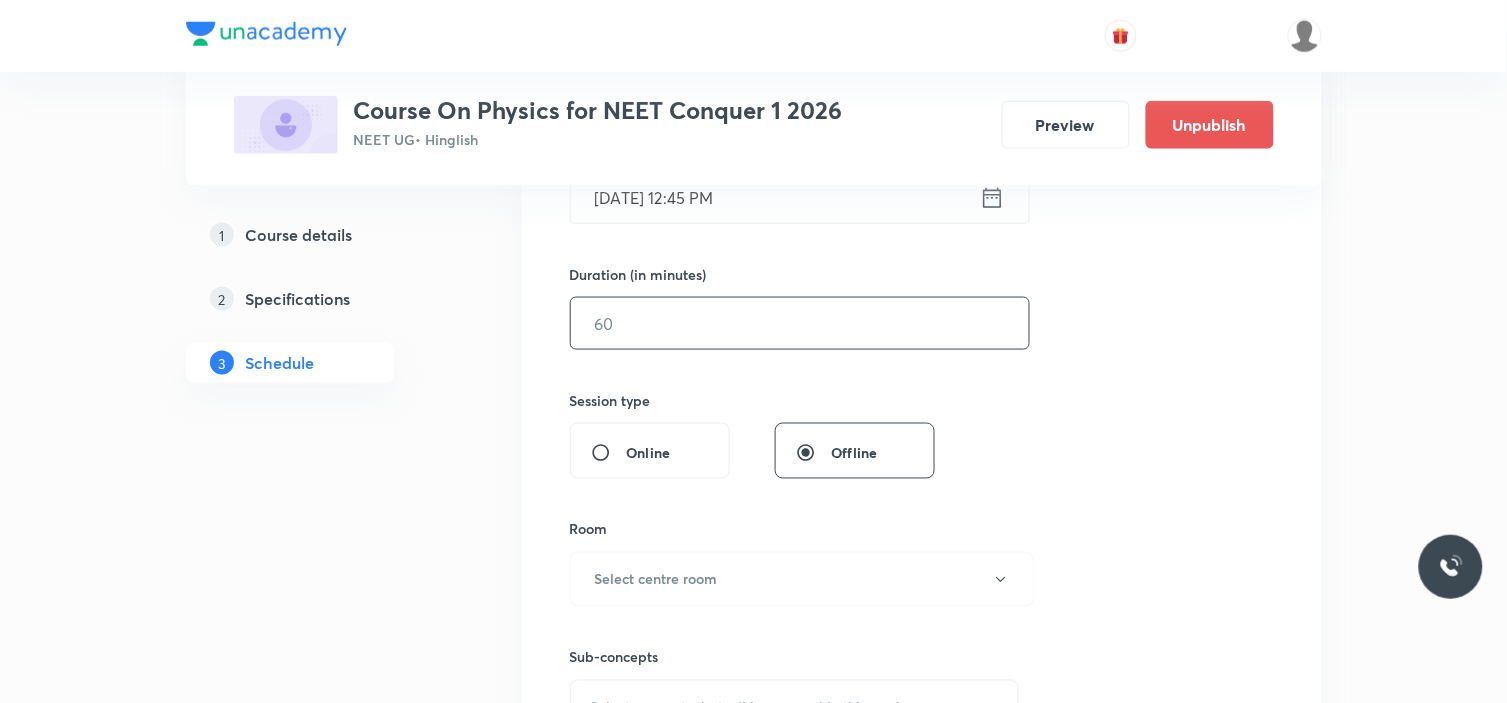 click at bounding box center [800, 323] 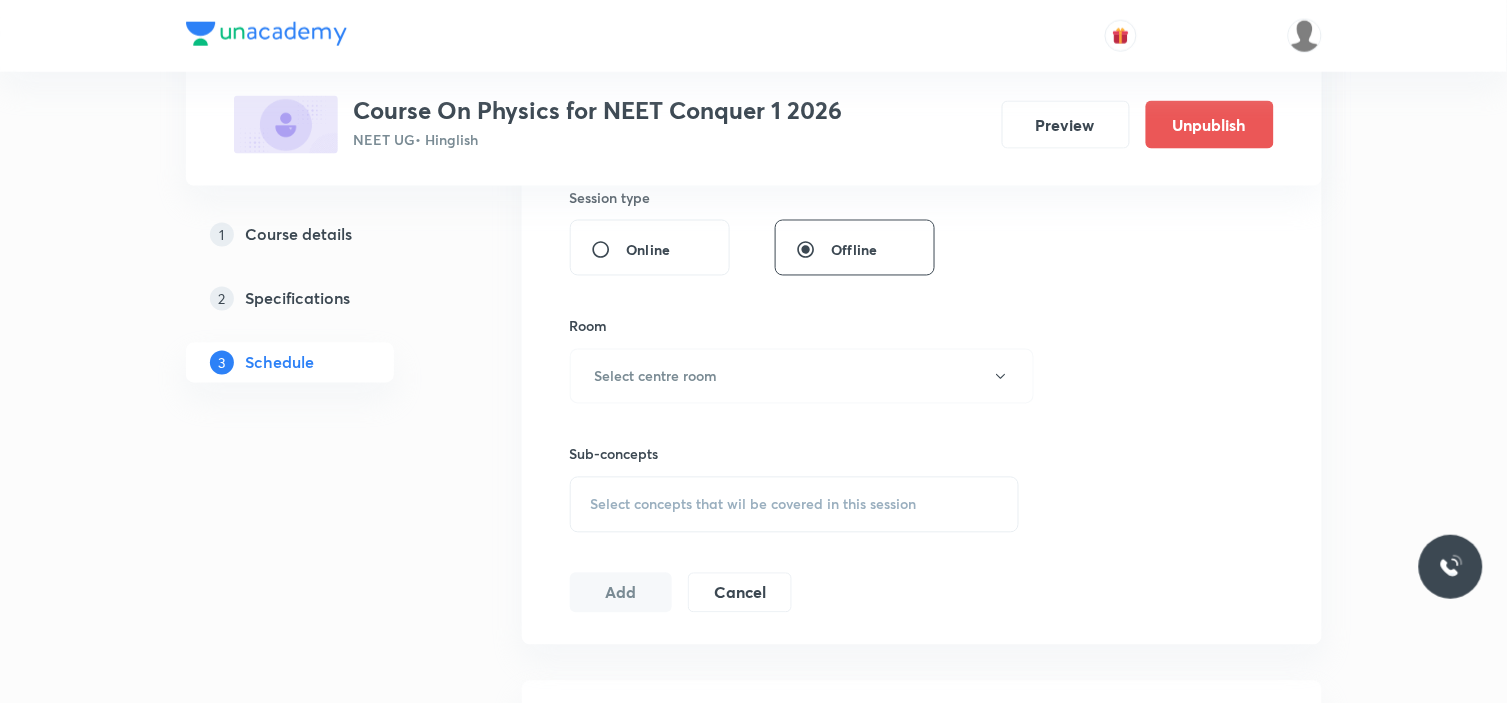 scroll, scrollTop: 777, scrollLeft: 0, axis: vertical 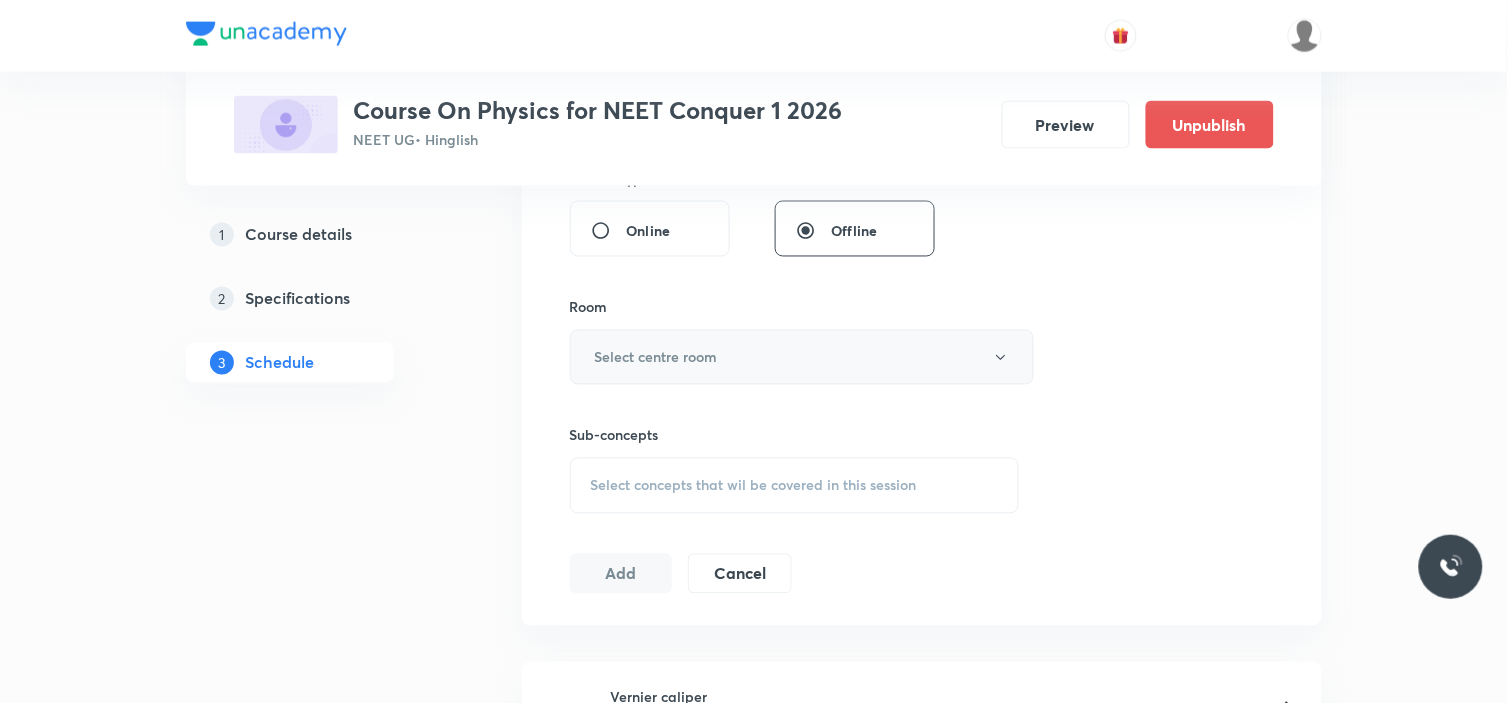 type on "90" 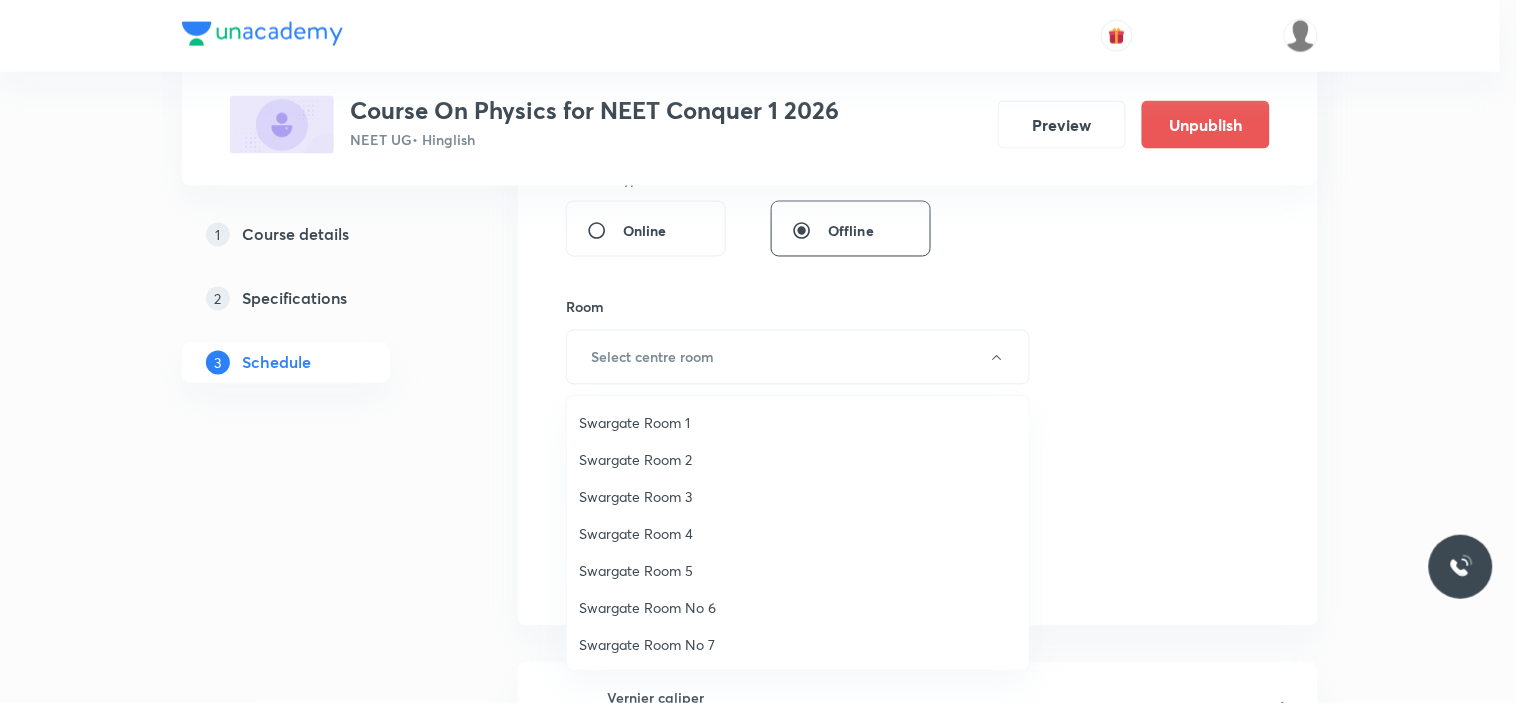 click on "Swargate Room No 6" at bounding box center (798, 607) 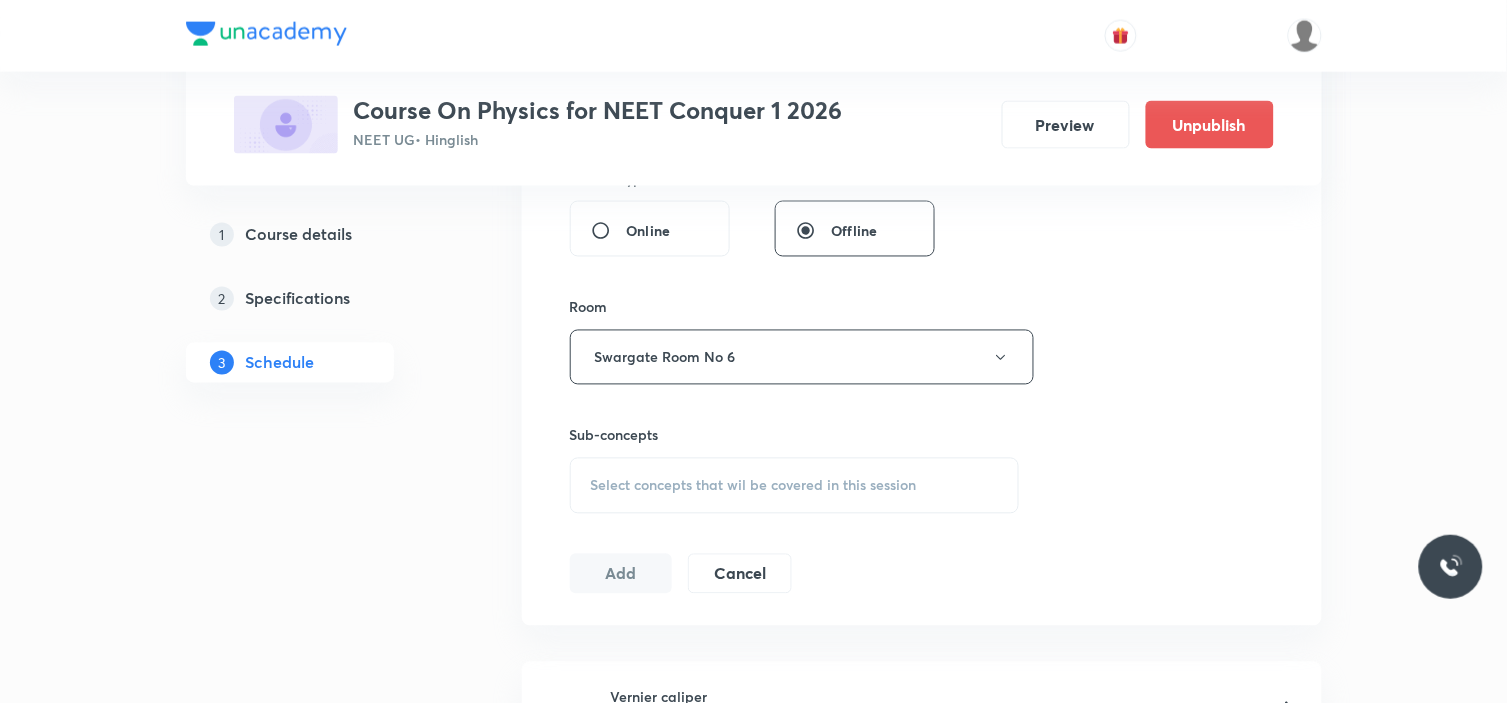 click on "Select concepts that wil be covered in this session" at bounding box center [754, 486] 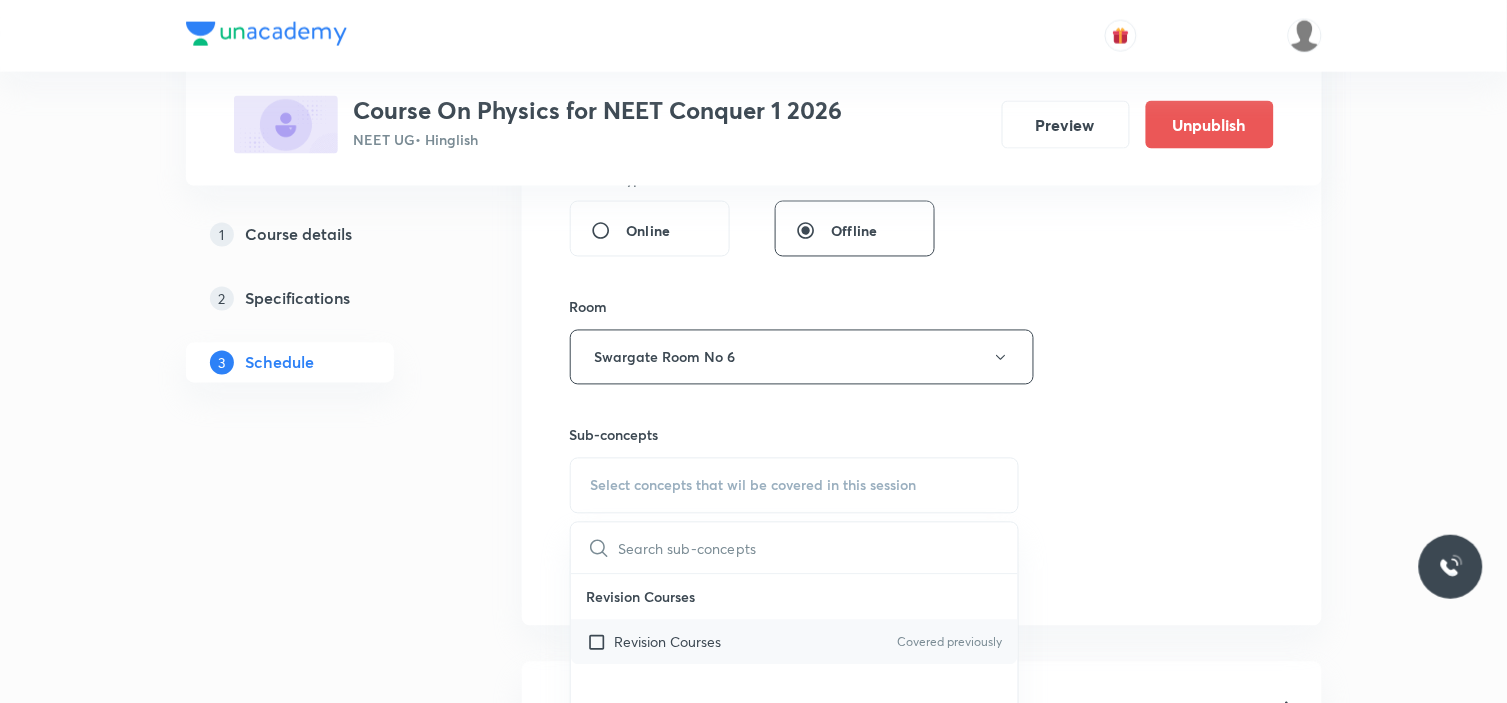 click on "Revision Courses" at bounding box center [668, 642] 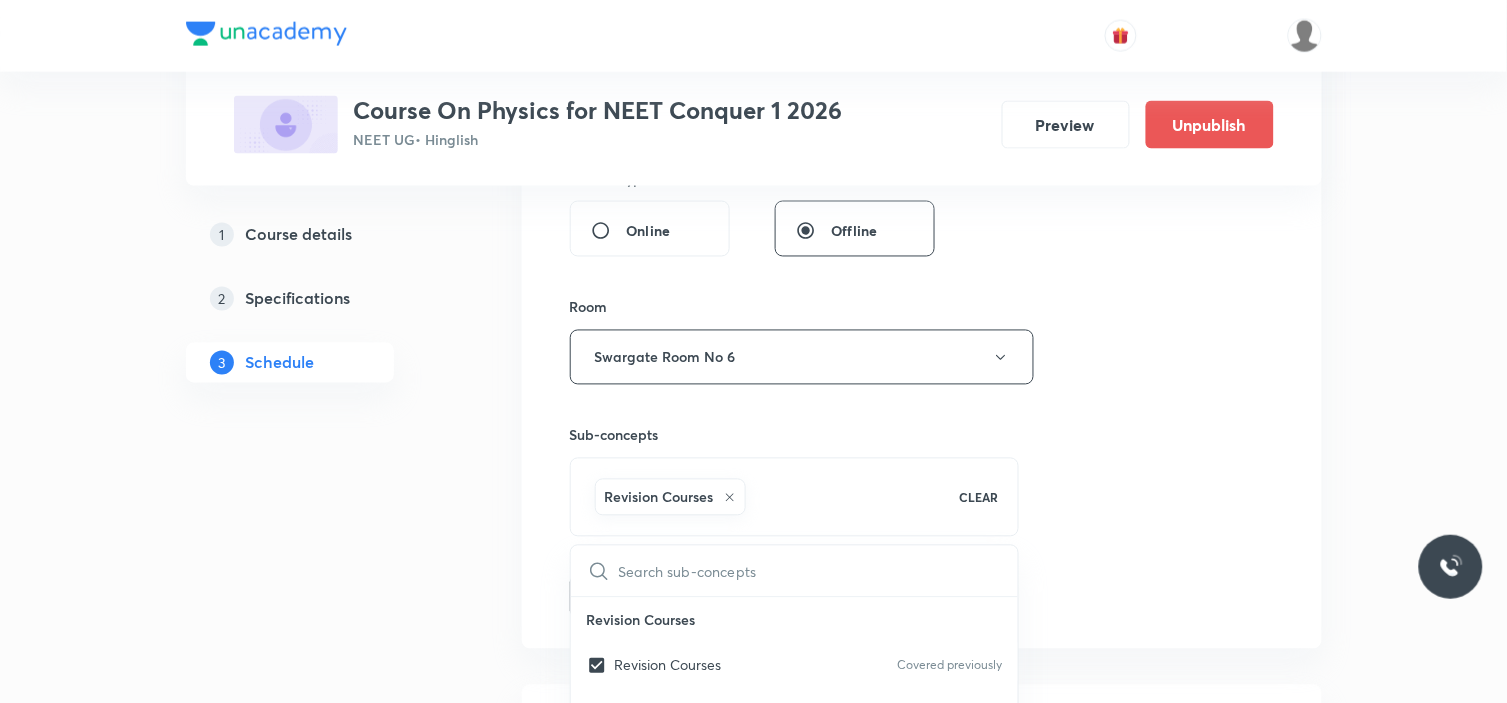 drag, startPoint x: 495, startPoint y: 504, endPoint x: 516, endPoint y: 505, distance: 21.023796 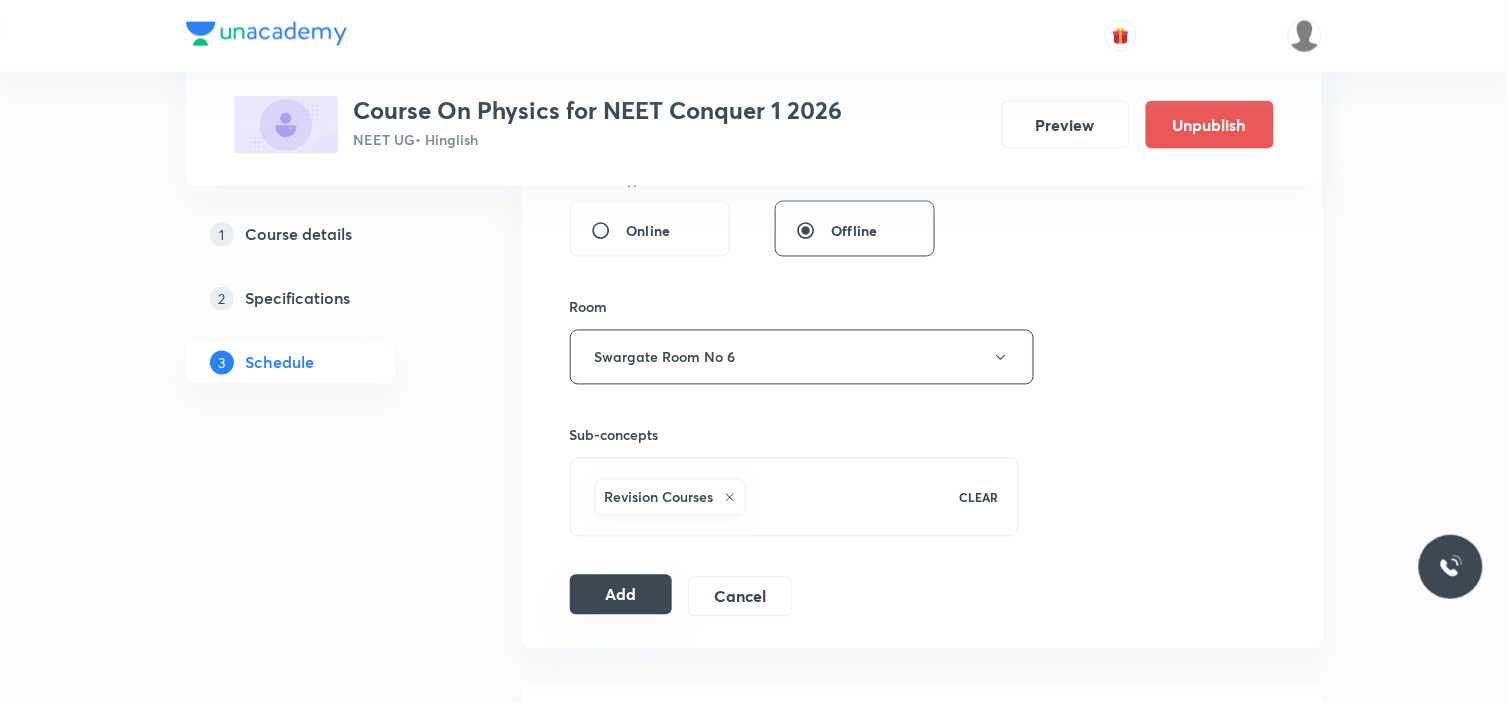 click on "Add" at bounding box center (621, 595) 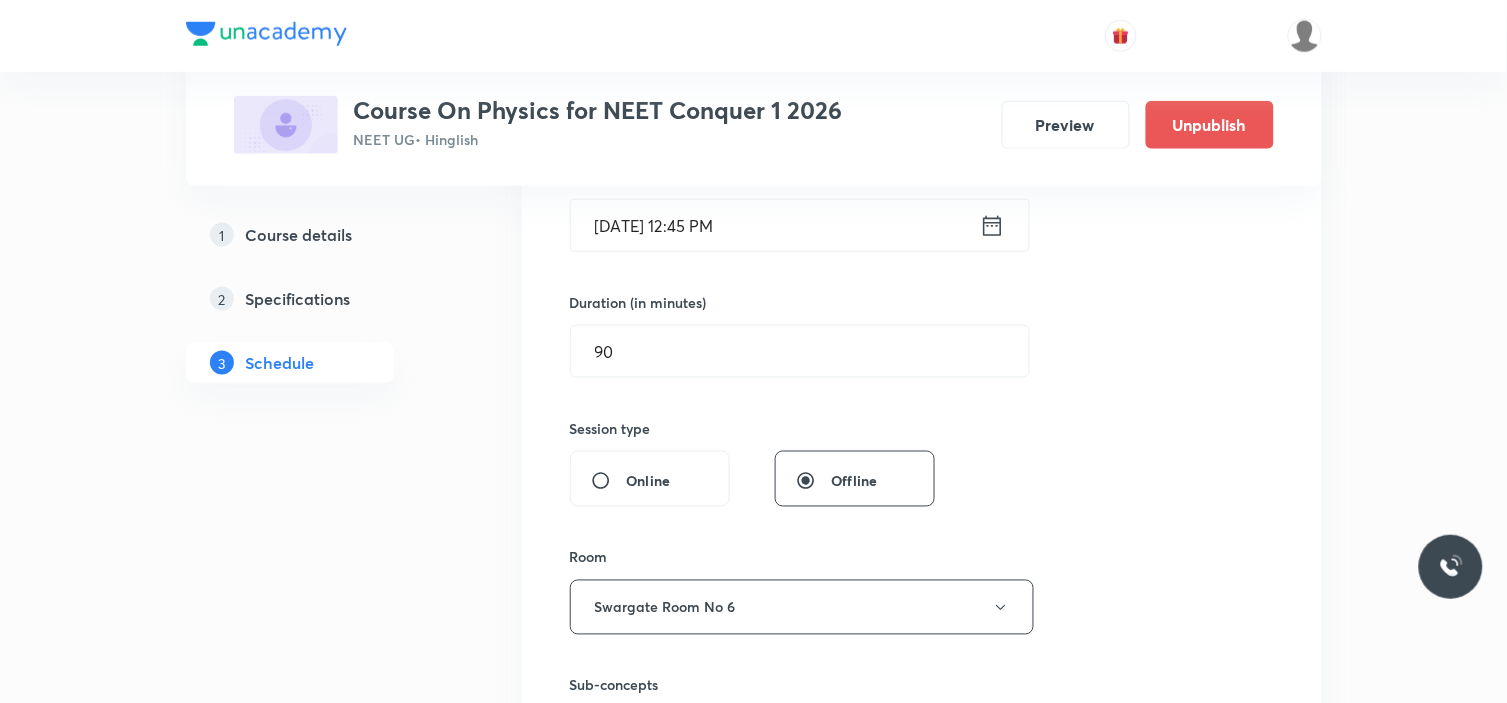 scroll, scrollTop: 444, scrollLeft: 0, axis: vertical 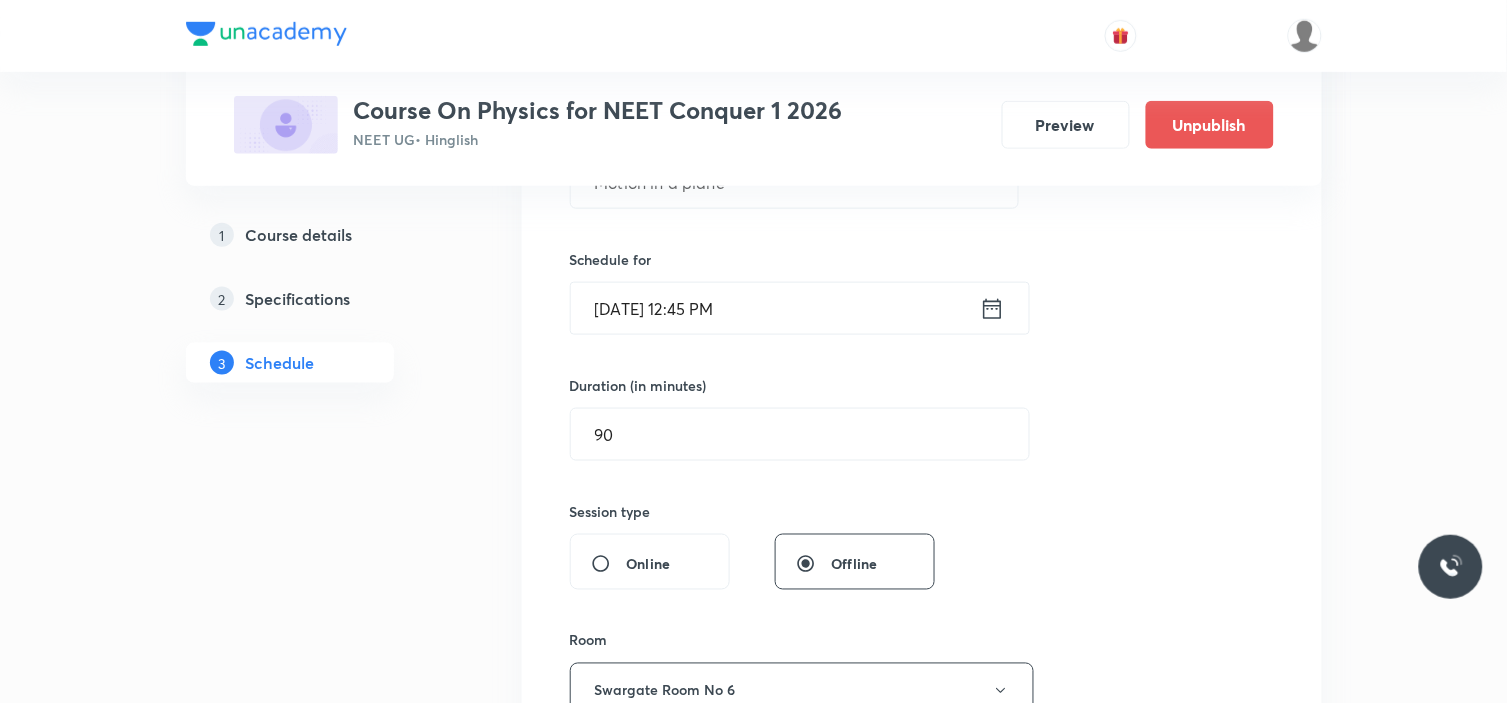 type 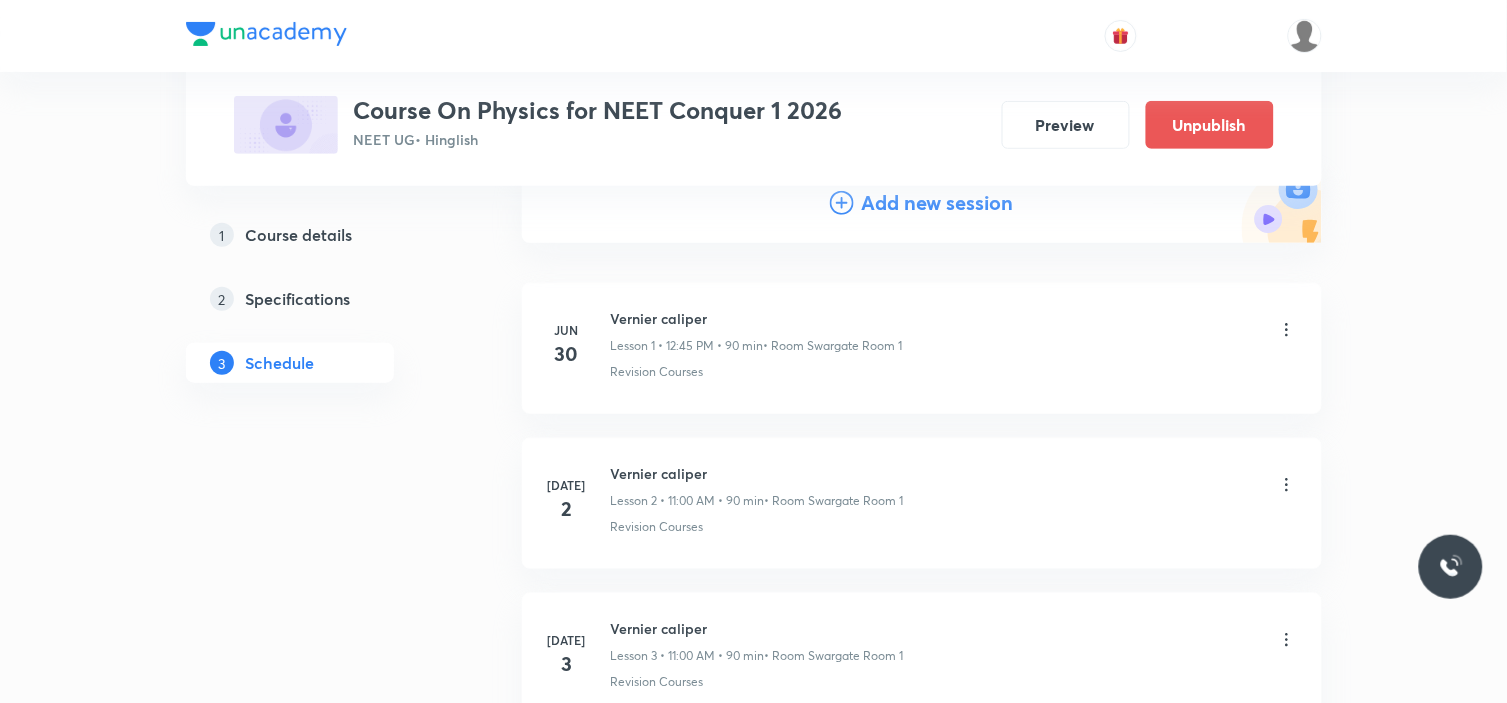 scroll, scrollTop: 0, scrollLeft: 0, axis: both 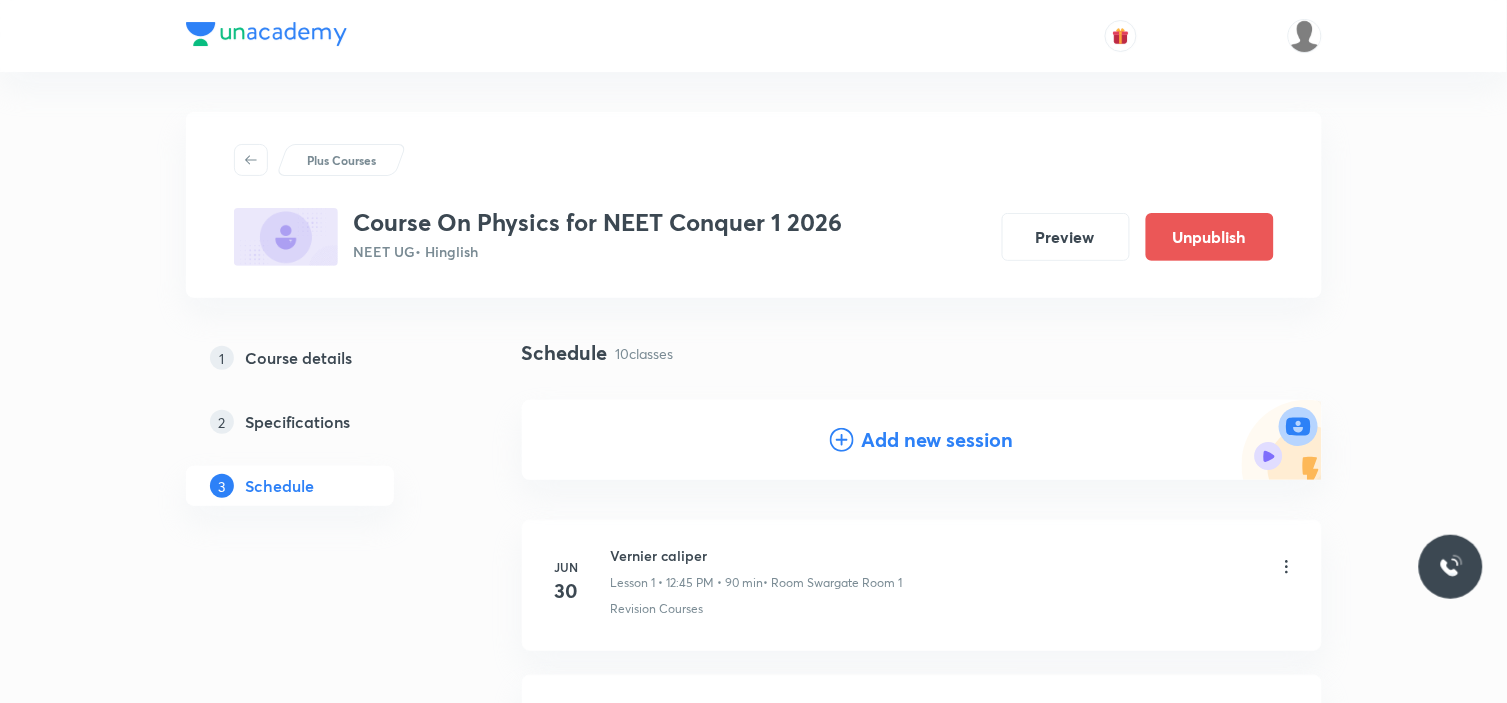 click on "Add new session" at bounding box center [938, 440] 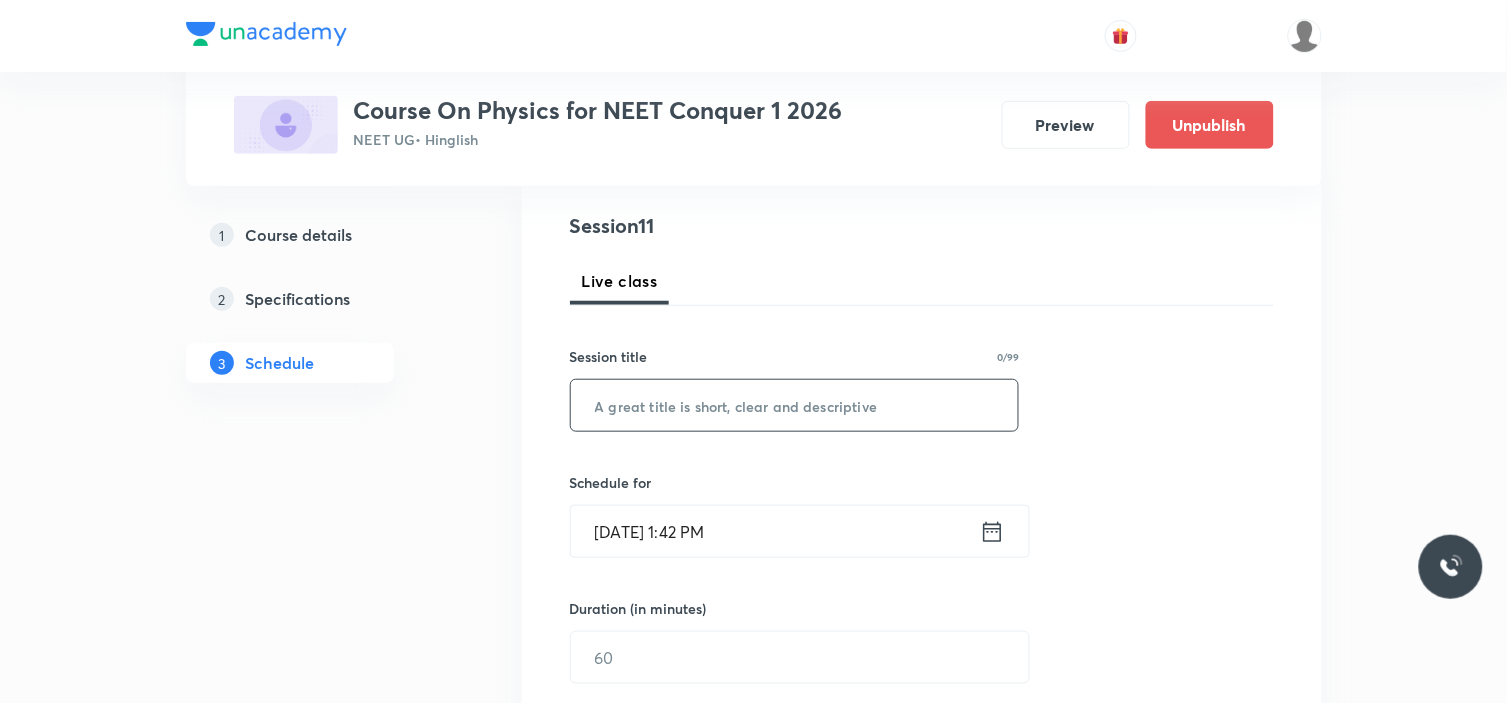 scroll, scrollTop: 222, scrollLeft: 0, axis: vertical 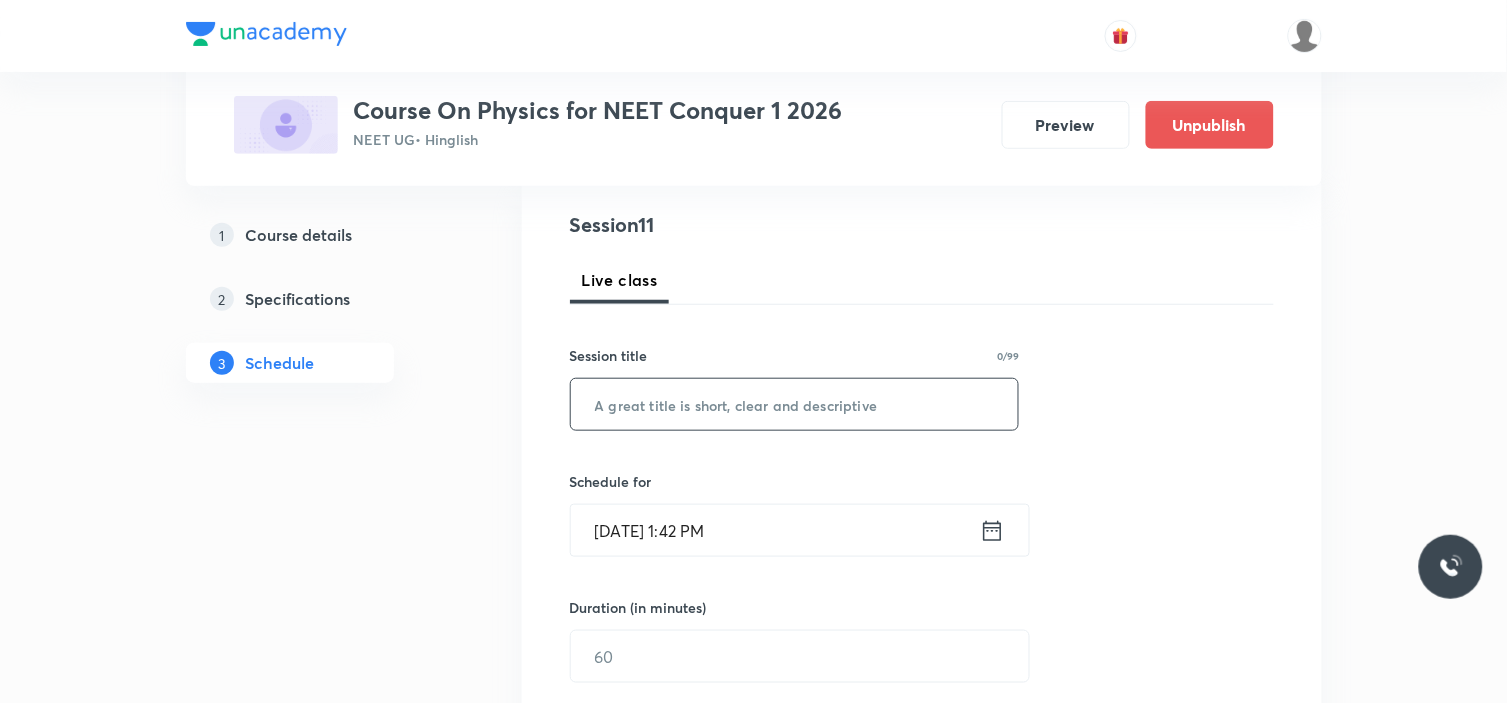 click at bounding box center (795, 404) 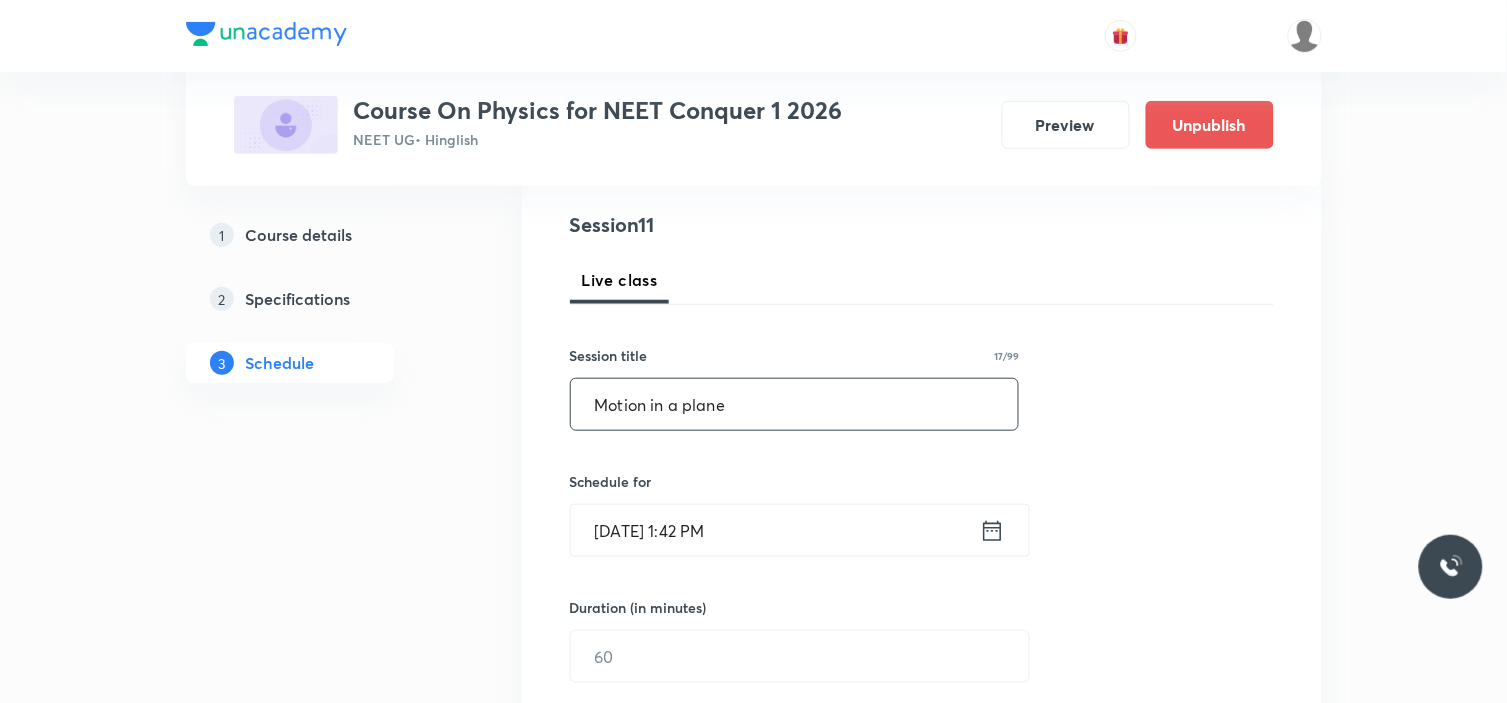 type on "Motion in a plane" 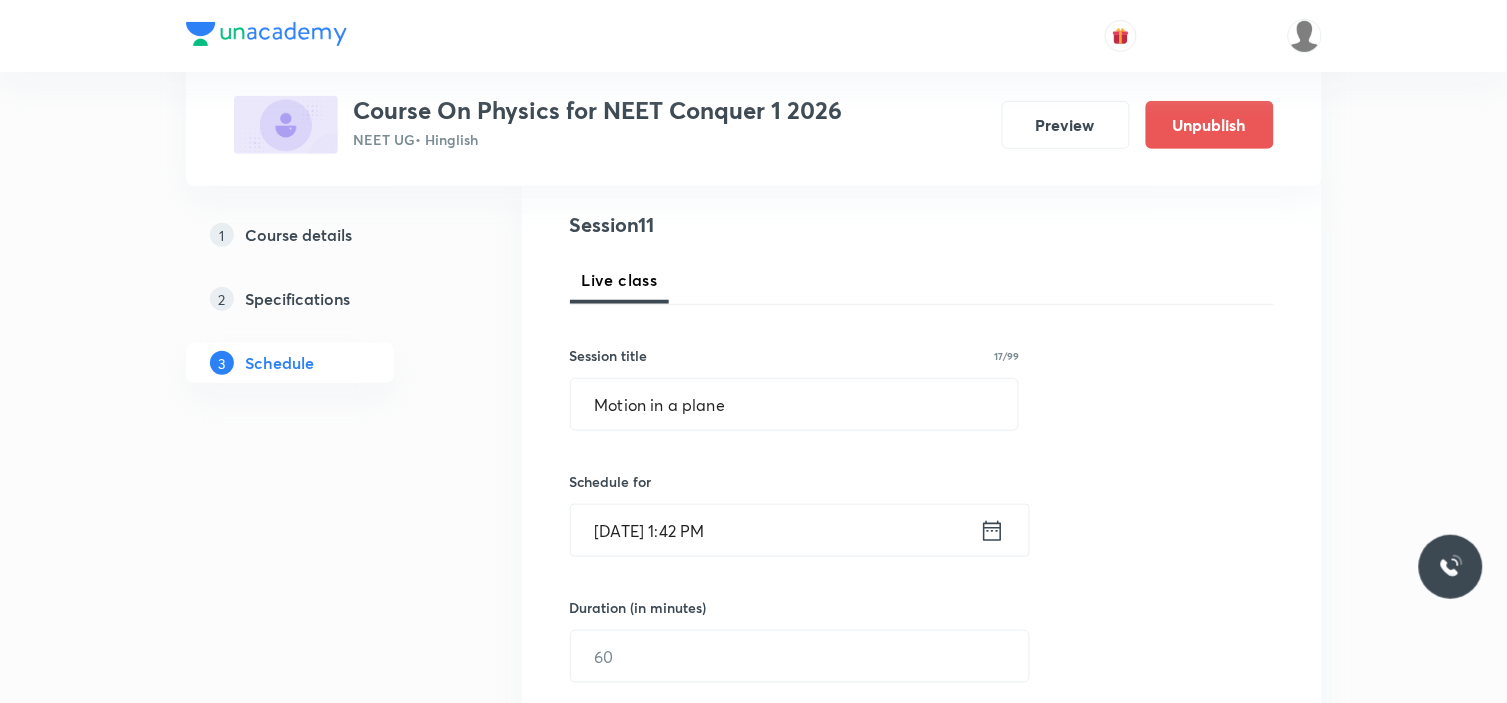 click on "Jul 13, 2025, 1:42 PM" at bounding box center [775, 530] 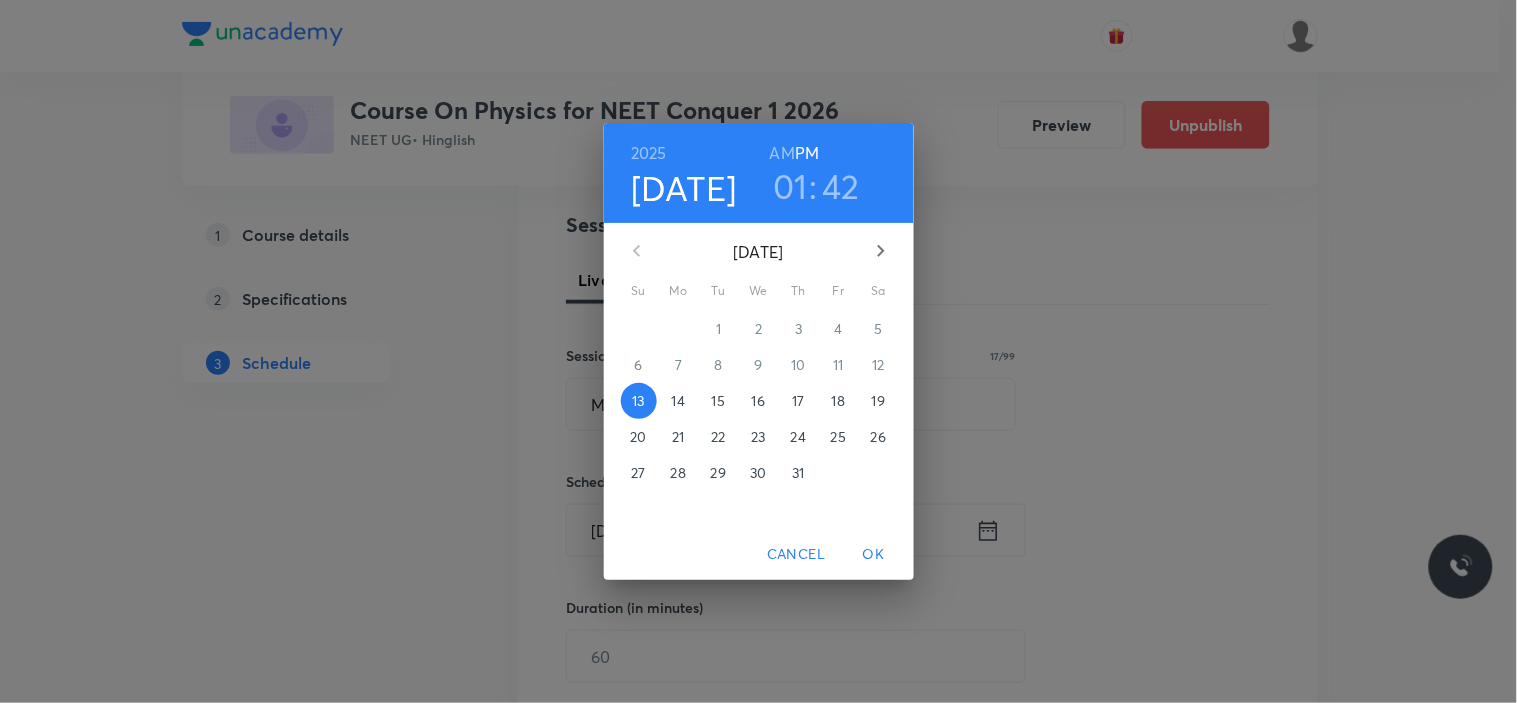 click on "17" at bounding box center (799, 401) 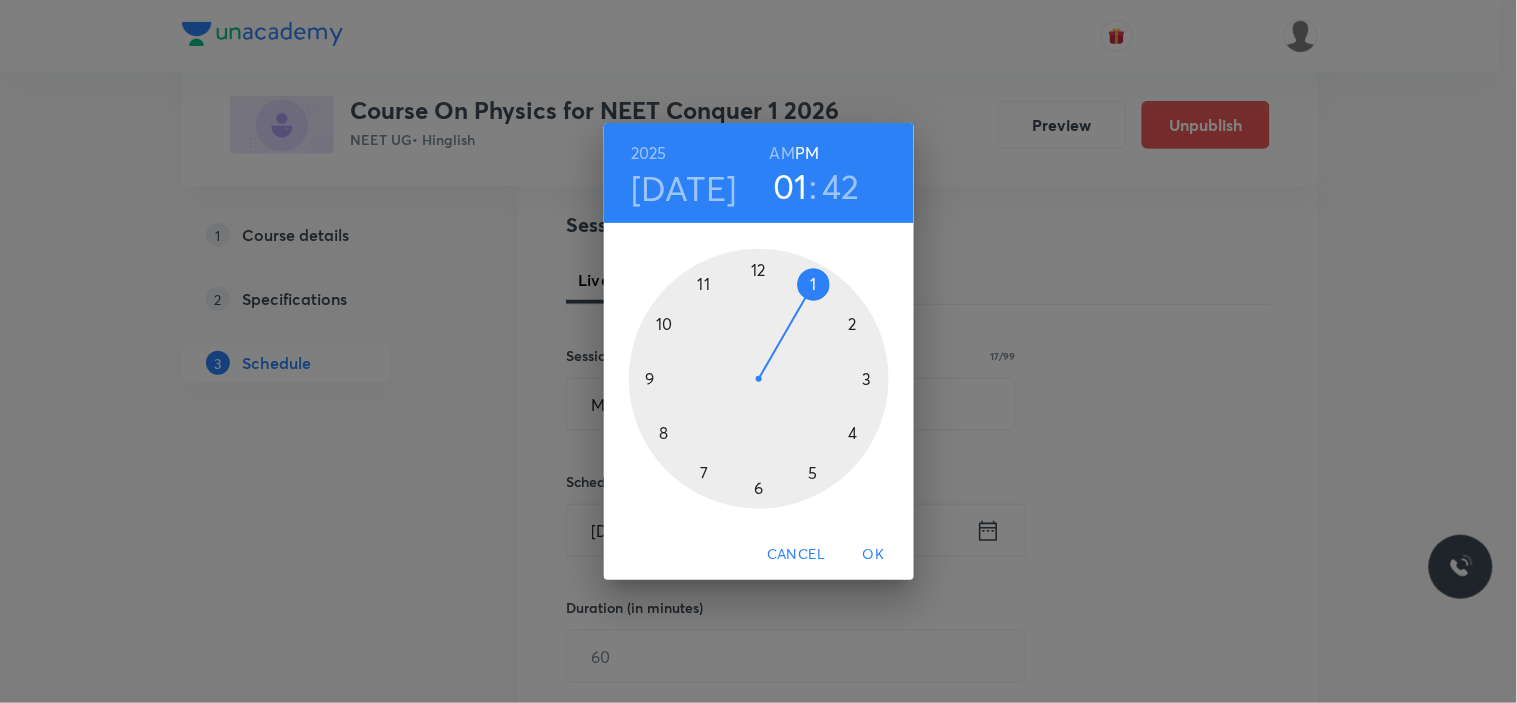 click at bounding box center [759, 379] 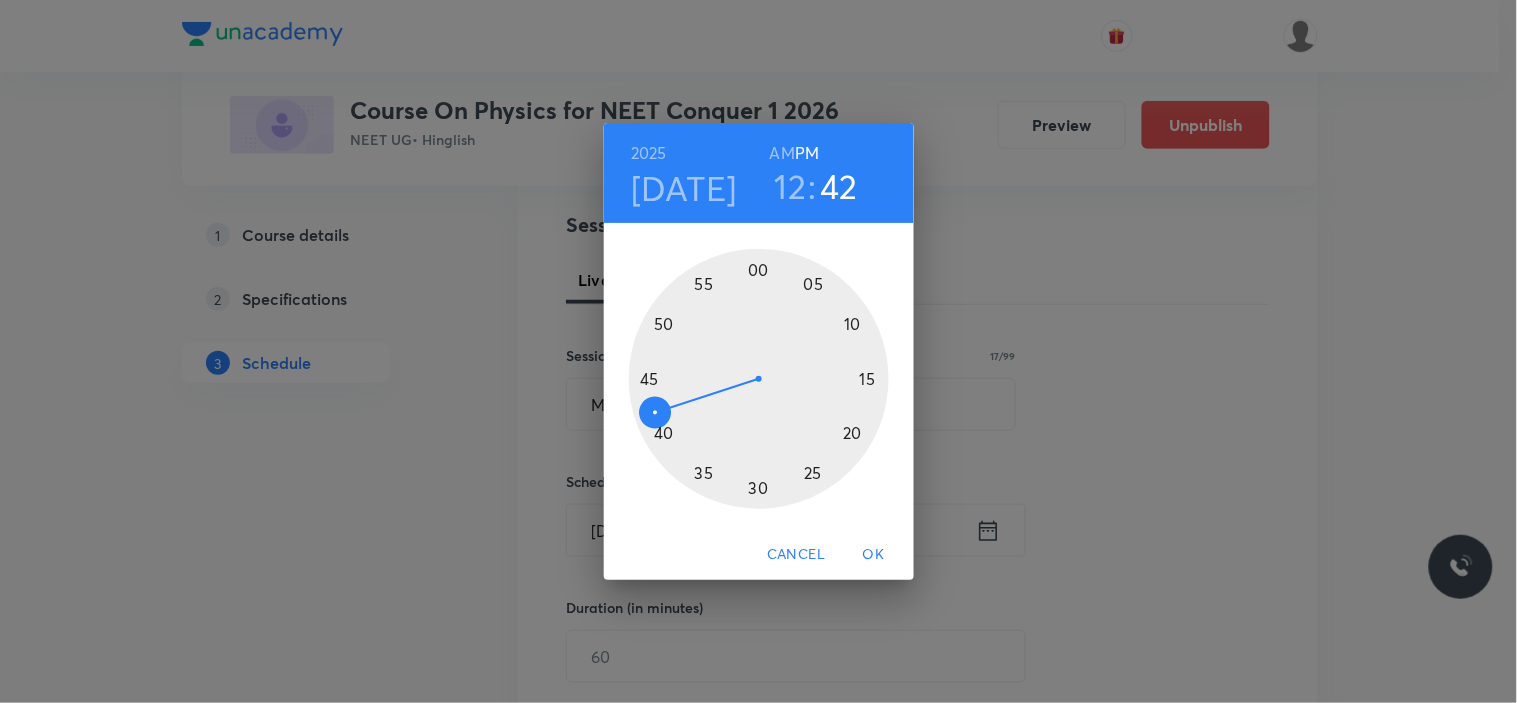 click at bounding box center (759, 379) 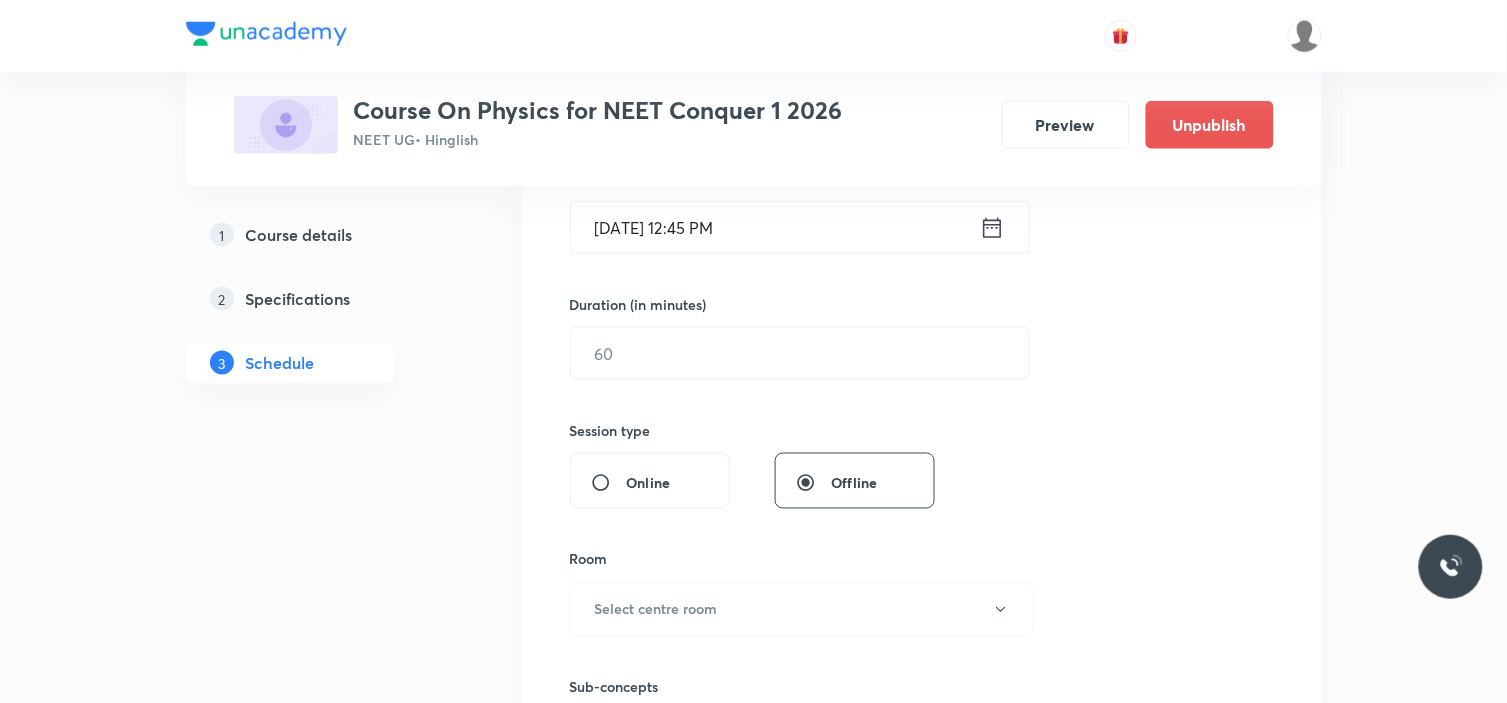 scroll, scrollTop: 555, scrollLeft: 0, axis: vertical 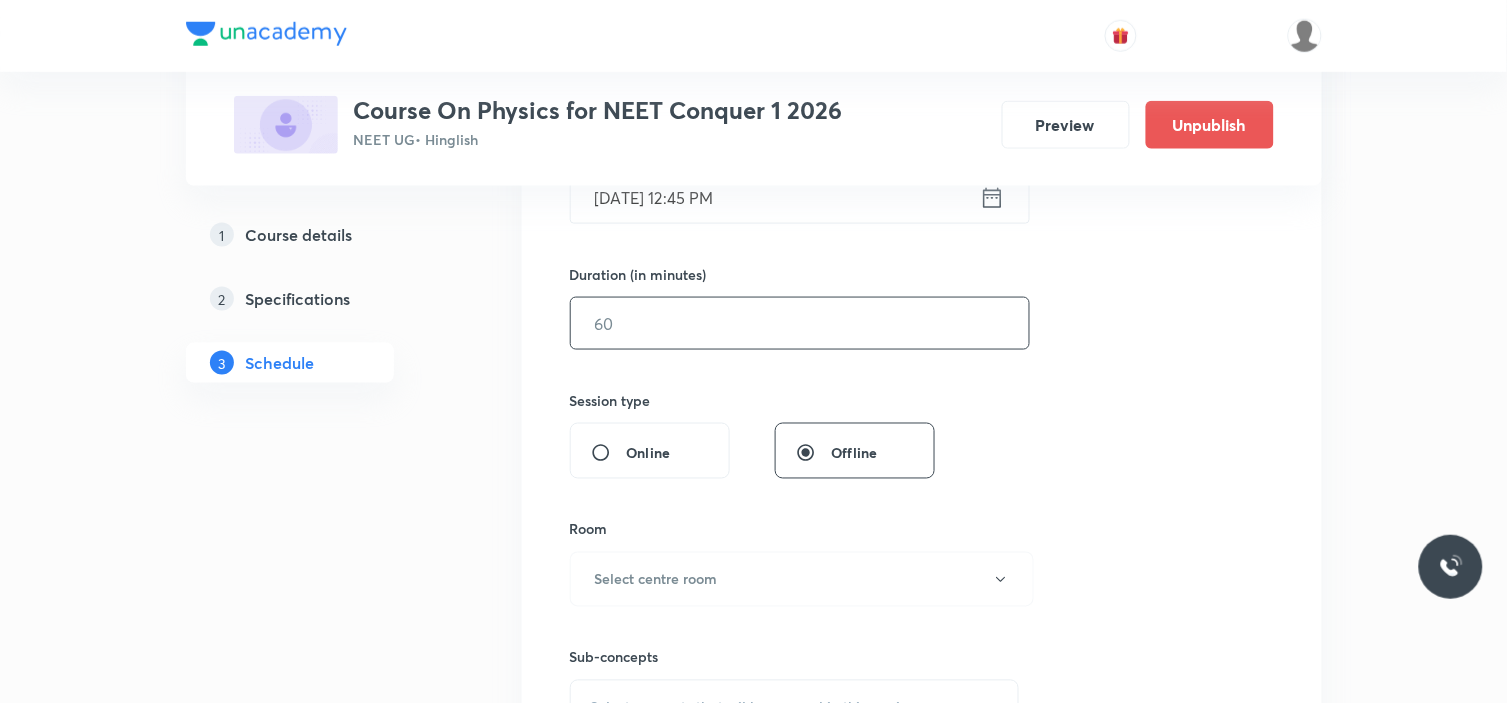 click at bounding box center (800, 323) 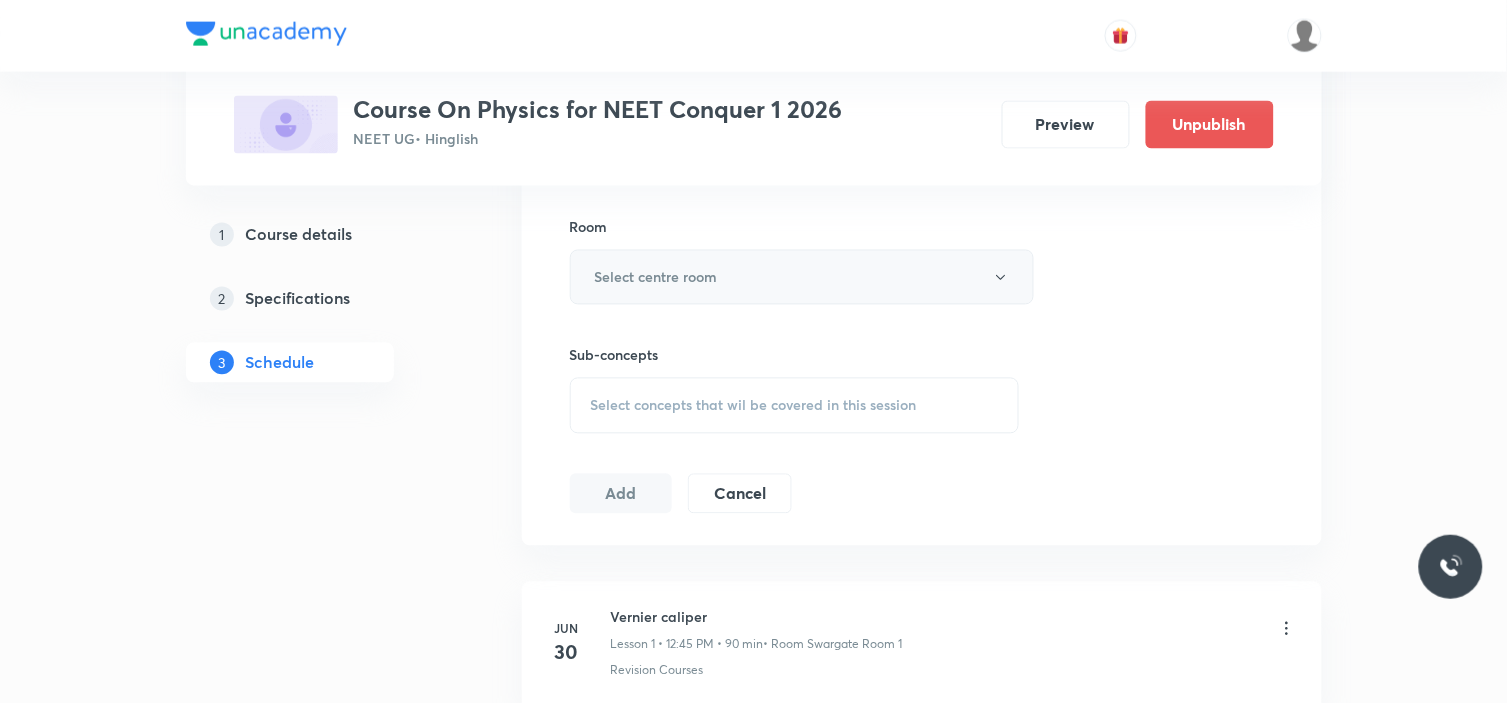 scroll, scrollTop: 888, scrollLeft: 0, axis: vertical 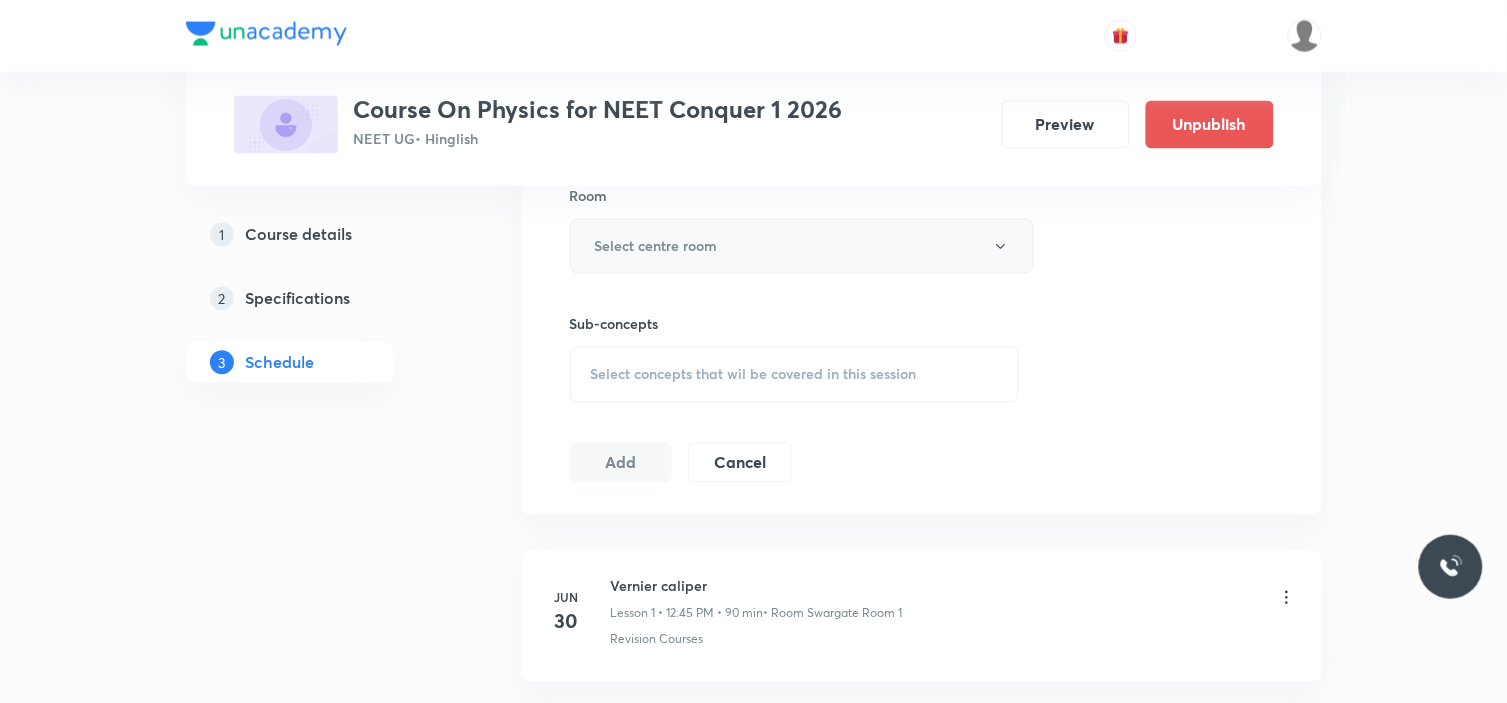 type on "90" 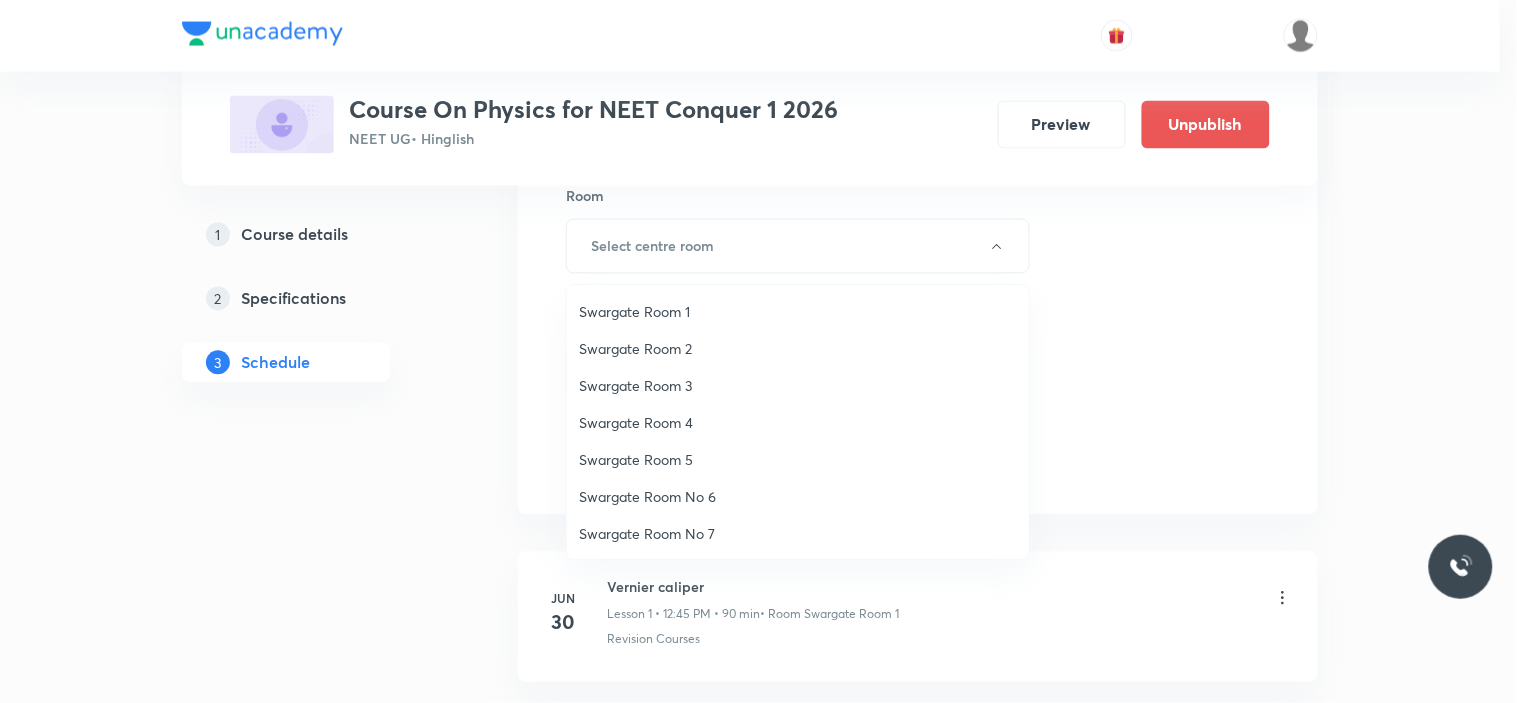 click on "Swargate Room No 6" at bounding box center [798, 496] 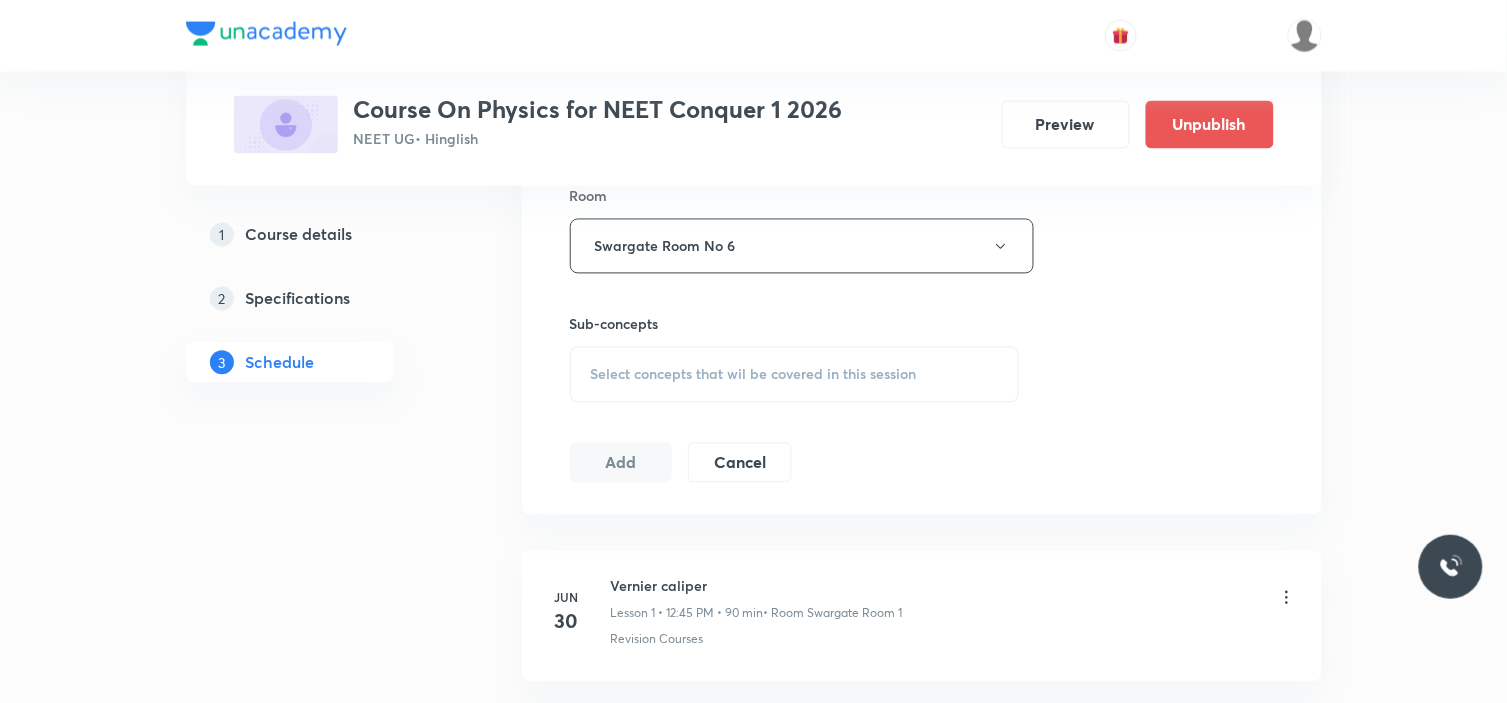 click on "Select concepts that wil be covered in this session" at bounding box center [795, 375] 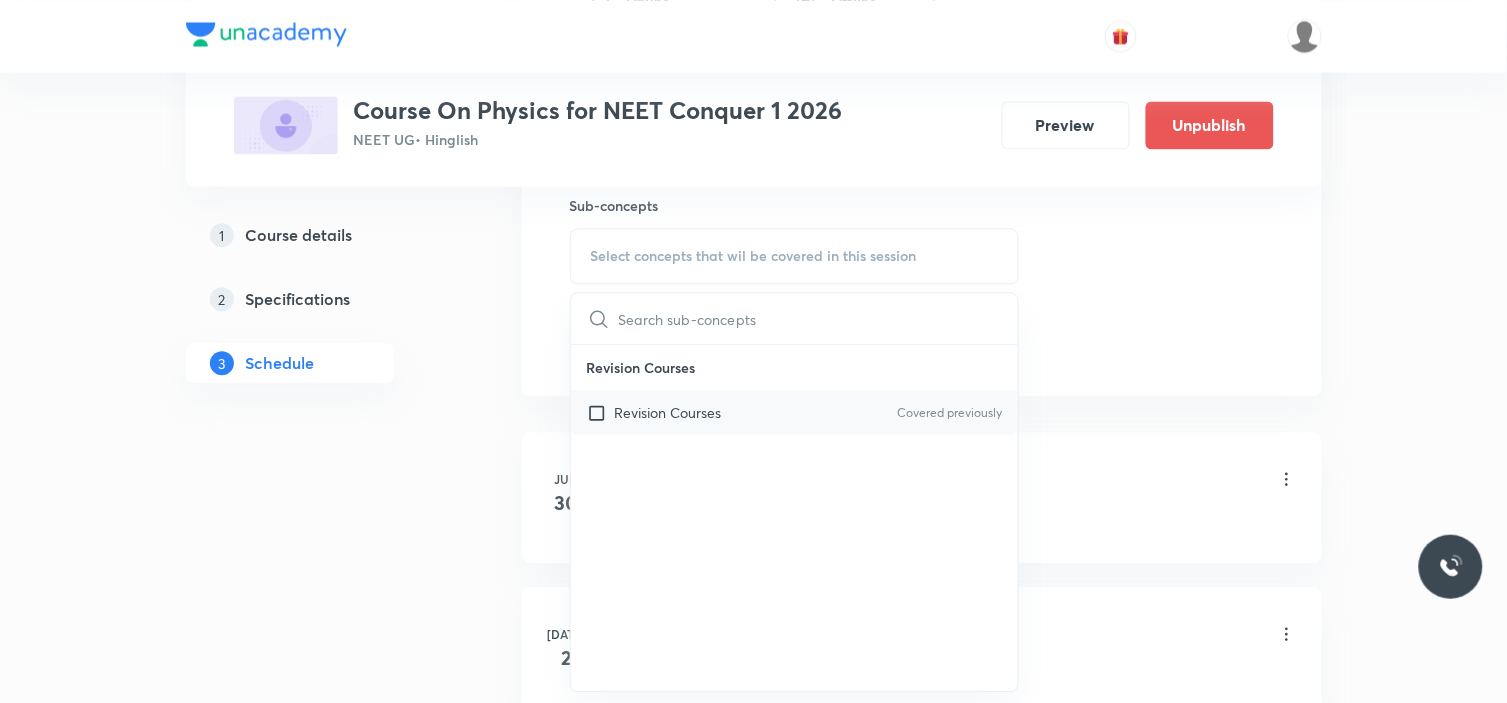 scroll, scrollTop: 1111, scrollLeft: 0, axis: vertical 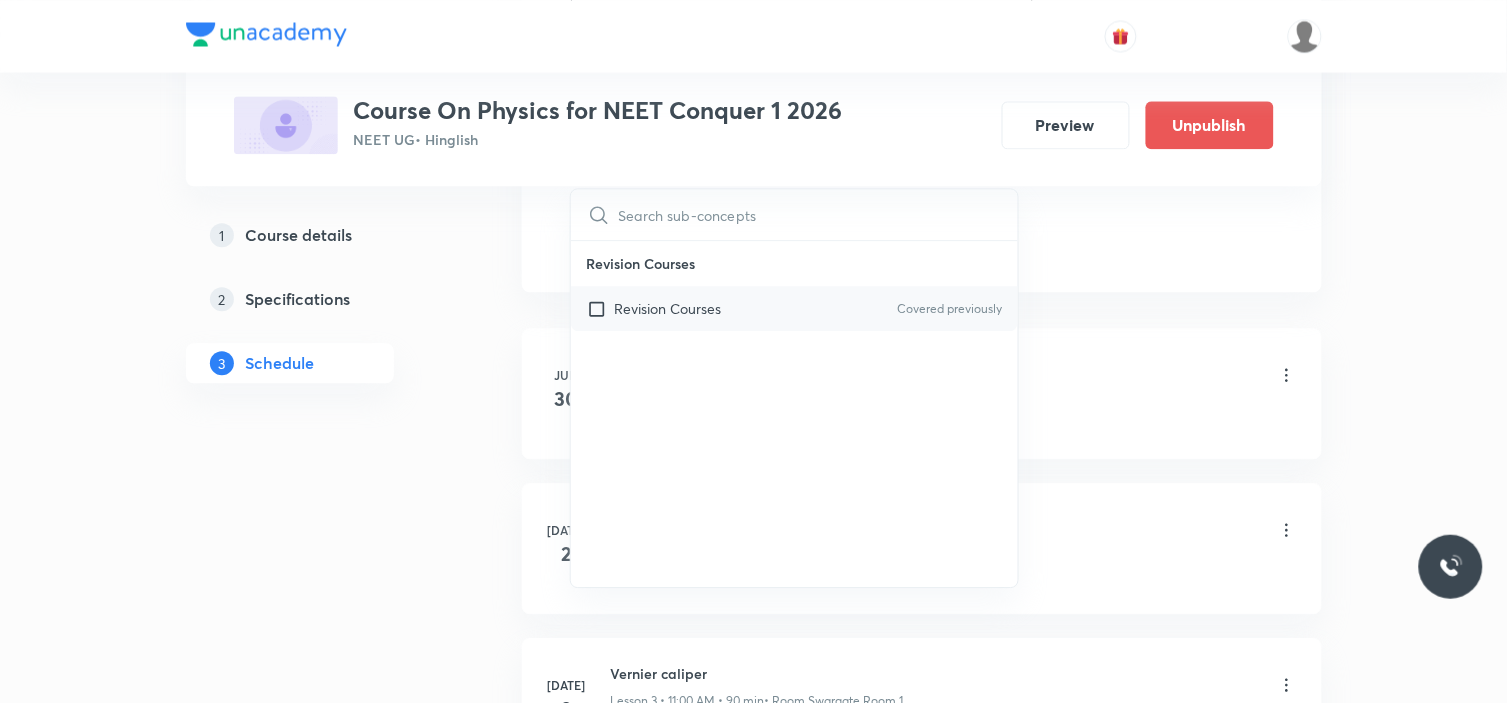 click on "Revision Courses" at bounding box center (668, 308) 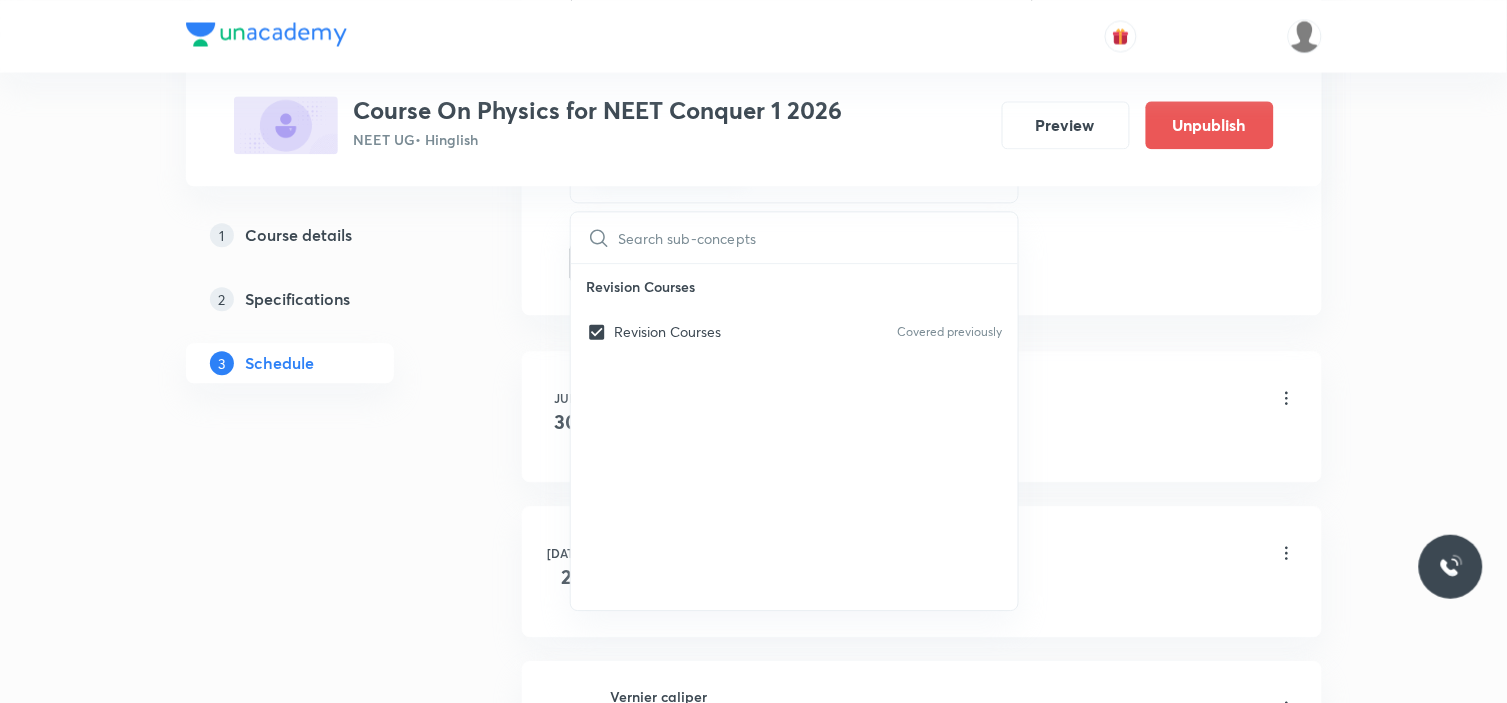 click on "Session  11 Live class Session title 17/99 Motion in a plane ​ Schedule for Jul 17, 2025, 12:45 PM ​ Duration (in minutes) 90 ​   Session type Online Offline Room Swargate Room No 6 Sub-concepts Revision Courses CLEAR ​ Revision Courses Revision Courses Covered previously Add Cancel" at bounding box center [922, -198] 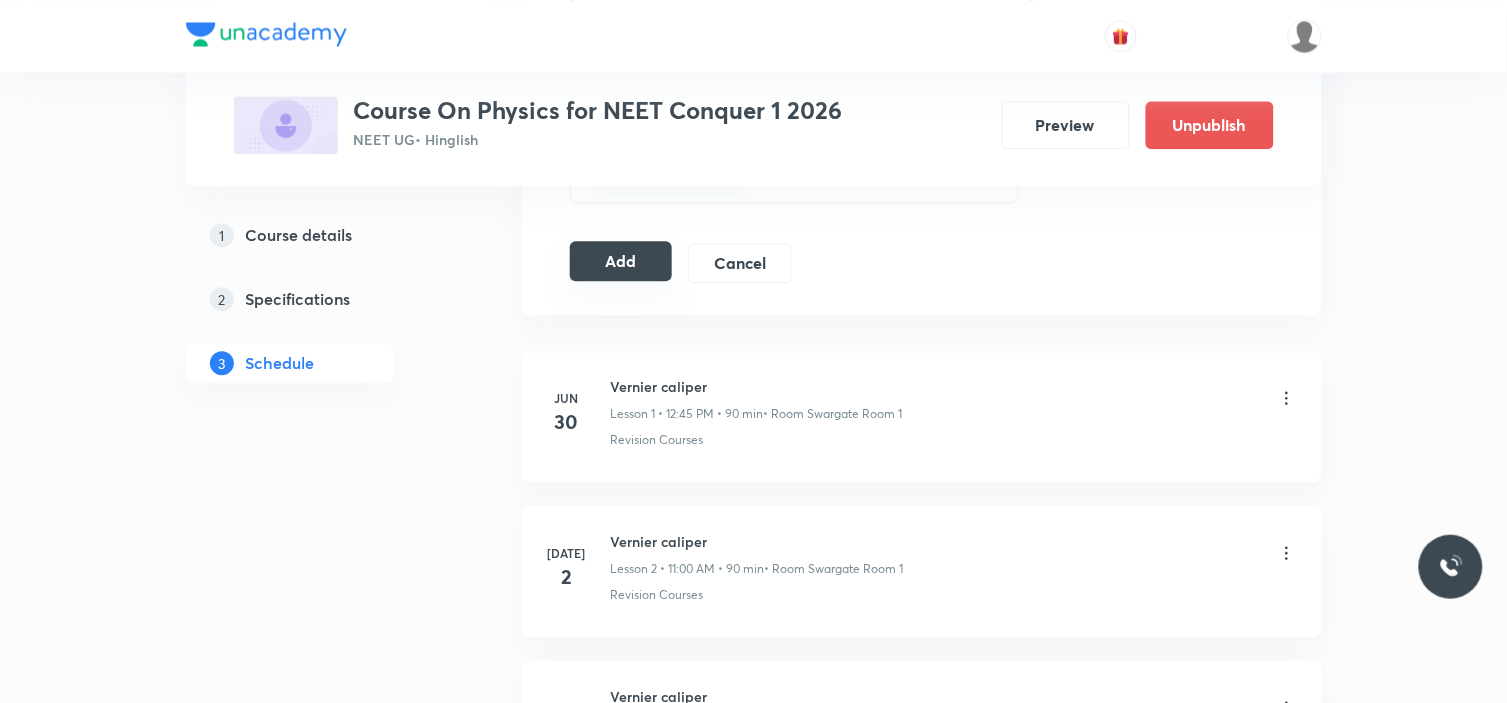 click on "Add" at bounding box center [621, 261] 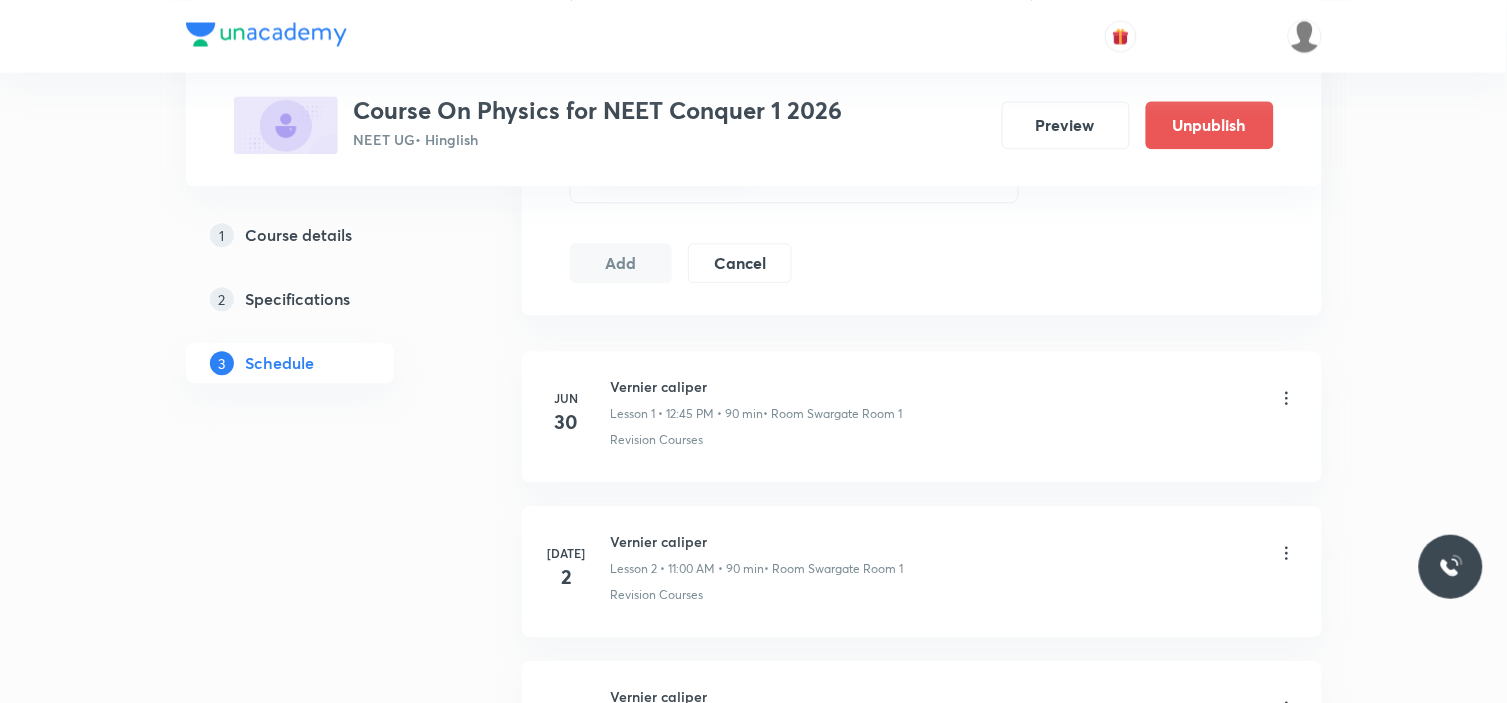 type 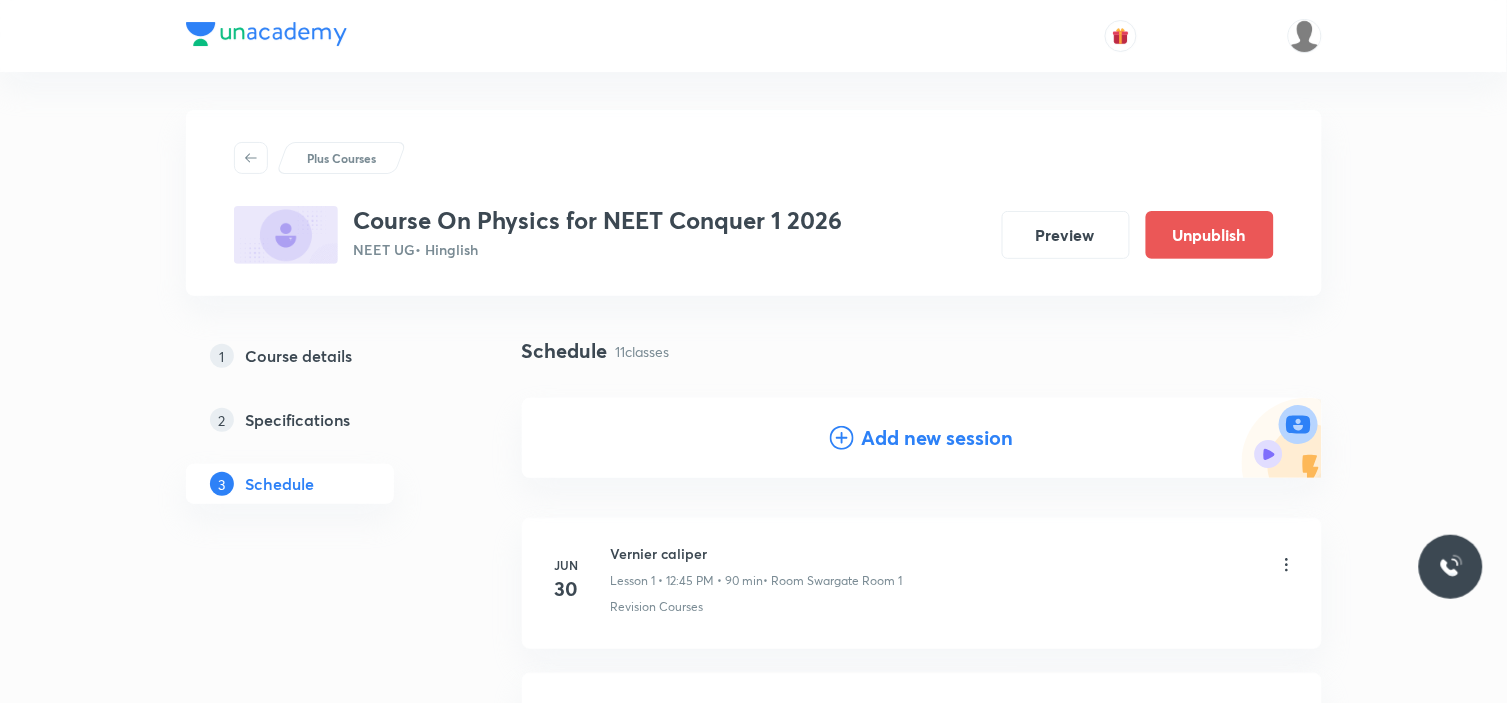 scroll, scrollTop: 0, scrollLeft: 0, axis: both 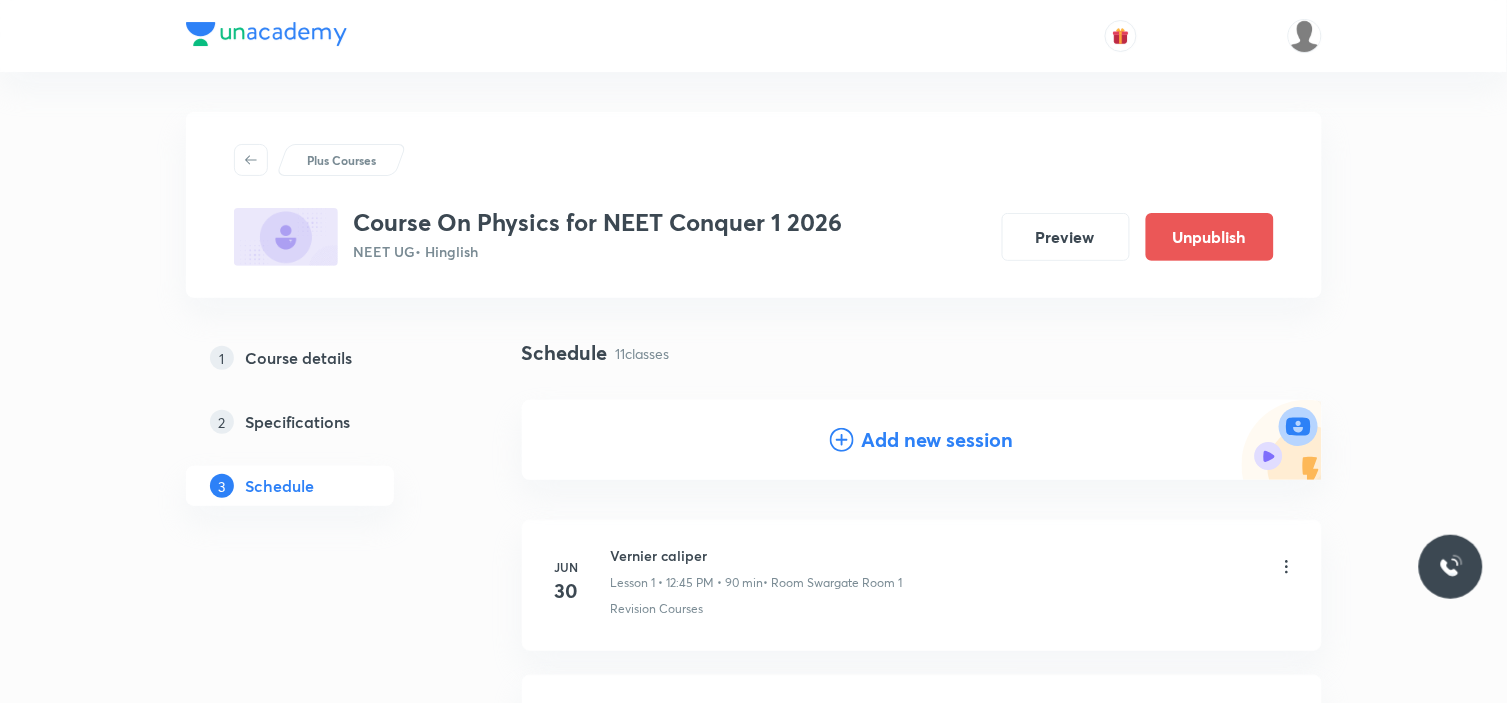 click on "Add new session" at bounding box center [938, 440] 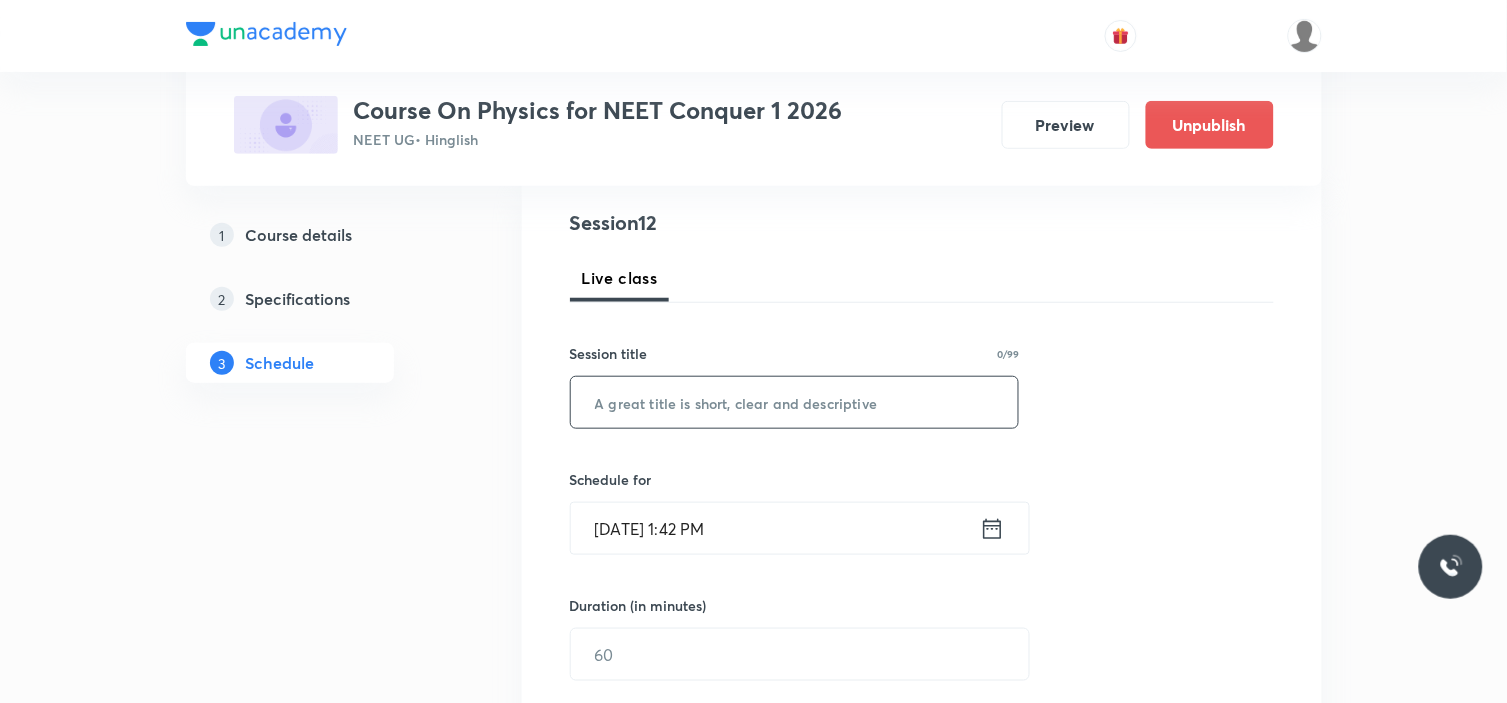 scroll, scrollTop: 222, scrollLeft: 0, axis: vertical 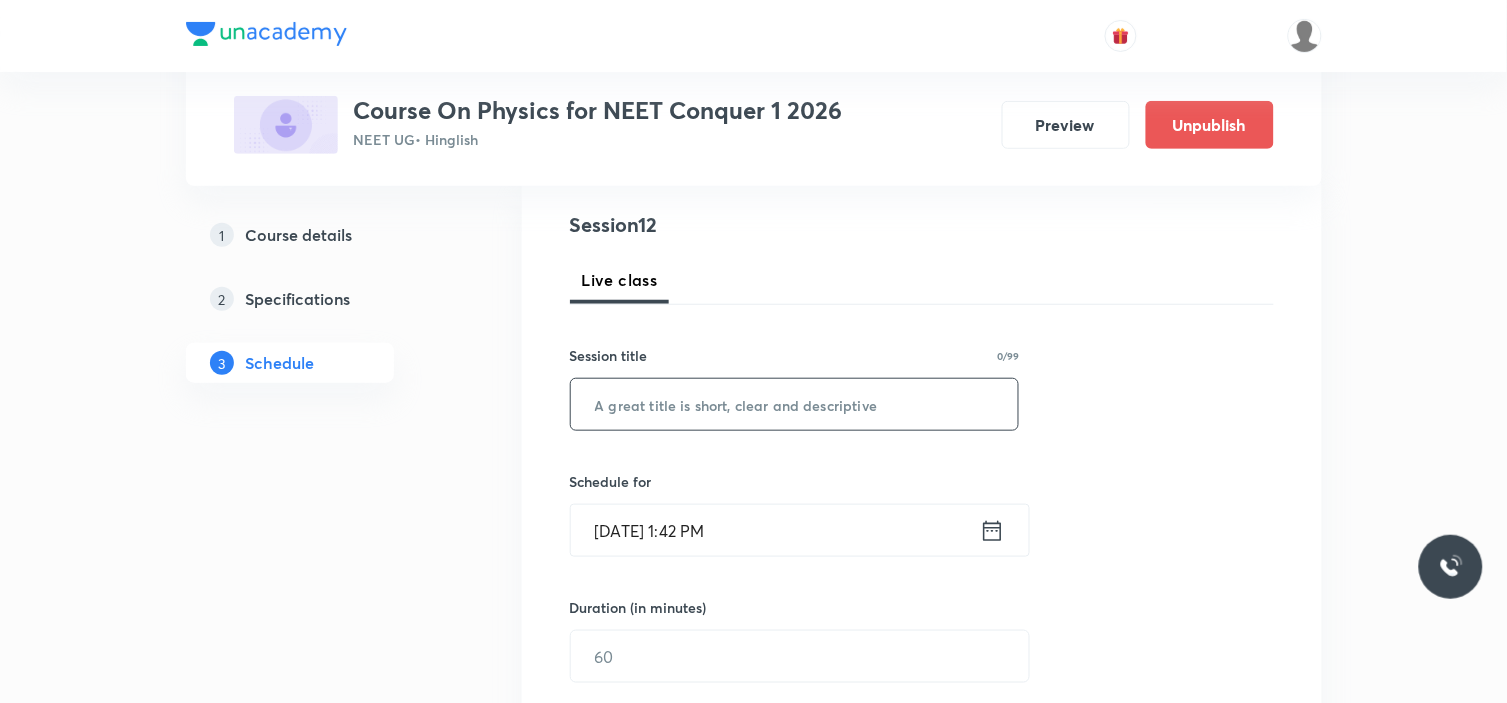 click at bounding box center [795, 404] 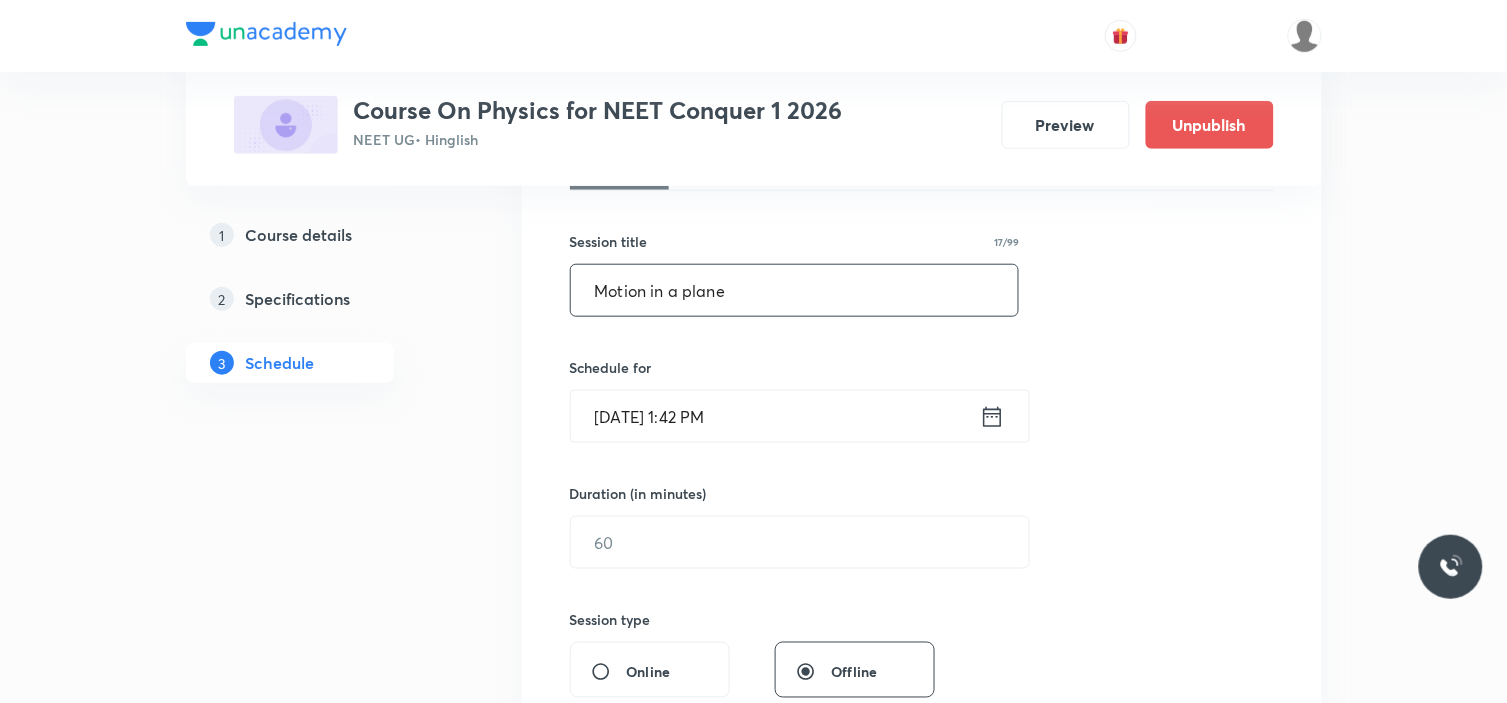 scroll, scrollTop: 444, scrollLeft: 0, axis: vertical 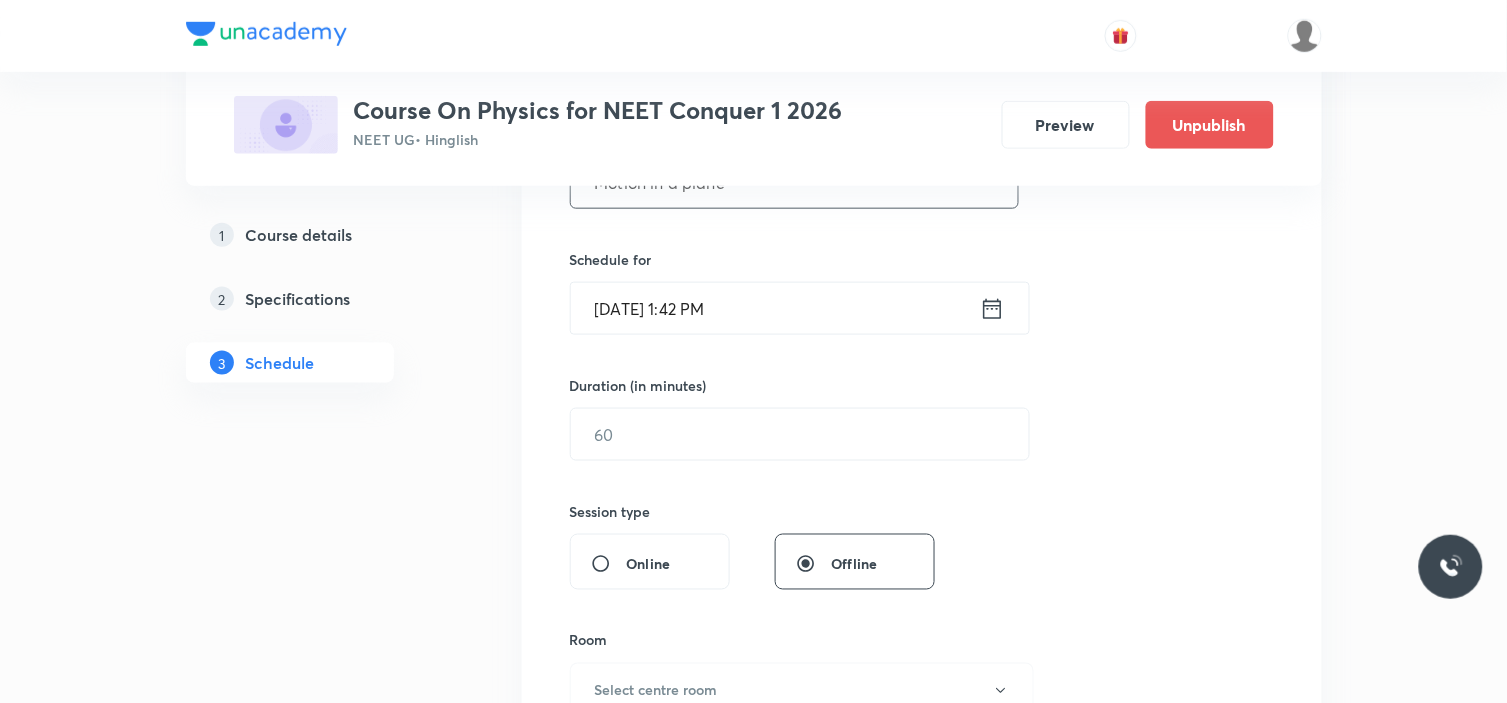 type on "Motion in a plane" 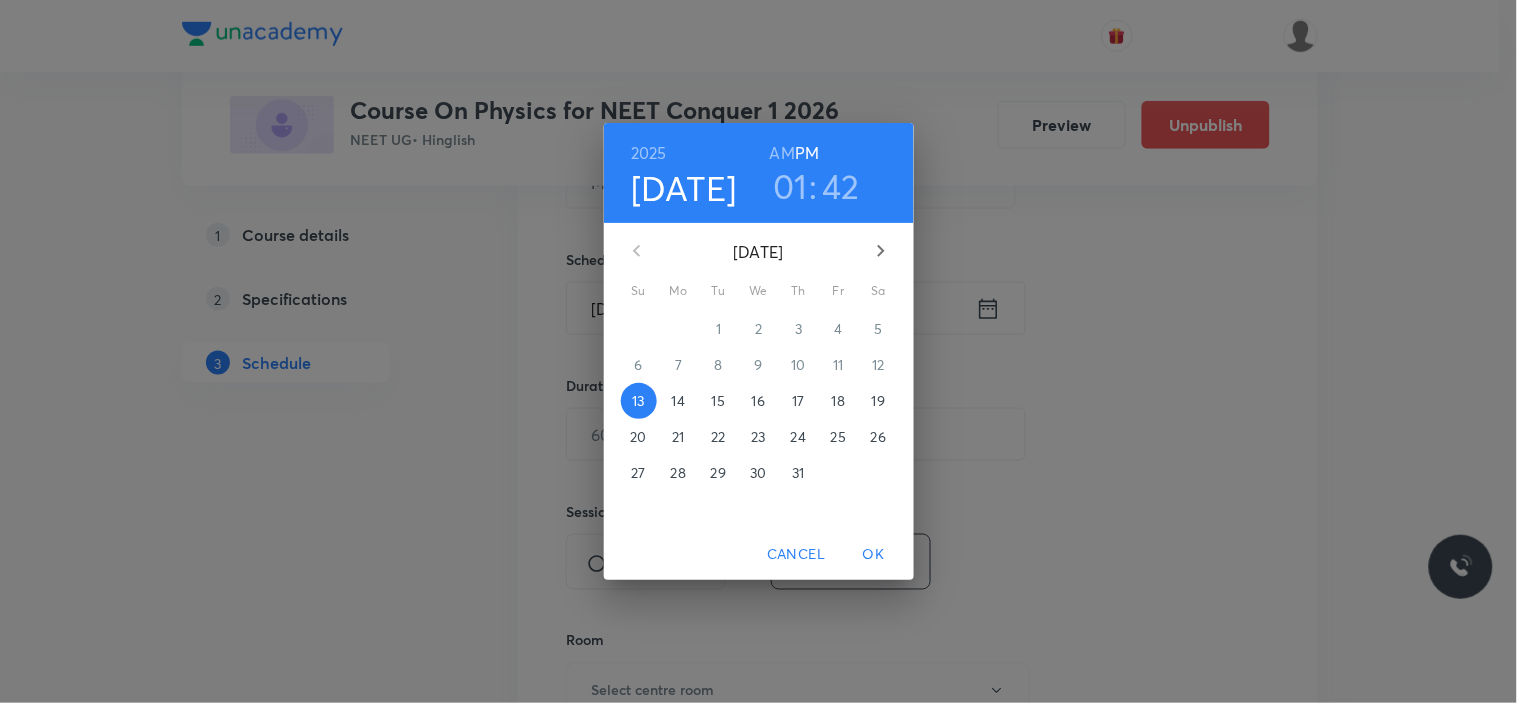 click on "18" at bounding box center [839, 401] 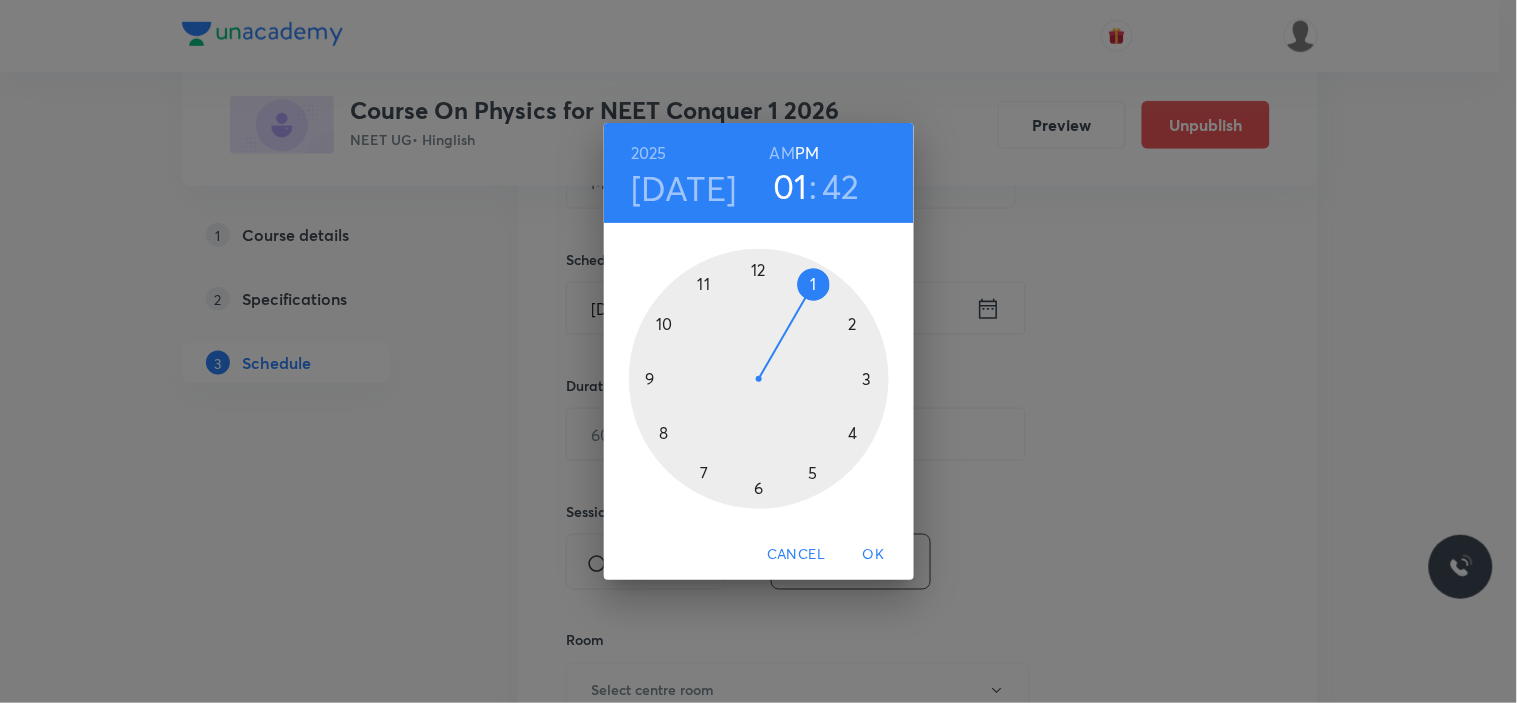 click at bounding box center (759, 379) 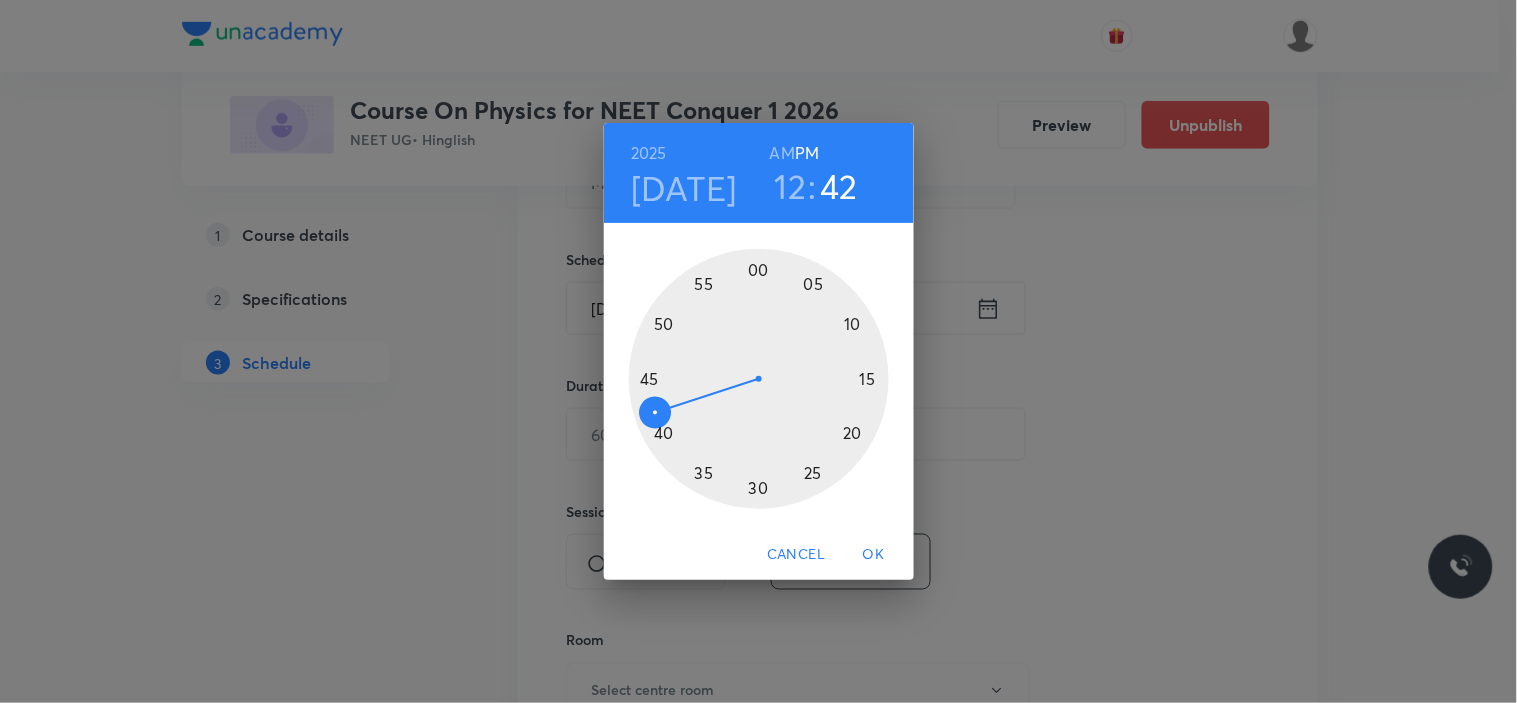 click on "12" at bounding box center [791, 186] 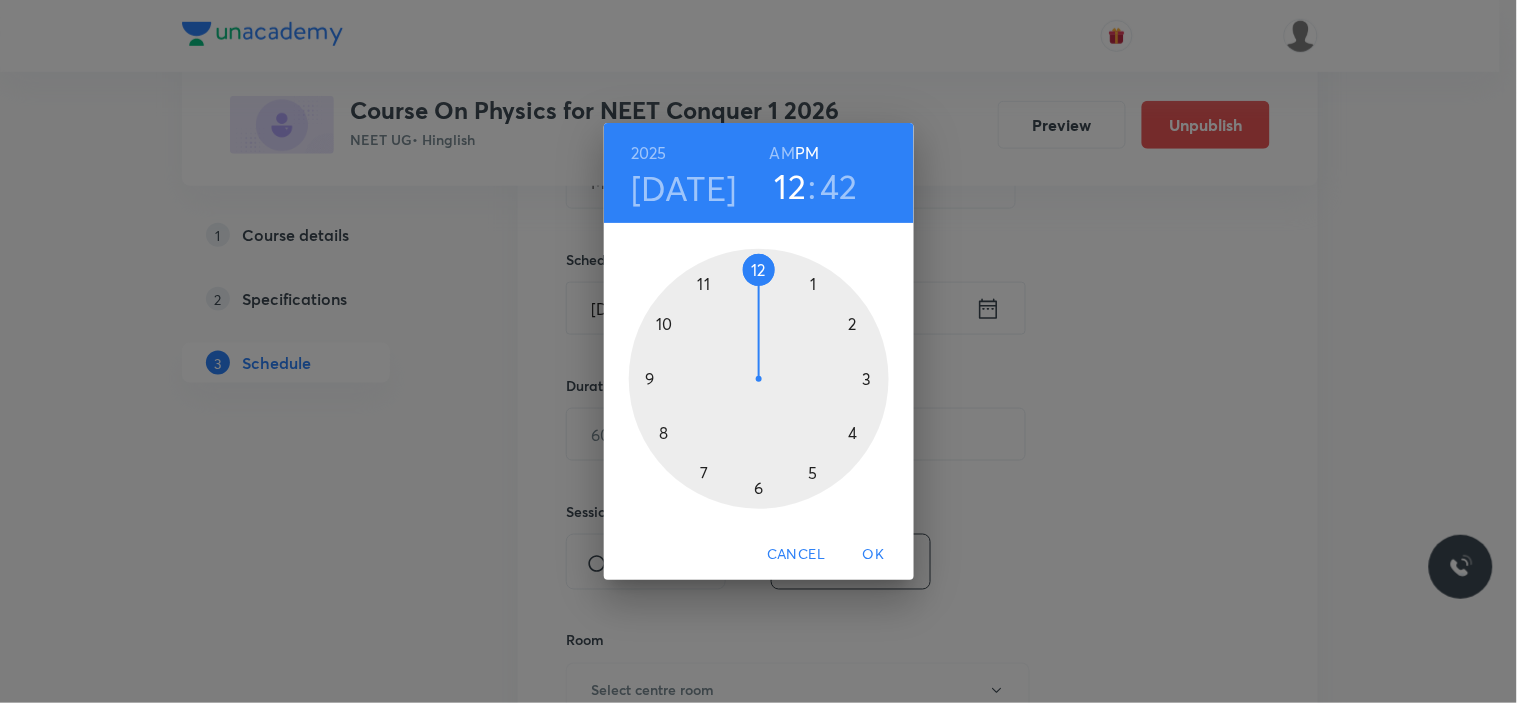 click at bounding box center [759, 379] 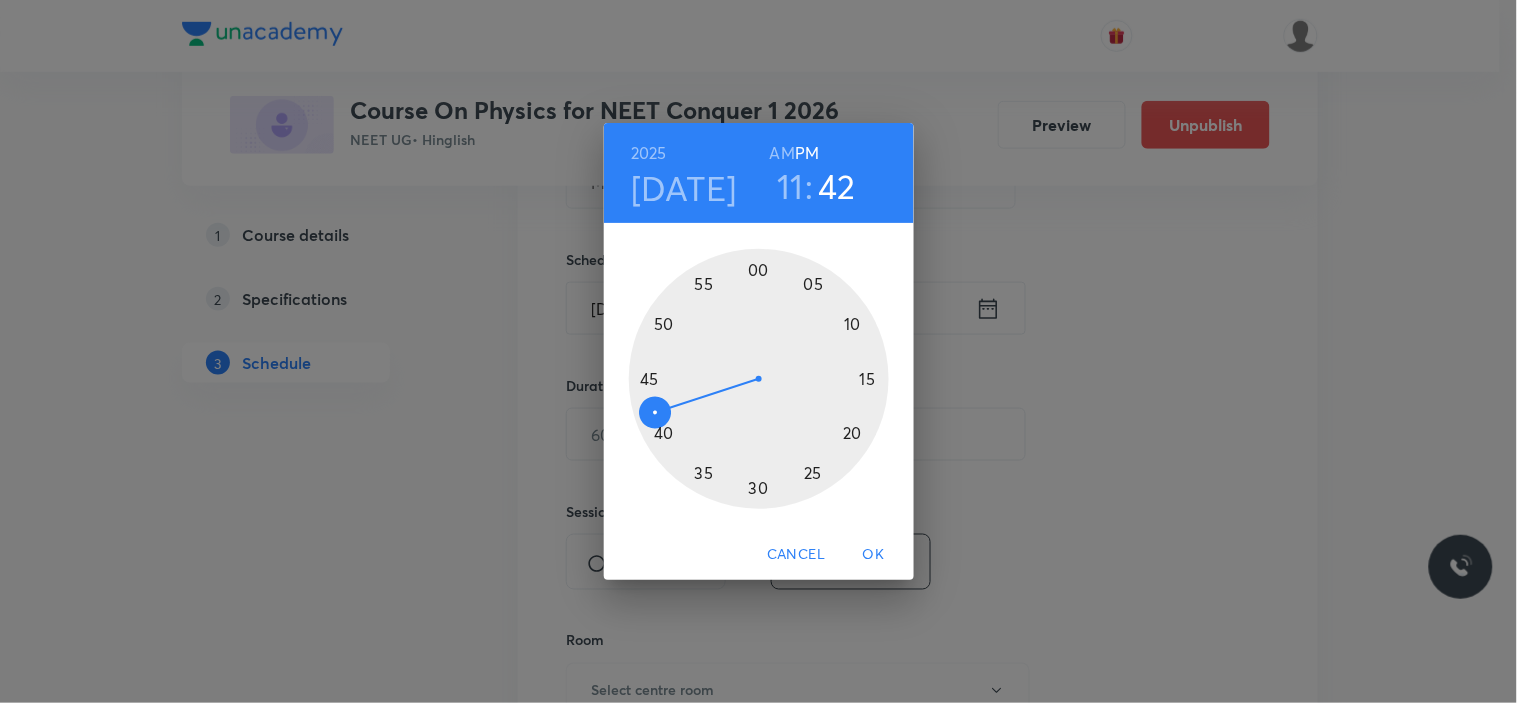 click on "AM" at bounding box center [782, 153] 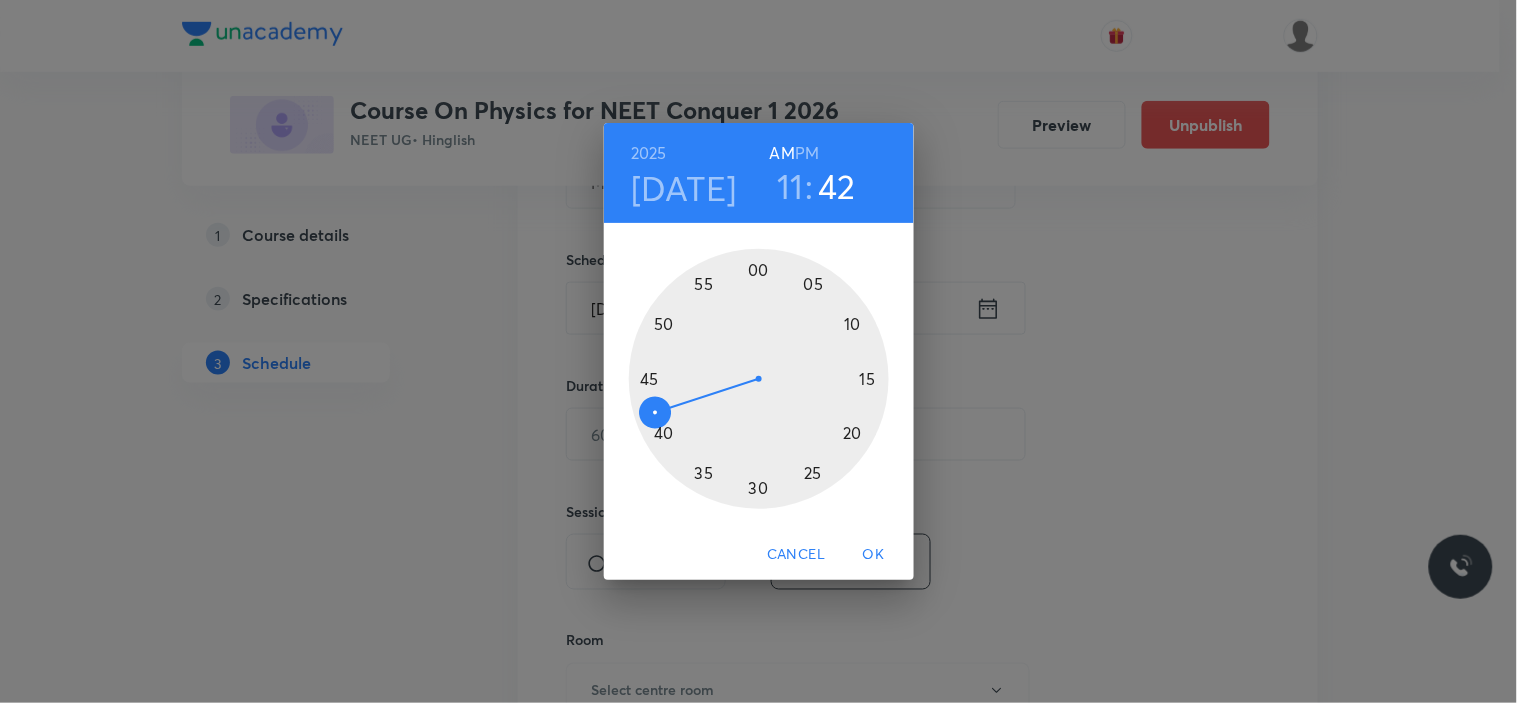type 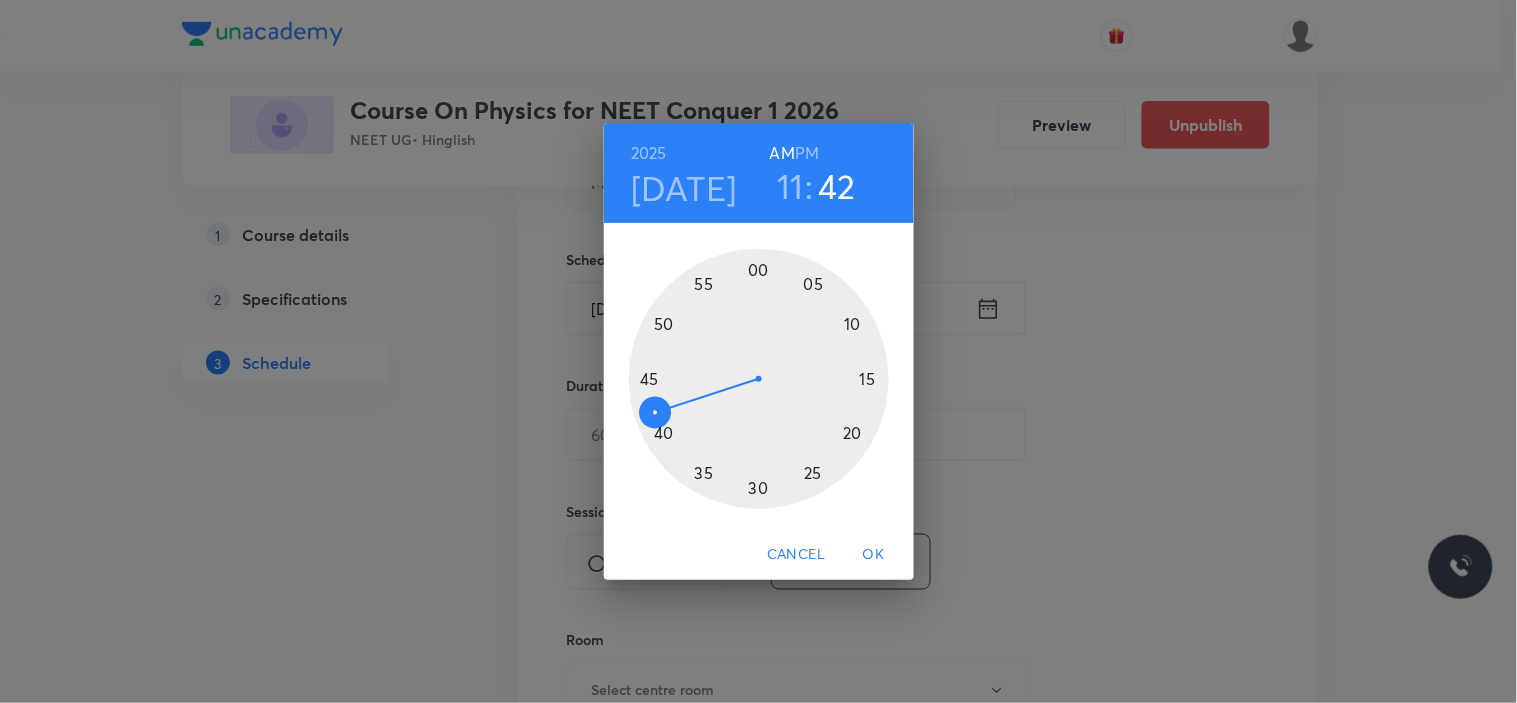click at bounding box center (759, 379) 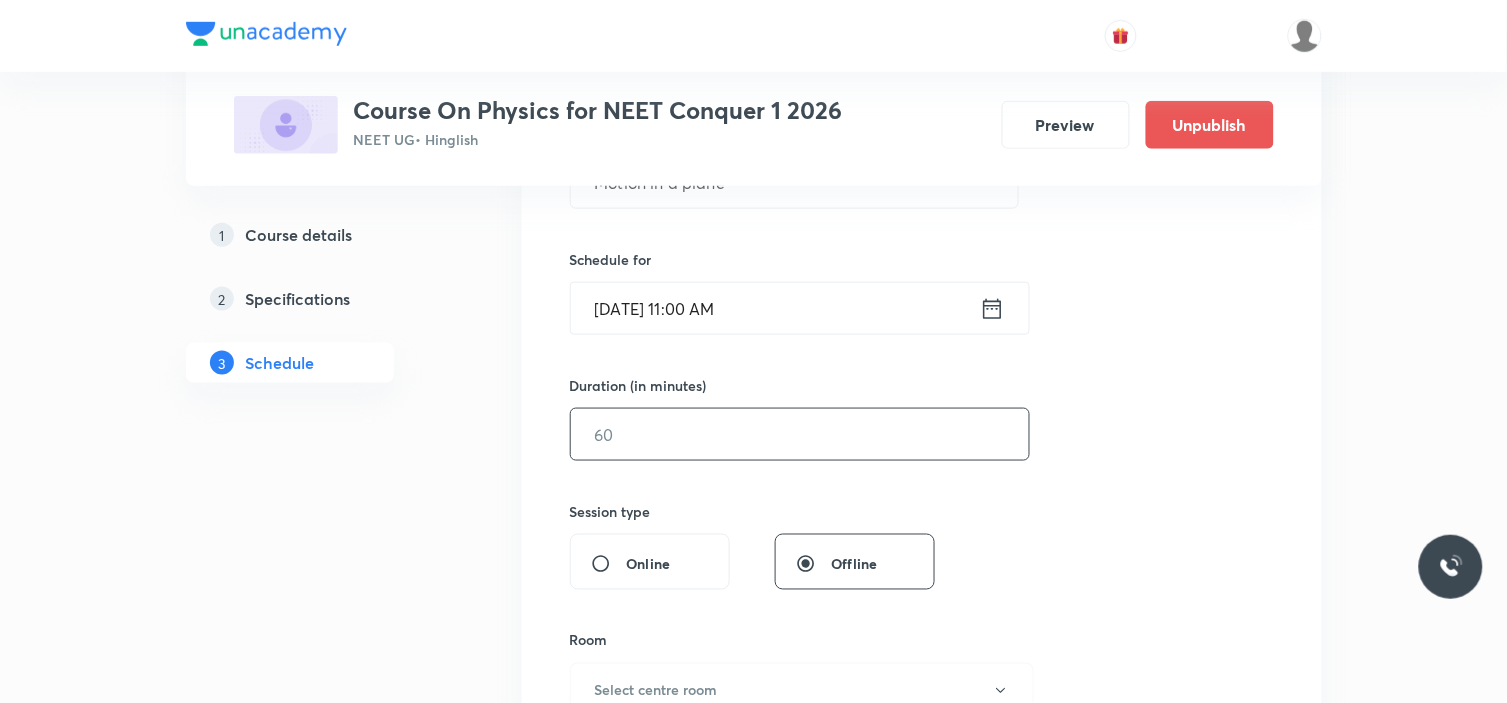 click at bounding box center [800, 434] 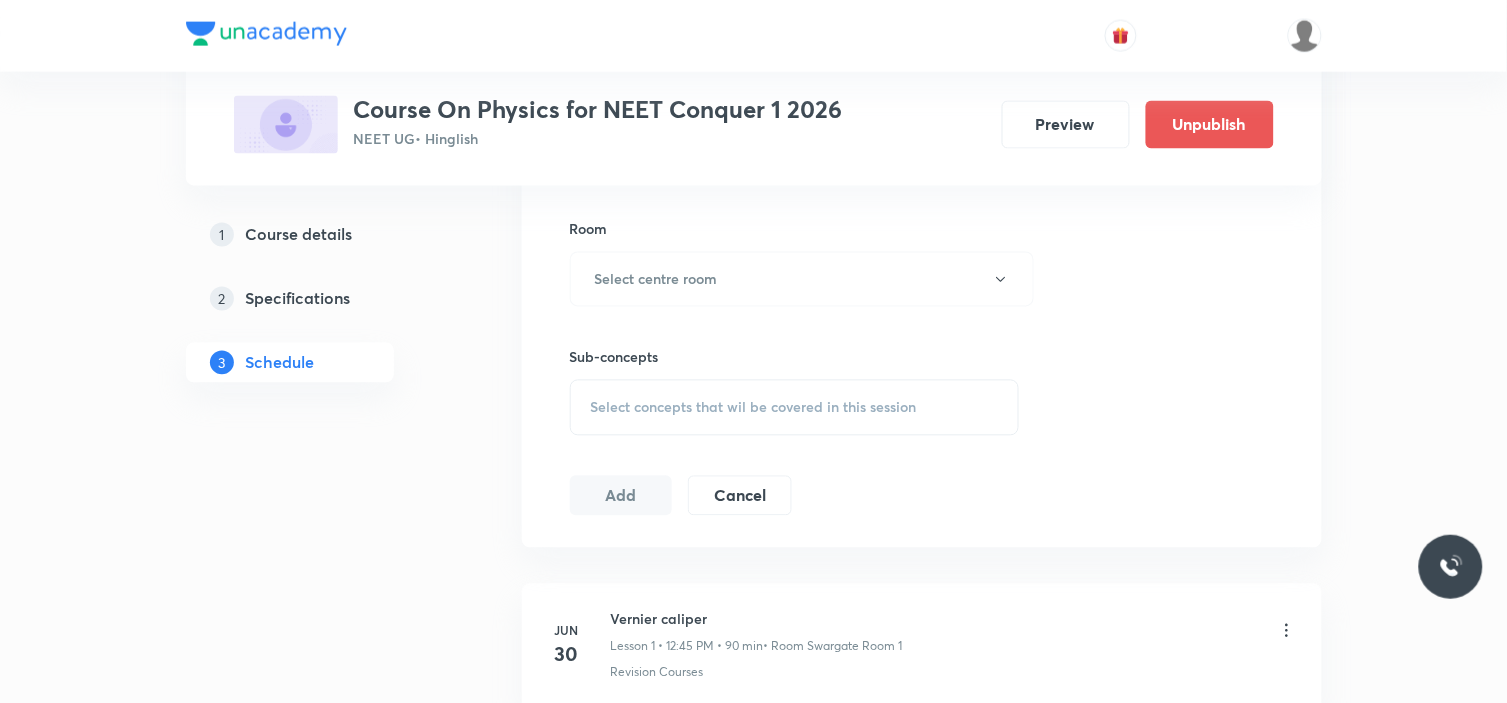 scroll, scrollTop: 888, scrollLeft: 0, axis: vertical 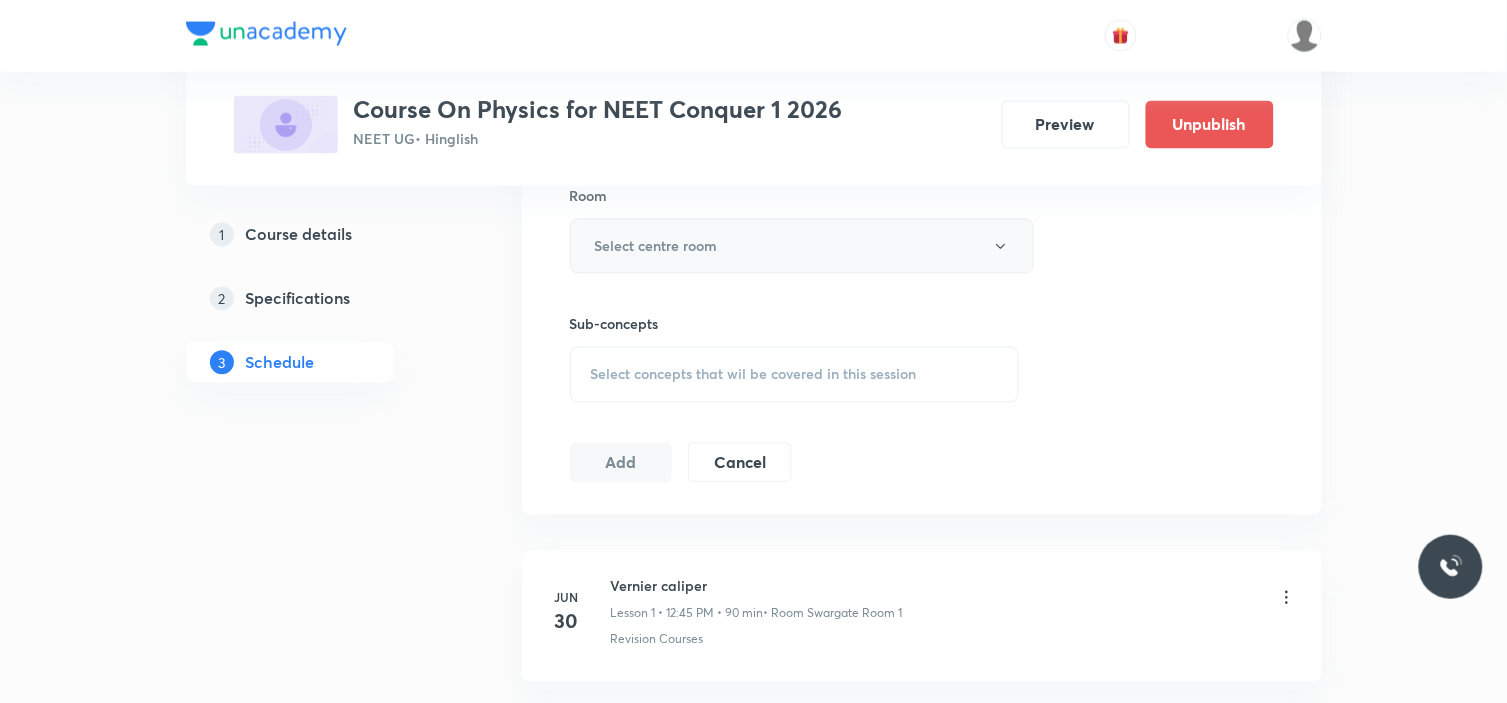 type on "90" 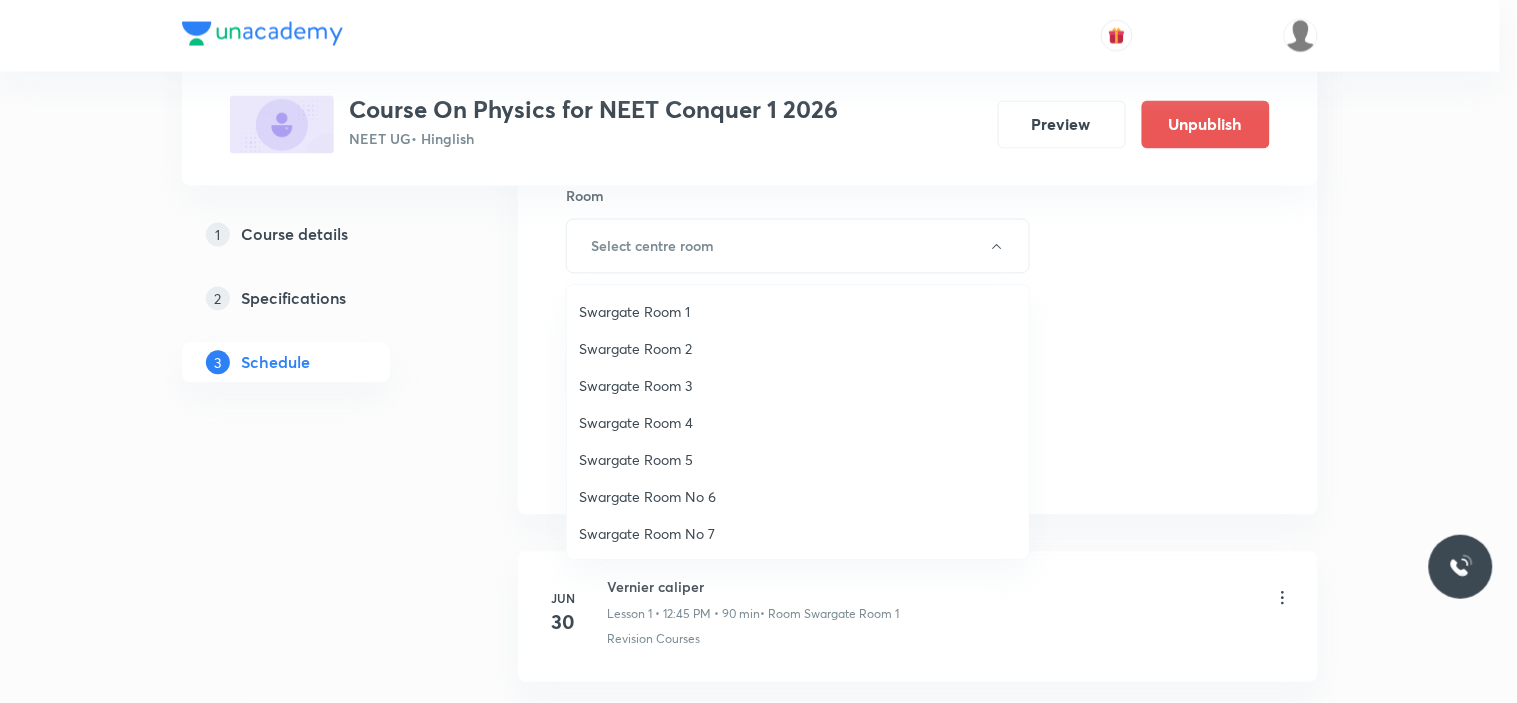 click on "Swargate Room No 6" at bounding box center (798, 496) 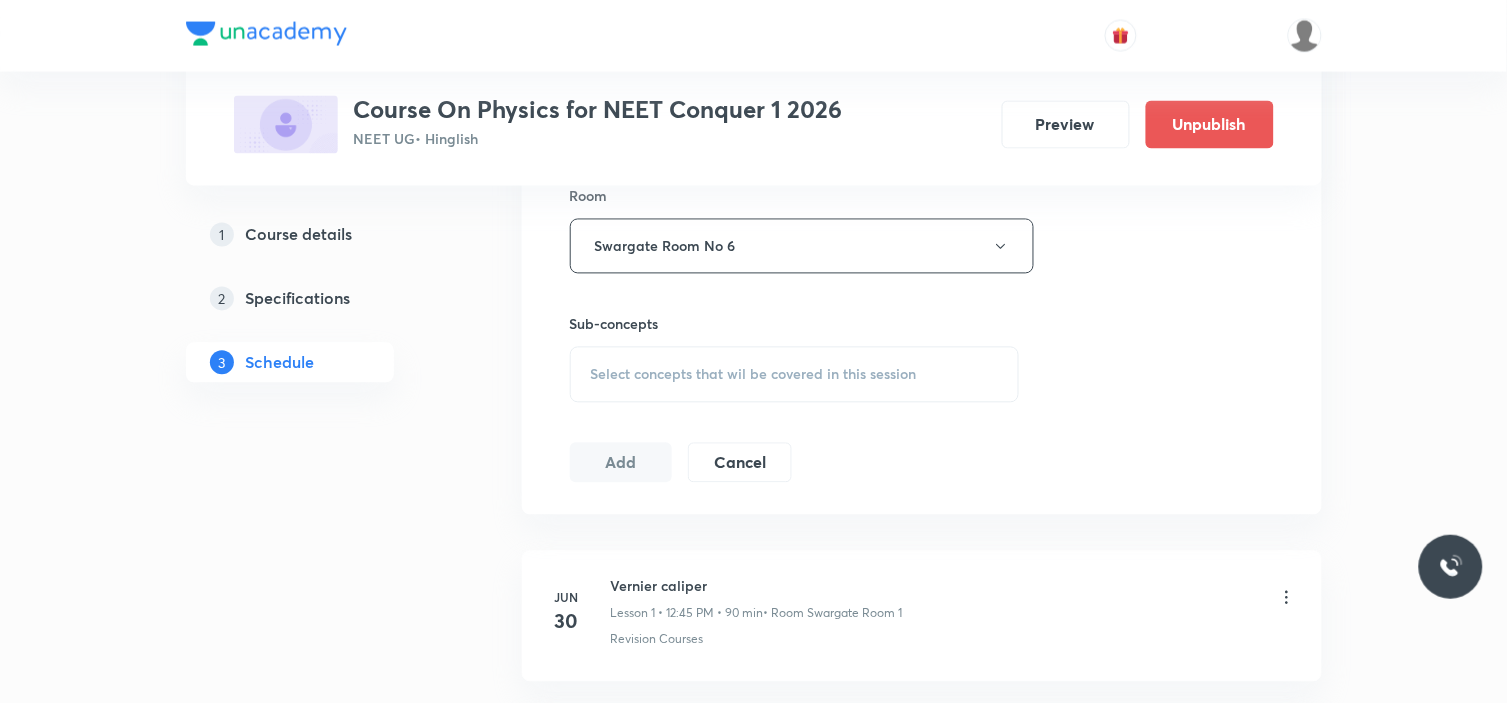 click on "Select concepts that wil be covered in this session" at bounding box center (754, 375) 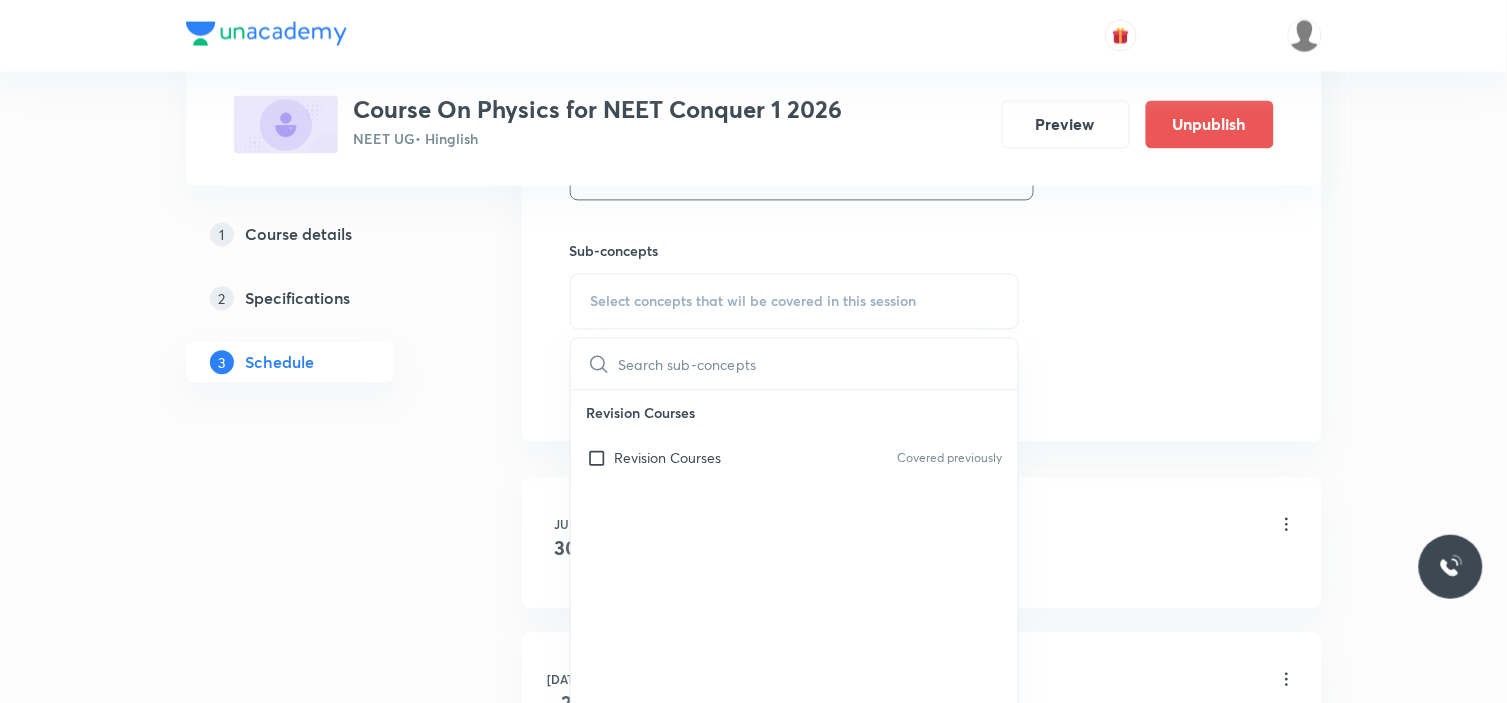 scroll, scrollTop: 1000, scrollLeft: 0, axis: vertical 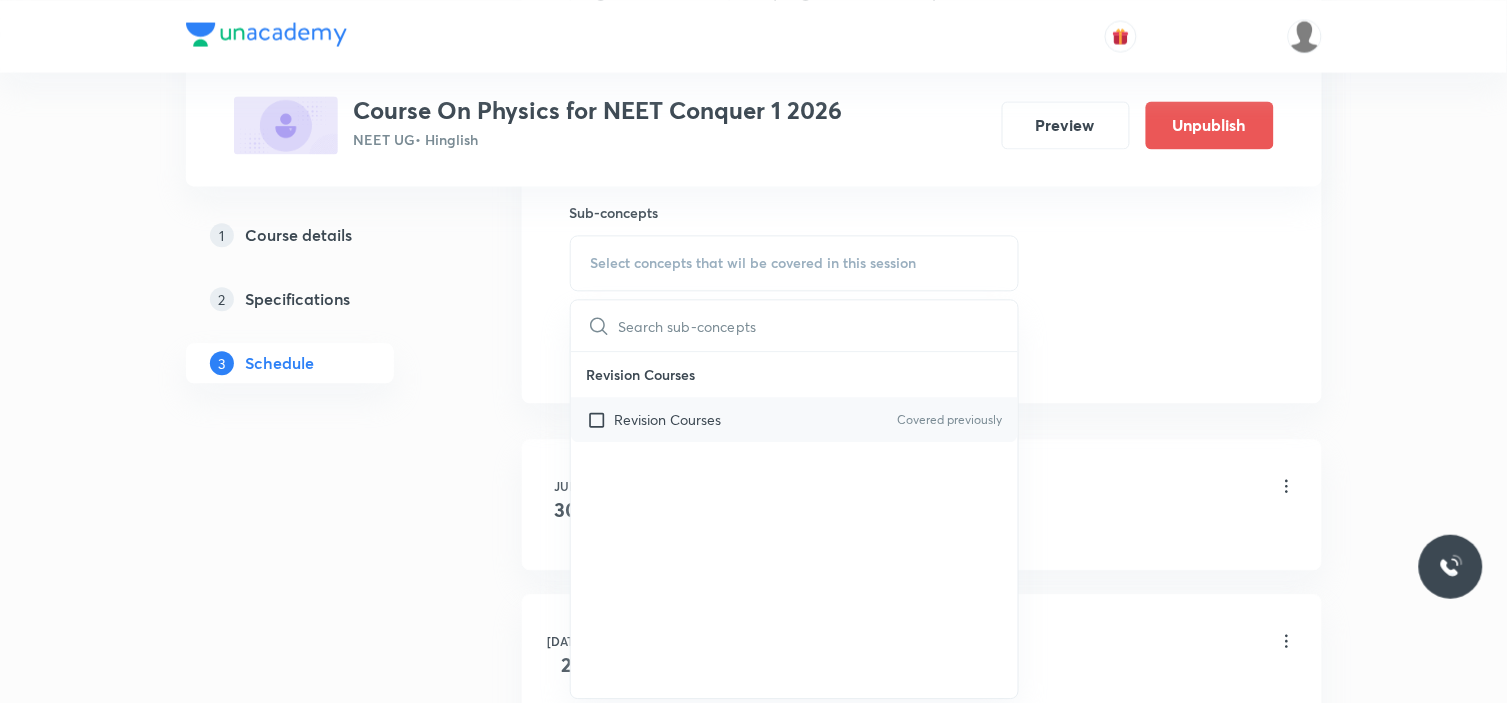 click on "Revision Courses" at bounding box center (668, 419) 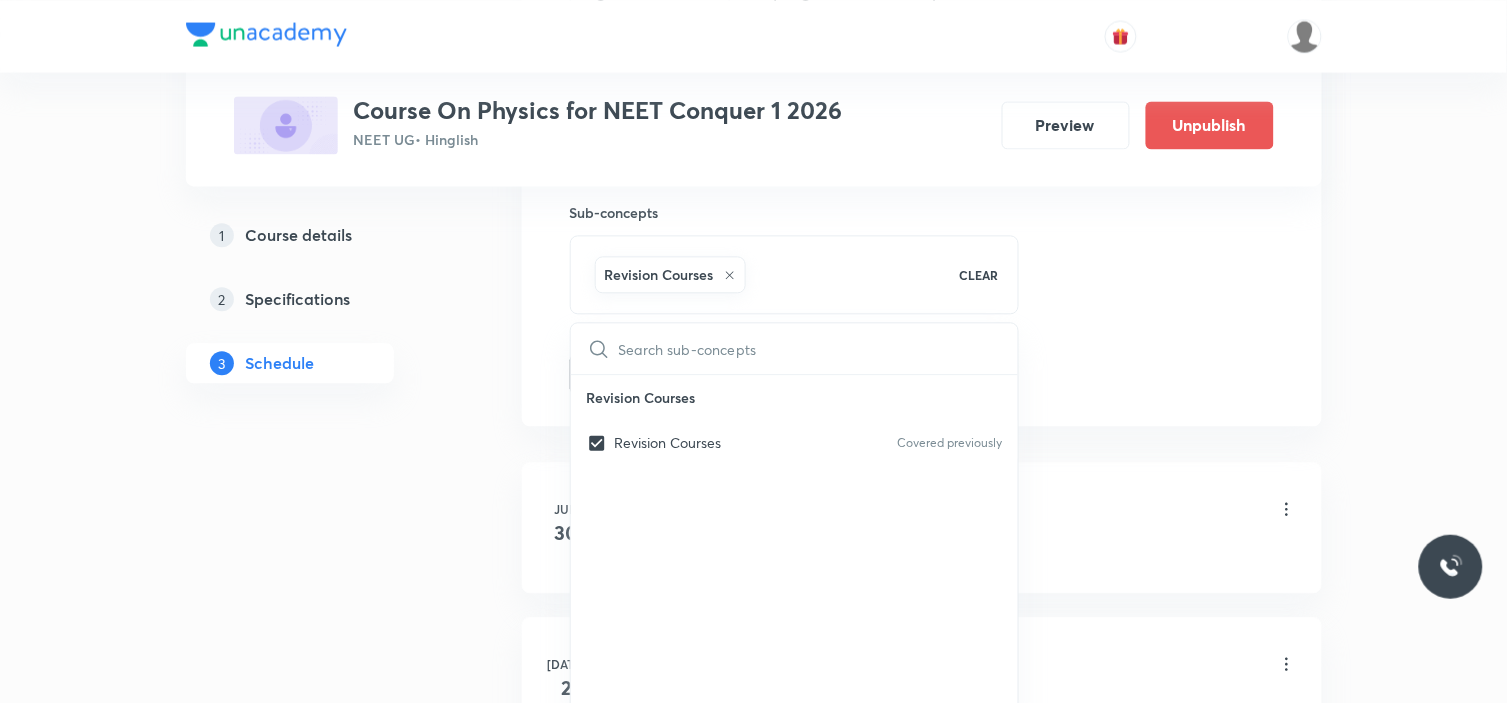click on "Plus Courses Course On Physics for NEET Conquer 1 2026 NEET UG  • Hinglish Preview Unpublish 1 Course details 2 Specifications 3 Schedule Schedule 11  classes Session  12 Live class Session title 17/99 Motion in a plane ​ Schedule for Jul 18, 2025, 11:00 AM ​ Duration (in minutes) 90 ​   Session type Online Offline Room Swargate Room No 6 Sub-concepts Revision Courses CLEAR ​ Revision Courses Revision Courses Covered previously Add Cancel Jun 30 Vernier caliper Lesson 1 • 12:45 PM • 90 min  • Room Swargate Room 1 Revision Courses Jul 2 Vernier caliper Lesson 2 • 11:00 AM • 90 min  • Room Swargate Room 1 Revision Courses Jul 3 Vernier caliper Lesson 3 • 11:00 AM • 90 min  • Room Swargate Room 1 Revision Courses Jul 5 Vernier caliper Lesson 4 • 12:45 PM • 90 min  • Room Swargate Room 1 Revision Courses Jul 7 Kinematics Lesson 5 • 12:45 PM • 90 min  • Room Swargate Room 4 Revision Courses Jul 9 Kinematics Lesson 6 • 2:30 PM • 90 min  • Room Swargate Room 4 Jul" at bounding box center [754, 703] 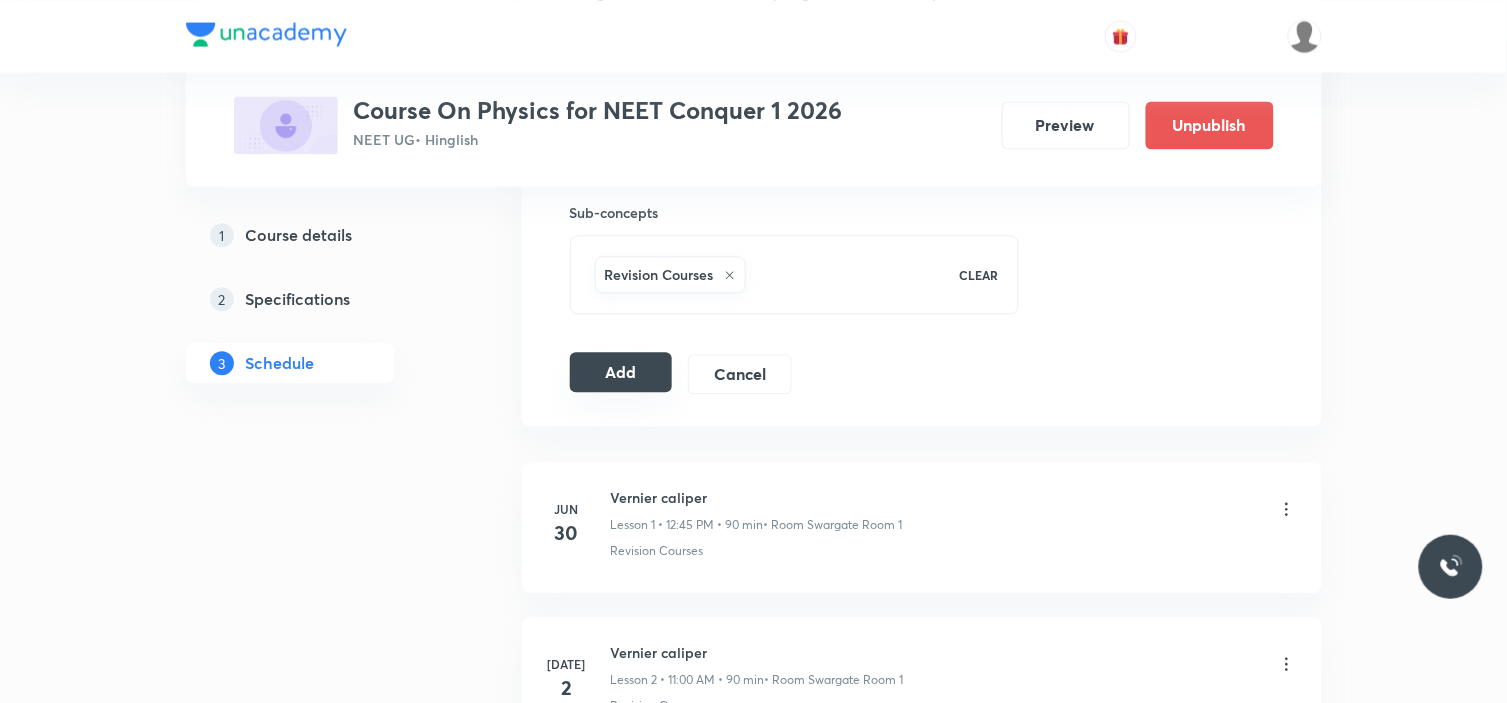 click on "Add" at bounding box center (621, 372) 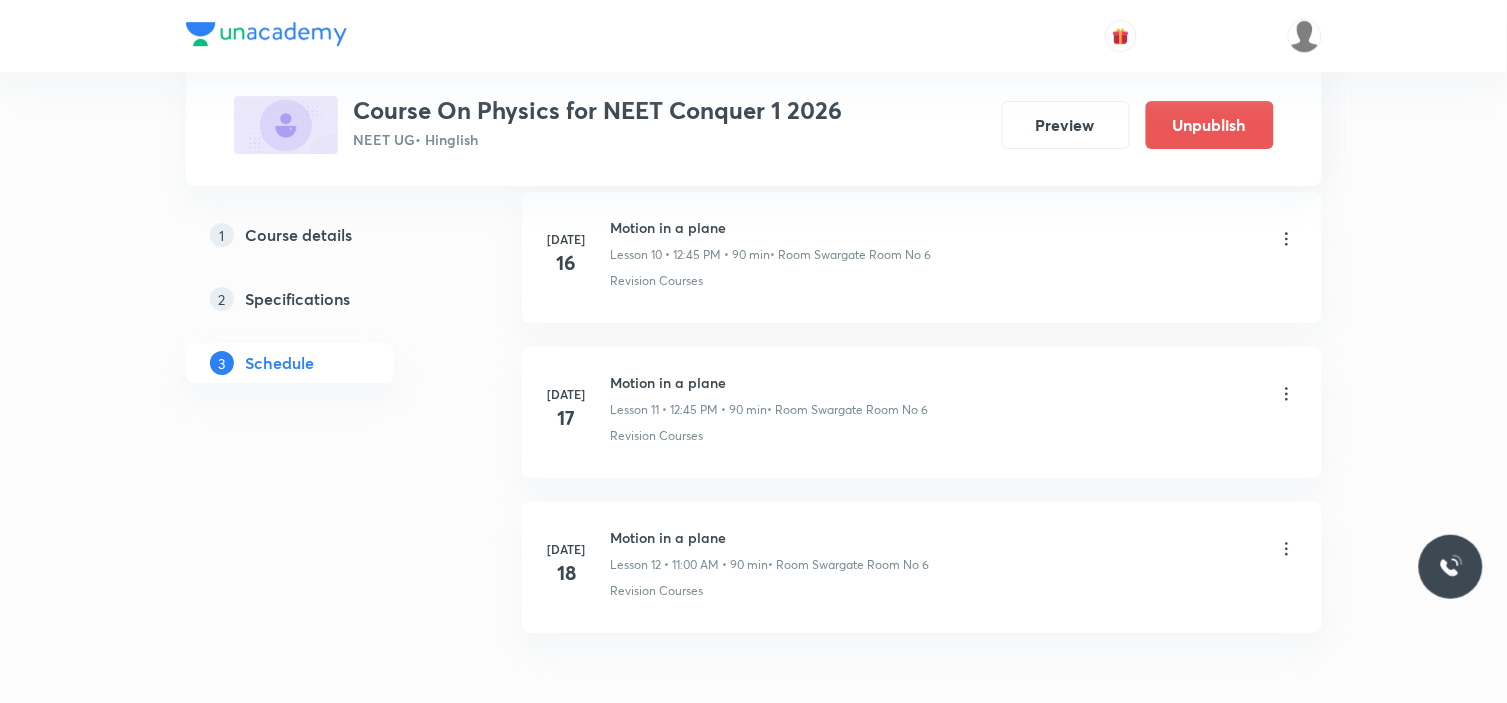 scroll, scrollTop: 1842, scrollLeft: 0, axis: vertical 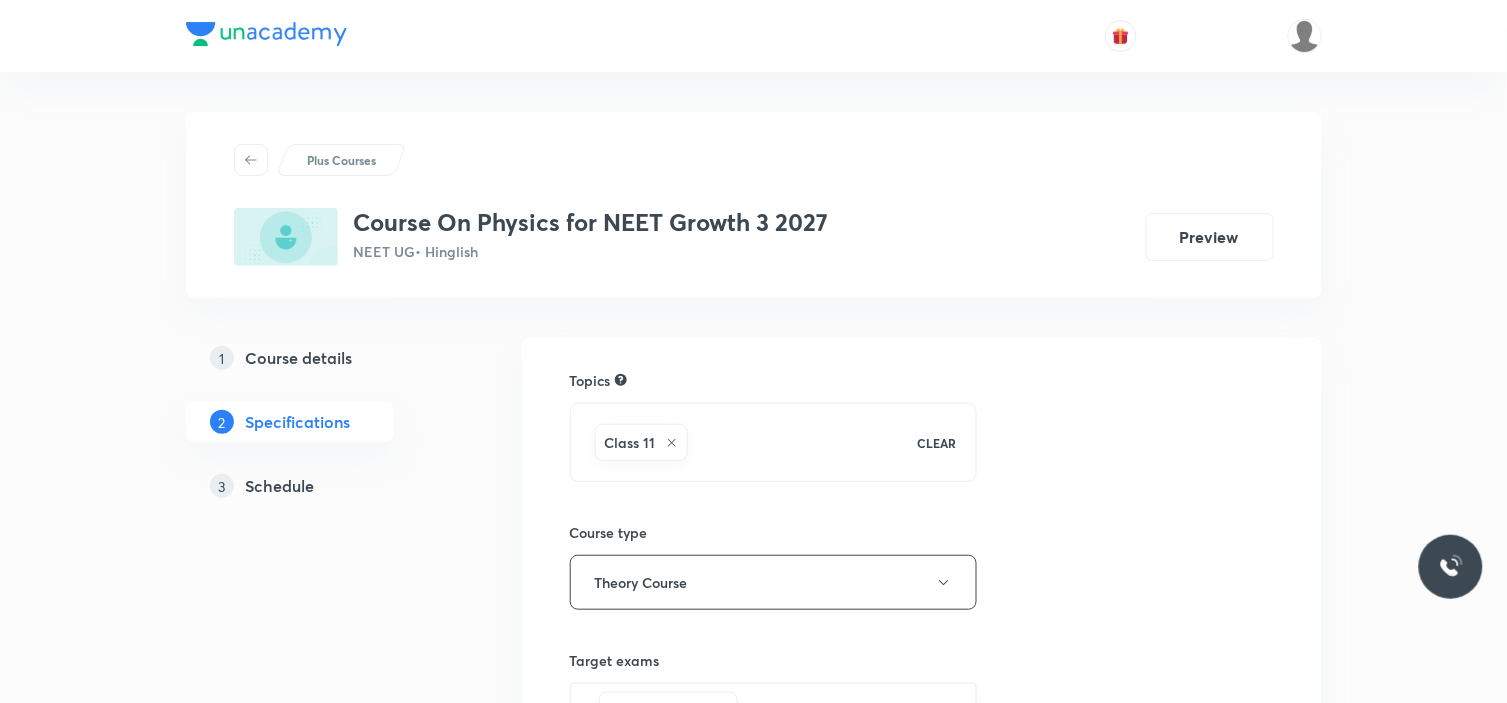 click on "Schedule" at bounding box center [280, 486] 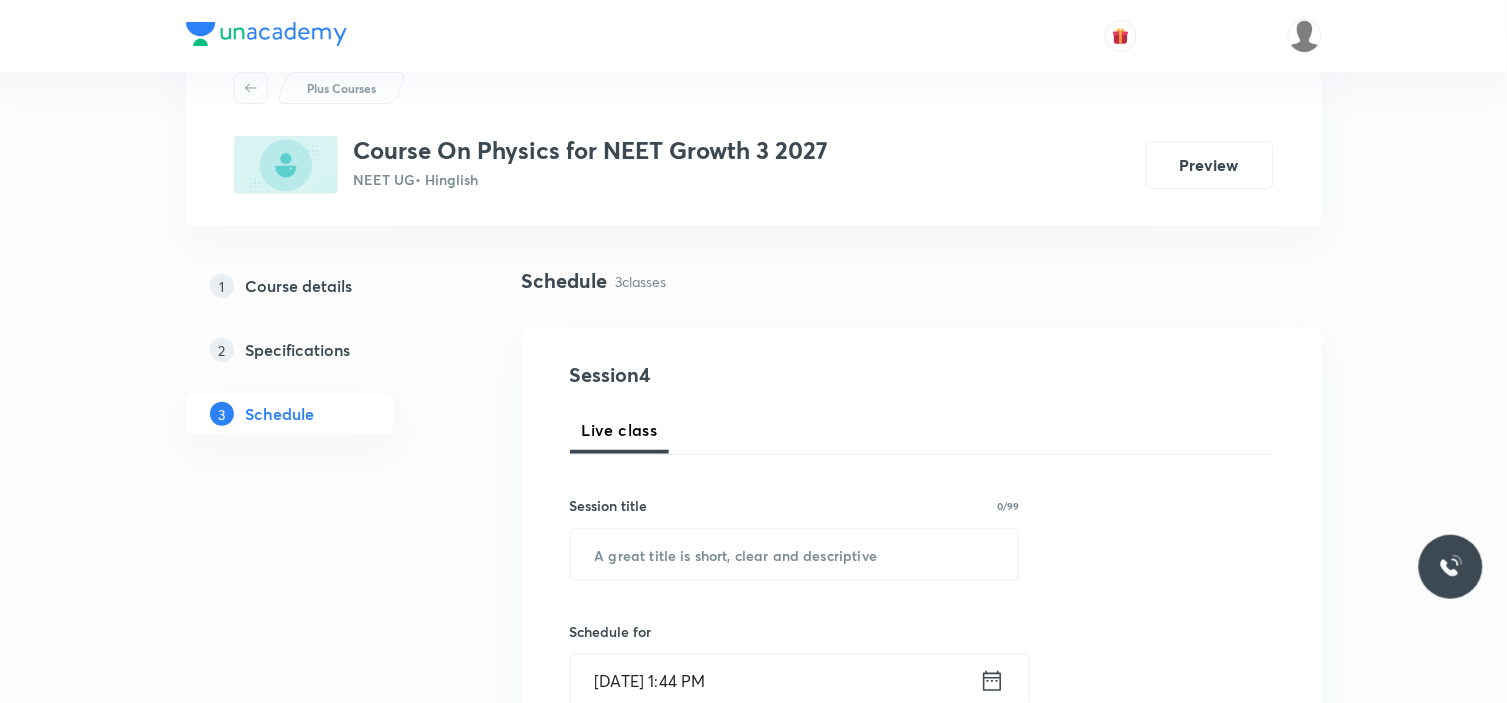 scroll, scrollTop: 111, scrollLeft: 0, axis: vertical 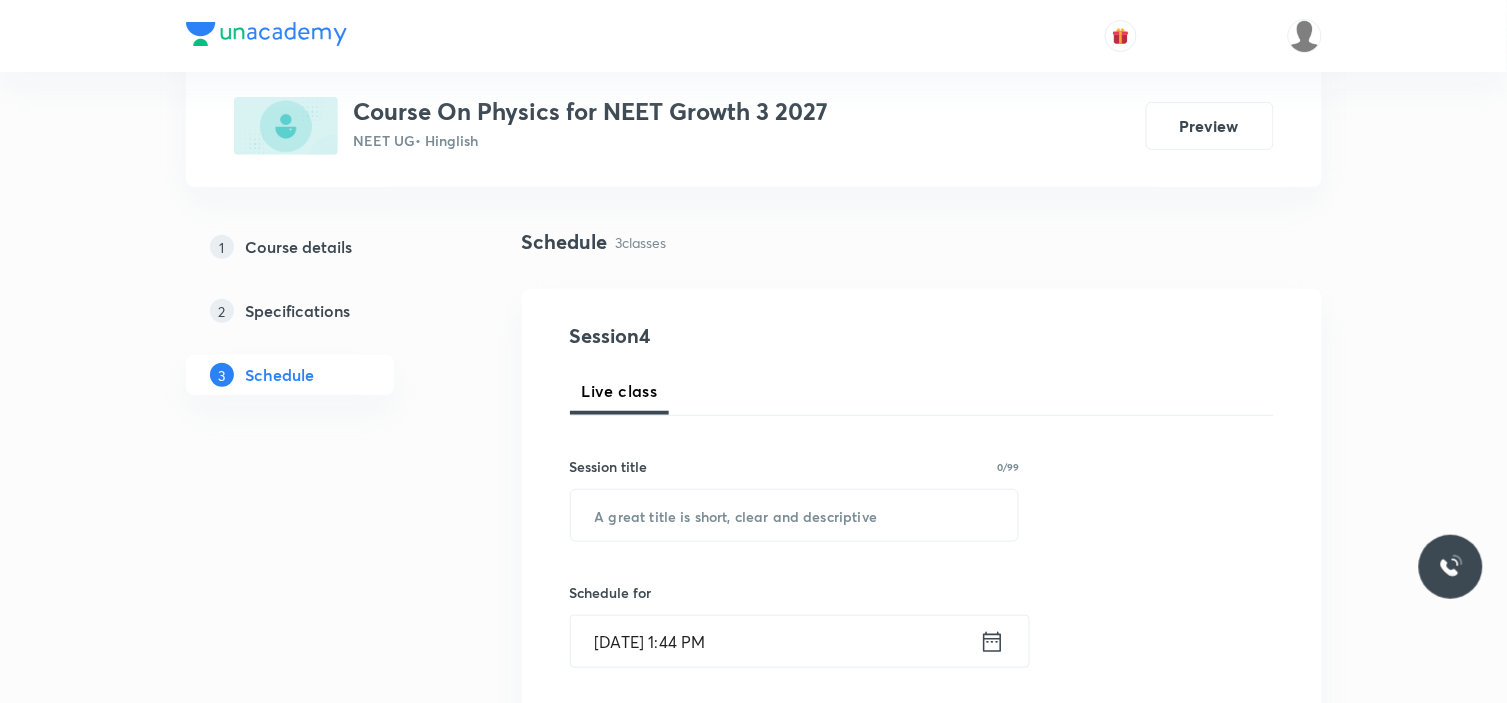 click on "Session title 0/99 ​" at bounding box center [795, 499] 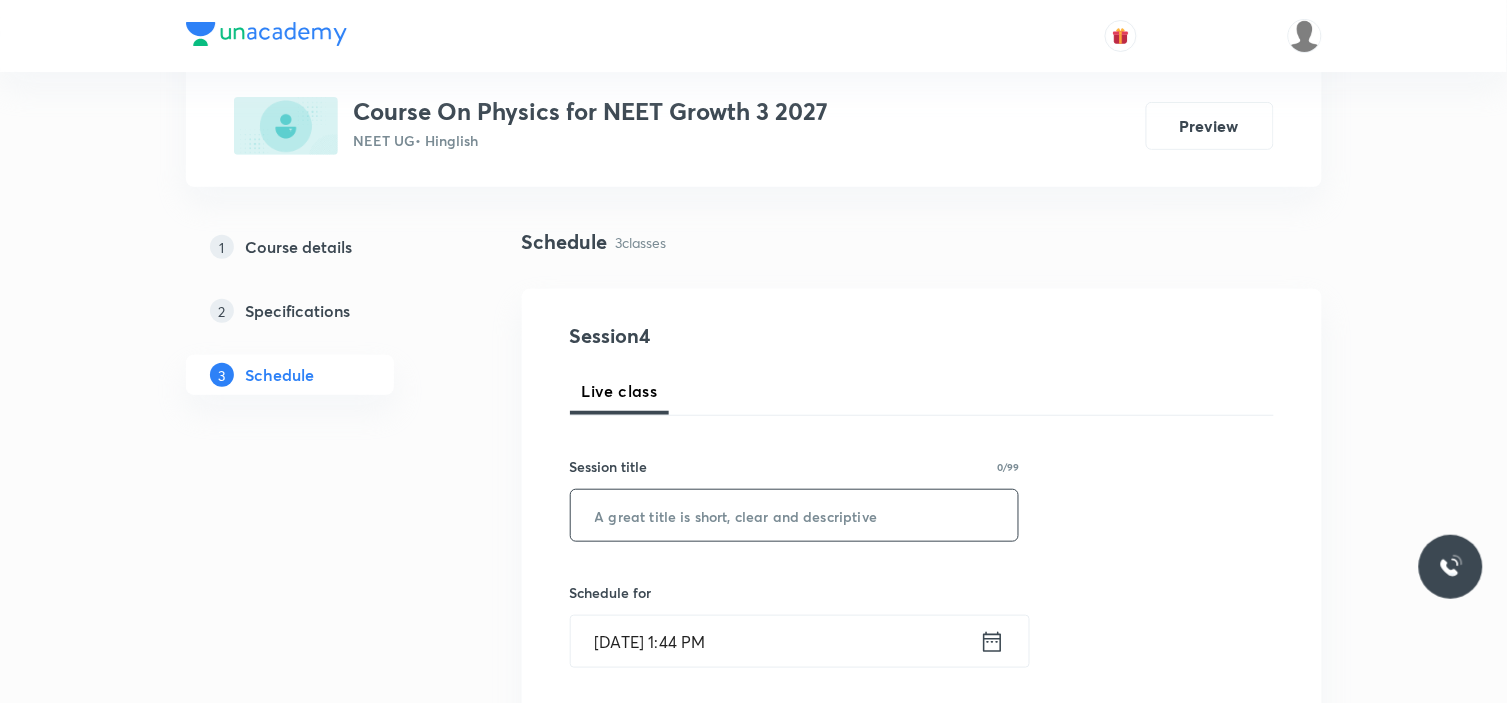 click at bounding box center [795, 515] 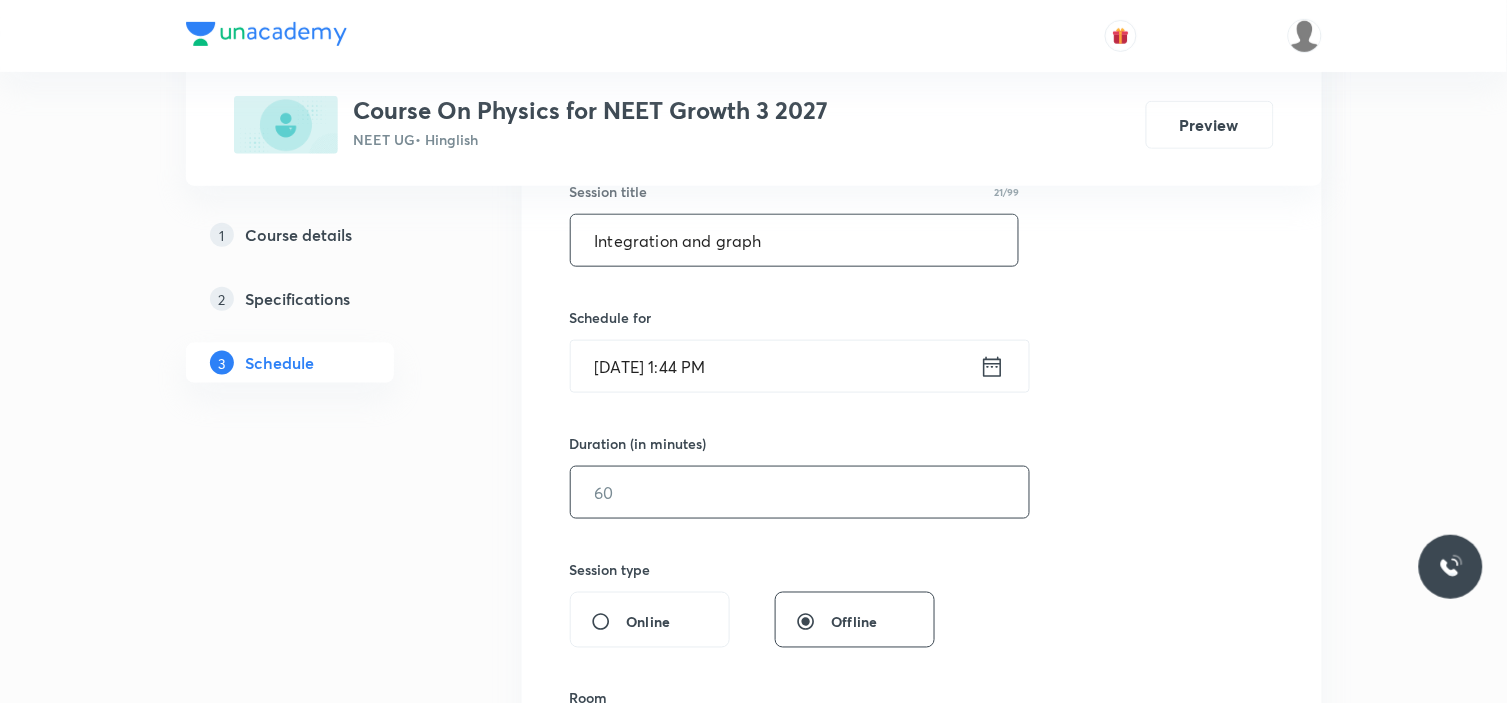 scroll, scrollTop: 444, scrollLeft: 0, axis: vertical 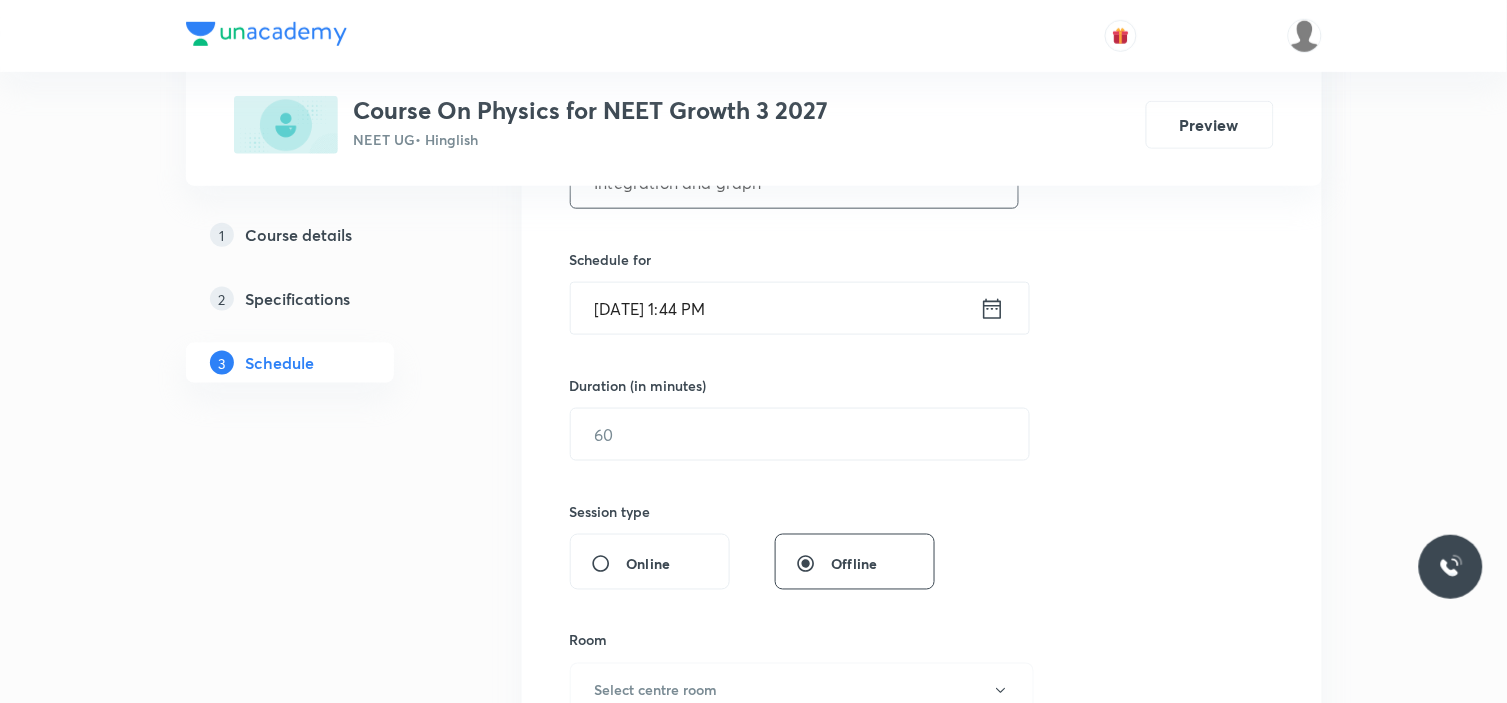 type on "Integration and graph" 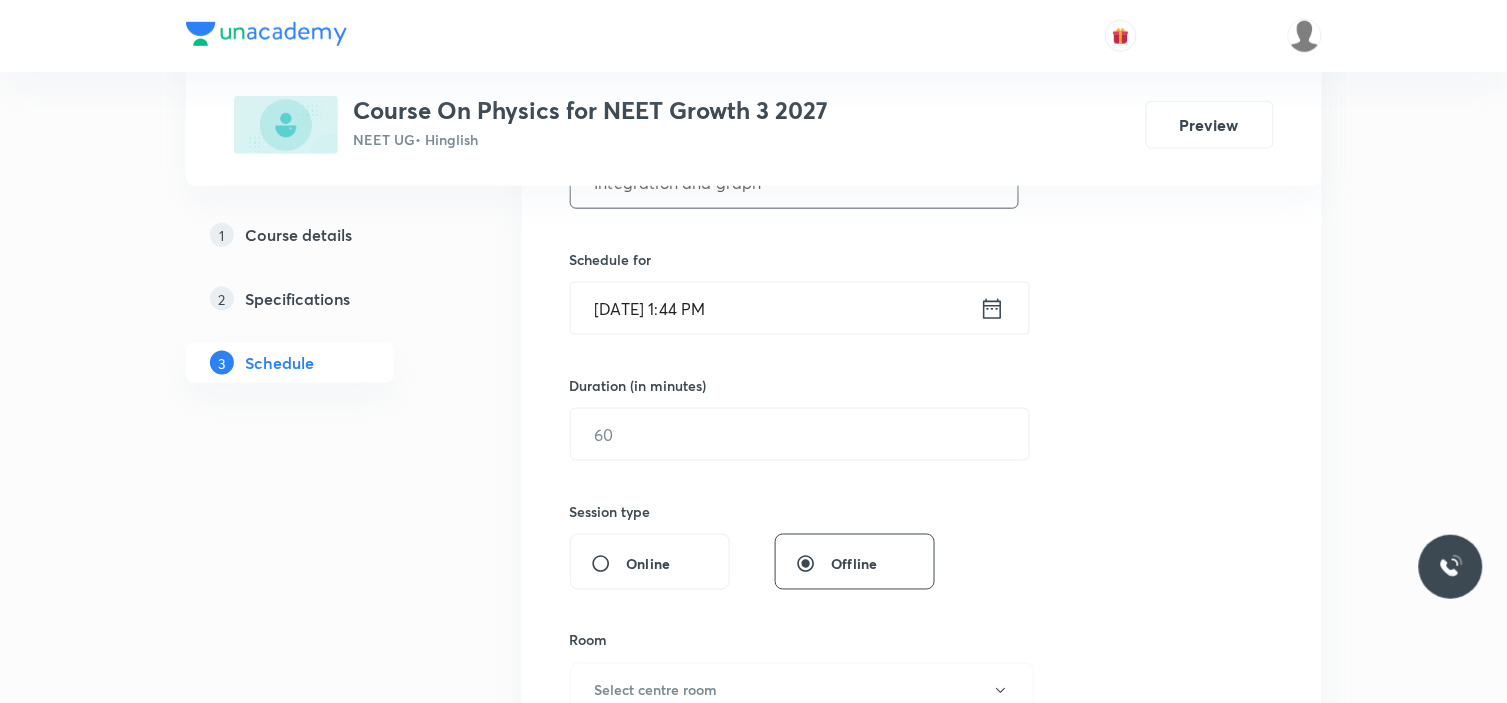 click on "[DATE] 1:44 PM" at bounding box center (775, 308) 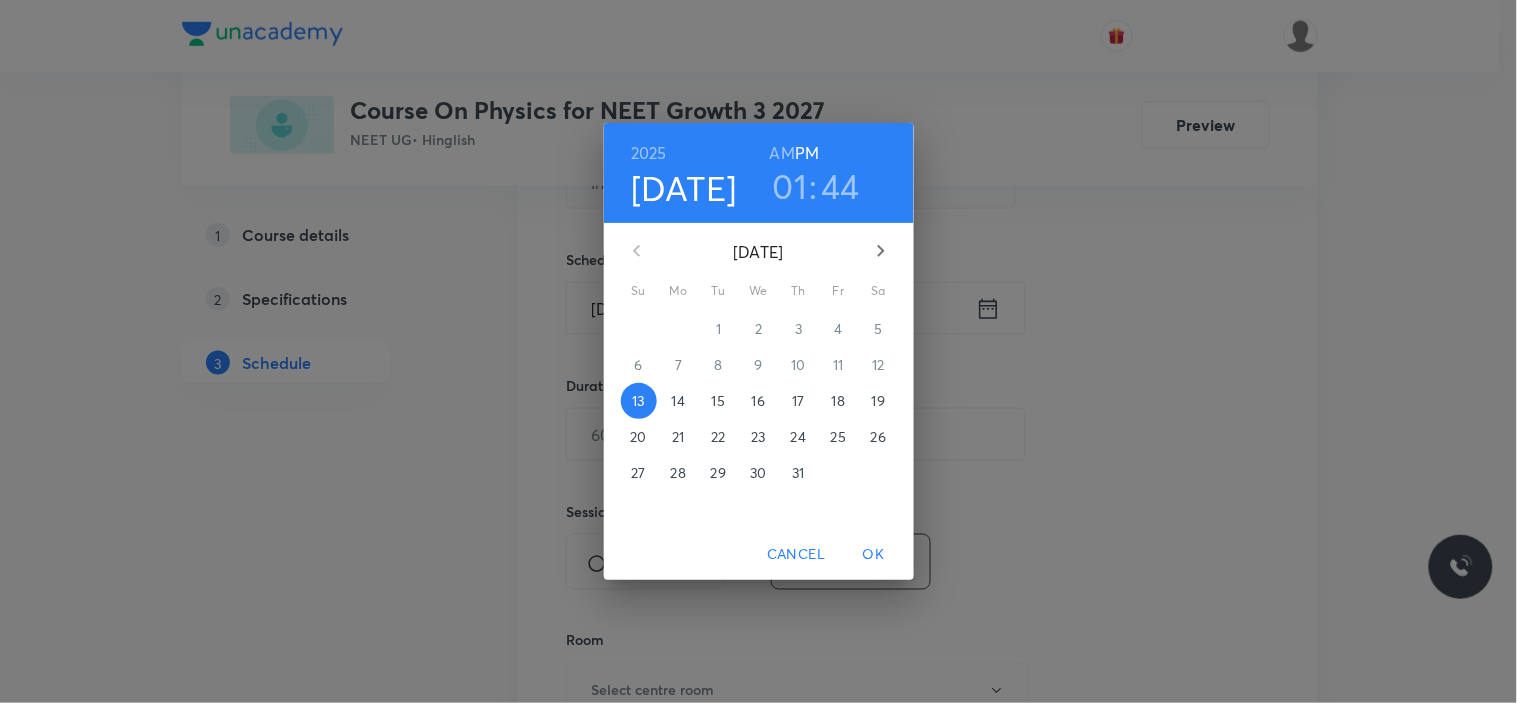 click on "16" at bounding box center (758, 401) 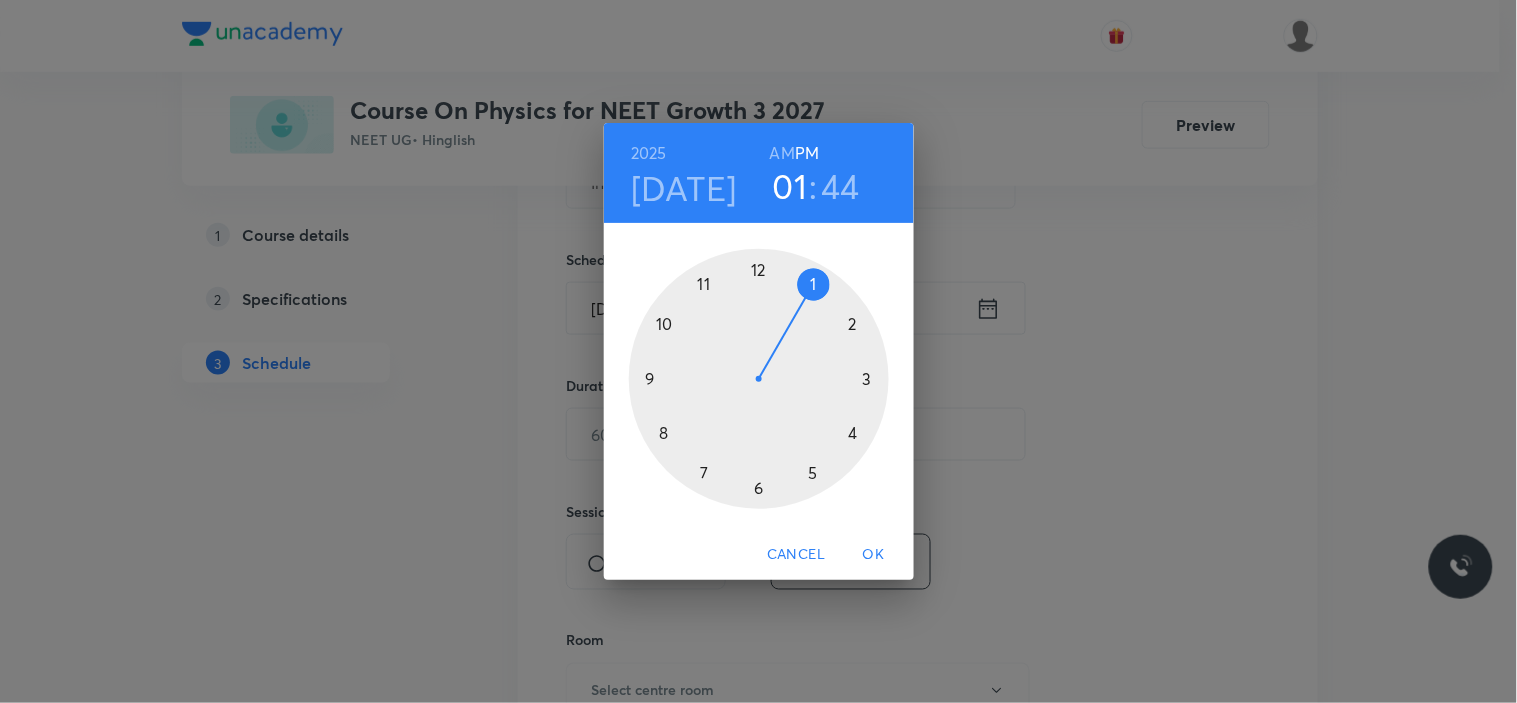 click at bounding box center (759, 379) 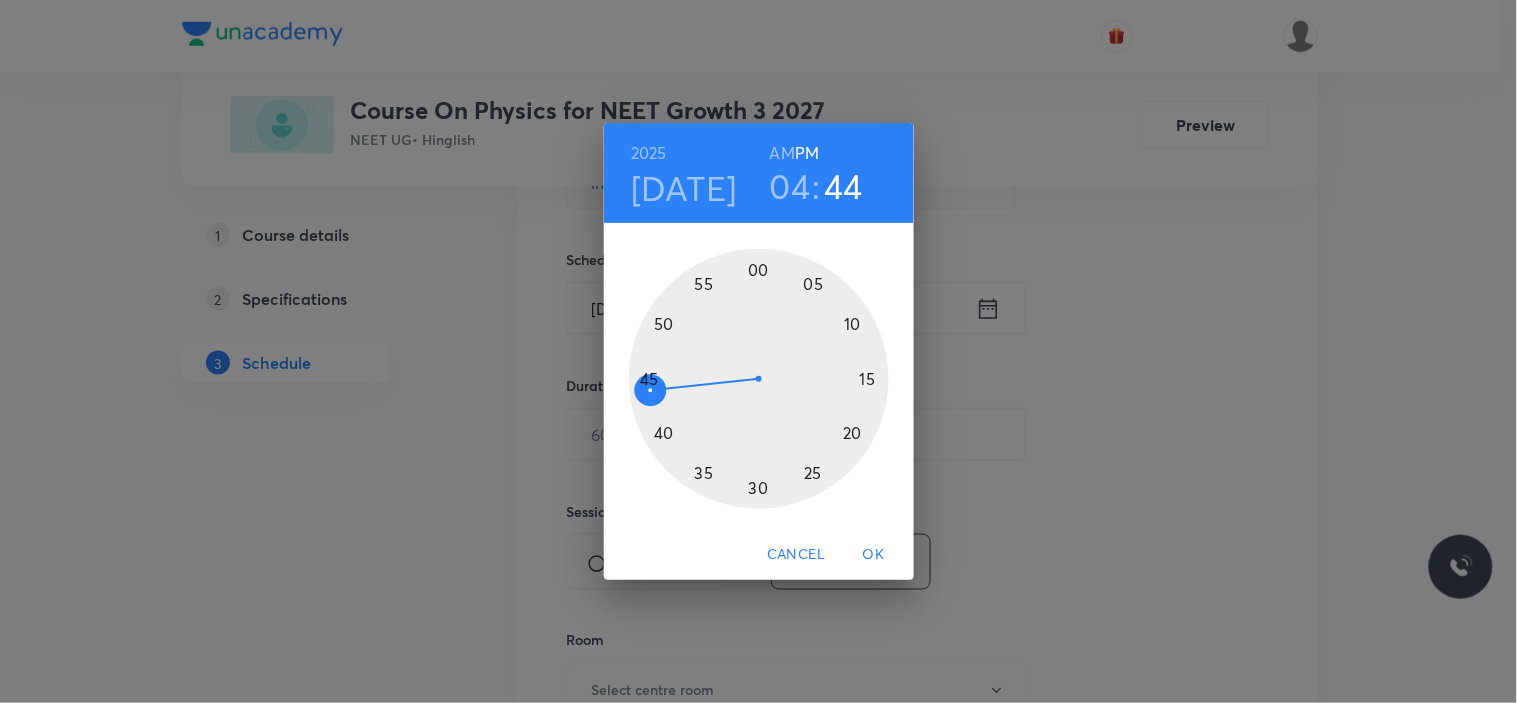 click at bounding box center (759, 379) 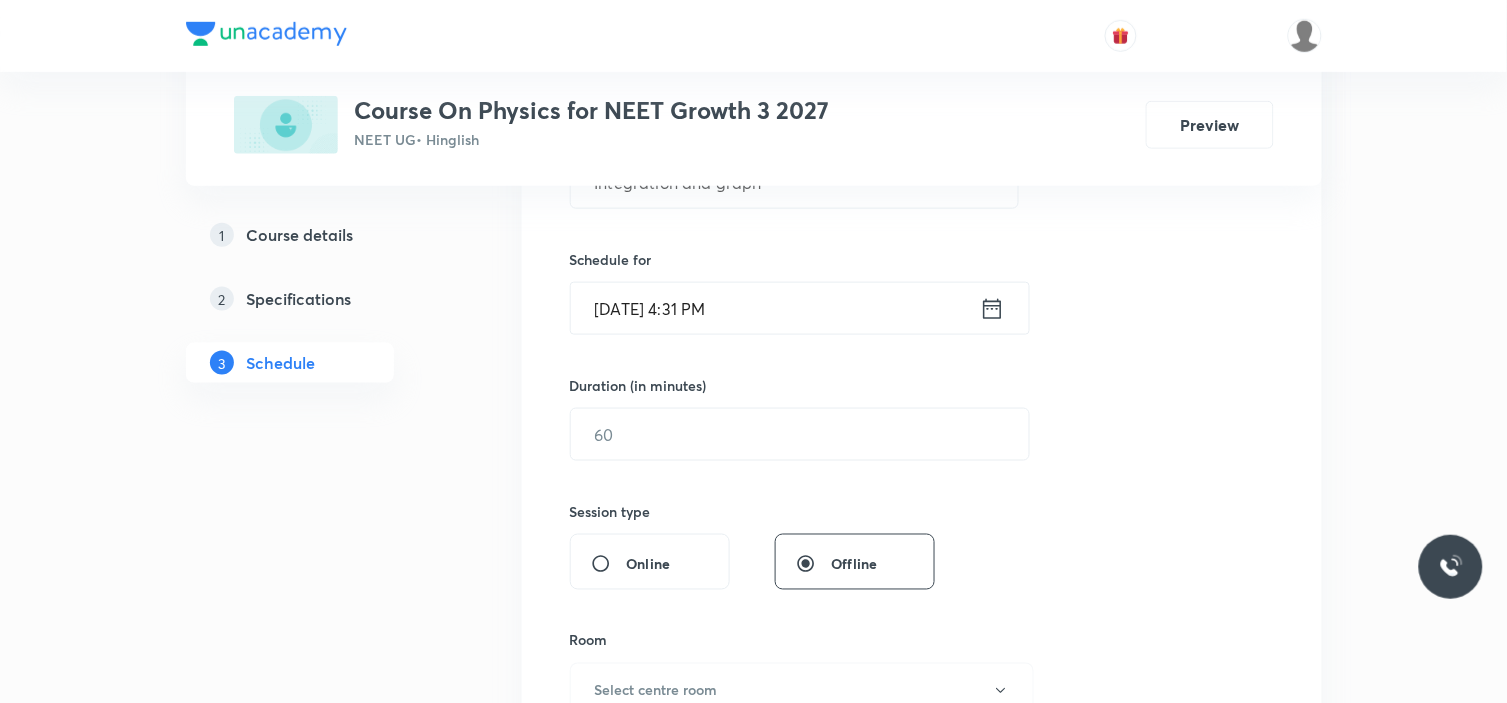 click on "[DATE] 4:31 PM" at bounding box center (775, 308) 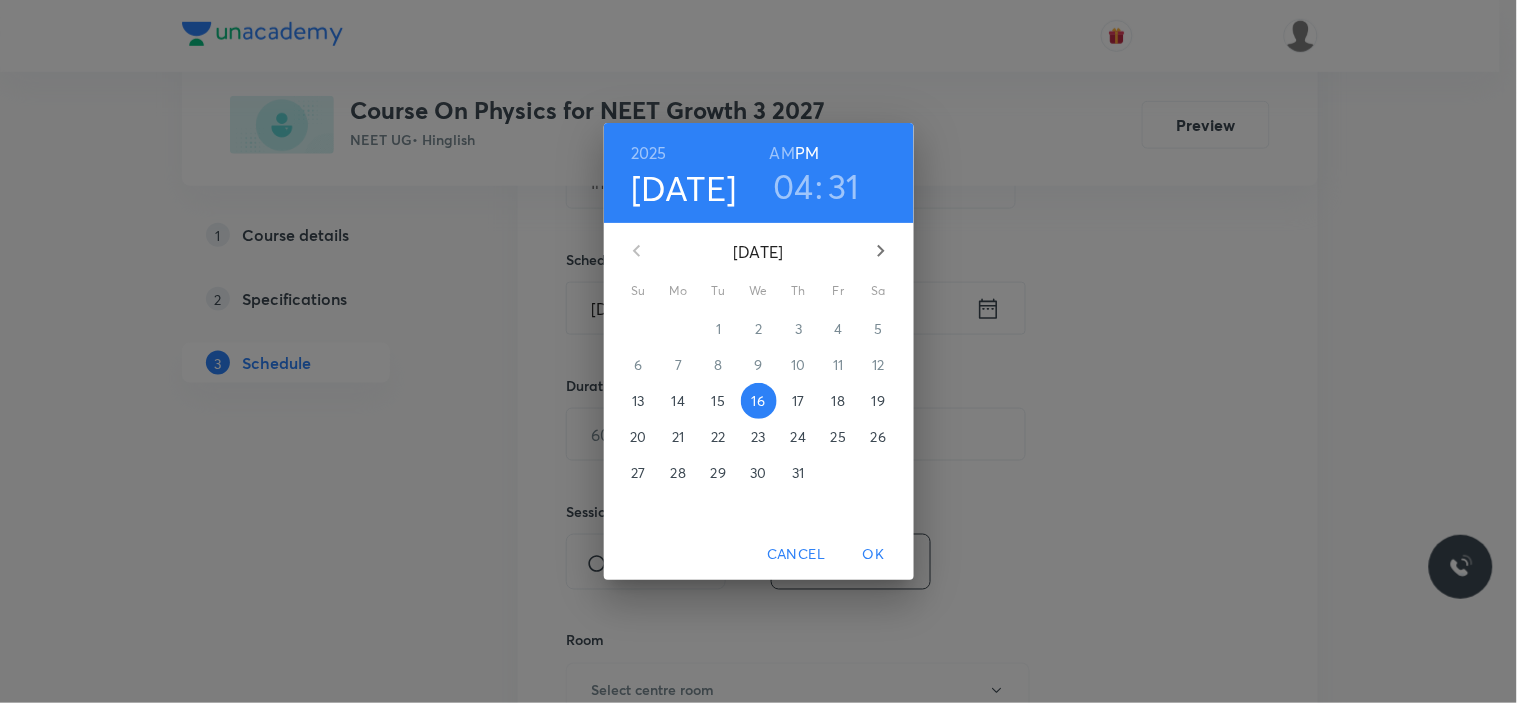click on "31" at bounding box center [844, 186] 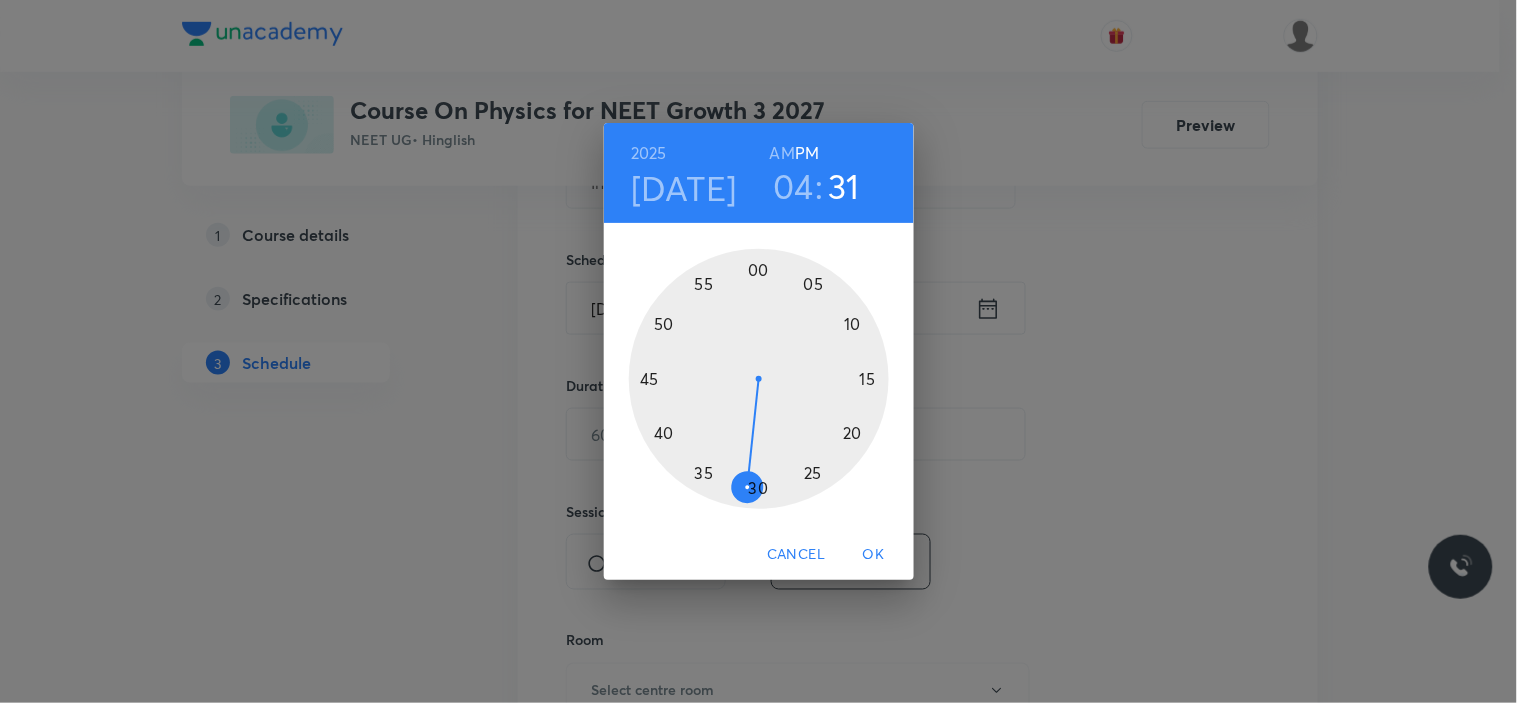 click at bounding box center (759, 379) 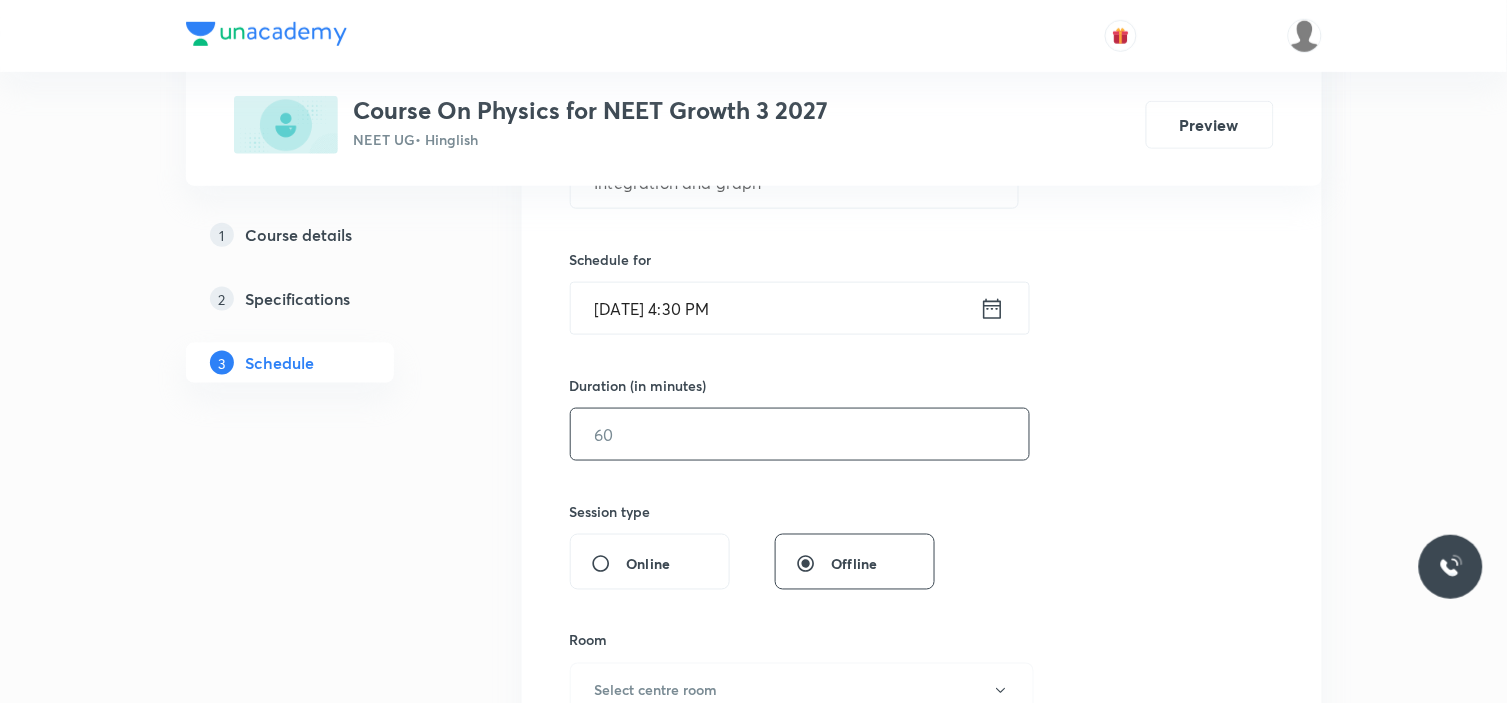 click at bounding box center [800, 434] 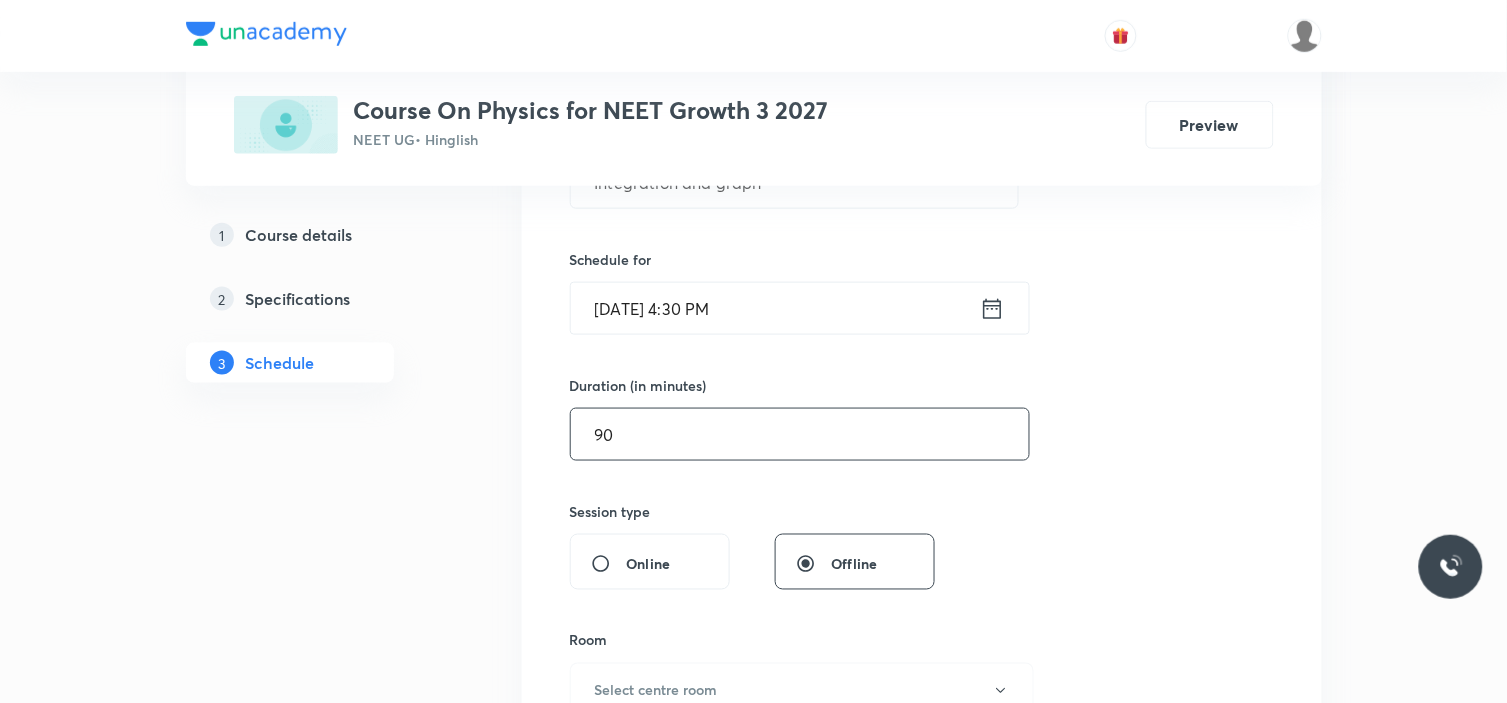 type on "90" 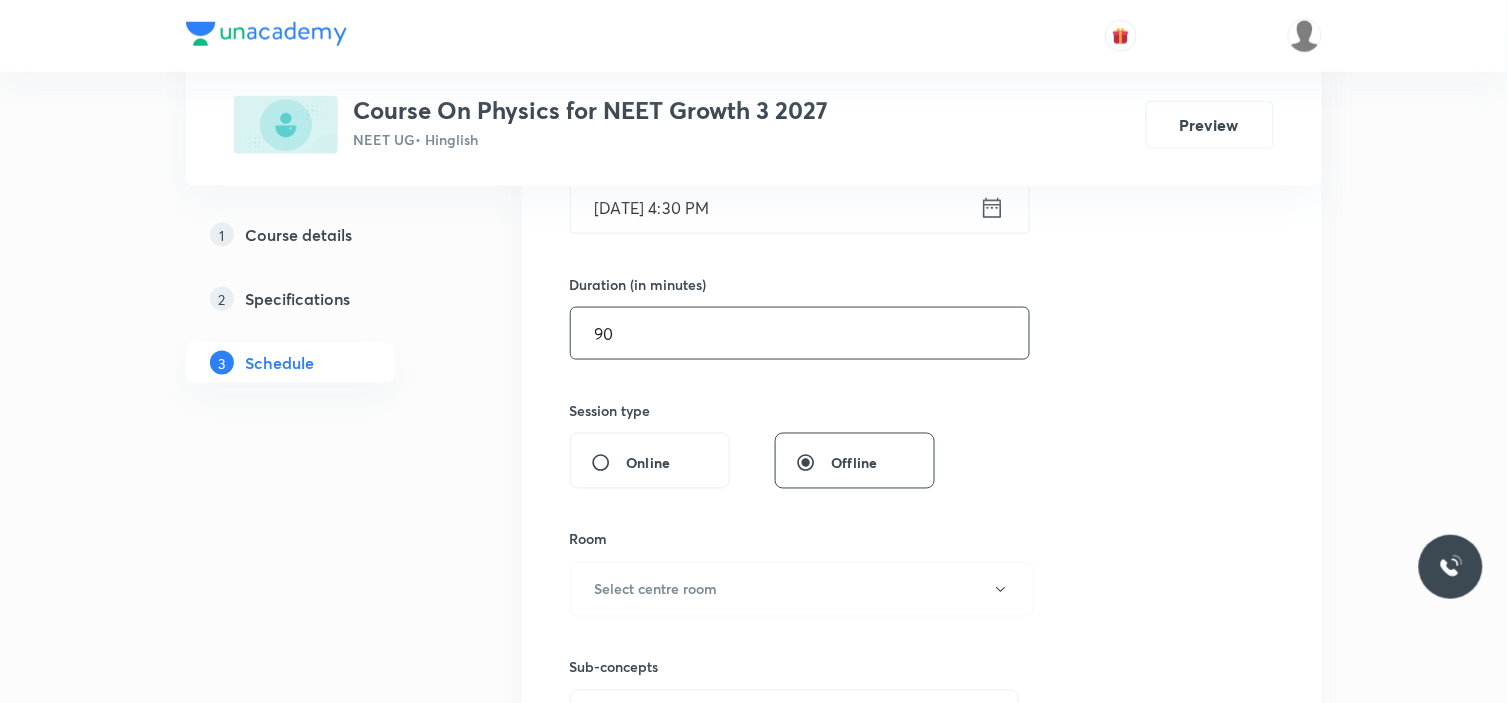 scroll, scrollTop: 666, scrollLeft: 0, axis: vertical 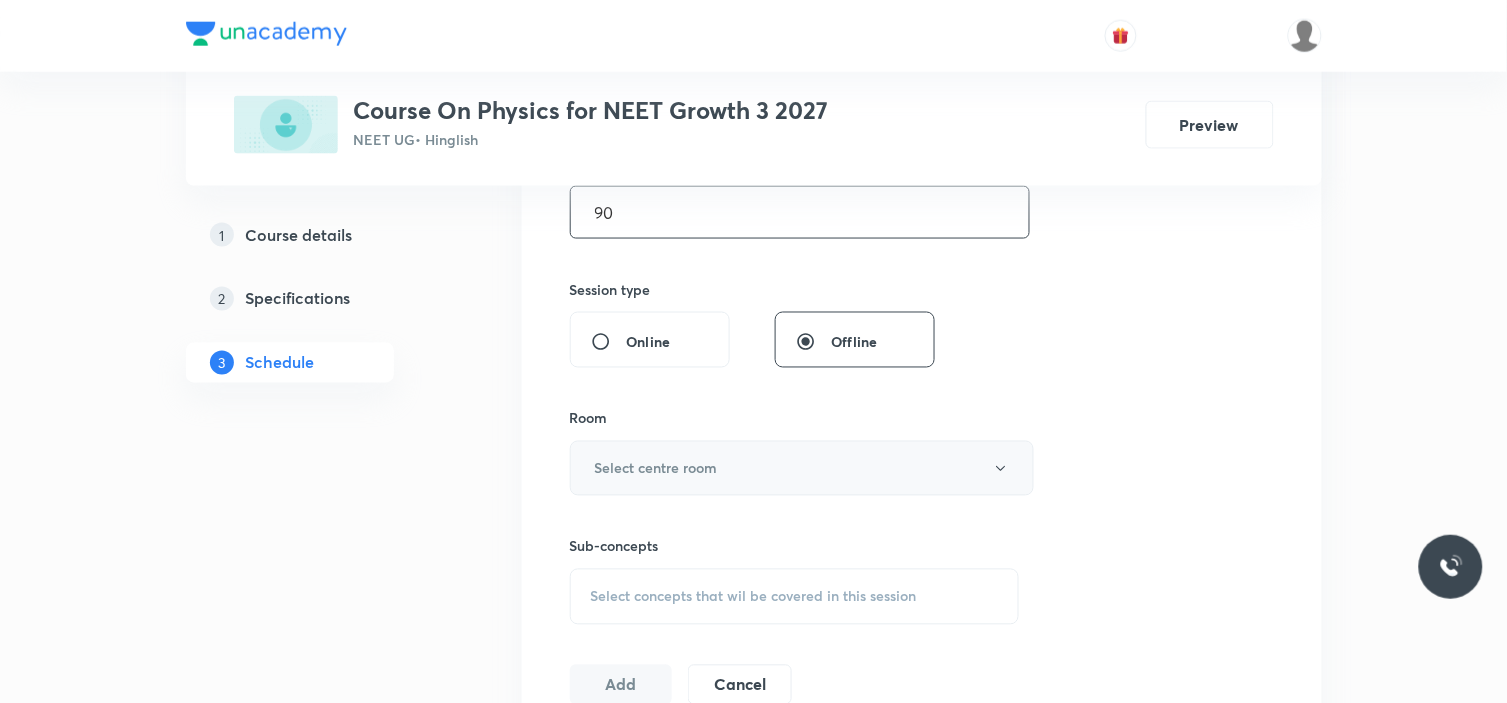 click on "Select centre room" at bounding box center [802, 468] 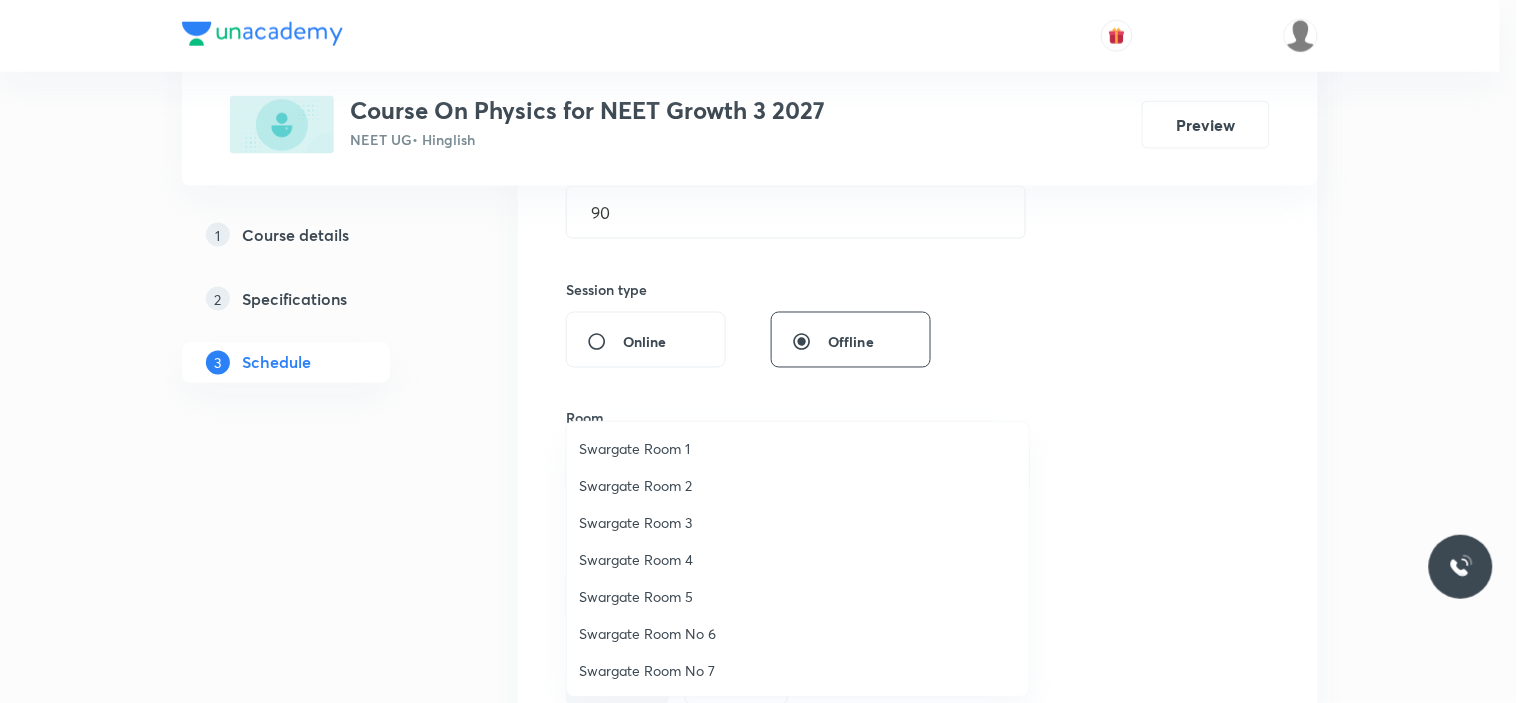 click on "Swargate Room 3" at bounding box center [798, 522] 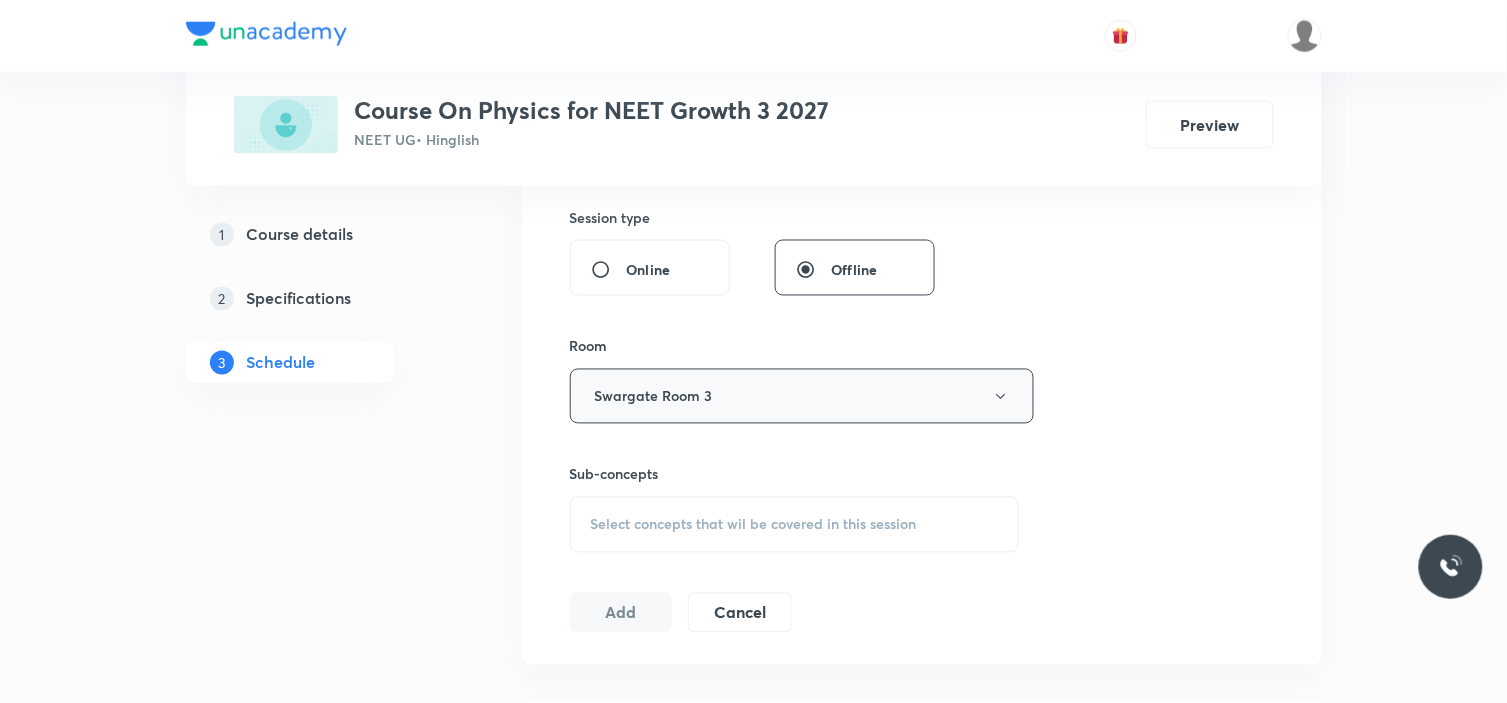 scroll, scrollTop: 777, scrollLeft: 0, axis: vertical 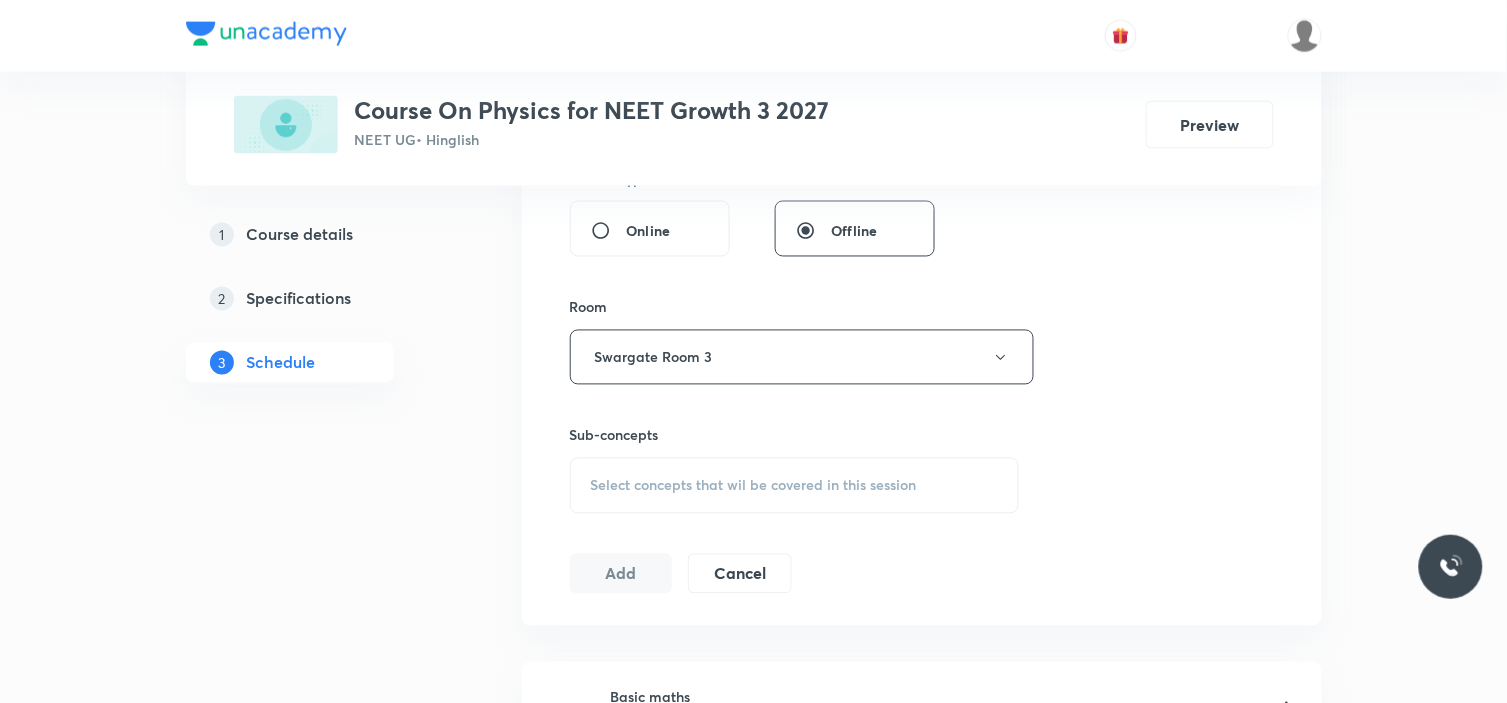 click on "Select concepts that wil be covered in this session" at bounding box center (795, 486) 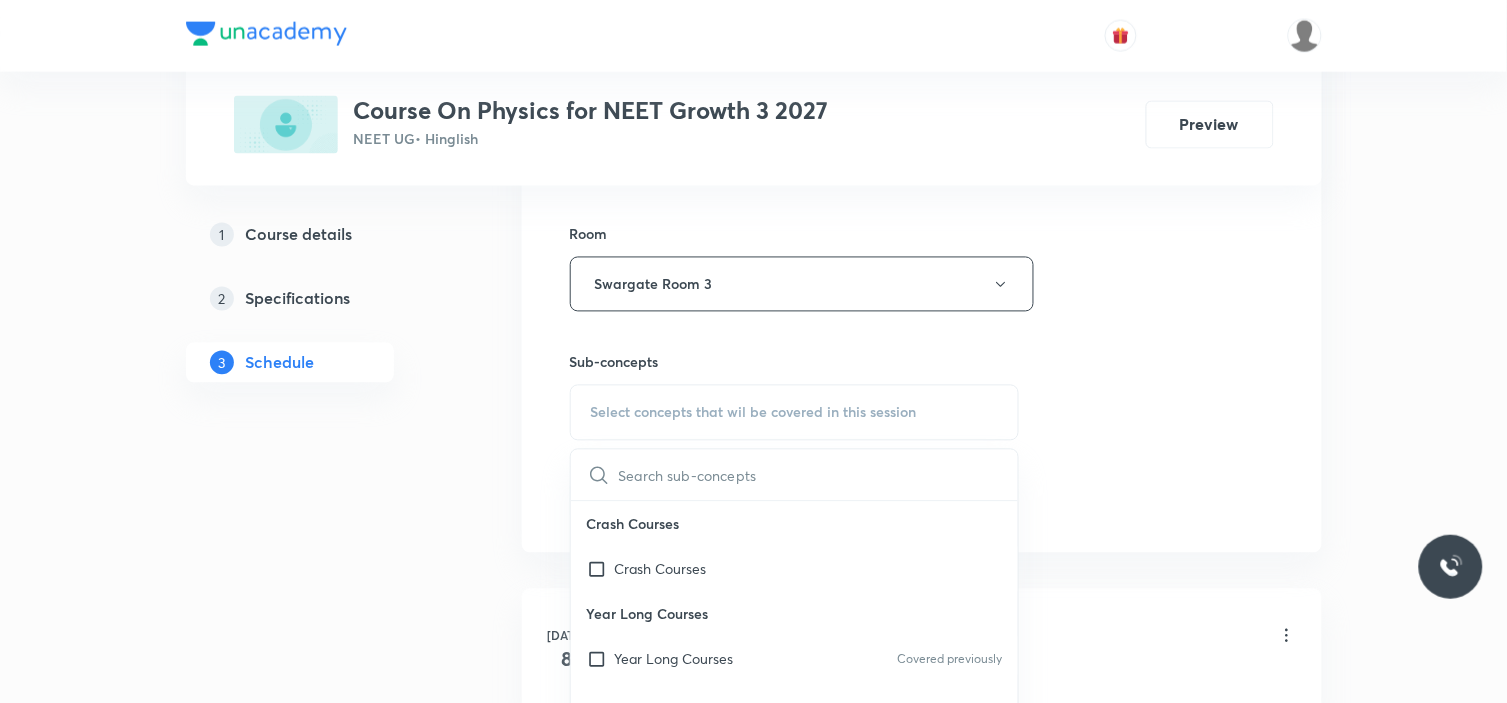 scroll, scrollTop: 888, scrollLeft: 0, axis: vertical 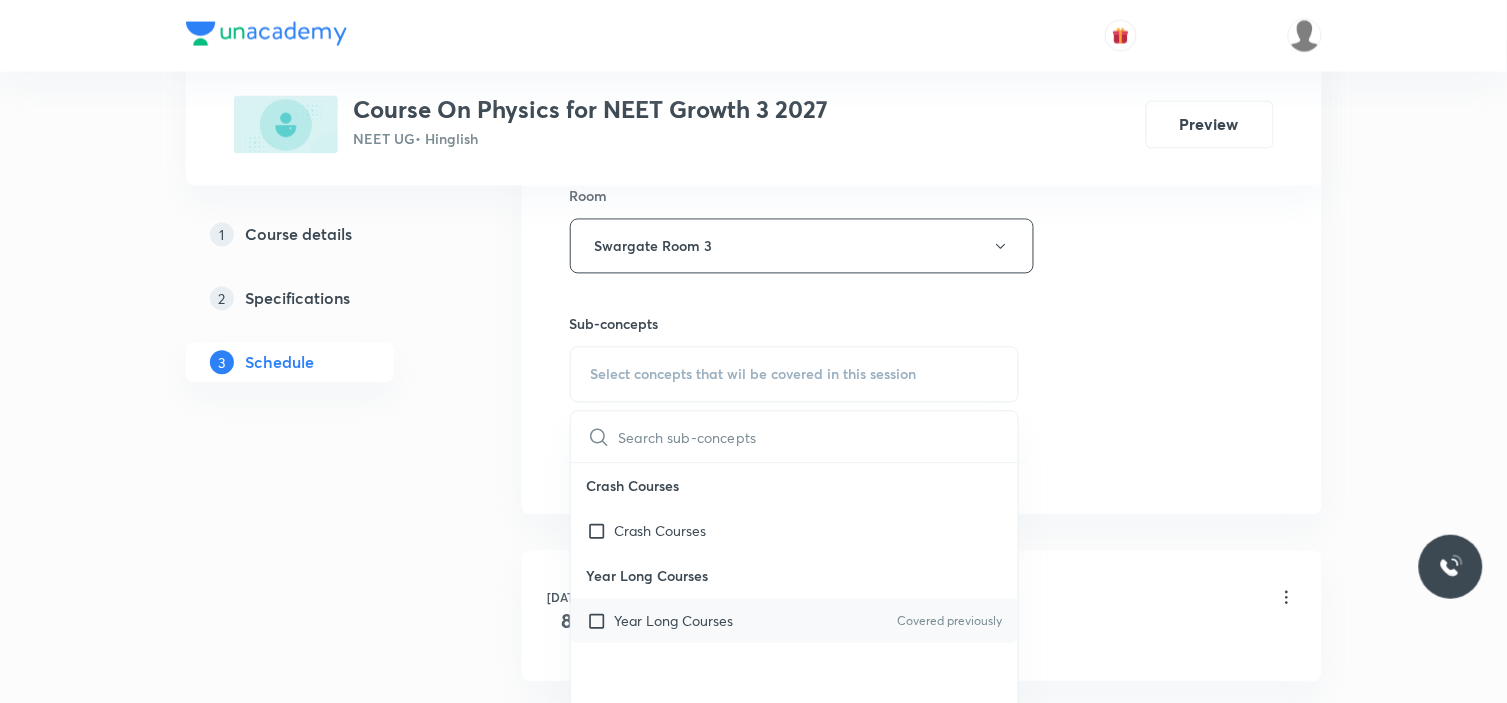 click on "Year Long Courses" at bounding box center [674, 621] 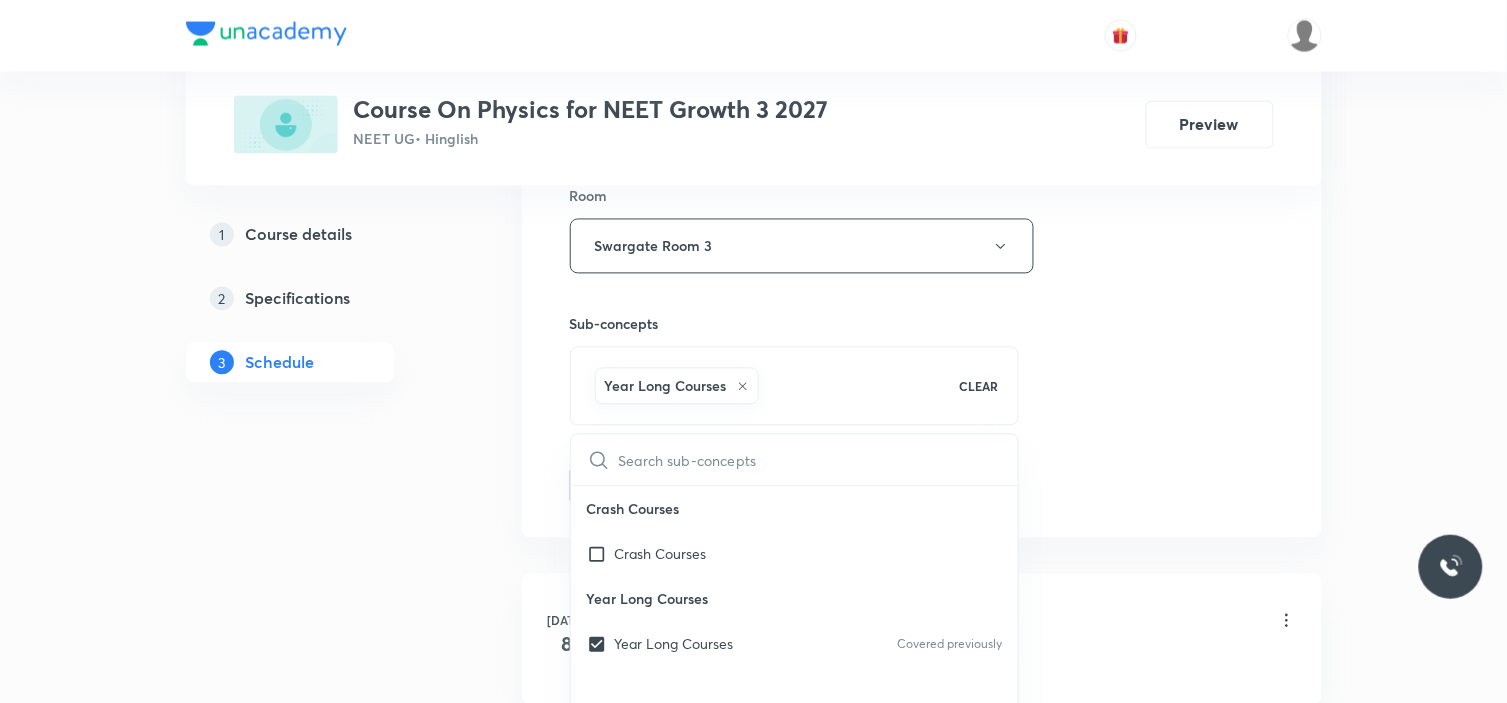 click on "1 Course details 2 Specifications 3 Schedule" at bounding box center (322, 311) 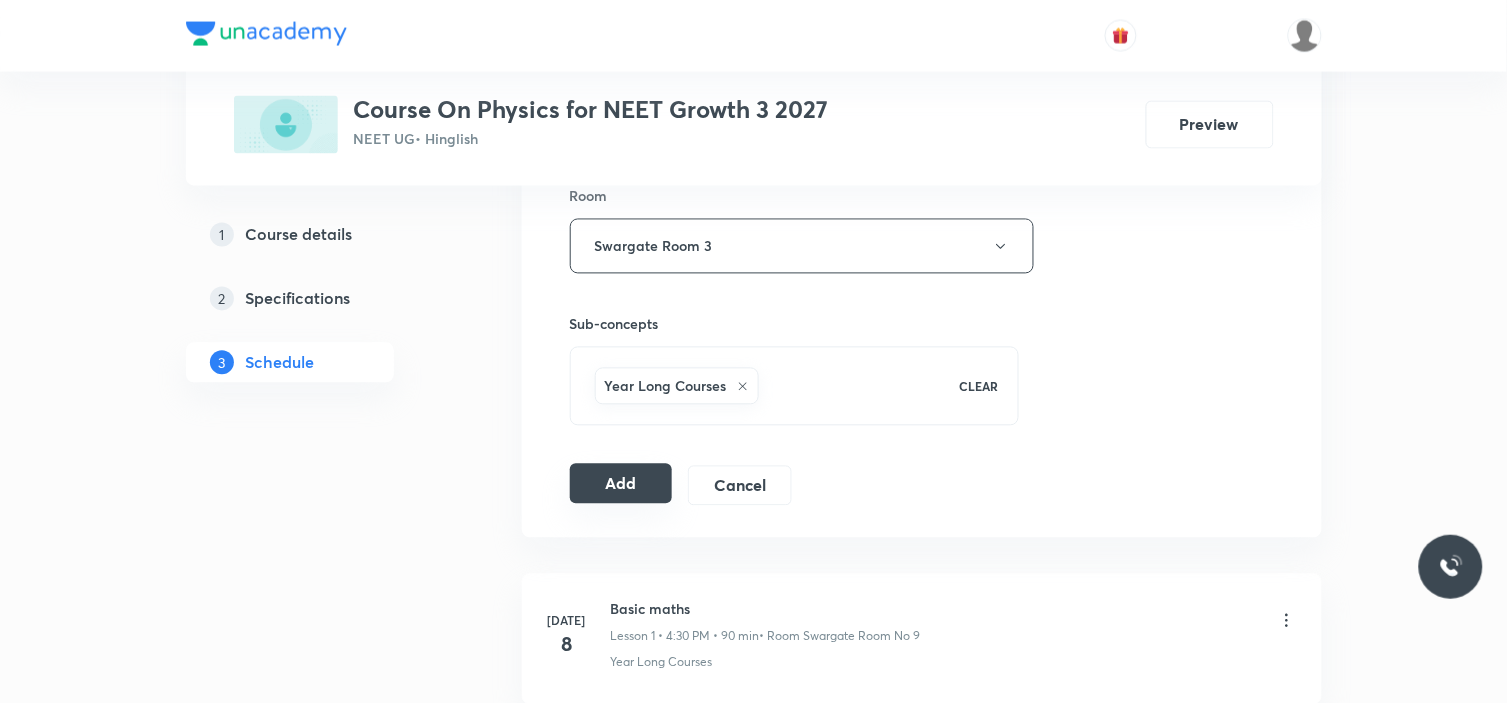 click on "Add" at bounding box center [621, 484] 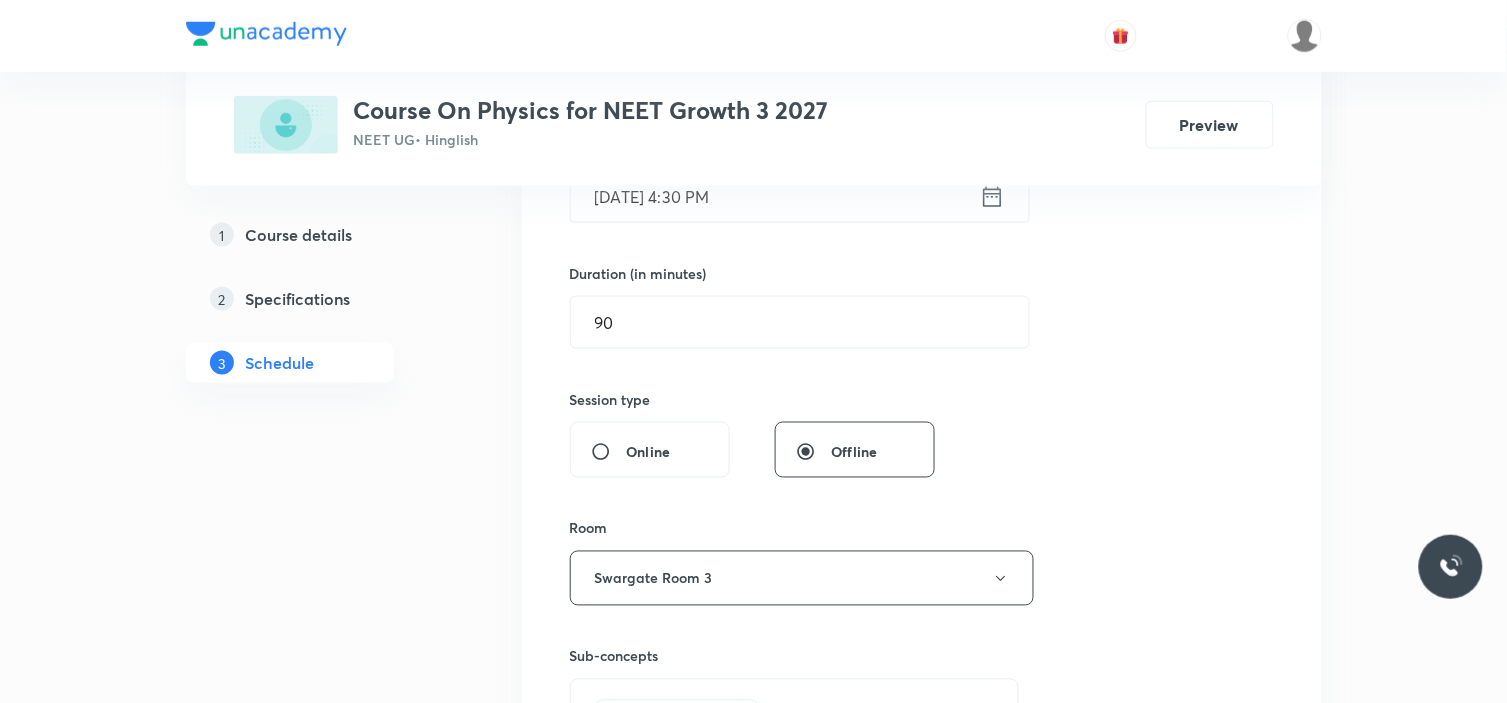 scroll, scrollTop: 444, scrollLeft: 0, axis: vertical 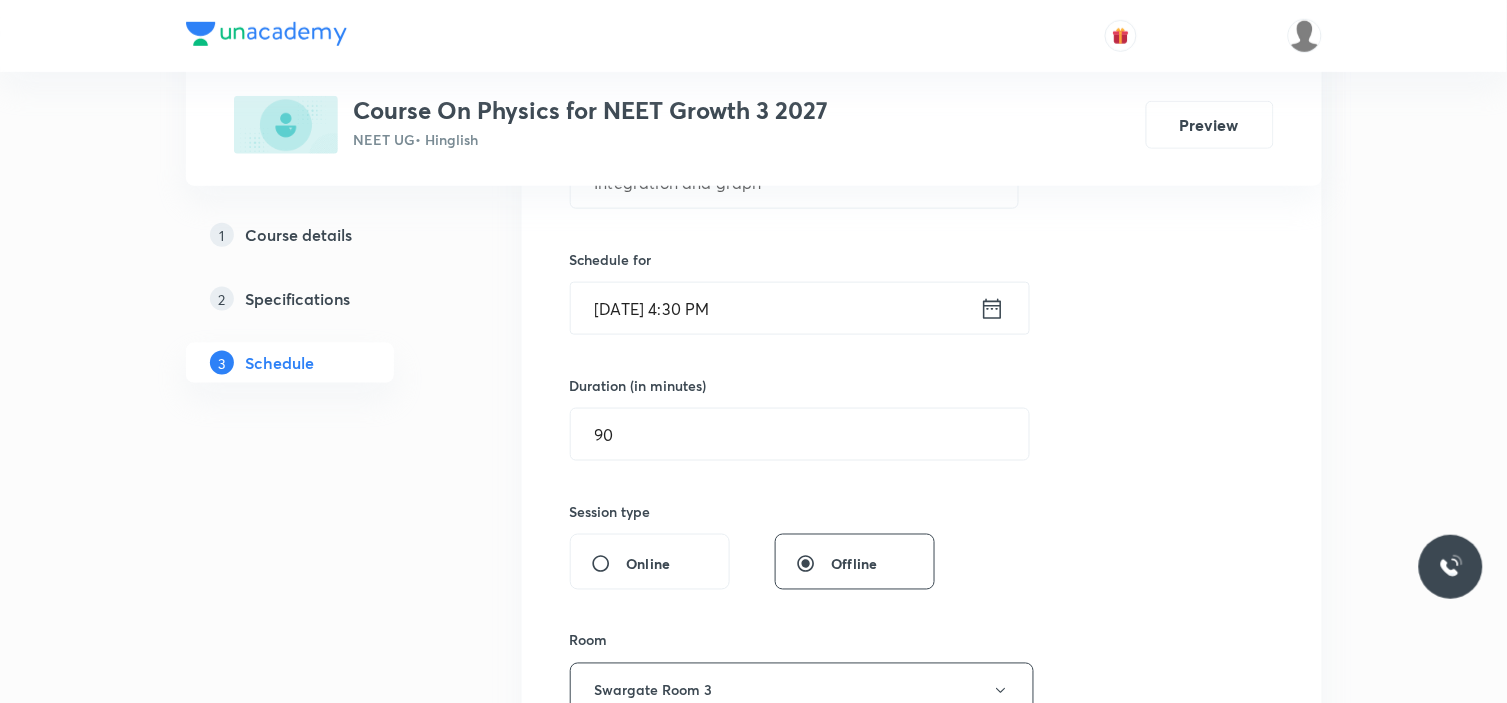 type 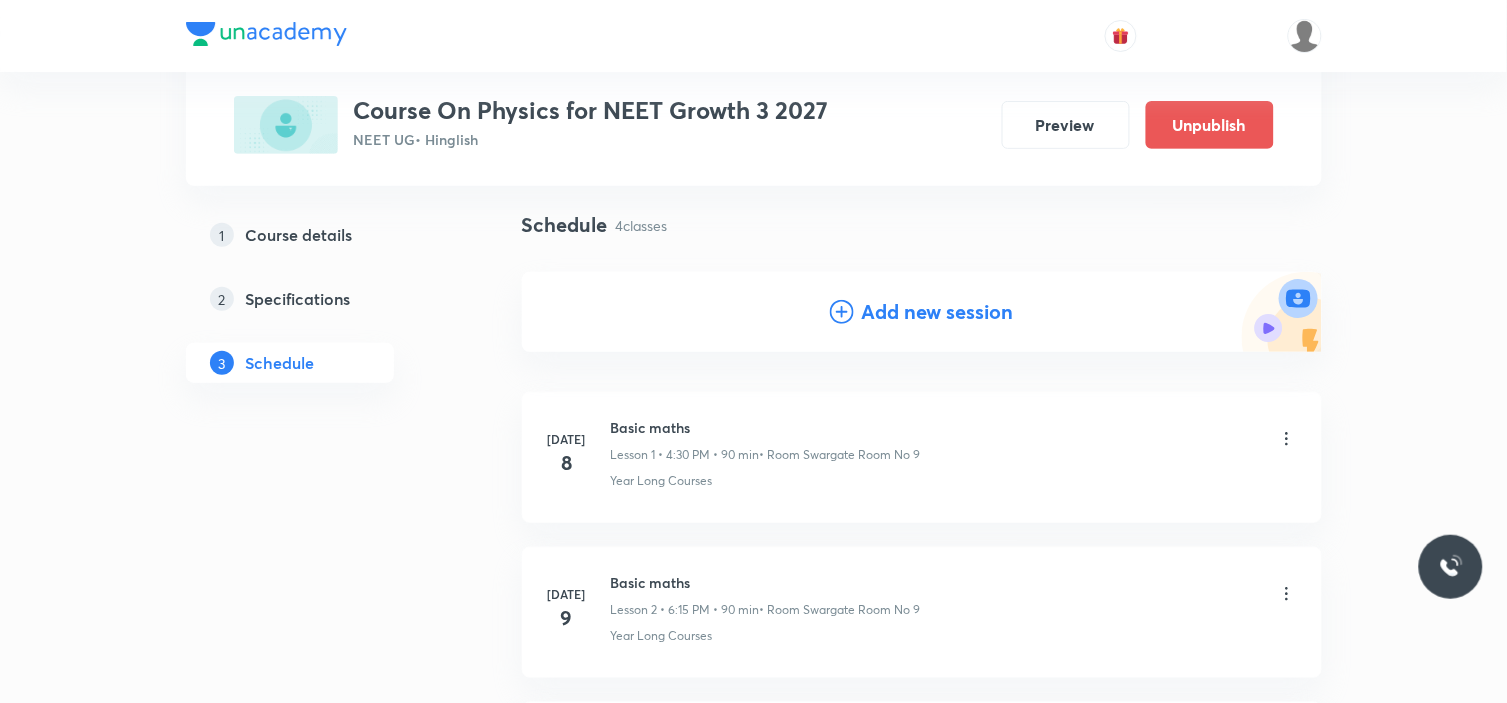 scroll, scrollTop: 0, scrollLeft: 0, axis: both 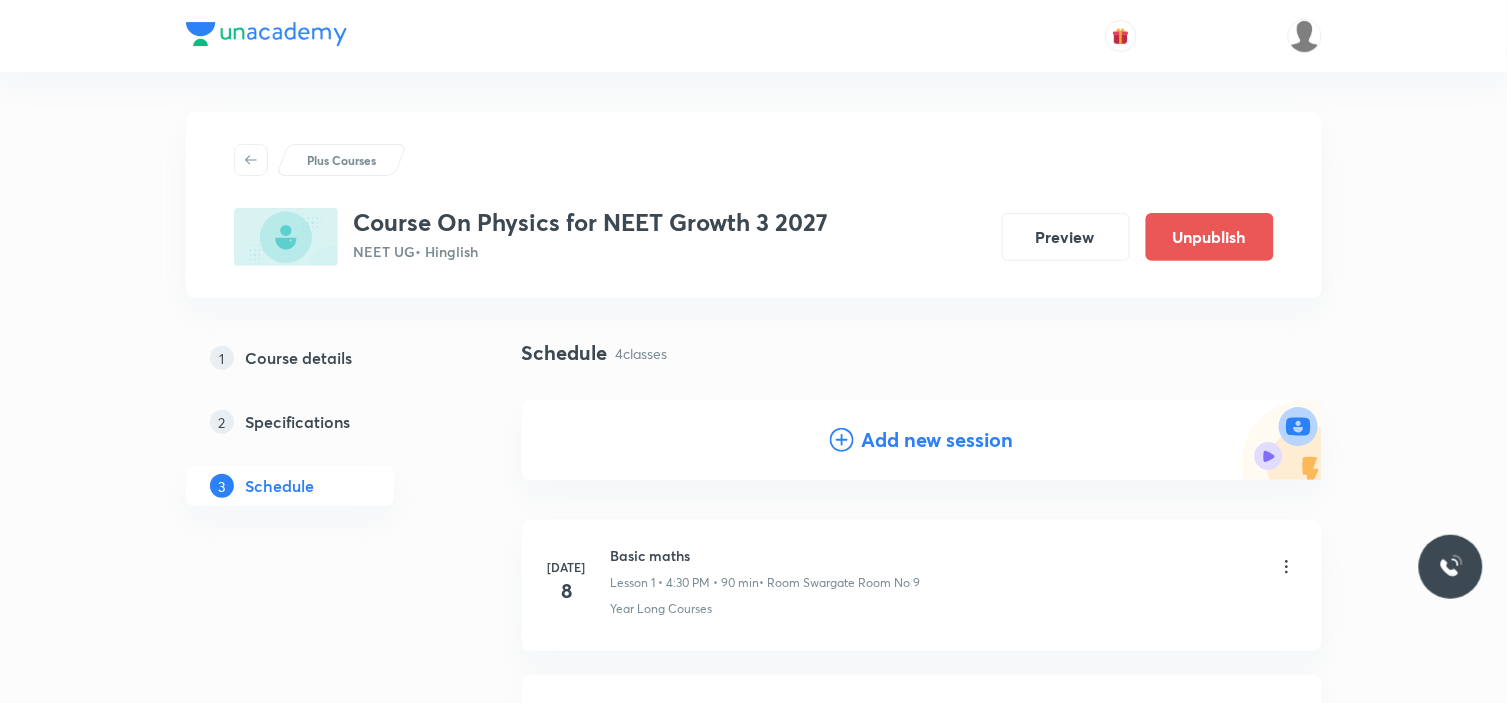 click on "Add new session" at bounding box center (938, 440) 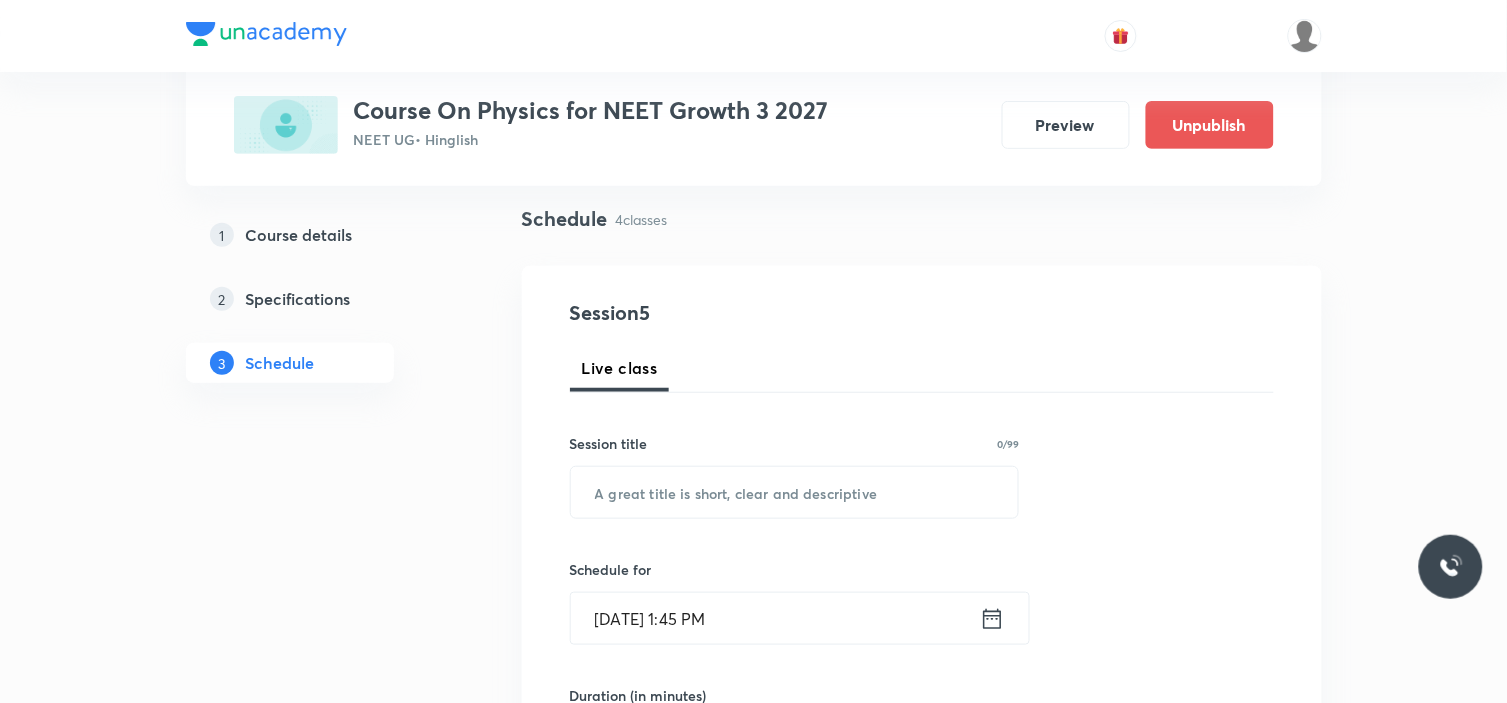 scroll, scrollTop: 222, scrollLeft: 0, axis: vertical 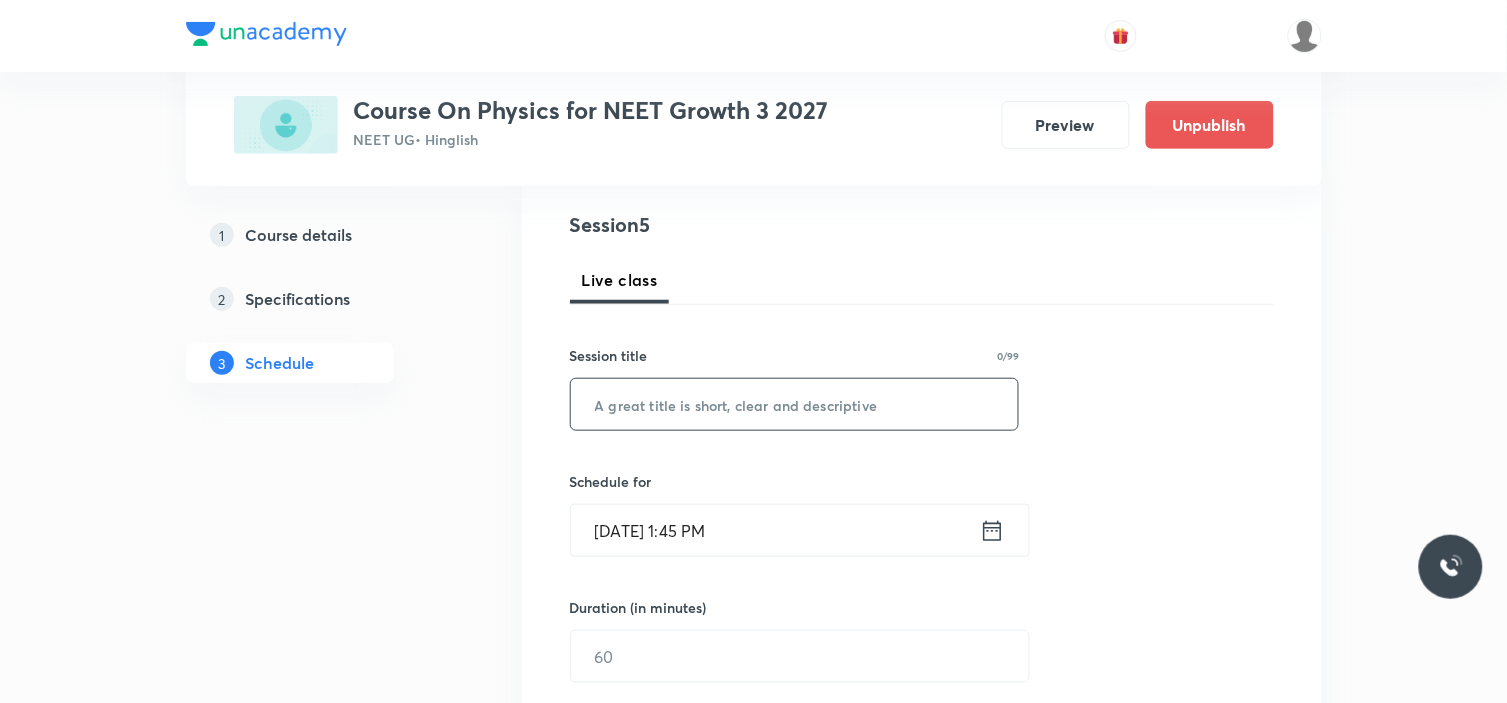 click at bounding box center (795, 404) 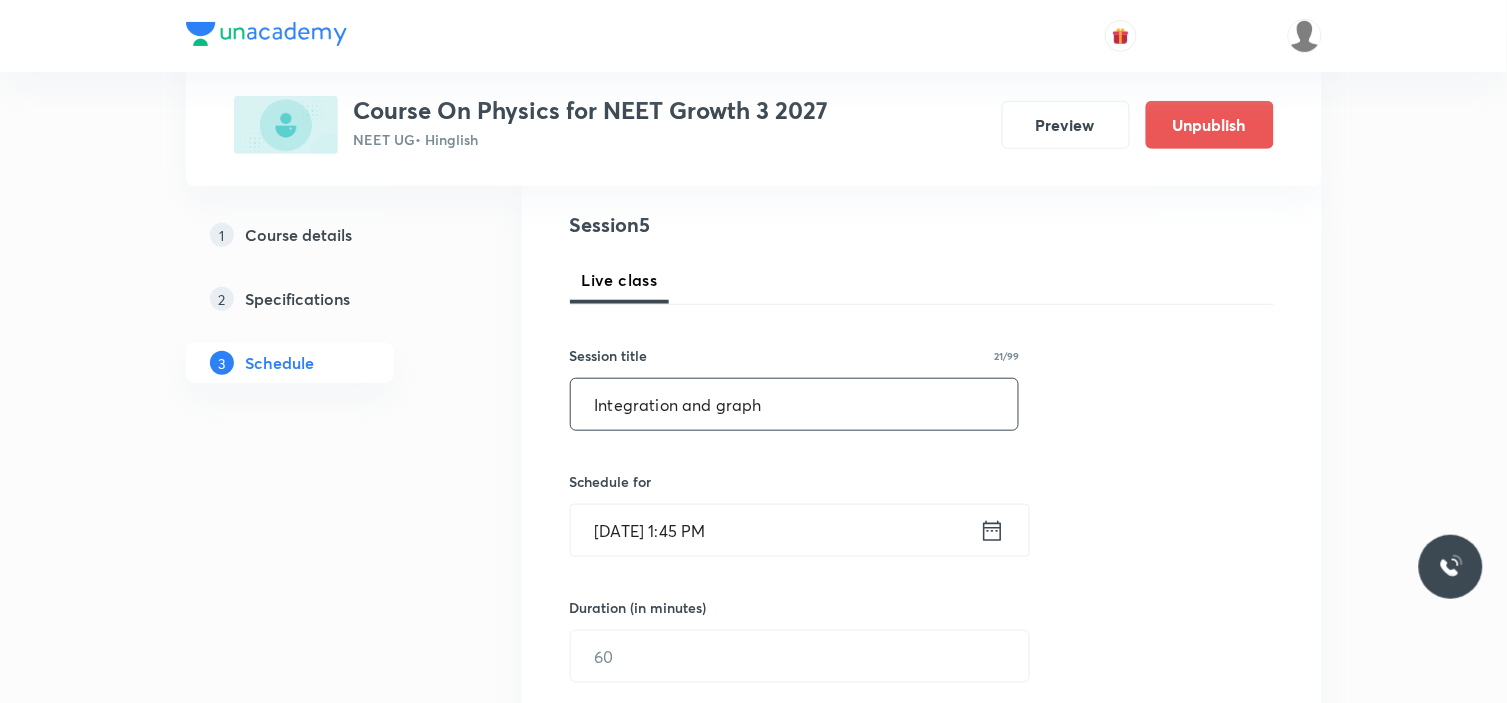 type on "Integration and graph" 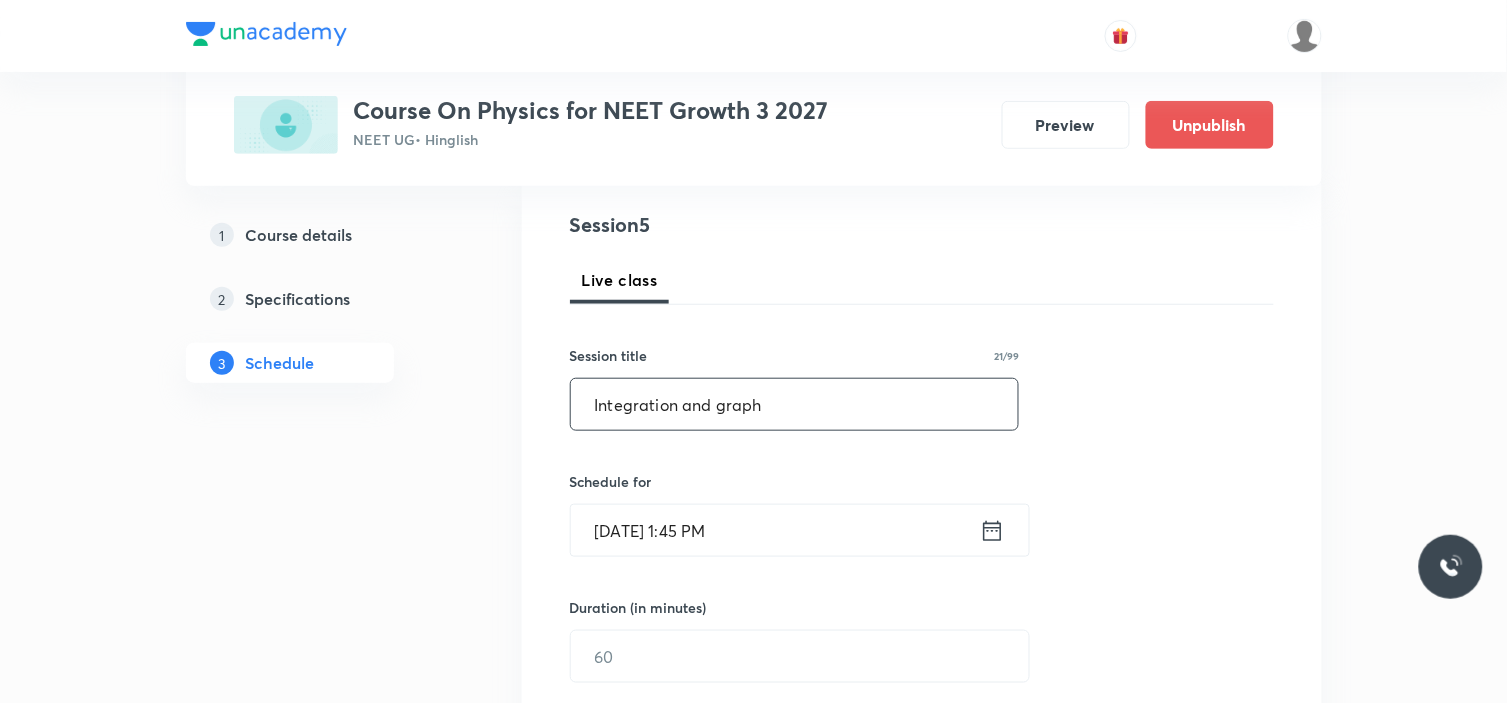 click on "[DATE] 1:45 PM" at bounding box center (775, 530) 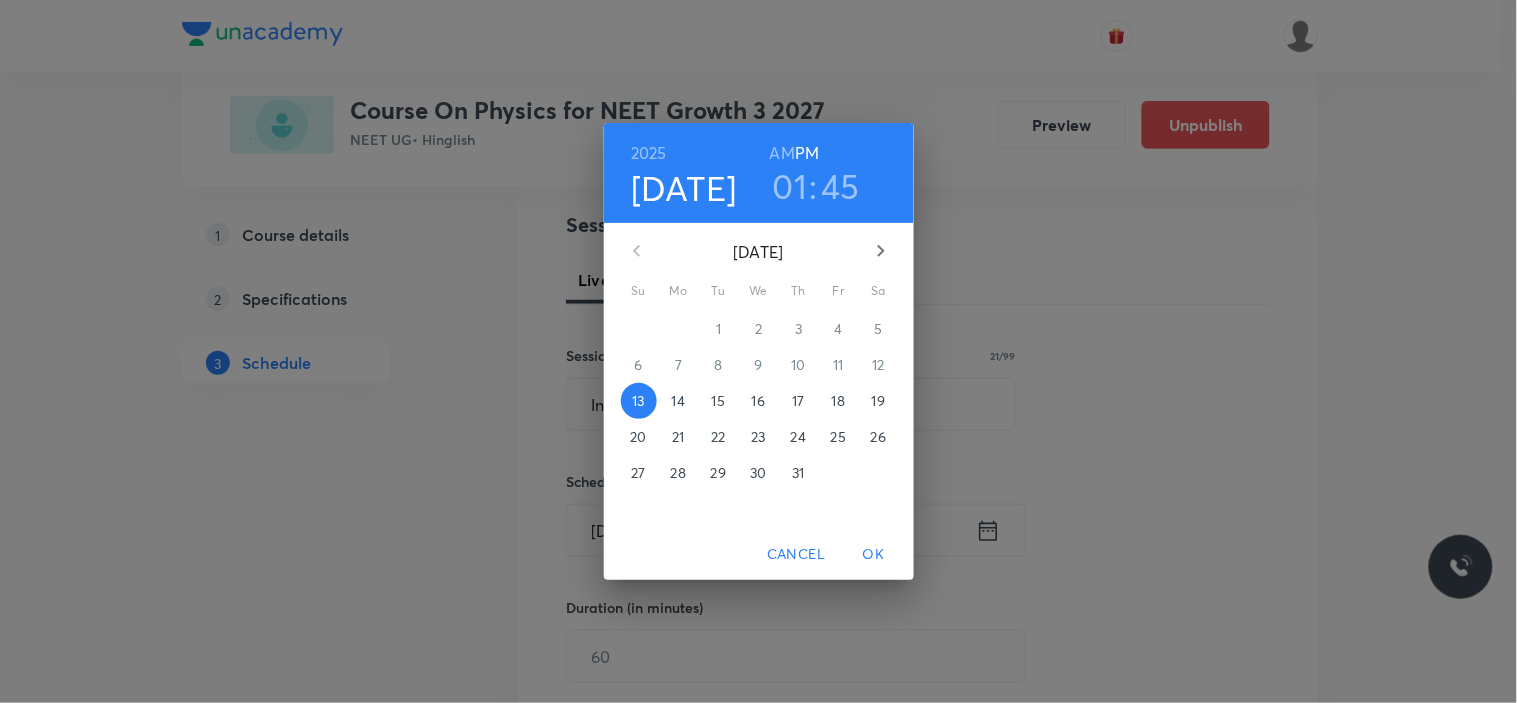 click on "17" at bounding box center [798, 401] 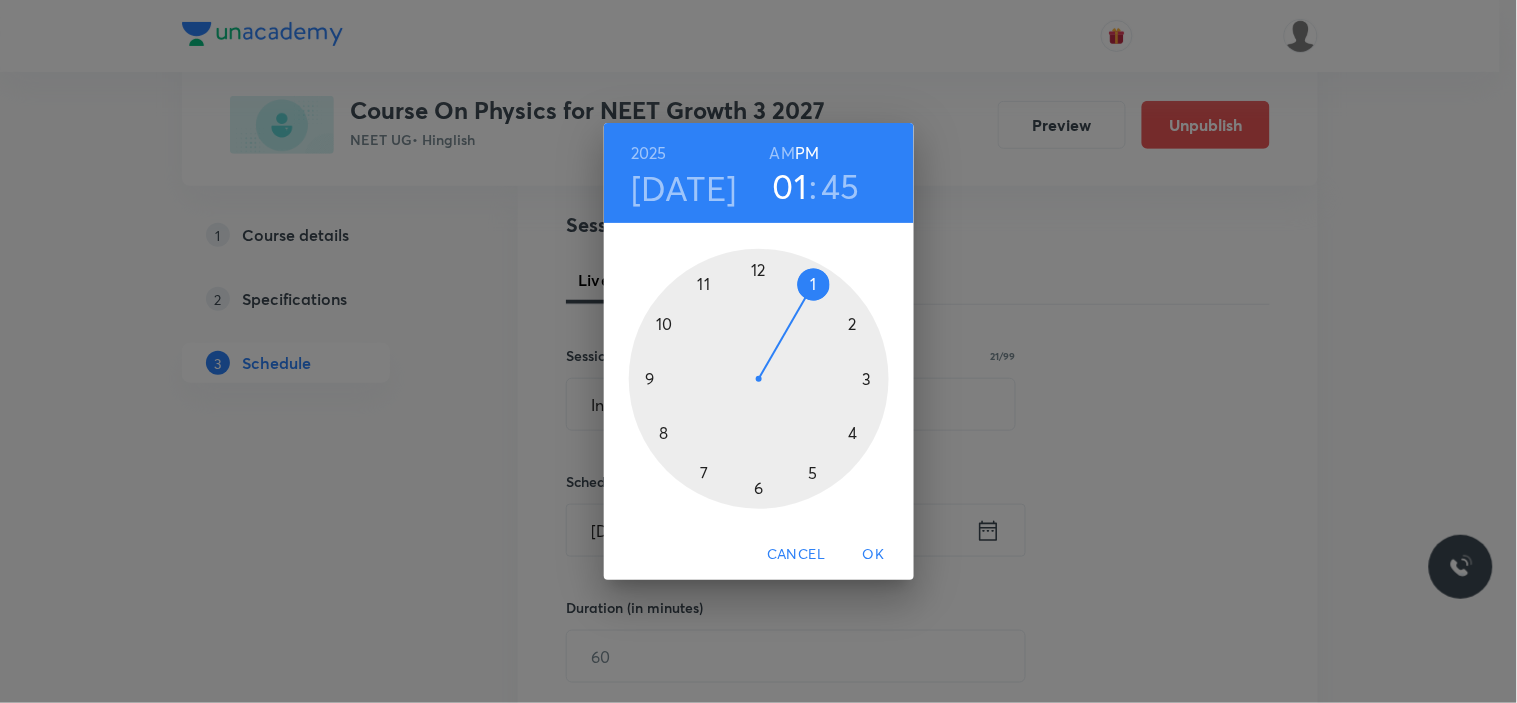 click at bounding box center [759, 379] 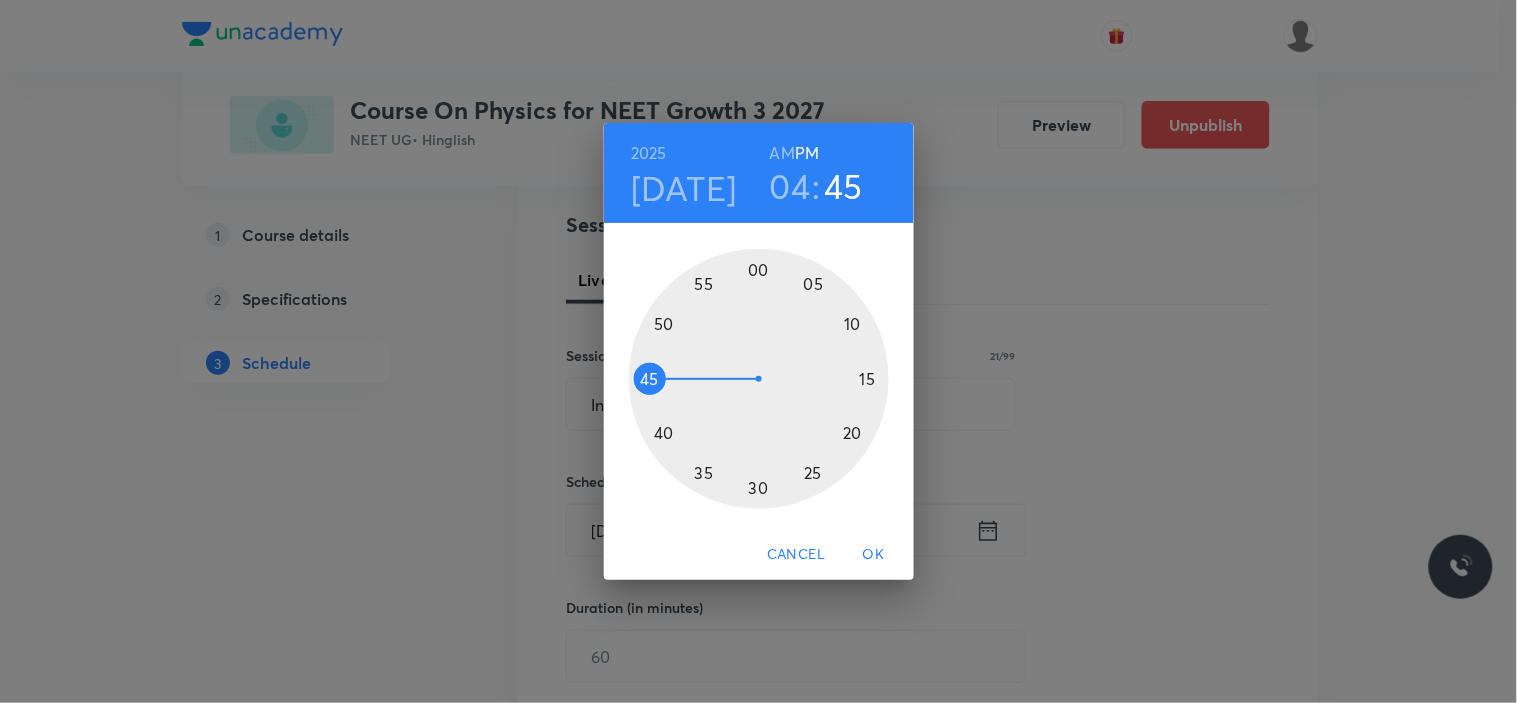 click at bounding box center (759, 379) 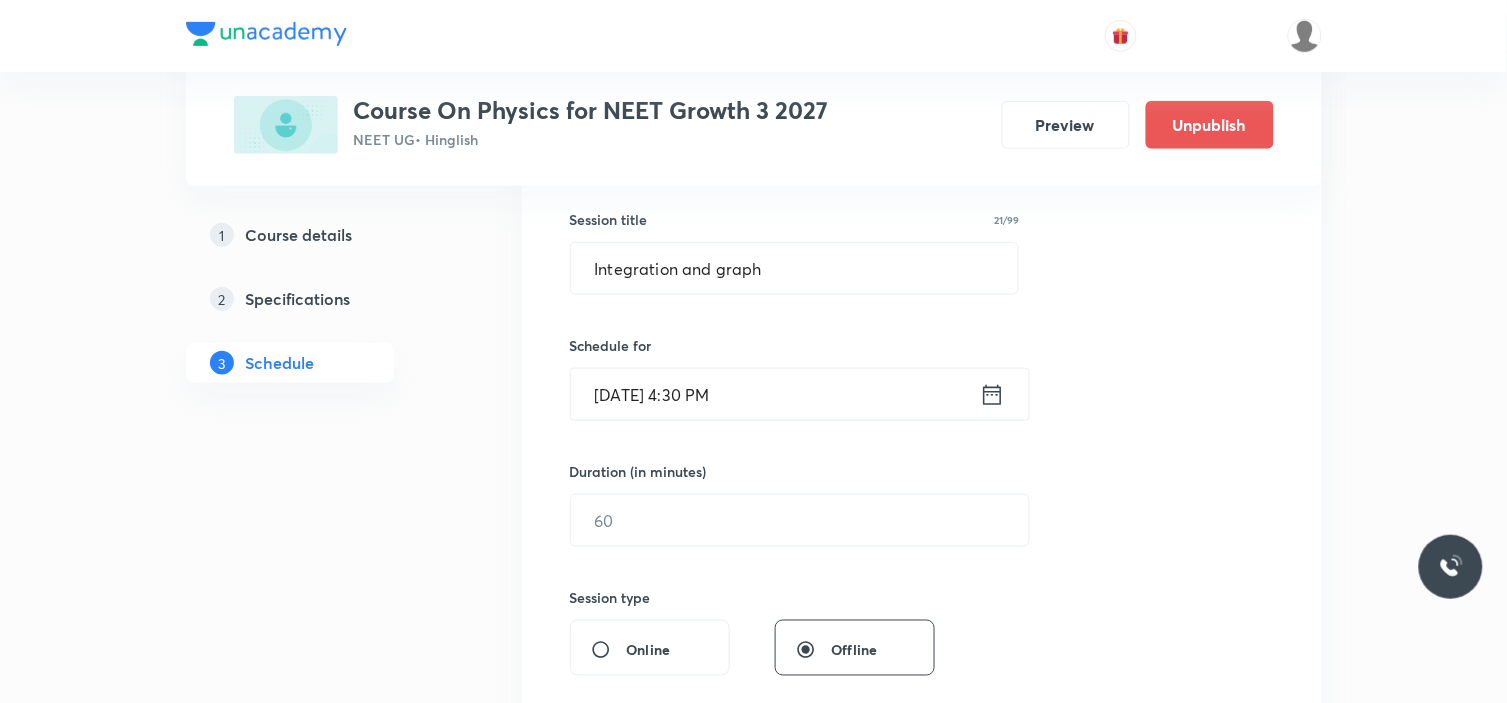 scroll, scrollTop: 555, scrollLeft: 0, axis: vertical 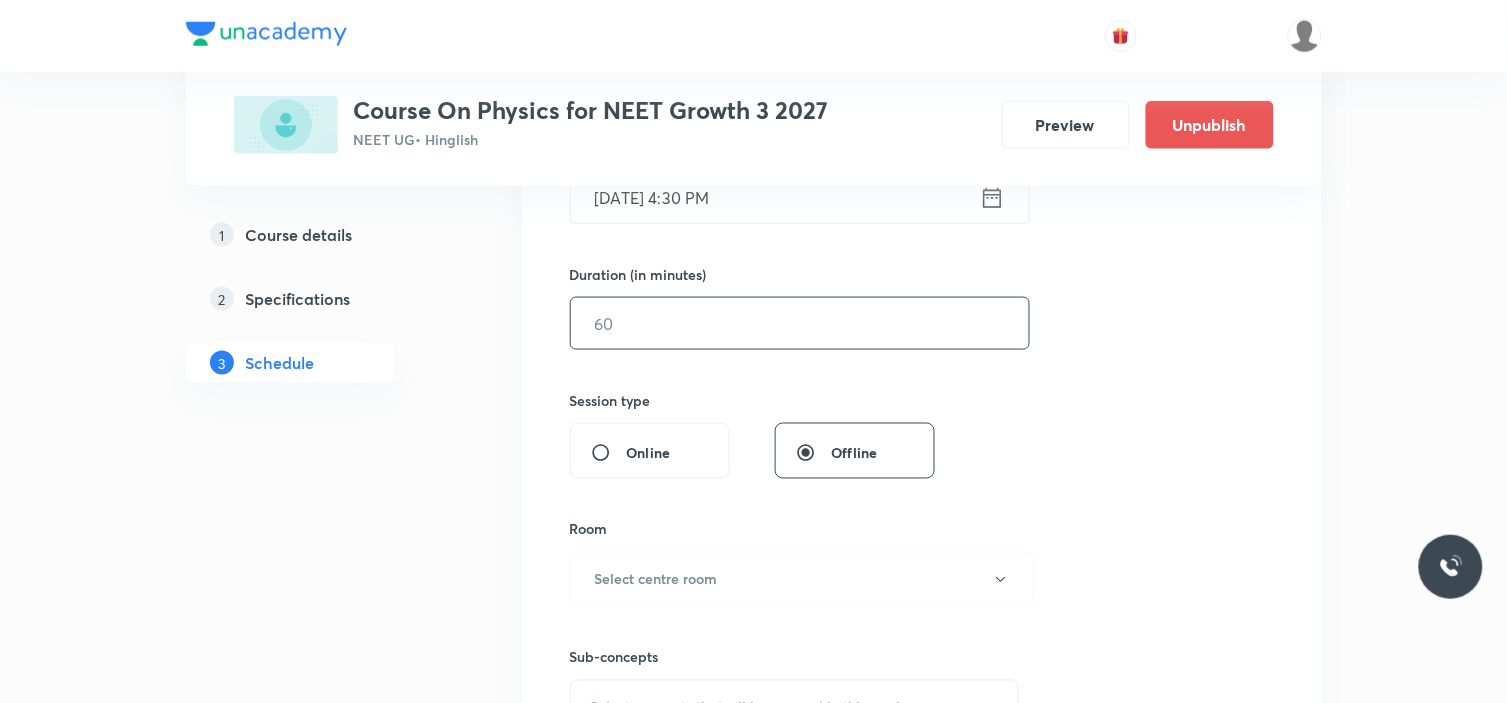click at bounding box center [800, 323] 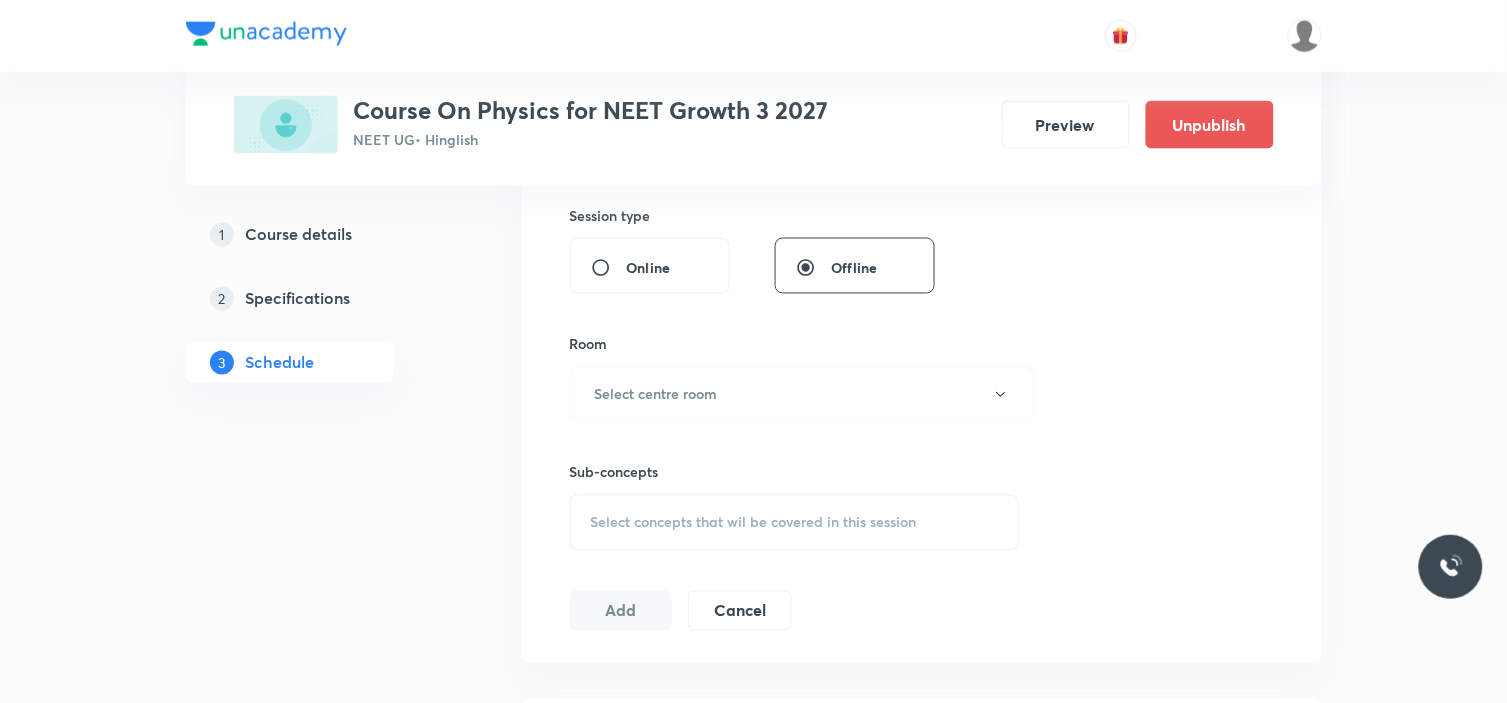 scroll, scrollTop: 777, scrollLeft: 0, axis: vertical 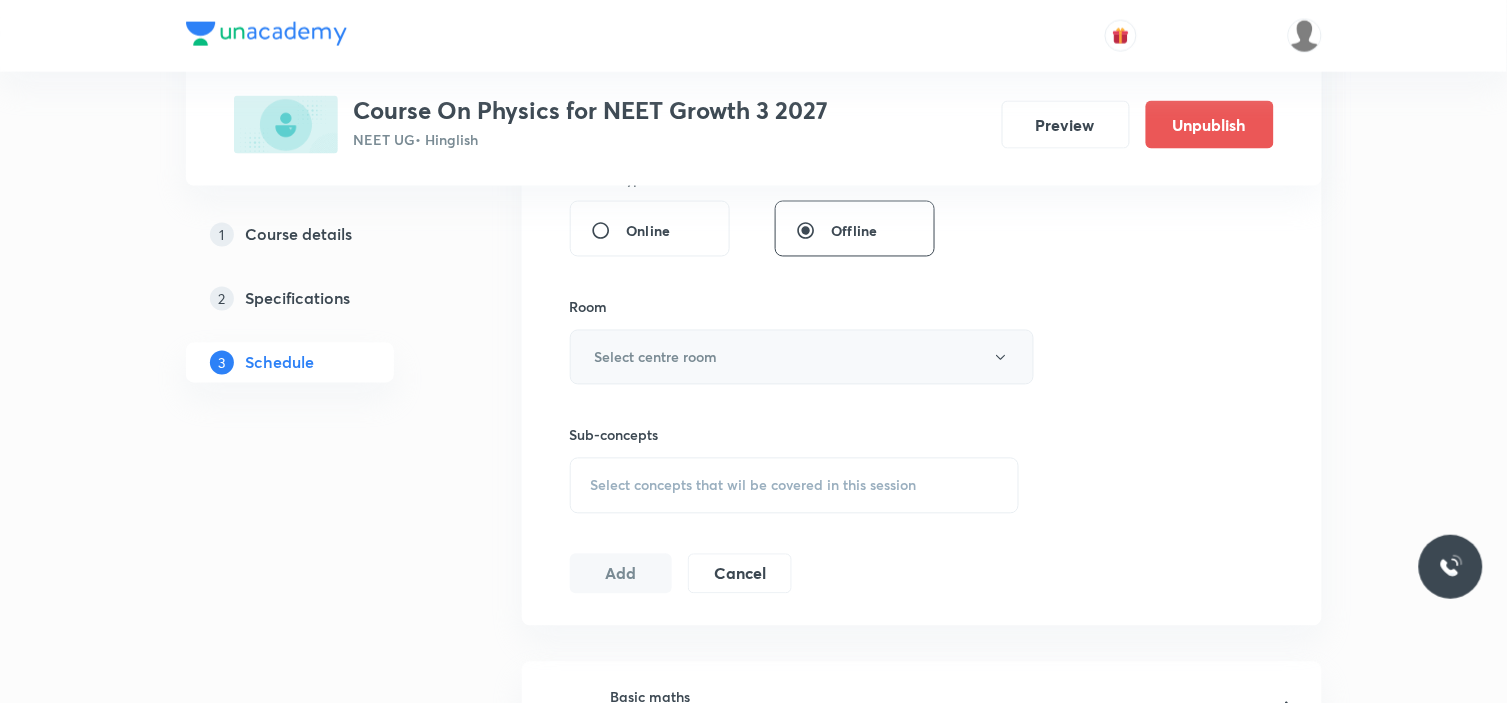 type on "90" 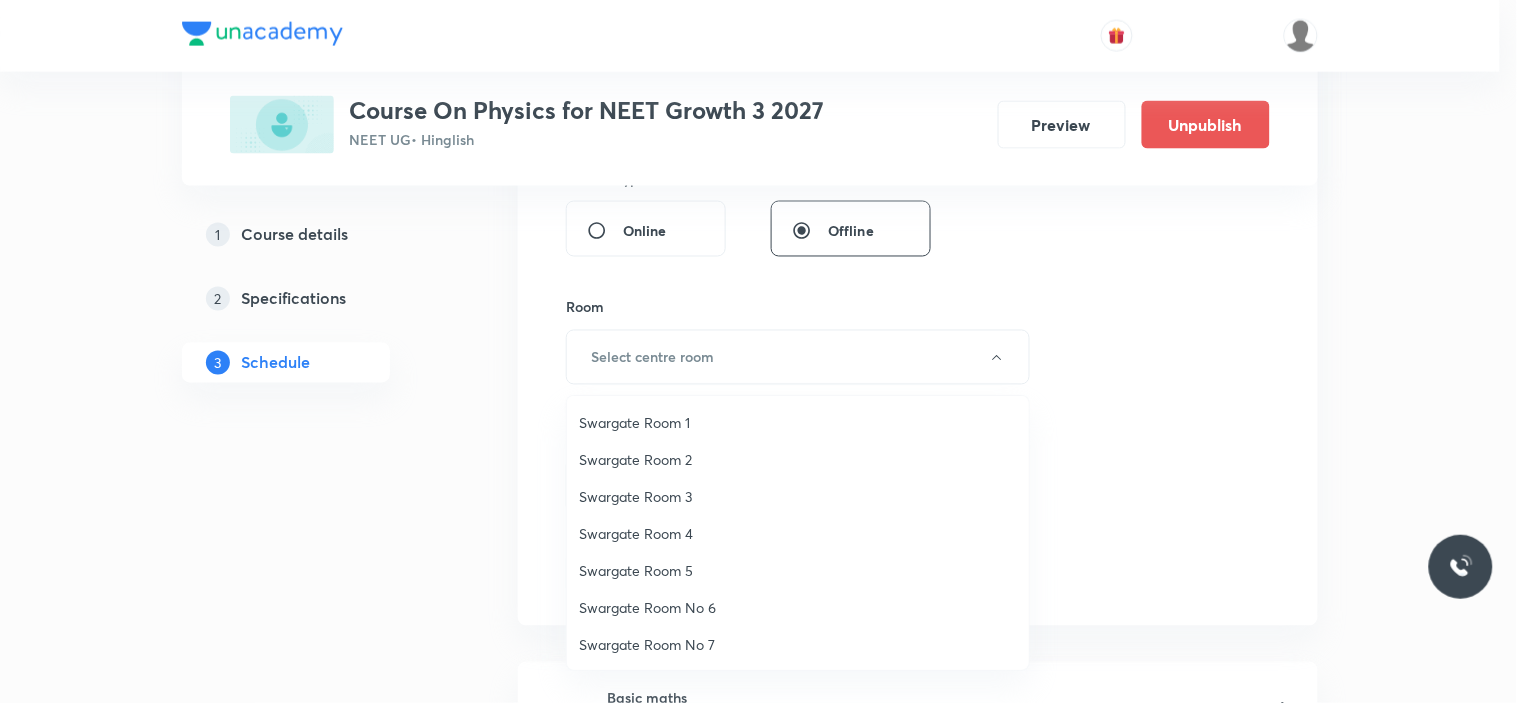 click on "Swargate Room 3" at bounding box center [798, 496] 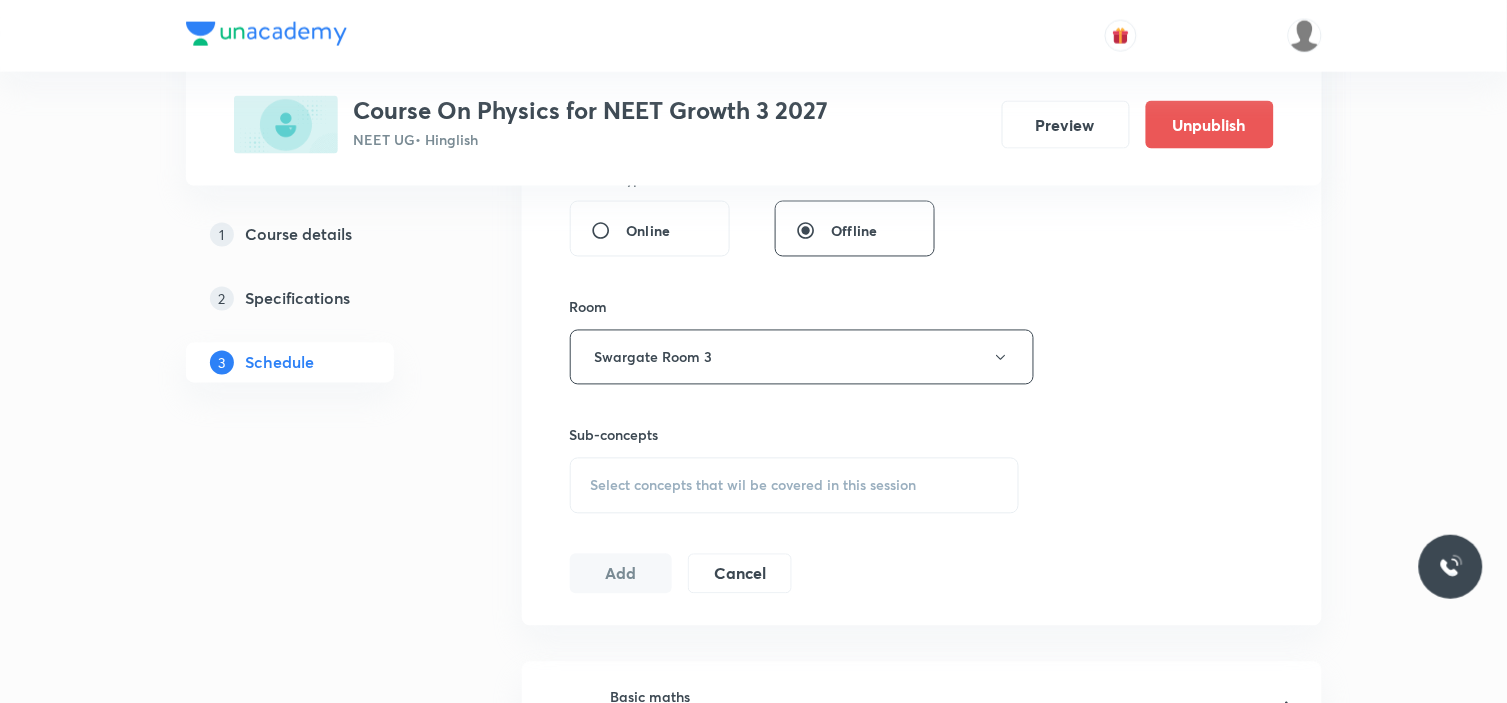 click on "Select concepts that wil be covered in this session" at bounding box center [754, 486] 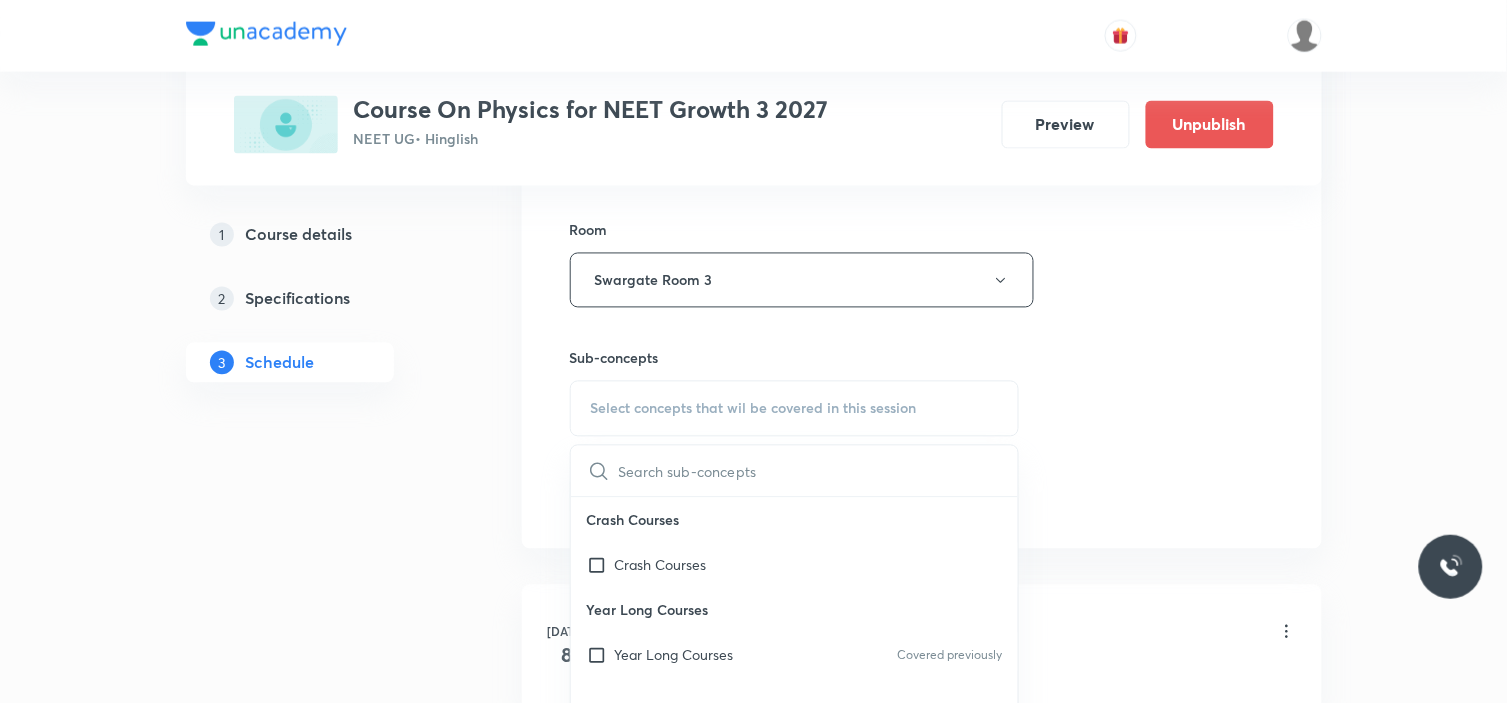 scroll, scrollTop: 1000, scrollLeft: 0, axis: vertical 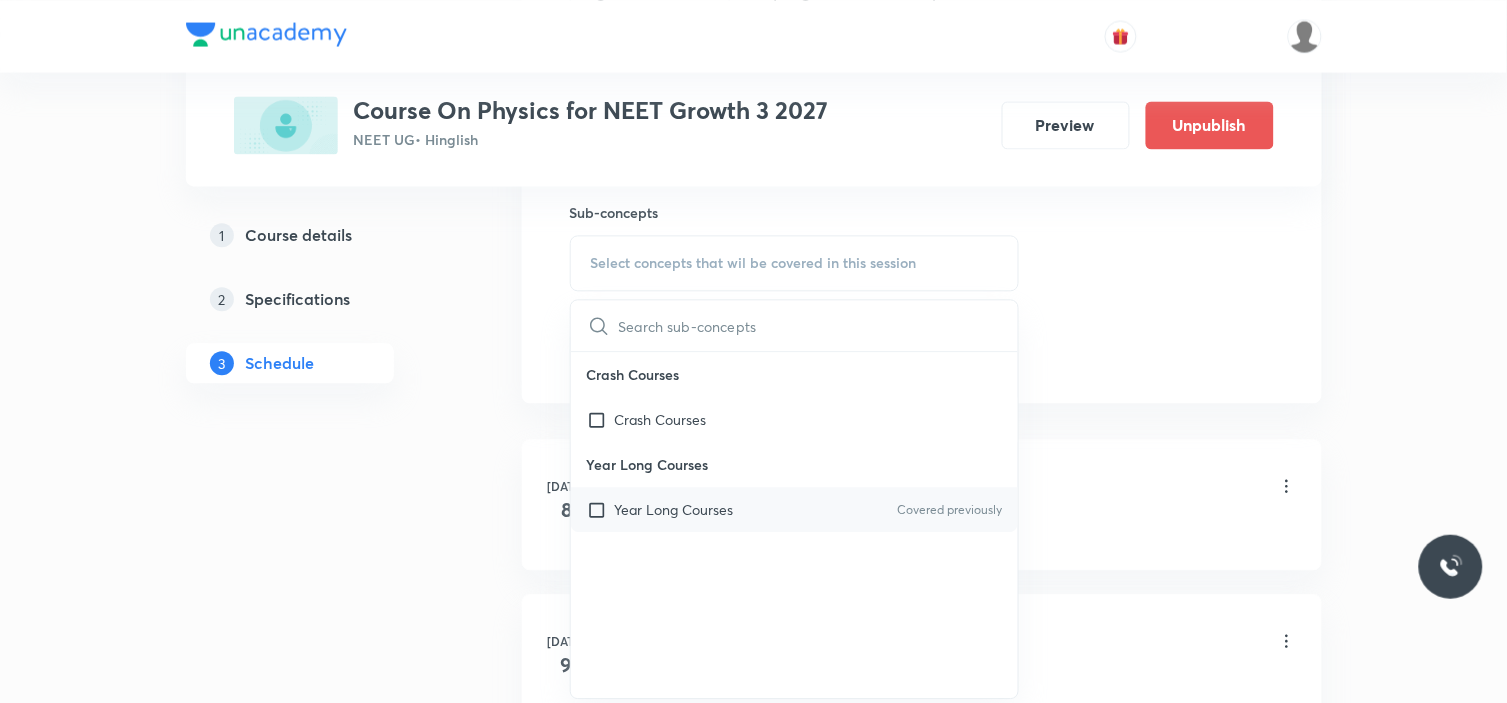 click on "Year Long Courses" at bounding box center [674, 509] 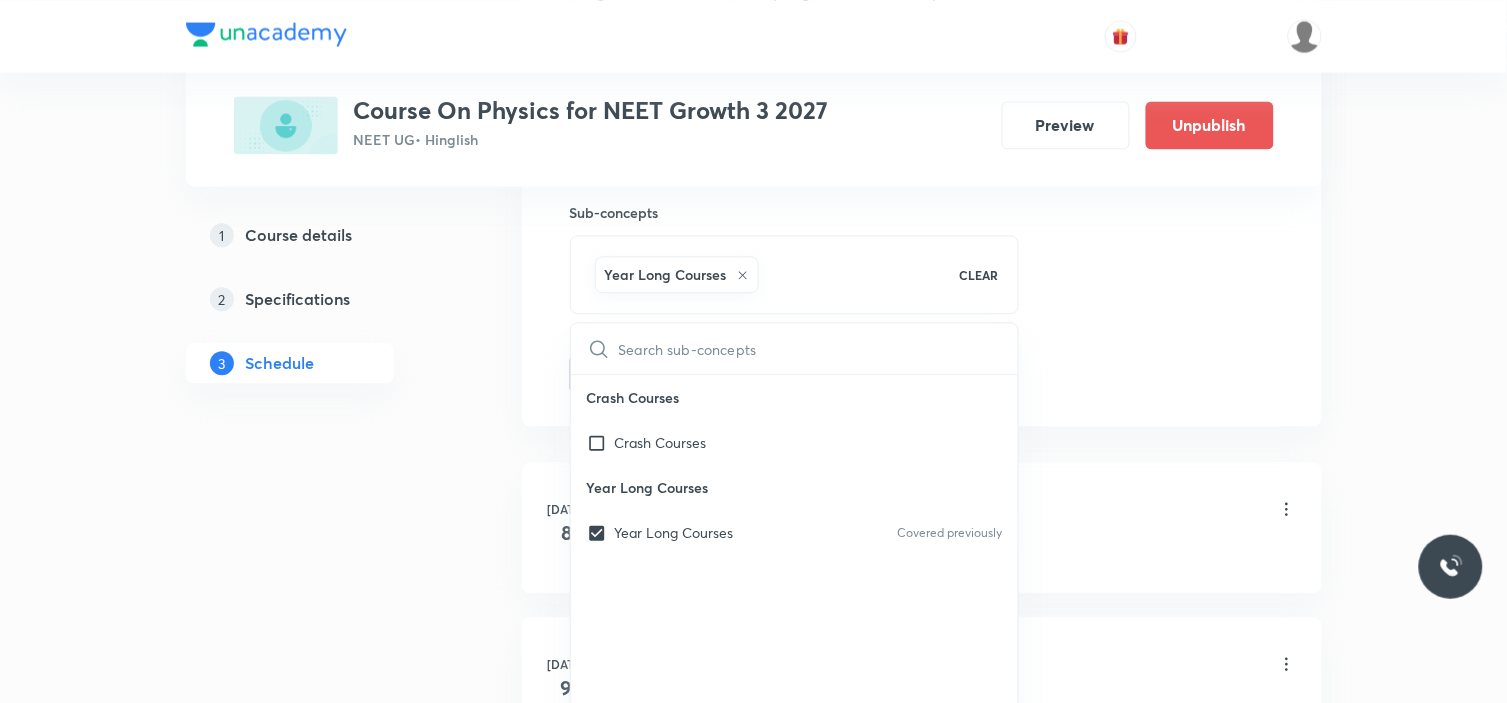 click on "Session  5 Live class Session title 21/99 Integration and graph ​ Schedule for [DATE] 4:30 PM ​ Duration (in minutes) 90 ​   Session type Online Offline Room Swargate Room 3 Sub-concepts Year Long Courses CLEAR ​ Crash Courses Crash Courses Year Long Courses Year Long Courses Covered previously Add Cancel" at bounding box center (922, -87) 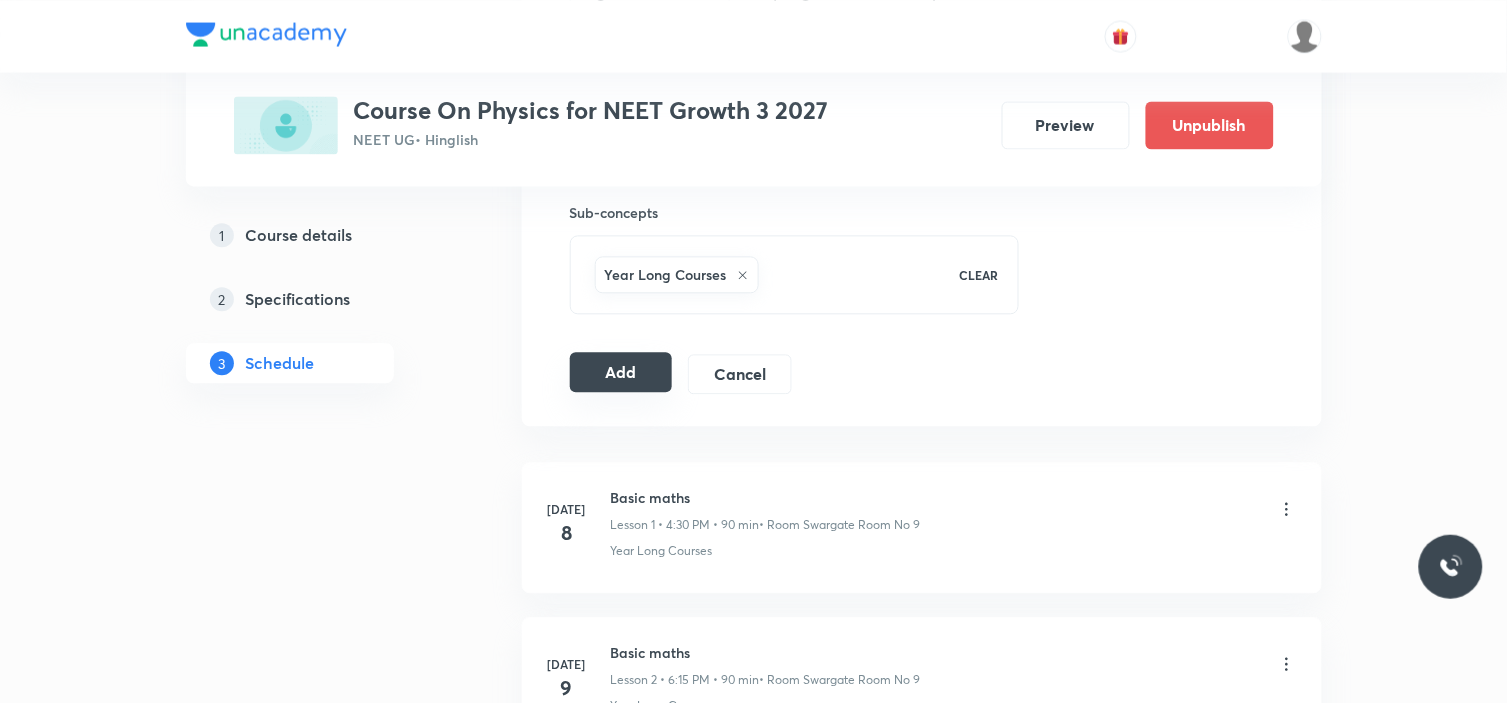 click on "Add" at bounding box center (621, 372) 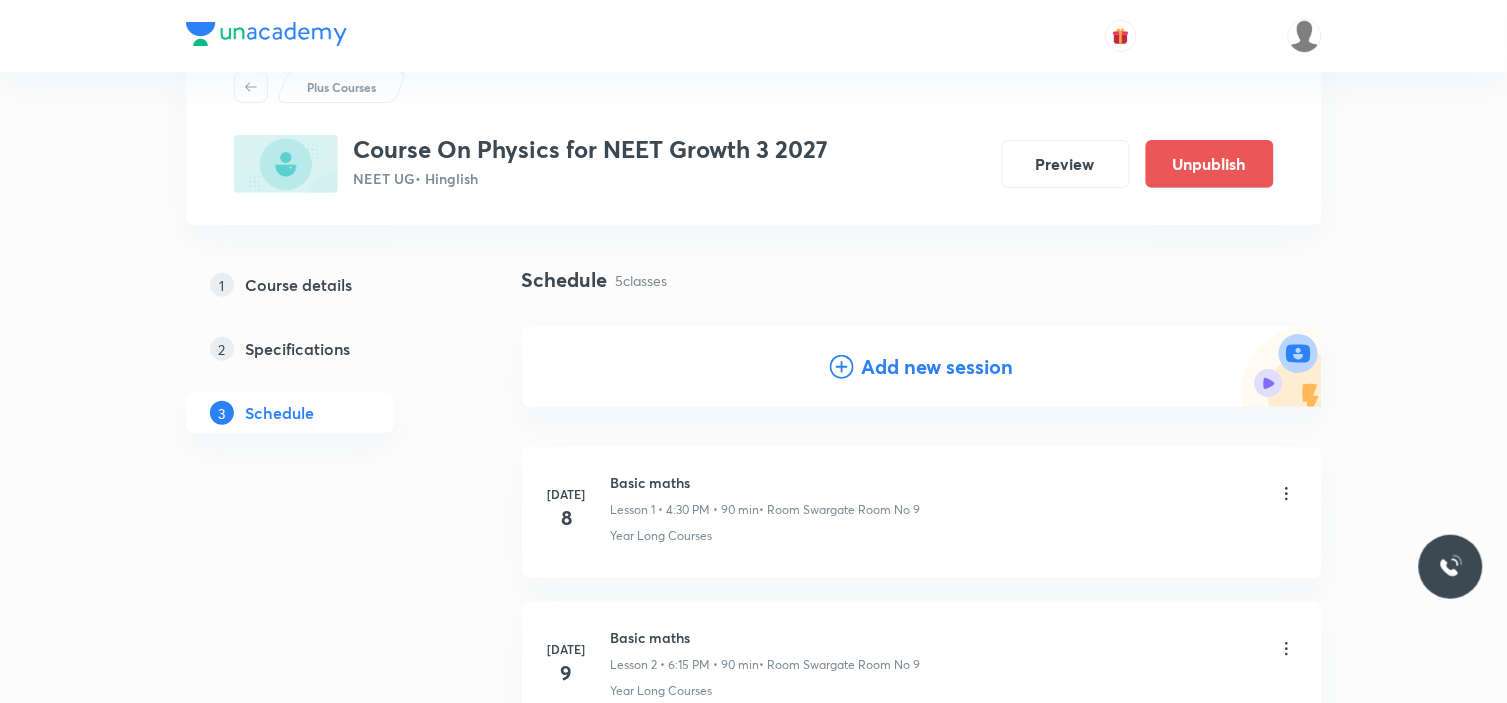 scroll, scrollTop: 111, scrollLeft: 0, axis: vertical 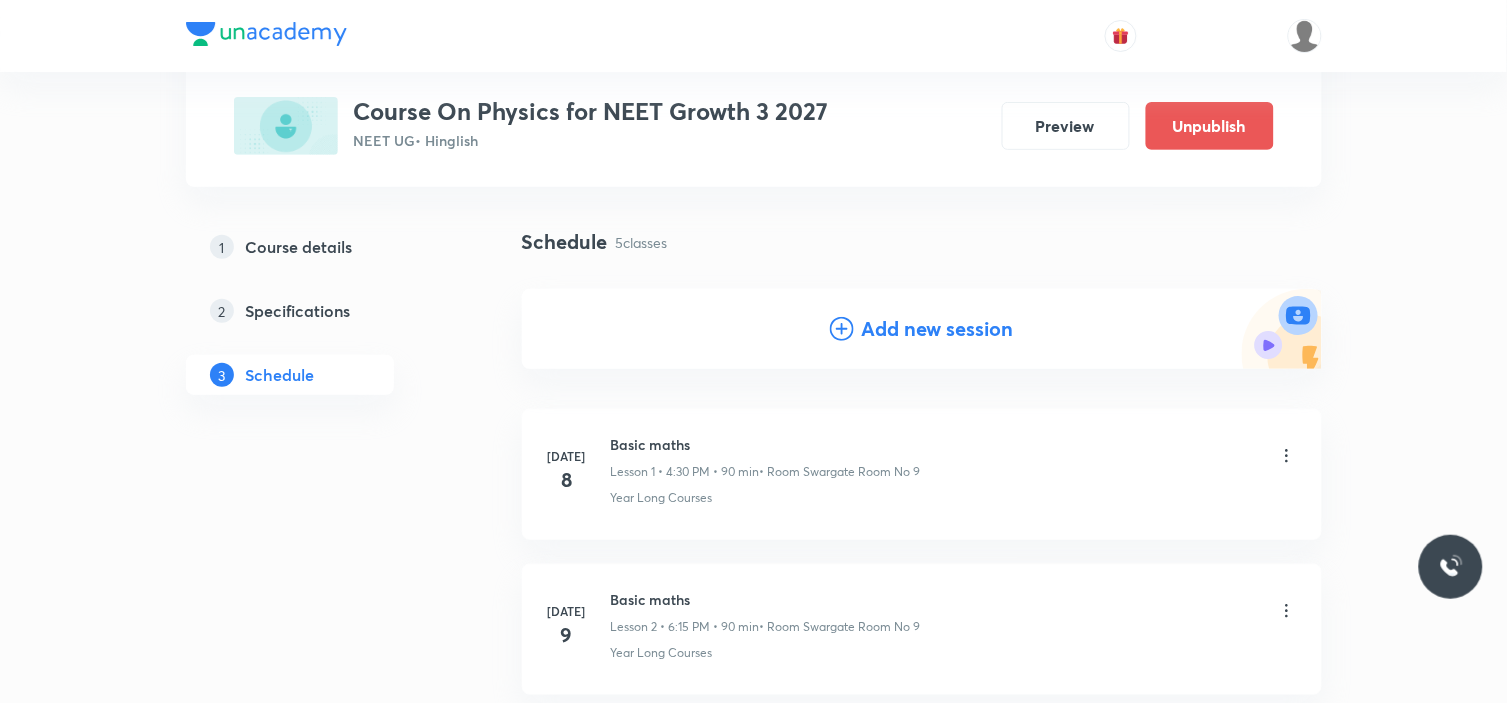 click on "Add new session" at bounding box center [938, 329] 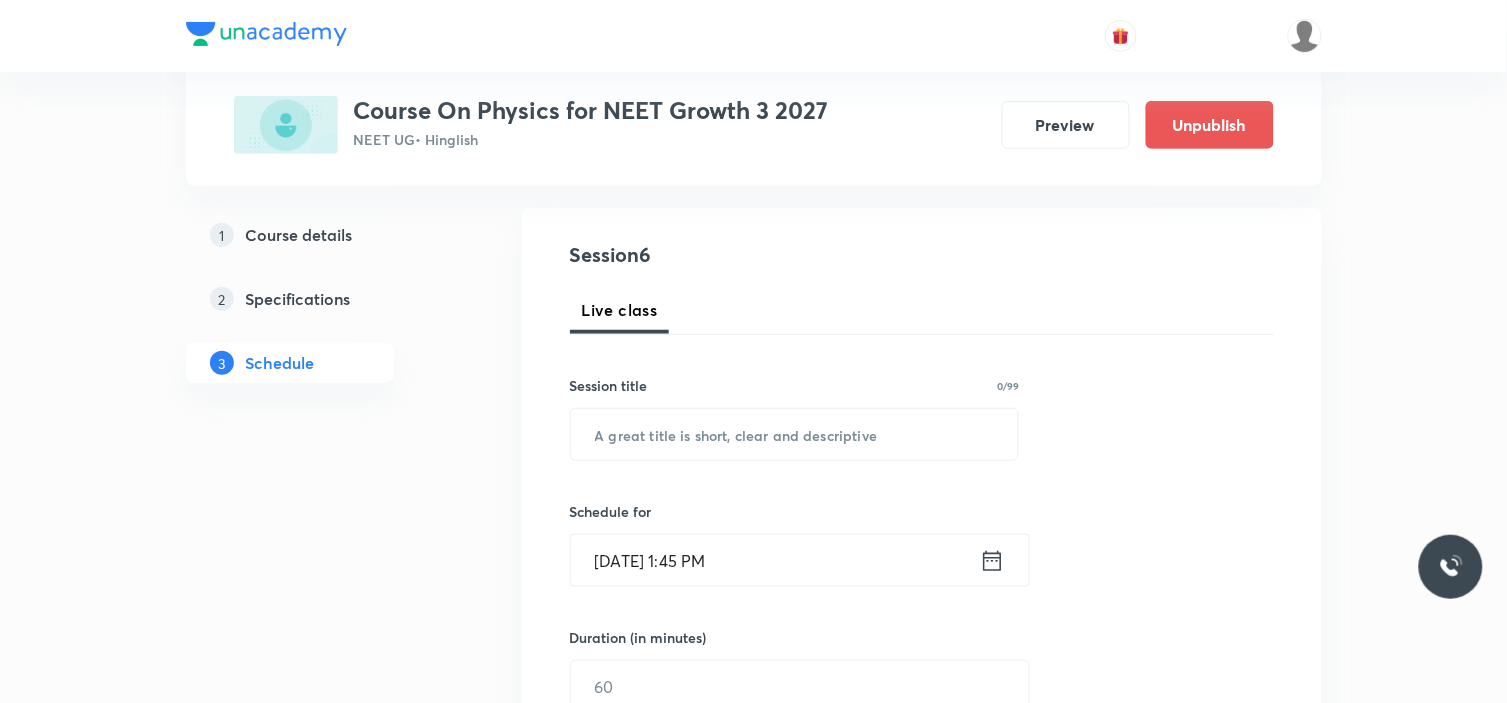 scroll, scrollTop: 333, scrollLeft: 0, axis: vertical 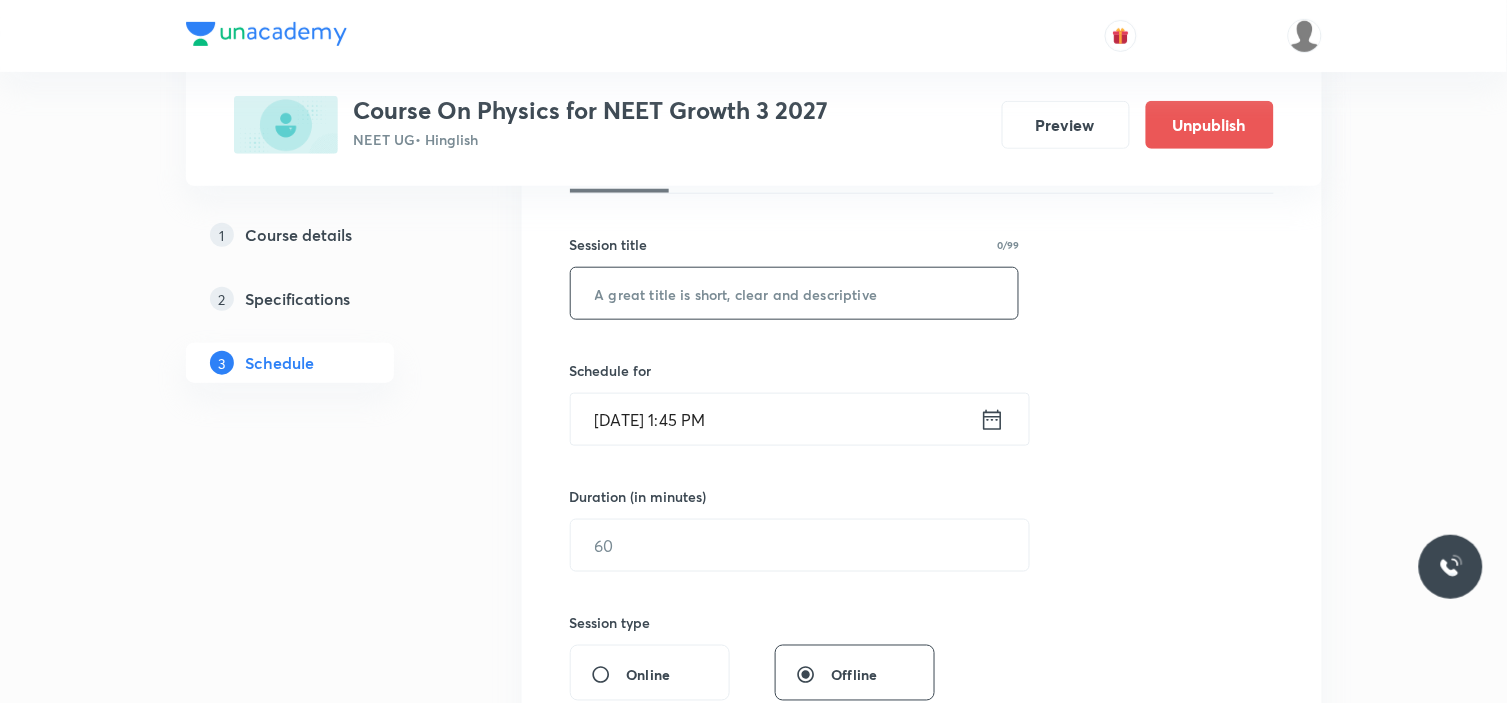 click at bounding box center [795, 293] 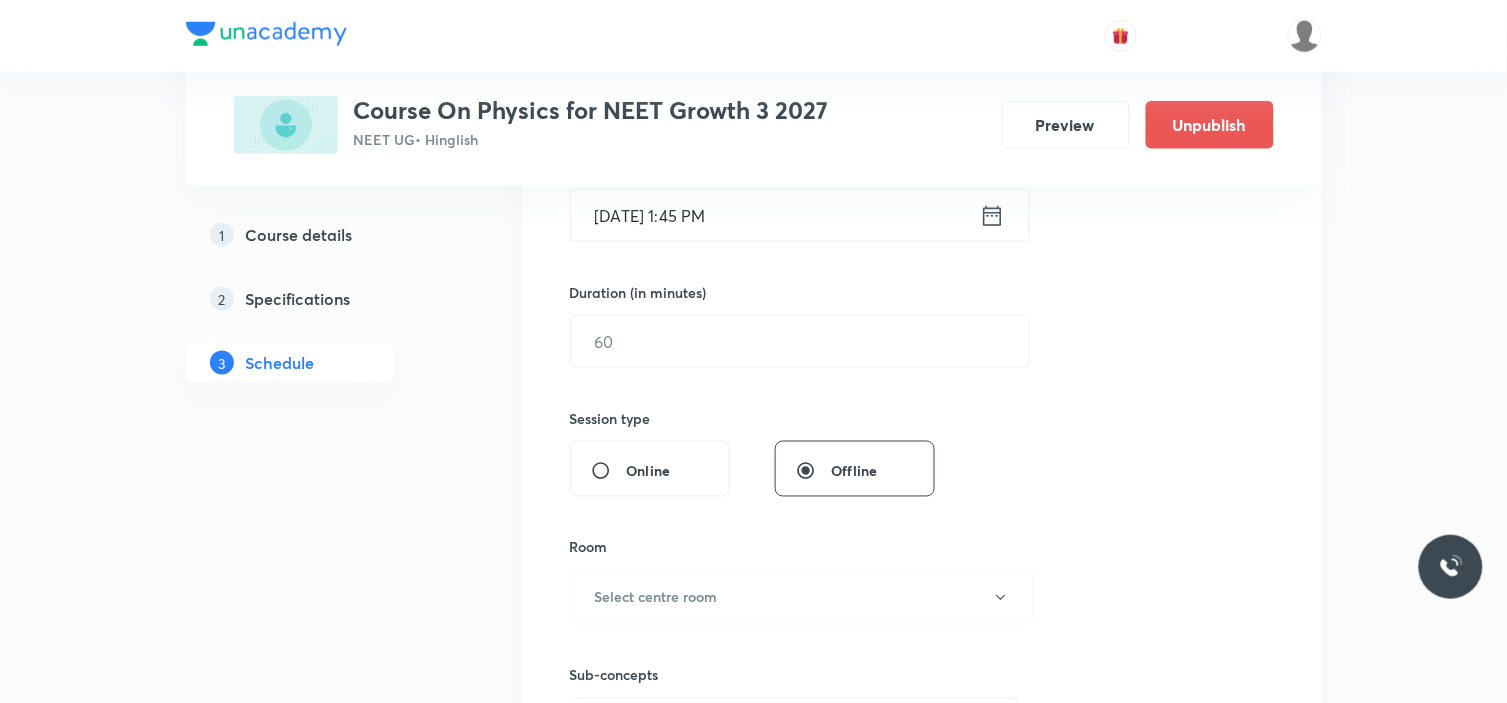 scroll, scrollTop: 555, scrollLeft: 0, axis: vertical 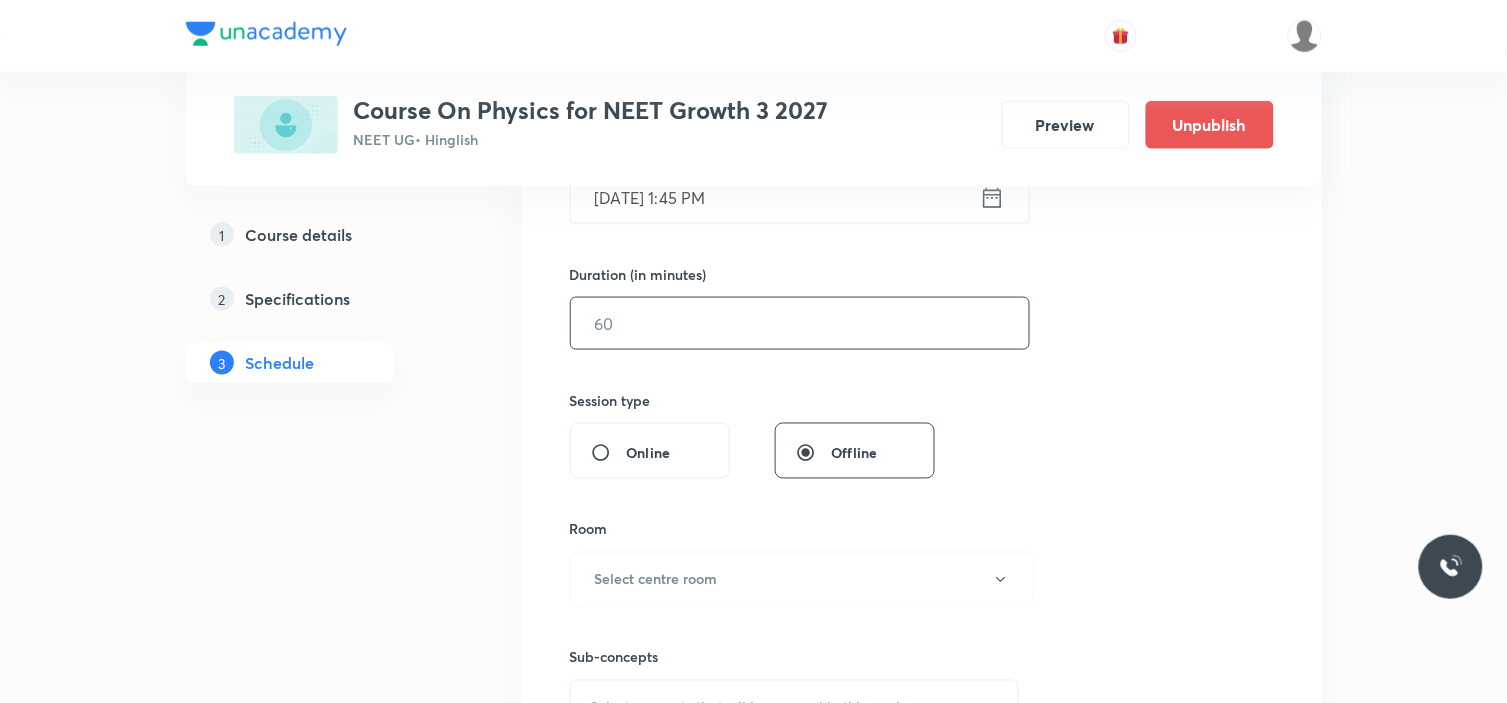 type on "Integration and graph" 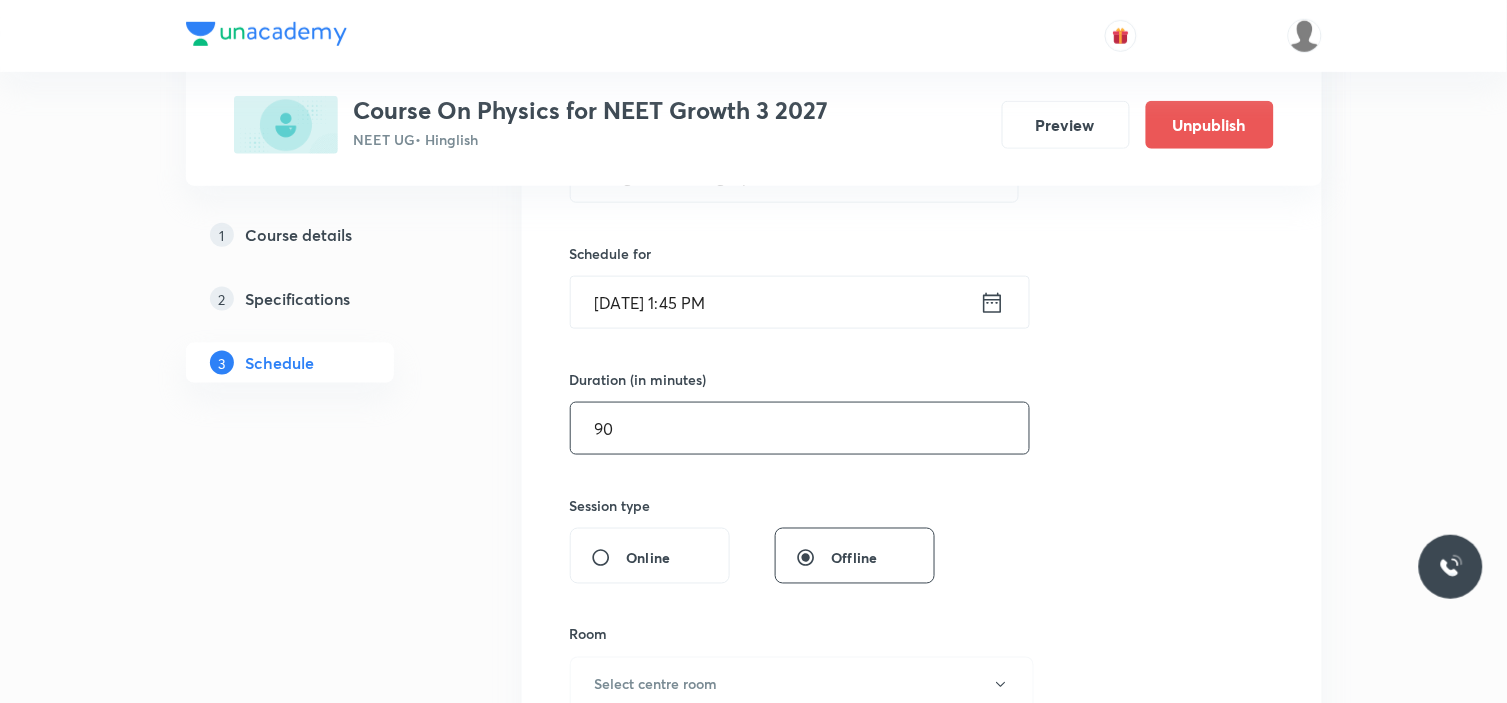 scroll, scrollTop: 333, scrollLeft: 0, axis: vertical 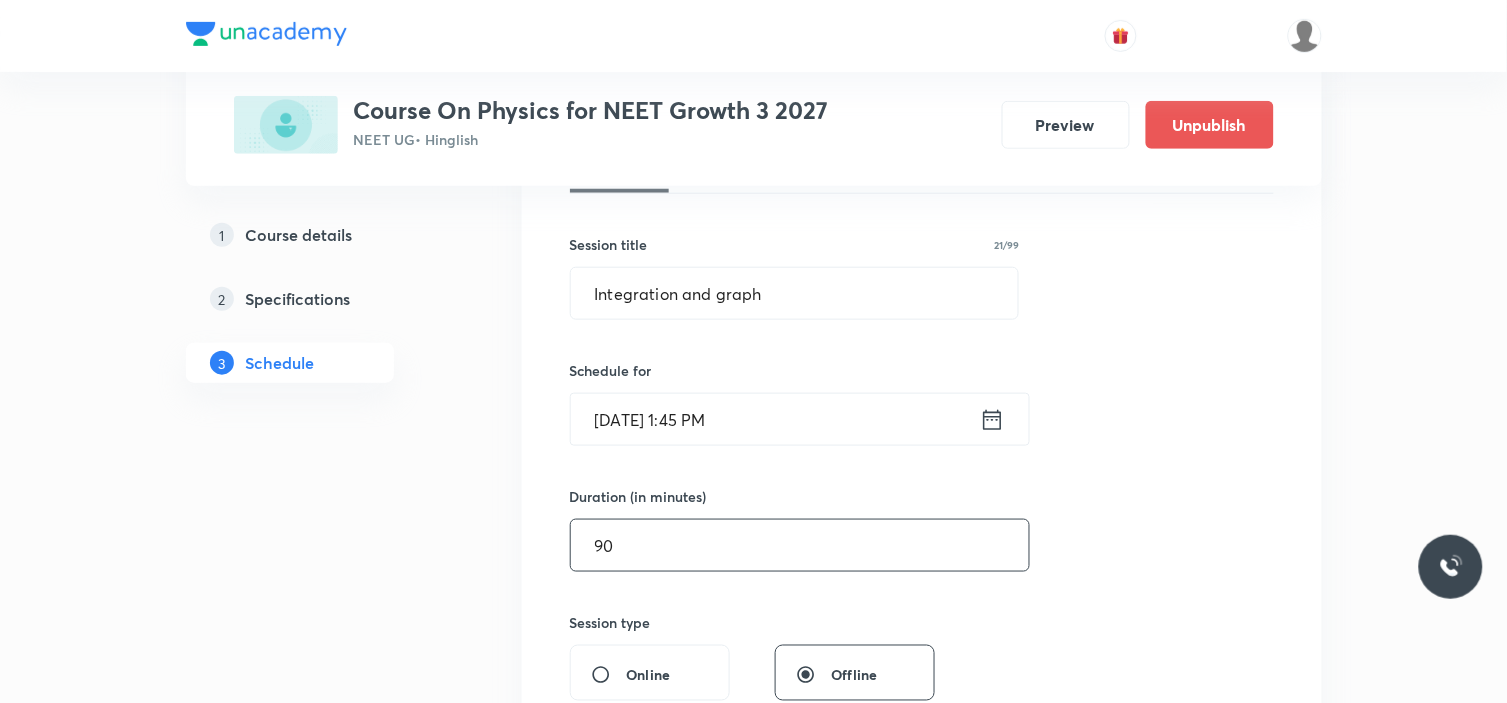 type on "90" 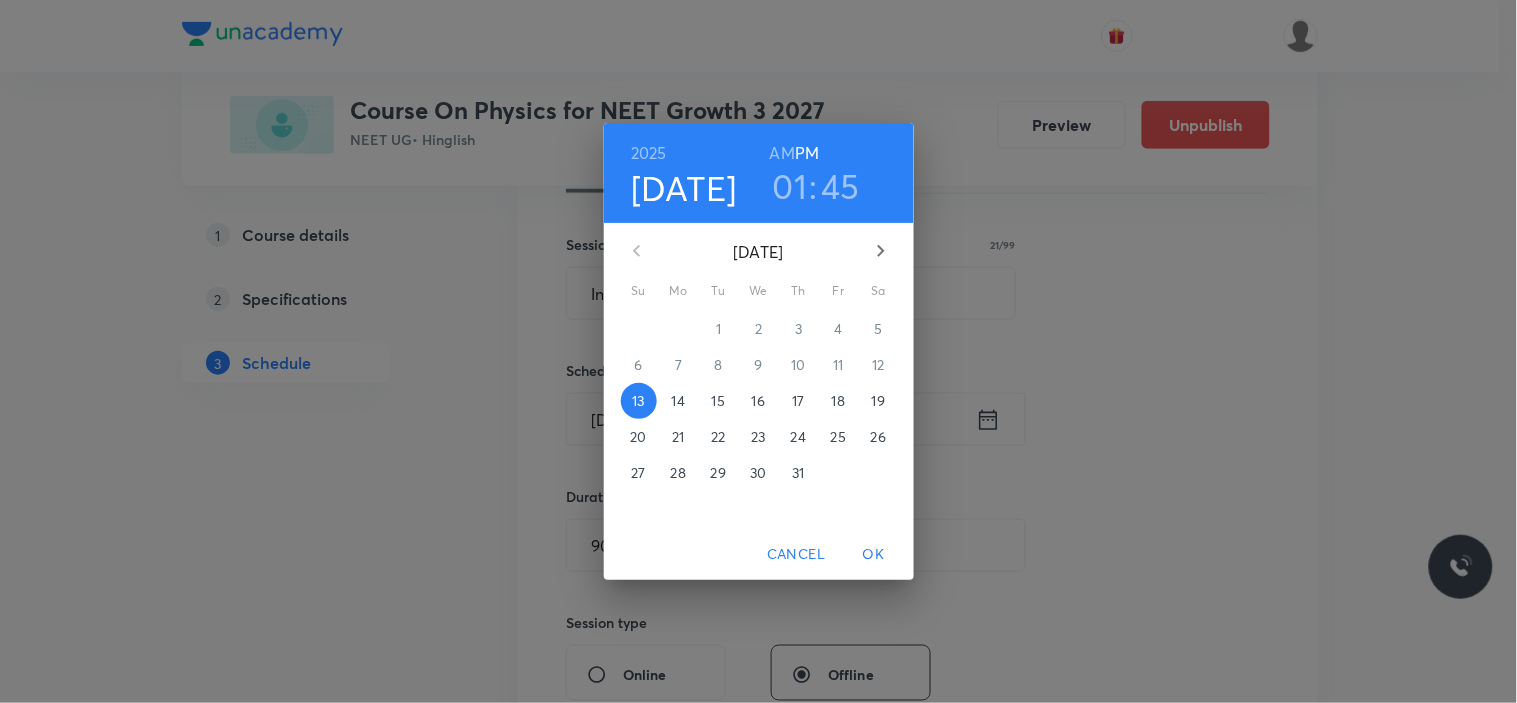 click on "19" at bounding box center [878, 401] 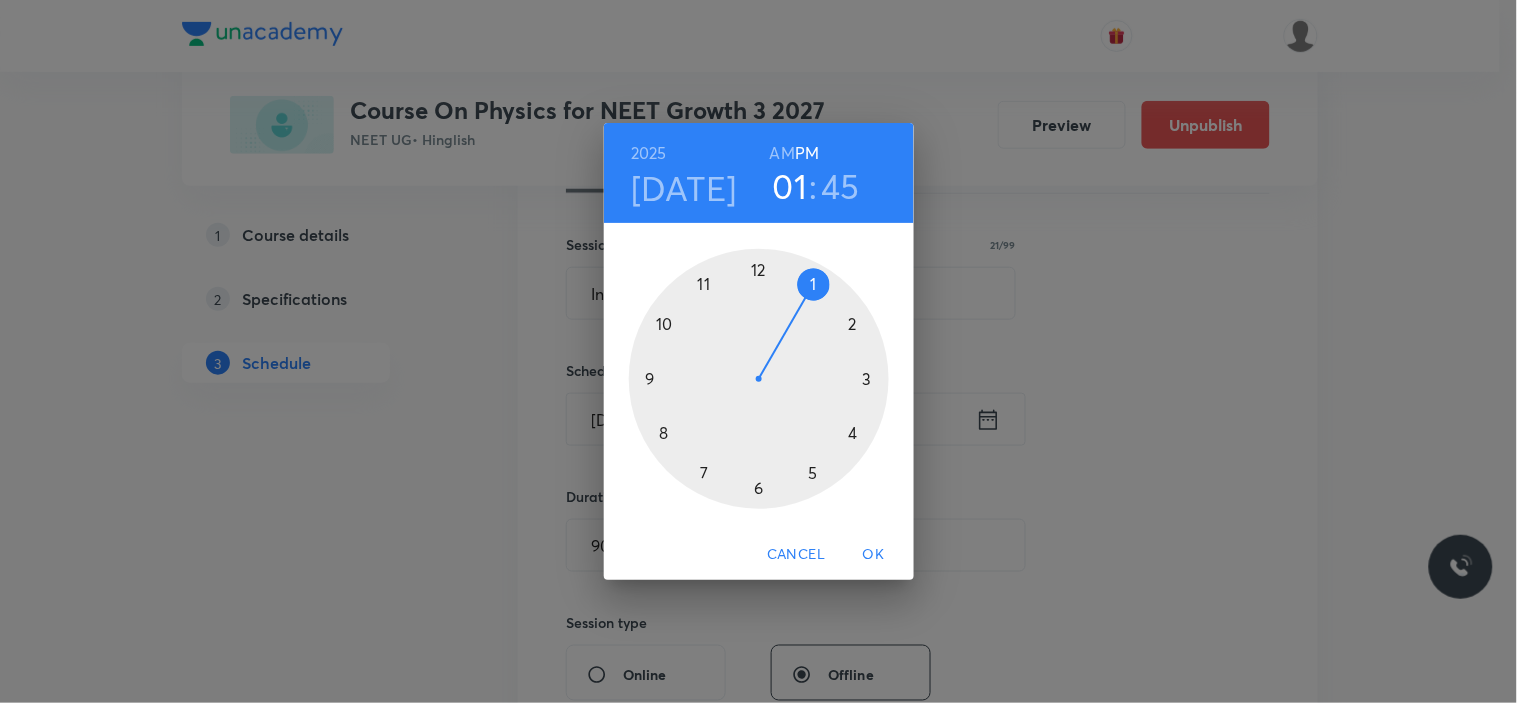 click at bounding box center [759, 379] 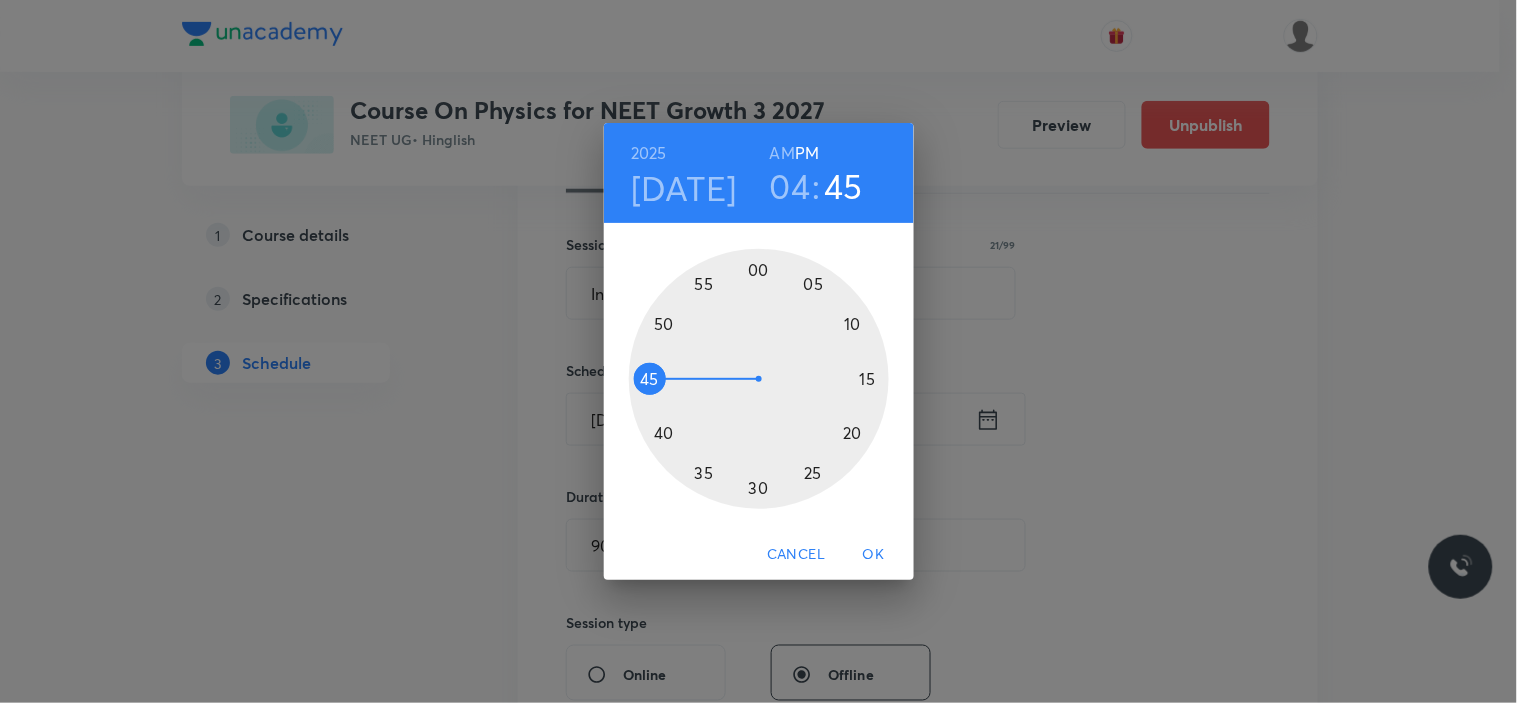 click at bounding box center [759, 379] 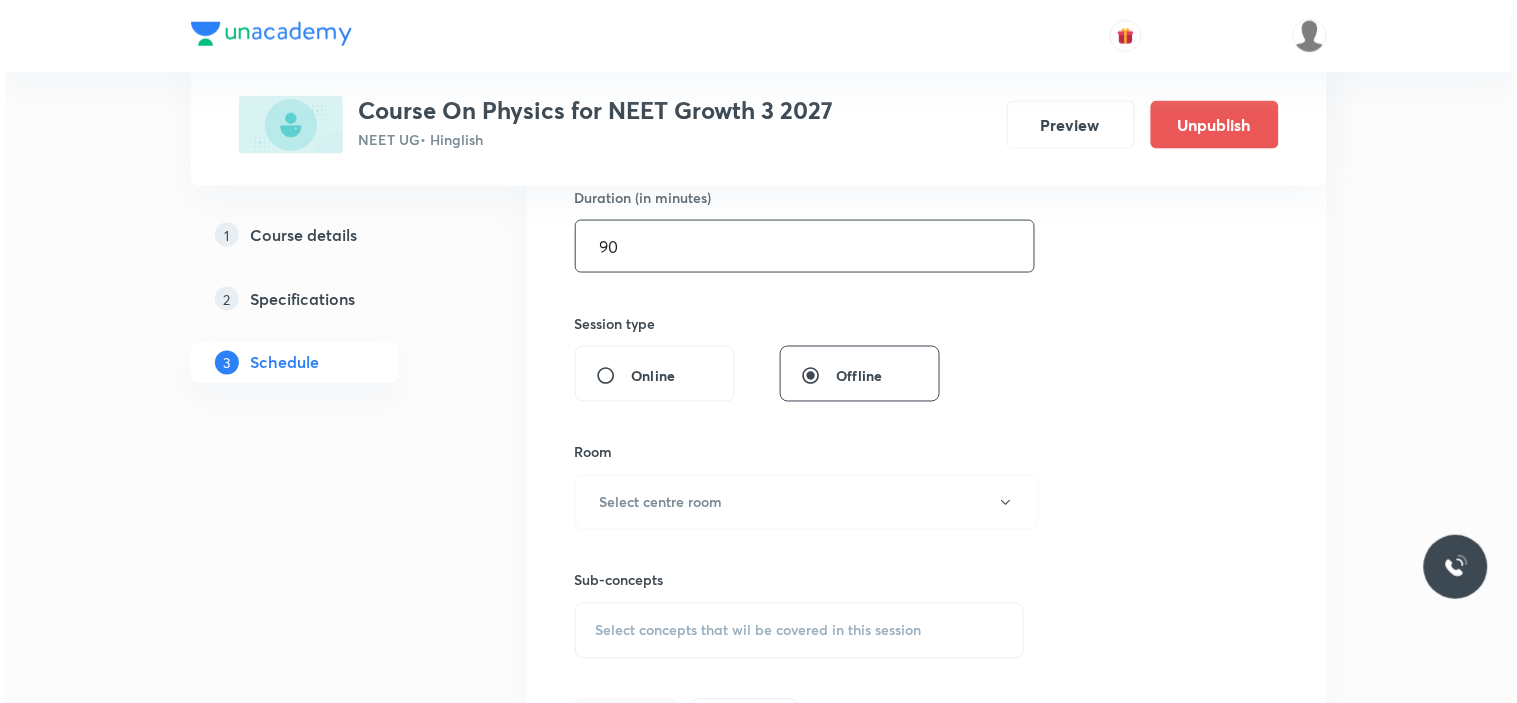 scroll, scrollTop: 666, scrollLeft: 0, axis: vertical 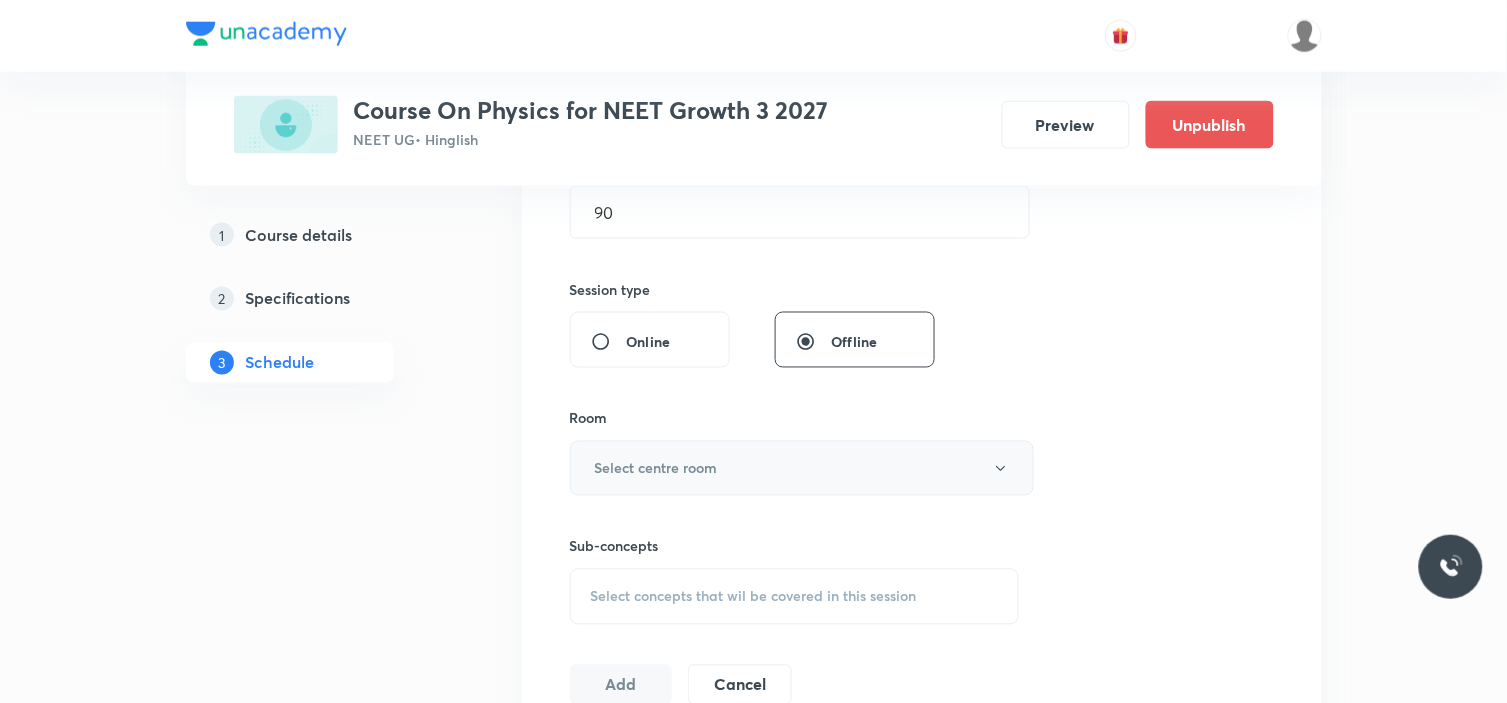 click on "Select centre room" at bounding box center [802, 468] 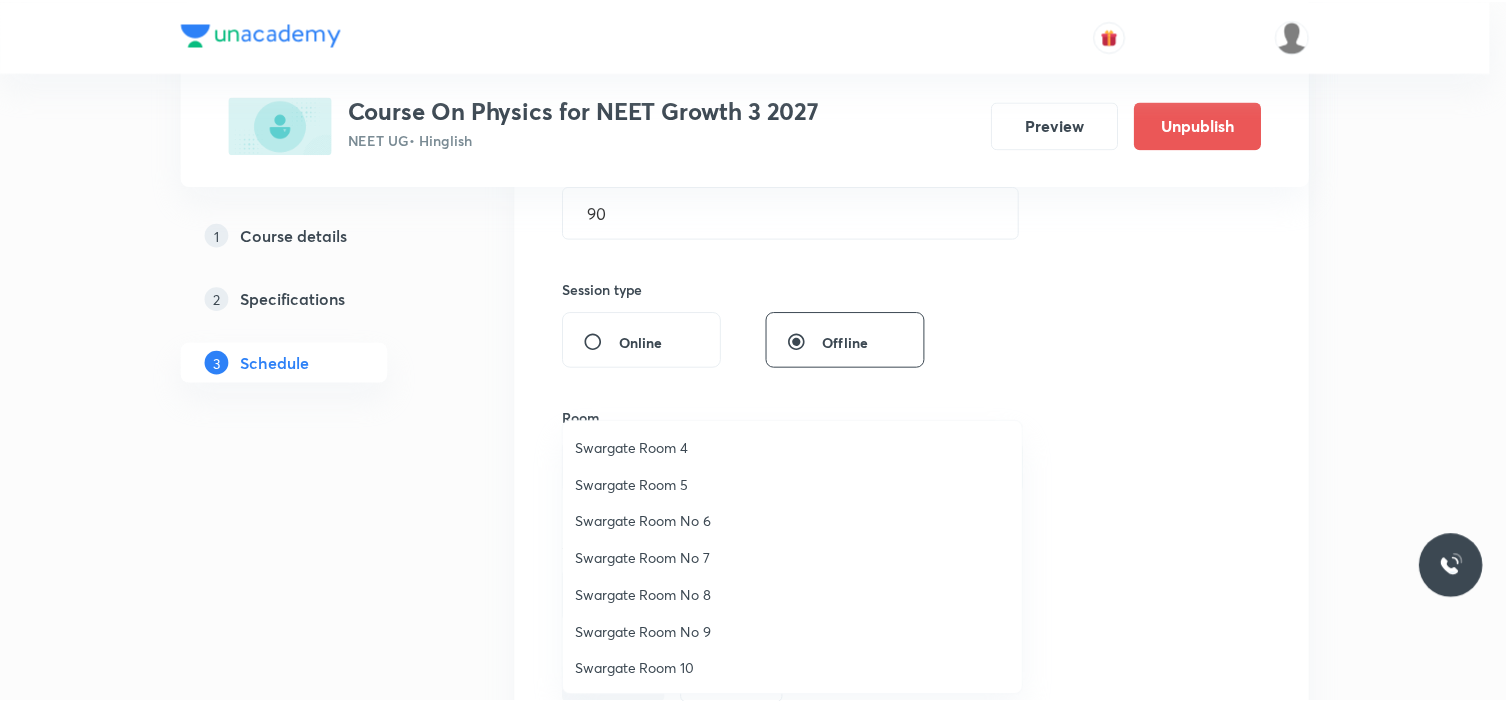scroll, scrollTop: 0, scrollLeft: 0, axis: both 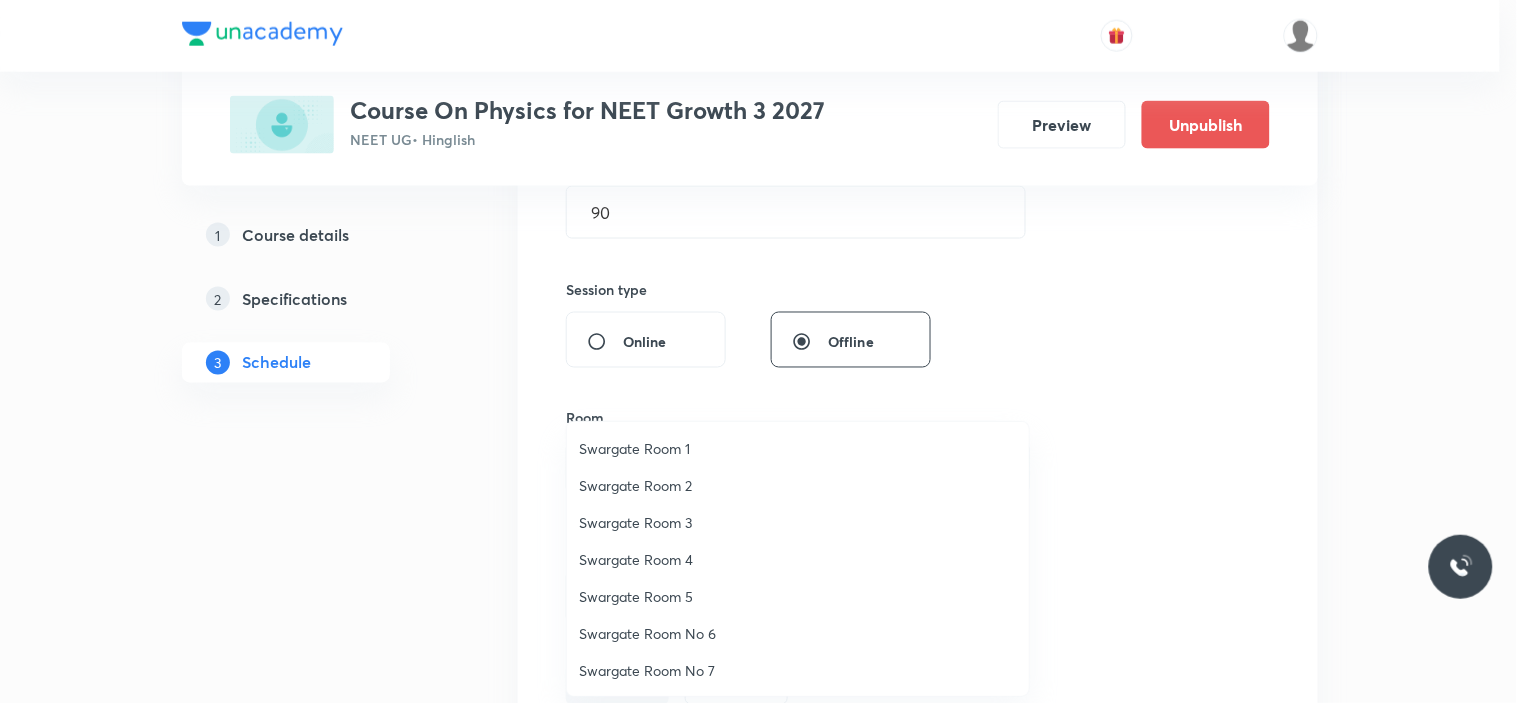 click on "Swargate Room 3" at bounding box center [798, 522] 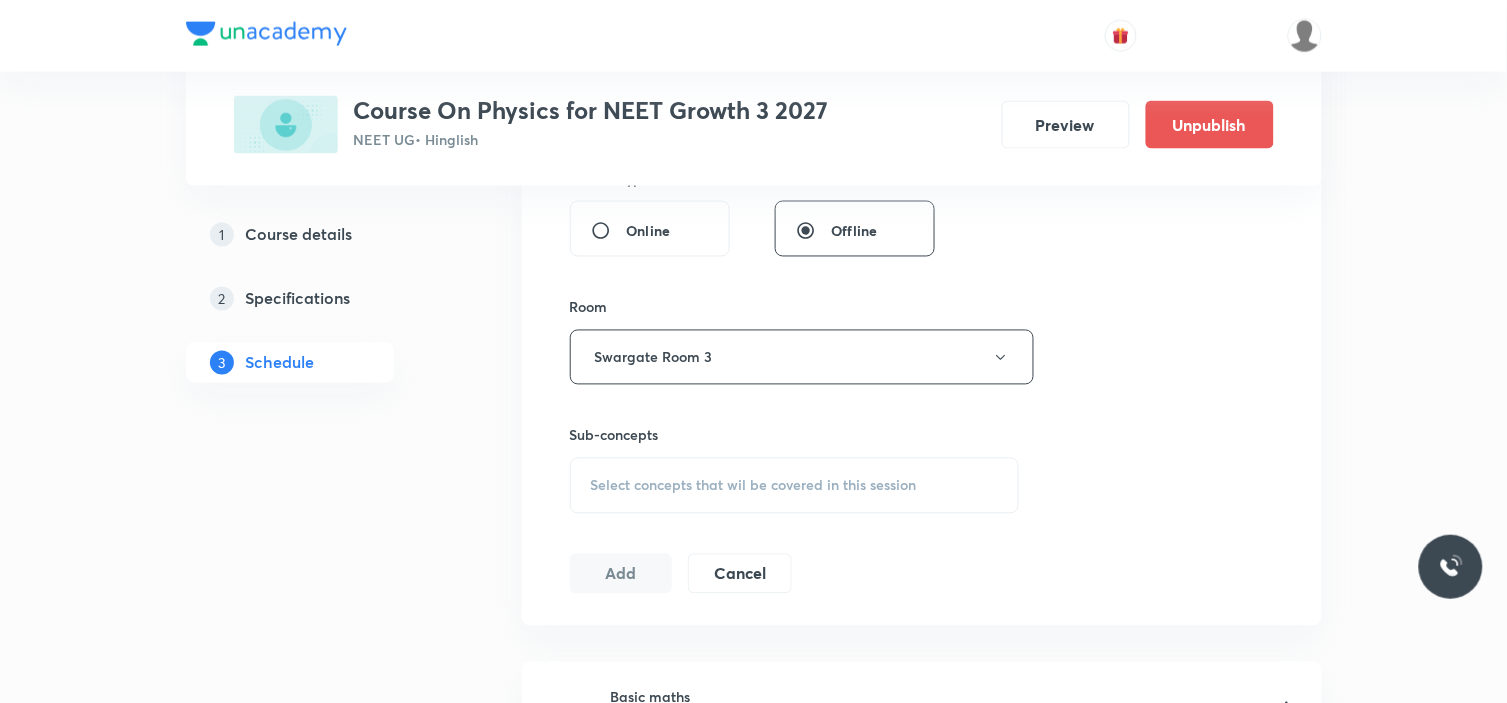 click on "Select concepts that wil be covered in this session" at bounding box center (754, 486) 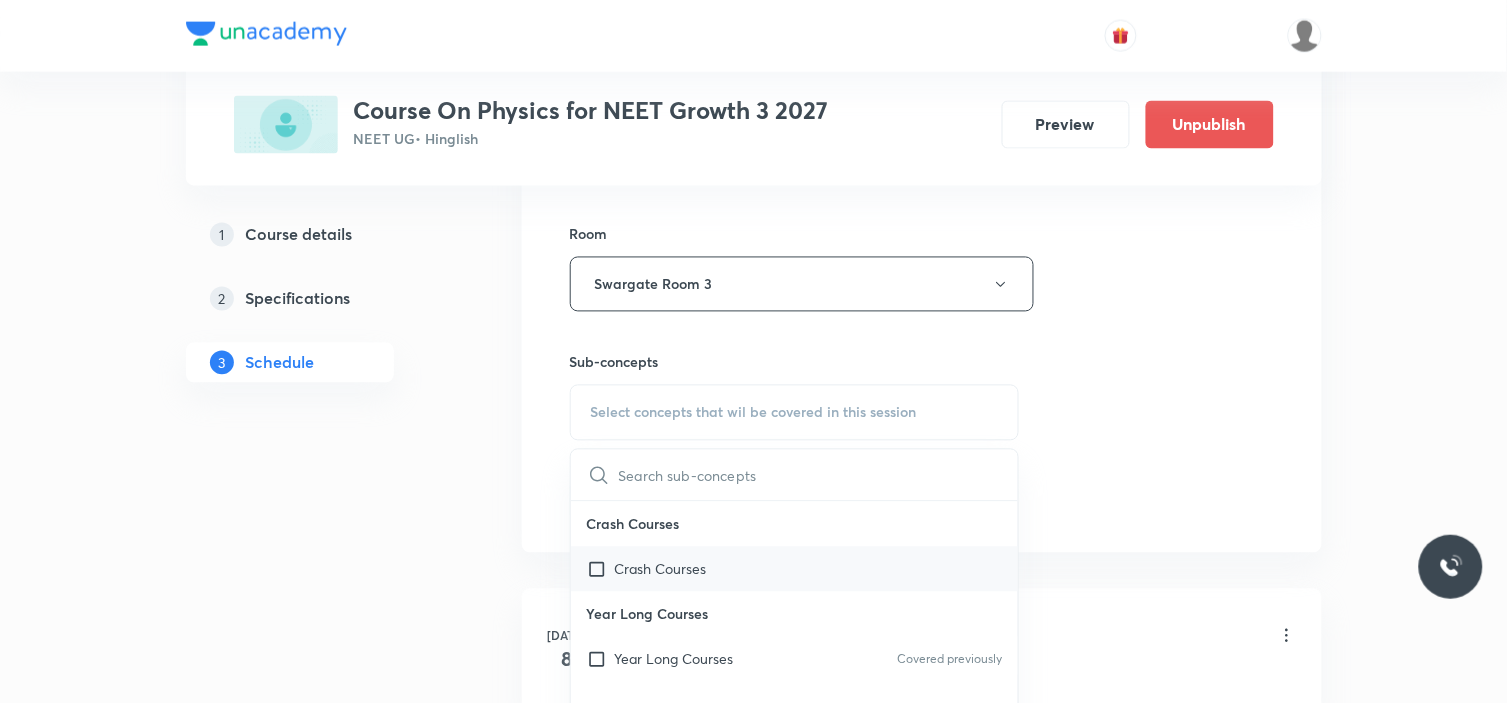scroll, scrollTop: 888, scrollLeft: 0, axis: vertical 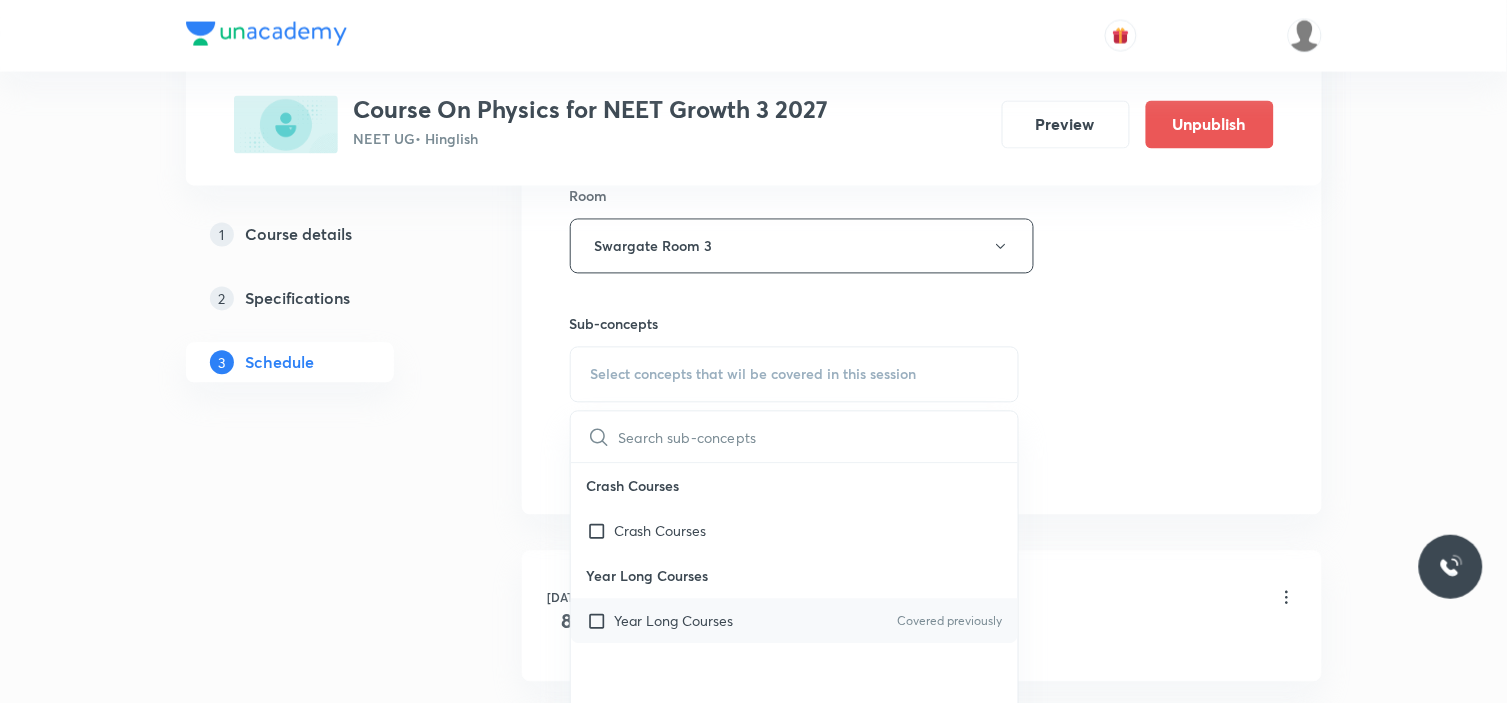 click on "Year Long Courses" at bounding box center [674, 621] 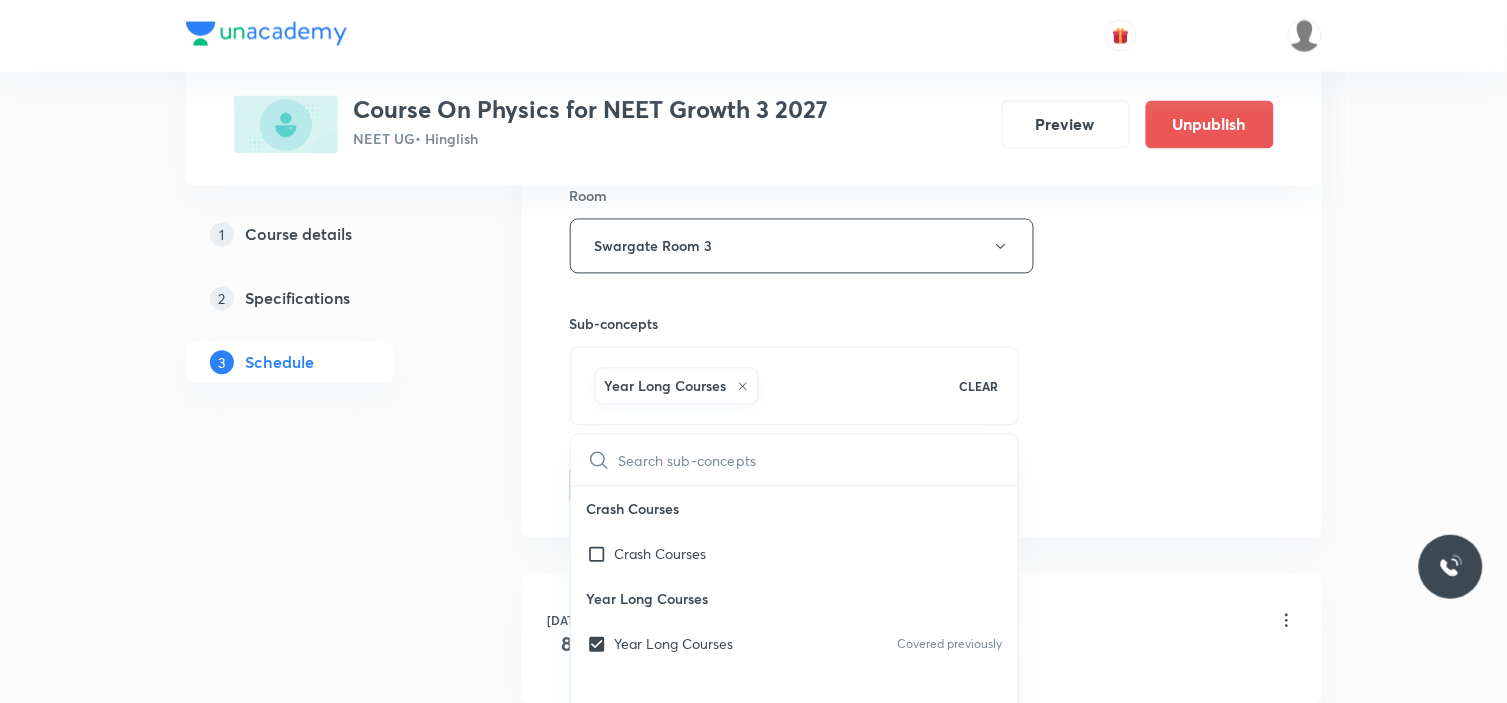 click on "Plus Courses Course On Physics for NEET Growth 3 2027 NEET UG  • Hinglish Preview Unpublish 1 Course details 2 Specifications 3 Schedule Schedule 5  classes Session  6 Live class Session title 21/99 Integration and graph ​ Schedule for [DATE] 4:30 PM ​ Duration (in minutes) 90 ​   Session type Online Offline Room Swargate Room 3 Sub-concepts Year Long Courses CLEAR ​ Crash Courses Crash Courses Year Long Courses Year Long Courses Covered previously Add Cancel [DATE] Basic maths Lesson 1 • 4:30 PM • 90 min  • Room Swargate Room No 9 Year Long Courses [DATE] Basic maths Lesson 2 • 6:15 PM • 90 min  • Room Swargate Room No 9 Year Long Courses [DATE] Basic maths Lesson 3 • 4:30 PM • 90 min  • Room Swargate Room No 9 Year Long Courses [DATE] Integration and graph Lesson 4 • 4:30 PM • 90 min  • Room Swargate Room 3 Year Long Courses [DATE] Integration and graph Lesson 5 • 4:30 PM • 90 min  • Room Swargate Room 3 Year Long Courses" at bounding box center [754, 350] 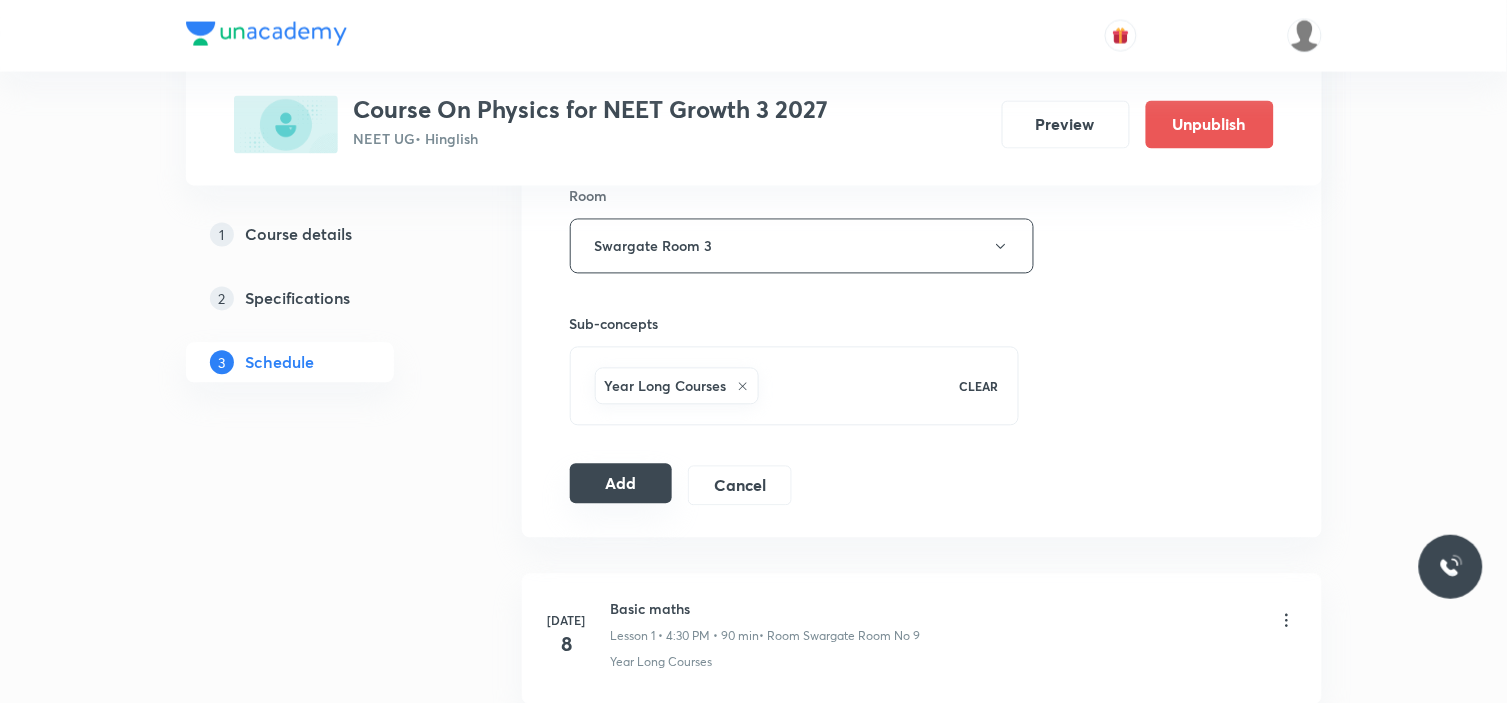click on "Add" at bounding box center [621, 484] 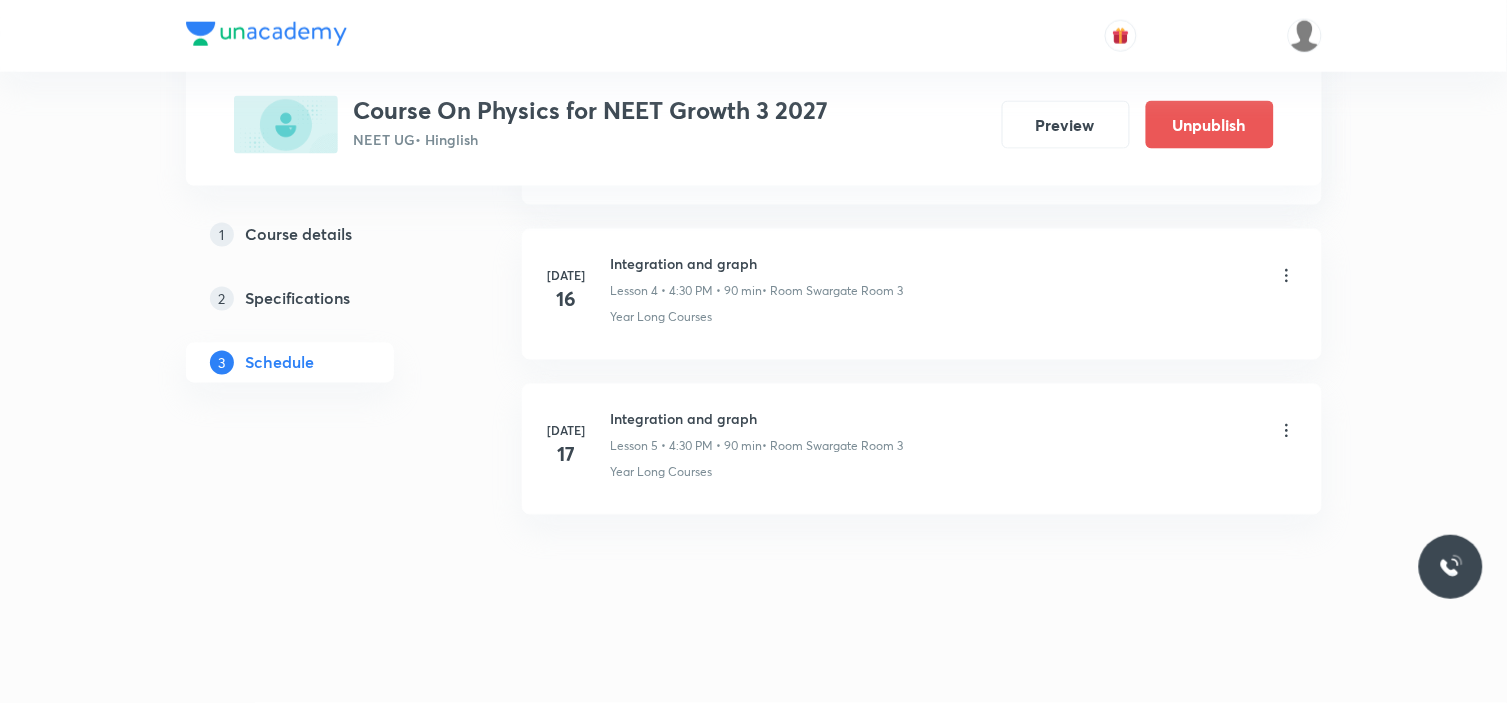 scroll, scrollTop: 756, scrollLeft: 0, axis: vertical 